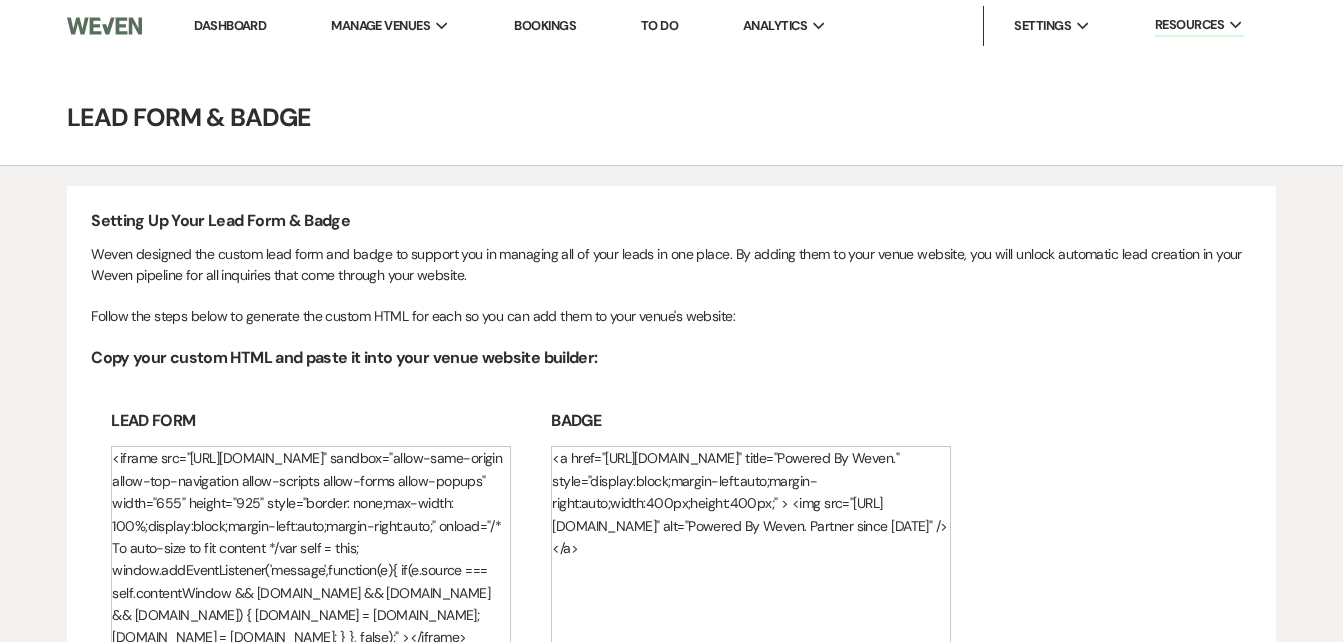 scroll, scrollTop: 0, scrollLeft: 0, axis: both 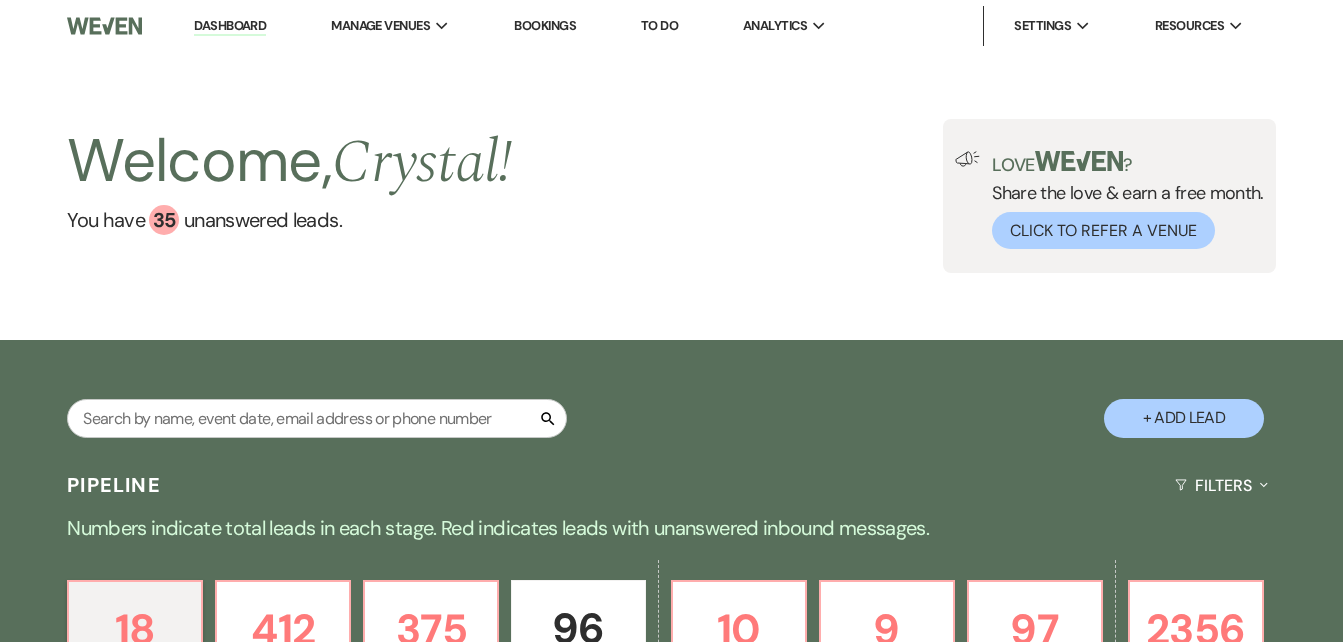 click on "Dashboard" at bounding box center [230, 26] 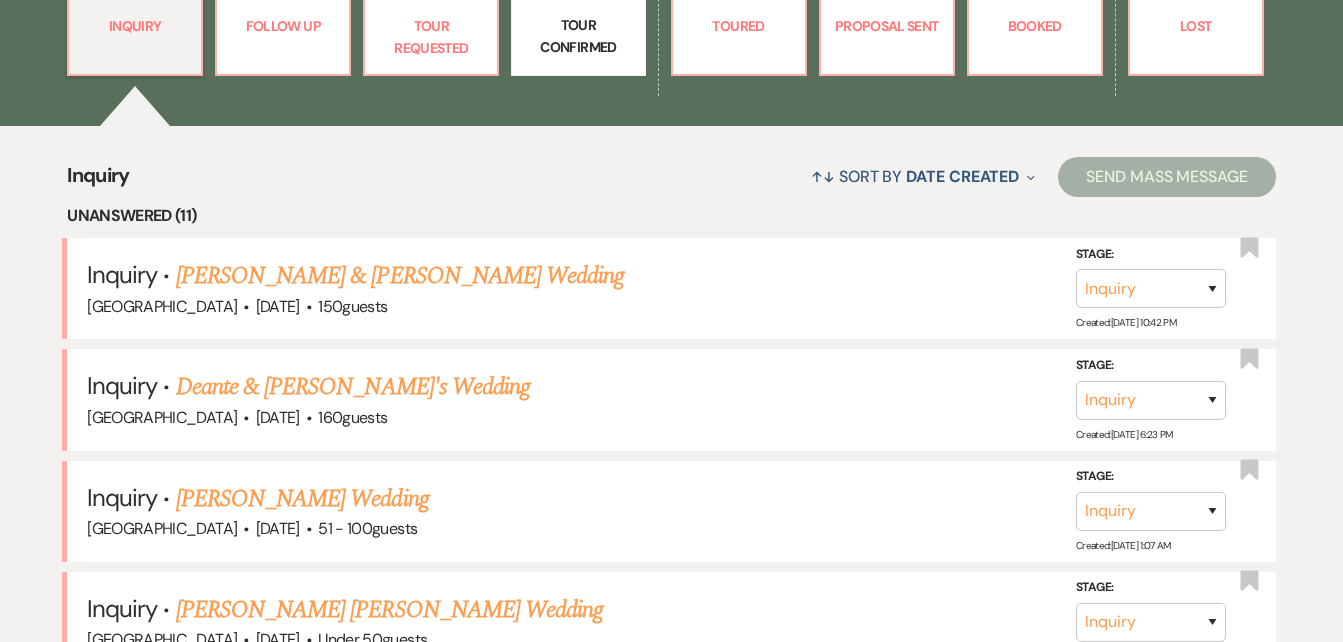 scroll, scrollTop: 657, scrollLeft: 0, axis: vertical 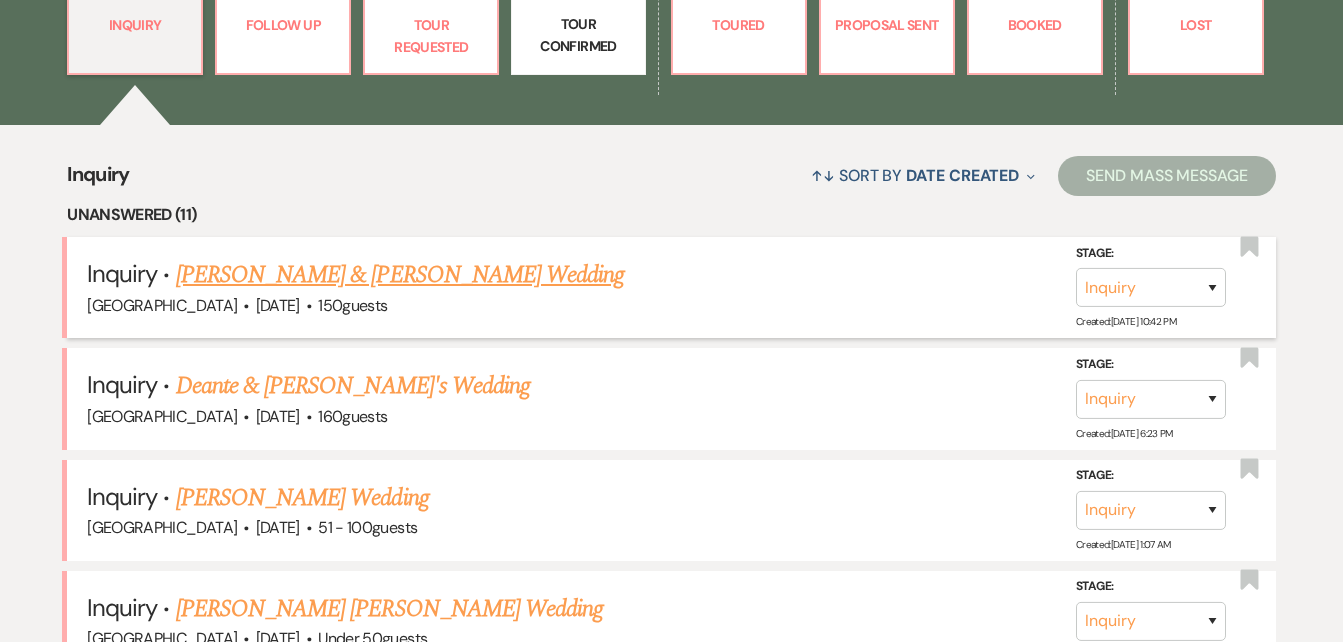 click on "William Callahan & Lillian Moore's Wedding" at bounding box center (400, 275) 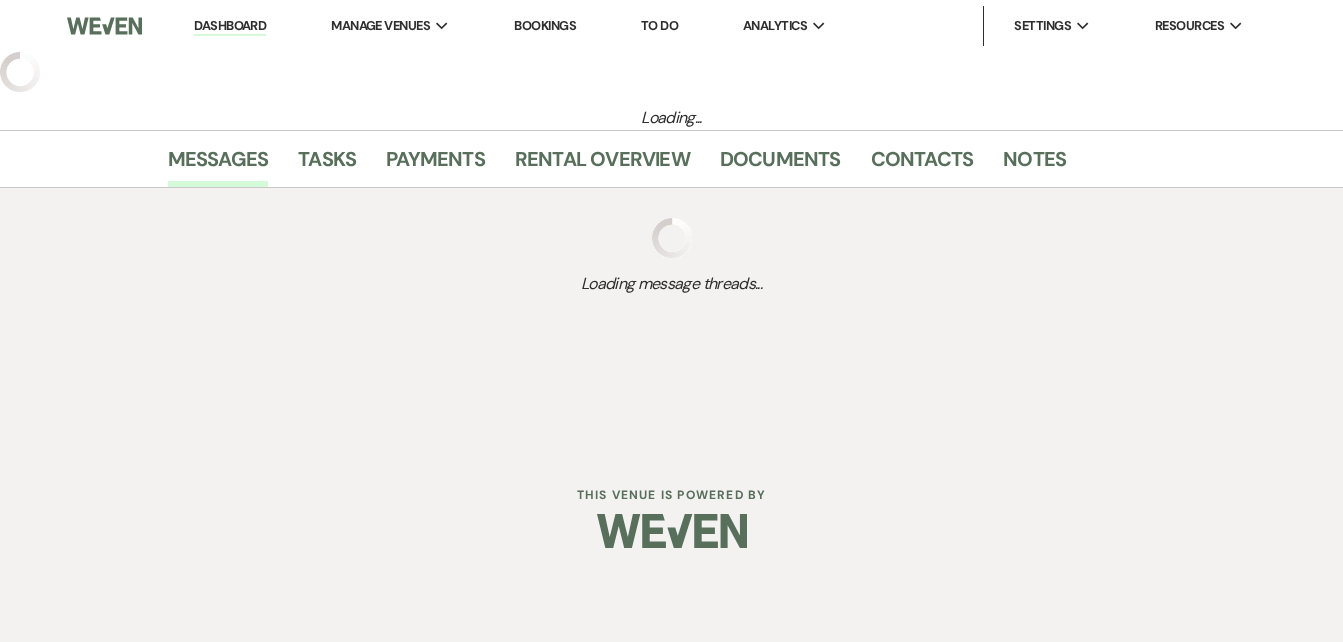 select on "5" 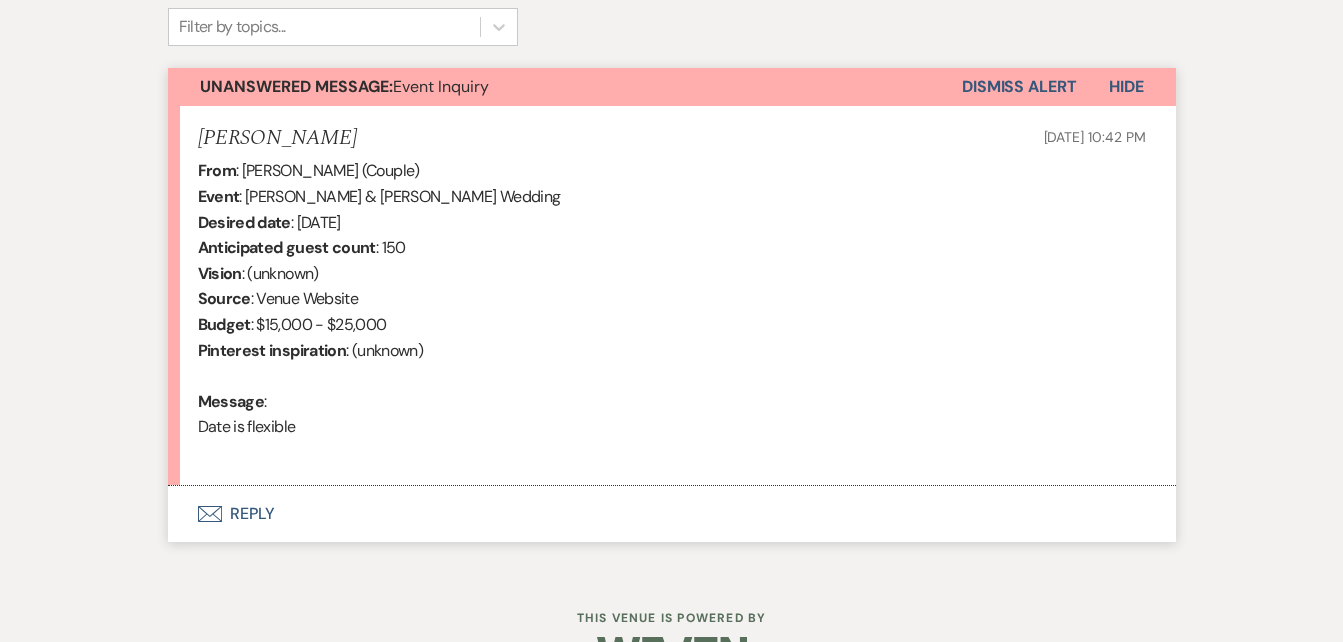 scroll, scrollTop: 677, scrollLeft: 0, axis: vertical 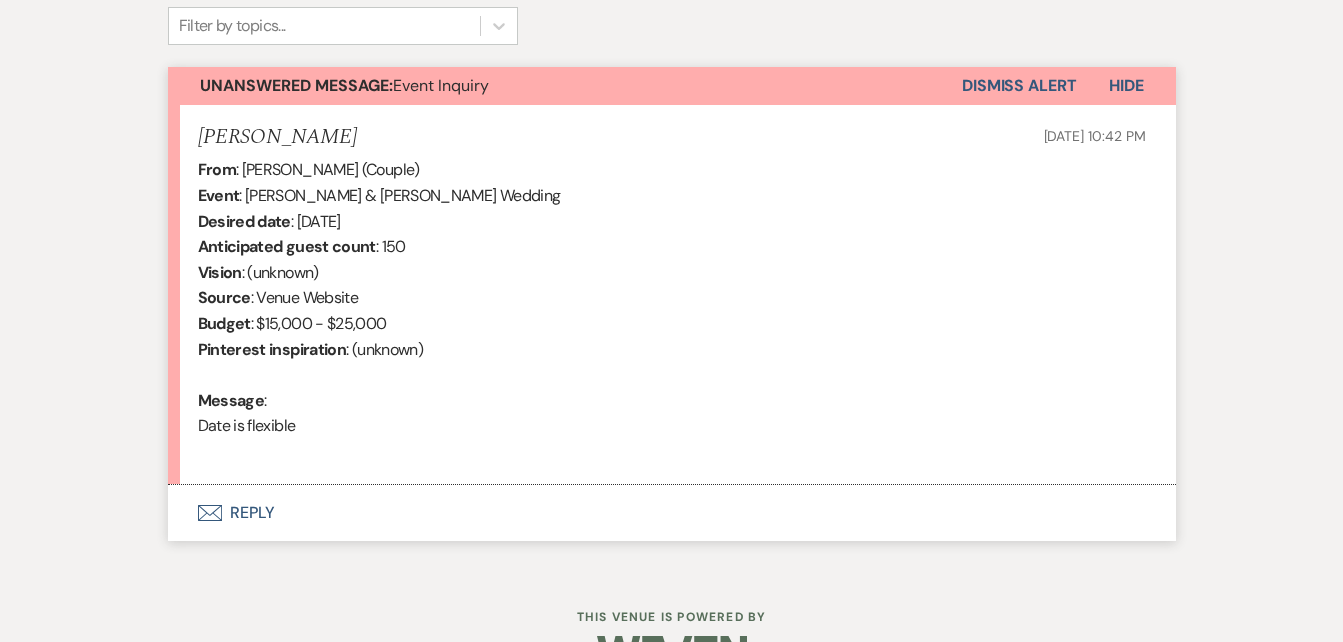 click on "Envelope Reply" at bounding box center [672, 513] 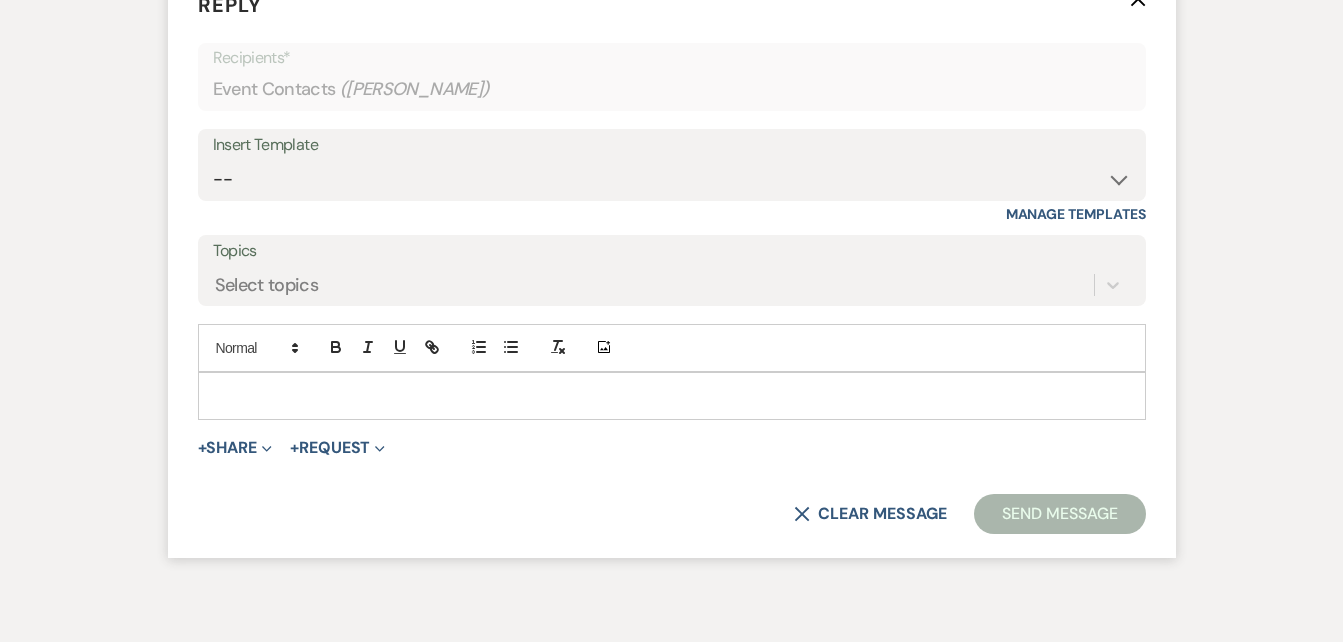 scroll, scrollTop: 1197, scrollLeft: 0, axis: vertical 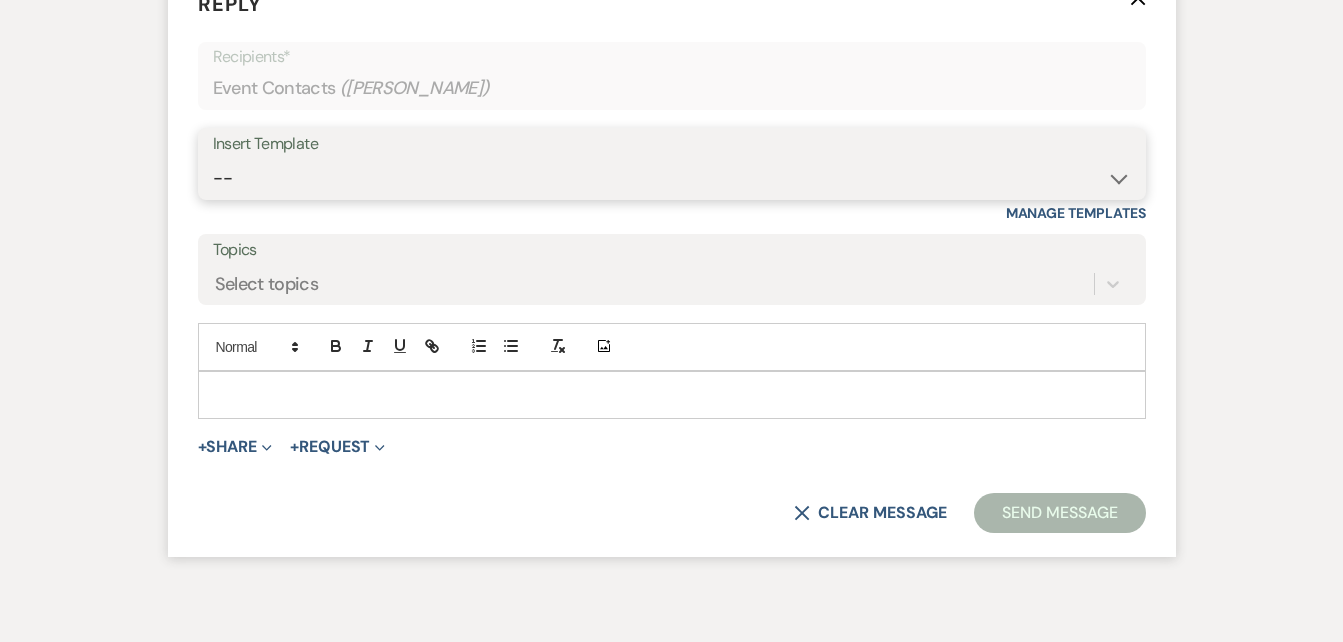 click on "-- Inquiry Follow Up Email #2  Contract Sending Template Payment Template Rental Fee Closing Inquiry - Email #3 Initial Inquiry Response Thank you for Touring Sorry We Missed You for Your Tour Personalized Quote NON-WEDDING - BALLROOM ADD-ON'S Quote Template Personalized Quote- WEDDING EDITION Questionnaire QUOTE FOLLOW UP #1 Blank- Imani Signature  Final Inquiry Email QUOTE FOLLOW UP #2 Weven Planning Portal Introduction (Booked Events) Security Deposit Payment Template  Special Pricing Late Payment  No Trailrides Date Unavailable  Event Coordinator Information May Specials  BOUTIQUE WEDDINGS  Photoshoot Package" at bounding box center (672, 178) 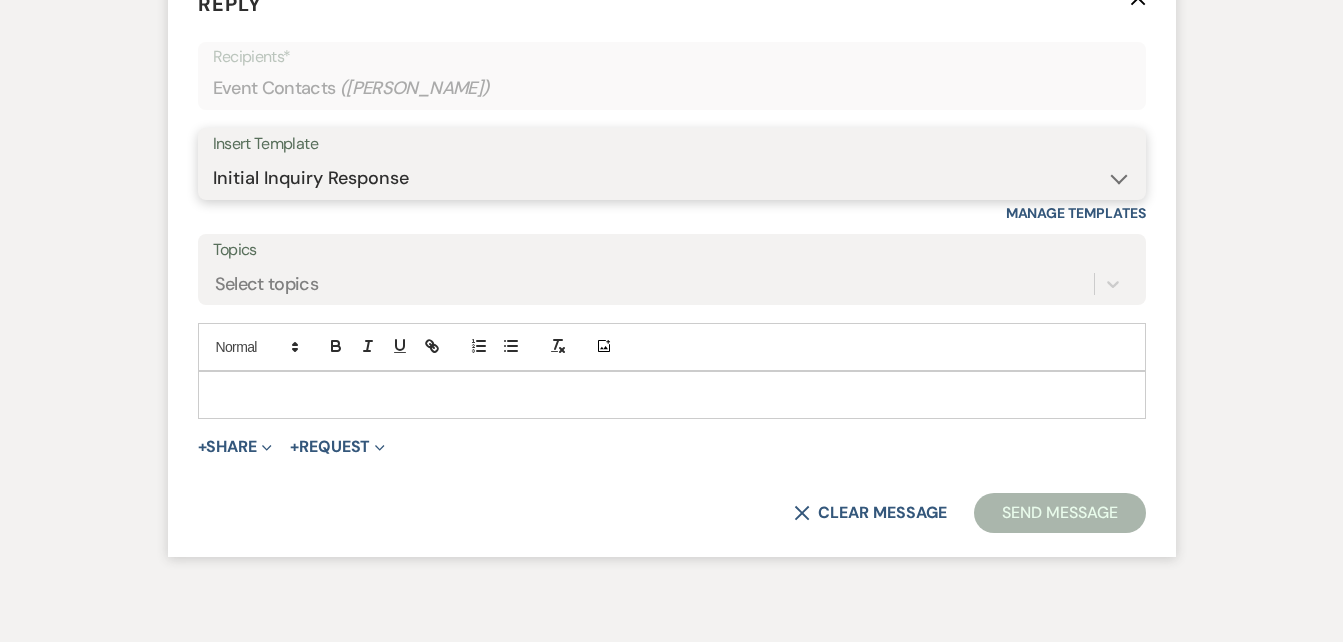 click on "-- Inquiry Follow Up Email #2  Contract Sending Template Payment Template Rental Fee Closing Inquiry - Email #3 Initial Inquiry Response Thank you for Touring Sorry We Missed You for Your Tour Personalized Quote NON-WEDDING - BALLROOM ADD-ON'S Quote Template Personalized Quote- WEDDING EDITION Questionnaire QUOTE FOLLOW UP #1 Blank- Imani Signature  Final Inquiry Email QUOTE FOLLOW UP #2 Weven Planning Portal Introduction (Booked Events) Security Deposit Payment Template  Special Pricing Late Payment  No Trailrides Date Unavailable  Event Coordinator Information May Specials  BOUTIQUE WEDDINGS  Photoshoot Package" at bounding box center (672, 178) 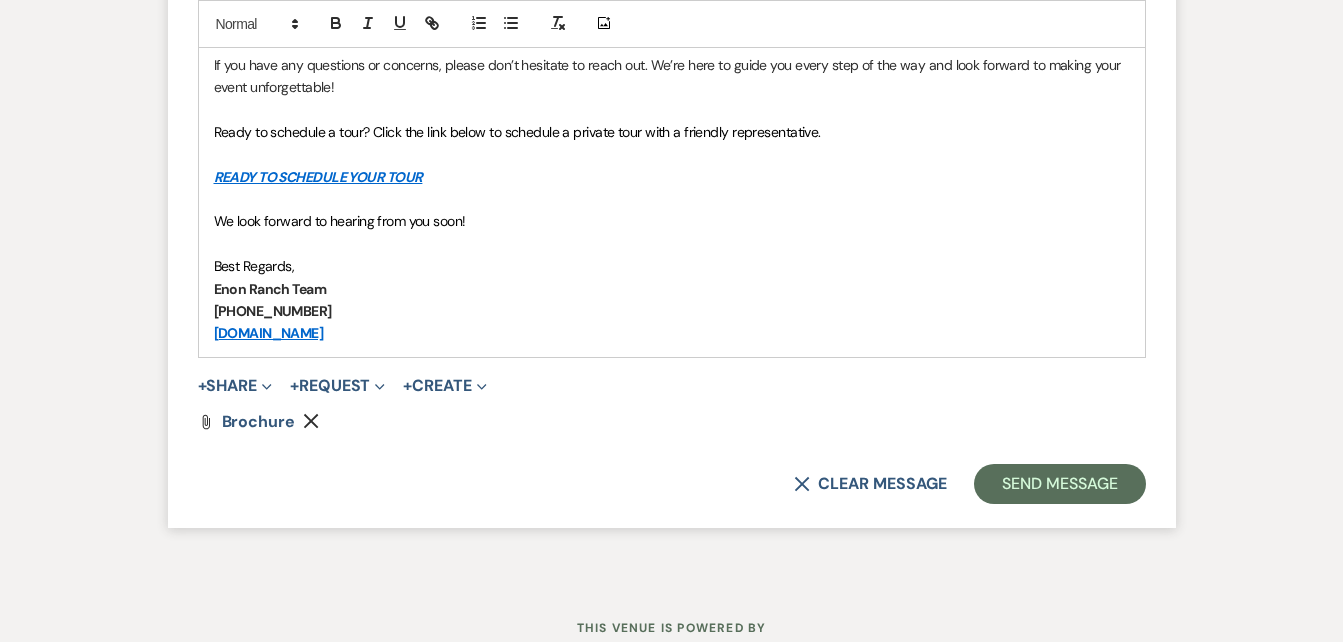 scroll, scrollTop: 1685, scrollLeft: 0, axis: vertical 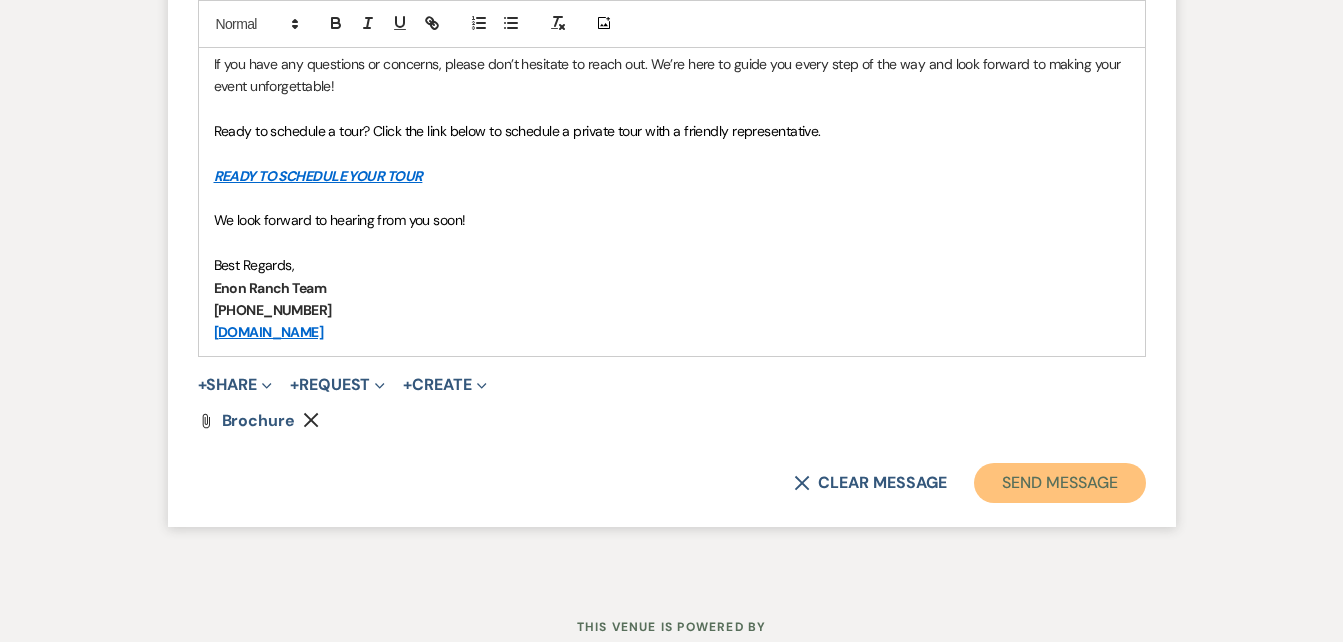 click on "Send Message" at bounding box center [1059, 483] 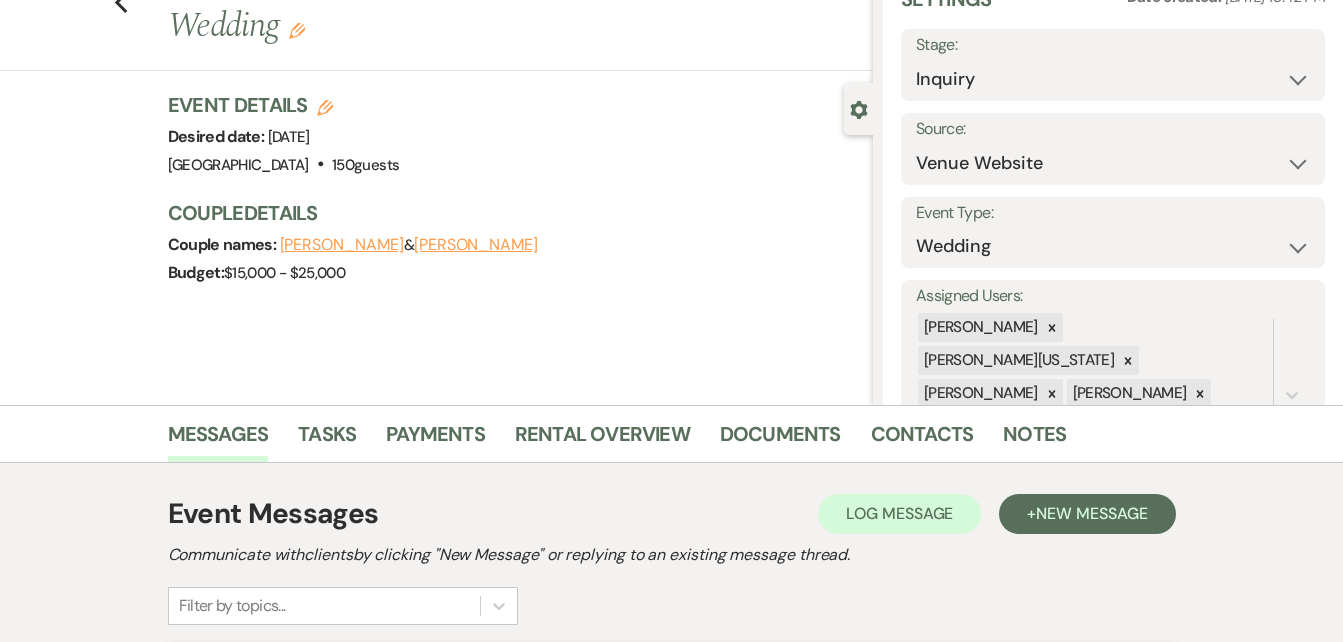 scroll, scrollTop: 0, scrollLeft: 0, axis: both 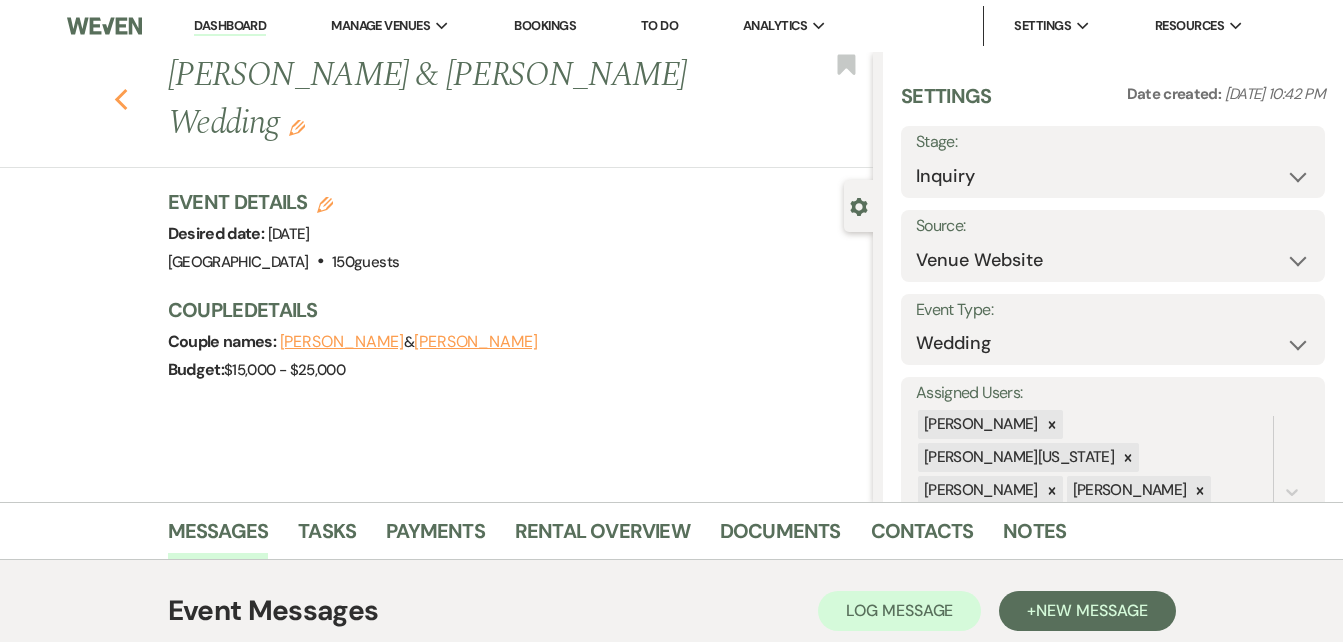 click 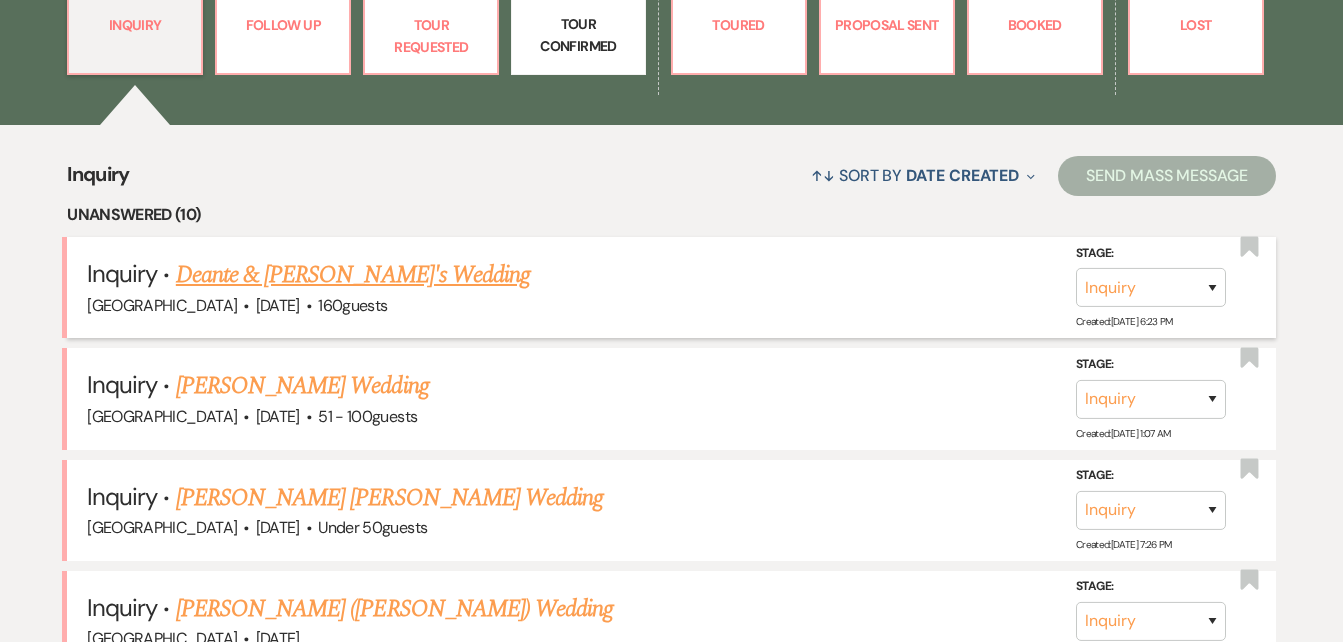 click on "Deante & Lenika's Wedding" at bounding box center [353, 275] 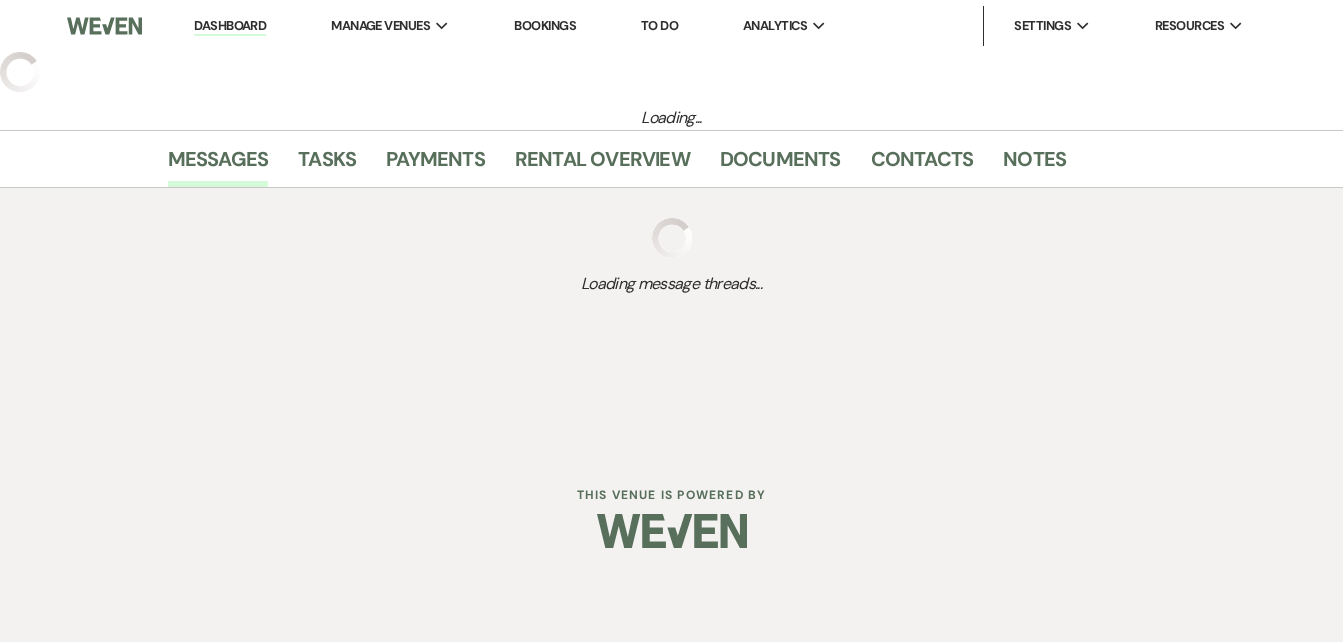 select on "5" 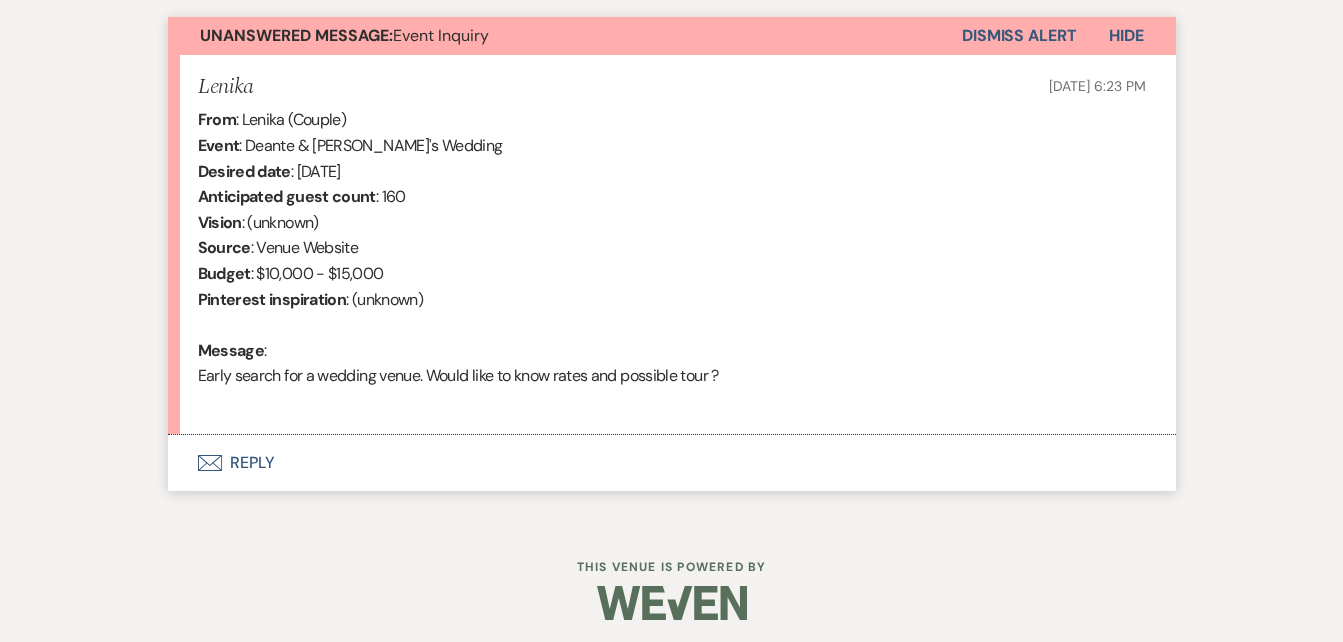 scroll, scrollTop: 735, scrollLeft: 0, axis: vertical 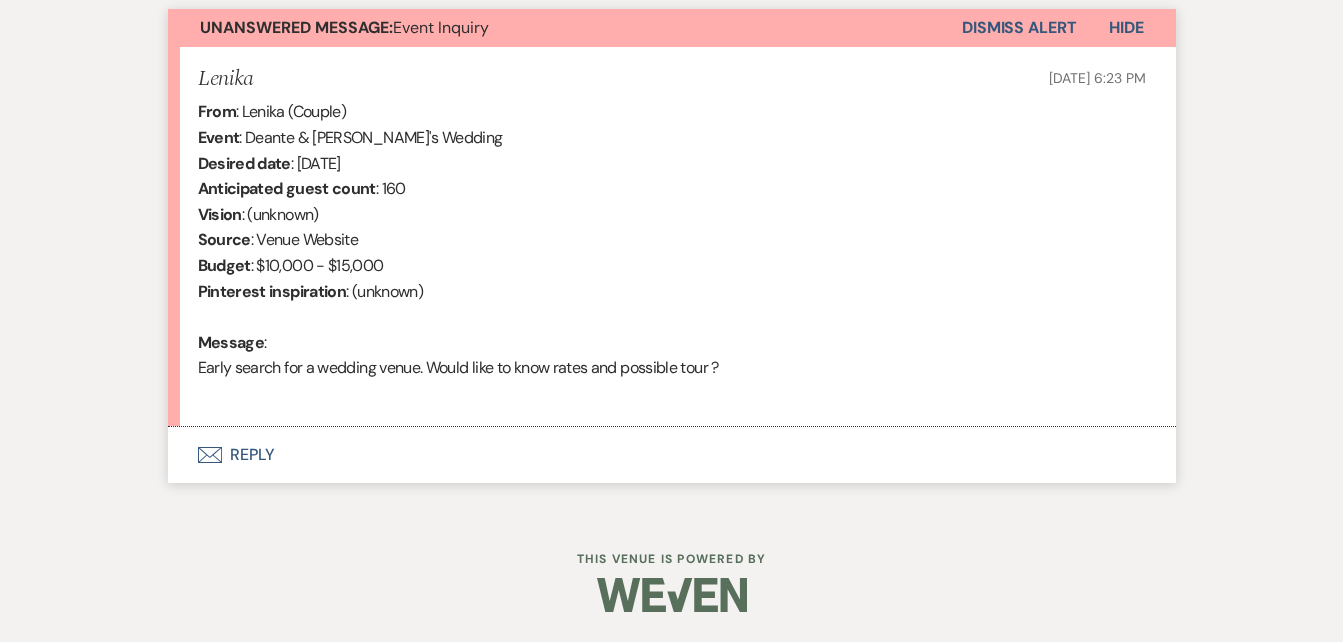 click on "Envelope Reply" at bounding box center (672, 455) 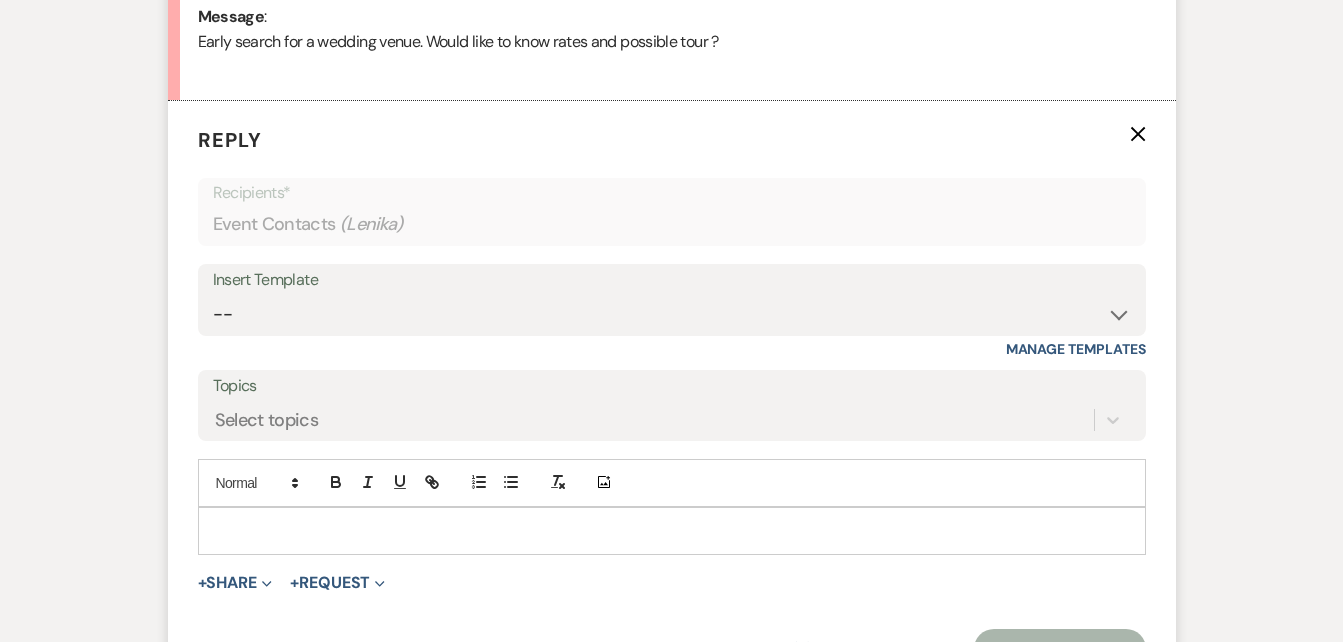 scroll, scrollTop: 1138, scrollLeft: 0, axis: vertical 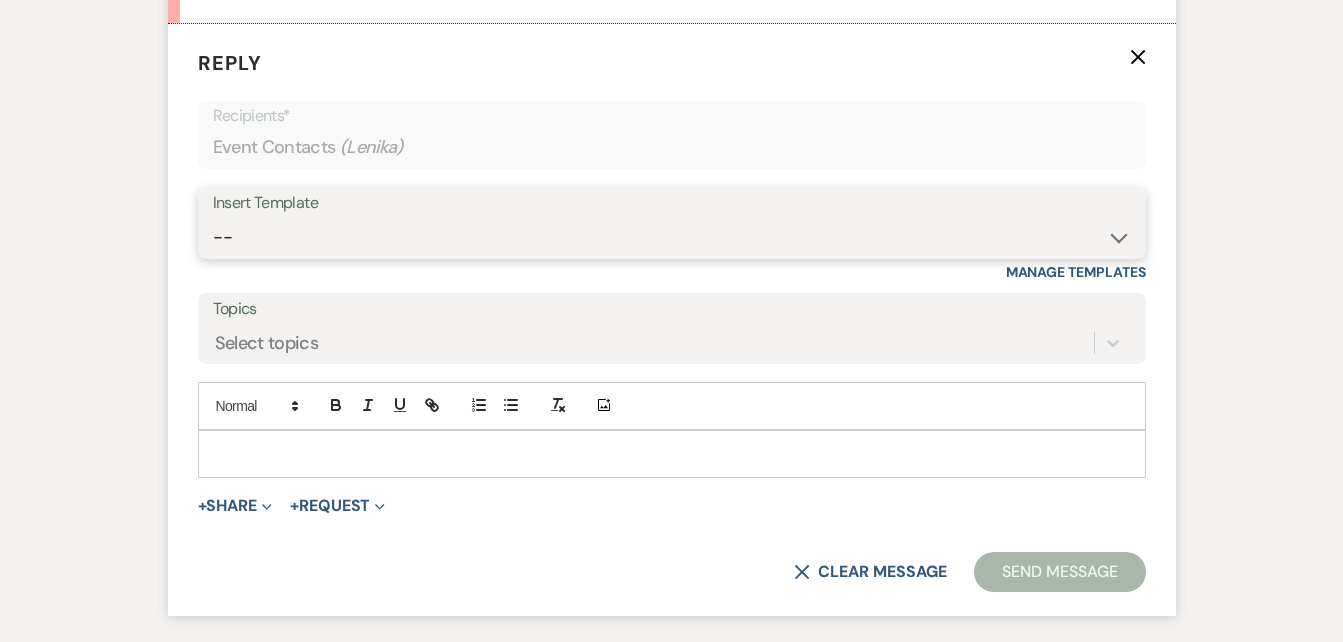 click on "-- Inquiry Follow Up Email #2  Contract Sending Template Payment Template Rental Fee Closing Inquiry - Email #3 Initial Inquiry Response Thank you for Touring Sorry We Missed You for Your Tour Personalized Quote NON-WEDDING - BALLROOM ADD-ON'S Quote Template Personalized Quote- WEDDING EDITION Questionnaire QUOTE FOLLOW UP #1 Blank- Imani Signature  Final Inquiry Email QUOTE FOLLOW UP #2 Weven Planning Portal Introduction (Booked Events) Security Deposit Payment Template  Special Pricing Late Payment  No Trailrides Date Unavailable  Event Coordinator Information May Specials  BOUTIQUE WEDDINGS  Photoshoot Package" at bounding box center (672, 237) 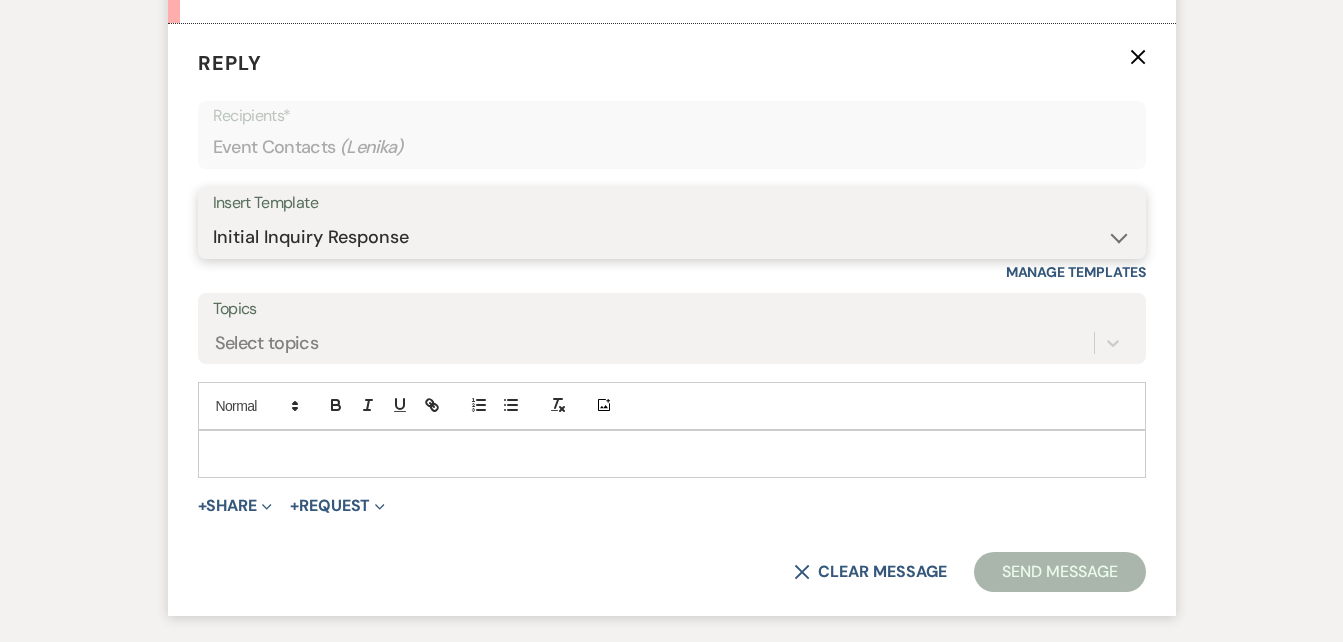 click on "-- Inquiry Follow Up Email #2  Contract Sending Template Payment Template Rental Fee Closing Inquiry - Email #3 Initial Inquiry Response Thank you for Touring Sorry We Missed You for Your Tour Personalized Quote NON-WEDDING - BALLROOM ADD-ON'S Quote Template Personalized Quote- WEDDING EDITION Questionnaire QUOTE FOLLOW UP #1 Blank- Imani Signature  Final Inquiry Email QUOTE FOLLOW UP #2 Weven Planning Portal Introduction (Booked Events) Security Deposit Payment Template  Special Pricing Late Payment  No Trailrides Date Unavailable  Event Coordinator Information May Specials  BOUTIQUE WEDDINGS  Photoshoot Package" at bounding box center (672, 237) 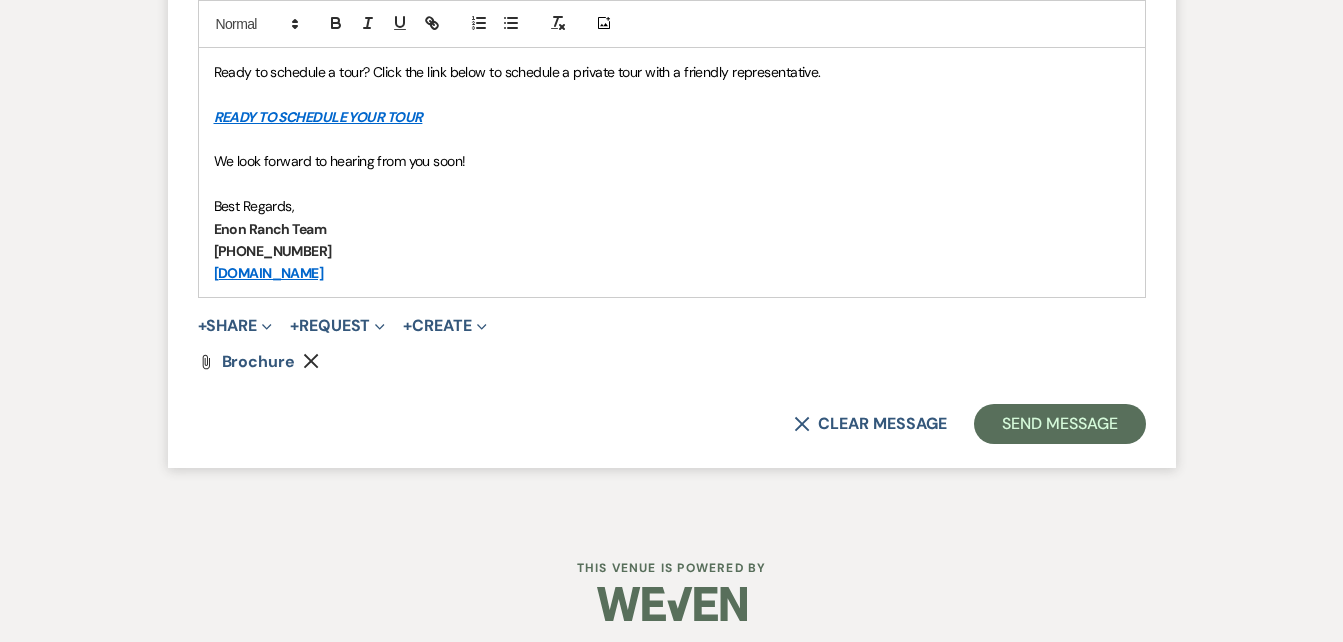 scroll, scrollTop: 1745, scrollLeft: 0, axis: vertical 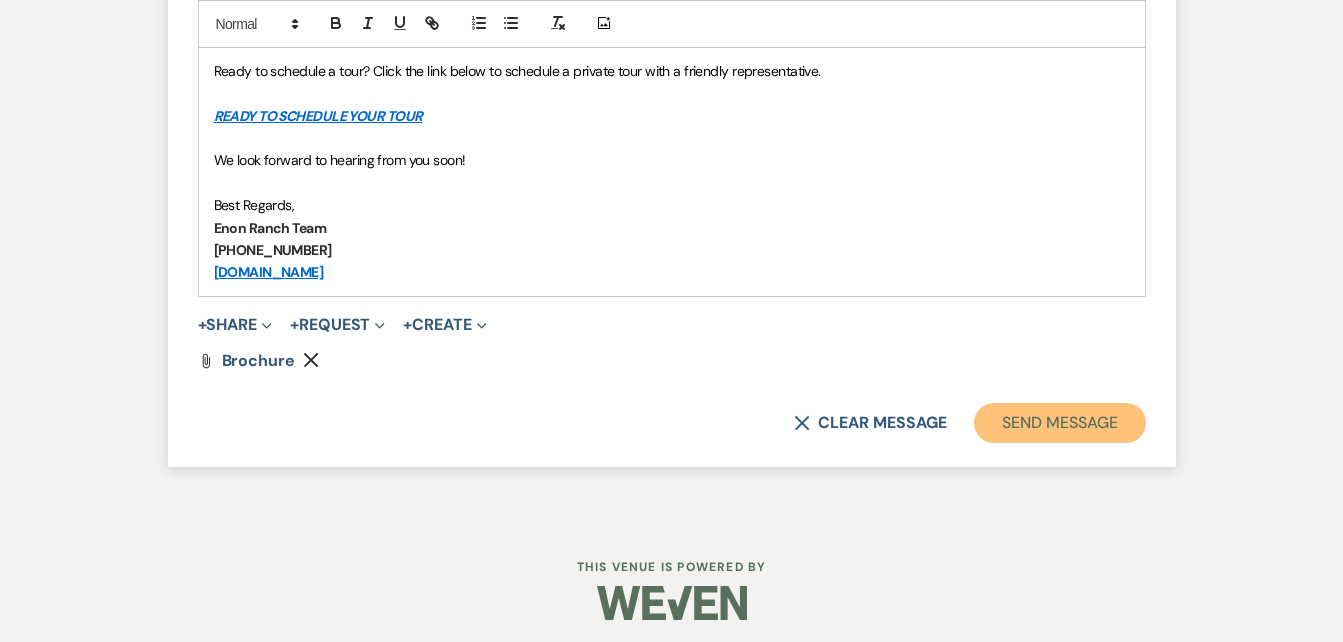 click on "Send Message" at bounding box center (1059, 423) 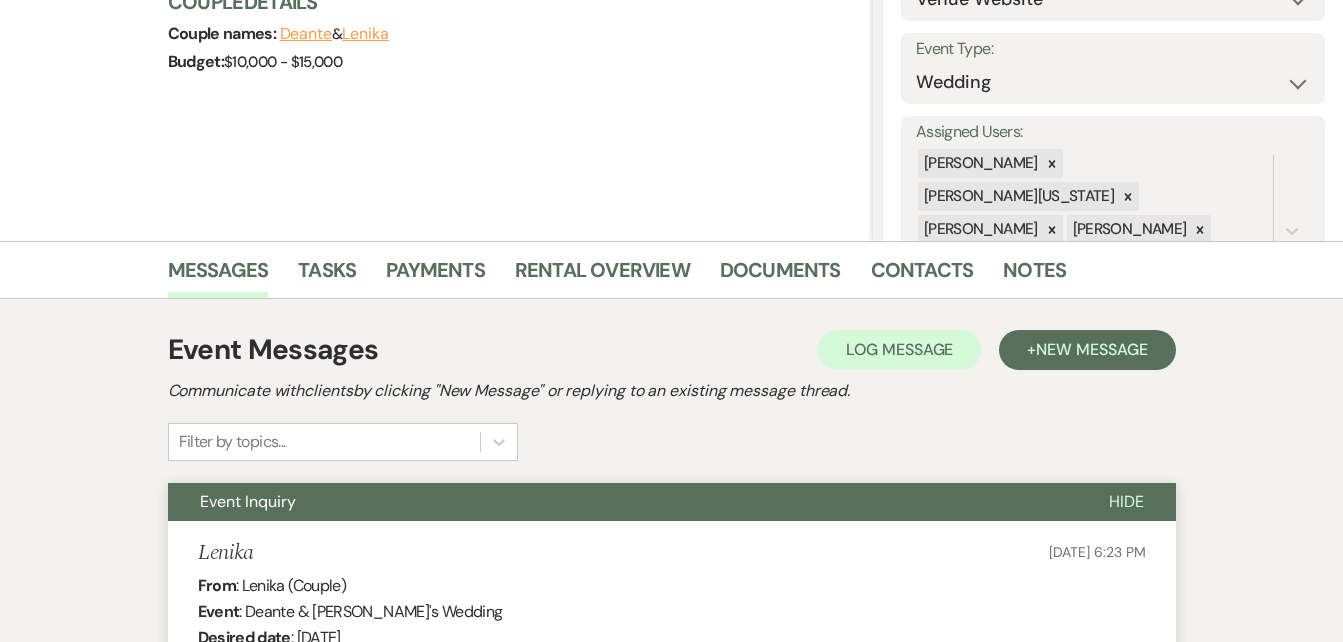 scroll, scrollTop: 260, scrollLeft: 0, axis: vertical 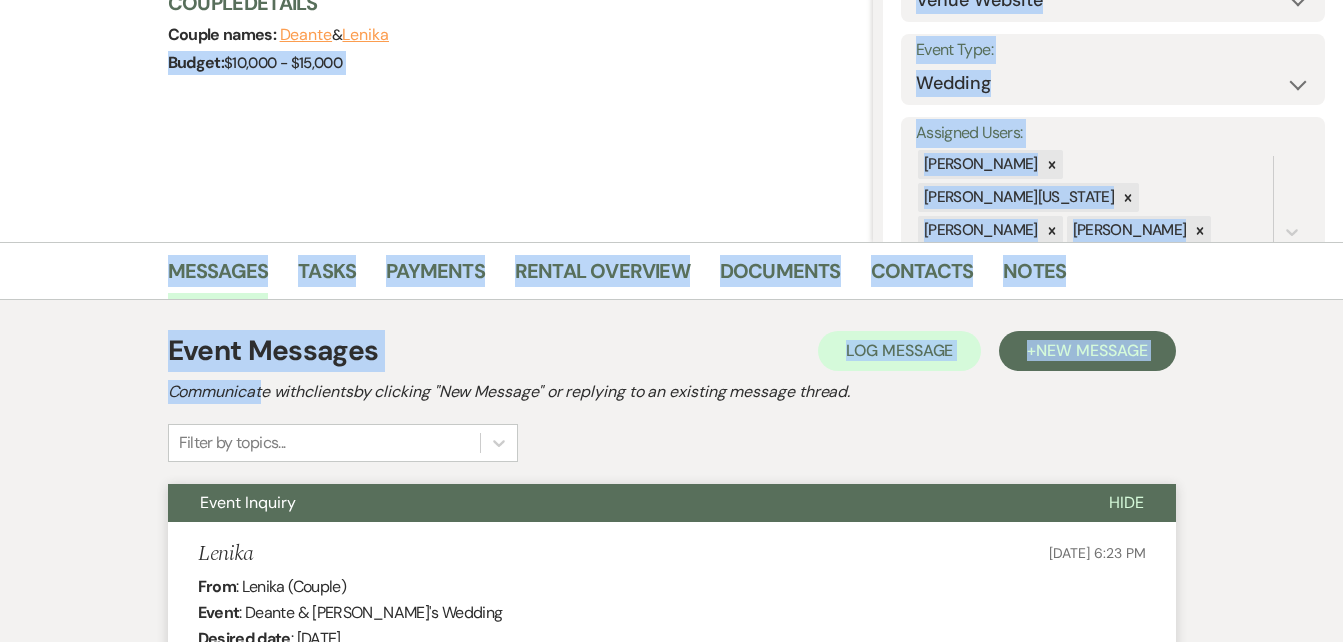 drag, startPoint x: 174, startPoint y: 214, endPoint x: 370, endPoint y: 467, distance: 320.03906 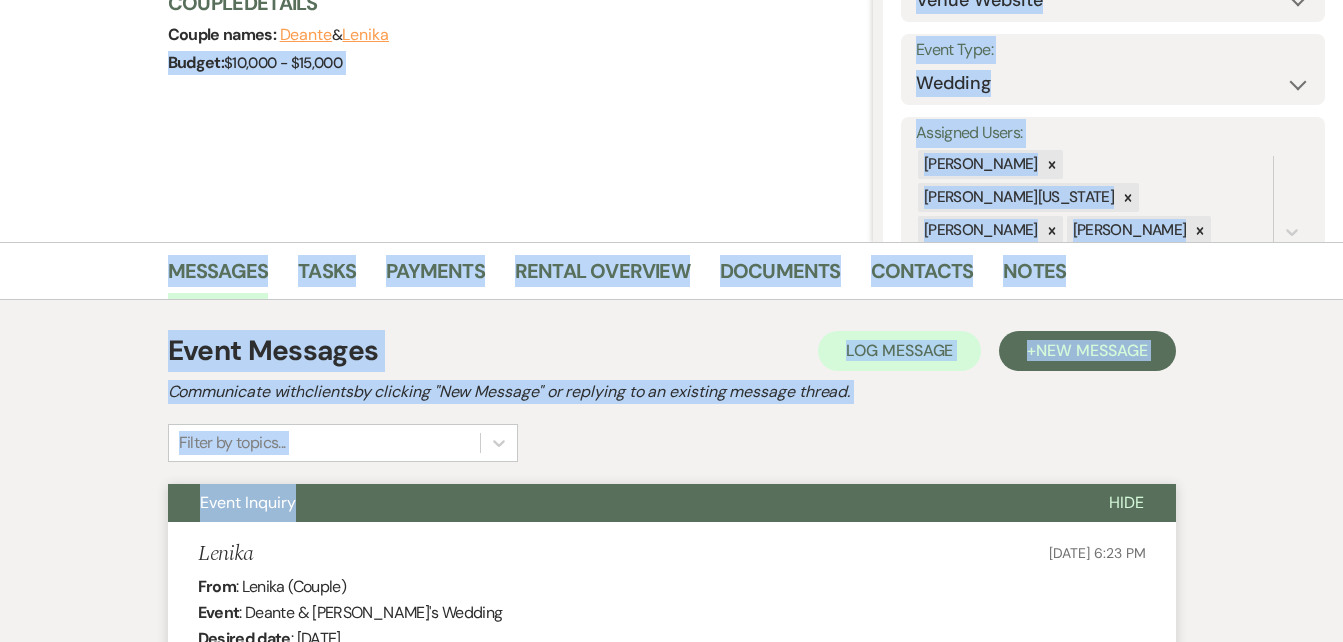 click on "Event Messages   Log Log Message +  New Message Communicate with  clients  by clicking "New Message" or replying to an existing message thread. Filter by topics... Event Inquiry Hide Lenika Jul 20, 2025, 6:23 PM
From : Lenika (Couple)
Event : Deante & Lenika's Wedding
Desired date : September 26th 2026
Anticipated guest count : 160
Vision : (unknown)
Source : Venue Website
Budget : $10,000 - $15,000
Pinterest inspiration : (unknown)
Message :   Early search for a wedding venue. Would like to know rates and possible tour ?
Crystal Carroll to: Event Contacts Expand Info Jul 21, 2025, 10:10 AM Hi Lenika, Thank you for your consideration in Enon Ranch. Congratulations on your upcoming Wedding! You must be so excited! At Enon Ranch, we will ensure that your special day is everything you dreamed of from start to finish!  Our team is working on a personalized quote for your Wedding now, you will be hearing from us soon! READY TO SCHEDULE YOUR TOUR Best Regards, Enon Ranch Team  Attach File" at bounding box center (672, 970) 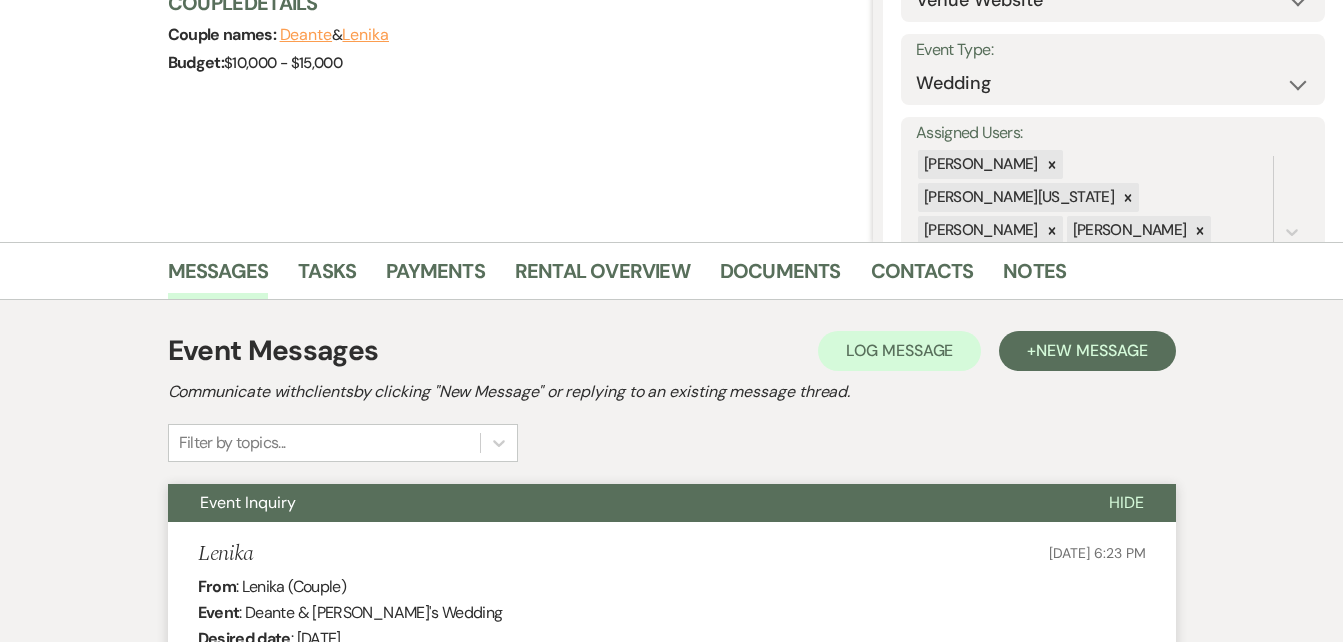 scroll, scrollTop: 0, scrollLeft: 0, axis: both 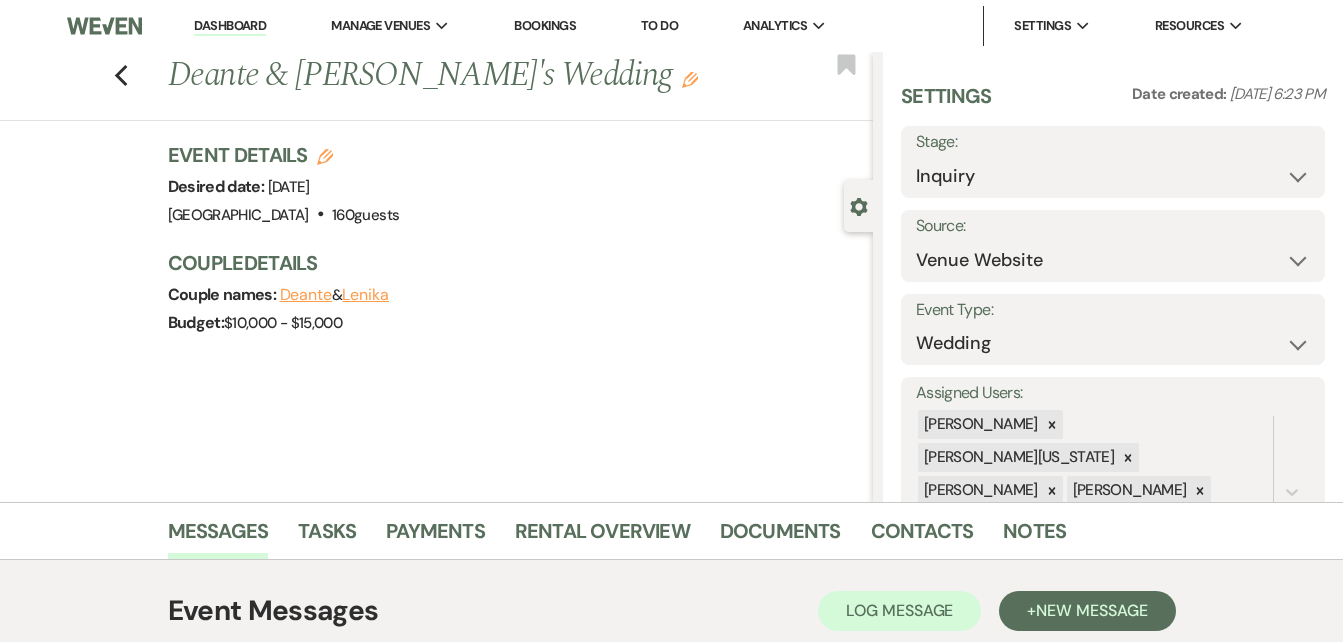 click on "Previous Deante & Lenika's Wedding Edit Bookmark" at bounding box center [431, 86] 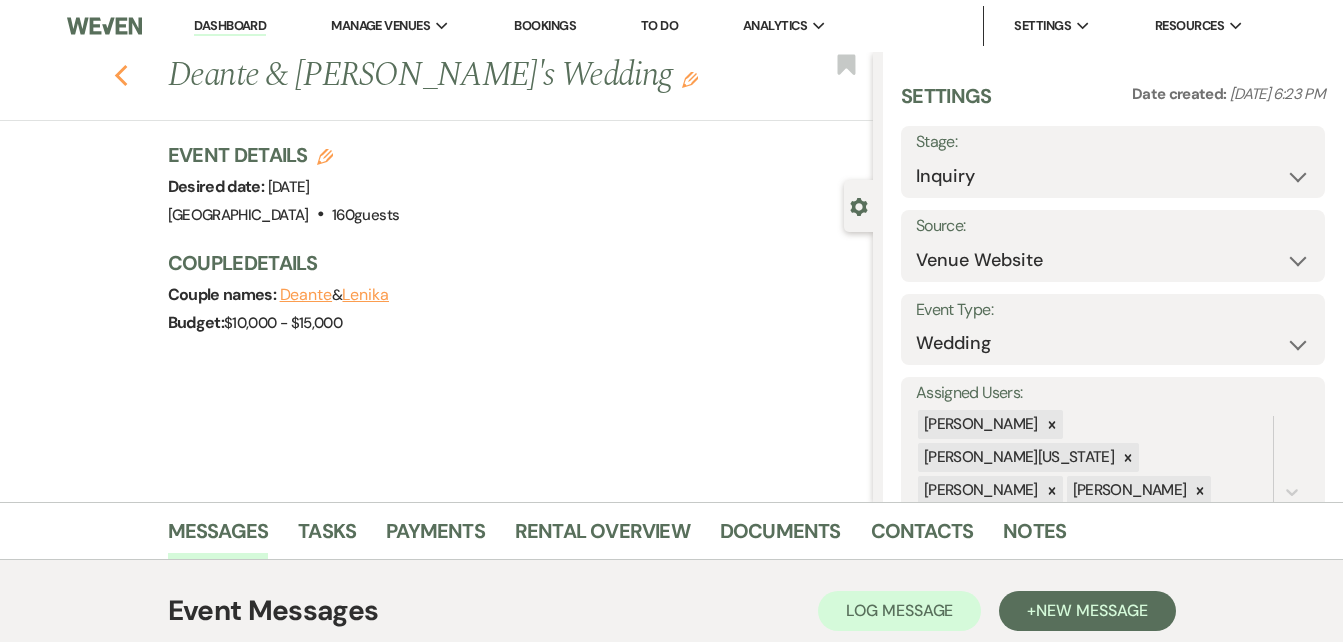 click on "Previous" 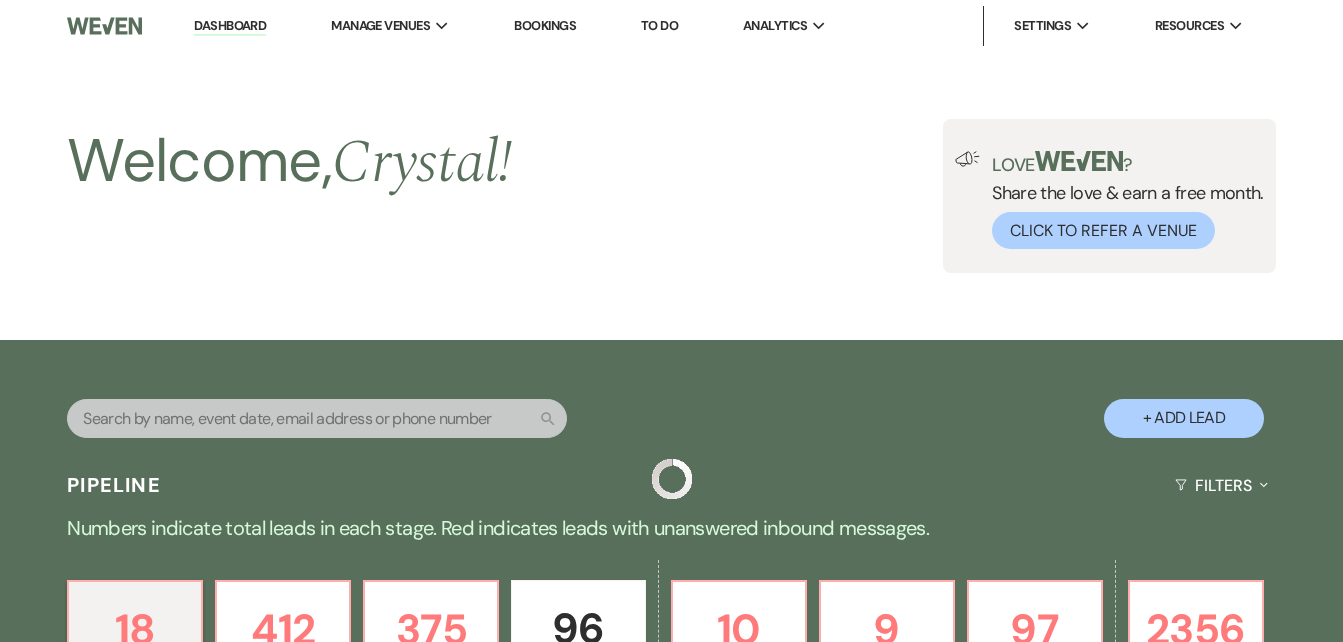scroll, scrollTop: 657, scrollLeft: 0, axis: vertical 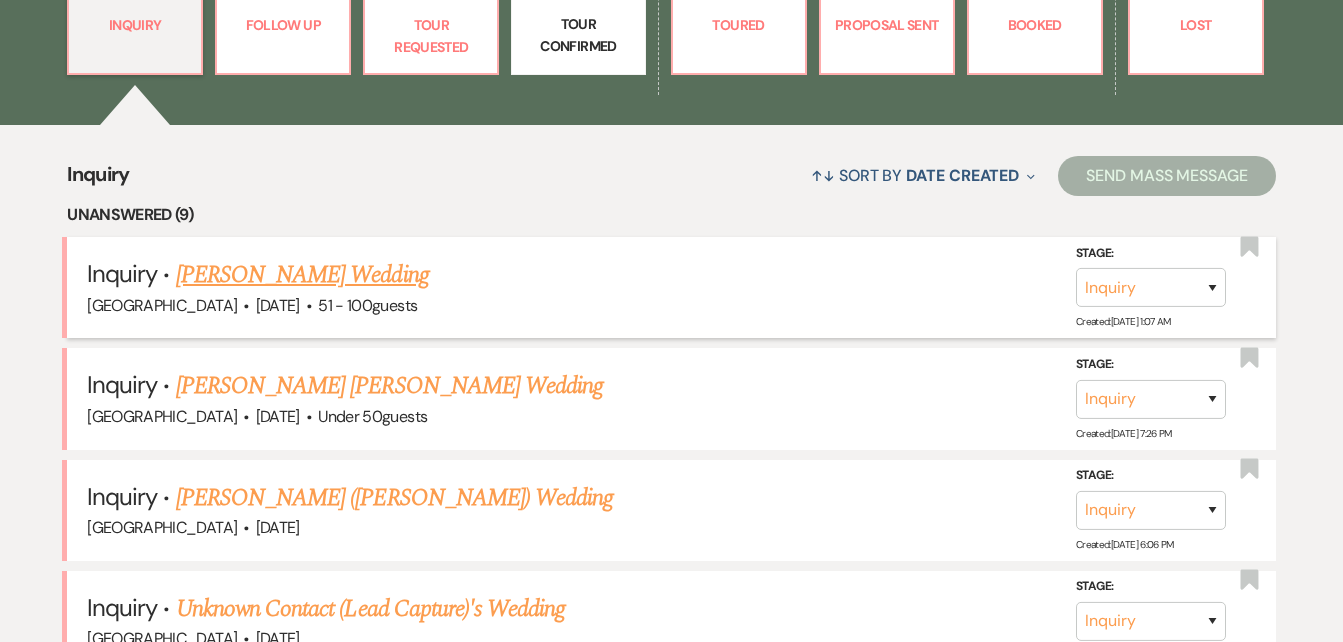 click on "Sara McShane's Wedding" at bounding box center [302, 275] 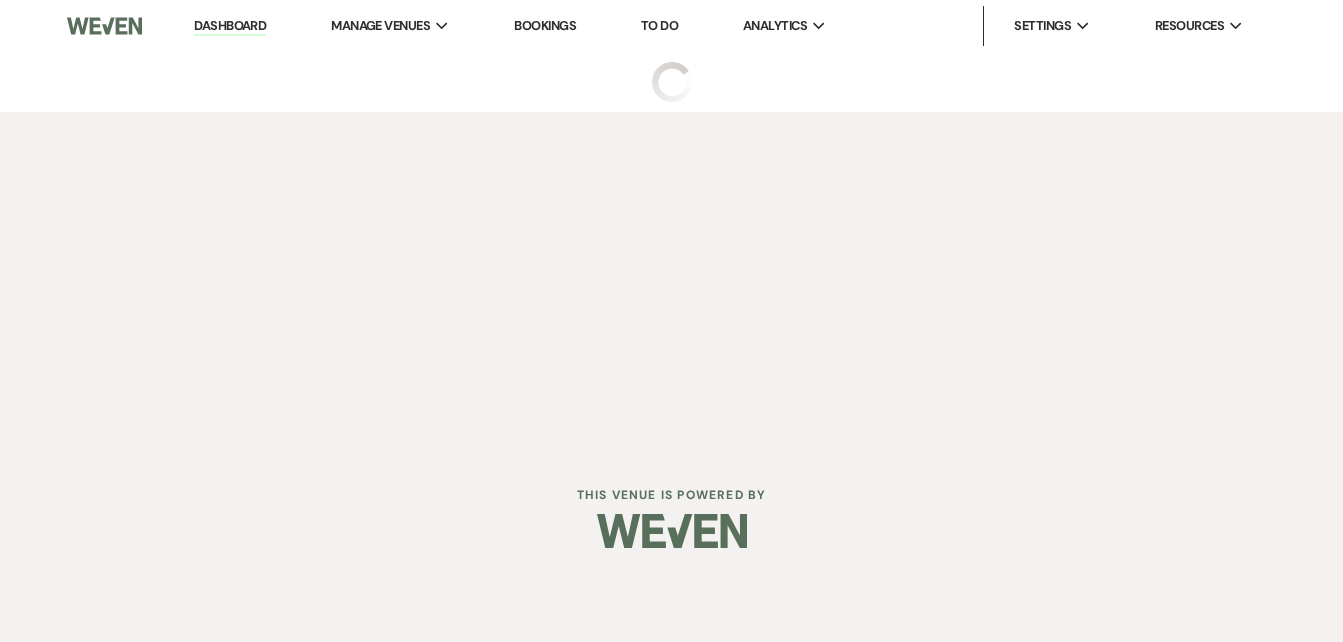 scroll, scrollTop: 0, scrollLeft: 0, axis: both 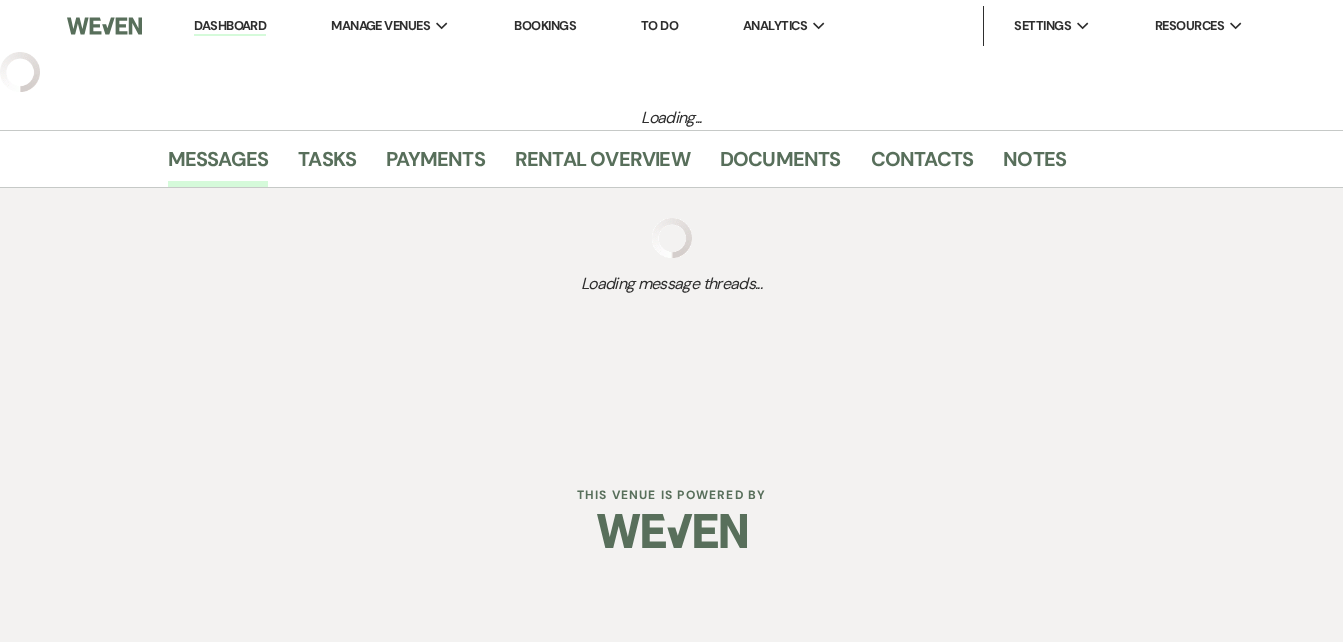 select on "2" 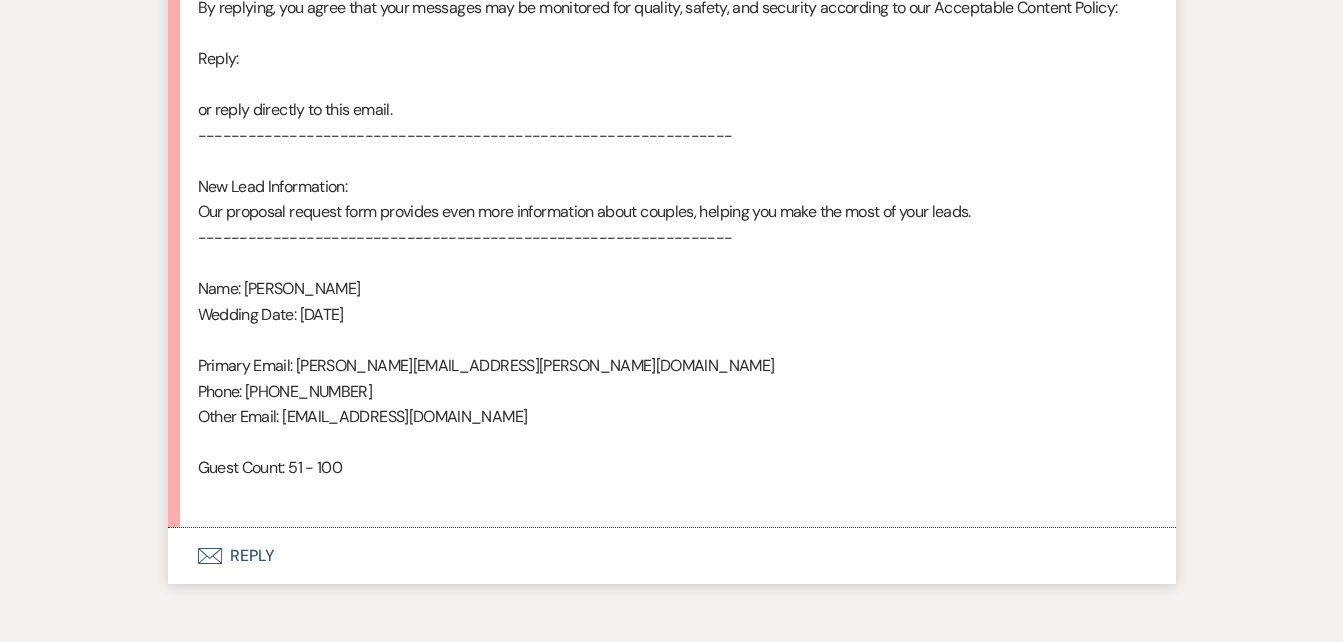 scroll, scrollTop: 1298, scrollLeft: 0, axis: vertical 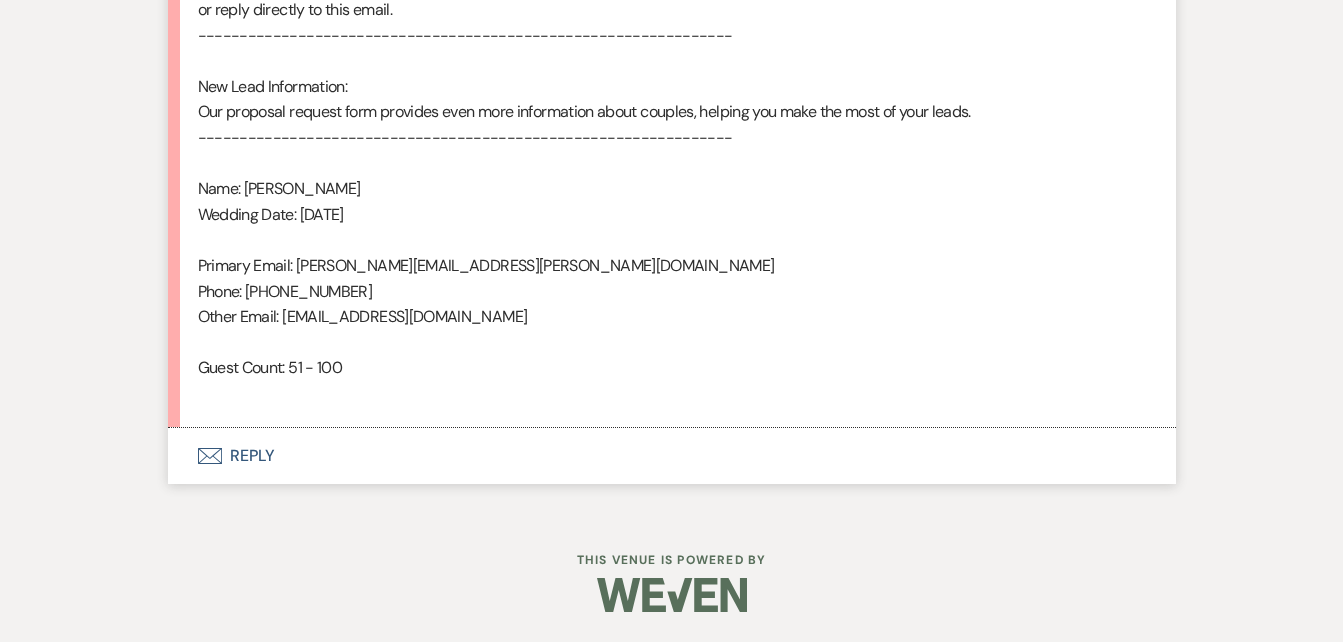 click on "Envelope Reply" at bounding box center [672, 456] 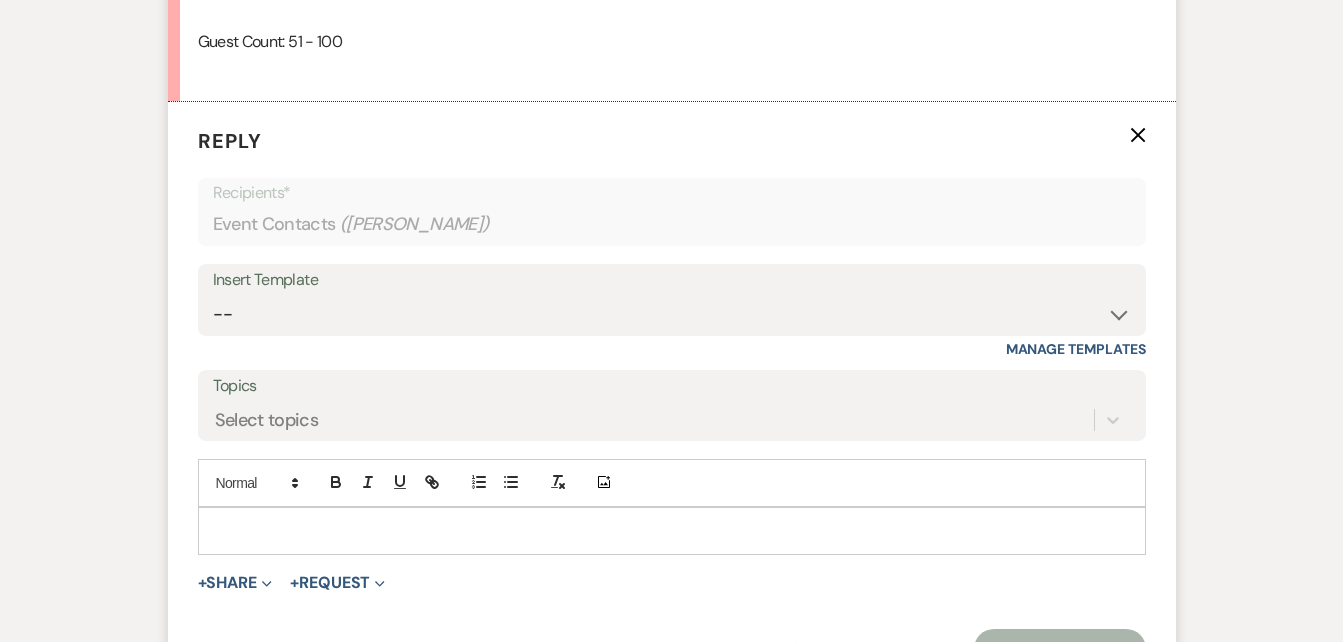 scroll, scrollTop: 1701, scrollLeft: 0, axis: vertical 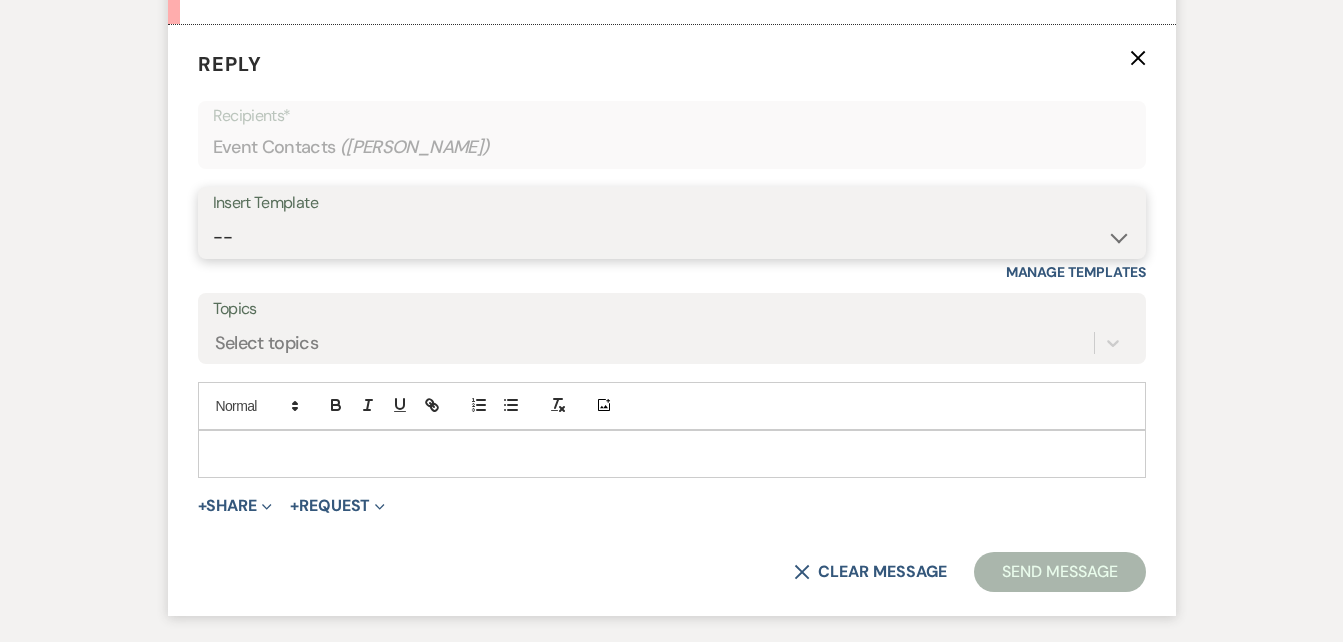 click on "-- Inquiry Follow Up Email #2  Contract Sending Template Payment Template Rental Fee Closing Inquiry - Email #3 Initial Inquiry Response Thank you for Touring Sorry We Missed You for Your Tour Personalized Quote NON-WEDDING - BALLROOM ADD-ON'S Quote Template Personalized Quote- WEDDING EDITION Questionnaire QUOTE FOLLOW UP #1 Blank- Imani Signature  Final Inquiry Email QUOTE FOLLOW UP #2 Weven Planning Portal Introduction (Booked Events) Security Deposit Payment Template  Special Pricing Late Payment  No Trailrides Date Unavailable  Event Coordinator Information May Specials  BOUTIQUE WEDDINGS  Photoshoot Package" at bounding box center [672, 237] 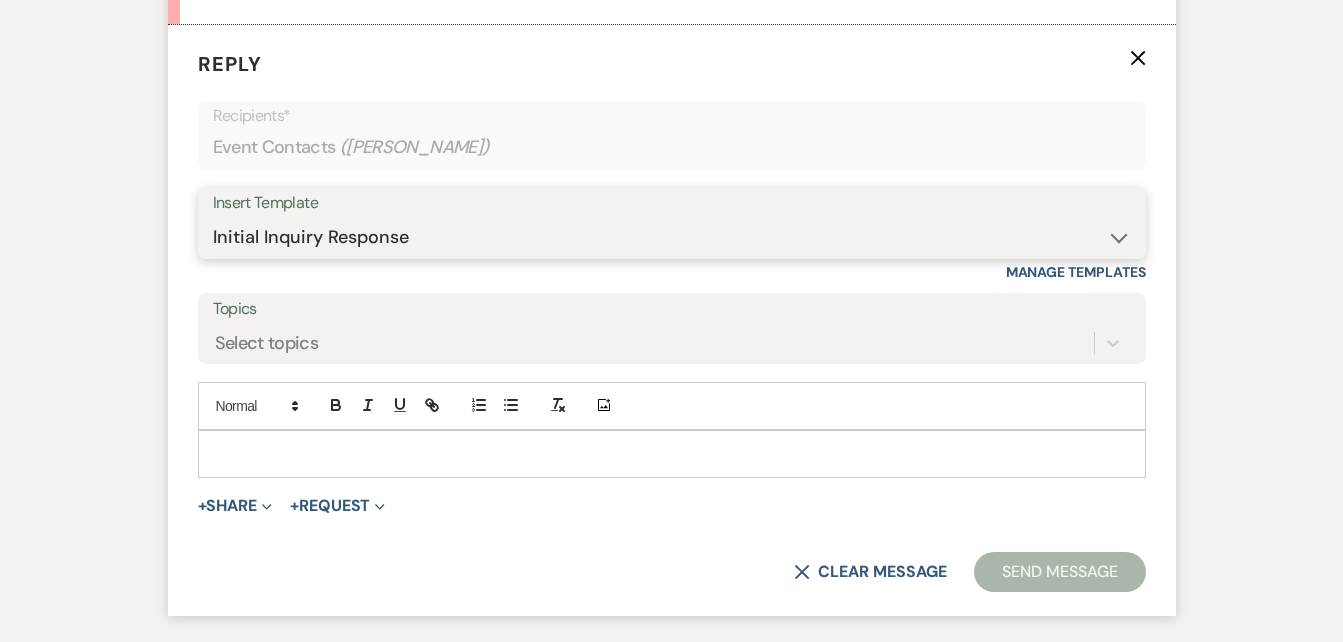 click on "-- Inquiry Follow Up Email #2  Contract Sending Template Payment Template Rental Fee Closing Inquiry - Email #3 Initial Inquiry Response Thank you for Touring Sorry We Missed You for Your Tour Personalized Quote NON-WEDDING - BALLROOM ADD-ON'S Quote Template Personalized Quote- WEDDING EDITION Questionnaire QUOTE FOLLOW UP #1 Blank- Imani Signature  Final Inquiry Email QUOTE FOLLOW UP #2 Weven Planning Portal Introduction (Booked Events) Security Deposit Payment Template  Special Pricing Late Payment  No Trailrides Date Unavailable  Event Coordinator Information May Specials  BOUTIQUE WEDDINGS  Photoshoot Package" at bounding box center (672, 237) 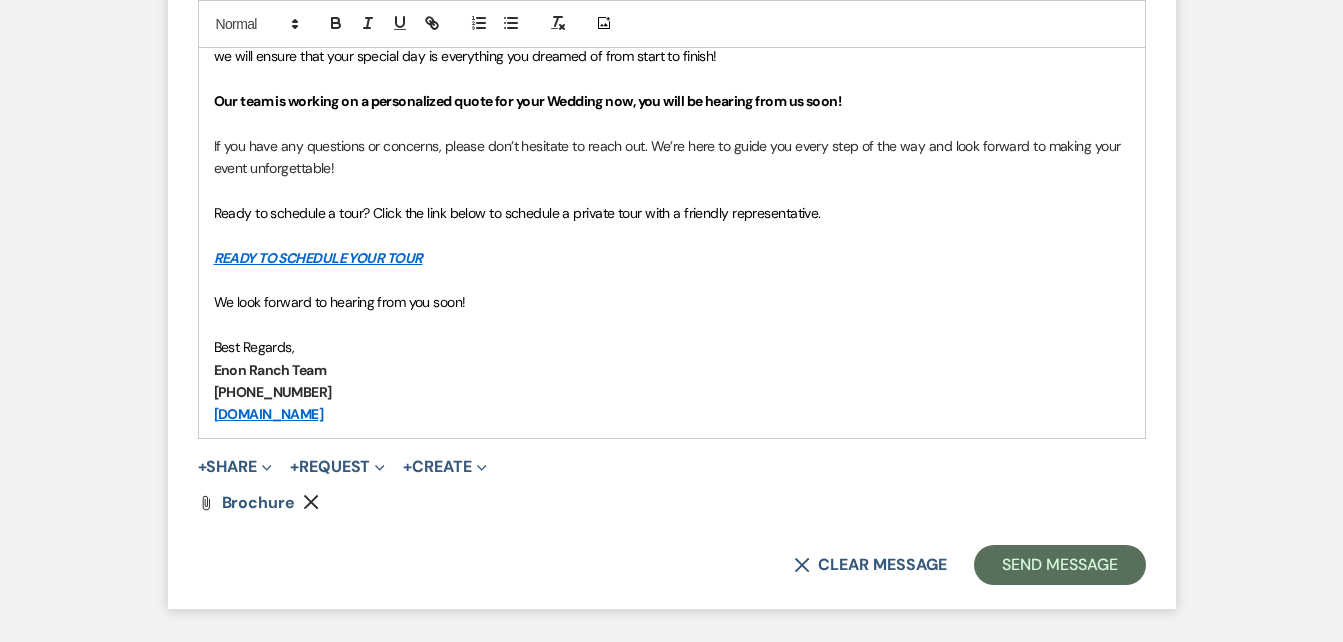 scroll, scrollTop: 2167, scrollLeft: 0, axis: vertical 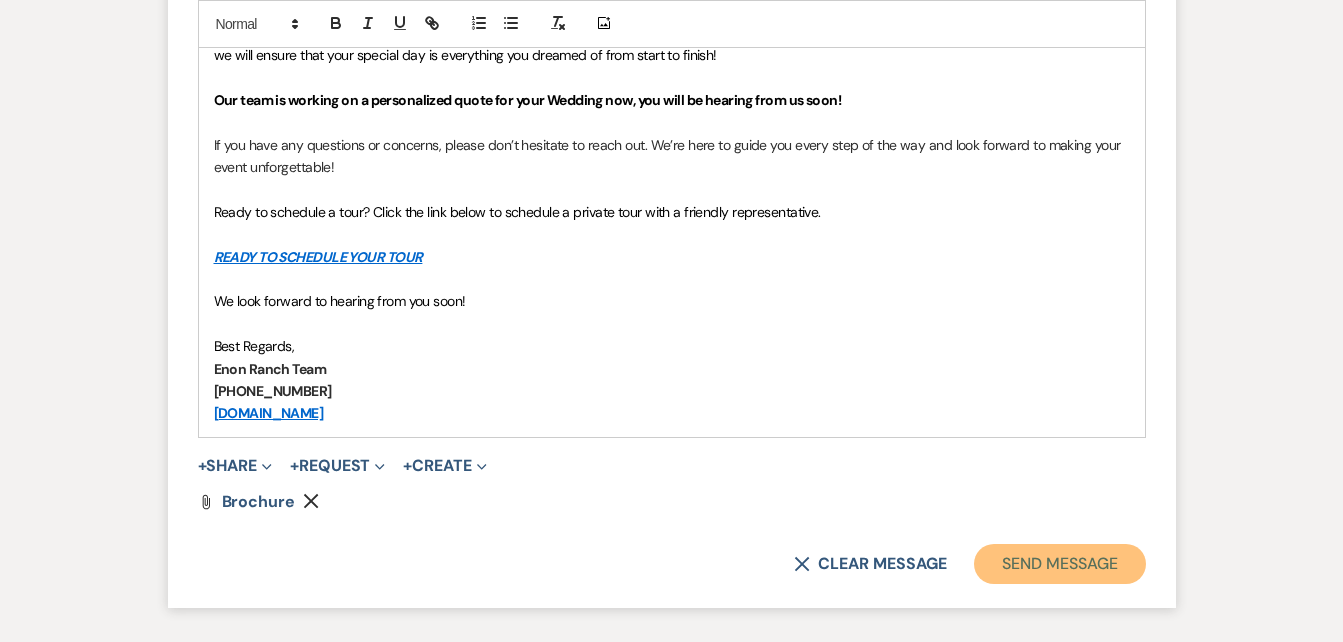 click on "Send Message" at bounding box center (1059, 564) 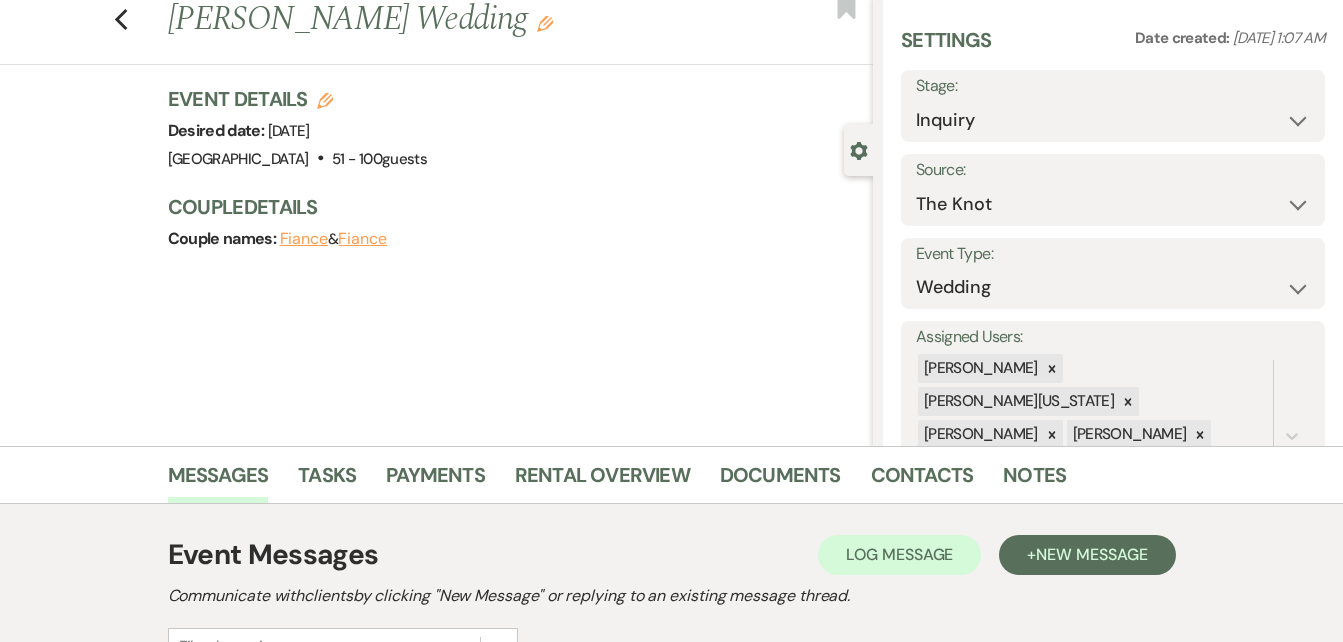 scroll, scrollTop: 0, scrollLeft: 0, axis: both 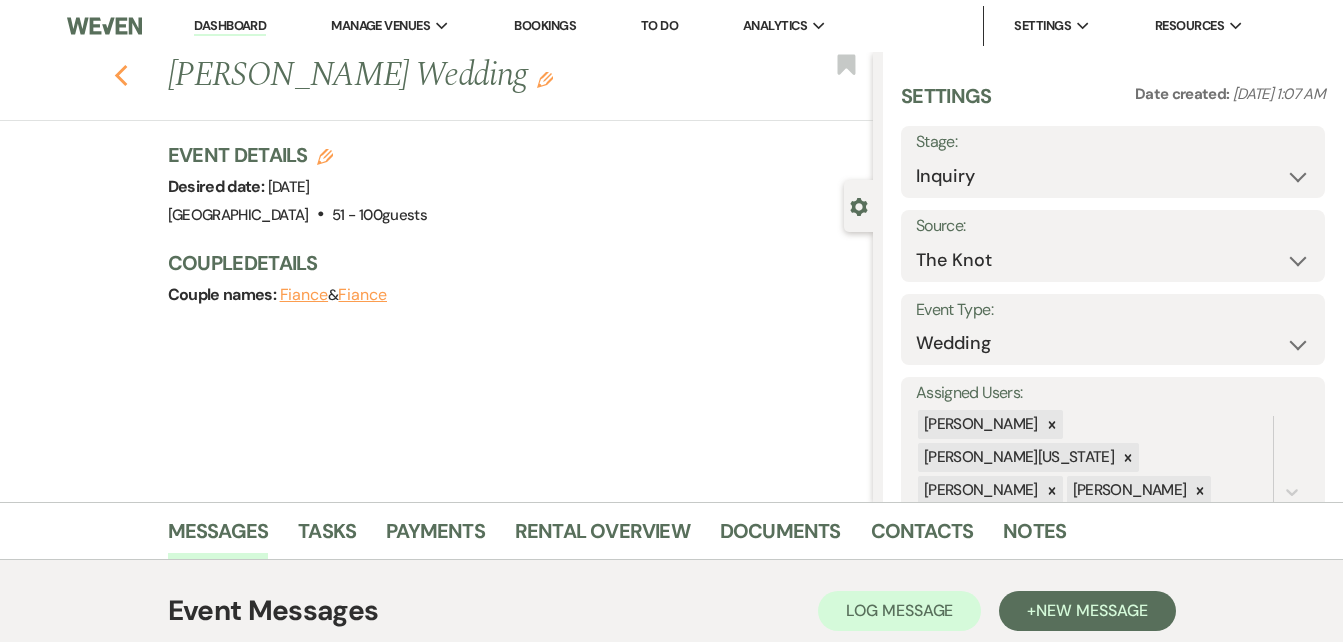 click 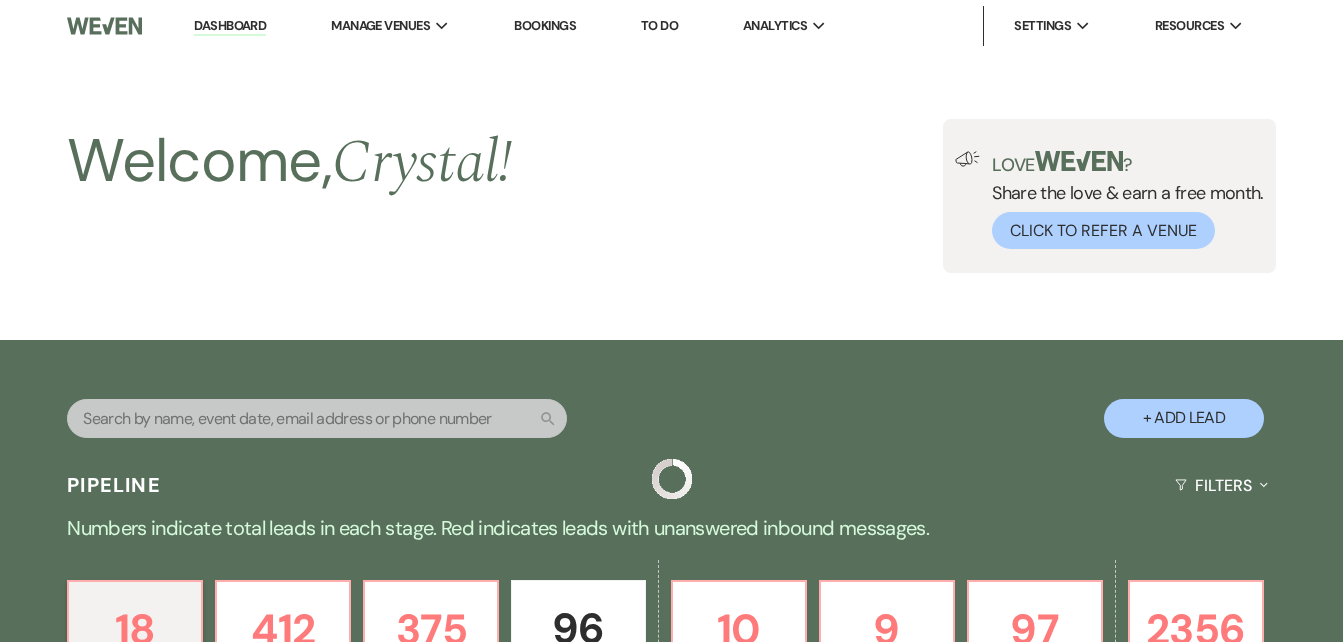 scroll, scrollTop: 657, scrollLeft: 0, axis: vertical 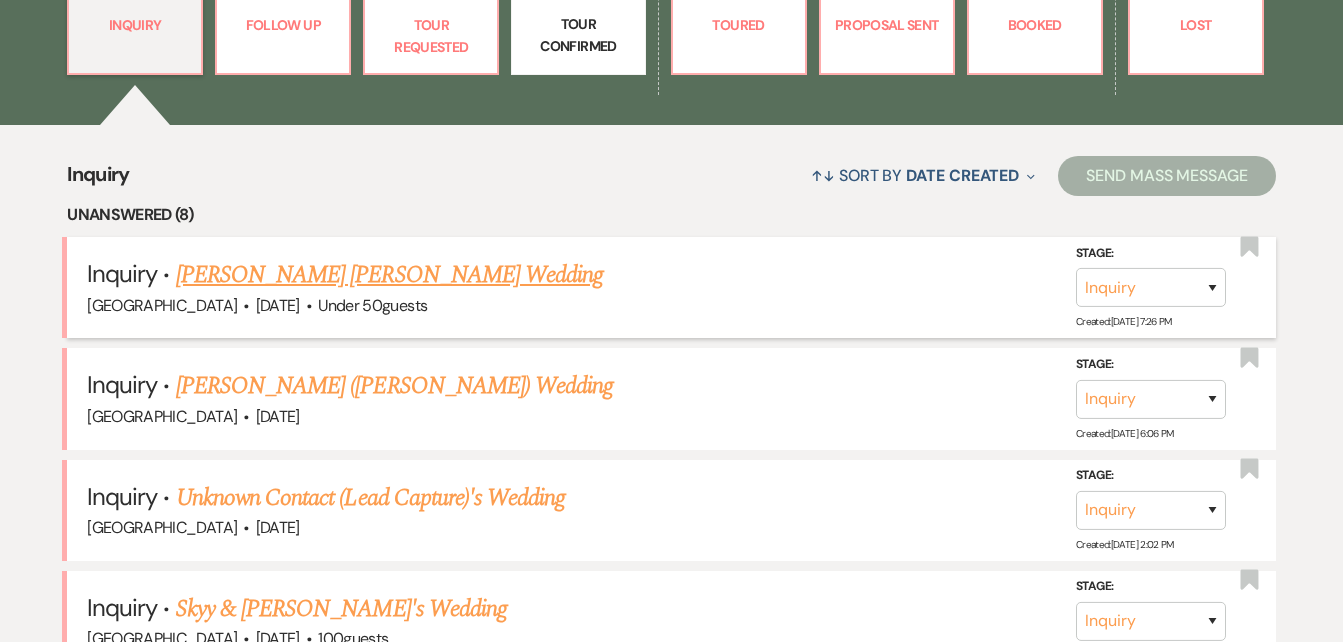 click on "Gianelly Ortiz's Wedding" at bounding box center [389, 275] 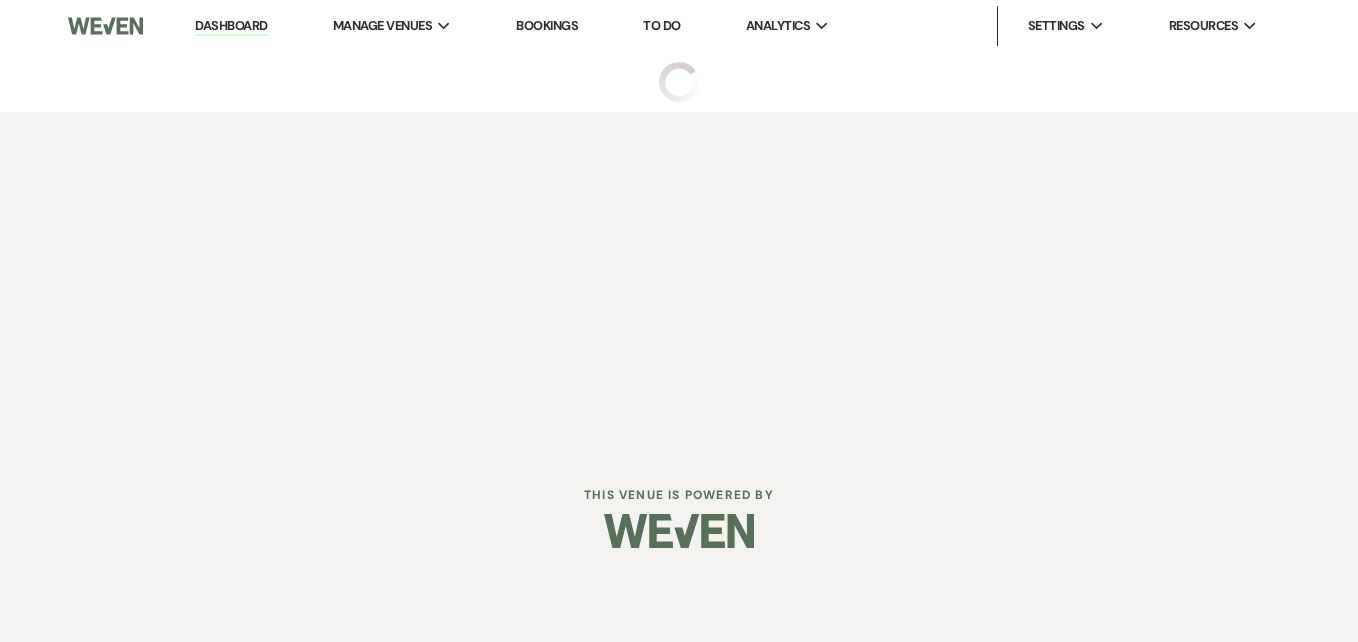 select on "2" 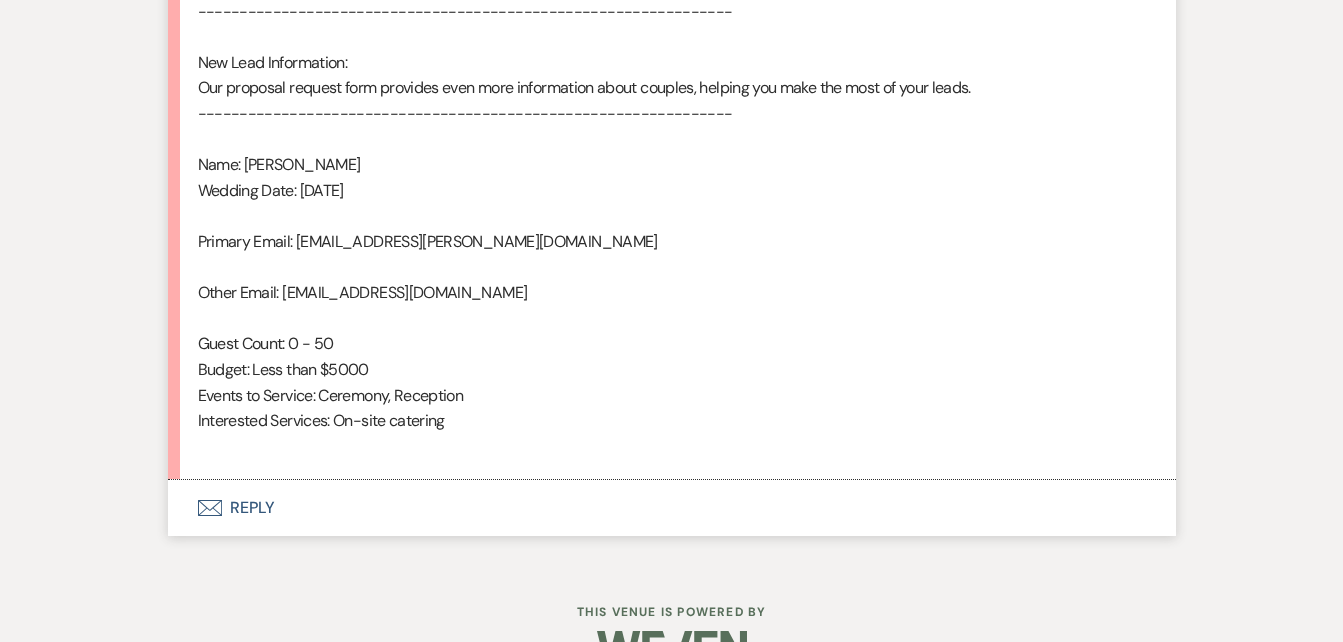 scroll, scrollTop: 1375, scrollLeft: 0, axis: vertical 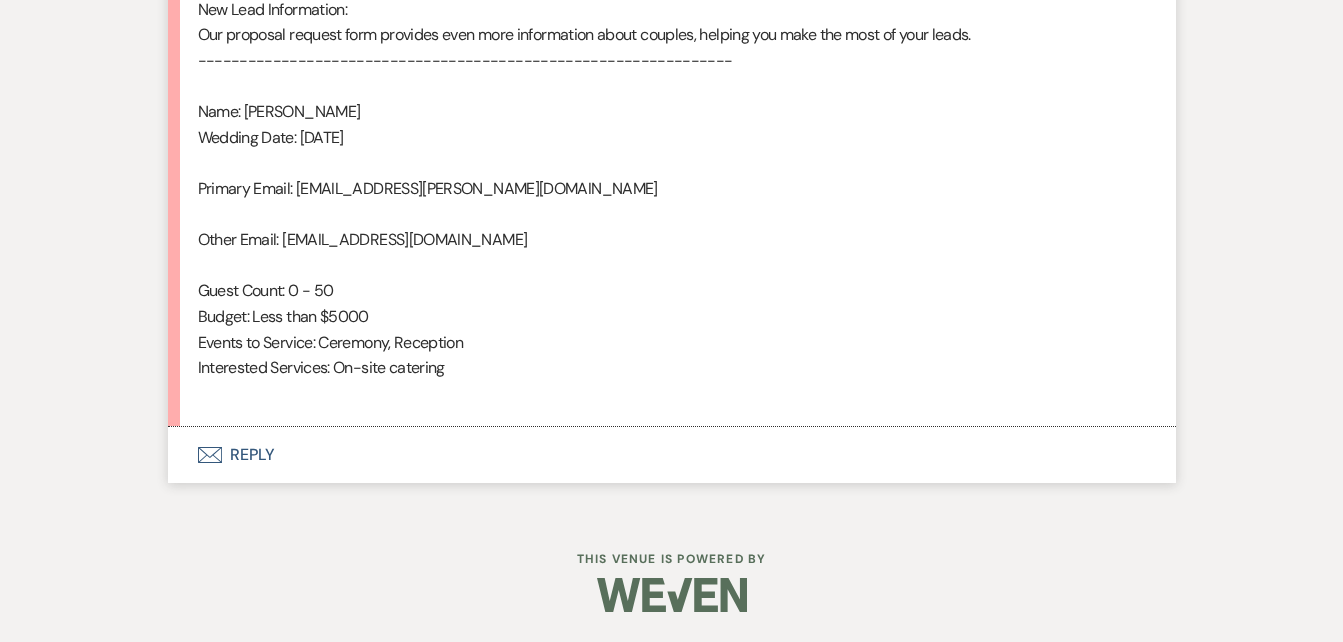 click on "Envelope Reply" at bounding box center [672, 455] 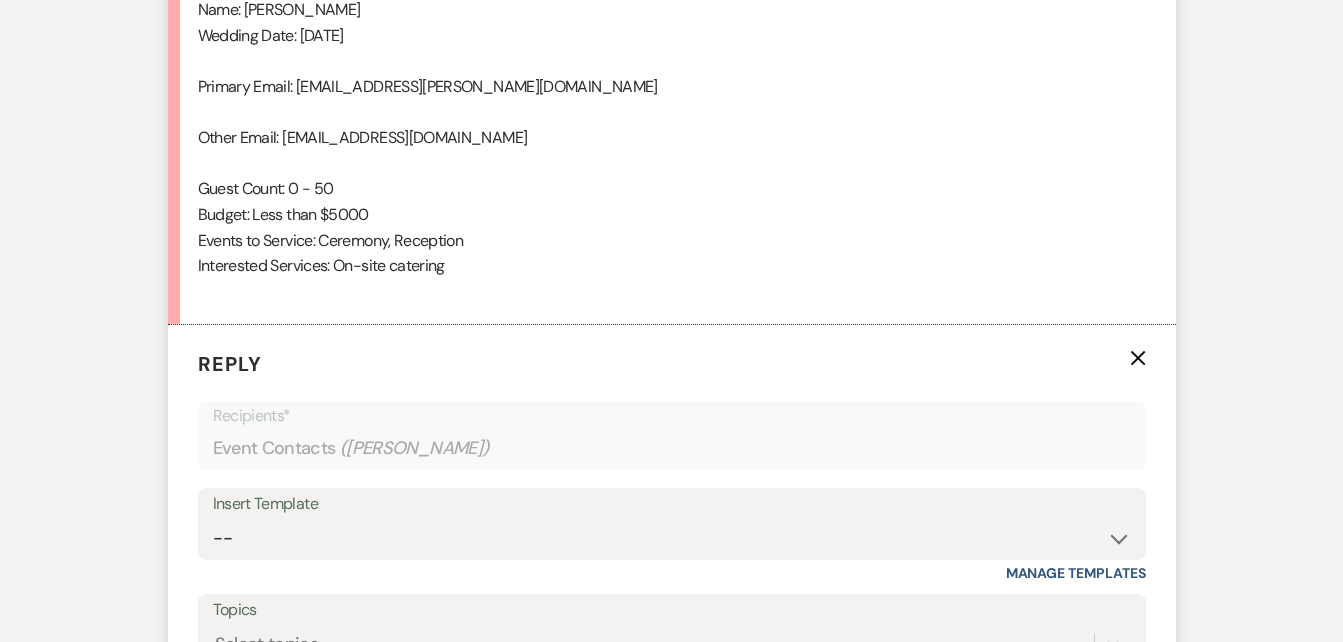 scroll, scrollTop: 1778, scrollLeft: 0, axis: vertical 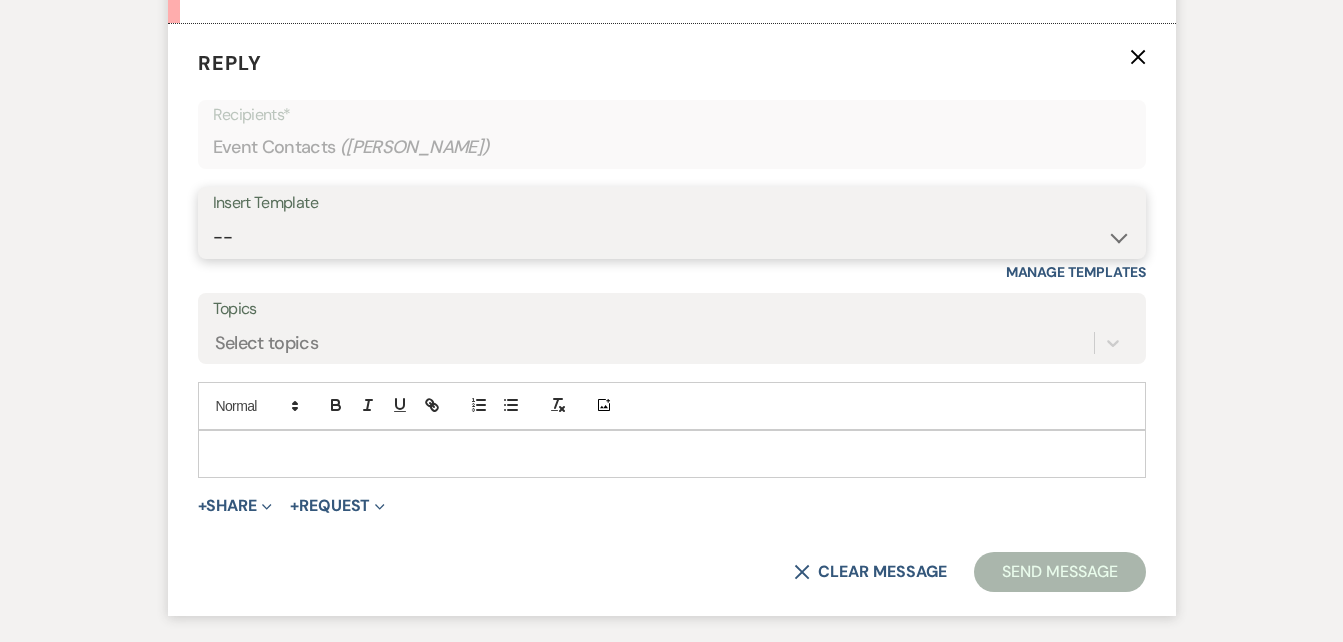 click on "-- Inquiry Follow Up Email #2  Contract Sending Template Payment Template Rental Fee Closing Inquiry - Email #3 Initial Inquiry Response Thank you for Touring Sorry We Missed You for Your Tour Personalized Quote NON-WEDDING - BALLROOM ADD-ON'S Quote Template Personalized Quote- WEDDING EDITION Questionnaire QUOTE FOLLOW UP #1 Blank- Imani Signature  Final Inquiry Email QUOTE FOLLOW UP #2 Weven Planning Portal Introduction (Booked Events) Security Deposit Payment Template  Special Pricing Late Payment  No Trailrides Date Unavailable  Event Coordinator Information May Specials  BOUTIQUE WEDDINGS  Photoshoot Package" at bounding box center [672, 237] 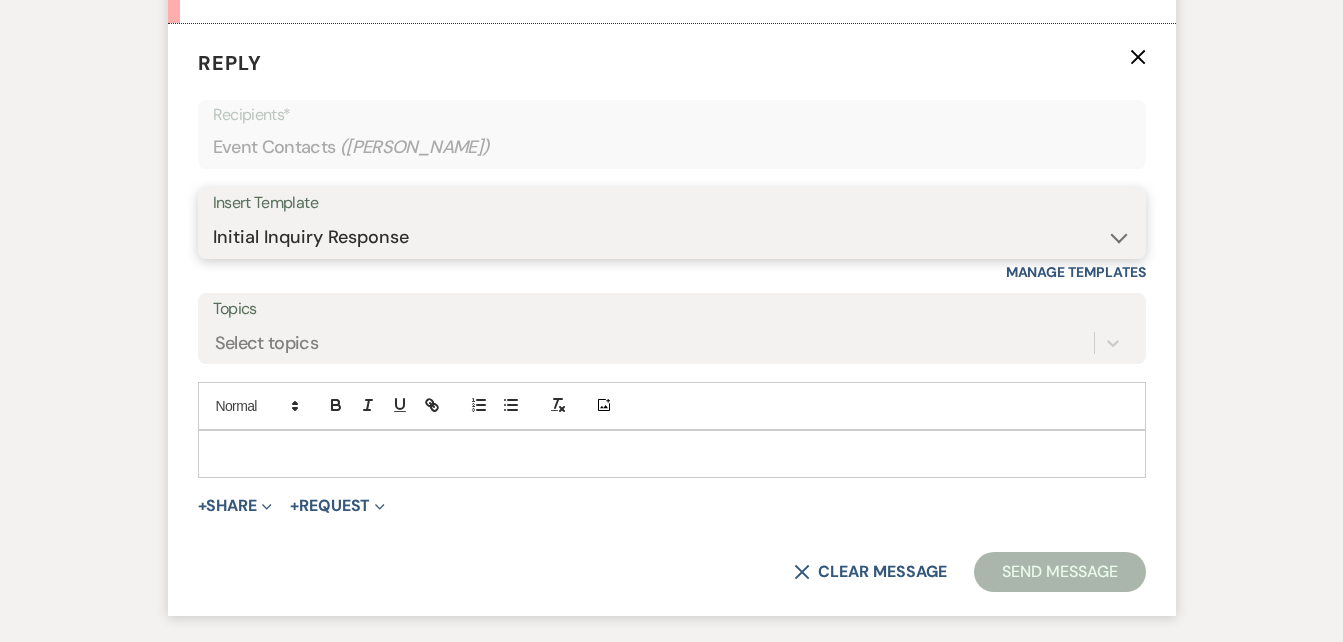 click on "-- Inquiry Follow Up Email #2  Contract Sending Template Payment Template Rental Fee Closing Inquiry - Email #3 Initial Inquiry Response Thank you for Touring Sorry We Missed You for Your Tour Personalized Quote NON-WEDDING - BALLROOM ADD-ON'S Quote Template Personalized Quote- WEDDING EDITION Questionnaire QUOTE FOLLOW UP #1 Blank- Imani Signature  Final Inquiry Email QUOTE FOLLOW UP #2 Weven Planning Portal Introduction (Booked Events) Security Deposit Payment Template  Special Pricing Late Payment  No Trailrides Date Unavailable  Event Coordinator Information May Specials  BOUTIQUE WEDDINGS  Photoshoot Package" at bounding box center (672, 237) 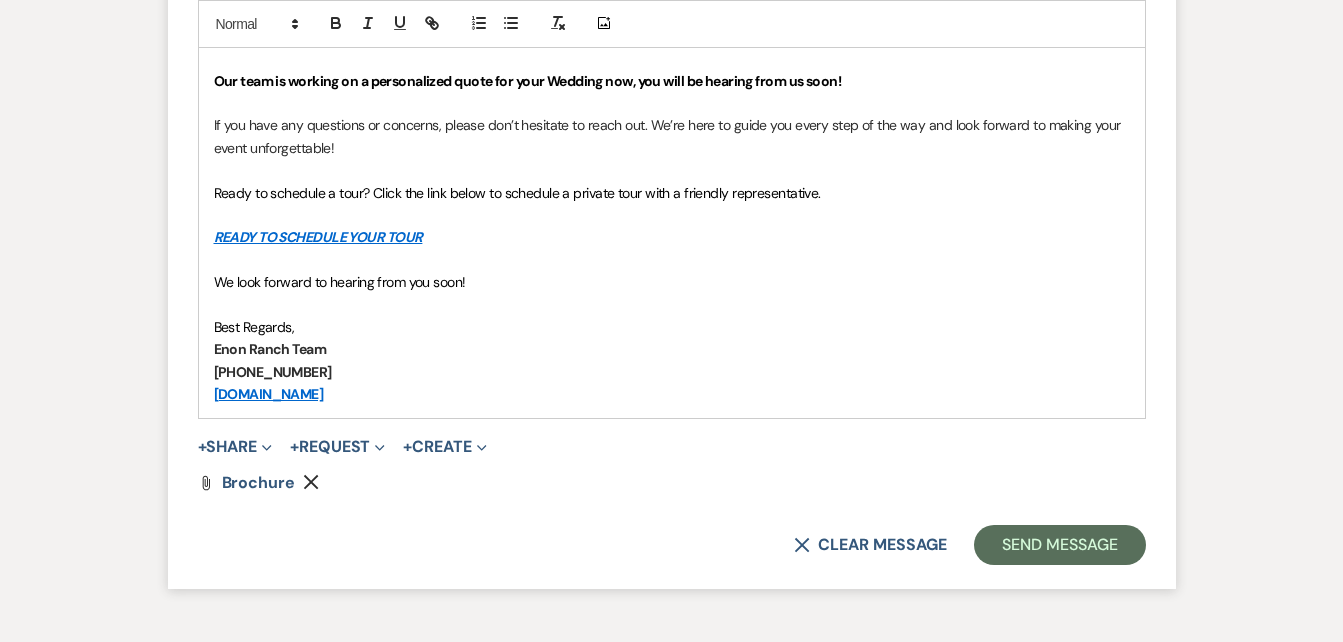 scroll, scrollTop: 2261, scrollLeft: 0, axis: vertical 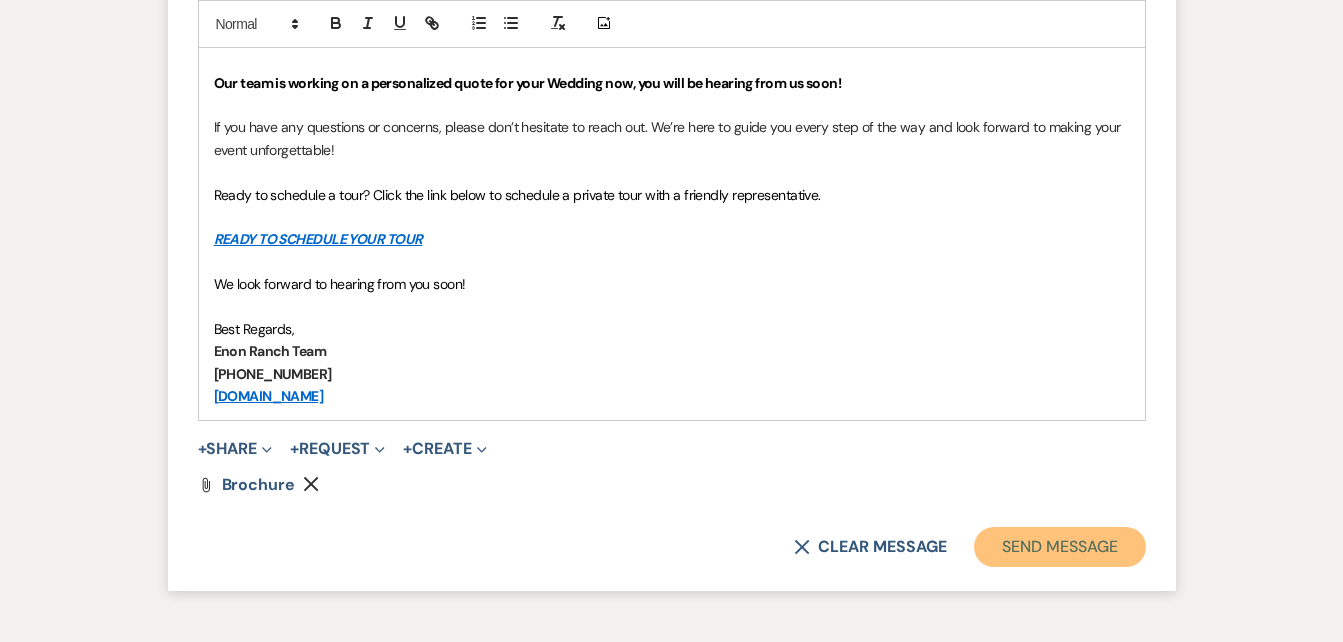 click on "Send Message" at bounding box center (1059, 547) 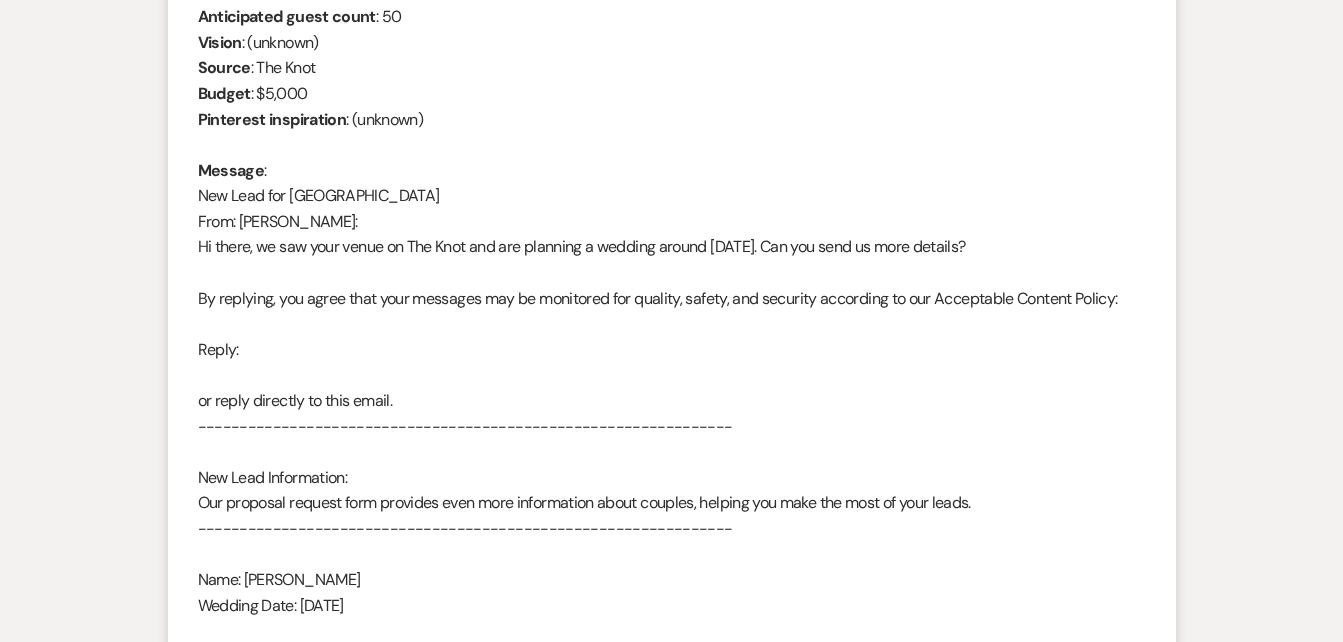 scroll, scrollTop: 0, scrollLeft: 0, axis: both 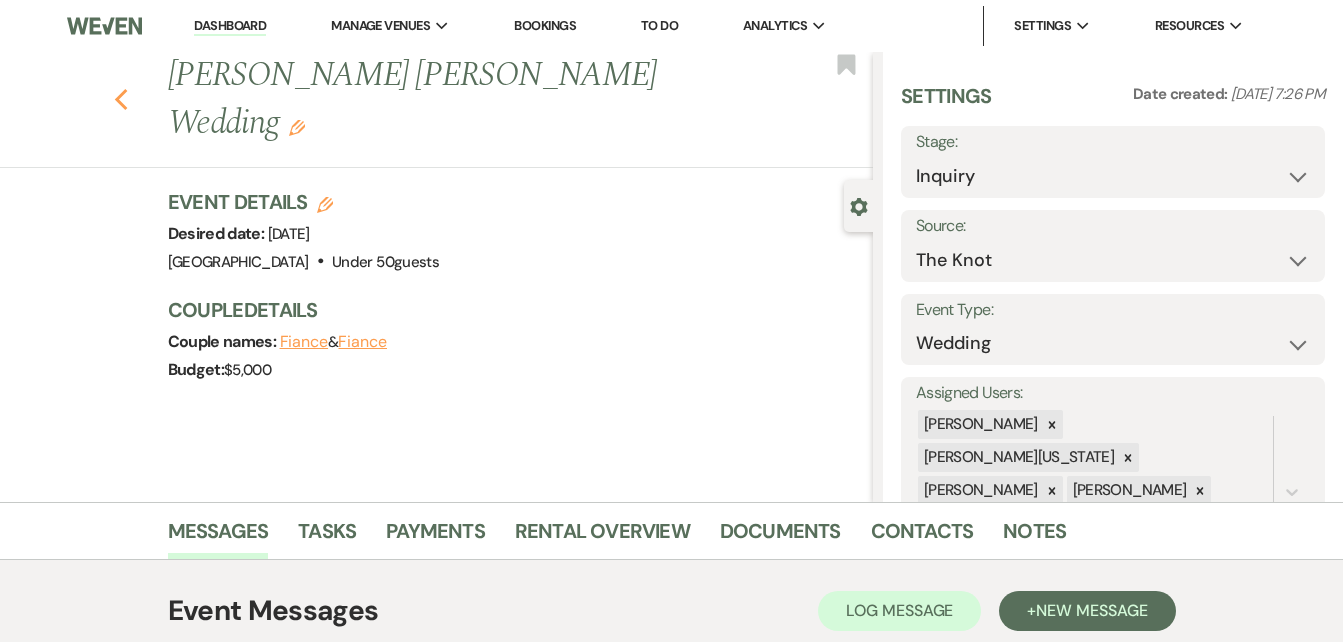 click 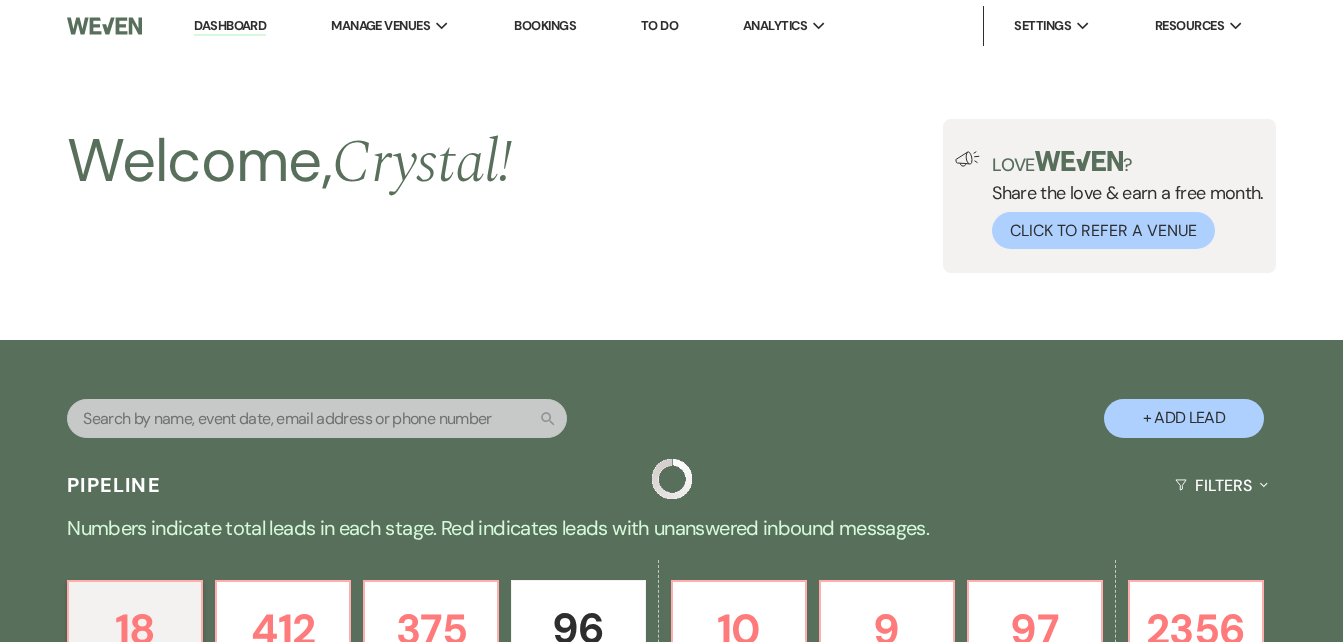 scroll, scrollTop: 657, scrollLeft: 0, axis: vertical 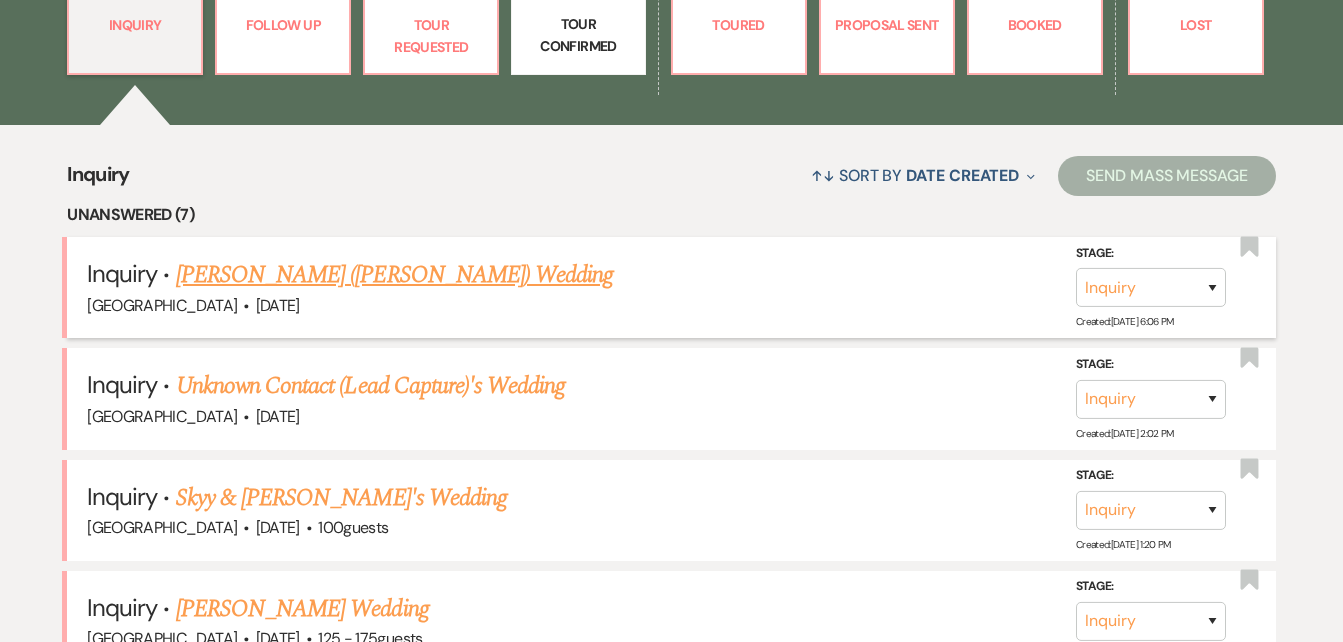 click on "Timara Walker (Annette Burgess) Wedding" at bounding box center (394, 275) 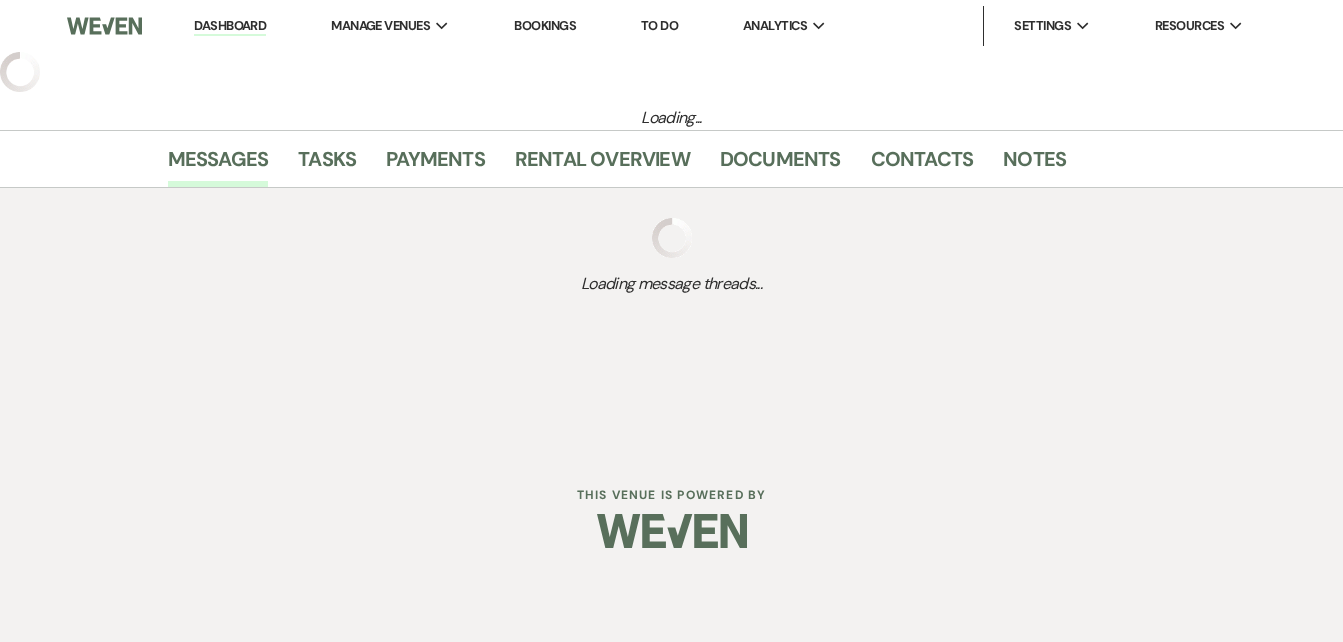 select on "5" 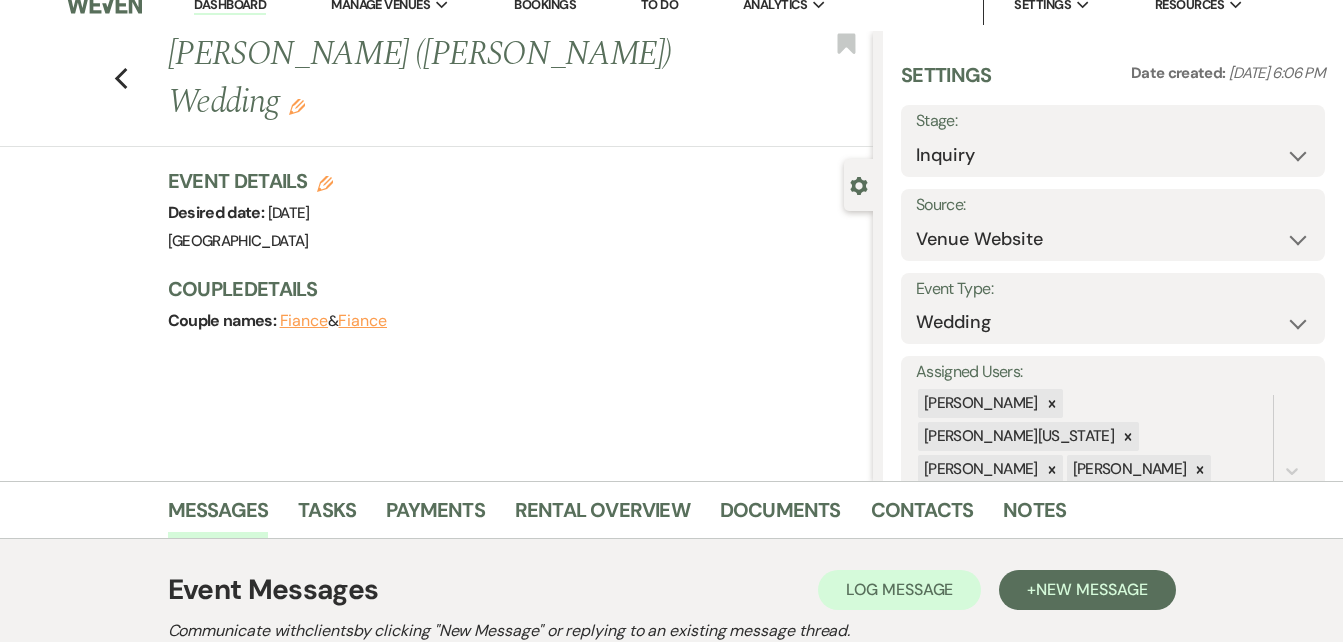 scroll, scrollTop: 0, scrollLeft: 0, axis: both 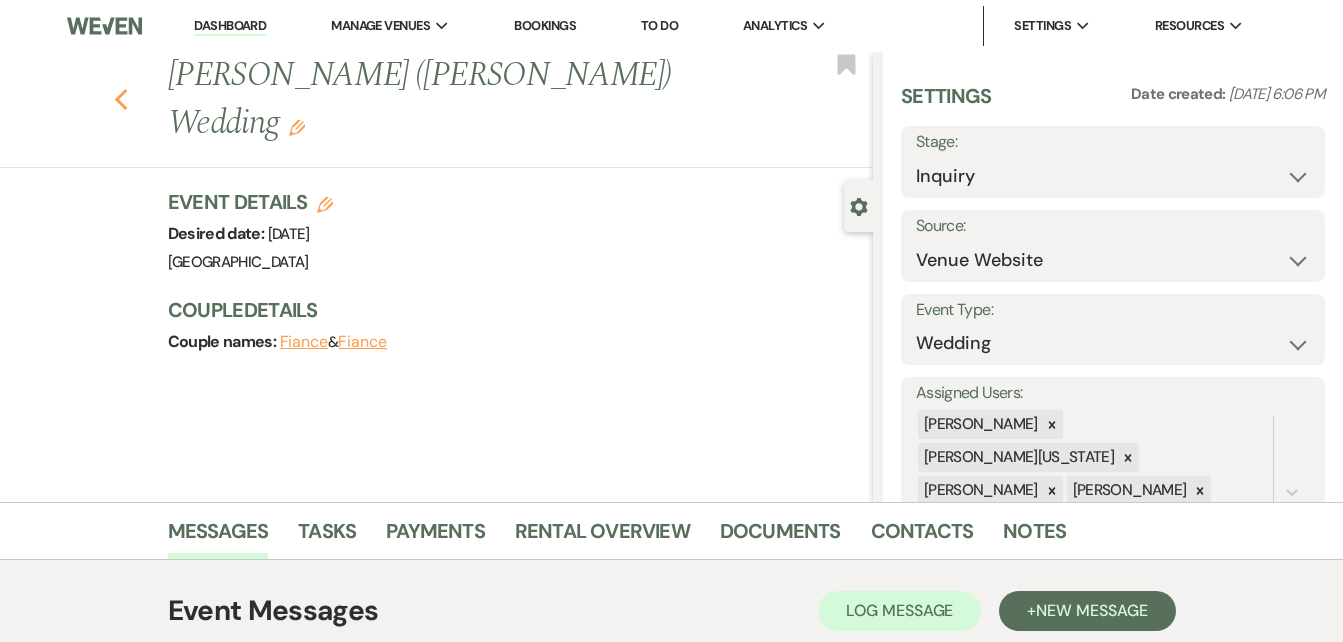 click on "Previous" 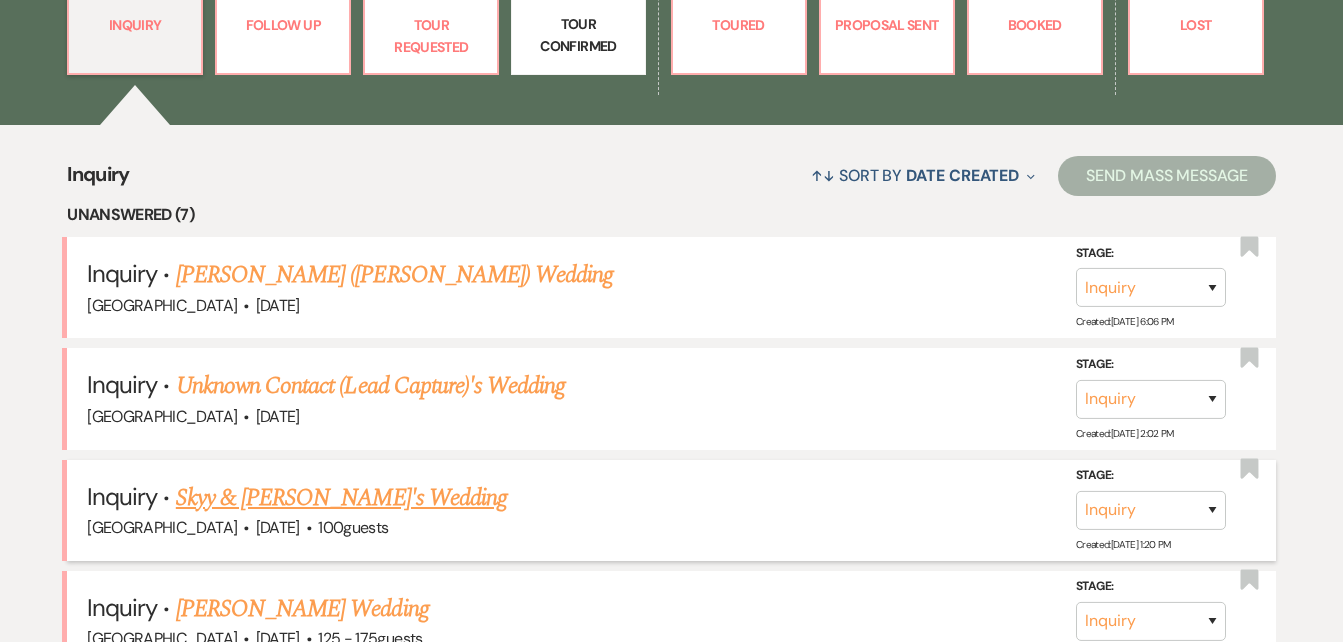 click on "Skyy & Matthew's Wedding" at bounding box center (341, 498) 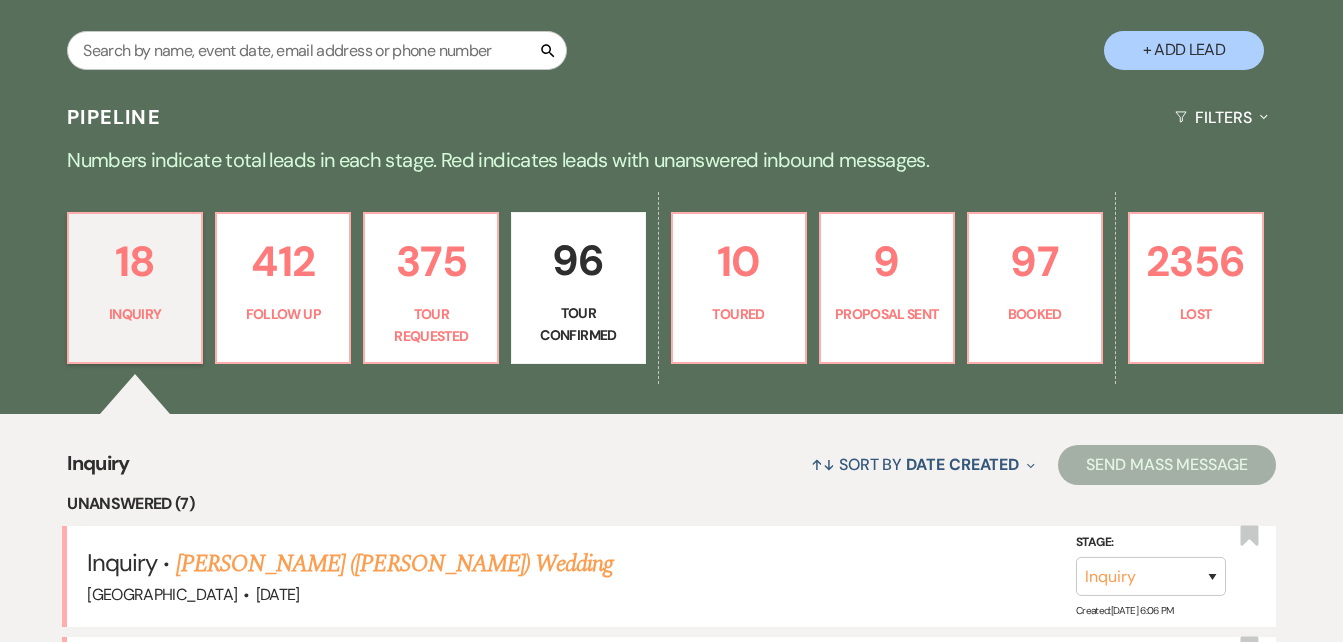 select on "5" 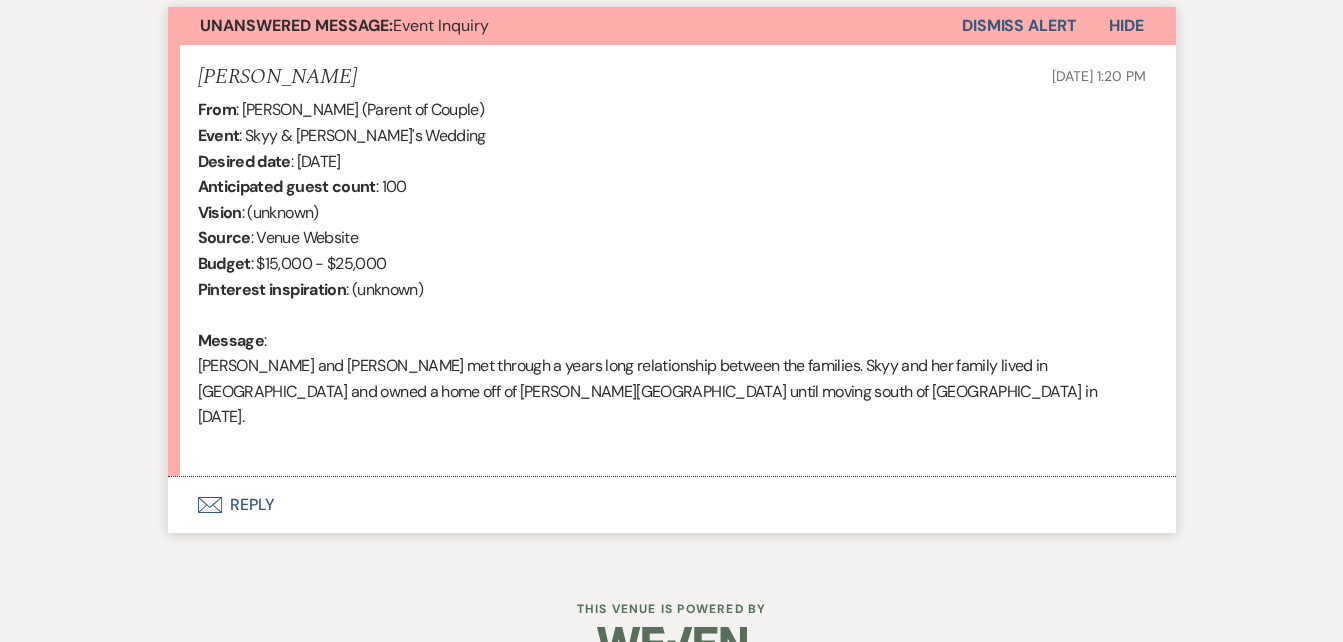 scroll, scrollTop: 761, scrollLeft: 0, axis: vertical 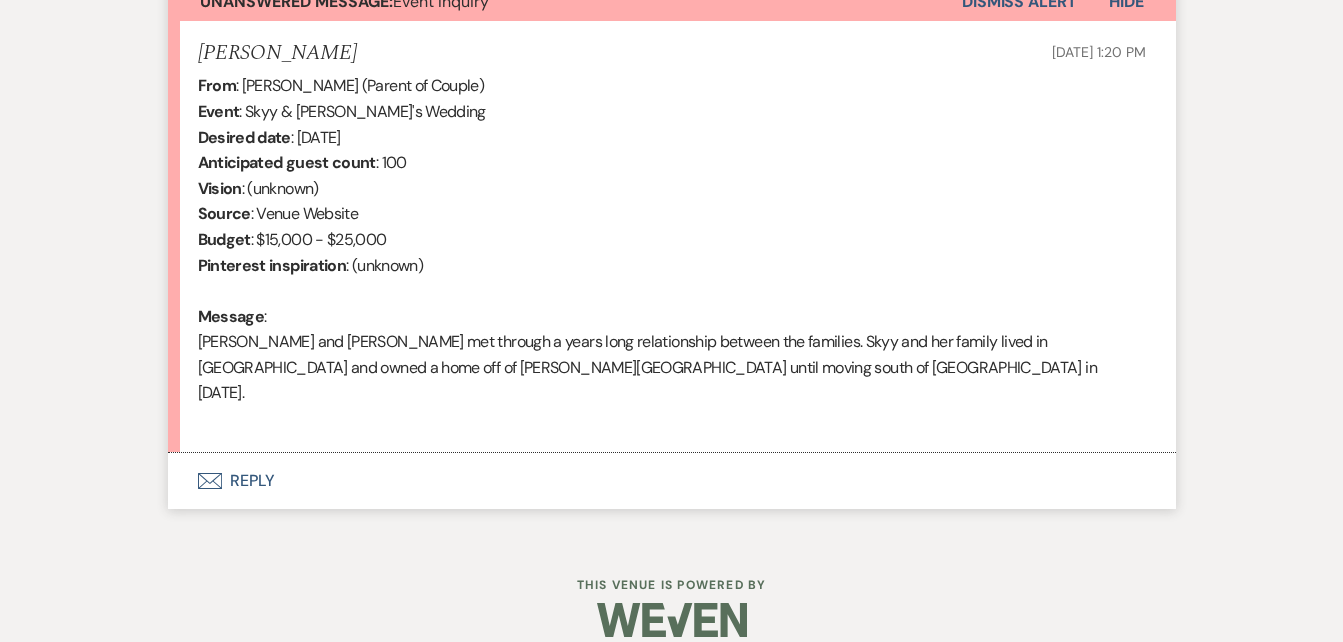 click on "Envelope" 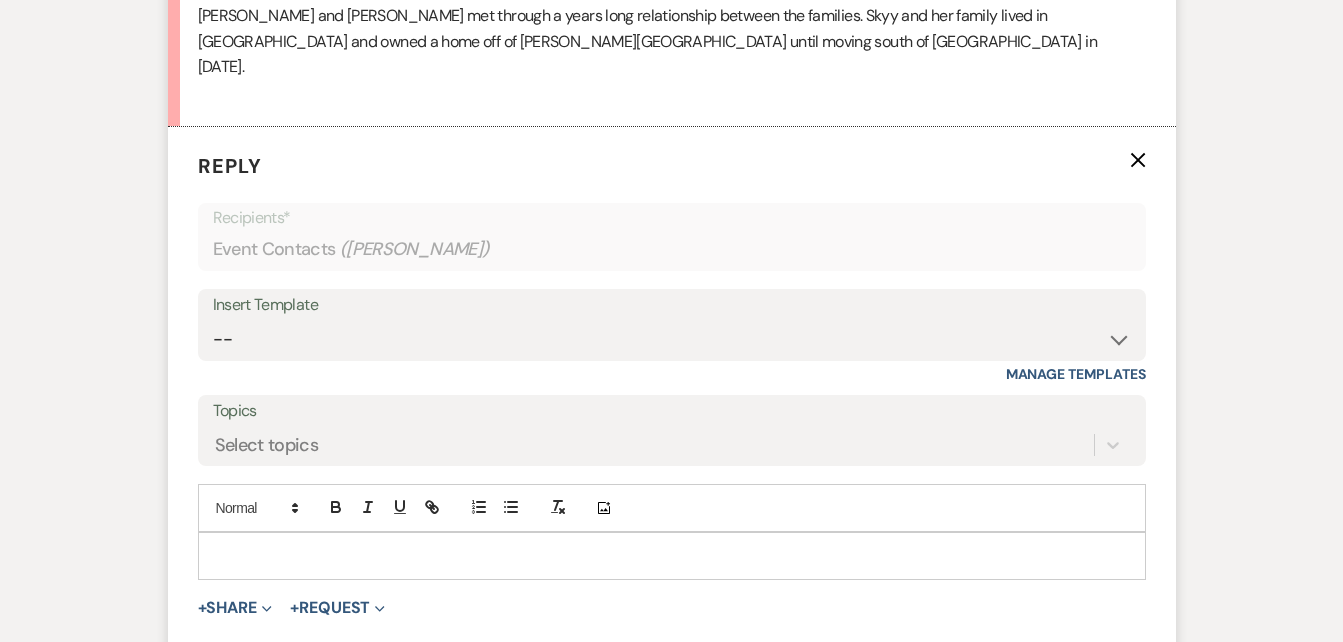 scroll, scrollTop: 1164, scrollLeft: 0, axis: vertical 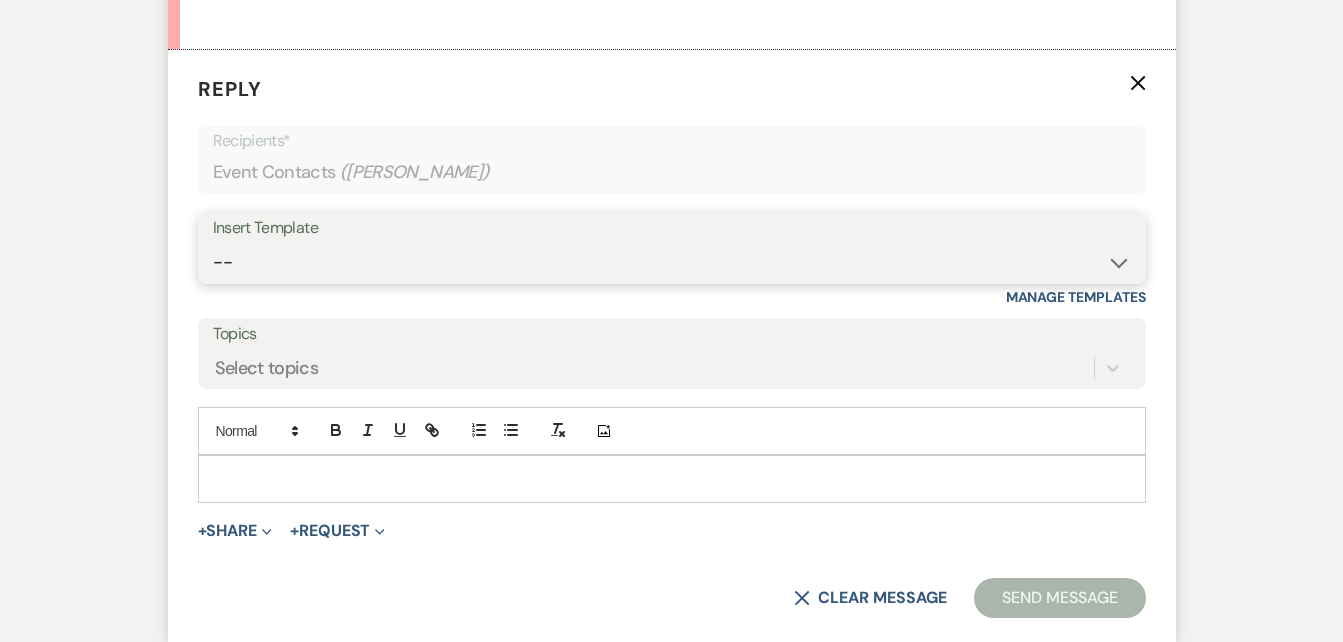 click on "-- Inquiry Follow Up Email #2  Contract Sending Template Payment Template Rental Fee Closing Inquiry - Email #3 Initial Inquiry Response Thank you for Touring Sorry We Missed You for Your Tour Personalized Quote NON-WEDDING - BALLROOM ADD-ON'S Quote Template Personalized Quote- WEDDING EDITION Questionnaire QUOTE FOLLOW UP #1 Blank- Imani Signature  Final Inquiry Email QUOTE FOLLOW UP #2 Weven Planning Portal Introduction (Booked Events) Security Deposit Payment Template  Special Pricing Late Payment  No Trailrides Date Unavailable  Event Coordinator Information May Specials  BOUTIQUE WEDDINGS  Photoshoot Package" at bounding box center [672, 262] 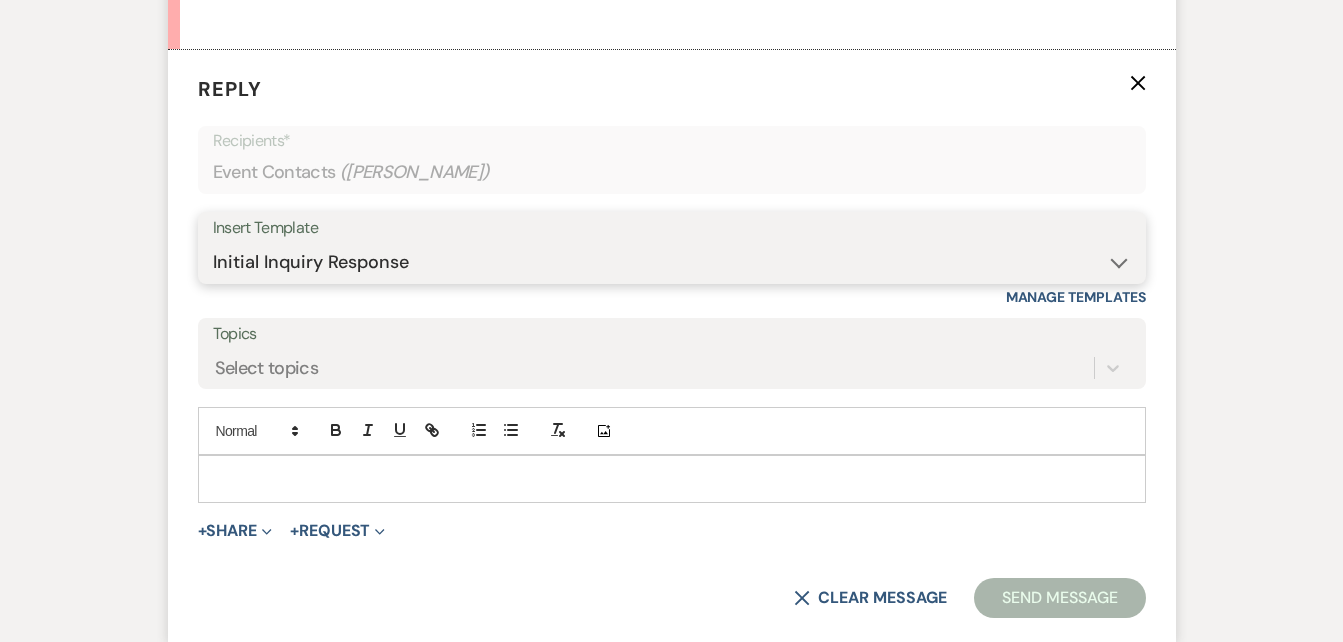 click on "-- Inquiry Follow Up Email #2  Contract Sending Template Payment Template Rental Fee Closing Inquiry - Email #3 Initial Inquiry Response Thank you for Touring Sorry We Missed You for Your Tour Personalized Quote NON-WEDDING - BALLROOM ADD-ON'S Quote Template Personalized Quote- WEDDING EDITION Questionnaire QUOTE FOLLOW UP #1 Blank- Imani Signature  Final Inquiry Email QUOTE FOLLOW UP #2 Weven Planning Portal Introduction (Booked Events) Security Deposit Payment Template  Special Pricing Late Payment  No Trailrides Date Unavailable  Event Coordinator Information May Specials  BOUTIQUE WEDDINGS  Photoshoot Package" at bounding box center (672, 262) 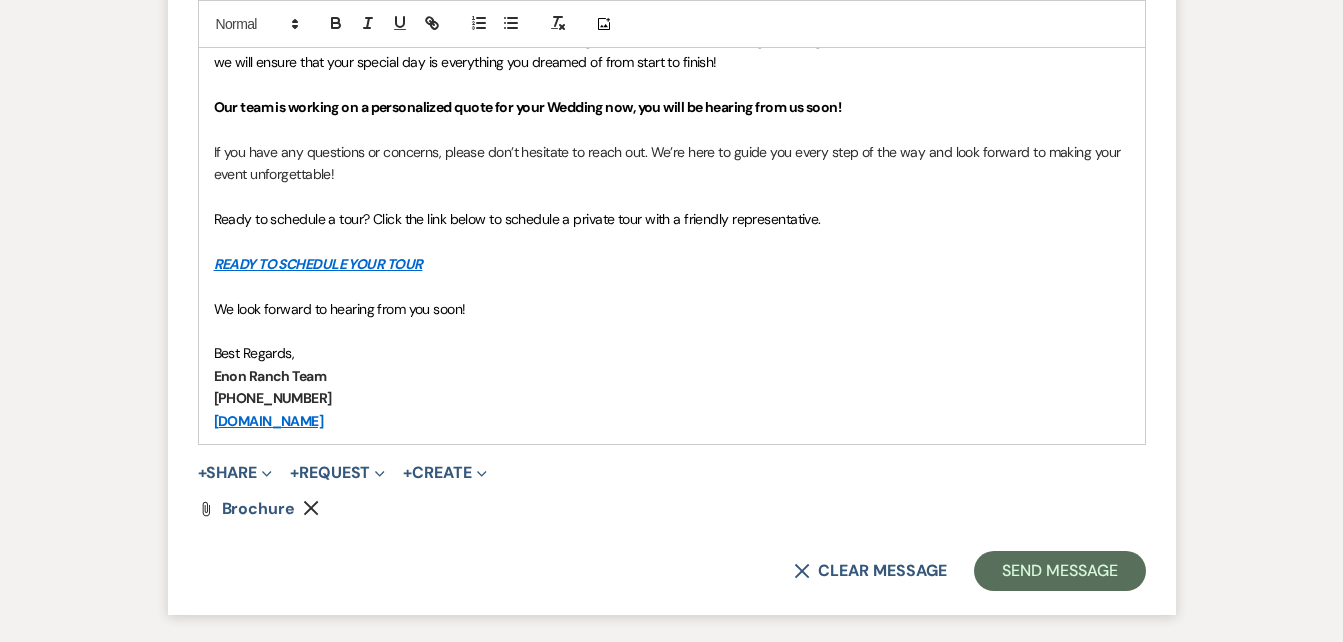 scroll, scrollTop: 1649, scrollLeft: 0, axis: vertical 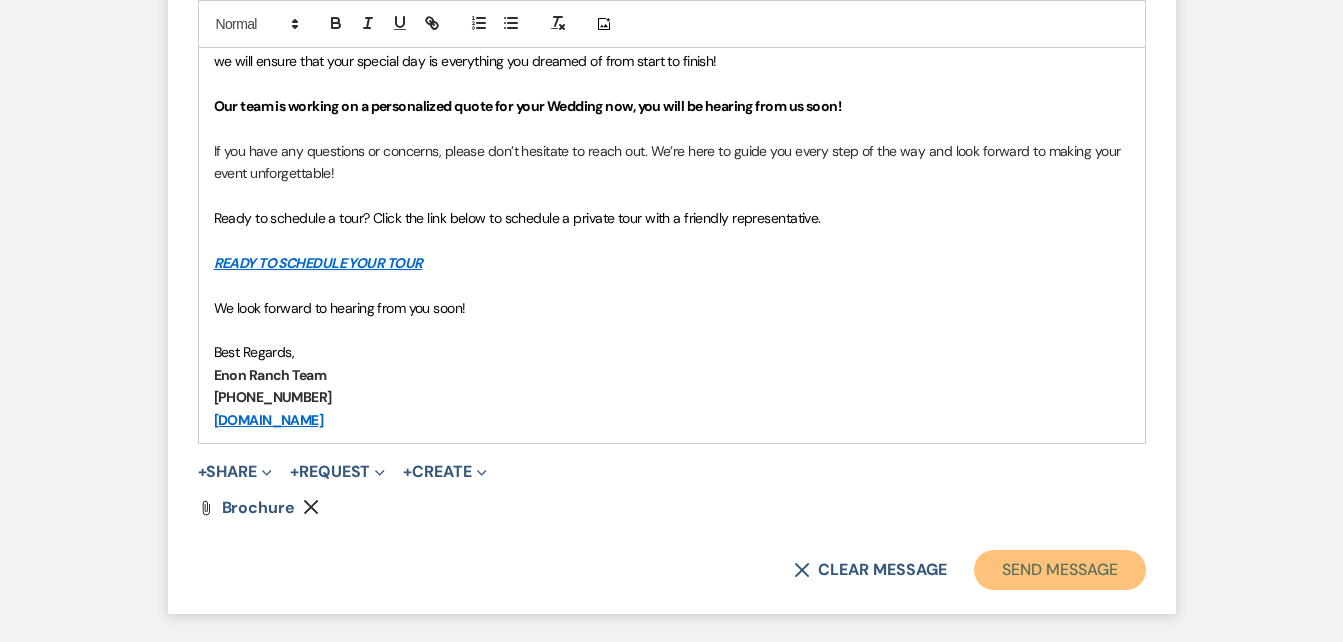 click on "Send Message" at bounding box center [1059, 570] 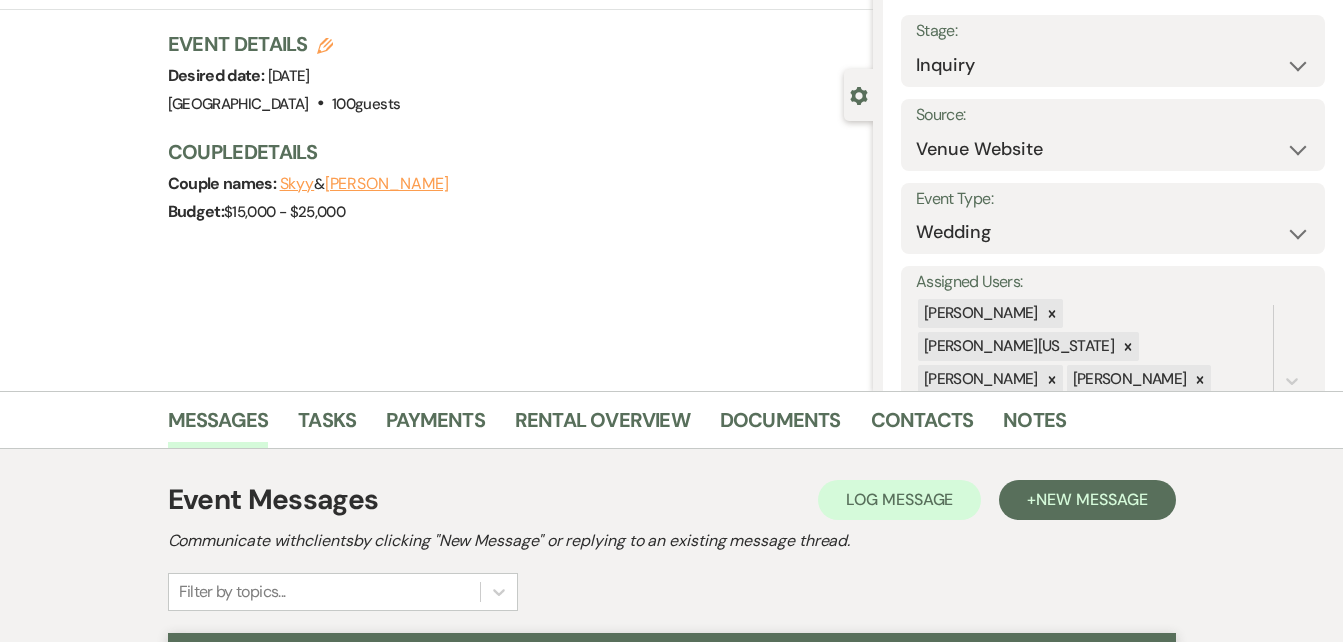 scroll, scrollTop: 0, scrollLeft: 0, axis: both 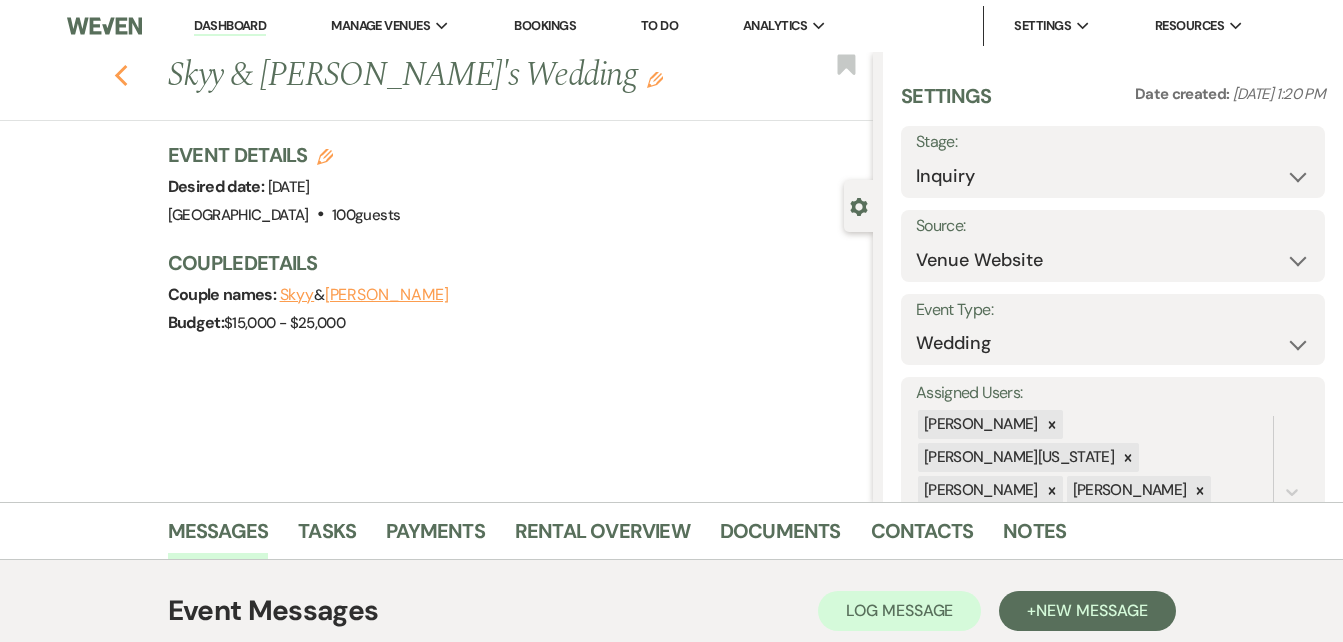 click on "Previous" 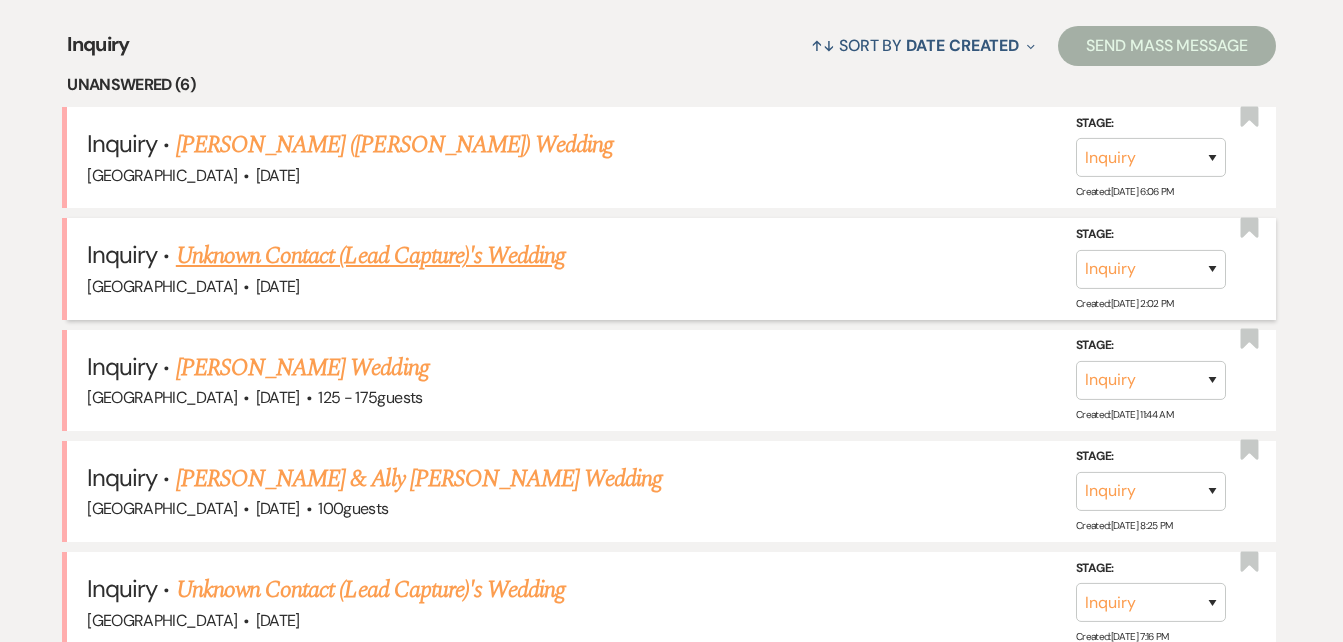 scroll, scrollTop: 788, scrollLeft: 0, axis: vertical 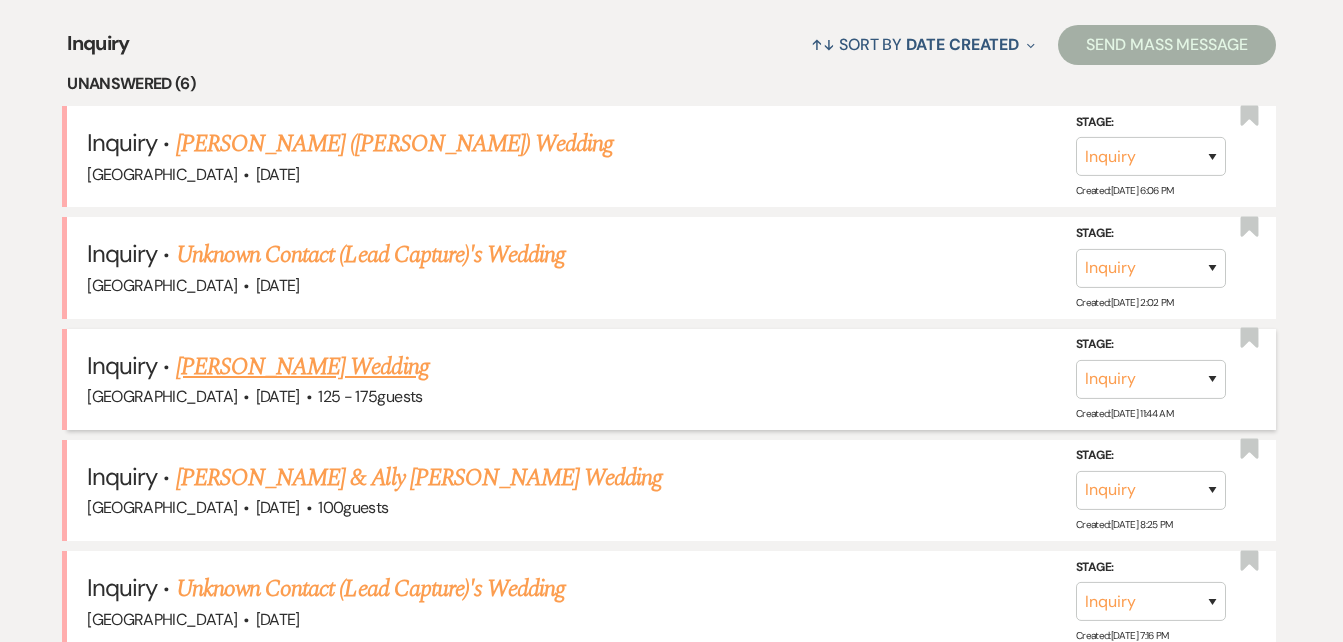 click on "Brenda Young's Wedding" at bounding box center [302, 367] 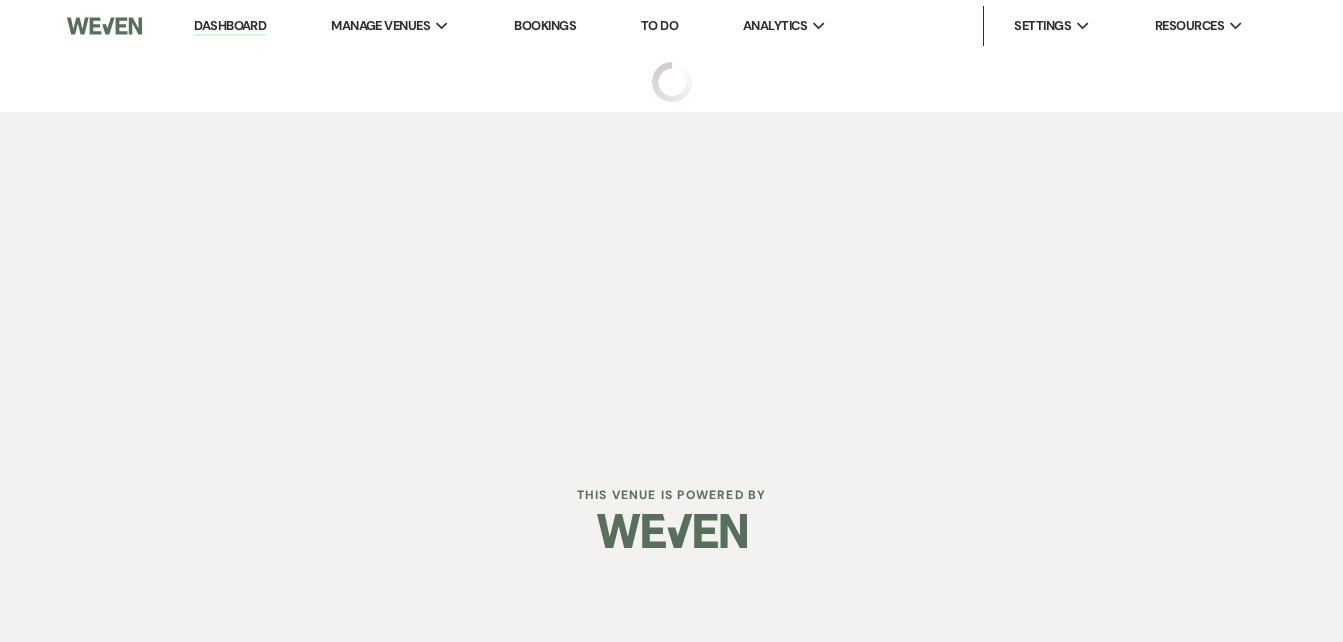 scroll, scrollTop: 0, scrollLeft: 0, axis: both 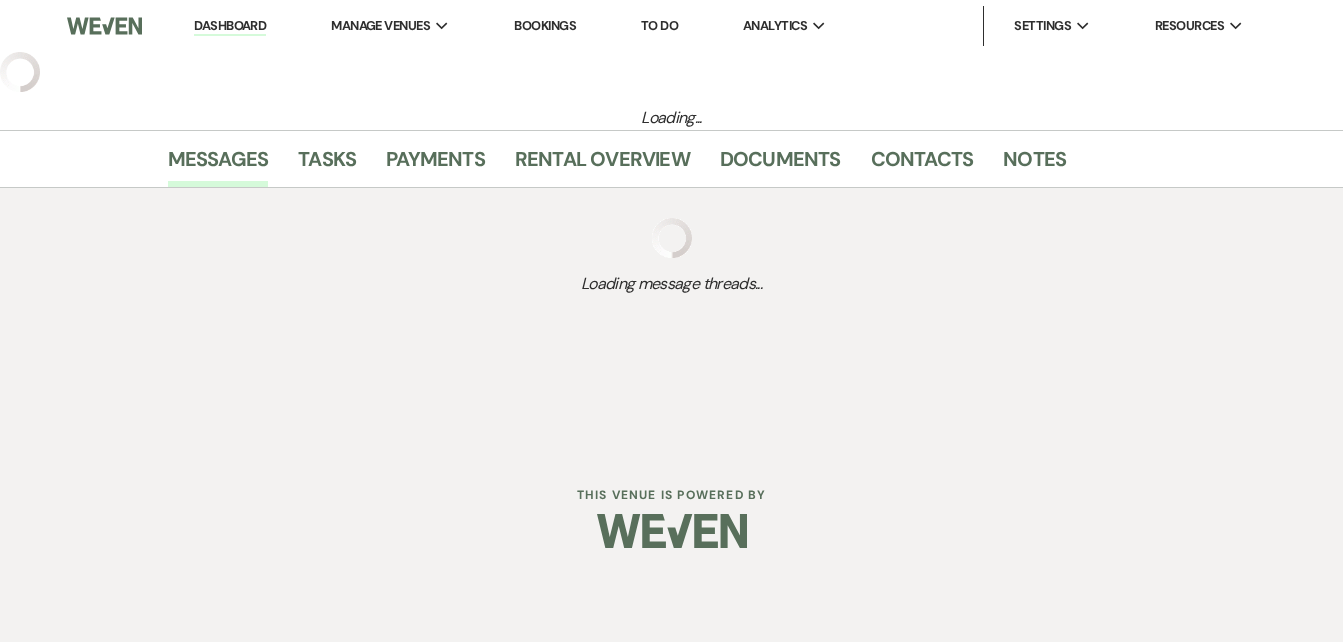 select on "3" 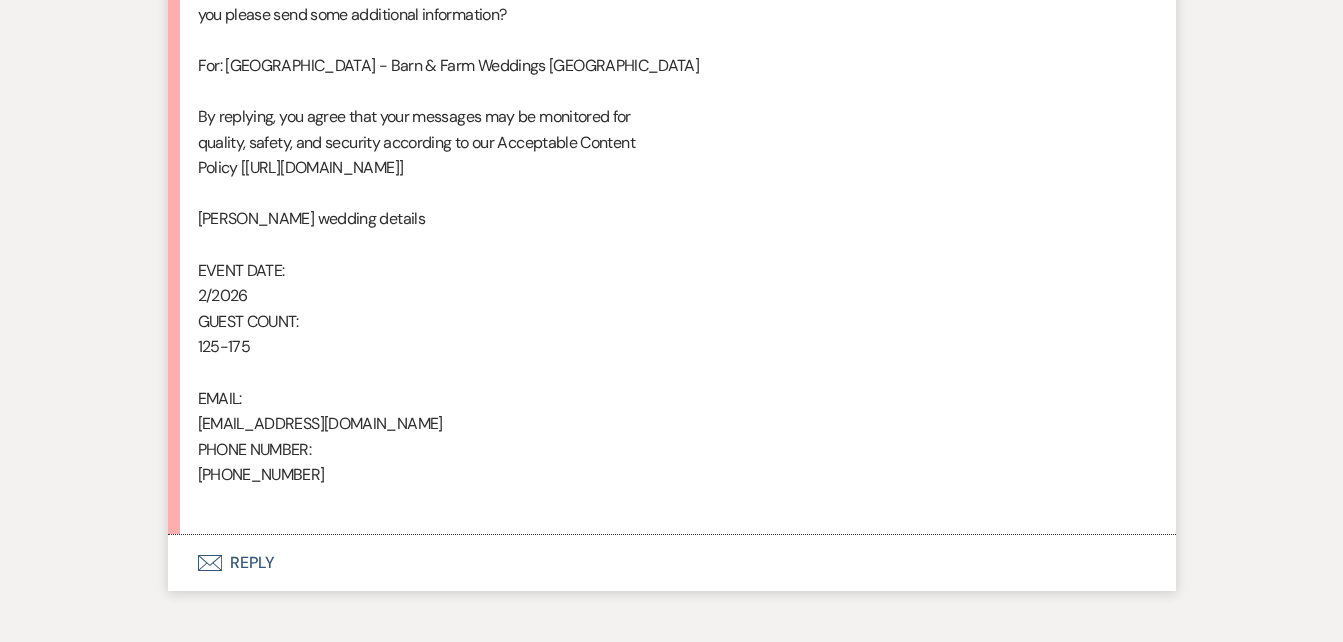 scroll, scrollTop: 1298, scrollLeft: 0, axis: vertical 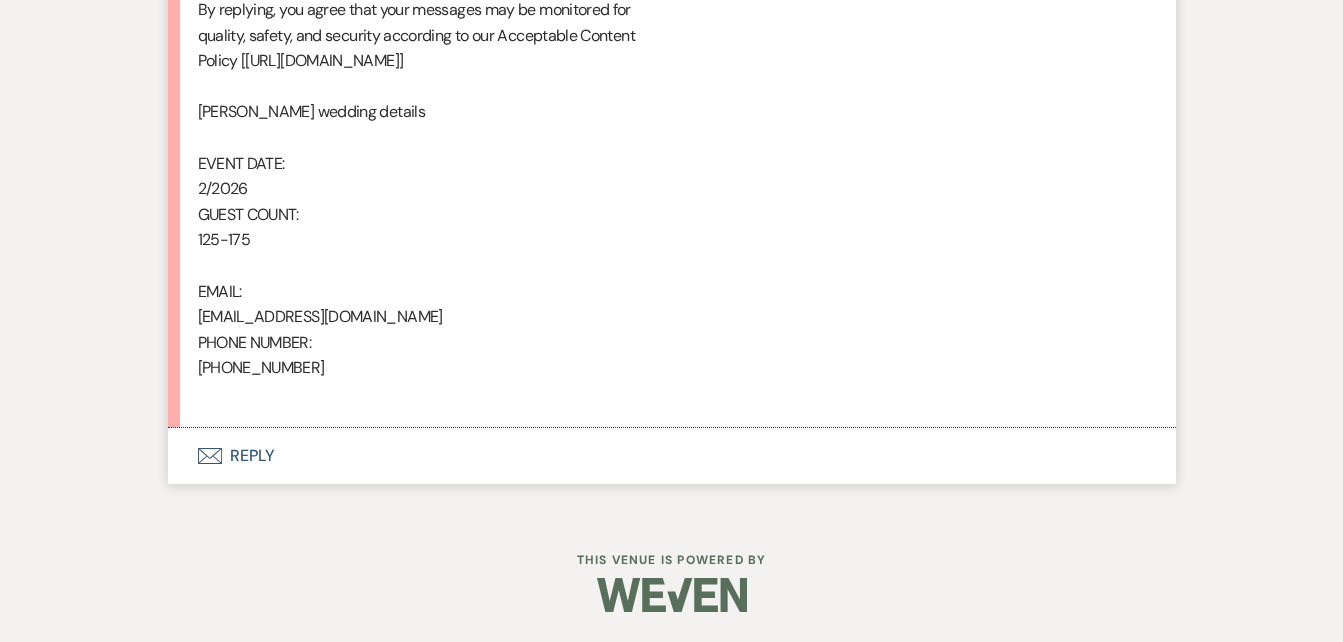 click on "Envelope Reply" at bounding box center (672, 456) 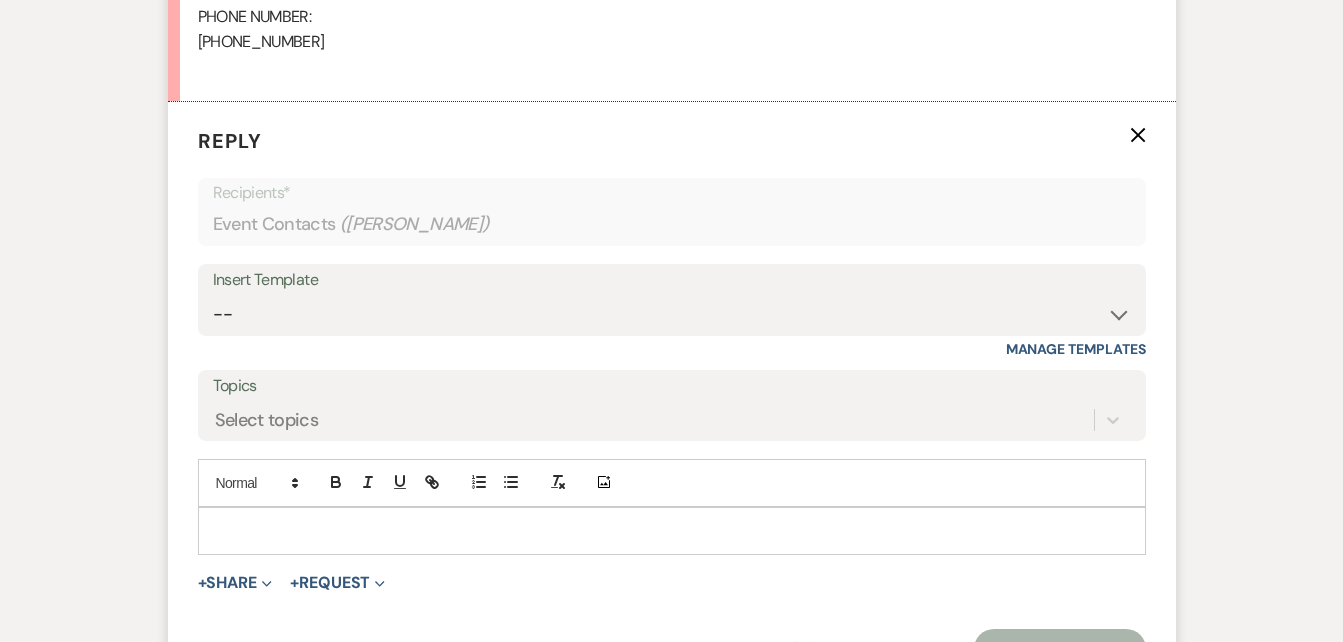 scroll, scrollTop: 1701, scrollLeft: 0, axis: vertical 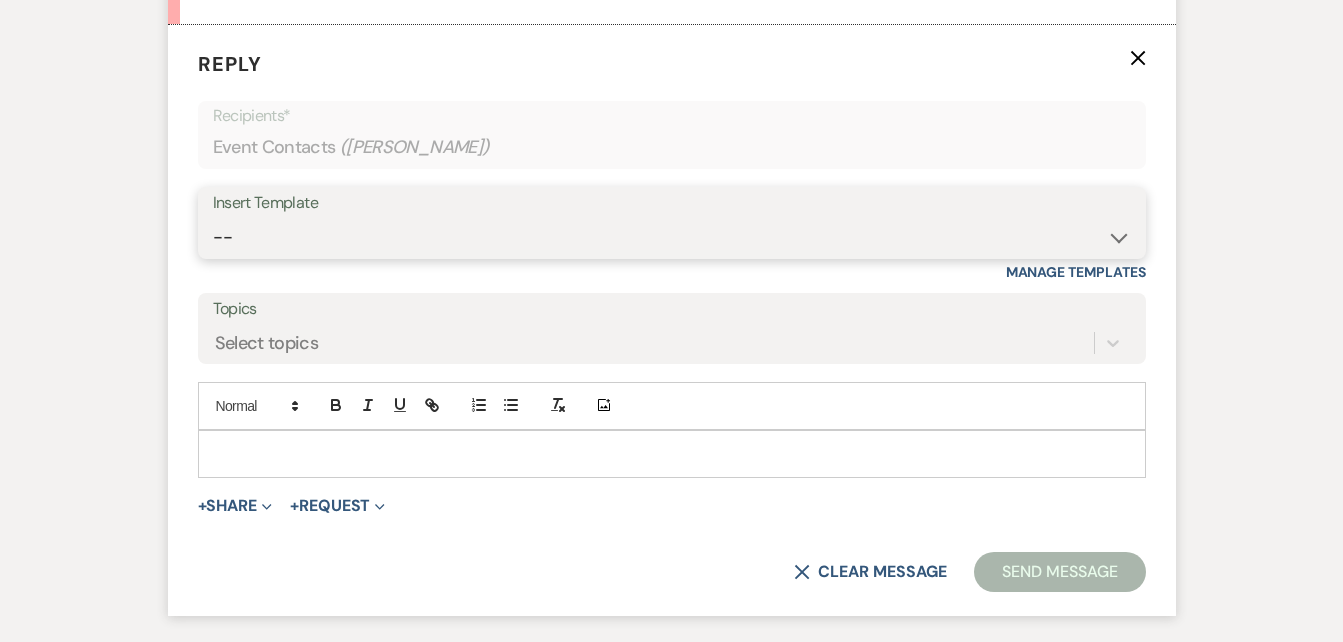 click on "-- Inquiry Follow Up Email #2  Contract Sending Template Payment Template Rental Fee Closing Inquiry - Email #3 Initial Inquiry Response Thank you for Touring Sorry We Missed You for Your Tour Personalized Quote NON-WEDDING - BALLROOM ADD-ON'S Quote Template Personalized Quote- WEDDING EDITION Questionnaire QUOTE FOLLOW UP #1 Blank- Imani Signature  Final Inquiry Email QUOTE FOLLOW UP #2 Weven Planning Portal Introduction (Booked Events) Security Deposit Payment Template  Special Pricing Late Payment  No Trailrides Date Unavailable  Event Coordinator Information May Specials  BOUTIQUE WEDDINGS  Photoshoot Package" at bounding box center (672, 237) 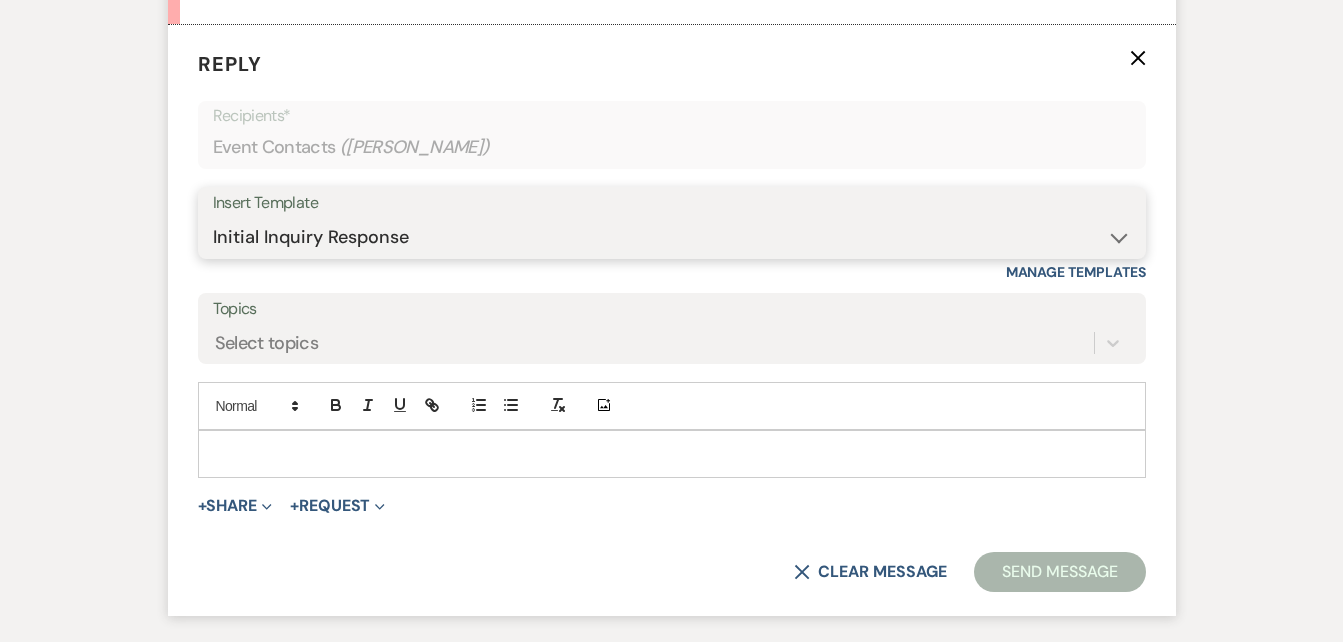 click on "-- Inquiry Follow Up Email #2  Contract Sending Template Payment Template Rental Fee Closing Inquiry - Email #3 Initial Inquiry Response Thank you for Touring Sorry We Missed You for Your Tour Personalized Quote NON-WEDDING - BALLROOM ADD-ON'S Quote Template Personalized Quote- WEDDING EDITION Questionnaire QUOTE FOLLOW UP #1 Blank- Imani Signature  Final Inquiry Email QUOTE FOLLOW UP #2 Weven Planning Portal Introduction (Booked Events) Security Deposit Payment Template  Special Pricing Late Payment  No Trailrides Date Unavailable  Event Coordinator Information May Specials  BOUTIQUE WEDDINGS  Photoshoot Package" at bounding box center [672, 237] 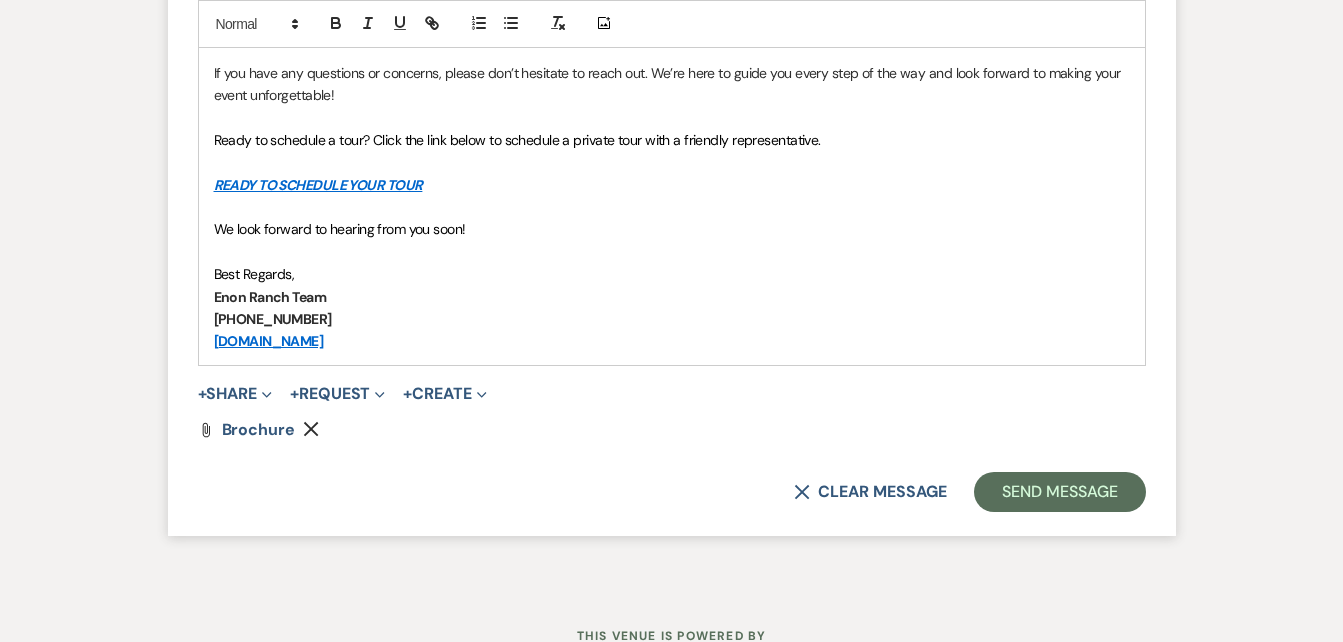 scroll, scrollTop: 2316, scrollLeft: 0, axis: vertical 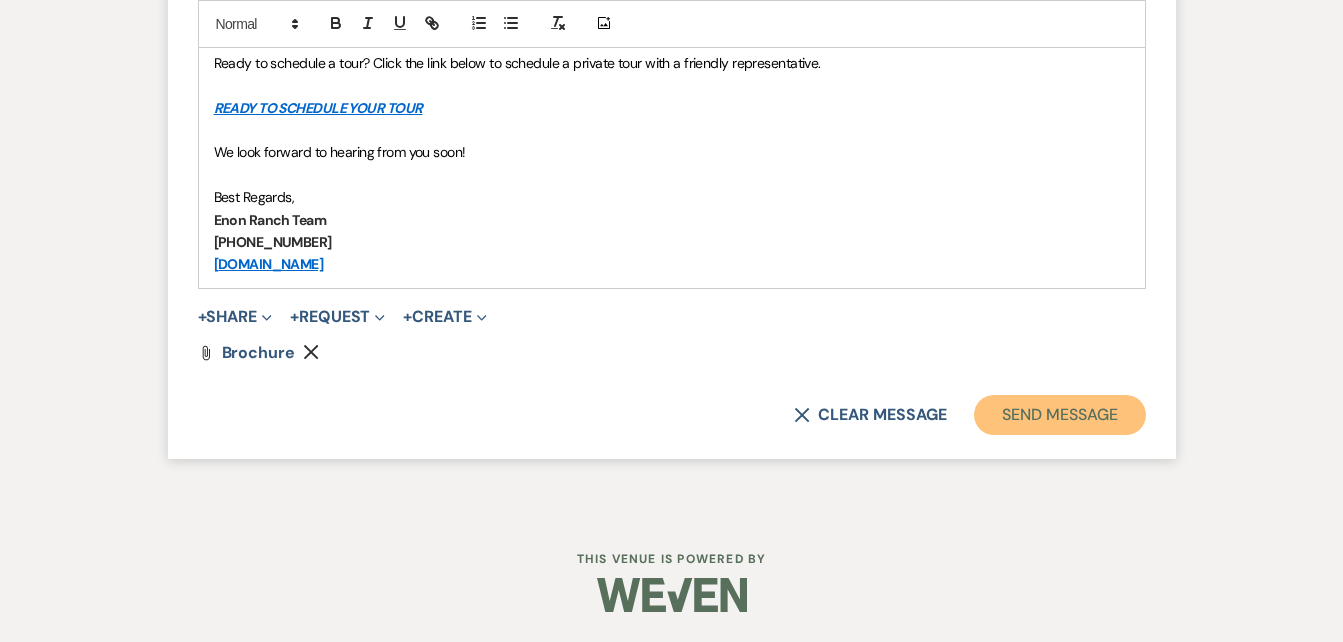 click on "Send Message" at bounding box center (1059, 415) 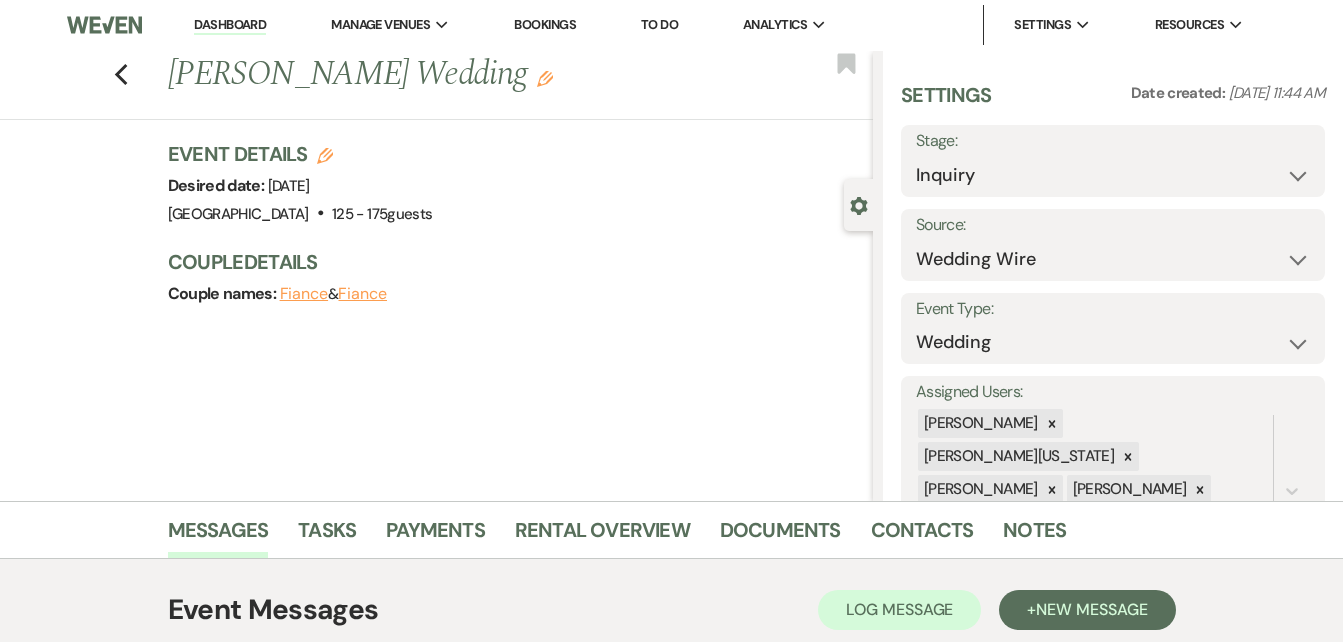 scroll, scrollTop: 0, scrollLeft: 0, axis: both 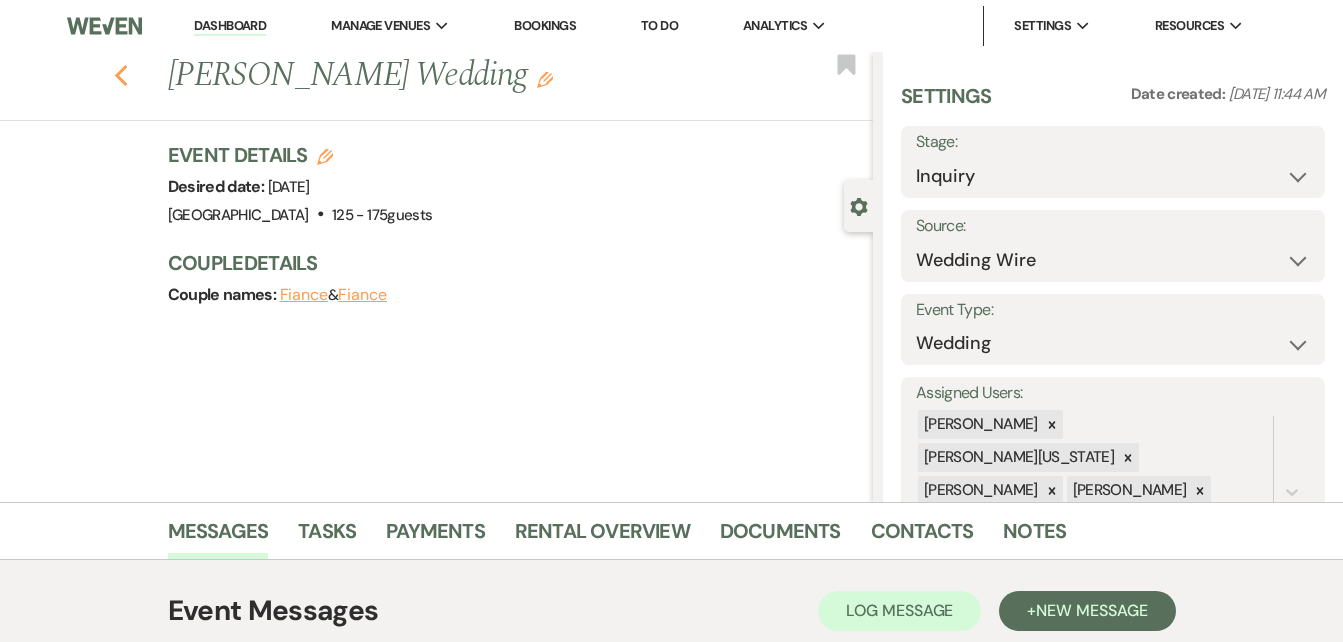 click 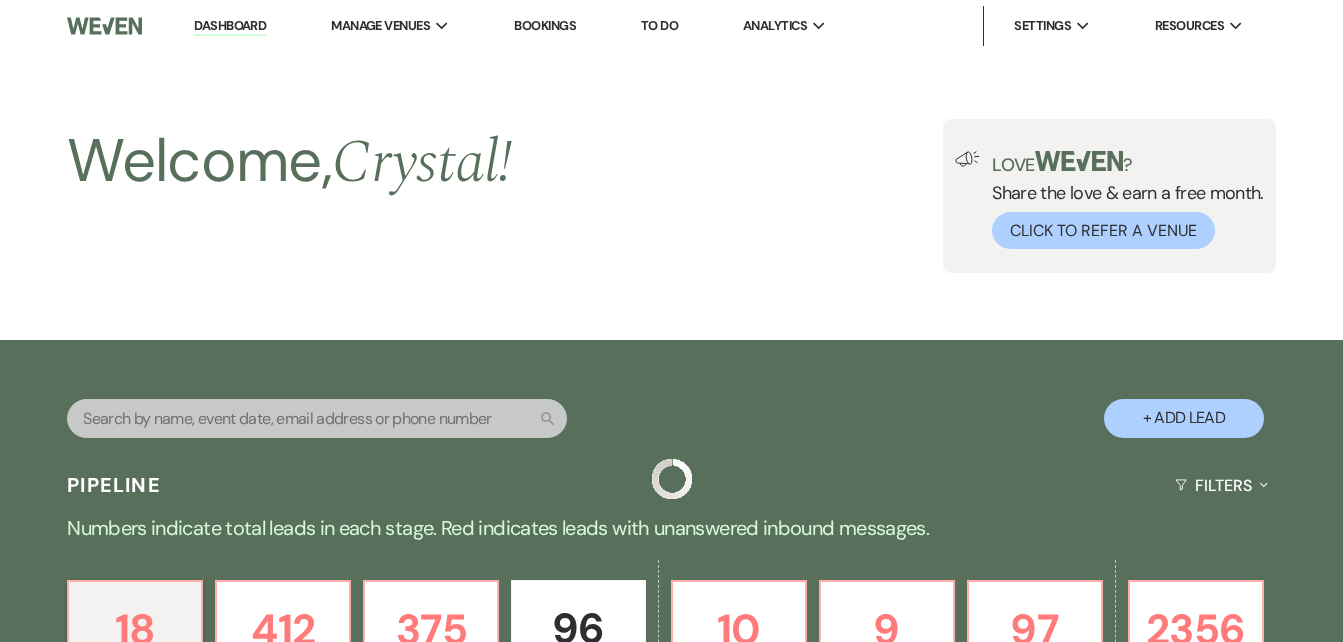 scroll, scrollTop: 788, scrollLeft: 0, axis: vertical 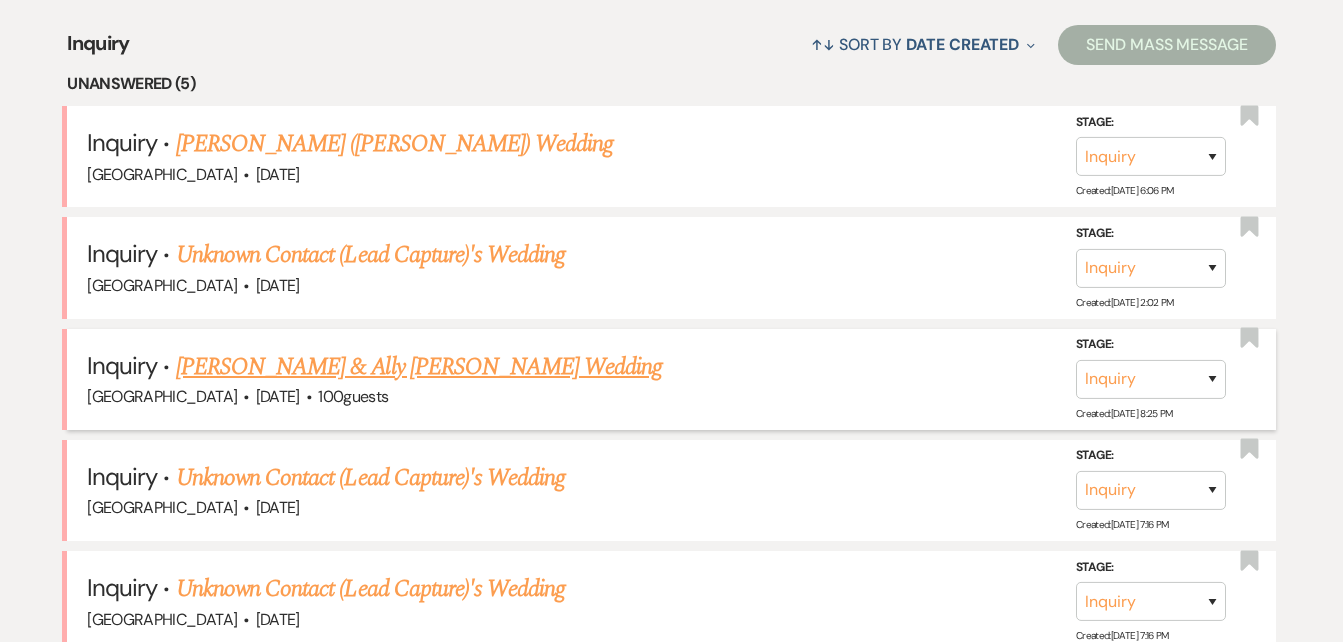 click on "Alfonso Camero & Ally Schneible's Wedding" at bounding box center (419, 367) 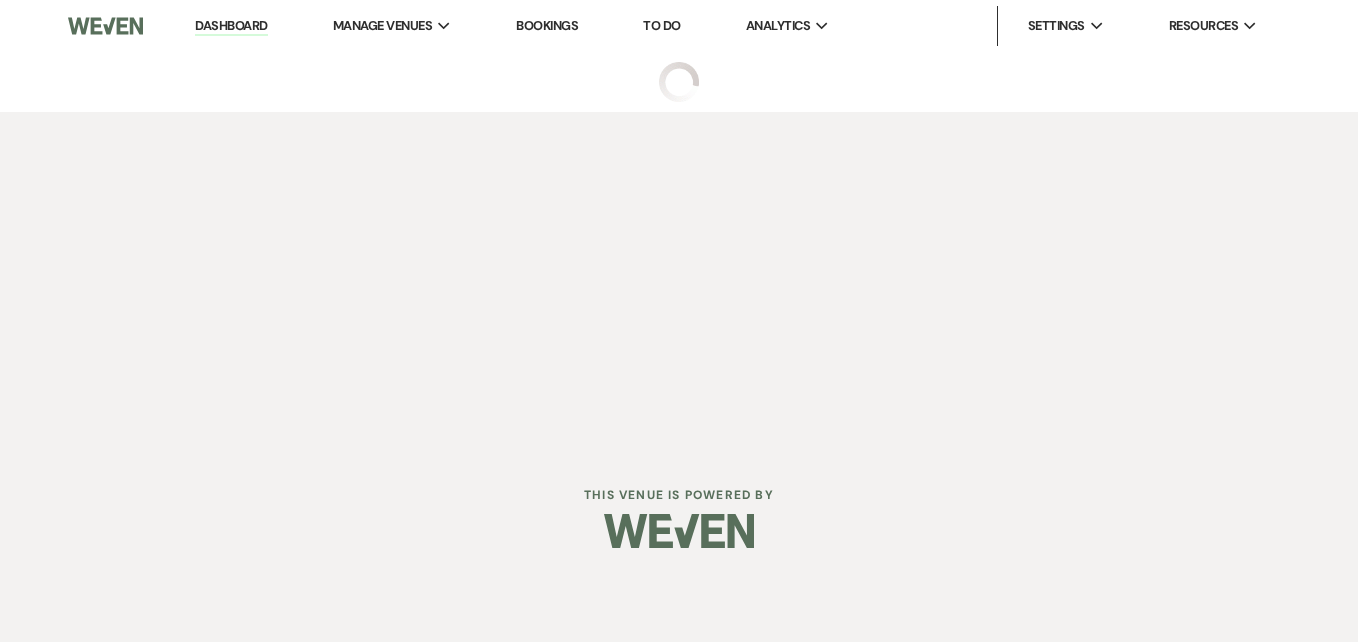 select on "5" 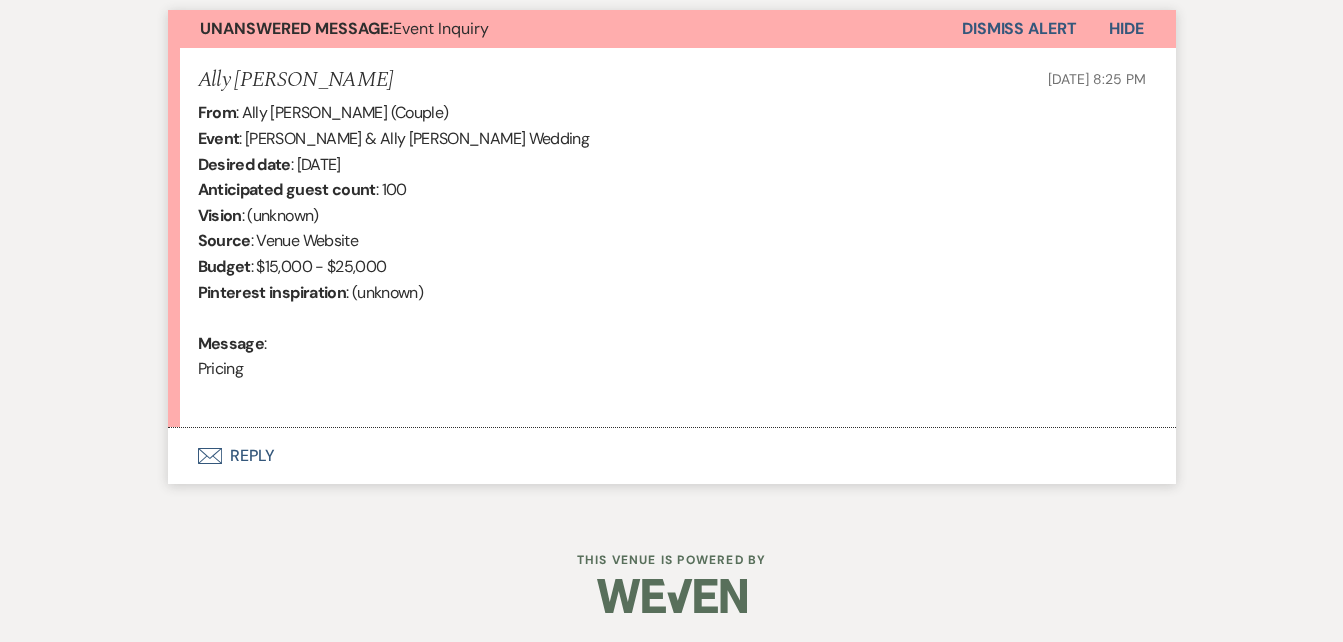 scroll, scrollTop: 735, scrollLeft: 0, axis: vertical 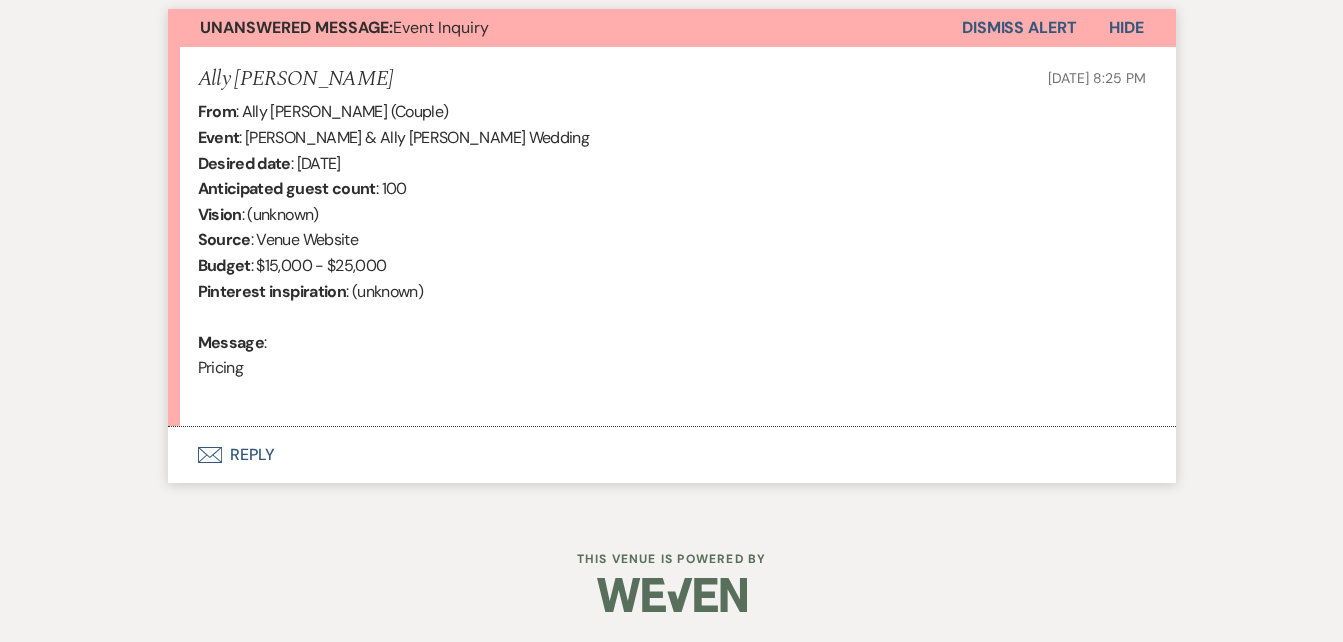 click on "Envelope Reply" at bounding box center [672, 455] 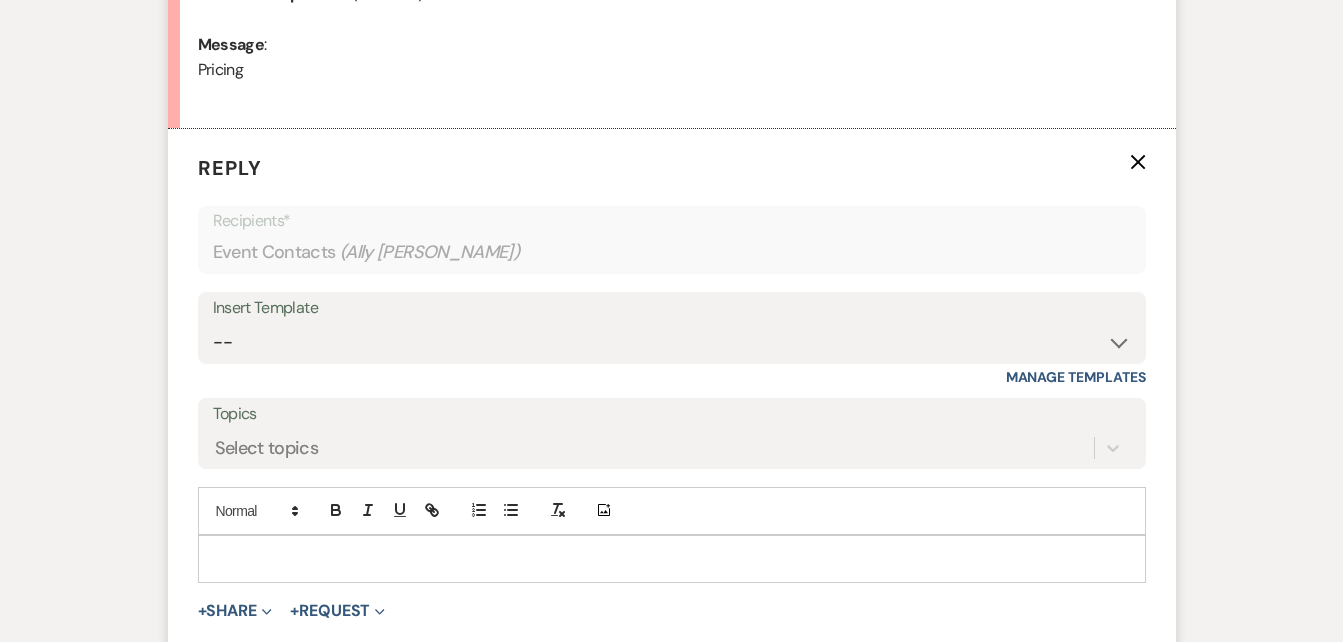 scroll, scrollTop: 1138, scrollLeft: 0, axis: vertical 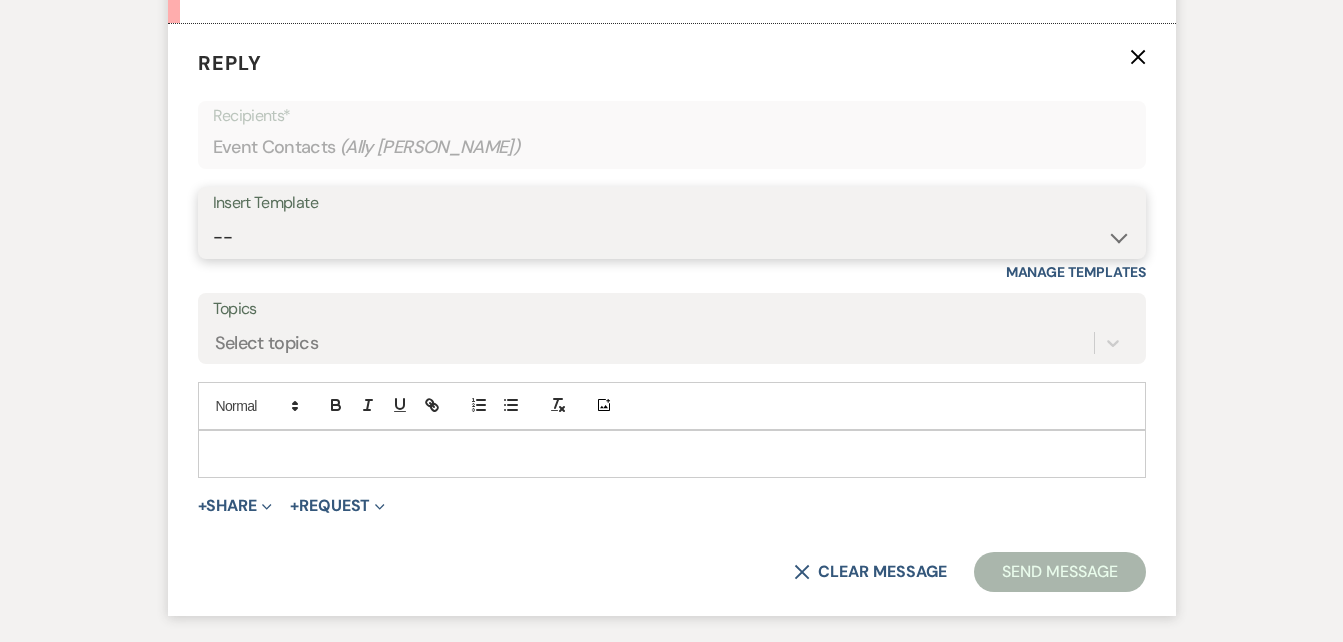 click on "-- Inquiry Follow Up Email #2  Contract Sending Template Payment Template Rental Fee Closing Inquiry - Email #3 Initial Inquiry Response Thank you for Touring Sorry We Missed You for Your Tour Personalized Quote NON-WEDDING - BALLROOM ADD-ON'S Quote Template Personalized Quote- WEDDING EDITION Questionnaire QUOTE FOLLOW UP #1 Blank- Imani Signature  Final Inquiry Email QUOTE FOLLOW UP #2 Weven Planning Portal Introduction (Booked Events) Security Deposit Payment Template  Special Pricing Late Payment  No Trailrides Date Unavailable  Event Coordinator Information May Specials  BOUTIQUE WEDDINGS  Photoshoot Package" at bounding box center (672, 237) 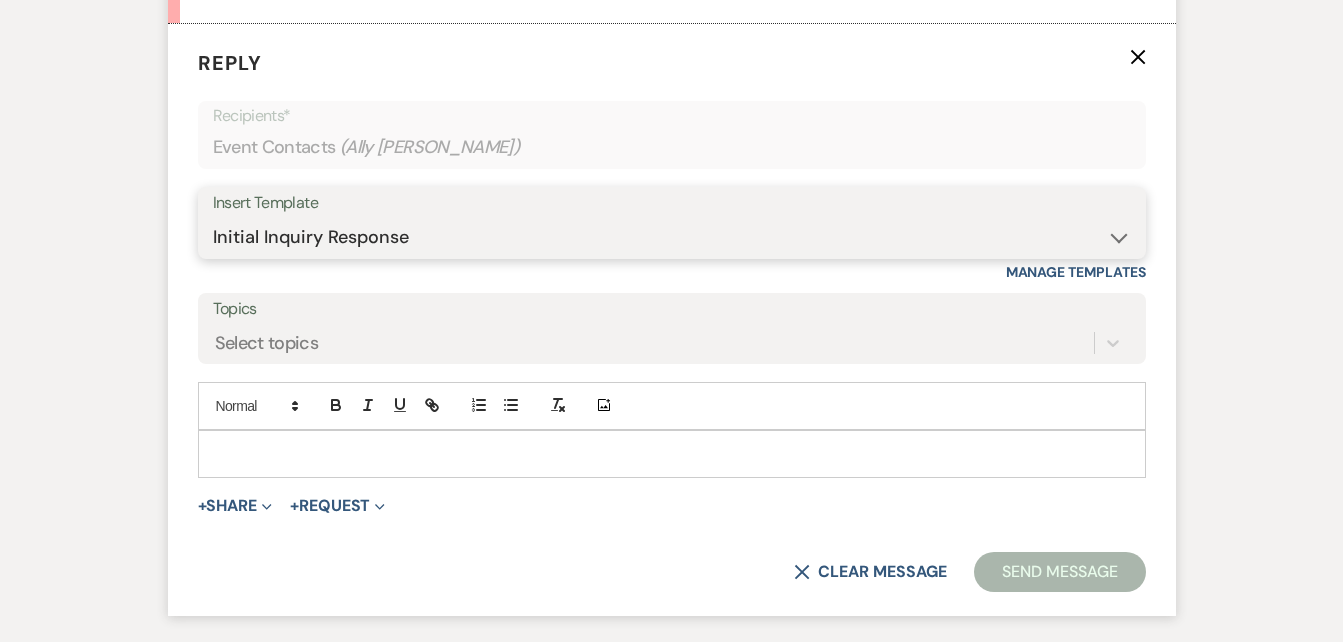 click on "-- Inquiry Follow Up Email #2  Contract Sending Template Payment Template Rental Fee Closing Inquiry - Email #3 Initial Inquiry Response Thank you for Touring Sorry We Missed You for Your Tour Personalized Quote NON-WEDDING - BALLROOM ADD-ON'S Quote Template Personalized Quote- WEDDING EDITION Questionnaire QUOTE FOLLOW UP #1 Blank- Imani Signature  Final Inquiry Email QUOTE FOLLOW UP #2 Weven Planning Portal Introduction (Booked Events) Security Deposit Payment Template  Special Pricing Late Payment  No Trailrides Date Unavailable  Event Coordinator Information May Specials  BOUTIQUE WEDDINGS  Photoshoot Package" at bounding box center [672, 237] 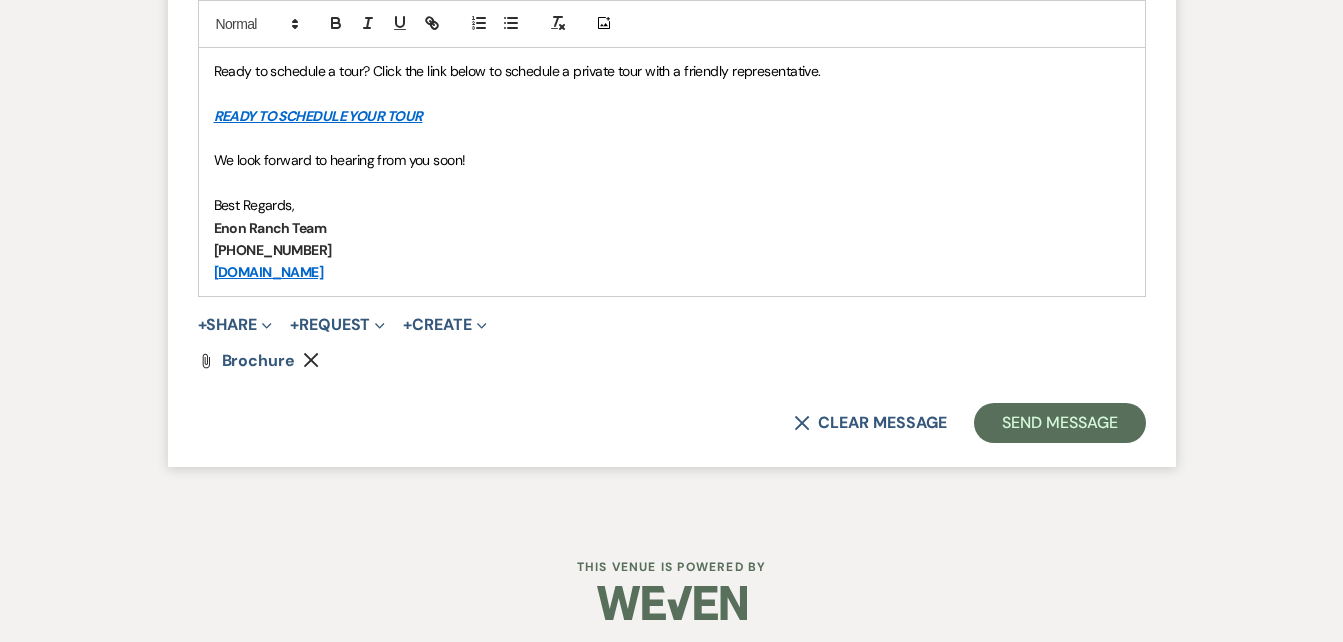 scroll, scrollTop: 1753, scrollLeft: 0, axis: vertical 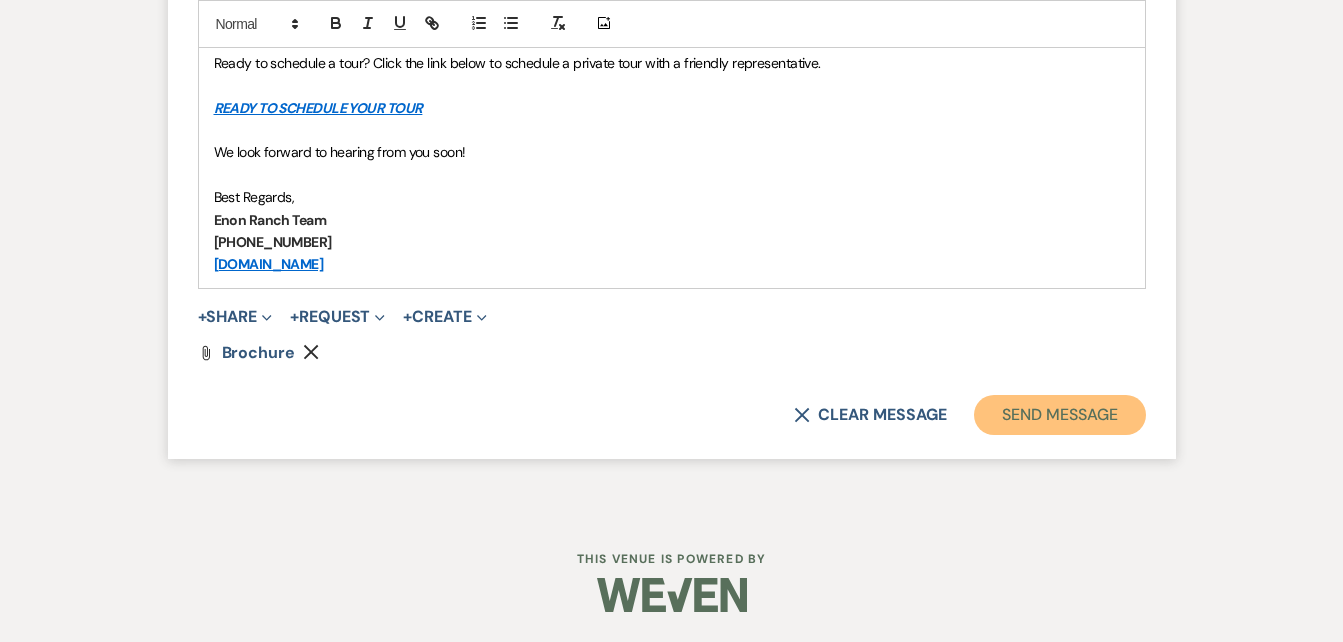 click on "Send Message" at bounding box center (1059, 415) 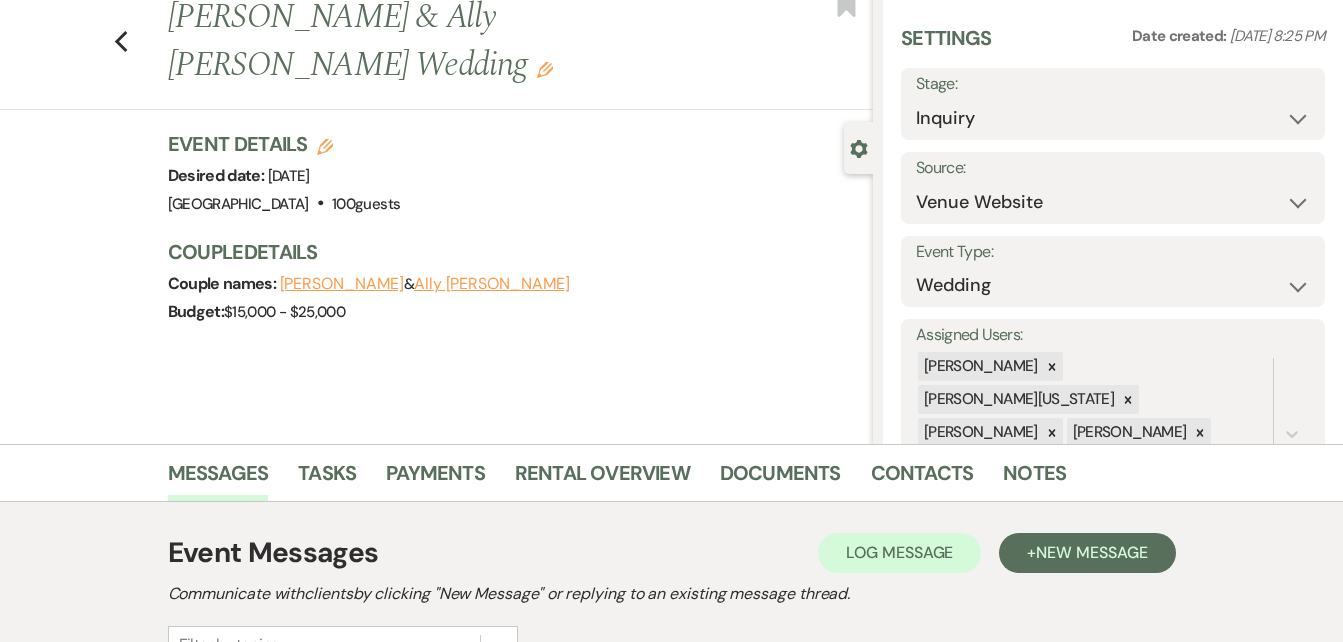 scroll, scrollTop: 0, scrollLeft: 0, axis: both 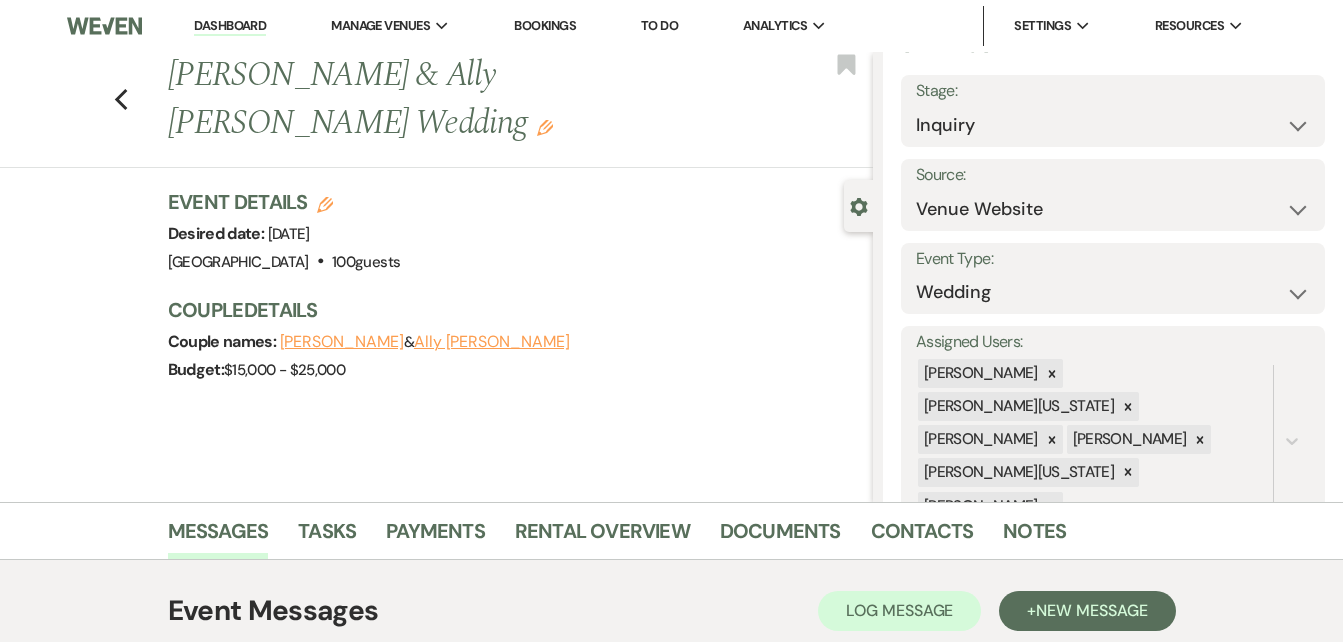 click on "Previous Alfonso Camero & Ally Schneible's Wedding Edit Bookmark" at bounding box center [431, 110] 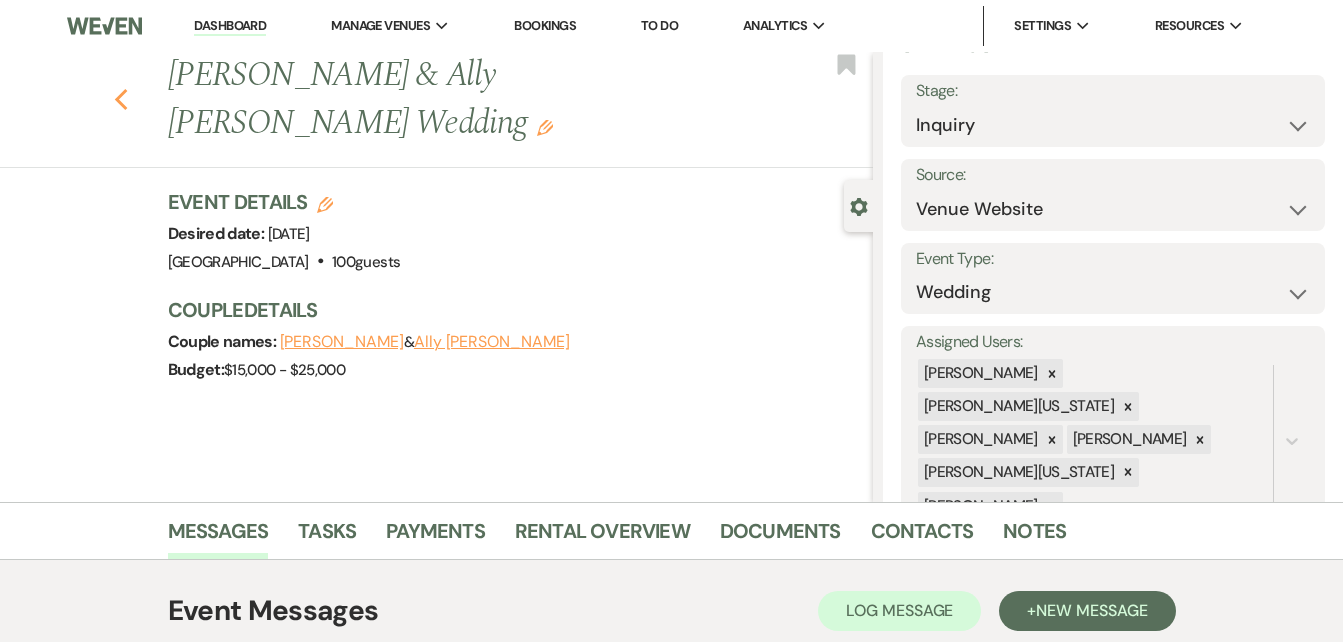 click on "Previous" 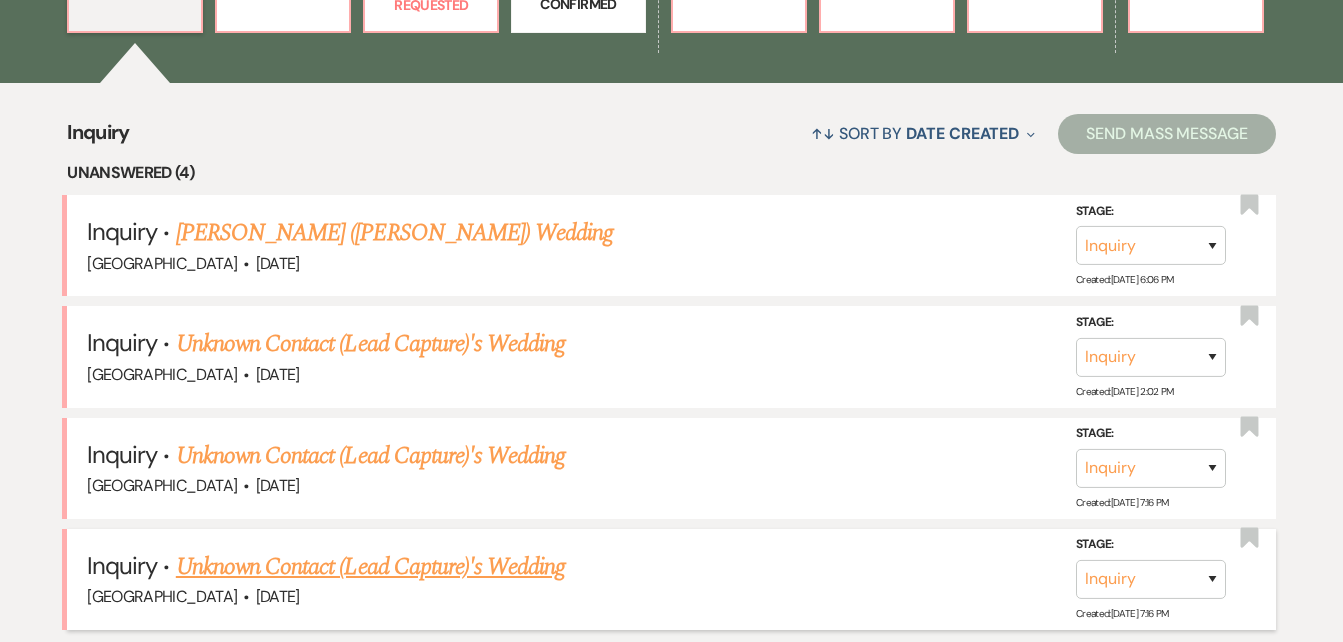 scroll, scrollTop: 701, scrollLeft: 0, axis: vertical 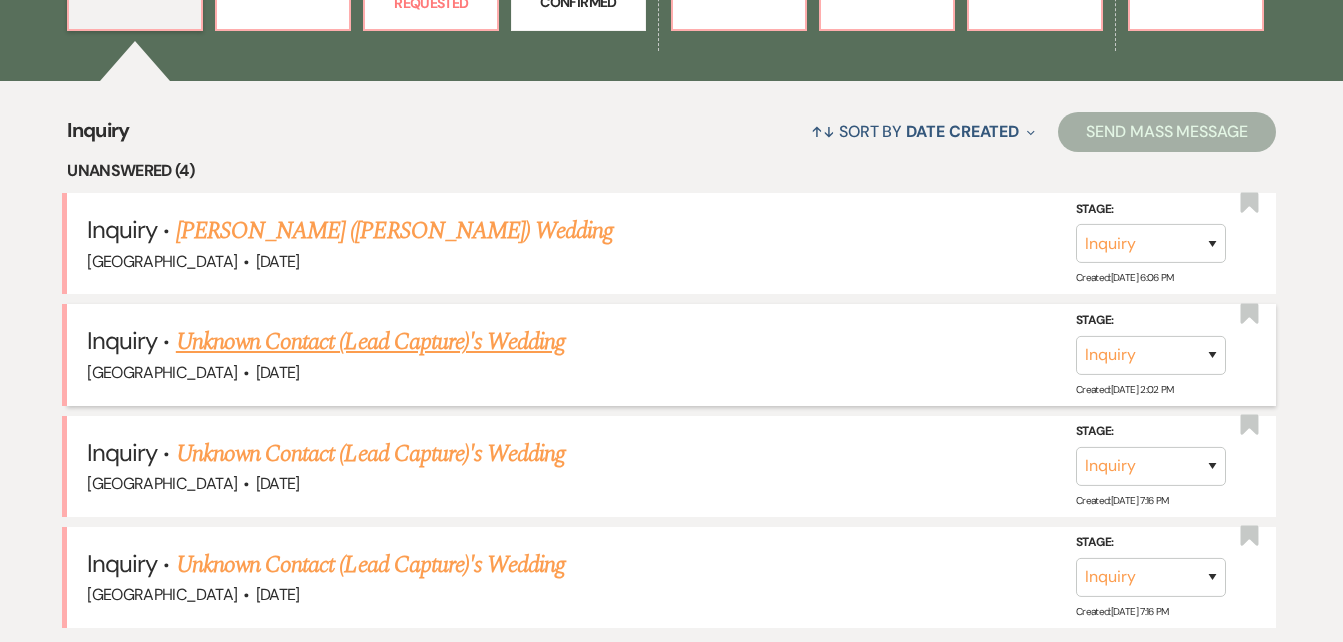 click on "Unknown Contact (Lead Capture)'s Wedding" at bounding box center (371, 342) 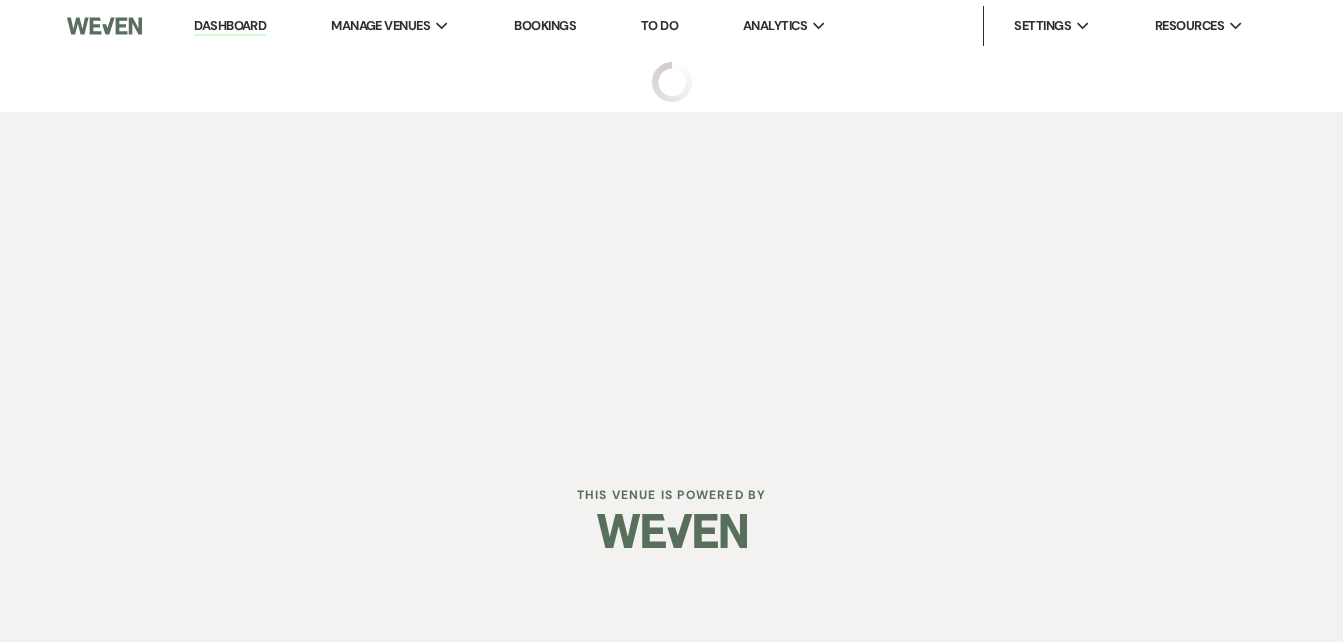 scroll, scrollTop: 0, scrollLeft: 0, axis: both 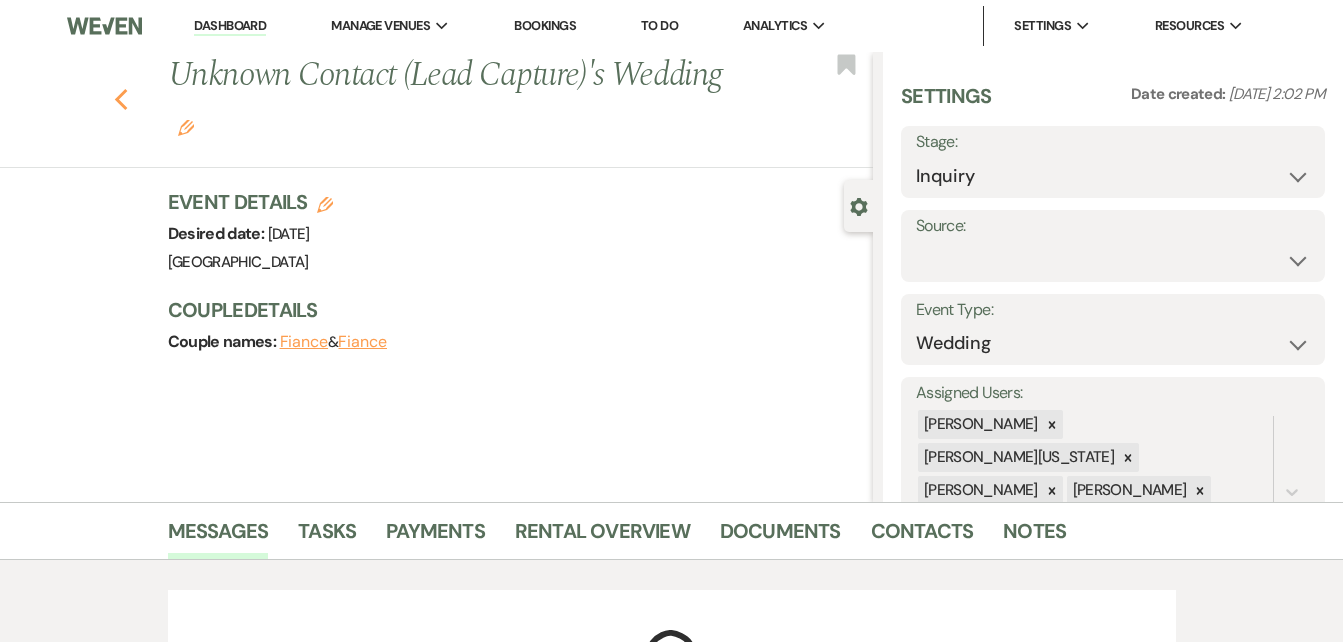 click 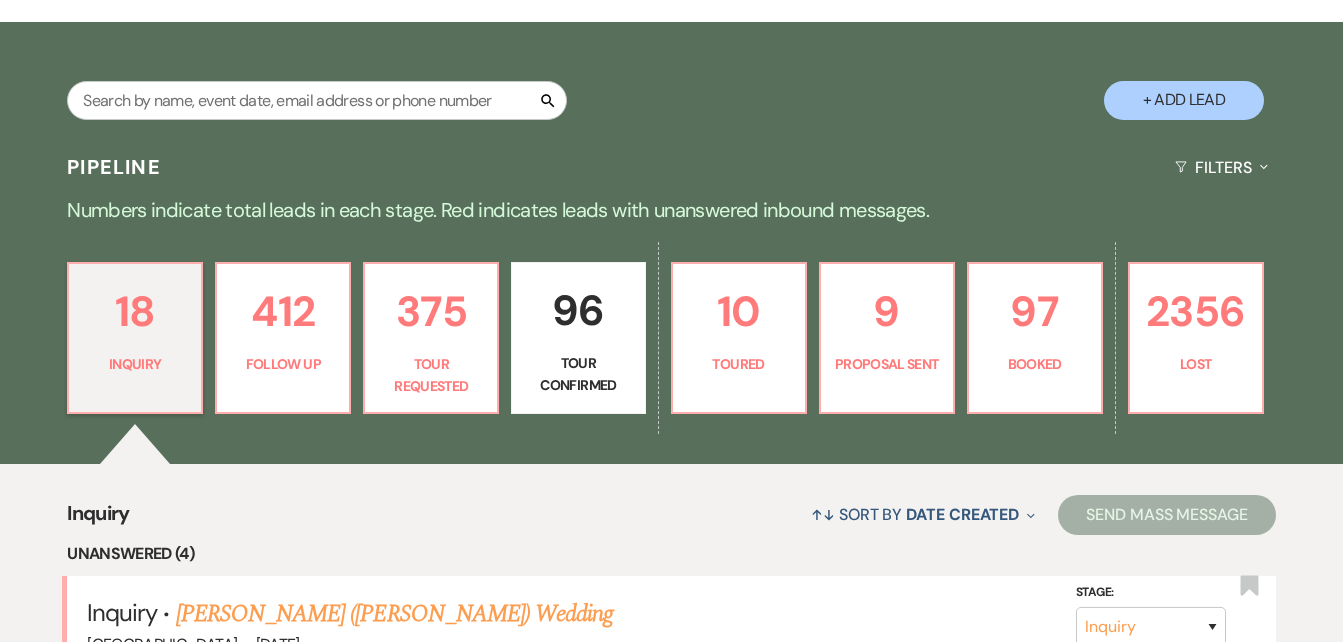 scroll, scrollTop: 317, scrollLeft: 0, axis: vertical 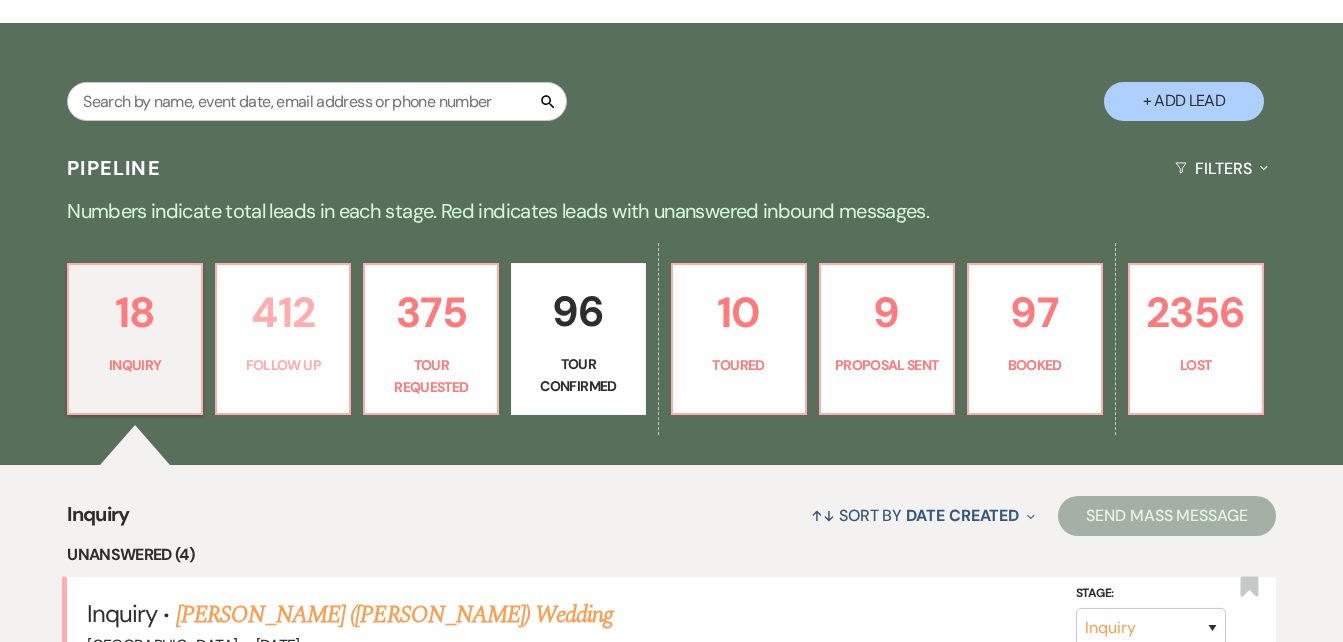 click on "412 Follow Up" at bounding box center (283, 339) 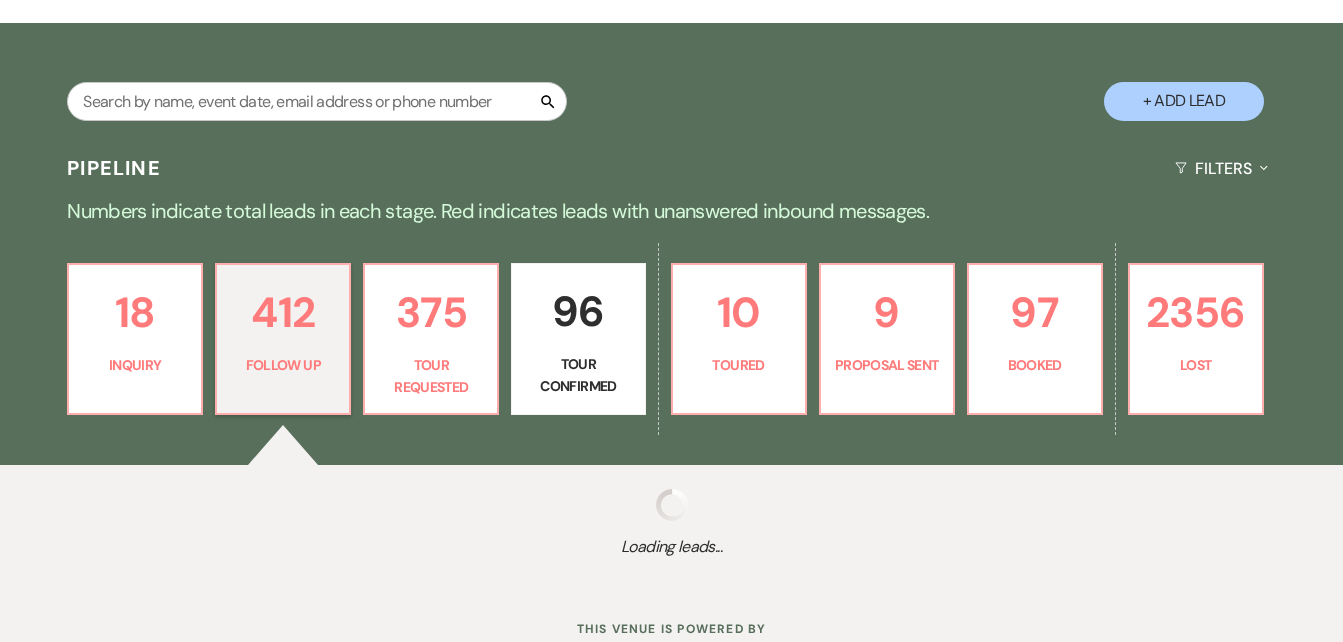 select on "9" 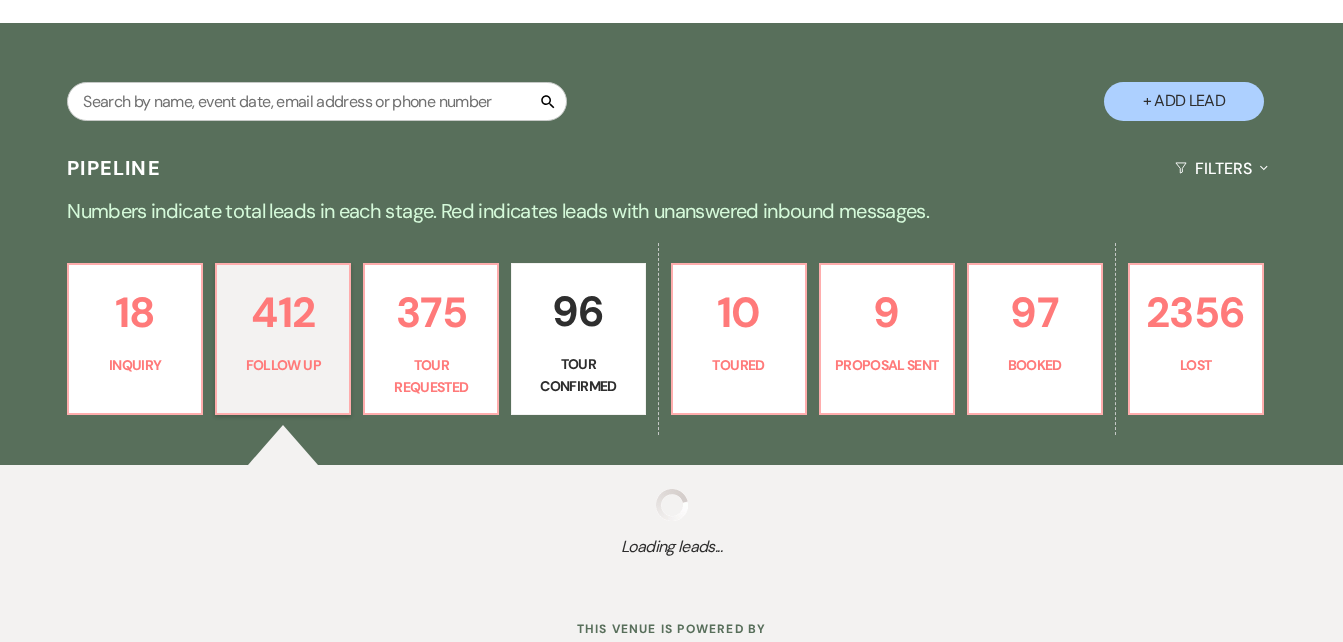 select on "9" 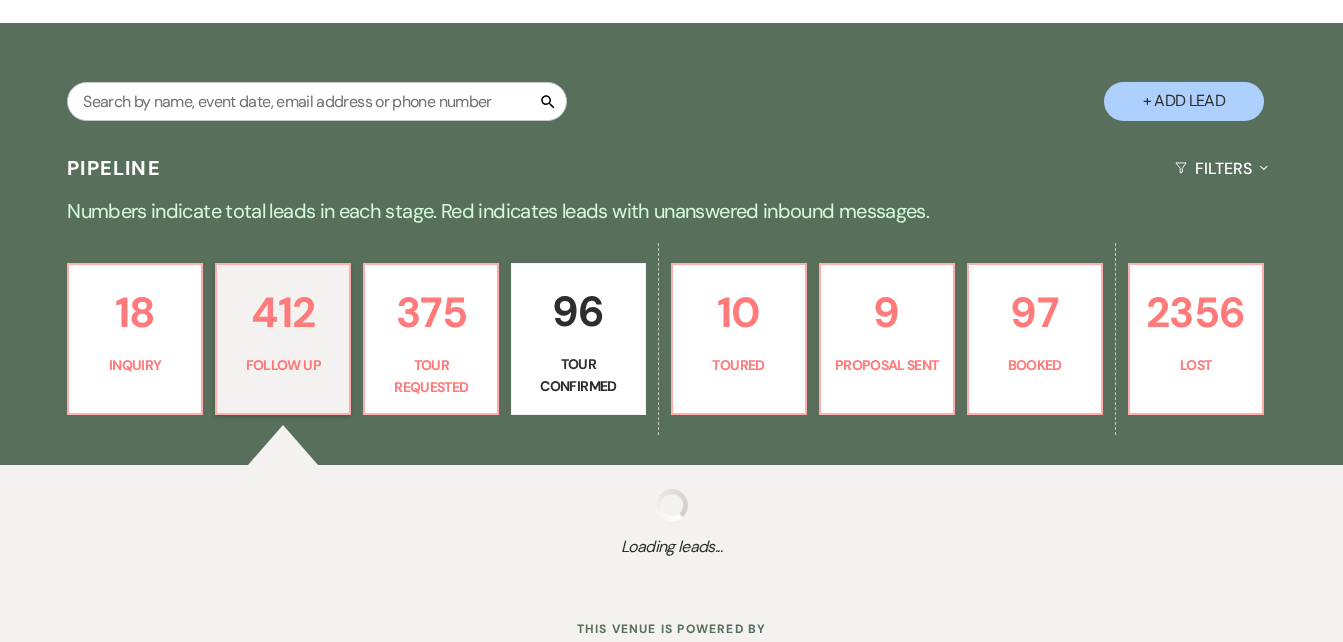 select on "9" 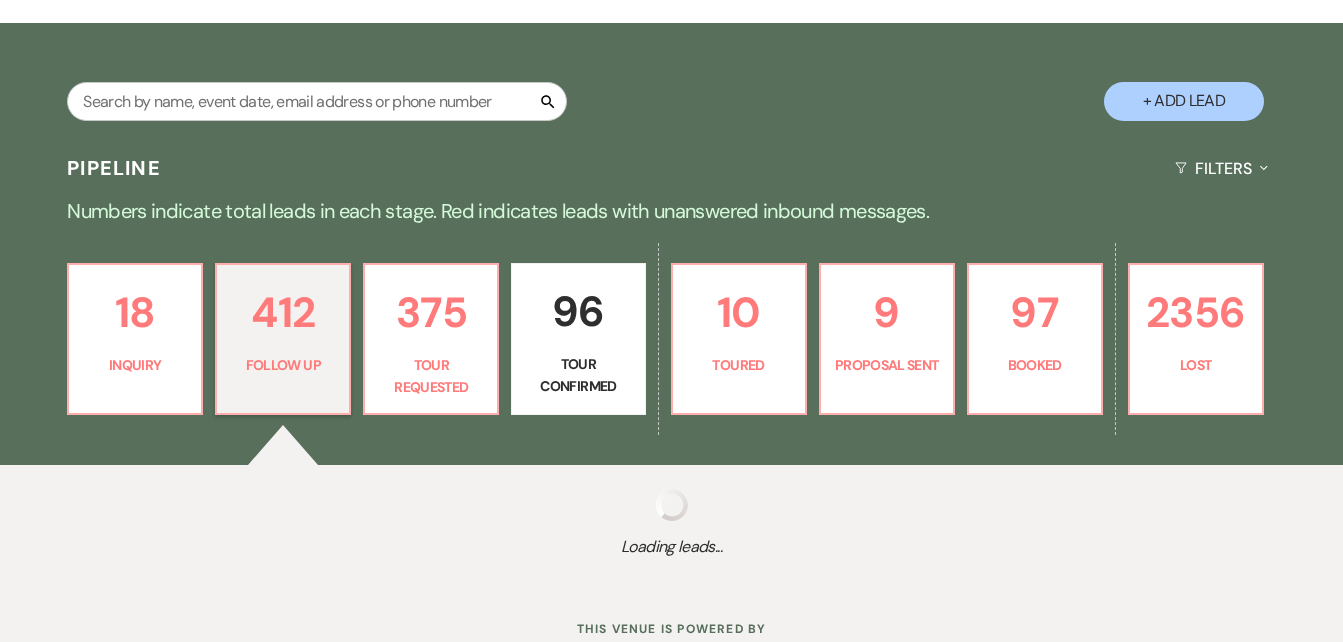 select on "9" 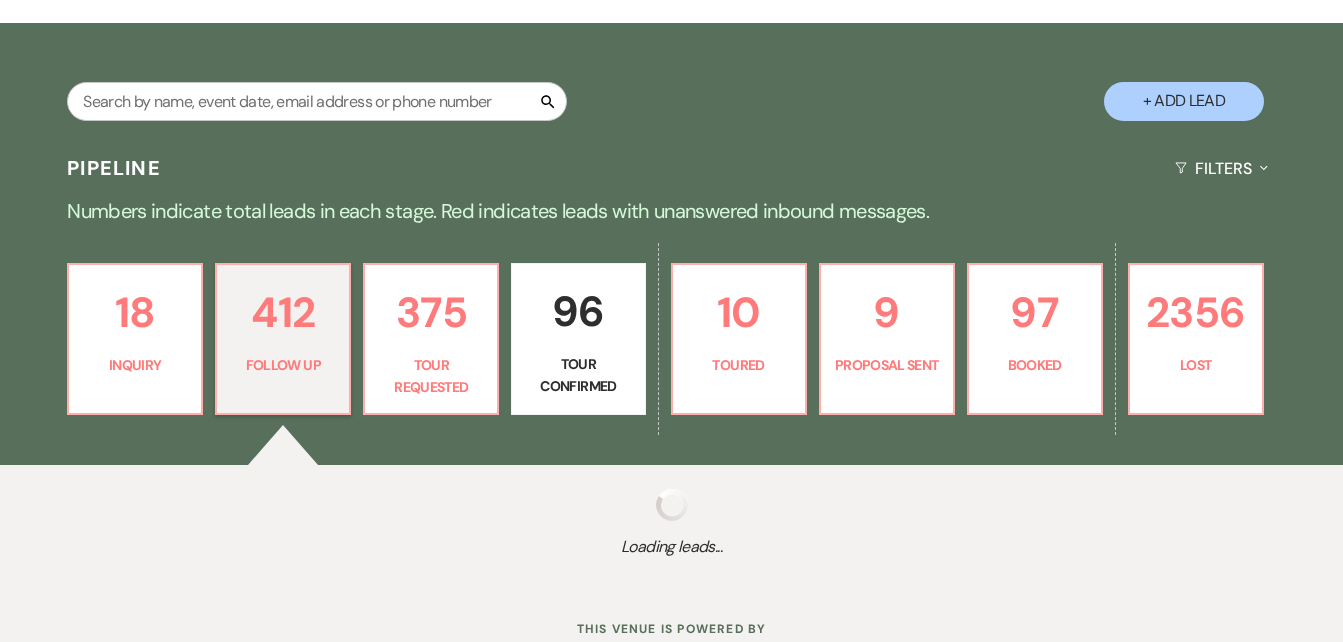 select on "9" 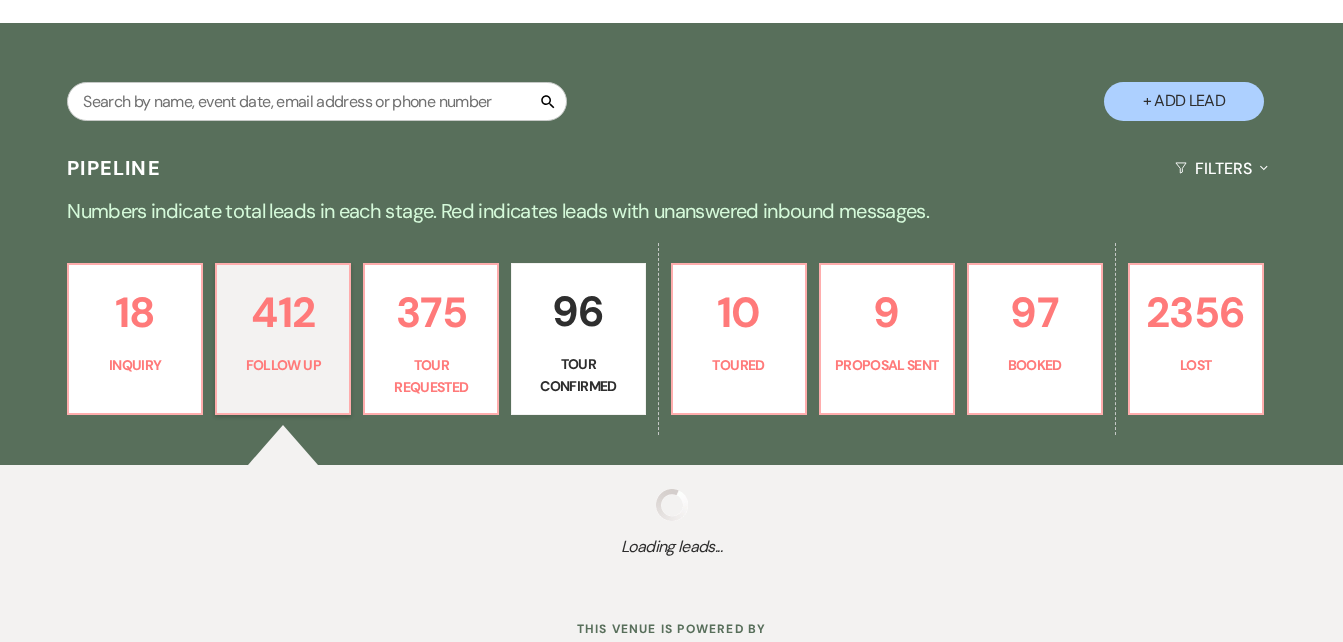 select on "9" 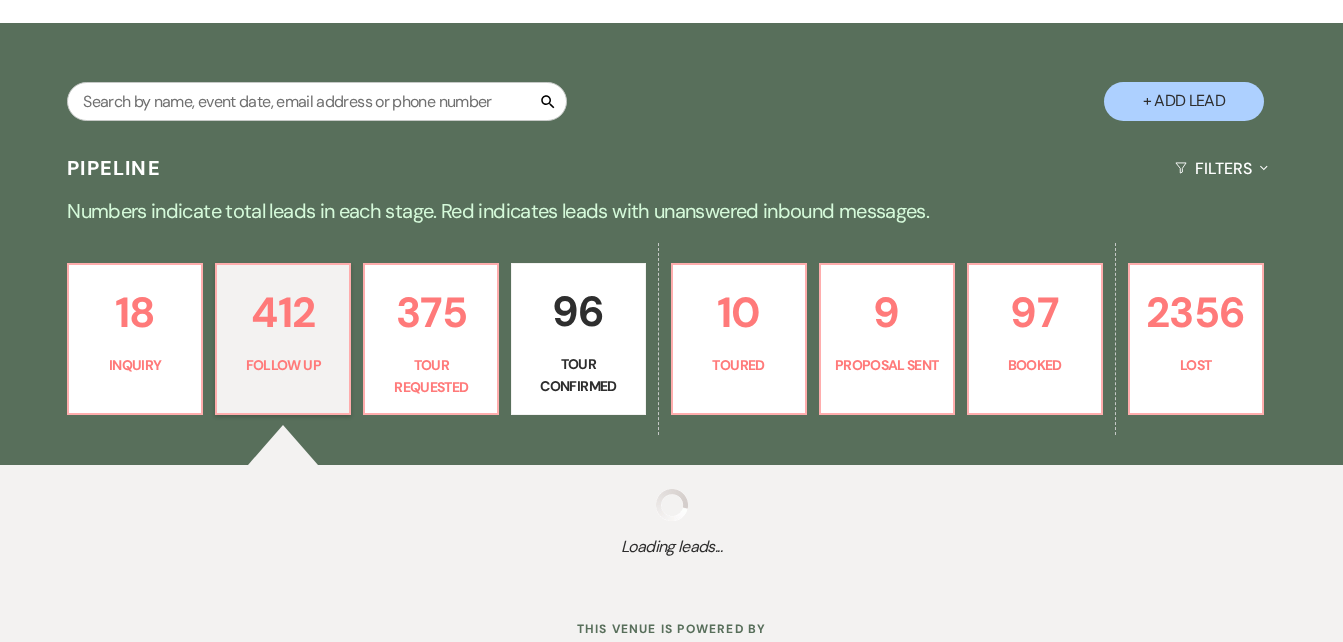 select on "9" 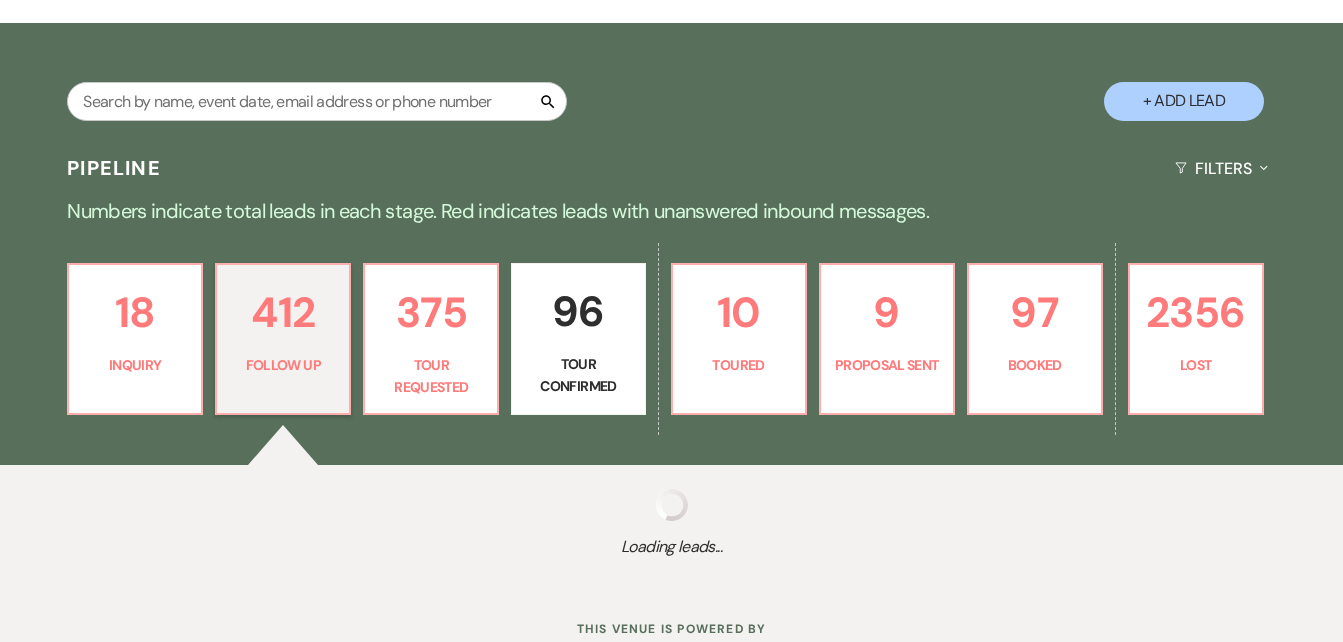 select on "9" 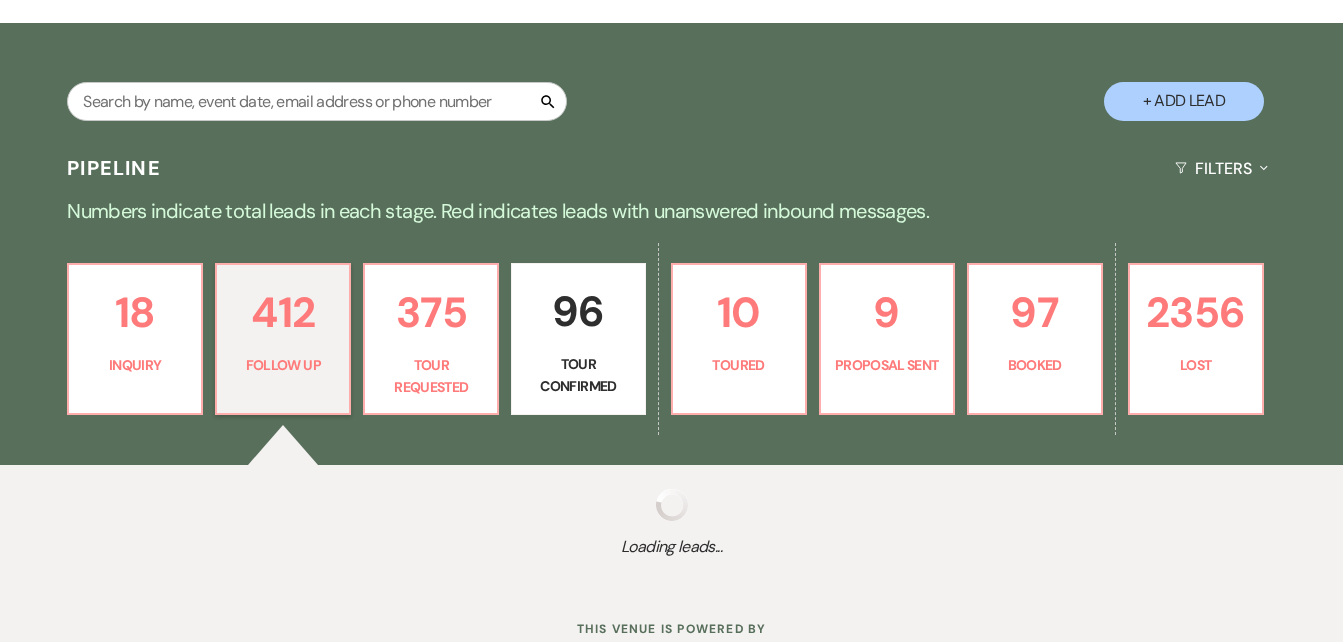 select on "9" 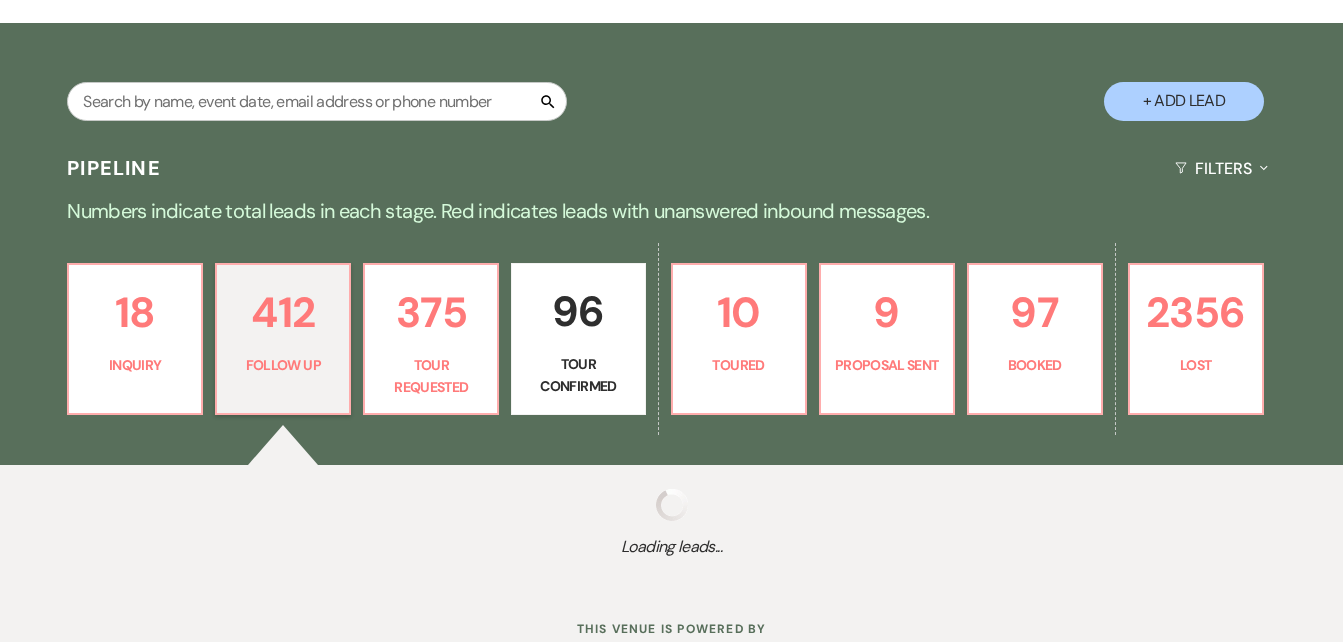 select on "9" 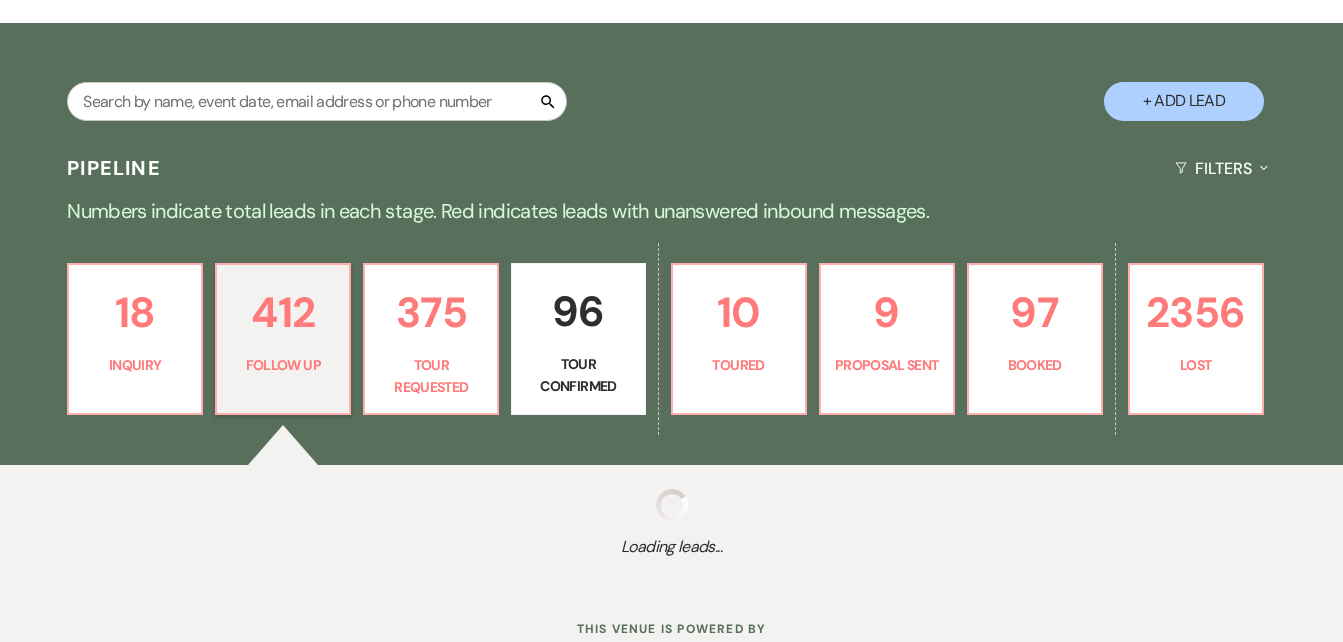select on "9" 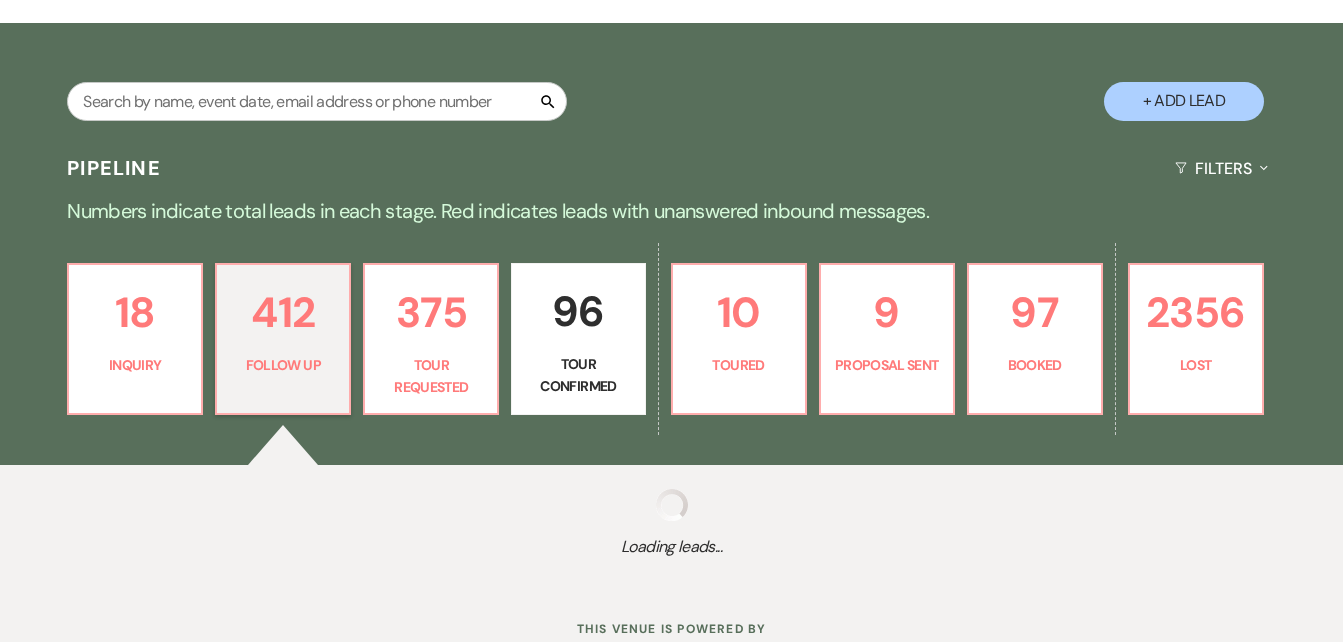 select on "9" 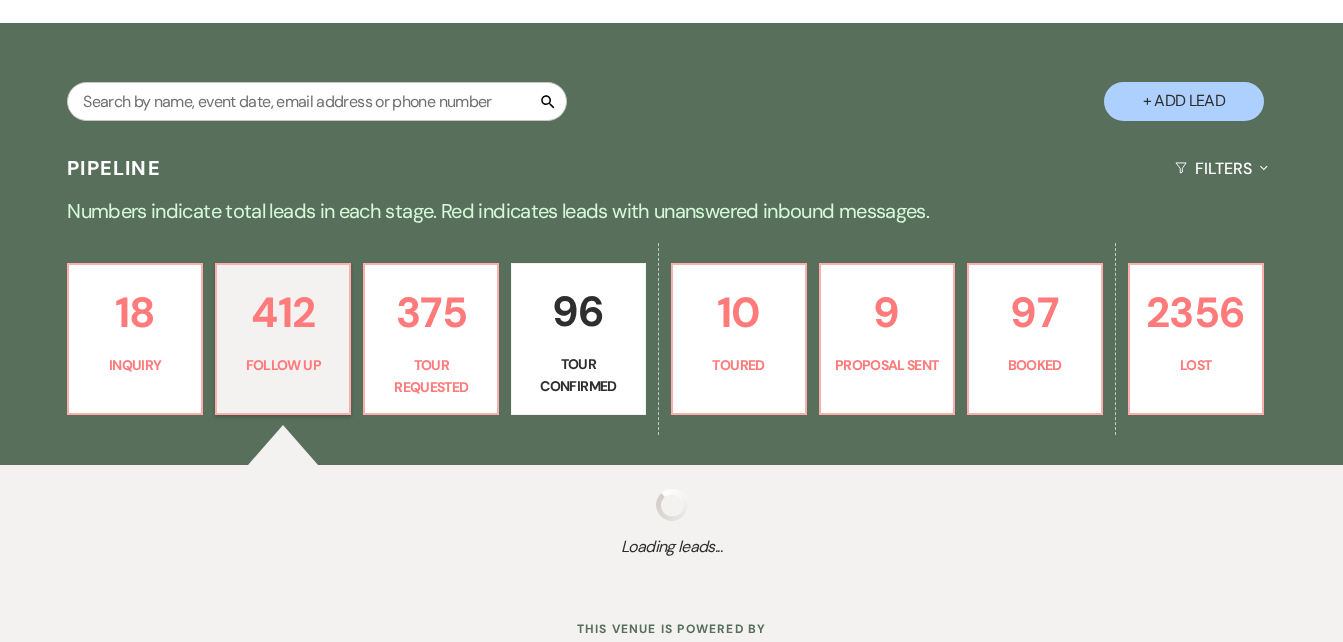 select on "9" 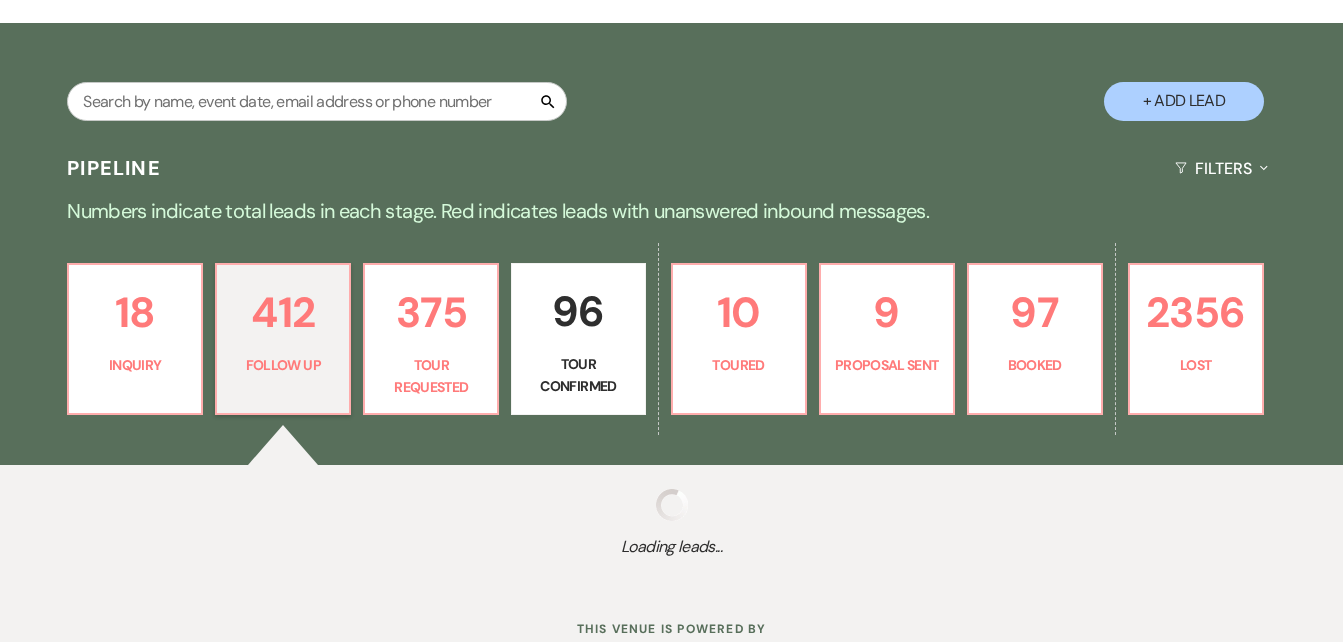 select on "9" 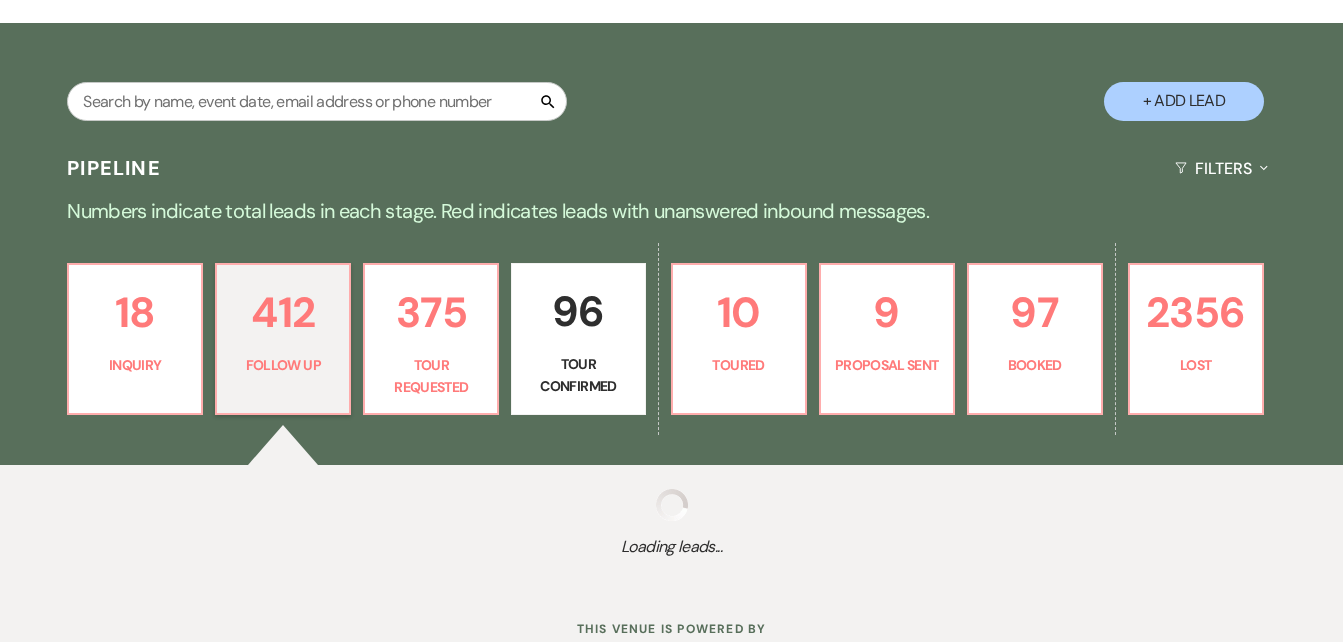 select on "9" 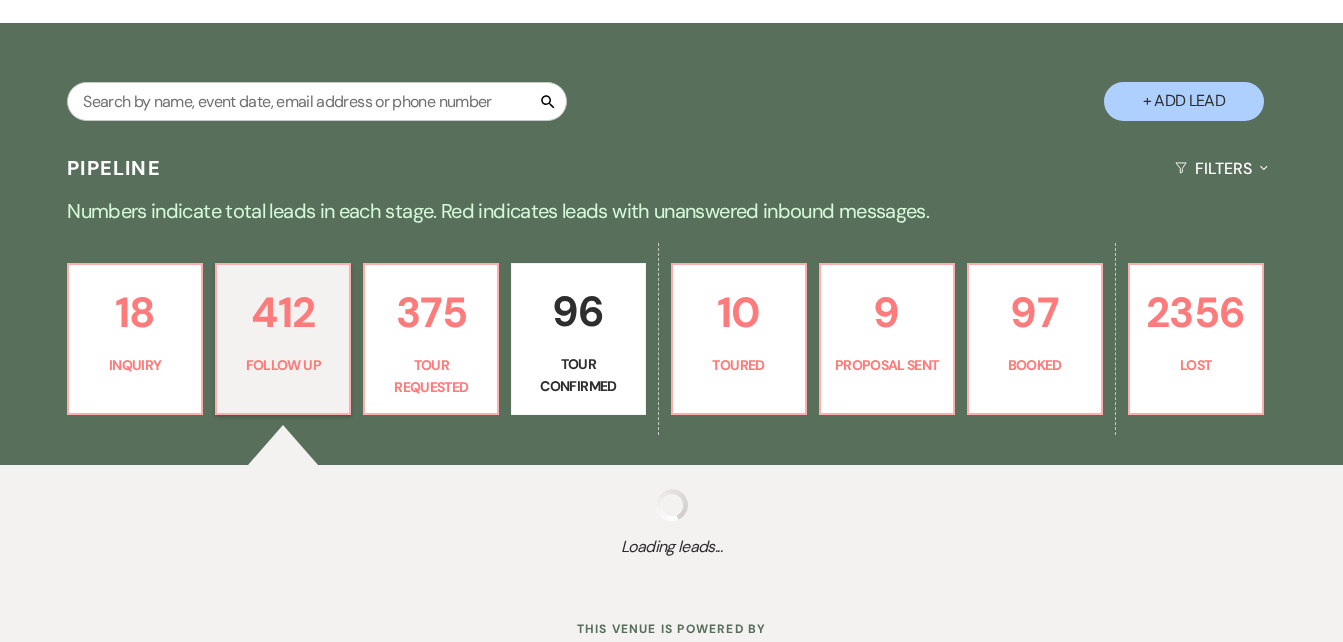 select on "9" 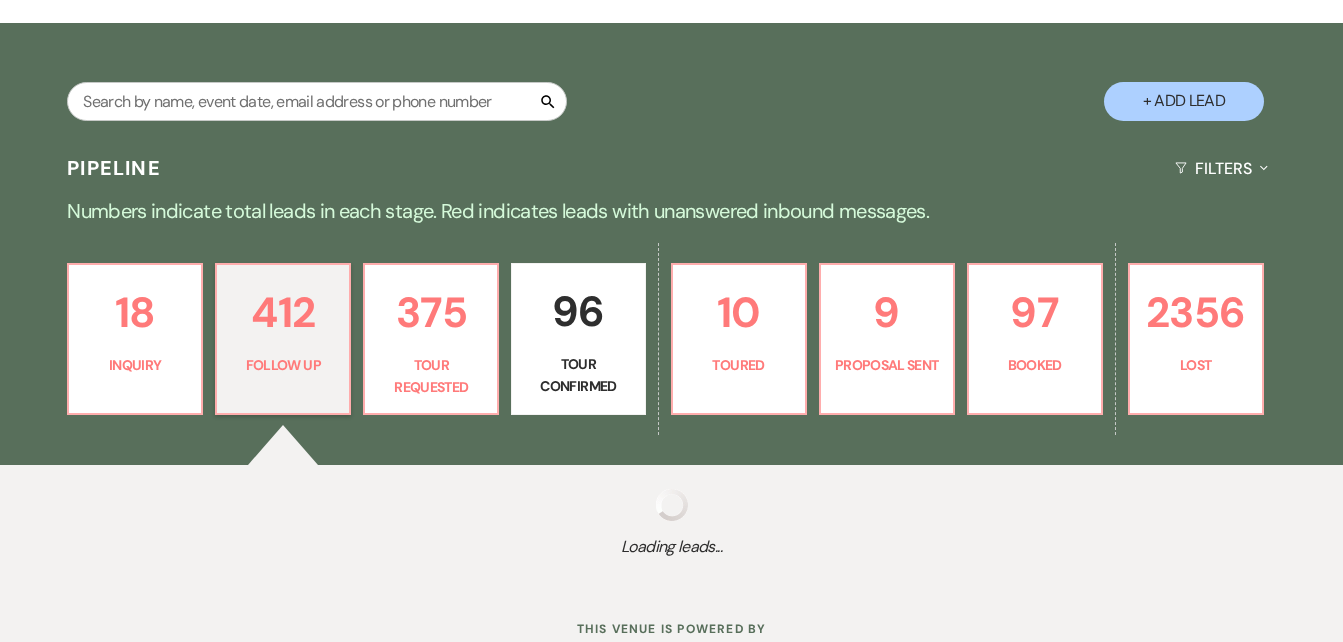 select on "9" 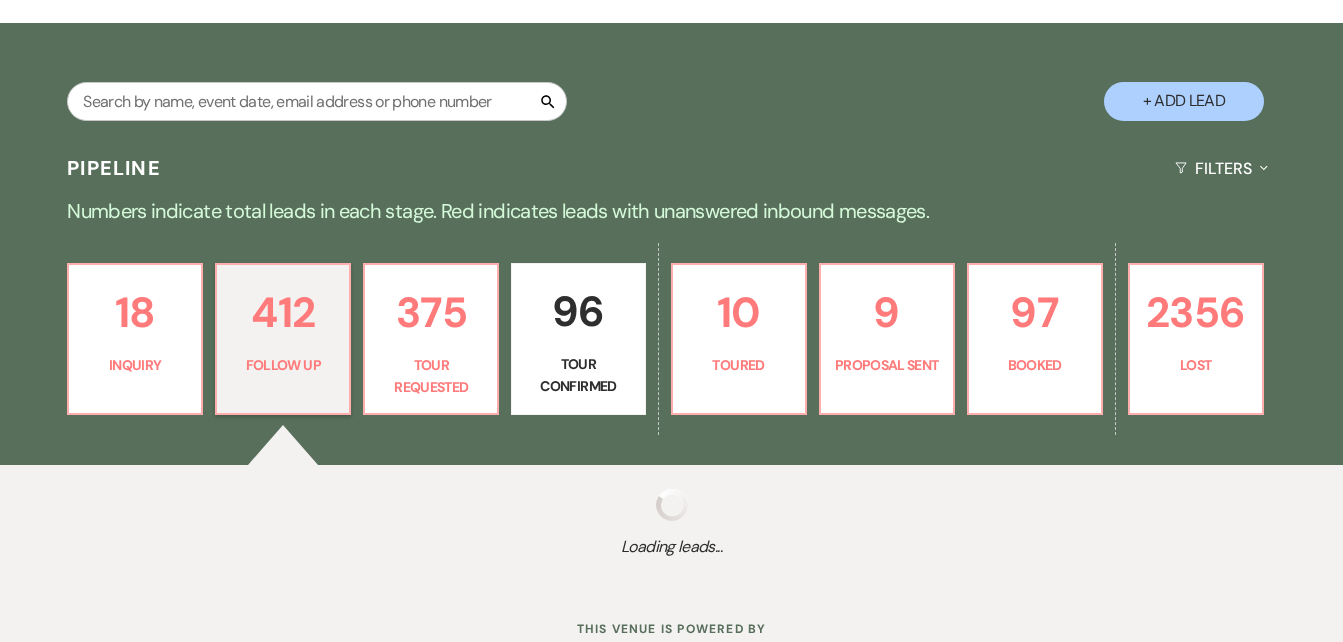 select on "9" 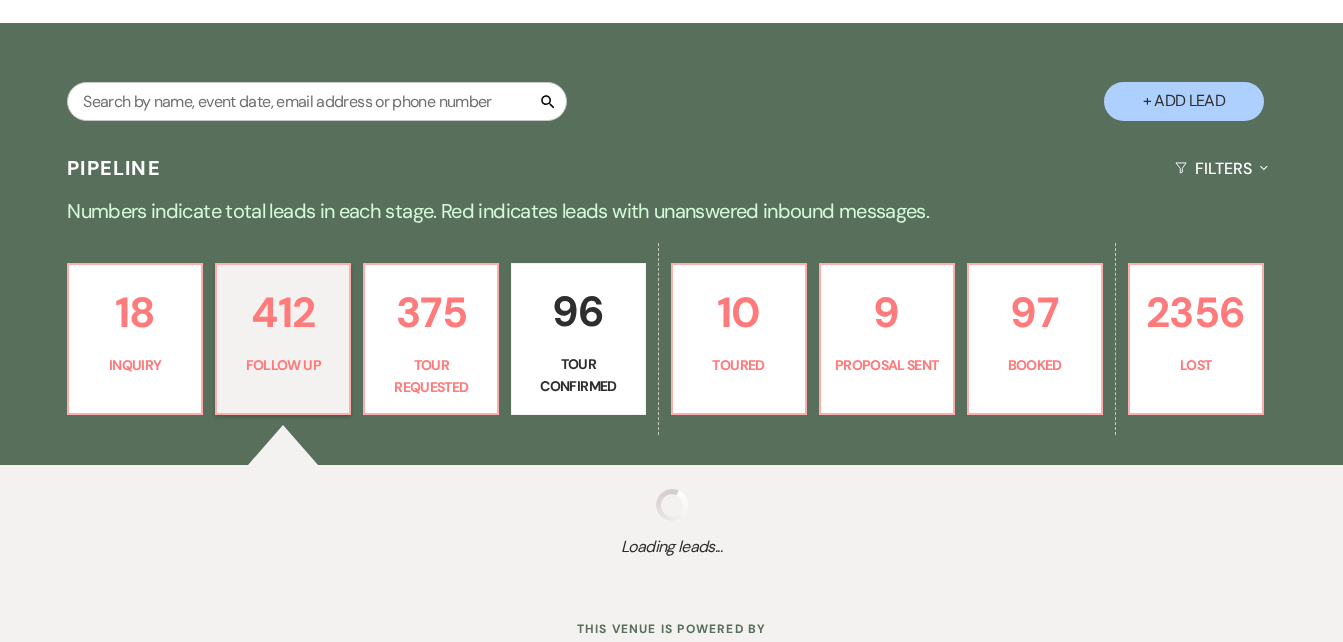 select on "9" 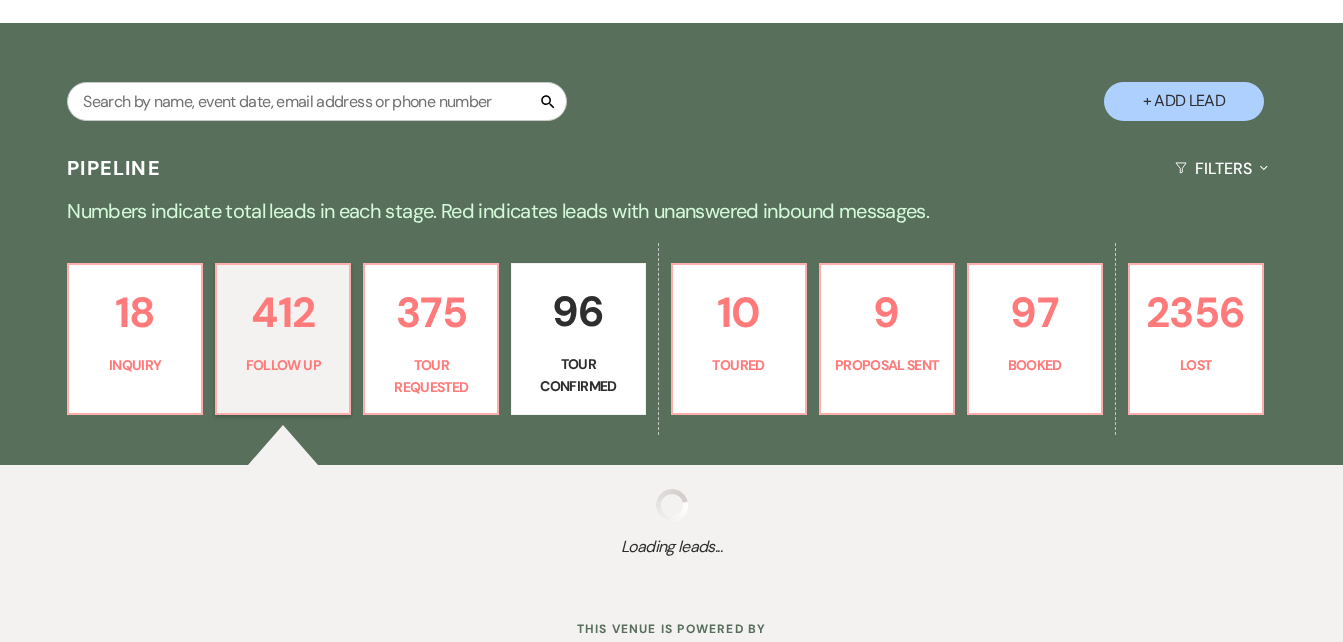 select on "9" 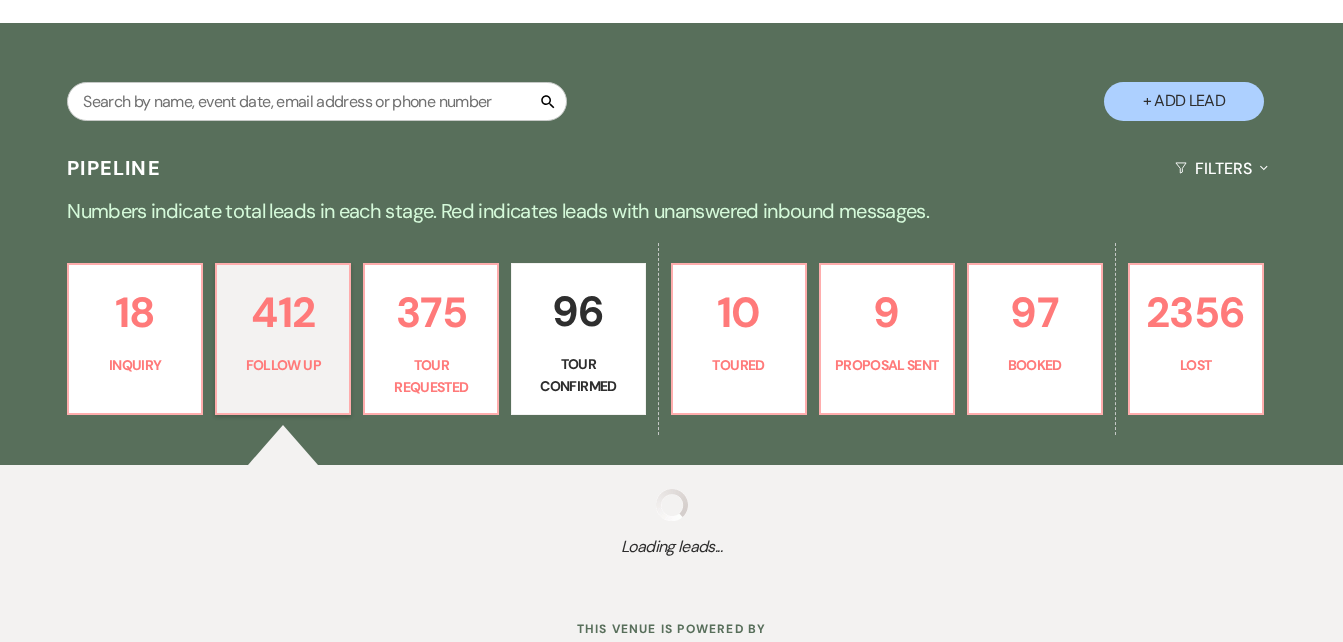 select on "9" 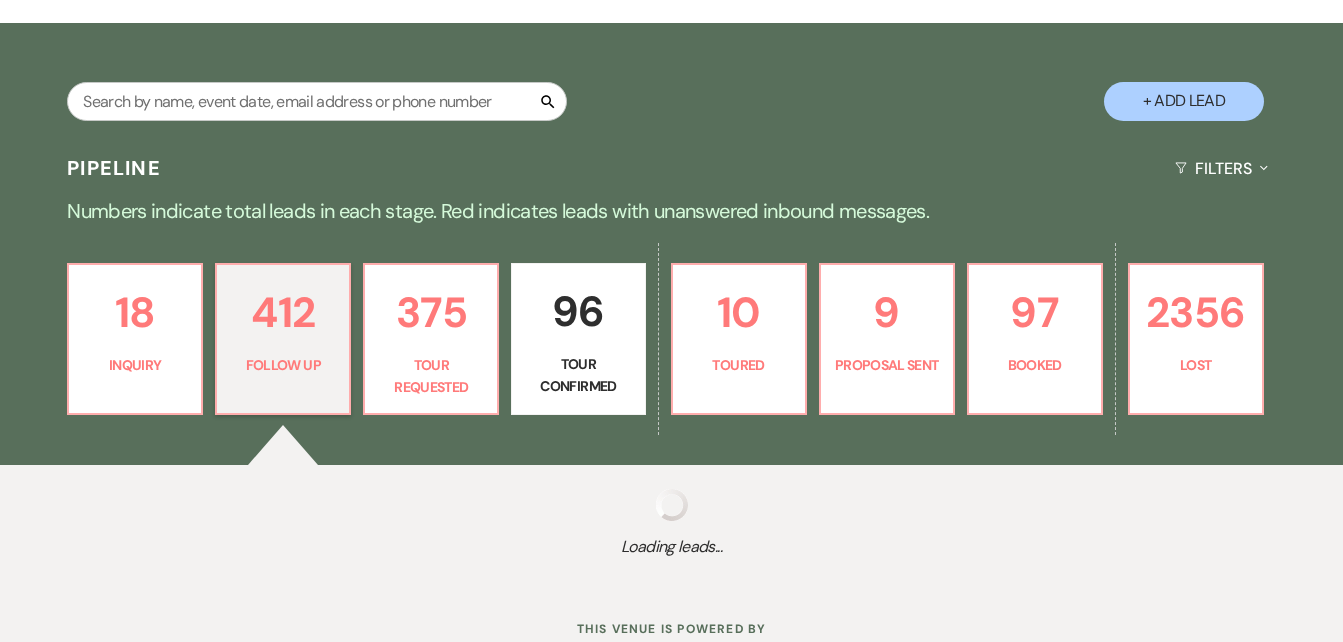 select on "9" 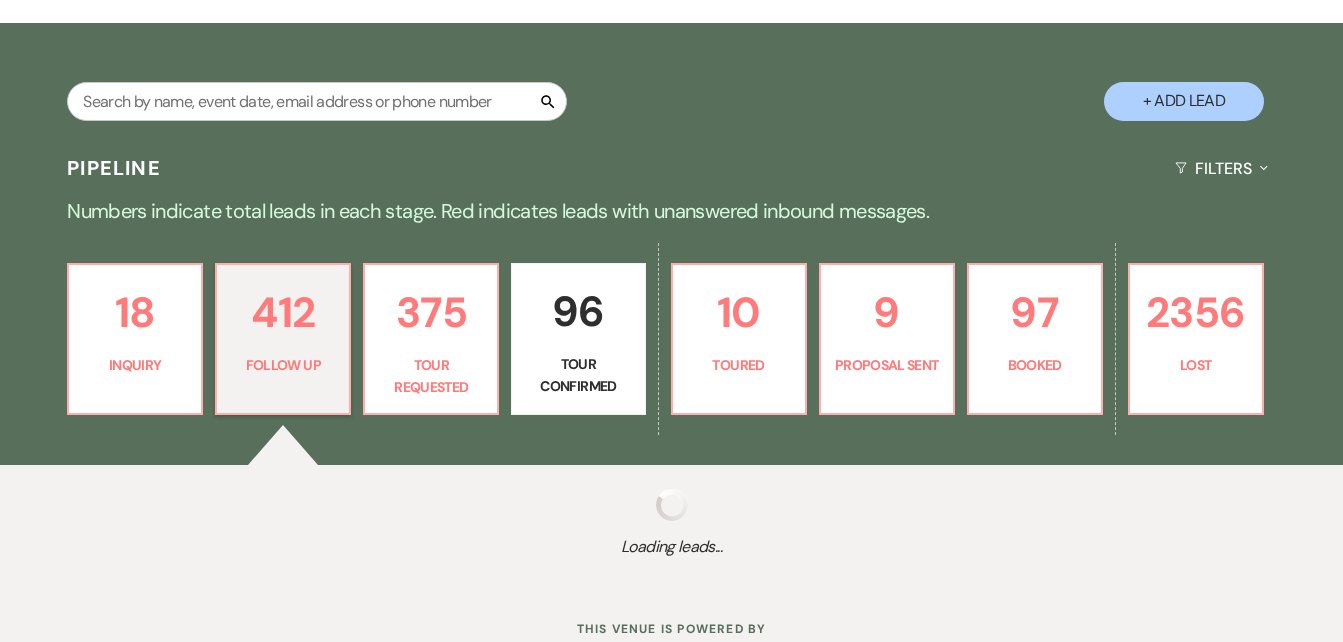 select on "9" 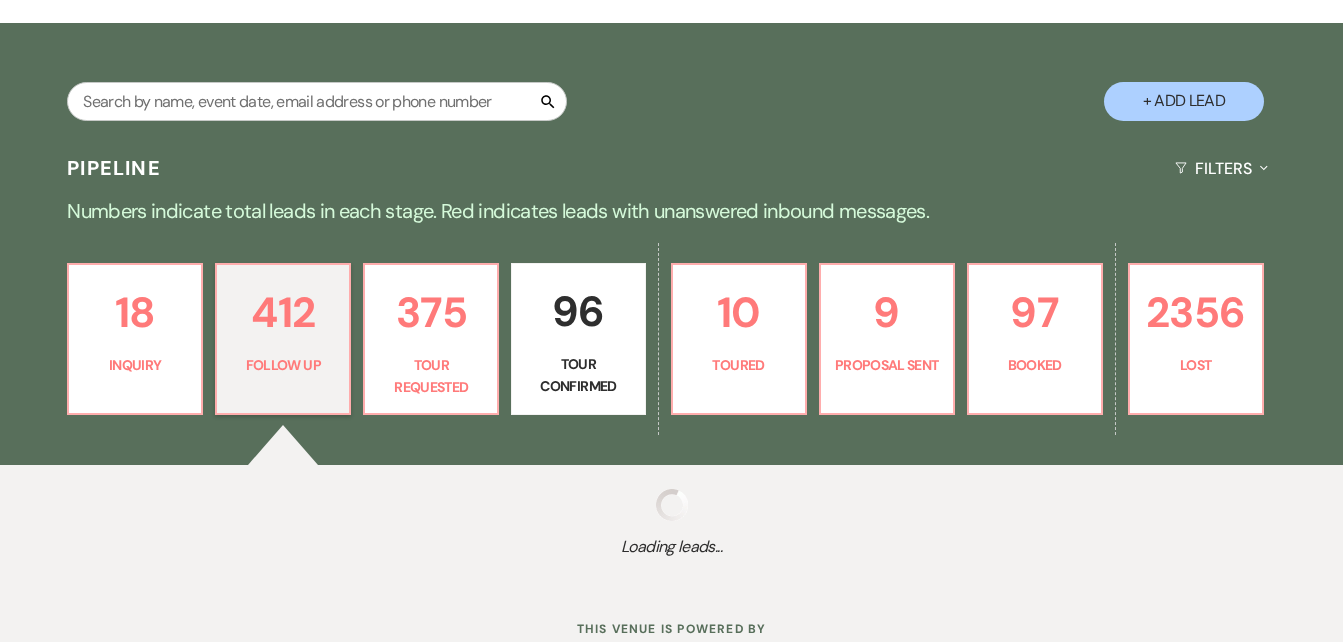 select on "9" 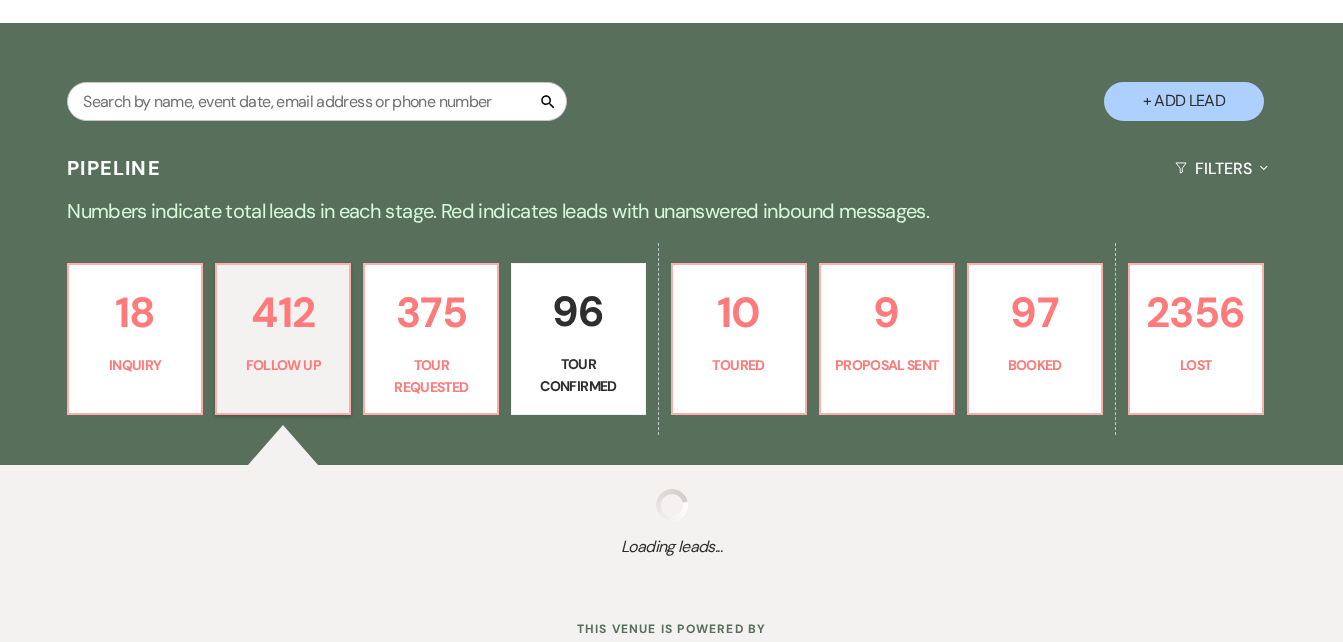 select on "9" 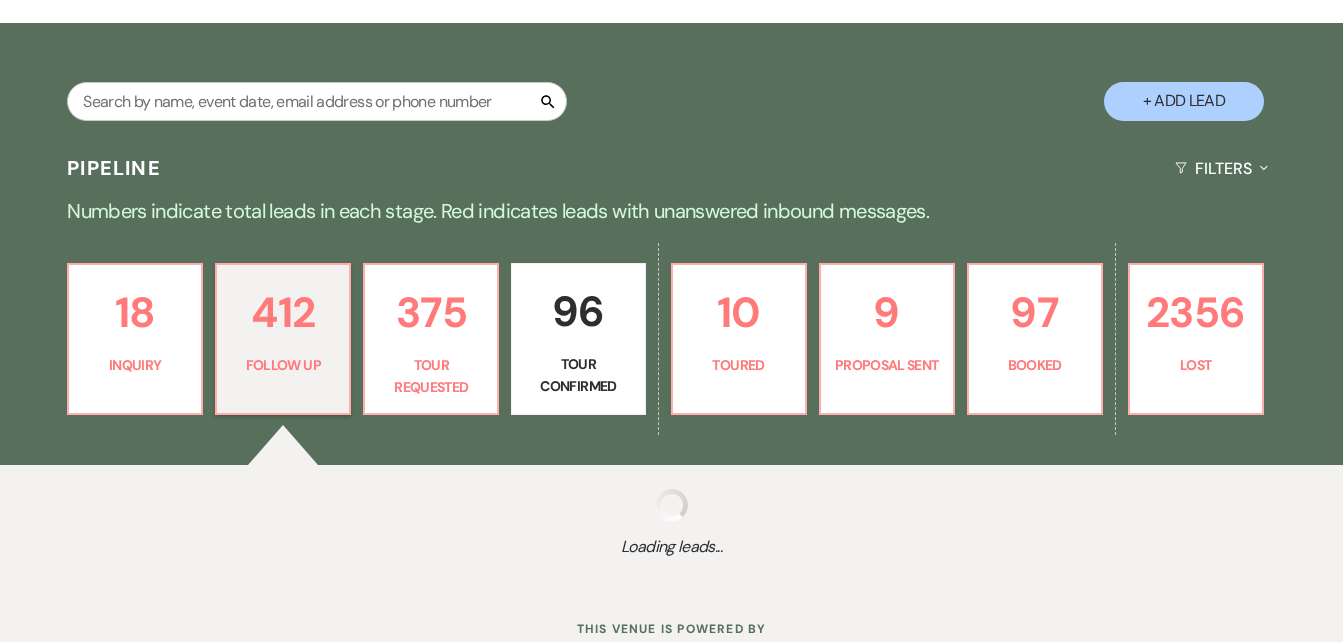 select on "9" 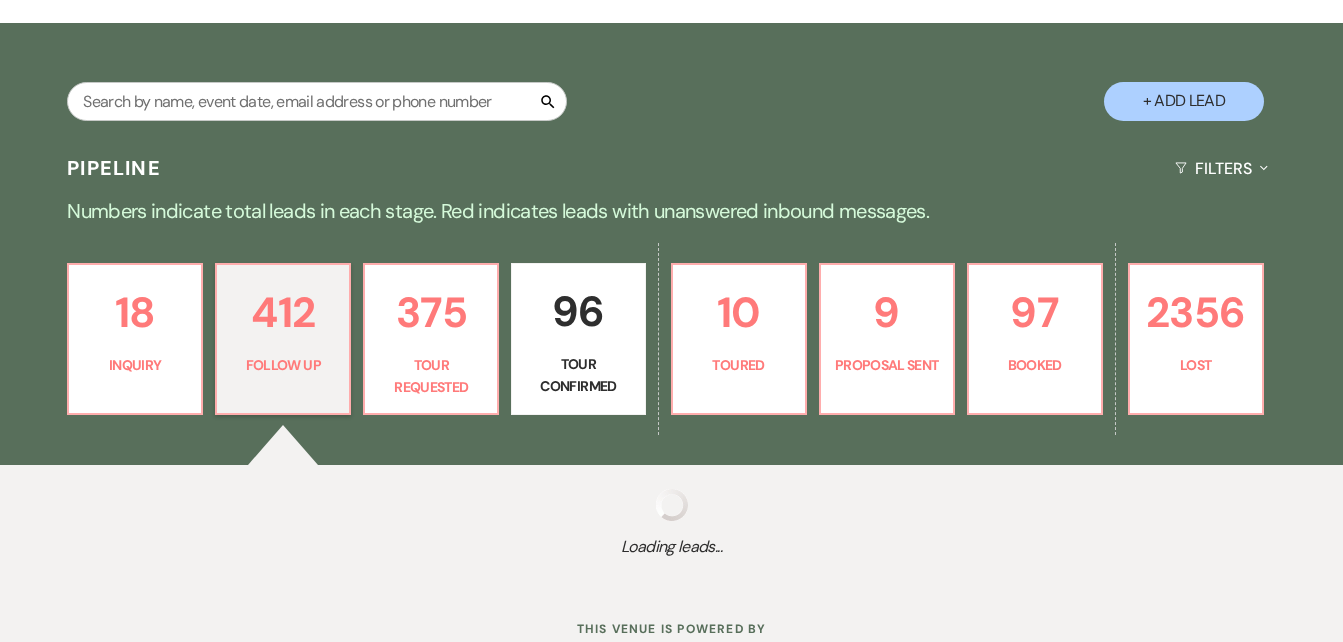 select on "9" 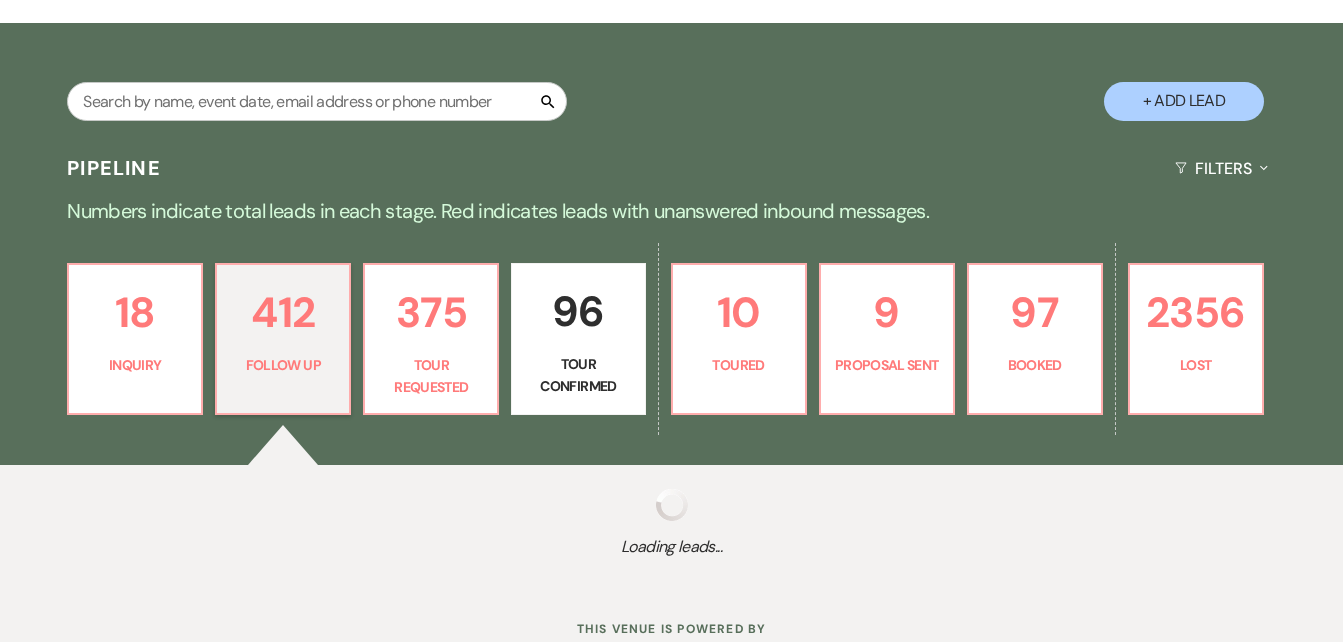select on "9" 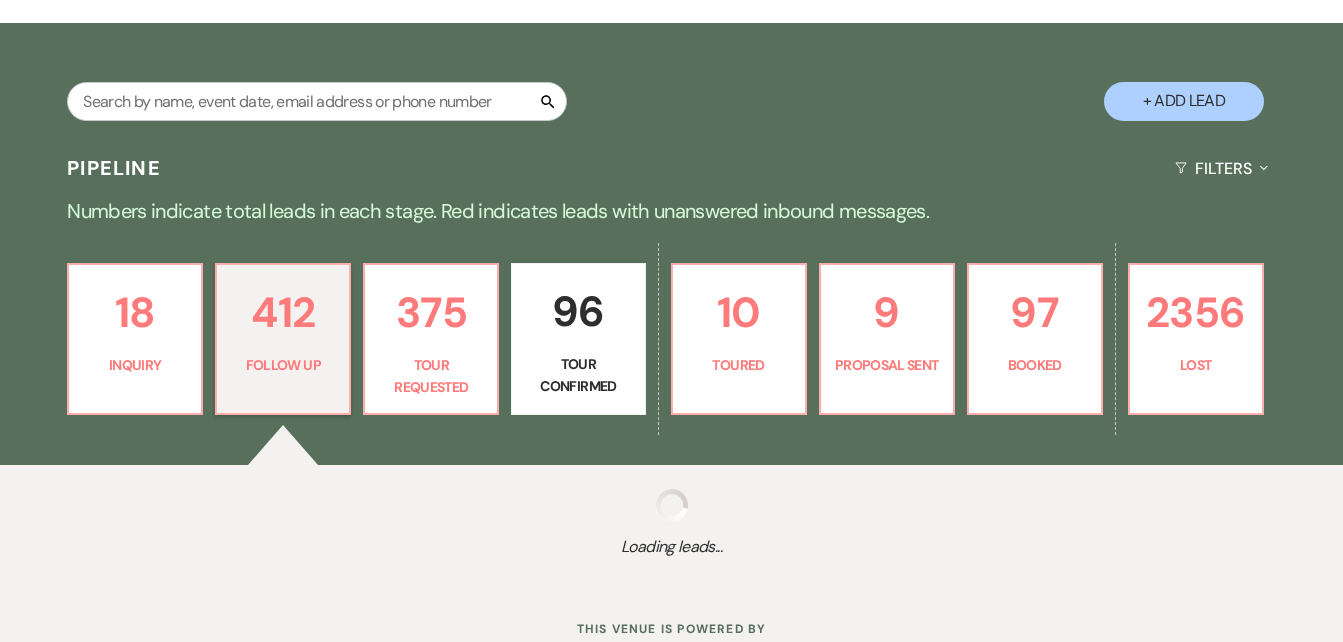 select on "9" 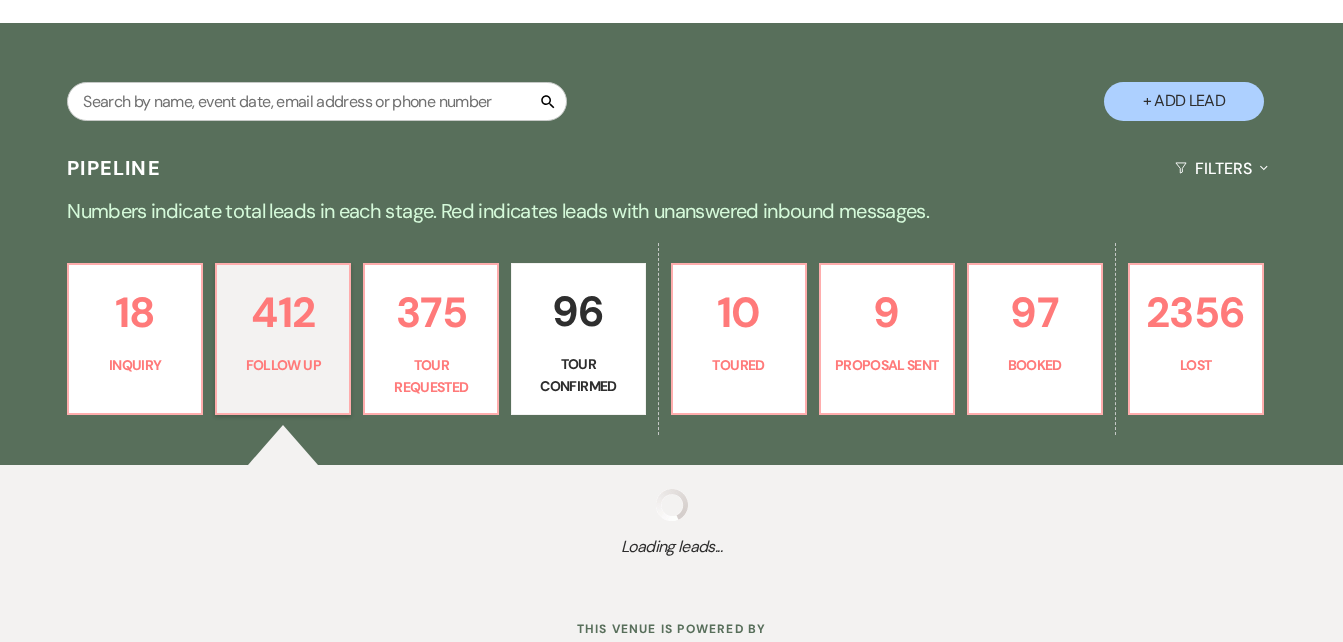 select on "9" 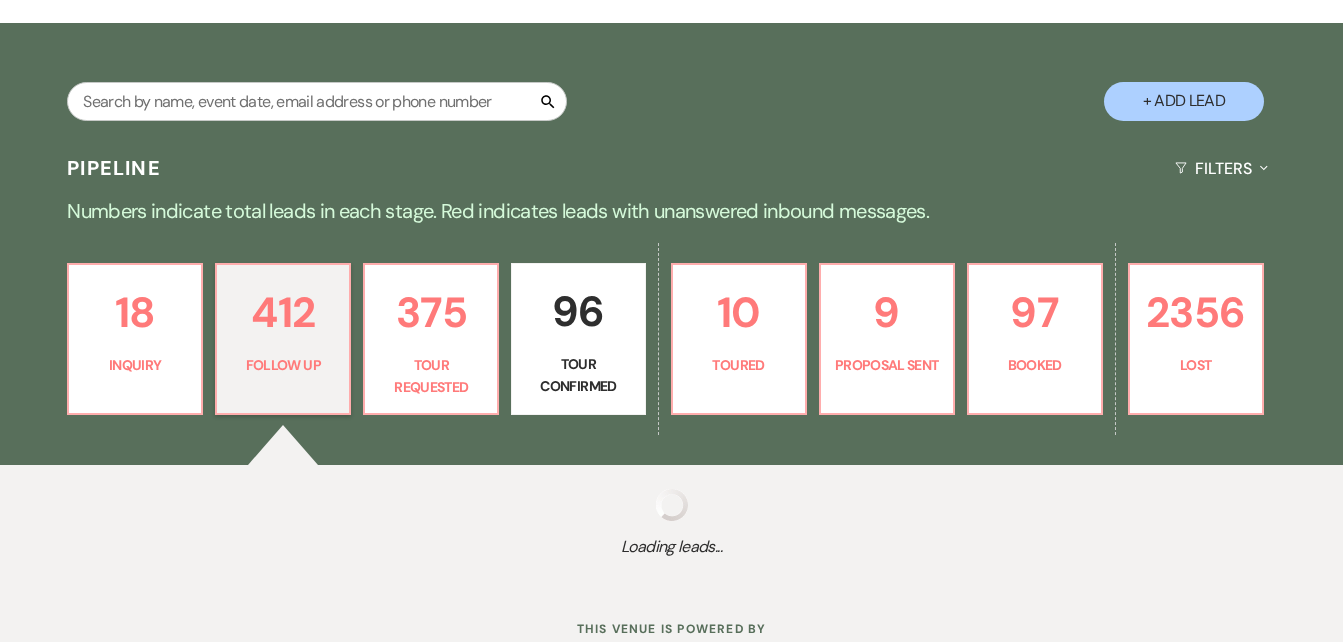 select on "9" 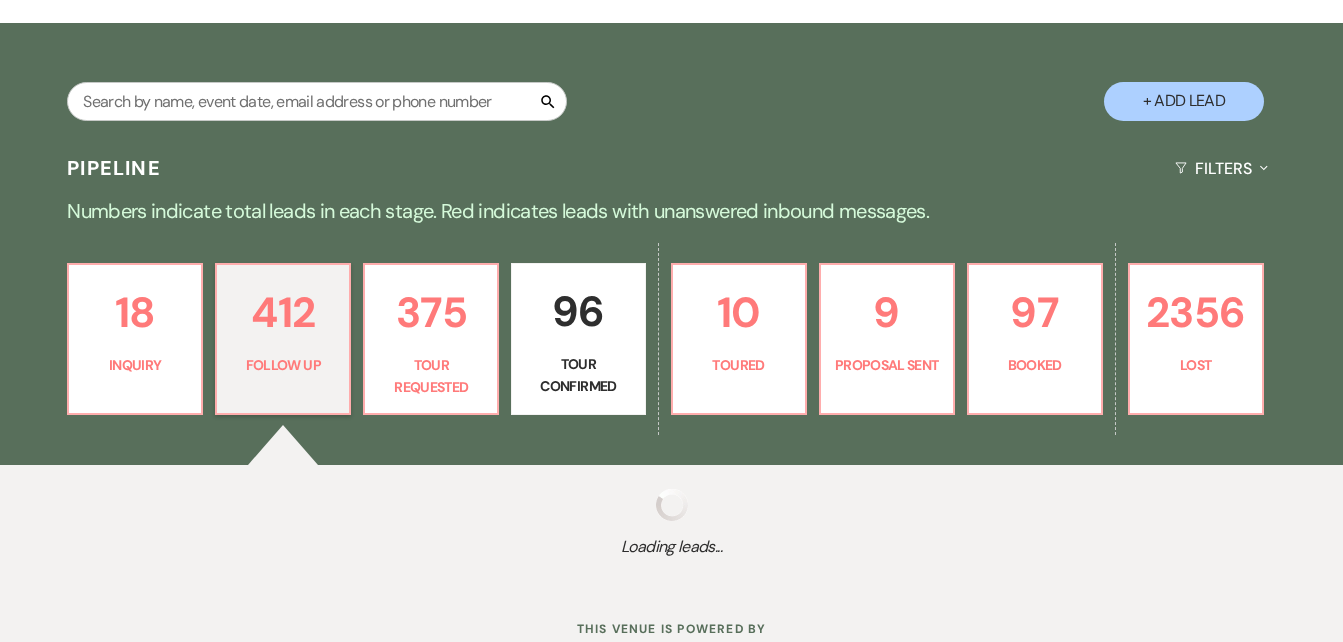 select on "9" 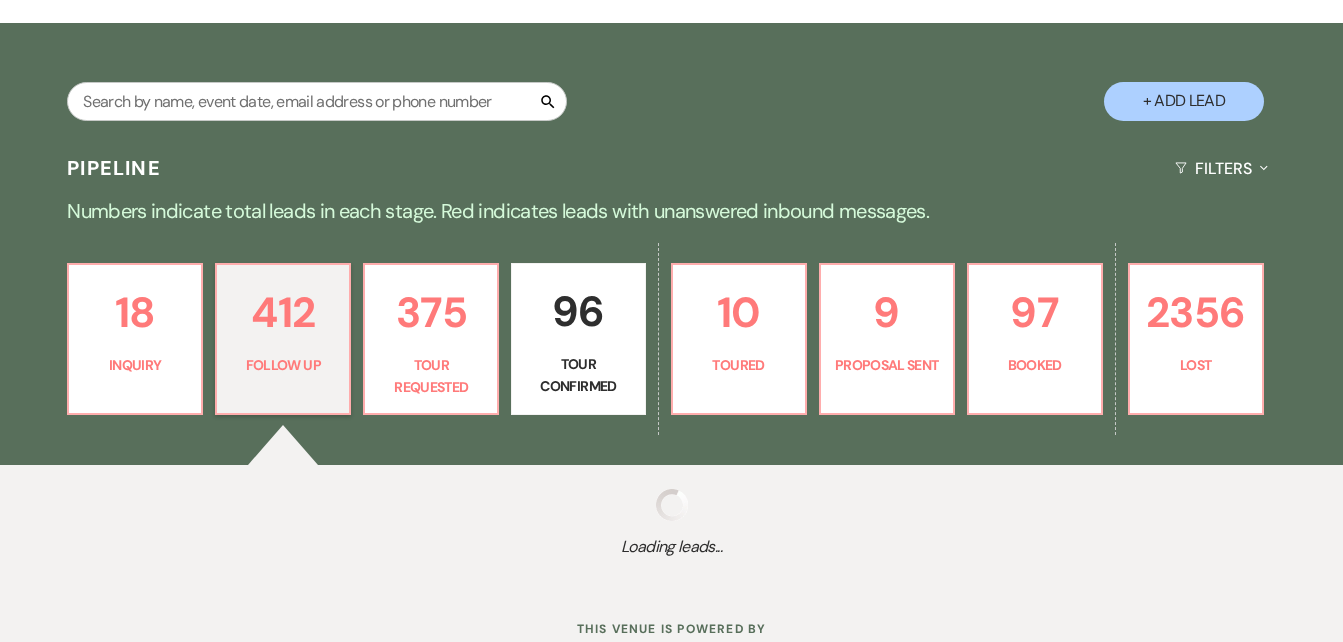 select on "9" 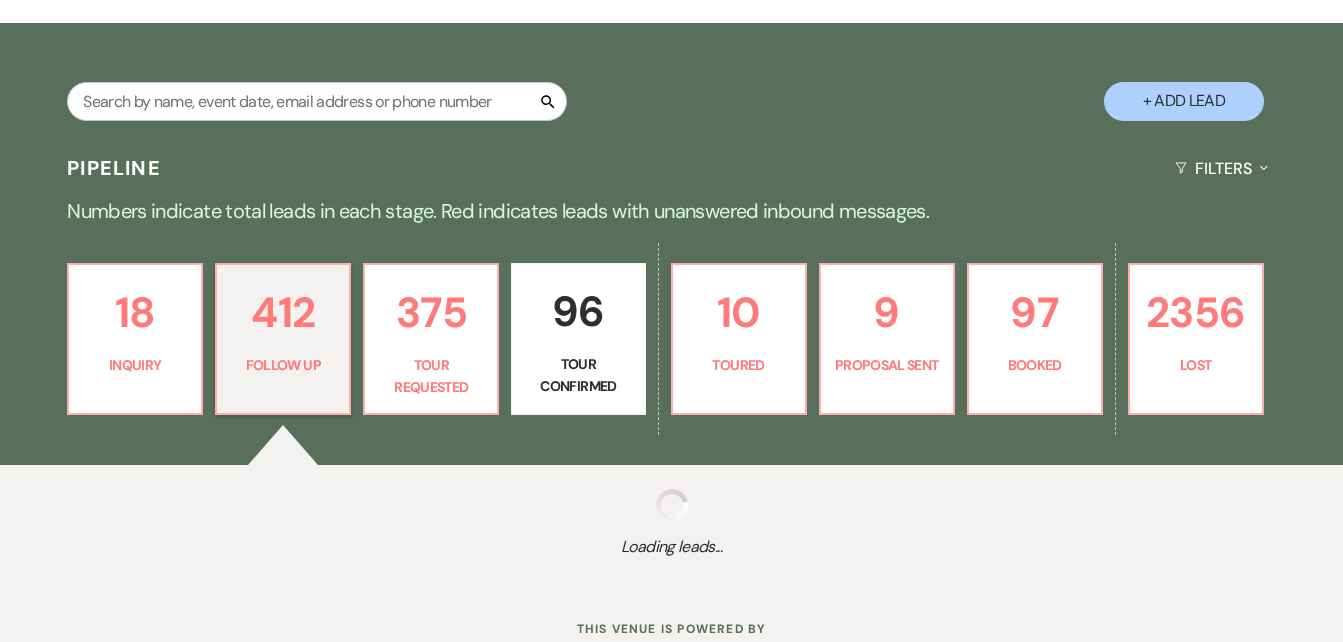 select on "9" 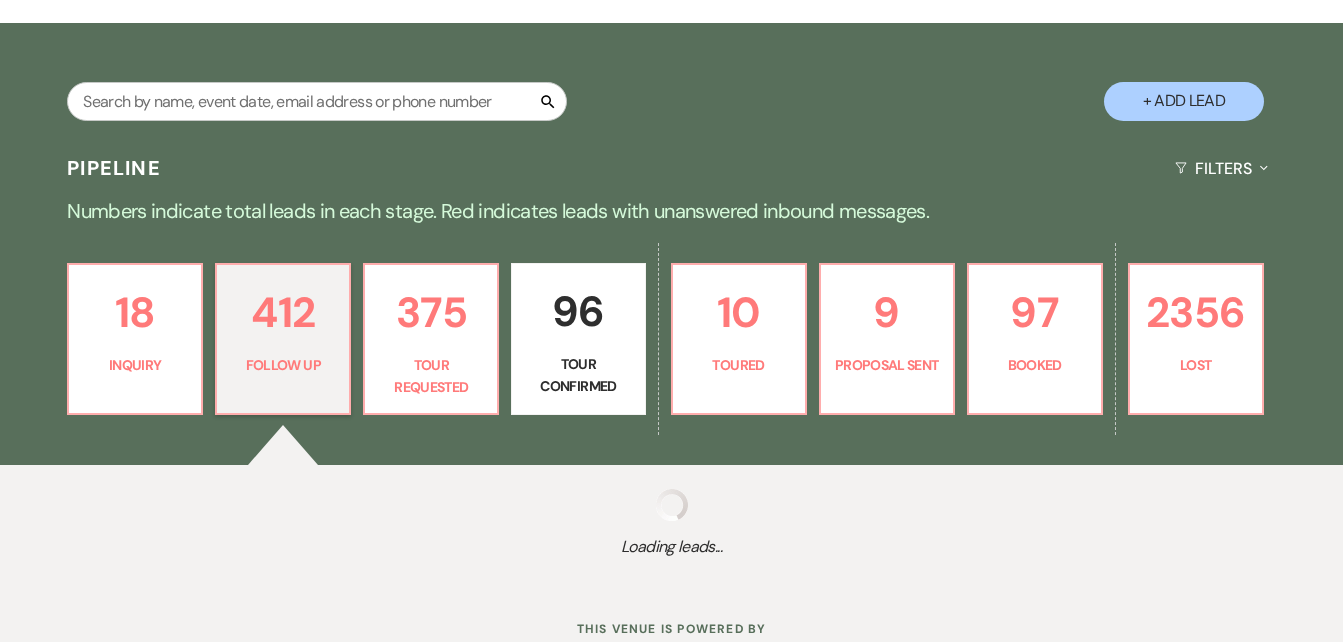select on "9" 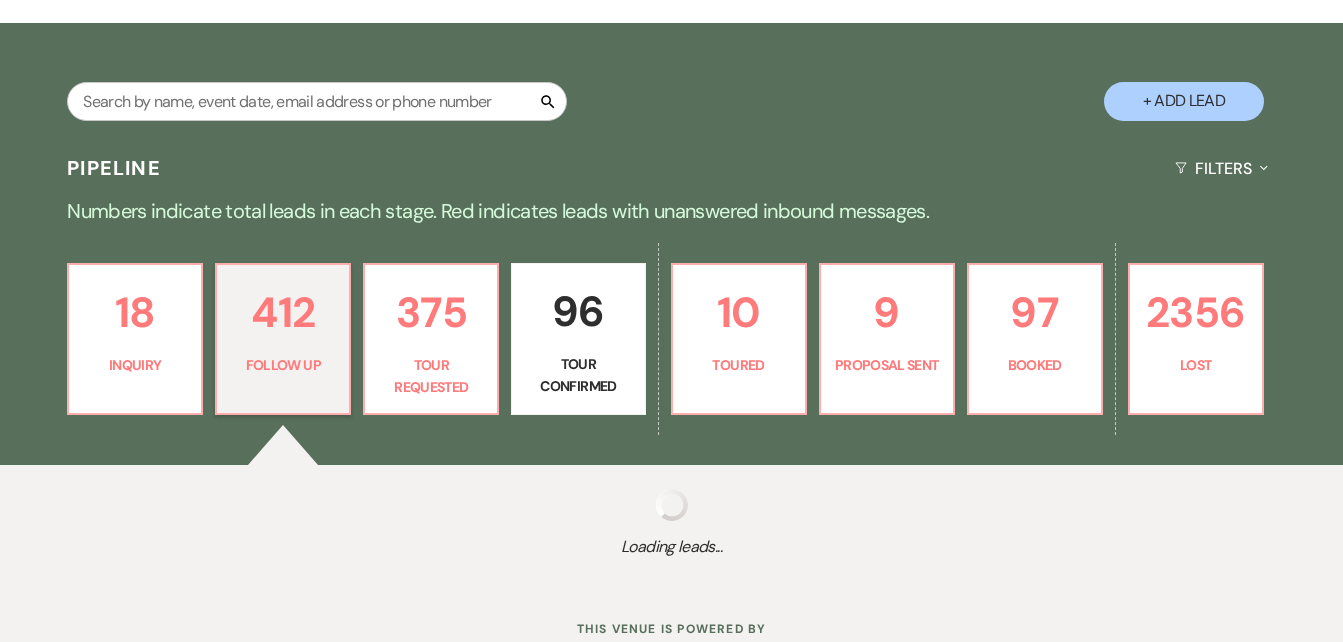 select on "9" 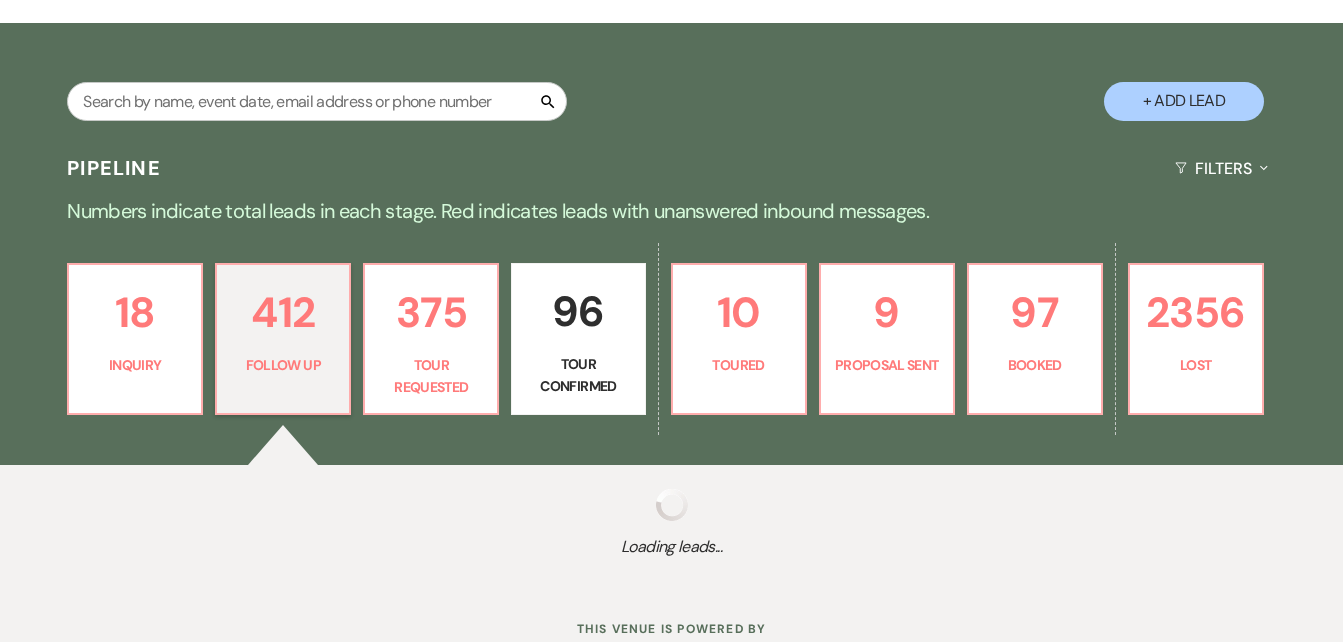 select on "9" 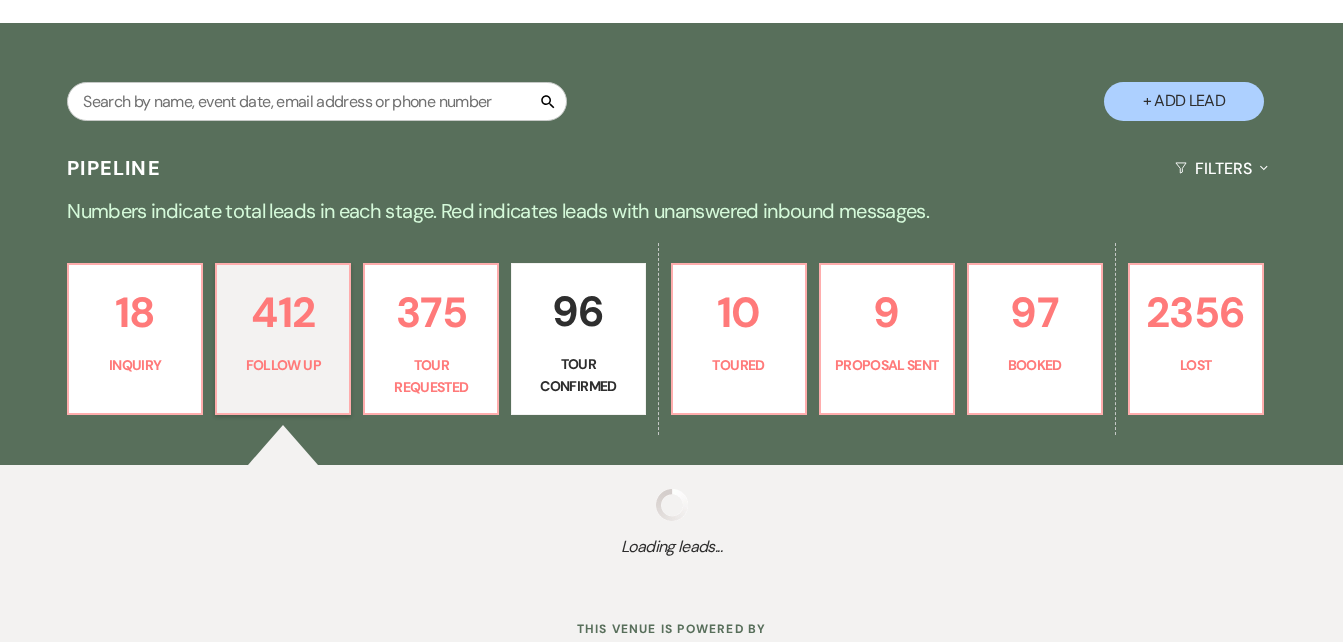 select on "9" 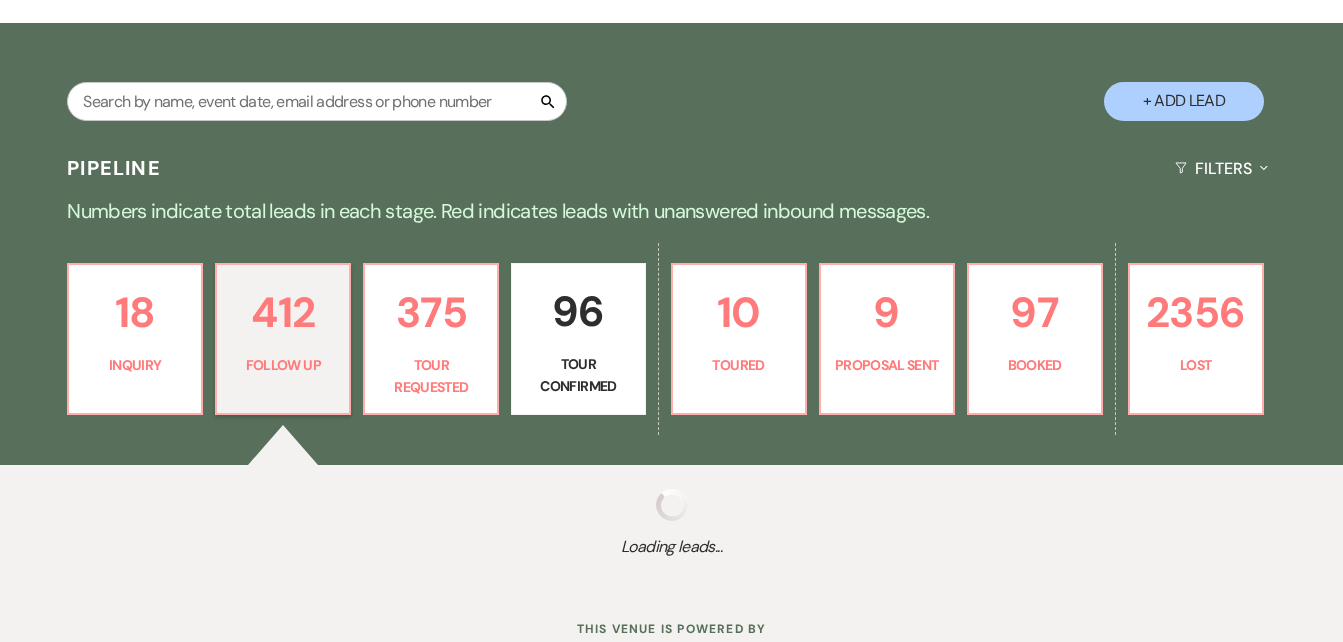select on "9" 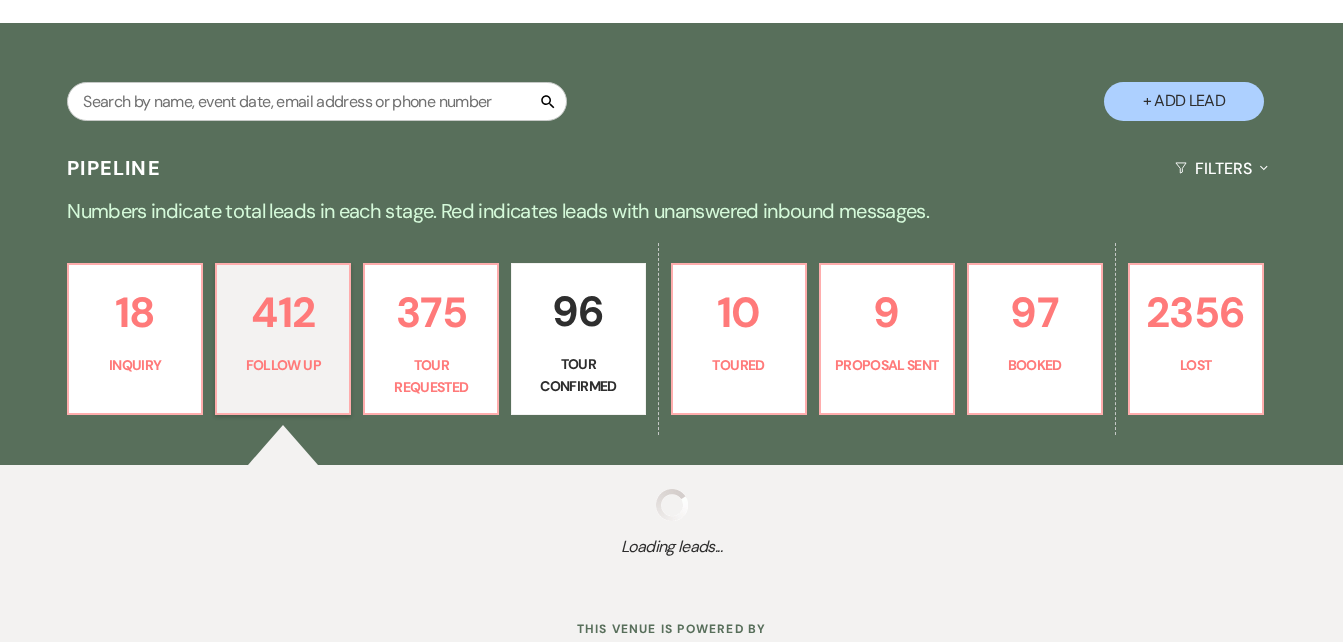 select on "9" 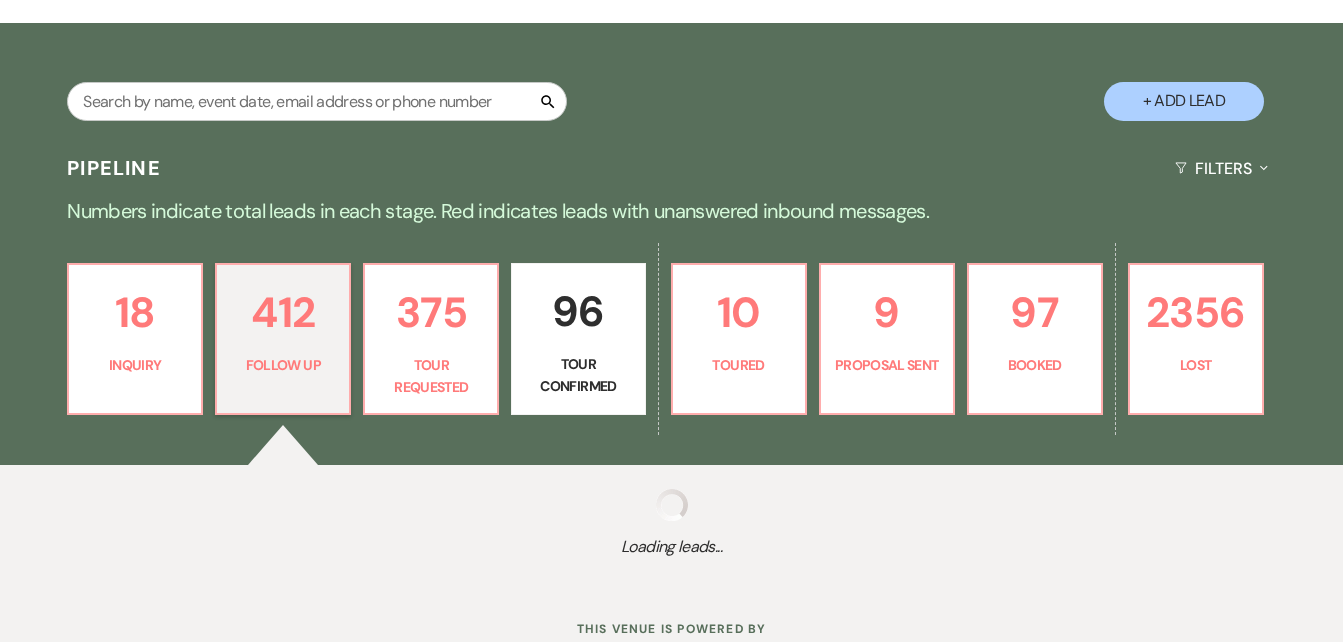 select on "9" 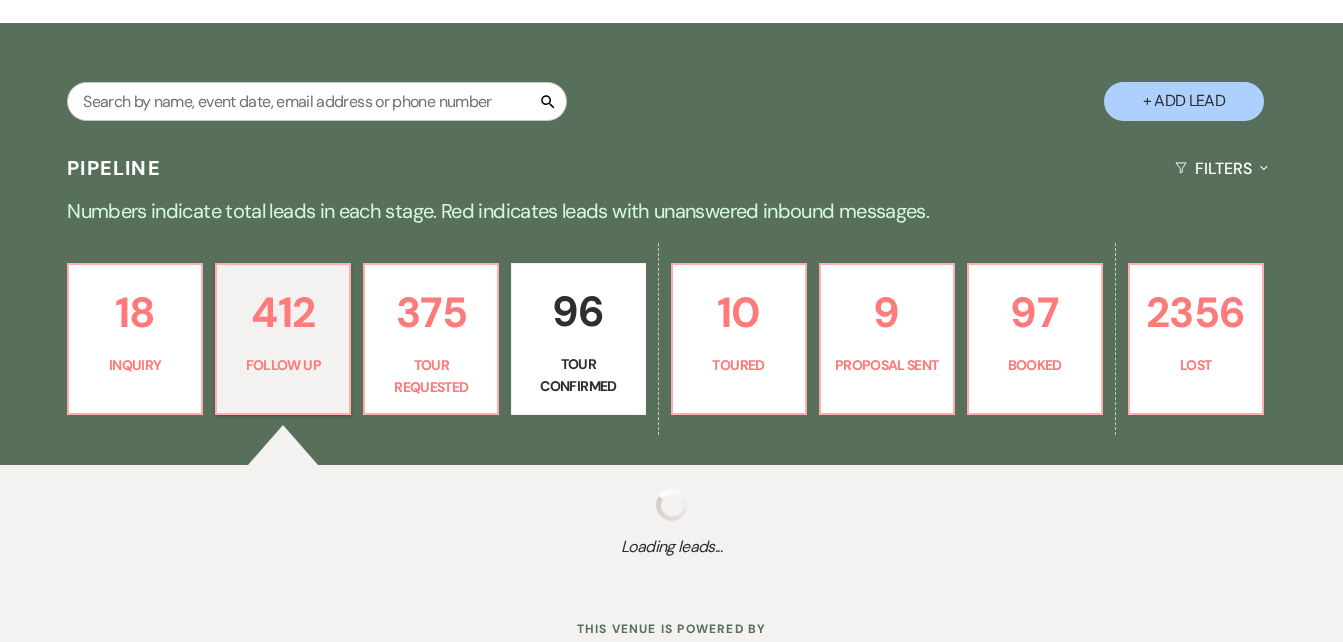 select on "9" 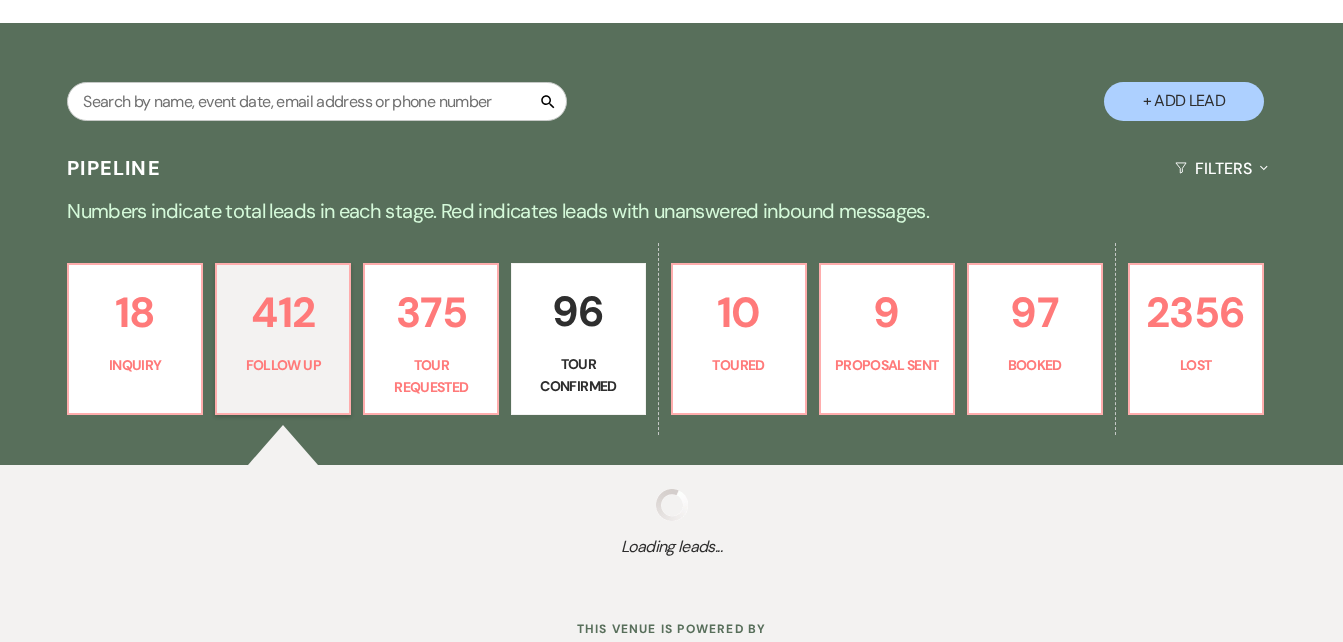 select on "9" 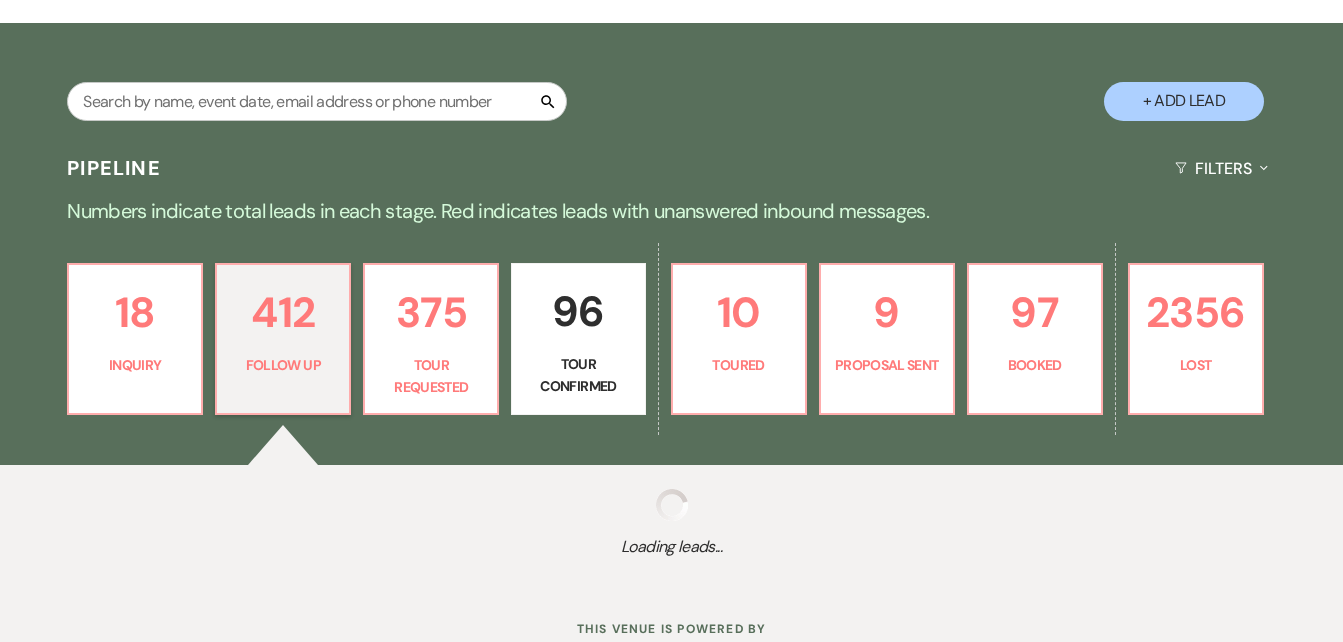 select on "9" 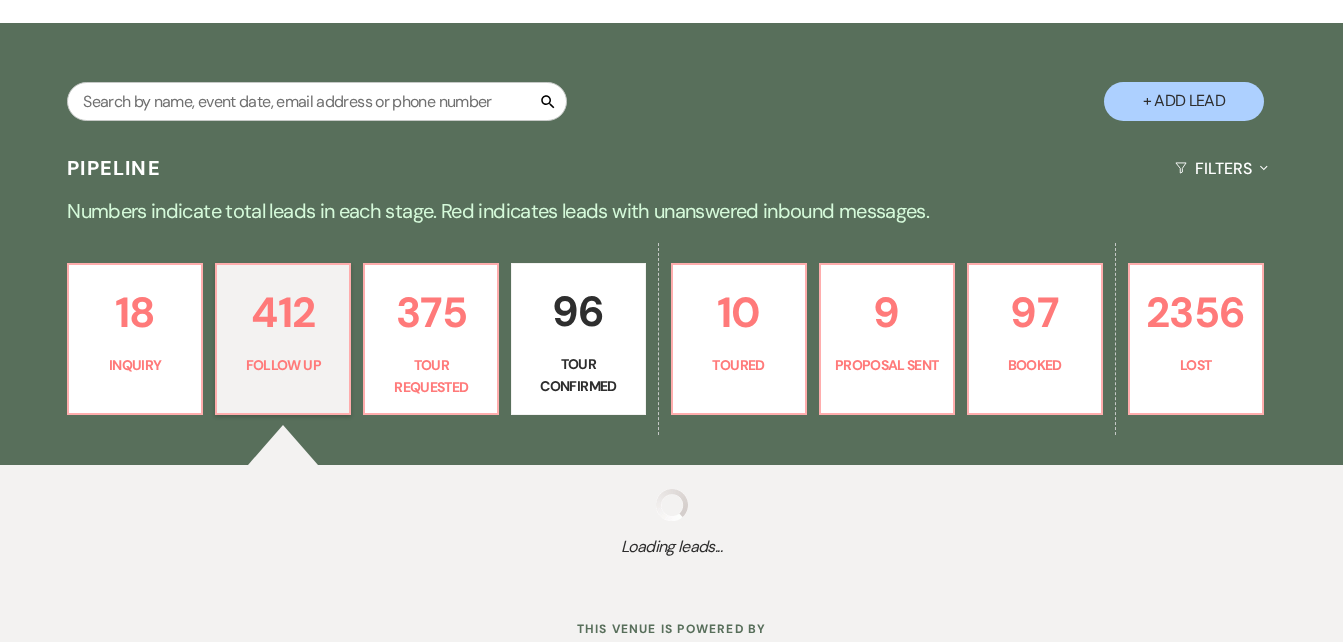 select on "9" 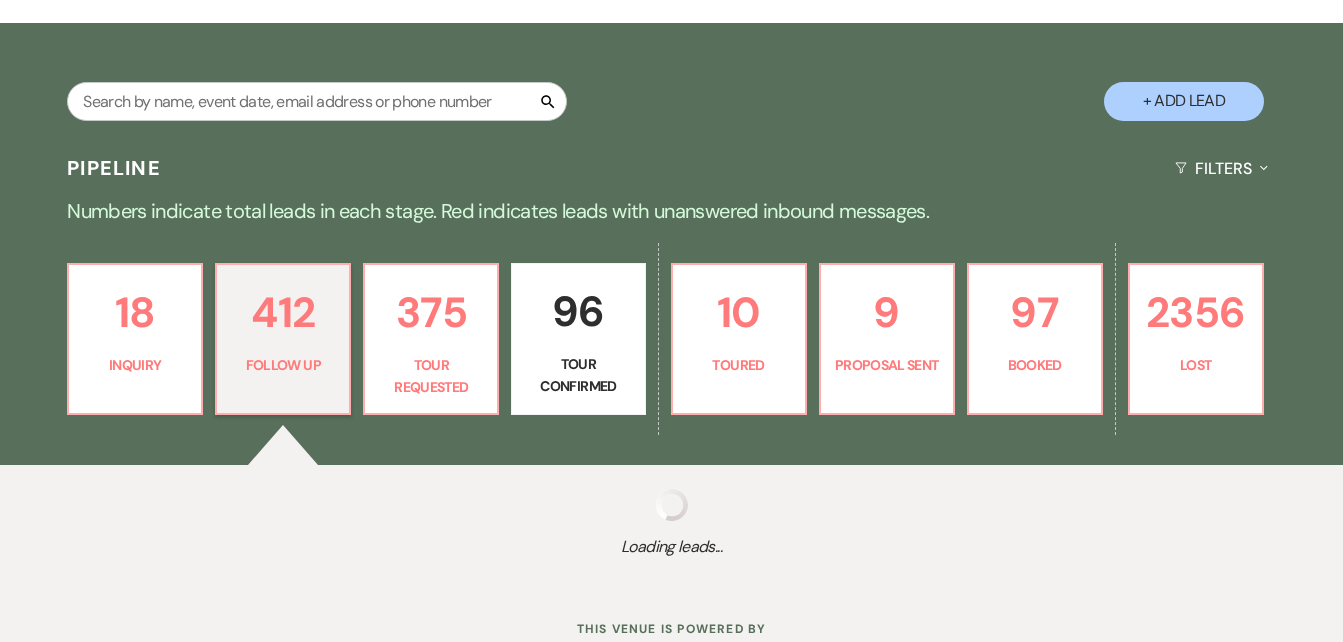 select on "9" 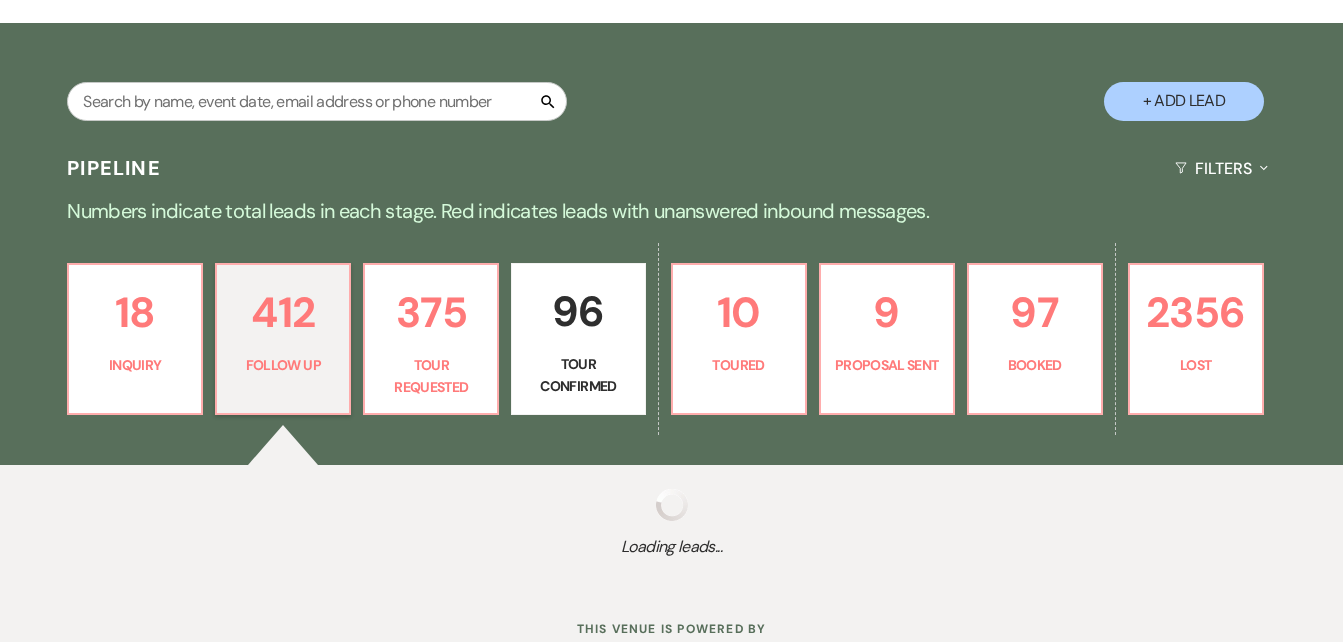 select on "9" 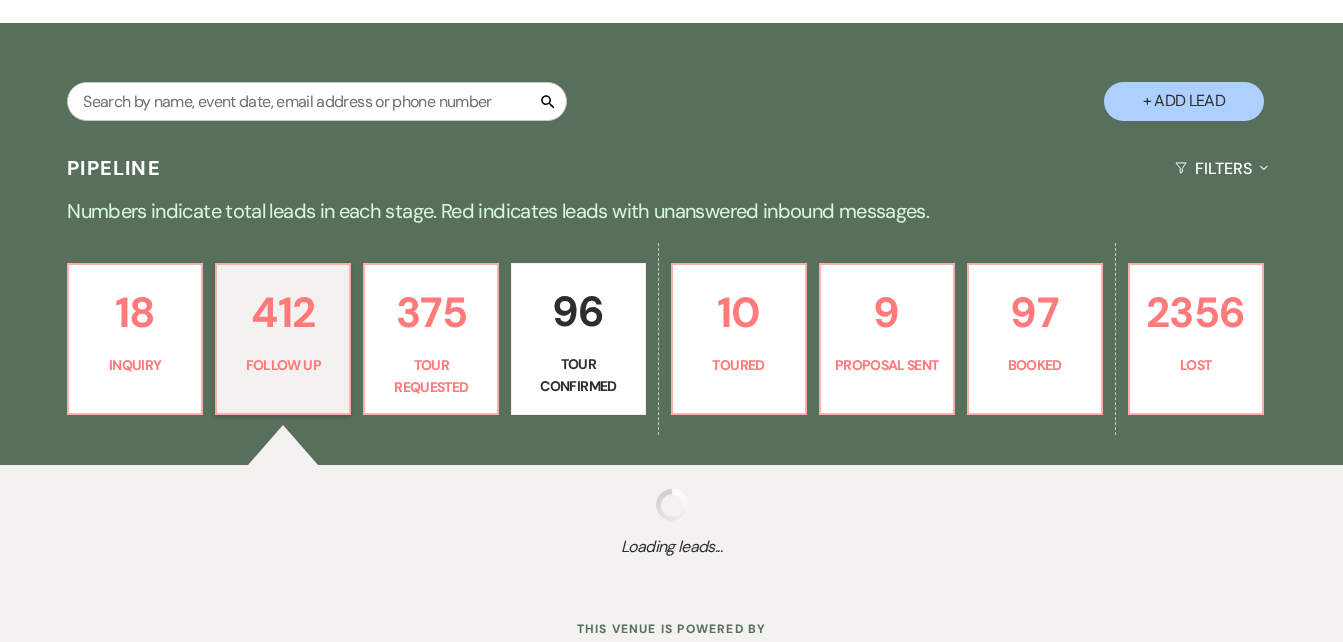 select on "9" 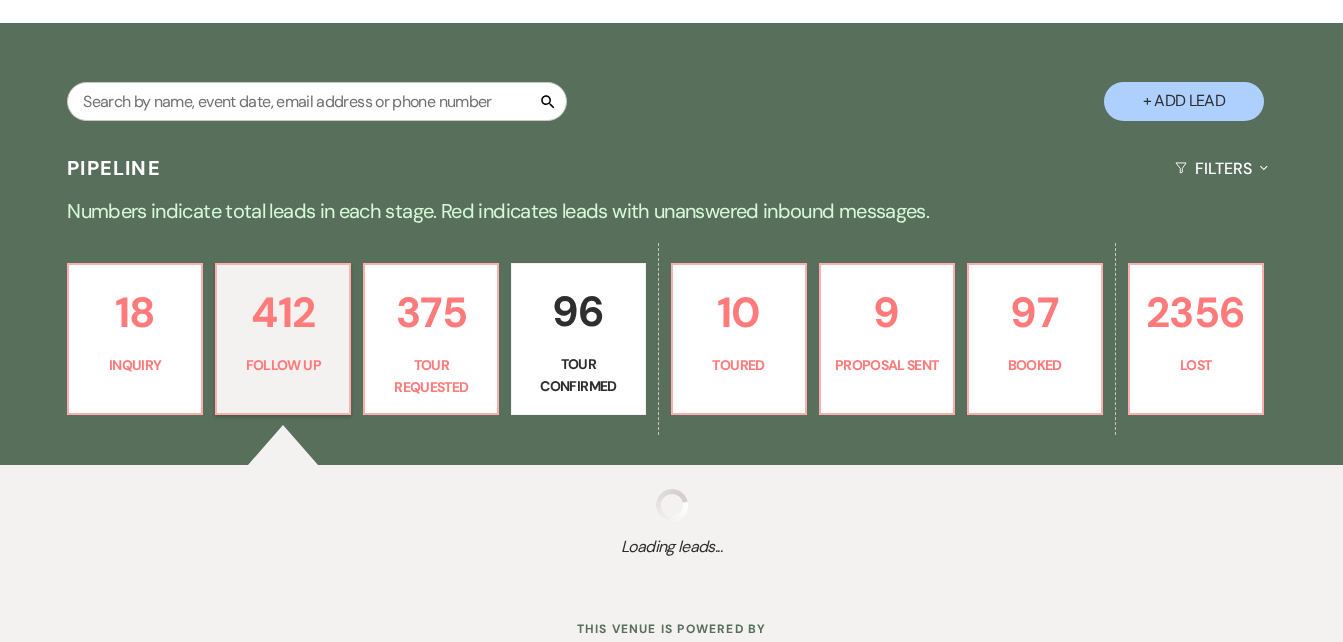 select on "9" 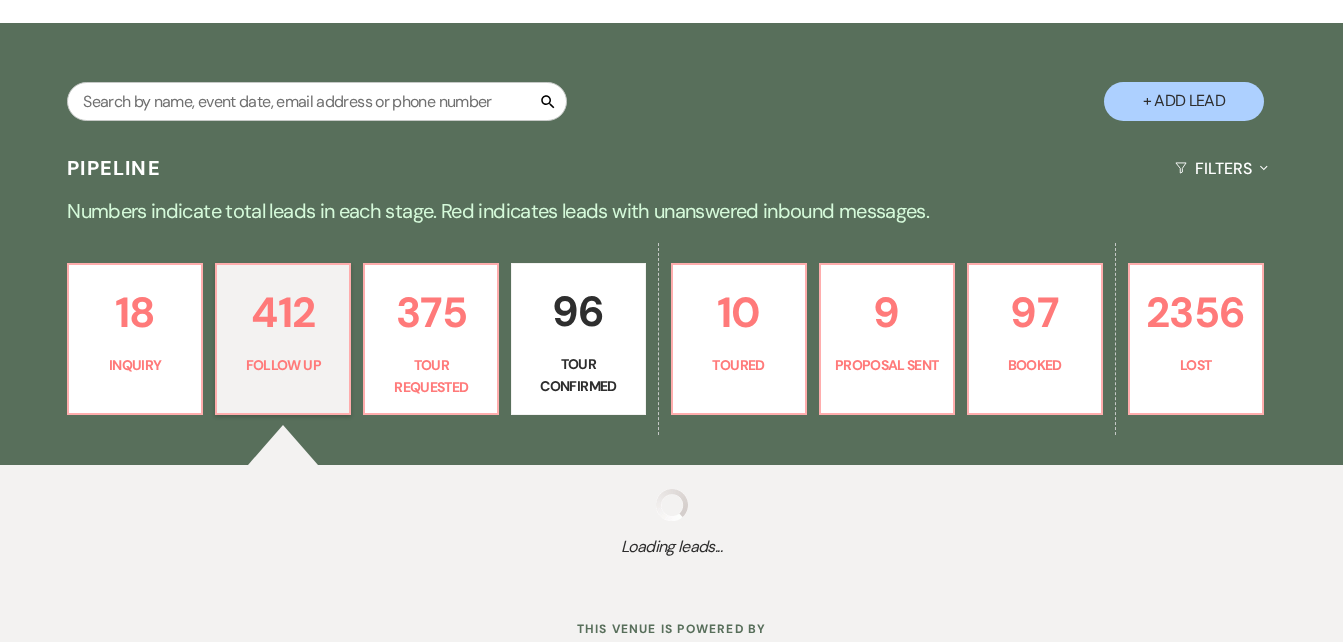 select on "9" 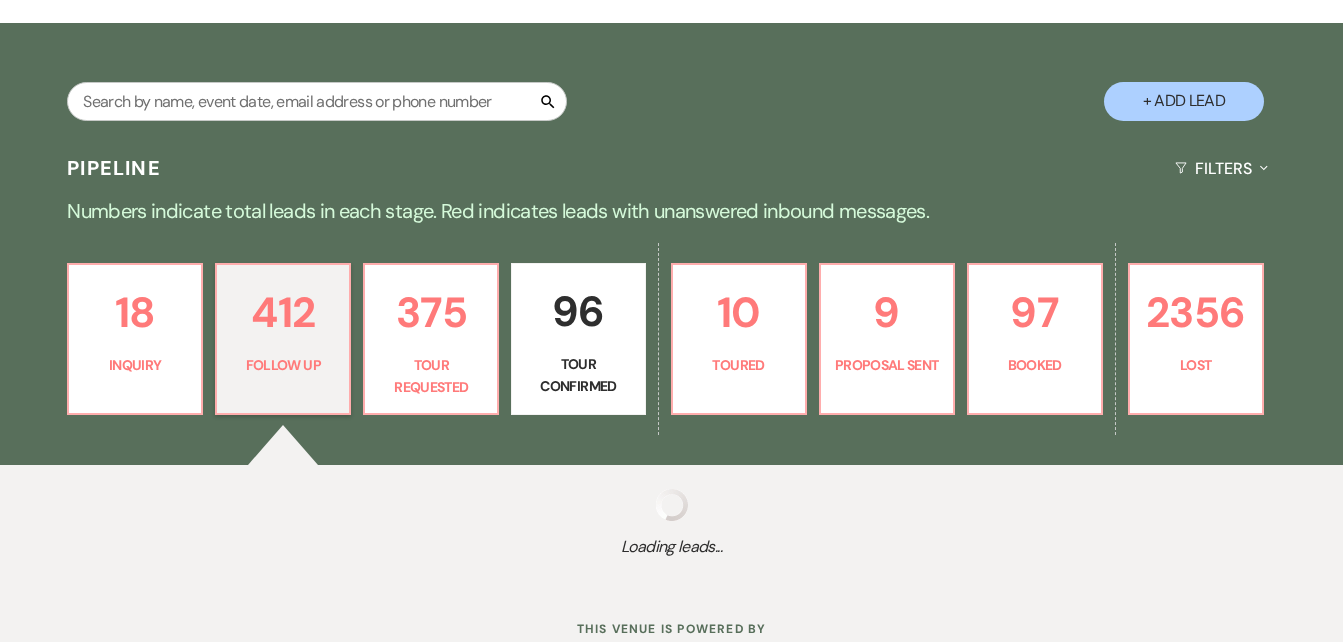 select on "9" 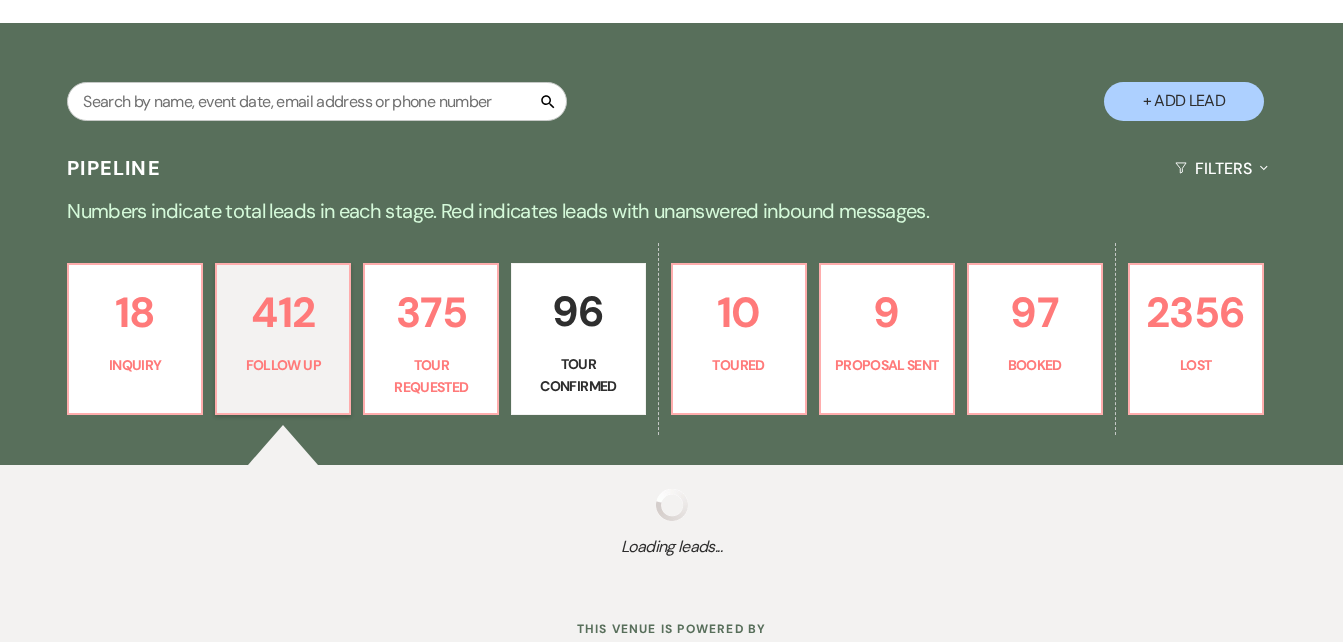 select on "9" 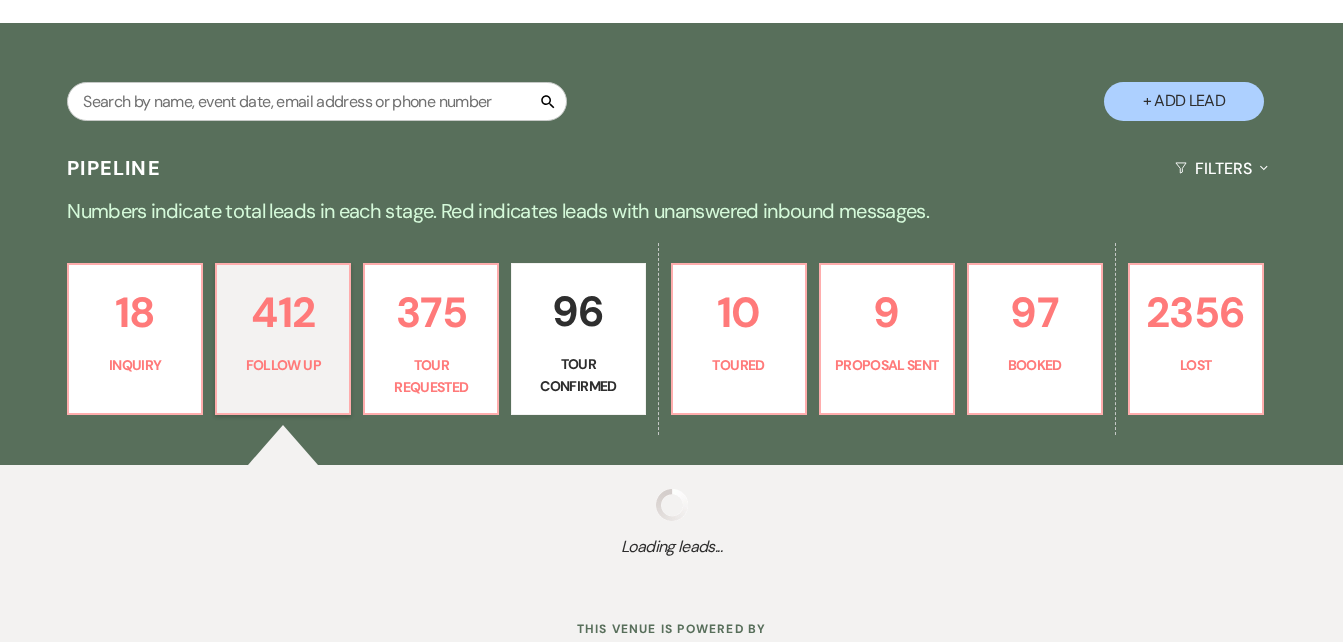 select on "9" 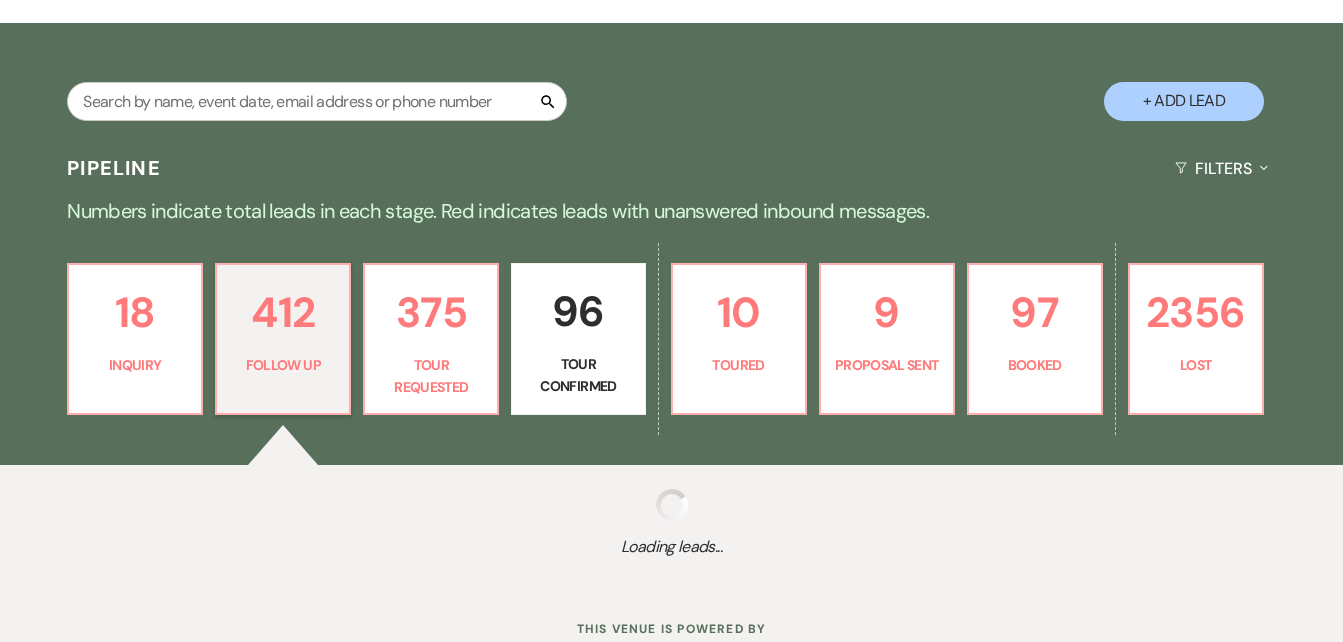 select on "9" 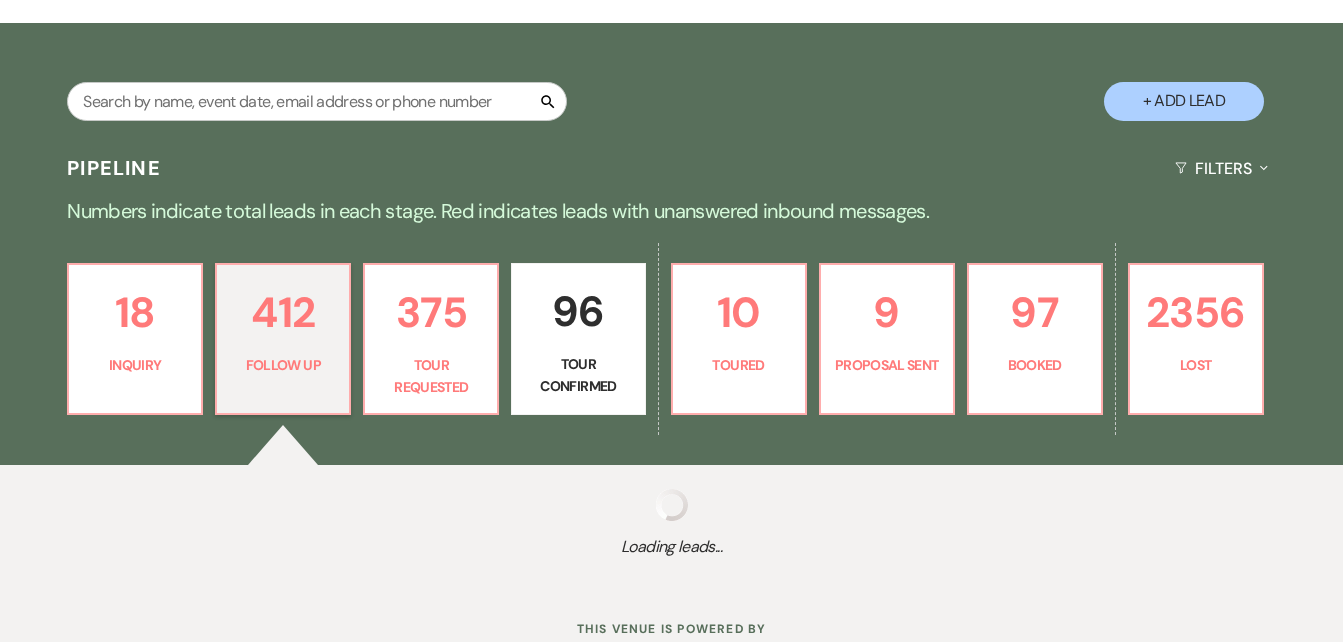 select on "9" 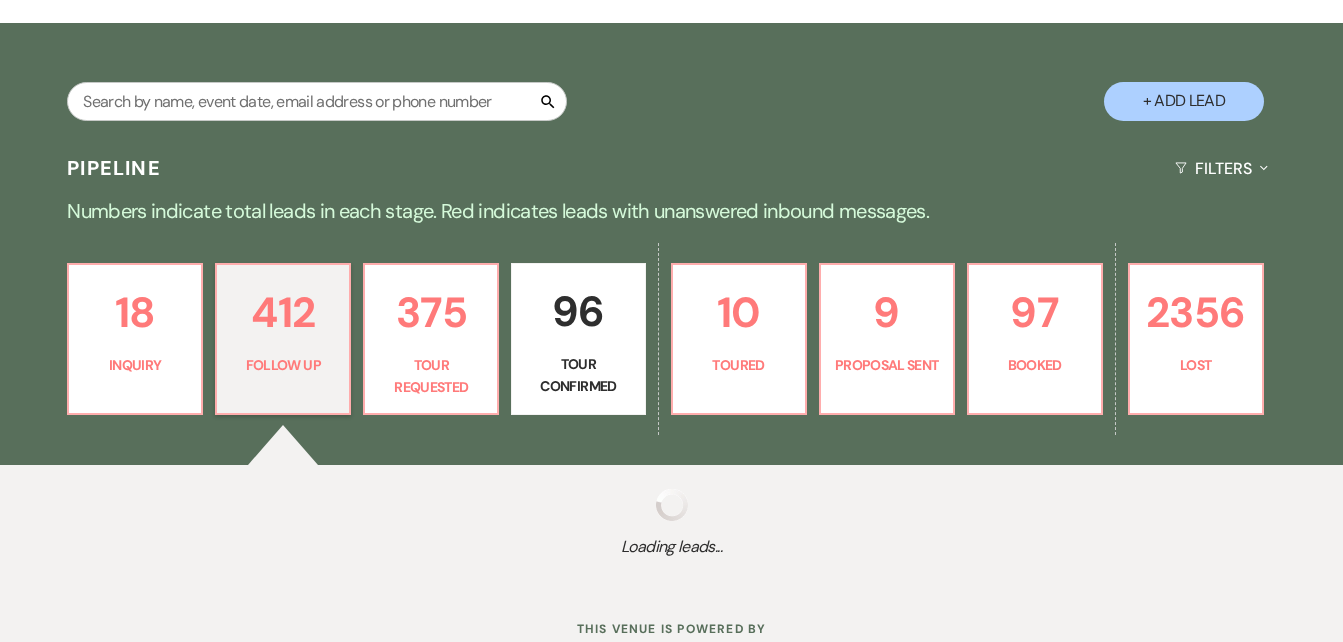 select on "9" 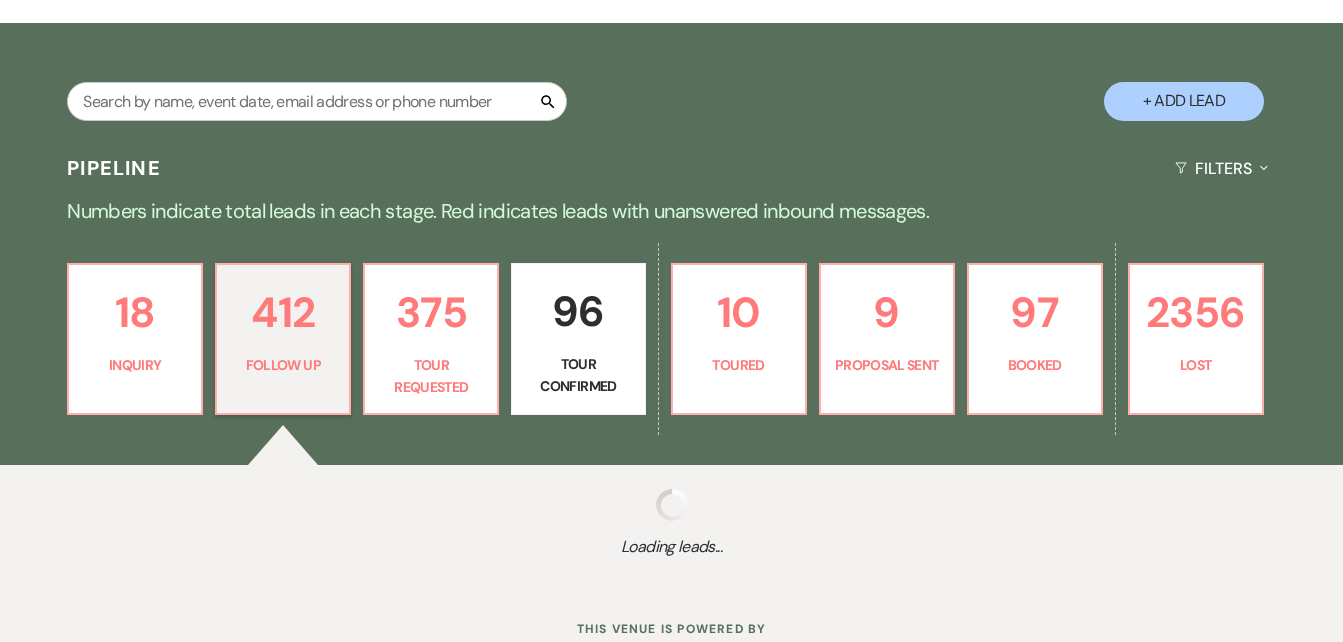 select on "9" 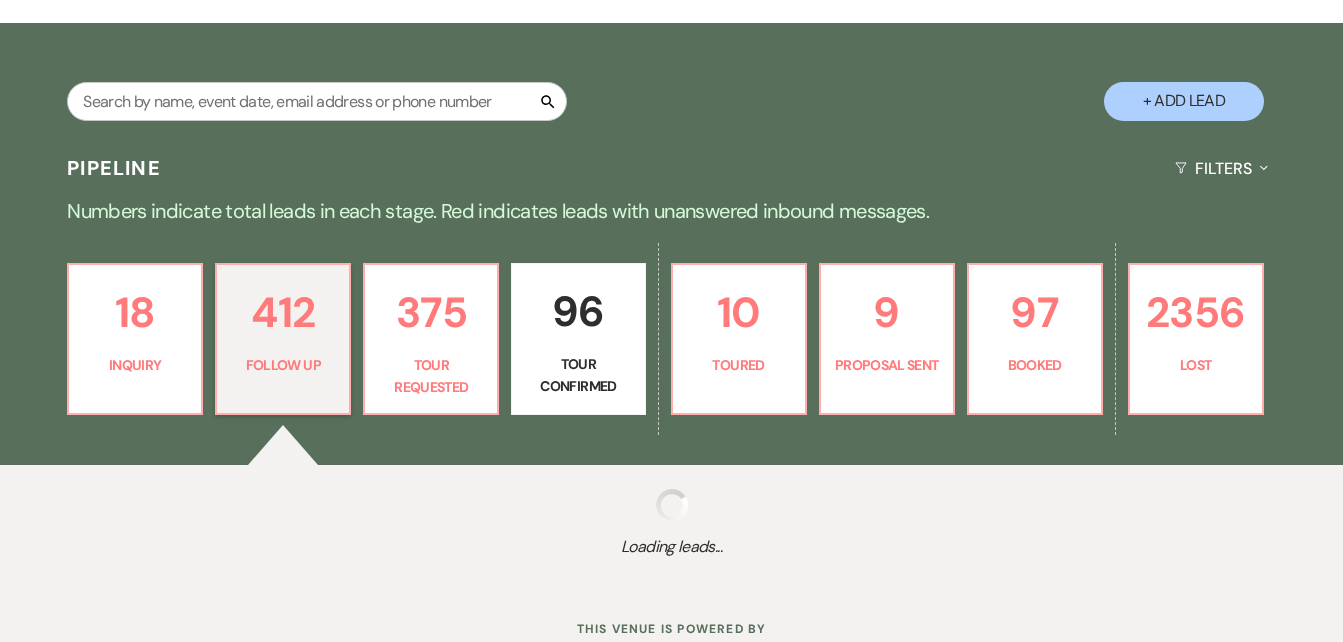 select on "9" 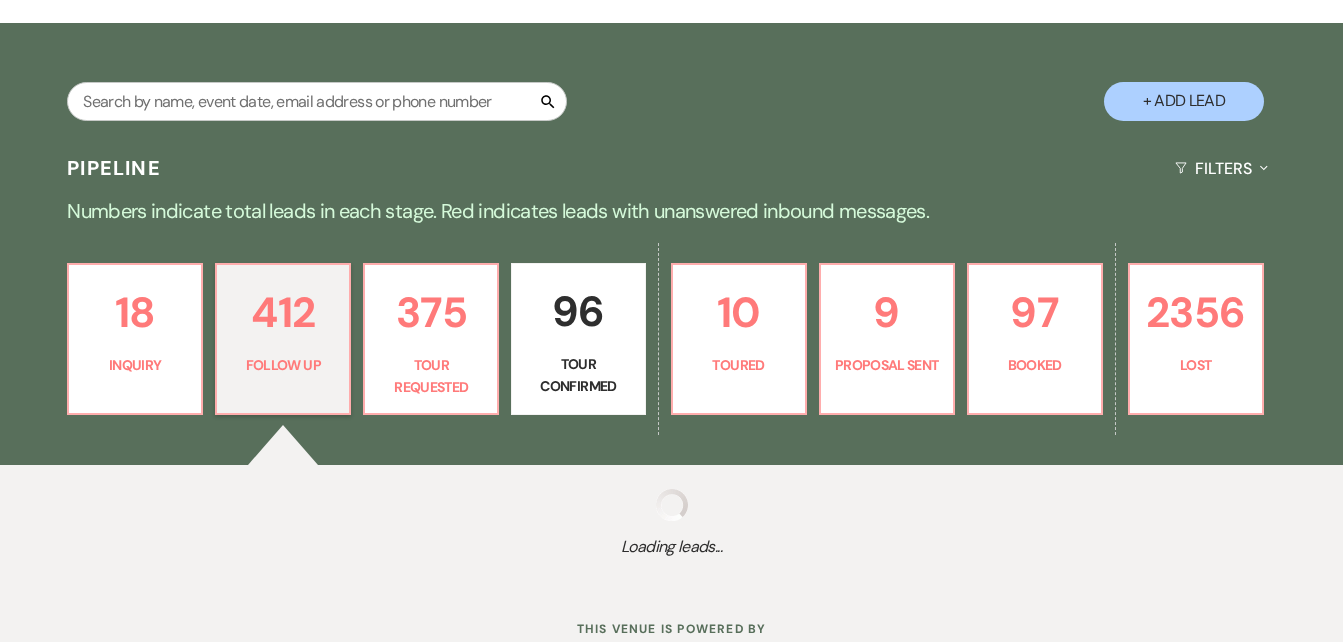 select on "9" 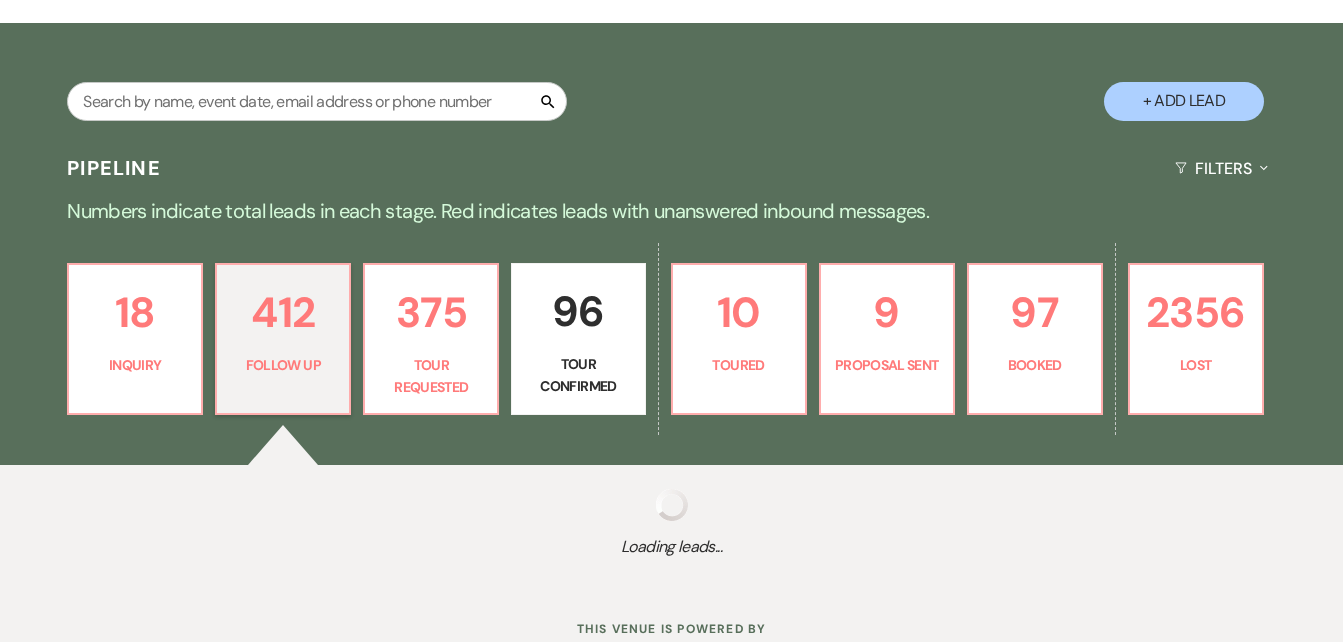 select on "9" 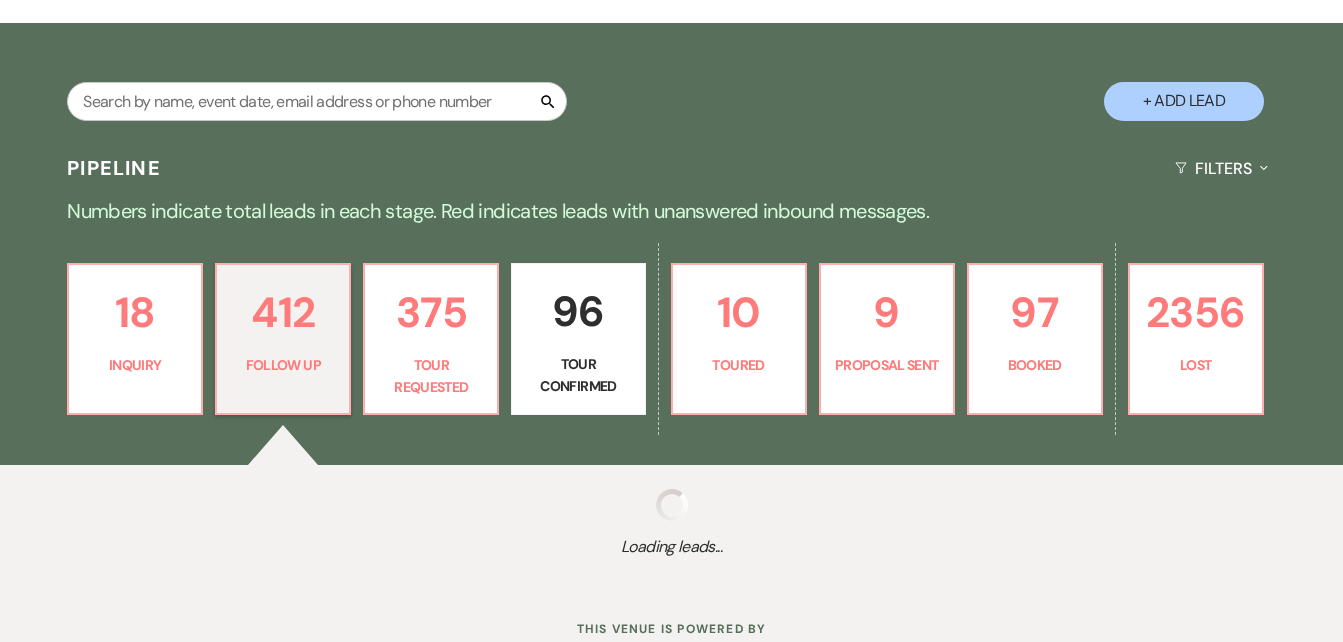 select on "9" 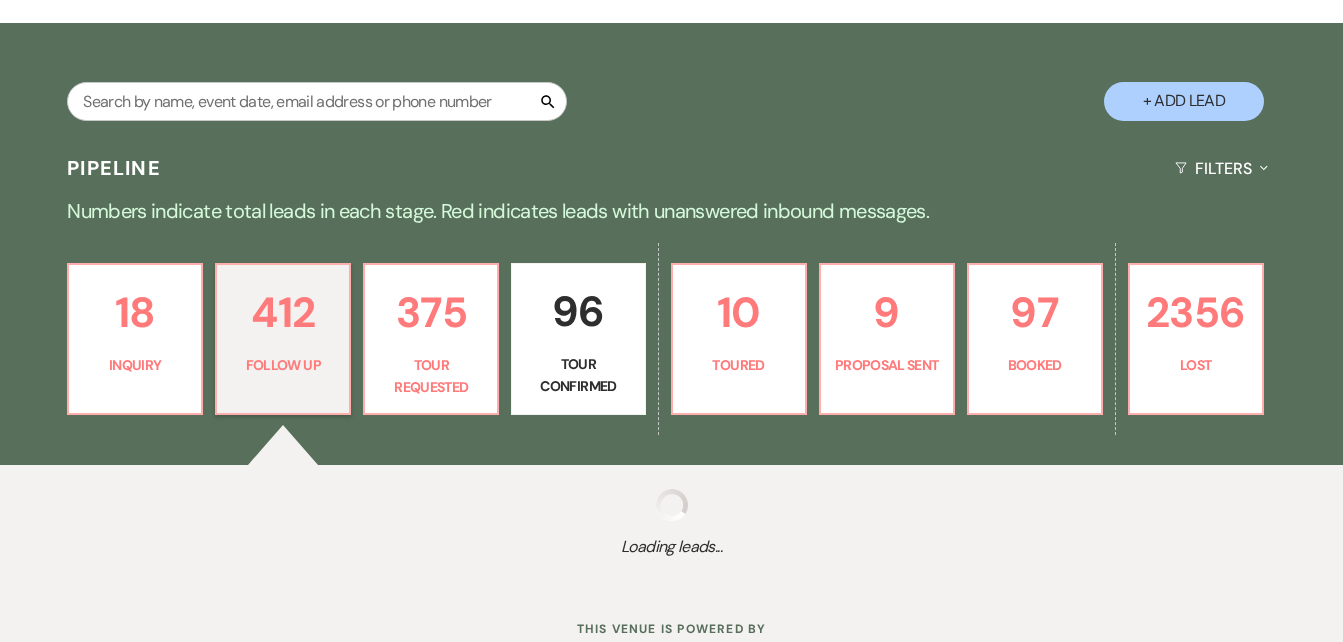 select on "9" 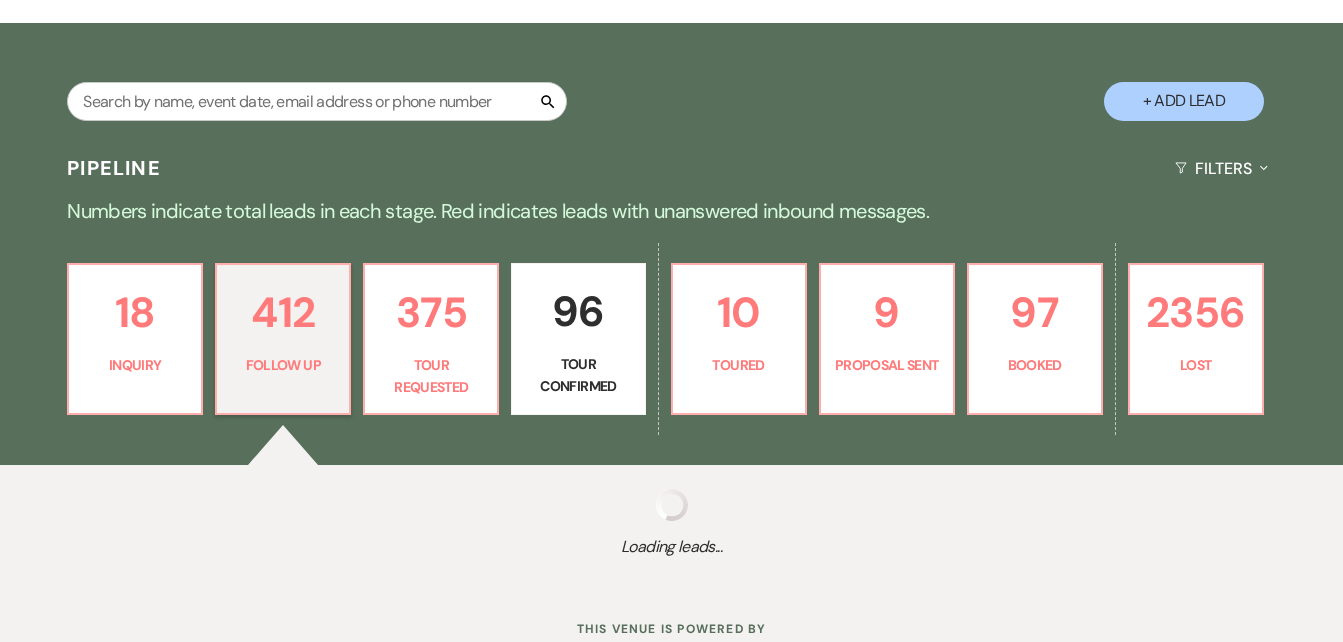 select on "9" 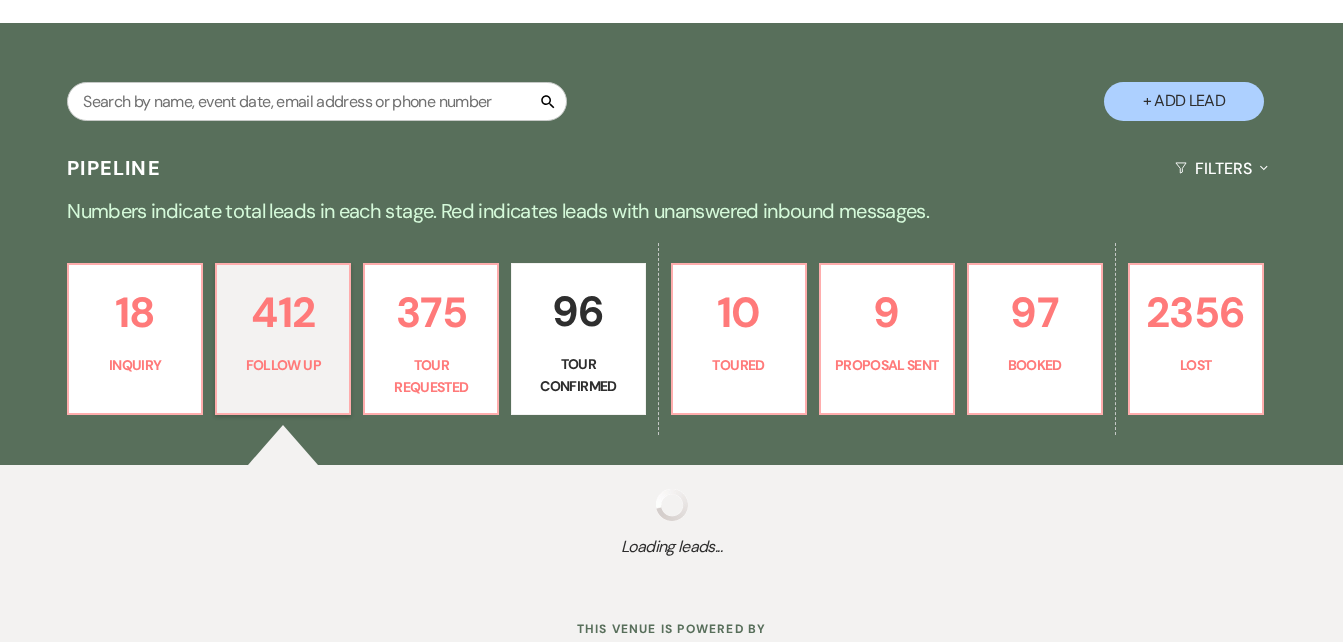 select on "9" 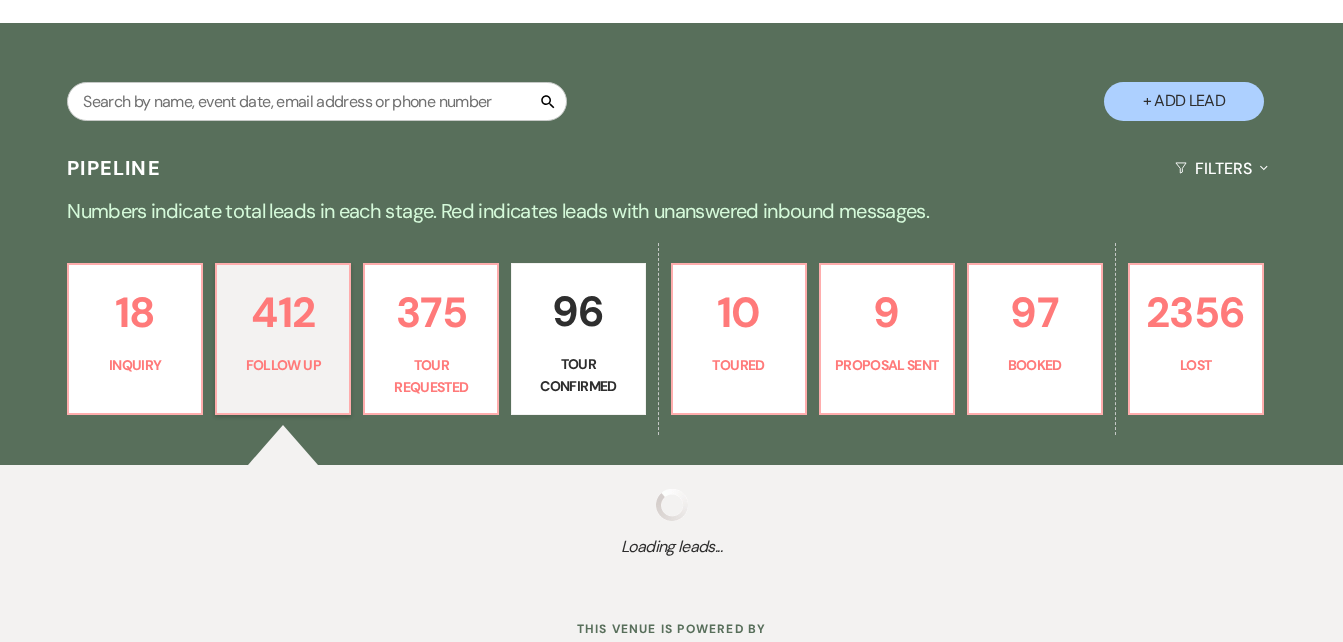 select on "9" 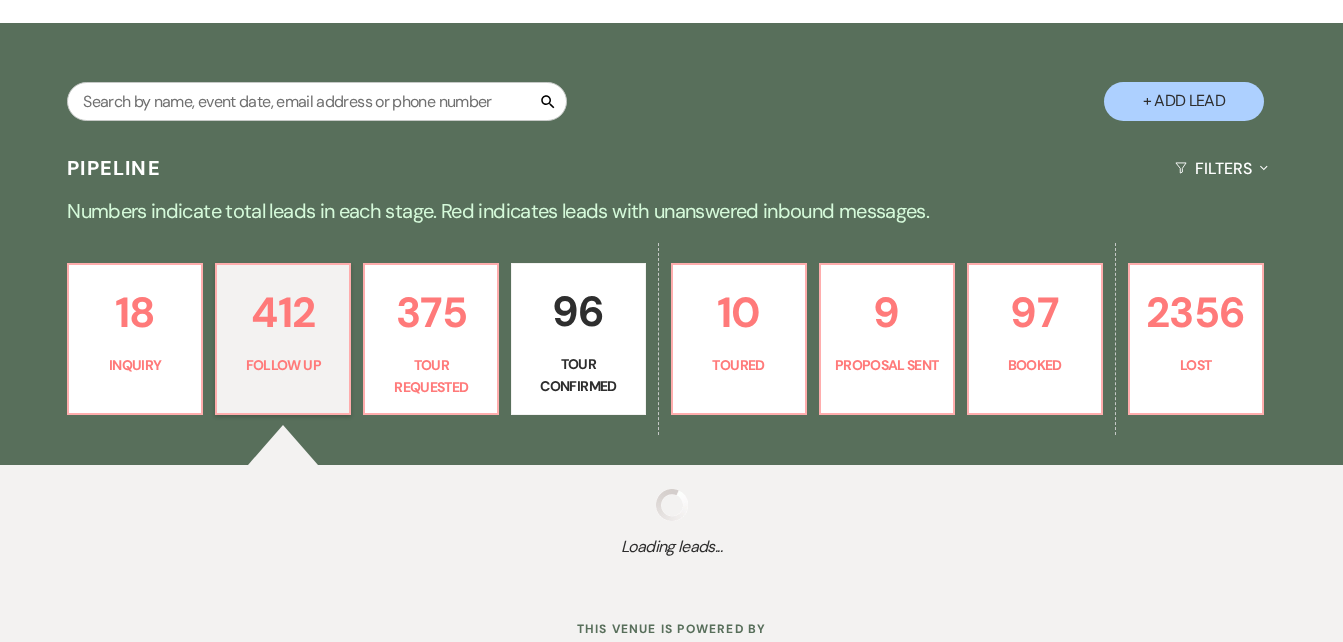 select on "9" 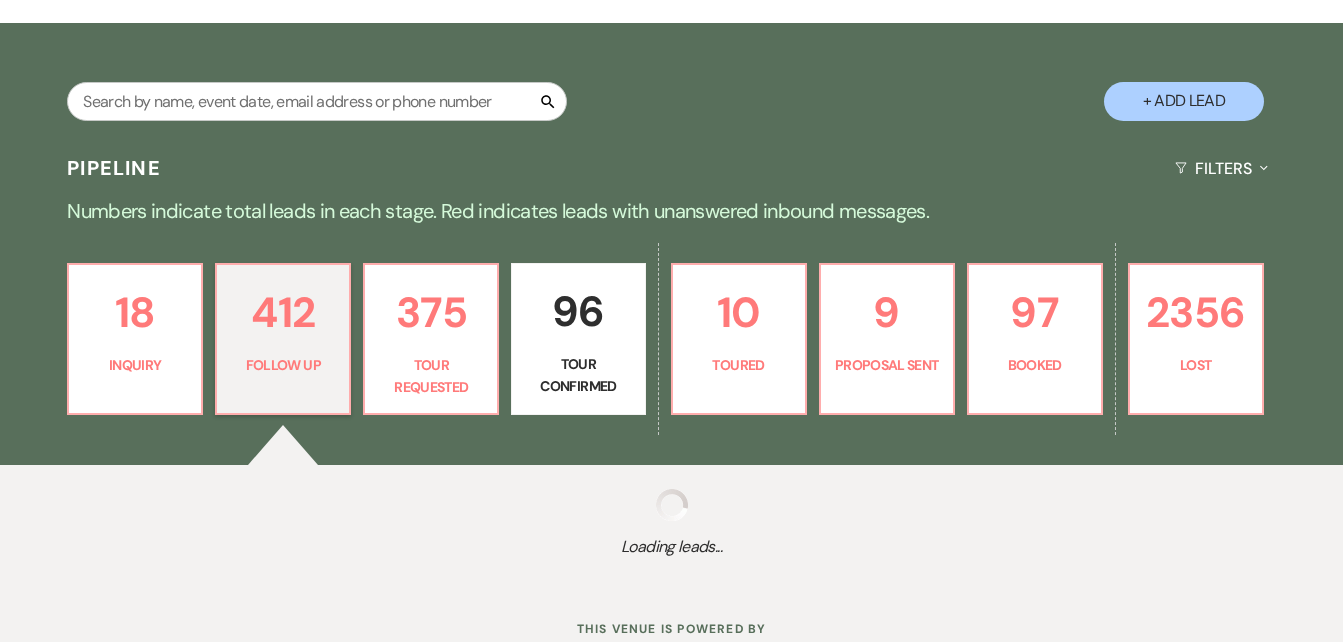 select on "9" 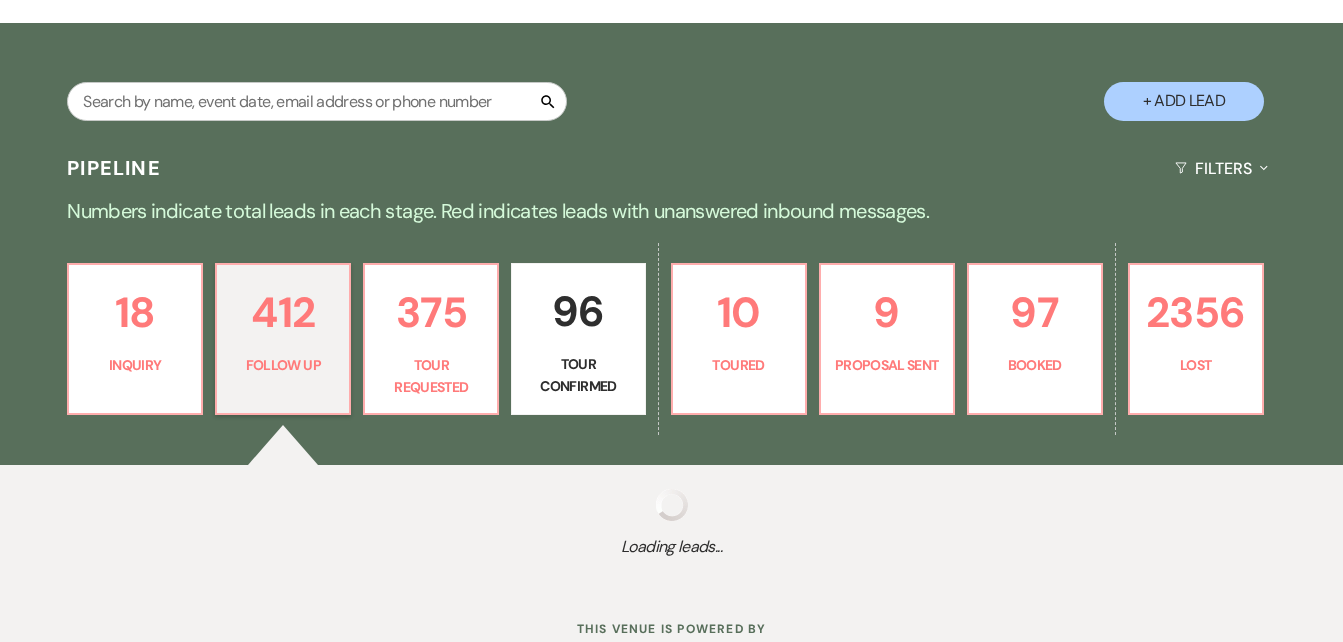 select on "9" 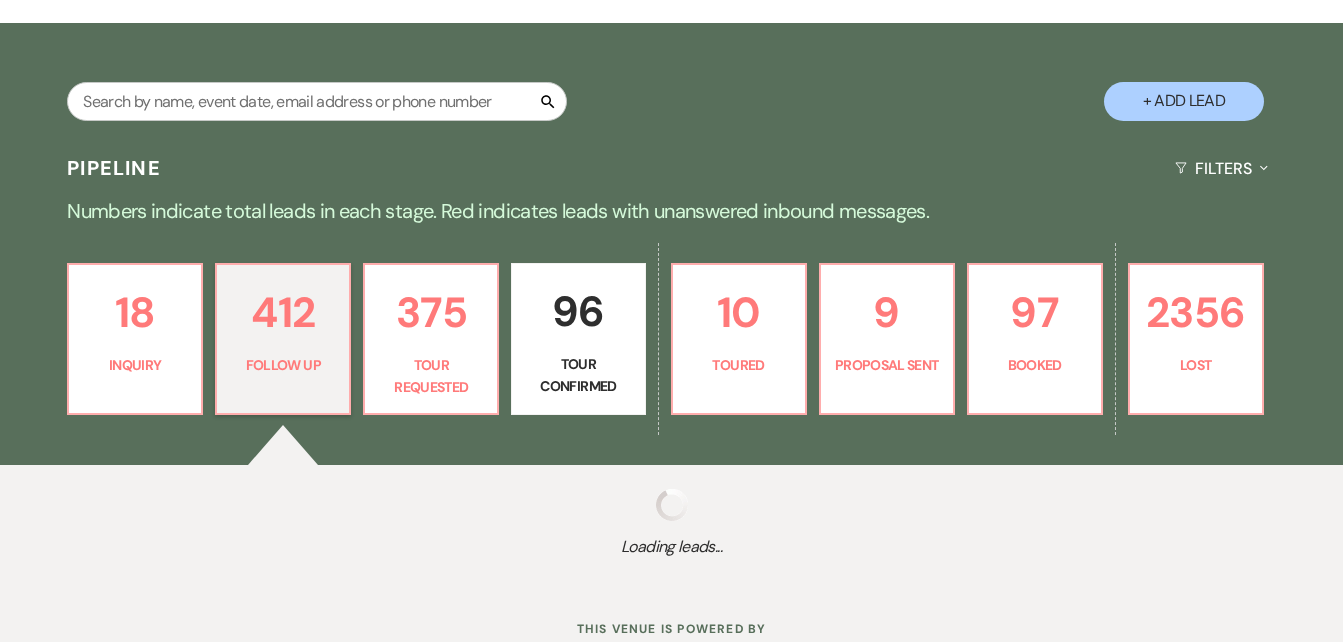 select on "9" 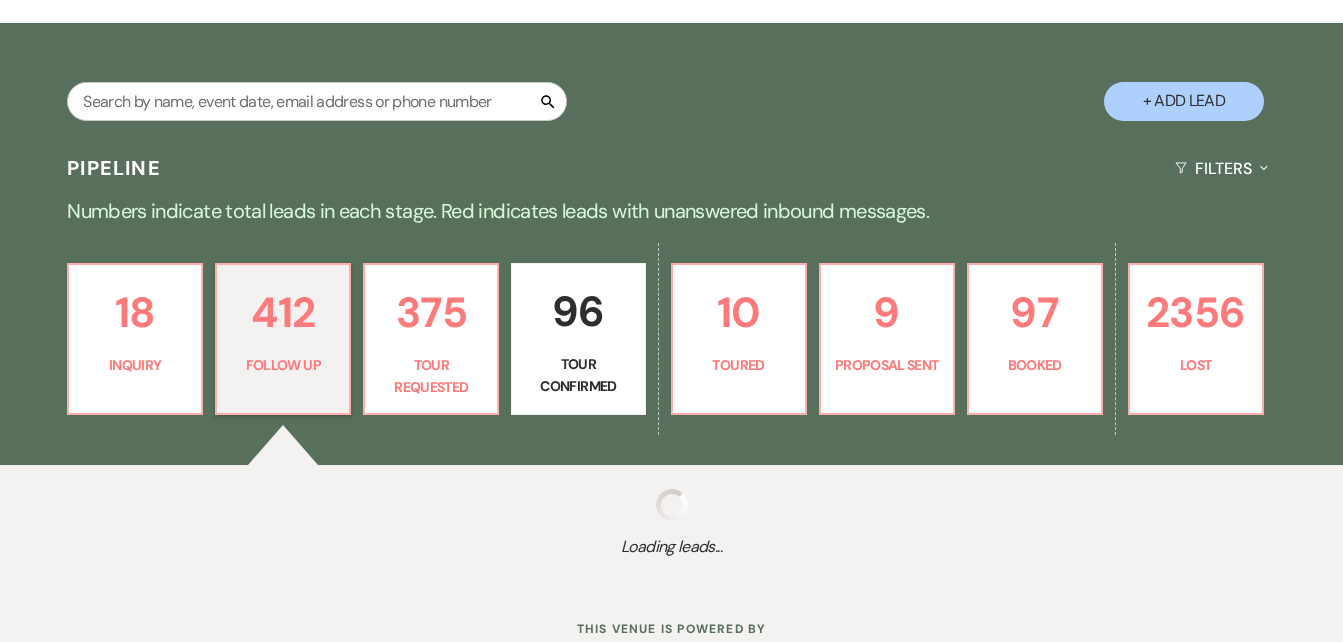 select on "9" 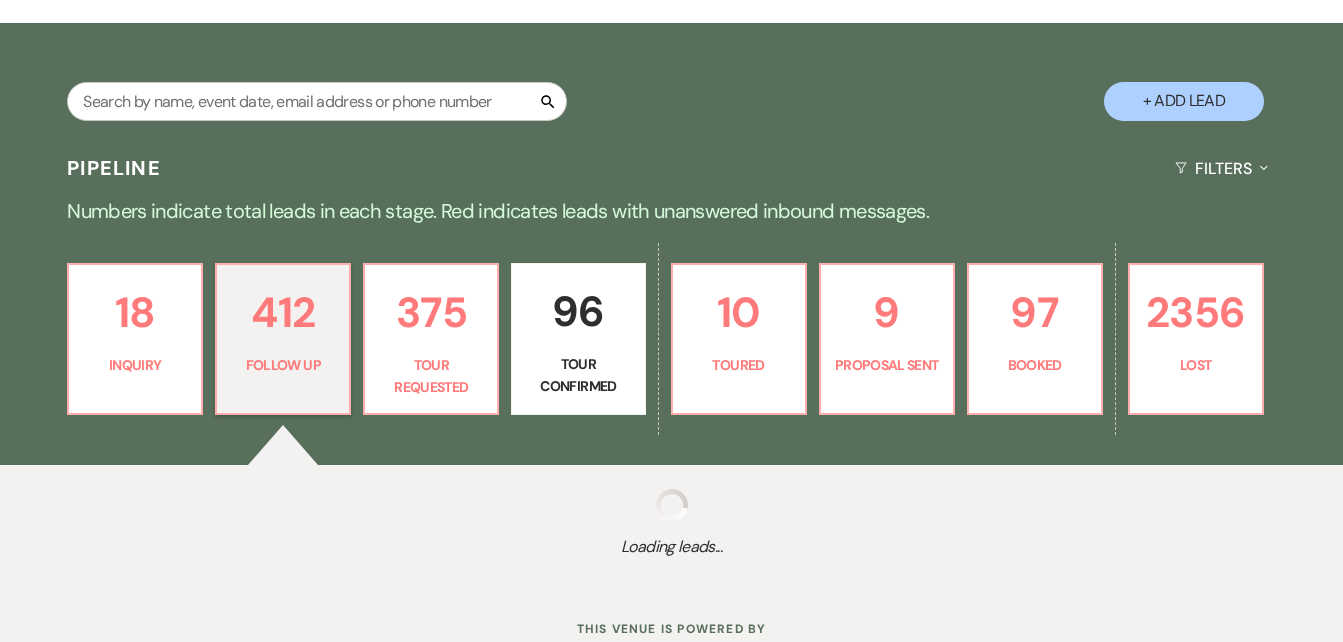 select on "9" 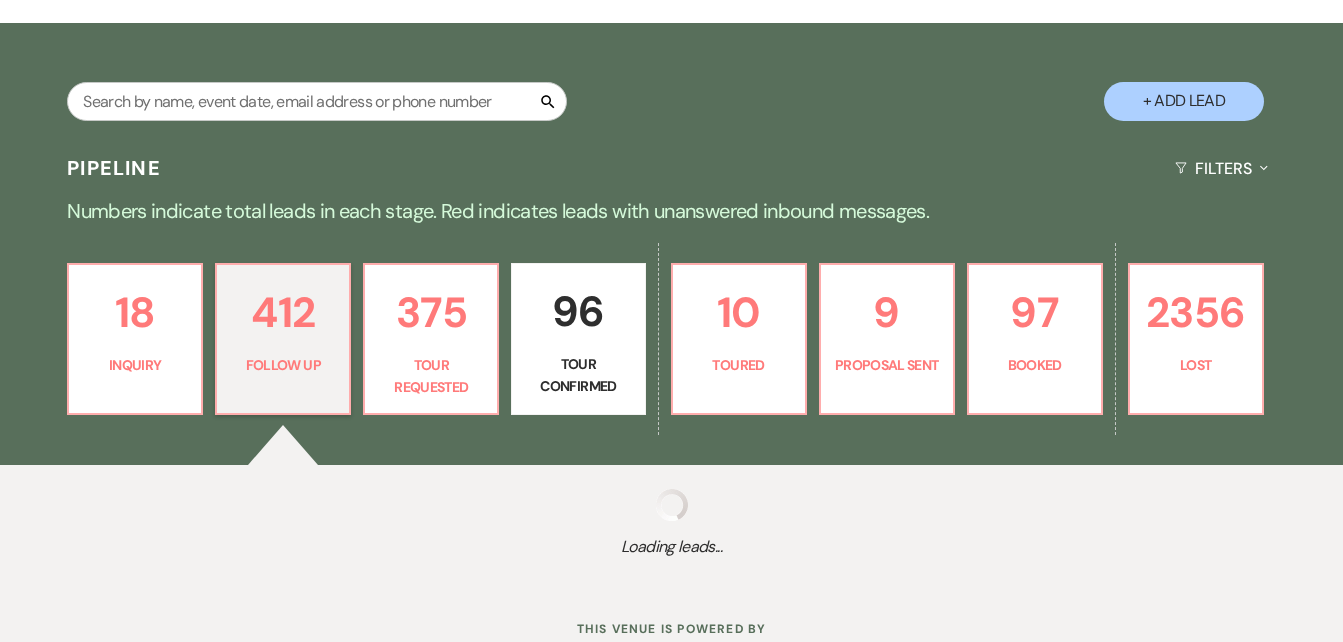 select on "9" 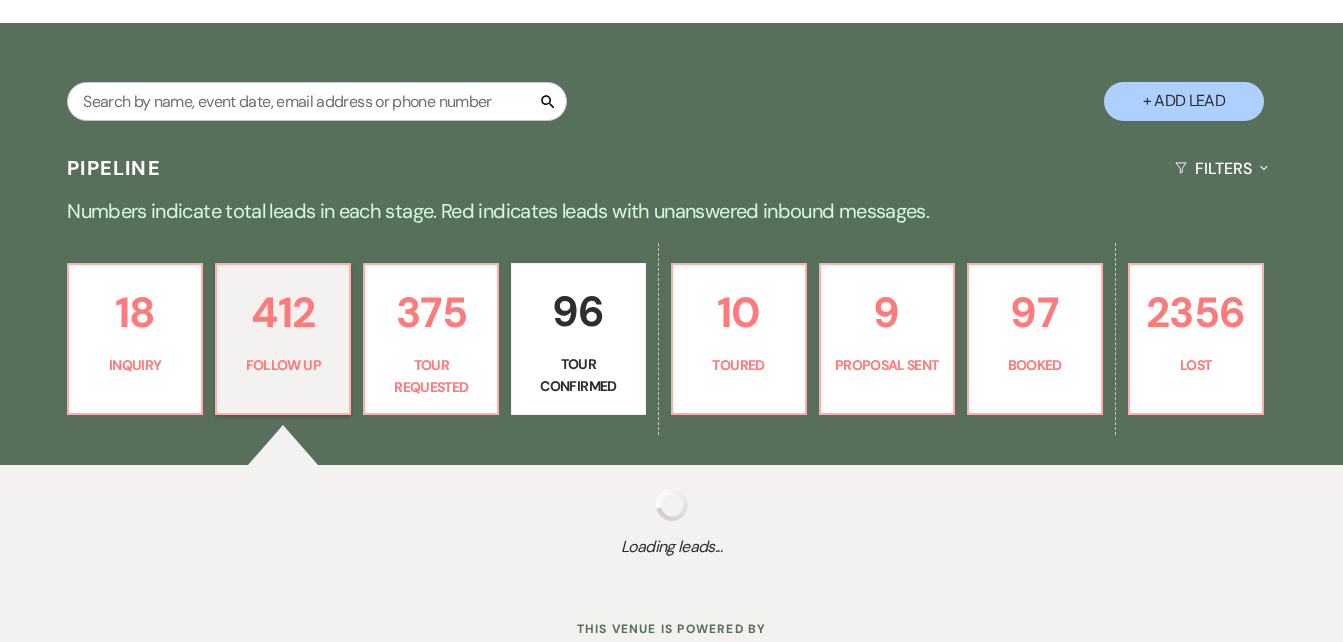 select on "9" 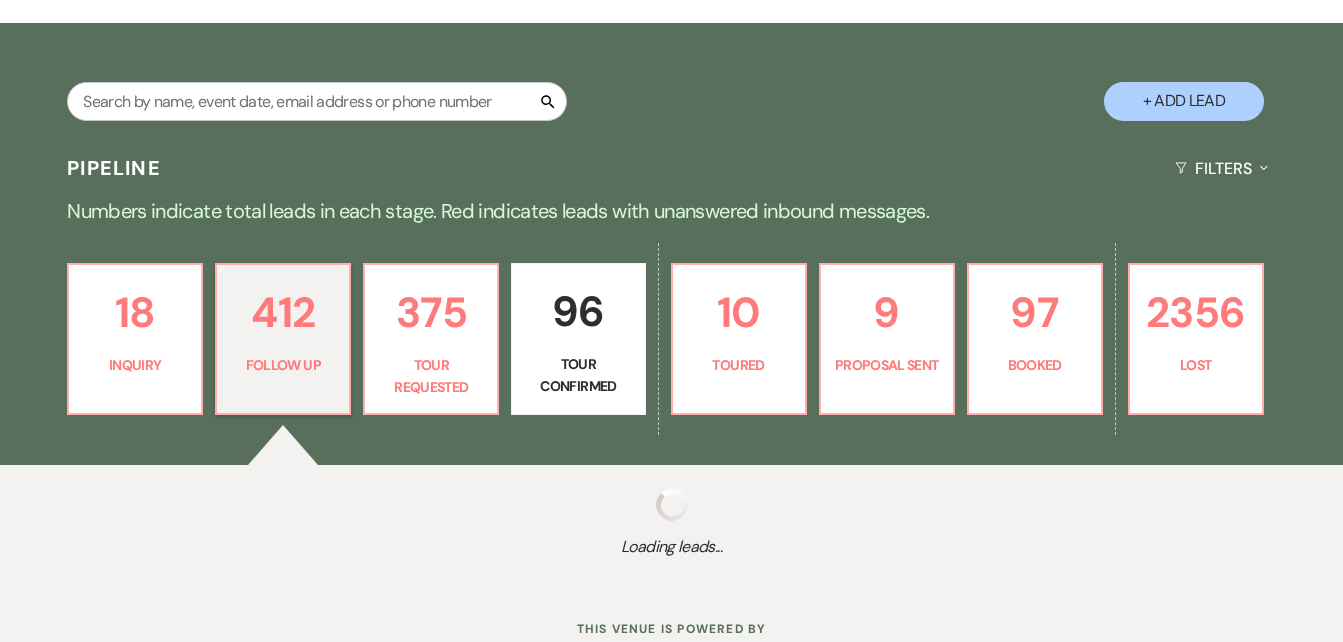 select on "9" 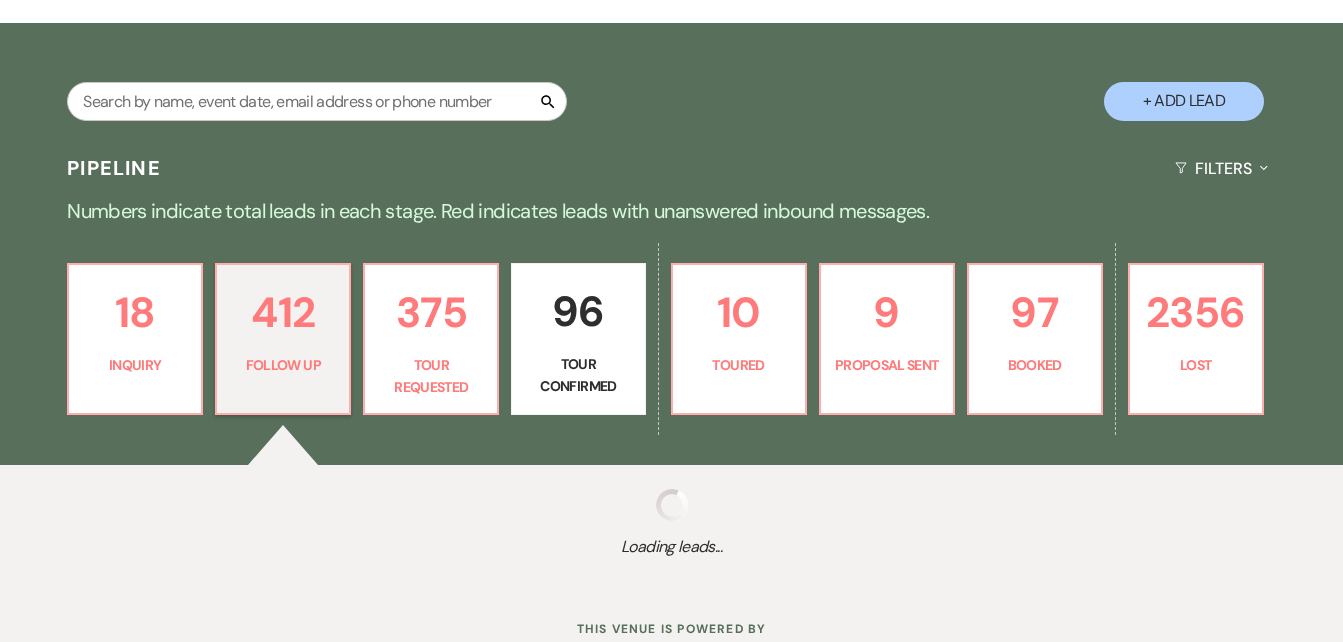 select on "9" 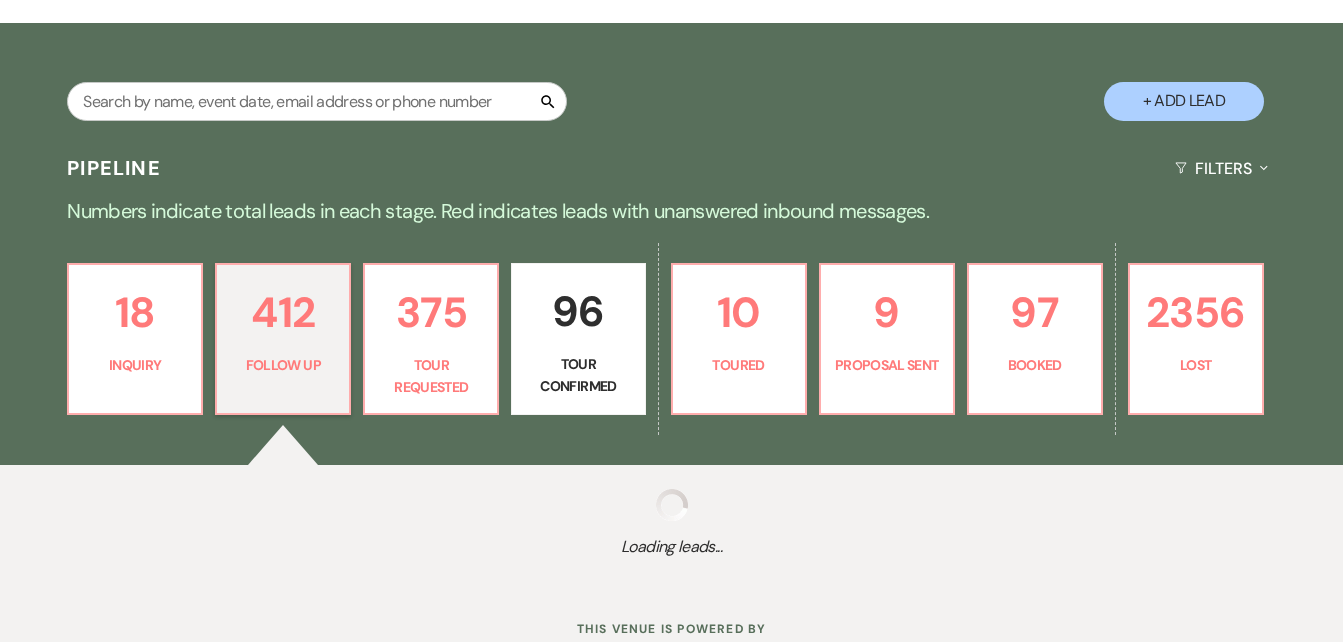 select on "9" 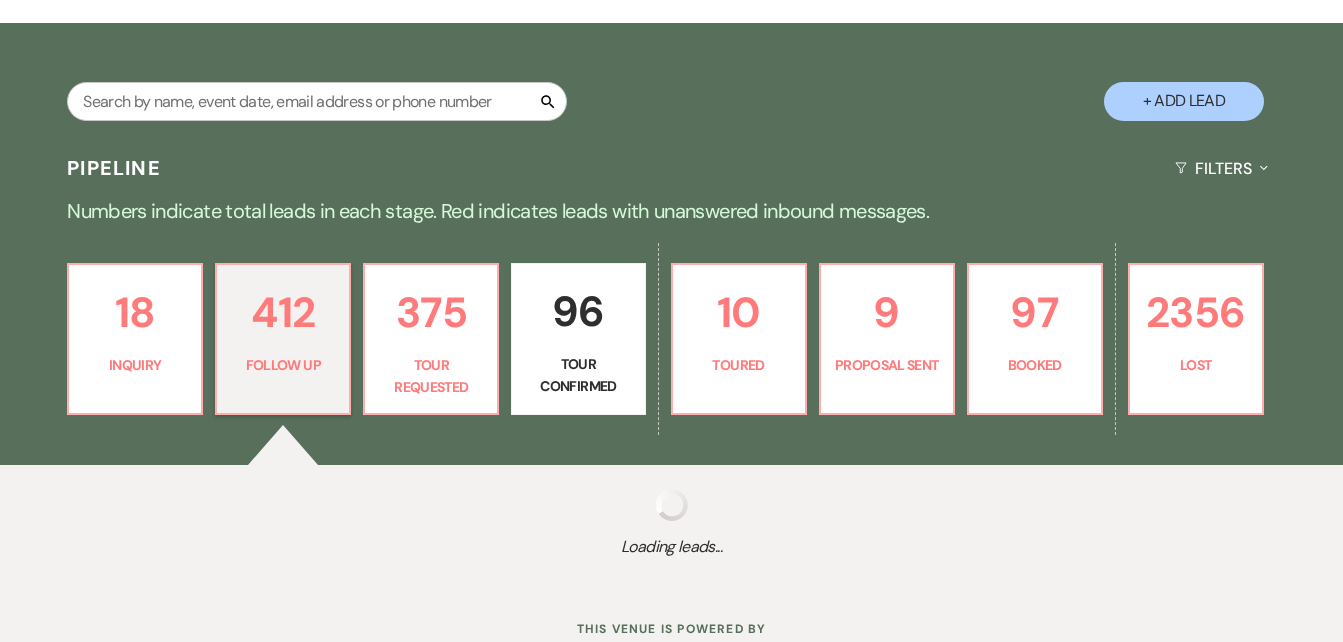 select on "9" 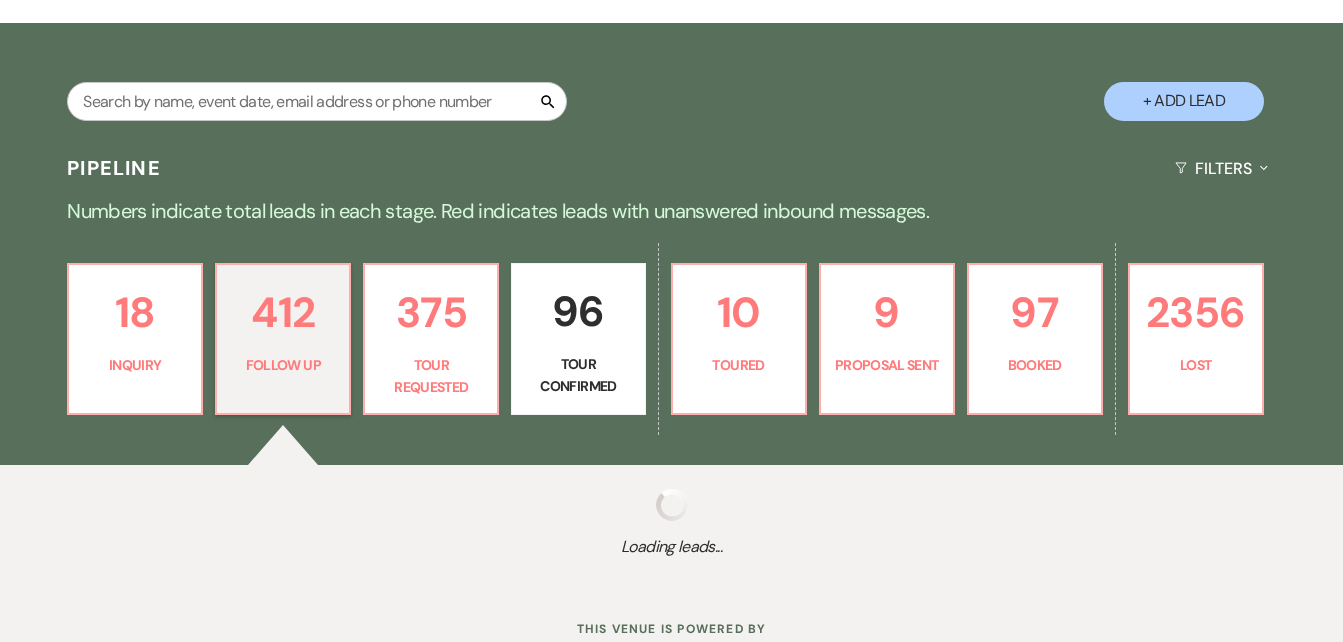 select on "9" 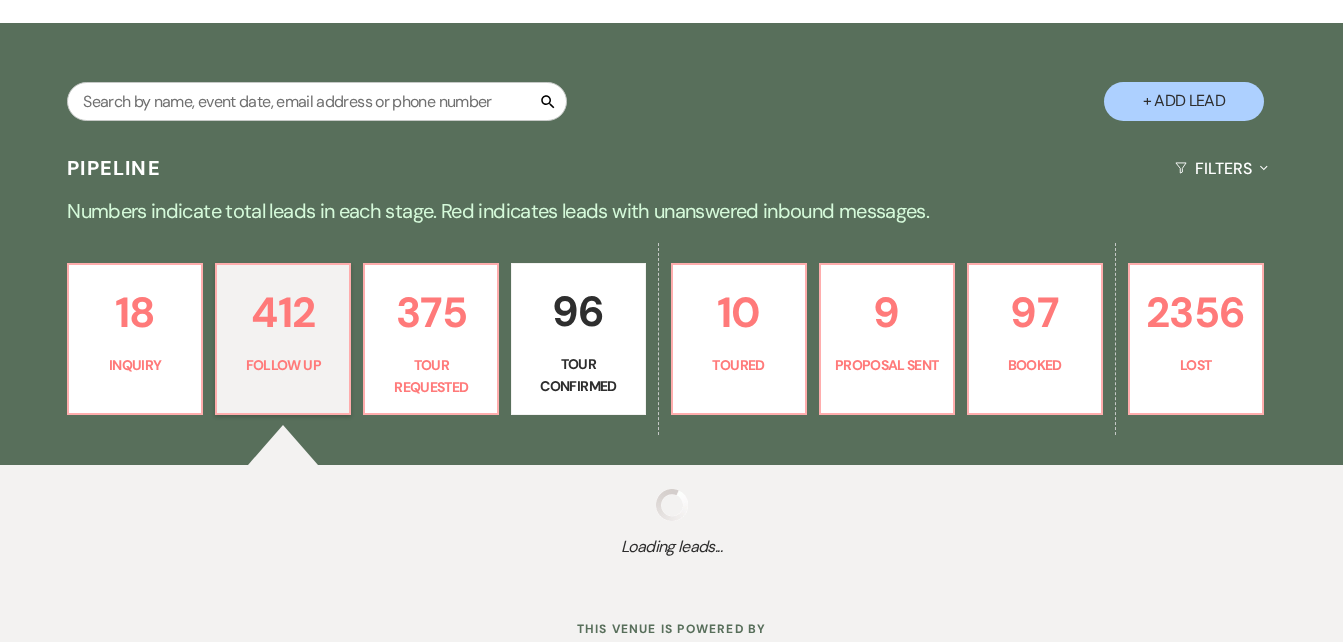 select on "9" 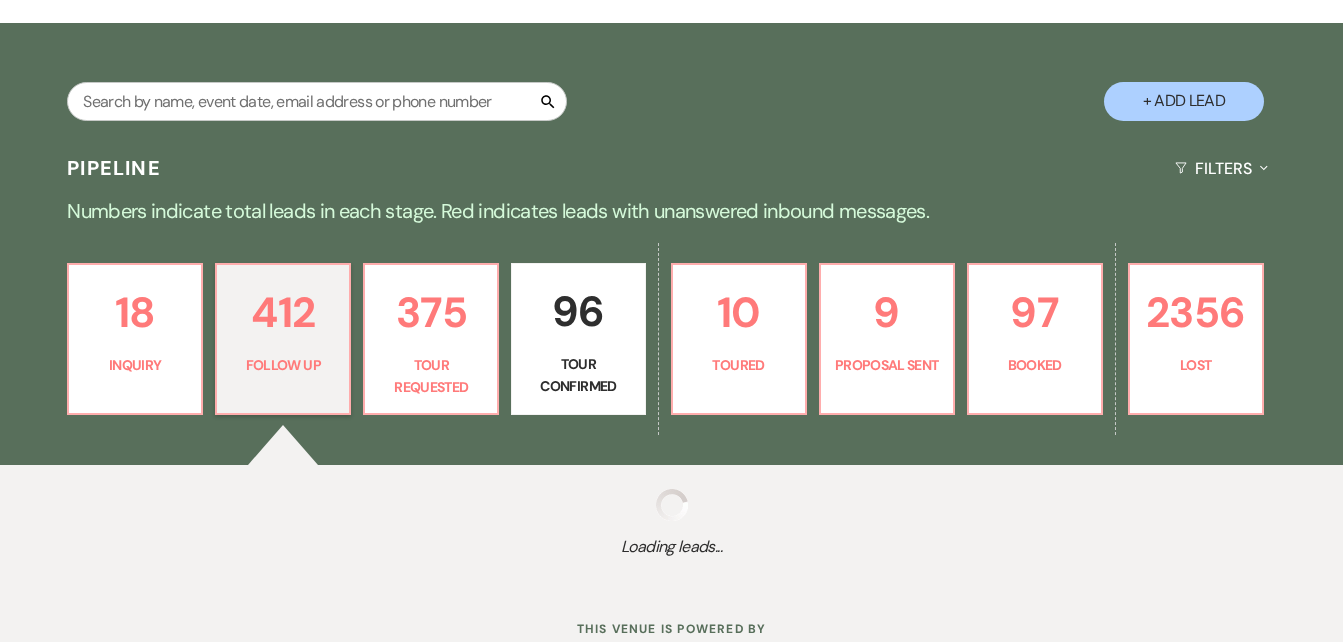 select on "9" 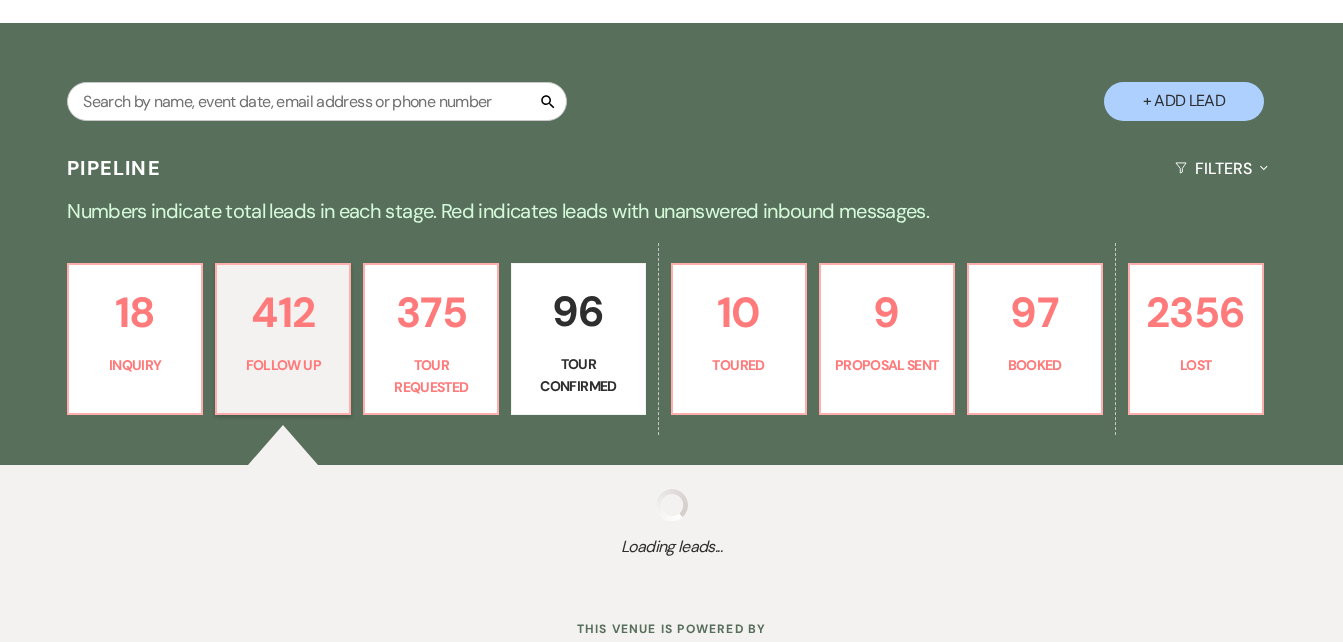 select on "9" 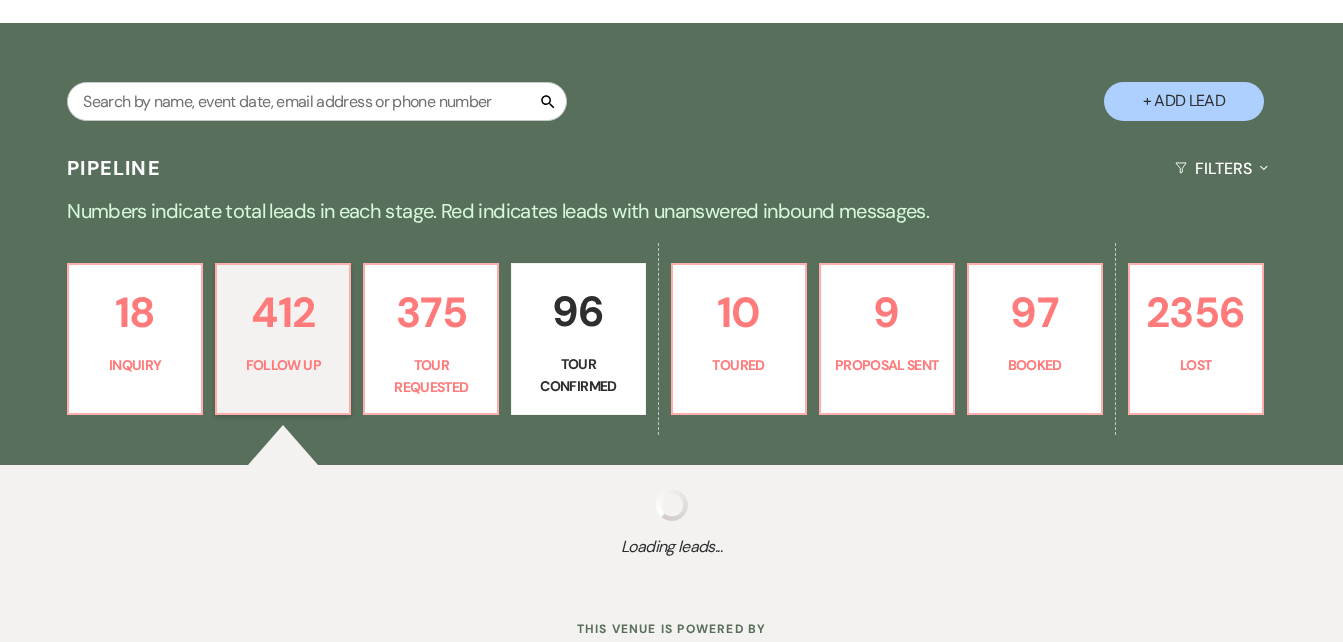select on "9" 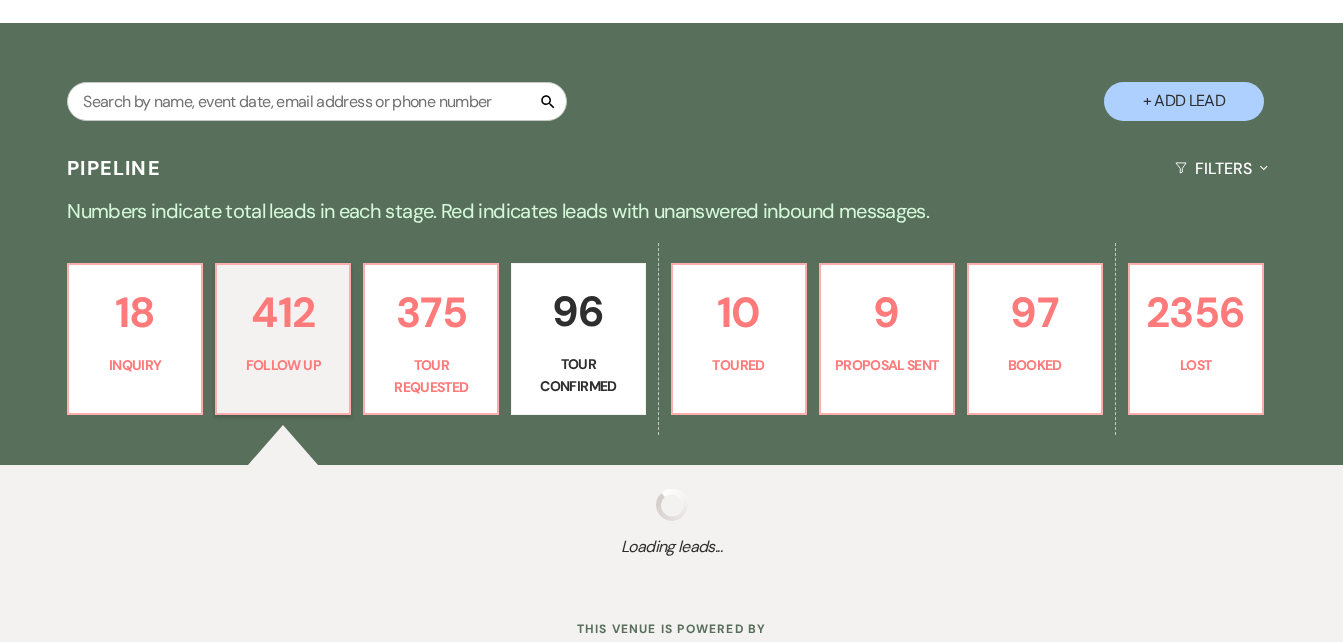 select on "9" 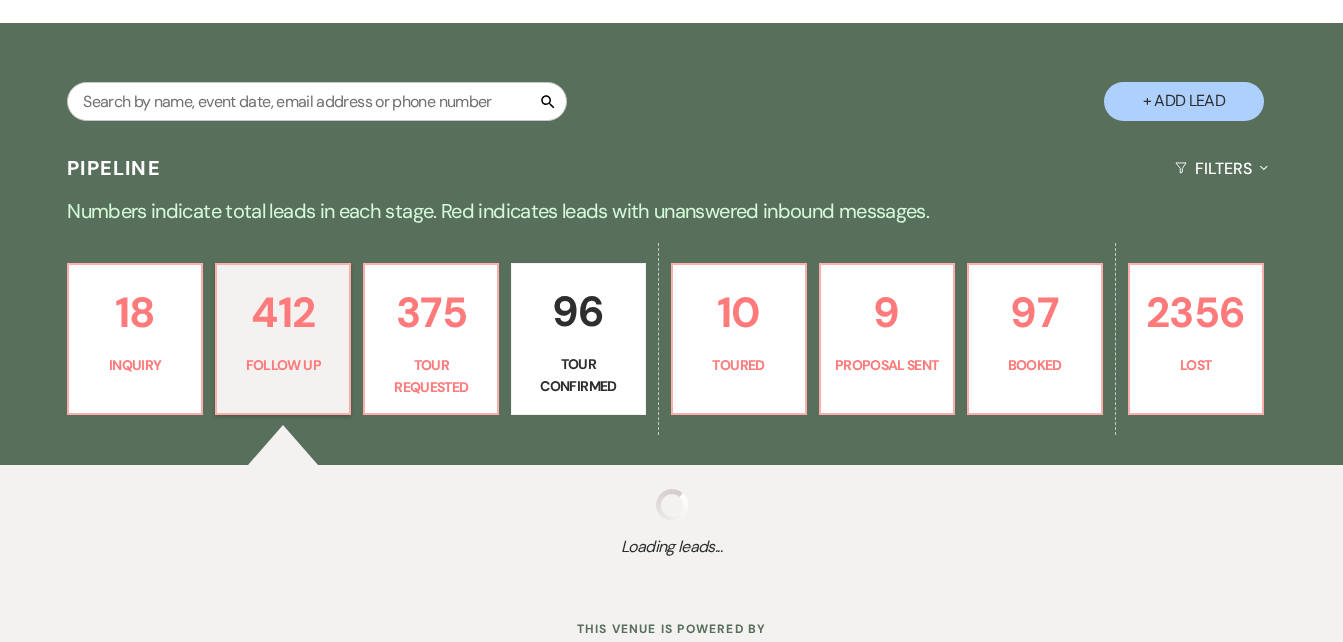 select on "9" 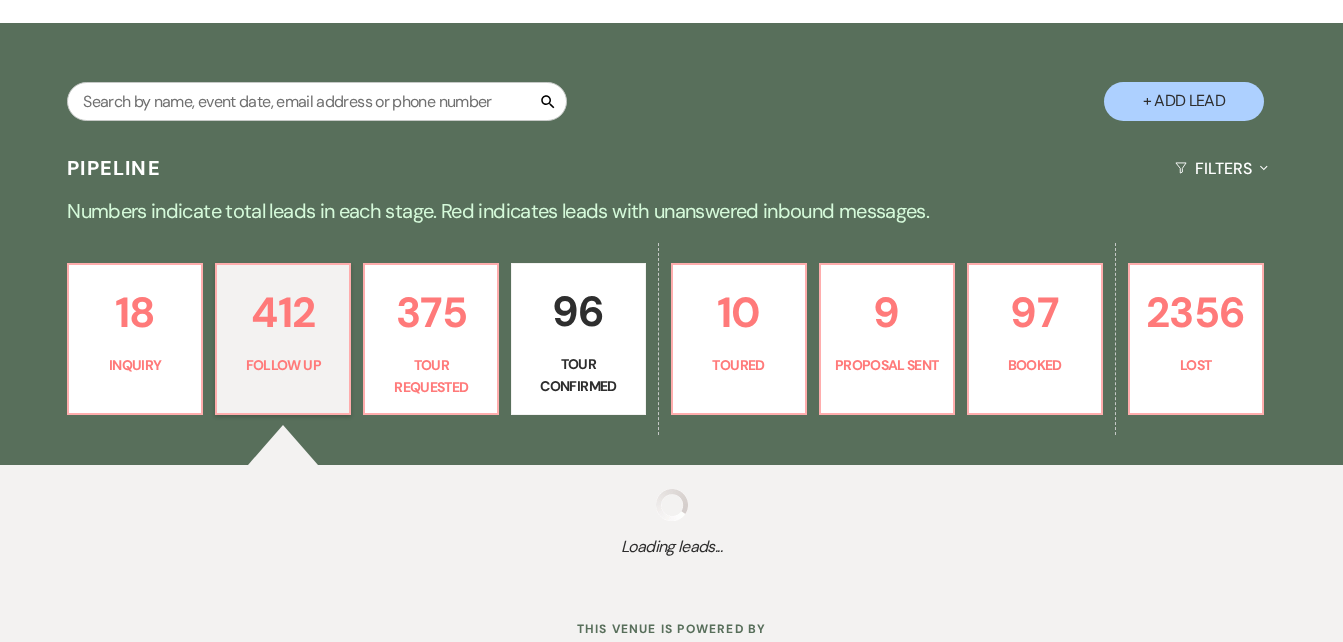 select on "9" 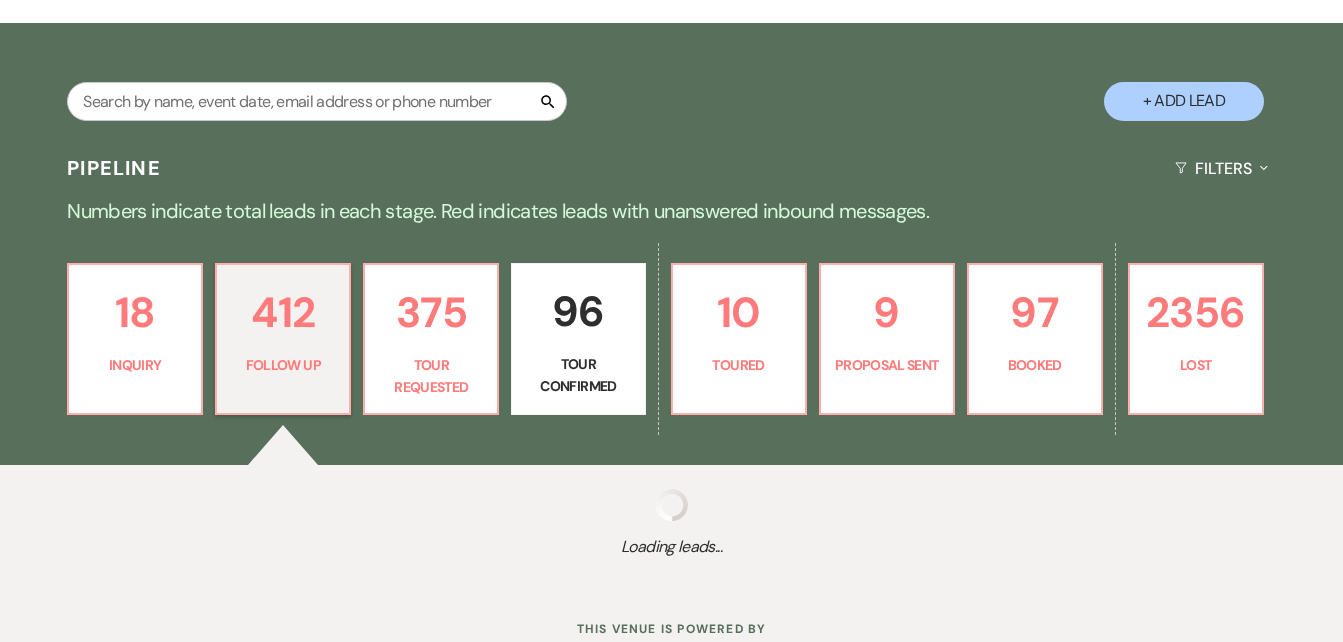 select on "9" 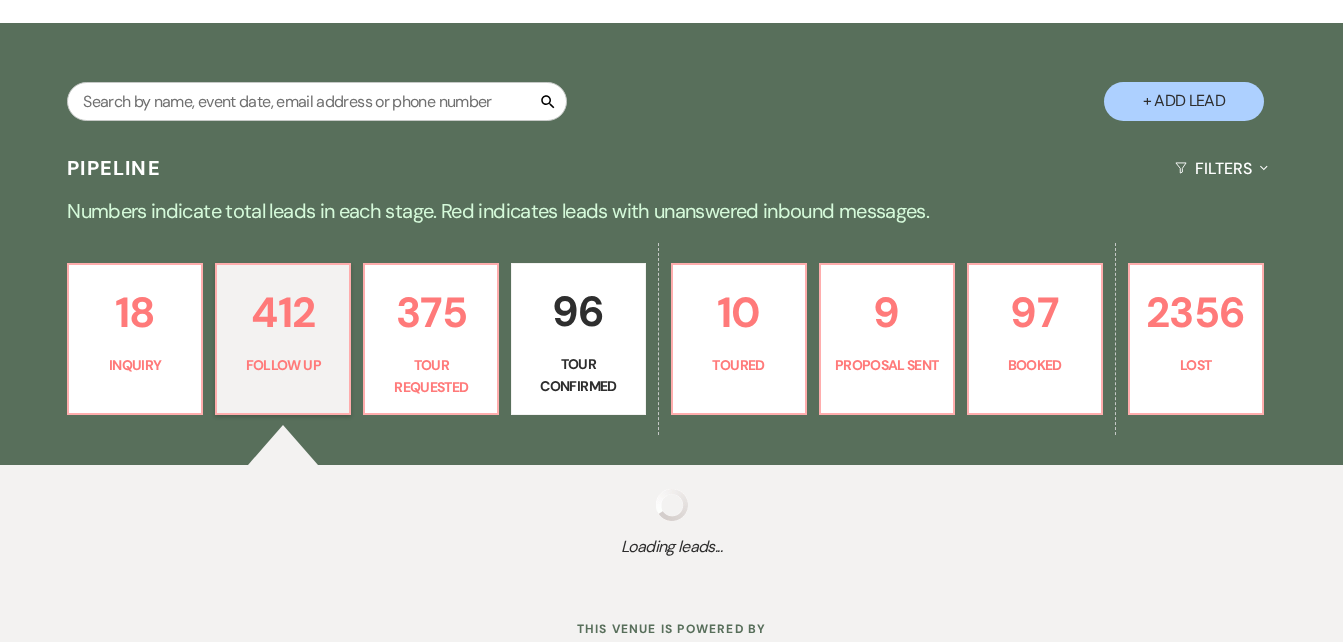 select on "9" 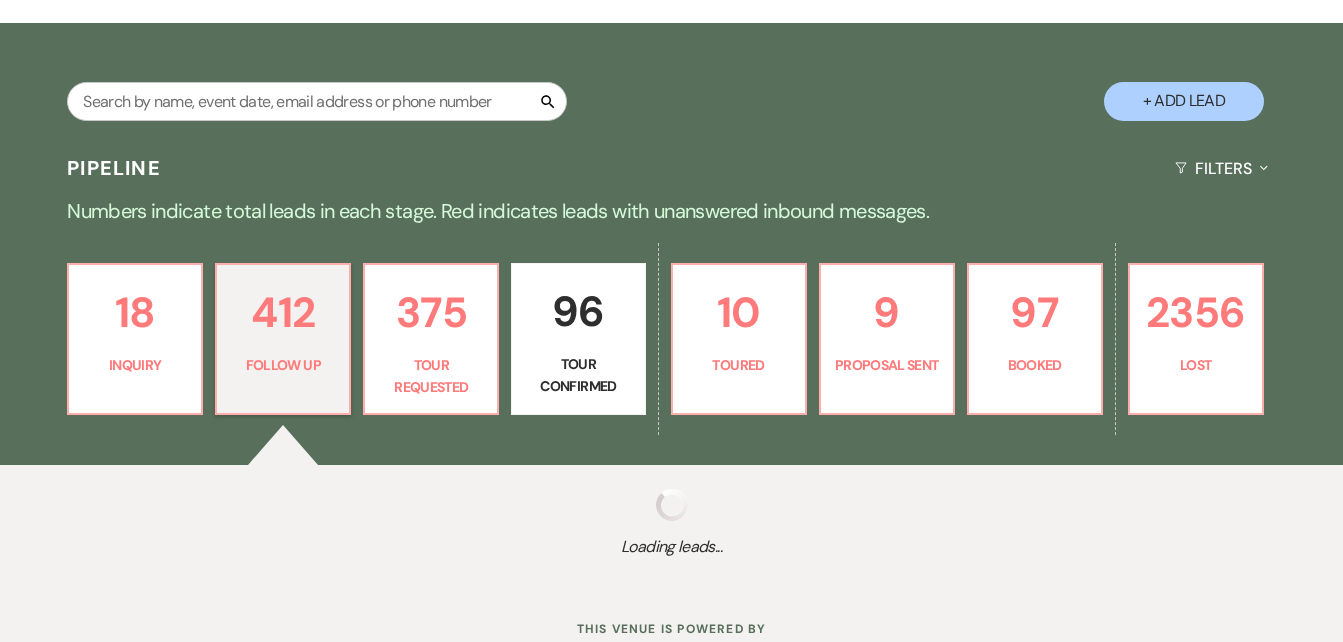 select on "9" 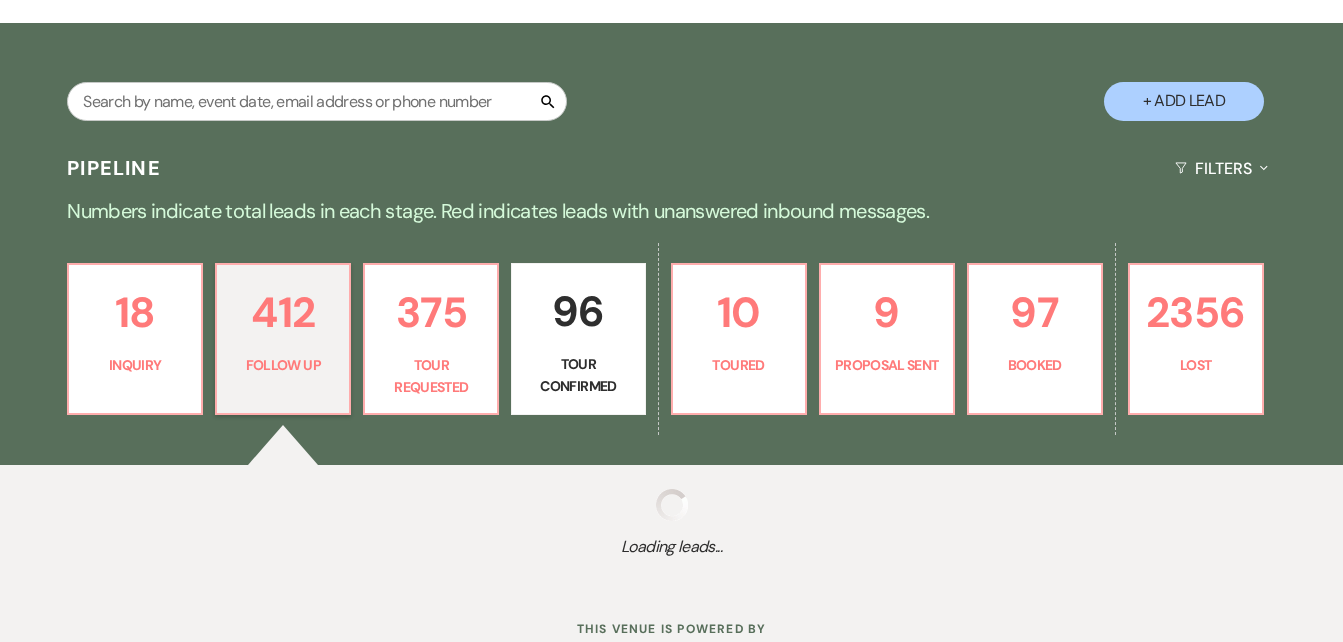 select on "9" 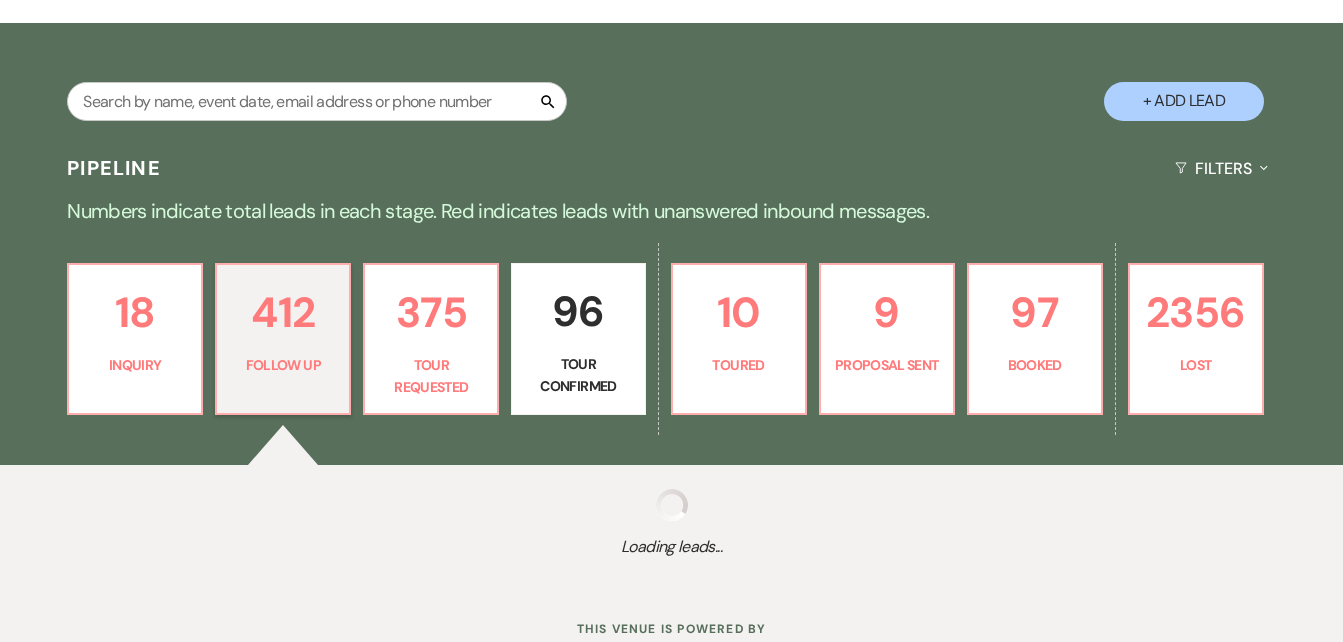 select on "9" 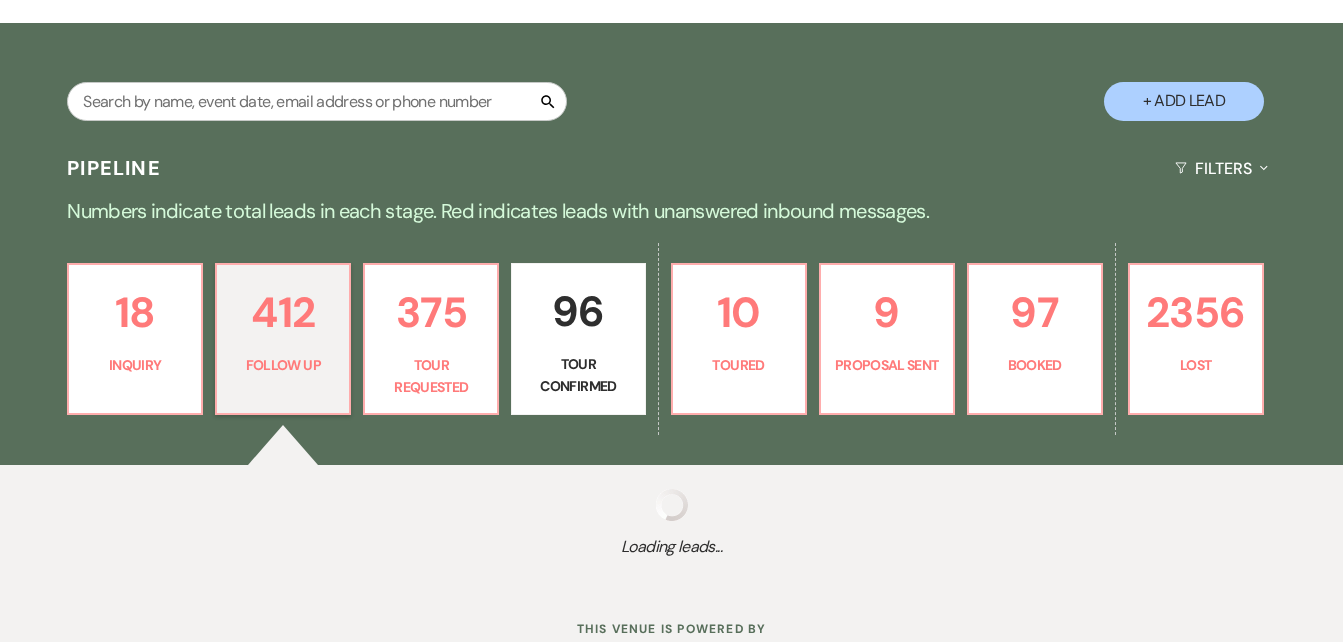 select on "9" 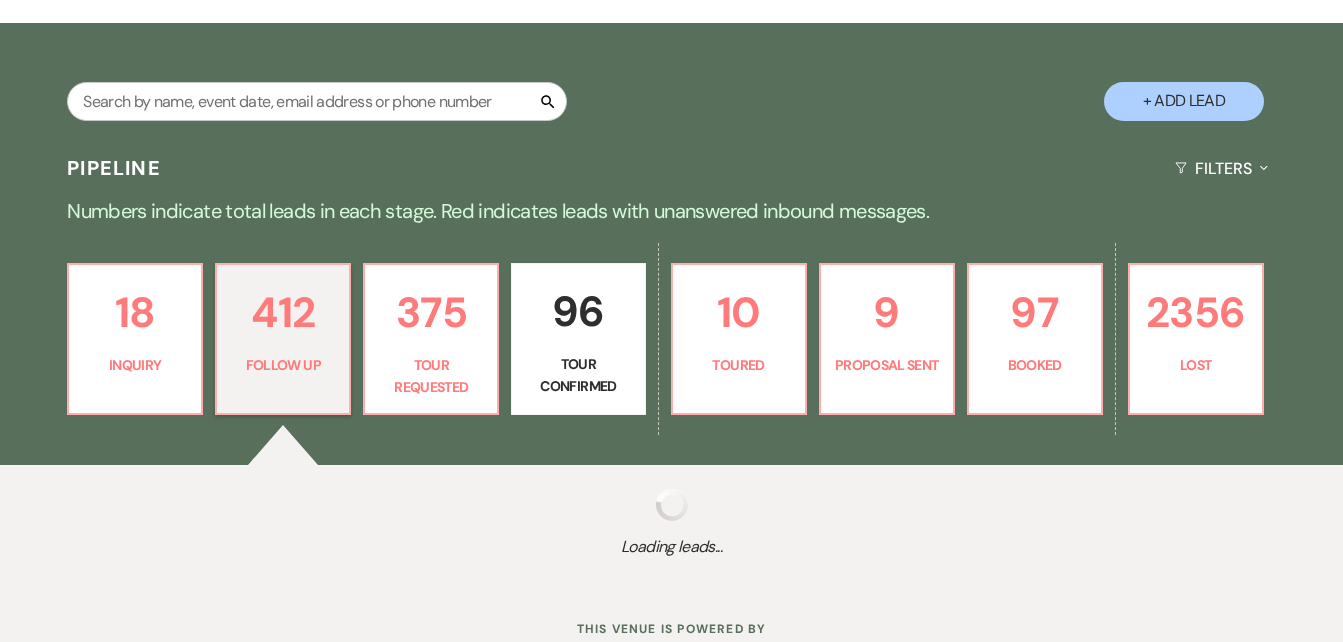 select on "9" 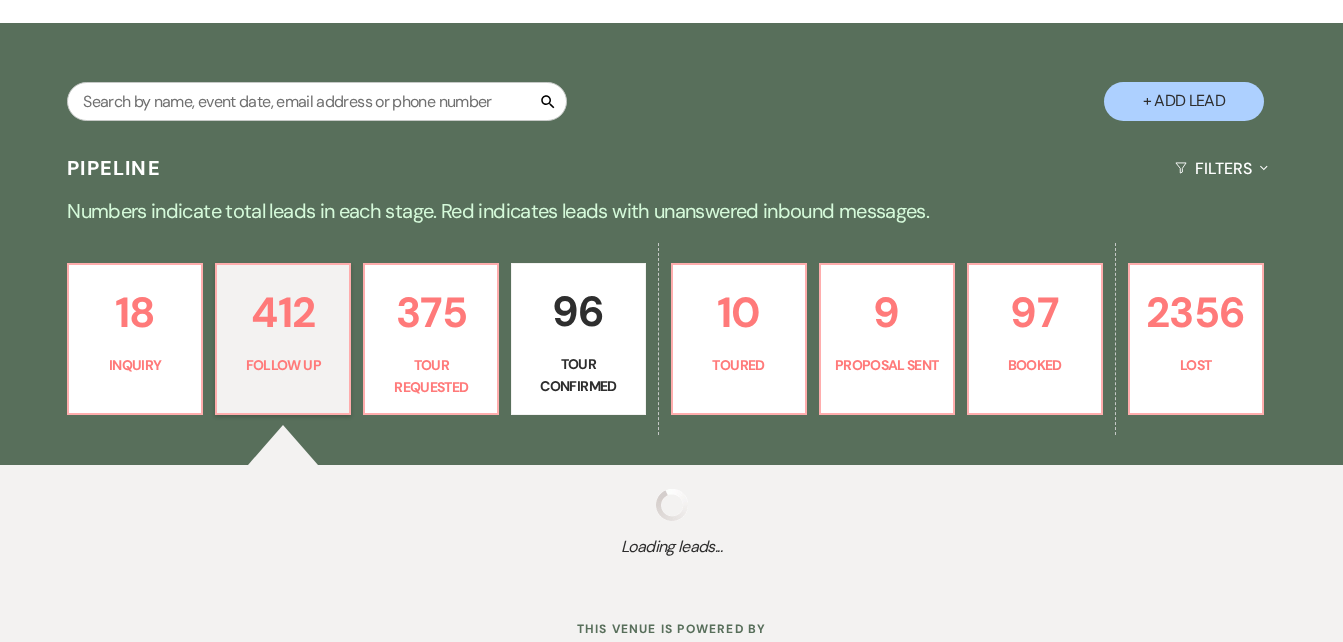 select on "9" 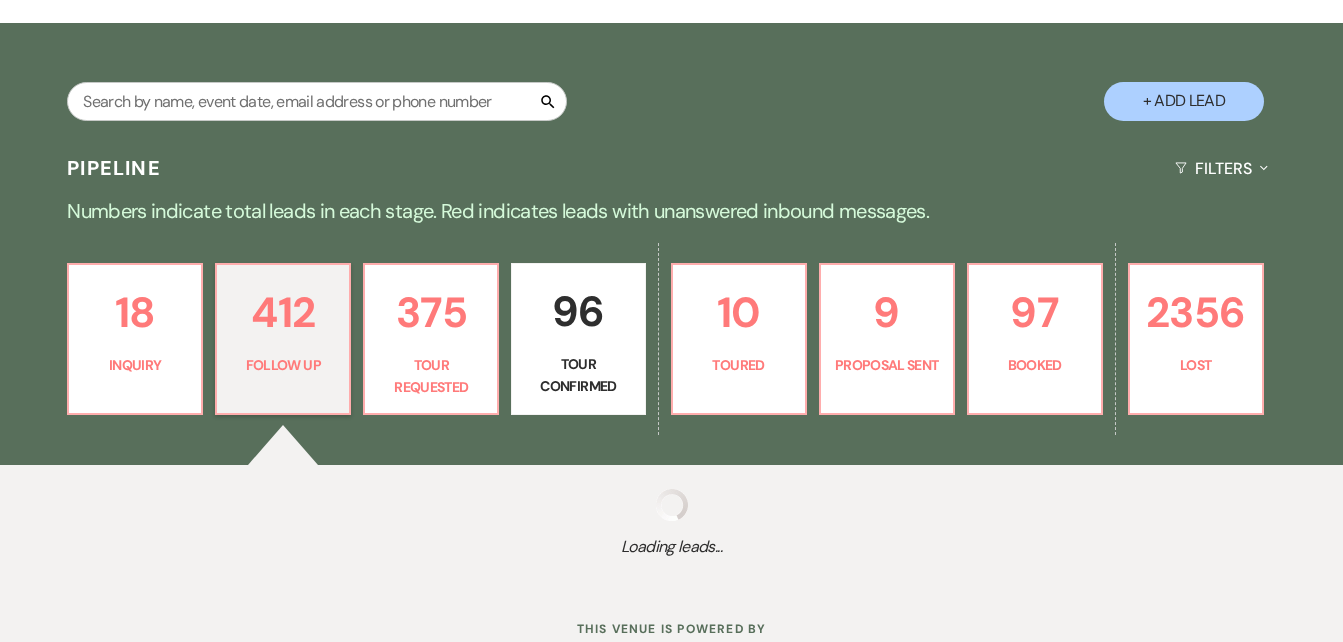 select on "9" 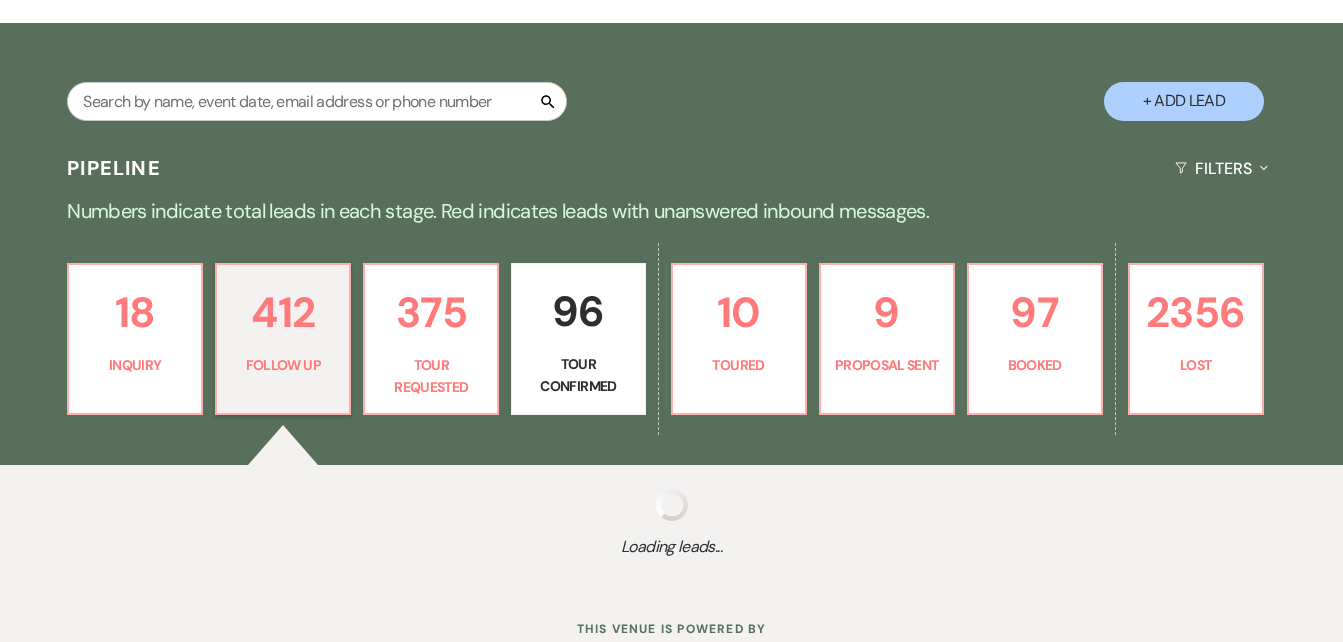 select on "9" 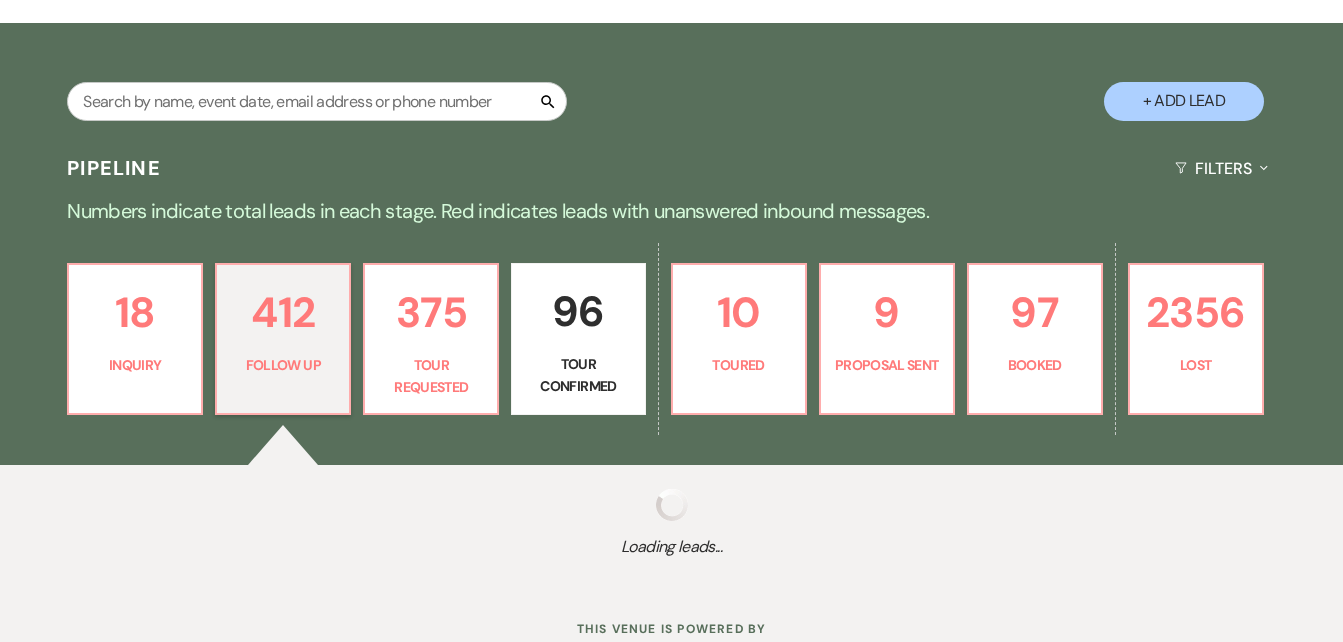 select on "9" 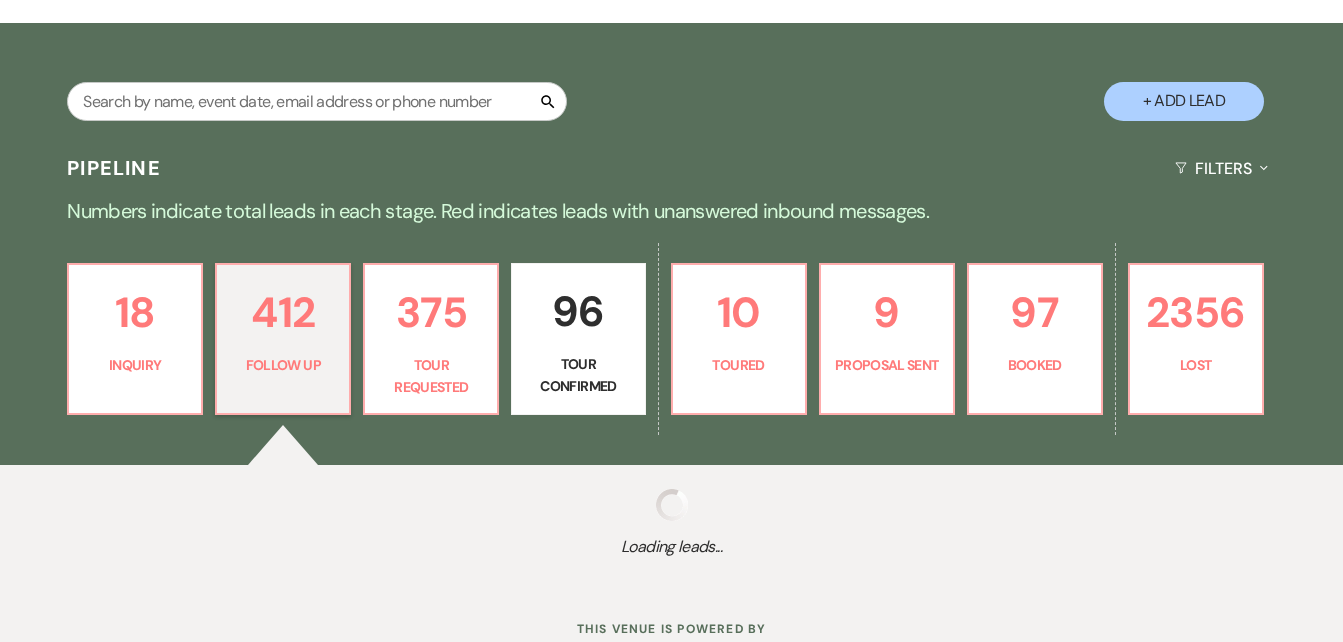 select on "9" 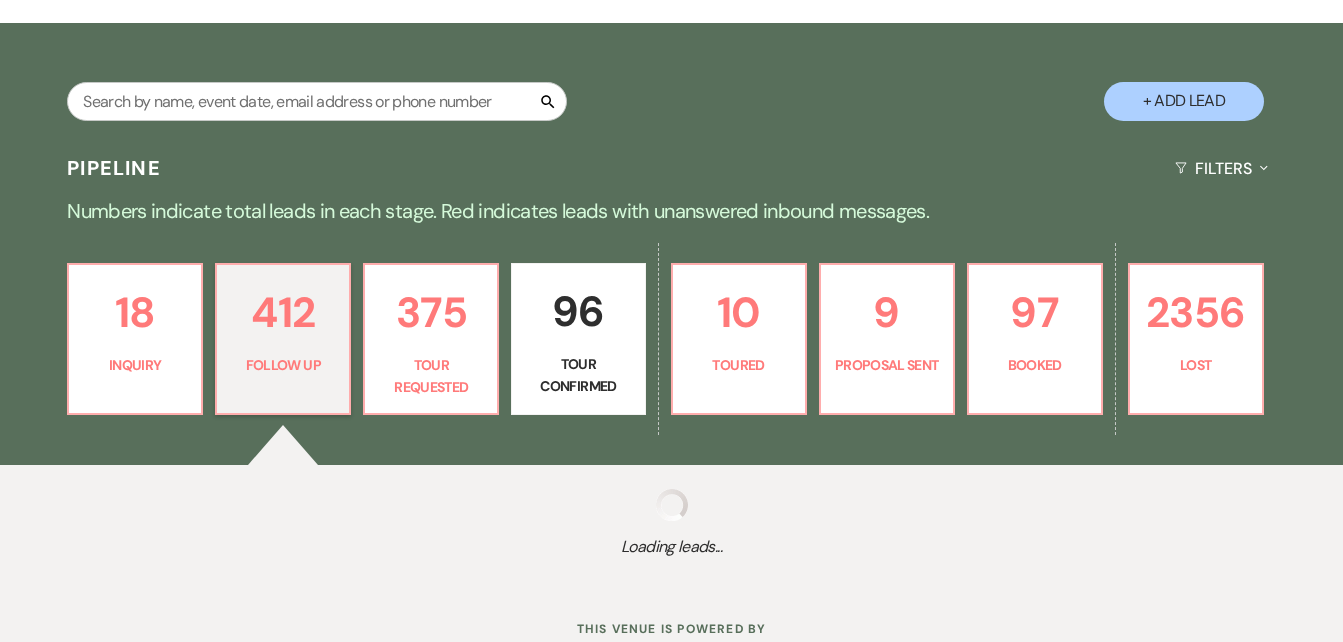 select on "9" 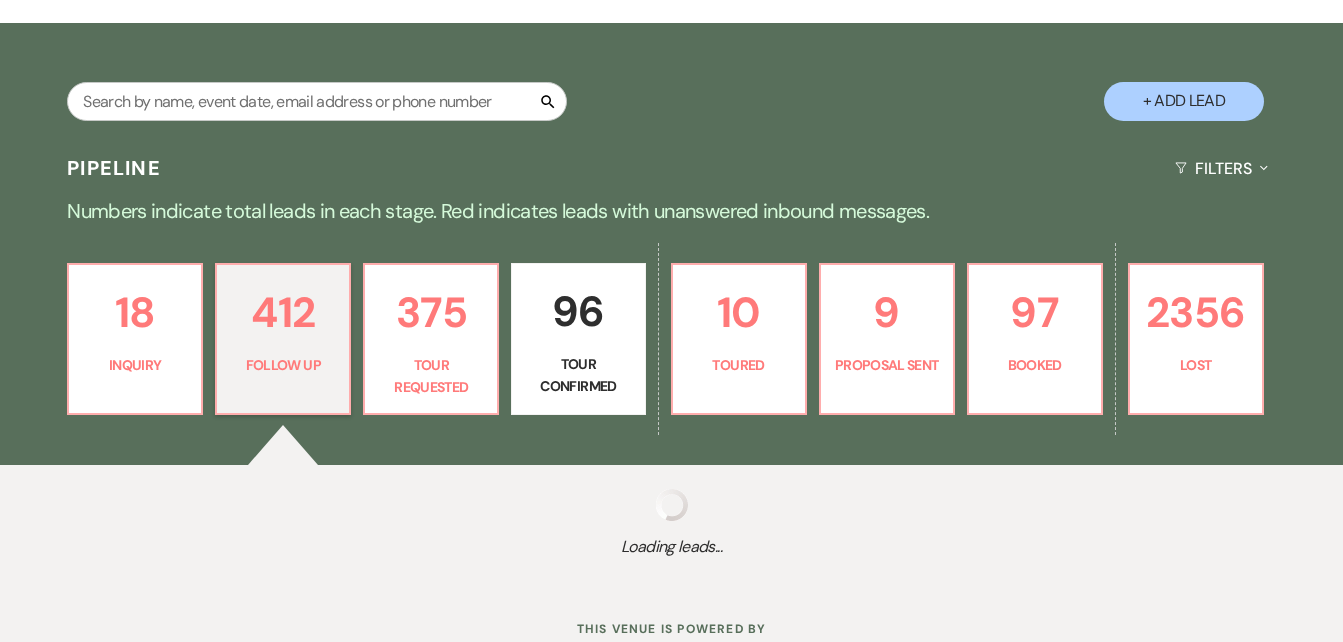 select on "9" 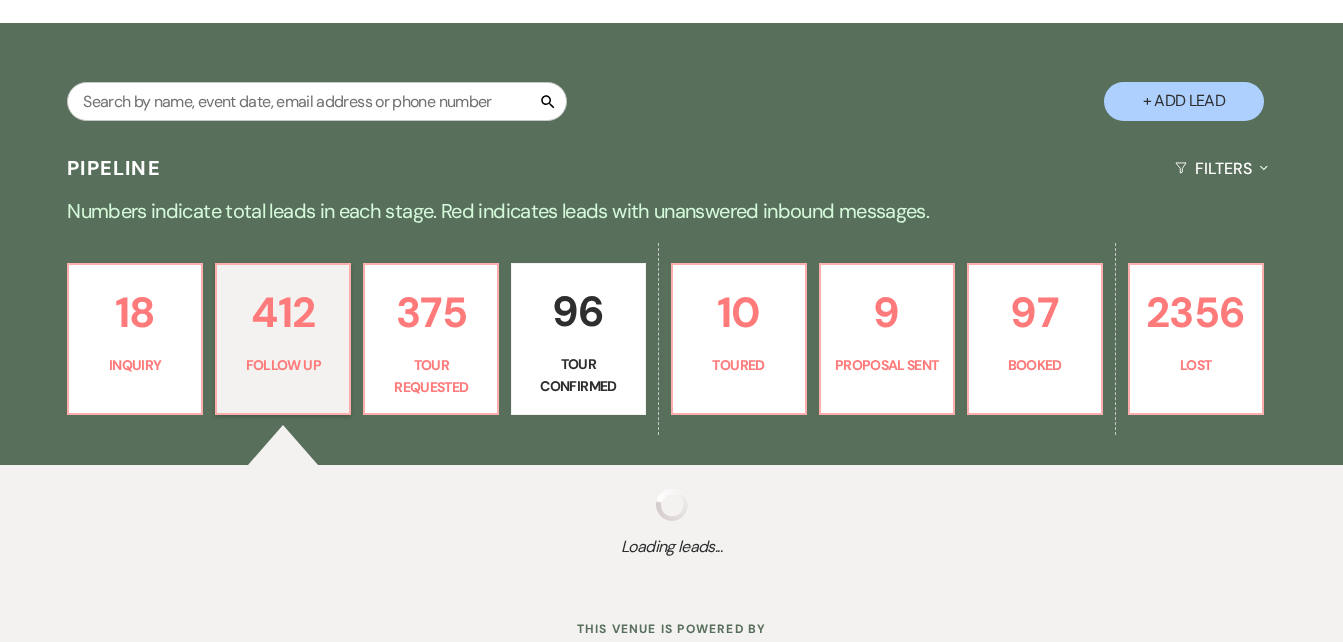 select on "9" 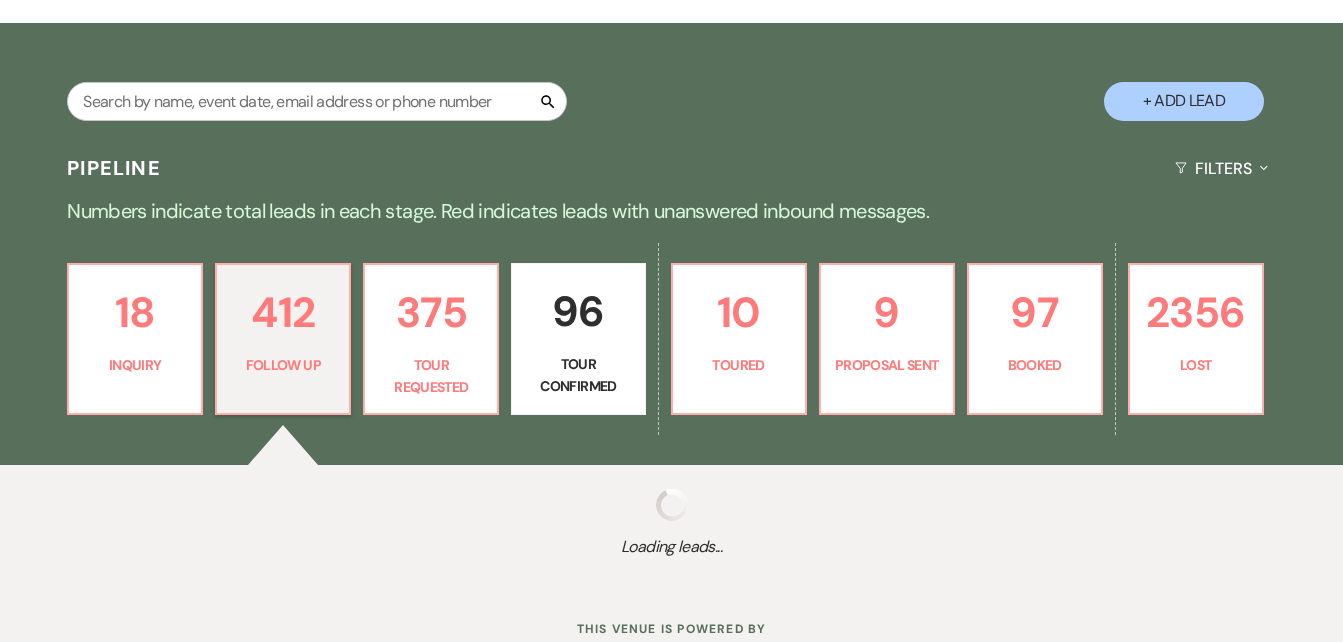 select on "9" 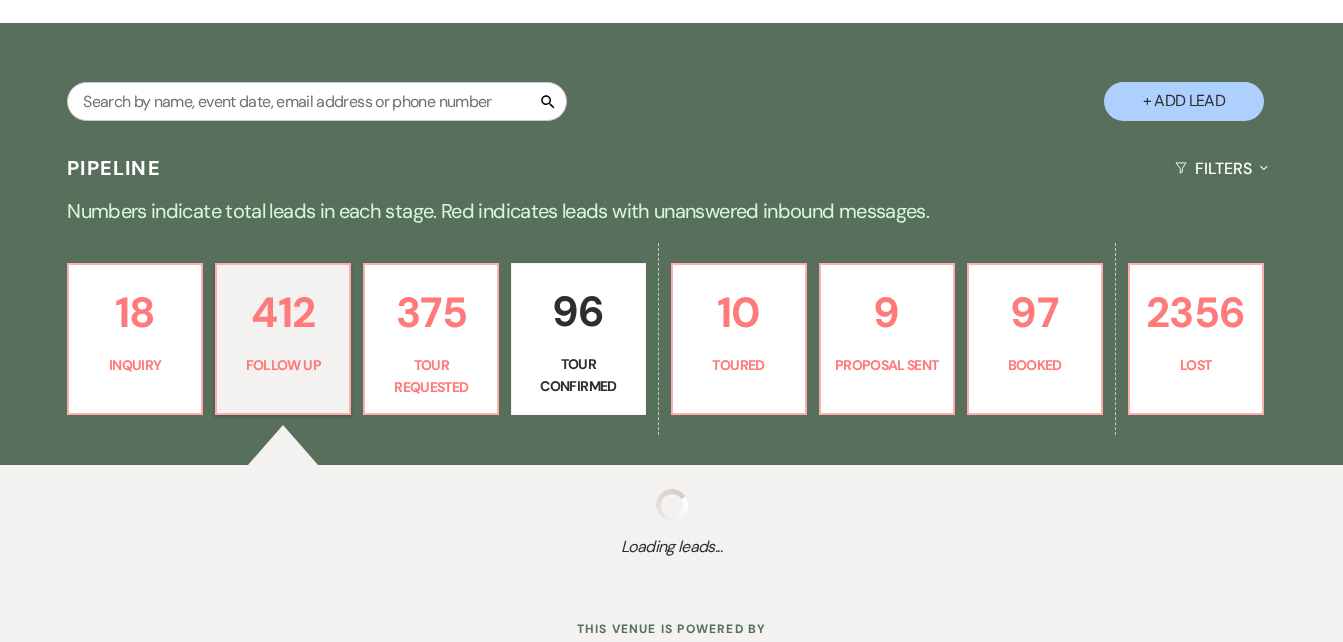 select on "9" 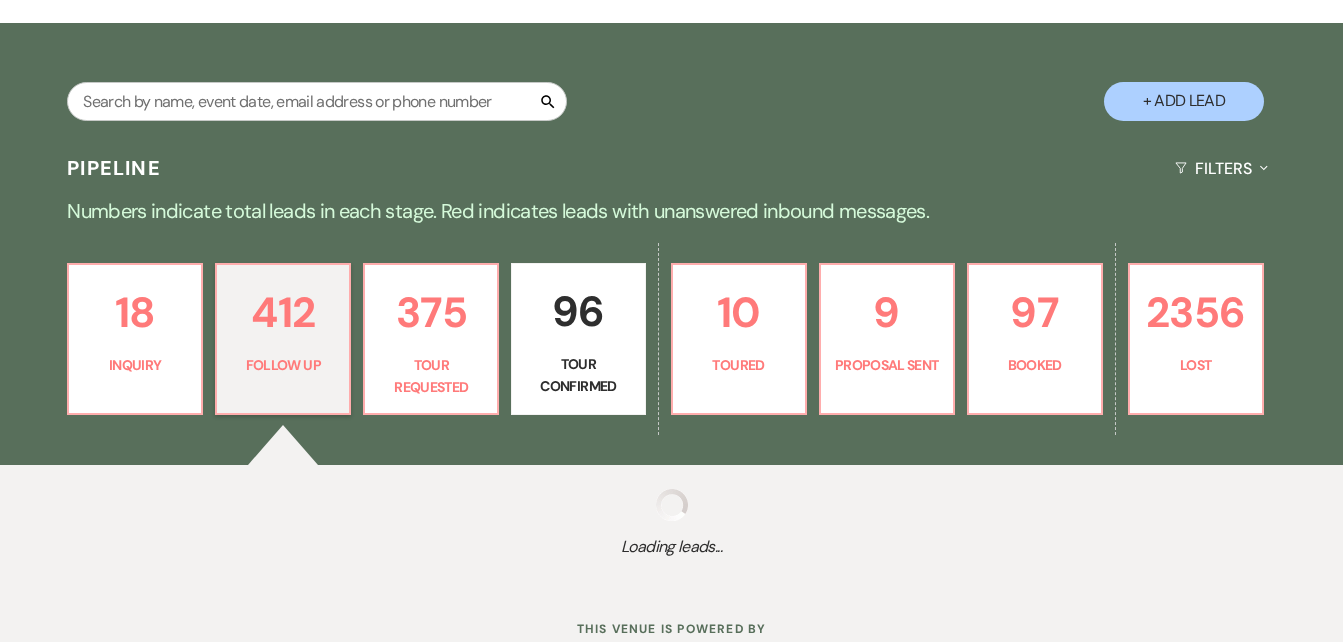 select on "9" 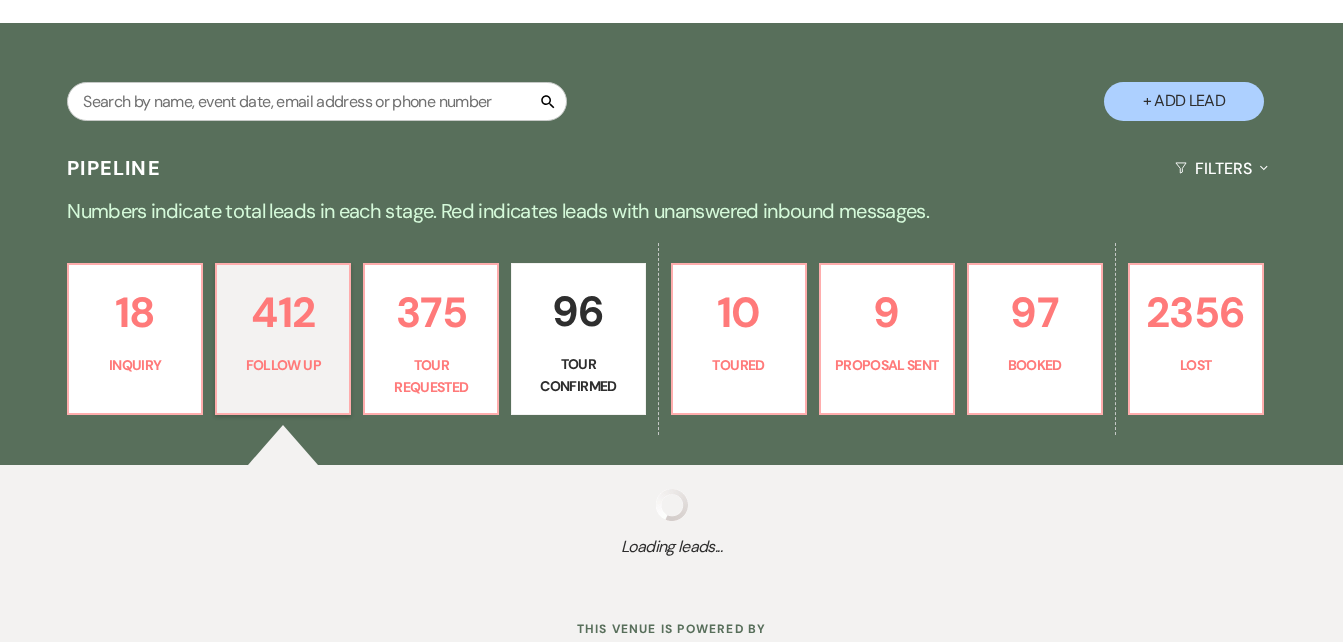 select on "9" 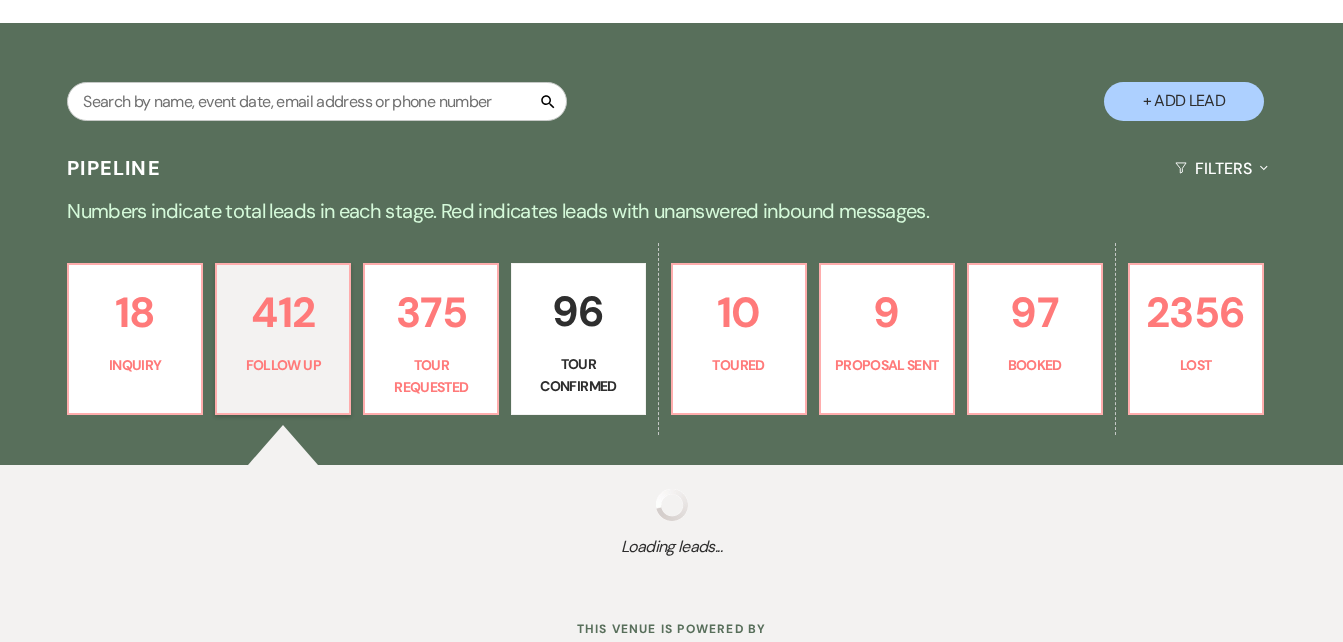 select on "9" 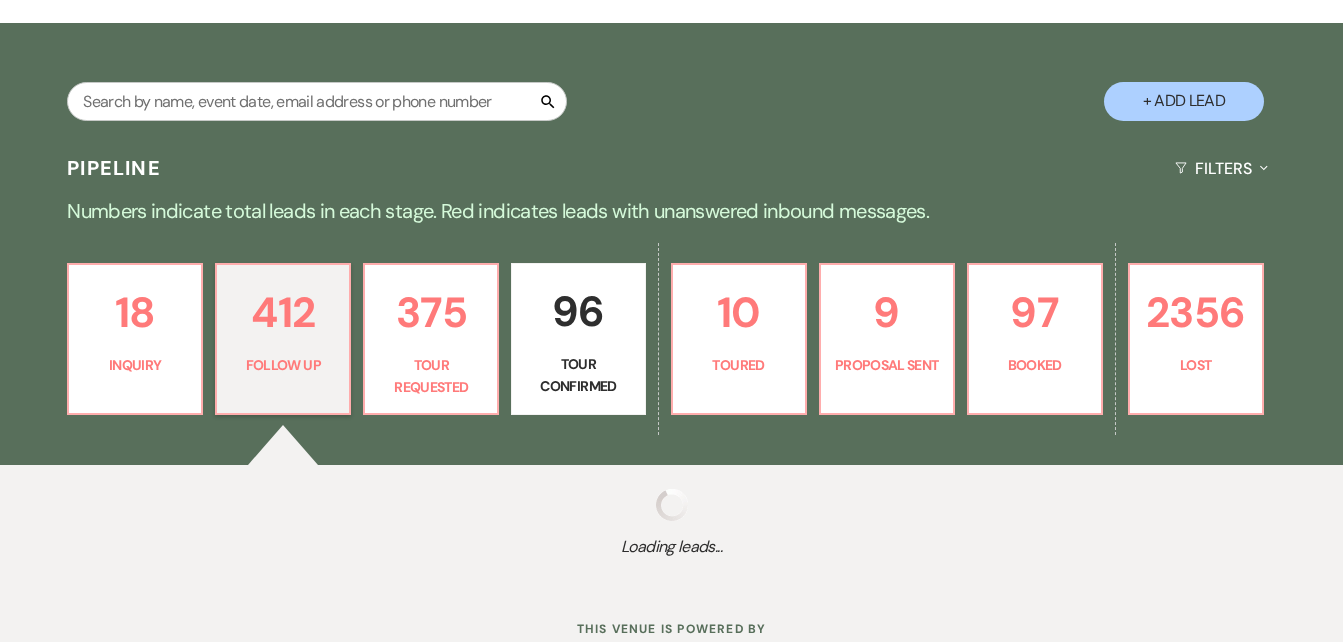 select on "9" 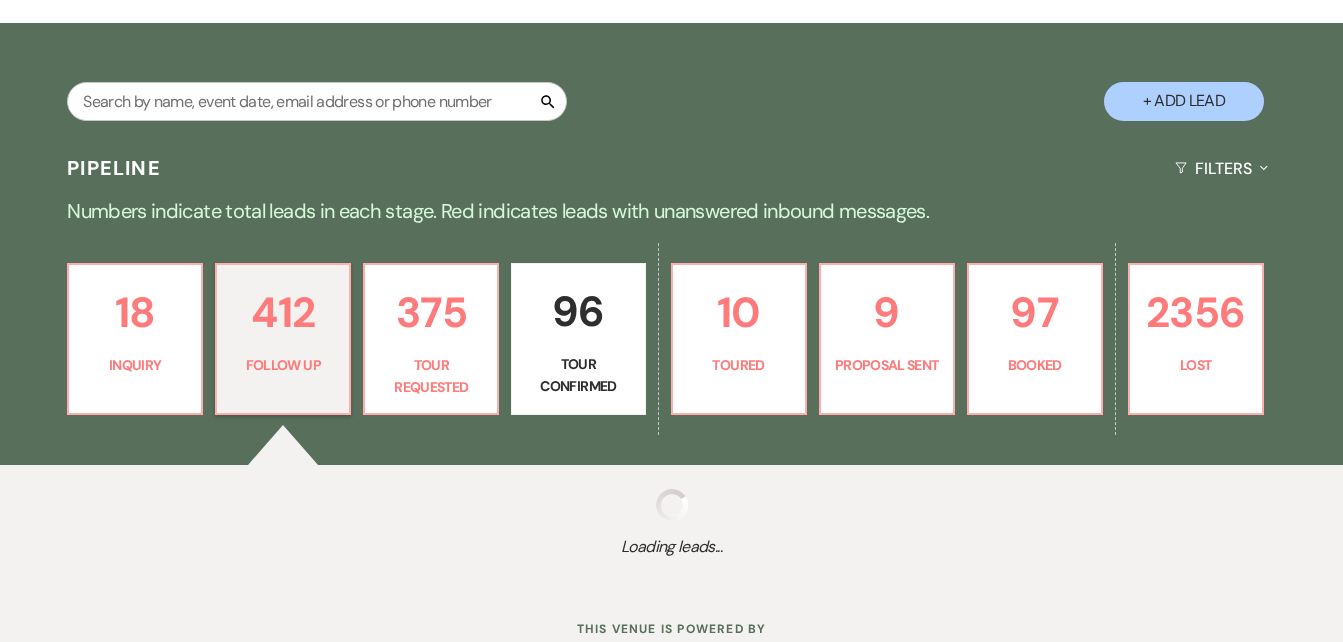 select on "9" 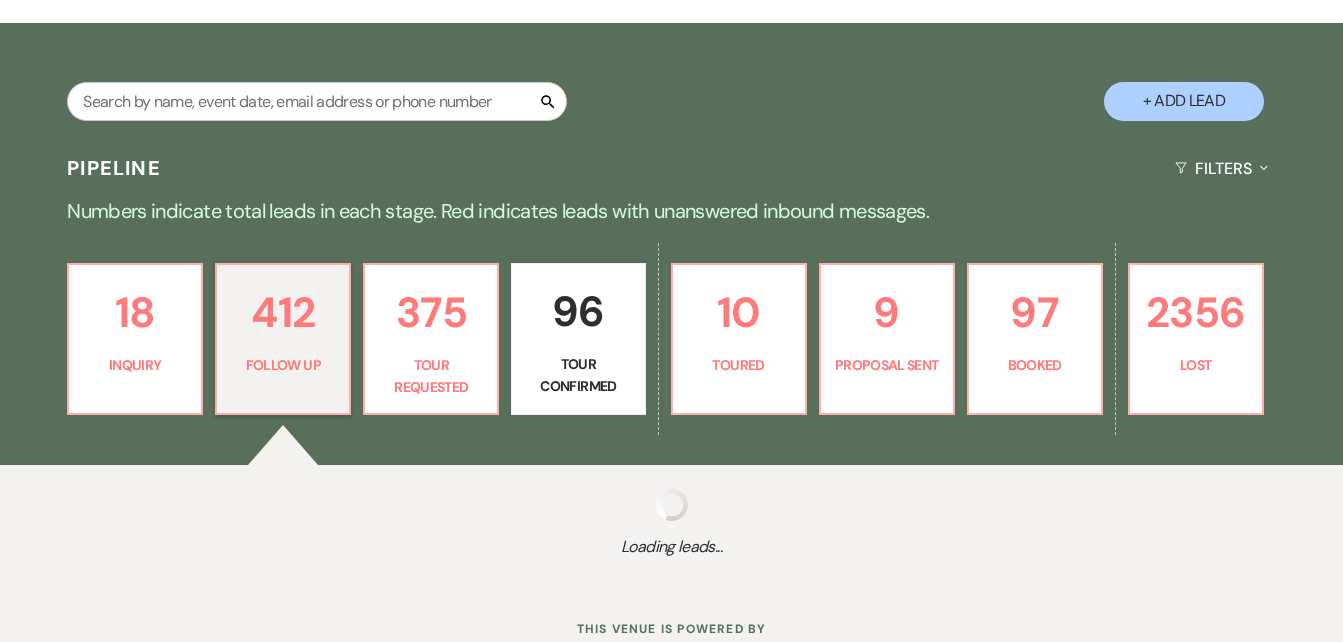 select on "9" 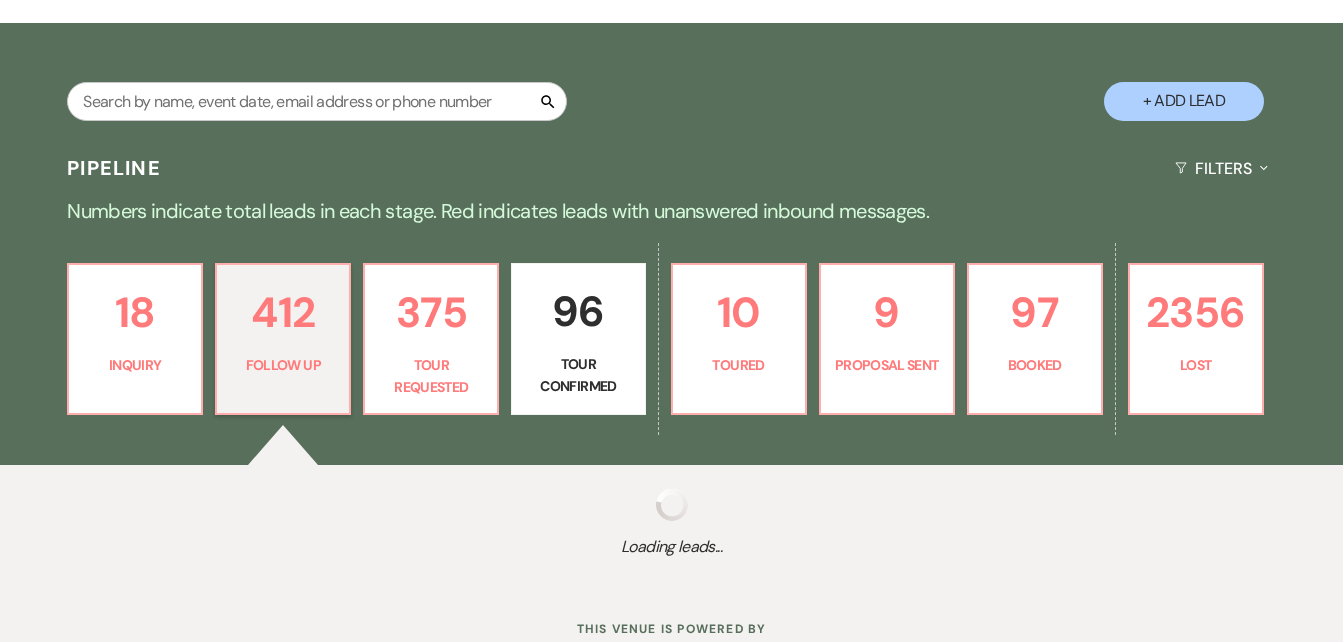 select on "9" 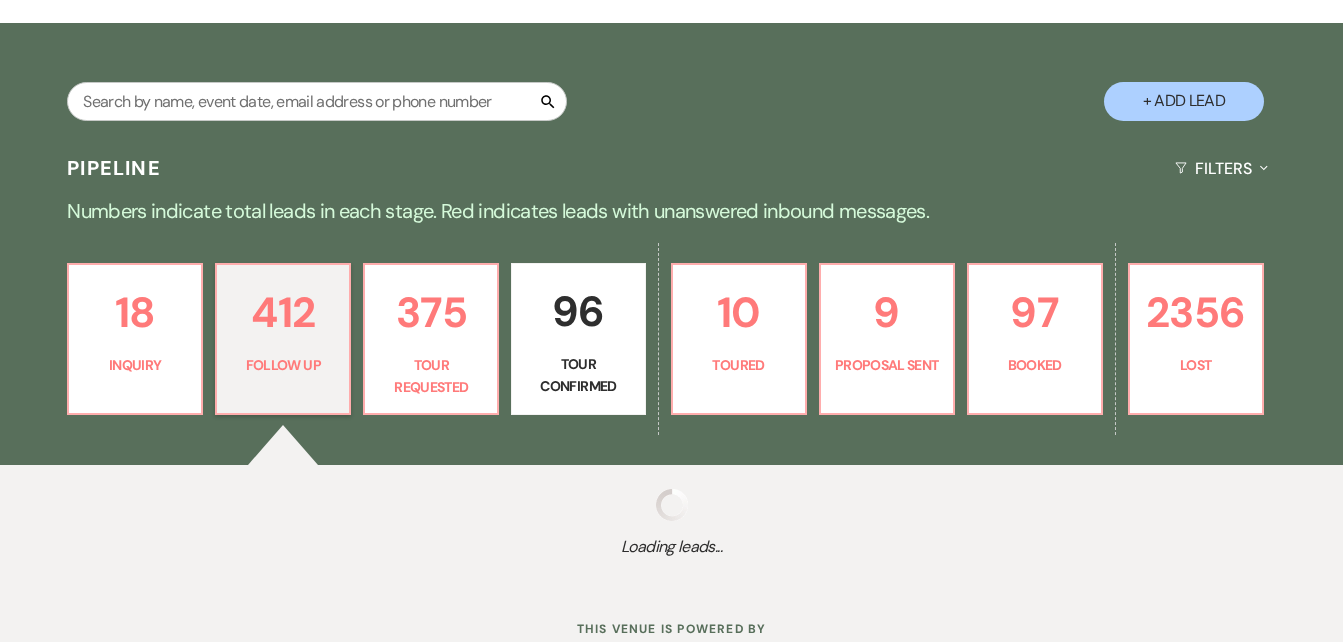 select on "9" 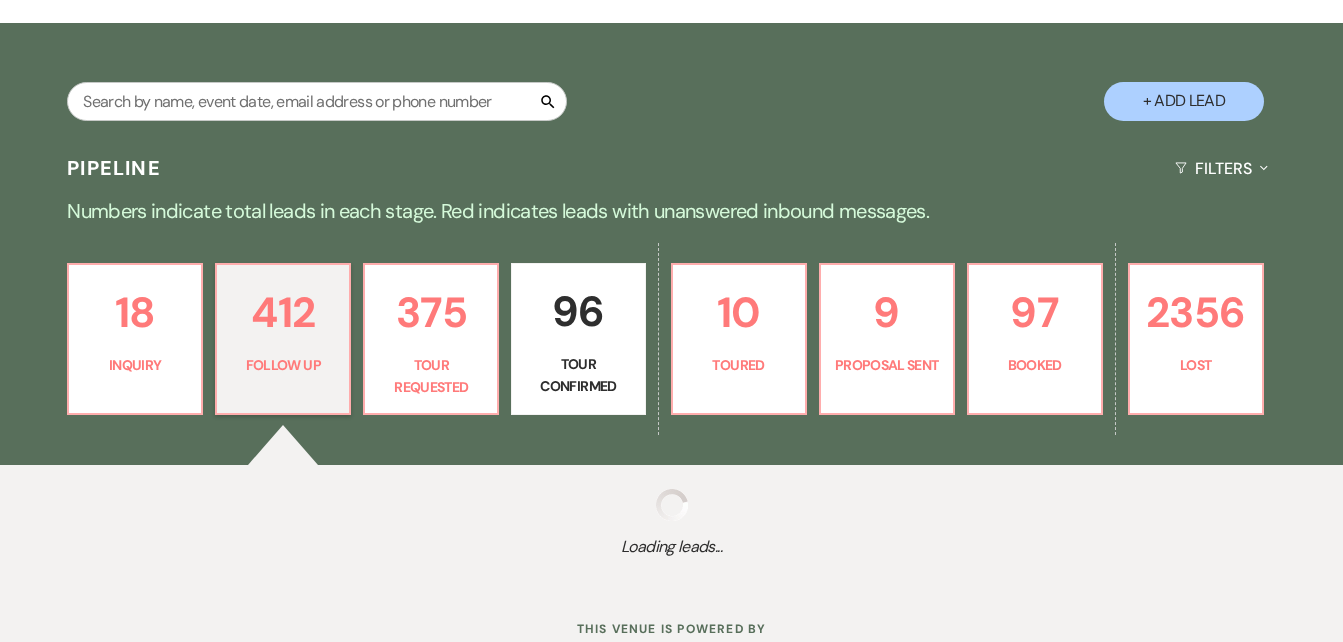 select on "9" 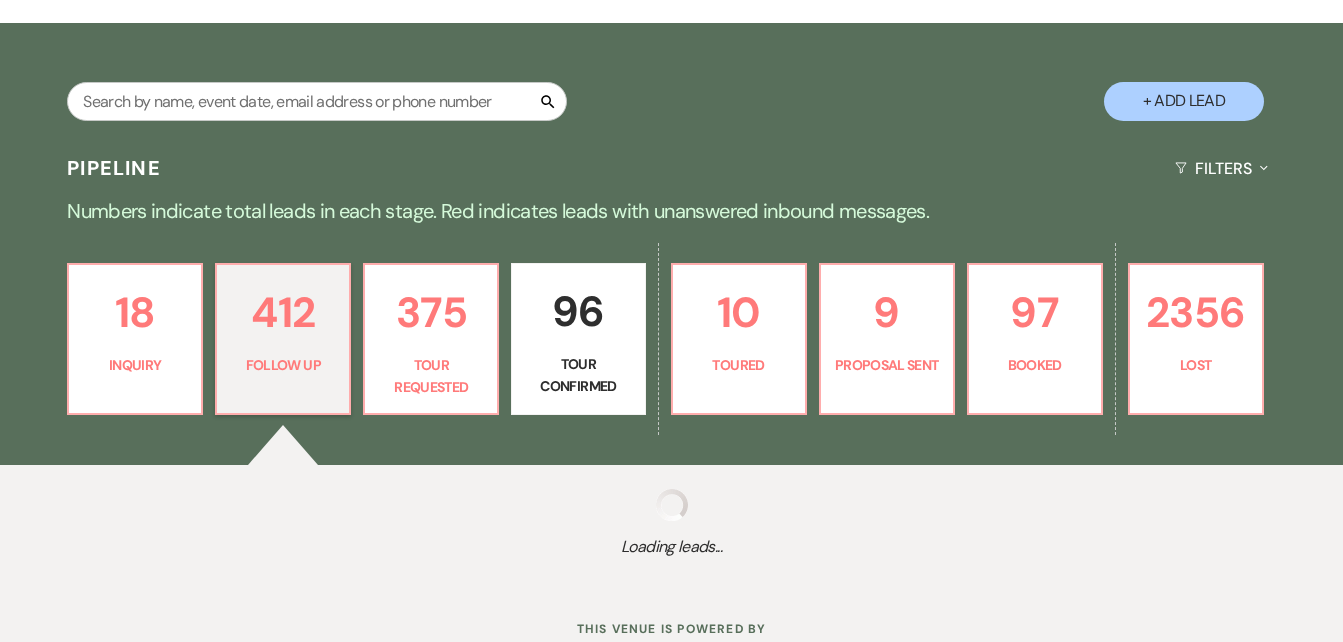 select on "9" 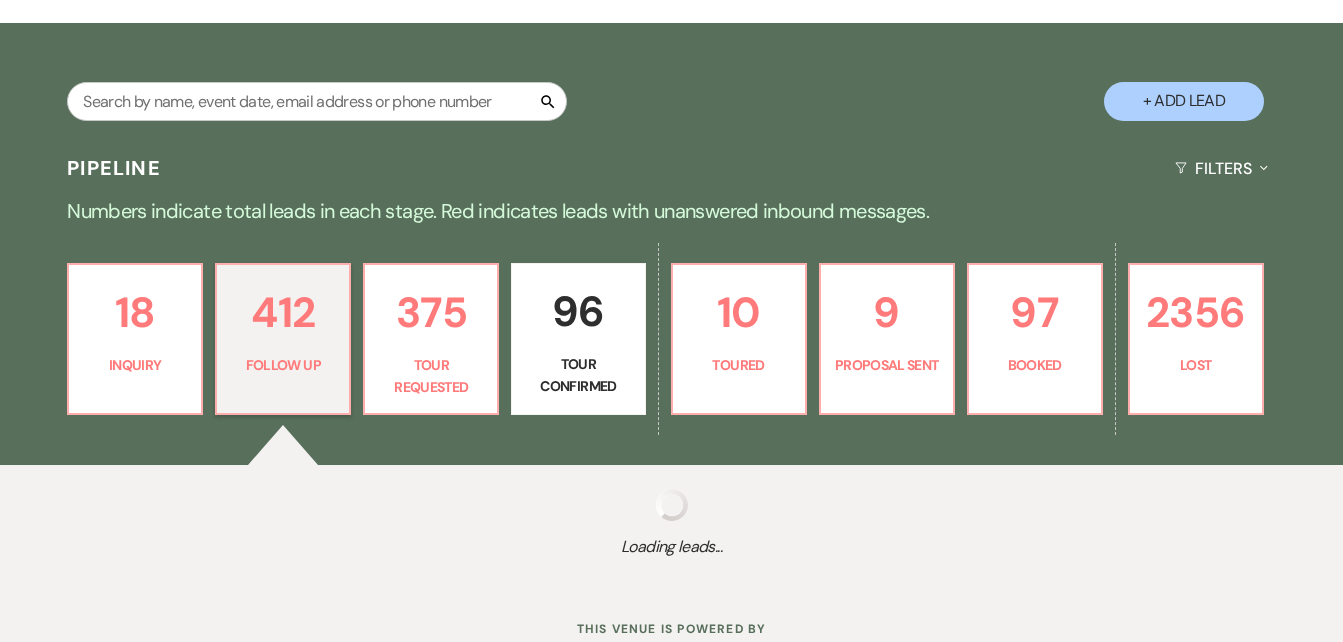 select on "9" 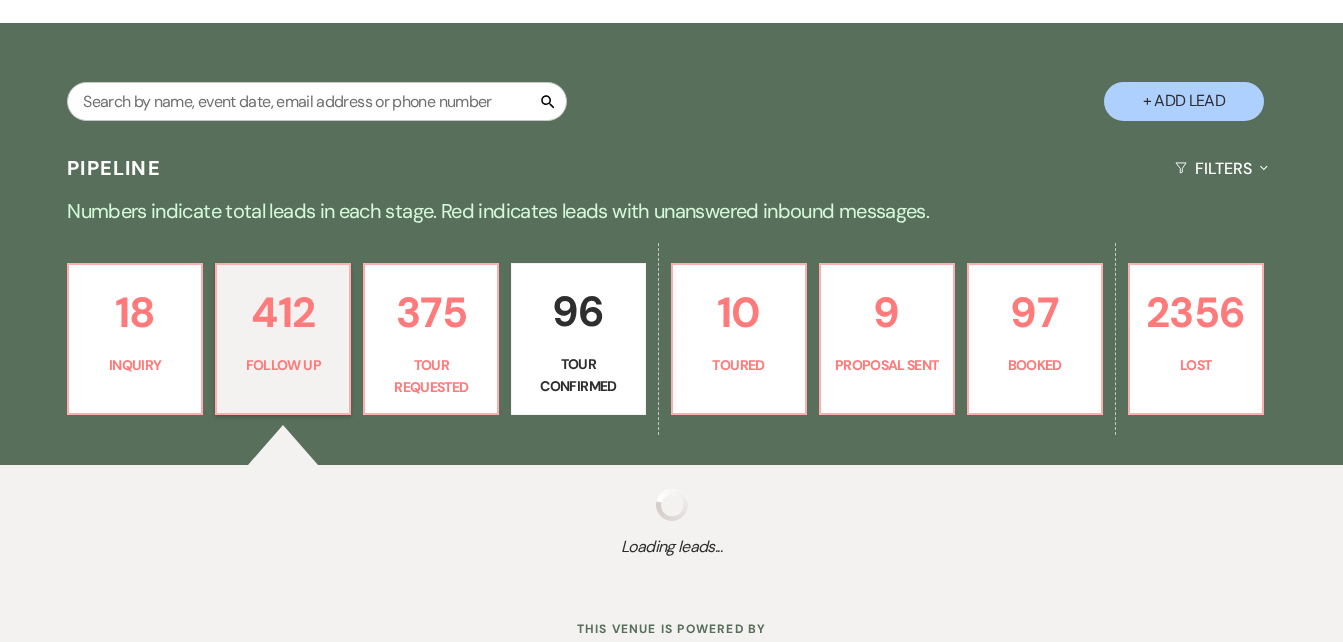 select on "9" 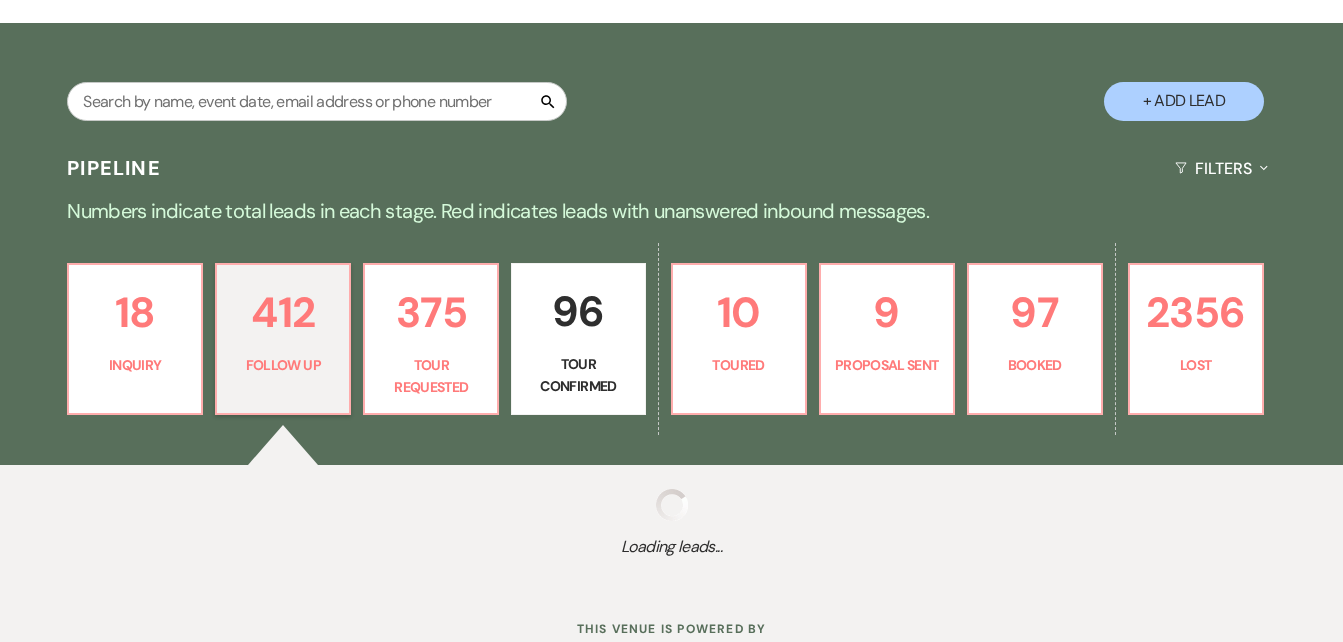 select on "9" 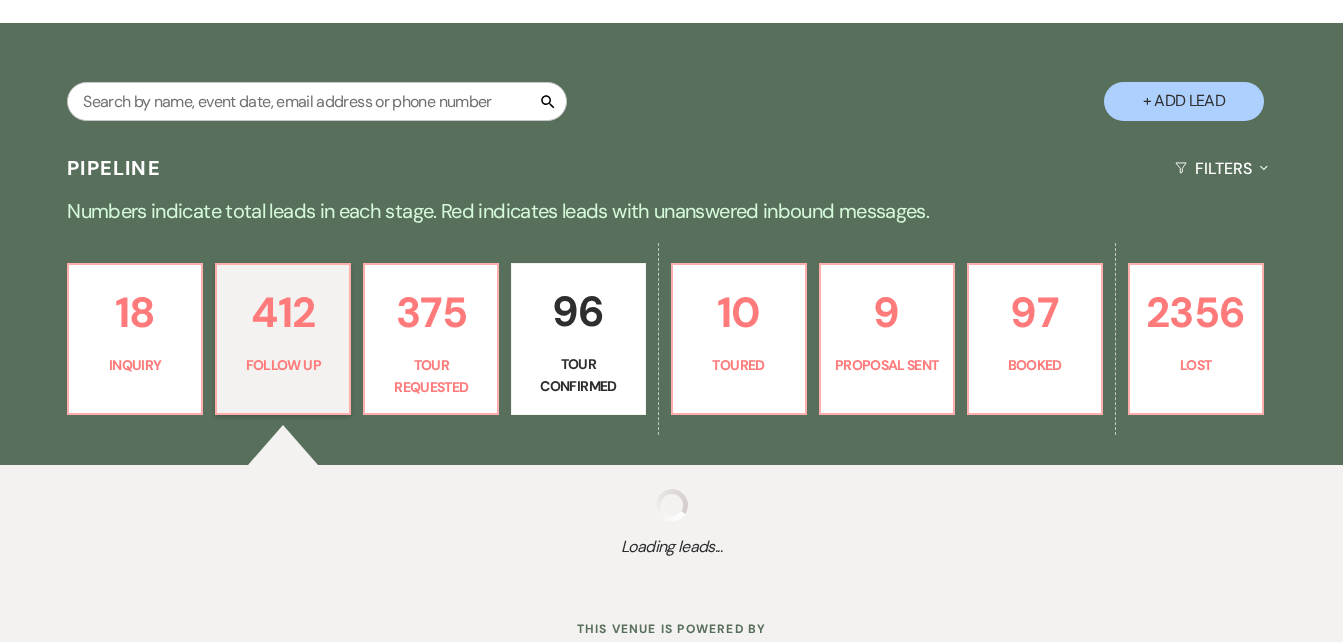 select on "9" 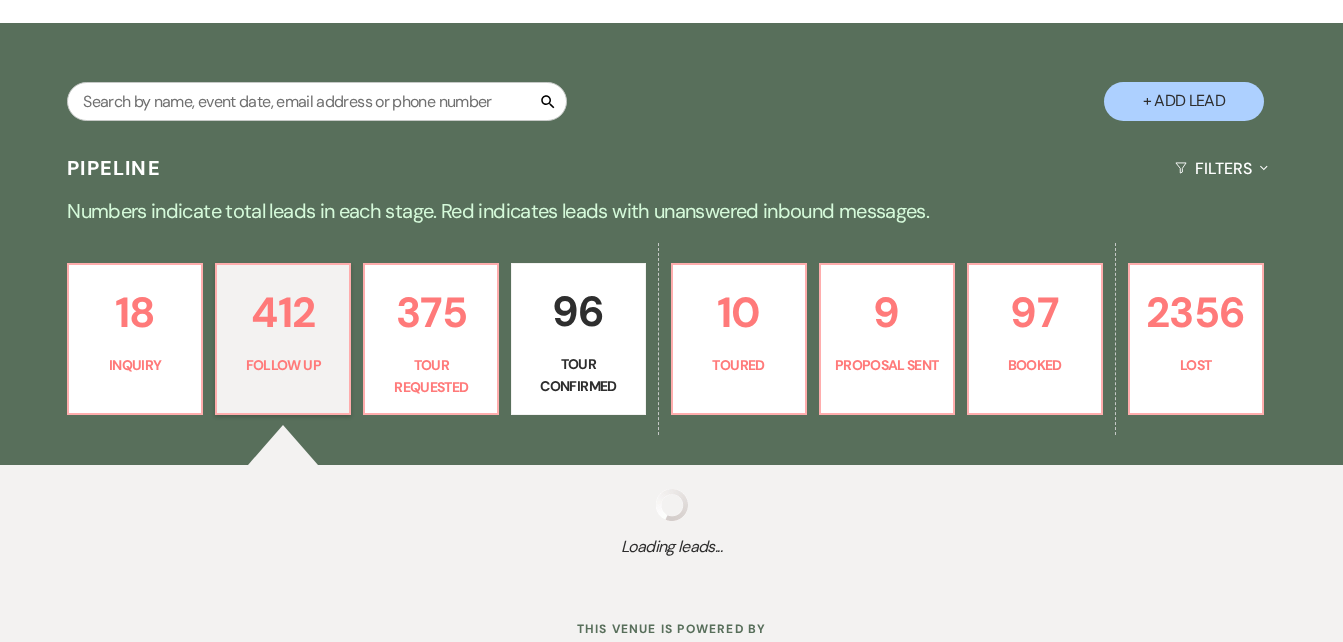 select on "9" 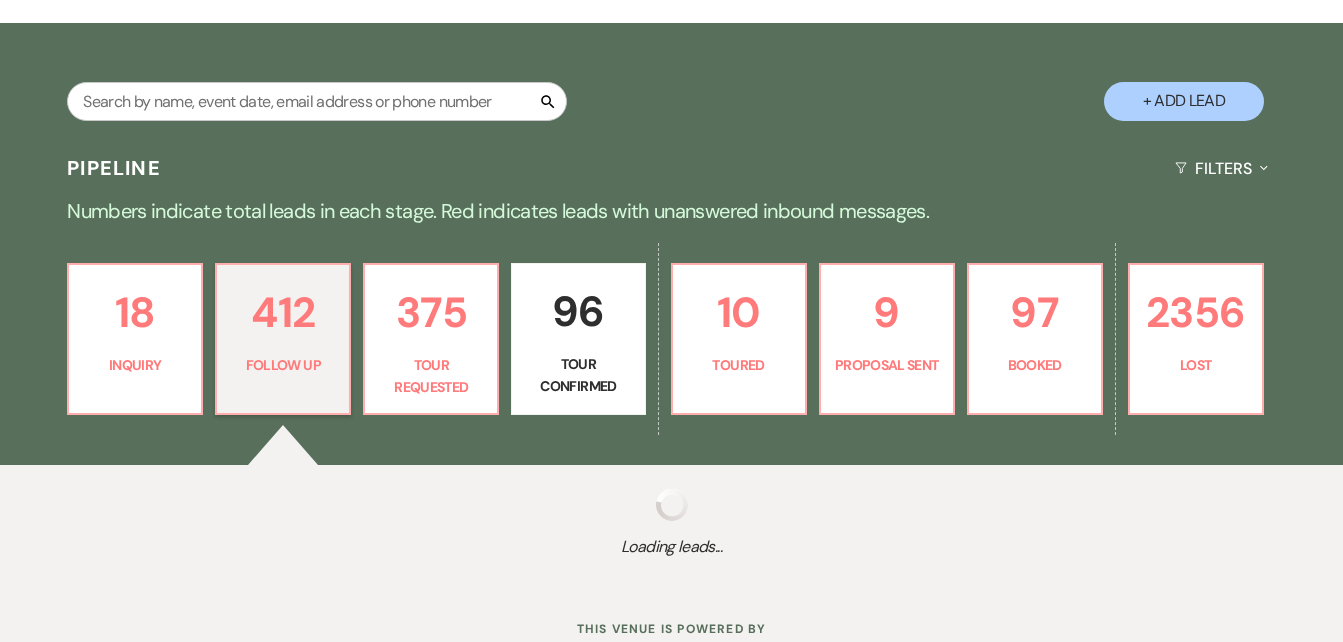 select on "9" 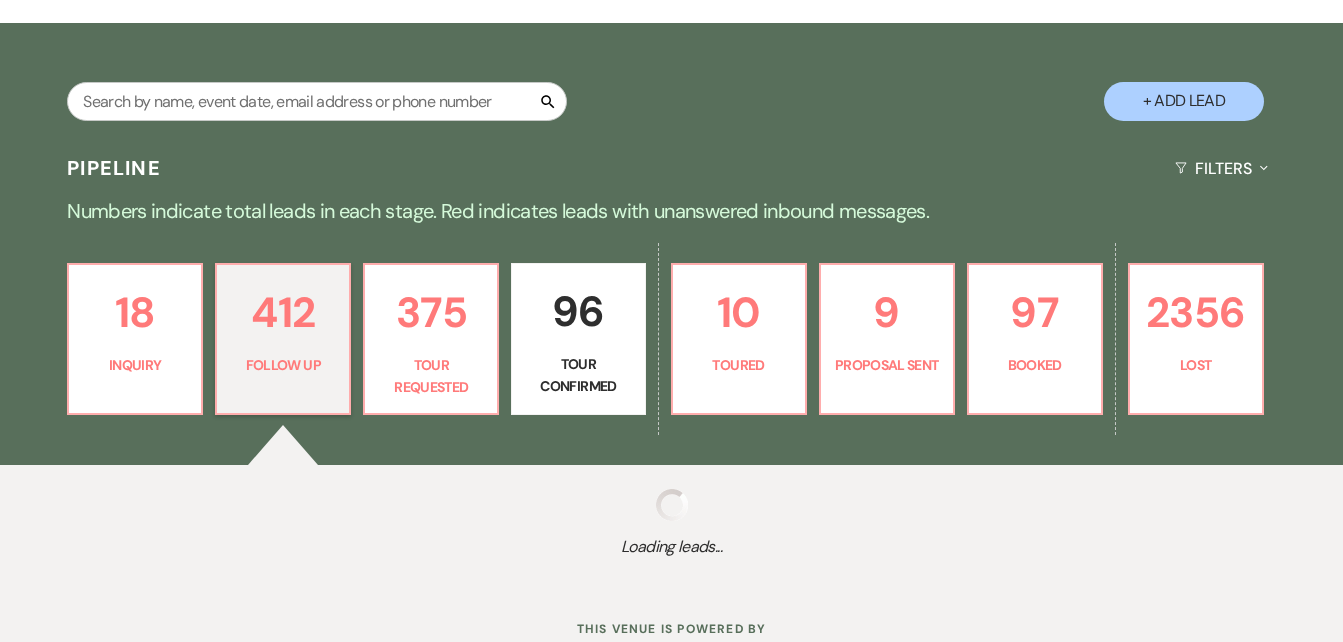 select on "9" 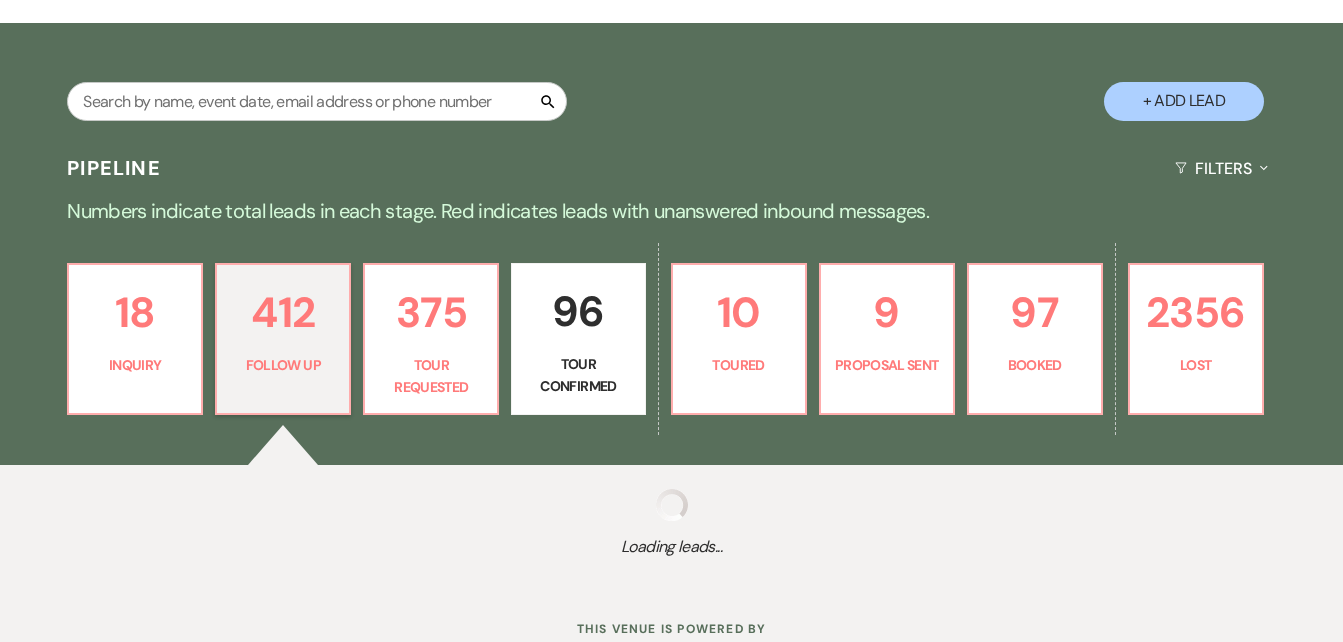 select on "9" 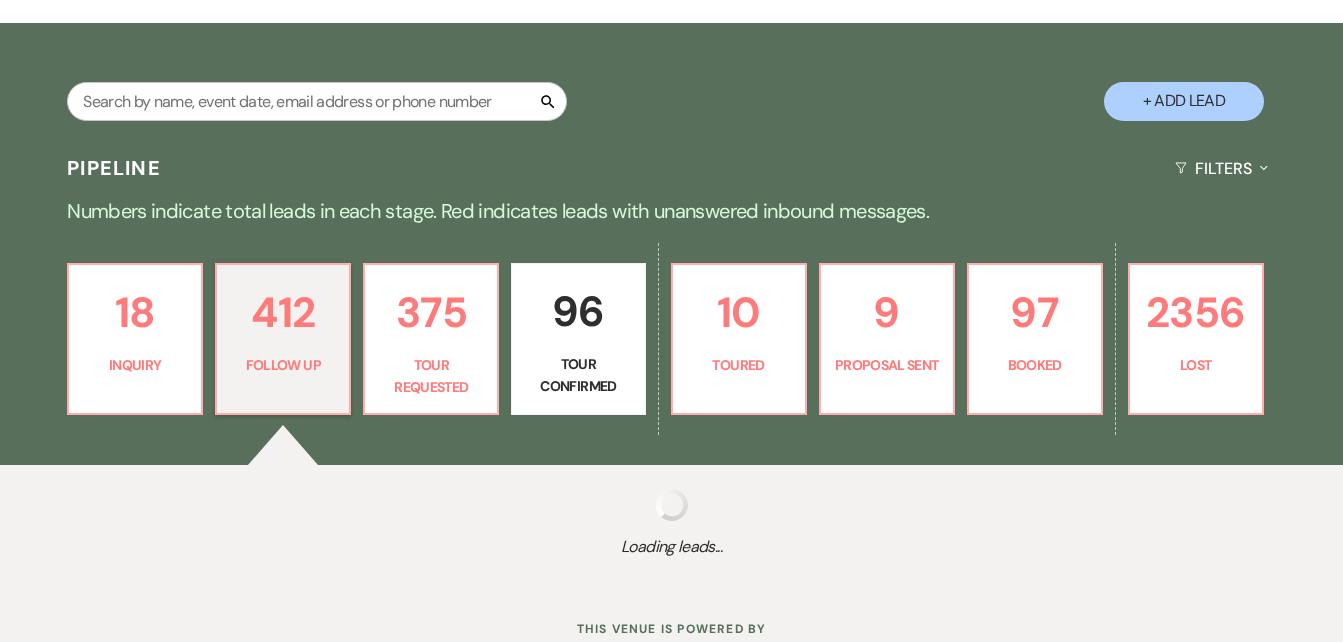 select on "9" 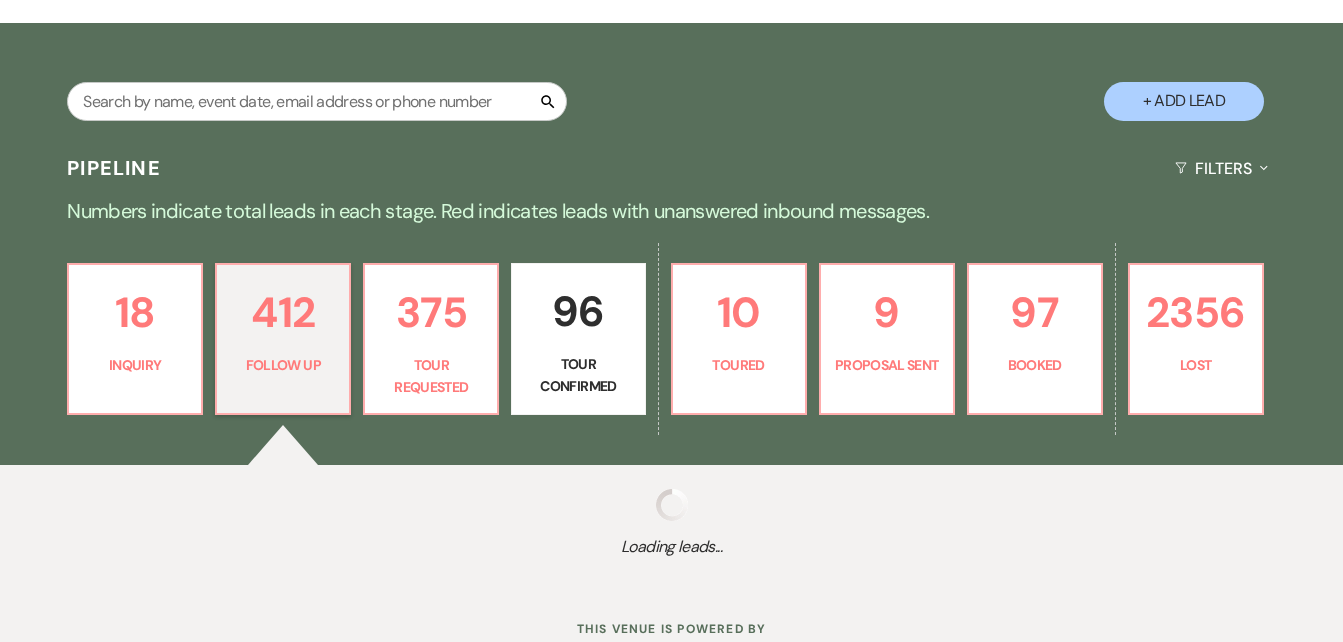 select on "9" 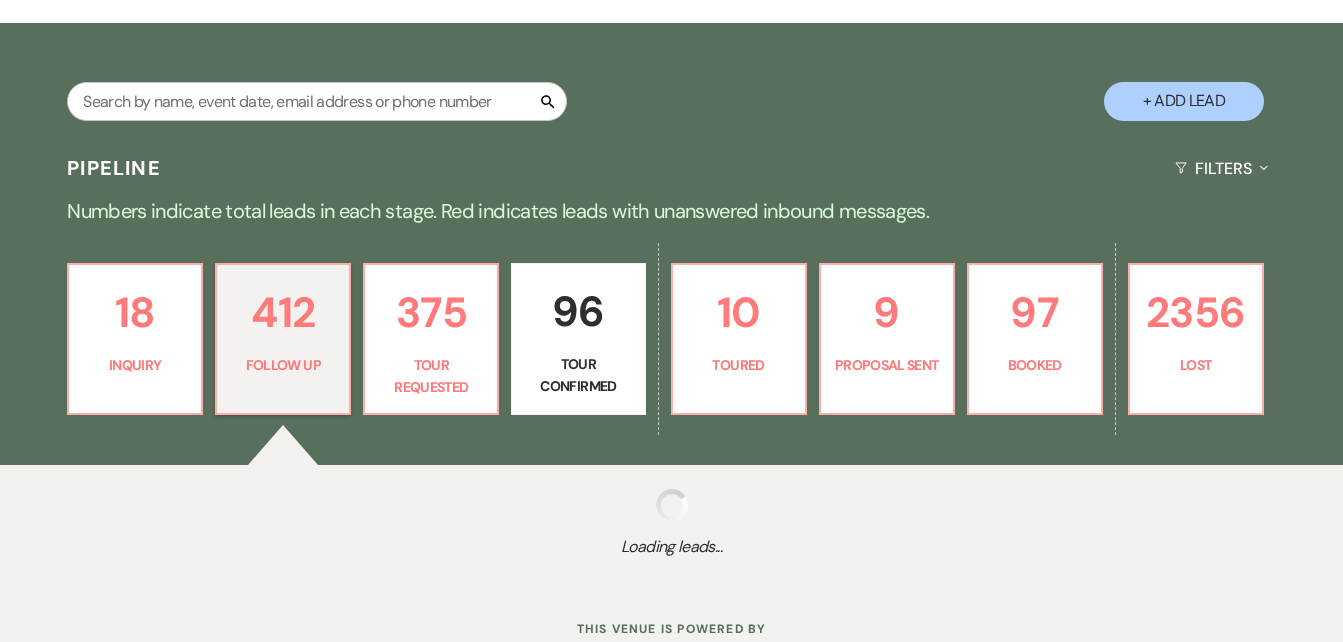 select on "9" 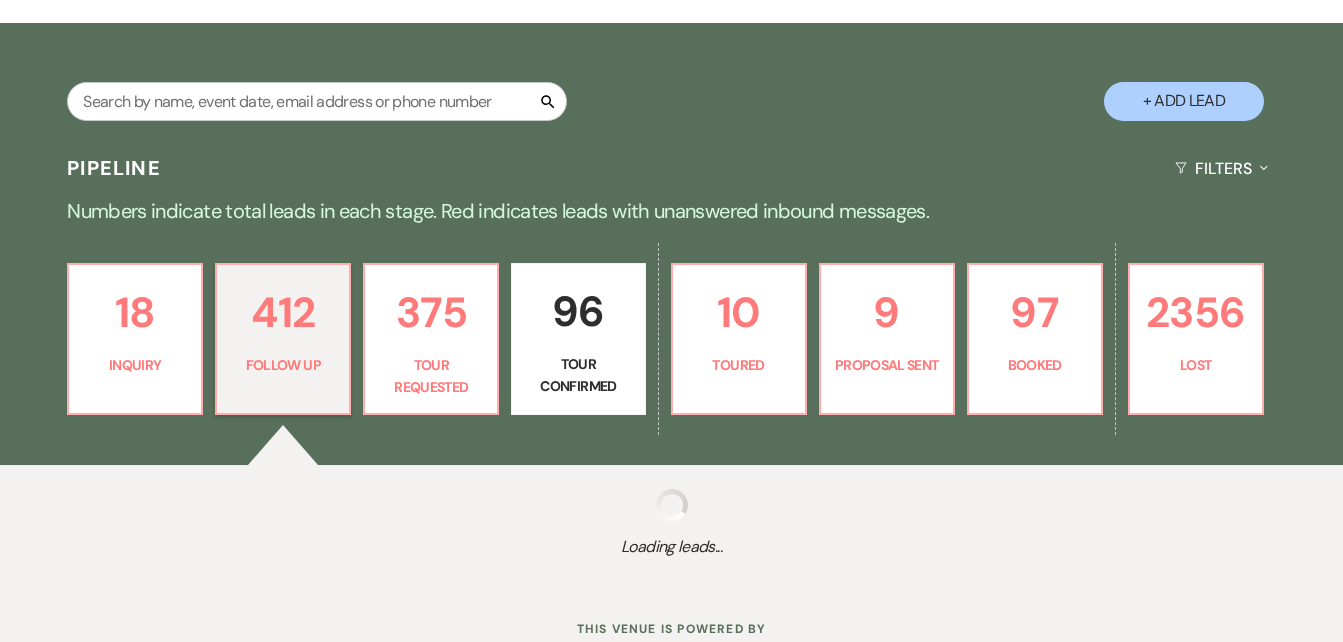 select on "9" 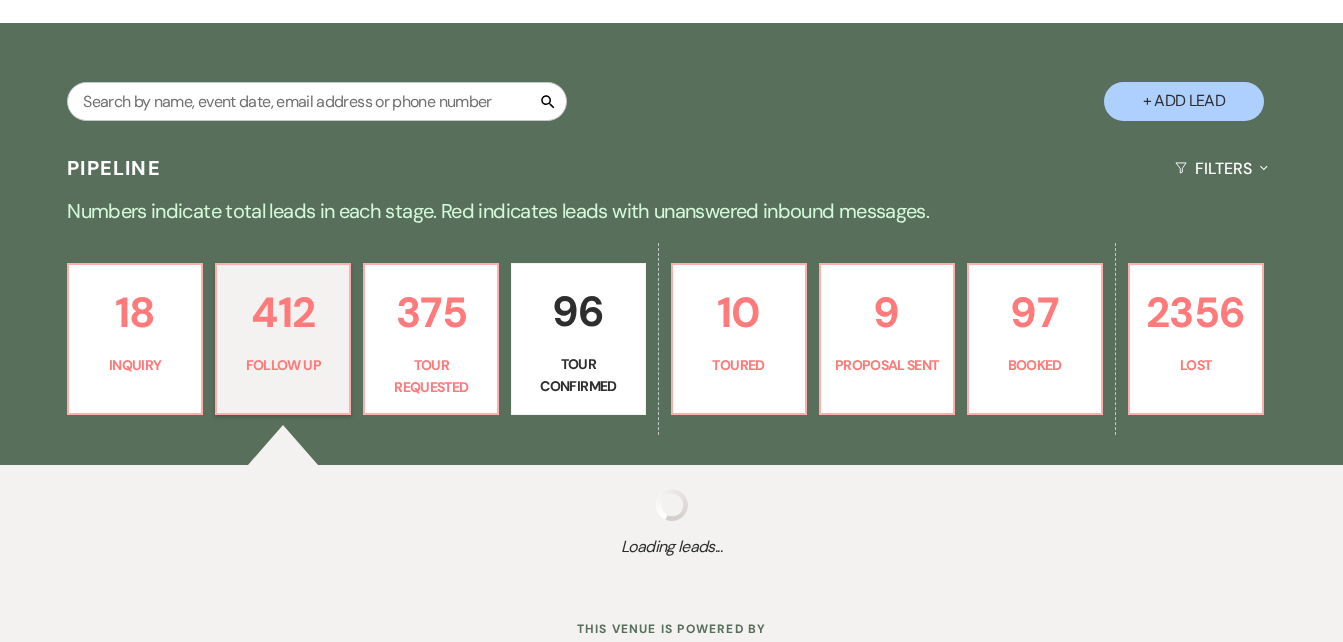 select on "9" 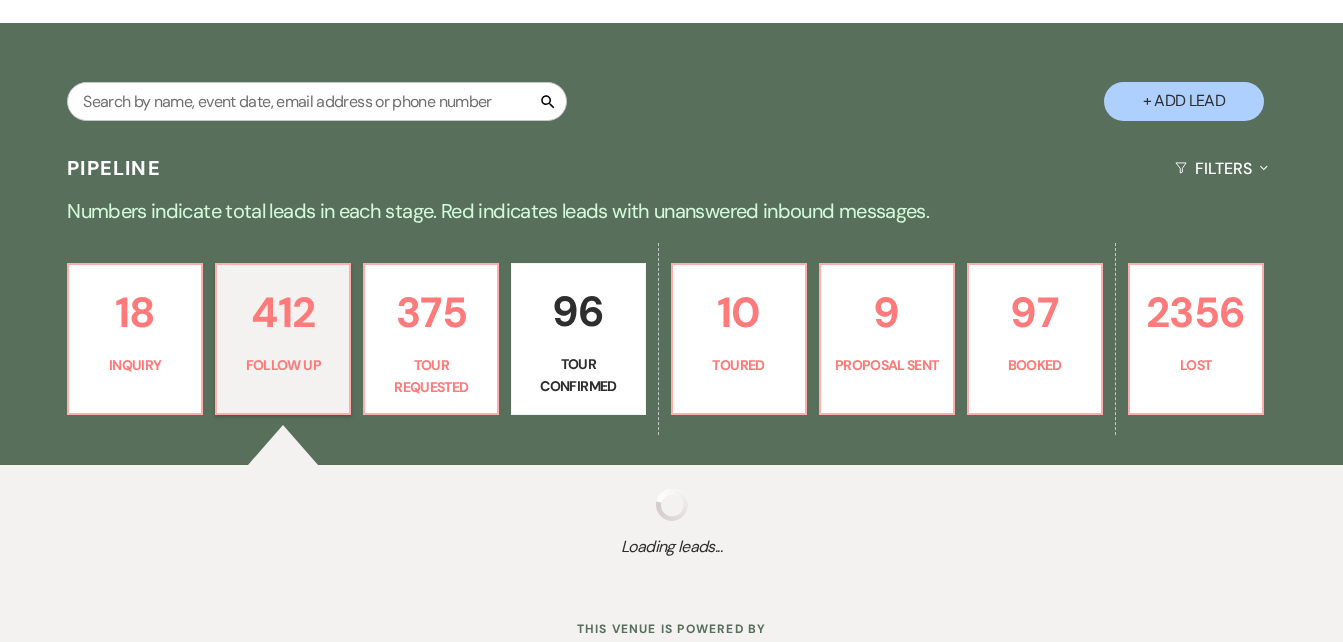 select on "9" 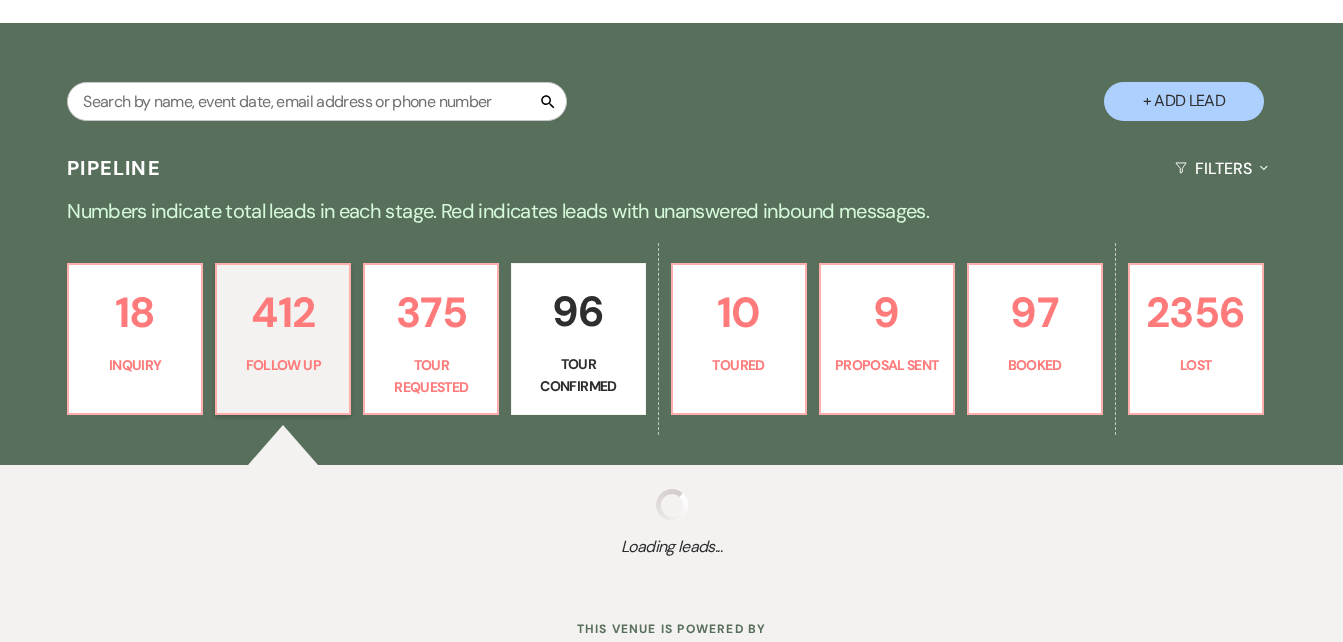 select on "9" 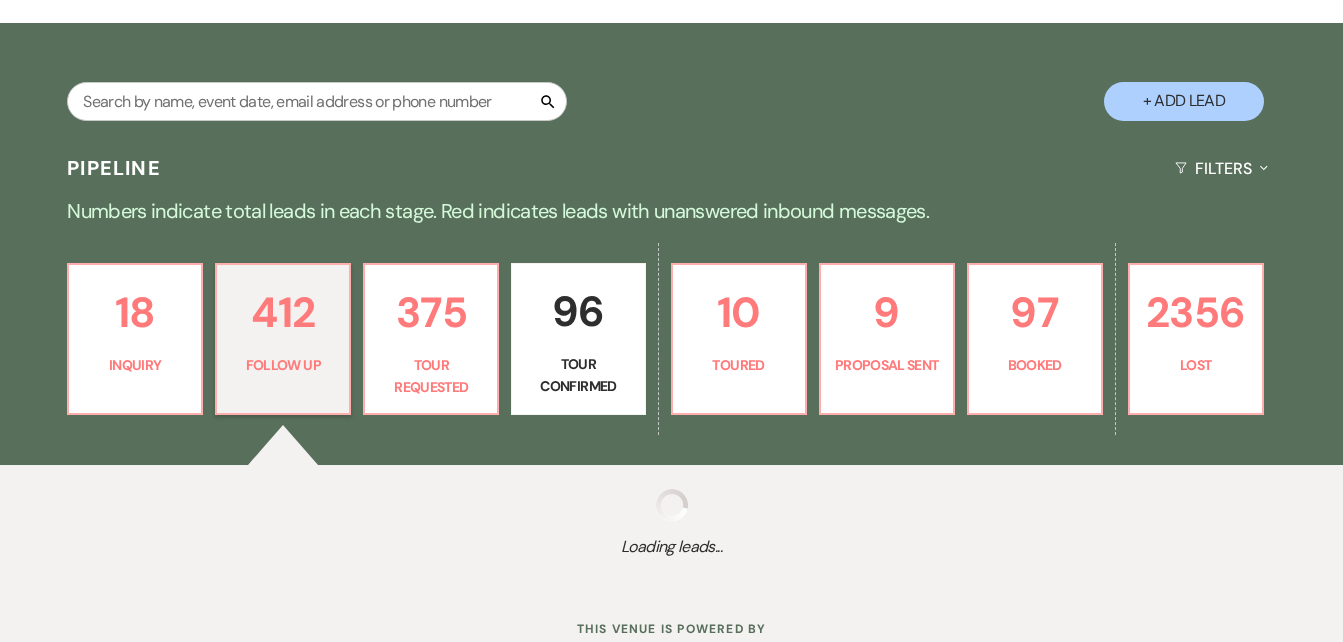select on "9" 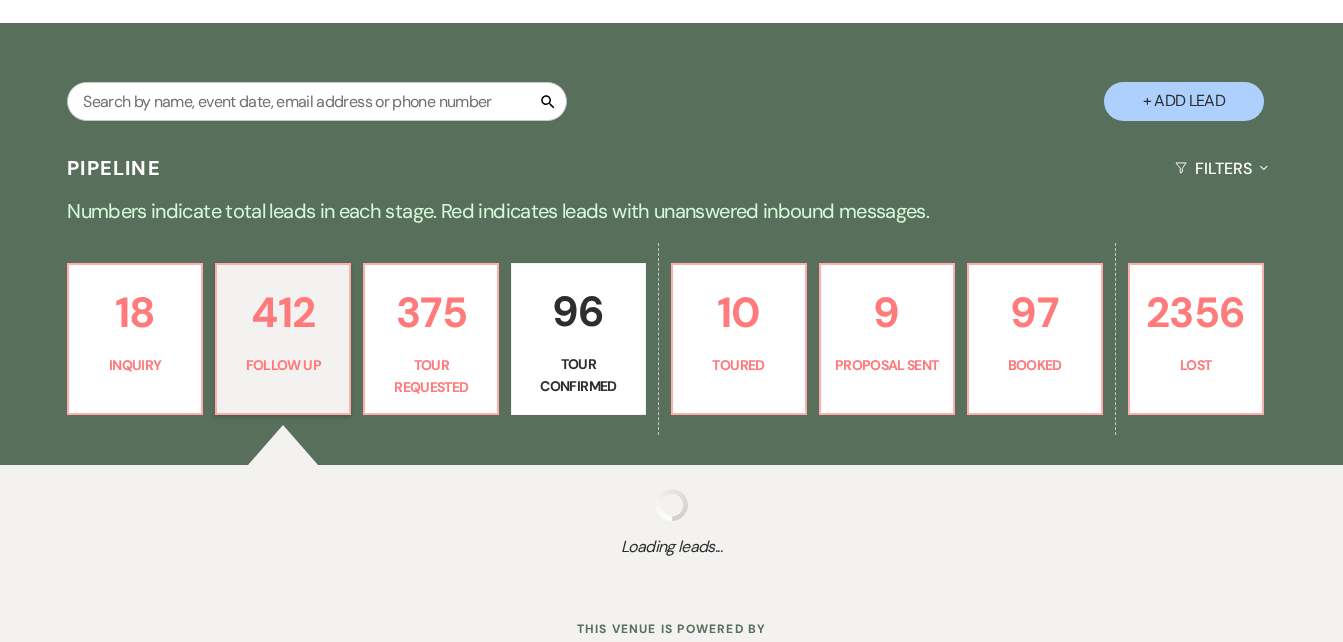 select on "9" 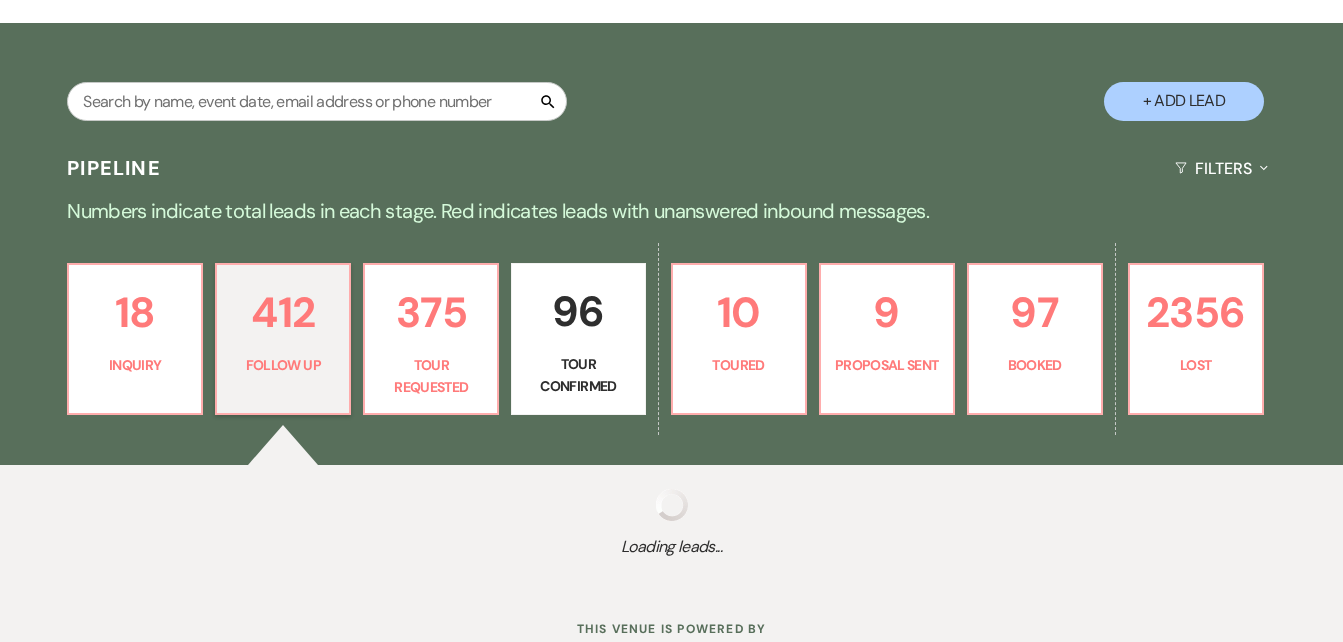 select on "9" 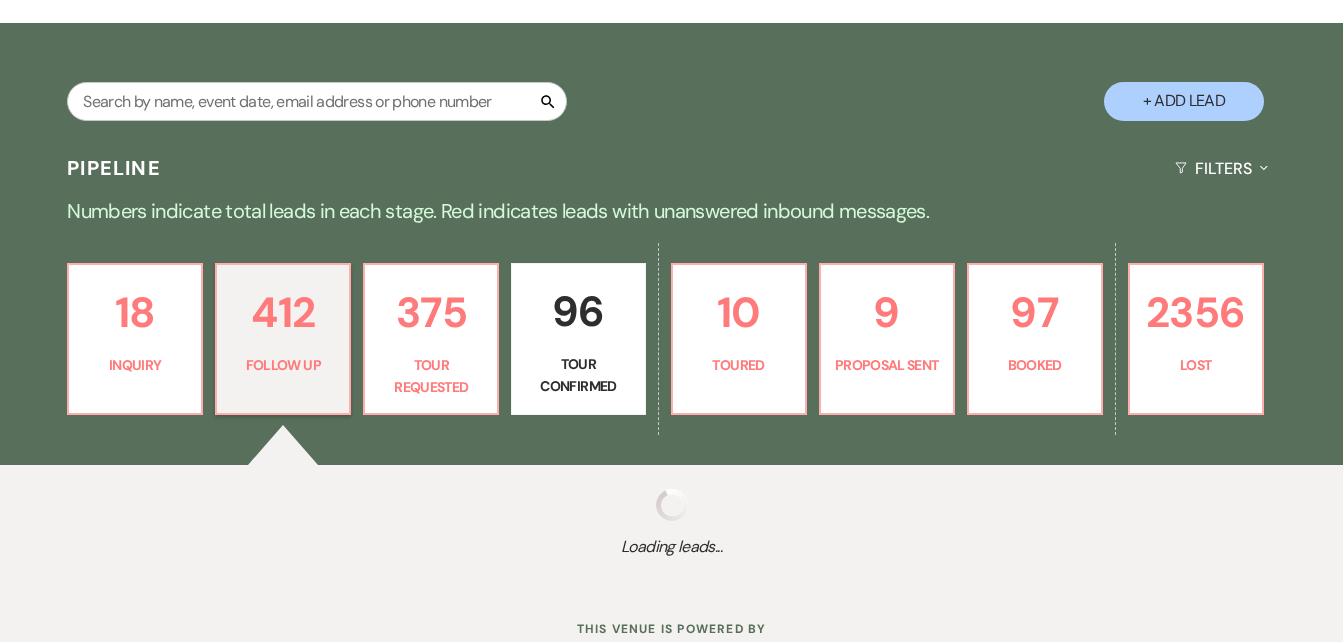 select on "9" 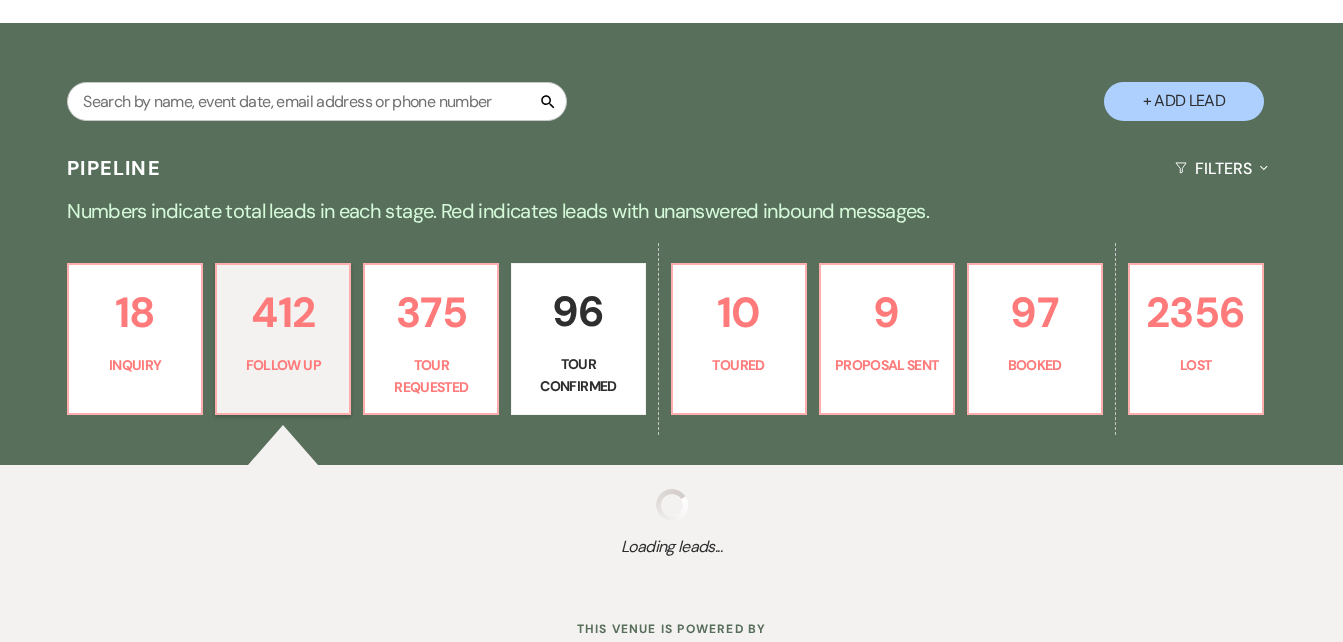 select on "9" 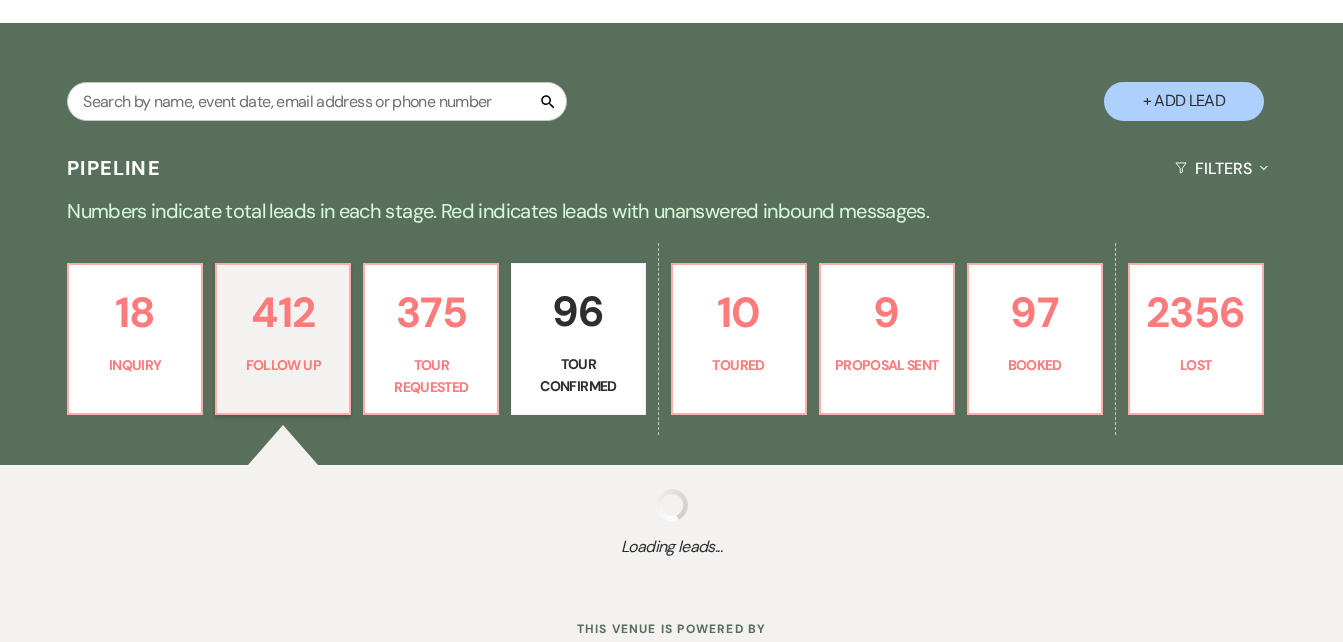 select on "9" 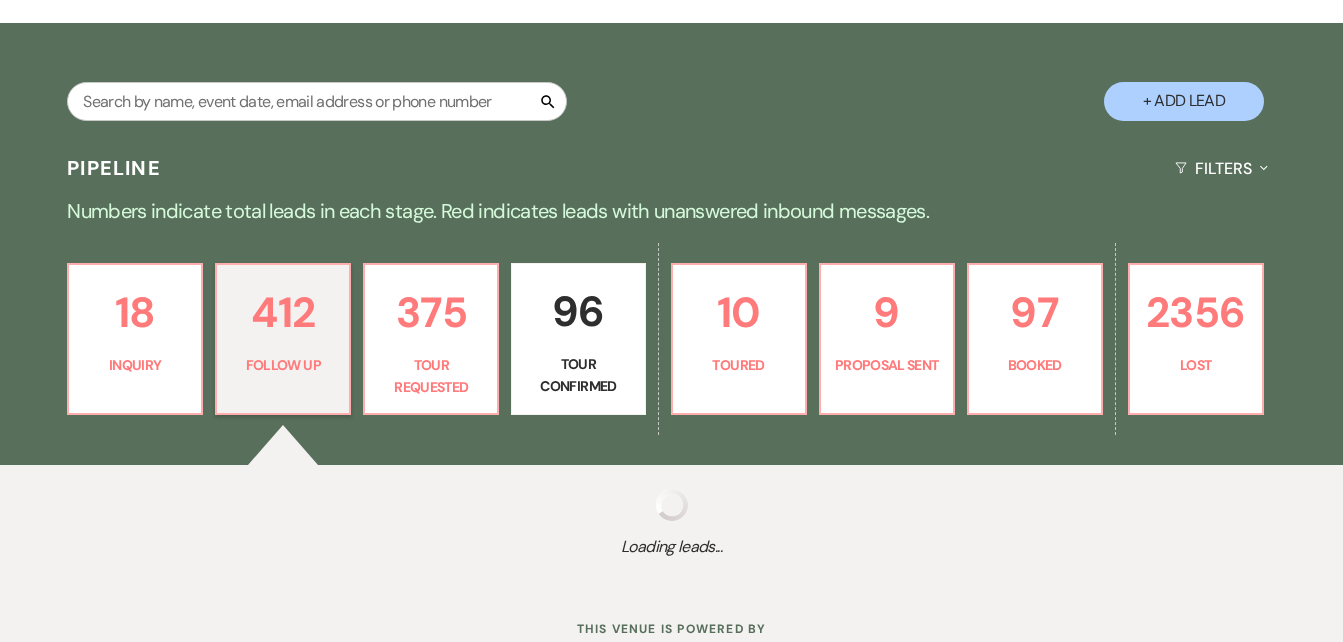 select on "9" 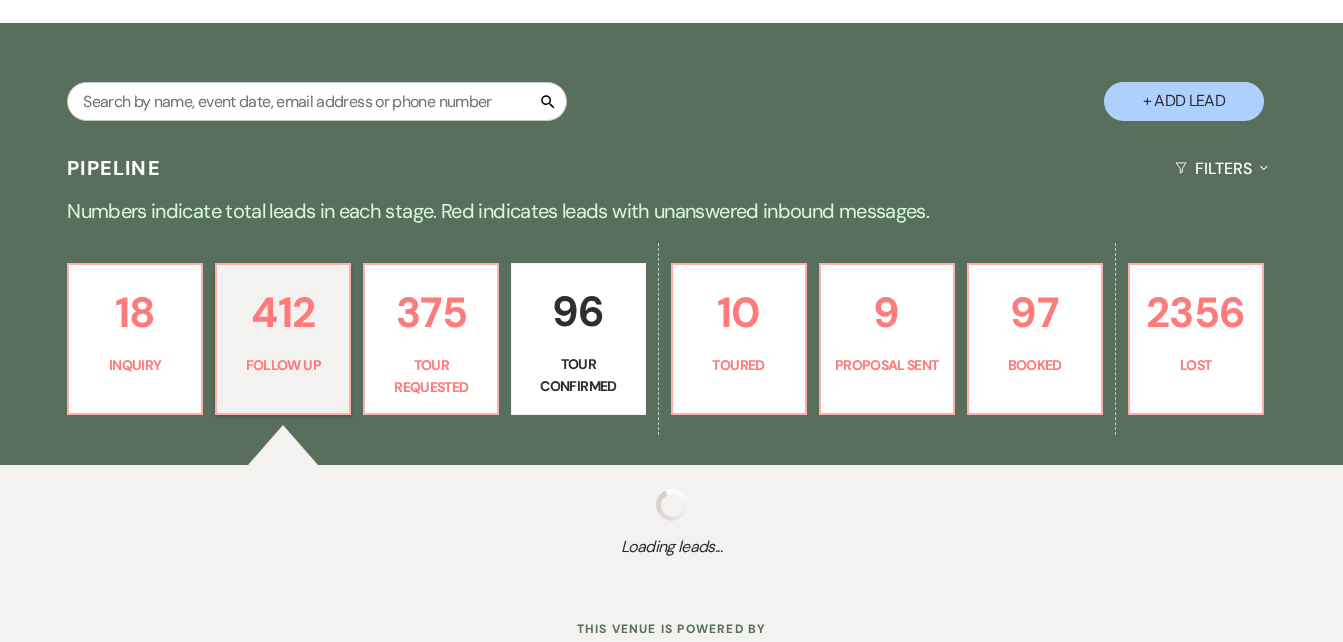 select on "9" 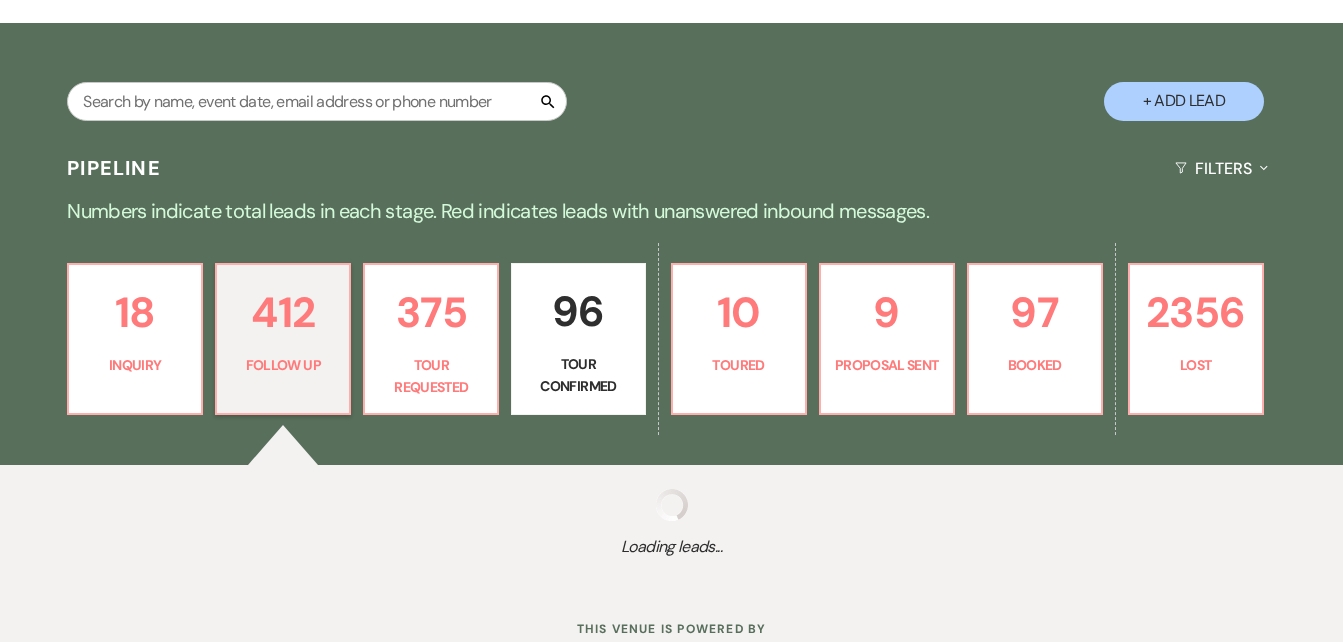 select on "9" 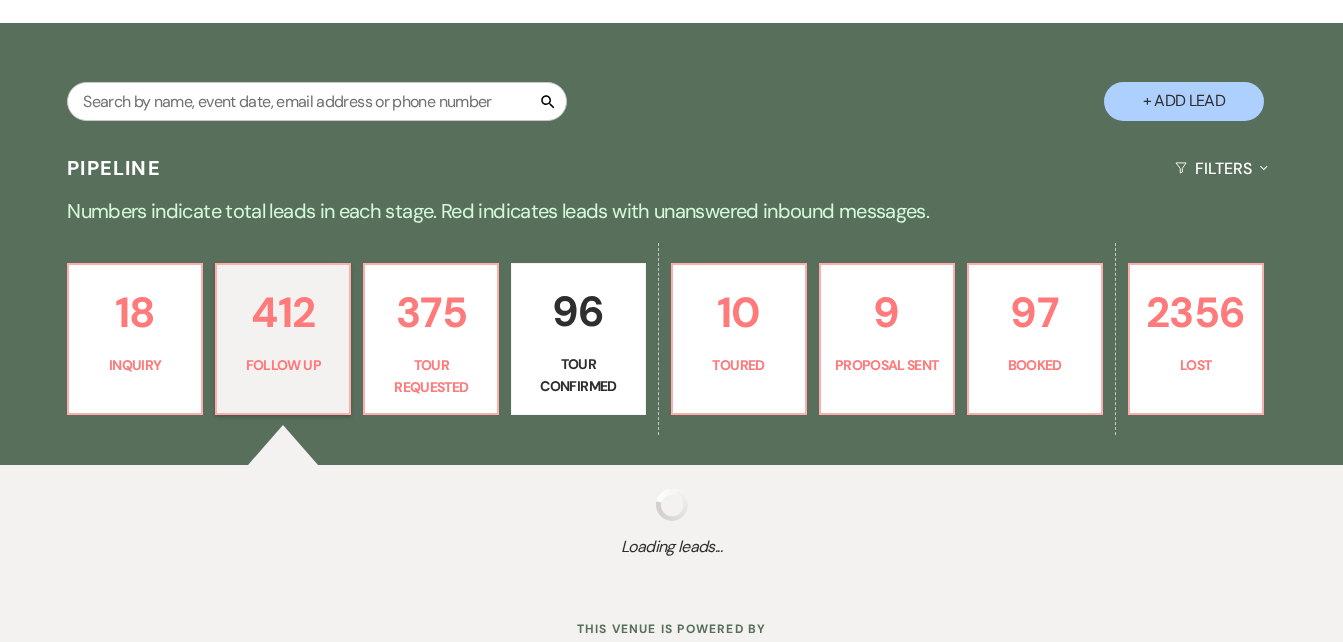 select on "9" 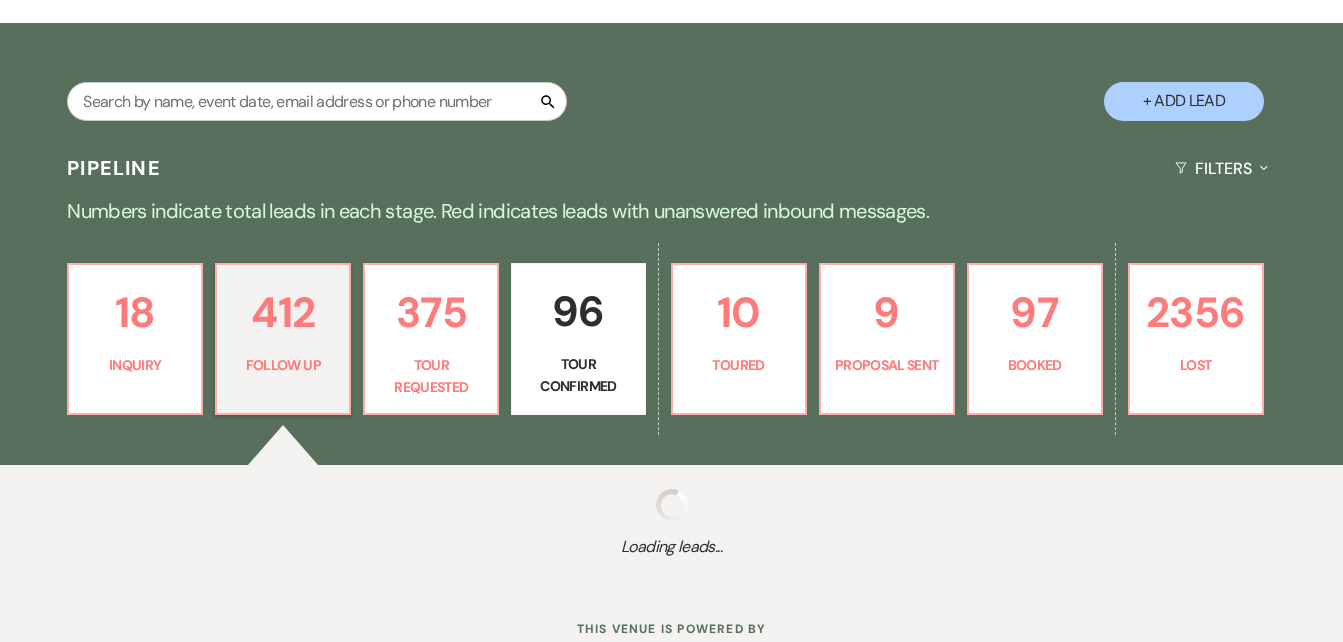 select on "9" 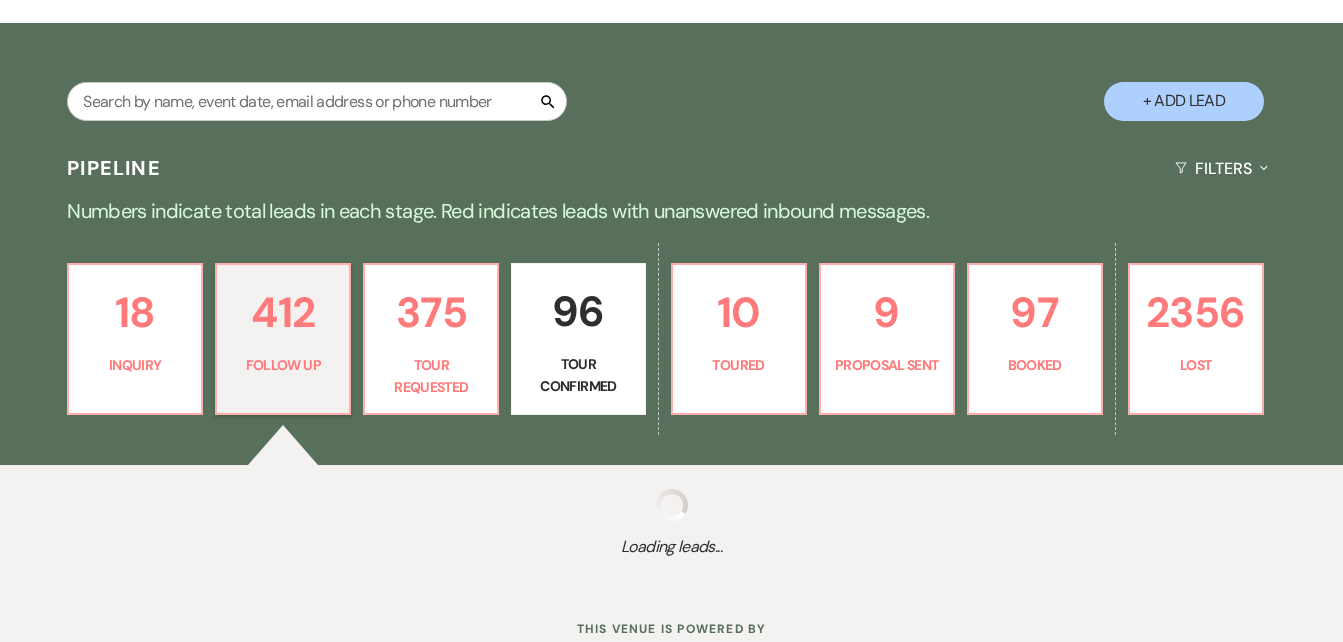 select on "9" 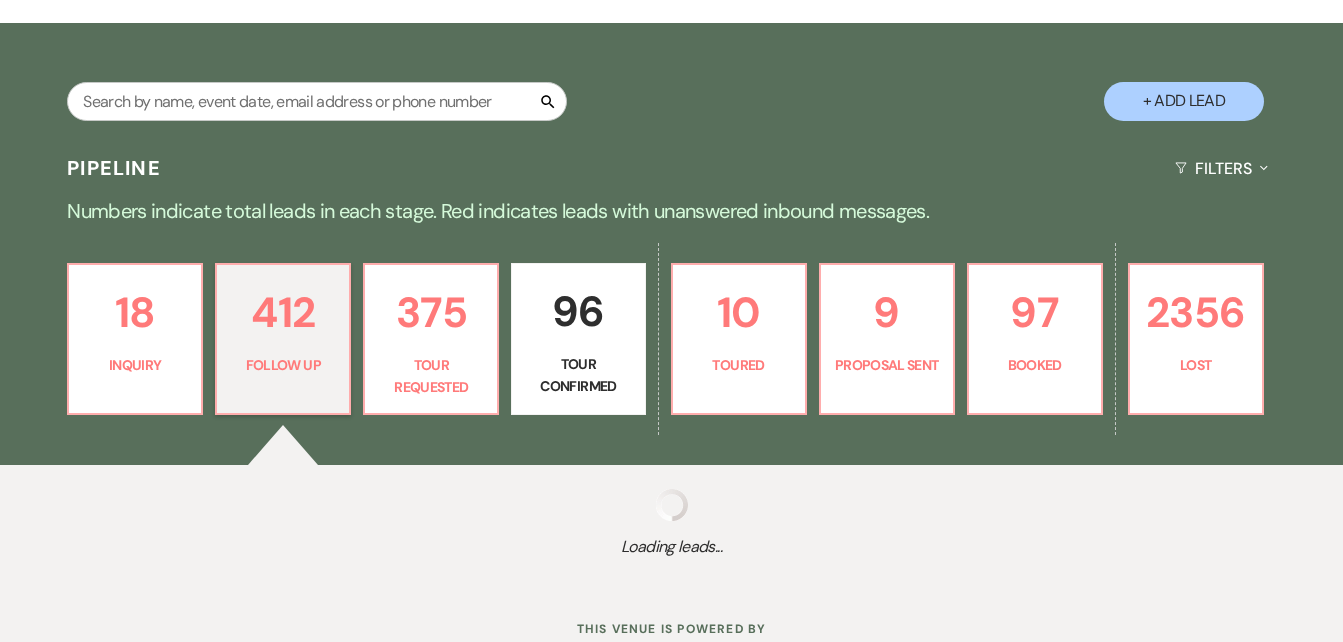 select on "9" 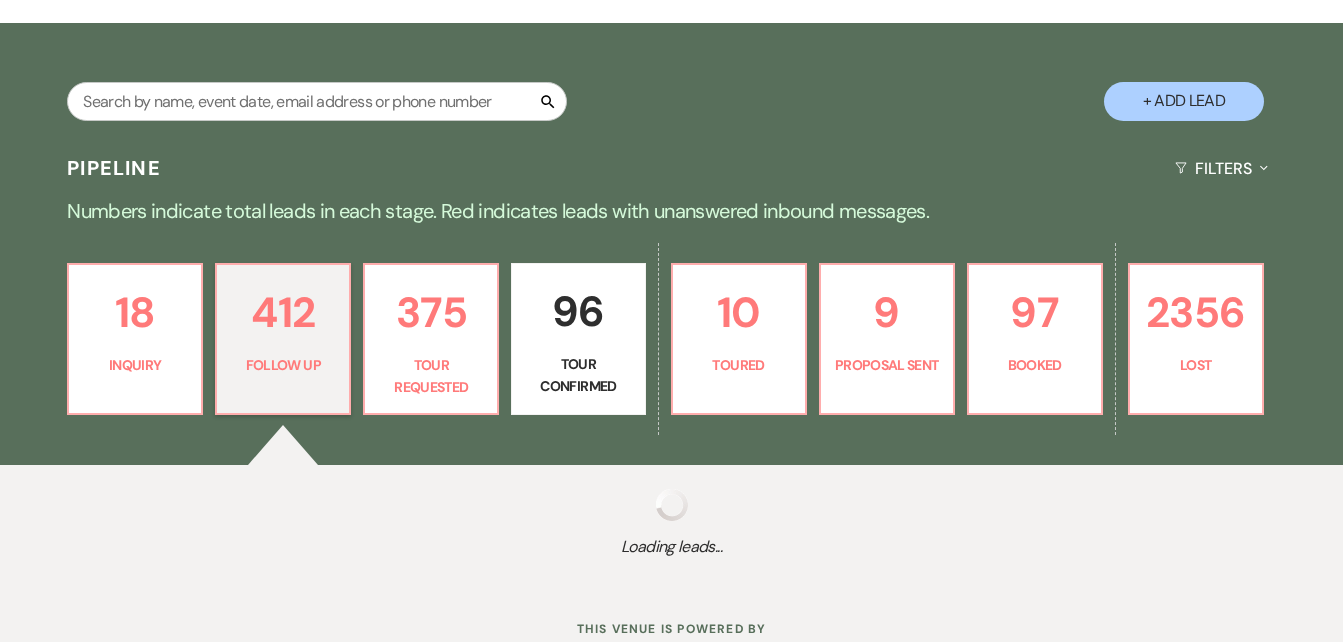 select on "9" 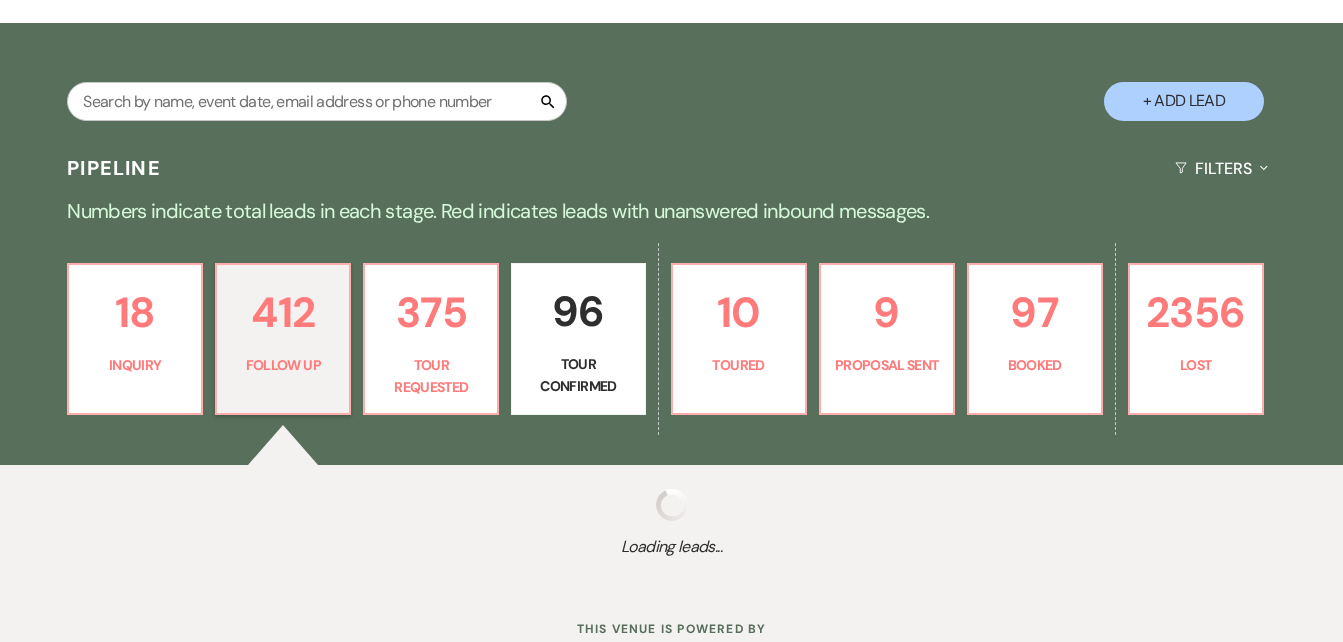 select on "9" 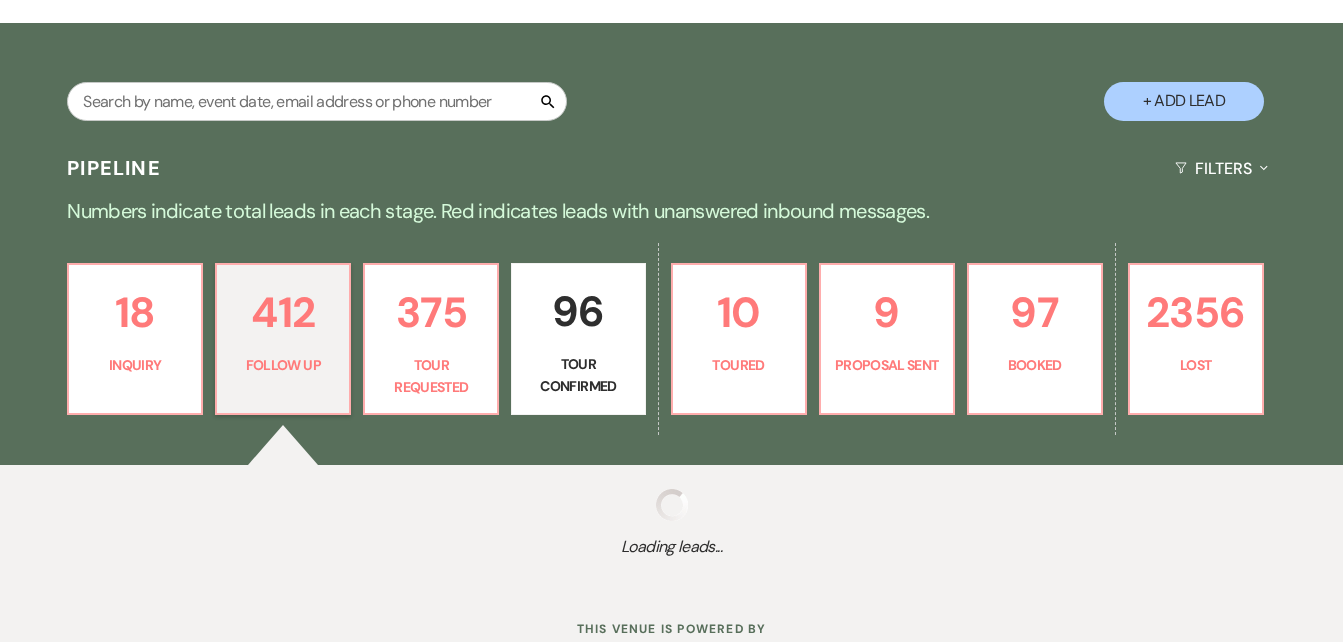 select on "9" 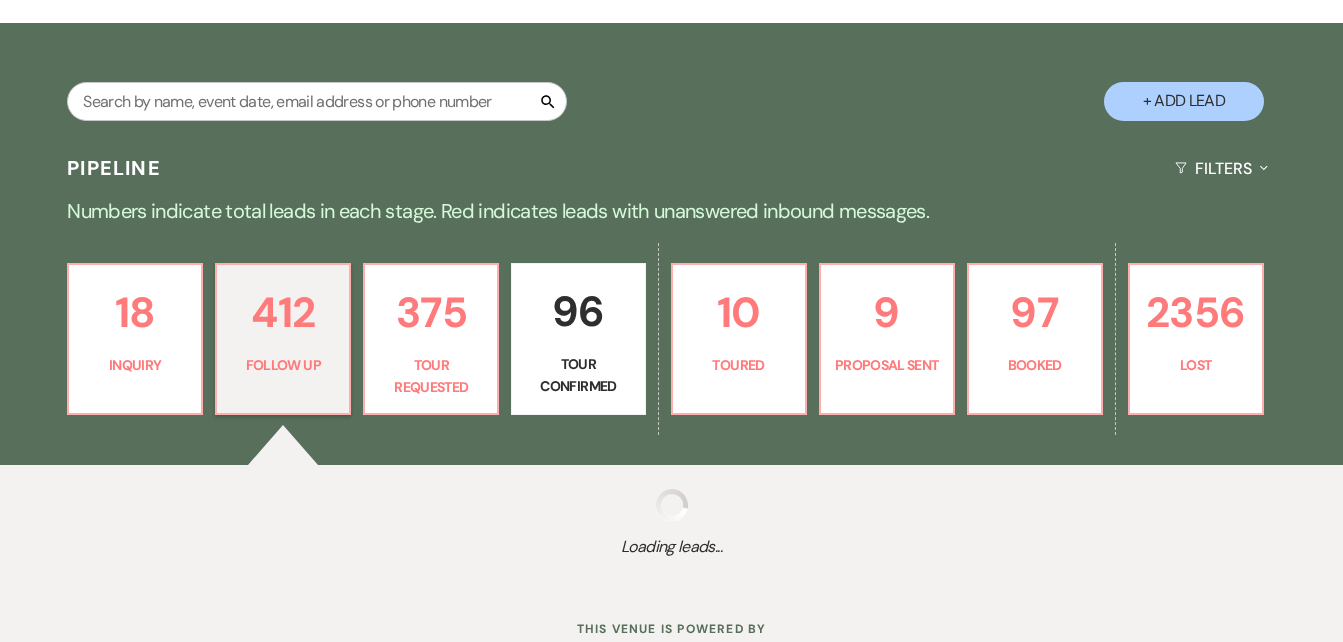 select on "9" 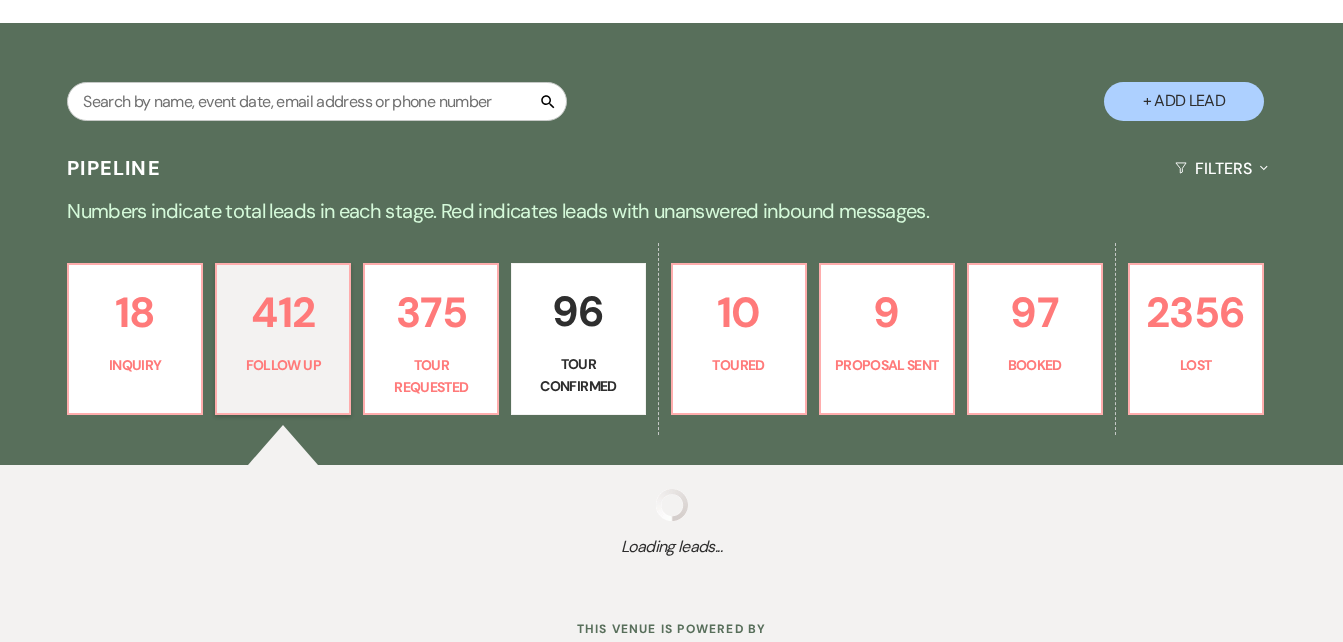 select on "9" 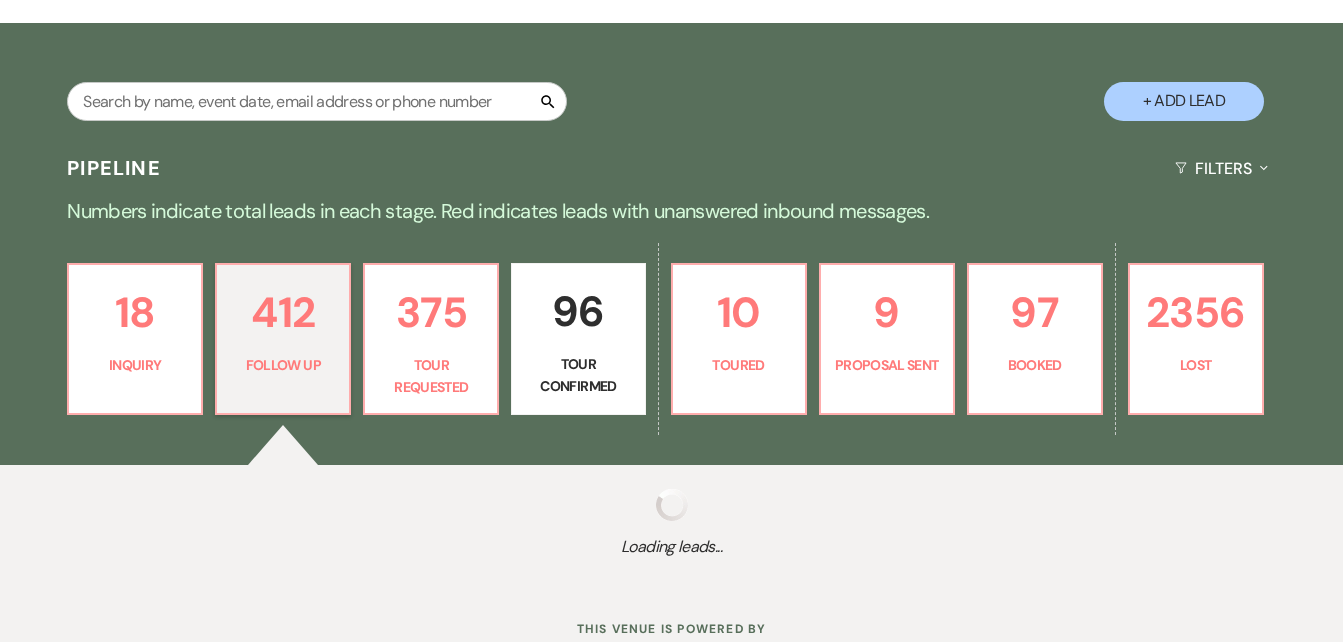 select on "9" 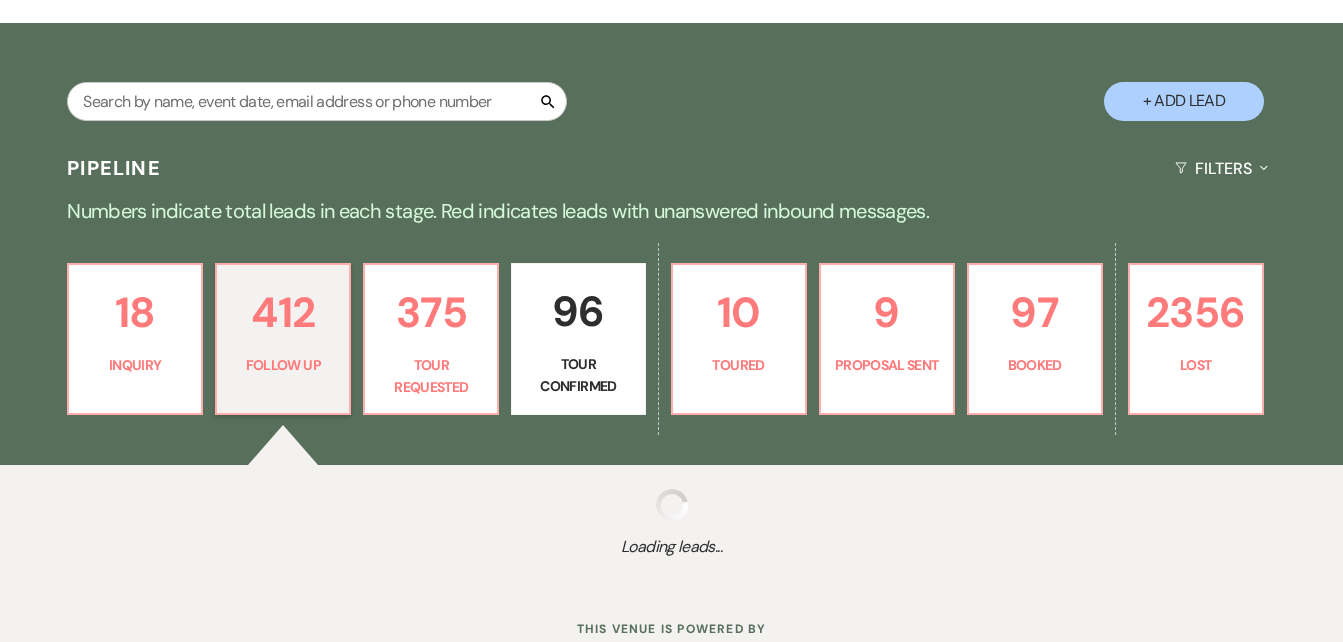 select on "9" 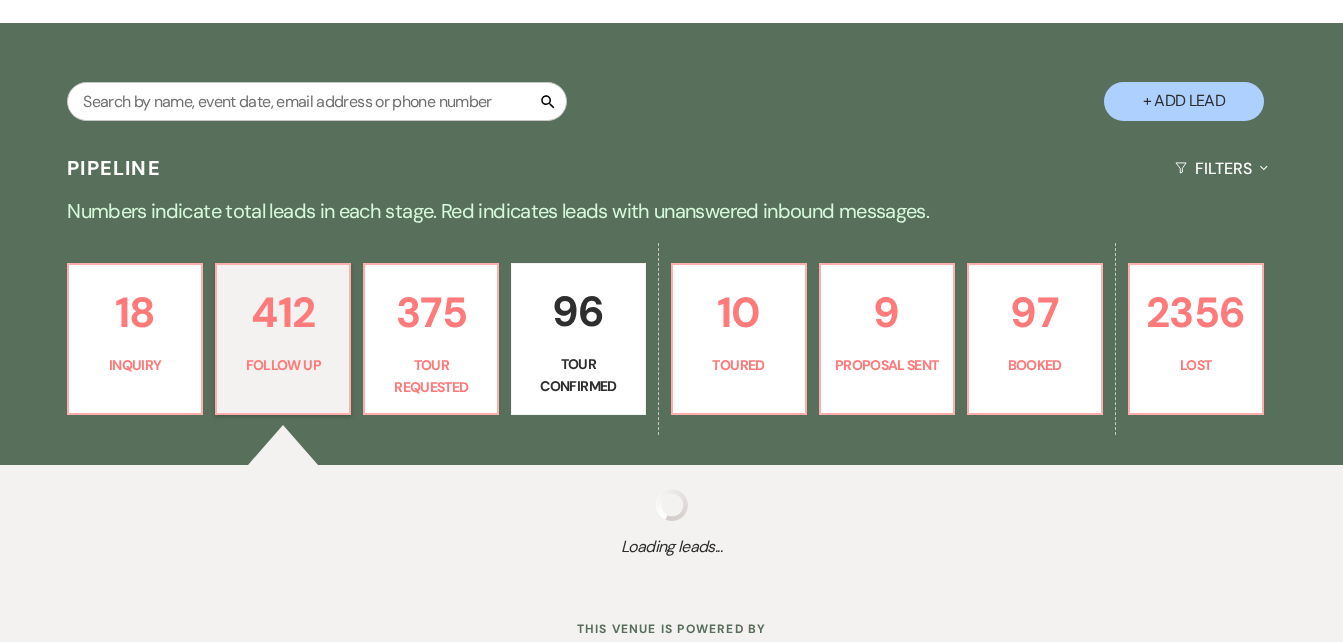 select on "9" 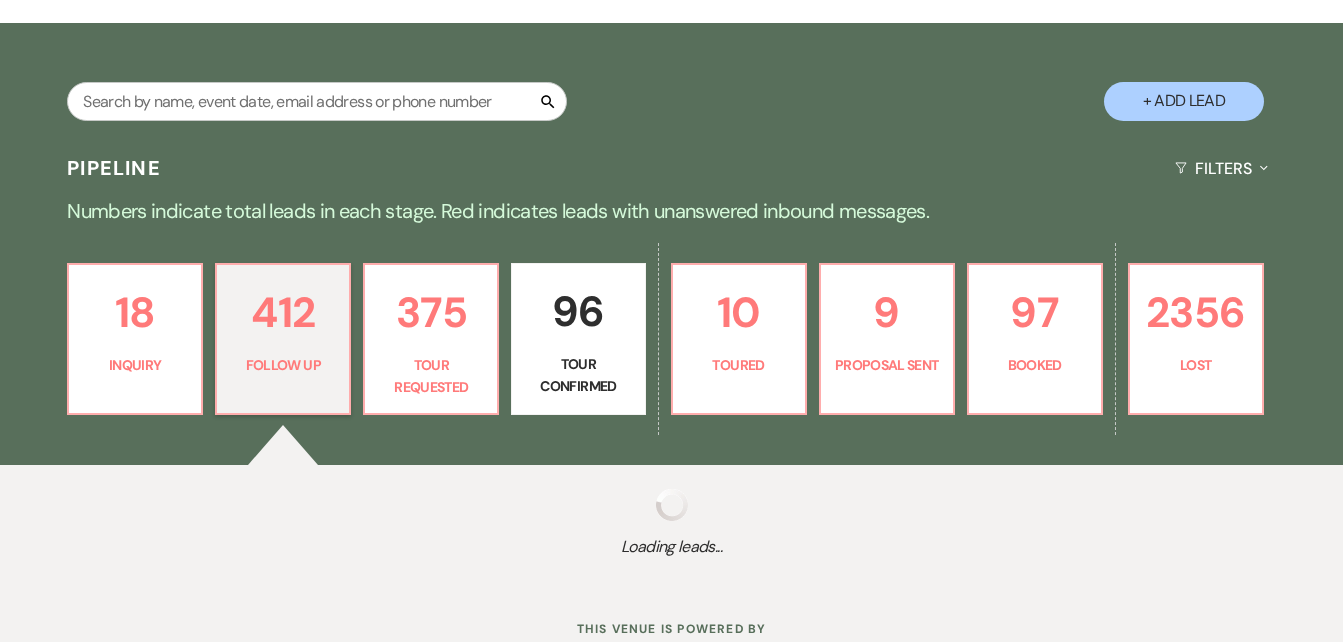 select on "9" 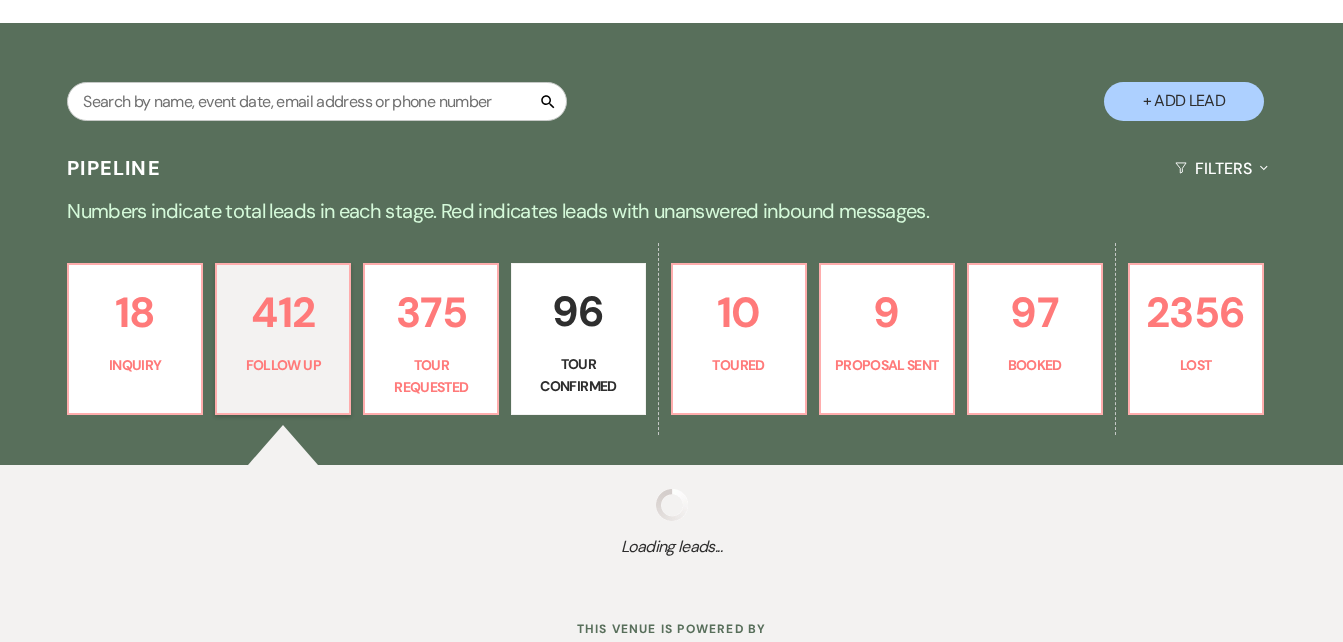 select on "9" 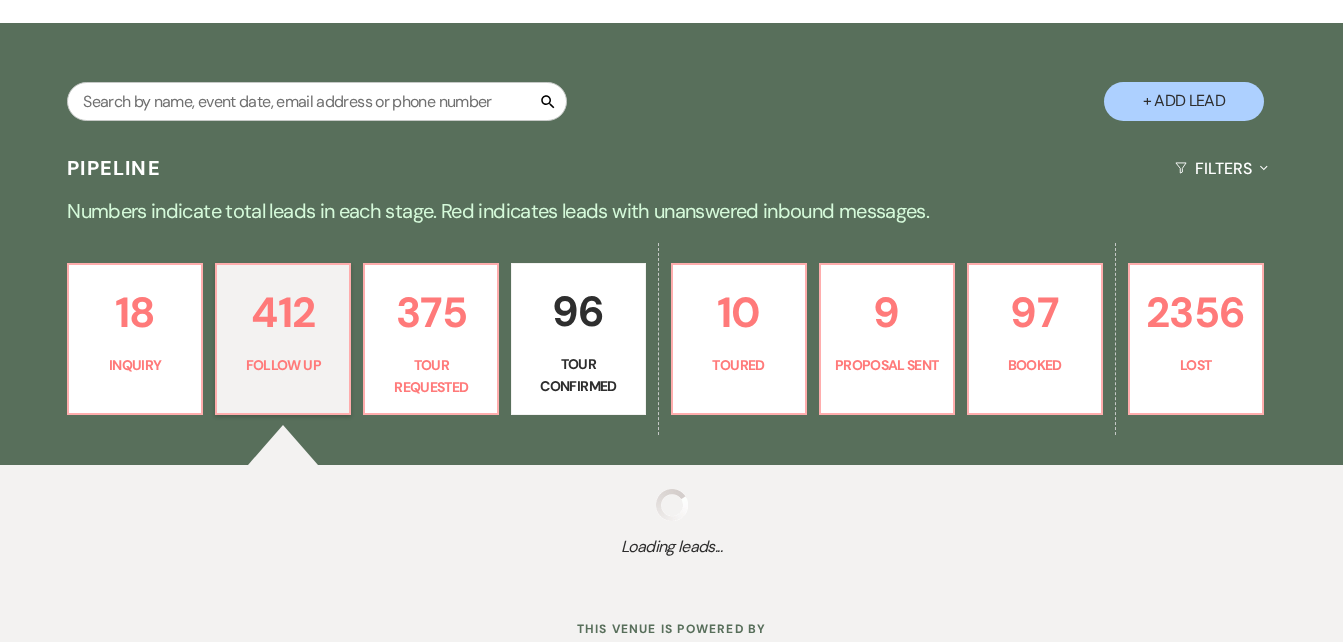select on "9" 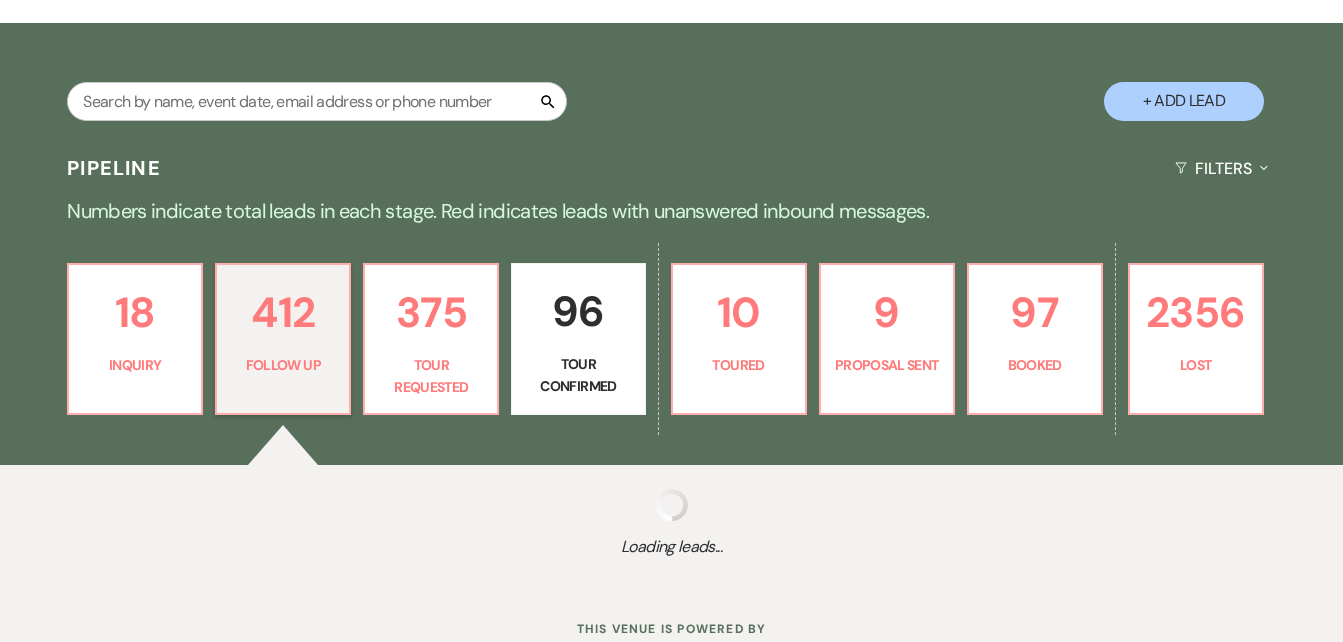 select on "9" 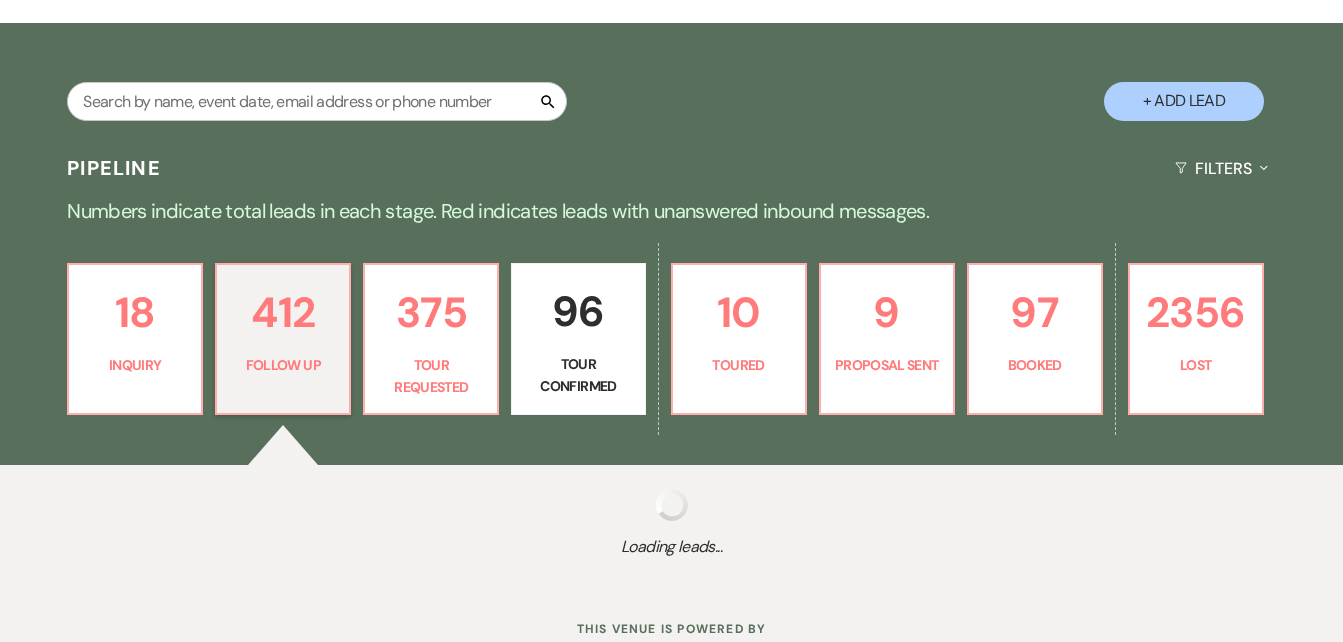 select on "9" 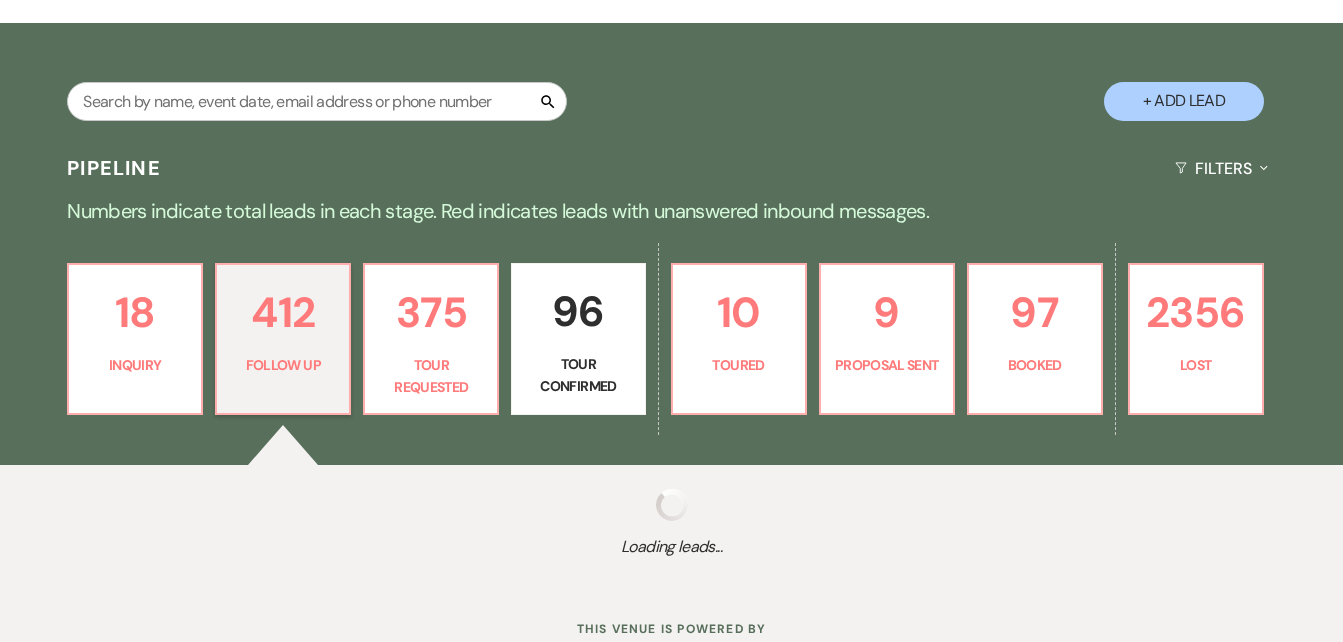 select on "9" 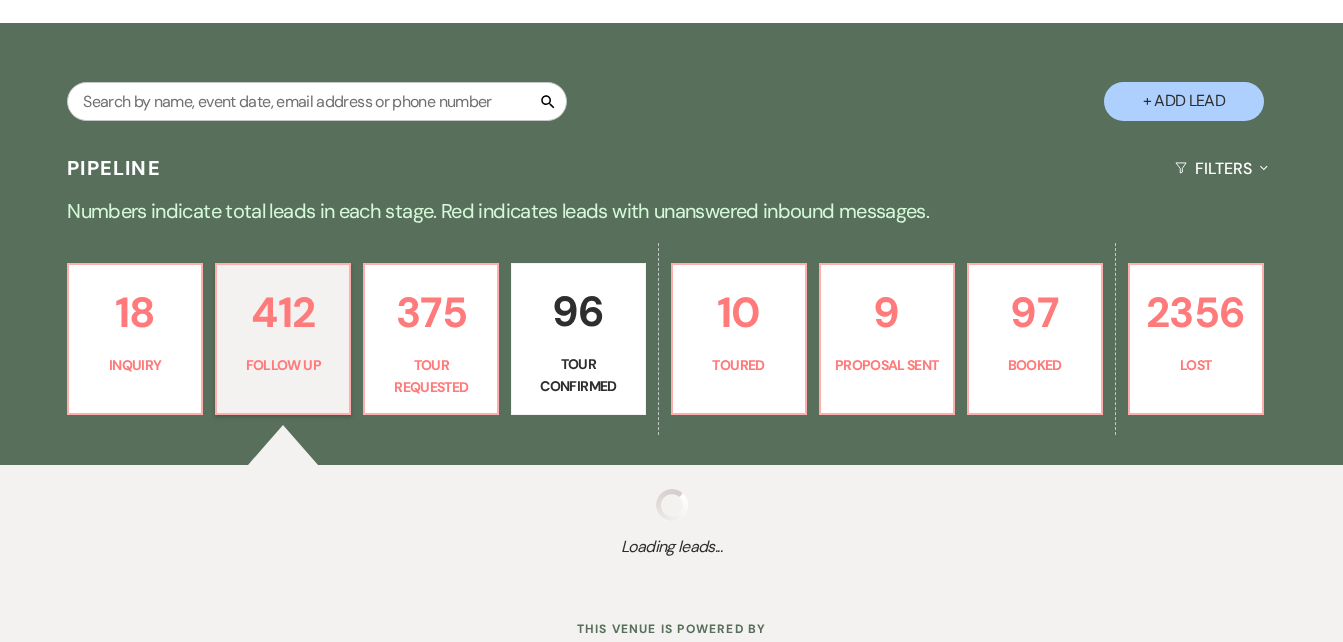 select on "9" 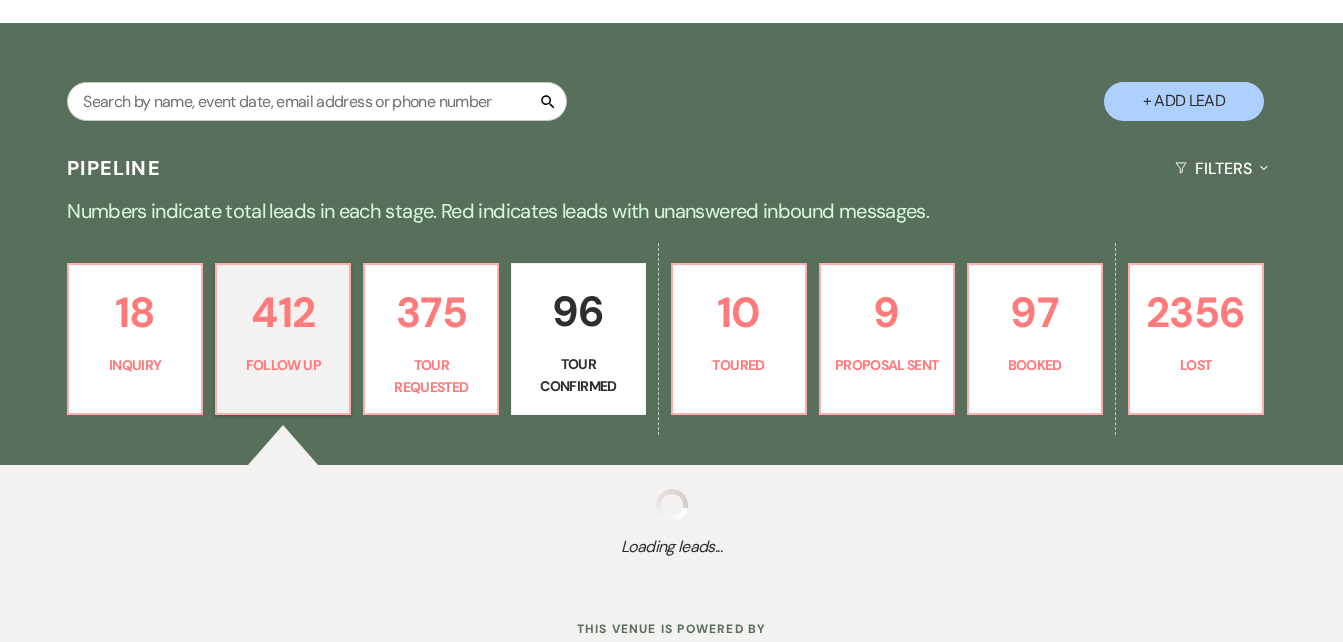 select on "9" 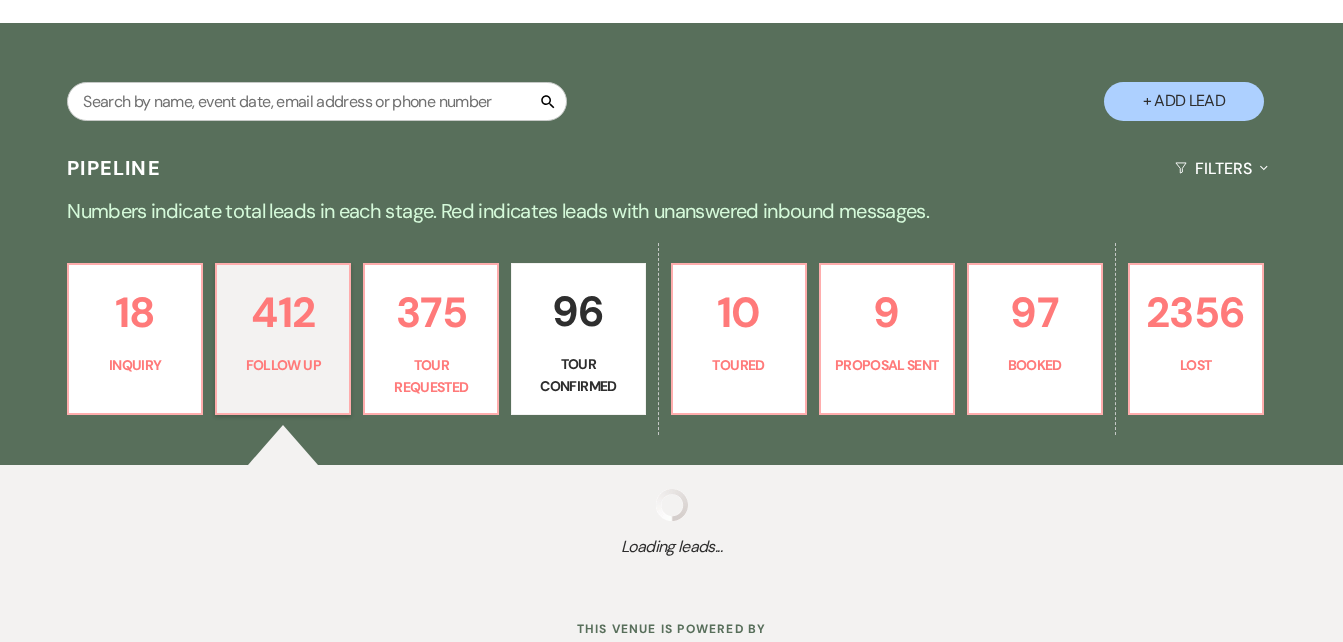 select on "9" 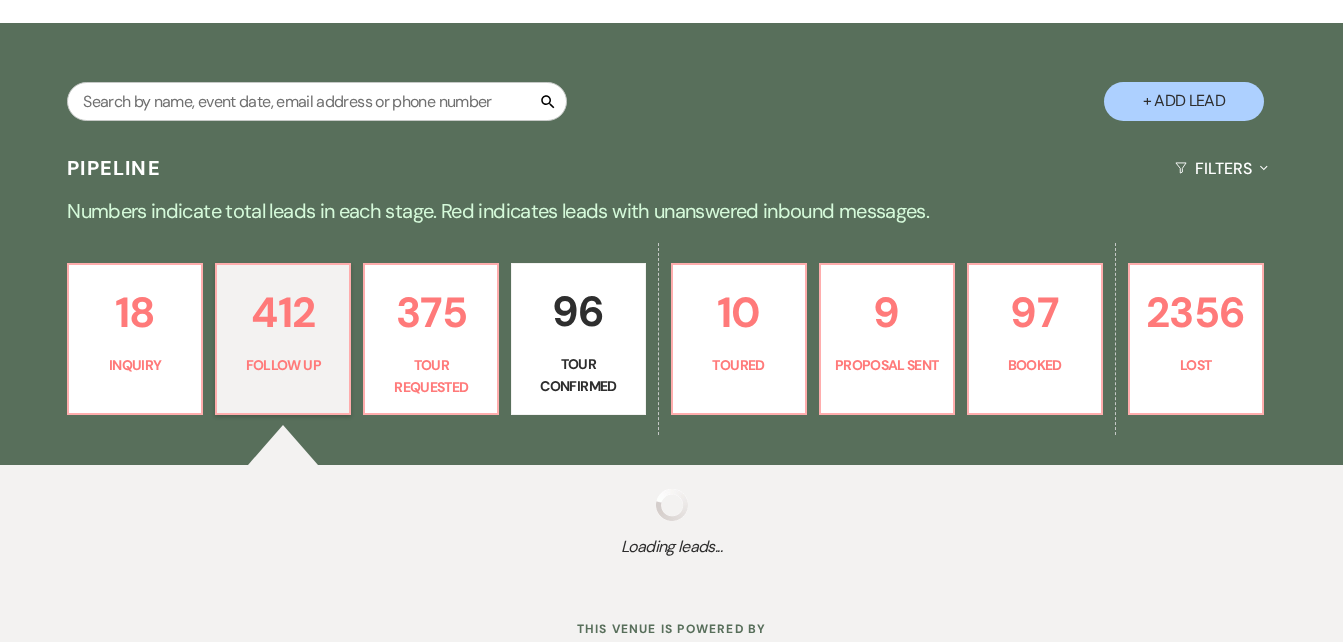 select on "9" 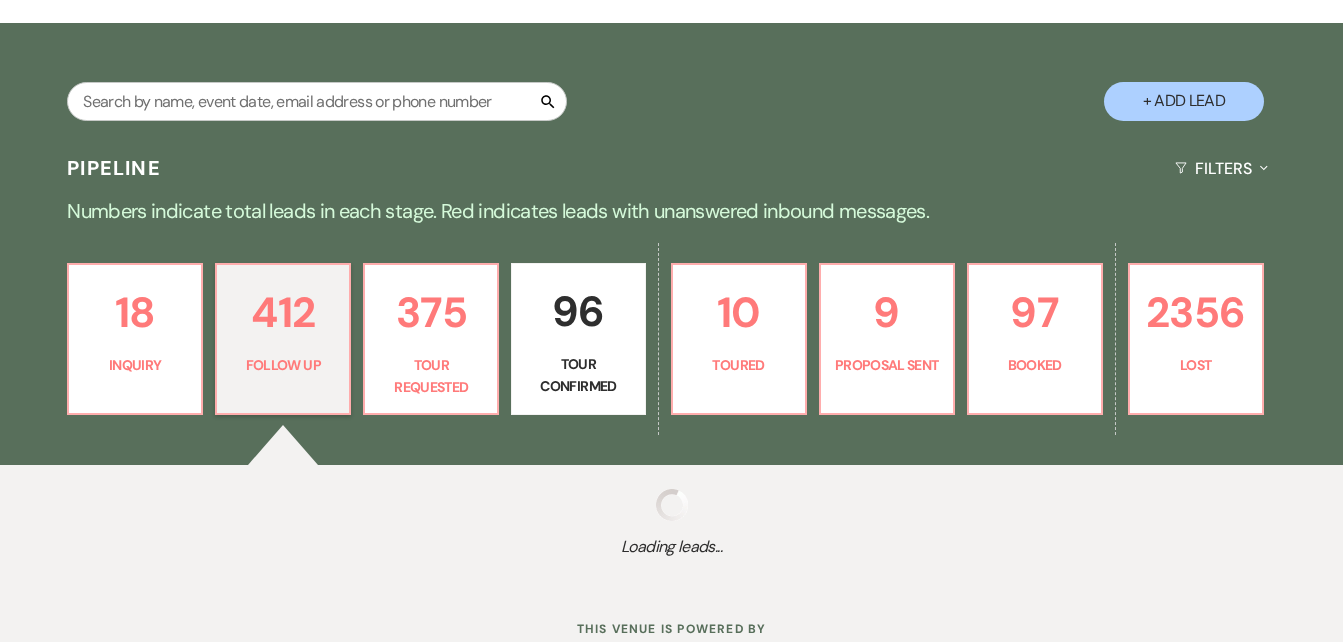 select on "9" 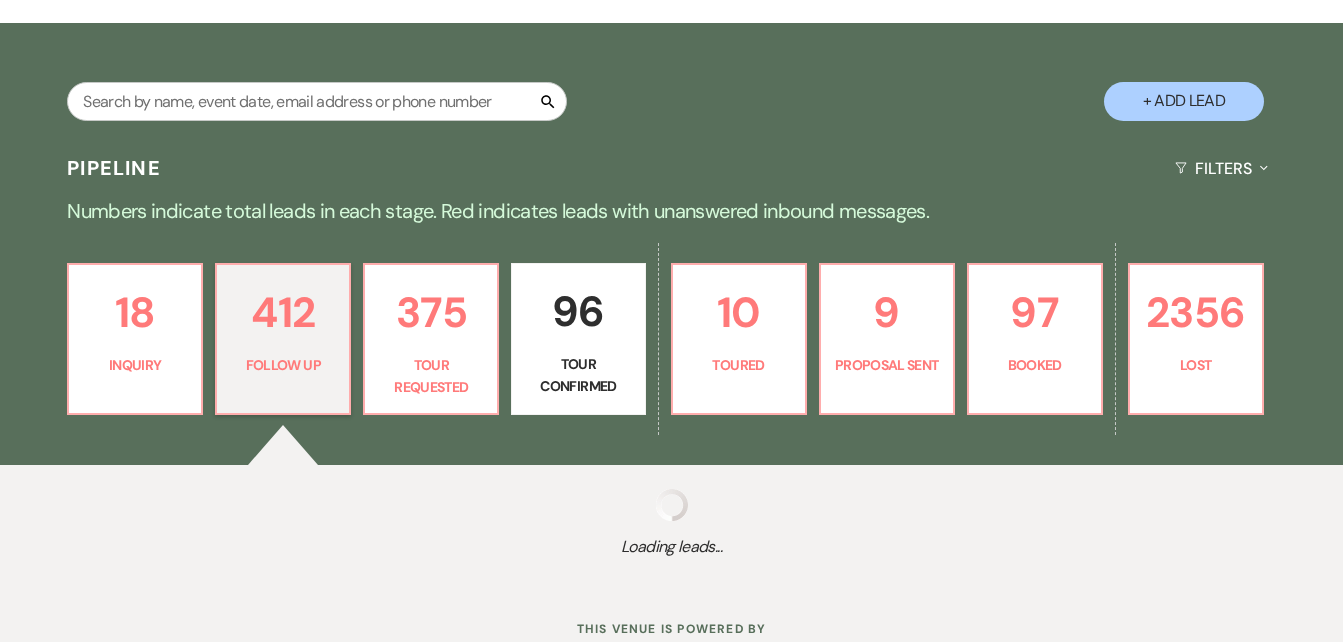 select on "9" 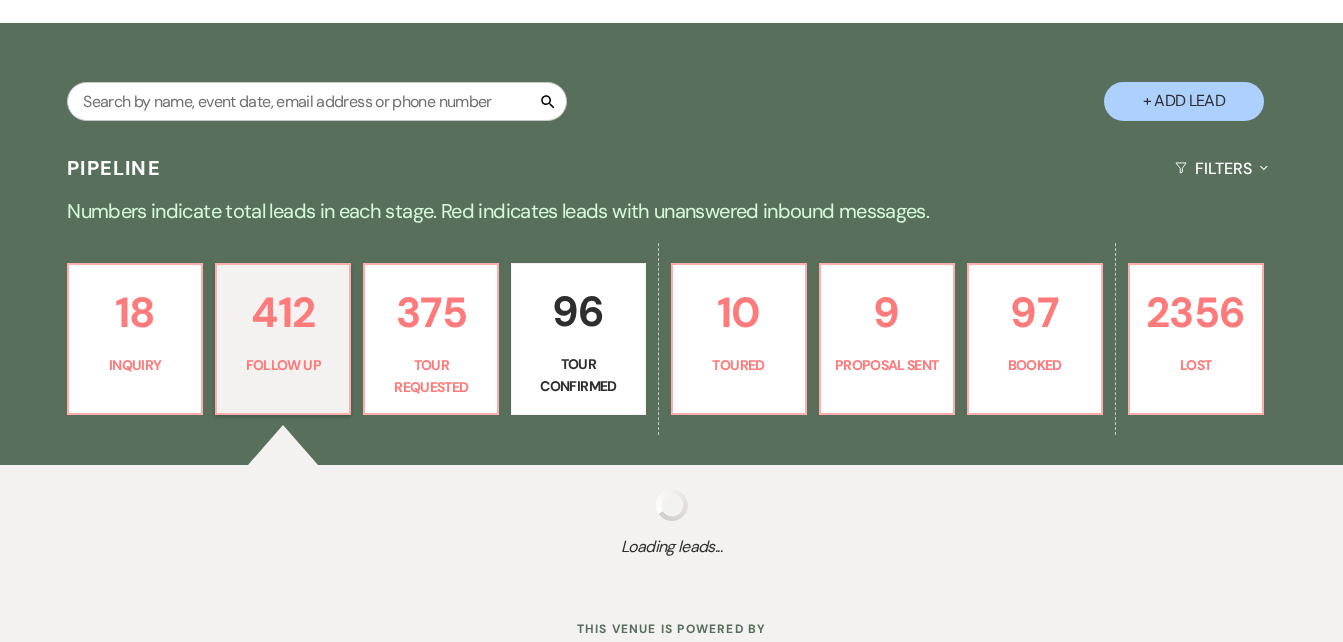 select on "9" 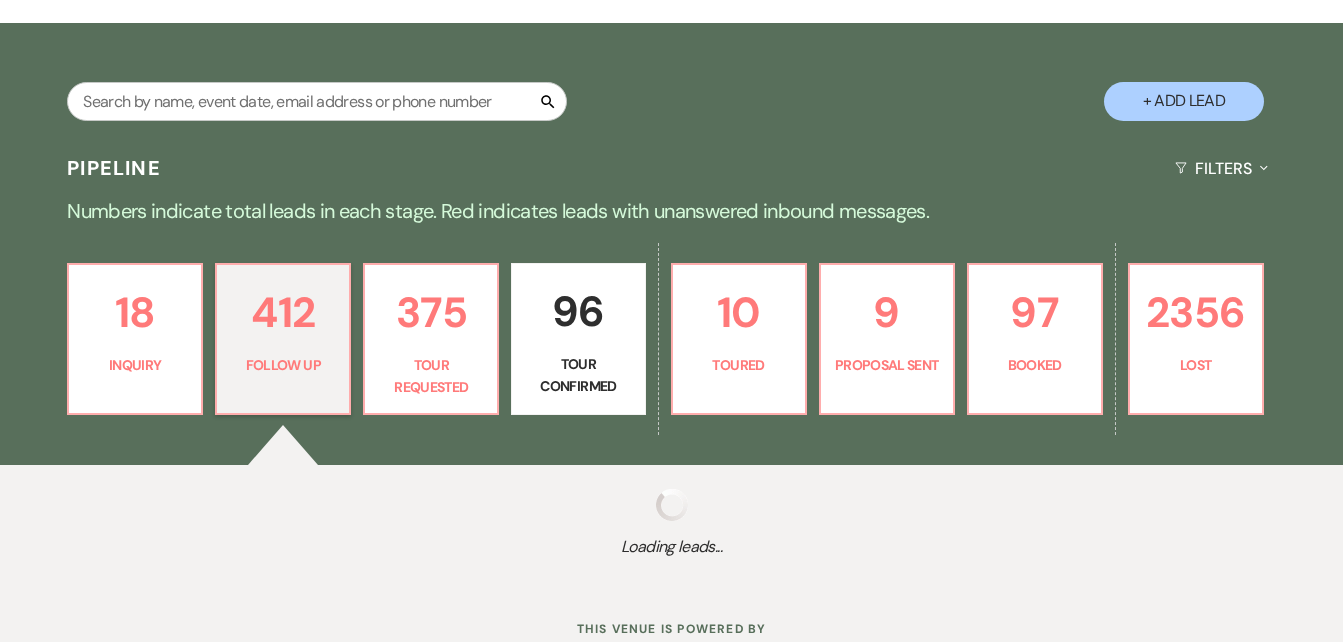select on "9" 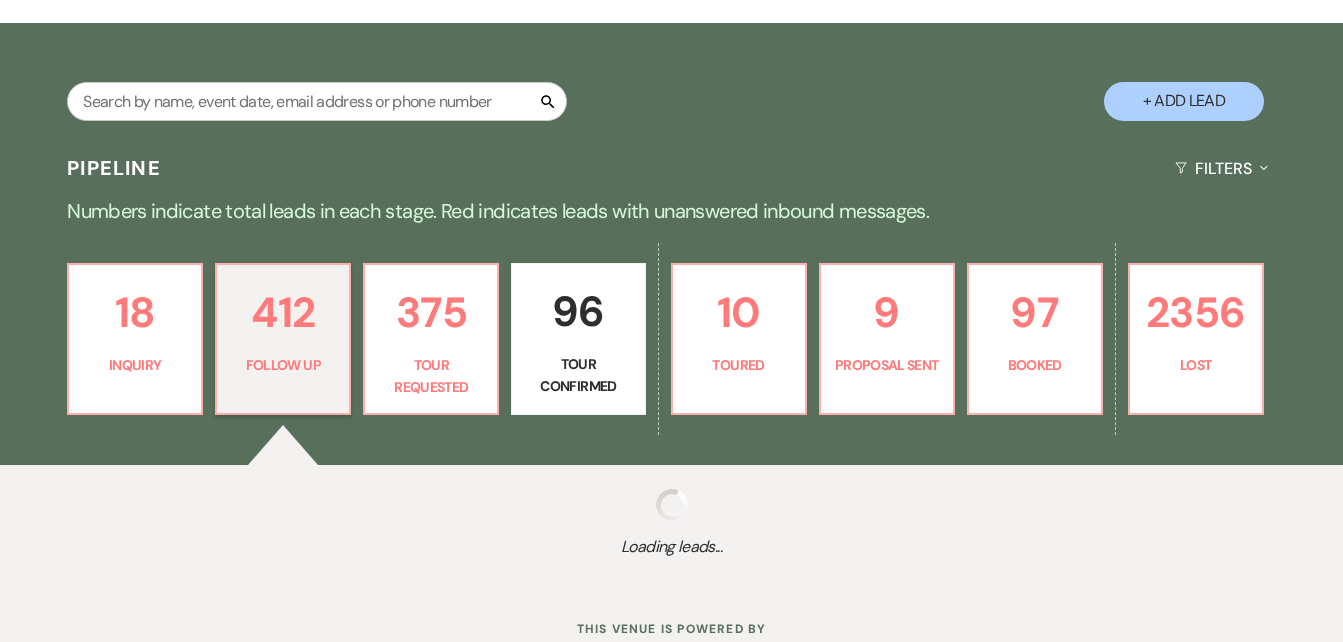 select on "9" 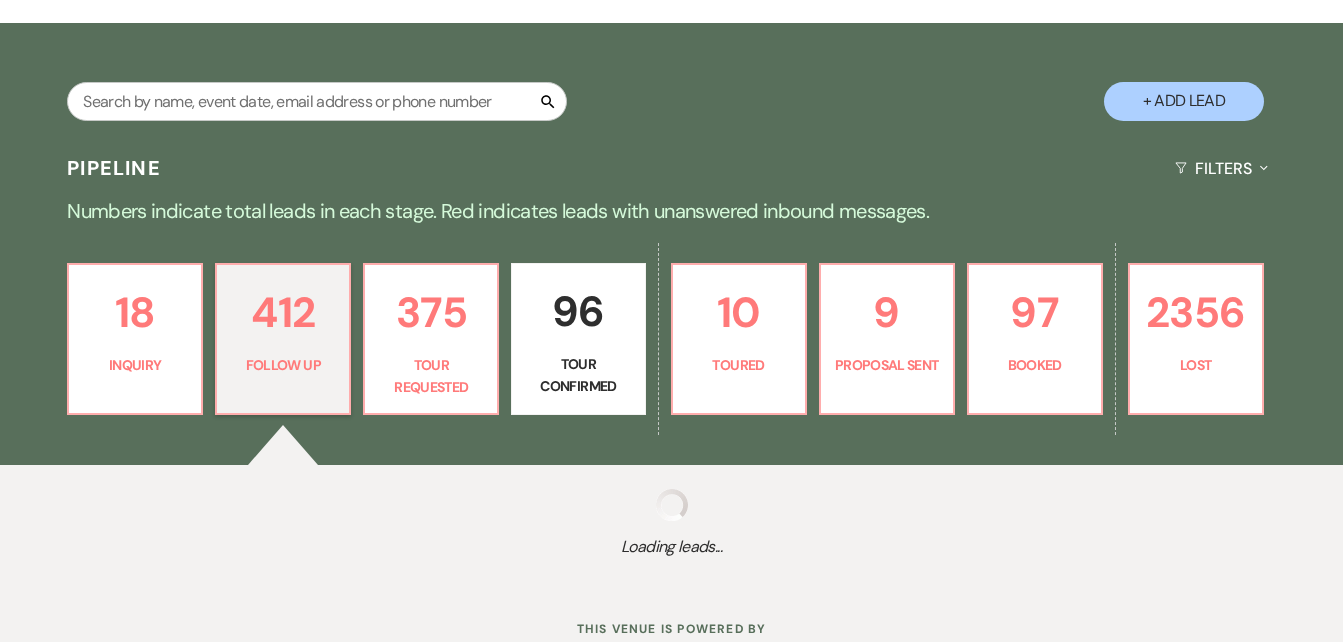 select on "9" 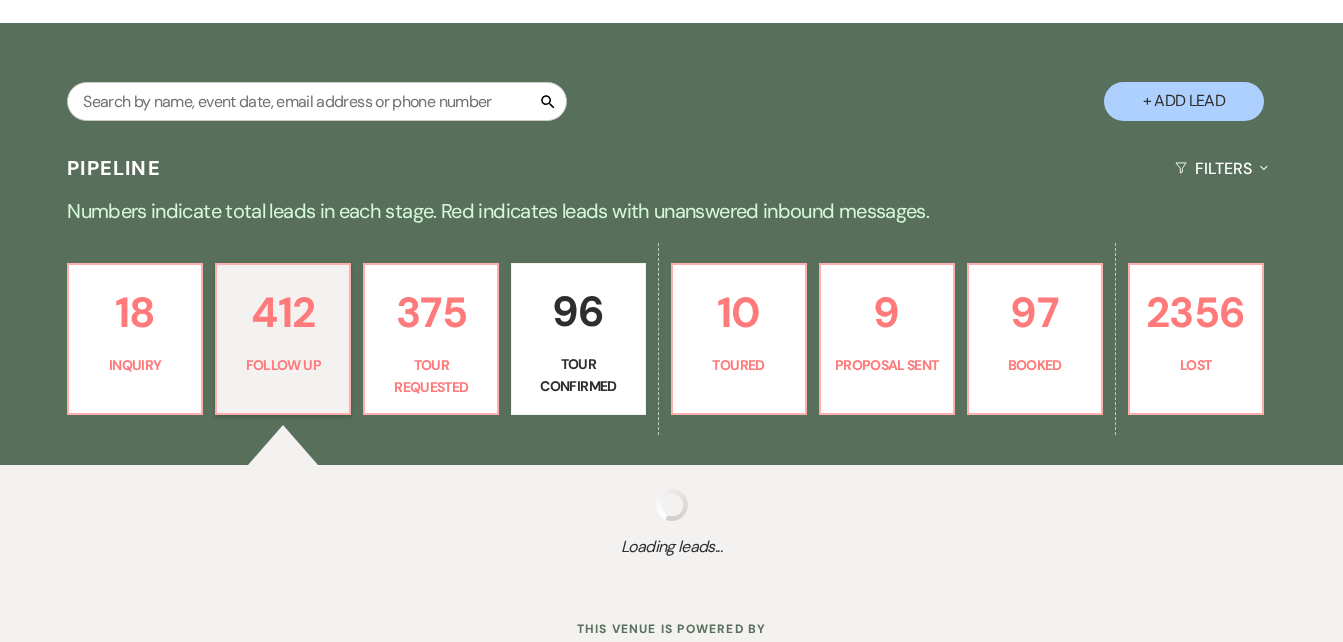 select on "9" 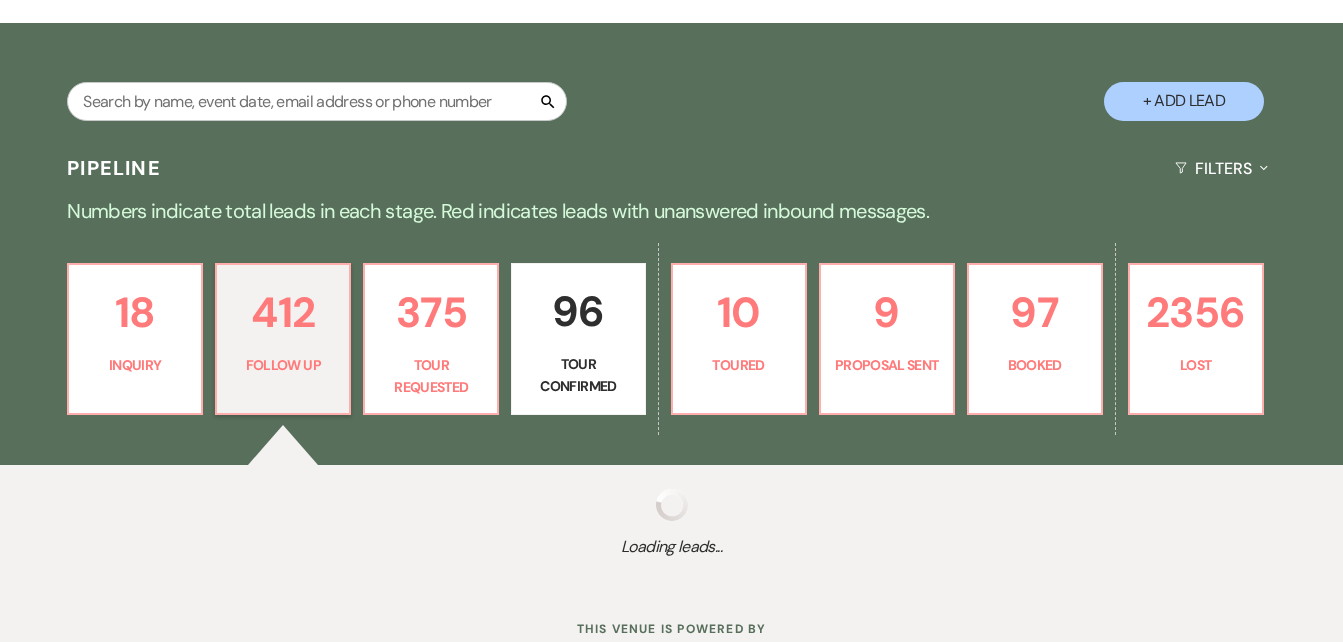 select on "9" 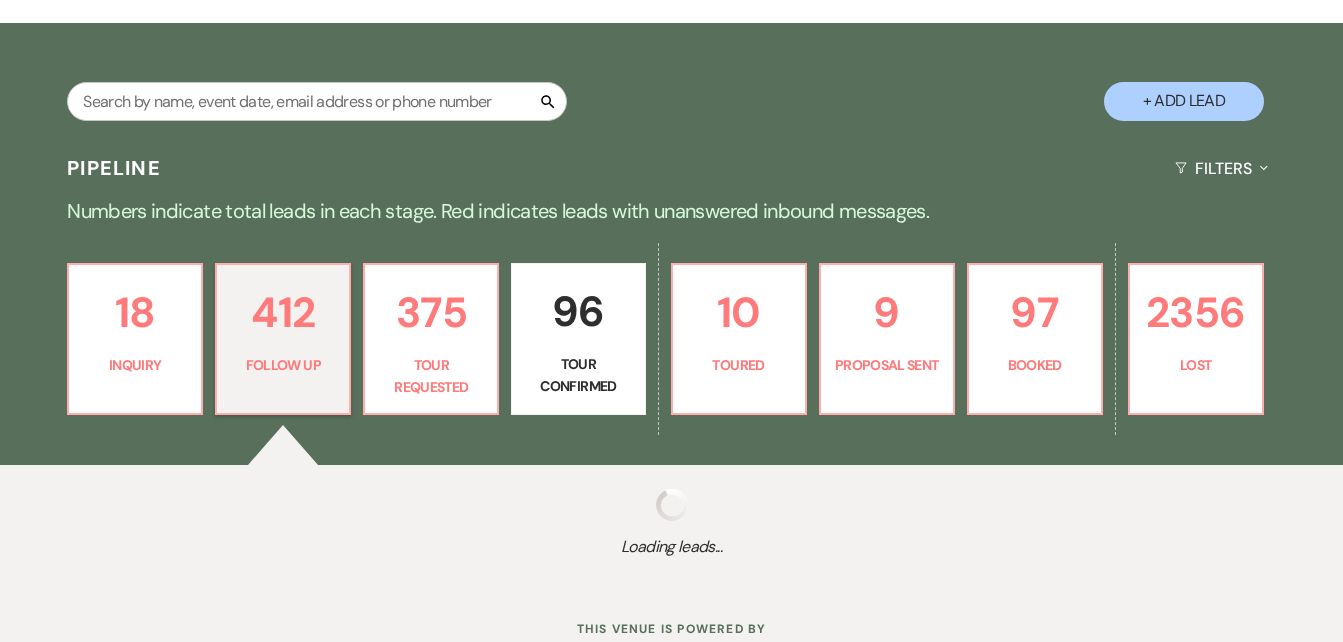 select on "9" 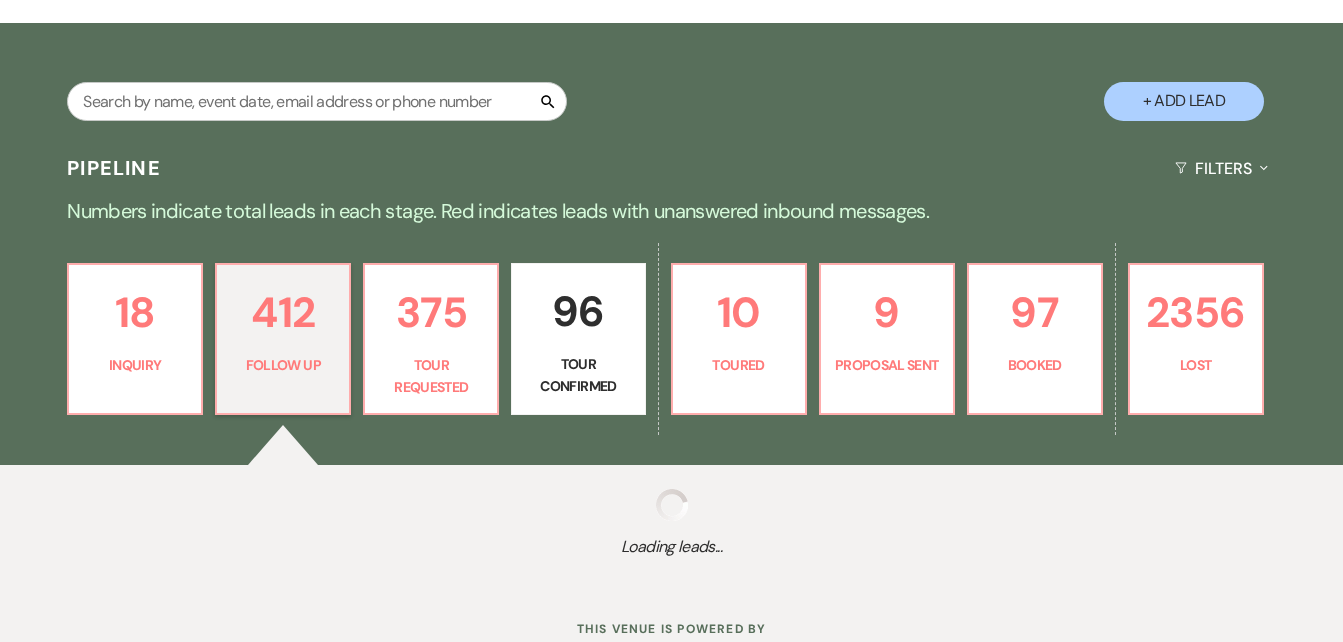 select on "9" 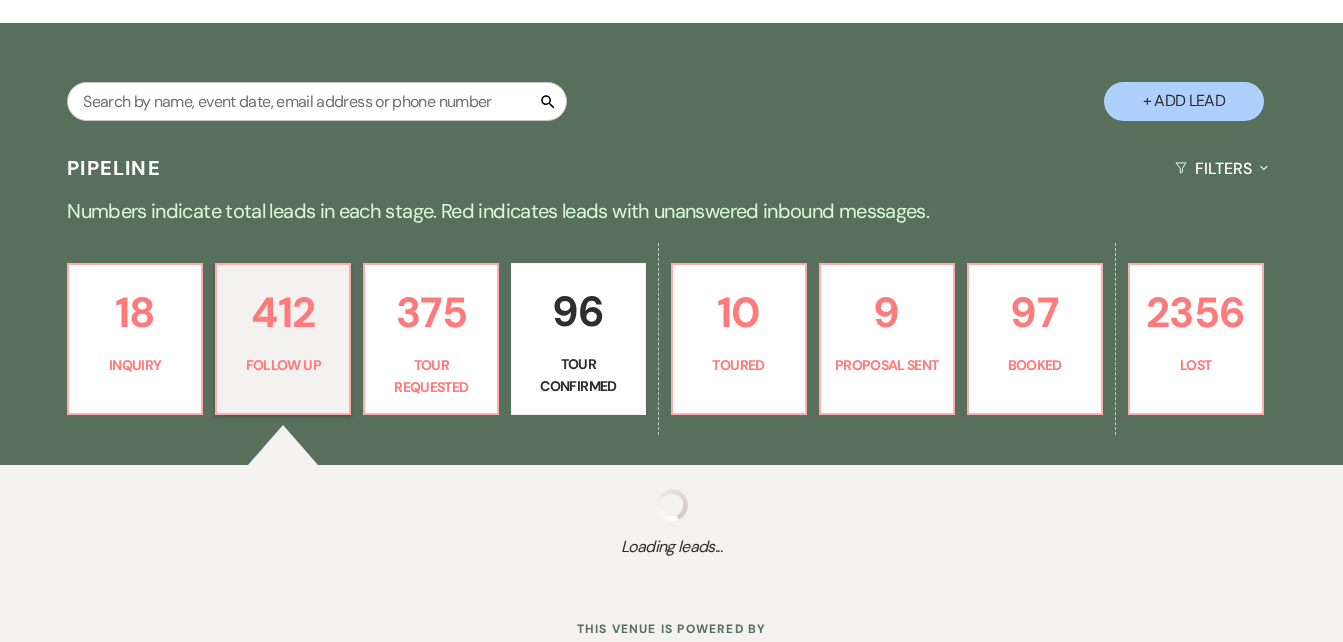 select on "9" 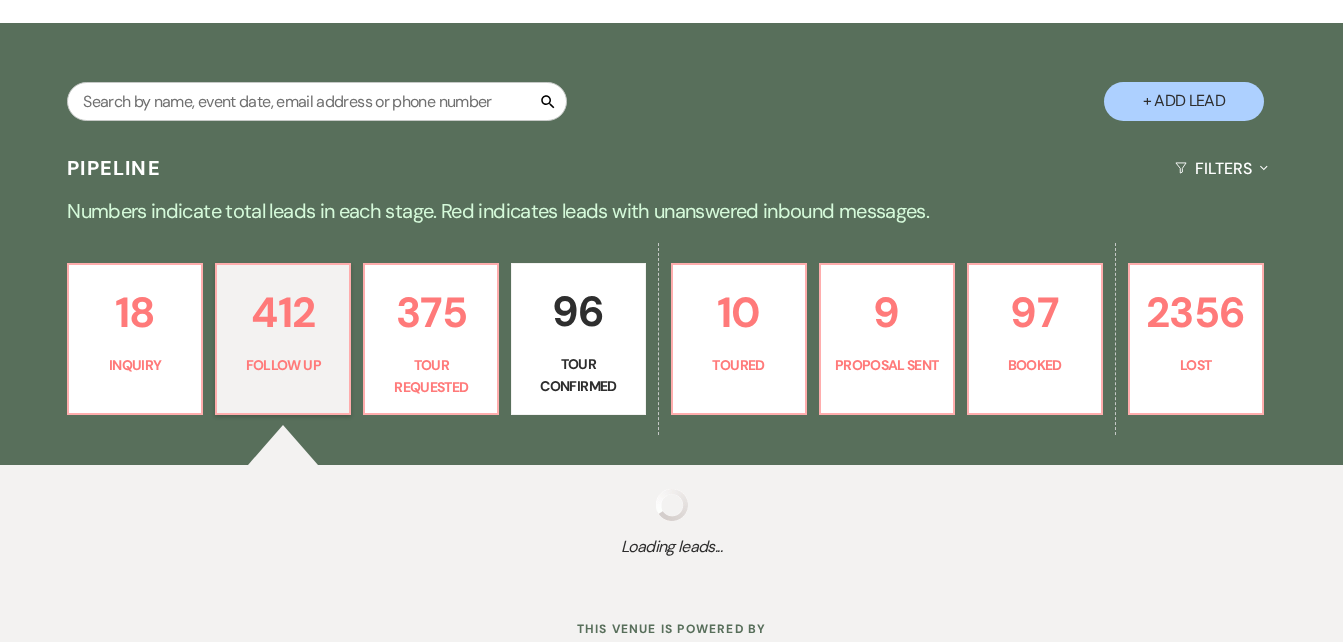 select on "9" 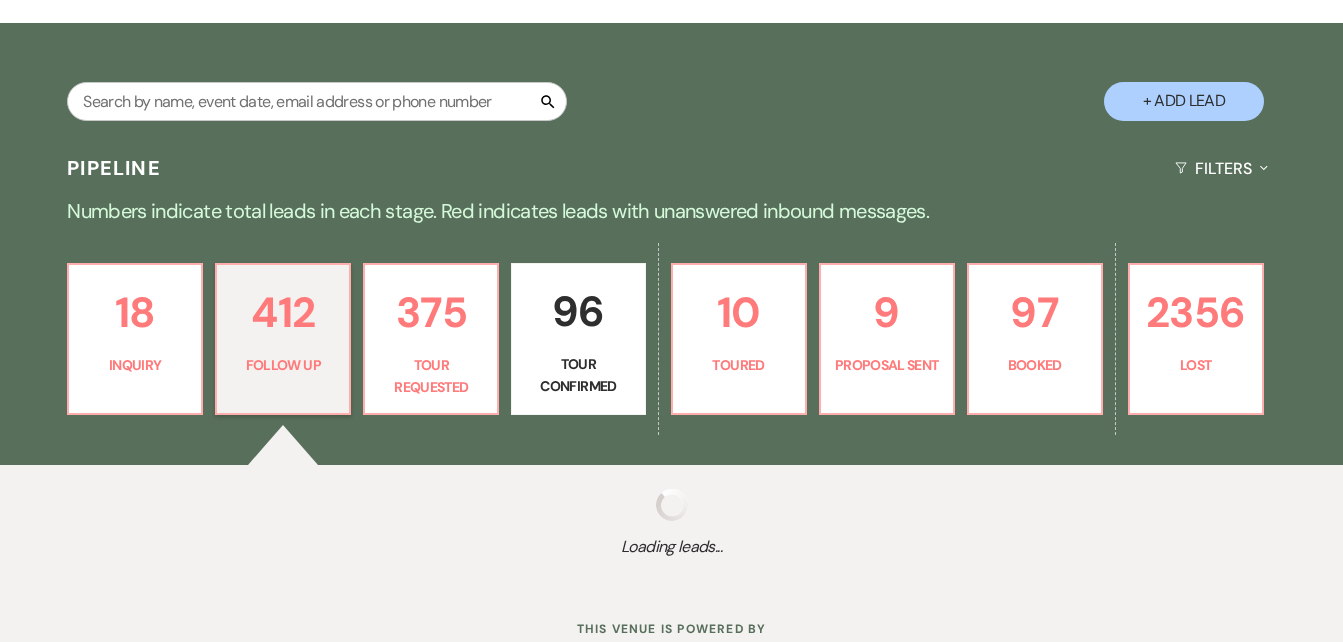 select on "9" 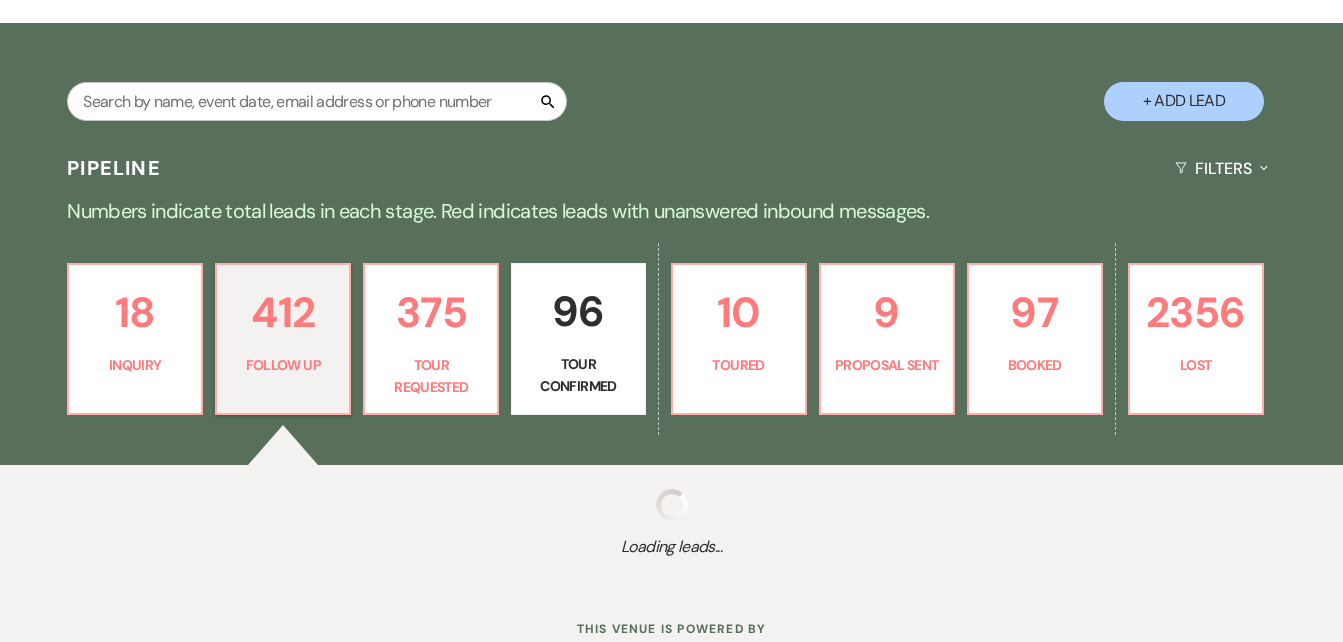 select on "9" 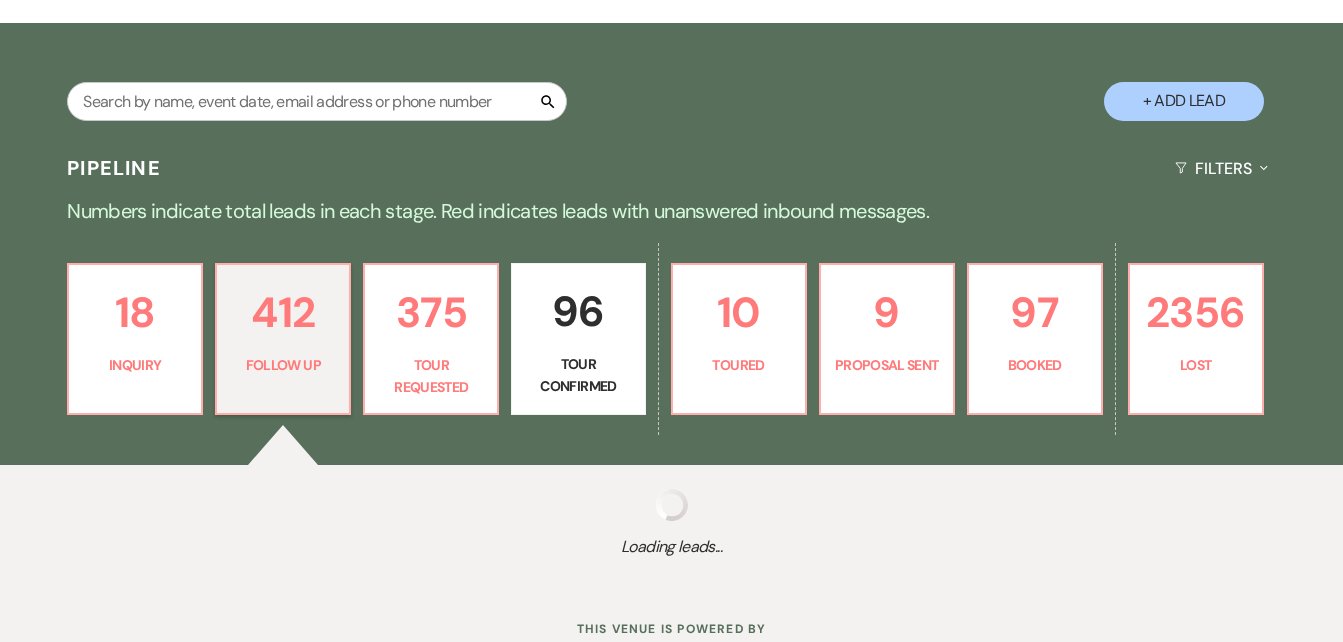 select on "9" 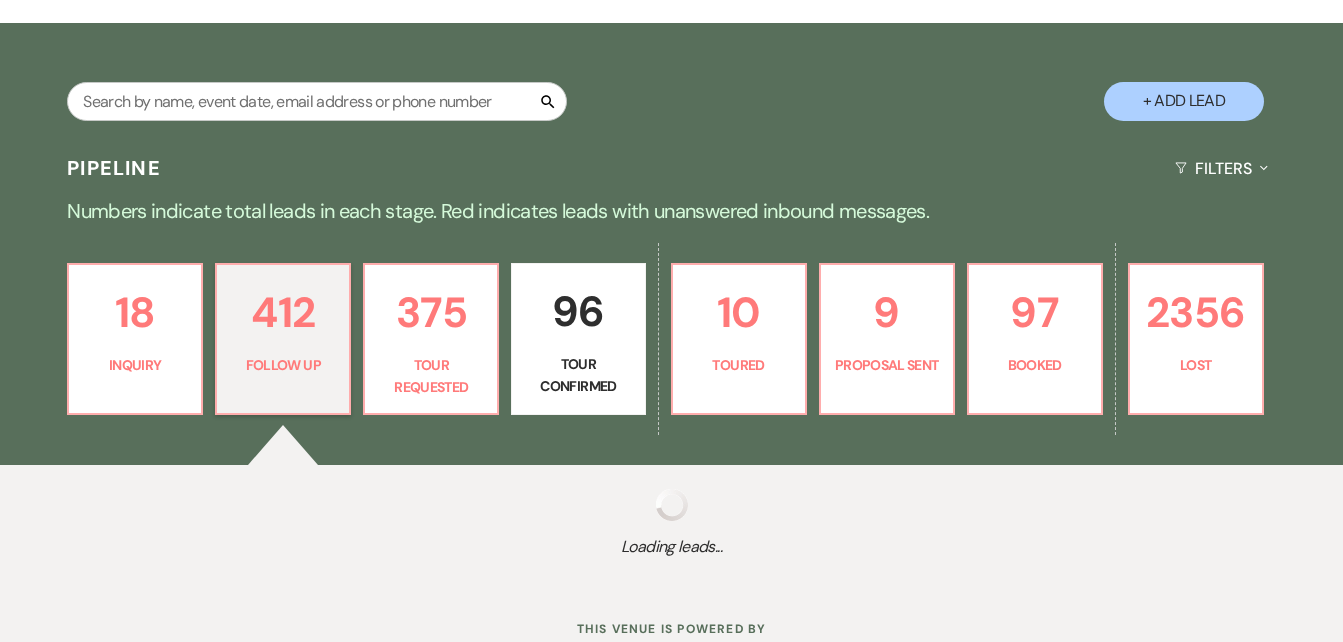 select on "9" 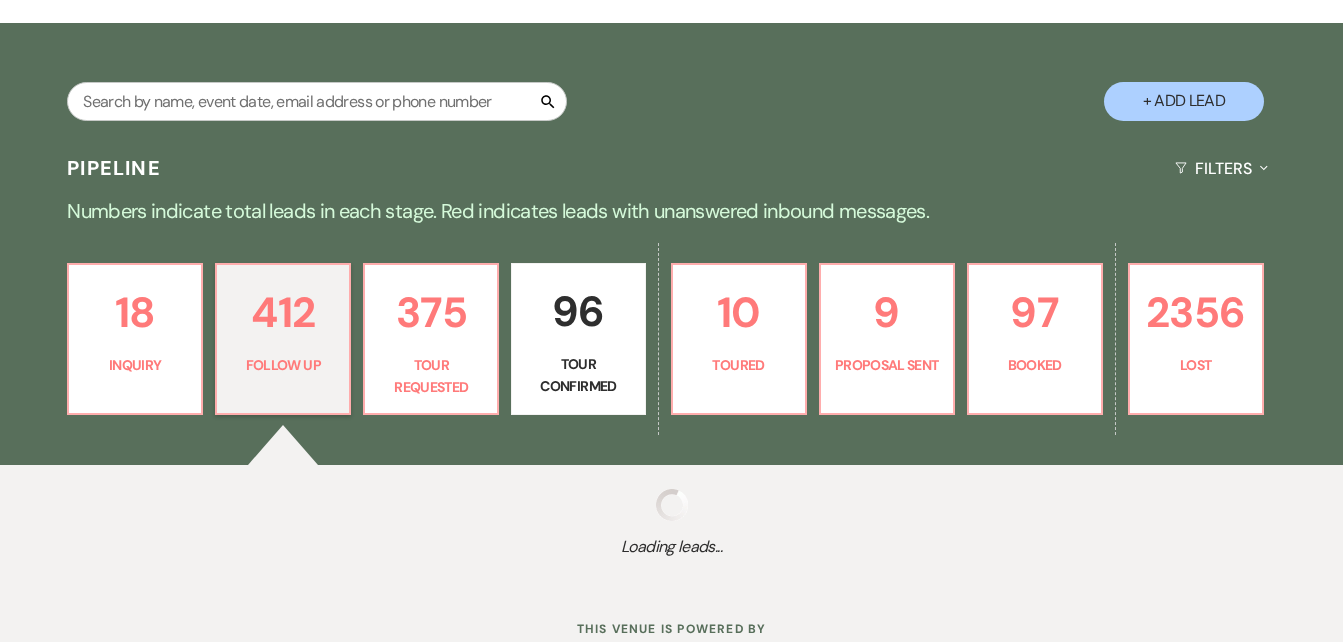 select on "9" 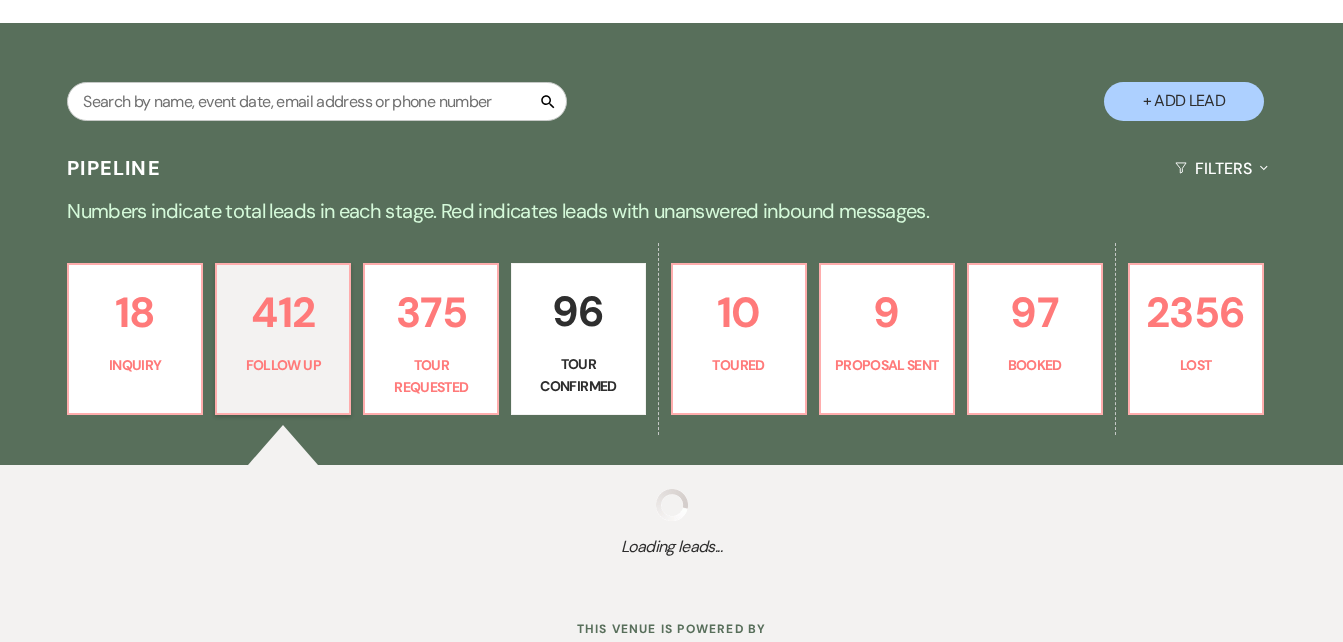 select on "9" 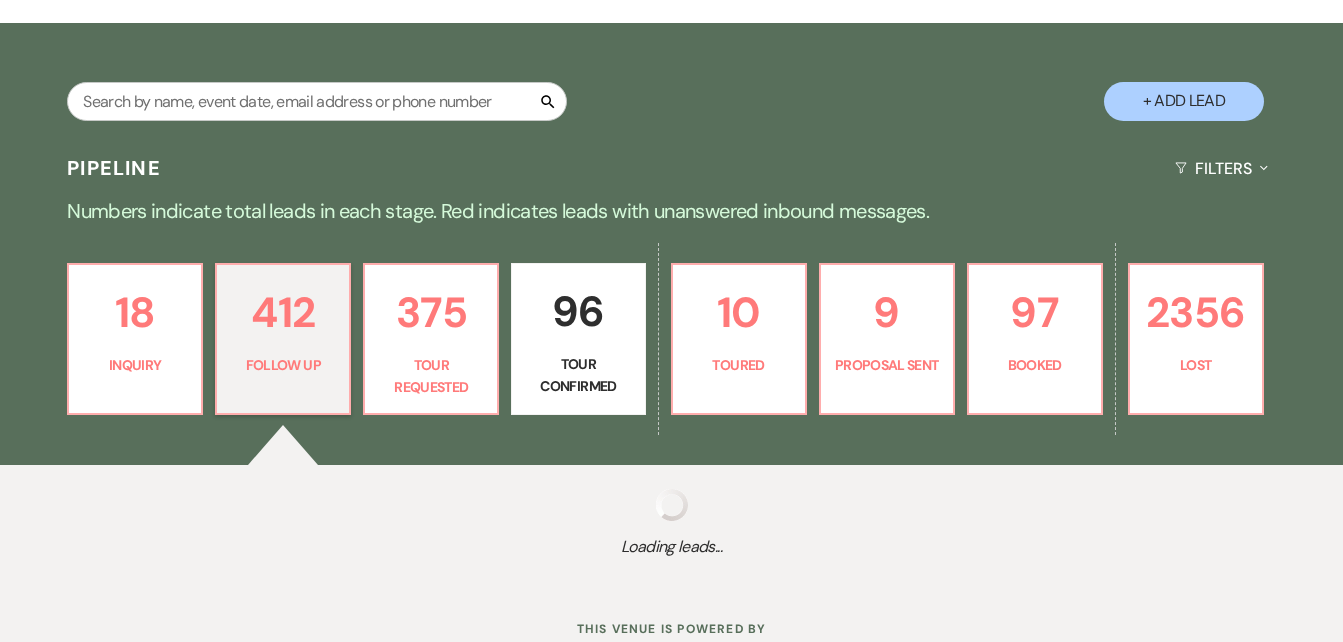 select on "9" 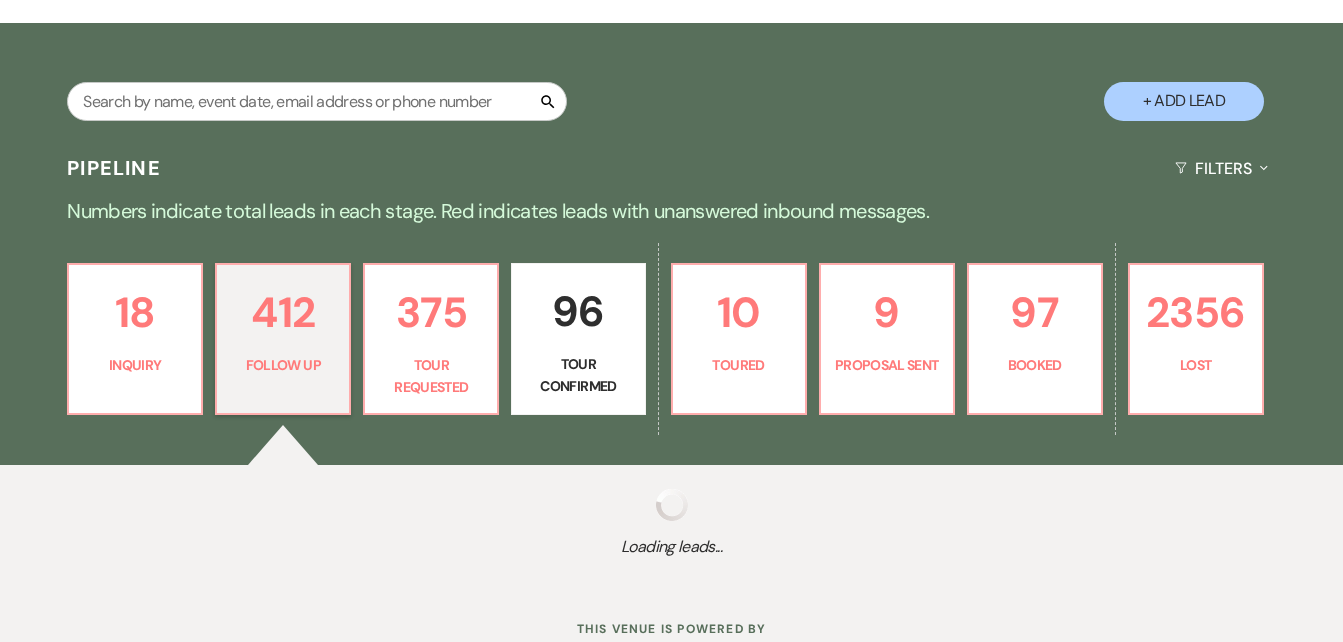 select on "9" 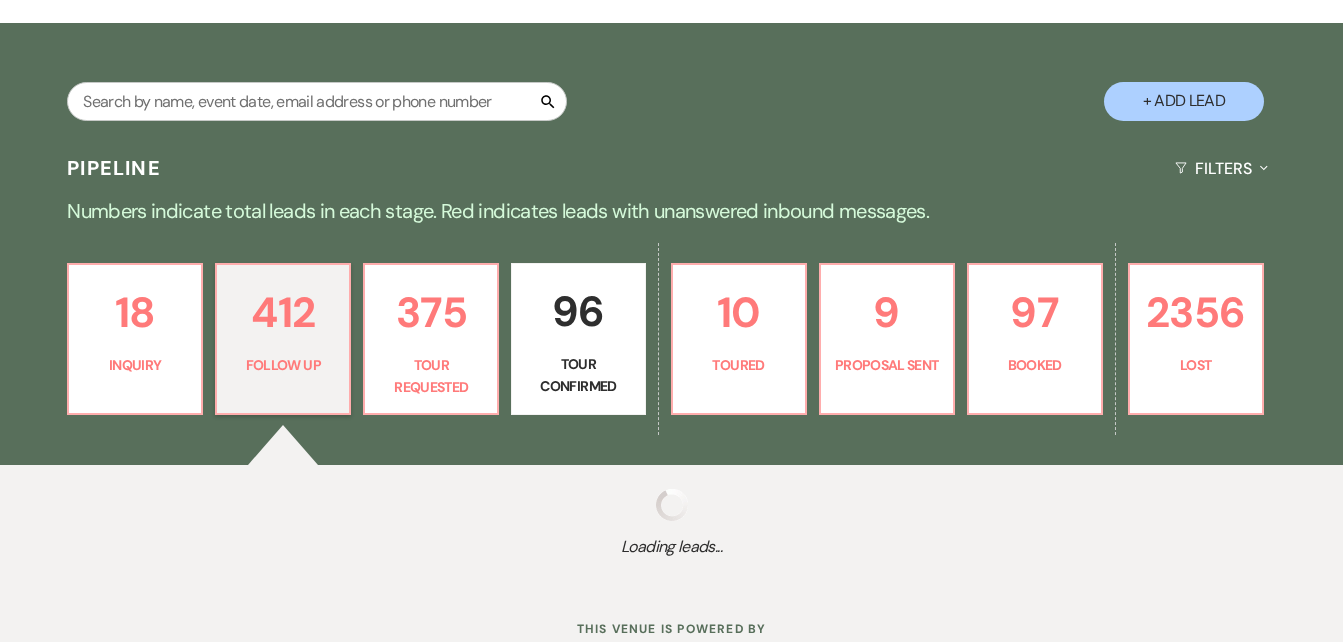 select on "9" 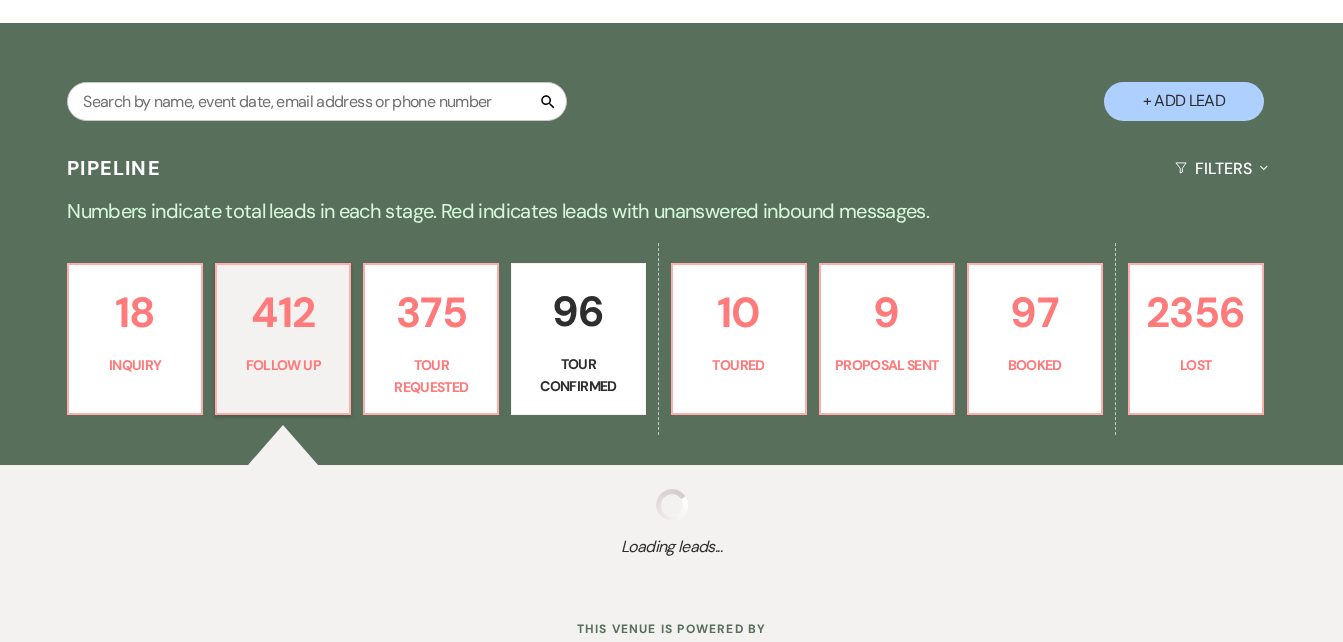select on "9" 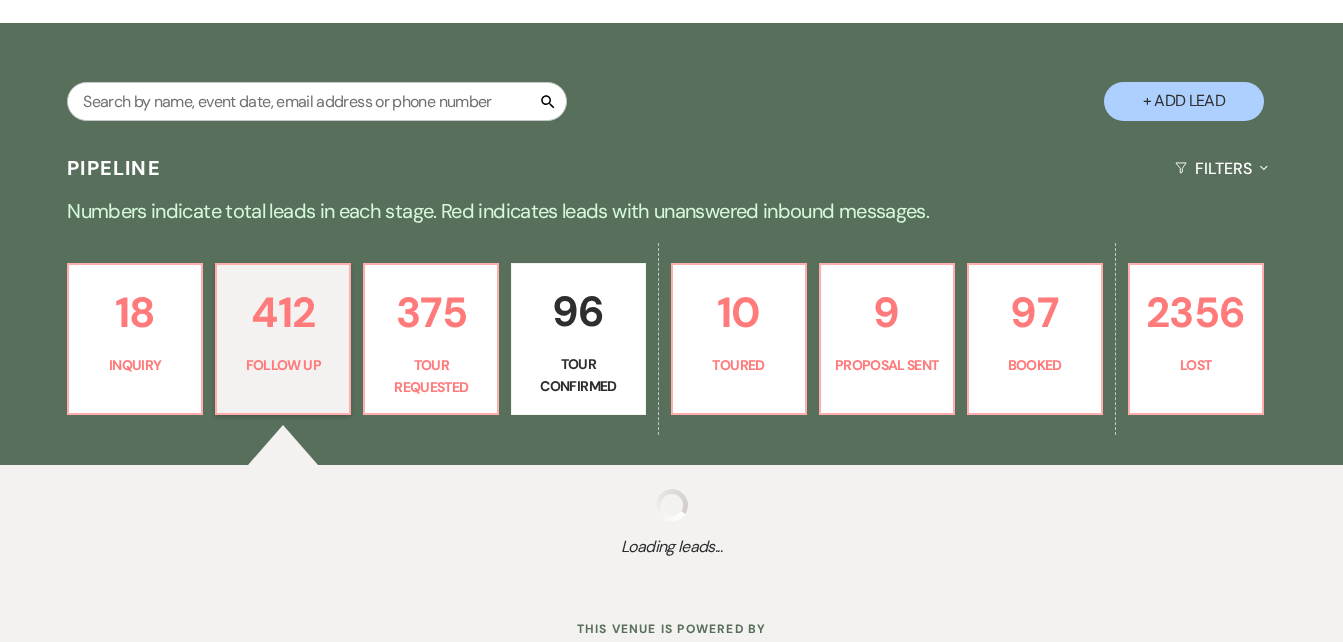 select on "9" 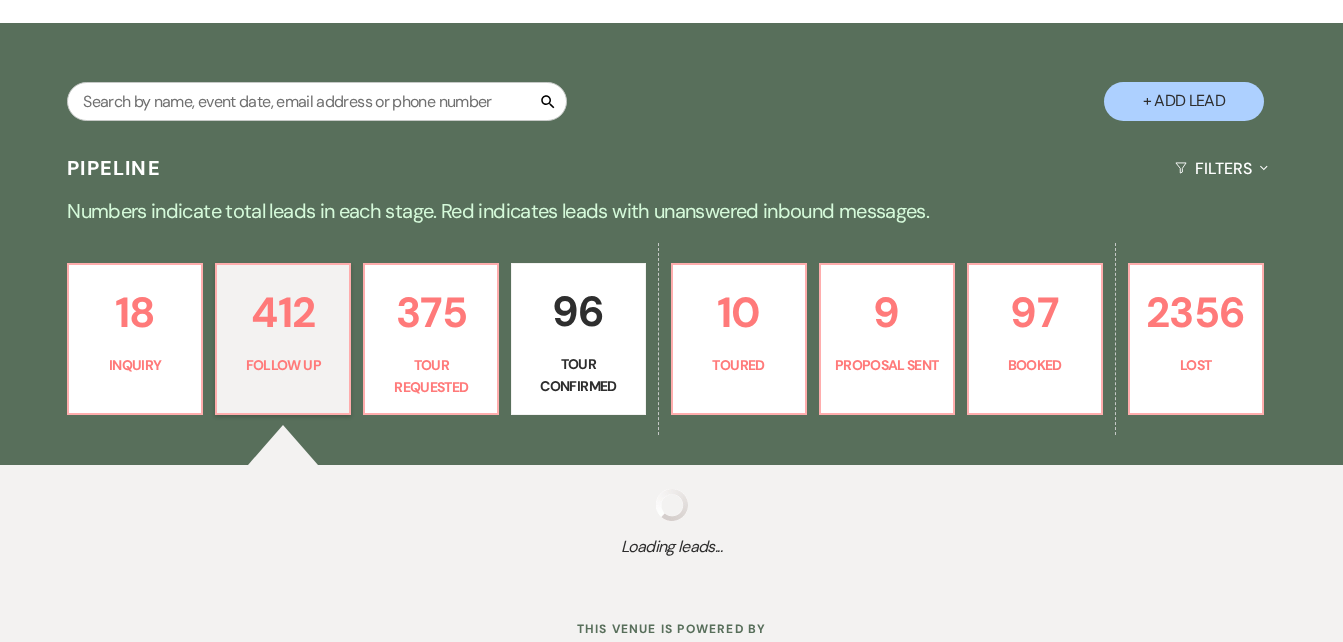 select on "9" 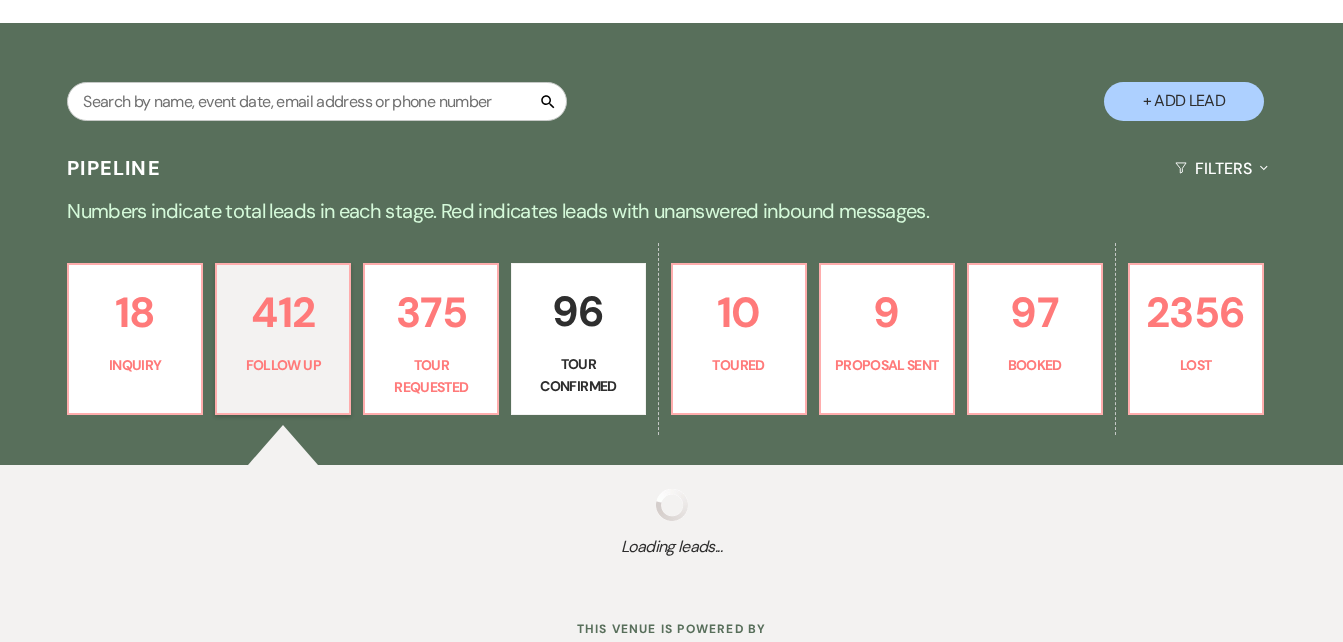 select on "9" 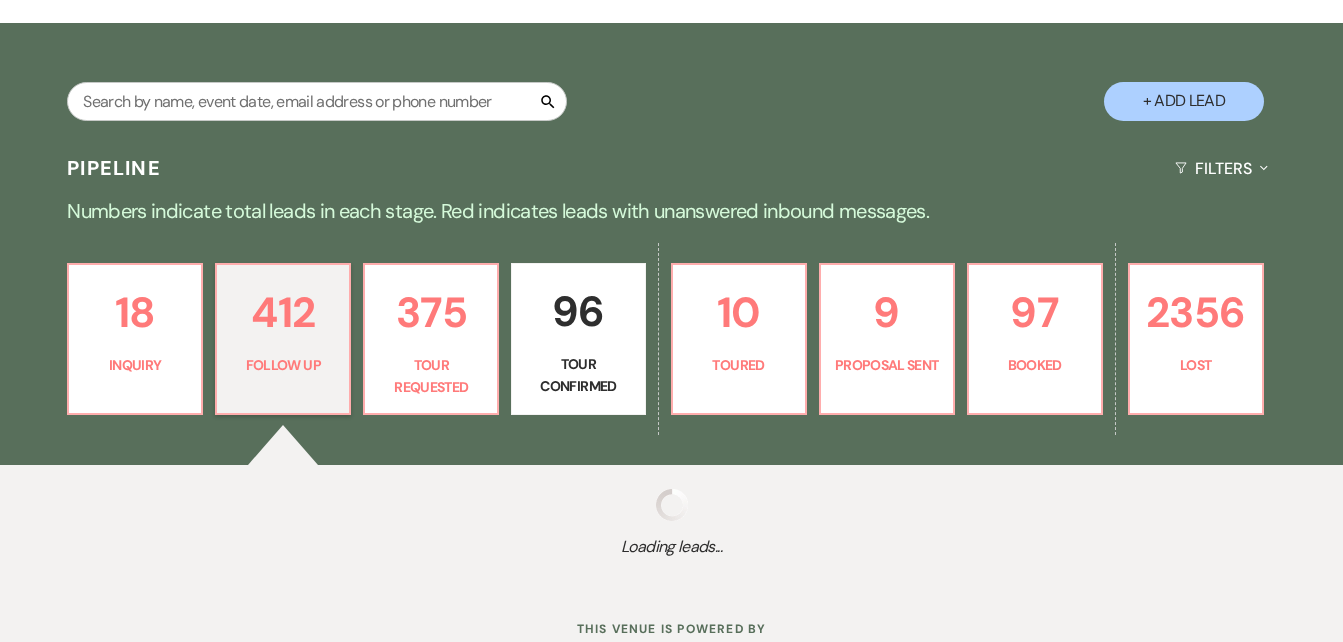 select on "9" 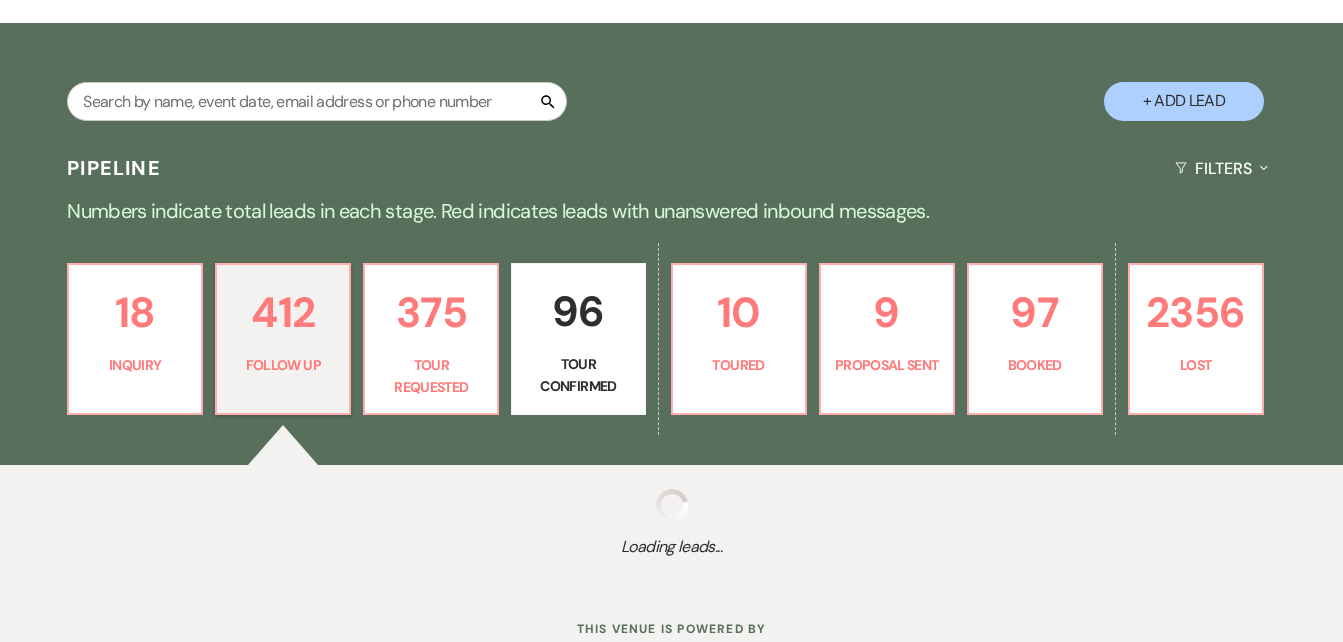 select on "9" 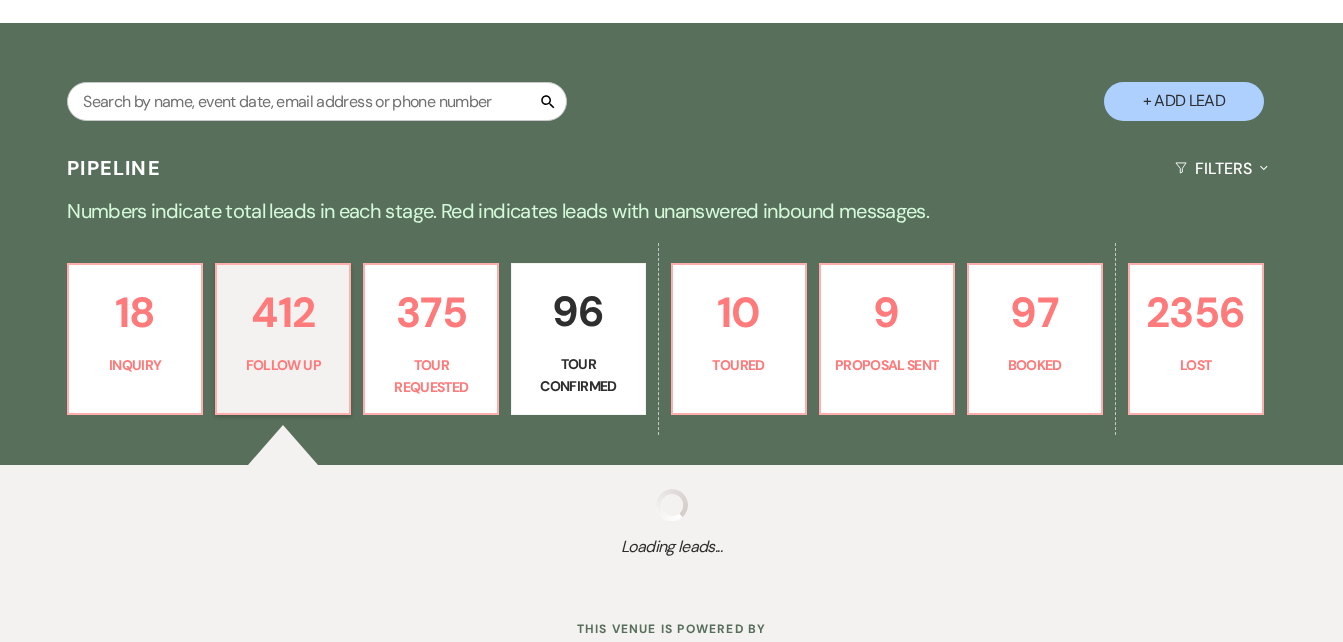 type 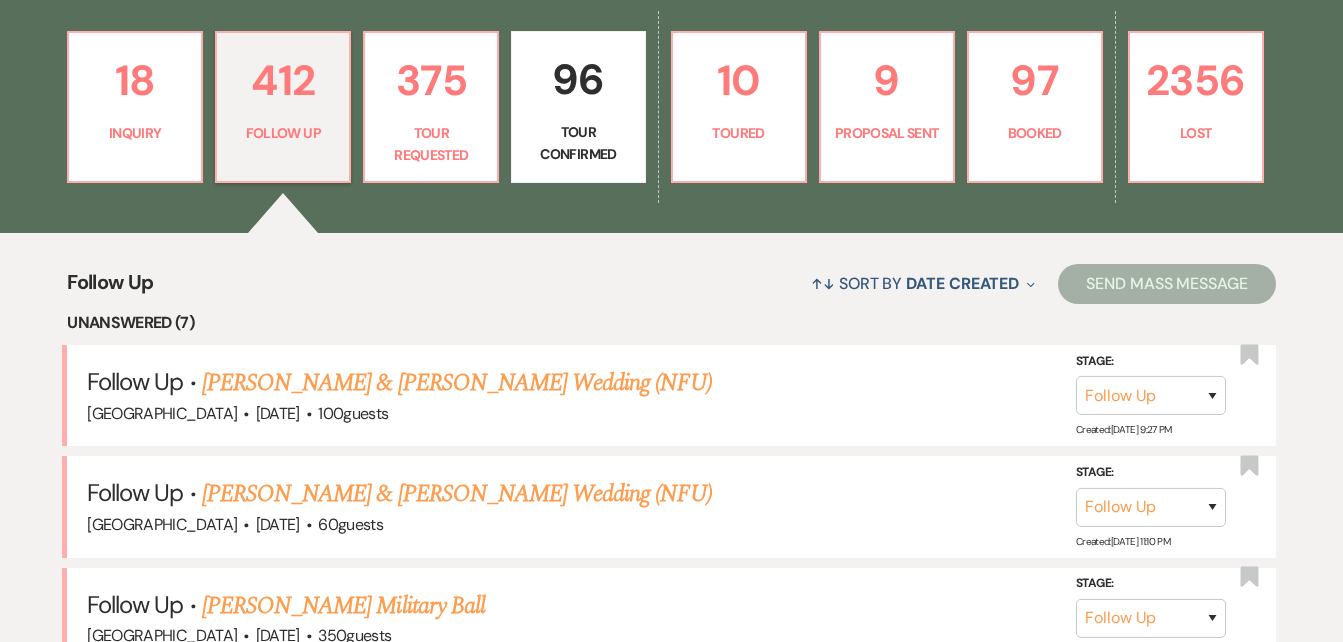 scroll, scrollTop: 550, scrollLeft: 0, axis: vertical 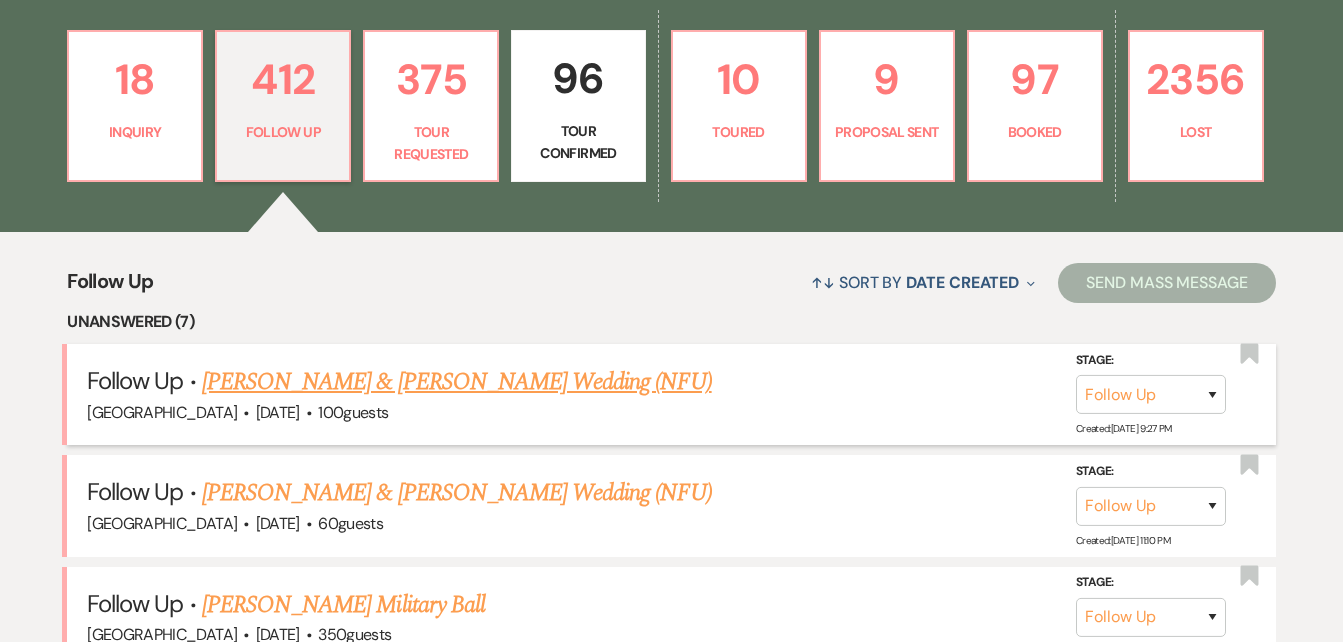 click on "Sacrial Howard & Cicily Phillips's Wedding (NFU)" at bounding box center (457, 382) 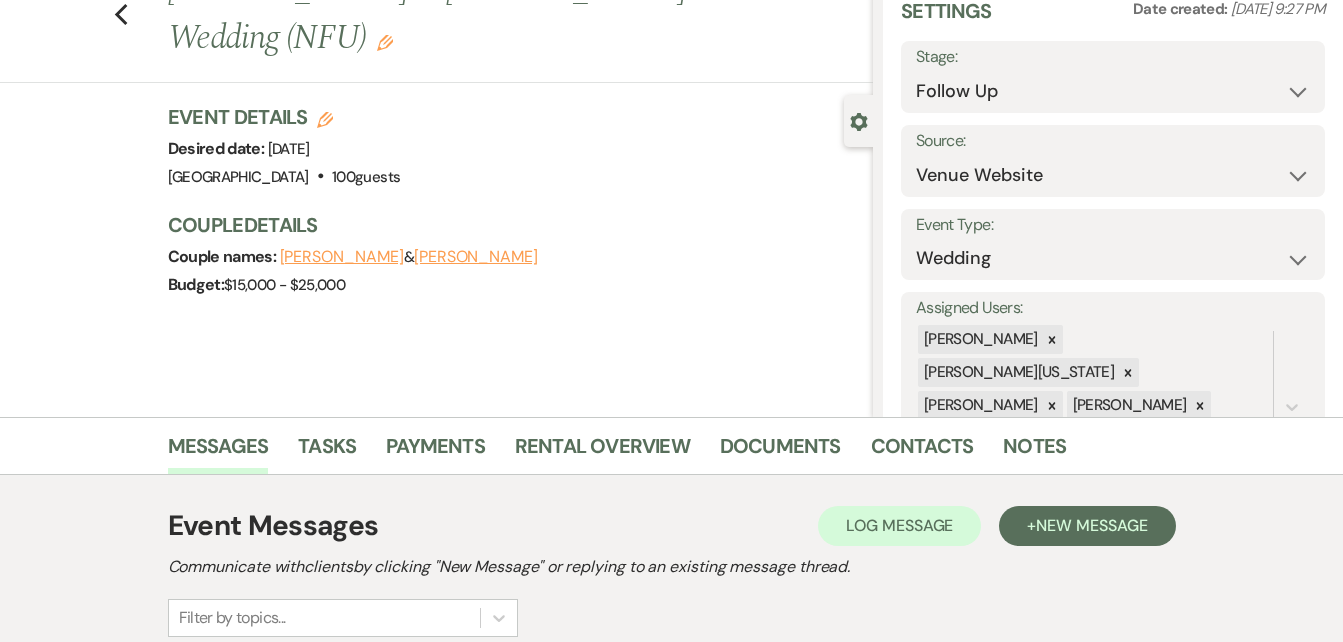scroll, scrollTop: 0, scrollLeft: 0, axis: both 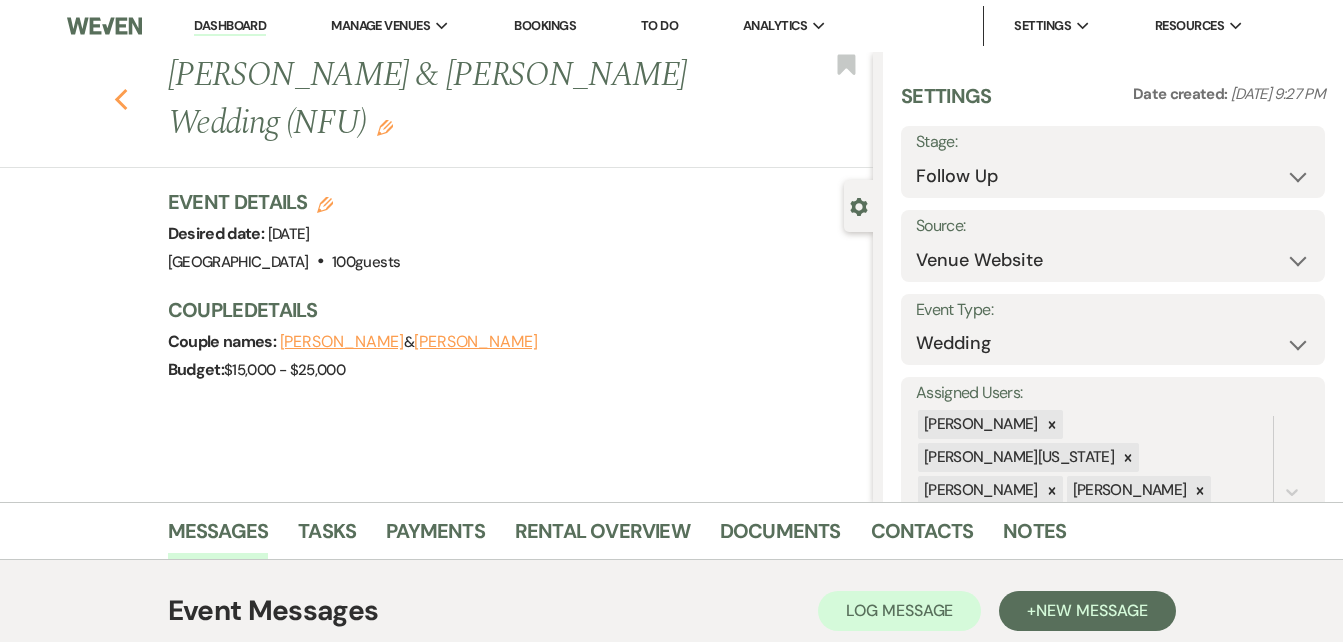 click on "Previous" 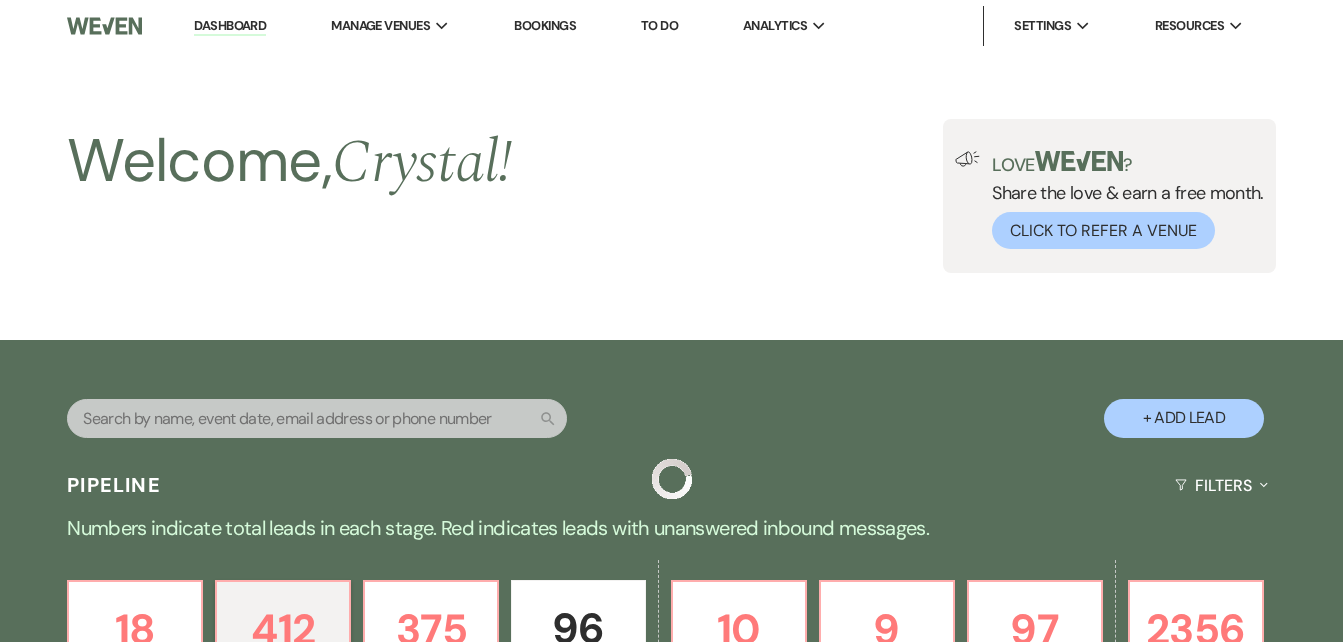 scroll, scrollTop: 550, scrollLeft: 0, axis: vertical 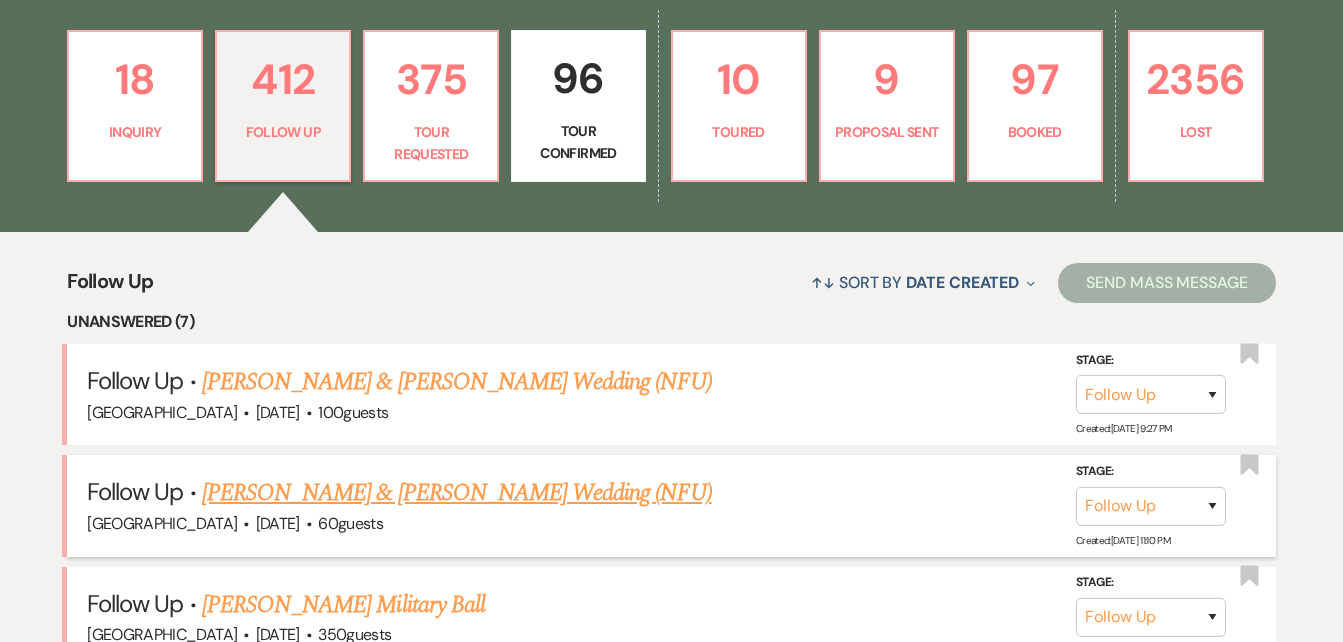 click on "[PERSON_NAME] & [PERSON_NAME] Wedding (NFU)" at bounding box center (457, 493) 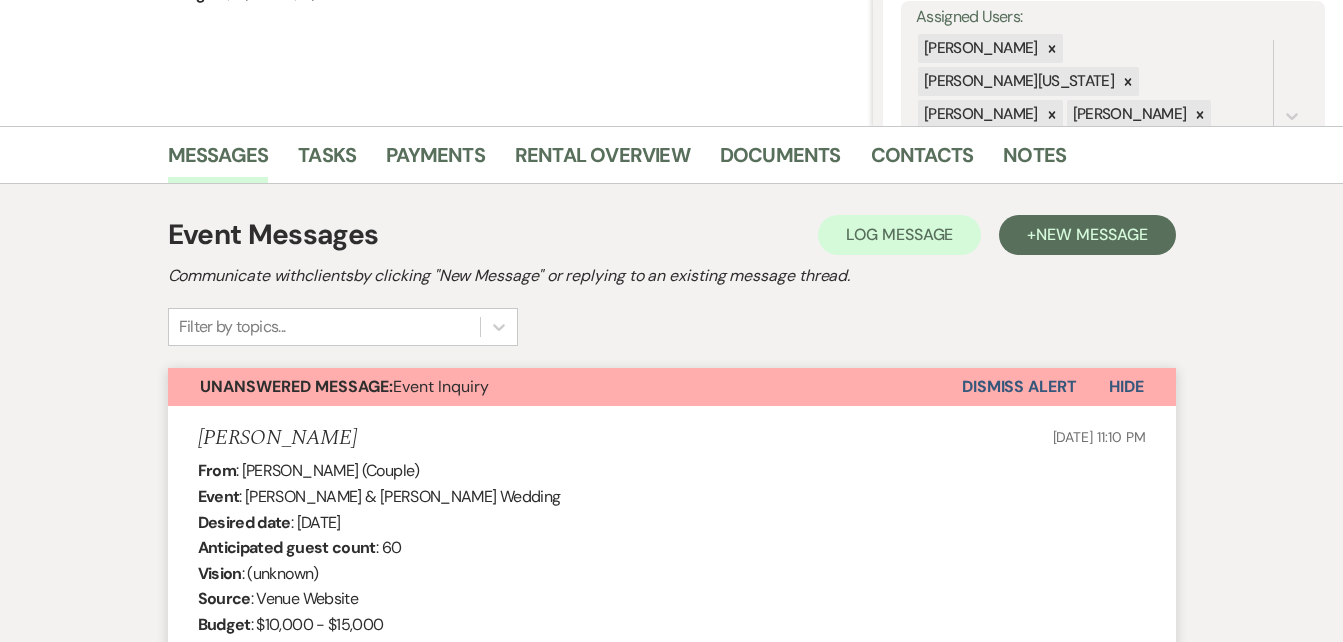 scroll, scrollTop: 0, scrollLeft: 0, axis: both 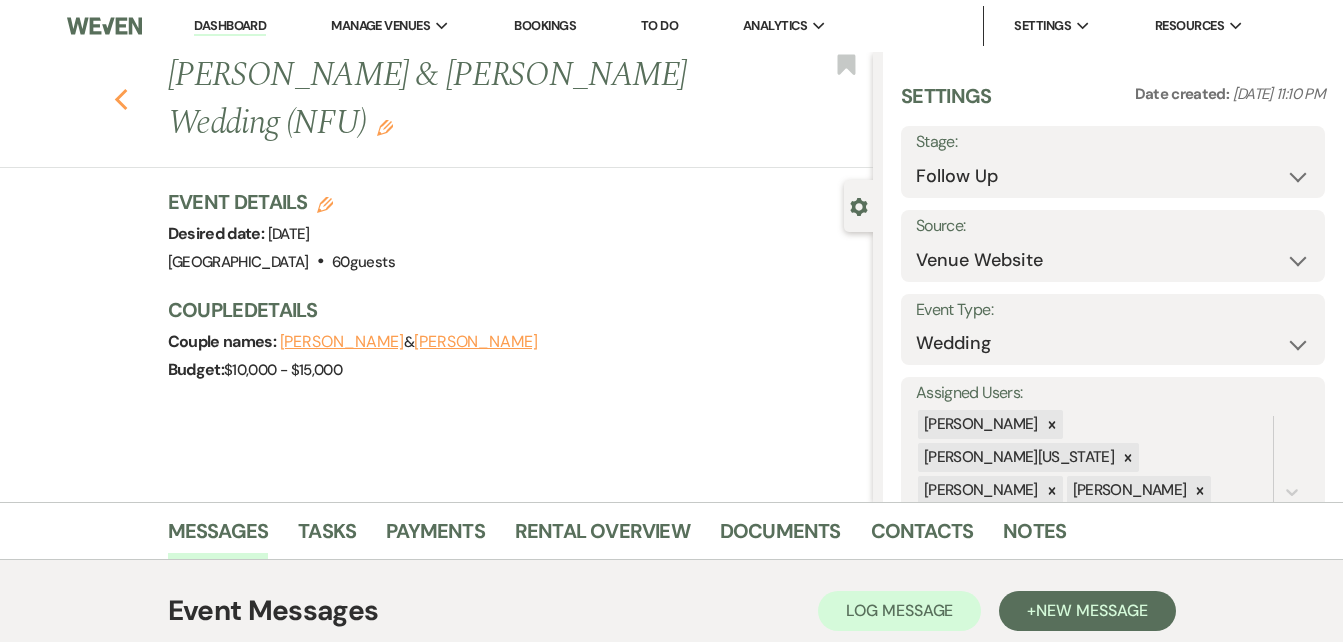 click on "Previous" 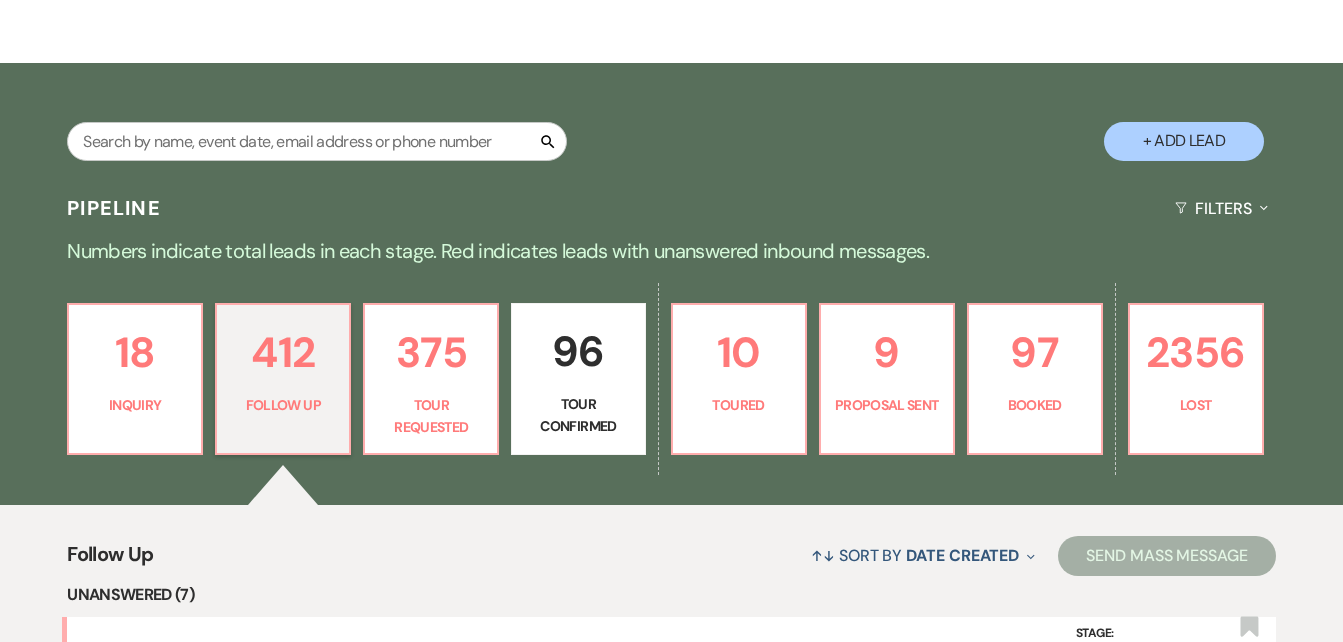 scroll, scrollTop: 279, scrollLeft: 0, axis: vertical 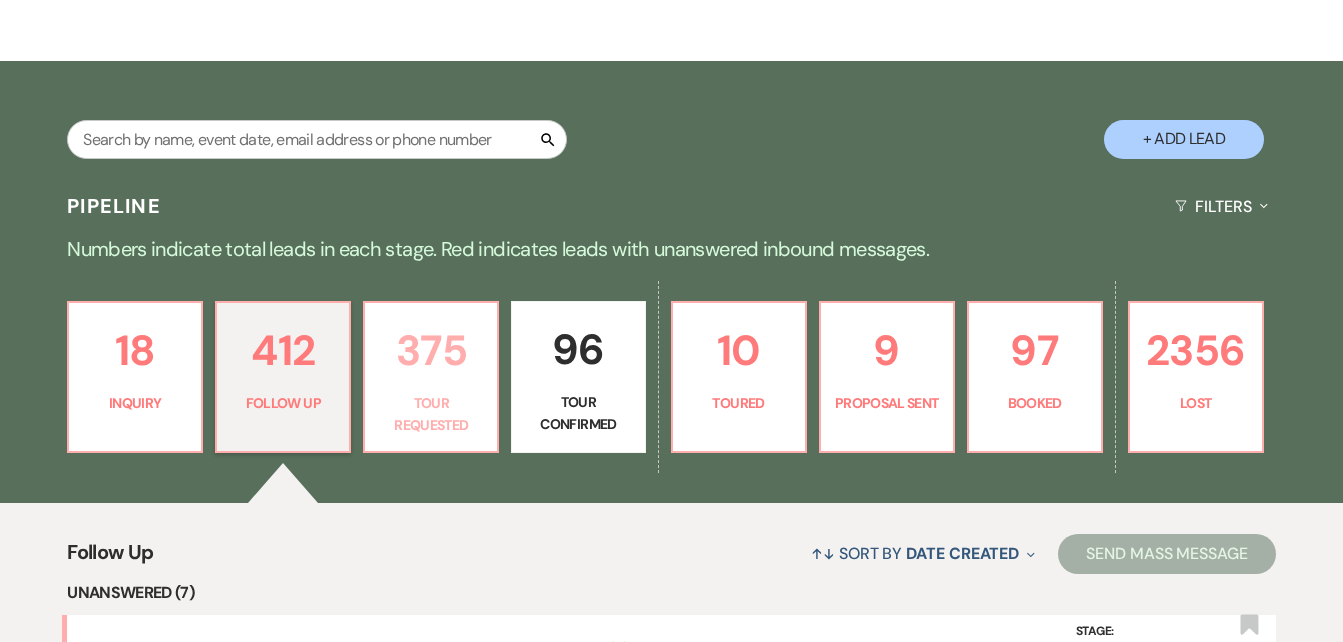 click on "Tour Requested" at bounding box center (431, 414) 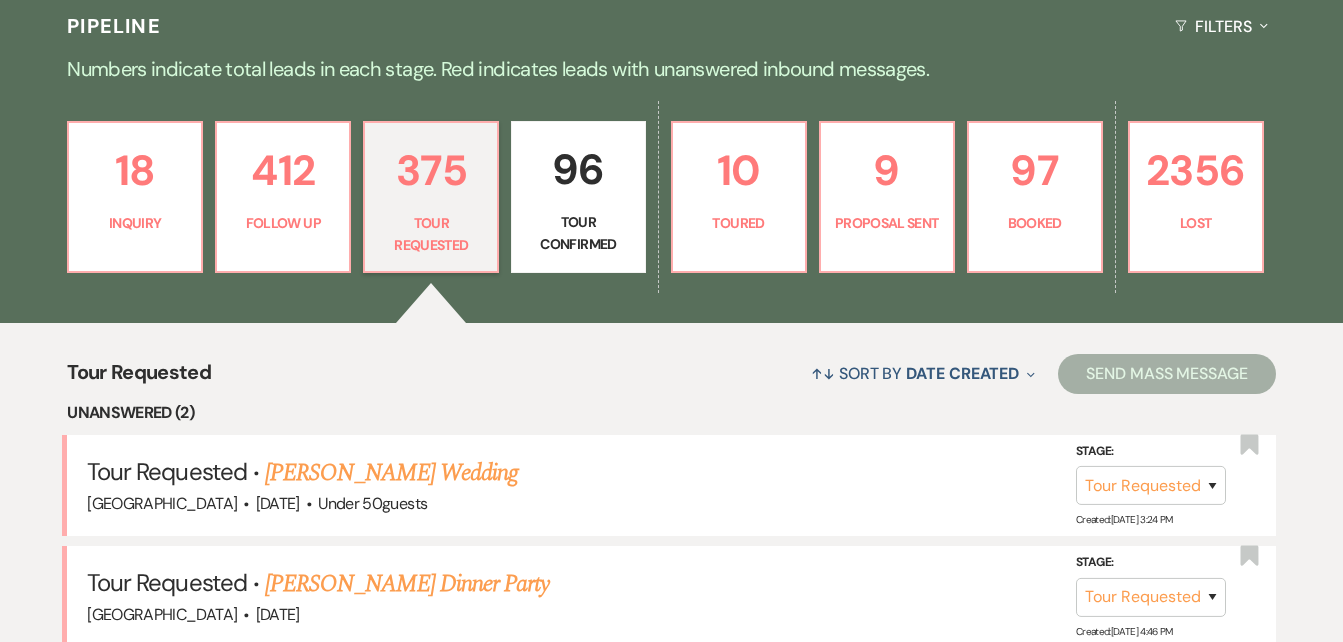 scroll, scrollTop: 460, scrollLeft: 0, axis: vertical 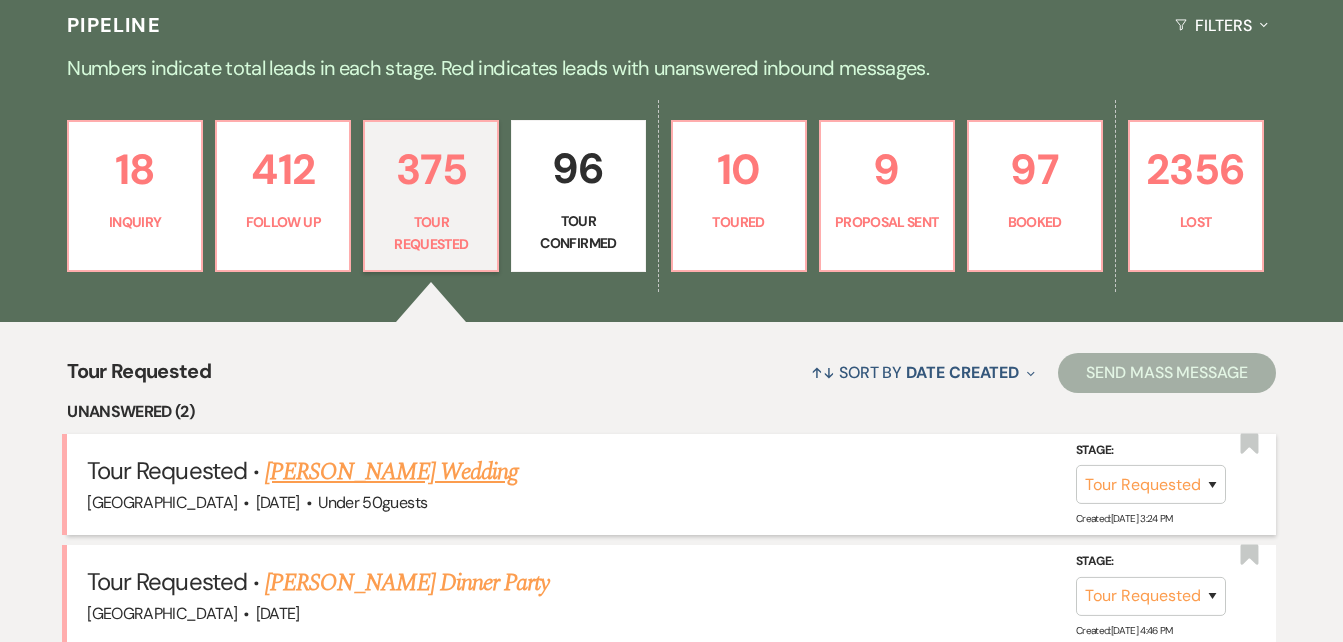 click on "Irelyn Reilly's Wedding" at bounding box center [391, 472] 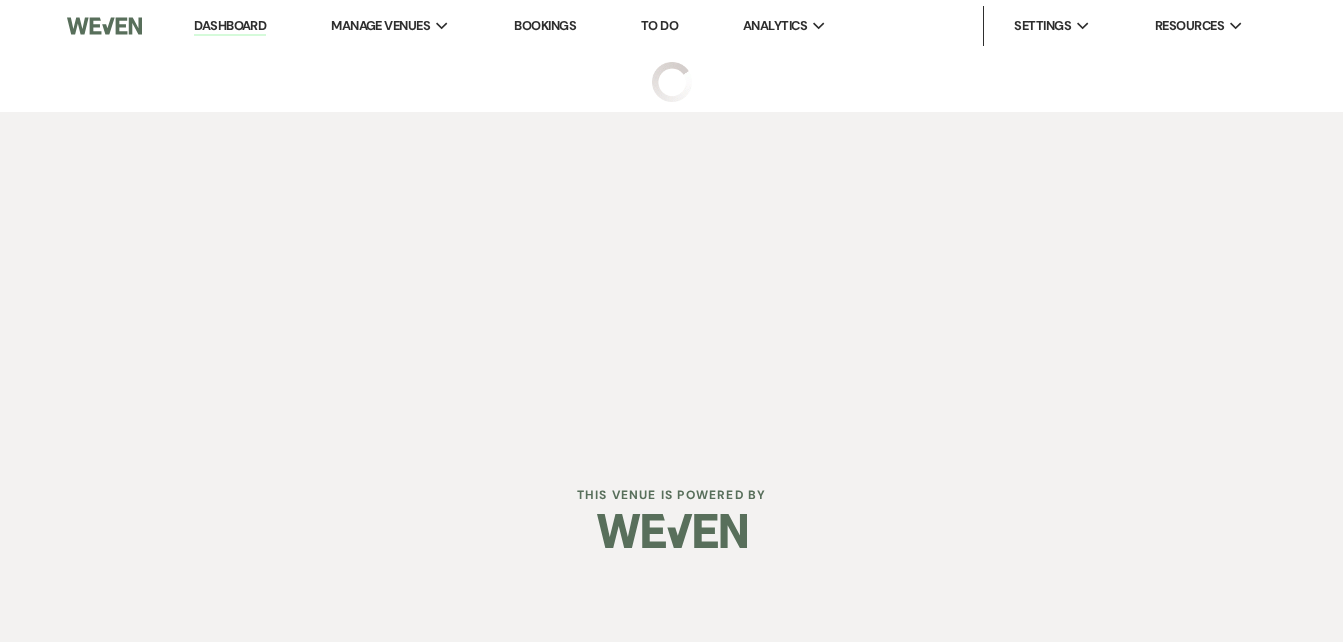 scroll, scrollTop: 0, scrollLeft: 0, axis: both 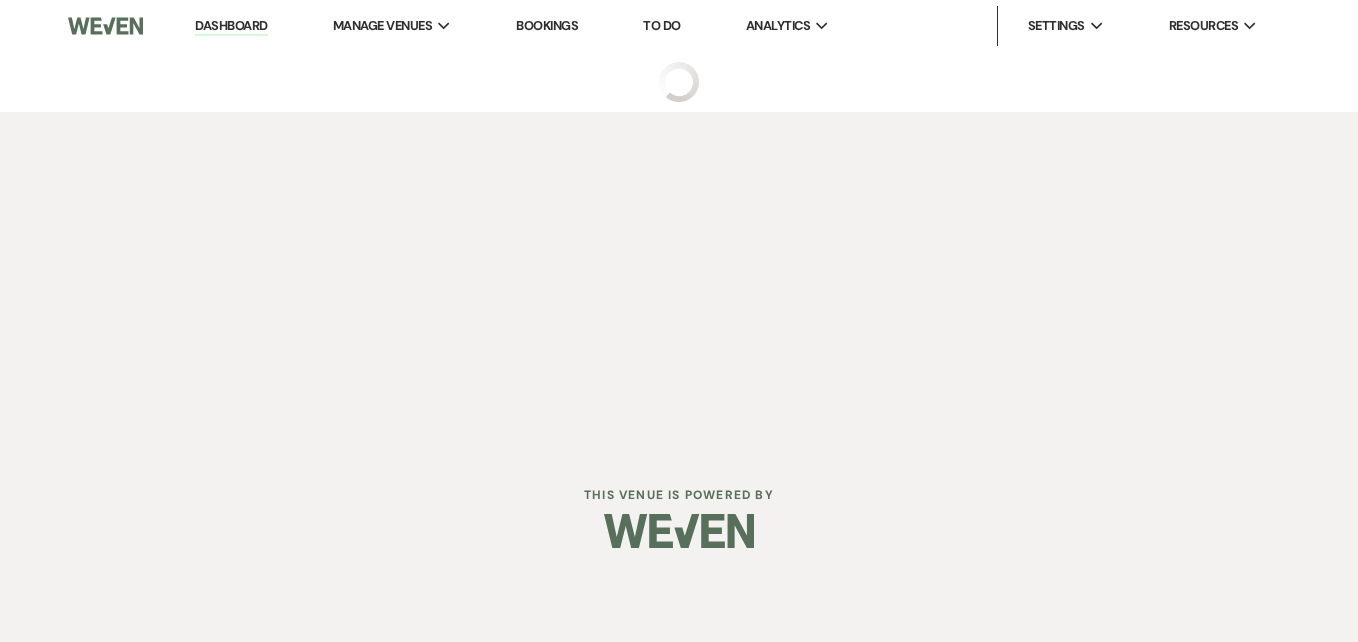 select on "2" 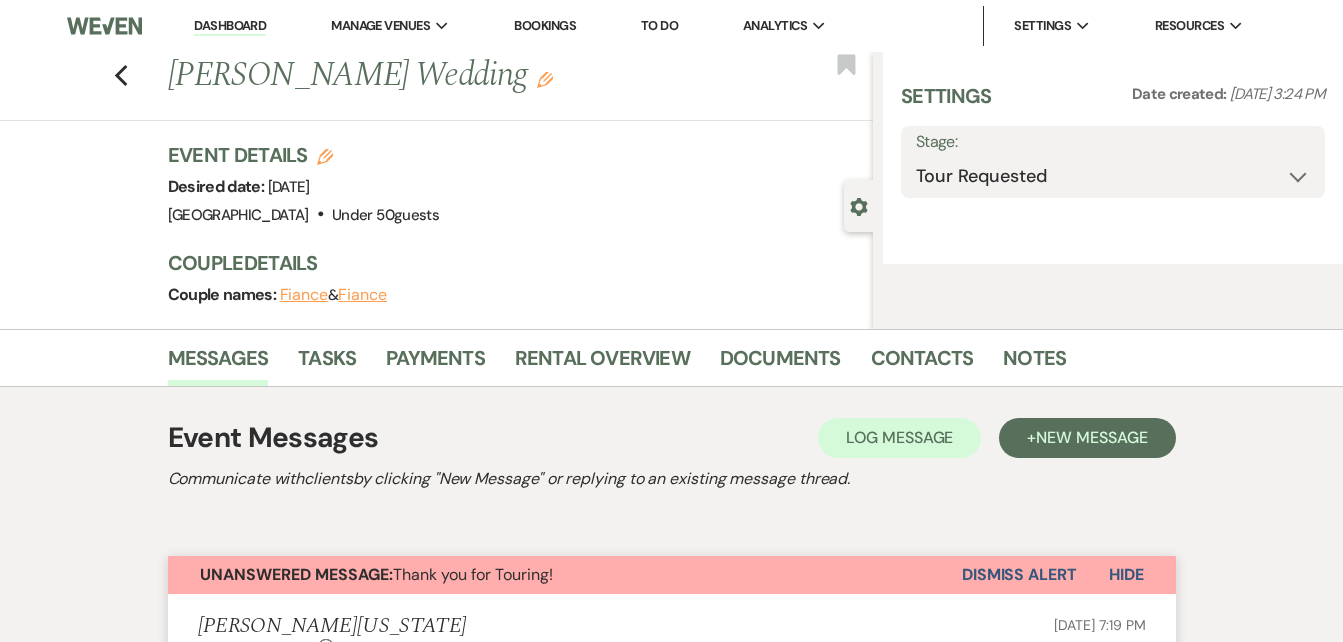 select on "2" 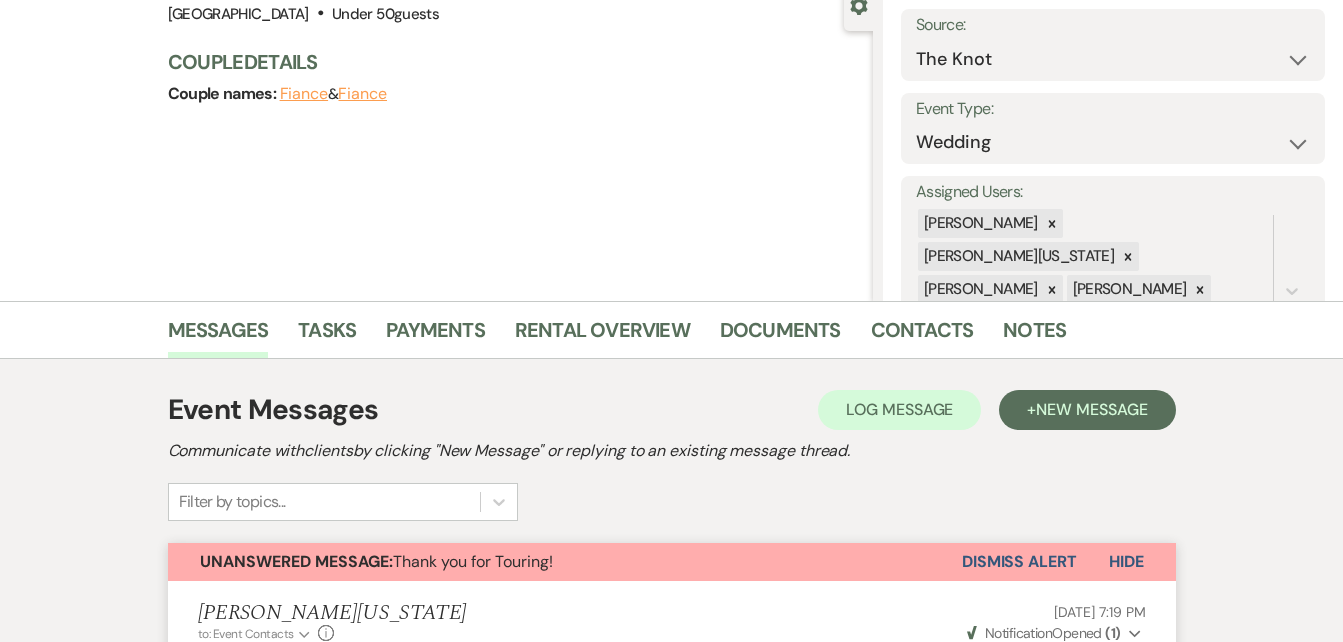 scroll, scrollTop: 0, scrollLeft: 0, axis: both 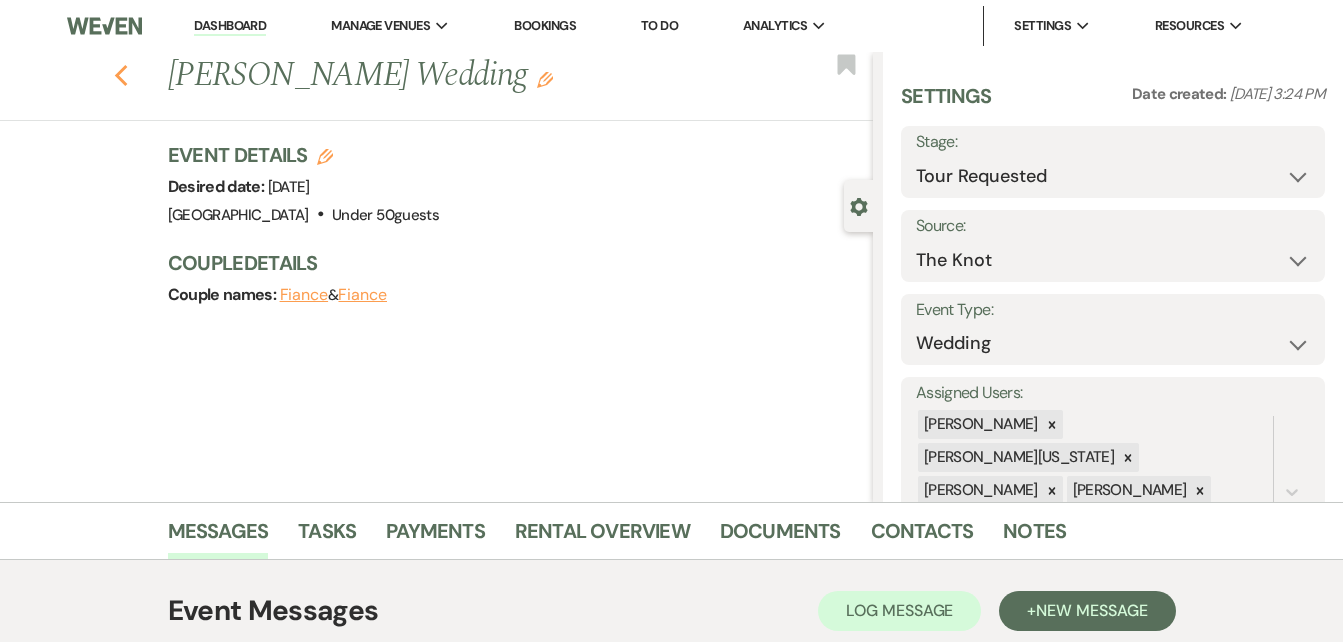 click on "Previous" 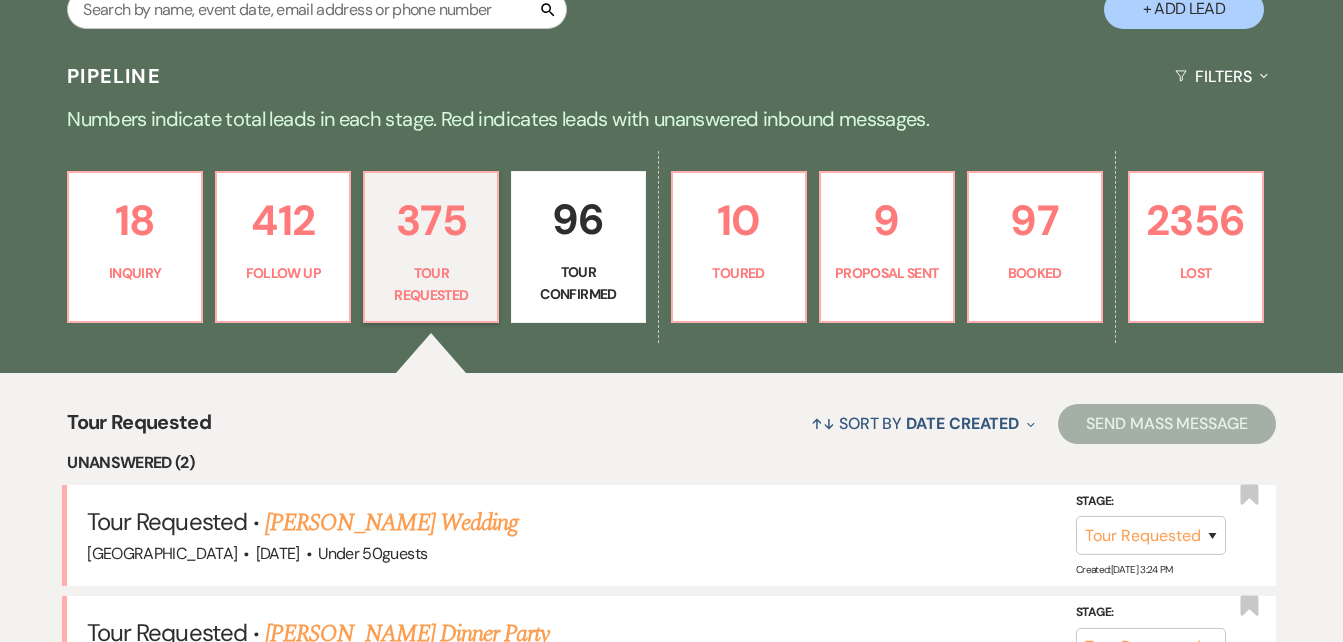 scroll, scrollTop: 386, scrollLeft: 0, axis: vertical 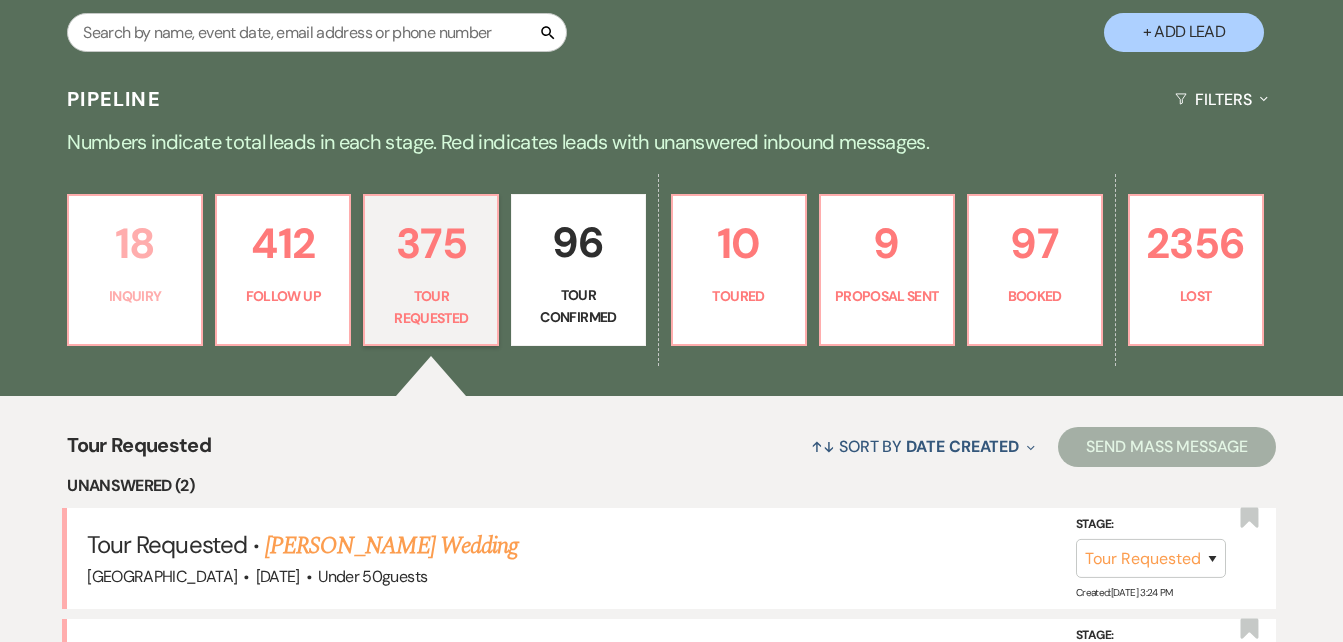 click on "18" at bounding box center (135, 243) 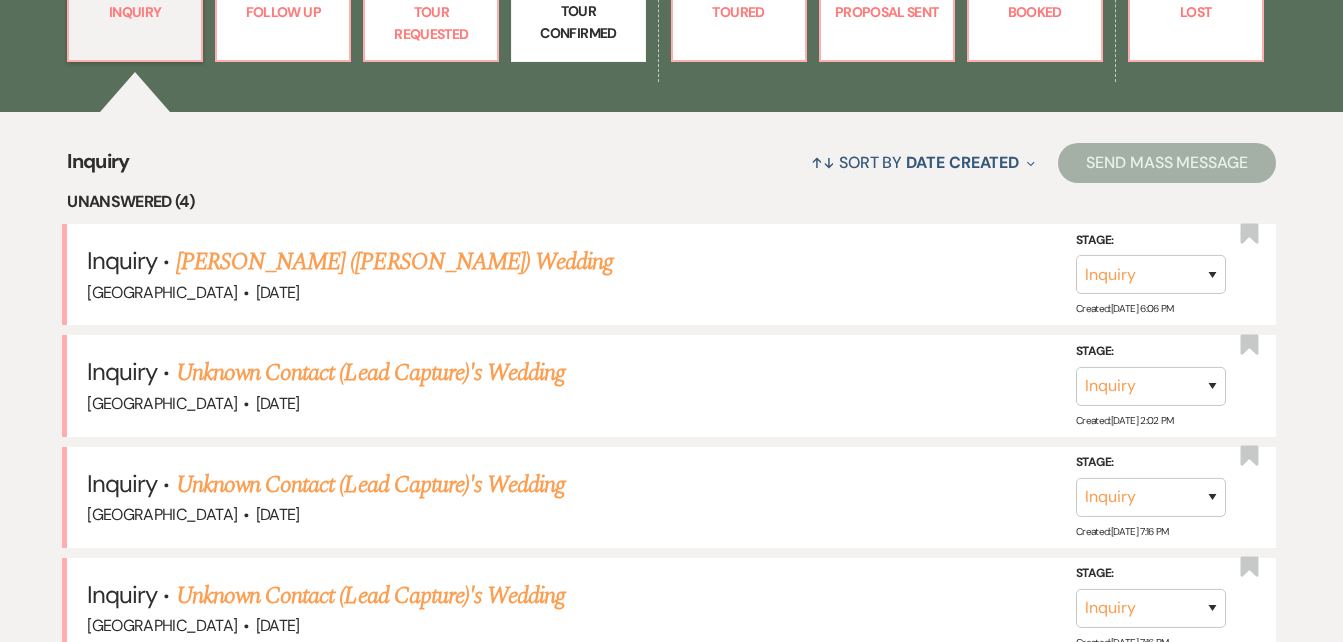 scroll, scrollTop: 671, scrollLeft: 0, axis: vertical 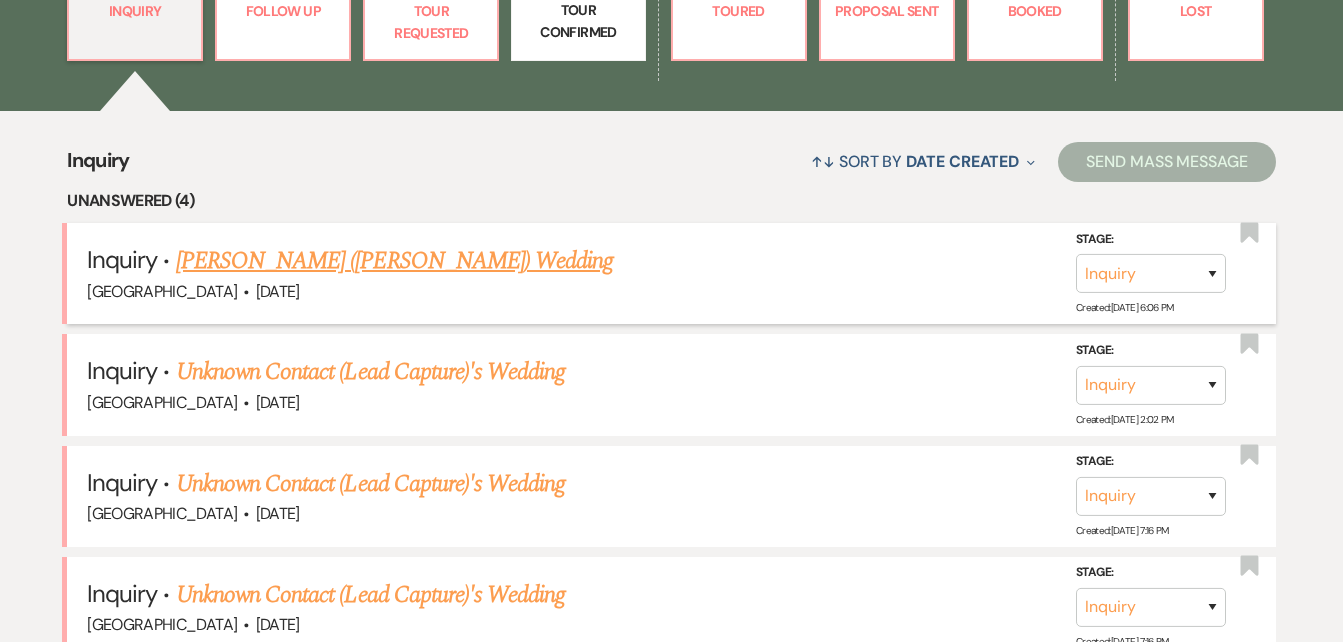 click on "Timara Walker (Annette Burgess) Wedding" at bounding box center (394, 261) 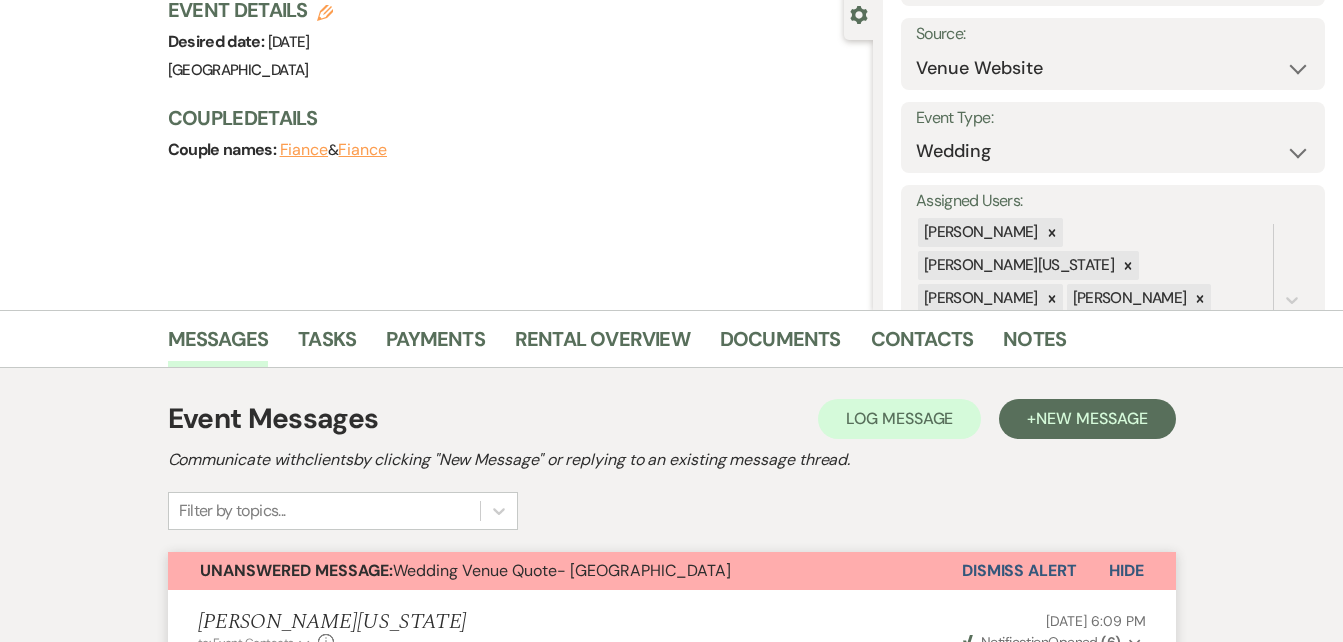 scroll, scrollTop: 0, scrollLeft: 0, axis: both 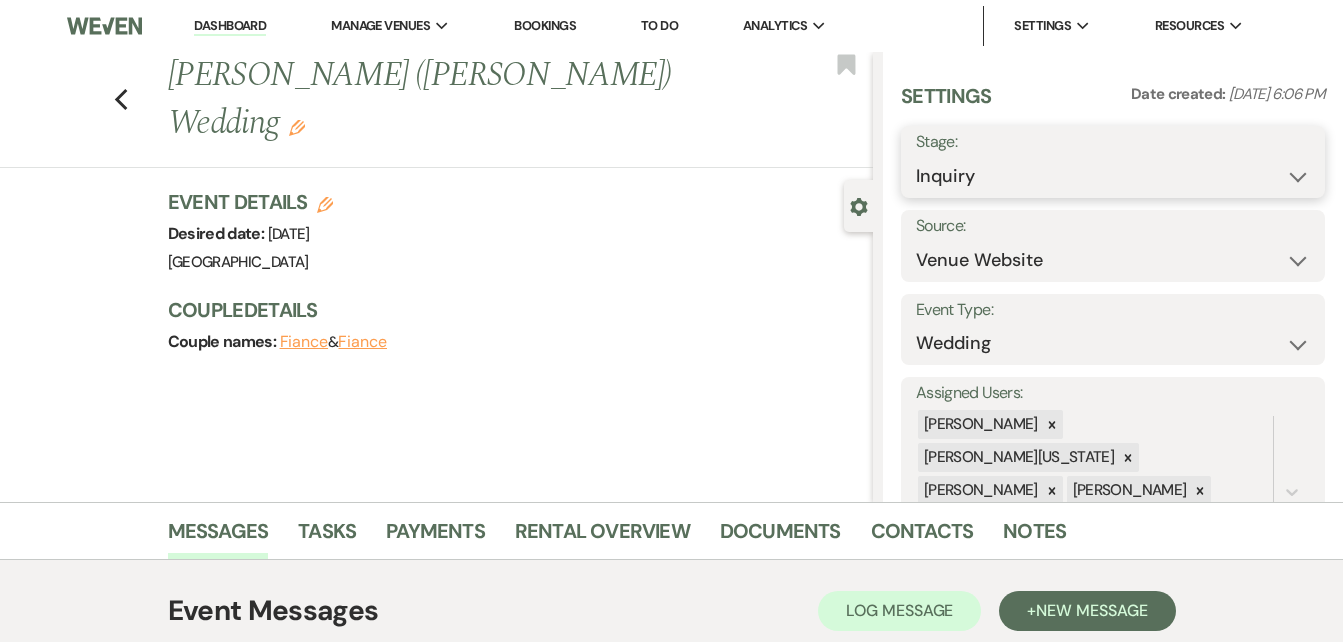 click on "Inquiry Follow Up Tour Requested Tour Confirmed Toured Proposal Sent Booked Lost" at bounding box center [1113, 176] 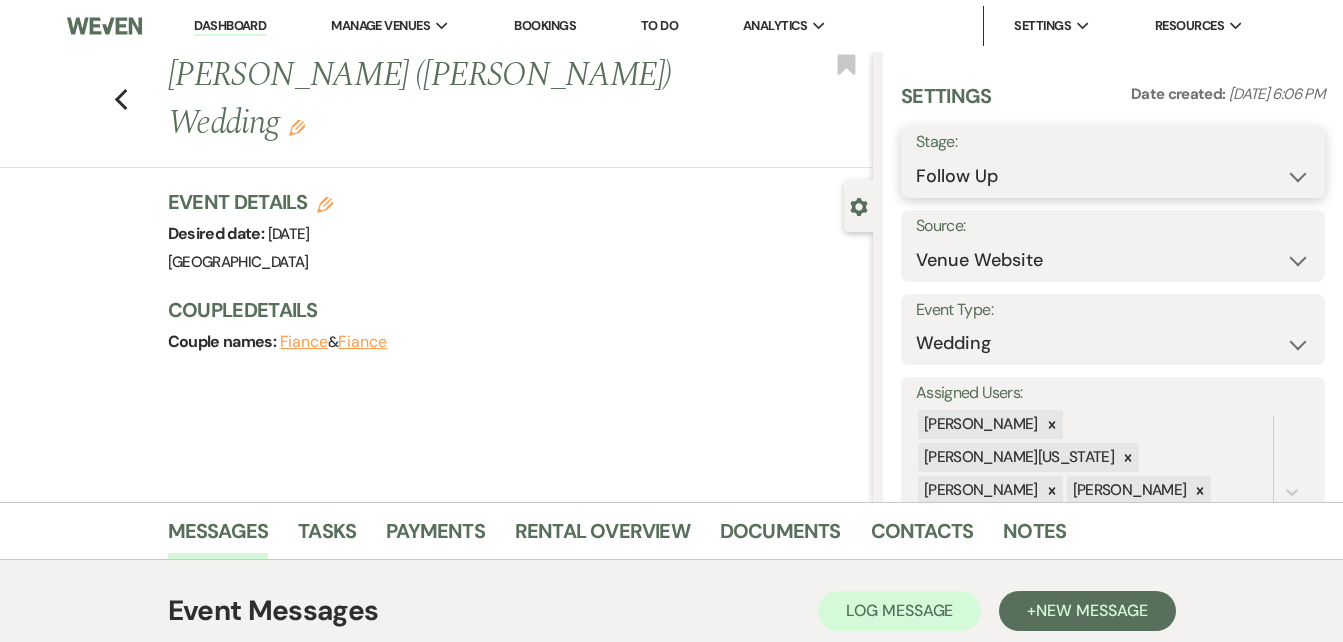 click on "Inquiry Follow Up Tour Requested Tour Confirmed Toured Proposal Sent Booked Lost" at bounding box center (1113, 176) 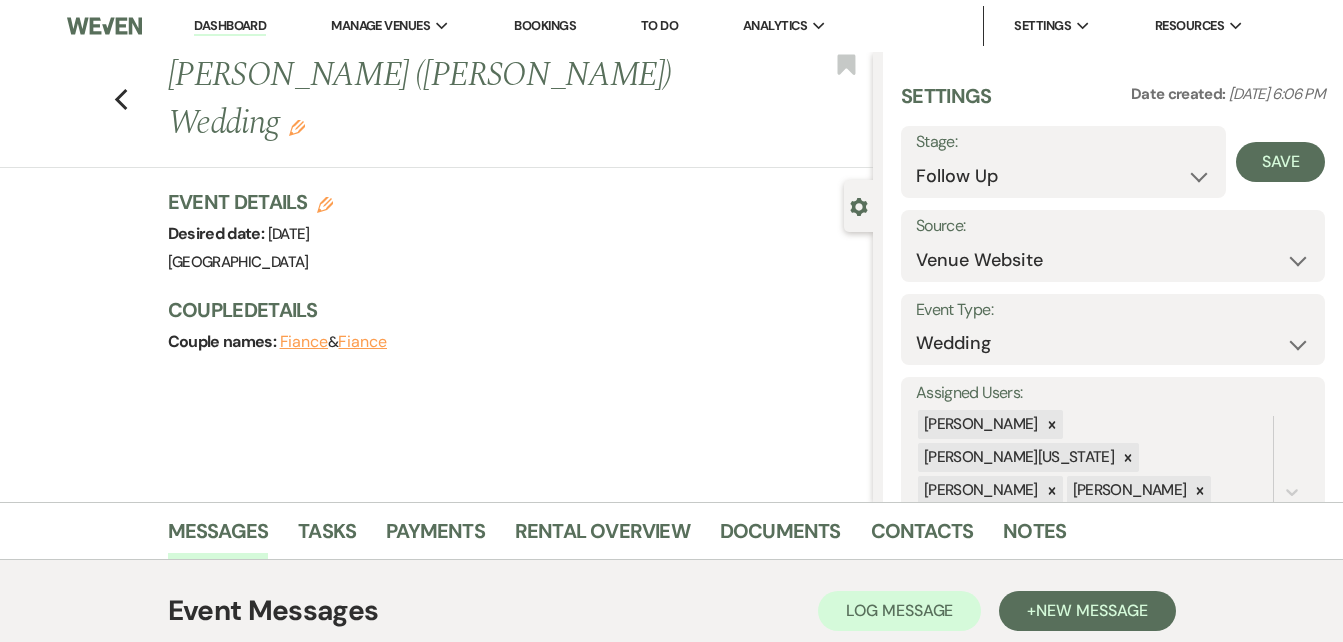 click on "Timara Walker (Annette Burgess) Wedding Edit" at bounding box center (446, 99) 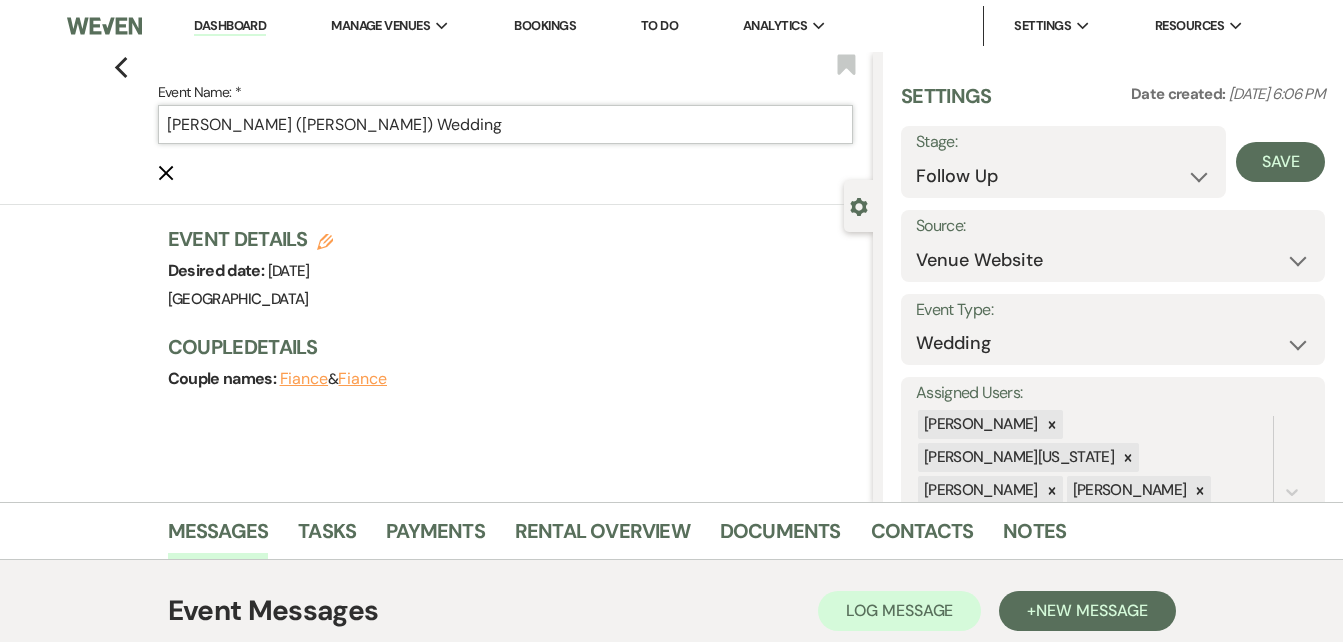 click on "Timara Walker (Annette Burgess) Wedding" at bounding box center (505, 124) 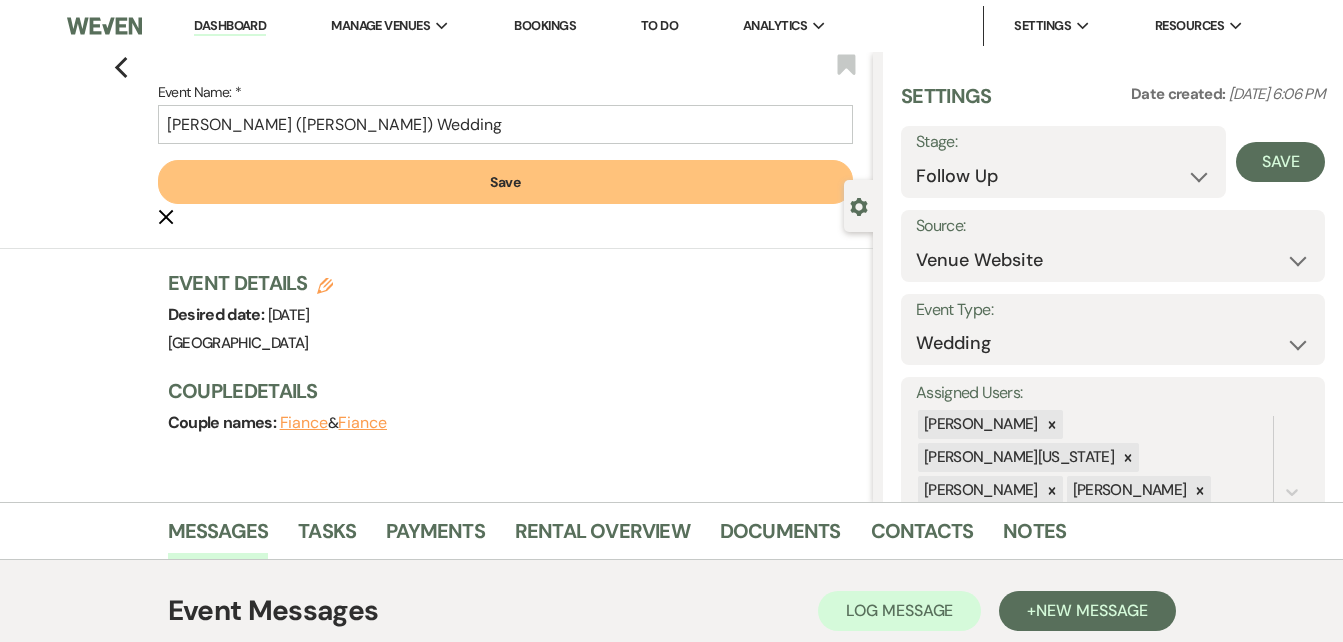 click on "Stage: Inquiry Follow Up Tour Requested Tour Confirmed Toured Proposal Sent Booked Lost" at bounding box center [1064, 162] 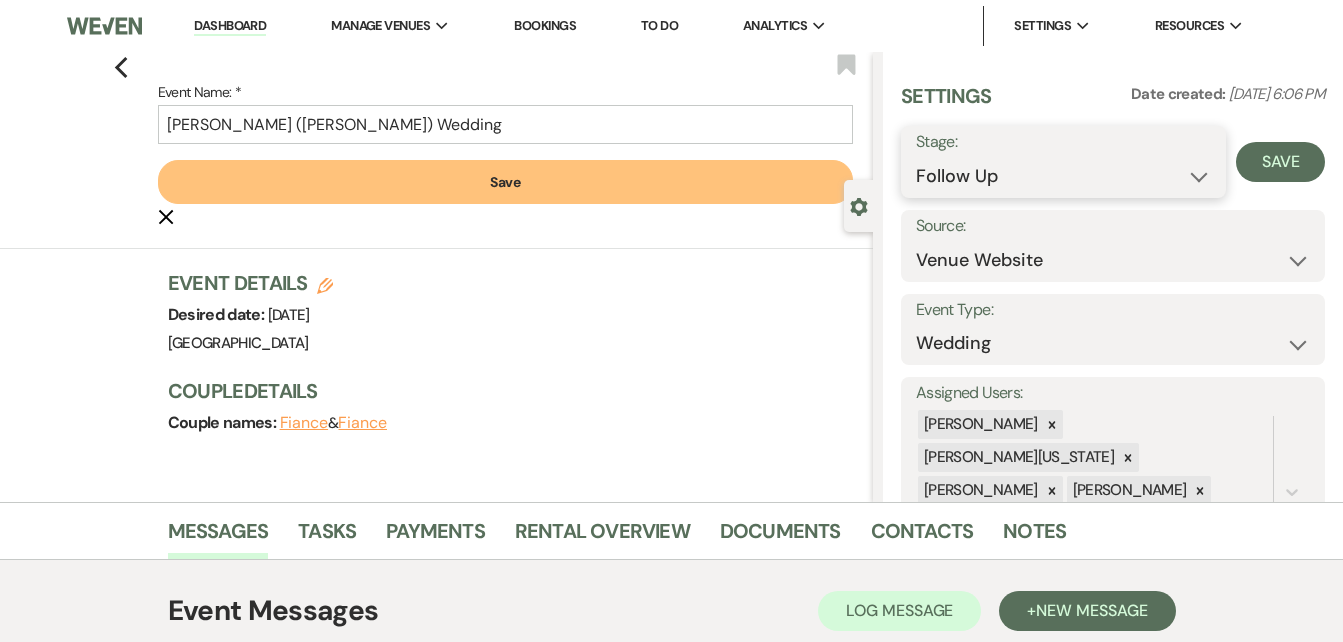 click on "Inquiry Follow Up Tour Requested Tour Confirmed Toured Proposal Sent Booked Lost" at bounding box center (1064, 176) 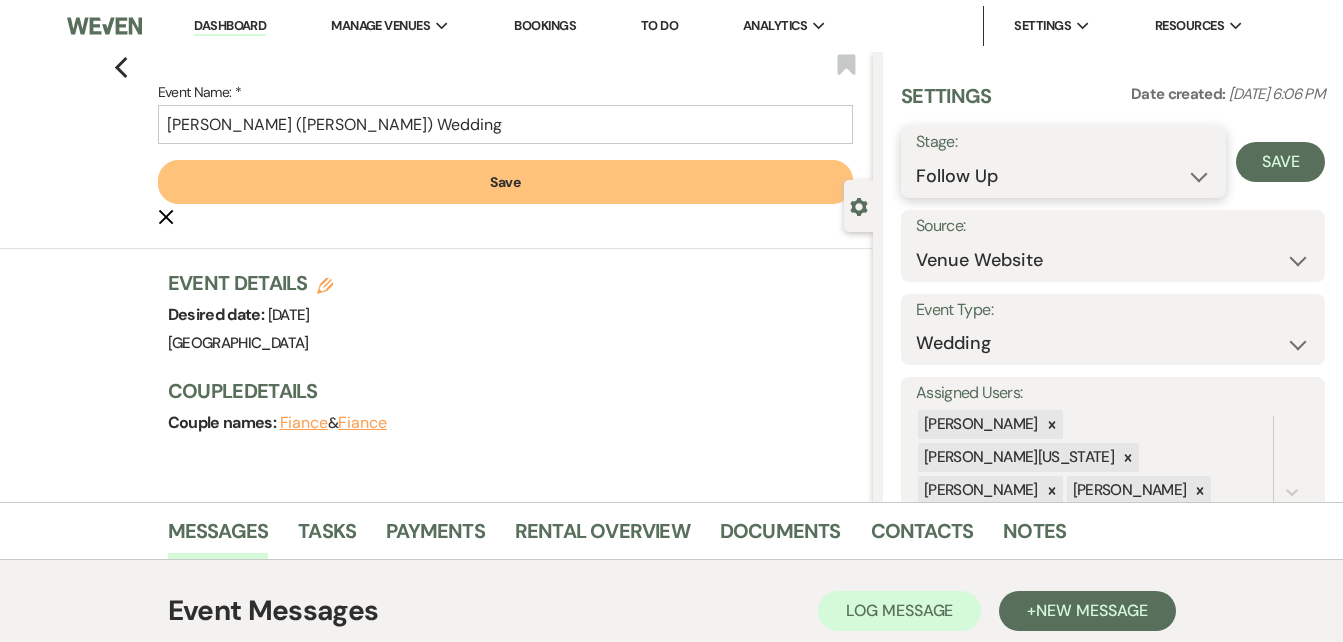 click on "Inquiry Follow Up Tour Requested Tour Confirmed Toured Proposal Sent Booked Lost" at bounding box center [1064, 176] 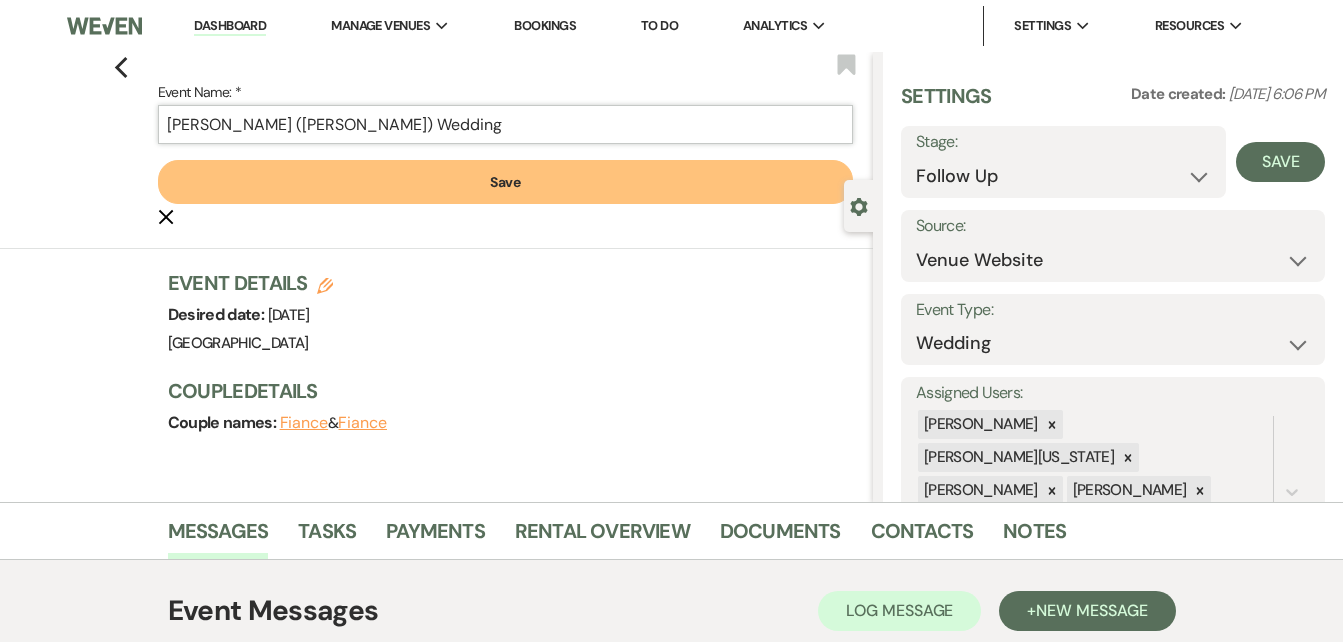 click on "Timara Walker (Annette Burgess) Wedding" at bounding box center (505, 124) 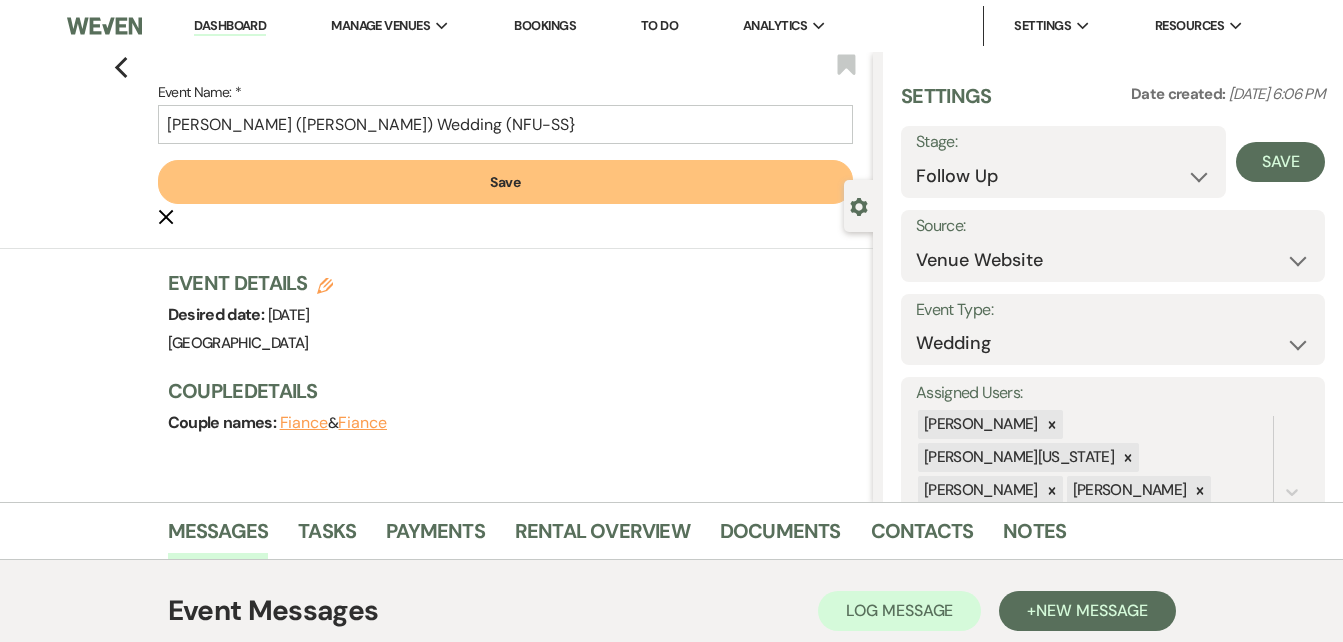 click on "Save" at bounding box center [505, 182] 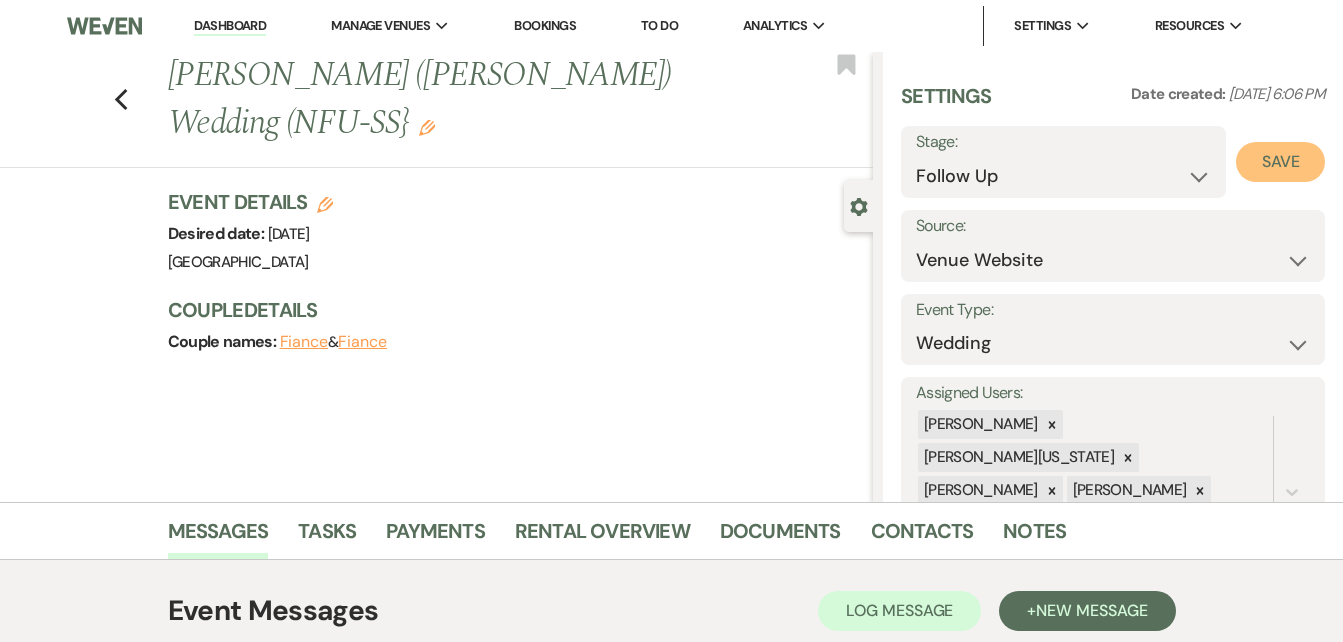 click on "Save" at bounding box center [1280, 162] 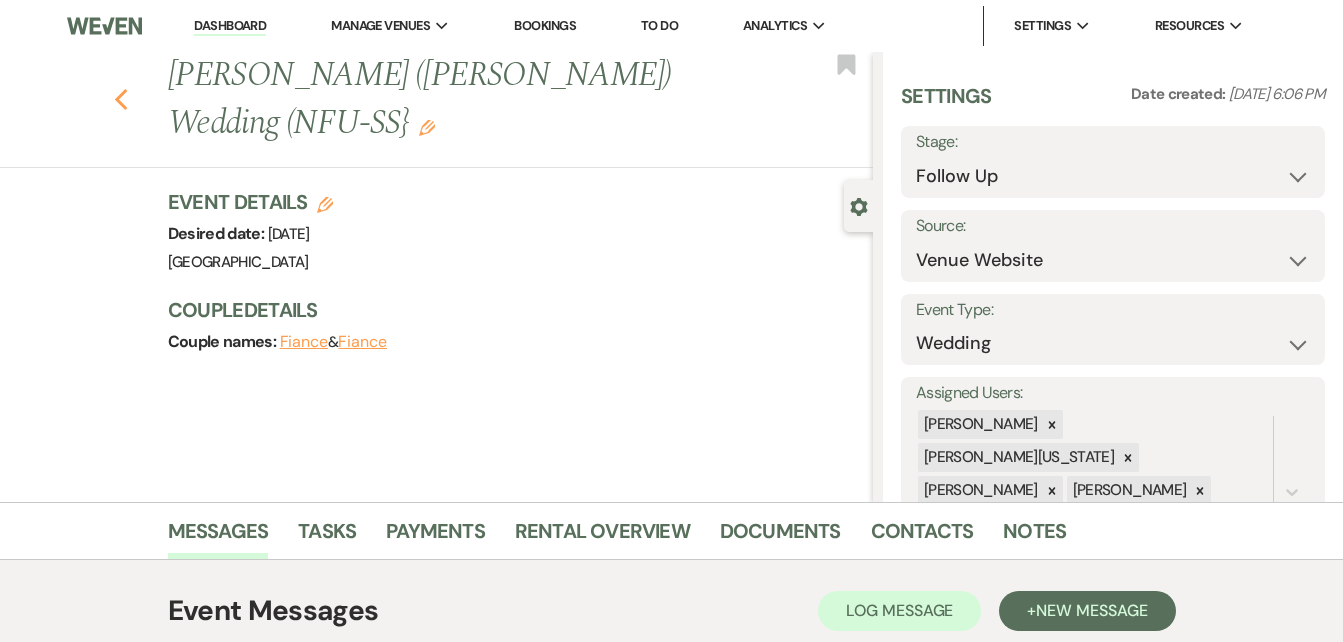 click 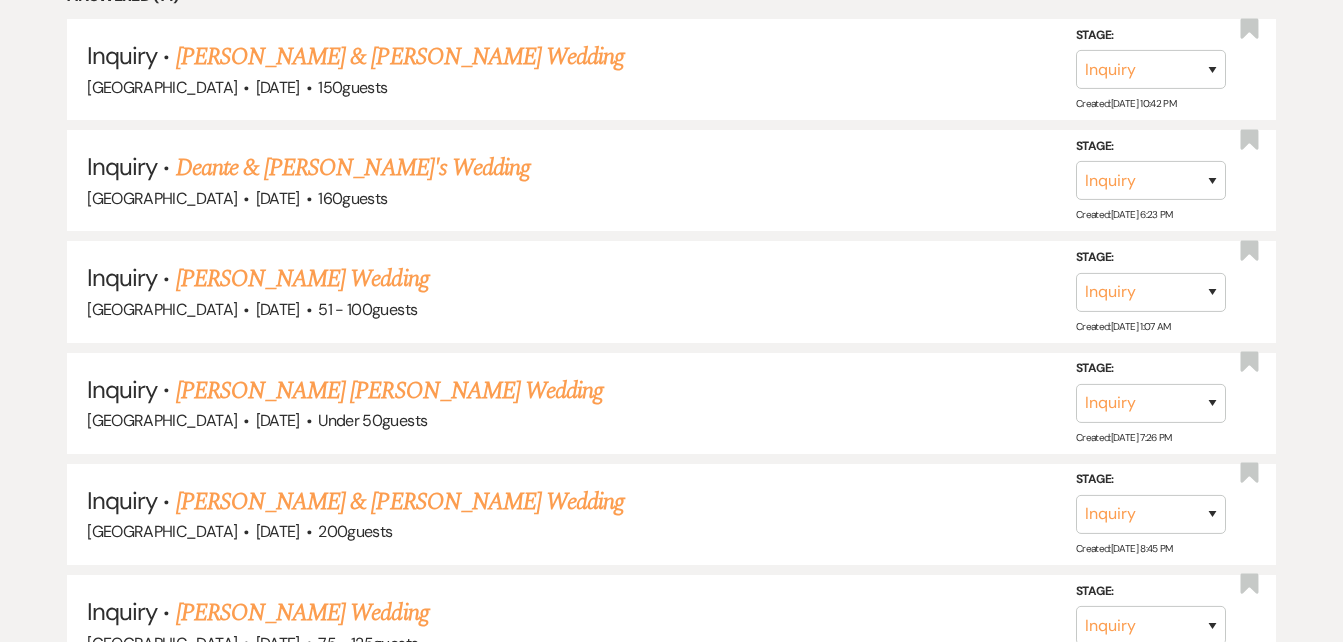 scroll, scrollTop: 1342, scrollLeft: 0, axis: vertical 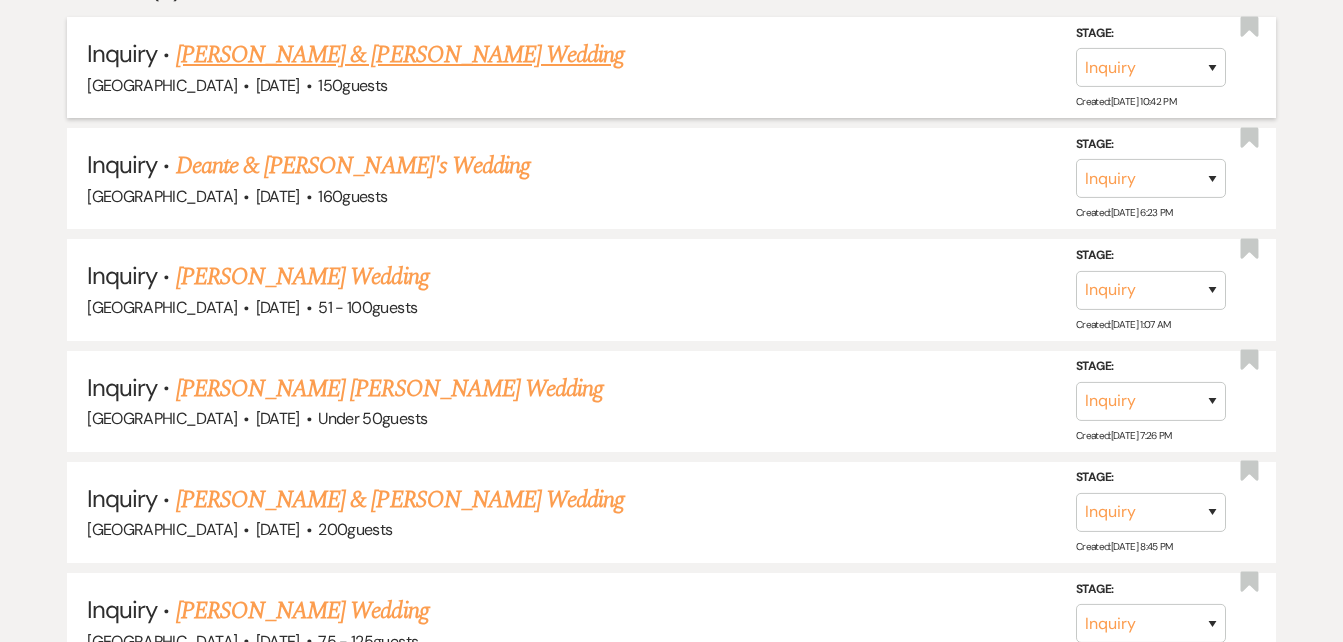 click on "William Callahan & Lillian Moore's Wedding" at bounding box center [400, 55] 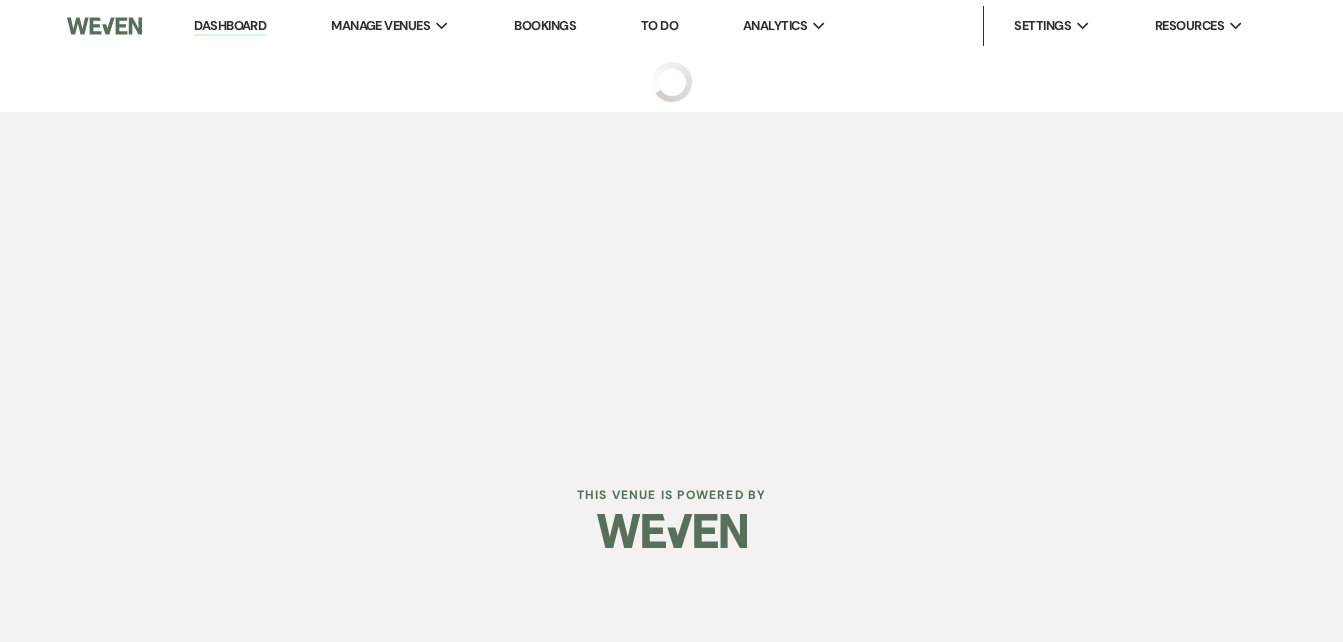 scroll, scrollTop: 0, scrollLeft: 0, axis: both 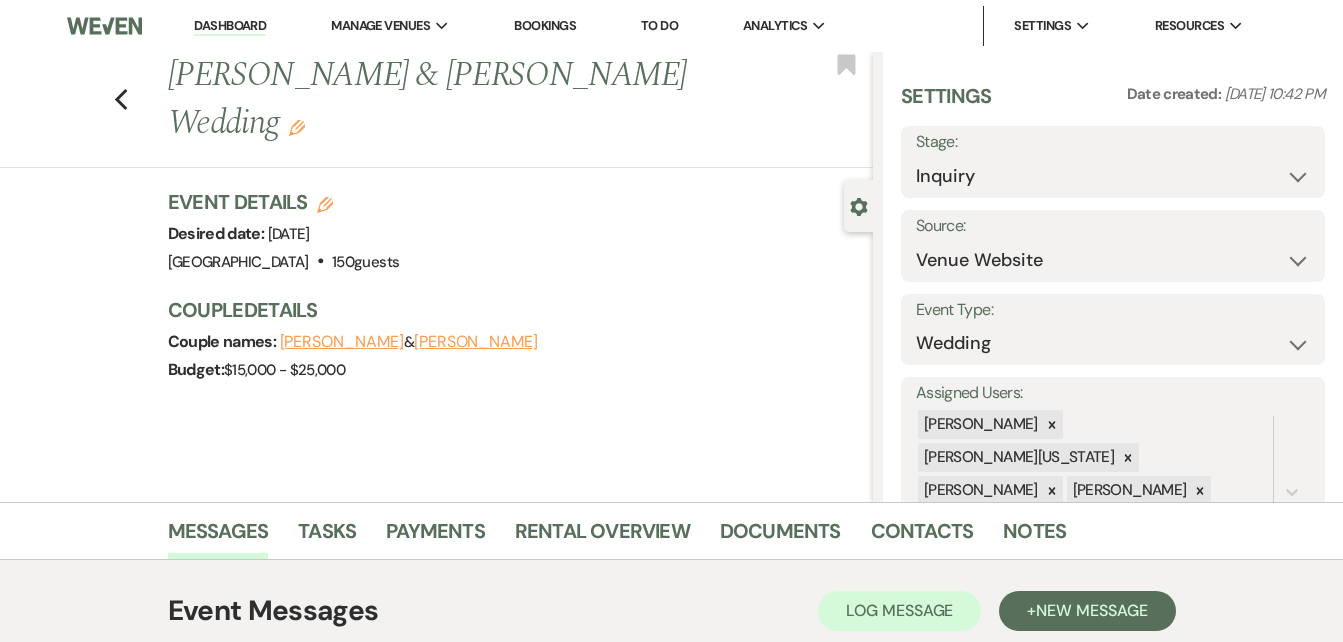 click on "Edit" 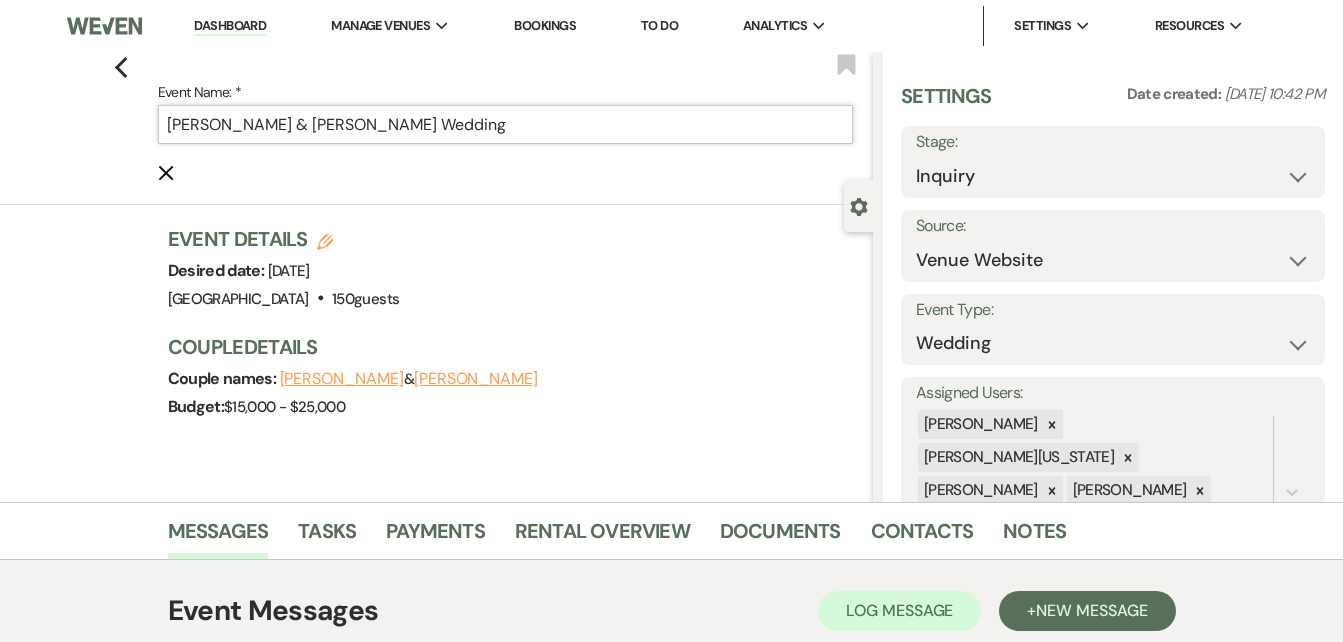 click on "William Callahan & Lillian Moore's Wedding" at bounding box center (505, 124) 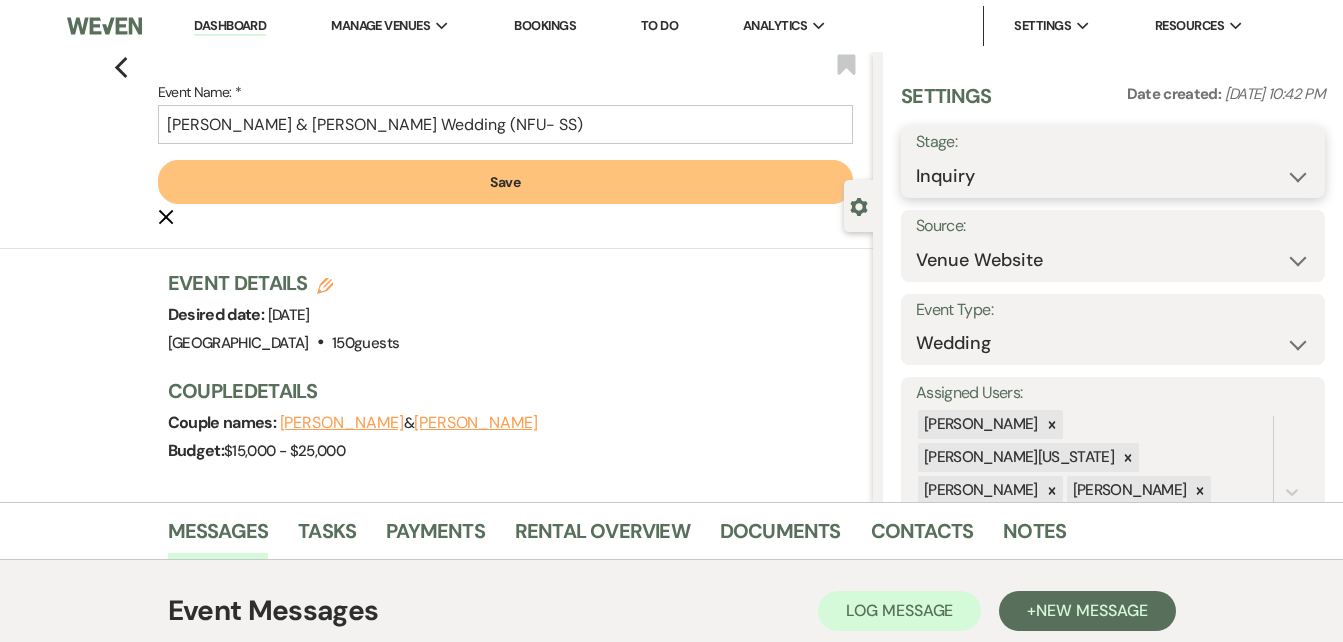 click on "Inquiry Follow Up Tour Requested Tour Confirmed Toured Proposal Sent Booked Lost" at bounding box center [1113, 176] 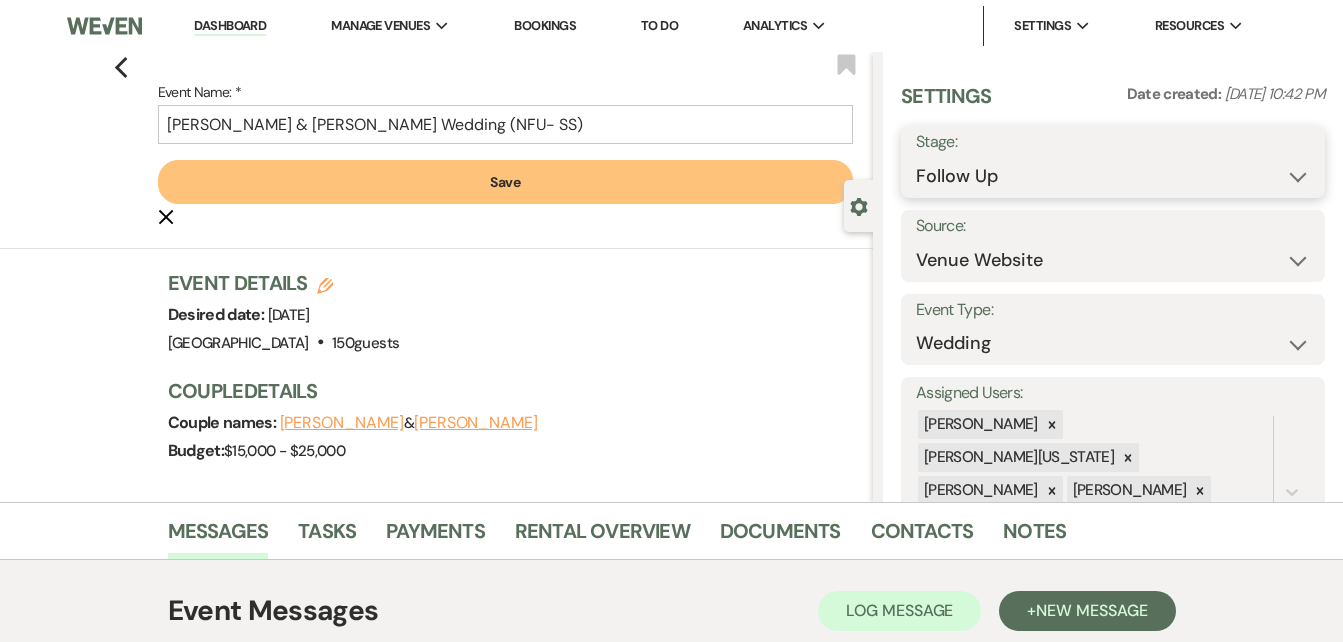 click on "Inquiry Follow Up Tour Requested Tour Confirmed Toured Proposal Sent Booked Lost" at bounding box center [1113, 176] 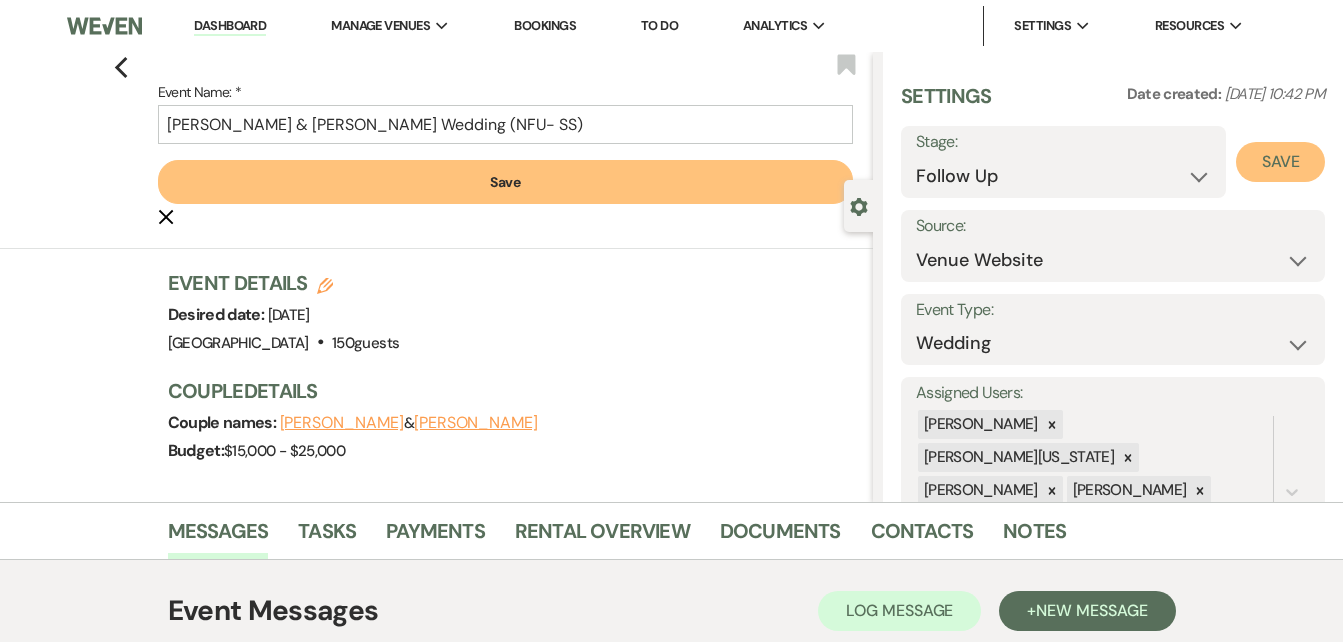 click on "Save" at bounding box center [1280, 162] 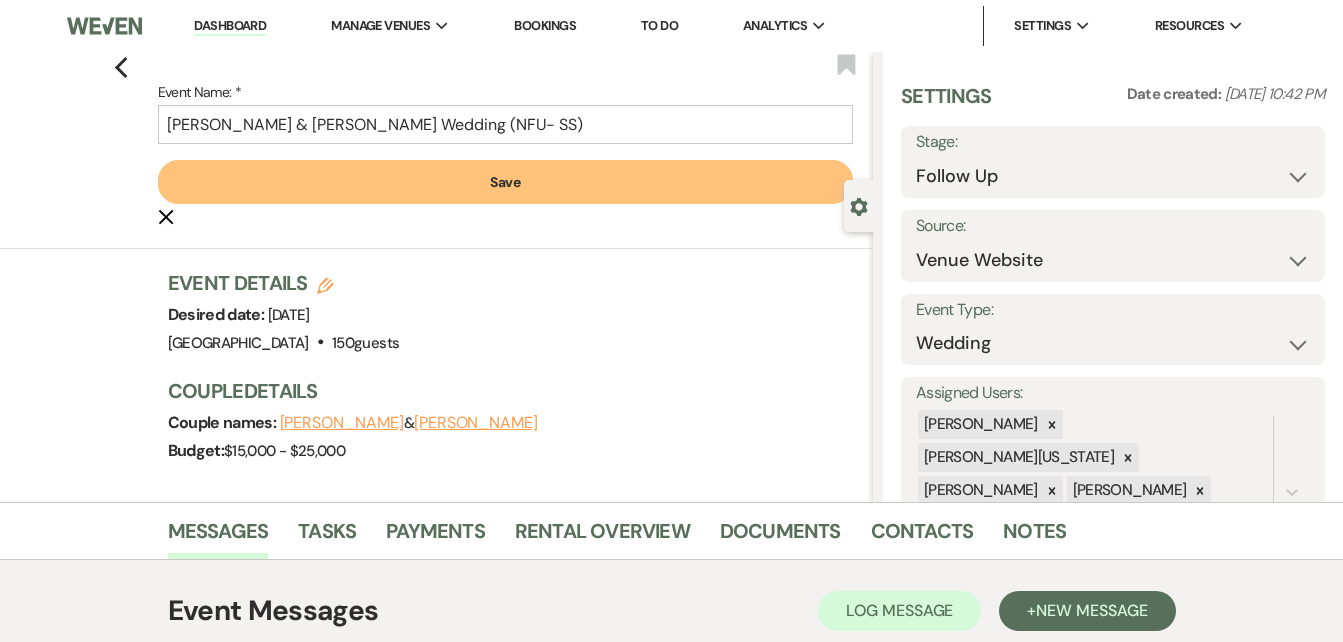 click on "Save" at bounding box center (505, 182) 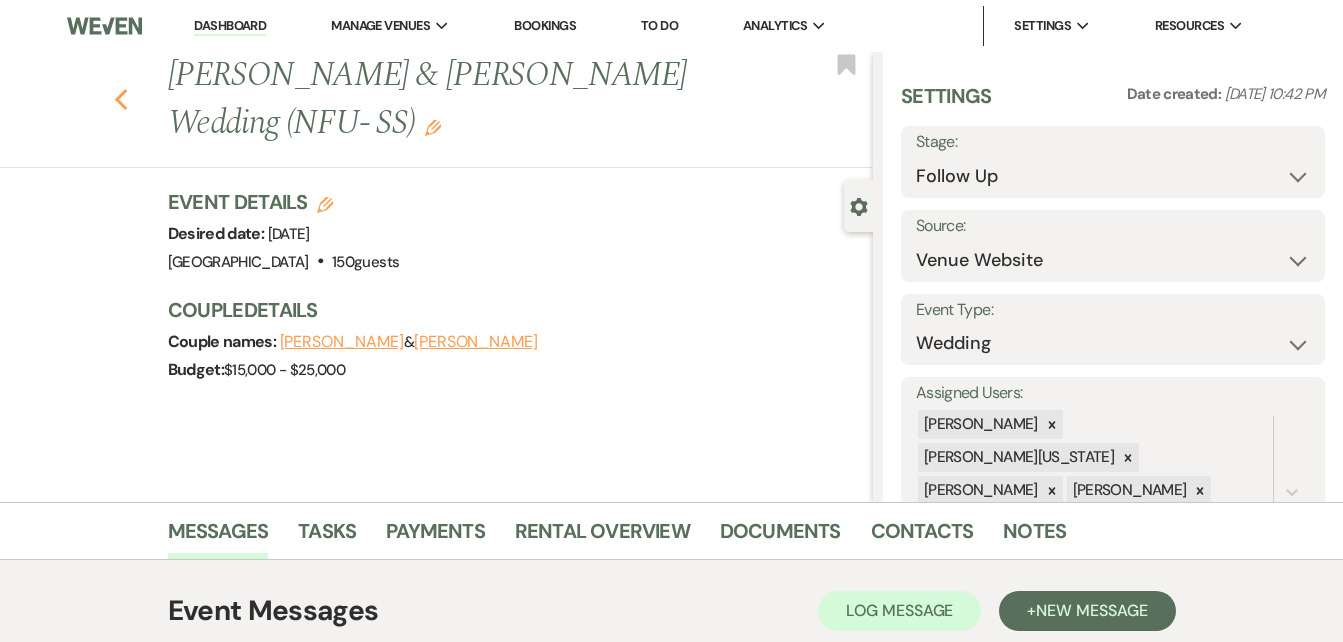 click on "Previous" 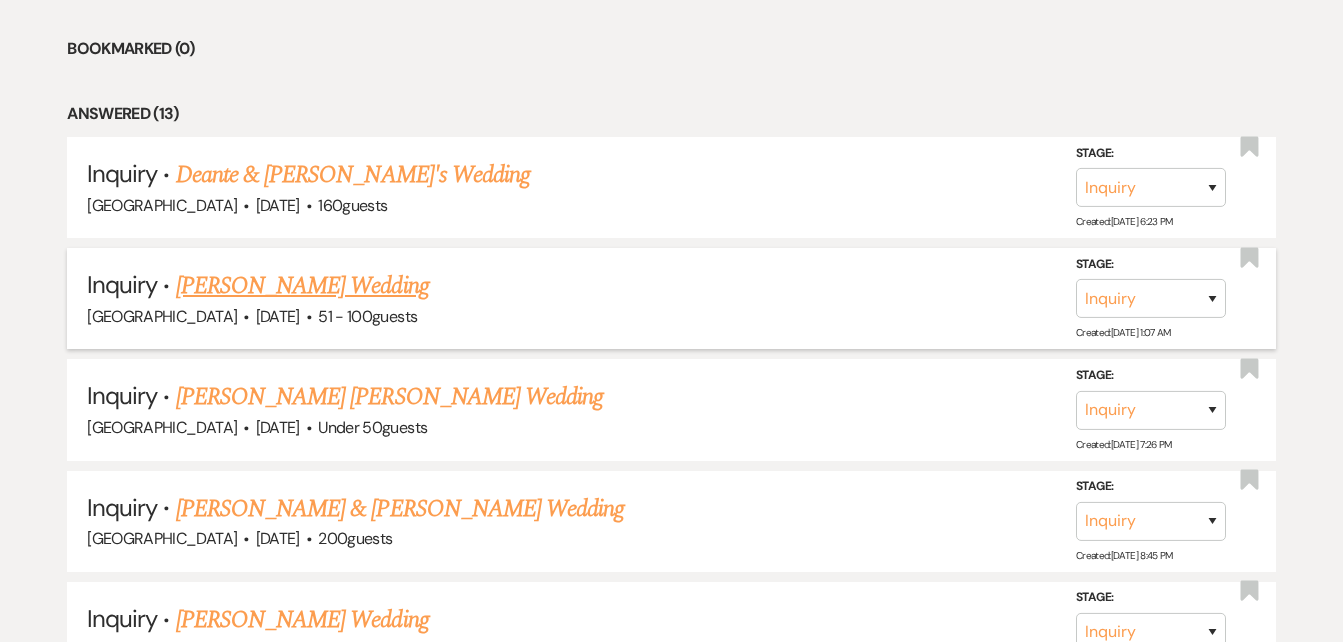 scroll, scrollTop: 1219, scrollLeft: 0, axis: vertical 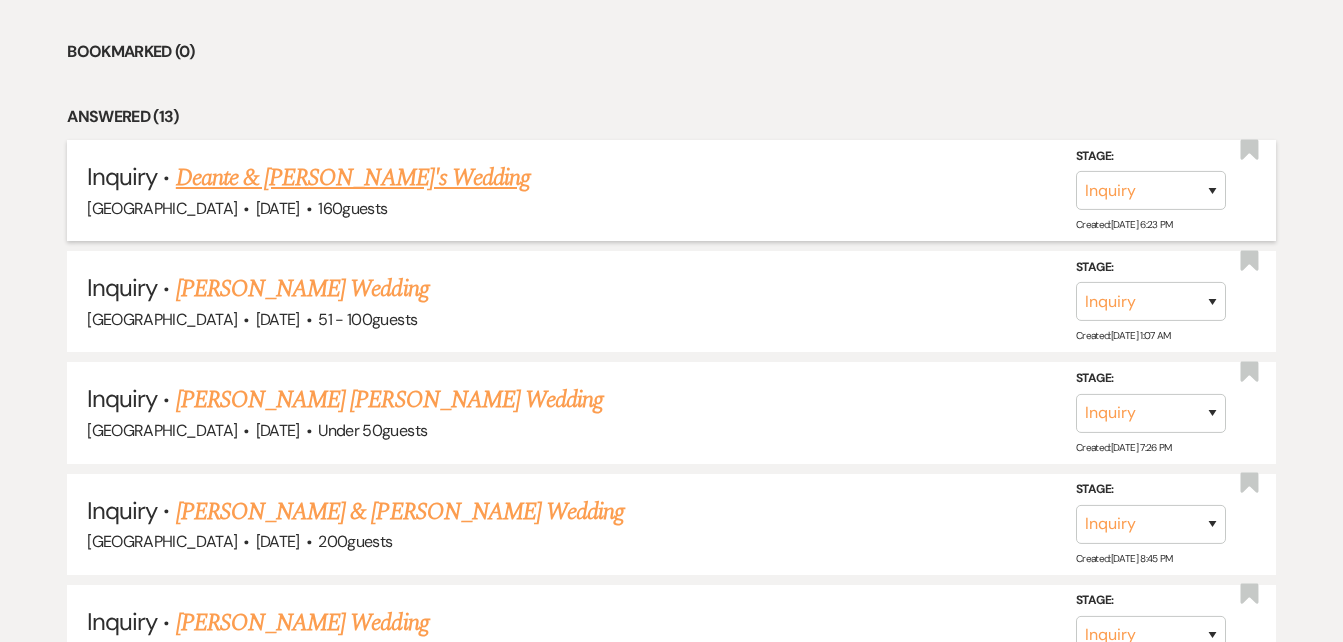 click on "Deante & Lenika's Wedding" at bounding box center (353, 178) 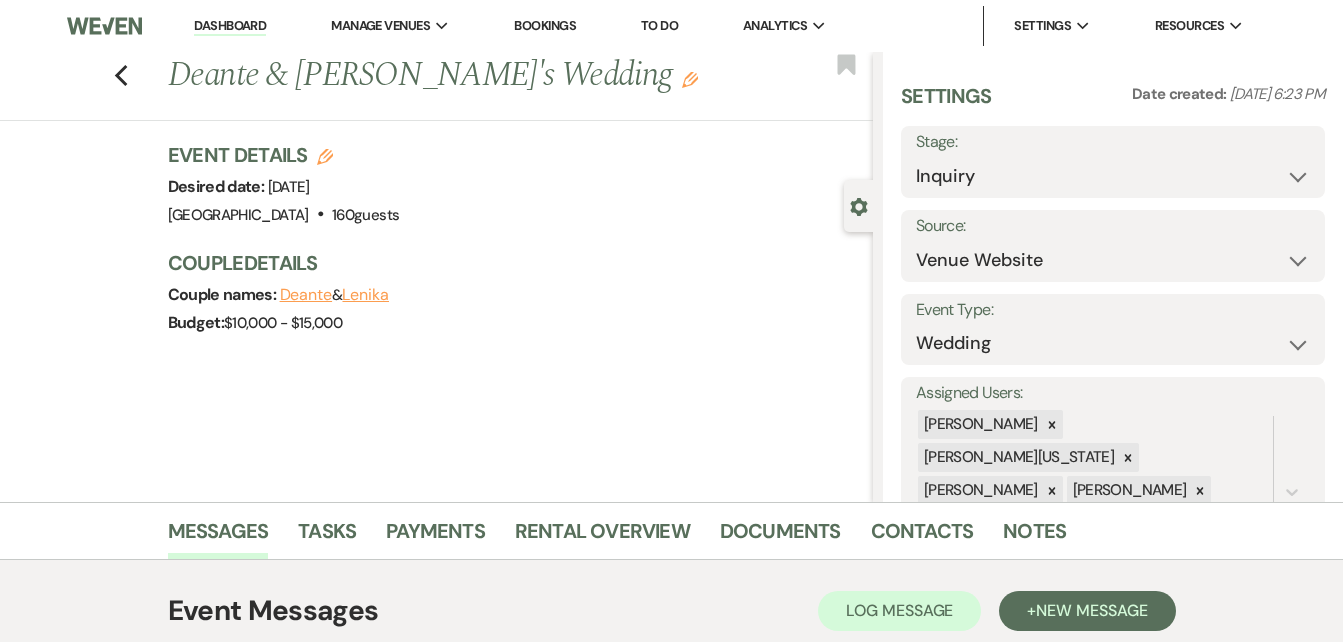 click on "Edit" 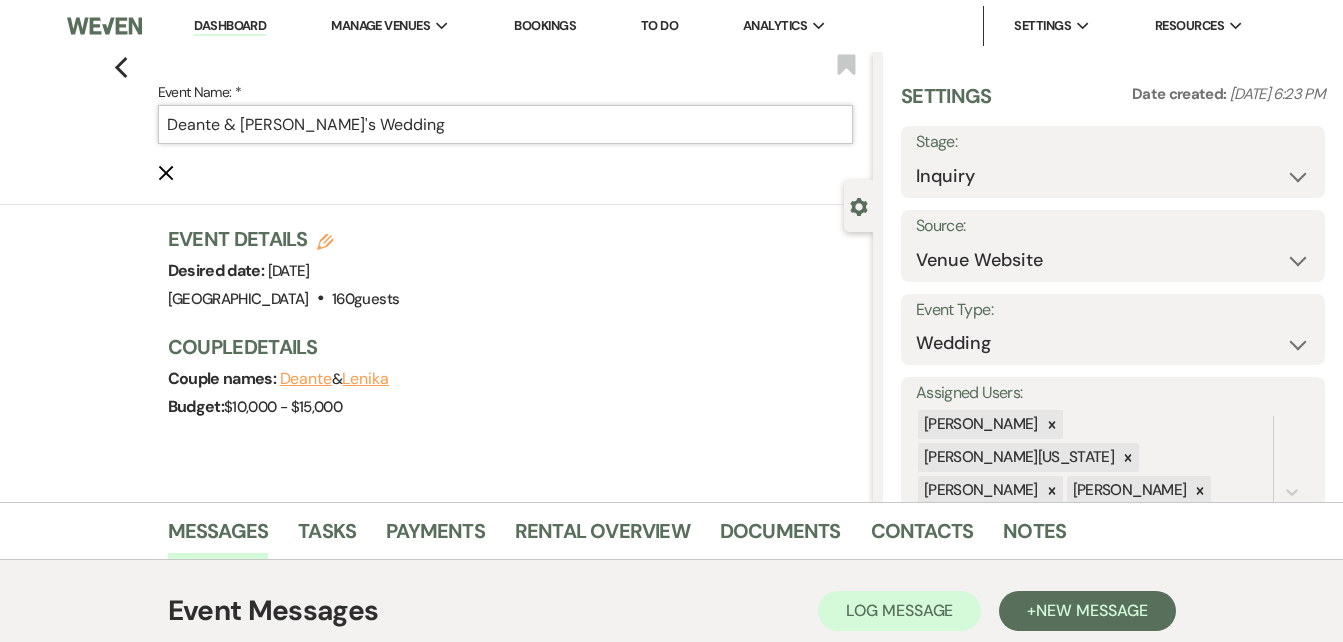 click on "Deante & Lenika's Wedding" at bounding box center [505, 124] 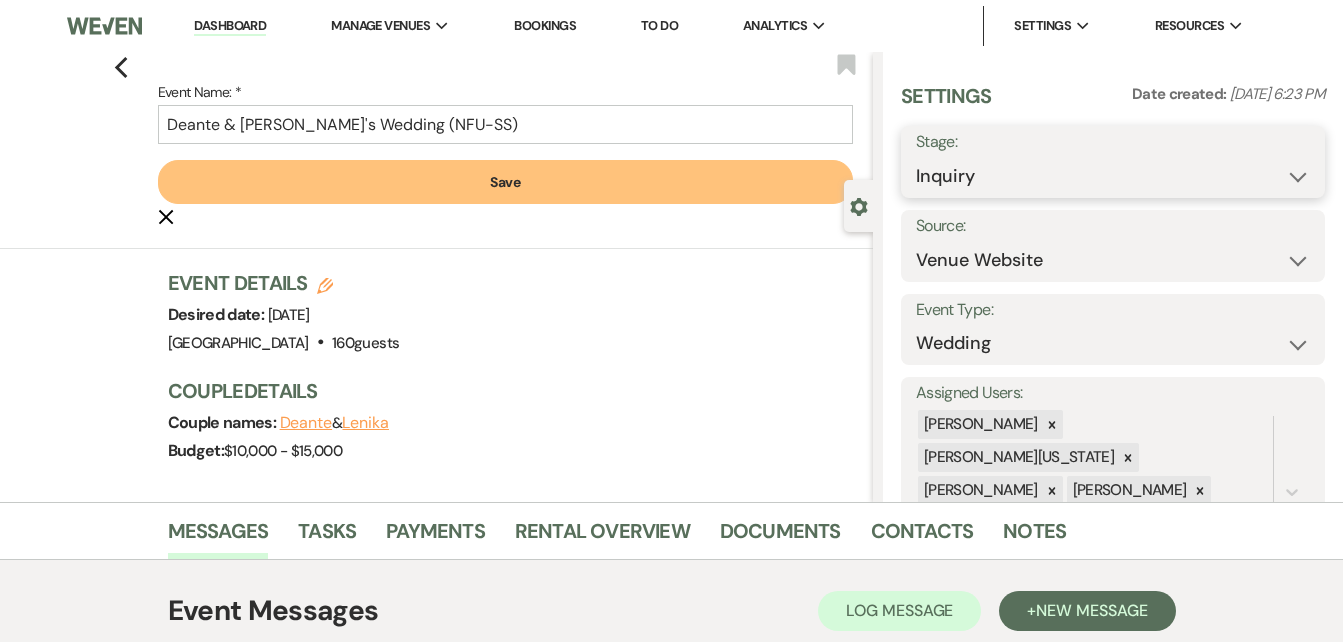 click on "Inquiry Follow Up Tour Requested Tour Confirmed Toured Proposal Sent Booked Lost" at bounding box center [1113, 176] 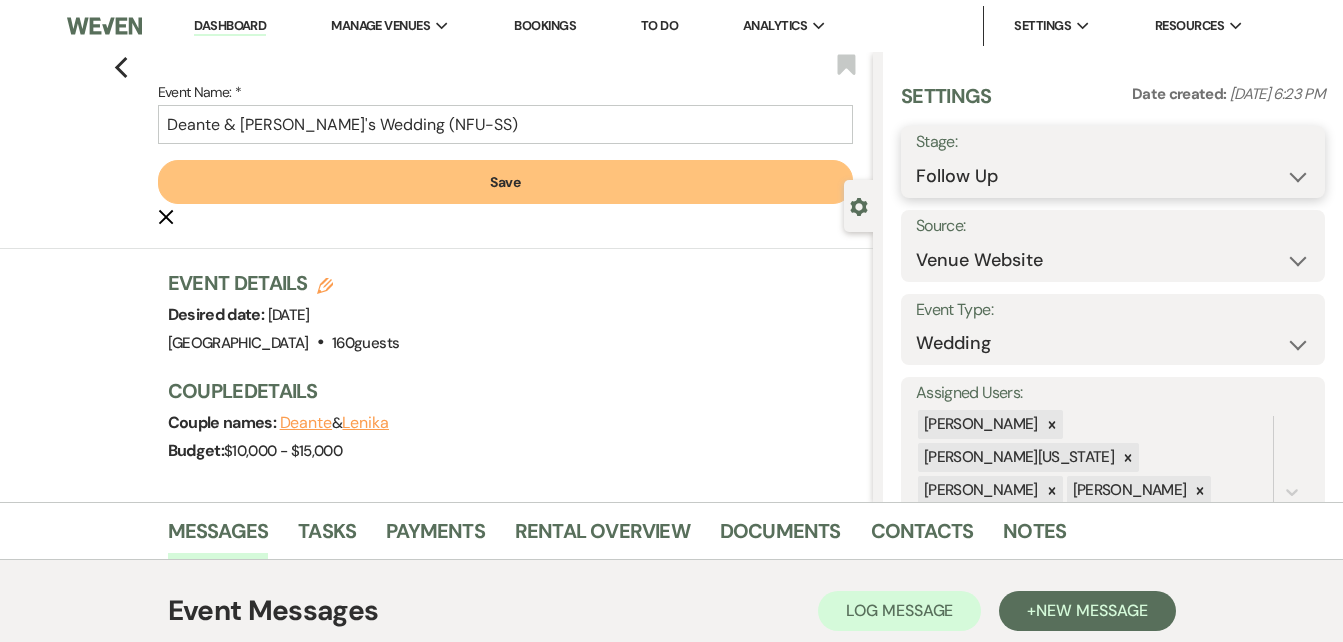 click on "Inquiry Follow Up Tour Requested Tour Confirmed Toured Proposal Sent Booked Lost" at bounding box center (1113, 176) 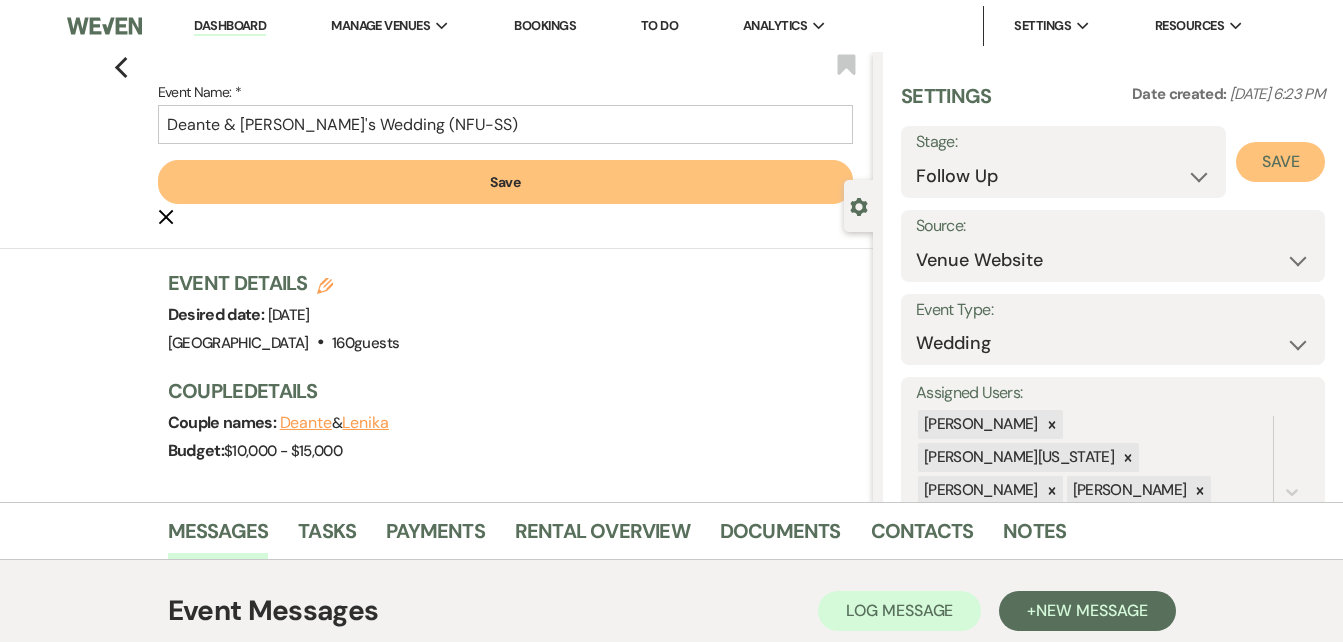 click on "Save" at bounding box center [1280, 162] 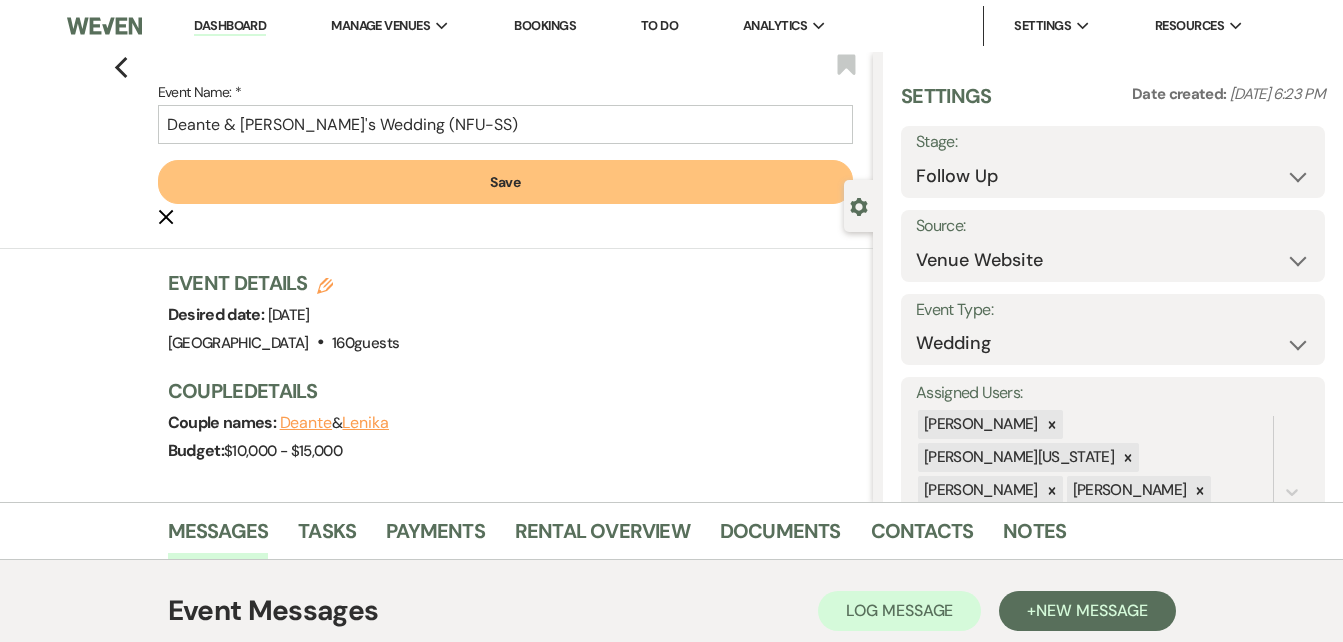 click on "Save" at bounding box center (505, 182) 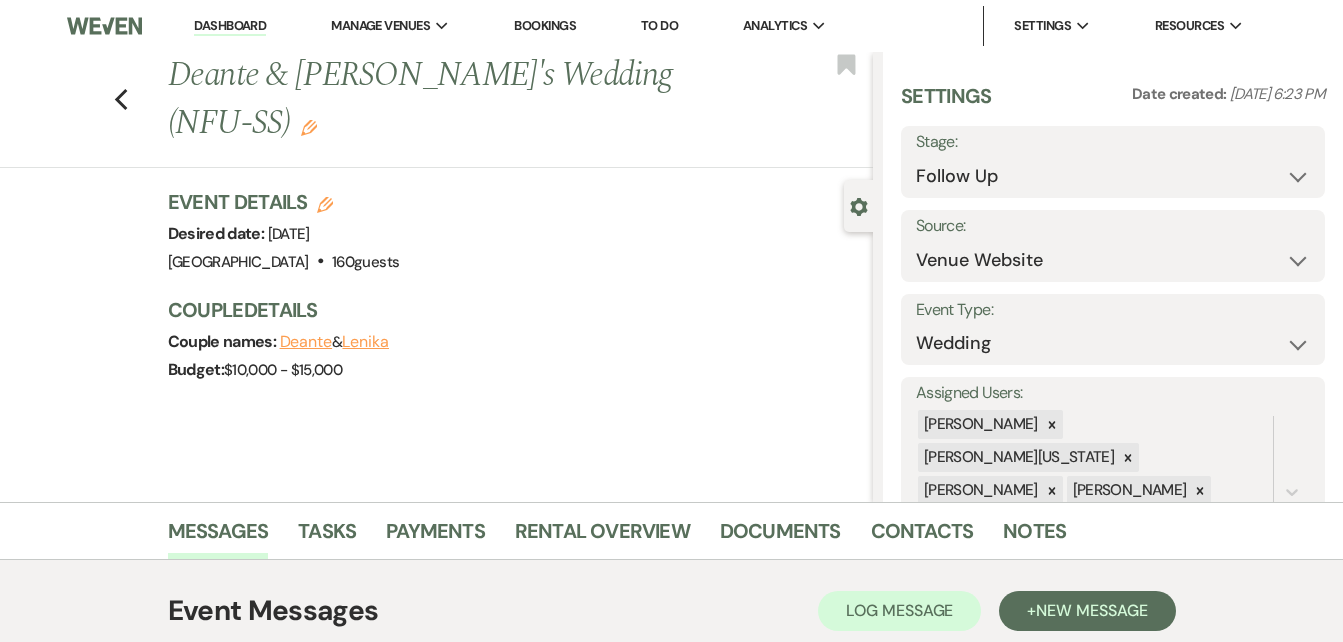 click on "Previous Deante & Lenika's Wedding (NFU-SS) Edit Bookmark" at bounding box center (431, 110) 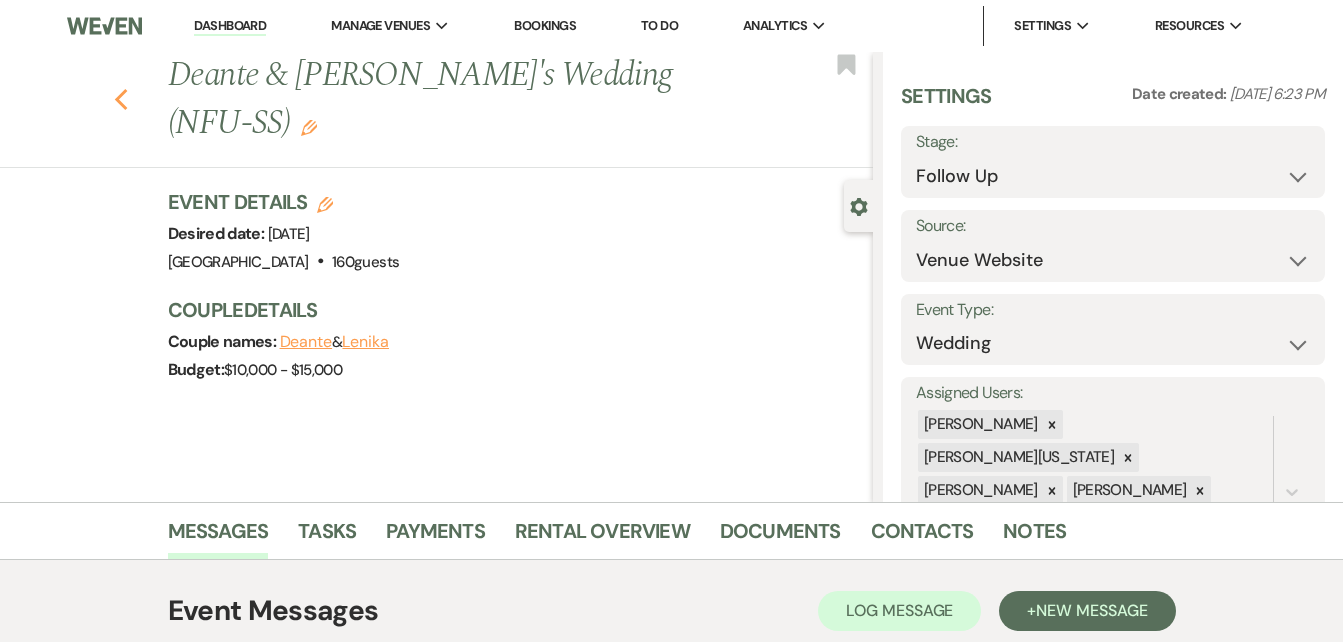 click on "Previous" 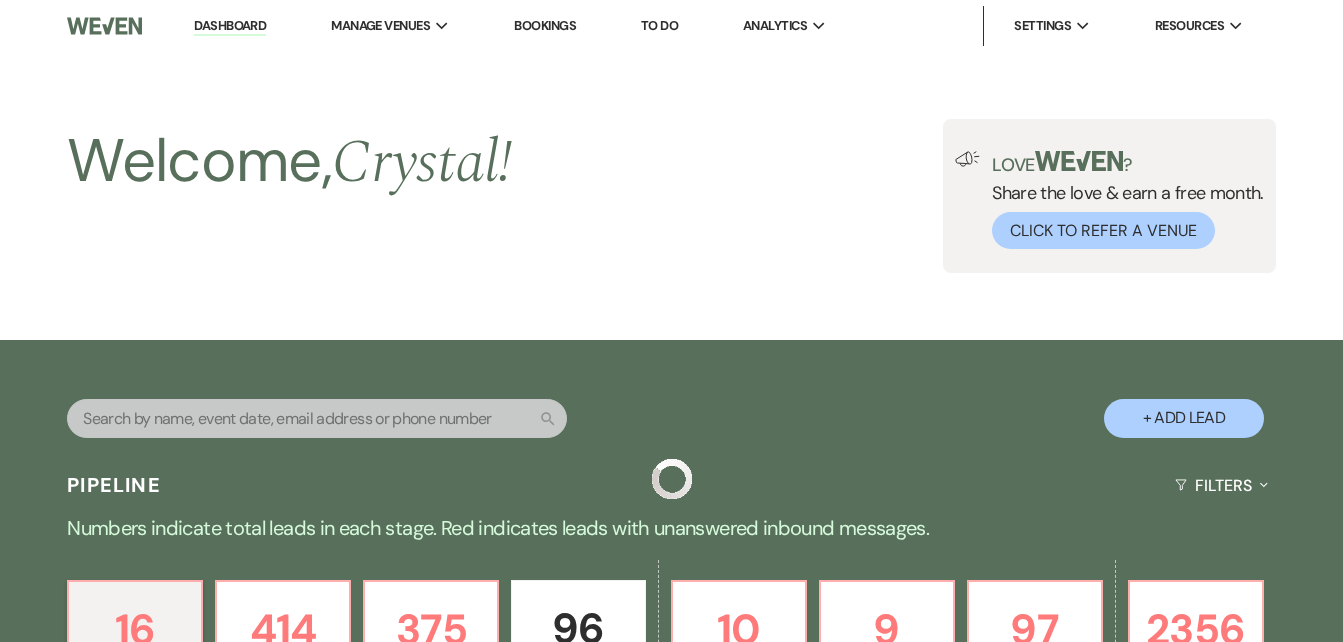 scroll, scrollTop: 1219, scrollLeft: 0, axis: vertical 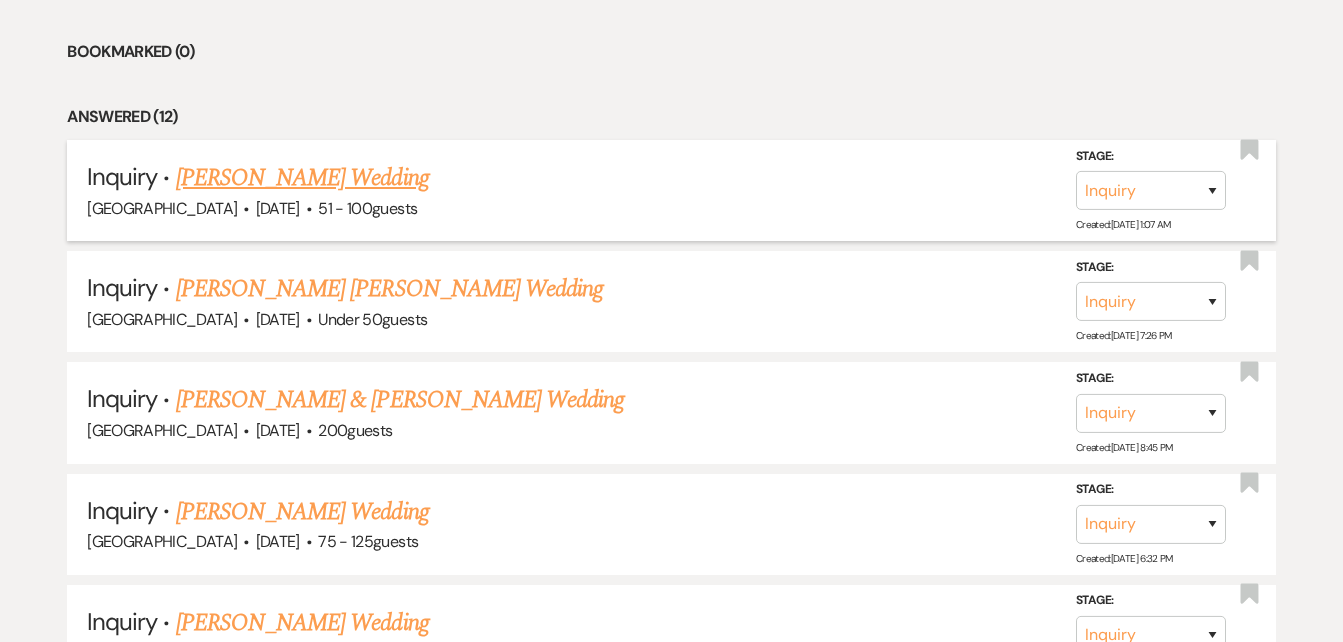 click on "Sara McShane's Wedding" at bounding box center (302, 178) 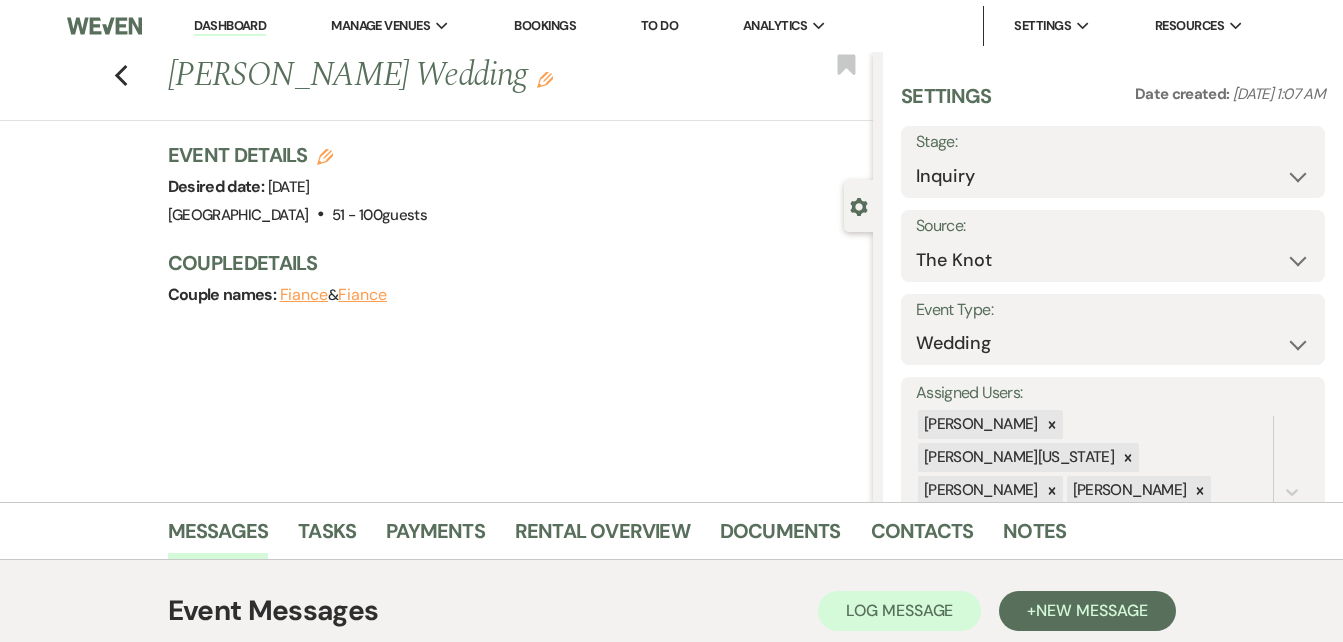 click on "Edit" 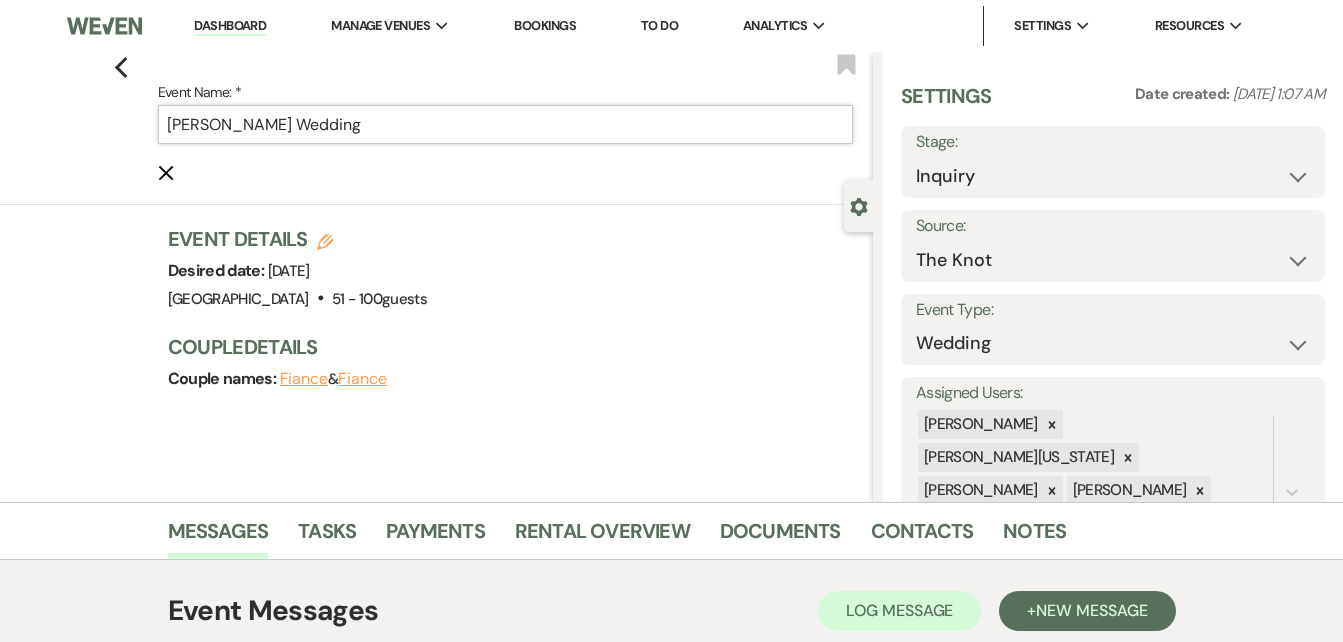 click on "Sara McShane's Wedding" at bounding box center (505, 124) 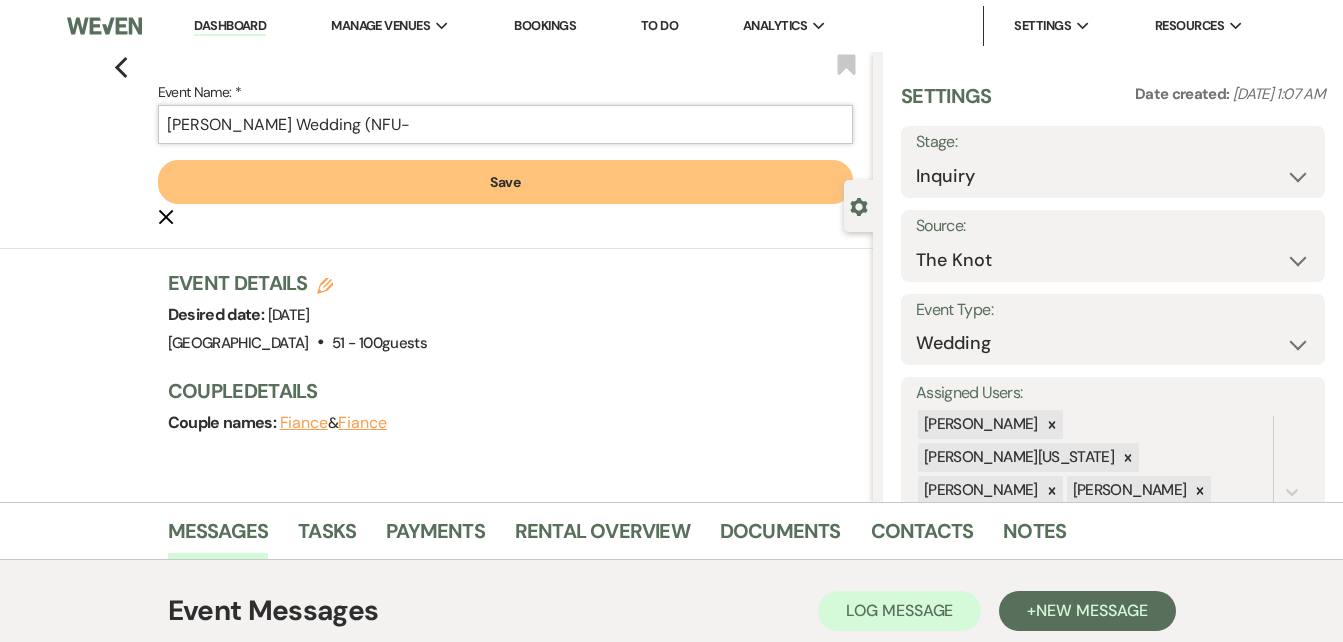 click on "Save" at bounding box center [505, 182] 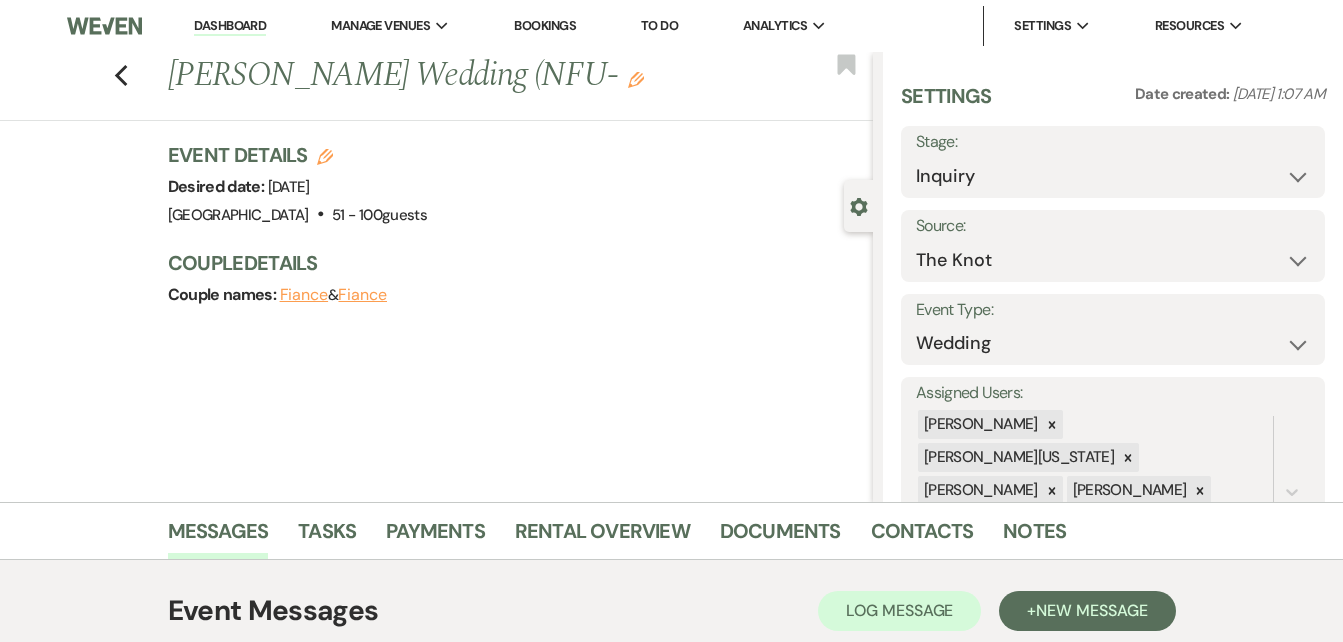 click on "Edit" 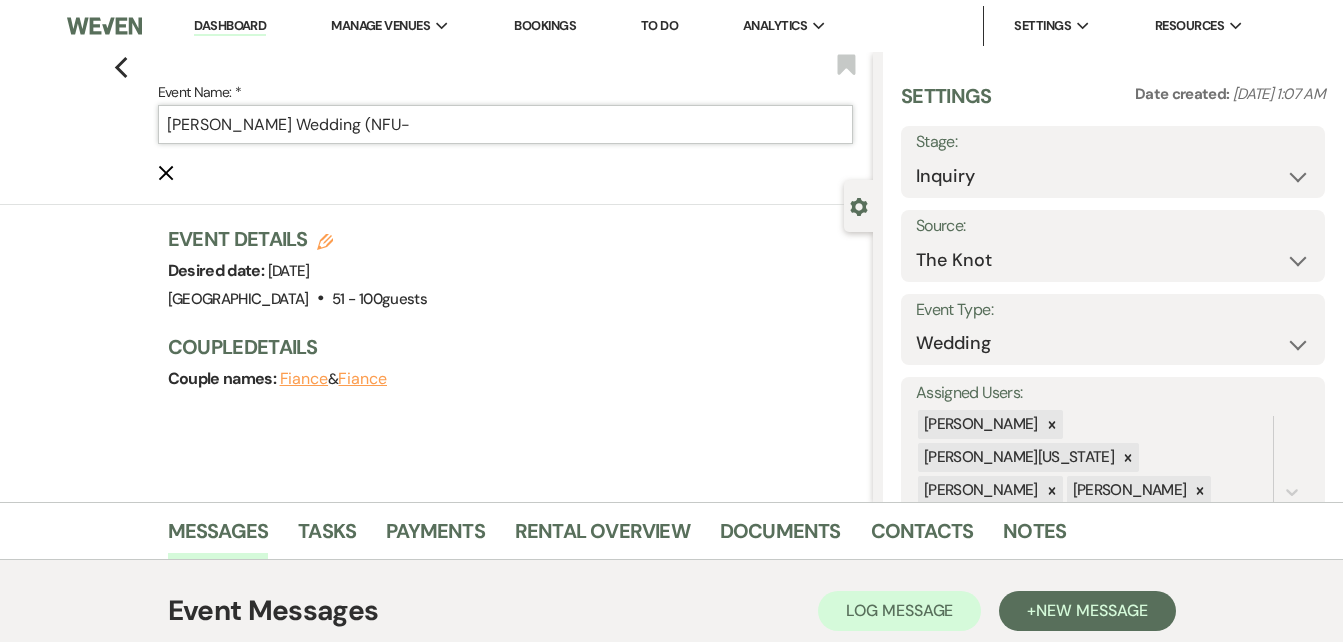 click on "Sara McShane's Wedding (NFU-" at bounding box center [505, 124] 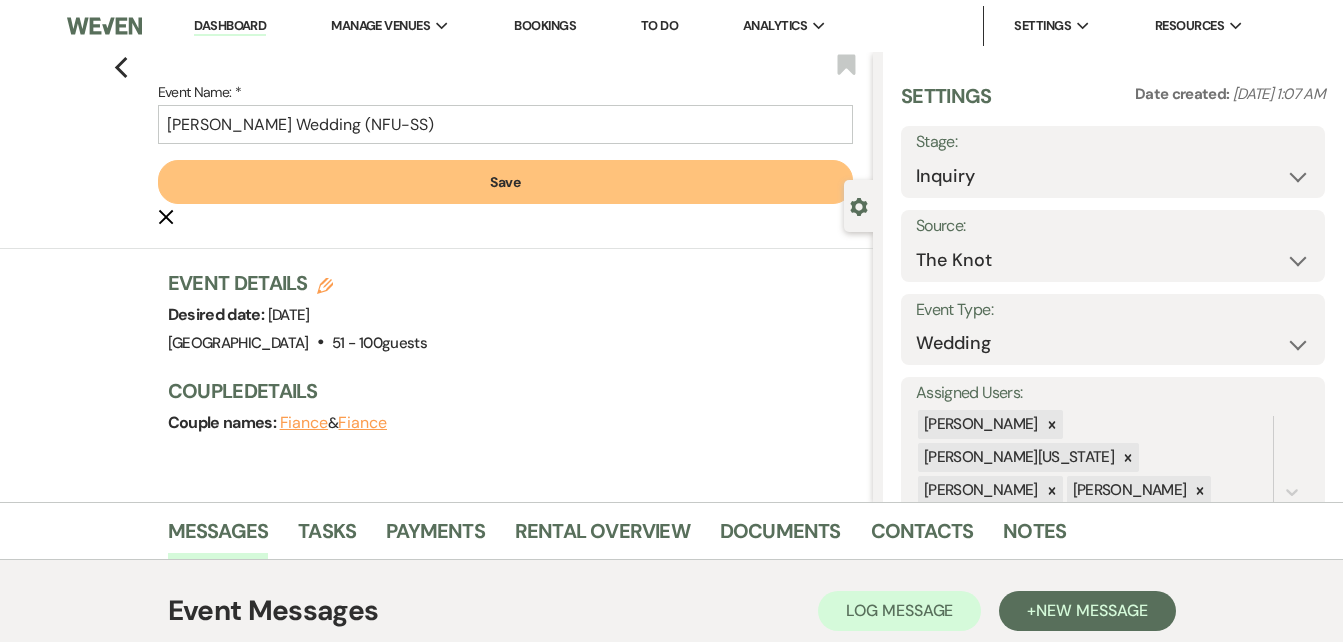 click on "Save" at bounding box center [505, 182] 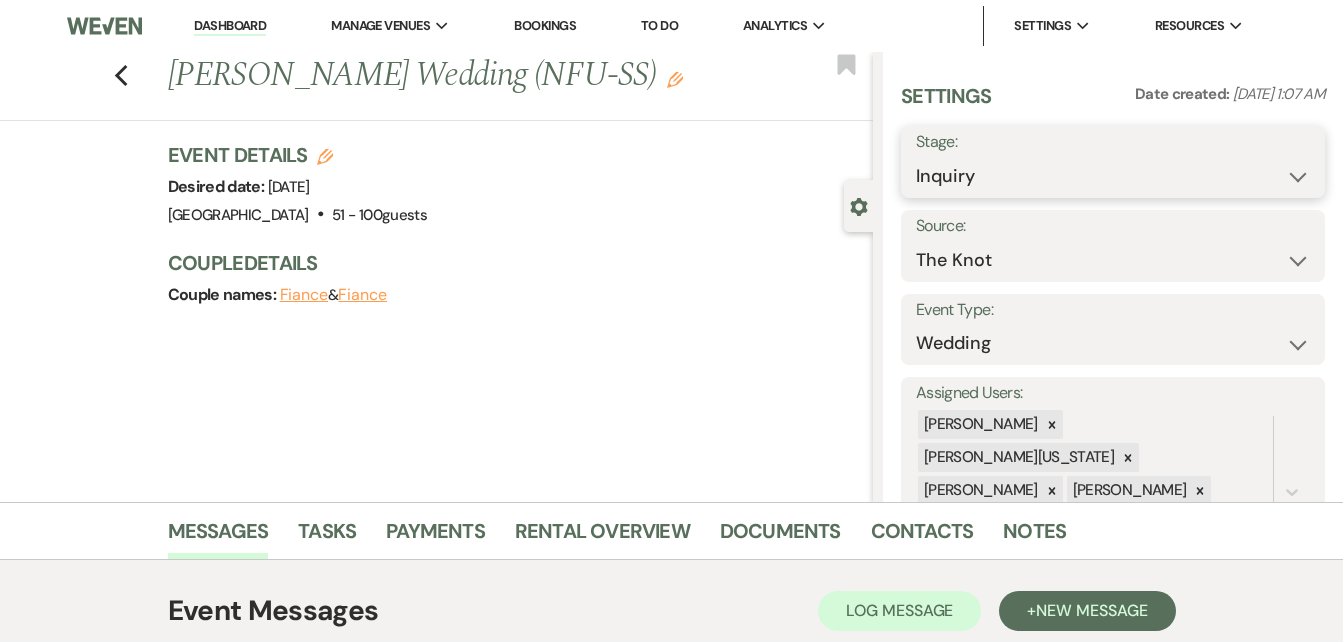 click on "Inquiry Follow Up Tour Requested Tour Confirmed Toured Proposal Sent Booked Lost" at bounding box center [1113, 176] 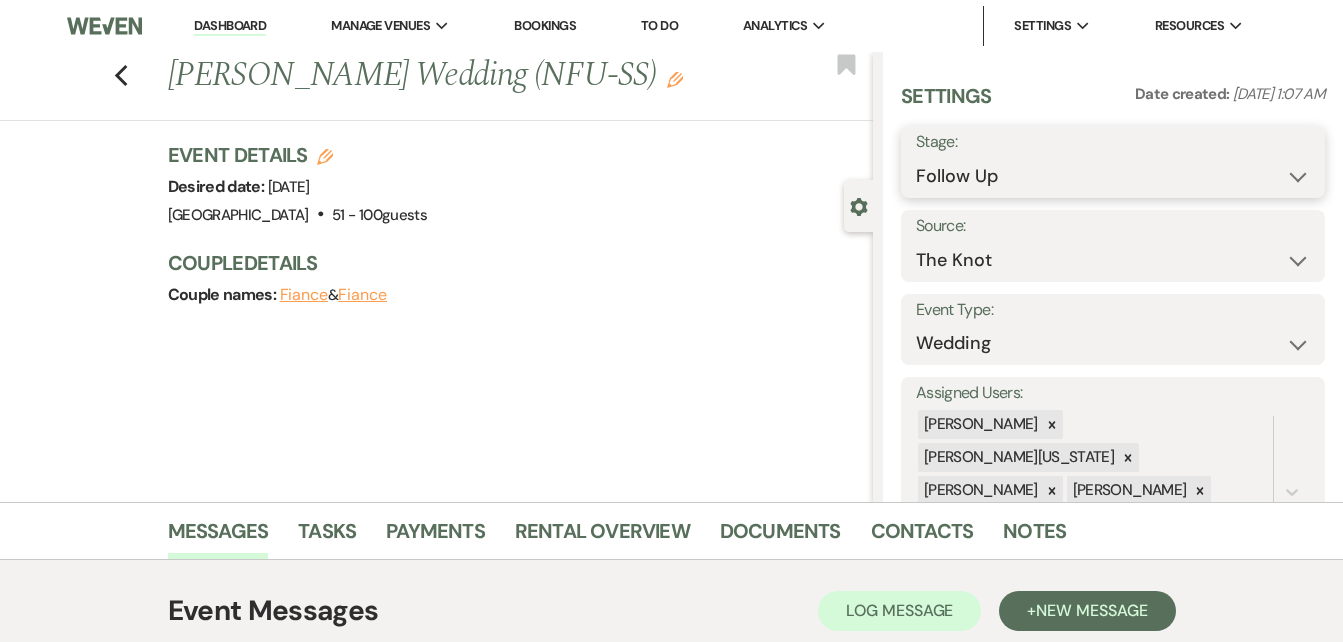 click on "Inquiry Follow Up Tour Requested Tour Confirmed Toured Proposal Sent Booked Lost" at bounding box center (1113, 176) 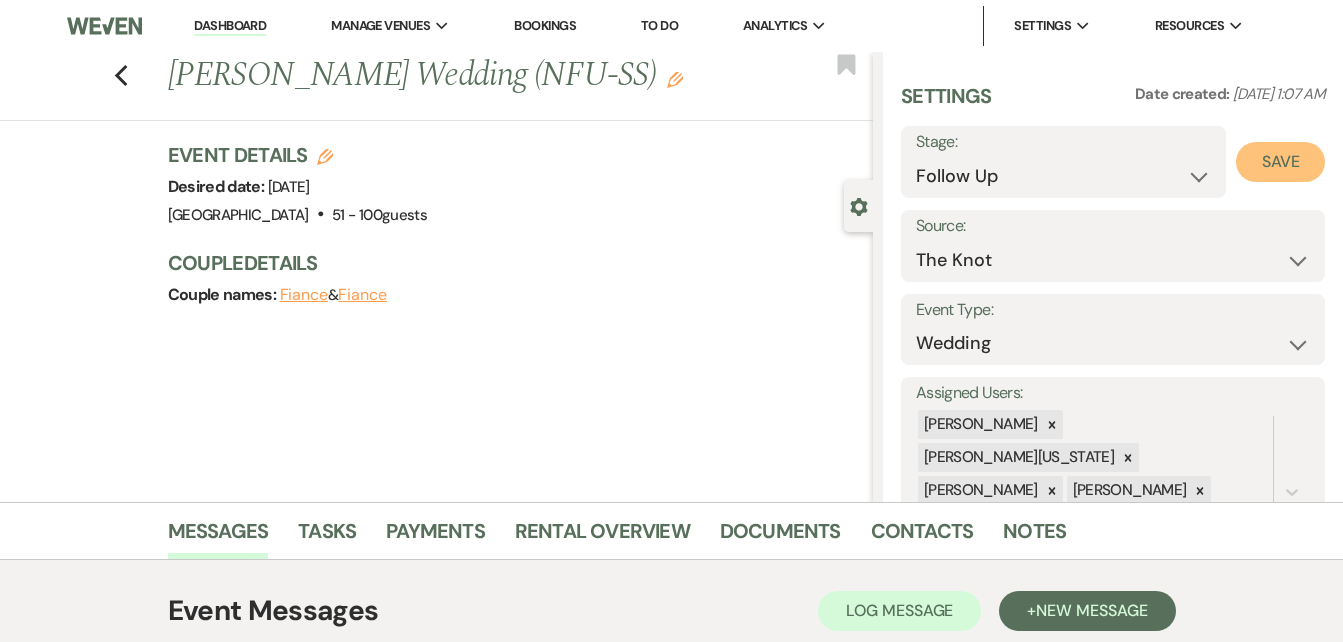 click on "Save" at bounding box center (1280, 162) 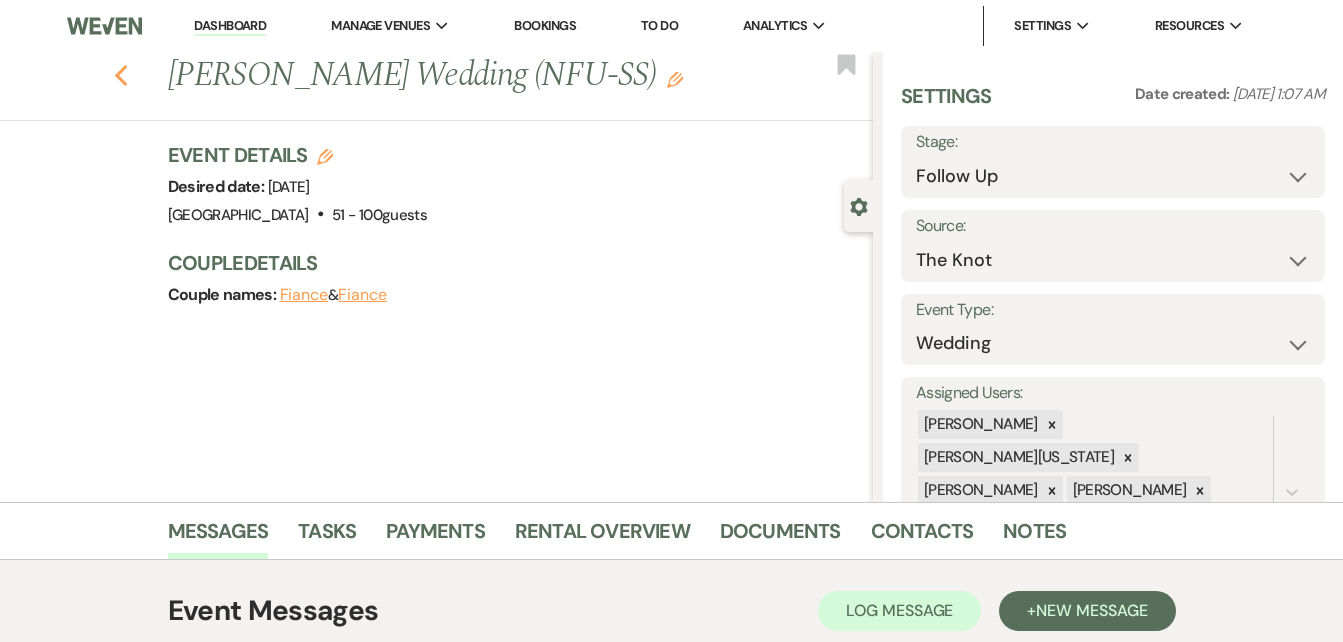 click on "Previous" 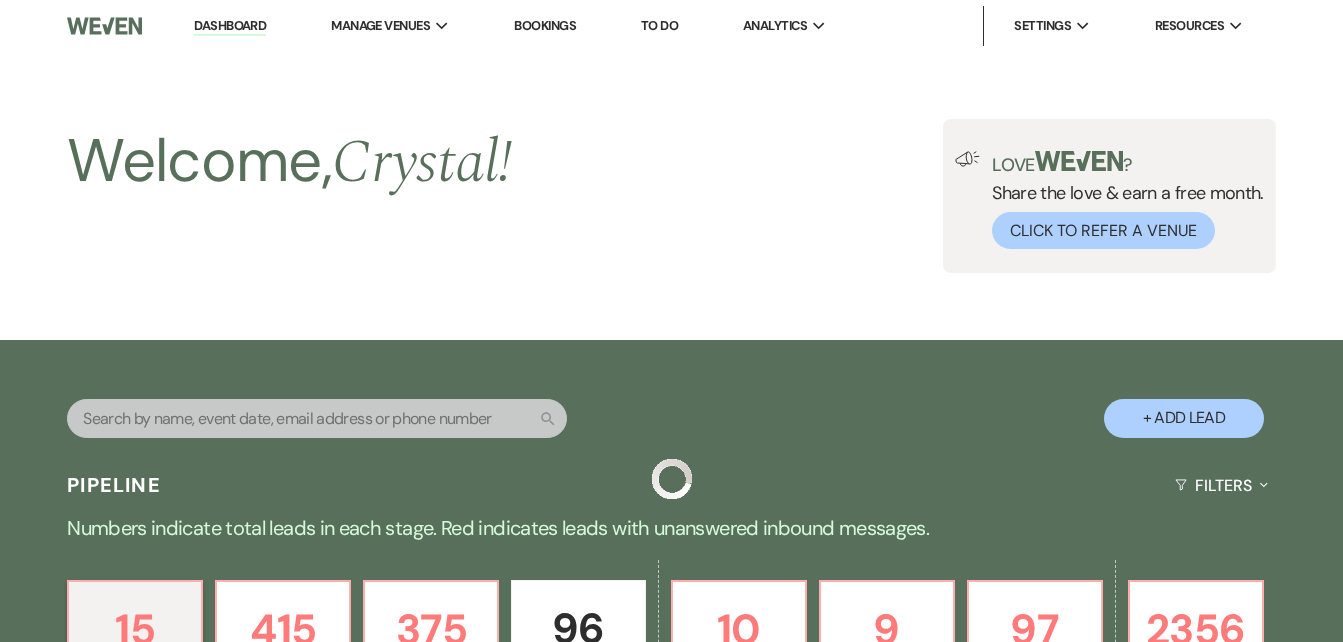 scroll, scrollTop: 1219, scrollLeft: 0, axis: vertical 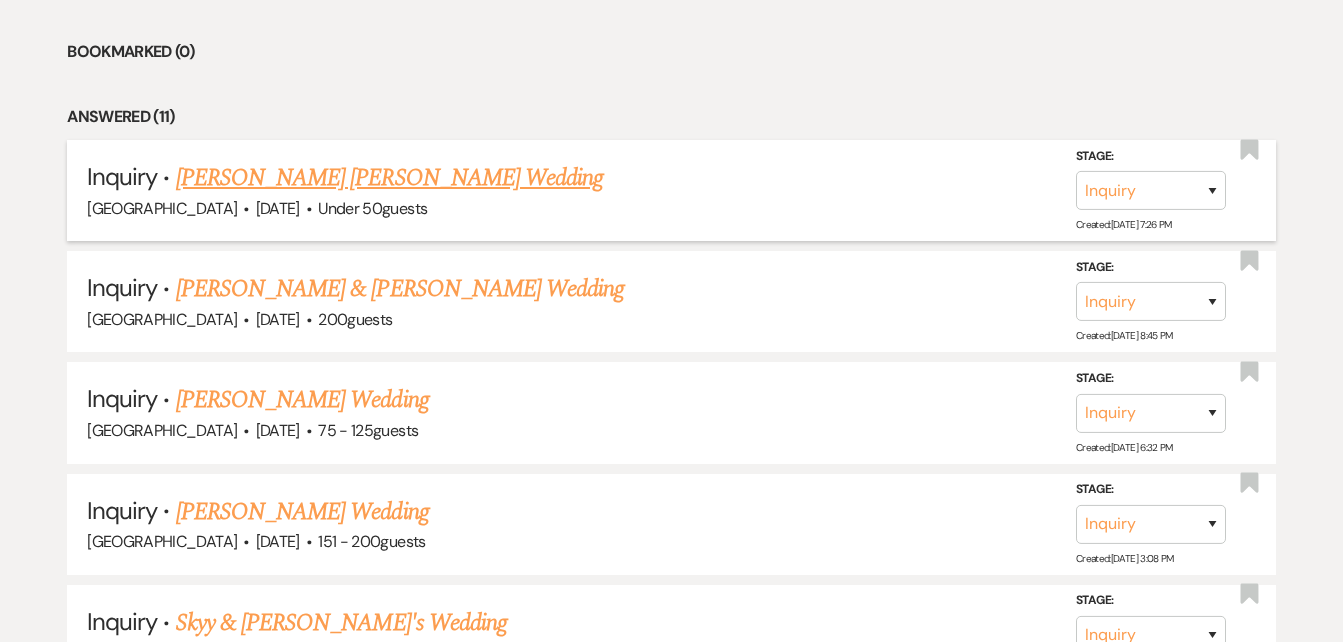 click on "Gianelly Ortiz's Wedding" at bounding box center (389, 178) 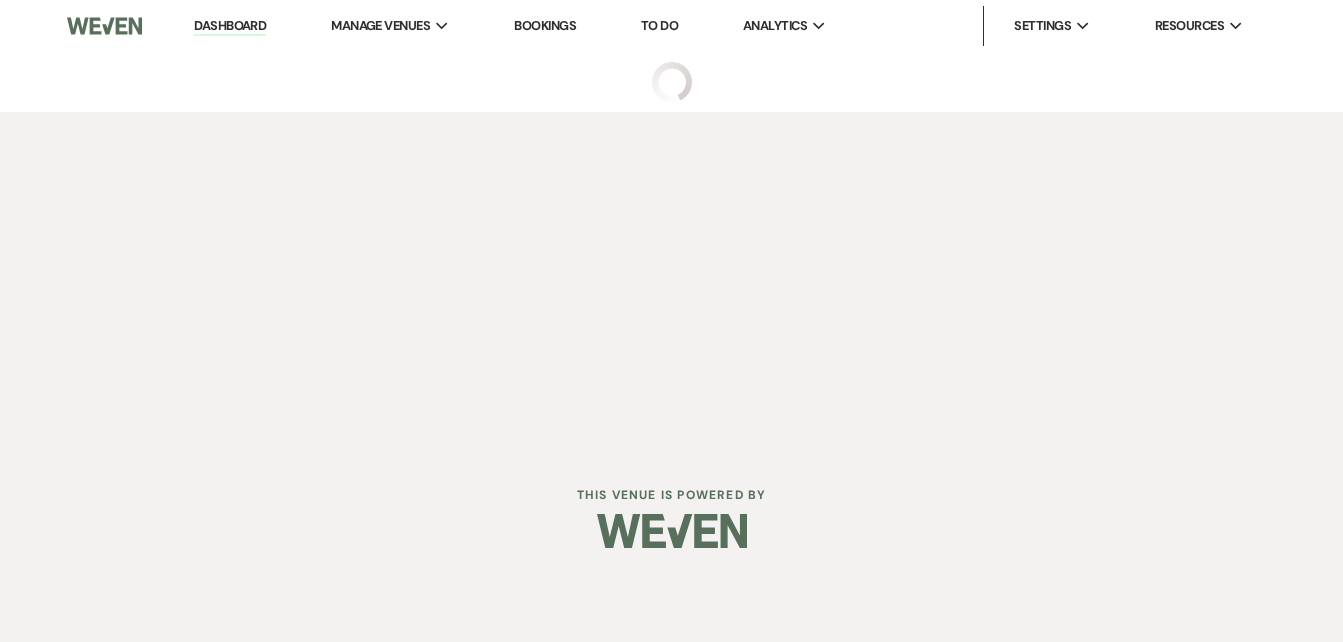 scroll, scrollTop: 0, scrollLeft: 0, axis: both 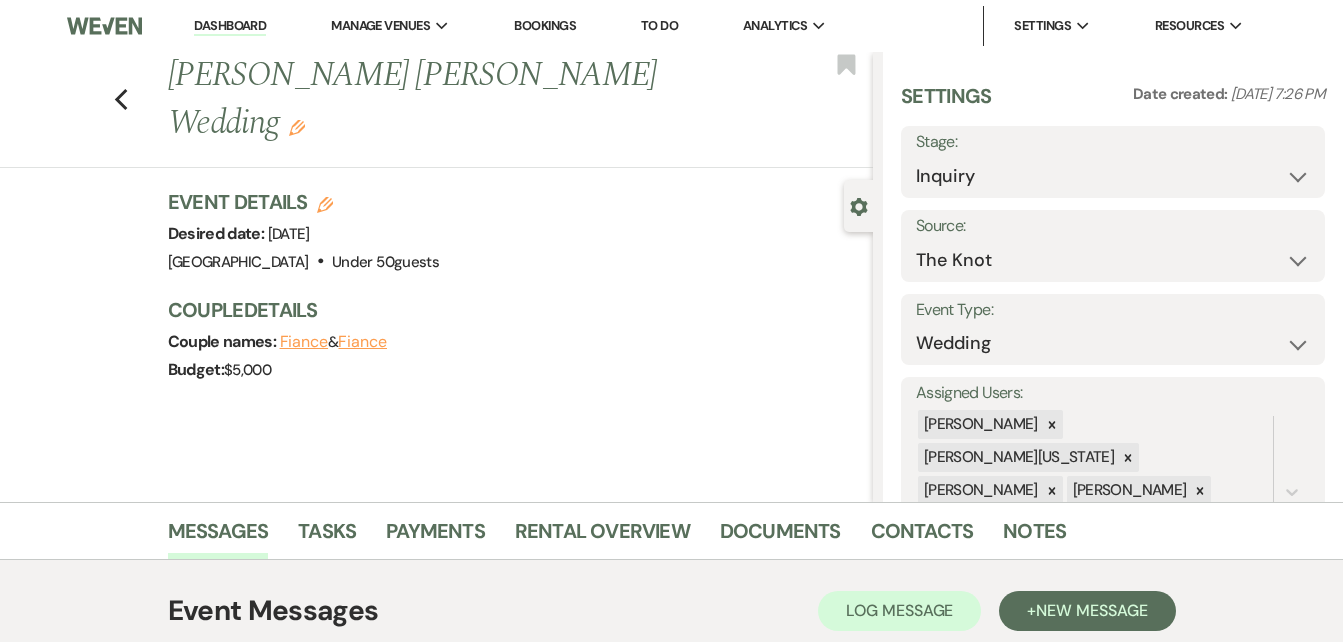 click on "Edit" 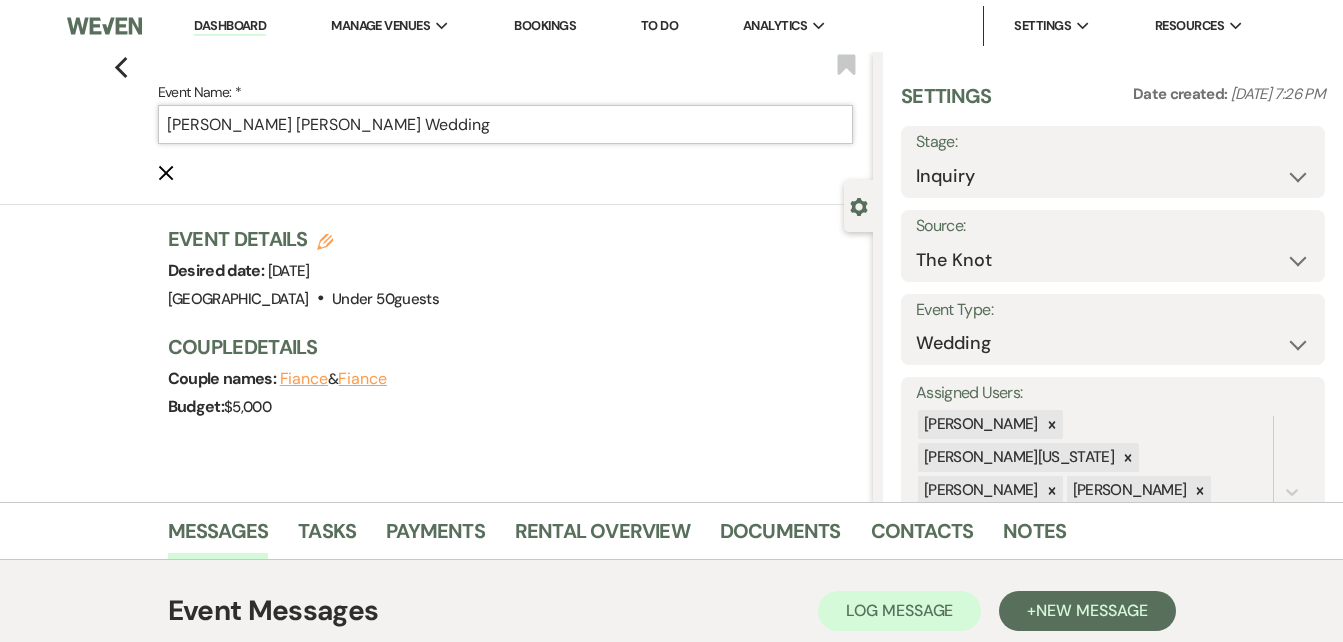 click on "Gianelly Ortiz's Wedding" at bounding box center (505, 124) 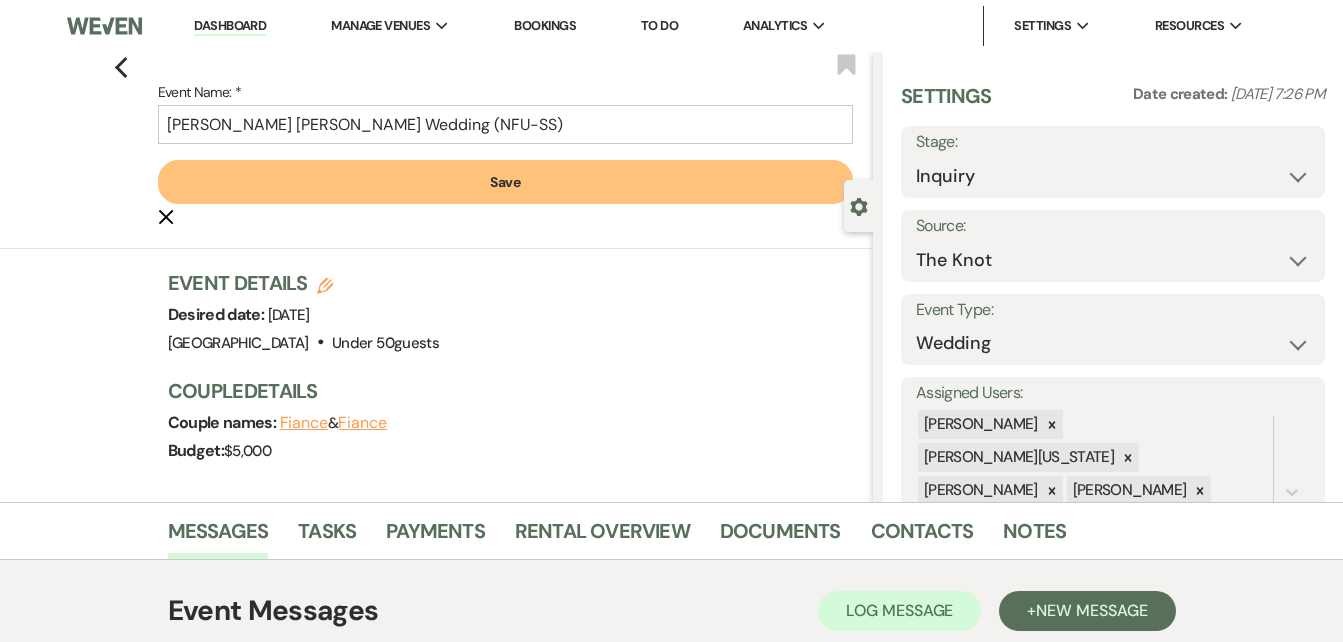click on "Save" at bounding box center (505, 182) 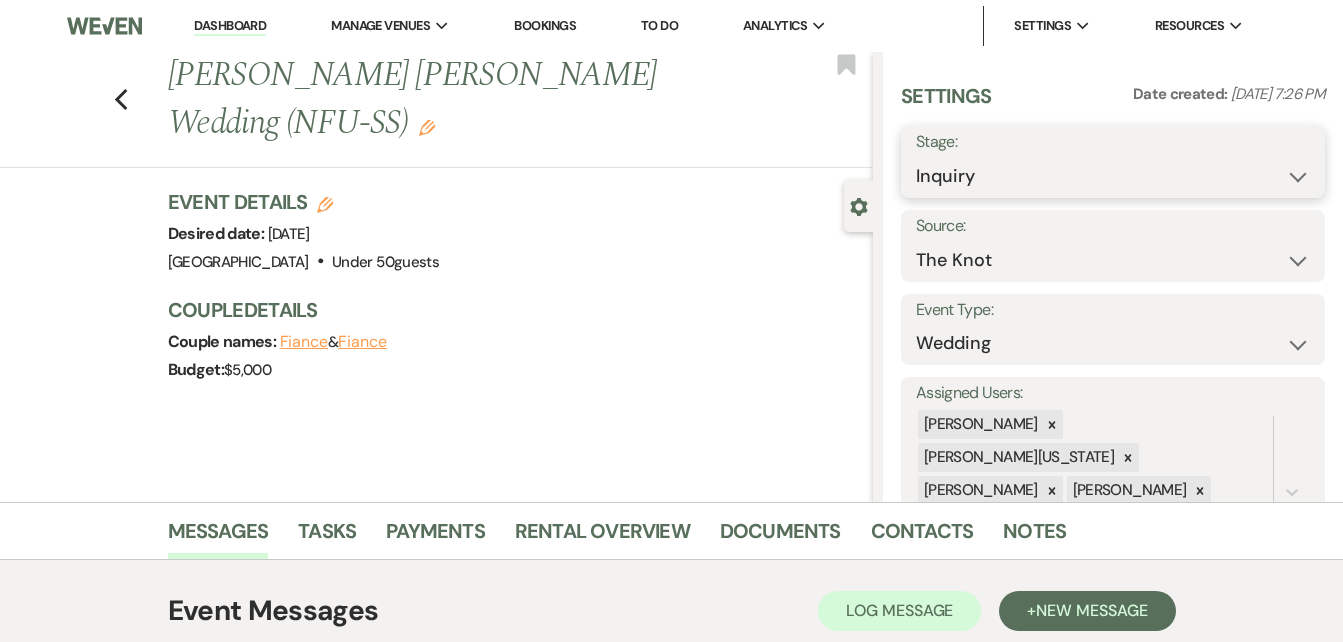 click on "Inquiry Follow Up Tour Requested Tour Confirmed Toured Proposal Sent Booked Lost" at bounding box center [1113, 176] 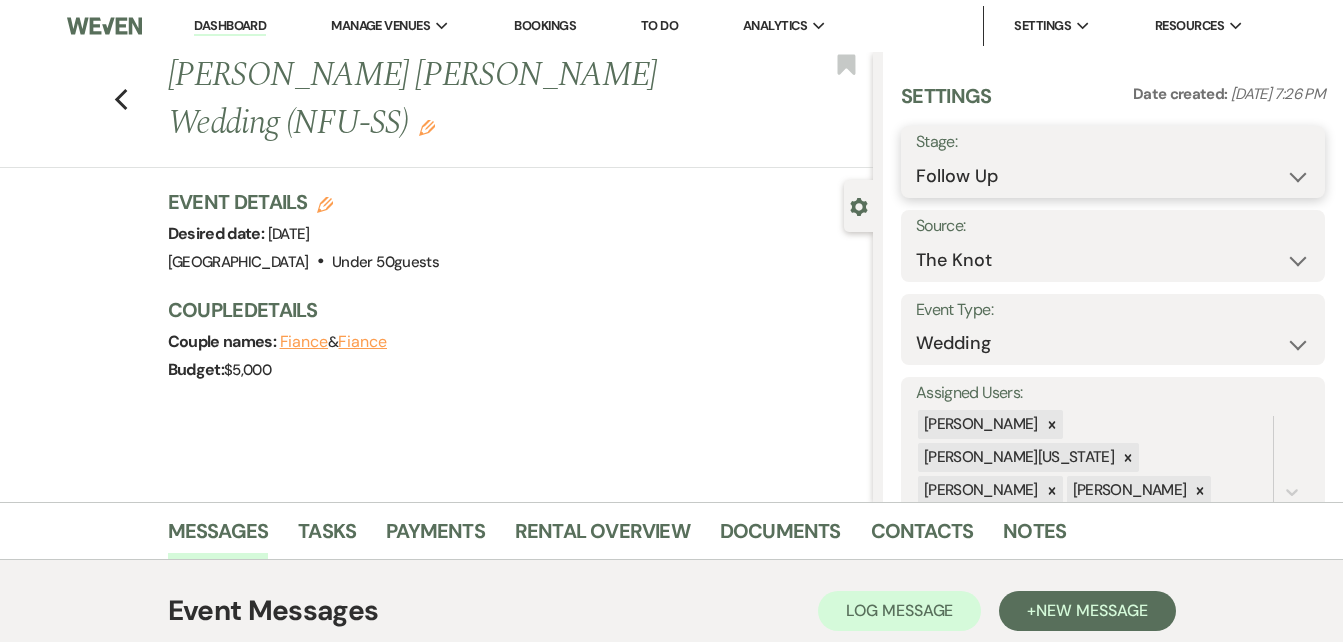 click on "Inquiry Follow Up Tour Requested Tour Confirmed Toured Proposal Sent Booked Lost" at bounding box center [1113, 176] 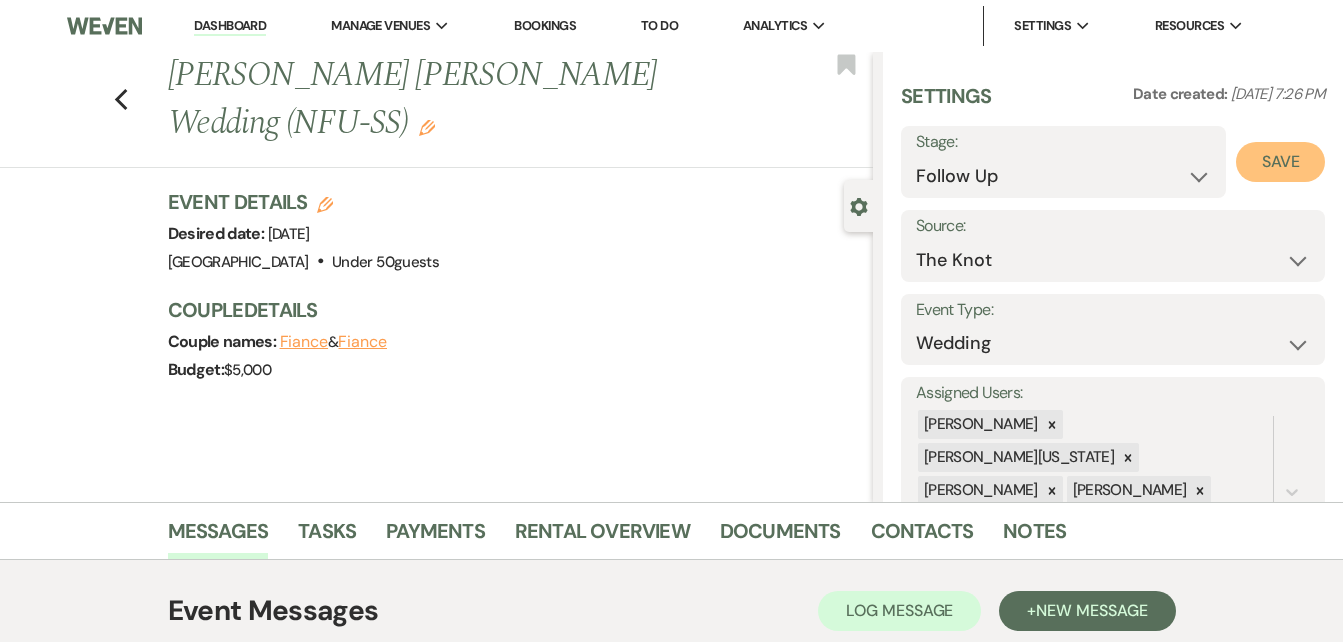 click on "Save" at bounding box center [1280, 162] 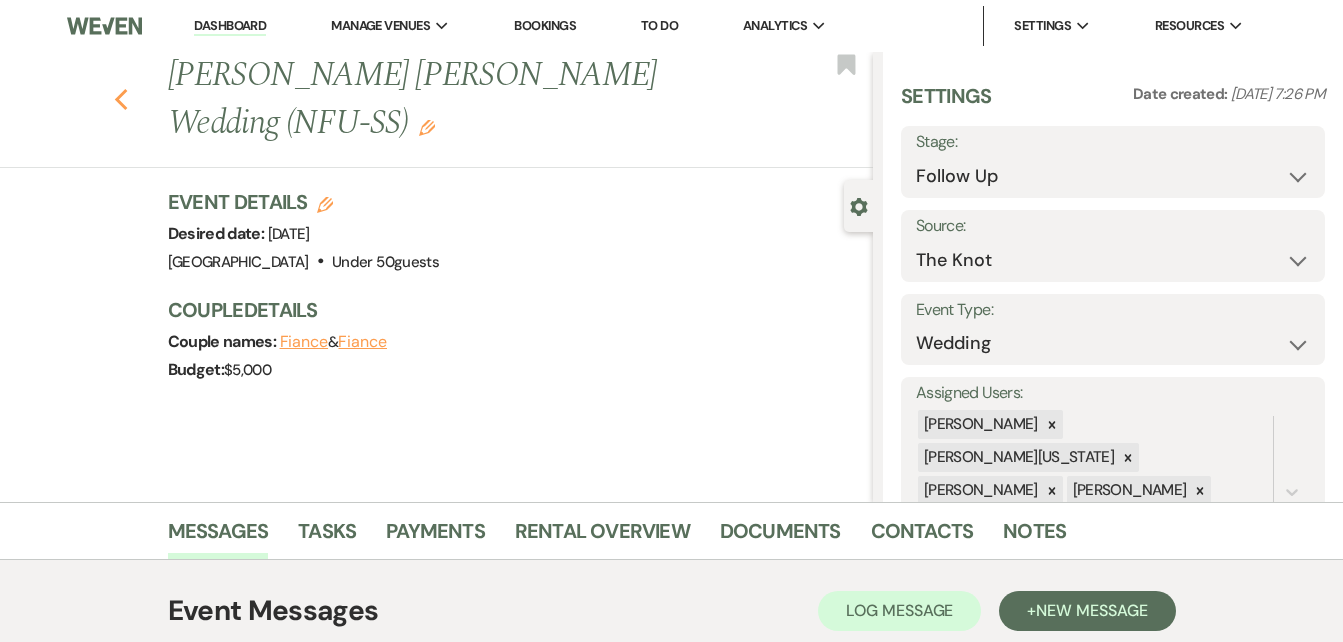 click on "Previous" 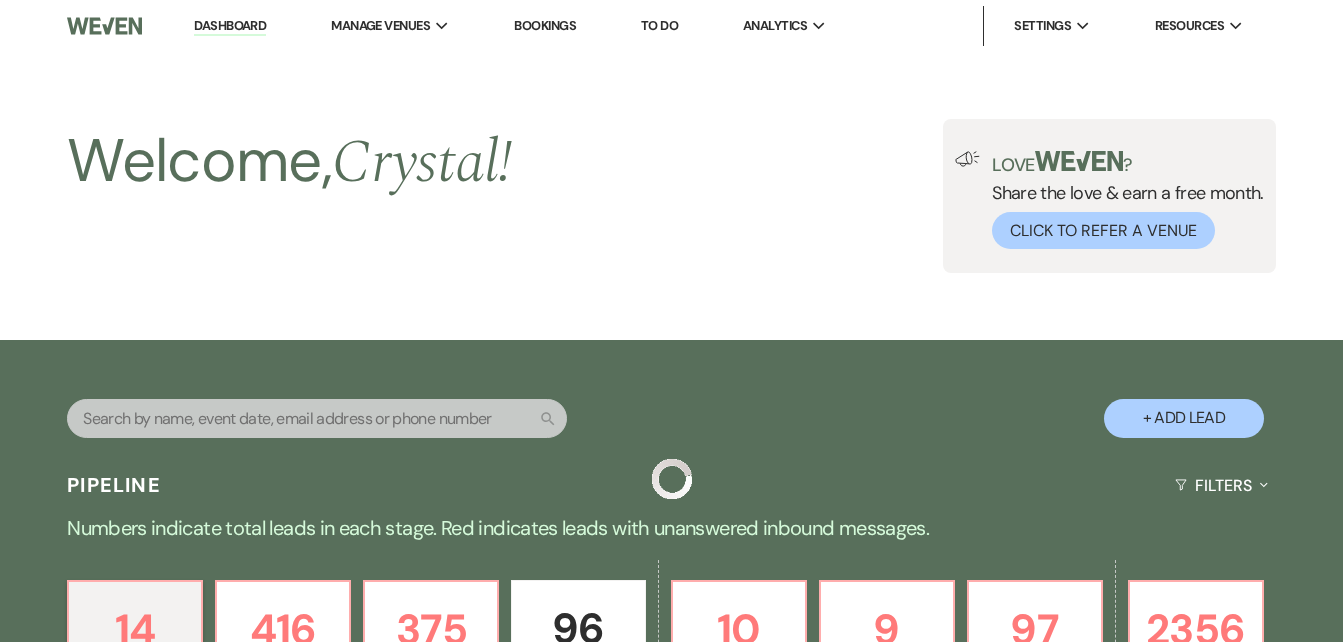 scroll, scrollTop: 1219, scrollLeft: 0, axis: vertical 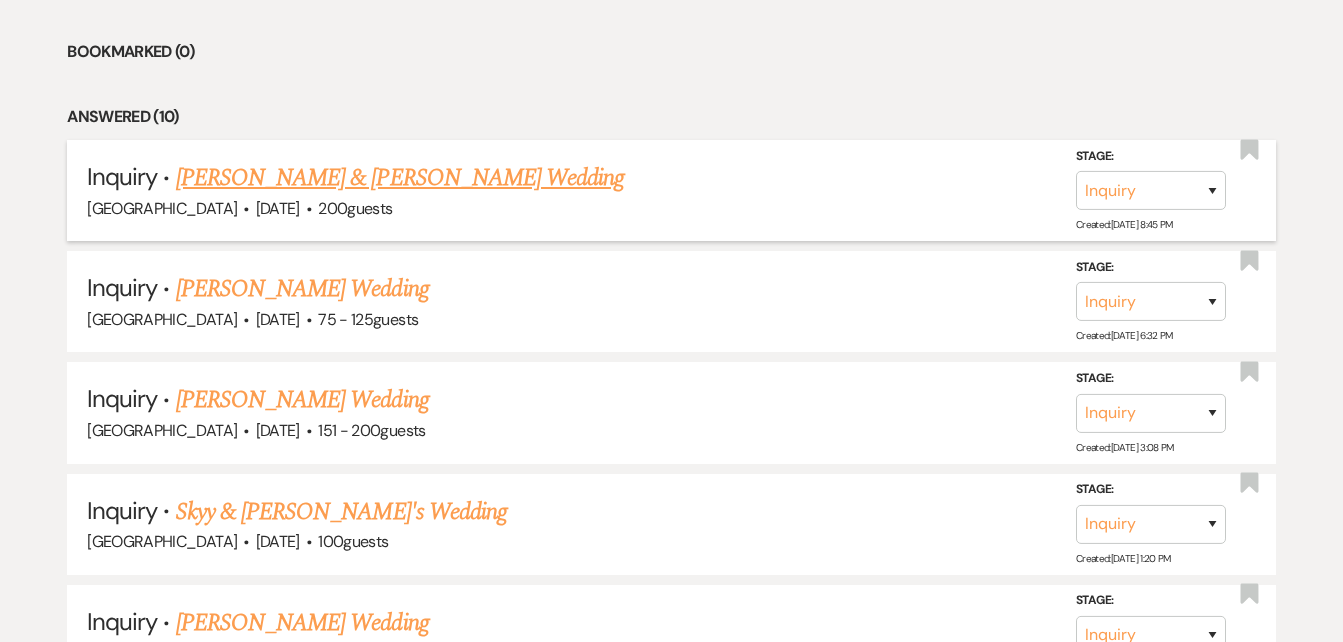 click on "Kofi & Gina Dwamena's Wedding" at bounding box center [400, 178] 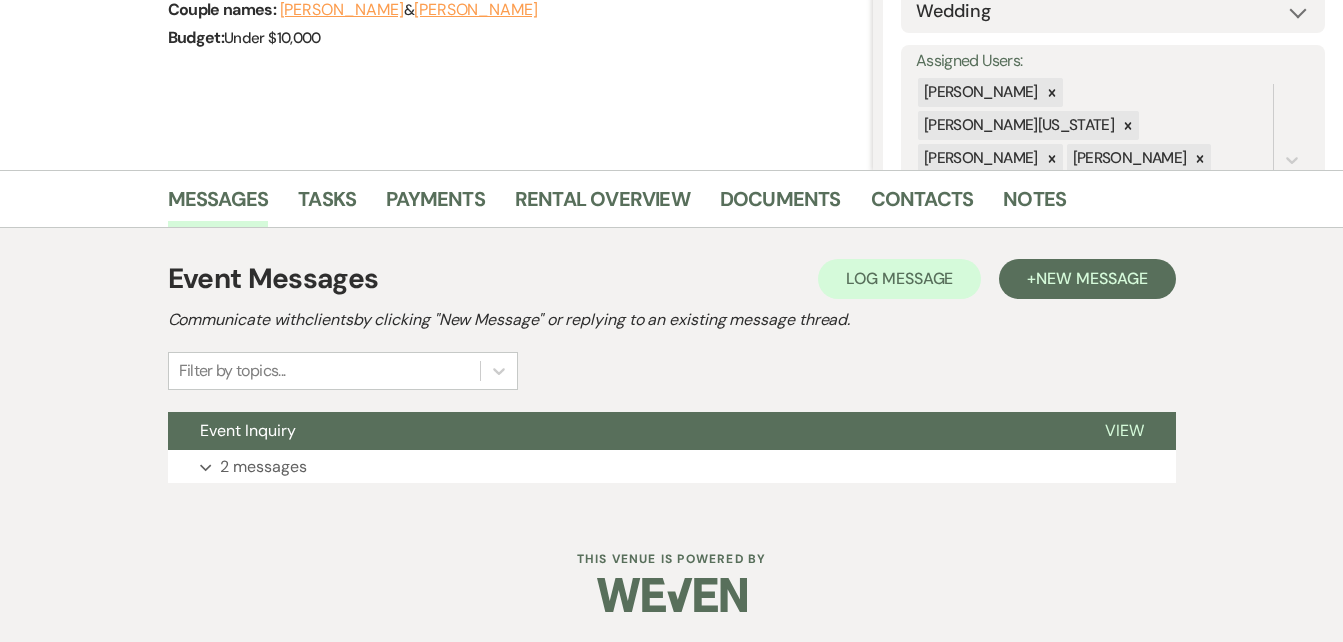 scroll, scrollTop: 0, scrollLeft: 0, axis: both 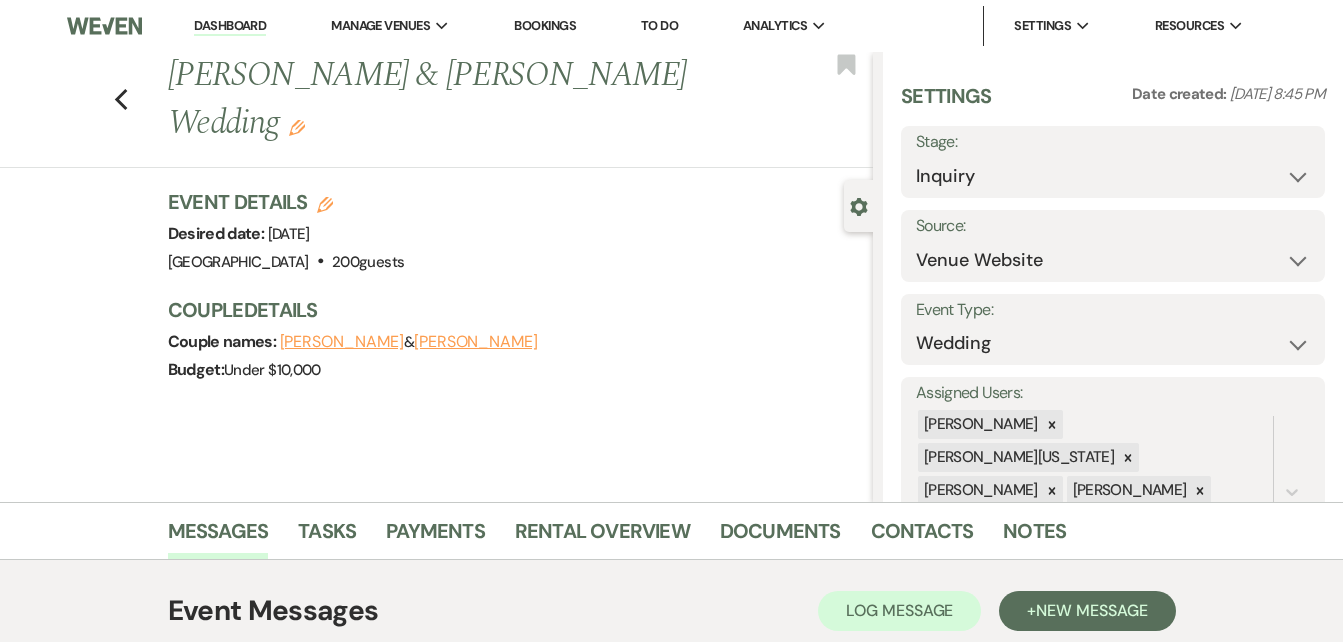 click on "Dashboard" at bounding box center (230, 26) 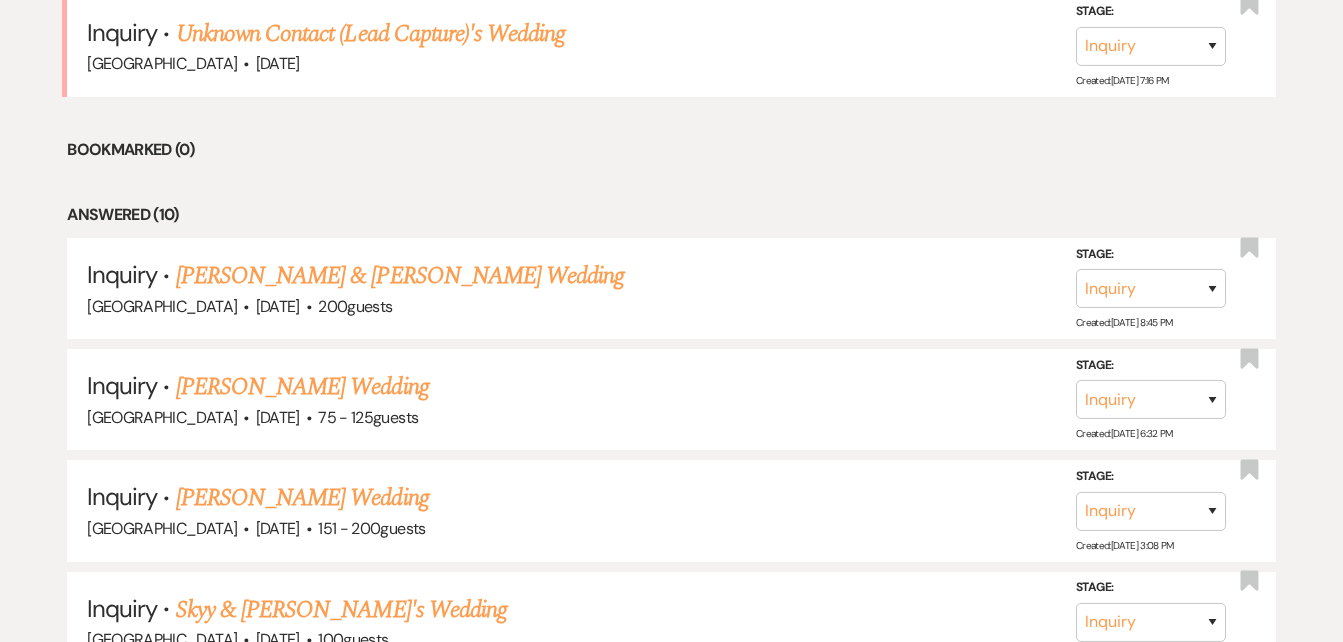 scroll, scrollTop: 1122, scrollLeft: 0, axis: vertical 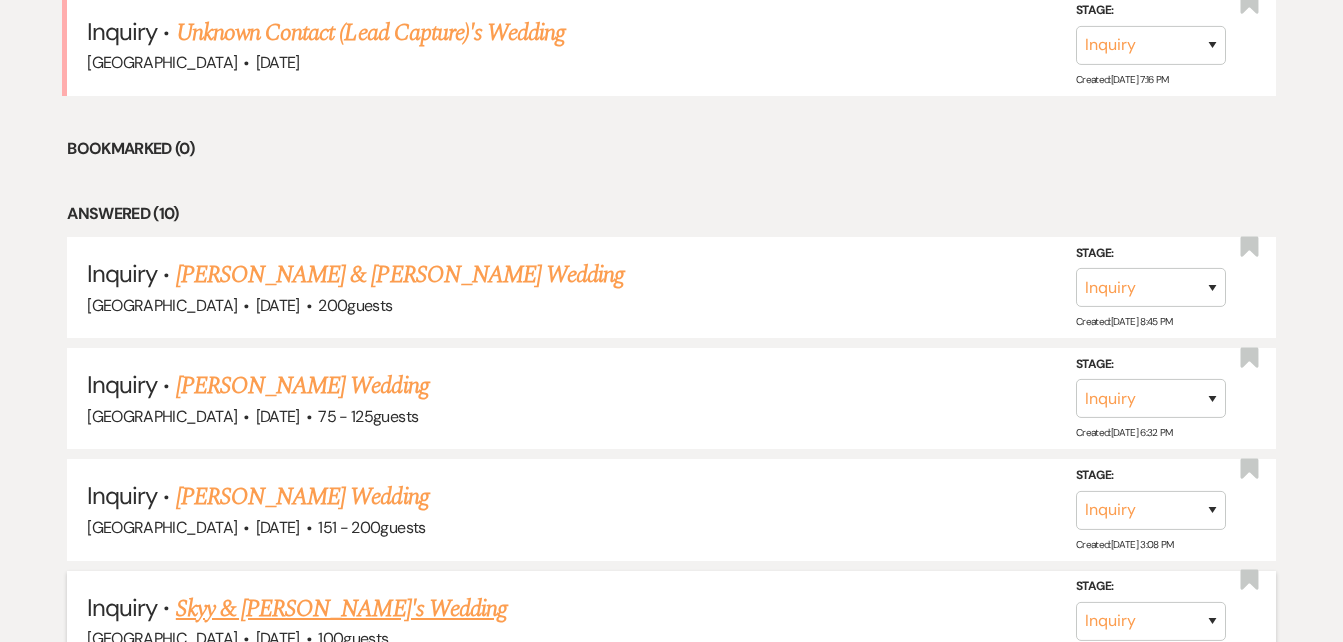 click on "Skyy & Matthew's Wedding" at bounding box center (341, 609) 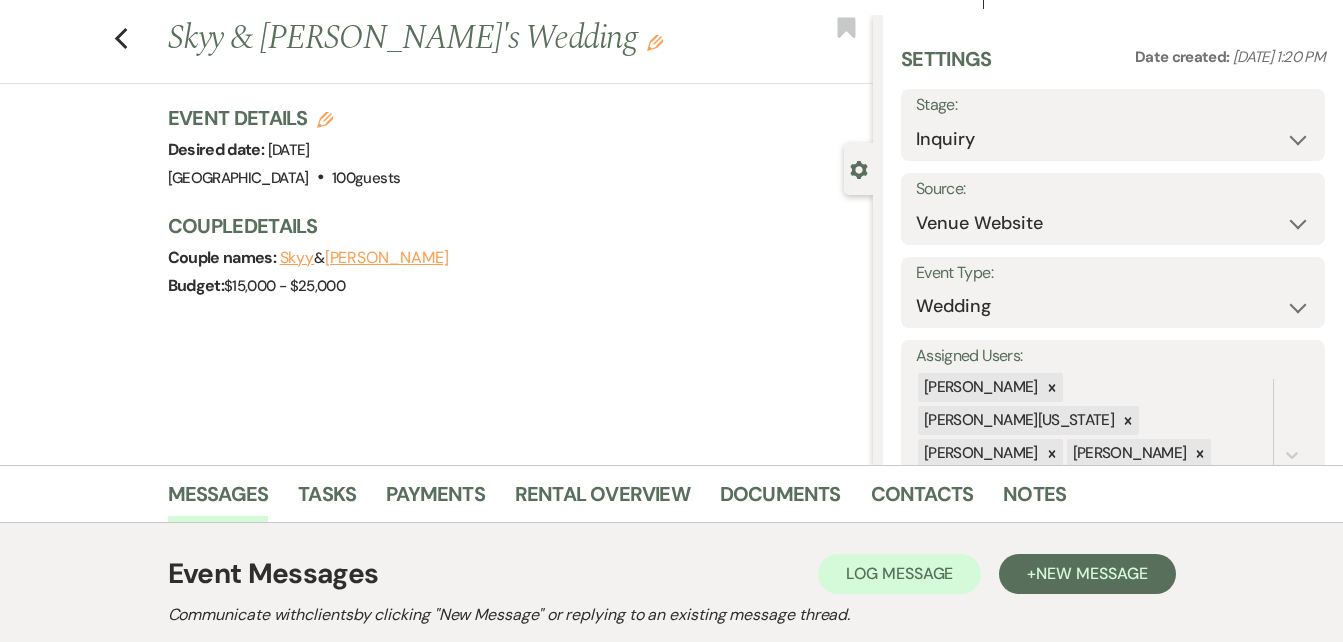 scroll, scrollTop: 11, scrollLeft: 0, axis: vertical 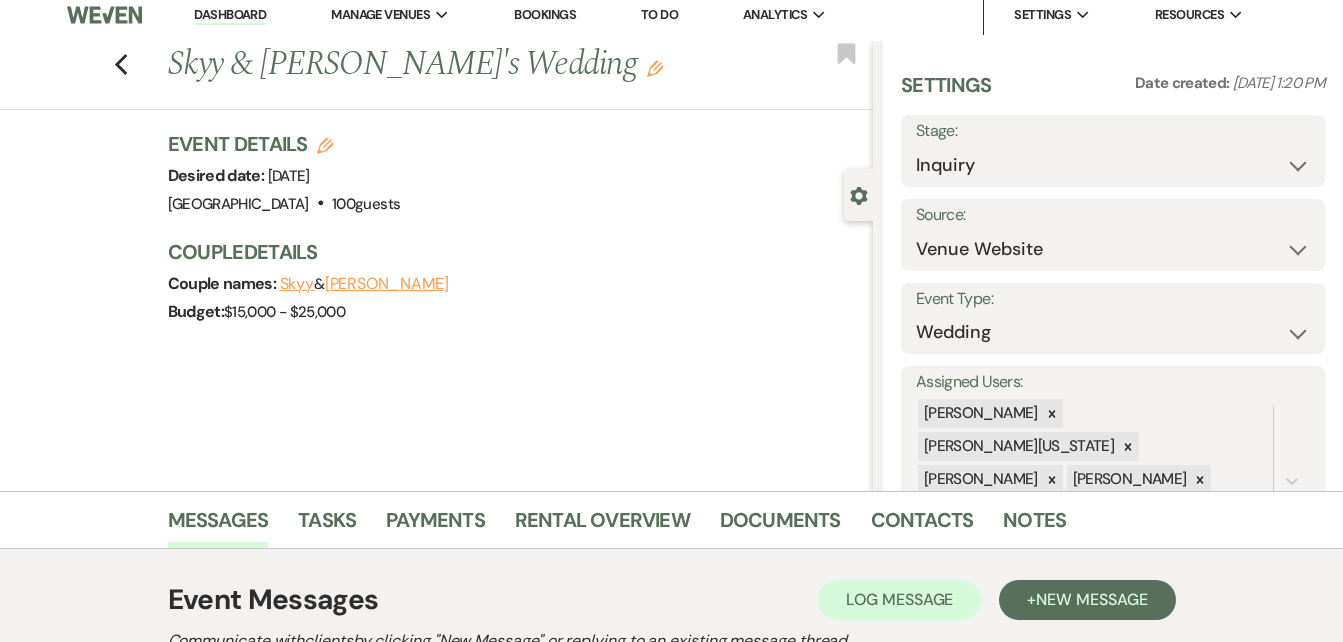 click on "Edit" 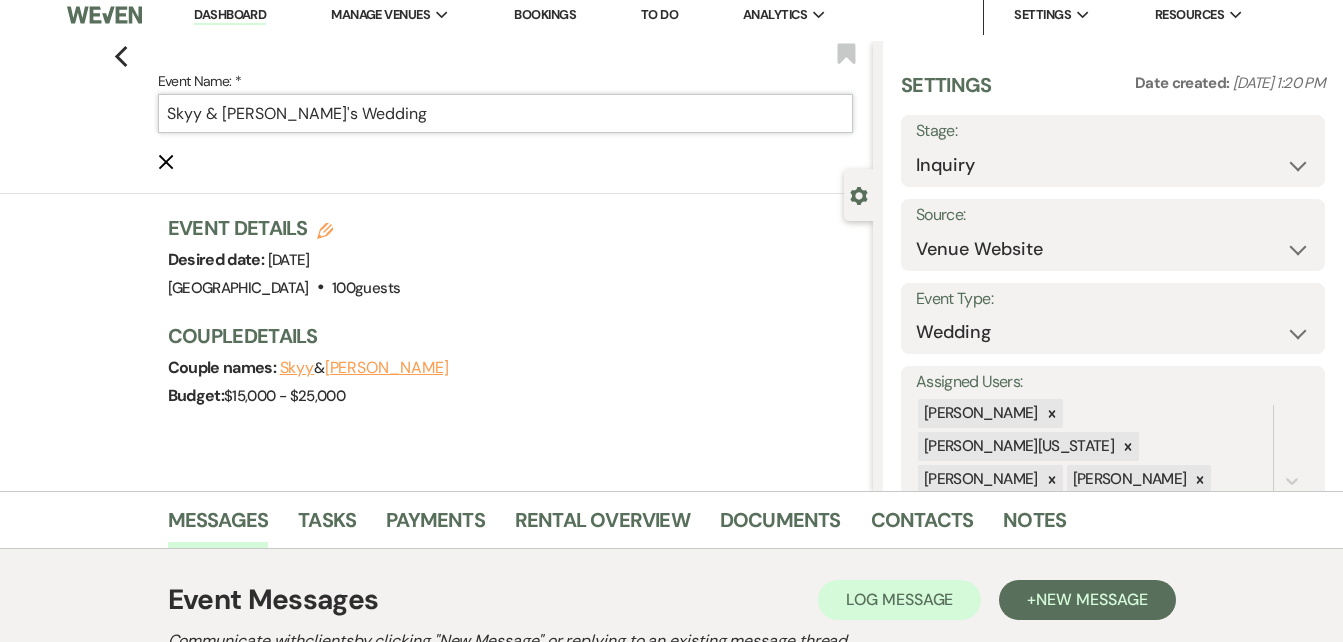 click on "Skyy & Matthew's Wedding" at bounding box center (505, 113) 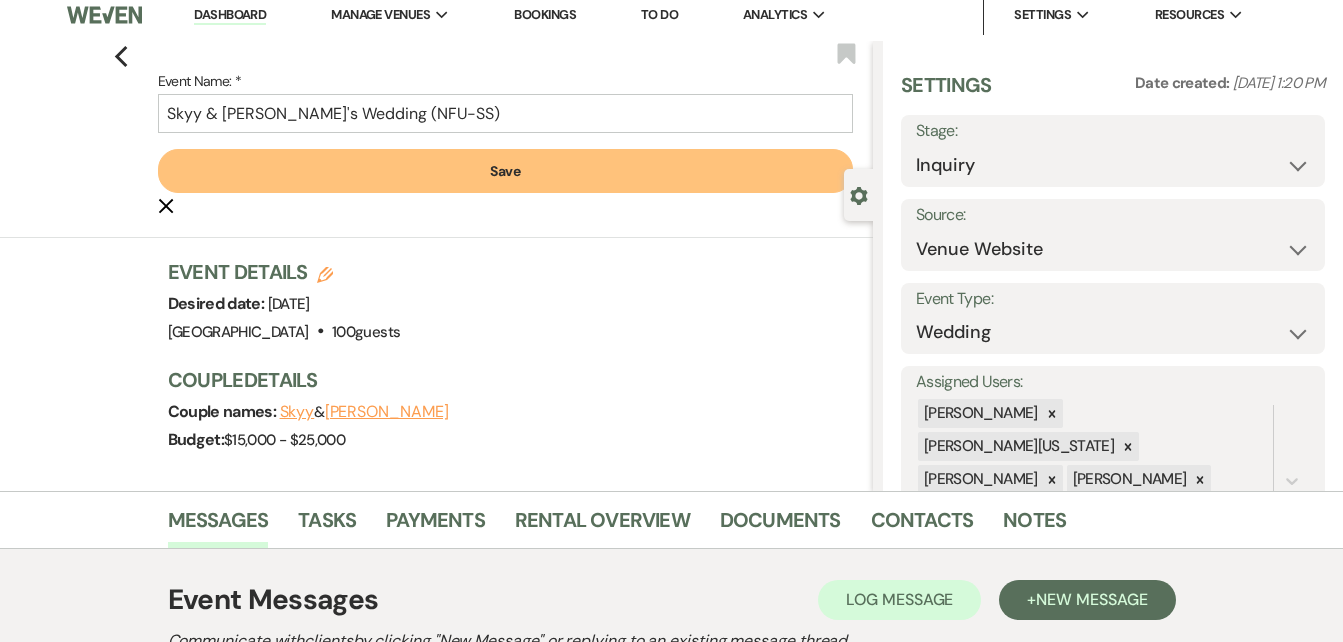 click on "Event Name: * Skyy & Matthew's Wedding (NFU-SS) Save Cancel Edit" at bounding box center (505, 143) 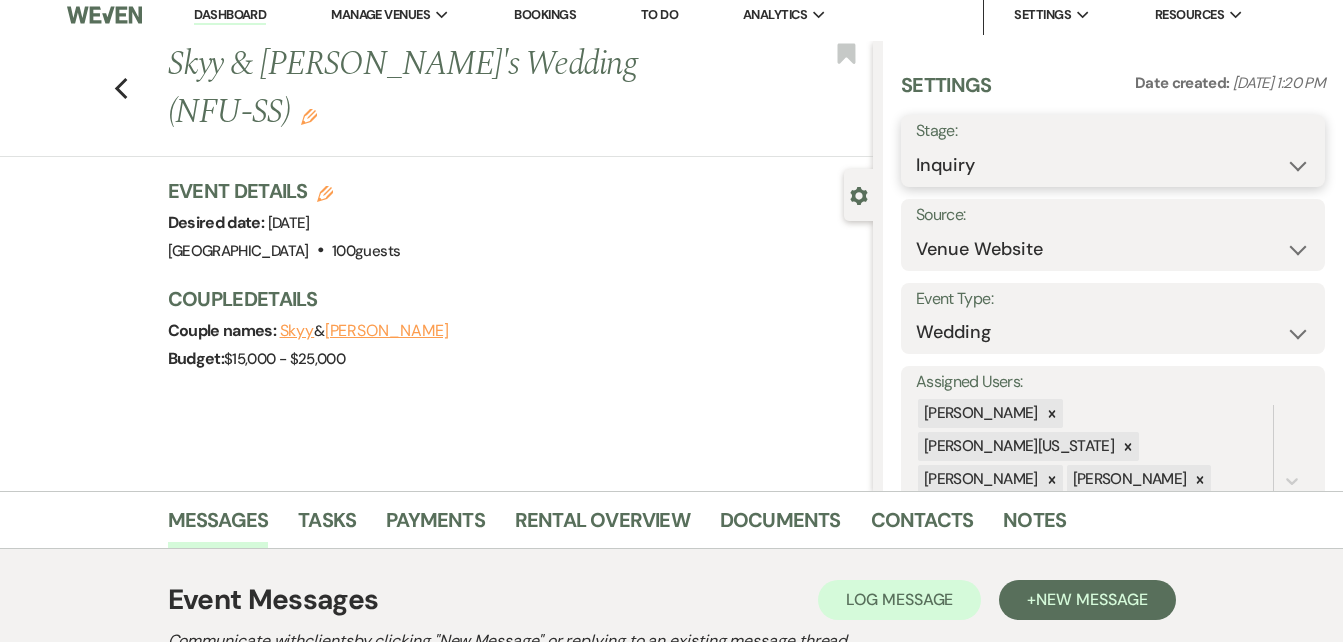 click on "Inquiry Follow Up Tour Requested Tour Confirmed Toured Proposal Sent Booked Lost" at bounding box center (1113, 165) 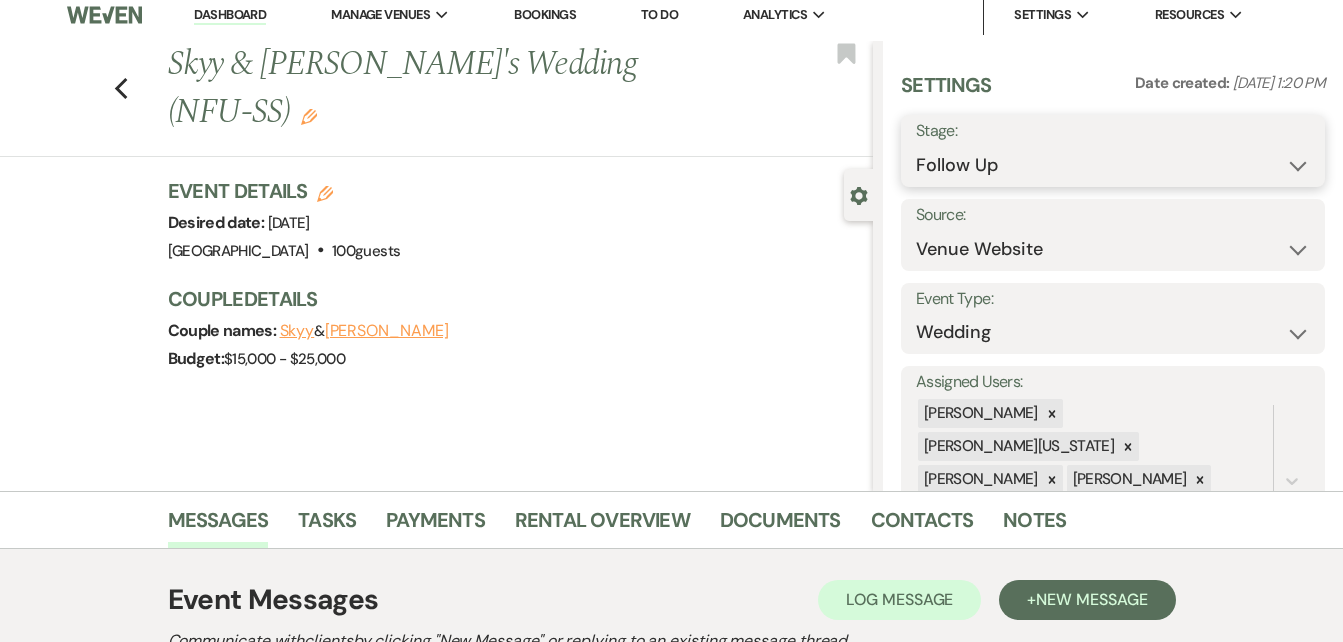 click on "Inquiry Follow Up Tour Requested Tour Confirmed Toured Proposal Sent Booked Lost" at bounding box center (1113, 165) 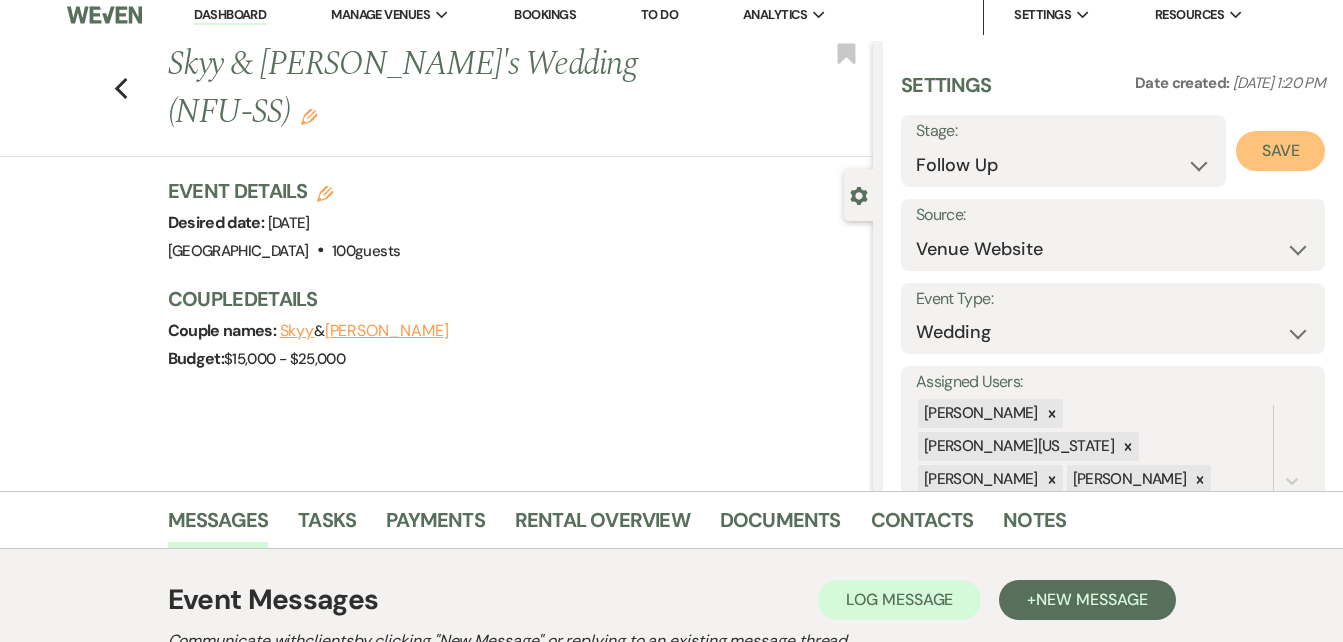 click on "Save" at bounding box center (1280, 151) 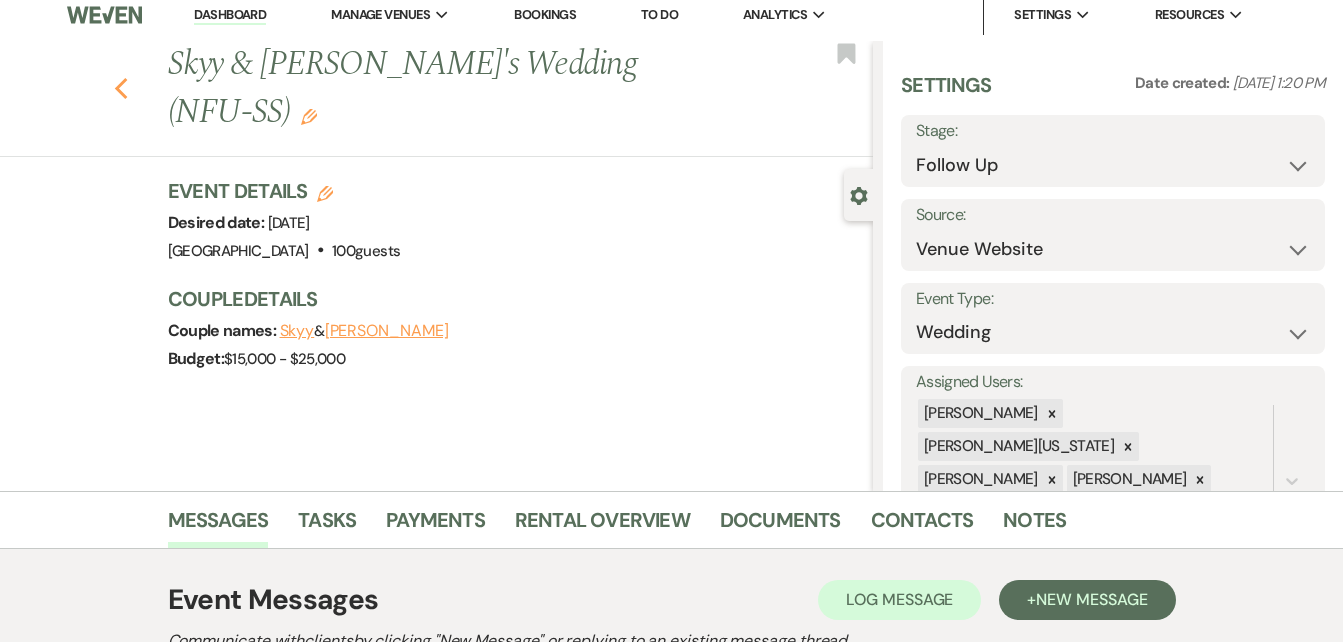 click on "Previous" 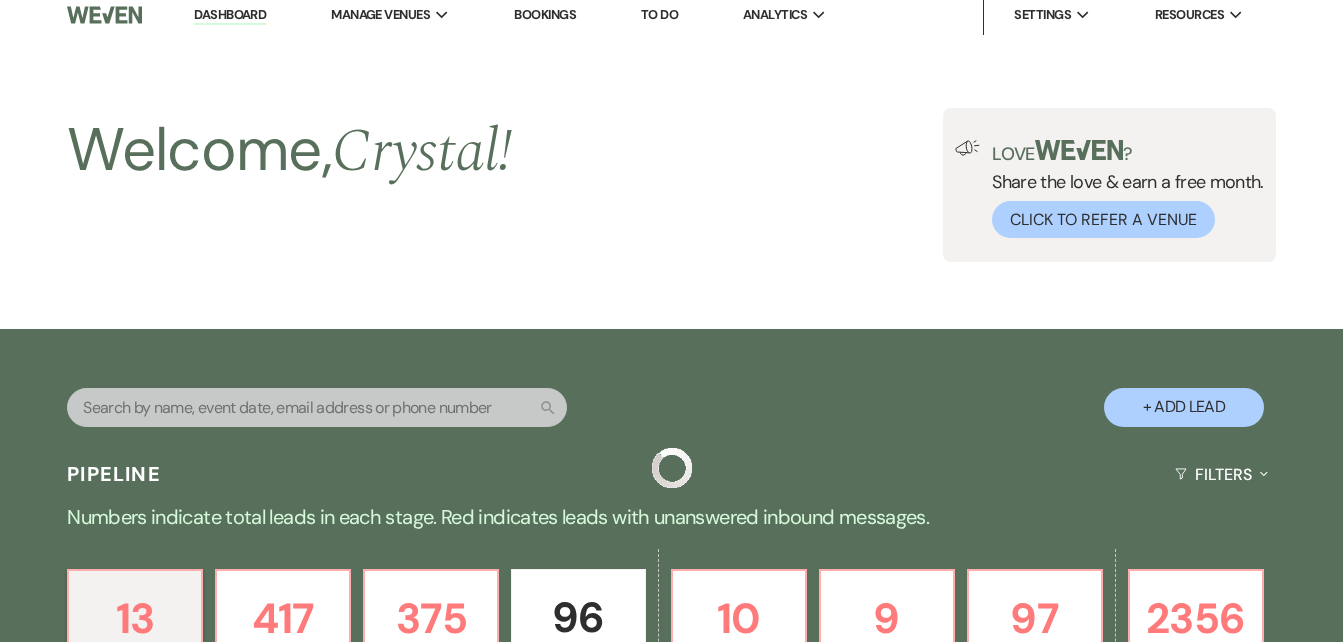 scroll, scrollTop: 1122, scrollLeft: 0, axis: vertical 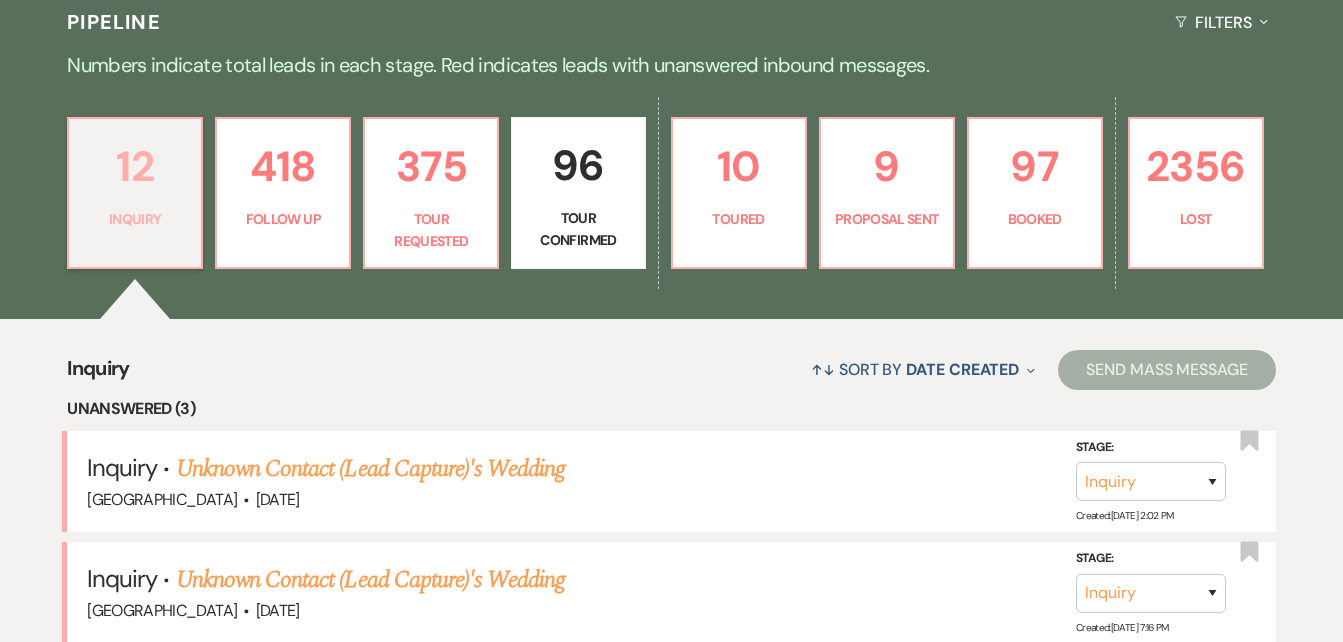 click on "12" at bounding box center [135, 166] 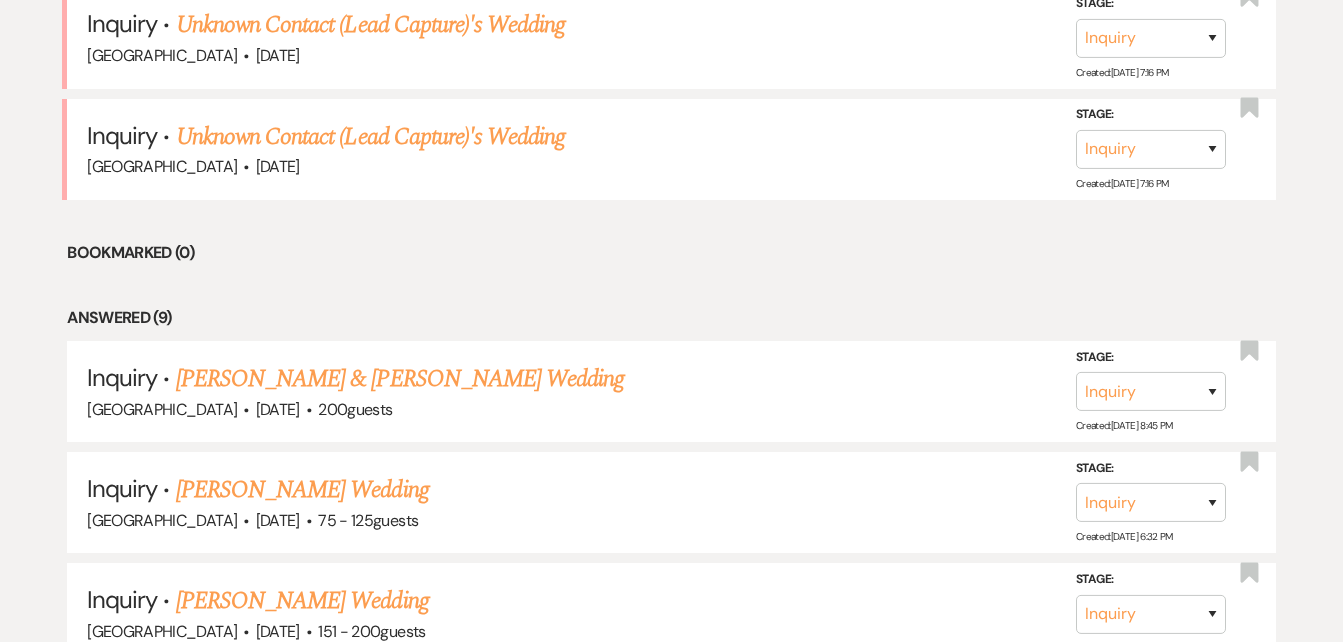 scroll, scrollTop: 1019, scrollLeft: 0, axis: vertical 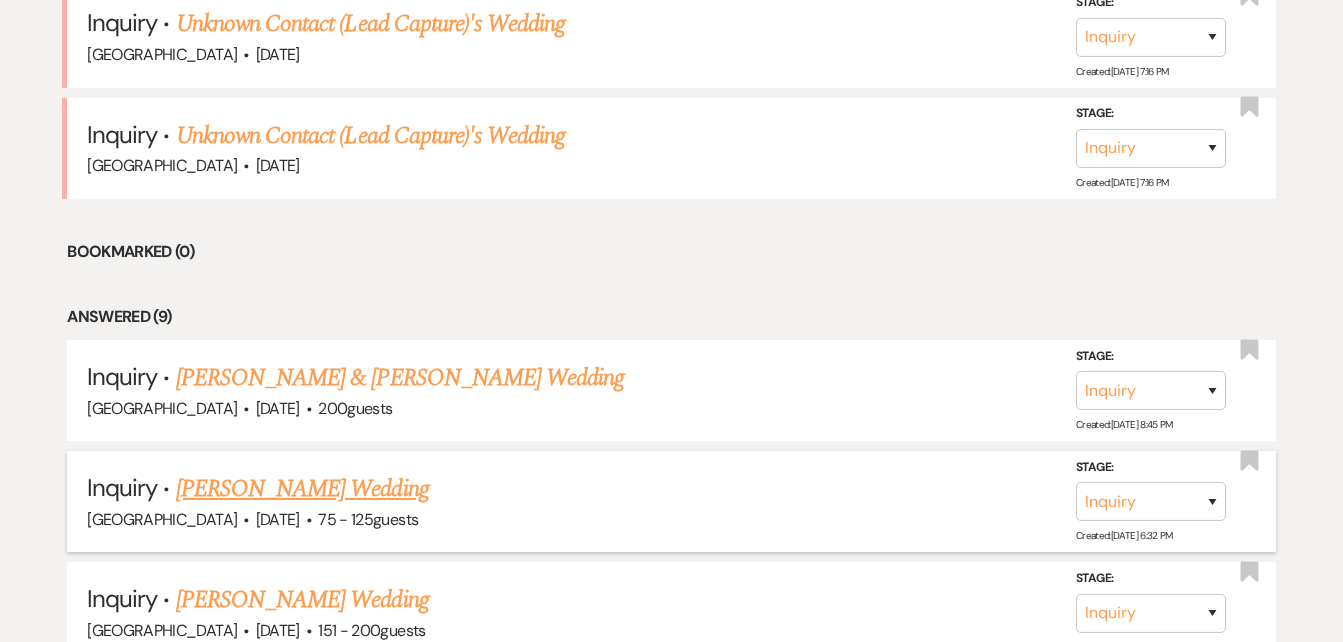 click on "[PERSON_NAME] Wedding" at bounding box center [302, 489] 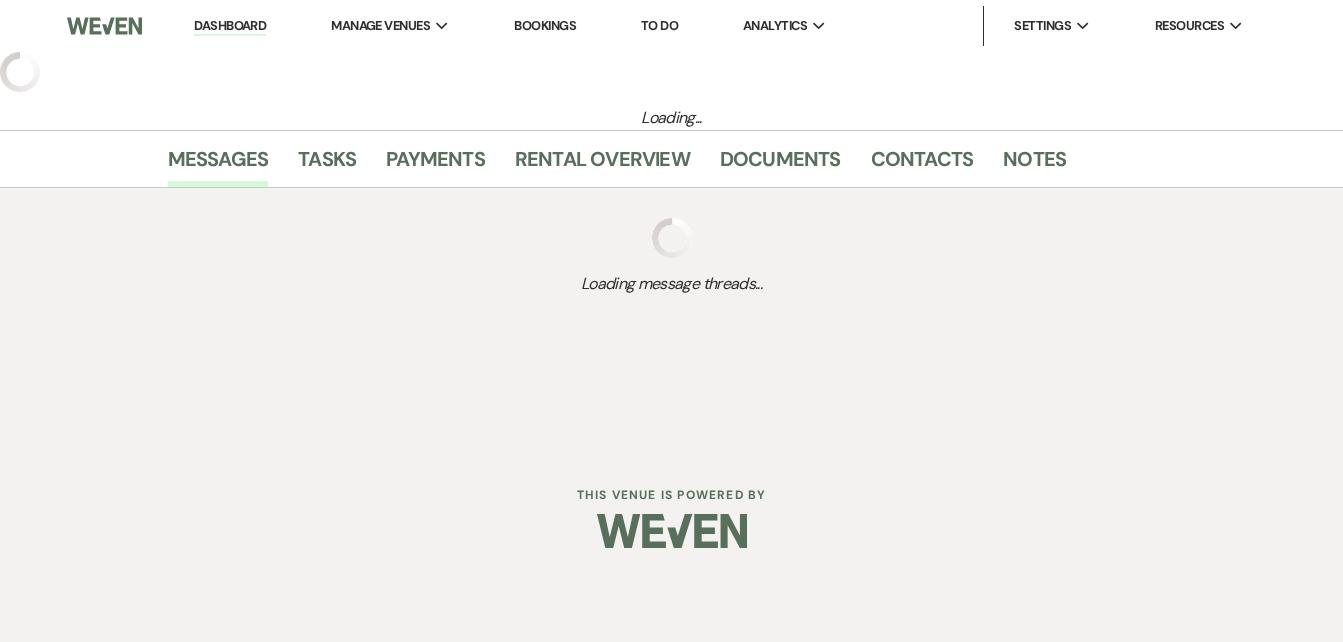 select on "3" 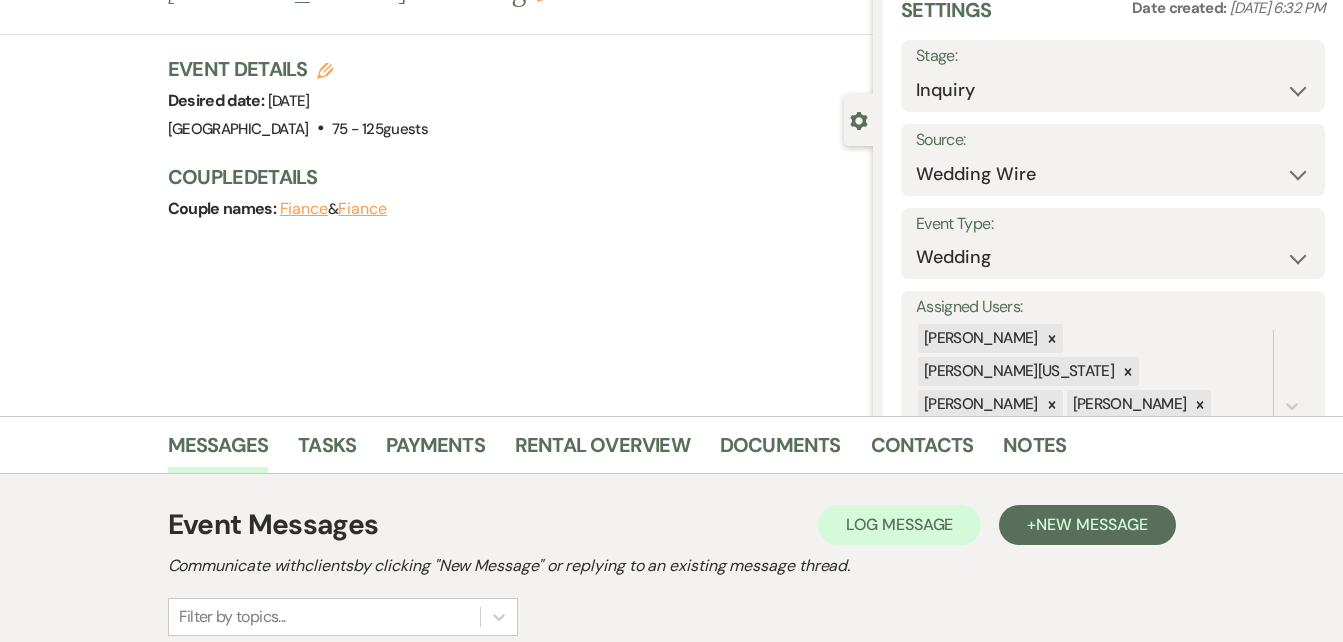 scroll, scrollTop: 0, scrollLeft: 0, axis: both 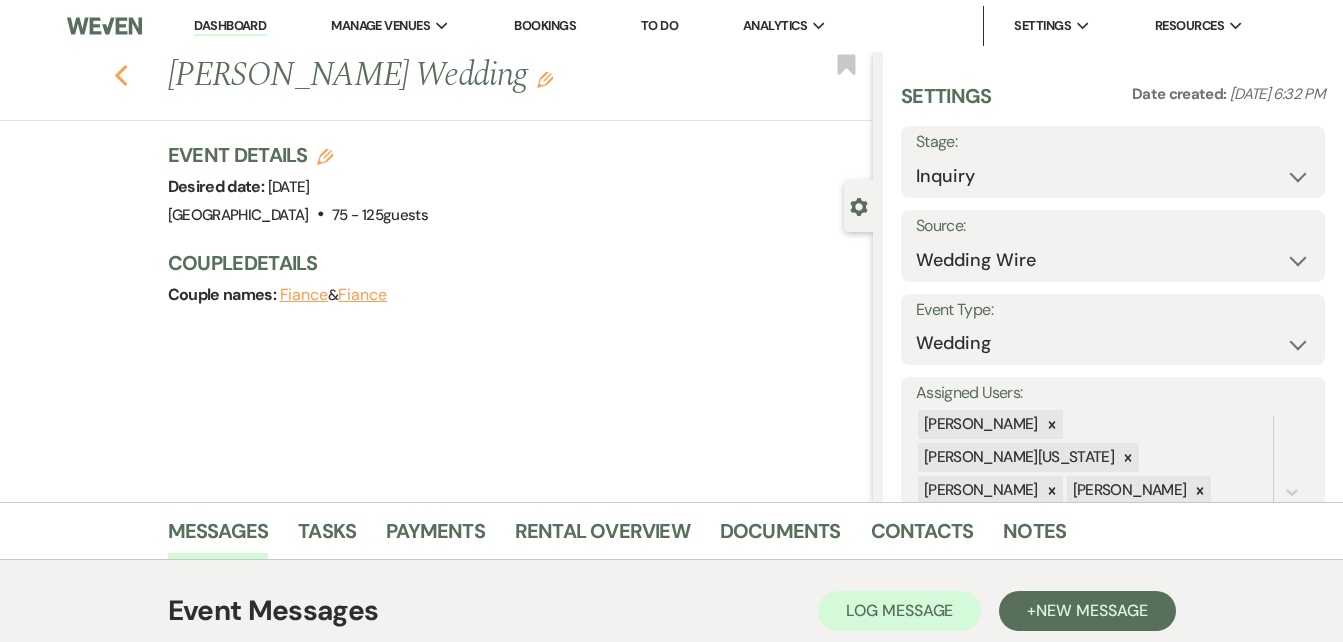 click on "Previous" 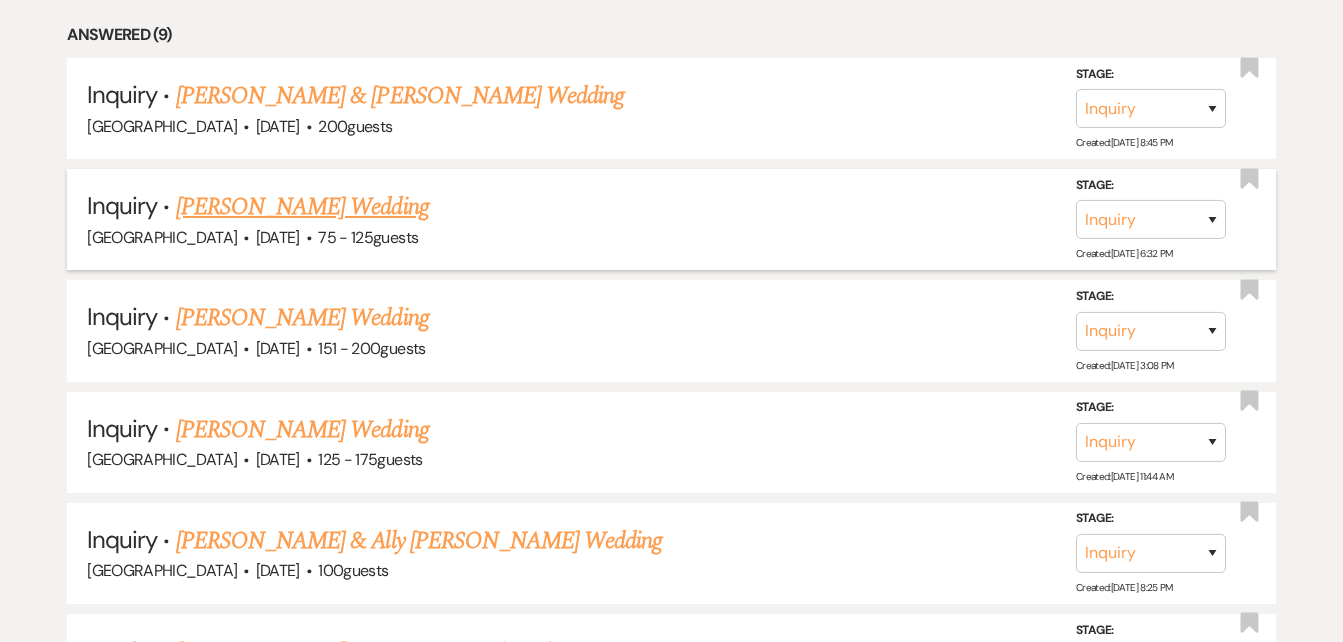 scroll, scrollTop: 1302, scrollLeft: 0, axis: vertical 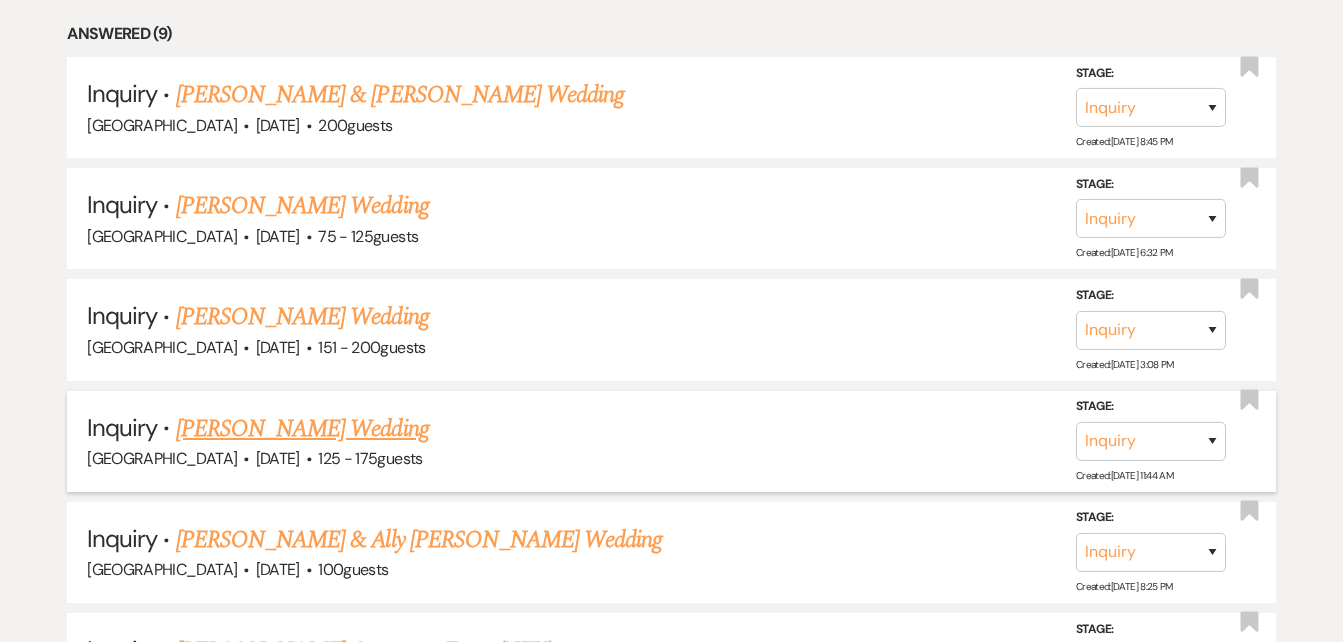 click on "Brenda Young's Wedding" at bounding box center (302, 429) 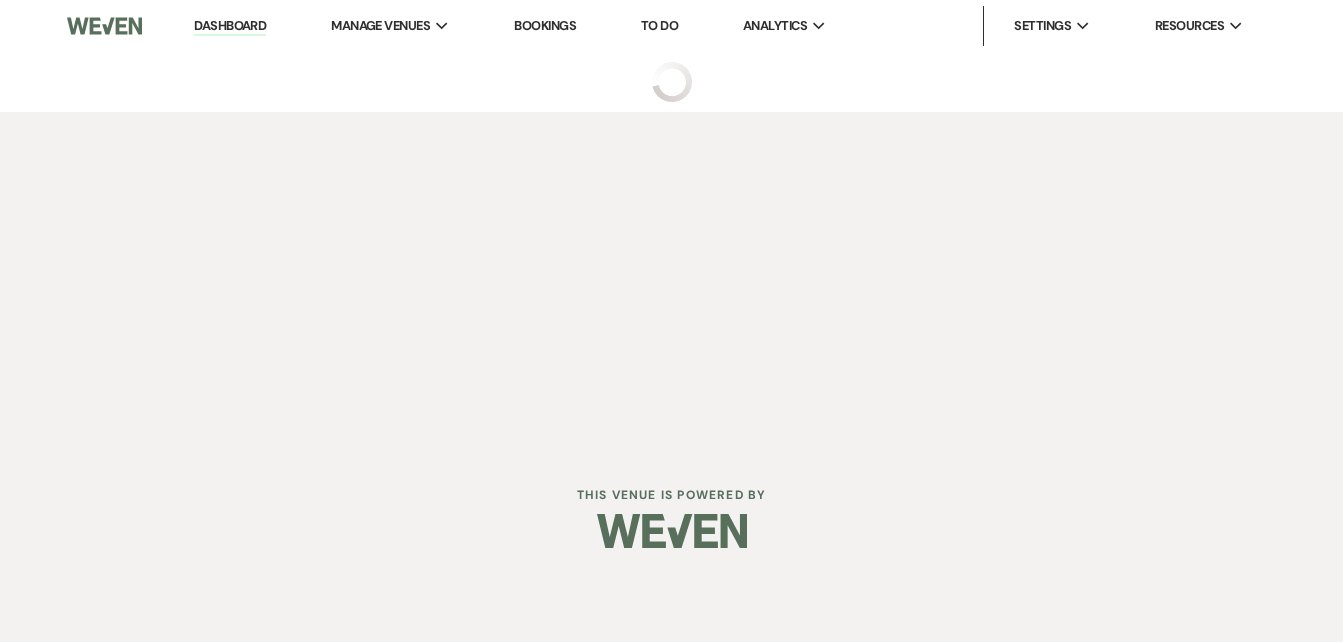 scroll, scrollTop: 0, scrollLeft: 0, axis: both 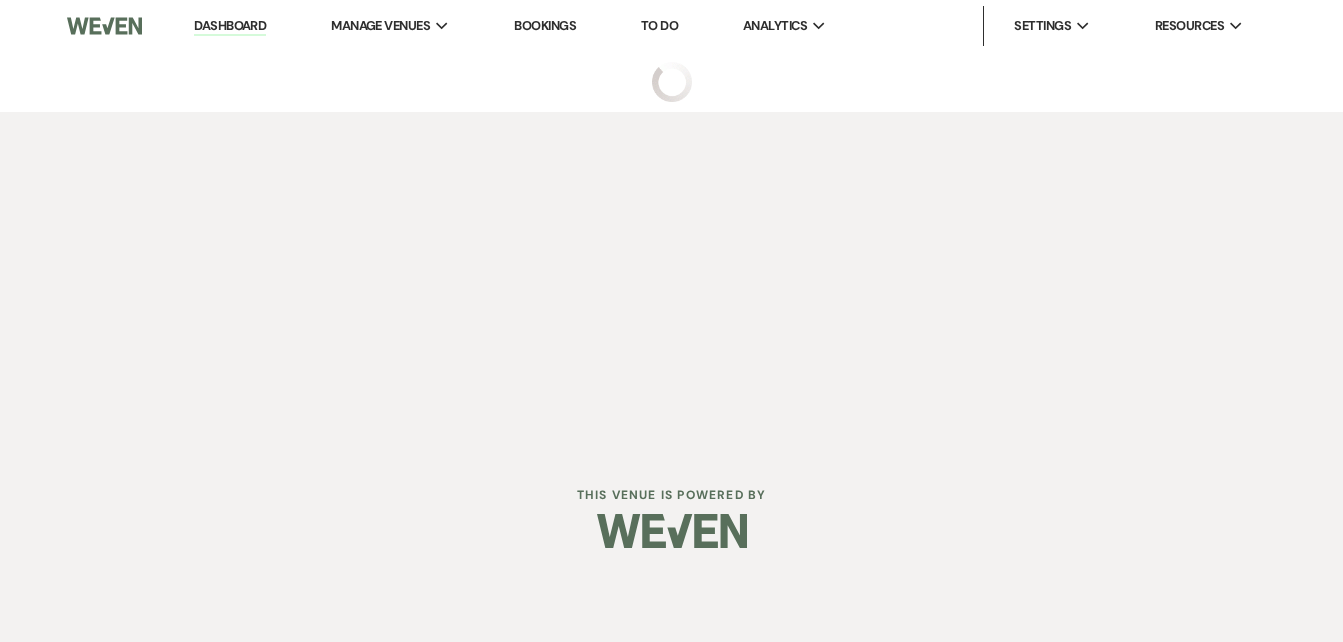 select on "3" 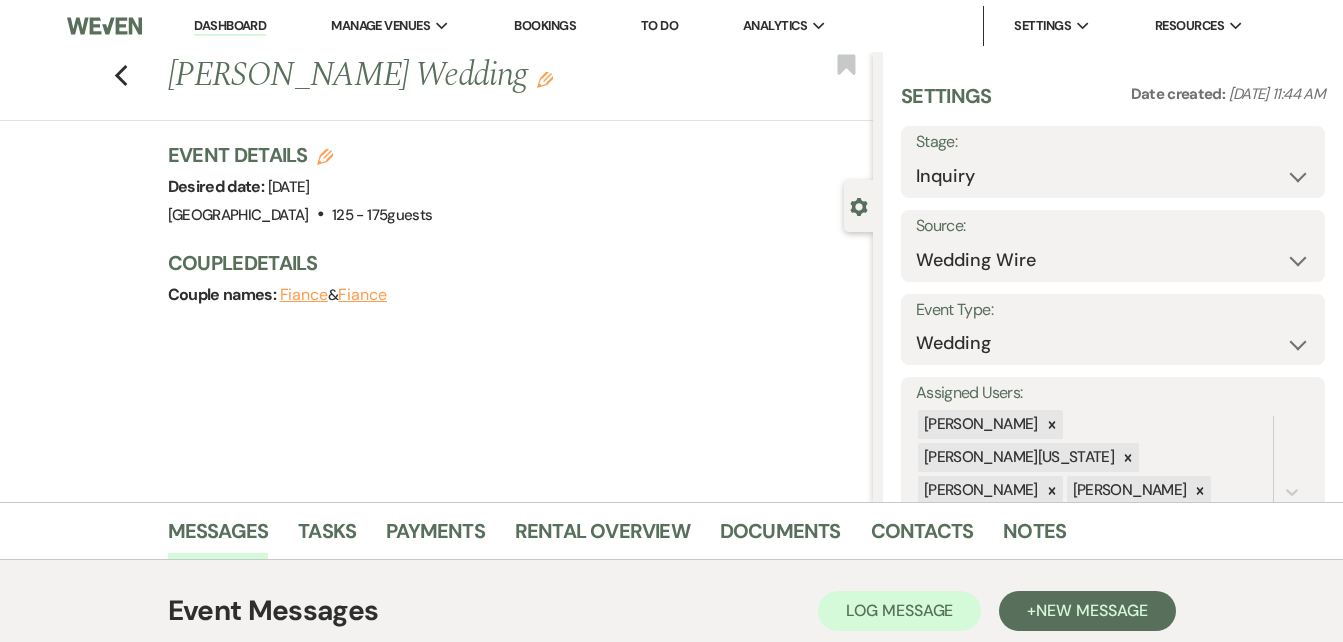 click 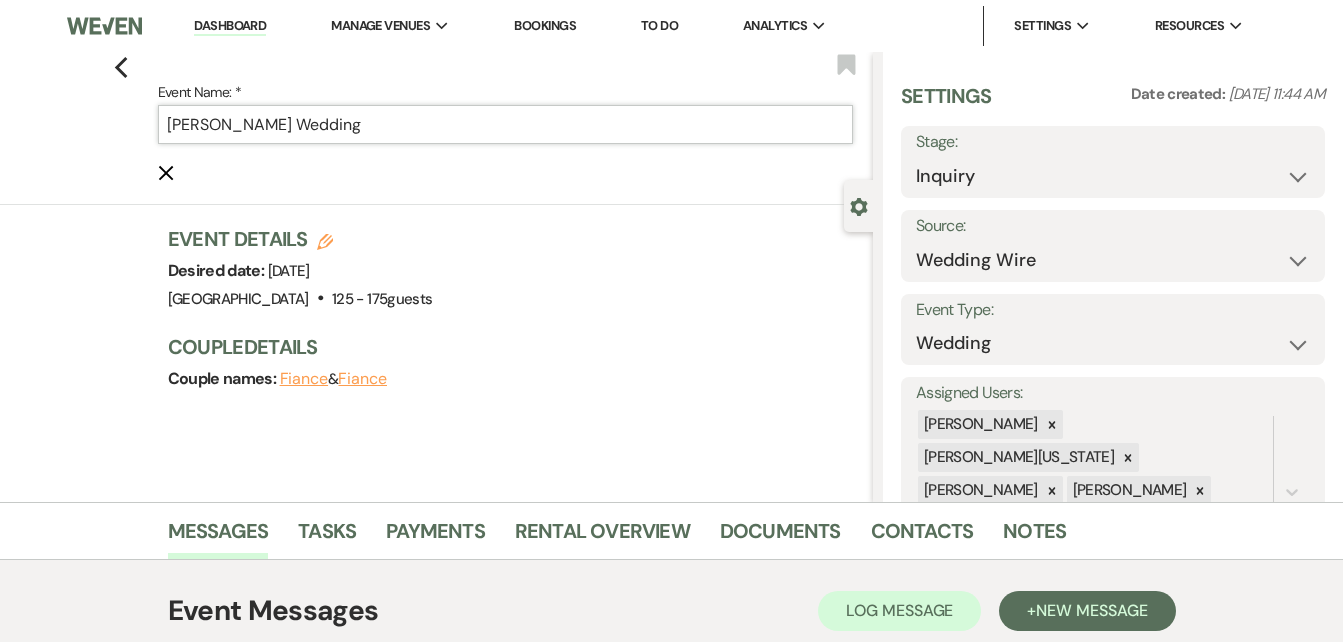 click on "Brenda Young's Wedding" at bounding box center [505, 124] 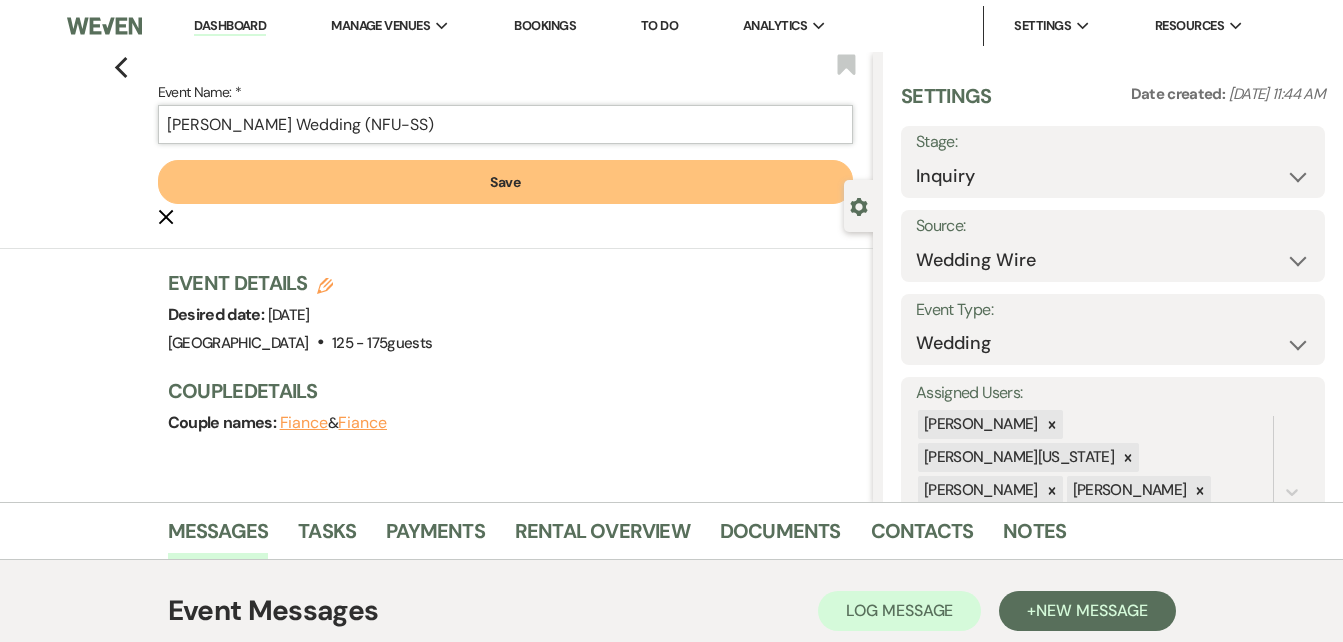 type on "[PERSON_NAME] Wedding (NFU-SS)" 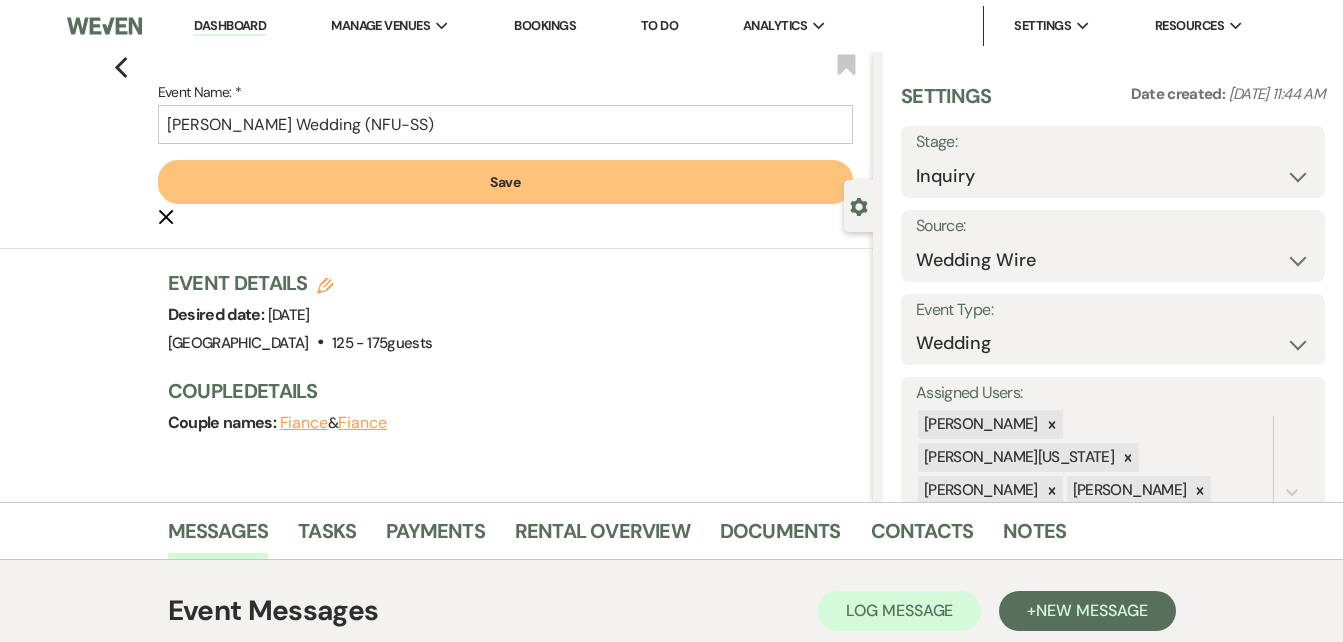 click on "Save" at bounding box center [505, 182] 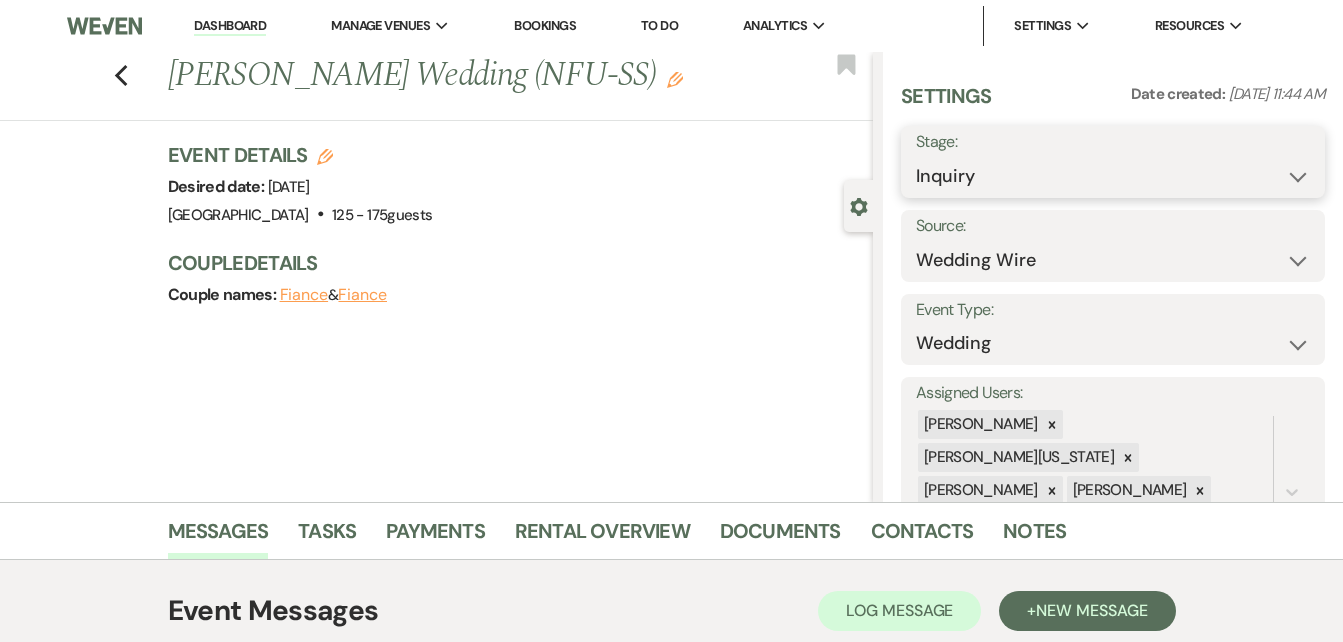 click on "Inquiry Follow Up Tour Requested Tour Confirmed Toured Proposal Sent Booked Lost" at bounding box center (1113, 176) 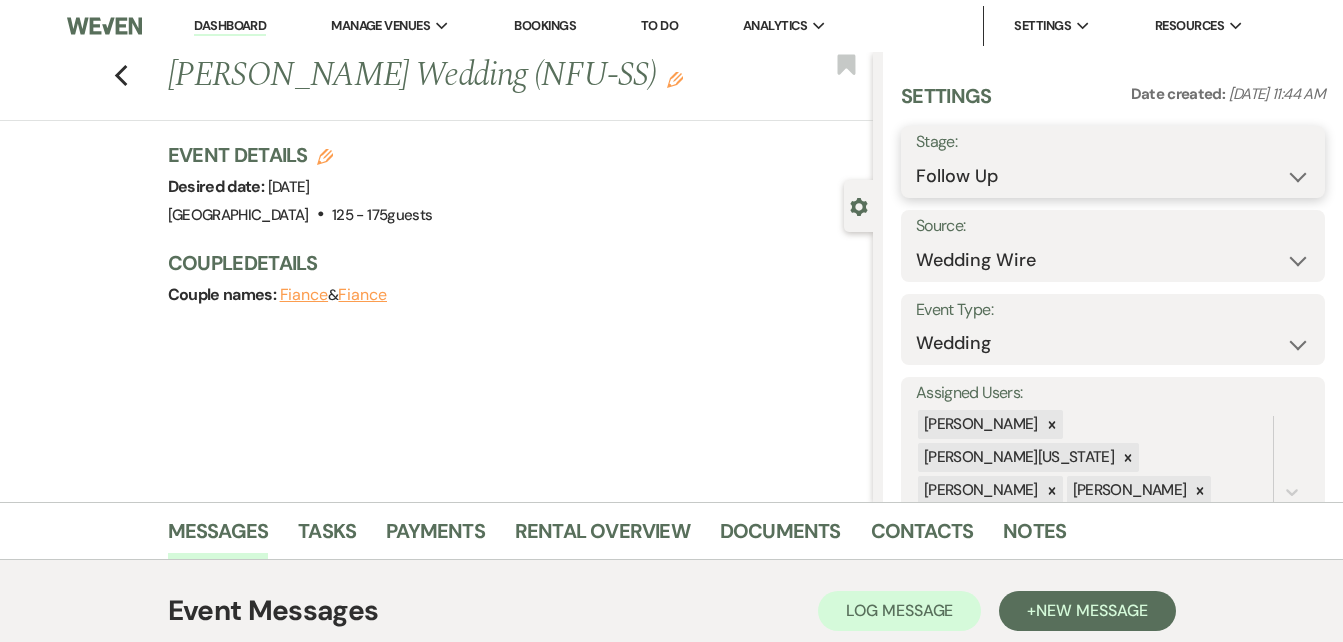 click on "Inquiry Follow Up Tour Requested Tour Confirmed Toured Proposal Sent Booked Lost" at bounding box center [1113, 176] 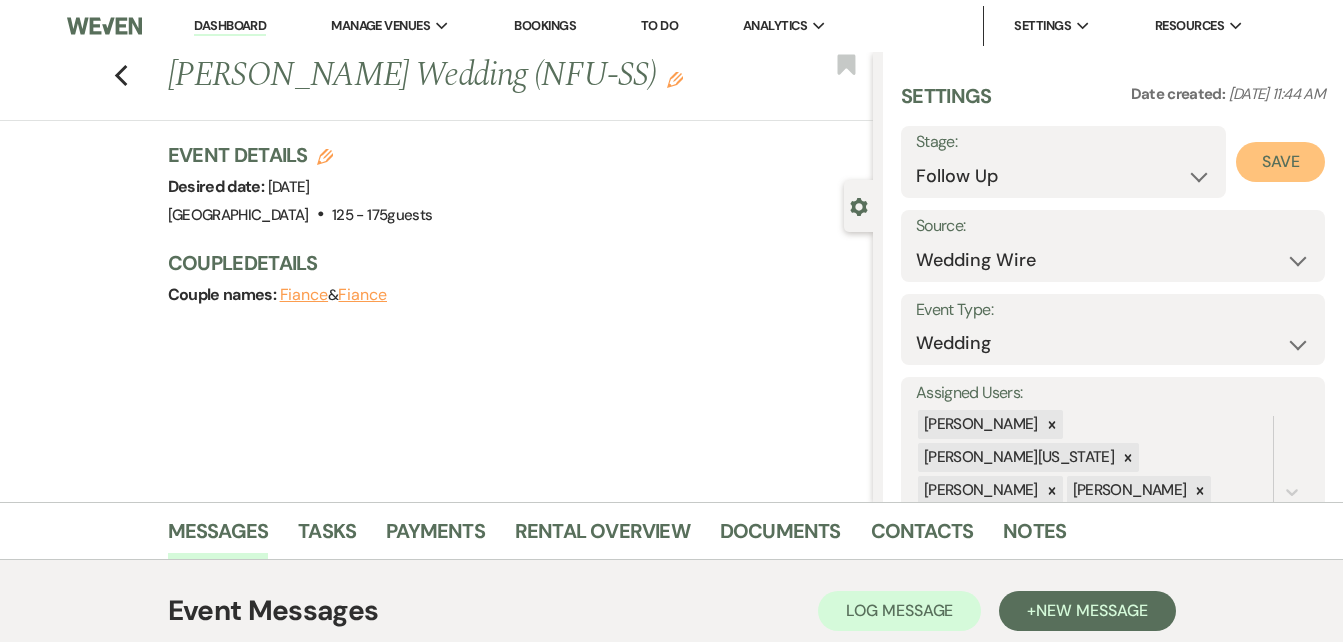 click on "Save" at bounding box center [1280, 162] 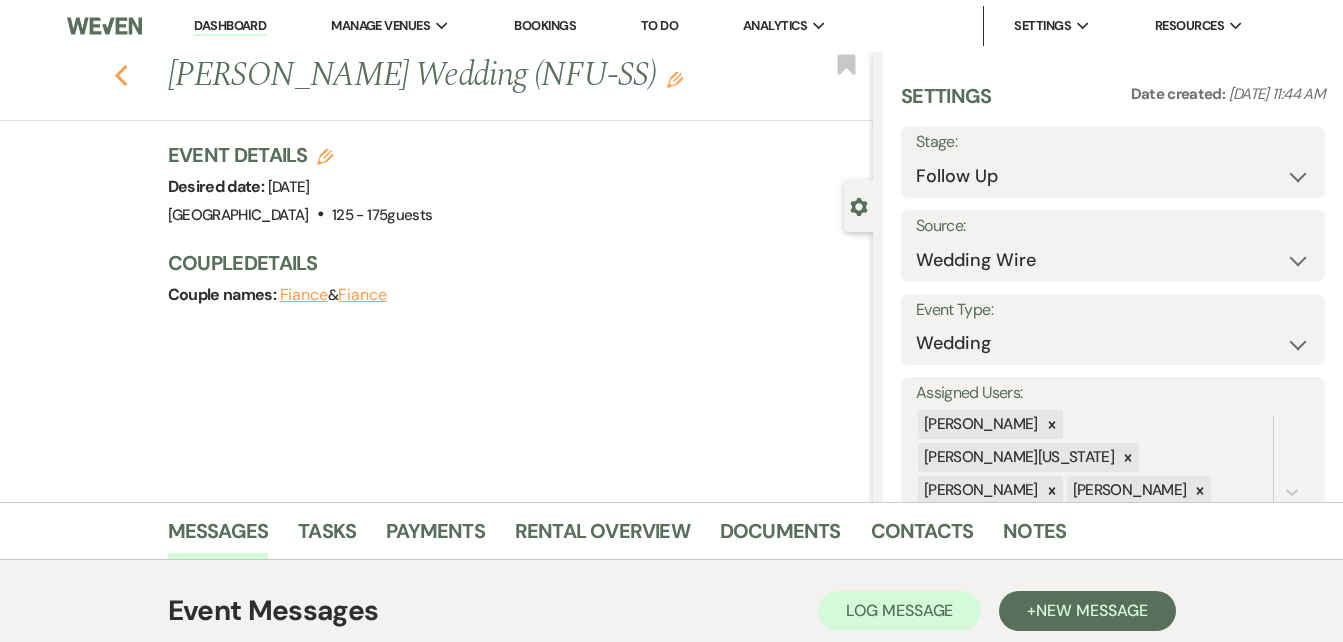 click on "Previous" 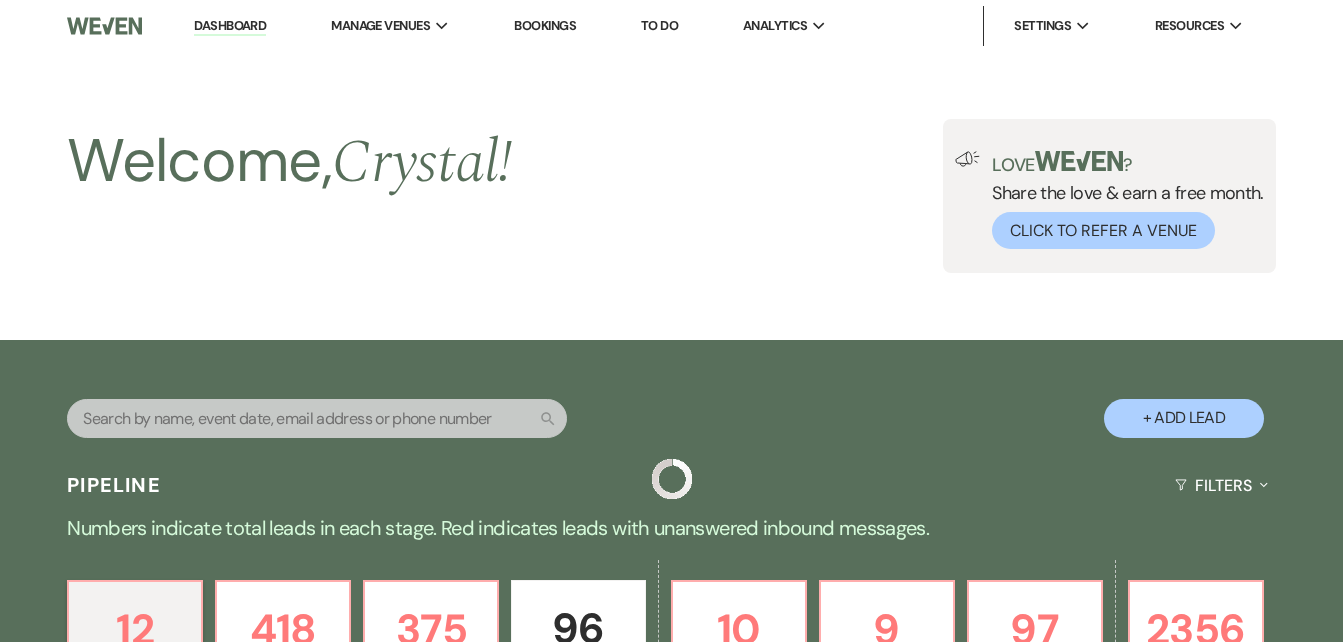 scroll, scrollTop: 1302, scrollLeft: 0, axis: vertical 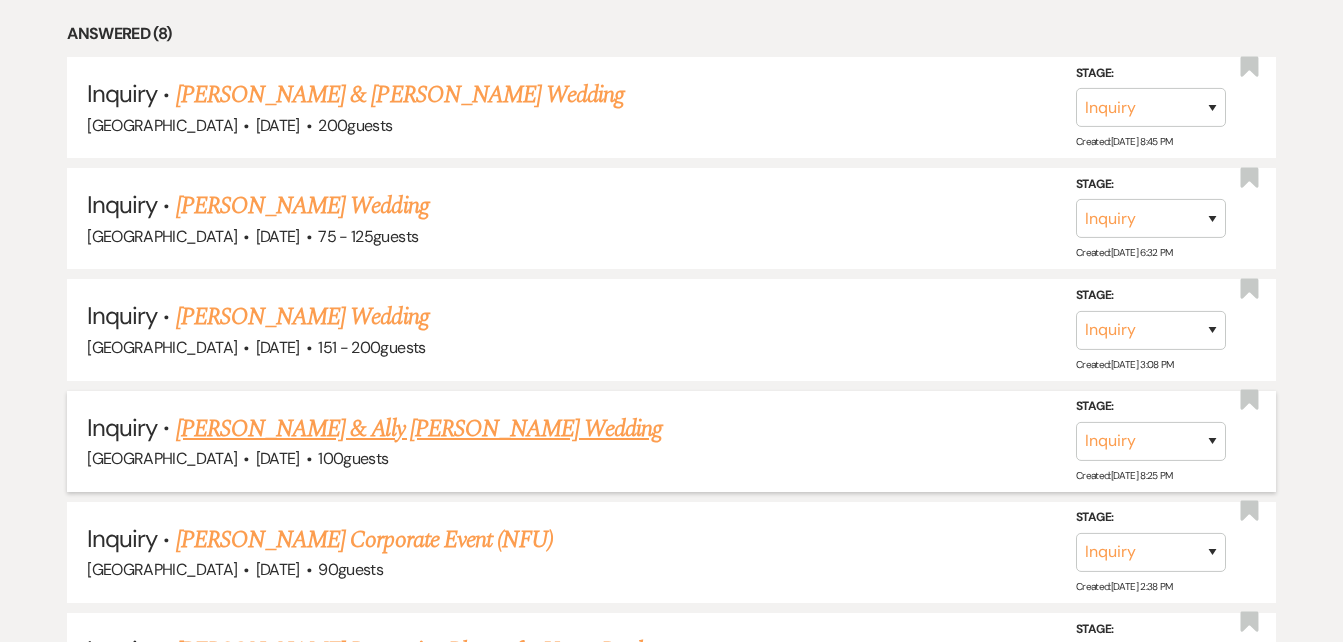 click on "Alfonso Camero & Ally Schneible's Wedding" at bounding box center [419, 429] 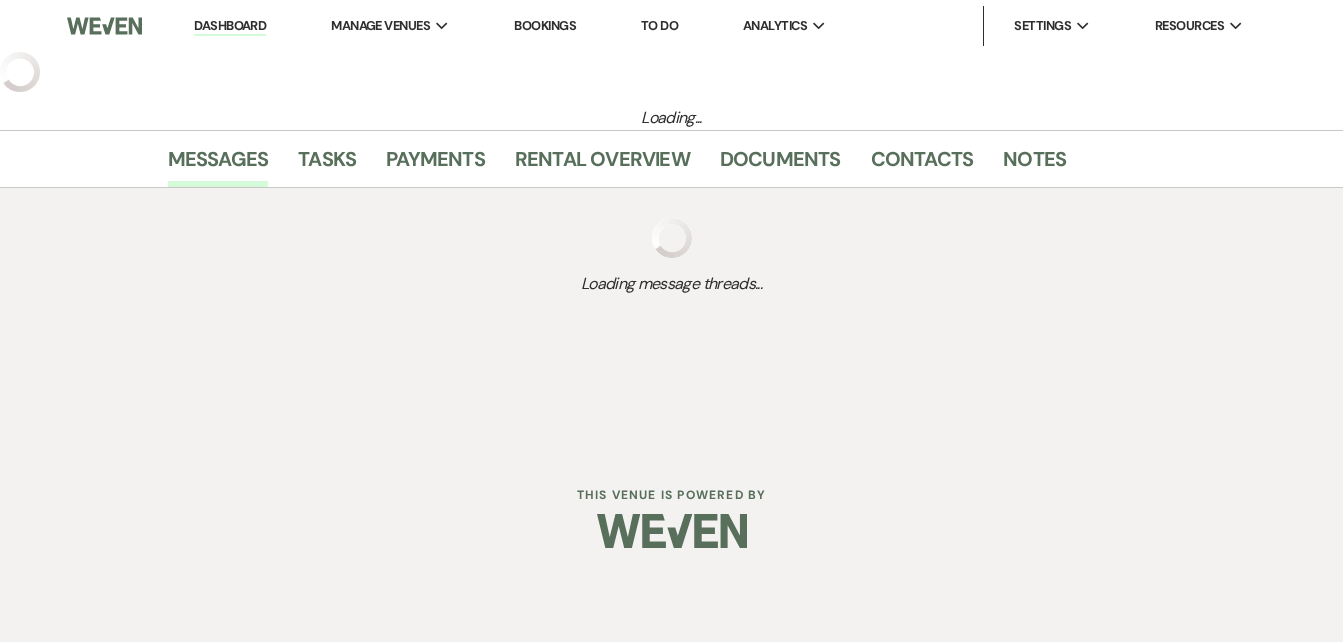 scroll, scrollTop: 0, scrollLeft: 0, axis: both 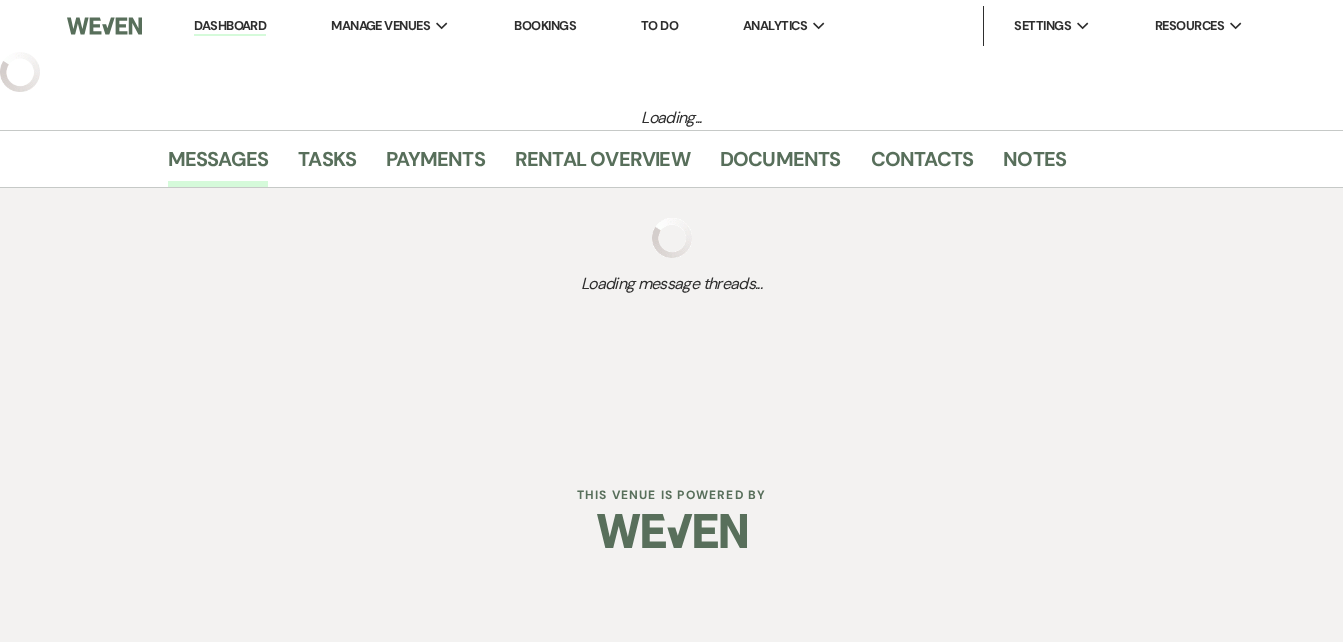 select on "5" 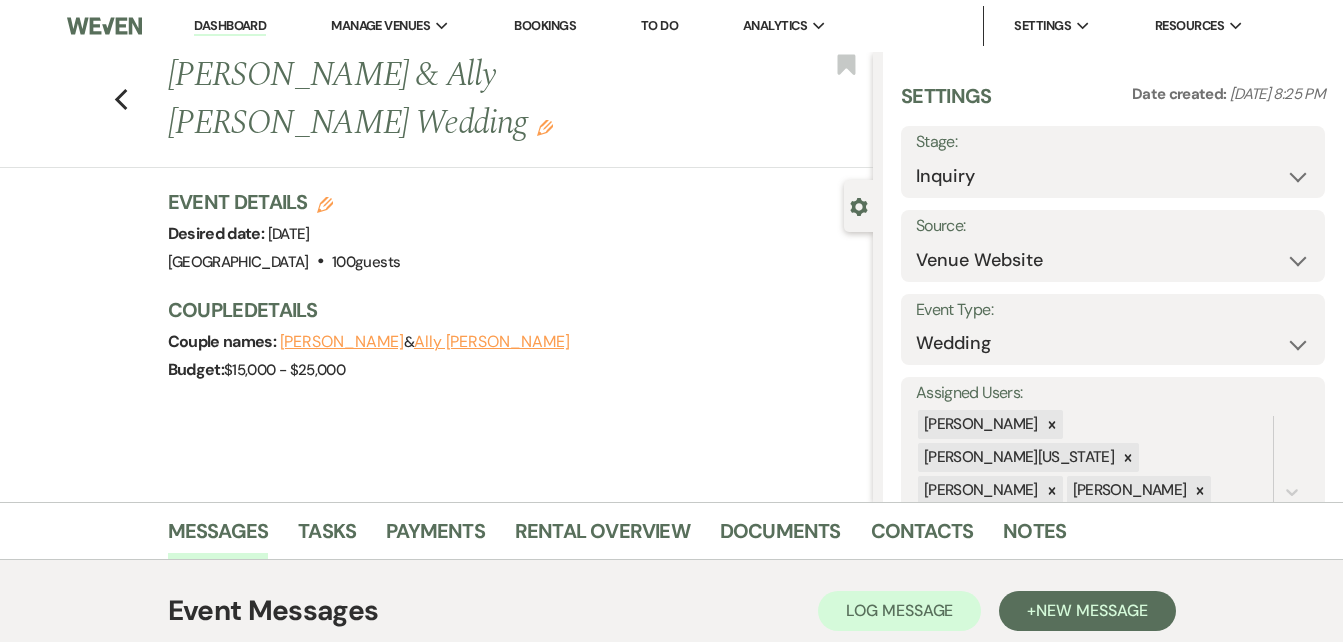 click on "Edit" 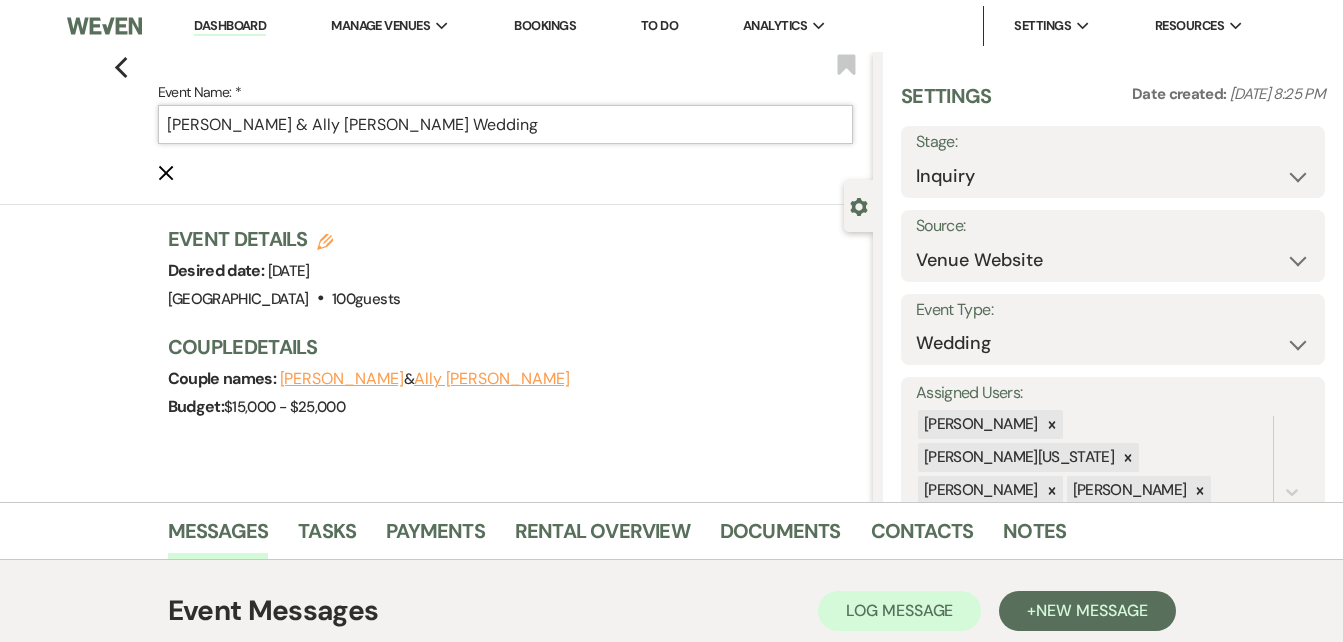 click on "Alfonso Camero & Ally Schneible's Wedding" at bounding box center (505, 124) 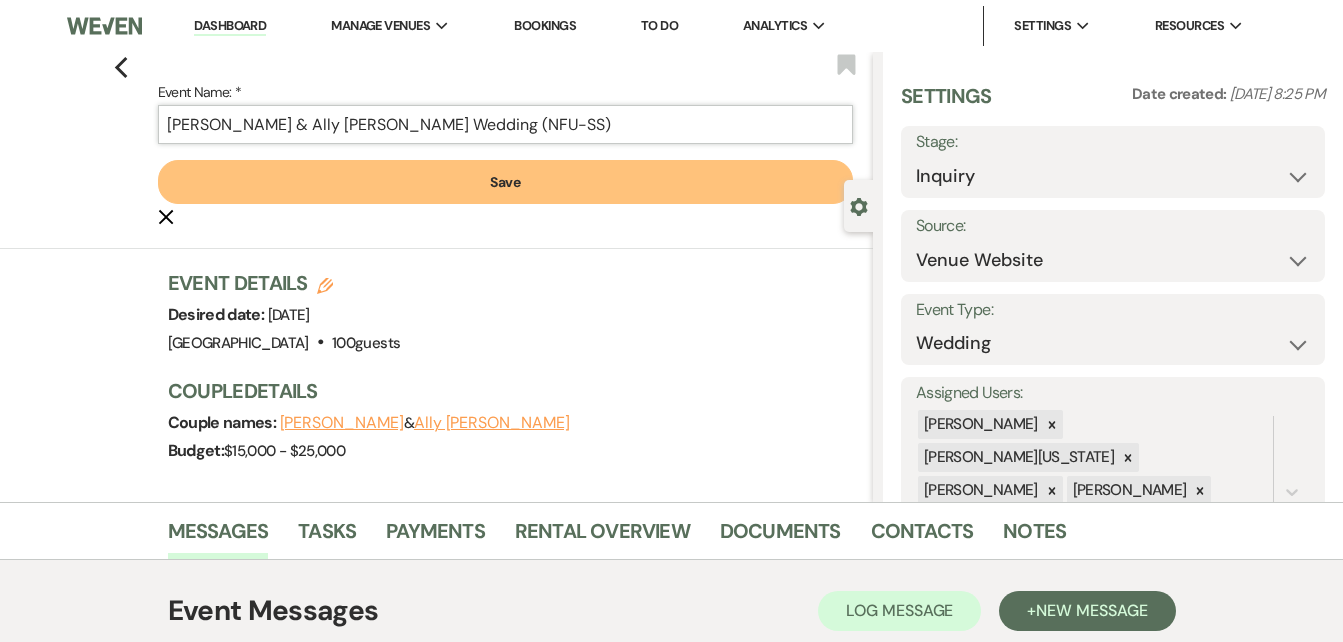 type on "[PERSON_NAME] & Ally [PERSON_NAME] Wedding (NFU-SS)" 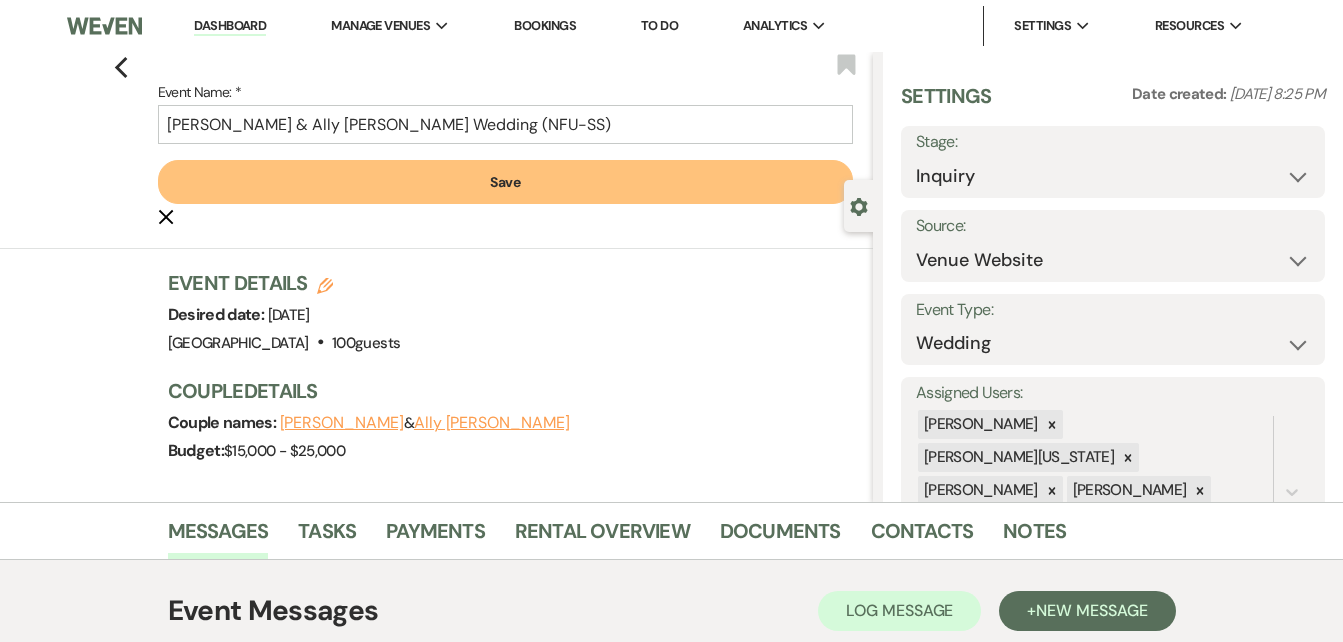 click on "Save" at bounding box center [505, 182] 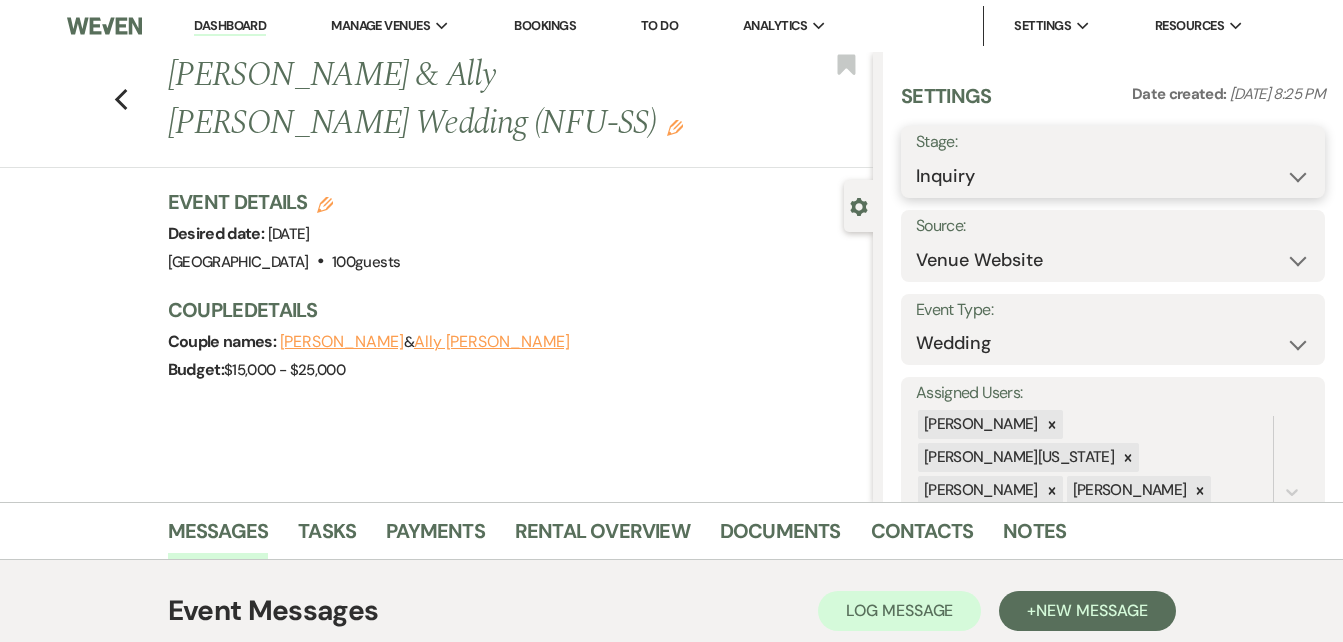 click on "Inquiry Follow Up Tour Requested Tour Confirmed Toured Proposal Sent Booked Lost" at bounding box center [1113, 176] 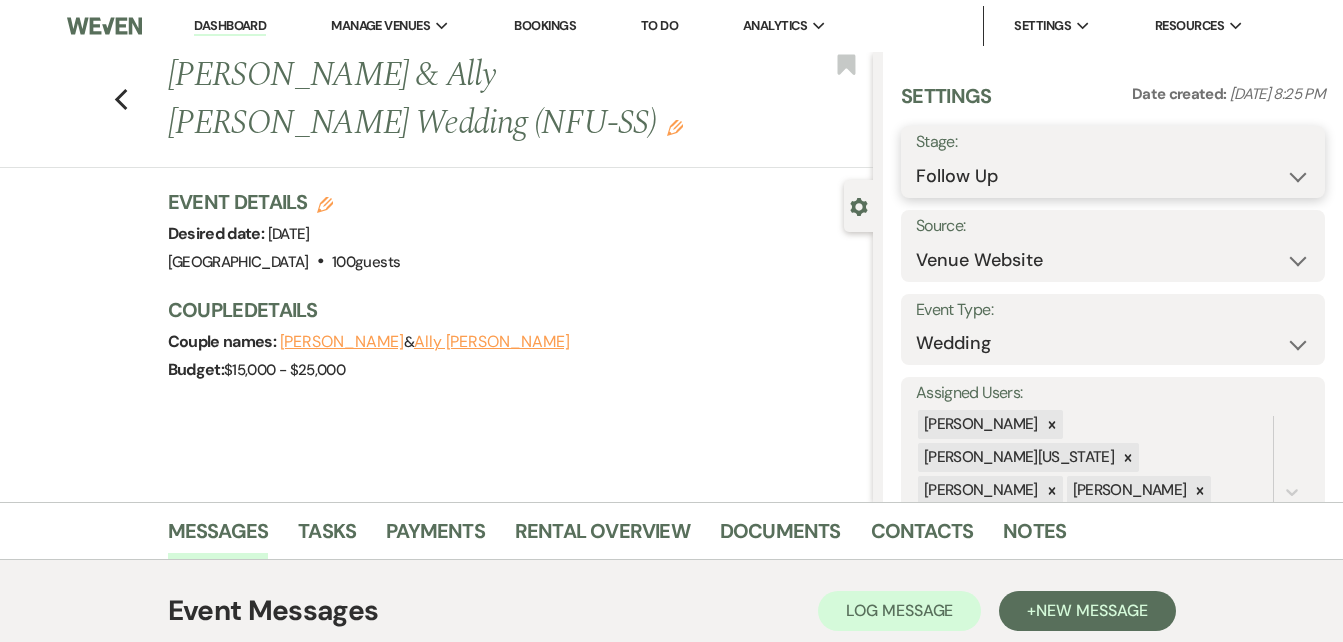 click on "Inquiry Follow Up Tour Requested Tour Confirmed Toured Proposal Sent Booked Lost" at bounding box center [1113, 176] 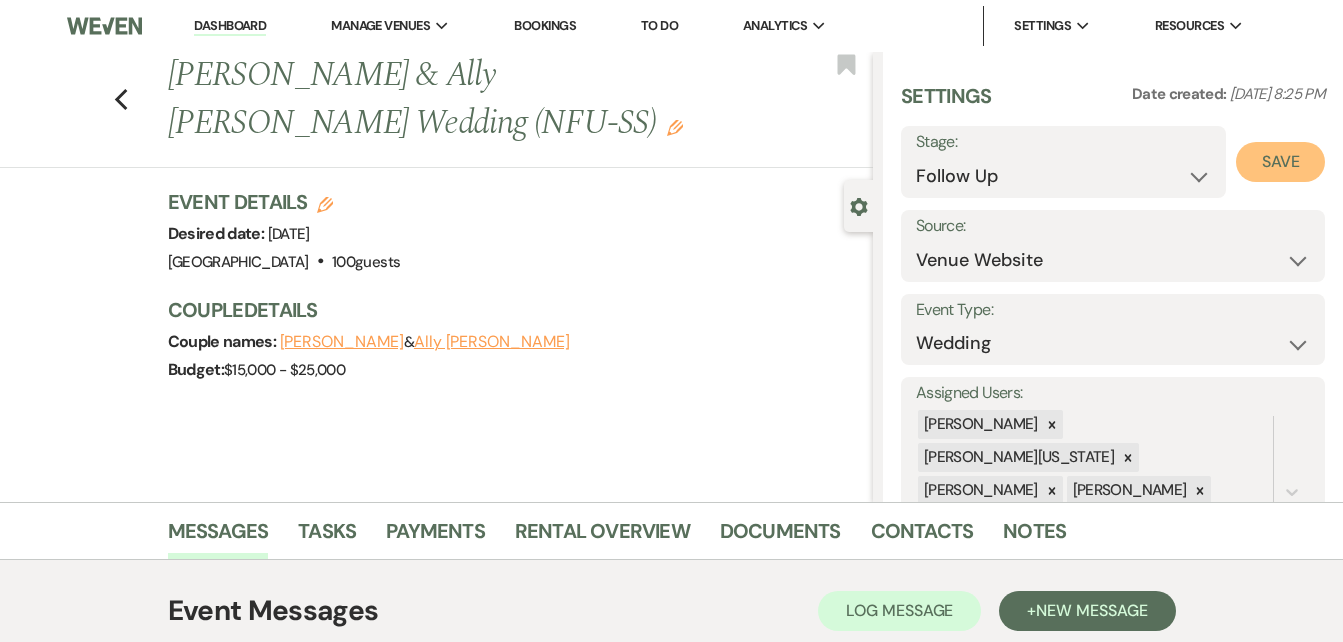 click on "Save" at bounding box center [1280, 162] 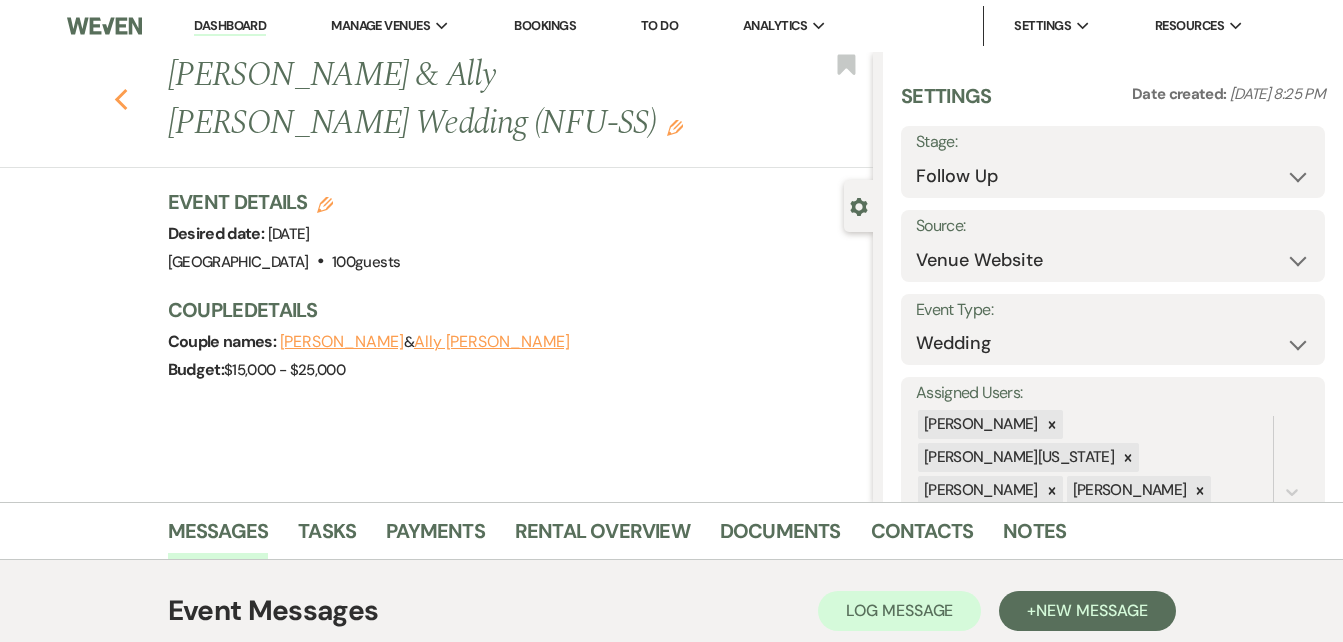 click on "Previous" 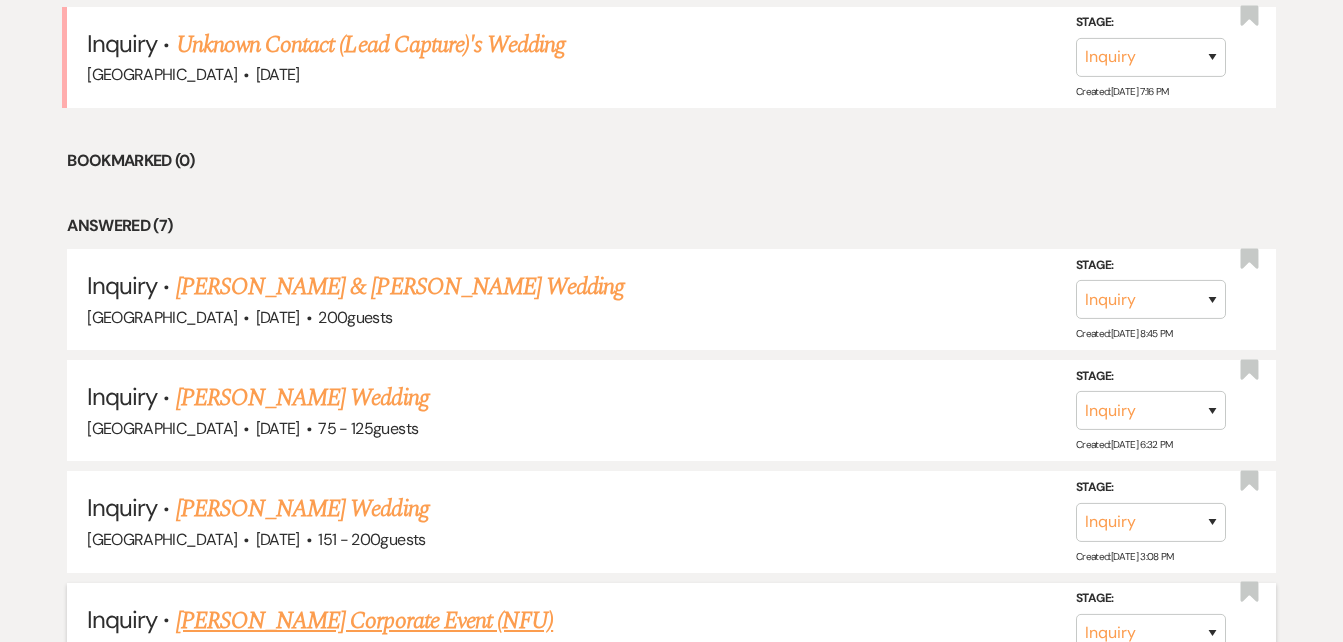 scroll, scrollTop: 1112, scrollLeft: 0, axis: vertical 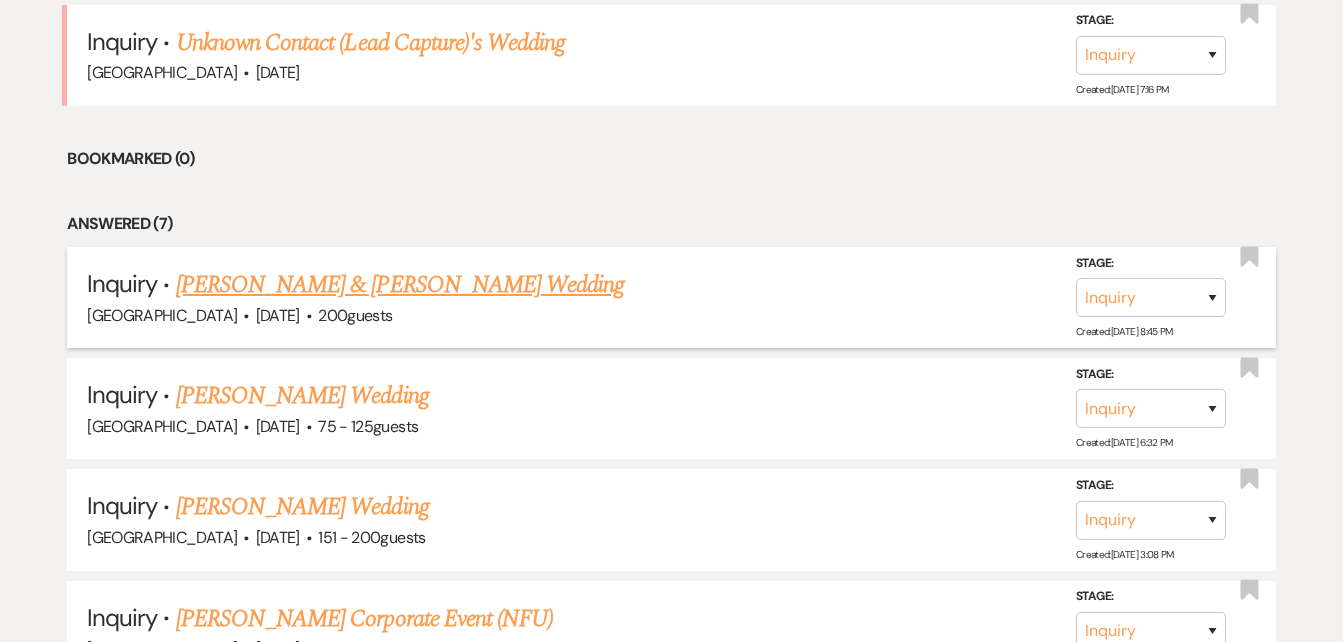 click on "Kofi & Gina Dwamena's Wedding" at bounding box center (400, 285) 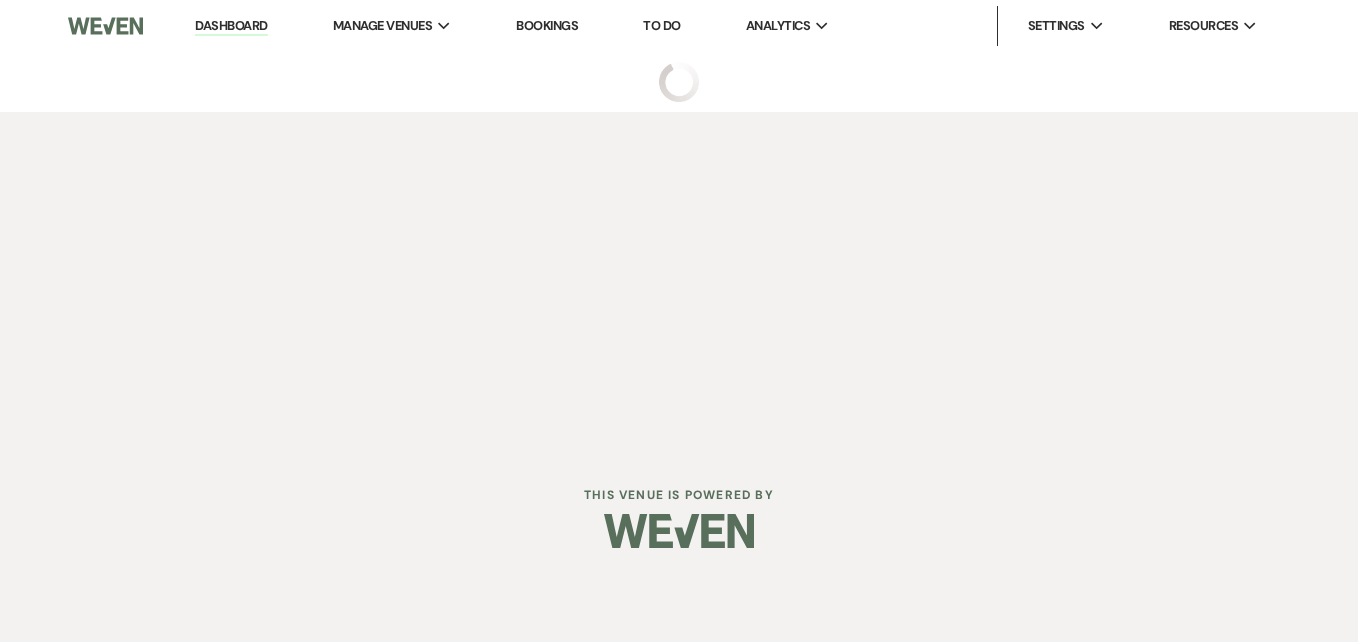 select on "5" 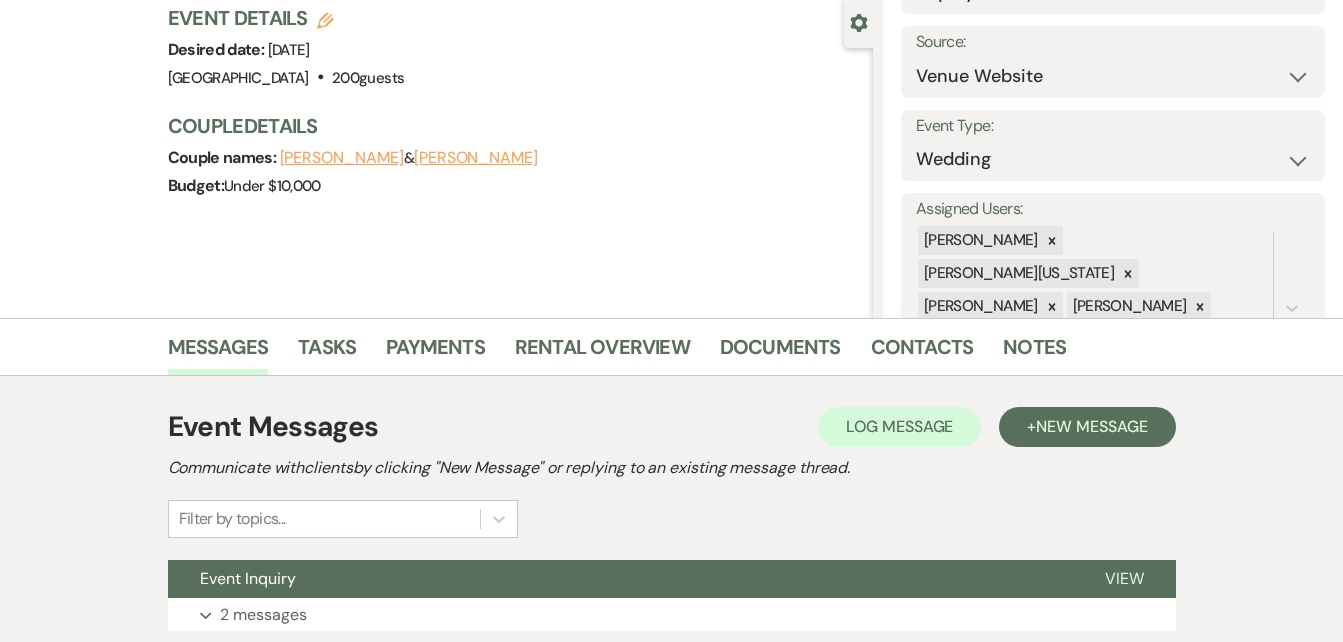 scroll, scrollTop: 332, scrollLeft: 0, axis: vertical 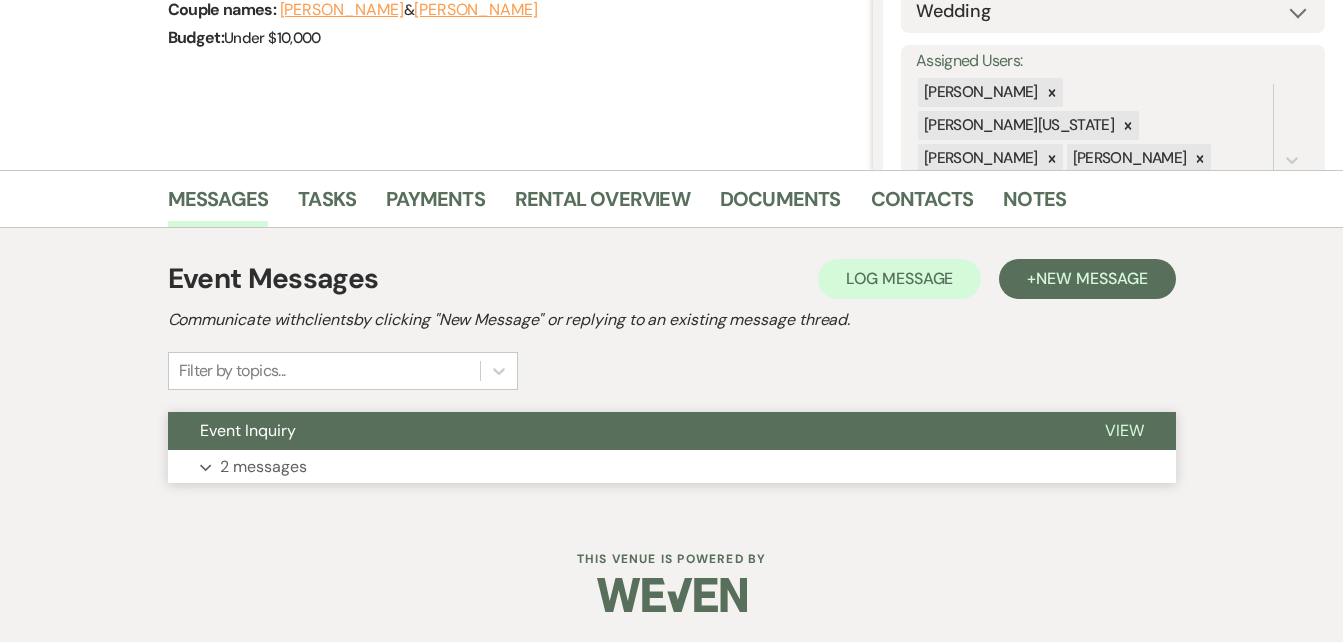 click on "Expand" 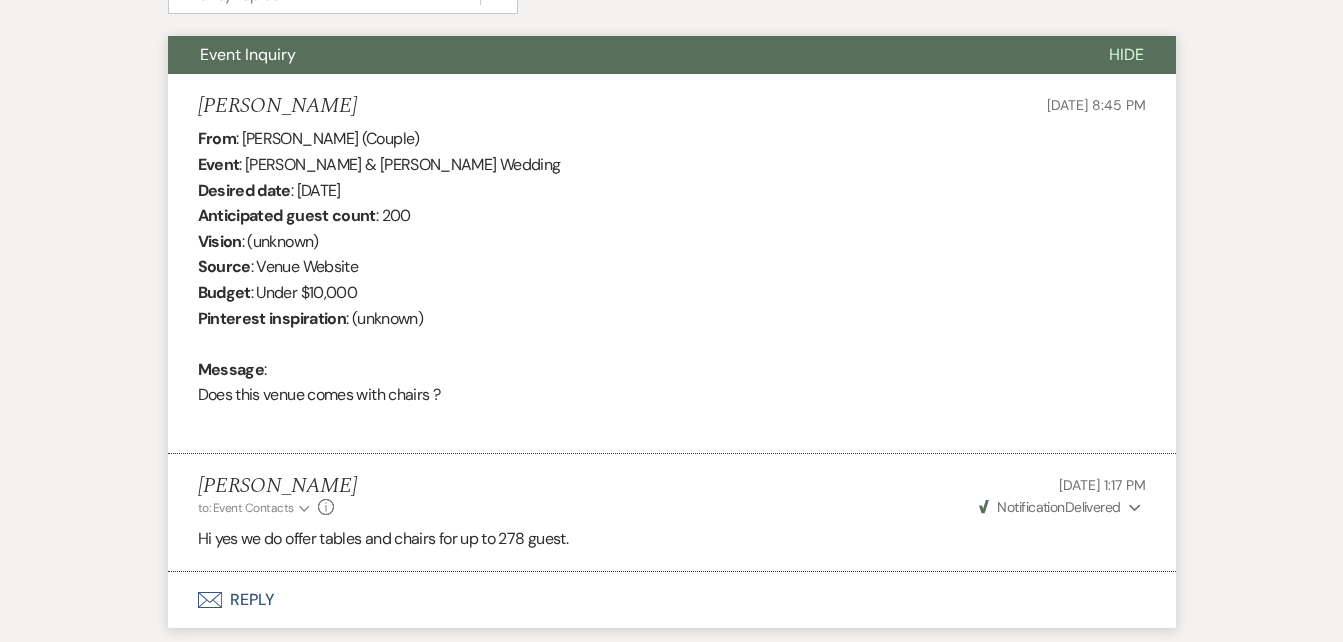 scroll, scrollTop: 853, scrollLeft: 0, axis: vertical 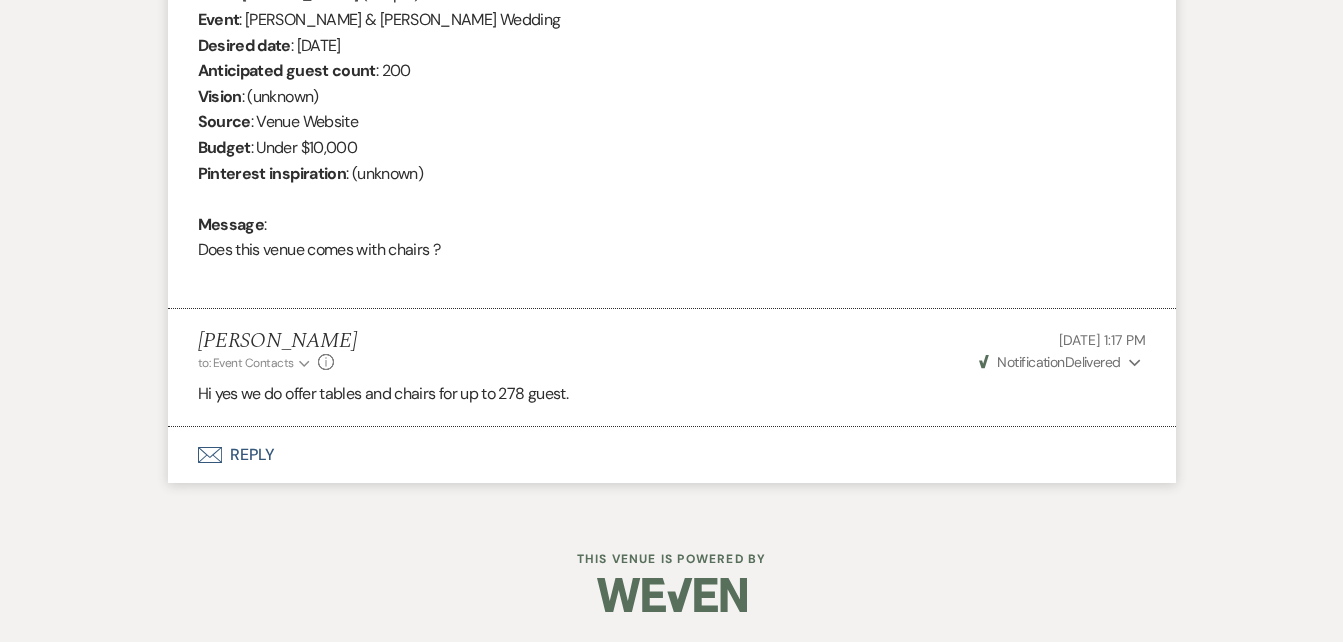 click on "Envelope" 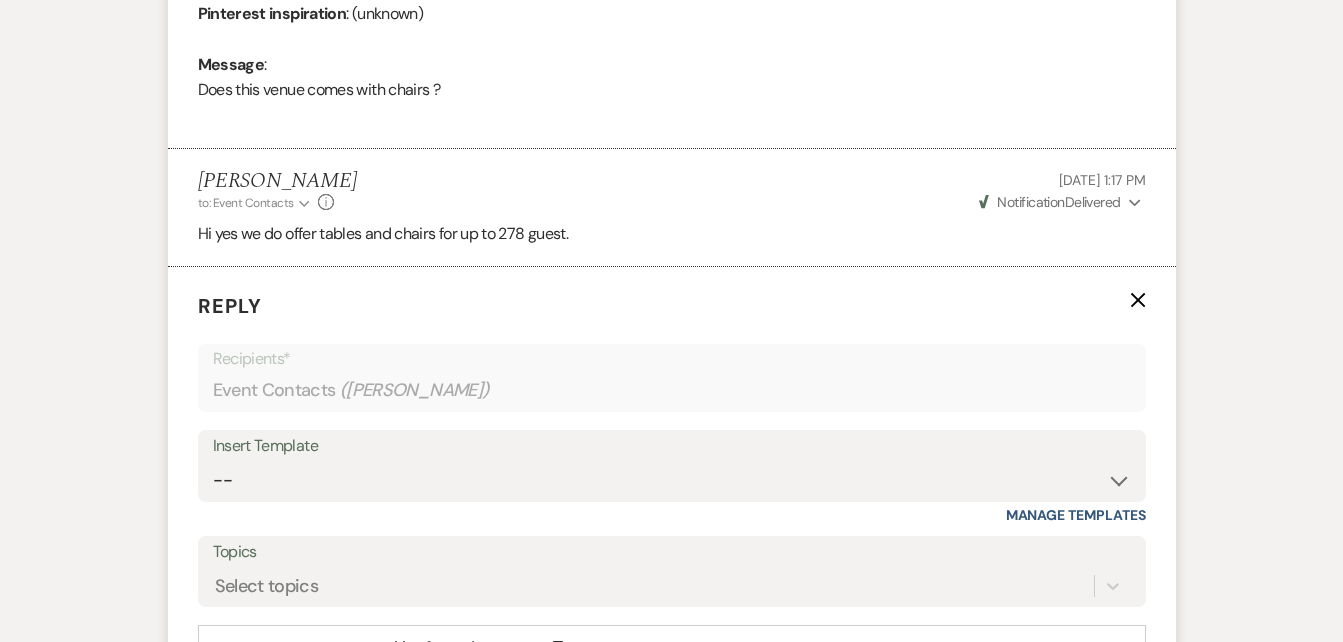 scroll, scrollTop: 1166, scrollLeft: 0, axis: vertical 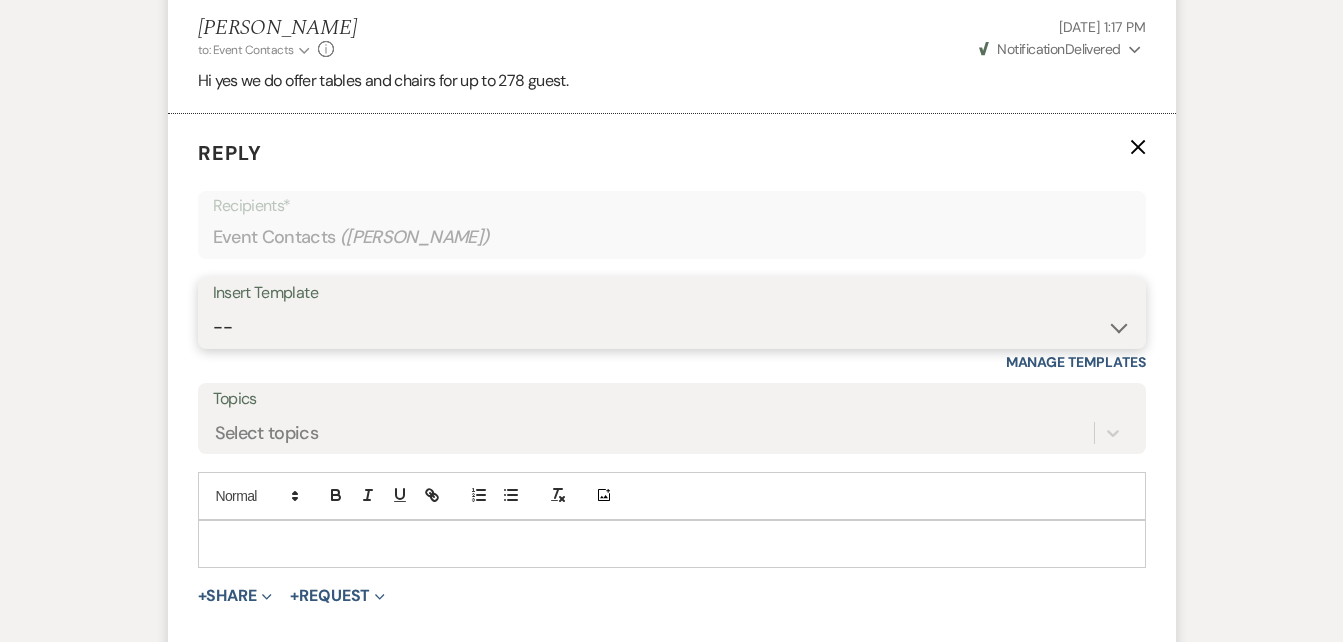 click on "-- Inquiry Follow Up Email #2  Contract Sending Template Payment Template Rental Fee Closing Inquiry - Email #3 Initial Inquiry Response Thank you for Touring Sorry We Missed You for Your Tour Personalized Quote NON-WEDDING - BALLROOM ADD-ON'S Quote Template Personalized Quote- WEDDING EDITION Questionnaire QUOTE FOLLOW UP #1 Blank- Imani Signature  Final Inquiry Email QUOTE FOLLOW UP #2 Weven Planning Portal Introduction (Booked Events) Security Deposit Payment Template  Special Pricing Late Payment  No Trailrides Date Unavailable  Event Coordinator Information May Specials  BOUTIQUE WEDDINGS  Photoshoot Package" at bounding box center [672, 327] 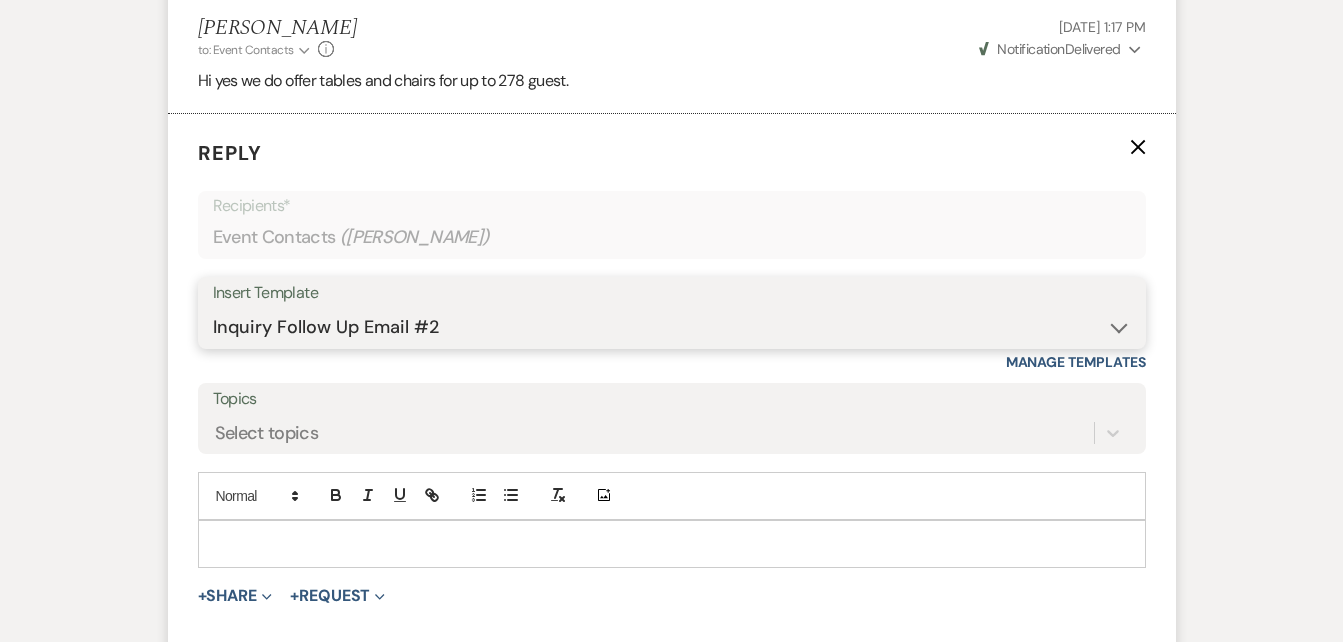 click on "-- Inquiry Follow Up Email #2  Contract Sending Template Payment Template Rental Fee Closing Inquiry - Email #3 Initial Inquiry Response Thank you for Touring Sorry We Missed You for Your Tour Personalized Quote NON-WEDDING - BALLROOM ADD-ON'S Quote Template Personalized Quote- WEDDING EDITION Questionnaire QUOTE FOLLOW UP #1 Blank- Imani Signature  Final Inquiry Email QUOTE FOLLOW UP #2 Weven Planning Portal Introduction (Booked Events) Security Deposit Payment Template  Special Pricing Late Payment  No Trailrides Date Unavailable  Event Coordinator Information May Specials  BOUTIQUE WEDDINGS  Photoshoot Package" at bounding box center [672, 327] 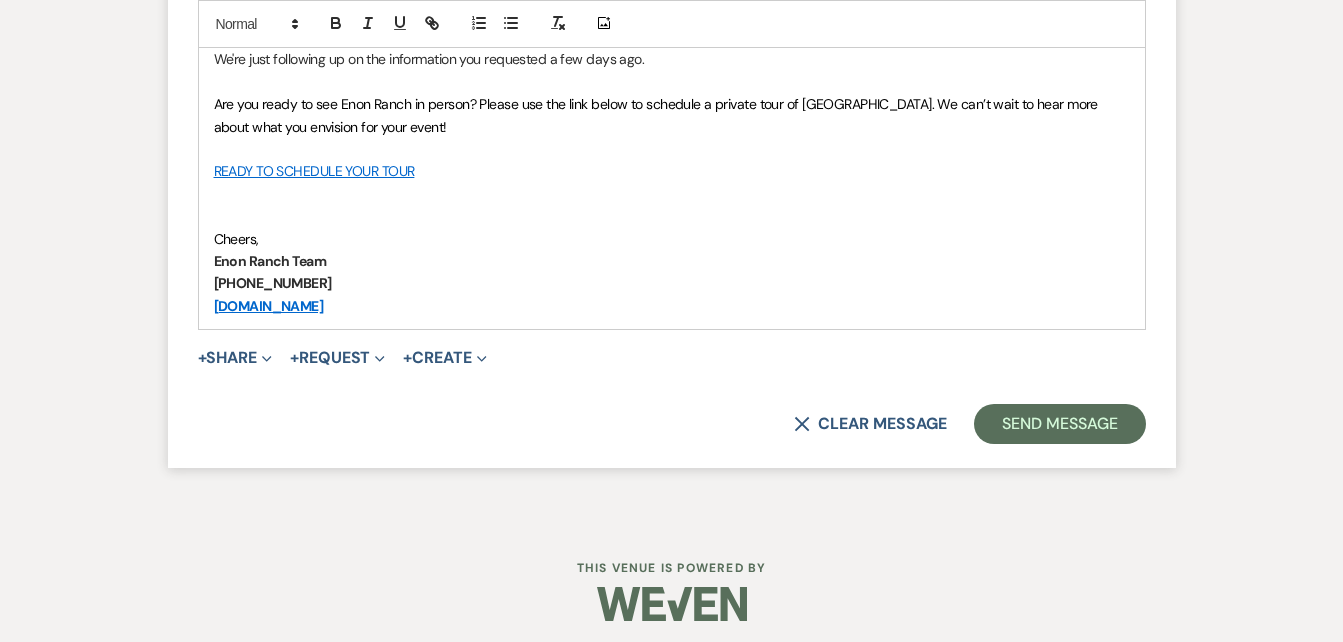 scroll, scrollTop: 1741, scrollLeft: 0, axis: vertical 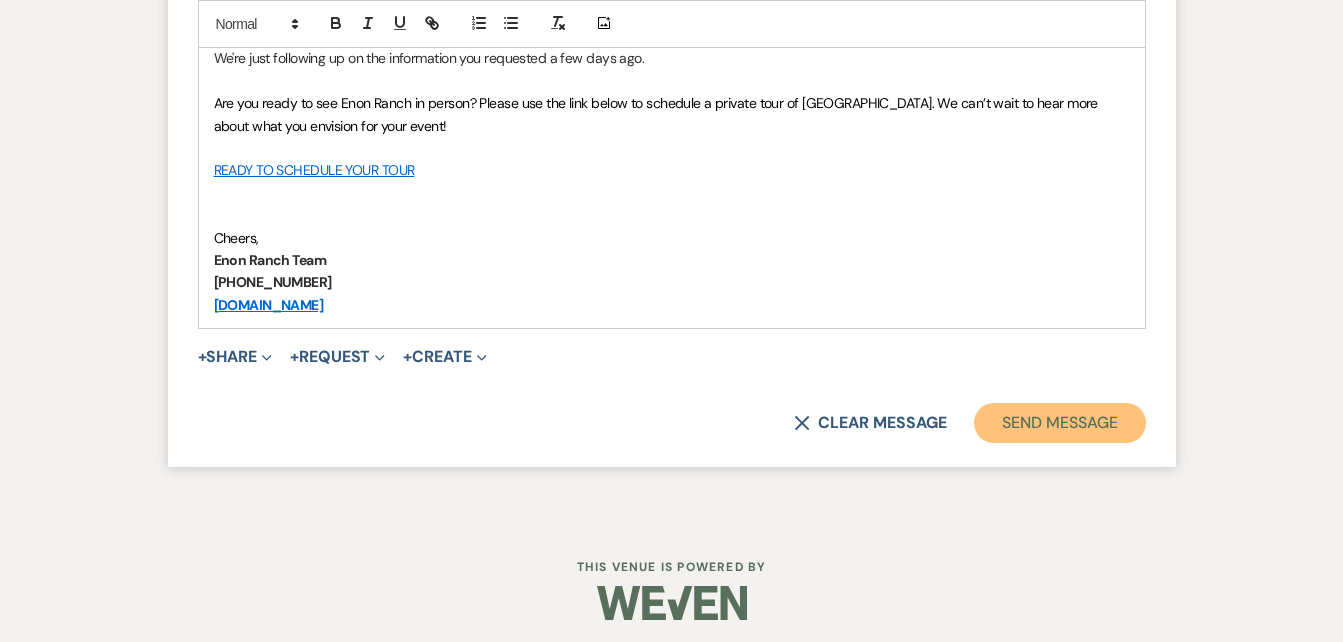 click on "Send Message" at bounding box center (1059, 423) 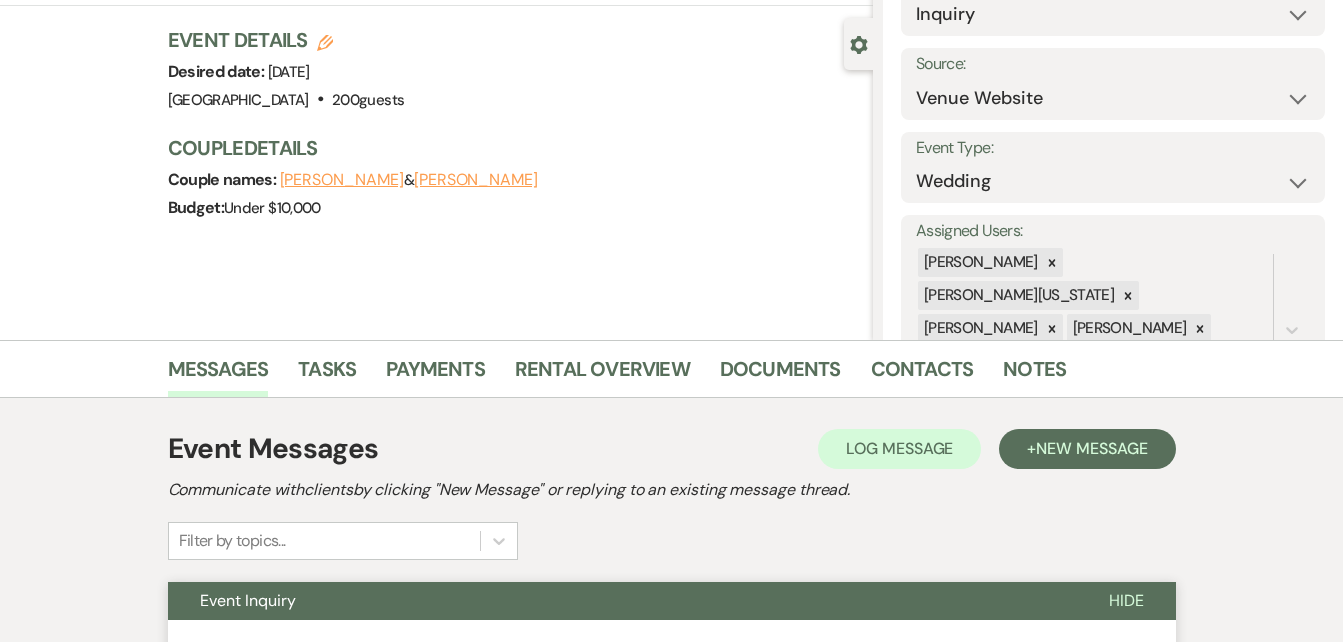scroll, scrollTop: 0, scrollLeft: 0, axis: both 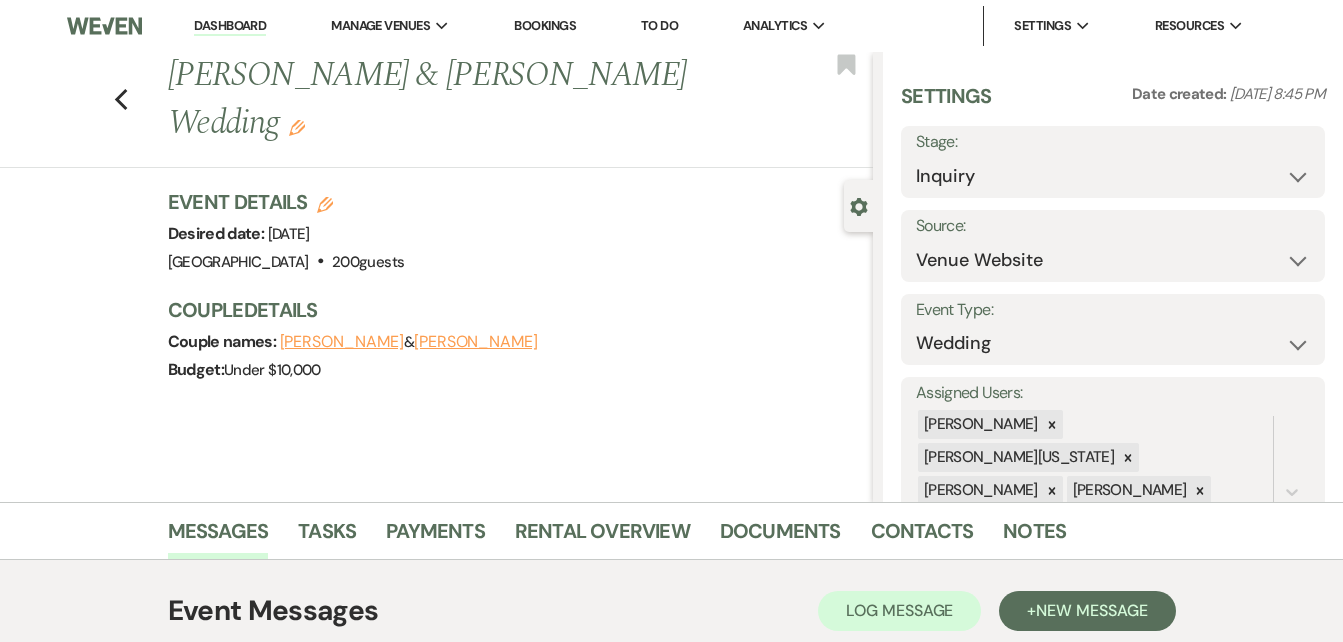 click on "Edit" 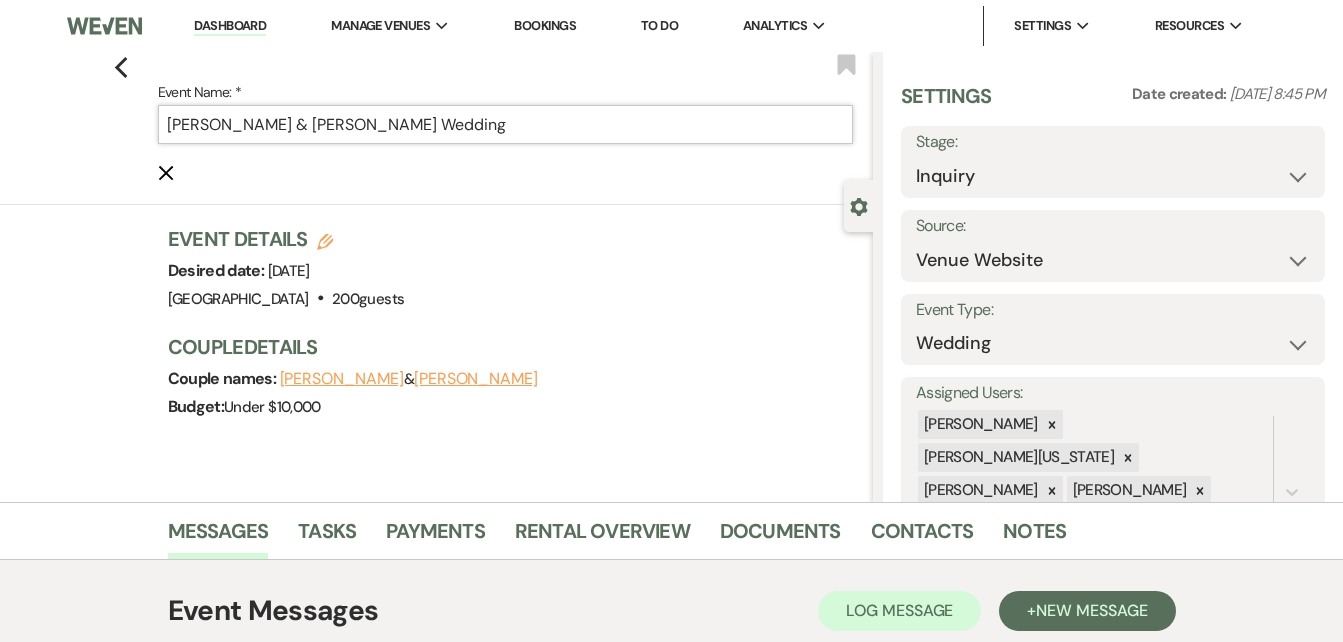 click on "Kofi & Gina Dwamena's Wedding" at bounding box center (505, 124) 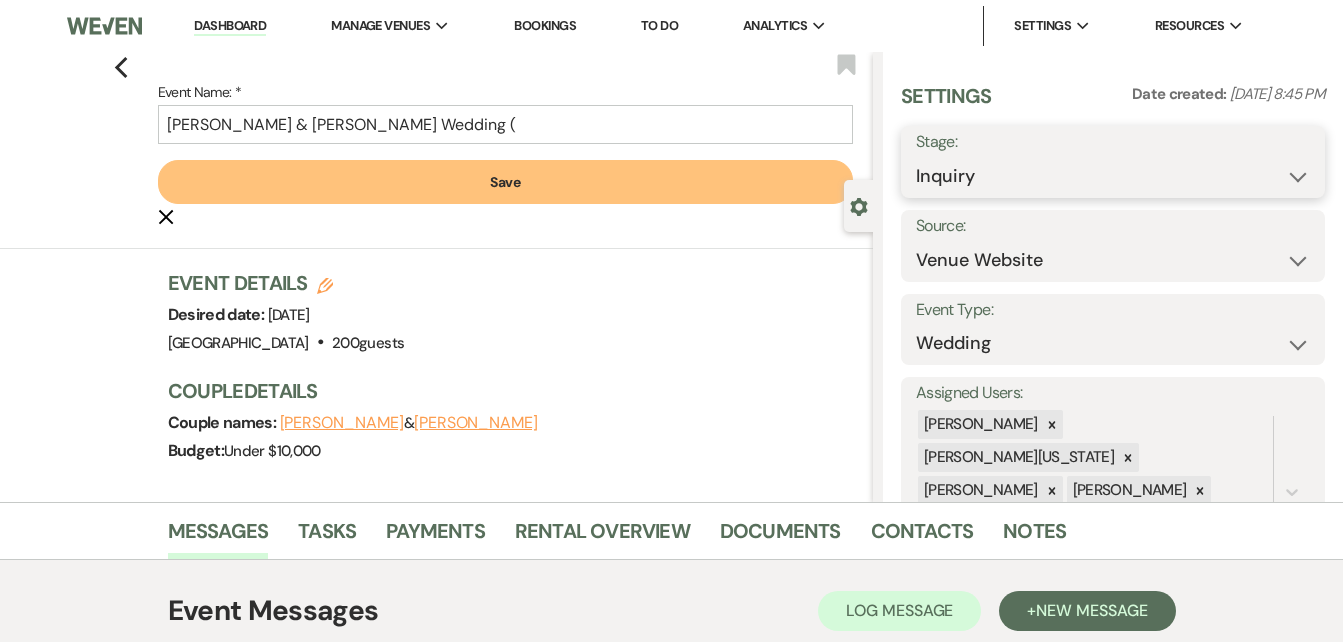 click on "Inquiry Follow Up Tour Requested Tour Confirmed Toured Proposal Sent Booked Lost" at bounding box center [1113, 176] 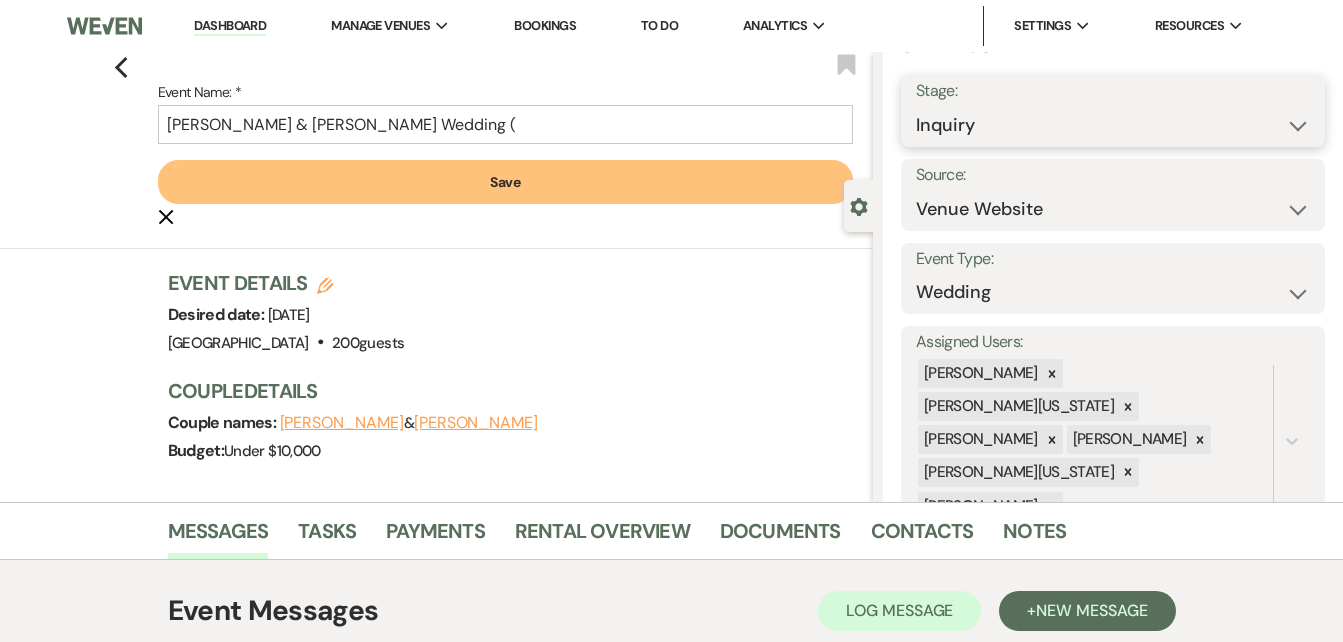 scroll, scrollTop: 51, scrollLeft: 0, axis: vertical 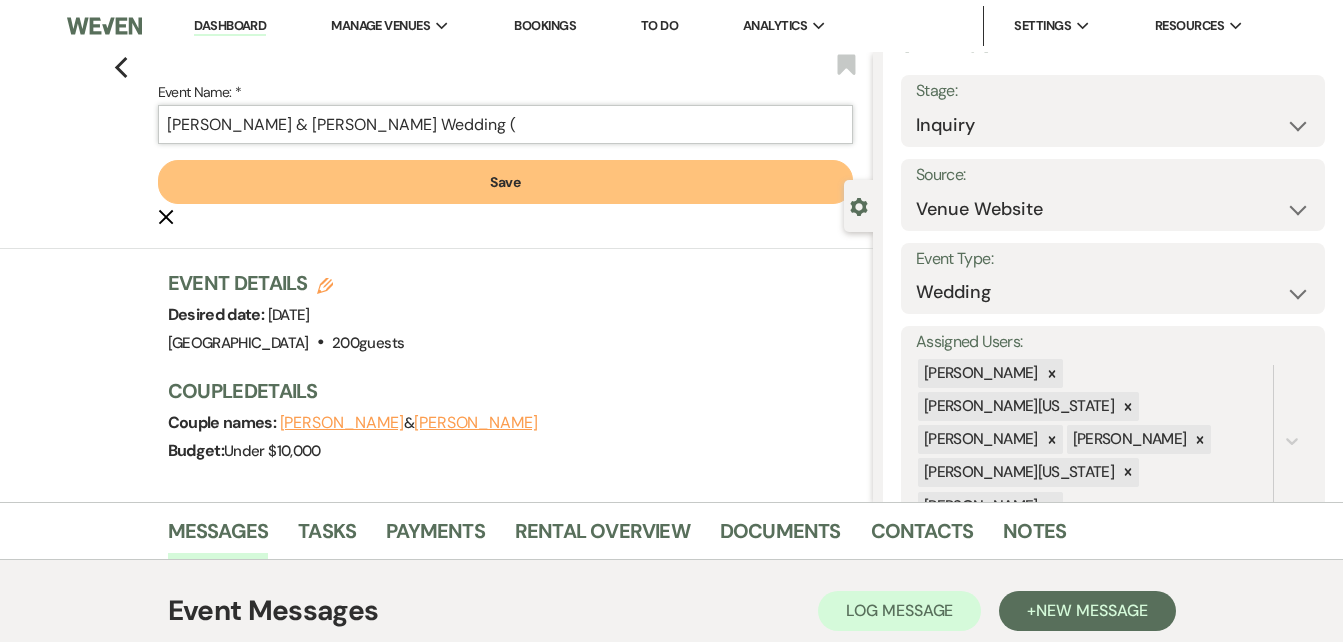 click on "Kofi & Gina Dwamena's Wedding (" at bounding box center [505, 124] 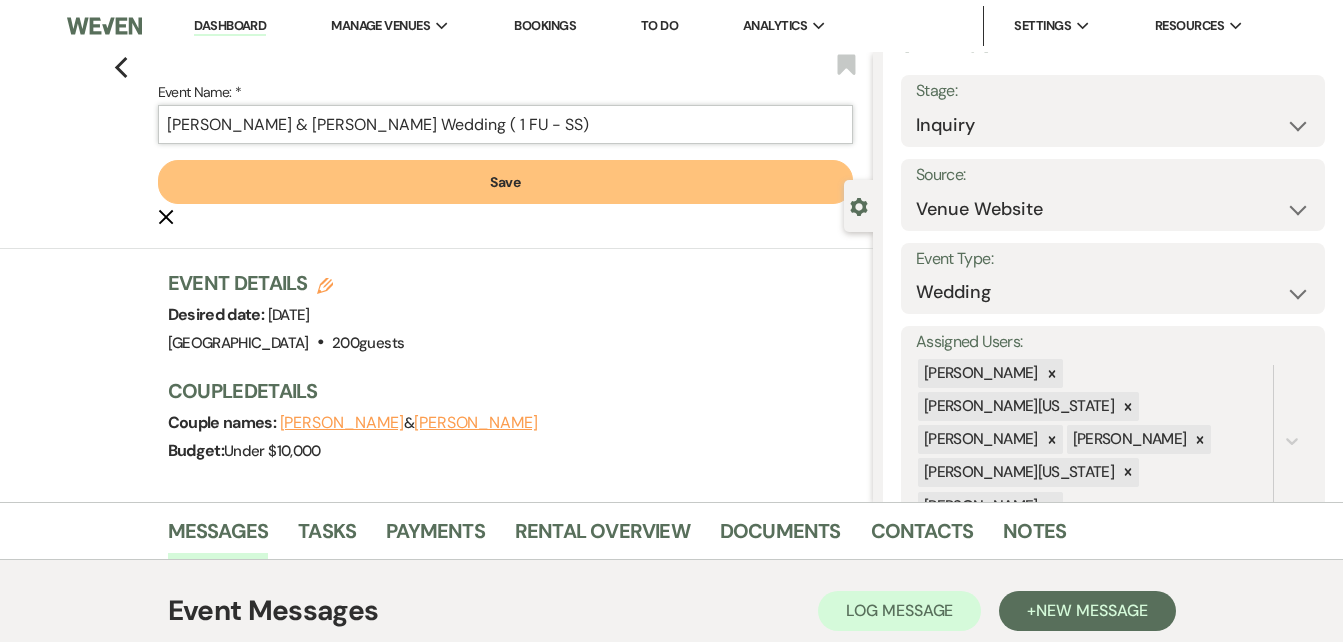 type on "[PERSON_NAME] & [PERSON_NAME] Wedding ( 1 FU - SS)" 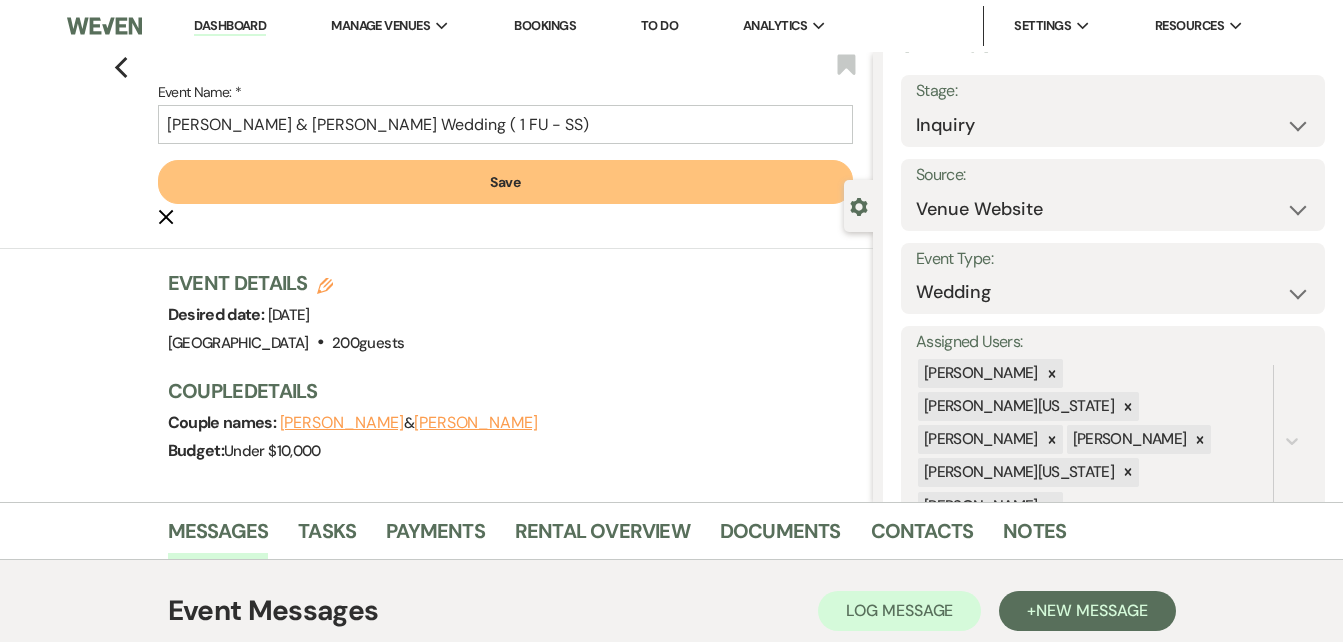 click on "Save" at bounding box center (505, 182) 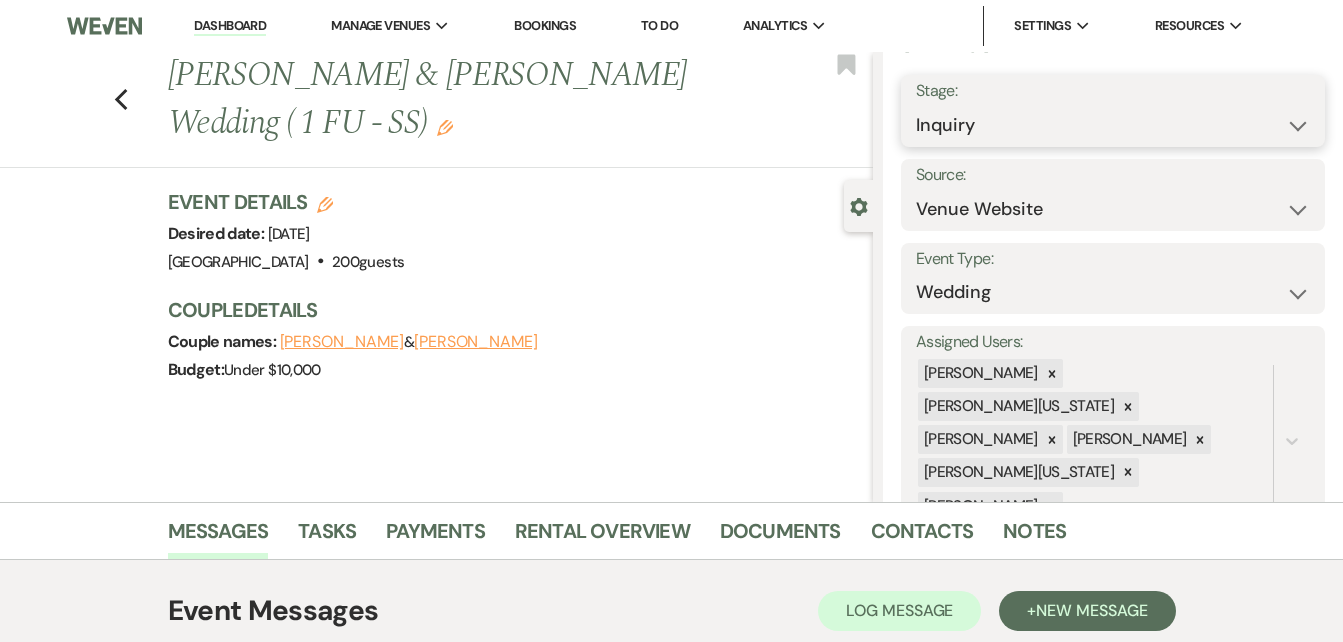 click on "Inquiry Follow Up Tour Requested Tour Confirmed Toured Proposal Sent Booked Lost" at bounding box center [1113, 125] 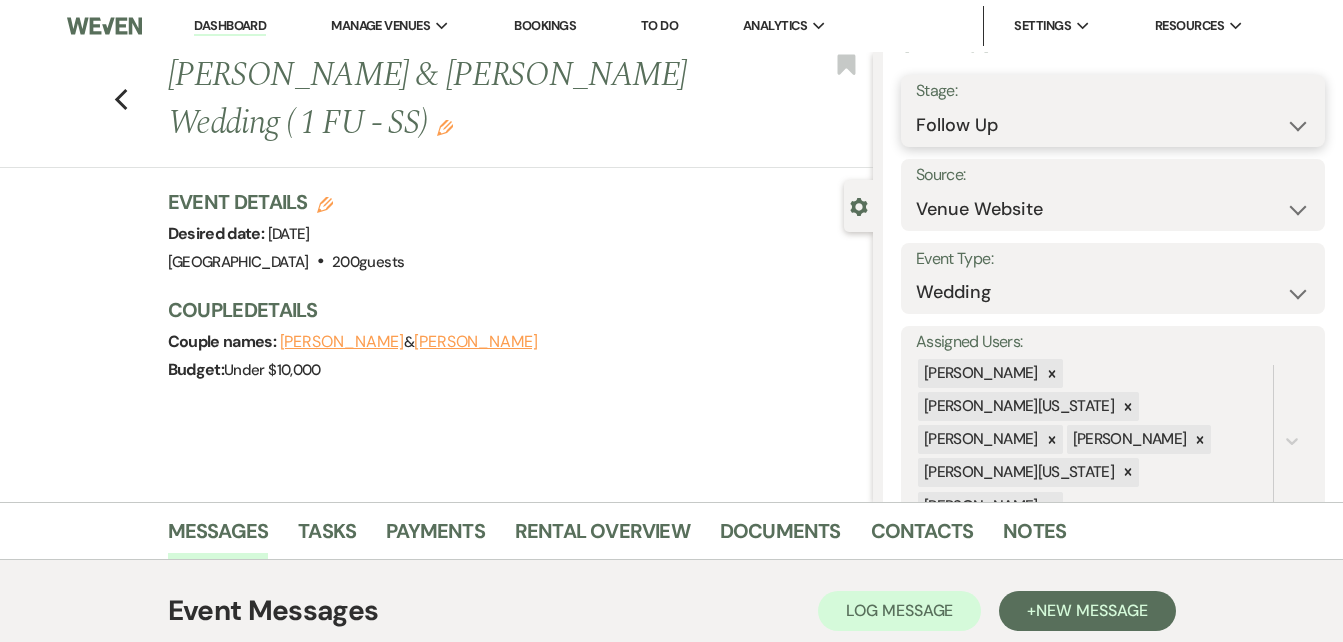 click on "Inquiry Follow Up Tour Requested Tour Confirmed Toured Proposal Sent Booked Lost" at bounding box center [1113, 125] 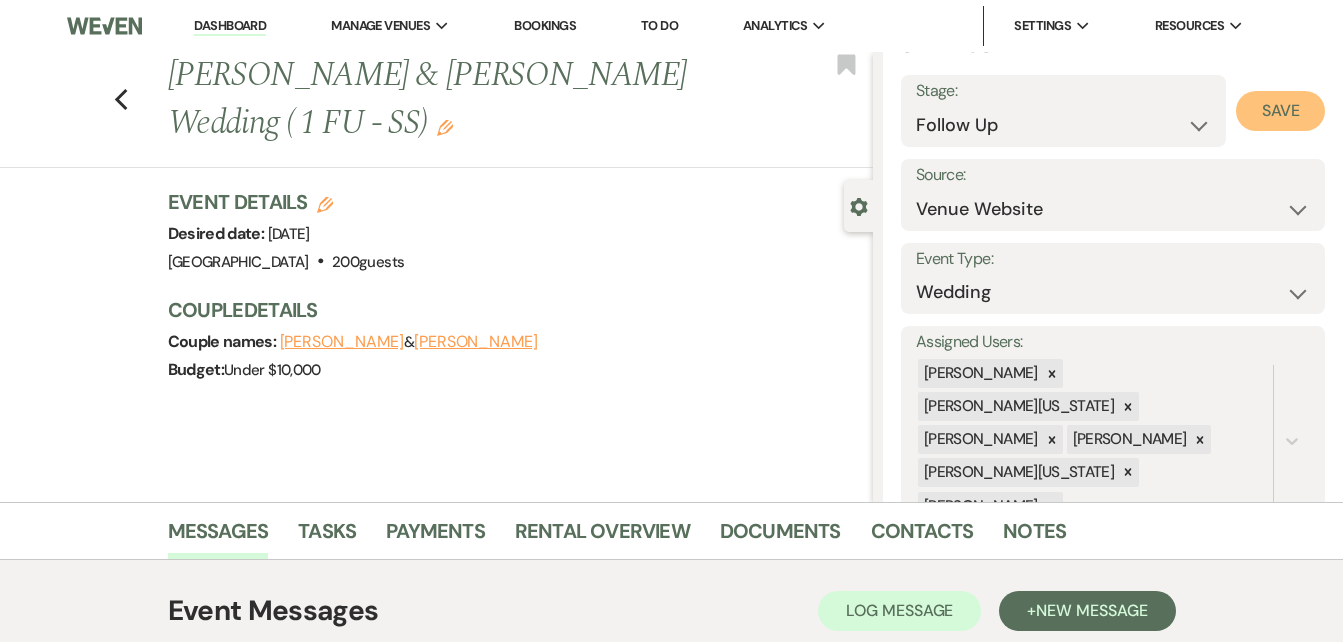click on "Save" at bounding box center [1280, 111] 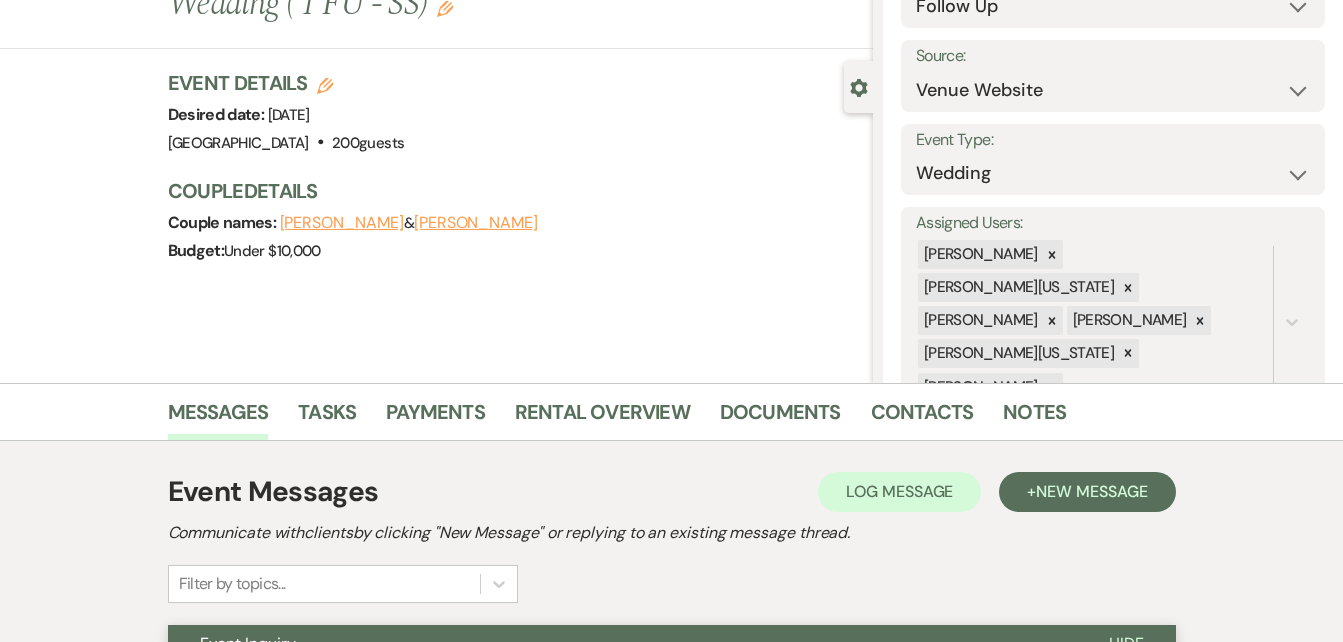 scroll, scrollTop: 0, scrollLeft: 0, axis: both 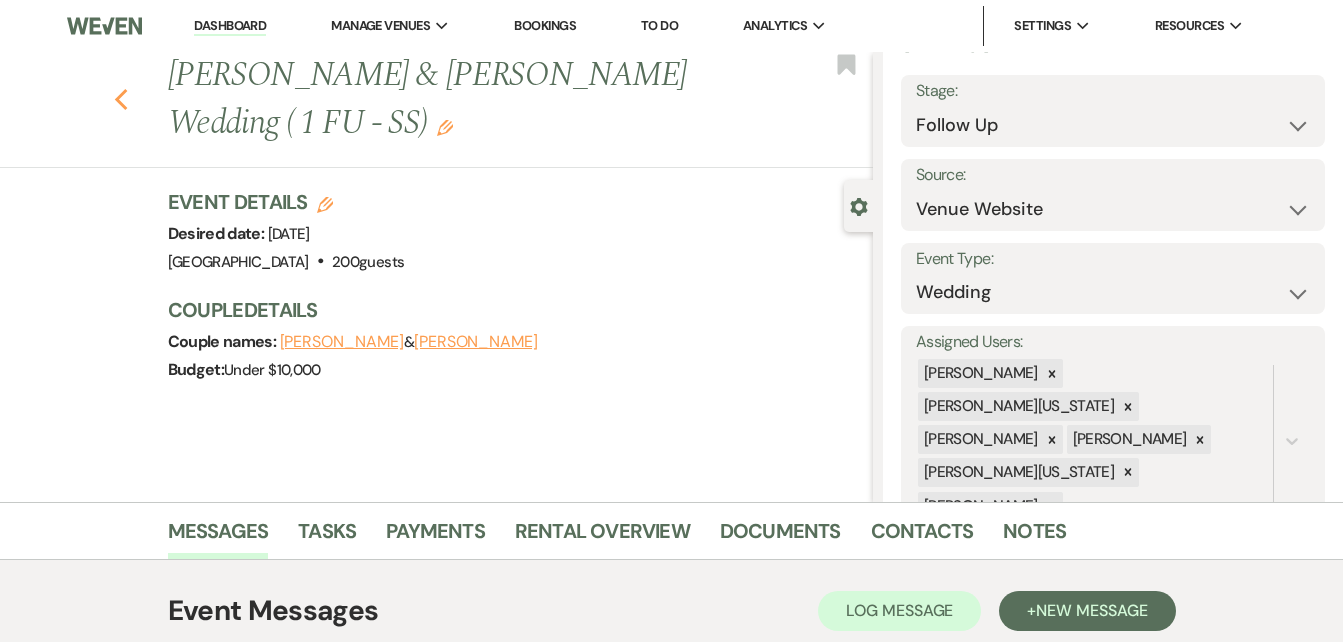 click on "Previous" 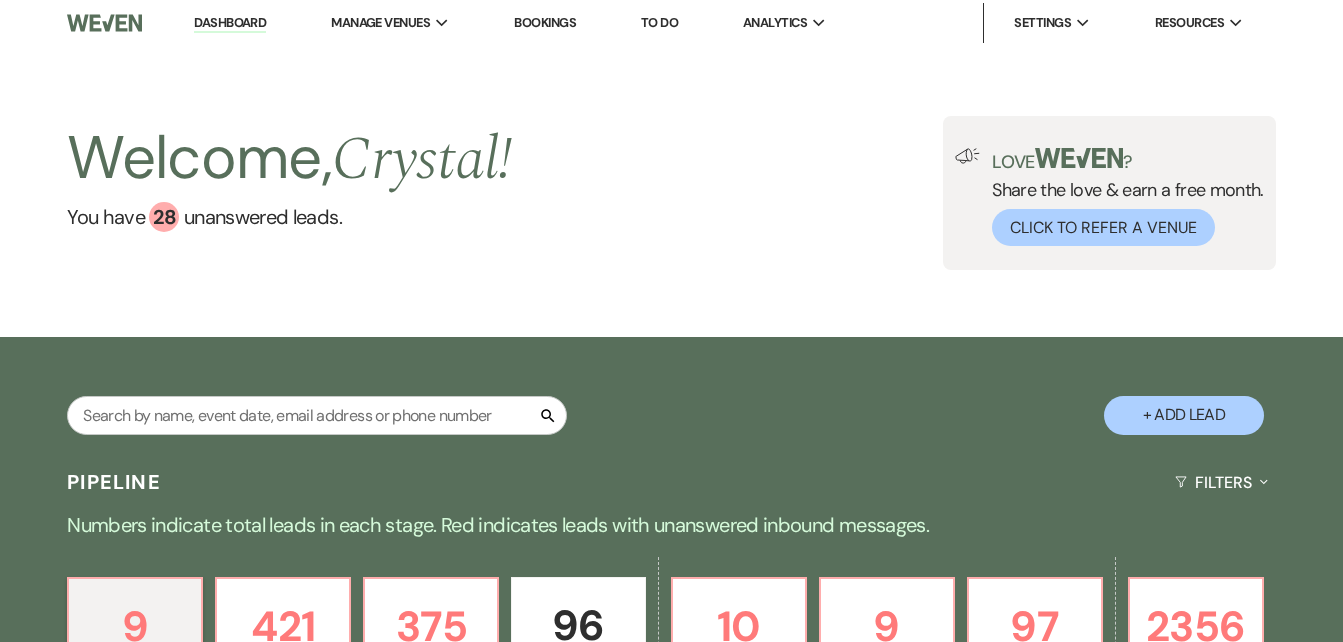 scroll, scrollTop: 0, scrollLeft: 0, axis: both 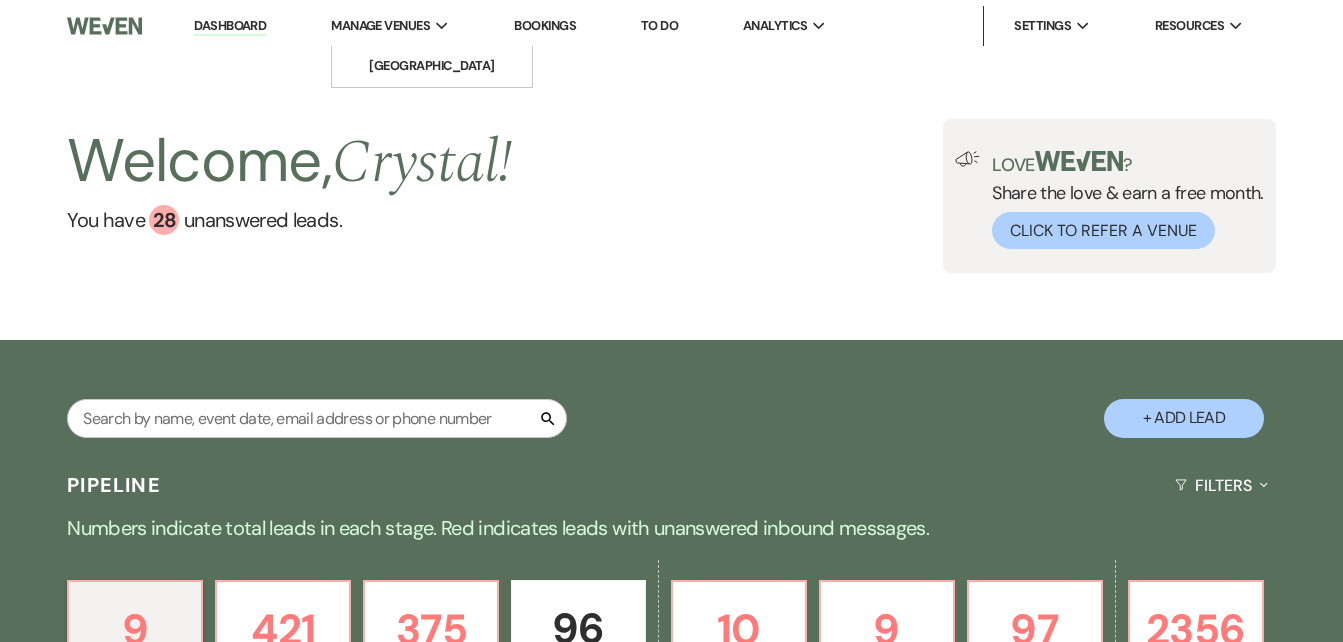 click 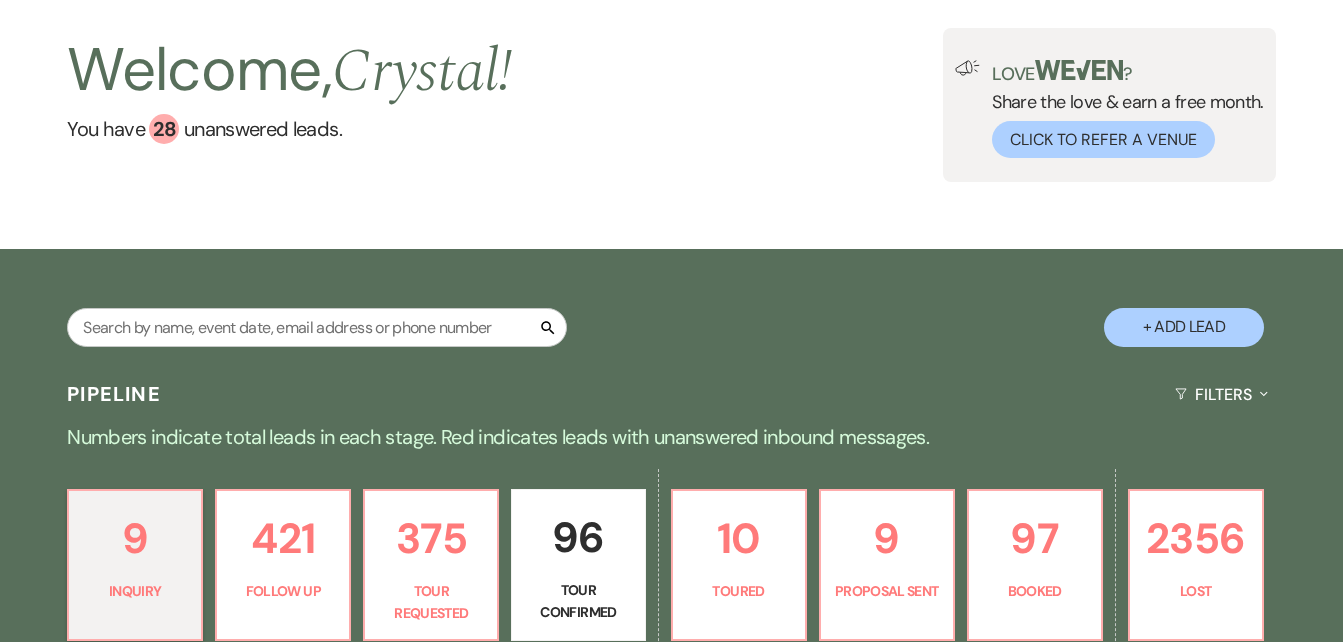 scroll, scrollTop: 0, scrollLeft: 0, axis: both 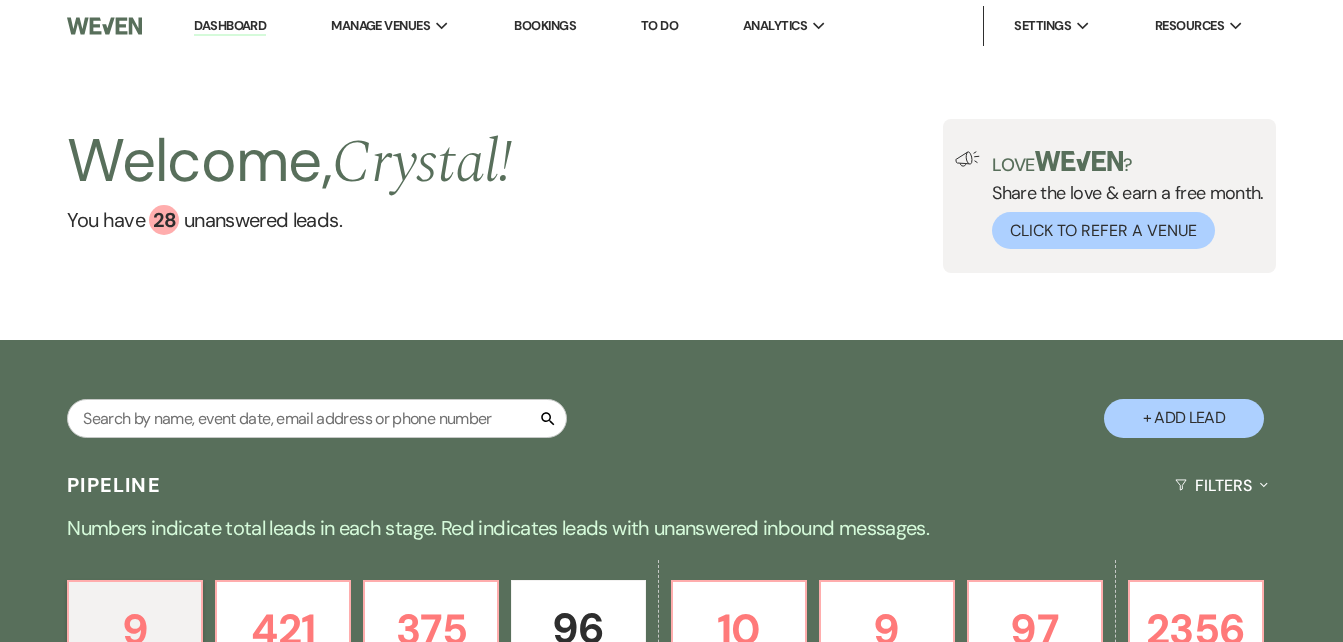 click on "Welcome,  Crystal ! You have   28   unanswered lead s . Love   ?
Share the love & earn a free month.     Click to Refer a Venue" at bounding box center [671, 196] 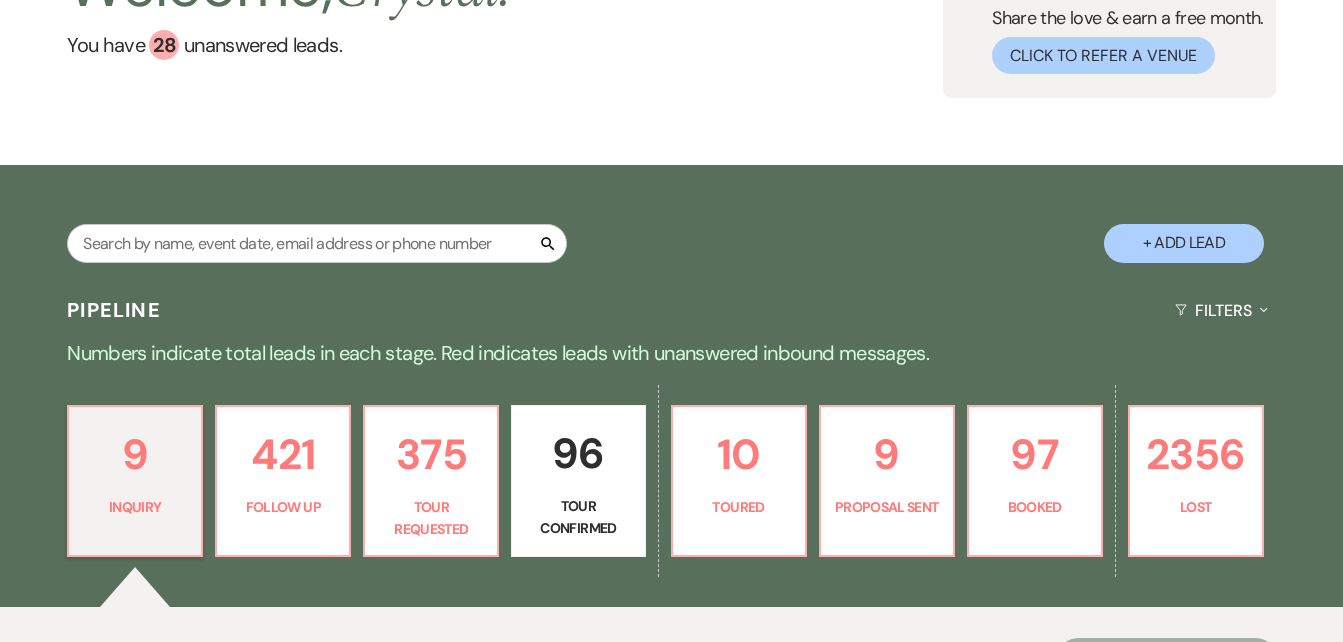 scroll, scrollTop: 177, scrollLeft: 0, axis: vertical 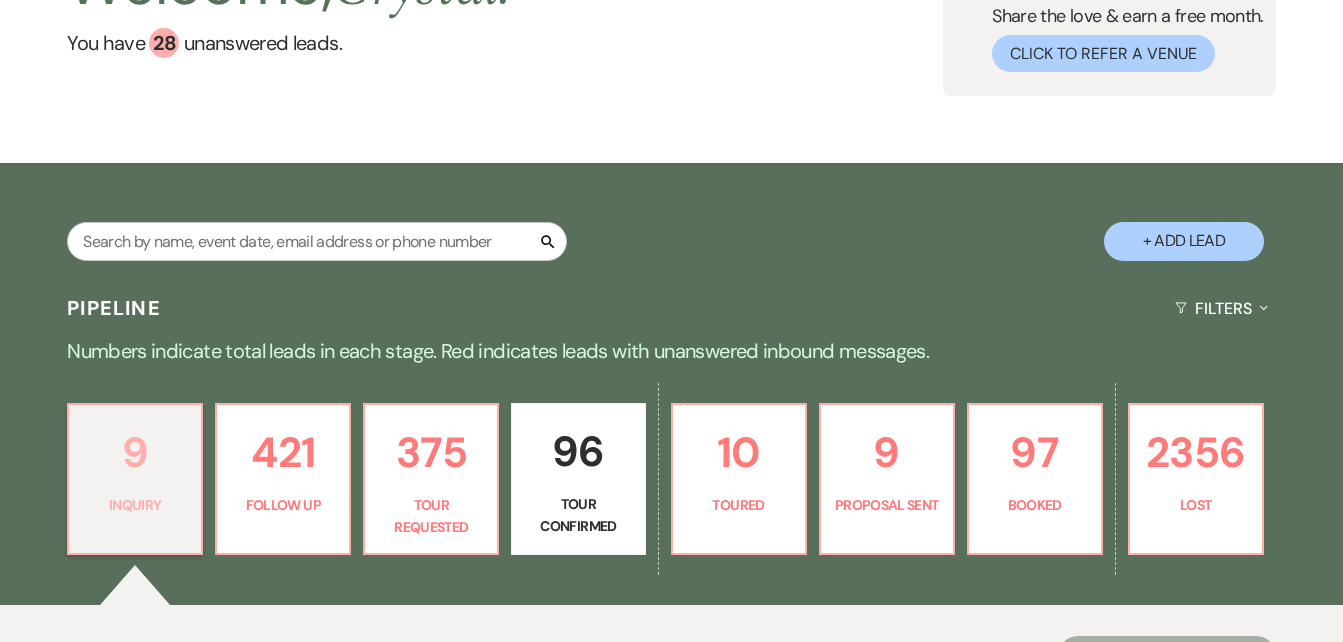 click on "9" at bounding box center (135, 452) 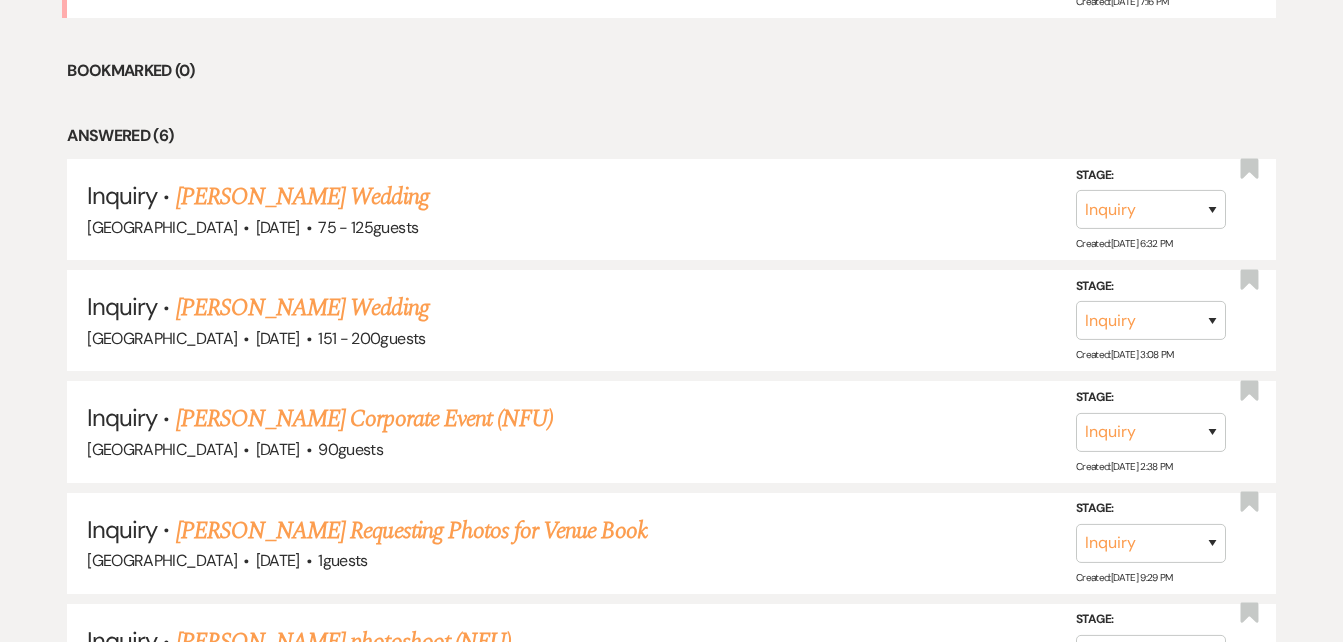 scroll, scrollTop: 1201, scrollLeft: 0, axis: vertical 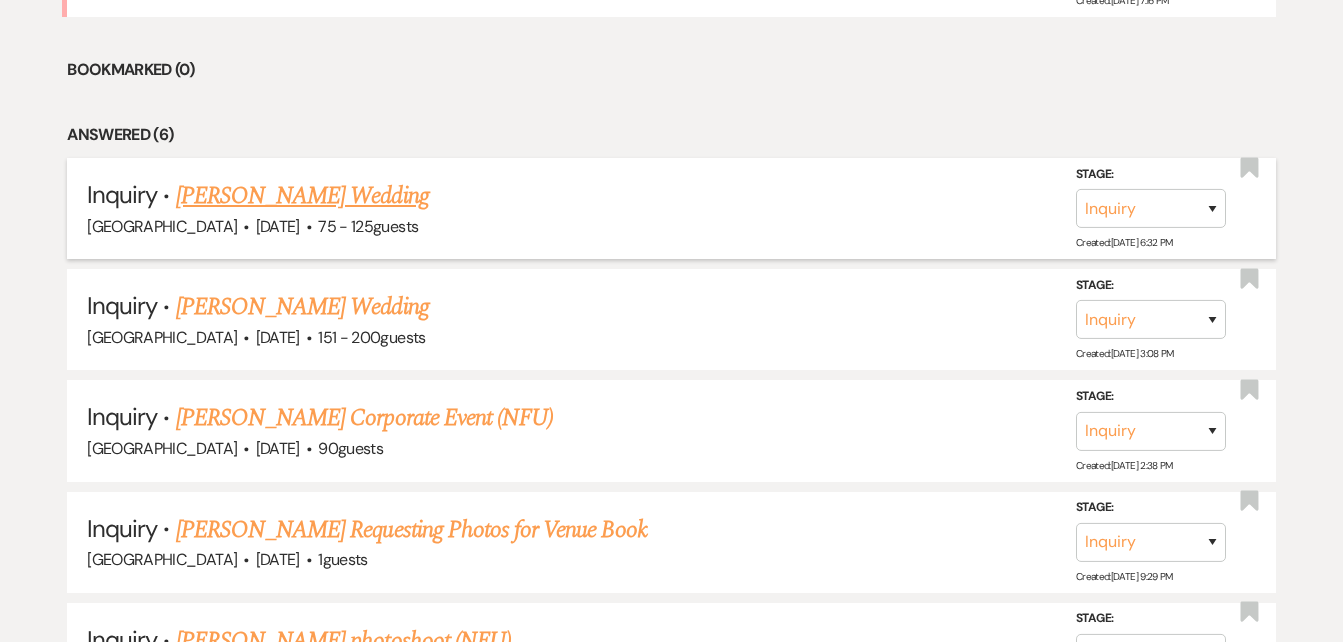 click on "Danys Golightly's Wedding" at bounding box center [302, 196] 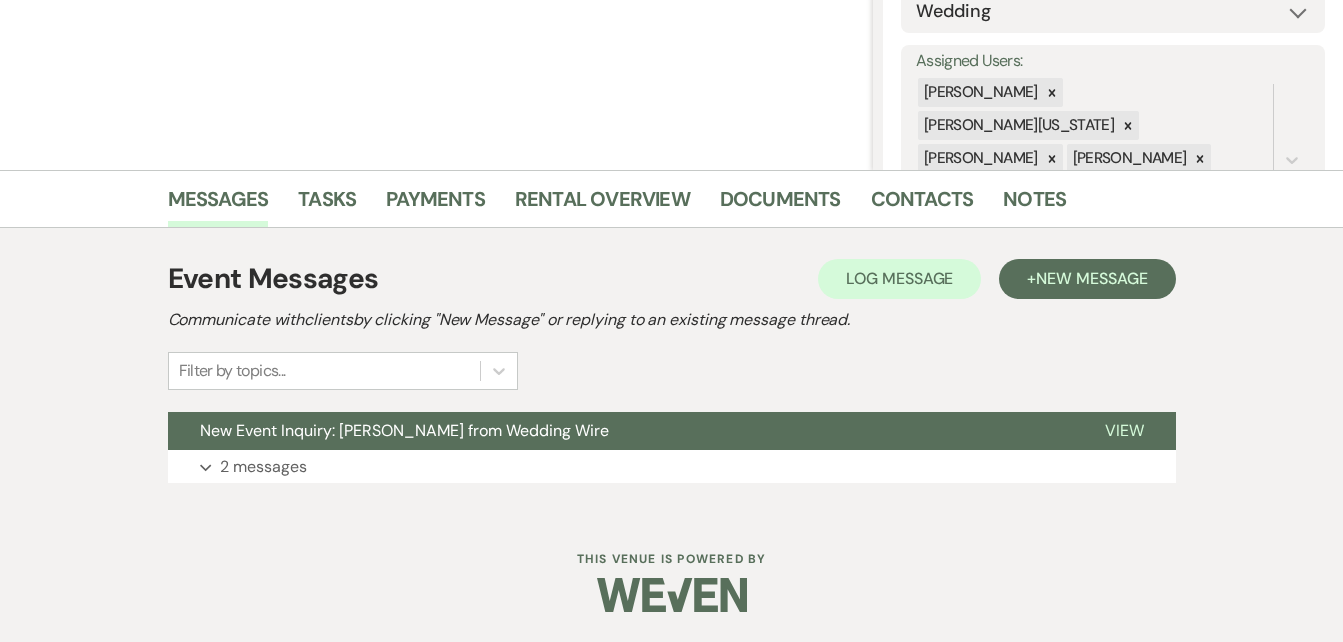 scroll, scrollTop: 332, scrollLeft: 0, axis: vertical 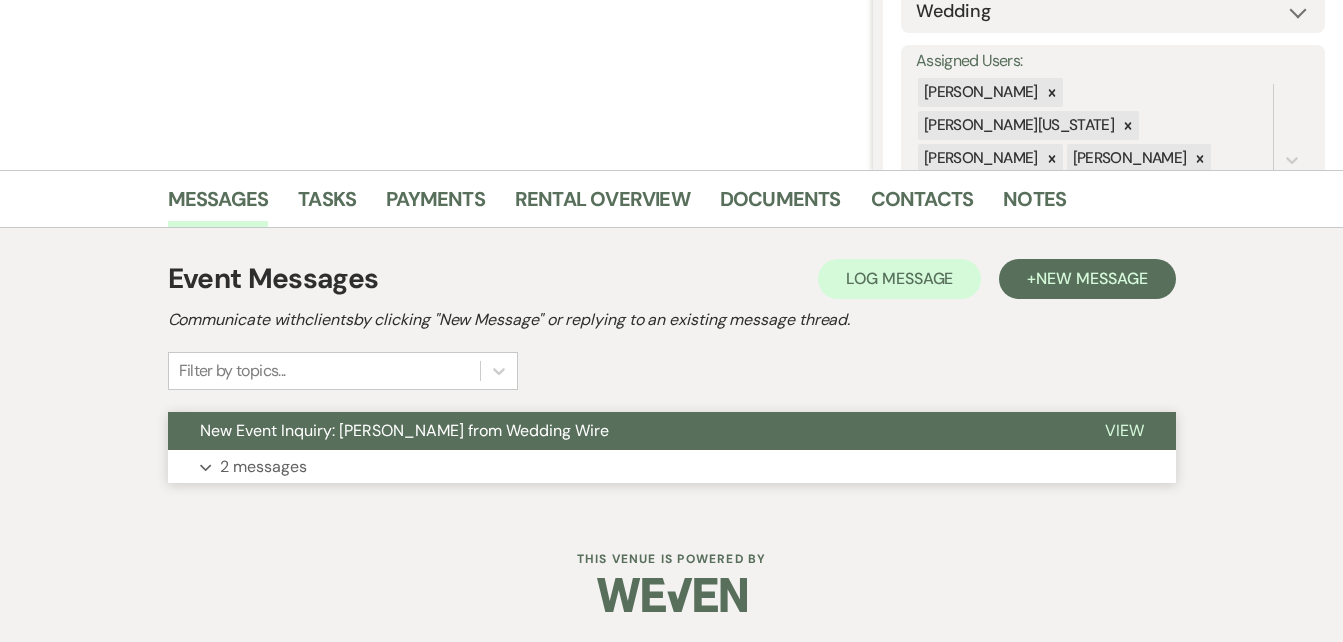 click on "Expand 2 messages" at bounding box center [672, 467] 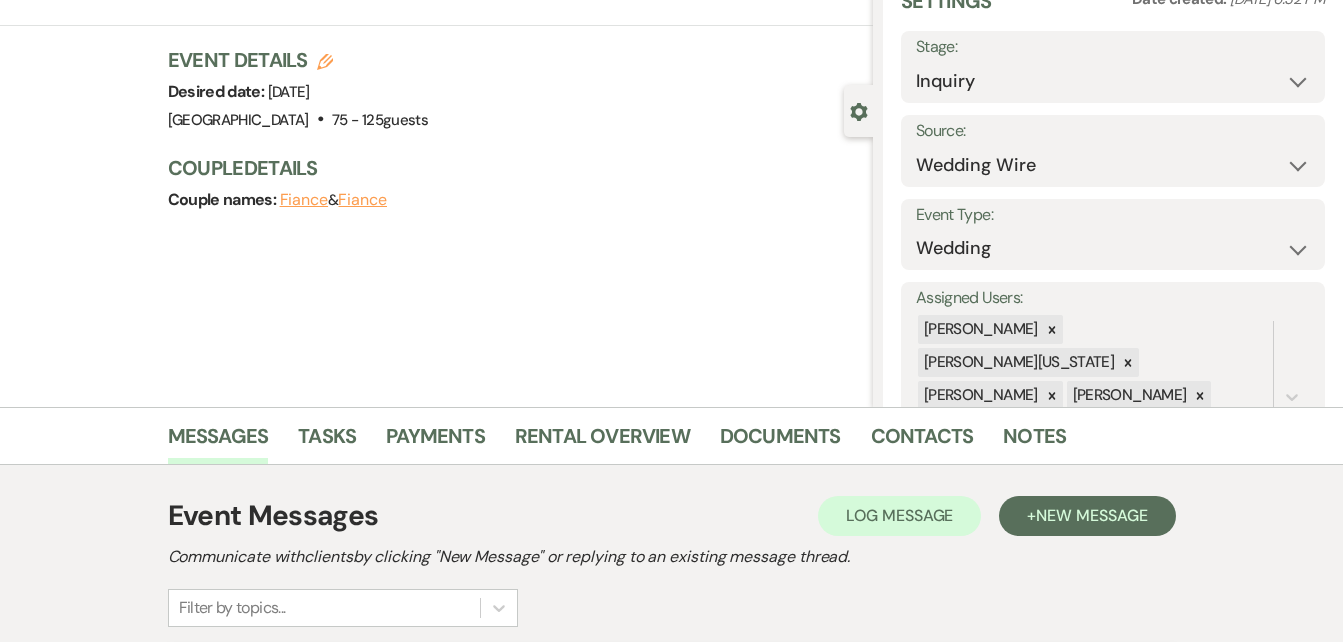 scroll, scrollTop: 0, scrollLeft: 0, axis: both 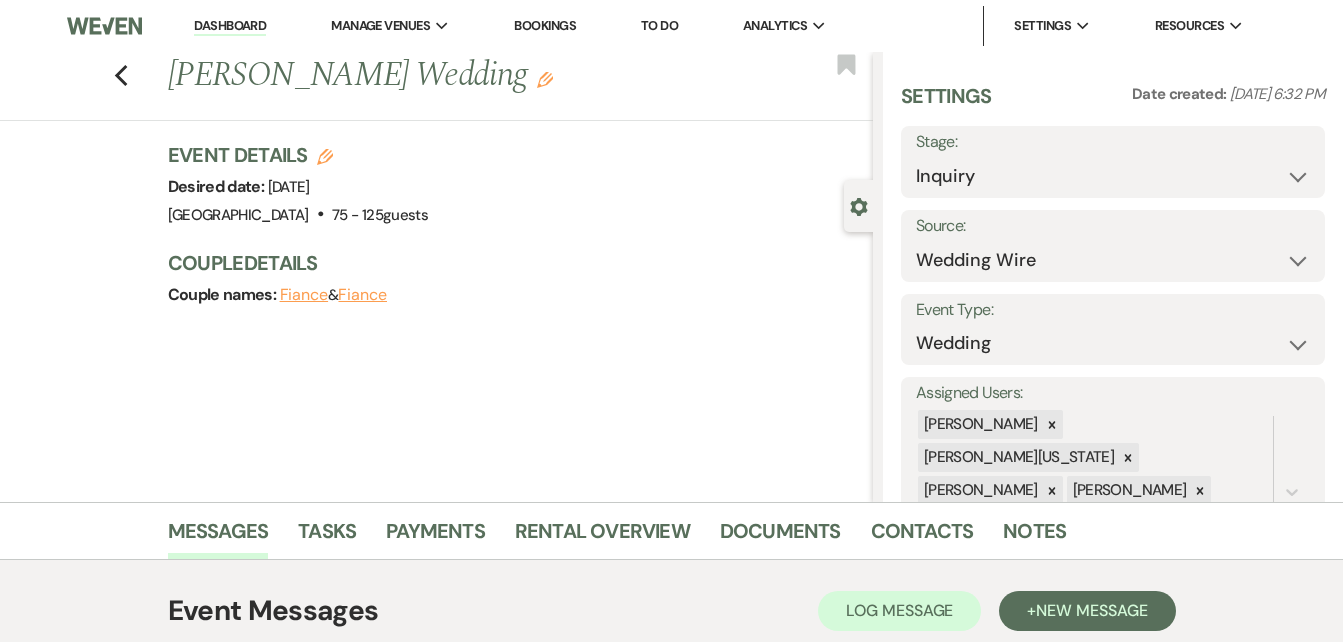 click 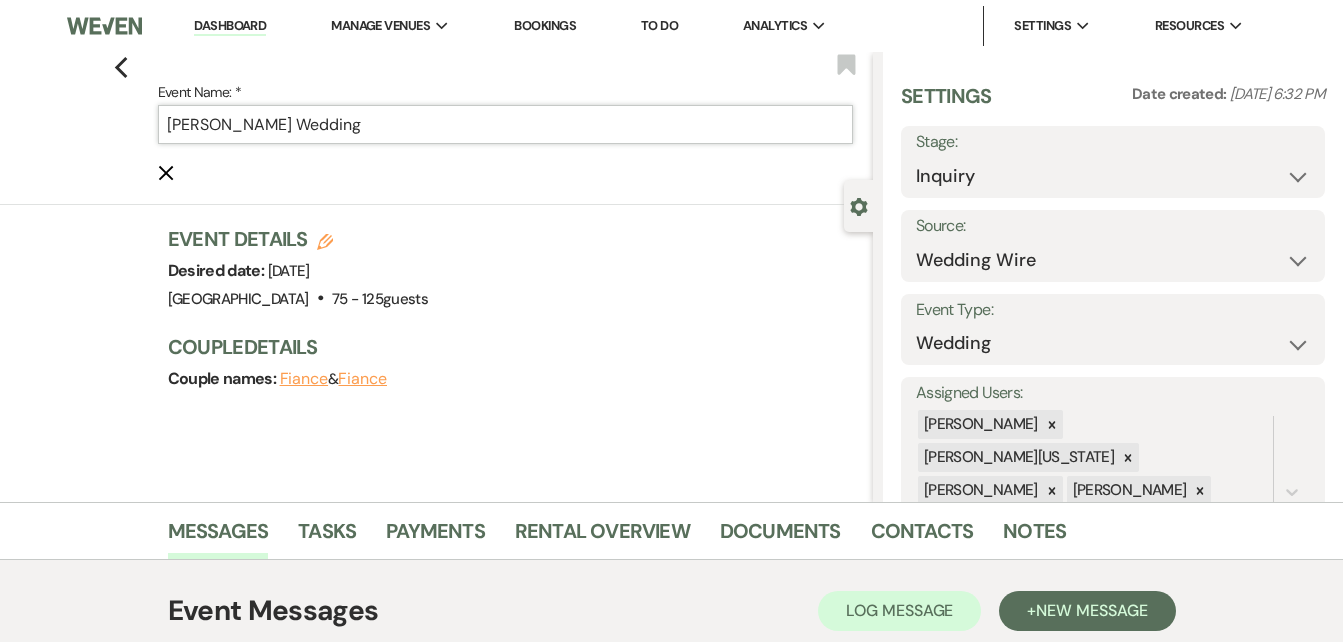 click on "Danys Golightly's Wedding" at bounding box center [505, 124] 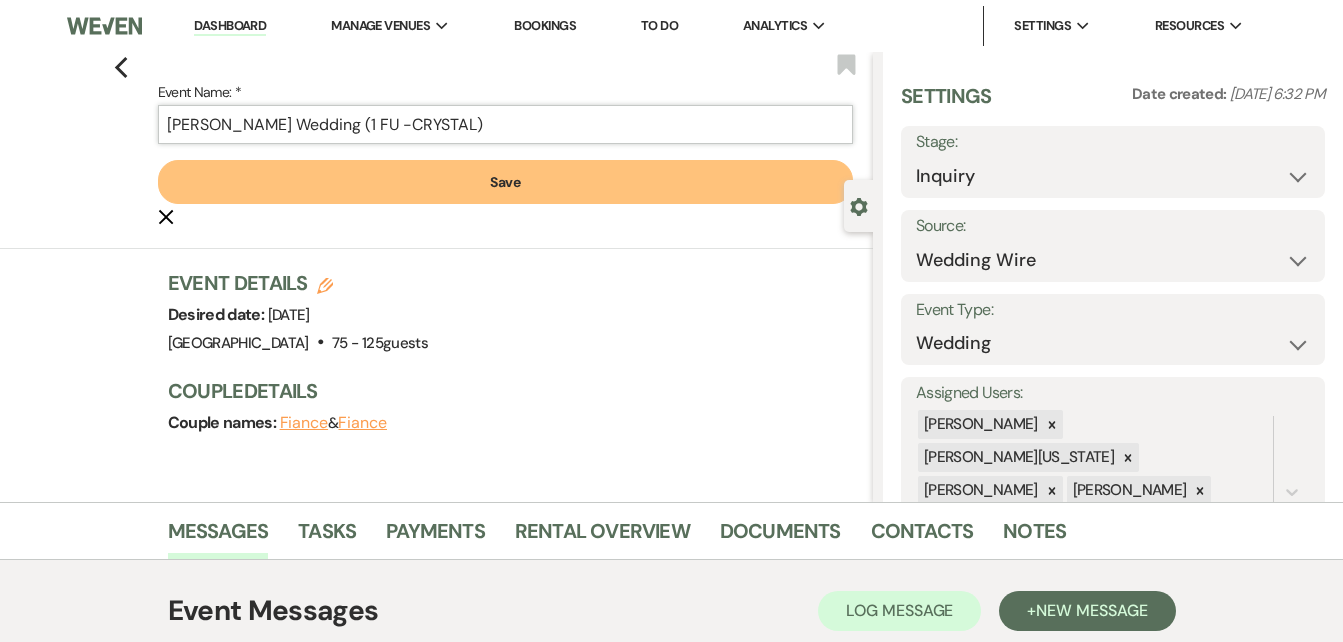 type on "[PERSON_NAME] Wedding (1 FU -CRYSTAL)" 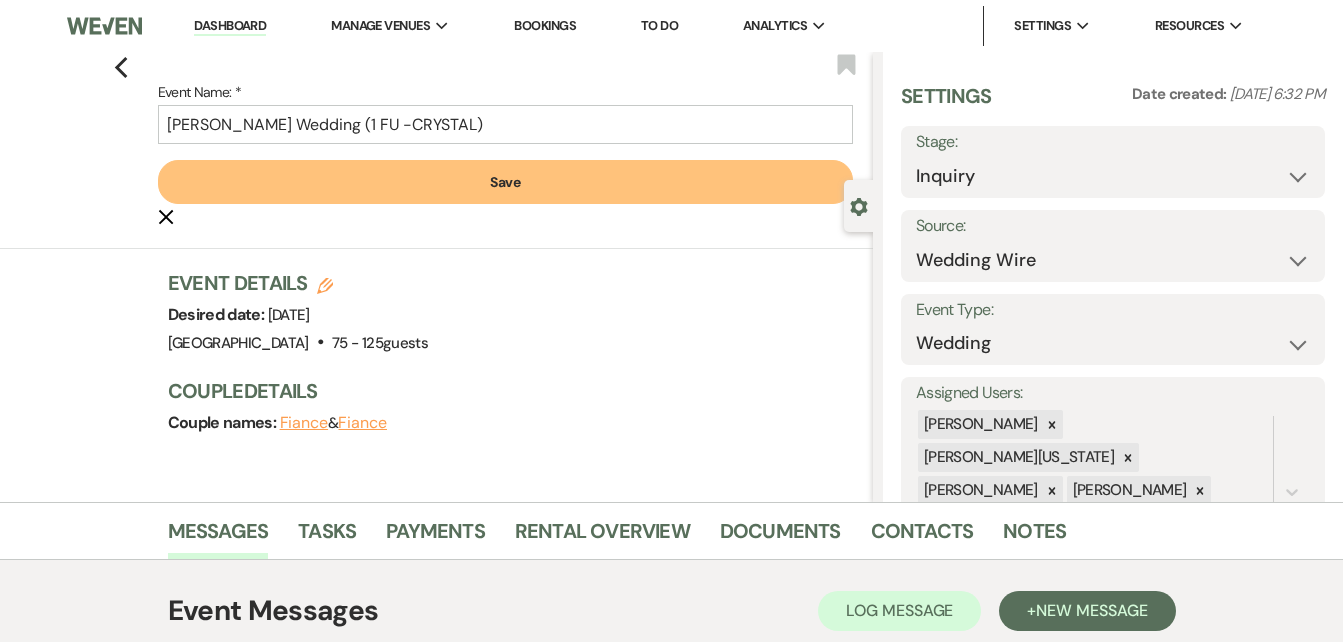click on "Save" at bounding box center (505, 182) 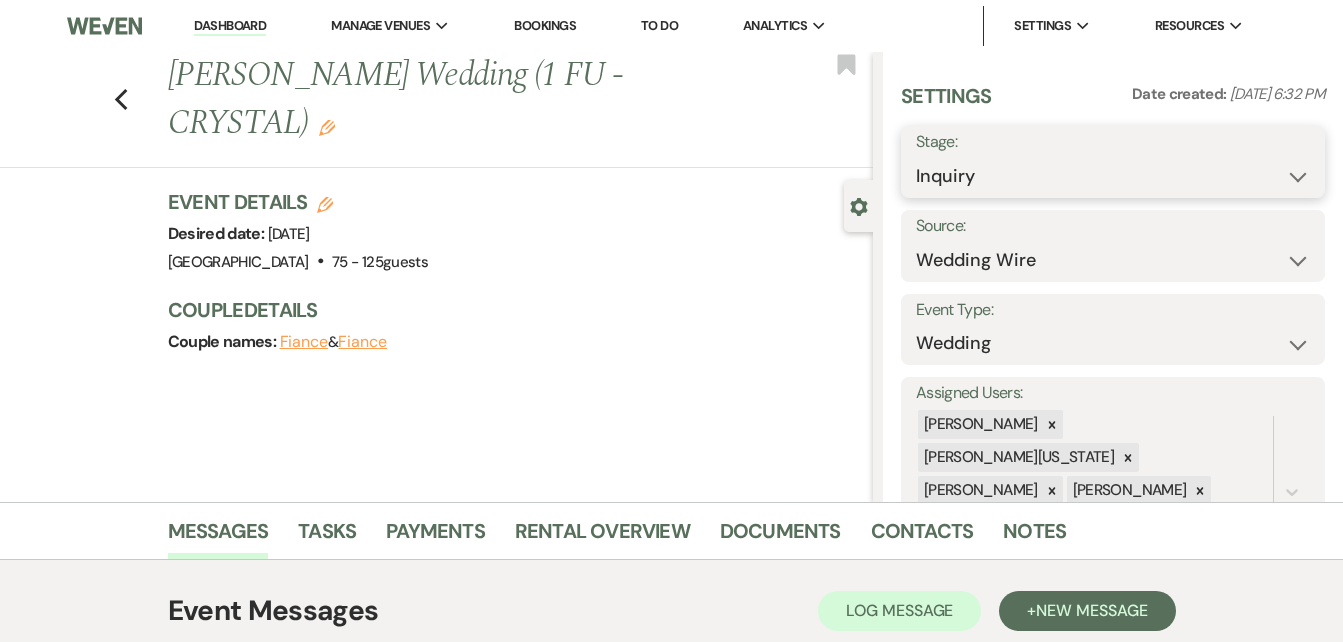 click on "Inquiry Follow Up Tour Requested Tour Confirmed Toured Proposal Sent Booked Lost" at bounding box center (1113, 176) 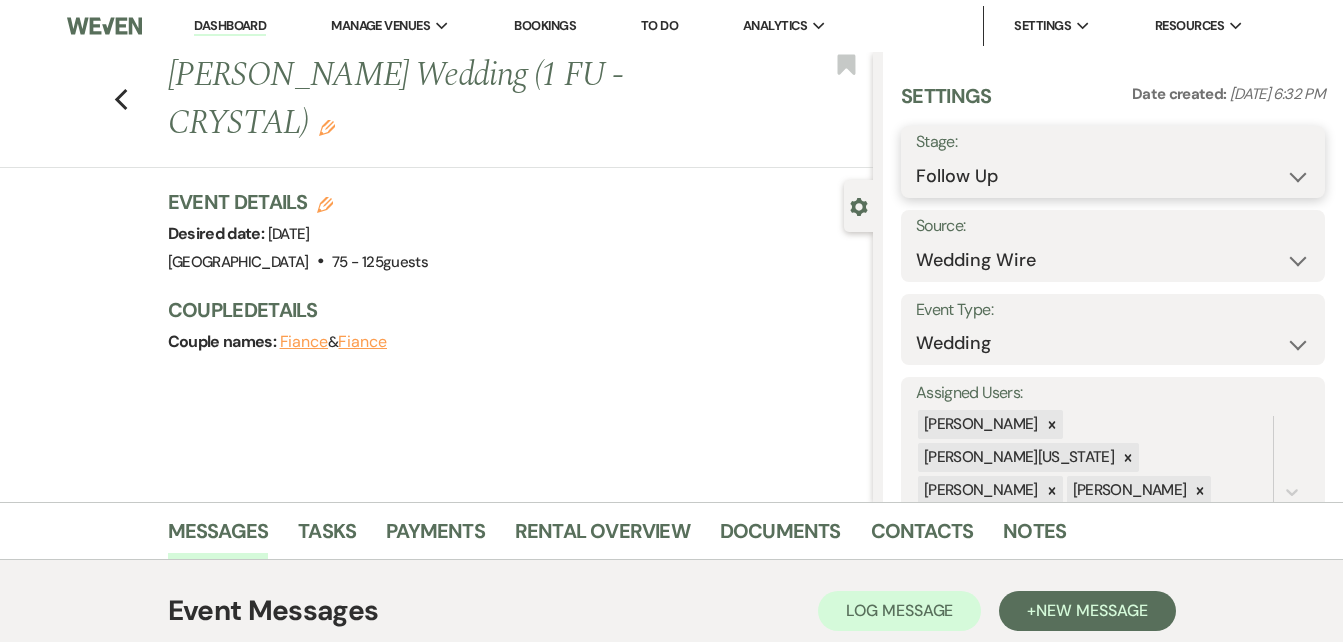 click on "Inquiry Follow Up Tour Requested Tour Confirmed Toured Proposal Sent Booked Lost" at bounding box center (1113, 176) 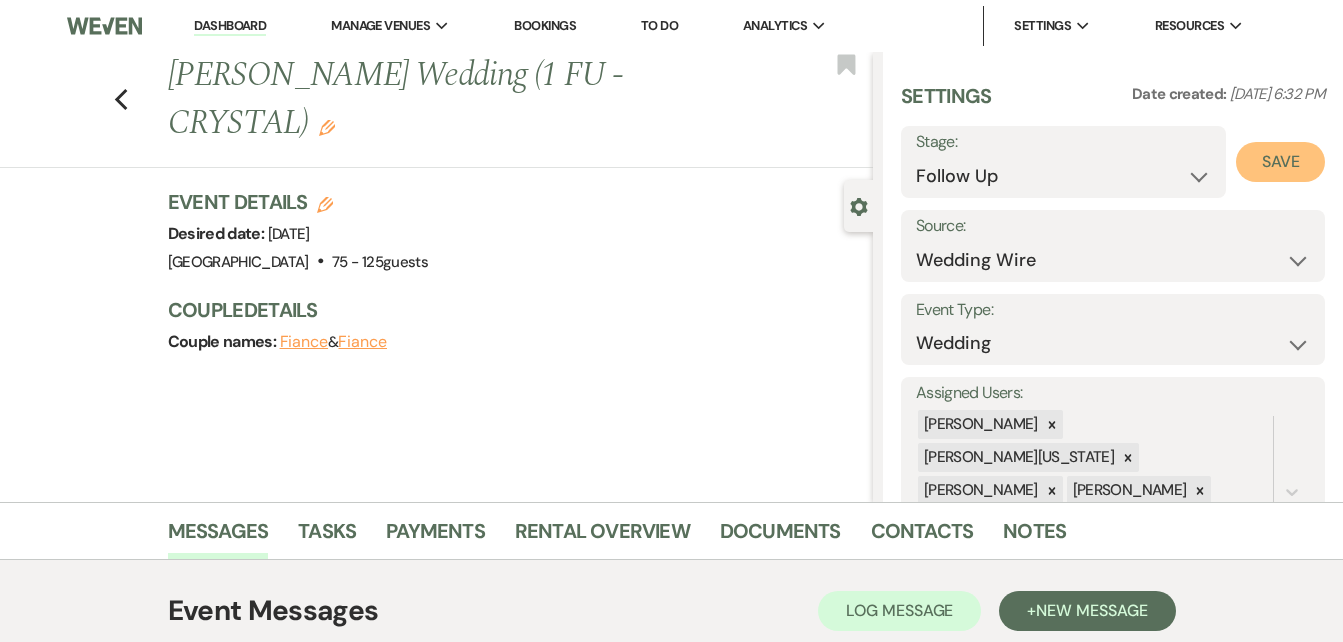 click on "Save" at bounding box center (1280, 162) 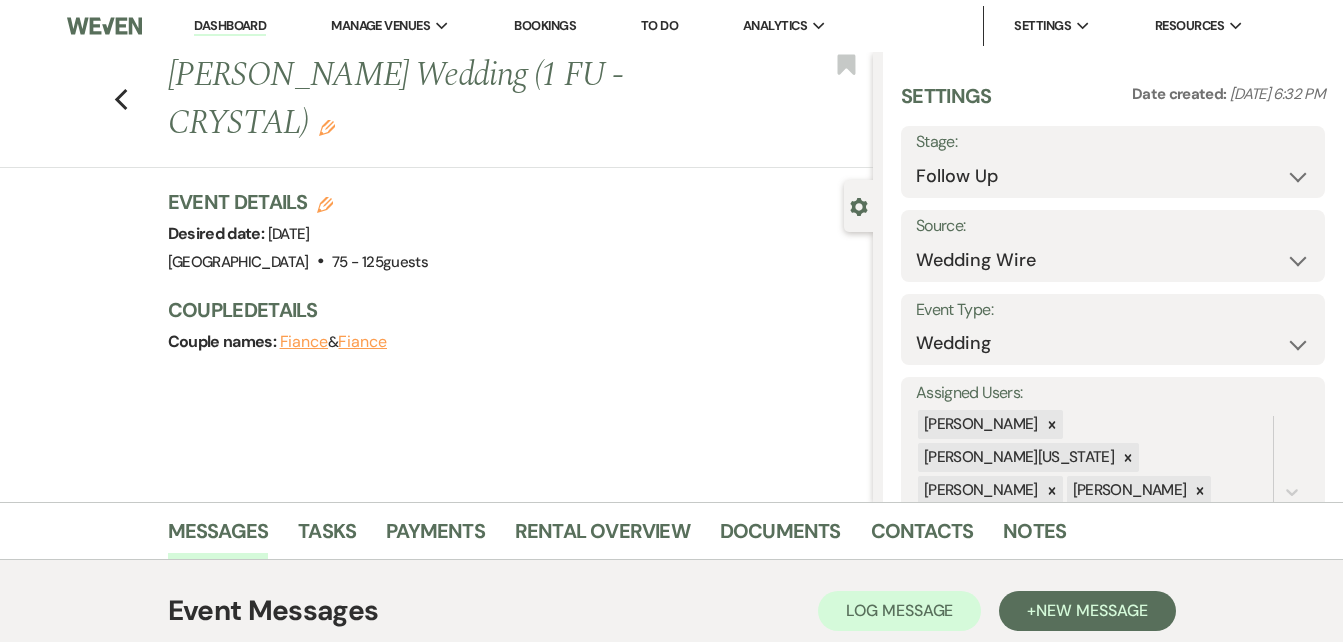 click on "Dashboard" at bounding box center [230, 26] 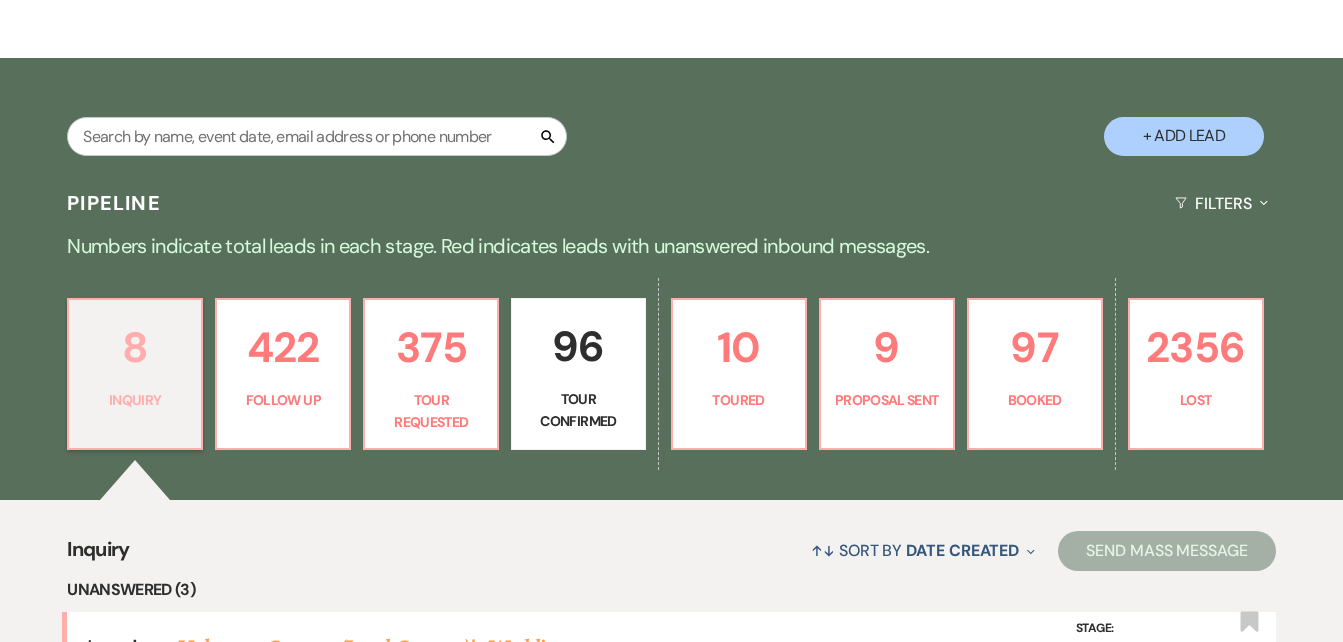 scroll, scrollTop: 283, scrollLeft: 0, axis: vertical 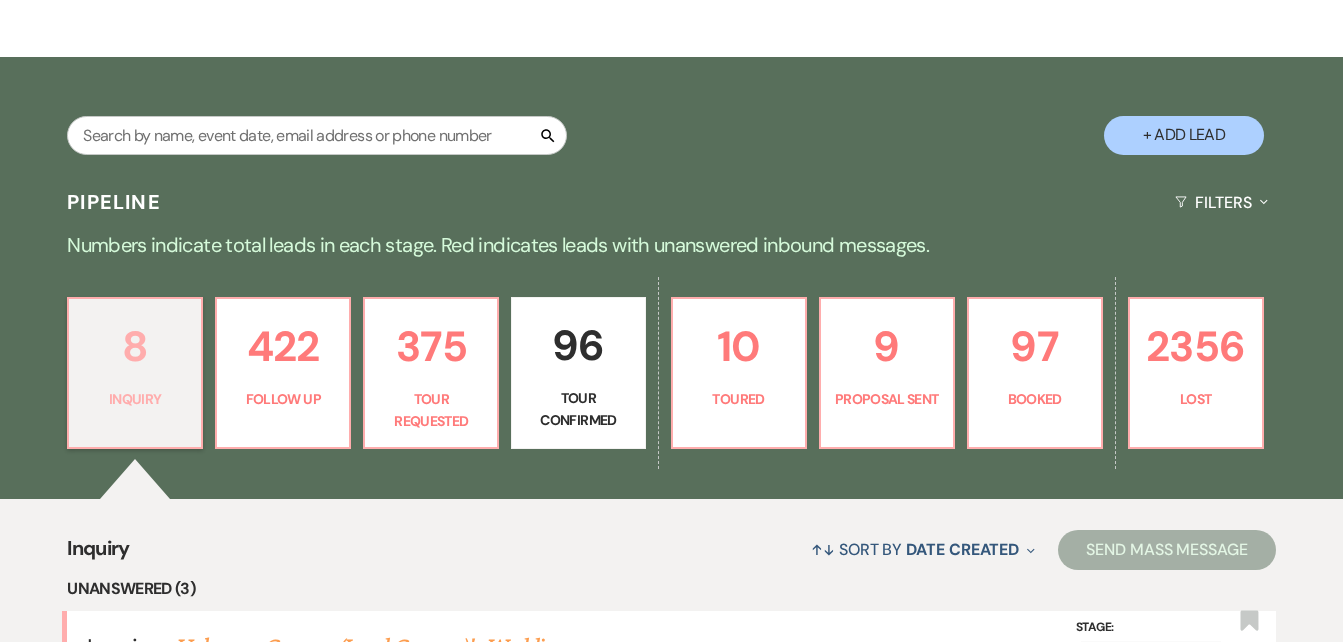 click on "8" at bounding box center (135, 346) 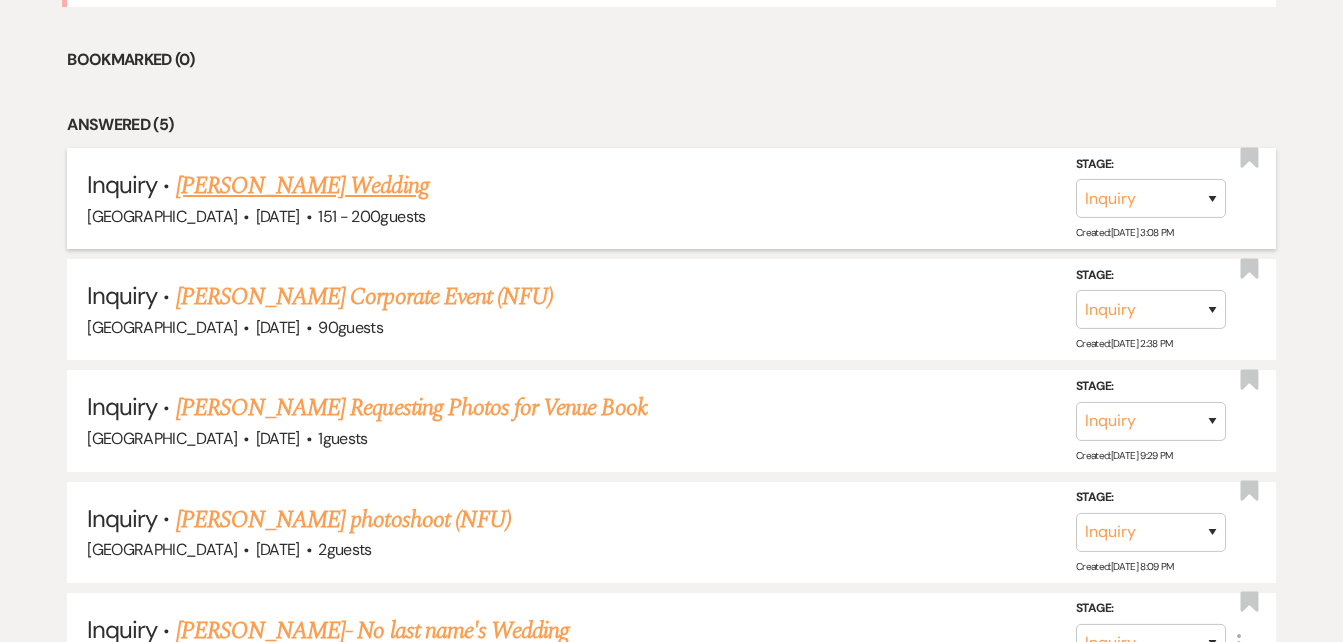 scroll, scrollTop: 1214, scrollLeft: 0, axis: vertical 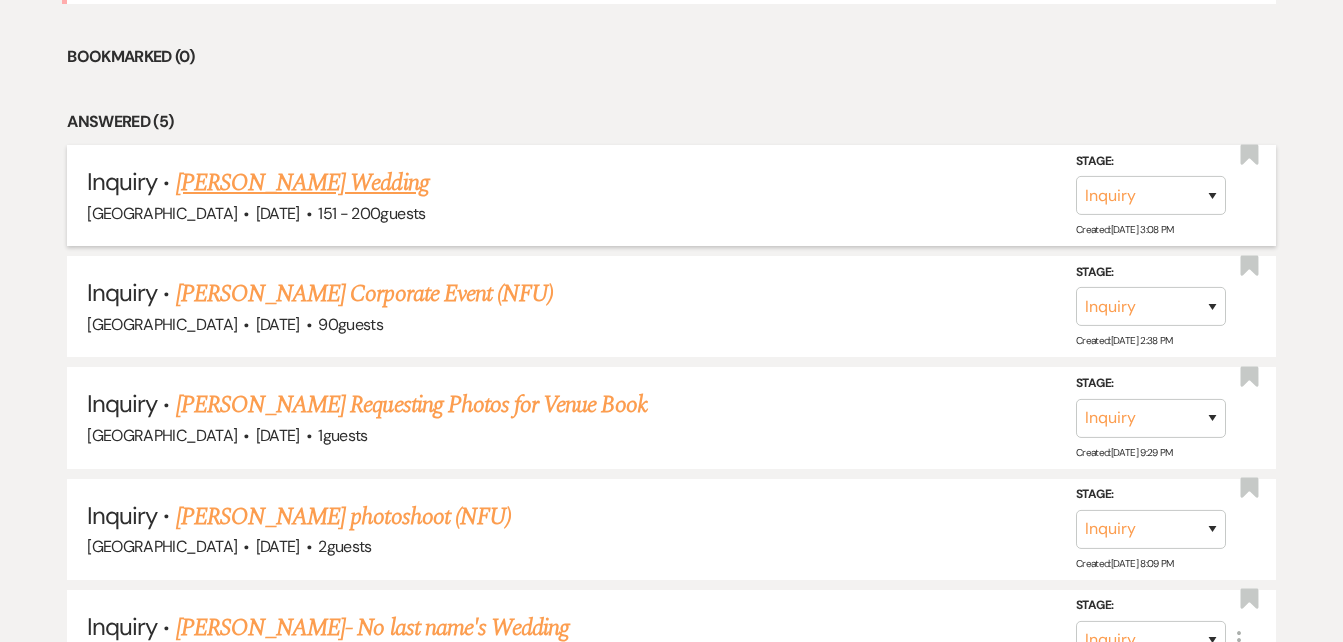 click on "Erica Boatner's Wedding" at bounding box center (302, 183) 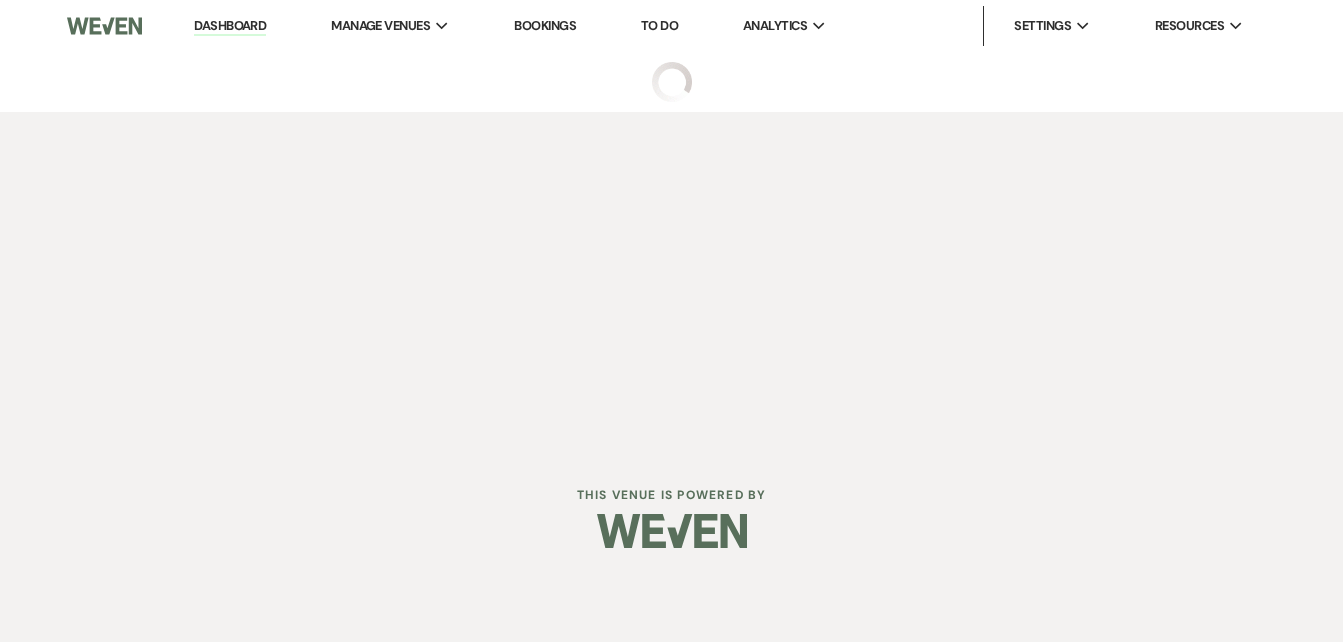 scroll, scrollTop: 0, scrollLeft: 0, axis: both 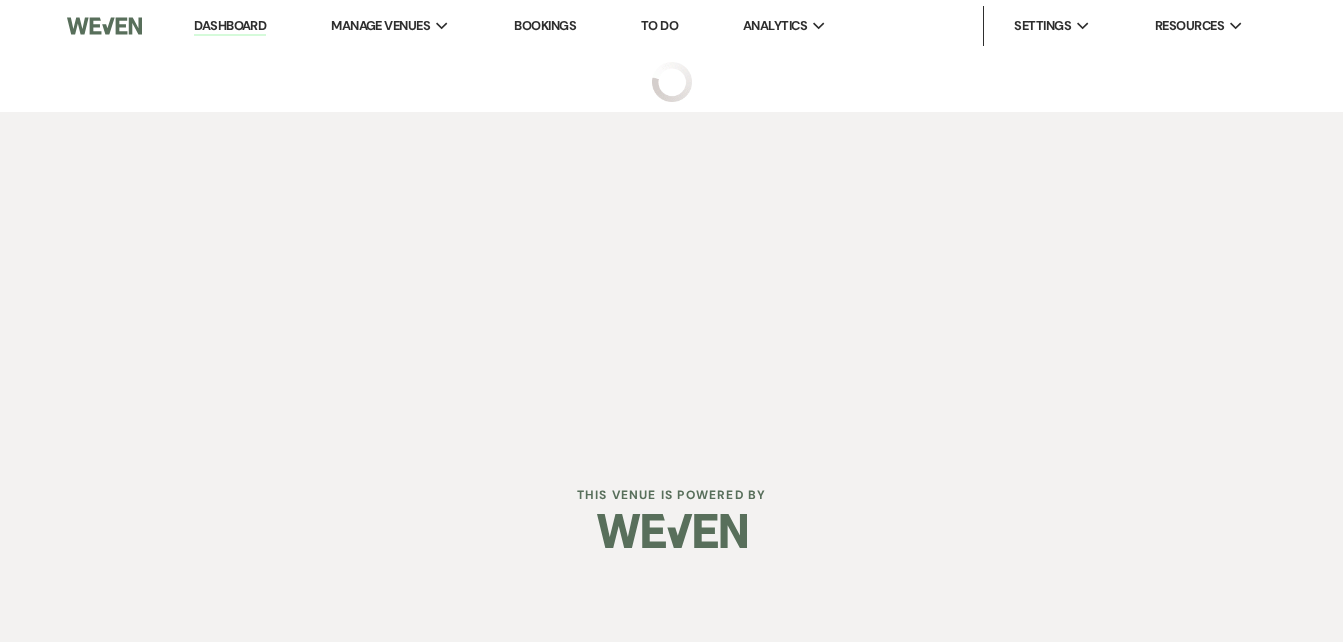select on "2" 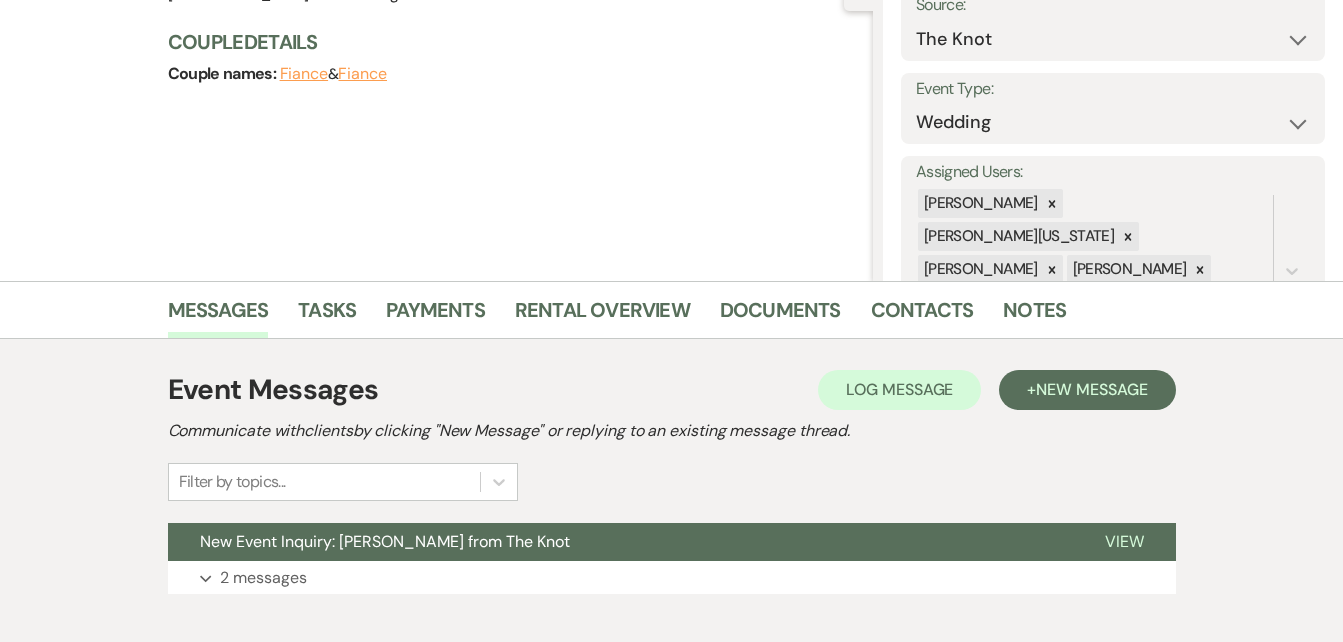 scroll, scrollTop: 332, scrollLeft: 0, axis: vertical 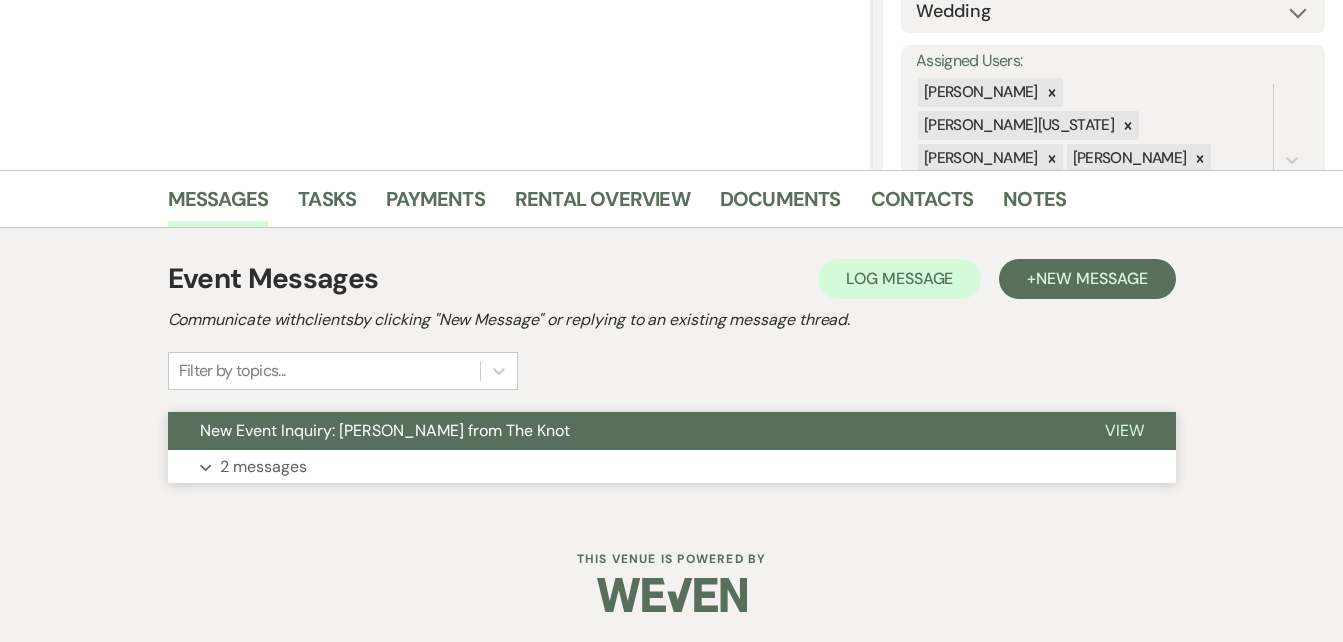 click on "Expand 2 messages" at bounding box center [672, 467] 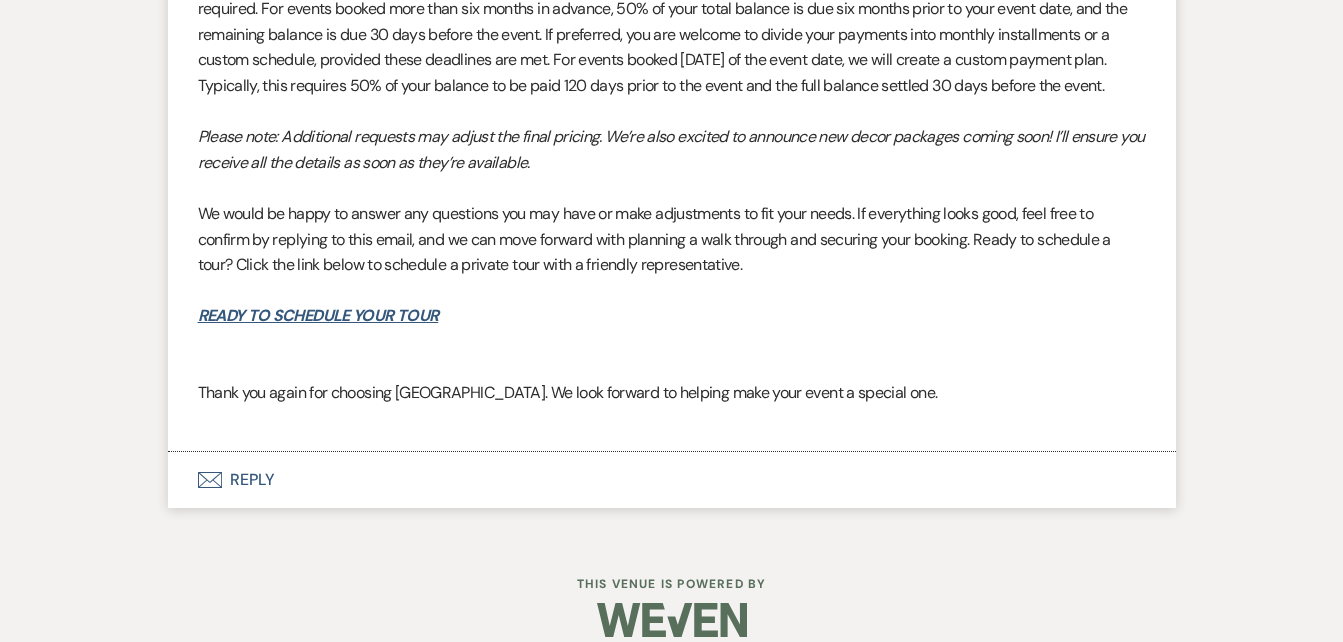 scroll, scrollTop: 2901, scrollLeft: 0, axis: vertical 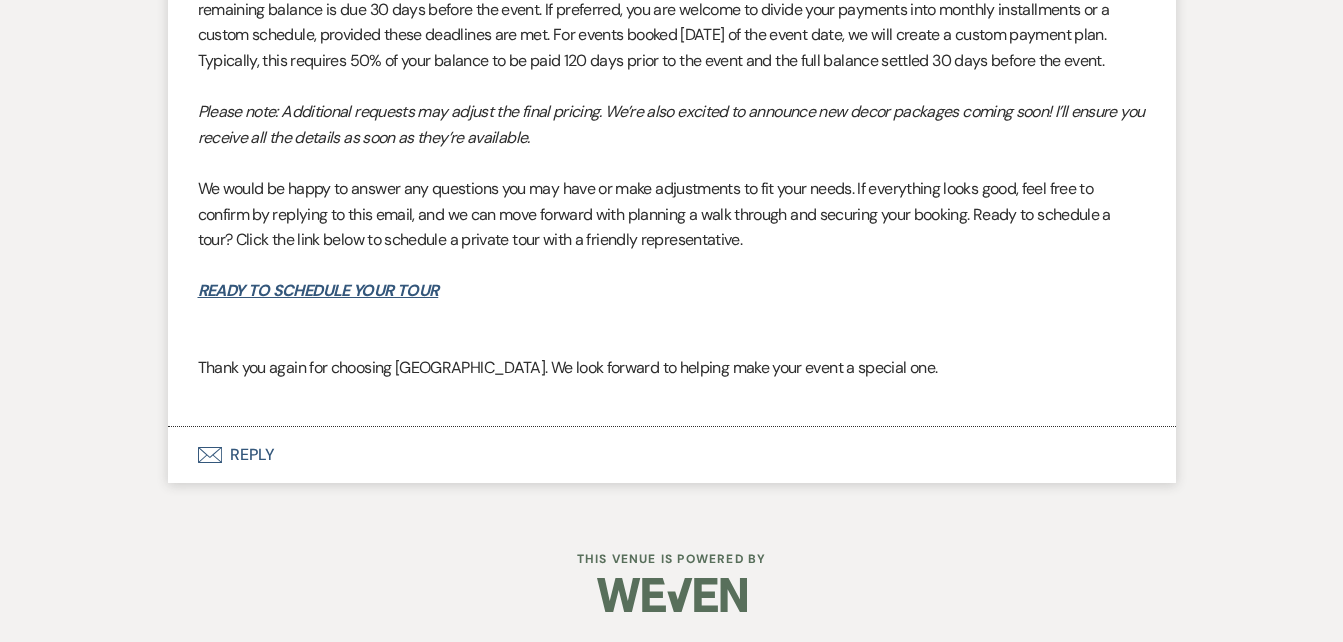 click on "Envelope Reply" at bounding box center (672, 455) 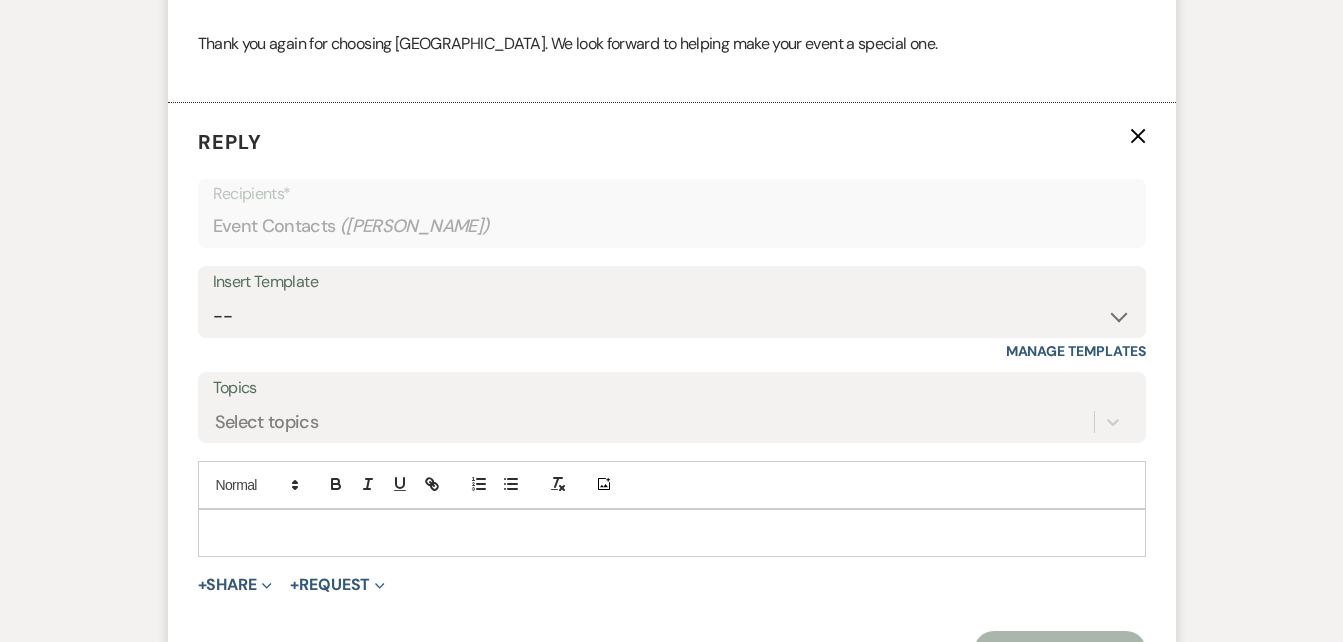 scroll, scrollTop: 3303, scrollLeft: 0, axis: vertical 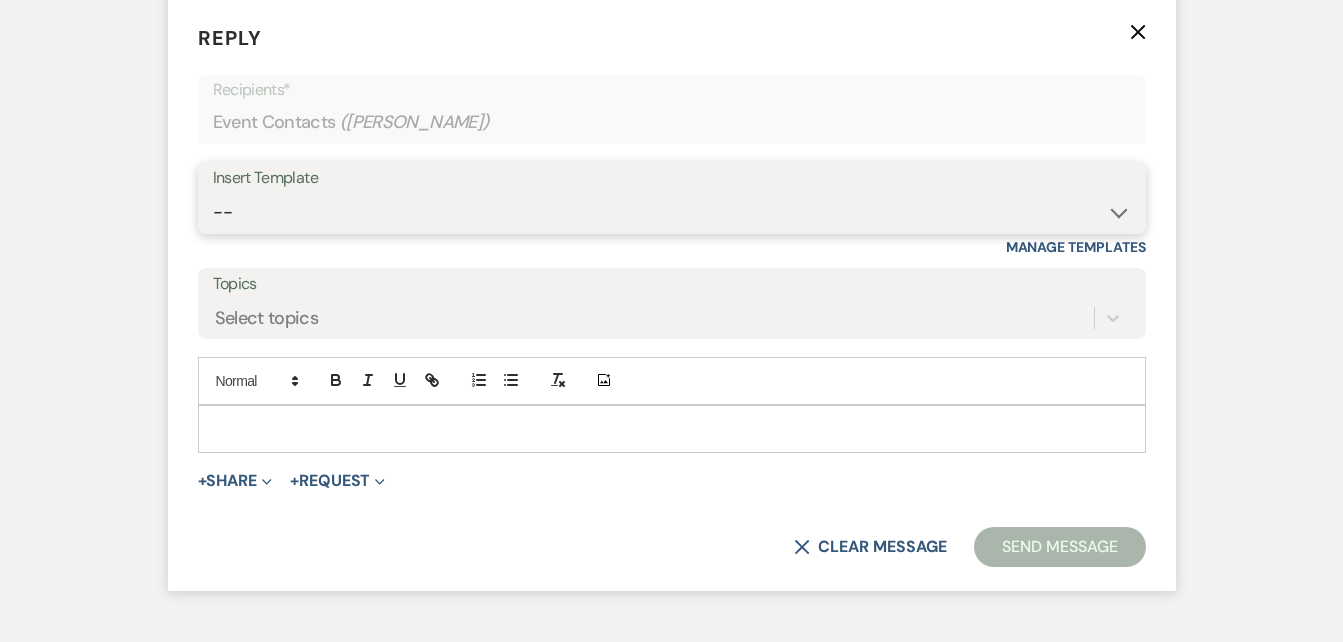 click on "-- Inquiry Follow Up Email #2  Contract Sending Template Payment Template Rental Fee Closing Inquiry - Email #3 Initial Inquiry Response Thank you for Touring Sorry We Missed You for Your Tour Personalized Quote NON-WEDDING - BALLROOM ADD-ON'S Quote Template Personalized Quote- WEDDING EDITION Questionnaire QUOTE FOLLOW UP #1 Blank- Imani Signature  Final Inquiry Email QUOTE FOLLOW UP #2 Weven Planning Portal Introduction (Booked Events) Security Deposit Payment Template  Special Pricing Late Payment  No Trailrides Date Unavailable  Event Coordinator Information May Specials  BOUTIQUE WEDDINGS  Photoshoot Package" at bounding box center (672, 212) 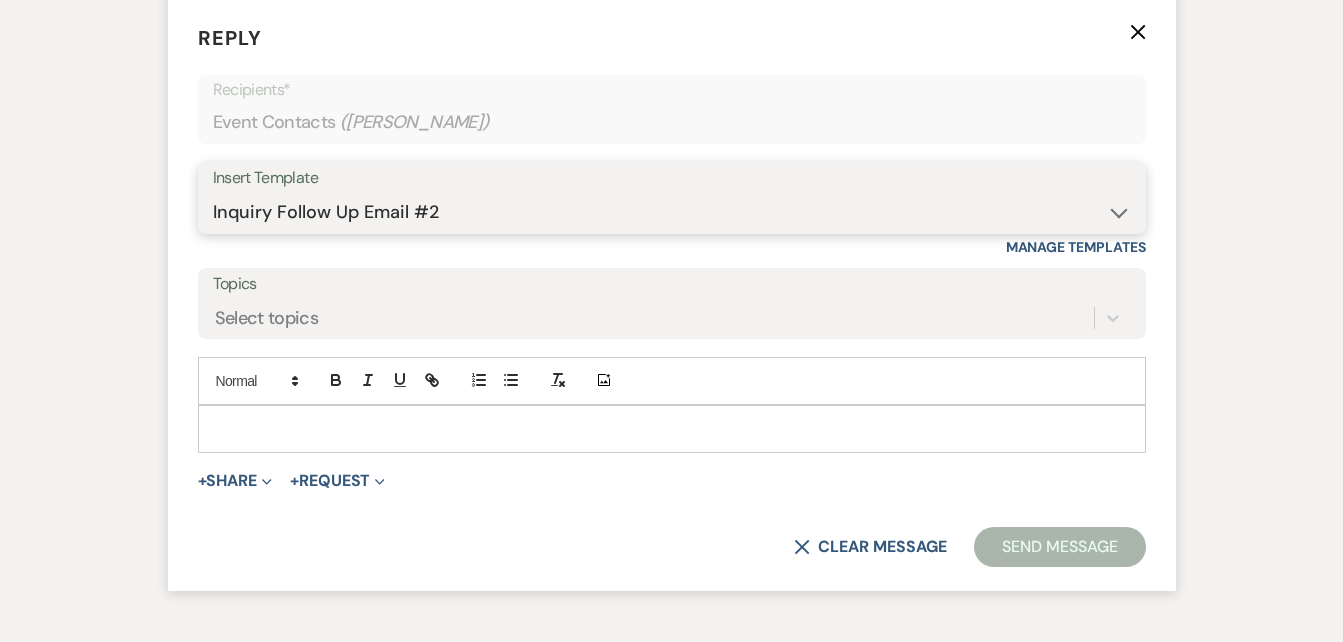 click on "-- Inquiry Follow Up Email #2  Contract Sending Template Payment Template Rental Fee Closing Inquiry - Email #3 Initial Inquiry Response Thank you for Touring Sorry We Missed You for Your Tour Personalized Quote NON-WEDDING - BALLROOM ADD-ON'S Quote Template Personalized Quote- WEDDING EDITION Questionnaire QUOTE FOLLOW UP #1 Blank- Imani Signature  Final Inquiry Email QUOTE FOLLOW UP #2 Weven Planning Portal Introduction (Booked Events) Security Deposit Payment Template  Special Pricing Late Payment  No Trailrides Date Unavailable  Event Coordinator Information May Specials  BOUTIQUE WEDDINGS  Photoshoot Package" at bounding box center [672, 212] 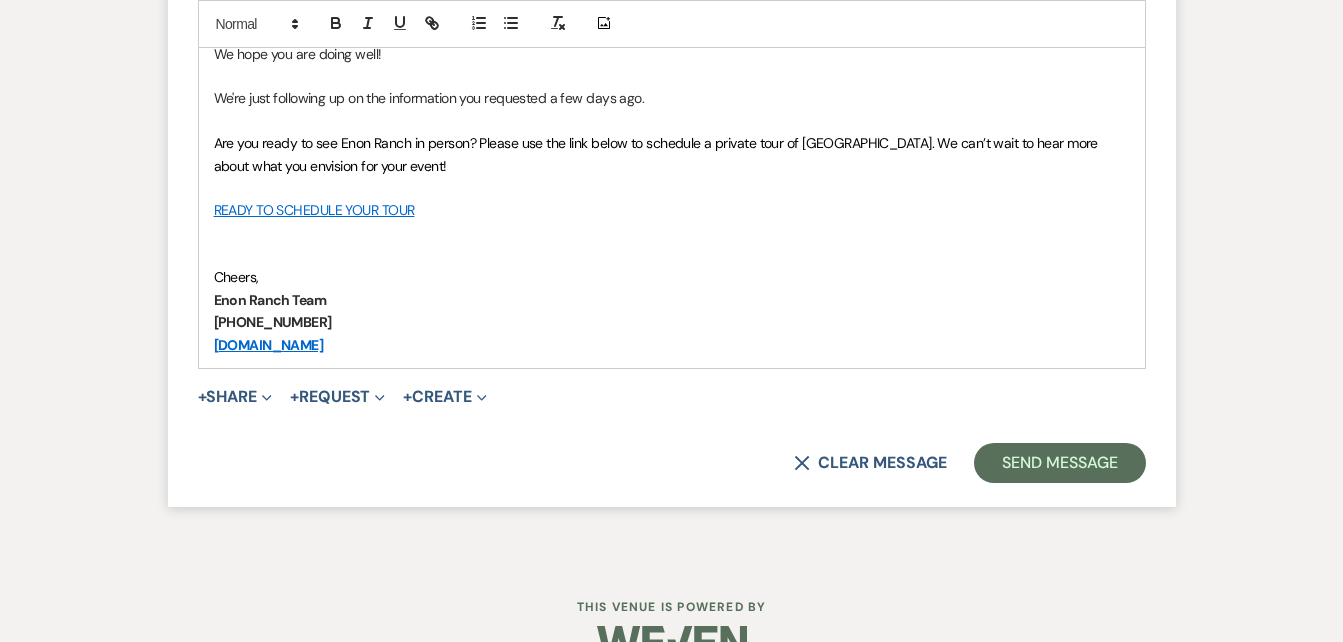 scroll, scrollTop: 3724, scrollLeft: 0, axis: vertical 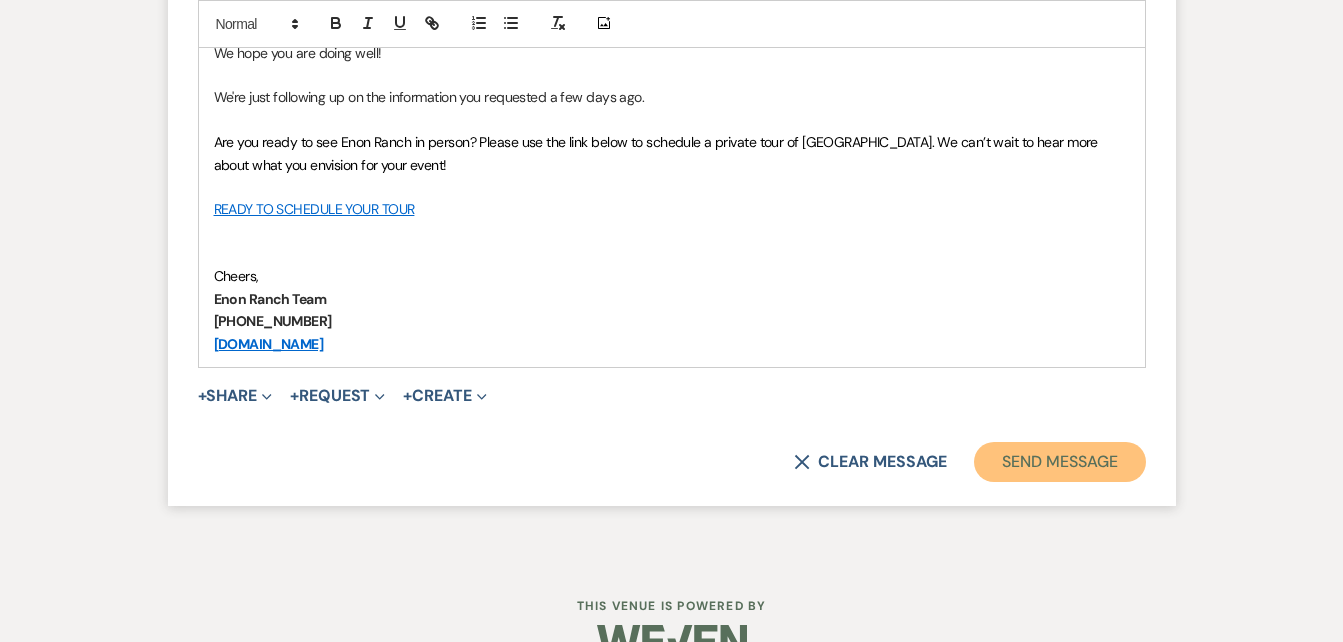 click on "Send Message" at bounding box center (1059, 462) 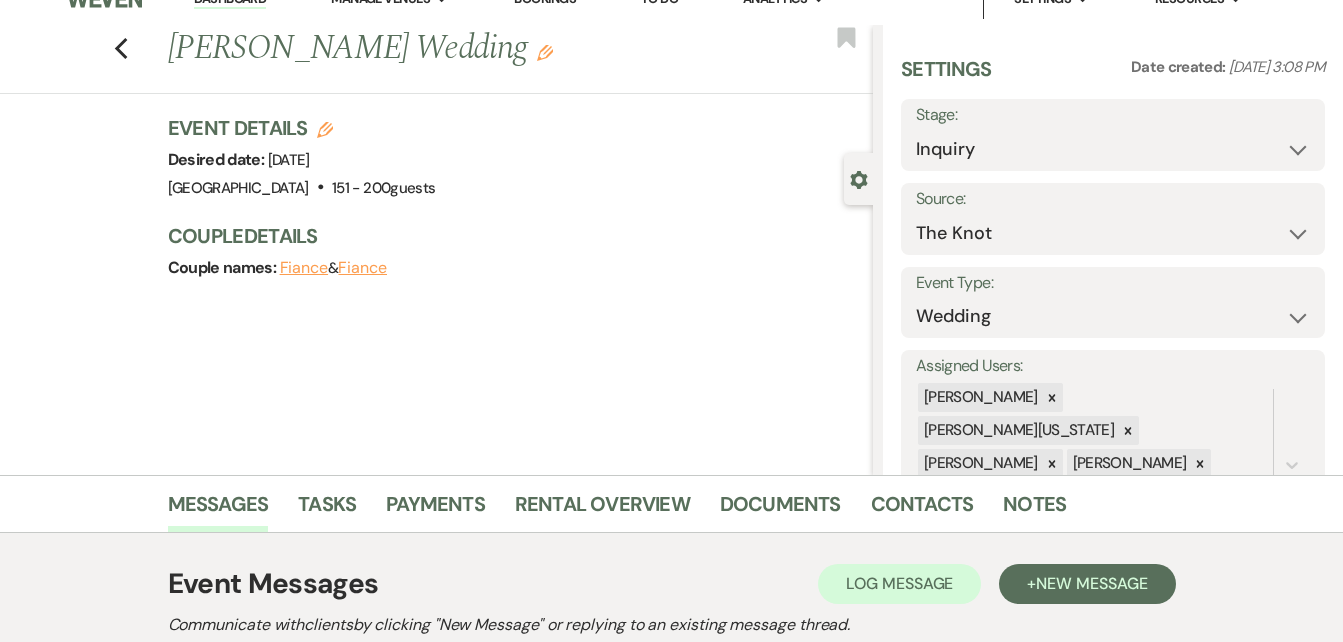 scroll, scrollTop: 0, scrollLeft: 0, axis: both 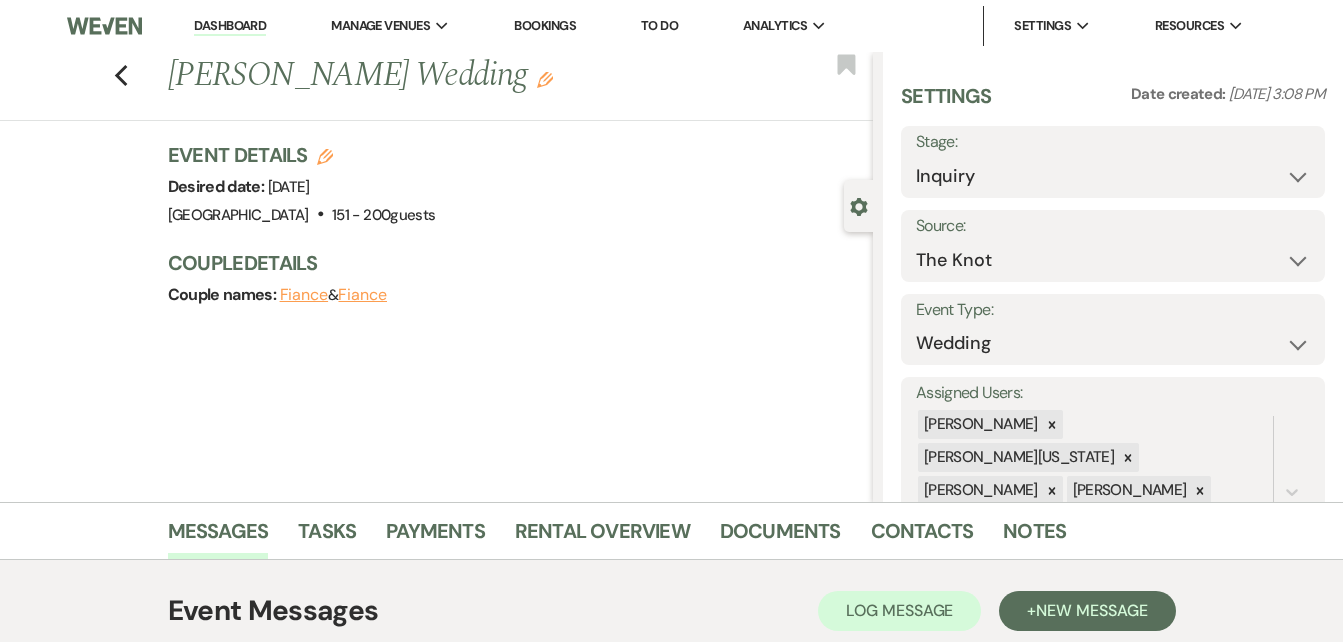 click 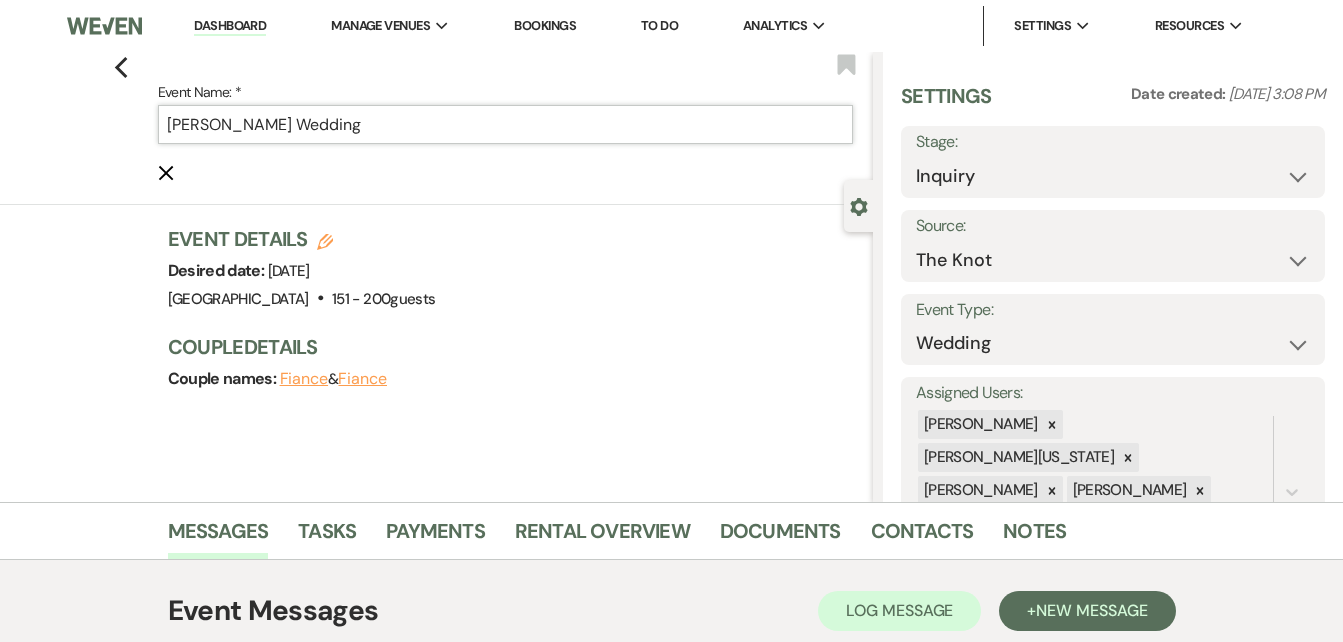 click on "Erica Boatner's Wedding" at bounding box center (505, 124) 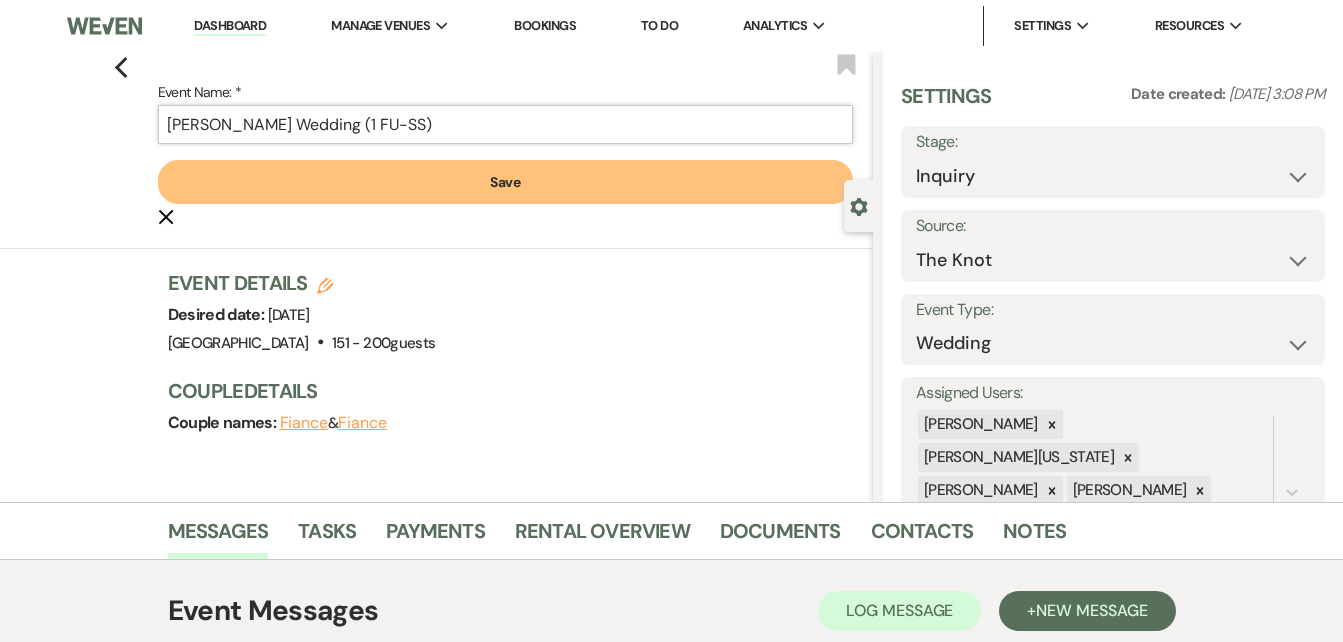 type on "[PERSON_NAME] Wedding (1 FU-SS)" 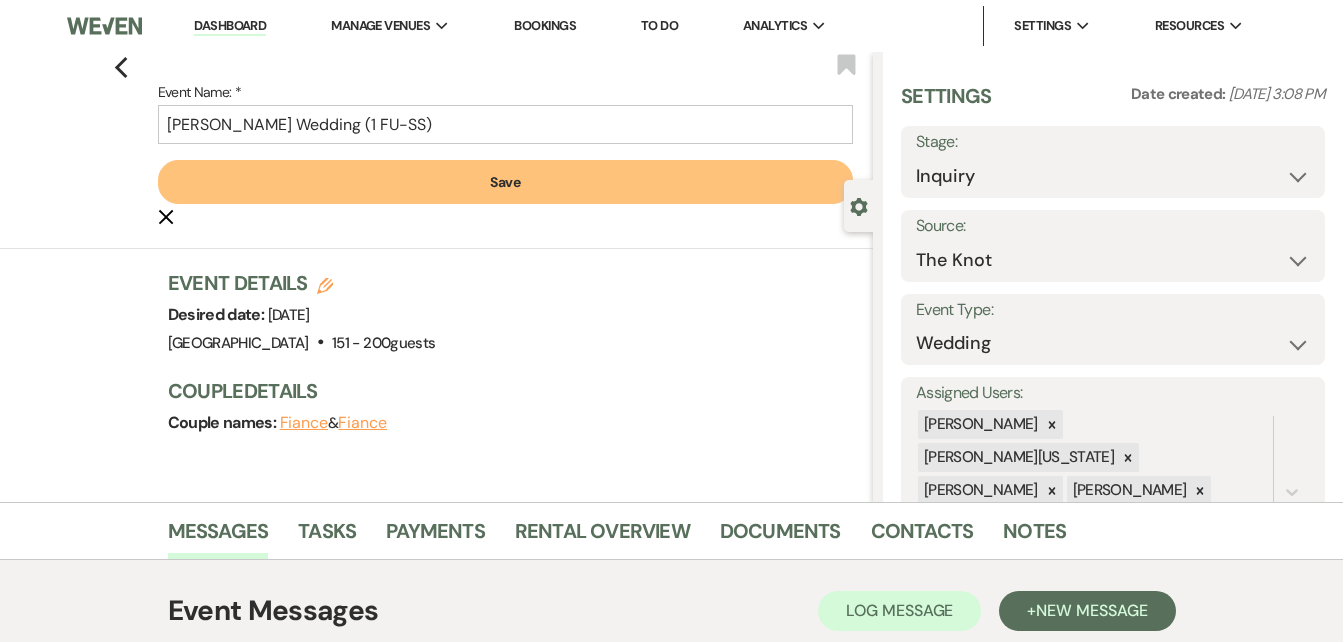 click on "Save" at bounding box center [505, 182] 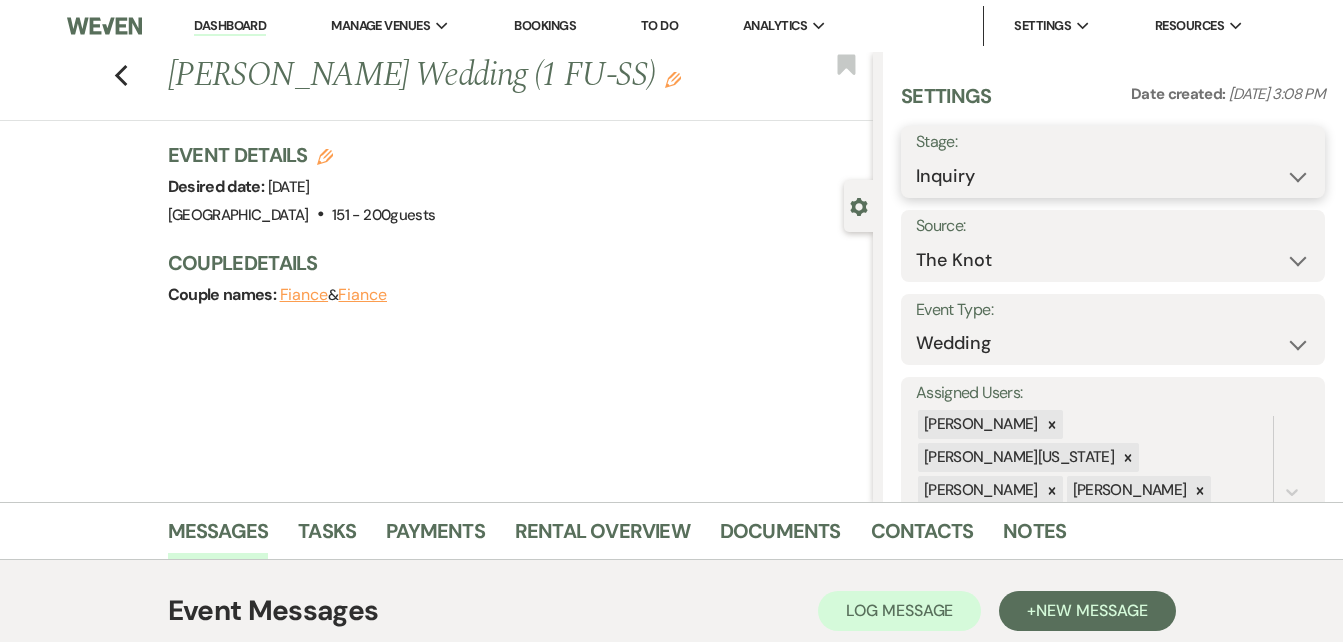 click on "Inquiry Follow Up Tour Requested Tour Confirmed Toured Proposal Sent Booked Lost" at bounding box center [1113, 176] 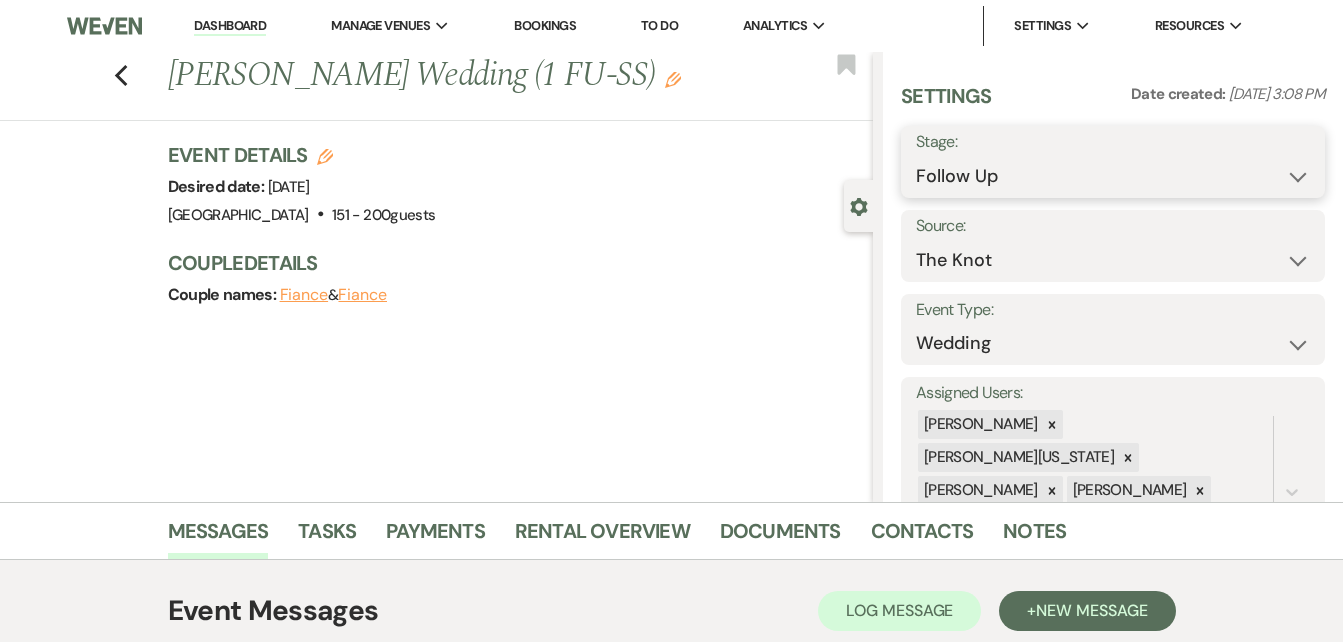 click on "Inquiry Follow Up Tour Requested Tour Confirmed Toured Proposal Sent Booked Lost" at bounding box center [1113, 176] 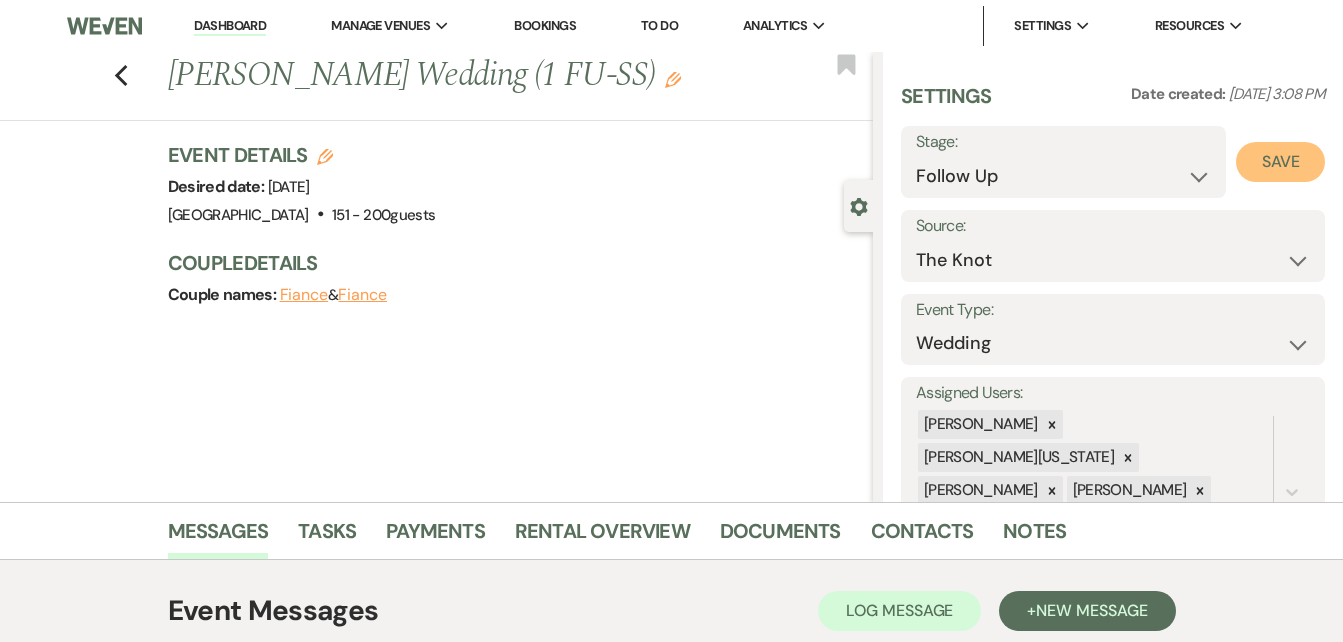 click on "Save" at bounding box center [1280, 162] 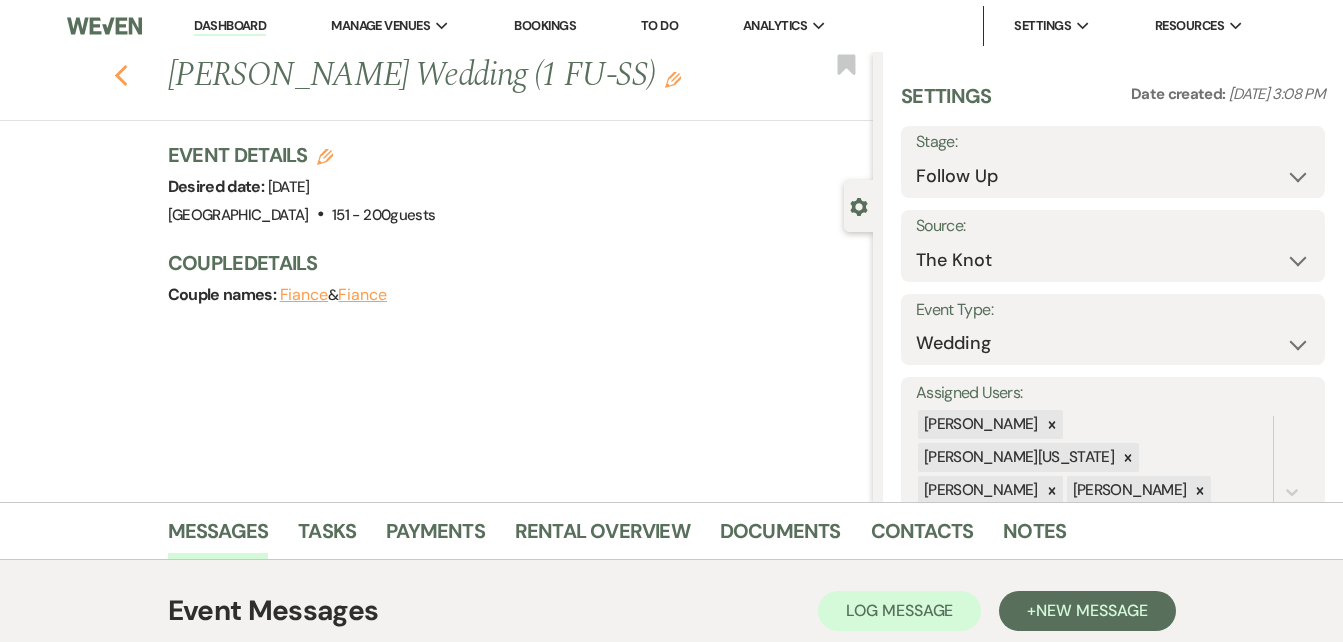 click 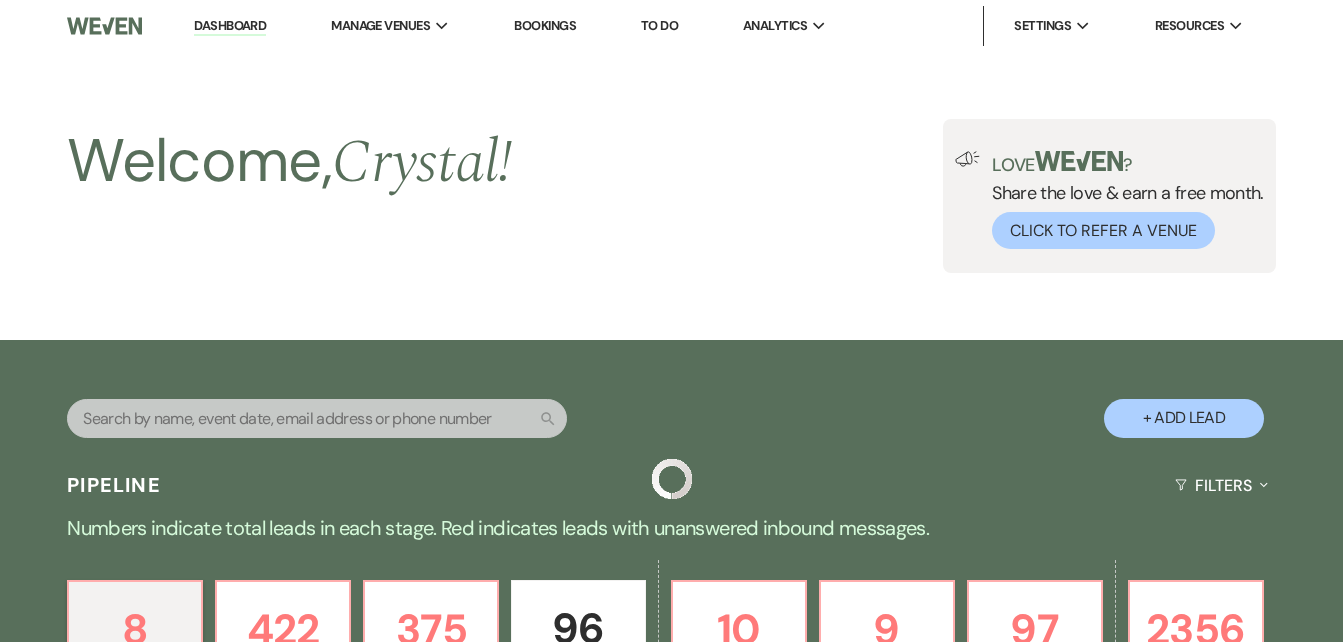 scroll, scrollTop: 1214, scrollLeft: 0, axis: vertical 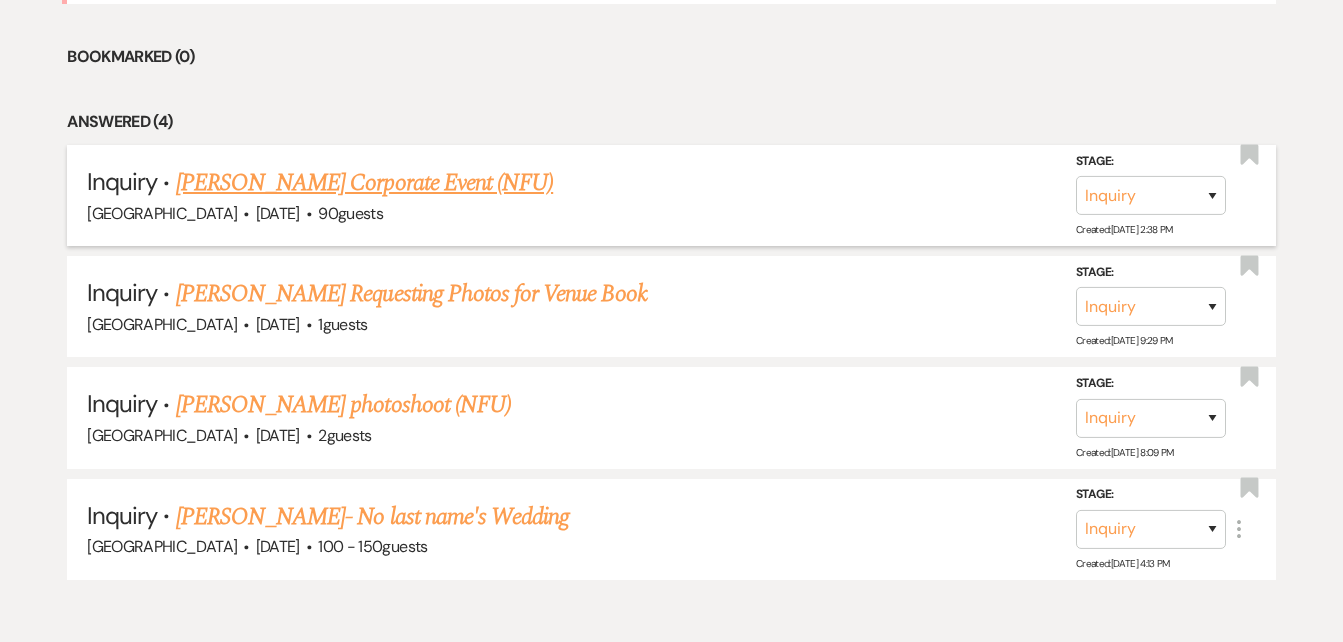 click on "Coretta Washburn's Corporate Event (NFU)" at bounding box center [364, 183] 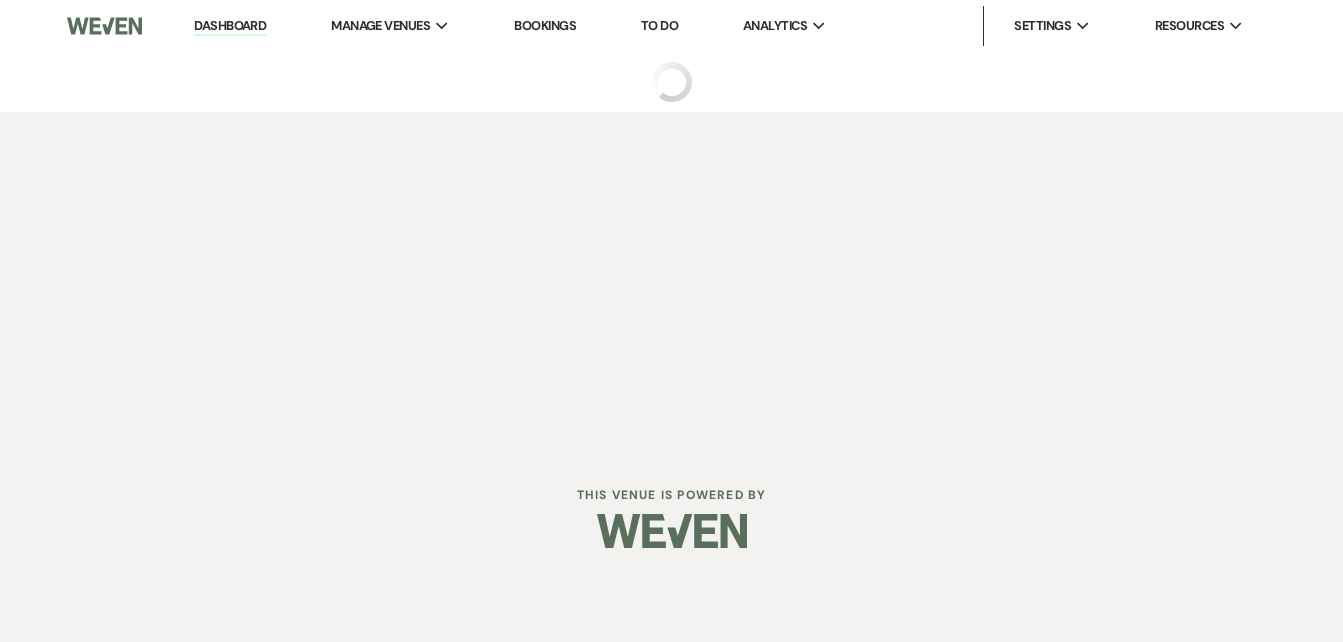 scroll, scrollTop: 0, scrollLeft: 0, axis: both 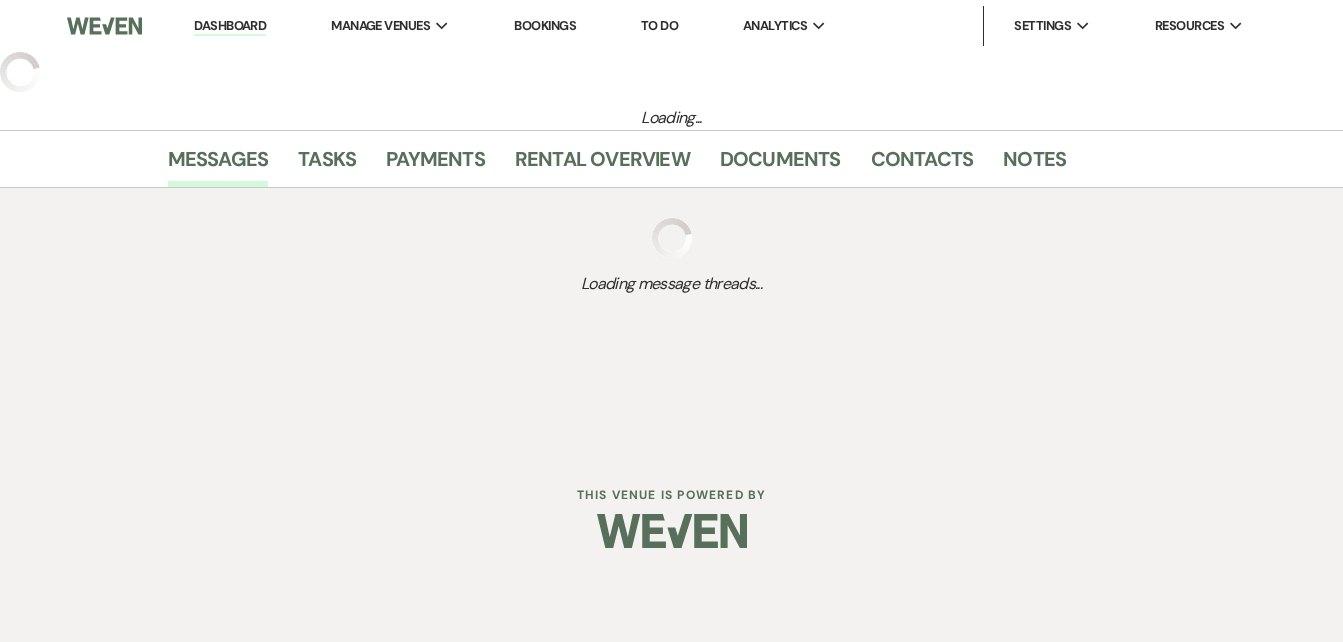 select on "5" 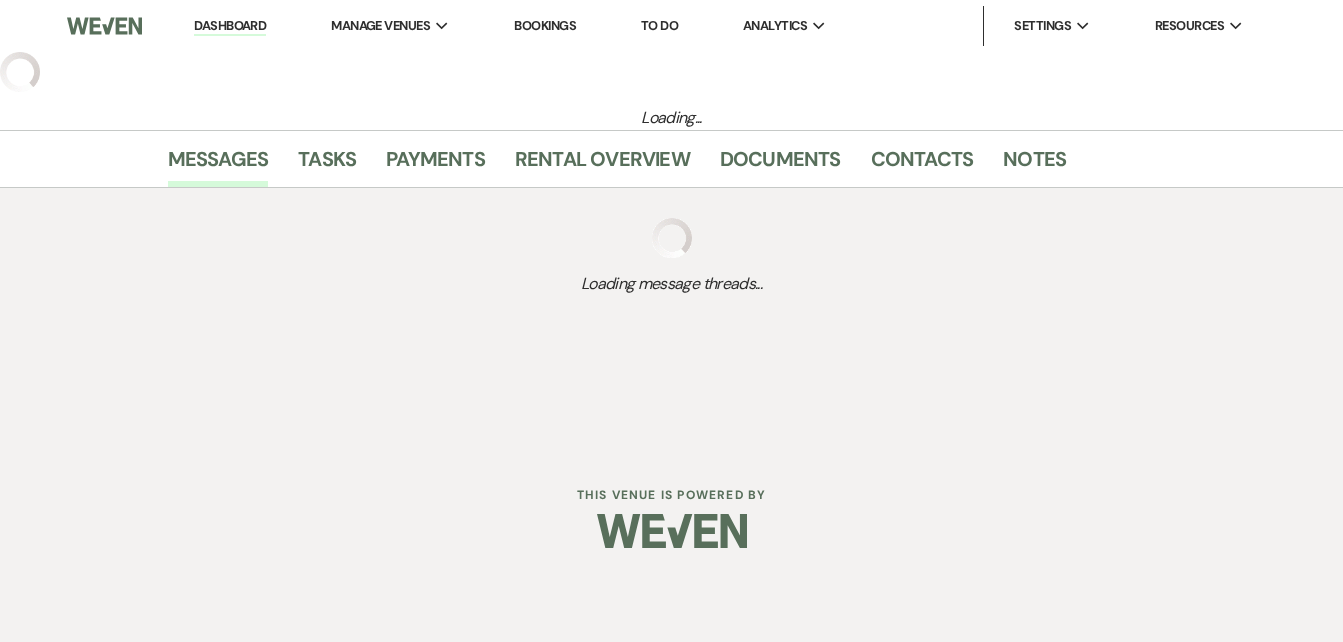 select on "9" 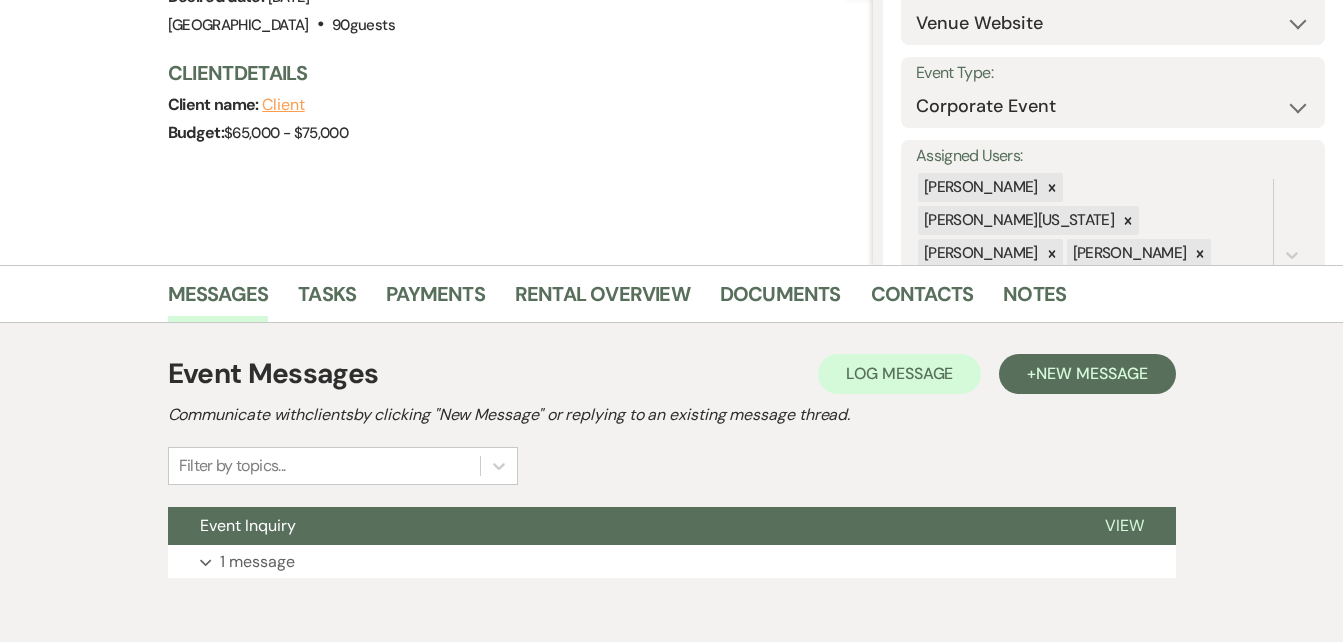 scroll, scrollTop: 332, scrollLeft: 0, axis: vertical 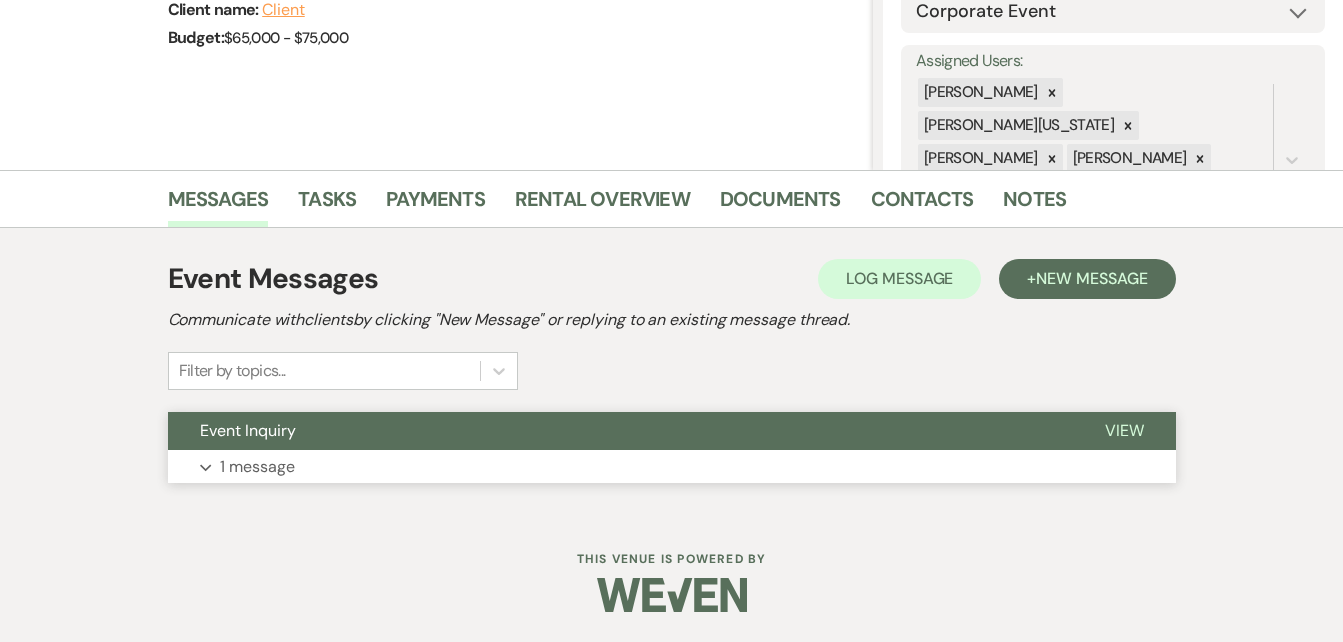 click 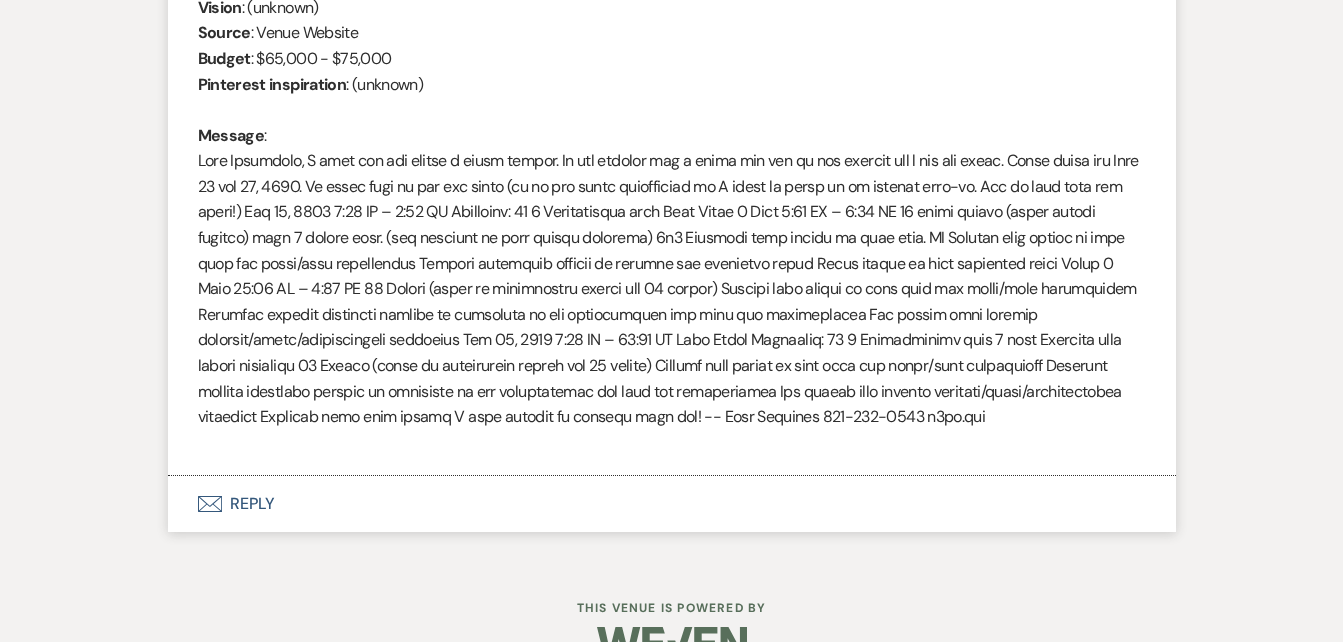 scroll, scrollTop: 943, scrollLeft: 0, axis: vertical 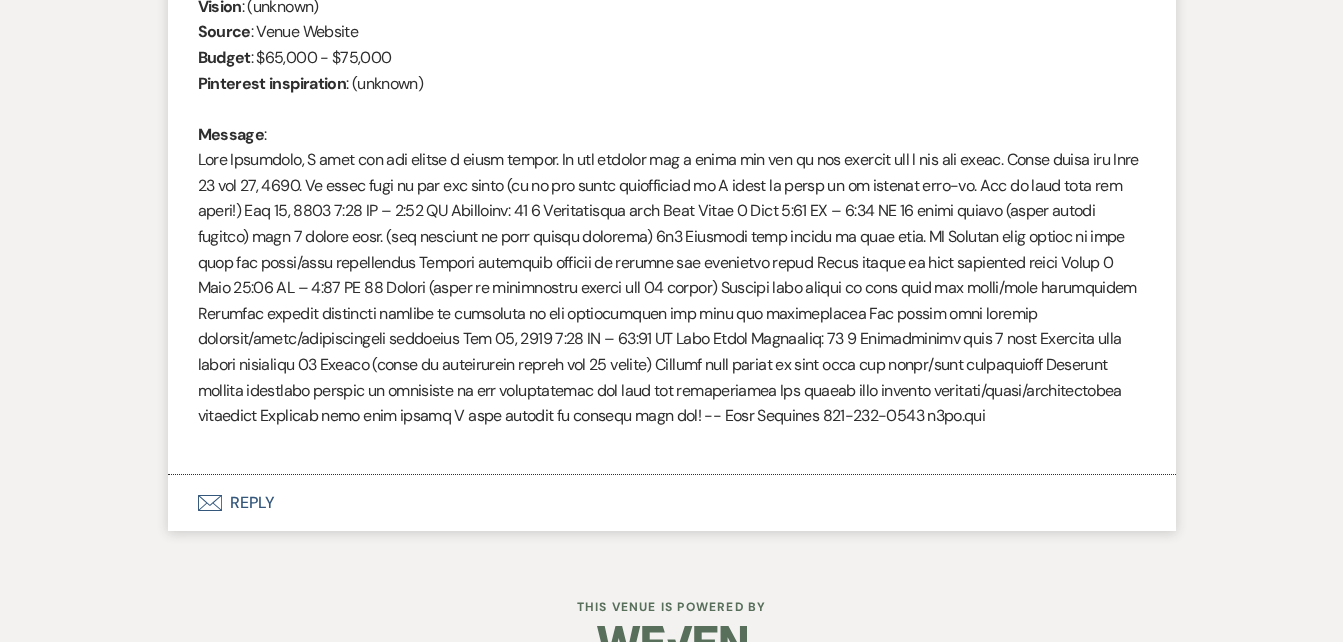 click on "Envelope Reply" at bounding box center [672, 503] 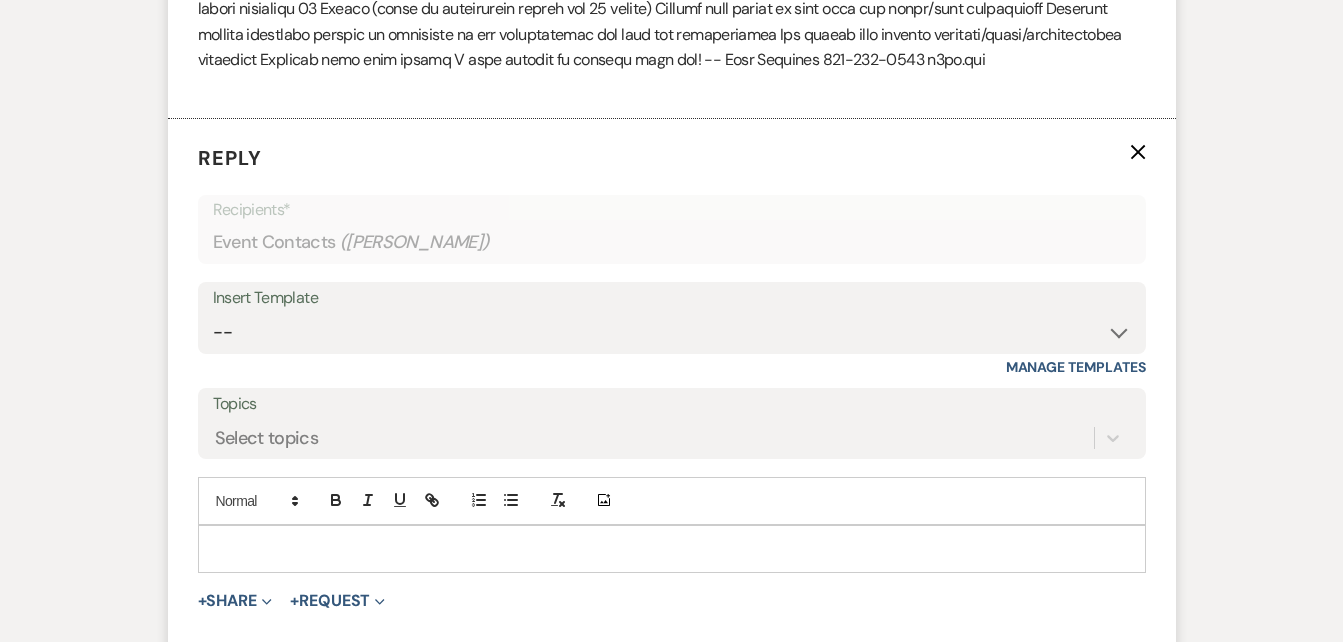 scroll, scrollTop: 1300, scrollLeft: 0, axis: vertical 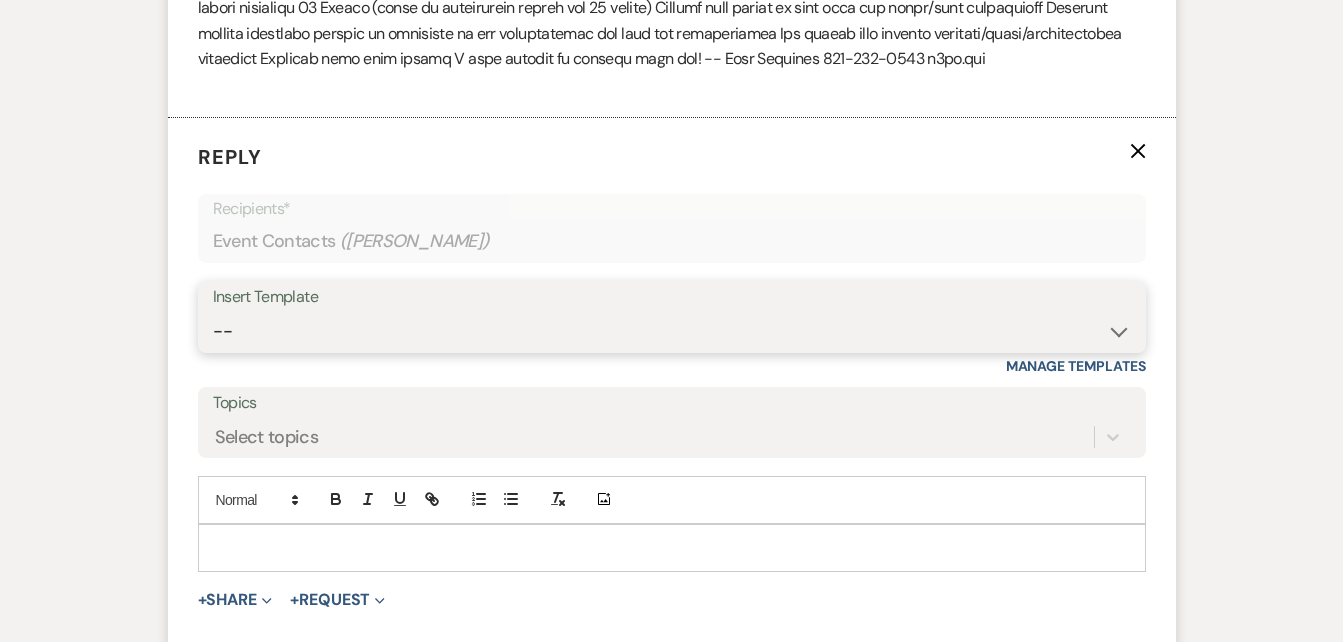 click on "-- Inquiry Follow Up Email #2  Contract Sending Template Payment Template Rental Fee Closing Inquiry - Email #3 Initial Inquiry Response Thank you for Touring Sorry We Missed You for Your Tour Personalized Quote NON-WEDDING - BALLROOM ADD-ON'S Quote Template Personalized Quote- WEDDING EDITION Questionnaire QUOTE FOLLOW UP #1 Blank- Imani Signature  Final Inquiry Email QUOTE FOLLOW UP #2 Weven Planning Portal Introduction (Booked Events) Security Deposit Payment Template  Special Pricing Late Payment  No Trailrides Date Unavailable  Event Coordinator Information May Specials  BOUTIQUE WEDDINGS  Photoshoot Package" at bounding box center (672, 331) 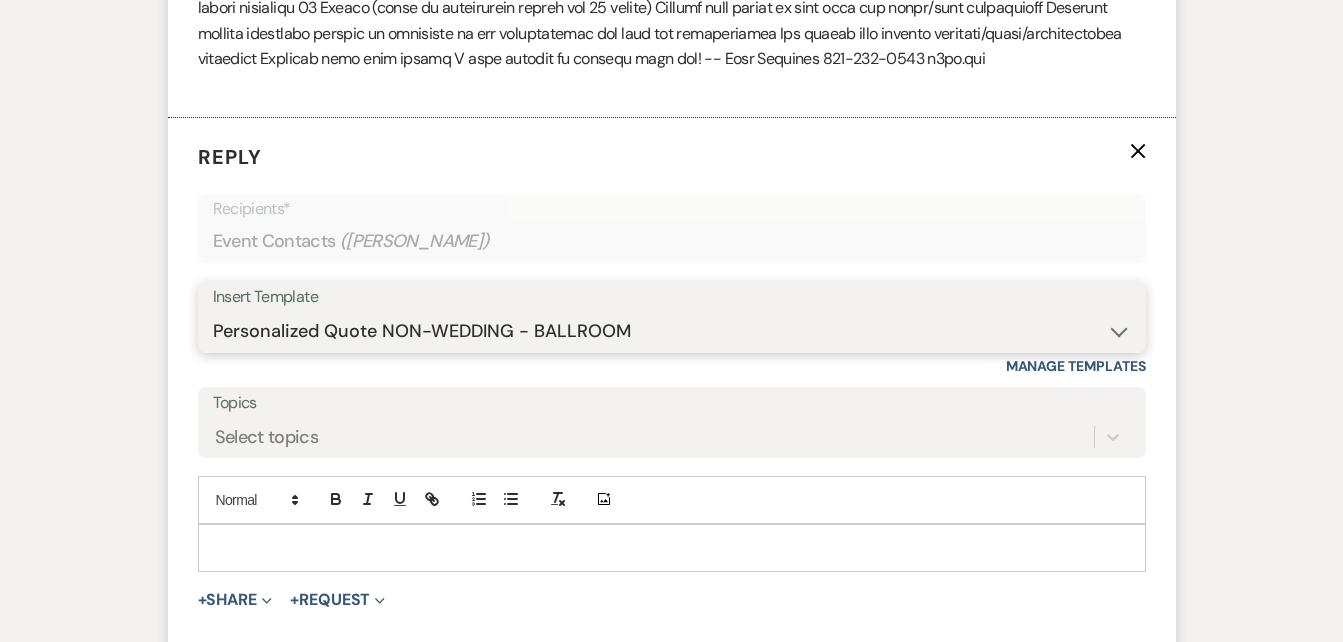 click on "-- Inquiry Follow Up Email #2  Contract Sending Template Payment Template Rental Fee Closing Inquiry - Email #3 Initial Inquiry Response Thank you for Touring Sorry We Missed You for Your Tour Personalized Quote NON-WEDDING - BALLROOM ADD-ON'S Quote Template Personalized Quote- WEDDING EDITION Questionnaire QUOTE FOLLOW UP #1 Blank- Imani Signature  Final Inquiry Email QUOTE FOLLOW UP #2 Weven Planning Portal Introduction (Booked Events) Security Deposit Payment Template  Special Pricing Late Payment  No Trailrides Date Unavailable  Event Coordinator Information May Specials  BOUTIQUE WEDDINGS  Photoshoot Package" at bounding box center [672, 331] 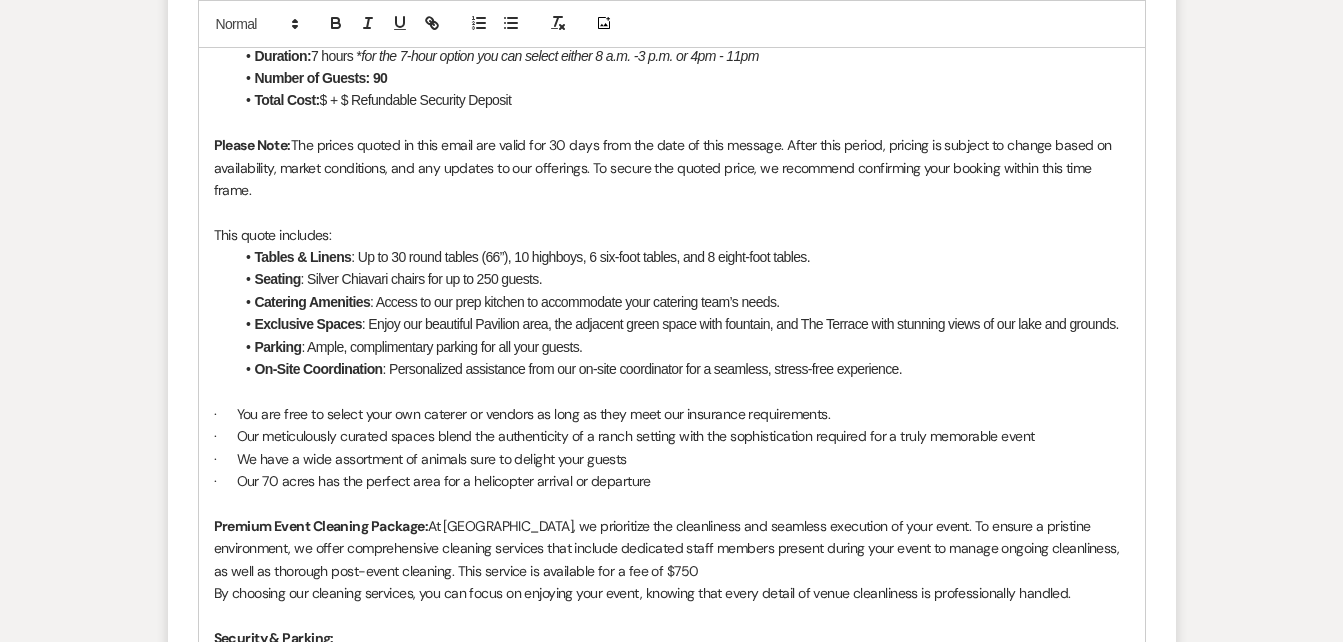 scroll, scrollTop: 1950, scrollLeft: 0, axis: vertical 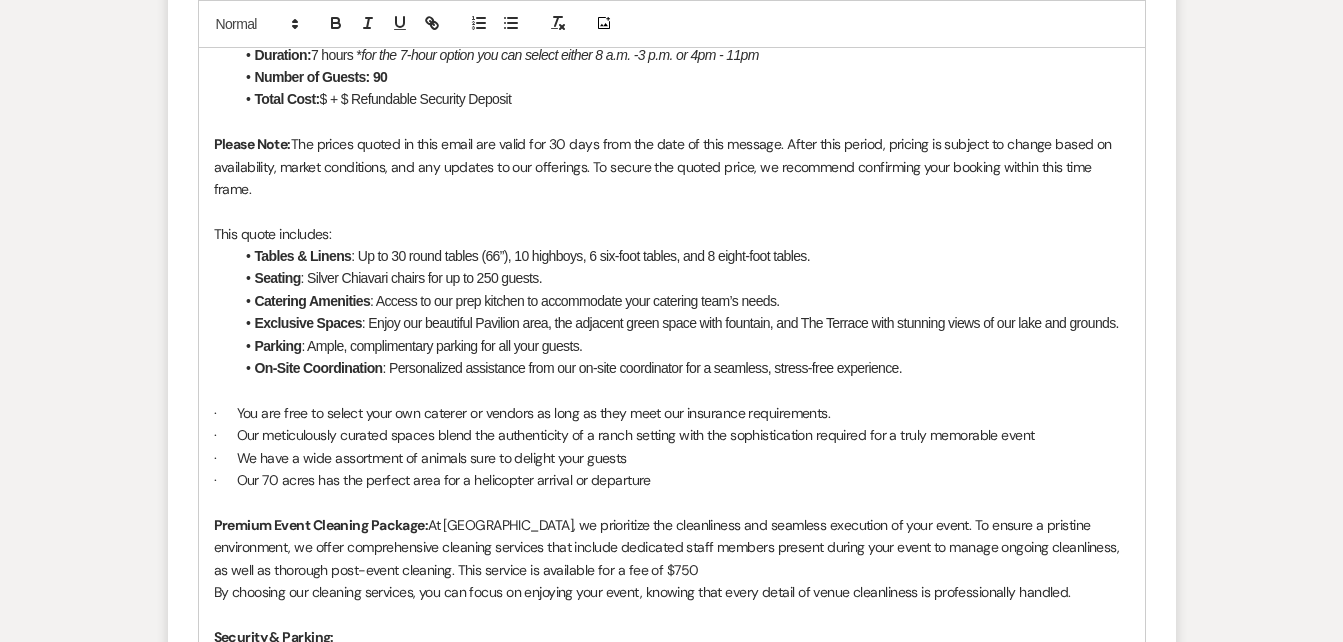 click on "Total Cost:  $ + $ Refundable Security Deposit" at bounding box center [682, 99] 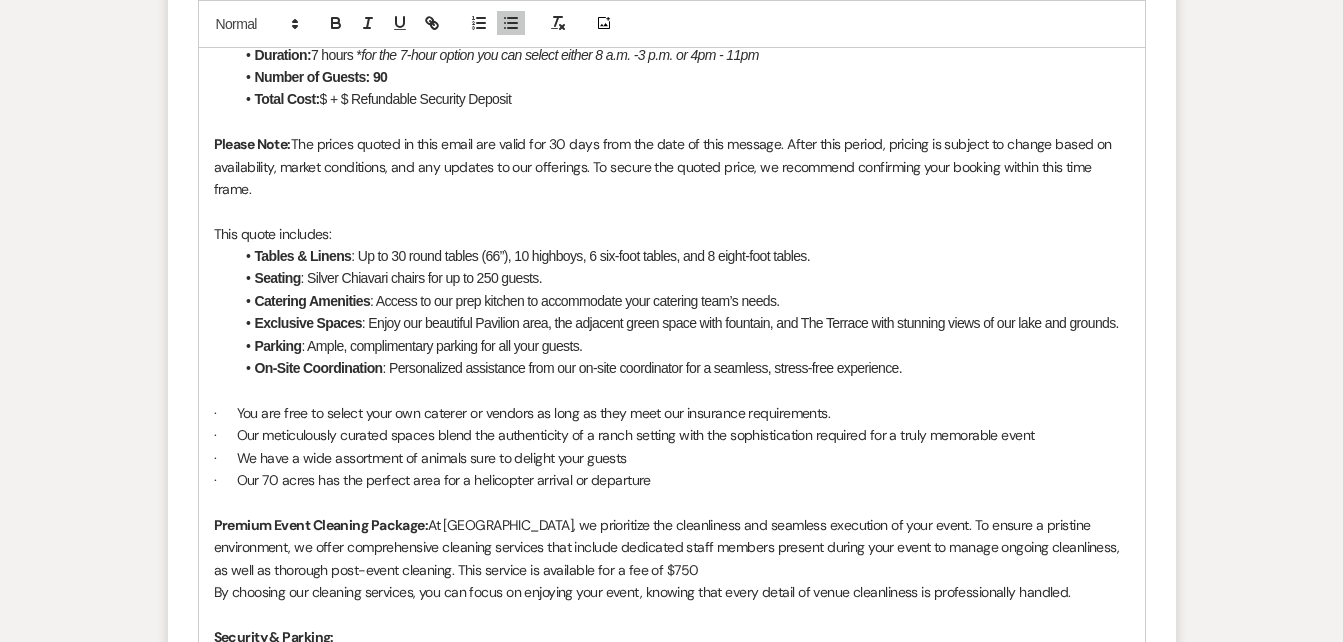 type 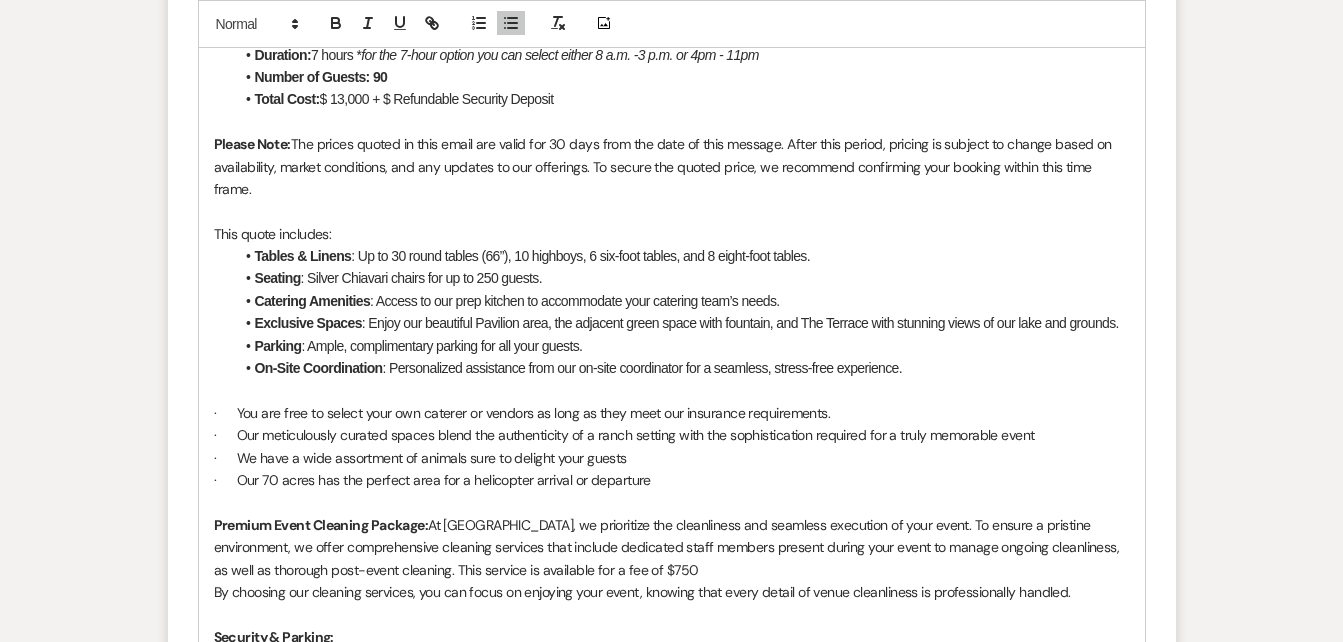 click on "Total Cost:  $ 13,000 + $ Refundable Security Deposit" at bounding box center (682, 99) 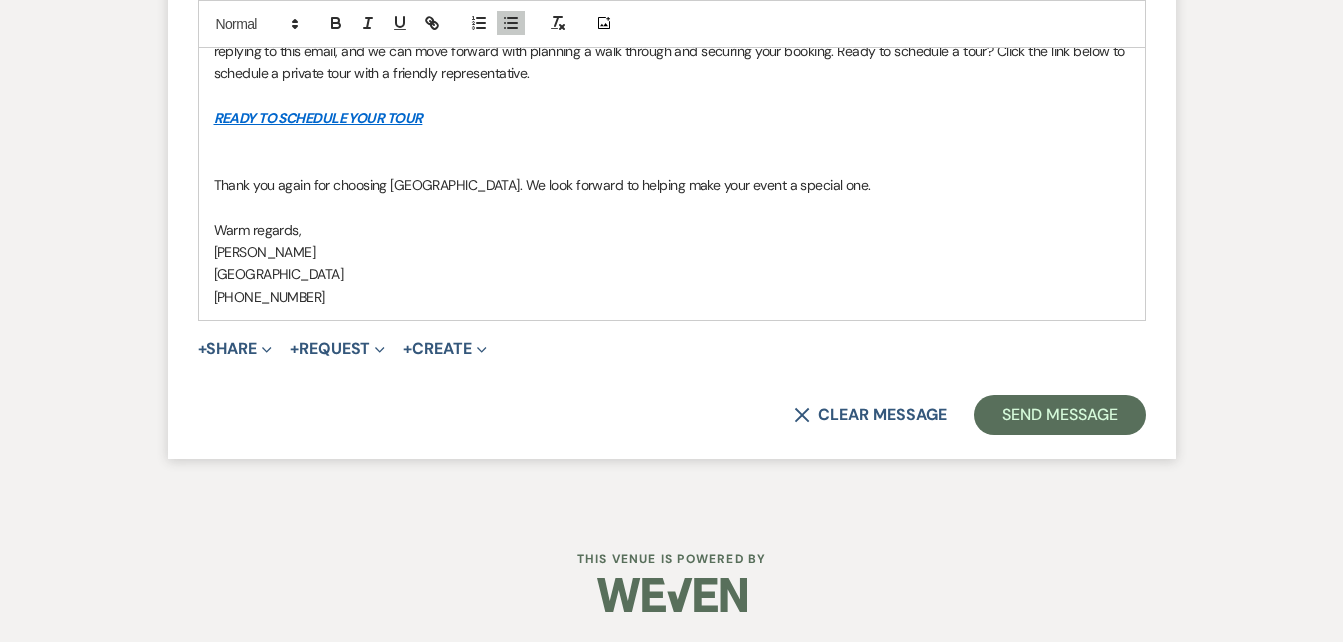 scroll, scrollTop: 2898, scrollLeft: 0, axis: vertical 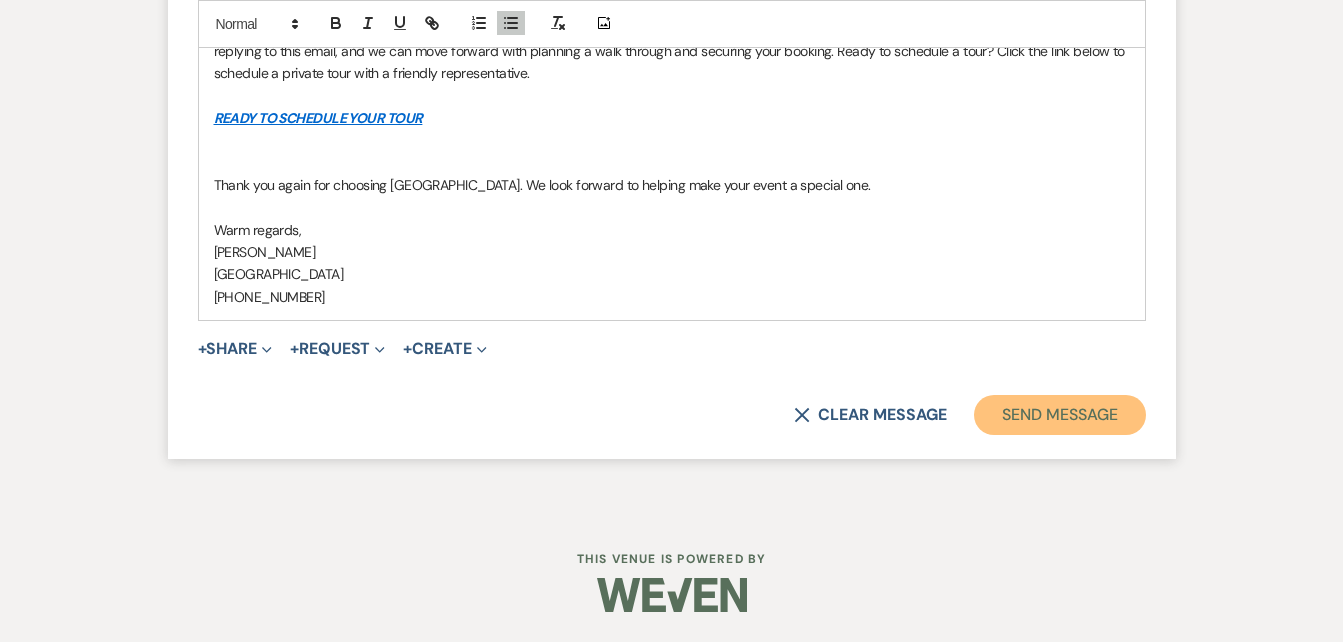 click on "Send Message" at bounding box center (1059, 415) 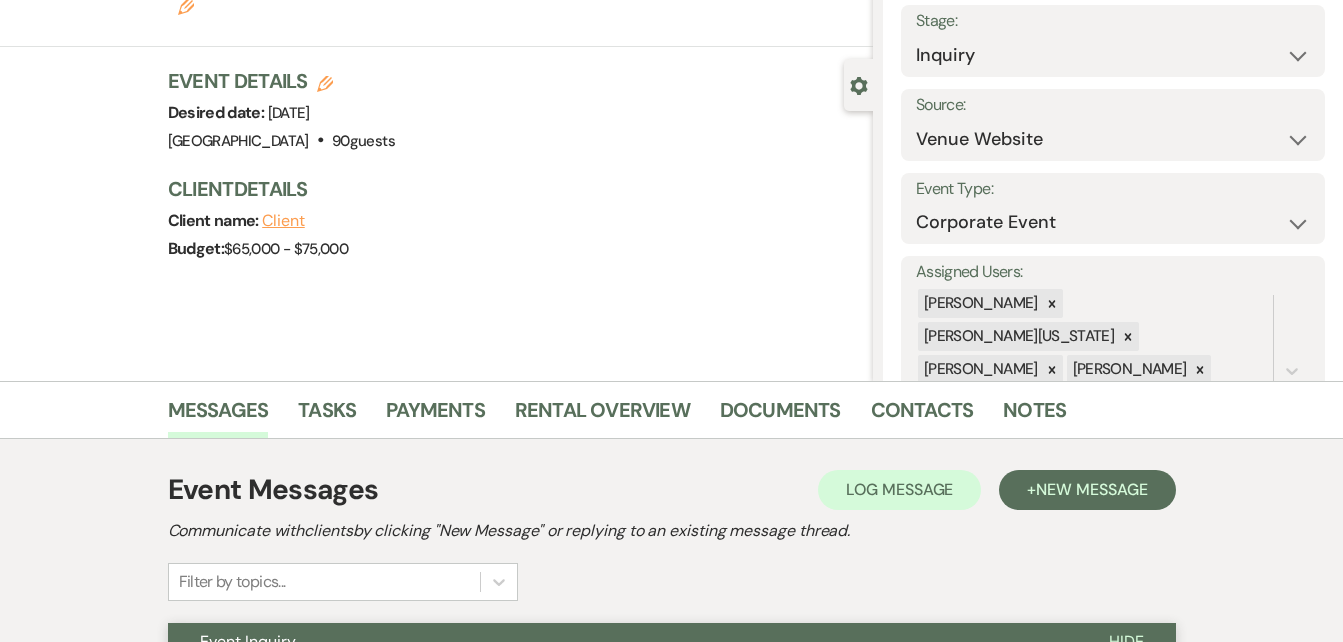 scroll, scrollTop: 0, scrollLeft: 0, axis: both 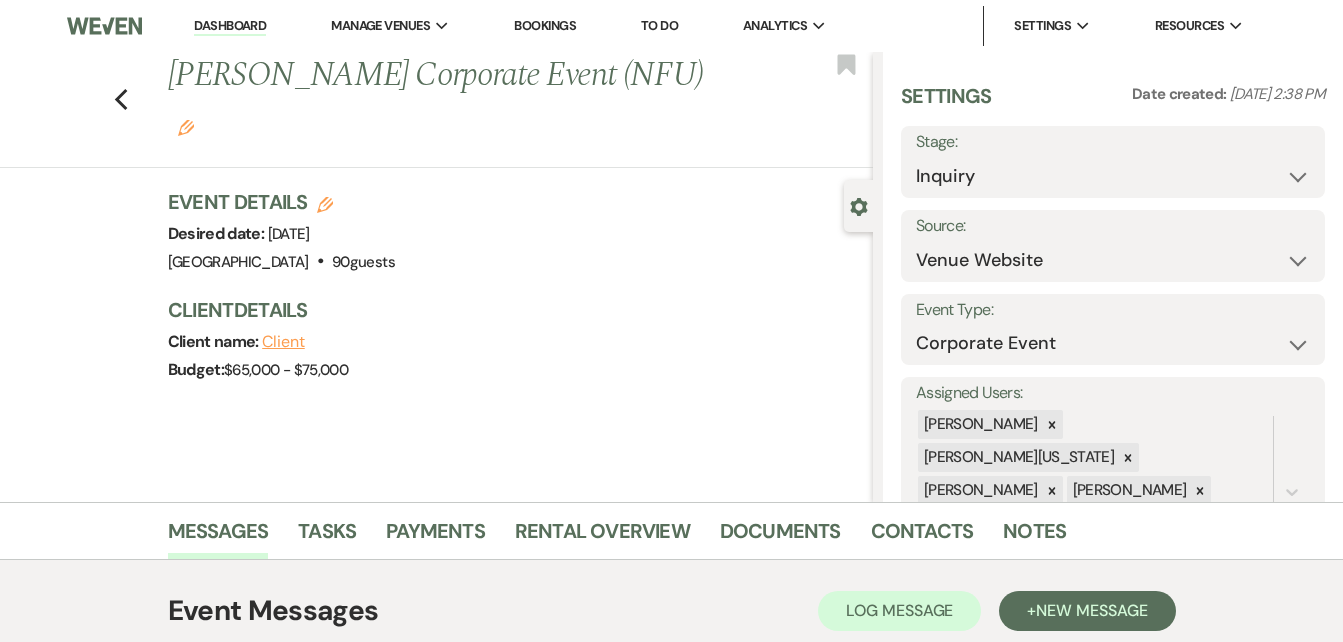click 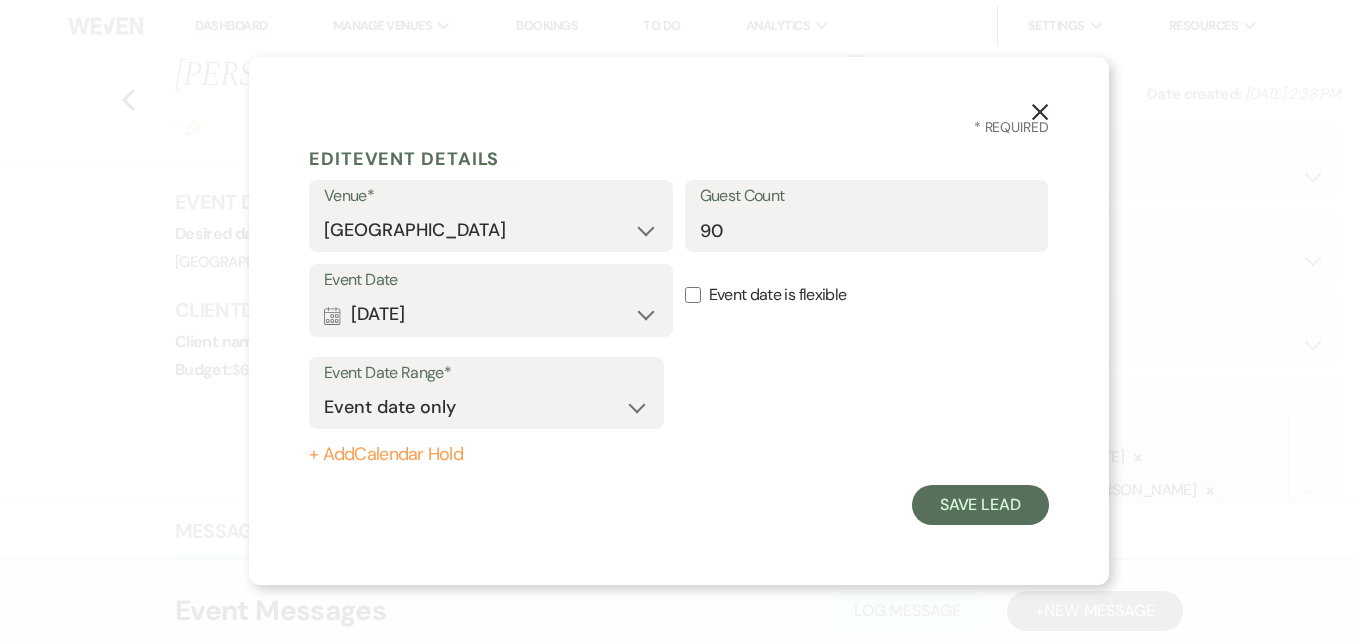 click on "X" 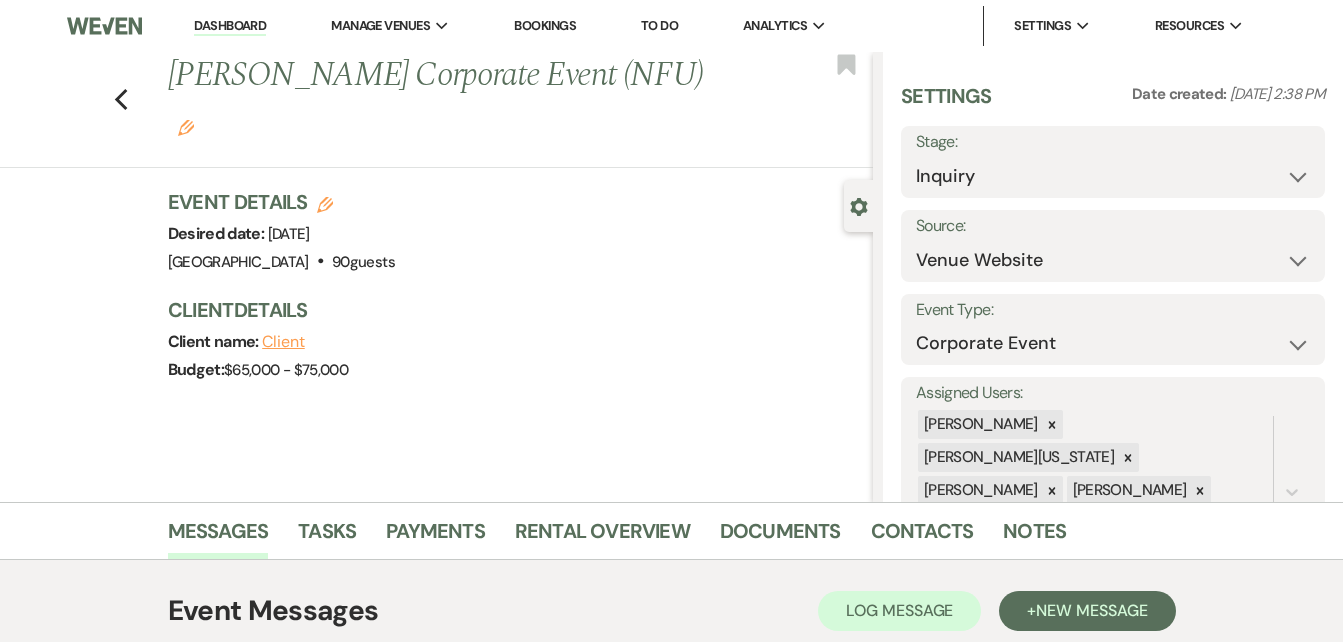 click on "Edit" 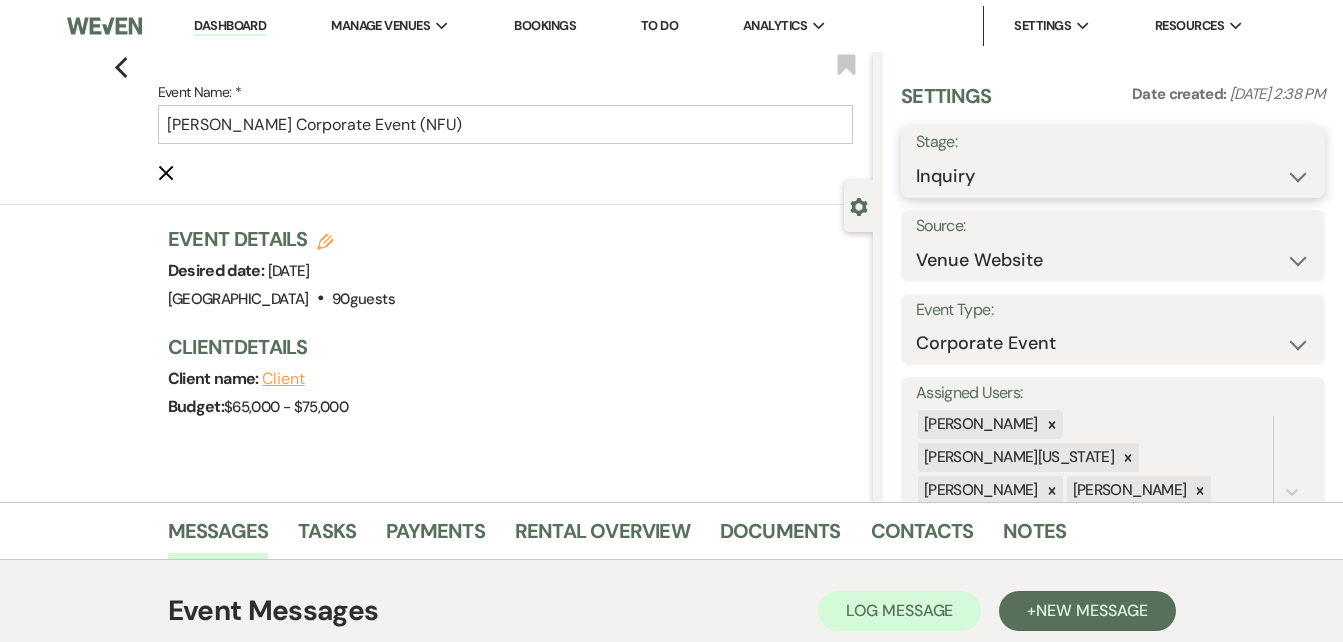 click on "Inquiry Follow Up Tour Requested Tour Confirmed Toured Proposal Sent Booked Lost" at bounding box center [1113, 176] 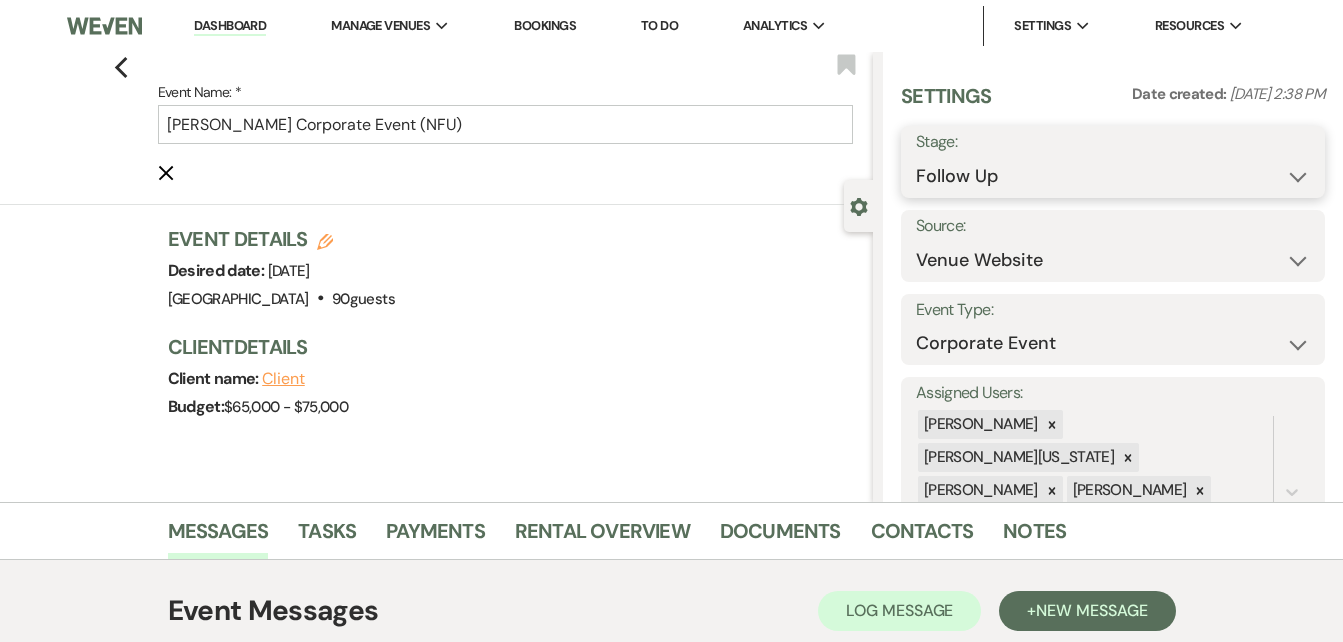 click on "Inquiry Follow Up Tour Requested Tour Confirmed Toured Proposal Sent Booked Lost" at bounding box center [1113, 176] 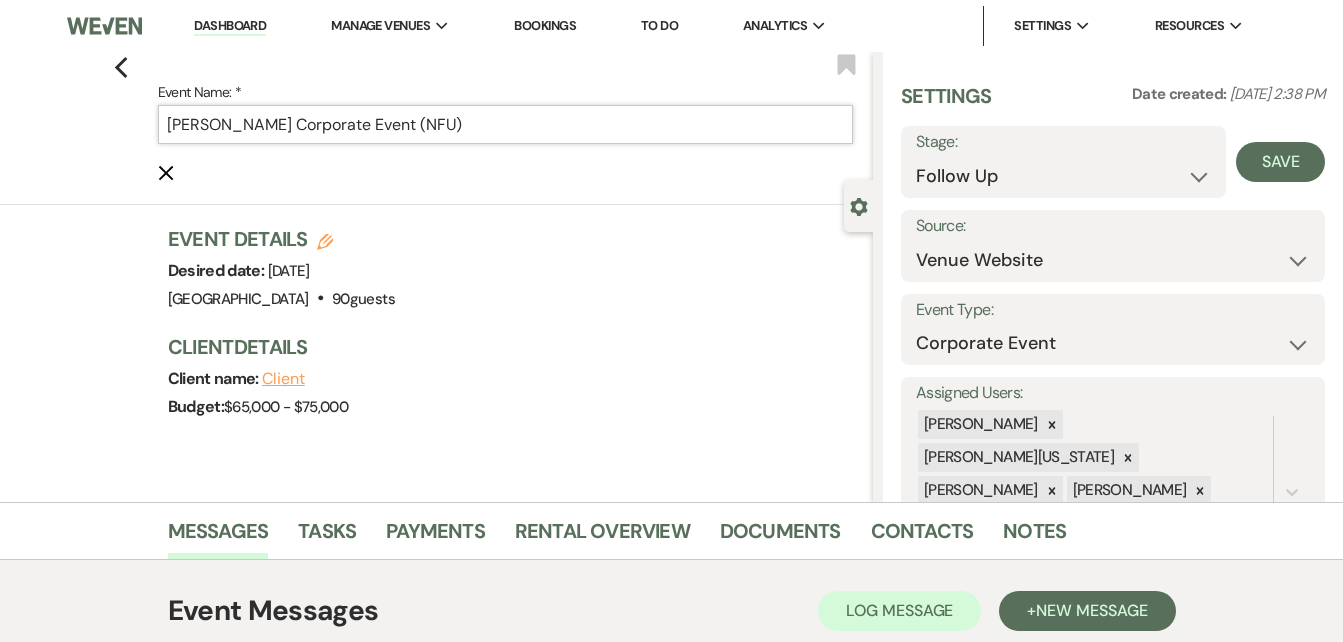 click on "Coretta Washburn's Corporate Event (NFU)" at bounding box center (505, 124) 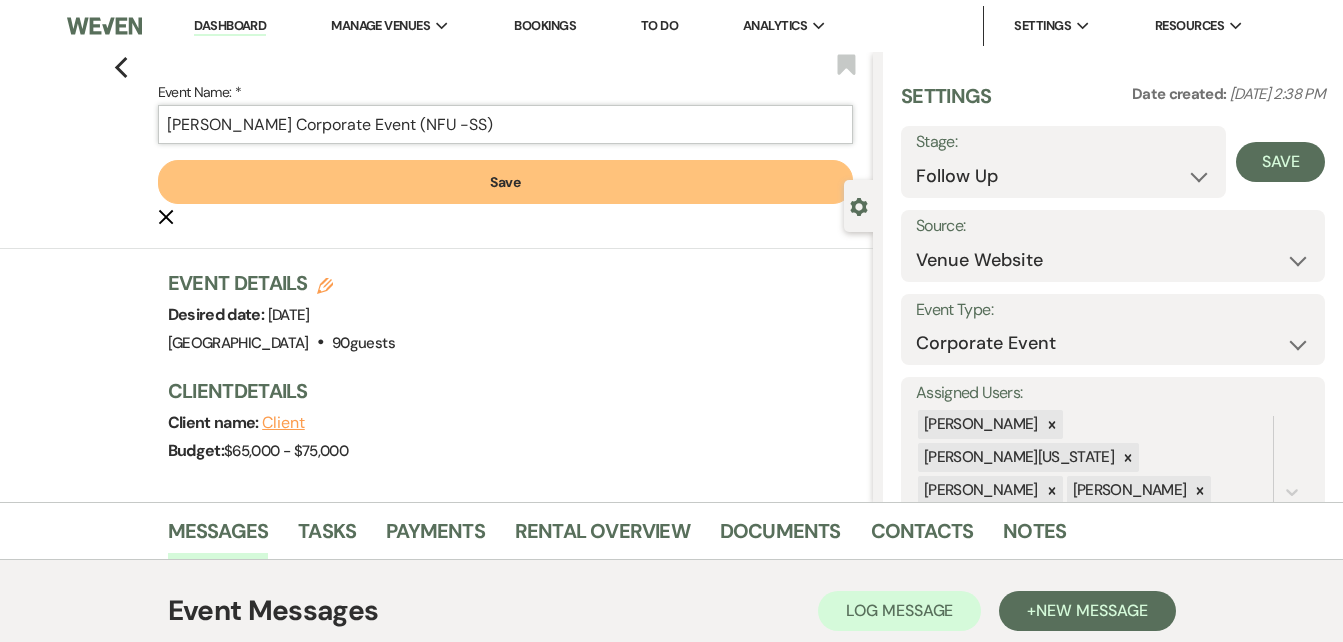 type on "[PERSON_NAME] Corporate Event (NFU -SS)" 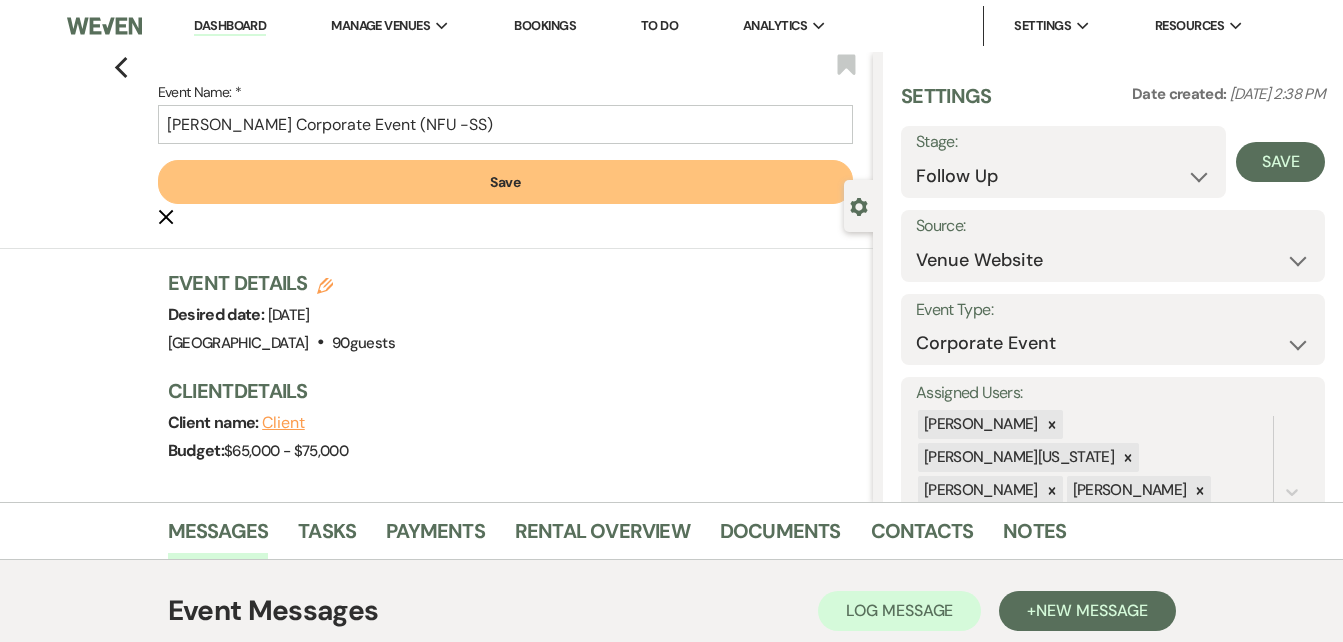 click on "Save" at bounding box center [505, 182] 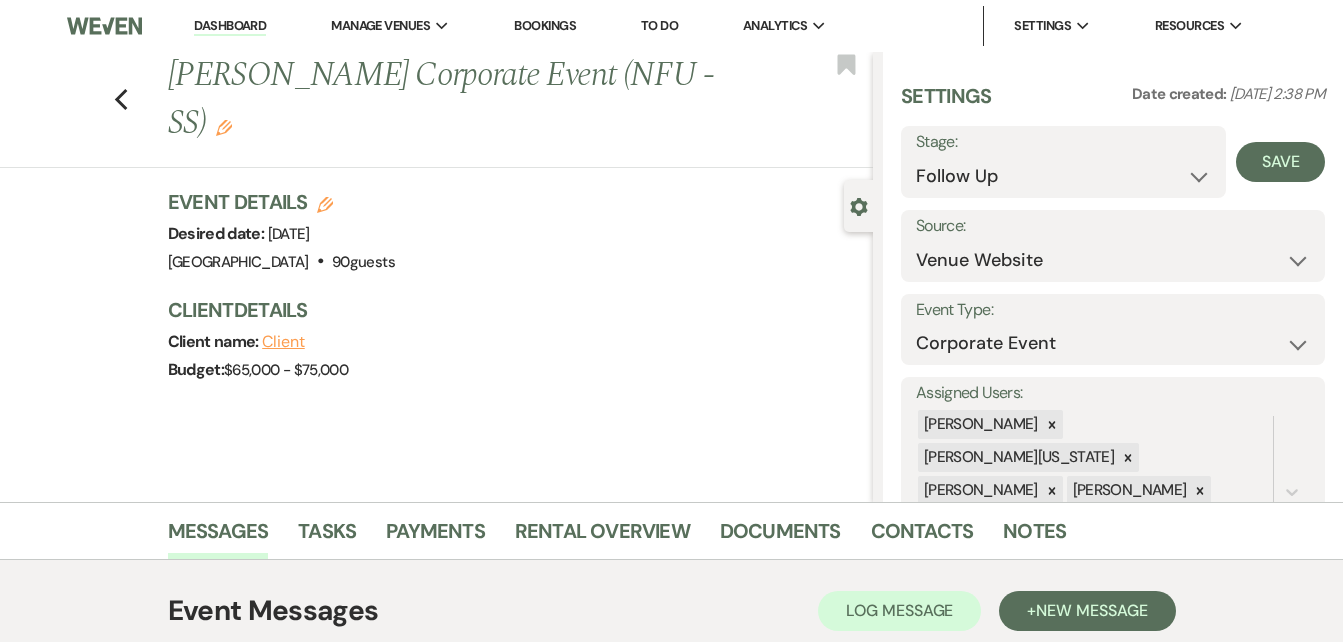 click on "Previous Coretta Washburn's Corporate Event (NFU -SS) Edit Bookmark" at bounding box center [431, 110] 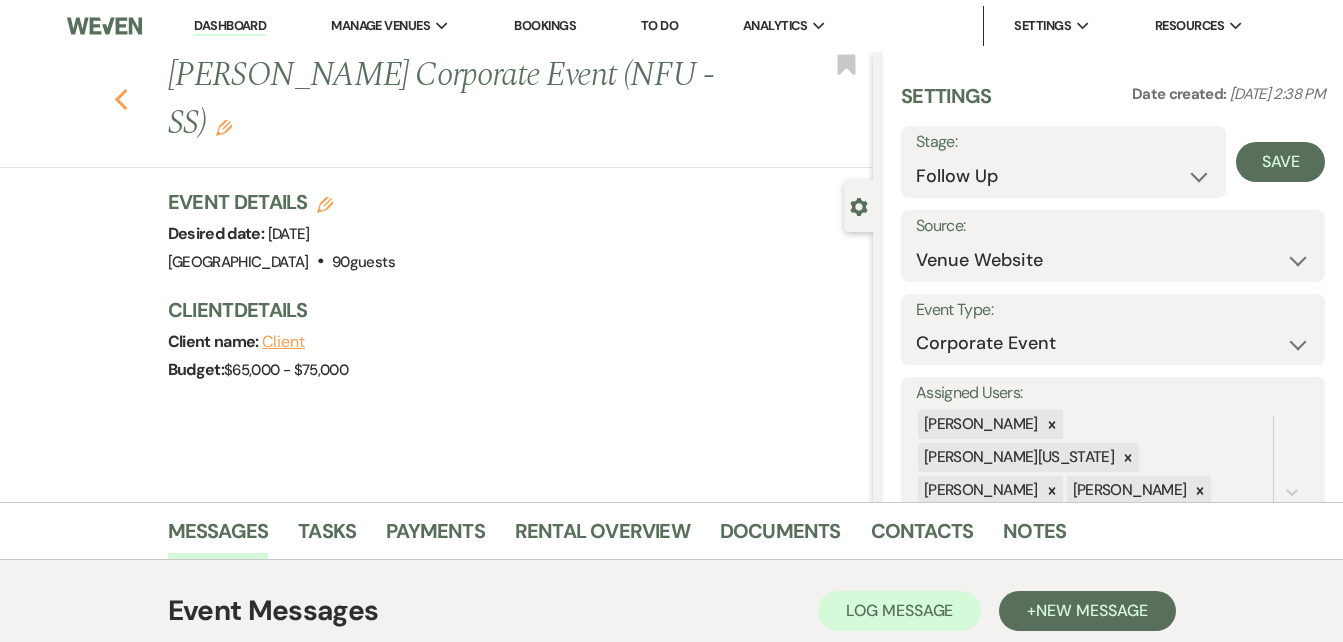 click on "Previous" 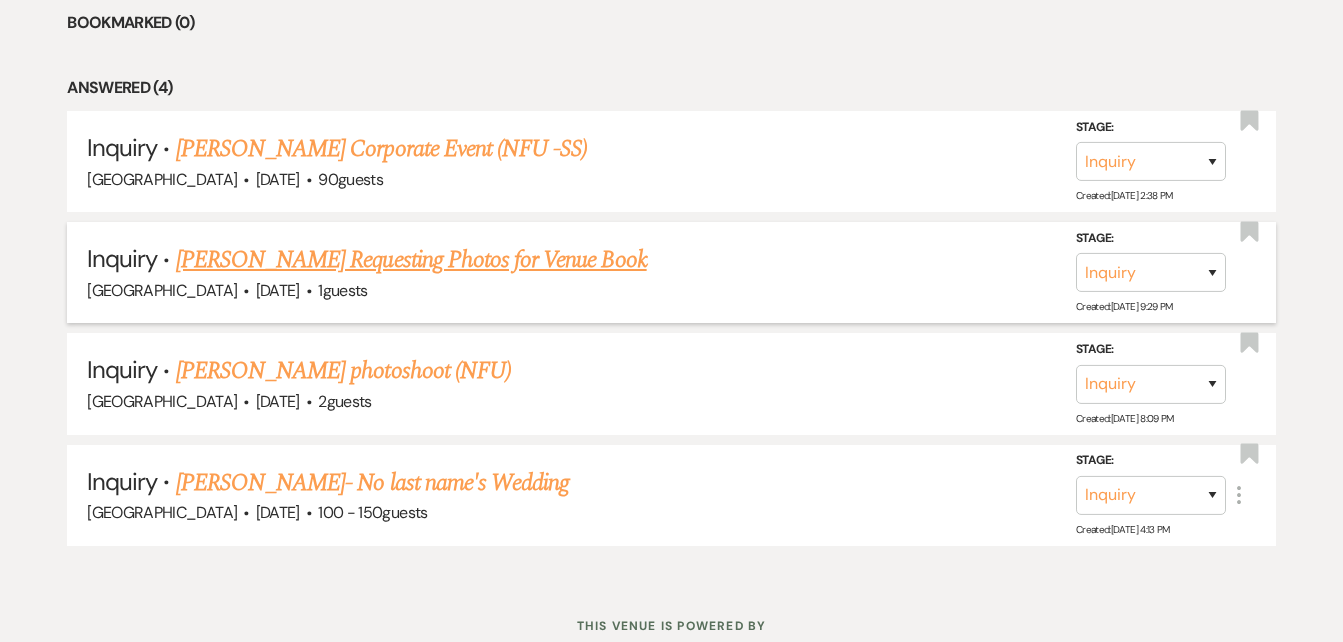 scroll, scrollTop: 1315, scrollLeft: 0, axis: vertical 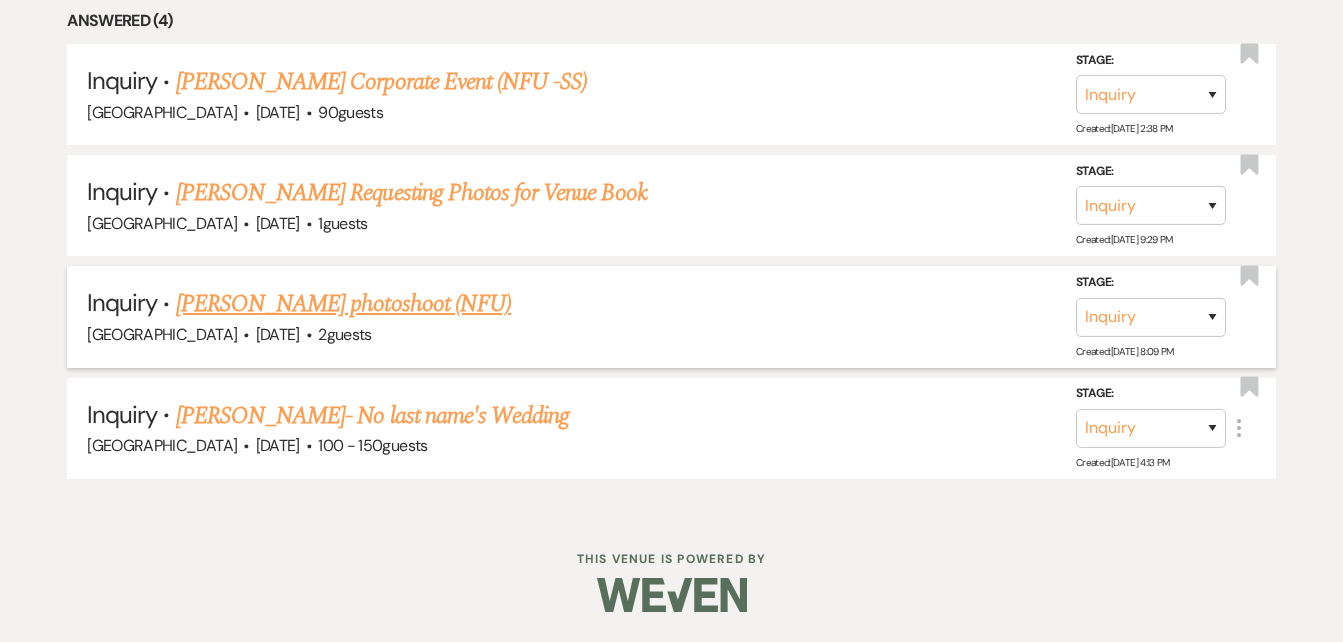 click on "[PERSON_NAME] photoshoot (NFU)" at bounding box center (343, 304) 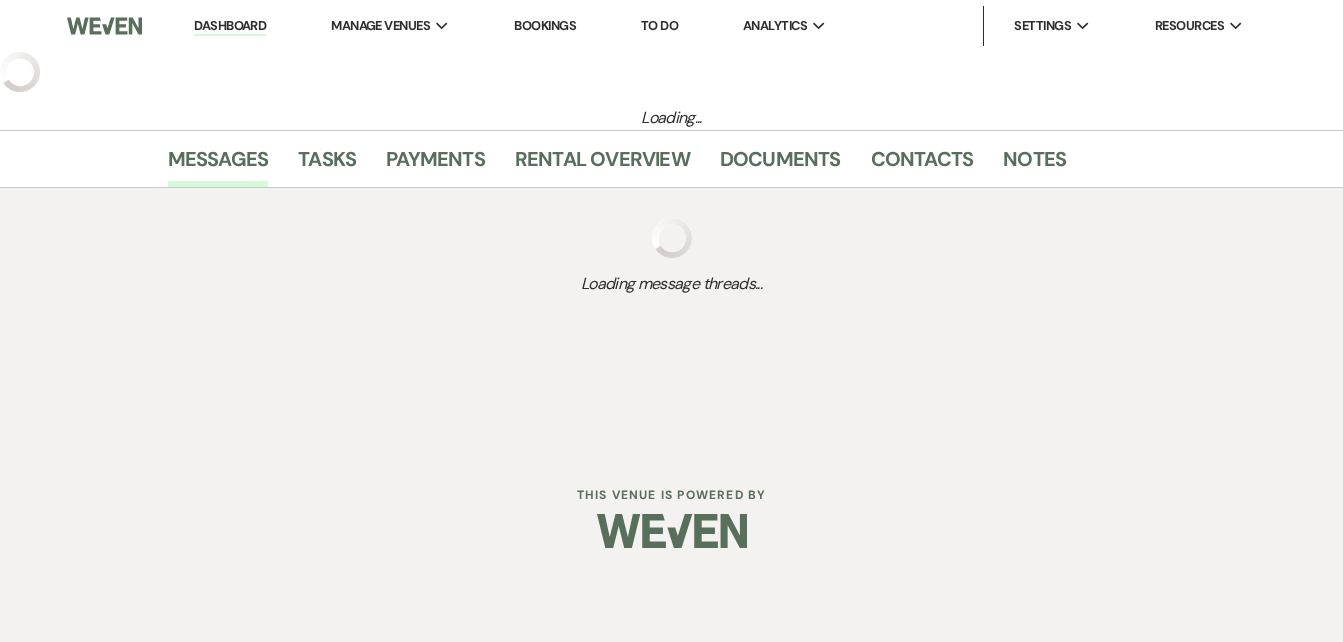 select on "5" 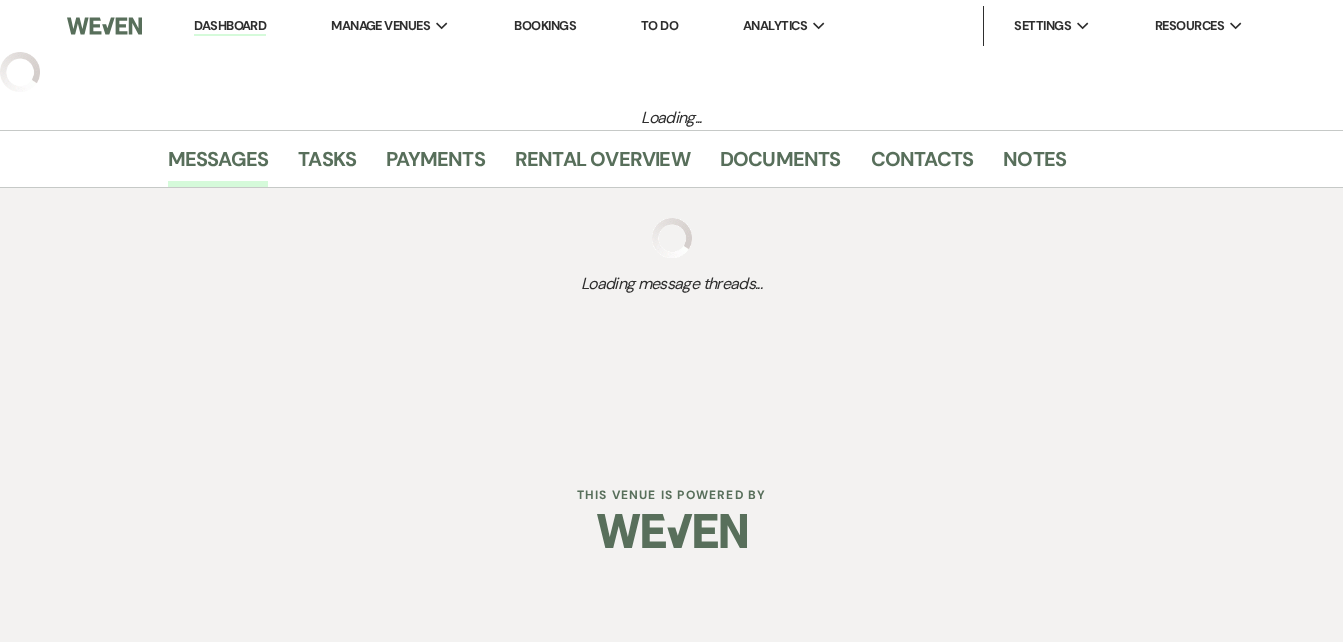 select on "13" 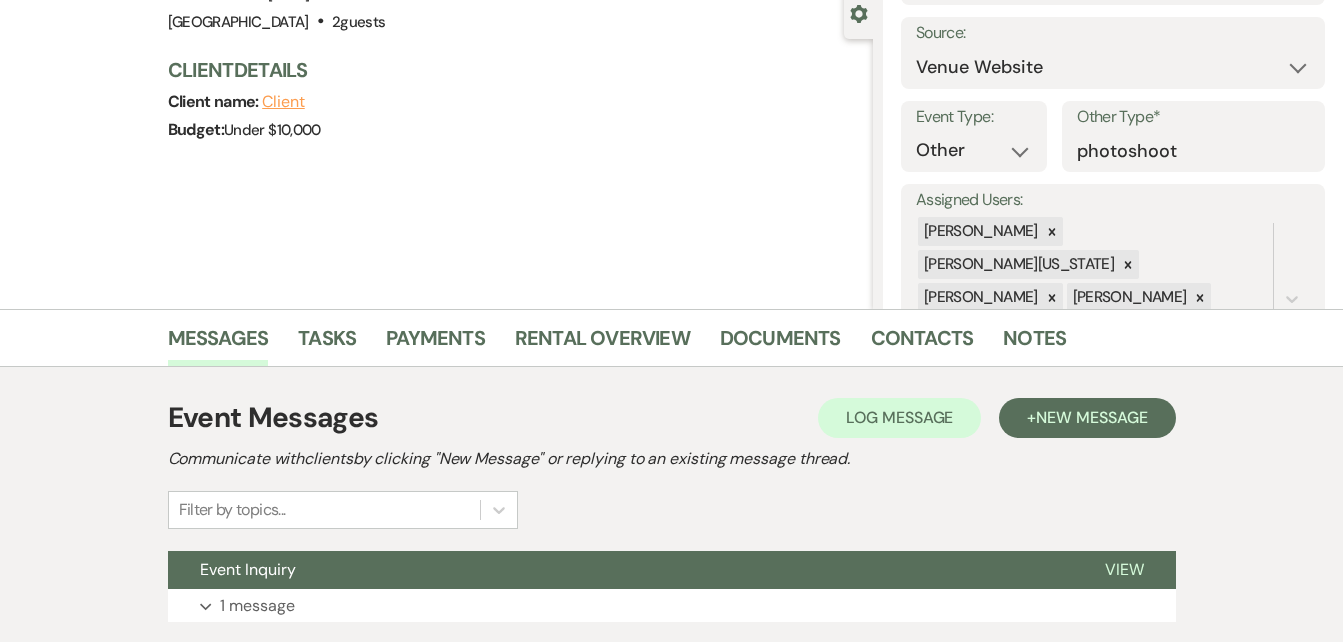 scroll, scrollTop: 332, scrollLeft: 0, axis: vertical 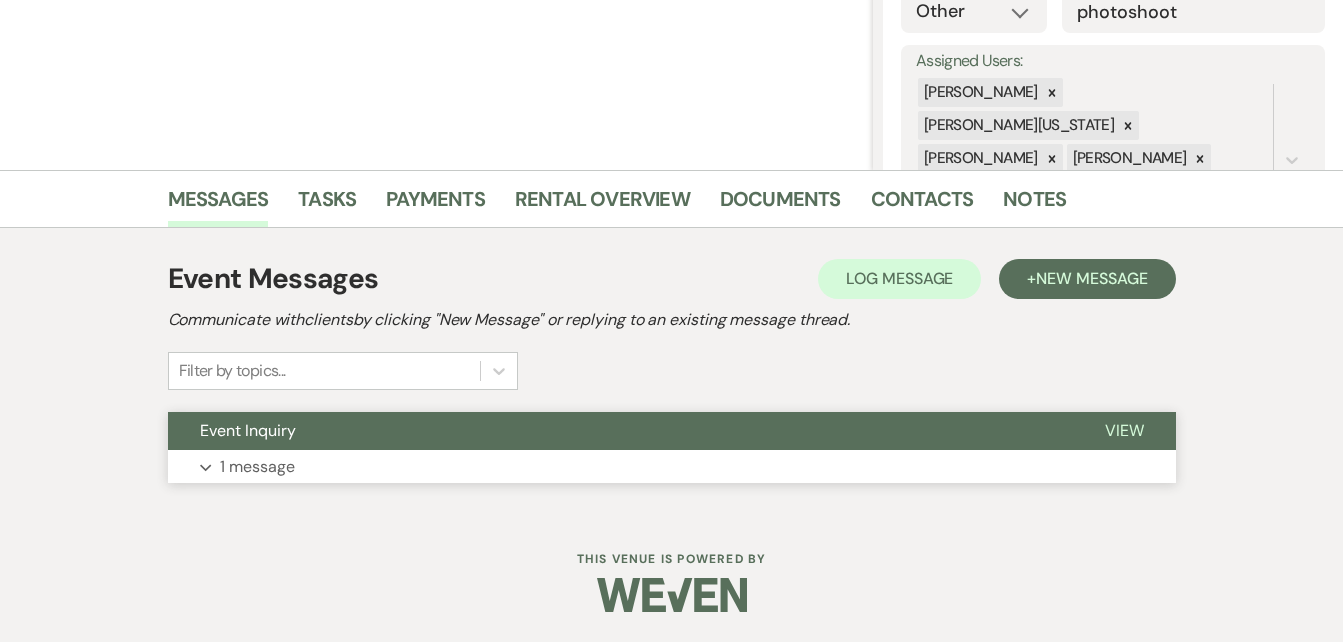 click on "Expand" 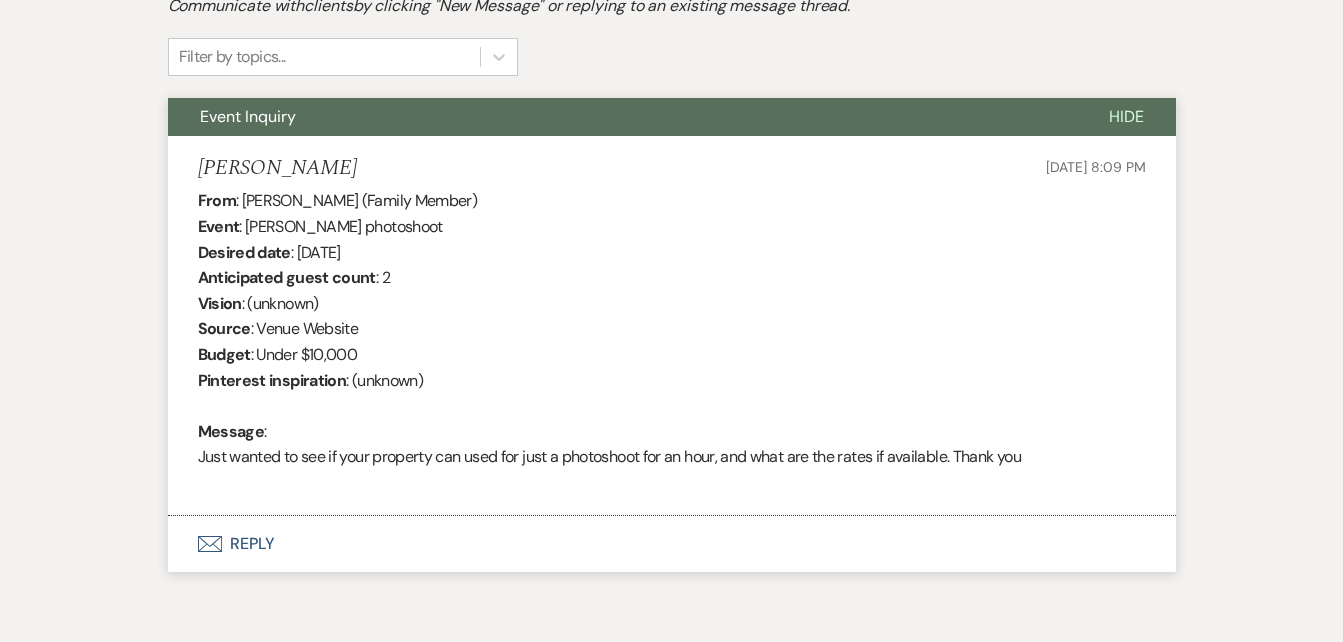 scroll, scrollTop: 647, scrollLeft: 0, axis: vertical 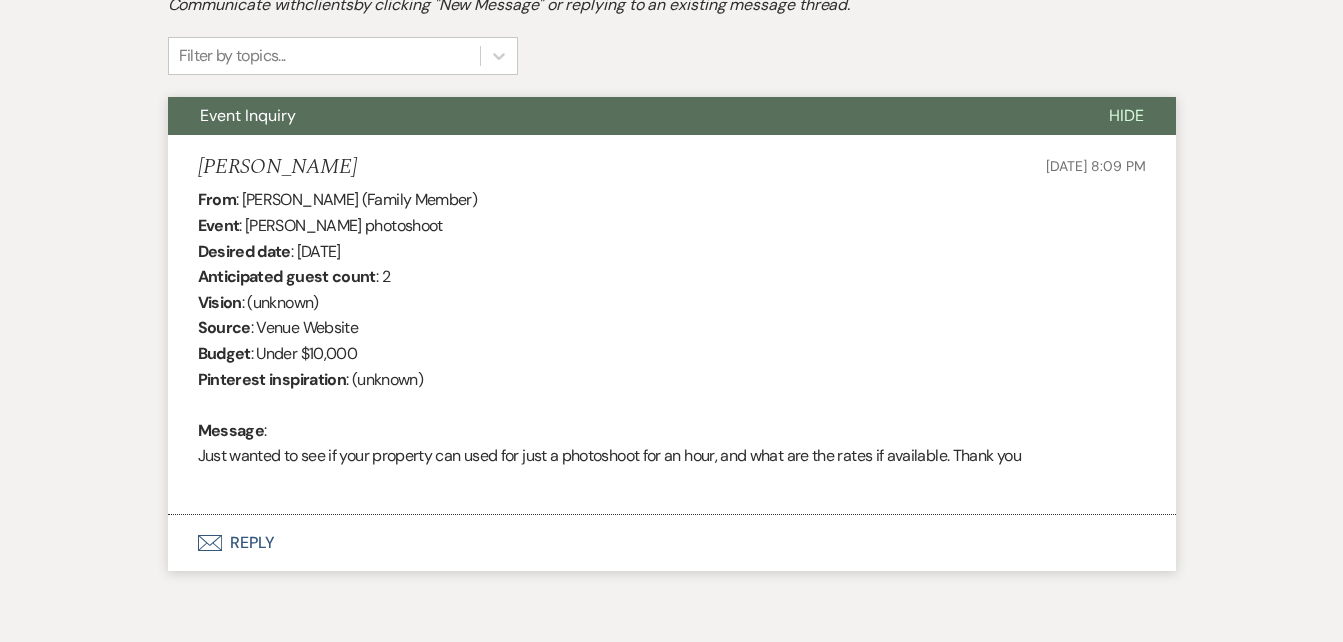 click on "Envelope Reply" at bounding box center [672, 543] 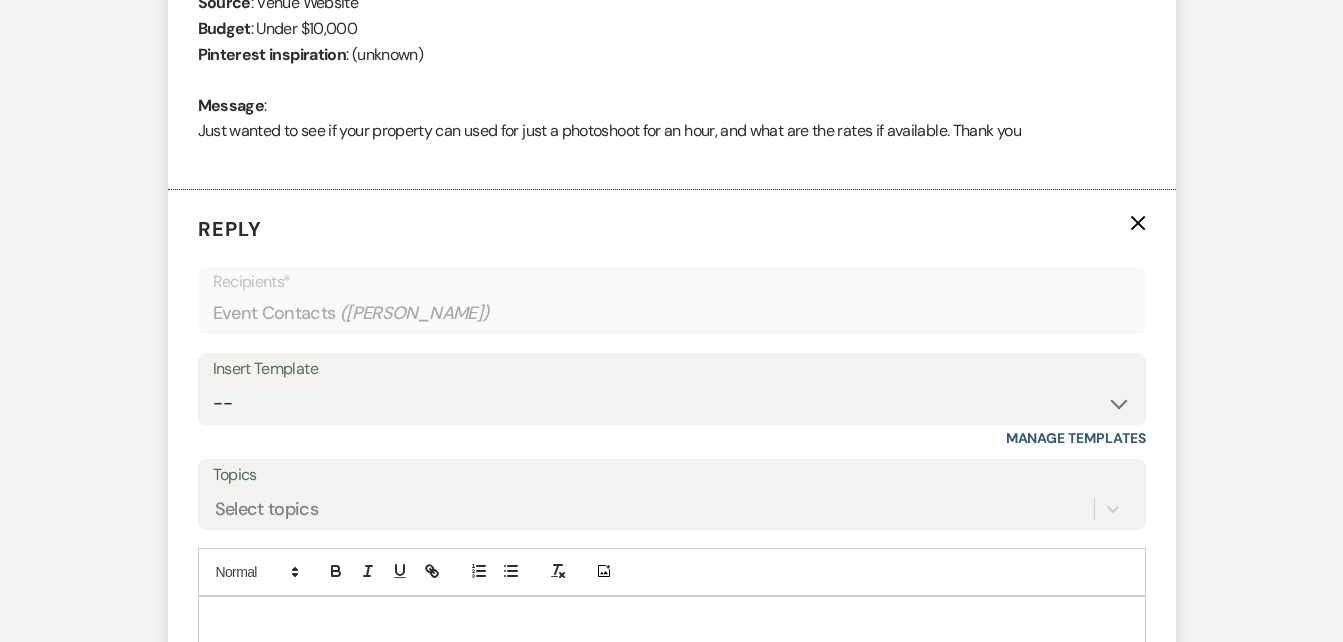 scroll, scrollTop: 1048, scrollLeft: 0, axis: vertical 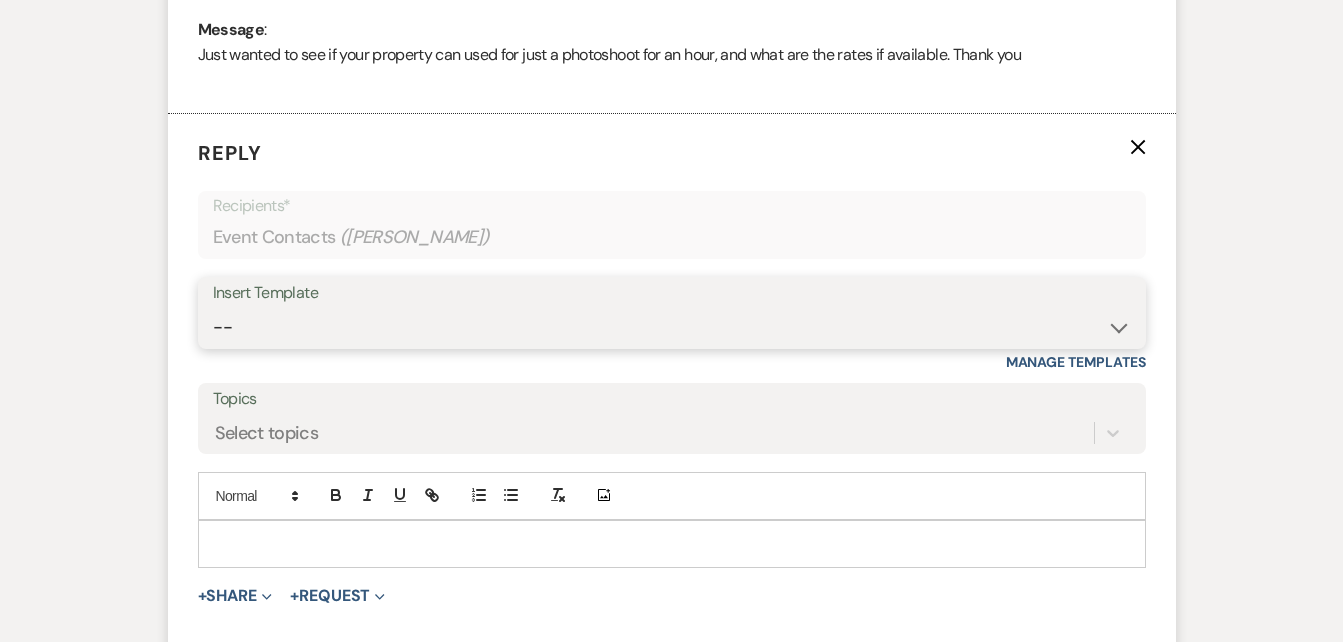 click on "-- Inquiry Follow Up Email #2  Contract Sending Template Payment Template Rental Fee Closing Inquiry - Email #3 Initial Inquiry Response Thank you for Touring Sorry We Missed You for Your Tour Personalized Quote NON-WEDDING - BALLROOM ADD-ON'S Quote Template Personalized Quote- WEDDING EDITION Questionnaire QUOTE FOLLOW UP #1 Blank- Imani Signature  Final Inquiry Email QUOTE FOLLOW UP #2 Weven Planning Portal Introduction (Booked Events) Security Deposit Payment Template  Special Pricing Late Payment  No Trailrides Date Unavailable  Event Coordinator Information May Specials  BOUTIQUE WEDDINGS  Photoshoot Package" at bounding box center [672, 327] 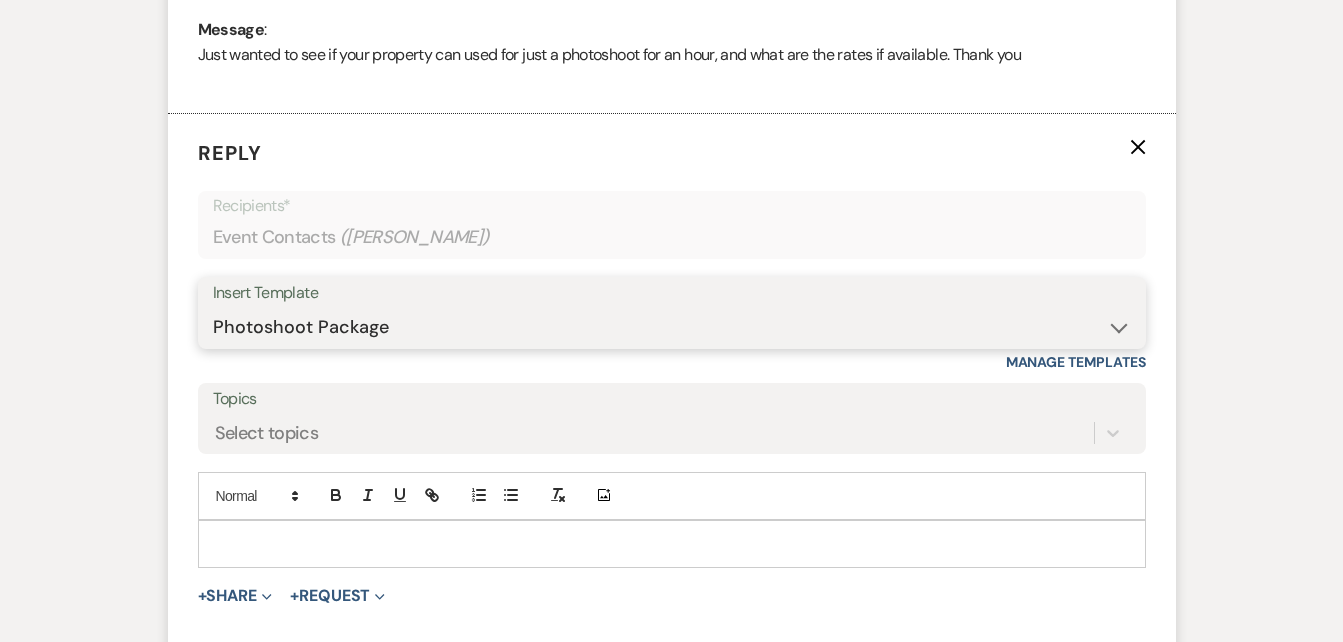 click on "-- Inquiry Follow Up Email #2  Contract Sending Template Payment Template Rental Fee Closing Inquiry - Email #3 Initial Inquiry Response Thank you for Touring Sorry We Missed You for Your Tour Personalized Quote NON-WEDDING - BALLROOM ADD-ON'S Quote Template Personalized Quote- WEDDING EDITION Questionnaire QUOTE FOLLOW UP #1 Blank- Imani Signature  Final Inquiry Email QUOTE FOLLOW UP #2 Weven Planning Portal Introduction (Booked Events) Security Deposit Payment Template  Special Pricing Late Payment  No Trailrides Date Unavailable  Event Coordinator Information May Specials  BOUTIQUE WEDDINGS  Photoshoot Package" at bounding box center (672, 327) 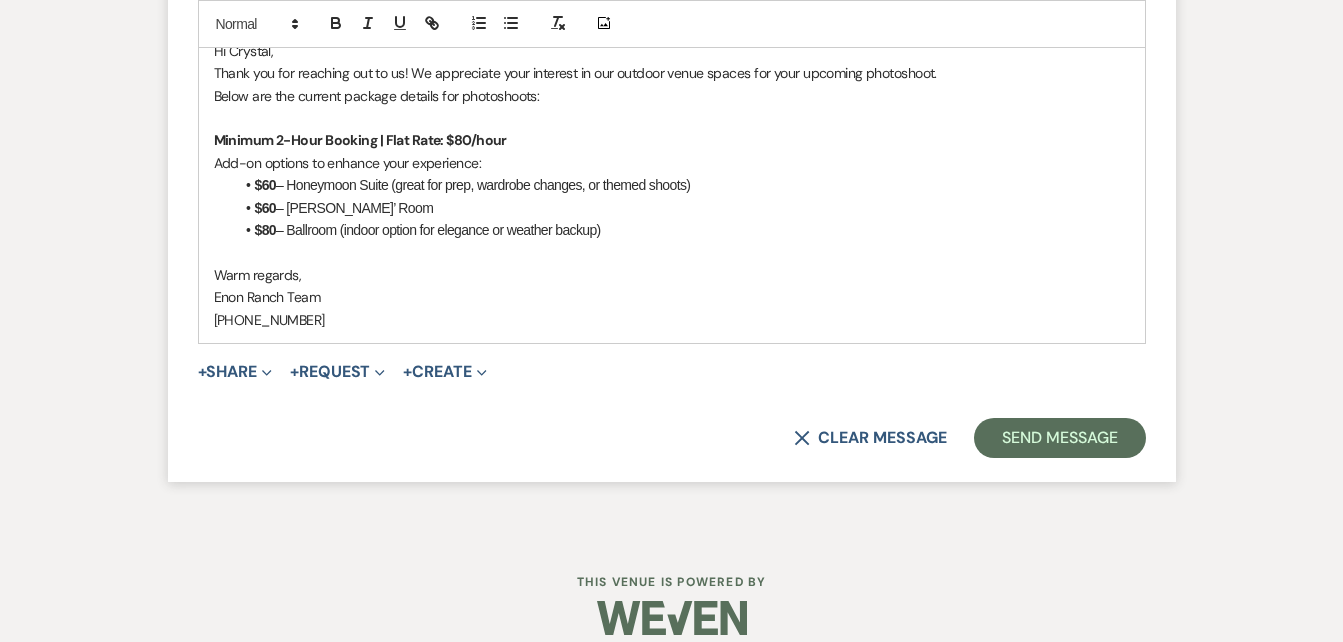 scroll, scrollTop: 1564, scrollLeft: 0, axis: vertical 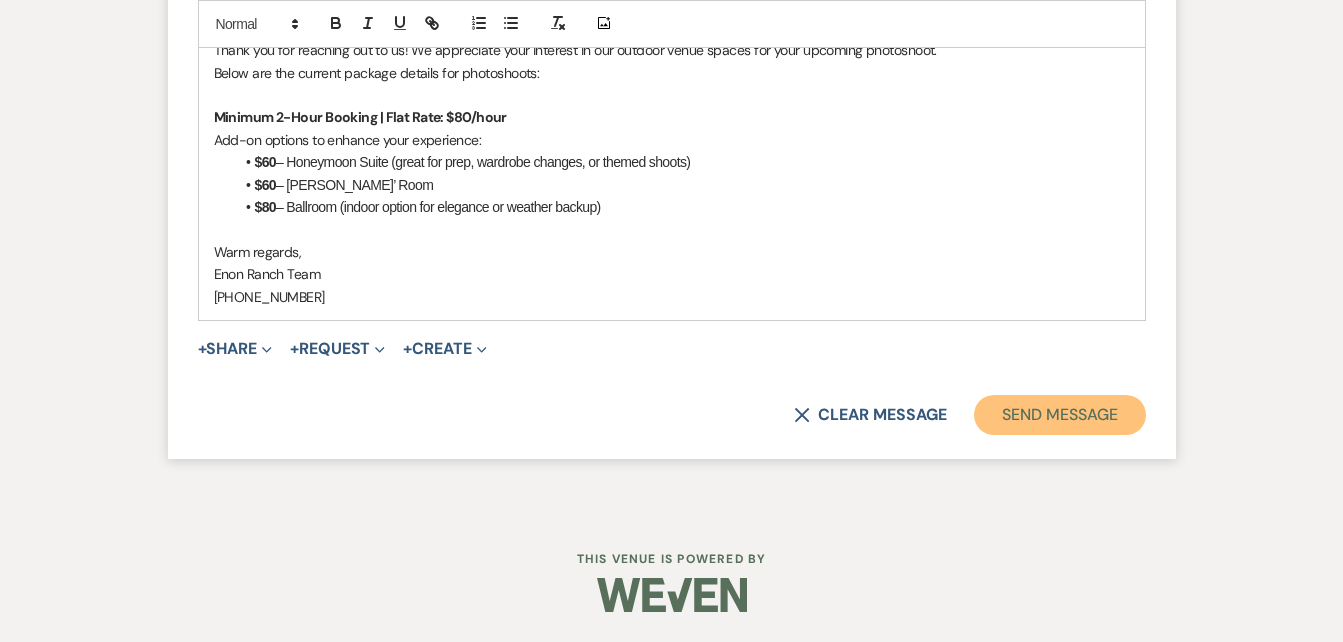 click on "Send Message" at bounding box center [1059, 415] 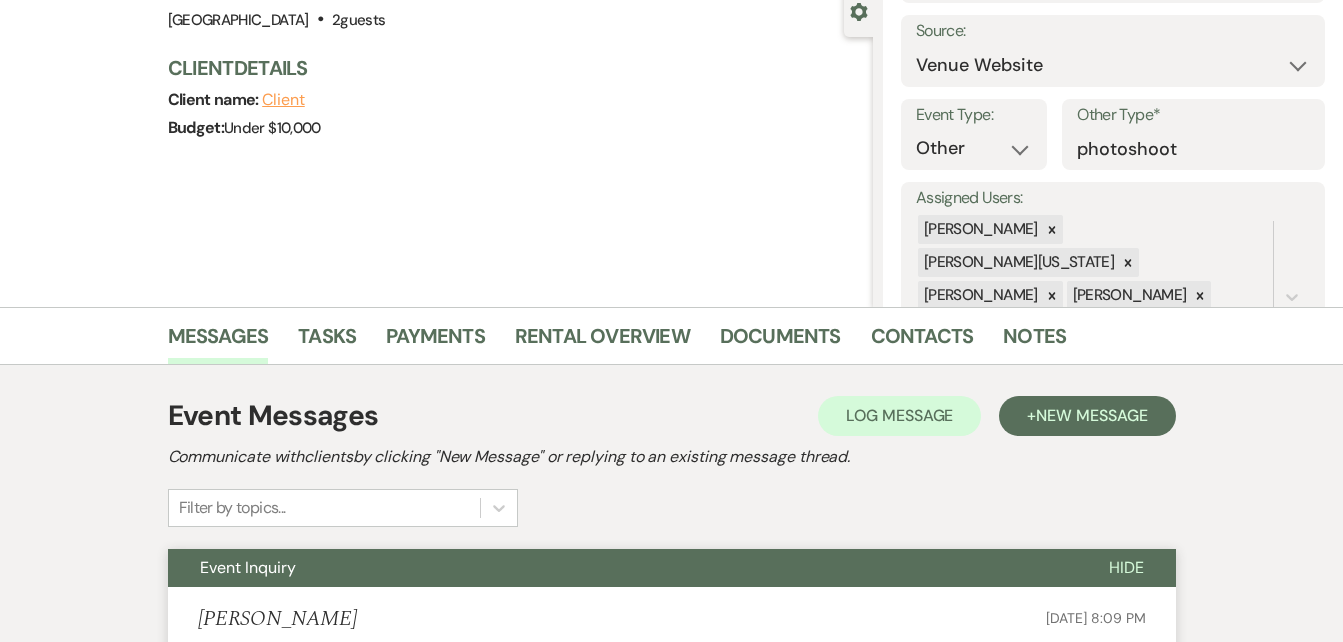 scroll, scrollTop: 0, scrollLeft: 0, axis: both 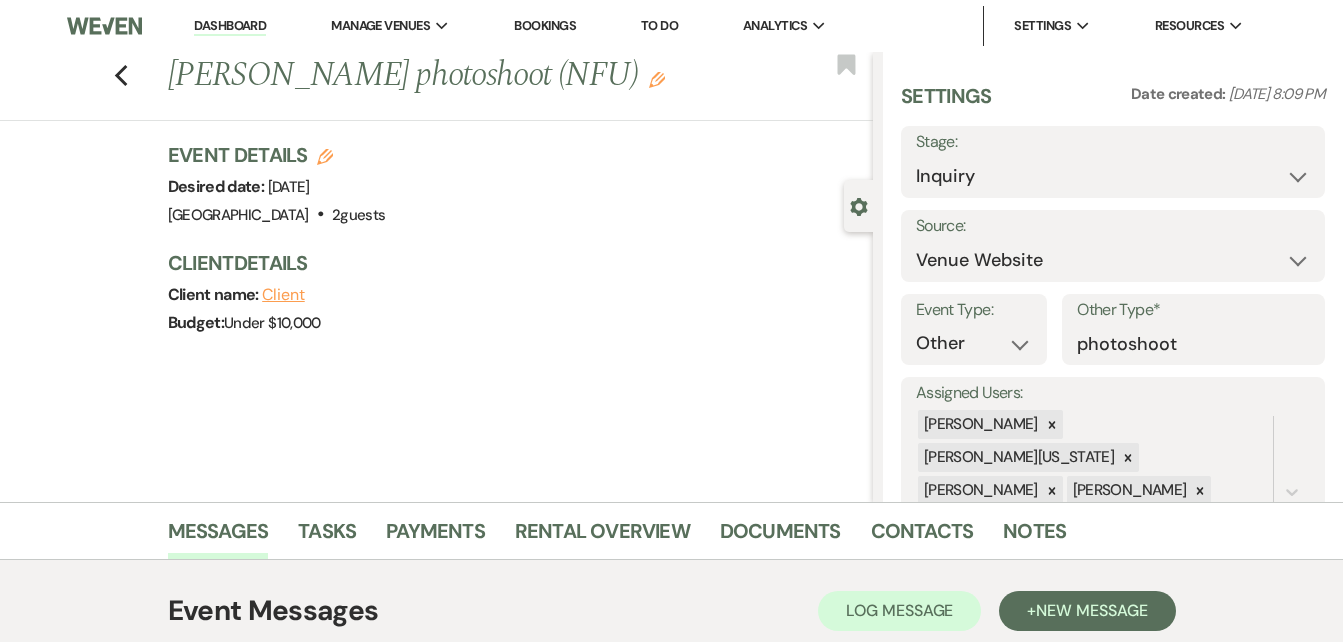 click on "Edit" 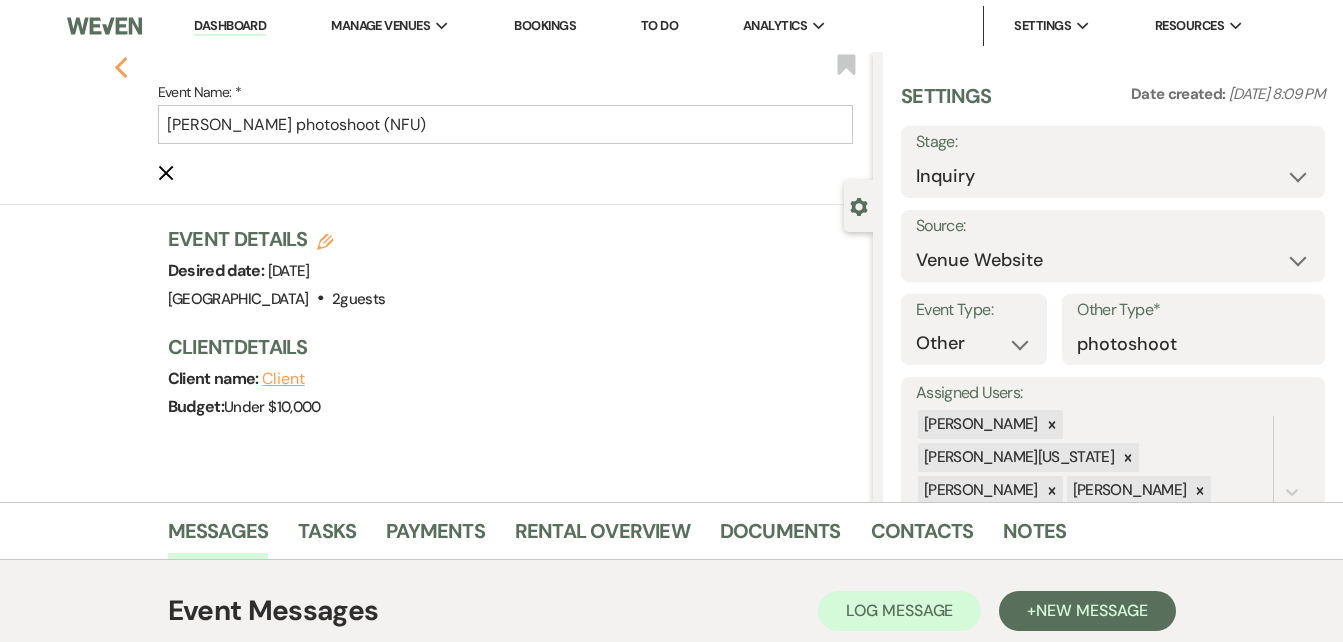 click 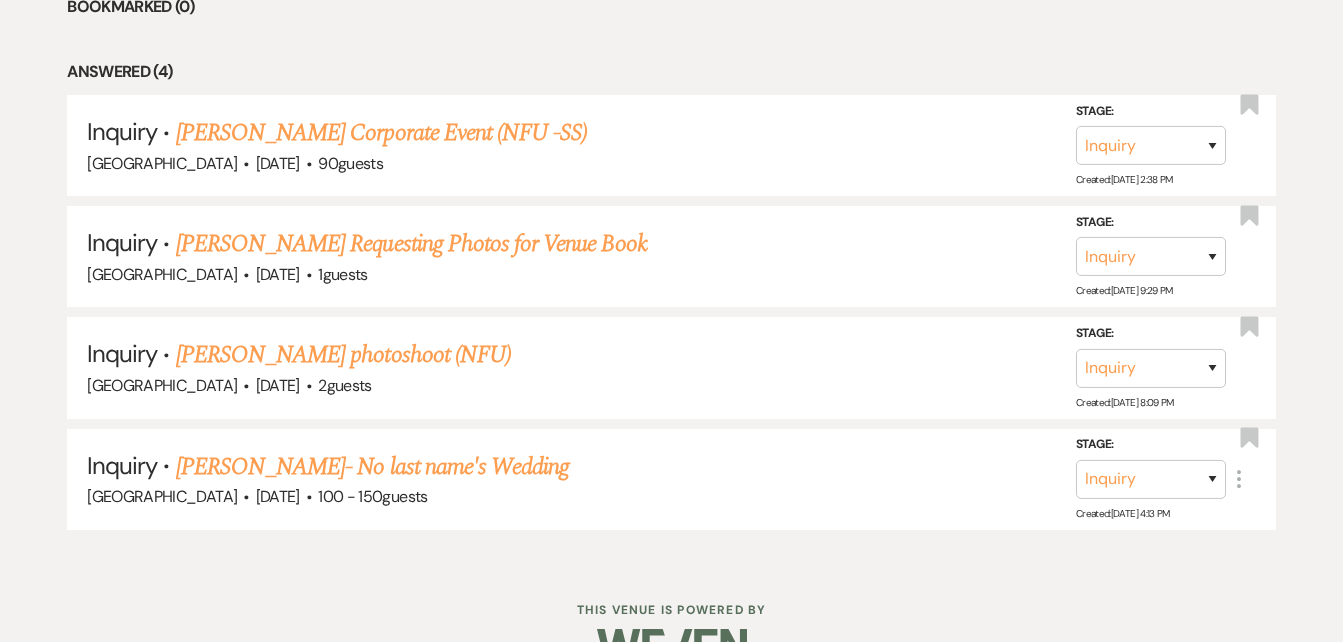 scroll, scrollTop: 1261, scrollLeft: 0, axis: vertical 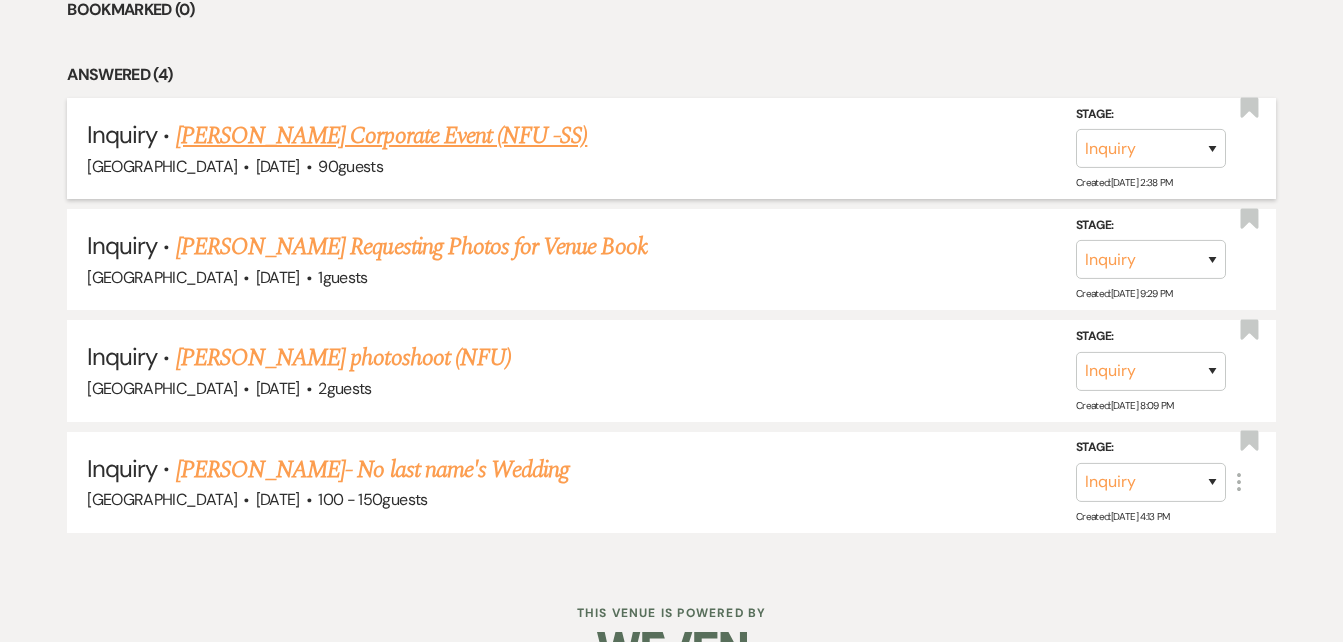 click on "[PERSON_NAME] Corporate Event (NFU -SS)" at bounding box center (382, 136) 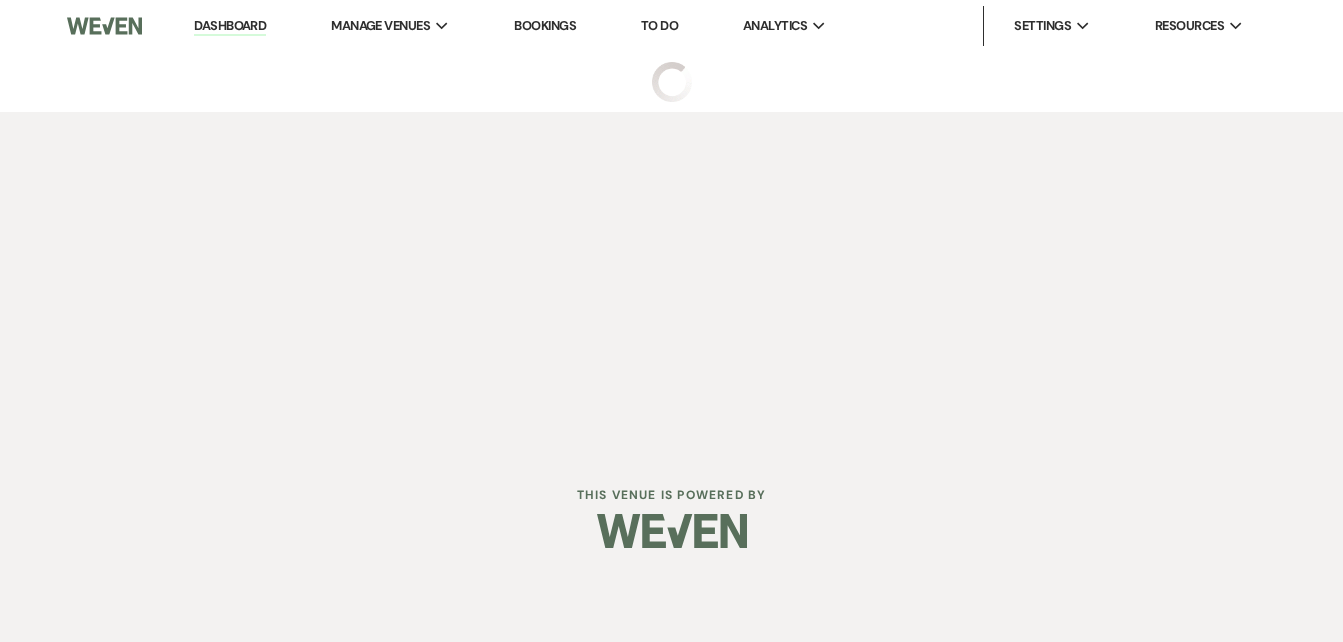 scroll, scrollTop: 0, scrollLeft: 0, axis: both 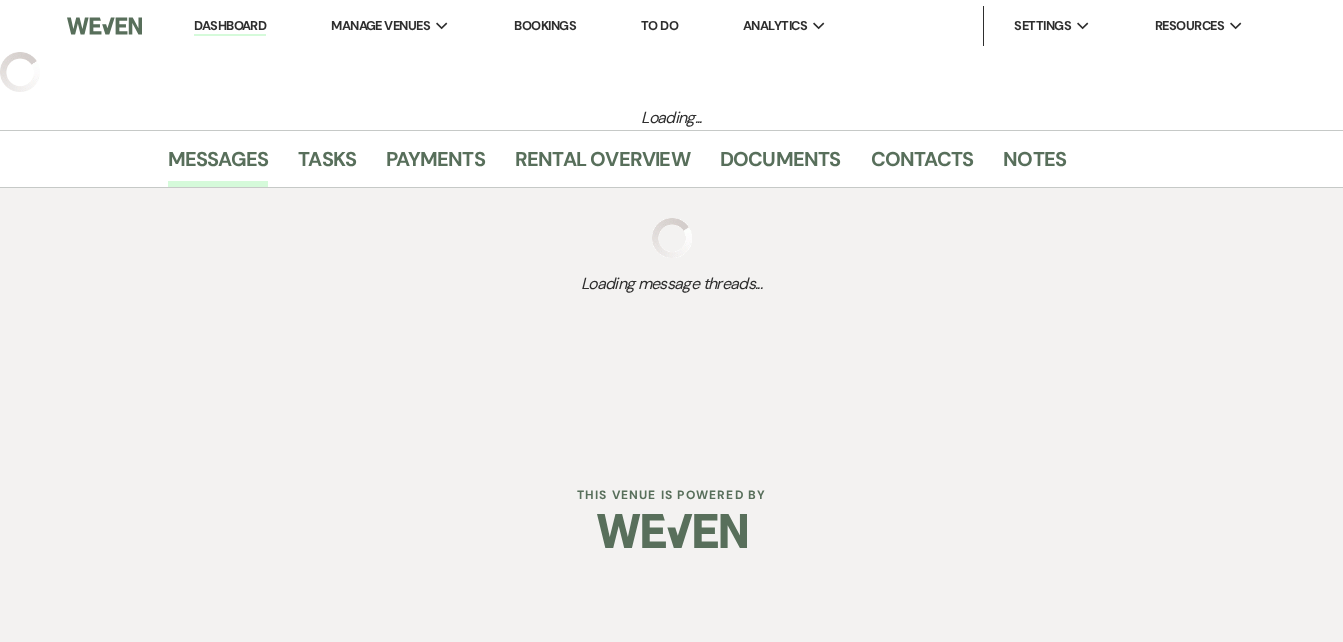 select on "5" 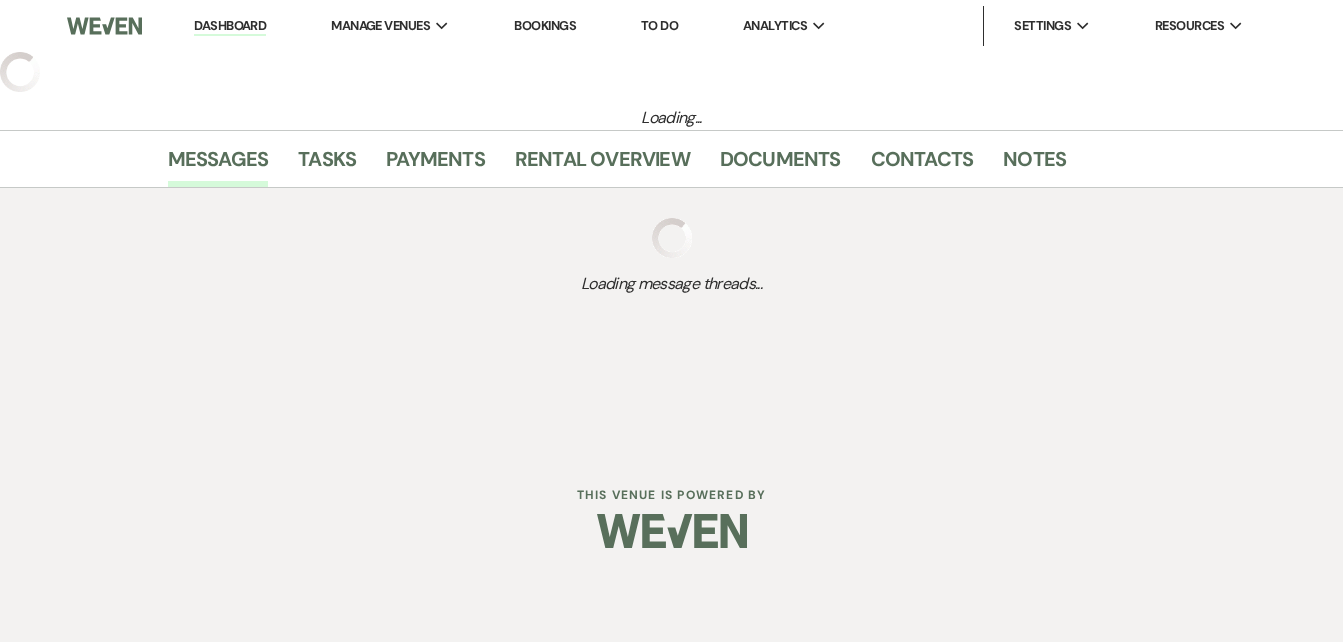 select on "9" 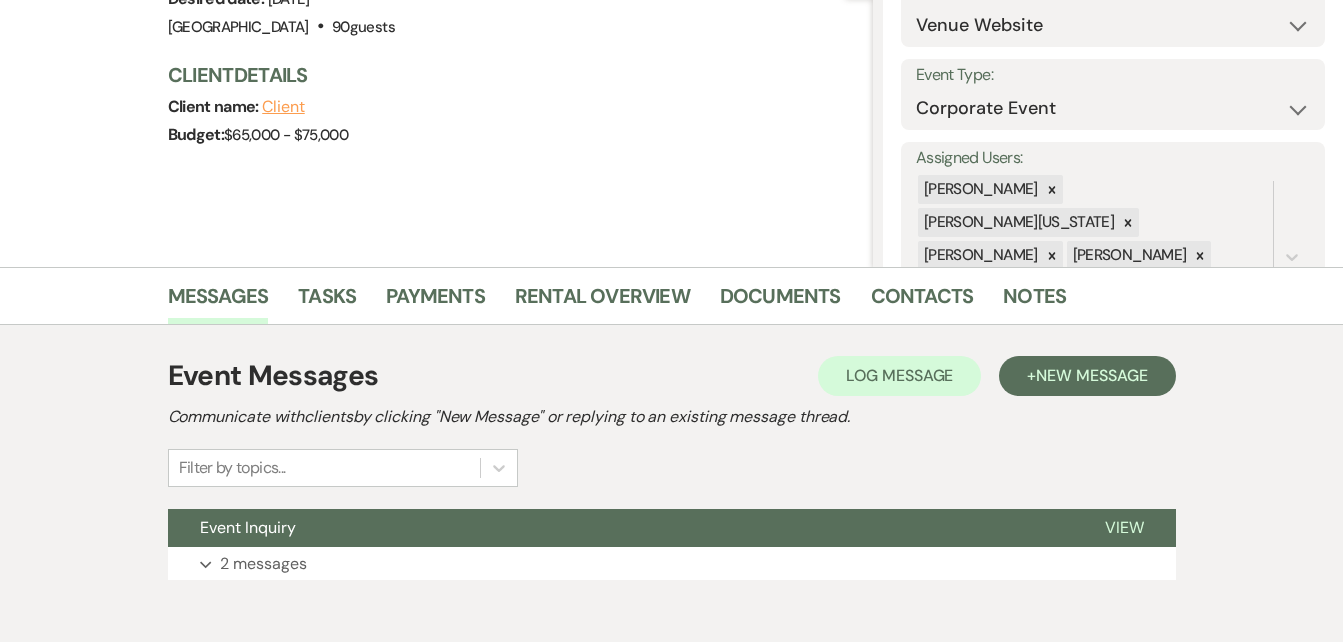 scroll, scrollTop: 332, scrollLeft: 0, axis: vertical 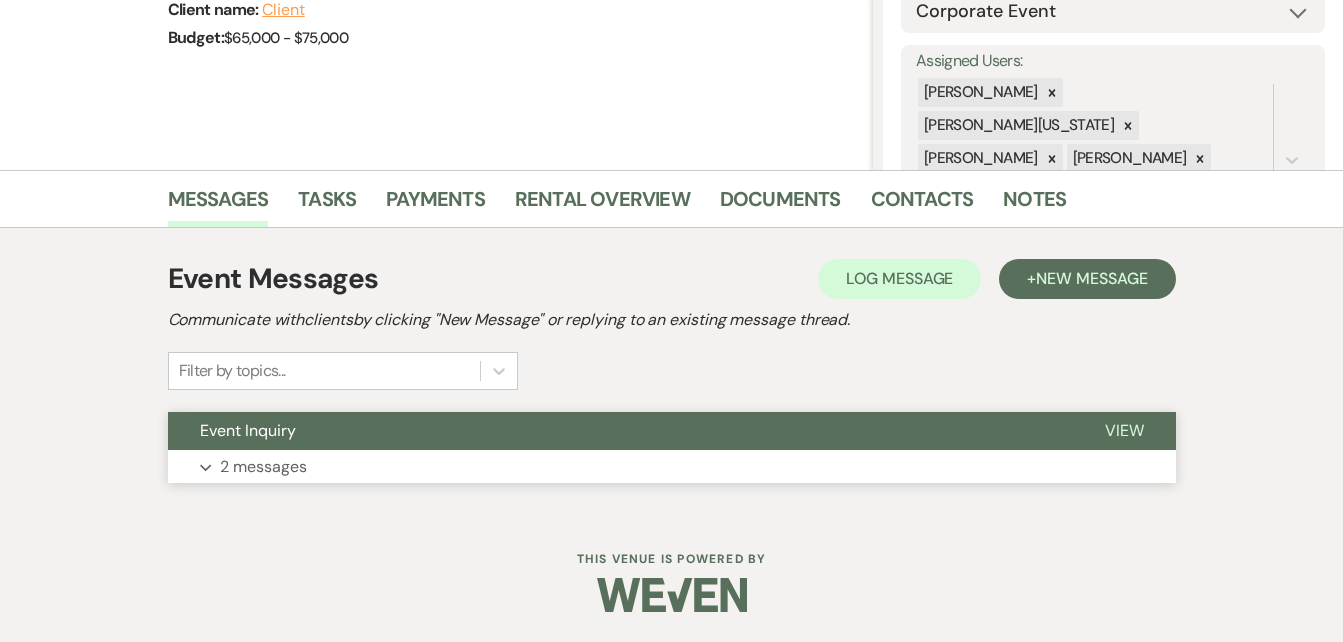 click on "Expand 2 messages" at bounding box center (672, 467) 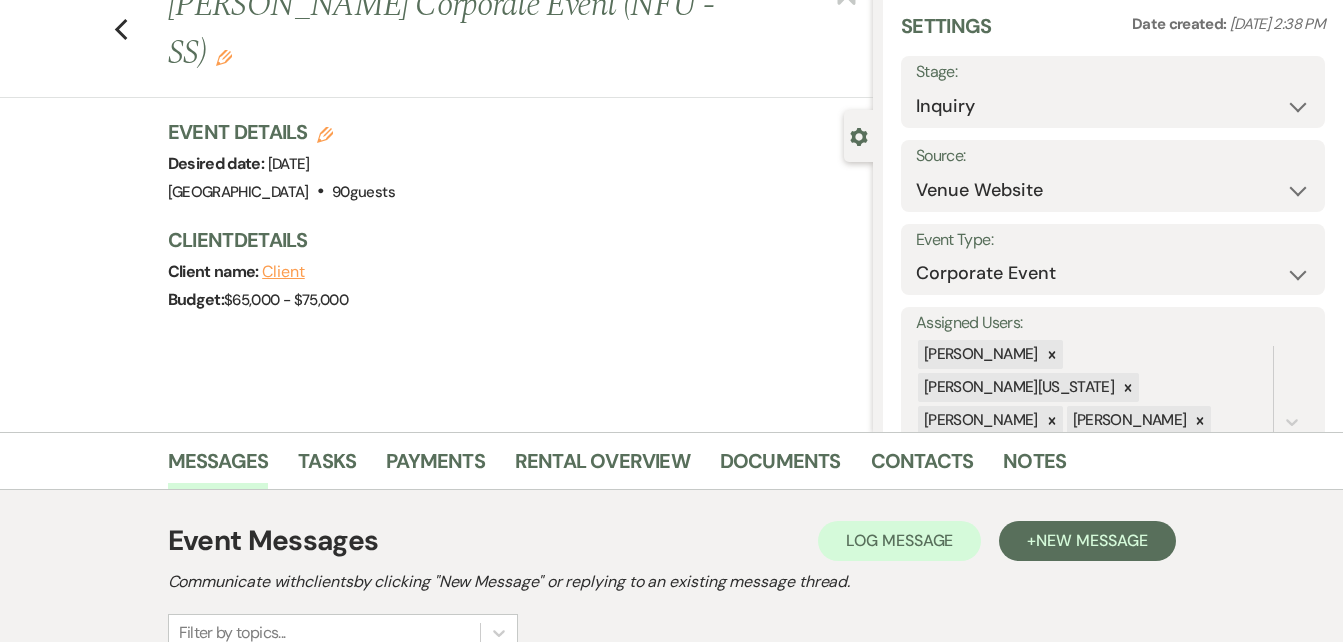 scroll, scrollTop: 0, scrollLeft: 0, axis: both 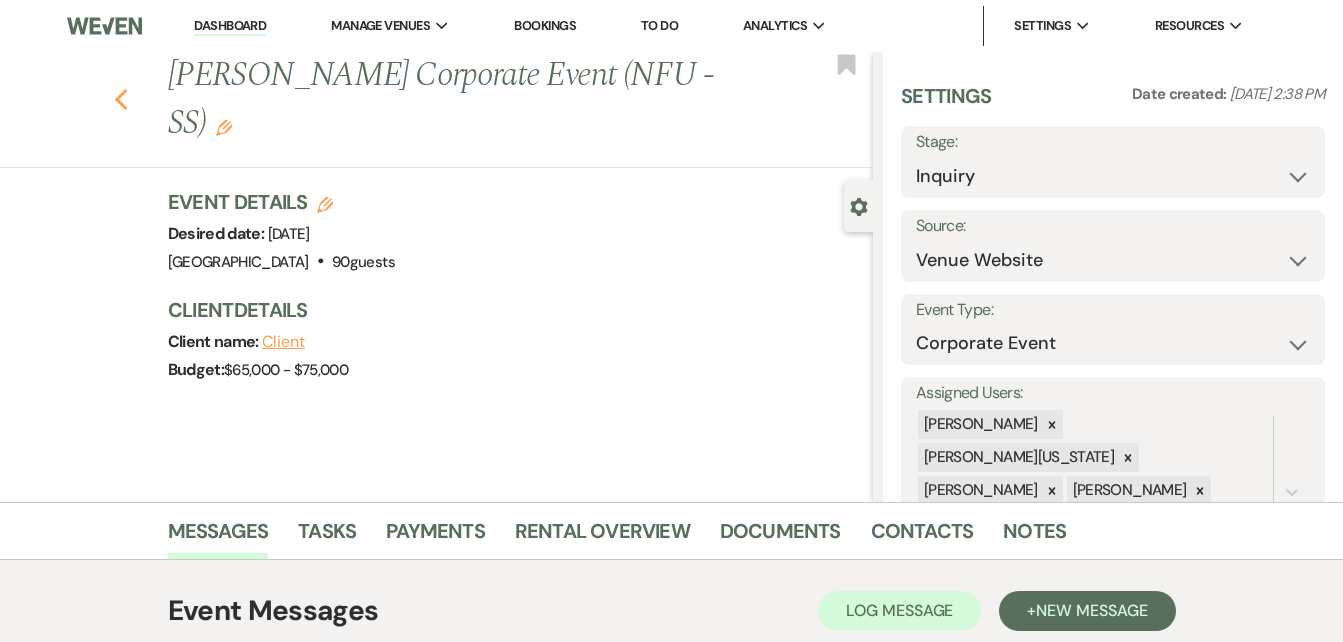 click on "Previous" 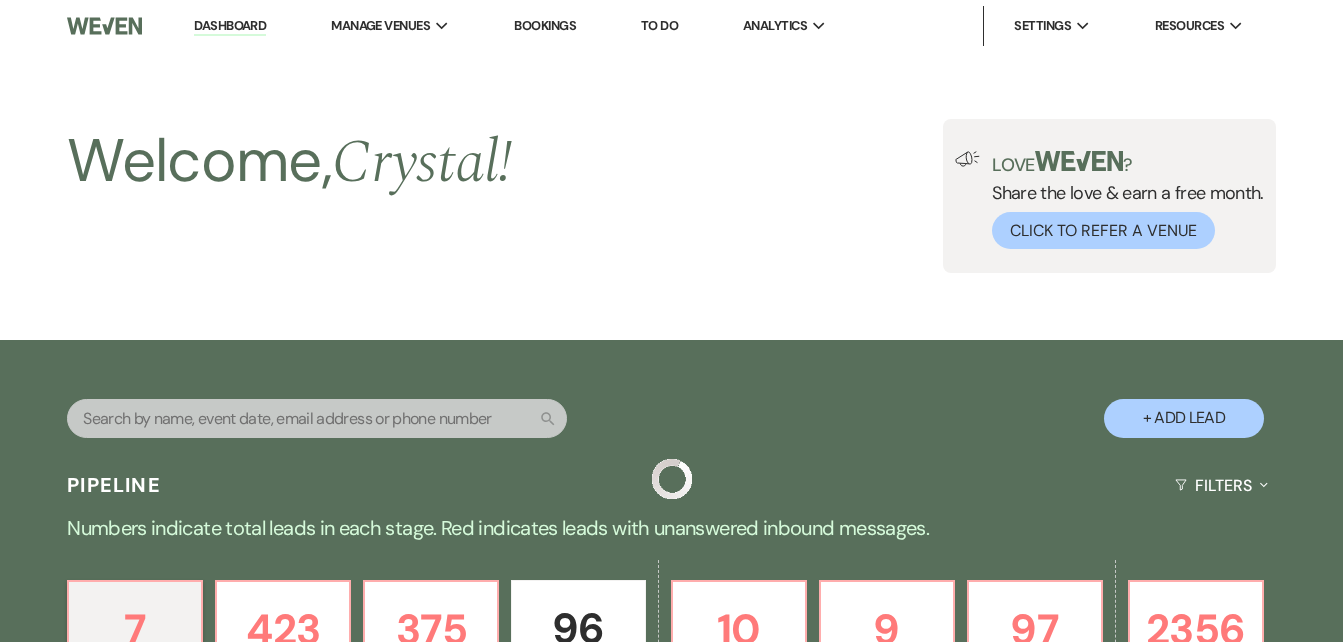 scroll, scrollTop: 1261, scrollLeft: 0, axis: vertical 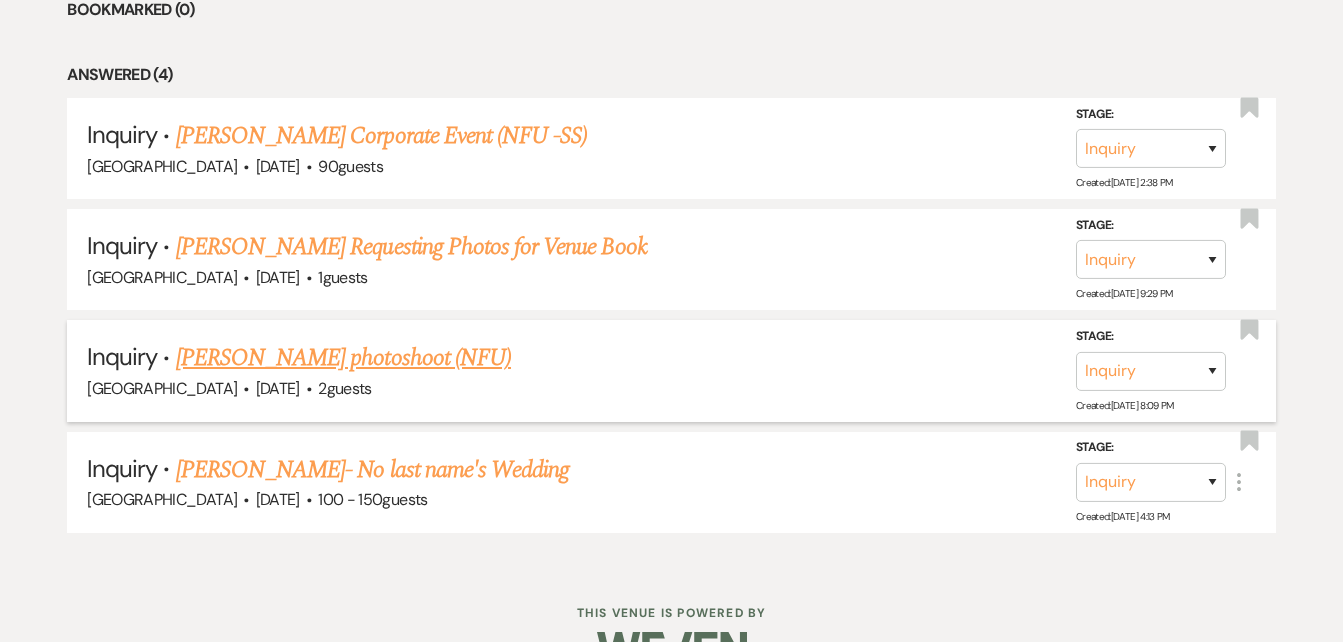 click on "[PERSON_NAME] photoshoot (NFU)" at bounding box center [343, 358] 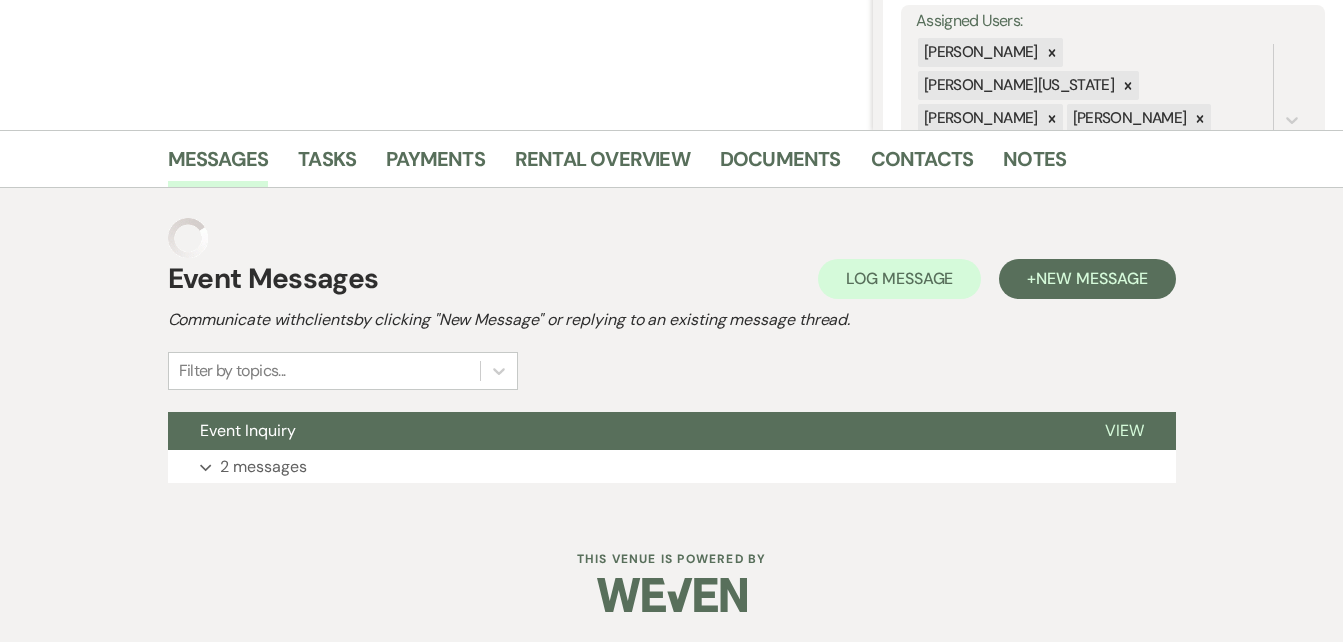 scroll, scrollTop: 332, scrollLeft: 0, axis: vertical 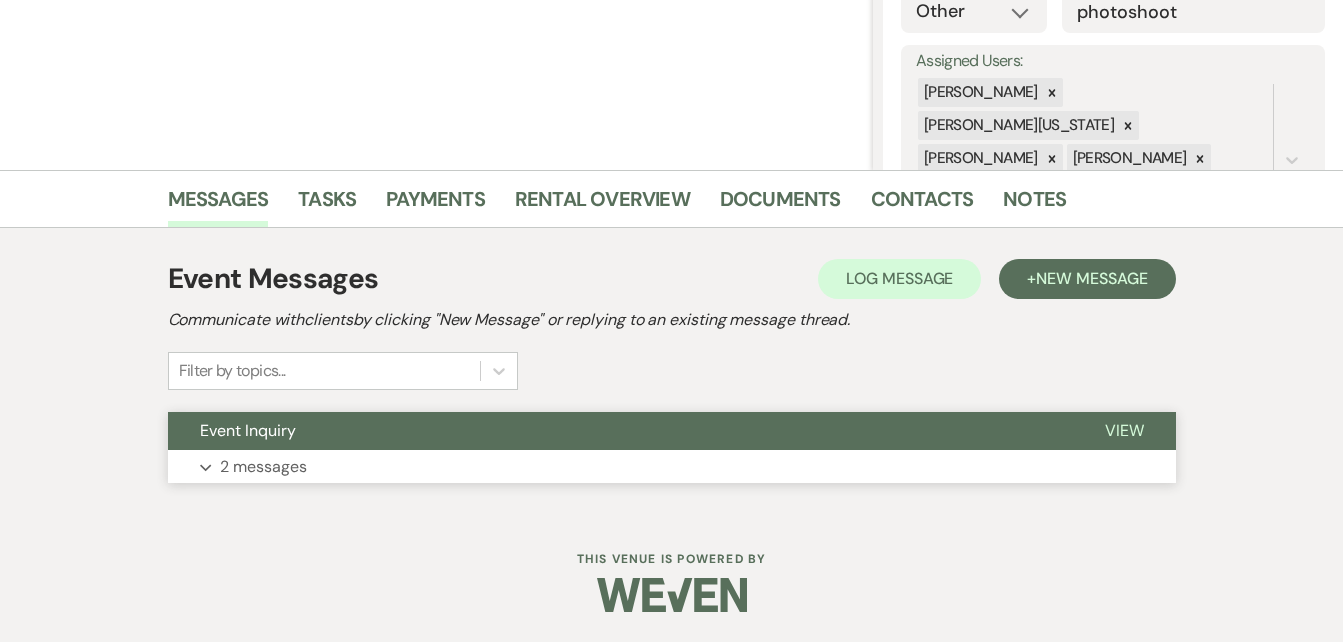 click on "Expand 2 messages" at bounding box center [672, 467] 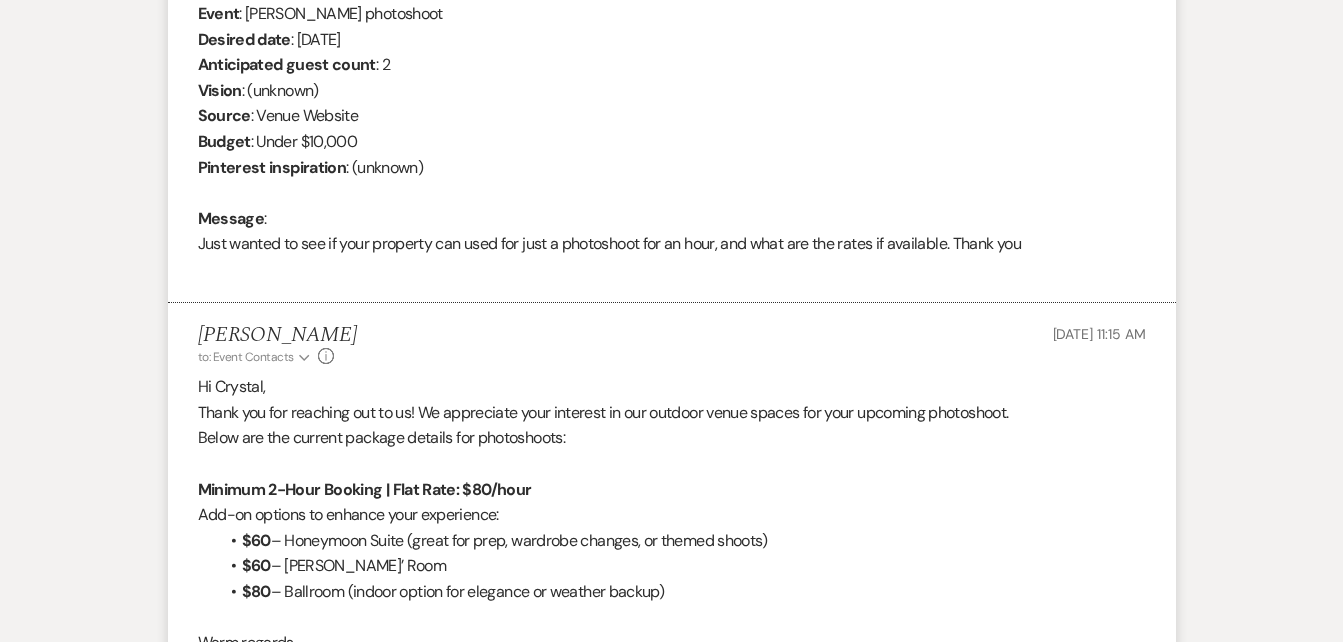 scroll, scrollTop: 834, scrollLeft: 0, axis: vertical 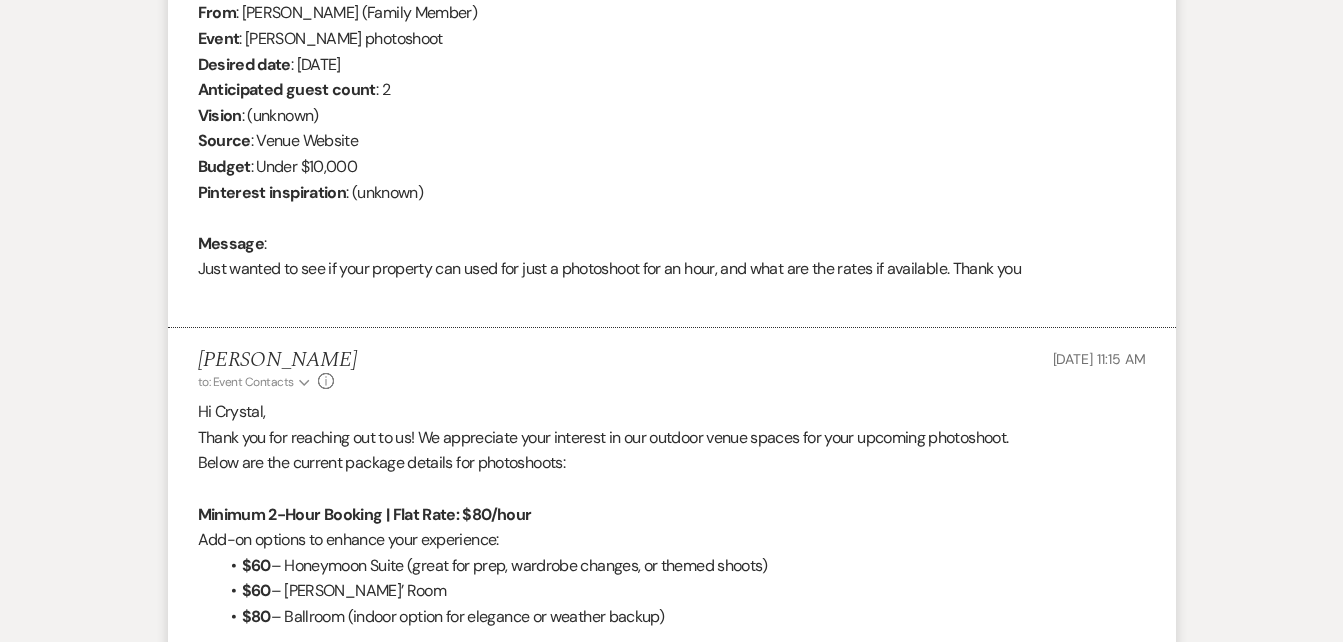 click on "From : Marvin Sullivan (Family Member)
Event : Marvin Sullivan's photoshoot
Desired date : August 2nd 2025
Anticipated guest count : 2
Vision : (unknown)
Source : Venue Website
Budget : Under $10,000
Pinterest inspiration : (unknown)
Message :   Just wanted to see if your property can used for just a photoshoot for an hour, and what are the rates if available.  Thank you" at bounding box center [672, 153] 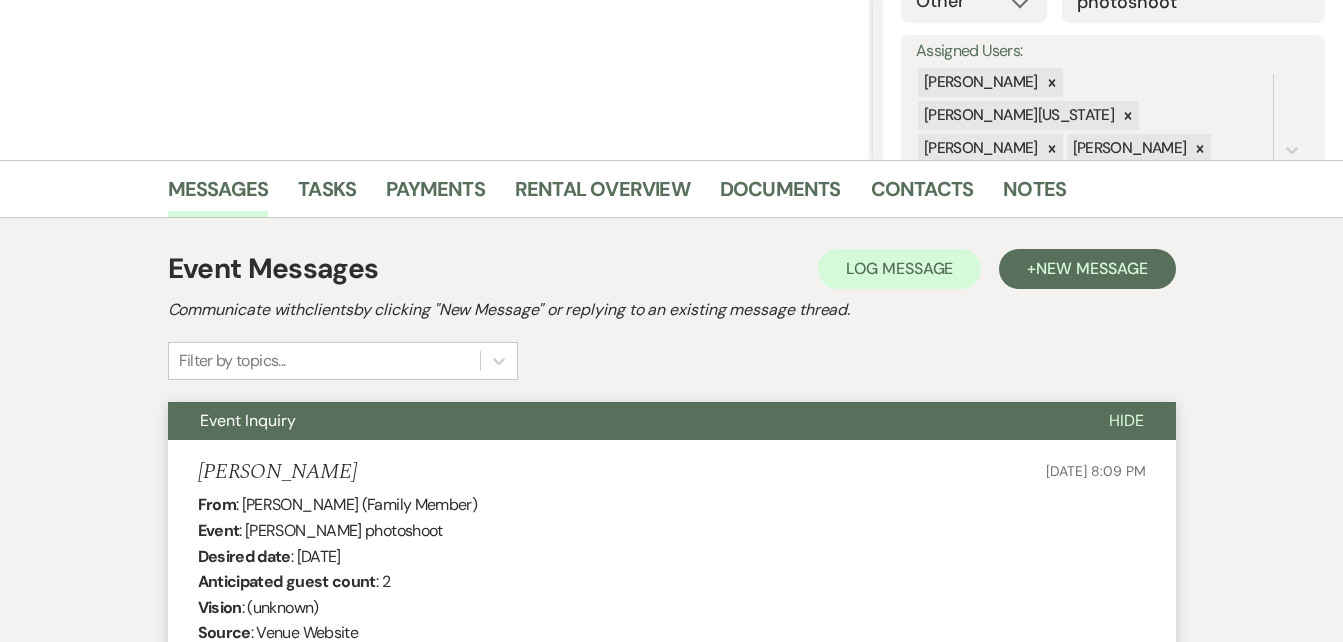 scroll, scrollTop: 0, scrollLeft: 0, axis: both 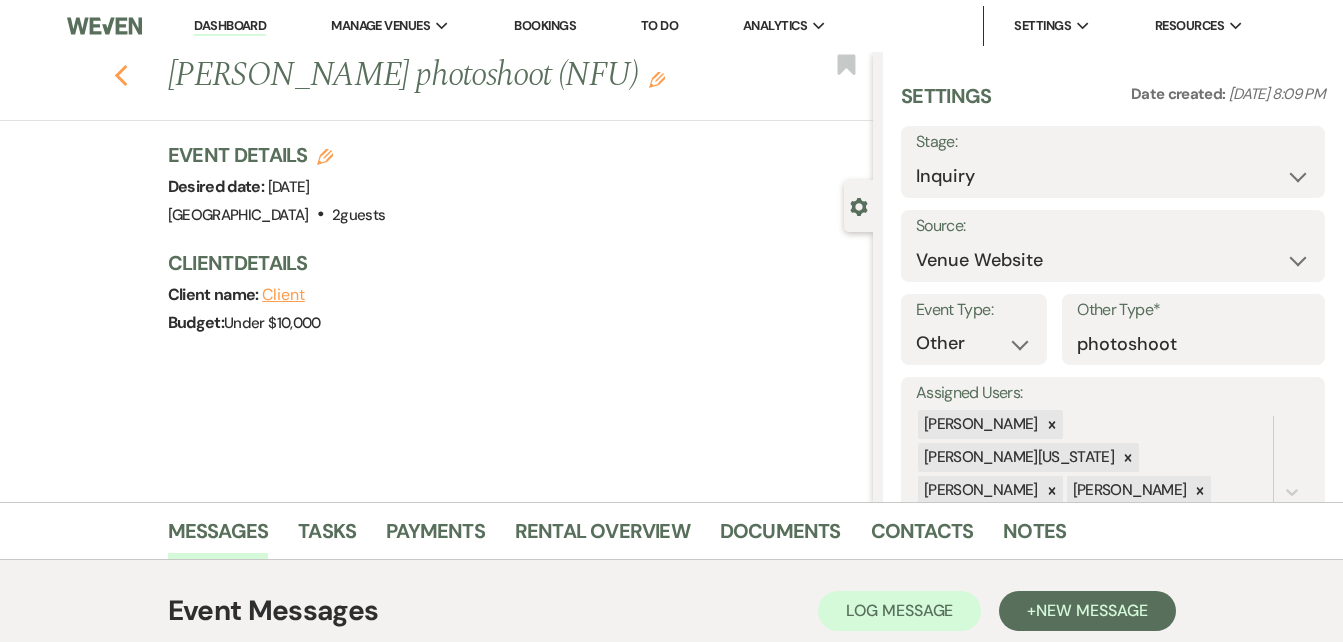 click on "Previous" 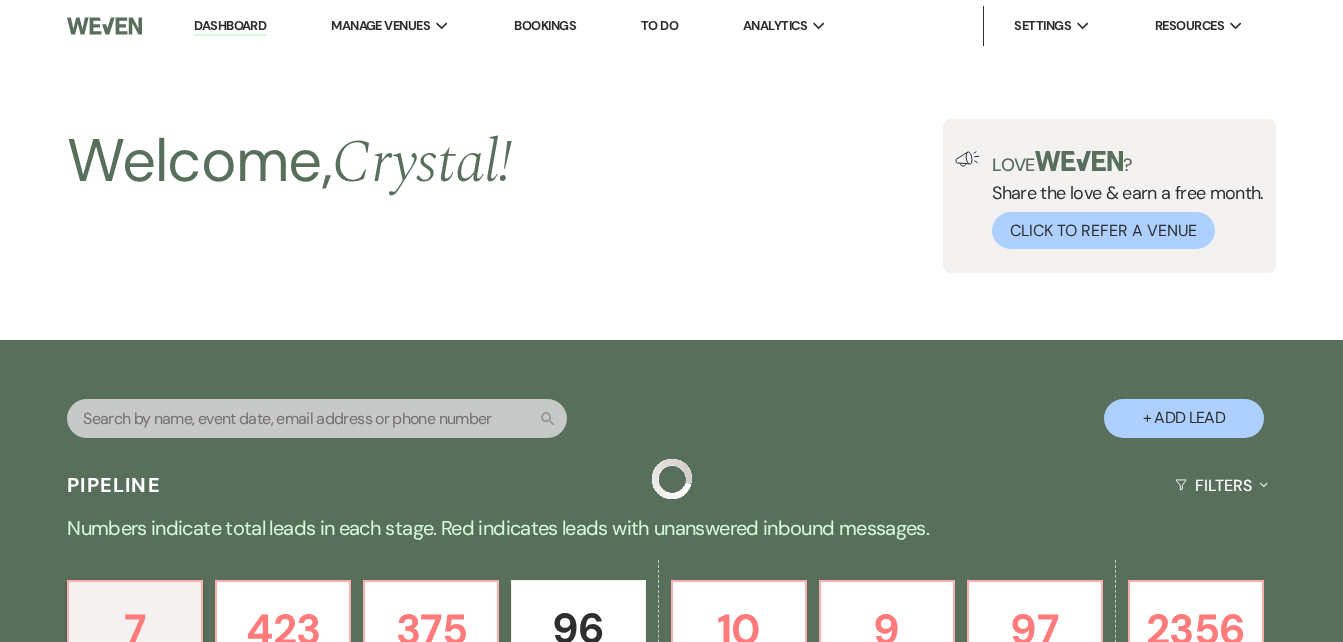 scroll, scrollTop: 1261, scrollLeft: 0, axis: vertical 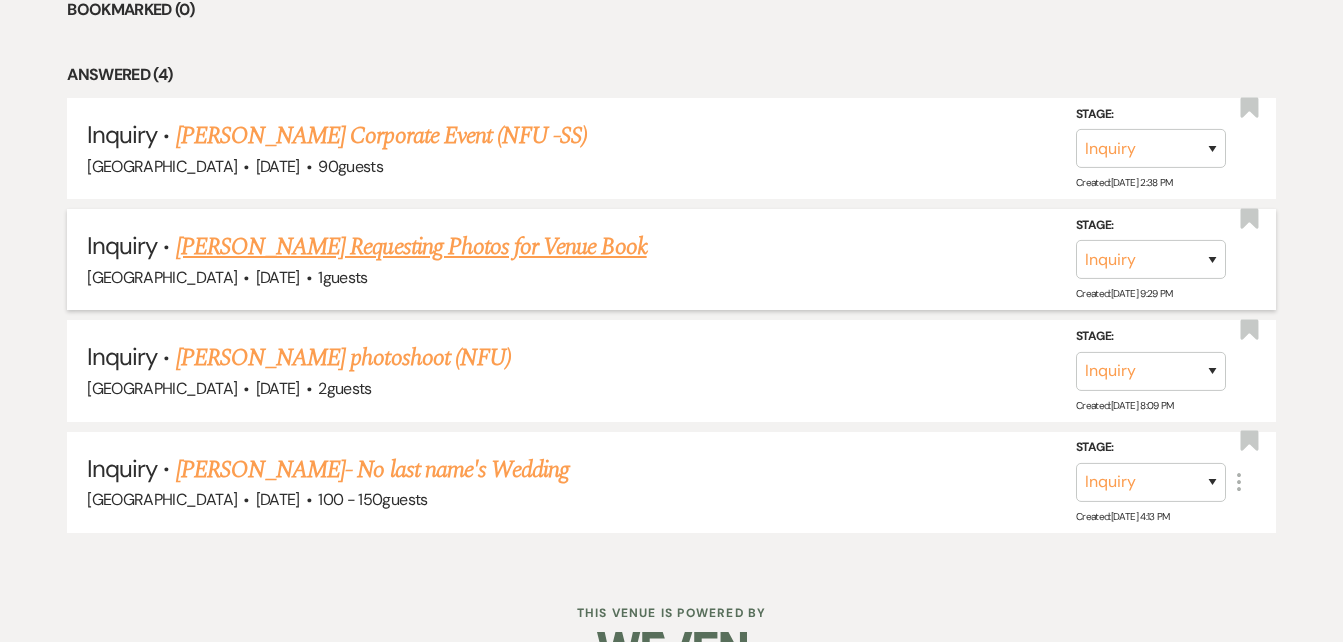 click on "Lexi Renfro's Requesting Photos for Venue Book" at bounding box center (411, 247) 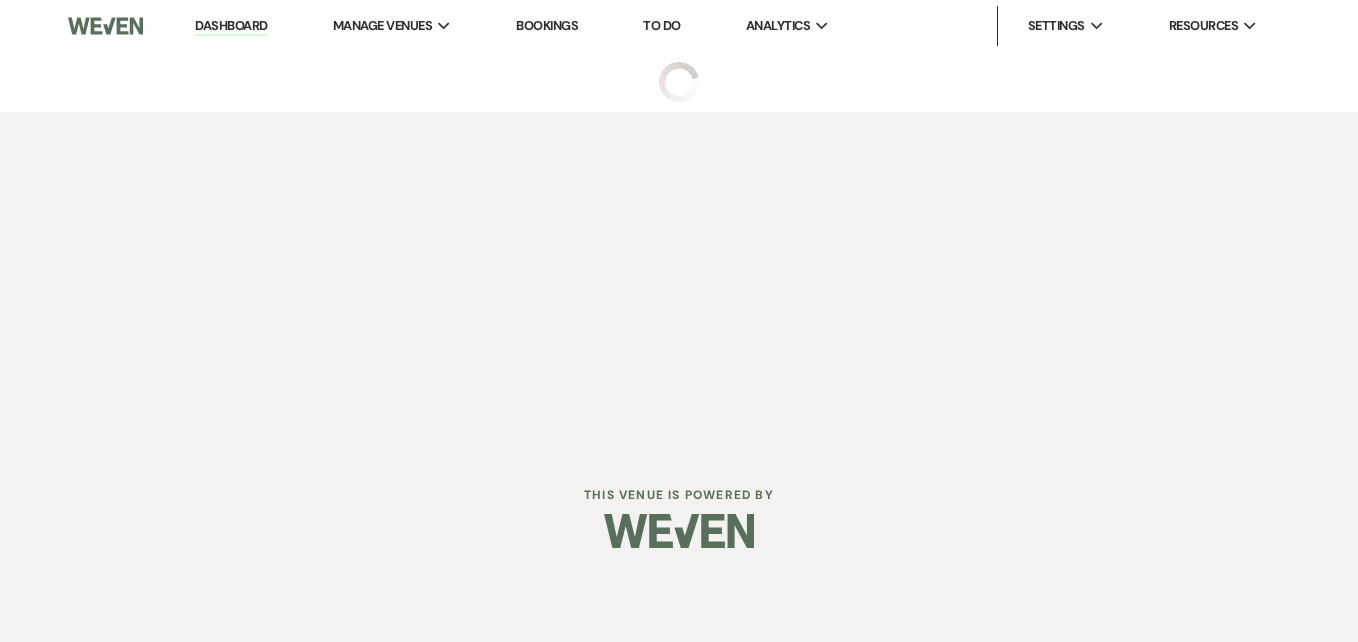 select on "5" 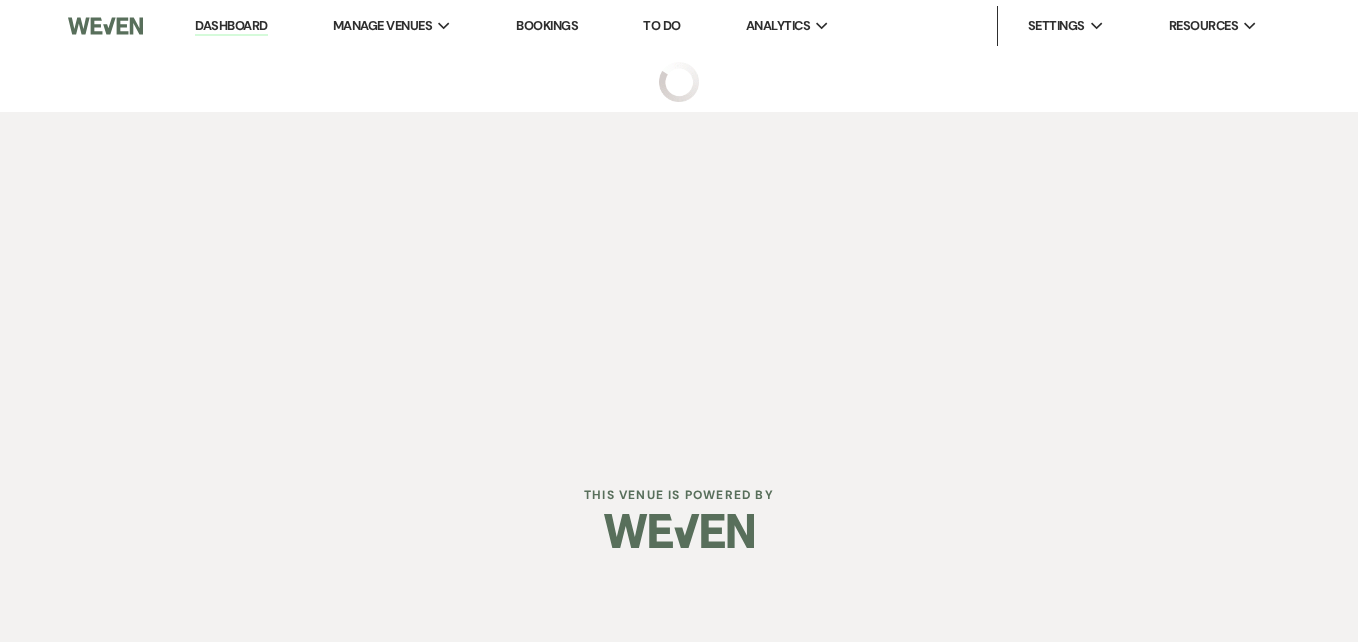 select on "13" 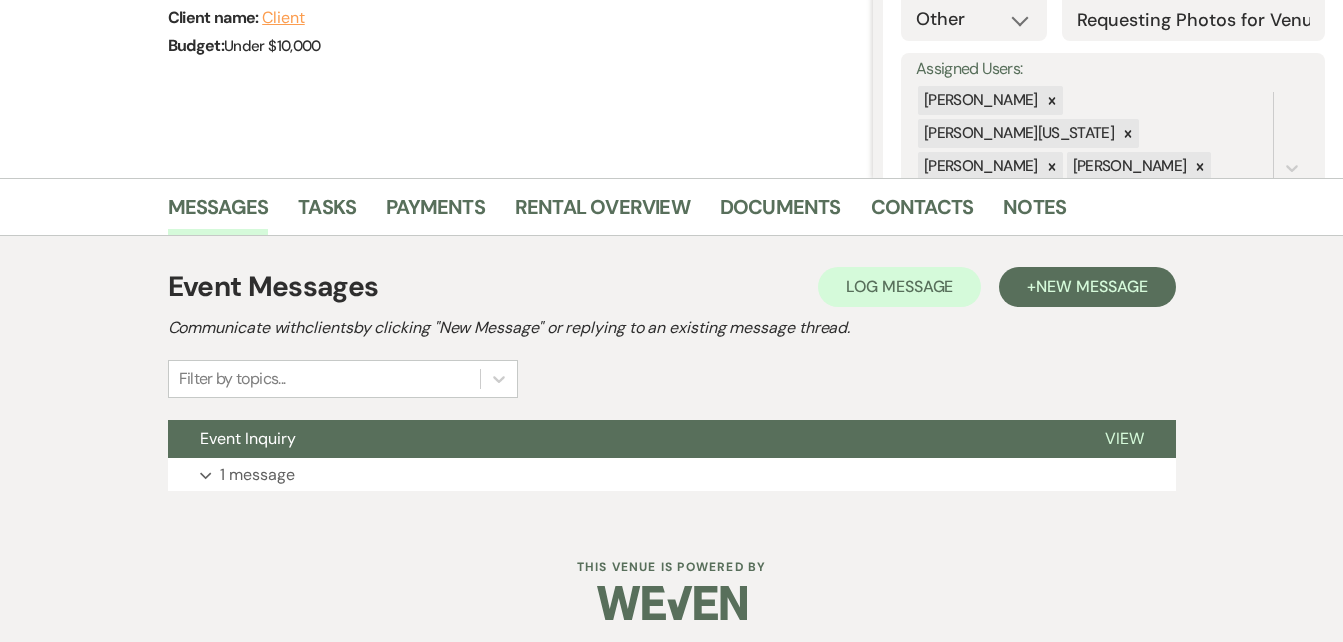 scroll, scrollTop: 325, scrollLeft: 0, axis: vertical 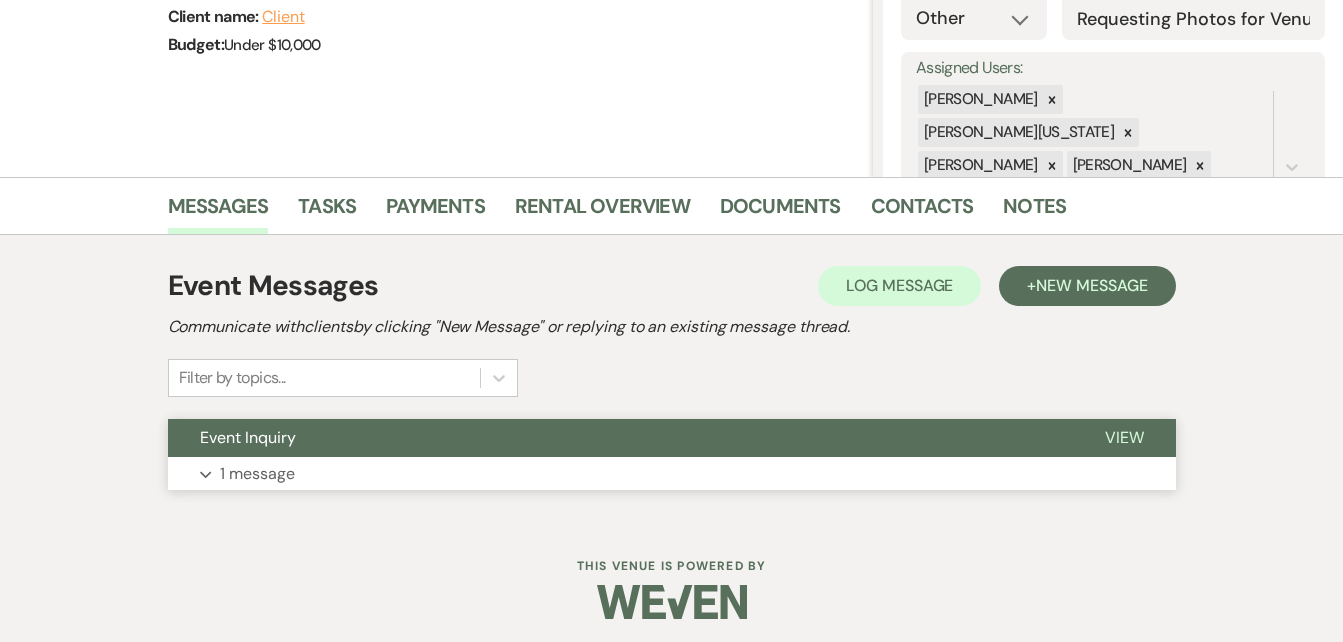 click on "Expand" 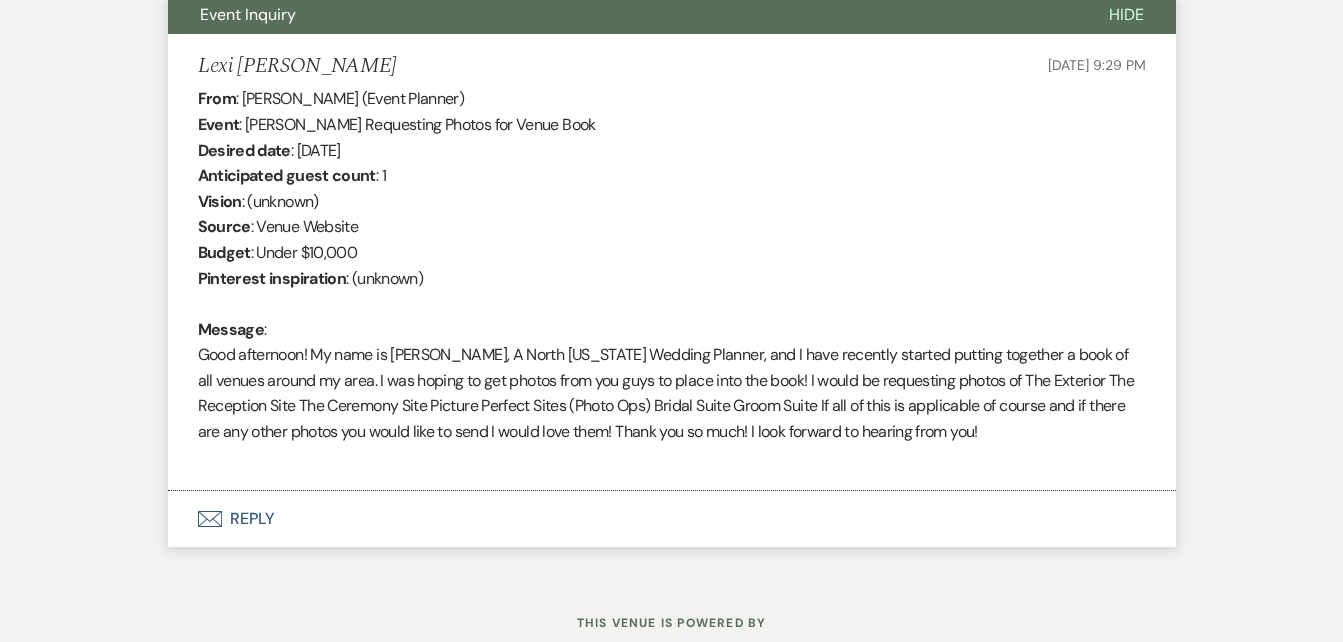 scroll, scrollTop: 749, scrollLeft: 0, axis: vertical 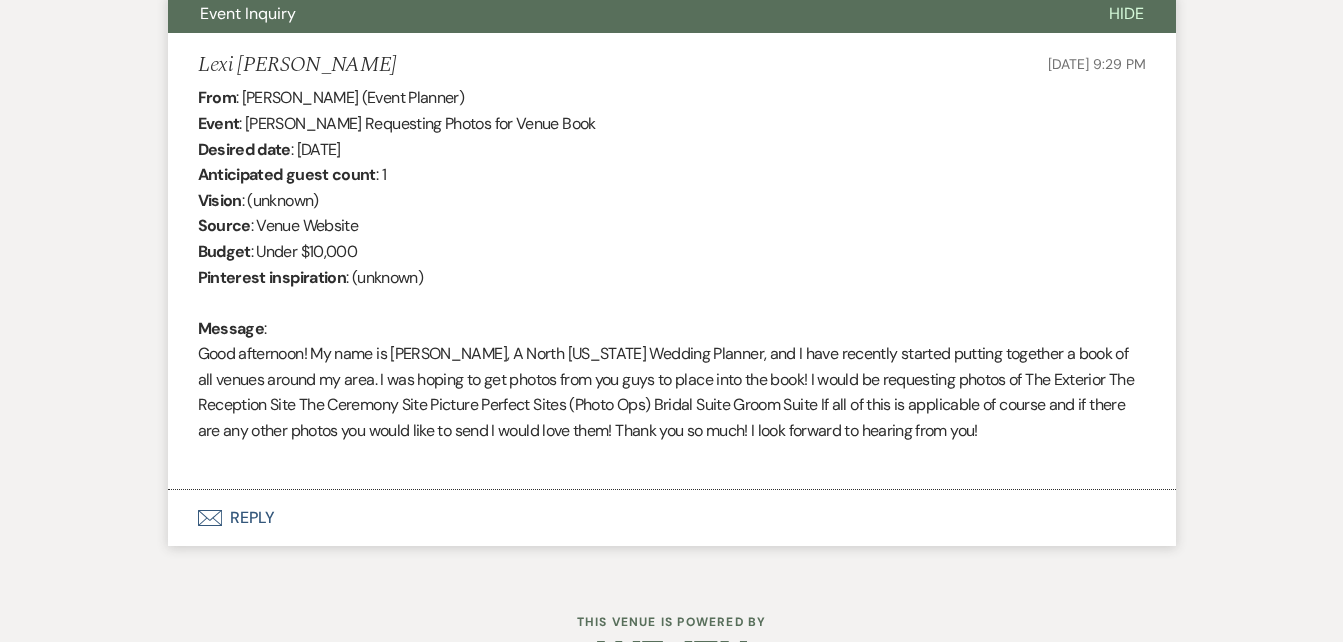 click on "Envelope Reply" at bounding box center [672, 518] 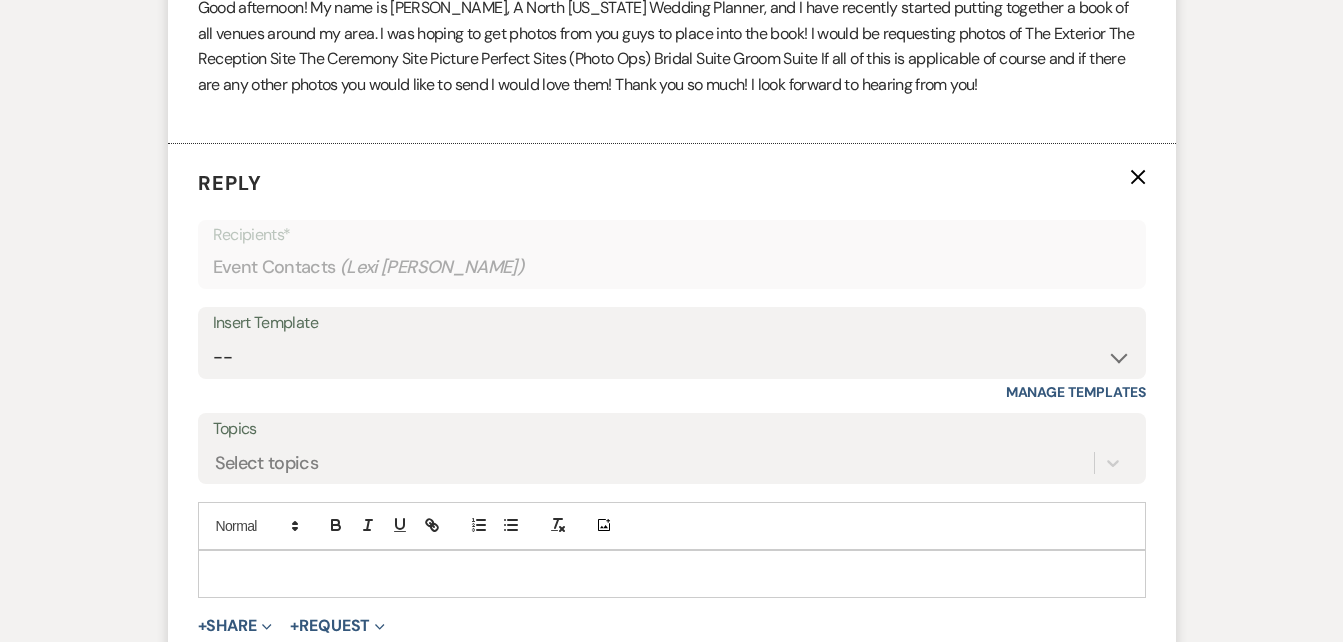 scroll, scrollTop: 1215, scrollLeft: 0, axis: vertical 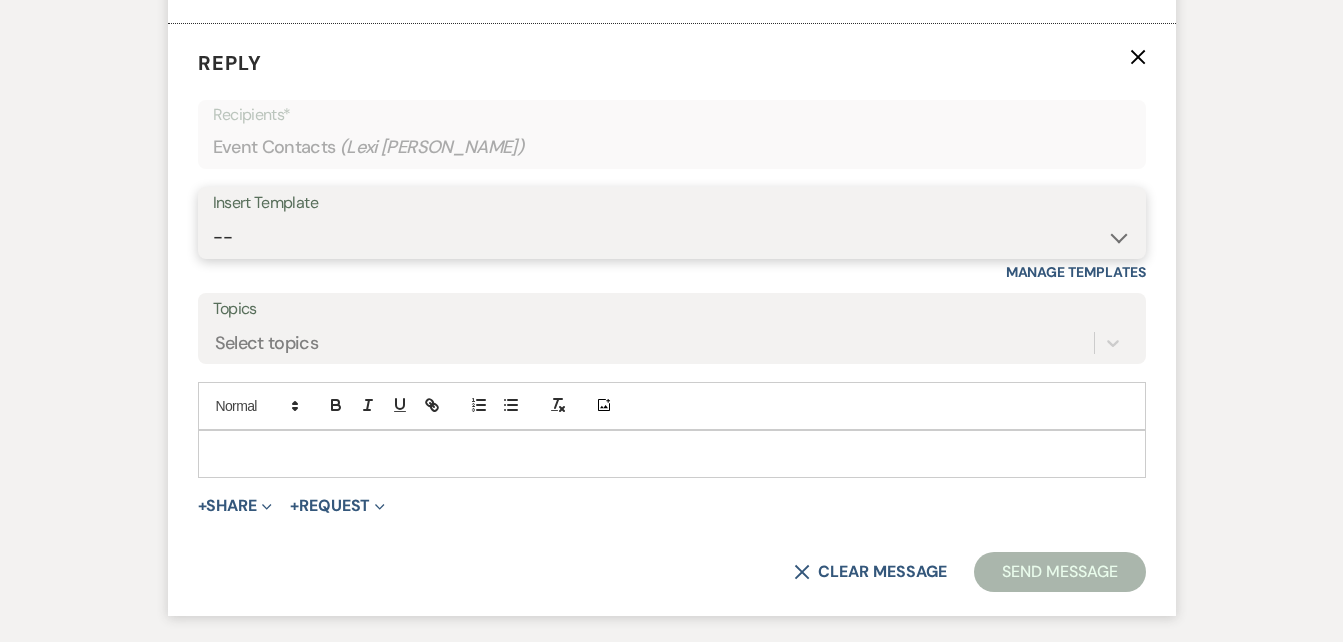 click on "-- Inquiry Follow Up Email #2  Contract Sending Template Payment Template Rental Fee Closing Inquiry - Email #3 Initial Inquiry Response Thank you for Touring Sorry We Missed You for Your Tour Personalized Quote NON-WEDDING - BALLROOM ADD-ON'S Quote Template Personalized Quote- WEDDING EDITION Questionnaire QUOTE FOLLOW UP #1 Blank- Imani Signature  Final Inquiry Email QUOTE FOLLOW UP #2 Weven Planning Portal Introduction (Booked Events) Security Deposit Payment Template  Special Pricing Late Payment  No Trailrides Date Unavailable  Event Coordinator Information May Specials  BOUTIQUE WEDDINGS  Photoshoot Package" at bounding box center (672, 237) 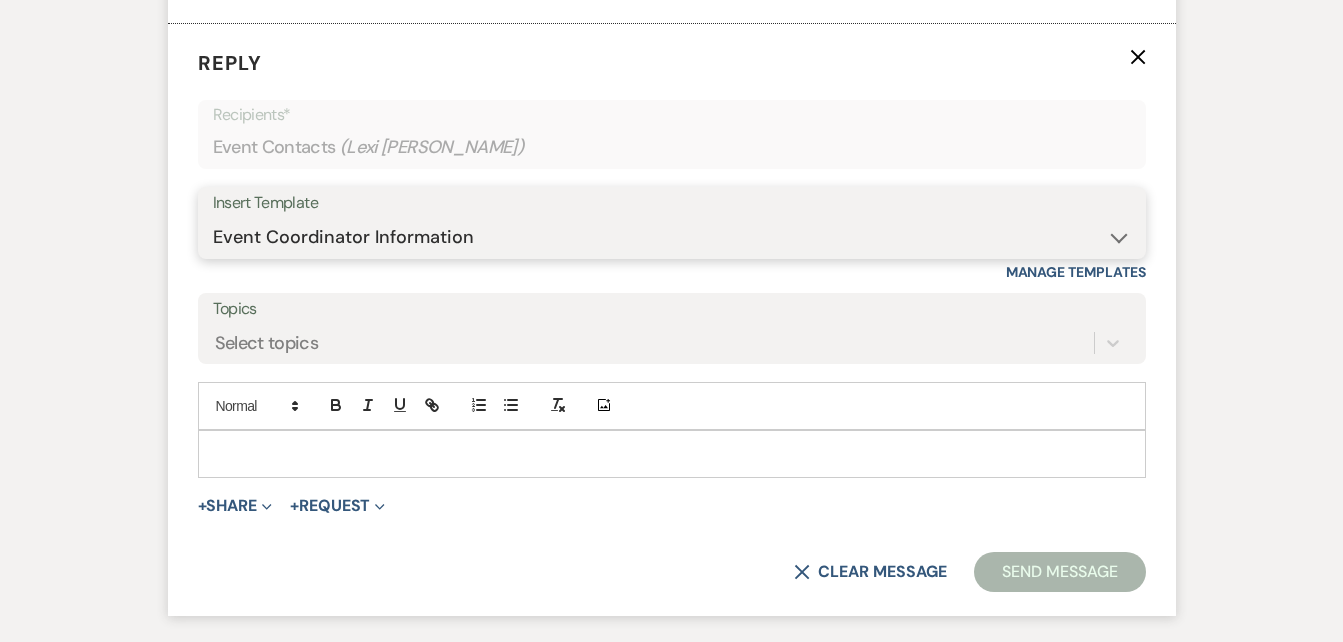 click on "-- Inquiry Follow Up Email #2  Contract Sending Template Payment Template Rental Fee Closing Inquiry - Email #3 Initial Inquiry Response Thank you for Touring Sorry We Missed You for Your Tour Personalized Quote NON-WEDDING - BALLROOM ADD-ON'S Quote Template Personalized Quote- WEDDING EDITION Questionnaire QUOTE FOLLOW UP #1 Blank- Imani Signature  Final Inquiry Email QUOTE FOLLOW UP #2 Weven Planning Portal Introduction (Booked Events) Security Deposit Payment Template  Special Pricing Late Payment  No Trailrides Date Unavailable  Event Coordinator Information May Specials  BOUTIQUE WEDDINGS  Photoshoot Package" at bounding box center [672, 237] 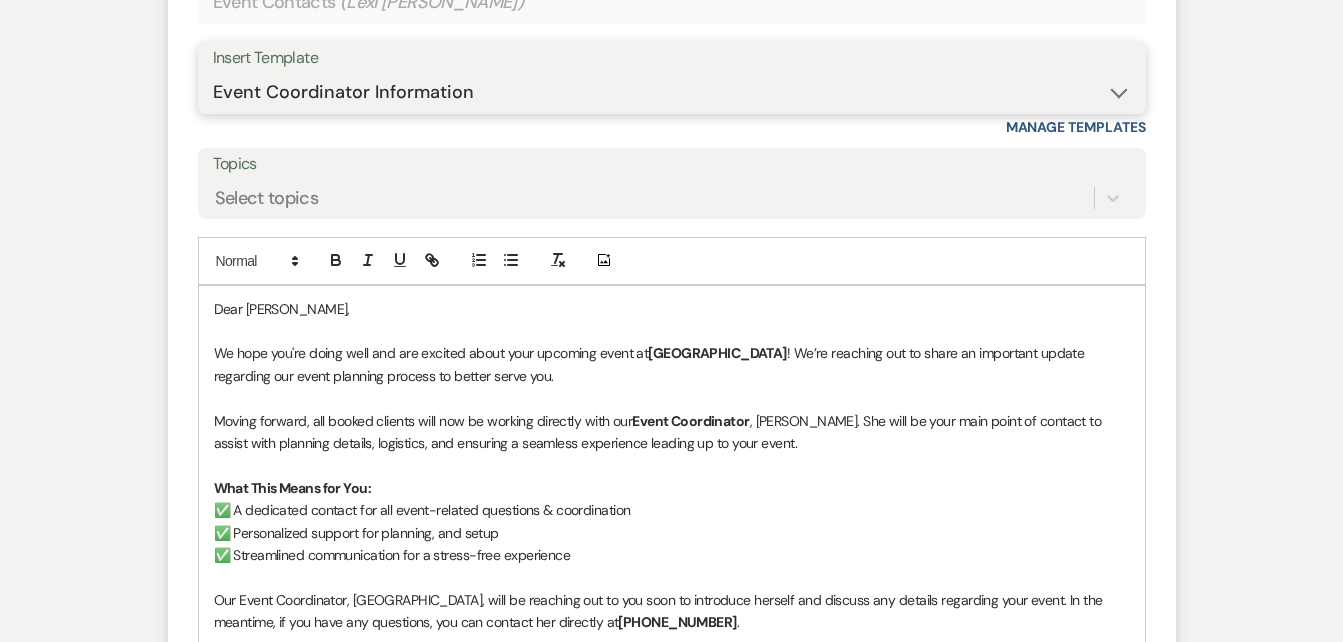scroll, scrollTop: 1359, scrollLeft: 0, axis: vertical 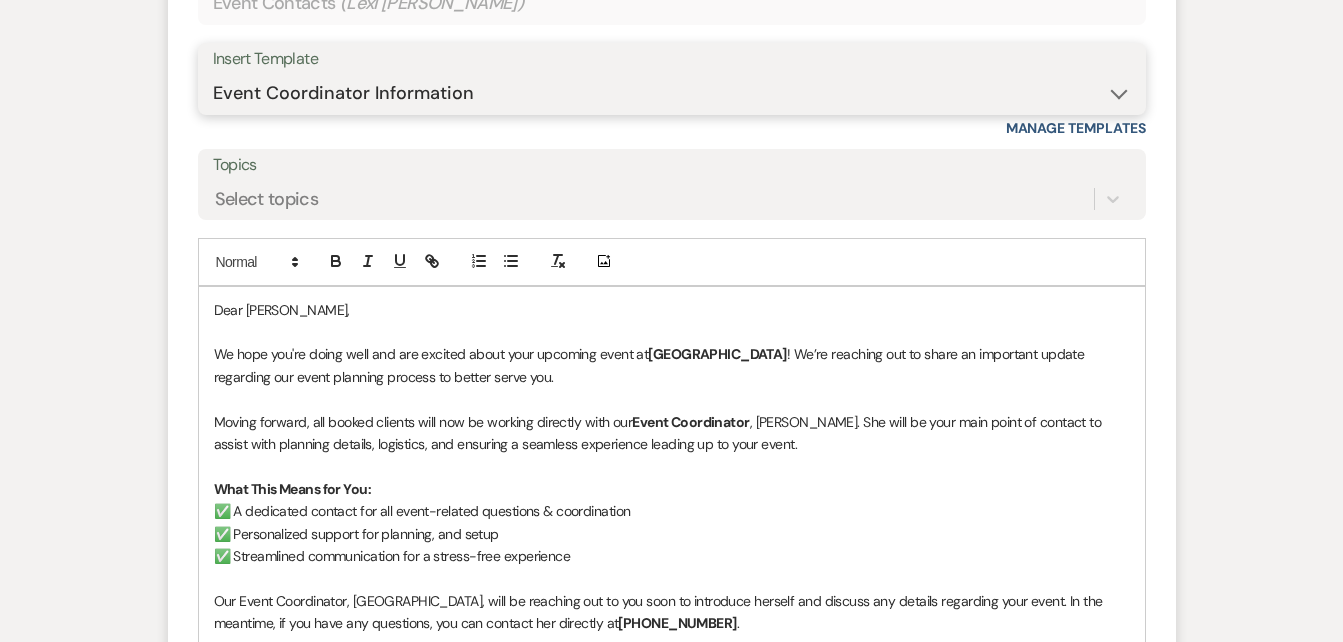 click on "-- Inquiry Follow Up Email #2  Contract Sending Template Payment Template Rental Fee Closing Inquiry - Email #3 Initial Inquiry Response Thank you for Touring Sorry We Missed You for Your Tour Personalized Quote NON-WEDDING - BALLROOM ADD-ON'S Quote Template Personalized Quote- WEDDING EDITION Questionnaire QUOTE FOLLOW UP #1 Blank- Imani Signature  Final Inquiry Email QUOTE FOLLOW UP #2 Weven Planning Portal Introduction (Booked Events) Security Deposit Payment Template  Special Pricing Late Payment  No Trailrides Date Unavailable  Event Coordinator Information May Specials  BOUTIQUE WEDDINGS  Photoshoot Package" at bounding box center [672, 93] 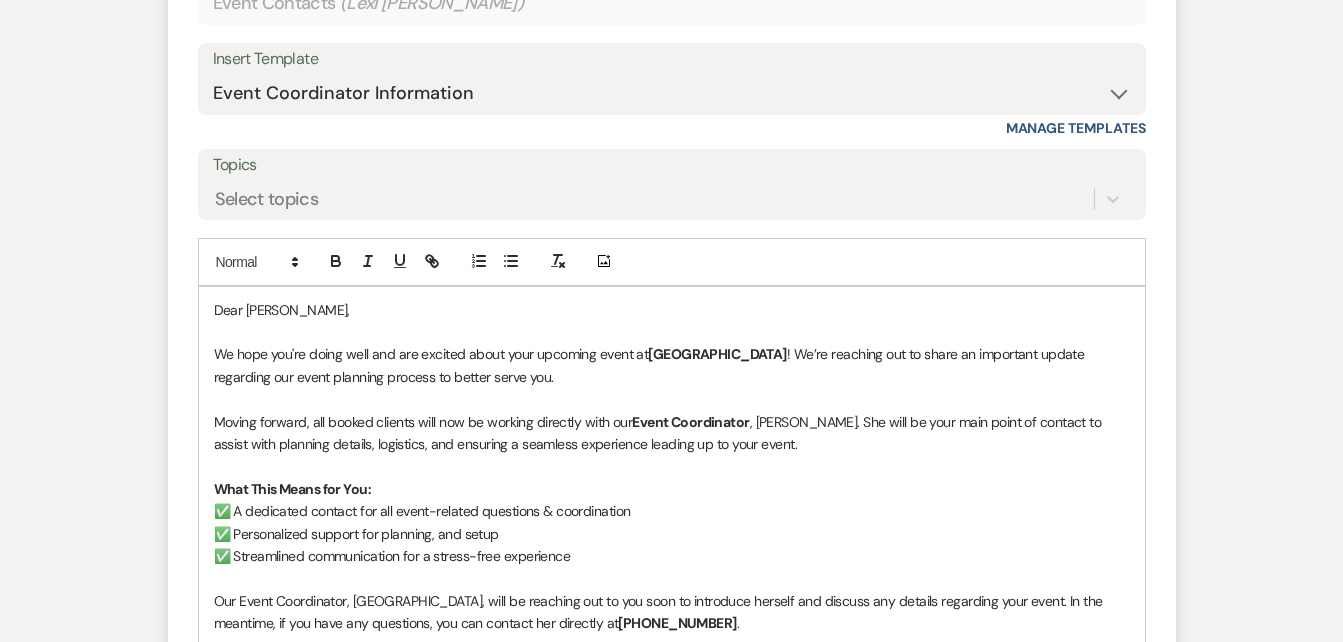 click on "Event Messages   Log Log Message +  New Message Communicate with  clients  by clicking "New Message" or replying to an existing message thread. Filter by topics... Event Inquiry Hide Lexi Renfro Jul 14, 2025, 9:29 PM
From : Lexi Renfro (Event Planner)
Event : Lexi Renfro's Requesting Photos for Venue Book
Desired date : August 2nd 2025
Anticipated guest count : 1
Vision : (unknown)
Source : Venue Website
Budget : Under $10,000
Pinterest inspiration : (unknown)
Message :
Reply   X Draft Recipients* Event Contacts   ( Lexi Renfro )   Insert Template   -- Inquiry Follow Up Email #2  Contract Sending Template Payment Template Rental Fee Closing Inquiry - Email #3 Initial Inquiry Response Thank you for Touring Sorry We Missed You for Your Tour Personalized Quote NON-WEDDING - BALLROOM ADD-ON'S Quote Template Personalized Quote- WEDDING EDITION Questionnaire QUOTE FOLLOW UP #1 Blank- Imani Signature  Final Inquiry Email QUOTE FOLLOW UP #2 Weven Planning Portal Introduction (Booked Events)" at bounding box center (672, 87) 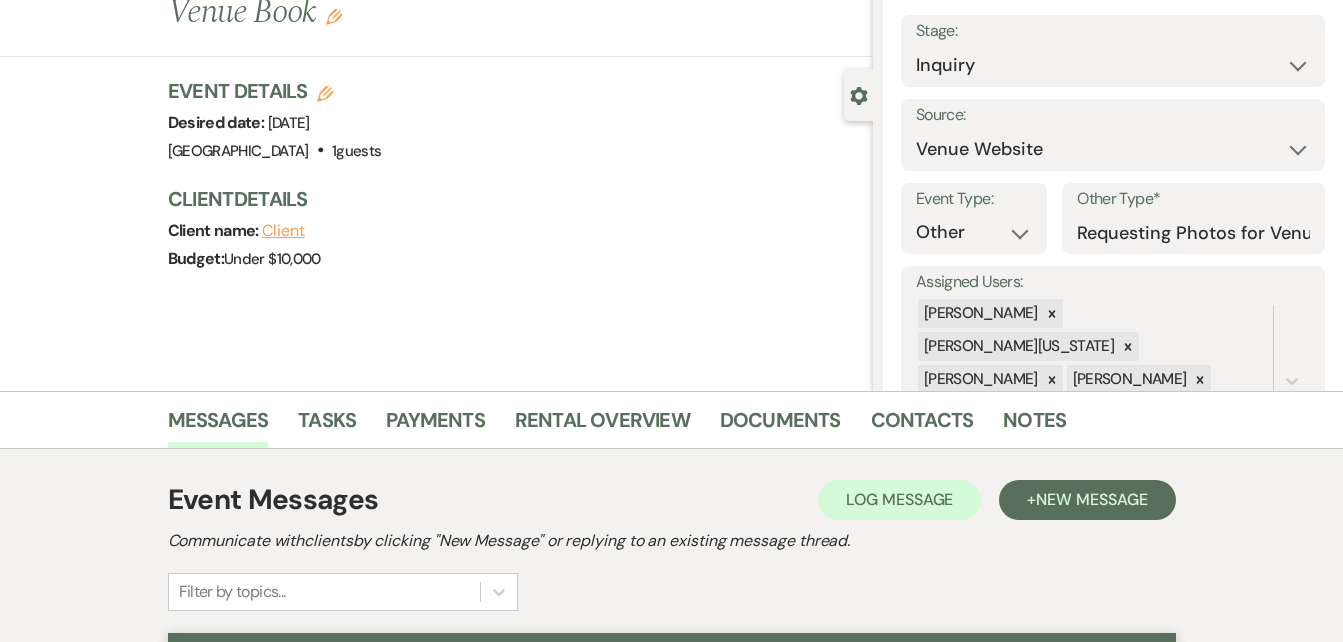 scroll, scrollTop: 95, scrollLeft: 0, axis: vertical 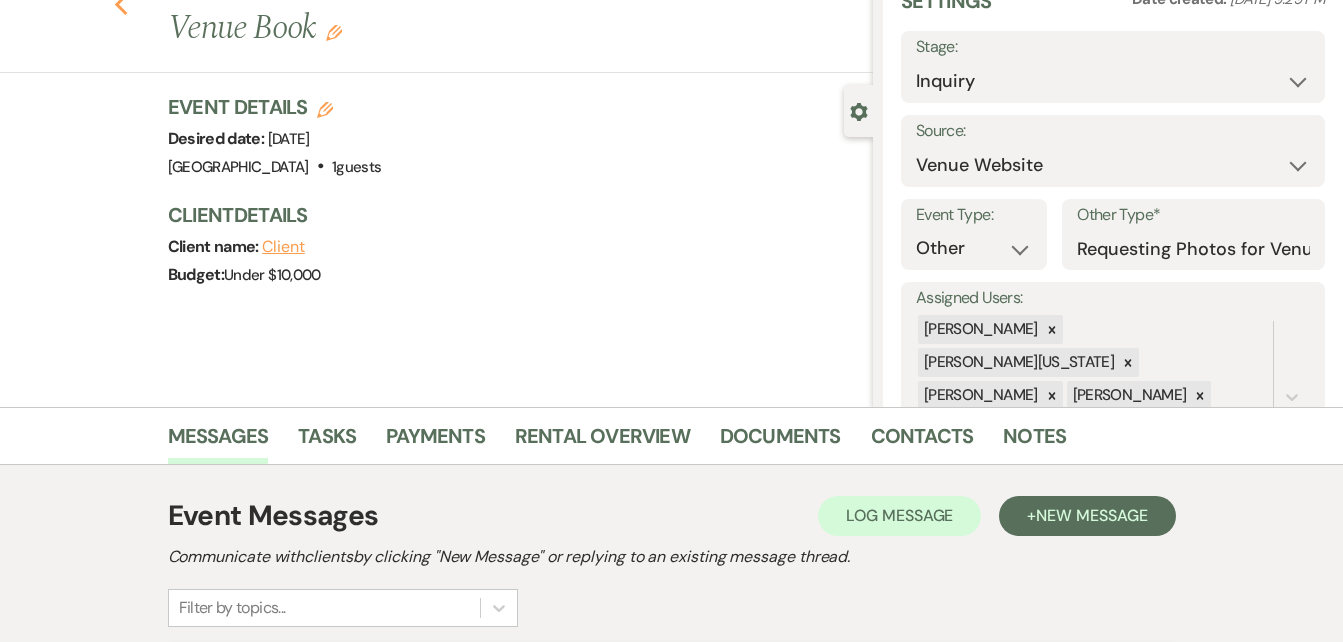 click 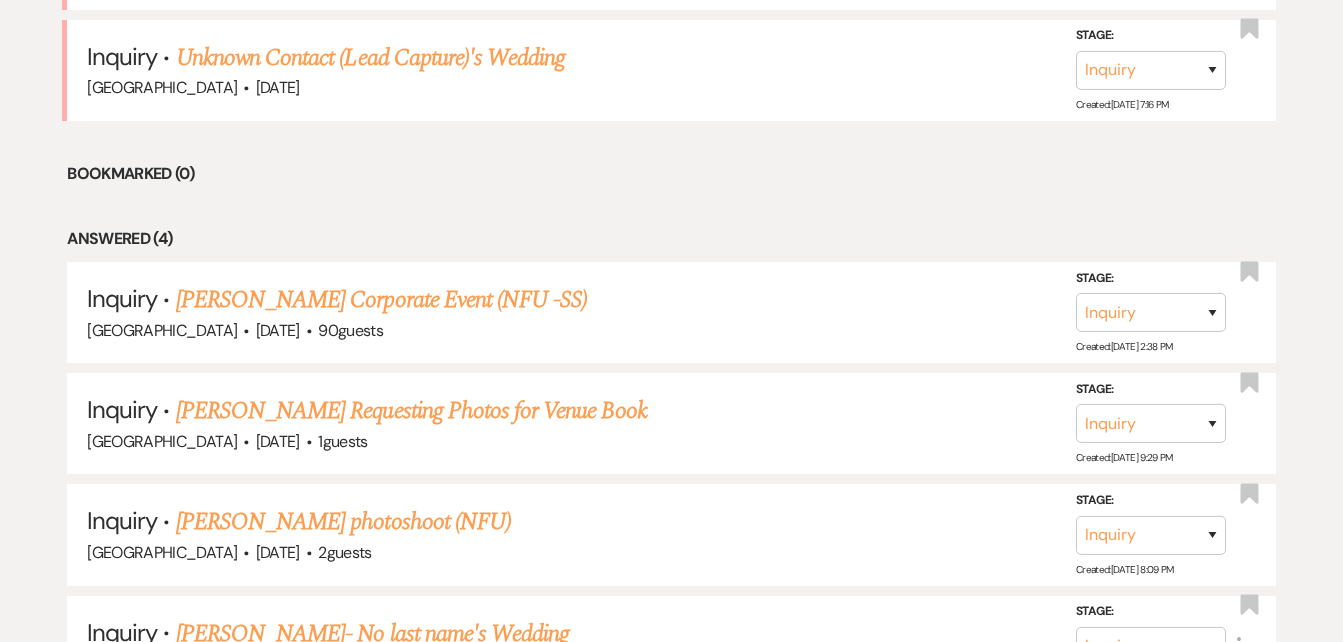 scroll, scrollTop: 1098, scrollLeft: 0, axis: vertical 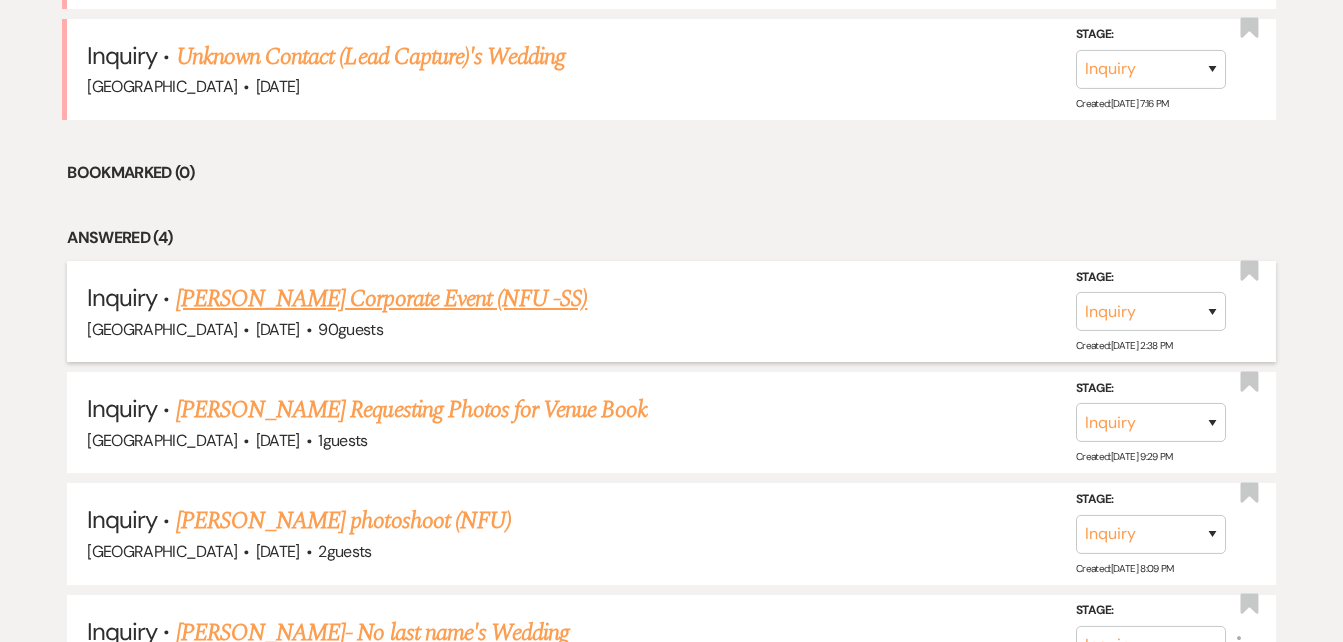 click on "[PERSON_NAME] Corporate Event (NFU -SS)" at bounding box center (382, 299) 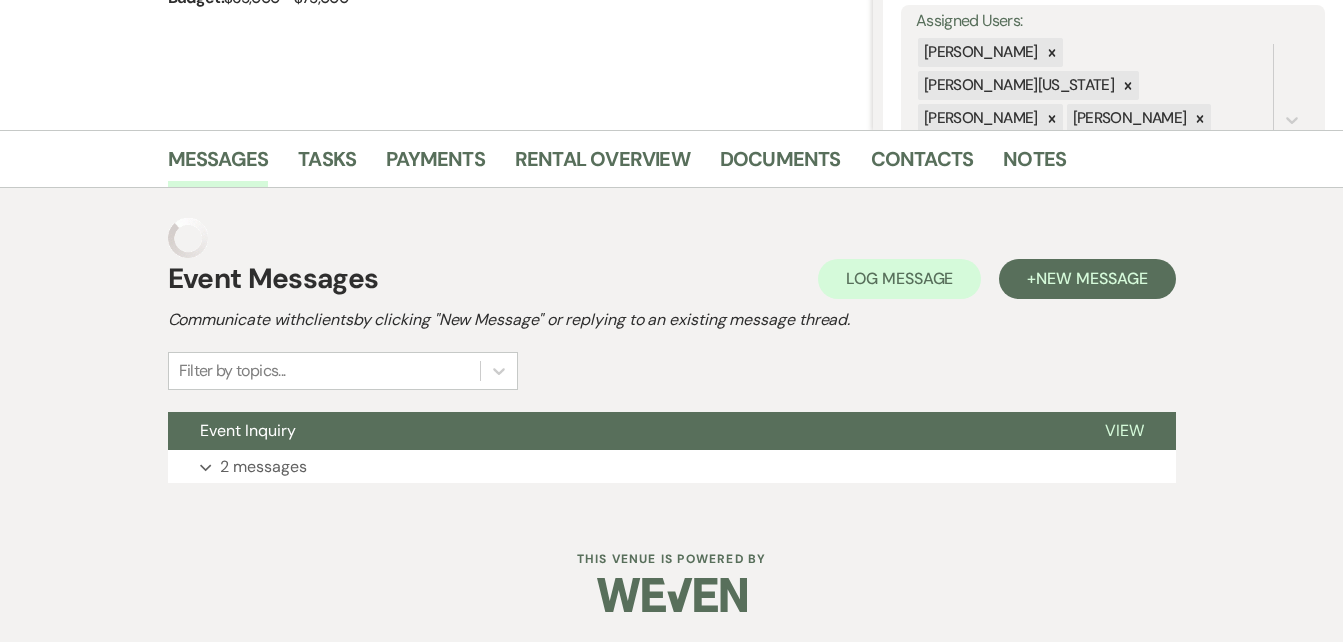 scroll, scrollTop: 332, scrollLeft: 0, axis: vertical 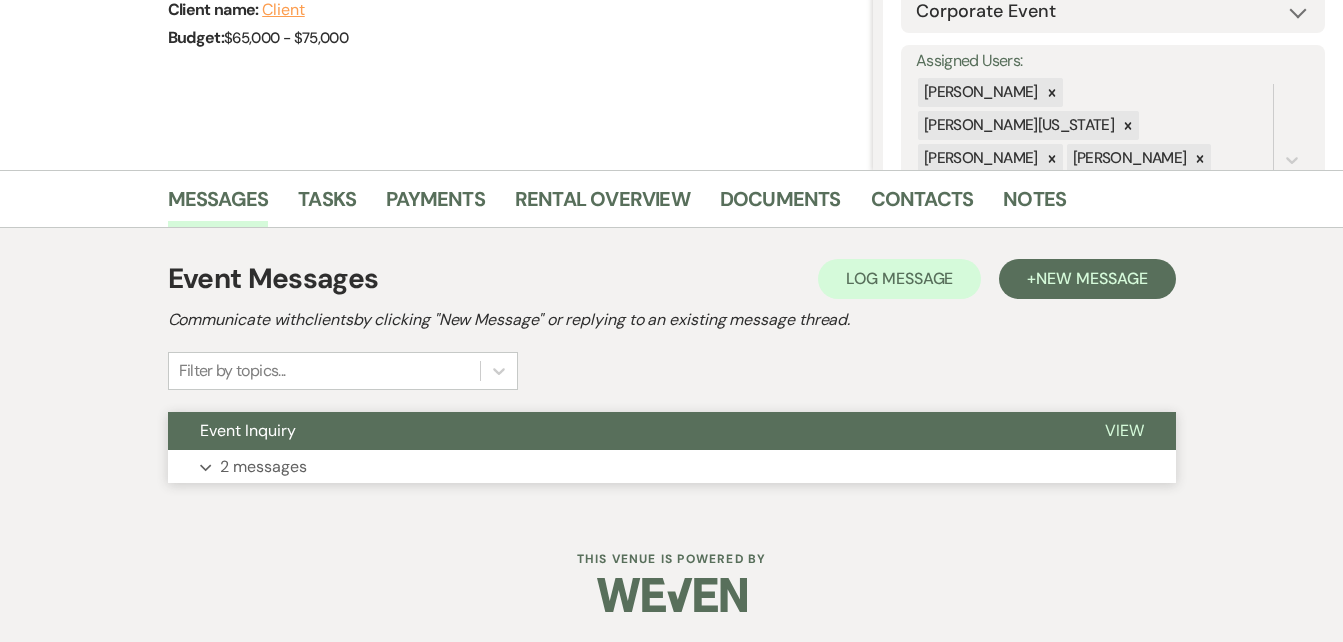 click on "Expand 2 messages" at bounding box center (672, 467) 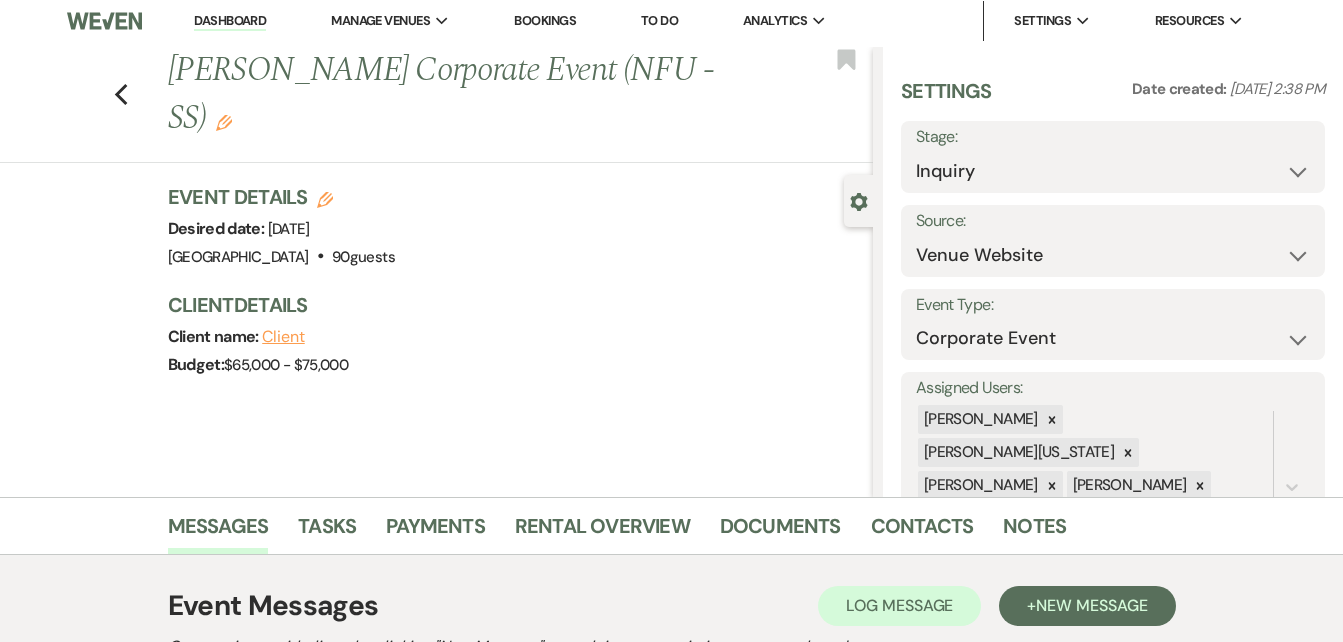scroll, scrollTop: 0, scrollLeft: 0, axis: both 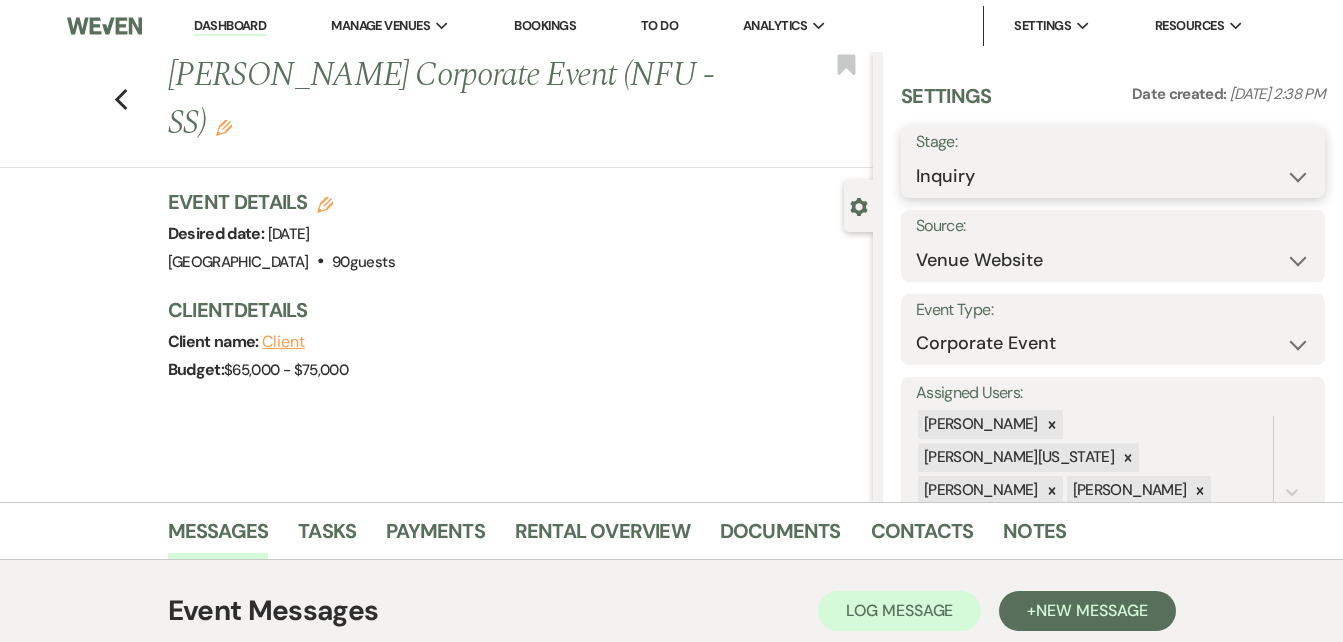 click on "Inquiry Follow Up Tour Requested Tour Confirmed Toured Proposal Sent Booked Lost" at bounding box center [1113, 176] 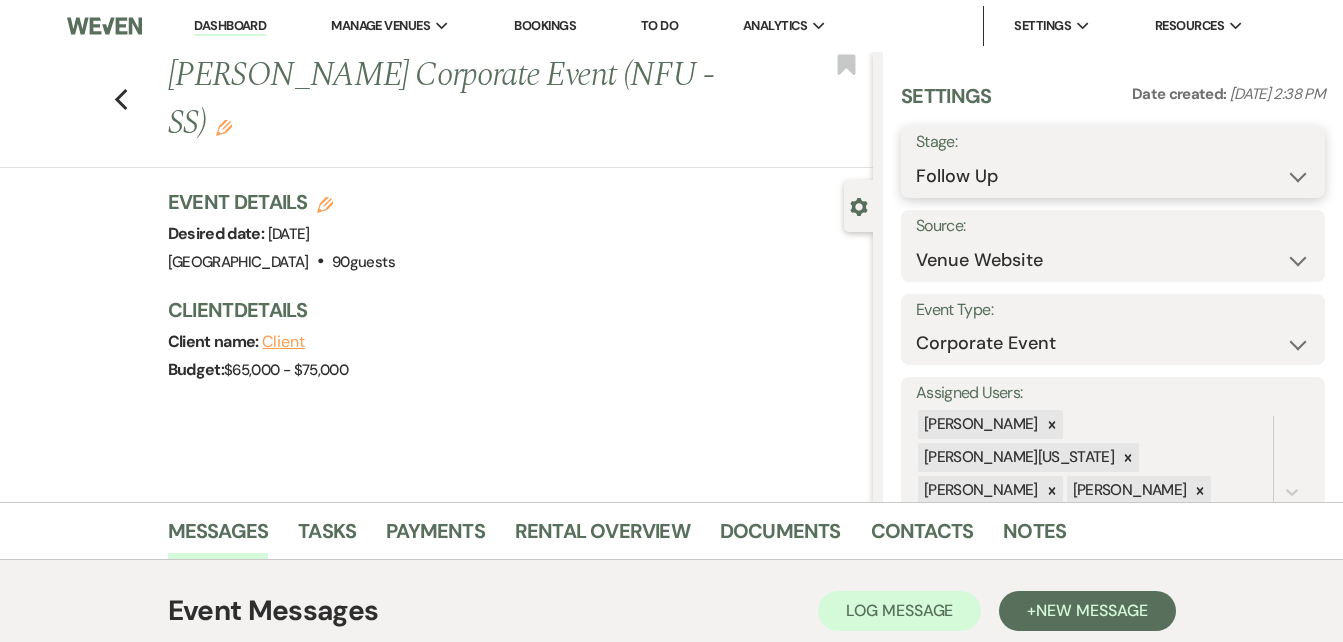 click on "Inquiry Follow Up Tour Requested Tour Confirmed Toured Proposal Sent Booked Lost" at bounding box center (1113, 176) 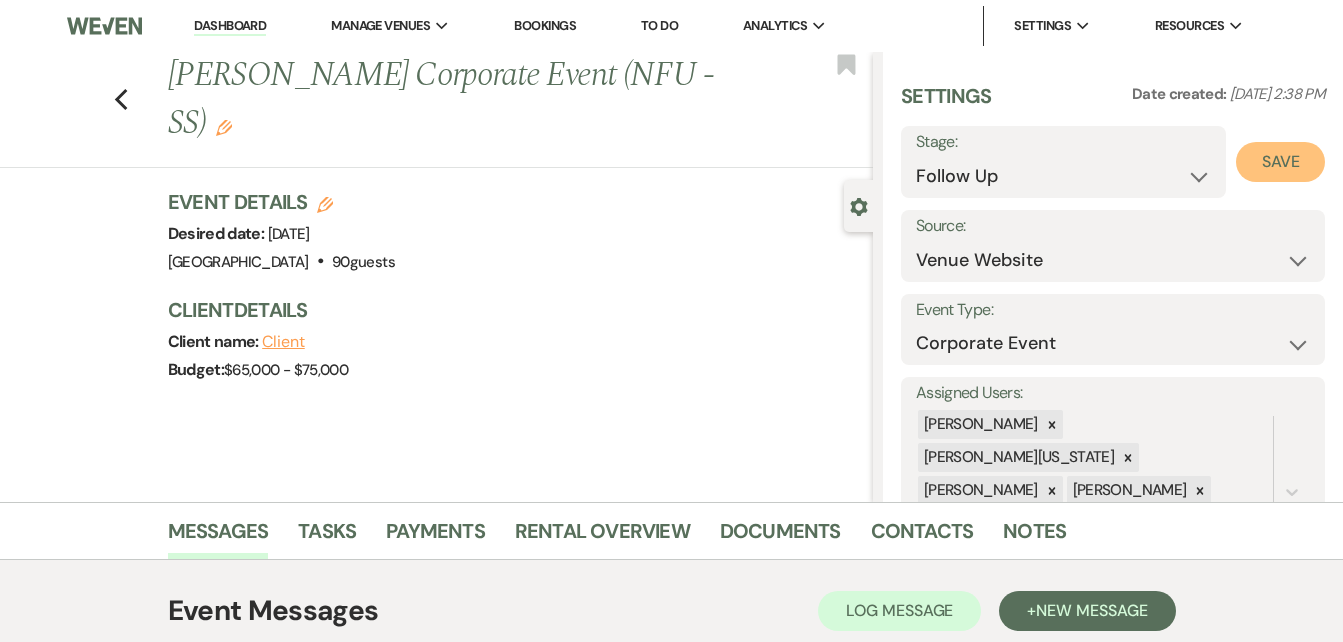 click on "Save" at bounding box center (1280, 162) 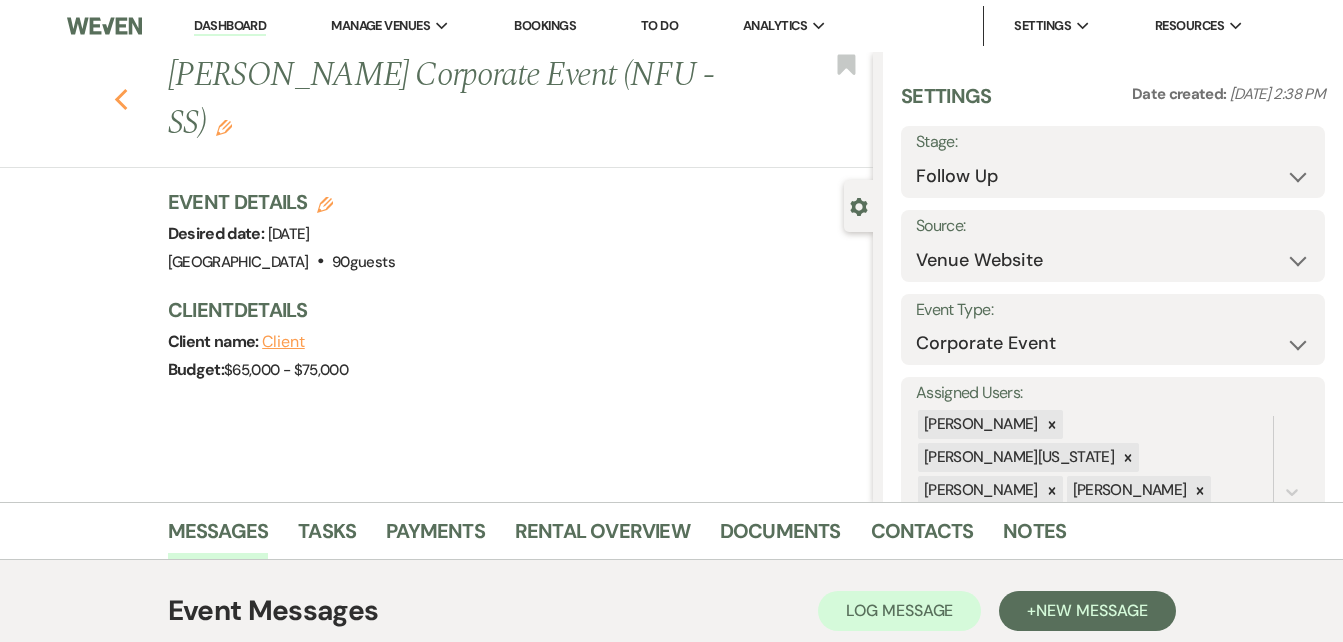 click 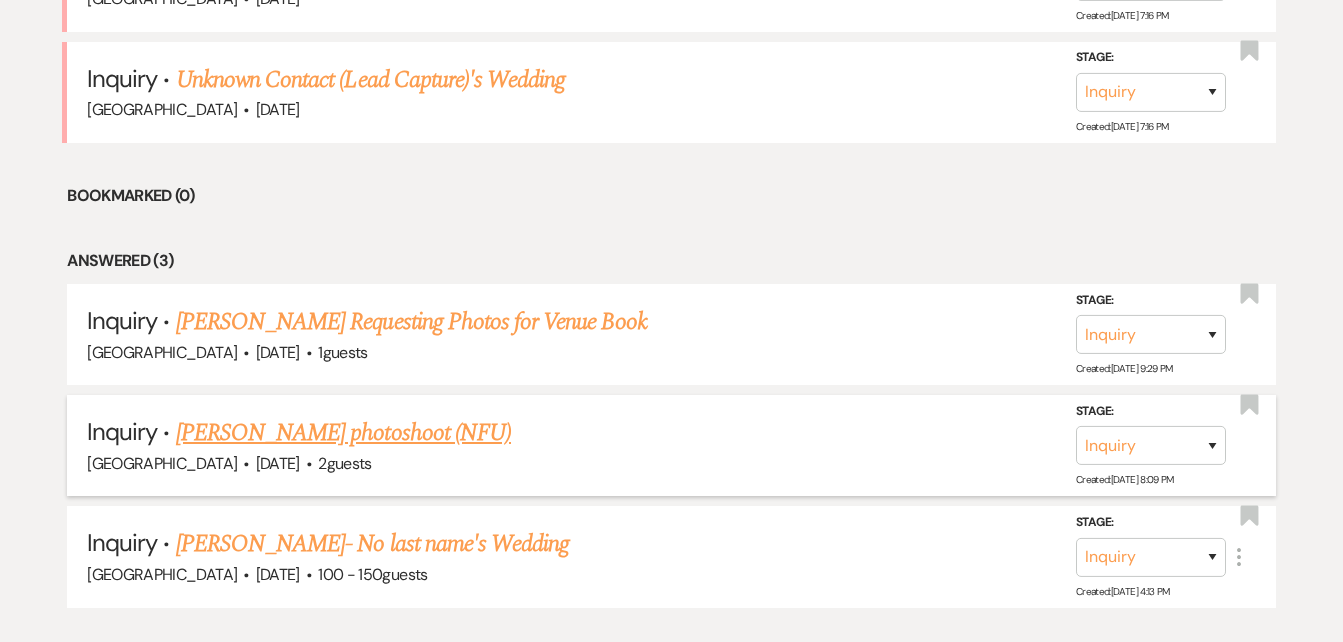 scroll, scrollTop: 1203, scrollLeft: 0, axis: vertical 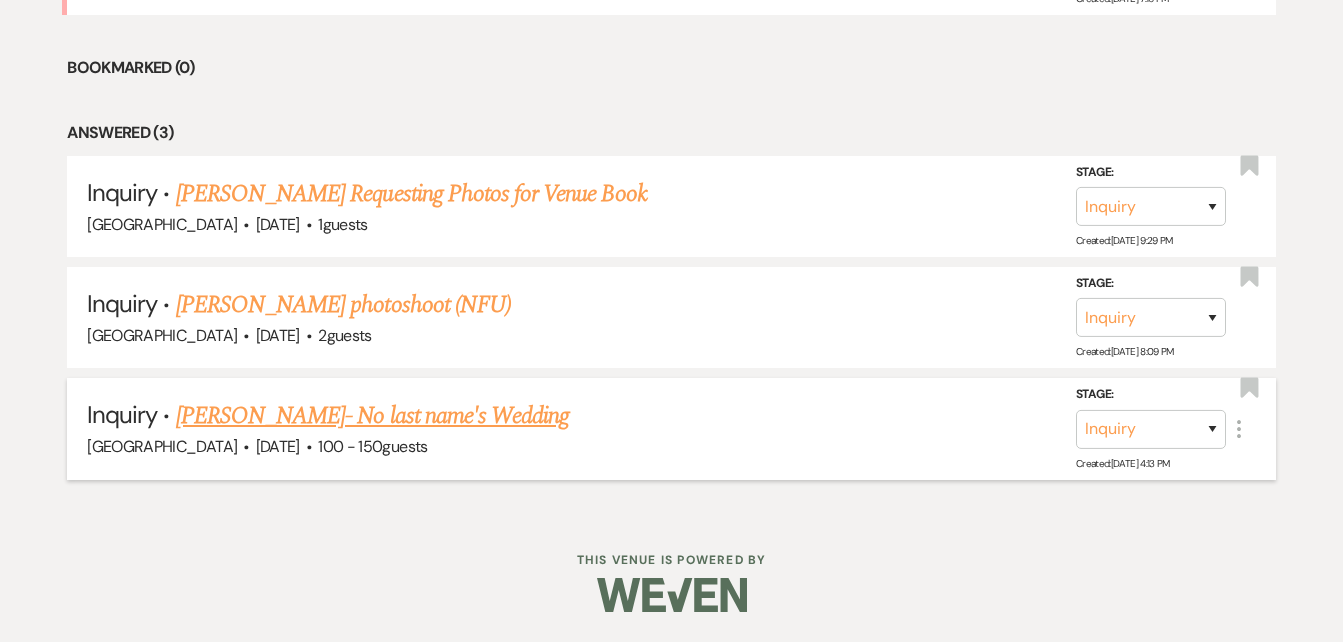 click on "[PERSON_NAME]- No last name's Wedding" at bounding box center [372, 416] 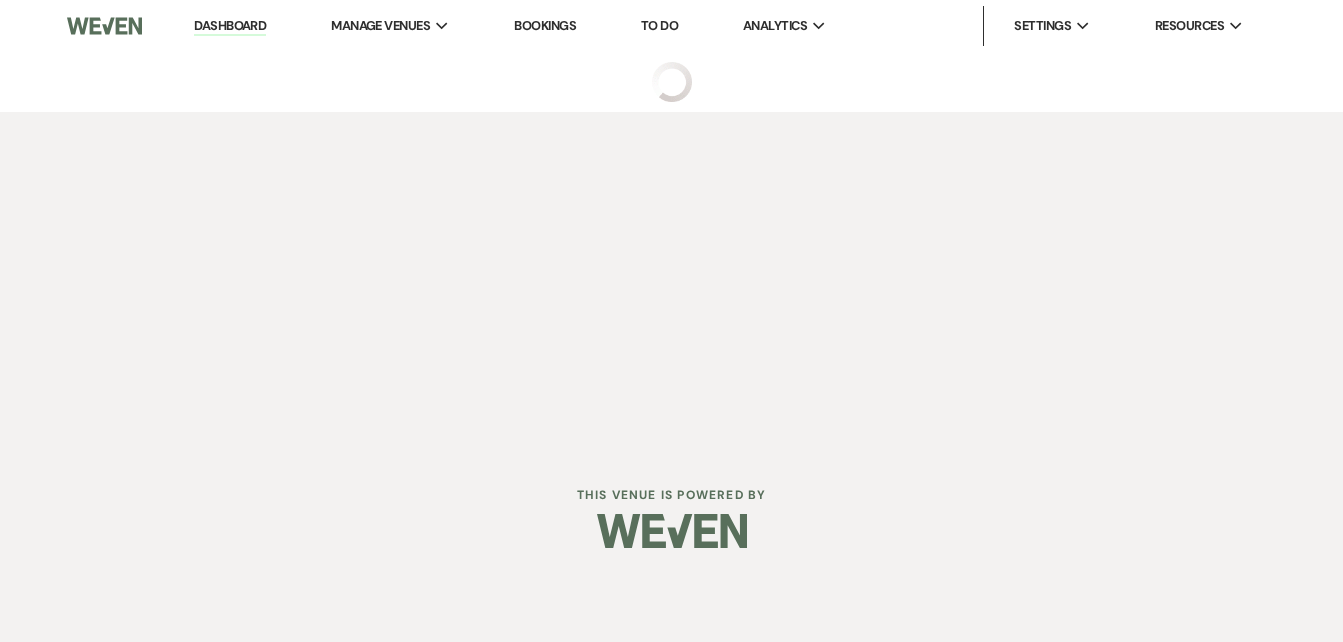 select on "5" 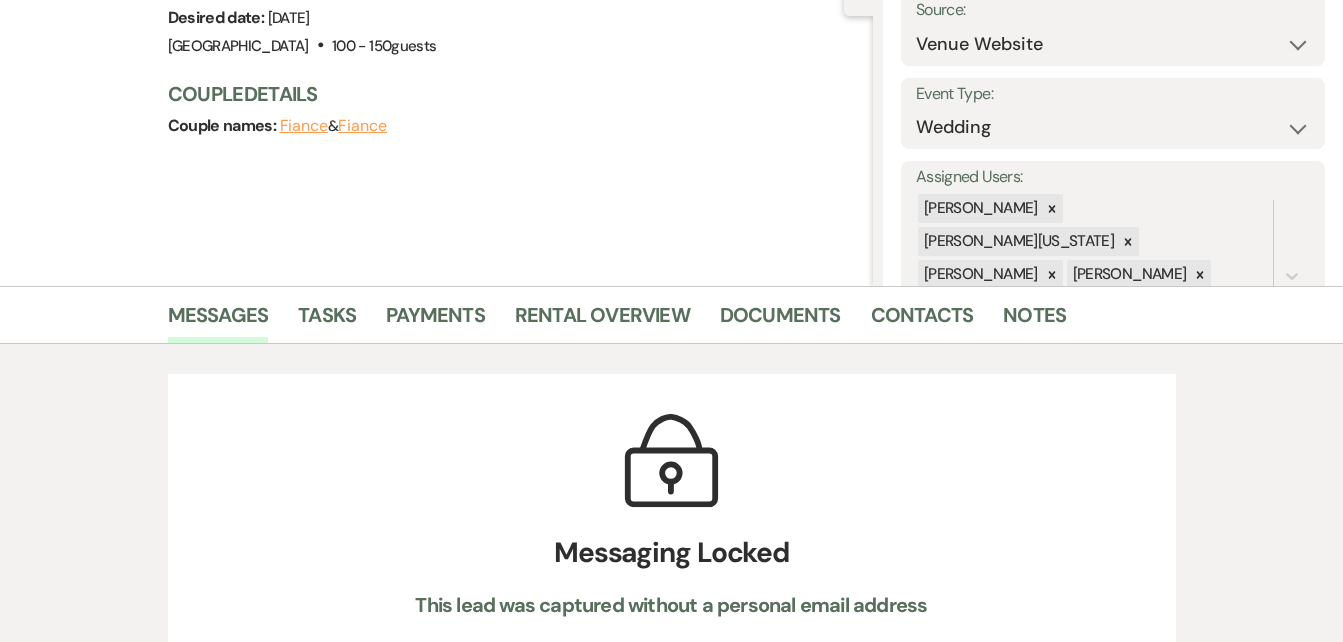 scroll, scrollTop: 0, scrollLeft: 0, axis: both 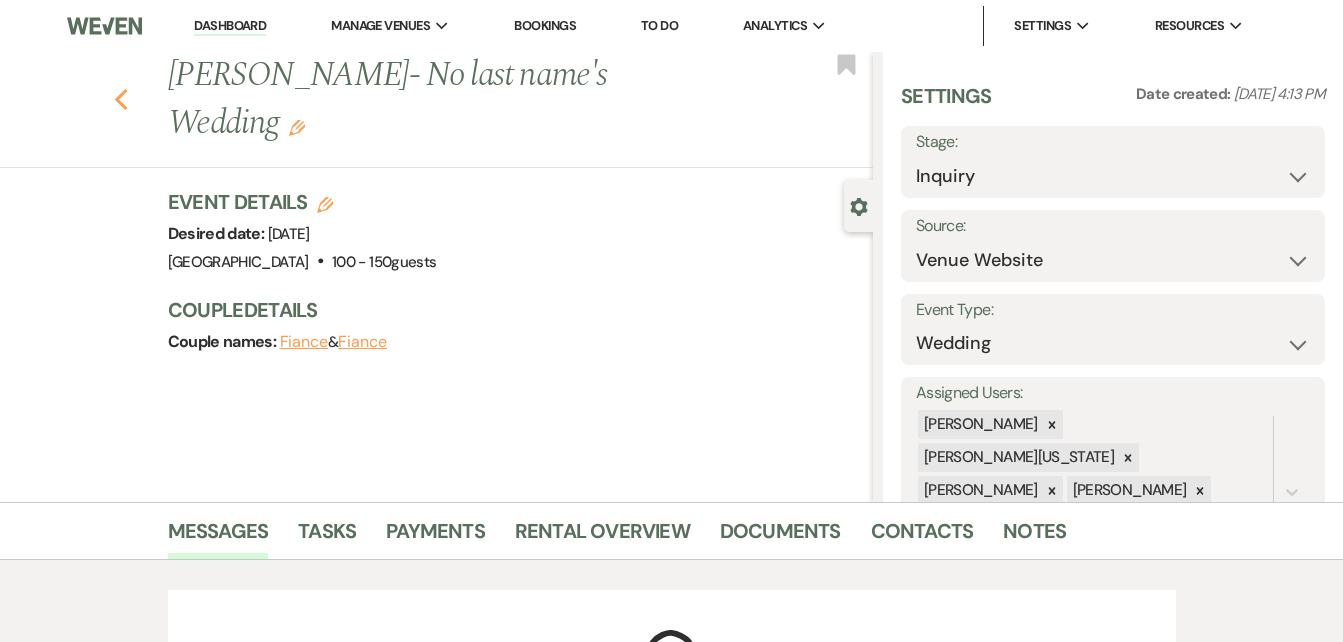 click 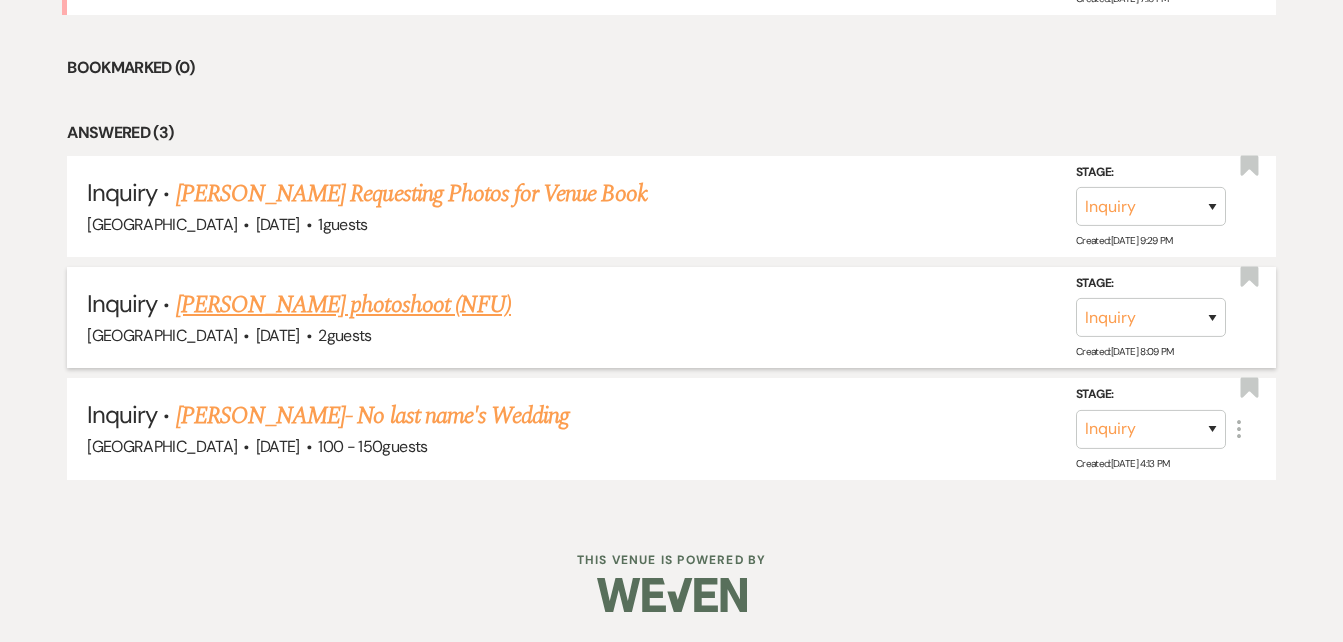 click on "[PERSON_NAME] photoshoot (NFU)" at bounding box center [343, 305] 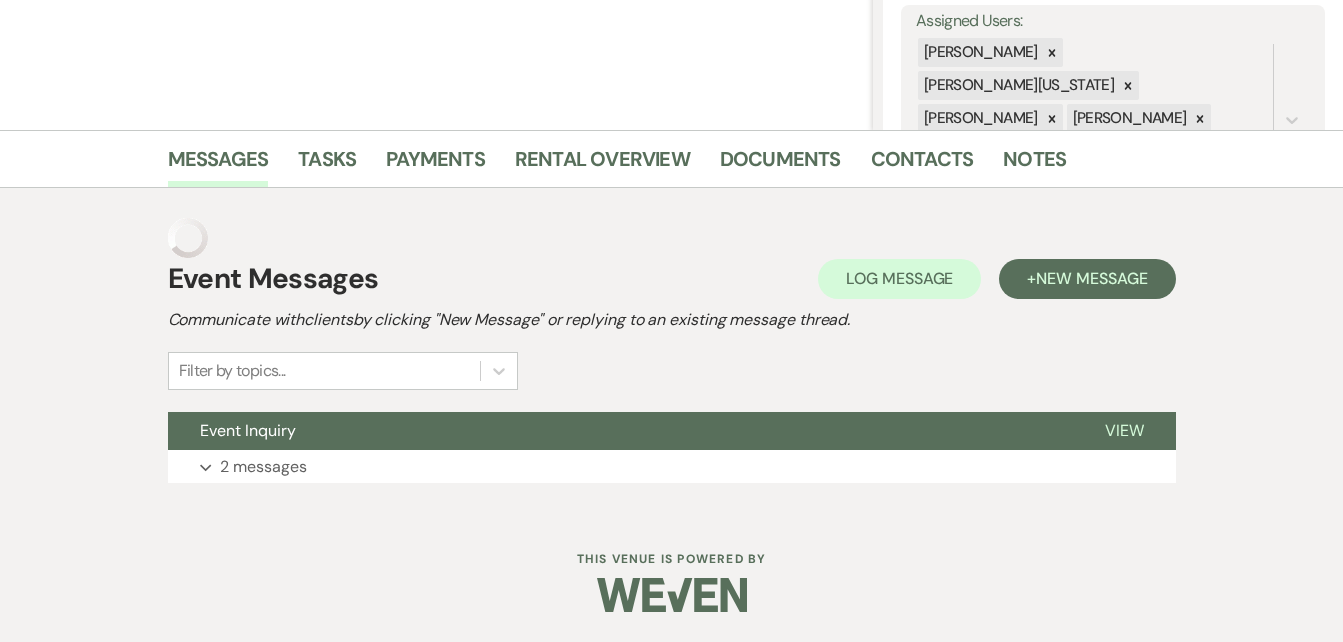 scroll, scrollTop: 332, scrollLeft: 0, axis: vertical 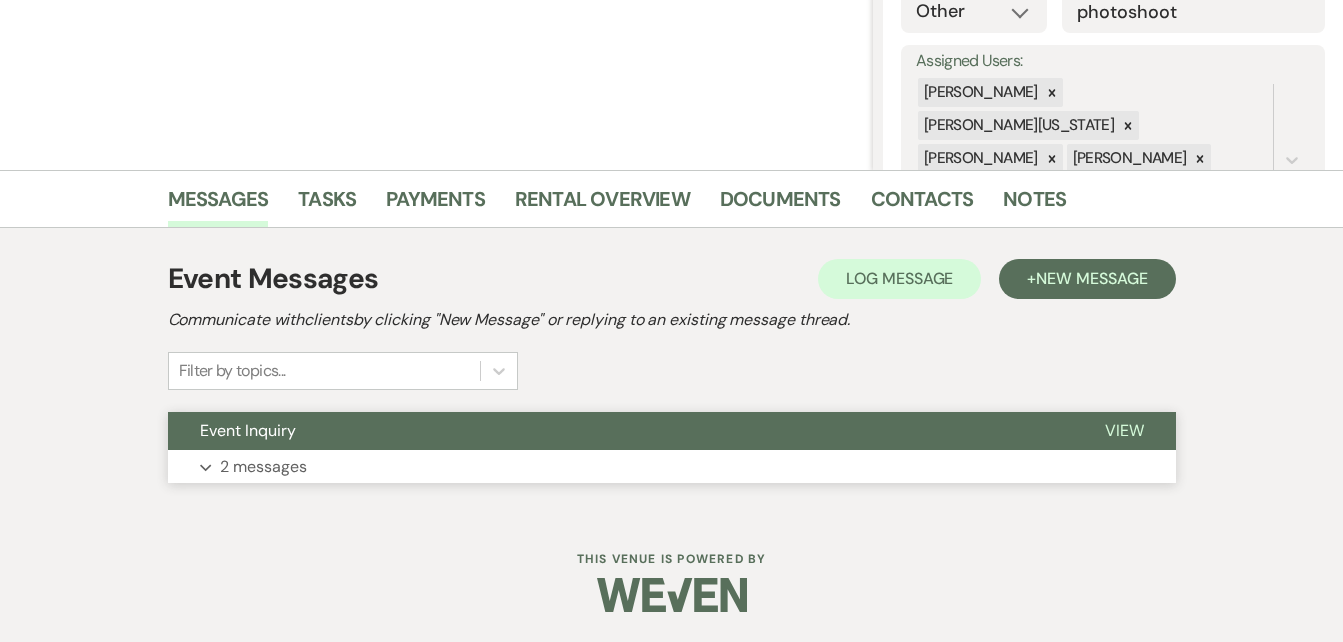 click on "Expand 2 messages" at bounding box center [672, 467] 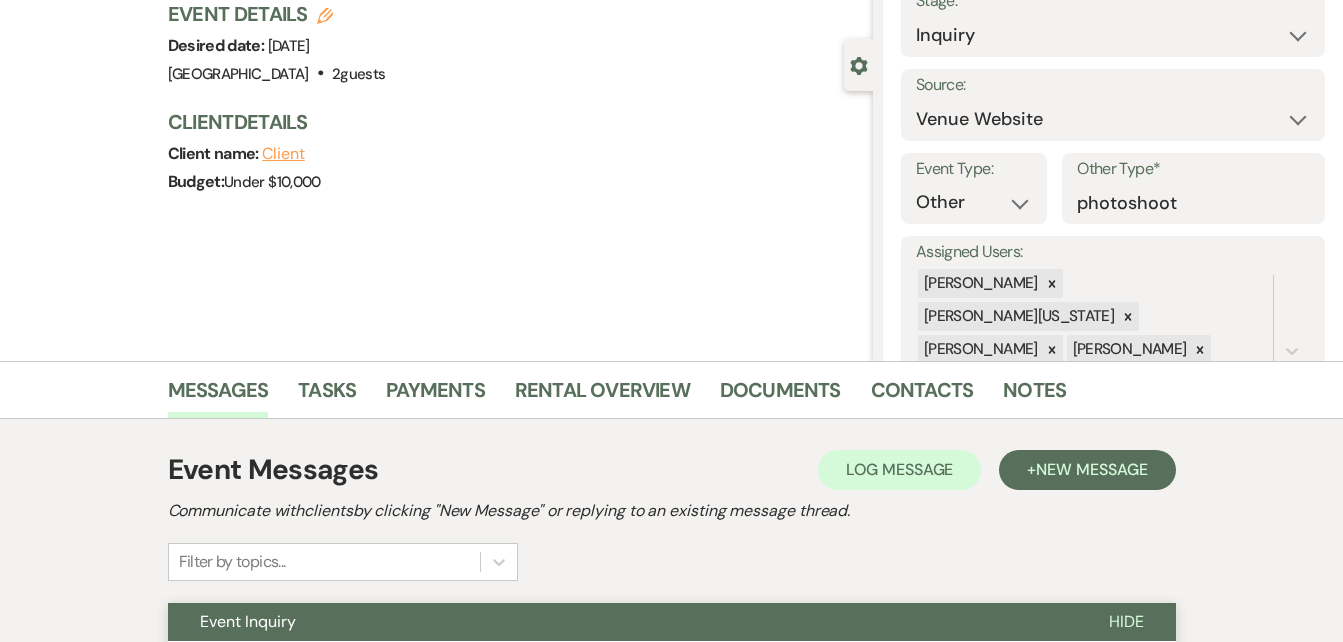 scroll, scrollTop: 0, scrollLeft: 0, axis: both 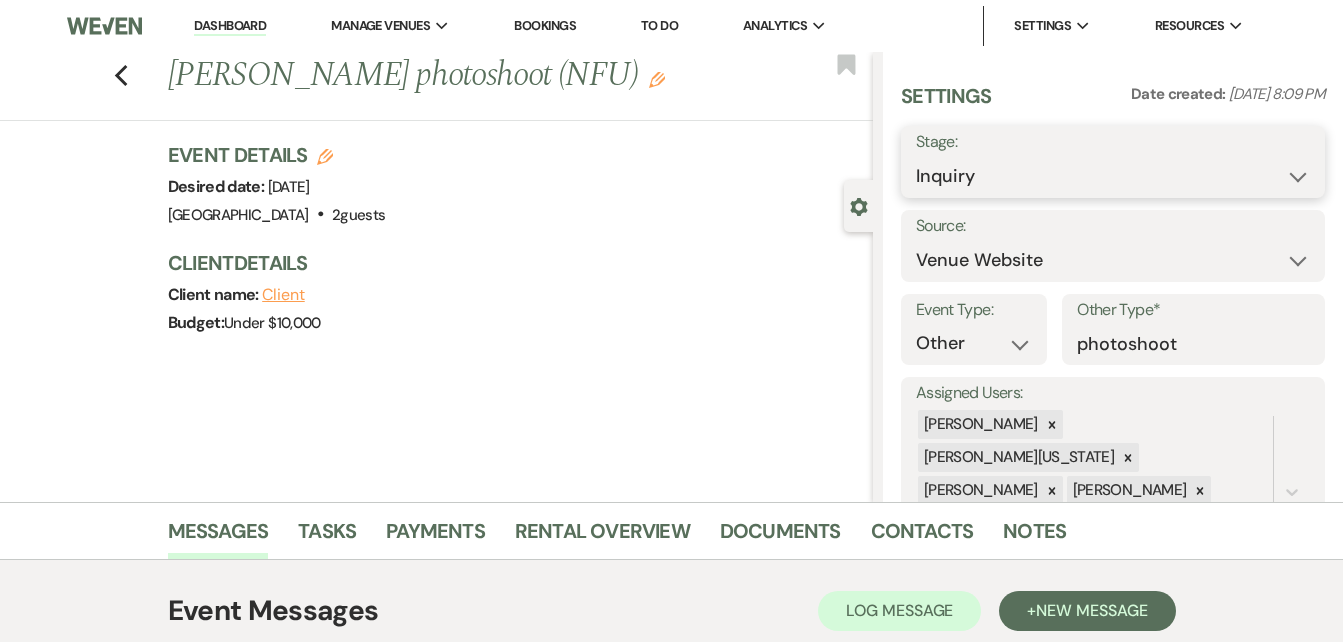 click on "Inquiry Follow Up Tour Requested Tour Confirmed Toured Proposal Sent Booked Lost" at bounding box center (1113, 176) 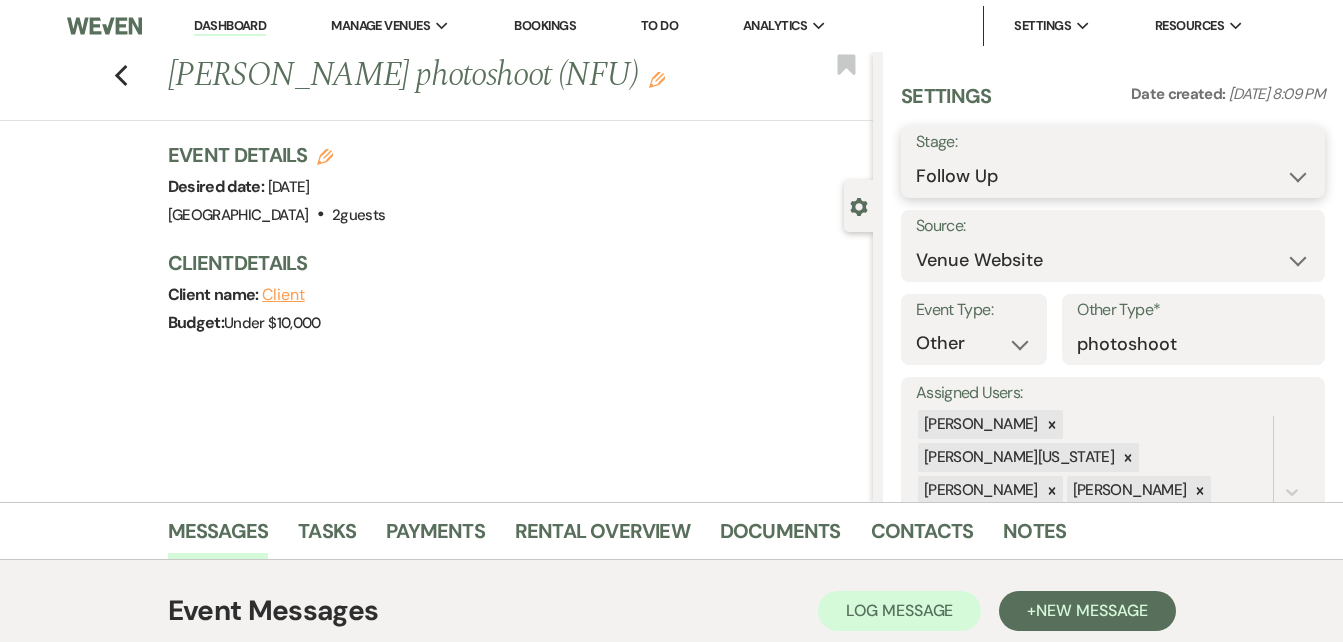 click on "Inquiry Follow Up Tour Requested Tour Confirmed Toured Proposal Sent Booked Lost" at bounding box center [1113, 176] 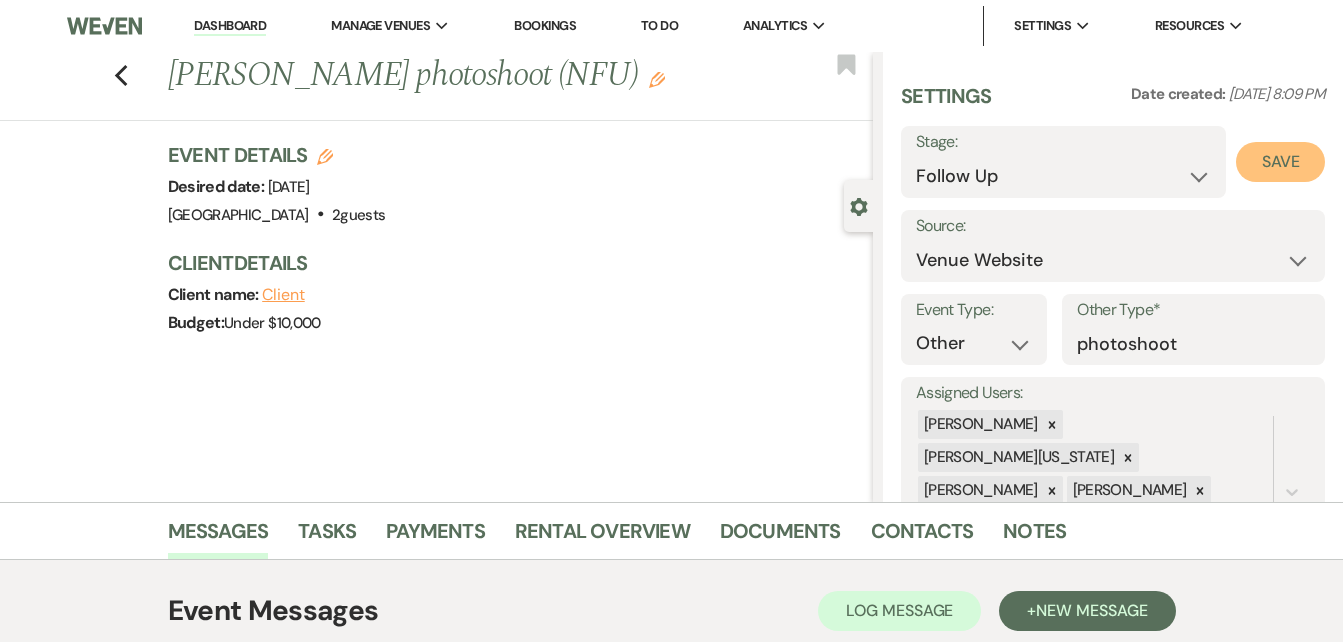 click on "Save" at bounding box center [1280, 162] 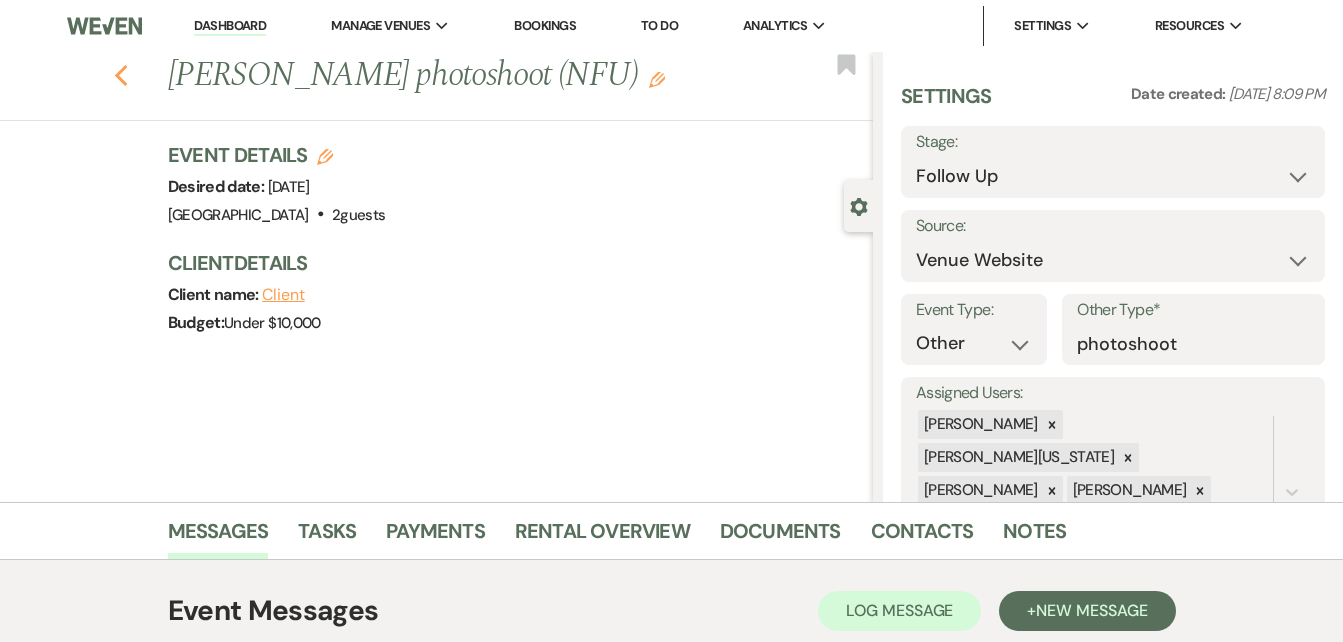 click 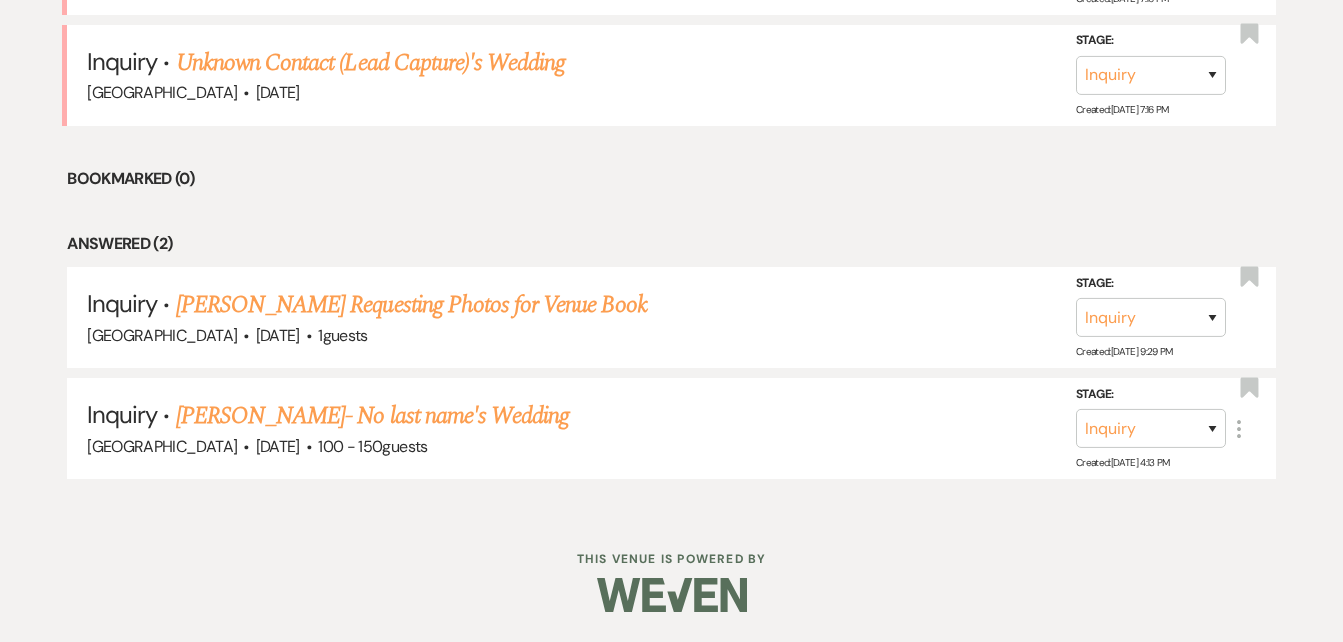 scroll, scrollTop: 1092, scrollLeft: 0, axis: vertical 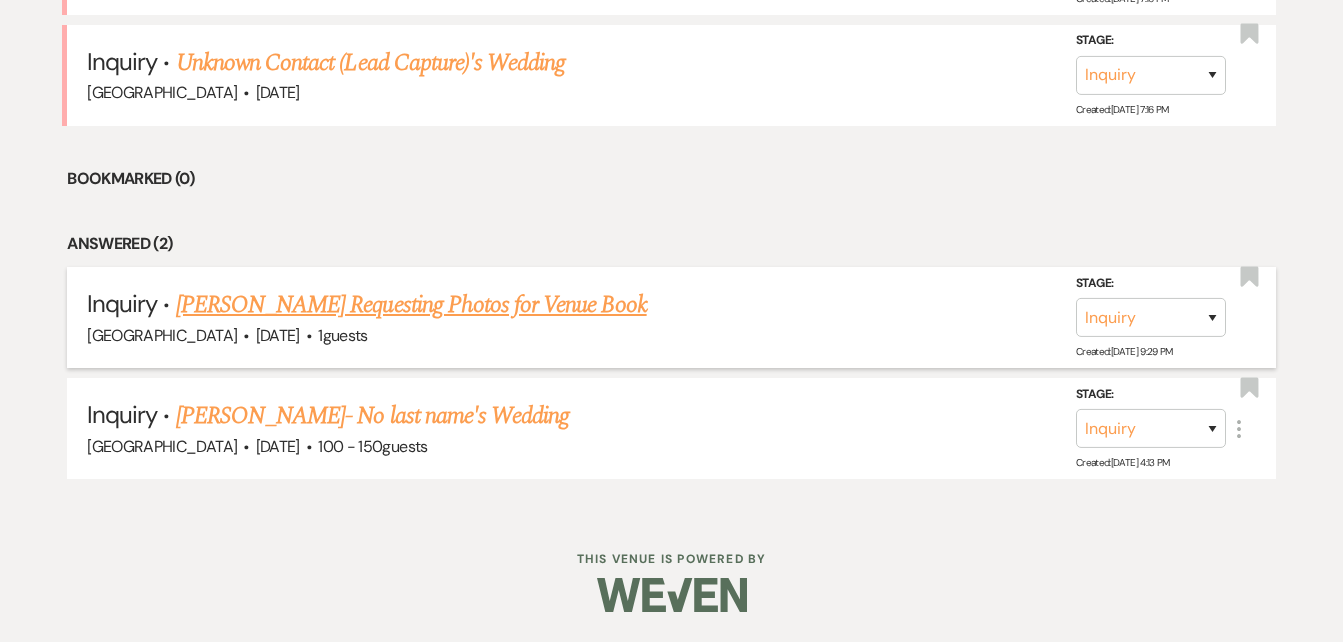 click on "Lexi Renfro's Requesting Photos for Venue Book" at bounding box center [411, 305] 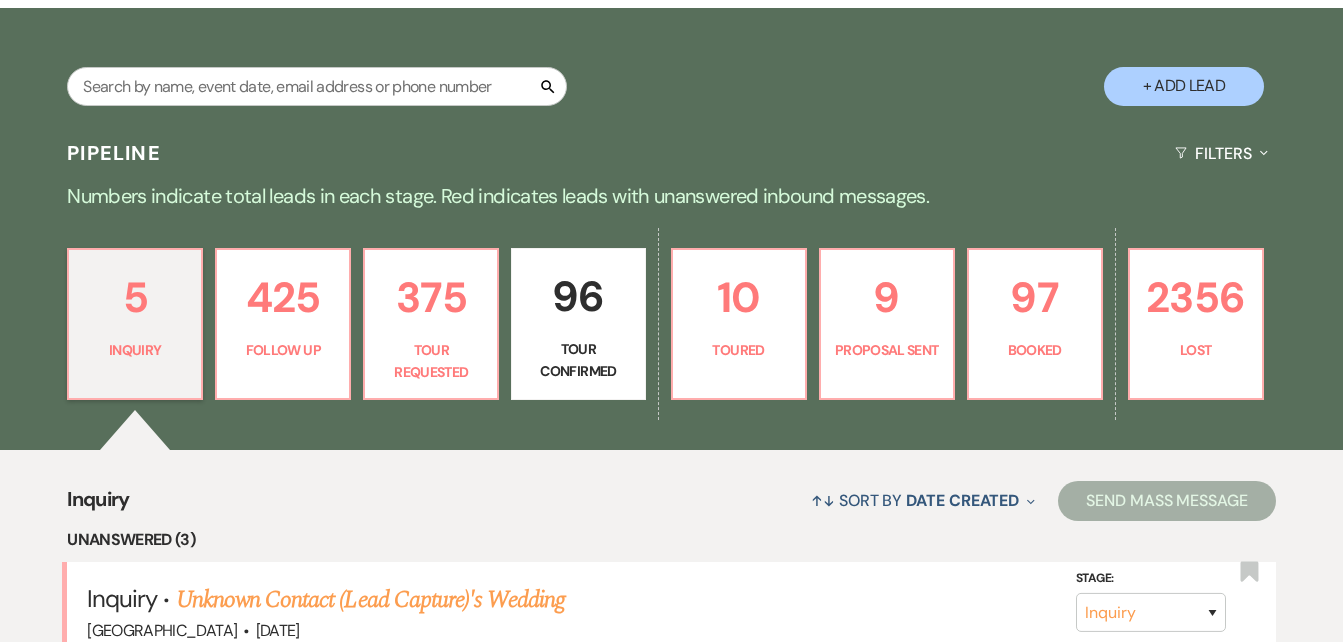 select on "5" 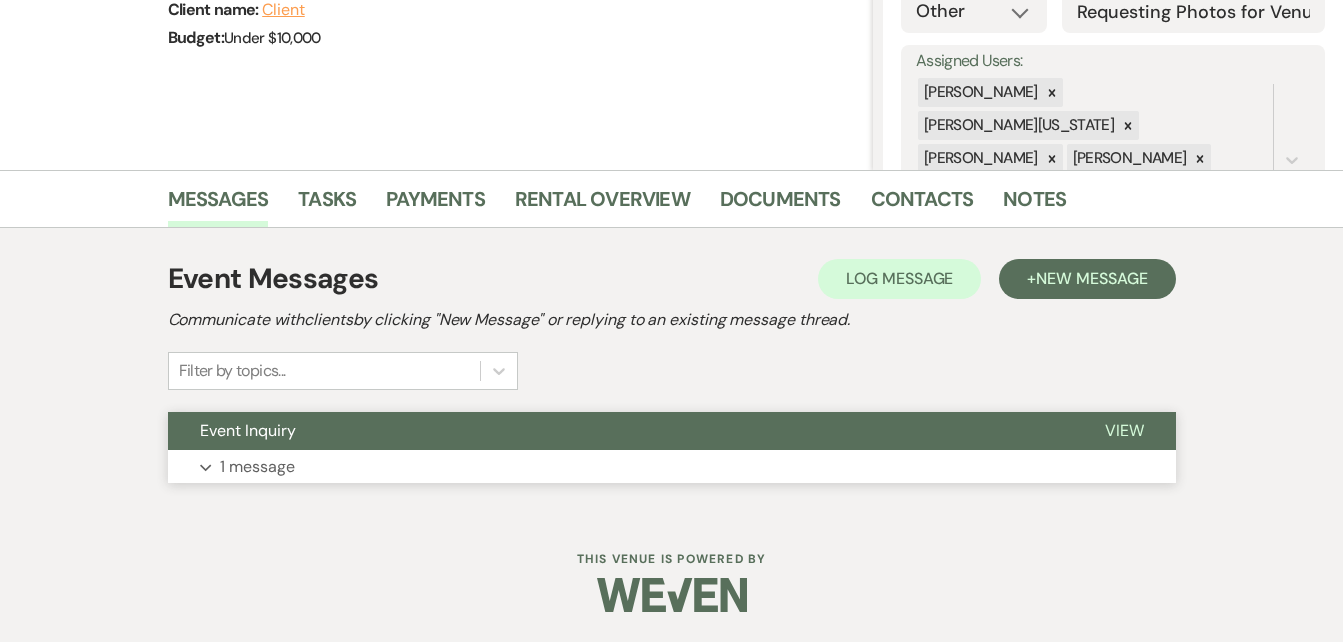 click on "Expand" 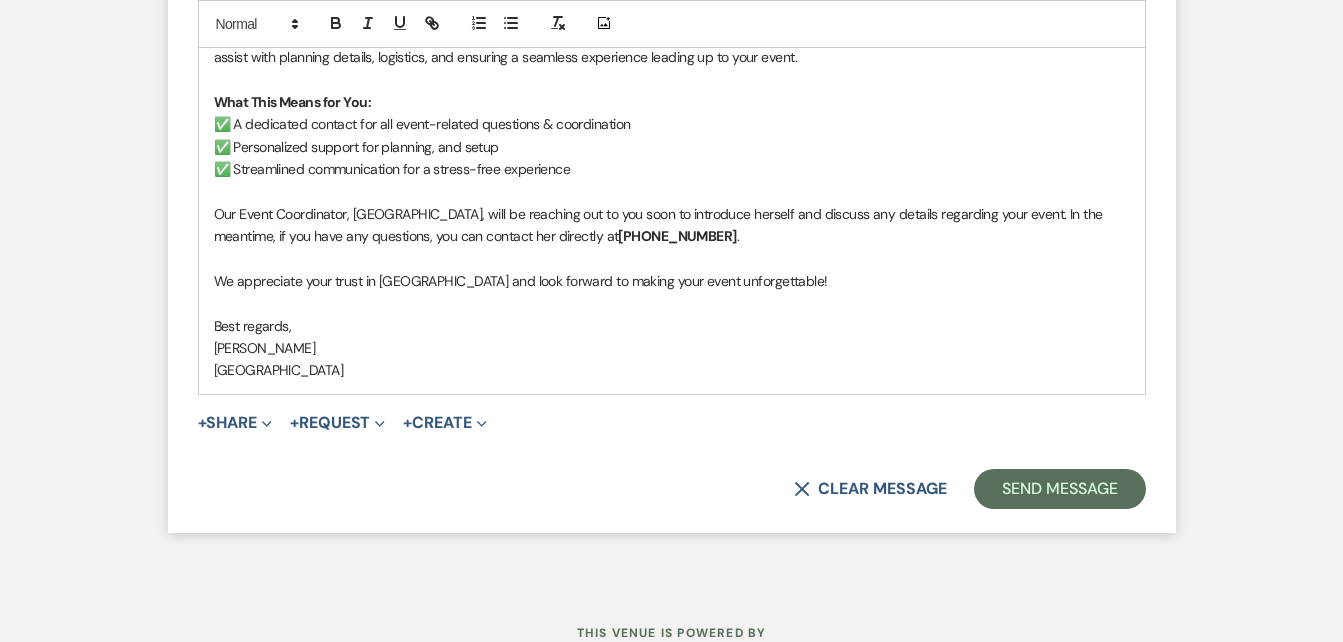 scroll, scrollTop: 1747, scrollLeft: 0, axis: vertical 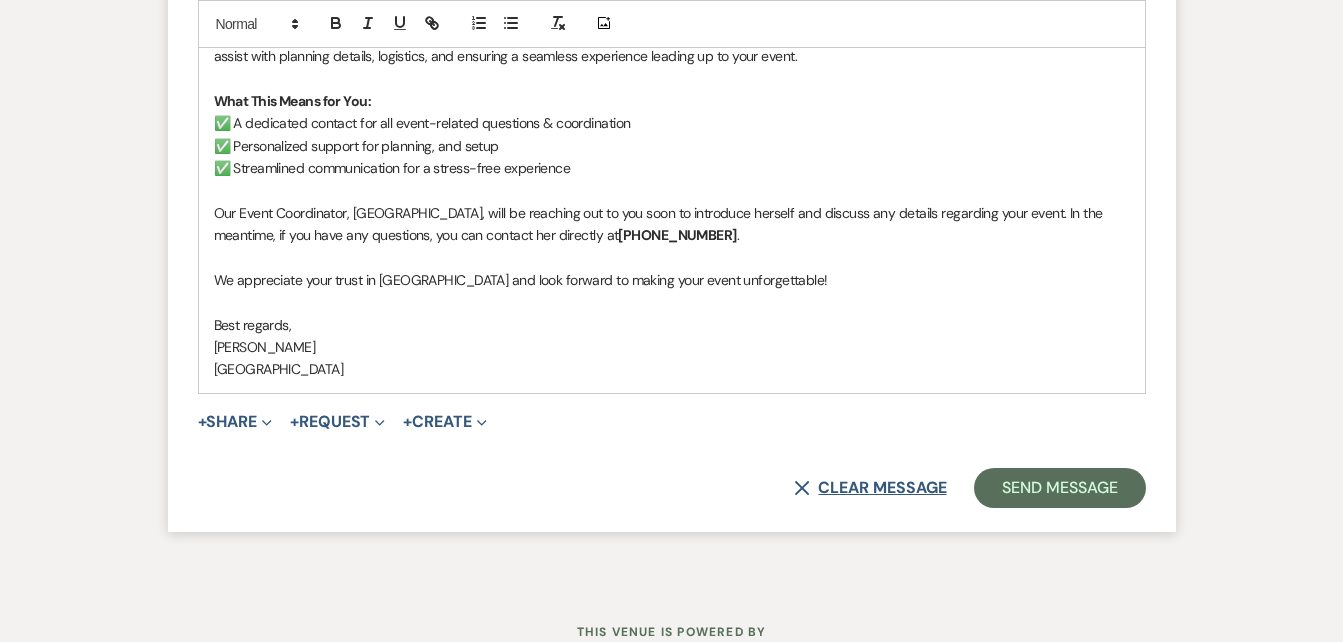 click 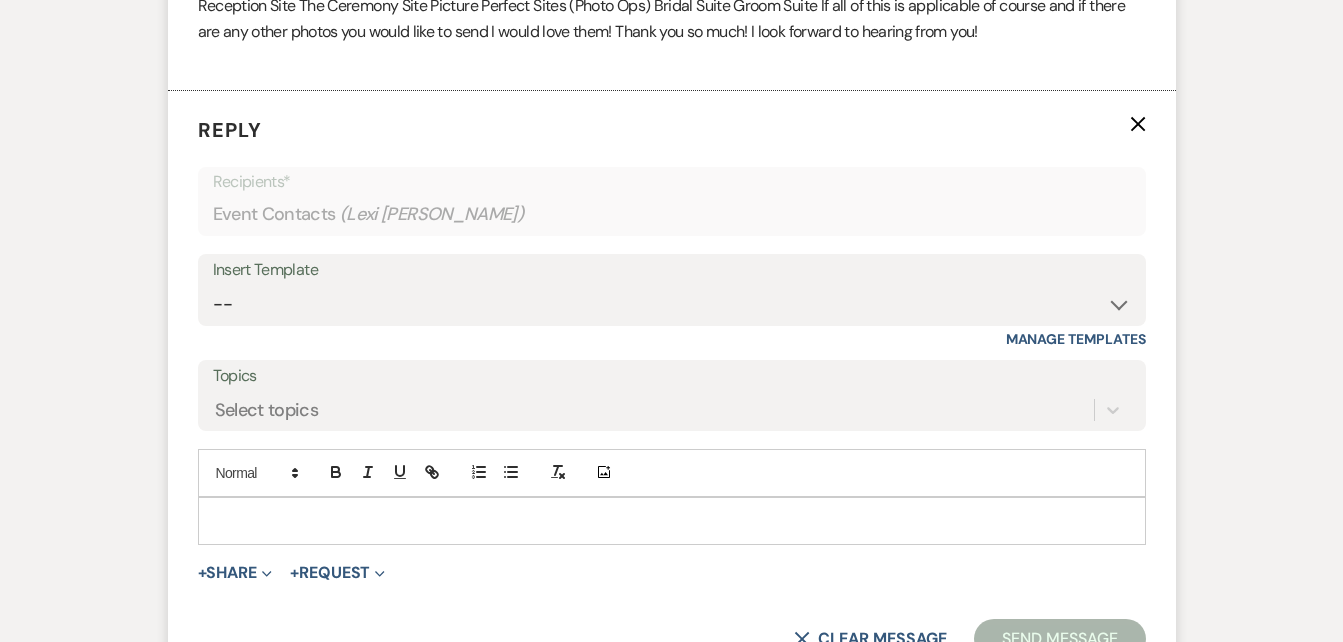 scroll, scrollTop: 1149, scrollLeft: 0, axis: vertical 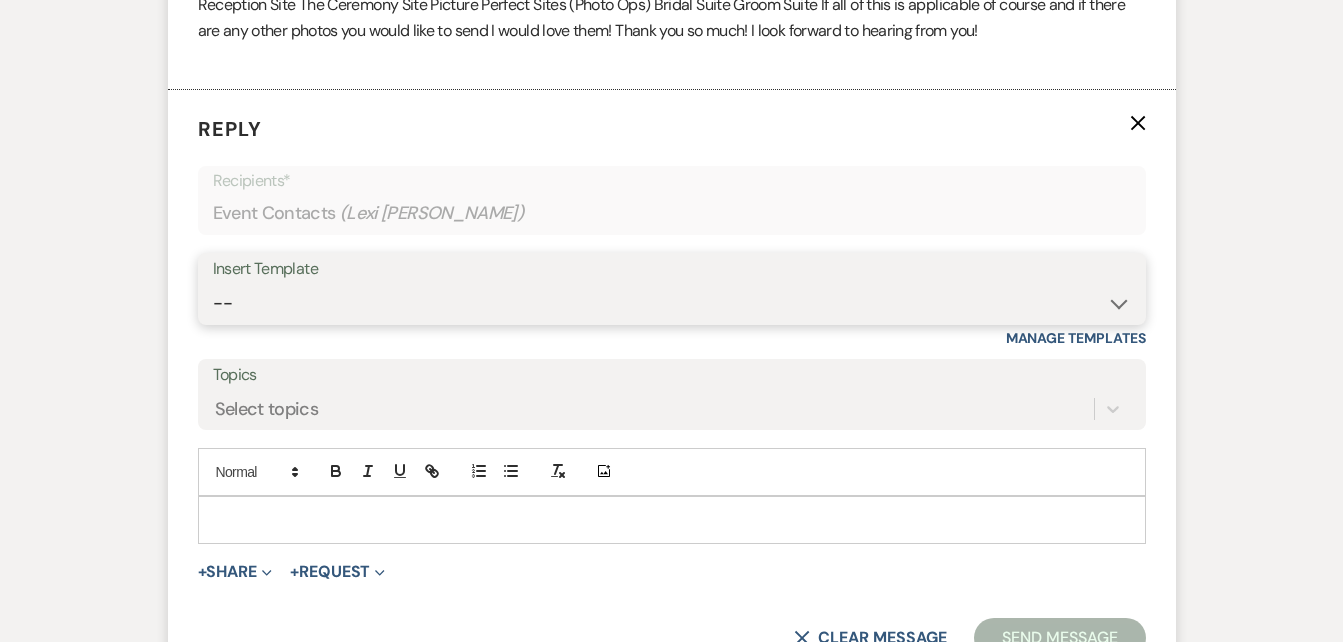 click on "-- Inquiry Follow Up Email #2  Contract Sending Template Payment Template Rental Fee Closing Inquiry - Email #3 Initial Inquiry Response Thank you for Touring Sorry We Missed You for Your Tour Personalized Quote NON-WEDDING - BALLROOM ADD-ON'S Quote Template Personalized Quote- WEDDING EDITION Questionnaire QUOTE FOLLOW UP #1 Blank- Imani Signature  Final Inquiry Email QUOTE FOLLOW UP #2 Weven Planning Portal Introduction (Booked Events) Security Deposit Payment Template  Special Pricing Late Payment  No Trailrides Date Unavailable  Event Coordinator Information May Specials  BOUTIQUE WEDDINGS  Photoshoot Package" at bounding box center (672, 303) 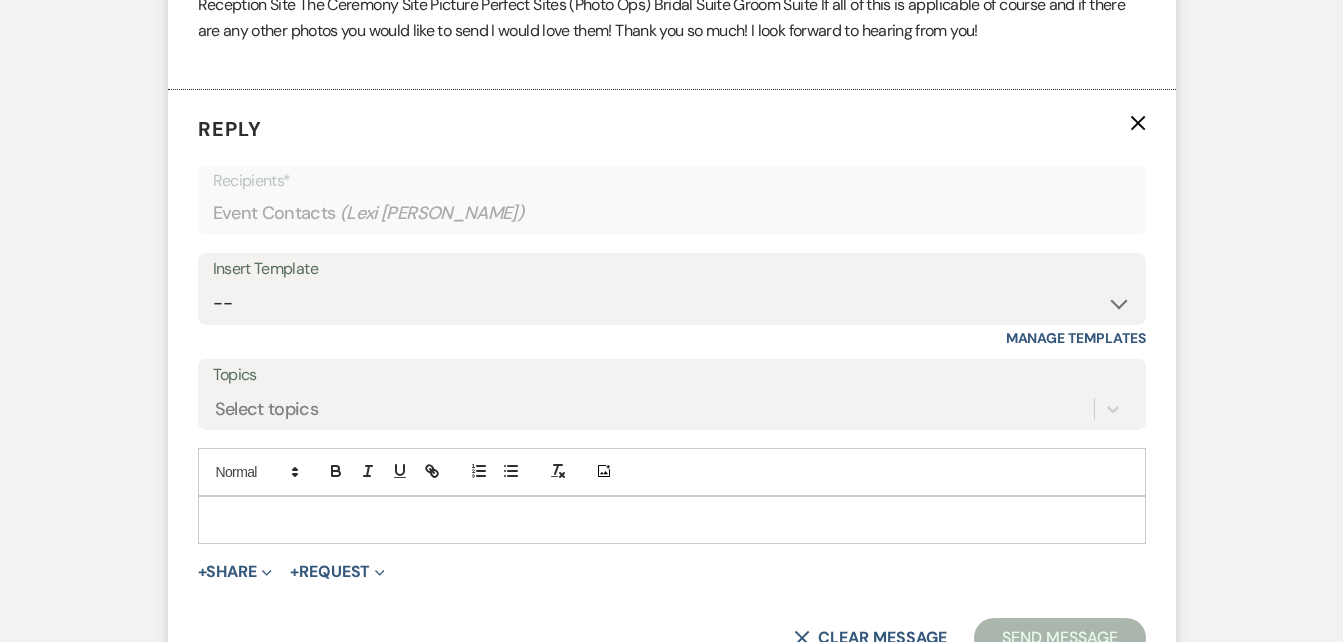 click on "Messages Tasks Payments Rental Overview Documents Contacts Notes Event Messages   Log Log Message +  New Message Communicate with  clients  by clicking "New Message" or replying to an existing message thread. Filter by topics... Event Inquiry Hide Lexi Renfro Jul 14, 2025, 9:29 PM
From : Lexi Renfro (Event Planner)
Event : Lexi Renfro's Requesting Photos for Venue Book
Desired date : August 2nd 2025
Anticipated guest count : 1
Vision : (unknown)
Source : Venue Website
Budget : Under $10,000
Pinterest inspiration : (unknown)
Message :
Reply   X Recipients* Event Contacts   ( Lexi Renfro )   Insert Template   -- Inquiry Follow Up Email #2  Contract Sending Template Payment Template Rental Fee Closing Inquiry - Email #3 Initial Inquiry Response Thank you for Touring Sorry We Missed You for Your Tour Personalized Quote NON-WEDDING - BALLROOM ADD-ON'S Quote Template Personalized Quote- WEDDING EDITION Questionnaire QUOTE FOLLOW UP #1 Blank- Imani Signature  Final Inquiry Email Topics" at bounding box center (671, 44) 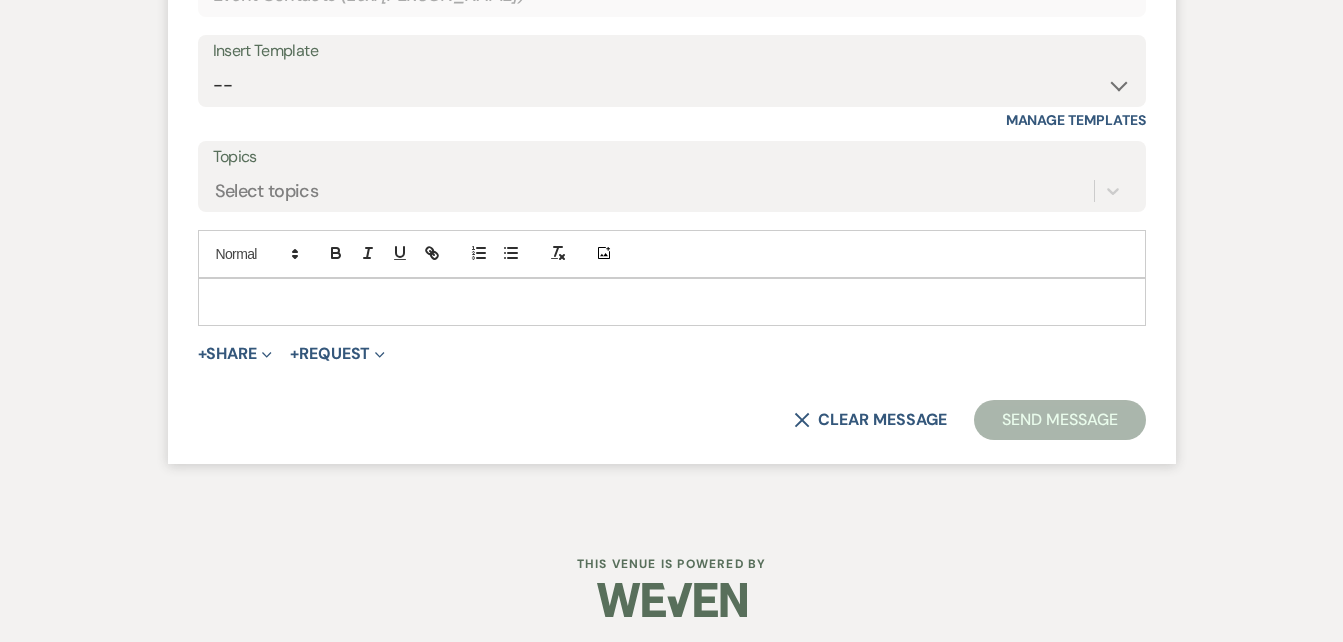 scroll, scrollTop: 1368, scrollLeft: 0, axis: vertical 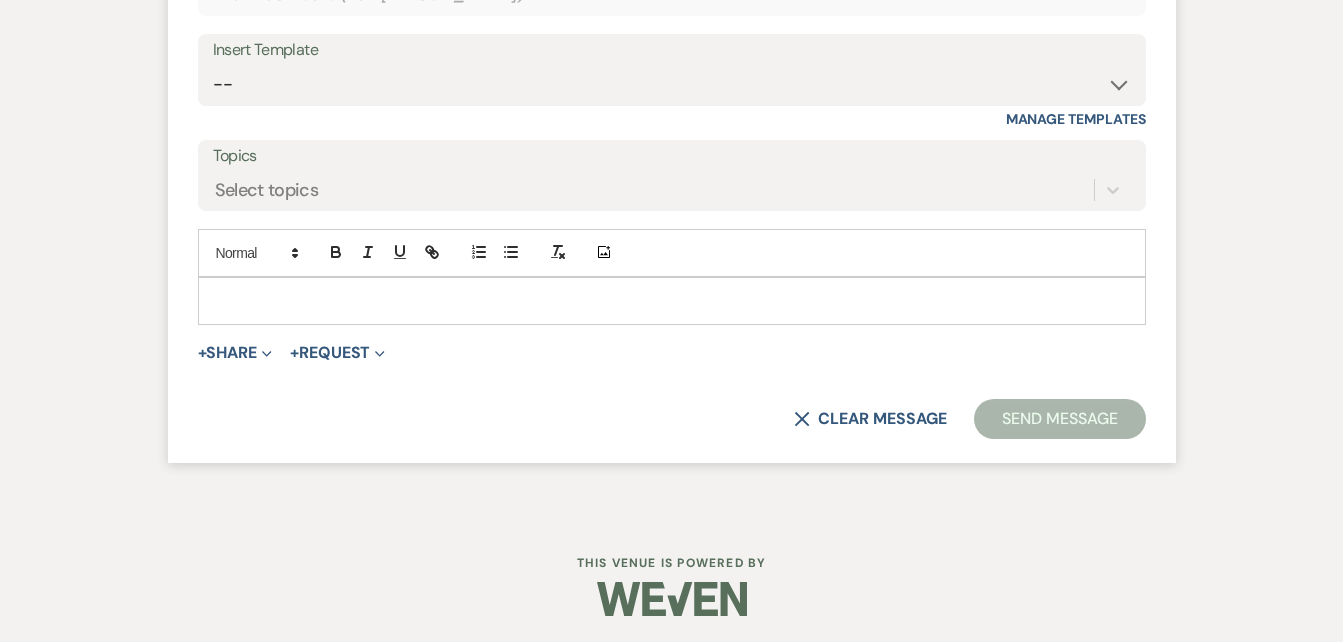 type 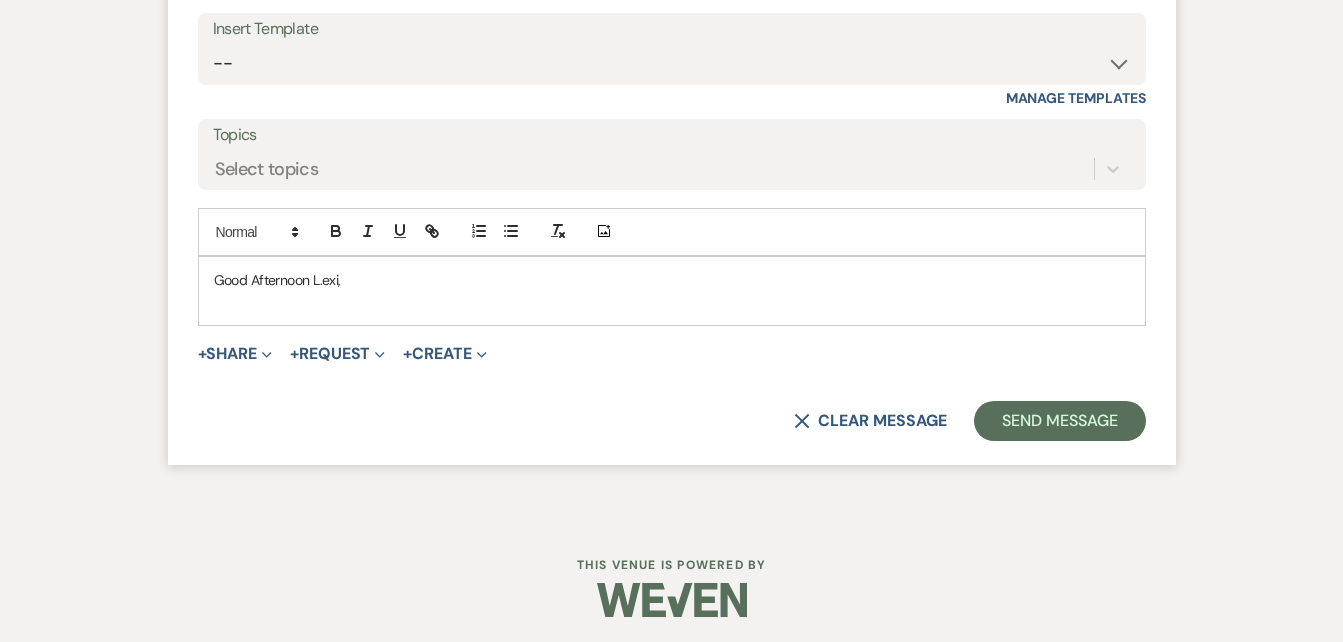 scroll, scrollTop: 1390, scrollLeft: 0, axis: vertical 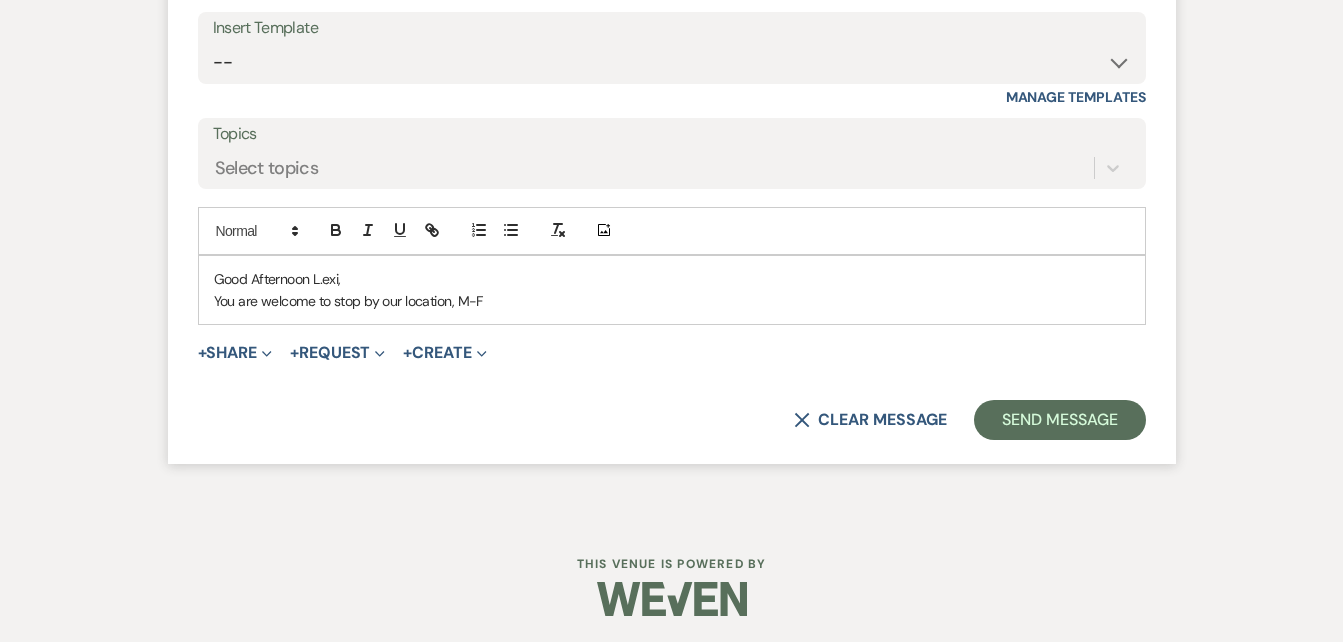 click on "You are welcome to stop by our location, M-F" at bounding box center [672, 301] 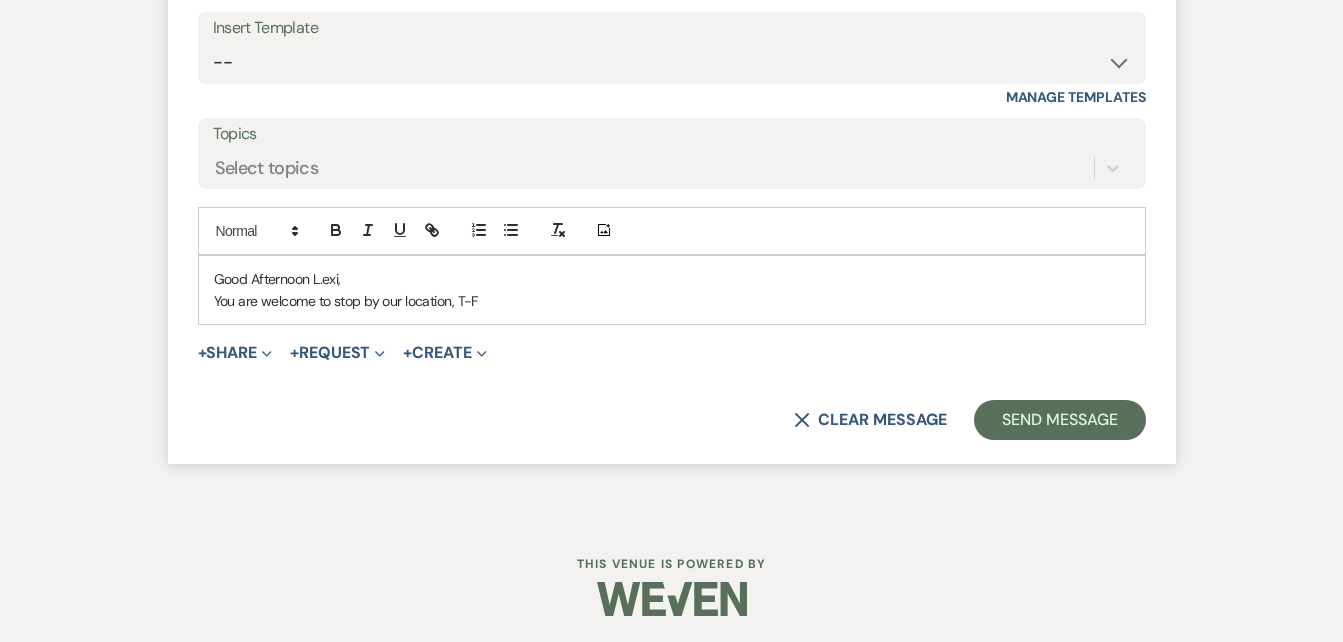 click on "You are welcome to stop by our location, T-F" at bounding box center [672, 301] 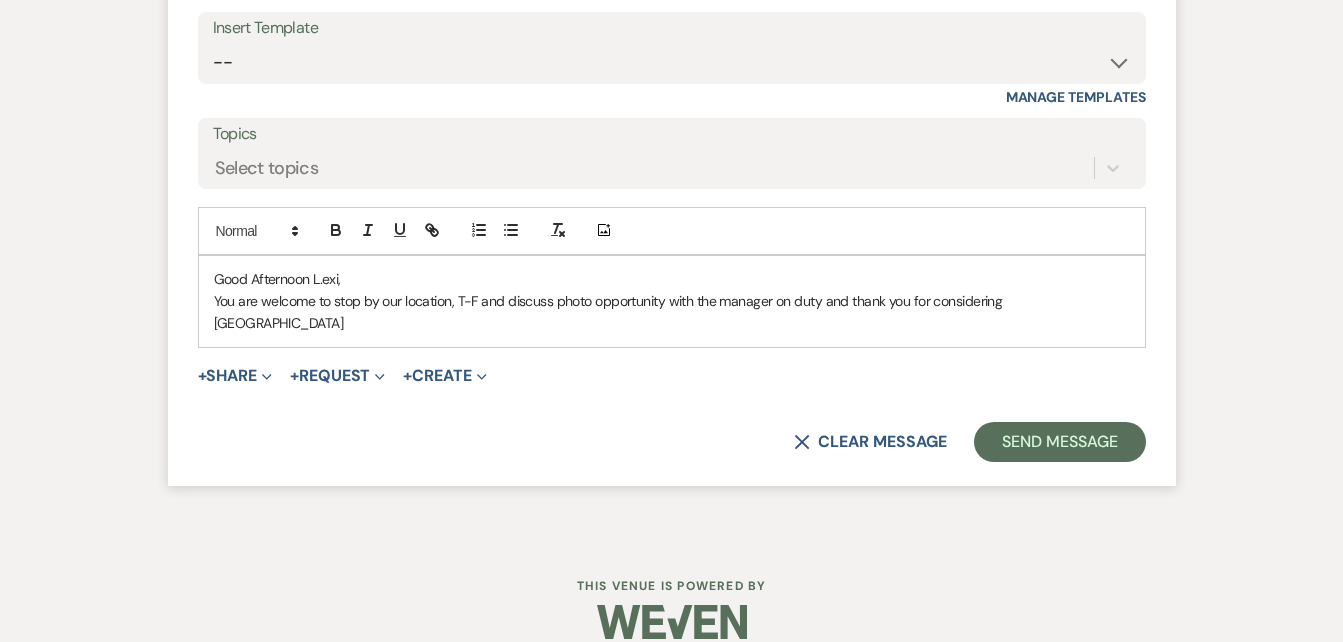 click on "You are welcome to stop by our location, T-F and discuss photo opportunity with the manager on duty and thank you for considering Enon Ranch" at bounding box center [672, 312] 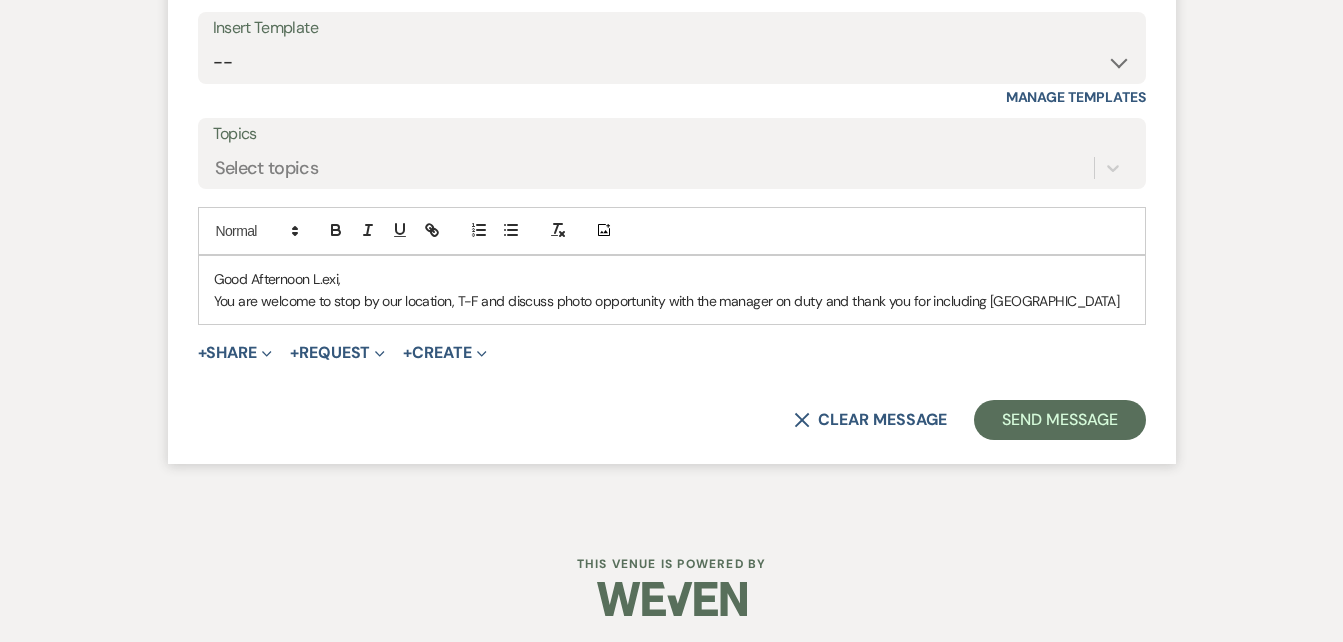 click on "You are welcome to stop by our location, T-F and discuss photo opportunity with the manager on duty and thank you for including Enon Ranch" at bounding box center (672, 301) 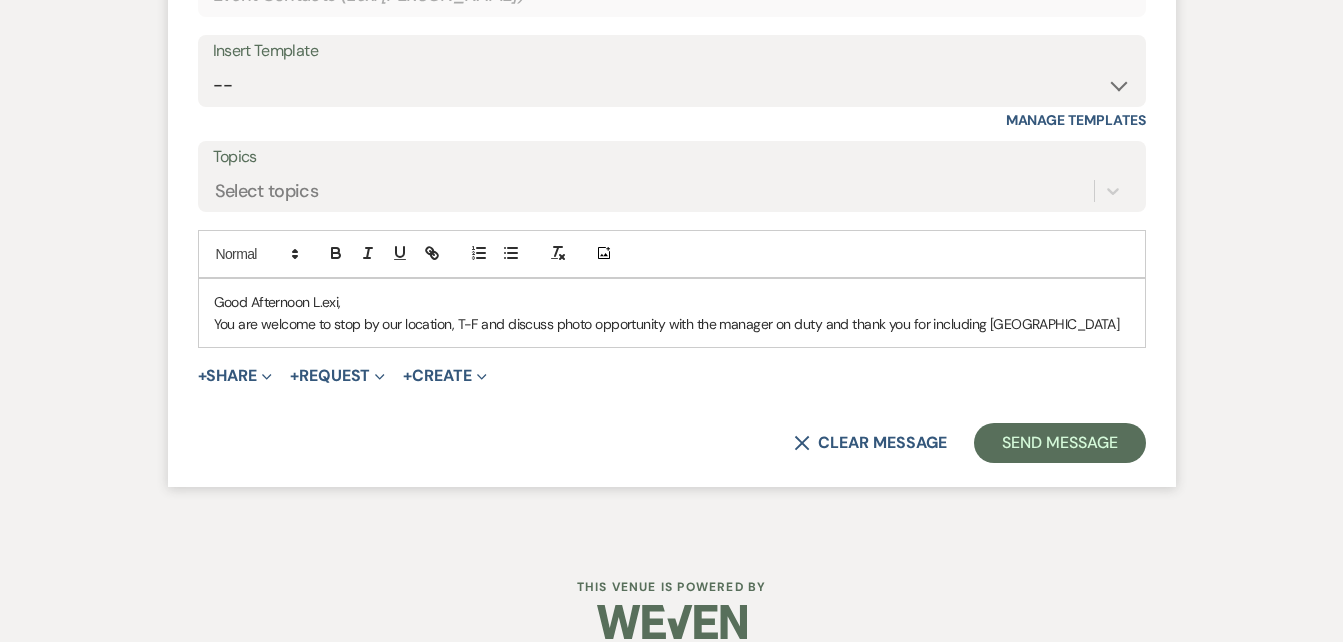 scroll, scrollTop: 1394, scrollLeft: 0, axis: vertical 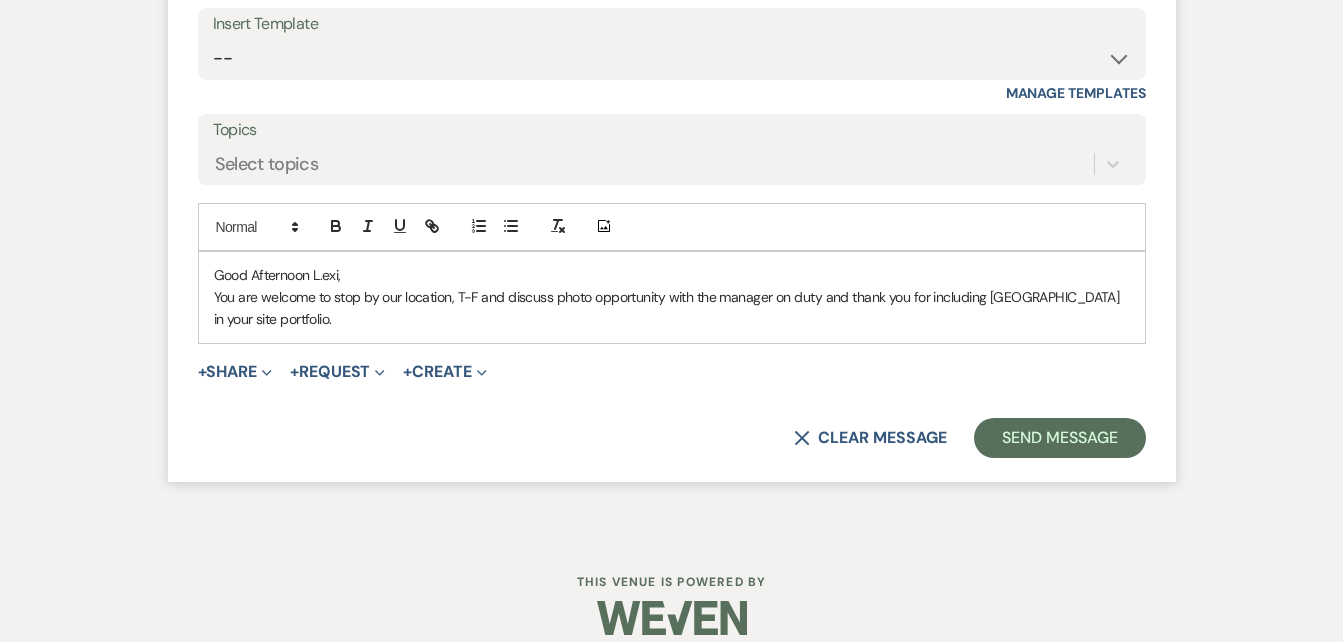 click on "You are welcome to stop by our location, T-F and discuss photo opportunity with the manager on duty and thank you for including Enon Ranch in your site portfolio." at bounding box center (672, 308) 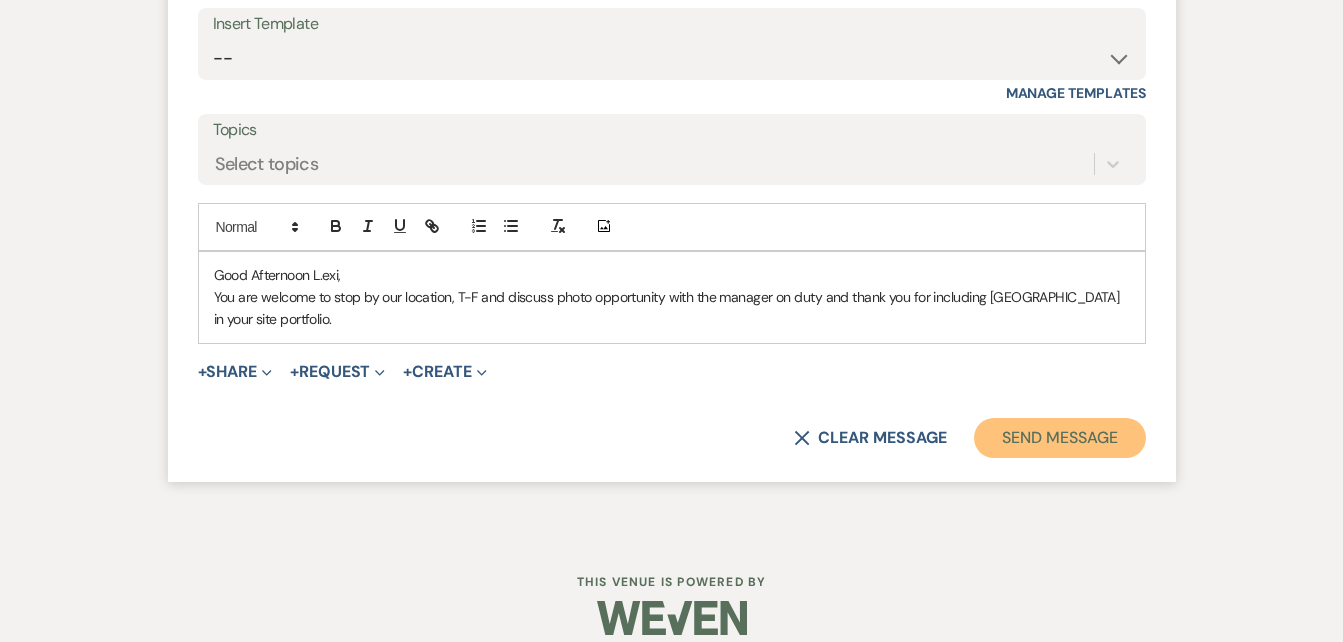 click on "Send Message" at bounding box center (1059, 438) 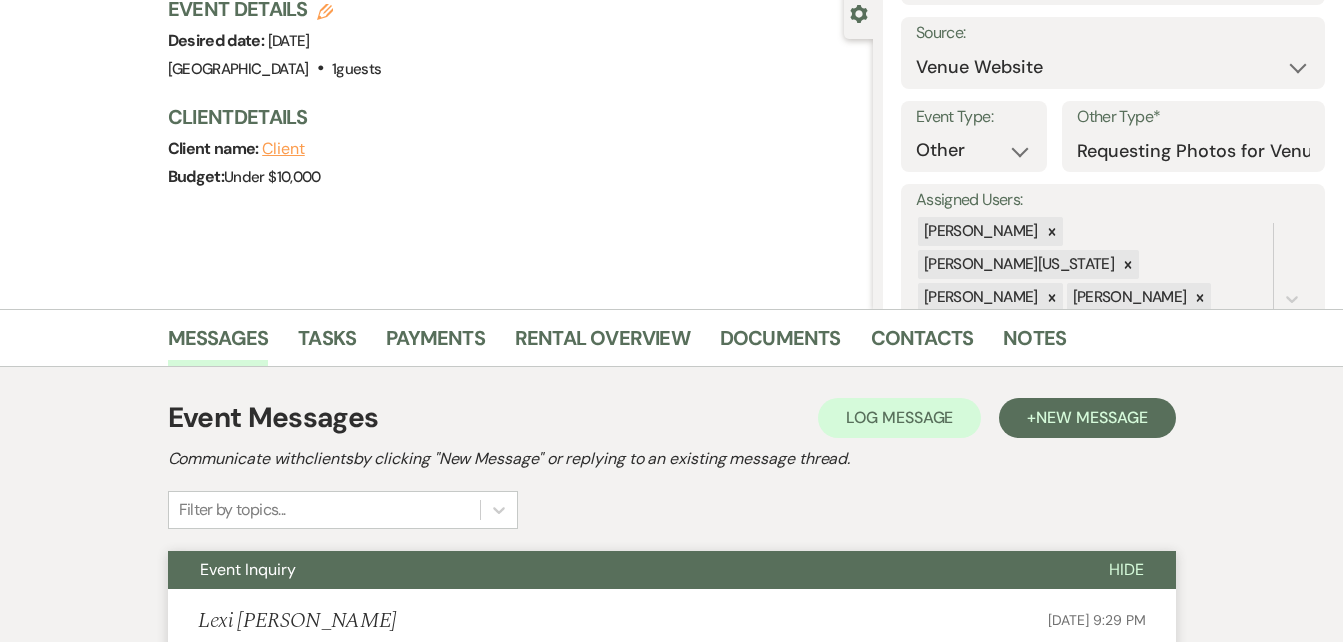 scroll, scrollTop: 0, scrollLeft: 0, axis: both 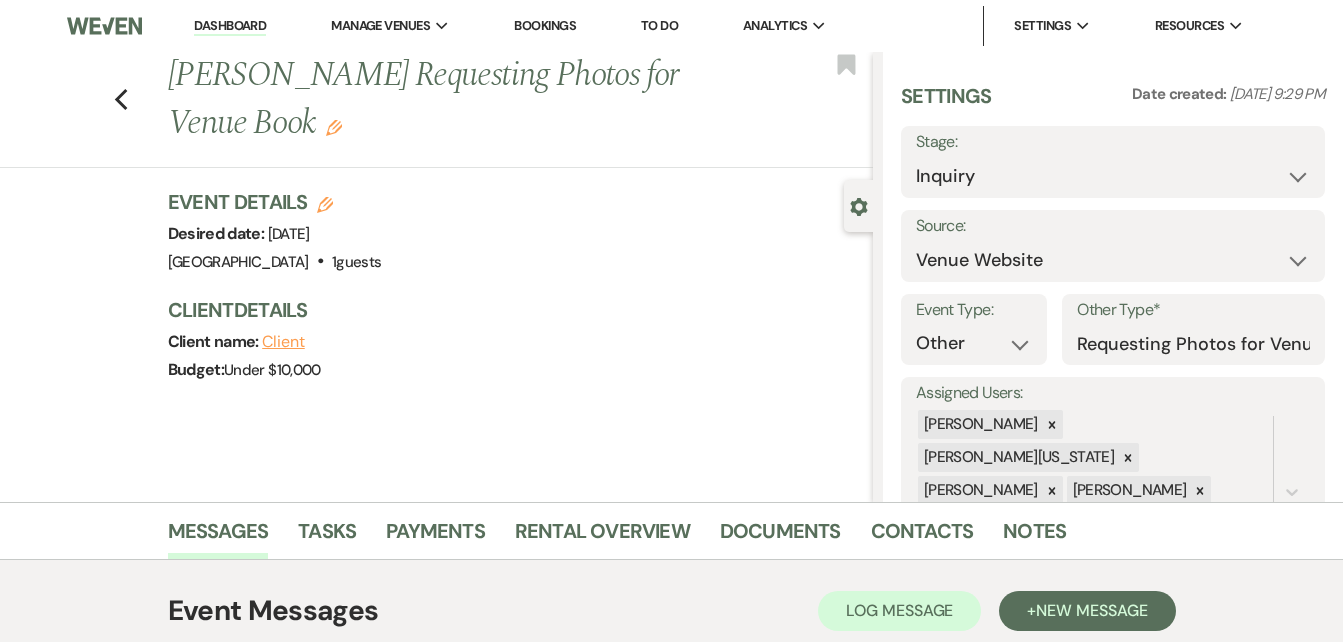 click on "Edit" 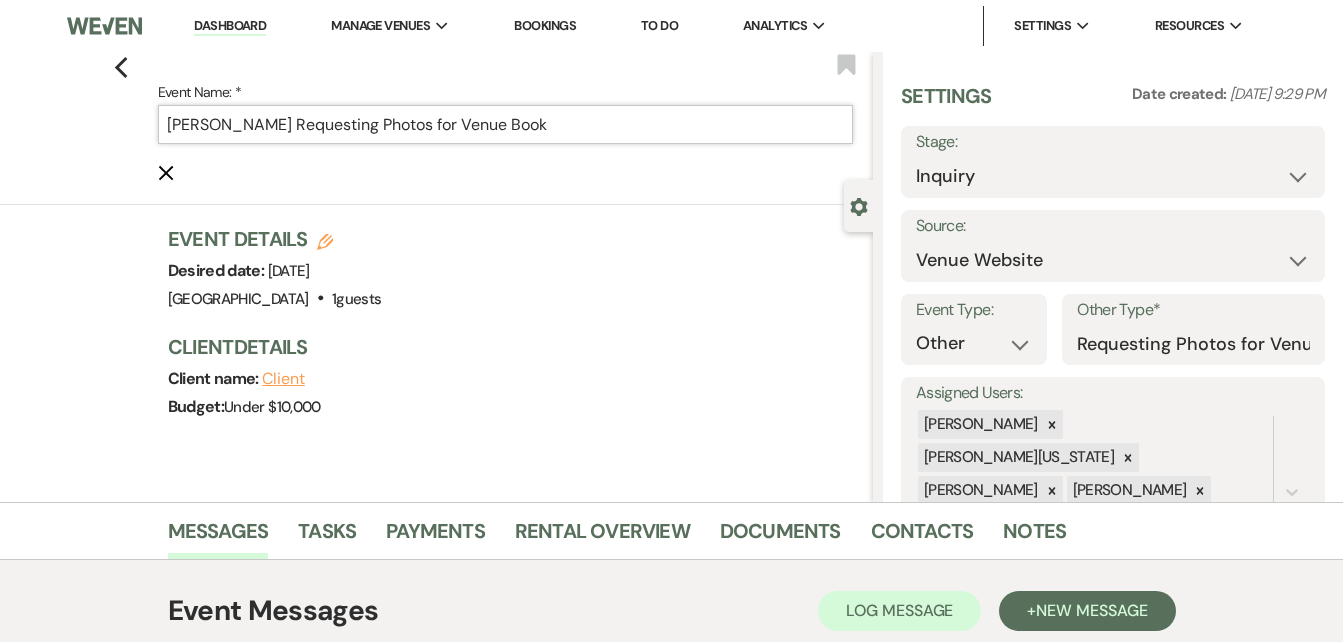 click on "Lexi Renfro's Requesting Photos for Venue Book" at bounding box center [505, 124] 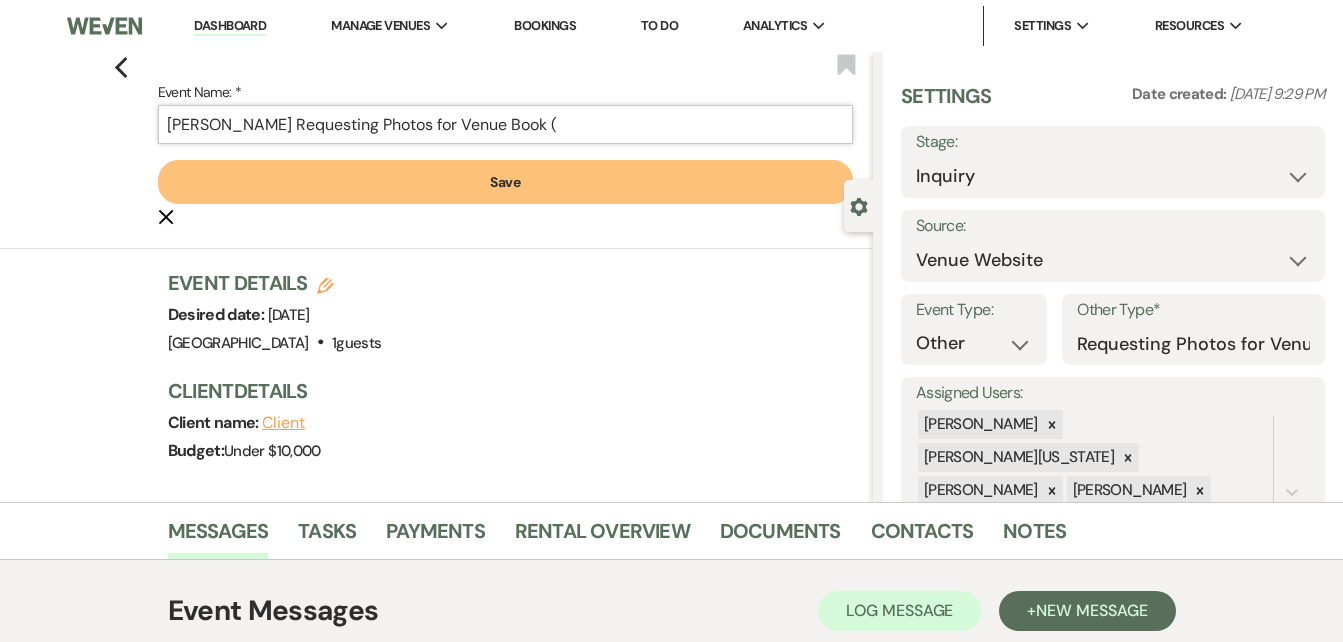 click on "Lexi Renfro's Requesting Photos for Venue Book (" at bounding box center [505, 124] 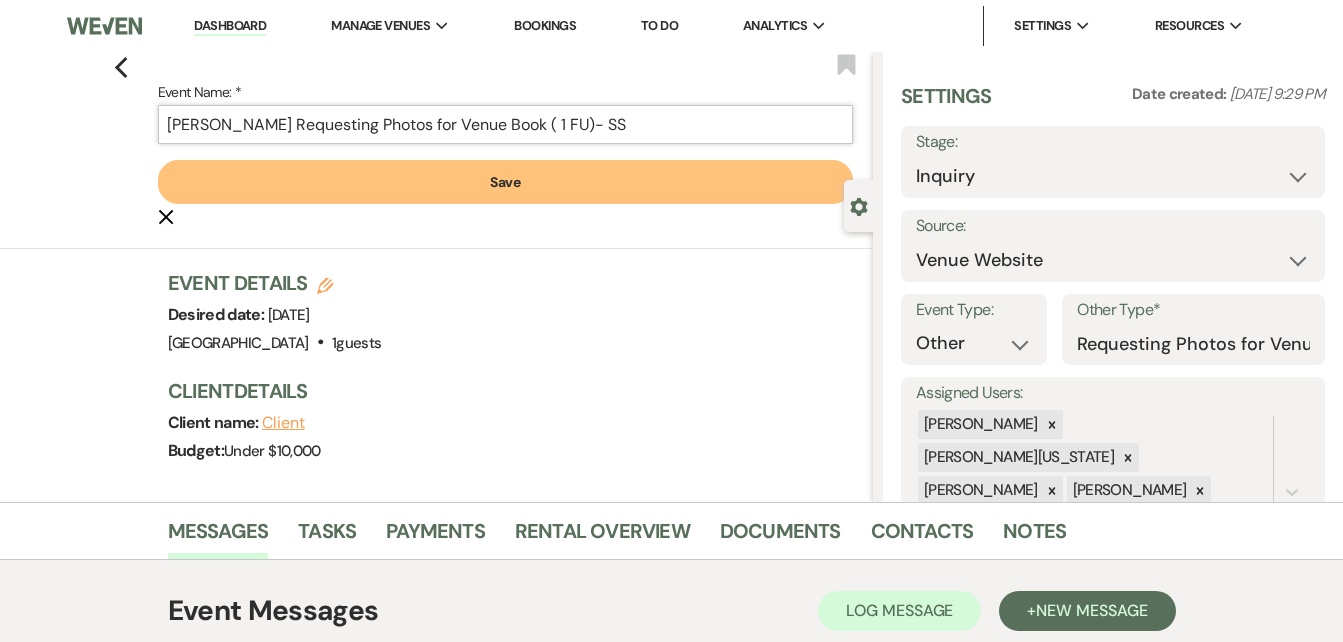 click on "Lexi Renfro's Requesting Photos for Venue Book ( 1 FU)- SS" at bounding box center [505, 124] 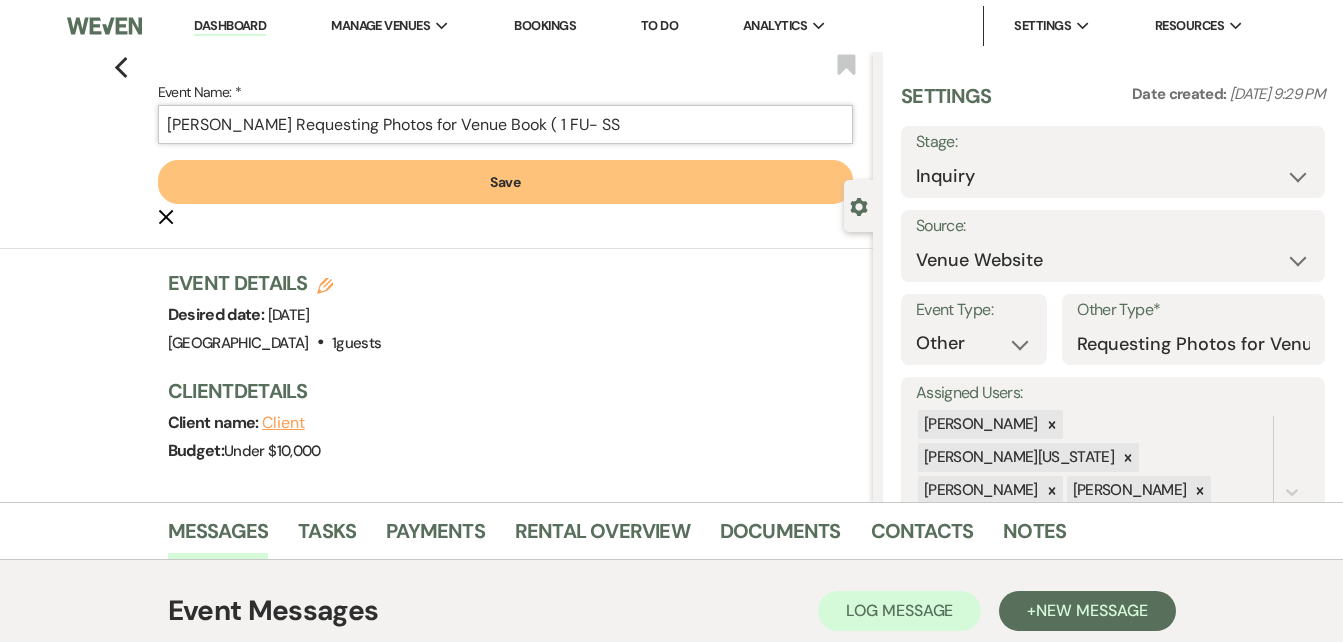 click on "Lexi Renfro's Requesting Photos for Venue Book ( 1 FU- SS" at bounding box center (505, 124) 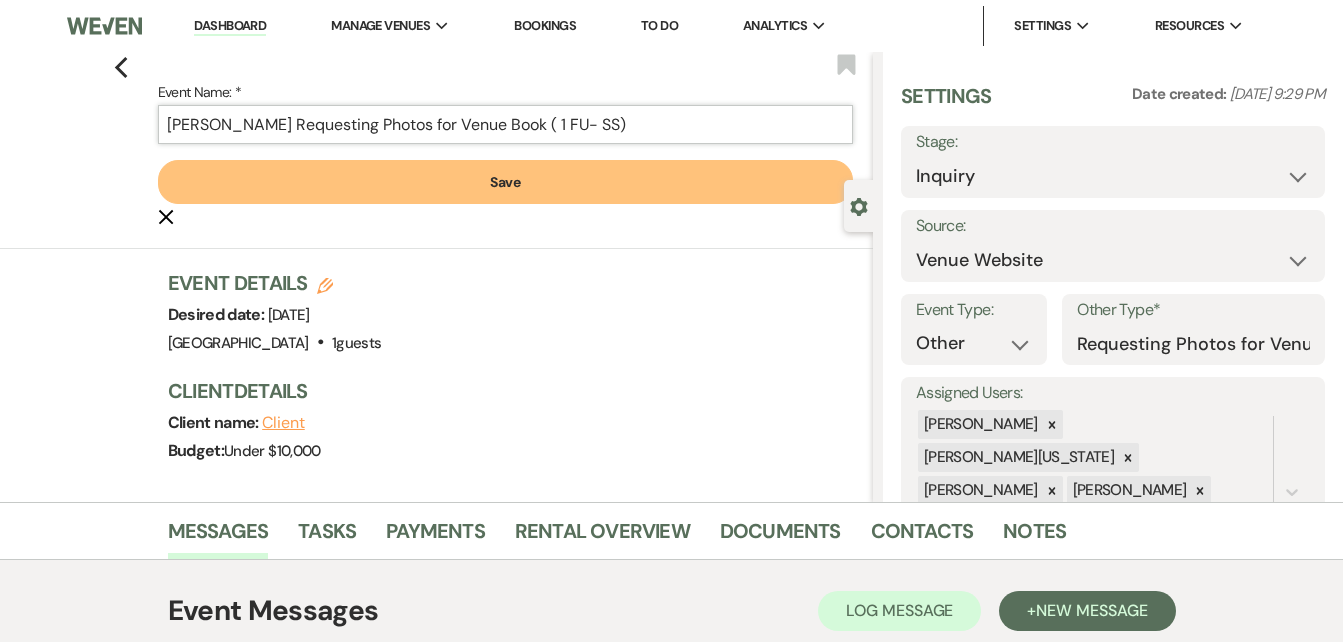 type on "[PERSON_NAME] Requesting Photos for Venue Book ( 1 FU- SS)" 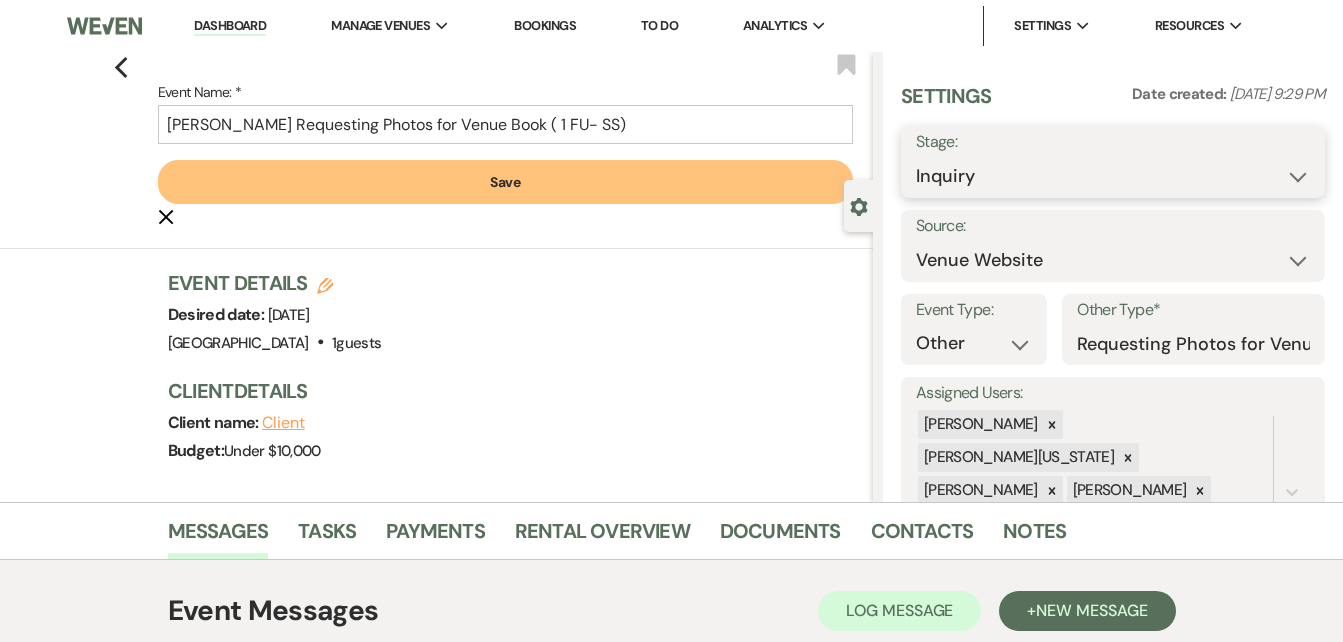 click on "Inquiry Follow Up Tour Requested Tour Confirmed Toured Proposal Sent Booked Lost" at bounding box center [1113, 176] 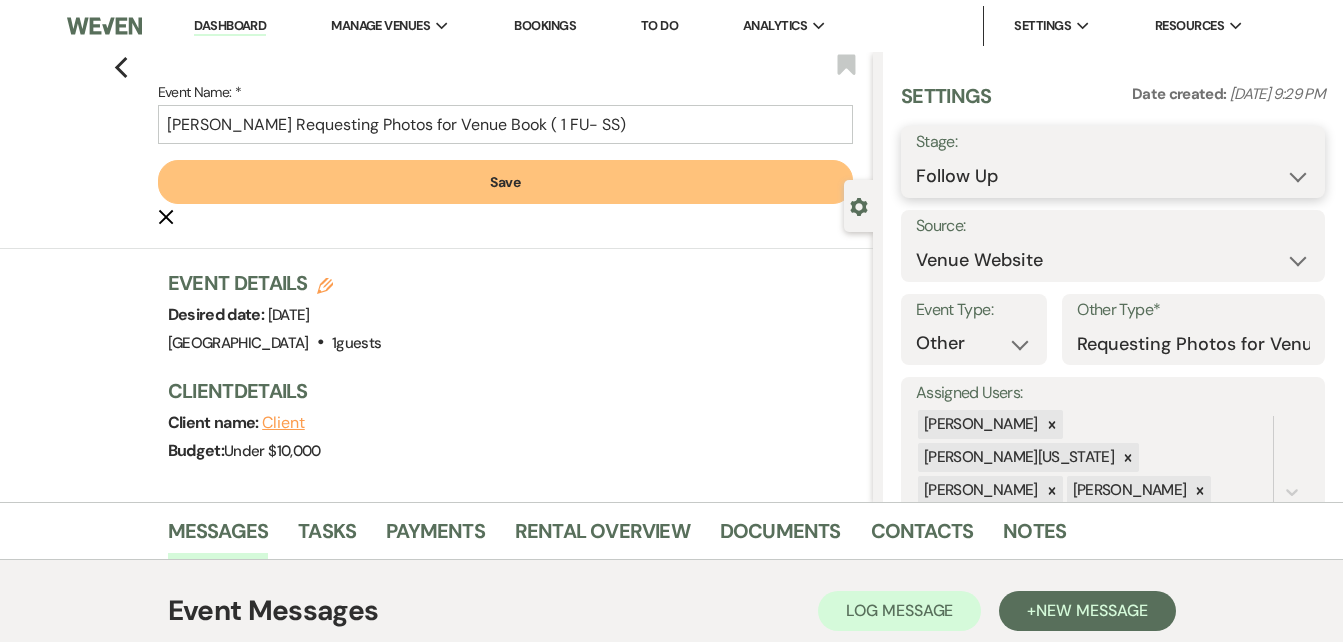 click on "Inquiry Follow Up Tour Requested Tour Confirmed Toured Proposal Sent Booked Lost" at bounding box center (1113, 176) 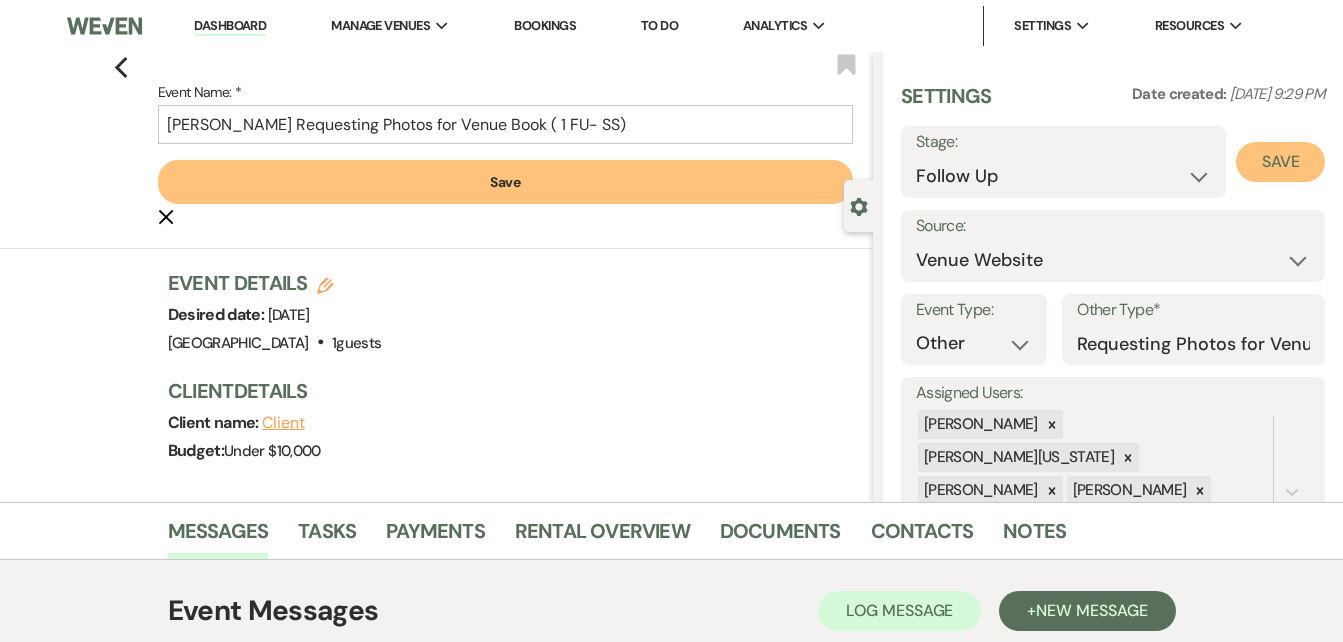 click on "Save" at bounding box center [1280, 162] 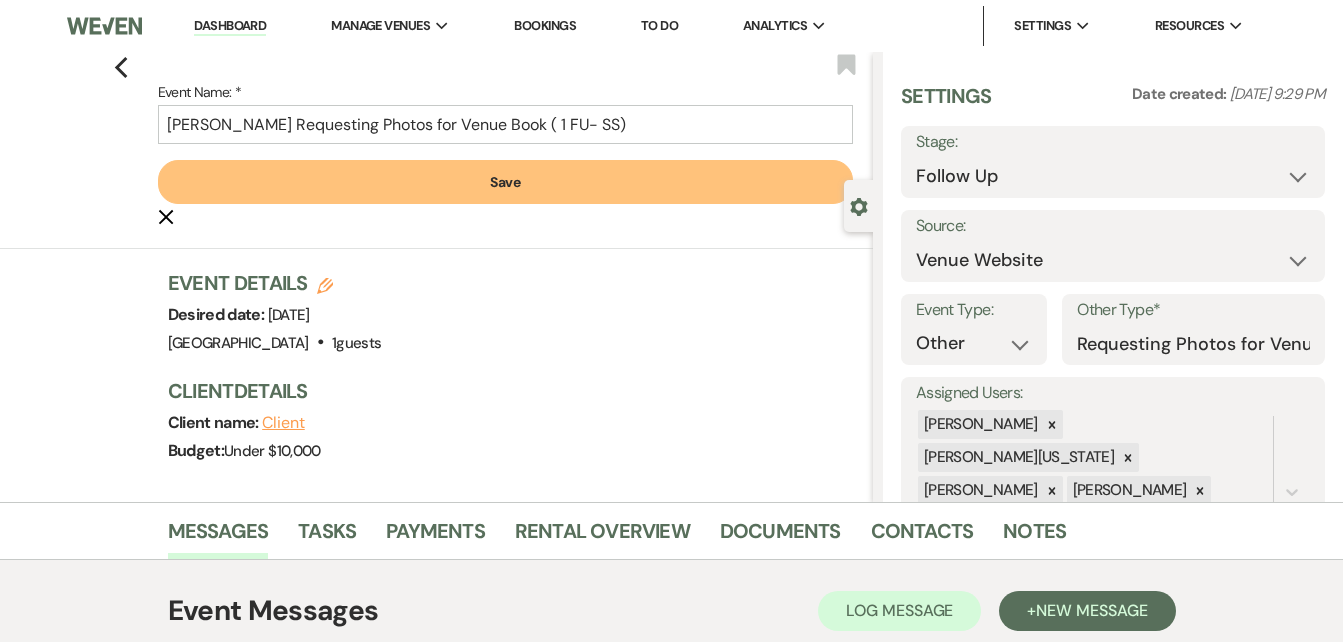 click on "Save" at bounding box center (505, 182) 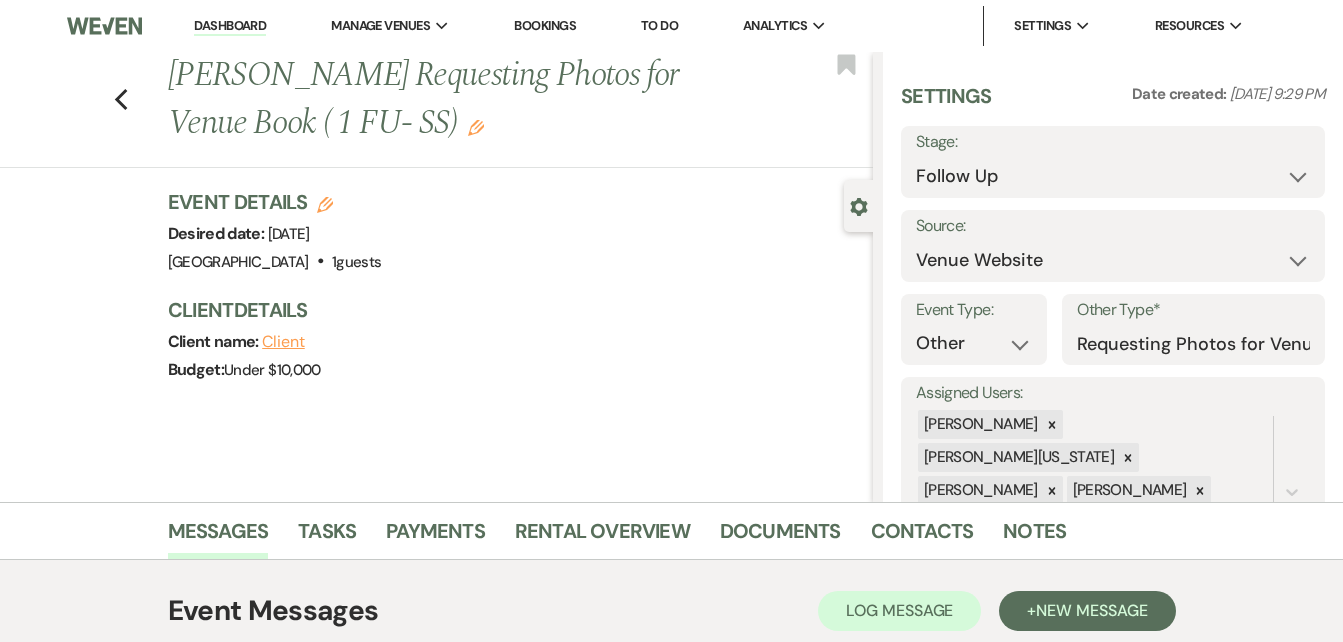 click on "Dashboard" at bounding box center [230, 26] 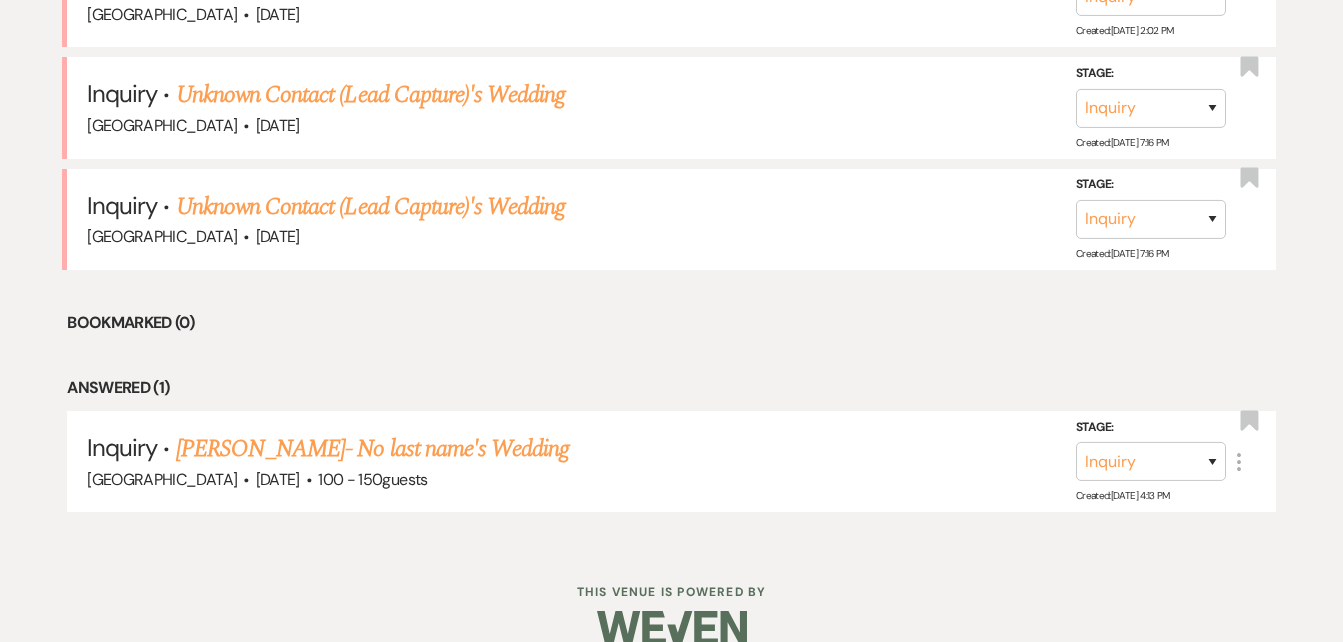 scroll, scrollTop: 981, scrollLeft: 0, axis: vertical 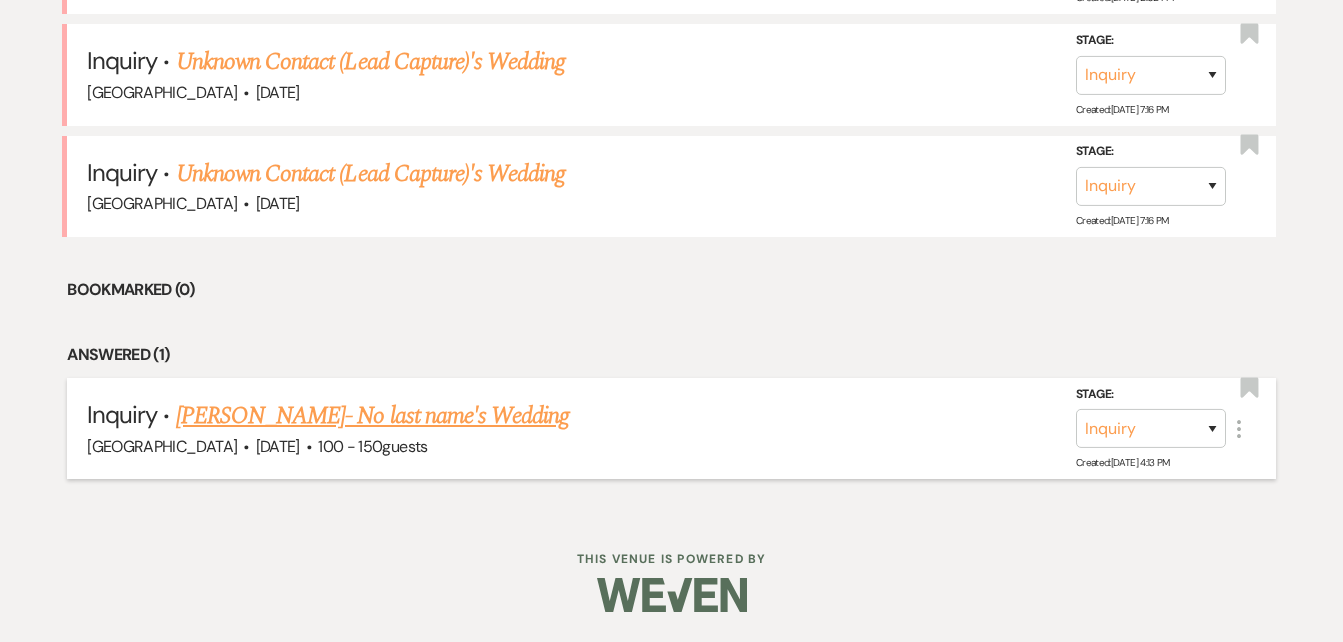 click on "[PERSON_NAME]- No last name's Wedding" at bounding box center [372, 416] 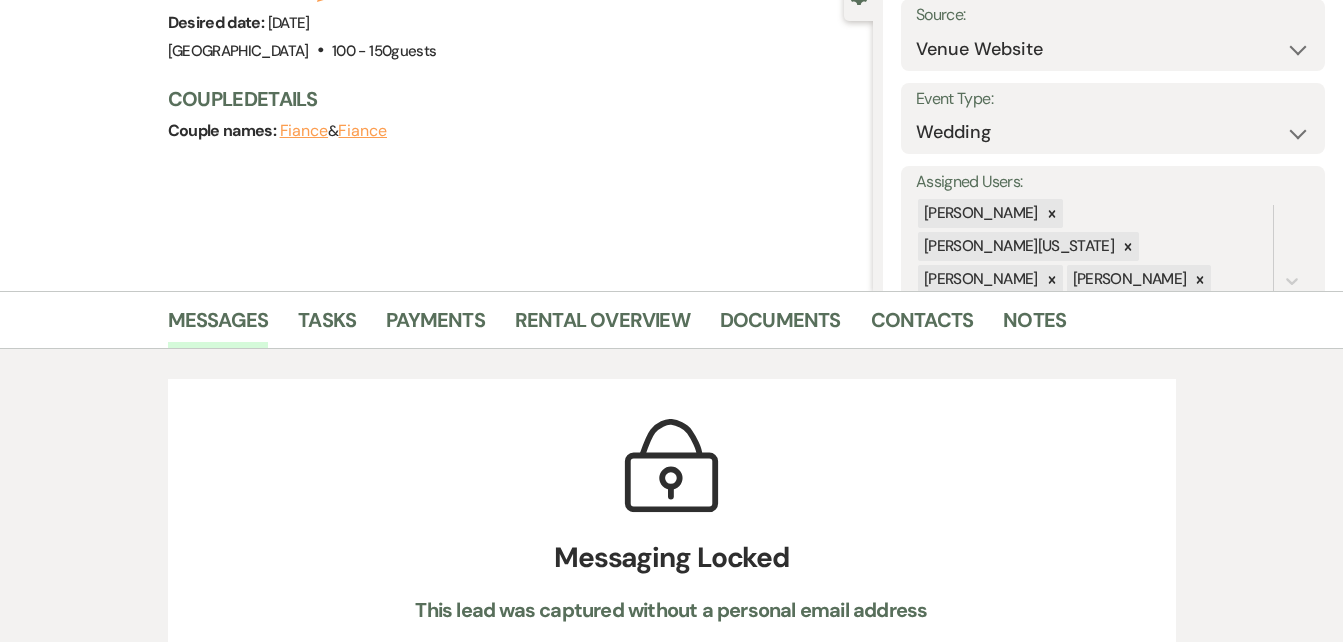 scroll, scrollTop: 0, scrollLeft: 0, axis: both 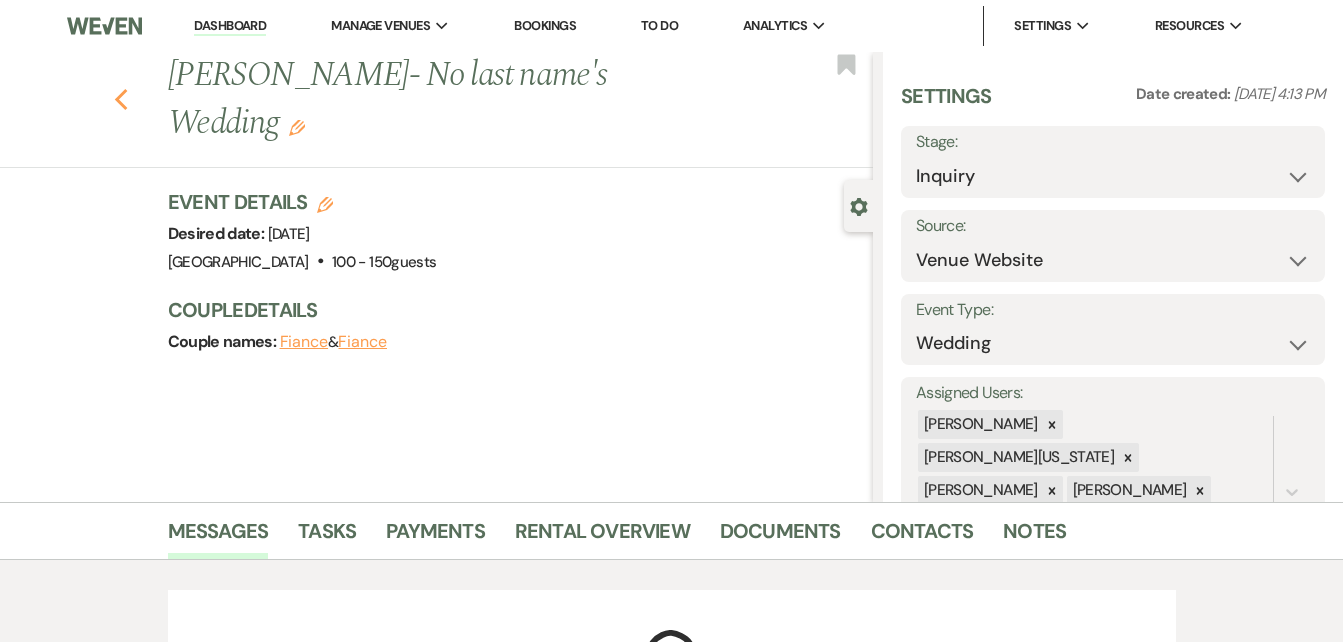 click on "Previous" 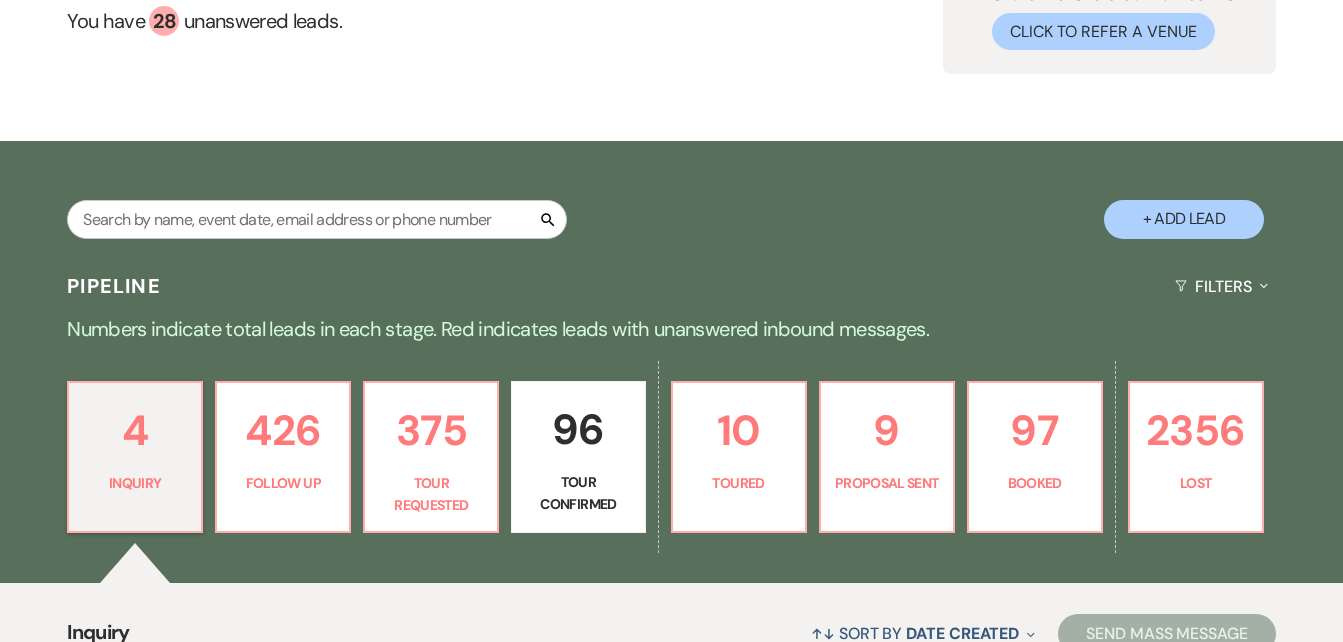 scroll, scrollTop: 203, scrollLeft: 0, axis: vertical 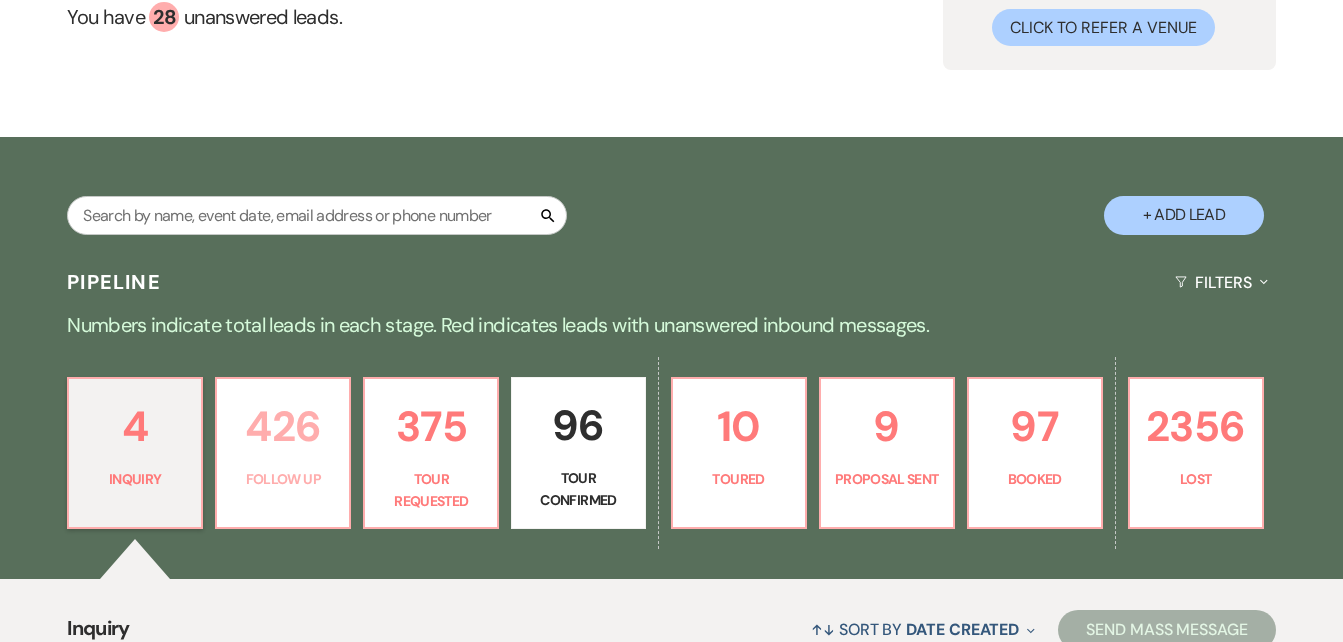 click on "Follow Up" at bounding box center (283, 479) 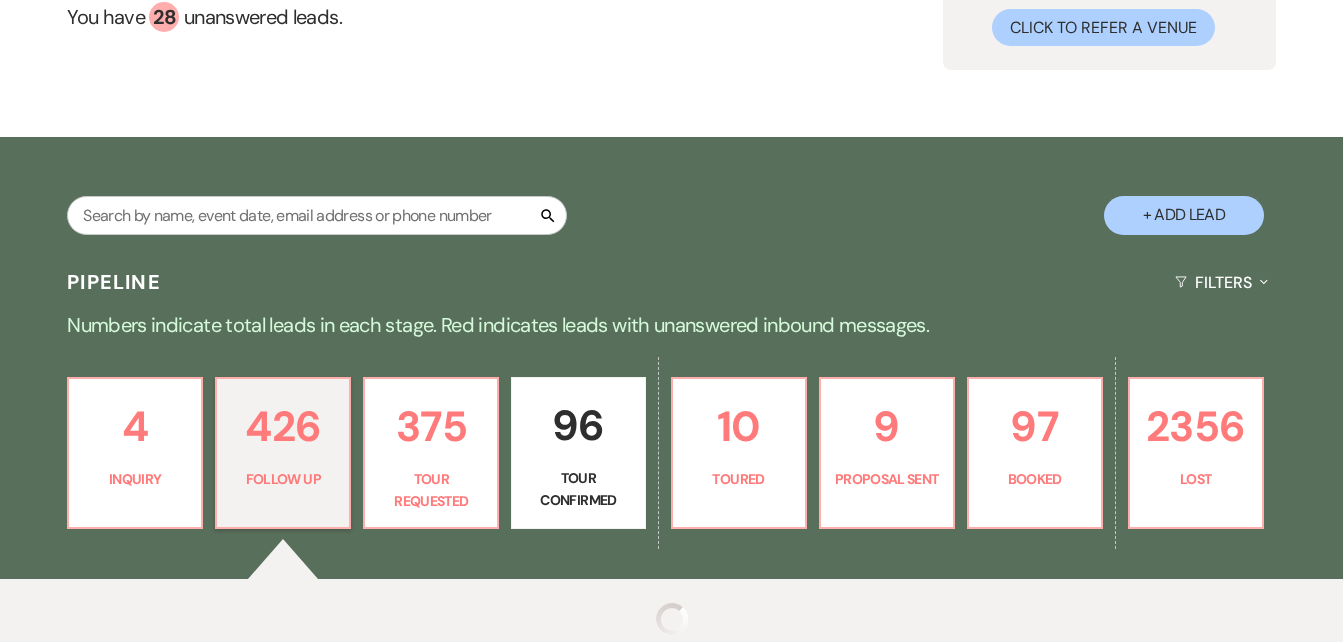 select on "9" 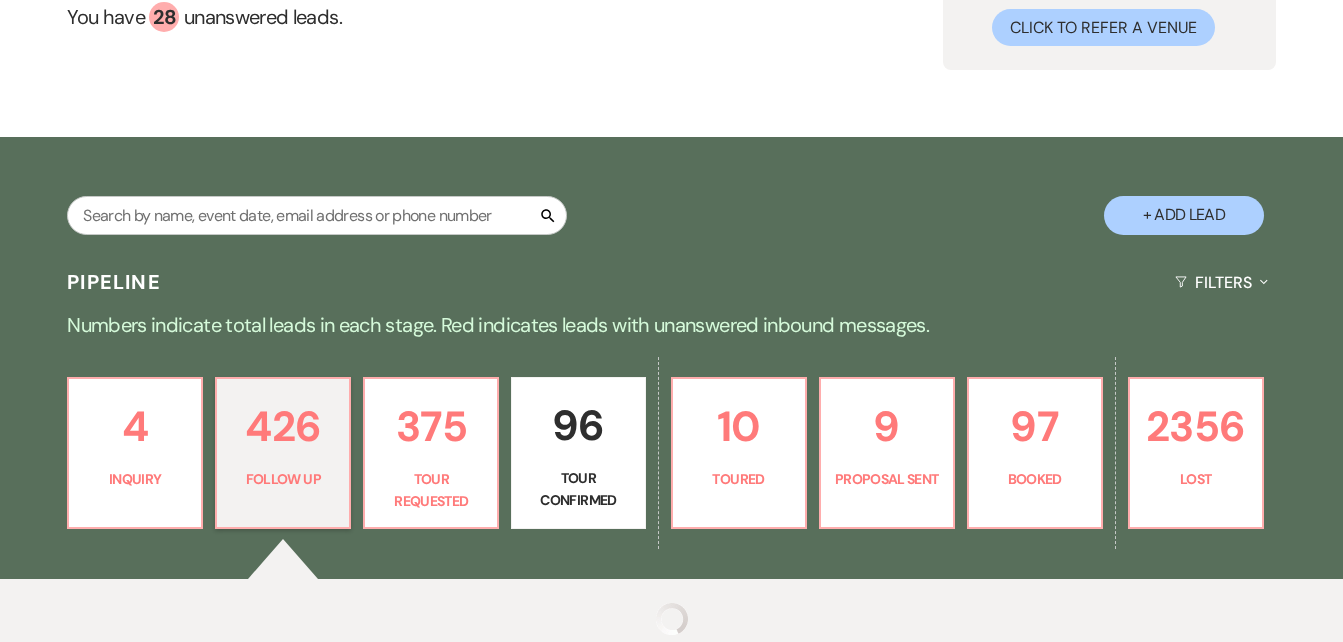 select on "9" 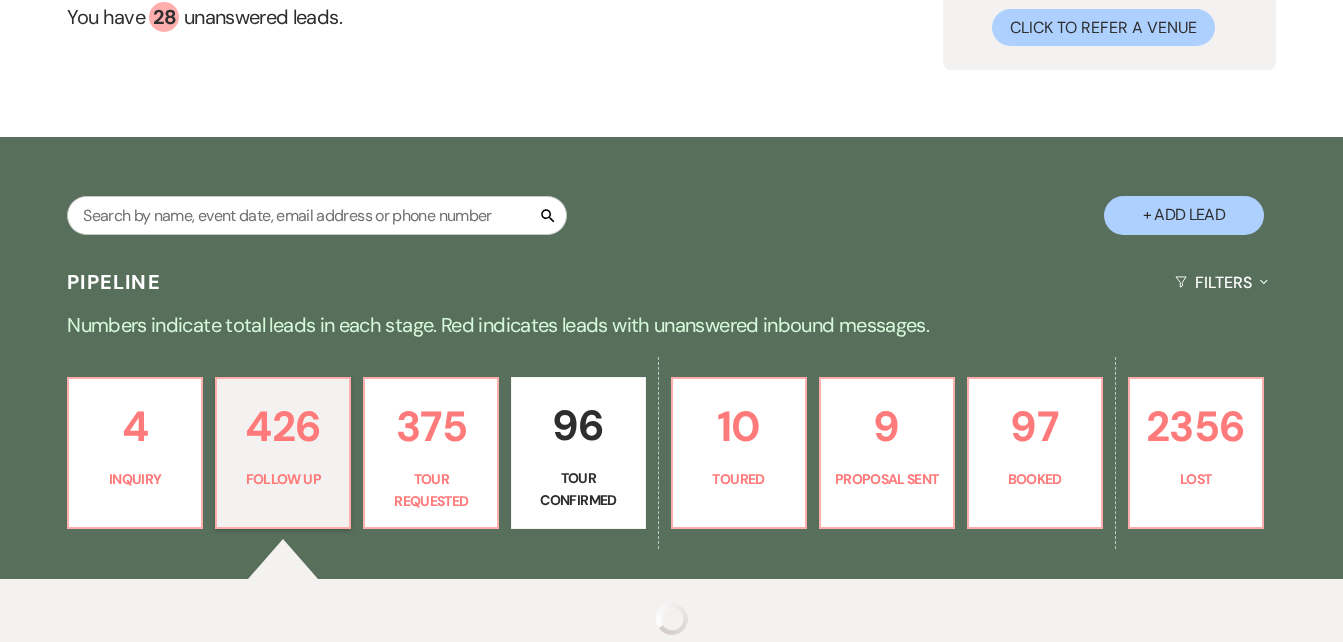 select on "9" 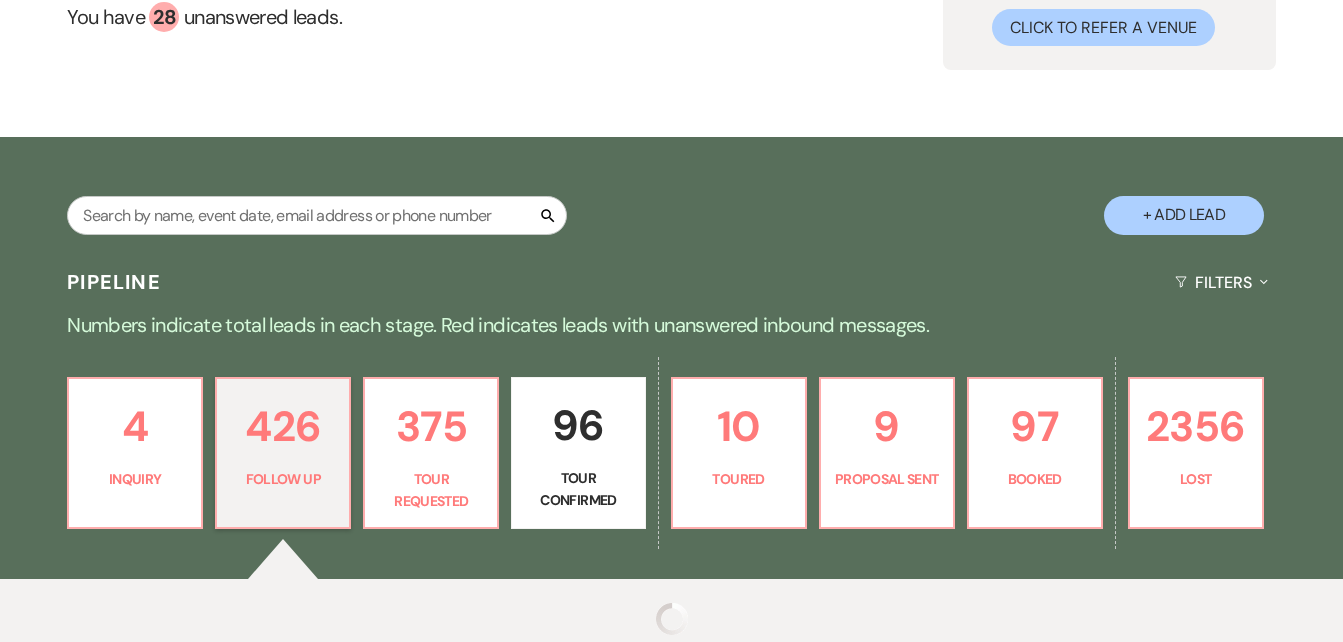 select on "9" 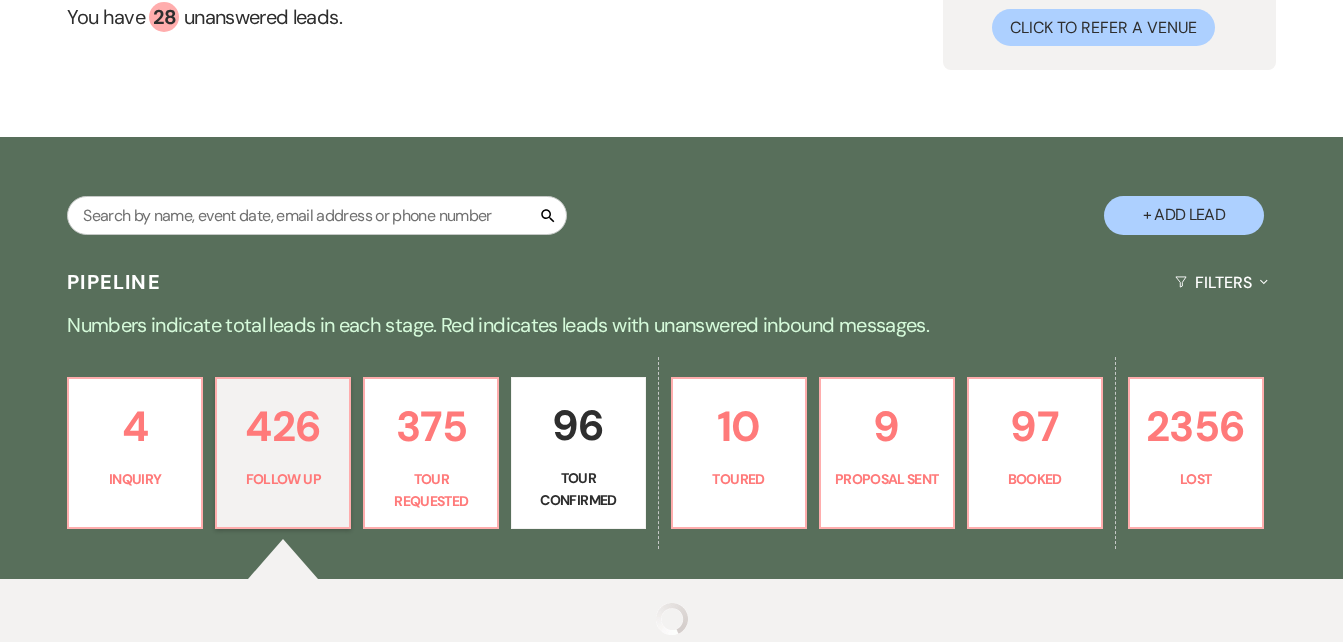 select on "9" 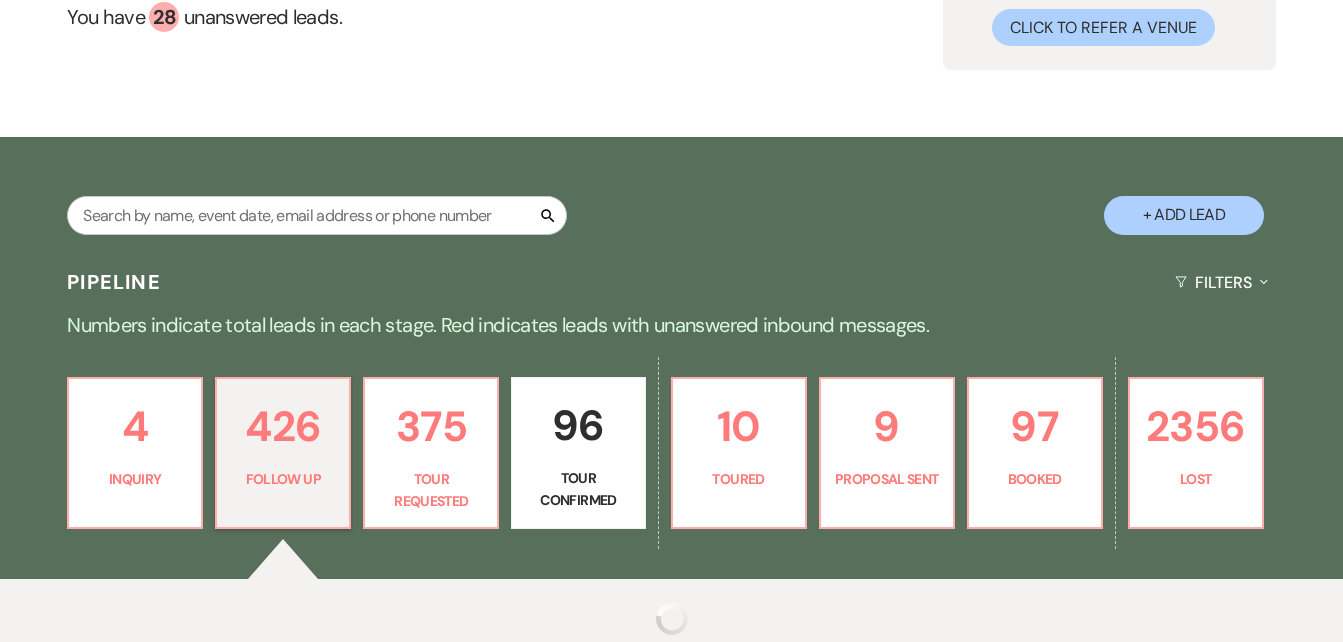 select on "9" 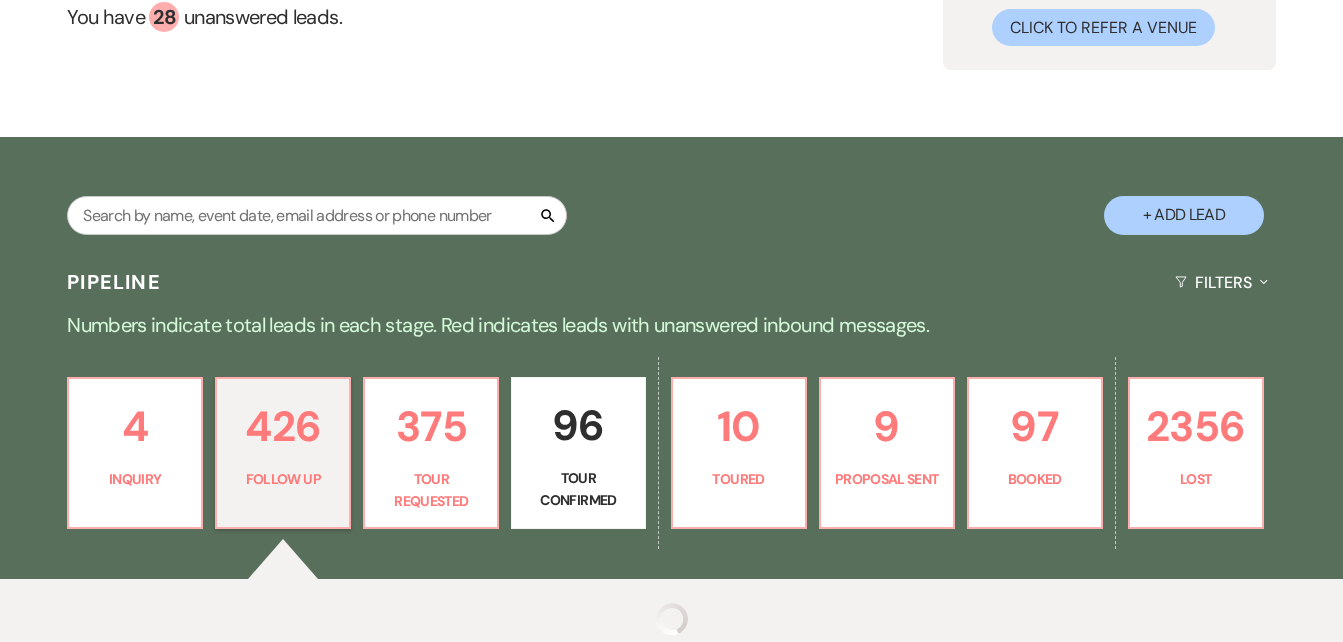 select on "9" 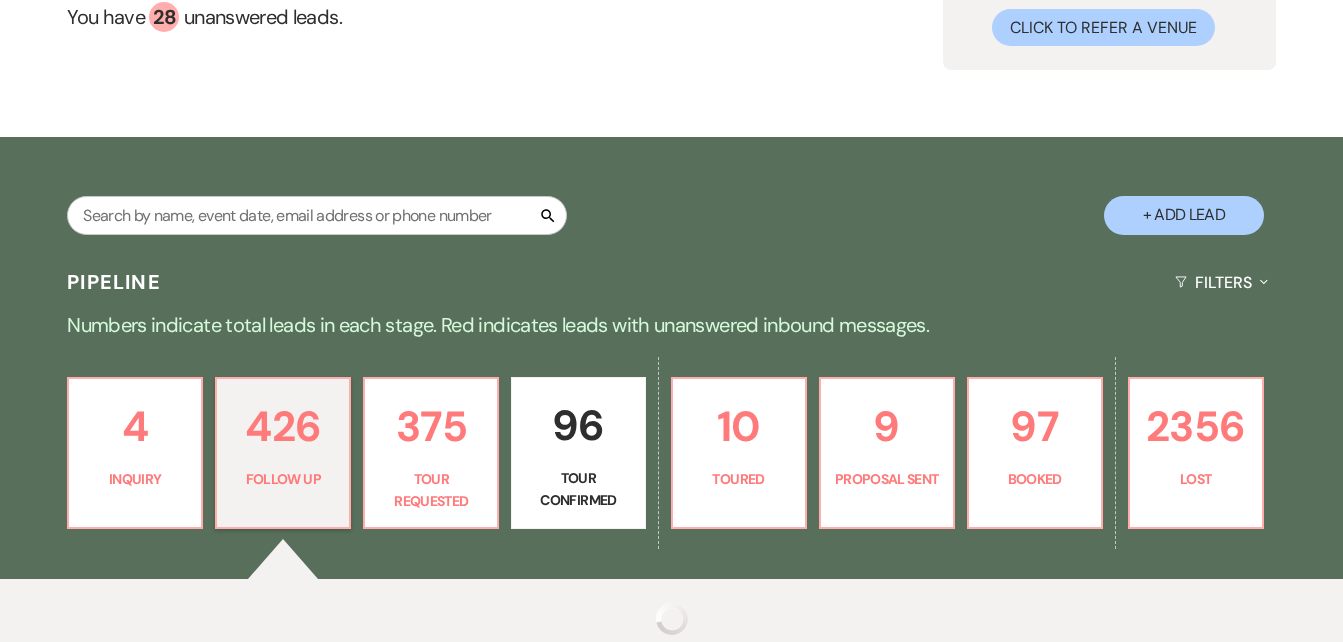 select on "9" 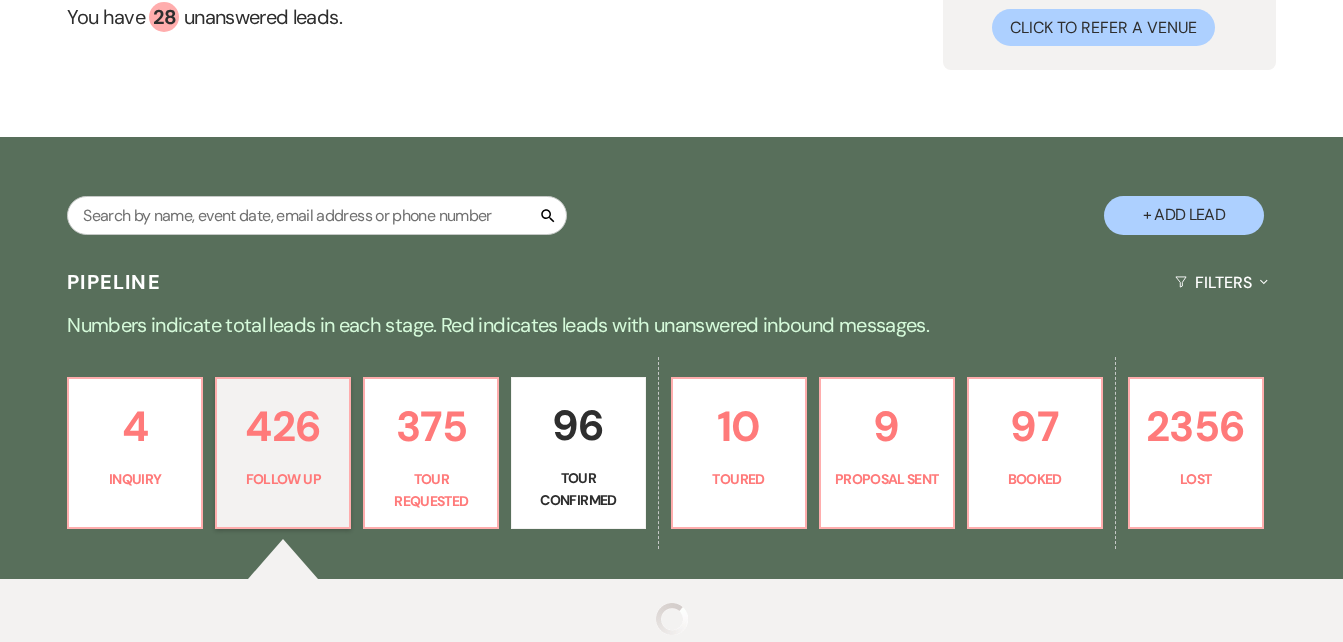 select on "9" 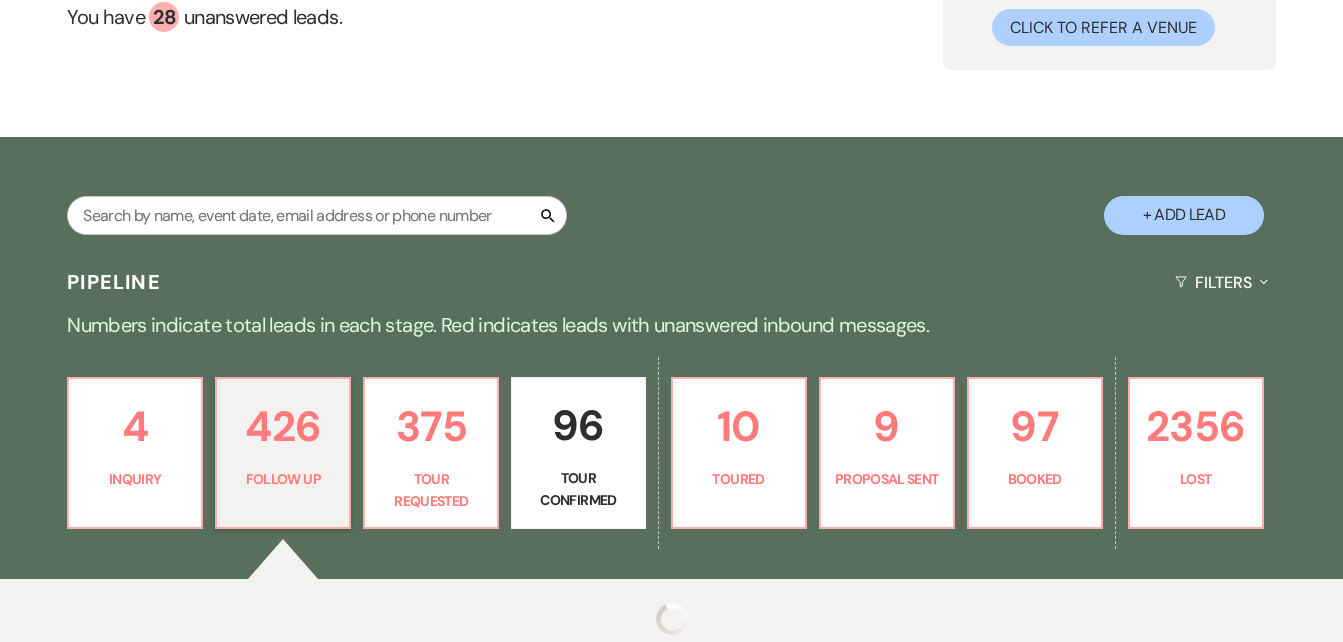 select on "9" 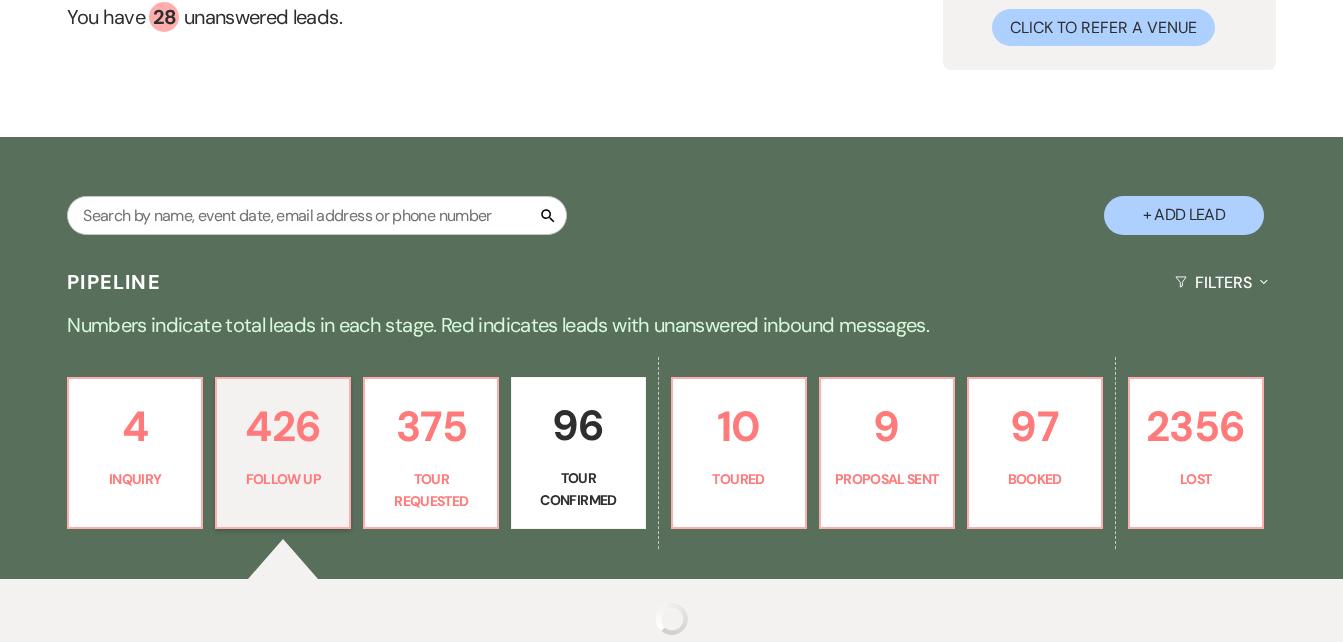 select on "9" 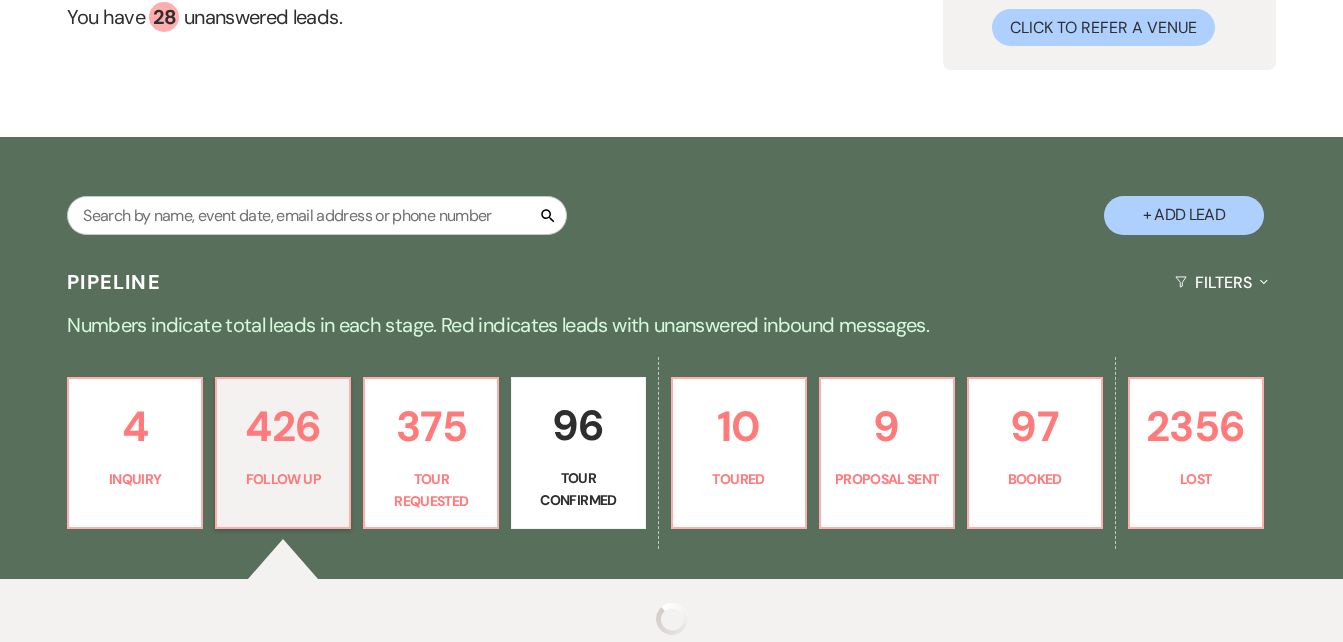 select on "9" 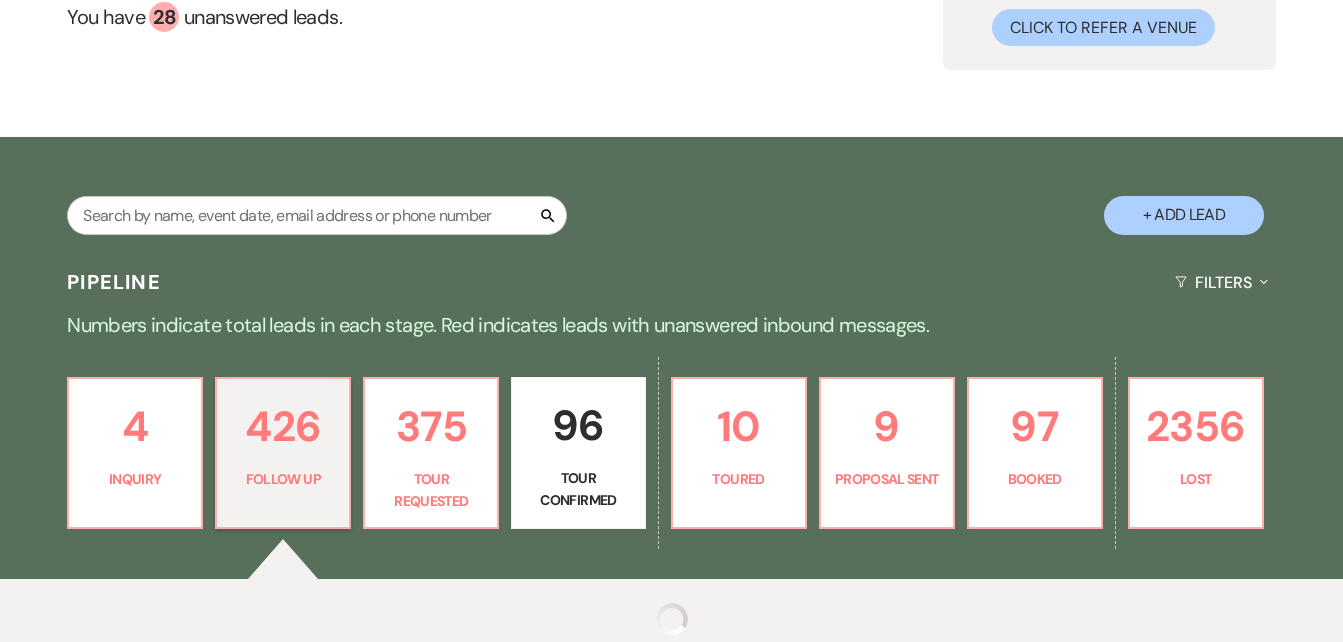 select on "9" 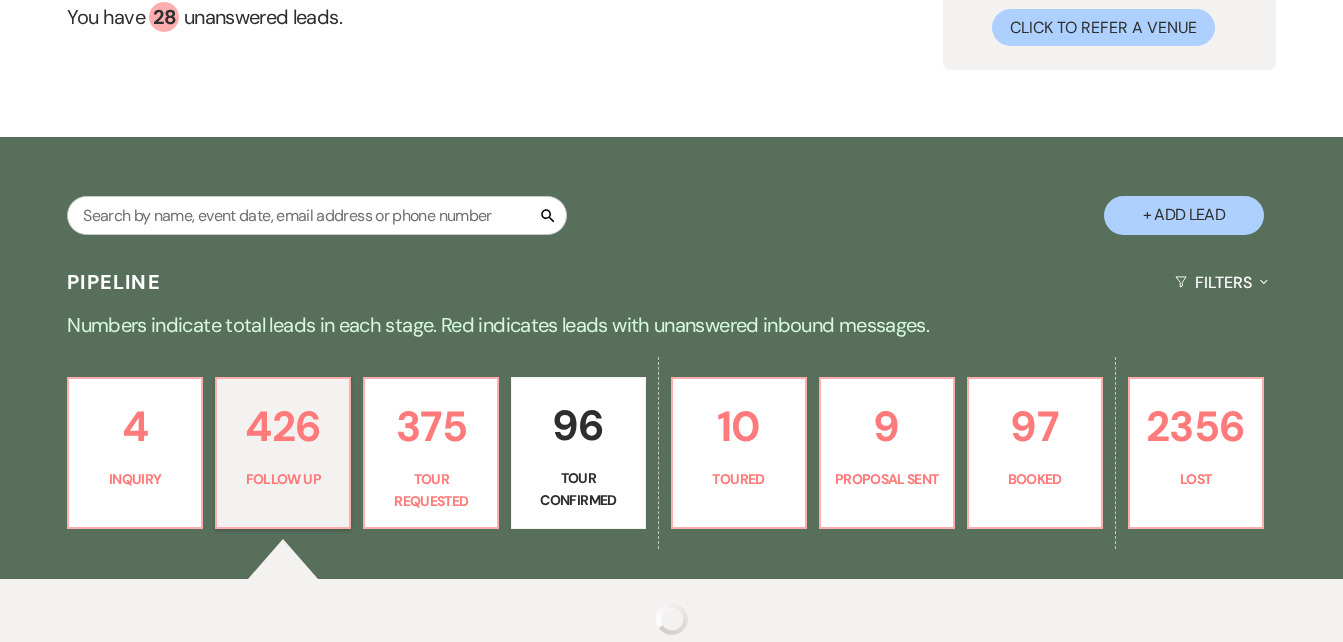 select on "9" 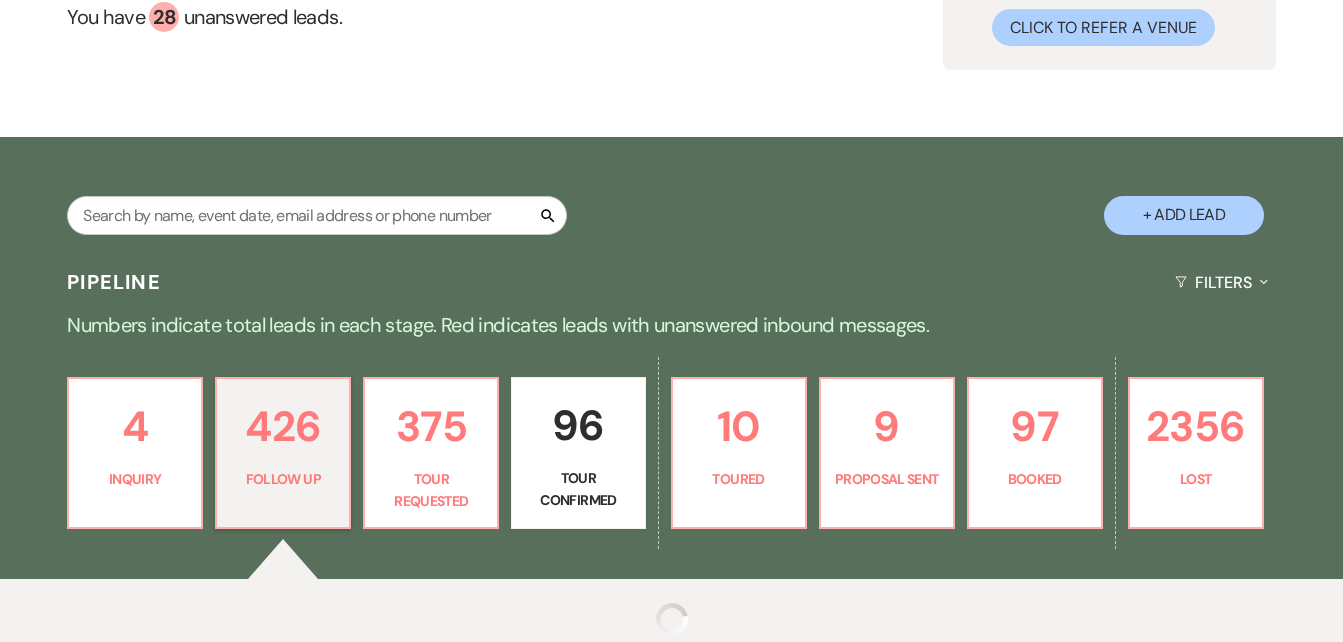 select on "9" 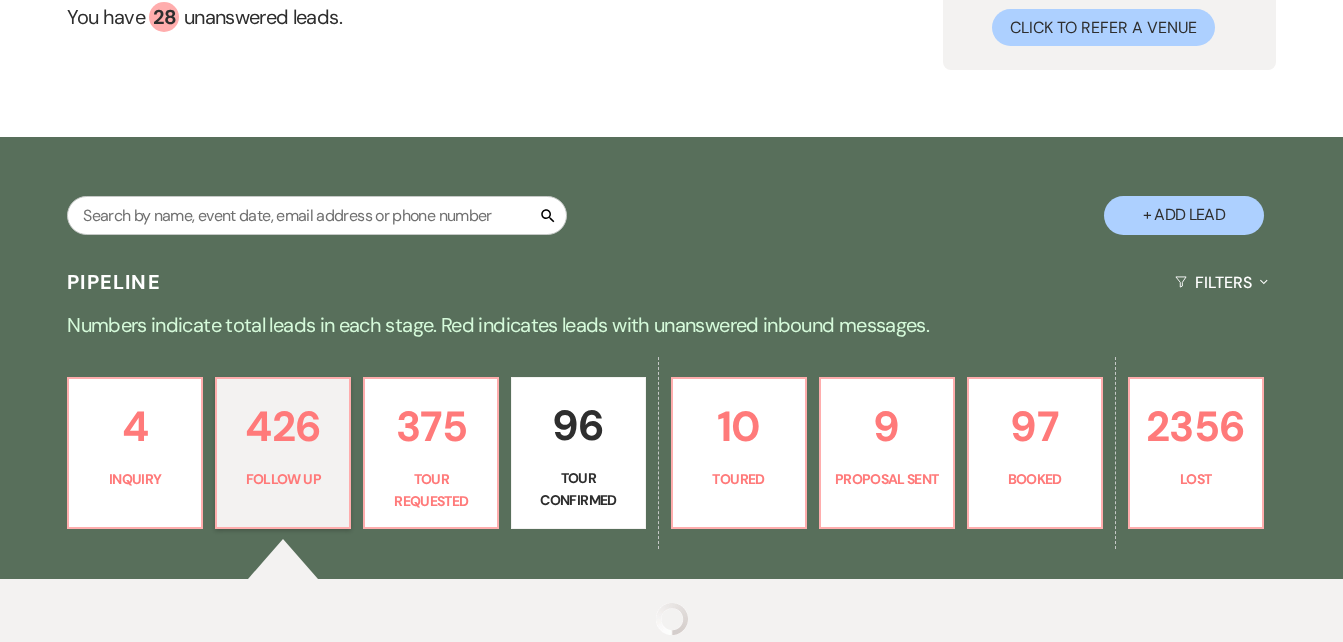 select on "9" 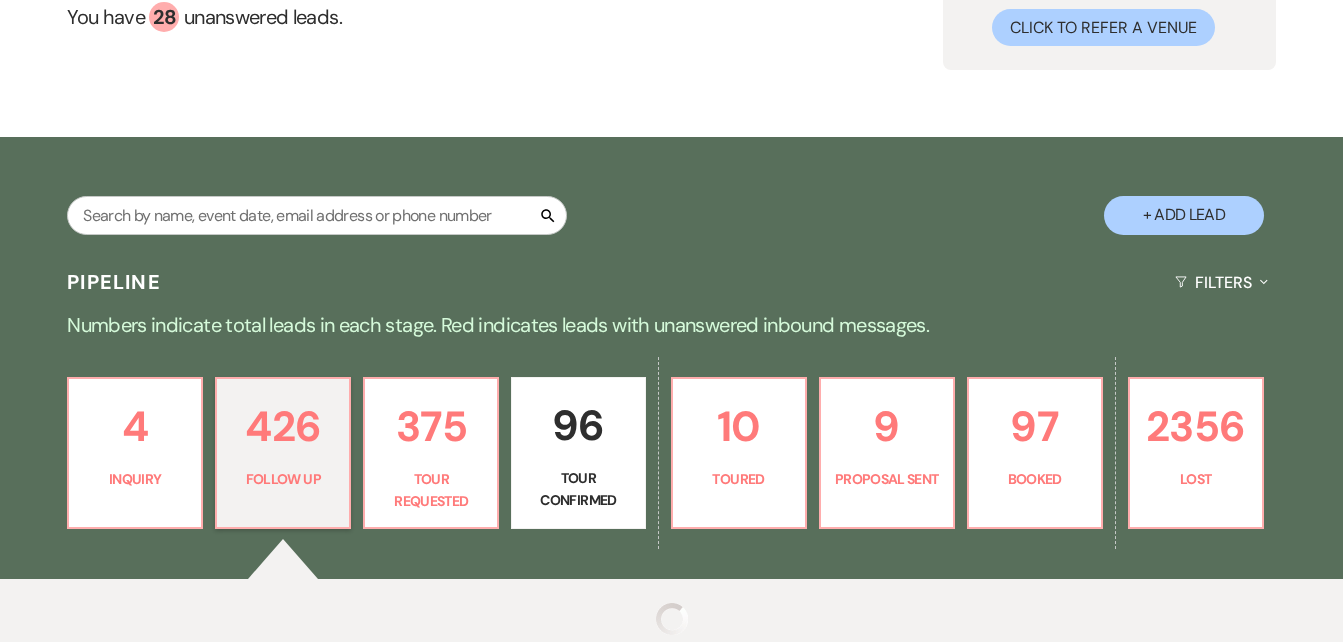 select on "9" 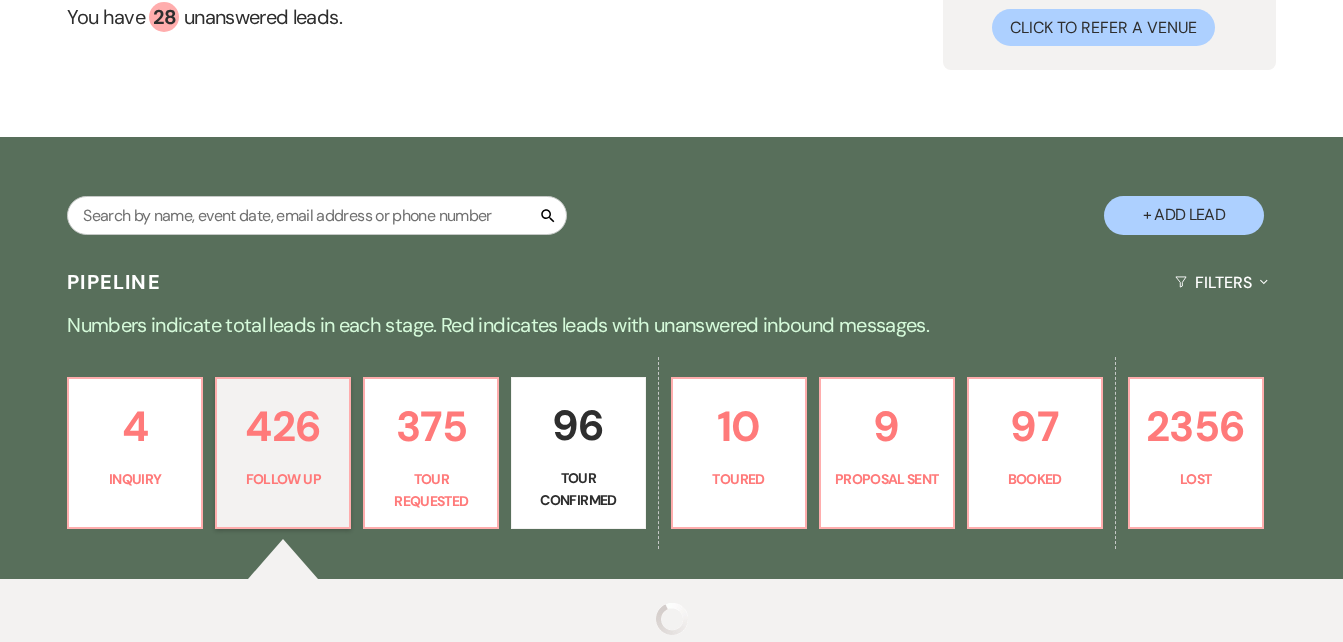 select on "9" 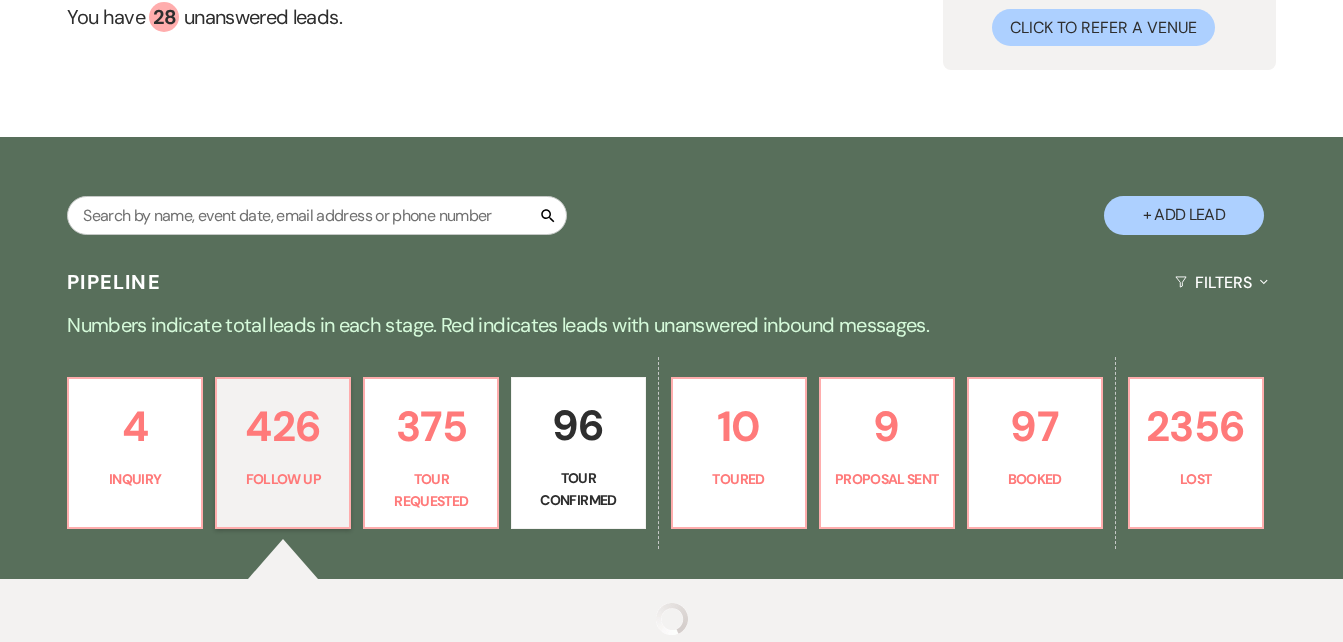 select on "9" 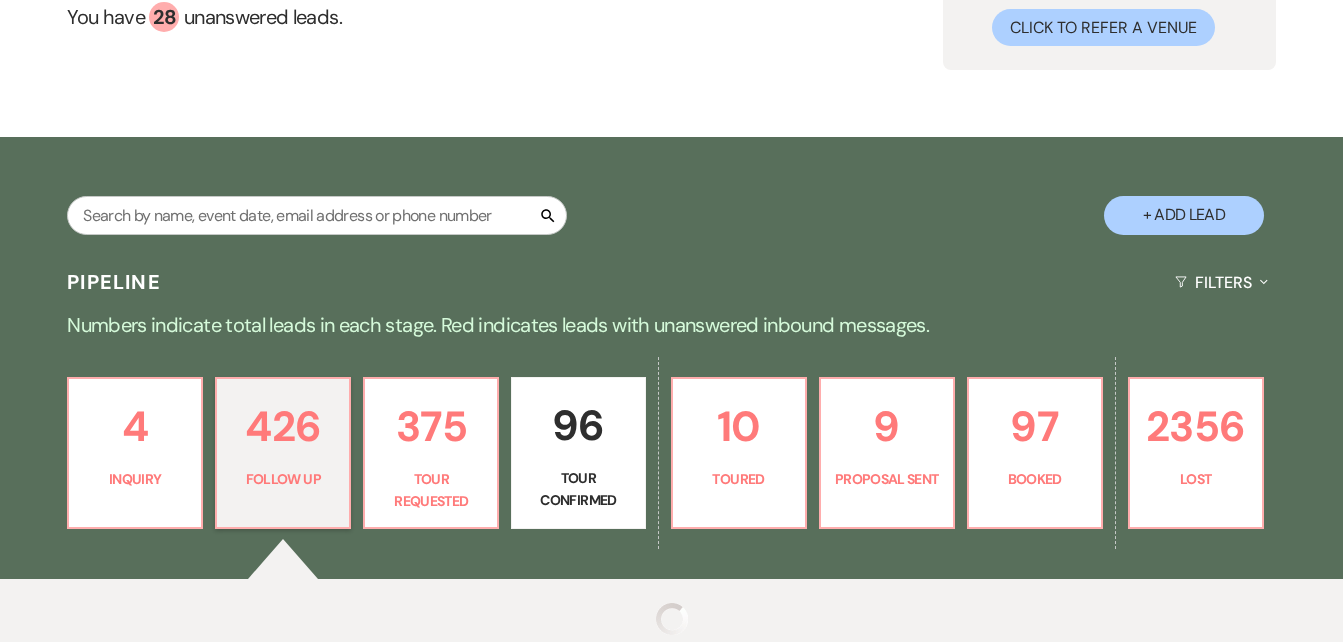 select on "9" 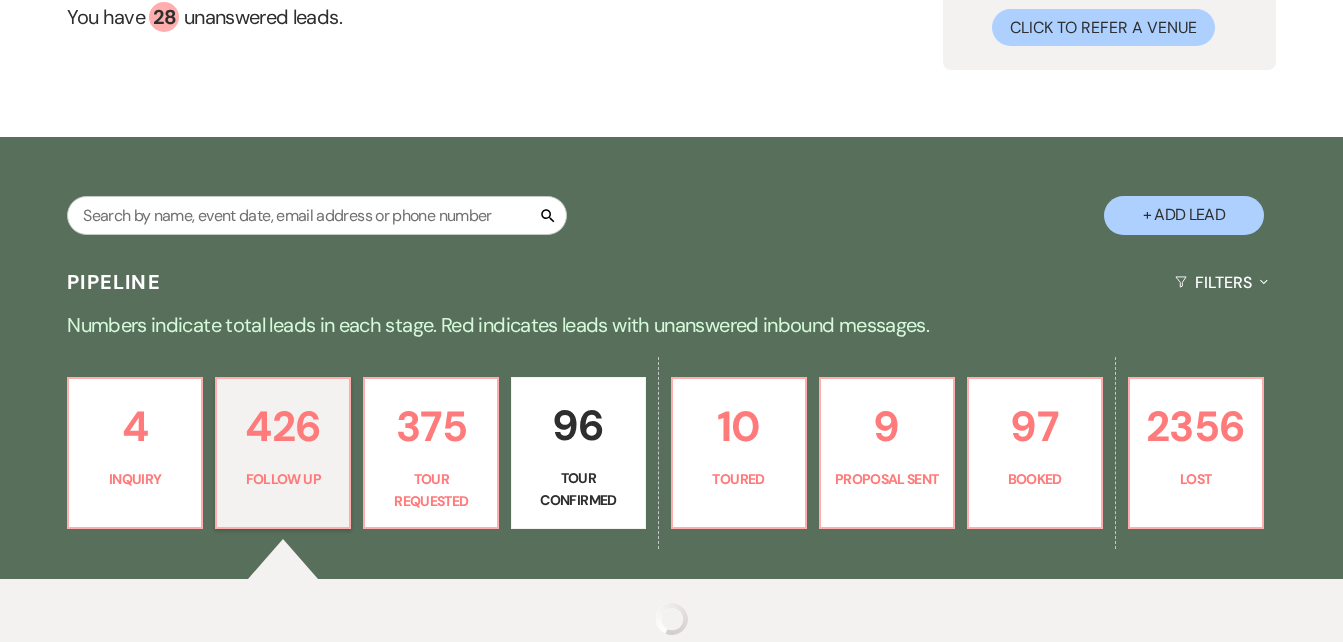 select on "9" 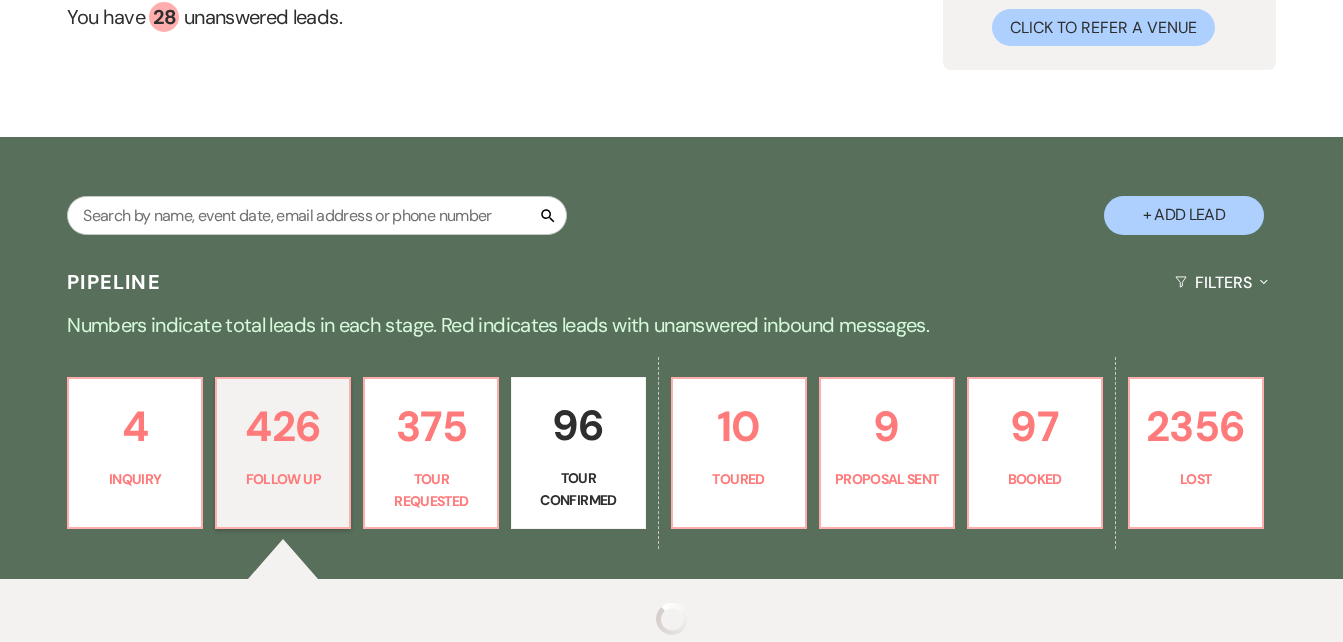 select on "9" 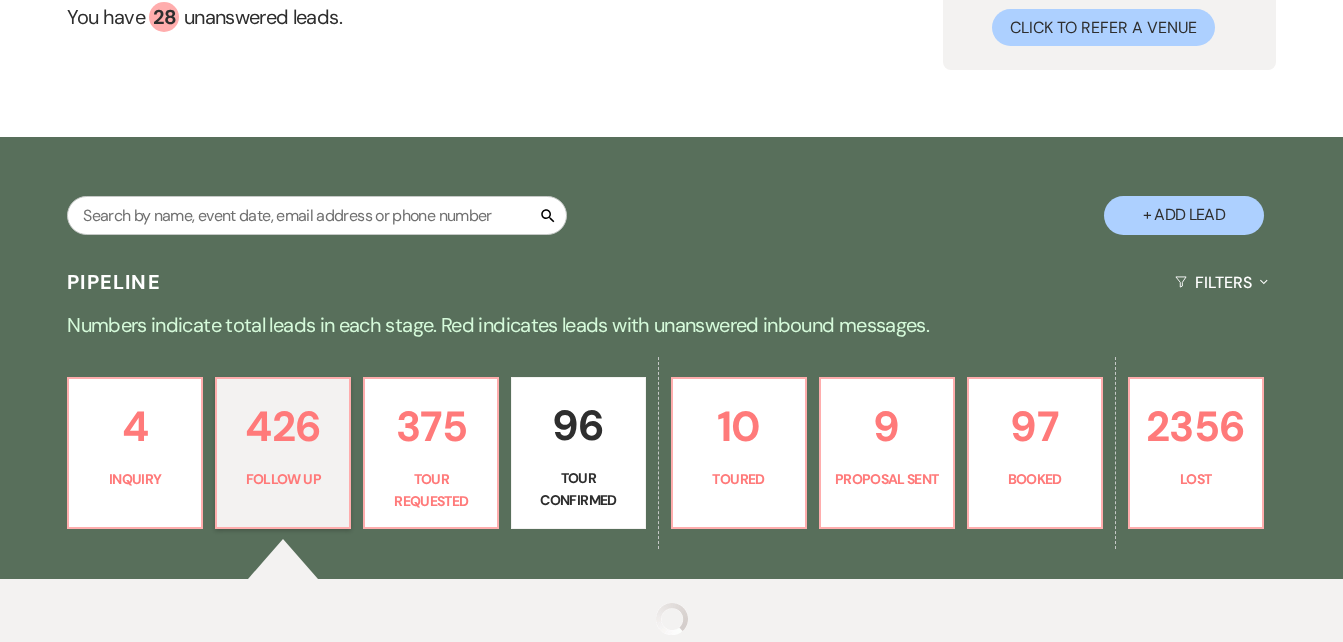 select on "9" 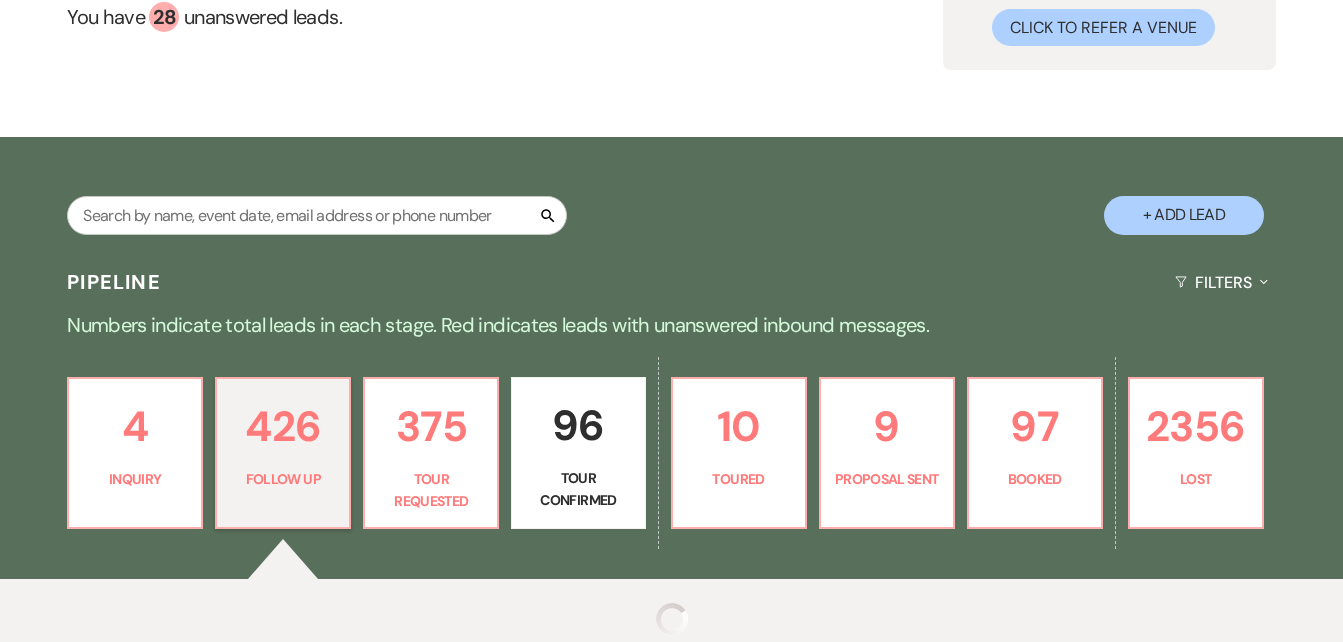 select on "9" 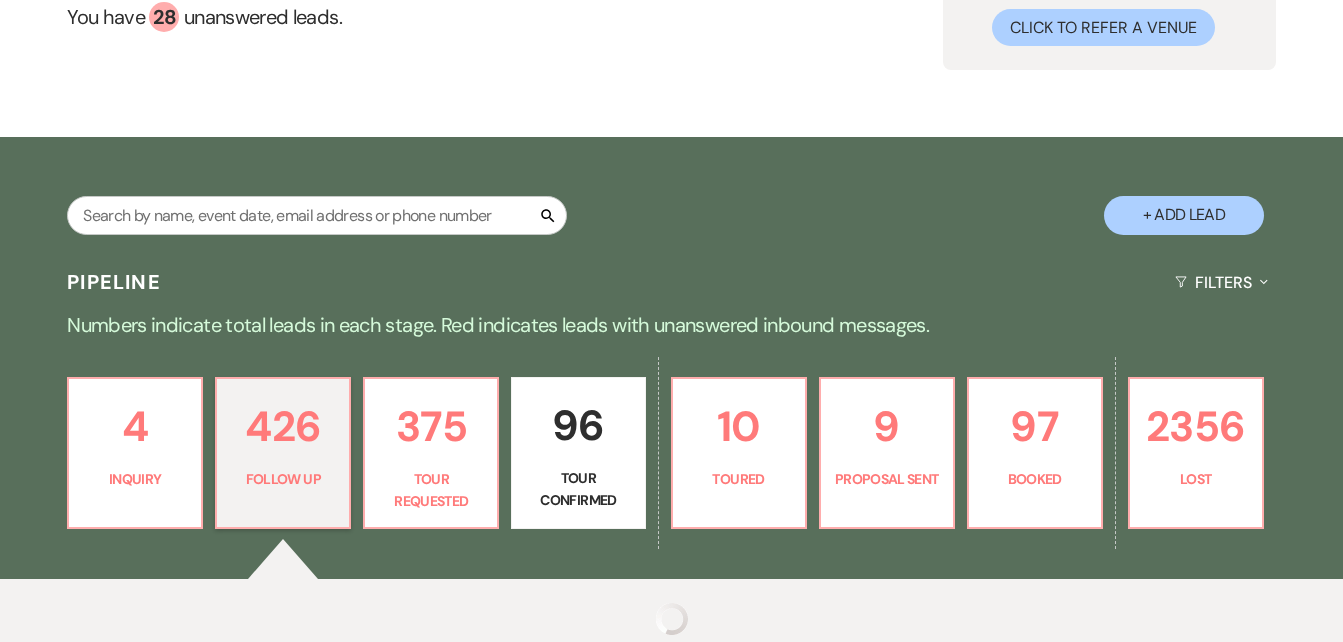 select on "9" 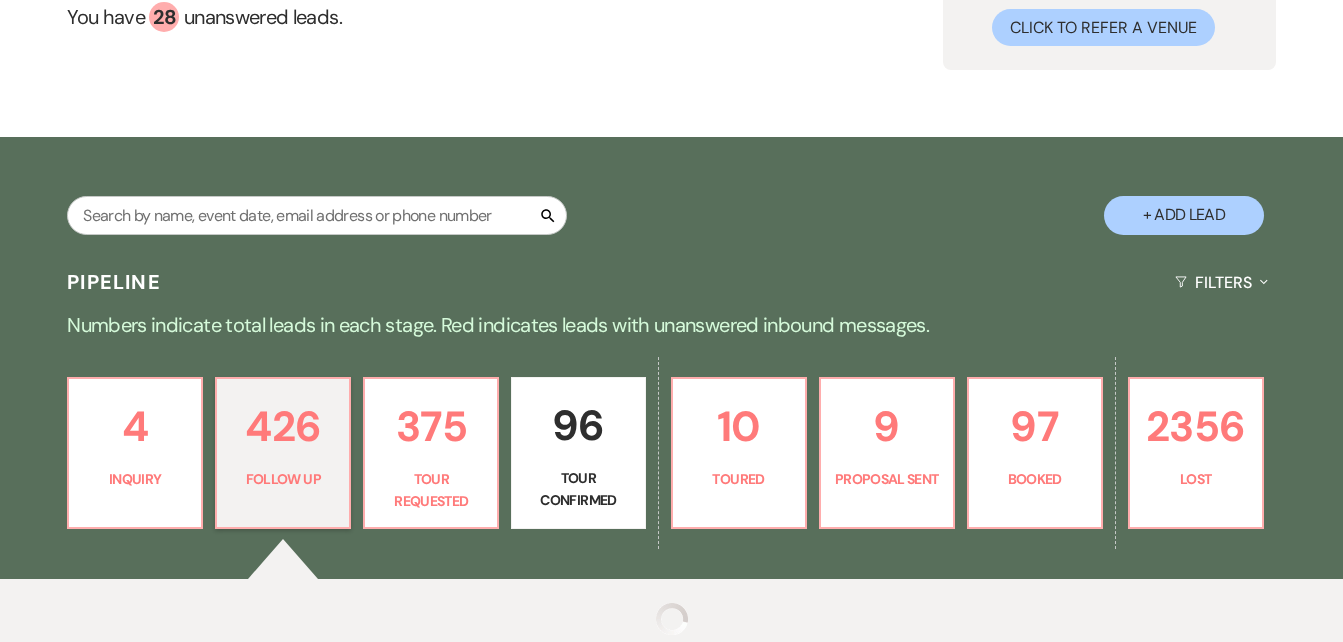 select on "9" 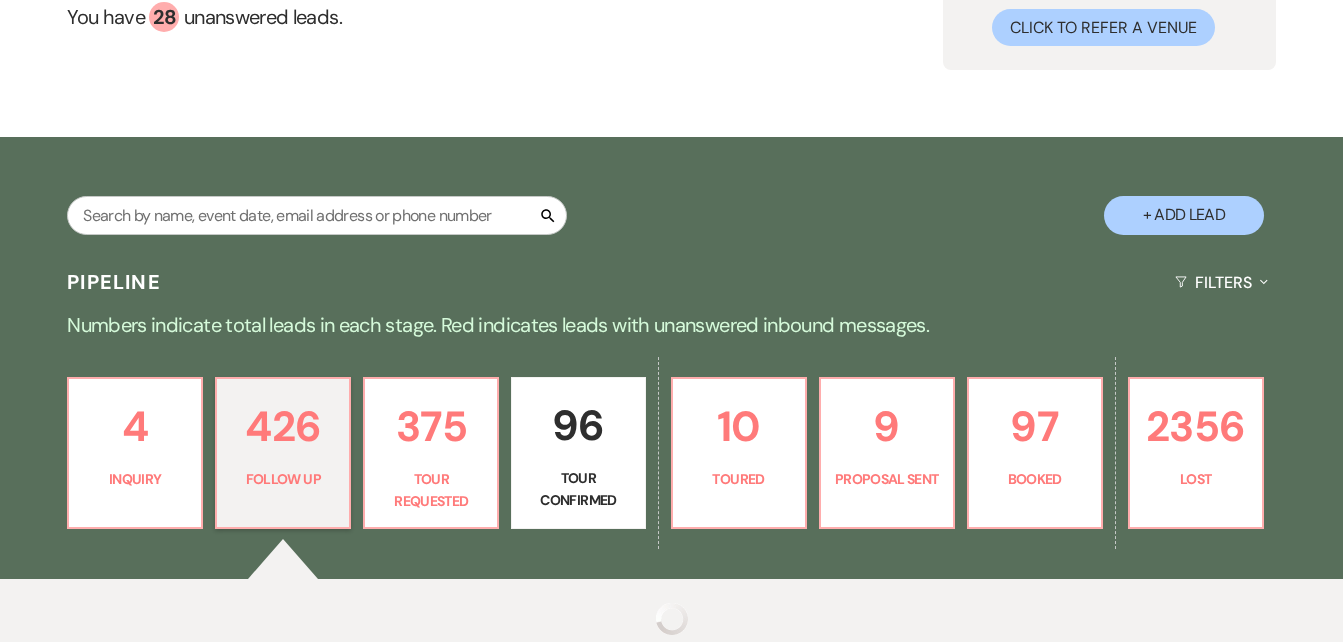 select on "9" 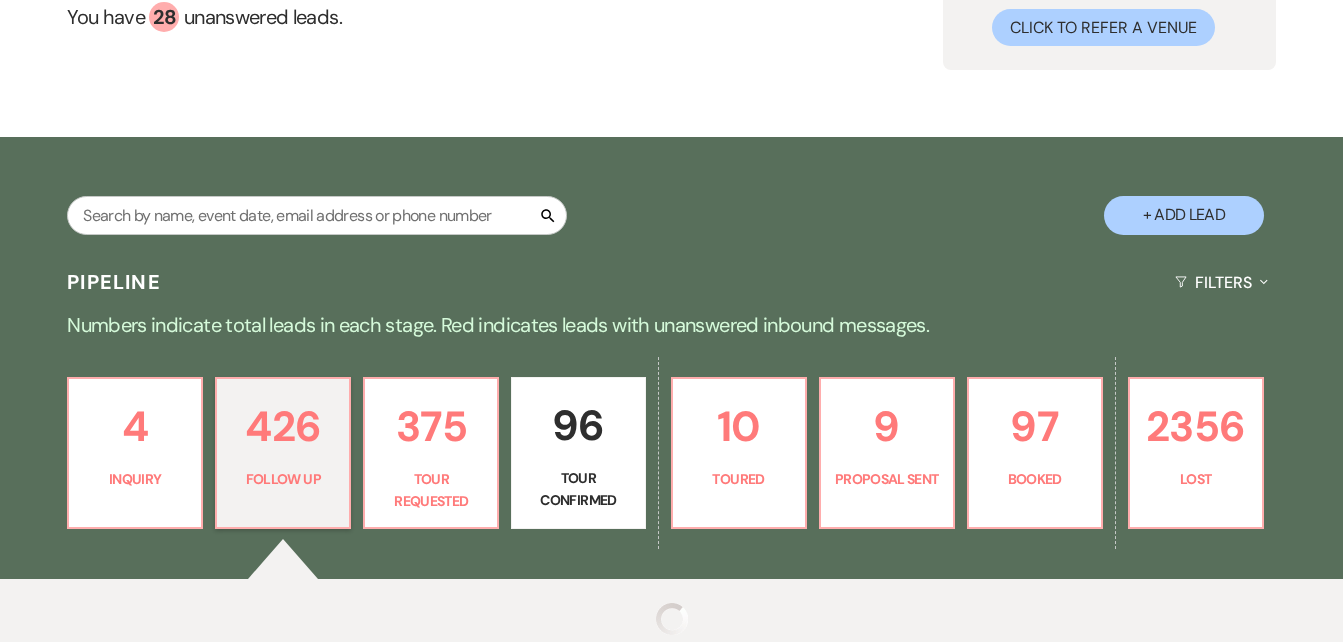 select on "9" 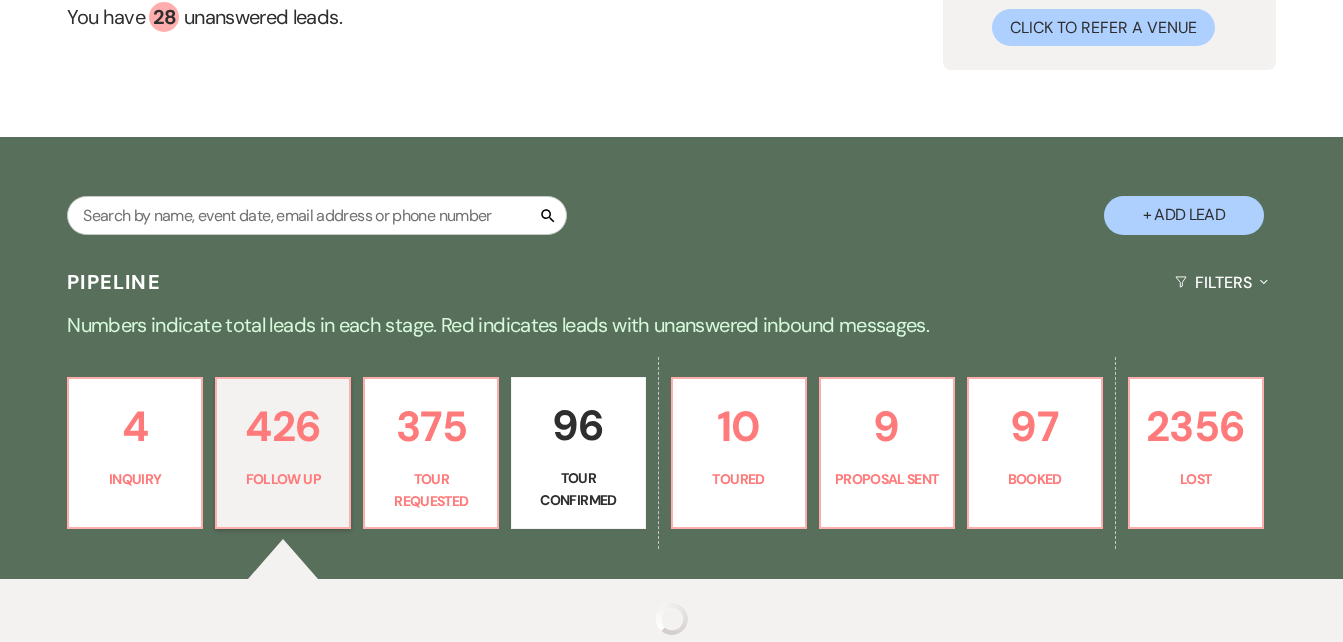 select on "9" 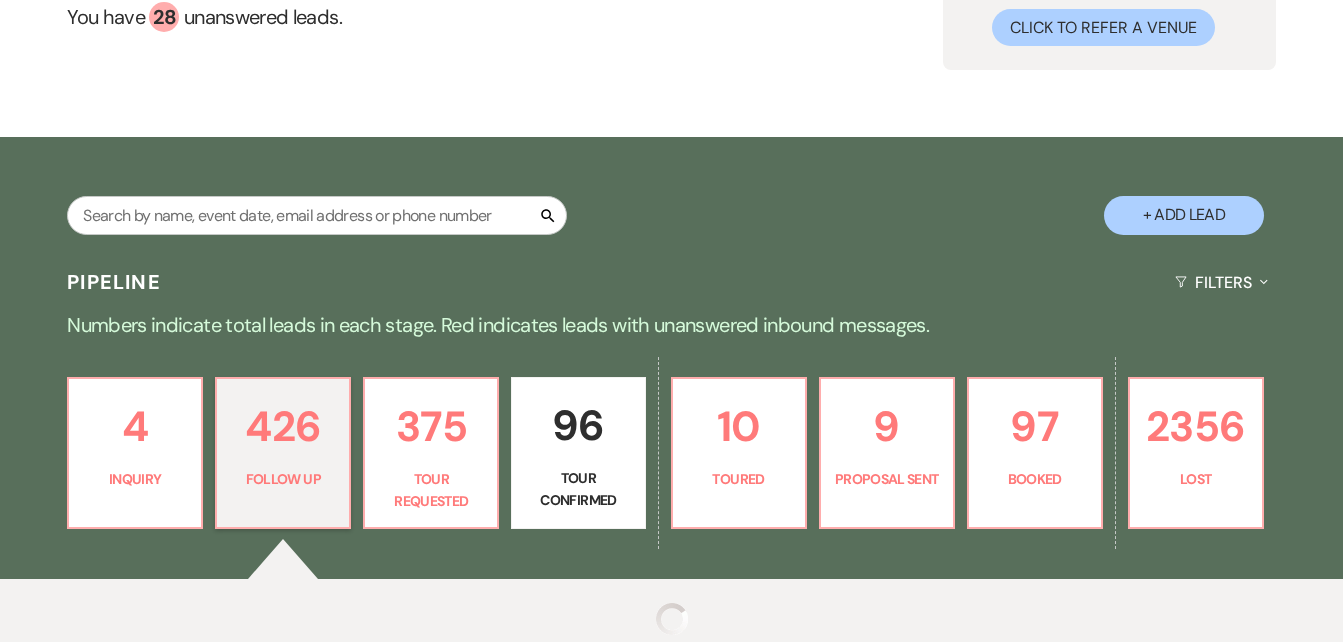 select on "9" 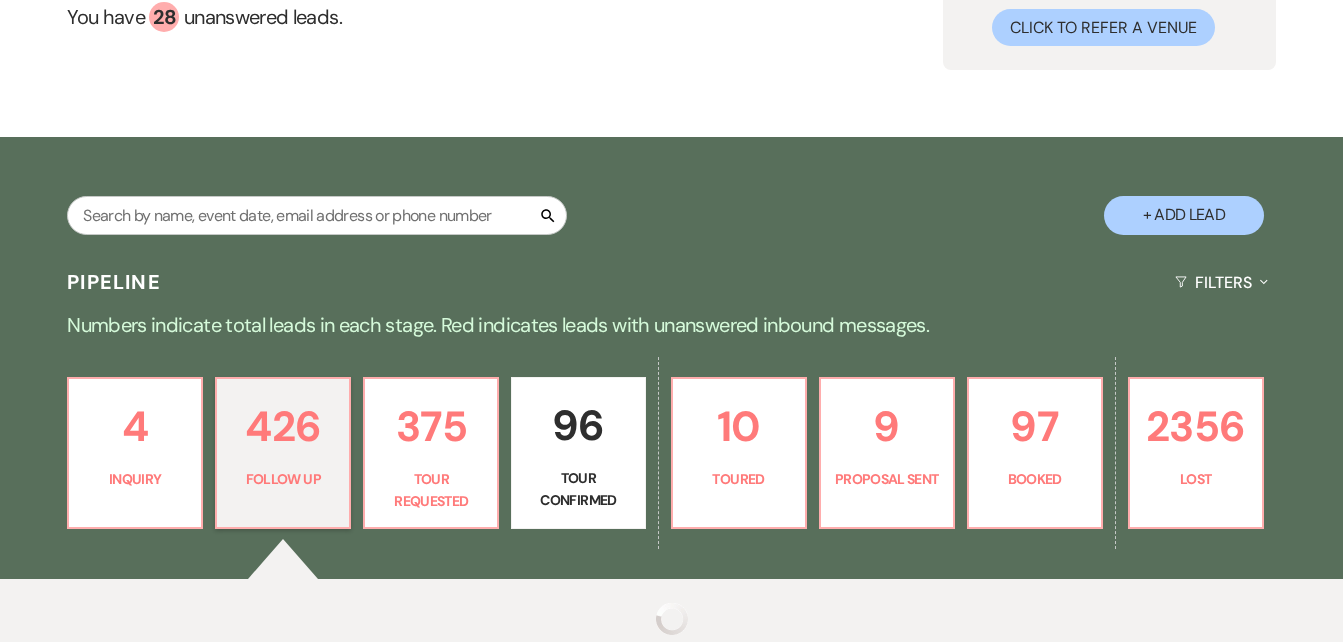 select on "9" 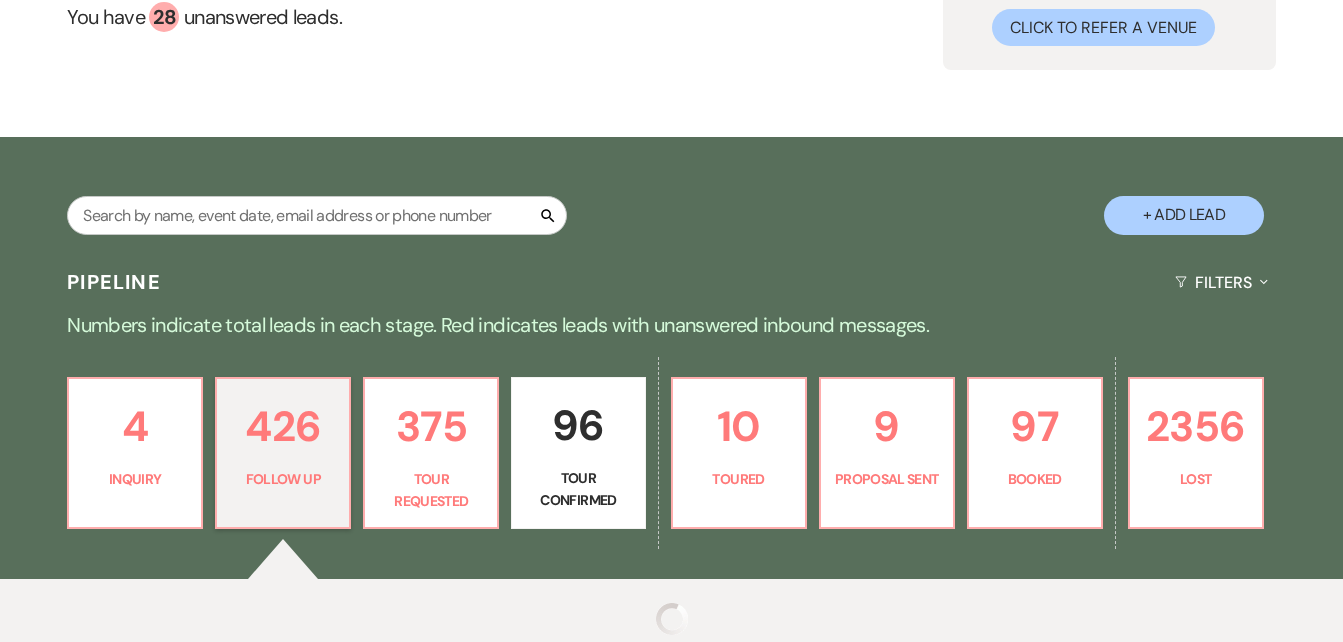select on "9" 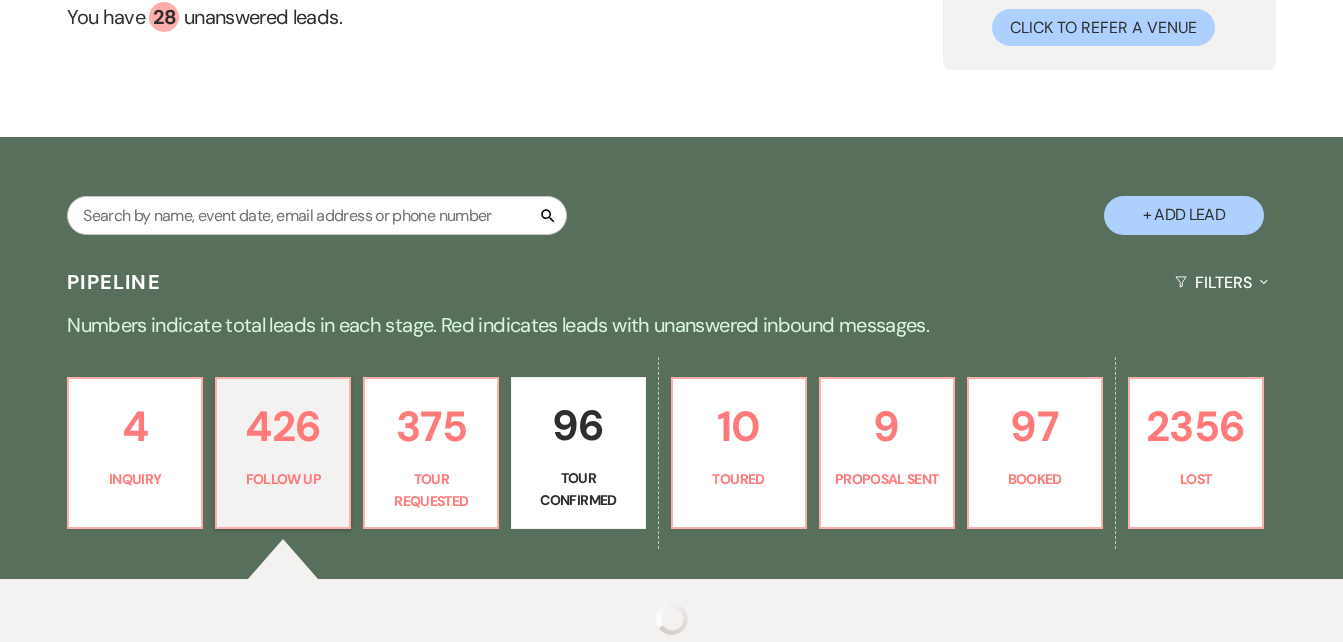 select on "9" 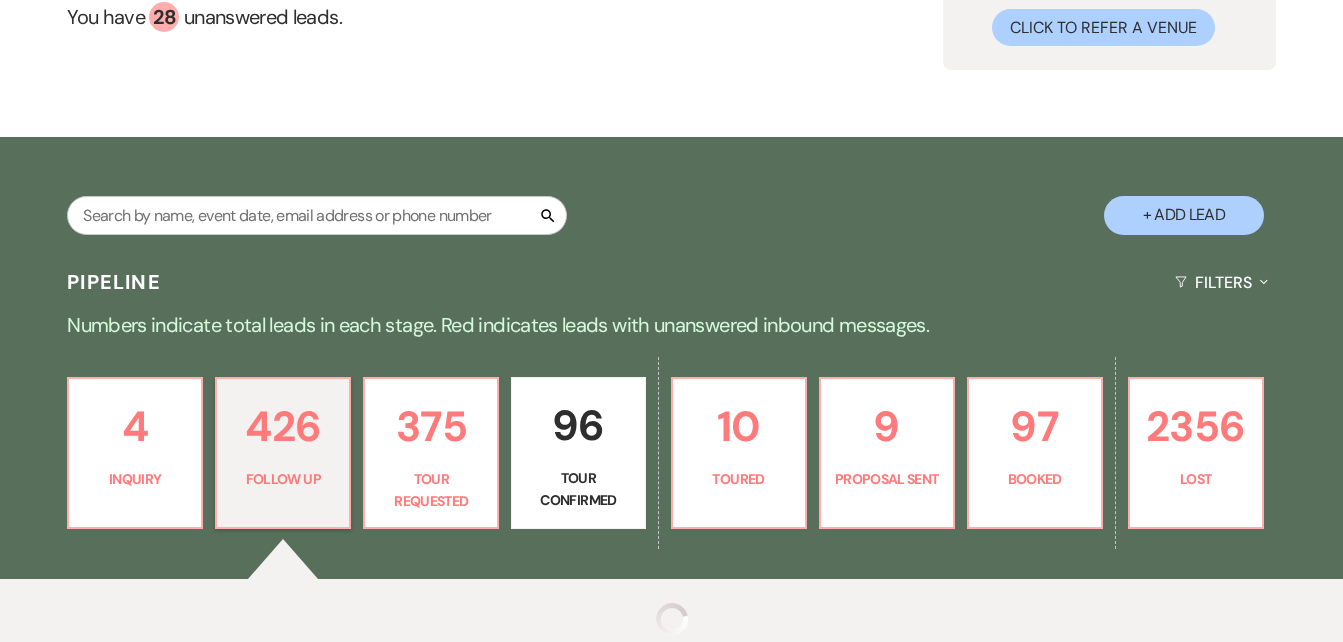 select on "9" 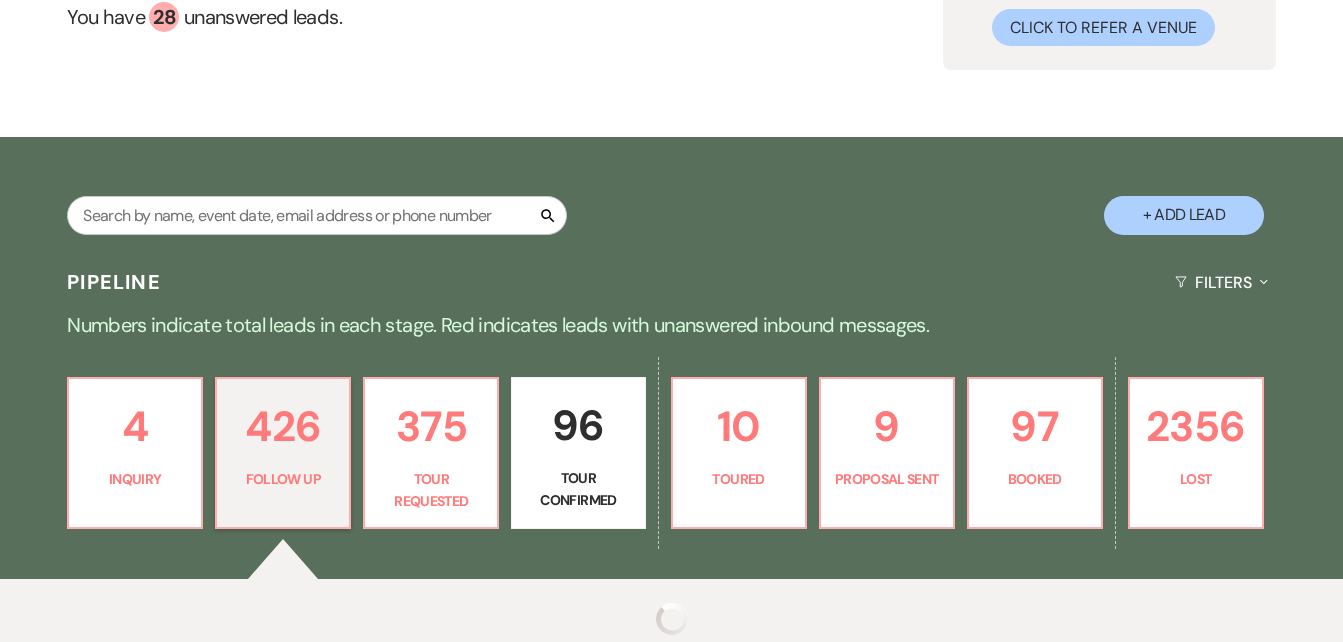 select on "9" 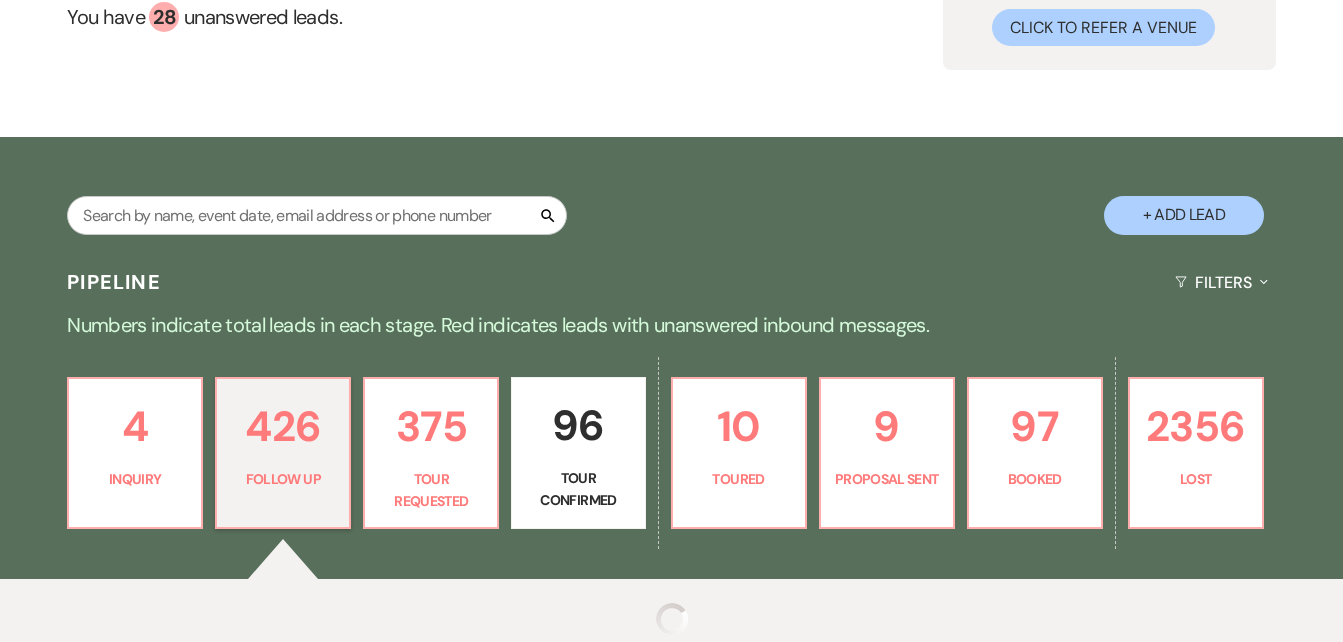 select on "9" 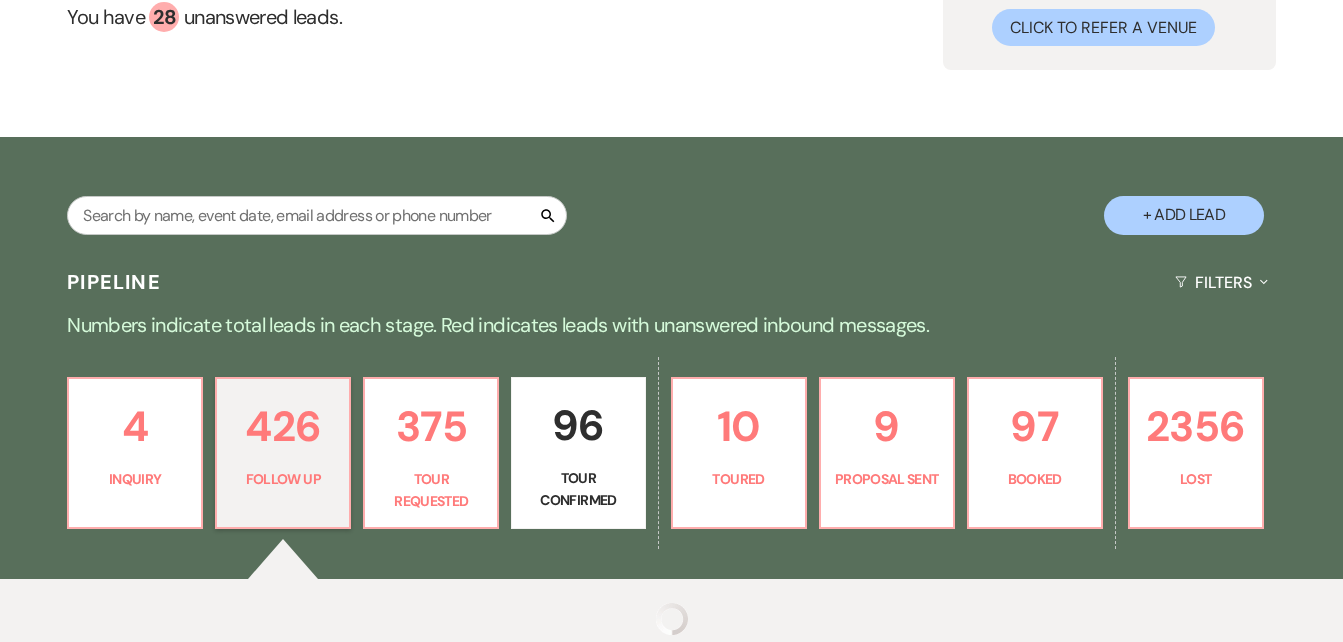 select on "9" 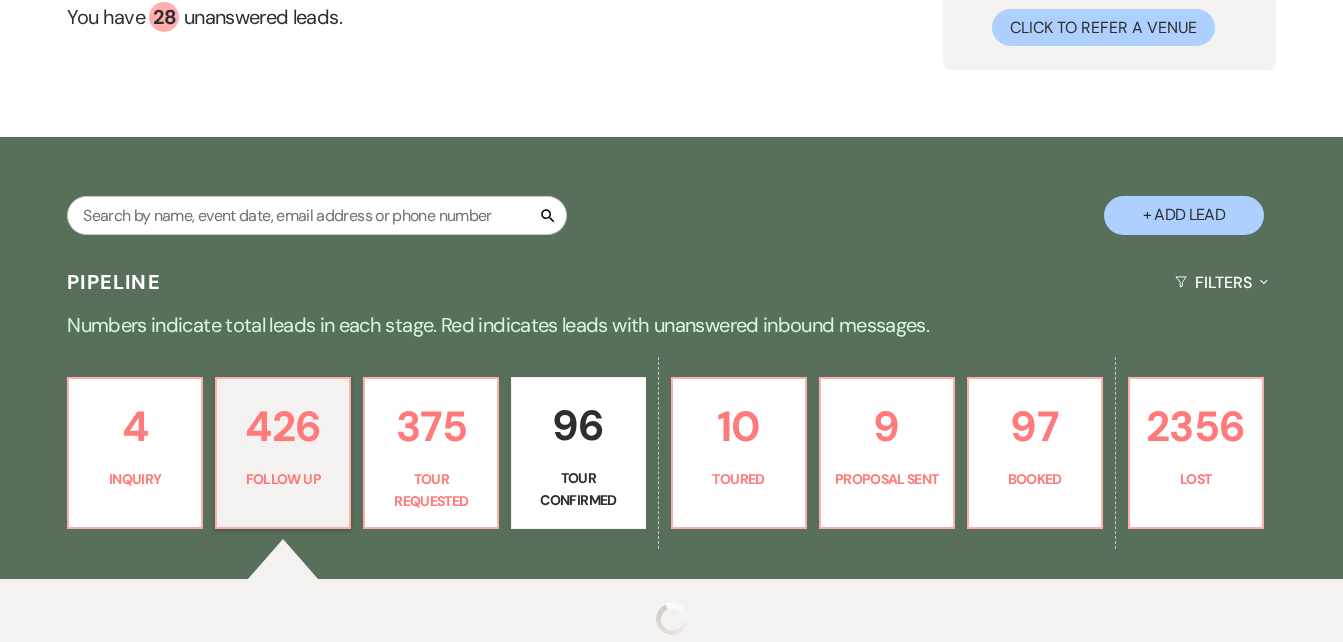 select on "9" 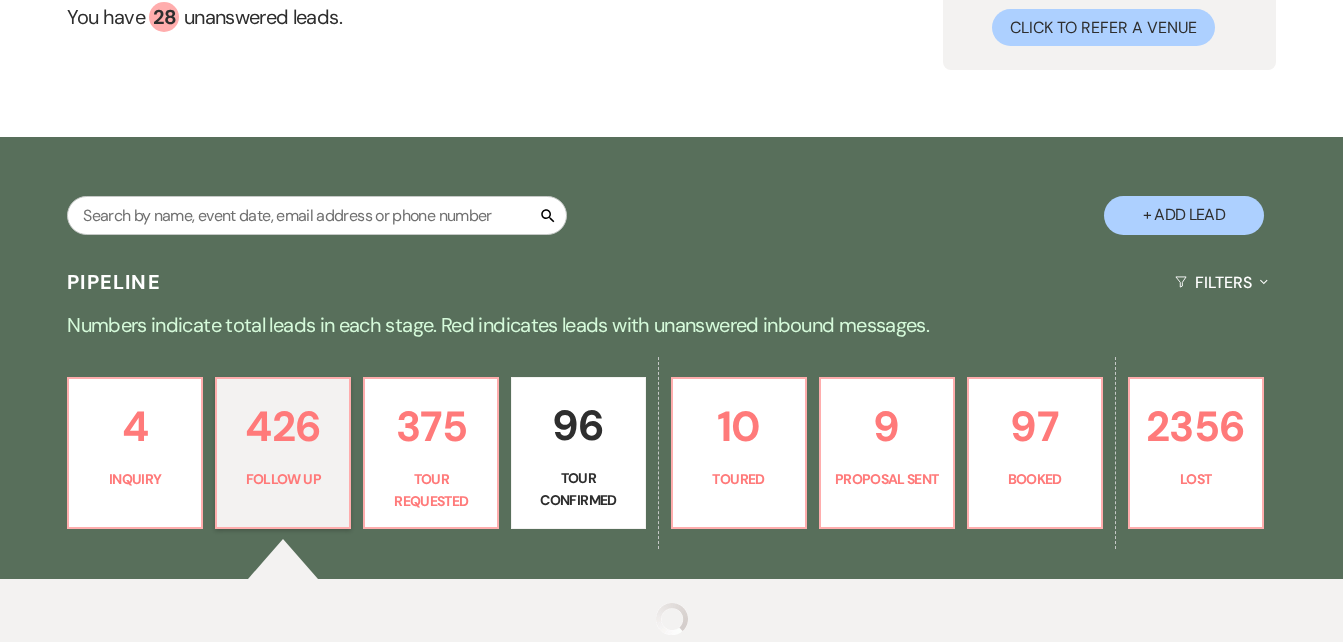 select on "9" 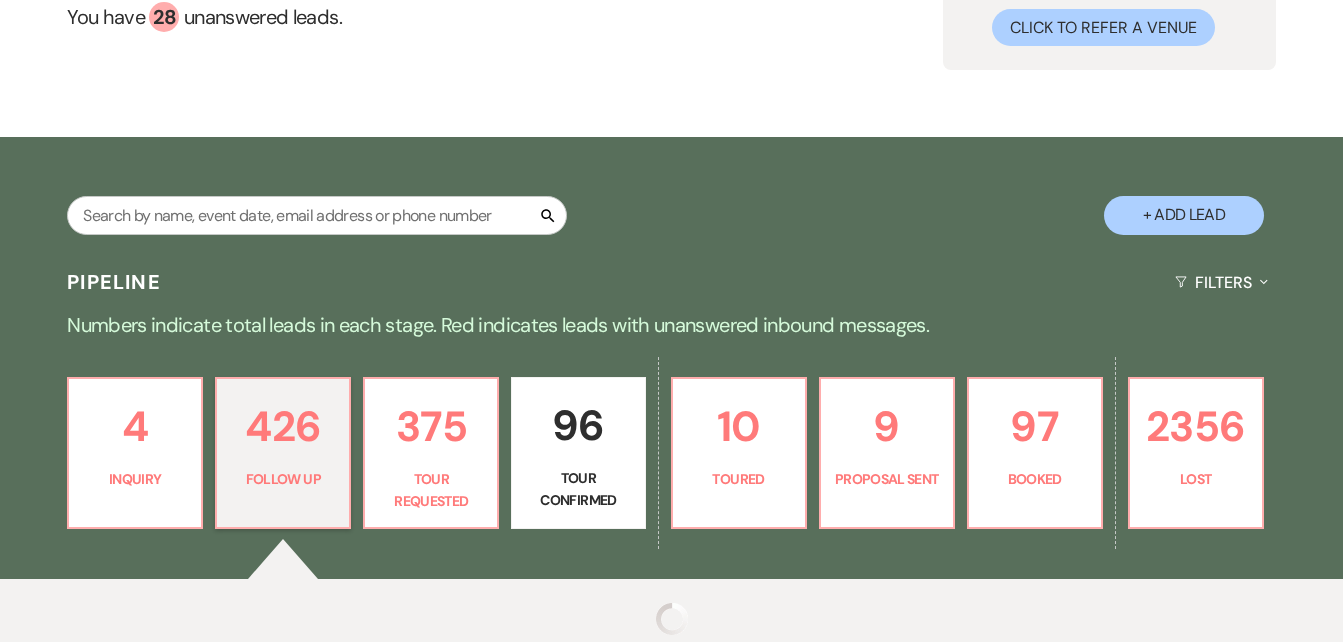 select on "9" 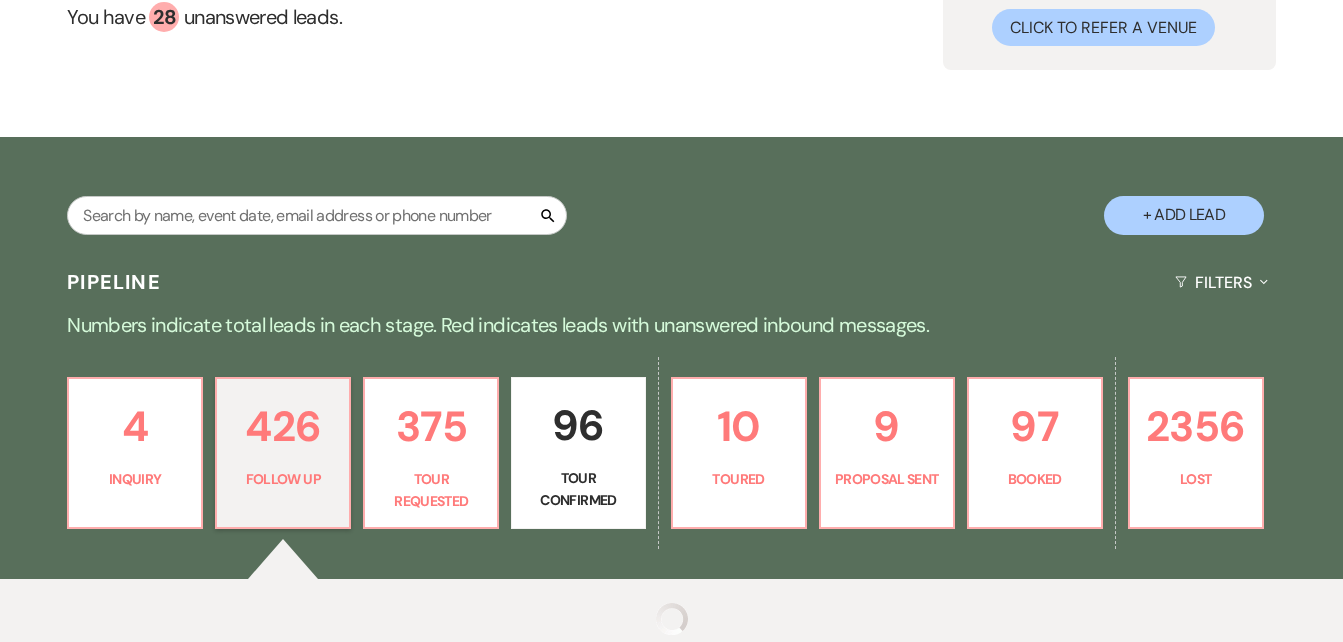 select on "9" 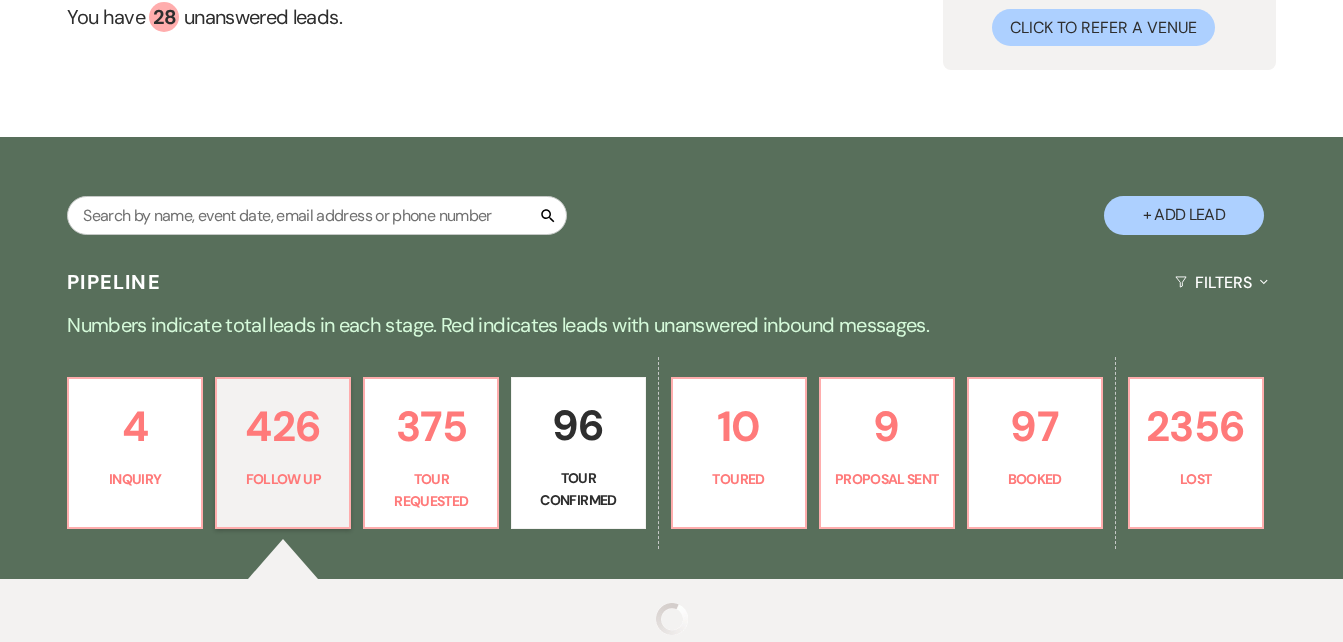 select on "9" 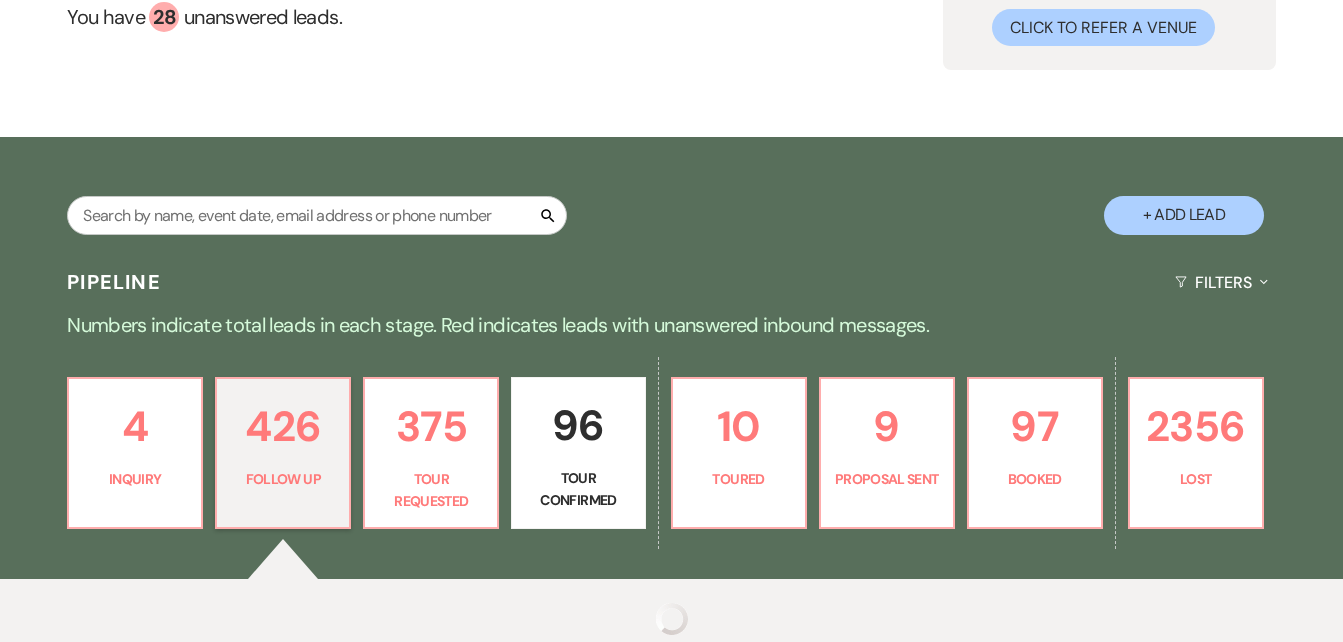 select on "9" 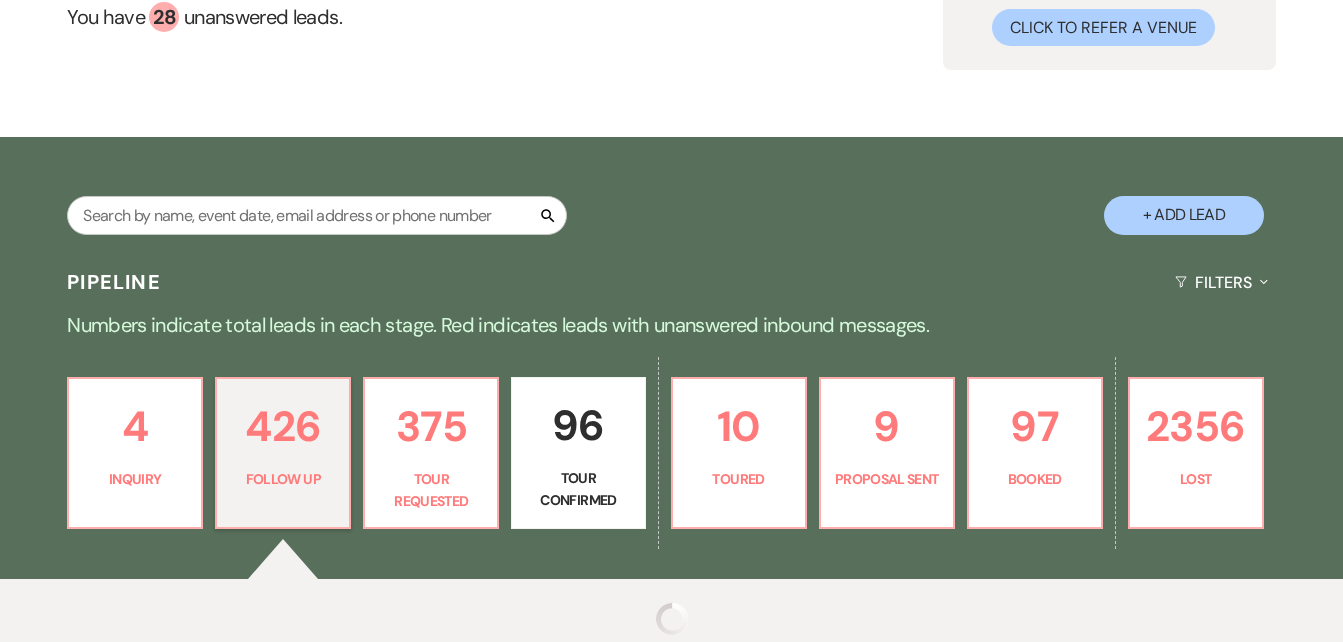 select on "9" 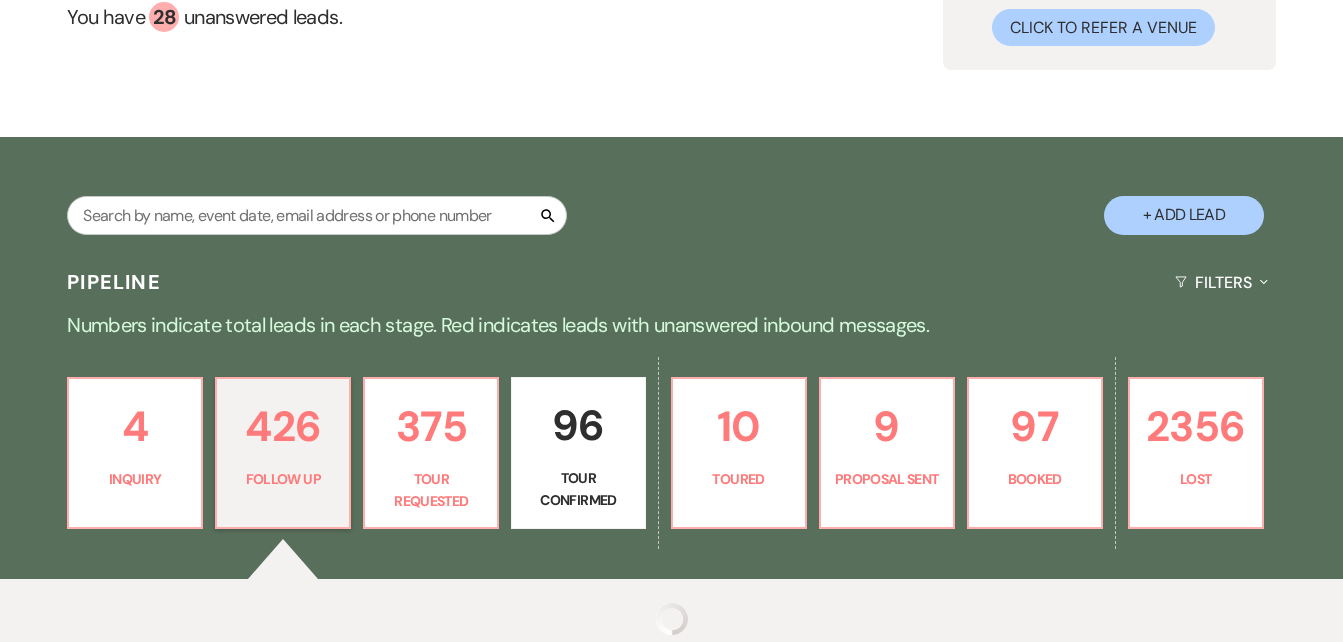 select on "9" 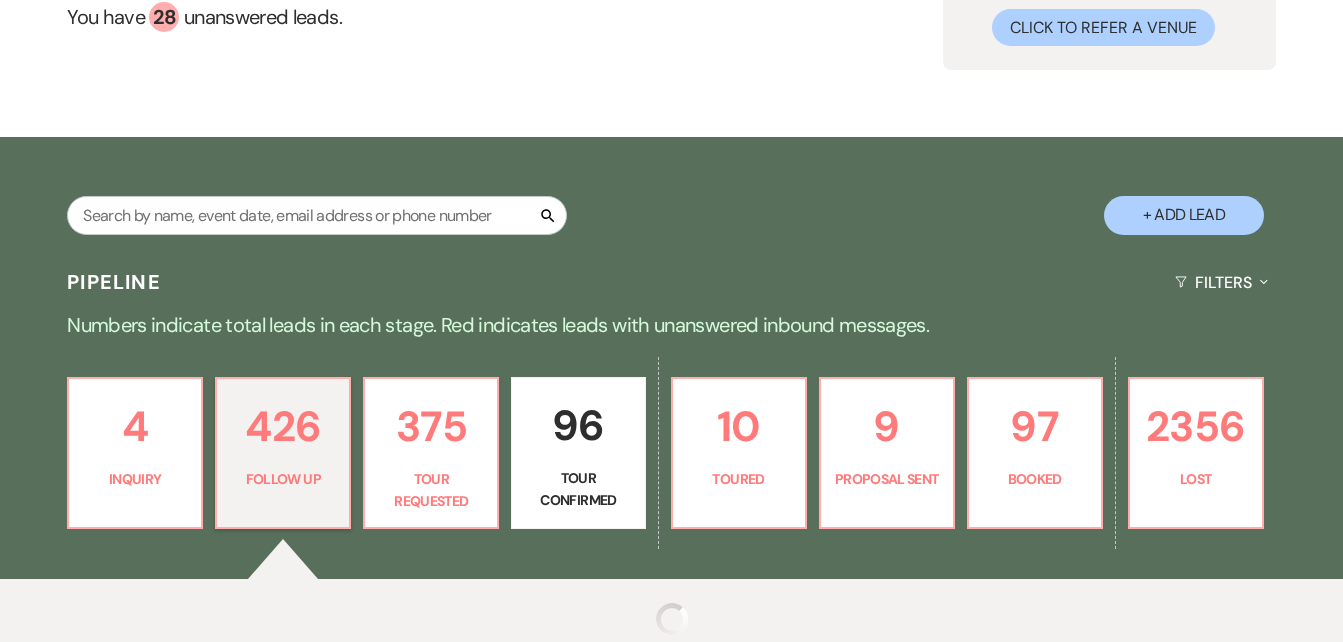 select on "9" 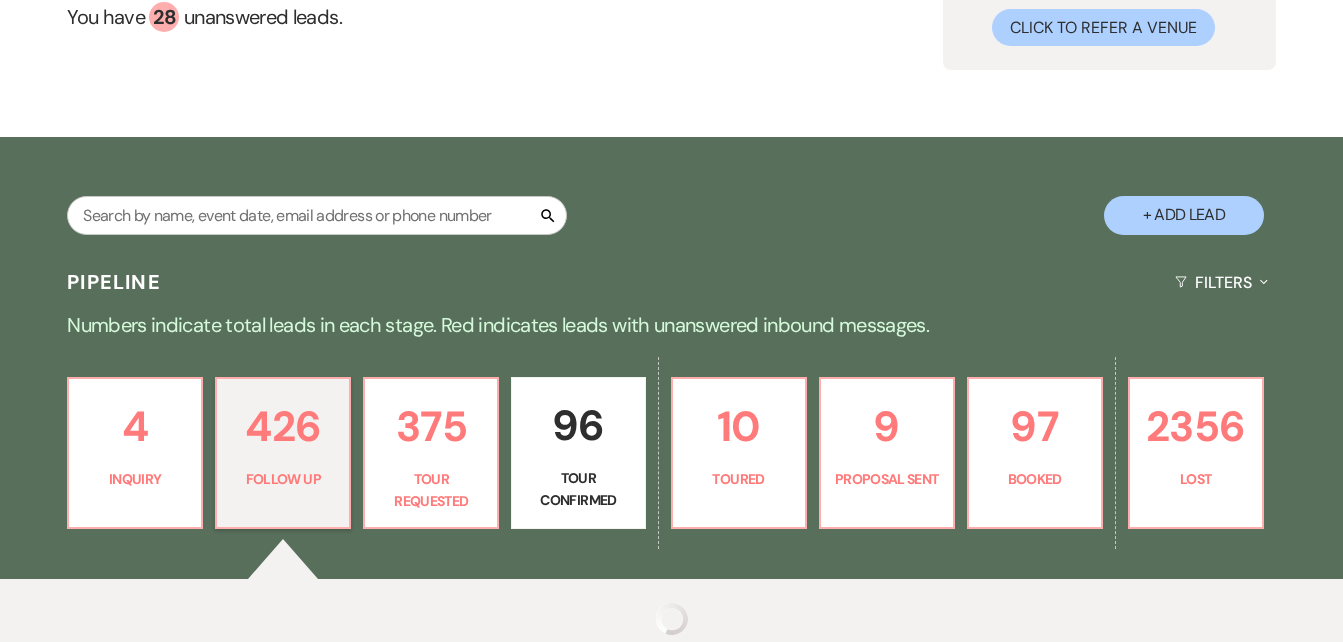 select on "9" 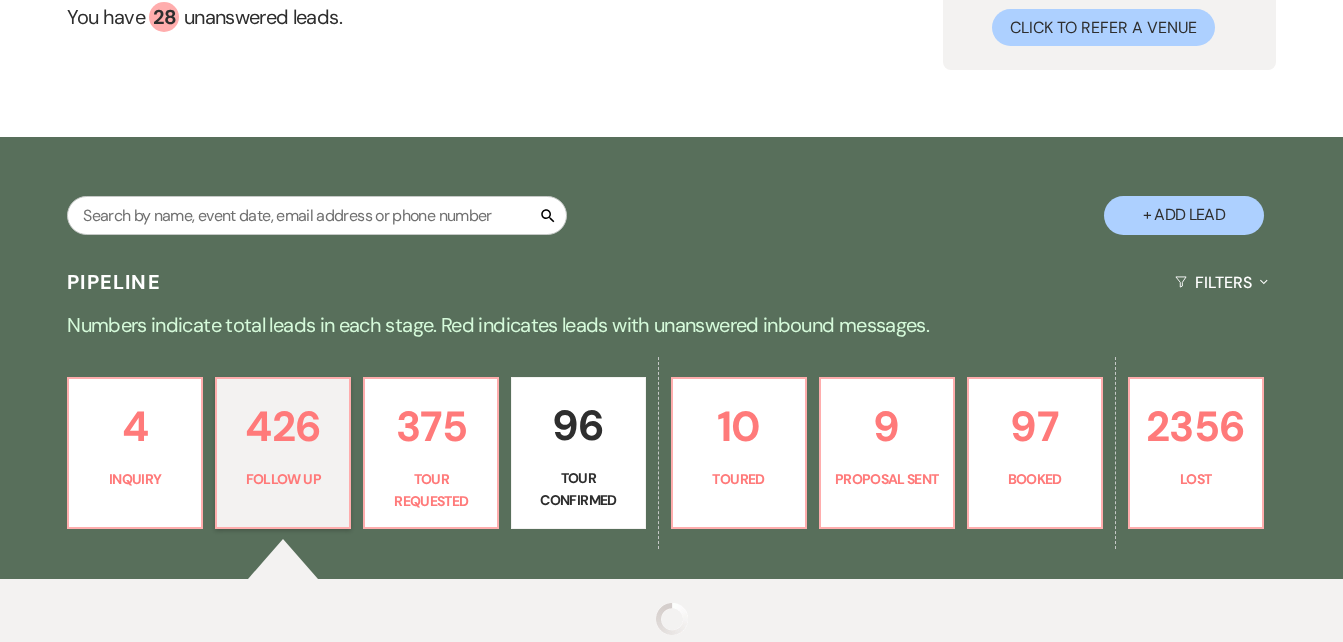 select on "9" 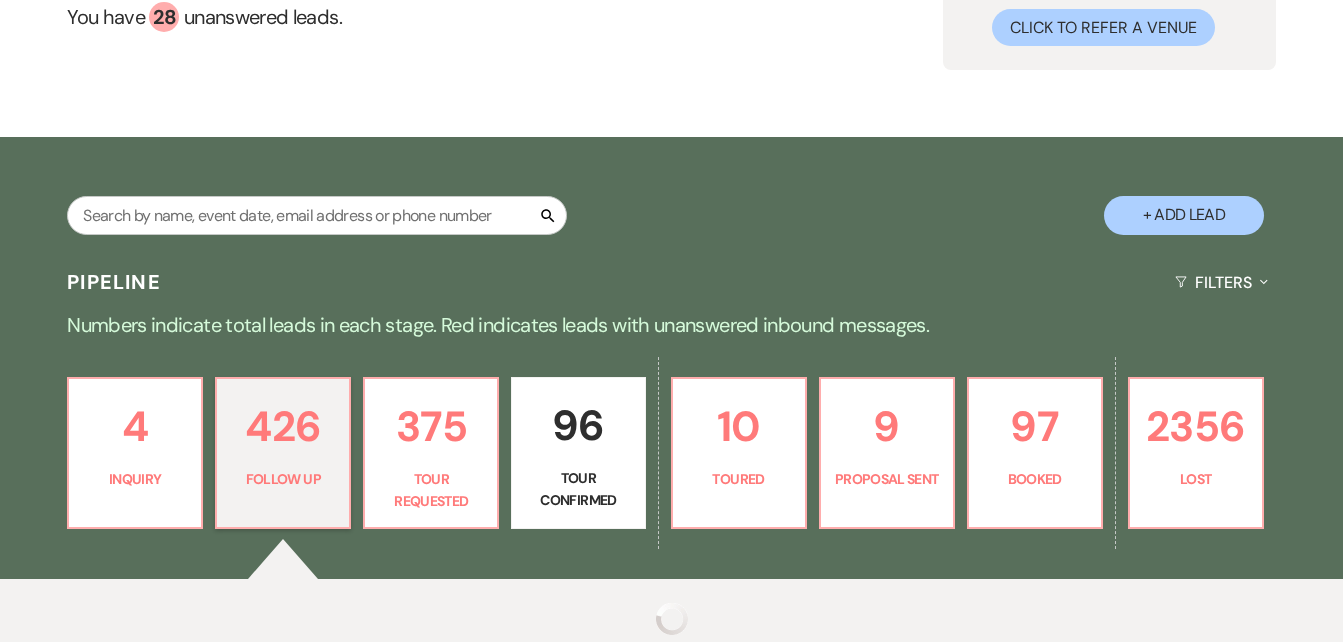 select on "9" 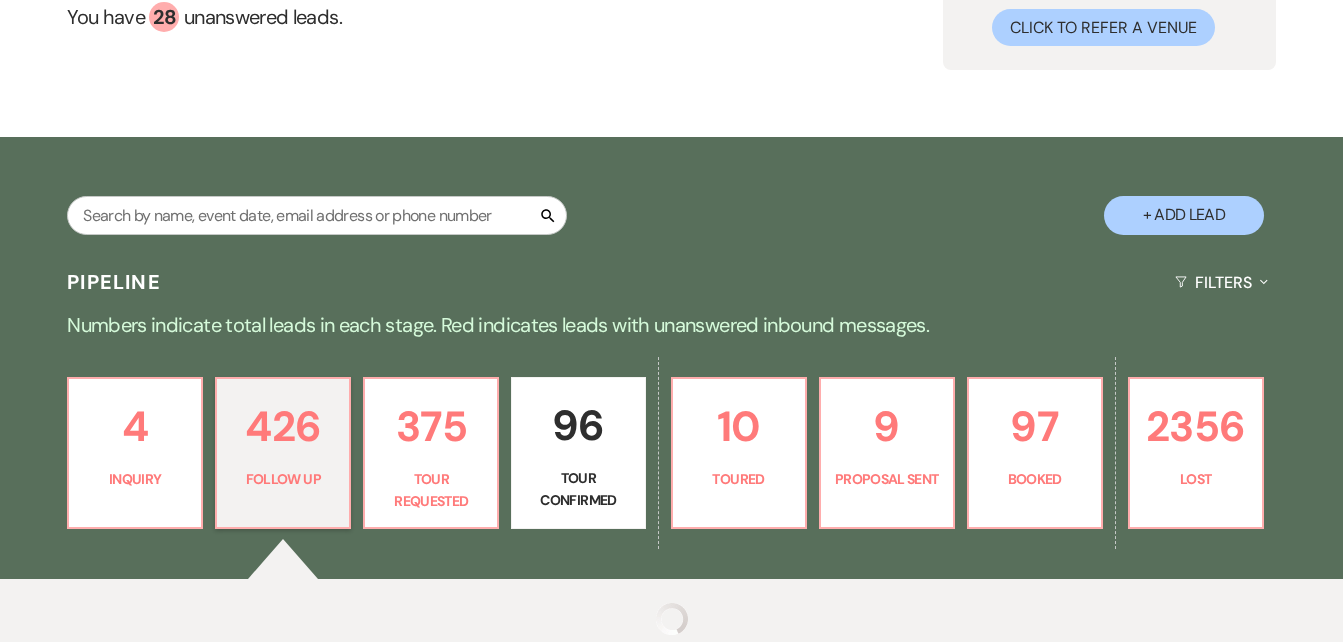 select on "9" 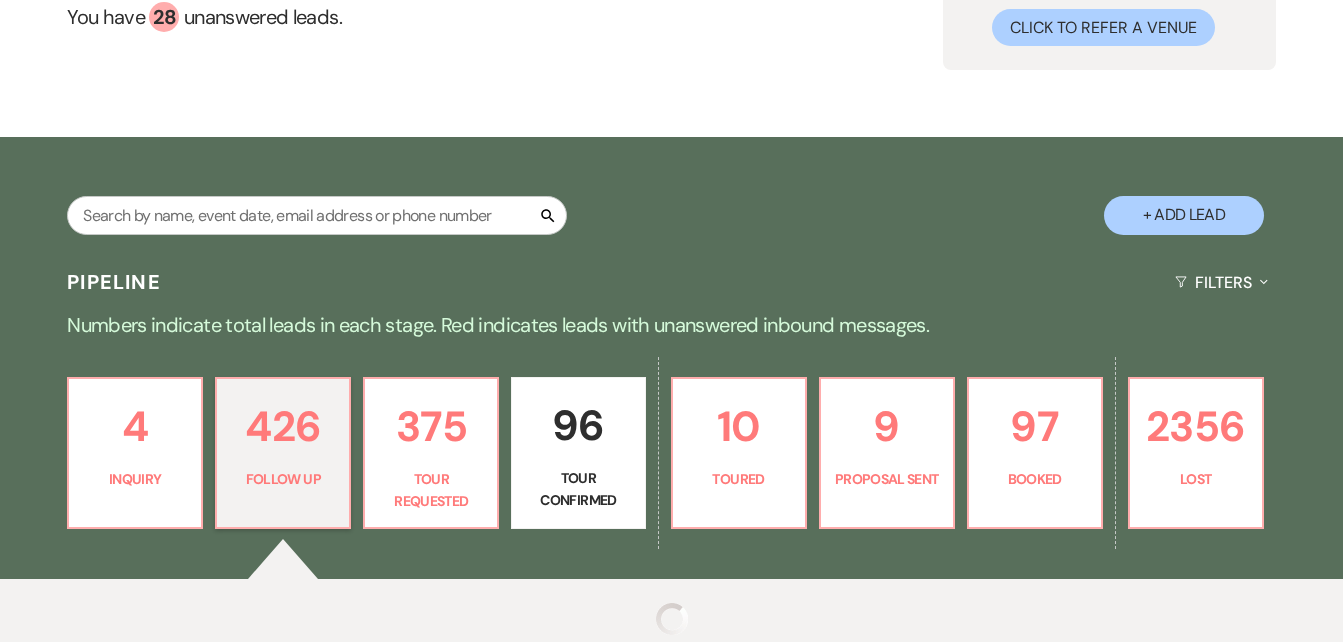 select on "9" 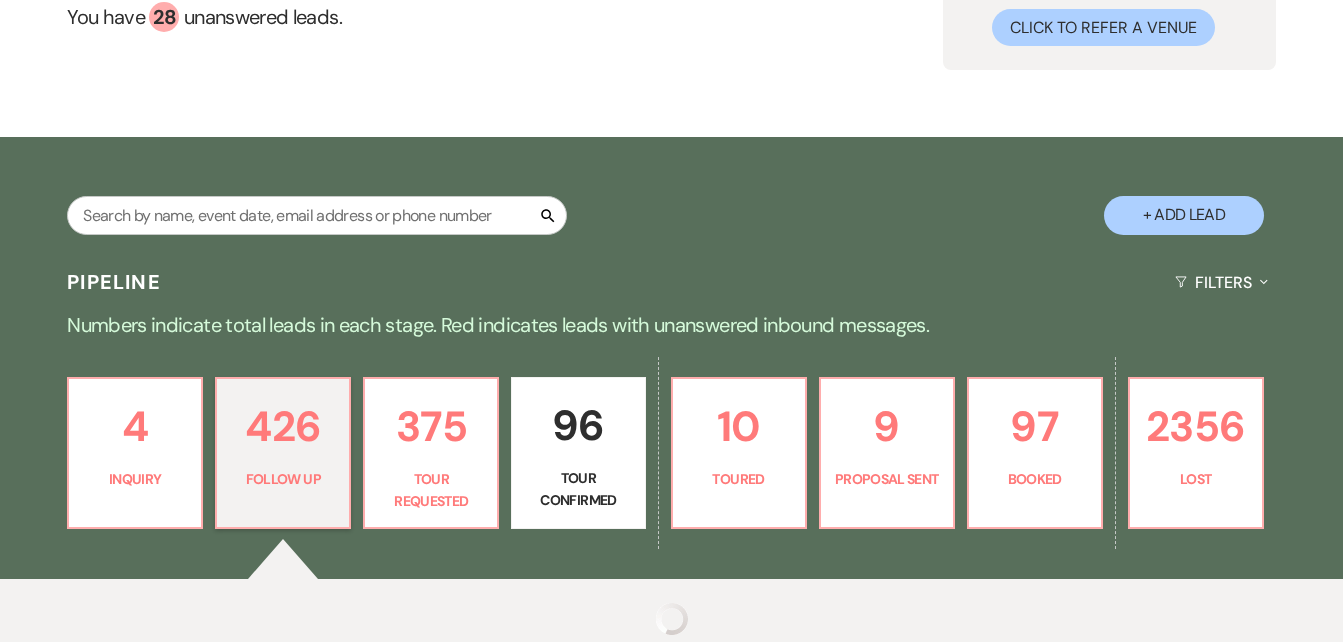 select on "9" 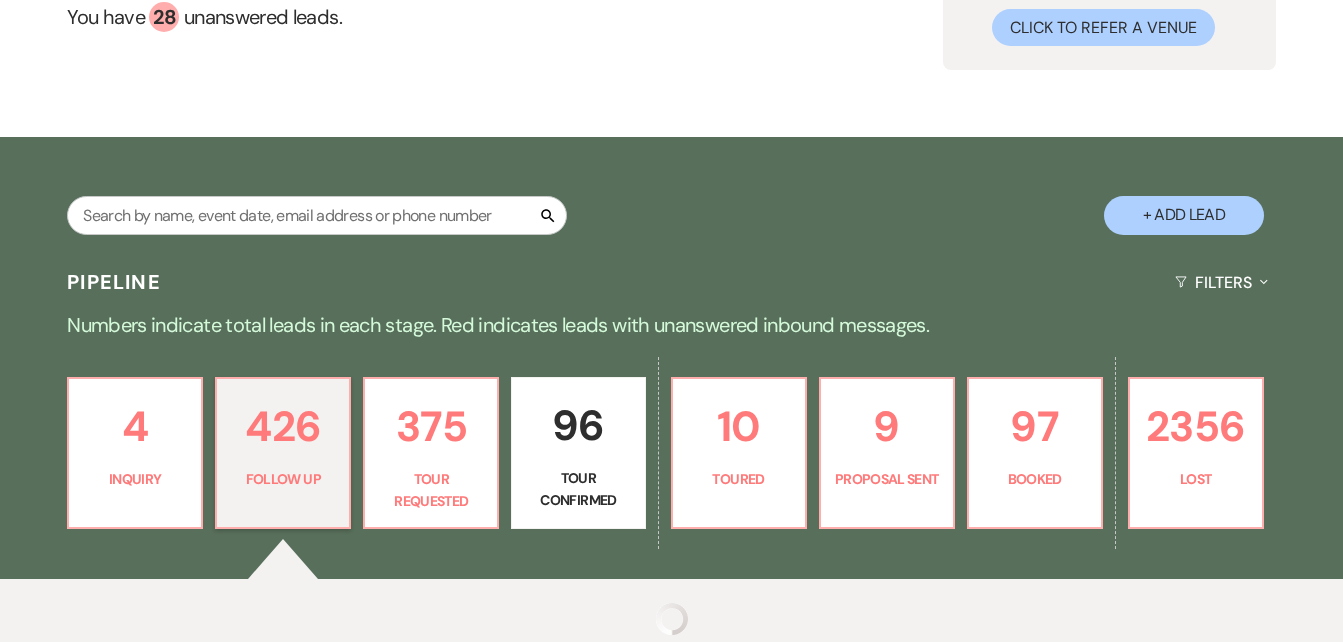 select on "9" 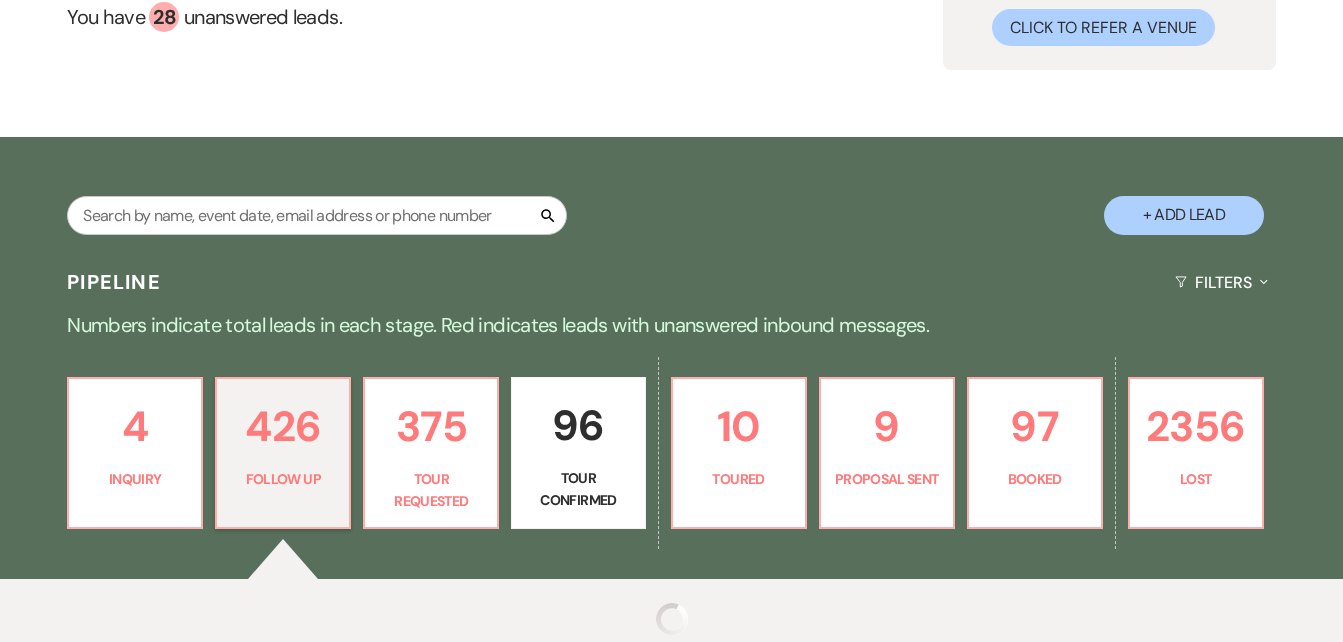 select on "9" 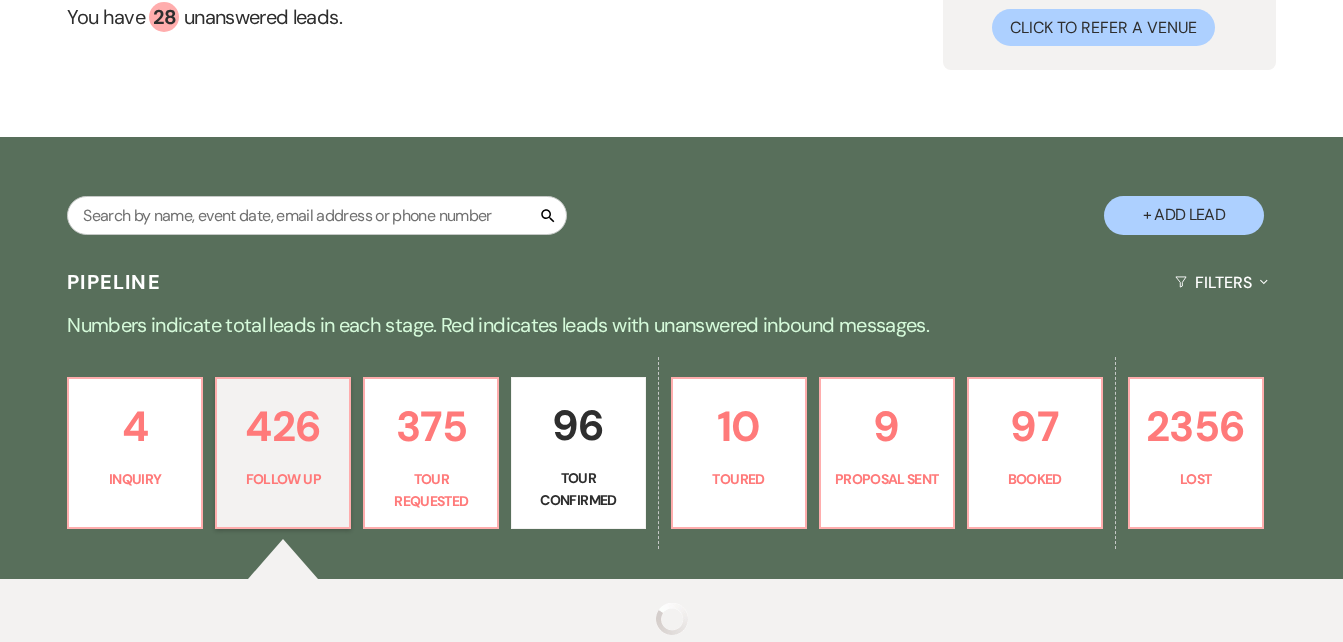 select on "9" 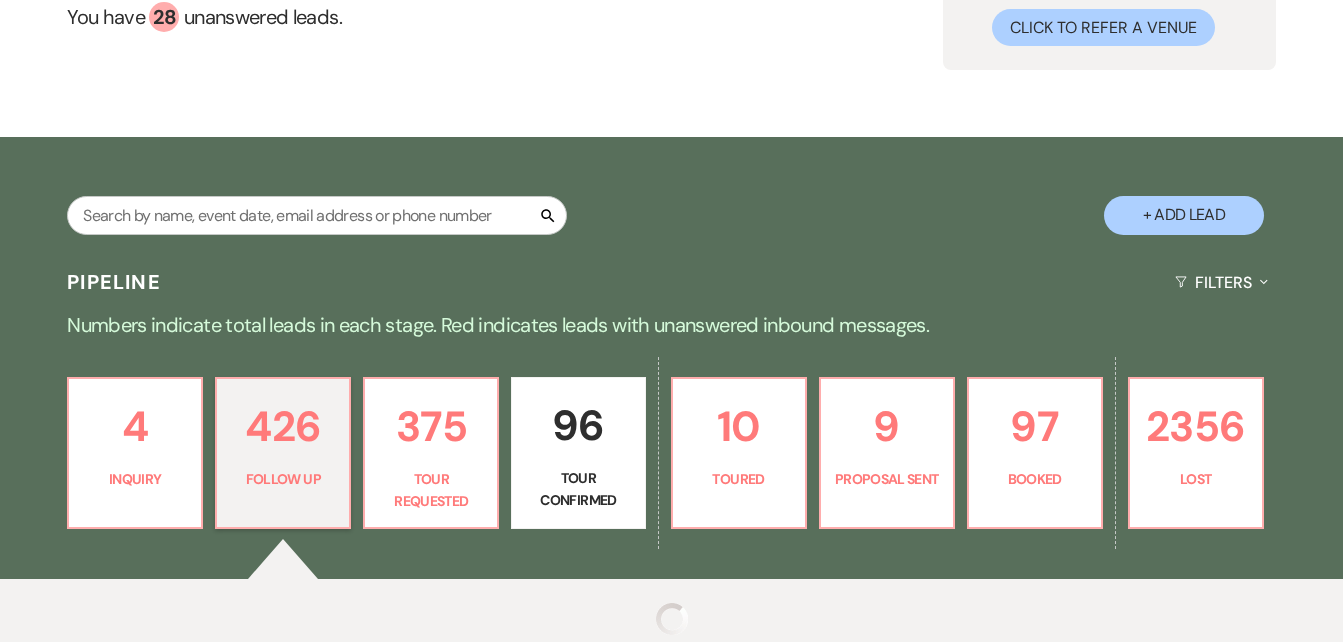 select on "9" 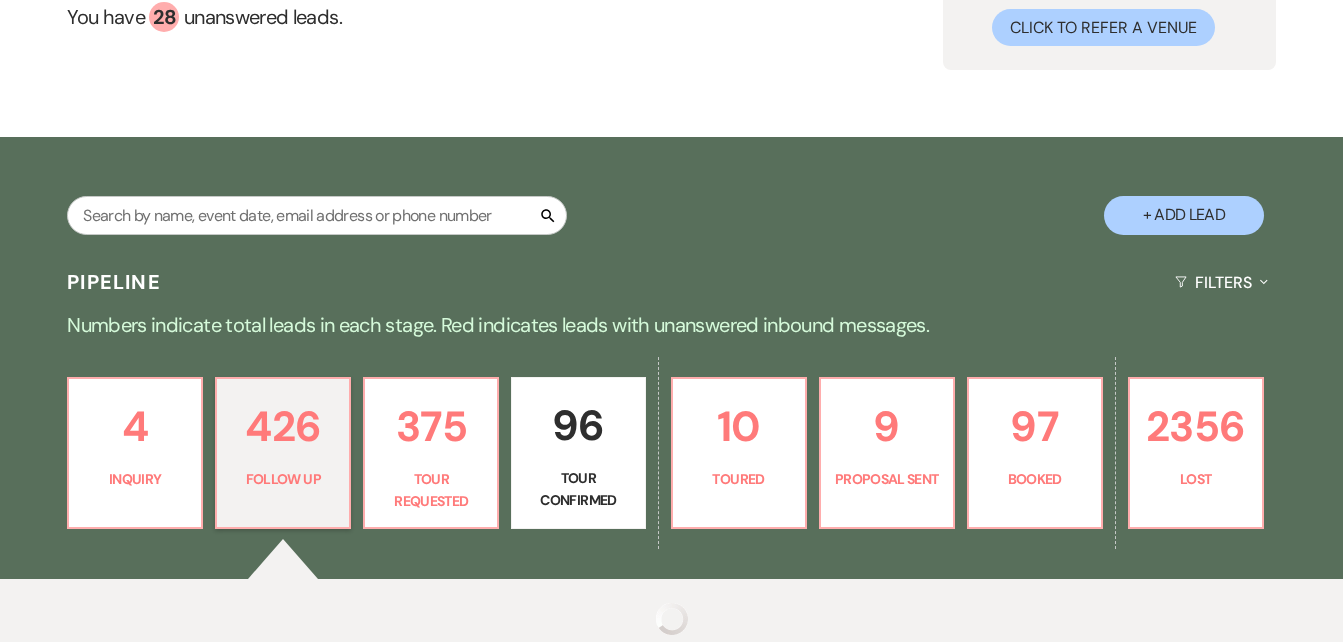 select on "9" 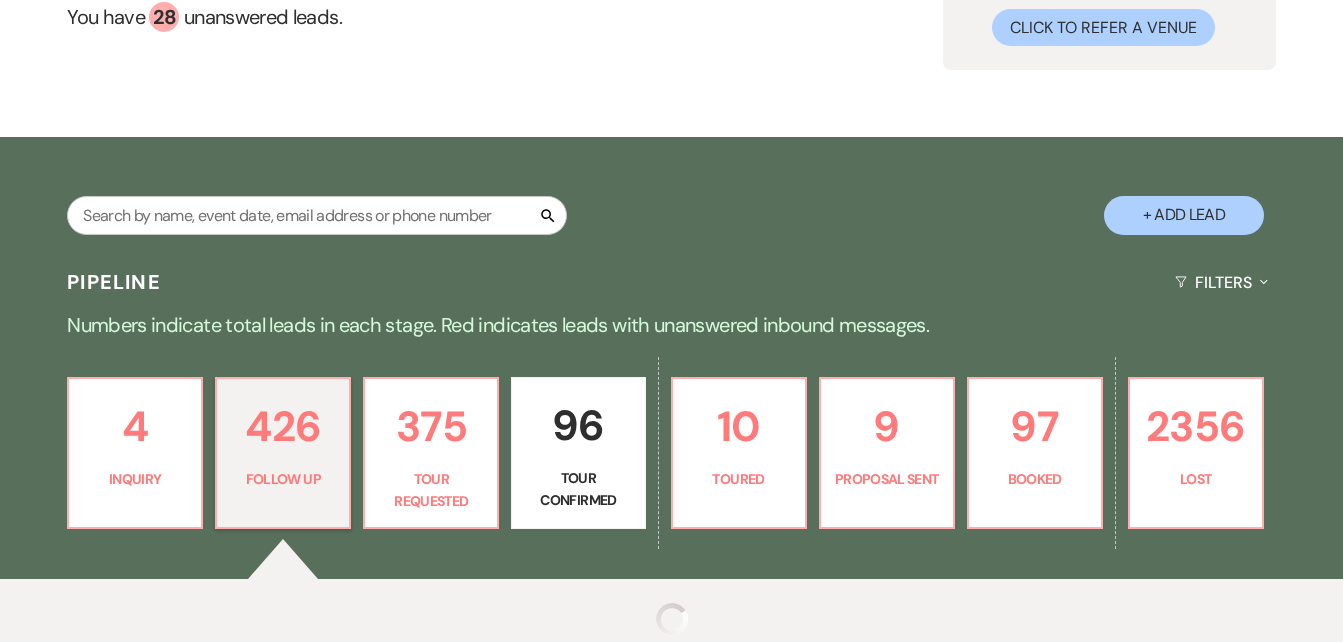 select on "9" 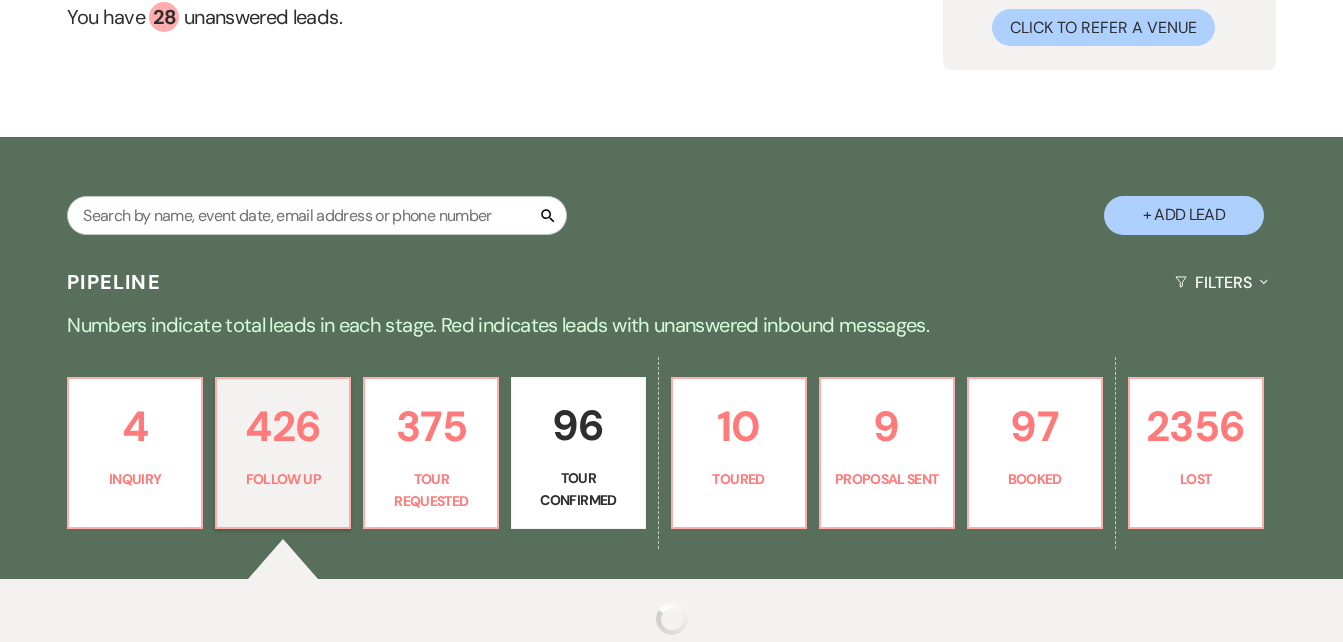 select on "9" 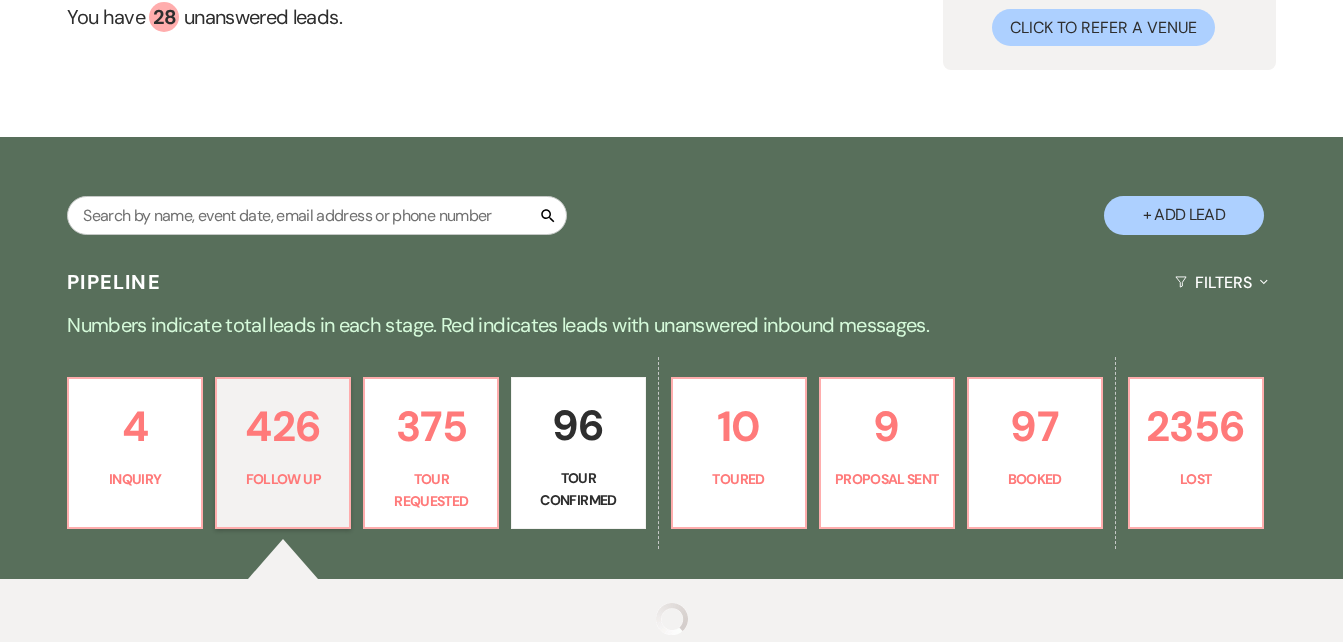 select on "9" 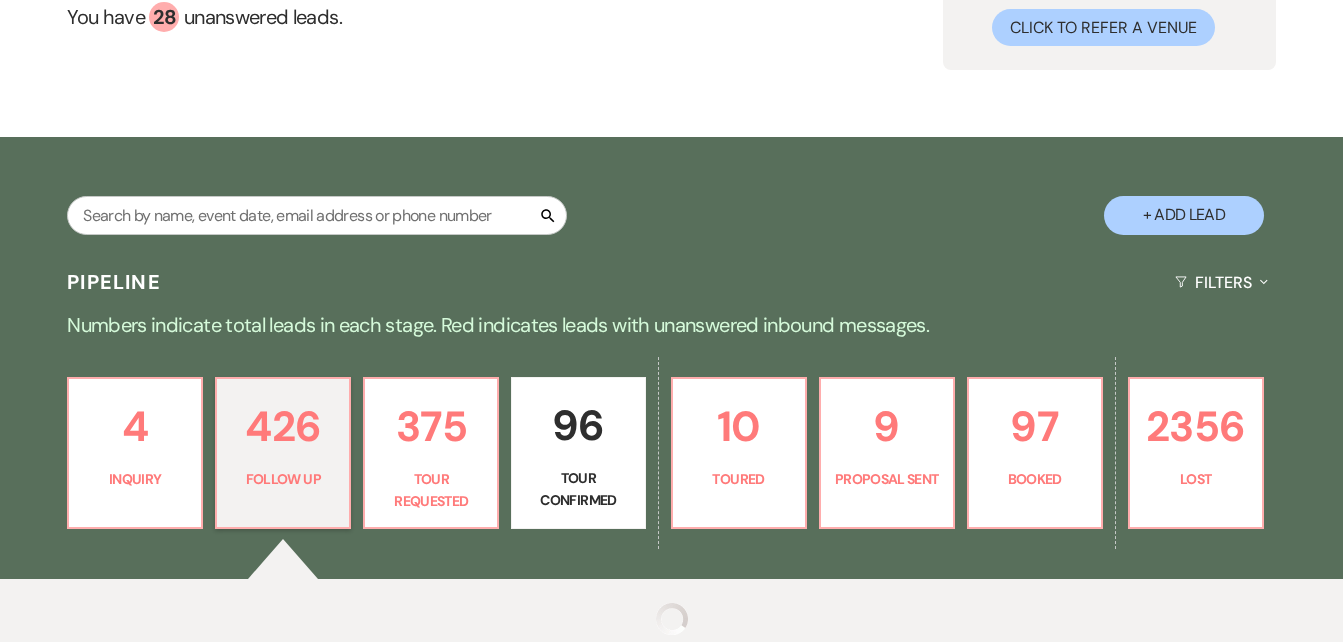 select on "9" 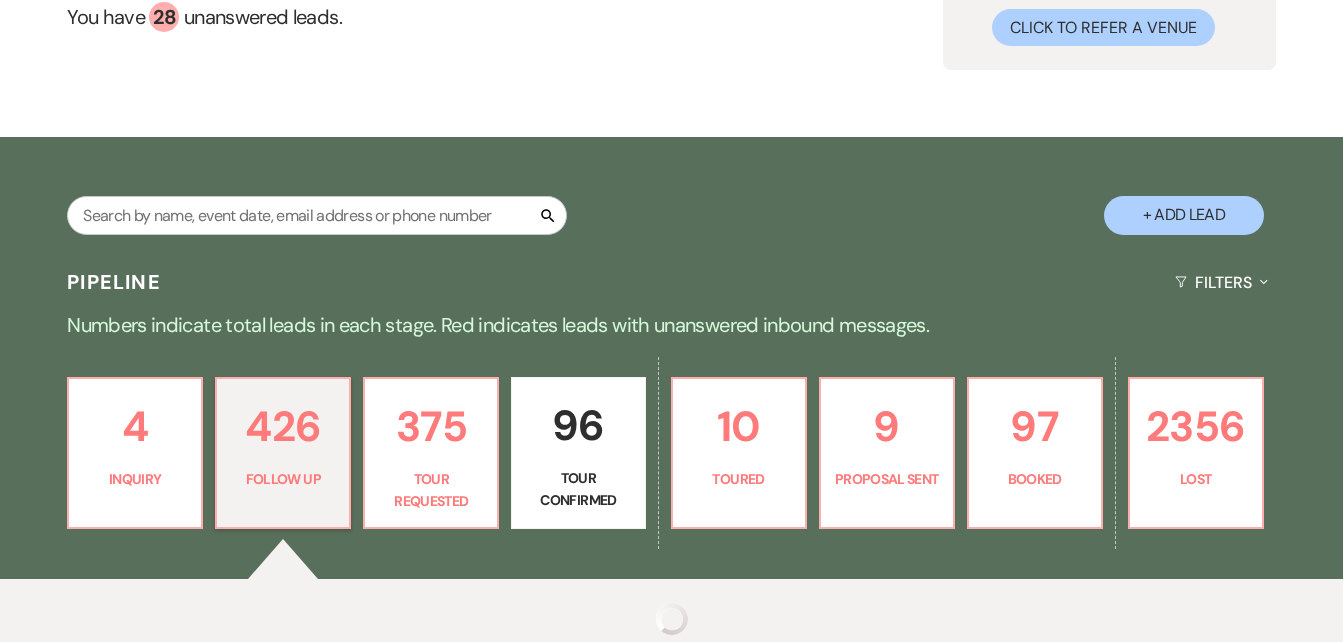 select on "9" 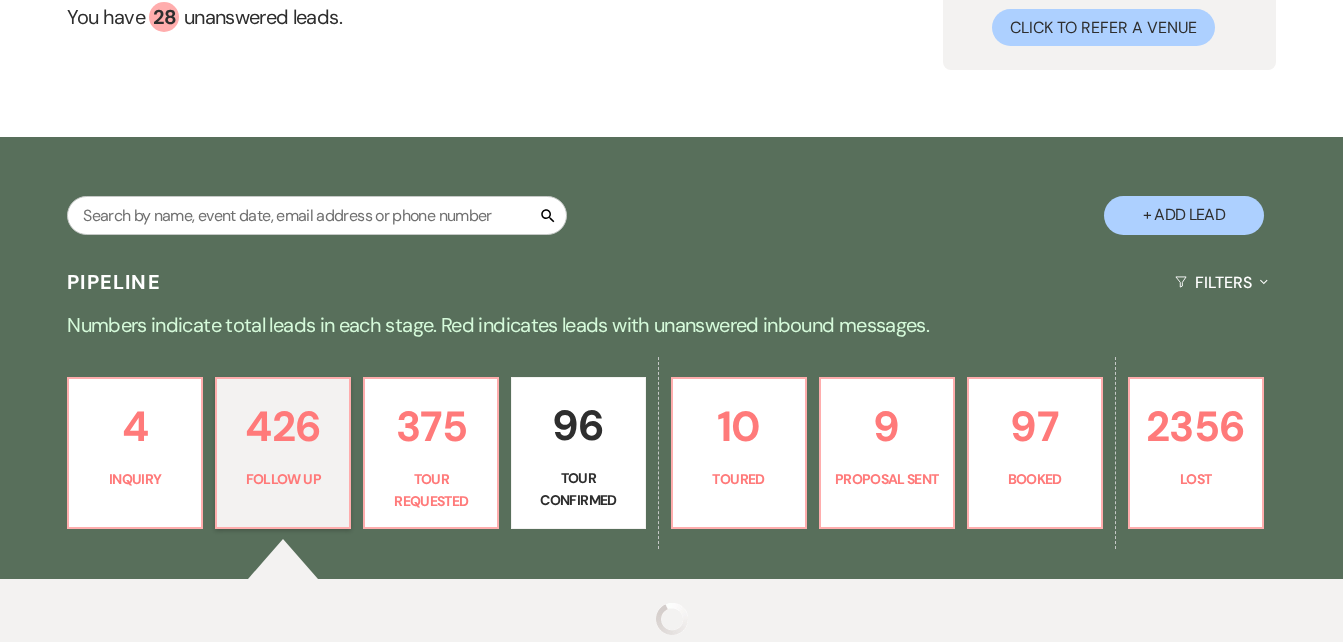 select on "9" 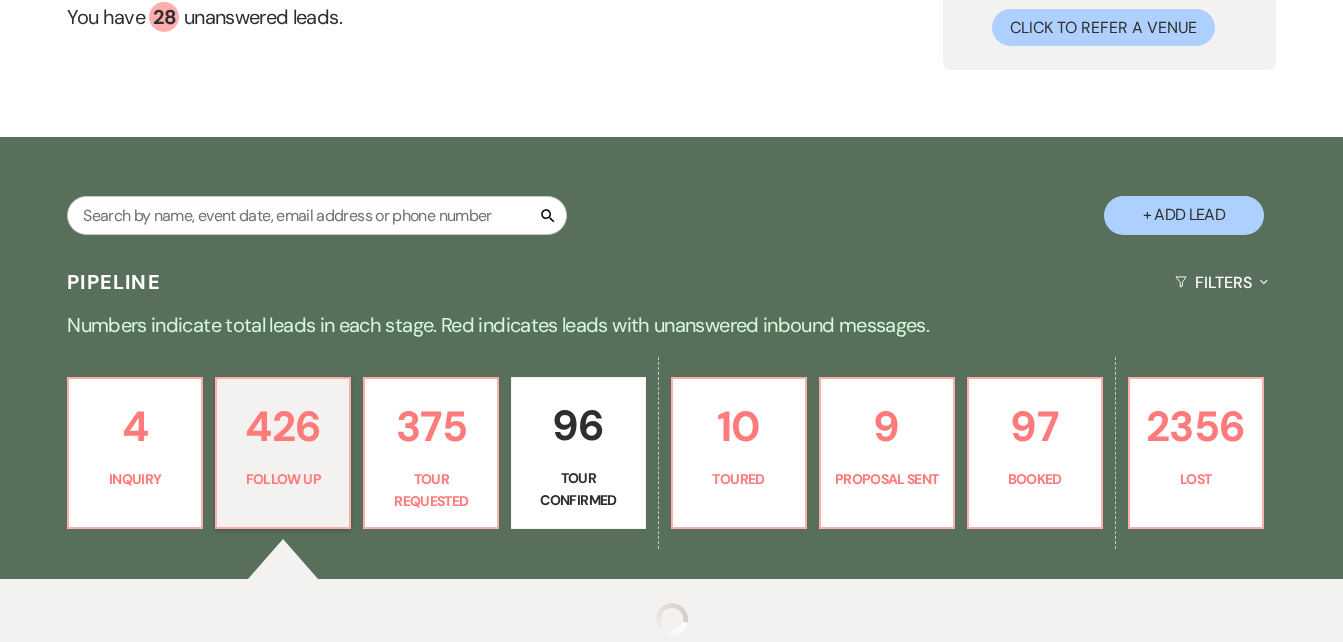 select on "9" 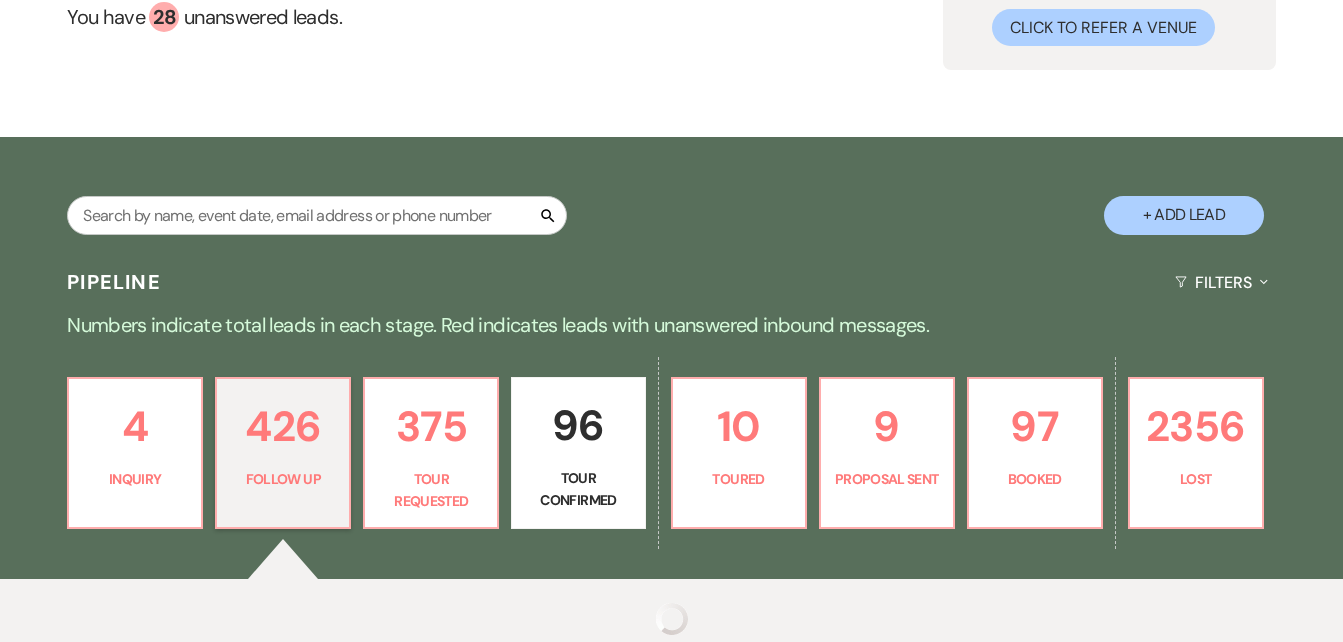 select on "9" 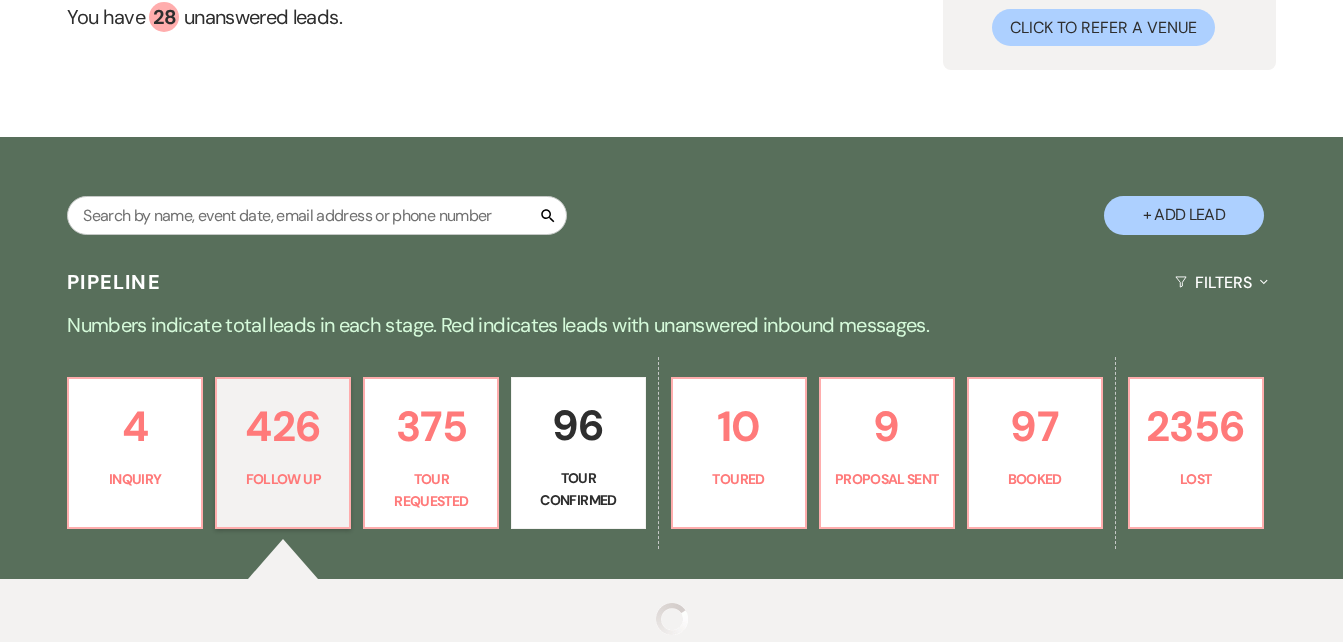 select on "9" 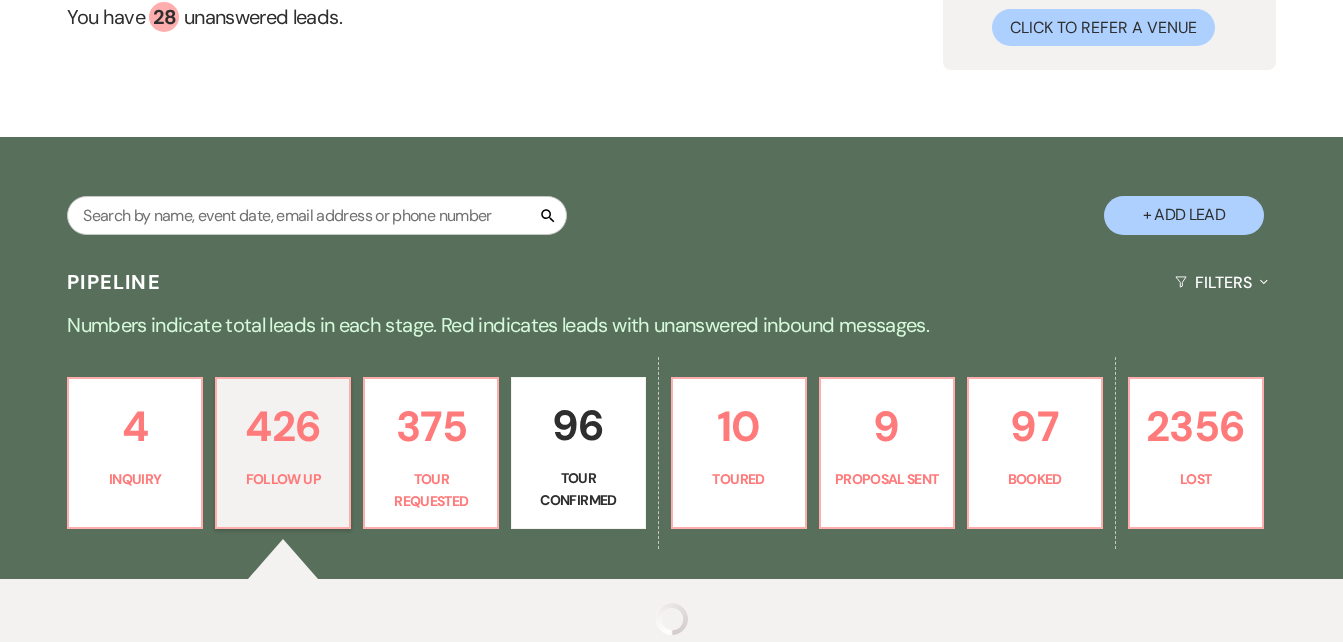 select on "9" 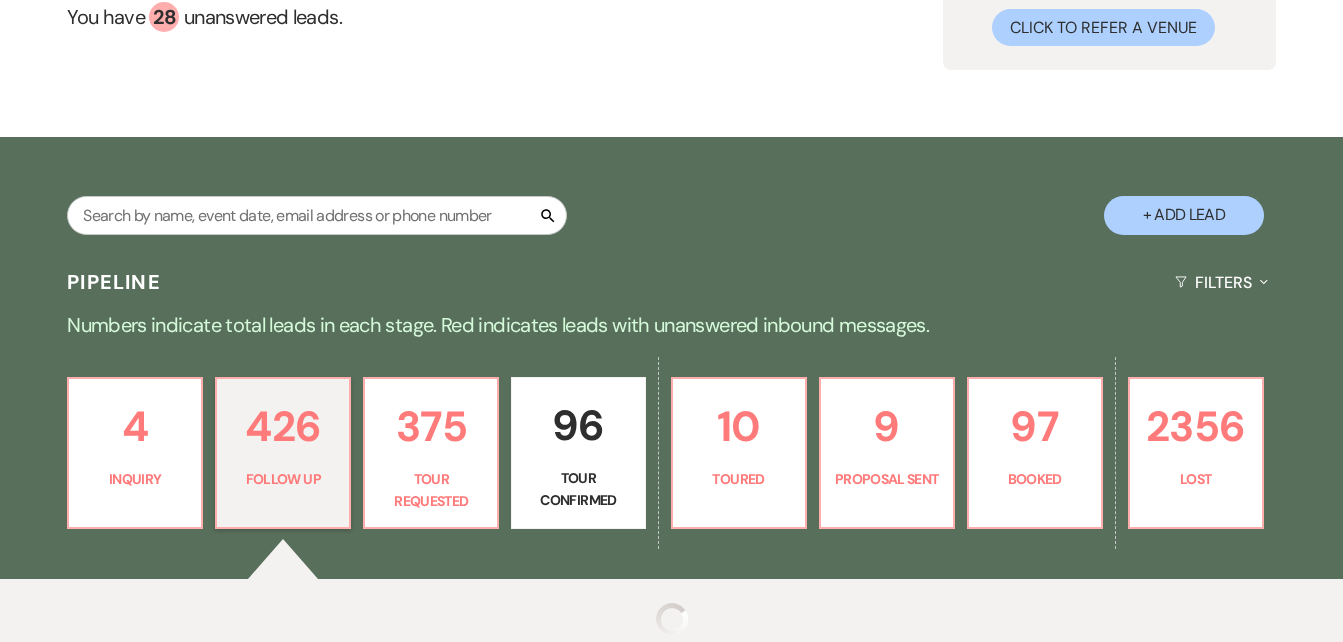 select on "9" 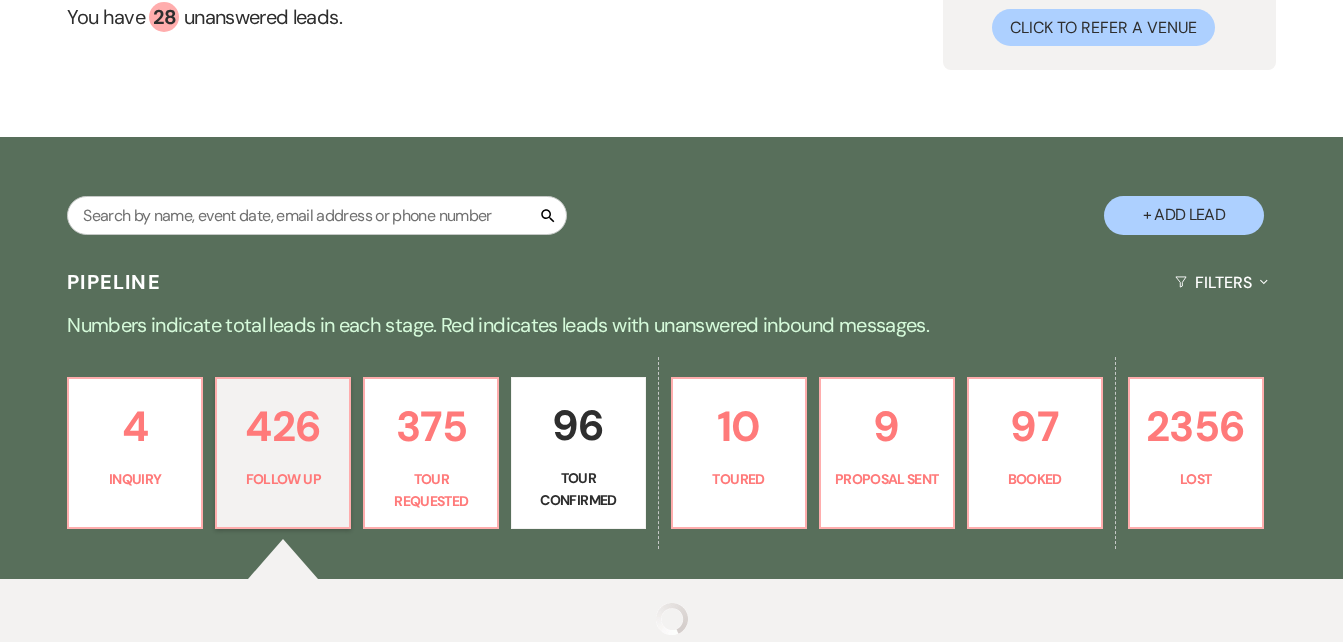 select on "9" 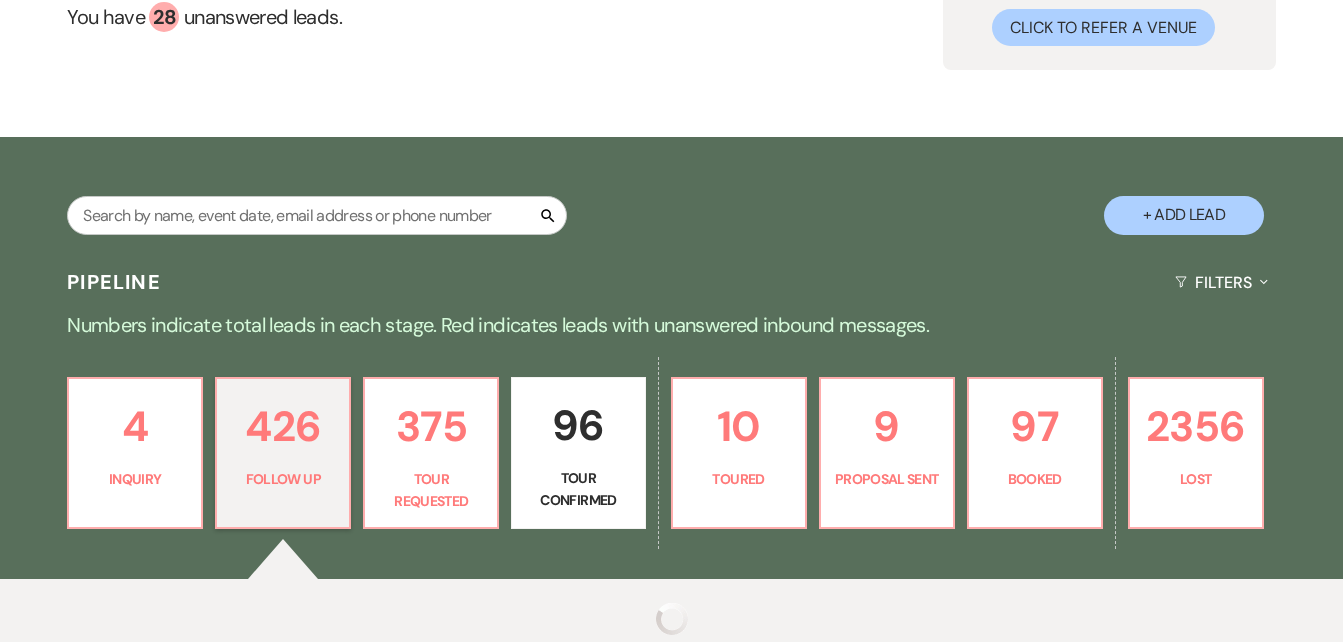 select on "9" 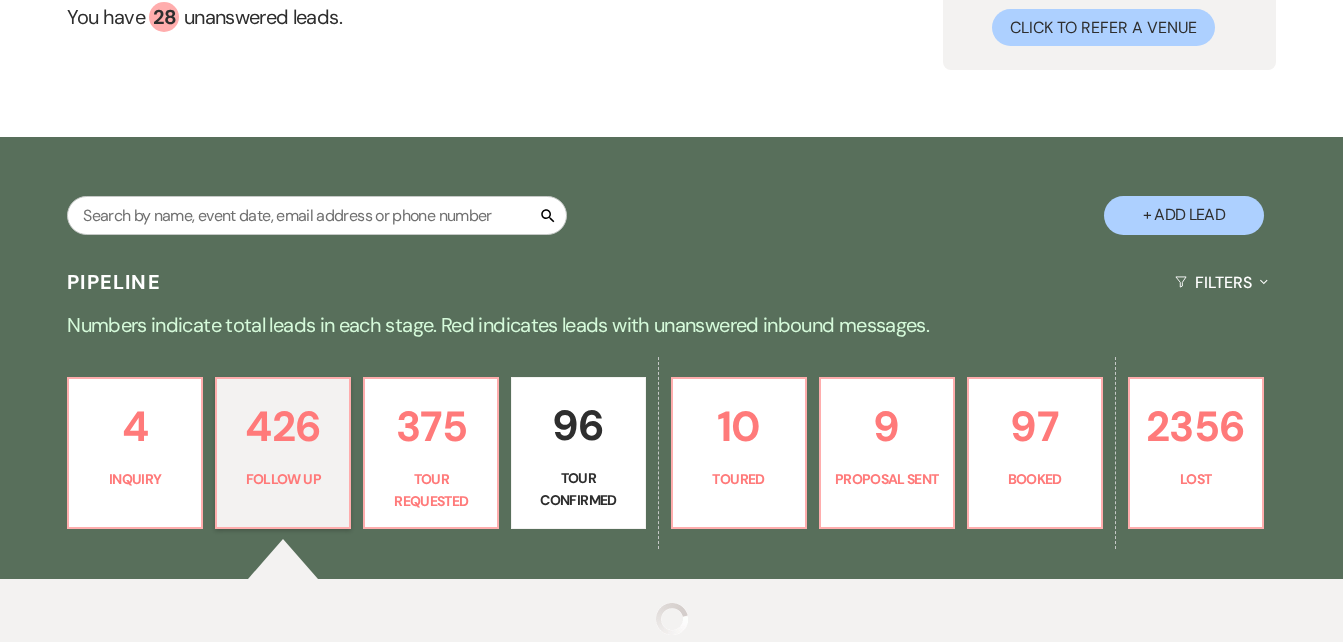 select on "9" 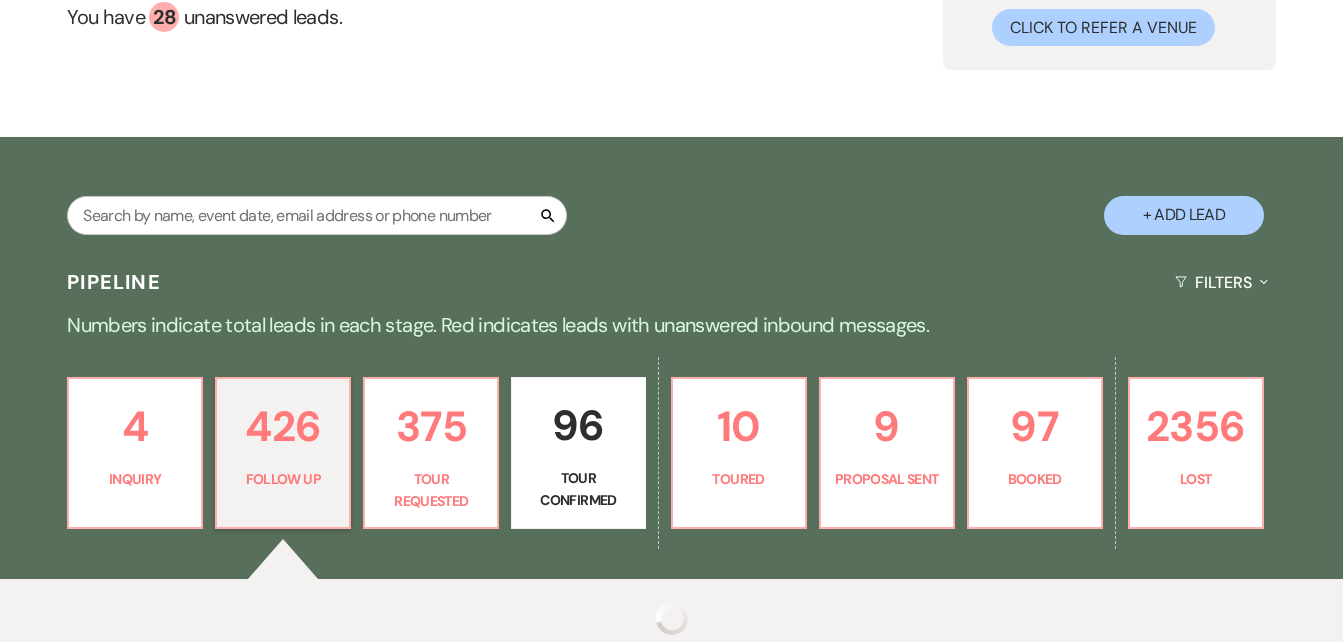 select on "9" 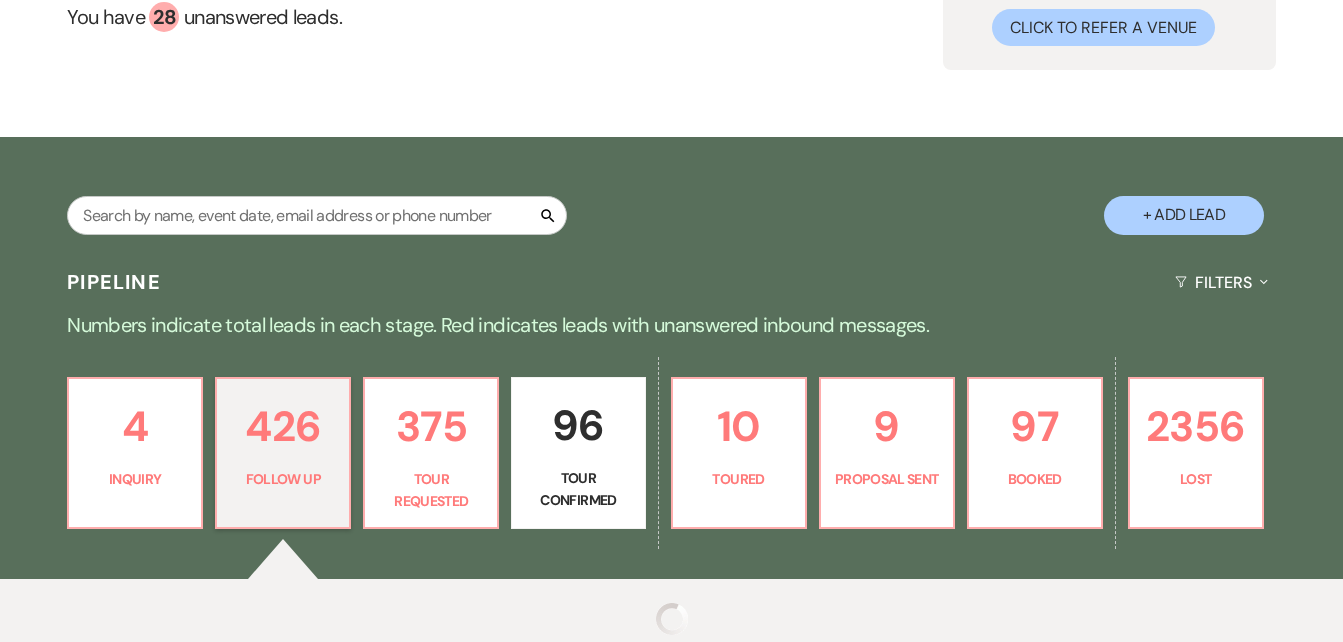 select on "9" 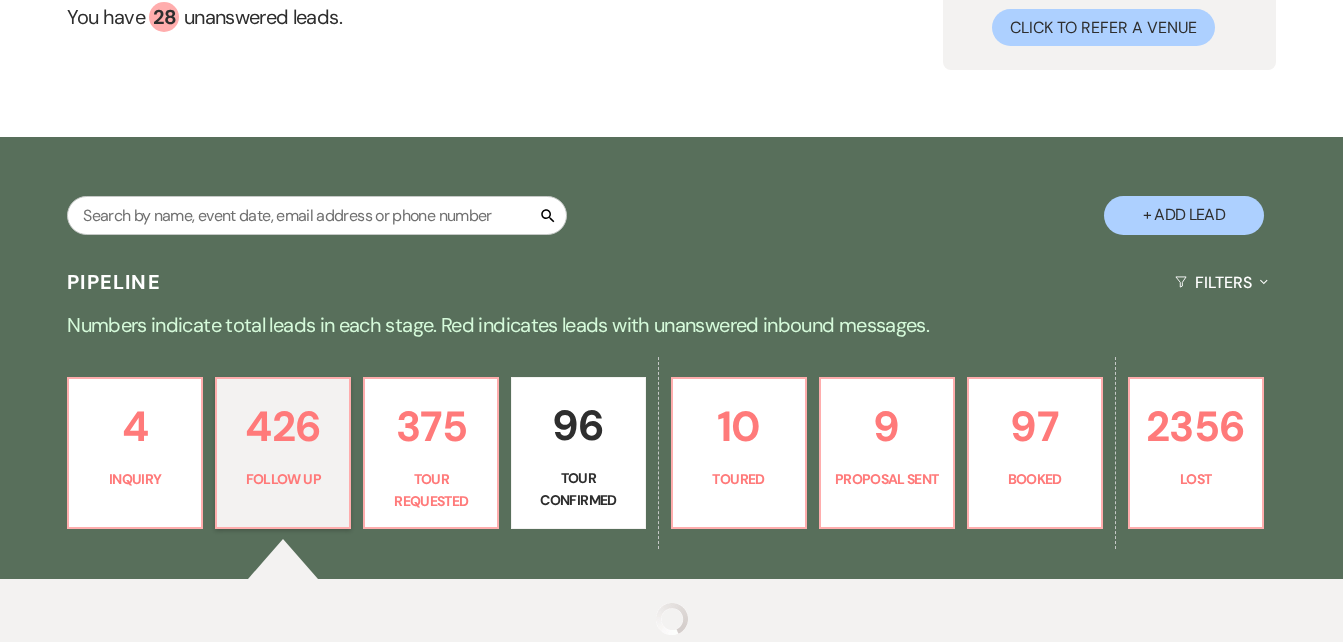 select on "9" 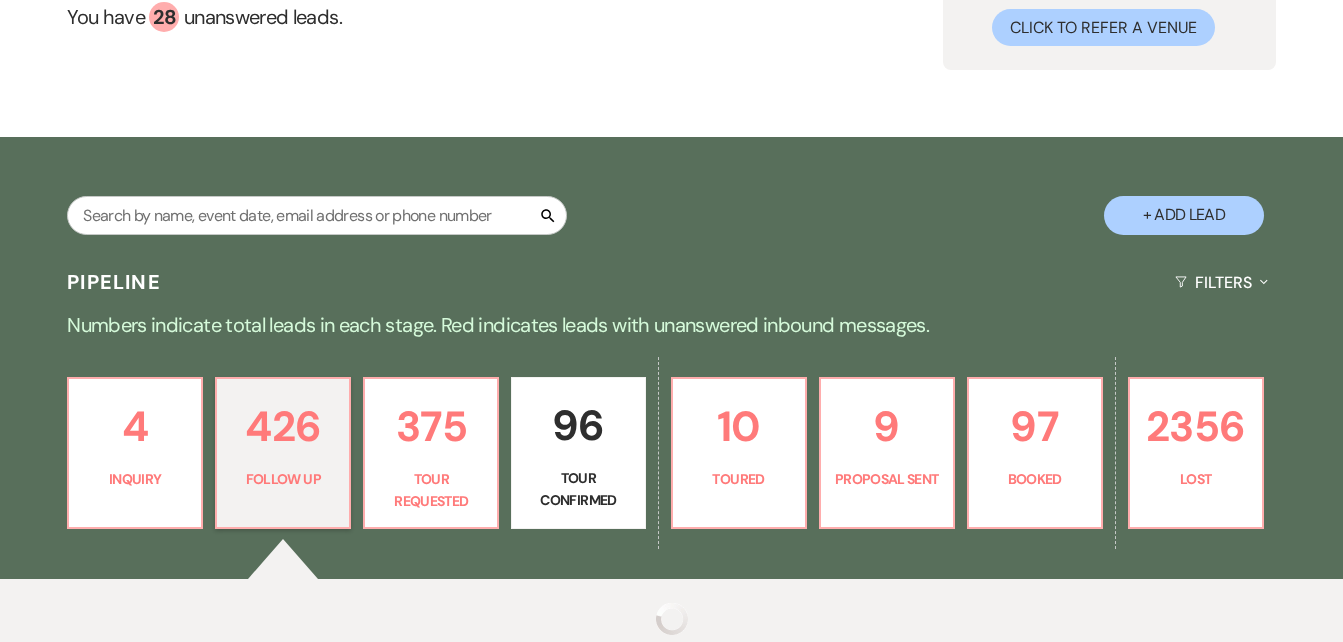 select on "9" 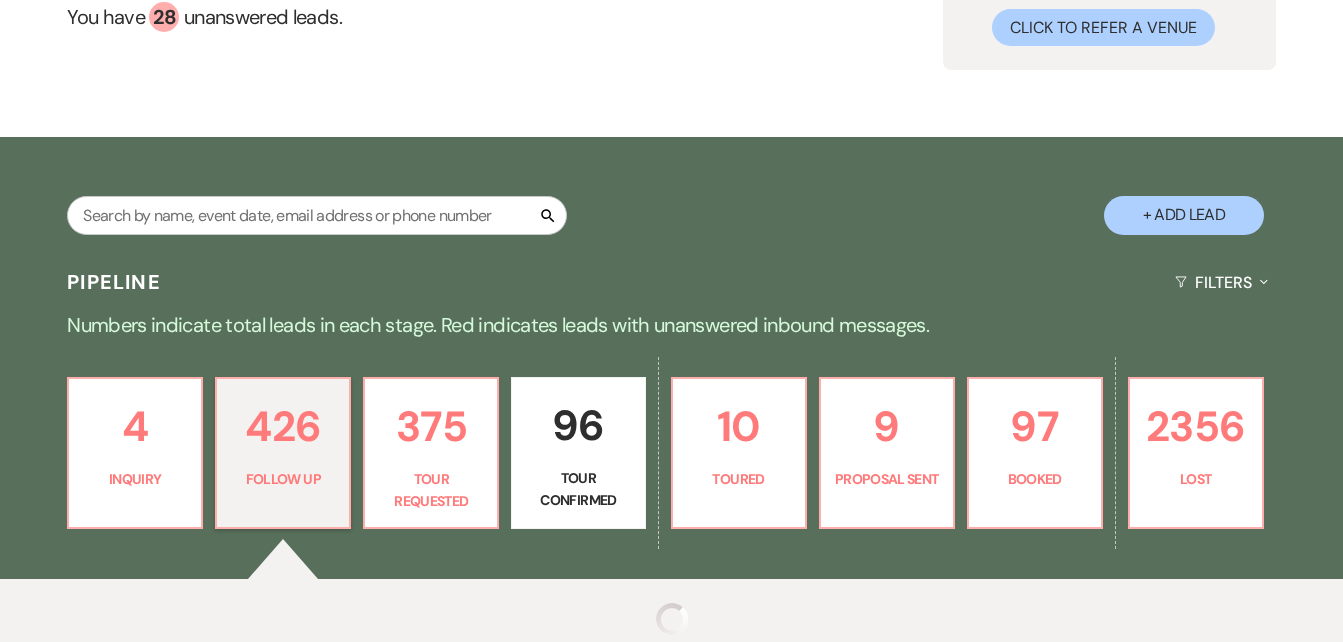 select on "9" 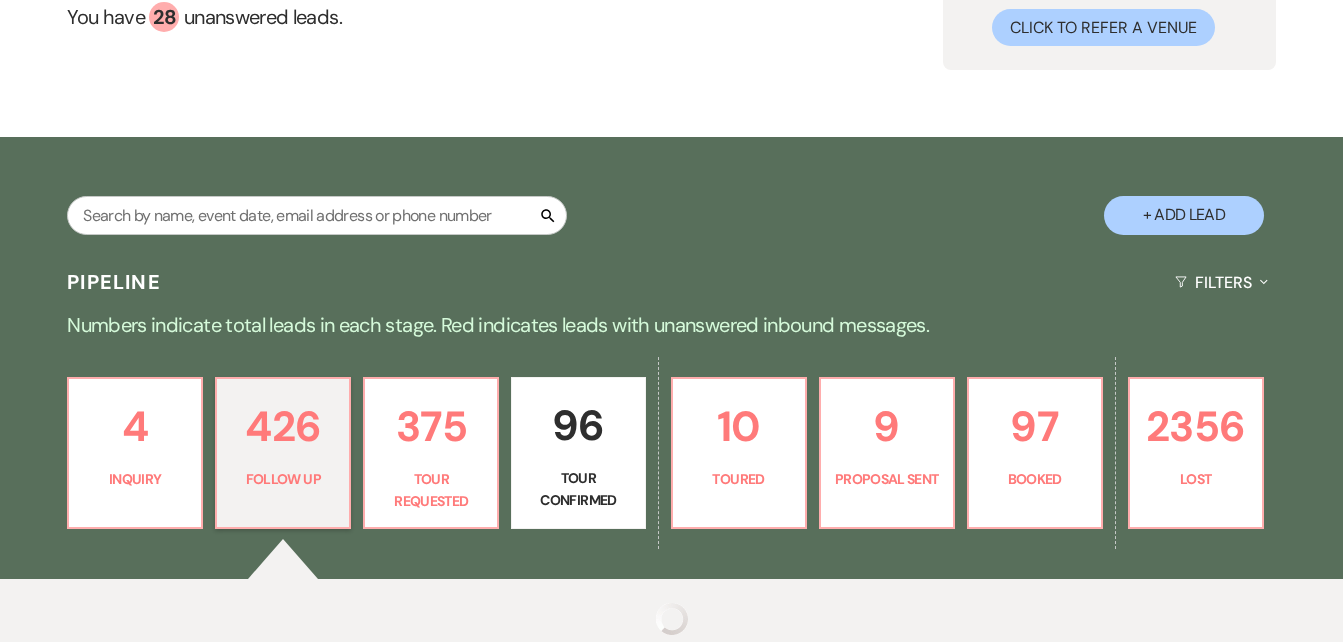 select on "9" 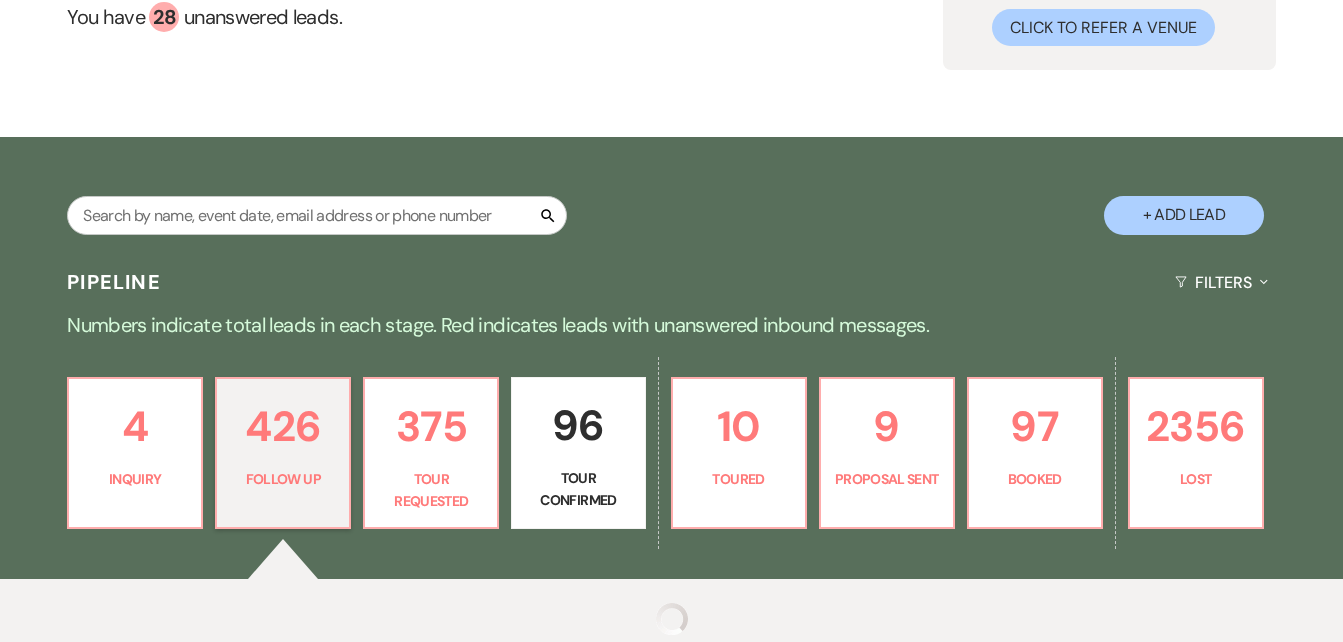 select on "9" 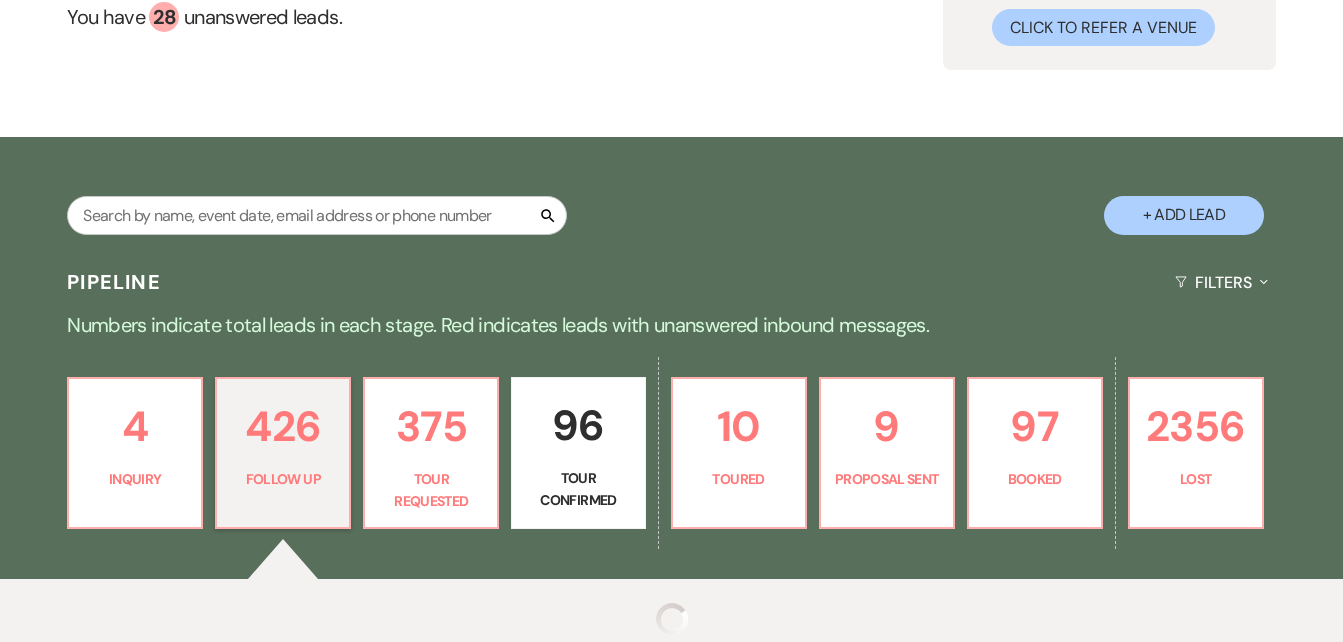 select on "9" 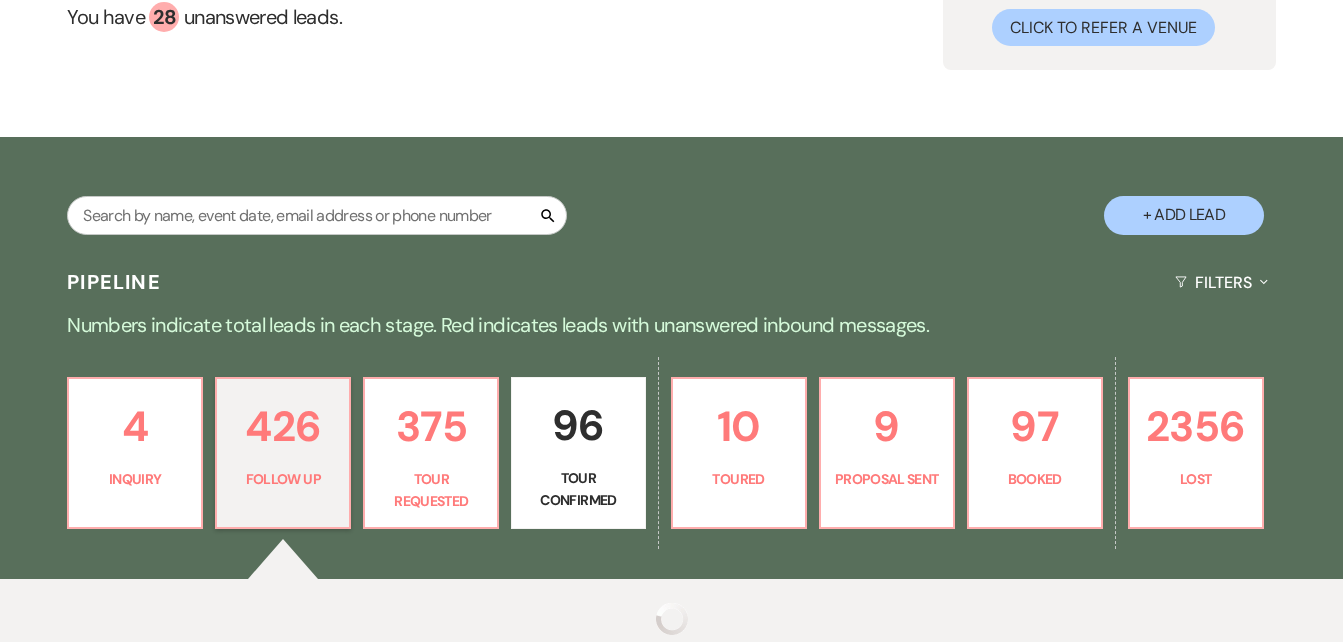 select on "9" 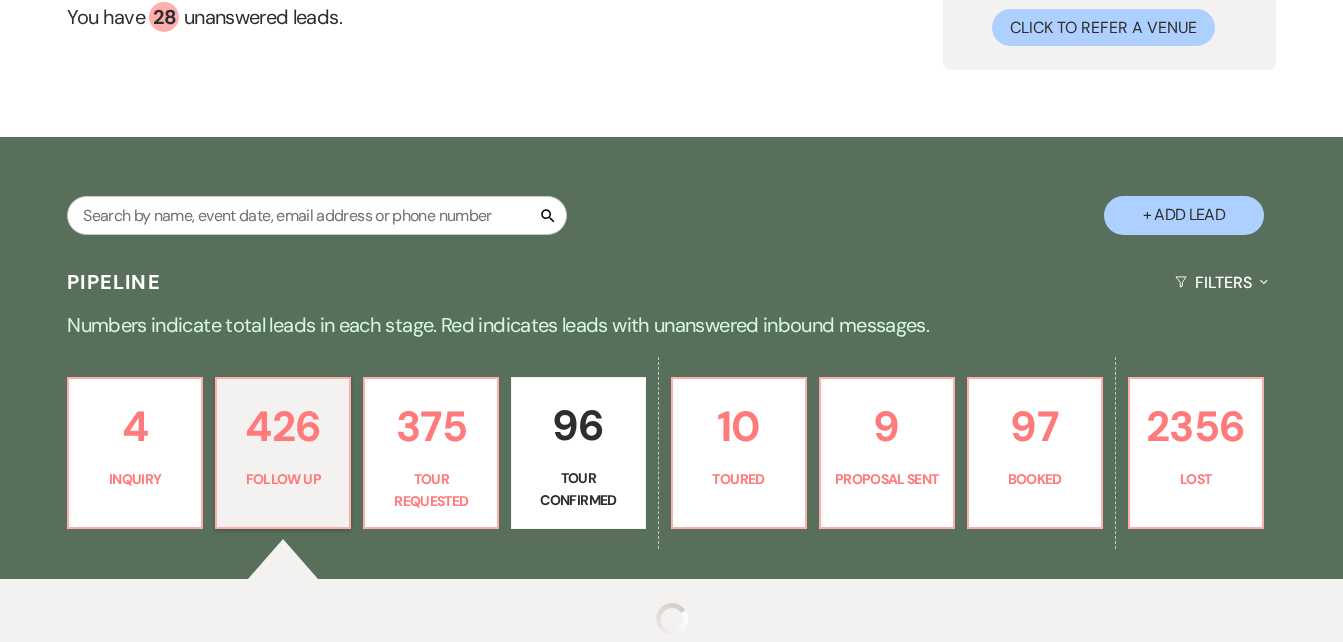 select on "9" 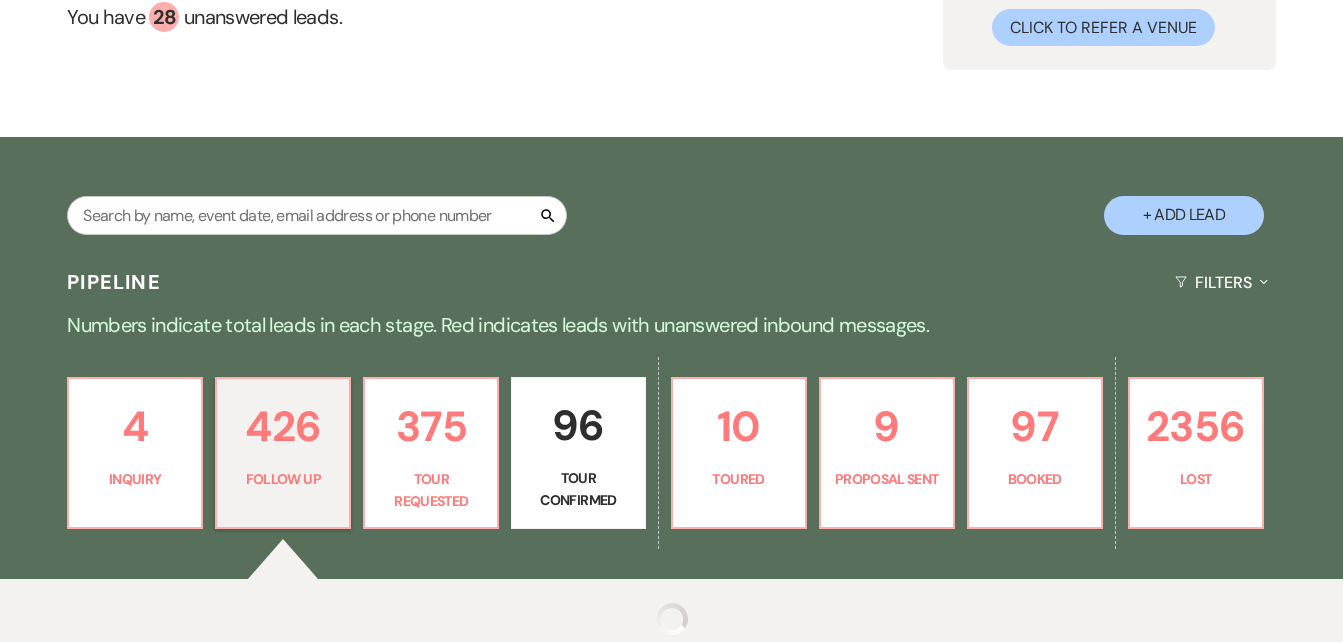 select on "9" 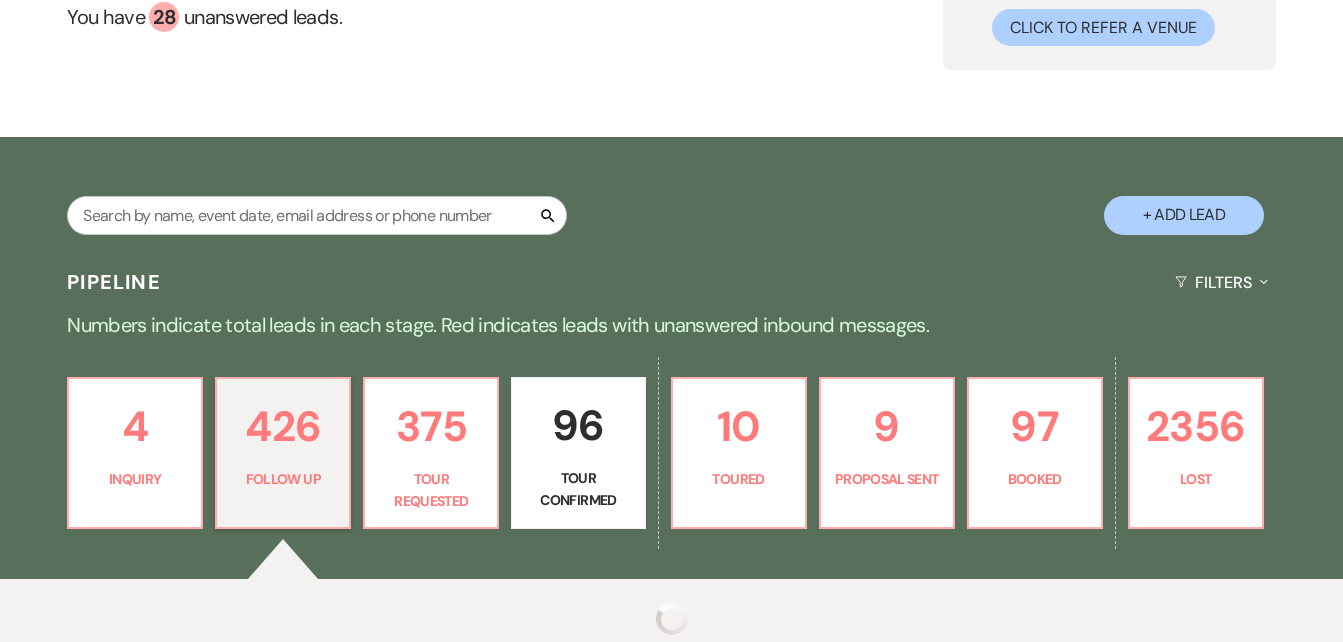 select on "9" 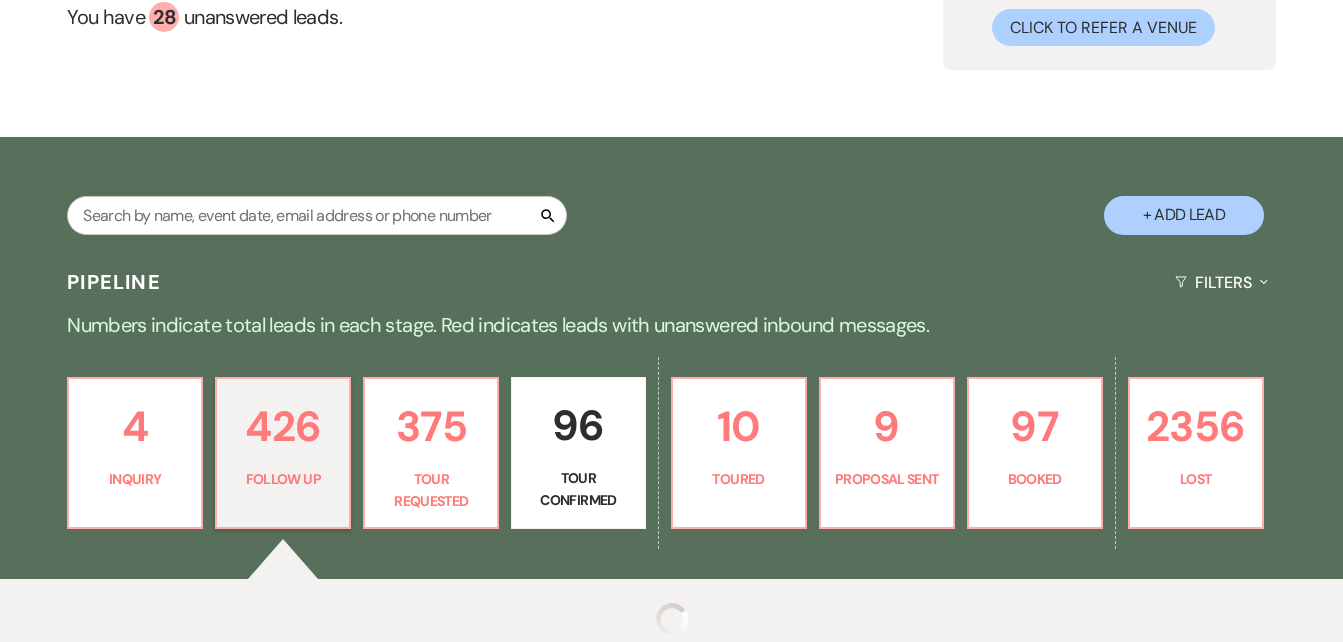 select on "9" 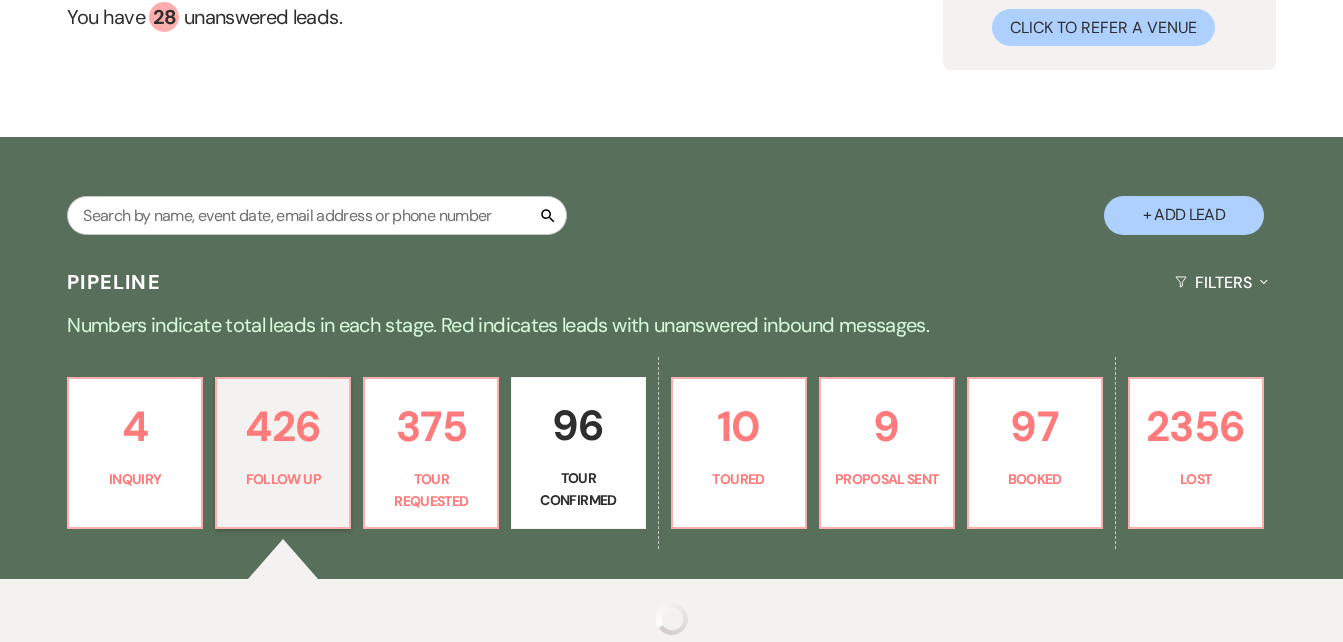 select on "9" 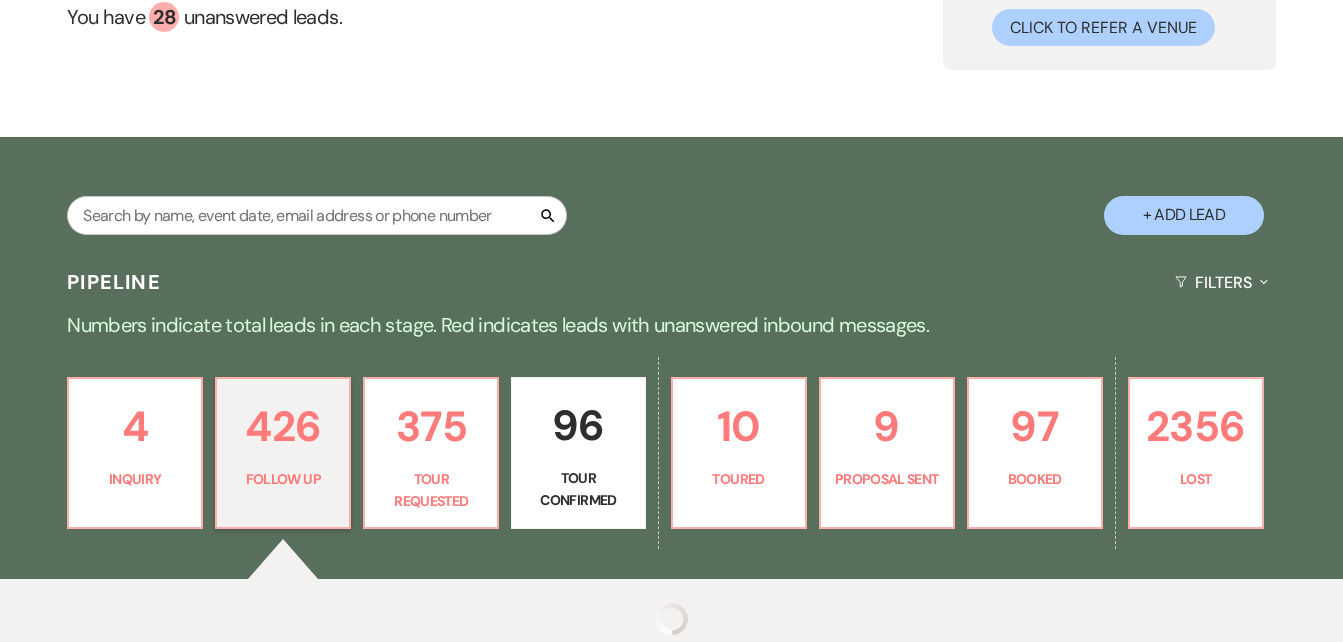 select on "9" 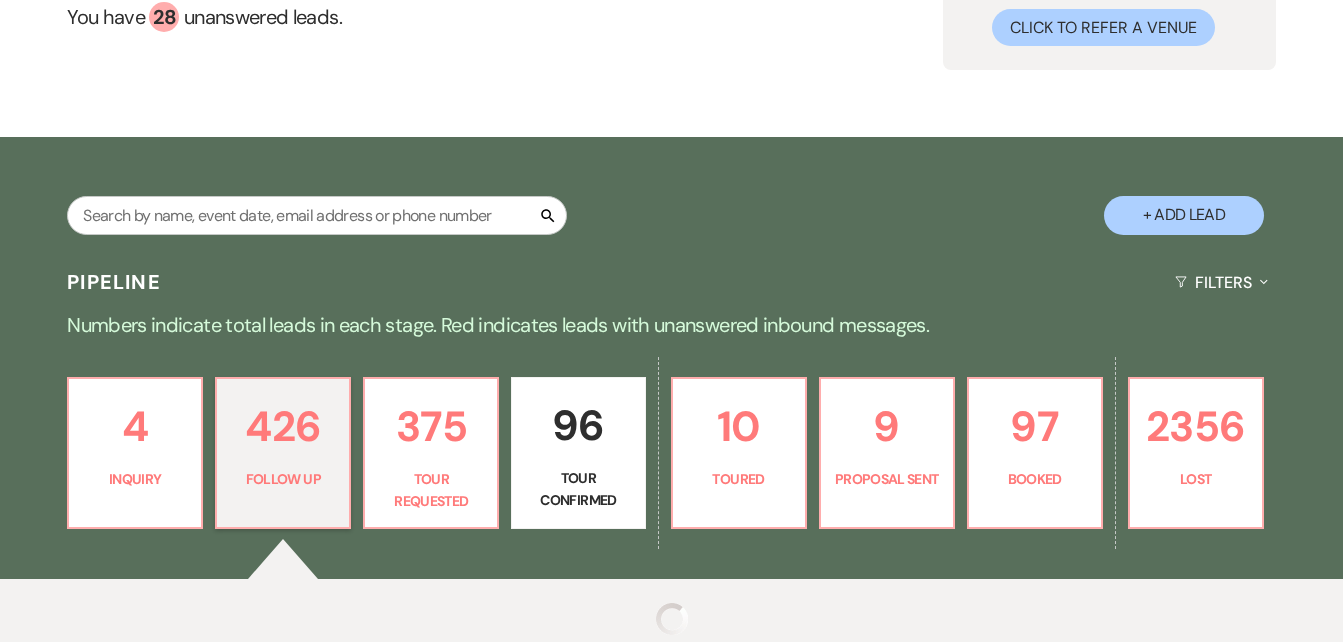 select on "9" 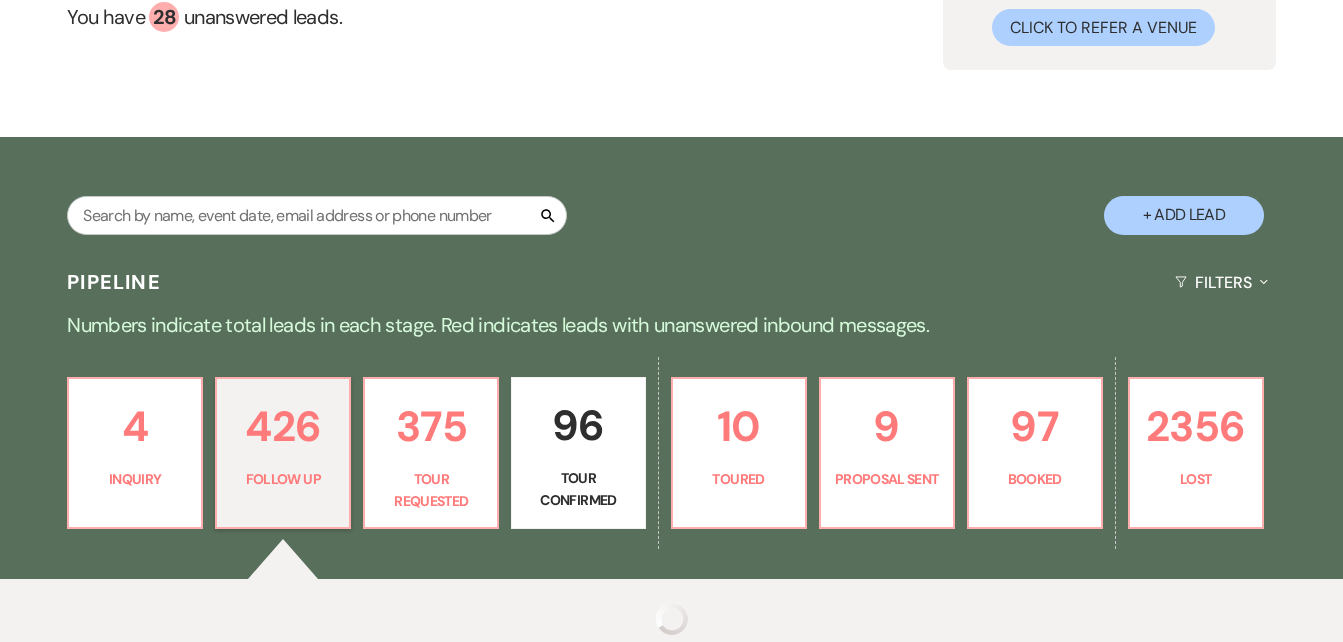 select on "9" 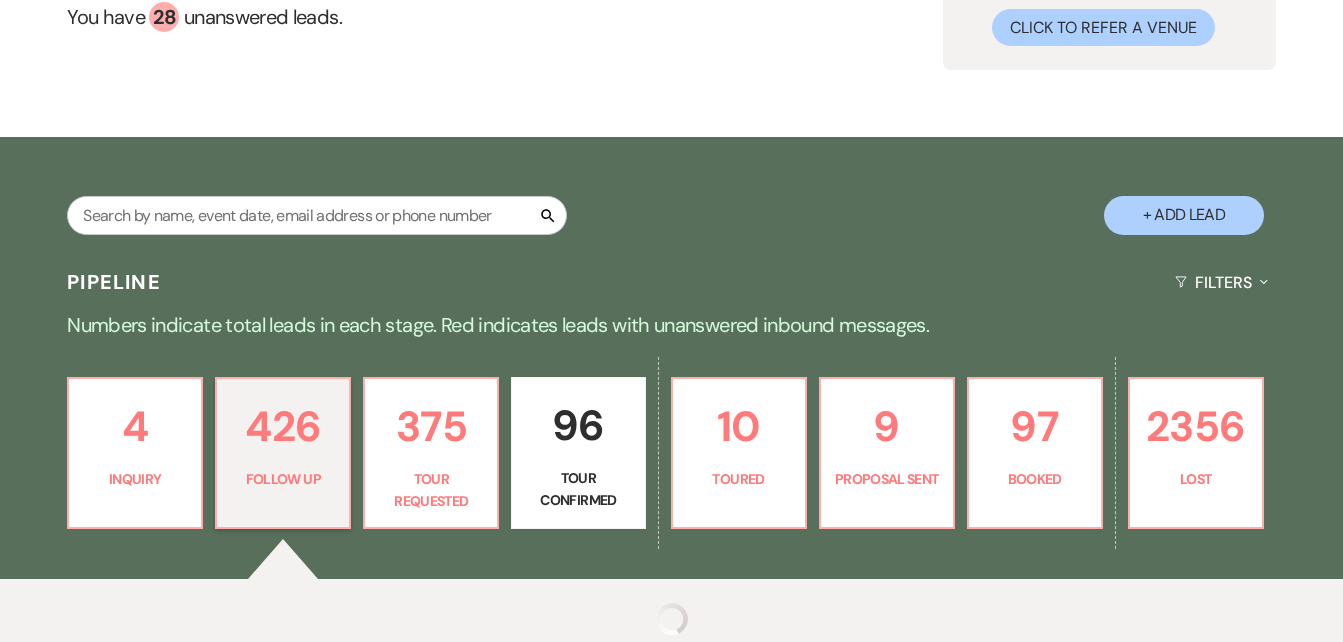 select on "9" 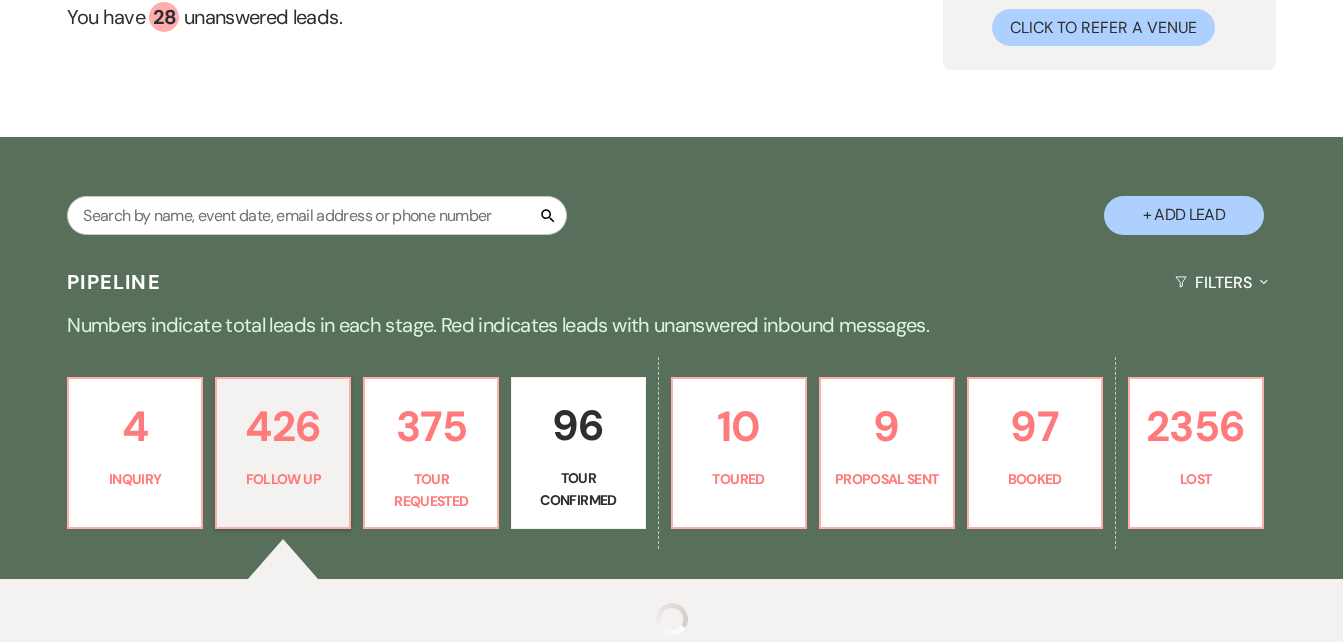 select on "9" 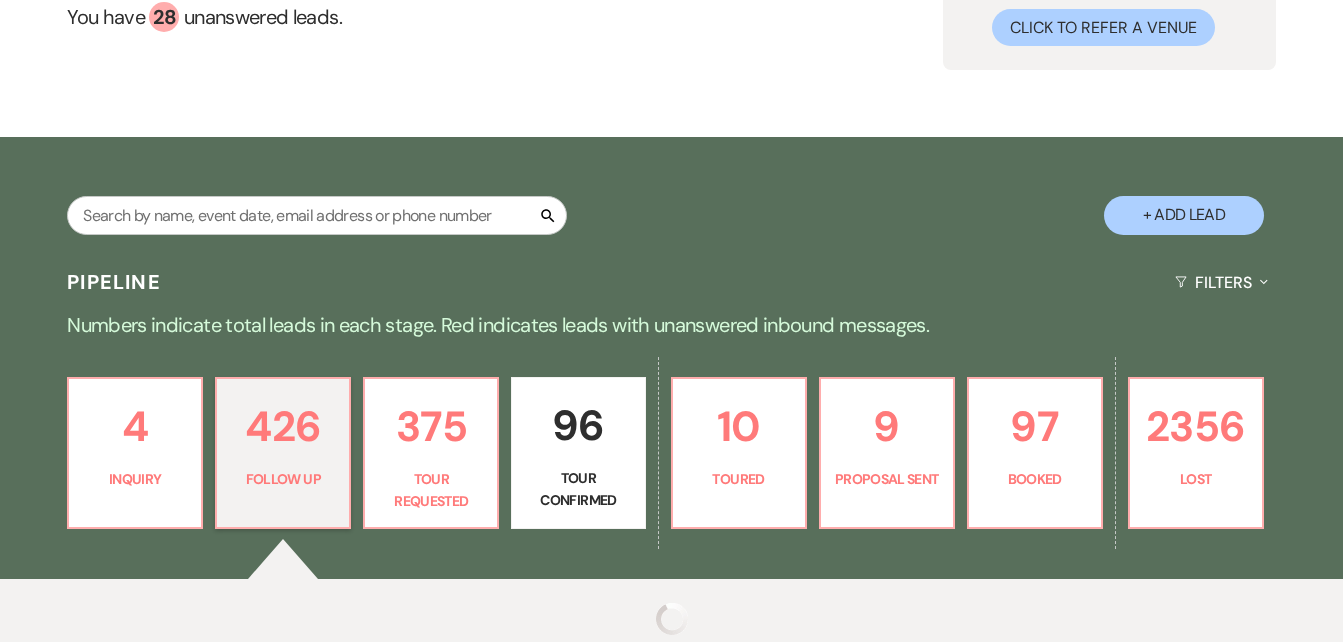 select on "9" 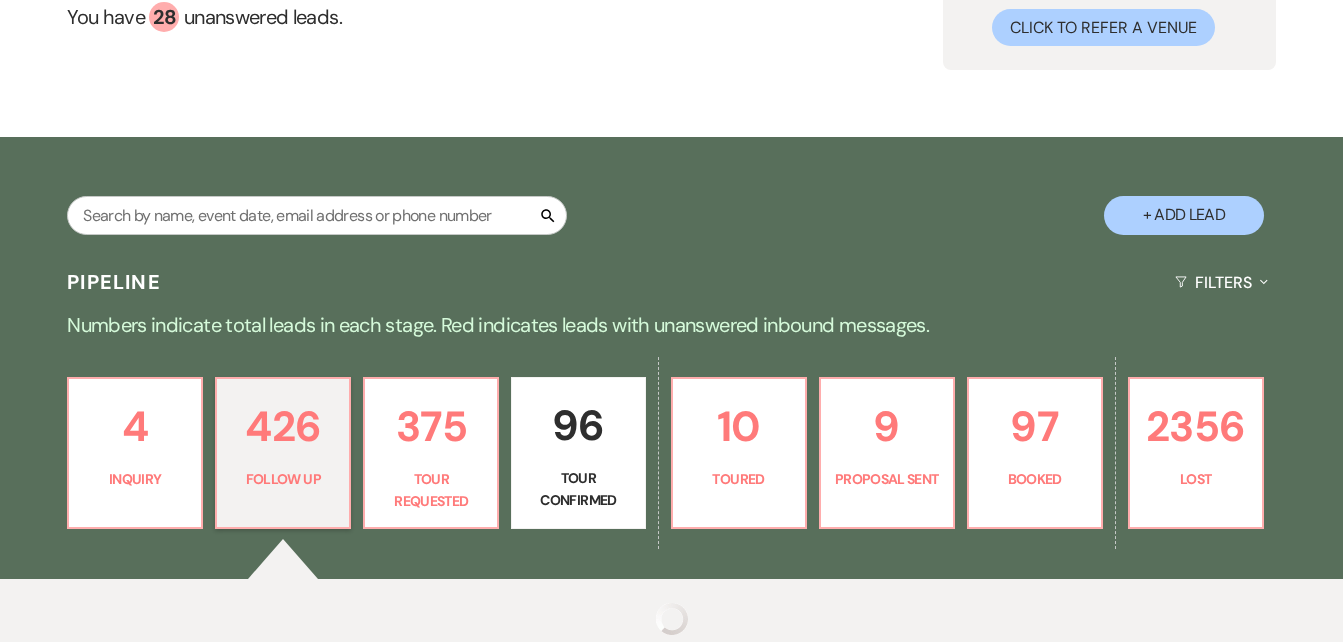 select on "9" 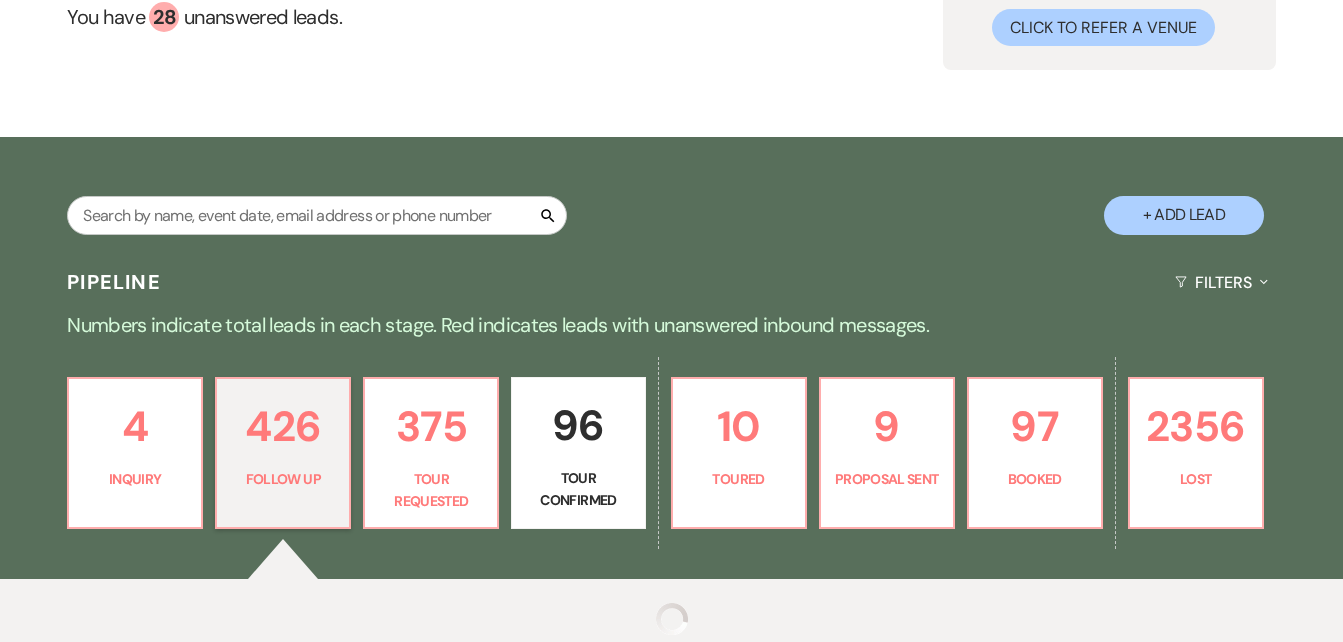 select on "9" 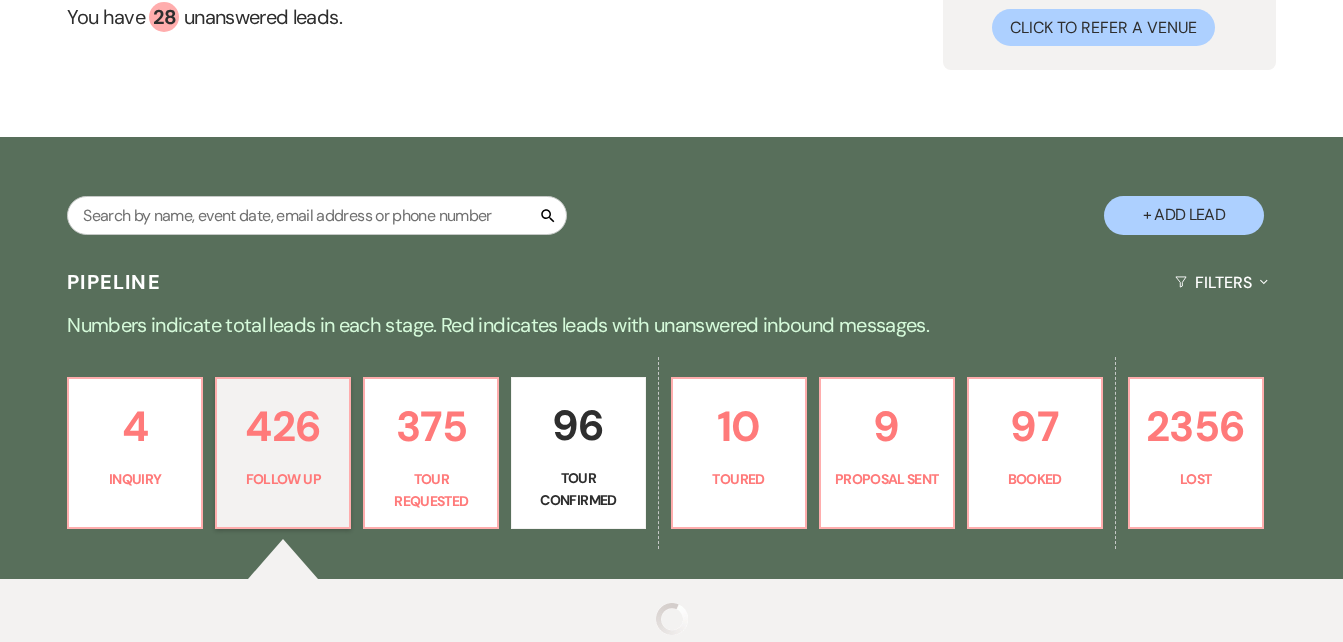 select on "9" 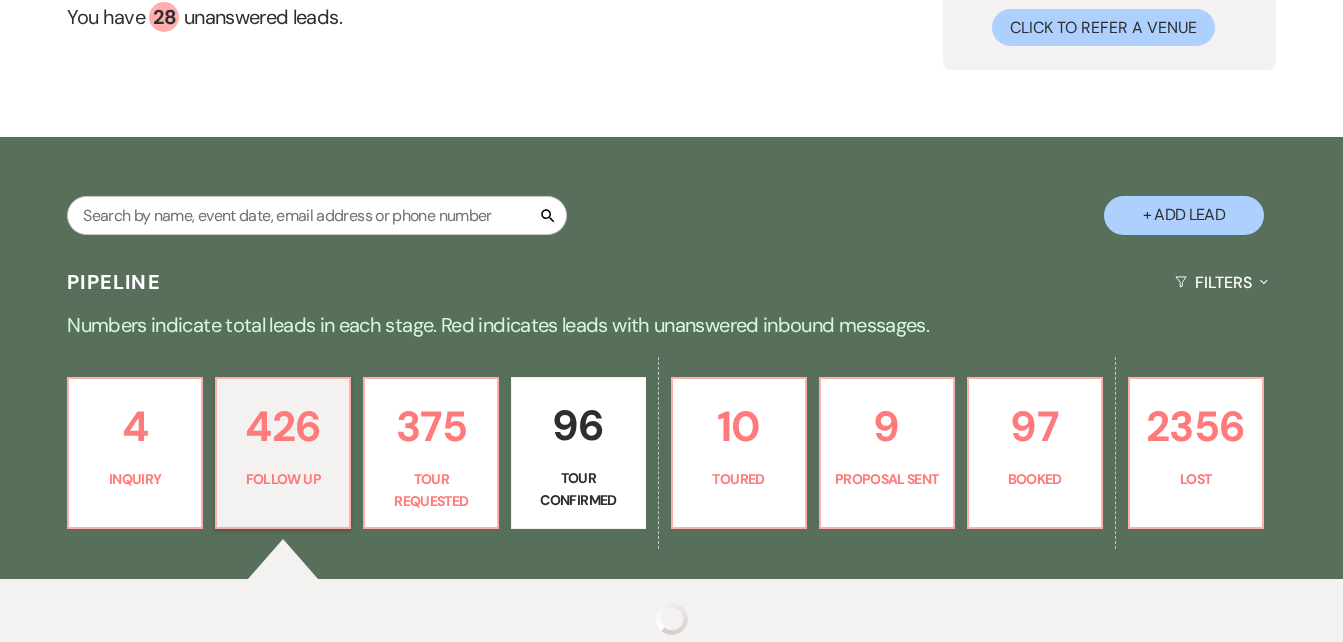 select on "9" 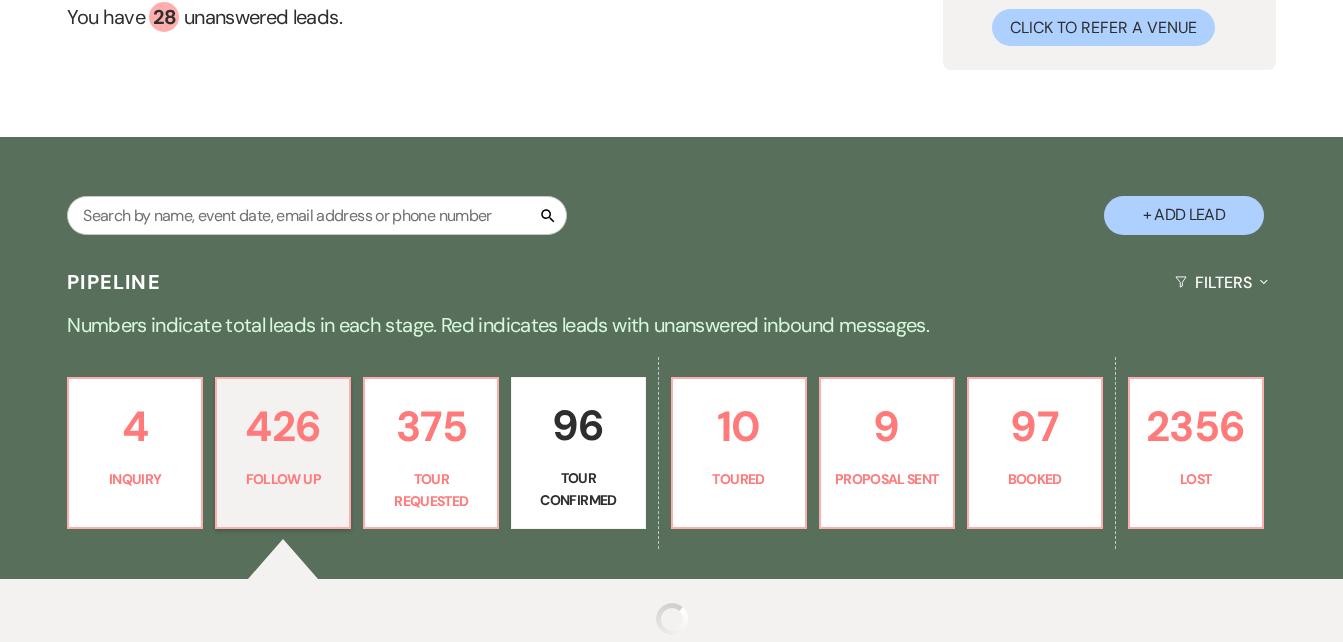 select on "9" 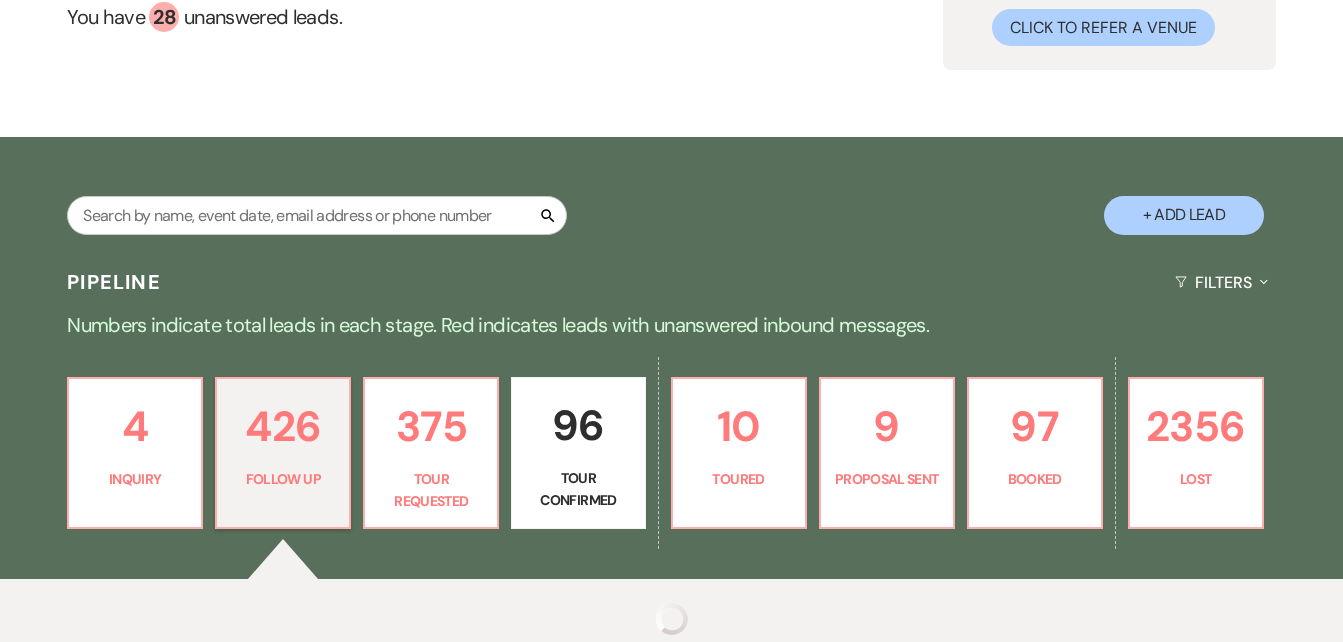 select on "9" 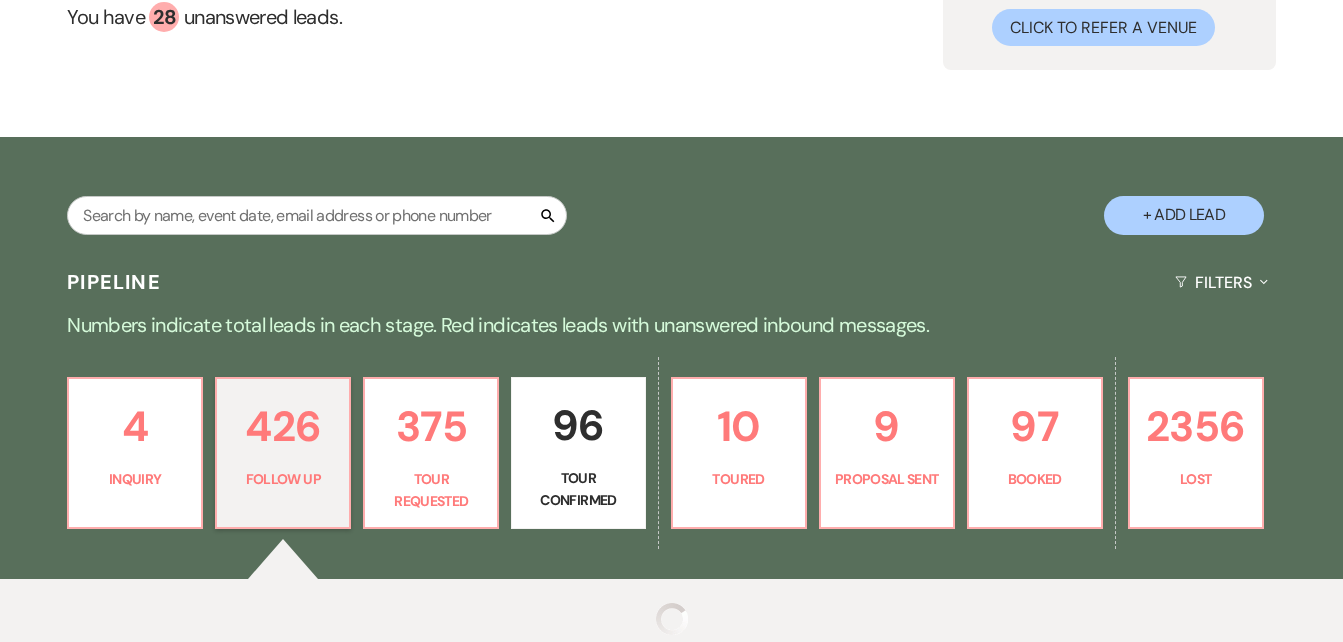 select on "9" 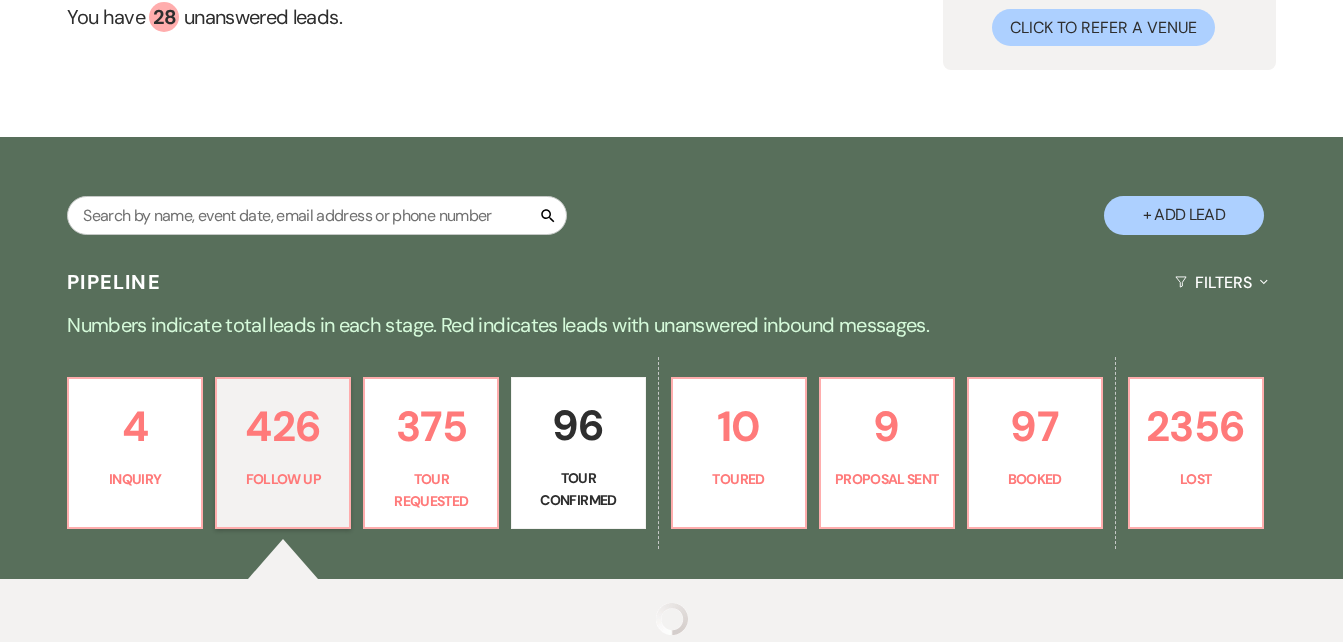 select on "9" 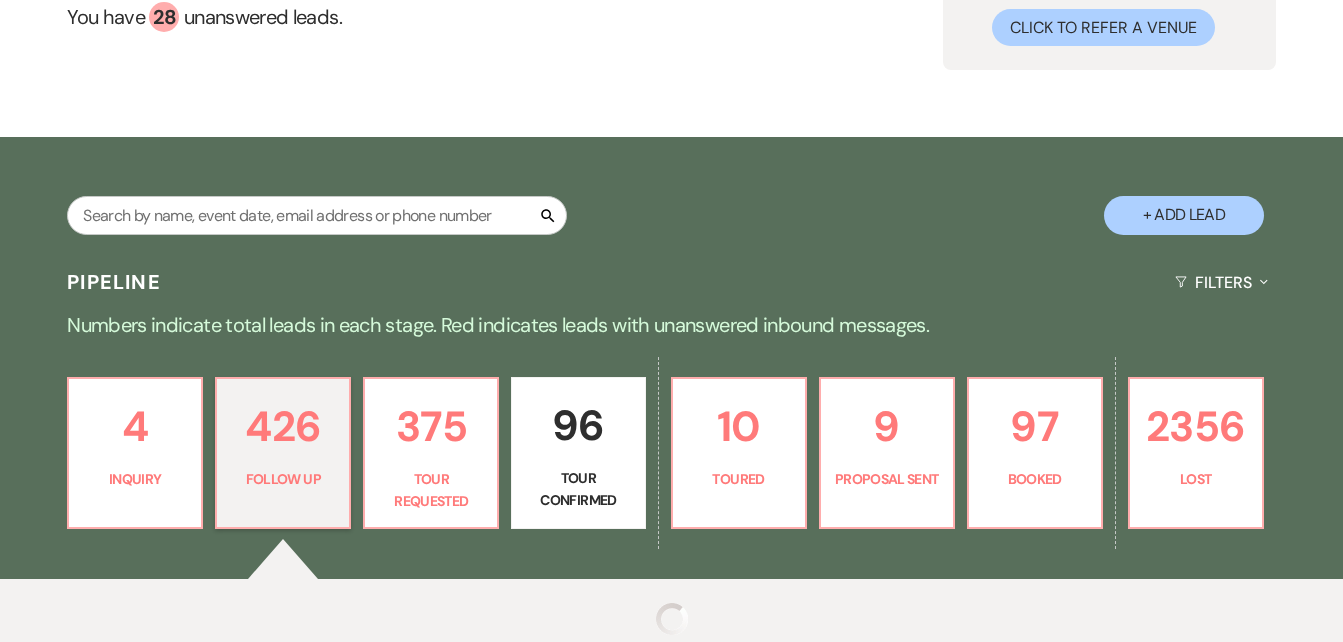 select on "9" 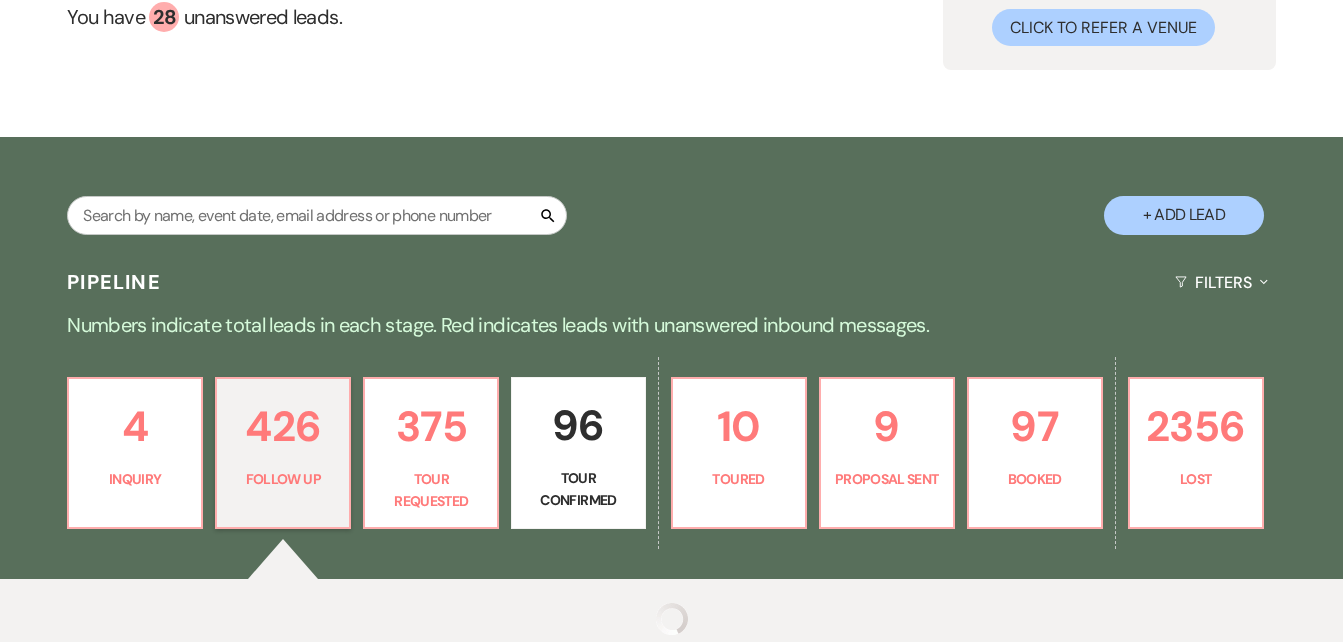 select on "9" 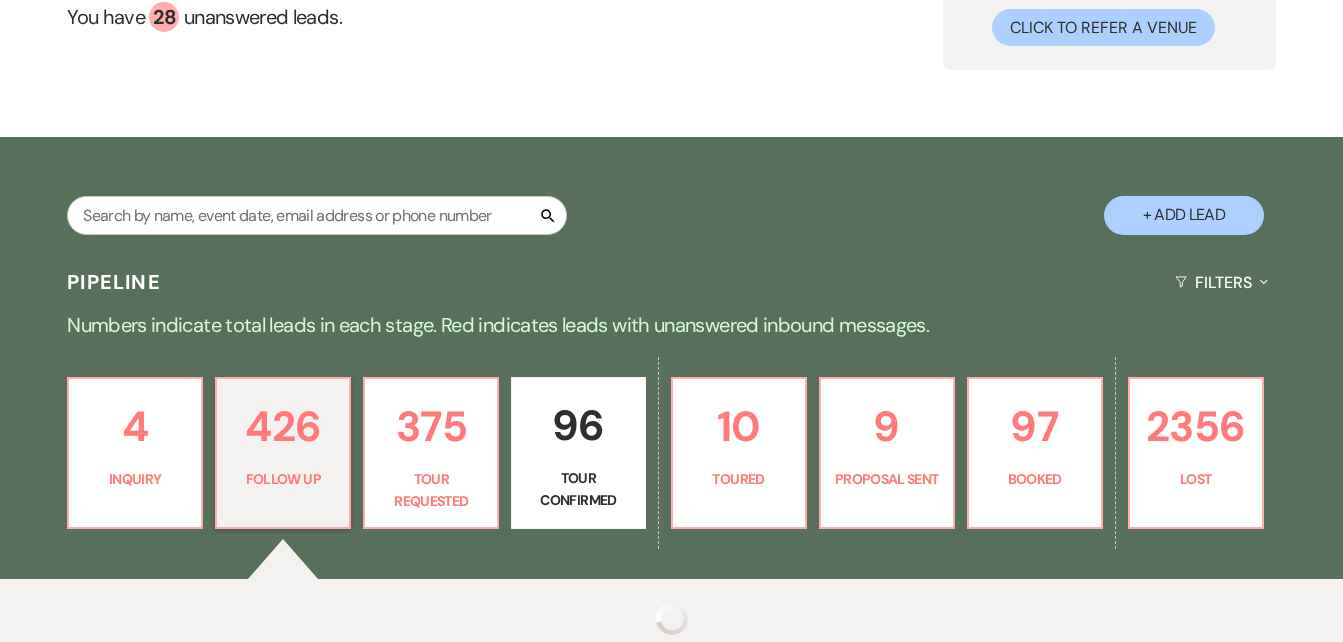 select on "9" 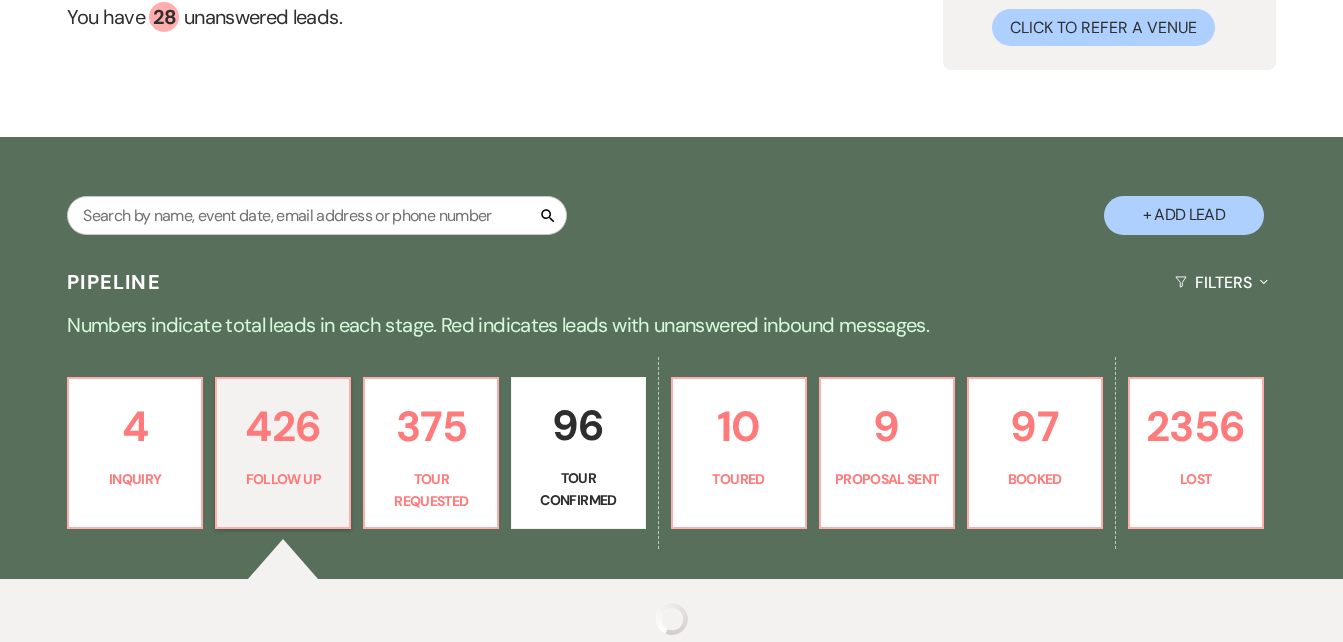 select on "9" 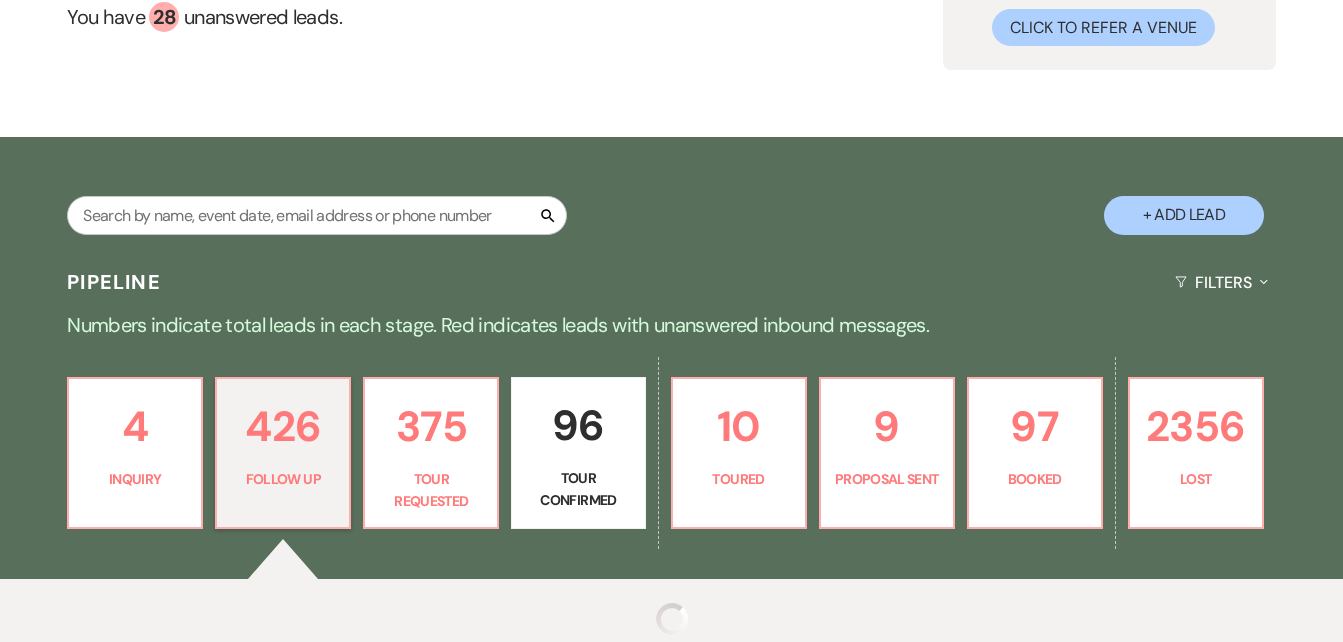 select on "9" 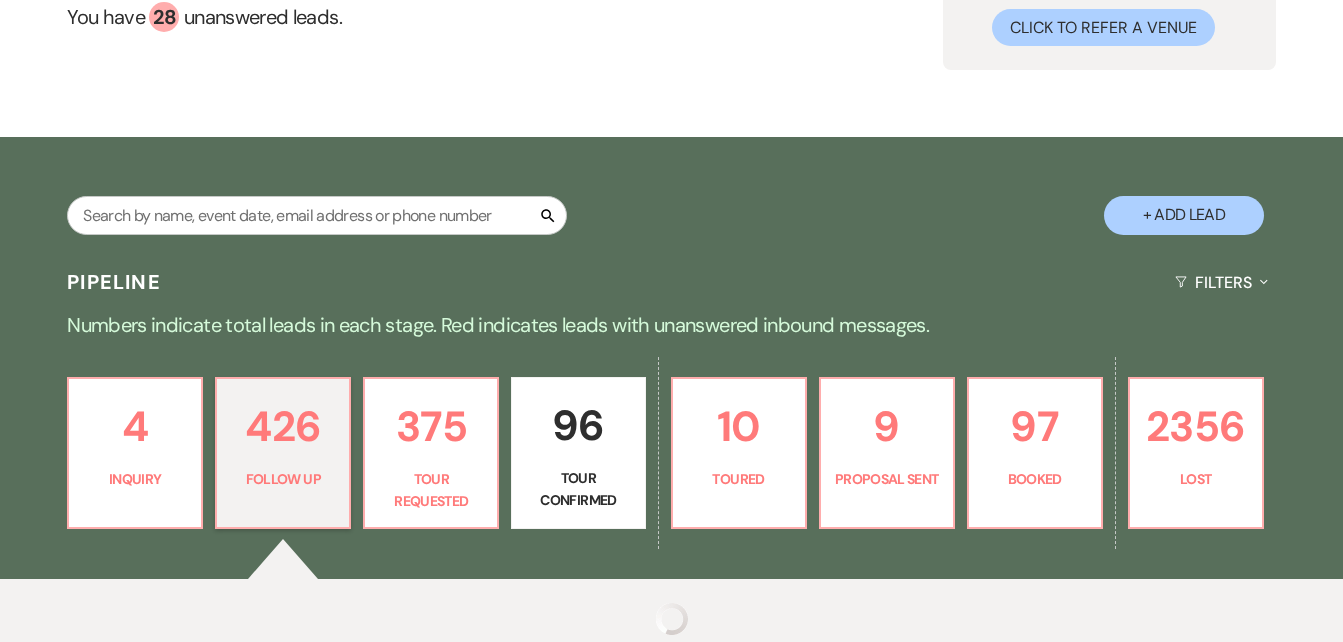 select on "9" 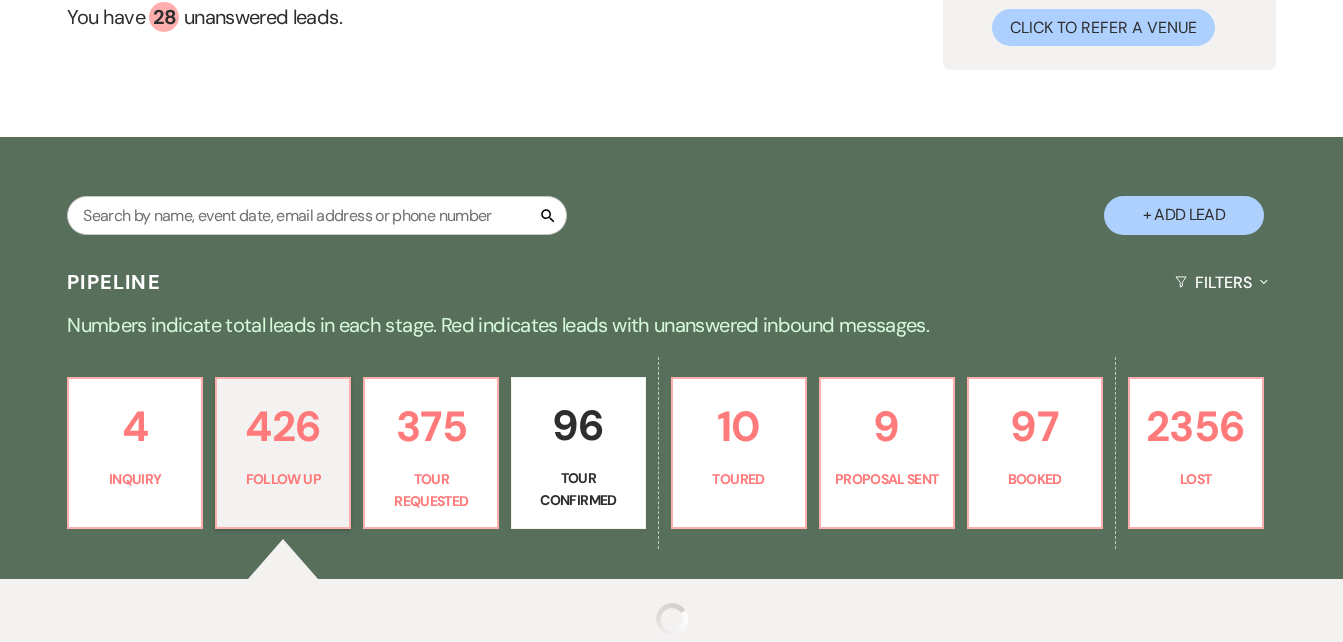 select on "9" 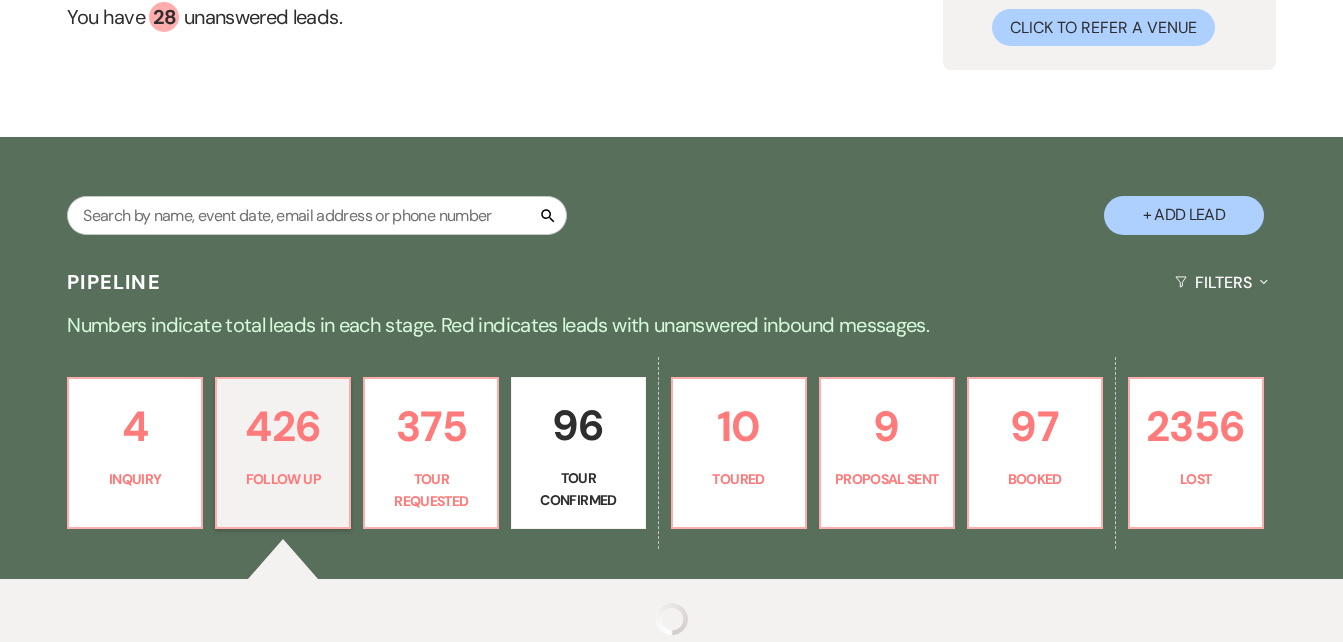 select on "9" 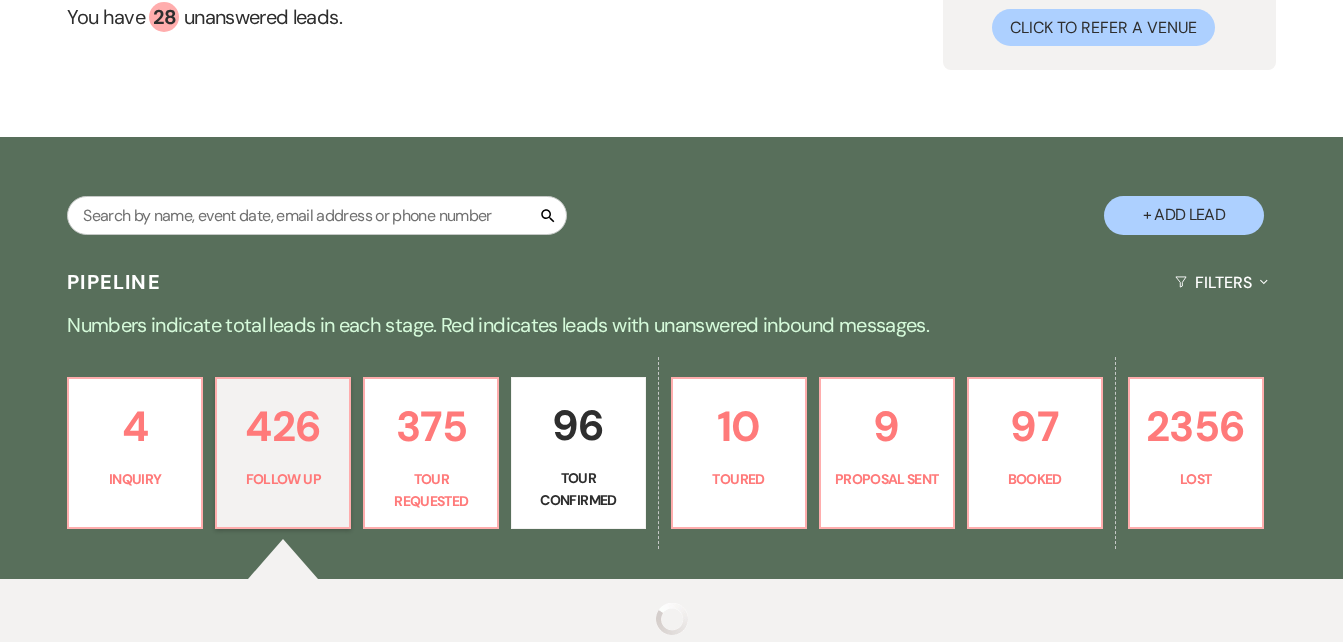 select on "9" 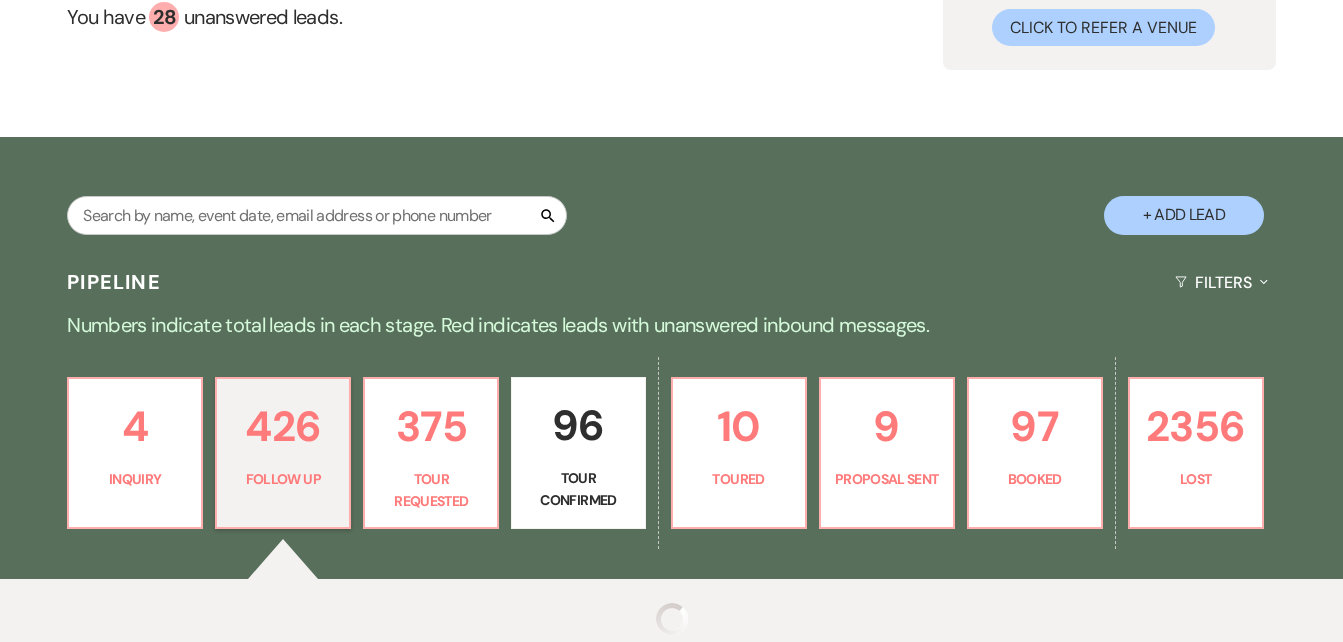 select on "9" 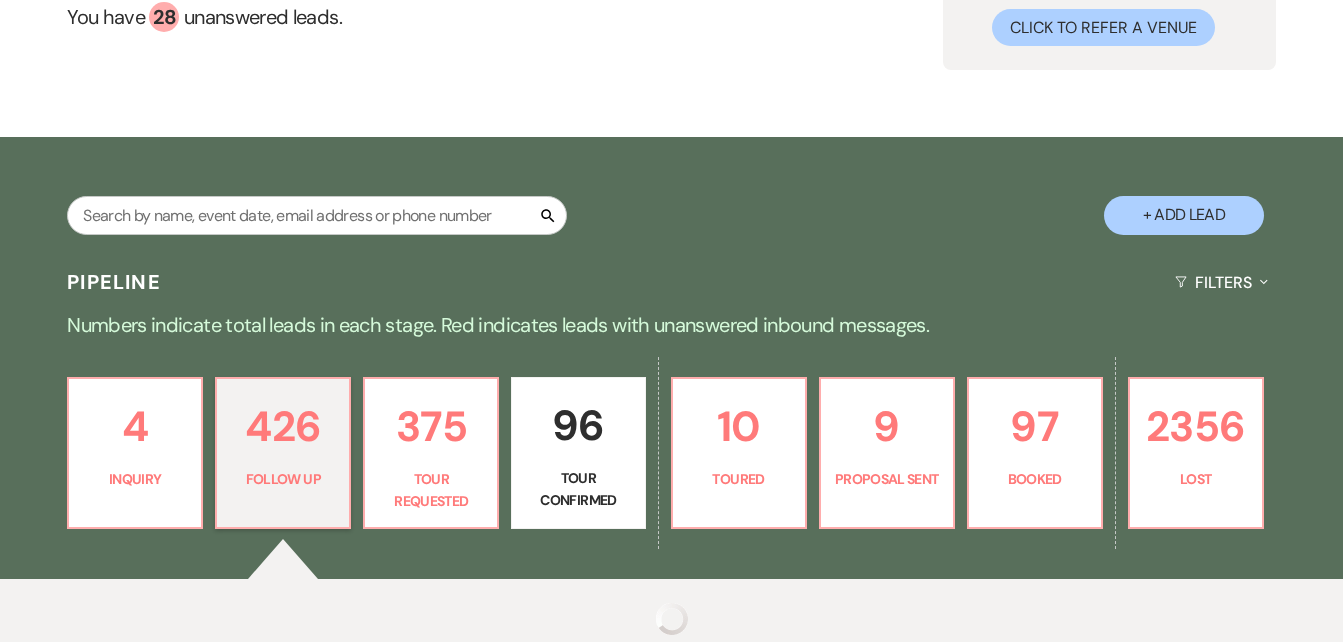 select on "9" 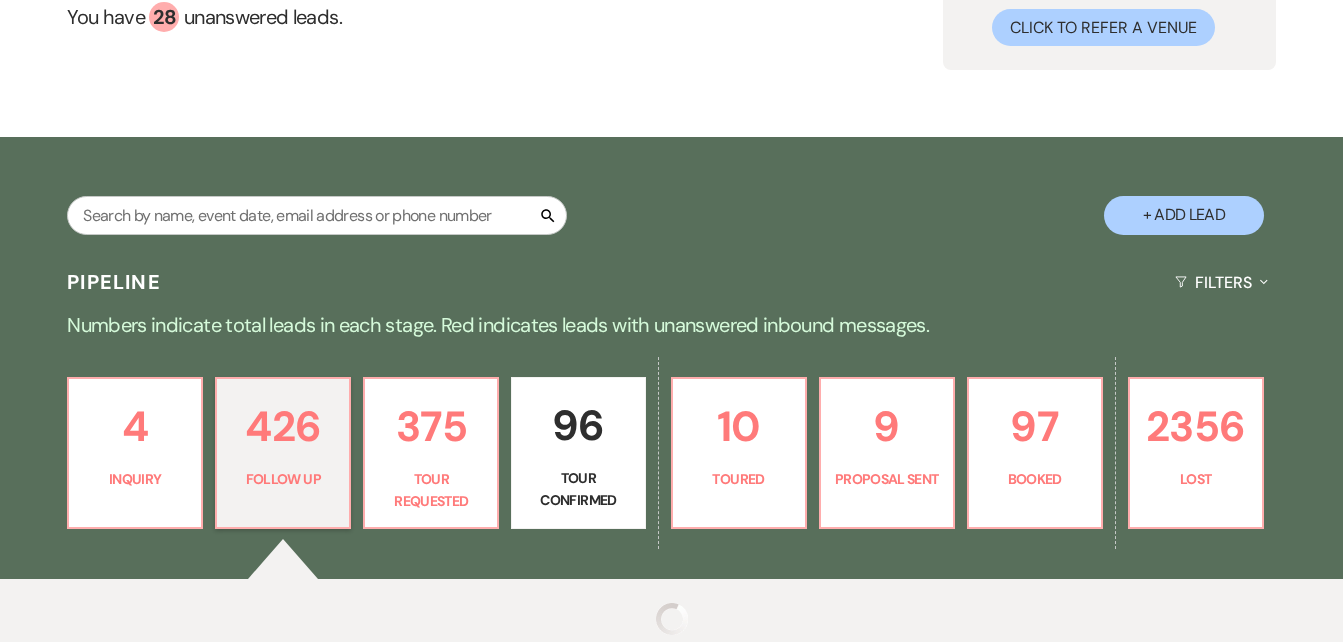 select on "9" 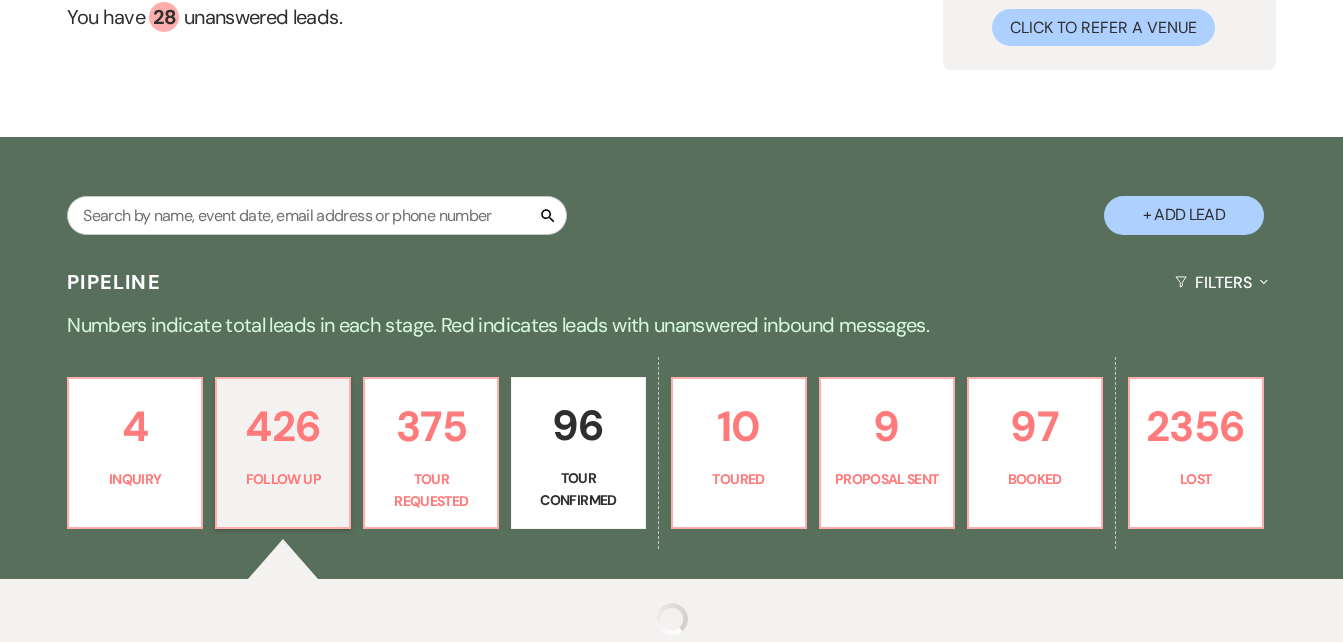 select on "9" 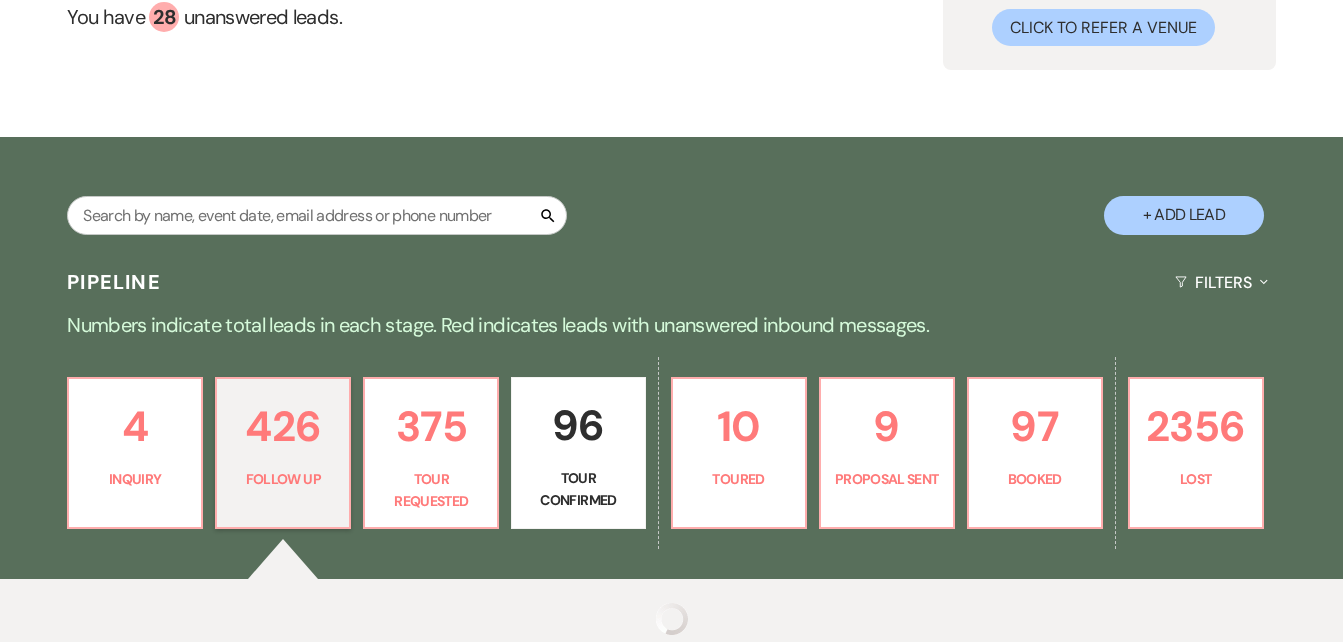 select on "9" 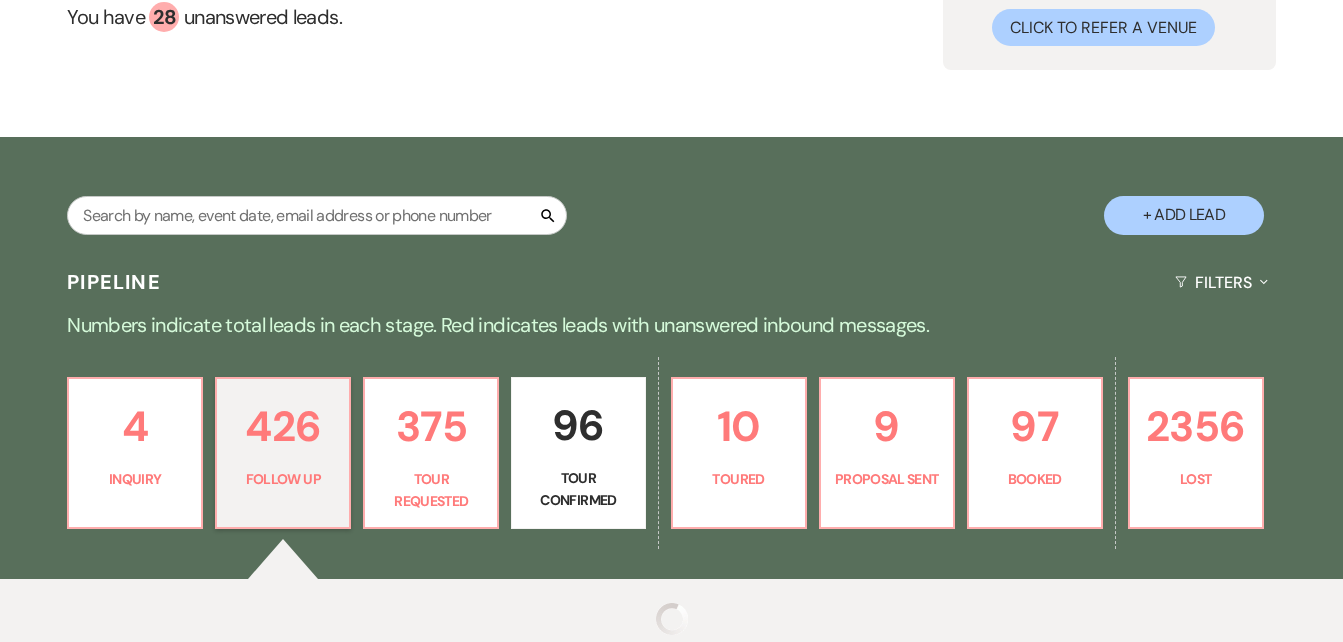 select on "9" 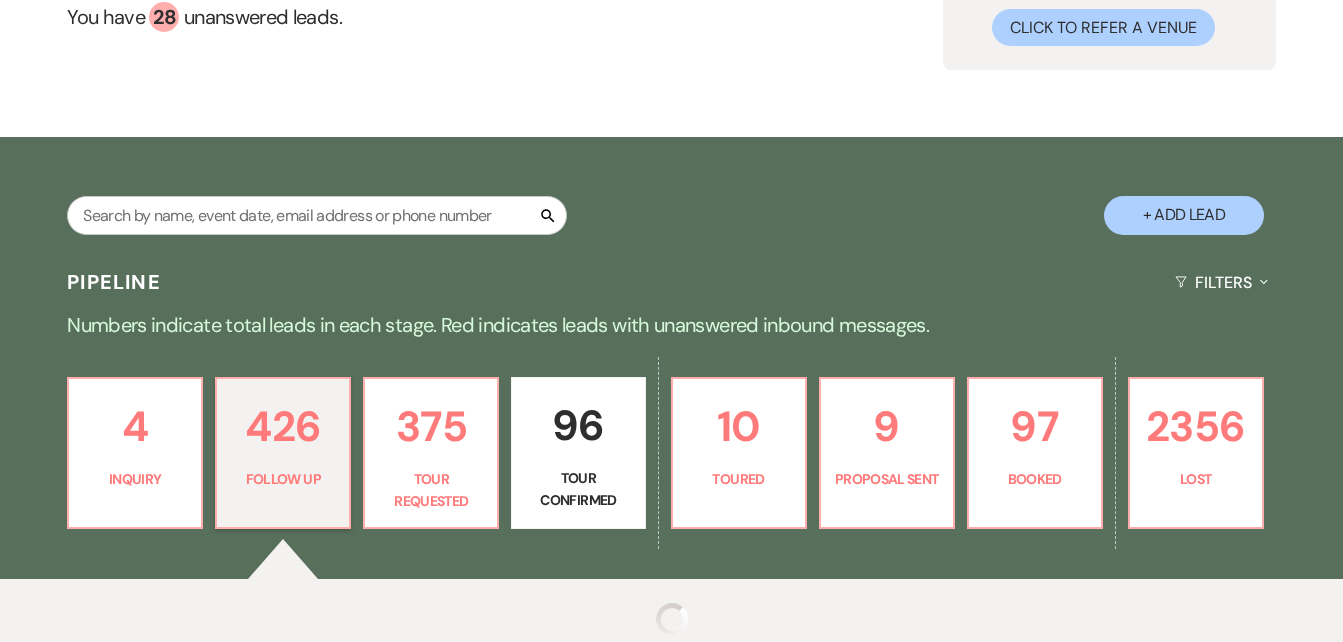 select on "9" 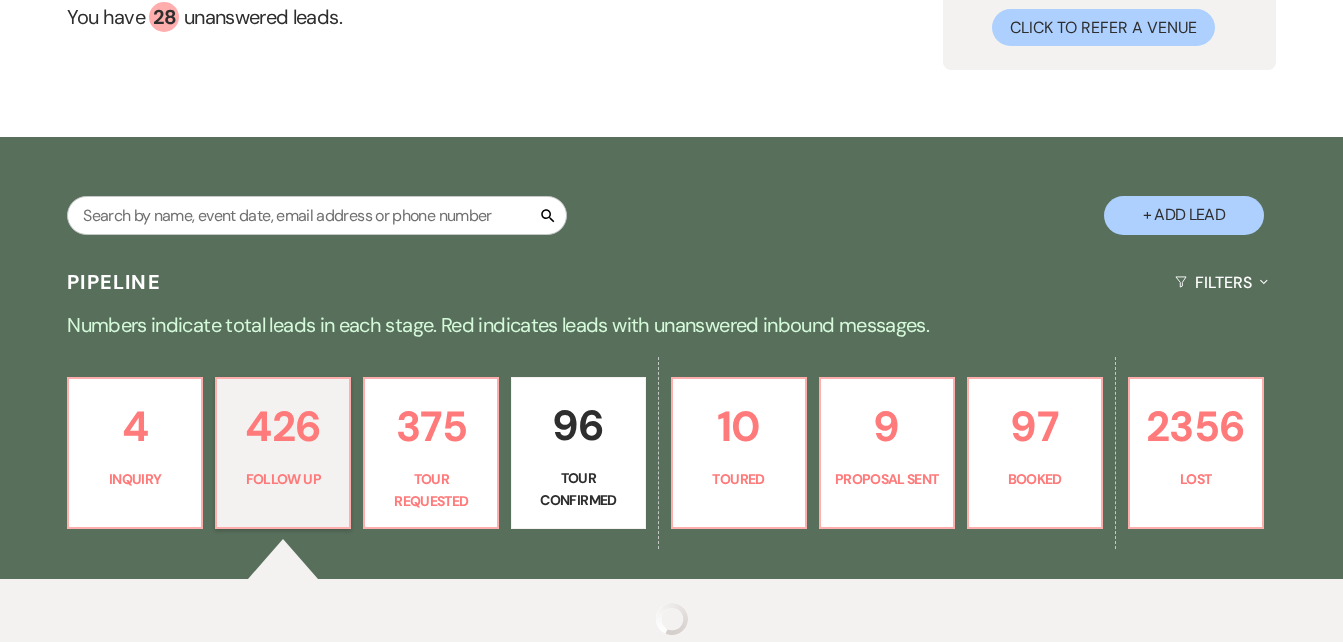 select on "9" 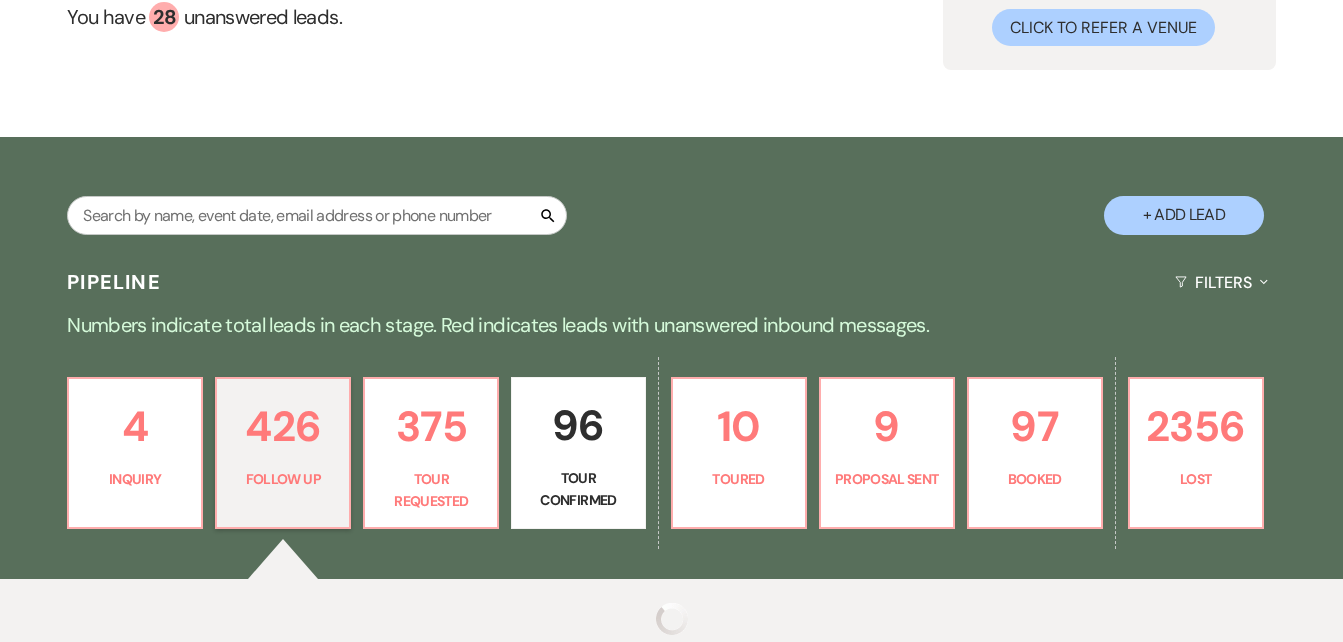 select on "9" 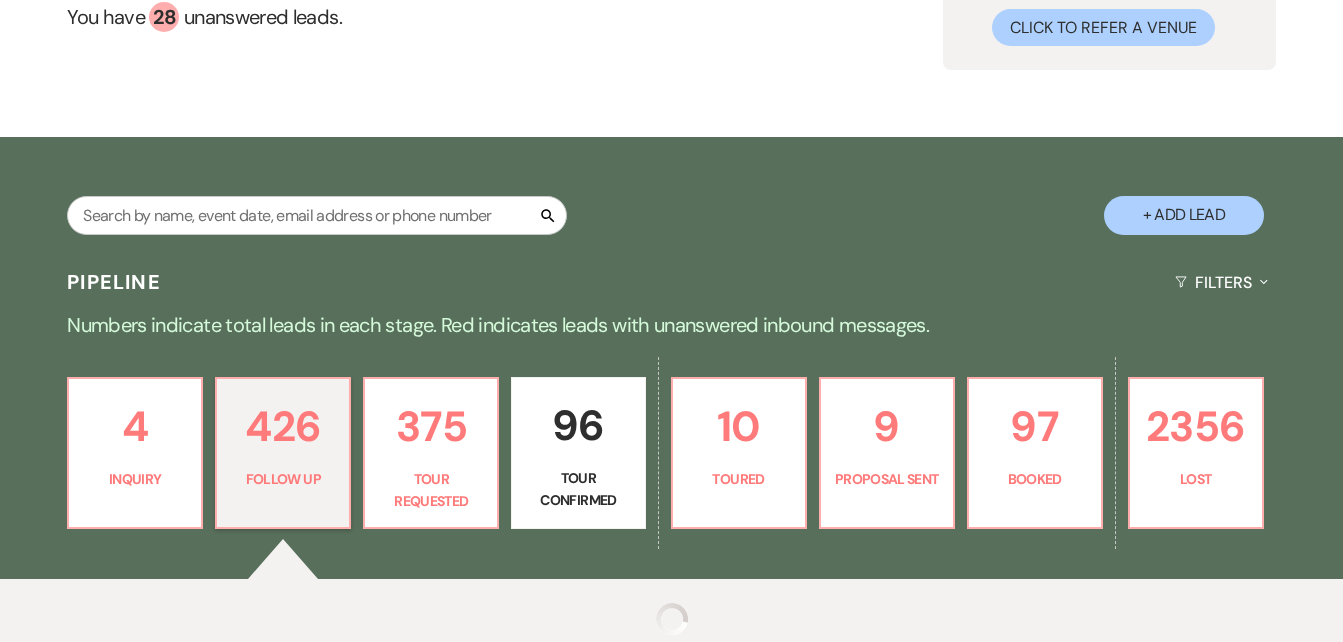 select on "9" 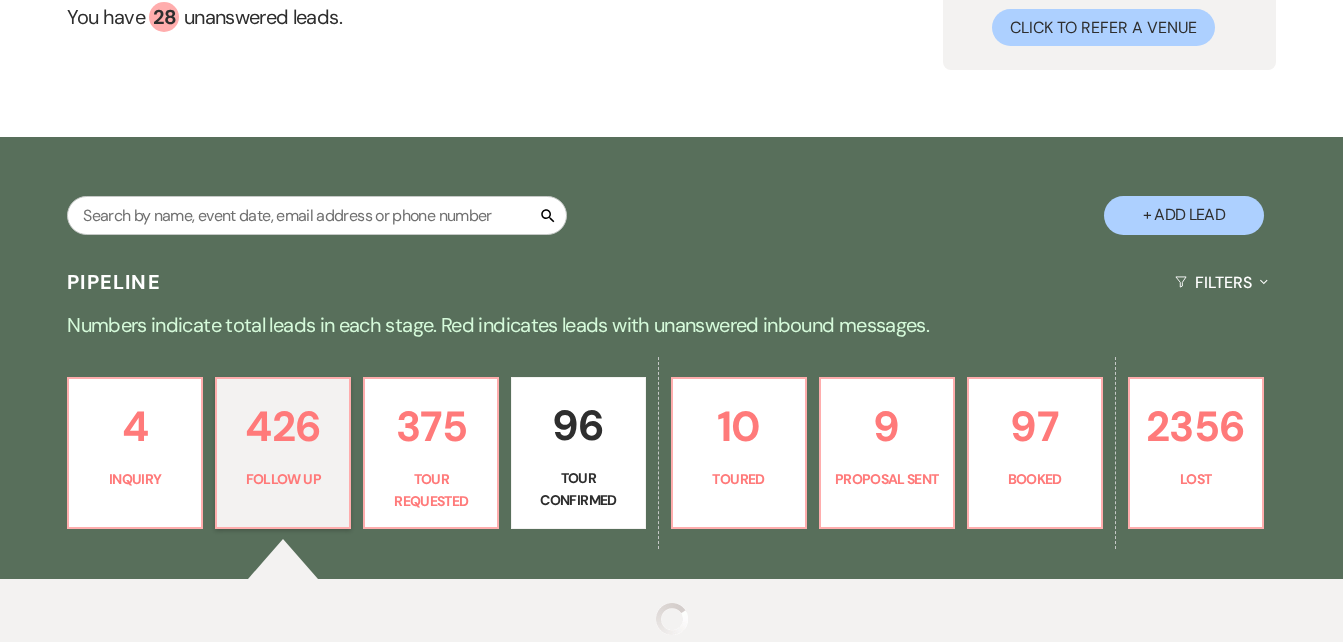 select on "9" 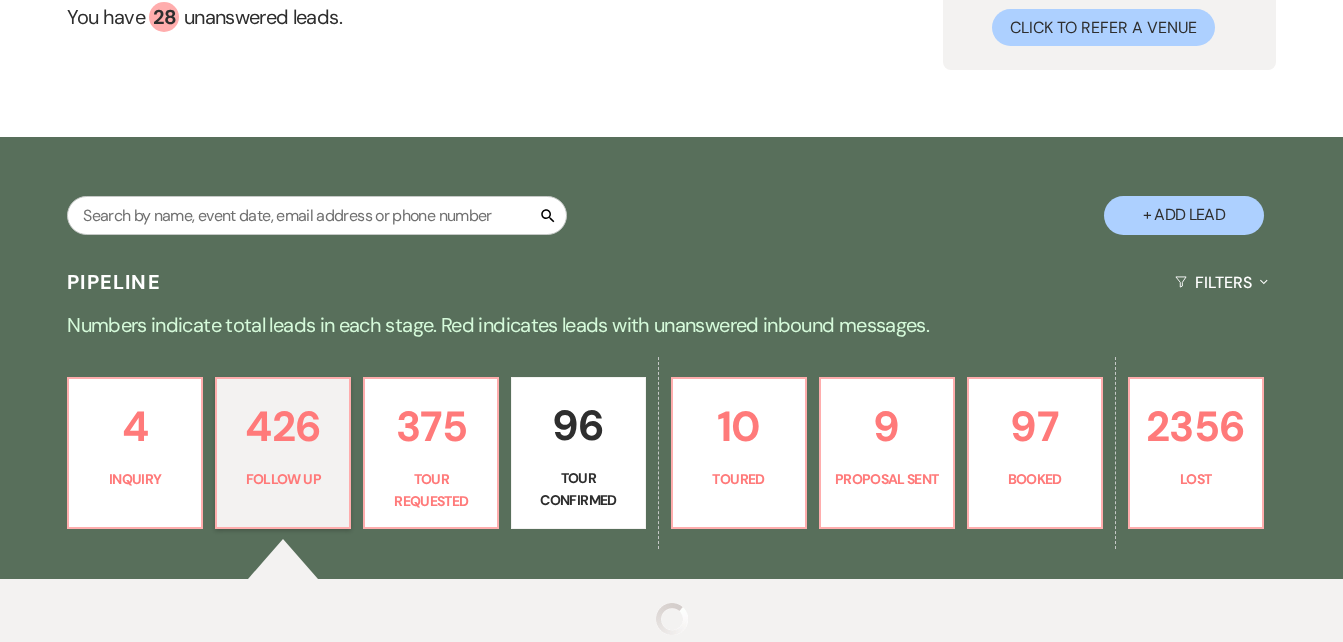 select on "9" 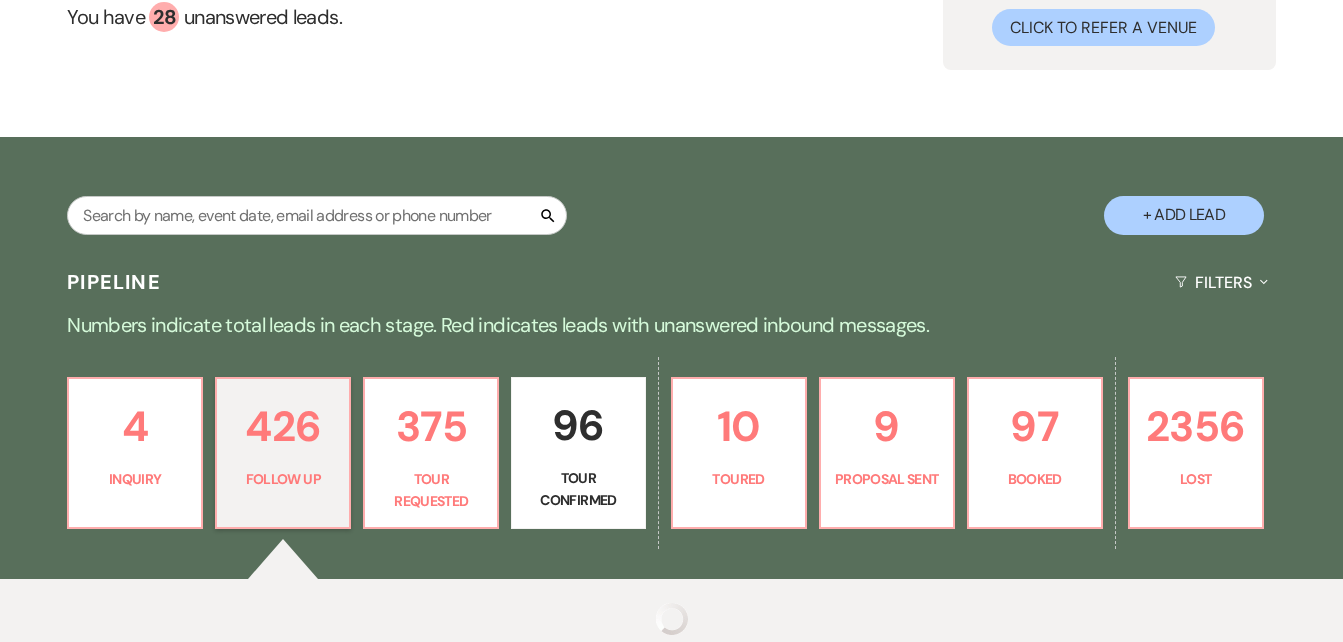 select on "9" 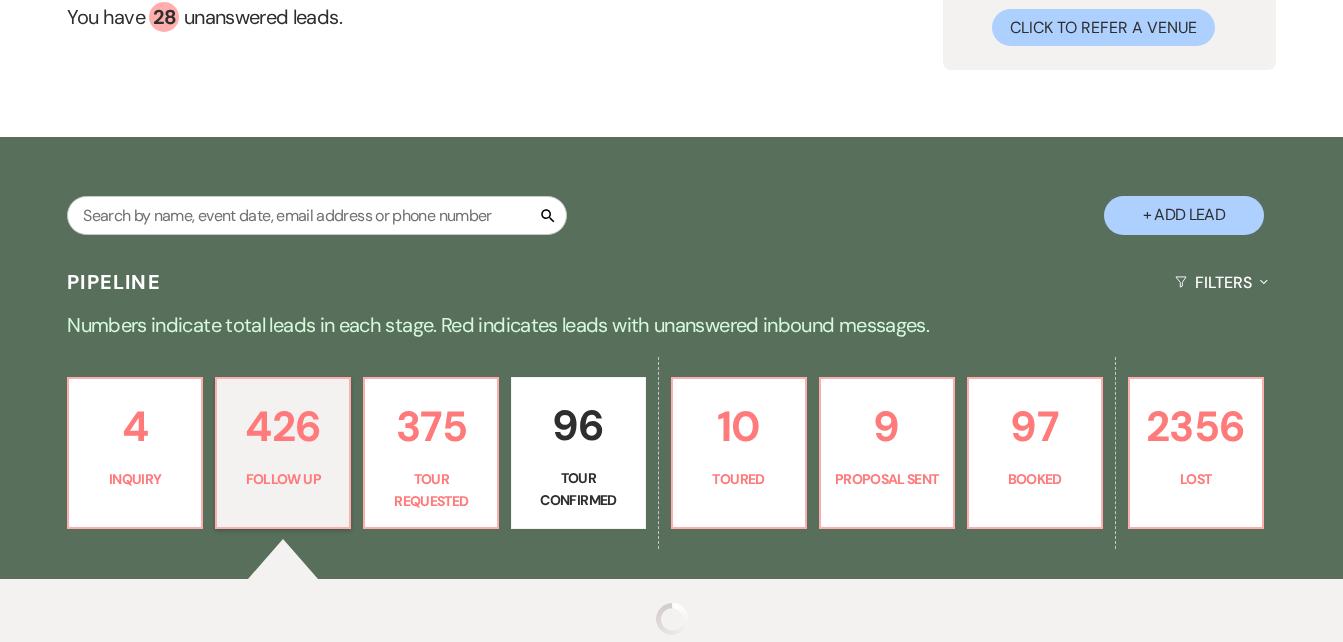 select on "9" 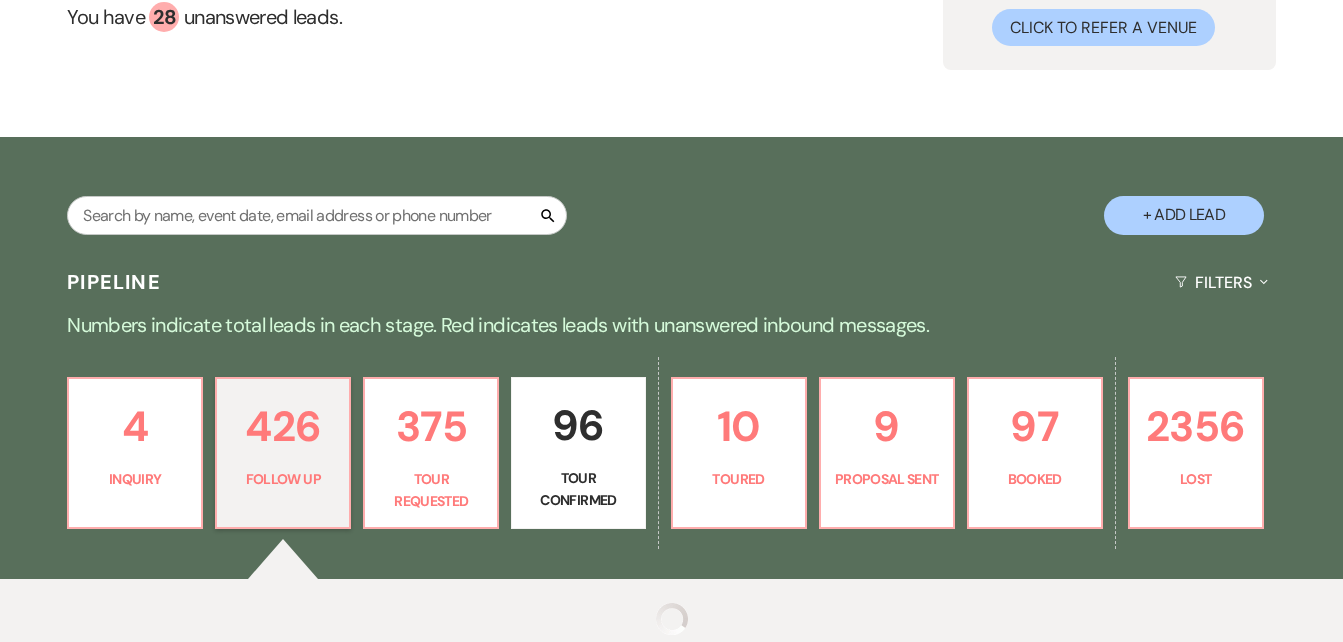 select on "9" 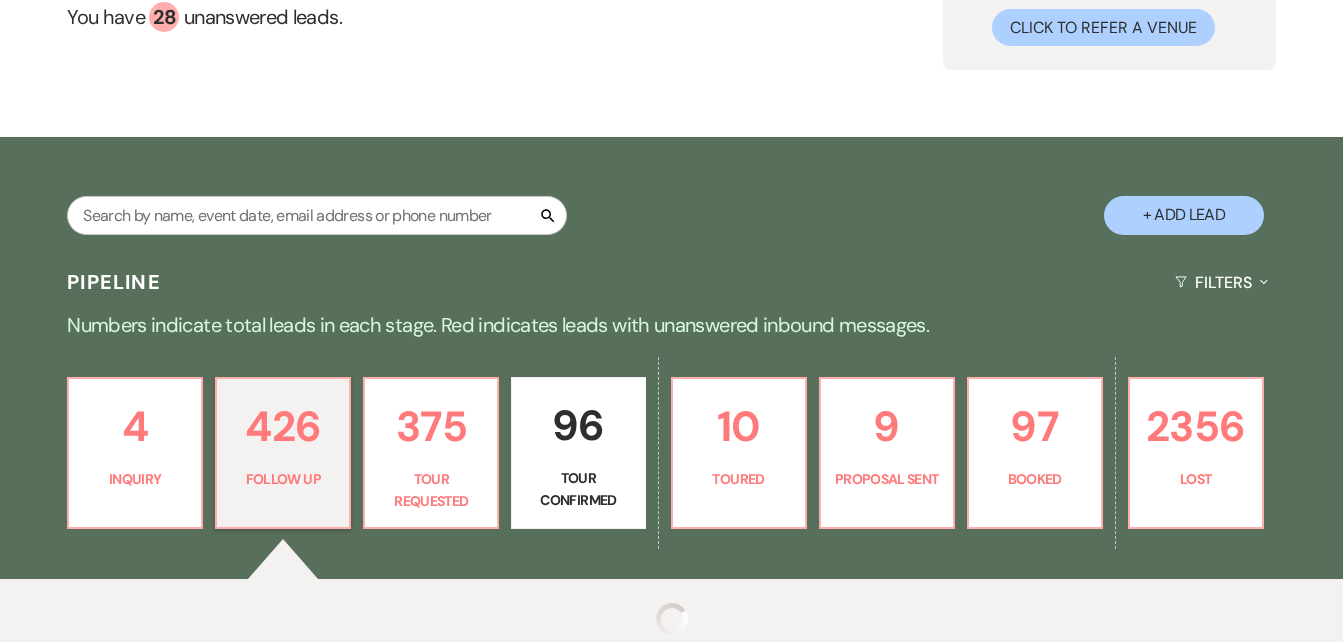 select on "9" 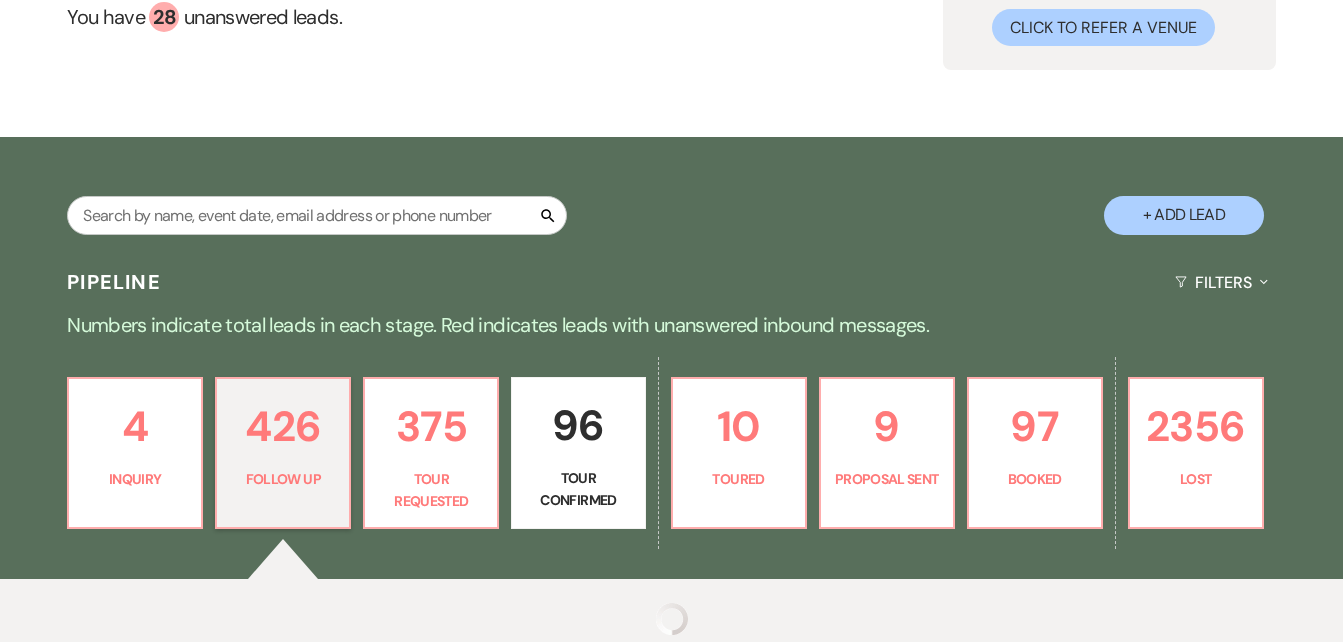 select on "9" 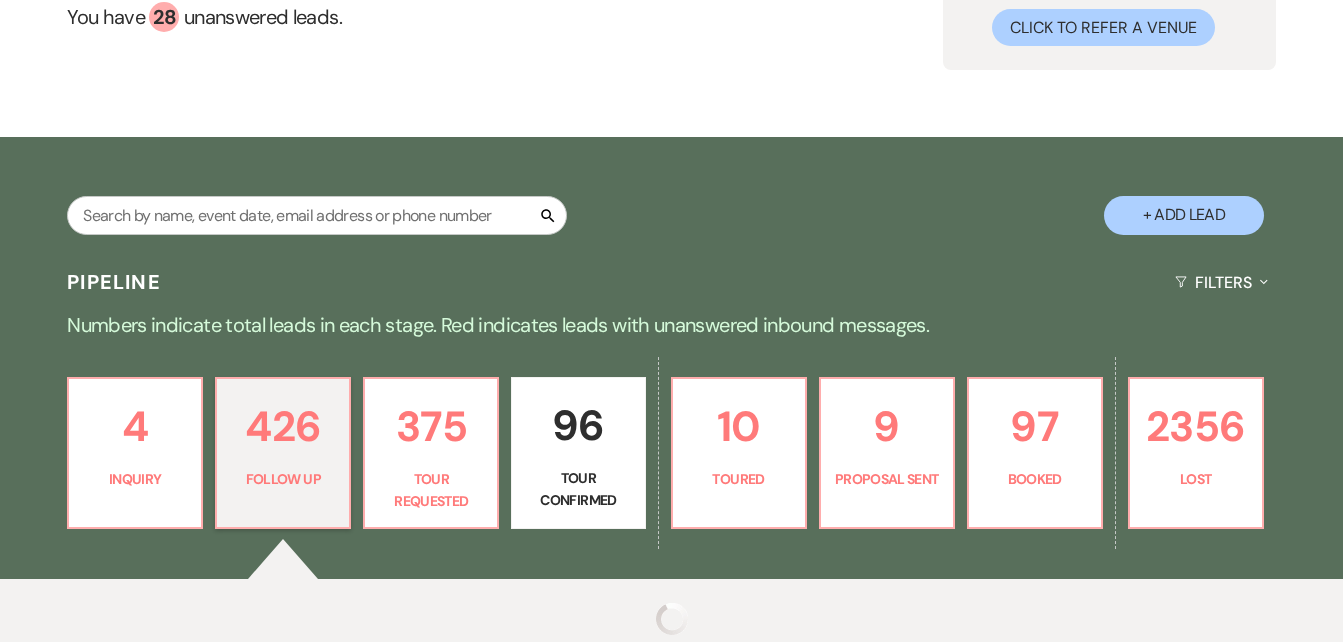select on "9" 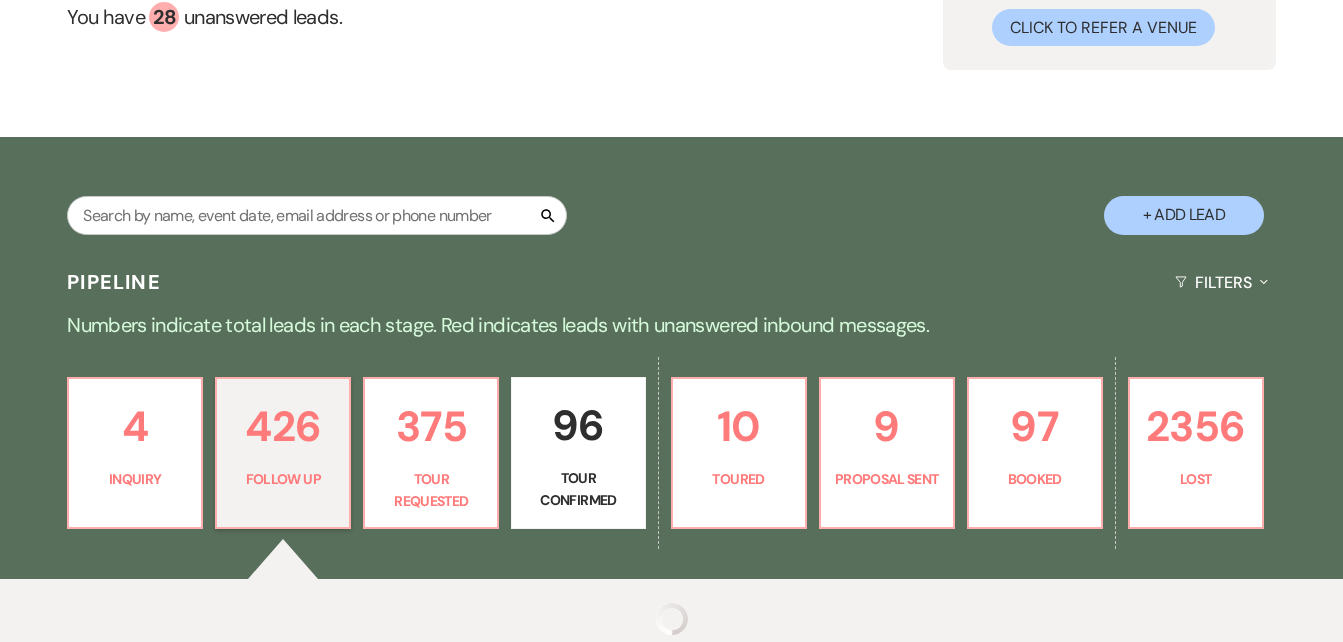 select on "9" 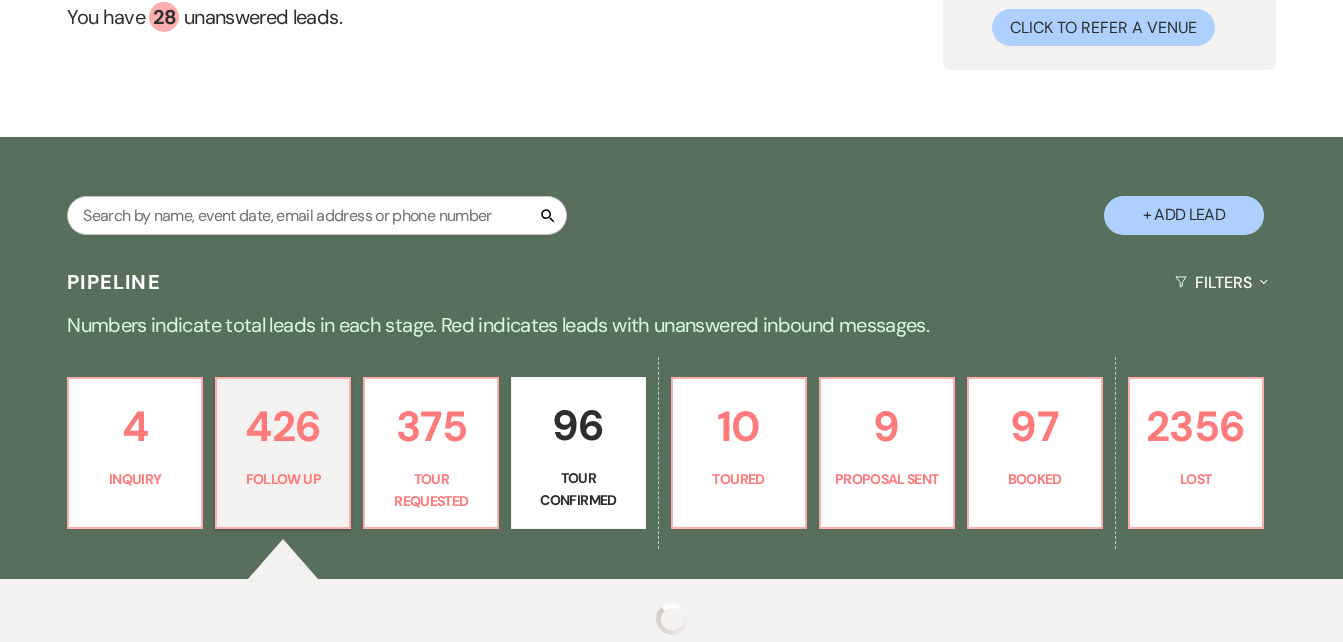 select on "9" 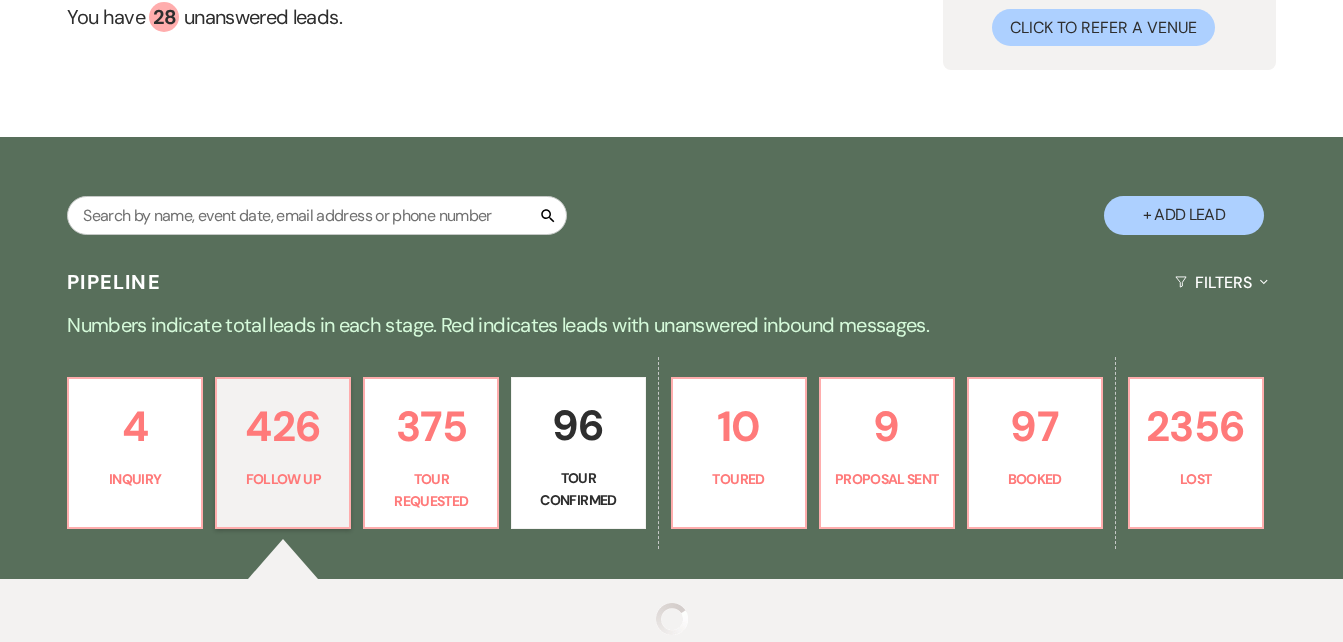 select on "9" 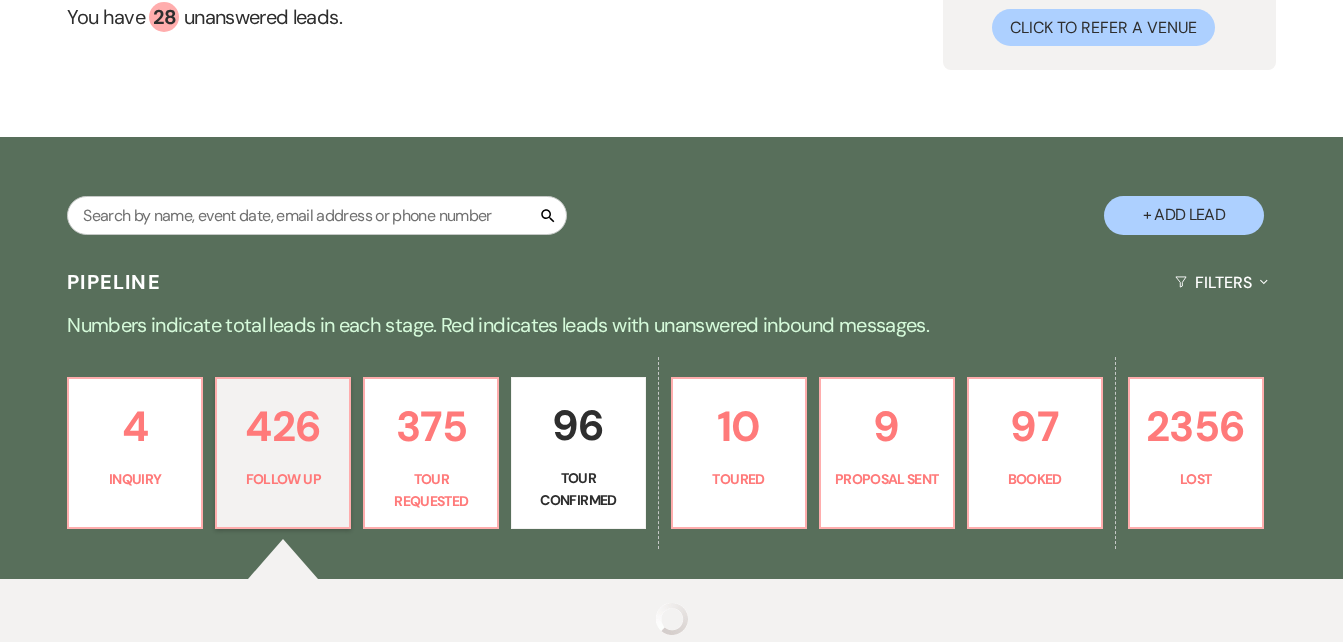 select on "9" 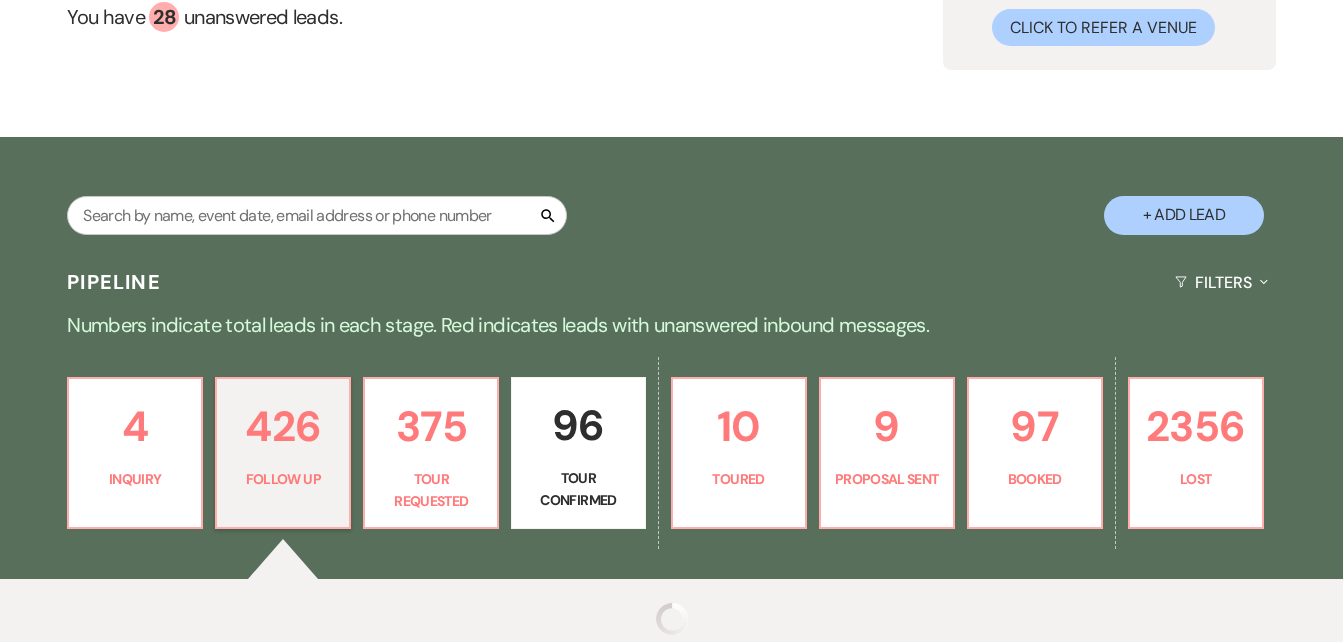 select on "9" 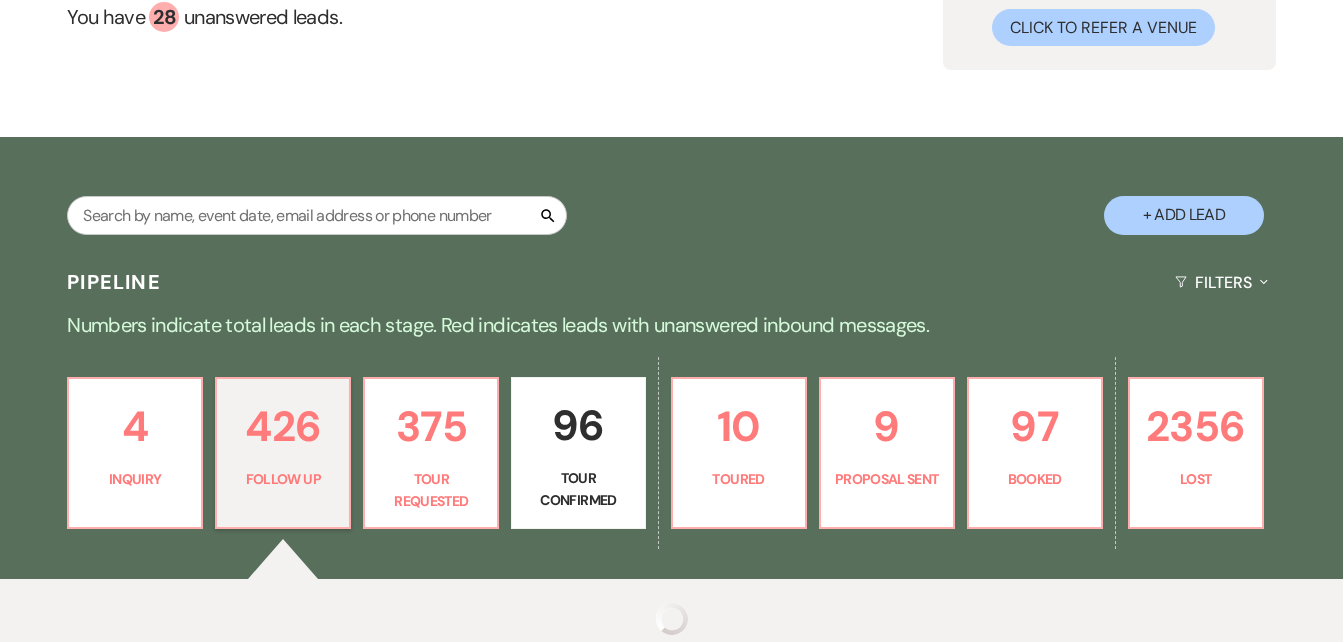 select on "9" 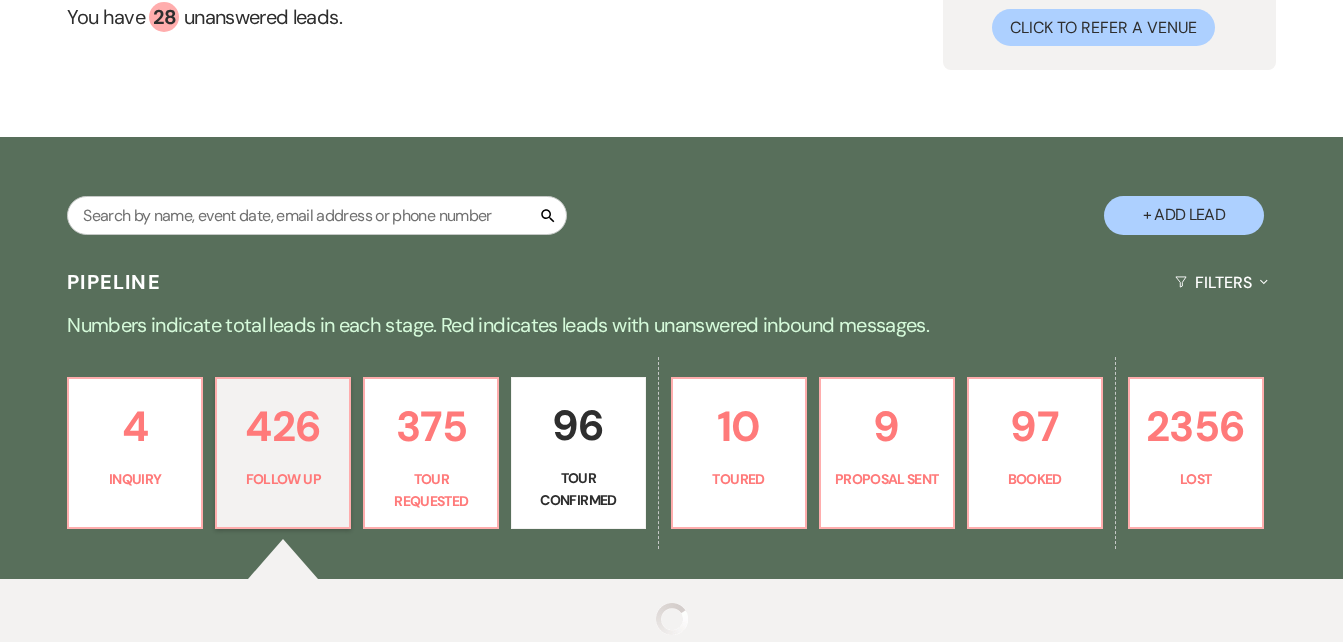 select on "9" 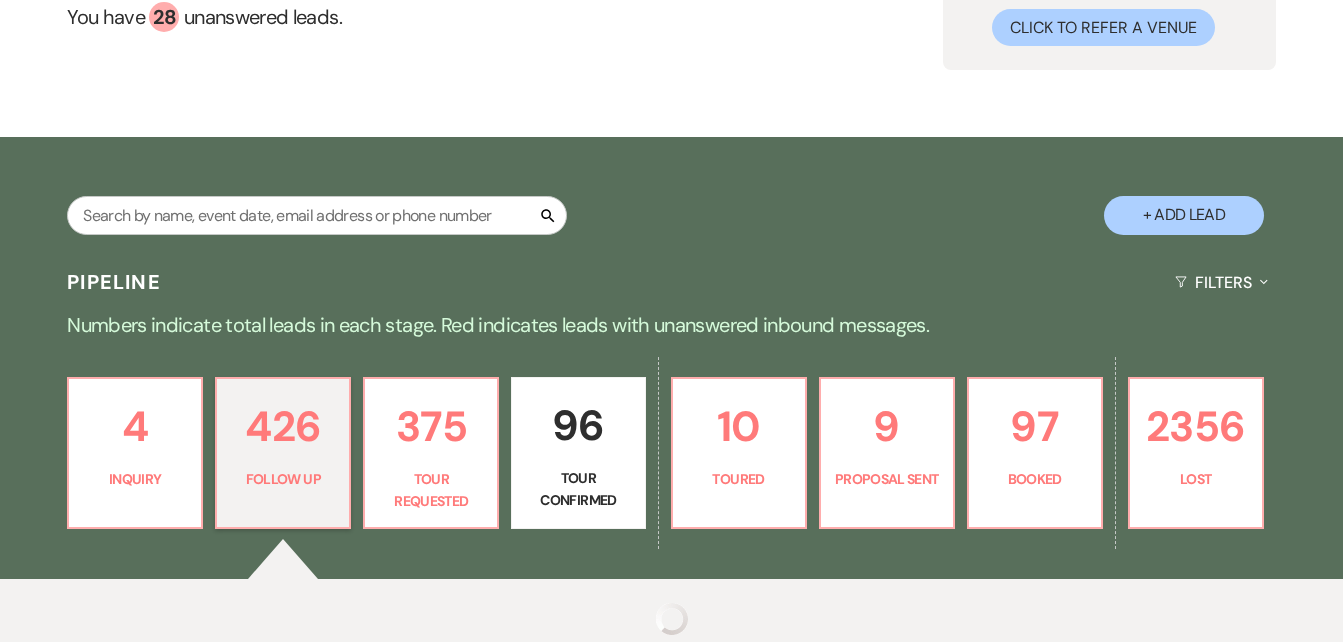 select on "9" 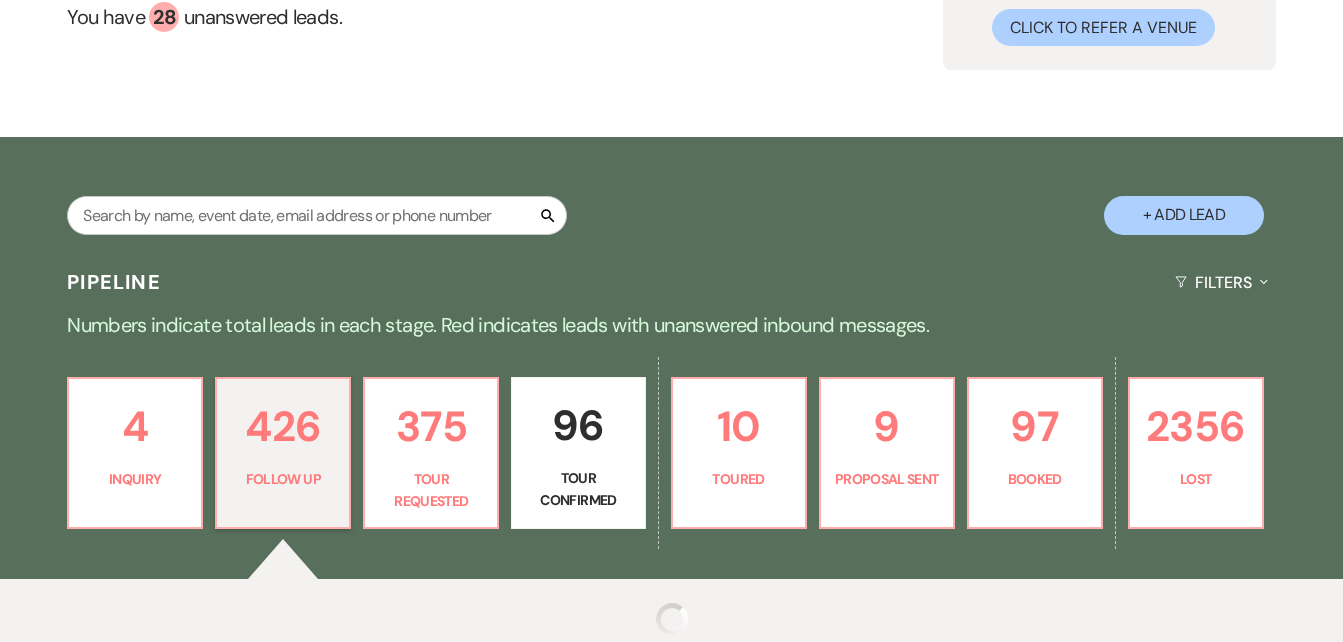 select on "9" 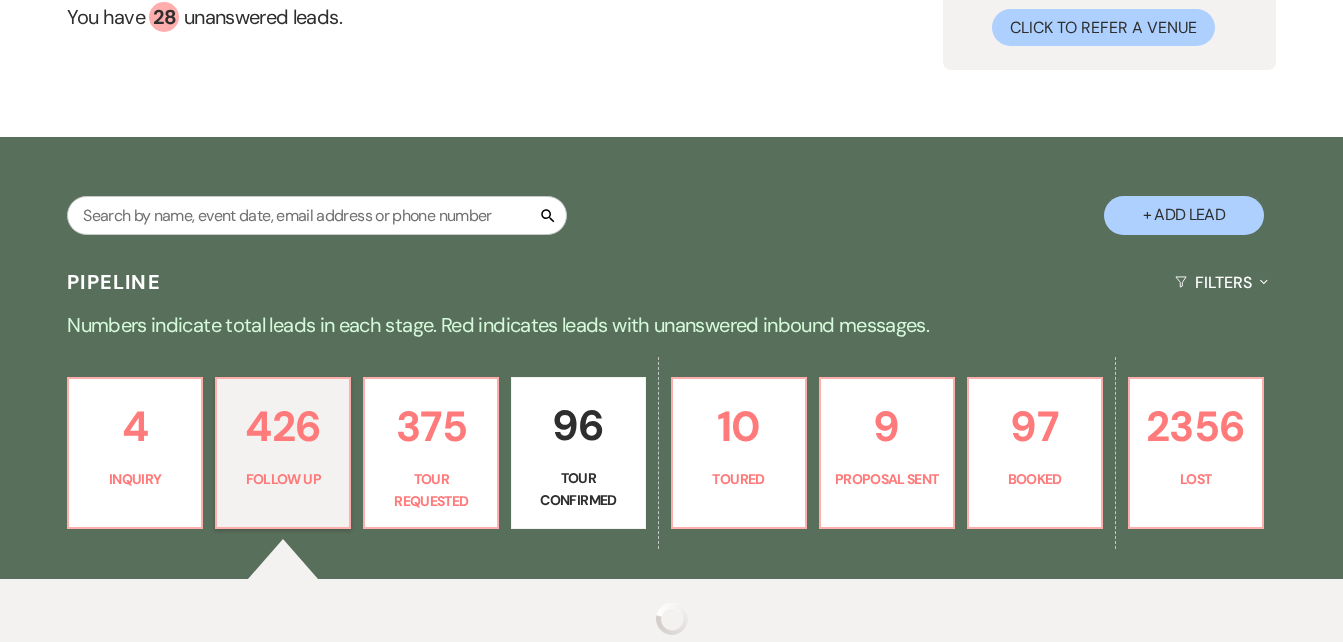 select on "9" 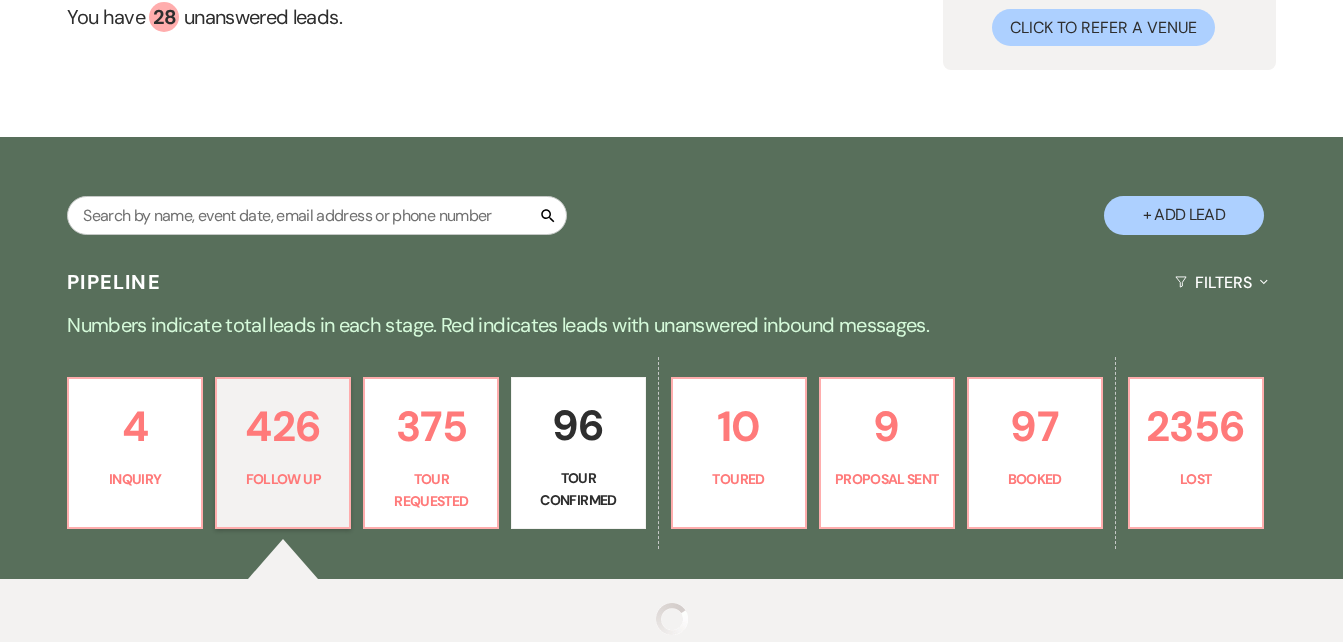 select on "9" 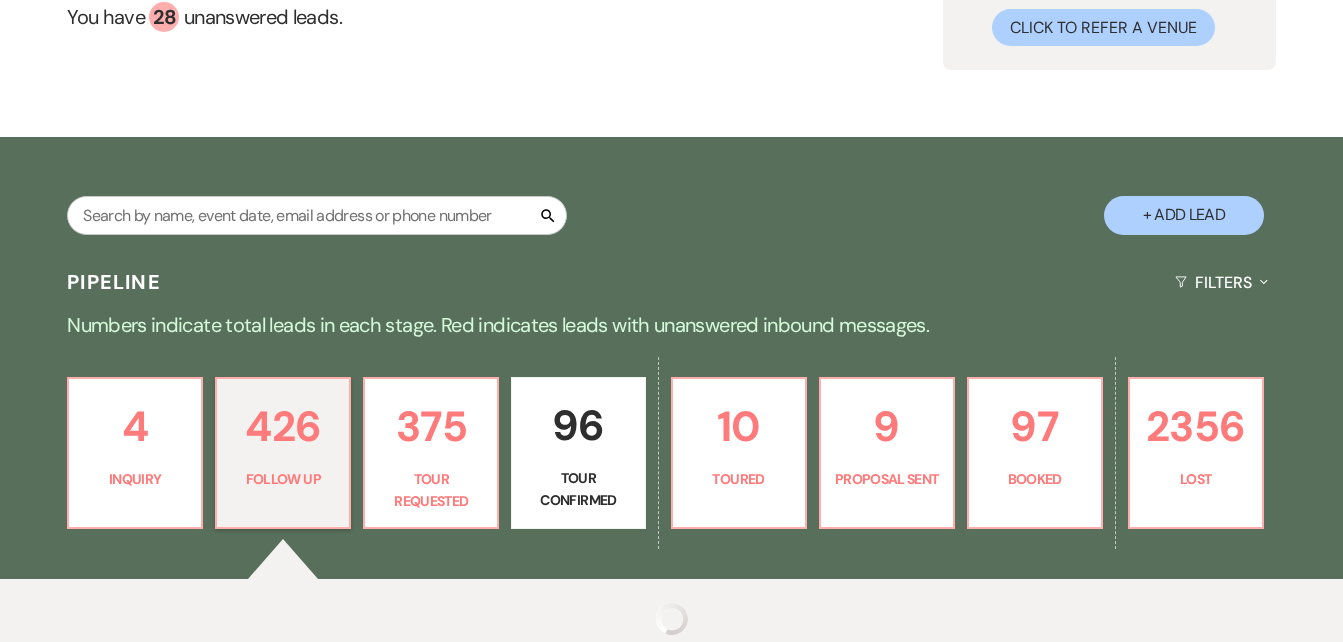 select on "9" 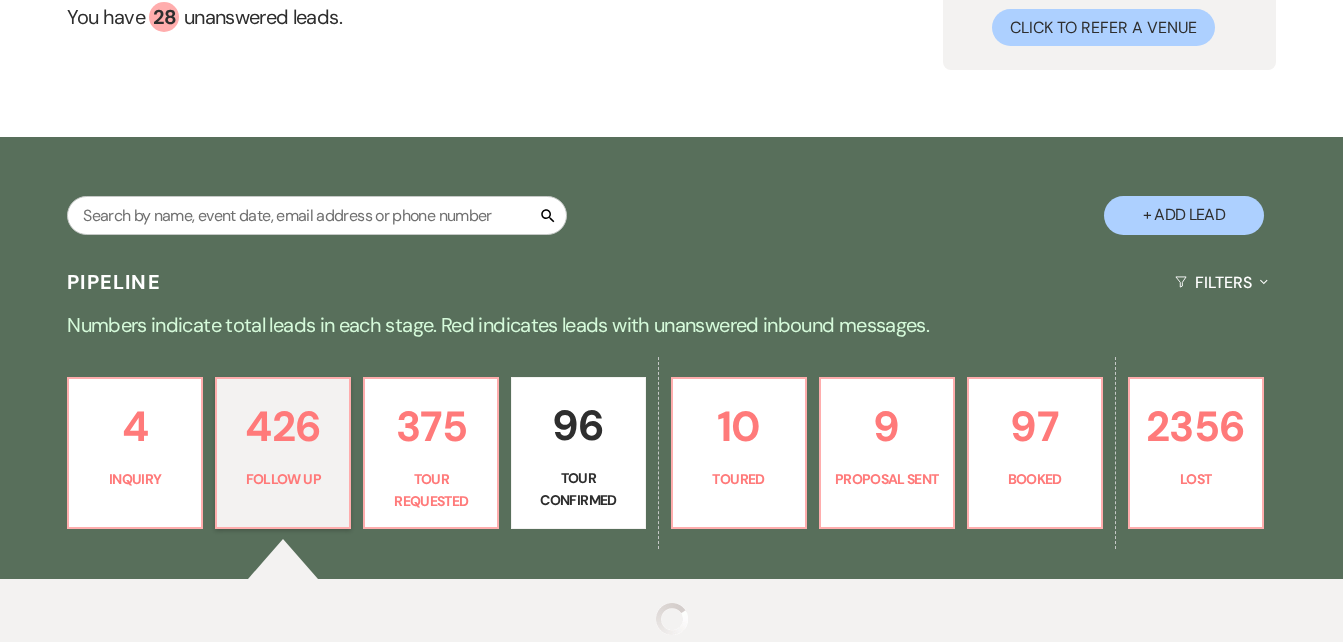 select on "9" 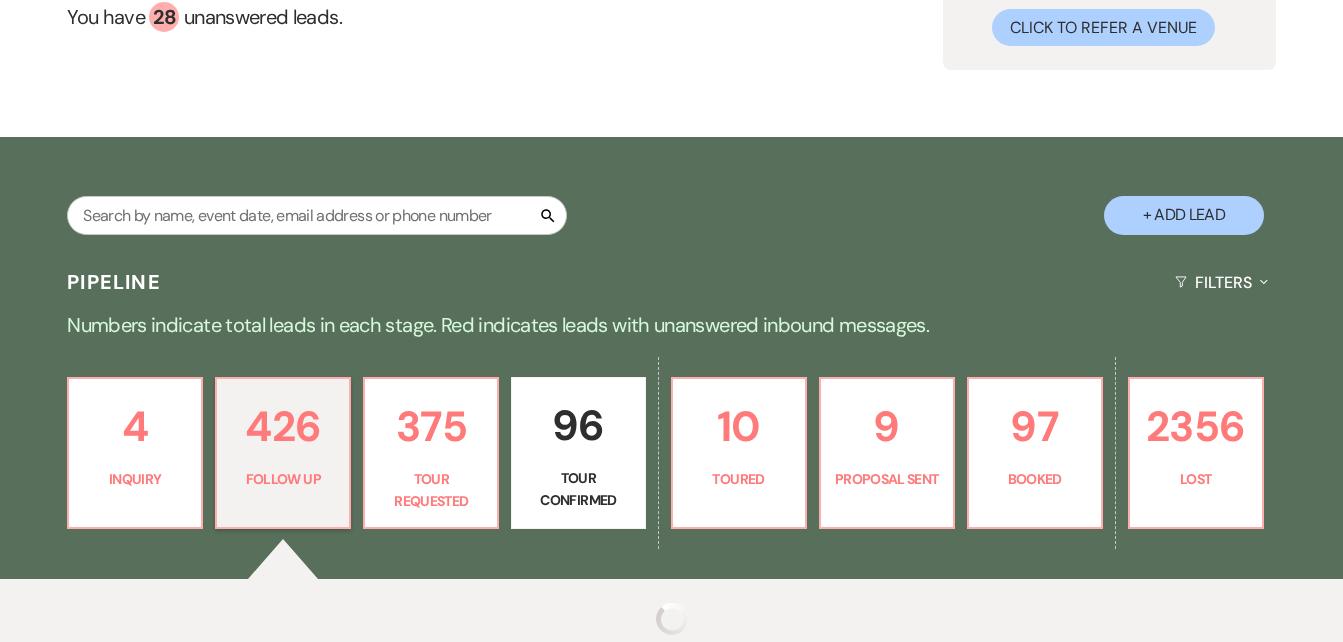 select on "9" 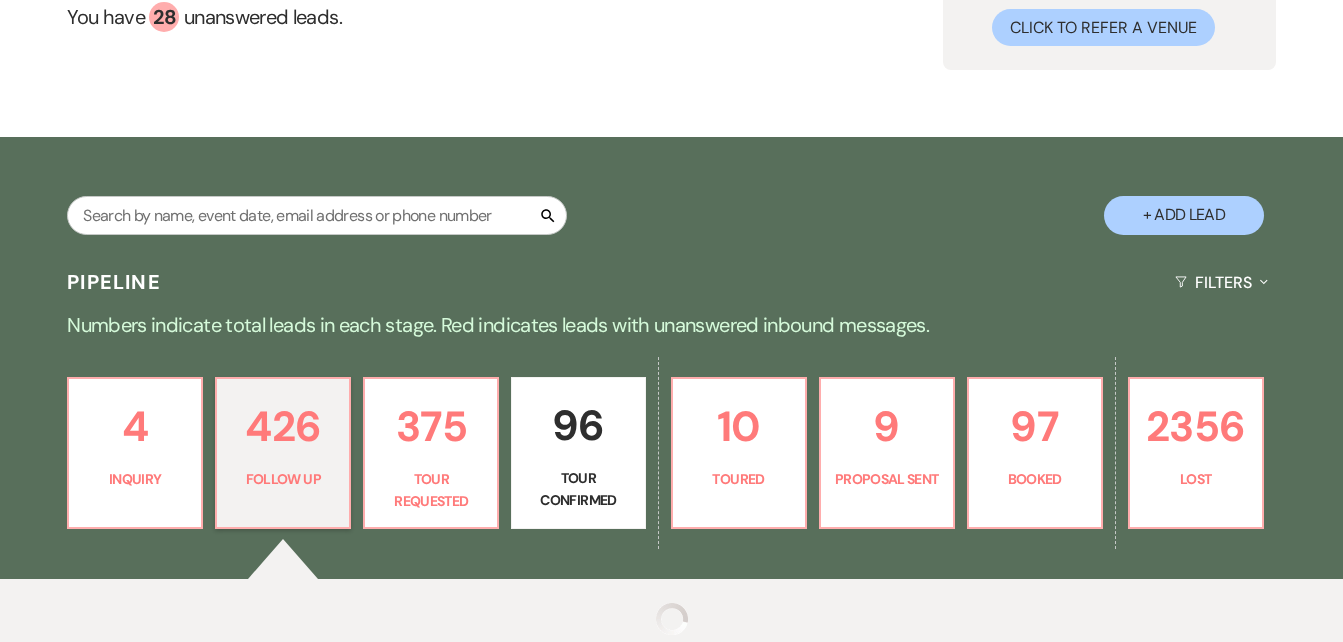 select on "9" 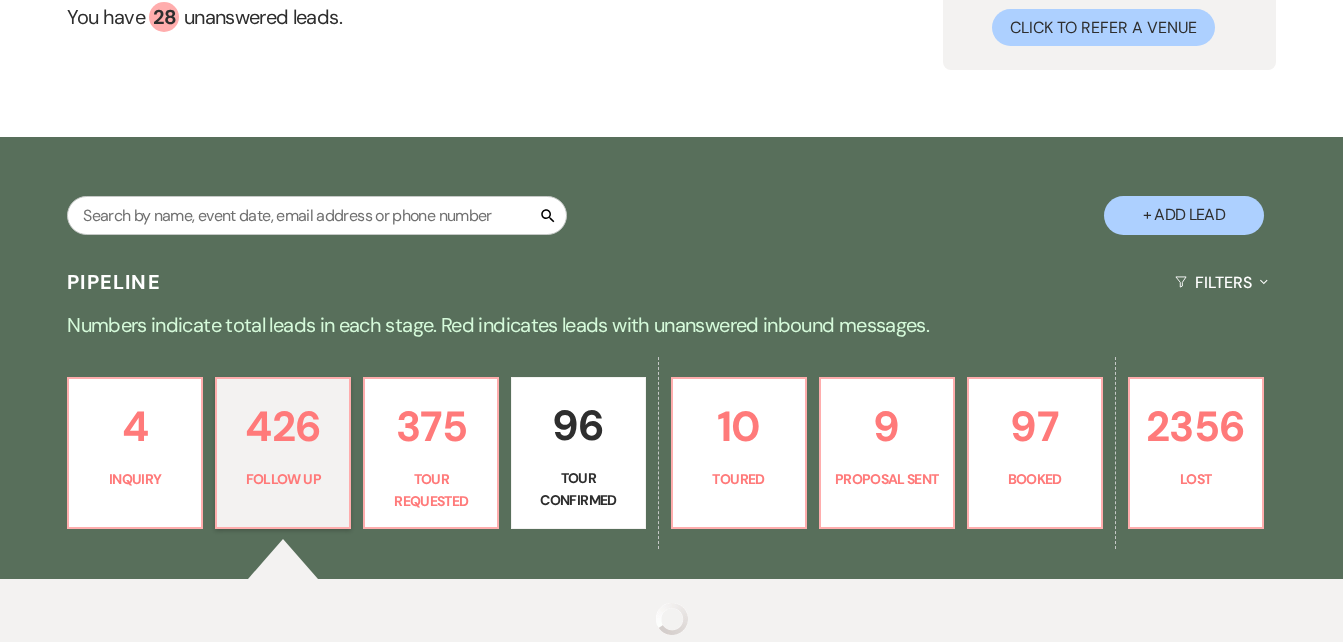 select on "9" 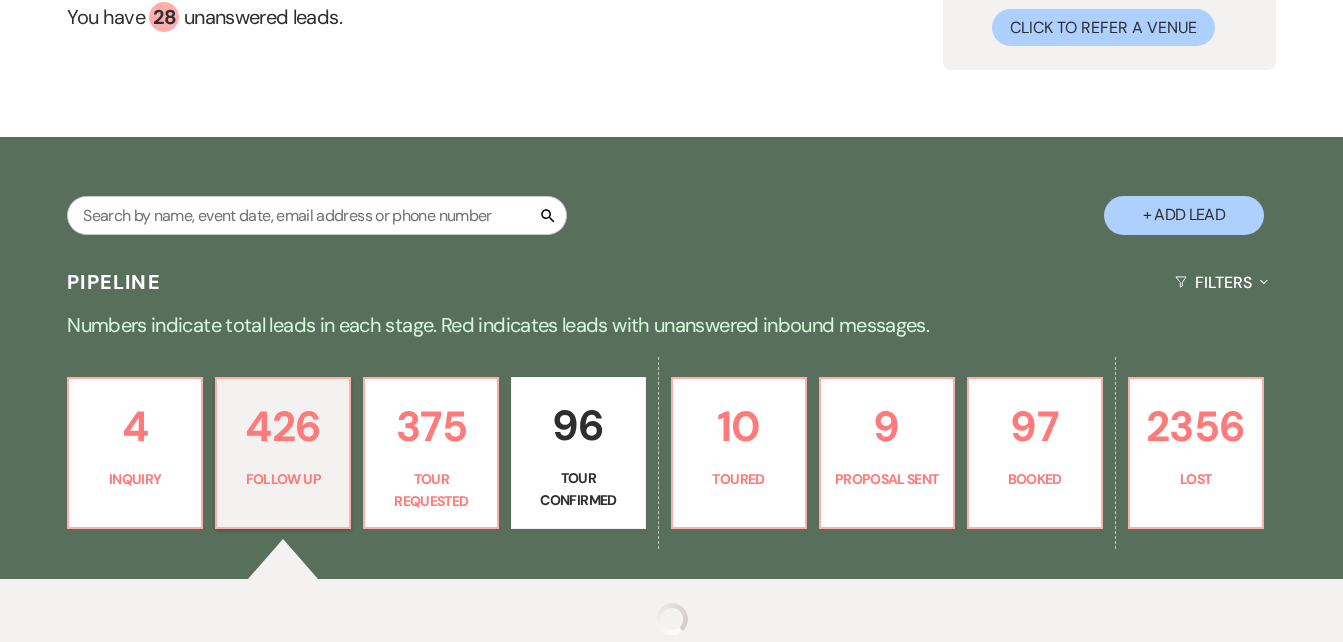 select on "9" 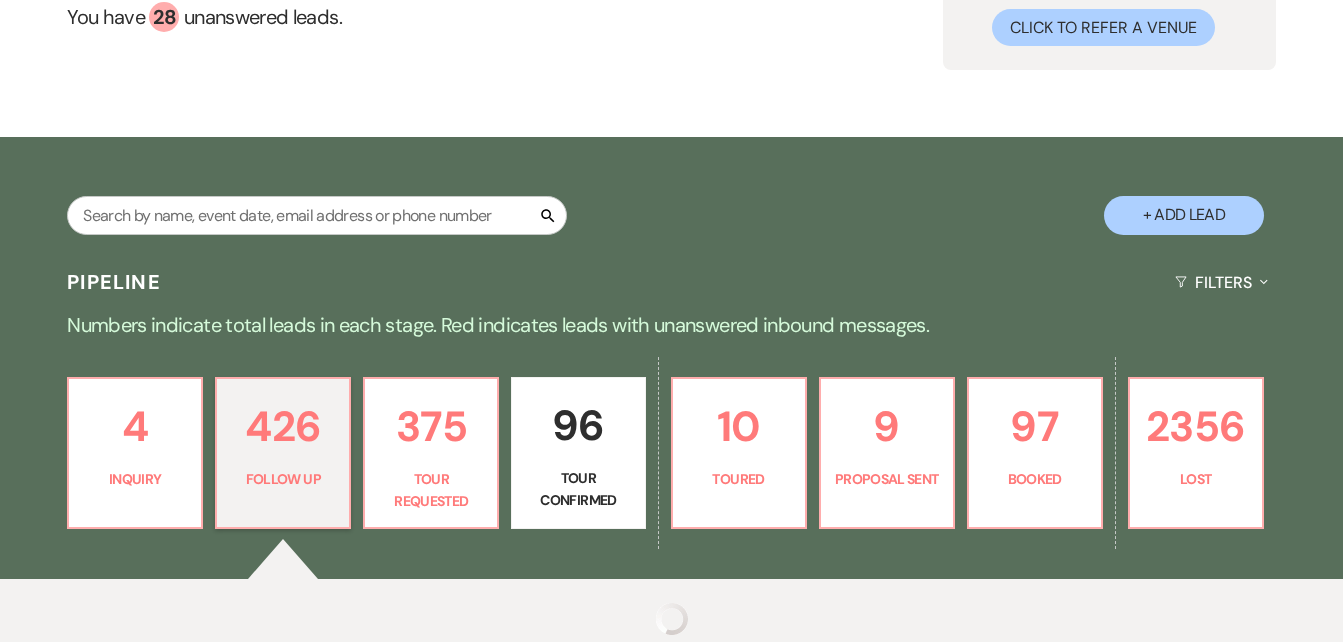 select on "9" 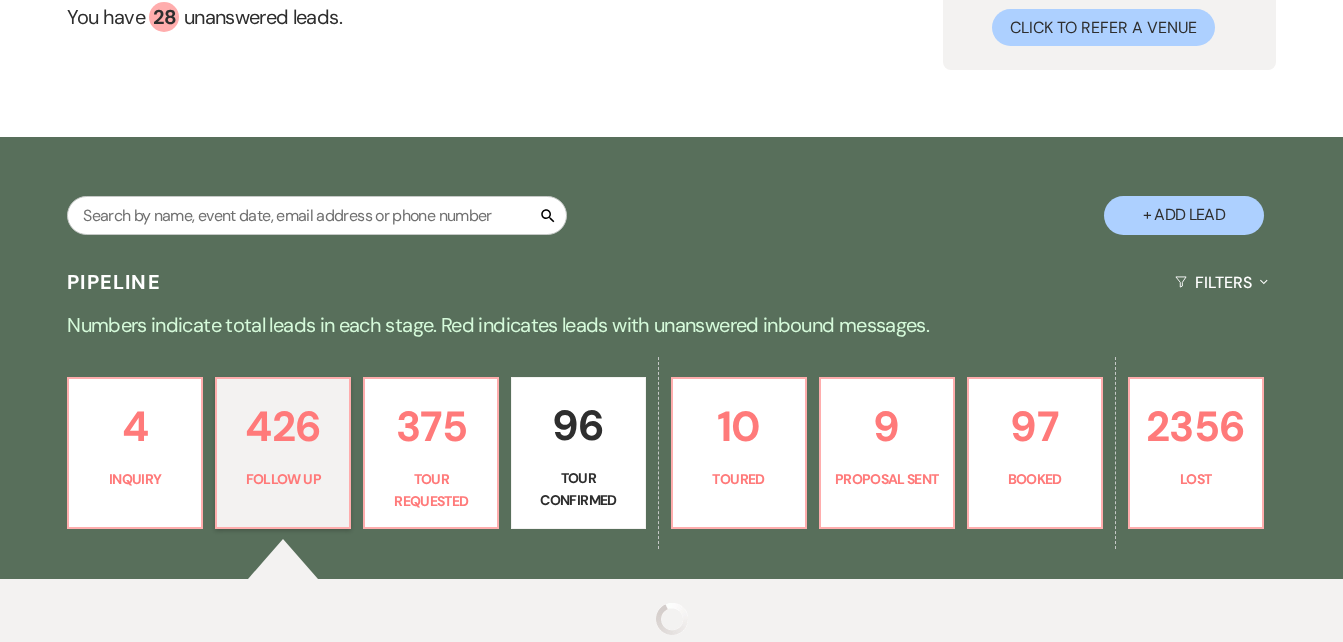 select on "9" 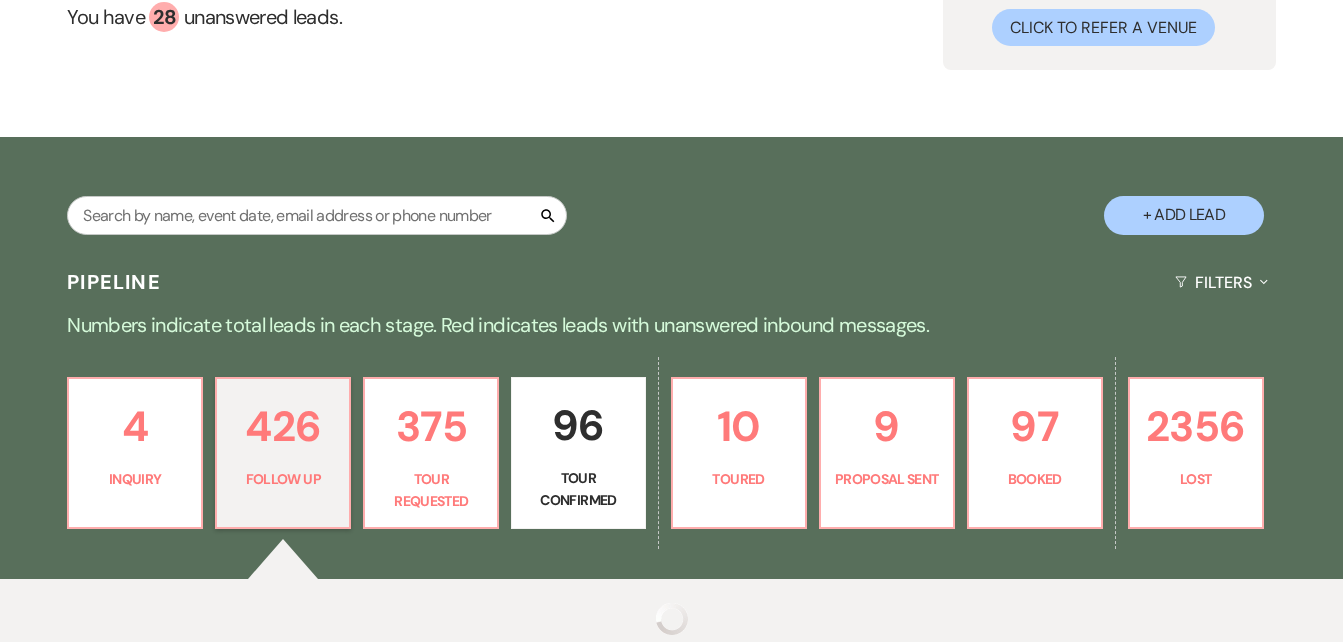 select on "9" 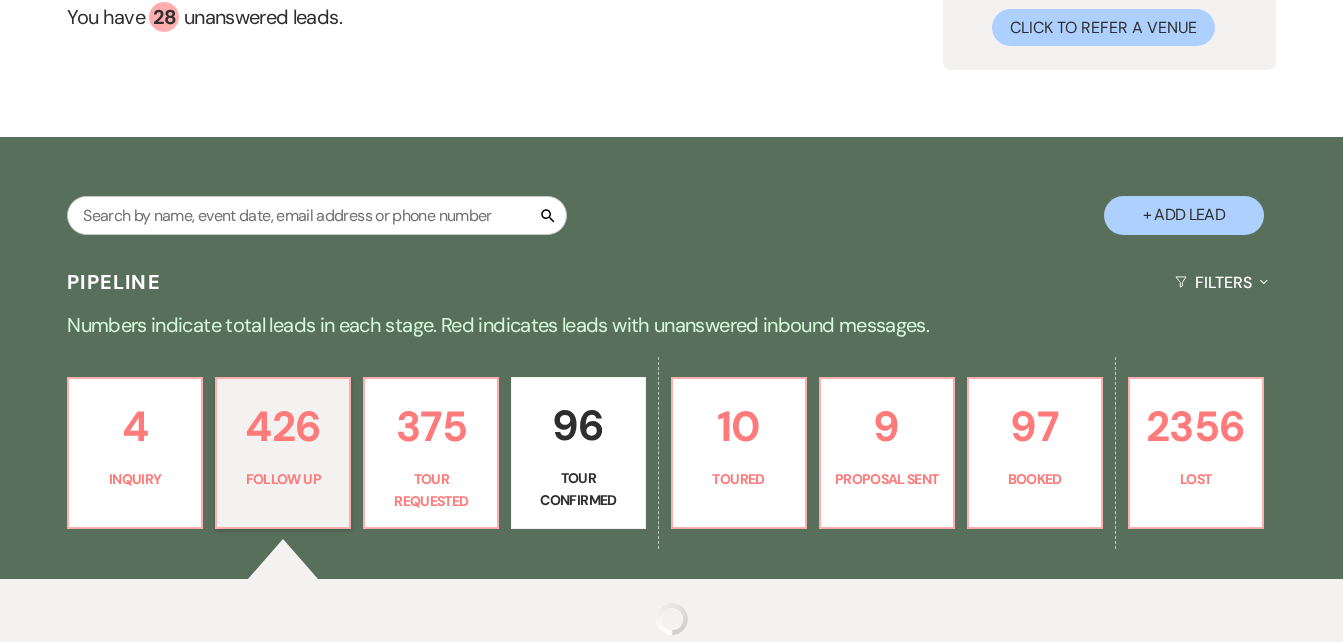 select on "9" 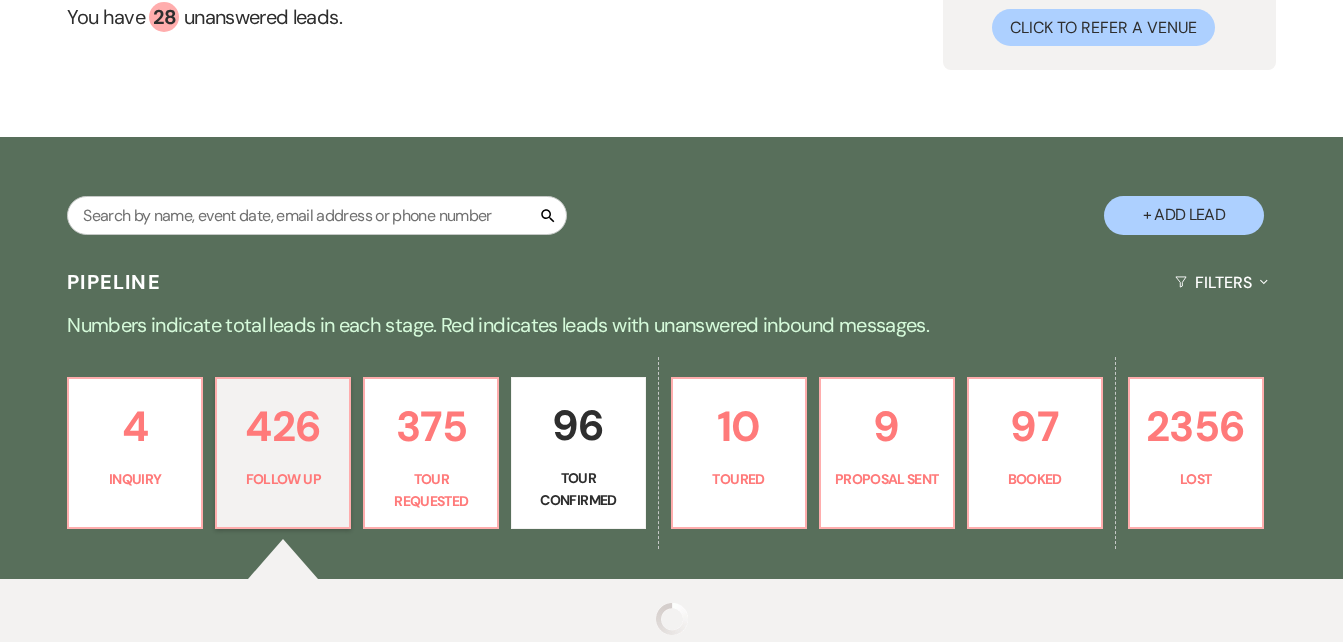 select on "9" 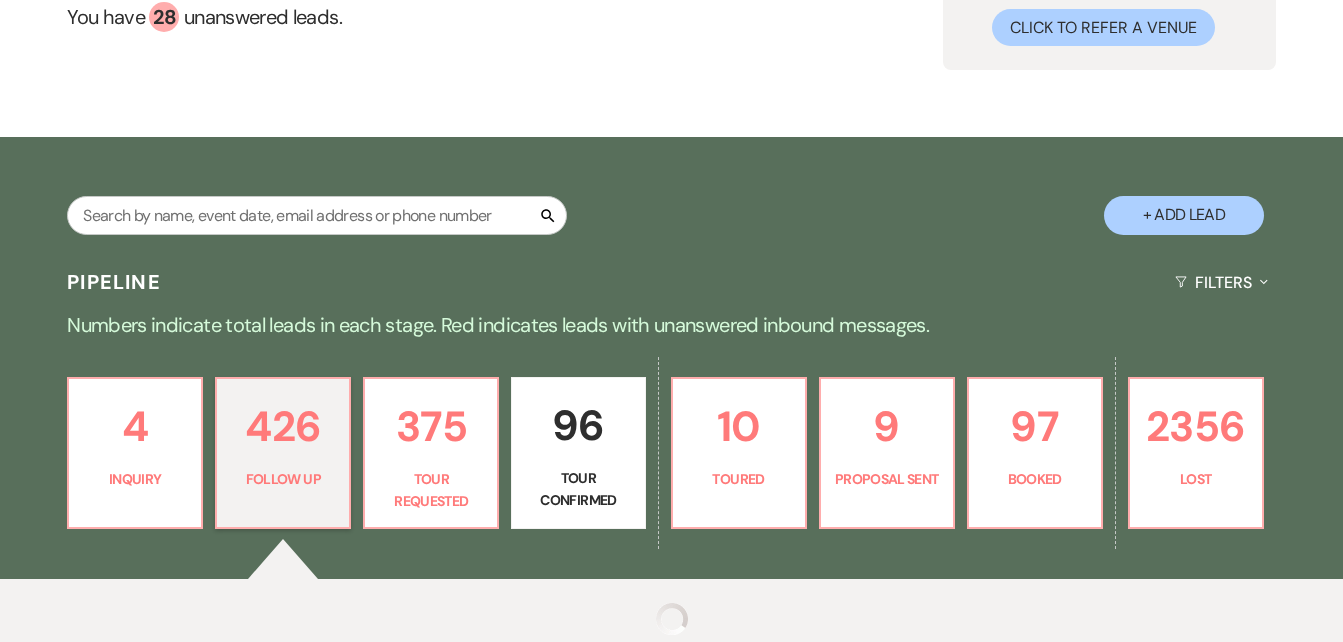select on "9" 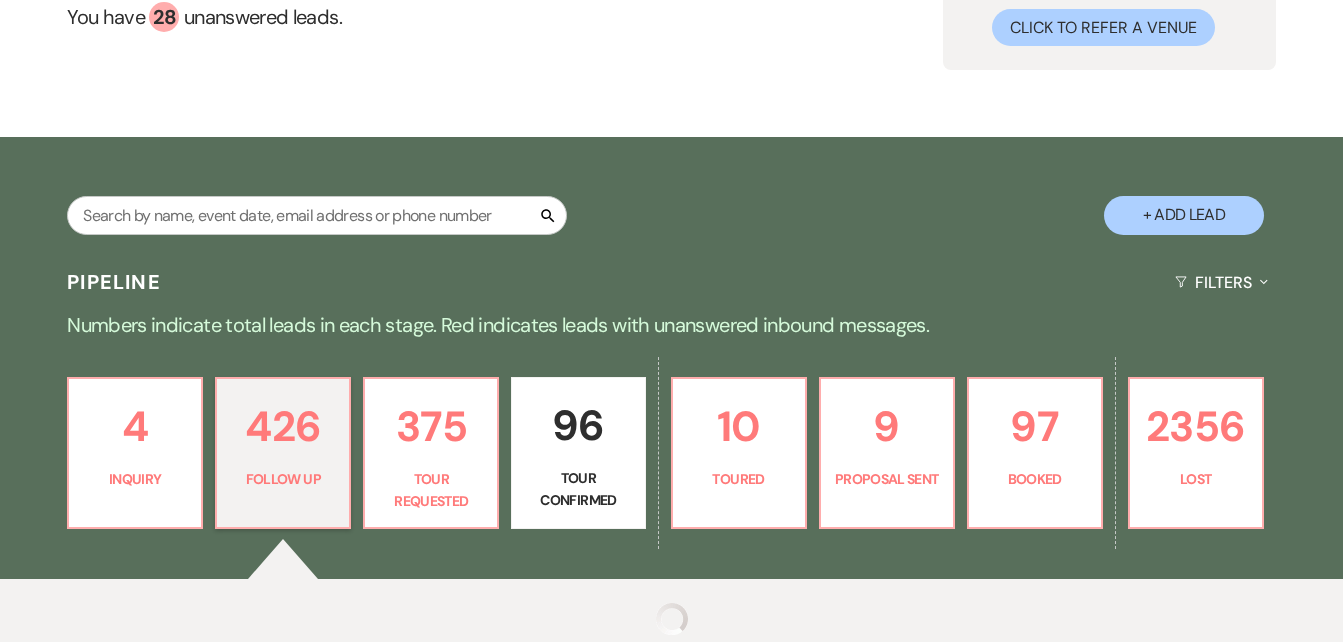 select on "9" 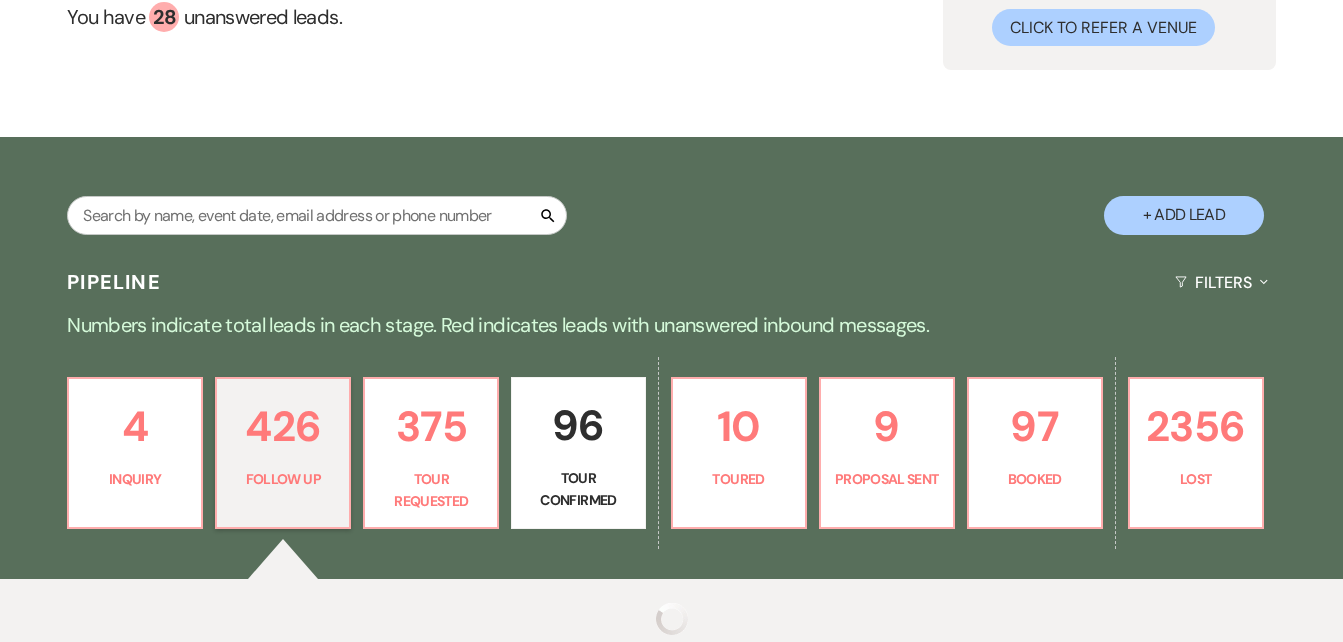 select on "9" 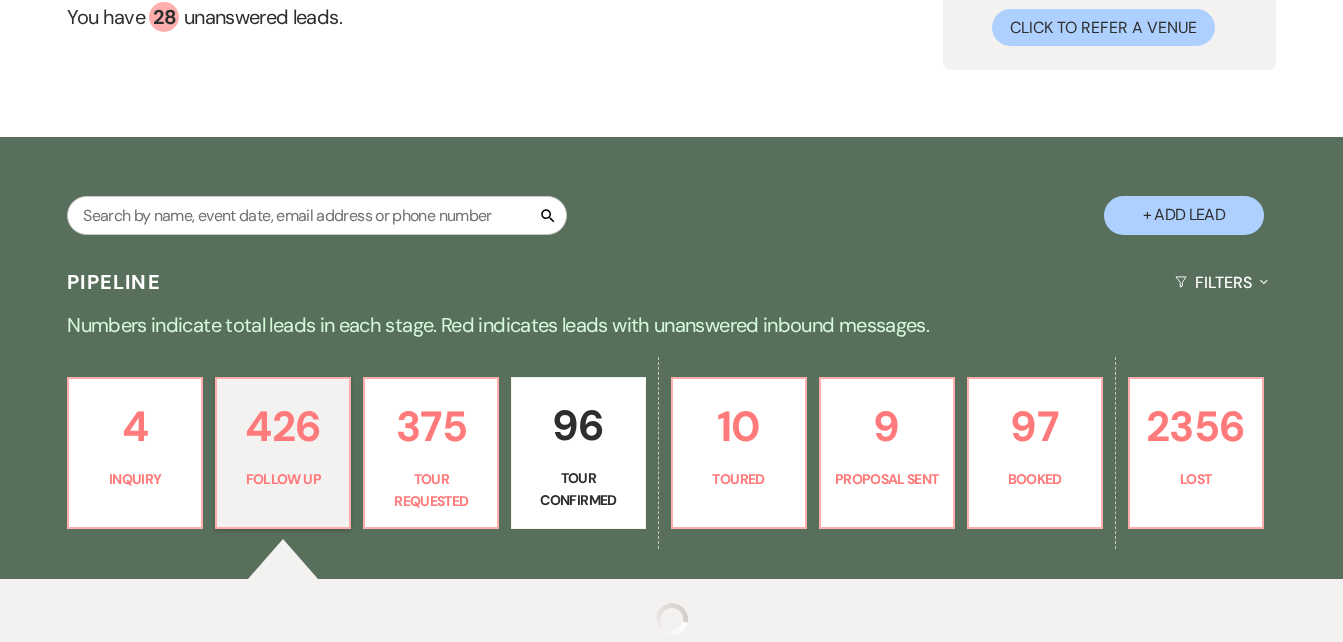 select on "9" 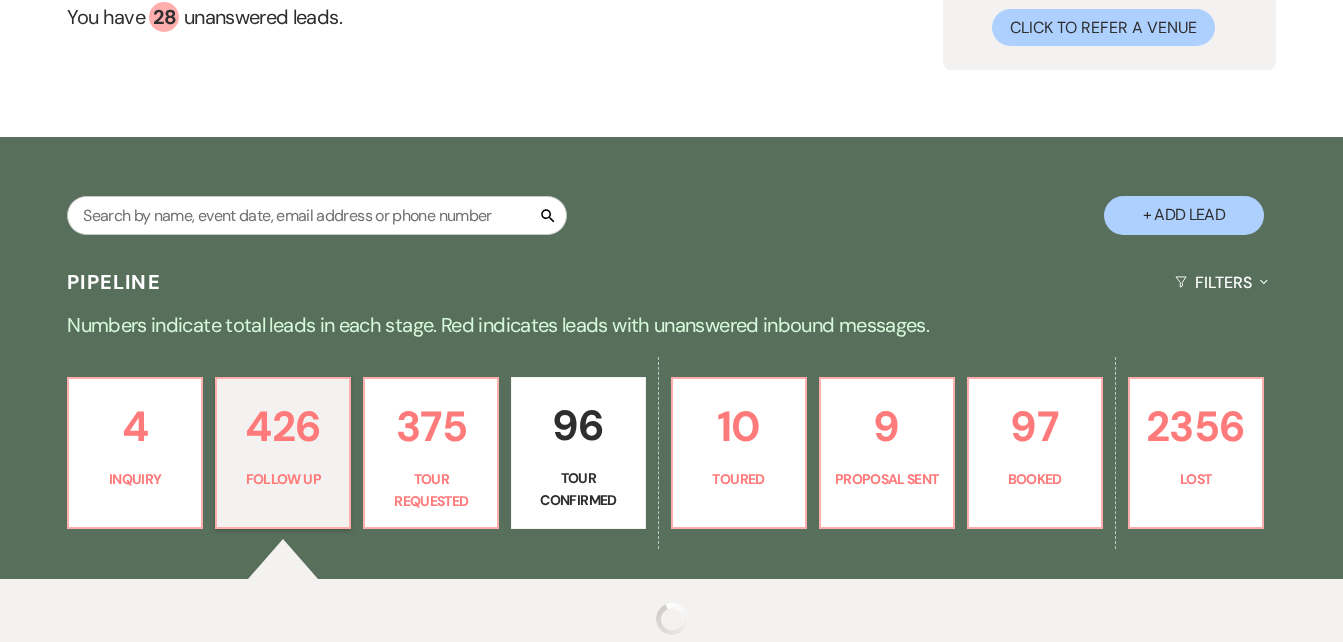 select on "9" 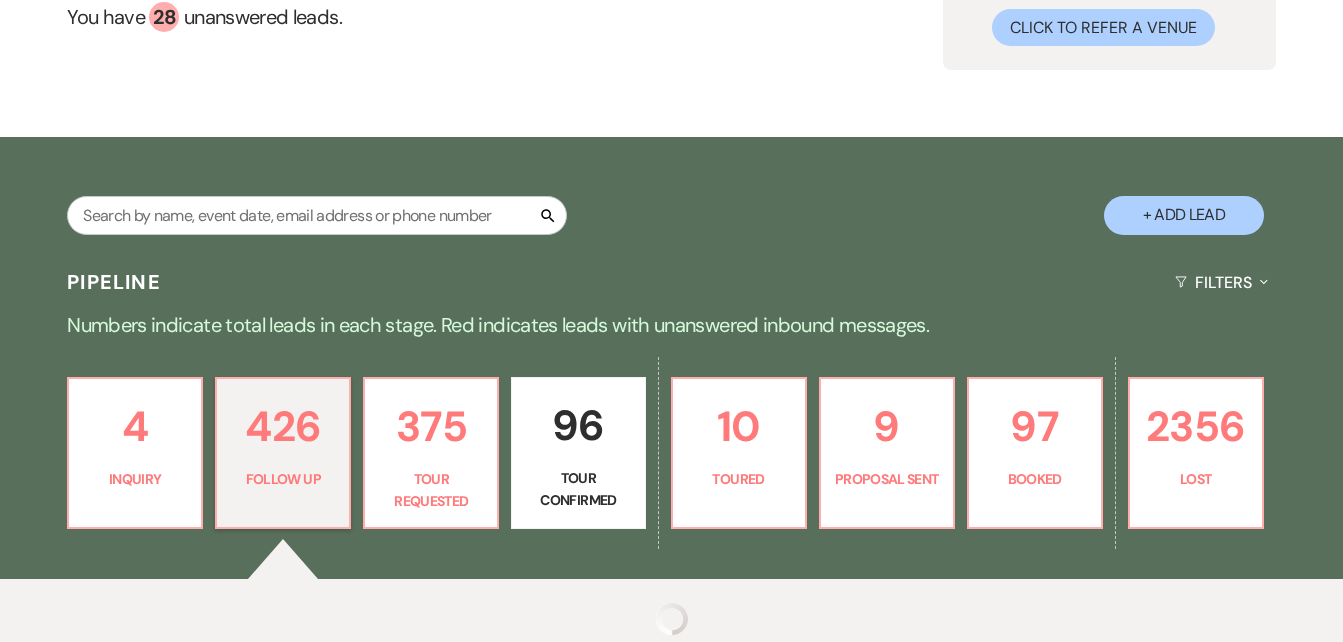 select on "9" 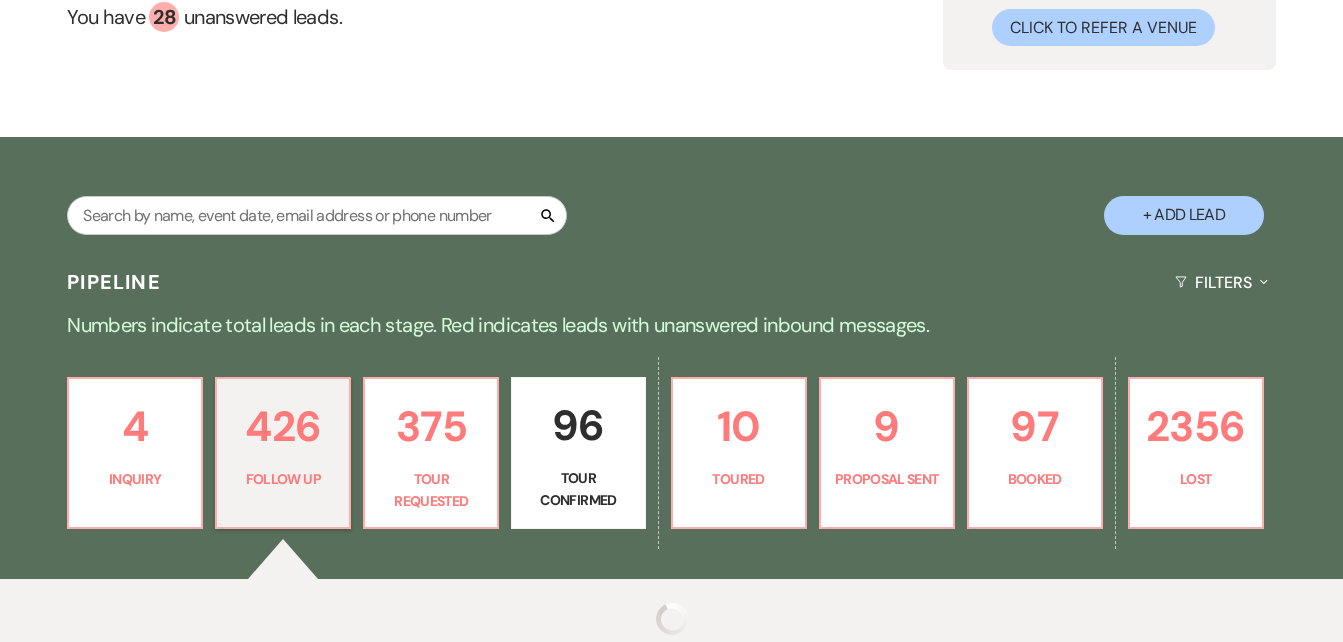 select on "9" 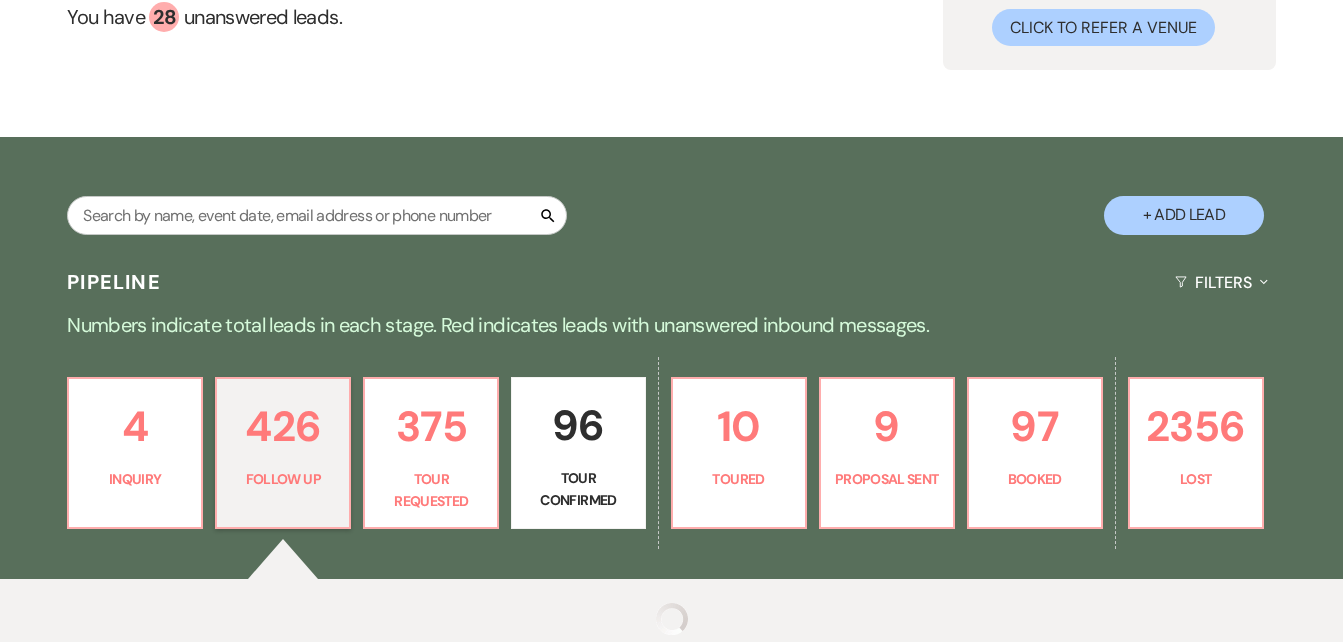 select on "9" 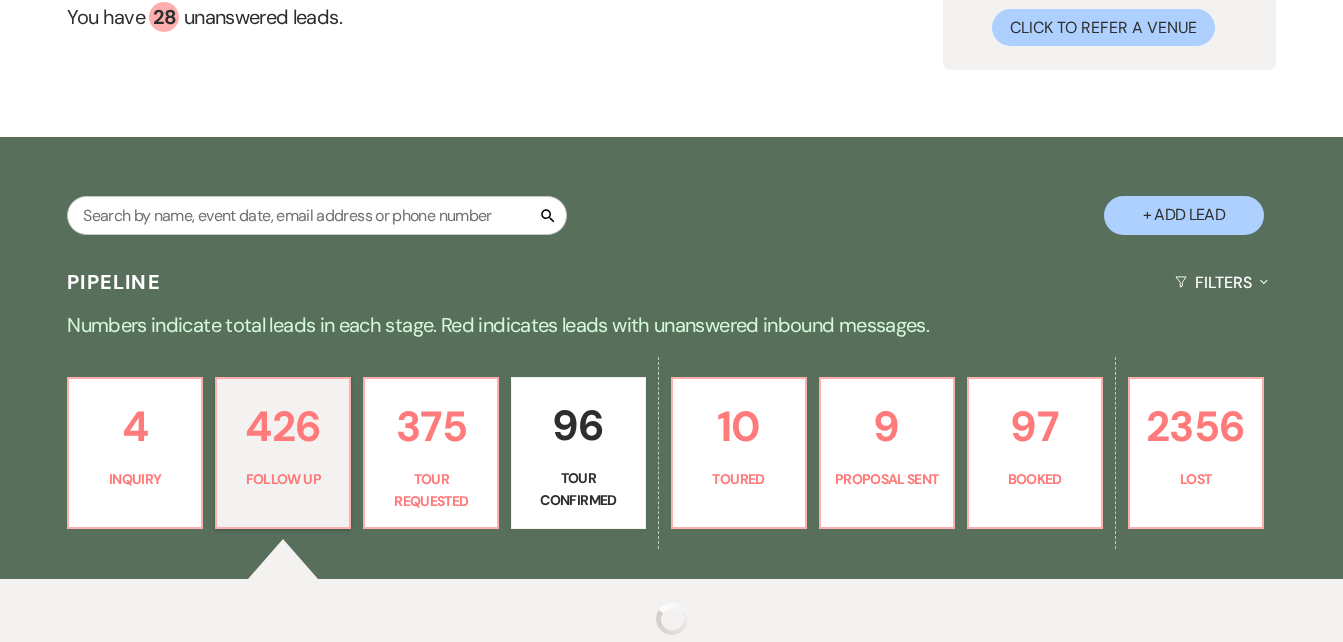 select on "9" 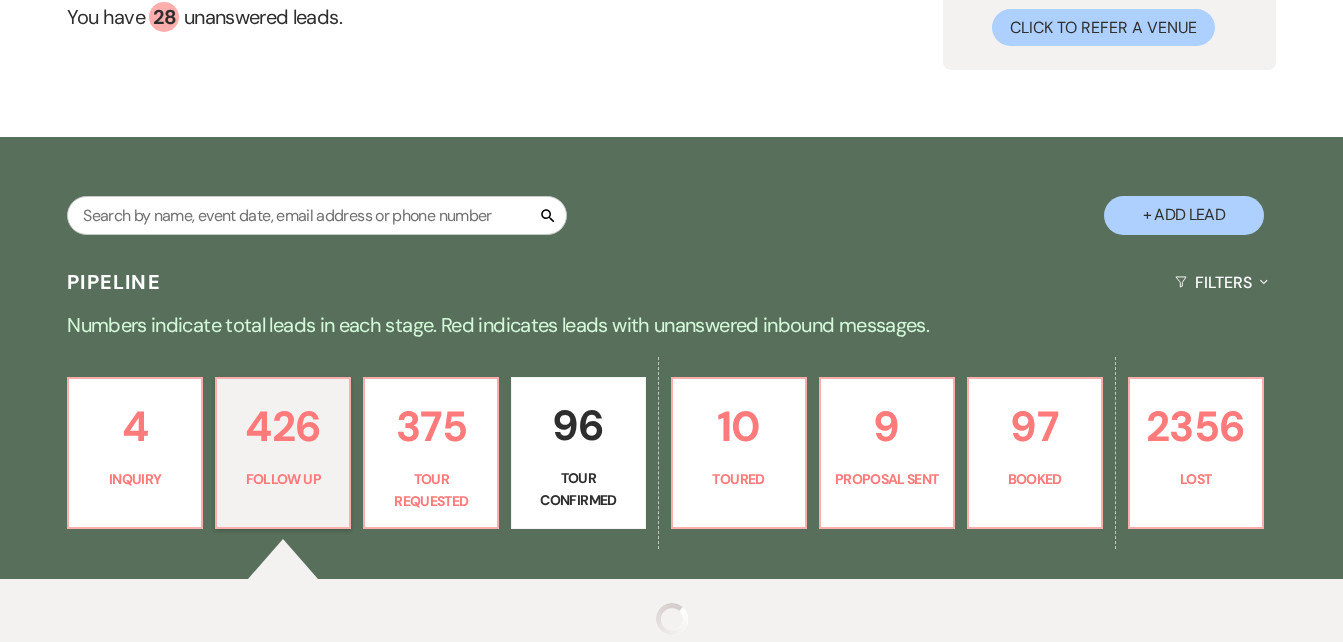 select on "9" 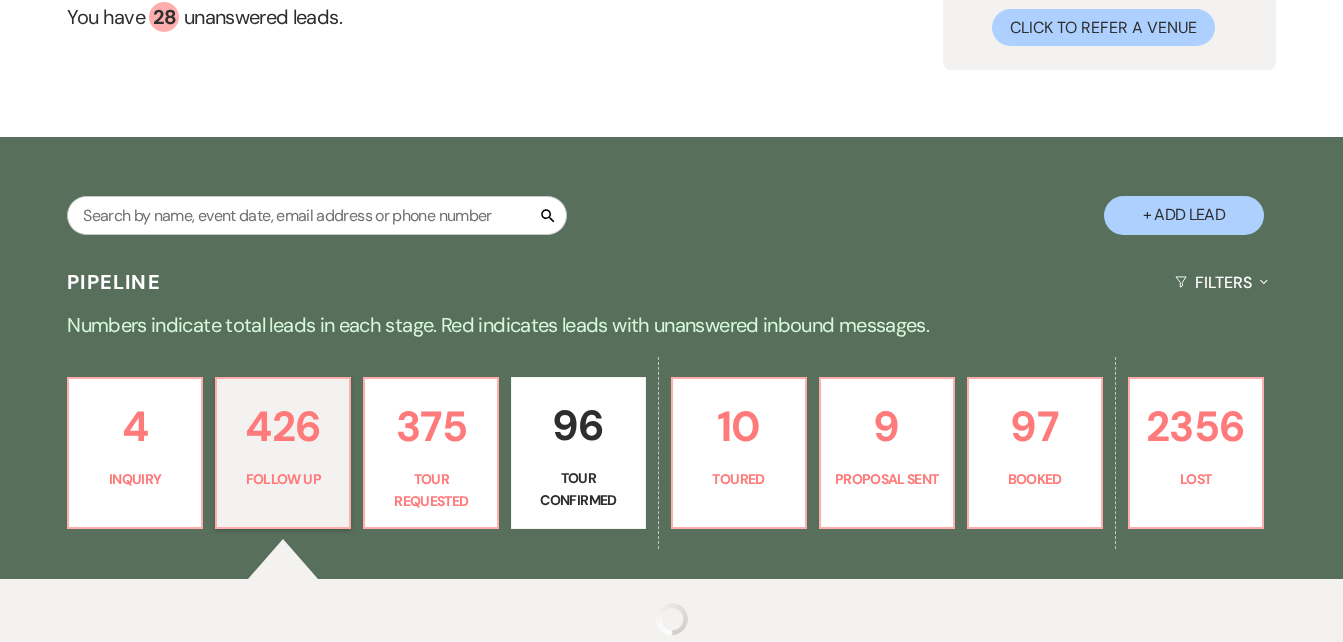 select on "9" 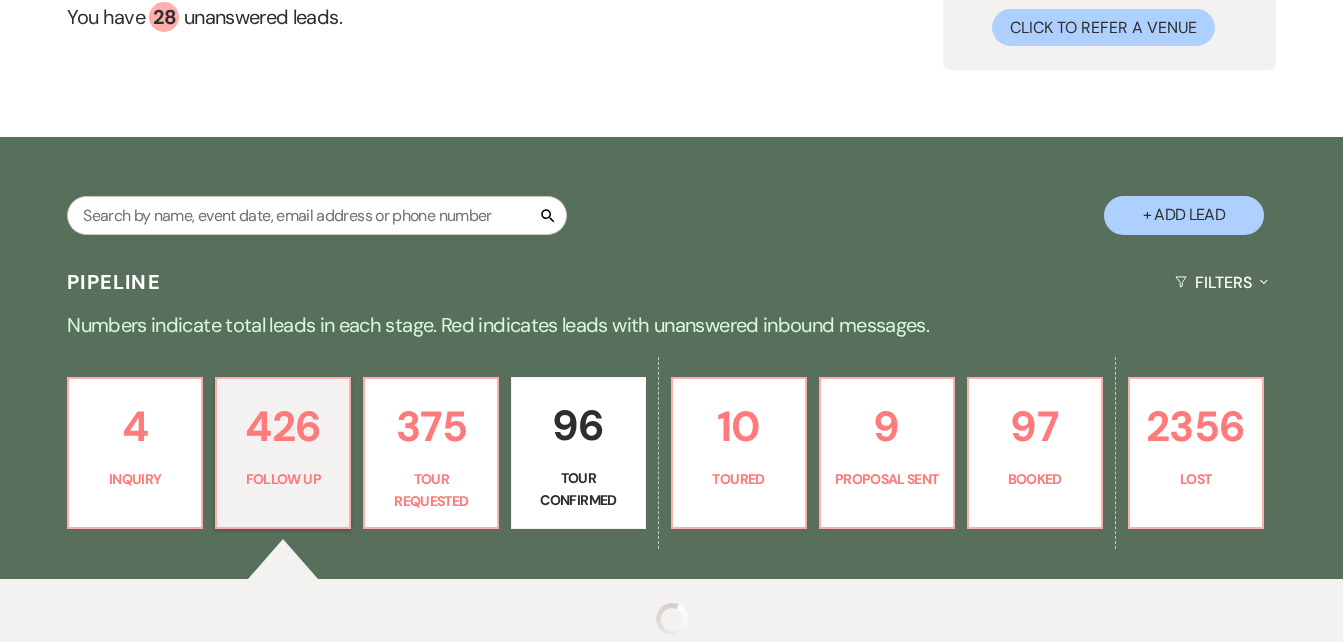select on "9" 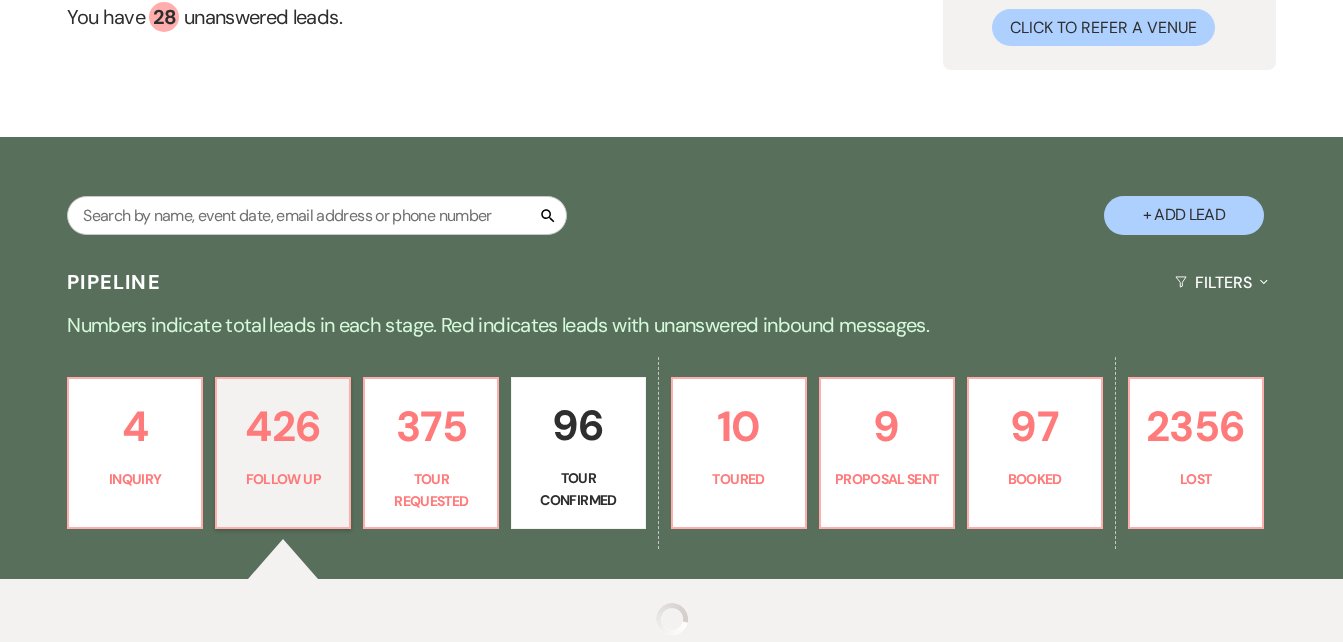 select on "9" 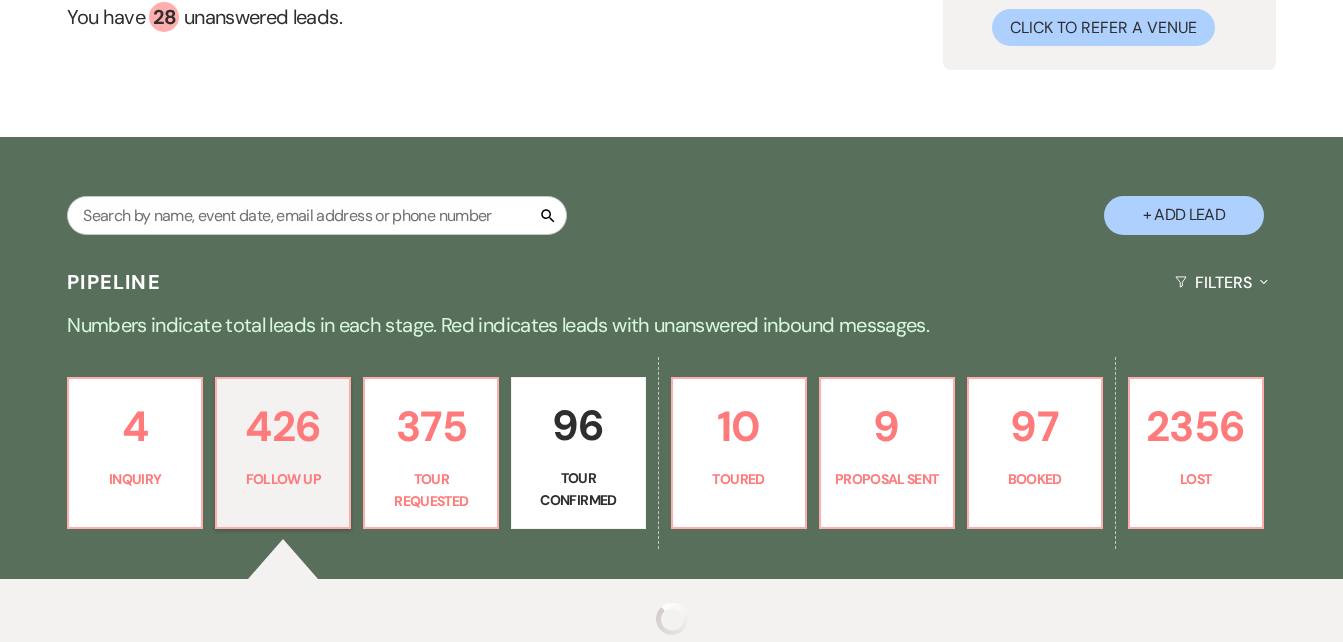 select on "9" 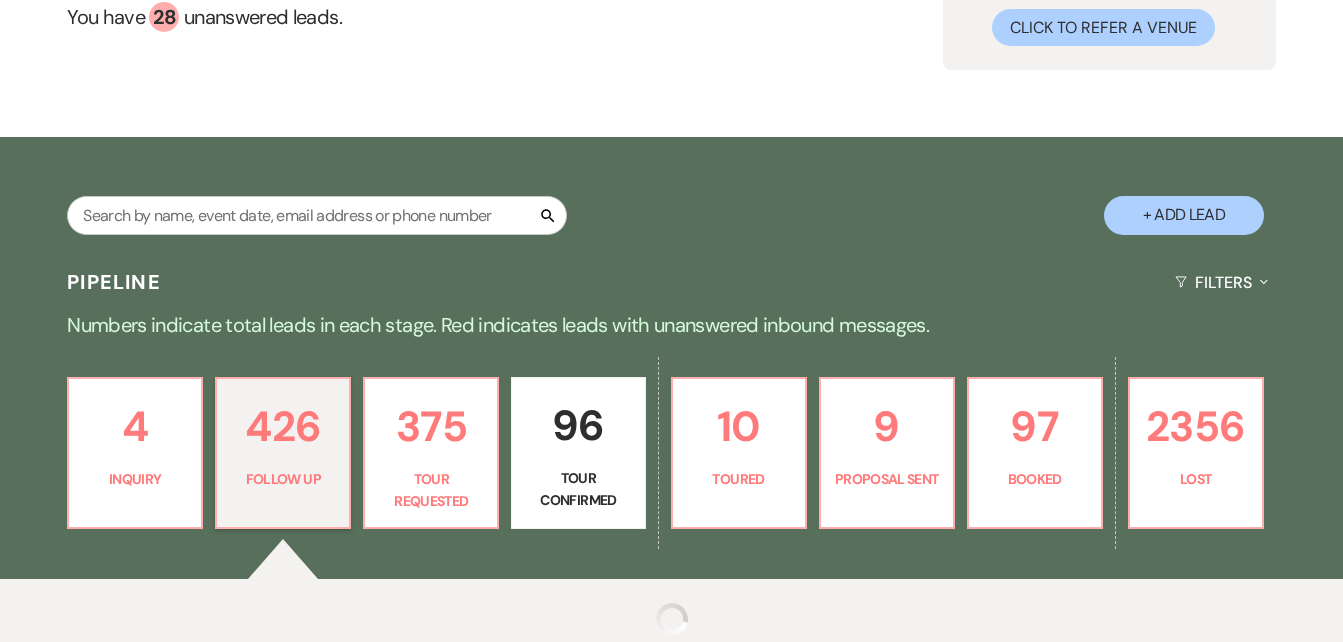 select on "9" 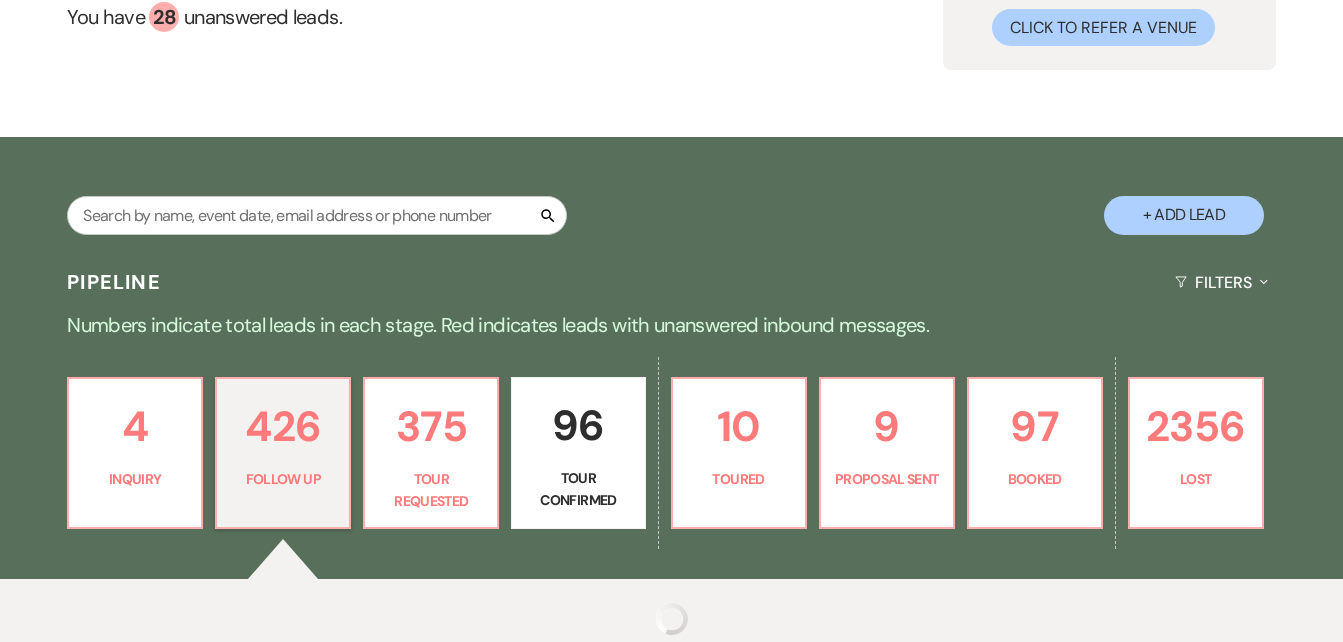 select on "9" 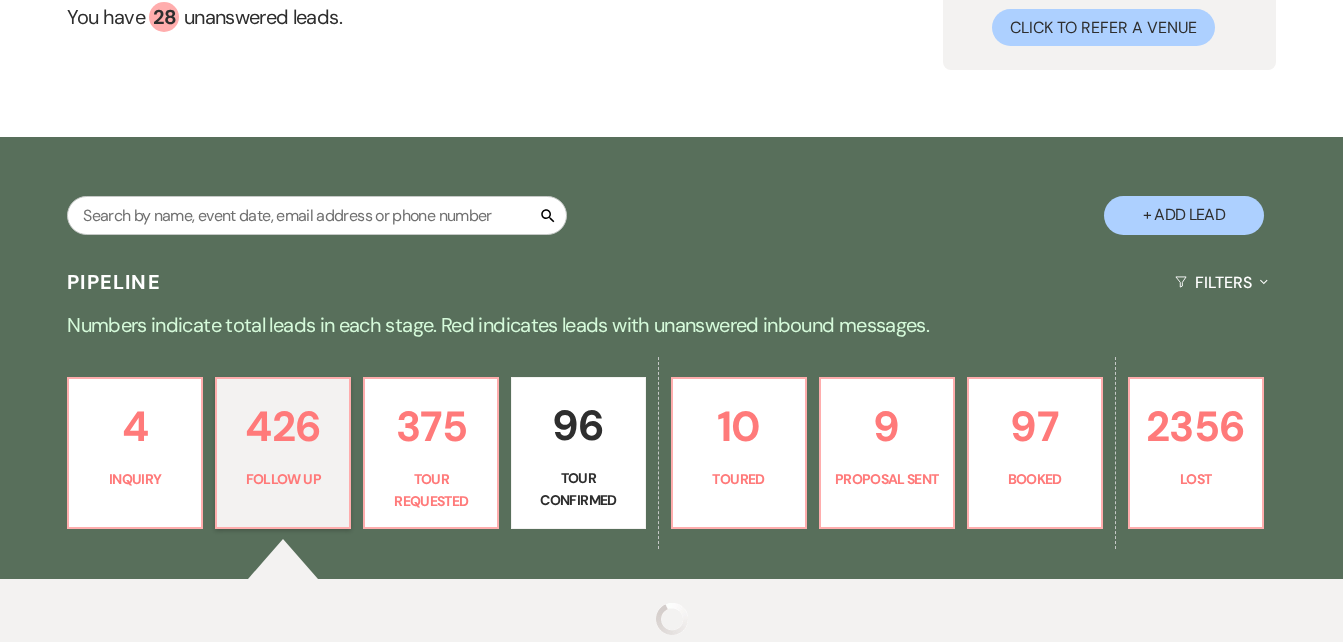 select on "9" 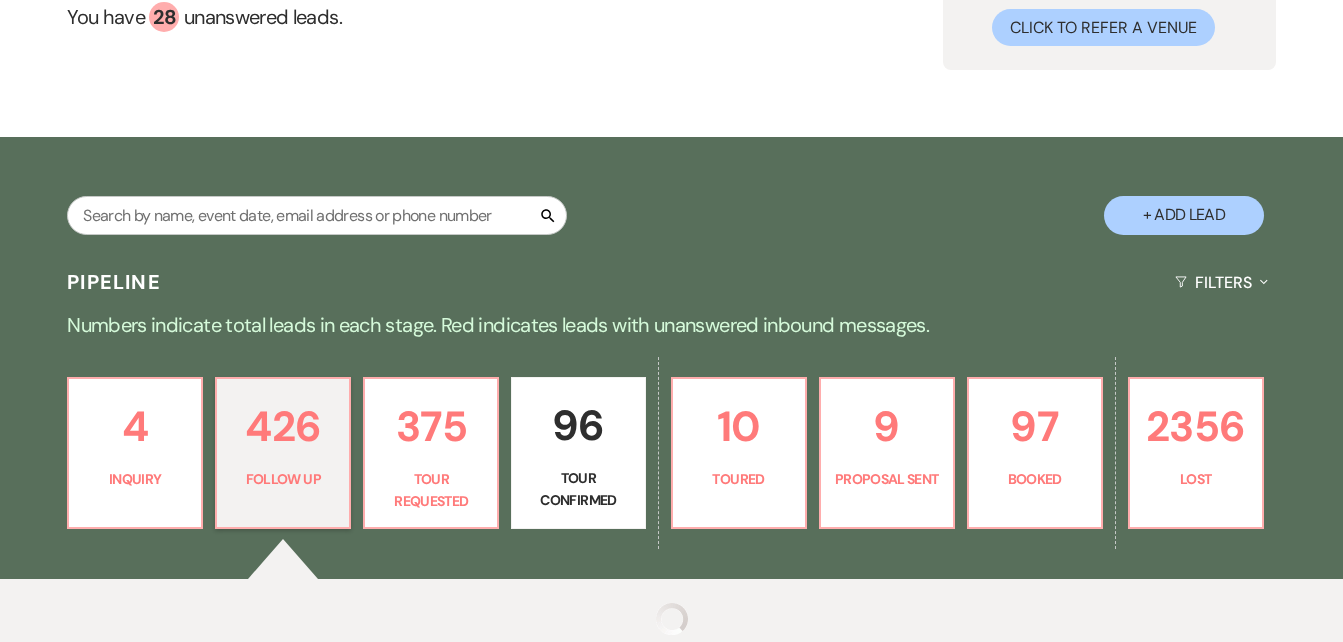 select on "9" 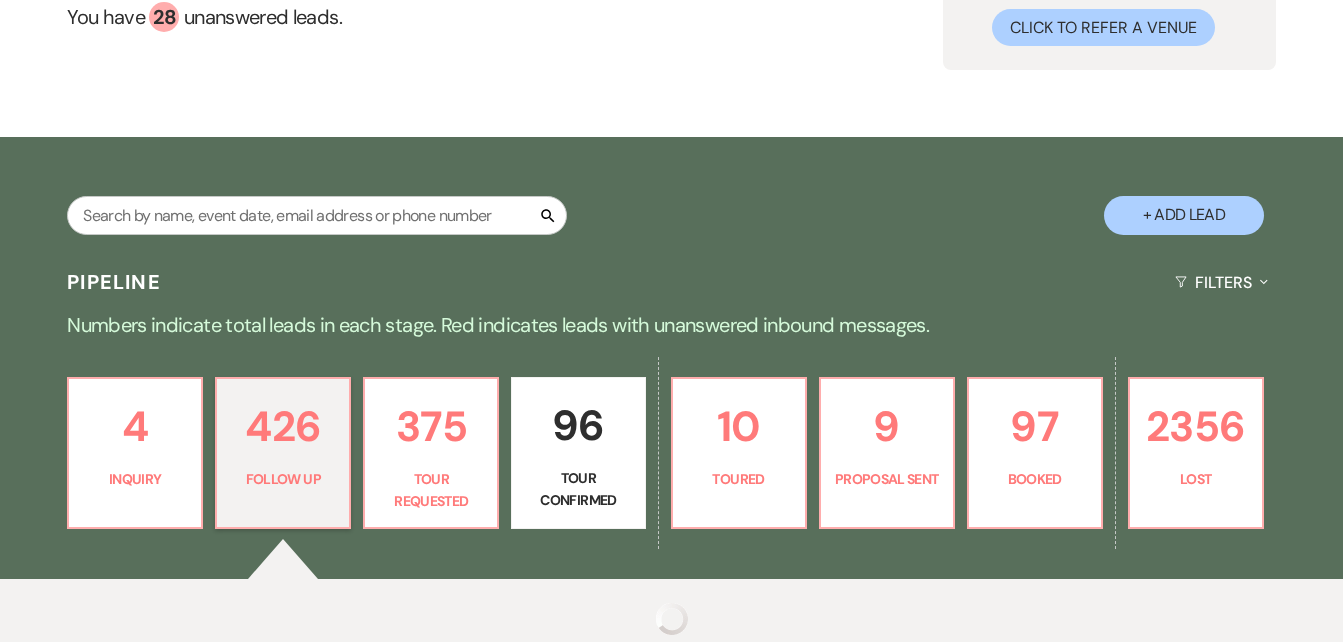 select on "9" 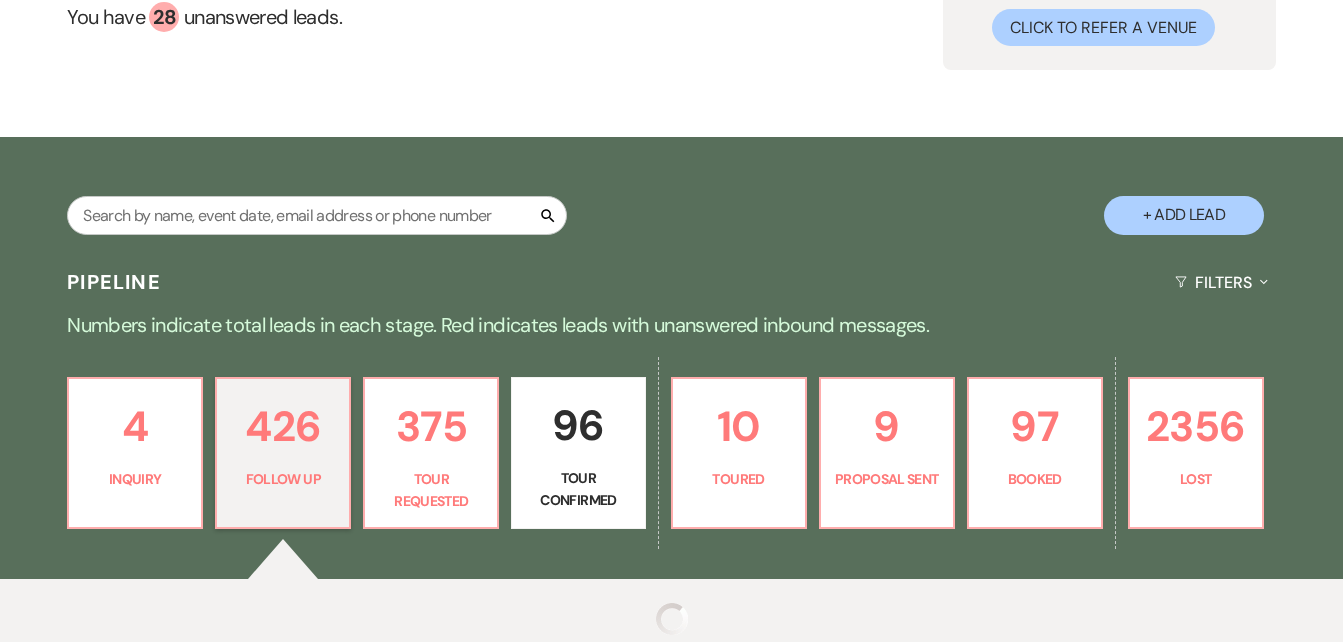 type 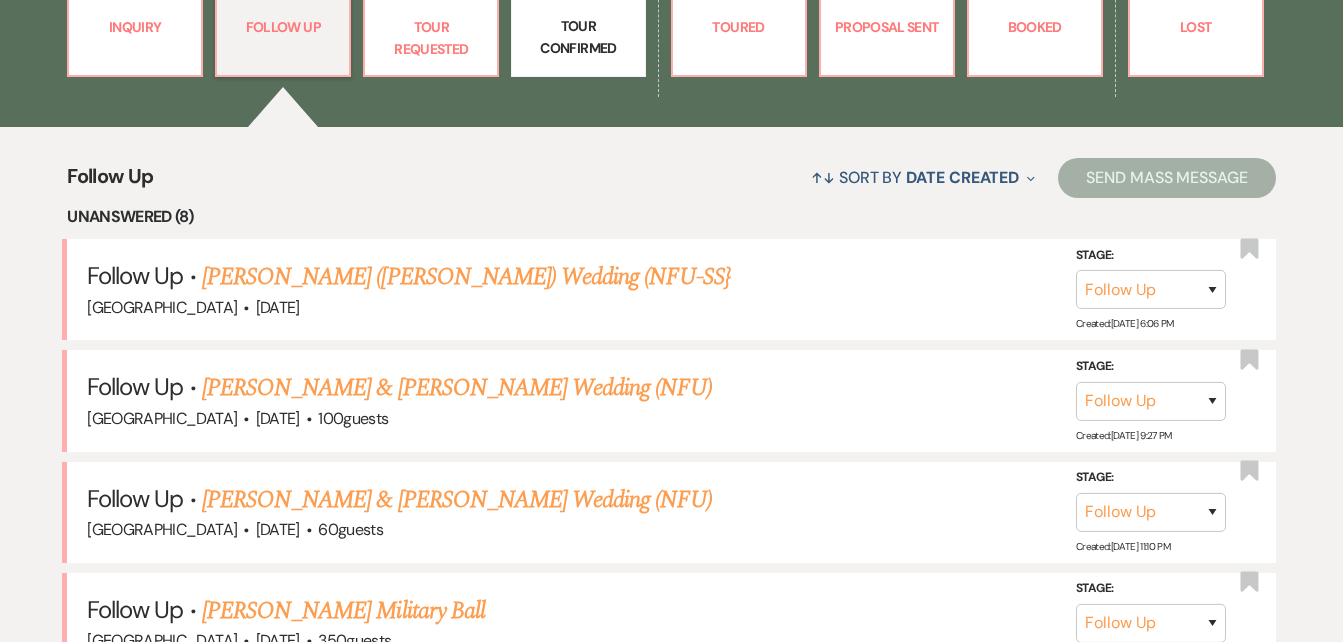 scroll, scrollTop: 656, scrollLeft: 0, axis: vertical 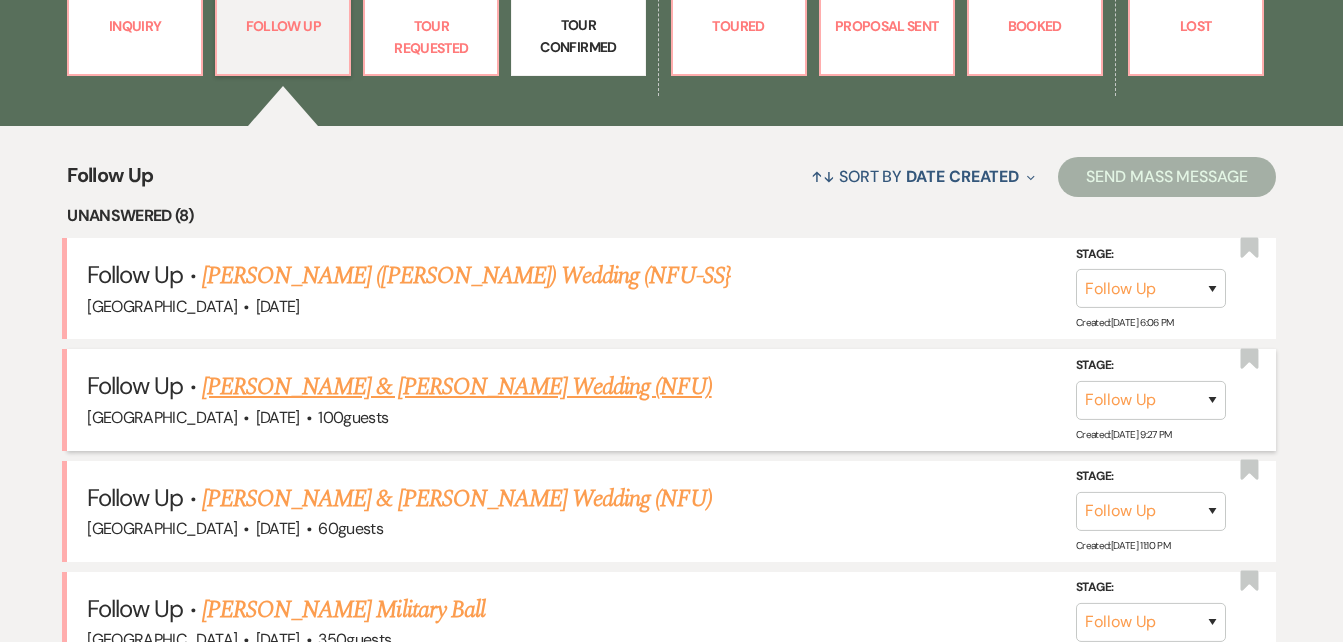 click on "Sacrial Howard & Cicily Phillips's Wedding (NFU)" at bounding box center (457, 387) 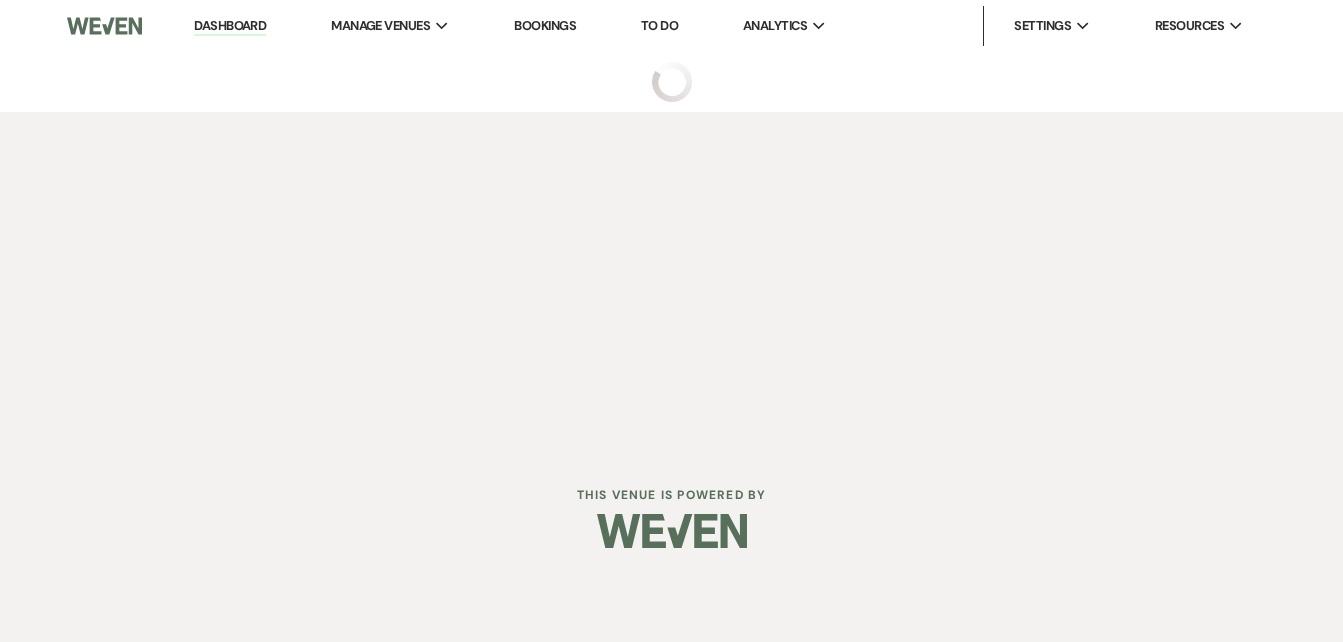 scroll, scrollTop: 0, scrollLeft: 0, axis: both 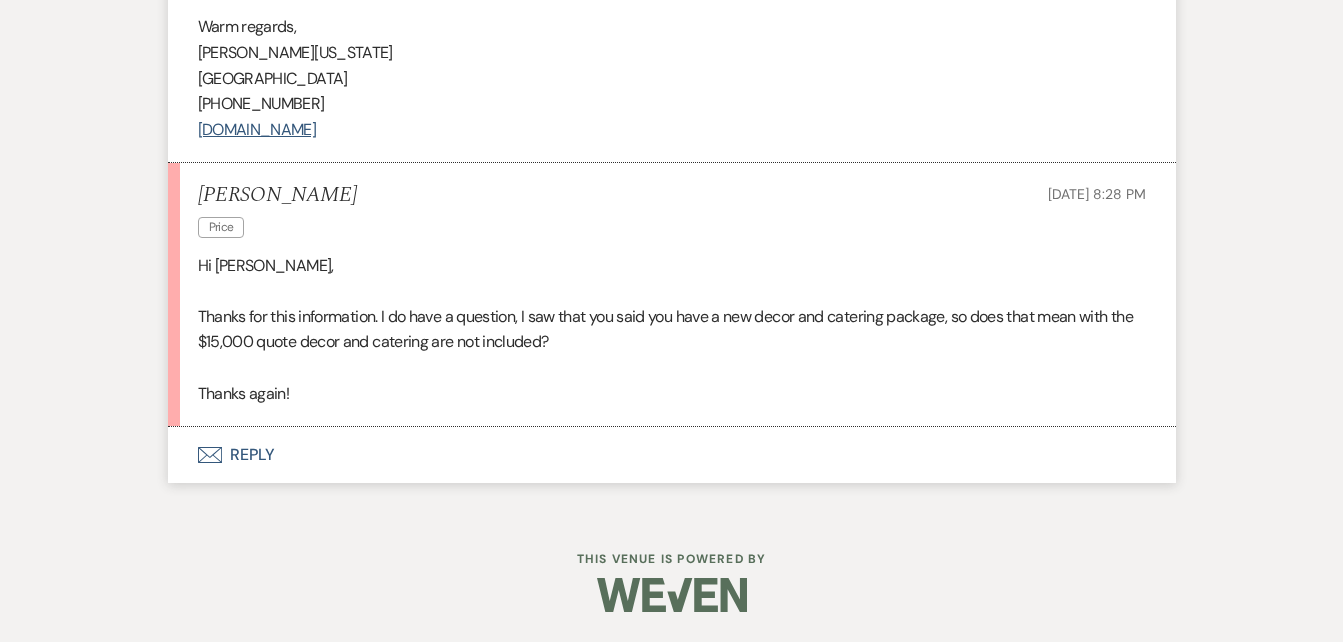 click on "Envelope Reply" at bounding box center (672, 455) 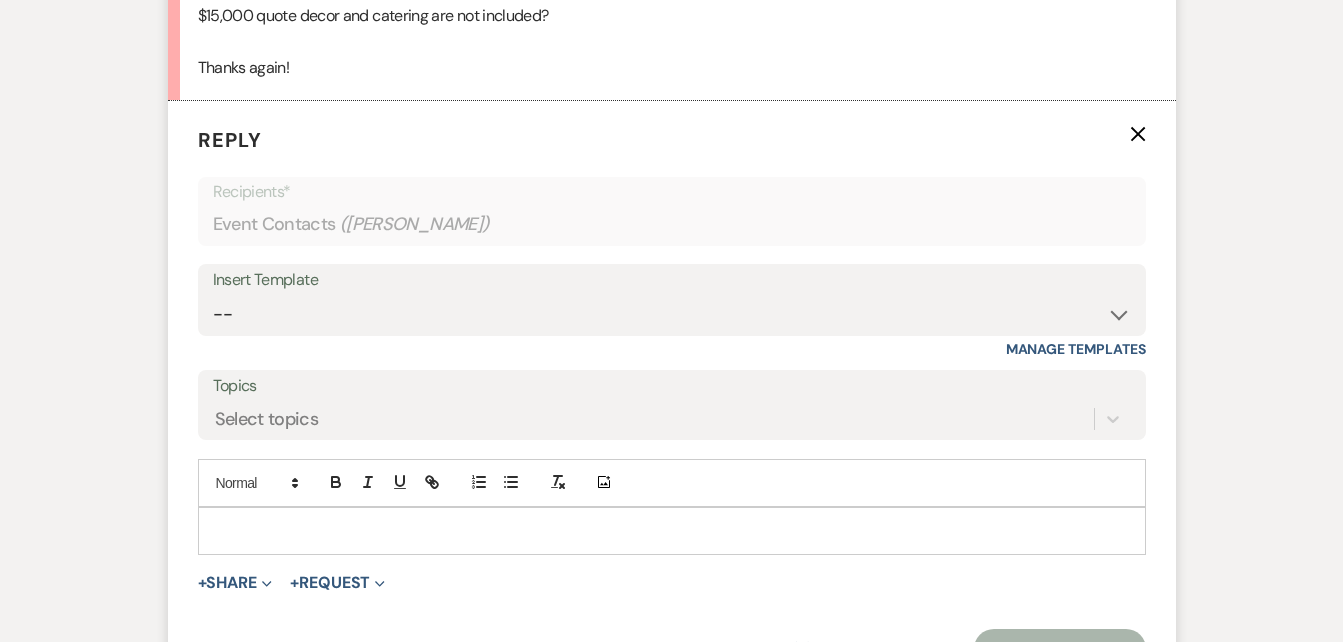 scroll, scrollTop: 3414, scrollLeft: 0, axis: vertical 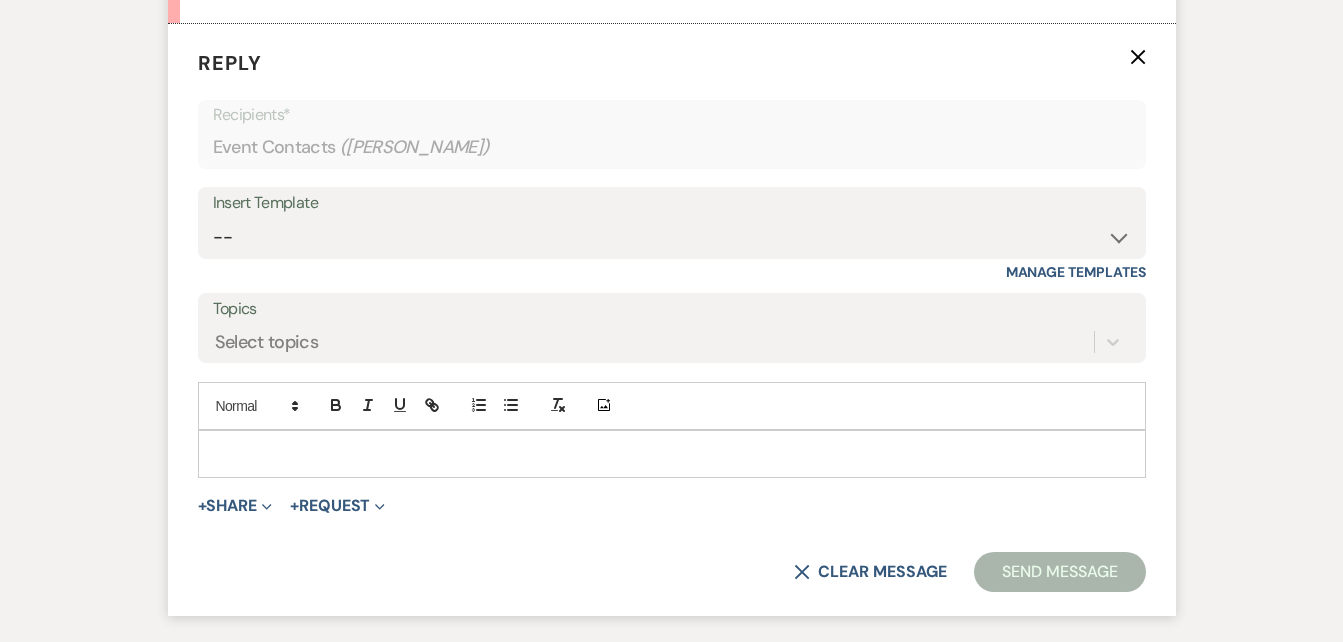 click at bounding box center [672, 454] 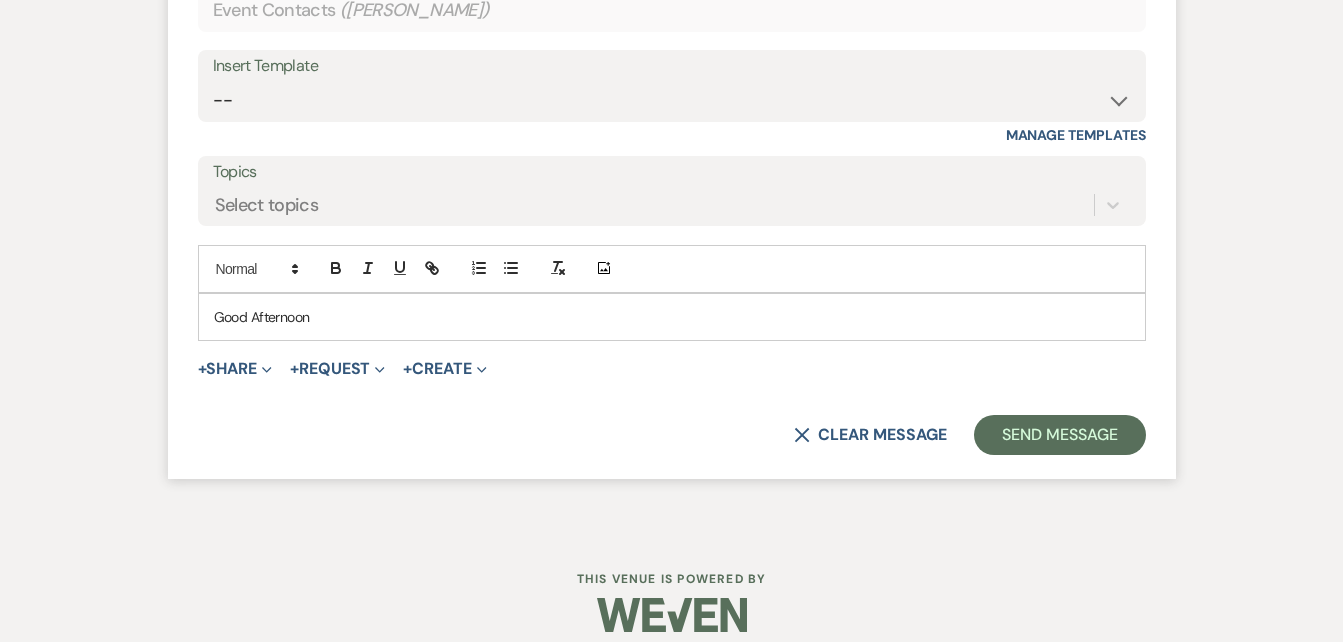 scroll, scrollTop: 3571, scrollLeft: 0, axis: vertical 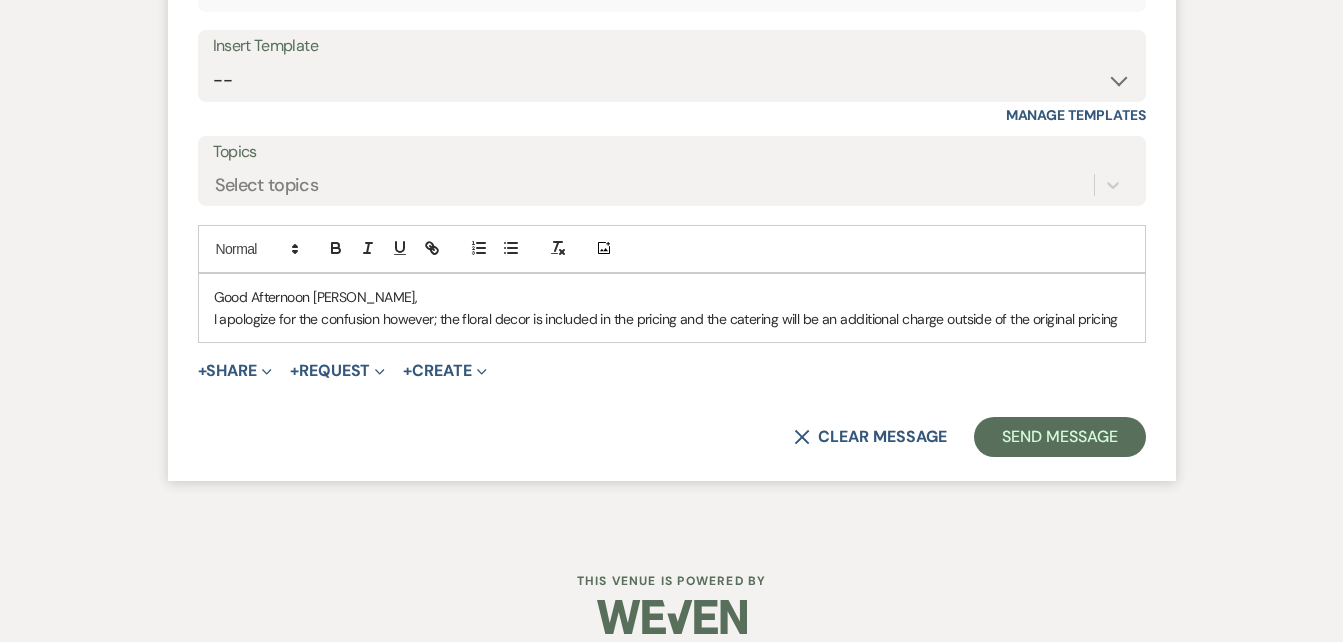 click on "I apologize for the confusion however; the floral decor is included in the pricing and the catering will be an additional charge outside of the original pricing" at bounding box center [672, 319] 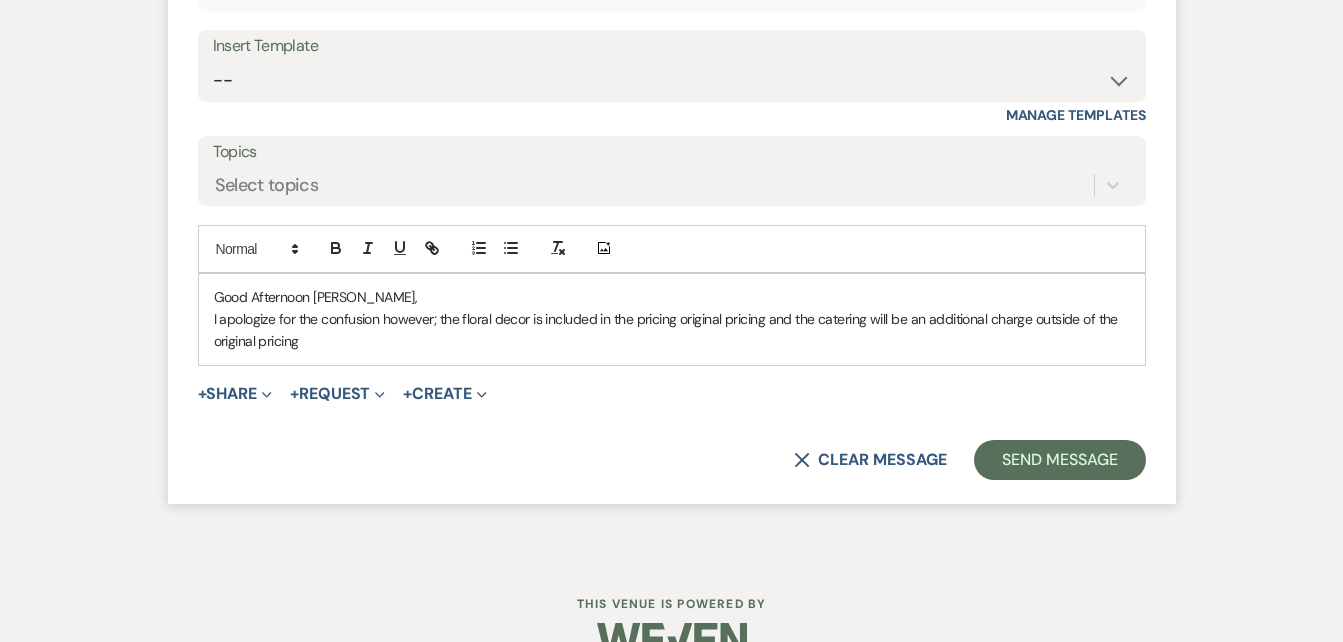 click on "I apologize for the confusion however; the floral decor is included in the pricing original pricing and the catering will be an additional charge outside of the original pricing" at bounding box center [672, 330] 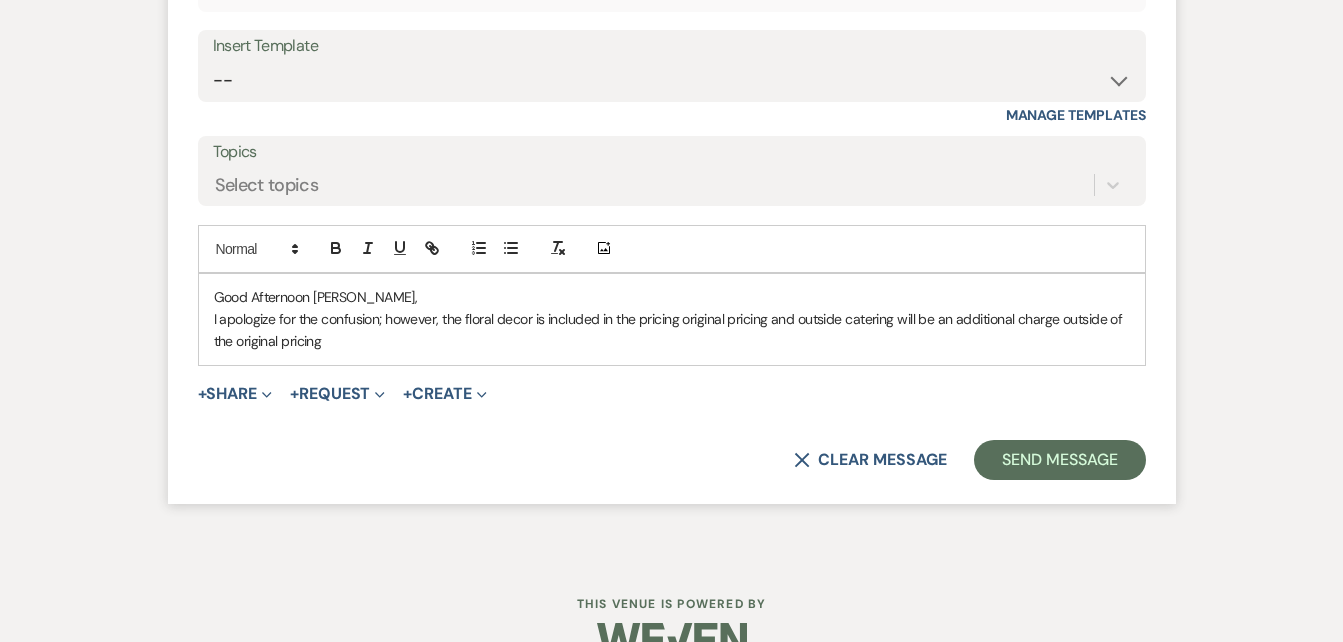 click on "I apologize for the confusion; however, the floral decor is included in the pricing original pricing and outside catering will be an additional charge outside of the original pricing" at bounding box center (672, 330) 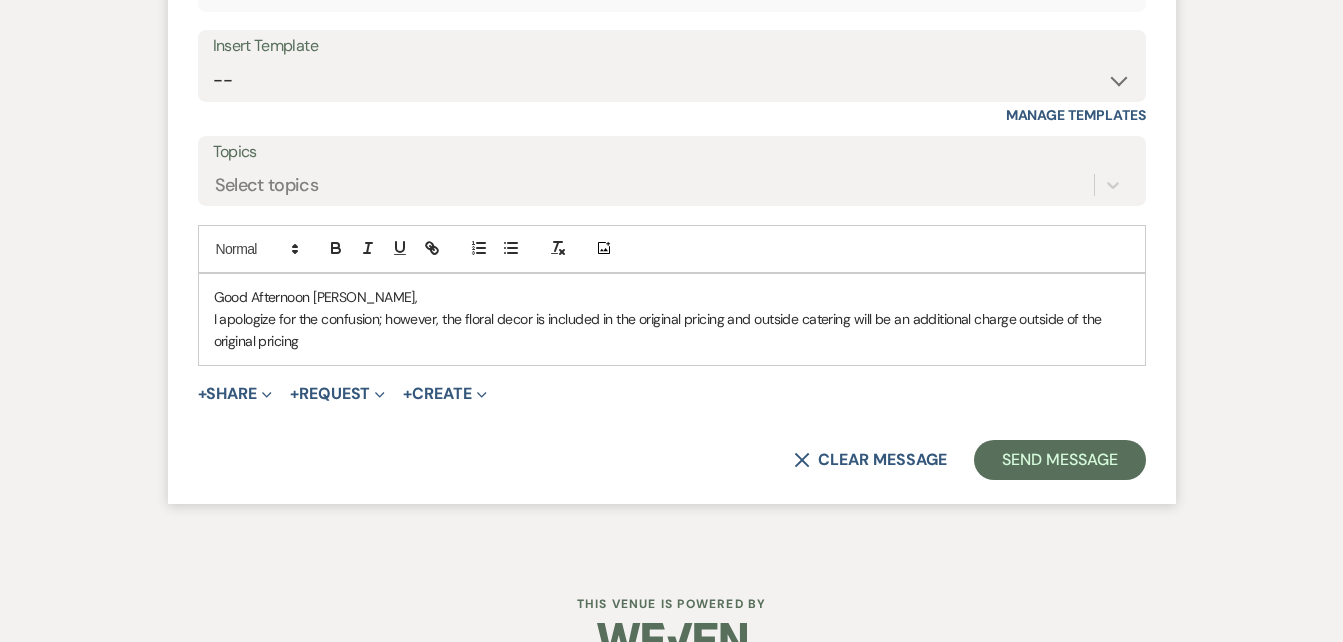 click on "I apologize for the confusion; however, the floral decor is included in the original pricing and outside catering will be an additional charge outside of the original pricing" at bounding box center [672, 330] 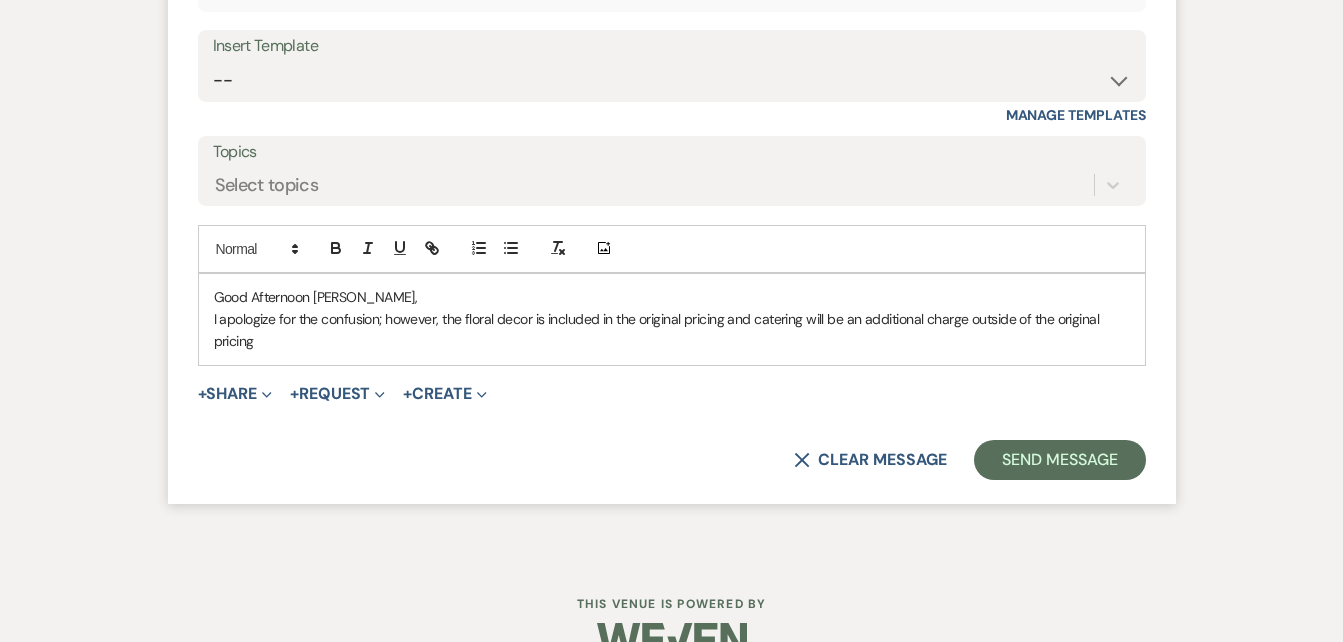 click on "I apologize for the confusion; however, the floral decor is included in the original pricing and catering will be an additional charge outside of the original pricing" at bounding box center [672, 330] 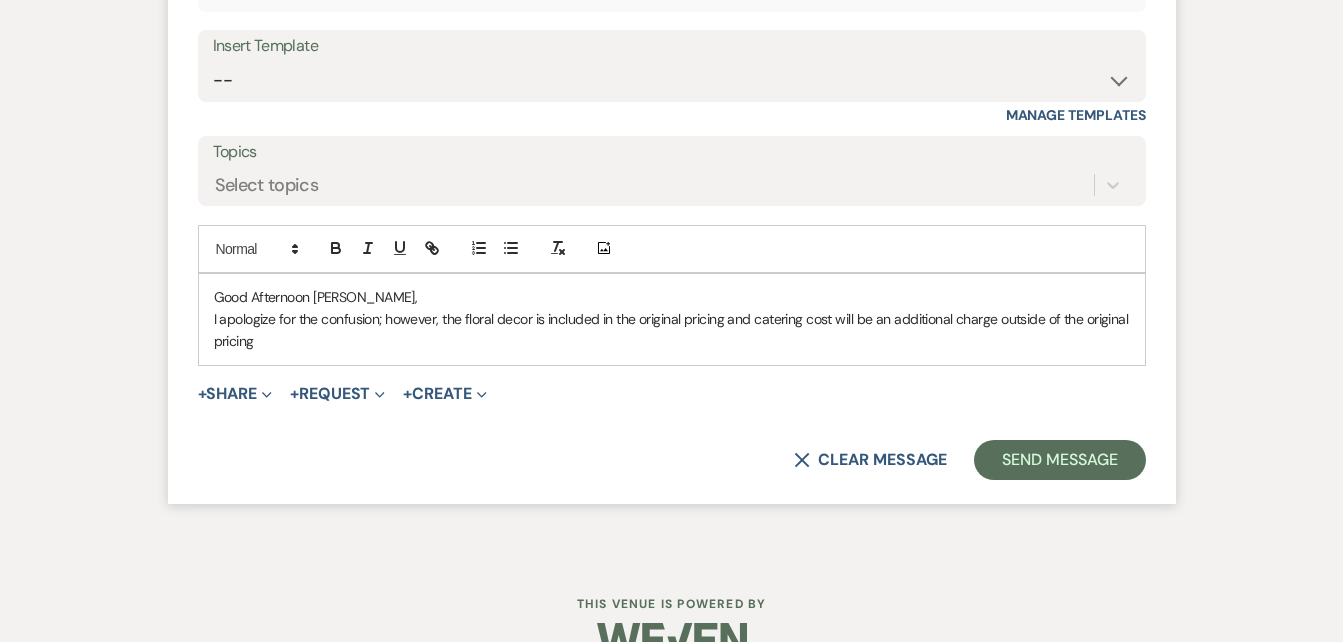 click on "I apologize for the confusion; however, the floral decor is included in the original pricing and catering cost will be an additional charge outside of the original pricing" at bounding box center (672, 330) 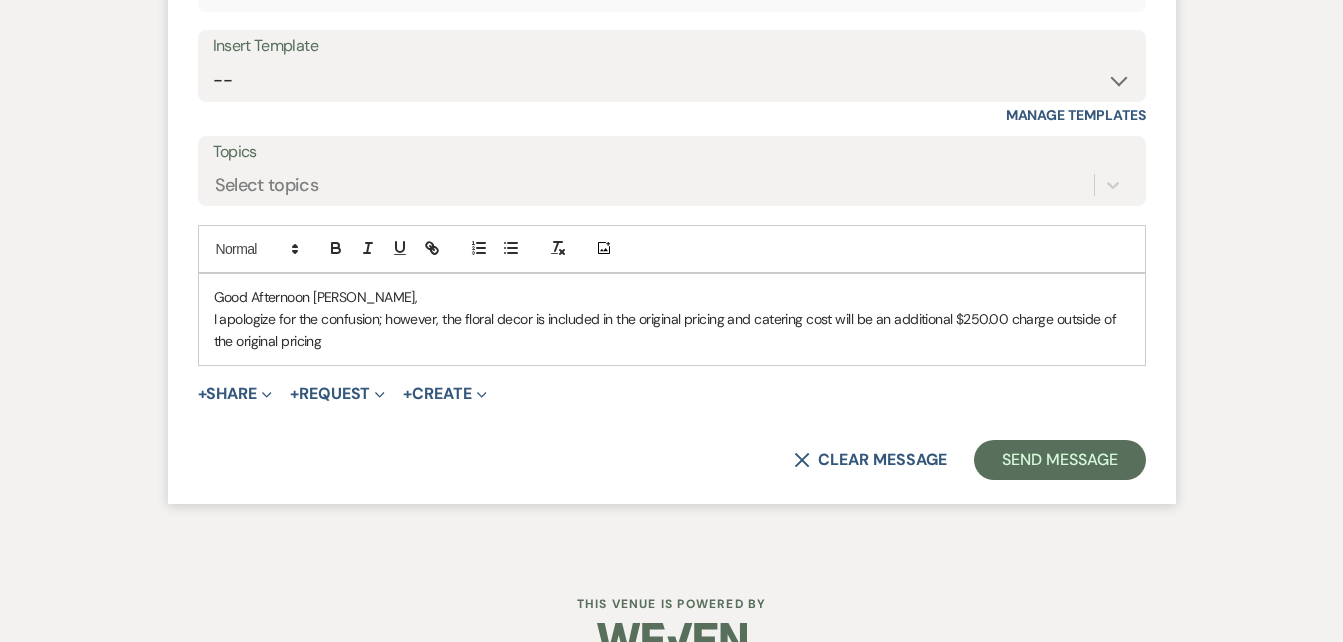 click on "I apologize for the confusion; however, the floral decor is included in the original pricing and catering cost will be an additional $250.00 charge outside of the original pricing" at bounding box center (672, 330) 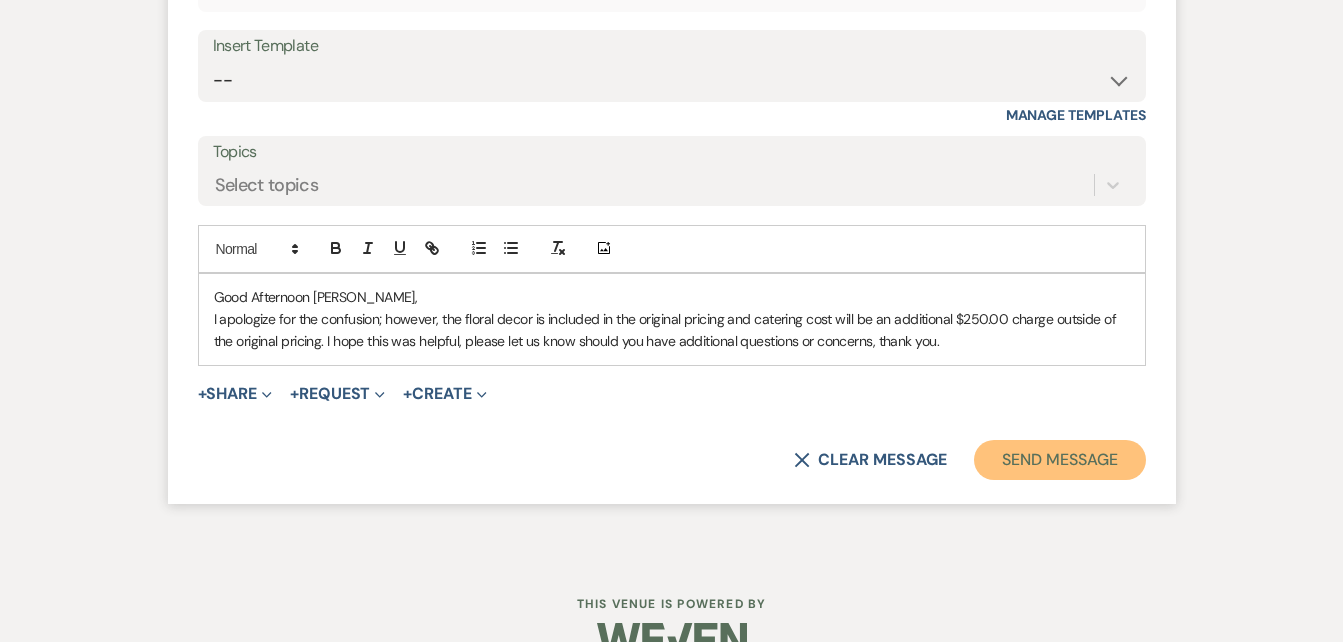 click on "Send Message" at bounding box center (1059, 460) 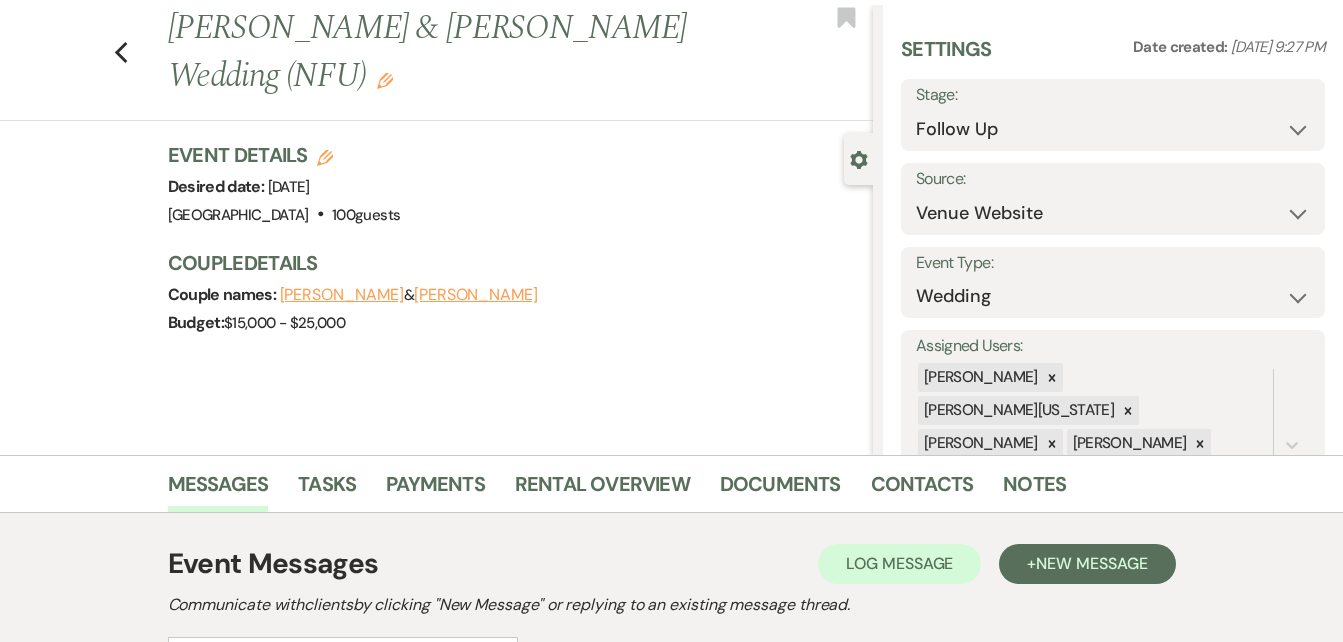 scroll, scrollTop: 0, scrollLeft: 0, axis: both 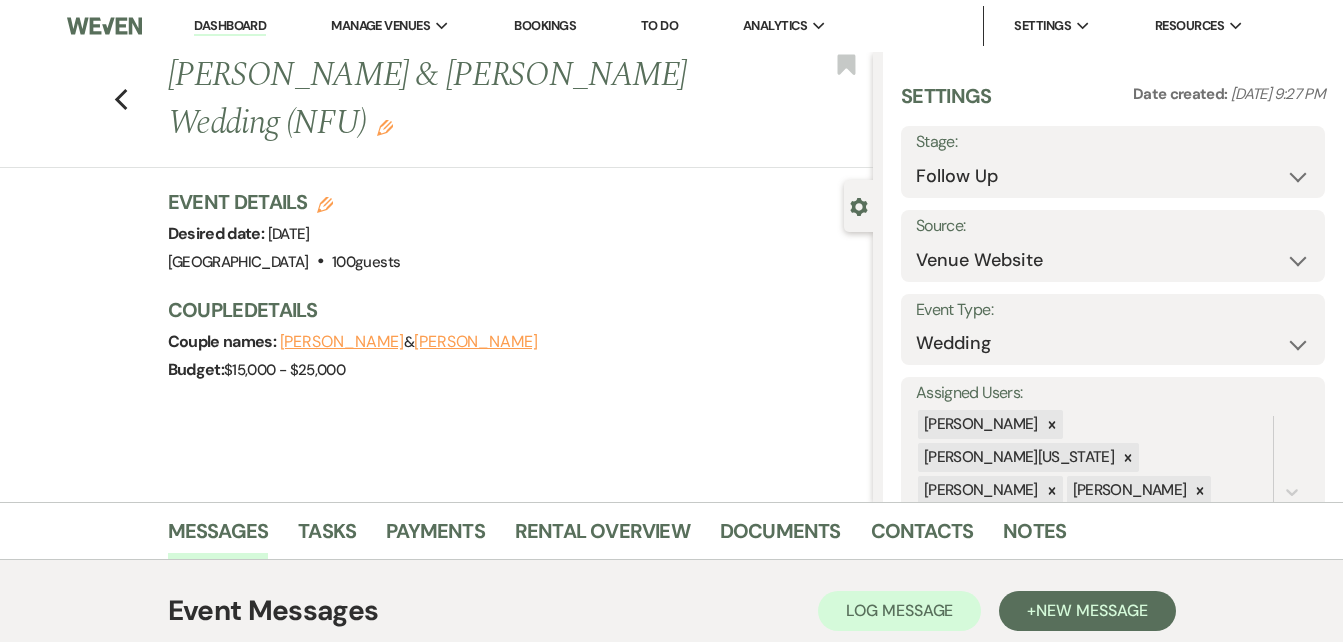 click on "Edit" 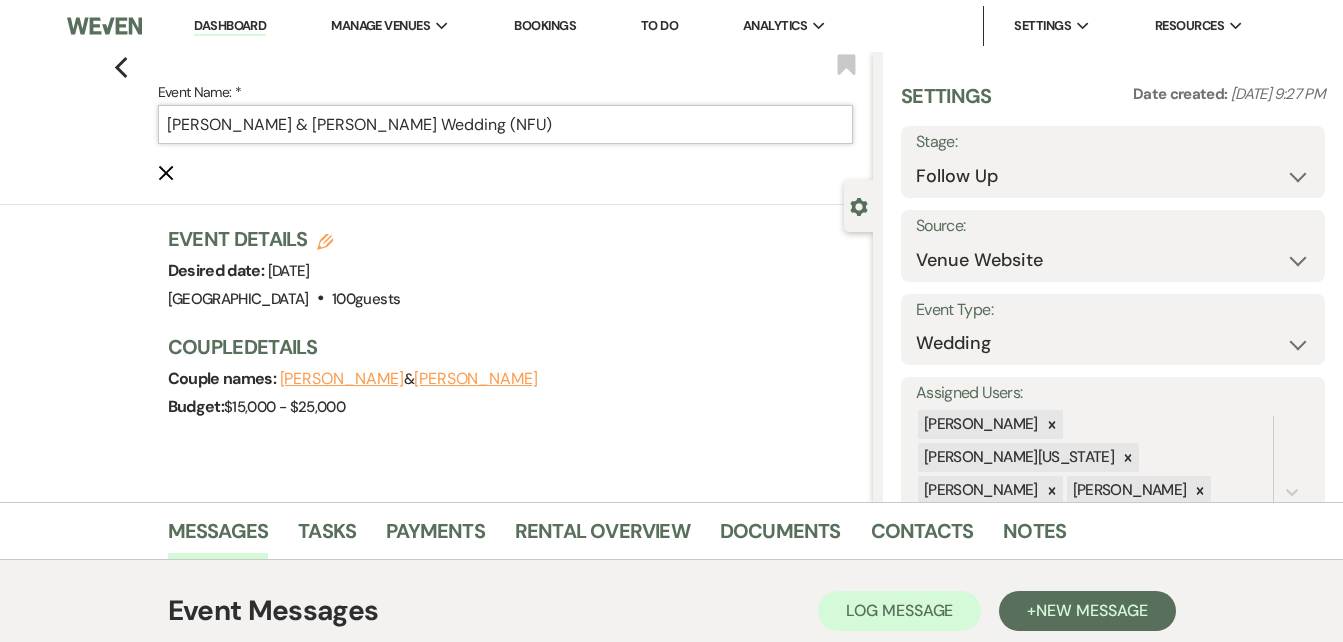 click on "Sacrial Howard & Cicily Phillips's Wedding (NFU)" at bounding box center [505, 124] 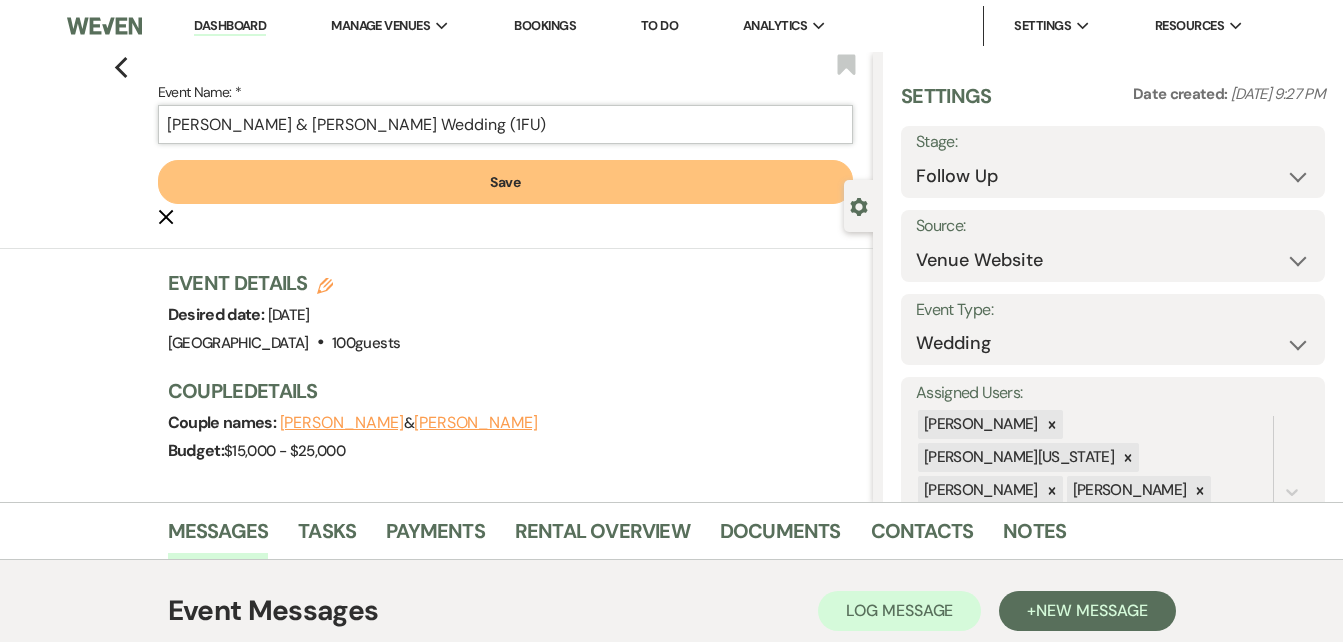 click on "Sacrial Howard & Cicily Phillips's Wedding (1FU)" at bounding box center [505, 124] 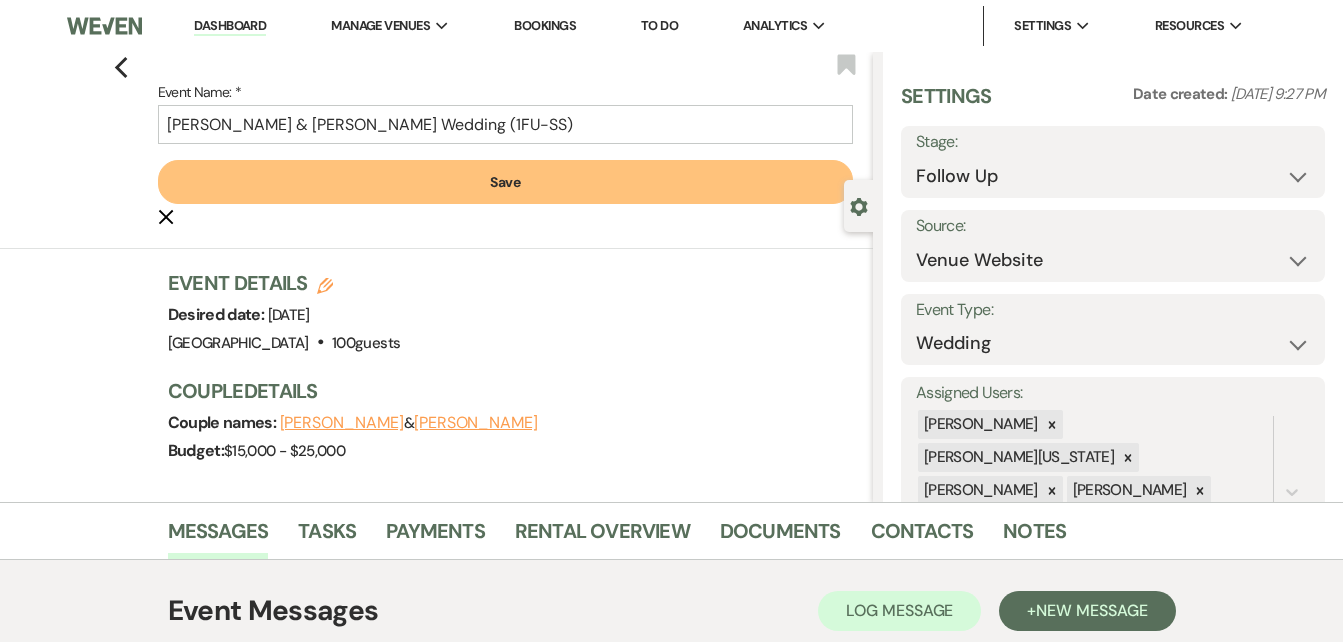 click on "Save" at bounding box center (505, 182) 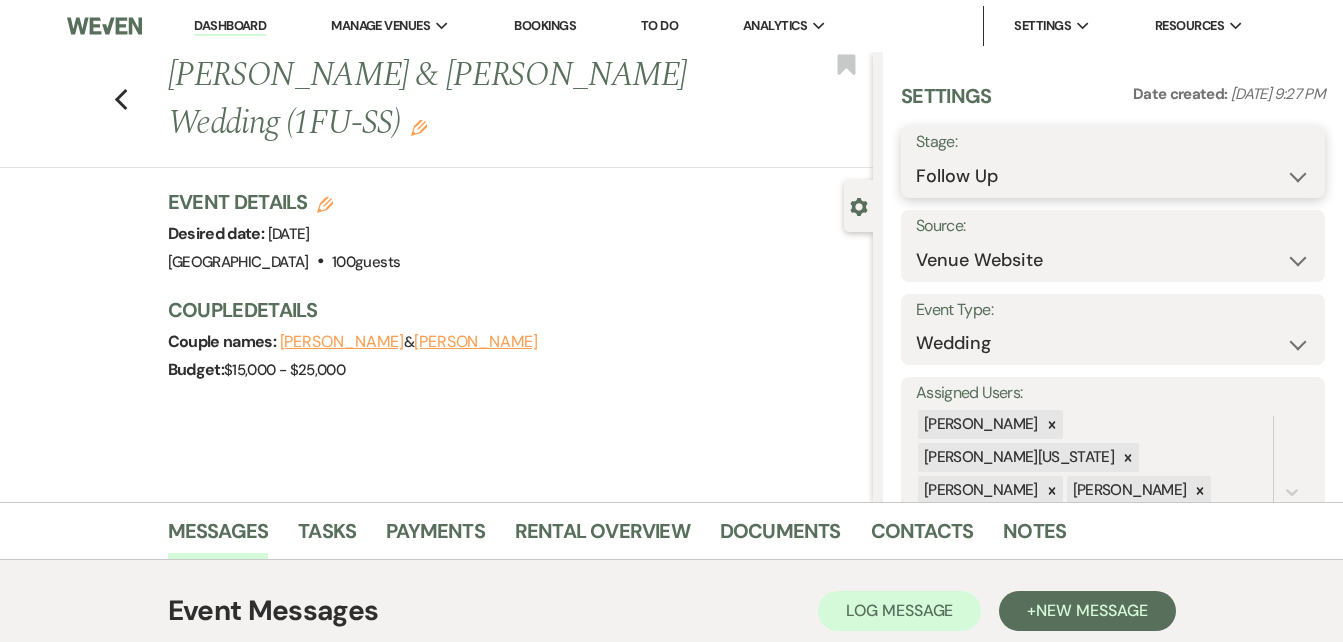 click on "Inquiry Follow Up Tour Requested Tour Confirmed Toured Proposal Sent Booked Lost" at bounding box center [1113, 176] 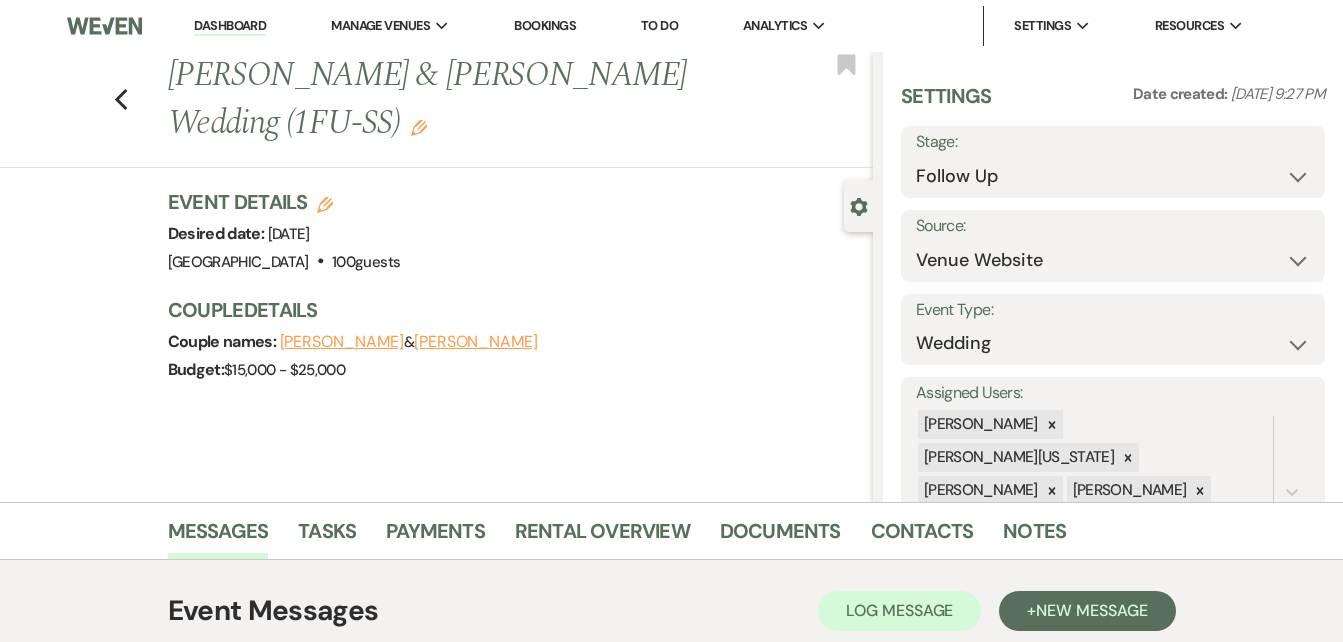click on "Date created:" at bounding box center (1182, 94) 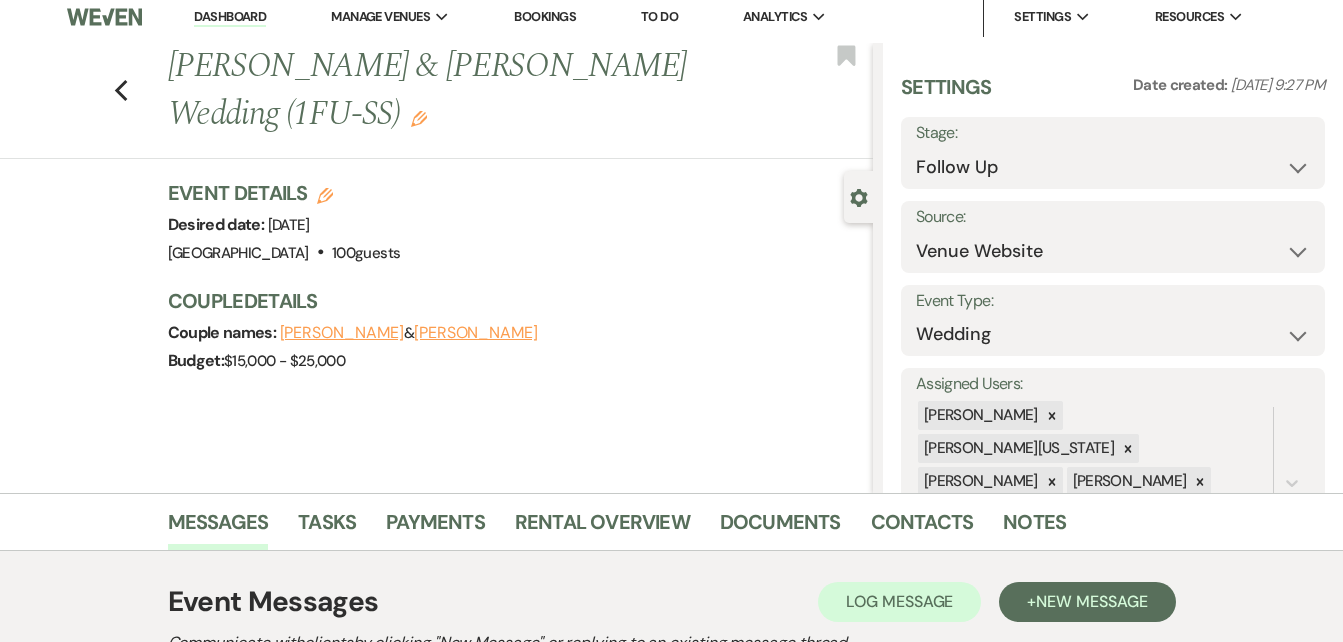 scroll, scrollTop: 0, scrollLeft: 0, axis: both 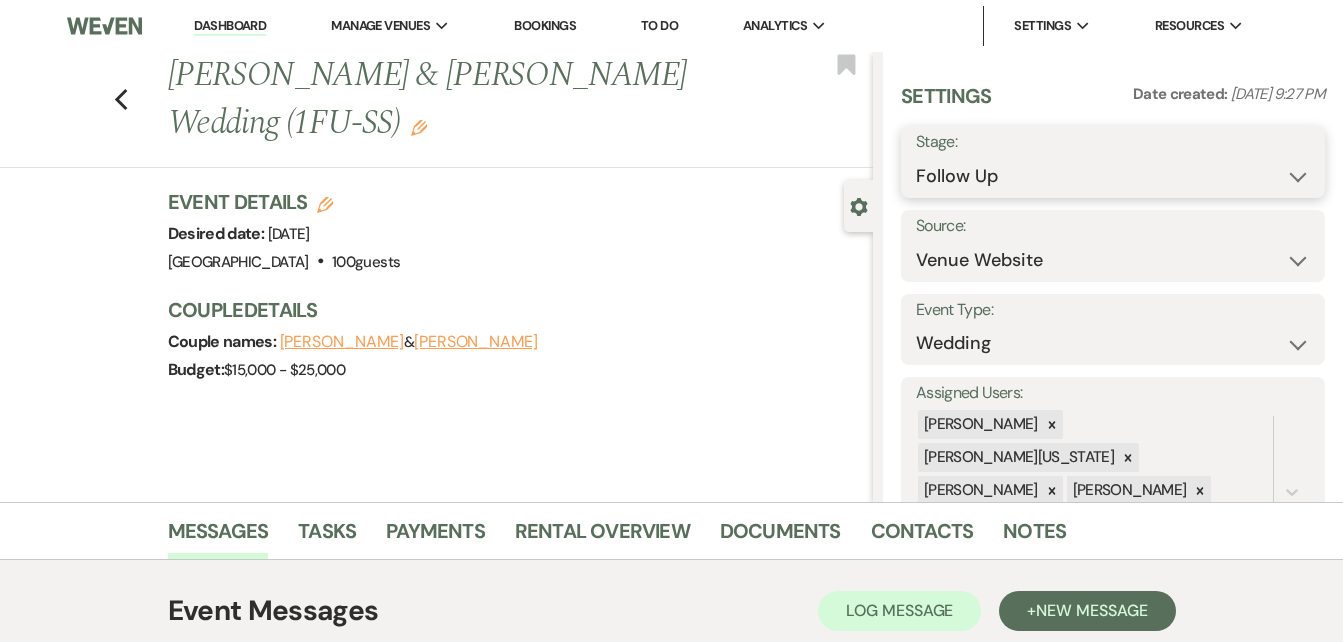 click on "Inquiry Follow Up Tour Requested Tour Confirmed Toured Proposal Sent Booked Lost" at bounding box center [1113, 176] 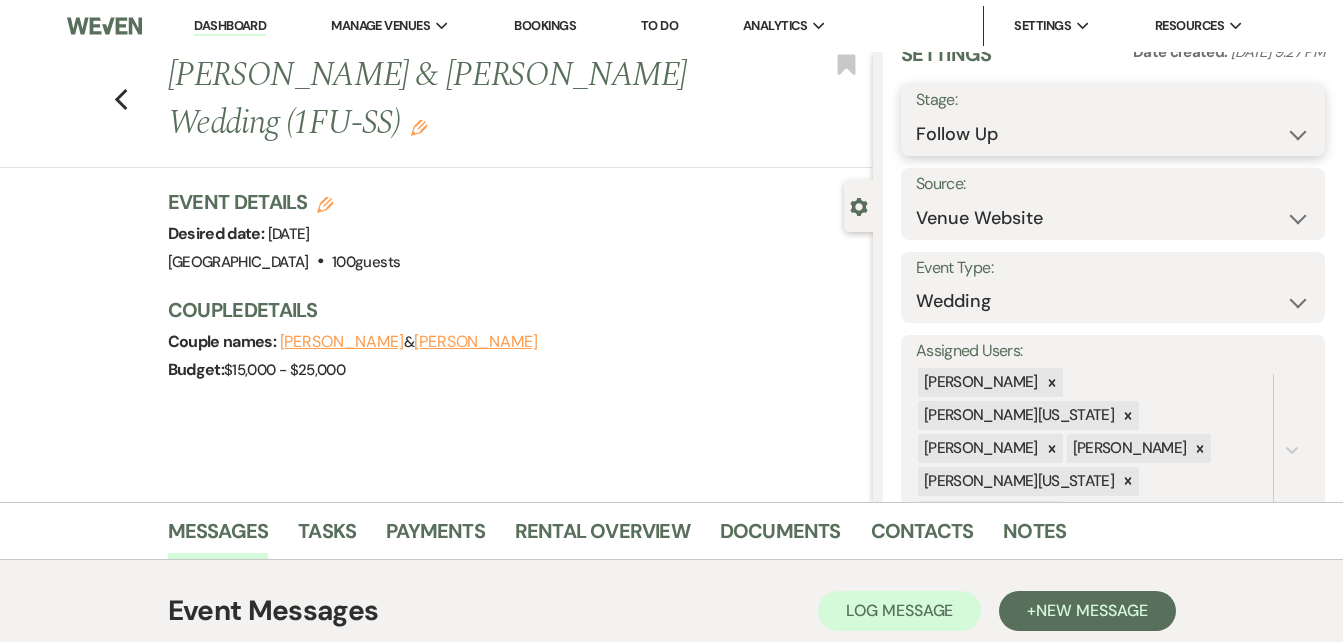 scroll, scrollTop: 51, scrollLeft: 0, axis: vertical 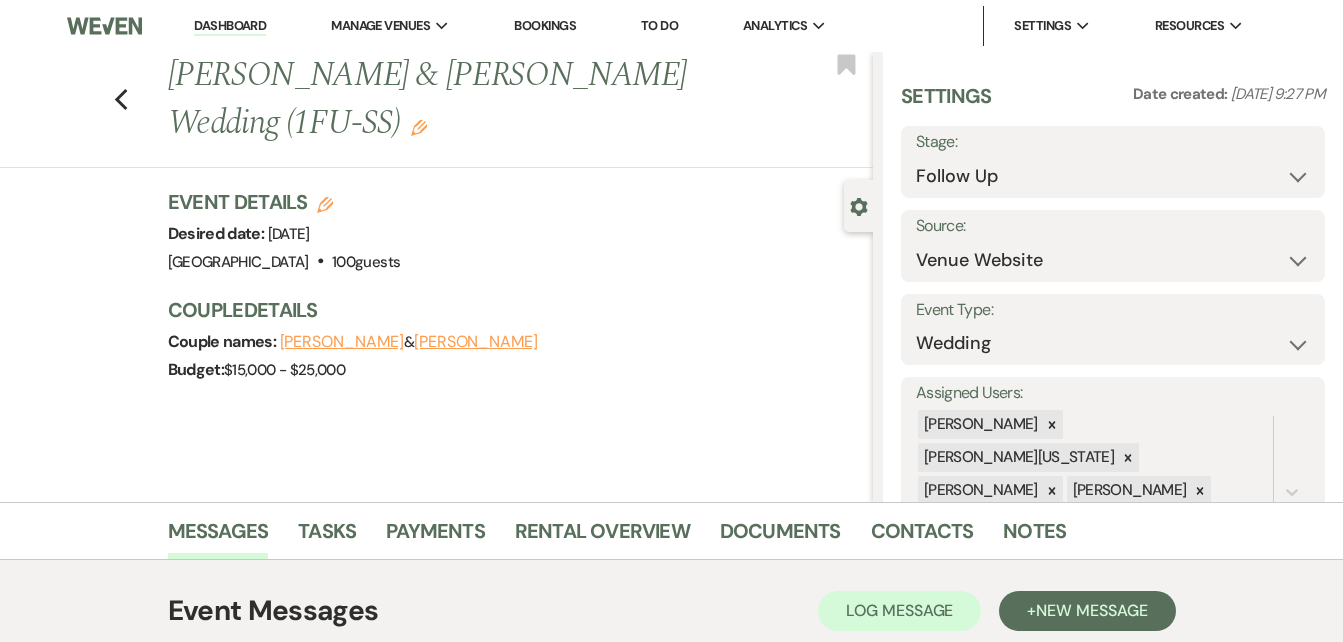click on "Dashboard" at bounding box center [230, 26] 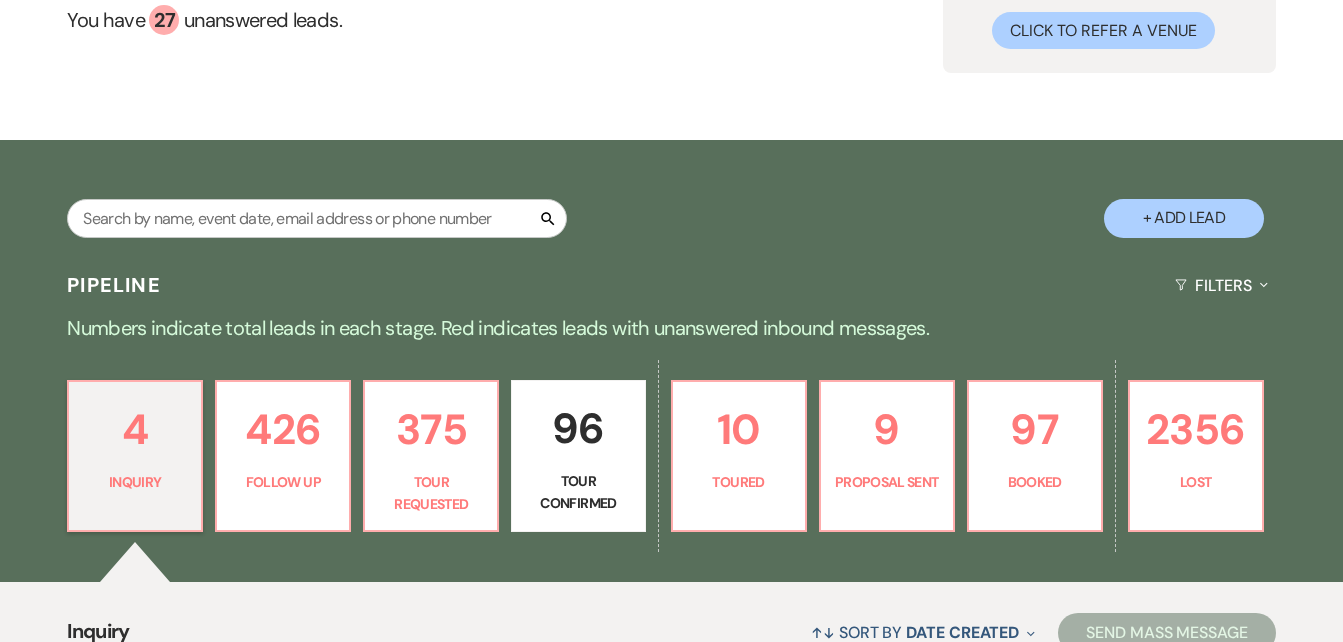 scroll, scrollTop: 201, scrollLeft: 0, axis: vertical 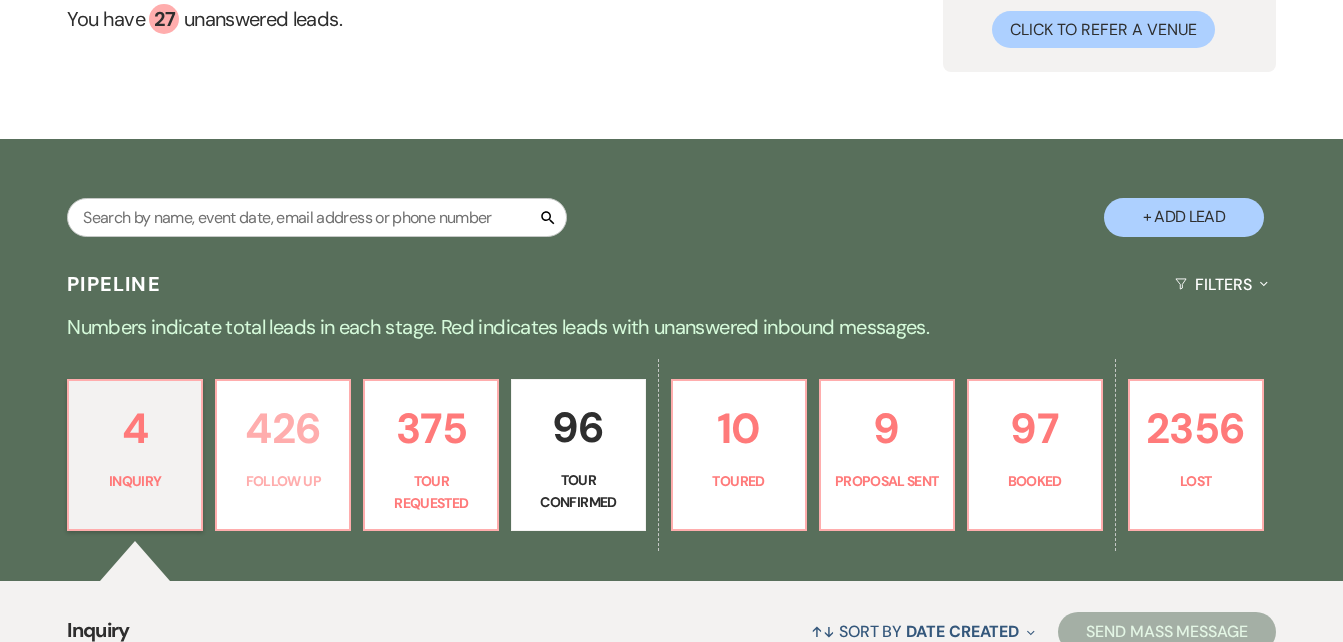 click on "Follow Up" at bounding box center (283, 481) 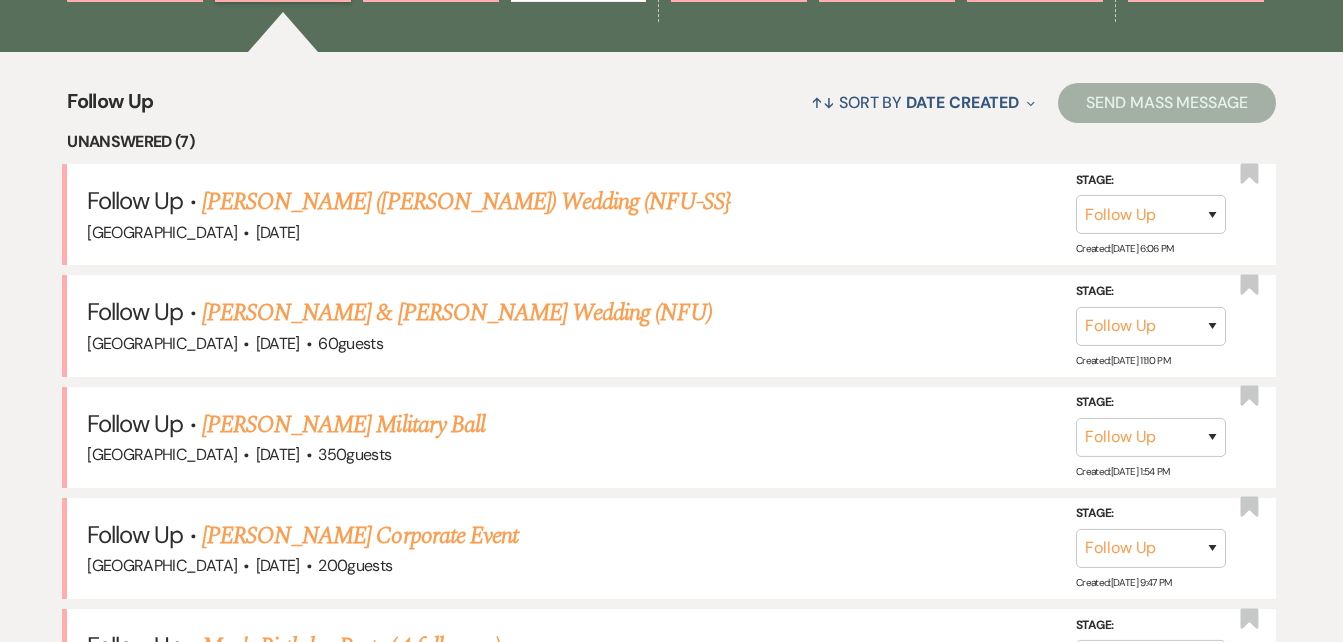 scroll, scrollTop: 732, scrollLeft: 0, axis: vertical 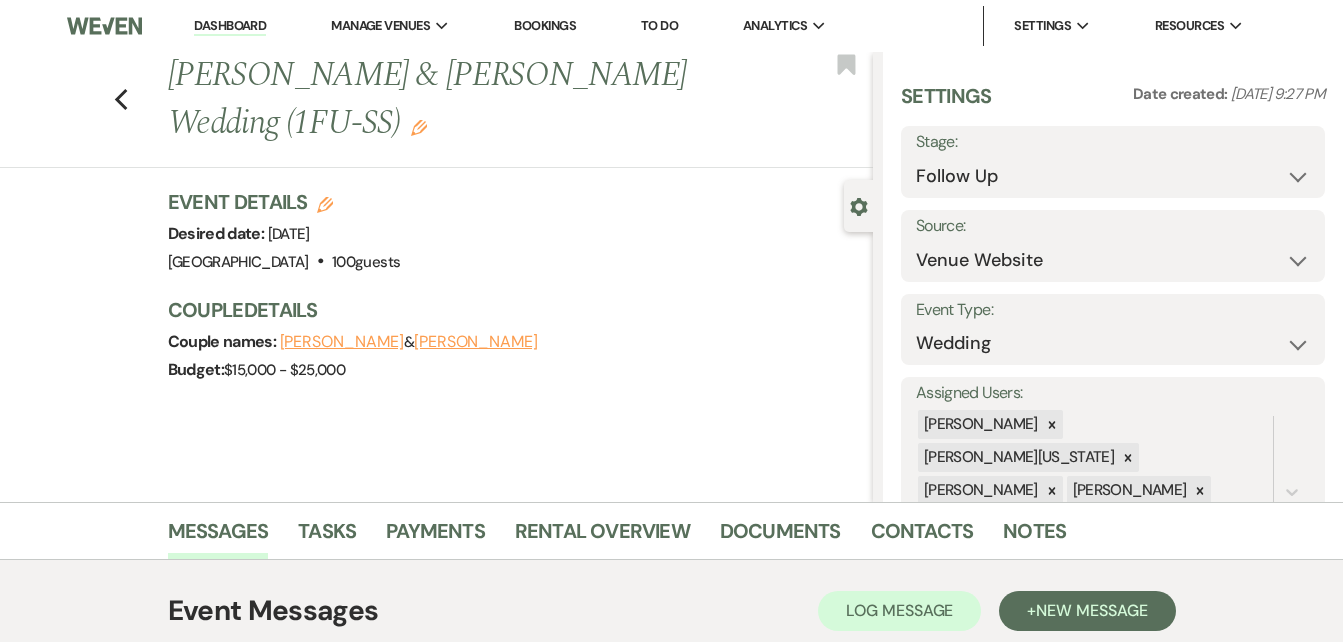 click on "Dashboard" at bounding box center [230, 26] 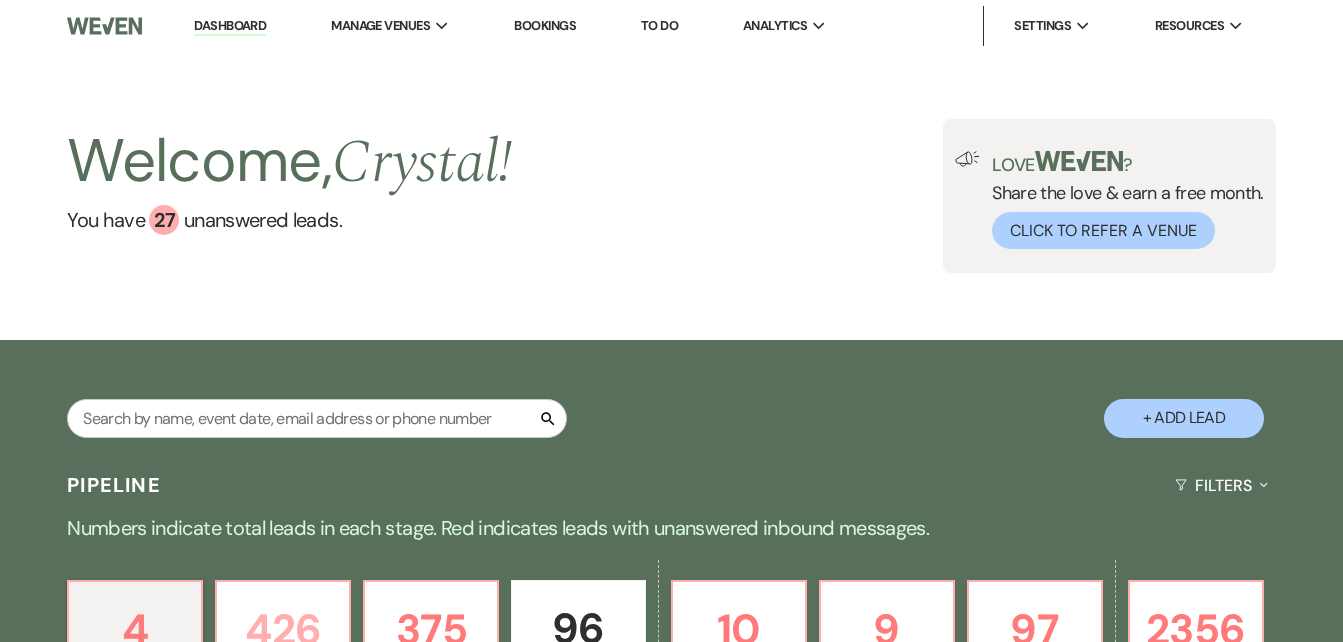 click on "426" at bounding box center [283, 629] 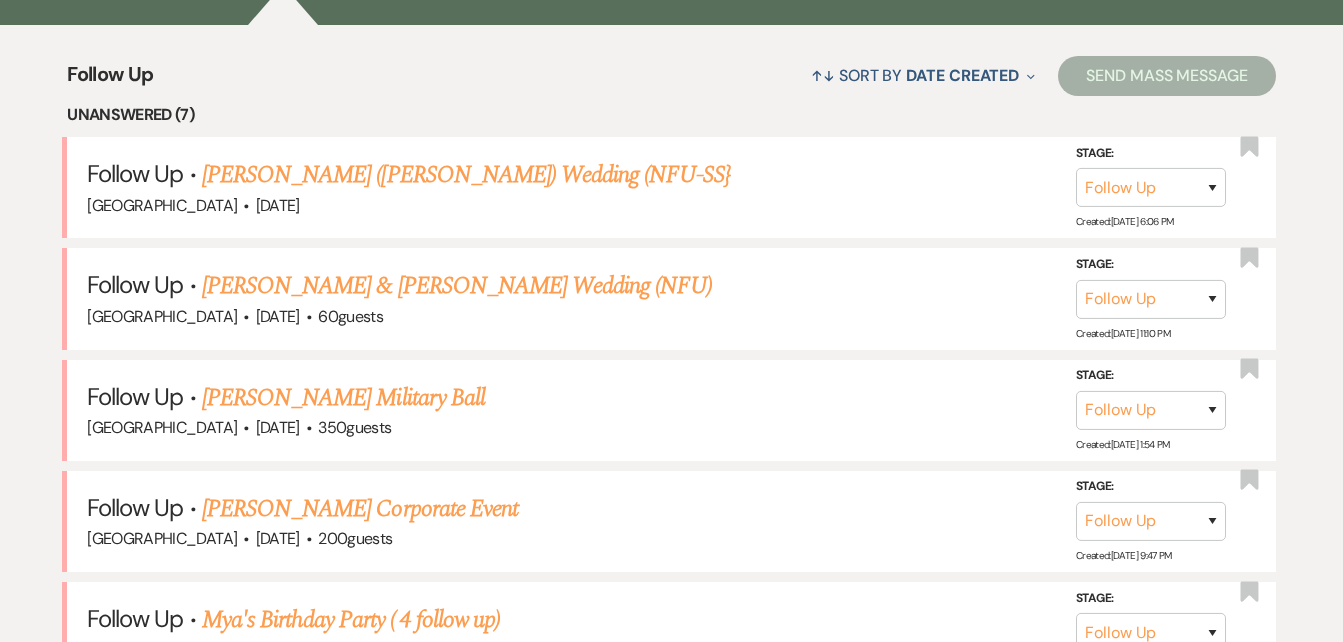 scroll, scrollTop: 758, scrollLeft: 0, axis: vertical 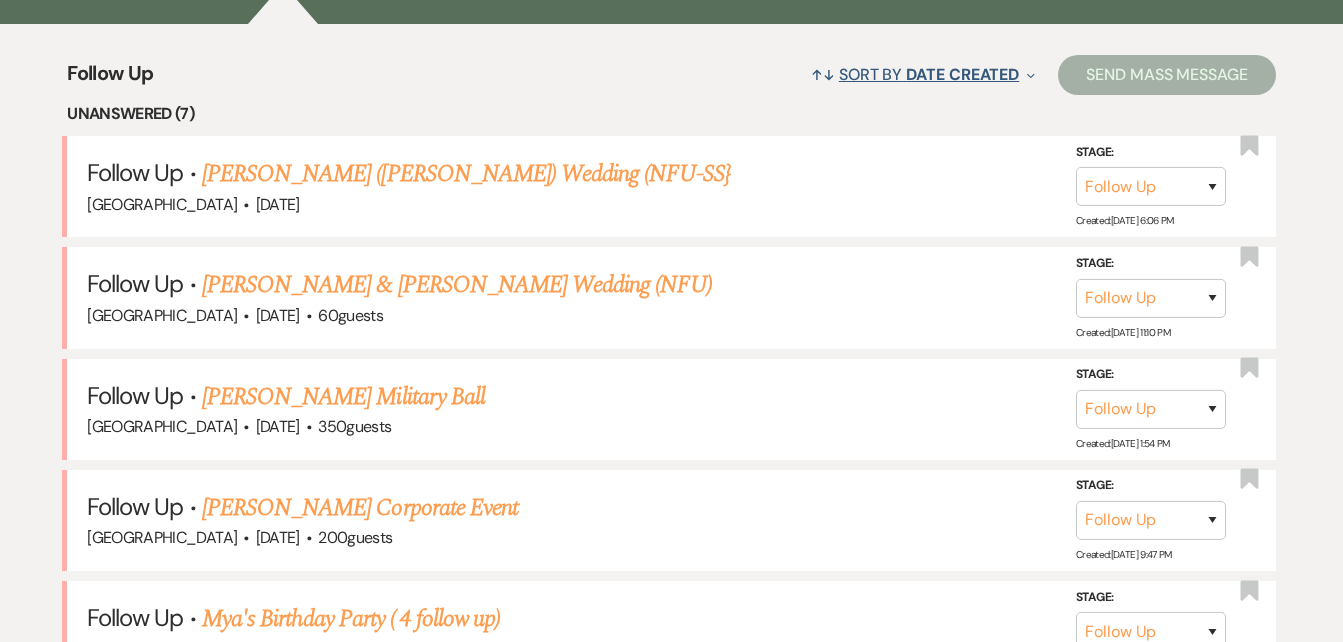 click on "↑↓" at bounding box center (823, 74) 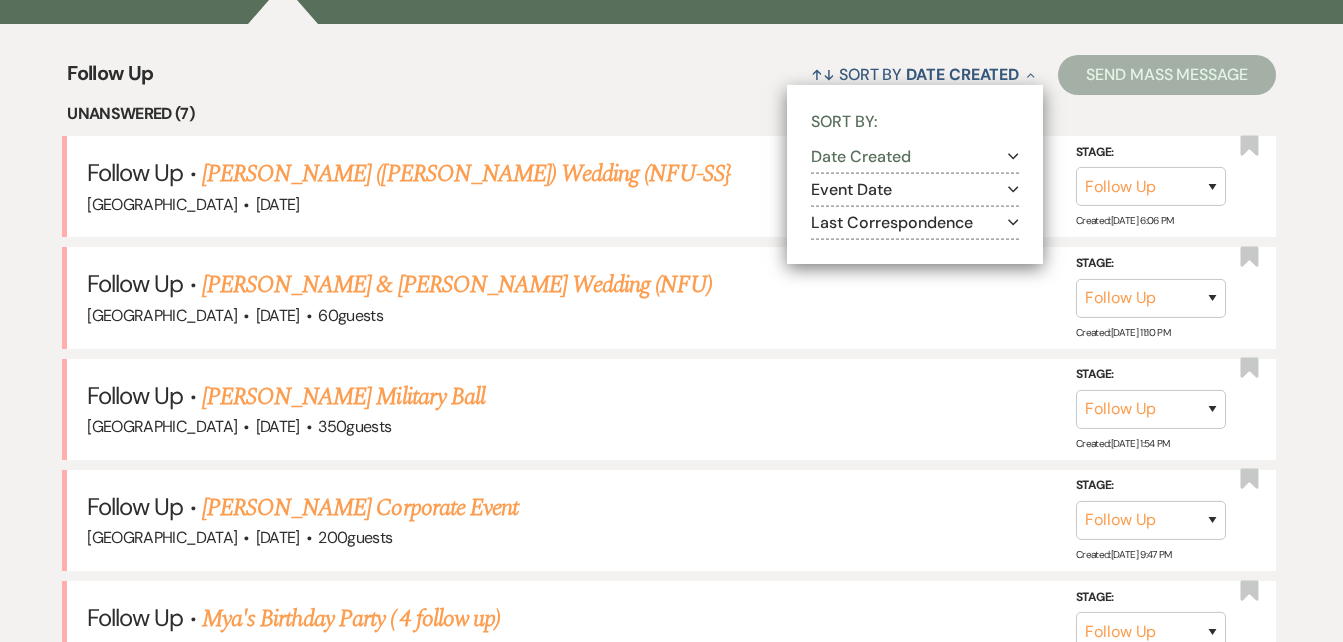 click on "Expand" 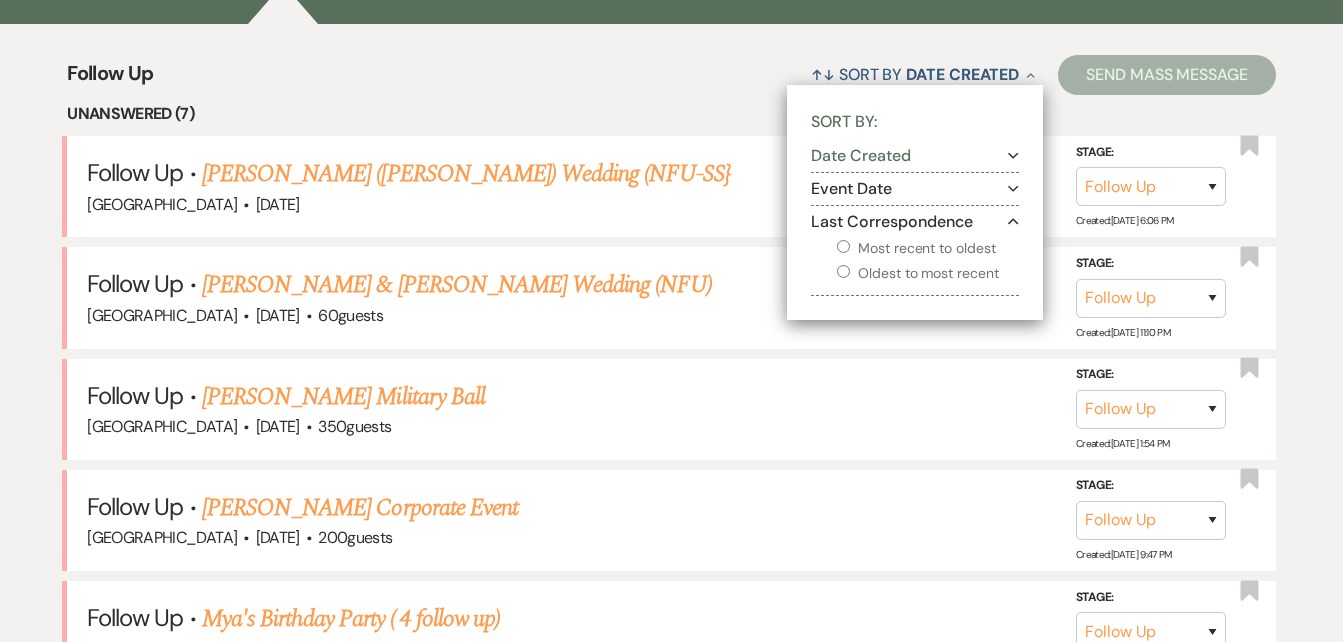 click on "Oldest to most recent" at bounding box center [843, 271] 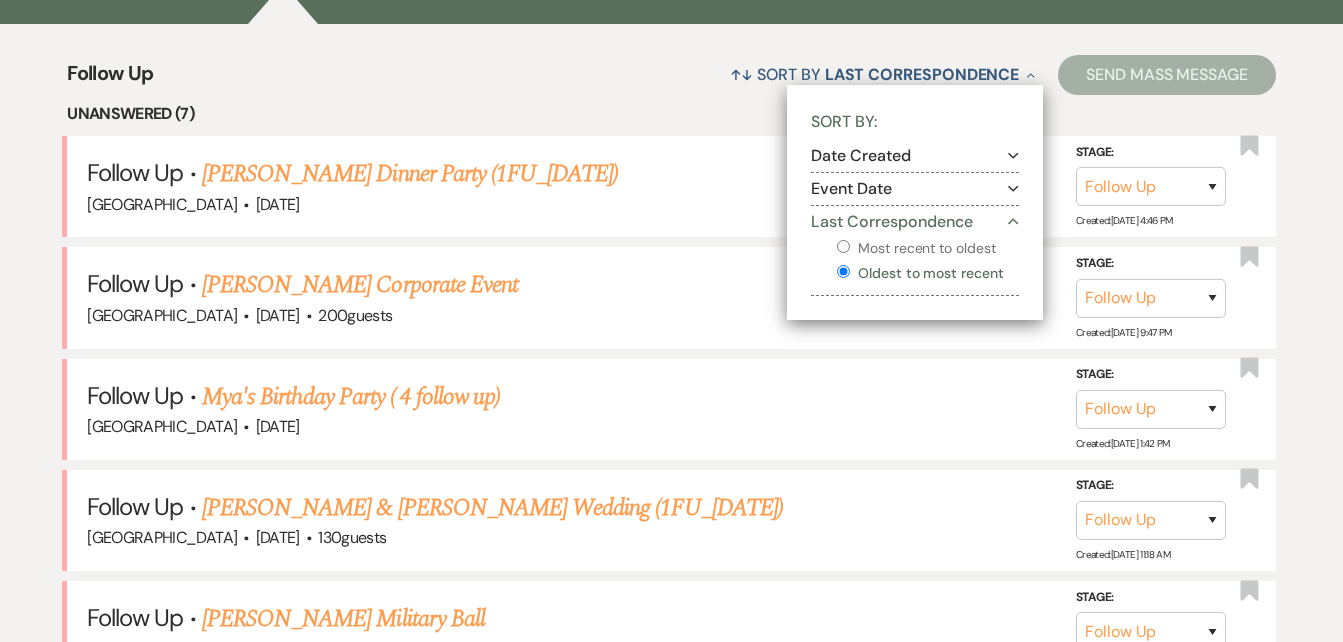 click on "Oldest to most recent" at bounding box center (928, 273) 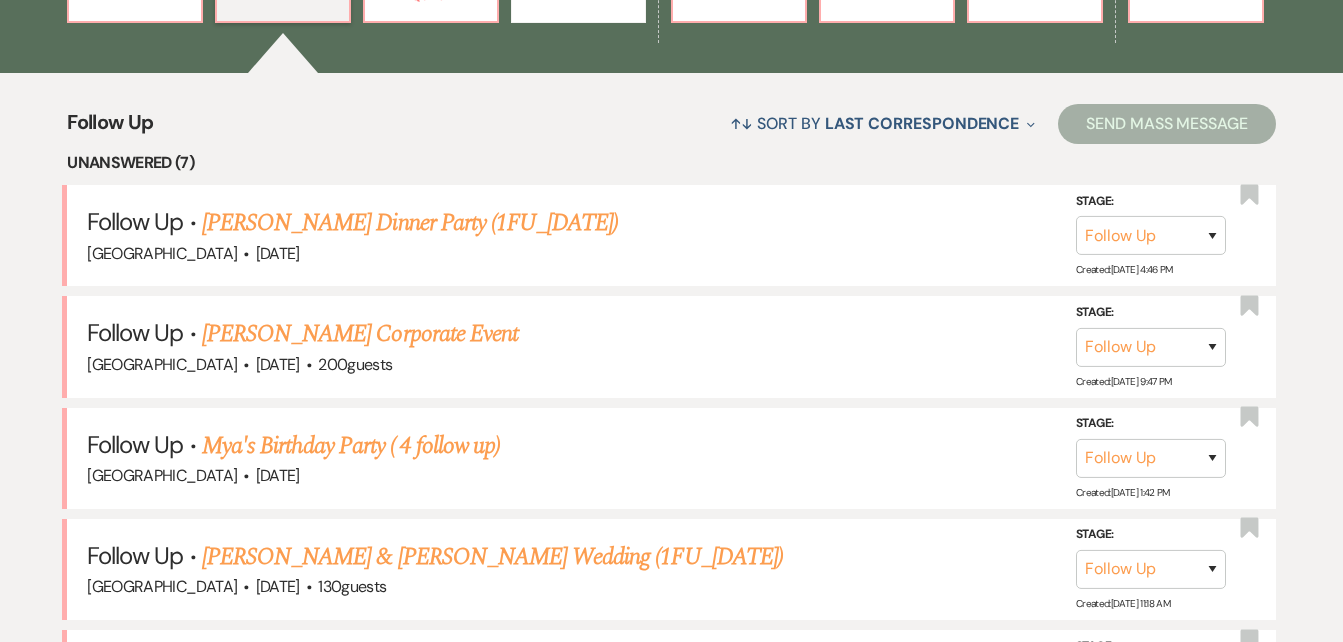 scroll, scrollTop: 708, scrollLeft: 0, axis: vertical 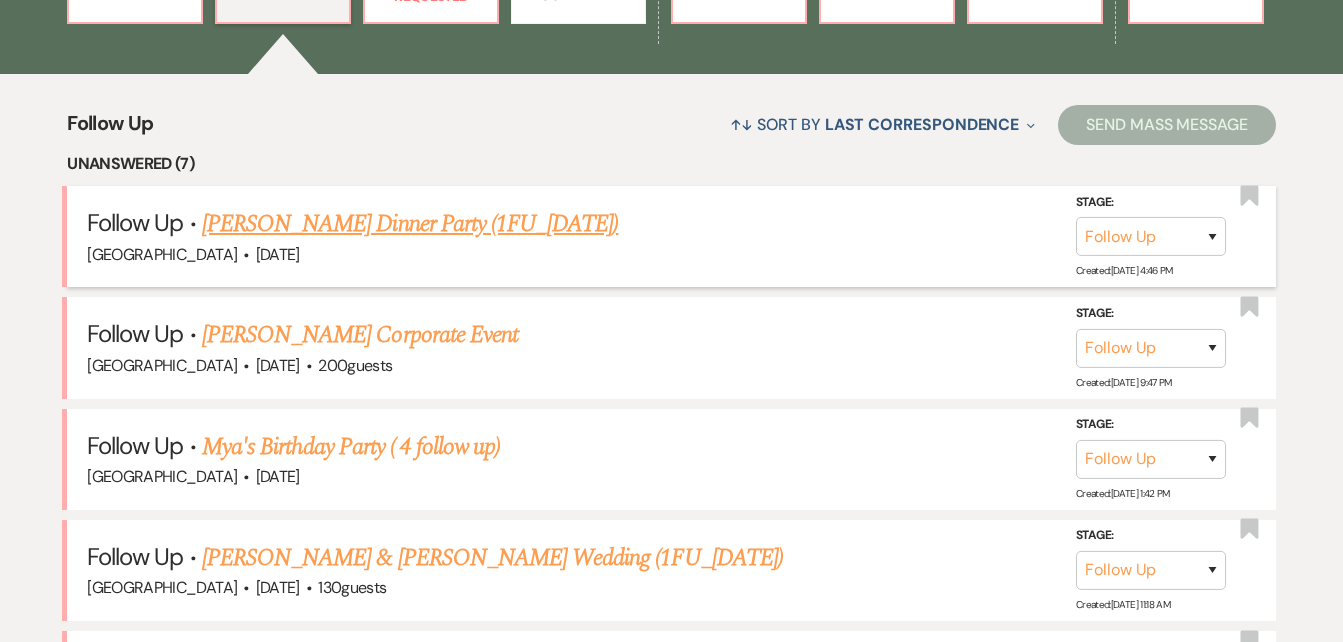 click on "[PERSON_NAME] Dinner Party (1FU_[DATE])" at bounding box center (410, 224) 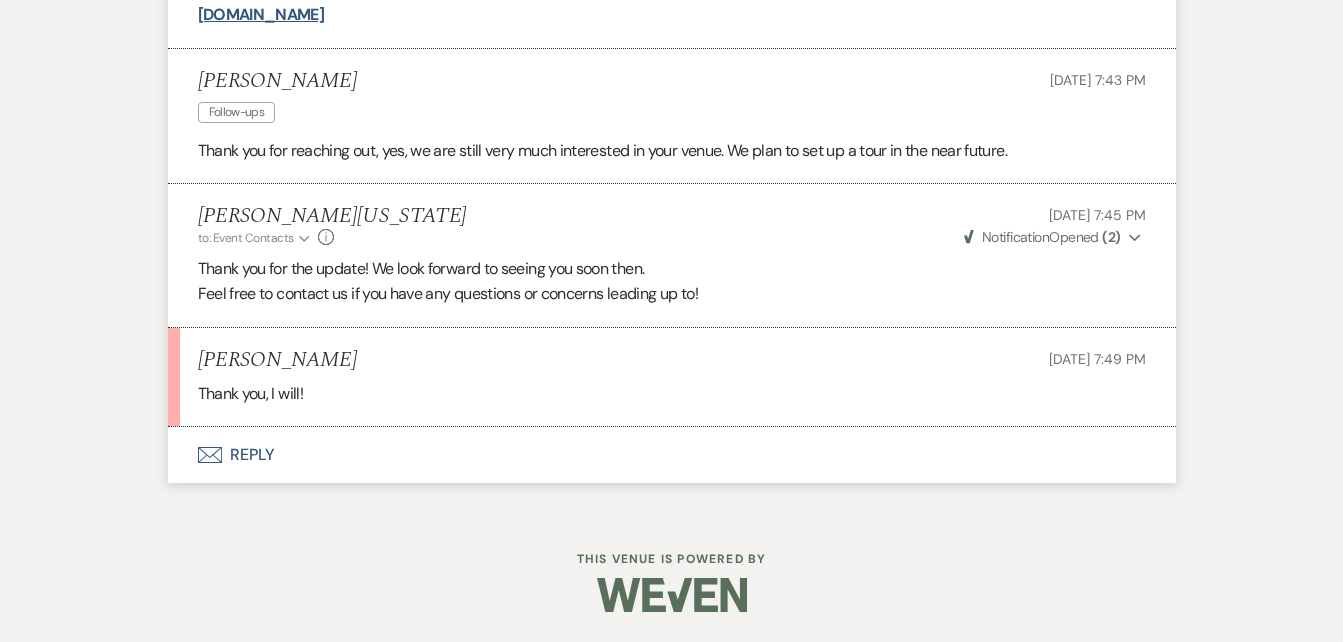 scroll, scrollTop: 5341, scrollLeft: 0, axis: vertical 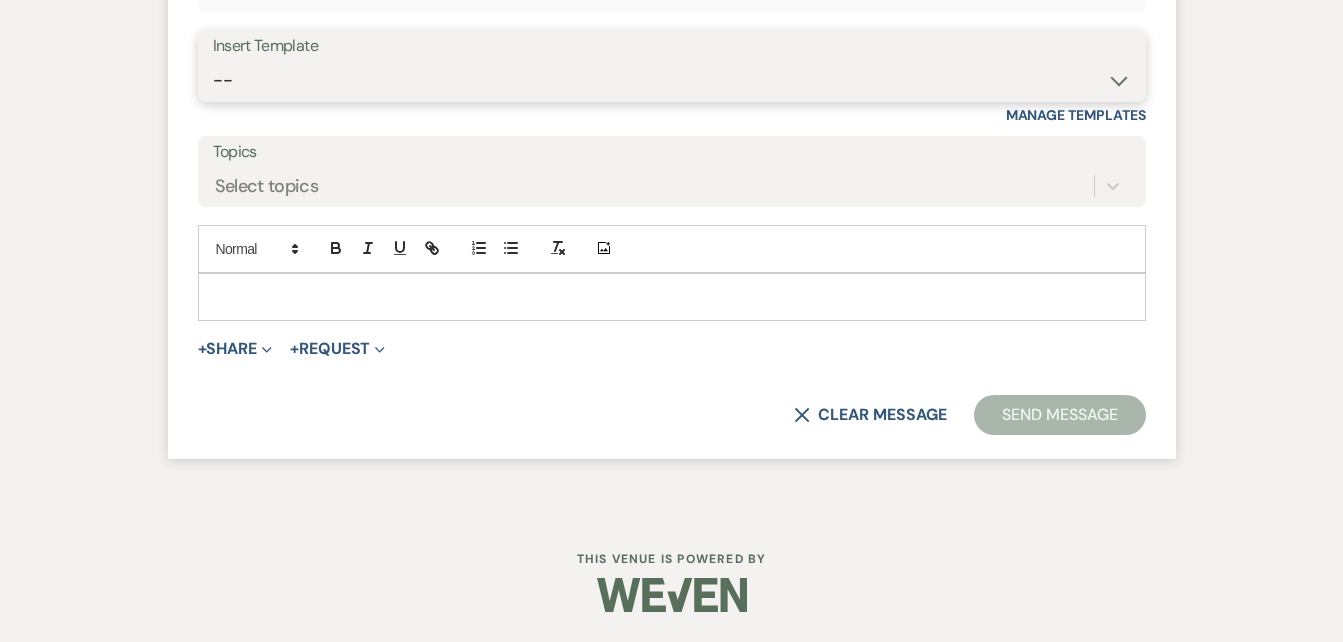 click on "-- Inquiry Follow Up Email #2  Contract Sending Template Payment Template Rental Fee Closing Inquiry - Email #3 Initial Inquiry Response Thank you for Touring Sorry We Missed You for Your Tour Personalized Quote NON-WEDDING - BALLROOM ADD-ON'S Quote Template Personalized Quote- WEDDING EDITION Questionnaire QUOTE FOLLOW UP #1 Blank- Imani Signature  Final Inquiry Email QUOTE FOLLOW UP #2 Weven Planning Portal Introduction (Booked Events) Security Deposit Payment Template  Special Pricing Late Payment  No Trailrides Date Unavailable  Event Coordinator Information May Specials  BOUTIQUE WEDDINGS  Photoshoot Package" at bounding box center [672, 80] 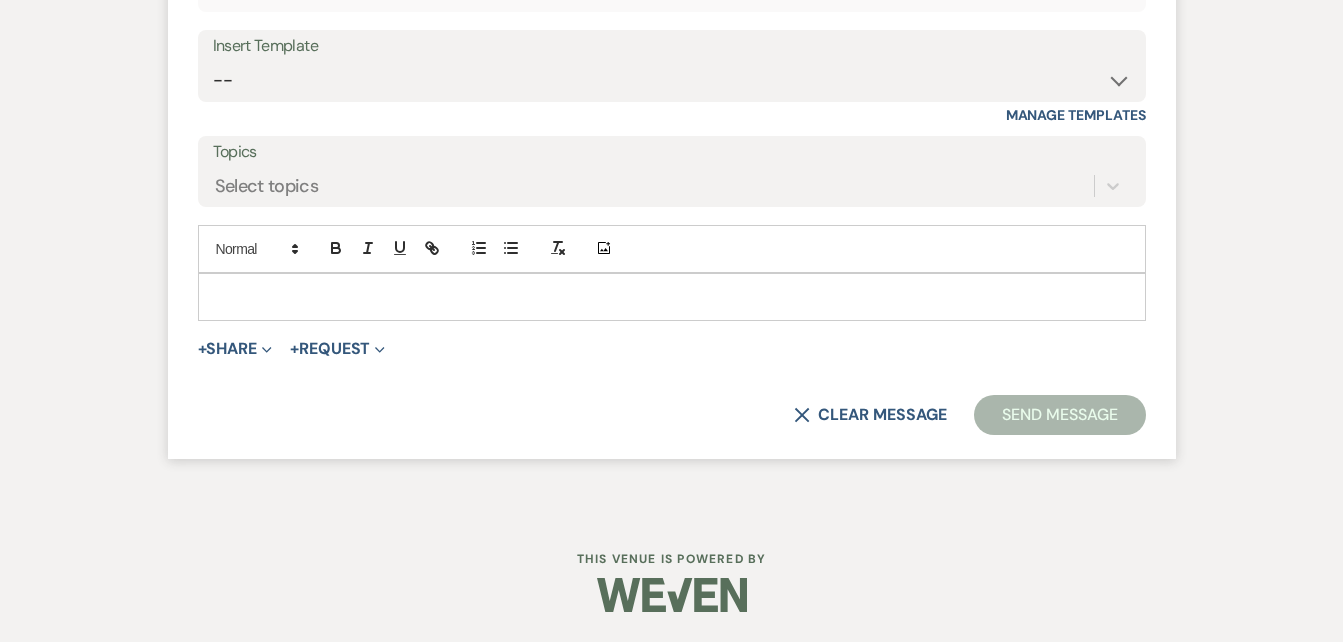 click 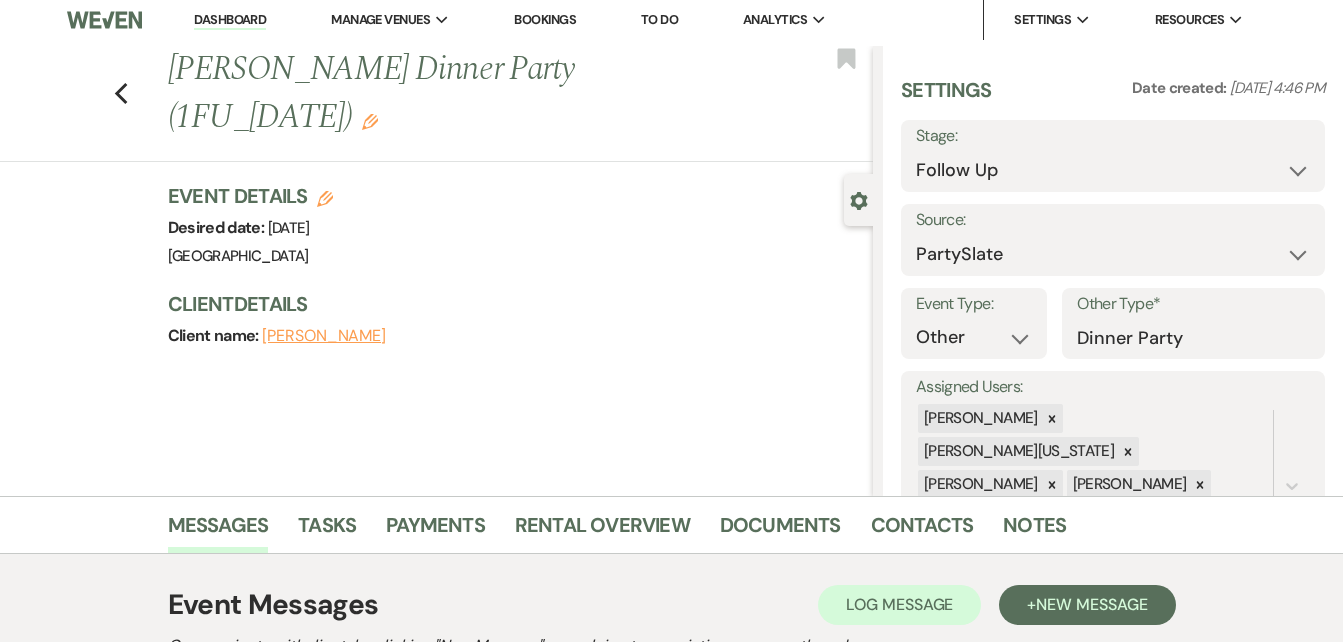 scroll, scrollTop: 0, scrollLeft: 0, axis: both 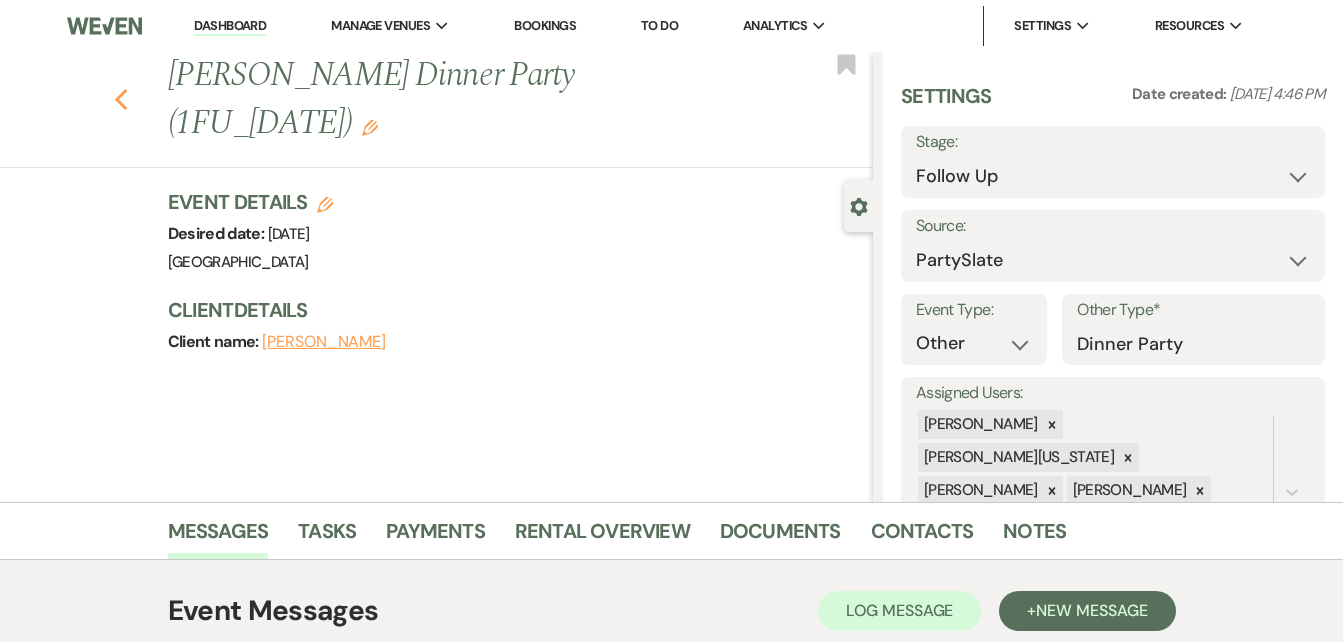 click 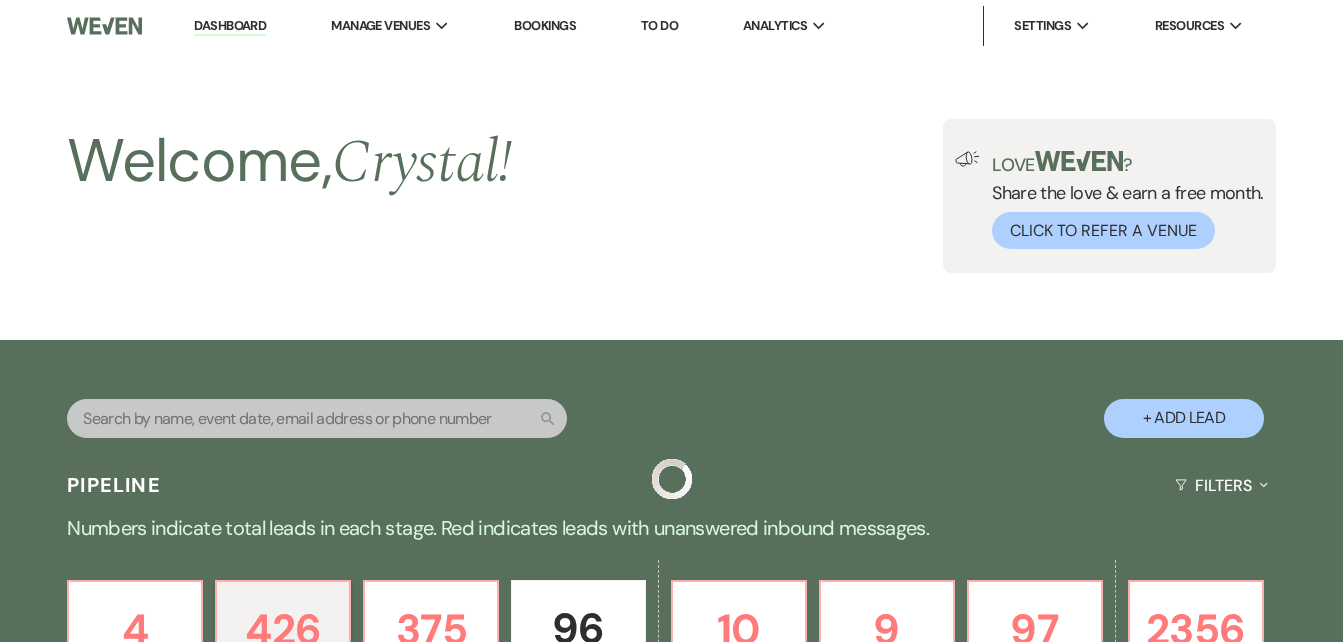 scroll, scrollTop: 708, scrollLeft: 0, axis: vertical 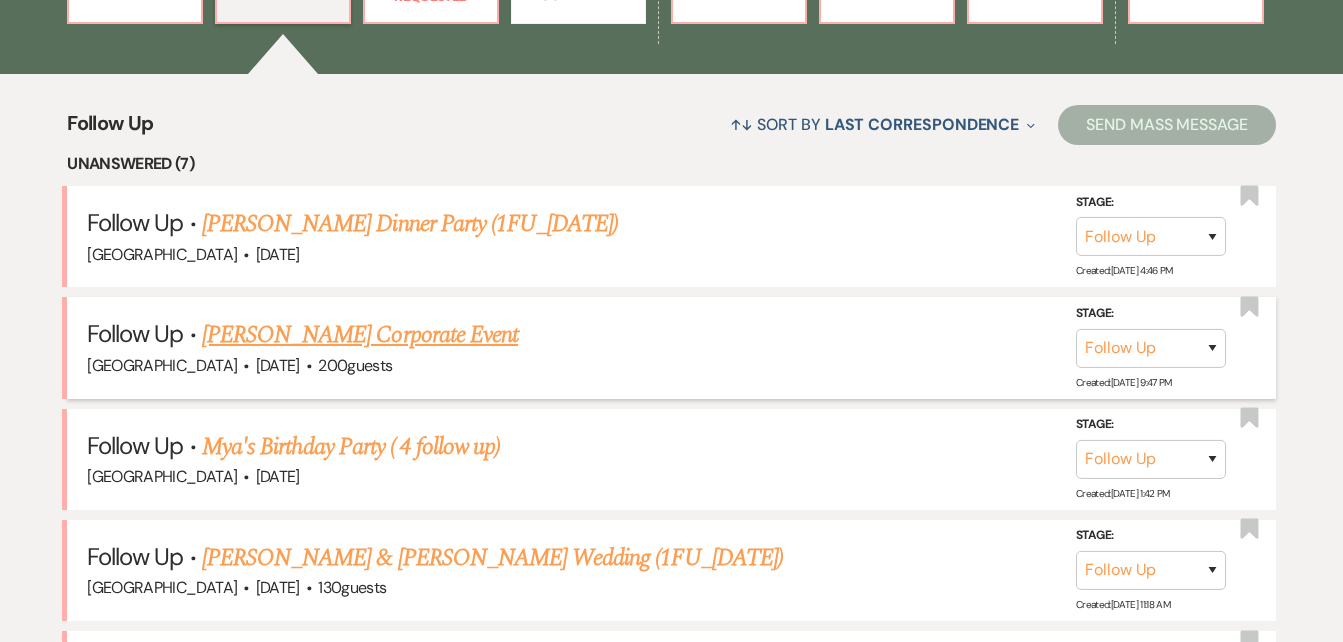 click on "Naimah Abdullah's Corporate Event" at bounding box center (360, 335) 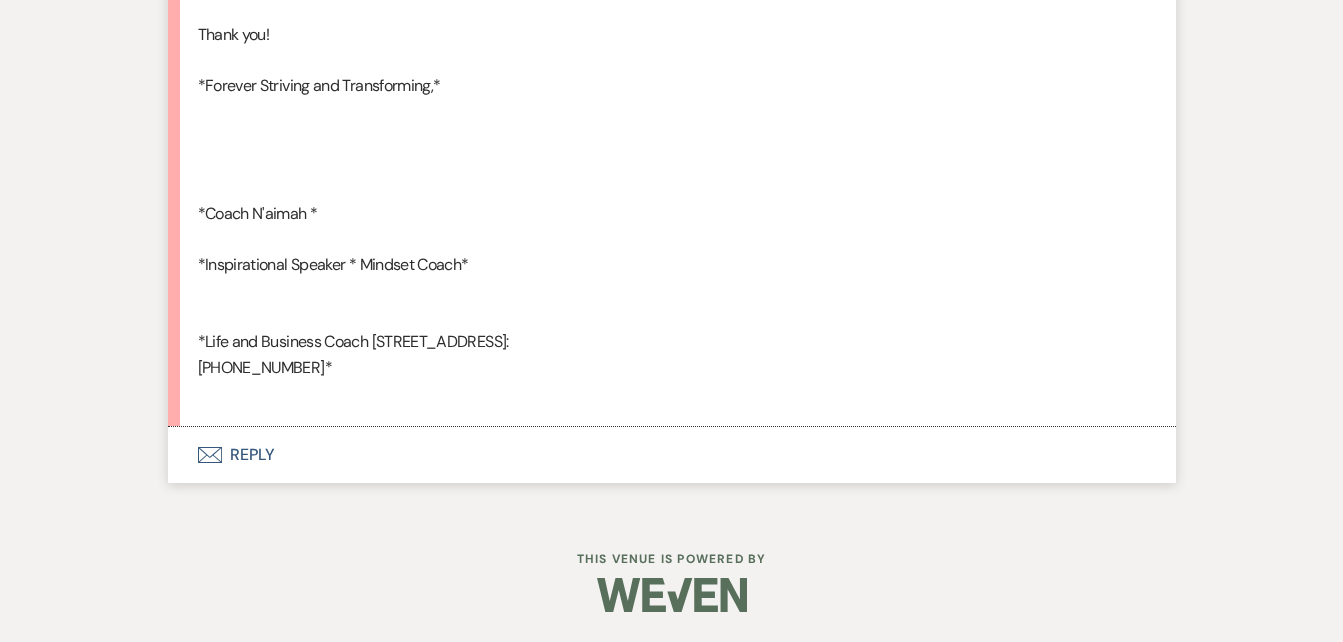 scroll, scrollTop: 3051, scrollLeft: 0, axis: vertical 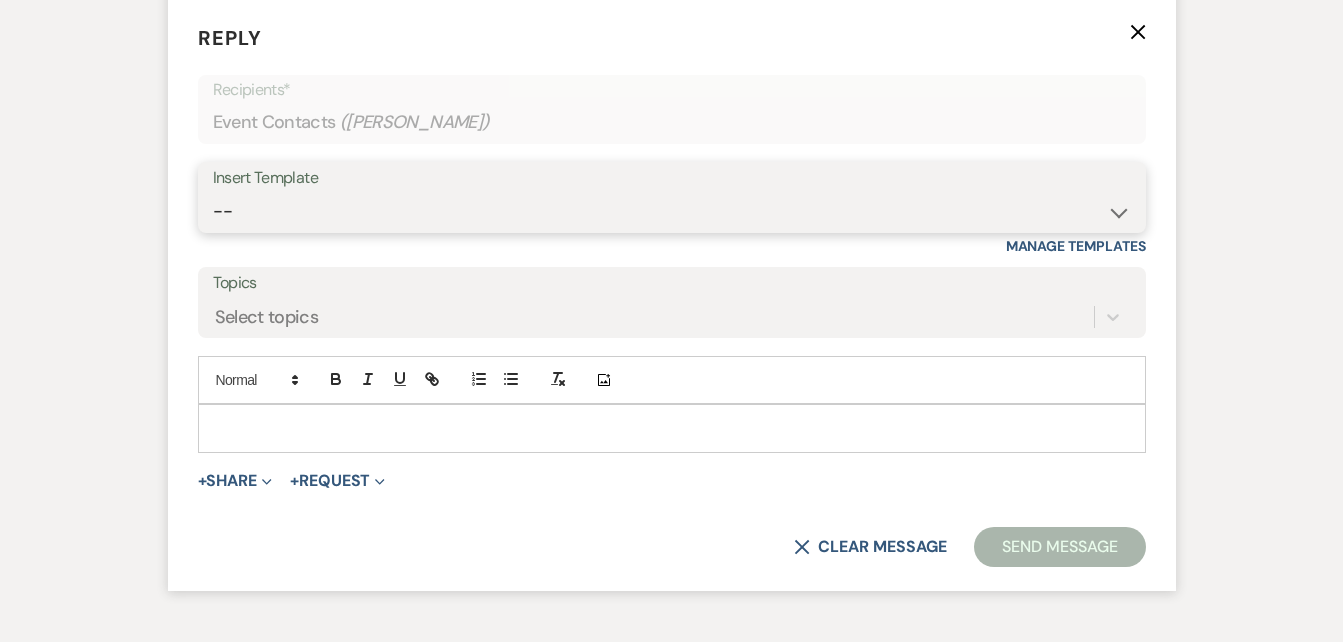 click on "-- Inquiry Follow Up Email #2  Contract Sending Template Payment Template Rental Fee Closing Inquiry - Email #3 Initial Inquiry Response Thank you for Touring Sorry We Missed You for Your Tour Personalized Quote NON-WEDDING - BALLROOM ADD-ON'S Quote Template Personalized Quote- WEDDING EDITION Questionnaire QUOTE FOLLOW UP #1 Blank- Imani Signature  Final Inquiry Email QUOTE FOLLOW UP #2 Weven Planning Portal Introduction (Booked Events) Security Deposit Payment Template  Special Pricing Late Payment  No Trailrides Date Unavailable  Event Coordinator Information May Specials  BOUTIQUE WEDDINGS  Photoshoot Package" at bounding box center (672, 211) 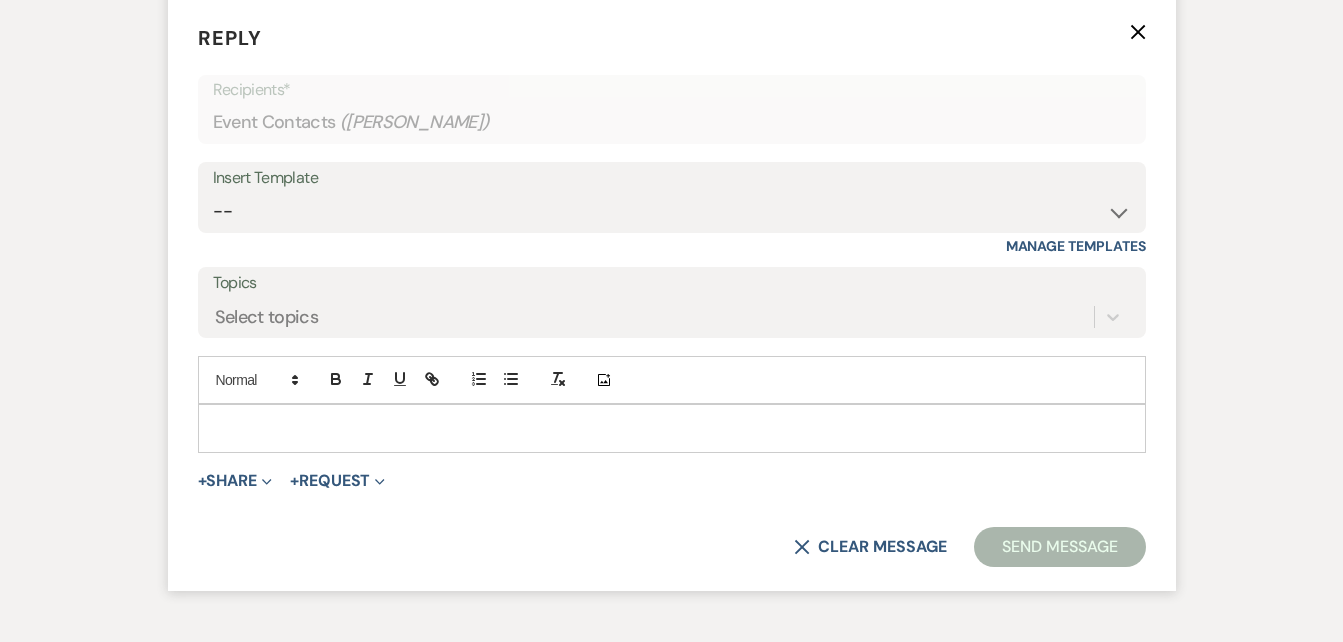 click on "Reply   X Recipients* Event Contacts   ( Naimah Abdullah )   Insert Template   -- Inquiry Follow Up Email #2  Contract Sending Template Payment Template Rental Fee Closing Inquiry - Email #3 Initial Inquiry Response Thank you for Touring Sorry We Missed You for Your Tour Personalized Quote NON-WEDDING - BALLROOM ADD-ON'S Quote Template Personalized Quote- WEDDING EDITION Questionnaire QUOTE FOLLOW UP #1 Blank- Imani Signature  Final Inquiry Email QUOTE FOLLOW UP #2 Weven Planning Portal Introduction (Booked Events) Security Deposit Payment Template  Special Pricing Late Payment  No Trailrides Date Unavailable  Event Coordinator Information May Specials  BOUTIQUE WEDDINGS  Photoshoot Package Manage Templates Topics Select topics                                                                             Add Photo   +  Share Expand Doc Upload Documents Add Photo Images Pref Vendors Preferred vendors +  Request Expand Generate Payment Payment X  Clear message Send Message" at bounding box center (672, 295) 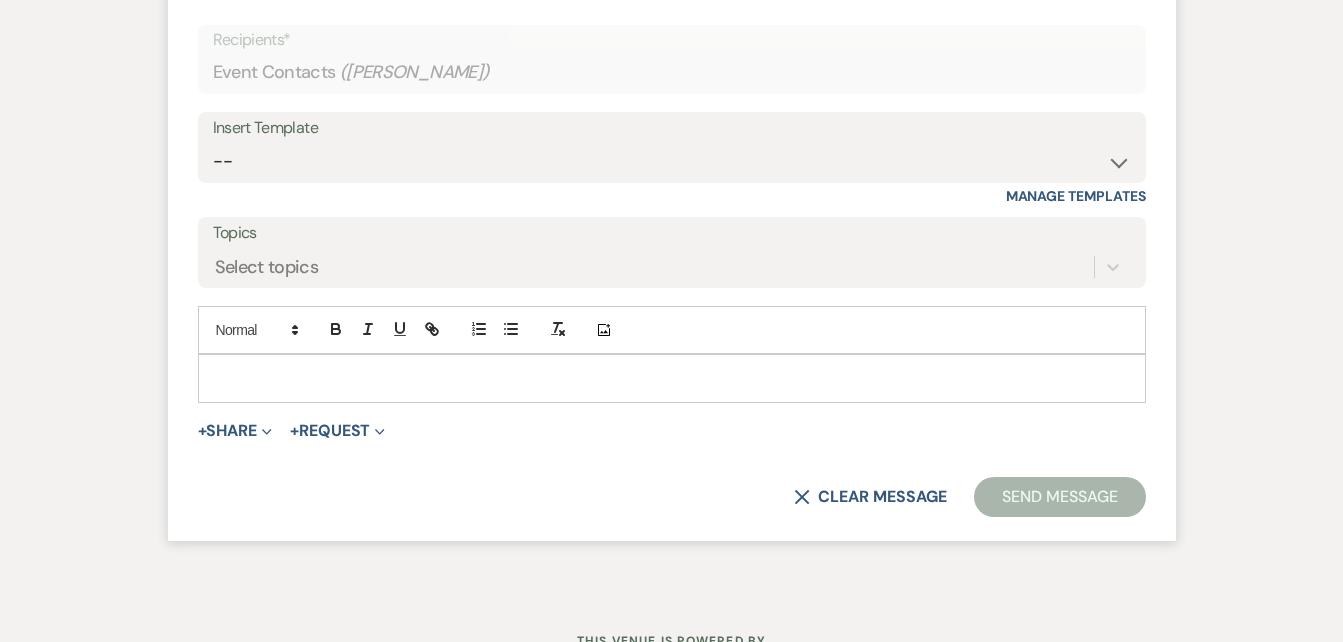 scroll, scrollTop: 3611, scrollLeft: 0, axis: vertical 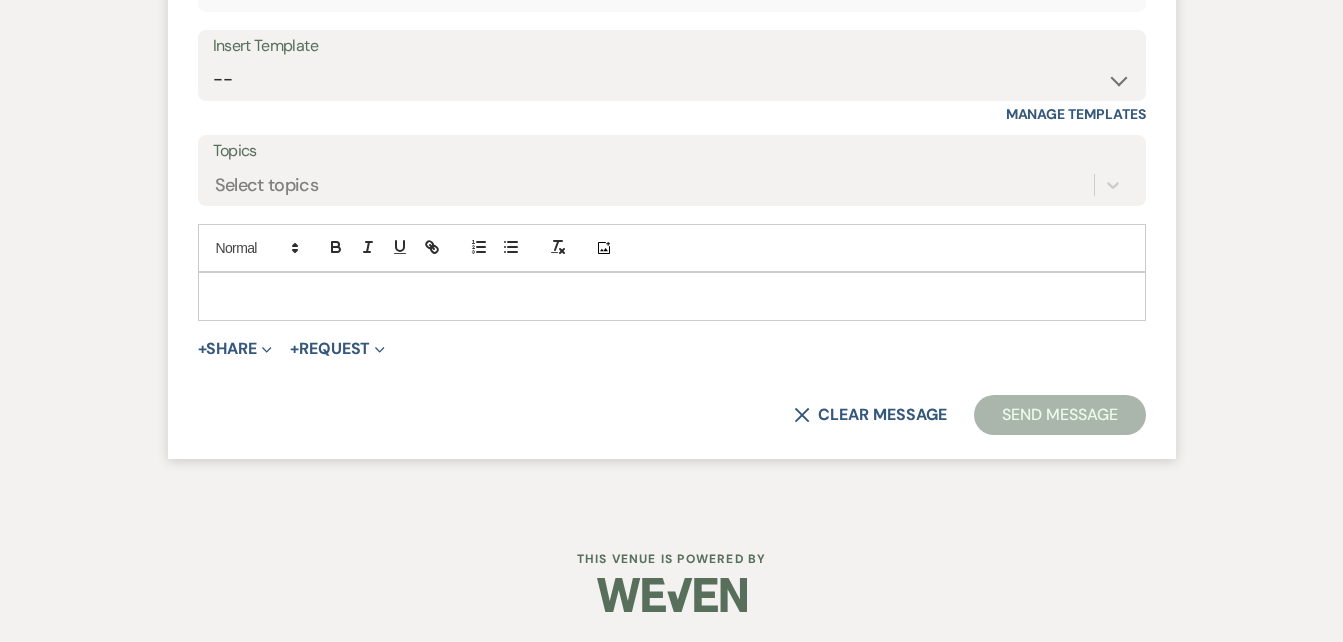 click at bounding box center [672, 296] 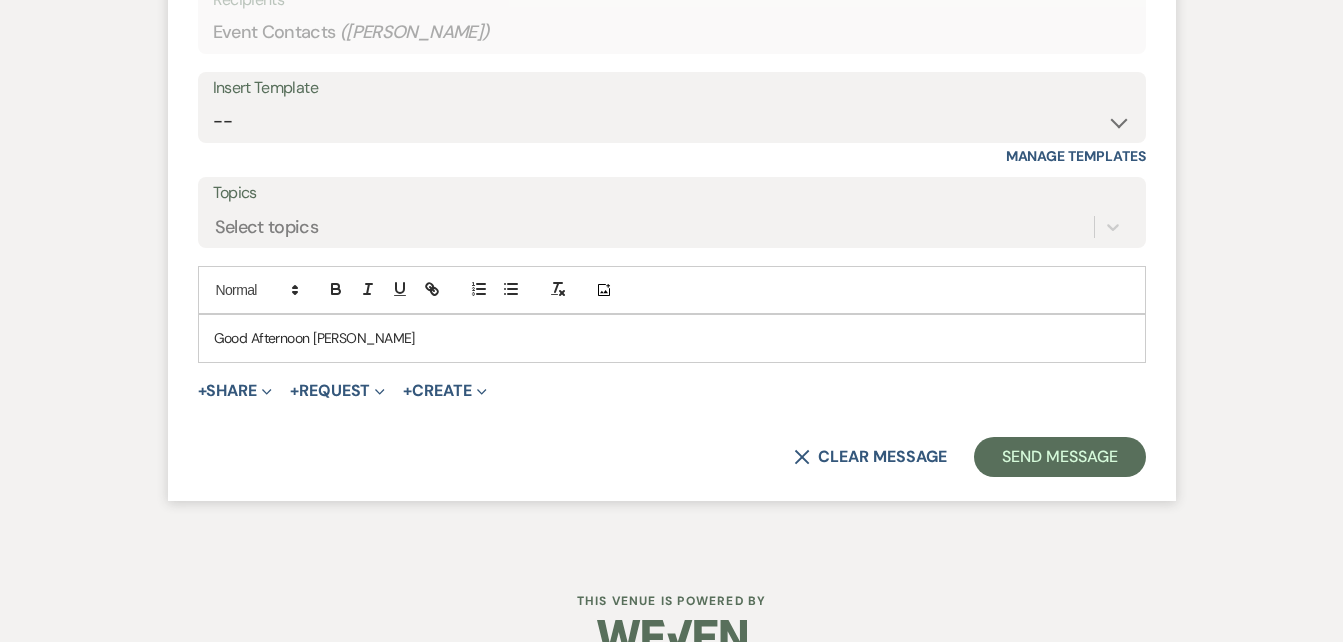 scroll, scrollTop: 3545, scrollLeft: 0, axis: vertical 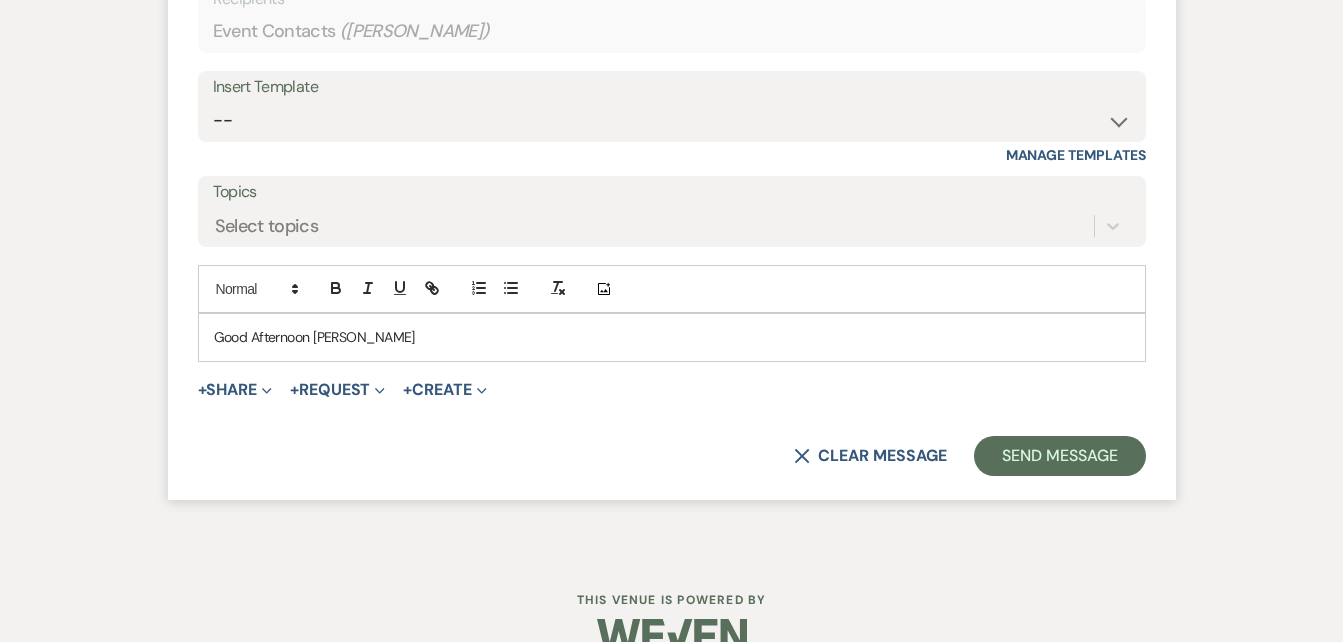 click on "Good Afternoon Naimah" at bounding box center (672, 337) 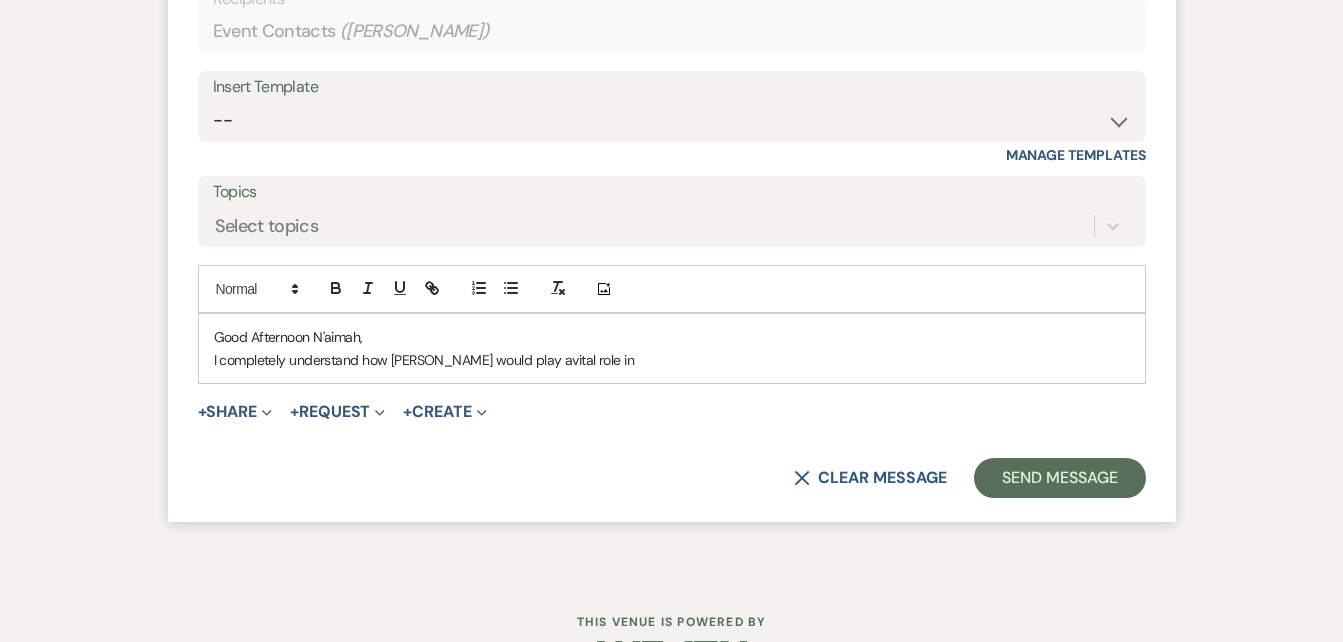 click on "I completely understand how loding would play avital role in" at bounding box center (672, 360) 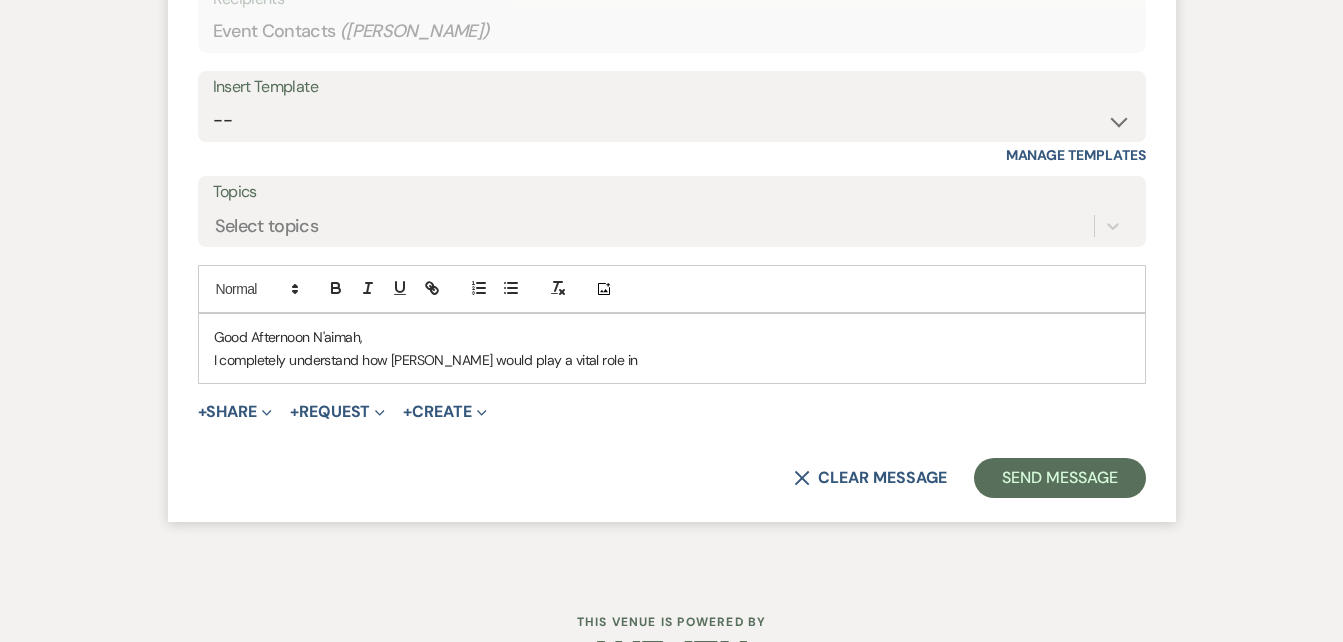 click on "I completely understand how loding would play a vital role in" at bounding box center [672, 360] 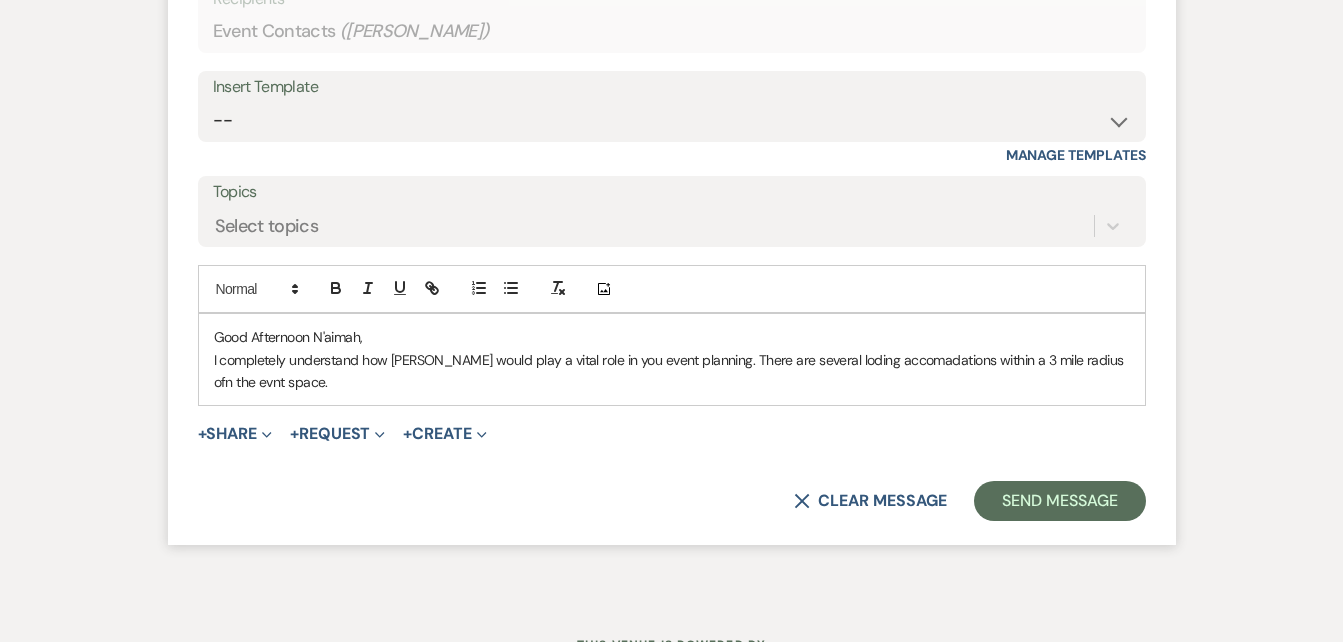 click on "I completely understand how loding would play a vital role in you event planning. There are several loding accomadations within a 3 mile radius ofn the evnt space." at bounding box center (672, 371) 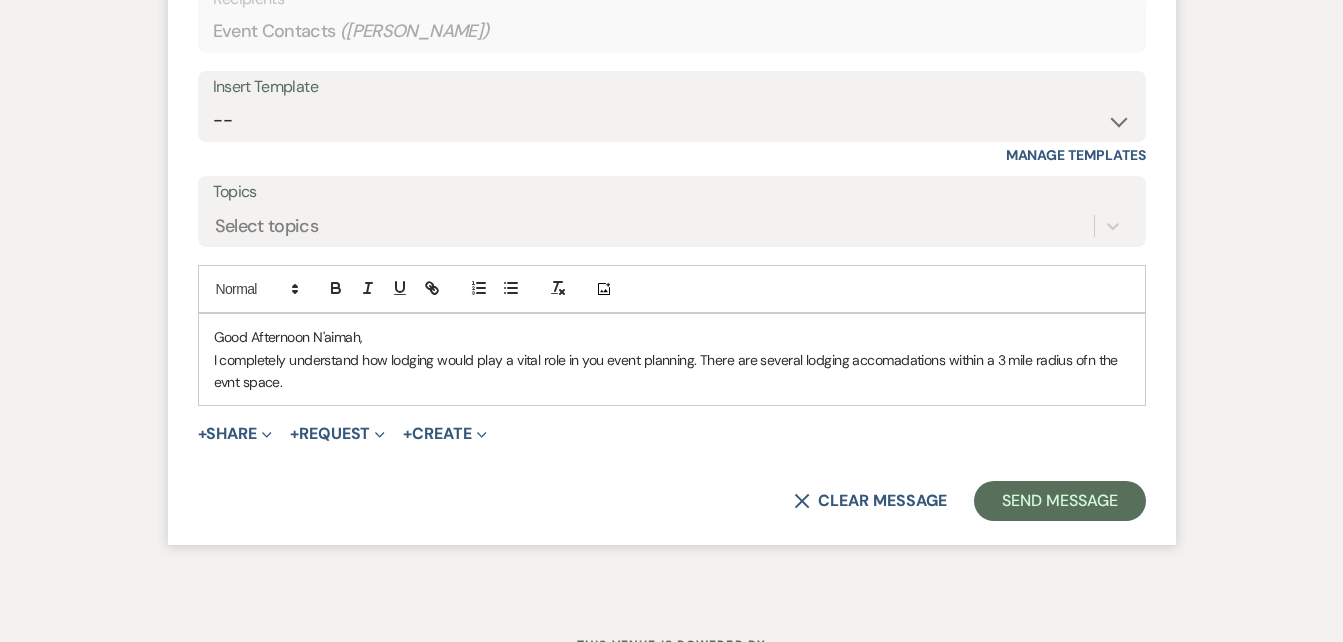 click on "I completely understand how lodging would play a vital role in you event planning. There are several lodging accomadations within a 3 mile radius ofn the evnt space." at bounding box center (672, 371) 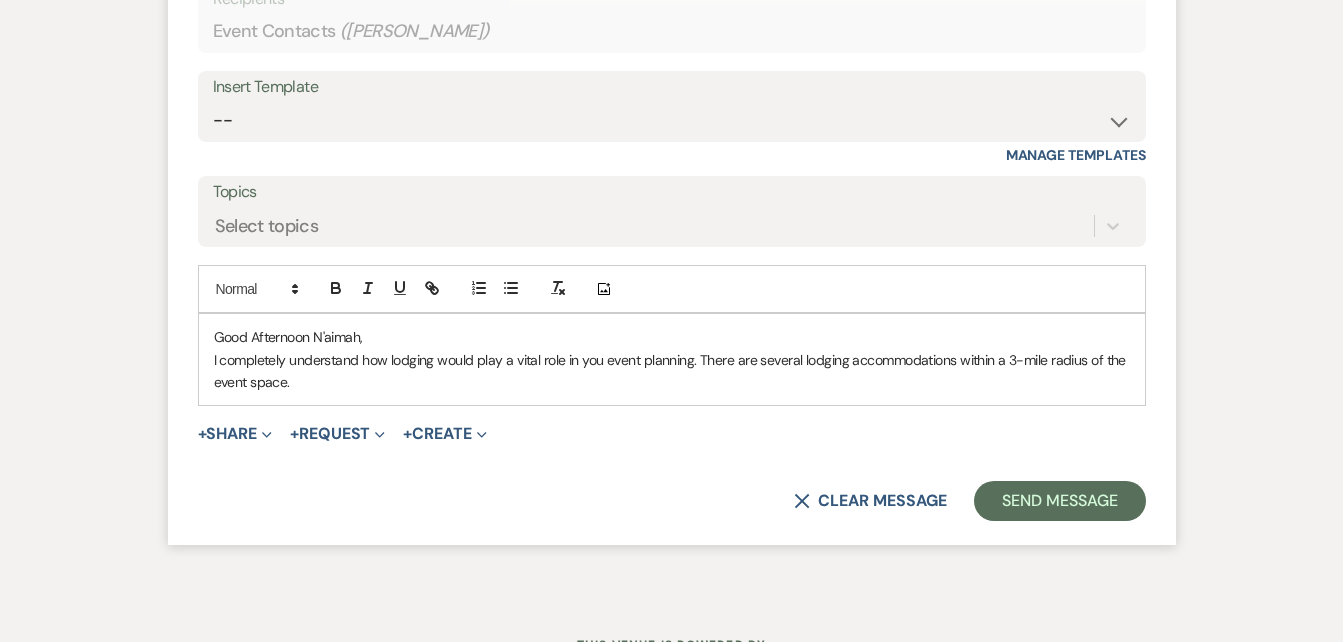 click on "I completely understand how lodging would play a vital role in you event planning. There are several lodging accommodations within a 3-mile radius of the event space." at bounding box center [672, 371] 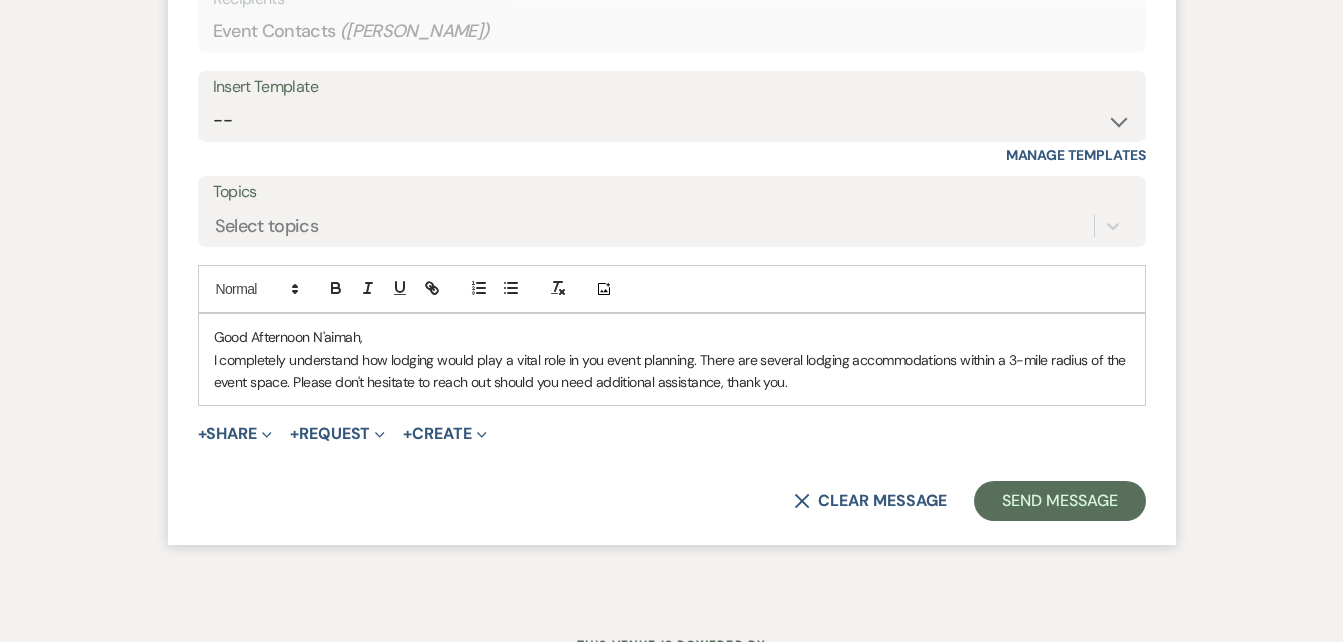 scroll, scrollTop: 3656, scrollLeft: 0, axis: vertical 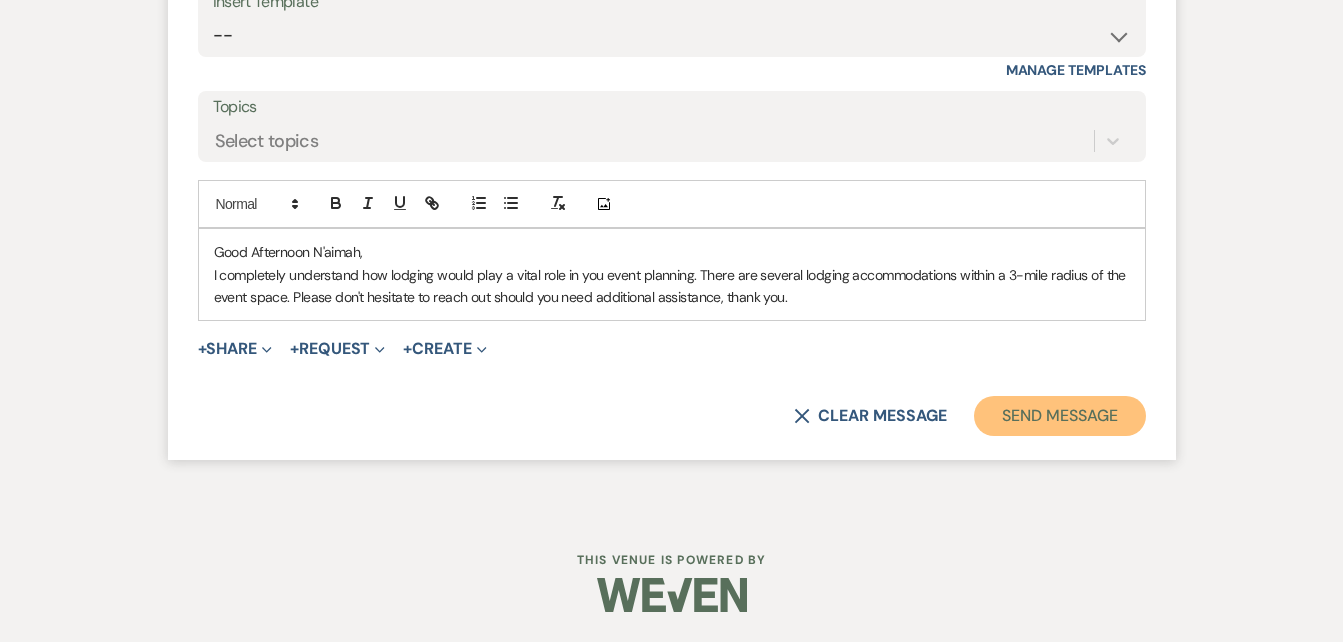click on "Send Message" at bounding box center [1059, 416] 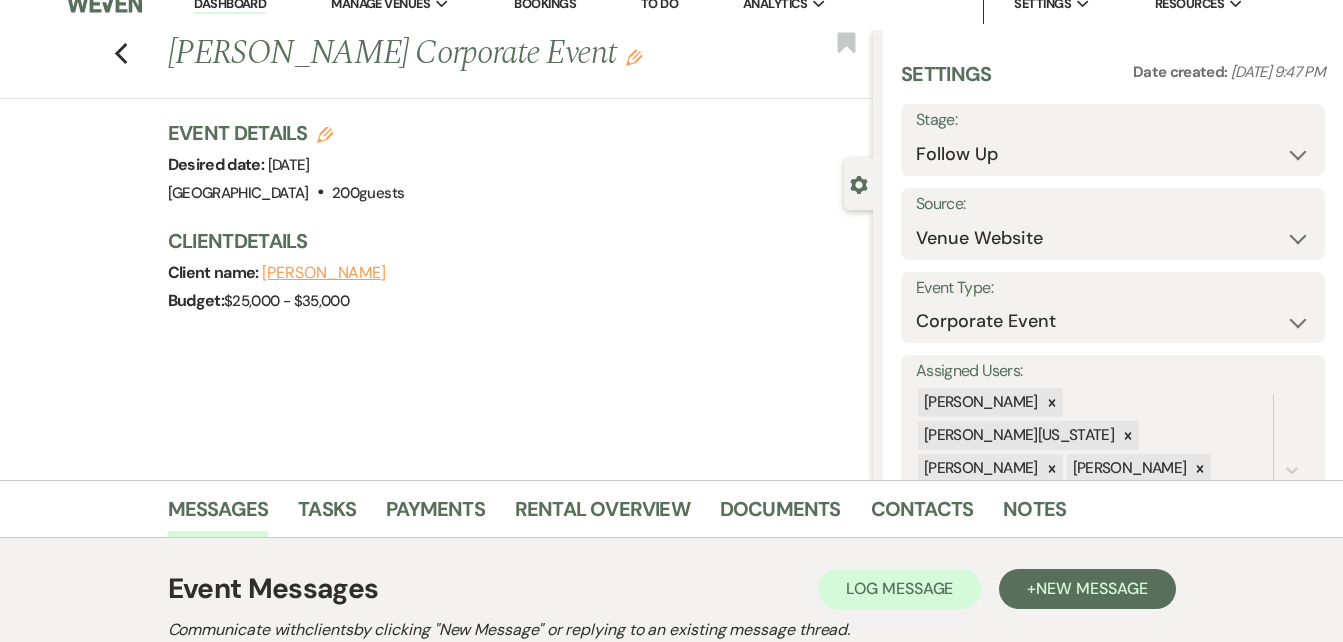 scroll, scrollTop: 0, scrollLeft: 0, axis: both 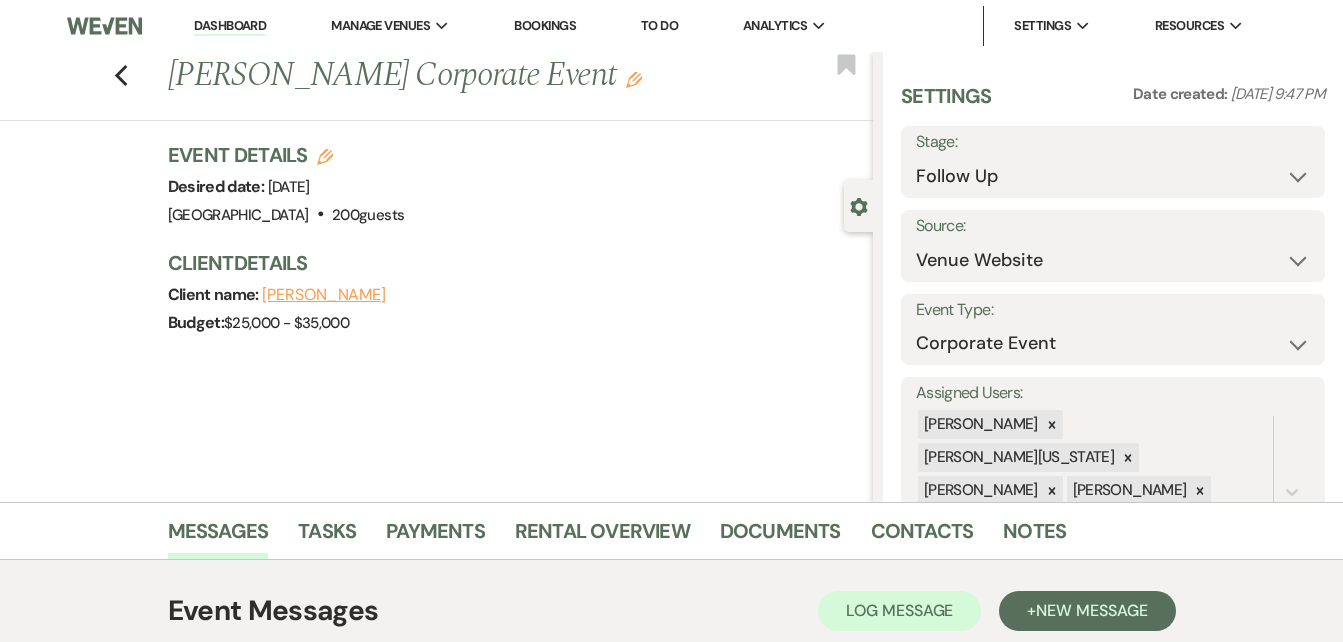 click 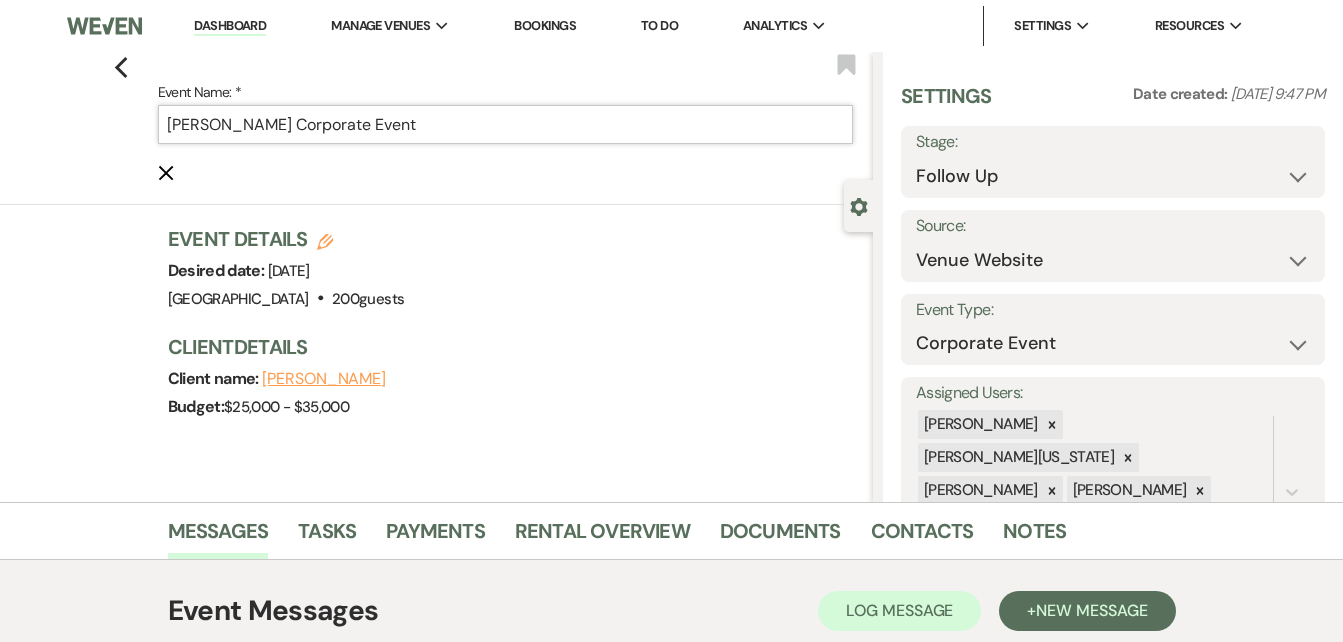 click on "Naimah Abdullah's Corporate Event" at bounding box center (505, 124) 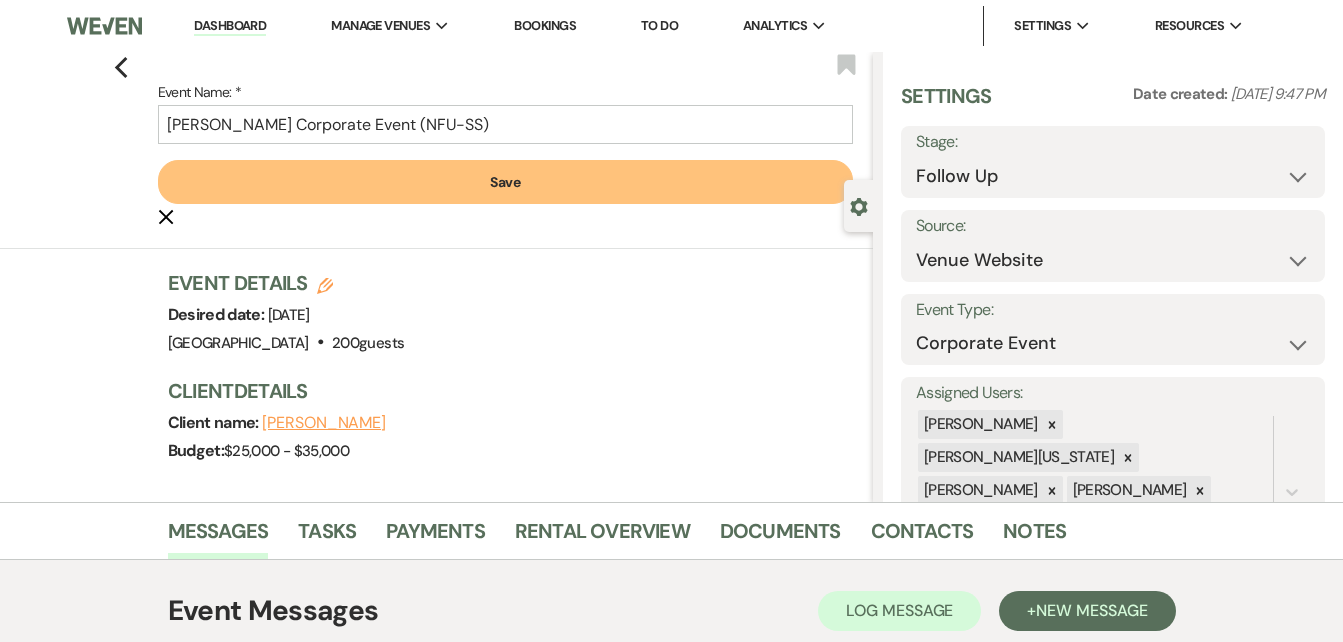 click on "Save" at bounding box center (505, 182) 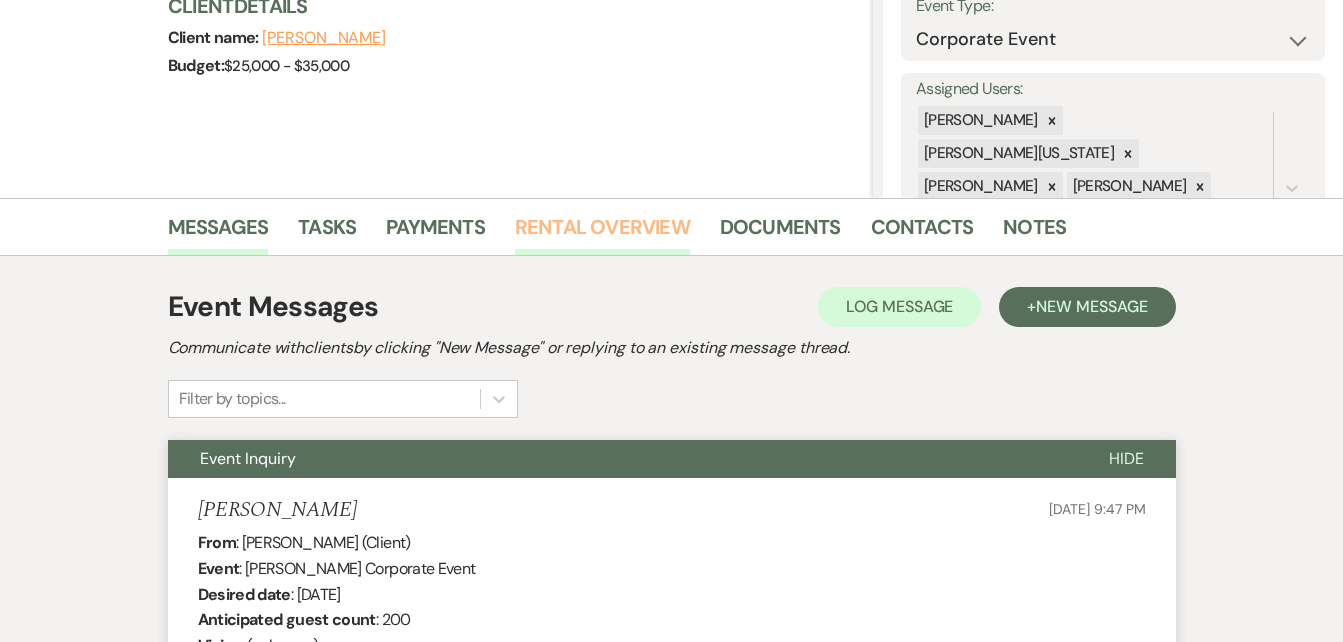 scroll, scrollTop: 0, scrollLeft: 0, axis: both 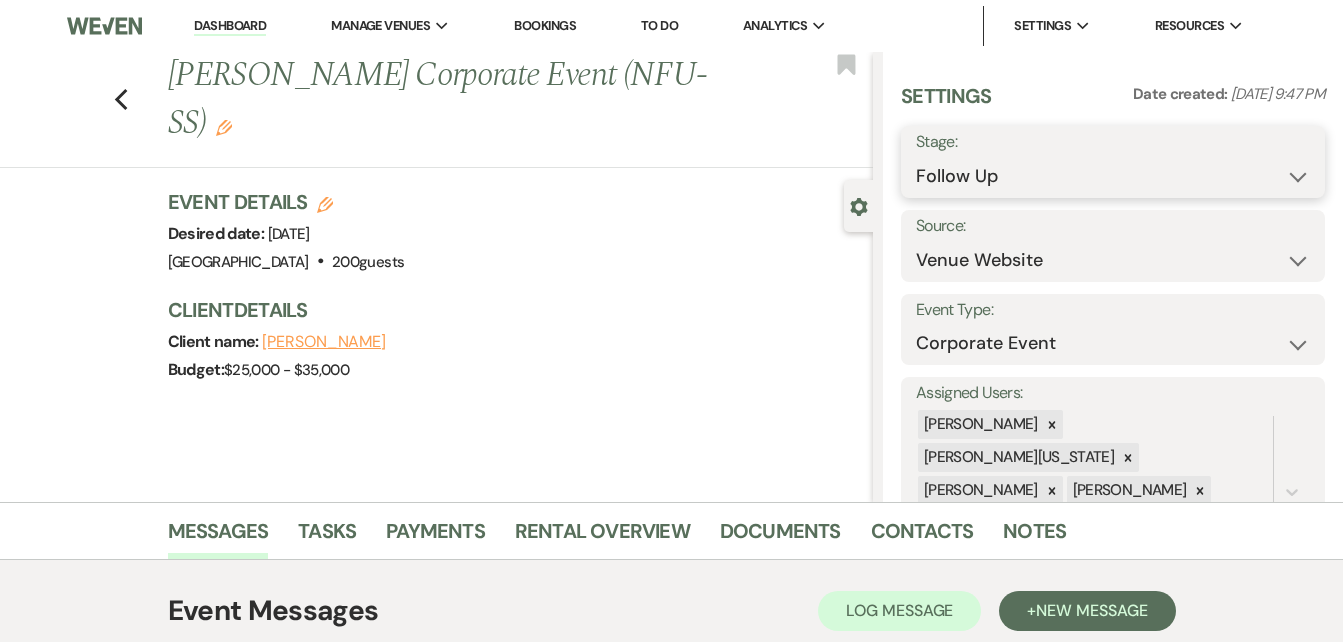 click on "Inquiry Follow Up Tour Requested Tour Confirmed Toured Proposal Sent Booked Lost" at bounding box center (1113, 176) 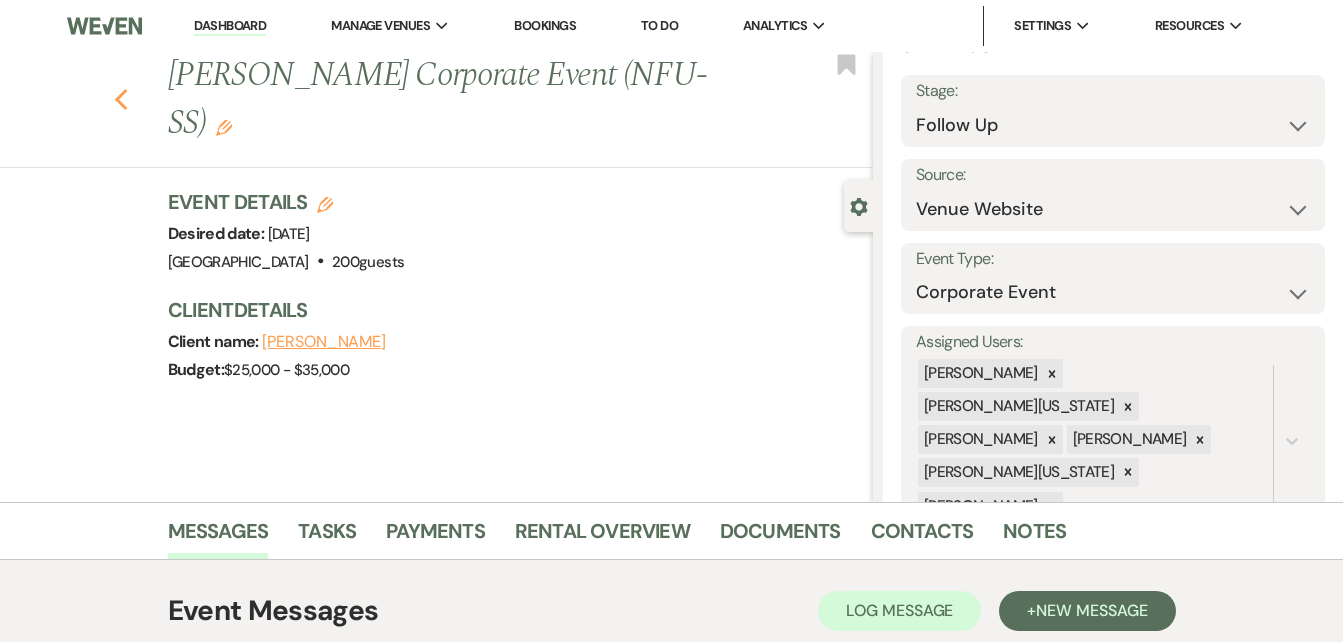 click 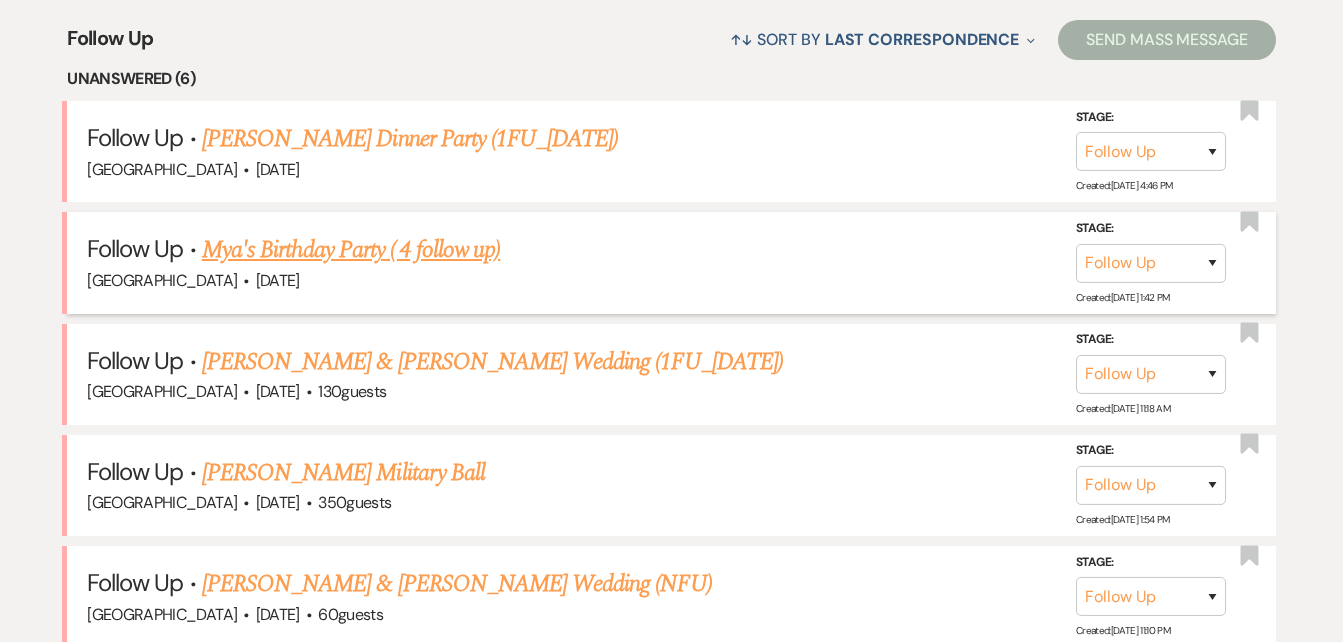 scroll, scrollTop: 791, scrollLeft: 0, axis: vertical 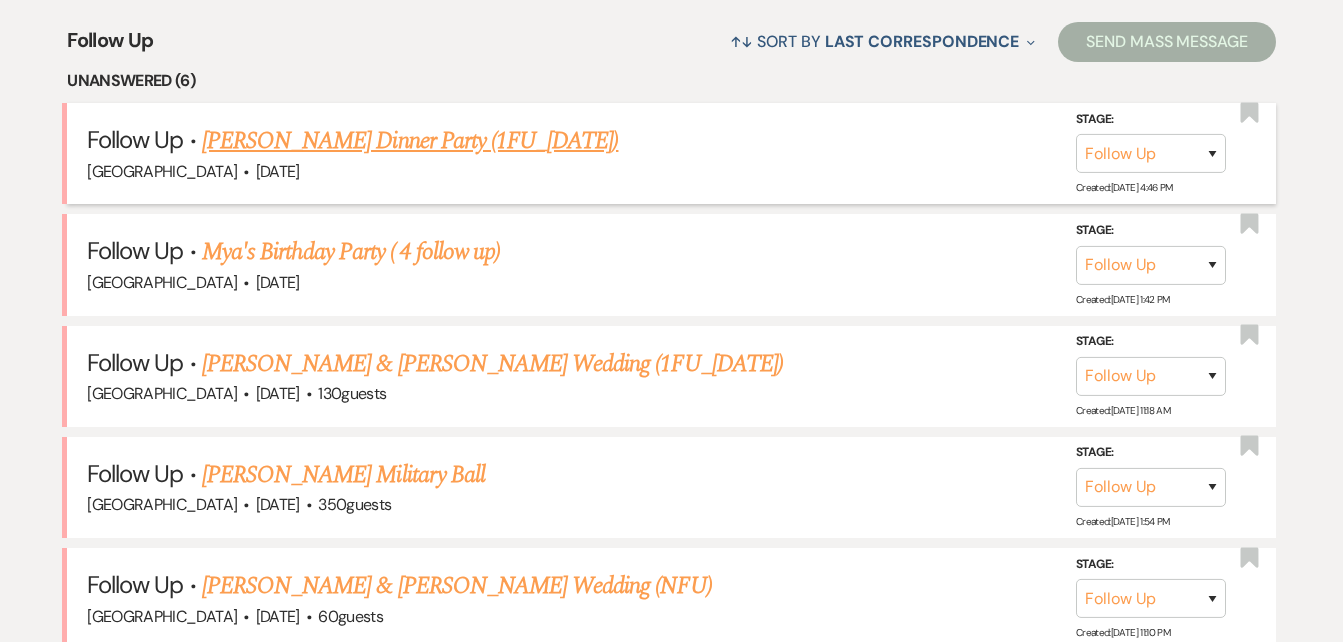 click on "[PERSON_NAME] Dinner Party (1FU_[DATE])" at bounding box center (410, 141) 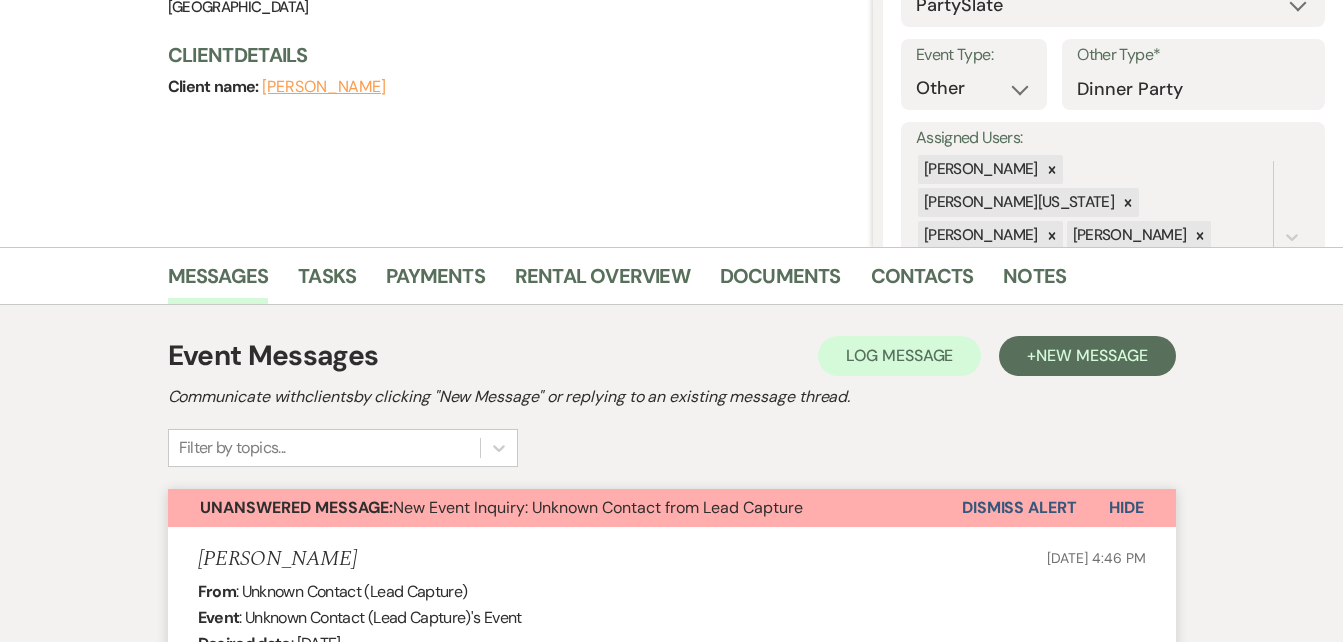scroll, scrollTop: 0, scrollLeft: 0, axis: both 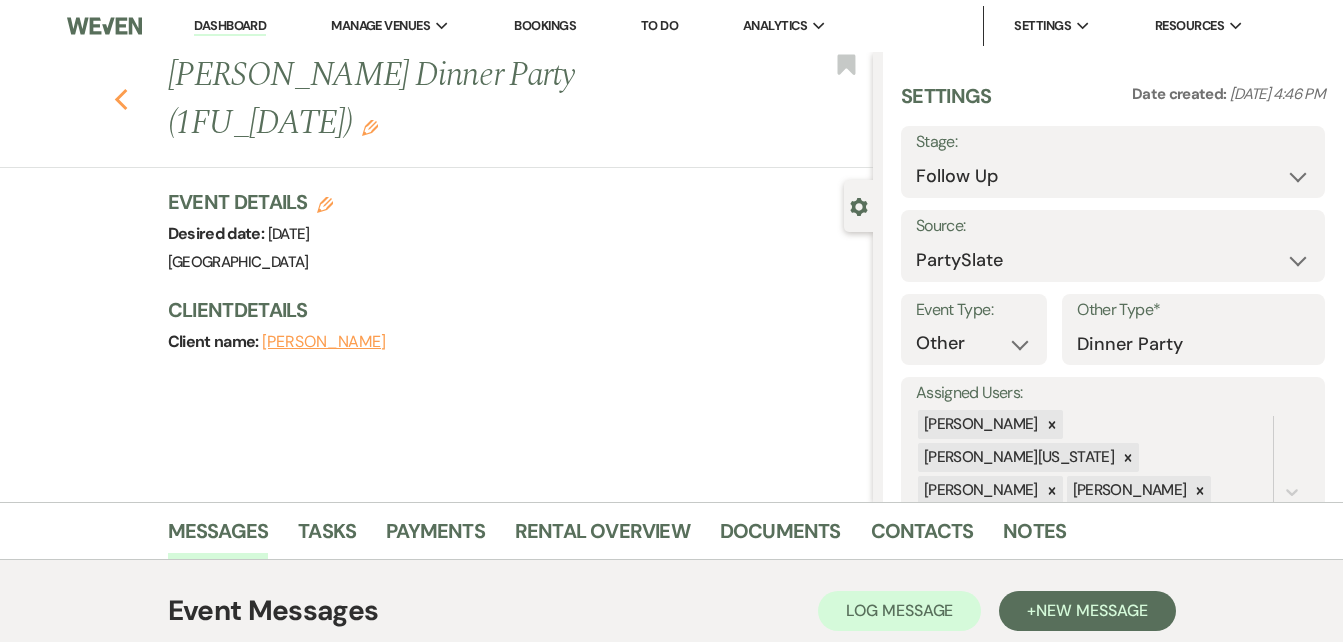 click on "Previous" 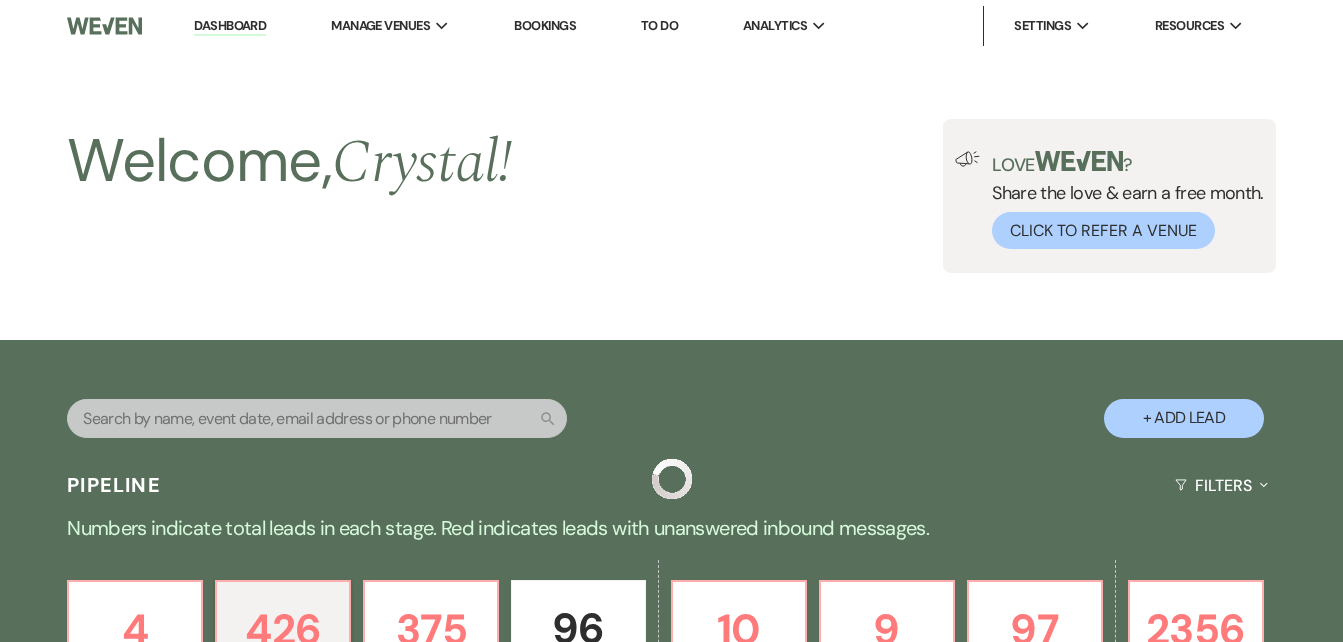 scroll, scrollTop: 791, scrollLeft: 0, axis: vertical 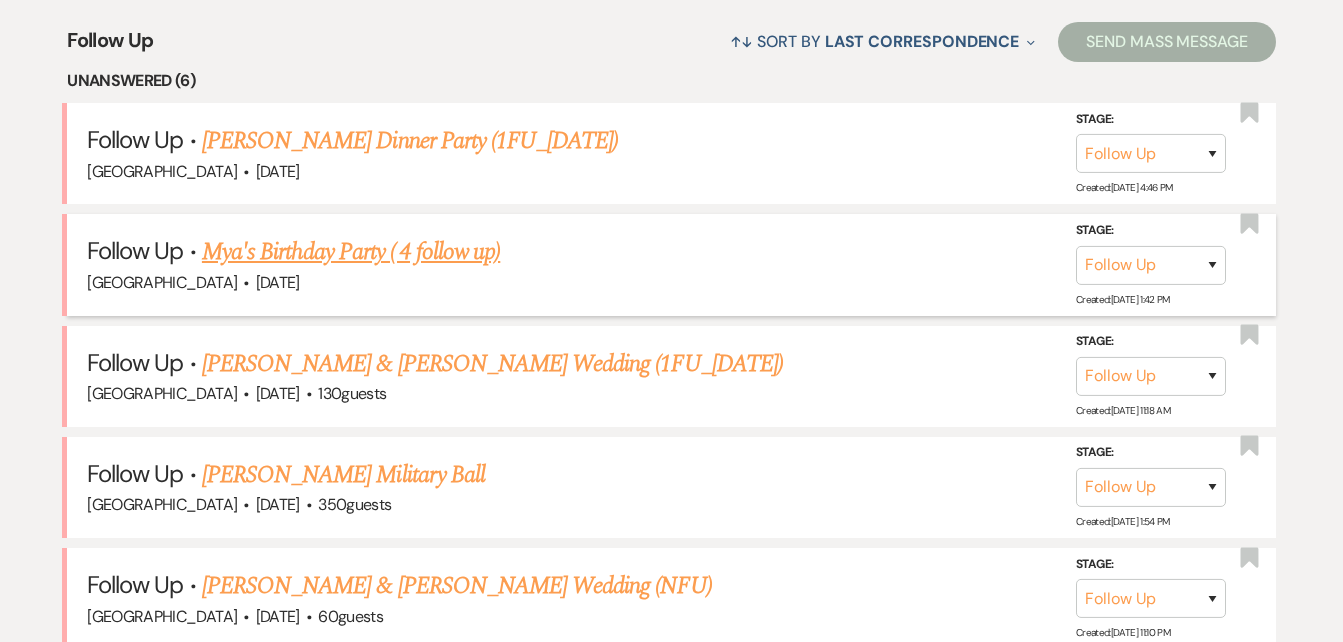 click on "Mya's Birthday Party ( 4 follow up)" at bounding box center [351, 252] 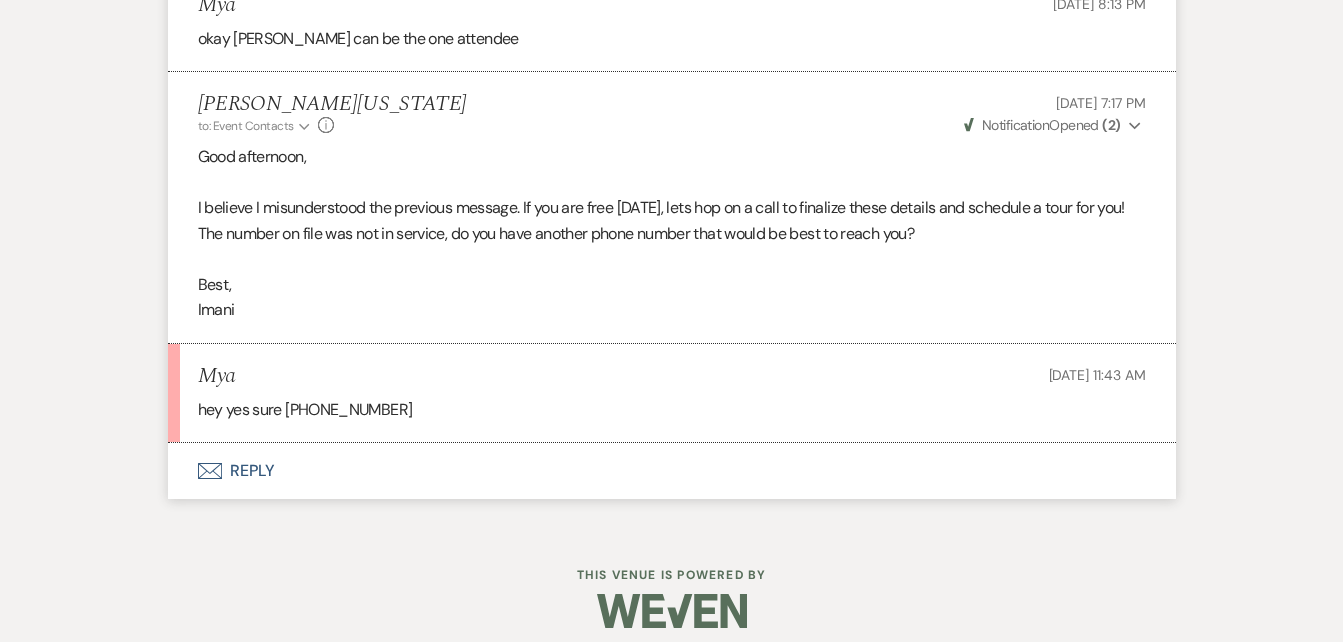 scroll, scrollTop: 2163, scrollLeft: 0, axis: vertical 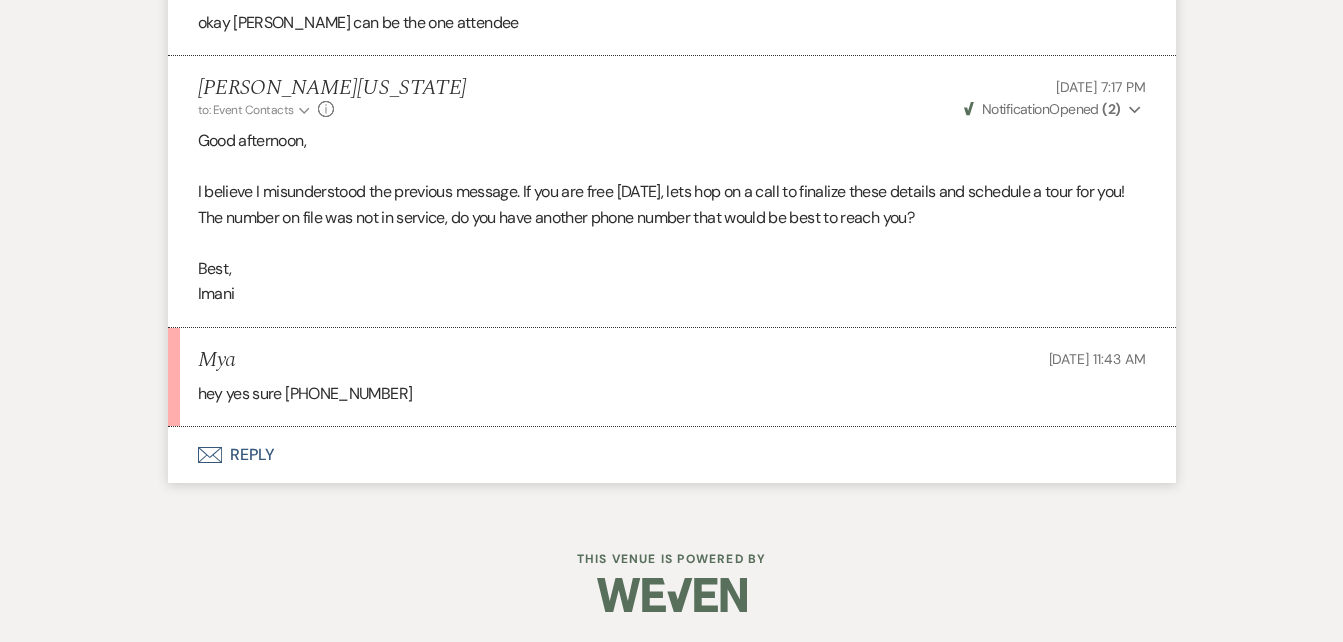 click on "Envelope Reply" at bounding box center [672, 455] 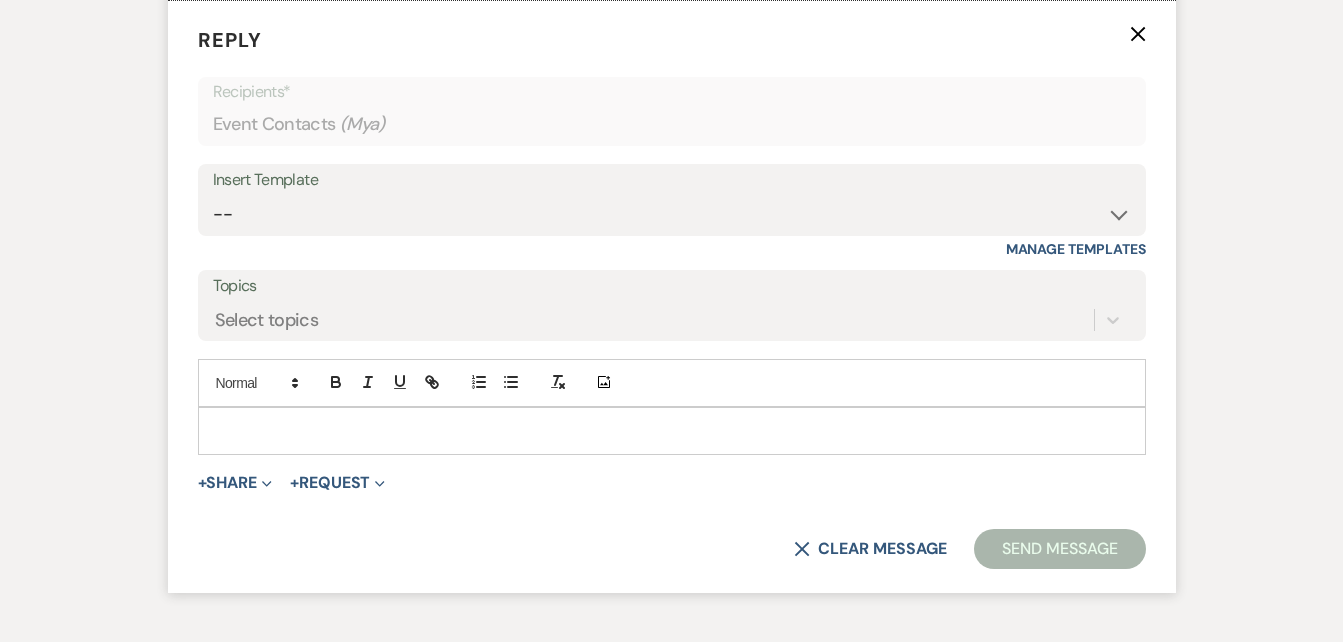 scroll, scrollTop: 2565, scrollLeft: 0, axis: vertical 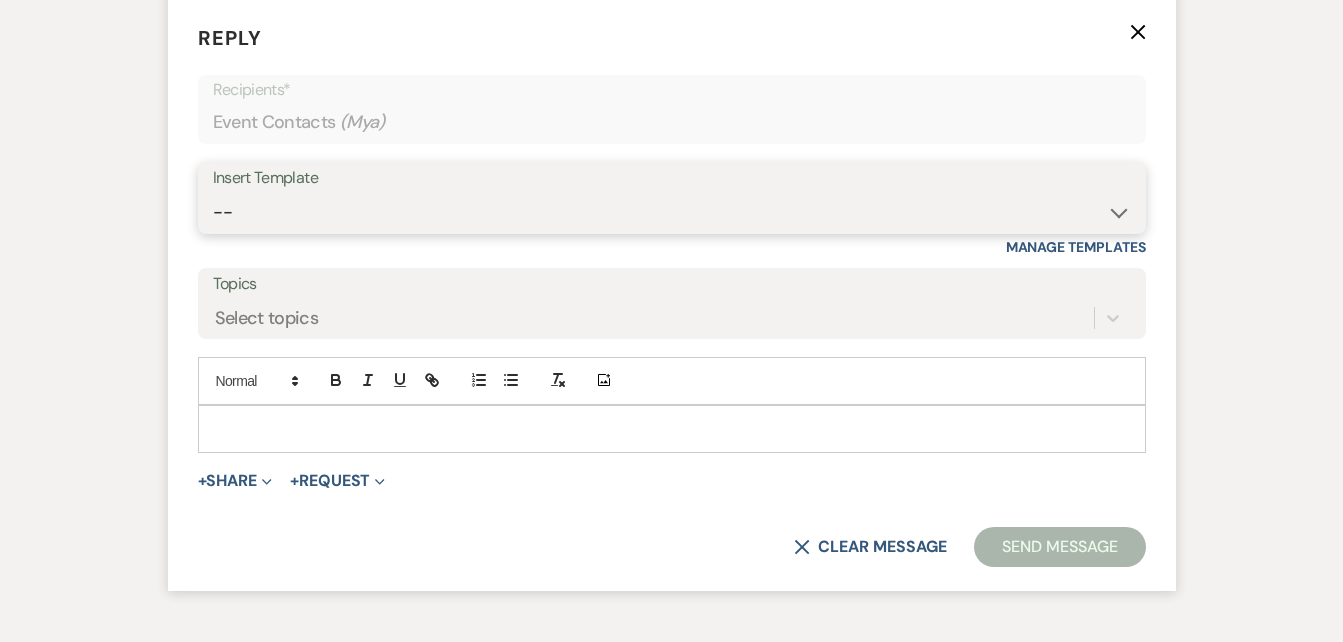 click on "-- Inquiry Follow Up Email #2  Contract Sending Template Payment Template Rental Fee Closing Inquiry - Email #3 Initial Inquiry Response Thank you for Touring Sorry We Missed You for Your Tour Personalized Quote NON-WEDDING - BALLROOM ADD-ON'S Quote Template Personalized Quote- WEDDING EDITION Questionnaire QUOTE FOLLOW UP #1 Blank- Imani Signature  Final Inquiry Email QUOTE FOLLOW UP #2 Weven Planning Portal Introduction (Booked Events) Security Deposit Payment Template  Special Pricing Late Payment  No Trailrides Date Unavailable  Event Coordinator Information May Specials  BOUTIQUE WEDDINGS  Photoshoot Package" at bounding box center [672, 212] 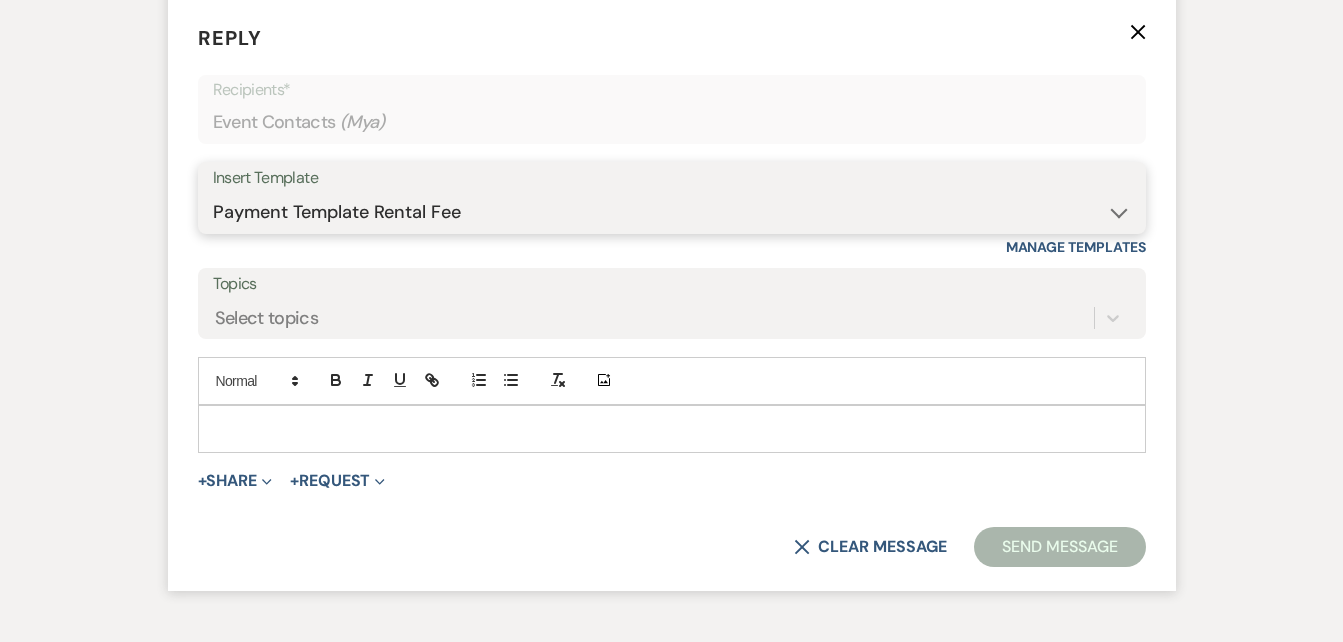 click on "-- Inquiry Follow Up Email #2  Contract Sending Template Payment Template Rental Fee Closing Inquiry - Email #3 Initial Inquiry Response Thank you for Touring Sorry We Missed You for Your Tour Personalized Quote NON-WEDDING - BALLROOM ADD-ON'S Quote Template Personalized Quote- WEDDING EDITION Questionnaire QUOTE FOLLOW UP #1 Blank- Imani Signature  Final Inquiry Email QUOTE FOLLOW UP #2 Weven Planning Portal Introduction (Booked Events) Security Deposit Payment Template  Special Pricing Late Payment  No Trailrides Date Unavailable  Event Coordinator Information May Specials  BOUTIQUE WEDDINGS  Photoshoot Package" at bounding box center [672, 212] 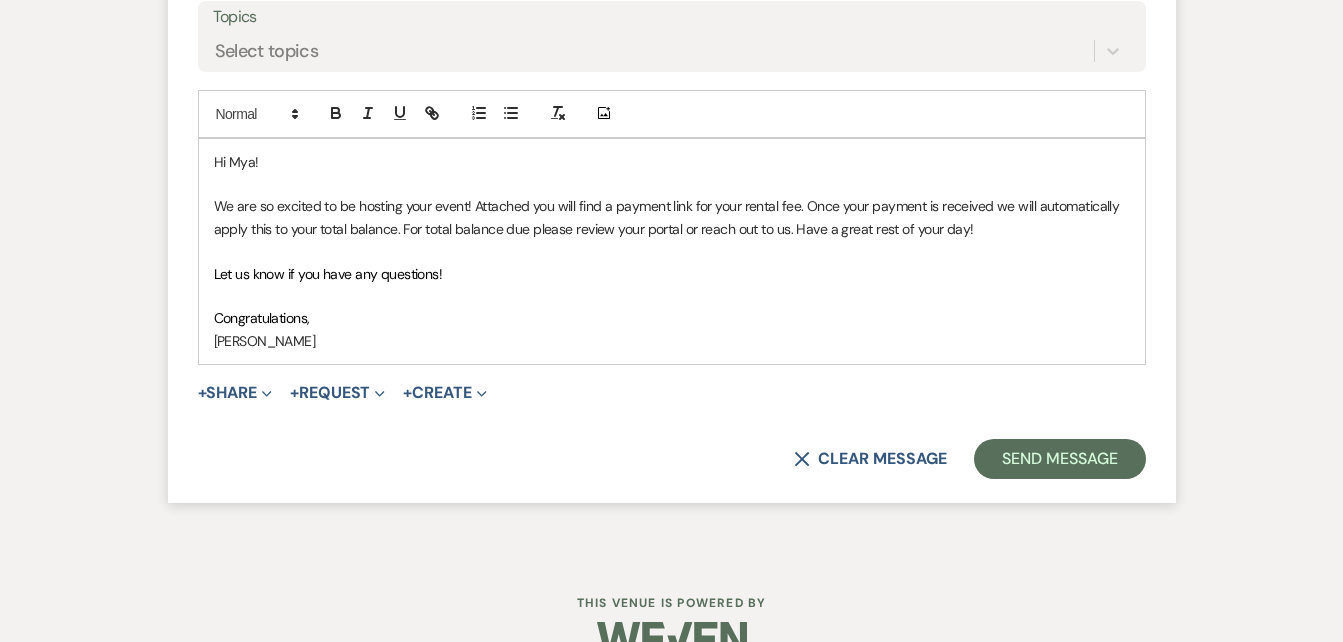 scroll, scrollTop: 2827, scrollLeft: 0, axis: vertical 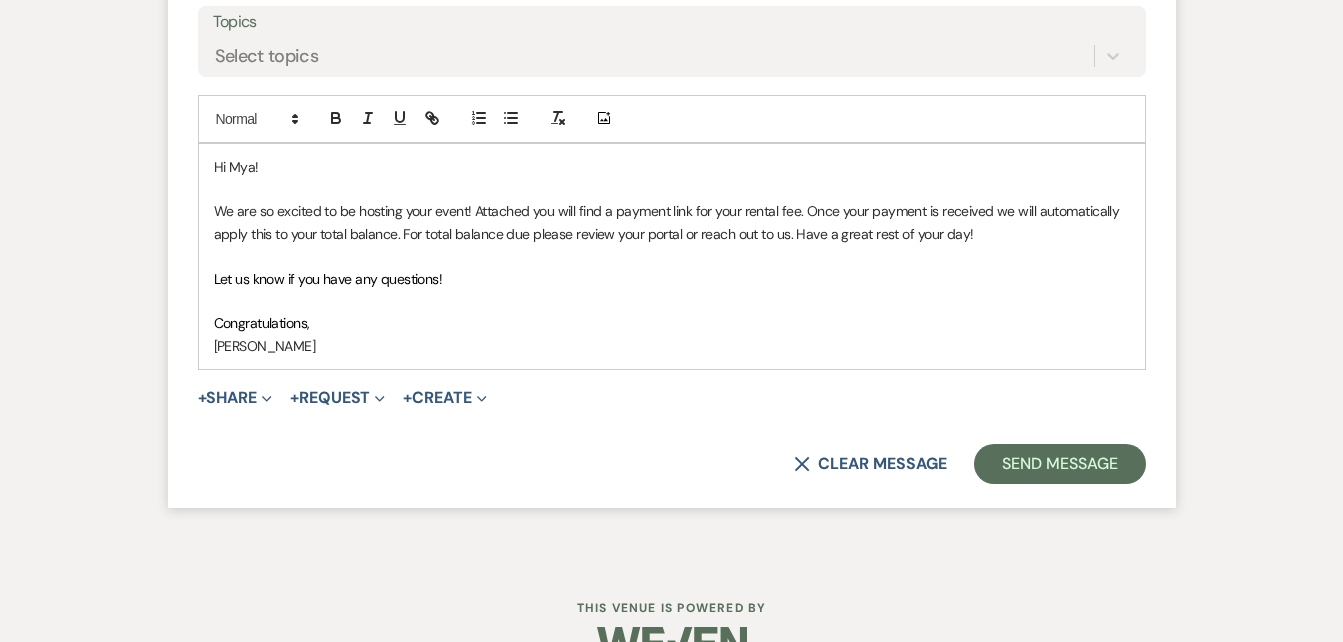 click on "X  Clear message Send Message" at bounding box center (672, 464) 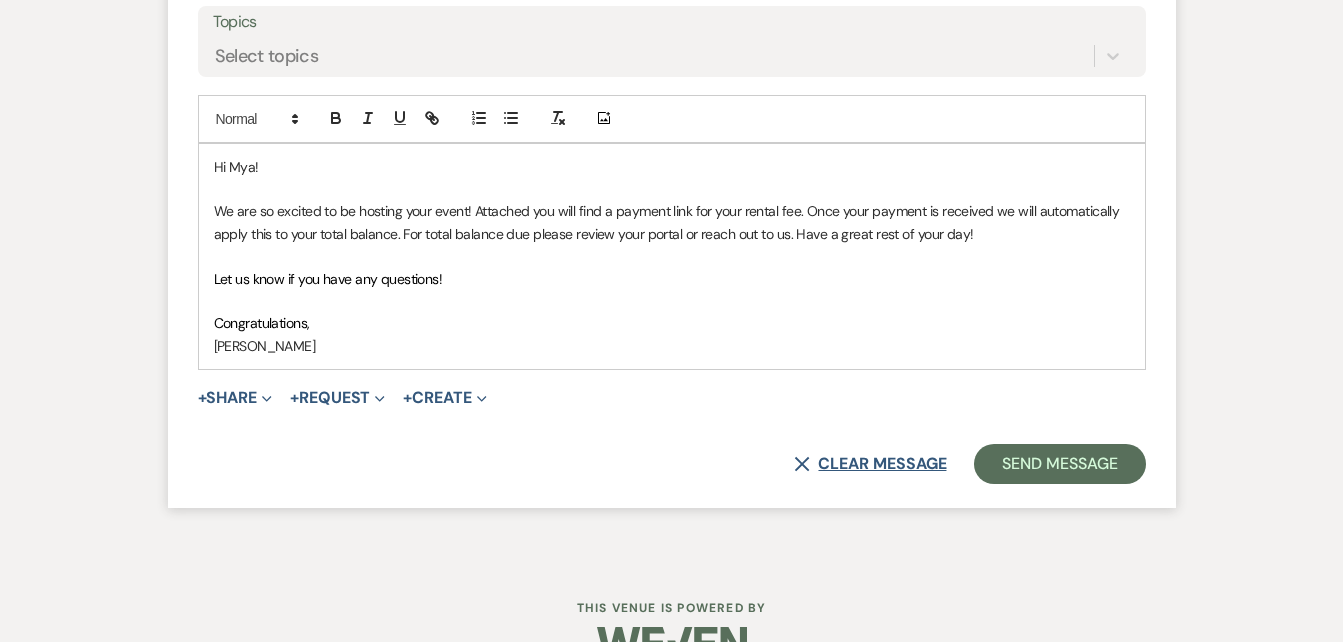 click on "X" 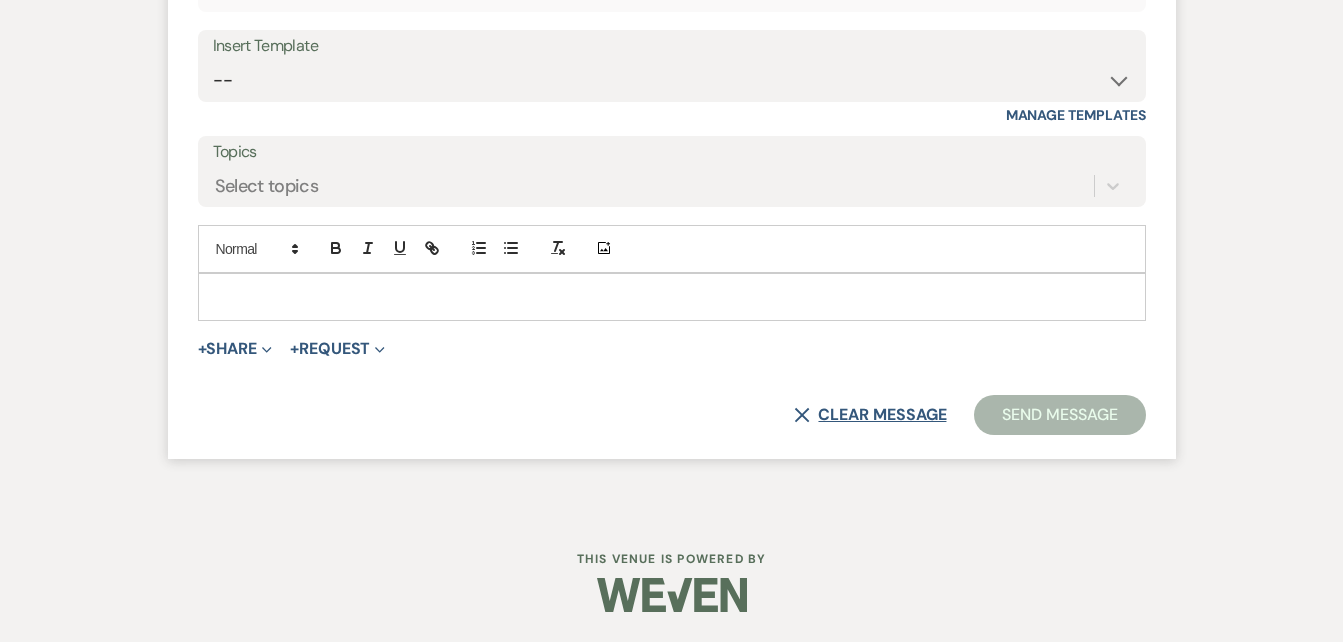 click 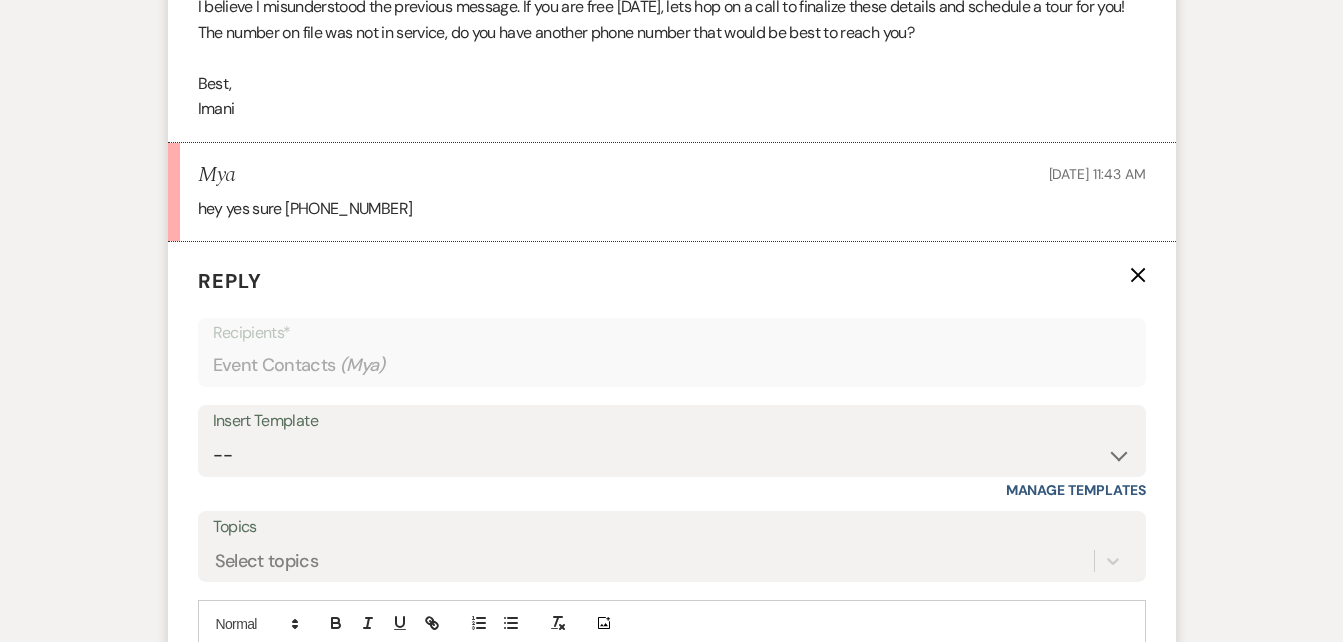 scroll, scrollTop: 2325, scrollLeft: 0, axis: vertical 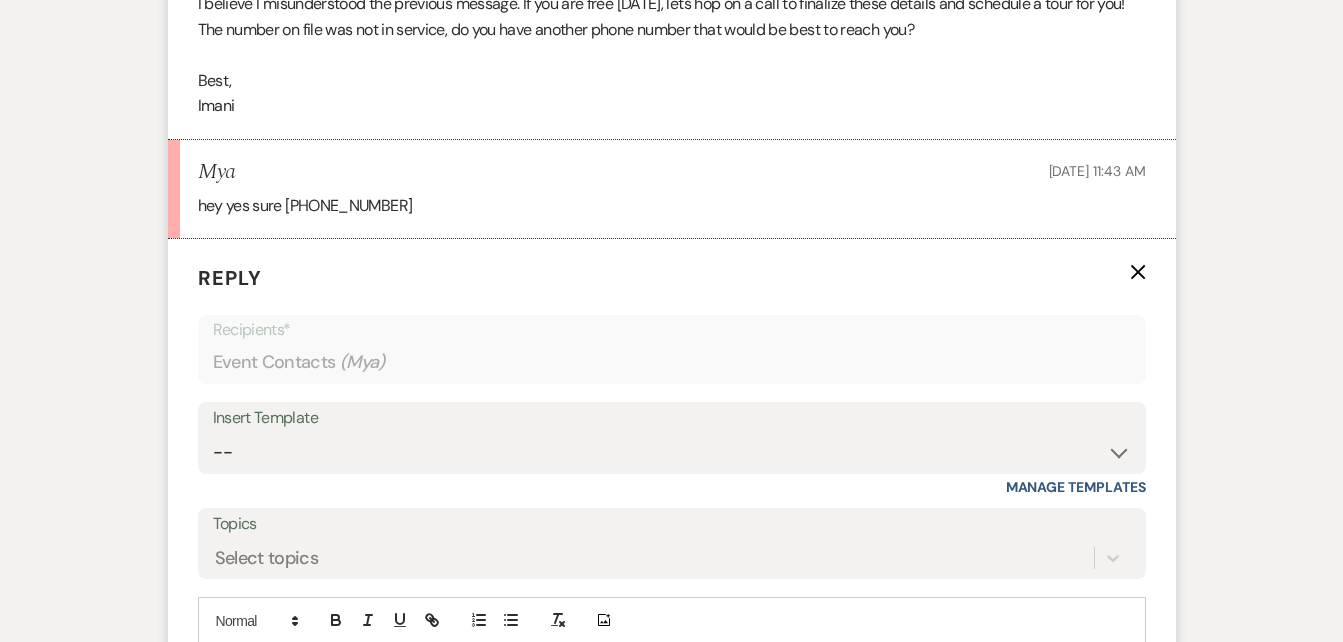 click on "X" 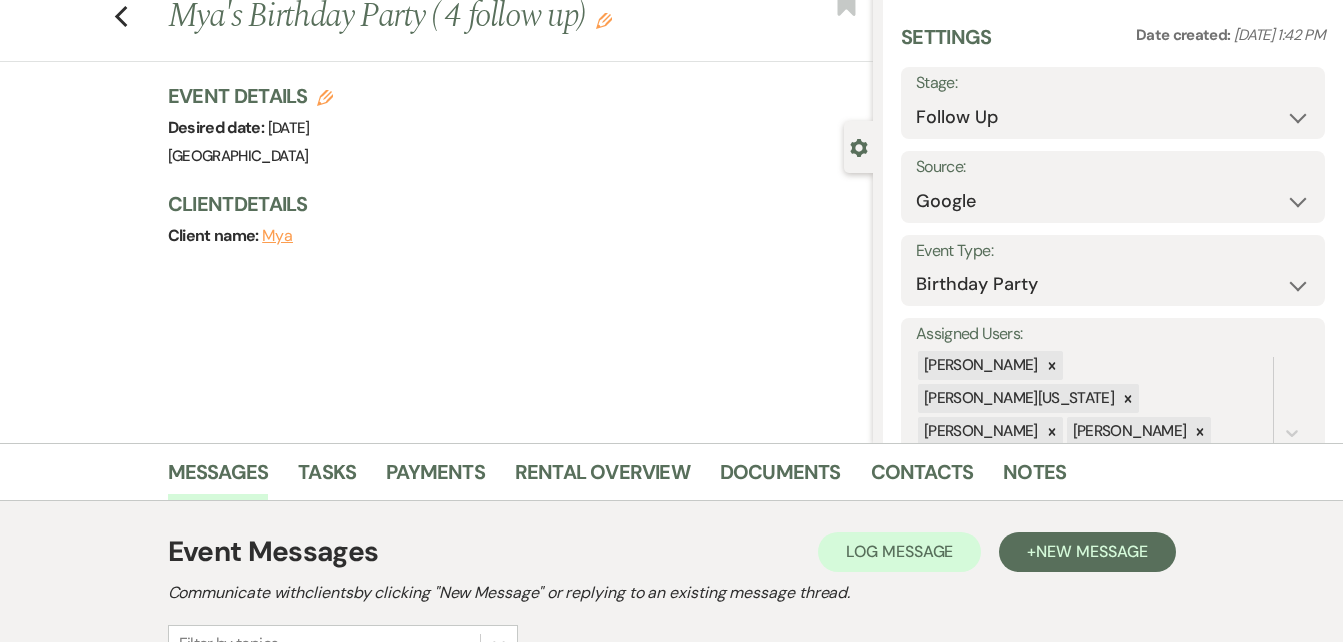 scroll, scrollTop: 0, scrollLeft: 0, axis: both 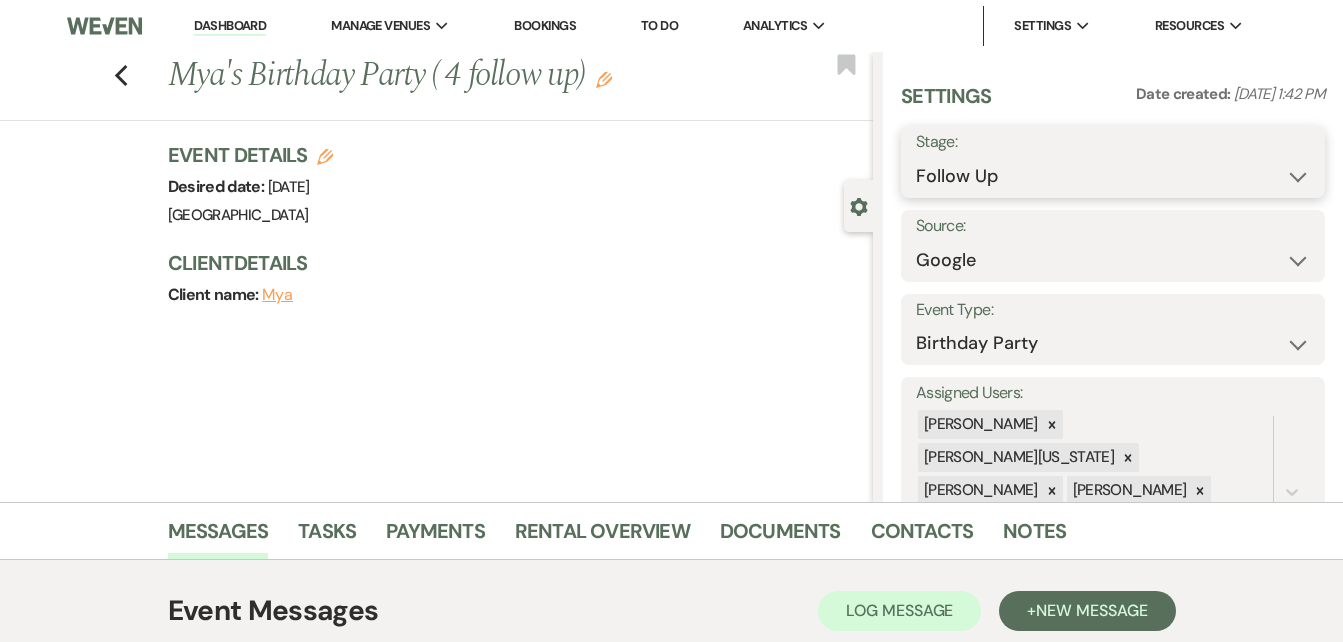 click on "Inquiry Follow Up Tour Requested Tour Confirmed Toured Proposal Sent Booked Lost" at bounding box center [1113, 176] 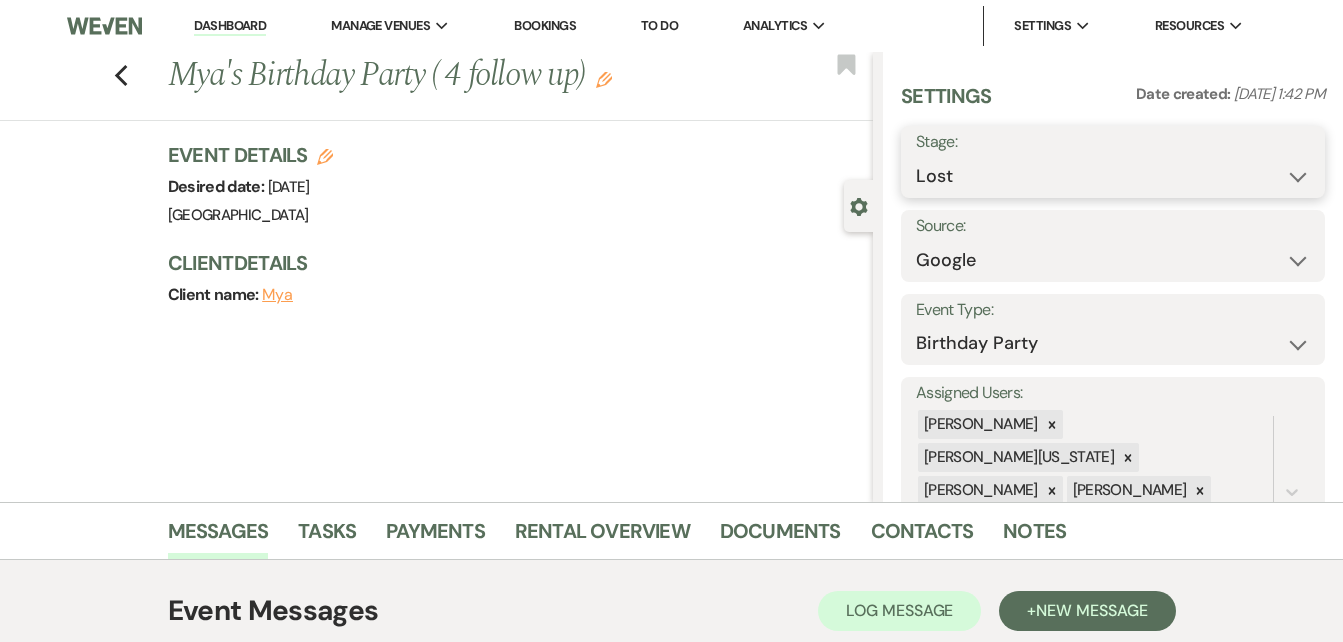 click on "Inquiry Follow Up Tour Requested Tour Confirmed Toured Proposal Sent Booked Lost" at bounding box center (1113, 176) 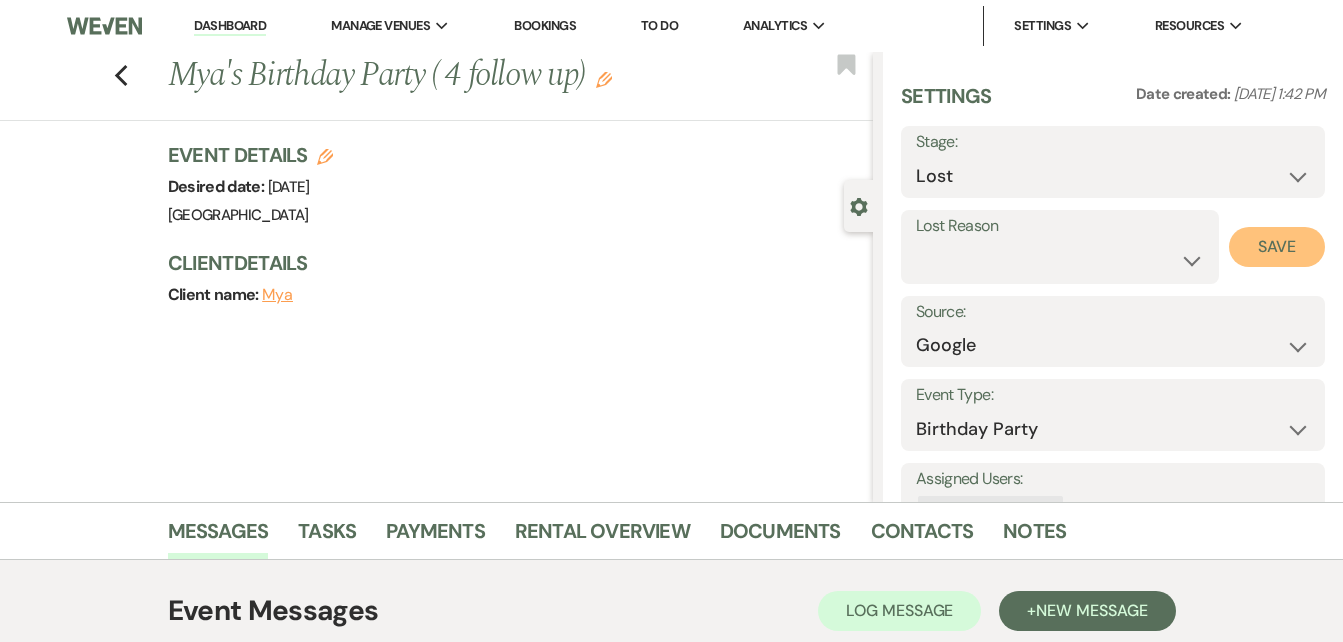click on "Save" at bounding box center [1277, 247] 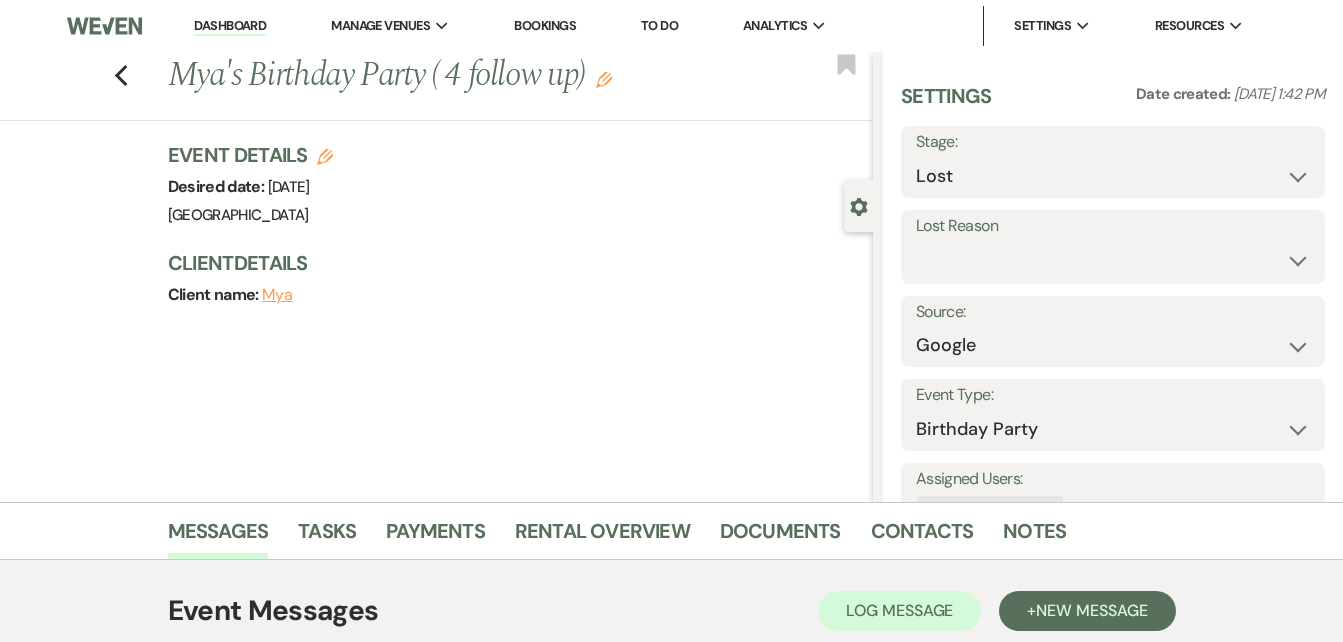 click on "Edit" 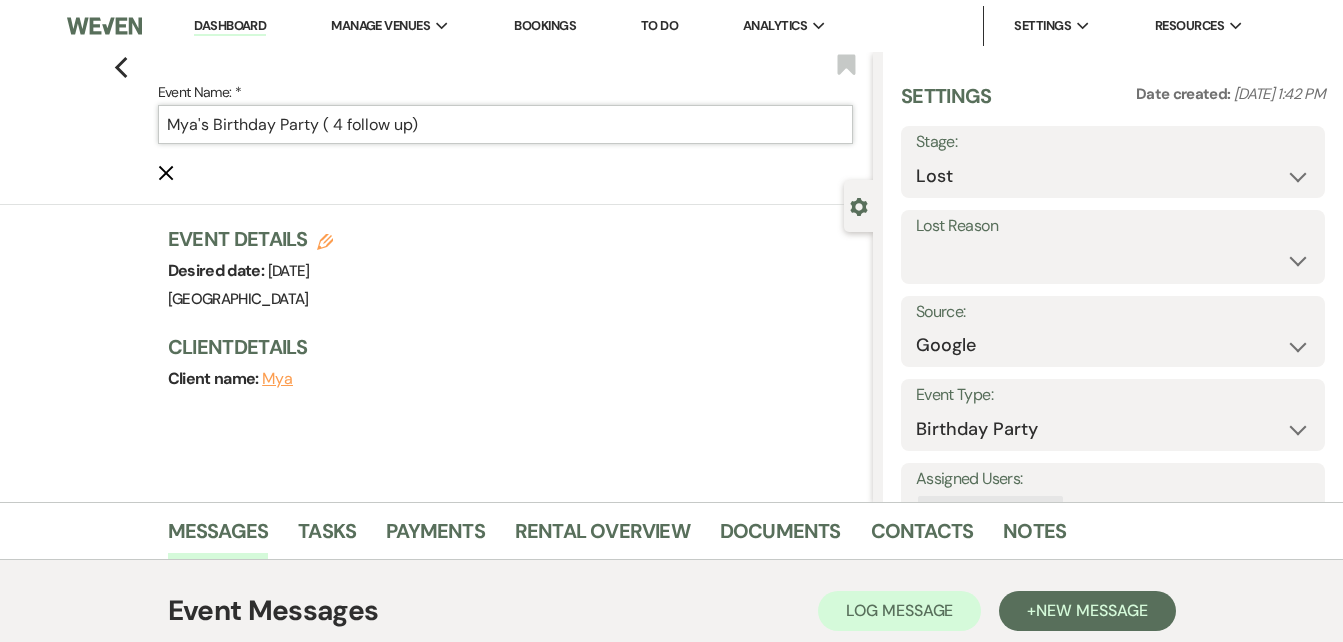 click on "Mya's Birthday Party ( 4 follow up)" at bounding box center [505, 124] 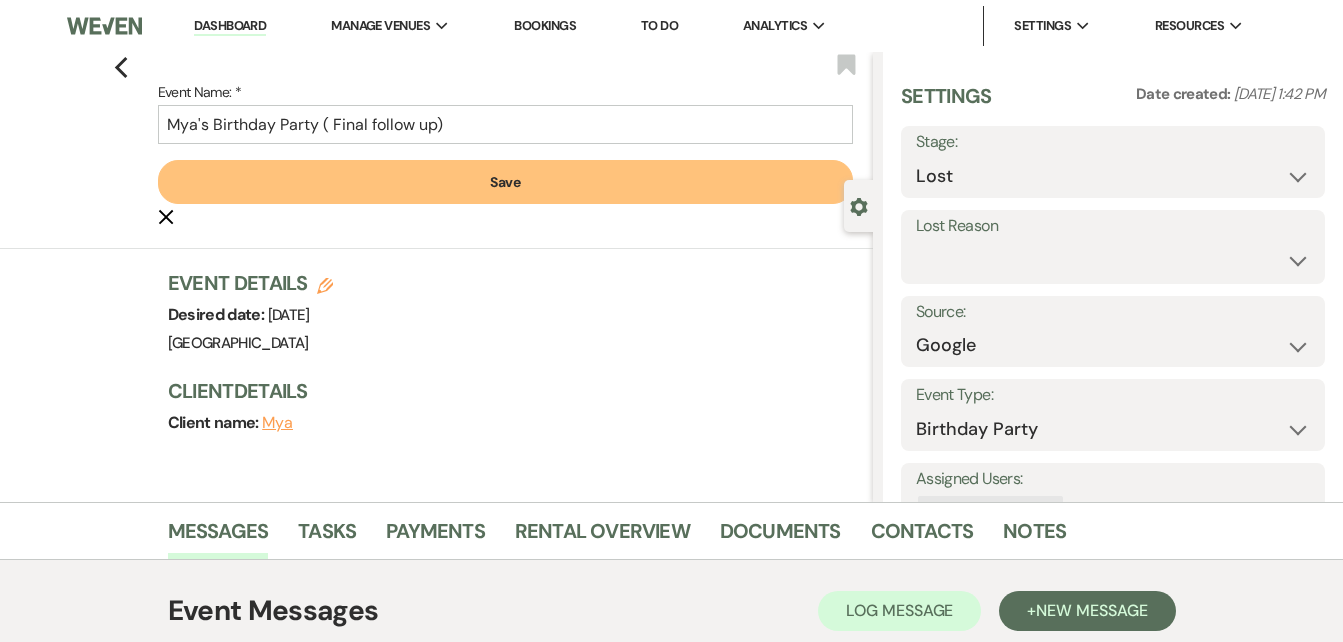 click on "Save" at bounding box center (505, 182) 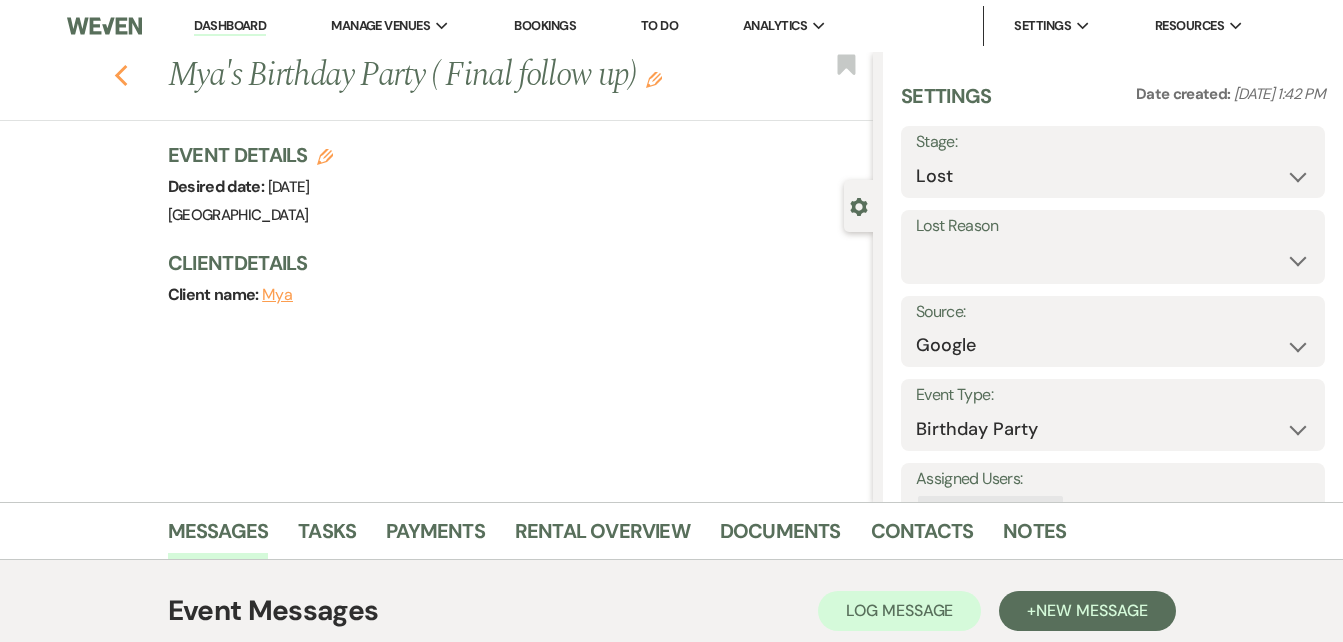 click on "Previous" 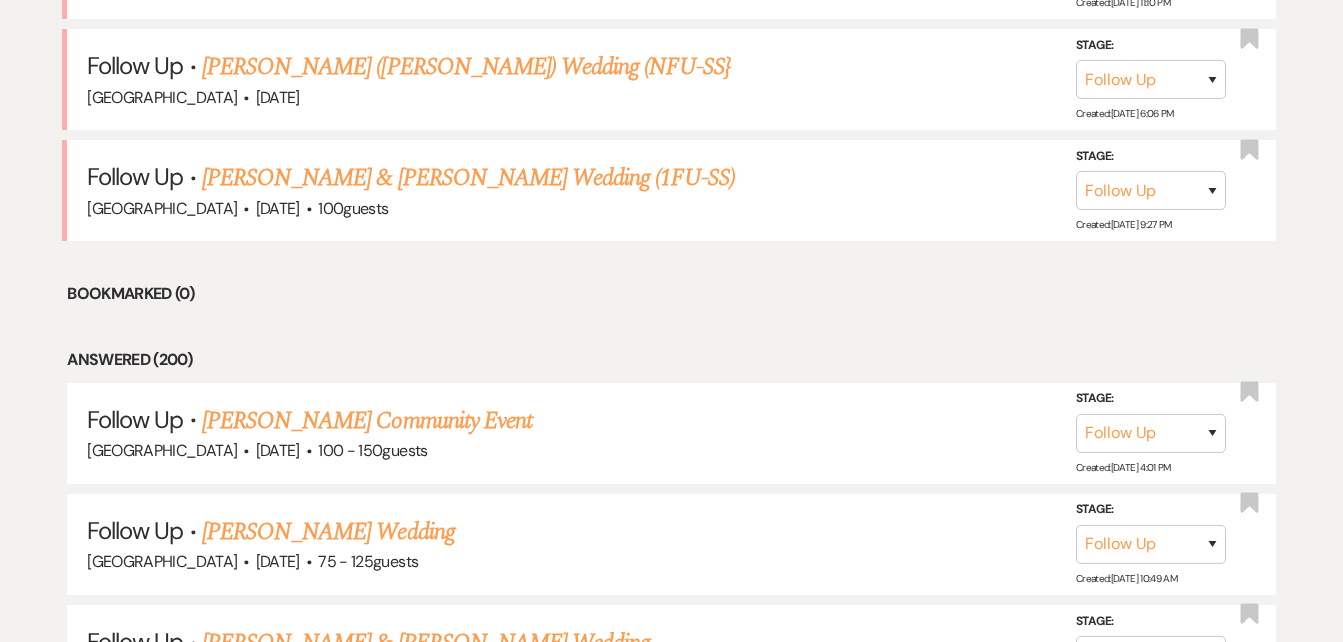 scroll, scrollTop: 1309, scrollLeft: 0, axis: vertical 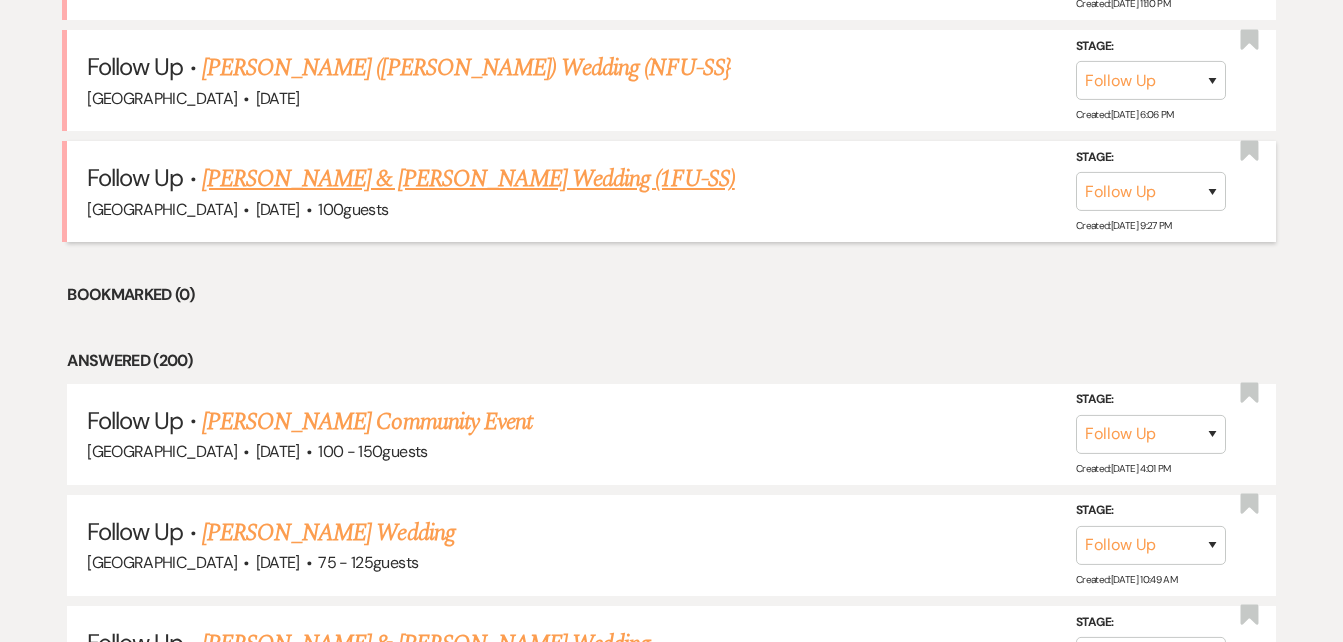 click on "[PERSON_NAME] & [PERSON_NAME] Wedding (1FU-SS)" at bounding box center (468, 179) 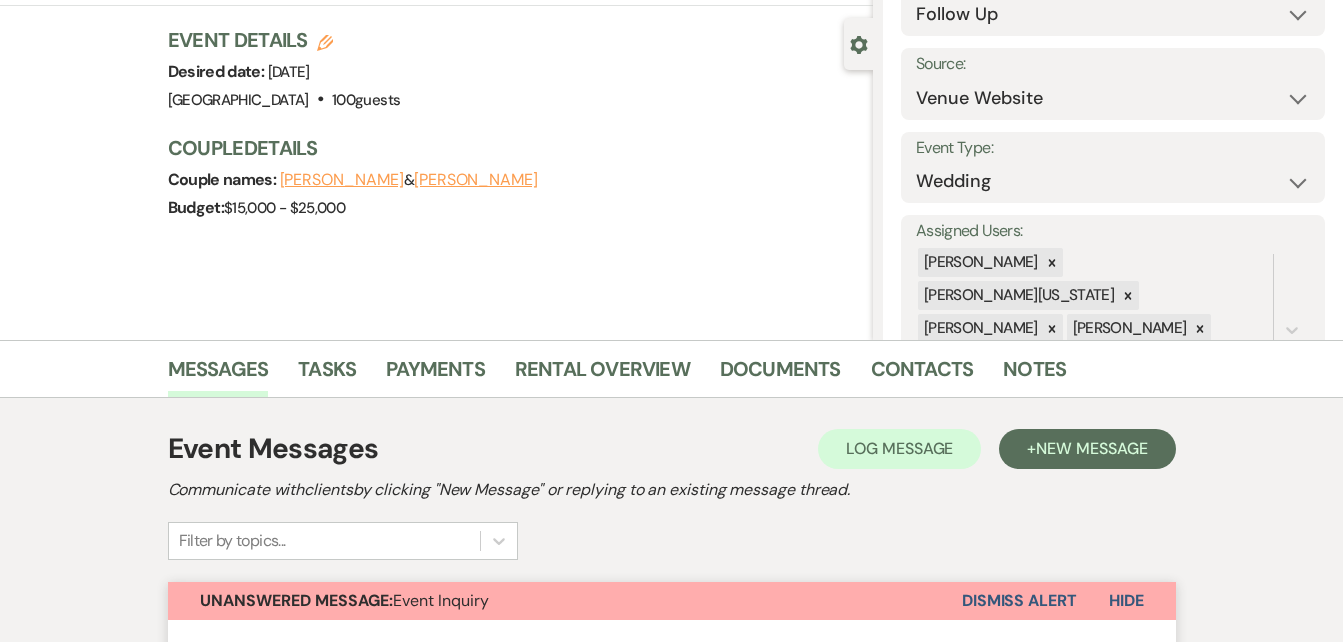 scroll, scrollTop: 163, scrollLeft: 0, axis: vertical 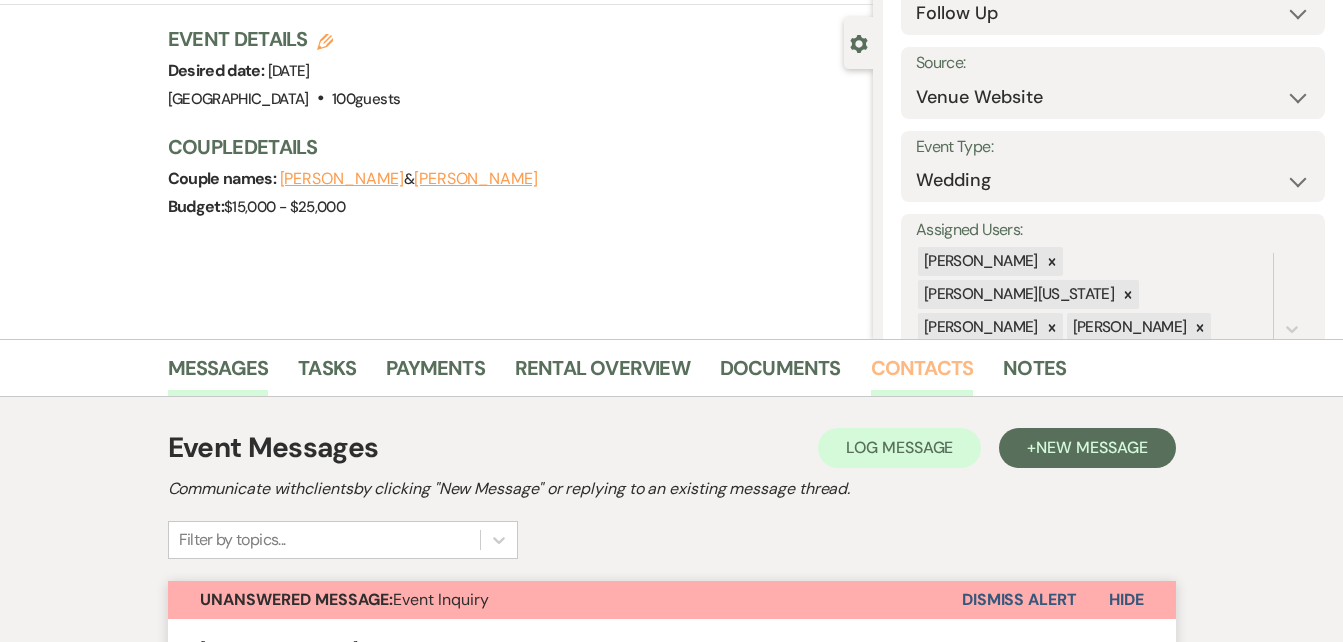 click on "Contacts" at bounding box center (922, 374) 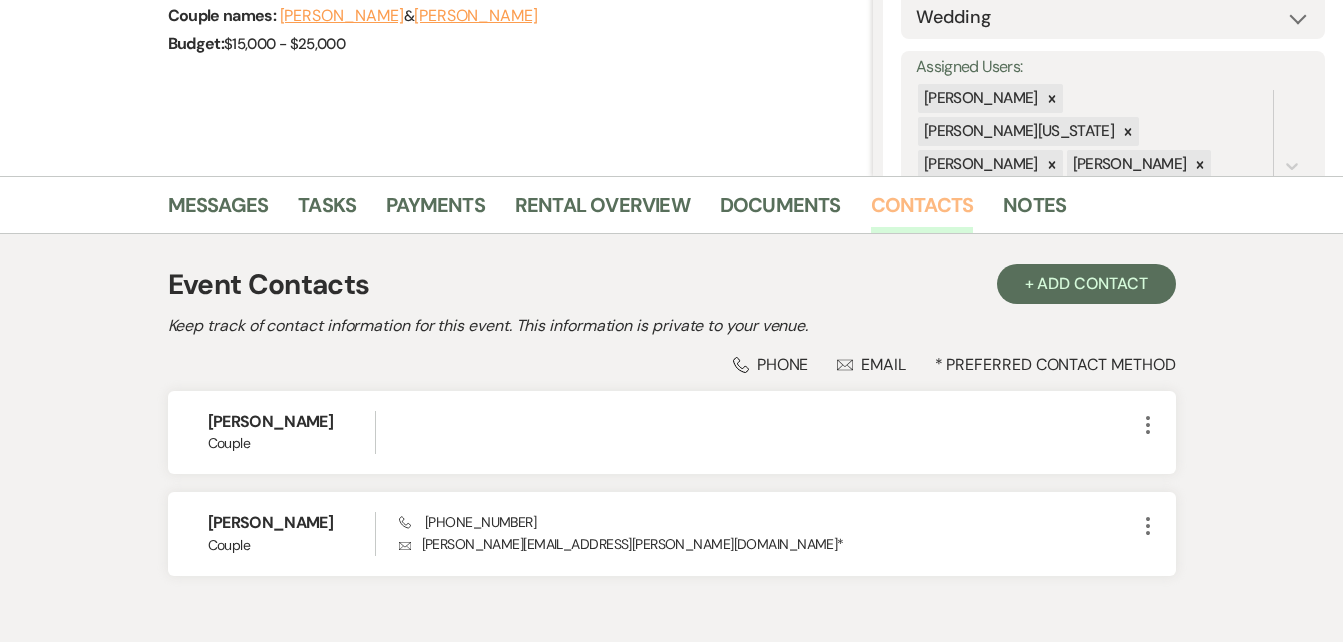 scroll, scrollTop: 437, scrollLeft: 0, axis: vertical 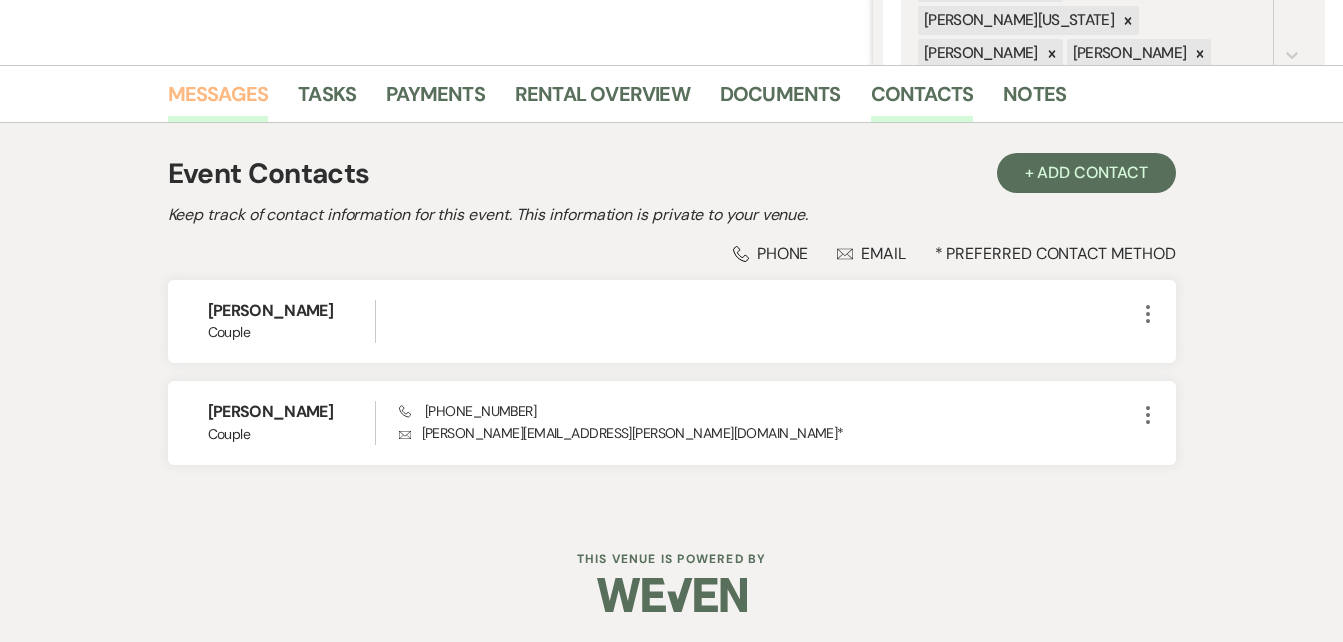 click on "Messages" at bounding box center (218, 100) 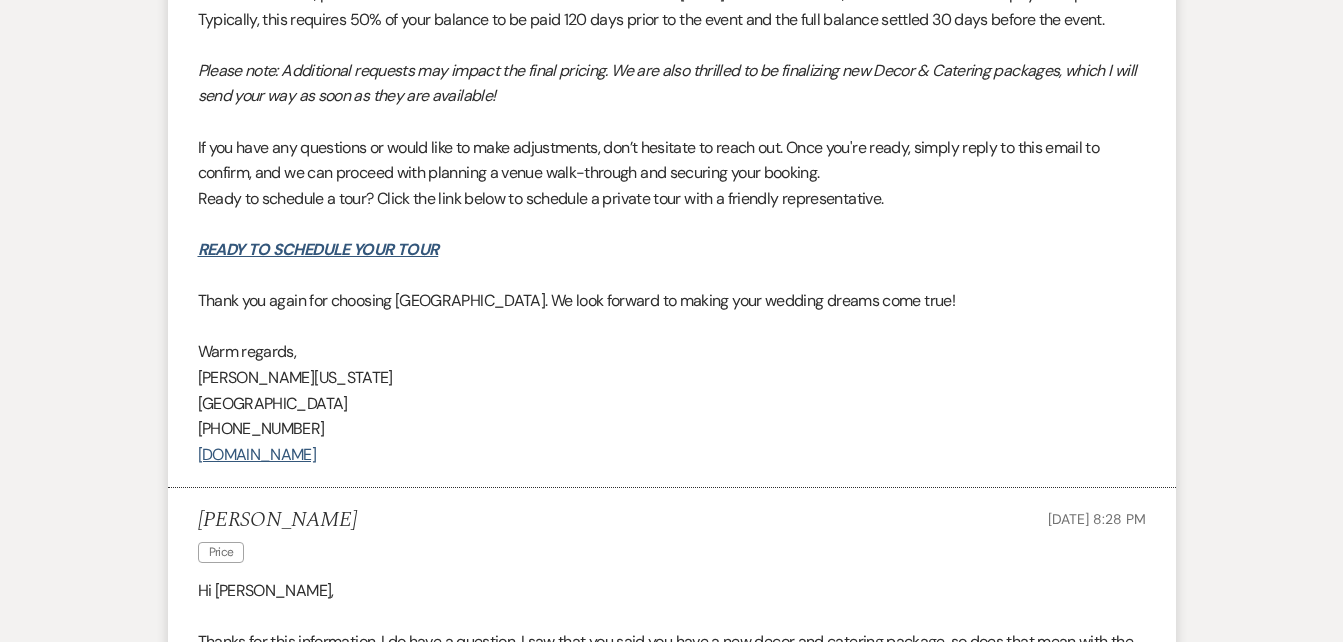 scroll, scrollTop: 3341, scrollLeft: 0, axis: vertical 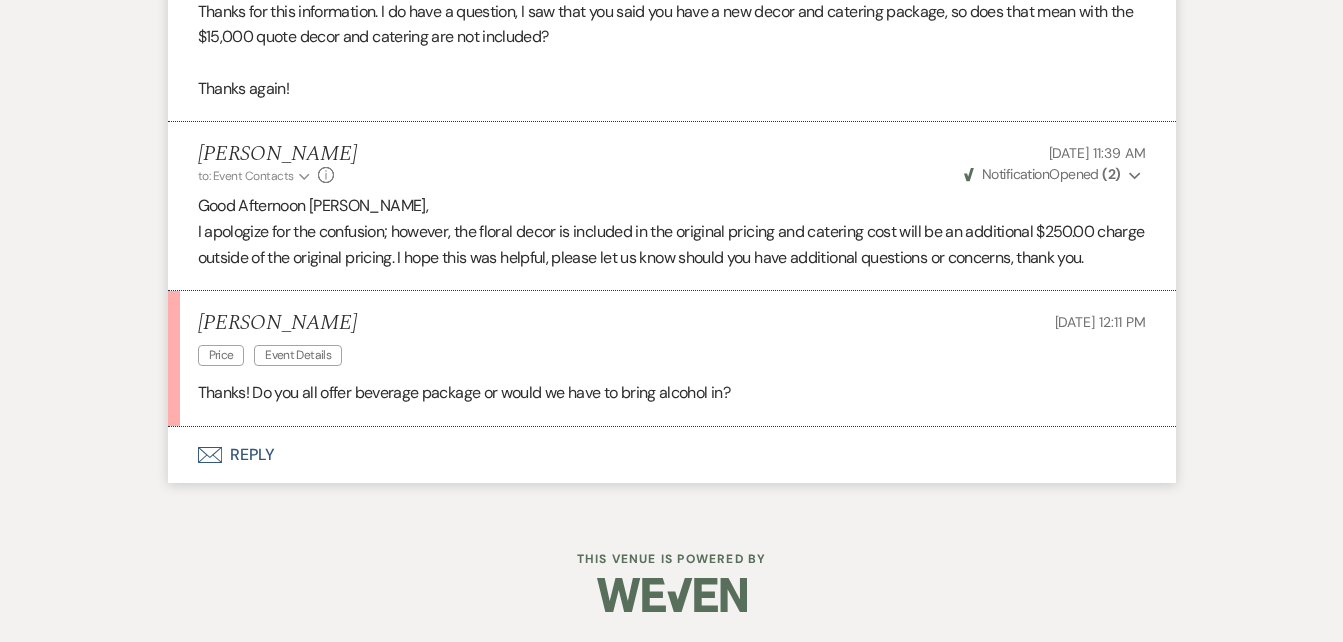 click on "Envelope Reply" at bounding box center (672, 455) 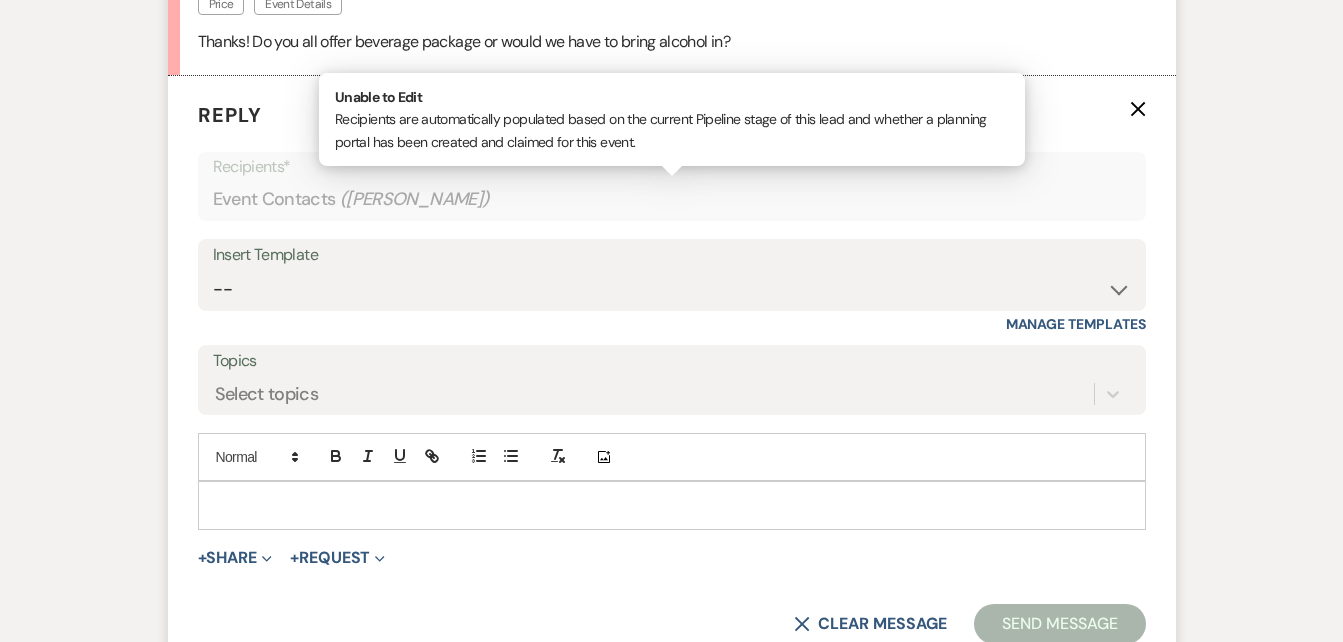 scroll, scrollTop: 3744, scrollLeft: 0, axis: vertical 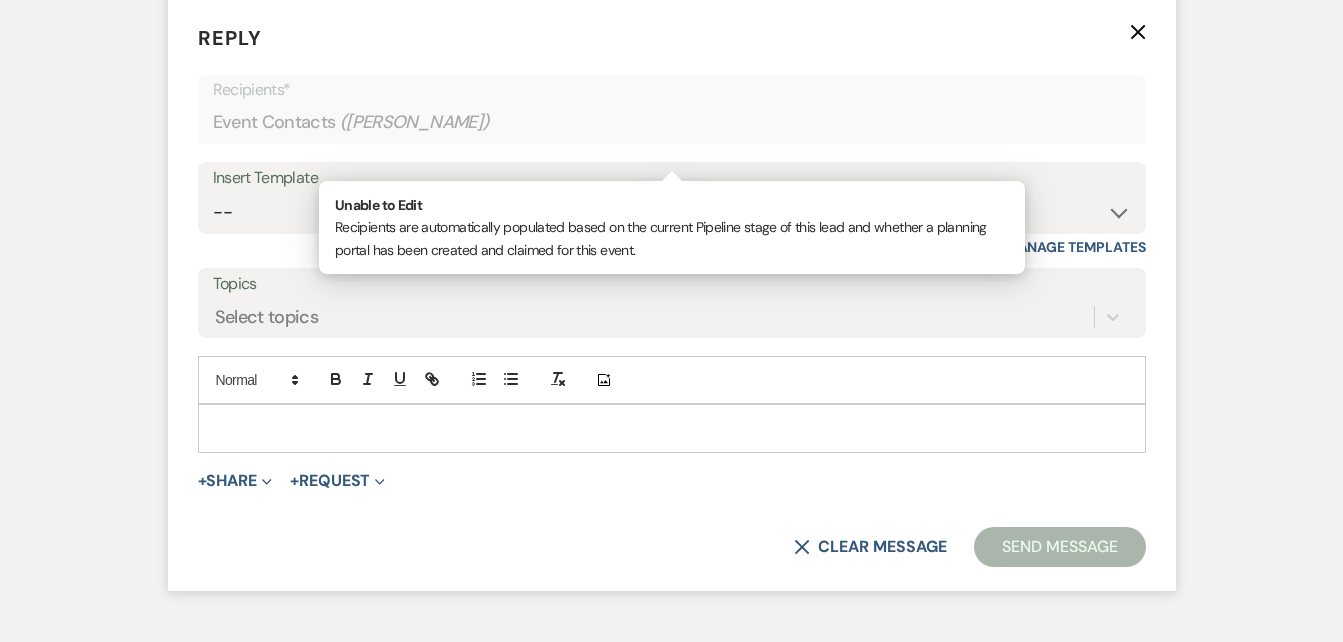 click at bounding box center [672, 428] 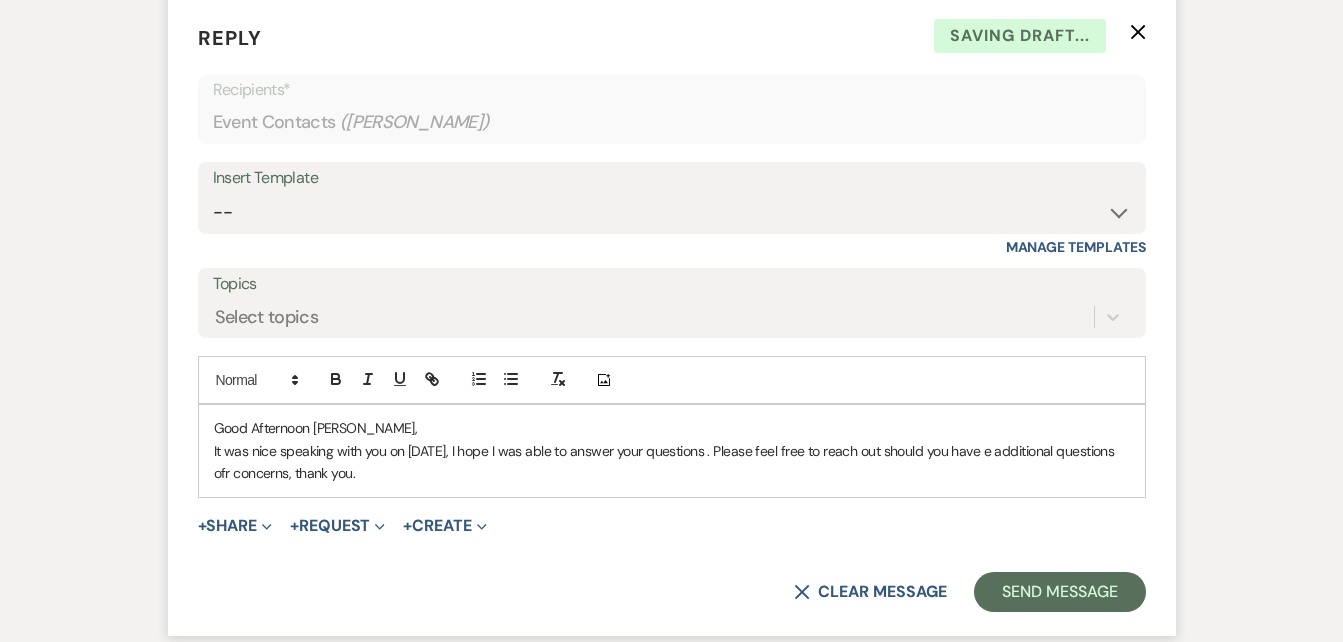 click on "It was nice speaking with you on today, I hope I was able to answer your questions . Please feel free to reach out should you have e additional questions ofr concerns, thank you." at bounding box center [672, 462] 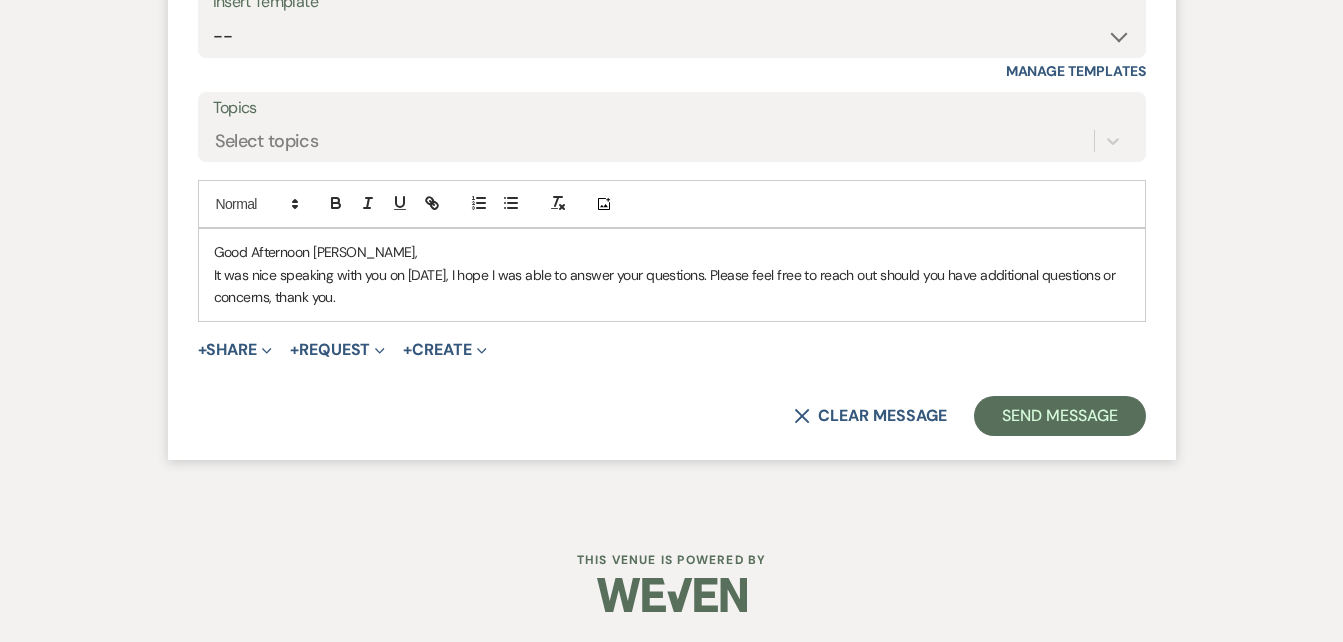 scroll, scrollTop: 3946, scrollLeft: 0, axis: vertical 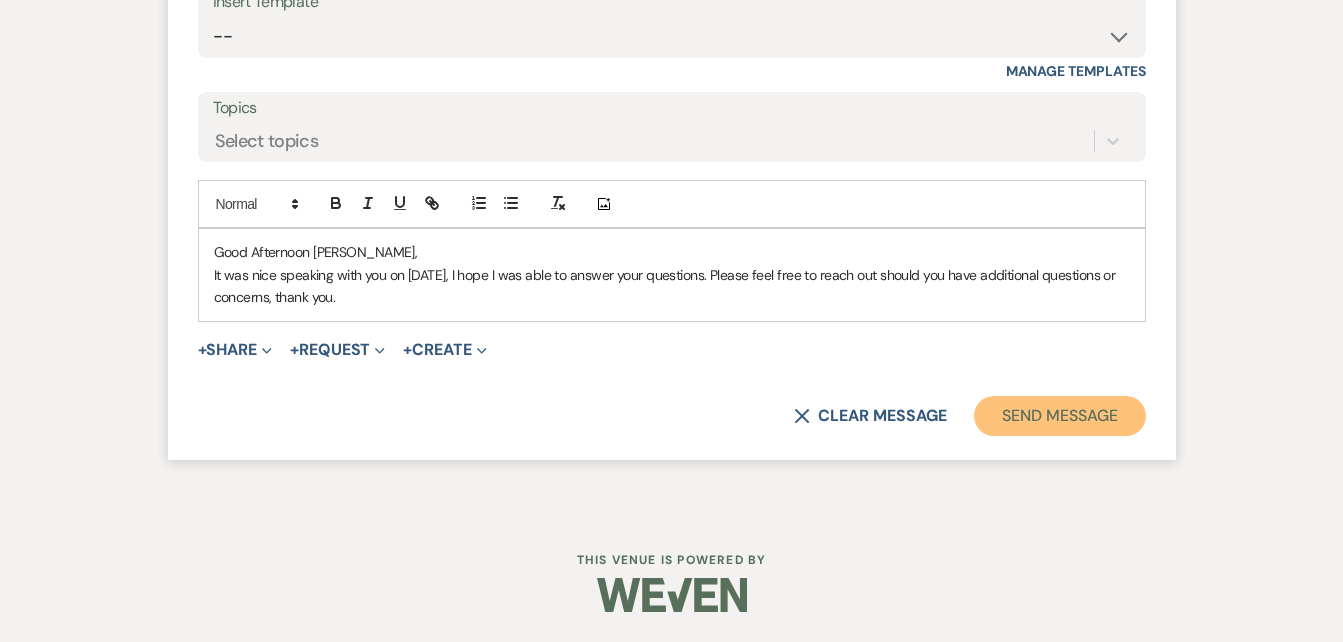 click on "Send Message" at bounding box center (1059, 416) 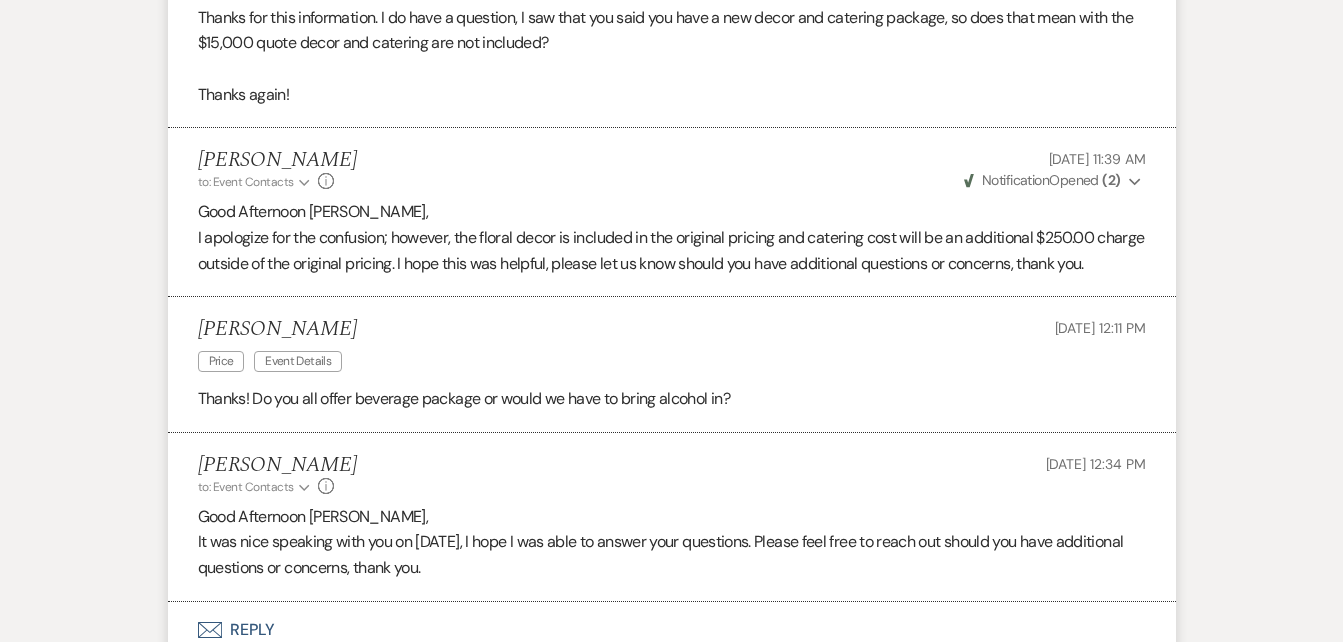 scroll, scrollTop: 3309, scrollLeft: 0, axis: vertical 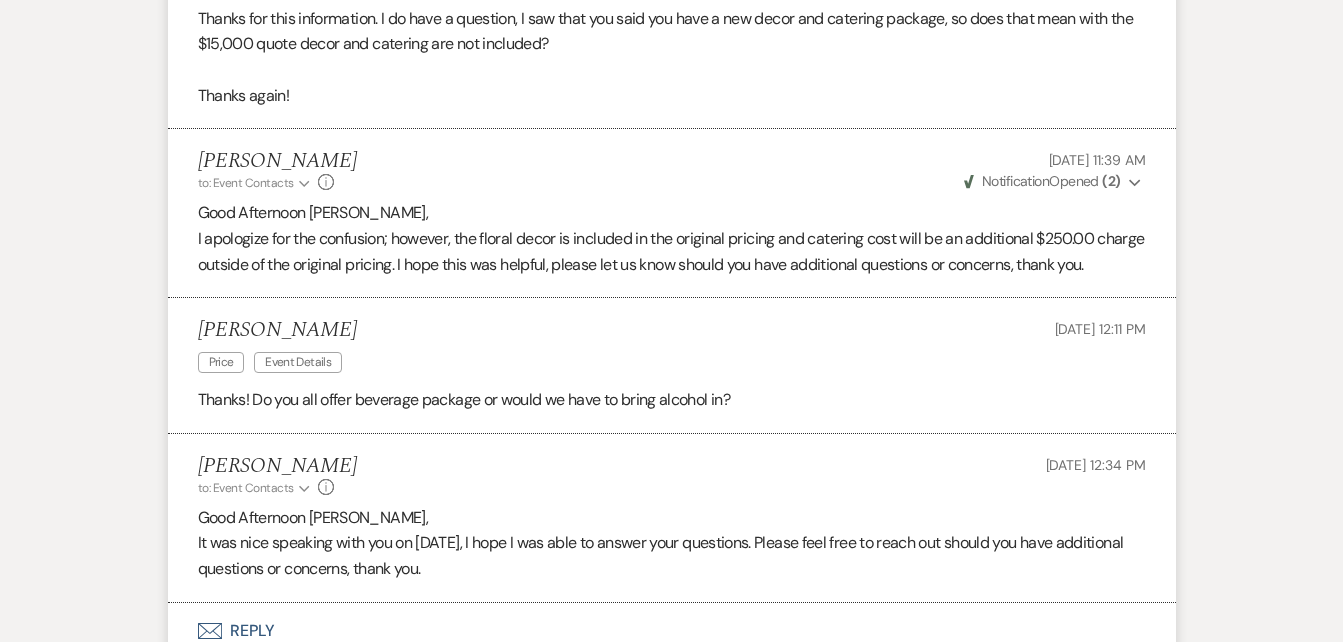 click on "Thanks! Do you all offer beverage package or would we have to bring alcohol in?" at bounding box center [672, 400] 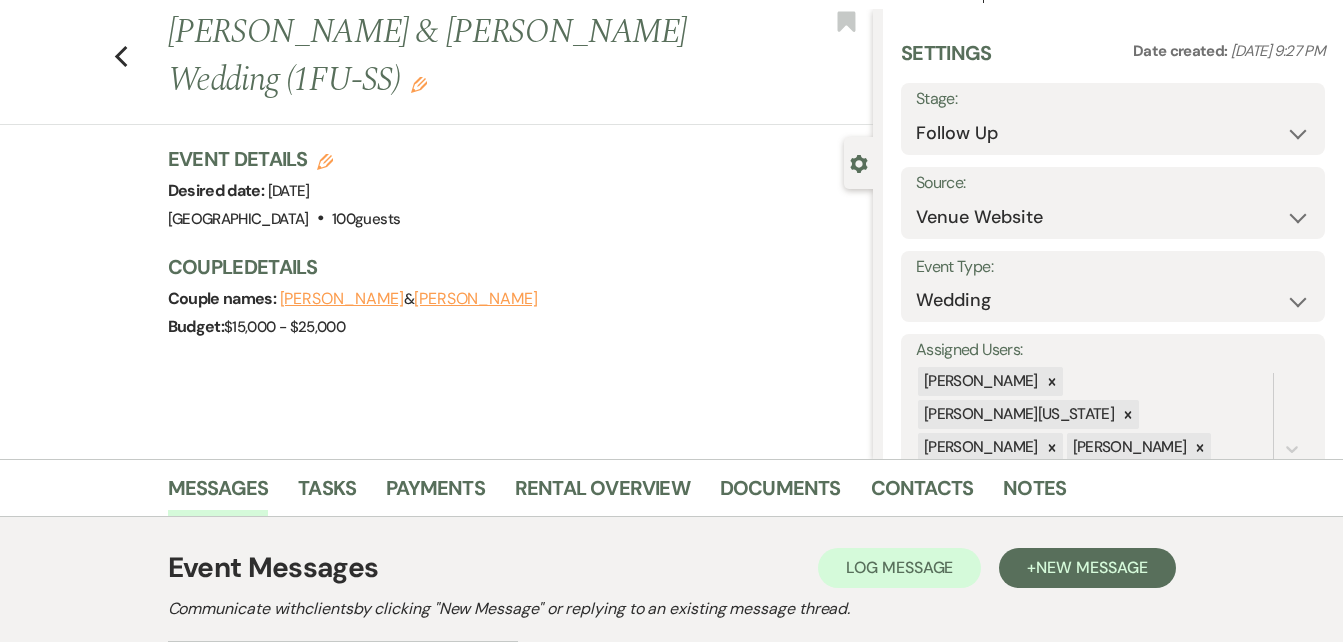 scroll, scrollTop: 11, scrollLeft: 0, axis: vertical 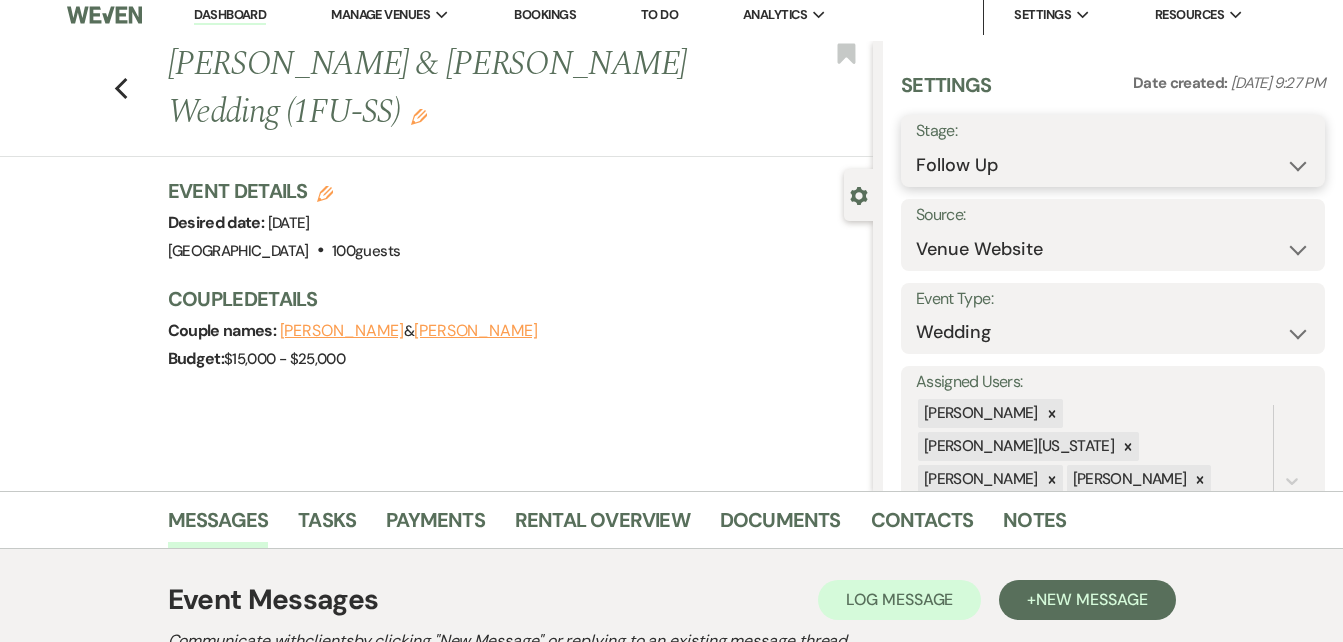 click on "Inquiry Follow Up Tour Requested Tour Confirmed Toured Proposal Sent Booked Lost" at bounding box center (1113, 165) 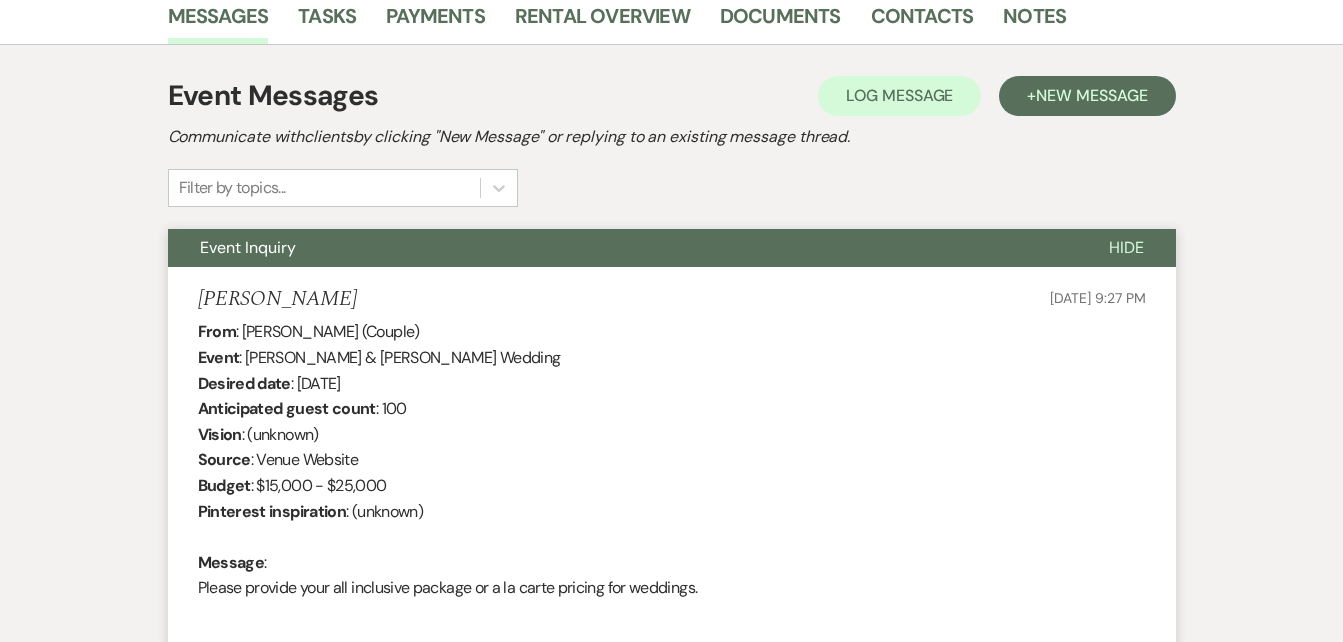 scroll, scrollTop: 516, scrollLeft: 0, axis: vertical 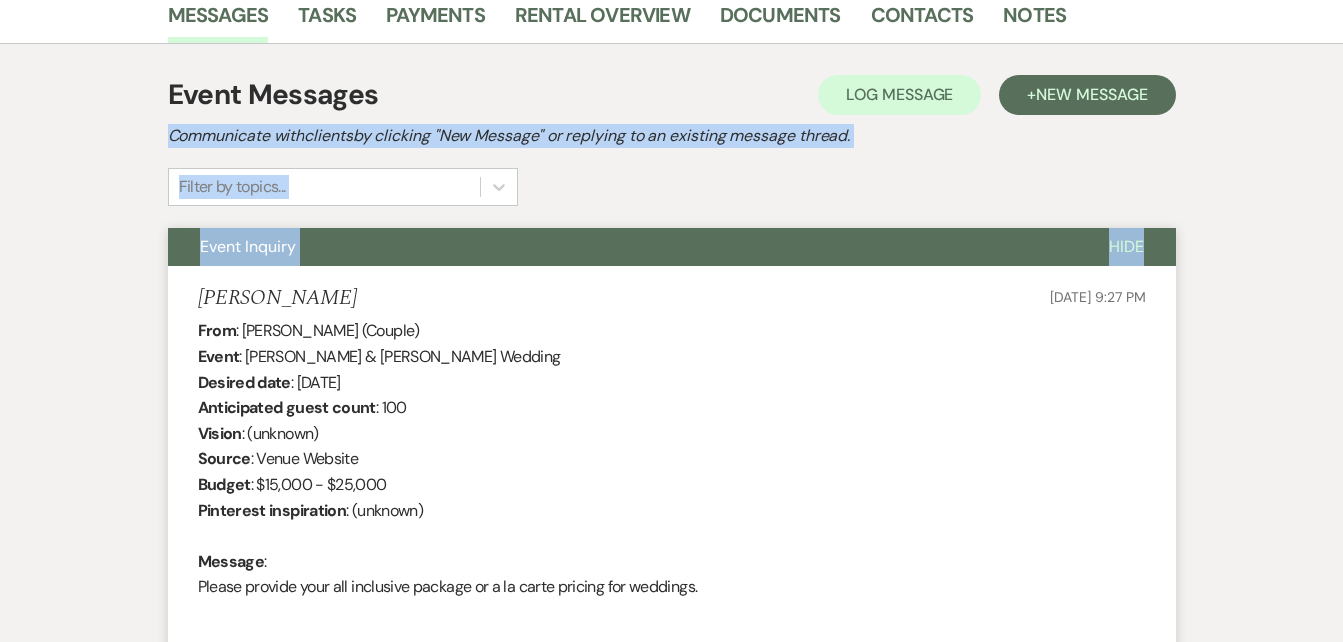 drag, startPoint x: 1193, startPoint y: 222, endPoint x: 1295, endPoint y: 152, distance: 123.709335 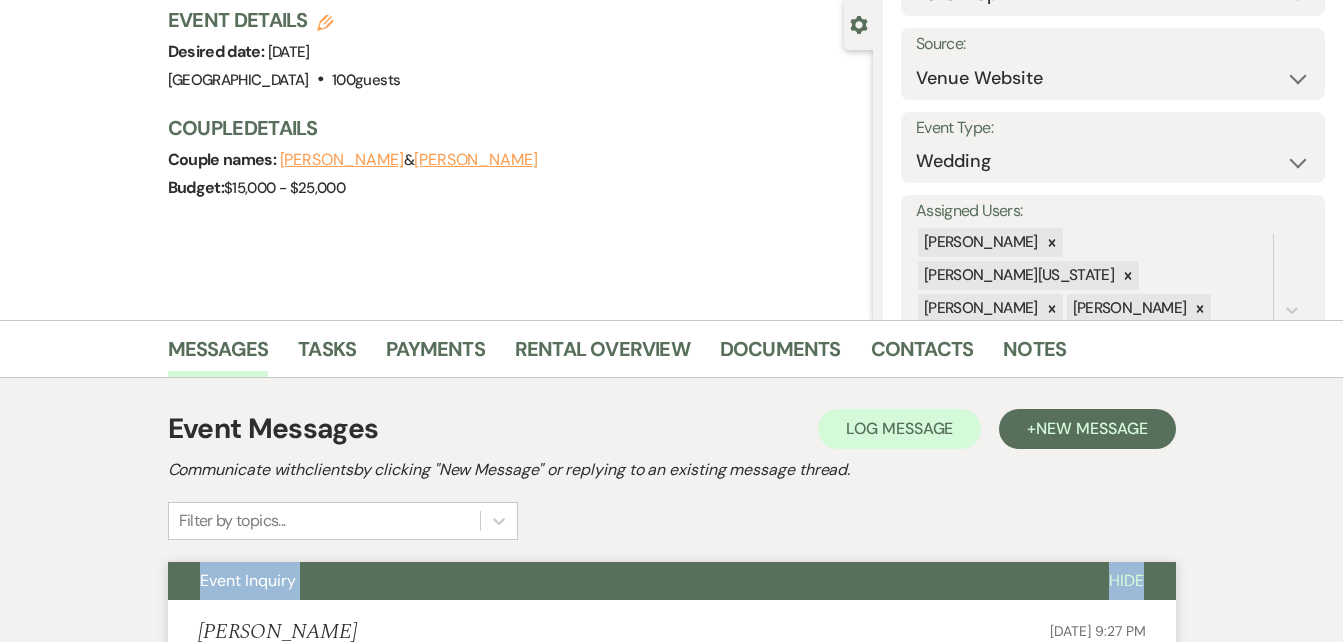 scroll, scrollTop: 181, scrollLeft: 0, axis: vertical 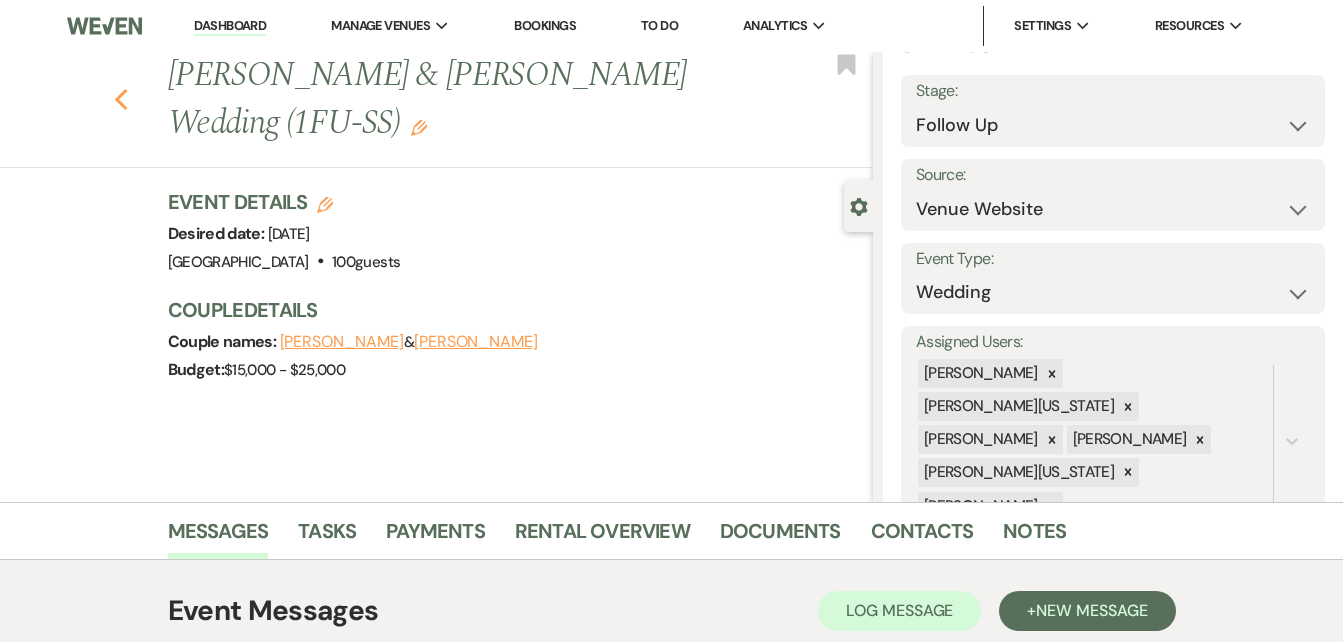 click on "Previous" 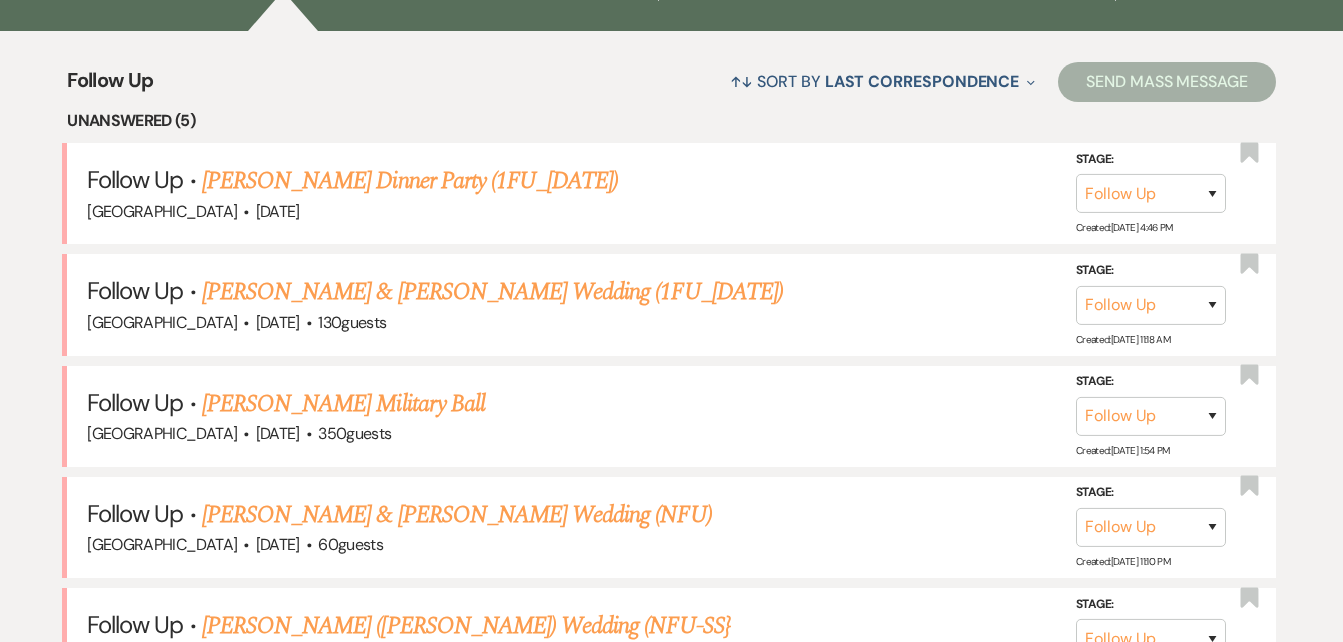 scroll, scrollTop: 752, scrollLeft: 0, axis: vertical 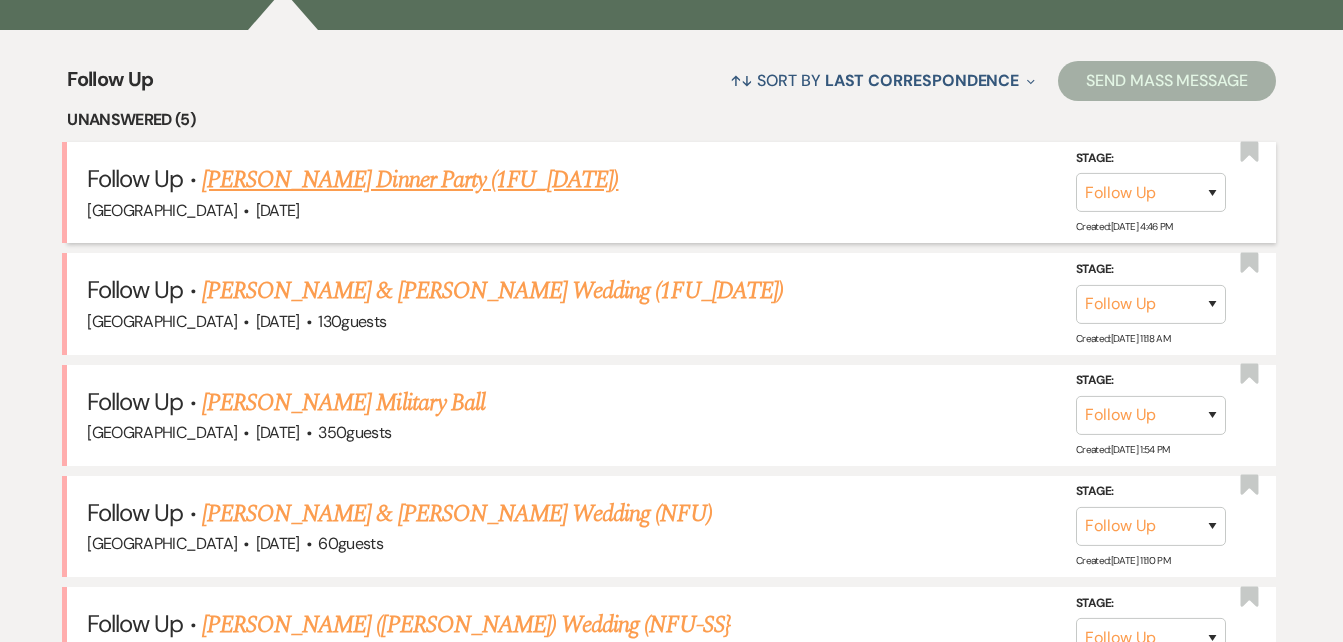 click on "[PERSON_NAME] Dinner Party (1FU_[DATE])" at bounding box center [410, 180] 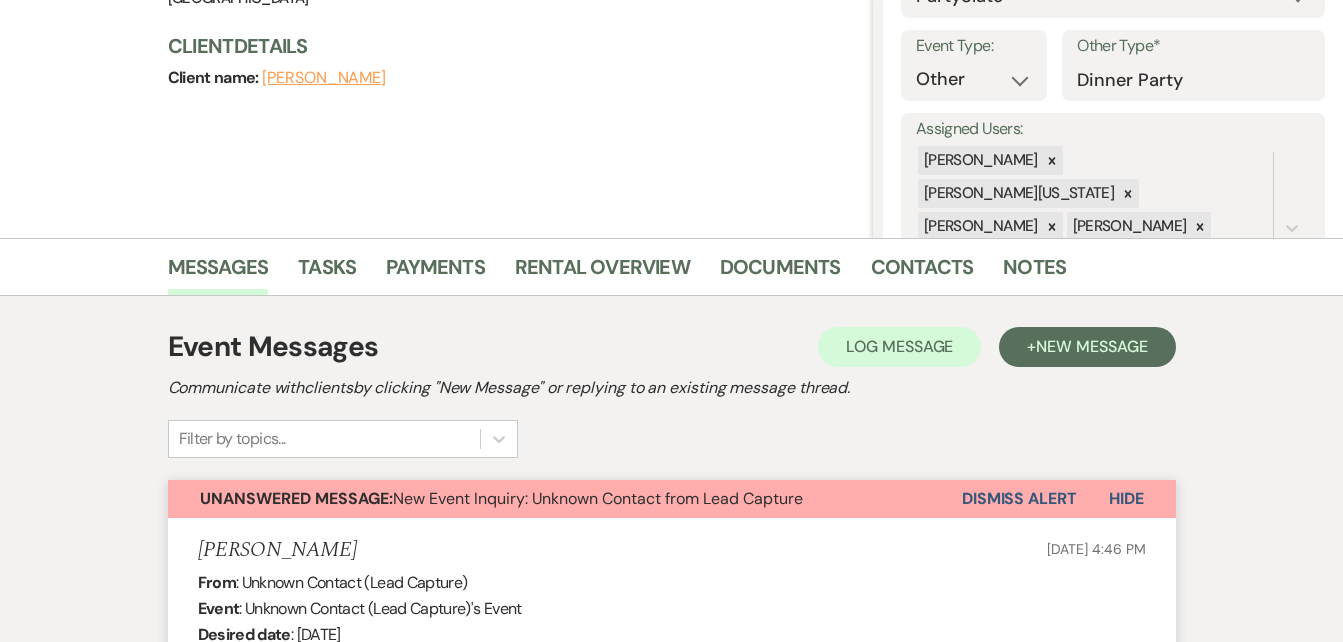 scroll, scrollTop: 0, scrollLeft: 0, axis: both 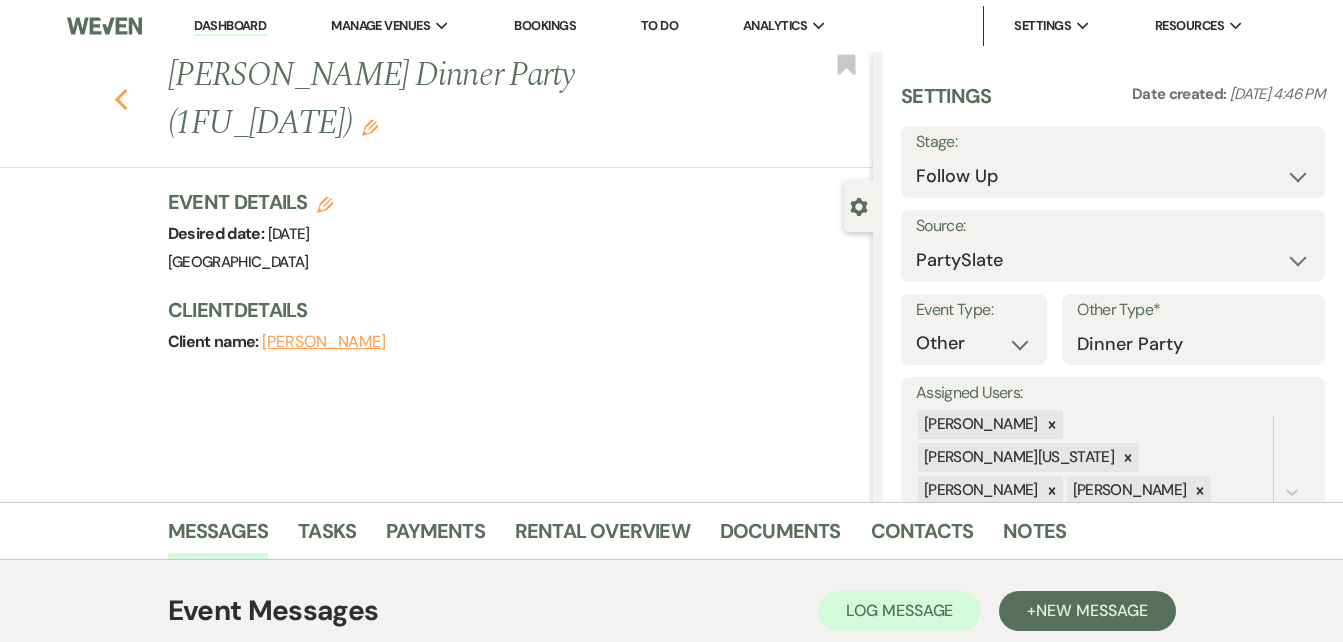 click on "Previous" 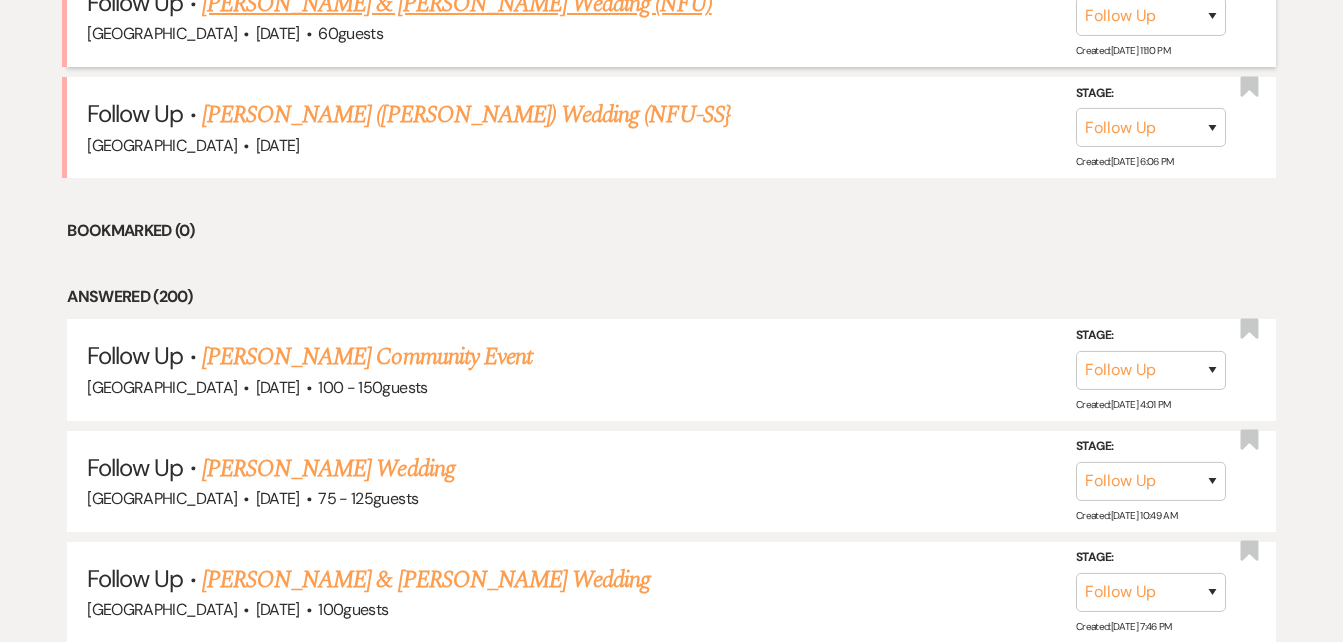 scroll, scrollTop: 1263, scrollLeft: 0, axis: vertical 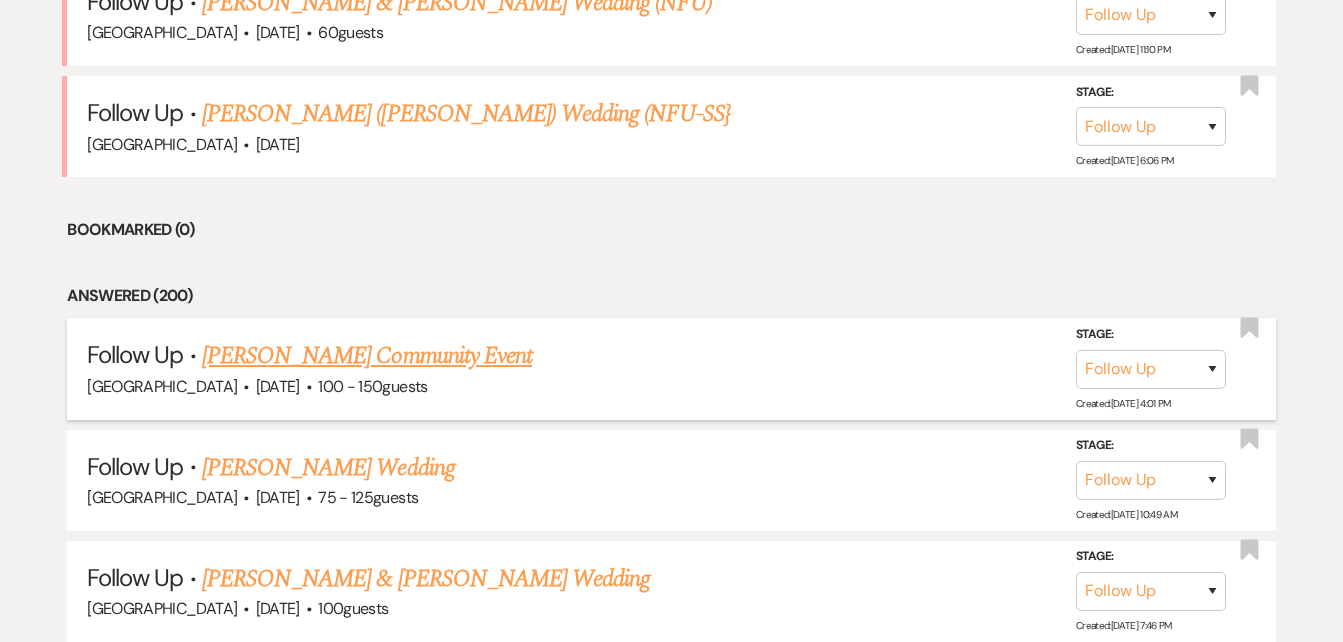 click on "Lounette Hendley's Community Event" at bounding box center (367, 356) 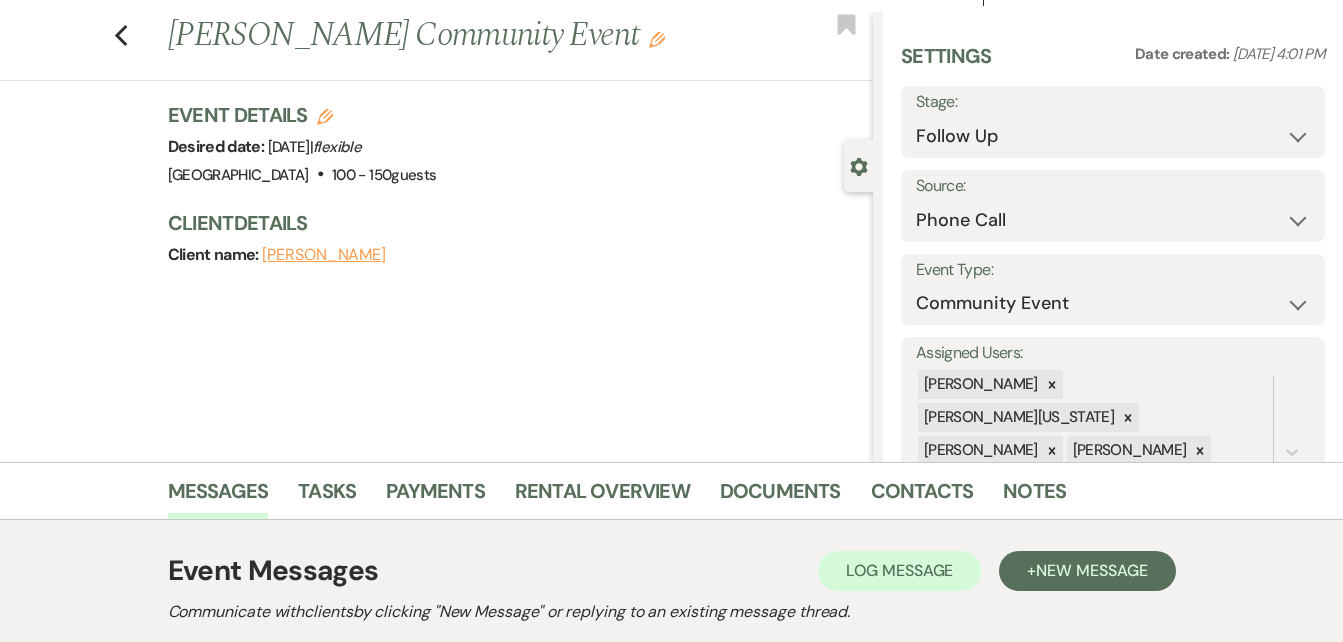 scroll, scrollTop: 41, scrollLeft: 0, axis: vertical 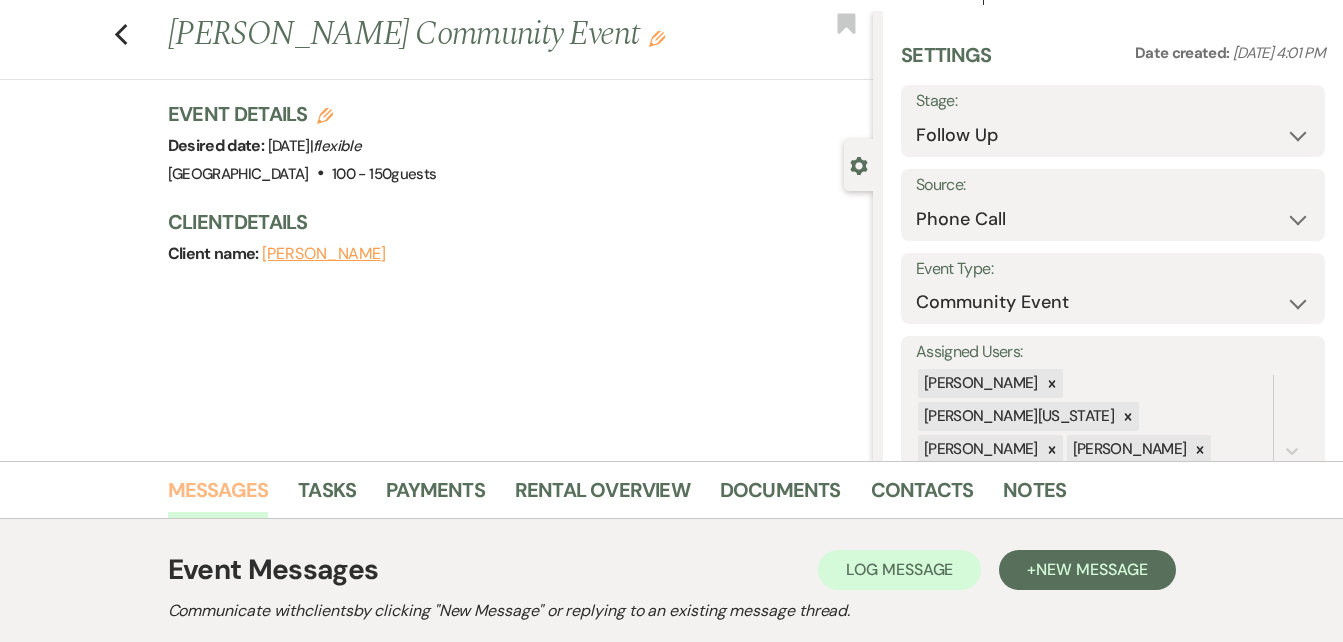 click on "Messages" at bounding box center (218, 496) 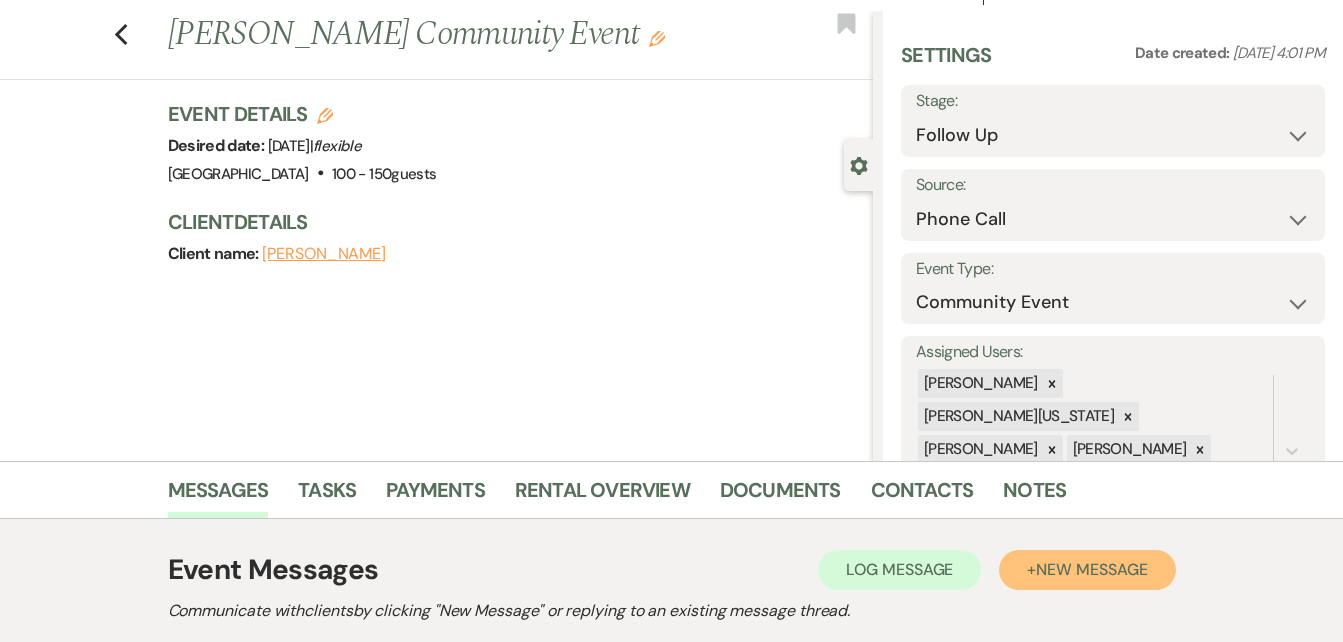 click on "New Message" at bounding box center (1091, 569) 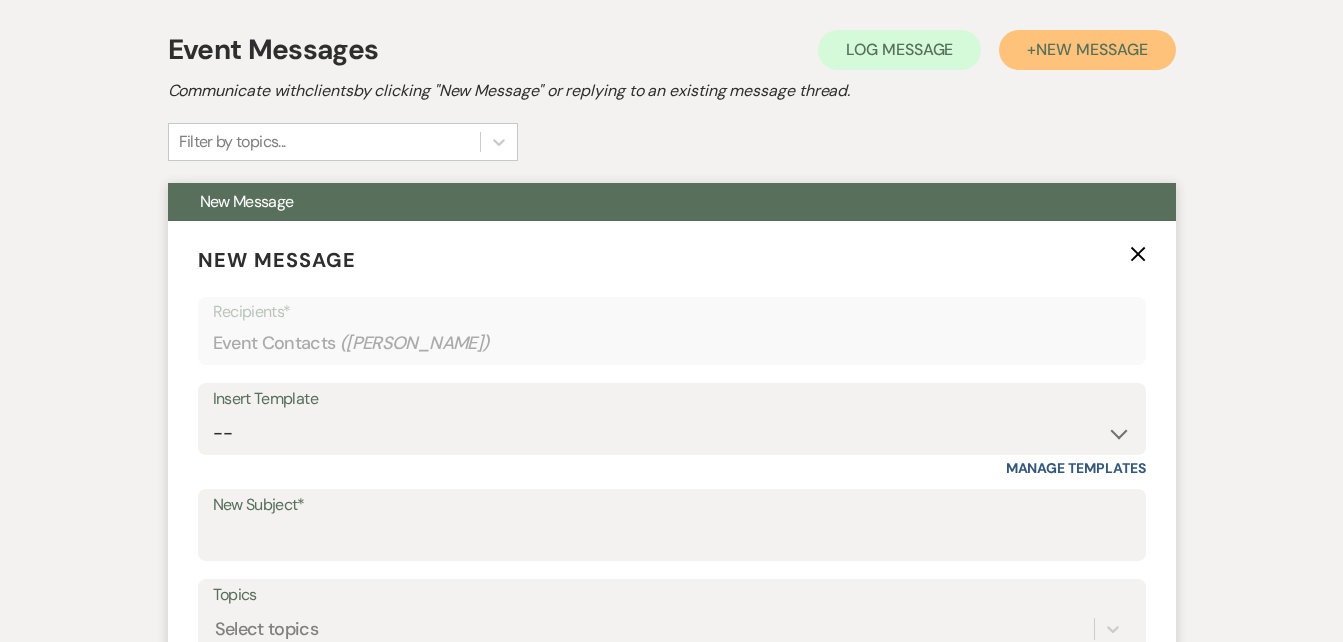 scroll, scrollTop: 562, scrollLeft: 0, axis: vertical 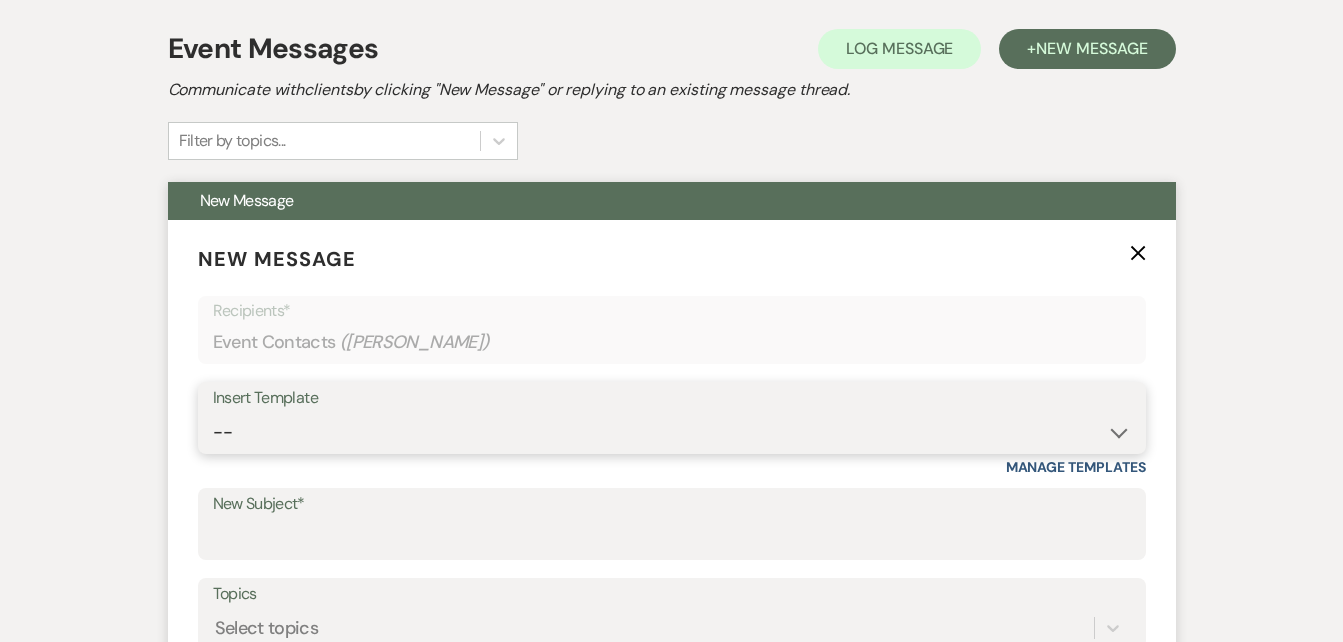 click on "-- Inquiry Follow Up Email #2  Contract Sending Template Payment Template Rental Fee Closing Inquiry - Email #3 Initial Inquiry Response Thank you for Touring Sorry We Missed You for Your Tour Personalized Quote NON-WEDDING - BALLROOM ADD-ON'S Quote Template Personalized Quote- WEDDING EDITION Questionnaire QUOTE FOLLOW UP #1 Blank- Imani Signature  Final Inquiry Email QUOTE FOLLOW UP #2 Weven Planning Portal Introduction (Booked Events) Security Deposit Payment Template  Special Pricing Late Payment  No Trailrides Date Unavailable  Event Coordinator Information May Specials  BOUTIQUE WEDDINGS  Photoshoot Package" at bounding box center [672, 432] 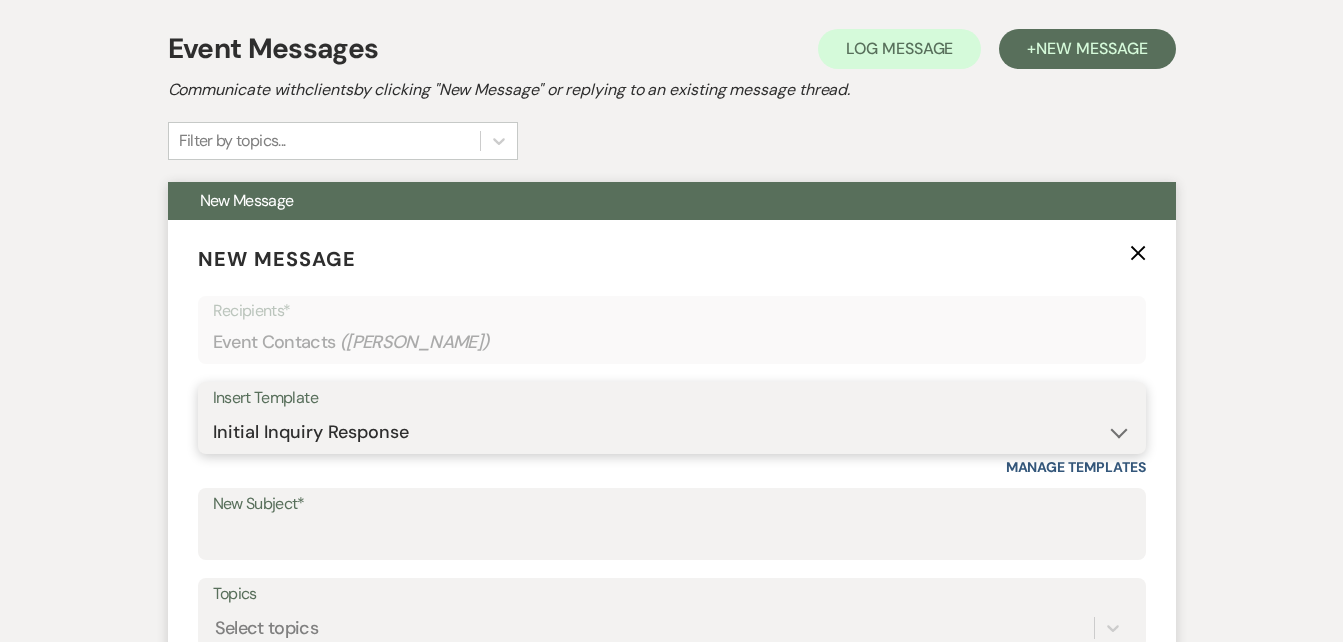 click on "-- Inquiry Follow Up Email #2  Contract Sending Template Payment Template Rental Fee Closing Inquiry - Email #3 Initial Inquiry Response Thank you for Touring Sorry We Missed You for Your Tour Personalized Quote NON-WEDDING - BALLROOM ADD-ON'S Quote Template Personalized Quote- WEDDING EDITION Questionnaire QUOTE FOLLOW UP #1 Blank- Imani Signature  Final Inquiry Email QUOTE FOLLOW UP #2 Weven Planning Portal Introduction (Booked Events) Security Deposit Payment Template  Special Pricing Late Payment  No Trailrides Date Unavailable  Event Coordinator Information May Specials  BOUTIQUE WEDDINGS  Photoshoot Package" at bounding box center (672, 432) 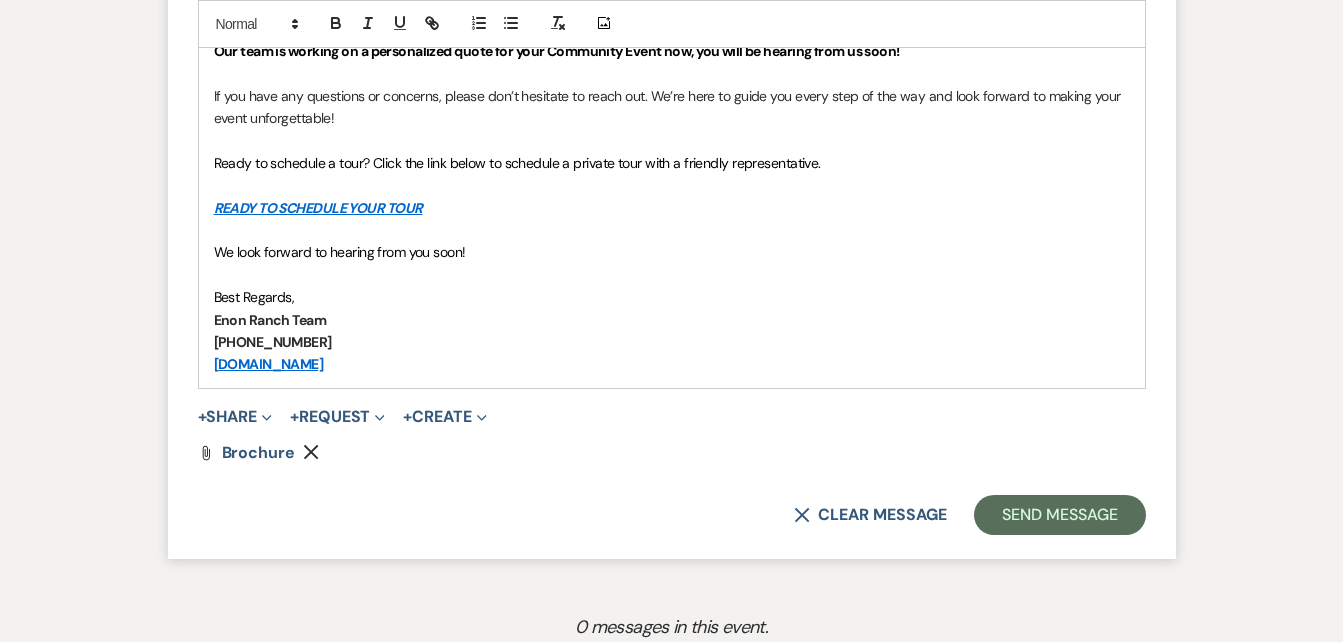 scroll, scrollTop: 1363, scrollLeft: 0, axis: vertical 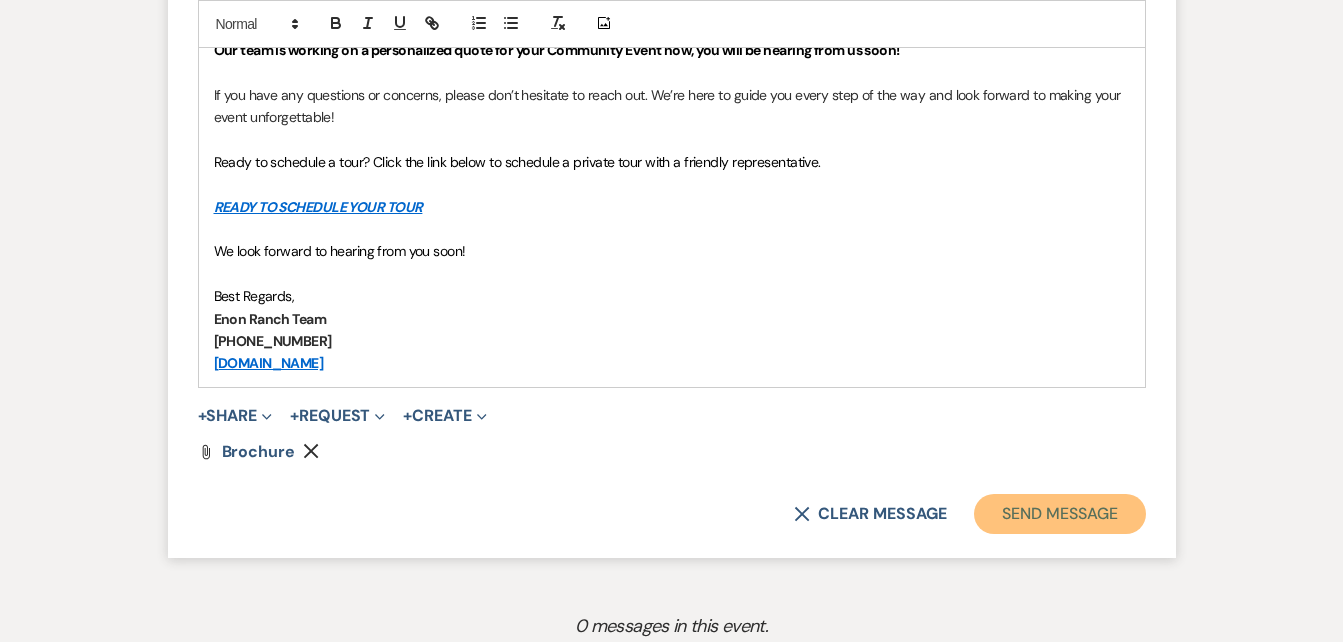 click on "Send Message" at bounding box center [1059, 514] 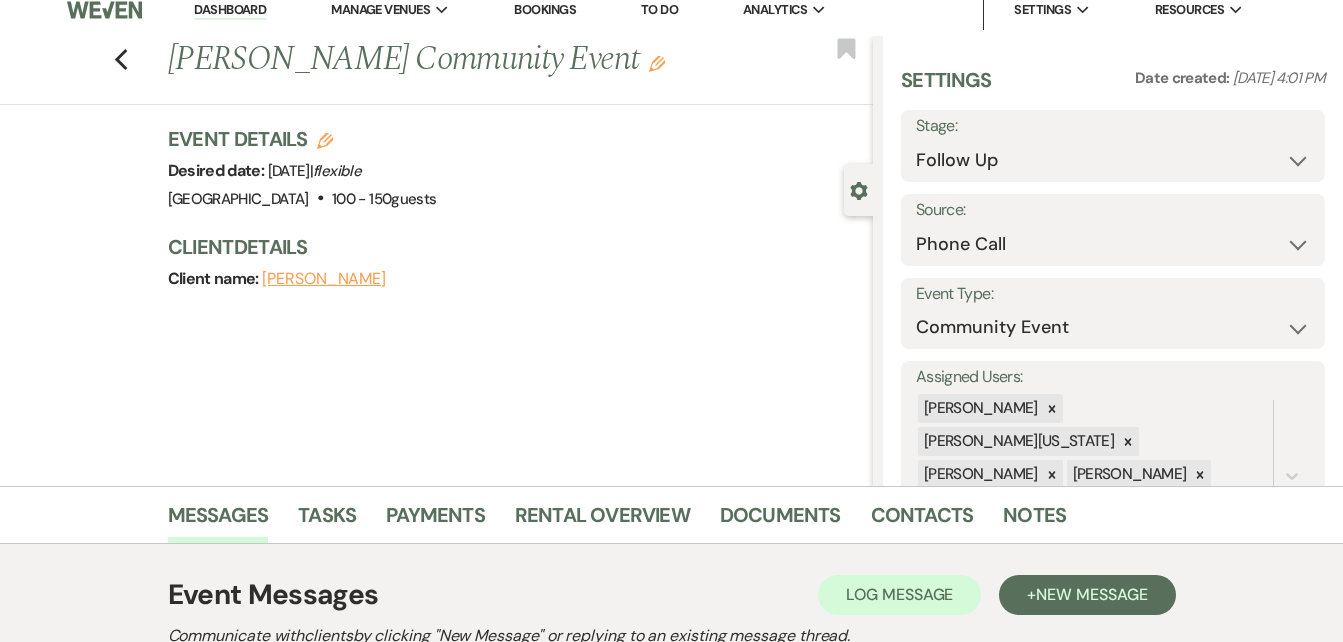 scroll, scrollTop: 0, scrollLeft: 0, axis: both 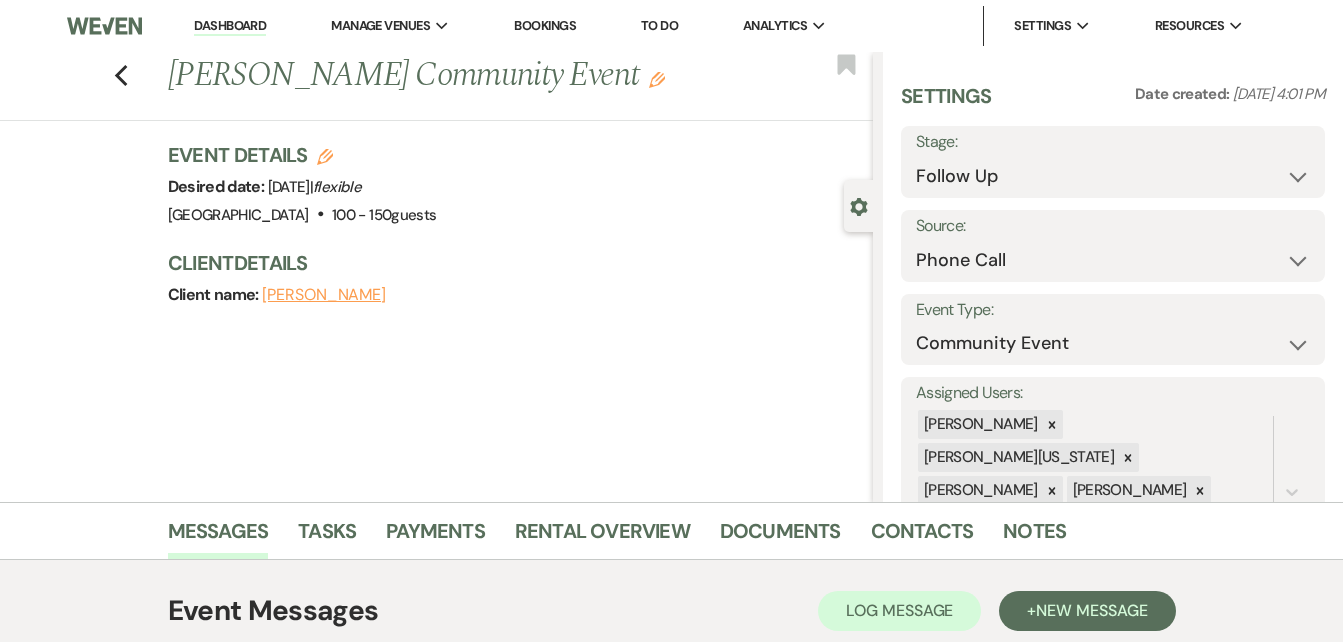 click on "Edit" 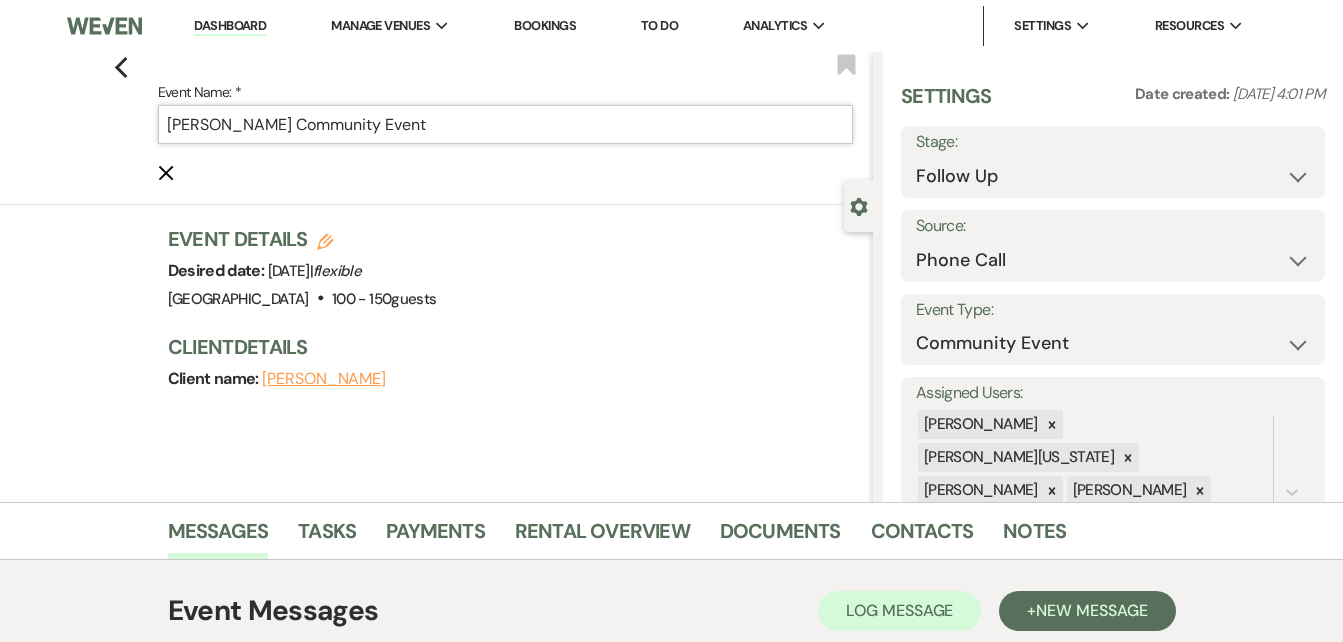 click on "Lounette Hendley's Community Event" at bounding box center (505, 124) 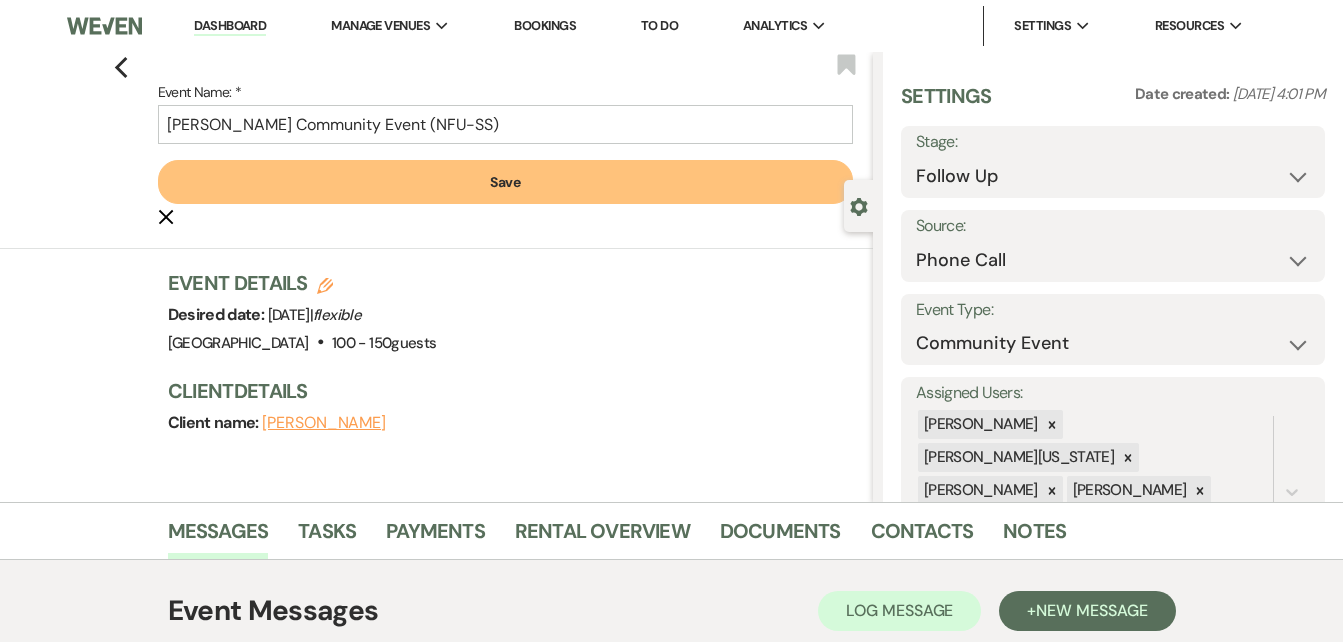 click on "Save" at bounding box center [505, 182] 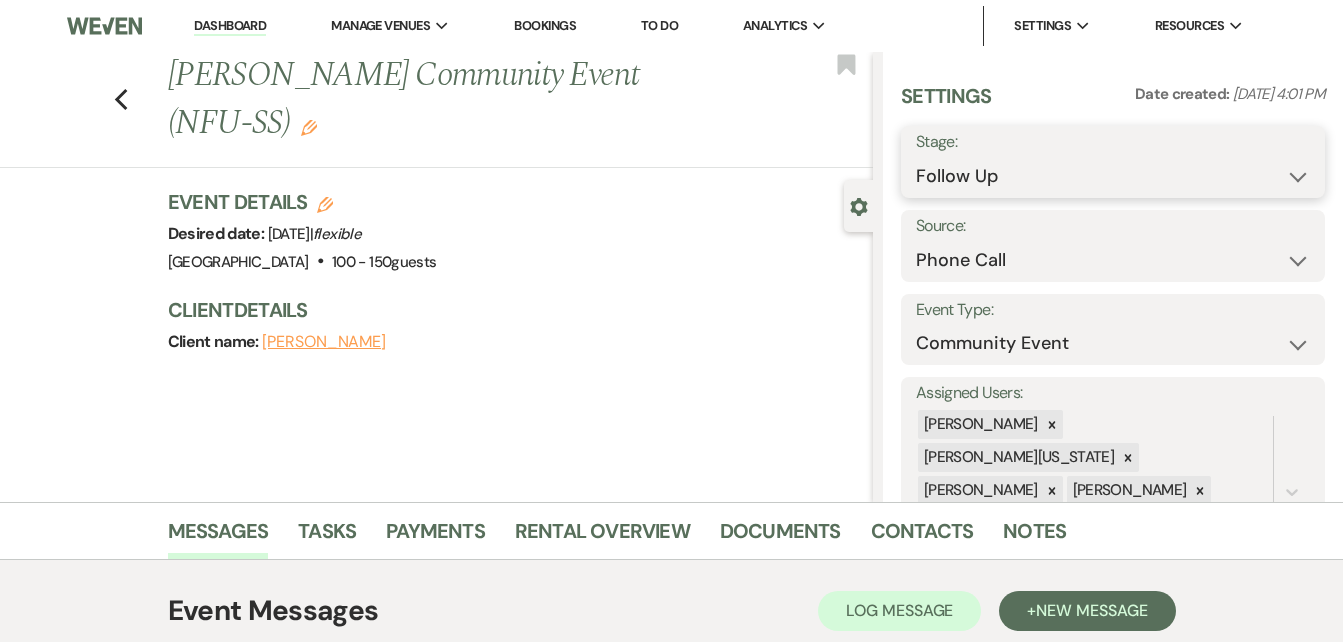 click on "Inquiry Follow Up Tour Requested Tour Confirmed Toured Proposal Sent Booked Lost" at bounding box center [1113, 176] 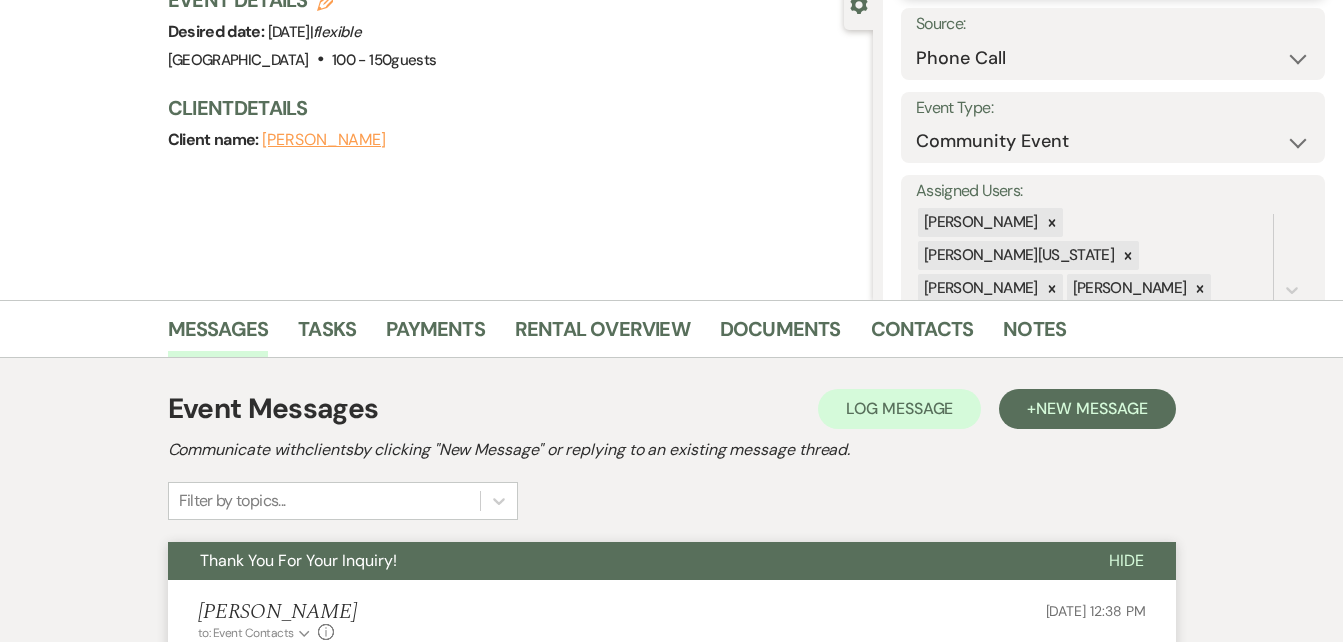 scroll, scrollTop: 210, scrollLeft: 0, axis: vertical 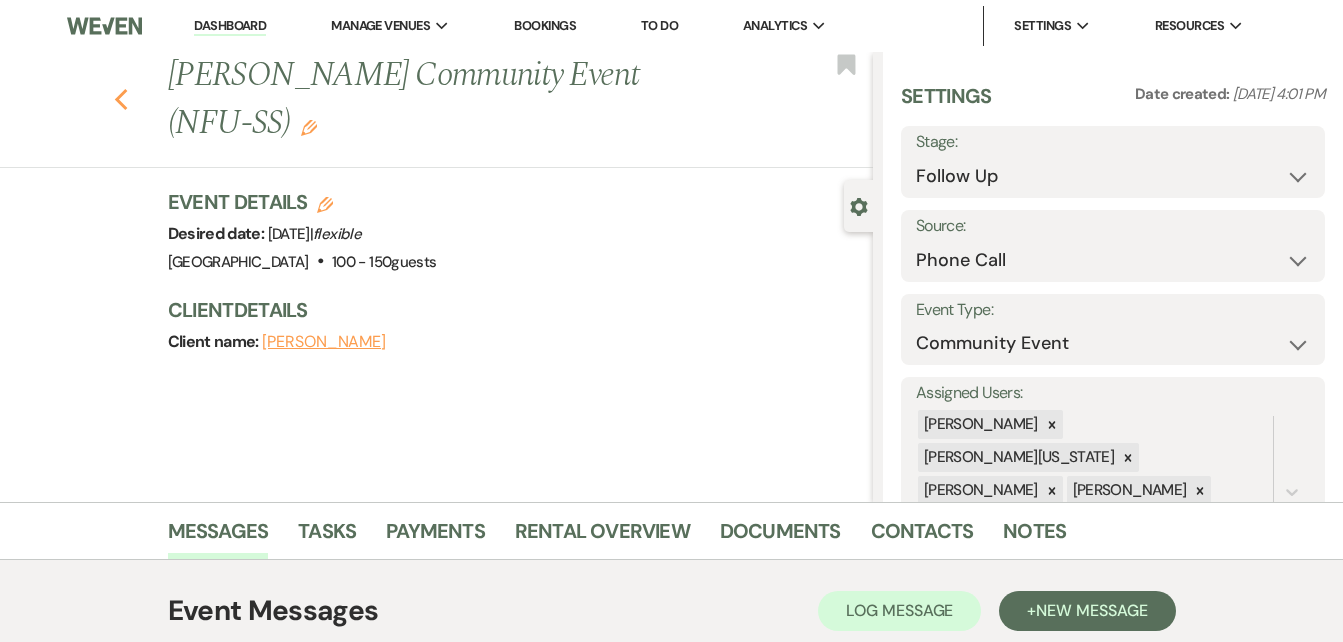 click on "Previous" 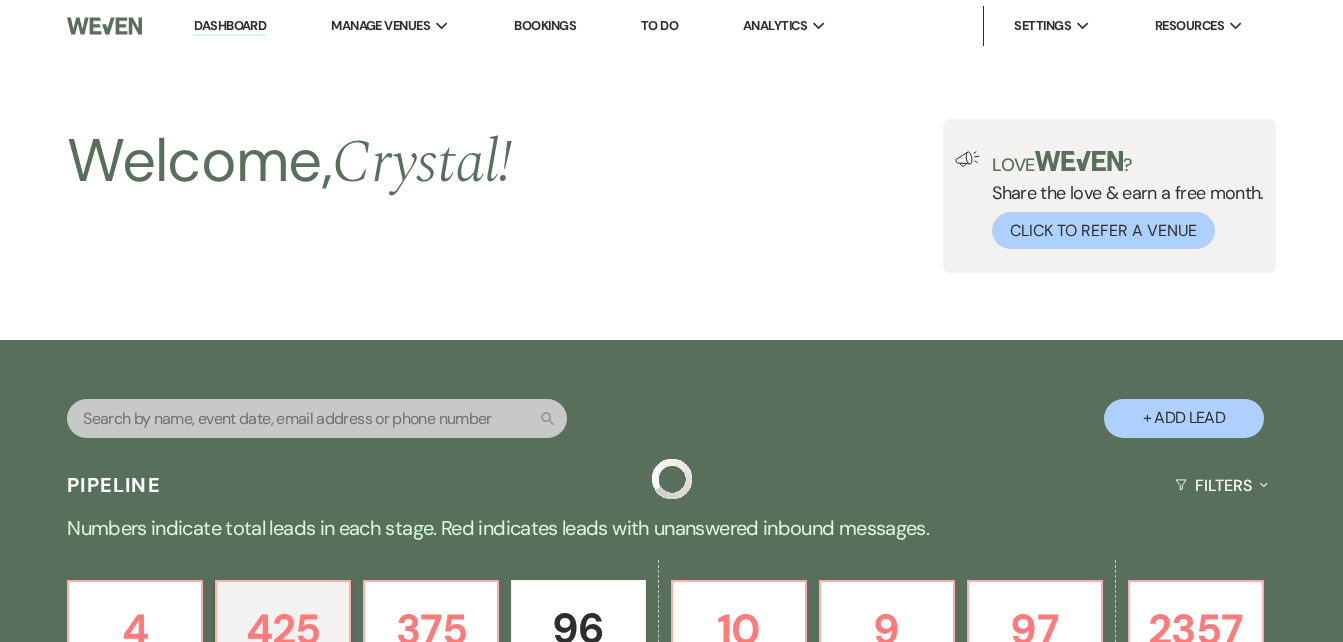 scroll, scrollTop: 1263, scrollLeft: 0, axis: vertical 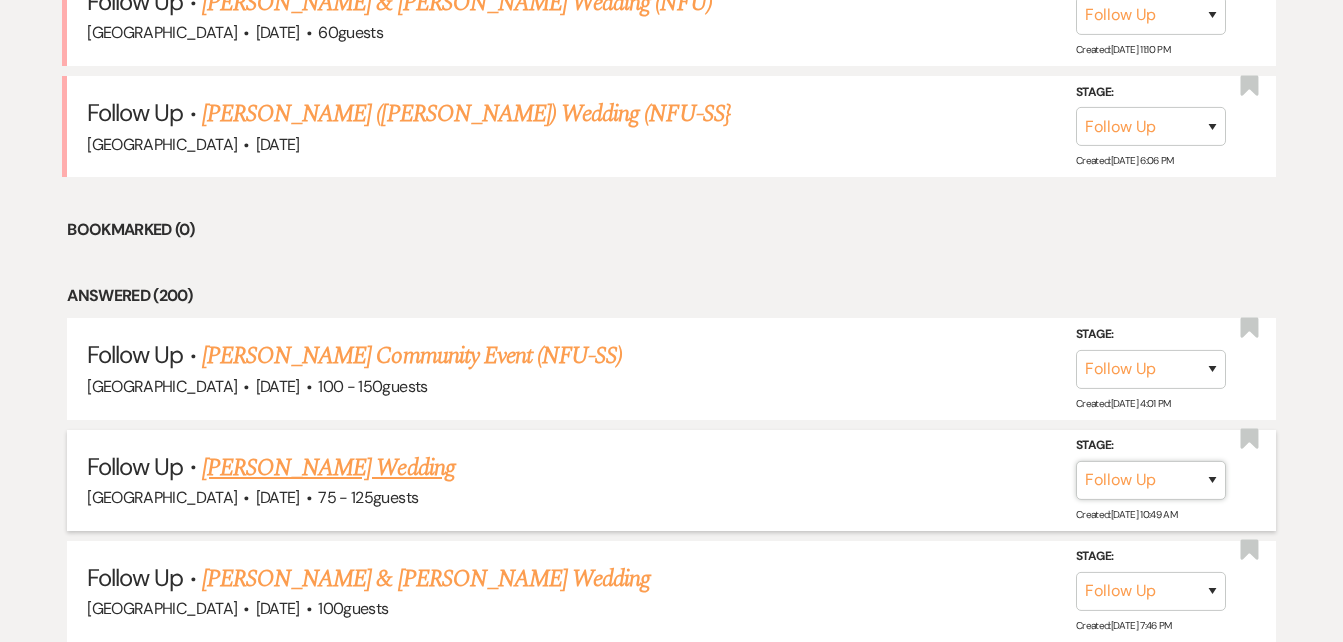 click on "Inquiry Follow Up Tour Requested Tour Confirmed Toured Proposal Sent Booked Lost" at bounding box center [1151, 480] 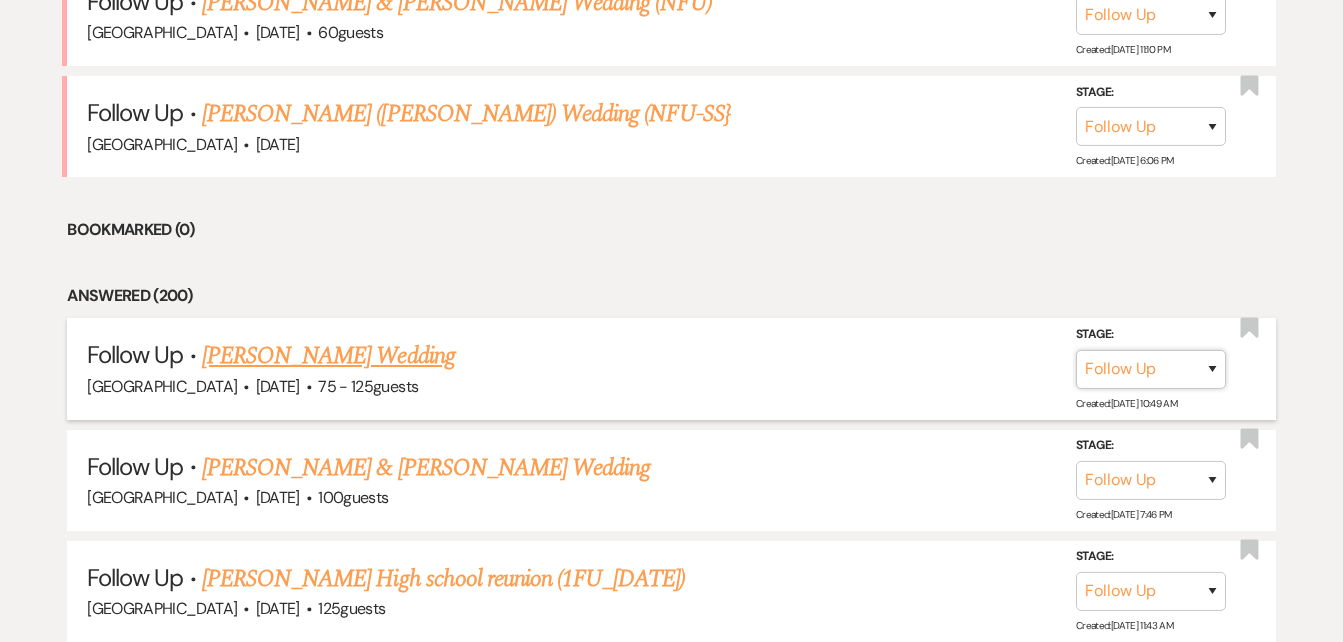 click on "Inquiry Follow Up Tour Requested Tour Confirmed Toured Proposal Sent Booked Lost" at bounding box center (1151, 368) 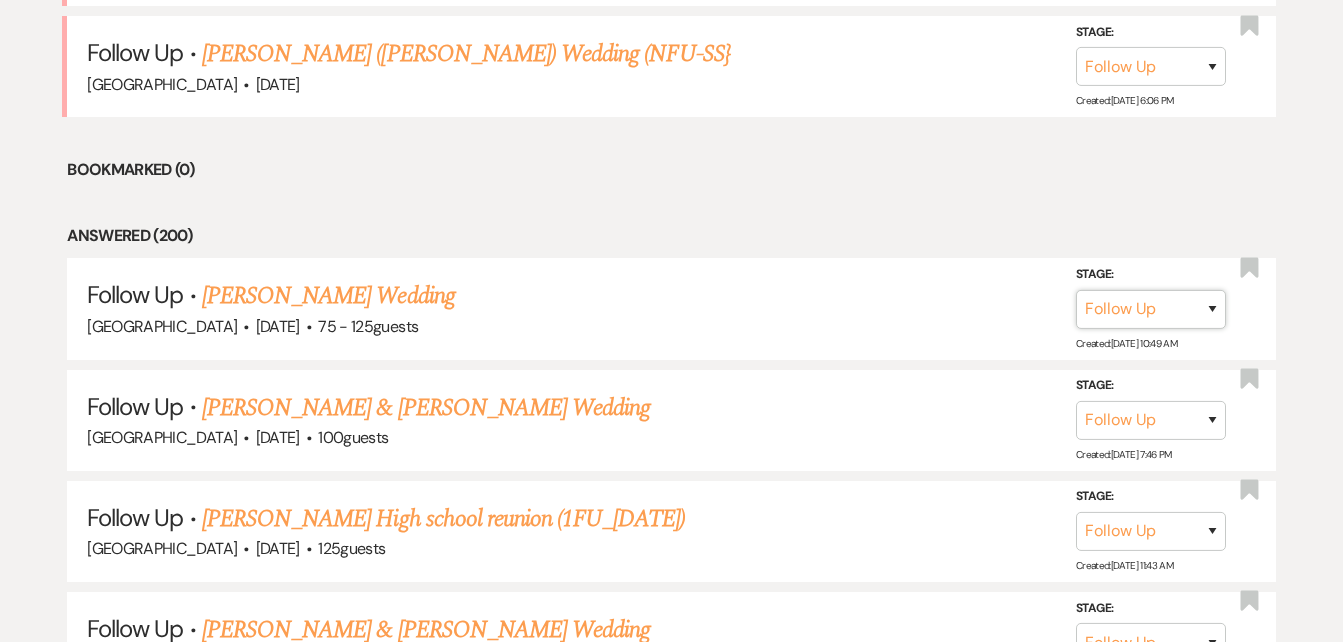 scroll, scrollTop: 1324, scrollLeft: 0, axis: vertical 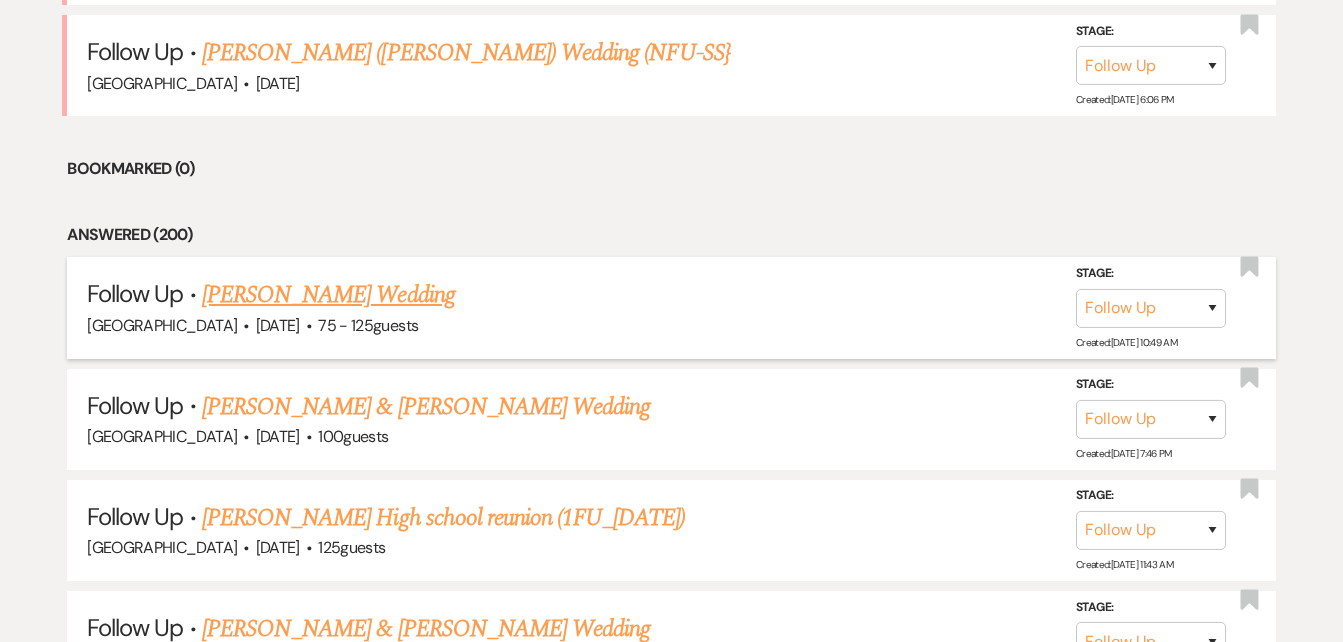 click on "Faith Jordan's Wedding" at bounding box center [328, 295] 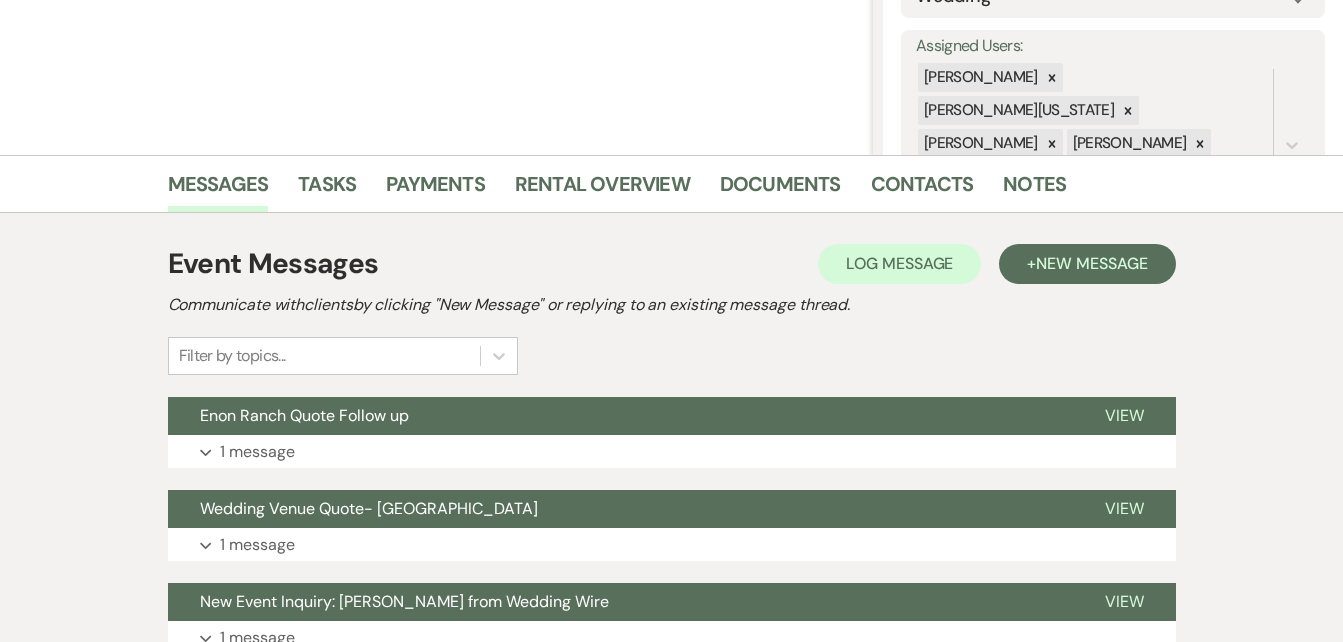 scroll, scrollTop: 518, scrollLeft: 0, axis: vertical 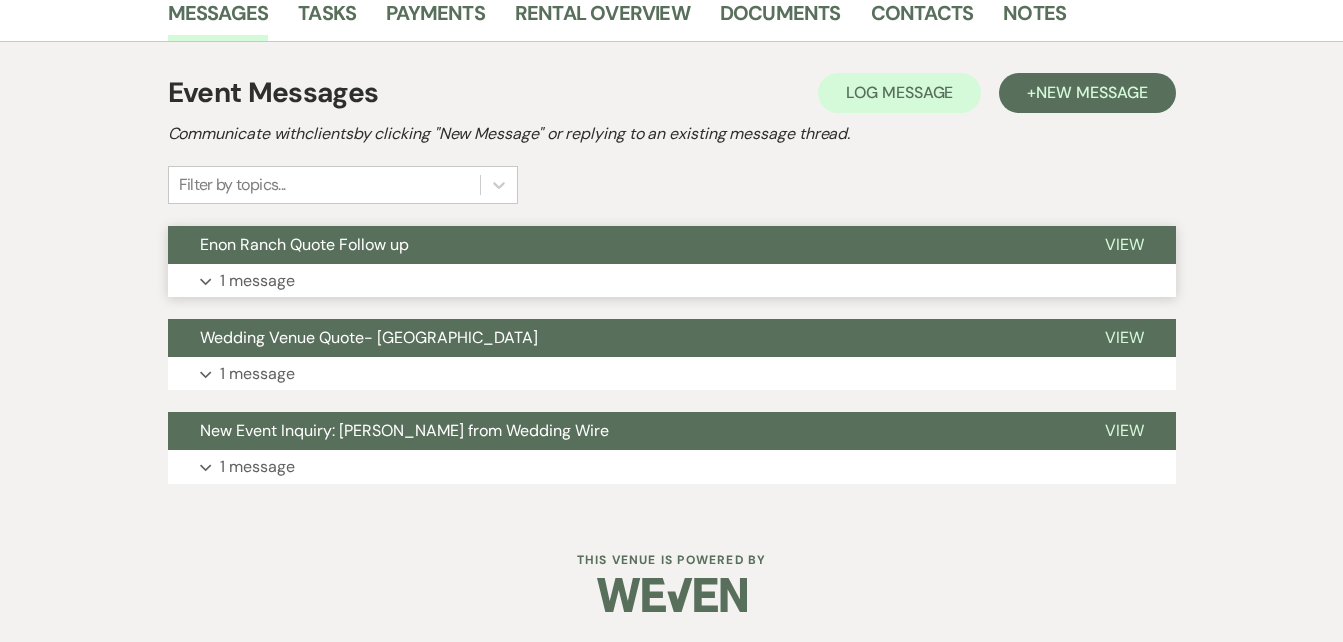 click on "Expand" 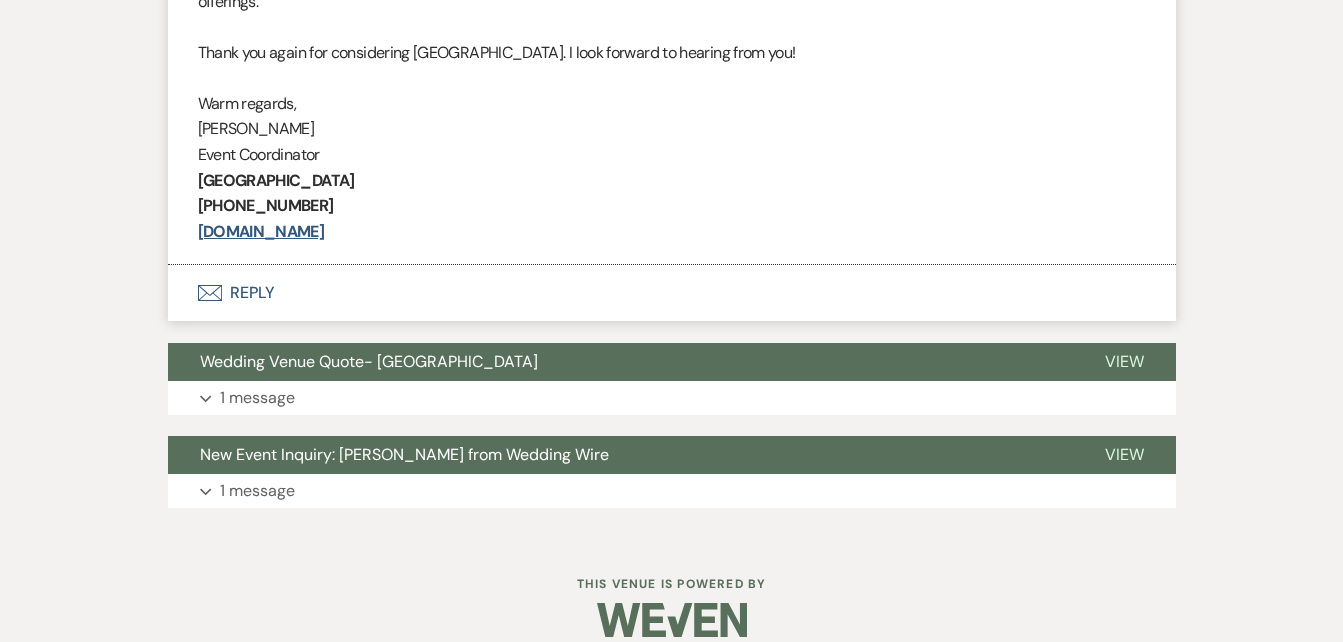 scroll, scrollTop: 1171, scrollLeft: 0, axis: vertical 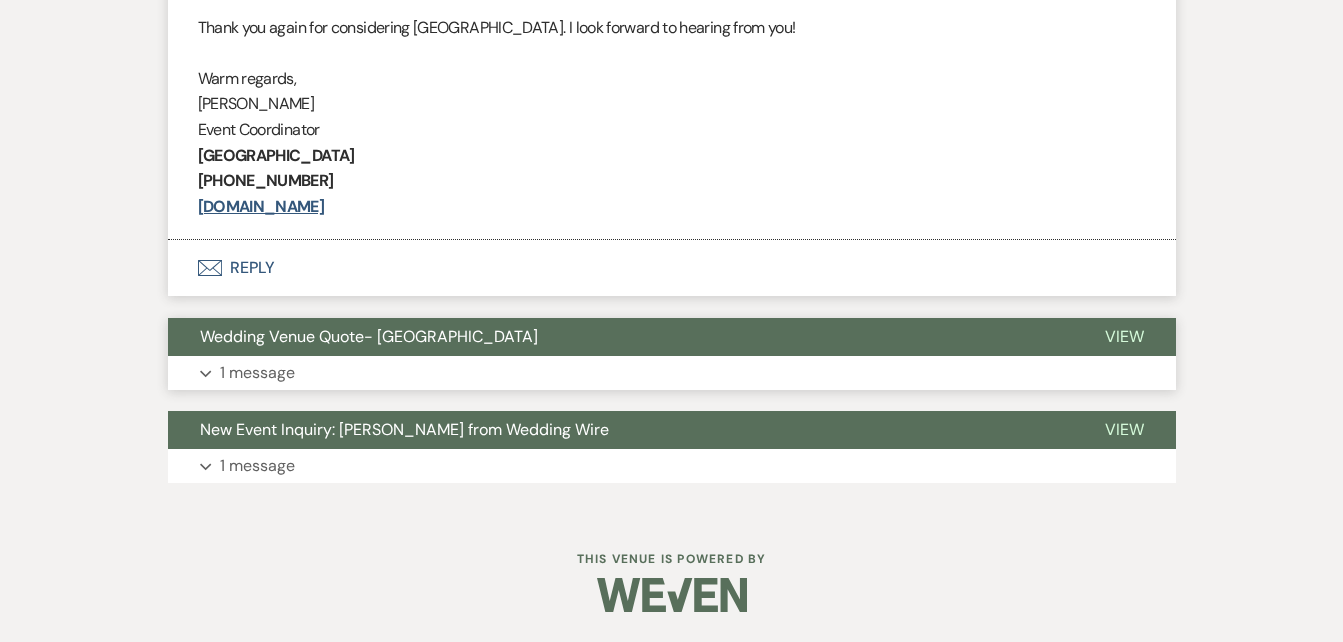click on "Expand 1 message" at bounding box center (672, 373) 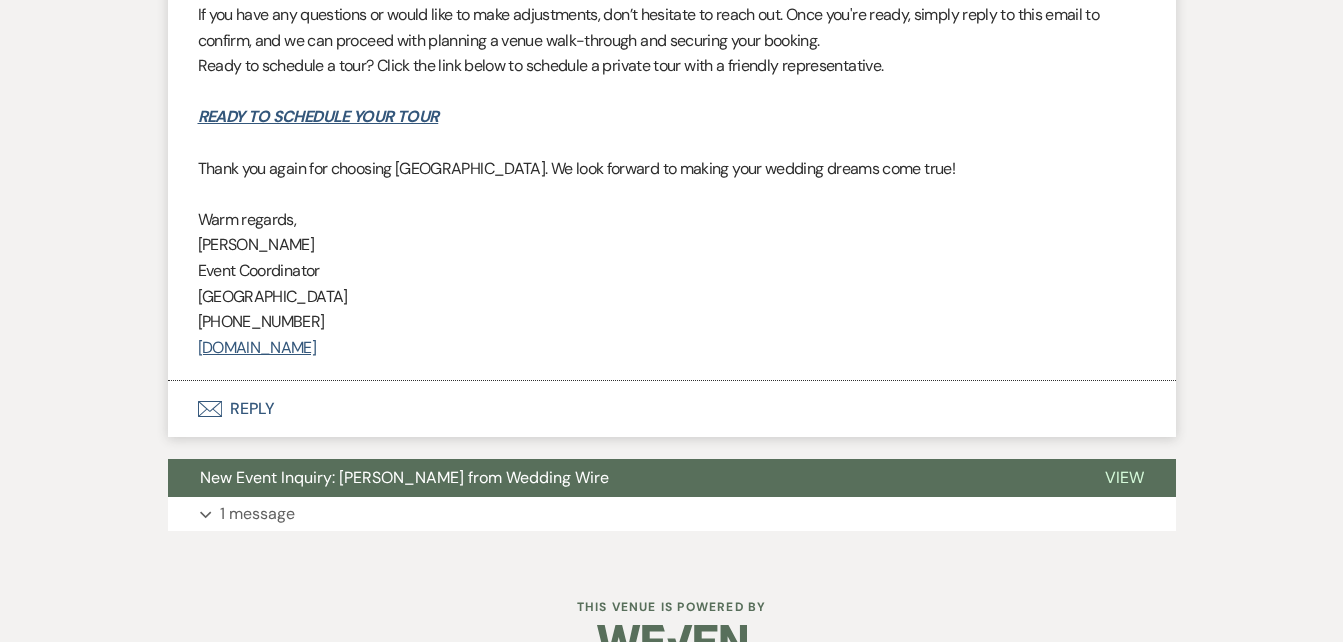 scroll, scrollTop: 3179, scrollLeft: 0, axis: vertical 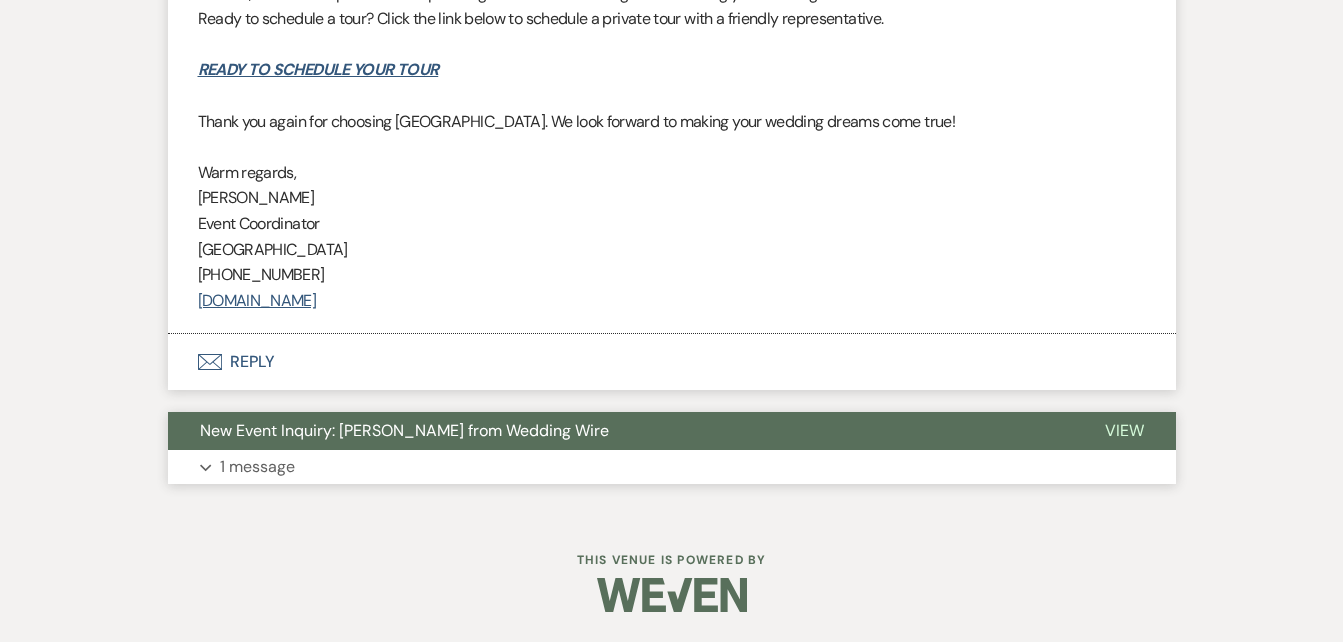 click 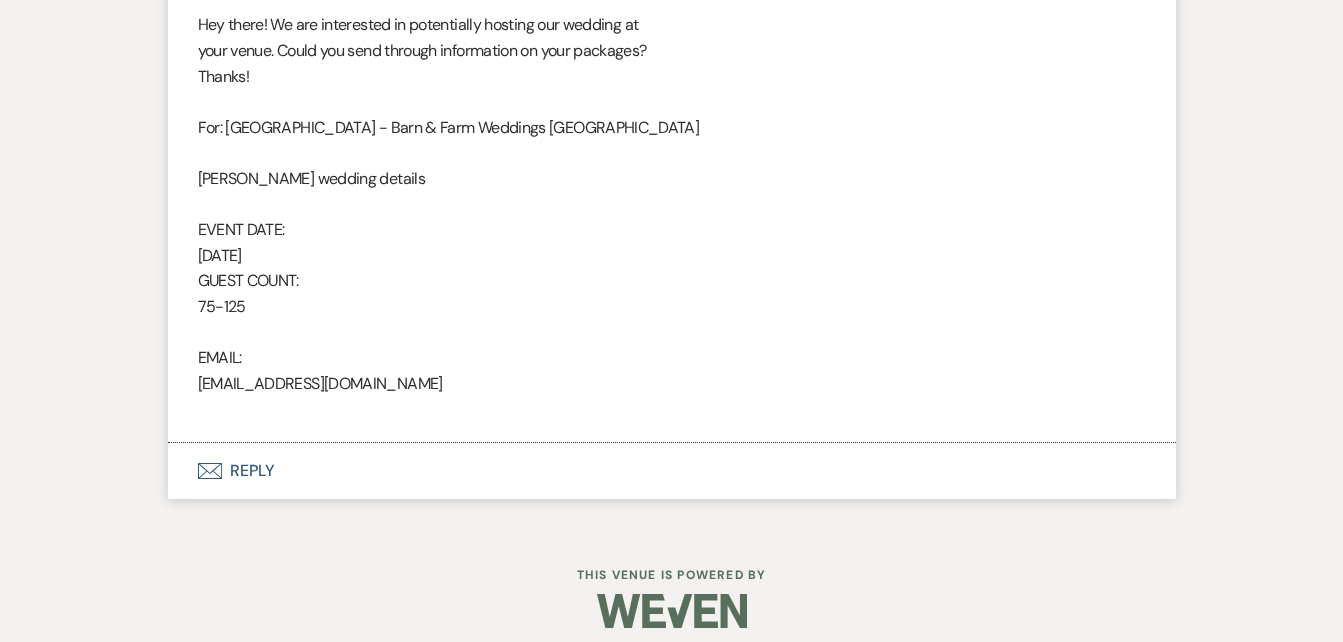 scroll, scrollTop: 4003, scrollLeft: 0, axis: vertical 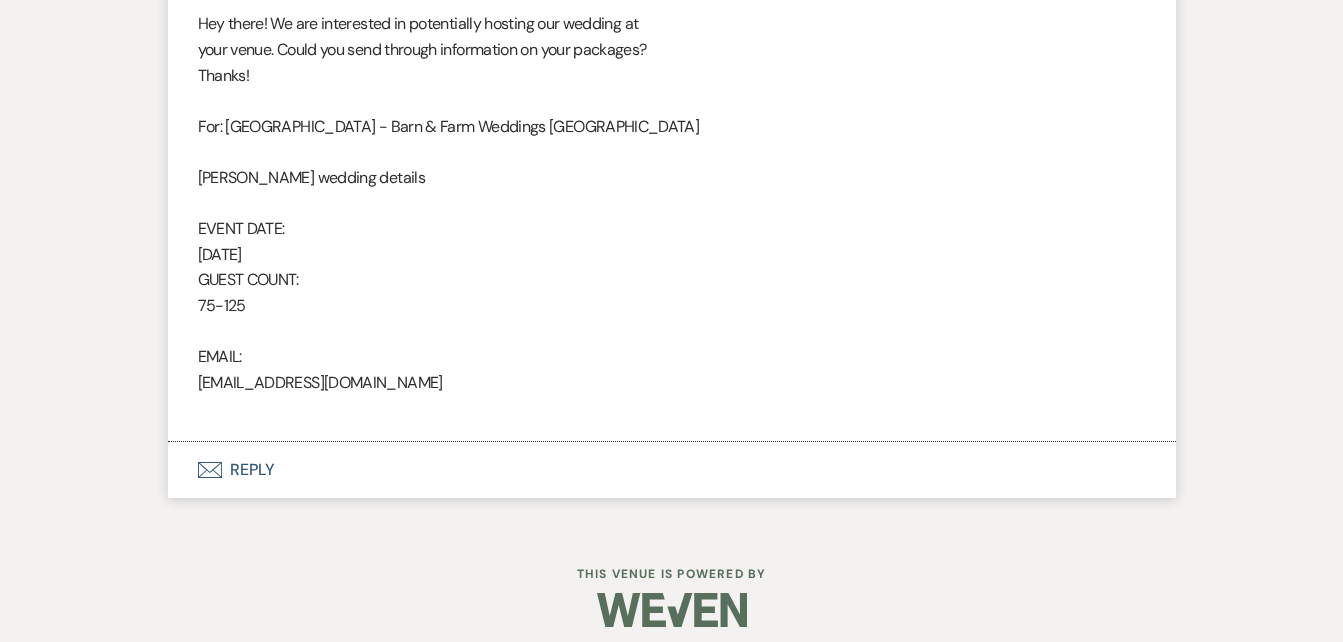 click on "Envelope Reply" at bounding box center (672, 470) 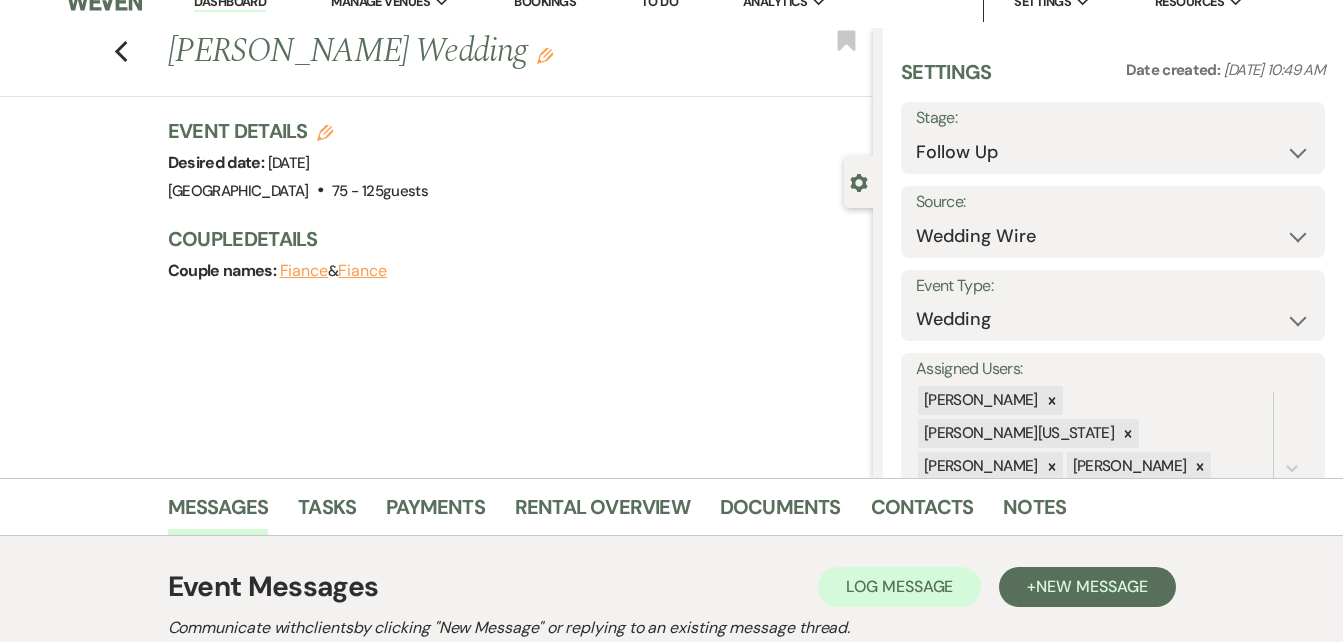 scroll, scrollTop: 23, scrollLeft: 0, axis: vertical 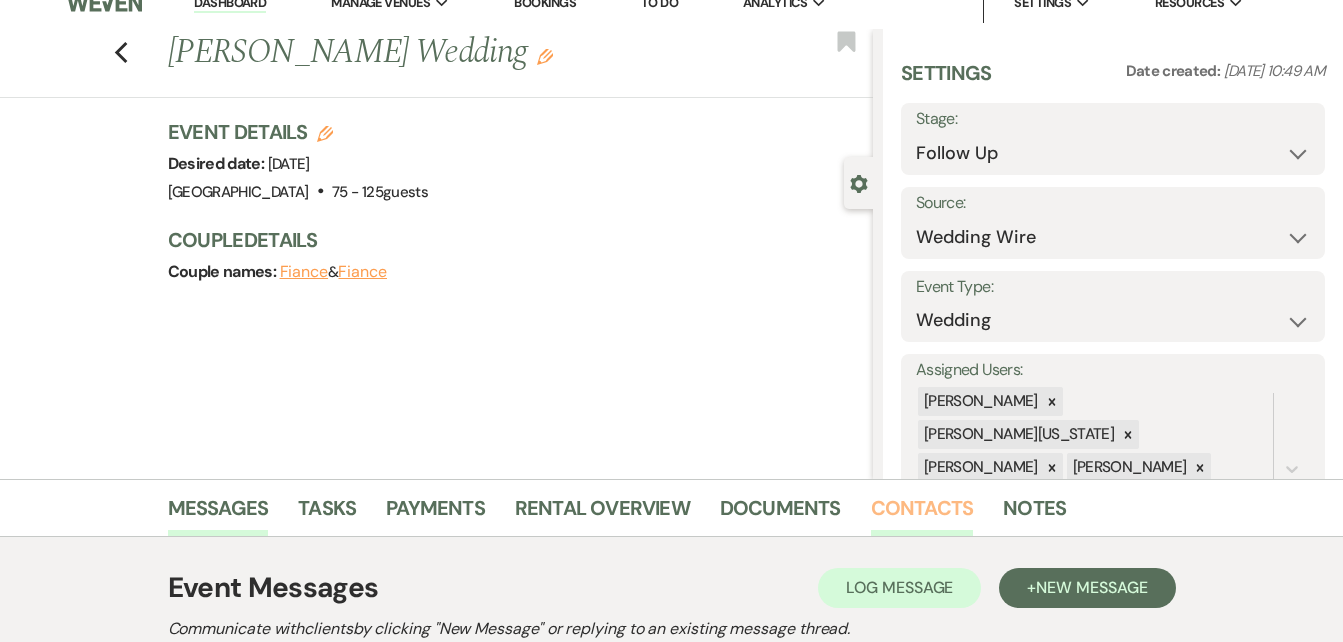 click on "Contacts" at bounding box center (922, 514) 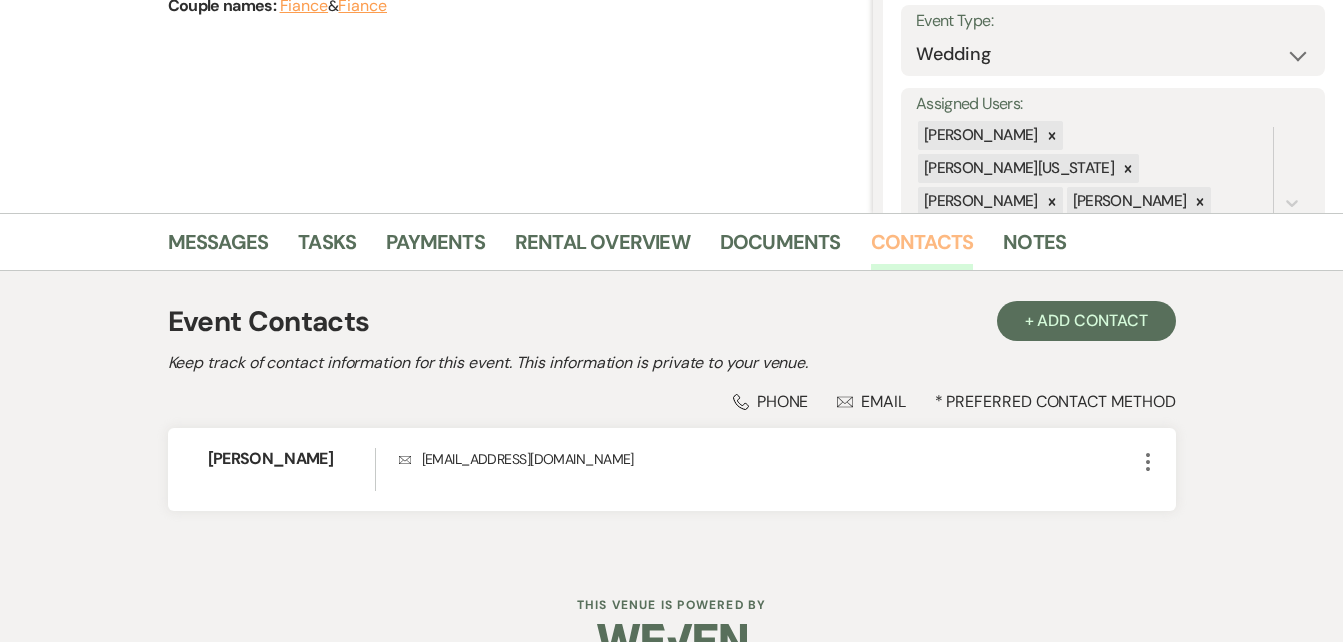 scroll, scrollTop: 335, scrollLeft: 0, axis: vertical 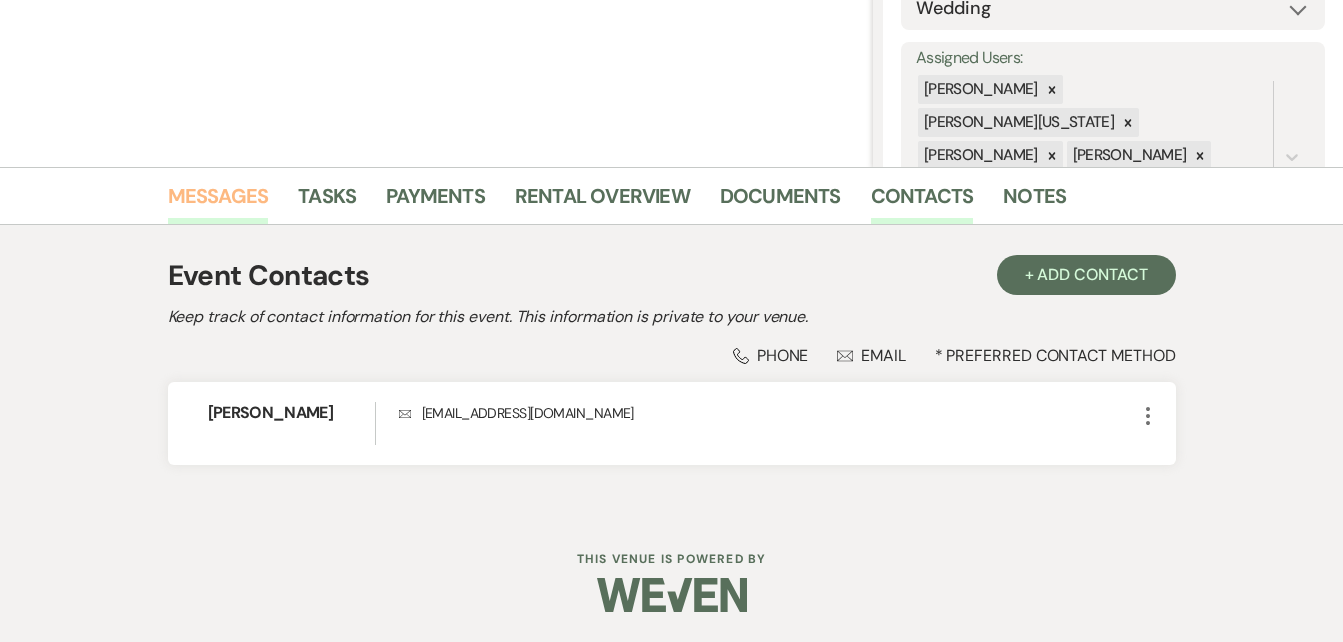 click on "Messages" at bounding box center [218, 202] 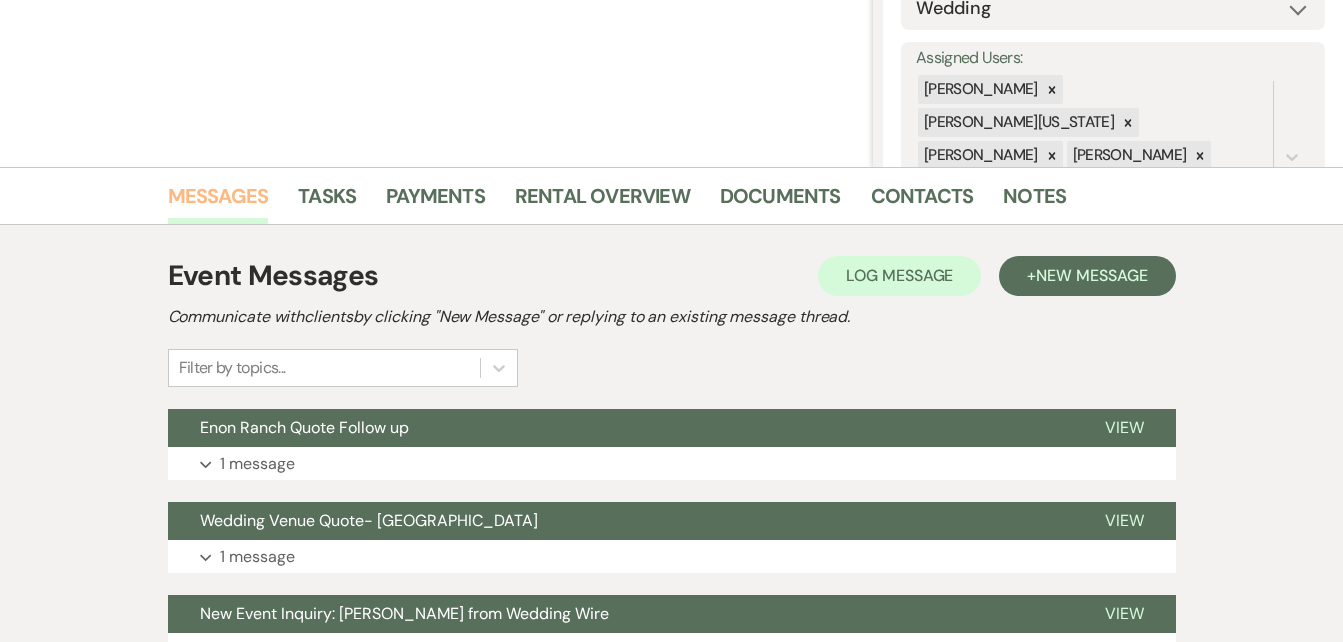 scroll, scrollTop: 518, scrollLeft: 0, axis: vertical 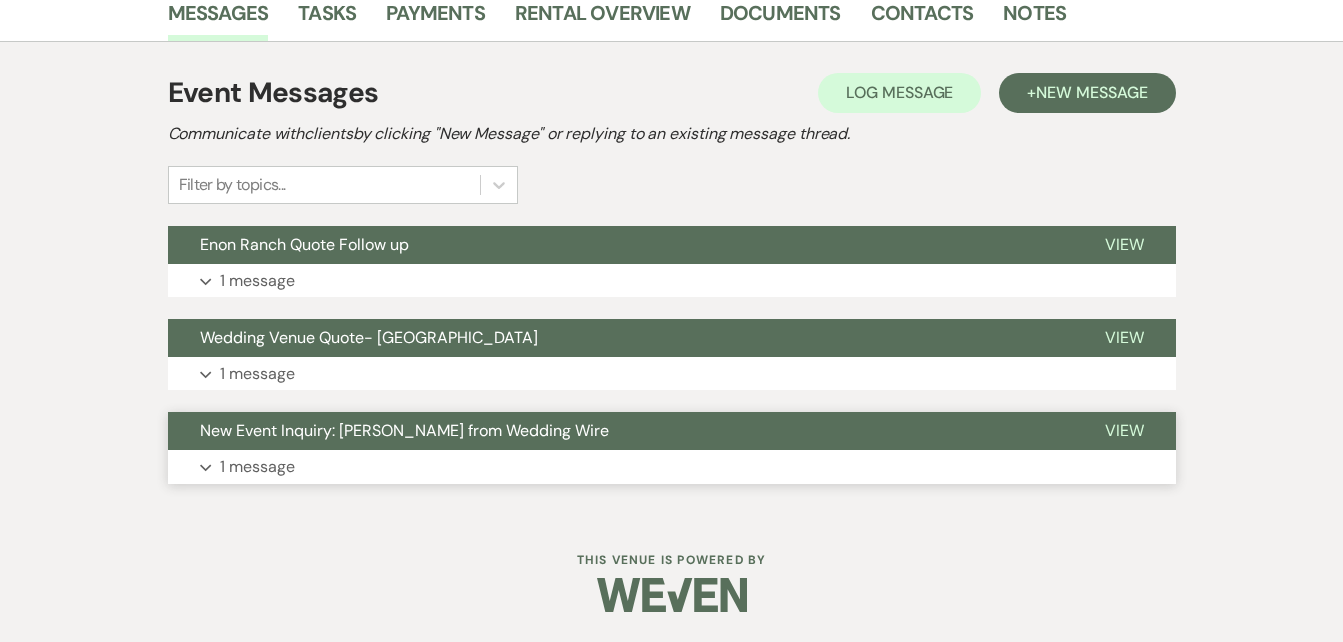 click 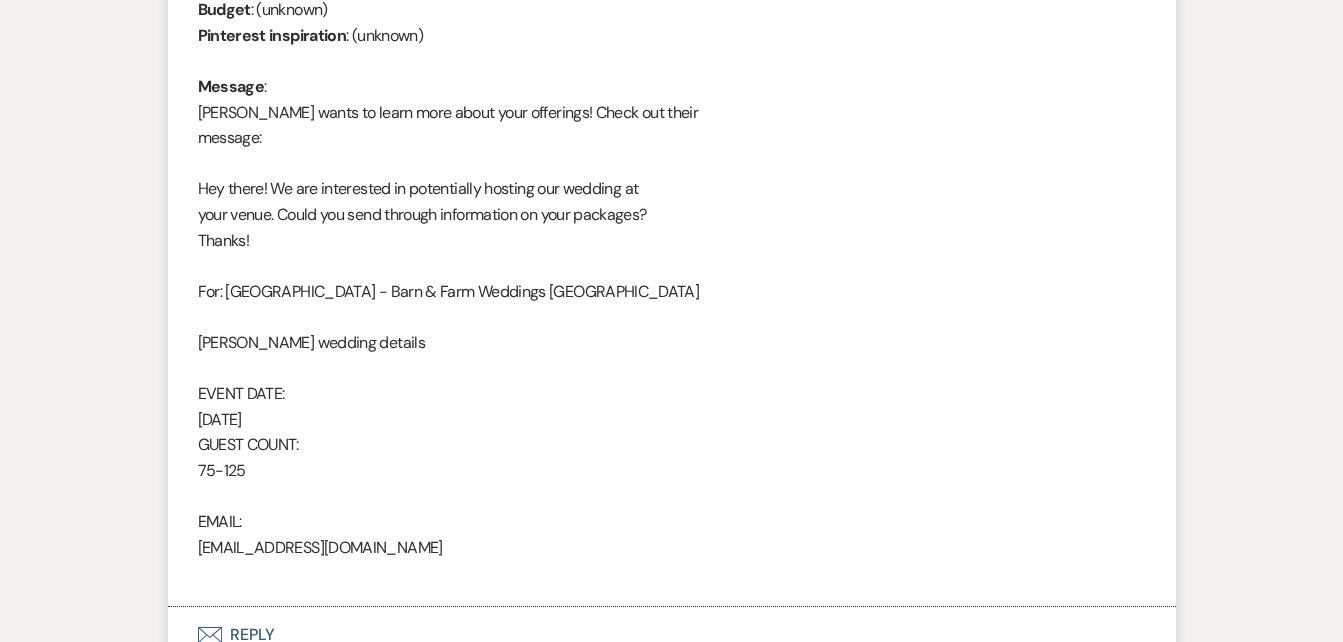 scroll, scrollTop: 1357, scrollLeft: 0, axis: vertical 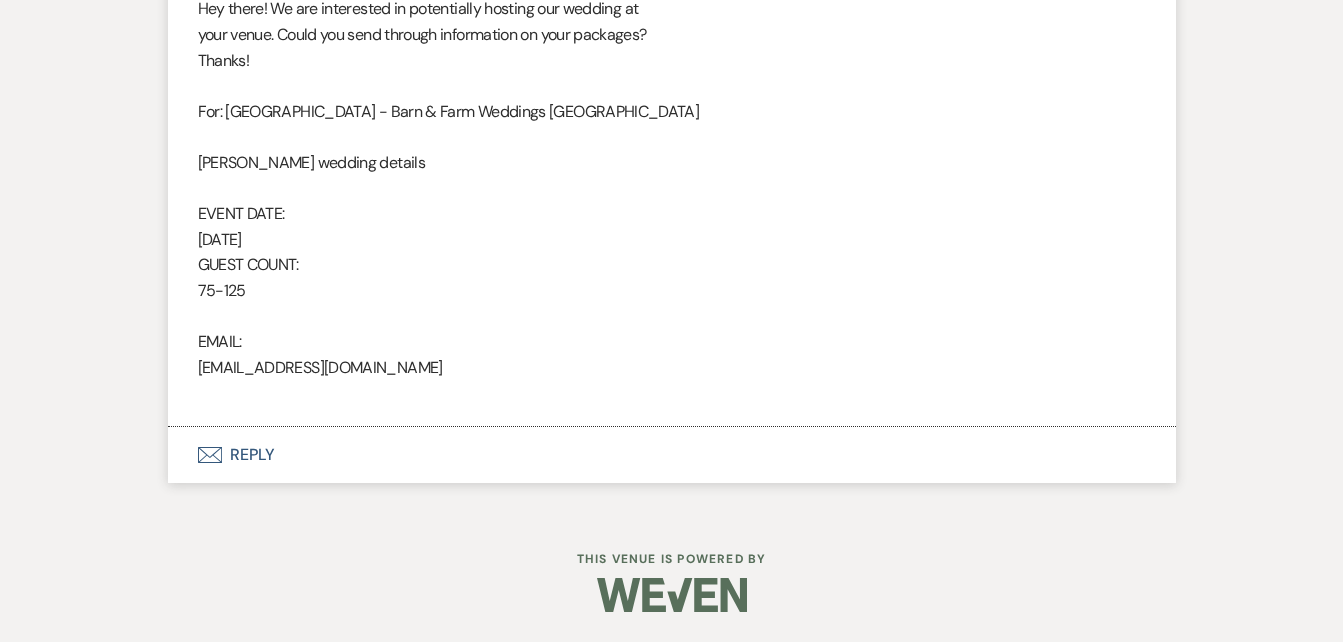 click on "Envelope Reply" at bounding box center [672, 455] 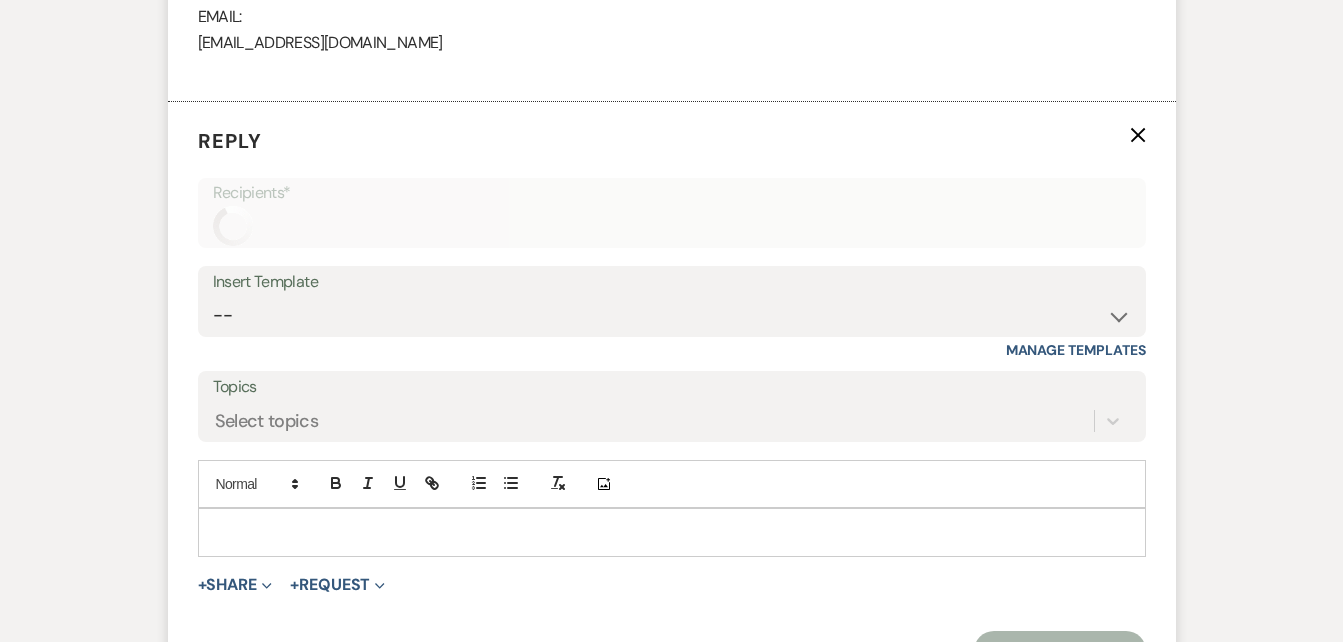 scroll, scrollTop: 1759, scrollLeft: 0, axis: vertical 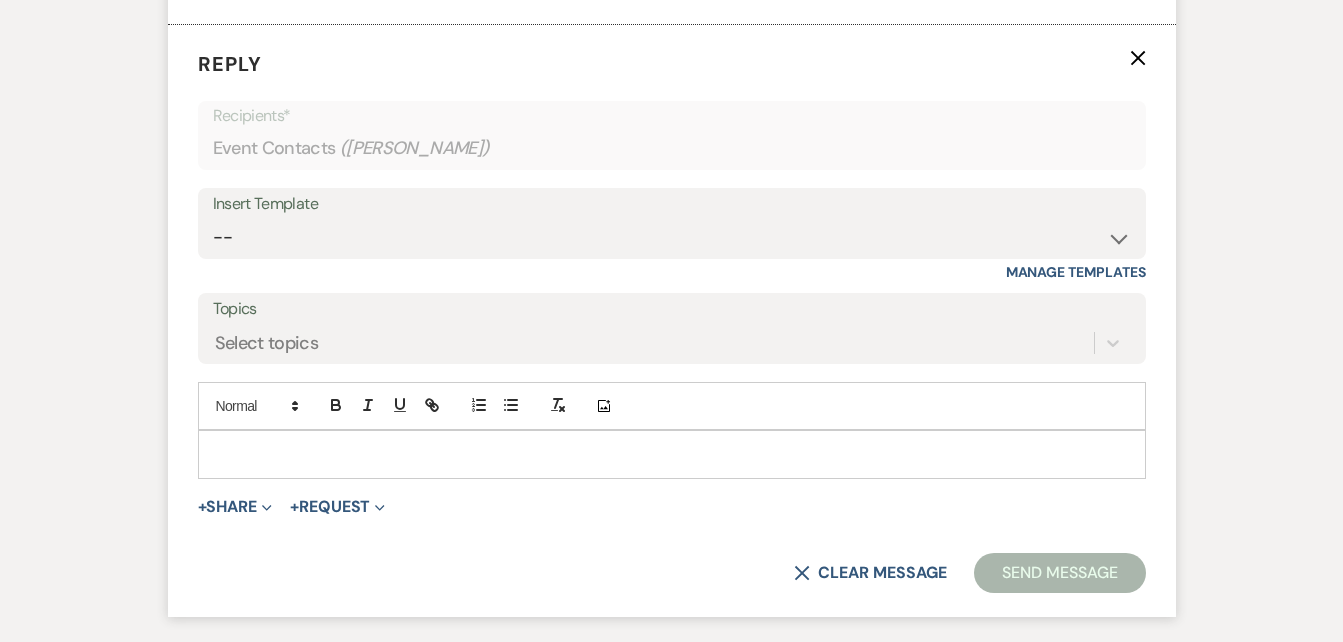 click at bounding box center [672, 454] 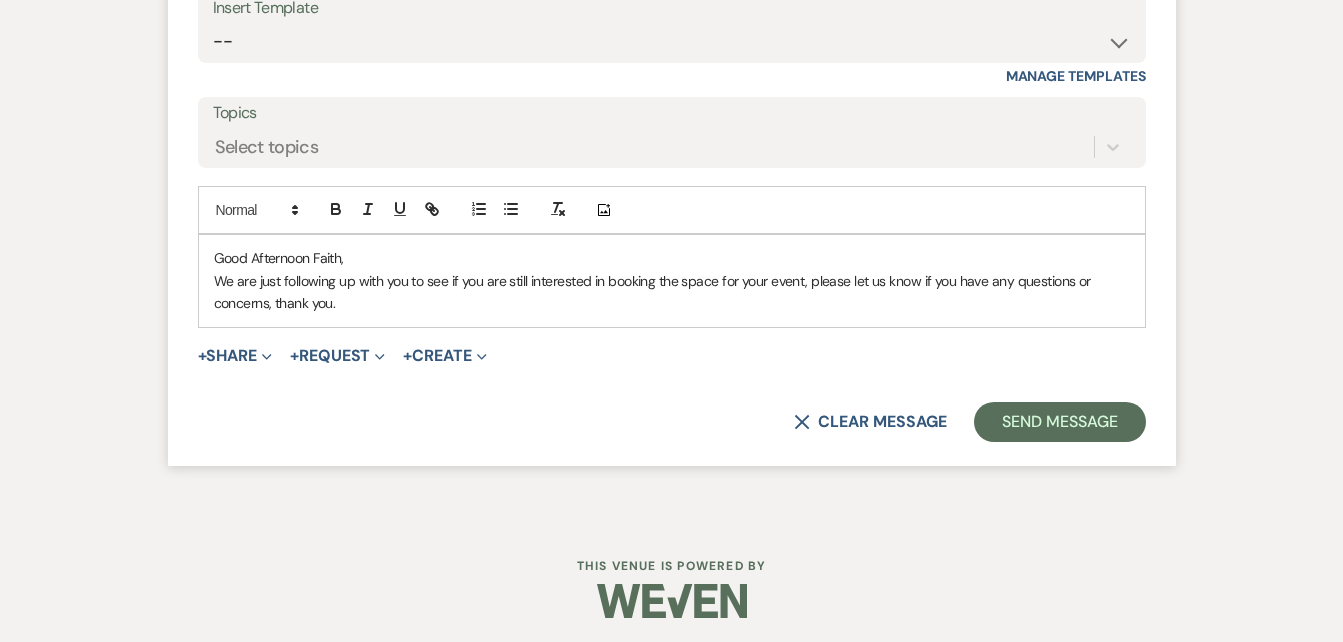 scroll, scrollTop: 1961, scrollLeft: 0, axis: vertical 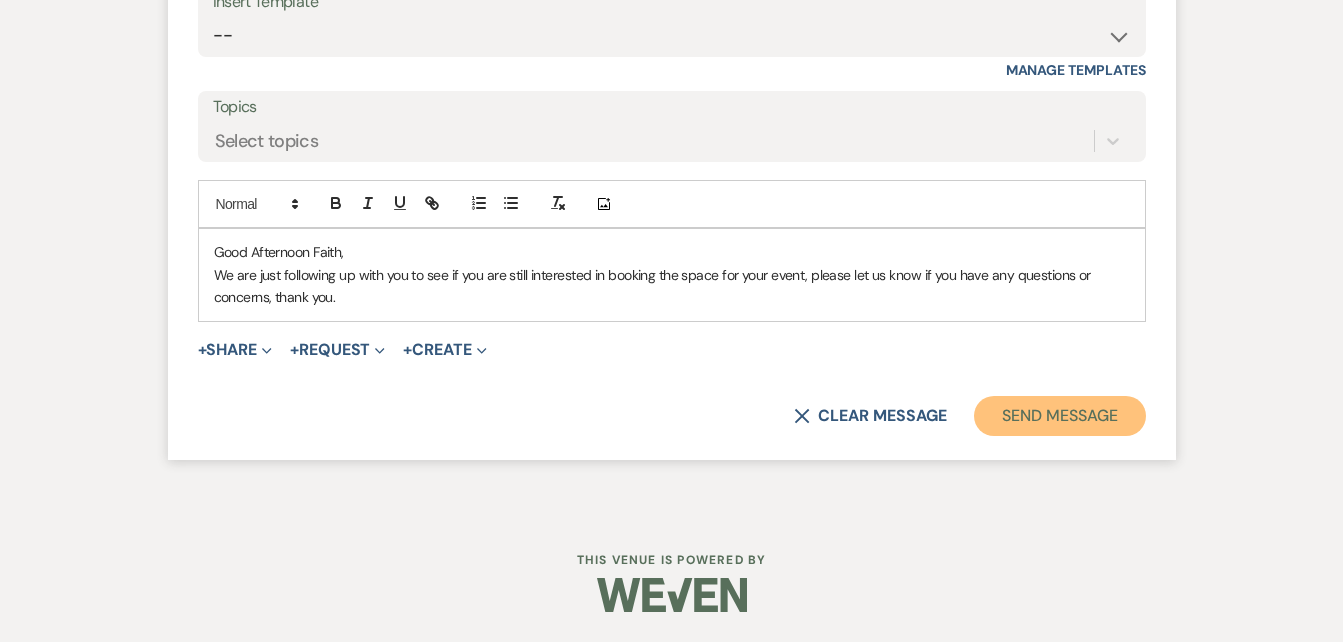 click on "Send Message" at bounding box center [1059, 416] 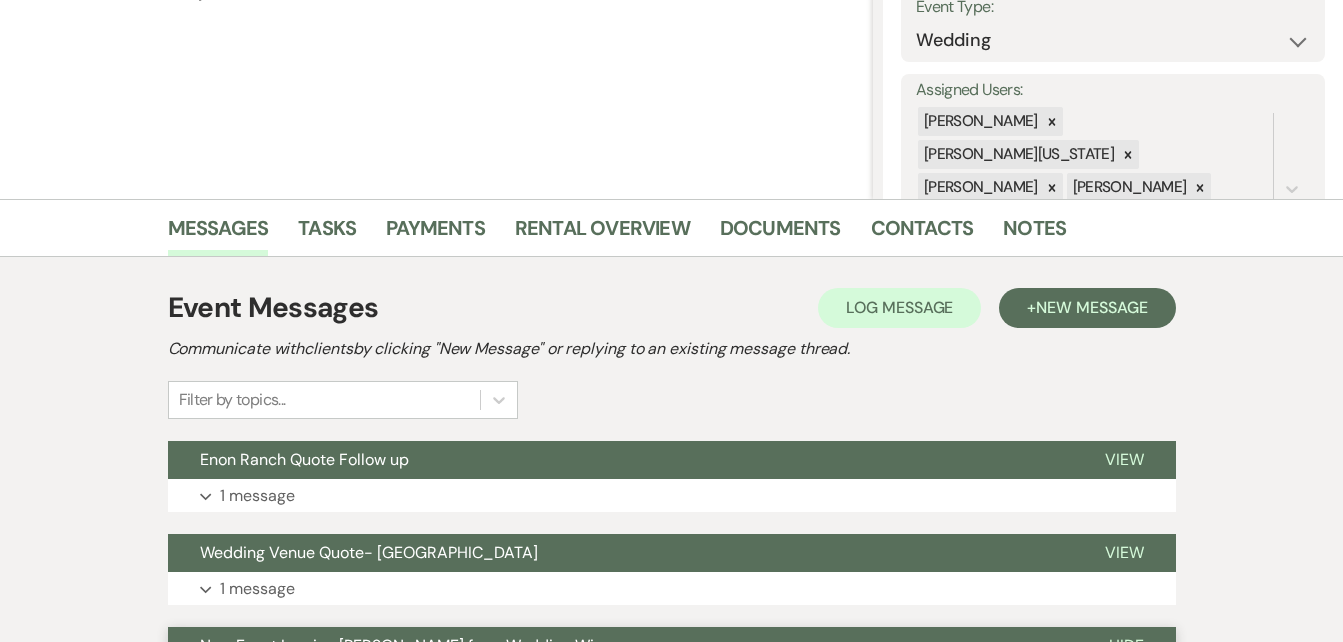 scroll, scrollTop: 0, scrollLeft: 0, axis: both 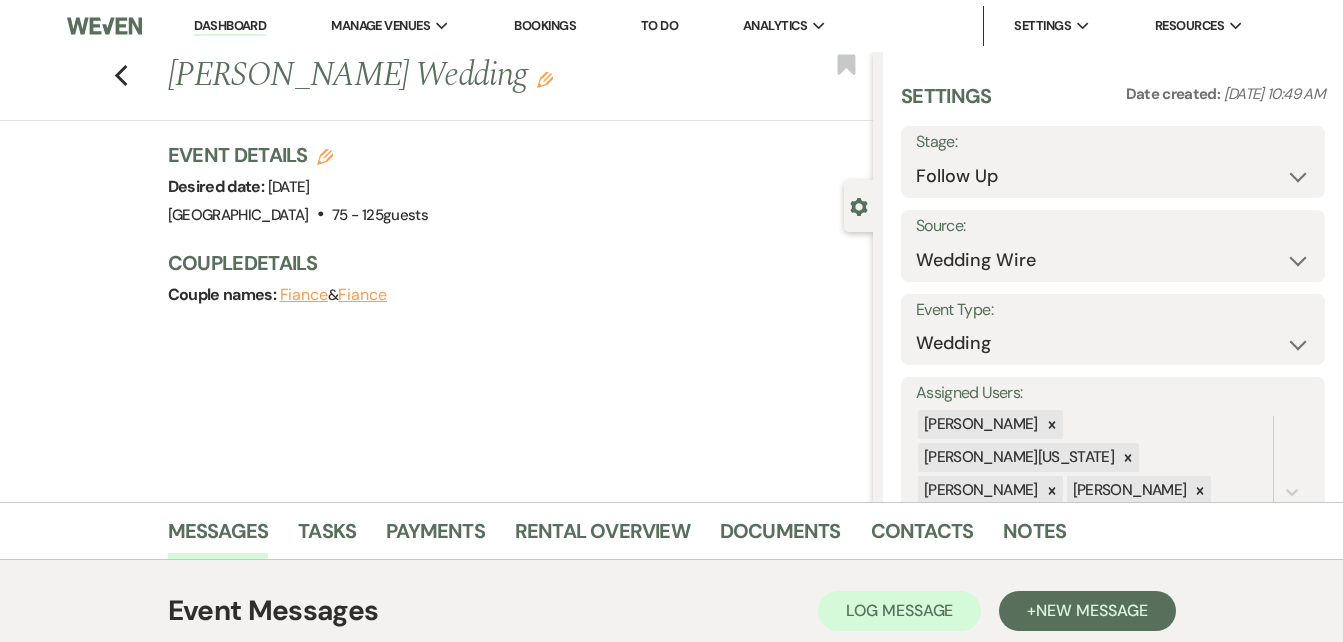 click 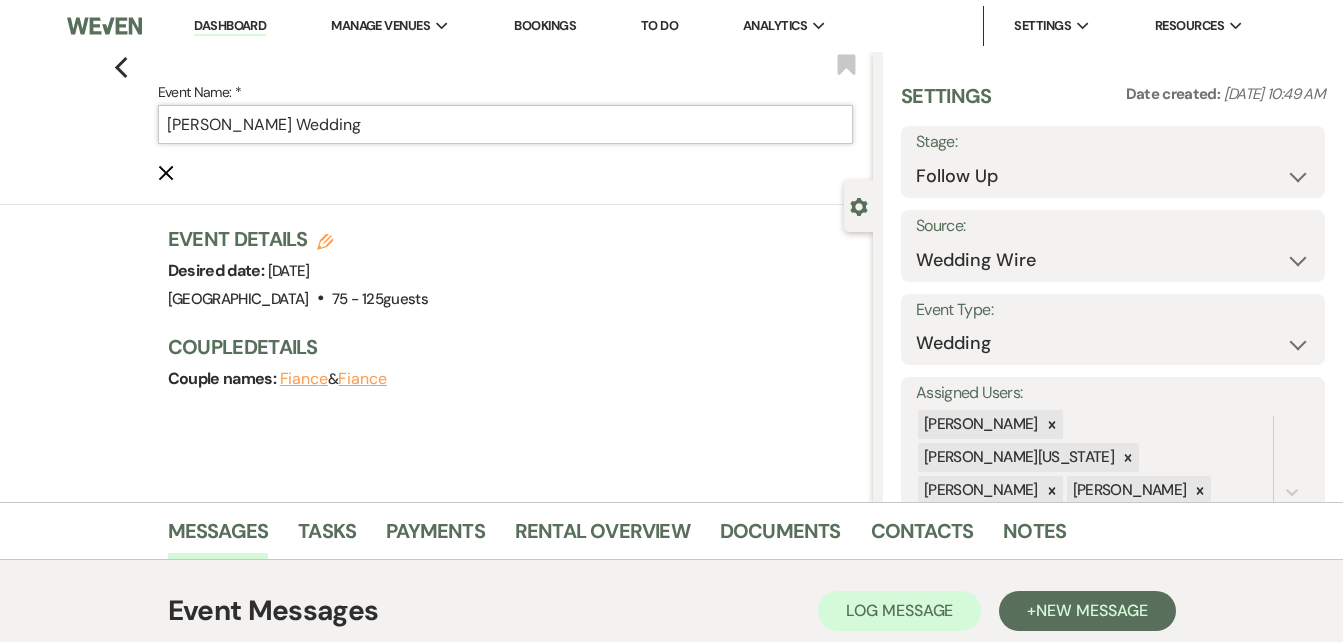 click on "Faith Jordan's Wedding" at bounding box center (505, 124) 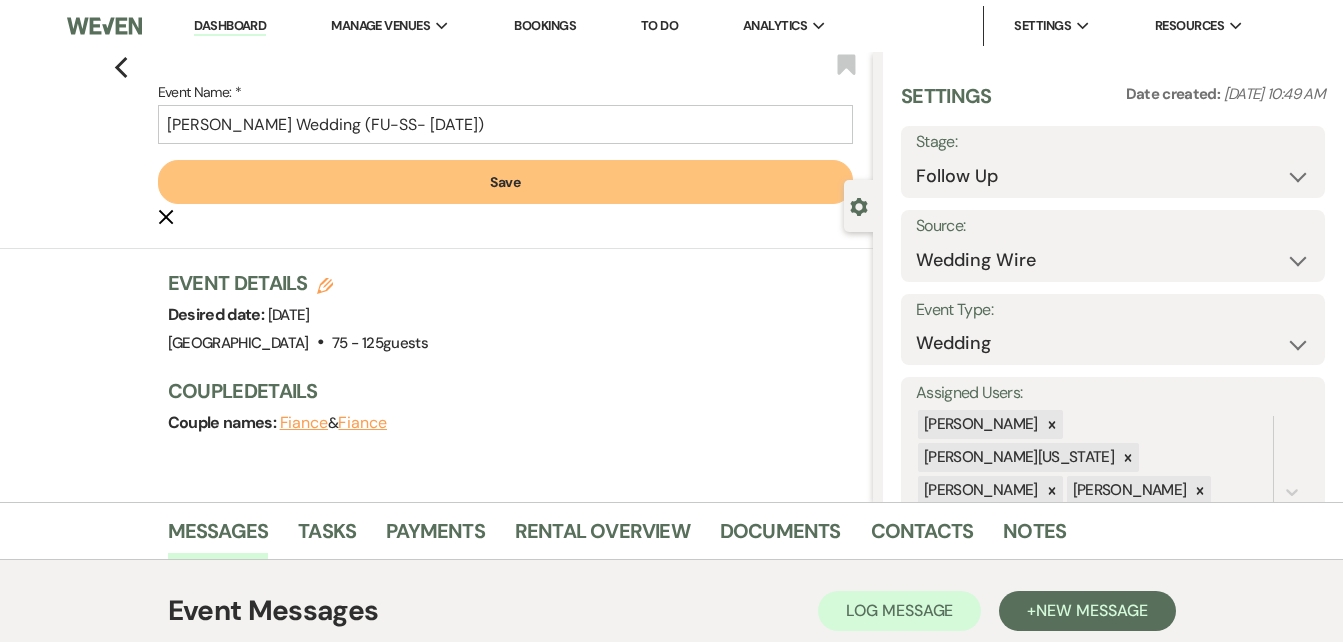 click on "Save" at bounding box center [505, 182] 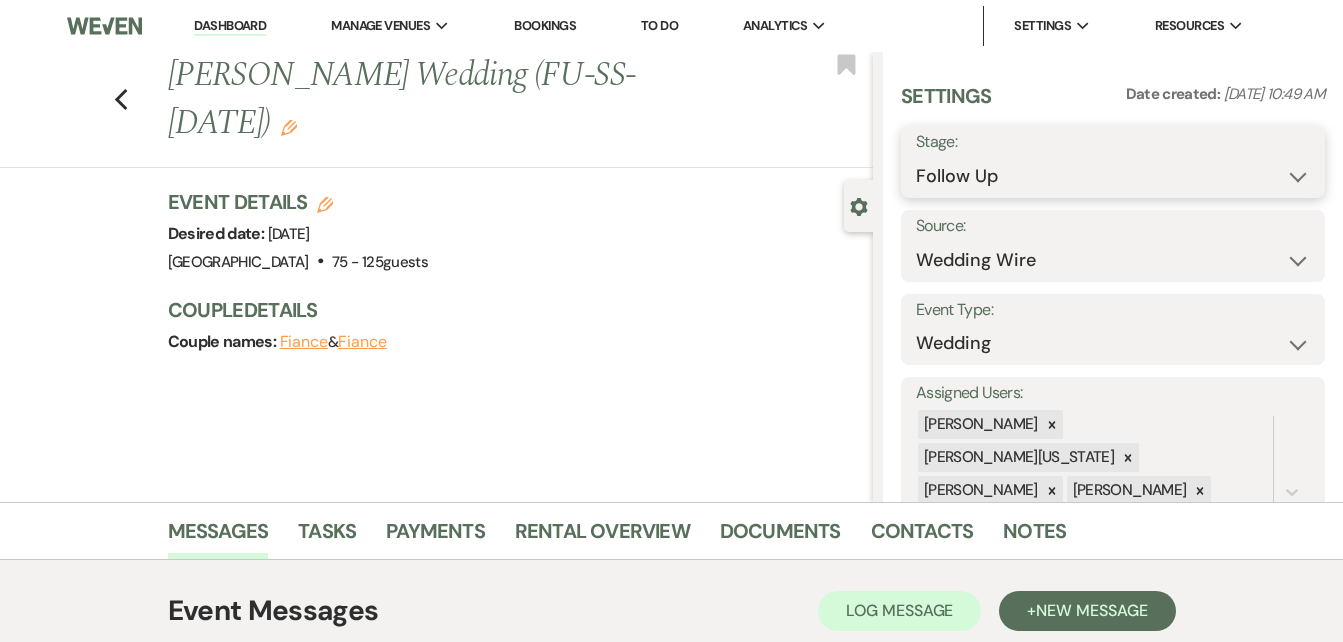 click on "Inquiry Follow Up Tour Requested Tour Confirmed Toured Proposal Sent Booked Lost" at bounding box center (1113, 176) 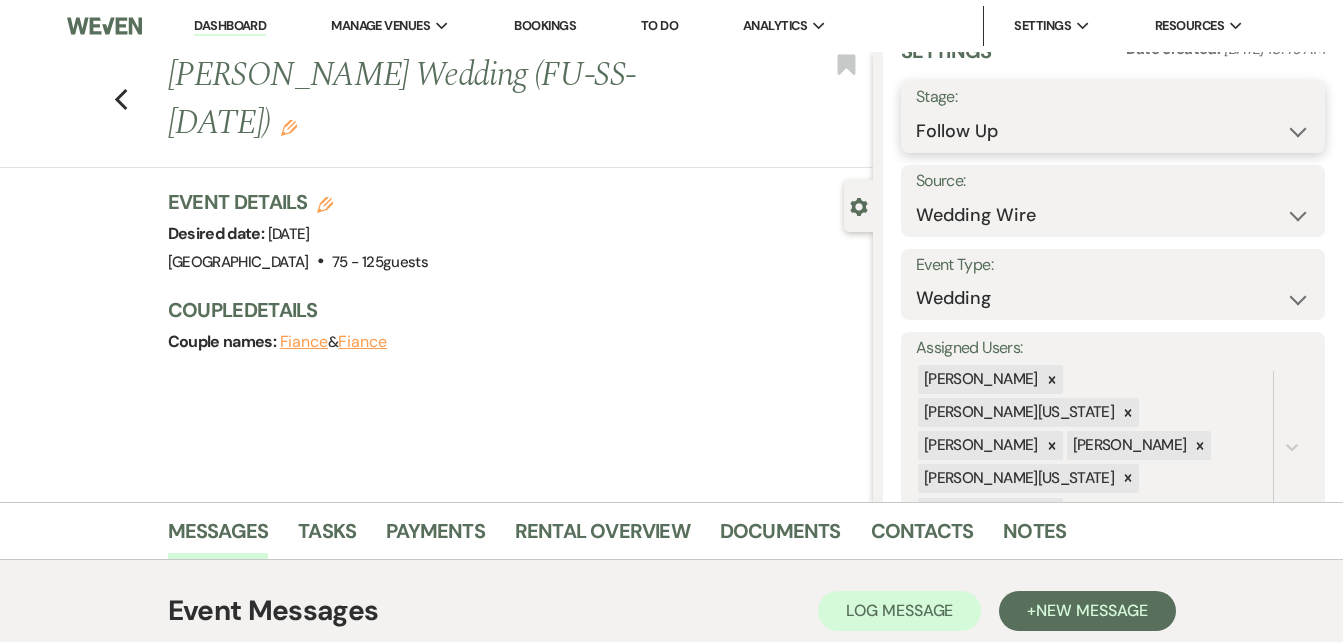 scroll, scrollTop: 51, scrollLeft: 0, axis: vertical 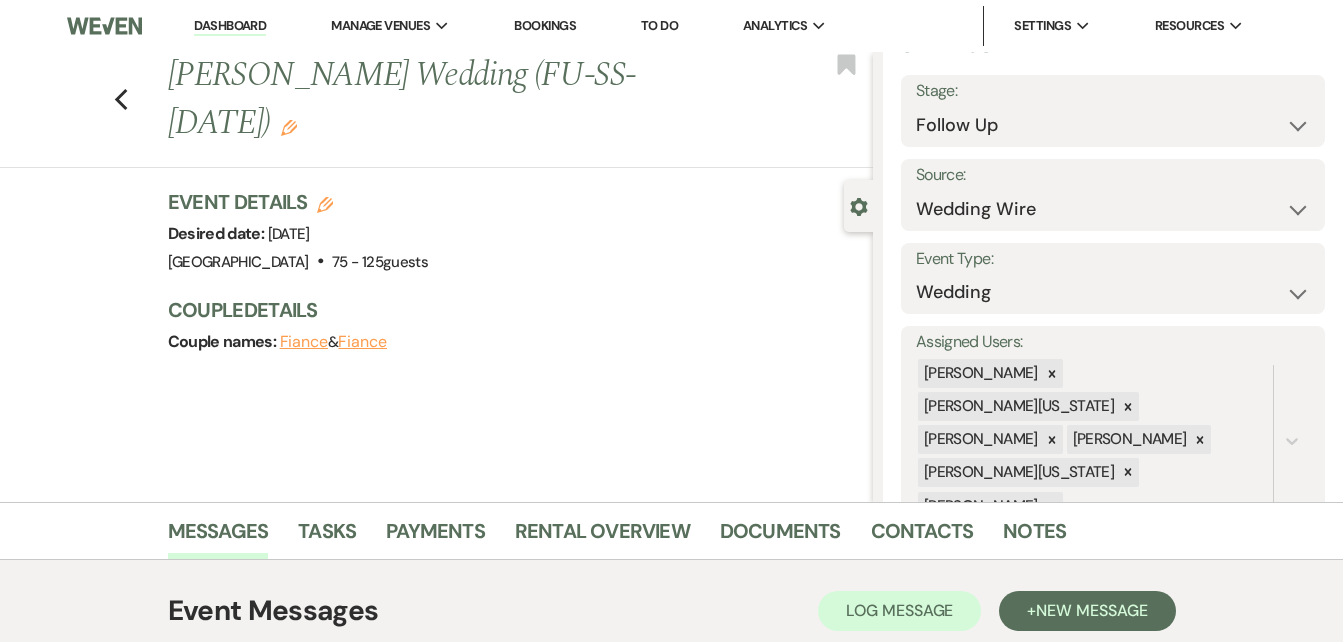 click on "Previous Faith Jordan's Wedding (FU-SS- 7/21/25) Edit Bookmark" at bounding box center [431, 110] 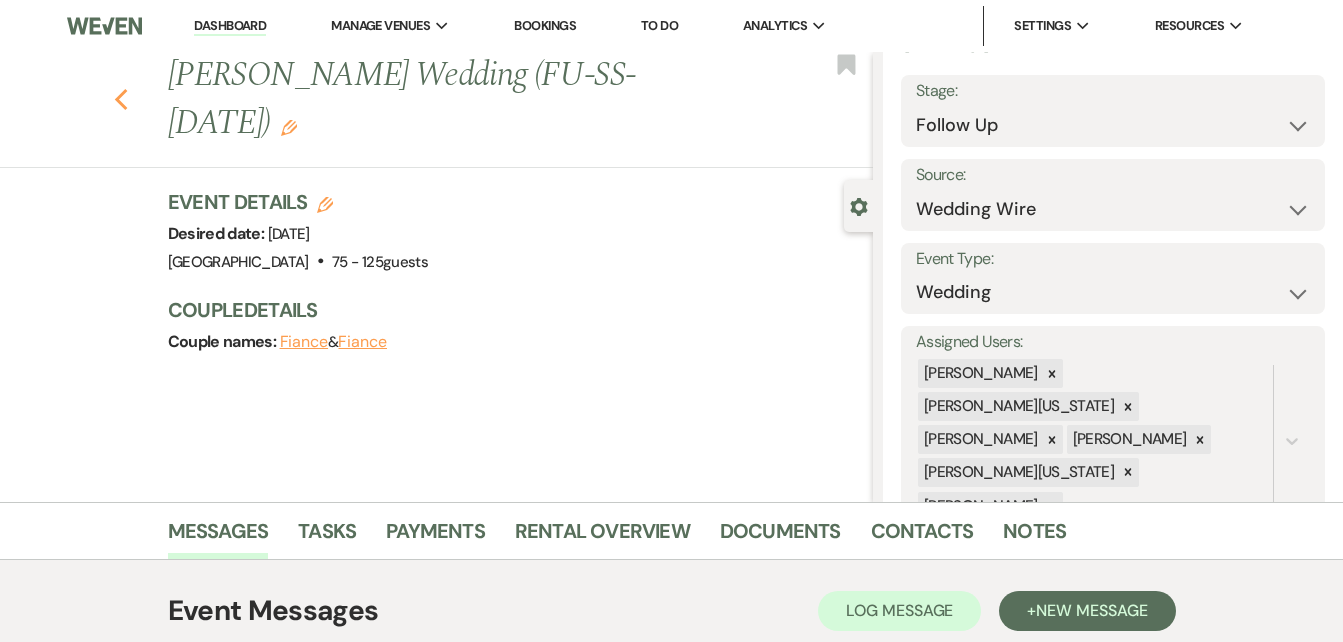 click 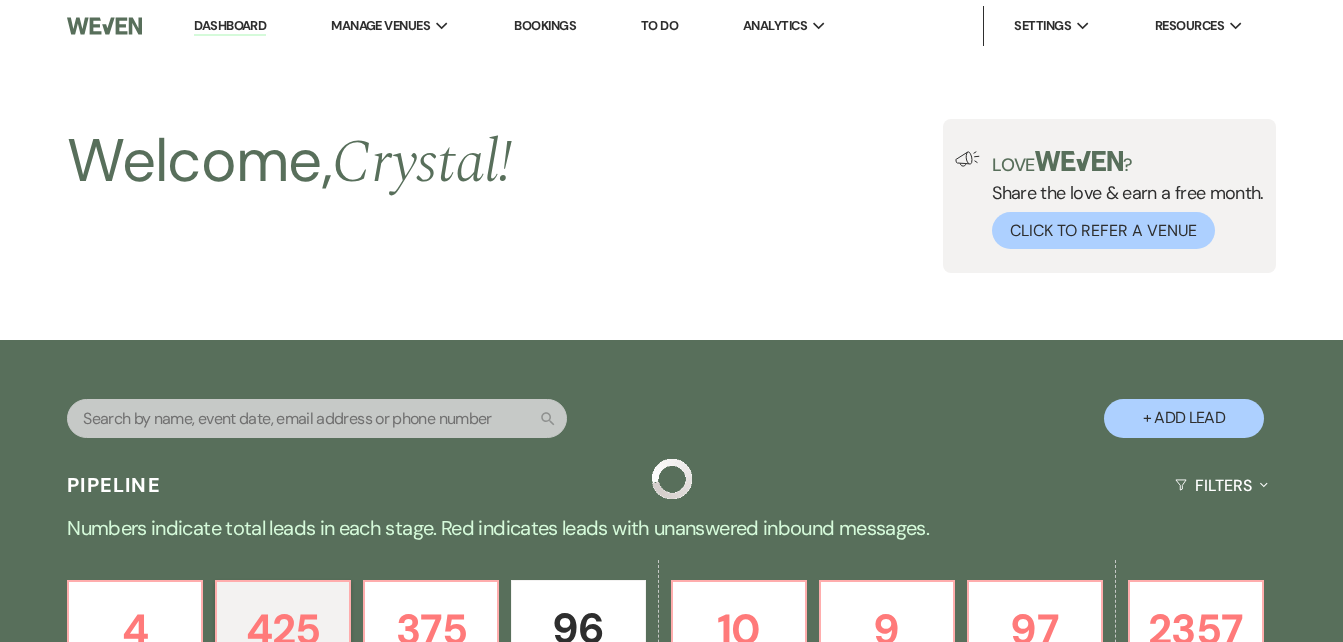 scroll, scrollTop: 1324, scrollLeft: 0, axis: vertical 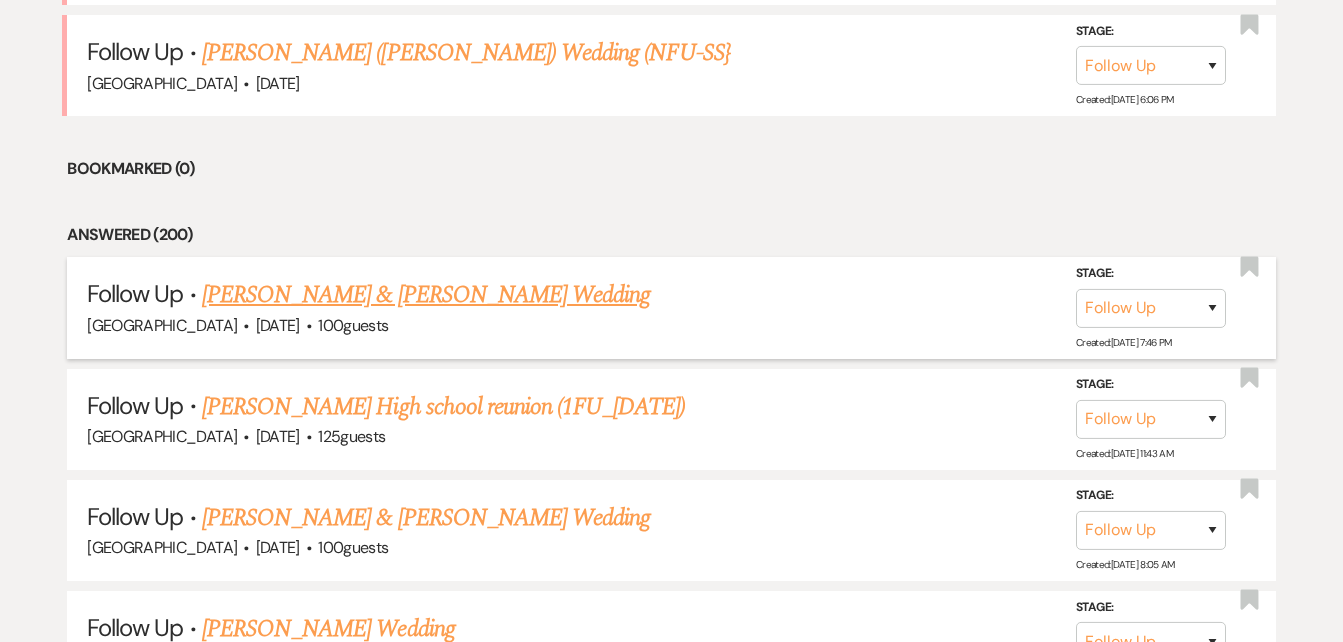 click on "Jake & Courtney's Wedding" at bounding box center (426, 295) 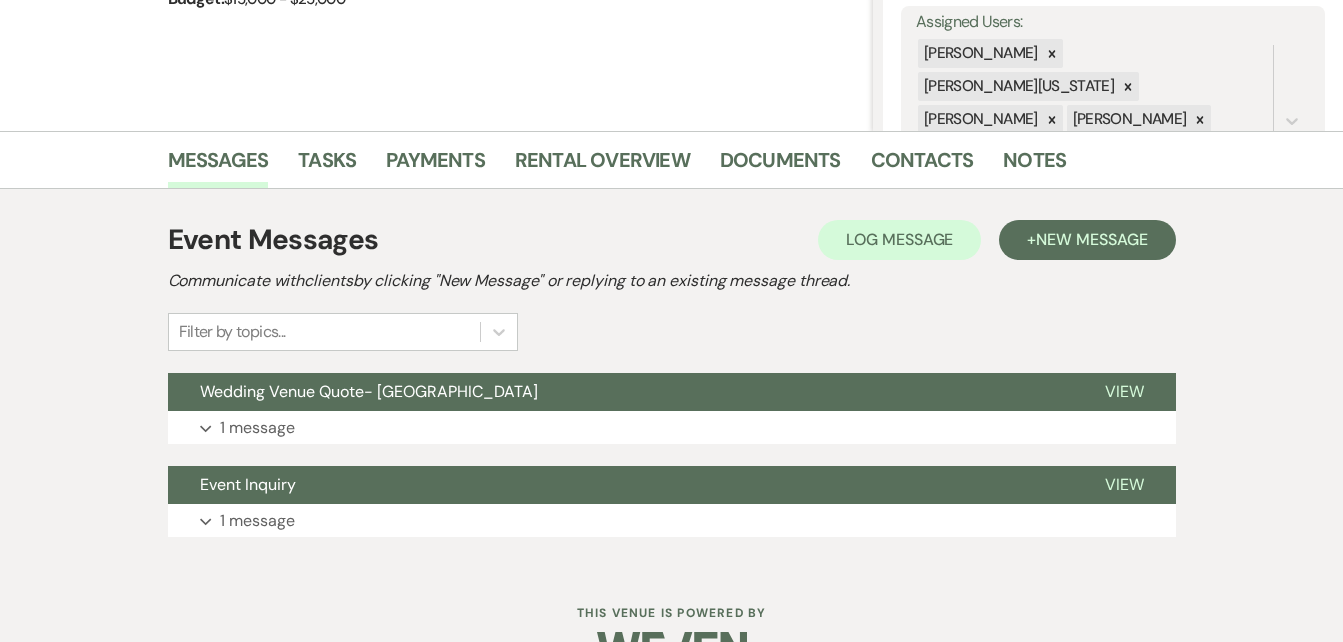 scroll, scrollTop: 425, scrollLeft: 0, axis: vertical 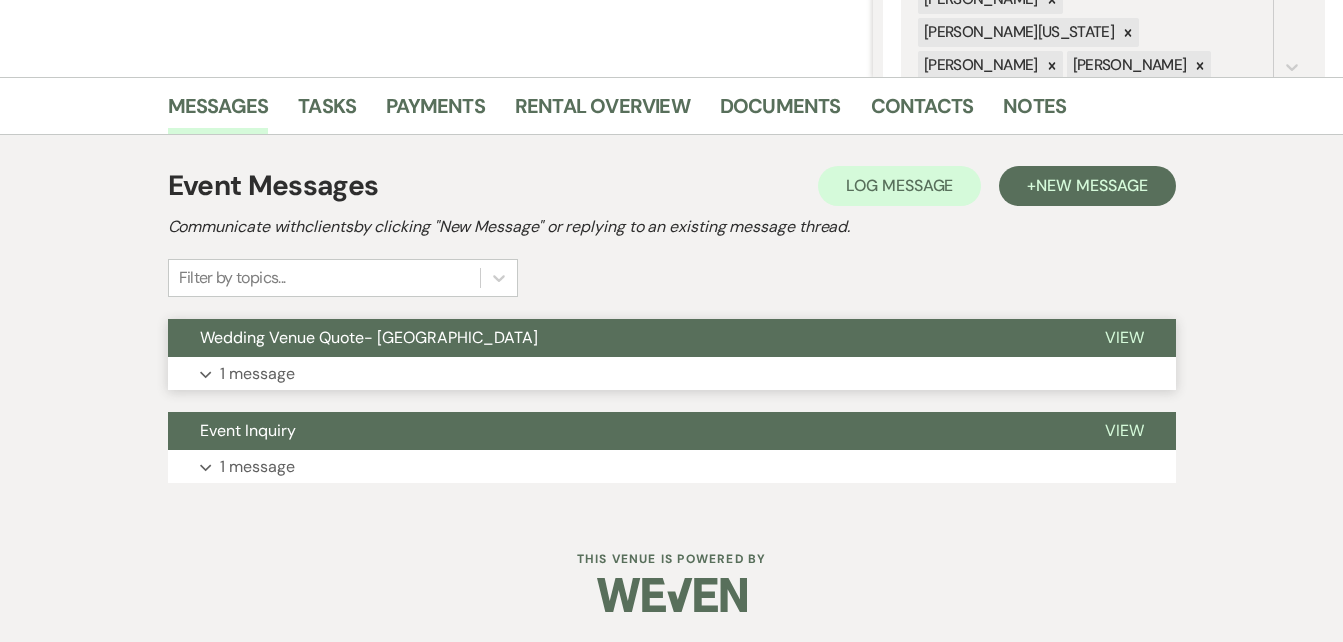 click on "Expand 1 message" at bounding box center (672, 374) 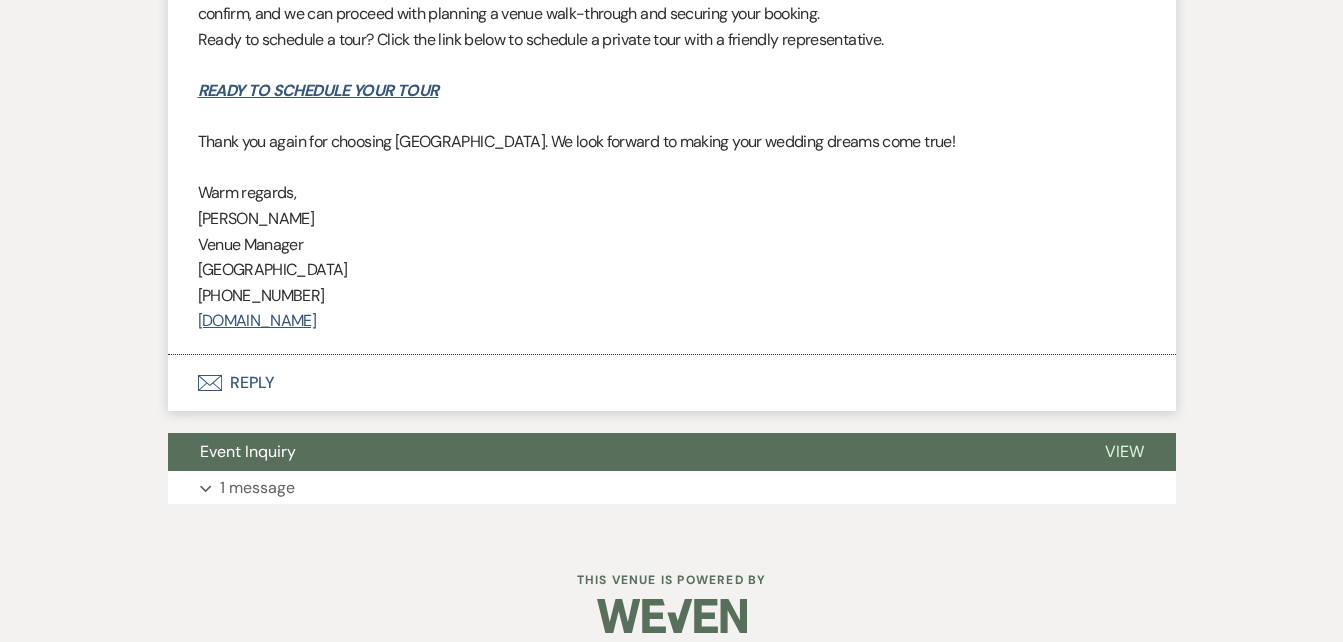 scroll, scrollTop: 2434, scrollLeft: 0, axis: vertical 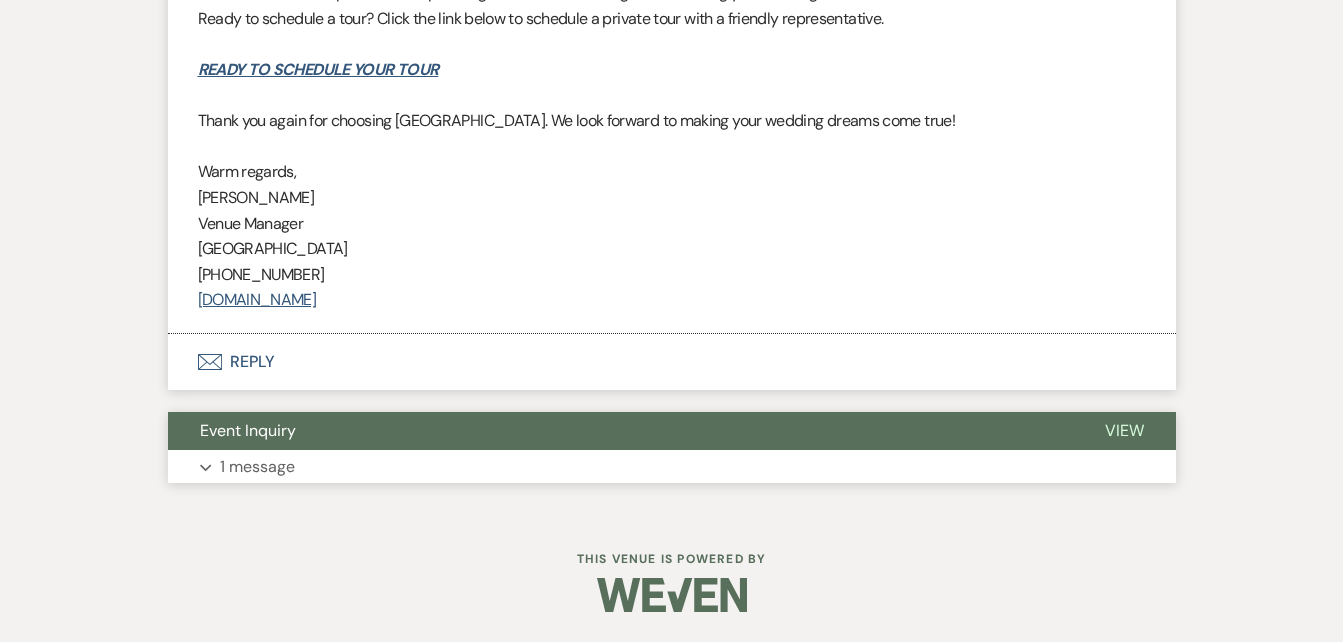 click on "Expand" 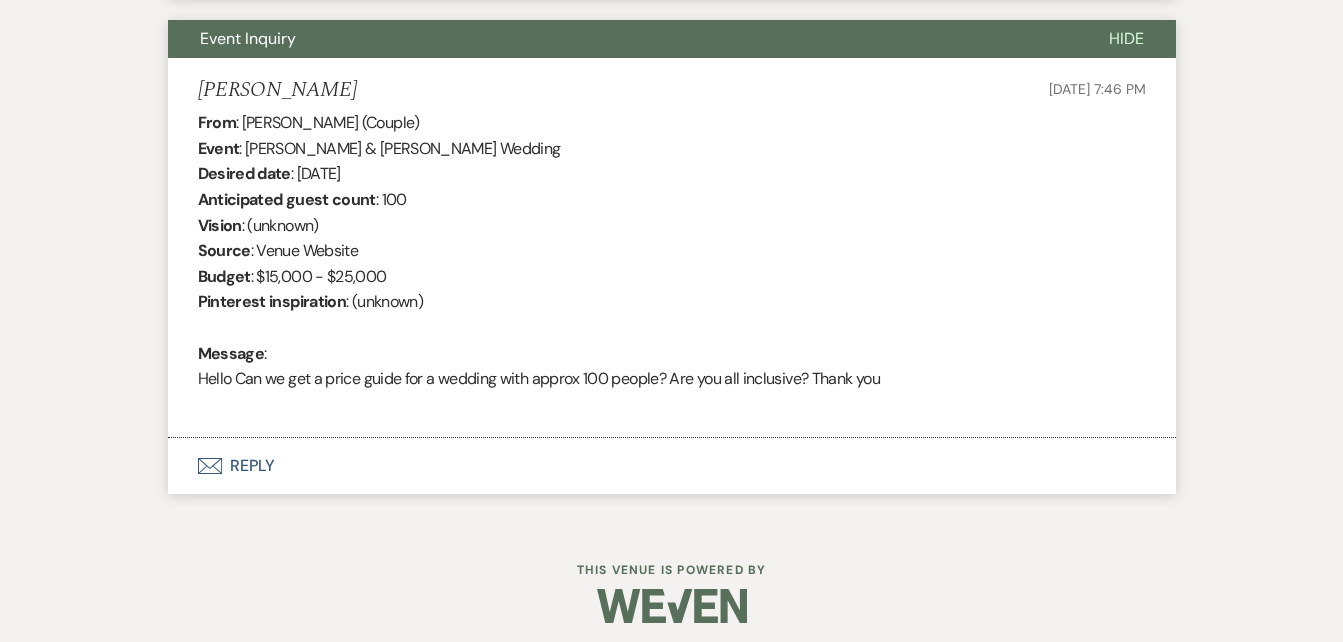 scroll, scrollTop: 2837, scrollLeft: 0, axis: vertical 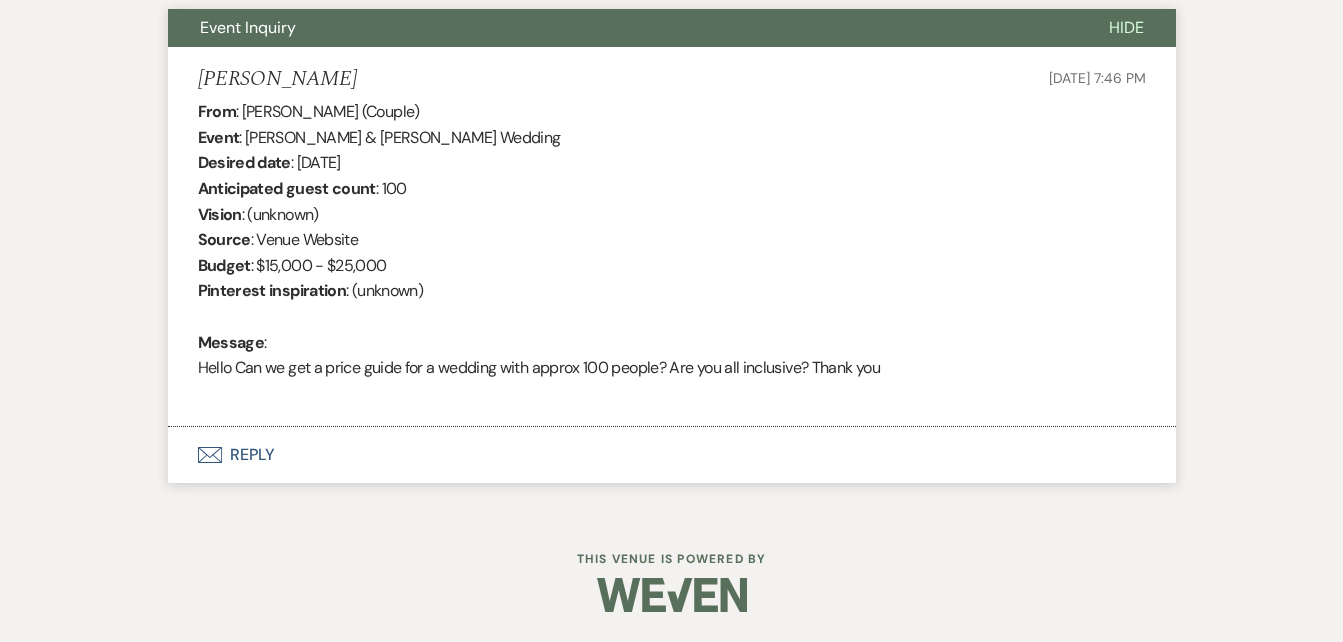 click on "Envelope Reply" at bounding box center [672, 455] 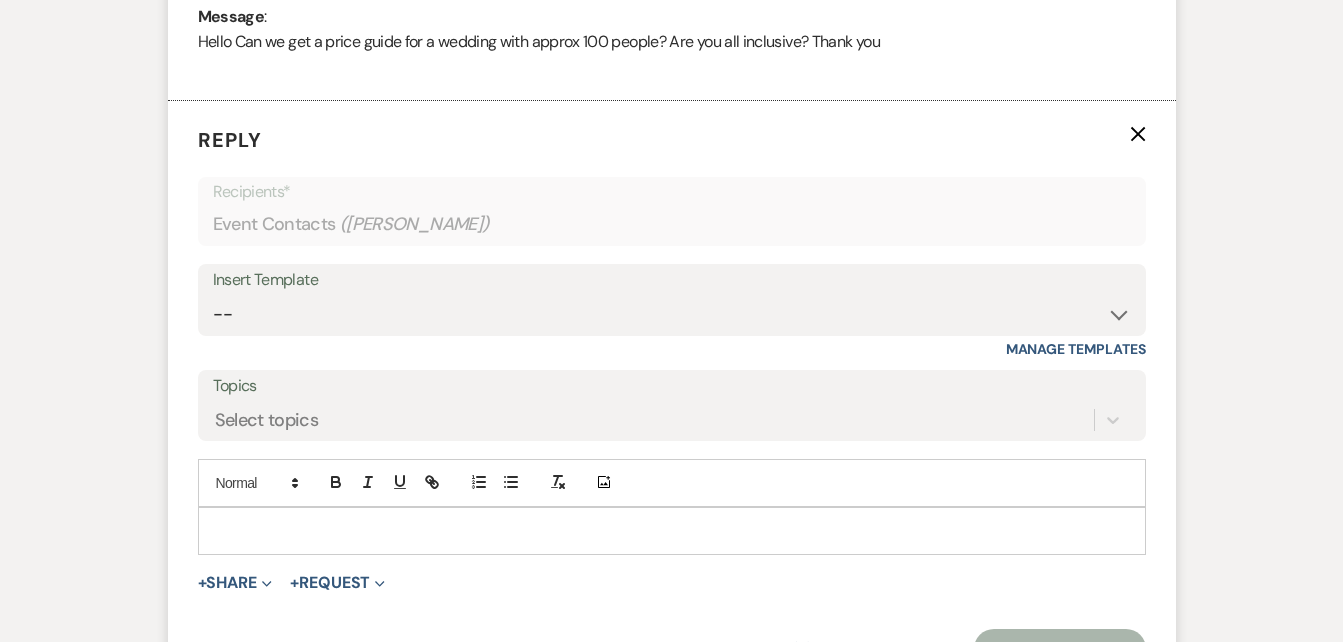 scroll, scrollTop: 3240, scrollLeft: 0, axis: vertical 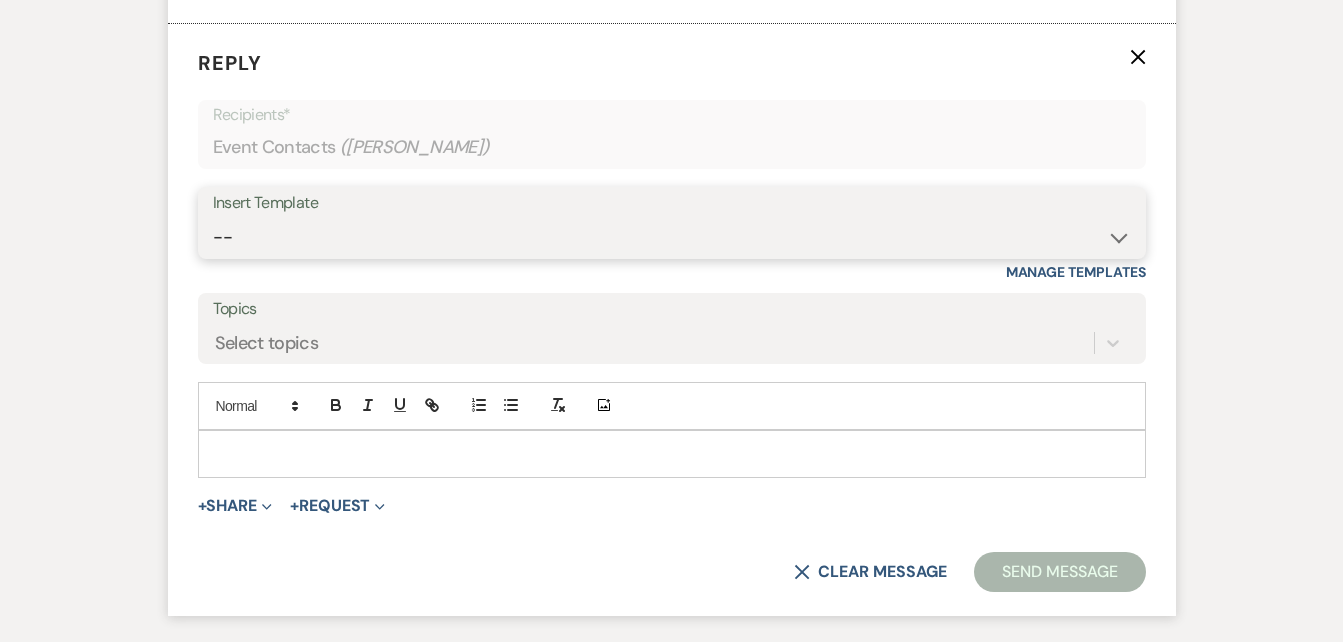 click on "-- Inquiry Follow Up Email #2  Contract Sending Template Payment Template Rental Fee Closing Inquiry - Email #3 Initial Inquiry Response Thank you for Touring Sorry We Missed You for Your Tour Personalized Quote NON-WEDDING - BALLROOM ADD-ON'S Quote Template Personalized Quote- WEDDING EDITION Questionnaire QUOTE FOLLOW UP #1 Blank- Imani Signature  Final Inquiry Email QUOTE FOLLOW UP #2 Weven Planning Portal Introduction (Booked Events) Security Deposit Payment Template  Special Pricing Late Payment  No Trailrides Date Unavailable  Event Coordinator Information May Specials  BOUTIQUE WEDDINGS  Photoshoot Package" at bounding box center (672, 237) 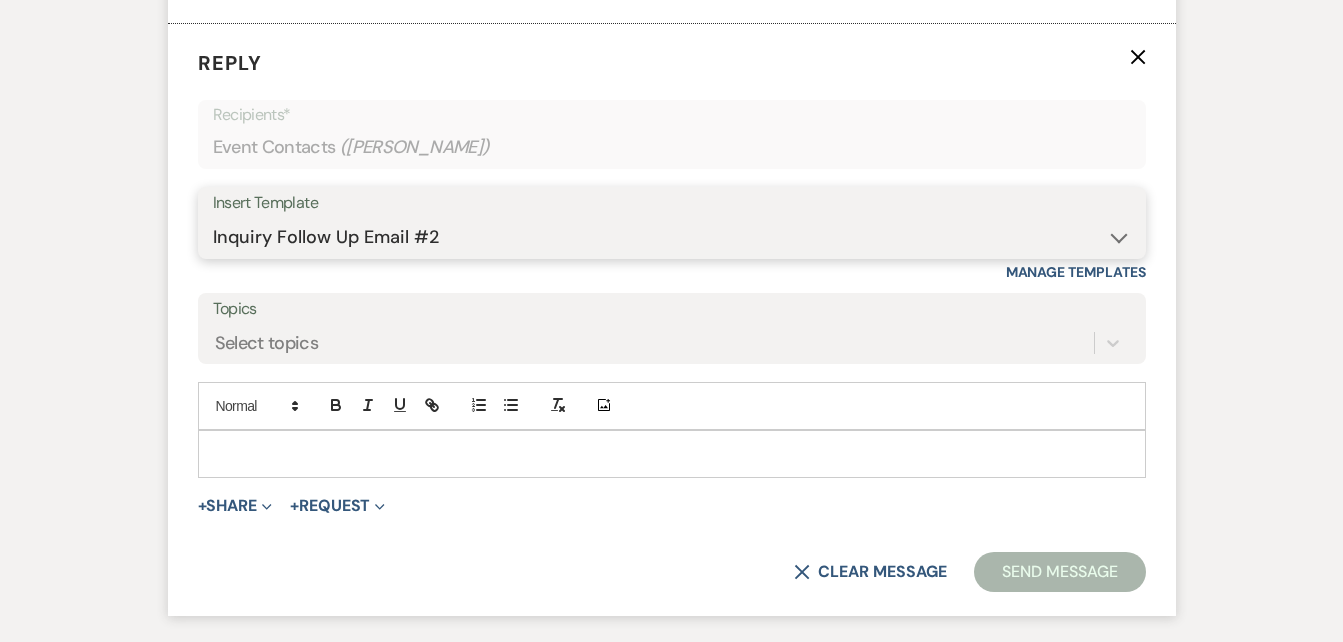 click on "-- Inquiry Follow Up Email #2  Contract Sending Template Payment Template Rental Fee Closing Inquiry - Email #3 Initial Inquiry Response Thank you for Touring Sorry We Missed You for Your Tour Personalized Quote NON-WEDDING - BALLROOM ADD-ON'S Quote Template Personalized Quote- WEDDING EDITION Questionnaire QUOTE FOLLOW UP #1 Blank- Imani Signature  Final Inquiry Email QUOTE FOLLOW UP #2 Weven Planning Portal Introduction (Booked Events) Security Deposit Payment Template  Special Pricing Late Payment  No Trailrides Date Unavailable  Event Coordinator Information May Specials  BOUTIQUE WEDDINGS  Photoshoot Package" at bounding box center (672, 237) 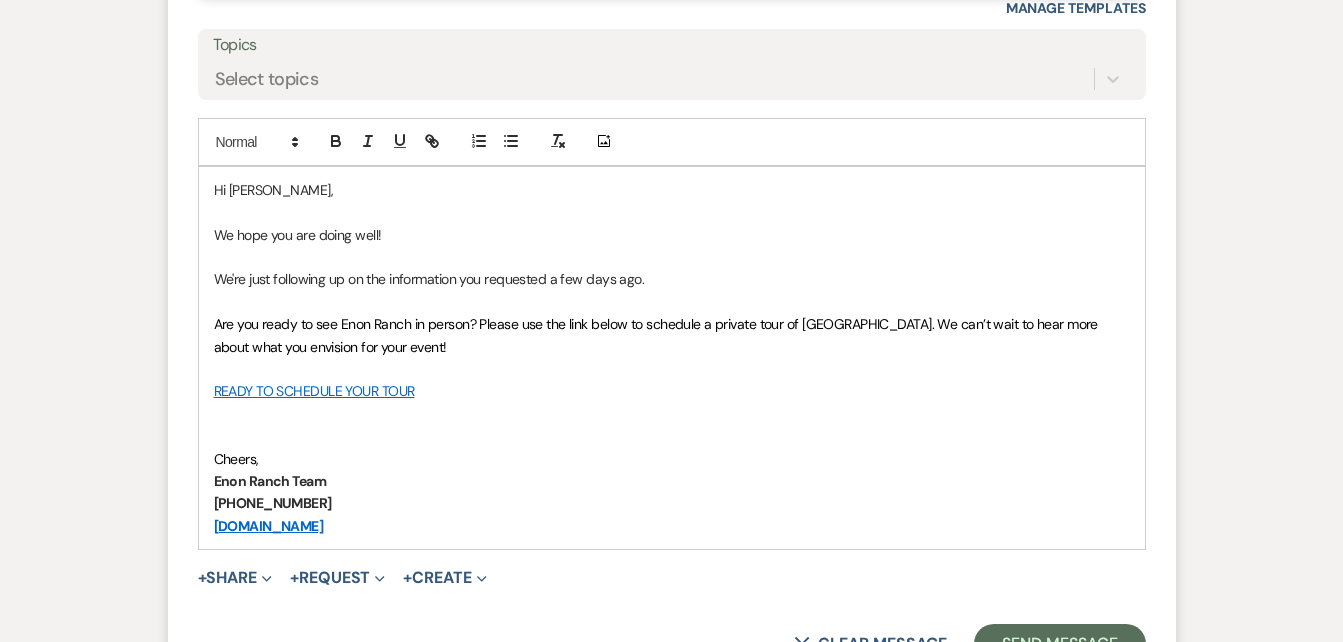 scroll, scrollTop: 3733, scrollLeft: 0, axis: vertical 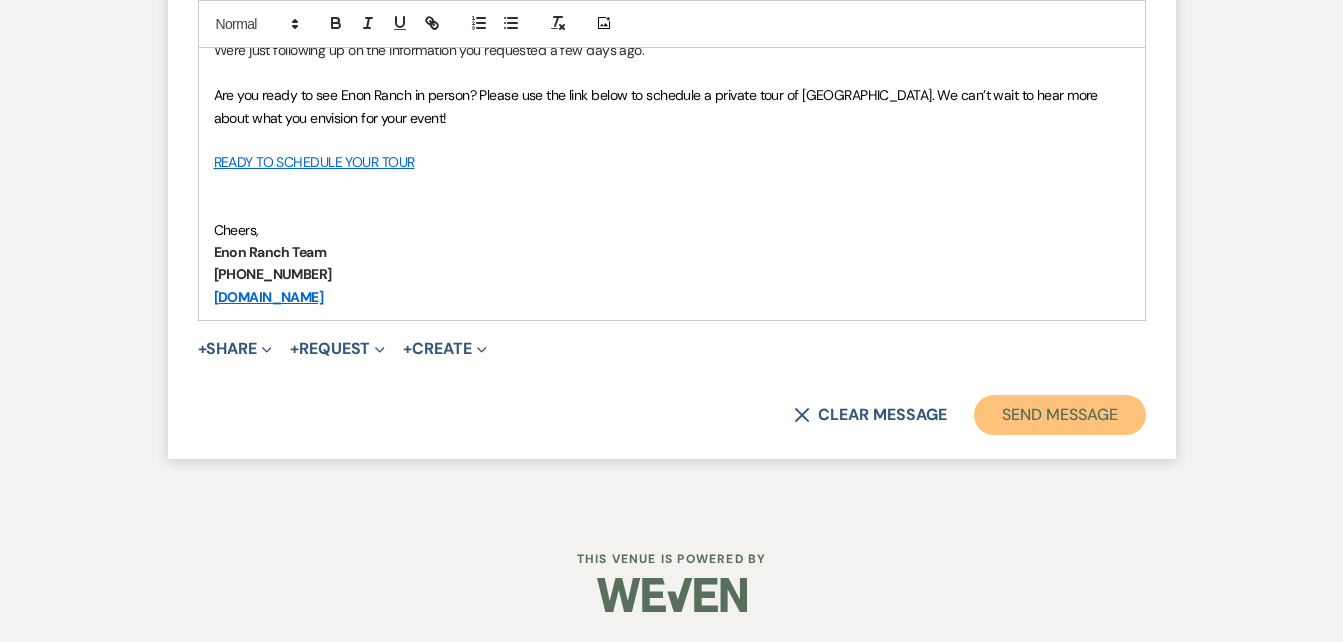 click on "Send Message" at bounding box center [1059, 415] 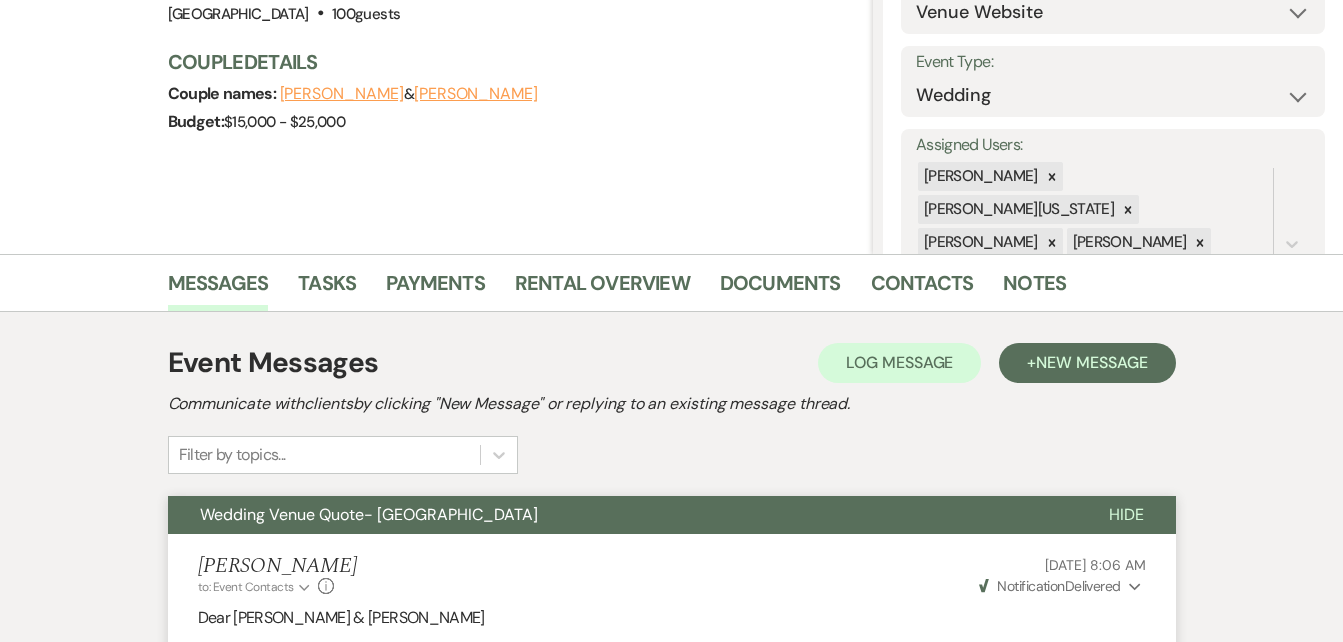 scroll, scrollTop: 0, scrollLeft: 0, axis: both 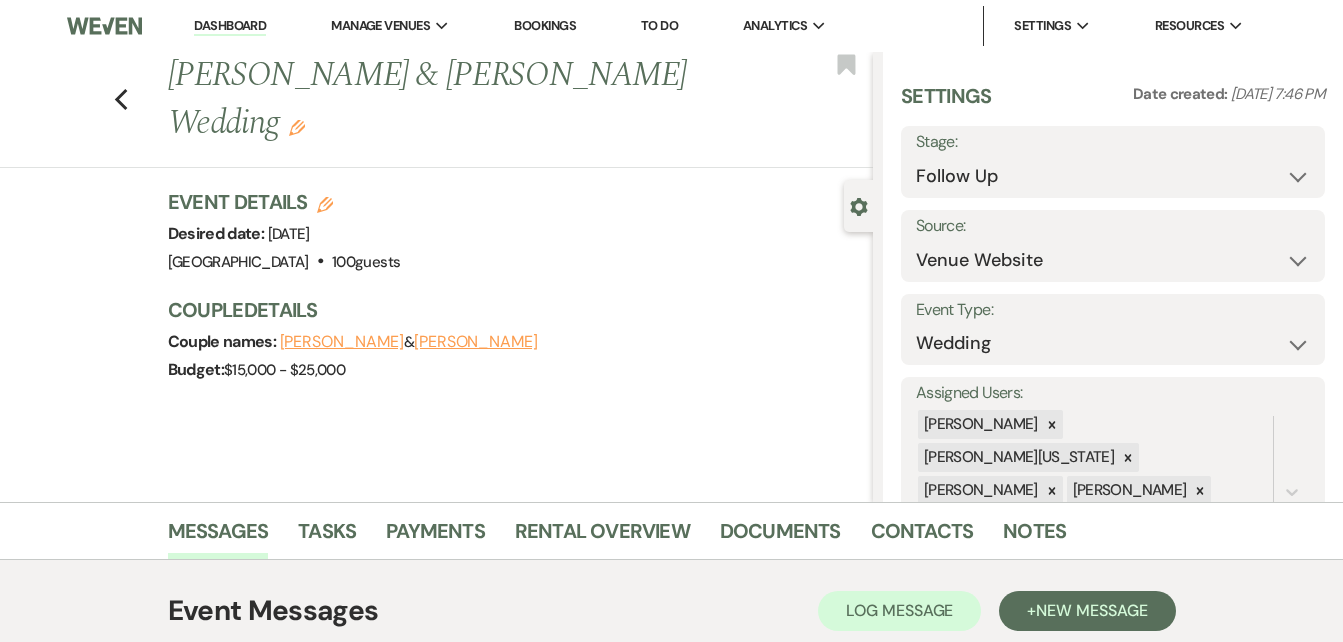 click 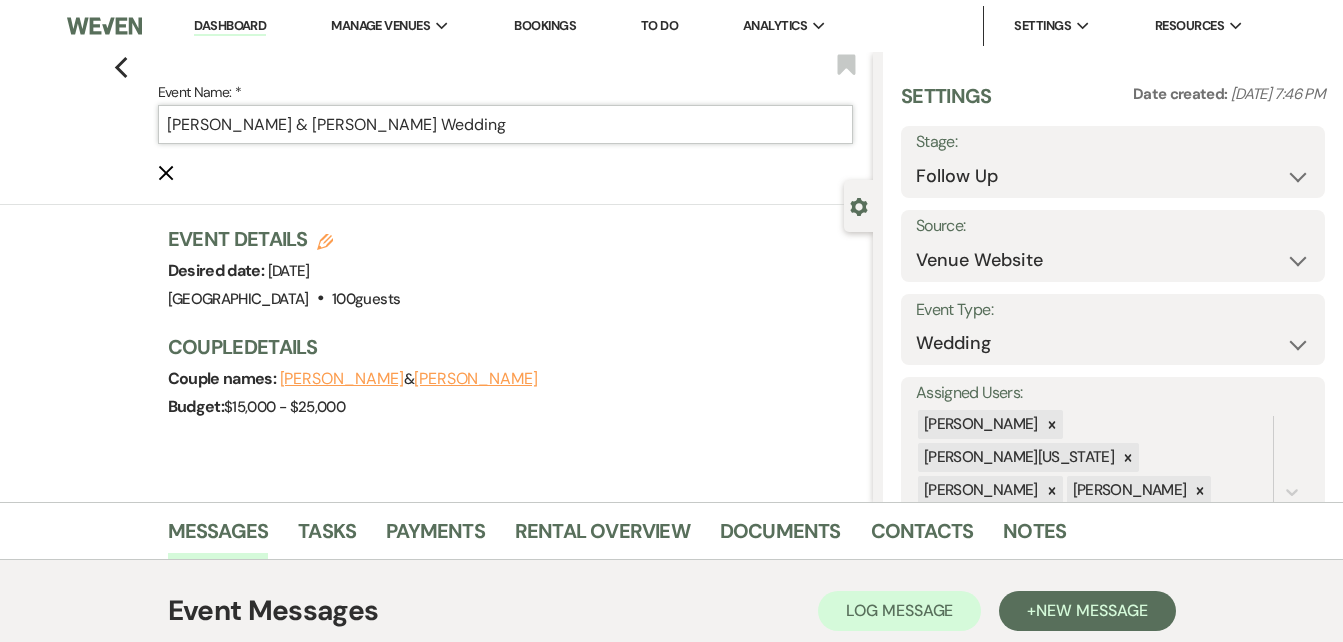 click on "Jake & Courtney's Wedding" at bounding box center (505, 124) 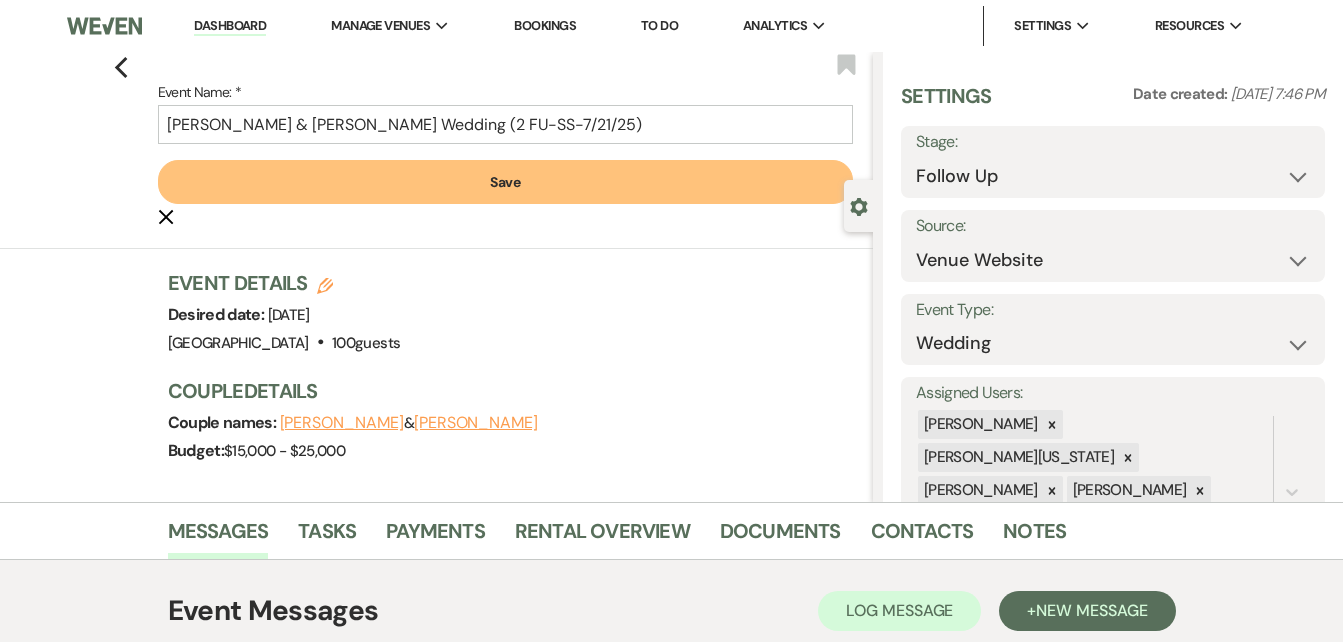 click on "Save" at bounding box center (505, 182) 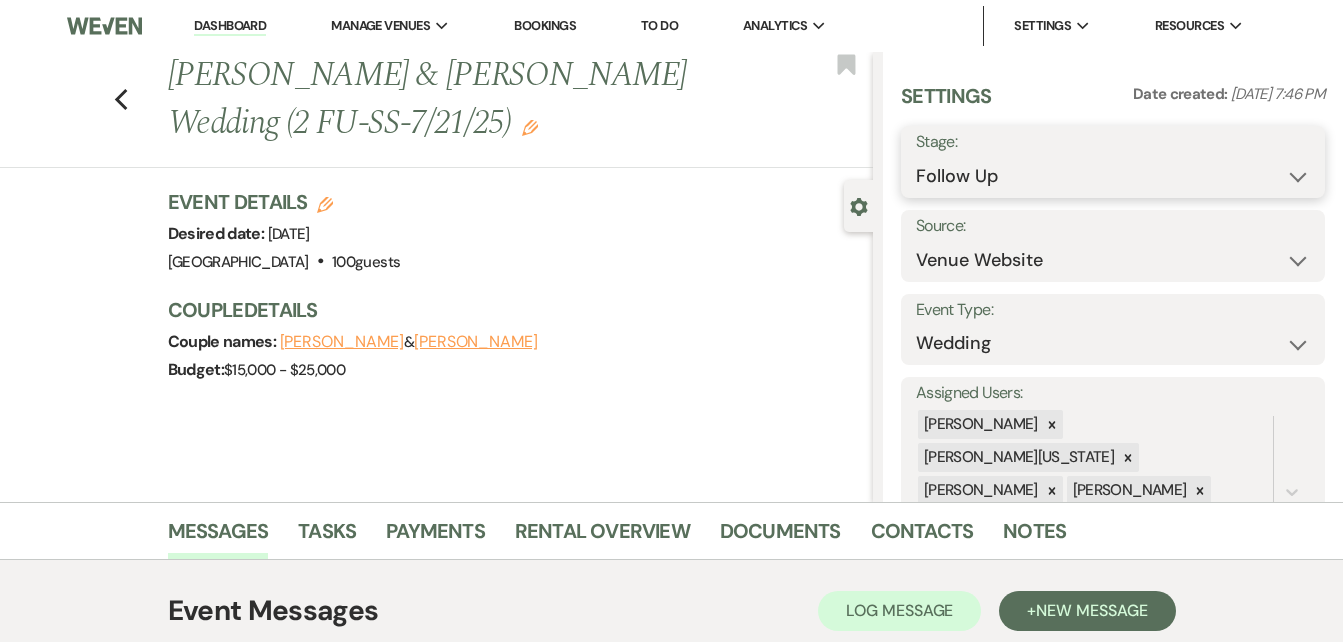 click on "Inquiry Follow Up Tour Requested Tour Confirmed Toured Proposal Sent Booked Lost" at bounding box center (1113, 176) 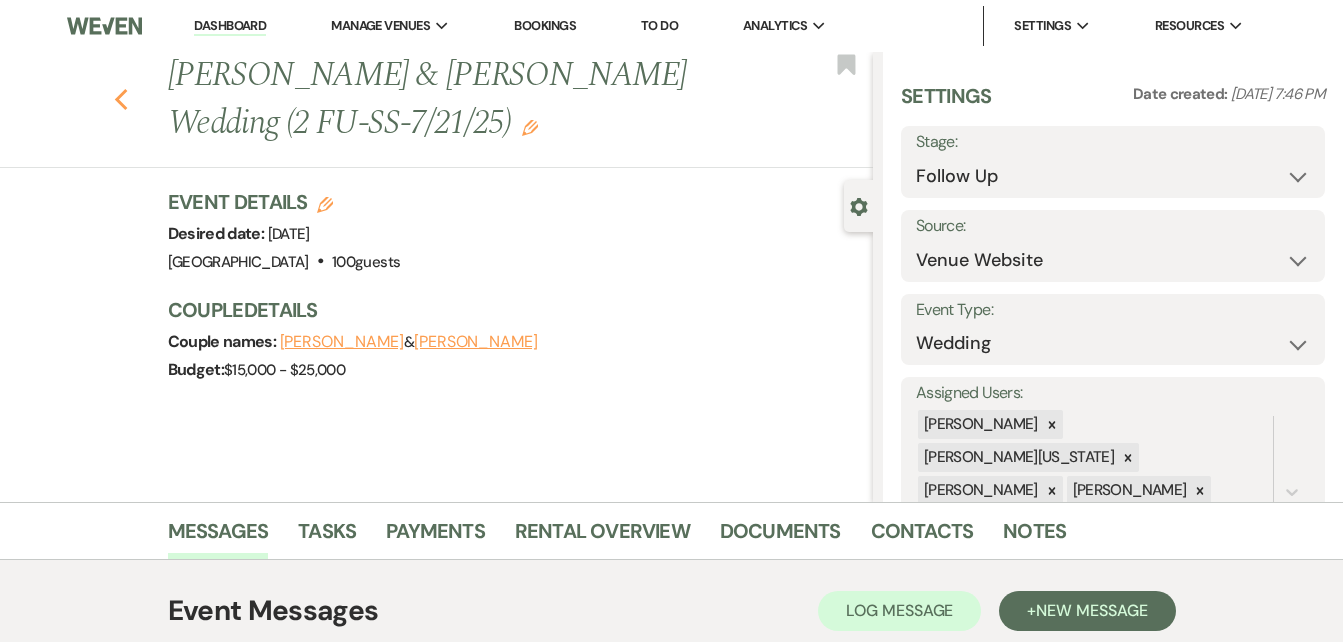 click on "Previous" 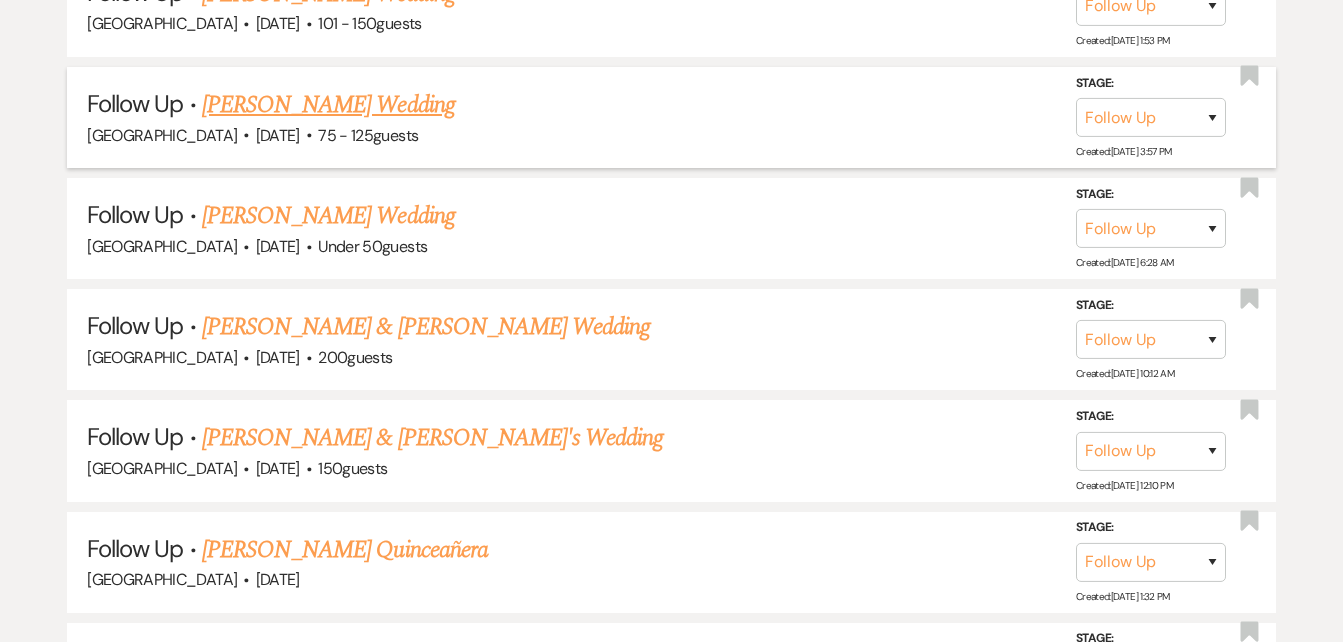 scroll, scrollTop: 8965, scrollLeft: 0, axis: vertical 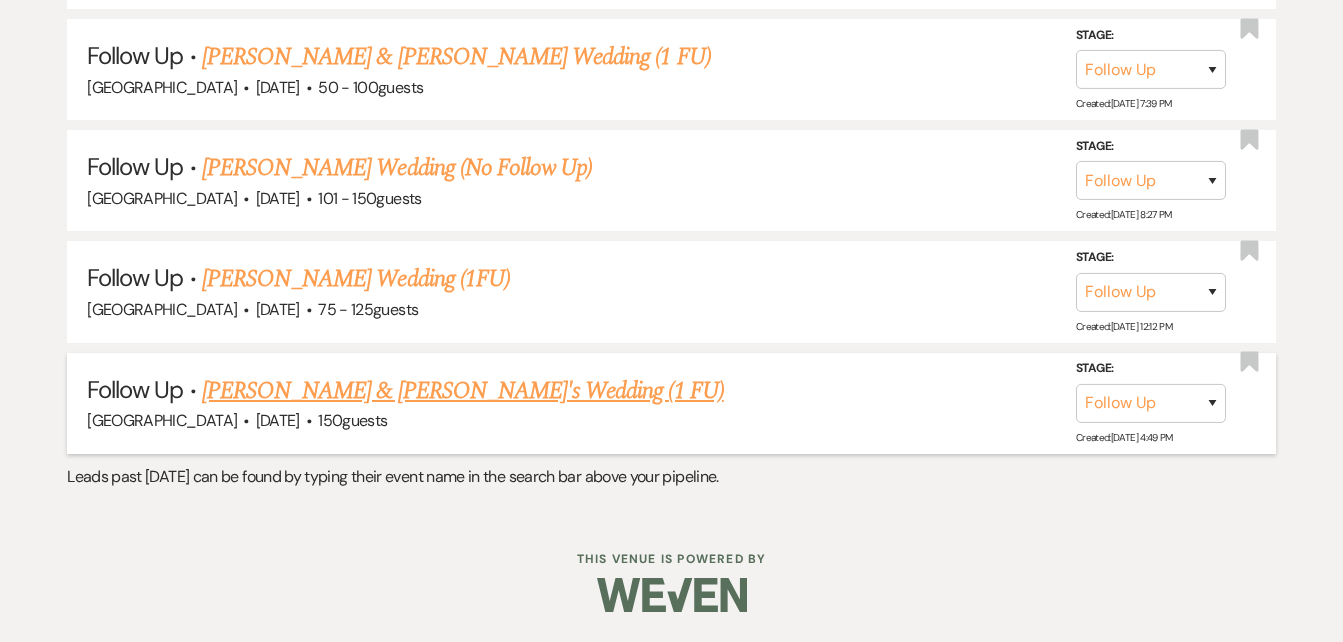 click on "David Kaskey & Jenny Yaphet's Wedding (1 FU)" at bounding box center [463, 391] 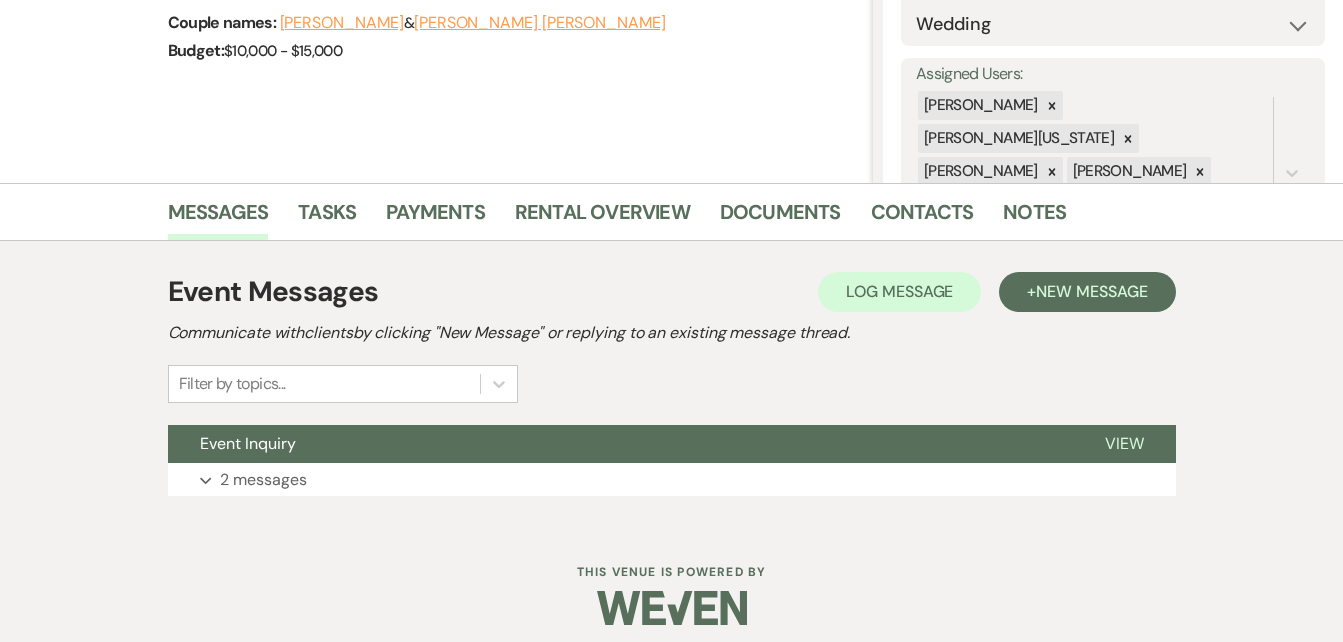scroll, scrollTop: 332, scrollLeft: 0, axis: vertical 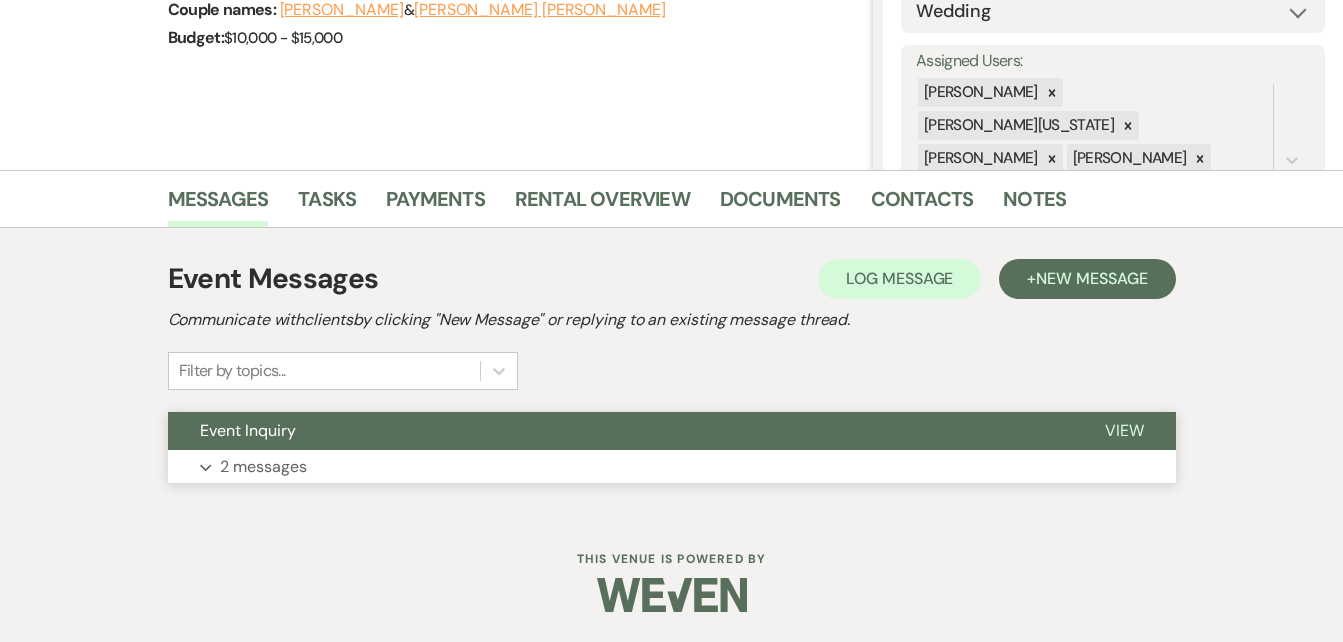 click on "Expand 2 messages" at bounding box center [672, 467] 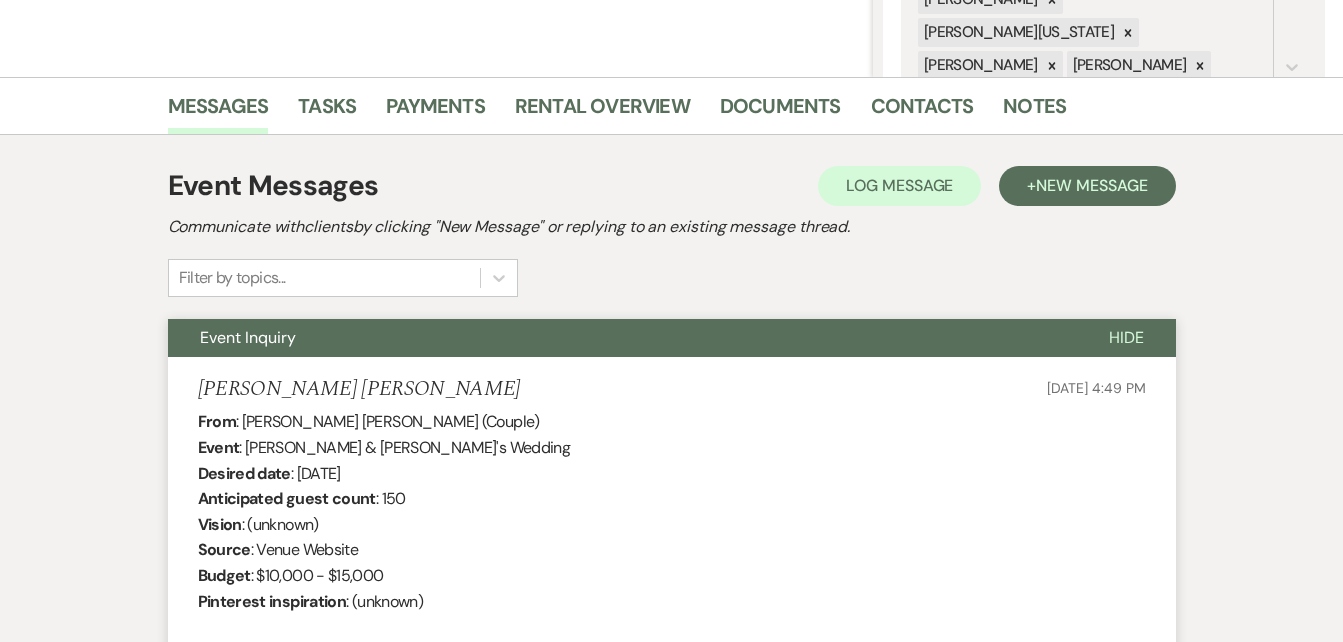 scroll, scrollTop: 419, scrollLeft: 0, axis: vertical 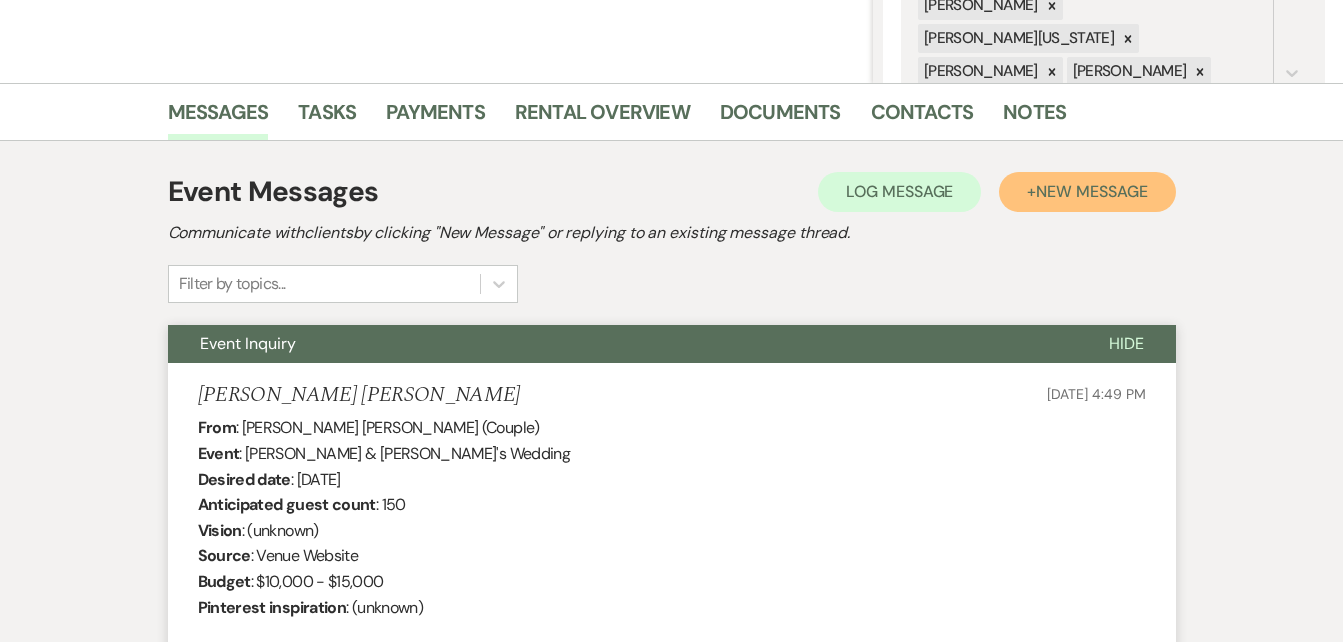 click on "New Message" at bounding box center (1091, 191) 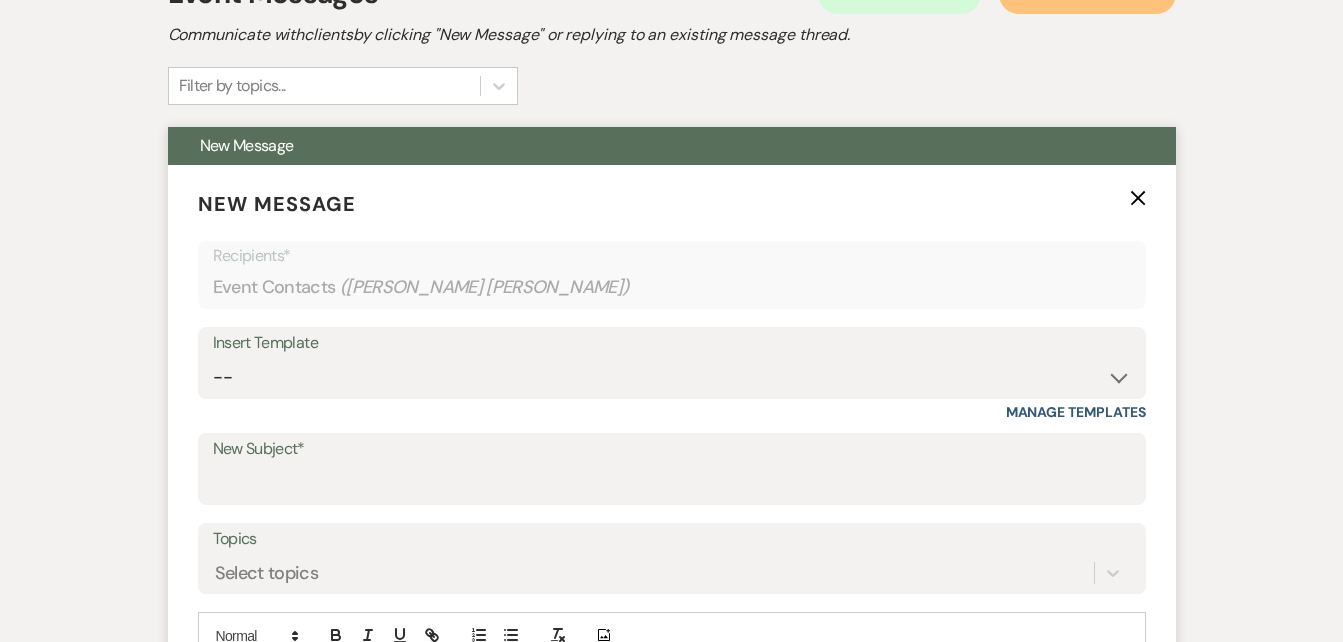 scroll, scrollTop: 613, scrollLeft: 0, axis: vertical 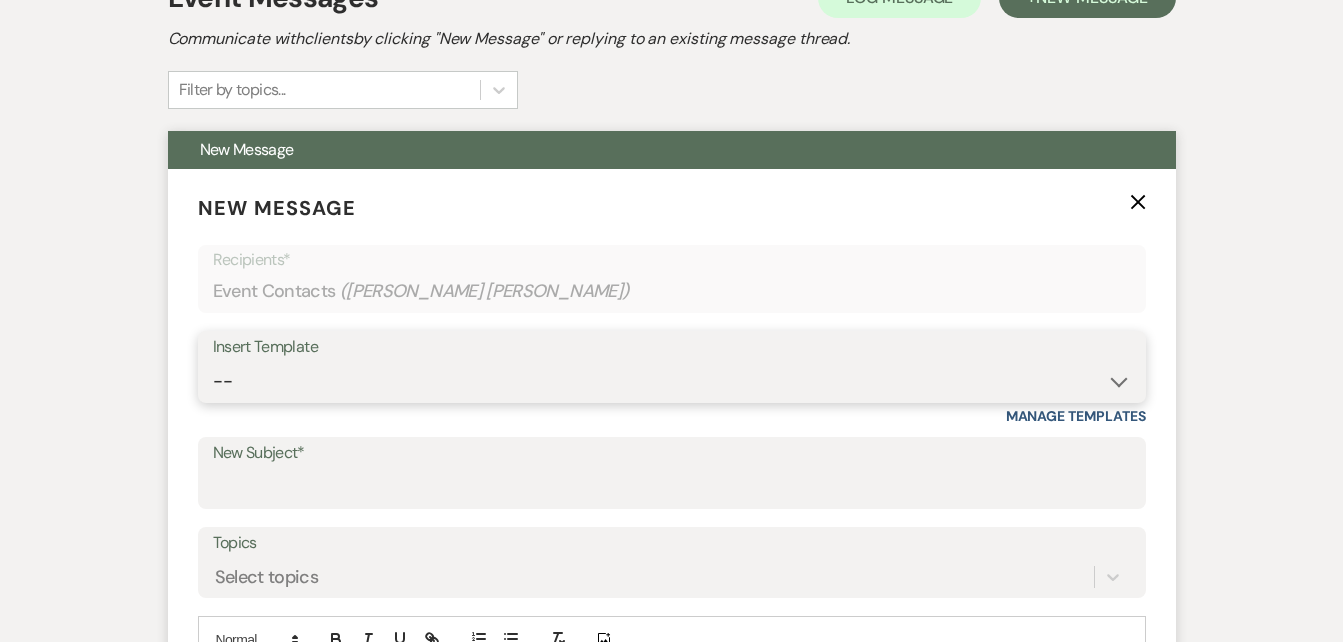 click on "-- Inquiry Follow Up Email #2  Contract Sending Template Payment Template Rental Fee Closing Inquiry - Email #3 Initial Inquiry Response Thank you for Touring Sorry We Missed You for Your Tour Personalized Quote NON-WEDDING - BALLROOM ADD-ON'S Quote Template Personalized Quote- WEDDING EDITION Questionnaire QUOTE FOLLOW UP #1 Blank- Imani Signature  Final Inquiry Email QUOTE FOLLOW UP #2 Weven Planning Portal Introduction (Booked Events) Security Deposit Payment Template  Special Pricing Late Payment  No Trailrides Date Unavailable  Event Coordinator Information May Specials  BOUTIQUE WEDDINGS  Photoshoot Package" at bounding box center [672, 381] 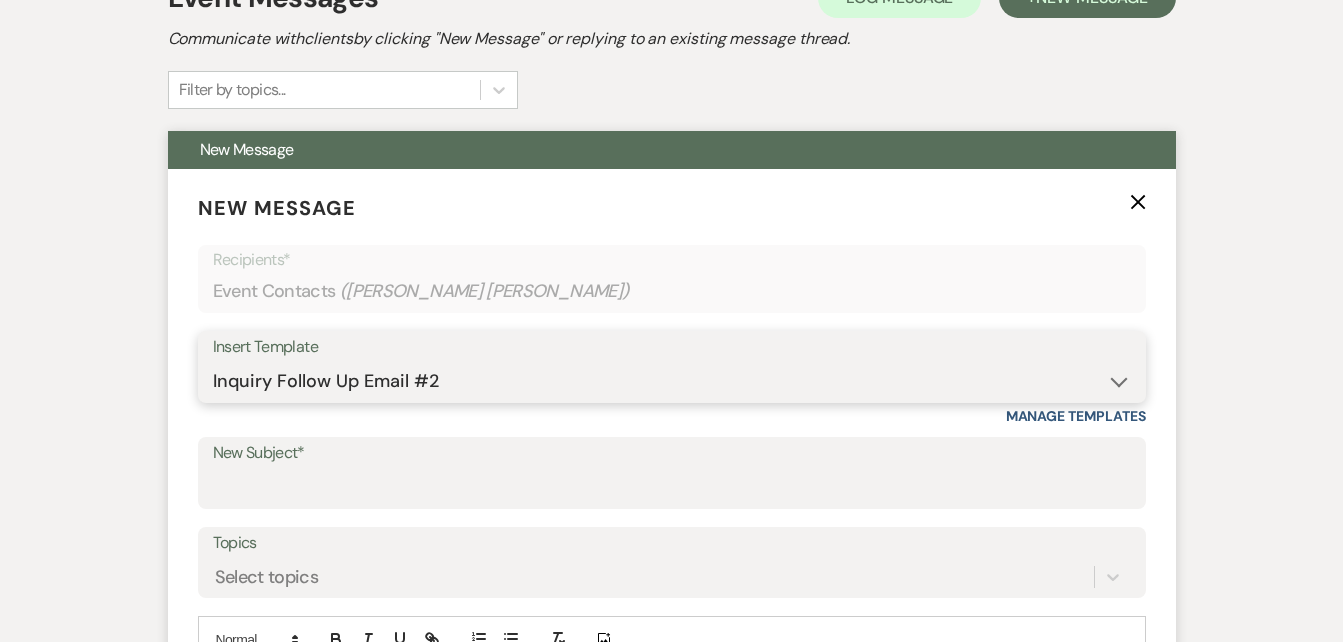 click on "-- Inquiry Follow Up Email #2  Contract Sending Template Payment Template Rental Fee Closing Inquiry - Email #3 Initial Inquiry Response Thank you for Touring Sorry We Missed You for Your Tour Personalized Quote NON-WEDDING - BALLROOM ADD-ON'S Quote Template Personalized Quote- WEDDING EDITION Questionnaire QUOTE FOLLOW UP #1 Blank- Imani Signature  Final Inquiry Email QUOTE FOLLOW UP #2 Weven Planning Portal Introduction (Booked Events) Security Deposit Payment Template  Special Pricing Late Payment  No Trailrides Date Unavailable  Event Coordinator Information May Specials  BOUTIQUE WEDDINGS  Photoshoot Package" at bounding box center (672, 381) 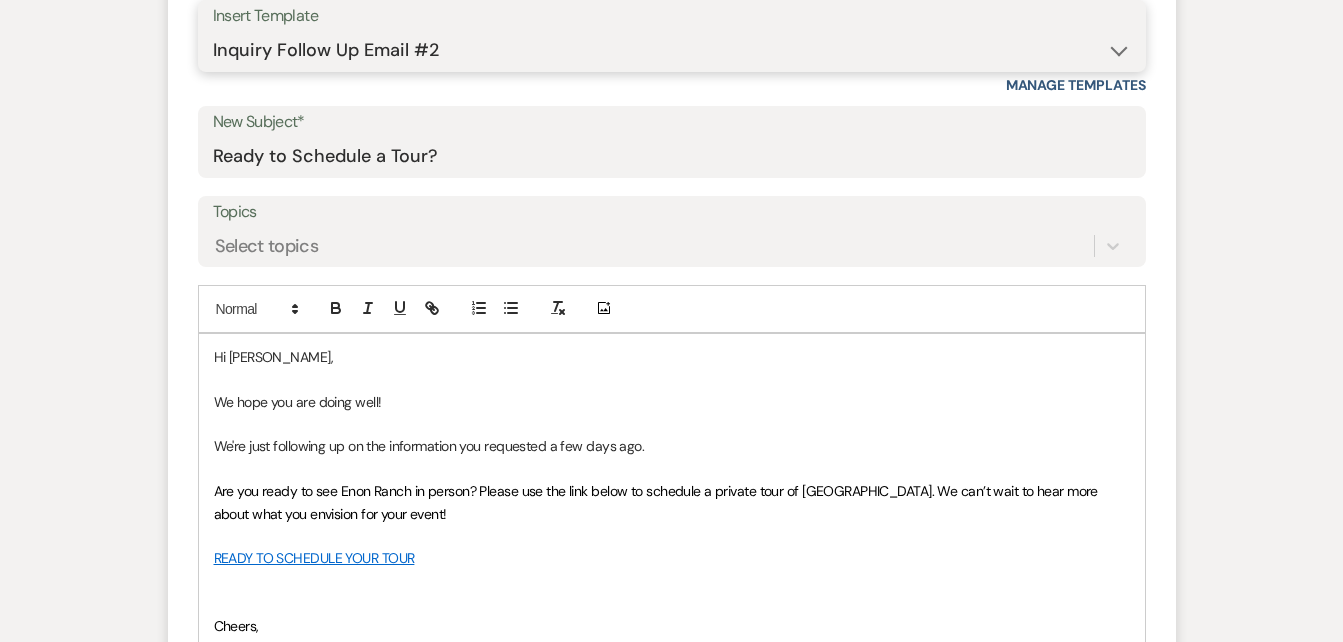 scroll, scrollTop: 945, scrollLeft: 0, axis: vertical 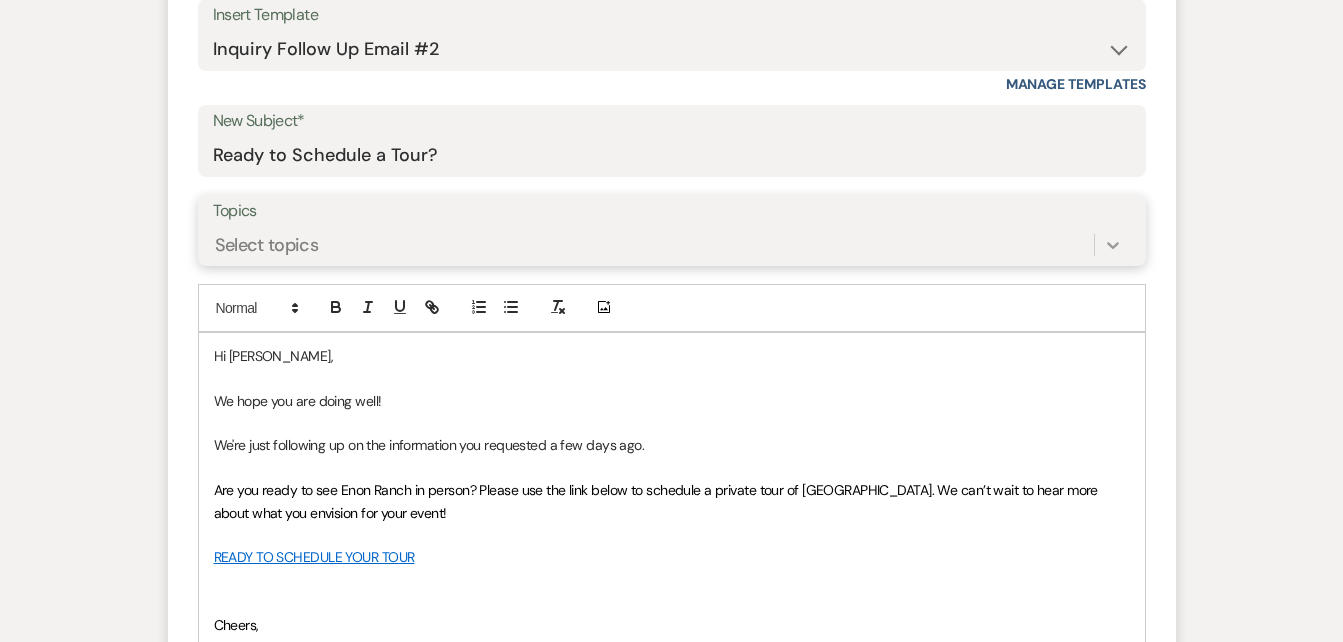 click 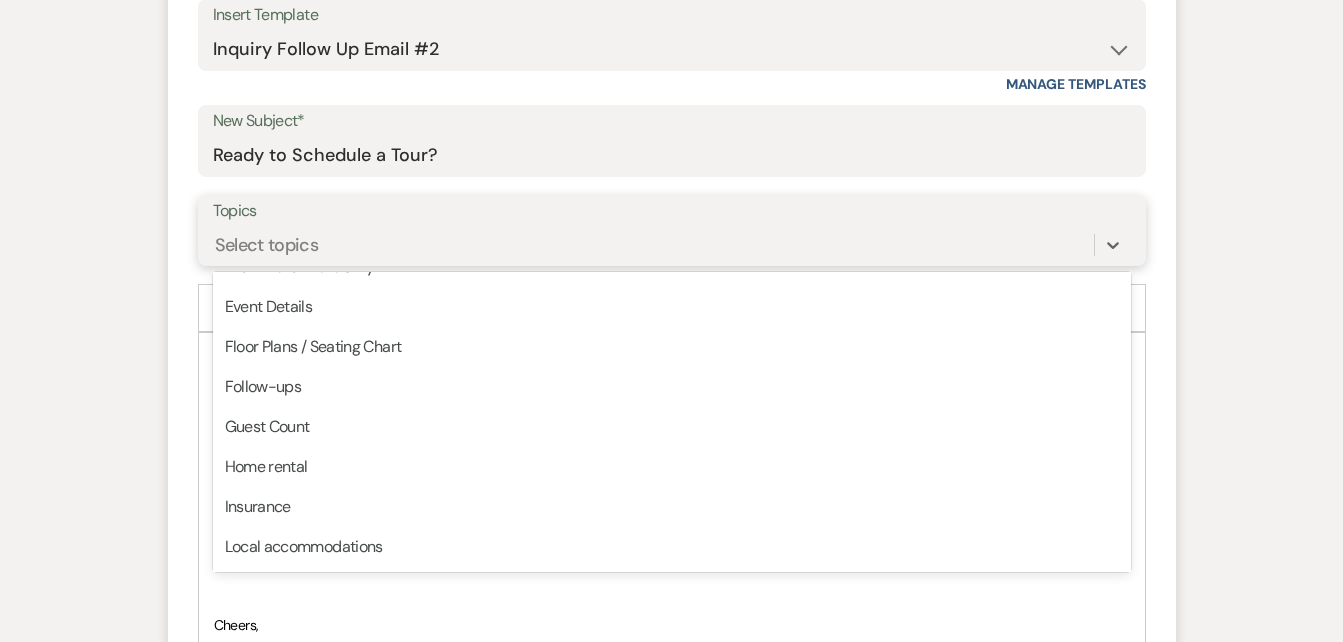 scroll, scrollTop: 156, scrollLeft: 0, axis: vertical 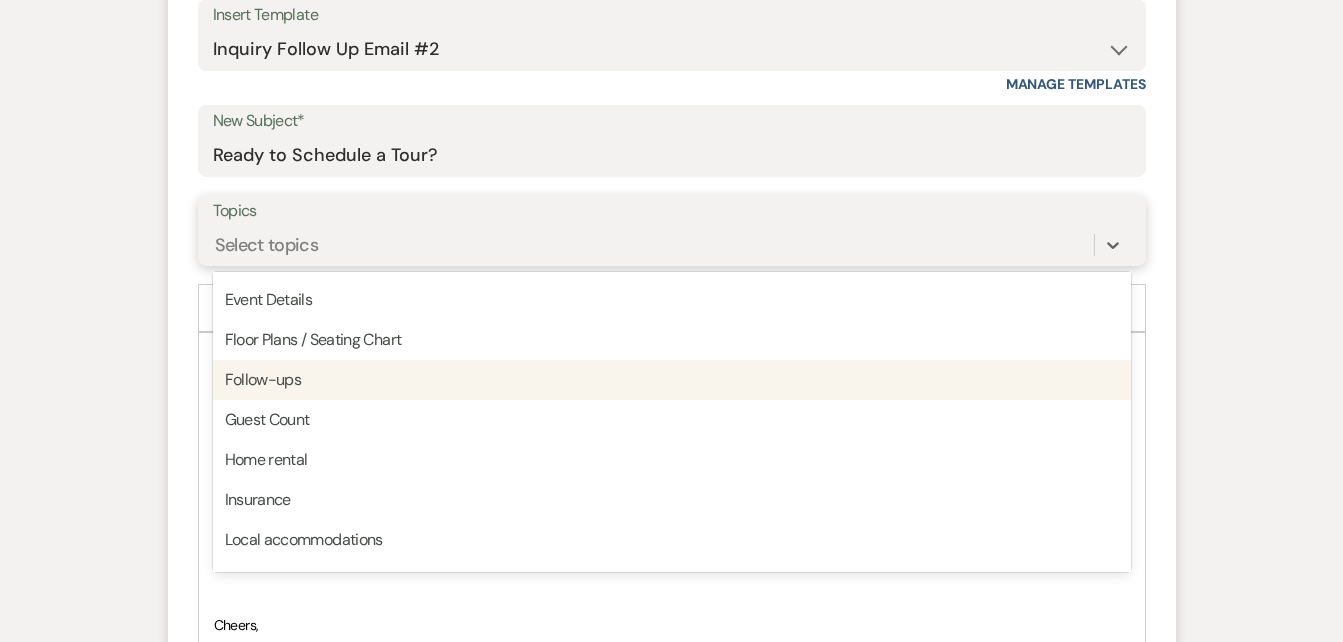 click on "Follow-ups" at bounding box center [672, 380] 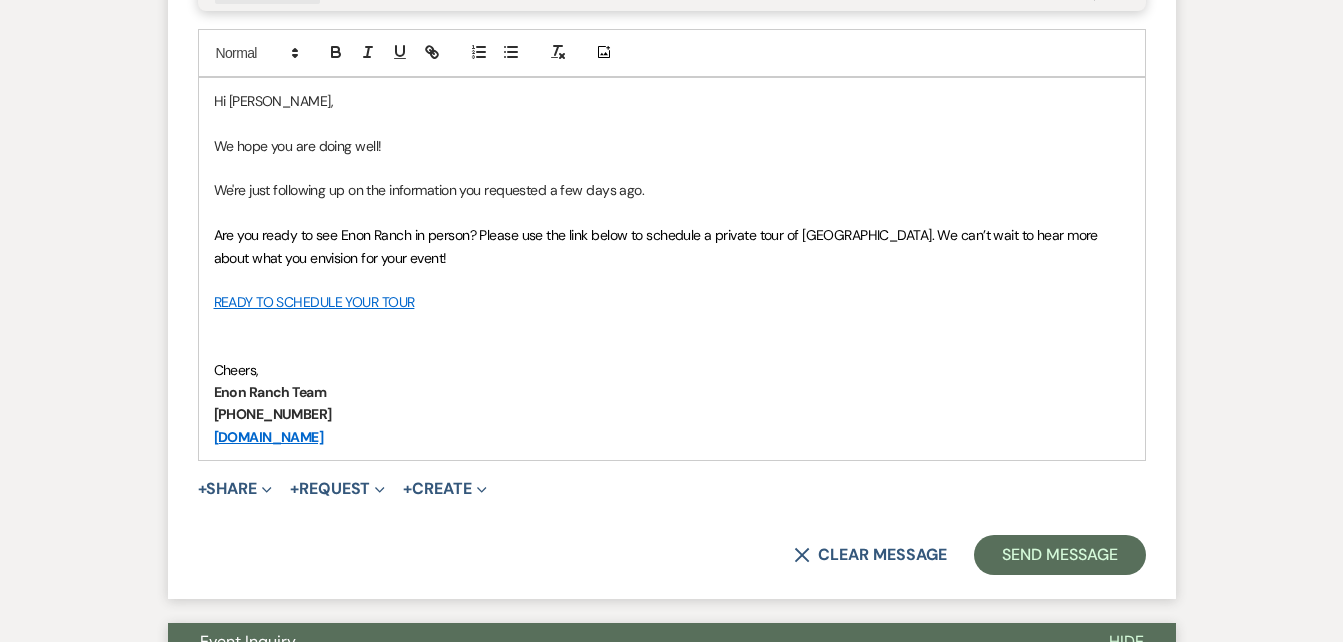 scroll, scrollTop: 1201, scrollLeft: 0, axis: vertical 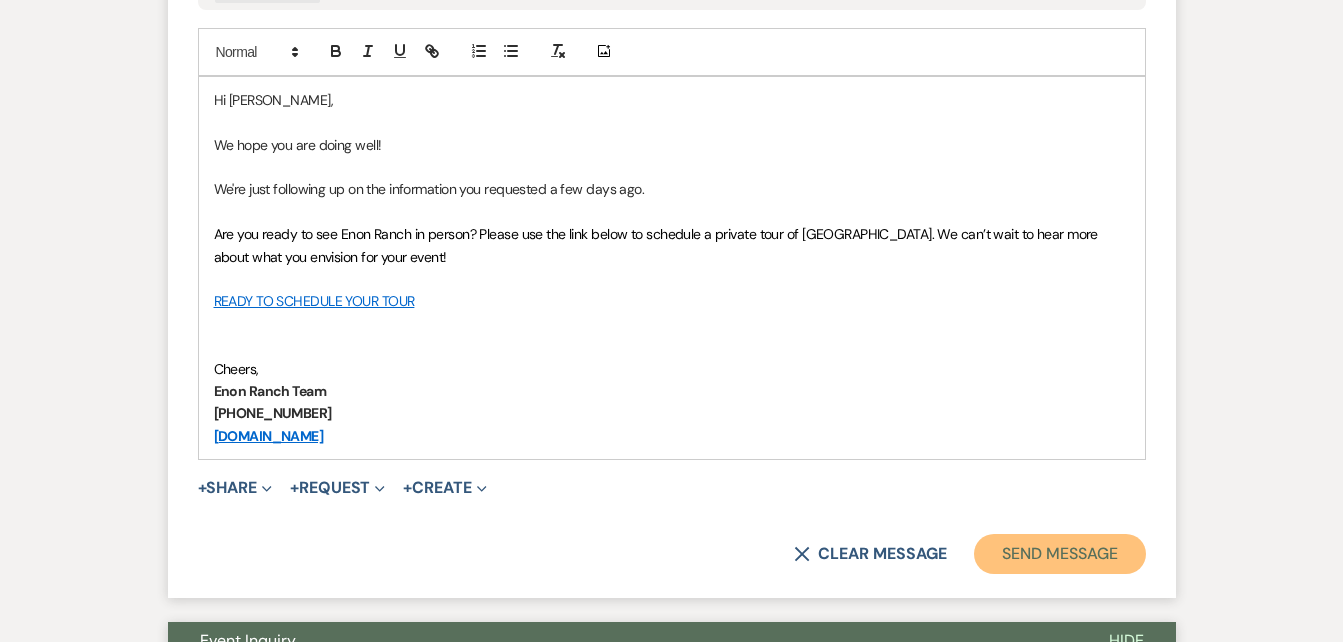 click on "Send Message" at bounding box center (1059, 554) 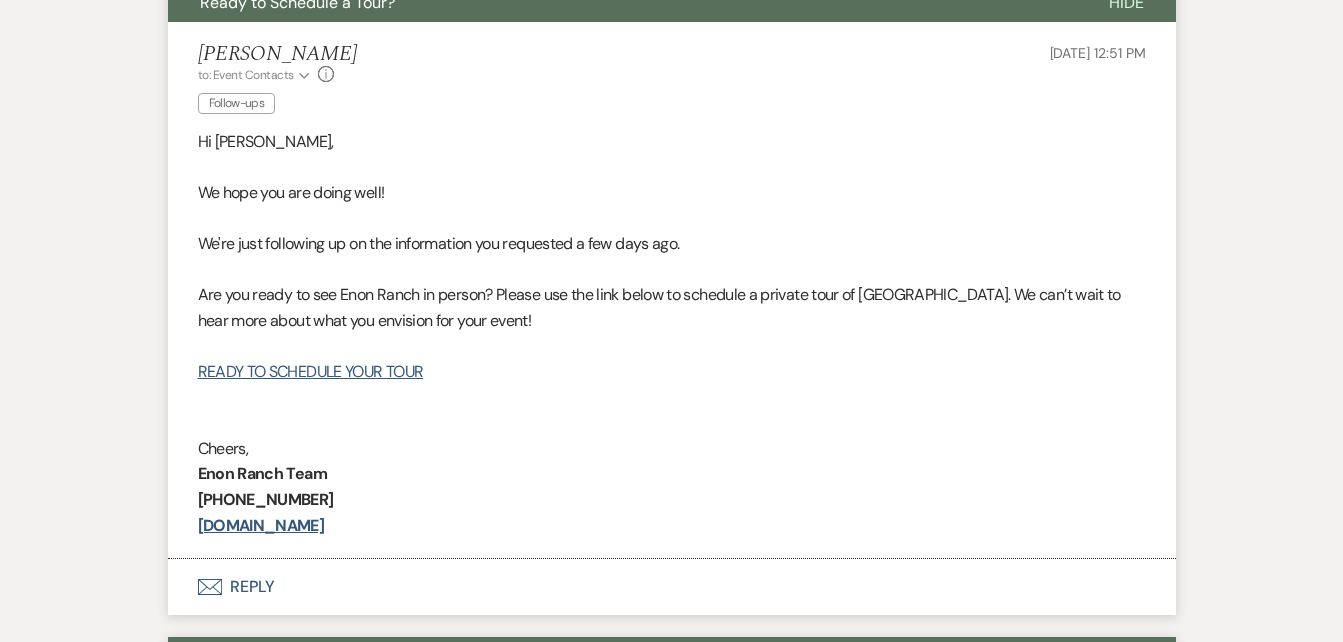 scroll, scrollTop: 759, scrollLeft: 0, axis: vertical 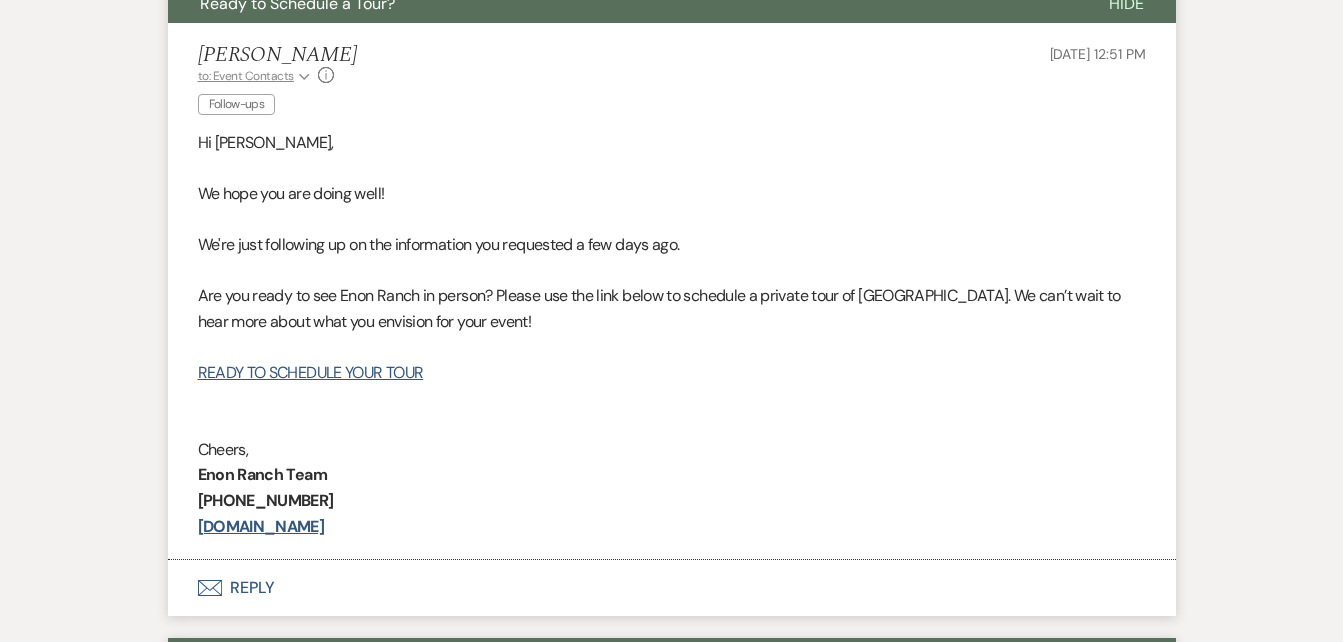 click on "Expand" 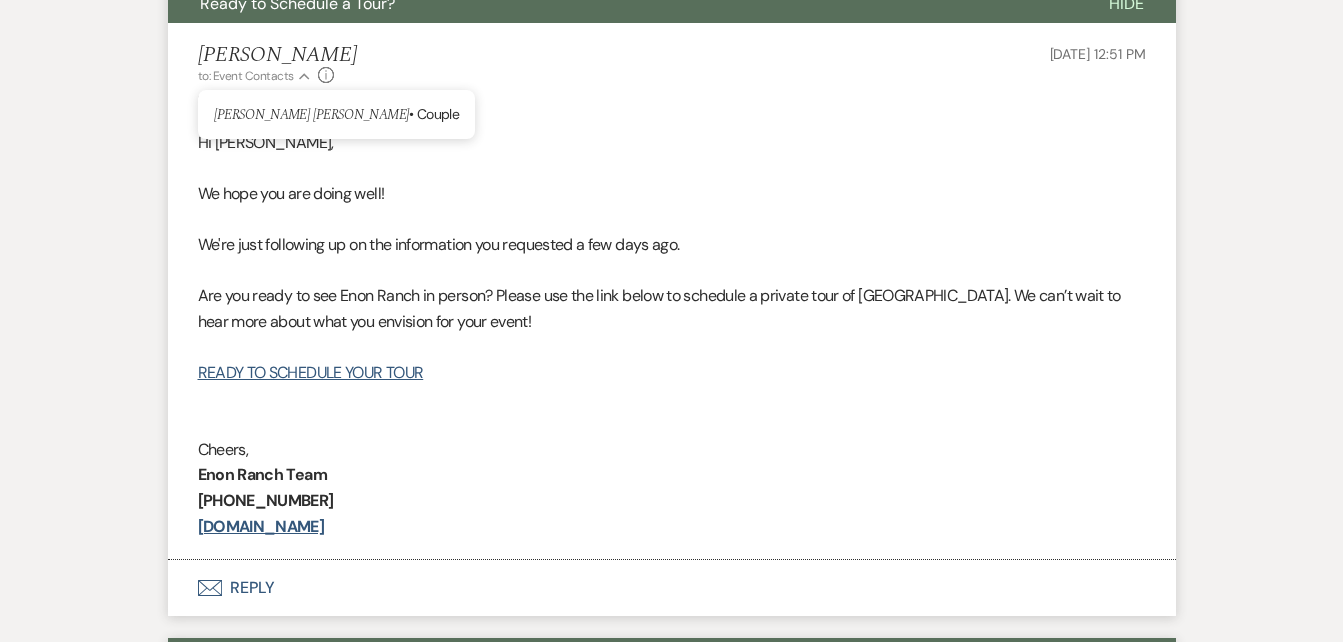 click on "Crystal Carroll to: Event Contacts Collapse Jenny Yaphet  •   Couple Info Follow-ups Jul 21, 2025, 12:51 PM Hi Jenny, We hope you are doing well! We're just following up on the information you requested a few days ago.  Are you ready to see Enon Ranch in person? Please use the link below to schedule a private tour of Enon Ranch. We can’t wait to hear more about what you envision for your event! READY TO SCHEDULE YOUR TOUR Cheers, Enon Ranch Team  (470)-908-7895 www.EnonRanch.com" at bounding box center (672, 292) 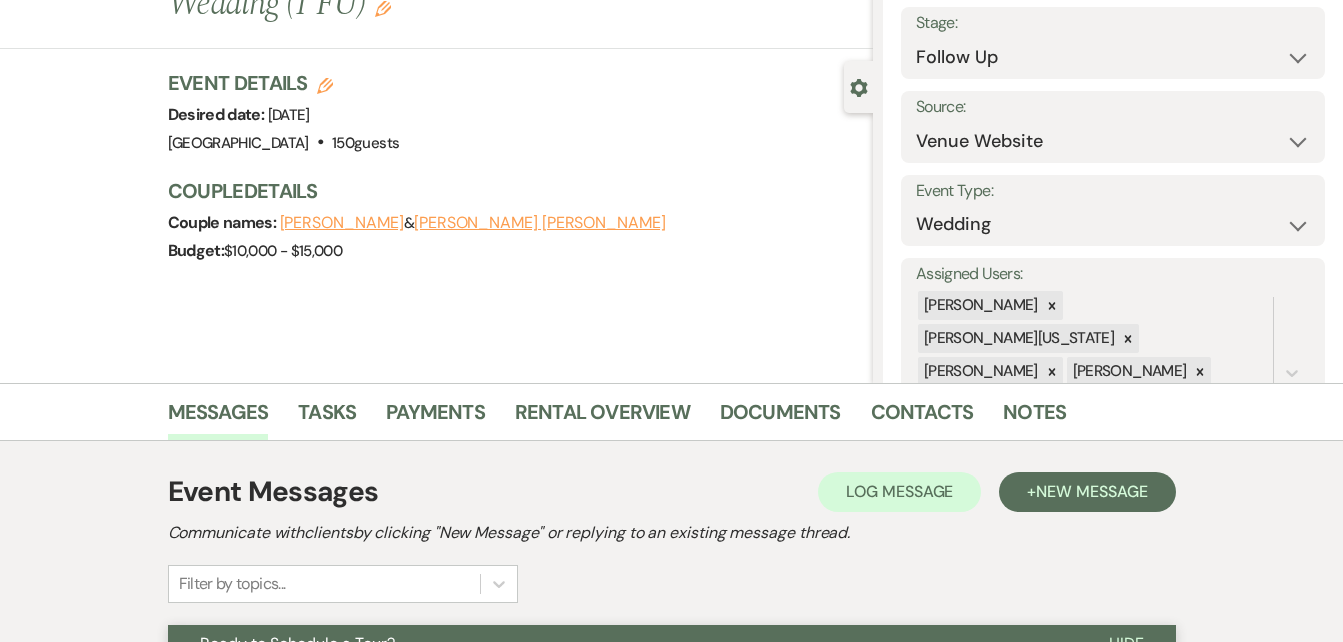 scroll, scrollTop: 0, scrollLeft: 0, axis: both 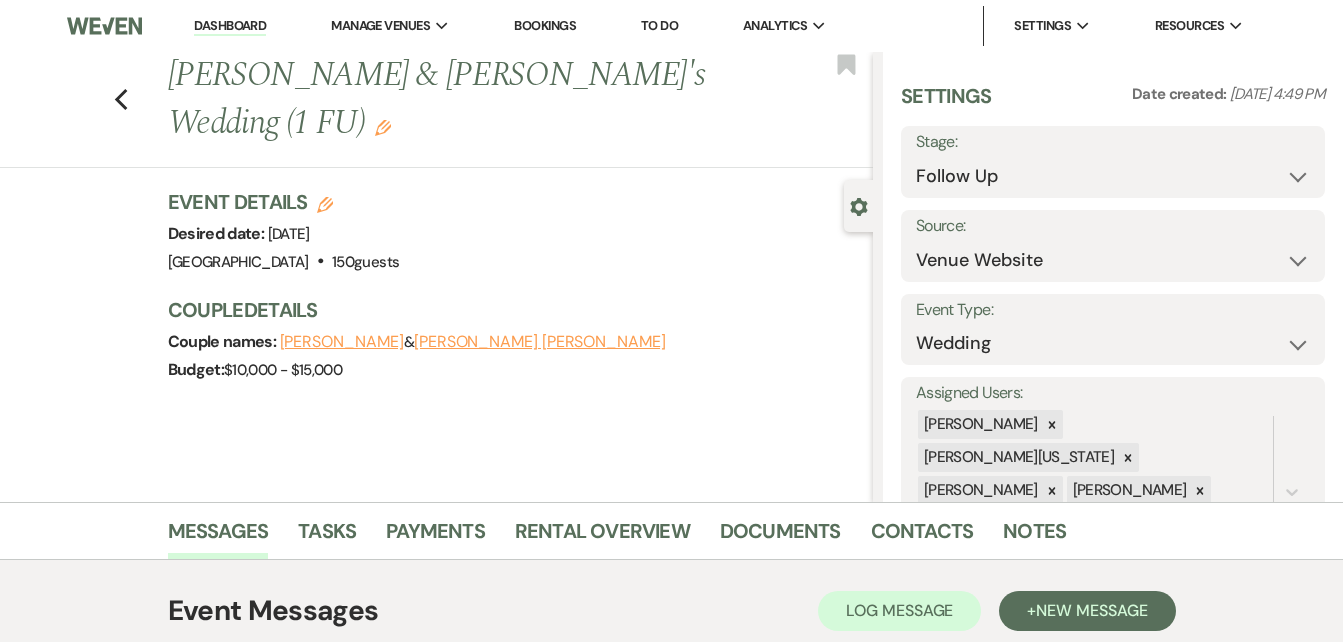 click 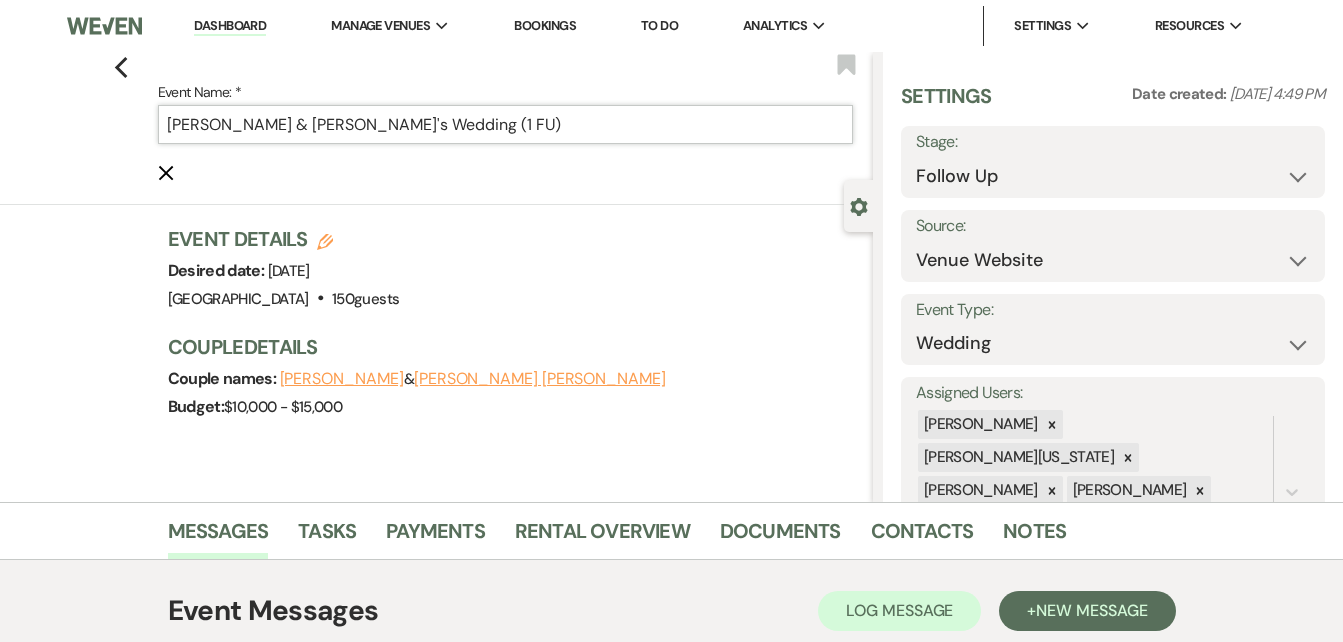 click on "David Kaskey & Jenny Yaphet's Wedding (1 FU)" at bounding box center [505, 124] 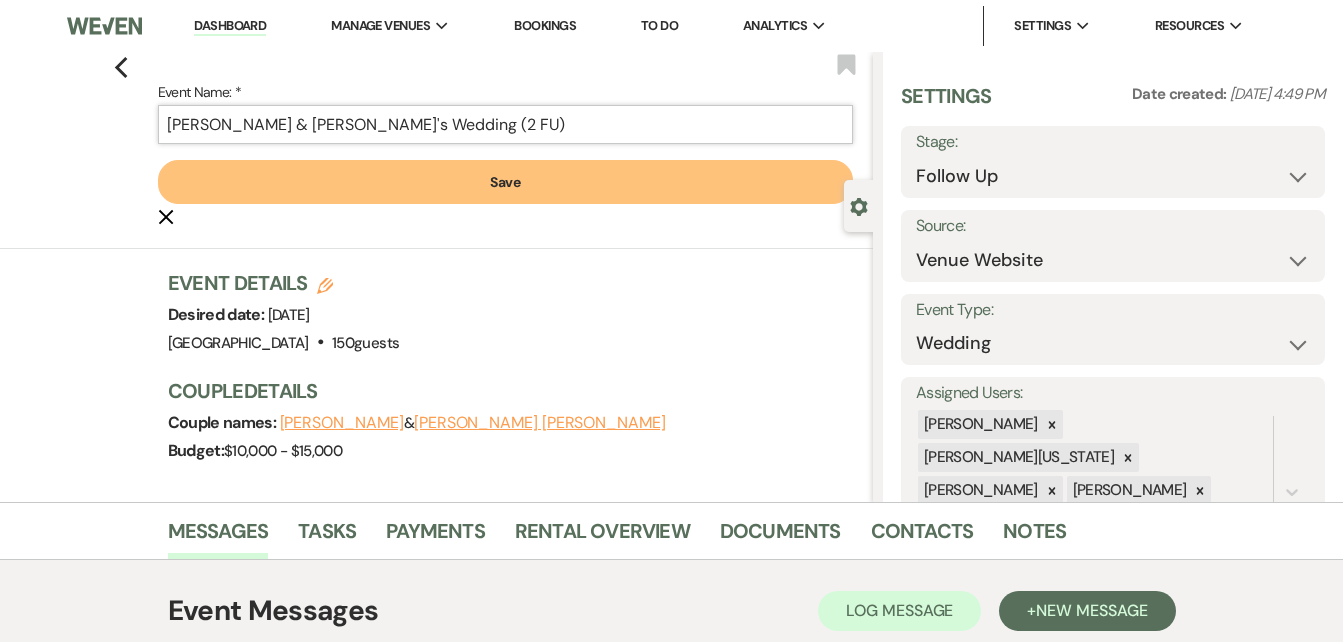 click on "David Kaskey & Jenny Yaphet's Wedding (2 FU)" at bounding box center (505, 124) 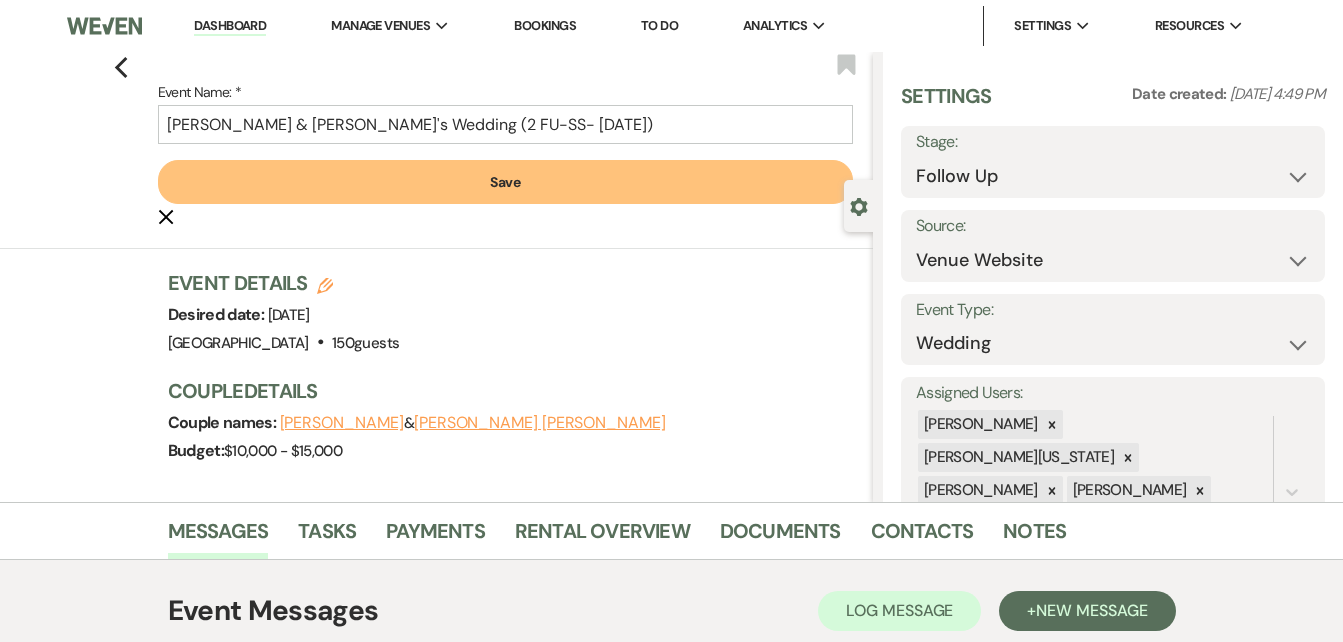 click on "Save" at bounding box center (505, 182) 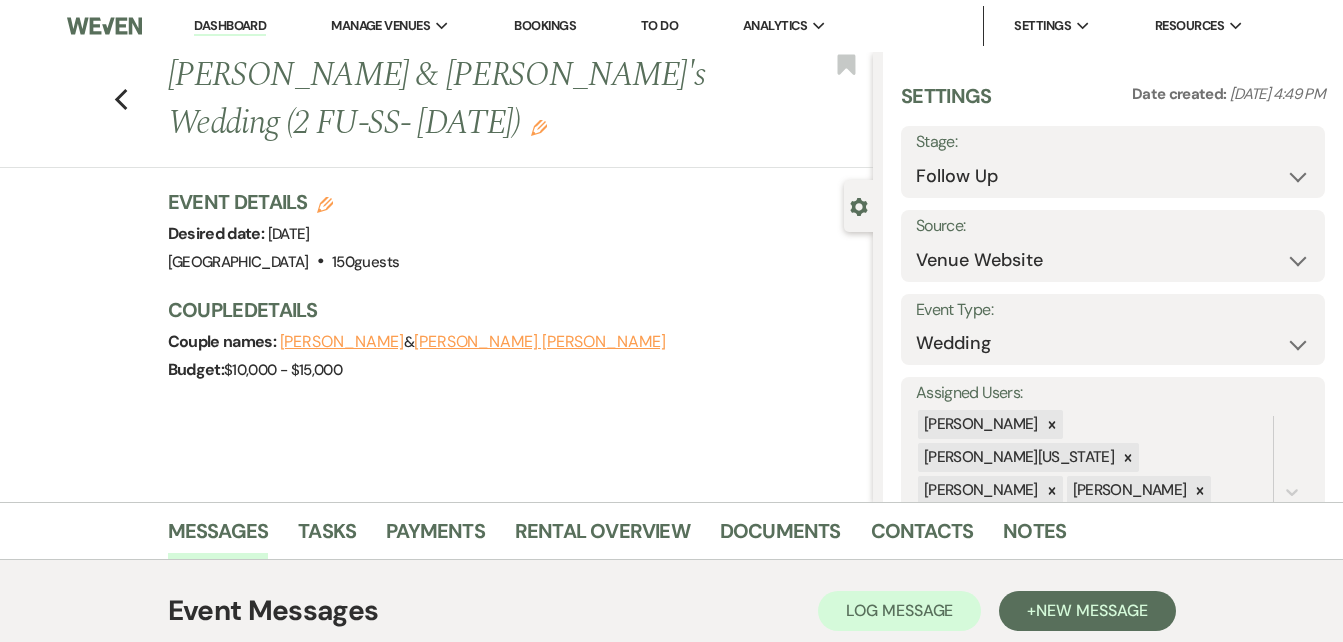 click on "Previous David Kaskey & Jenny Yaphet's Wedding (2 FU-SS- 7/21/25) Edit Bookmark" at bounding box center (431, 110) 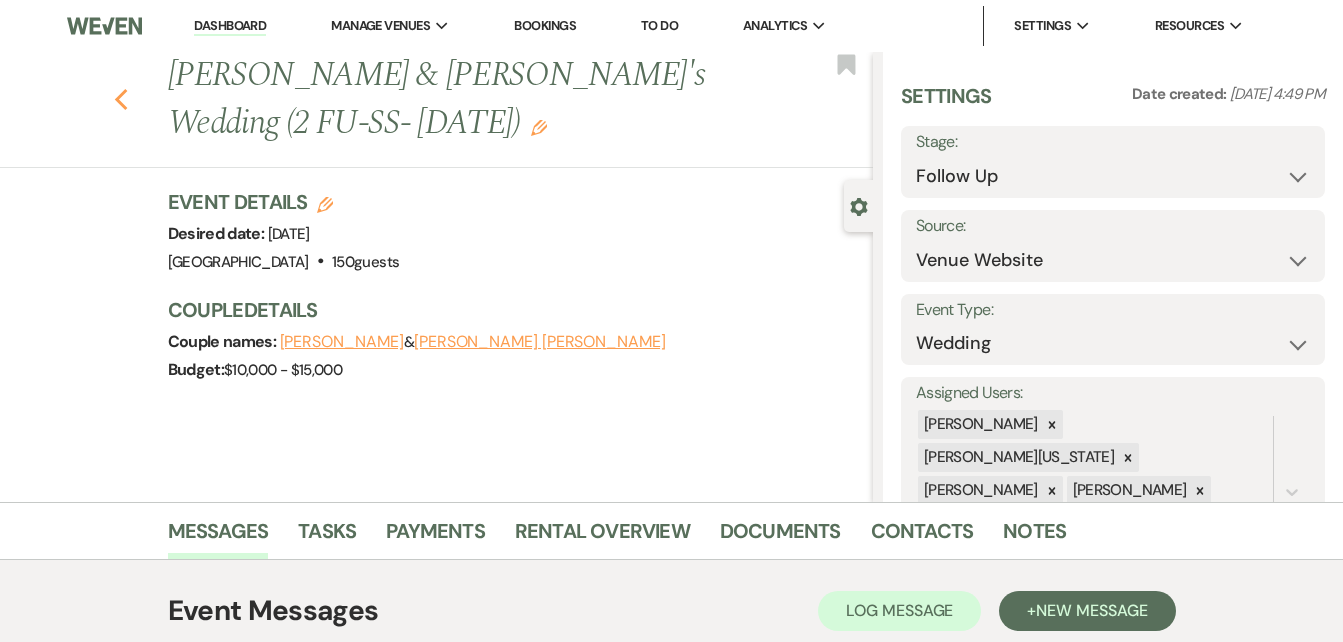 click 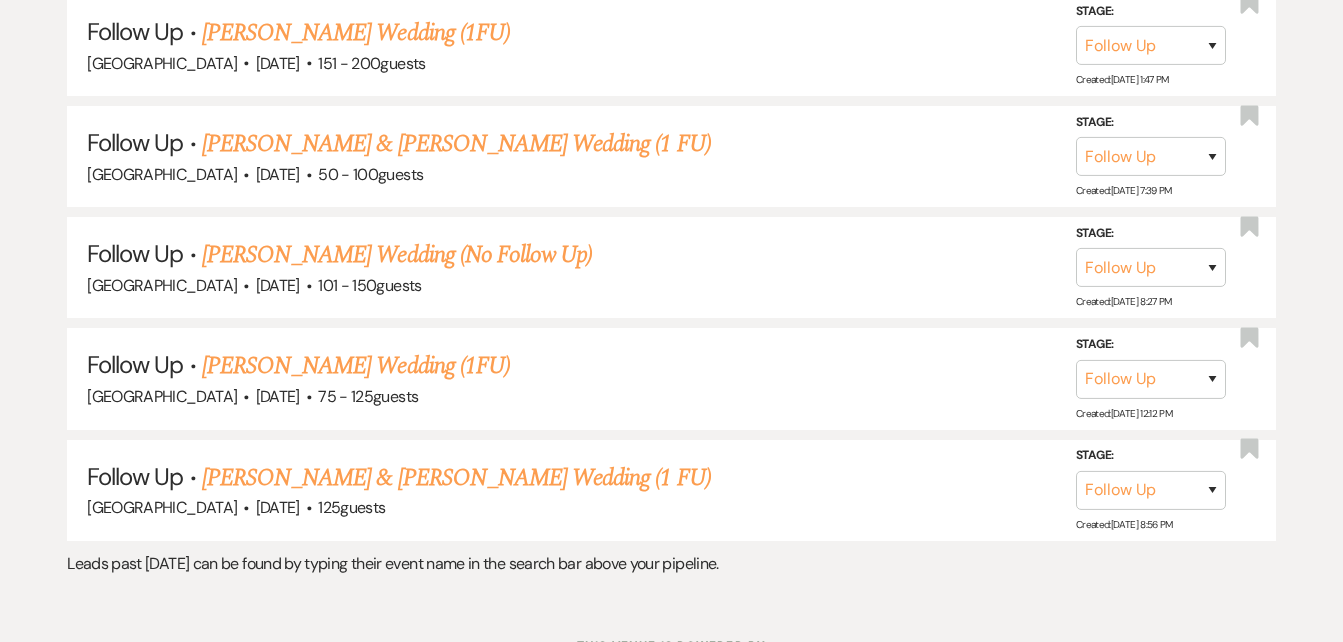 scroll, scrollTop: 23355, scrollLeft: 0, axis: vertical 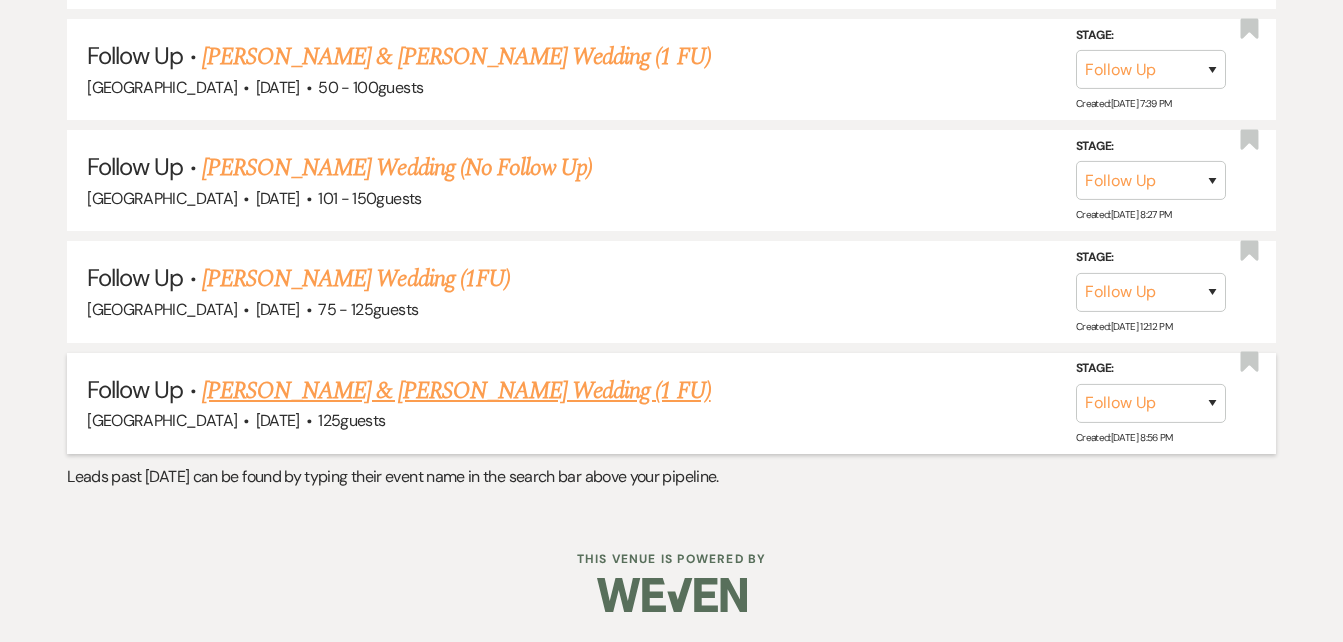 click on "Rob Callaway & Natalie Hamil's Wedding (1 FU)" at bounding box center (456, 391) 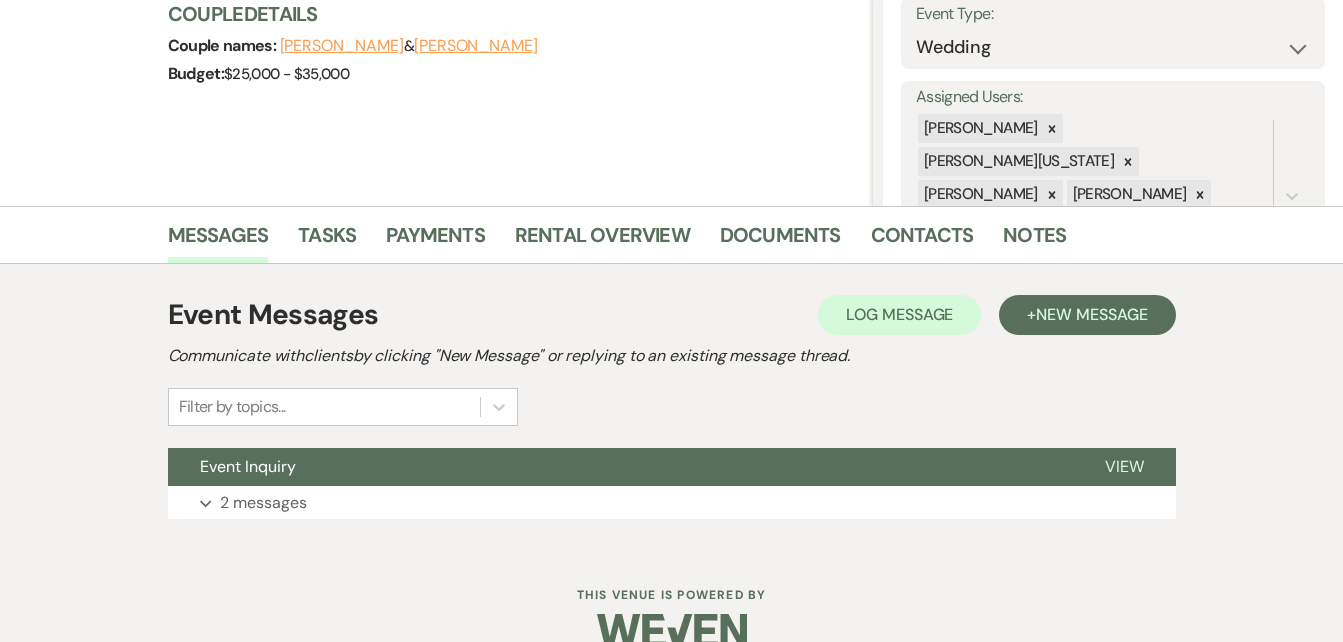 scroll, scrollTop: 332, scrollLeft: 0, axis: vertical 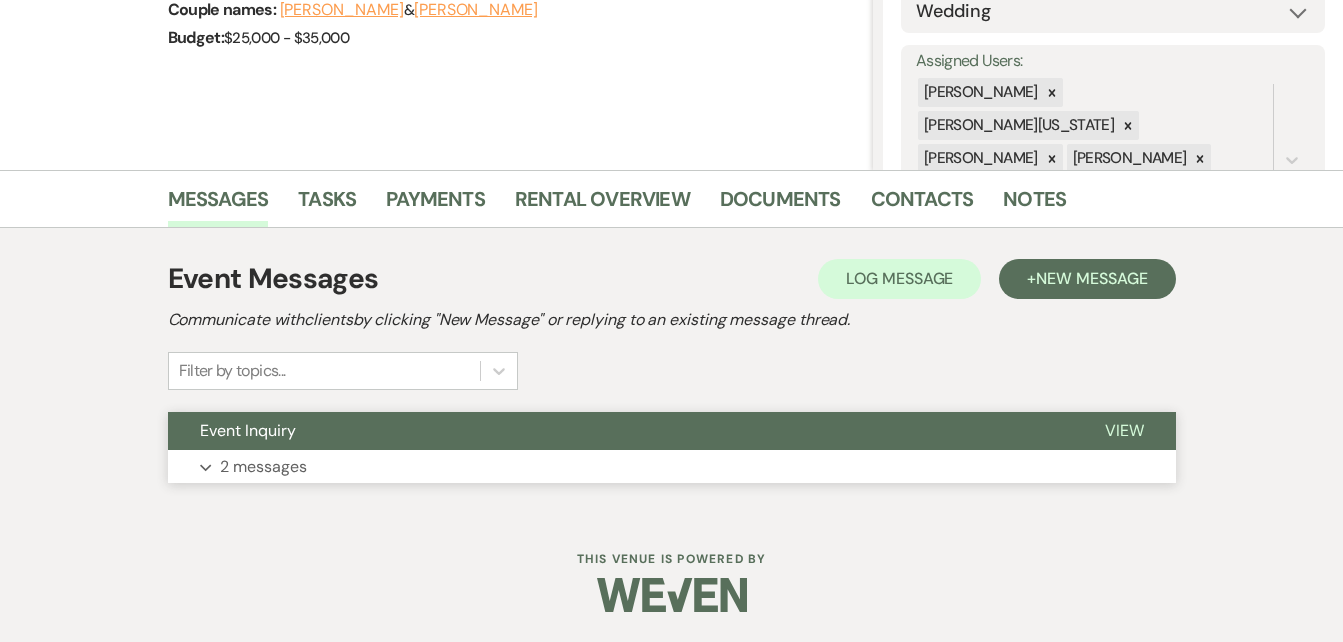 click on "Expand" 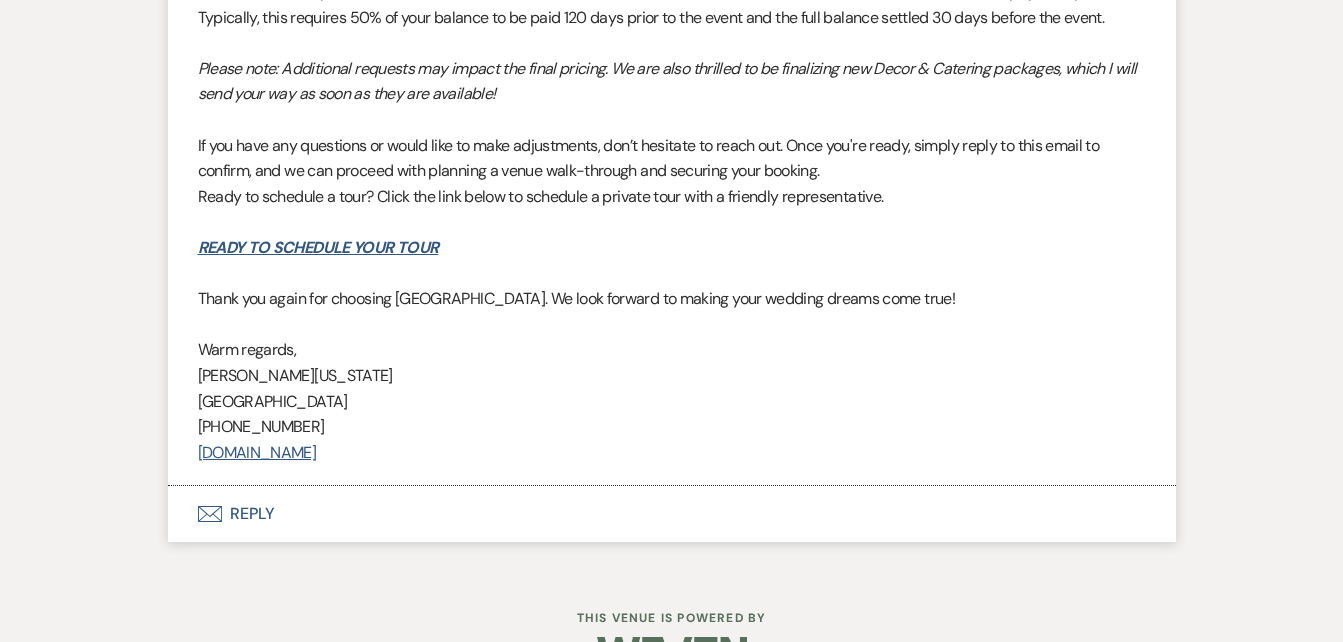 scroll, scrollTop: 2747, scrollLeft: 0, axis: vertical 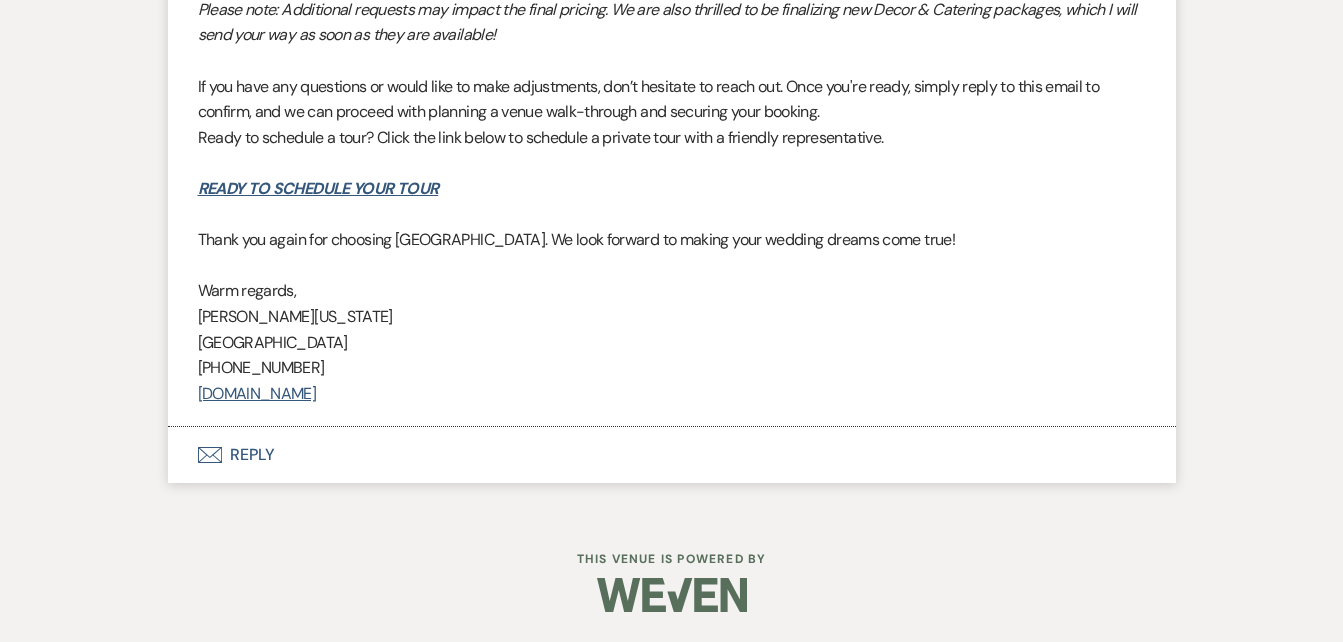 click on "Envelope" 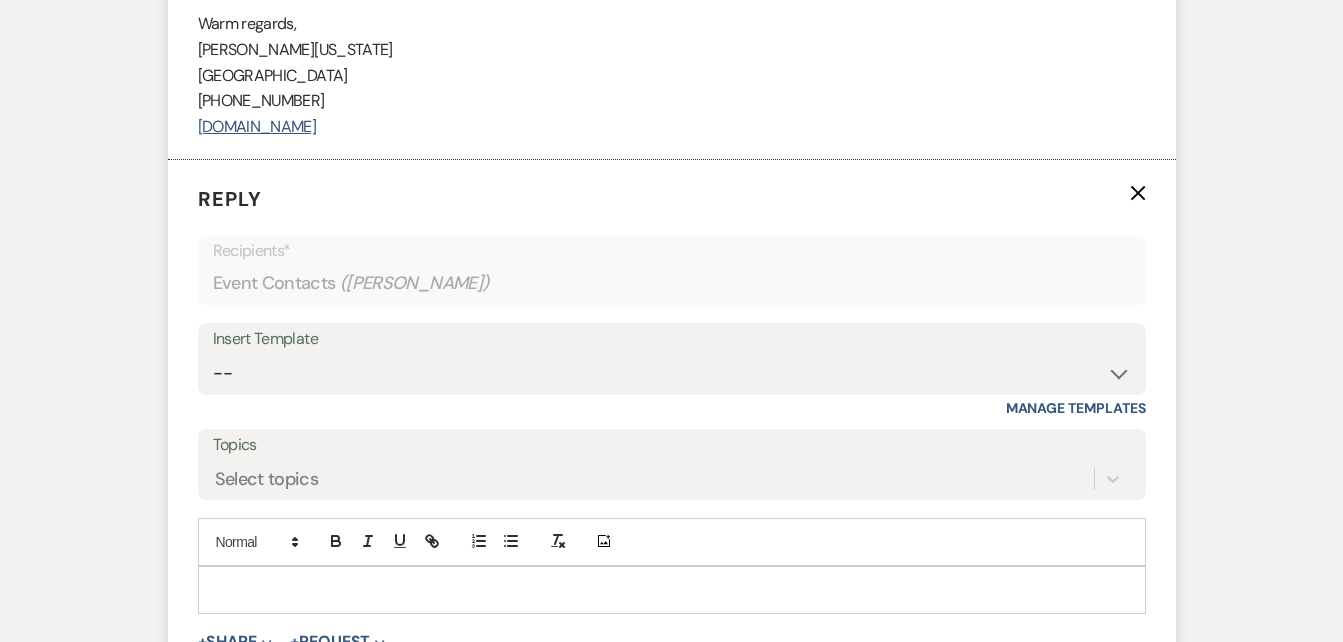 scroll, scrollTop: 3150, scrollLeft: 0, axis: vertical 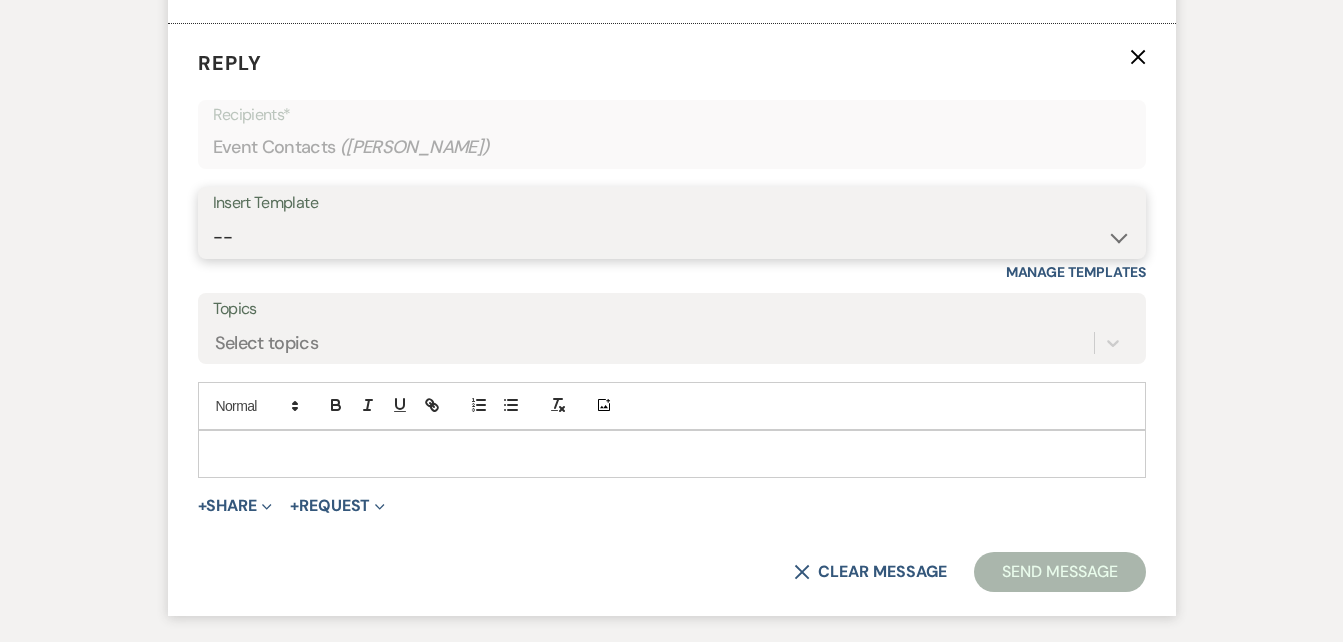 click on "-- Inquiry Follow Up Email #2  Contract Sending Template Payment Template Rental Fee Closing Inquiry - Email #3 Initial Inquiry Response Thank you for Touring Sorry We Missed You for Your Tour Personalized Quote NON-WEDDING - BALLROOM ADD-ON'S Quote Template Personalized Quote- WEDDING EDITION Questionnaire QUOTE FOLLOW UP #1 Blank- Imani Signature  Final Inquiry Email QUOTE FOLLOW UP #2 Weven Planning Portal Introduction (Booked Events) Security Deposit Payment Template  Special Pricing Late Payment  No Trailrides Date Unavailable  Event Coordinator Information May Specials  BOUTIQUE WEDDINGS  Photoshoot Package" at bounding box center (672, 237) 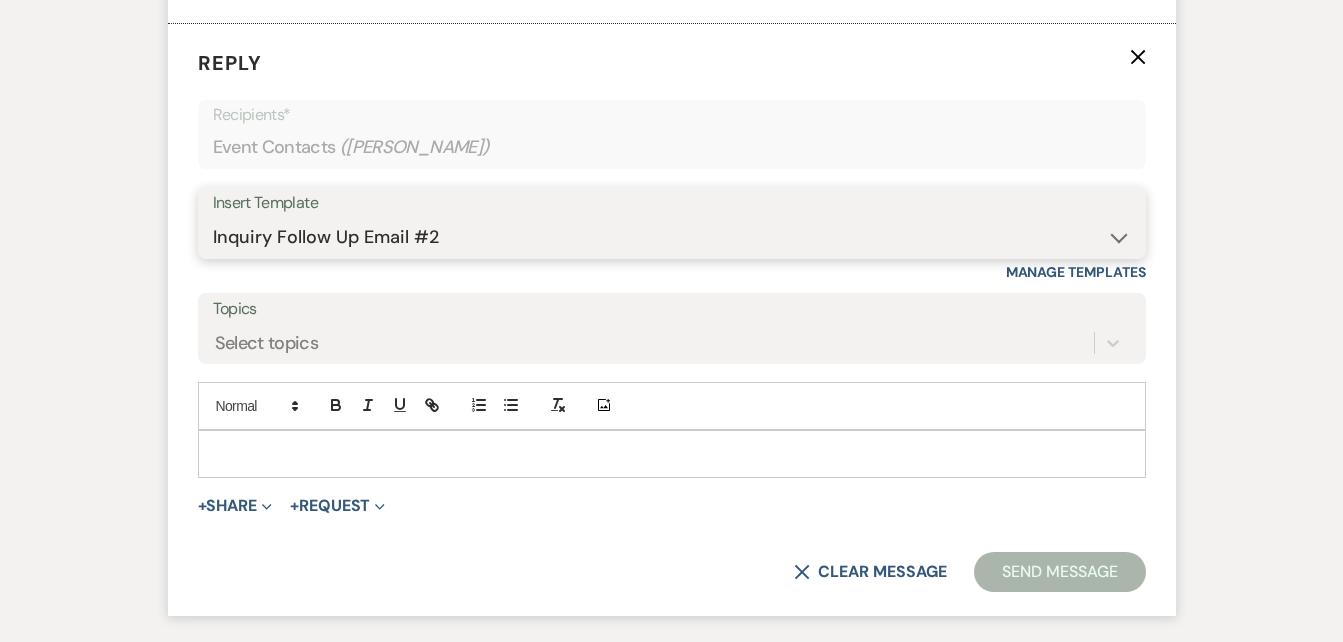 click on "-- Inquiry Follow Up Email #2  Contract Sending Template Payment Template Rental Fee Closing Inquiry - Email #3 Initial Inquiry Response Thank you for Touring Sorry We Missed You for Your Tour Personalized Quote NON-WEDDING - BALLROOM ADD-ON'S Quote Template Personalized Quote- WEDDING EDITION Questionnaire QUOTE FOLLOW UP #1 Blank- Imani Signature  Final Inquiry Email QUOTE FOLLOW UP #2 Weven Planning Portal Introduction (Booked Events) Security Deposit Payment Template  Special Pricing Late Payment  No Trailrides Date Unavailable  Event Coordinator Information May Specials  BOUTIQUE WEDDINGS  Photoshoot Package" at bounding box center (672, 237) 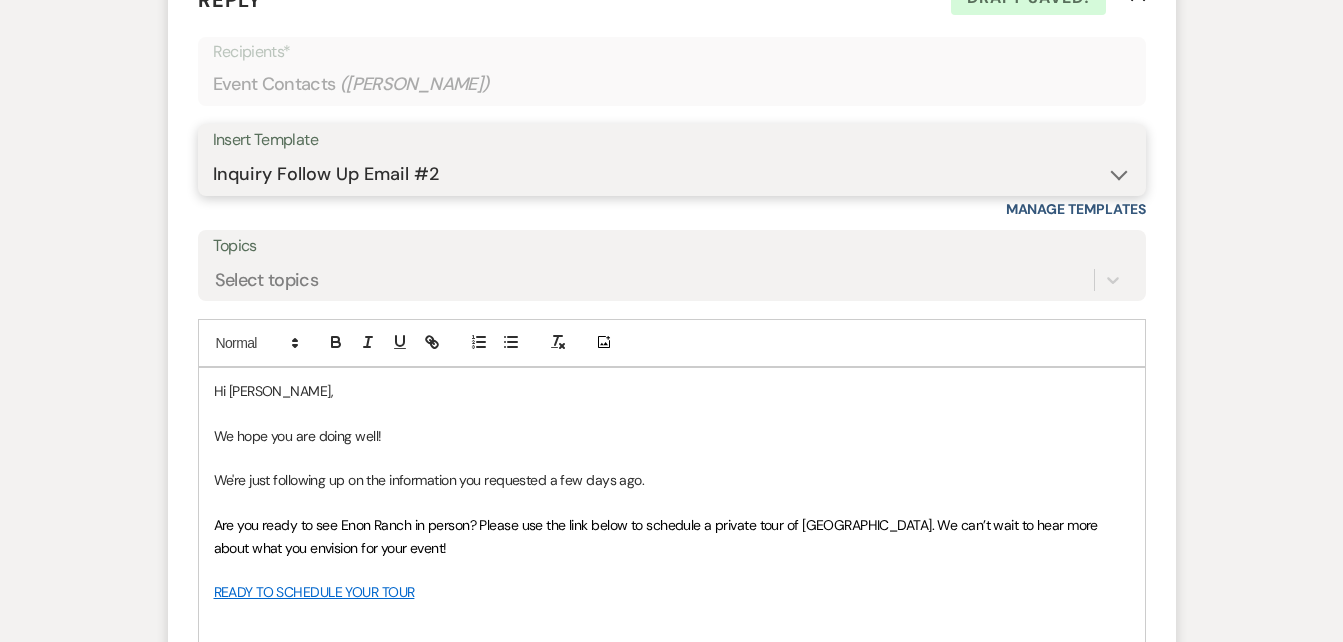 scroll, scrollTop: 3214, scrollLeft: 0, axis: vertical 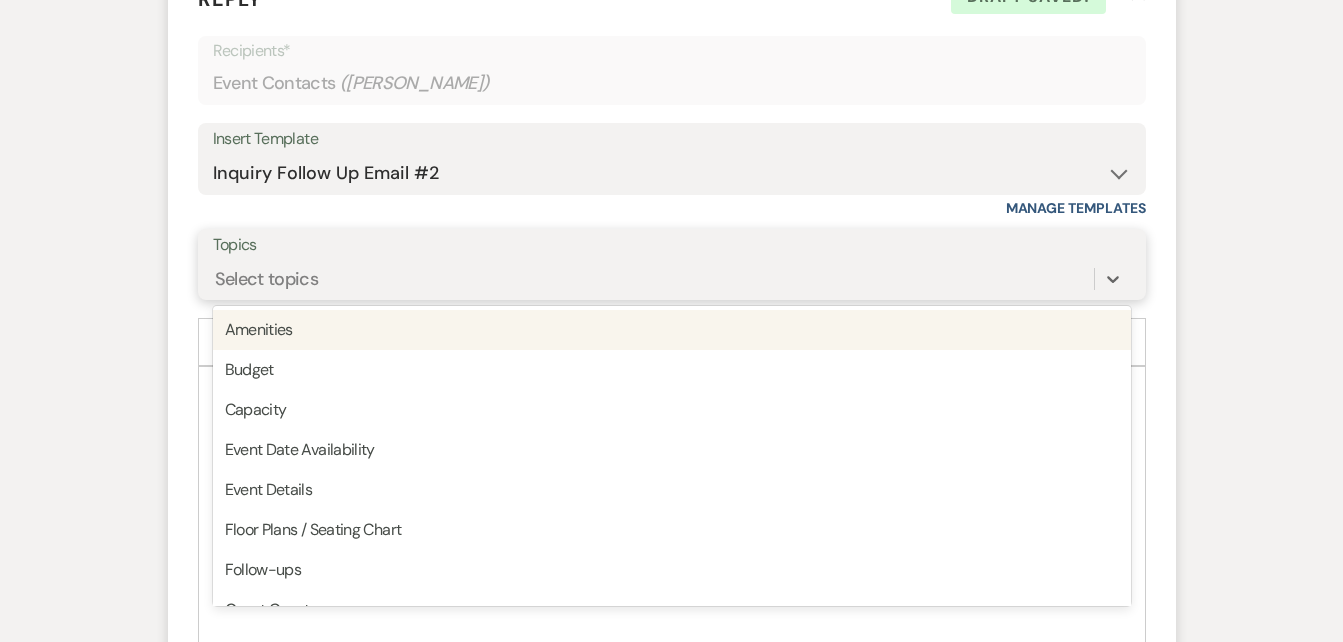 click on "Select topics" at bounding box center [653, 278] 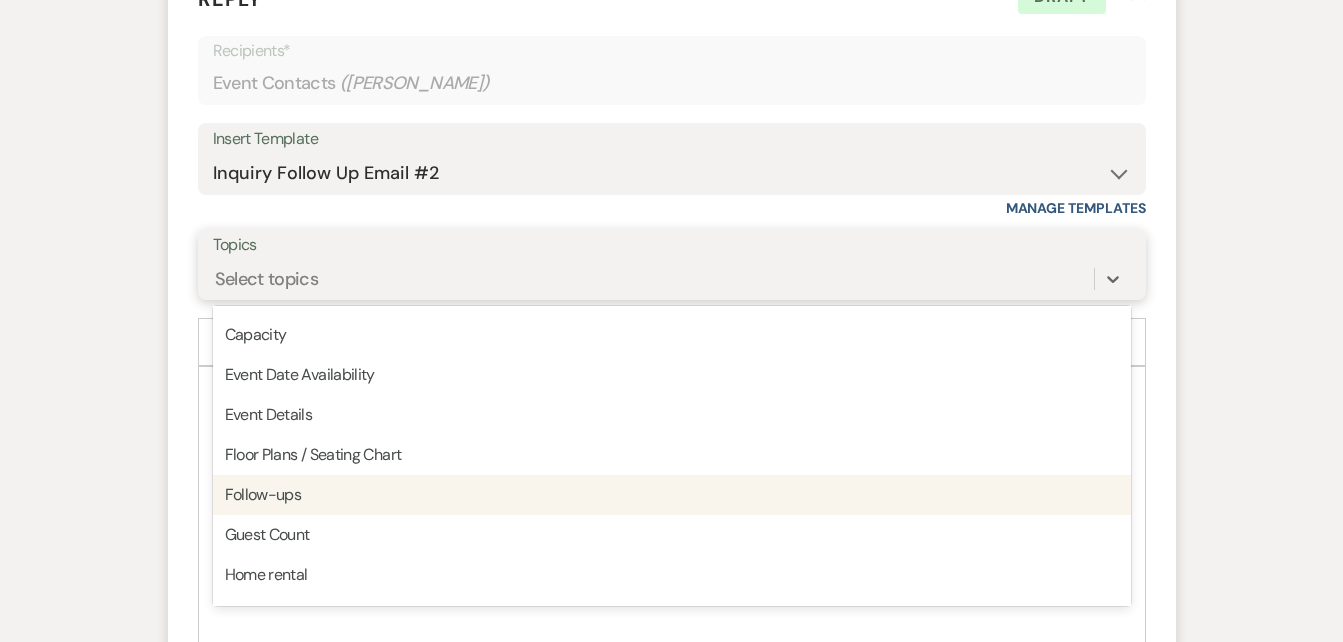 scroll, scrollTop: 77, scrollLeft: 0, axis: vertical 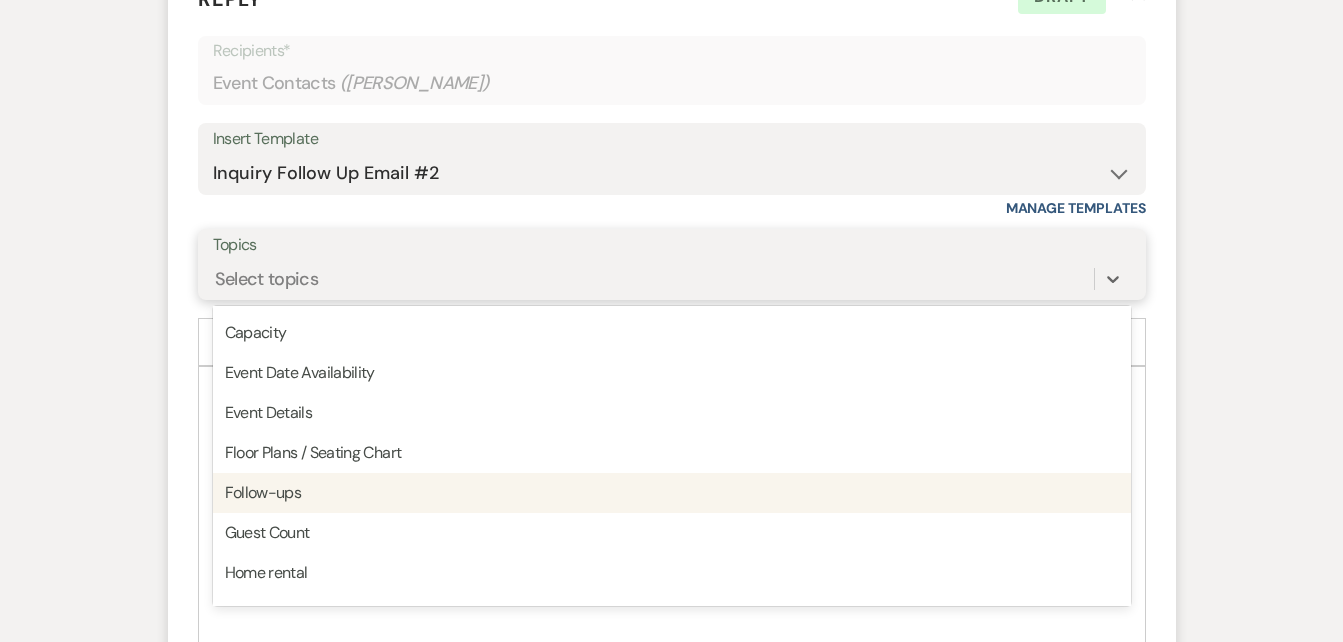 click on "Follow-ups" at bounding box center [672, 493] 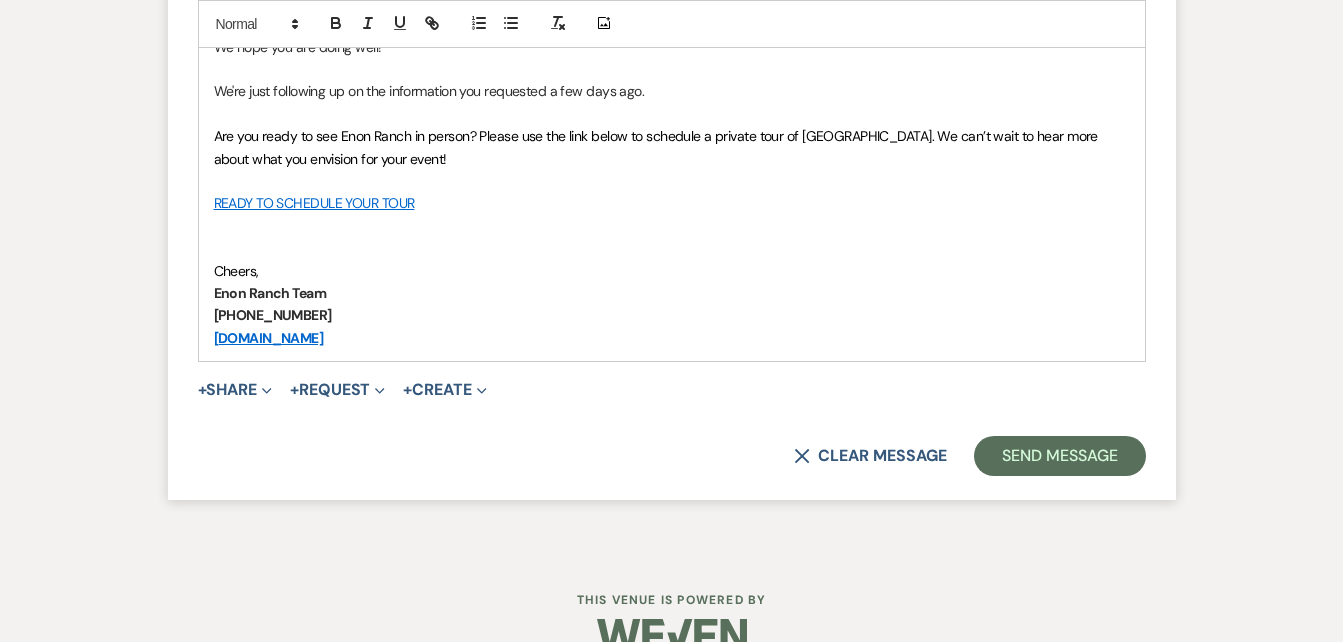 scroll, scrollTop: 3603, scrollLeft: 0, axis: vertical 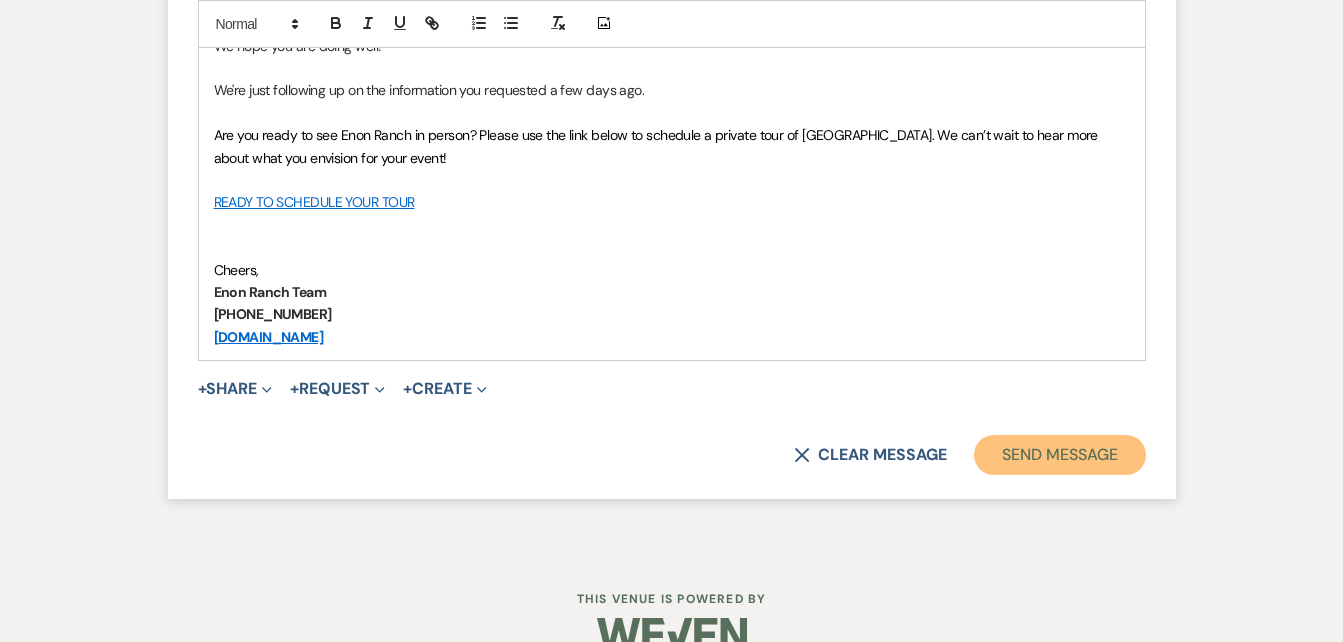 click on "Send Message" at bounding box center [1059, 455] 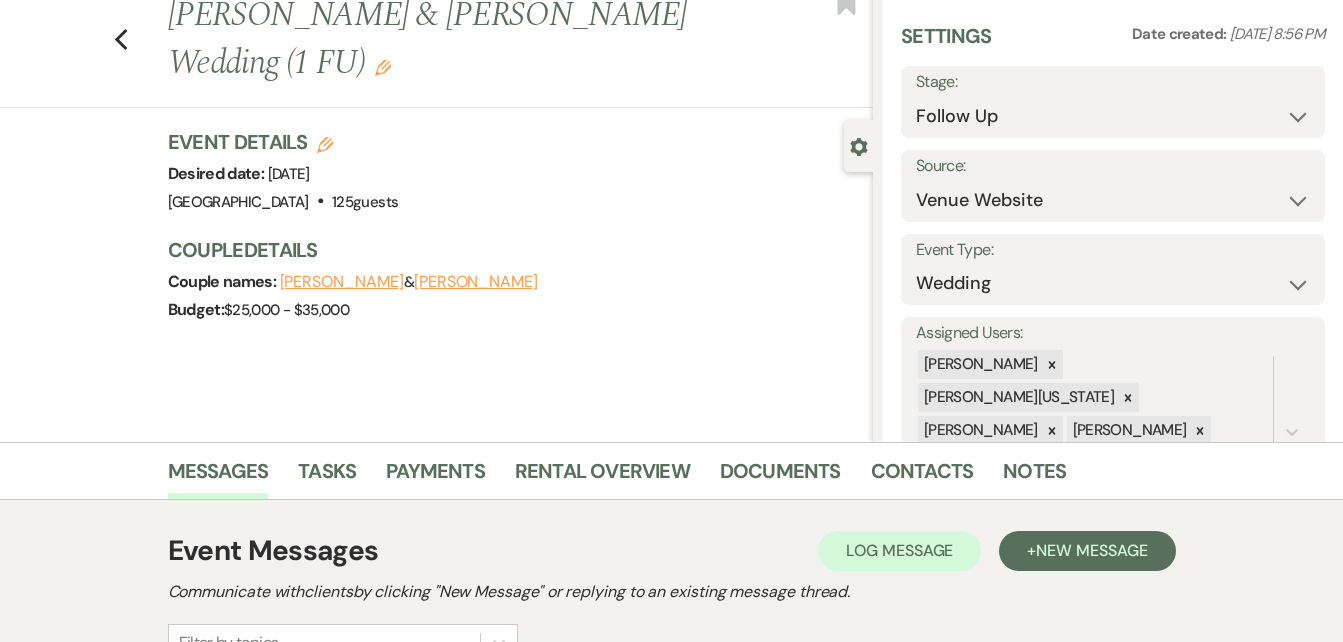 scroll, scrollTop: 0, scrollLeft: 0, axis: both 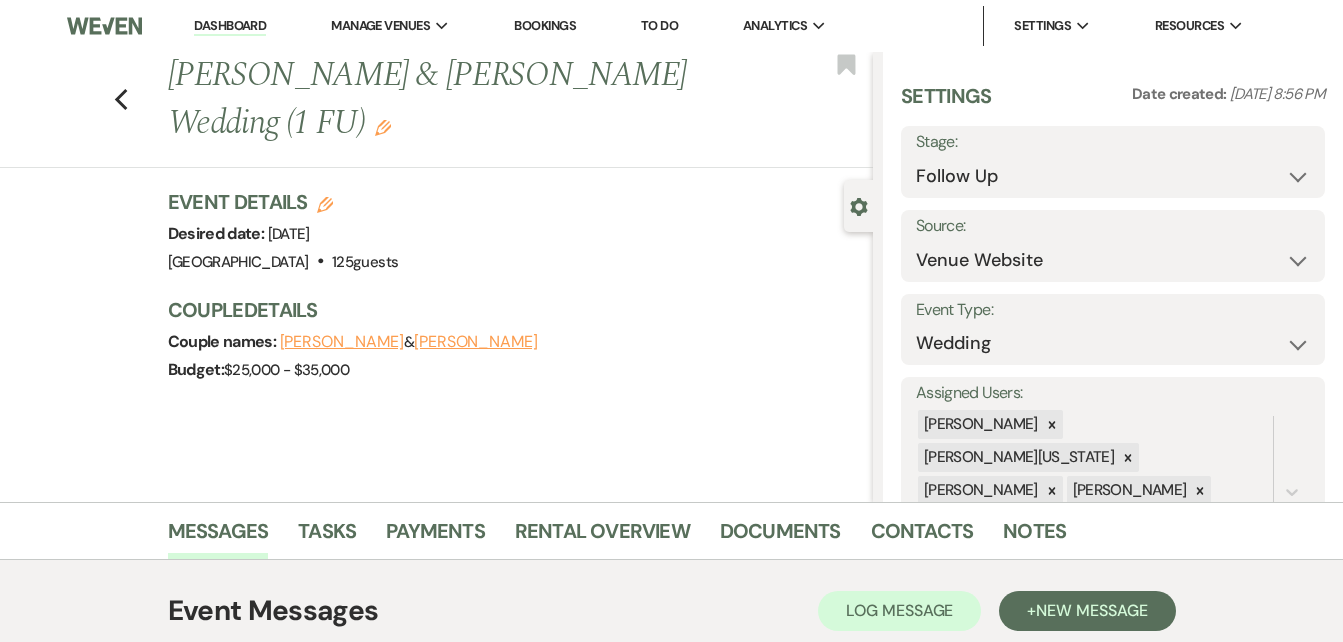 click on "Edit" 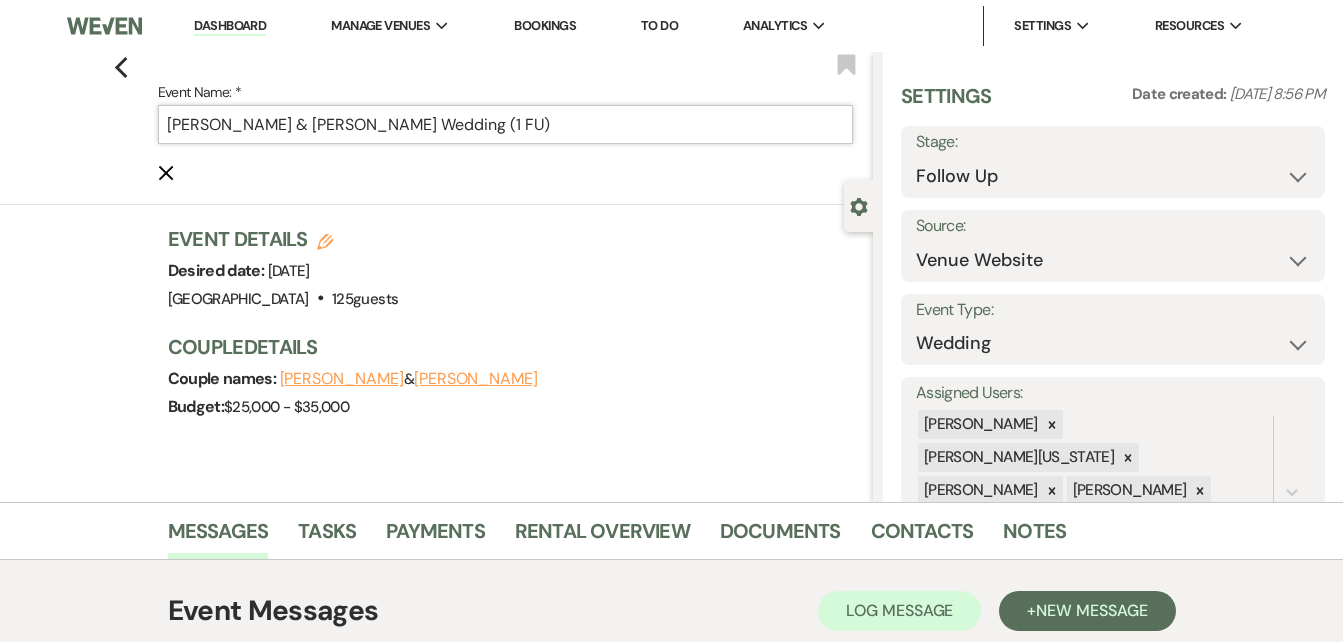 click on "Rob Callaway & Natalie Hamil's Wedding (1 FU)" at bounding box center [505, 124] 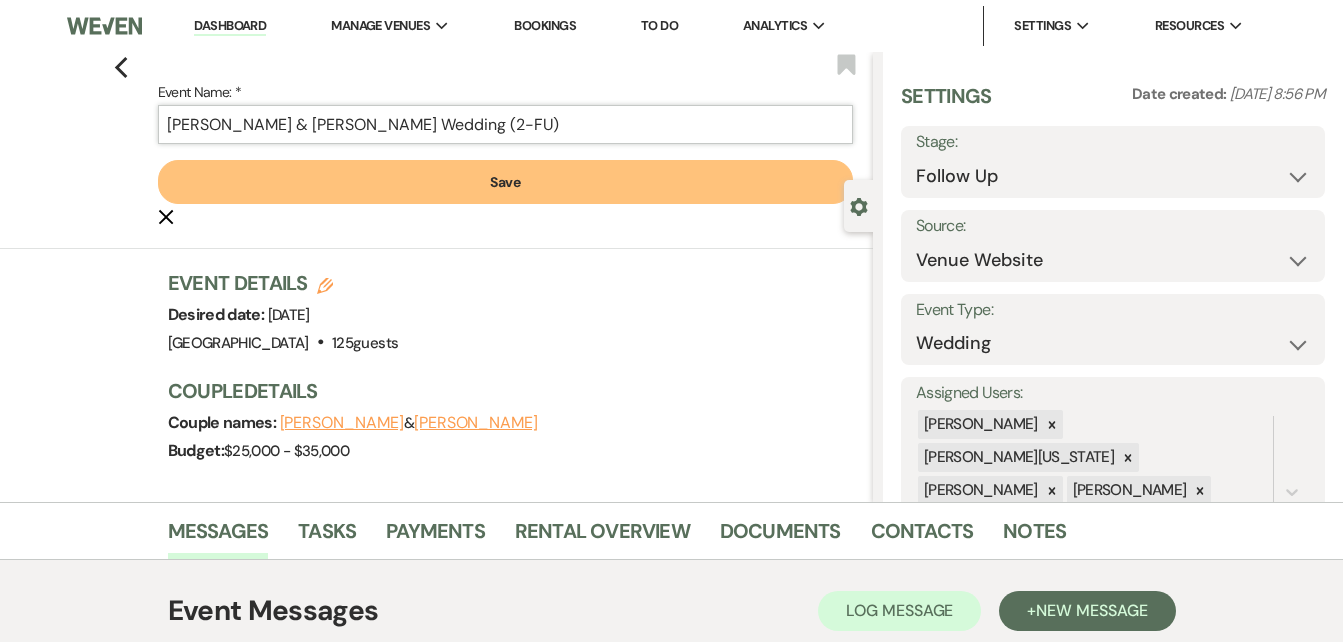 click on "Rob Callaway & Natalie Hamil's Wedding (2-FU)" at bounding box center [505, 124] 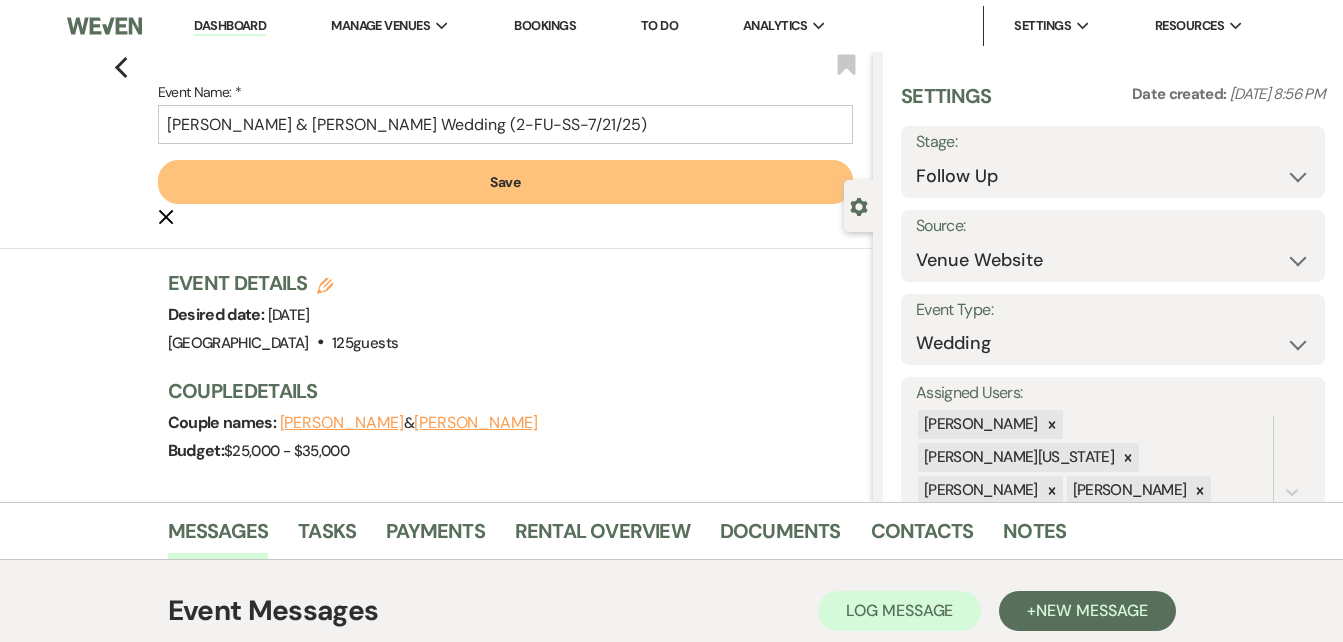 click on "Save" at bounding box center [505, 182] 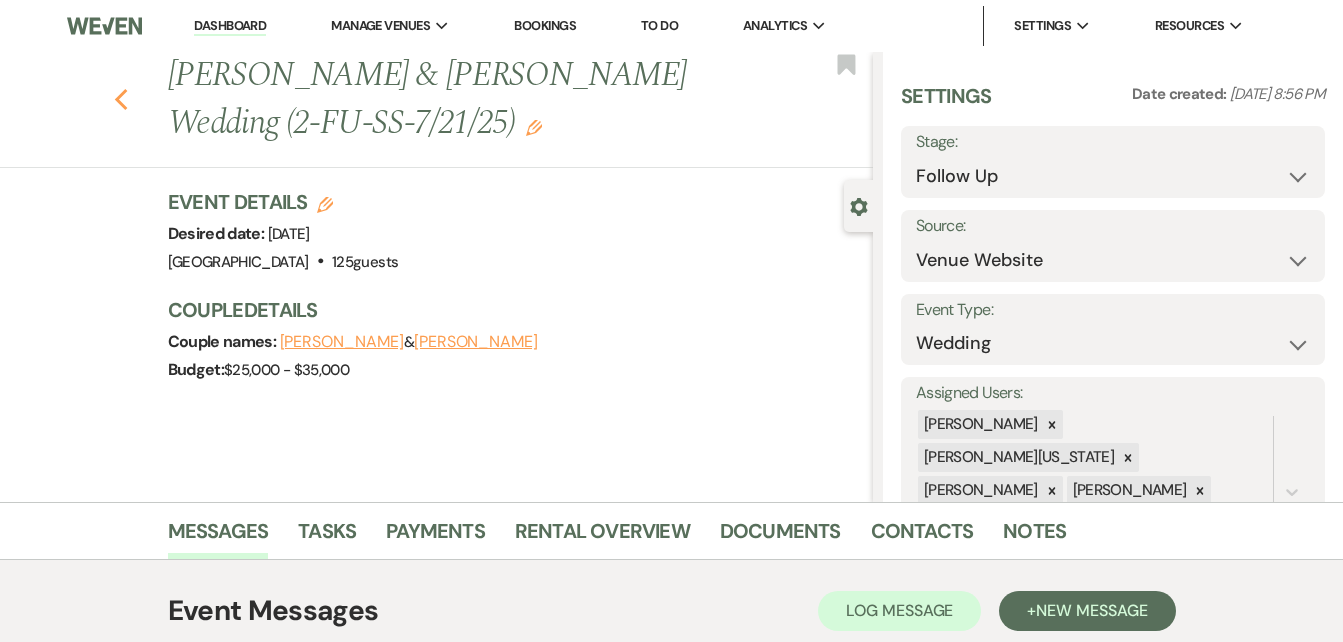 click 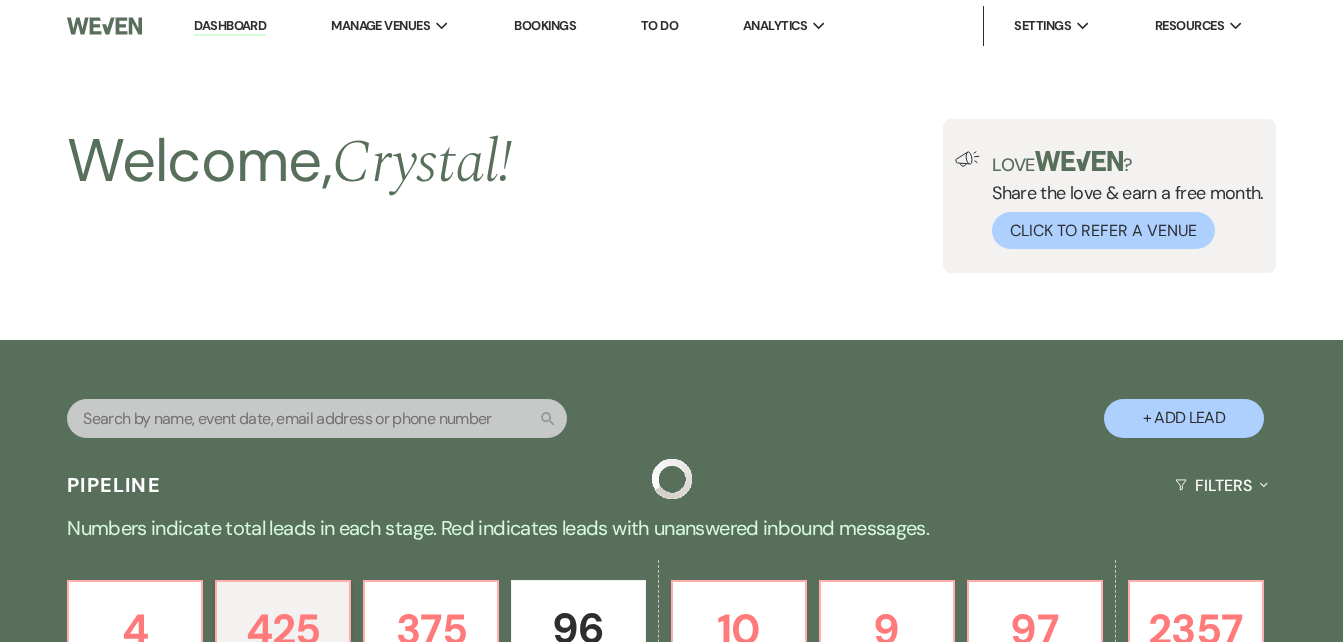 scroll, scrollTop: 23330, scrollLeft: 0, axis: vertical 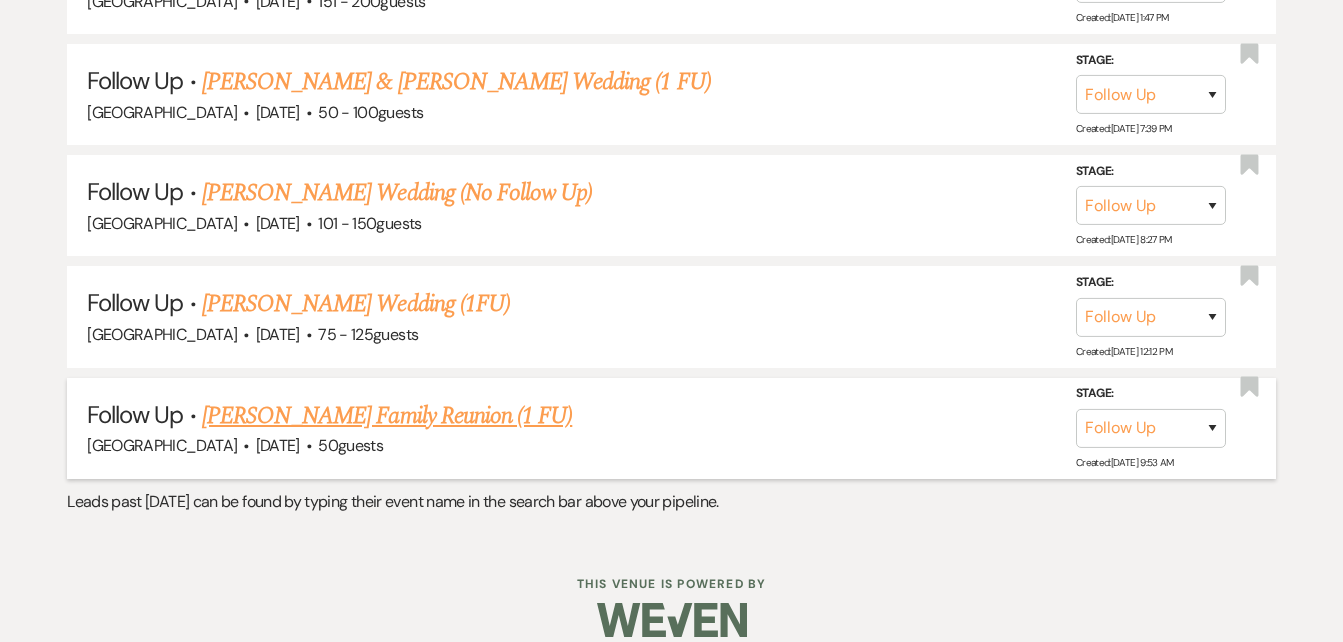 click on "Stephanie Greening's Family Reunion (1 FU)" at bounding box center (387, 416) 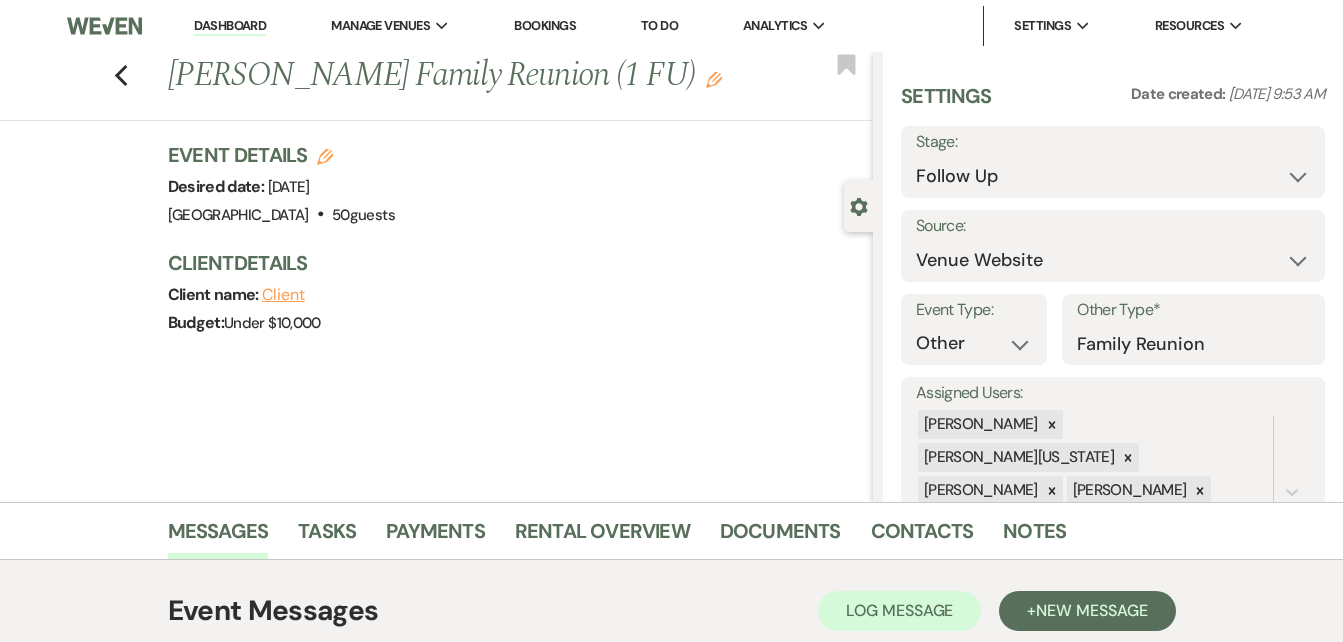 scroll, scrollTop: 332, scrollLeft: 0, axis: vertical 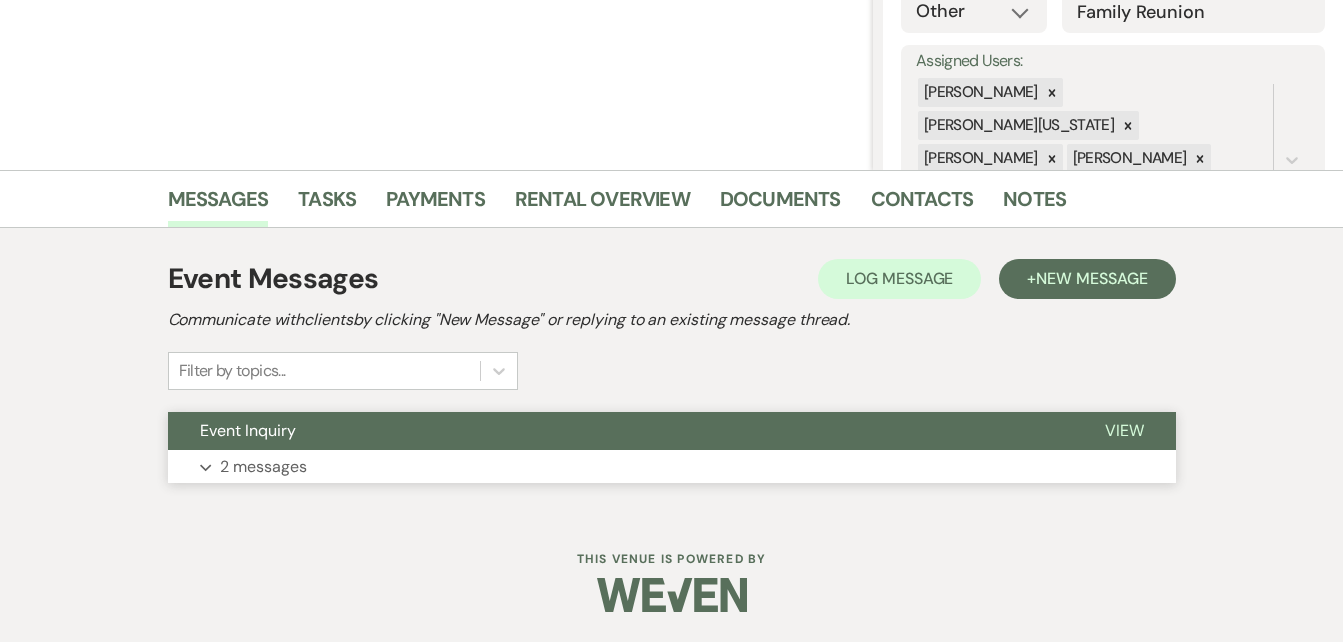 click on "Expand" 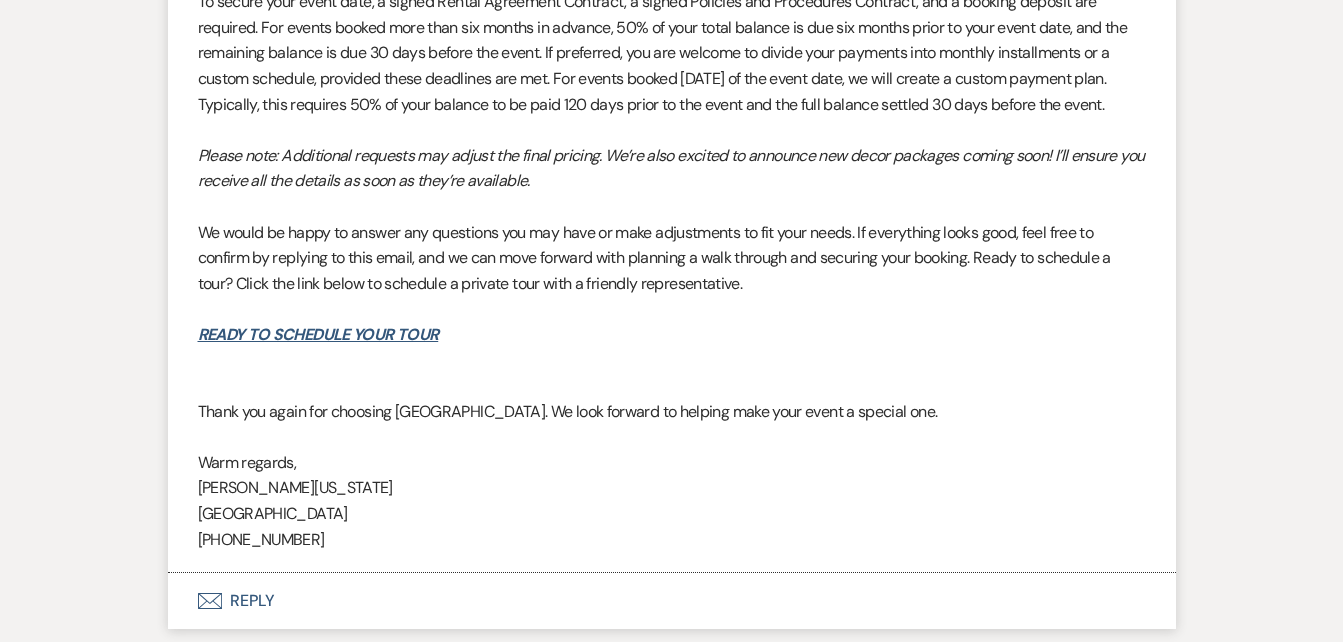 scroll, scrollTop: 2466, scrollLeft: 0, axis: vertical 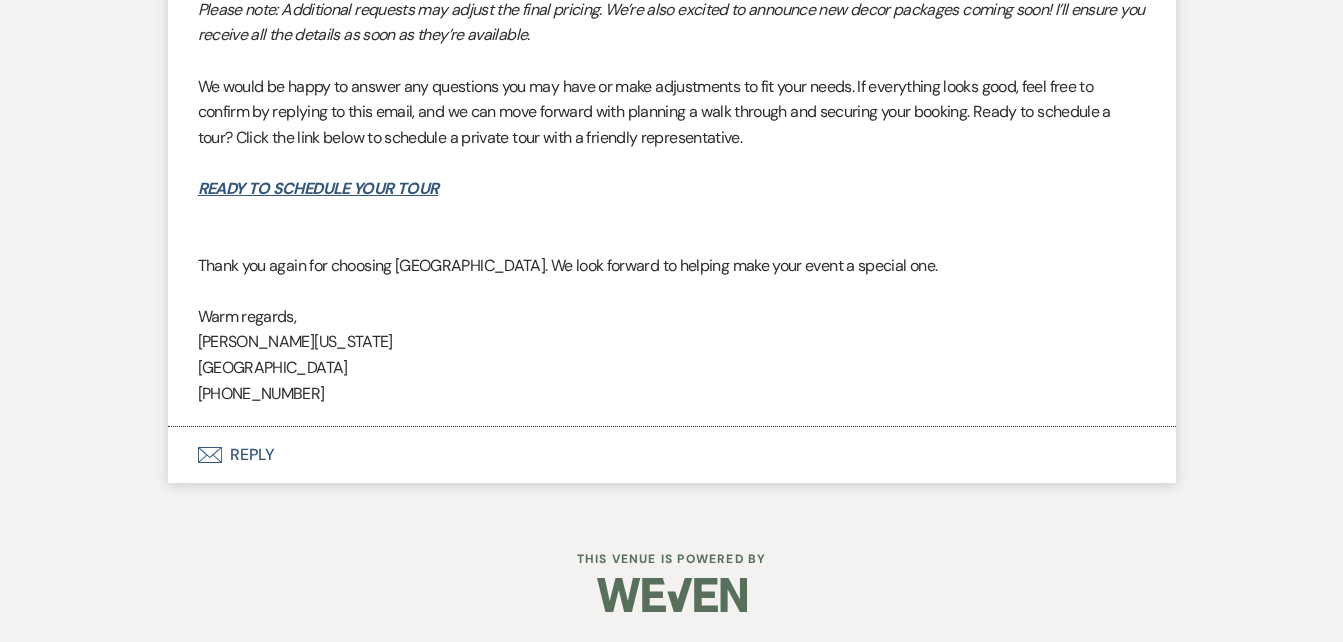 click on "Envelope Reply" at bounding box center [672, 455] 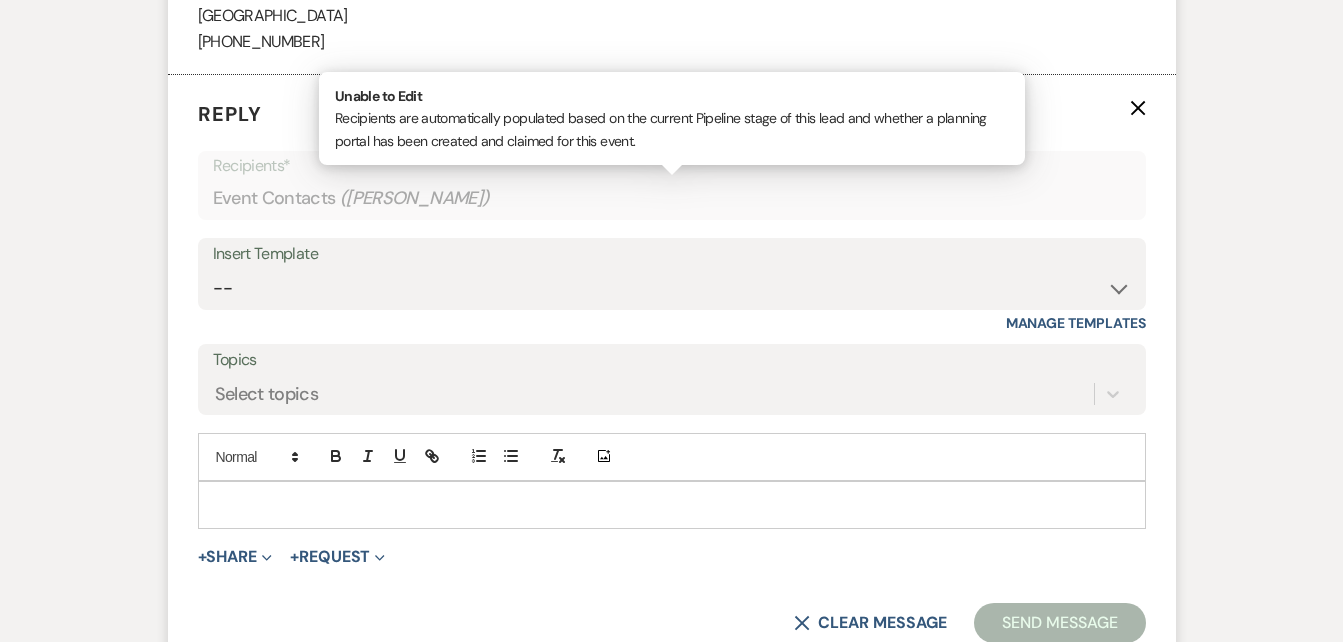 scroll, scrollTop: 2868, scrollLeft: 0, axis: vertical 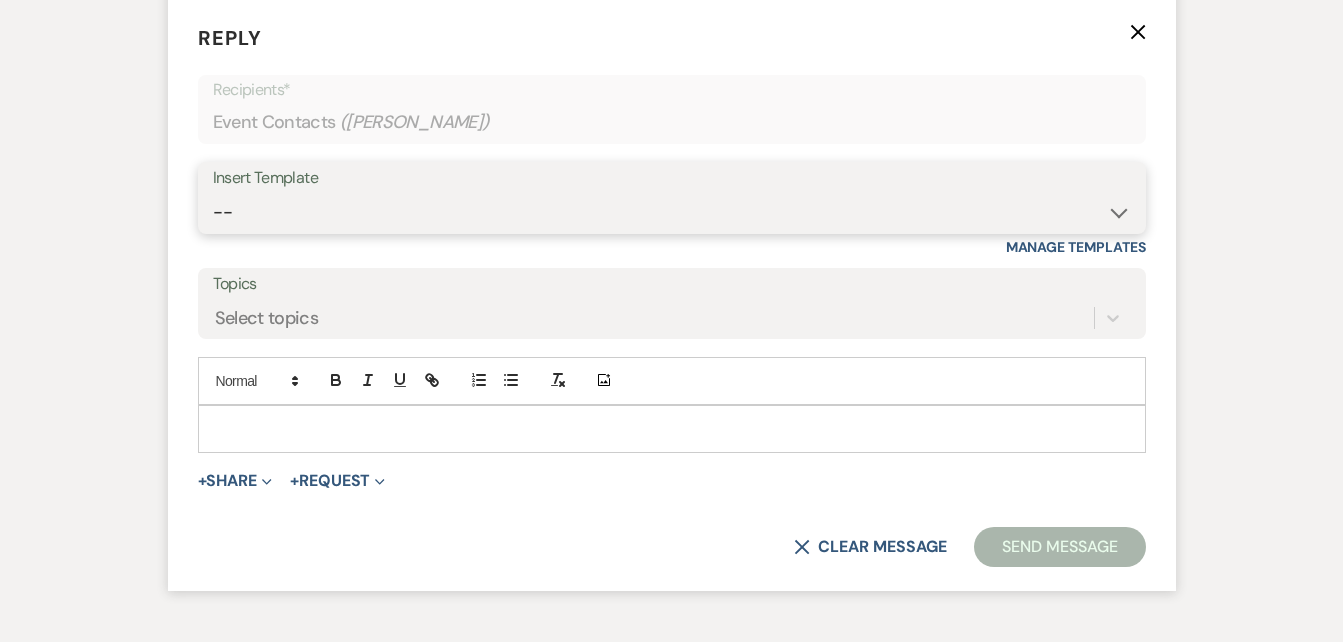 click on "-- Inquiry Follow Up Email #2  Contract Sending Template Payment Template Rental Fee Closing Inquiry - Email #3 Initial Inquiry Response Thank you for Touring Sorry We Missed You for Your Tour Personalized Quote NON-WEDDING - BALLROOM ADD-ON'S Quote Template Personalized Quote- WEDDING EDITION Questionnaire QUOTE FOLLOW UP #1 Blank- Imani Signature  Final Inquiry Email QUOTE FOLLOW UP #2 Weven Planning Portal Introduction (Booked Events) Security Deposit Payment Template  Special Pricing Late Payment  No Trailrides Date Unavailable  Event Coordinator Information May Specials  BOUTIQUE WEDDINGS  Photoshoot Package" at bounding box center (672, 212) 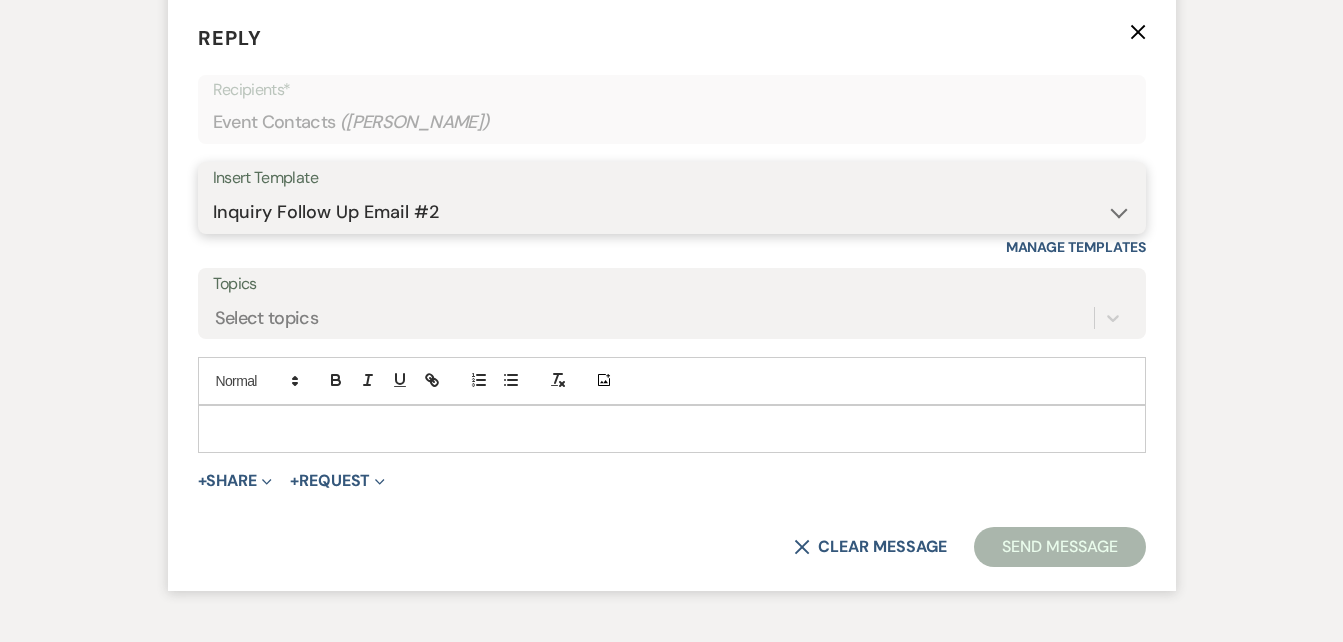 click on "-- Inquiry Follow Up Email #2  Contract Sending Template Payment Template Rental Fee Closing Inquiry - Email #3 Initial Inquiry Response Thank you for Touring Sorry We Missed You for Your Tour Personalized Quote NON-WEDDING - BALLROOM ADD-ON'S Quote Template Personalized Quote- WEDDING EDITION Questionnaire QUOTE FOLLOW UP #1 Blank- Imani Signature  Final Inquiry Email QUOTE FOLLOW UP #2 Weven Planning Portal Introduction (Booked Events) Security Deposit Payment Template  Special Pricing Late Payment  No Trailrides Date Unavailable  Event Coordinator Information May Specials  BOUTIQUE WEDDINGS  Photoshoot Package" at bounding box center [672, 212] 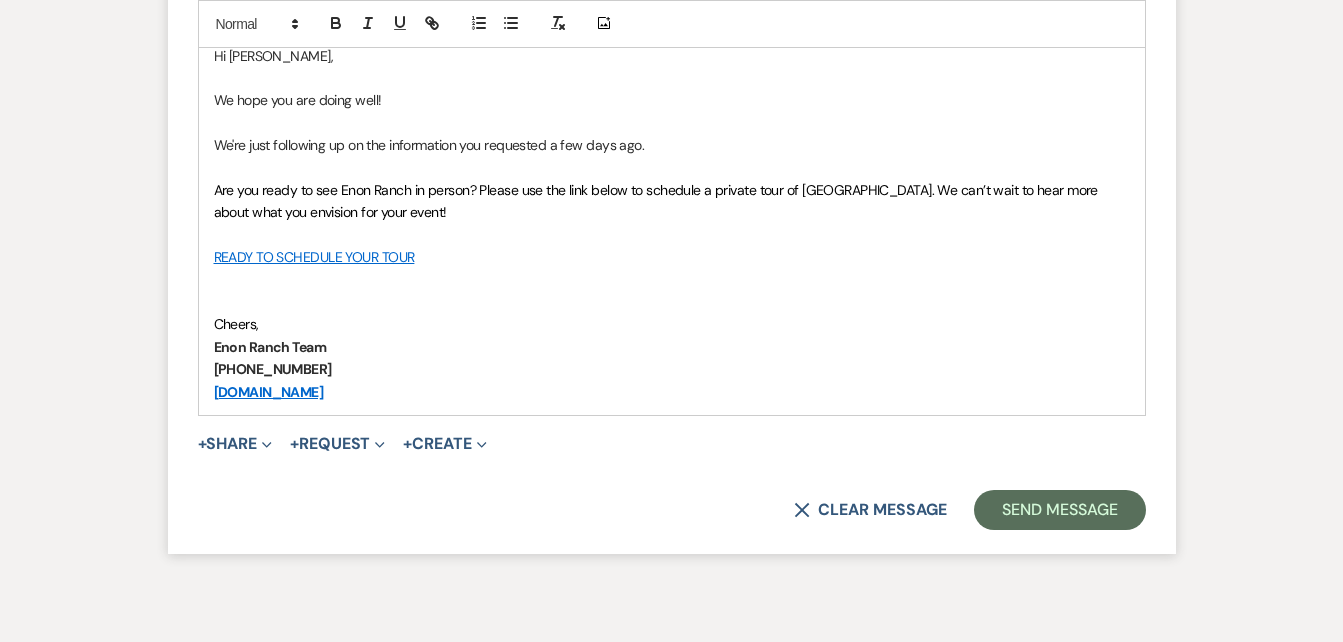 scroll, scrollTop: 3242, scrollLeft: 0, axis: vertical 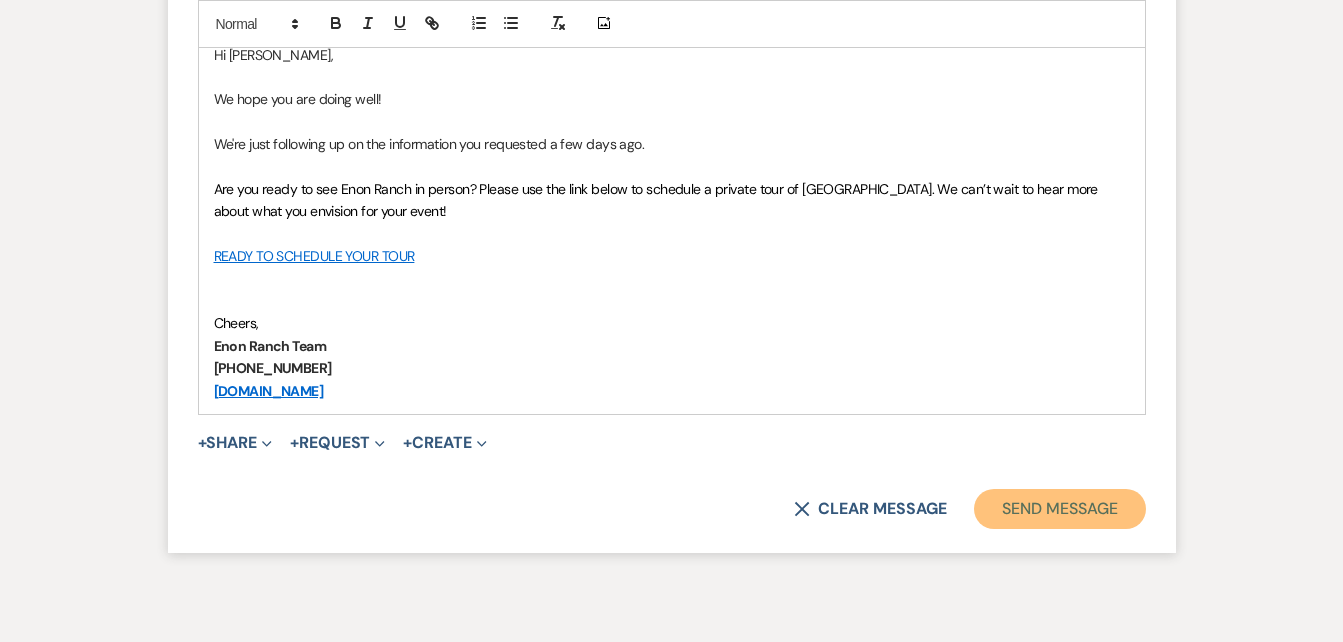 click on "Send Message" at bounding box center [1059, 509] 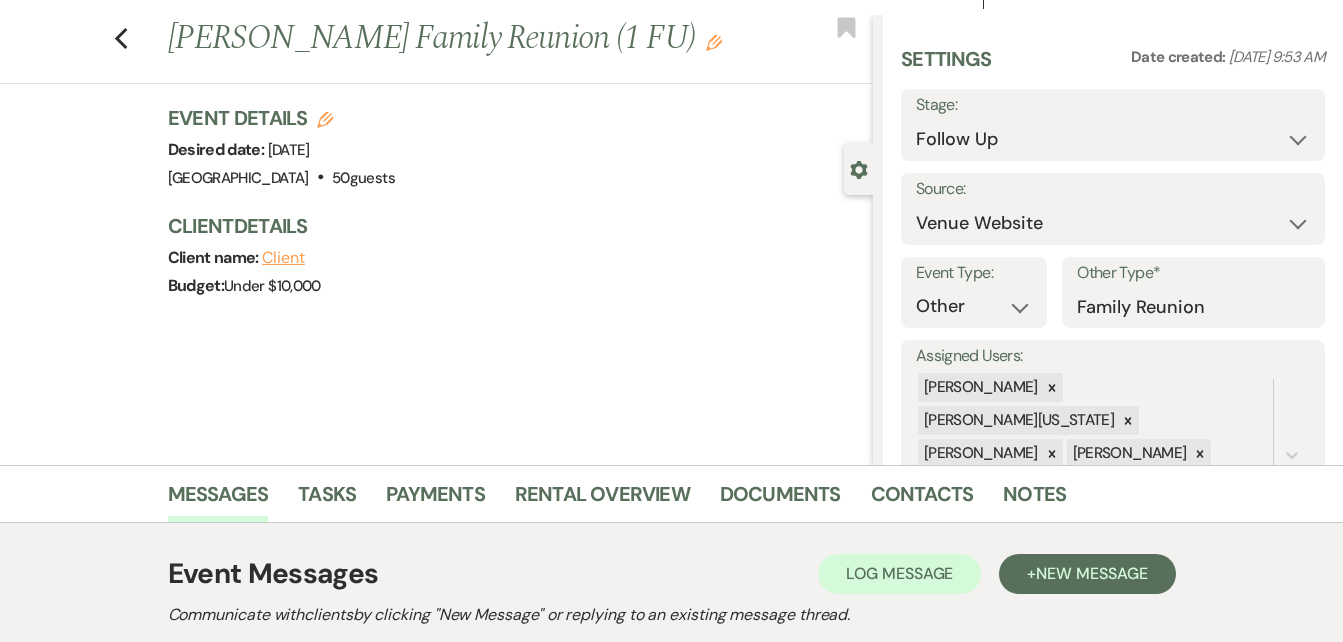 scroll, scrollTop: 0, scrollLeft: 0, axis: both 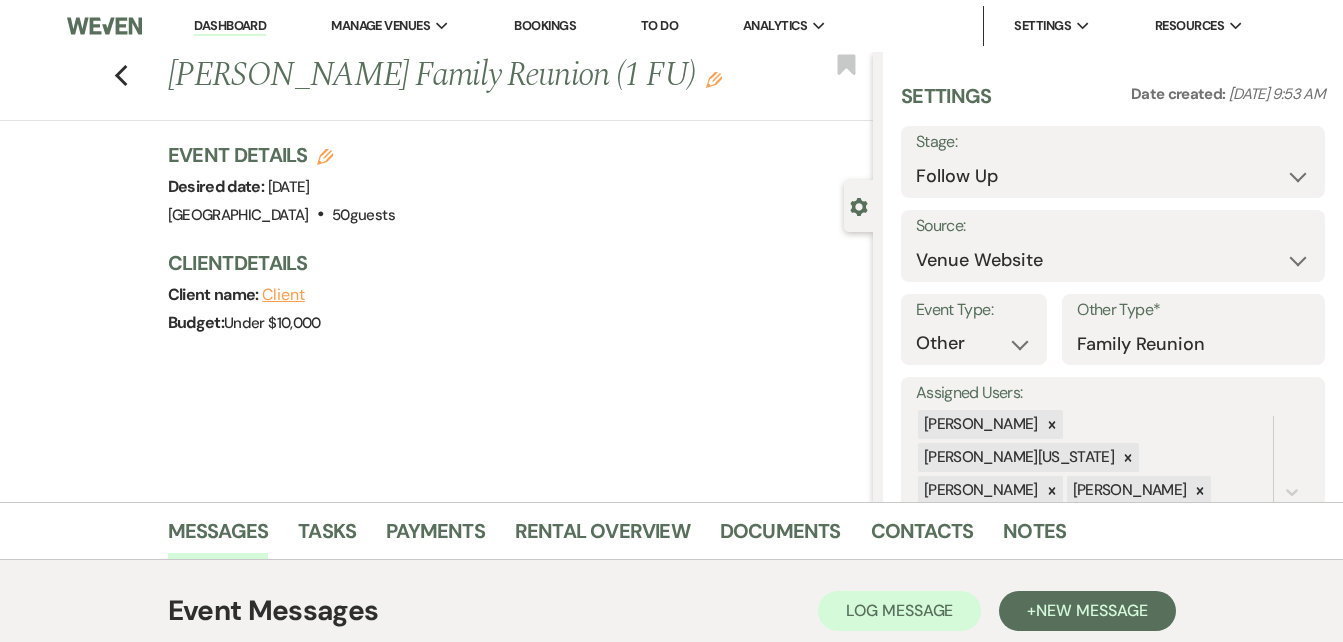 click on "Edit" 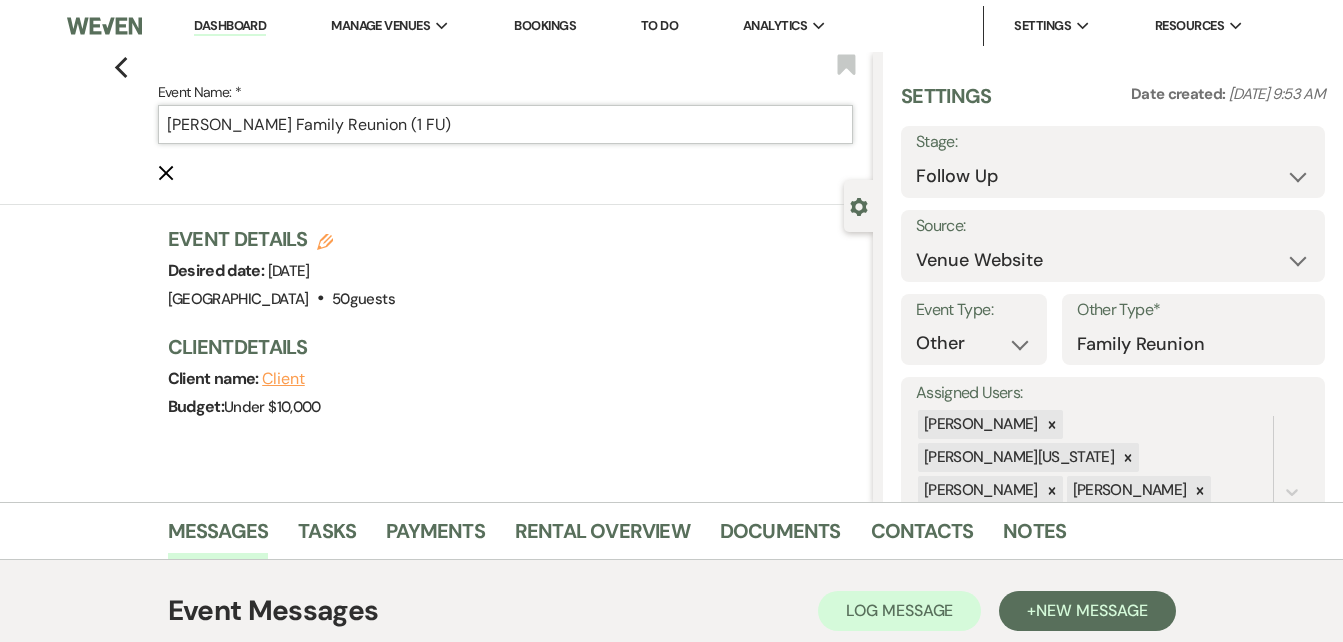 click on "Stephanie Greening's Family Reunion (1 FU)" at bounding box center [505, 124] 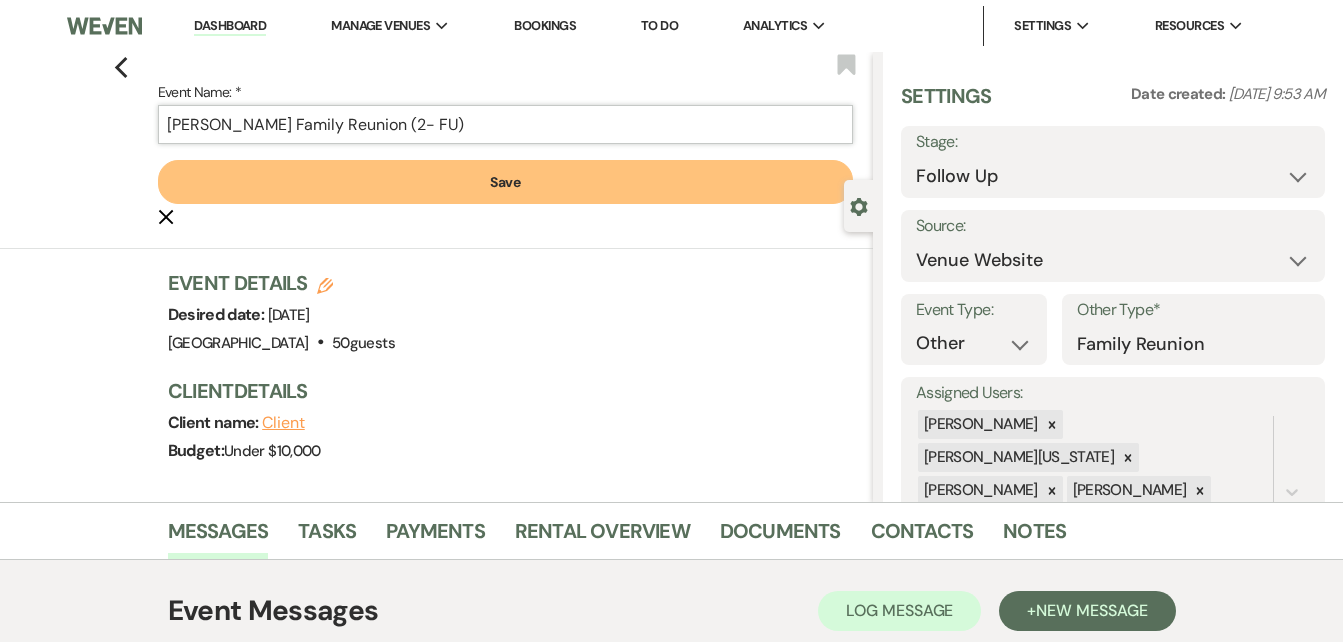 click on "Stephanie Greening's Family Reunion (2- FU)" at bounding box center [505, 124] 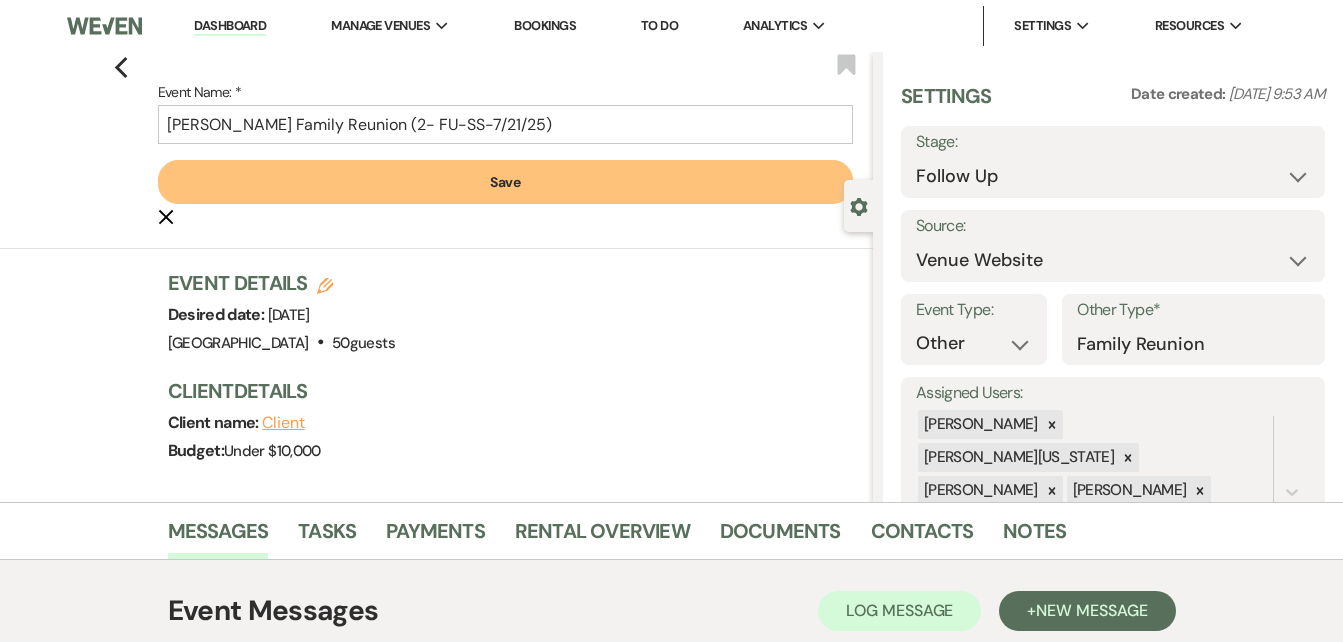 click on "Save" at bounding box center [505, 182] 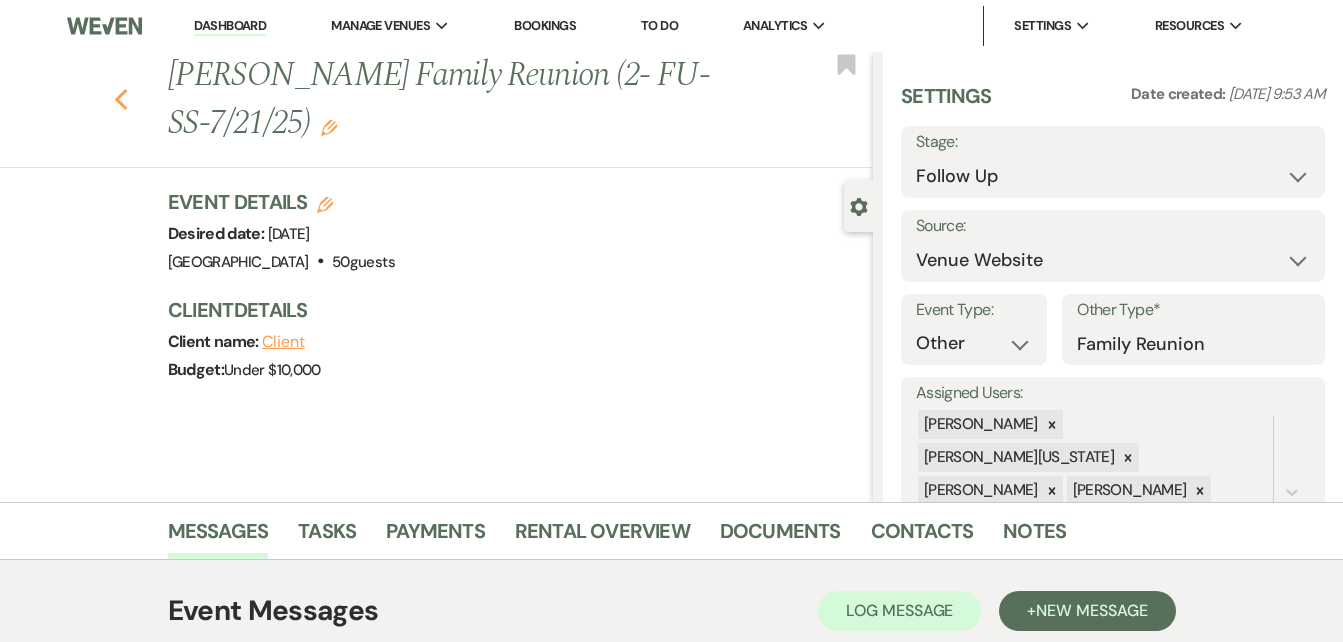 click 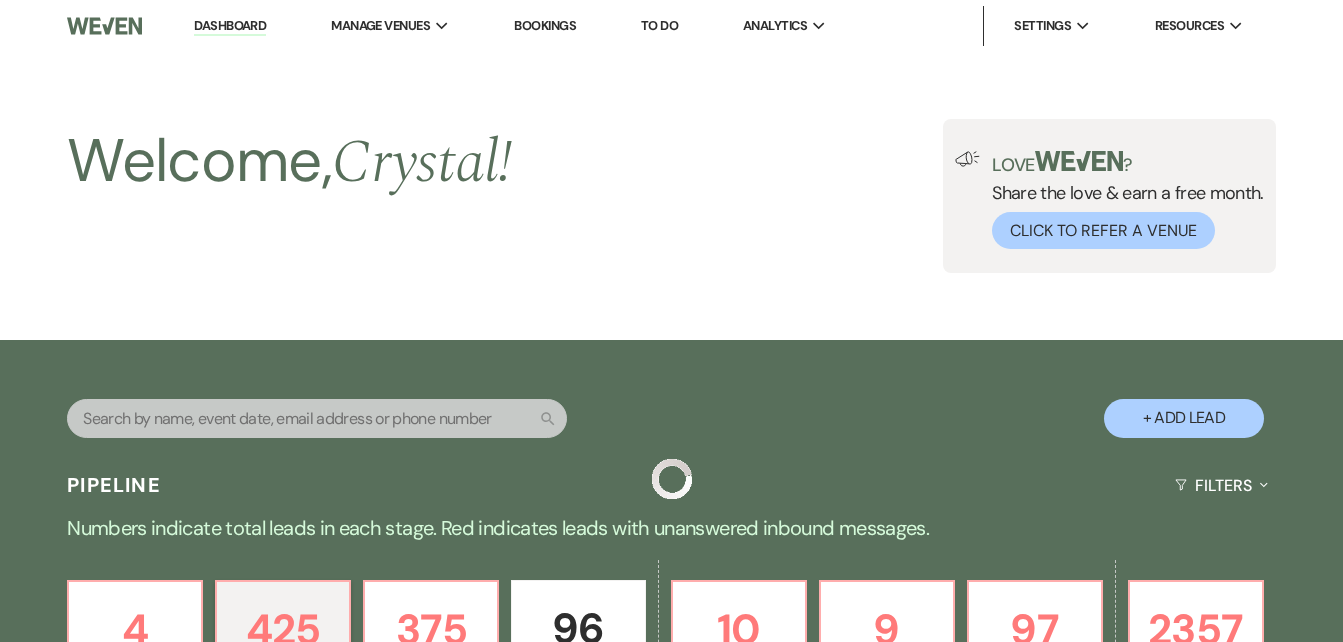 scroll, scrollTop: 23330, scrollLeft: 0, axis: vertical 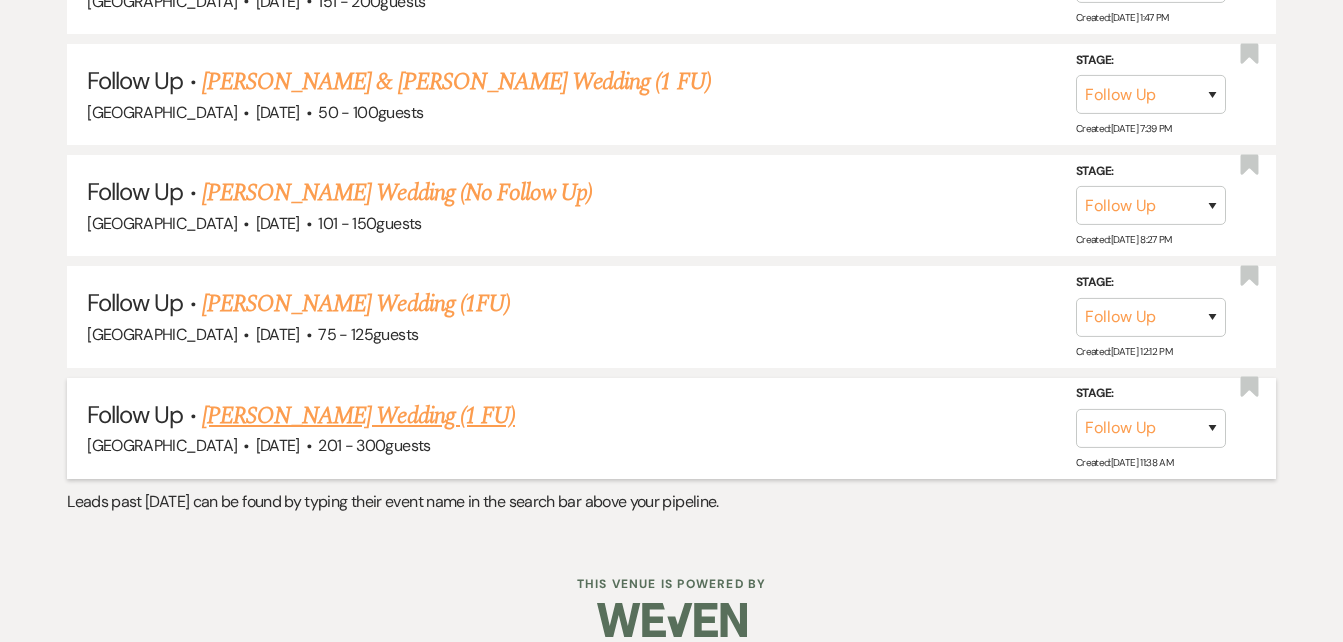 click on "Latha Varman's Wedding (1 FU)" at bounding box center (358, 416) 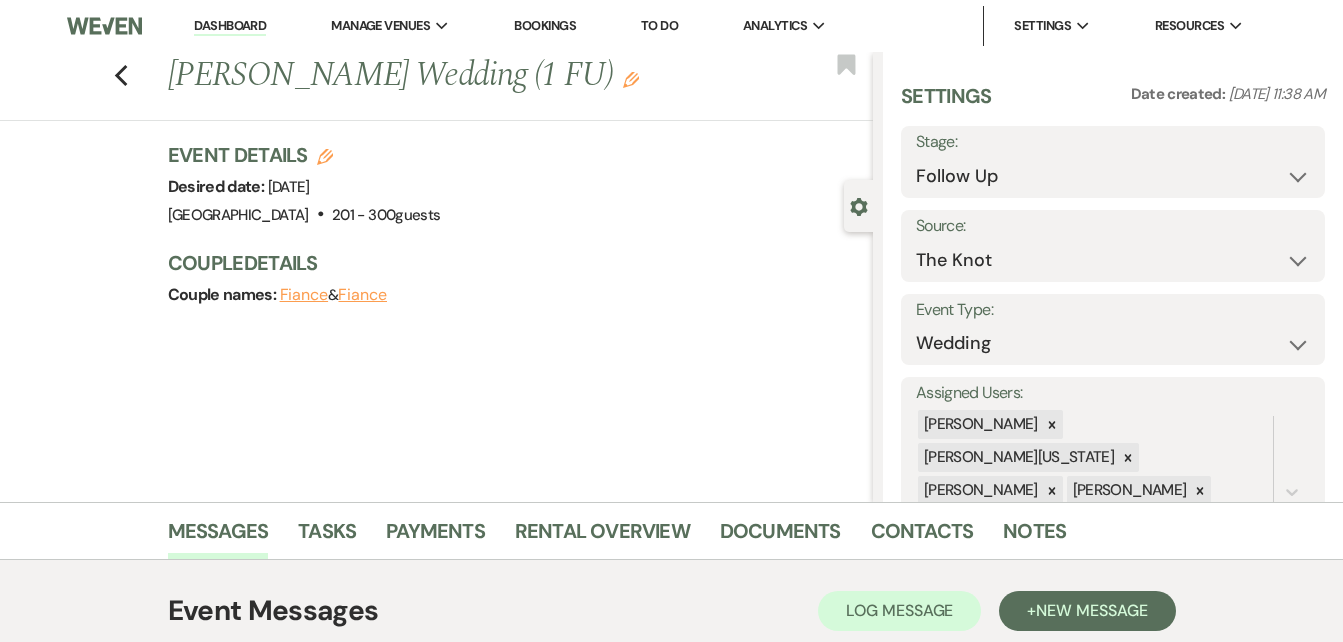 scroll, scrollTop: 332, scrollLeft: 0, axis: vertical 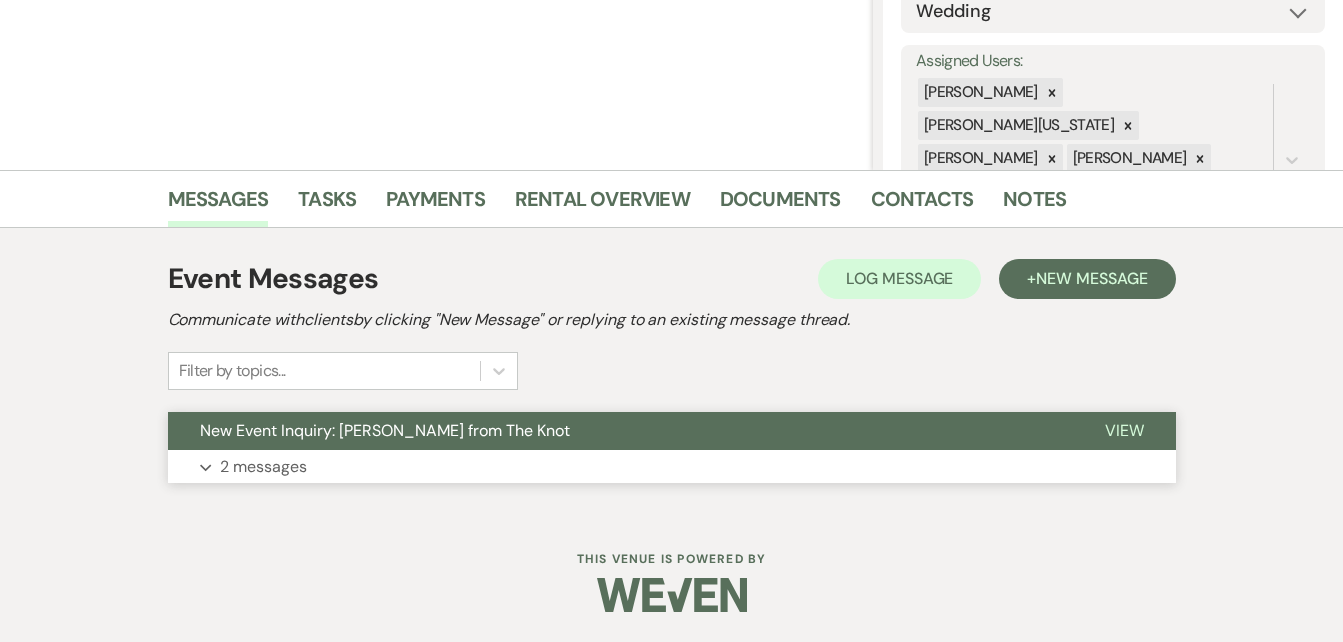 click on "Expand" 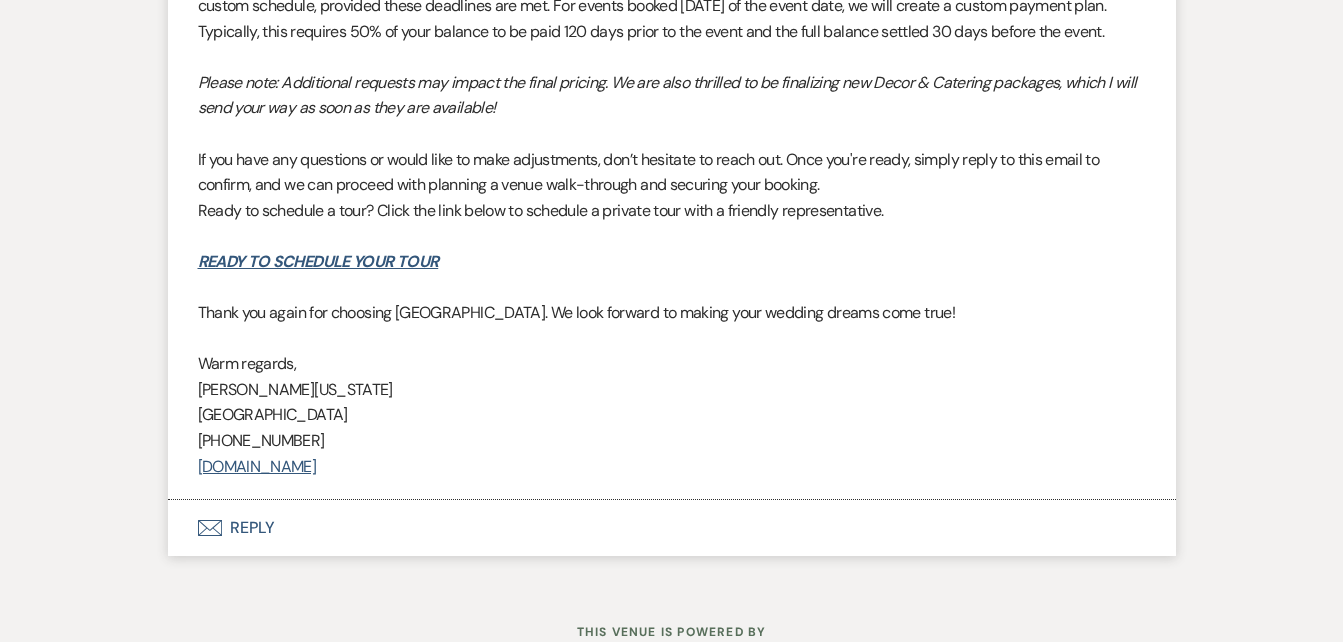 scroll, scrollTop: 3259, scrollLeft: 0, axis: vertical 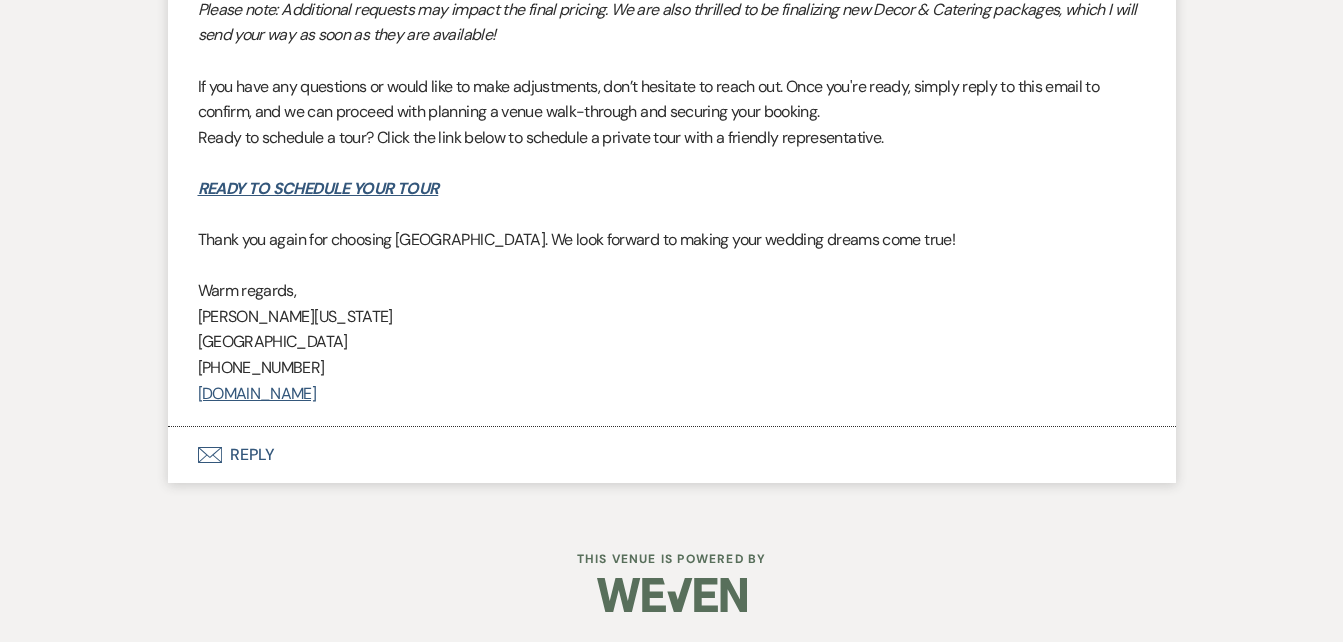 click on "Envelope Reply" at bounding box center [672, 455] 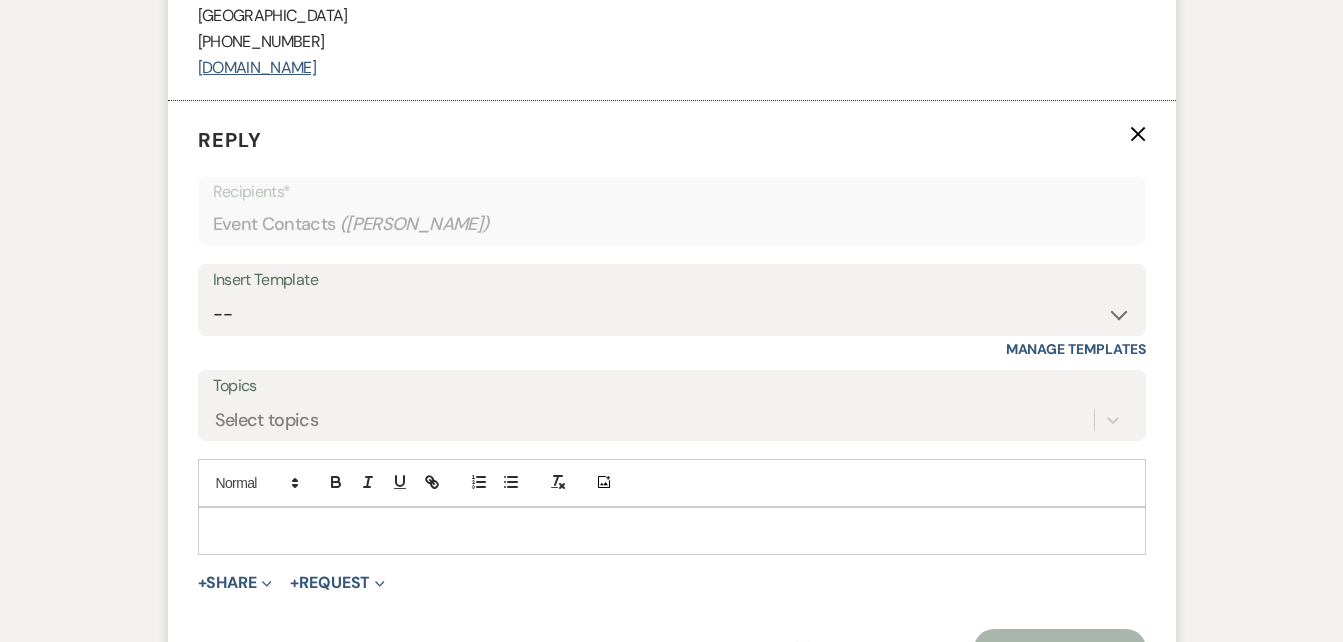 scroll, scrollTop: 3662, scrollLeft: 0, axis: vertical 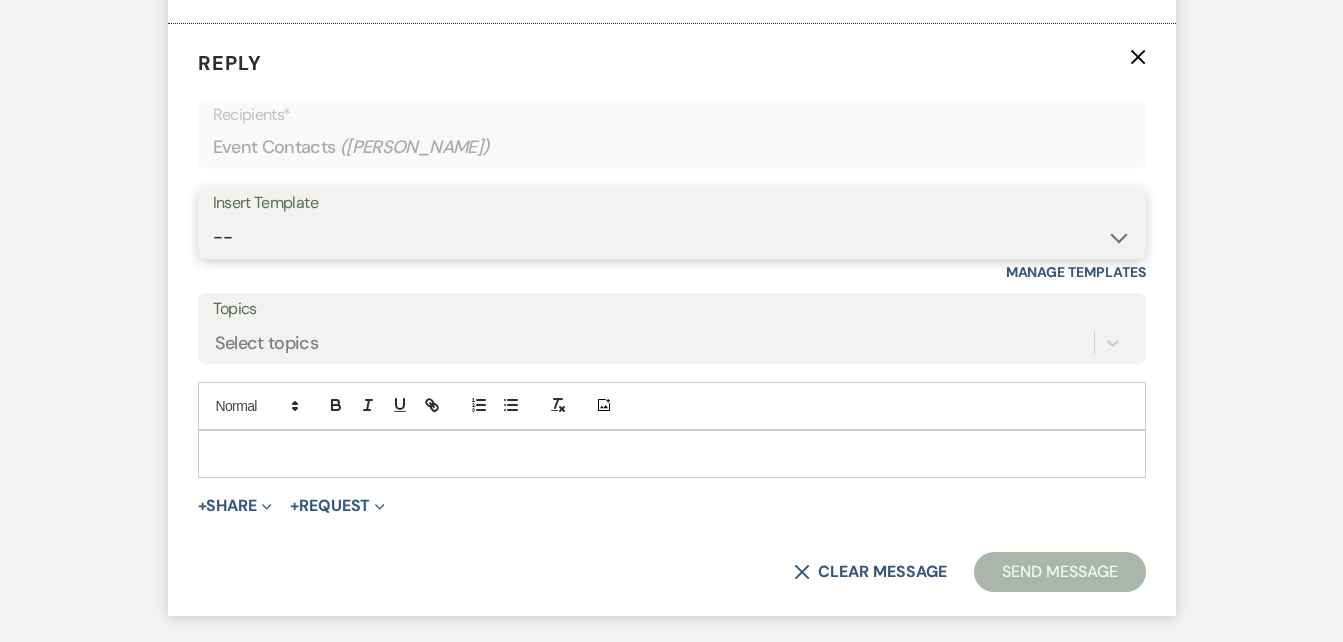 click on "-- Inquiry Follow Up Email #2  Contract Sending Template Payment Template Rental Fee Closing Inquiry - Email #3 Initial Inquiry Response Thank you for Touring Sorry We Missed You for Your Tour Personalized Quote NON-WEDDING - BALLROOM ADD-ON'S Quote Template Personalized Quote- WEDDING EDITION Questionnaire QUOTE FOLLOW UP #1 Blank- Imani Signature  Final Inquiry Email QUOTE FOLLOW UP #2 Weven Planning Portal Introduction (Booked Events) Security Deposit Payment Template  Special Pricing Late Payment  No Trailrides Date Unavailable  Event Coordinator Information May Specials  BOUTIQUE WEDDINGS  Photoshoot Package" at bounding box center [672, 237] 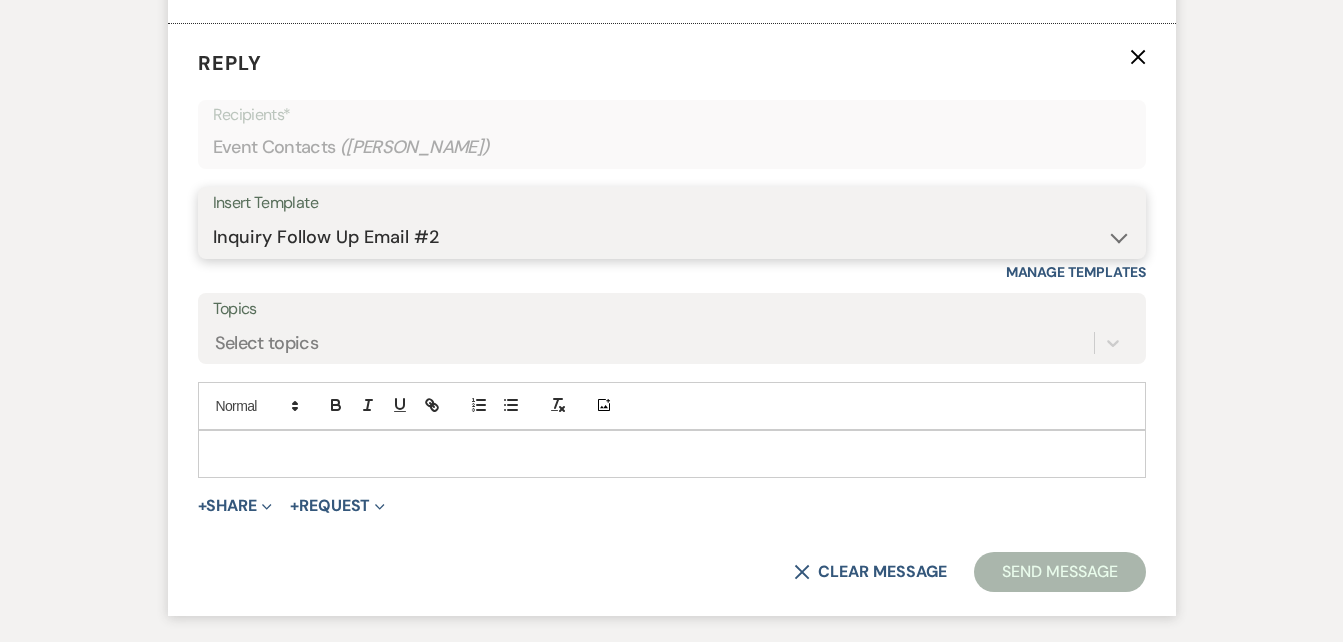 click on "-- Inquiry Follow Up Email #2  Contract Sending Template Payment Template Rental Fee Closing Inquiry - Email #3 Initial Inquiry Response Thank you for Touring Sorry We Missed You for Your Tour Personalized Quote NON-WEDDING - BALLROOM ADD-ON'S Quote Template Personalized Quote- WEDDING EDITION Questionnaire QUOTE FOLLOW UP #1 Blank- Imani Signature  Final Inquiry Email QUOTE FOLLOW UP #2 Weven Planning Portal Introduction (Booked Events) Security Deposit Payment Template  Special Pricing Late Payment  No Trailrides Date Unavailable  Event Coordinator Information May Specials  BOUTIQUE WEDDINGS  Photoshoot Package" at bounding box center [672, 237] 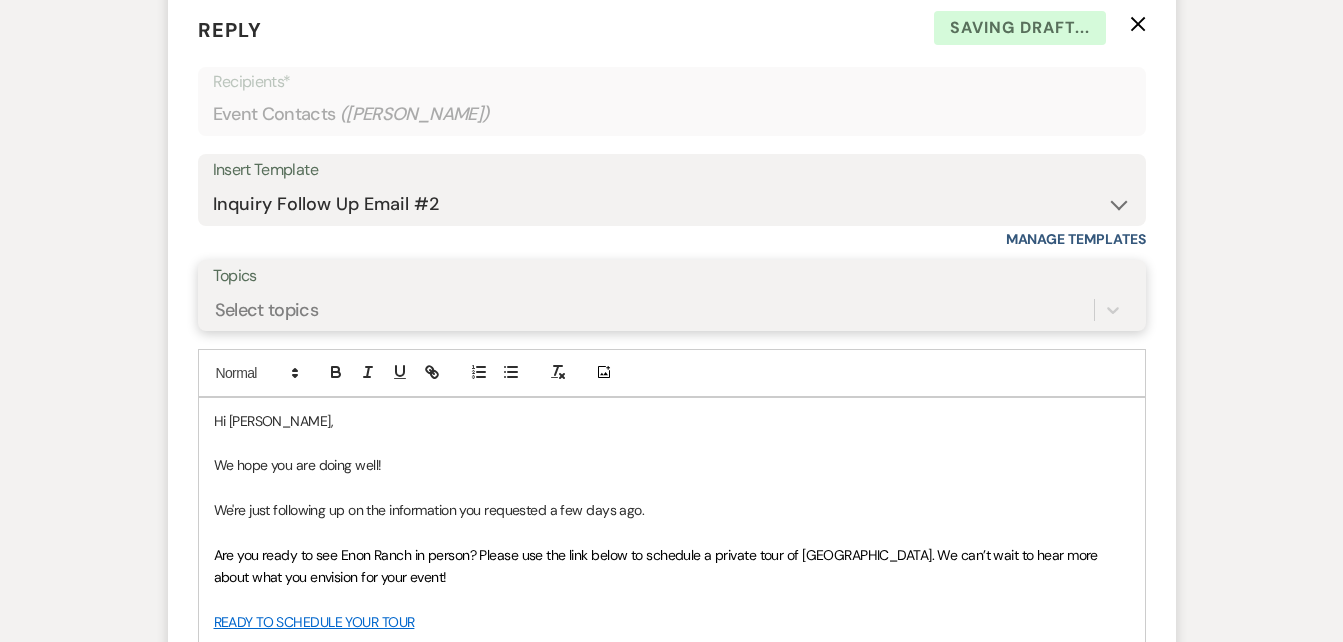 click on "Select topics" at bounding box center [672, 310] 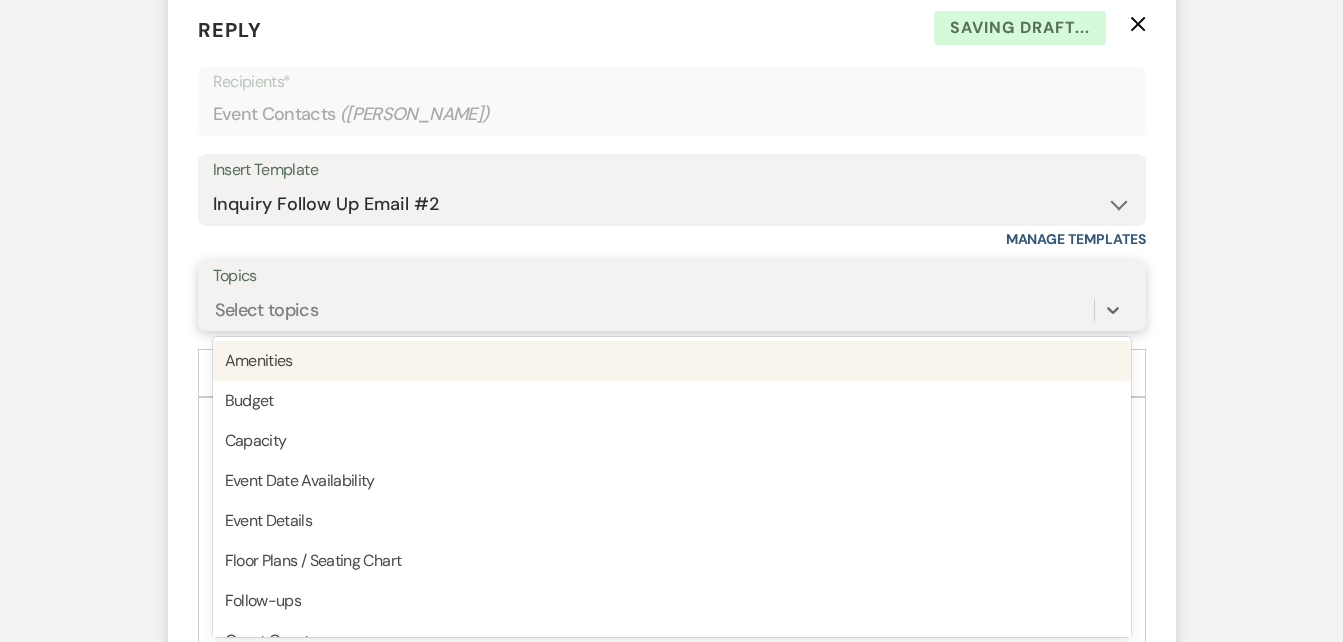 scroll, scrollTop: 3698, scrollLeft: 0, axis: vertical 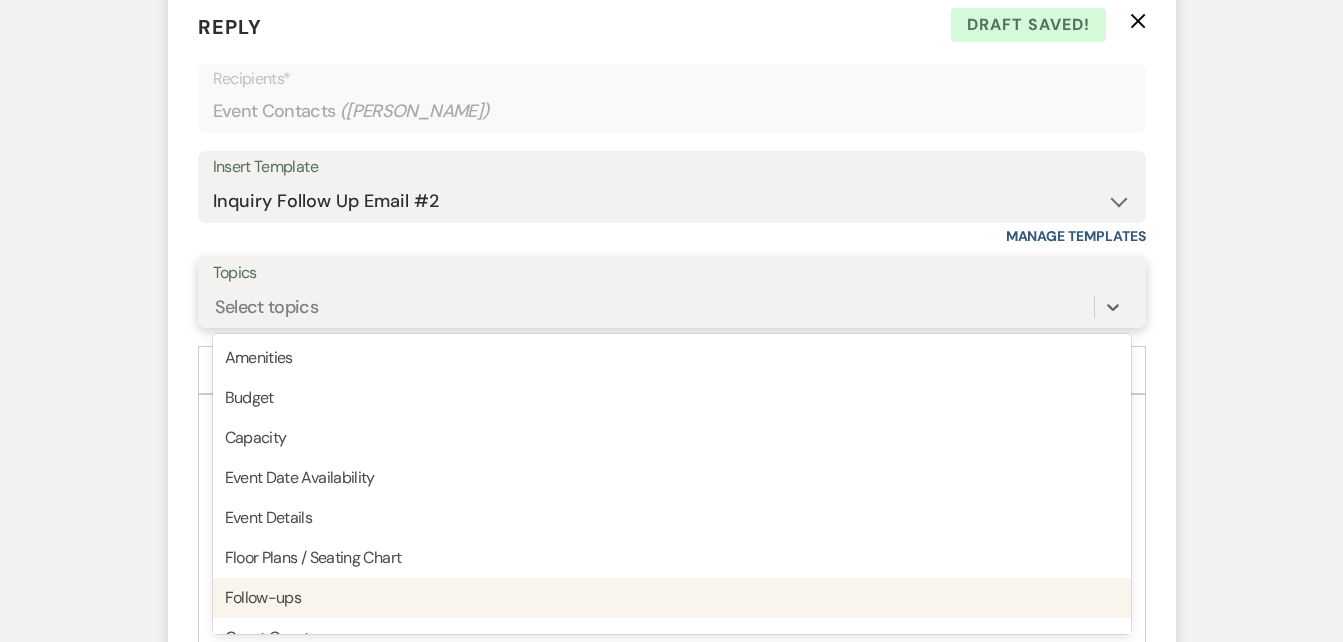 click on "Follow-ups" at bounding box center (672, 598) 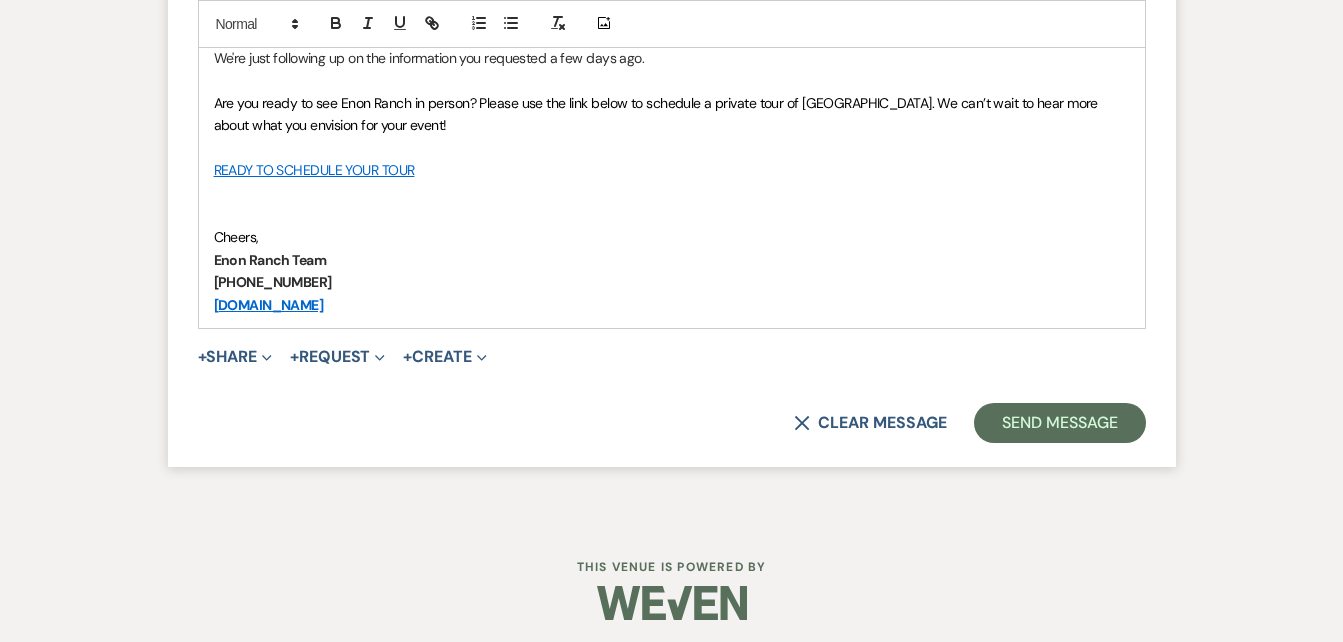 scroll, scrollTop: 4153, scrollLeft: 0, axis: vertical 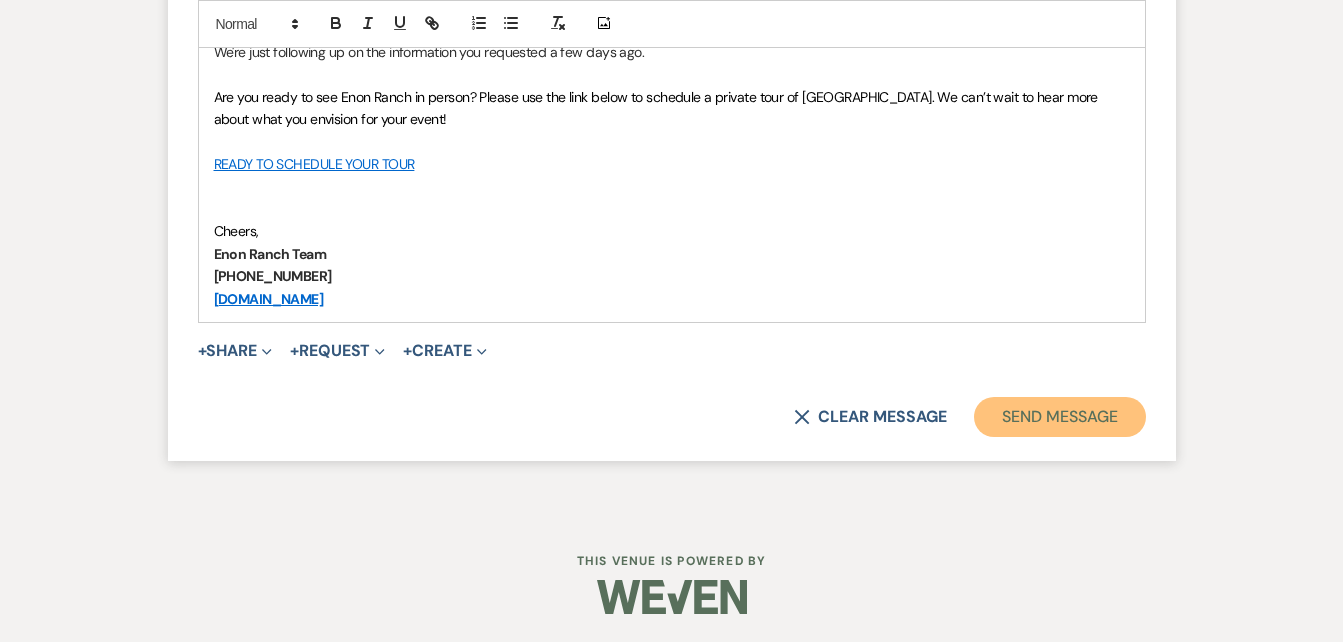 click on "Send Message" at bounding box center (1059, 417) 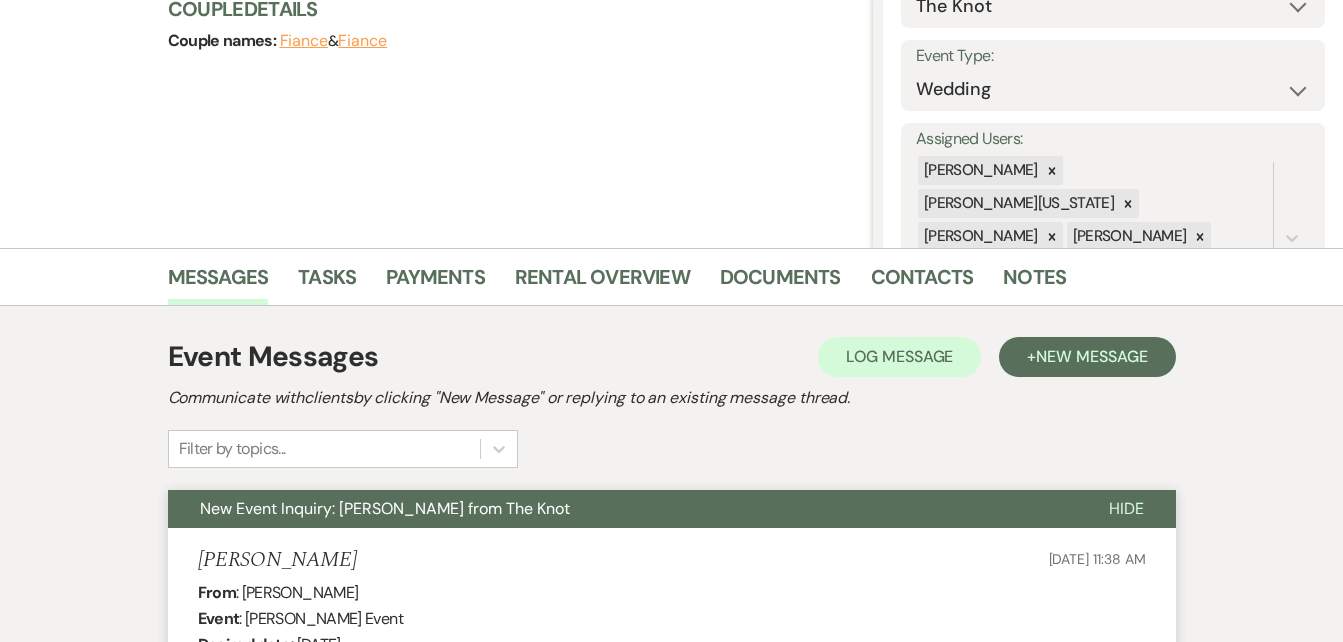 scroll, scrollTop: 0, scrollLeft: 0, axis: both 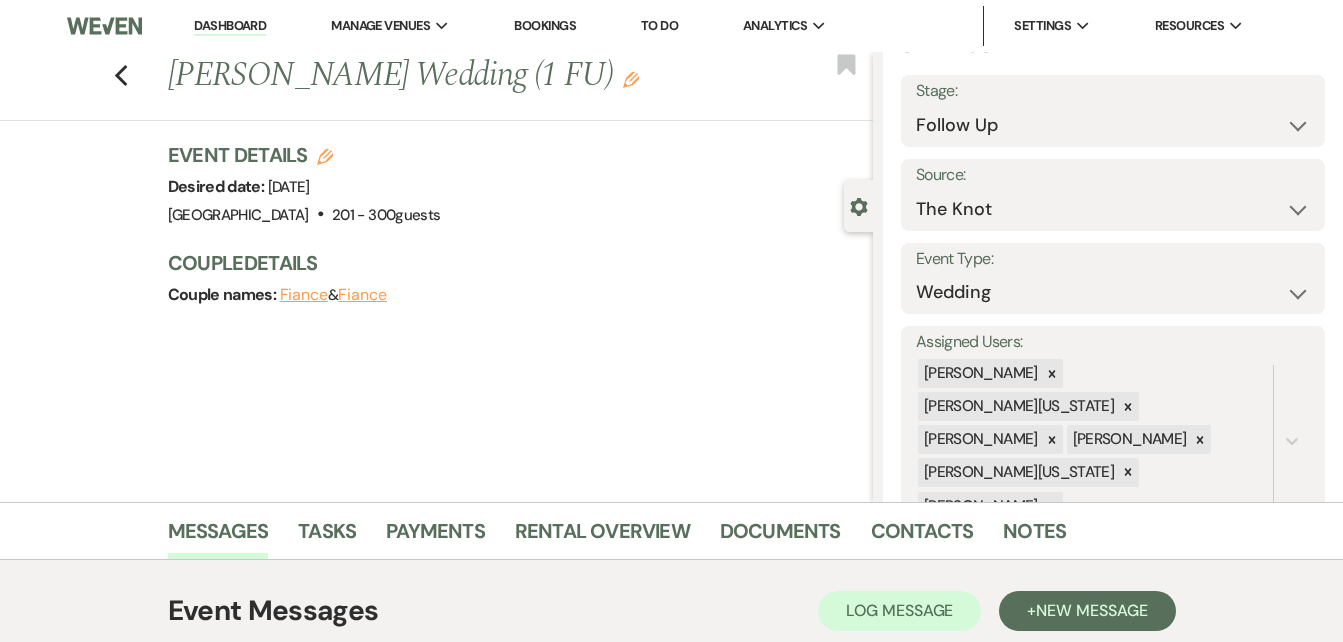 click on "Edit" 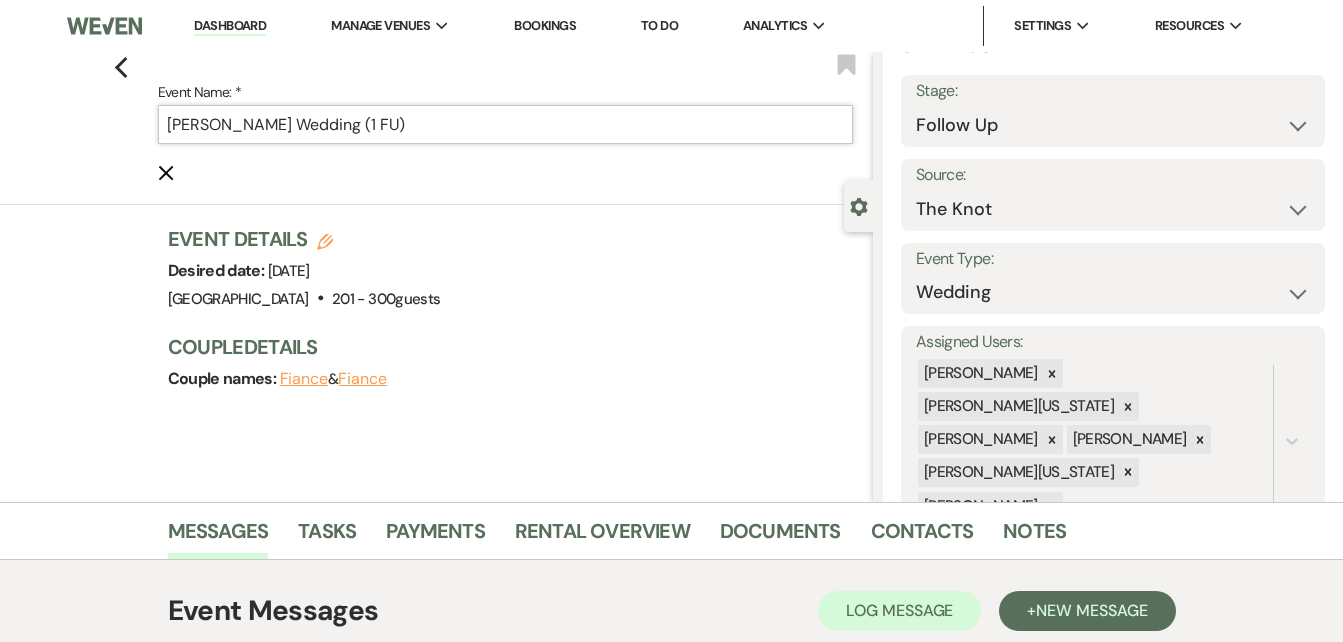 click on "Latha Varman's Wedding (1 FU)" at bounding box center [505, 124] 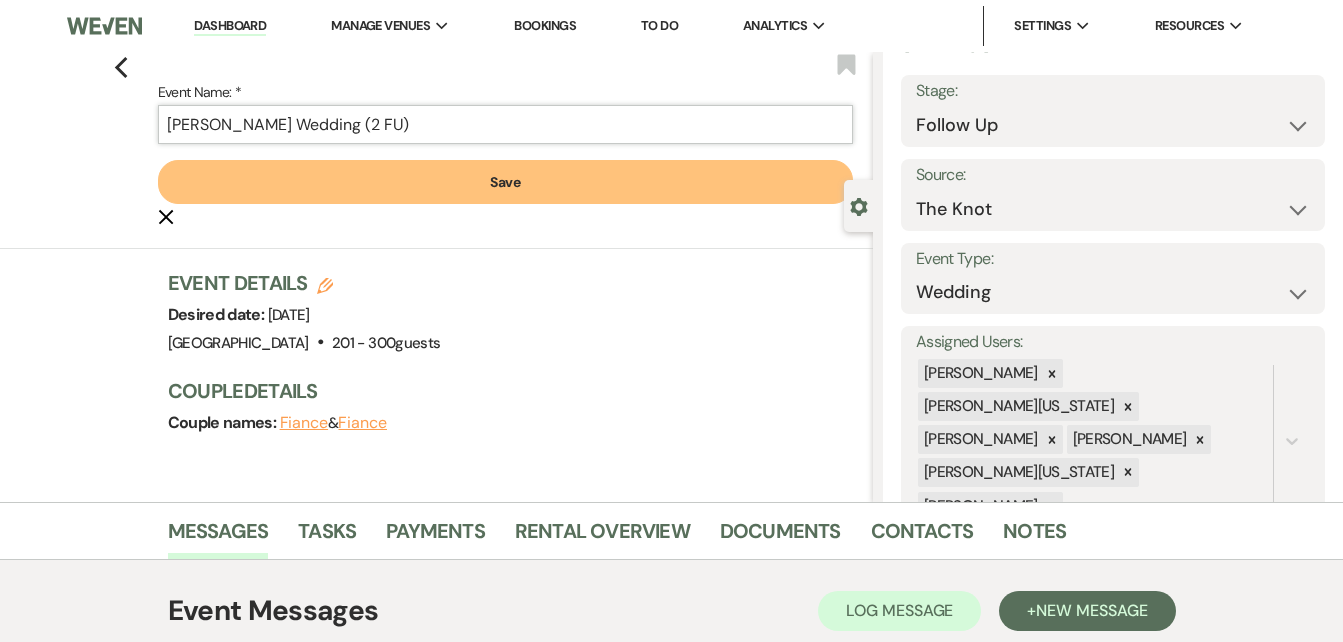 click on "Latha Varman's Wedding (2 FU)" at bounding box center [505, 124] 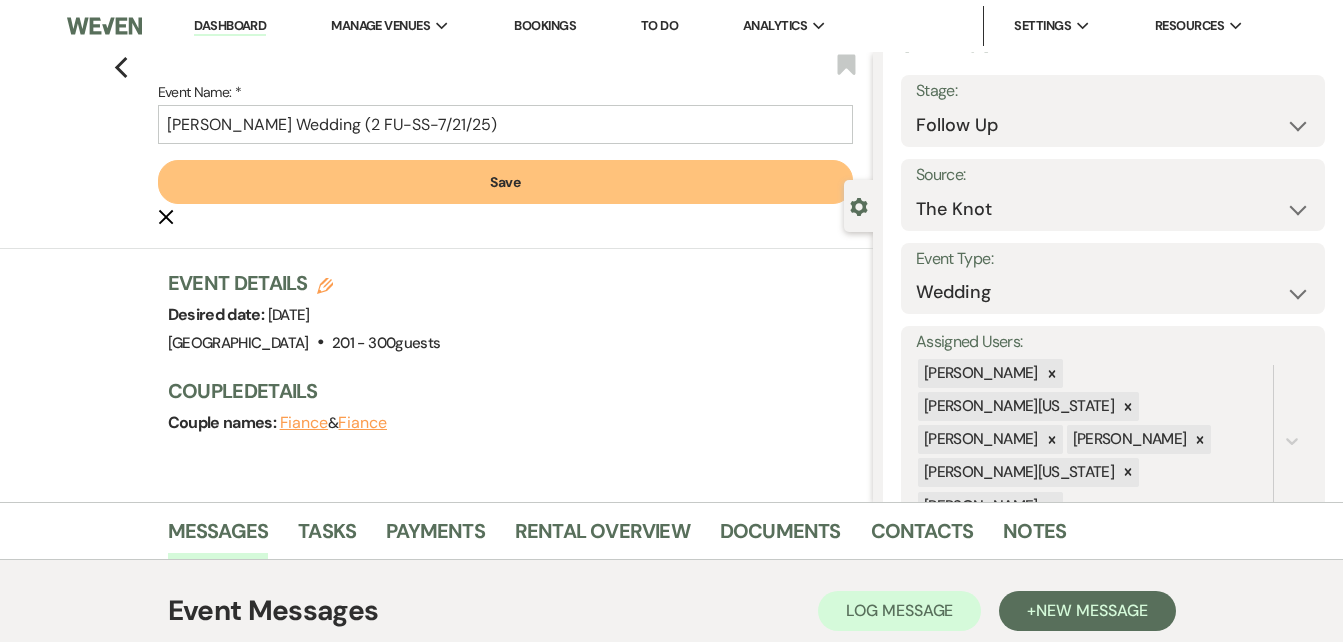 click on "Save" at bounding box center (505, 182) 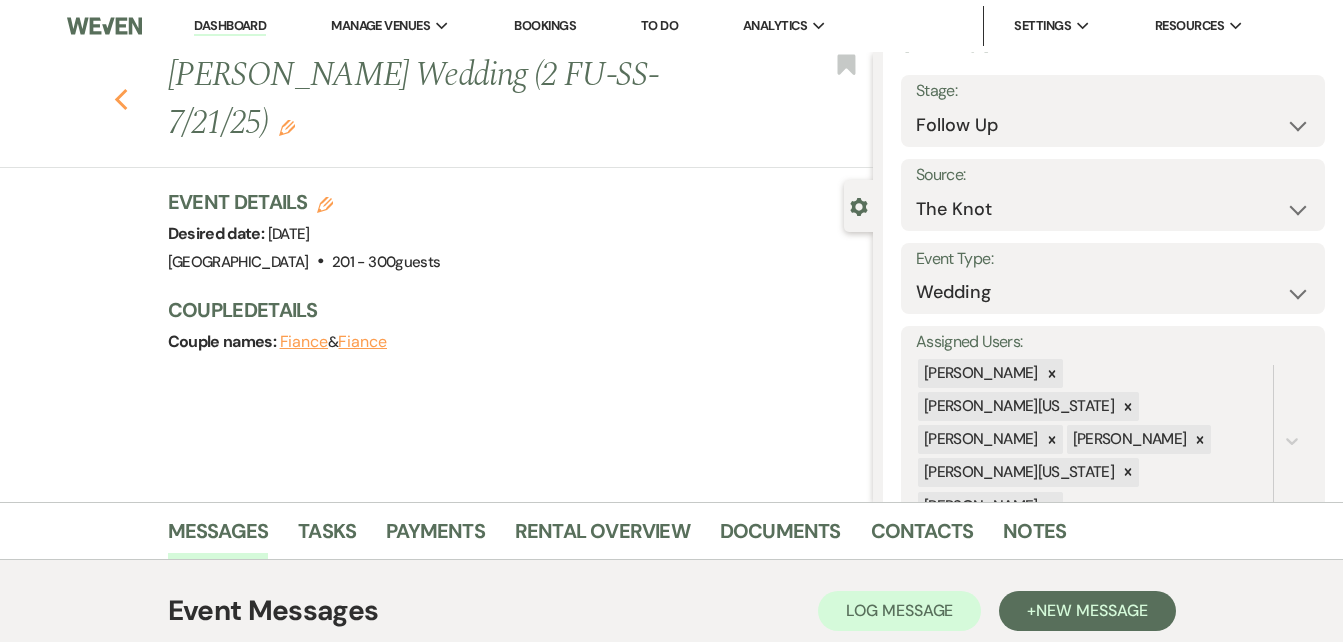 click on "Previous" 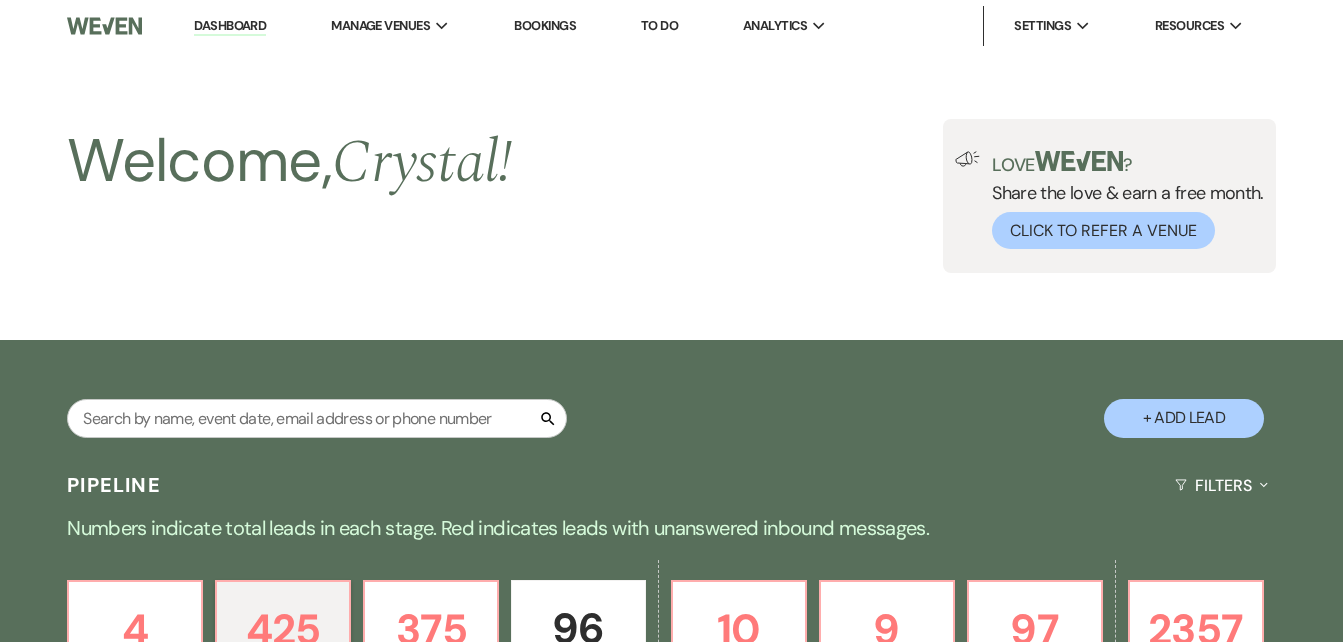 scroll, scrollTop: 23330, scrollLeft: 0, axis: vertical 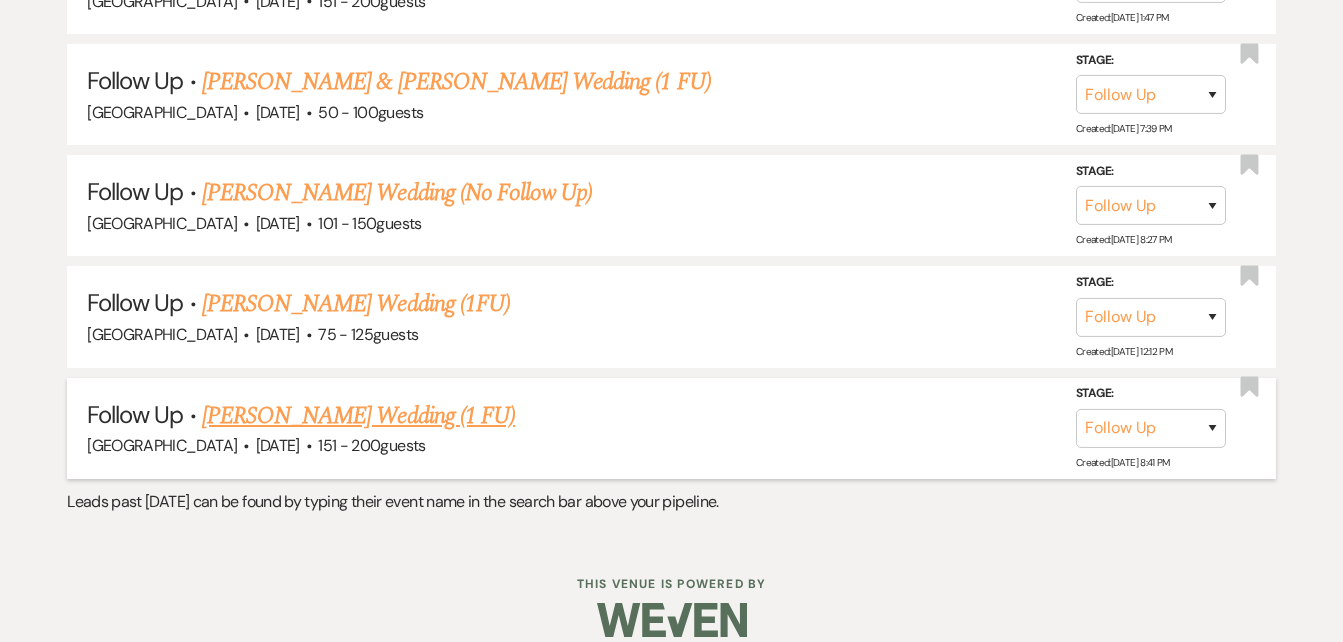 click on "Kristen Graham's Wedding (1 FU)" at bounding box center [358, 416] 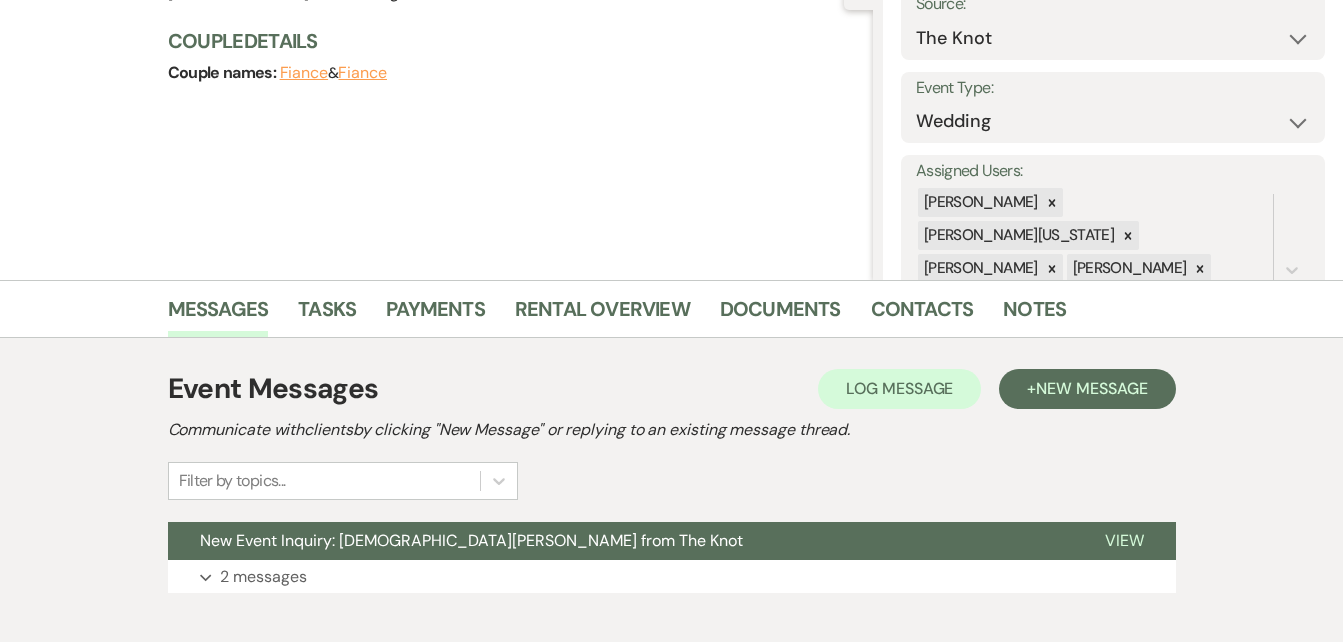 scroll, scrollTop: 332, scrollLeft: 0, axis: vertical 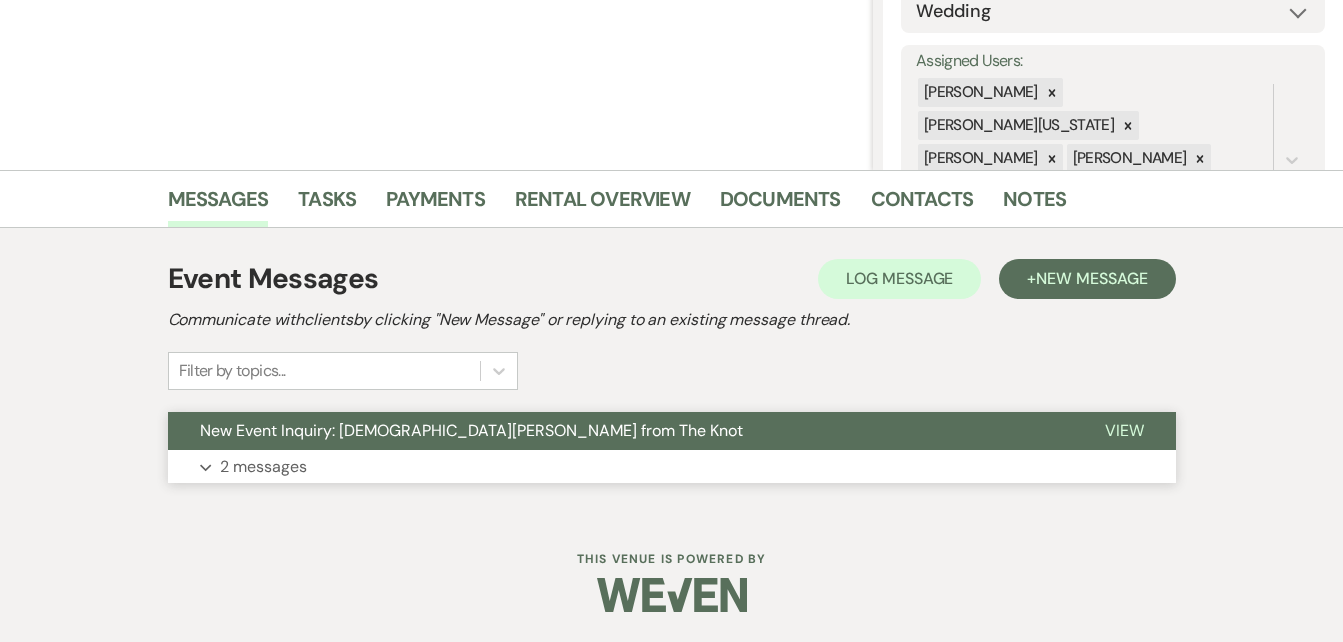 click on "Expand 2 messages" at bounding box center [672, 467] 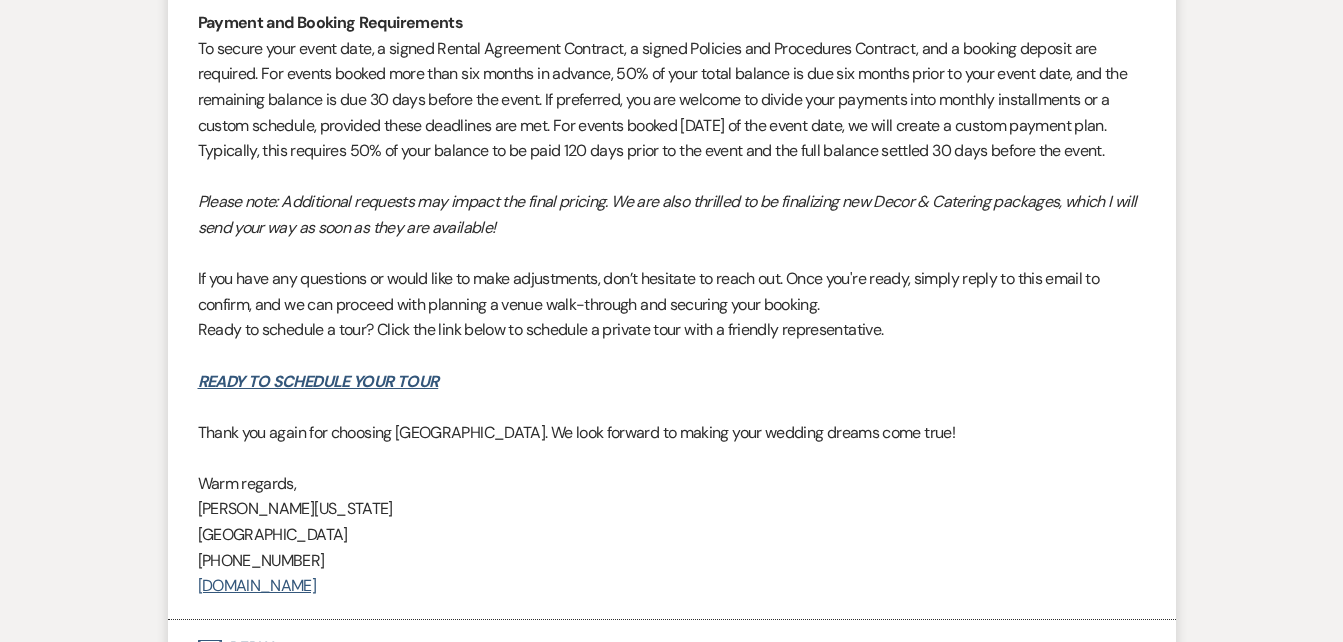 scroll, scrollTop: 3285, scrollLeft: 0, axis: vertical 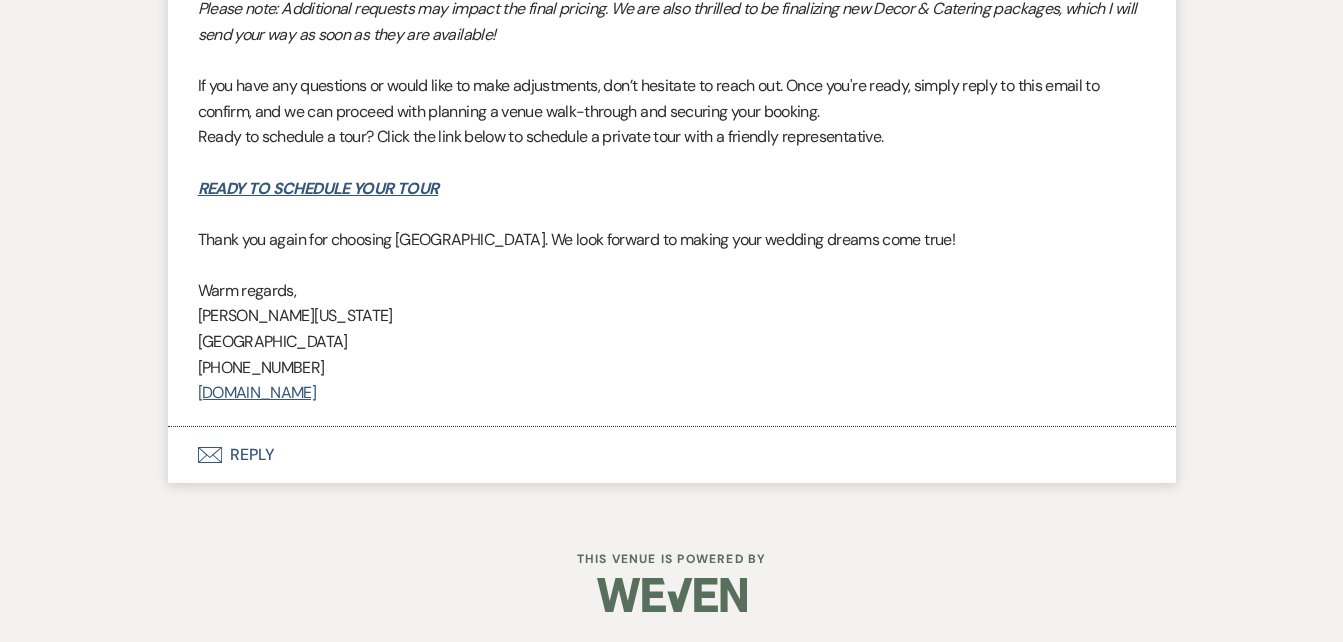 click on "Envelope" 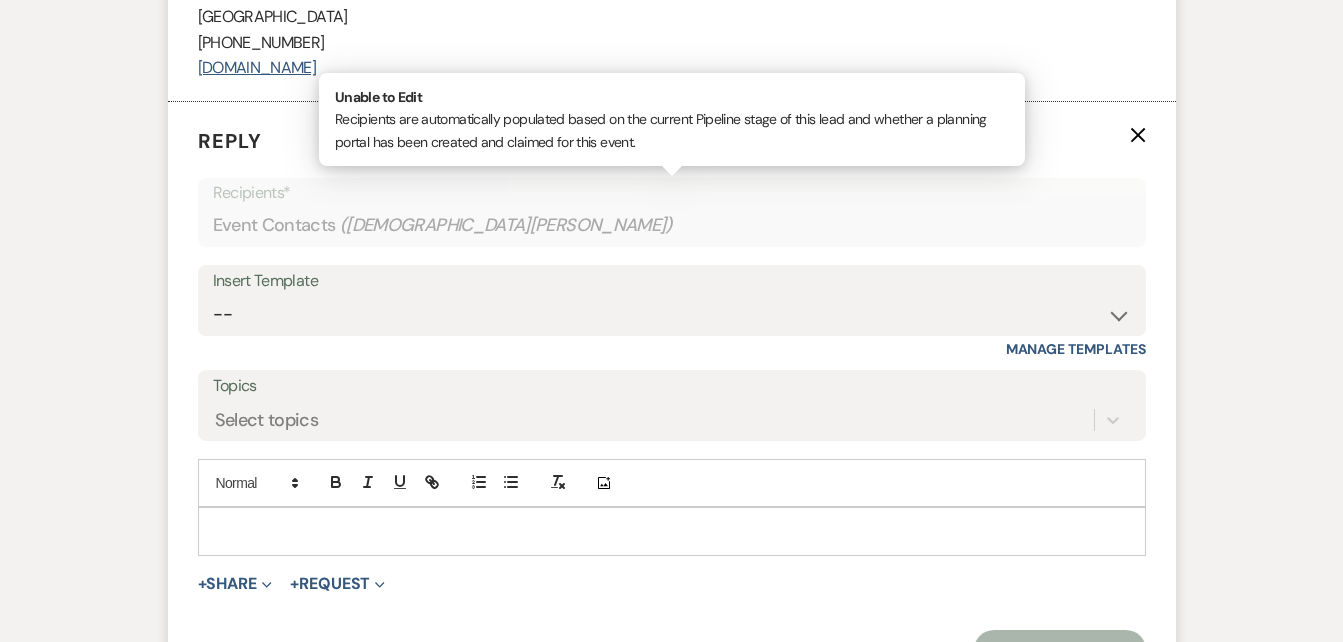 scroll, scrollTop: 3687, scrollLeft: 0, axis: vertical 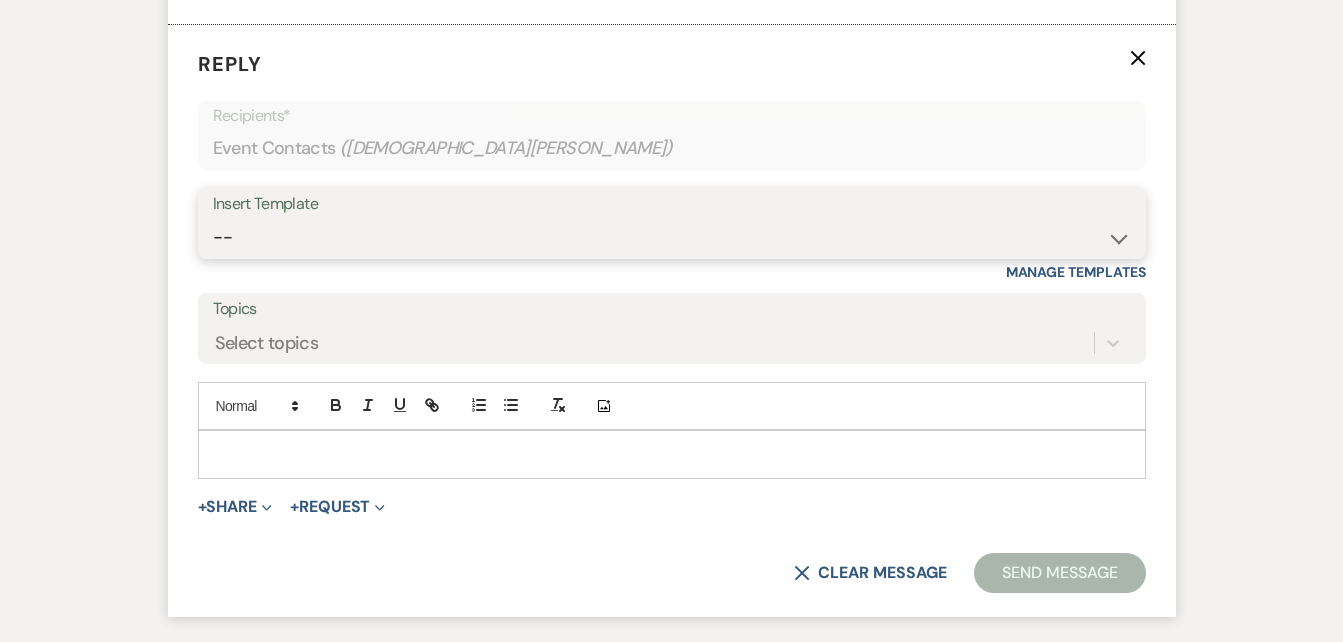 click on "-- Inquiry Follow Up Email #2  Contract Sending Template Payment Template Rental Fee Closing Inquiry - Email #3 Initial Inquiry Response Thank you for Touring Sorry We Missed You for Your Tour Personalized Quote NON-WEDDING - BALLROOM ADD-ON'S Quote Template Personalized Quote- WEDDING EDITION Questionnaire QUOTE FOLLOW UP #1 Blank- Imani Signature  Final Inquiry Email QUOTE FOLLOW UP #2 Weven Planning Portal Introduction (Booked Events) Security Deposit Payment Template  Special Pricing Late Payment  No Trailrides Date Unavailable  Event Coordinator Information May Specials  BOUTIQUE WEDDINGS  Photoshoot Package" at bounding box center (672, 237) 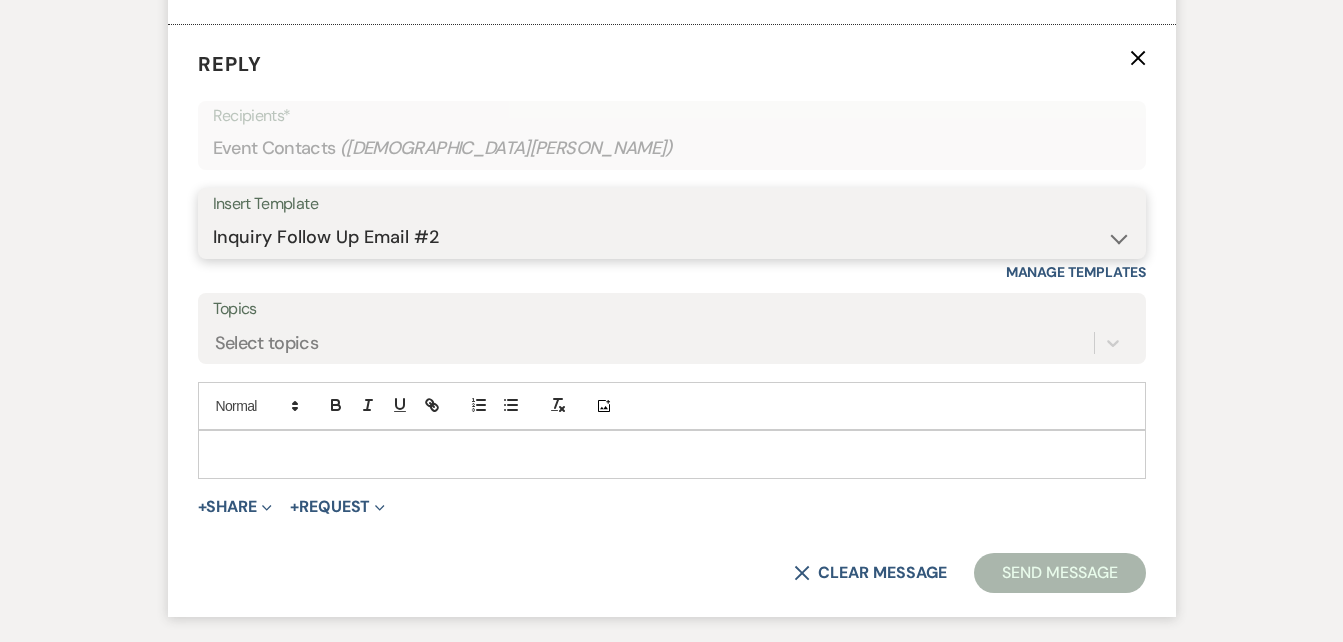 click on "-- Inquiry Follow Up Email #2  Contract Sending Template Payment Template Rental Fee Closing Inquiry - Email #3 Initial Inquiry Response Thank you for Touring Sorry We Missed You for Your Tour Personalized Quote NON-WEDDING - BALLROOM ADD-ON'S Quote Template Personalized Quote- WEDDING EDITION Questionnaire QUOTE FOLLOW UP #1 Blank- Imani Signature  Final Inquiry Email QUOTE FOLLOW UP #2 Weven Planning Portal Introduction (Booked Events) Security Deposit Payment Template  Special Pricing Late Payment  No Trailrides Date Unavailable  Event Coordinator Information May Specials  BOUTIQUE WEDDINGS  Photoshoot Package" at bounding box center (672, 237) 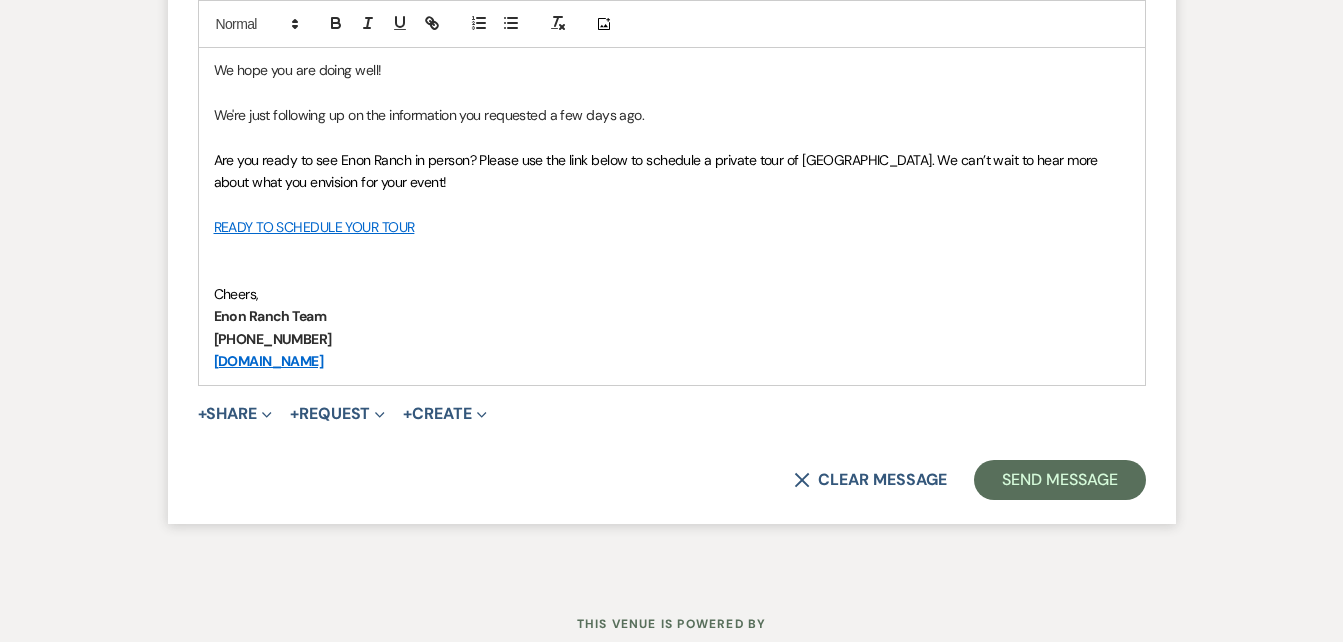 scroll, scrollTop: 4180, scrollLeft: 0, axis: vertical 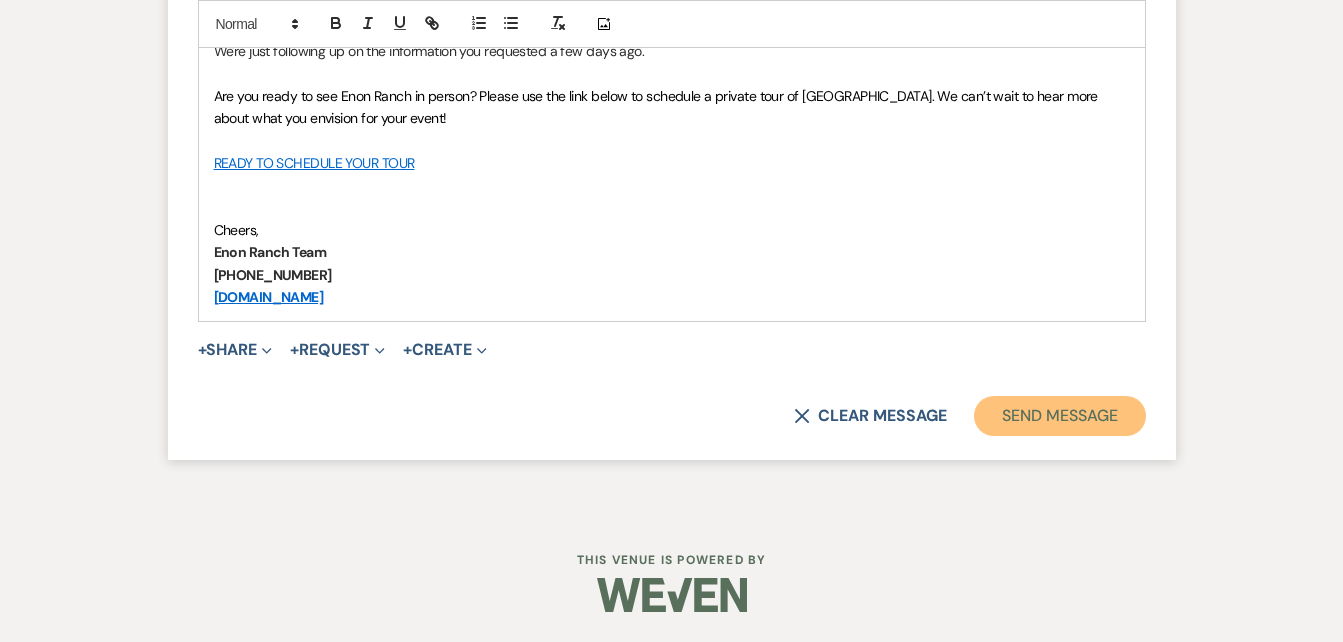 click on "Send Message" at bounding box center [1059, 416] 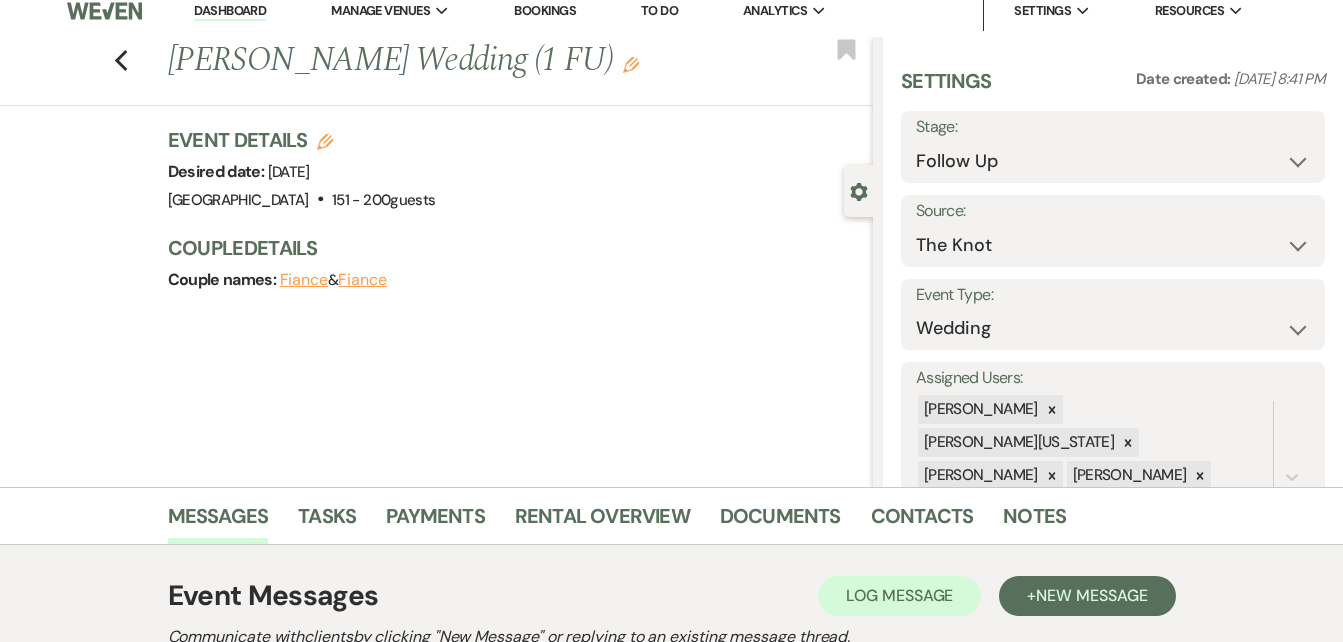 scroll, scrollTop: 0, scrollLeft: 0, axis: both 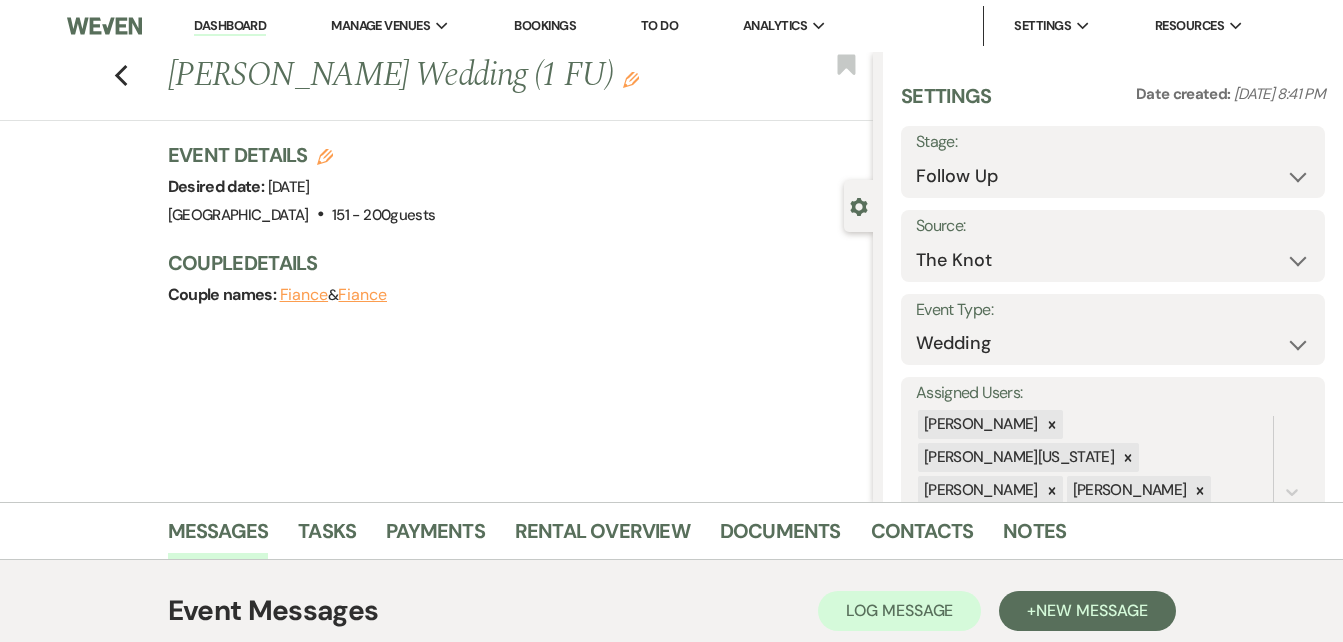 click on "Edit" 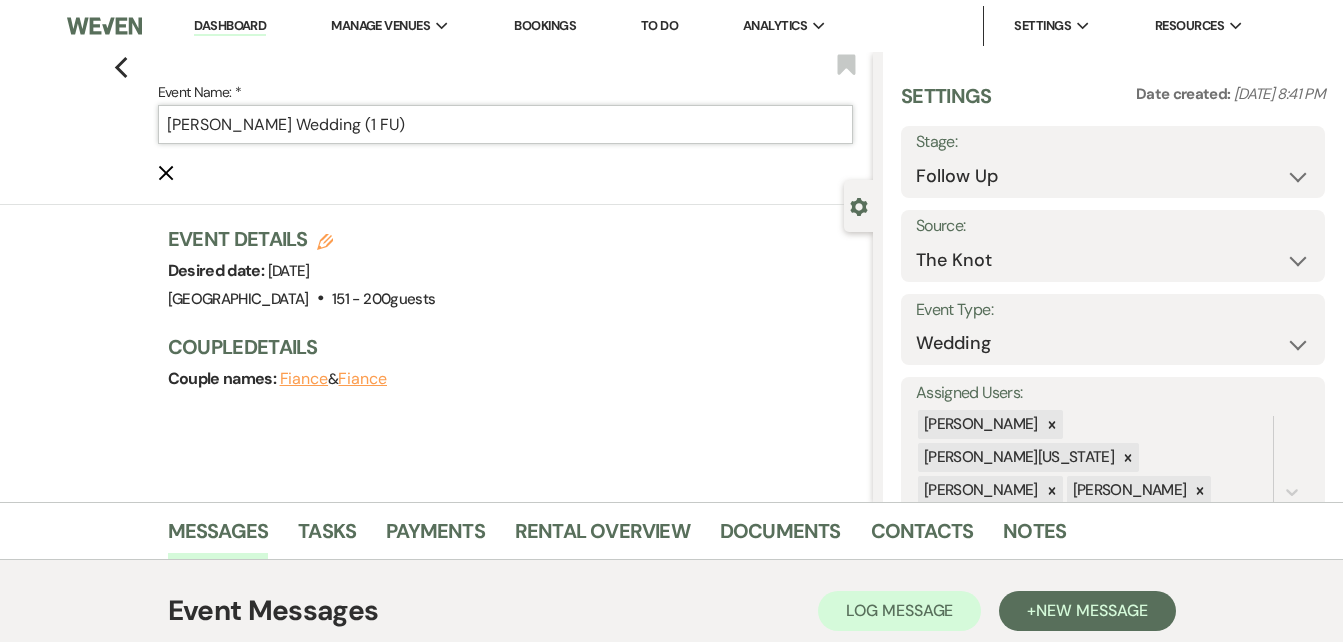 click on "Kristen Graham's Wedding (1 FU)" at bounding box center (505, 124) 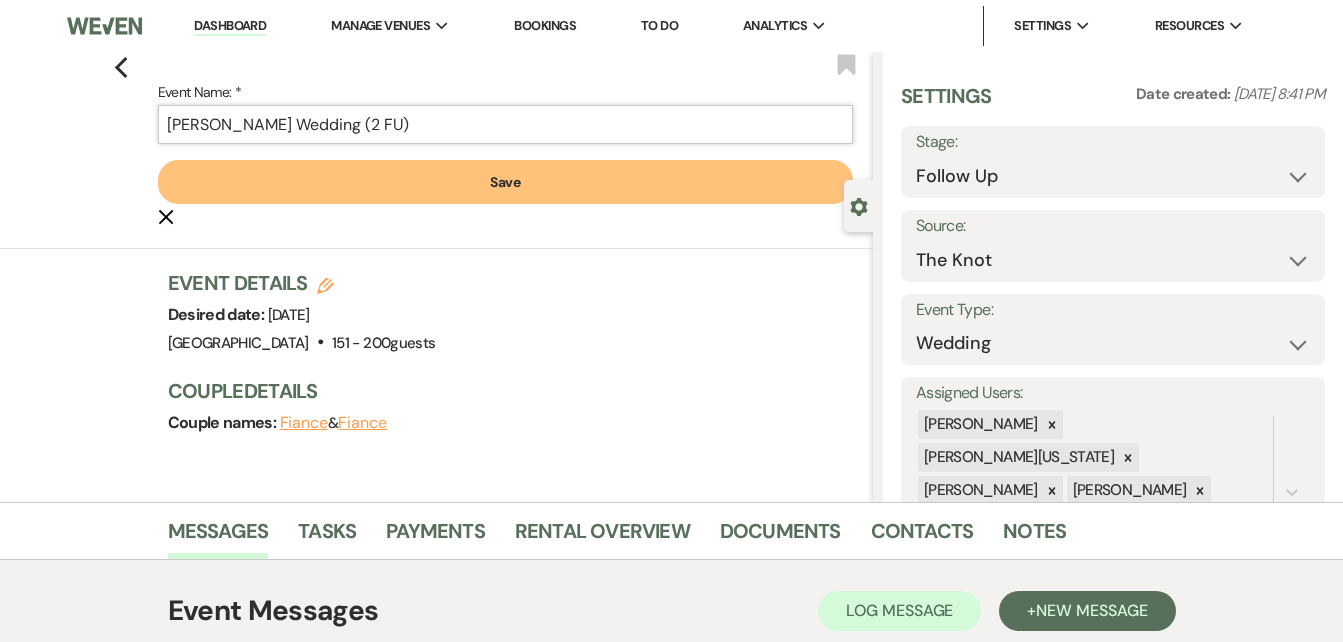 click on "Kristen Graham's Wedding (2 FU)" at bounding box center (505, 124) 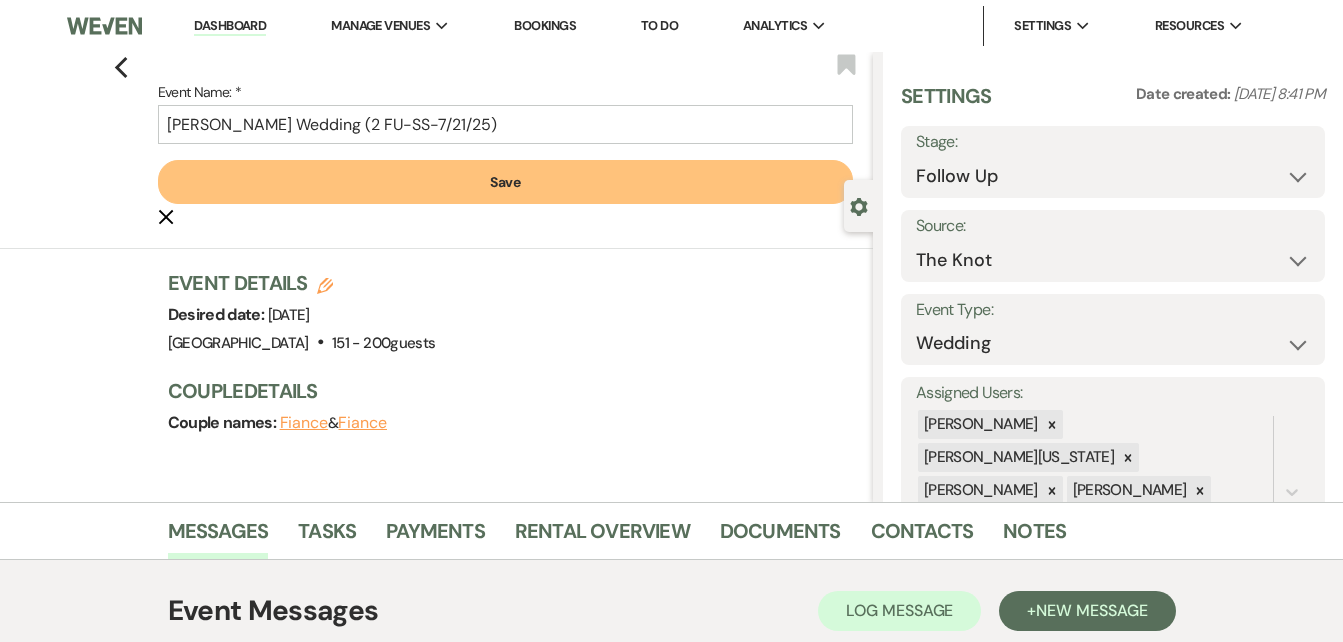 click on "Save" at bounding box center [505, 182] 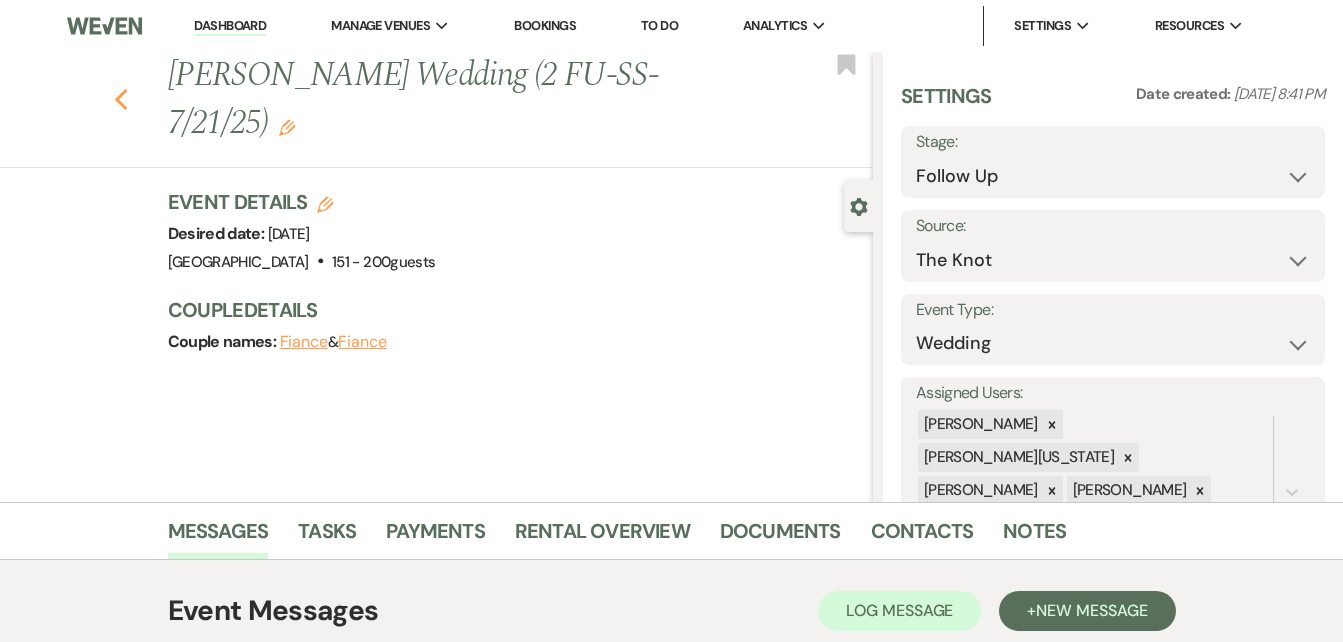 click on "Previous" 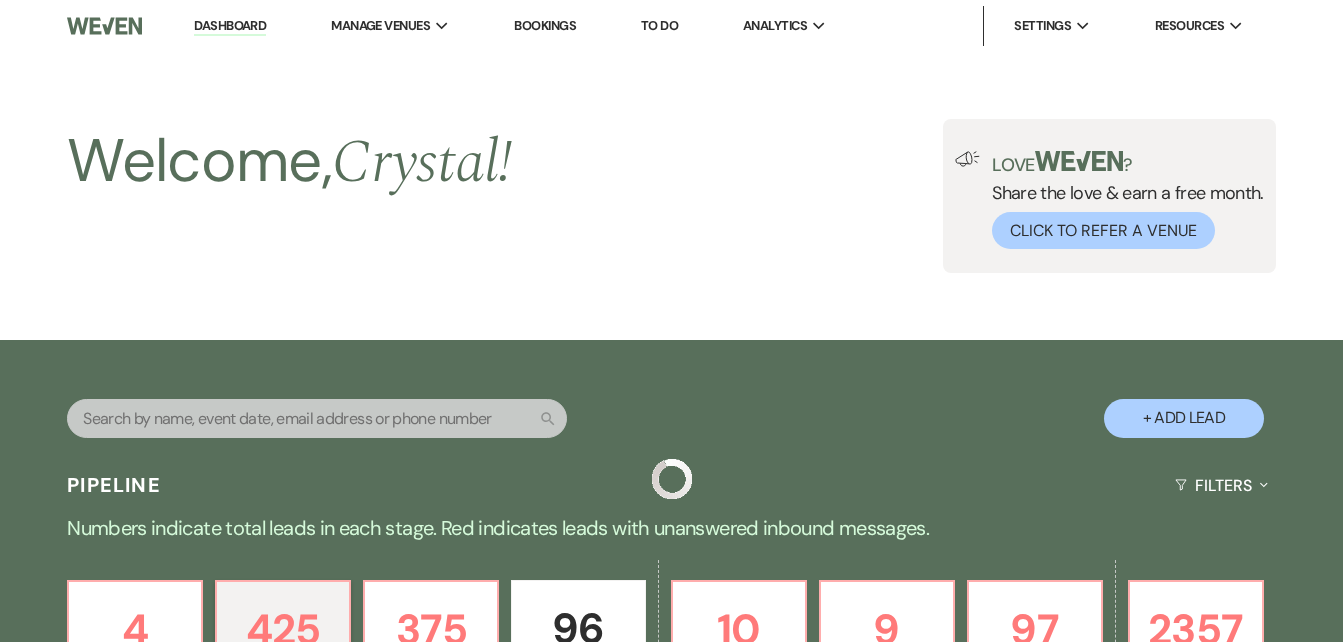 scroll, scrollTop: 23330, scrollLeft: 0, axis: vertical 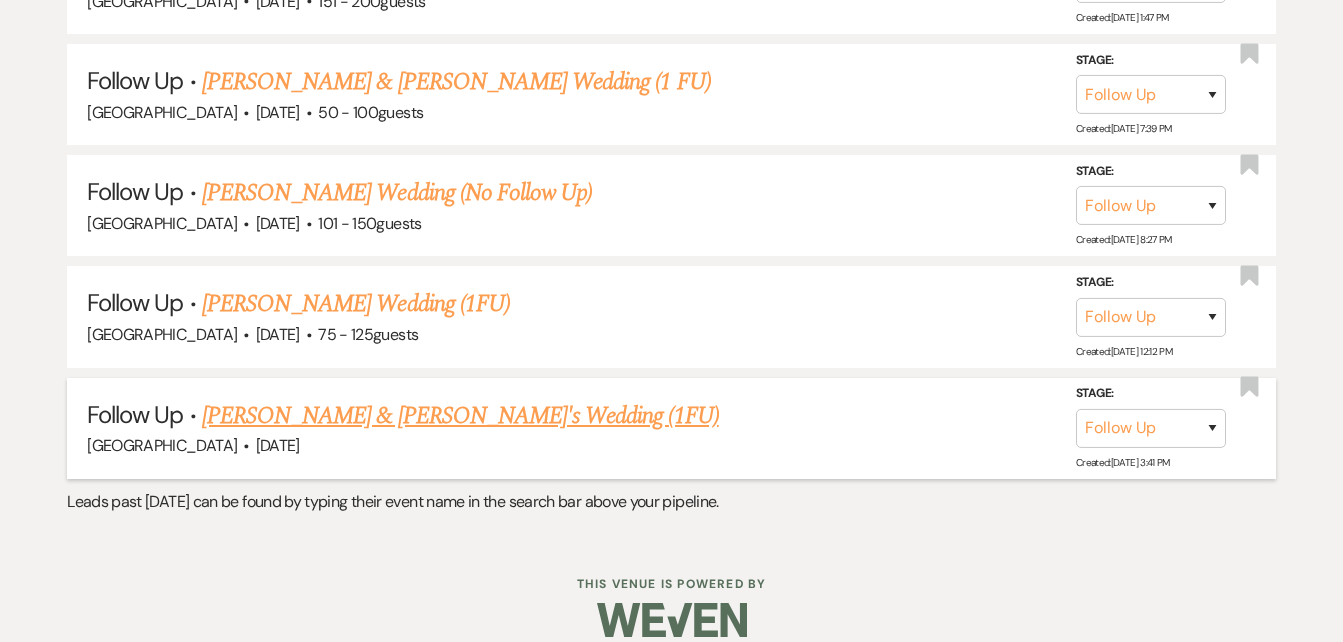 click on "Julie Newman & Fiance's Wedding  (1FU)" at bounding box center [460, 416] 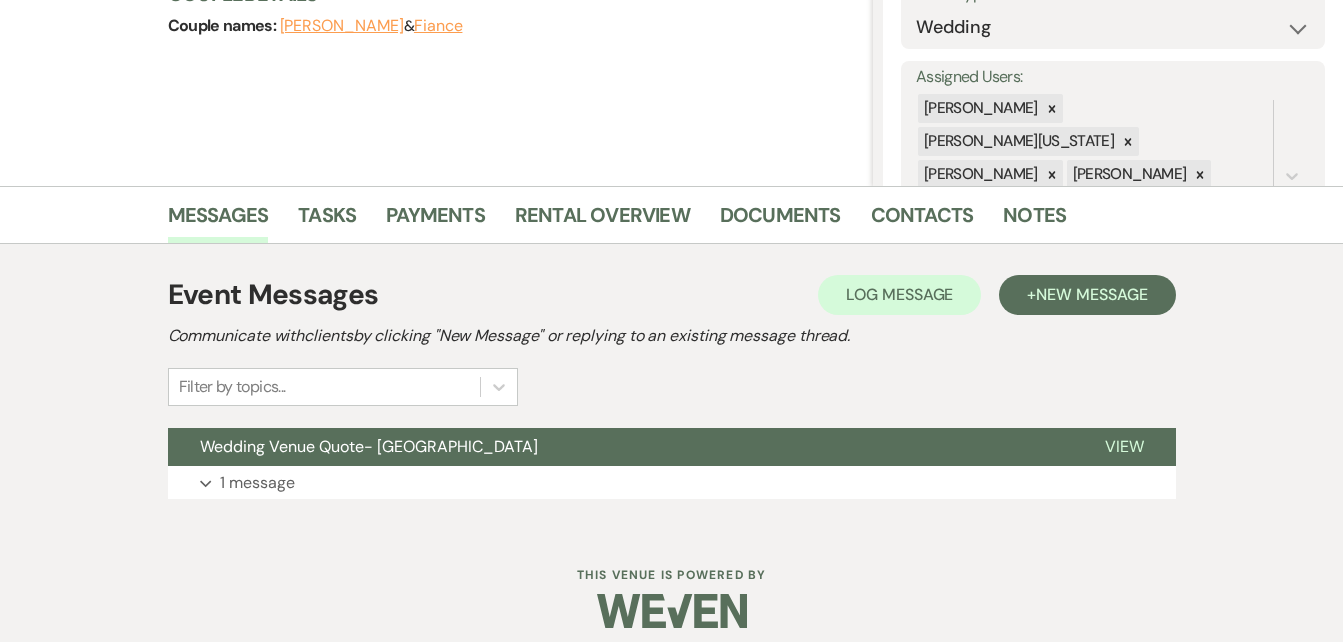 scroll, scrollTop: 332, scrollLeft: 0, axis: vertical 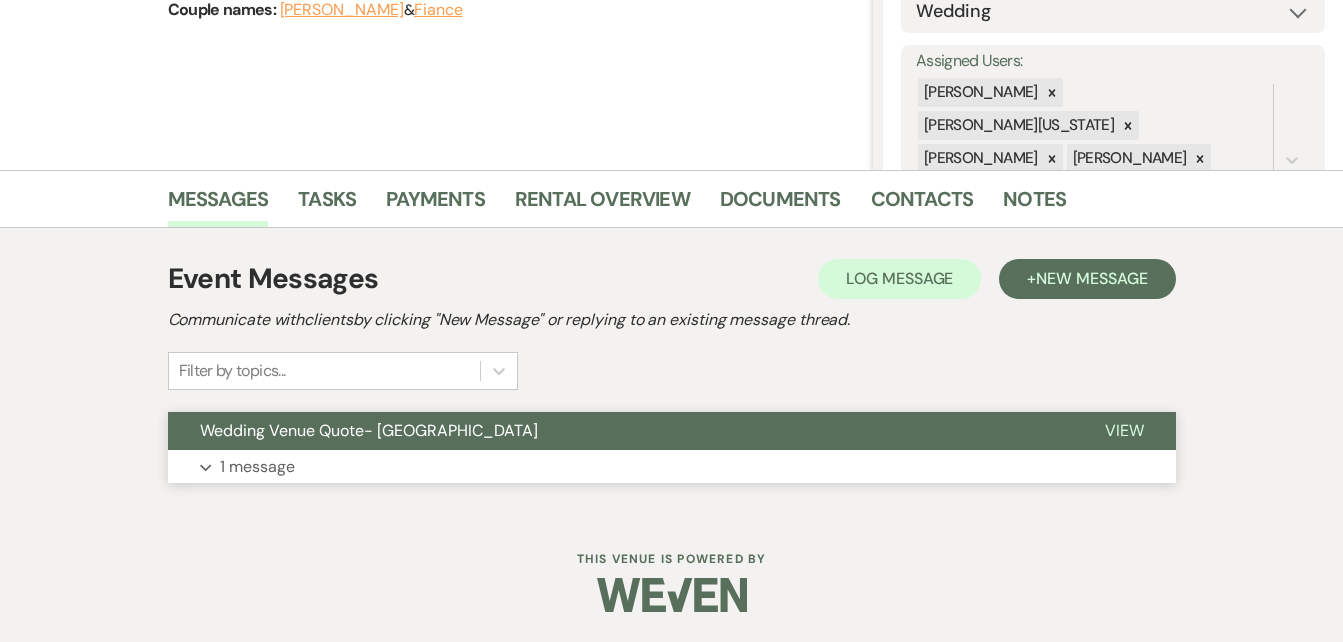 click on "Expand" 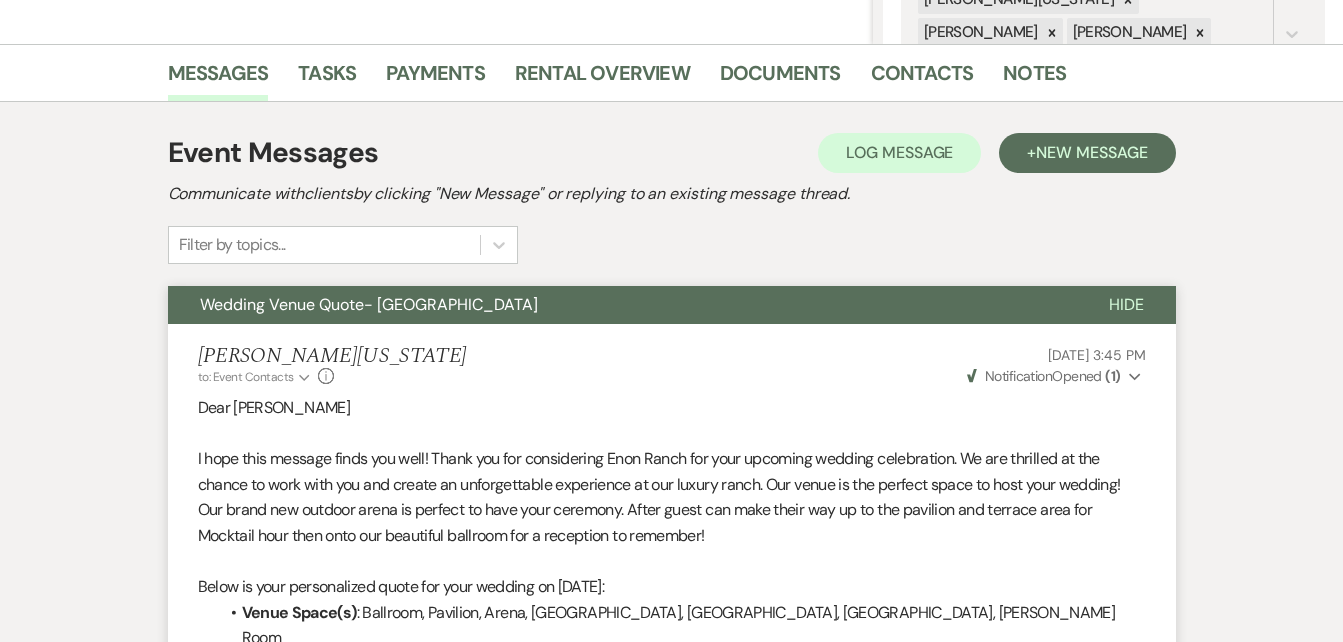 scroll, scrollTop: 457, scrollLeft: 0, axis: vertical 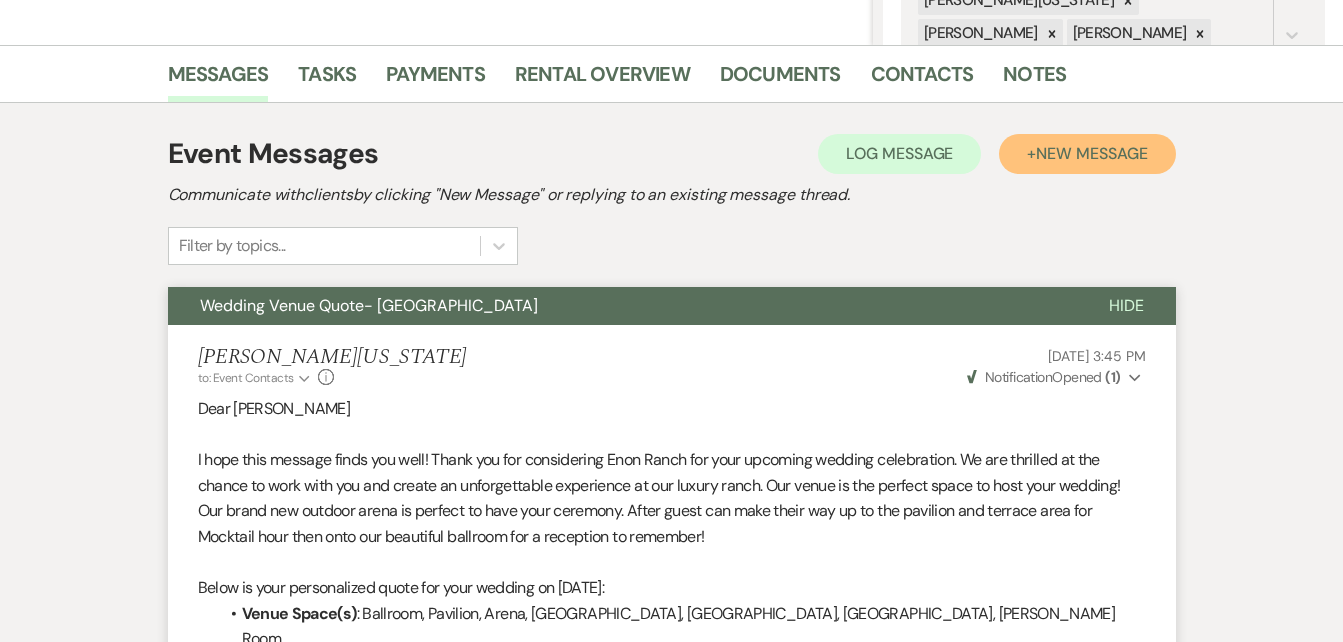 click on "New Message" at bounding box center [1091, 153] 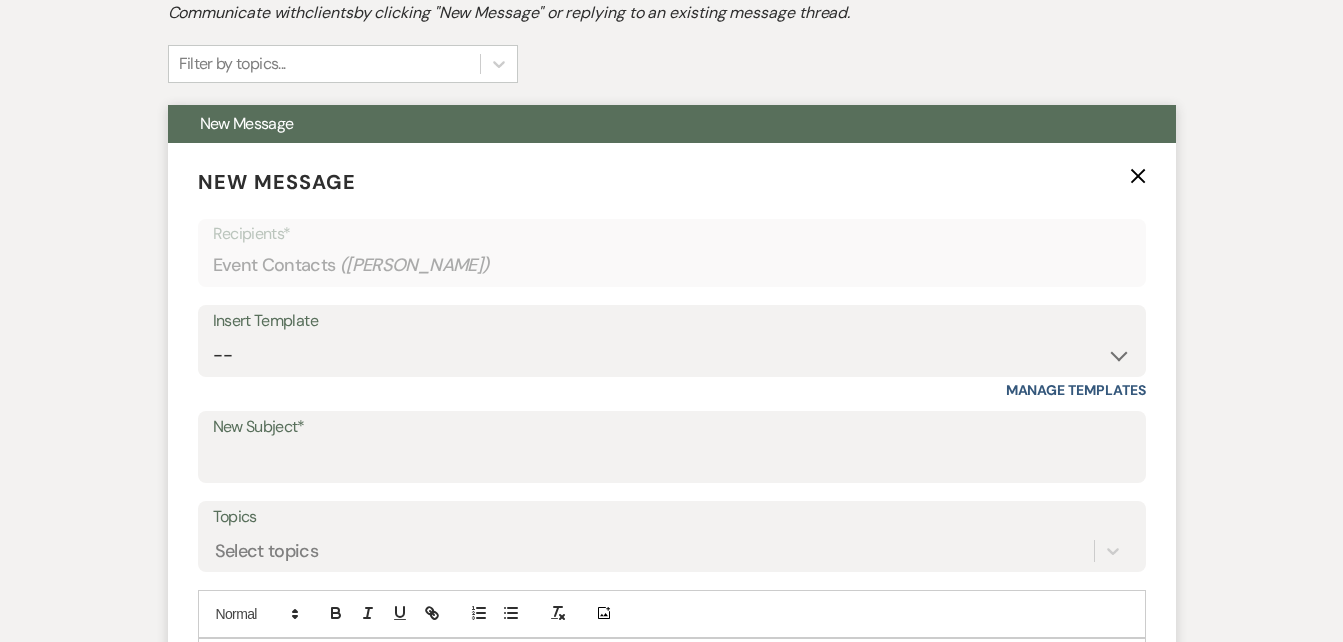 scroll, scrollTop: 640, scrollLeft: 0, axis: vertical 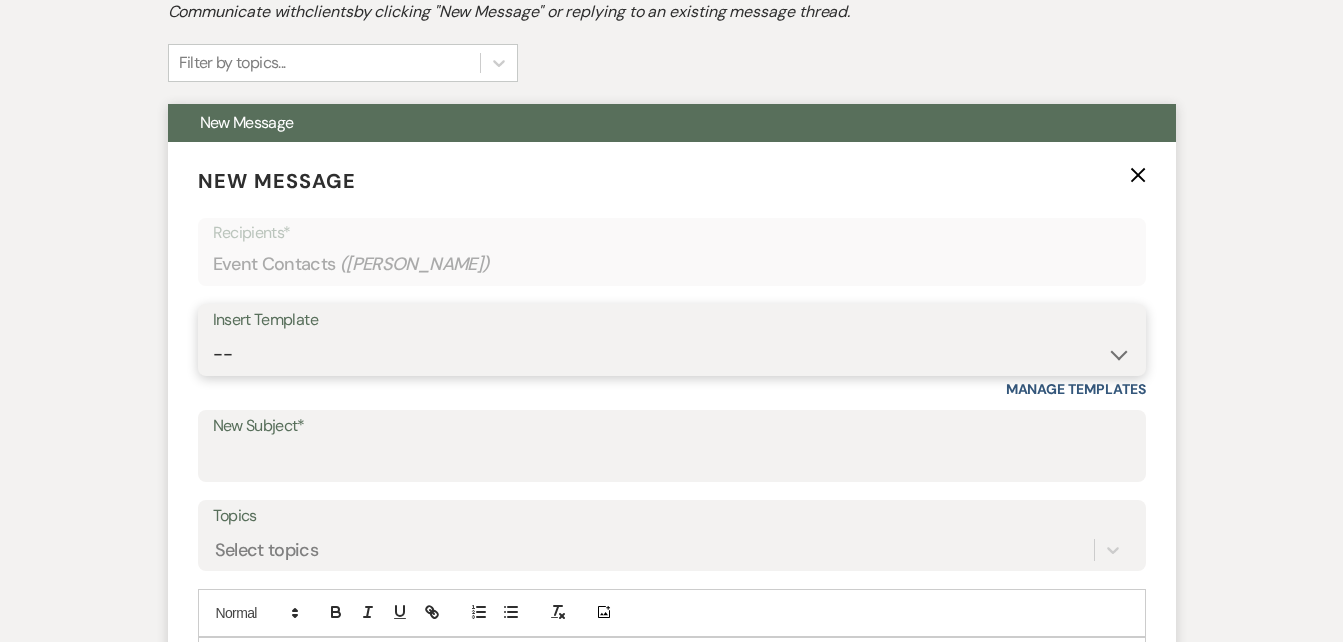 click on "-- Inquiry Follow Up Email #2  Contract Sending Template Payment Template Rental Fee Closing Inquiry - Email #3 Initial Inquiry Response Thank you for Touring Sorry We Missed You for Your Tour Personalized Quote NON-WEDDING - BALLROOM ADD-ON'S Quote Template Personalized Quote- WEDDING EDITION Questionnaire QUOTE FOLLOW UP #1 Blank- Imani Signature  Final Inquiry Email QUOTE FOLLOW UP #2 Weven Planning Portal Introduction (Booked Events) Security Deposit Payment Template  Special Pricing Late Payment  No Trailrides Date Unavailable  Event Coordinator Information May Specials  BOUTIQUE WEDDINGS  Photoshoot Package" at bounding box center [672, 354] 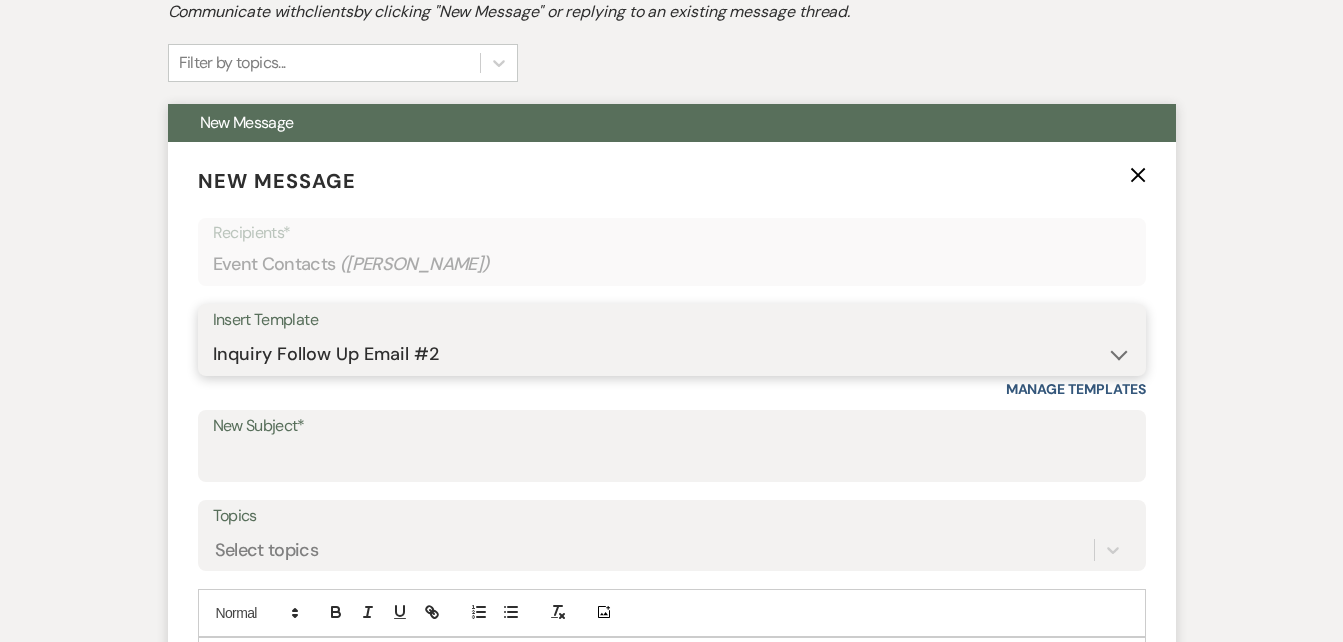 click on "-- Inquiry Follow Up Email #2  Contract Sending Template Payment Template Rental Fee Closing Inquiry - Email #3 Initial Inquiry Response Thank you for Touring Sorry We Missed You for Your Tour Personalized Quote NON-WEDDING - BALLROOM ADD-ON'S Quote Template Personalized Quote- WEDDING EDITION Questionnaire QUOTE FOLLOW UP #1 Blank- Imani Signature  Final Inquiry Email QUOTE FOLLOW UP #2 Weven Planning Portal Introduction (Booked Events) Security Deposit Payment Template  Special Pricing Late Payment  No Trailrides Date Unavailable  Event Coordinator Information May Specials  BOUTIQUE WEDDINGS  Photoshoot Package" at bounding box center [672, 354] 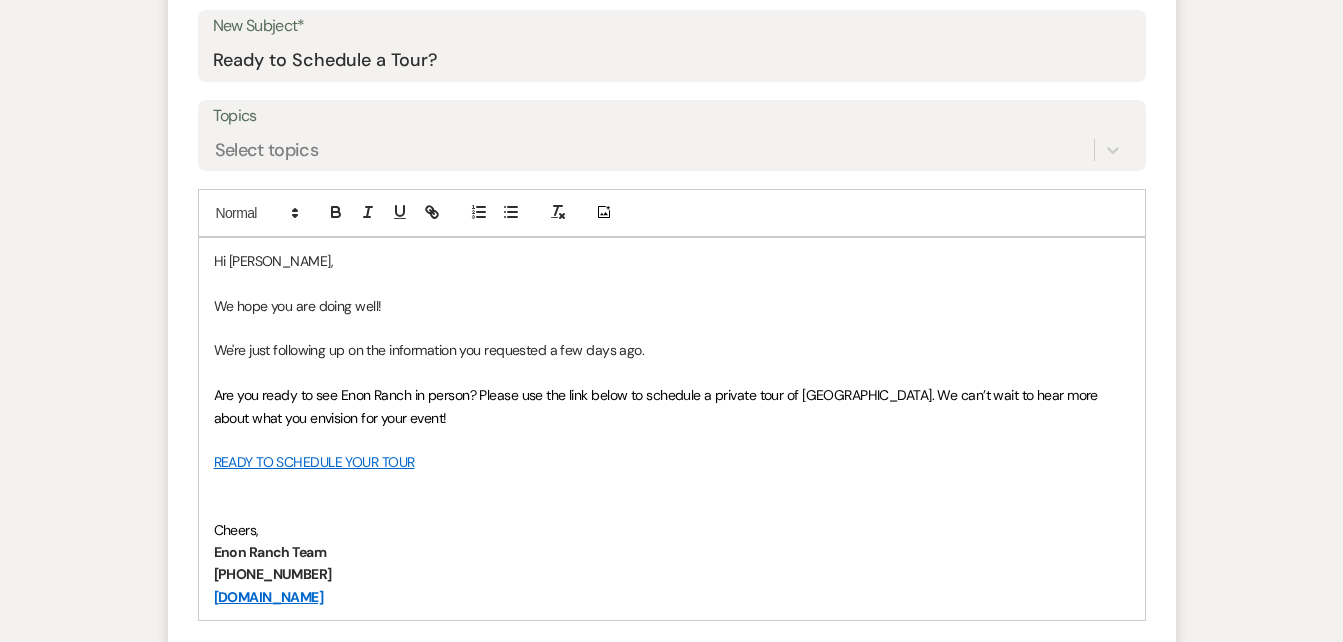 scroll, scrollTop: 1126, scrollLeft: 0, axis: vertical 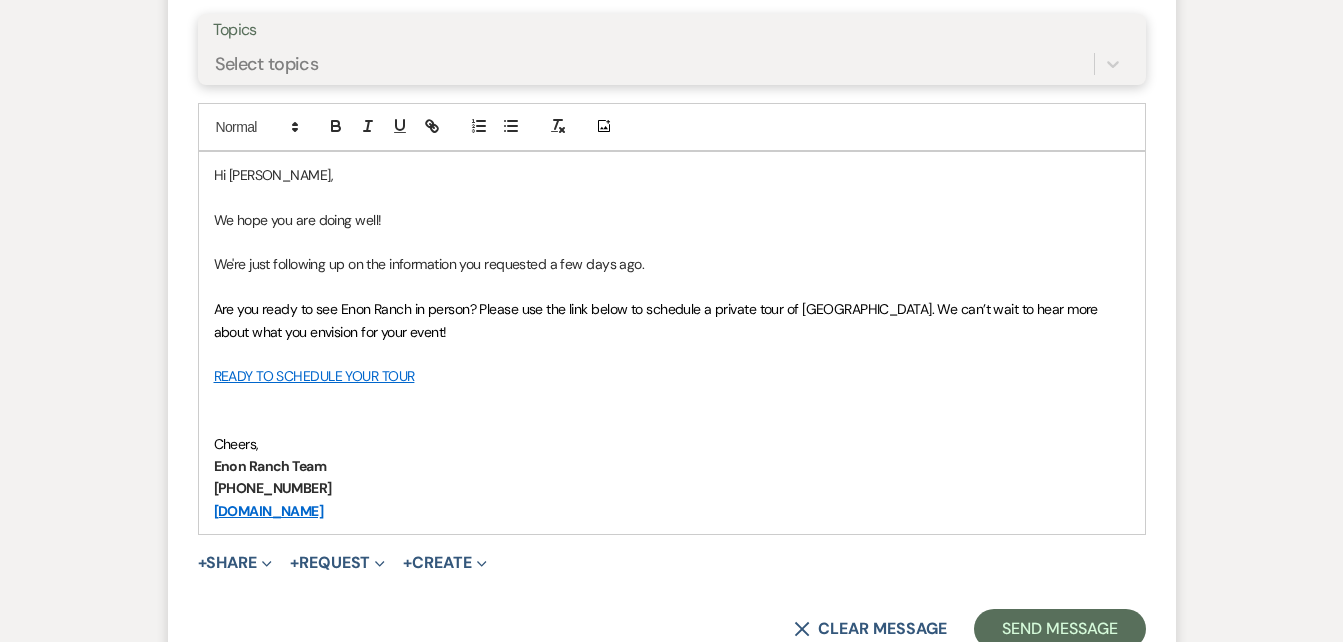 click on "Select topics" at bounding box center (653, 63) 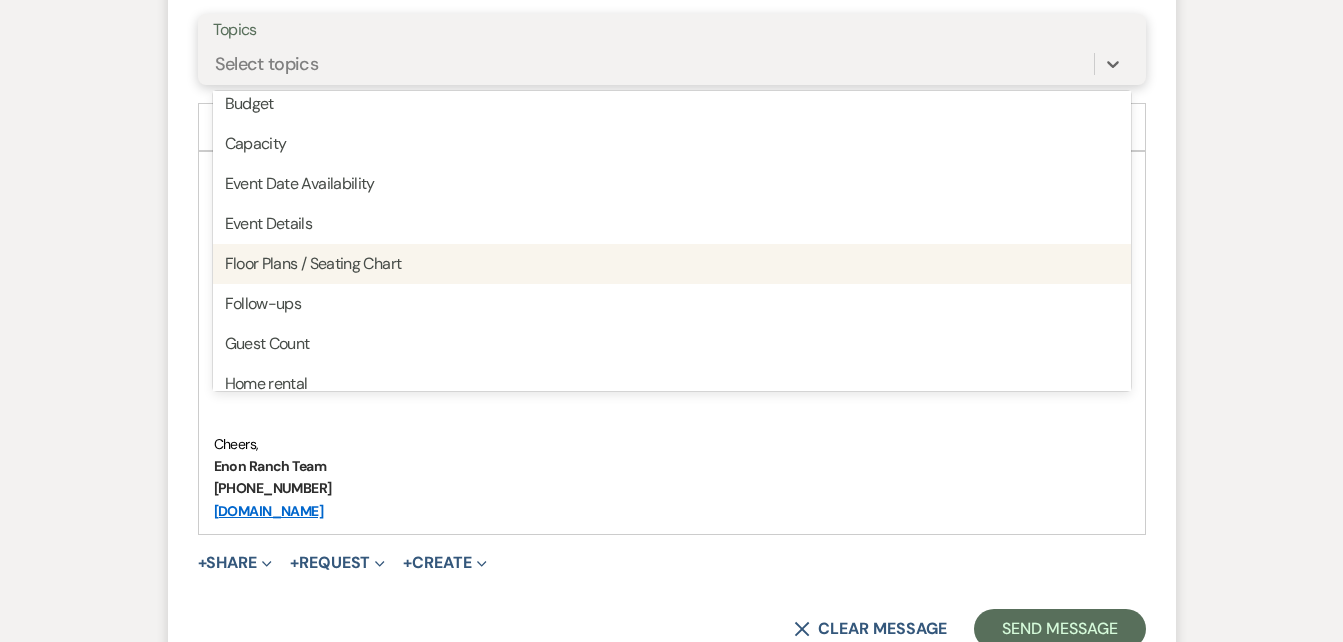 scroll, scrollTop: 53, scrollLeft: 0, axis: vertical 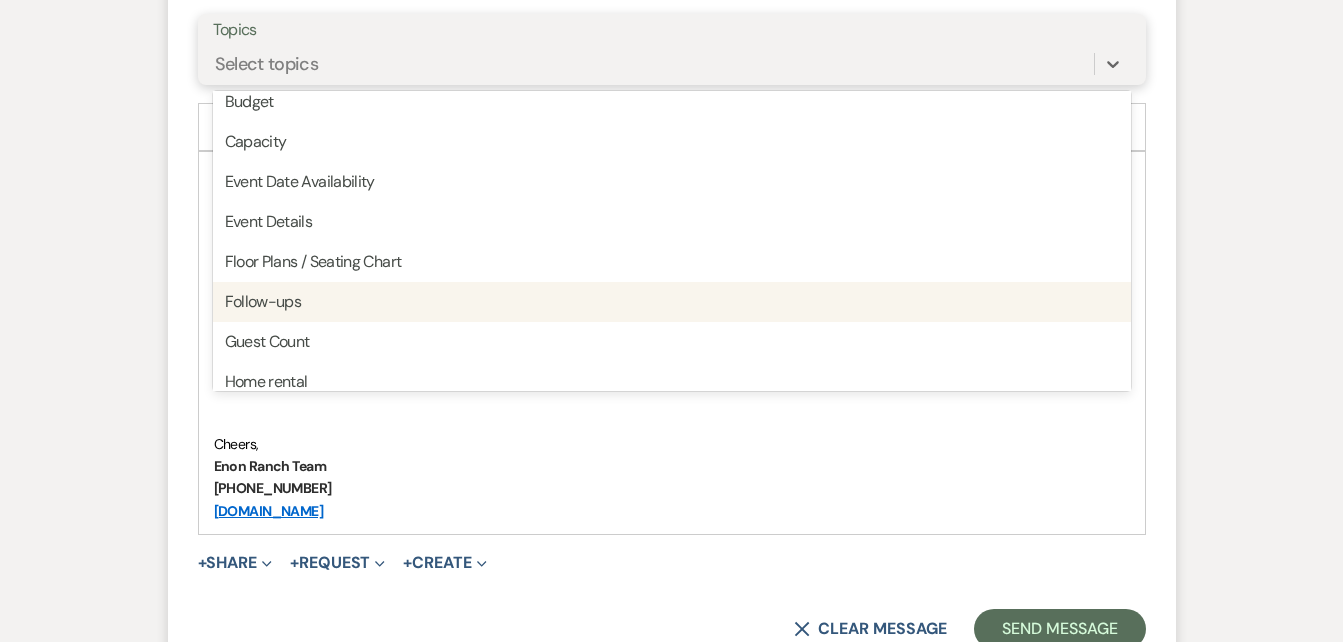 click on "Follow-ups" at bounding box center [672, 302] 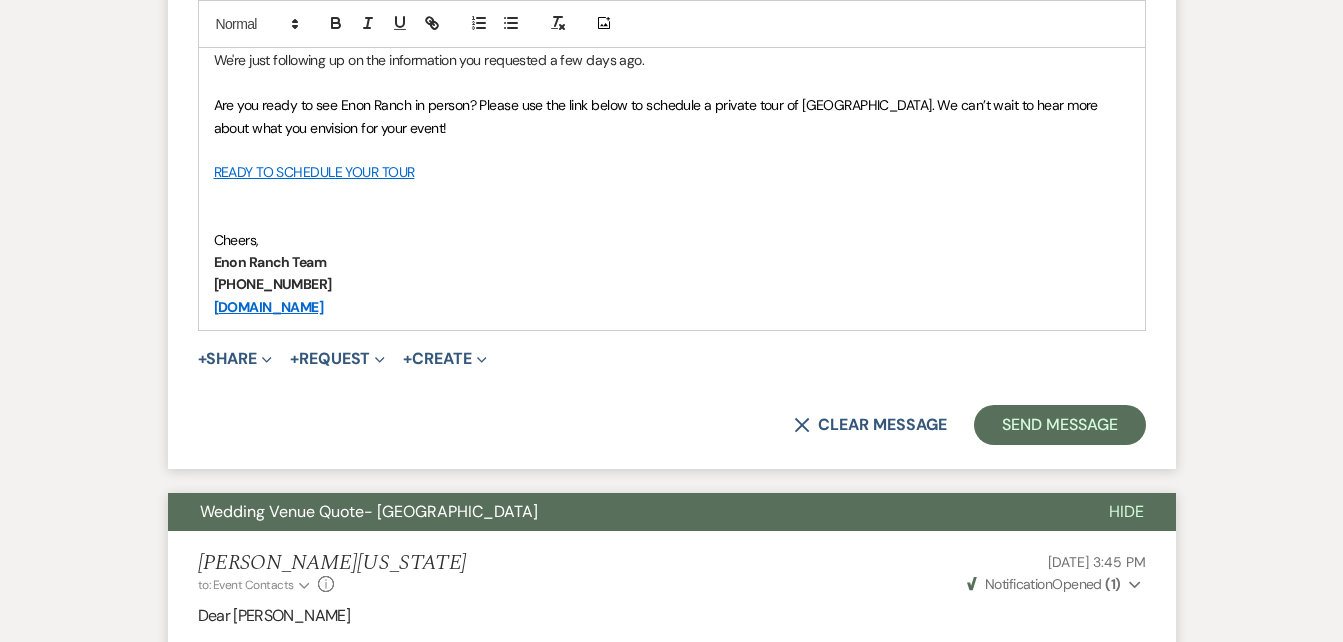 scroll, scrollTop: 1337, scrollLeft: 0, axis: vertical 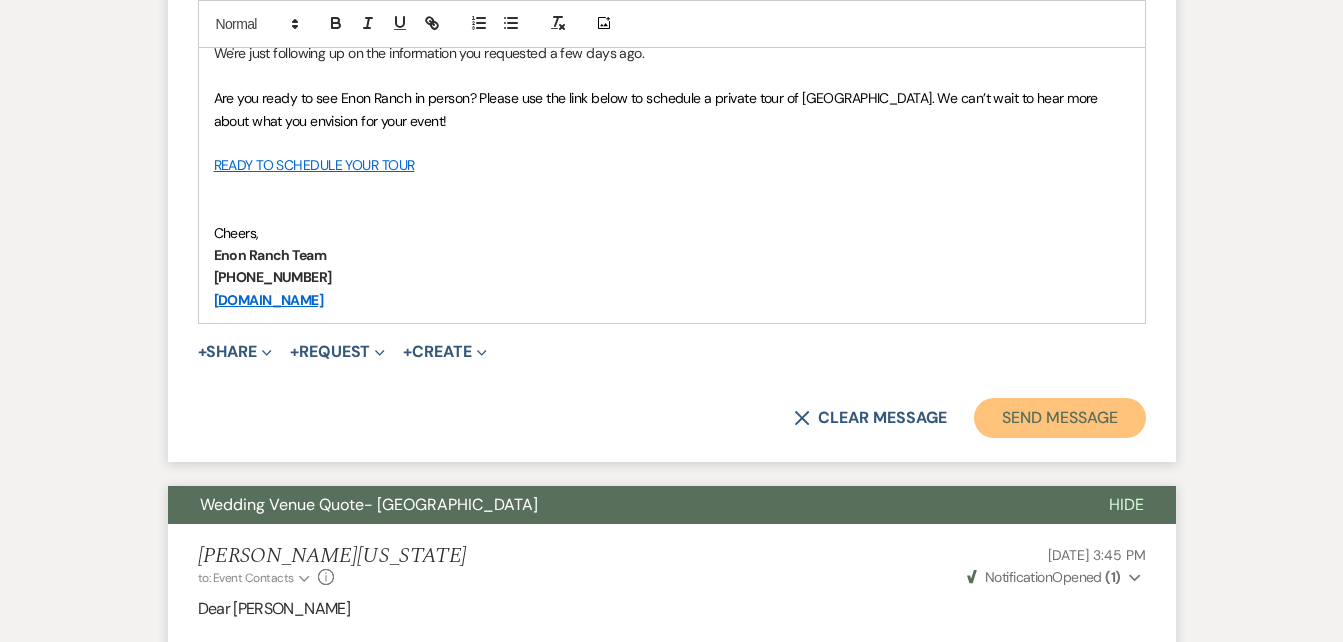 click on "Send Message" at bounding box center (1059, 418) 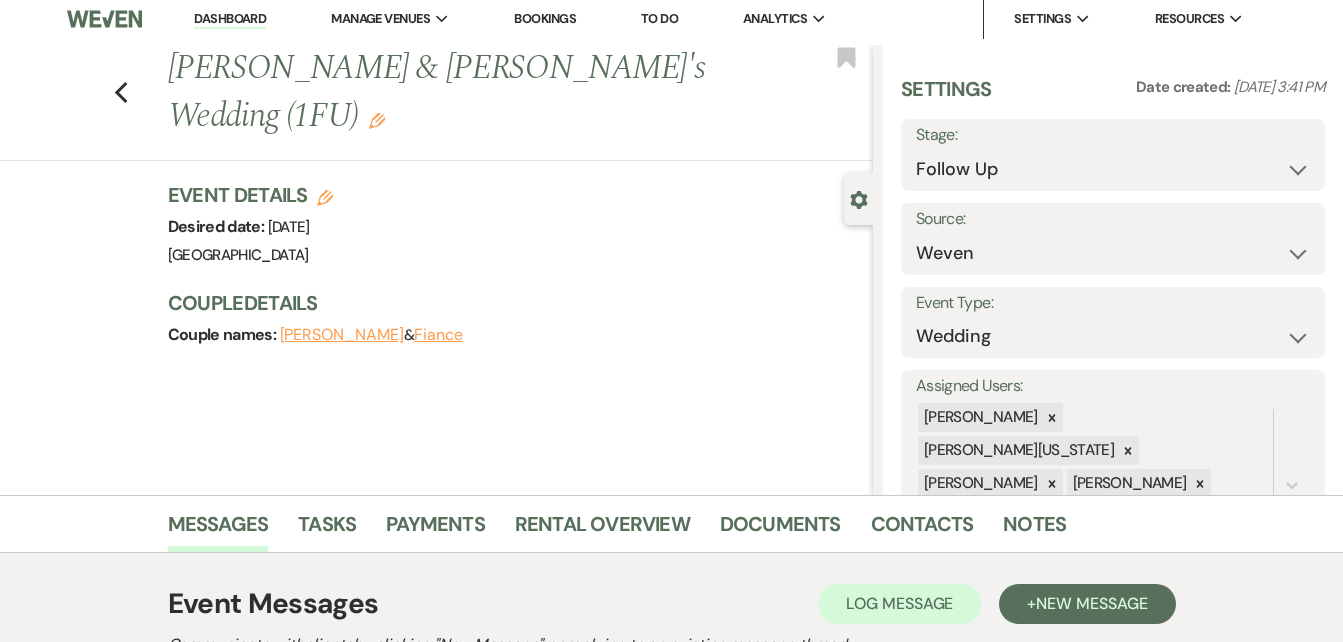scroll, scrollTop: 0, scrollLeft: 0, axis: both 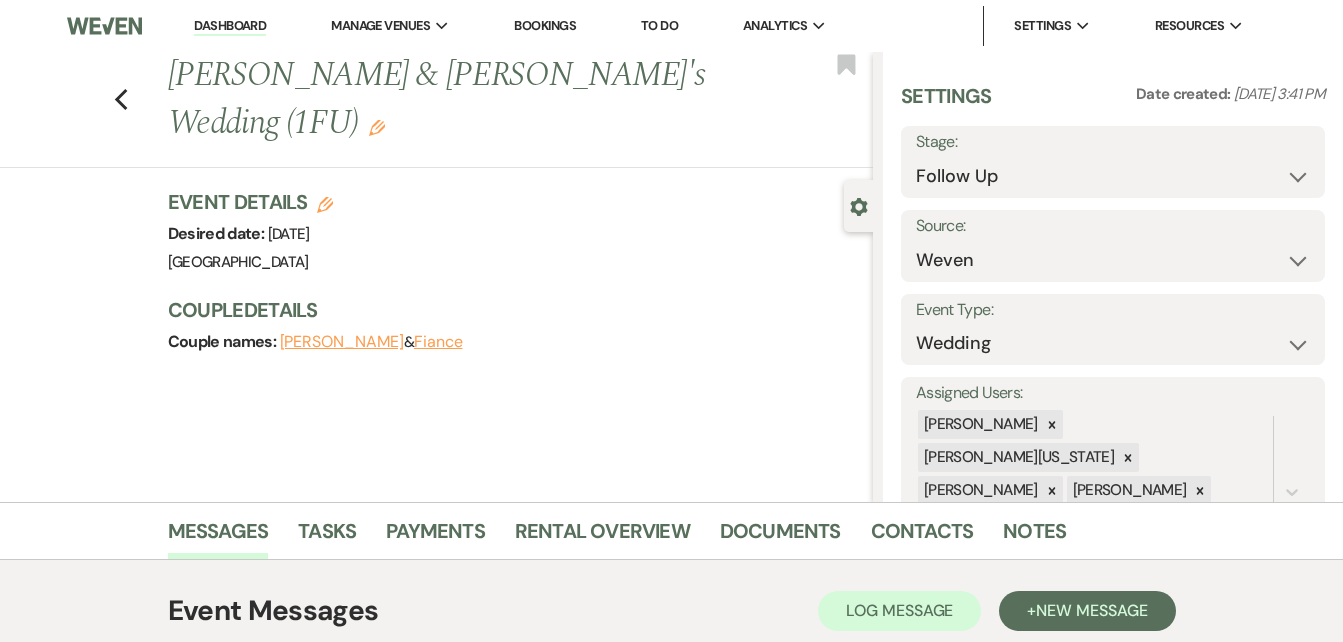 click 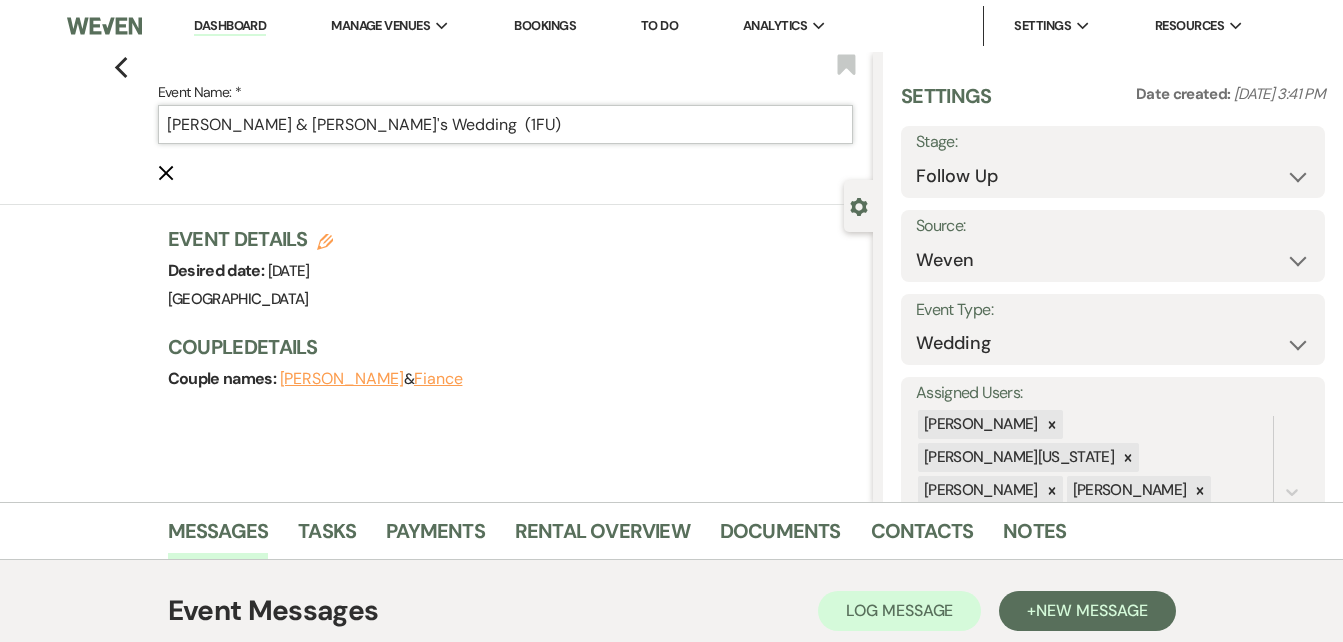 click on "Julie Newman & Fiance's Wedding  (1FU)" at bounding box center [505, 124] 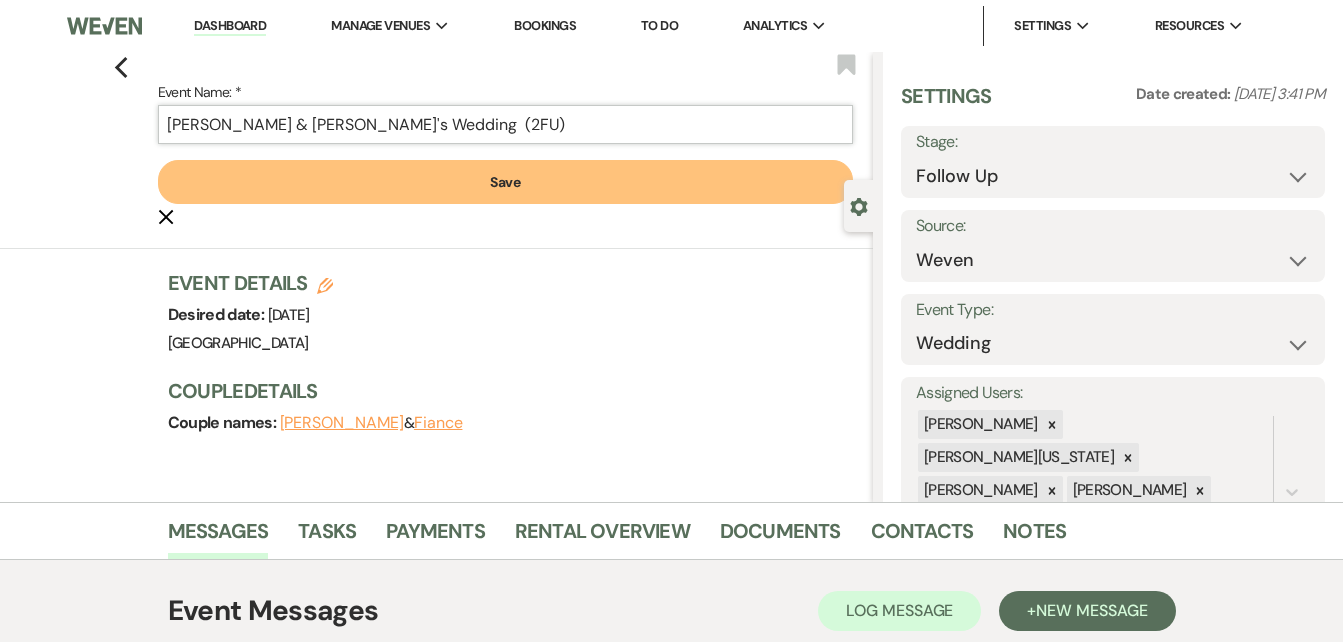 click on "Julie Newman & Fiance's Wedding  (2FU)" at bounding box center [505, 124] 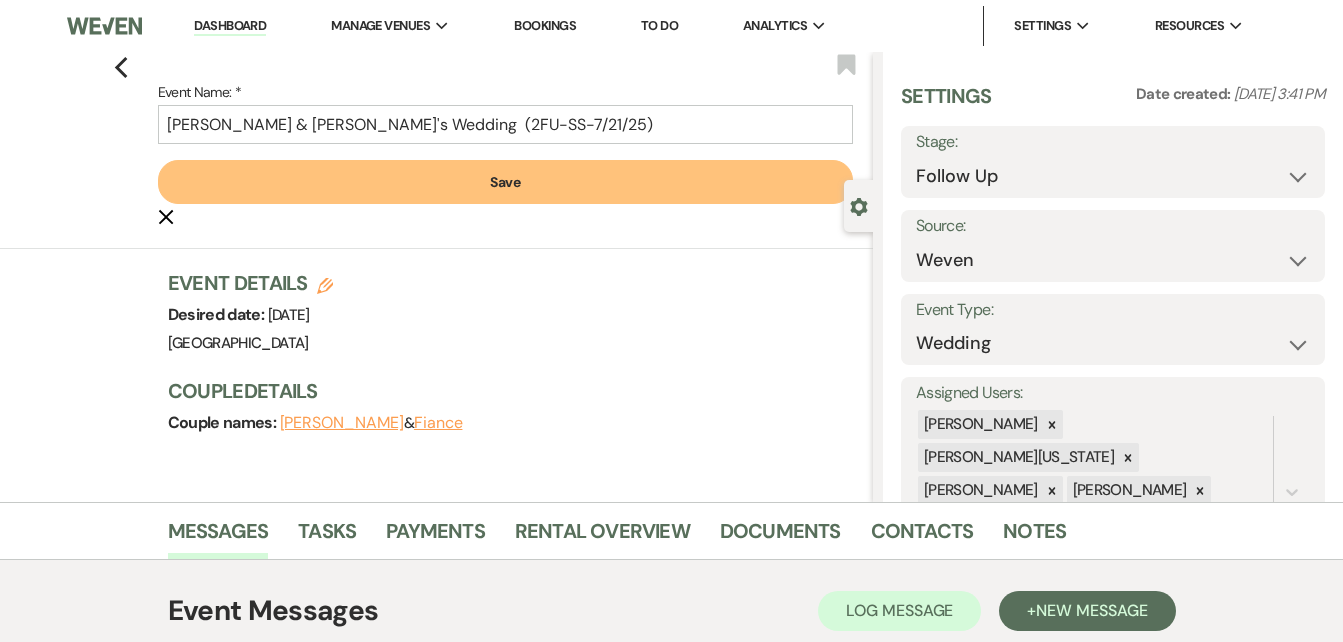 click on "Save" at bounding box center [505, 182] 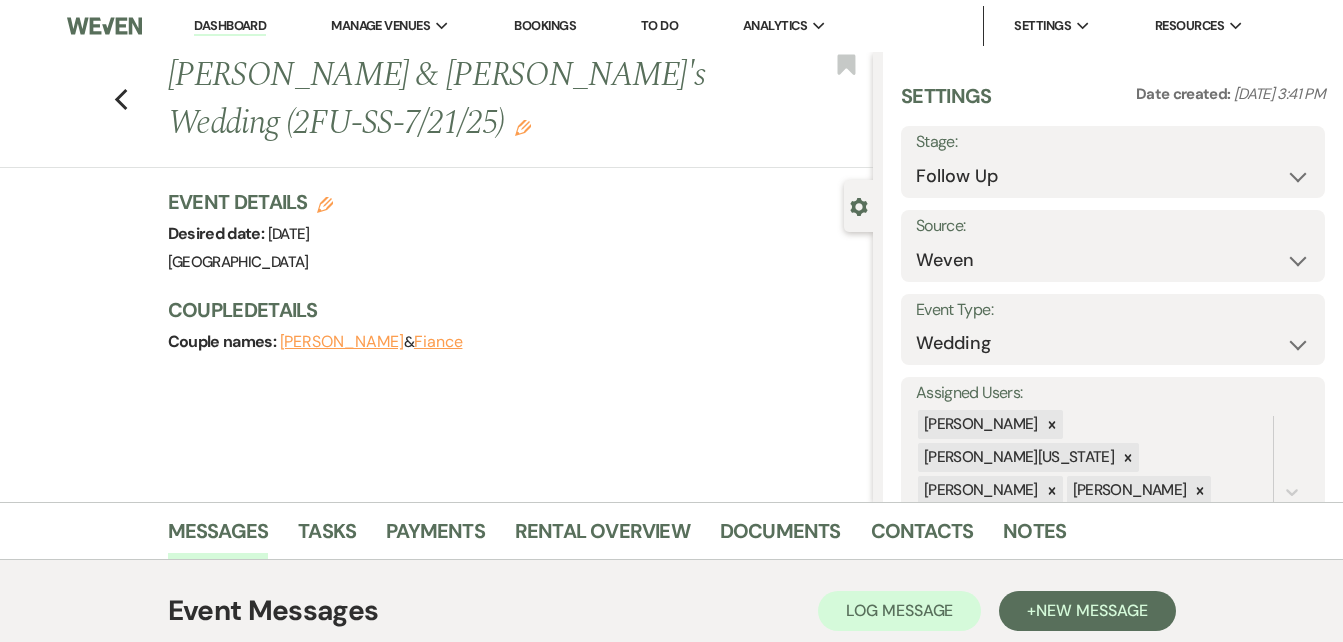 click on "Previous Julie Newman & Fiance's Wedding  (2FU-SS-7/21/25)  Edit Bookmark Gear Settings Settings Date created:   Jun 23, 2025, 3:41 PM Stage: Inquiry Follow Up Tour Requested Tour Confirmed Toured Proposal Sent Booked Lost Source: Weven Venue Website Instagram Facebook Pinterest Google The Knot Wedding Wire Here Comes the Guide Wedding Spot Eventective Zola The Venue Report PartySlate VRBO / Homeaway Airbnb Wedding Show TikTok X / Twitter Phone Call Walk-in Vendor Referral Advertising Personal Referral Local Referral Other Event Type: Wedding Anniversary Party Baby Shower Bachelorette / Bachelor Party Birthday Party Bridal Shower Brunch Community Event Concert Corporate Event Elopement End of Life Celebration Engagement Party Fundraiser Graduation Party Micro Wedding Prom Quinceañera Rehearsal Dinner Religious Event Retreat Other Assigned Users: Crystal Carroll Imani Washington Mara Fletcher-Schlobohm Crystal  Carroll  Imani  Washington Joe Cavallaro Event Details Edit Desired date:   Sunday, June 14th, 2026" at bounding box center (436, 277) 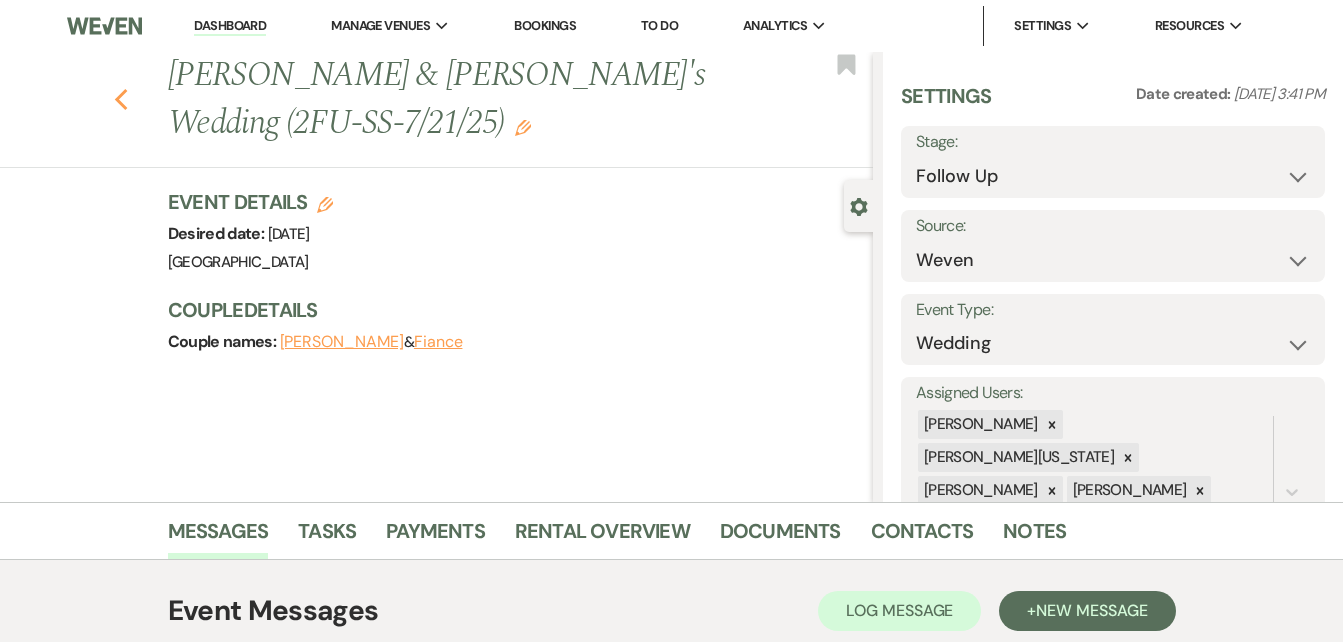 click on "Previous" 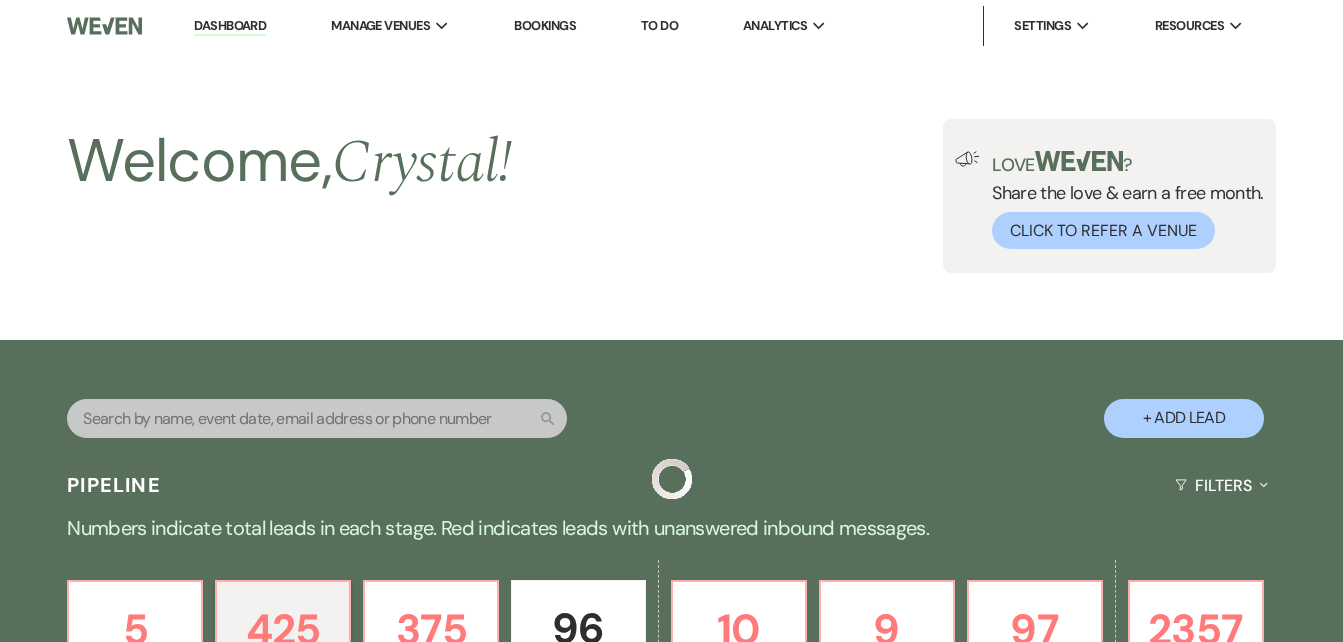 scroll, scrollTop: 23330, scrollLeft: 0, axis: vertical 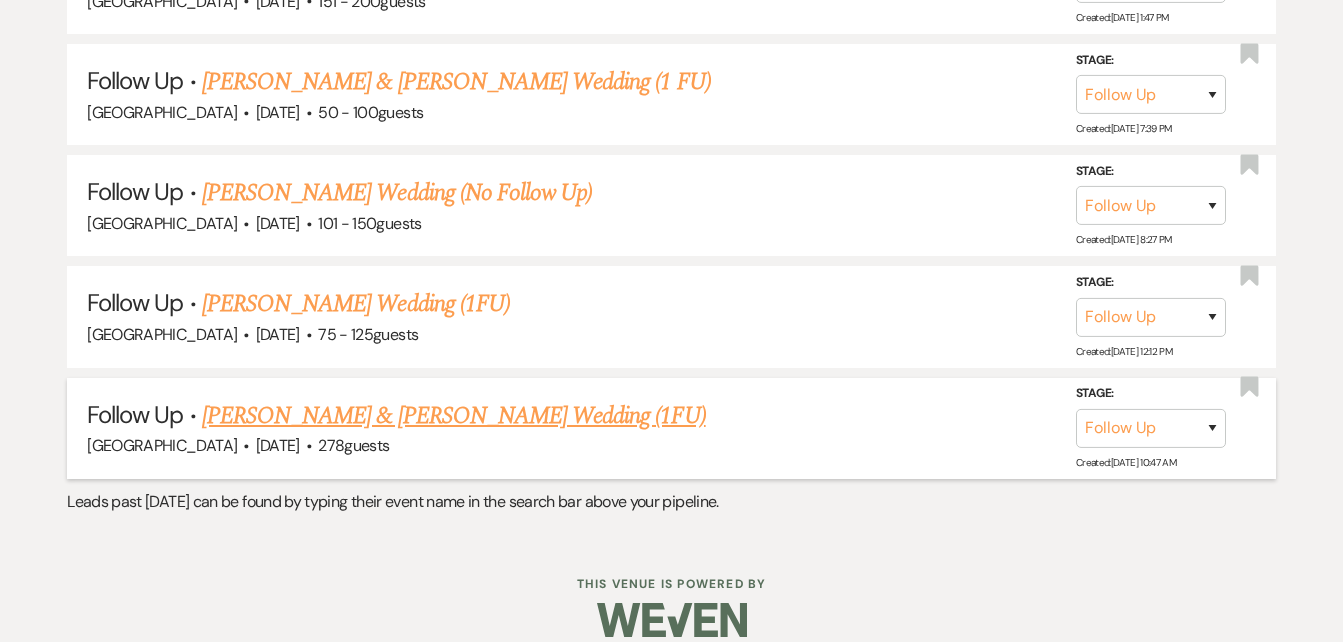 click on "Kenyatta & April Joseph's Wedding  (1FU)" at bounding box center (454, 416) 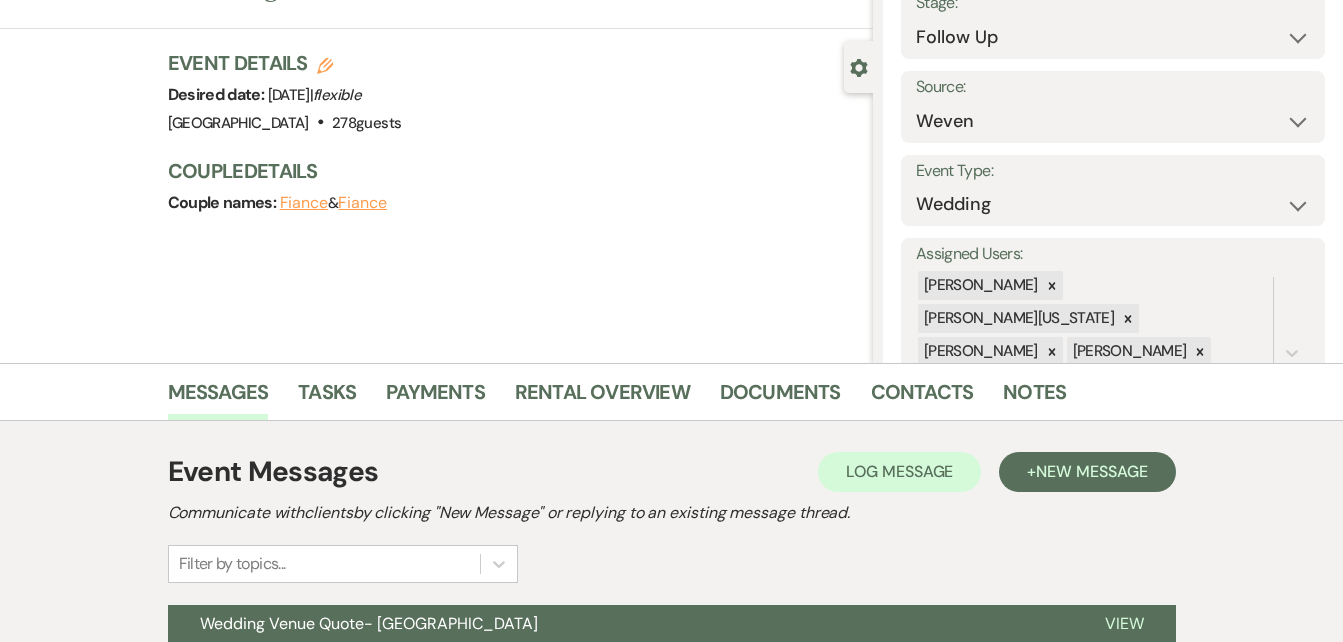 scroll, scrollTop: 332, scrollLeft: 0, axis: vertical 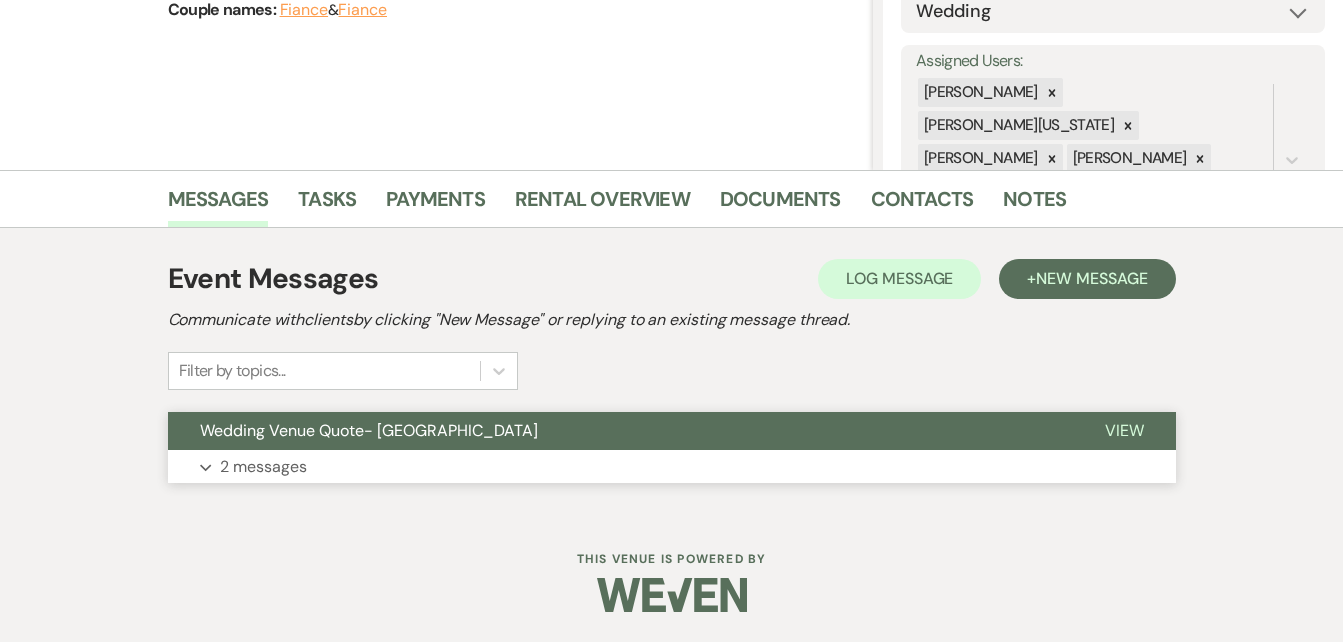 click on "Expand" 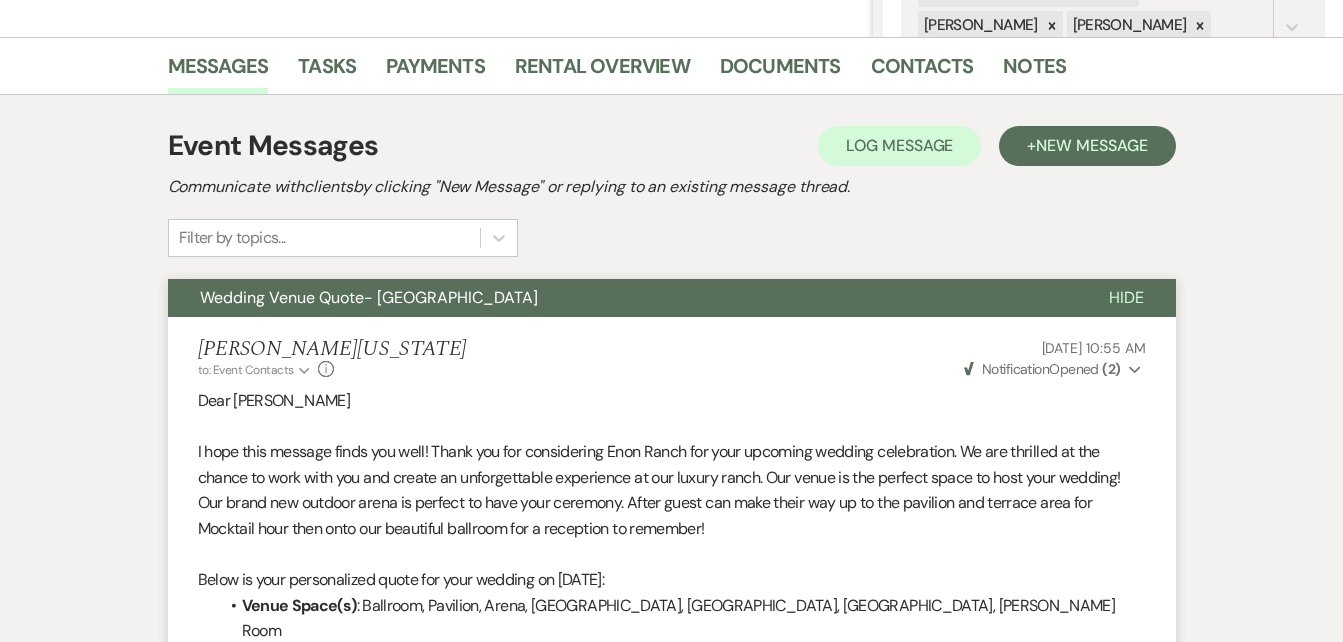 scroll, scrollTop: 464, scrollLeft: 0, axis: vertical 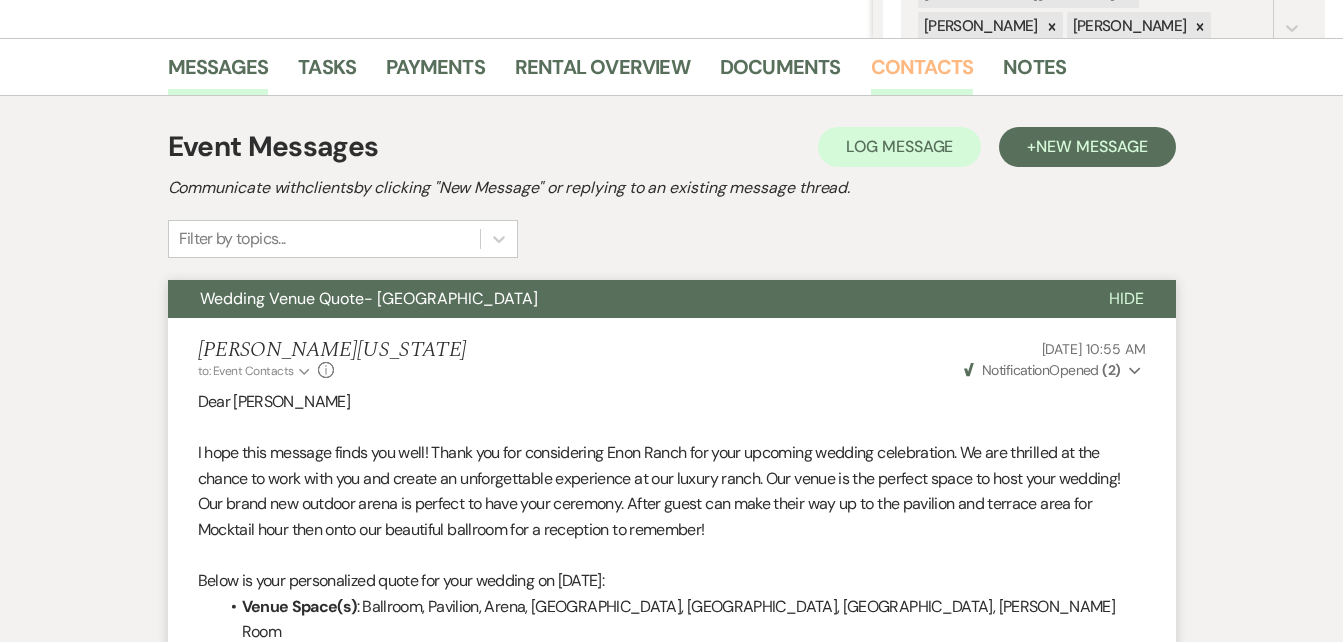 click on "Contacts" at bounding box center (922, 73) 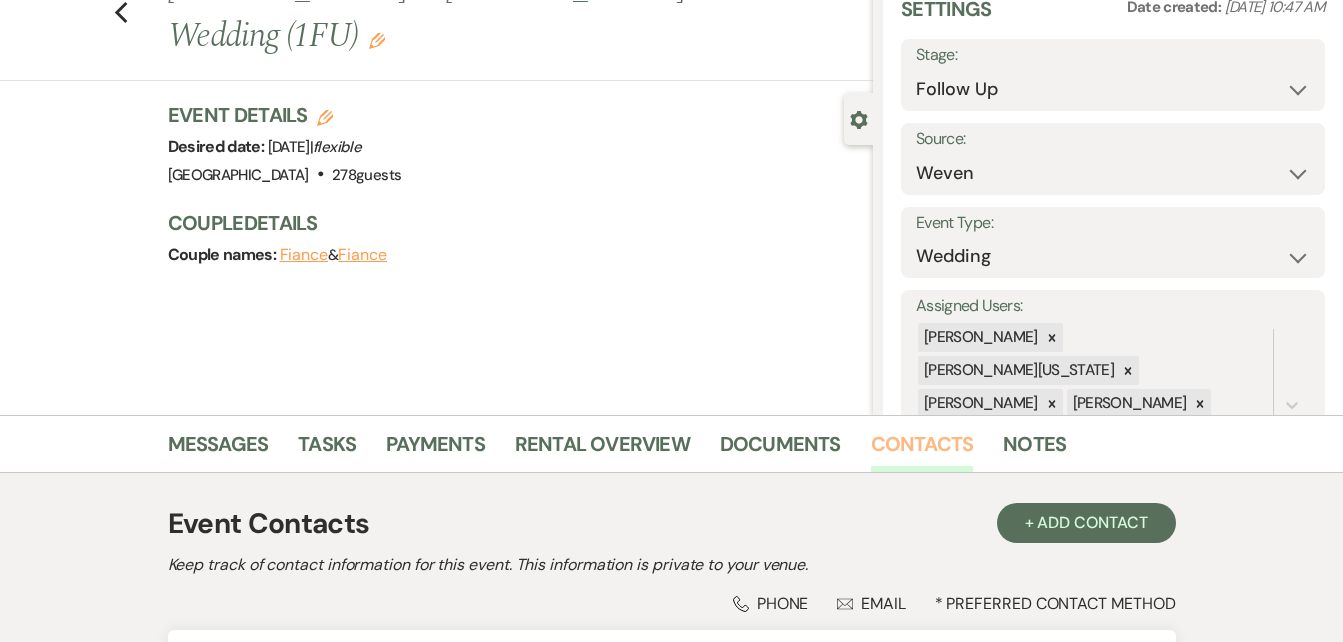 scroll, scrollTop: 335, scrollLeft: 0, axis: vertical 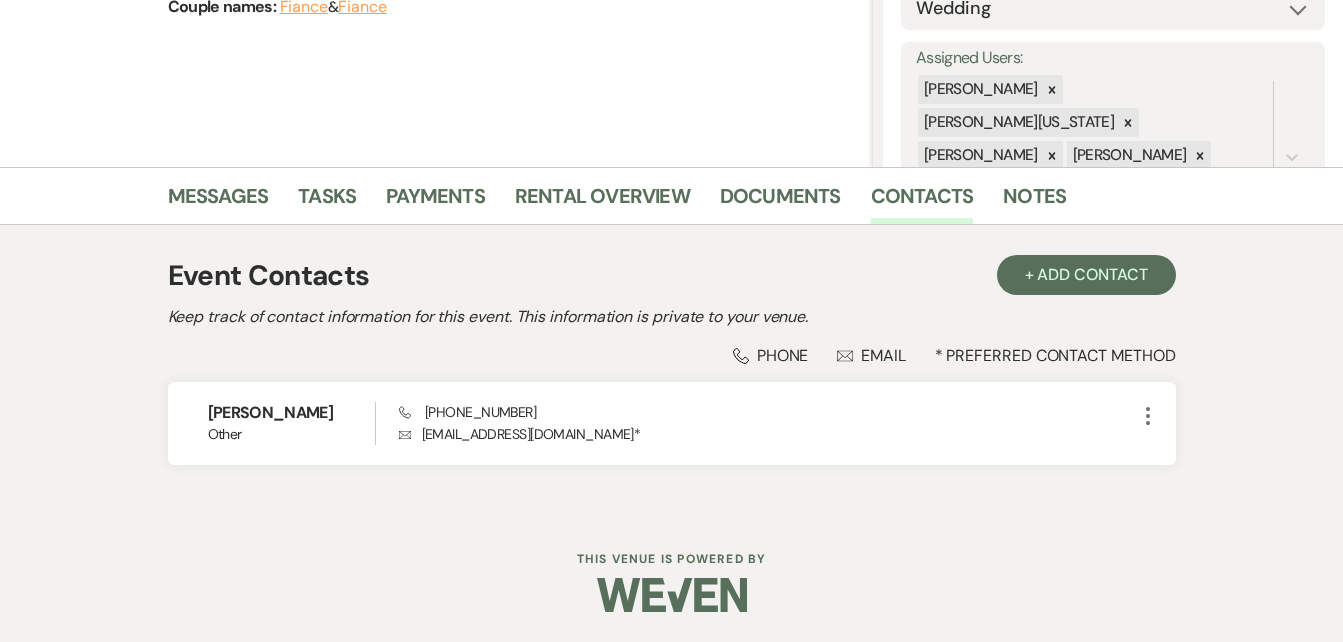 click on "Phone Phone Envelope Email * Preferred Contact Method" at bounding box center [672, 355] 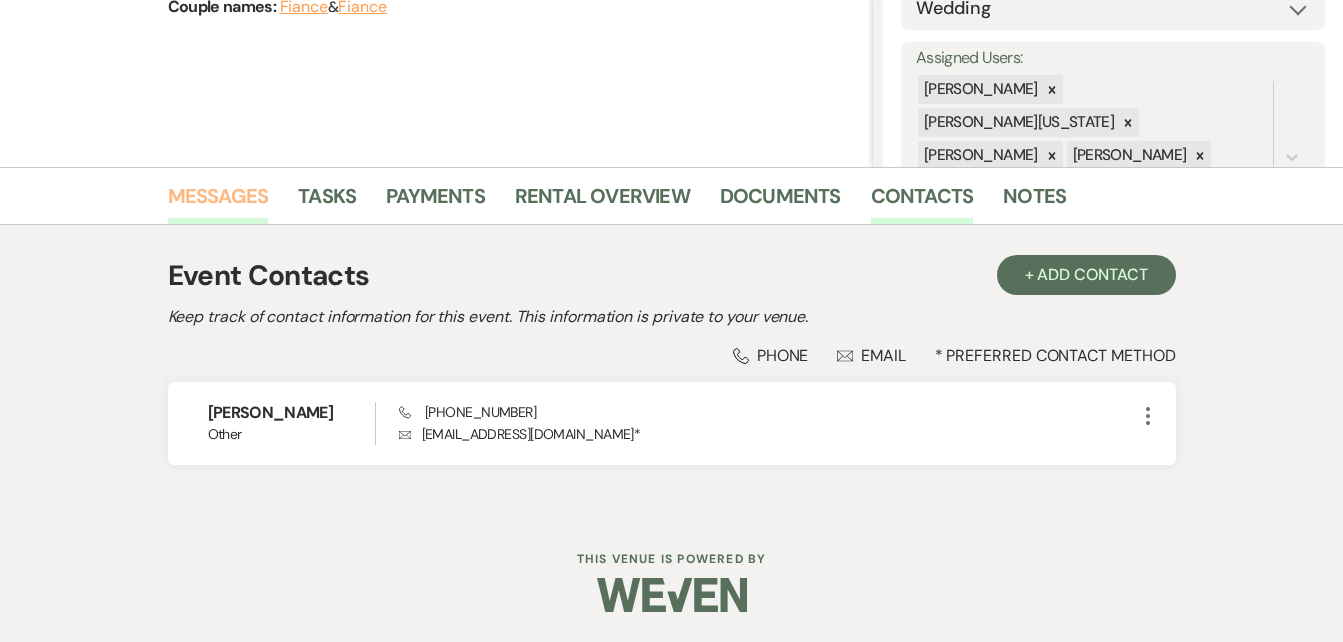 click on "Messages" at bounding box center (218, 202) 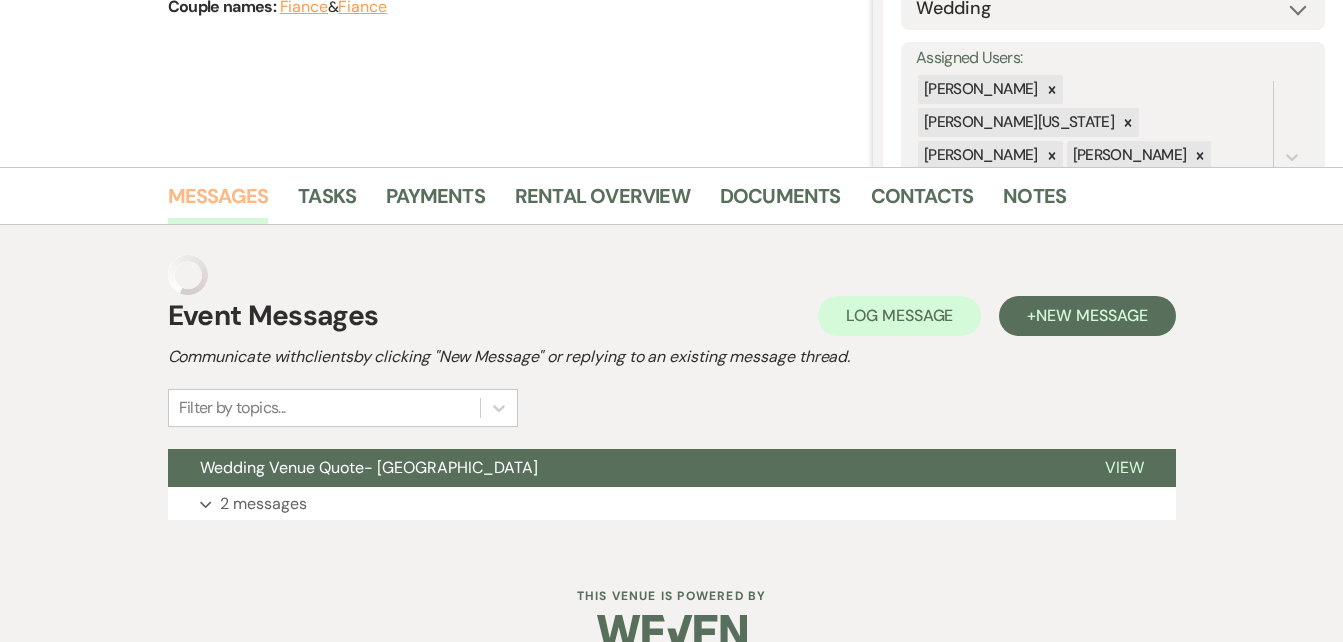 scroll, scrollTop: 332, scrollLeft: 0, axis: vertical 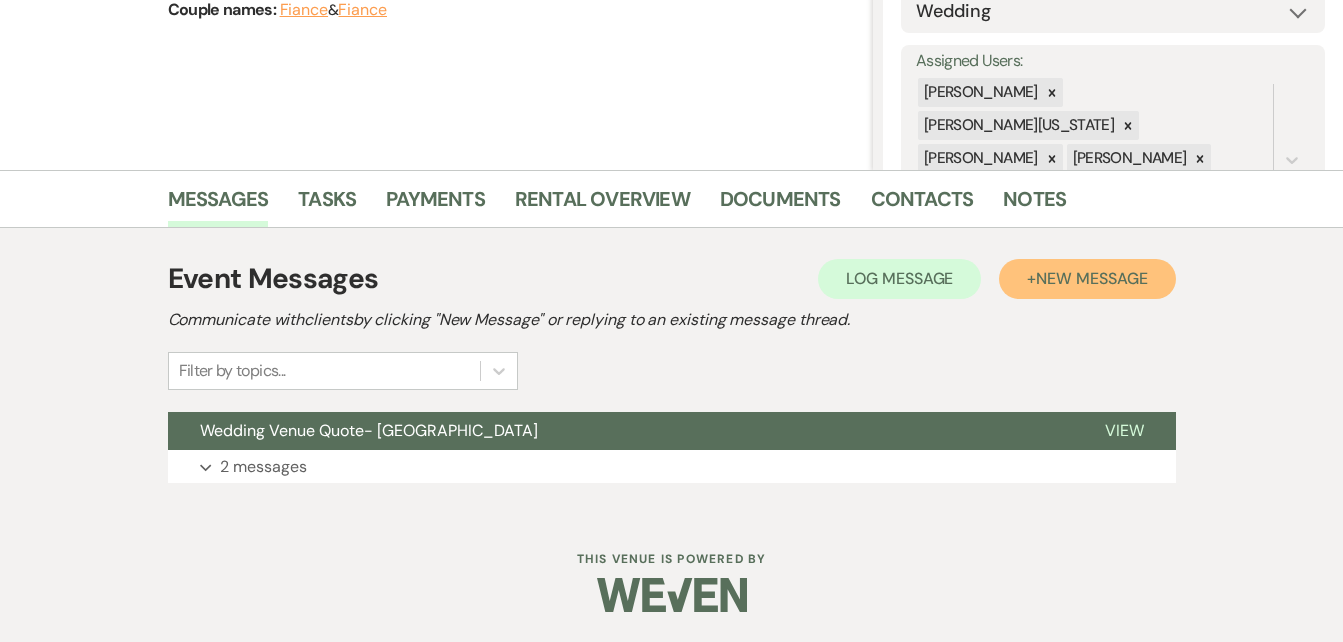 click on "New Message" at bounding box center (1091, 278) 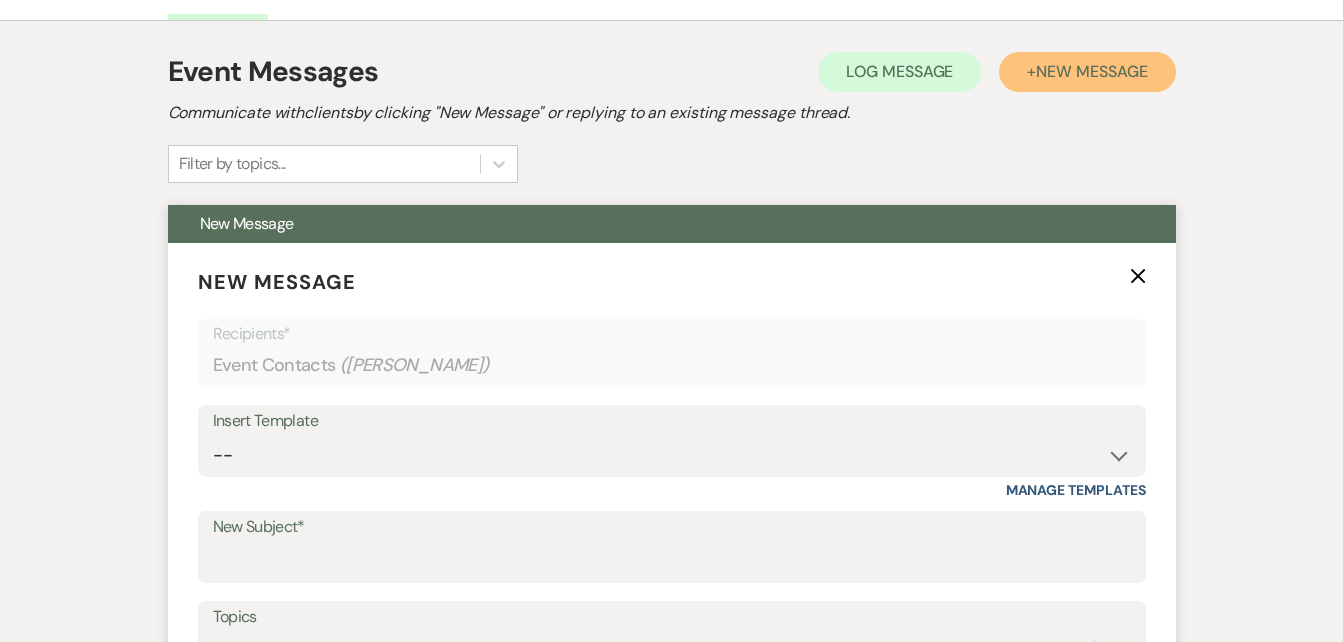 scroll, scrollTop: 540, scrollLeft: 0, axis: vertical 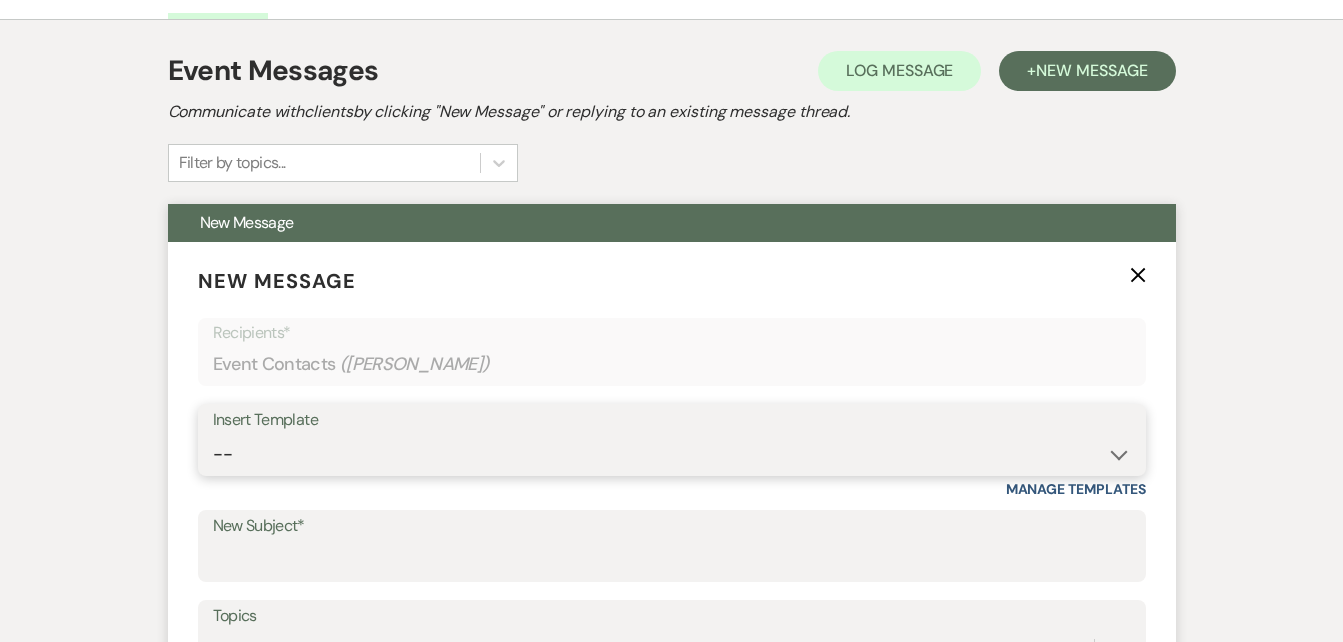 click on "-- Inquiry Follow Up Email #2  Contract Sending Template Payment Template Rental Fee Closing Inquiry - Email #3 Initial Inquiry Response Thank you for Touring Sorry We Missed You for Your Tour Personalized Quote NON-WEDDING - BALLROOM ADD-ON'S Quote Template Personalized Quote- WEDDING EDITION Questionnaire QUOTE FOLLOW UP #1 Blank- Imani Signature  Final Inquiry Email QUOTE FOLLOW UP #2 Weven Planning Portal Introduction (Booked Events) Security Deposit Payment Template  Special Pricing Late Payment  No Trailrides Date Unavailable  Event Coordinator Information May Specials  BOUTIQUE WEDDINGS  Photoshoot Package" at bounding box center [672, 454] 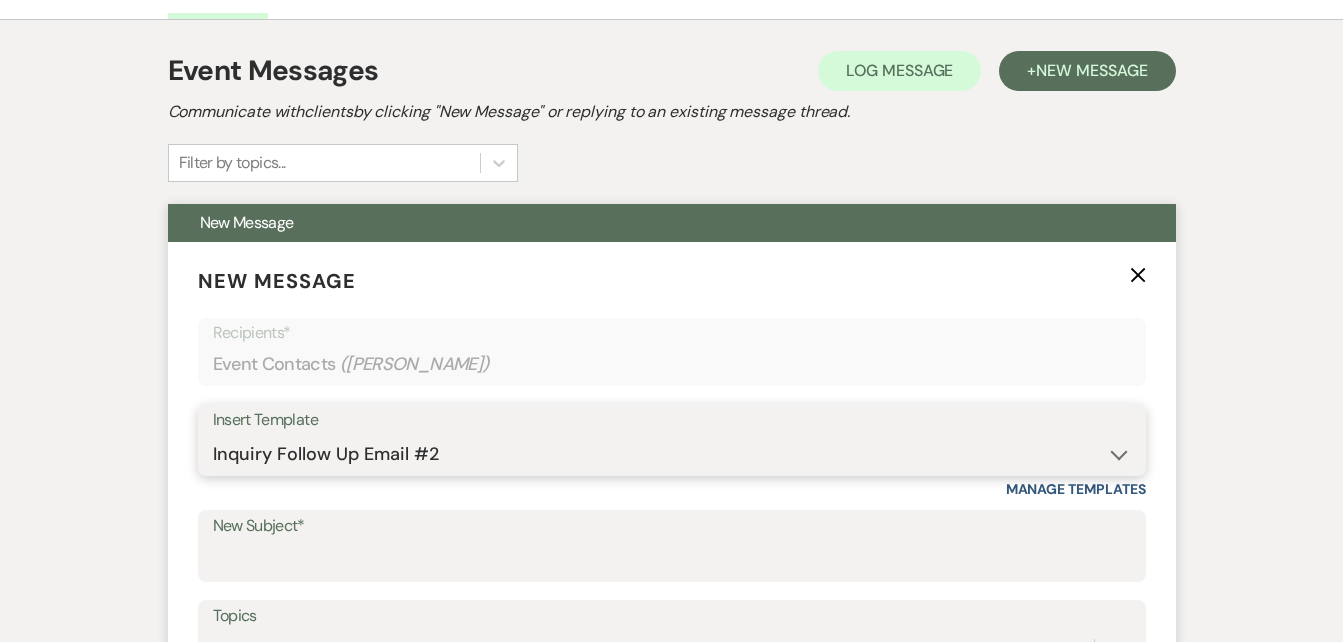 click on "-- Inquiry Follow Up Email #2  Contract Sending Template Payment Template Rental Fee Closing Inquiry - Email #3 Initial Inquiry Response Thank you for Touring Sorry We Missed You for Your Tour Personalized Quote NON-WEDDING - BALLROOM ADD-ON'S Quote Template Personalized Quote- WEDDING EDITION Questionnaire QUOTE FOLLOW UP #1 Blank- Imani Signature  Final Inquiry Email QUOTE FOLLOW UP #2 Weven Planning Portal Introduction (Booked Events) Security Deposit Payment Template  Special Pricing Late Payment  No Trailrides Date Unavailable  Event Coordinator Information May Specials  BOUTIQUE WEDDINGS  Photoshoot Package" at bounding box center [672, 454] 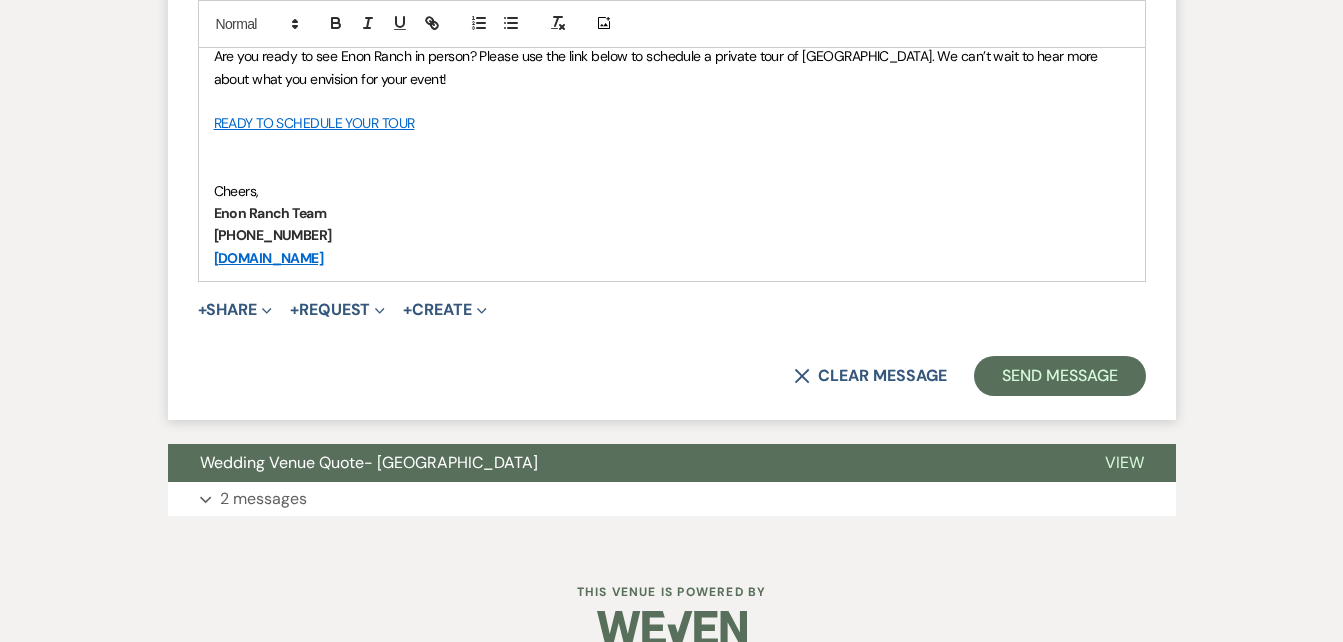 scroll, scrollTop: 1381, scrollLeft: 0, axis: vertical 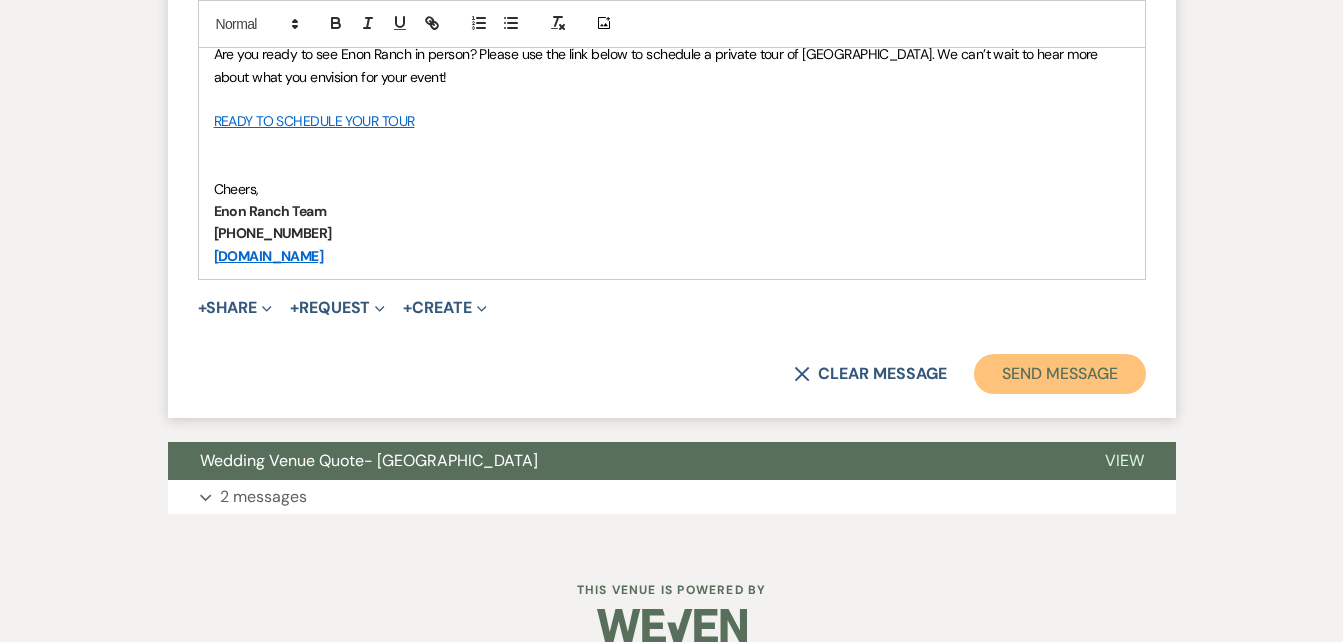 click on "Send Message" at bounding box center (1059, 374) 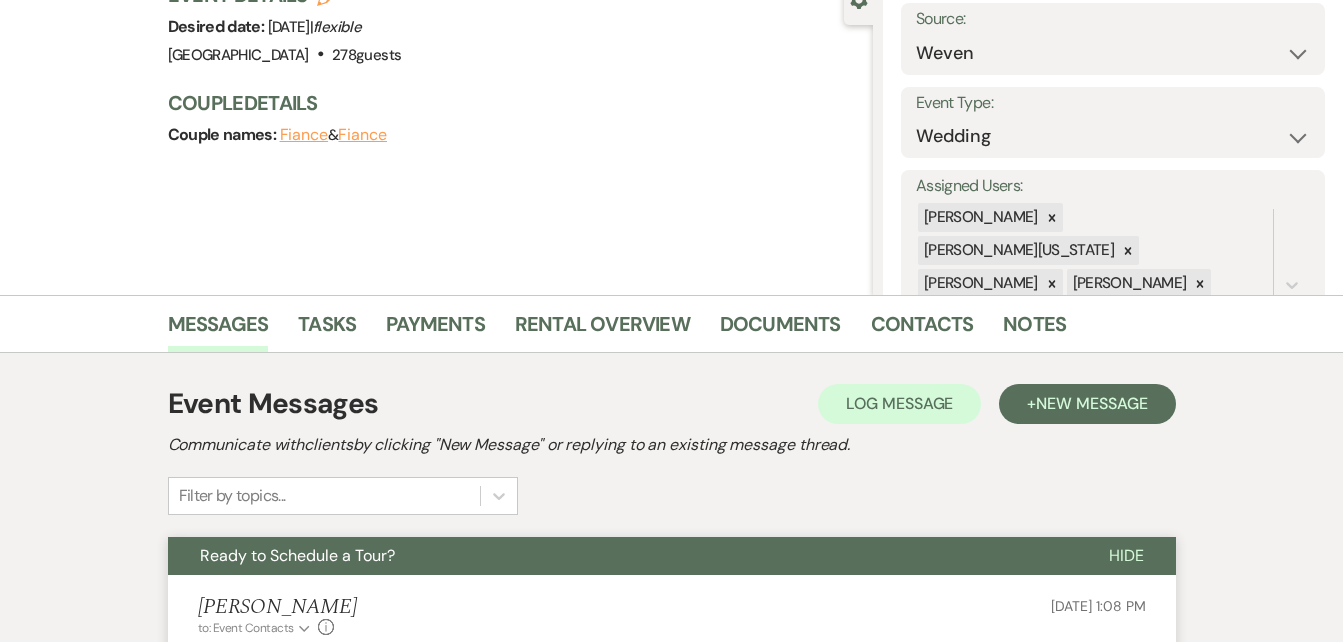 scroll, scrollTop: 0, scrollLeft: 0, axis: both 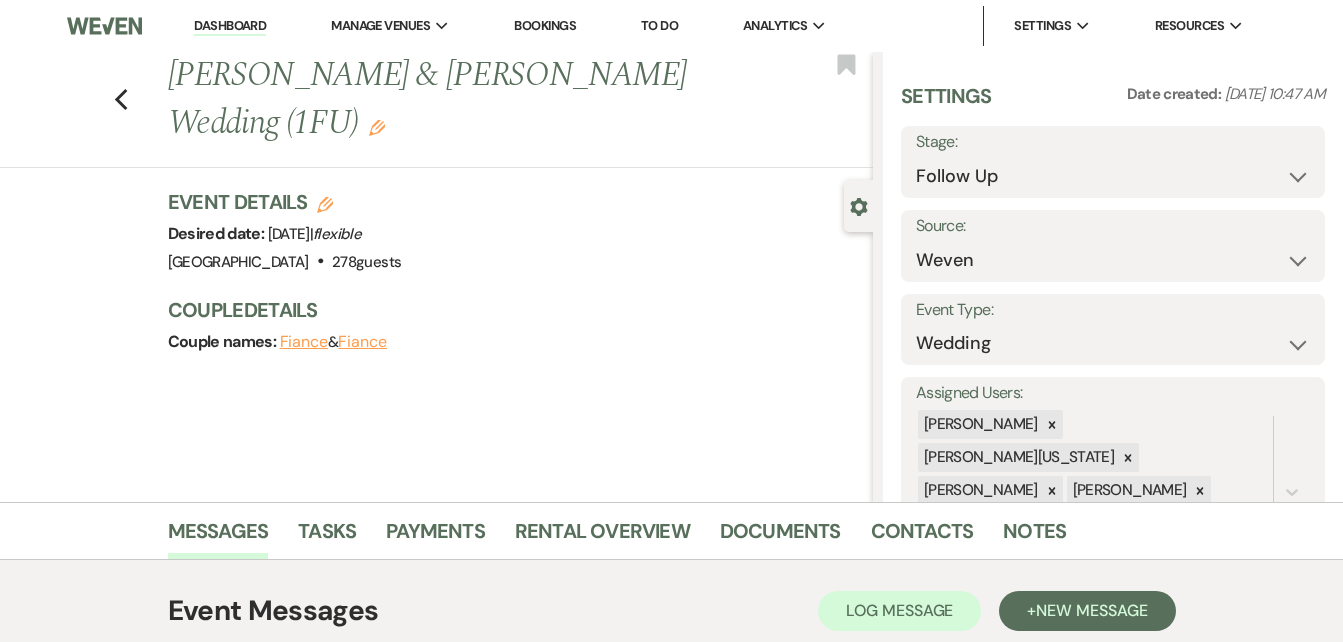 click on "Edit" 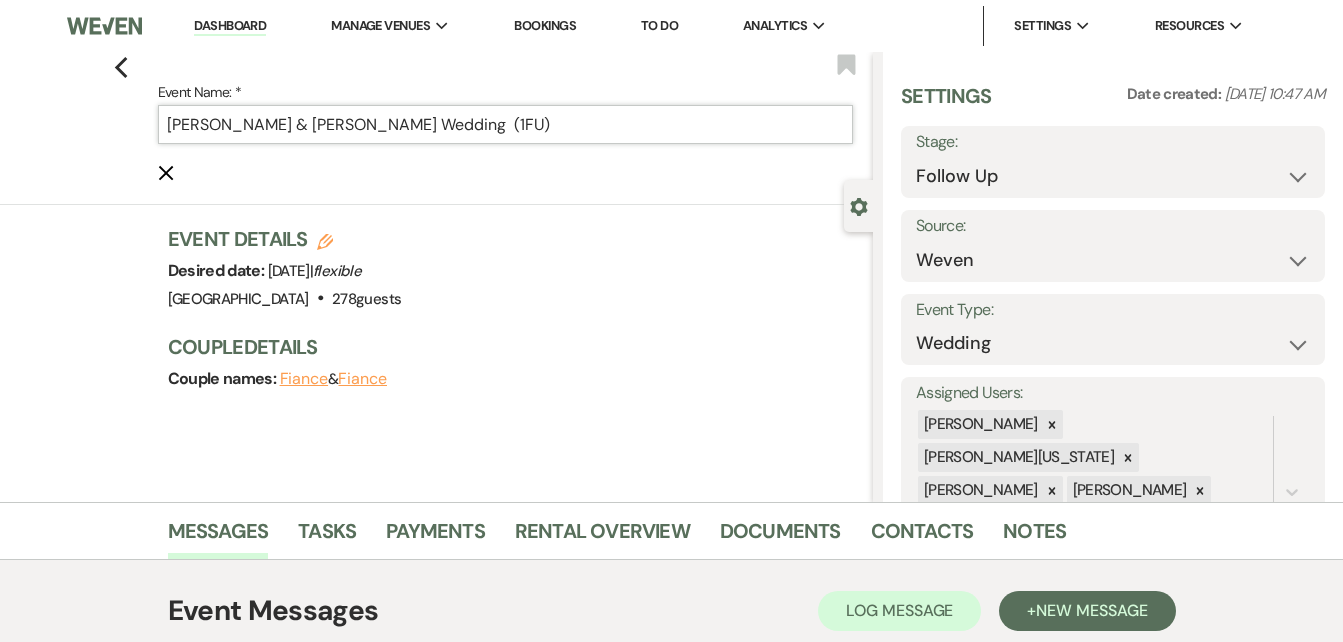 click on "Kenyatta & April Joseph's Wedding  (1FU)" at bounding box center (505, 124) 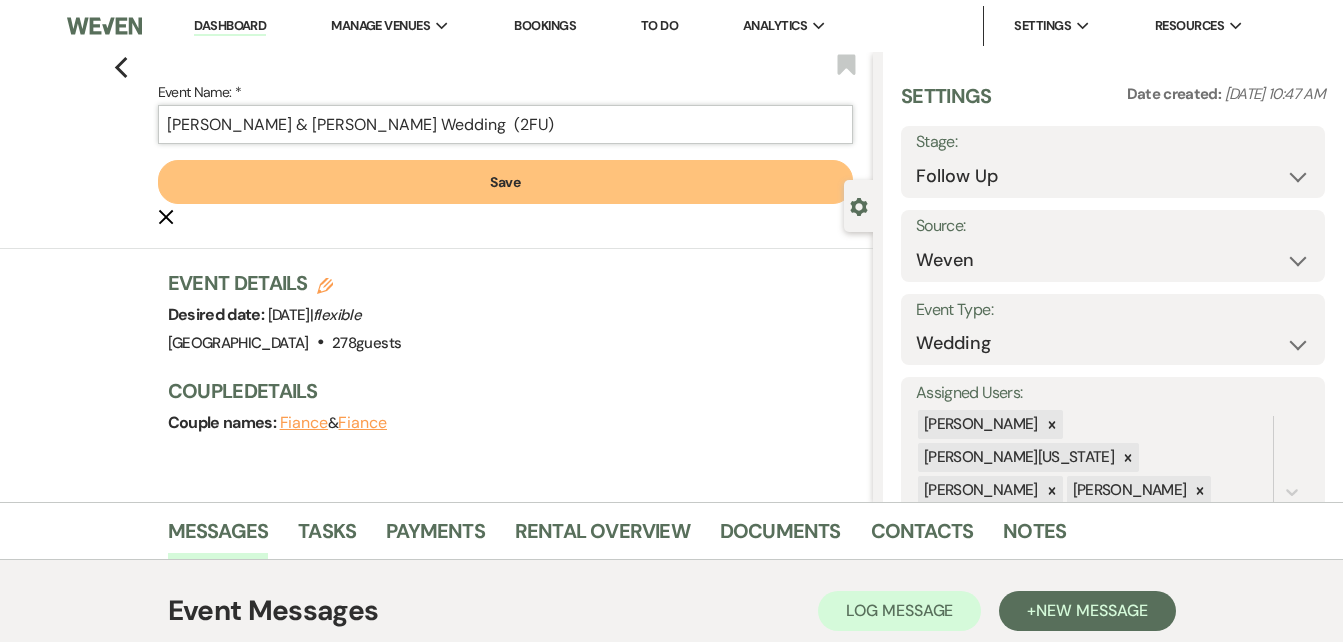 click on "Kenyatta & April Joseph's Wedding  (2FU)" at bounding box center [505, 124] 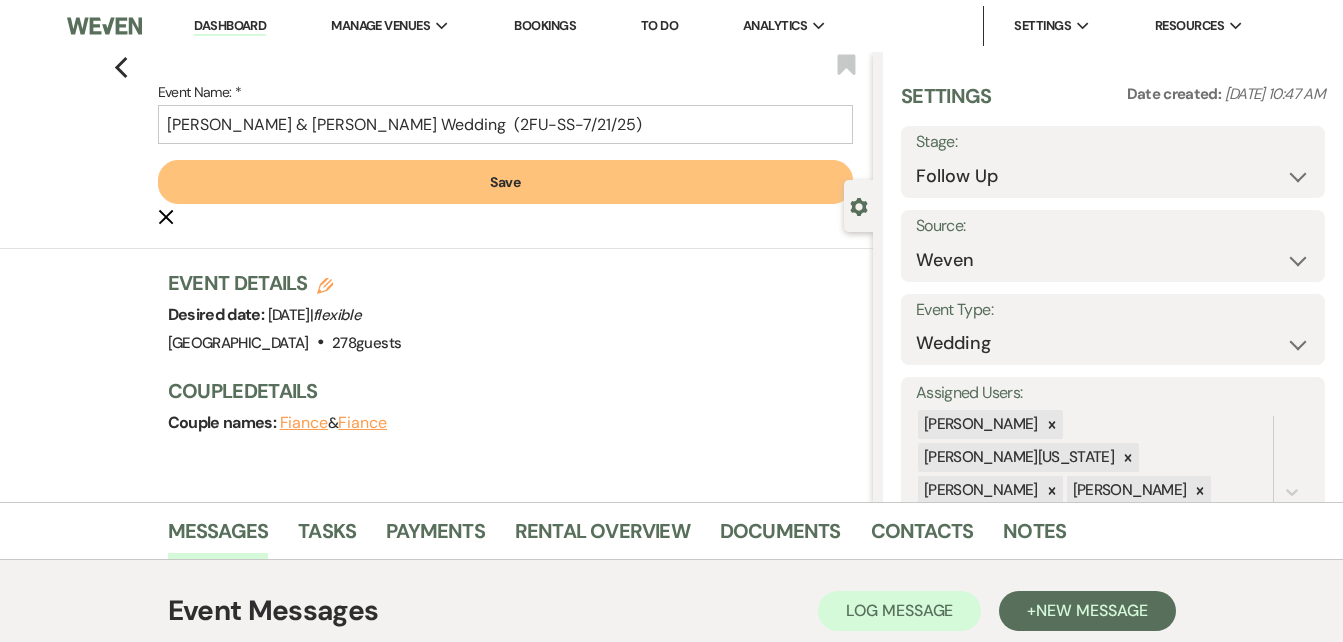 click on "Save" at bounding box center [505, 182] 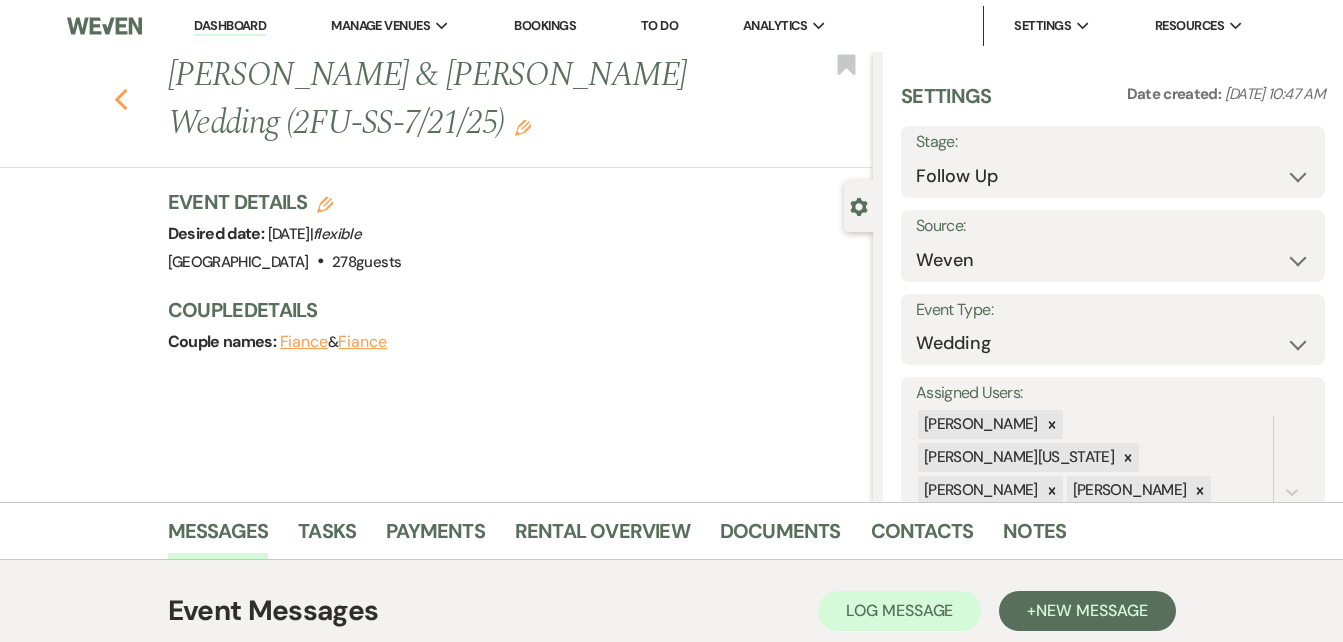 click on "Previous" 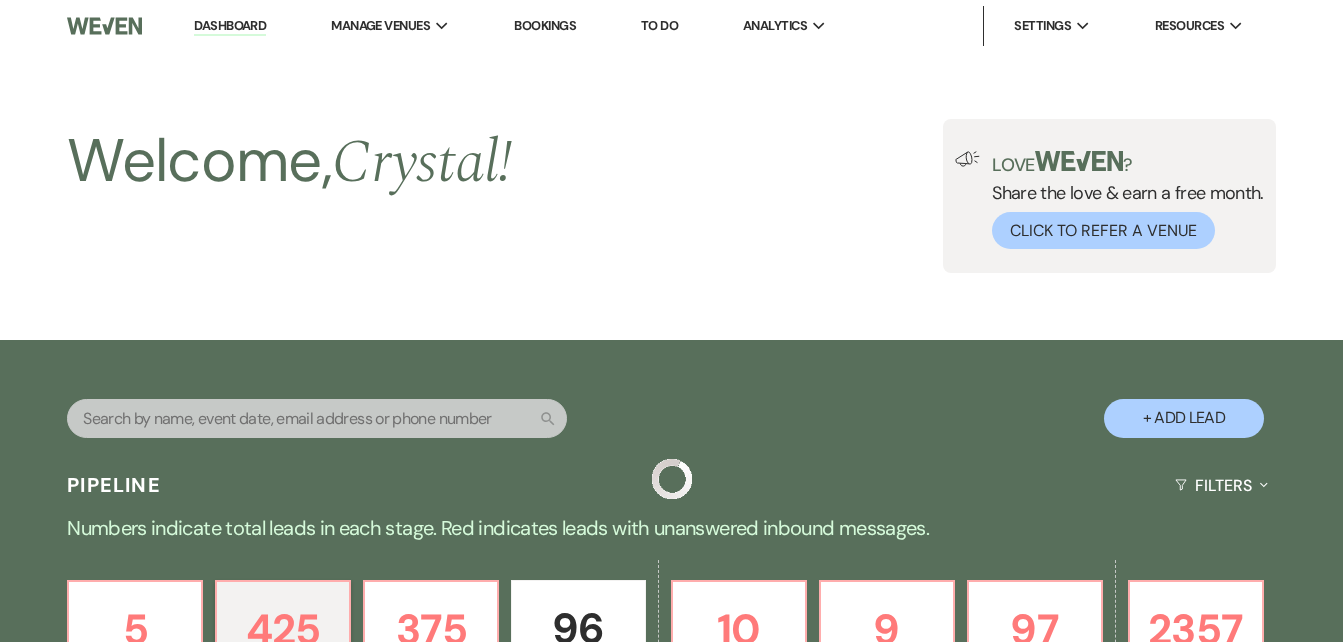 scroll, scrollTop: 23330, scrollLeft: 0, axis: vertical 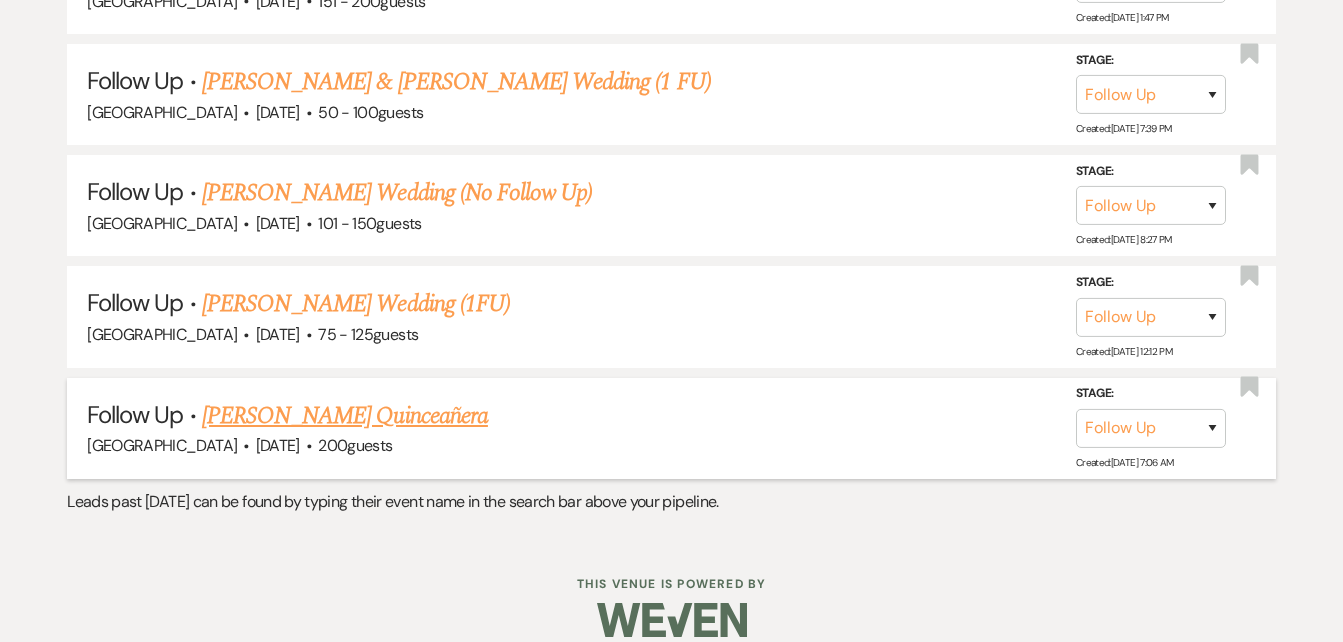 click on "Lupe Martines's Quinceañera" at bounding box center [345, 416] 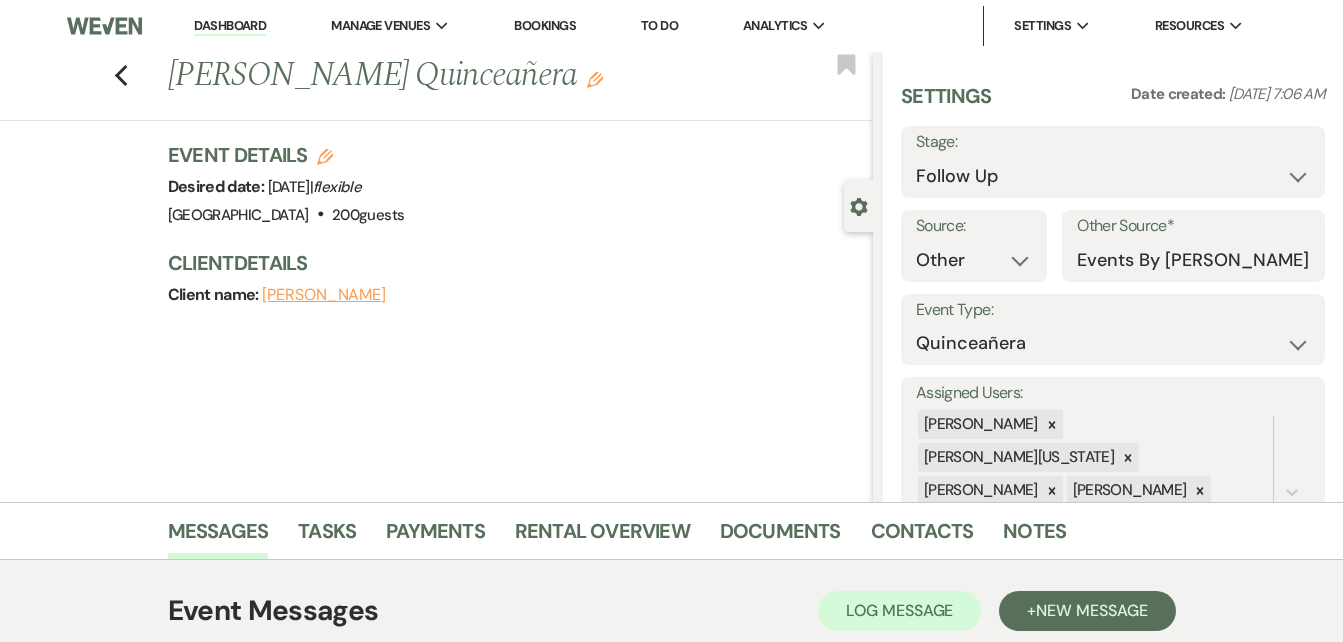 scroll, scrollTop: 332, scrollLeft: 0, axis: vertical 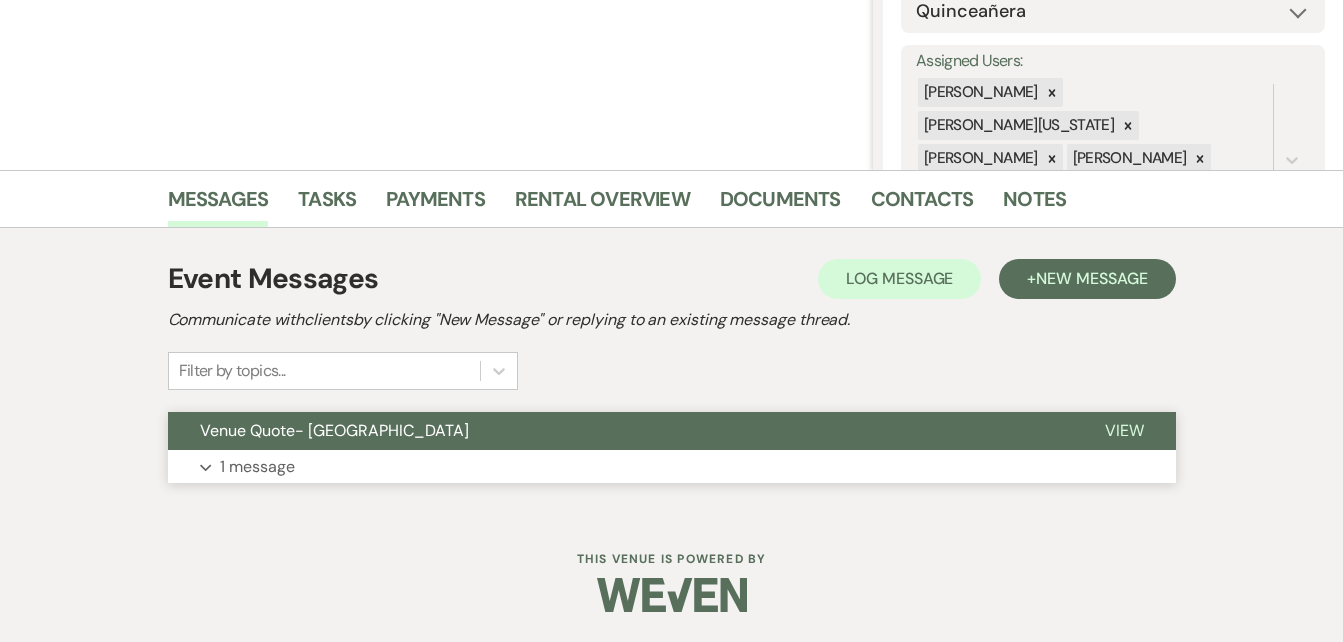 click 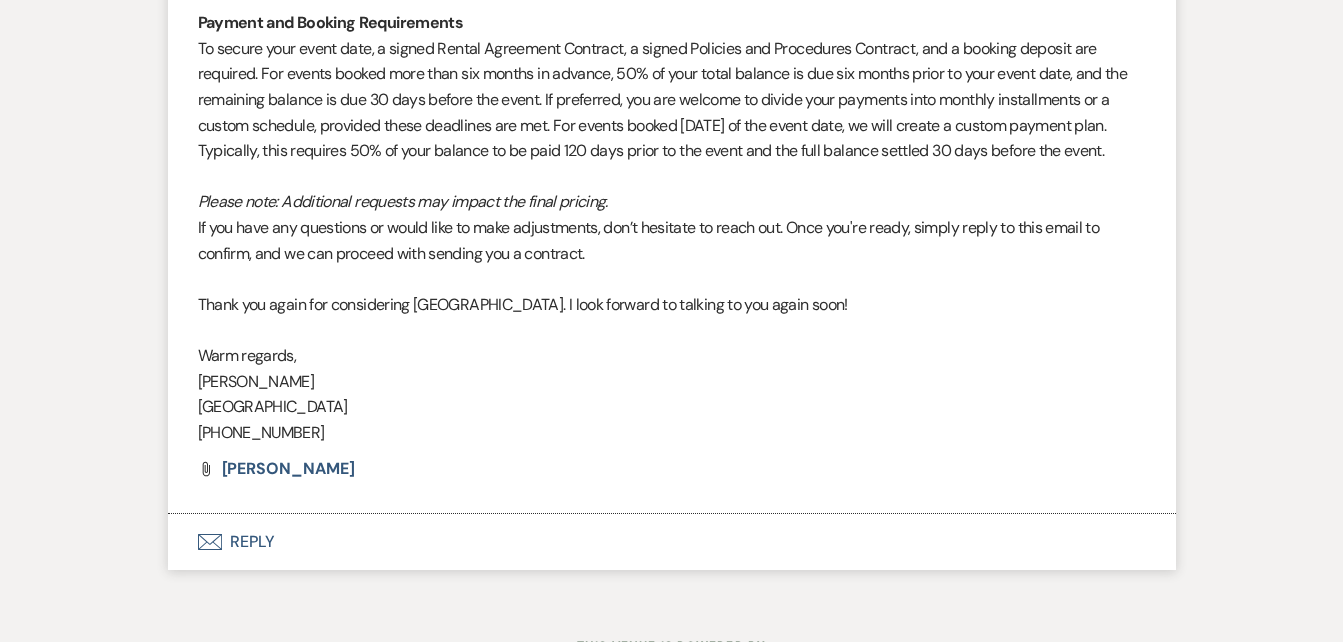 scroll, scrollTop: 2235, scrollLeft: 0, axis: vertical 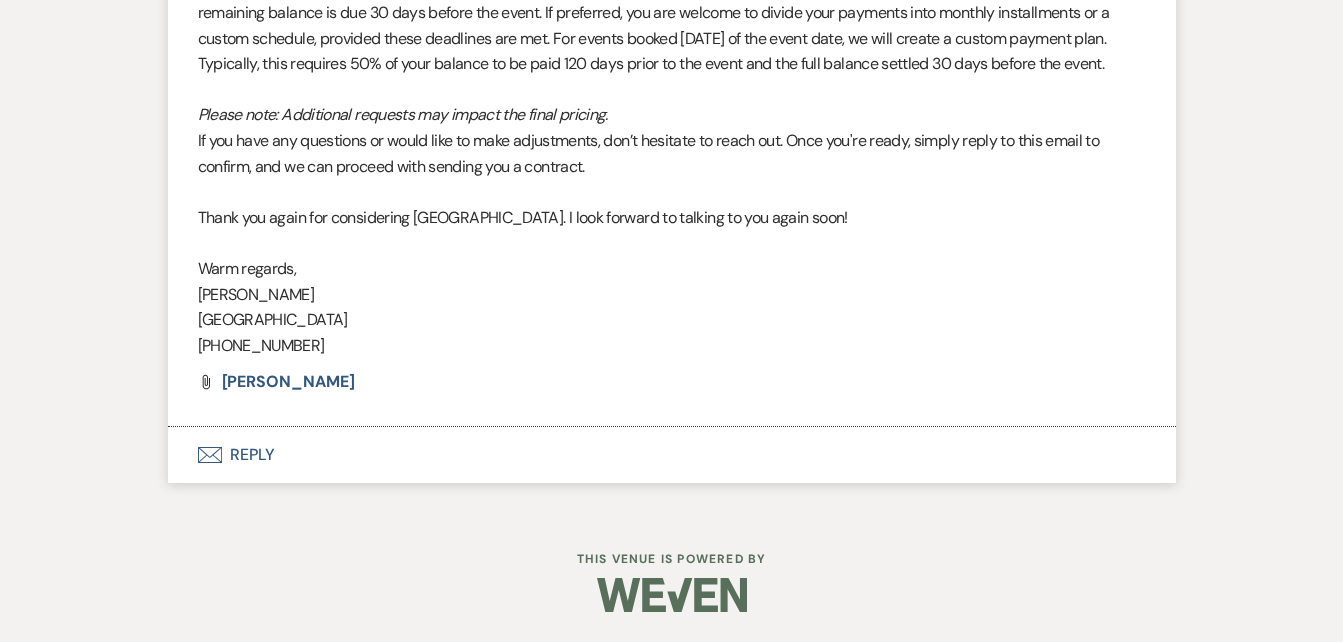 click on "Envelope Reply" at bounding box center [672, 455] 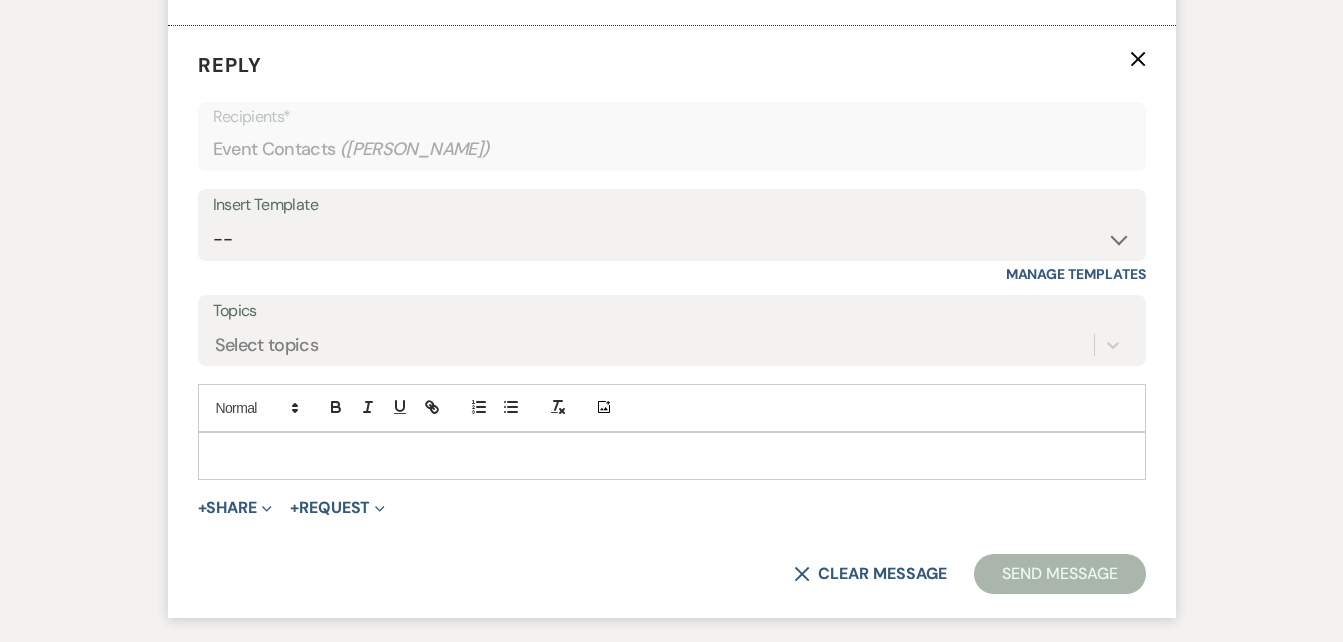 scroll, scrollTop: 2638, scrollLeft: 0, axis: vertical 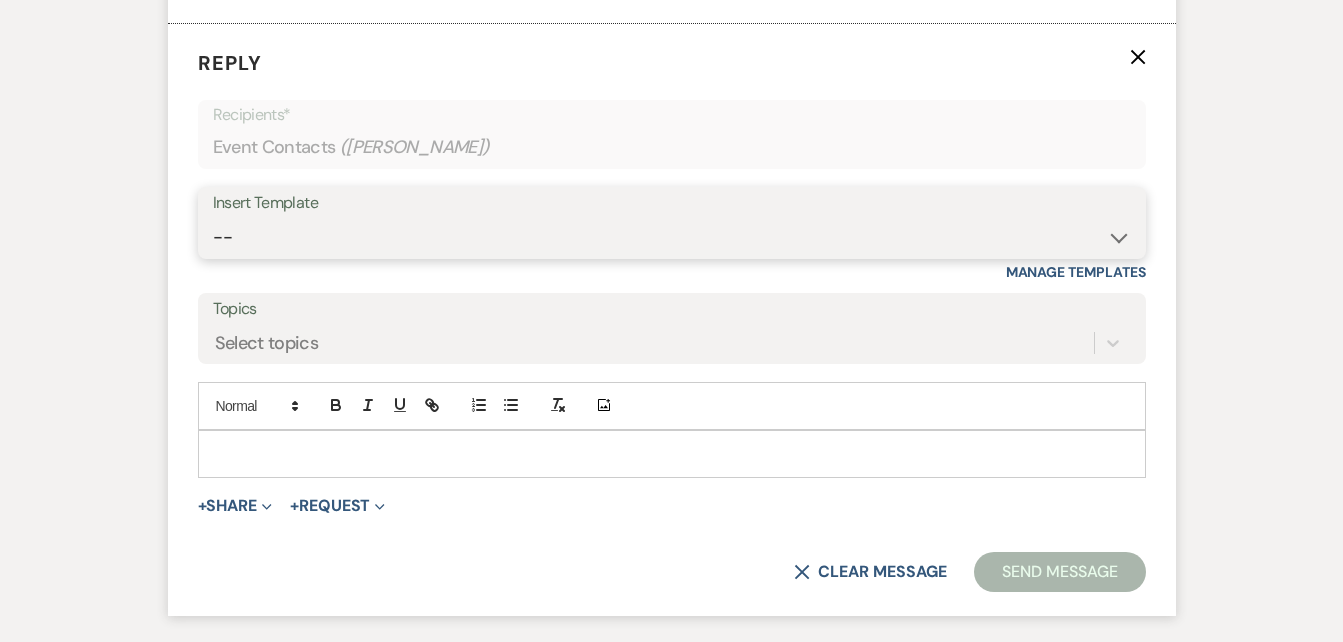 click on "-- Inquiry Follow Up Email #2  Contract Sending Template Payment Template Rental Fee Closing Inquiry - Email #3 Initial Inquiry Response Thank you for Touring Sorry We Missed You for Your Tour Personalized Quote NON-WEDDING - BALLROOM ADD-ON'S Quote Template Personalized Quote- WEDDING EDITION Questionnaire QUOTE FOLLOW UP #1 Blank- Imani Signature  Final Inquiry Email QUOTE FOLLOW UP #2 Weven Planning Portal Introduction (Booked Events) Security Deposit Payment Template  Special Pricing Late Payment  No Trailrides Date Unavailable  Event Coordinator Information May Specials  BOUTIQUE WEDDINGS  Photoshoot Package" at bounding box center [672, 237] 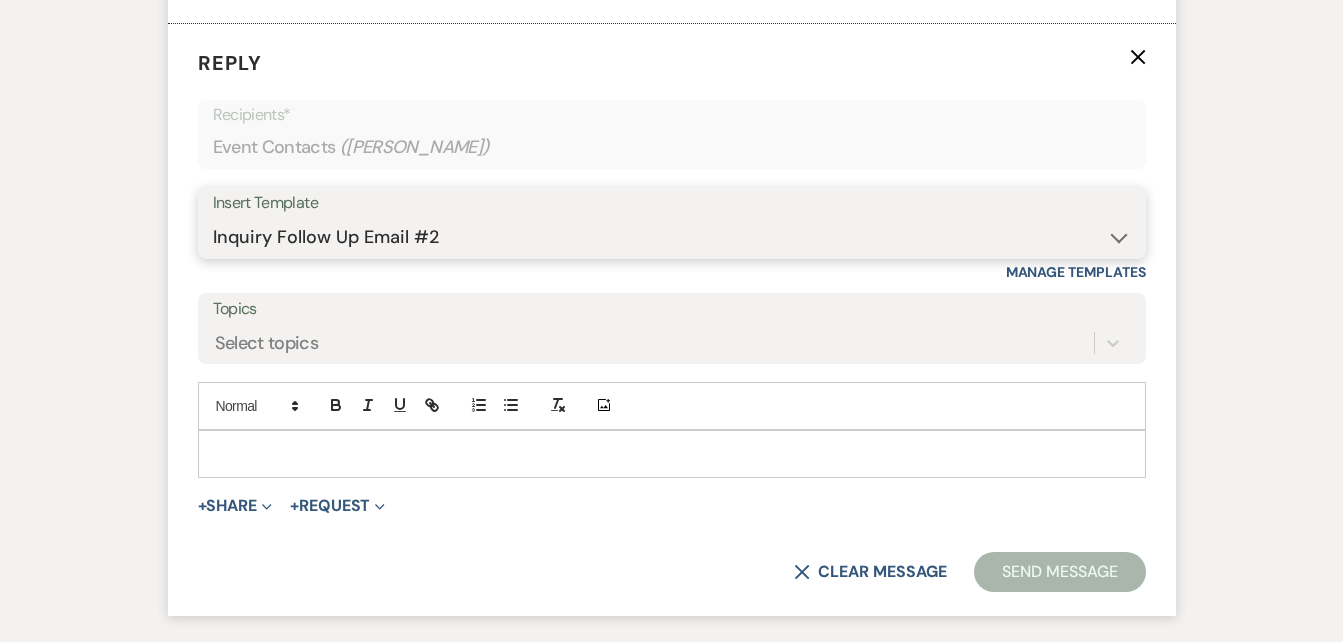 click on "-- Inquiry Follow Up Email #2  Contract Sending Template Payment Template Rental Fee Closing Inquiry - Email #3 Initial Inquiry Response Thank you for Touring Sorry We Missed You for Your Tour Personalized Quote NON-WEDDING - BALLROOM ADD-ON'S Quote Template Personalized Quote- WEDDING EDITION Questionnaire QUOTE FOLLOW UP #1 Blank- Imani Signature  Final Inquiry Email QUOTE FOLLOW UP #2 Weven Planning Portal Introduction (Booked Events) Security Deposit Payment Template  Special Pricing Late Payment  No Trailrides Date Unavailable  Event Coordinator Information May Specials  BOUTIQUE WEDDINGS  Photoshoot Package" at bounding box center (672, 237) 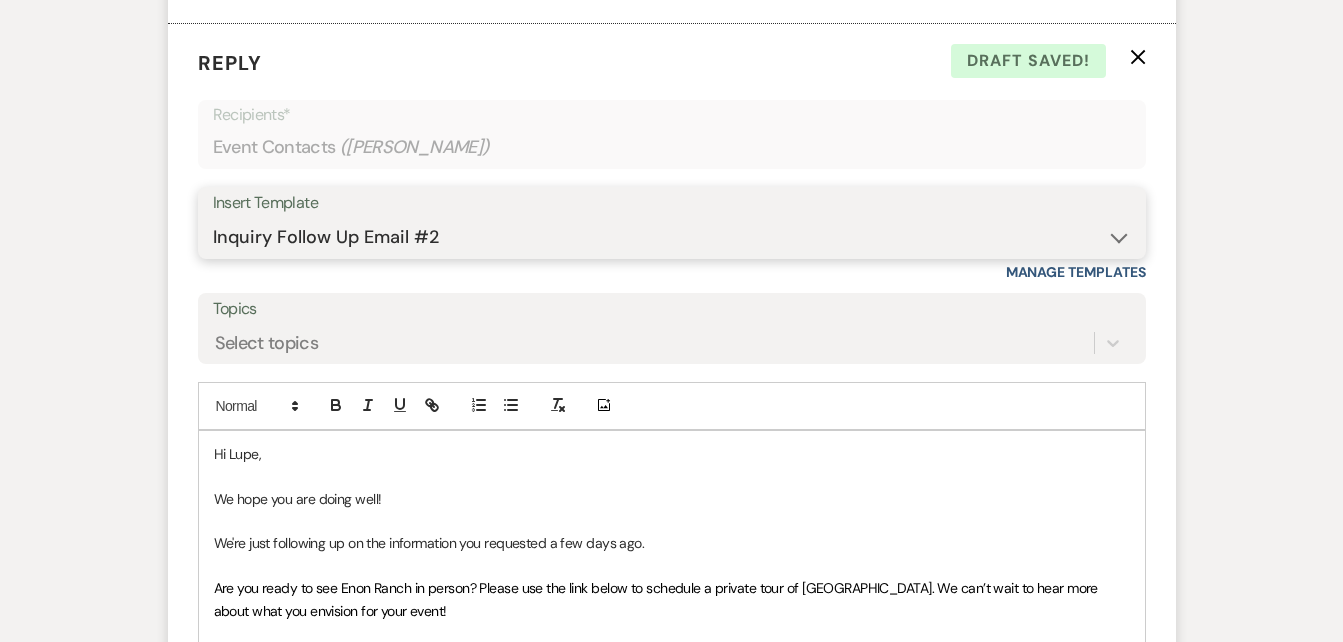 click on "-- Inquiry Follow Up Email #2  Contract Sending Template Payment Template Rental Fee Closing Inquiry - Email #3 Initial Inquiry Response Thank you for Touring Sorry We Missed You for Your Tour Personalized Quote NON-WEDDING - BALLROOM ADD-ON'S Quote Template Personalized Quote- WEDDING EDITION Questionnaire QUOTE FOLLOW UP #1 Blank- Imani Signature  Final Inquiry Email QUOTE FOLLOW UP #2 Weven Planning Portal Introduction (Booked Events) Security Deposit Payment Template  Special Pricing Late Payment  No Trailrides Date Unavailable  Event Coordinator Information May Specials  BOUTIQUE WEDDINGS  Photoshoot Package" at bounding box center [672, 237] 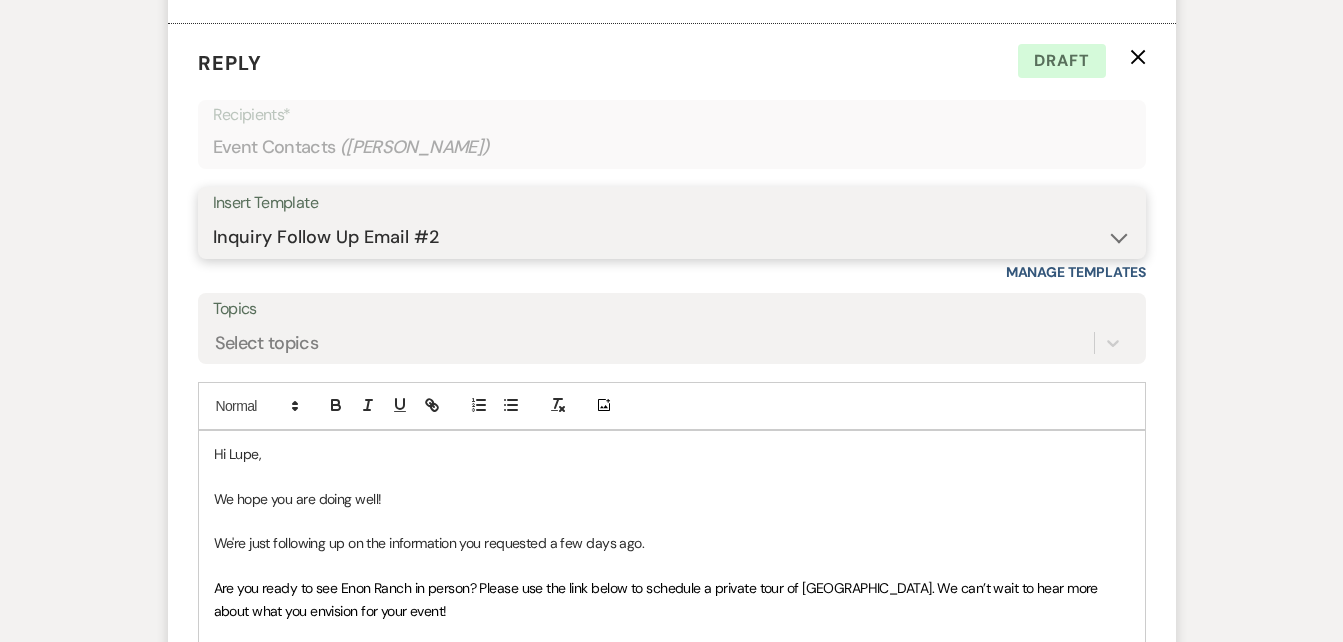 click on "-- Inquiry Follow Up Email #2  Contract Sending Template Payment Template Rental Fee Closing Inquiry - Email #3 Initial Inquiry Response Thank you for Touring Sorry We Missed You for Your Tour Personalized Quote NON-WEDDING - BALLROOM ADD-ON'S Quote Template Personalized Quote- WEDDING EDITION Questionnaire QUOTE FOLLOW UP #1 Blank- Imani Signature  Final Inquiry Email QUOTE FOLLOW UP #2 Weven Planning Portal Introduction (Booked Events) Security Deposit Payment Template  Special Pricing Late Payment  No Trailrides Date Unavailable  Event Coordinator Information May Specials  BOUTIQUE WEDDINGS  Photoshoot Package" at bounding box center (672, 237) 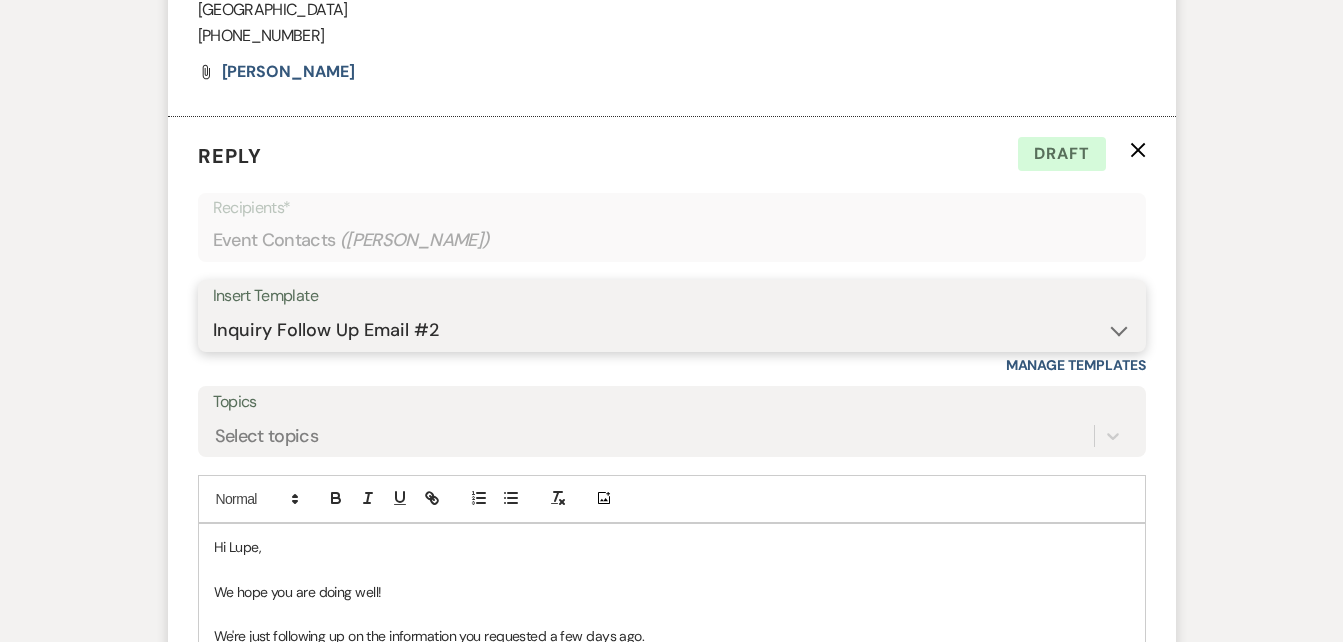 scroll, scrollTop: 2546, scrollLeft: 0, axis: vertical 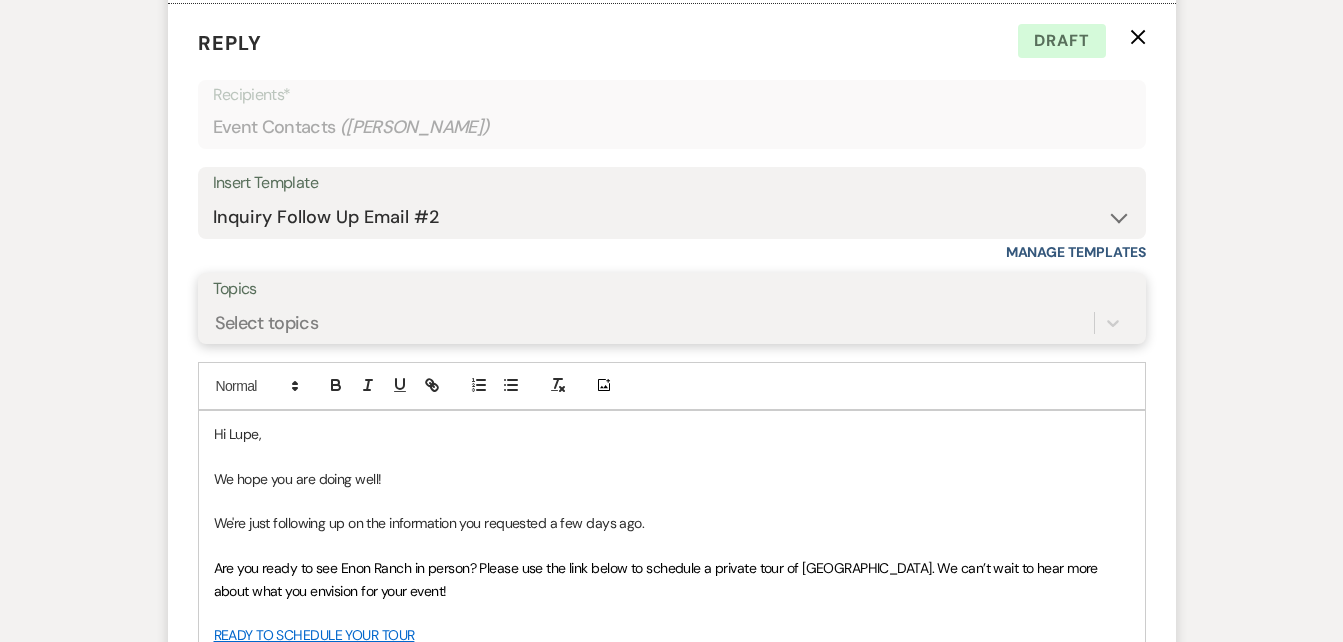 click on "Select topics" at bounding box center [672, 323] 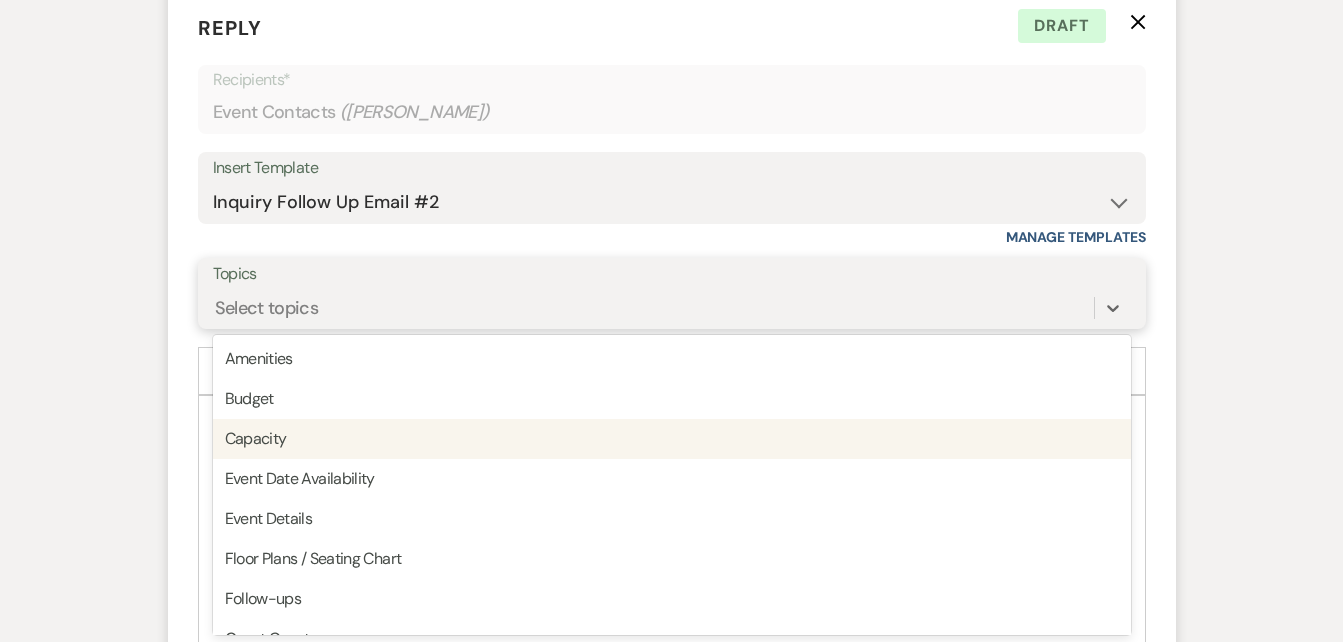 scroll, scrollTop: 2674, scrollLeft: 0, axis: vertical 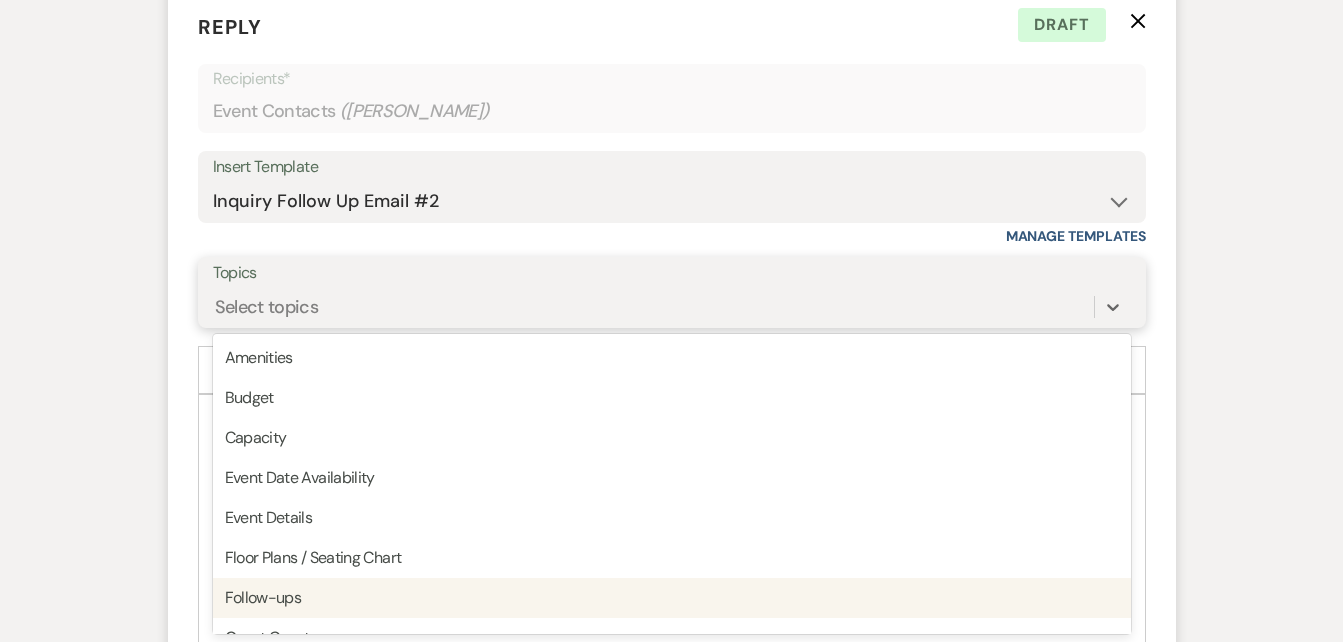 click on "Follow-ups" at bounding box center (672, 598) 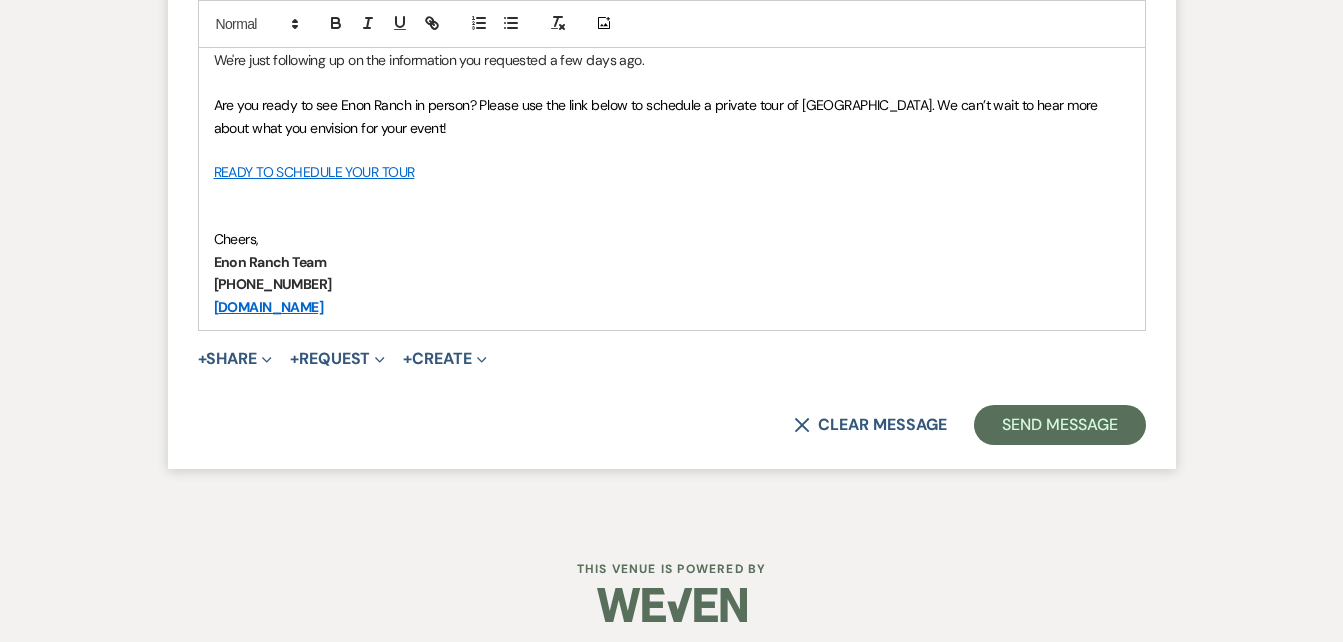 scroll, scrollTop: 3131, scrollLeft: 0, axis: vertical 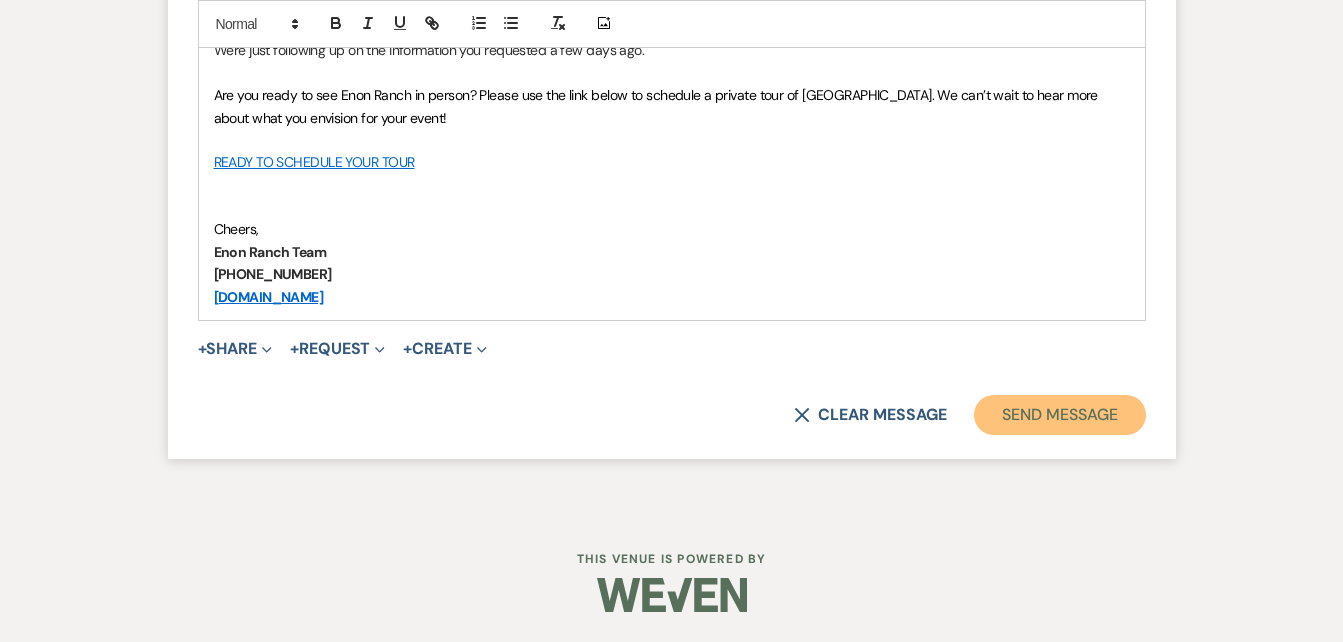 click on "Send Message" at bounding box center [1059, 415] 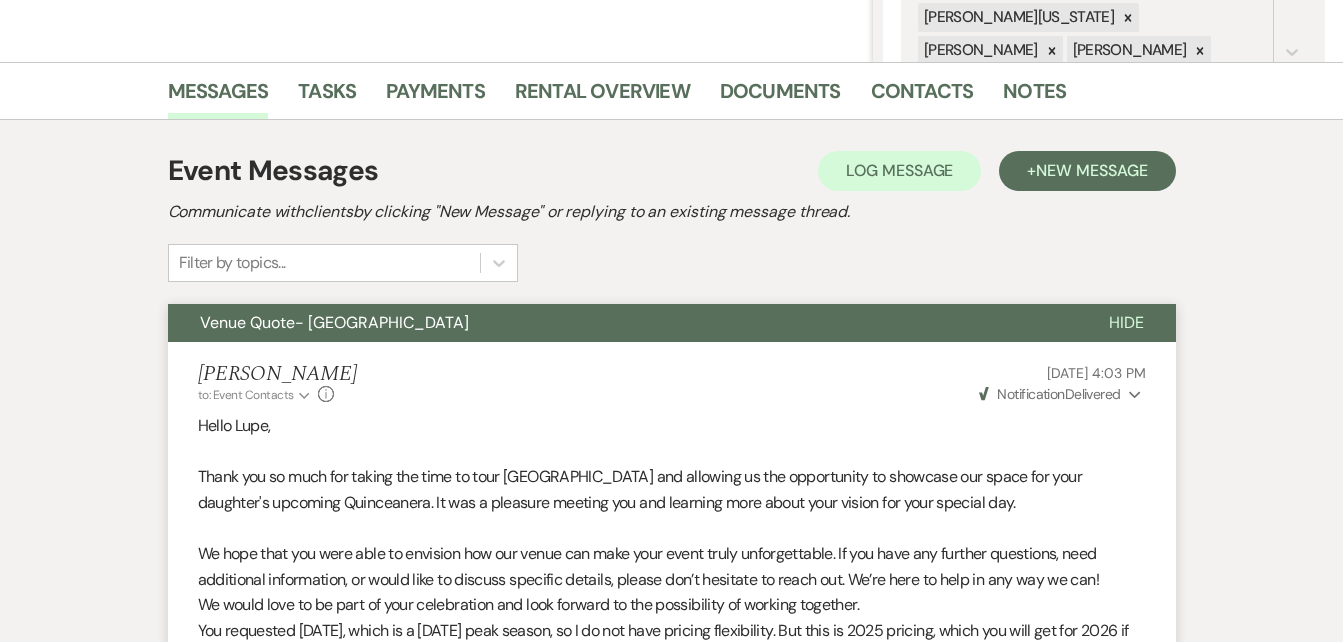 scroll, scrollTop: 0, scrollLeft: 0, axis: both 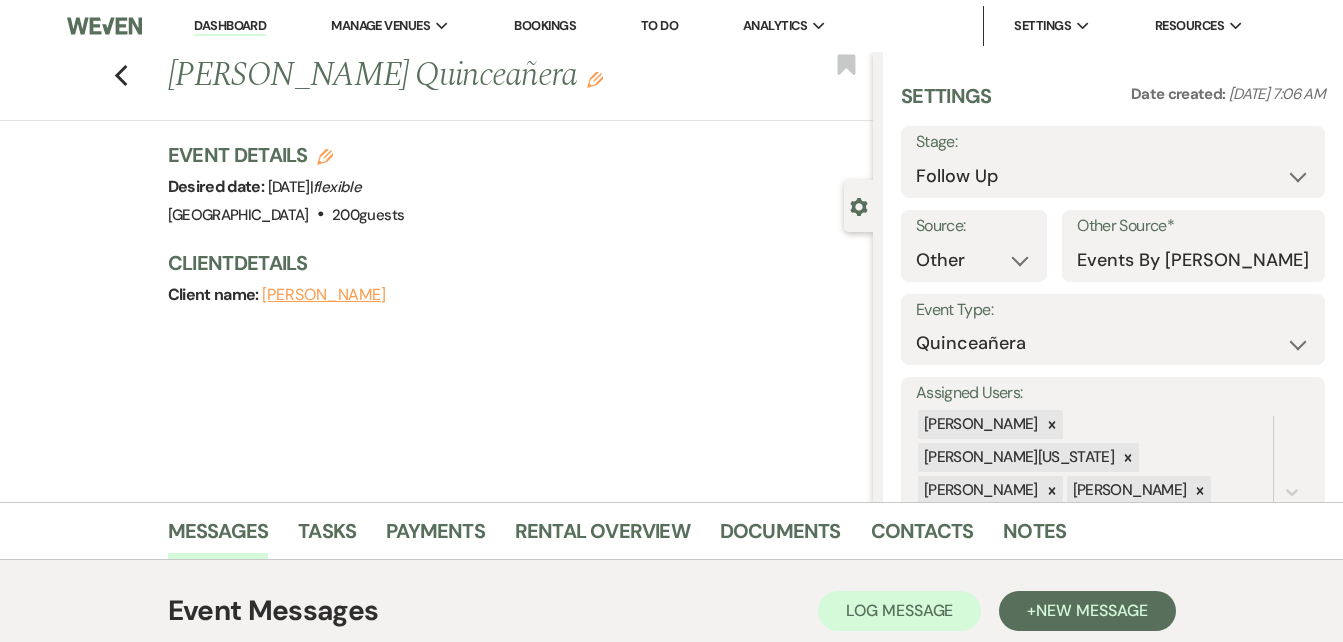 click on "Edit" at bounding box center [595, 79] 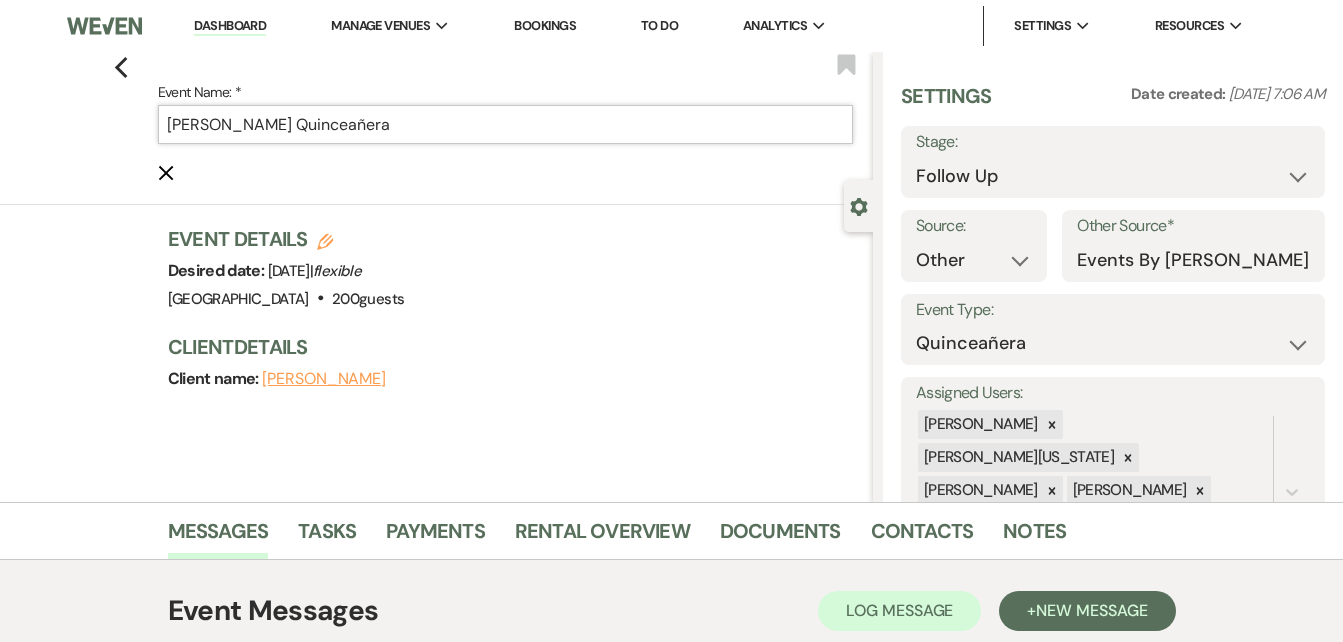 click on "Lupe Martines's Quinceañera" at bounding box center (505, 124) 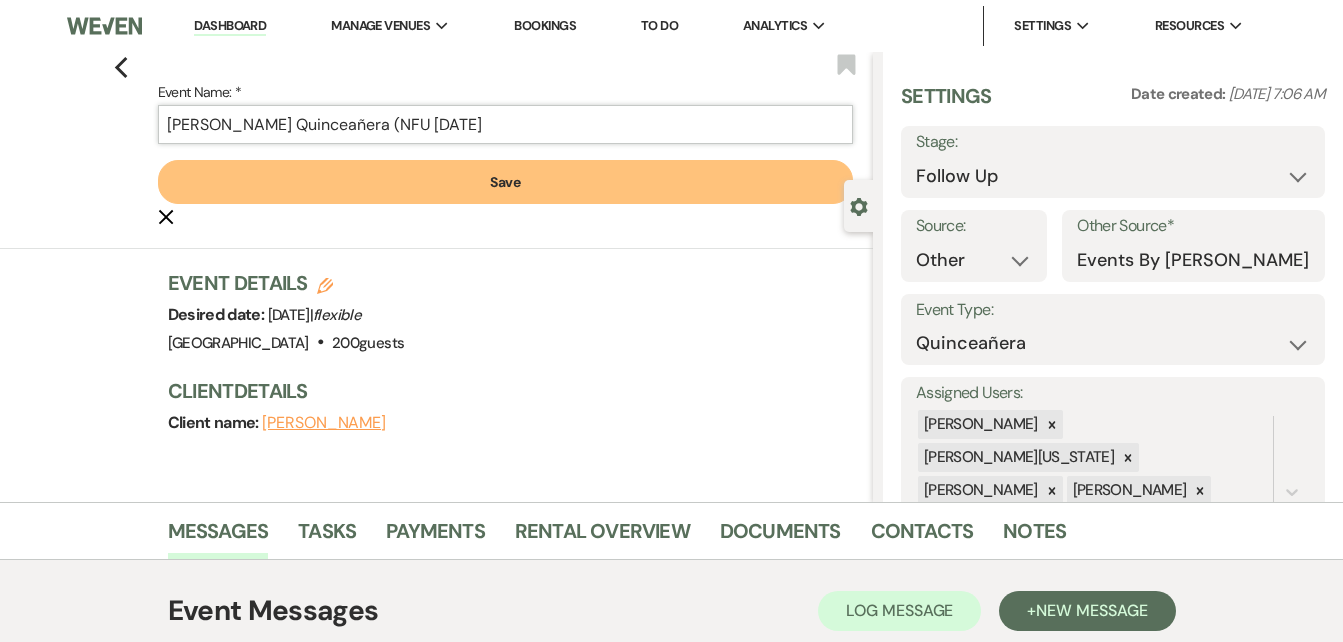 click on "Lupe Martines's Quinceañera (NFU 7/21/25" at bounding box center (505, 124) 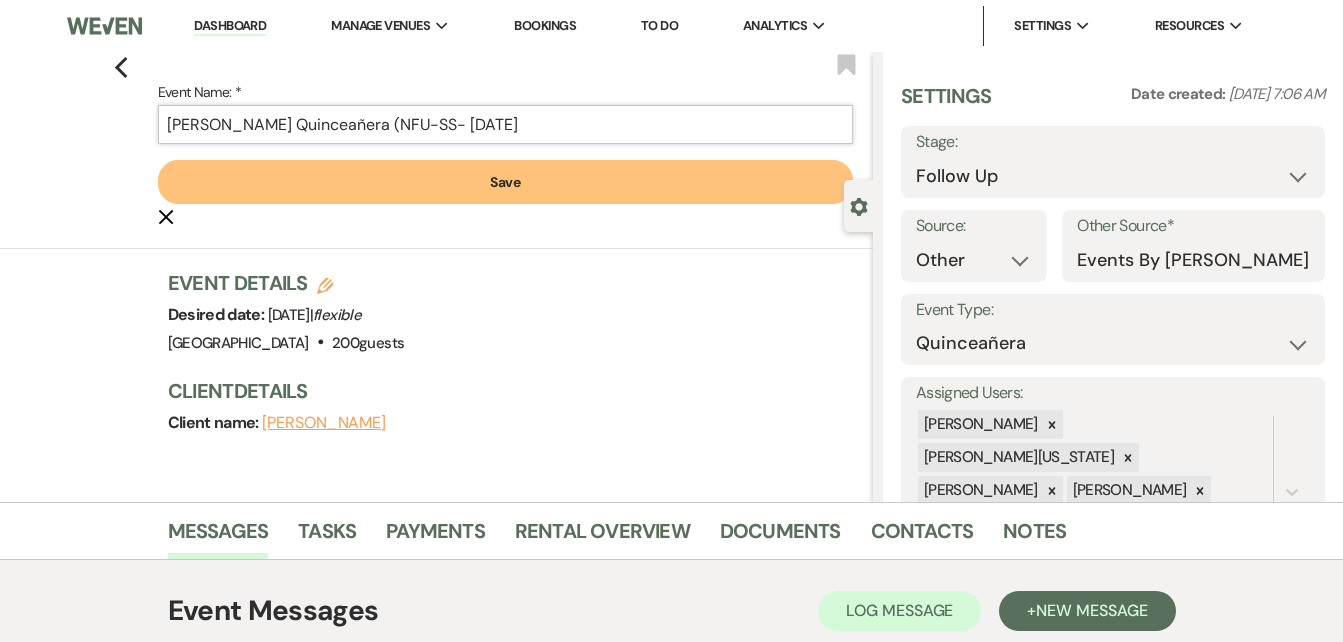 click on "Lupe Martines's Quinceañera (NFU-SS- 7/21/25" at bounding box center [505, 124] 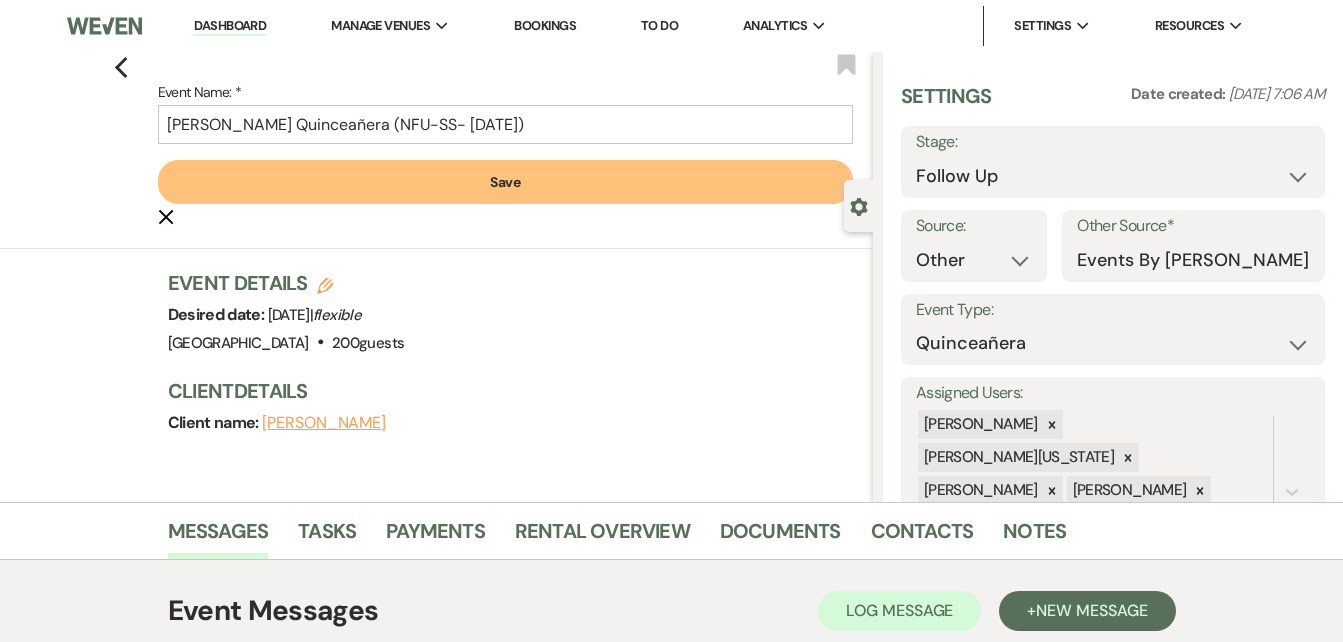 click on "Save" at bounding box center [505, 182] 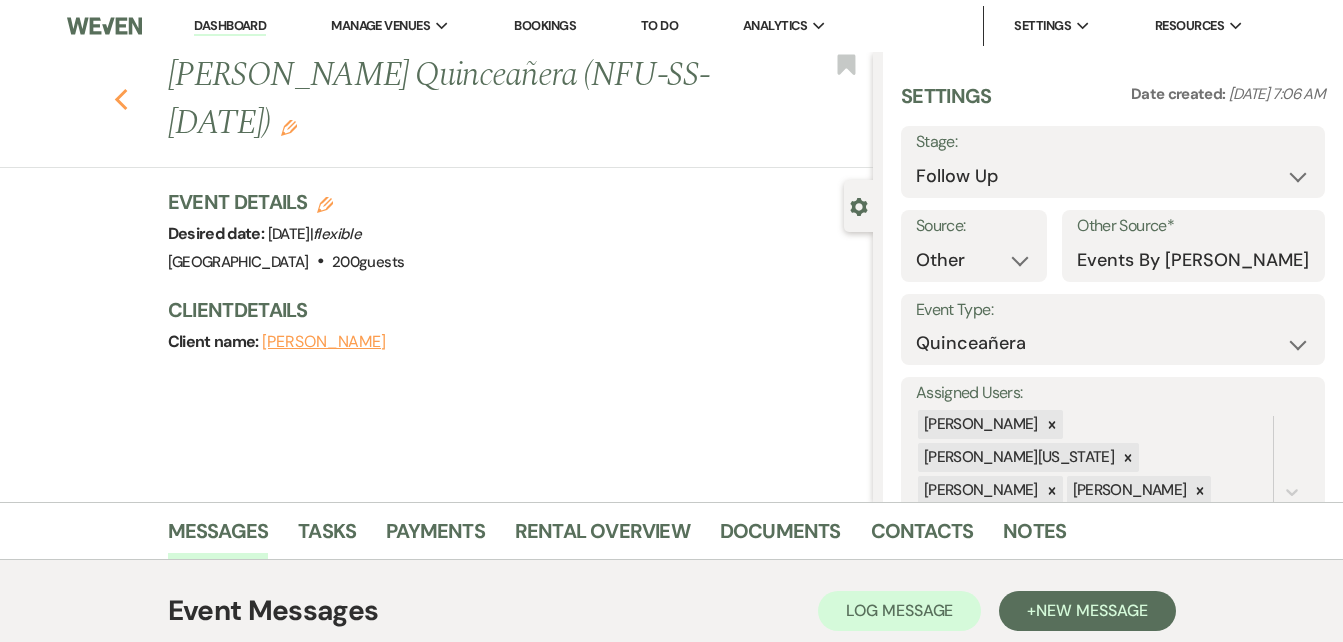 click on "Previous" 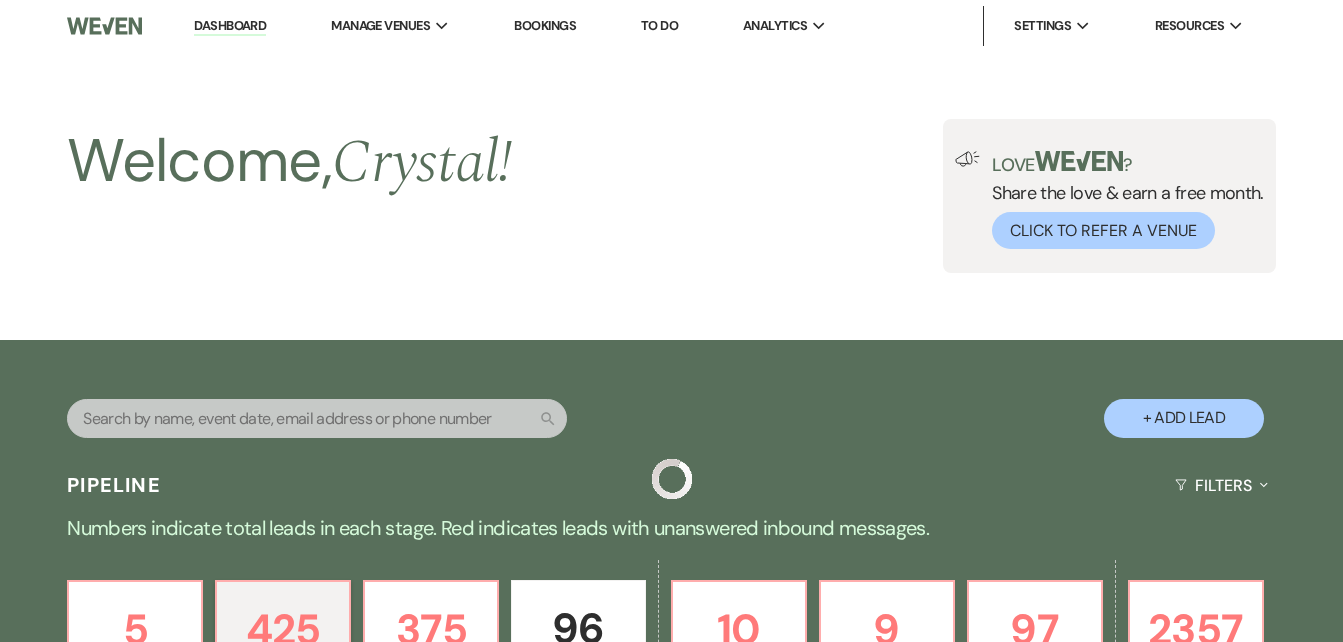 scroll, scrollTop: 23330, scrollLeft: 0, axis: vertical 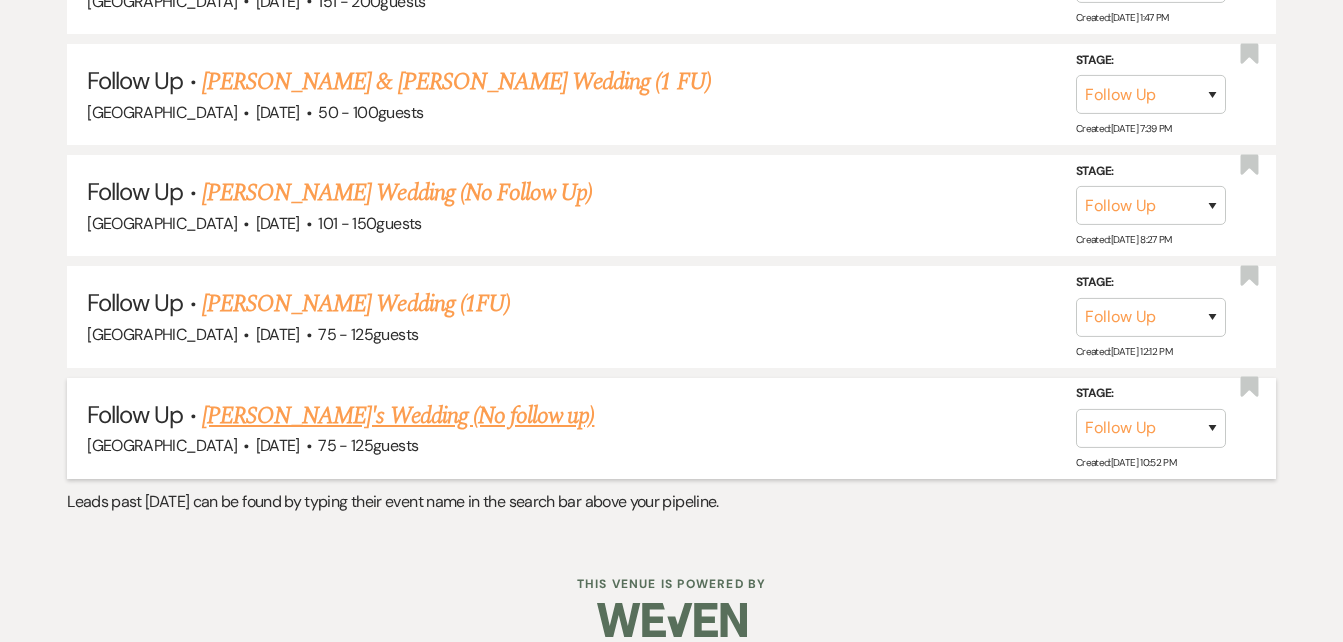 click on "Raquel's Wedding (No follow up)" at bounding box center (398, 416) 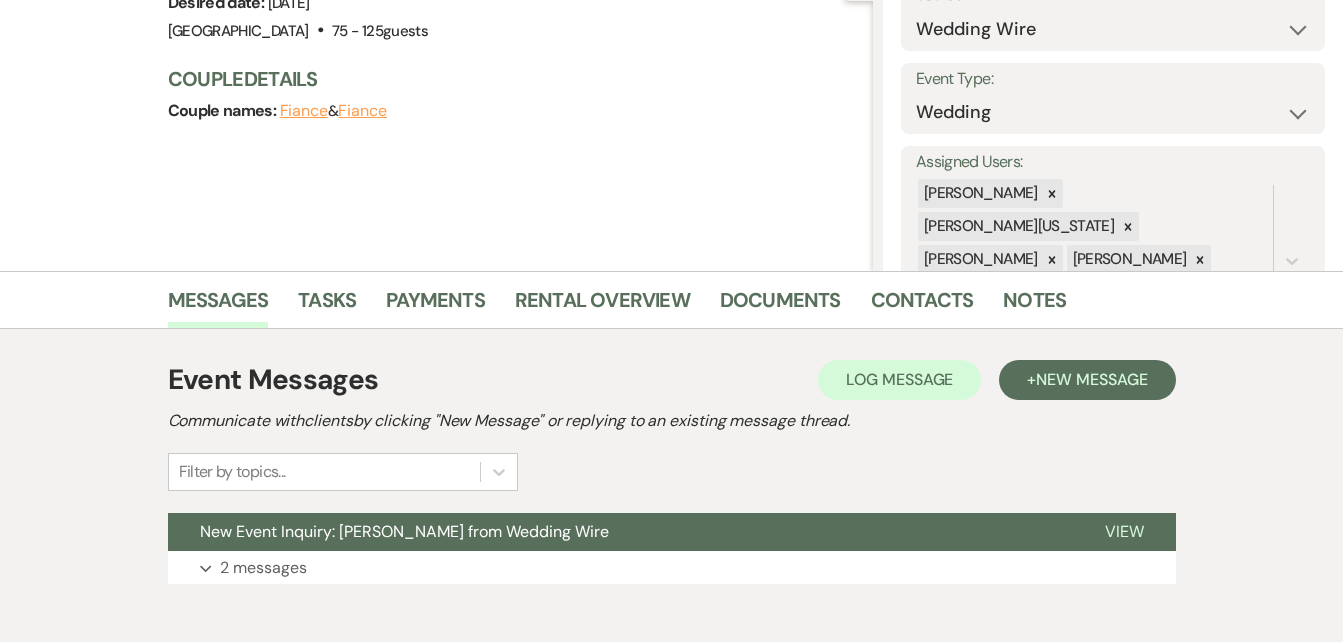 scroll, scrollTop: 332, scrollLeft: 0, axis: vertical 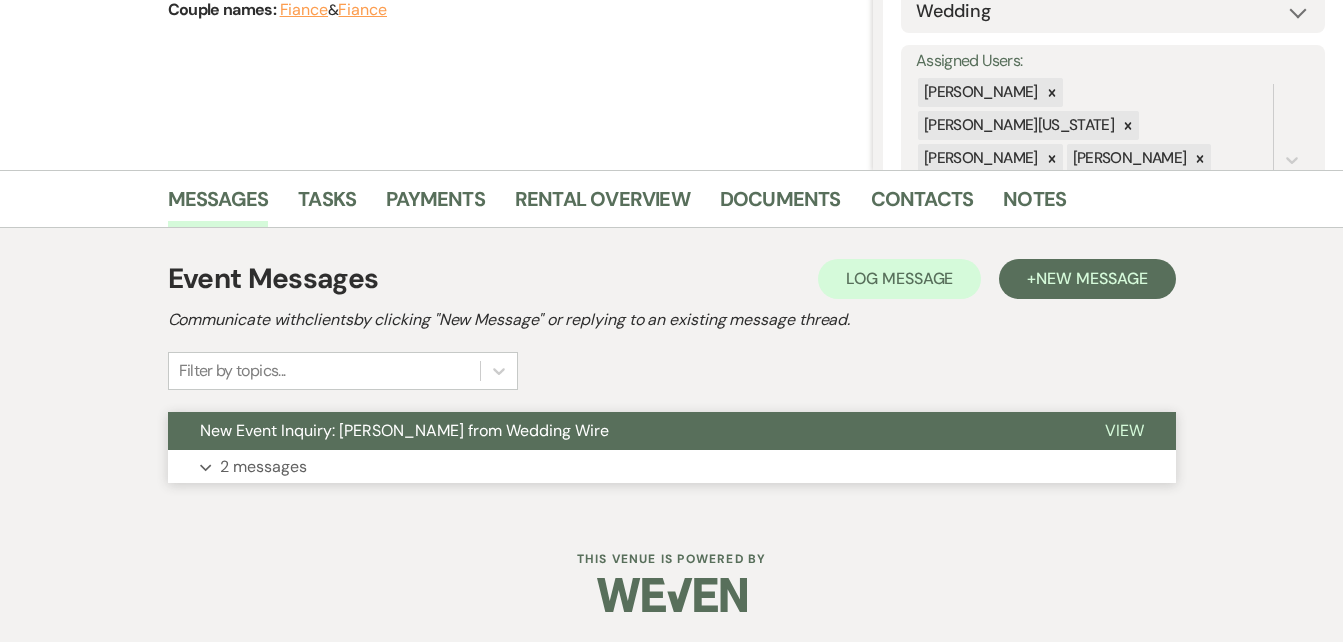 click on "Expand 2 messages" at bounding box center [672, 467] 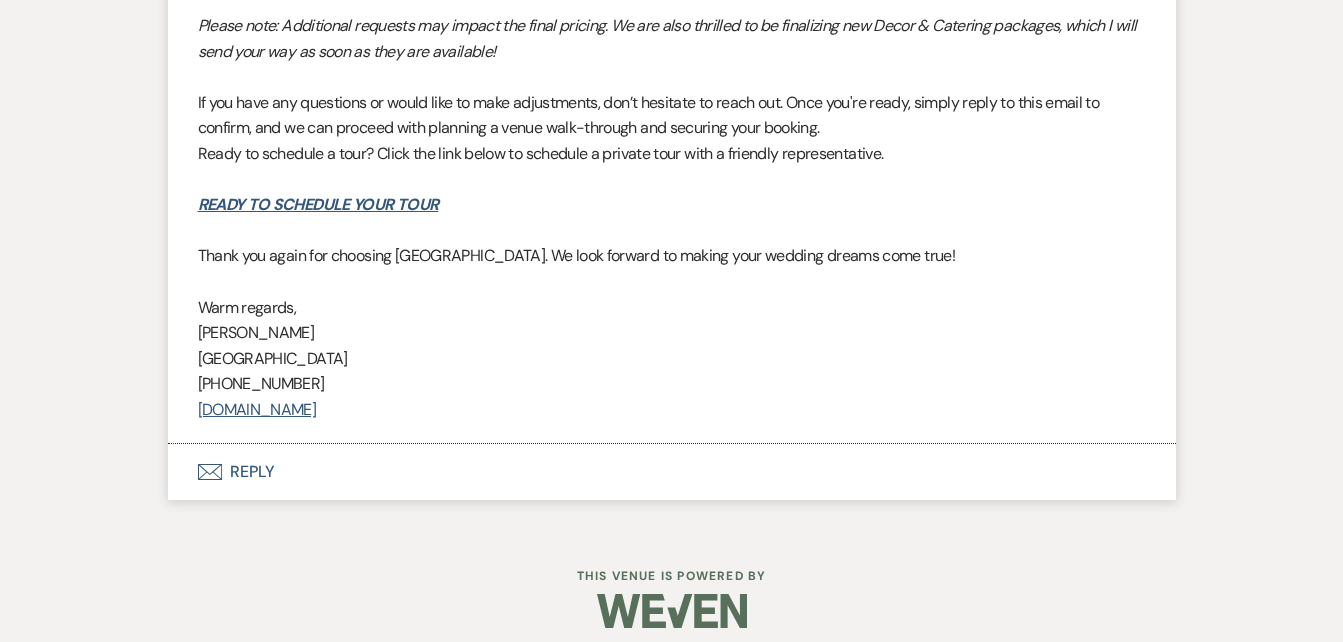 scroll, scrollTop: 3320, scrollLeft: 0, axis: vertical 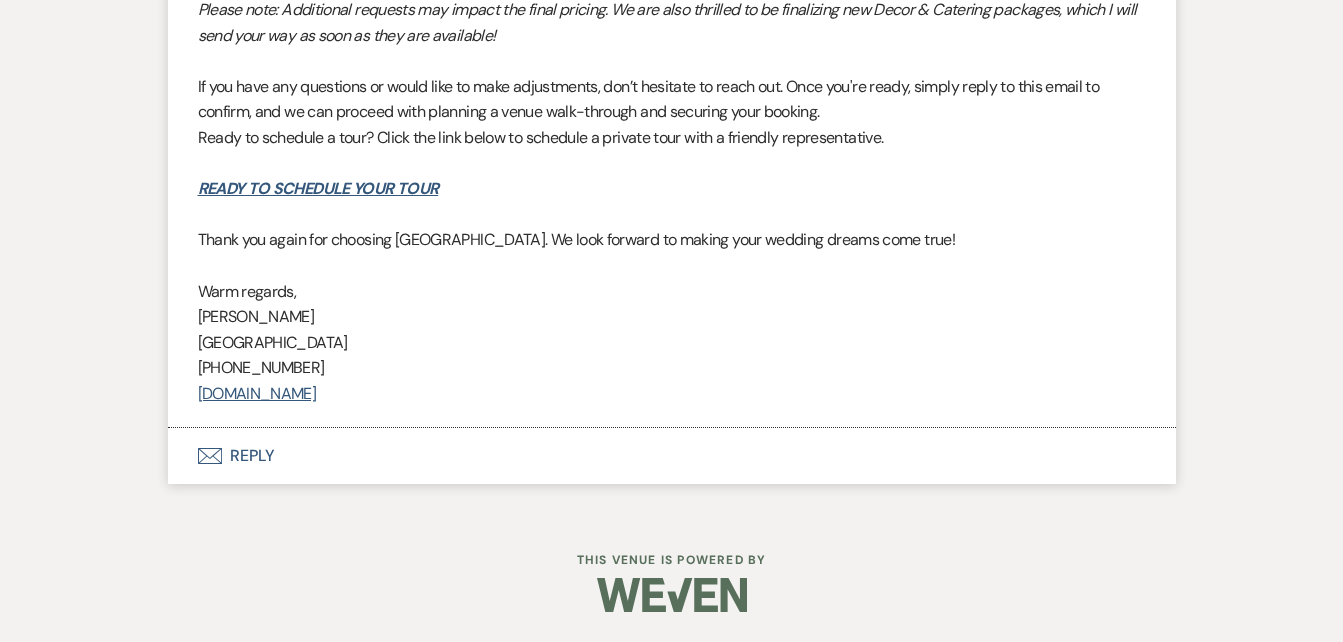 click on "Envelope Reply" at bounding box center (672, 456) 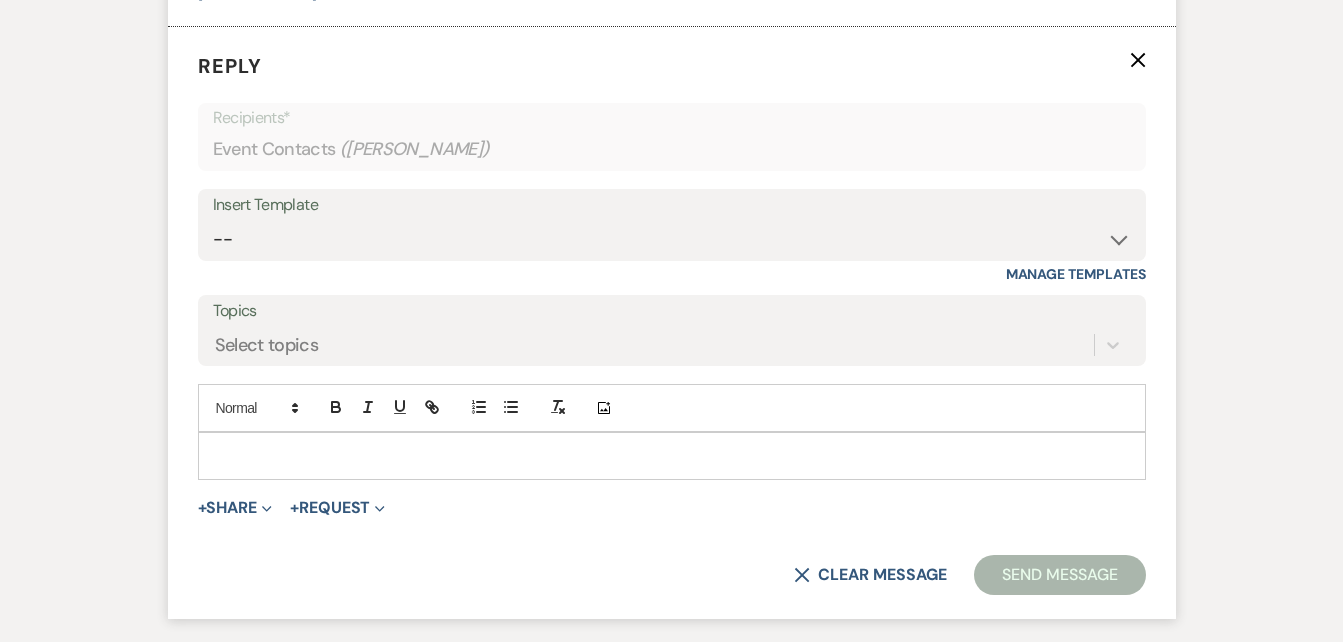 scroll, scrollTop: 3723, scrollLeft: 0, axis: vertical 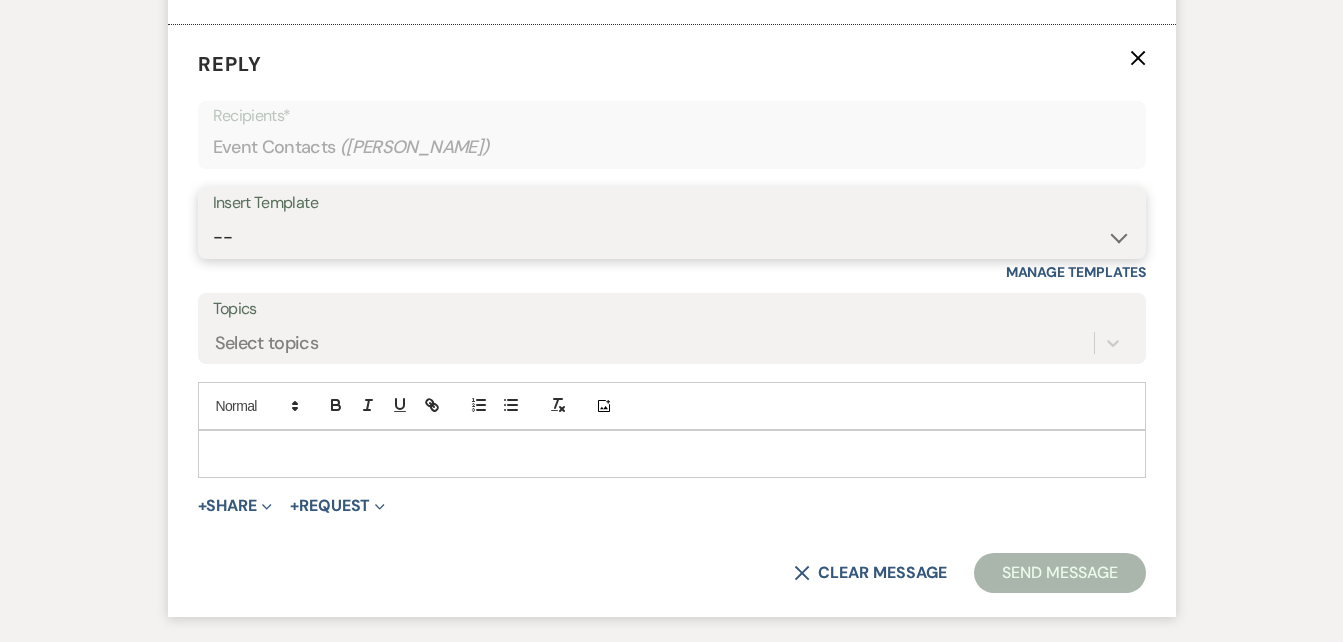 click on "-- Inquiry Follow Up Email #2  Contract Sending Template Payment Template Rental Fee Closing Inquiry - Email #3 Initial Inquiry Response Thank you for Touring Sorry We Missed You for Your Tour Personalized Quote NON-WEDDING - BALLROOM ADD-ON'S Quote Template Personalized Quote- WEDDING EDITION Questionnaire QUOTE FOLLOW UP #1 Blank- Imani Signature  Final Inquiry Email QUOTE FOLLOW UP #2 Weven Planning Portal Introduction (Booked Events) Security Deposit Payment Template  Special Pricing Late Payment  No Trailrides Date Unavailable  Event Coordinator Information May Specials  BOUTIQUE WEDDINGS  Photoshoot Package" at bounding box center (672, 237) 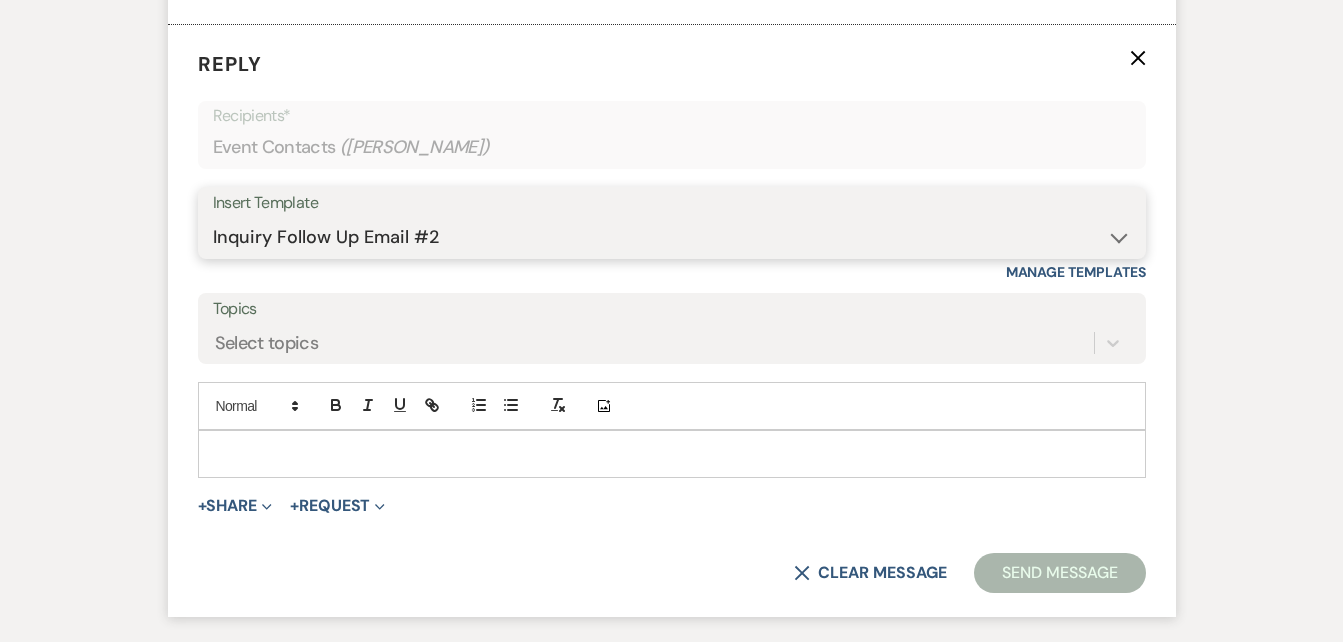 click on "-- Inquiry Follow Up Email #2  Contract Sending Template Payment Template Rental Fee Closing Inquiry - Email #3 Initial Inquiry Response Thank you for Touring Sorry We Missed You for Your Tour Personalized Quote NON-WEDDING - BALLROOM ADD-ON'S Quote Template Personalized Quote- WEDDING EDITION Questionnaire QUOTE FOLLOW UP #1 Blank- Imani Signature  Final Inquiry Email QUOTE FOLLOW UP #2 Weven Planning Portal Introduction (Booked Events) Security Deposit Payment Template  Special Pricing Late Payment  No Trailrides Date Unavailable  Event Coordinator Information May Specials  BOUTIQUE WEDDINGS  Photoshoot Package" at bounding box center (672, 237) 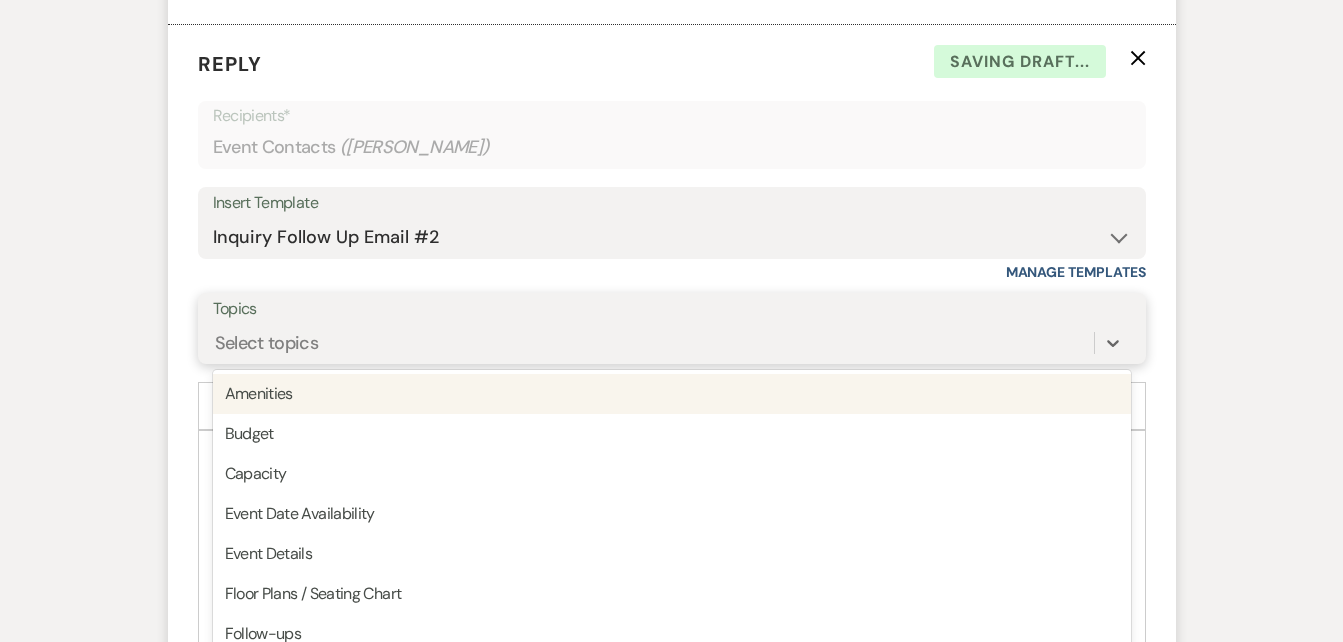 scroll, scrollTop: 3759, scrollLeft: 0, axis: vertical 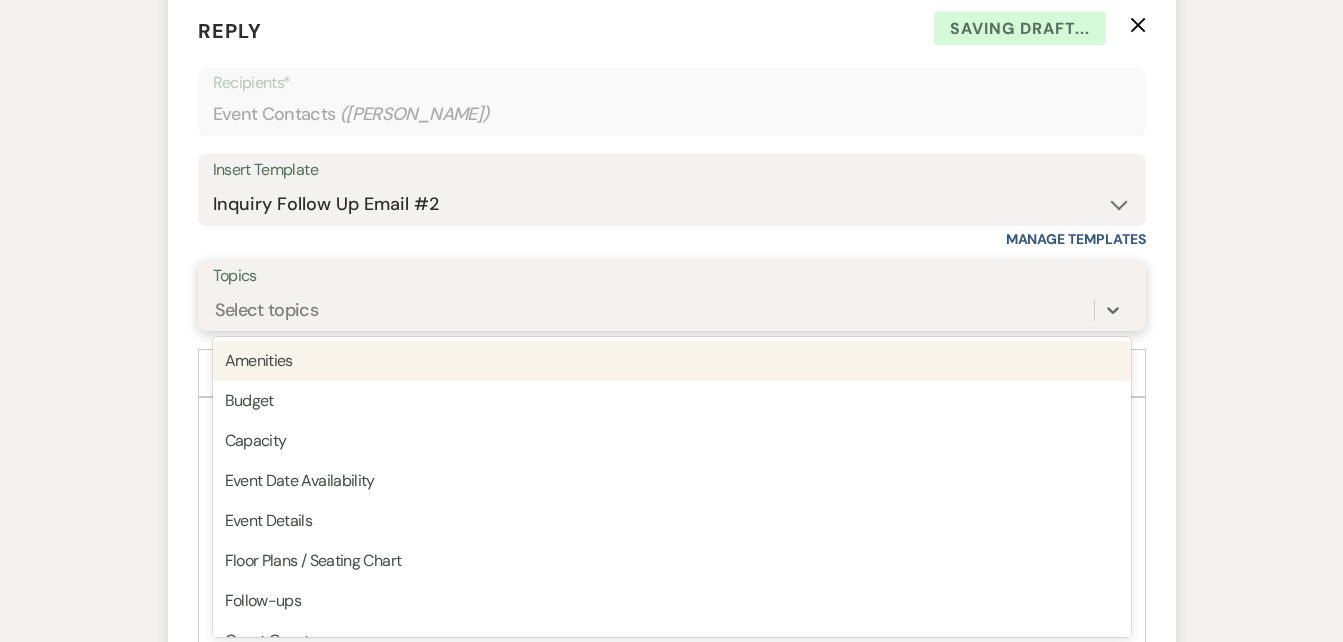 click on "option Amenities focused, 1 of 20. 20 results available. Use Up and Down to choose options, press Enter to select the currently focused option, press Escape to exit the menu, press Tab to select the option and exit the menu. Select topics Amenities Budget Capacity Event Date Availability Event Details Floor Plans / Seating Chart Follow-ups Guest Count Home rental Insurance Local accommodations Mandatory rentals Menu Payment Policies Price Rental Agreement Touring Vendors Other" at bounding box center (672, 310) 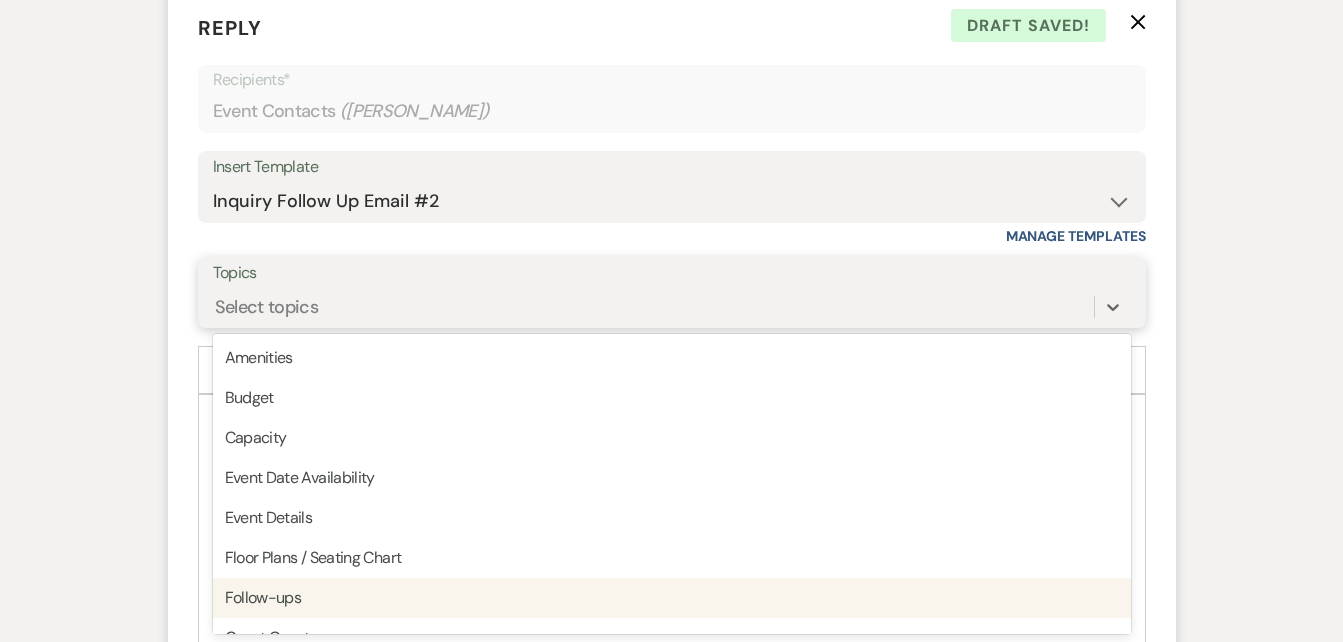 click on "Follow-ups" at bounding box center (672, 598) 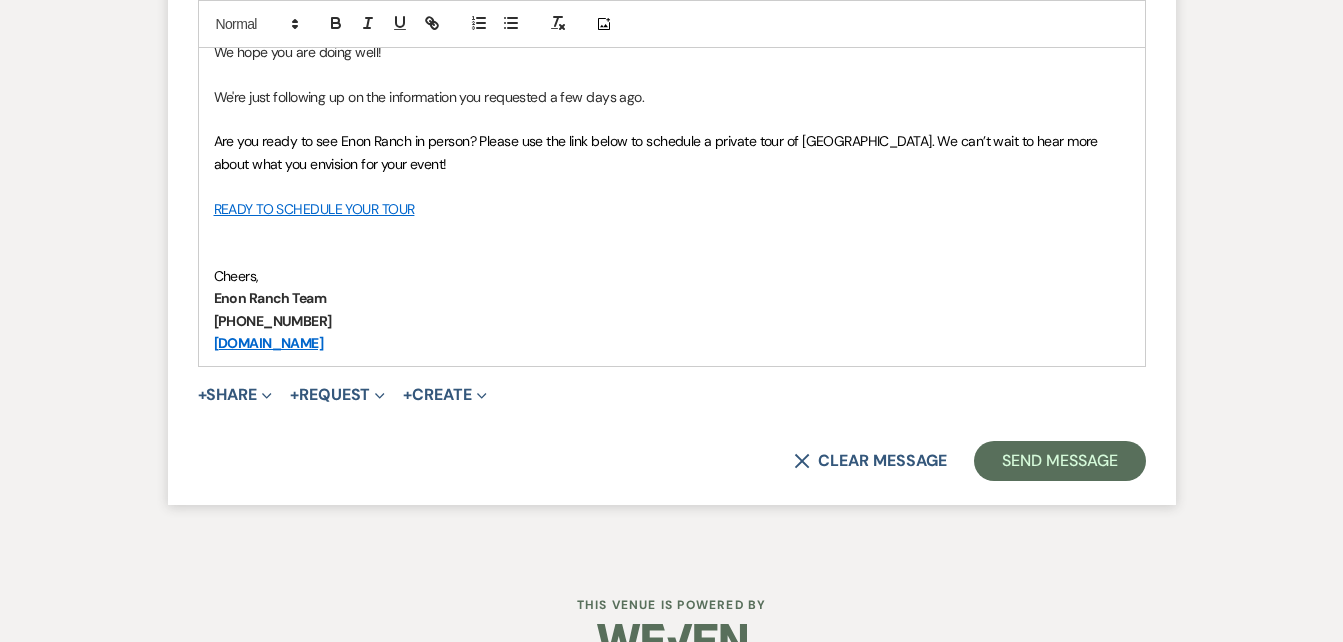 scroll, scrollTop: 4171, scrollLeft: 0, axis: vertical 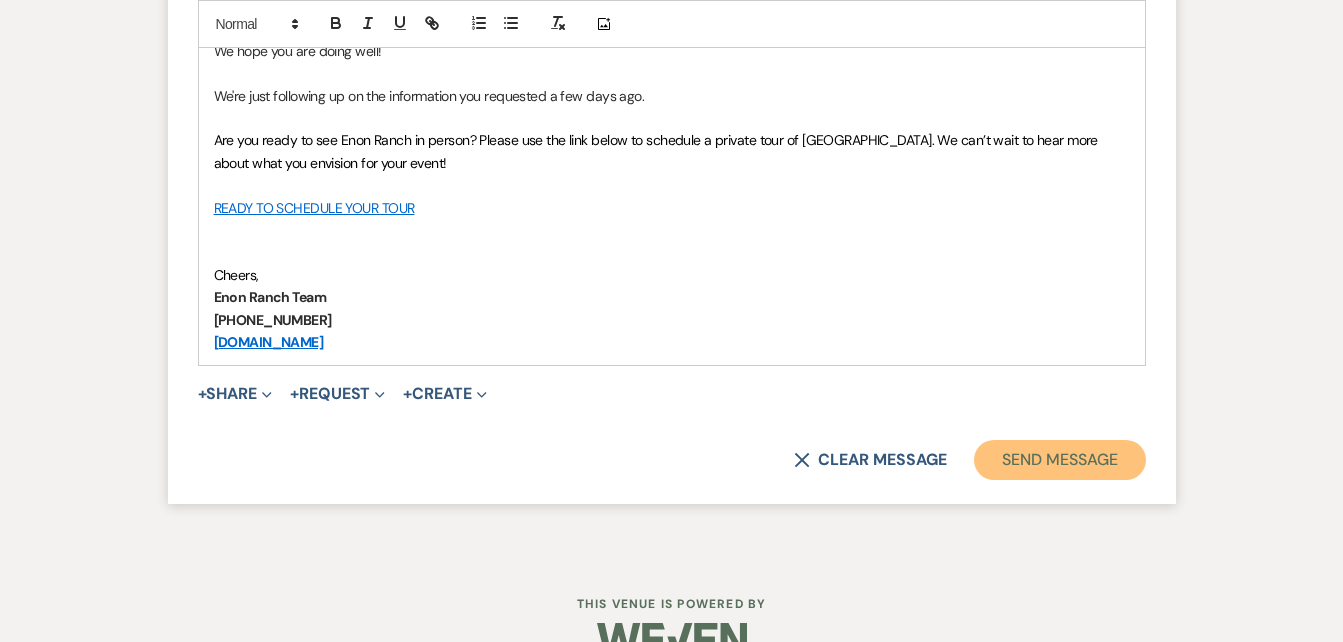 click on "Send Message" at bounding box center [1059, 460] 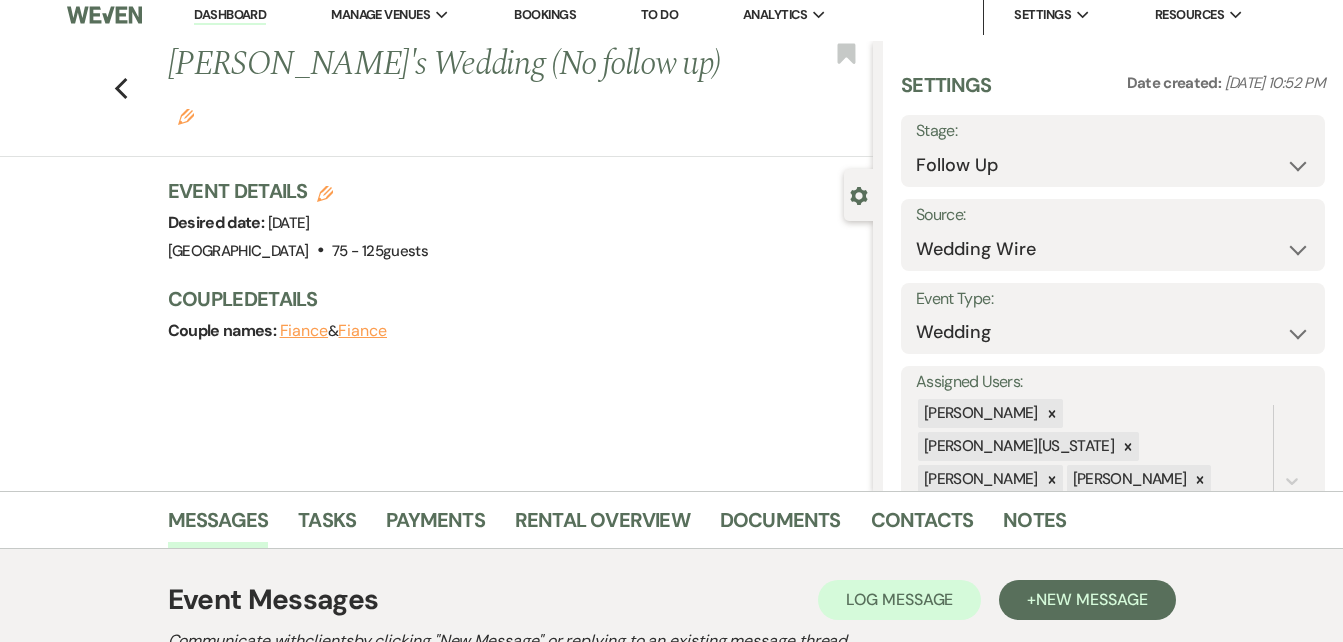 scroll, scrollTop: 0, scrollLeft: 0, axis: both 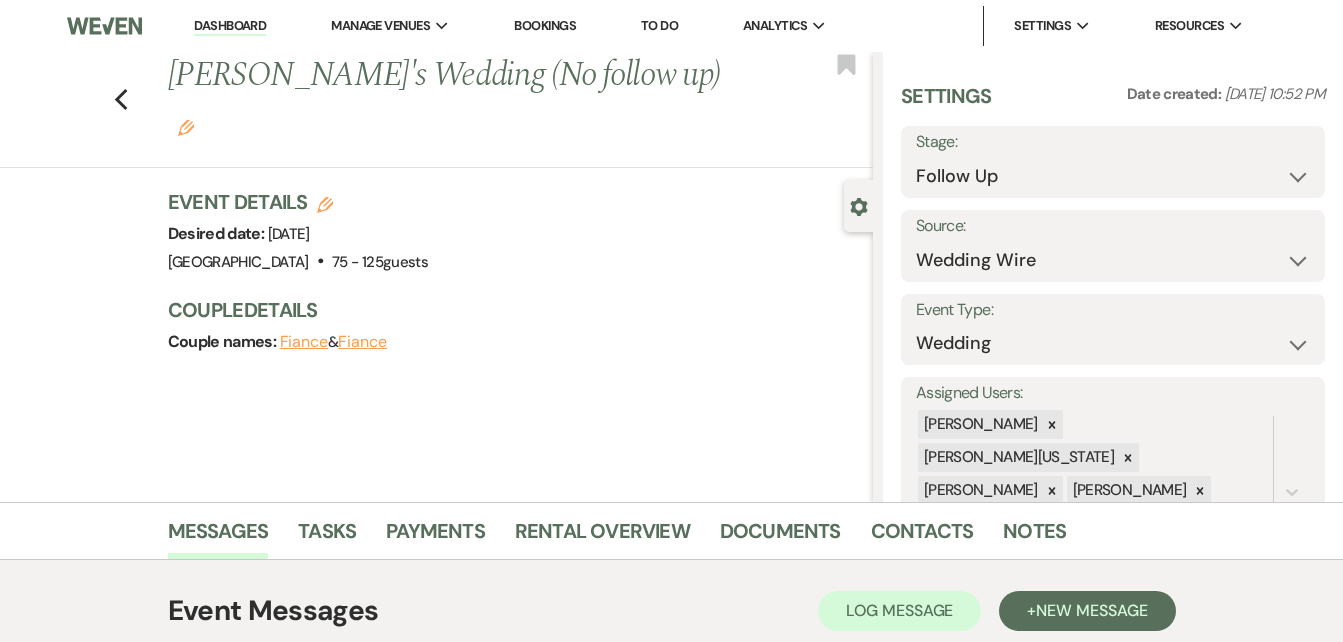 click on "Raquel's Wedding (No follow up) Edit" at bounding box center [446, 99] 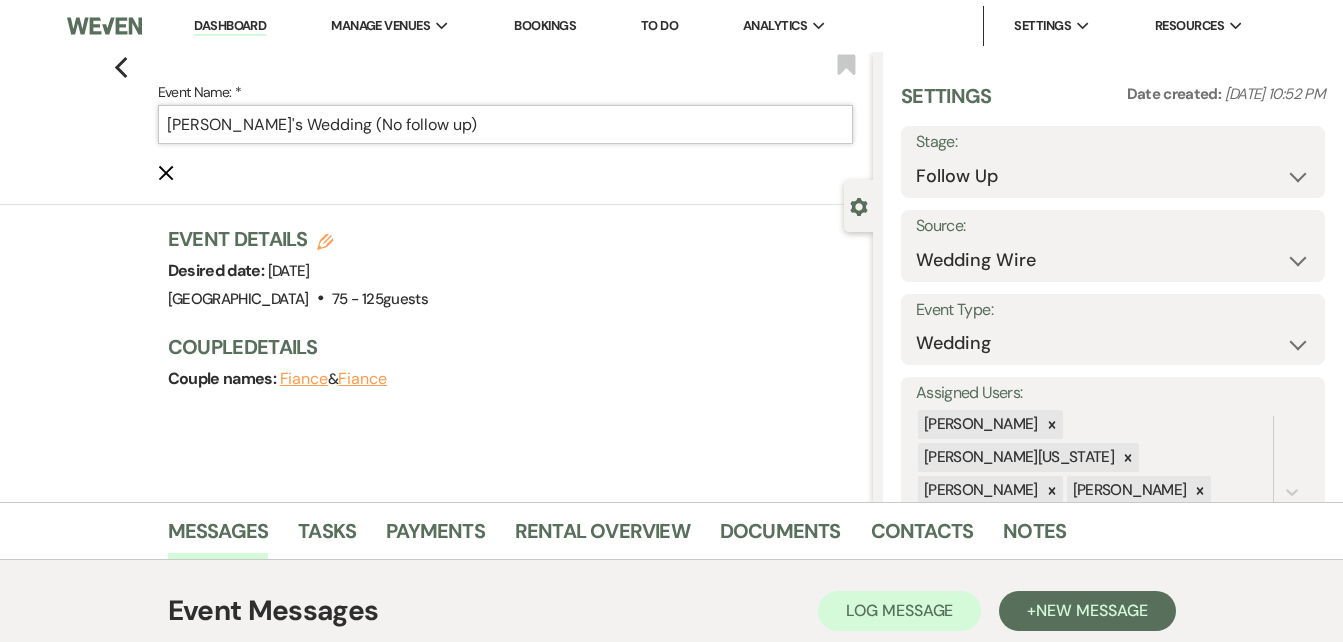 click on "Raquel's Wedding (No follow up)" at bounding box center [505, 124] 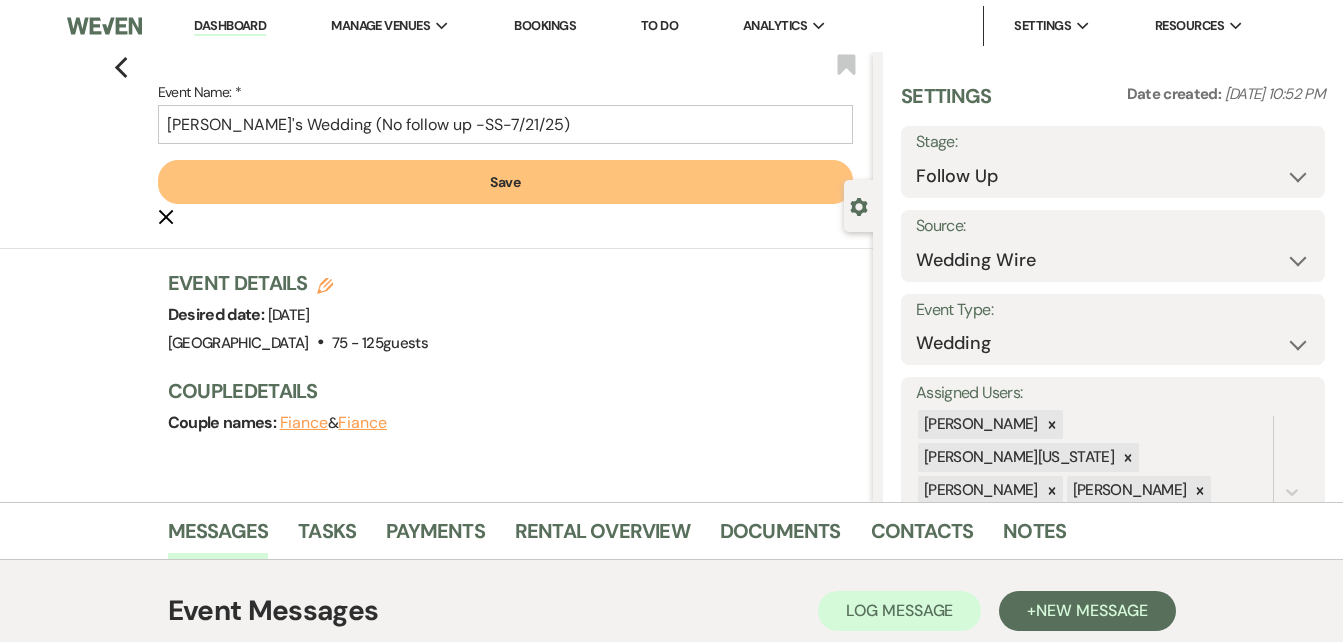 click on "Save" at bounding box center [505, 182] 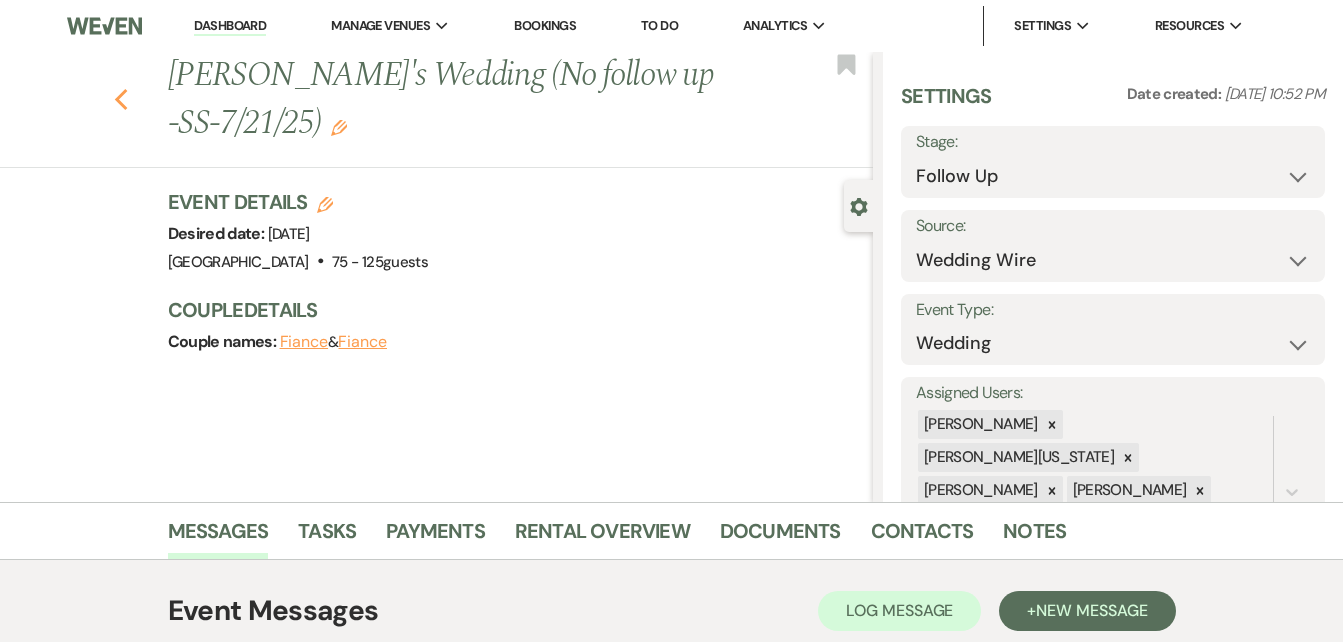 click on "Previous" 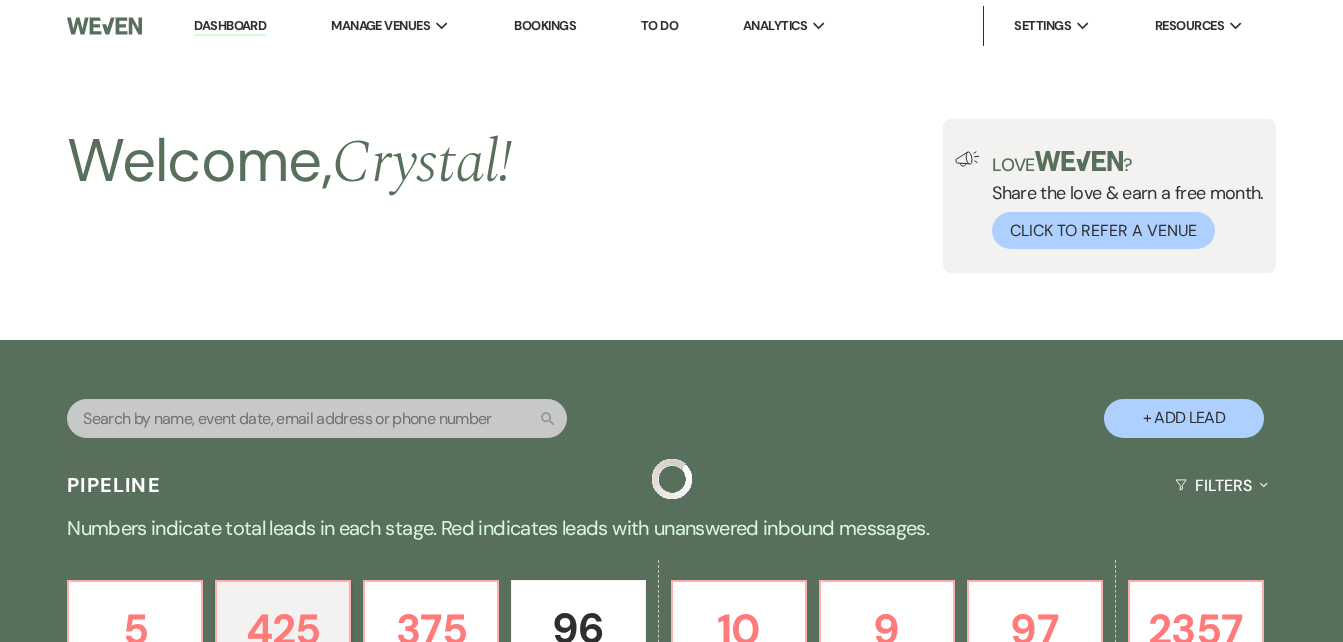 scroll, scrollTop: 23330, scrollLeft: 0, axis: vertical 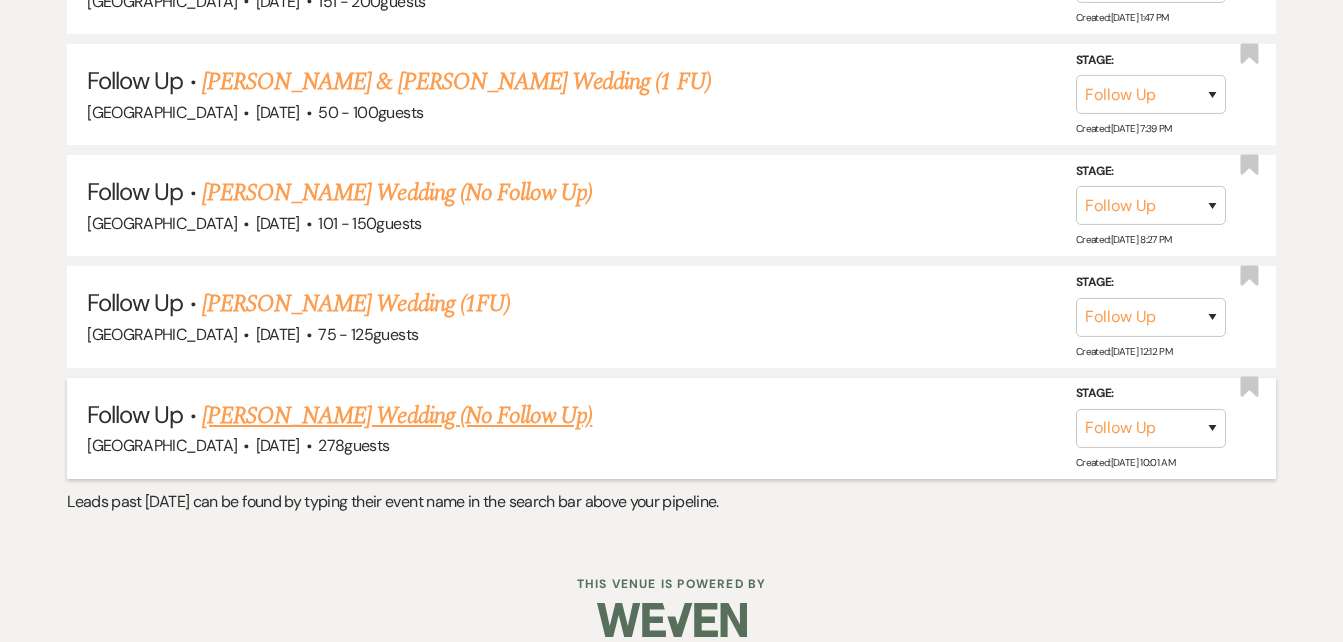 click on "Lorraine Manning's Wedding (No Follow Up)" at bounding box center [397, 416] 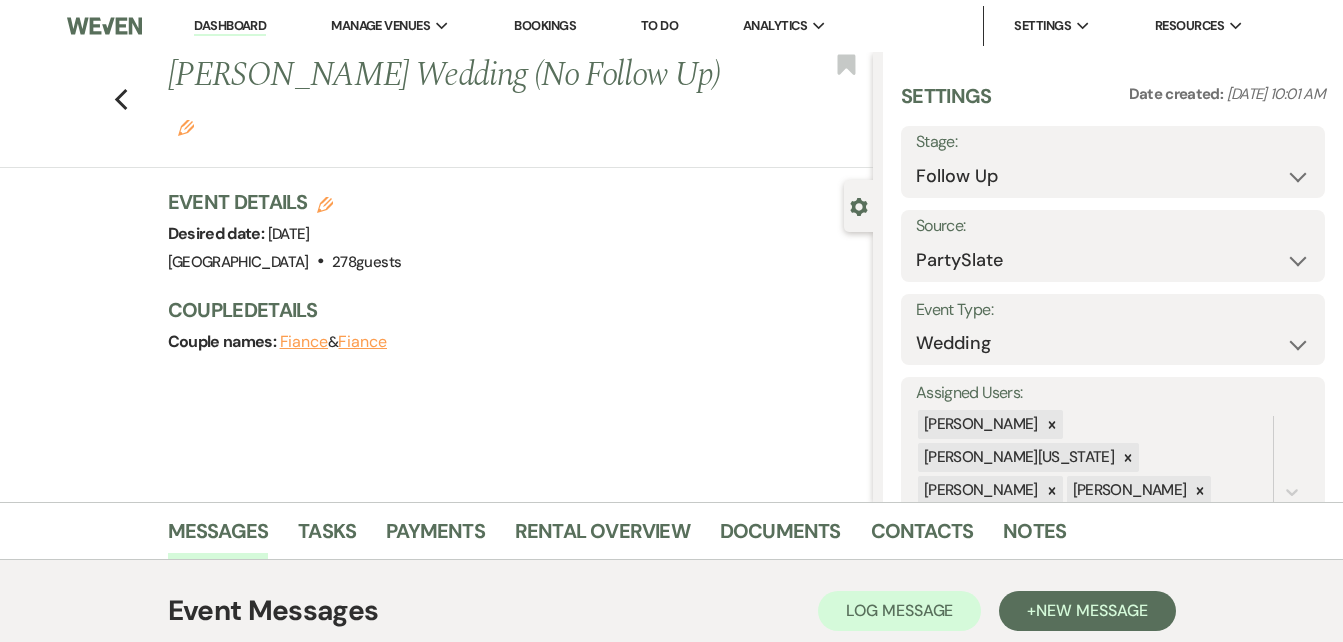 scroll, scrollTop: 332, scrollLeft: 0, axis: vertical 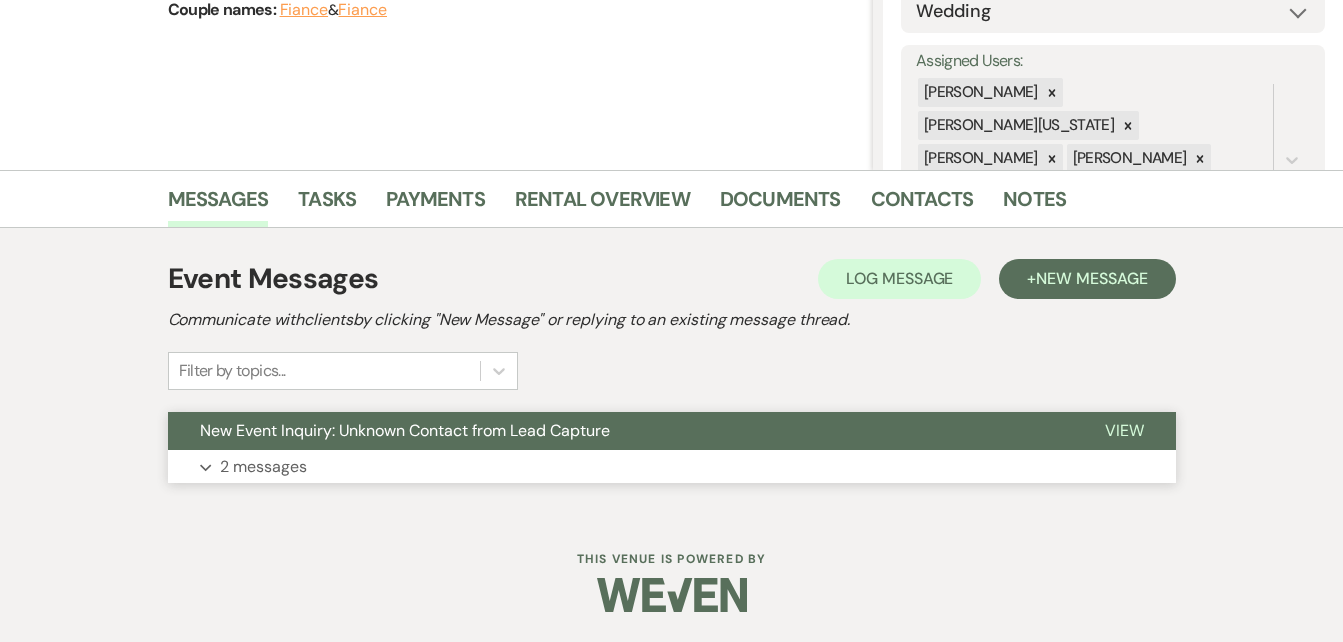 click on "Expand 2 messages" at bounding box center [672, 467] 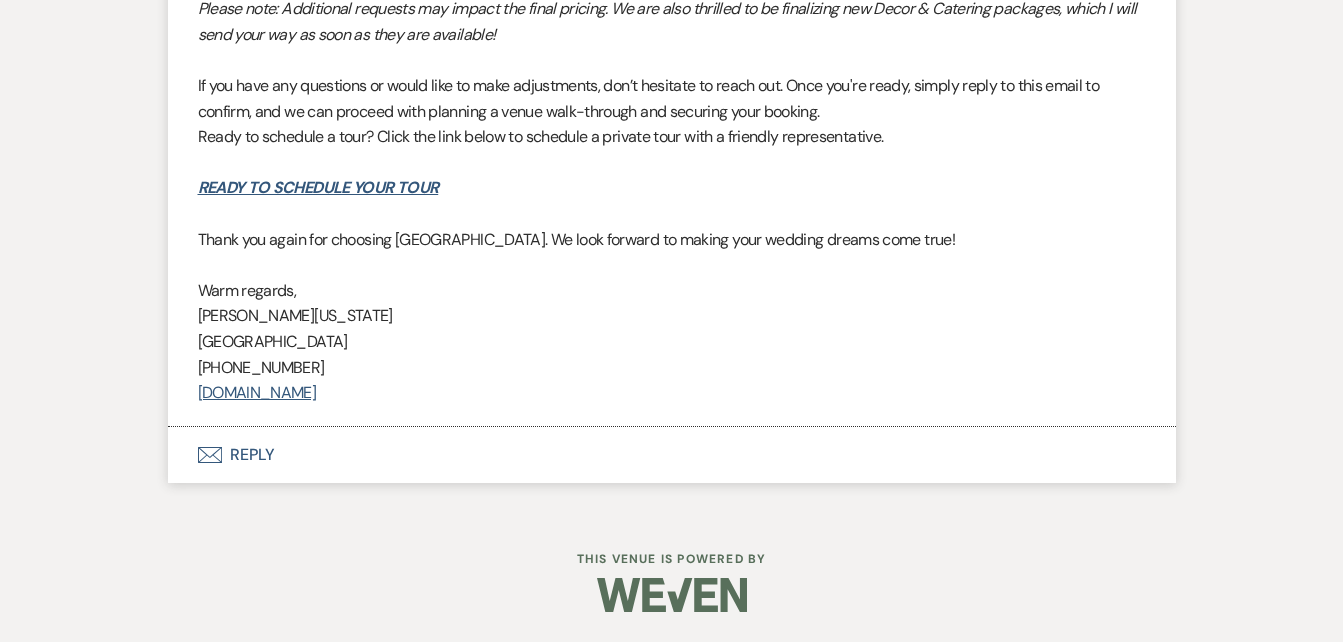 scroll, scrollTop: 4641, scrollLeft: 0, axis: vertical 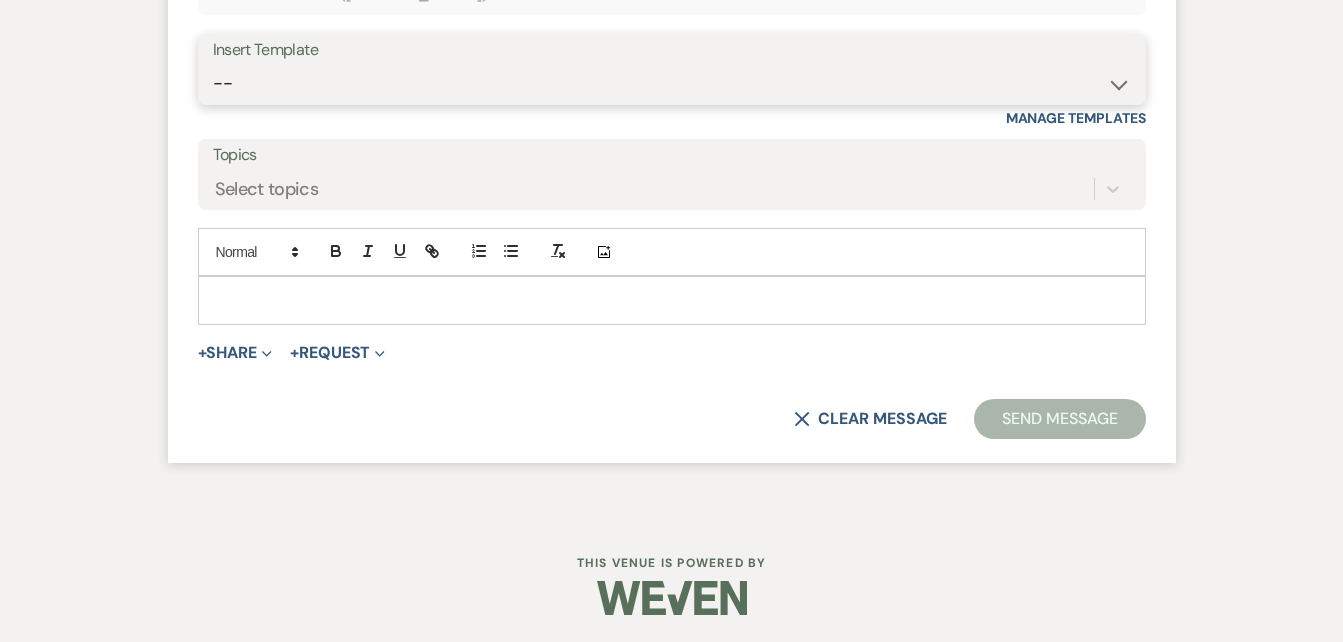 click on "-- Inquiry Follow Up Email #2  Contract Sending Template Payment Template Rental Fee Closing Inquiry - Email #3 Initial Inquiry Response Thank you for Touring Sorry We Missed You for Your Tour Personalized Quote NON-WEDDING - BALLROOM ADD-ON'S Quote Template Personalized Quote- WEDDING EDITION Questionnaire QUOTE FOLLOW UP #1 Blank- Imani Signature  Final Inquiry Email QUOTE FOLLOW UP #2 Weven Planning Portal Introduction (Booked Events) Security Deposit Payment Template  Special Pricing Late Payment  No Trailrides Date Unavailable  Event Coordinator Information May Specials  BOUTIQUE WEDDINGS  Photoshoot Package" at bounding box center [672, 83] 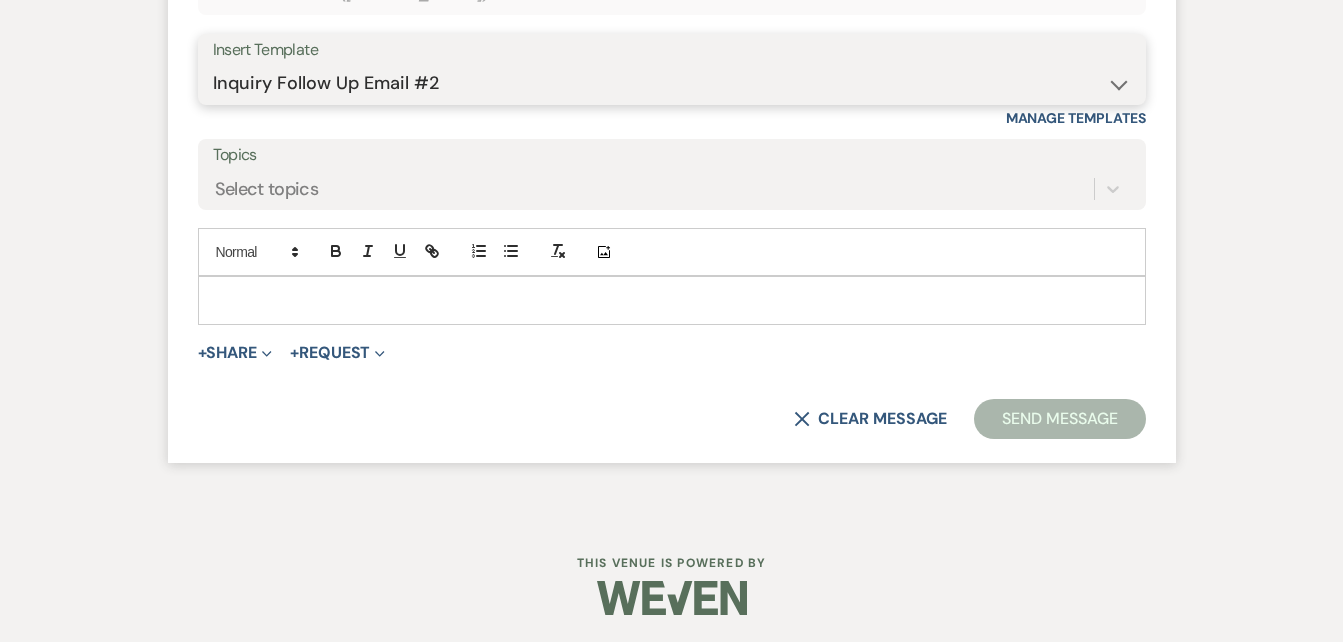 click on "-- Inquiry Follow Up Email #2  Contract Sending Template Payment Template Rental Fee Closing Inquiry - Email #3 Initial Inquiry Response Thank you for Touring Sorry We Missed You for Your Tour Personalized Quote NON-WEDDING - BALLROOM ADD-ON'S Quote Template Personalized Quote- WEDDING EDITION Questionnaire QUOTE FOLLOW UP #1 Blank- Imani Signature  Final Inquiry Email QUOTE FOLLOW UP #2 Weven Planning Portal Introduction (Booked Events) Security Deposit Payment Template  Special Pricing Late Payment  No Trailrides Date Unavailable  Event Coordinator Information May Specials  BOUTIQUE WEDDINGS  Photoshoot Package" at bounding box center [672, 83] 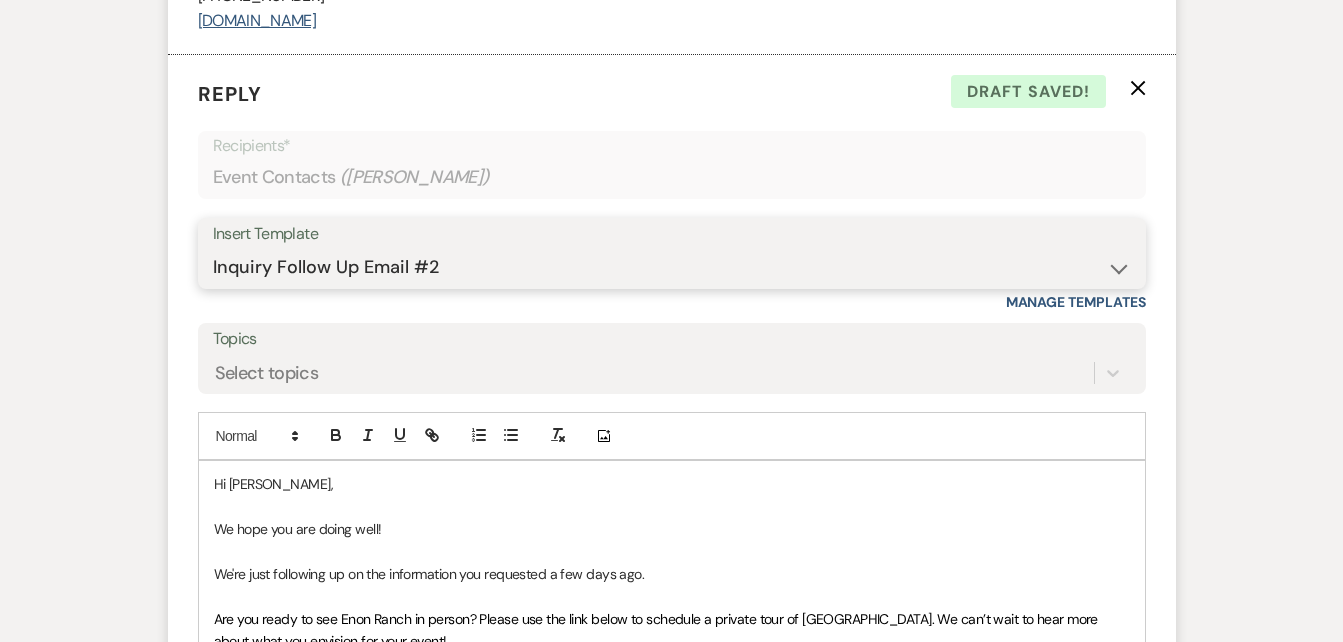 scroll, scrollTop: 4866, scrollLeft: 0, axis: vertical 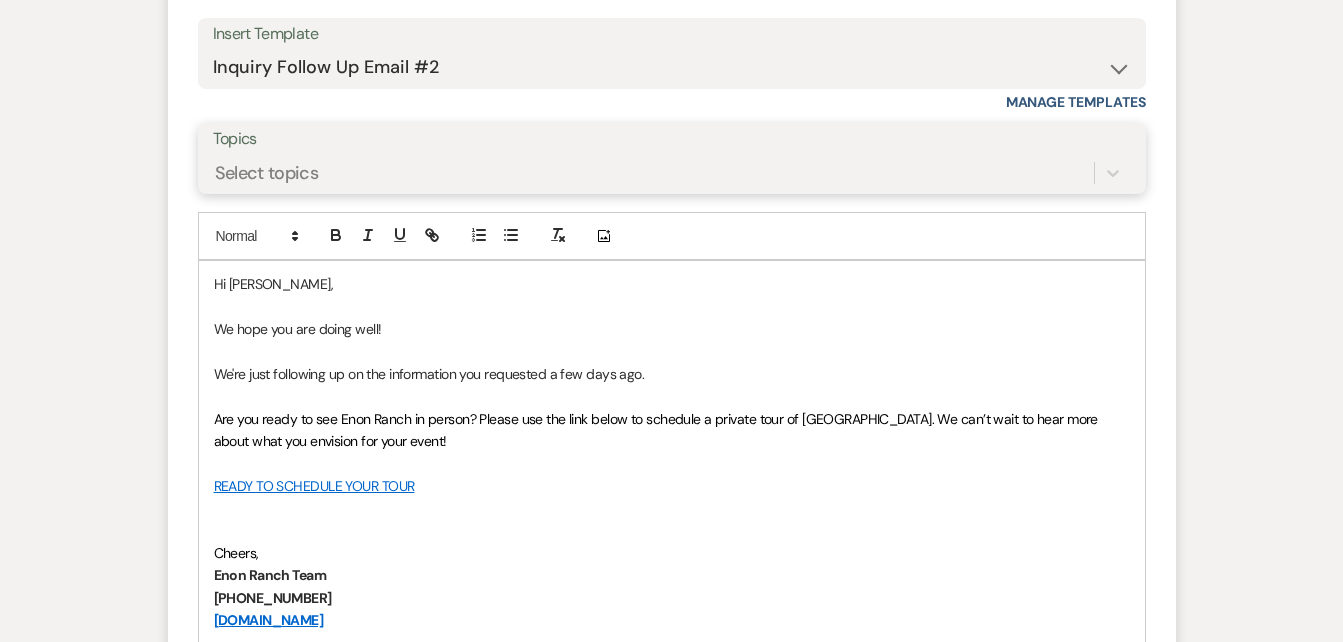 click on "Select topics" at bounding box center [672, 173] 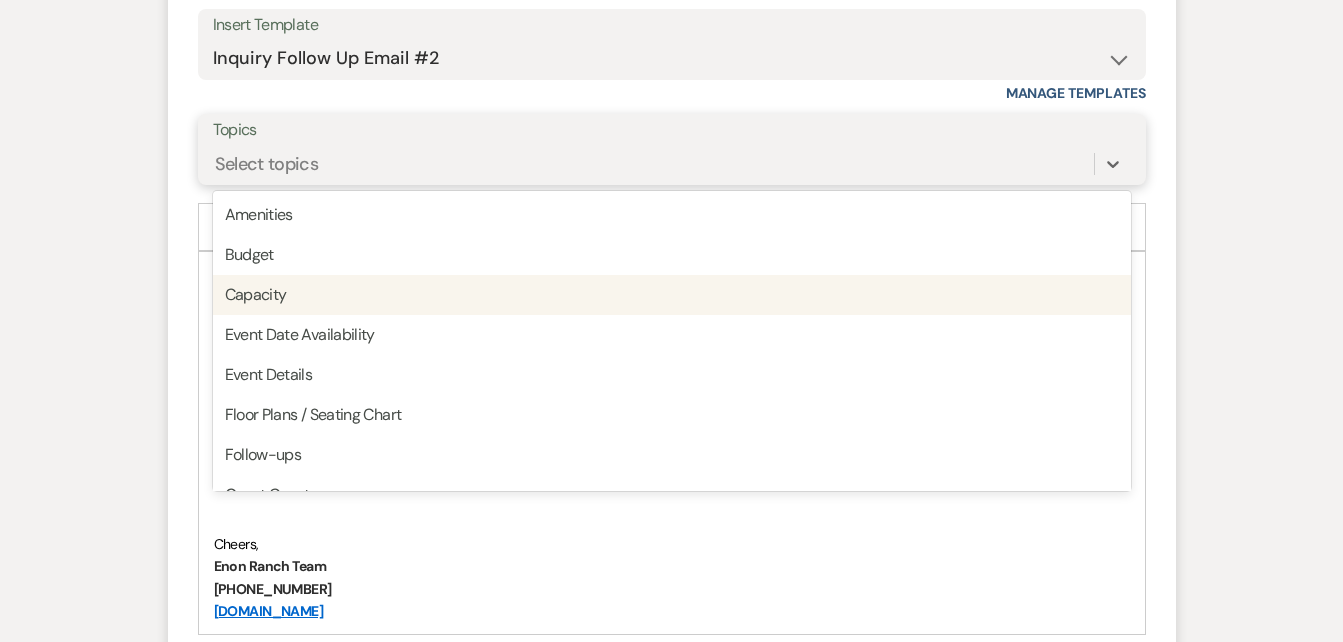 scroll, scrollTop: 5080, scrollLeft: 0, axis: vertical 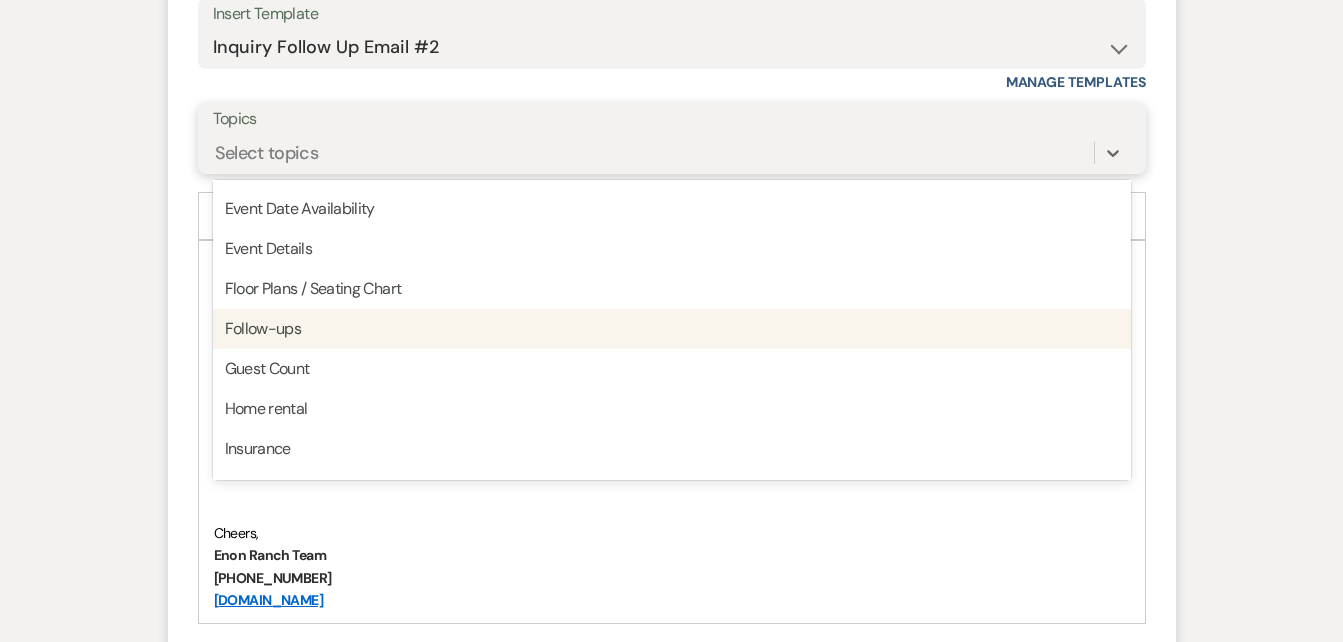 click on "Follow-ups" at bounding box center (672, 329) 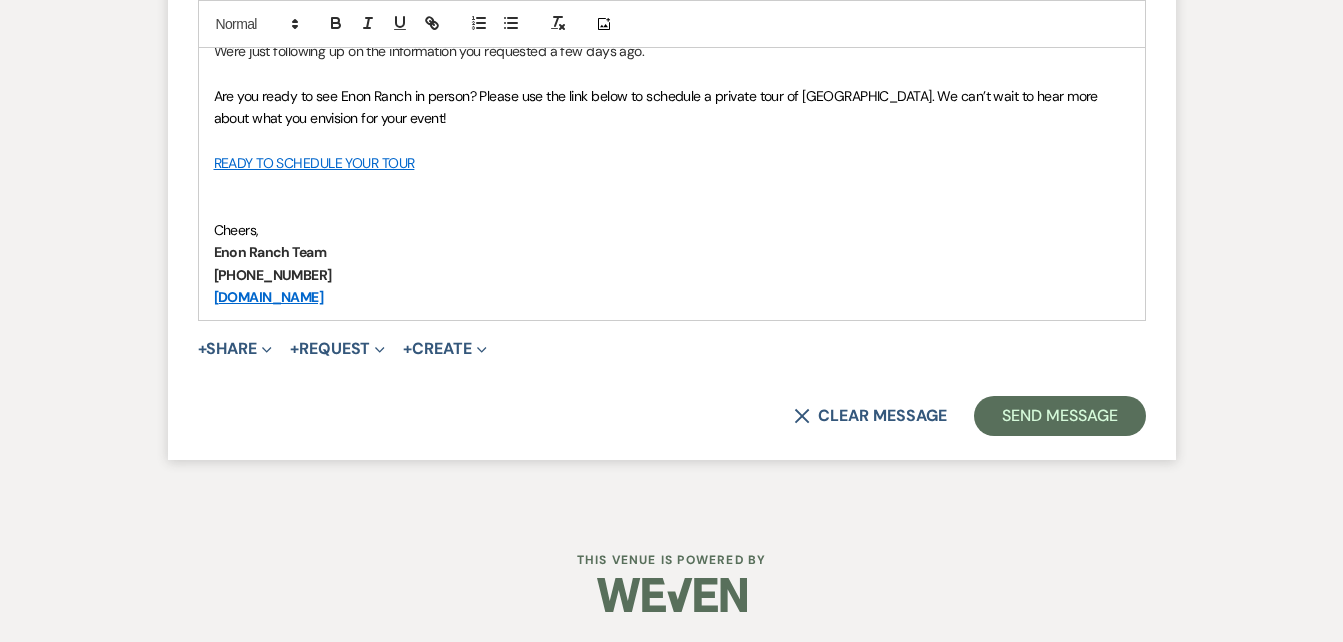 scroll, scrollTop: 5415, scrollLeft: 0, axis: vertical 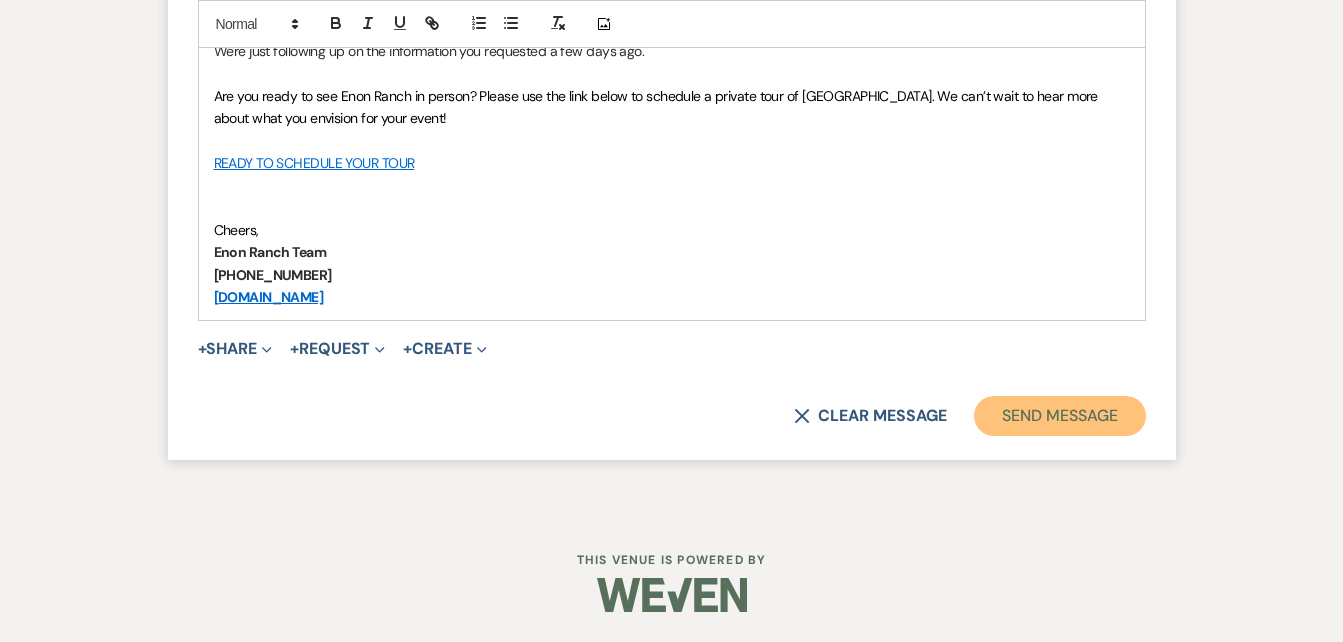 click on "Send Message" at bounding box center (1059, 416) 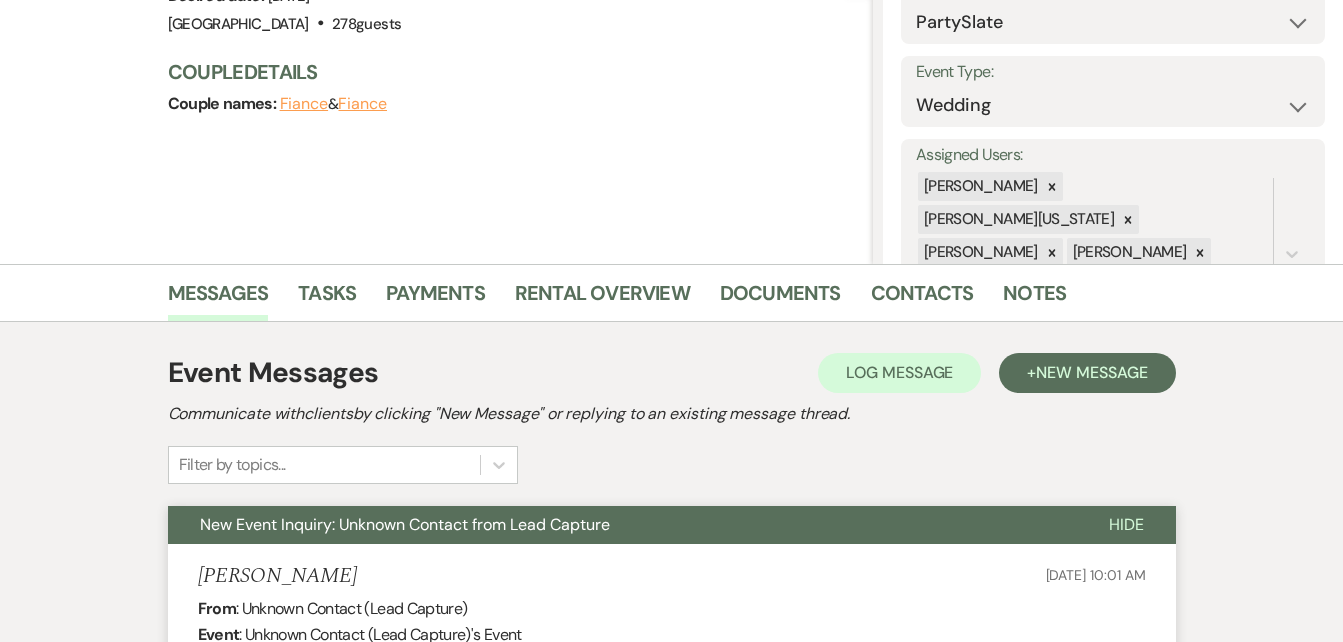 scroll, scrollTop: 0, scrollLeft: 0, axis: both 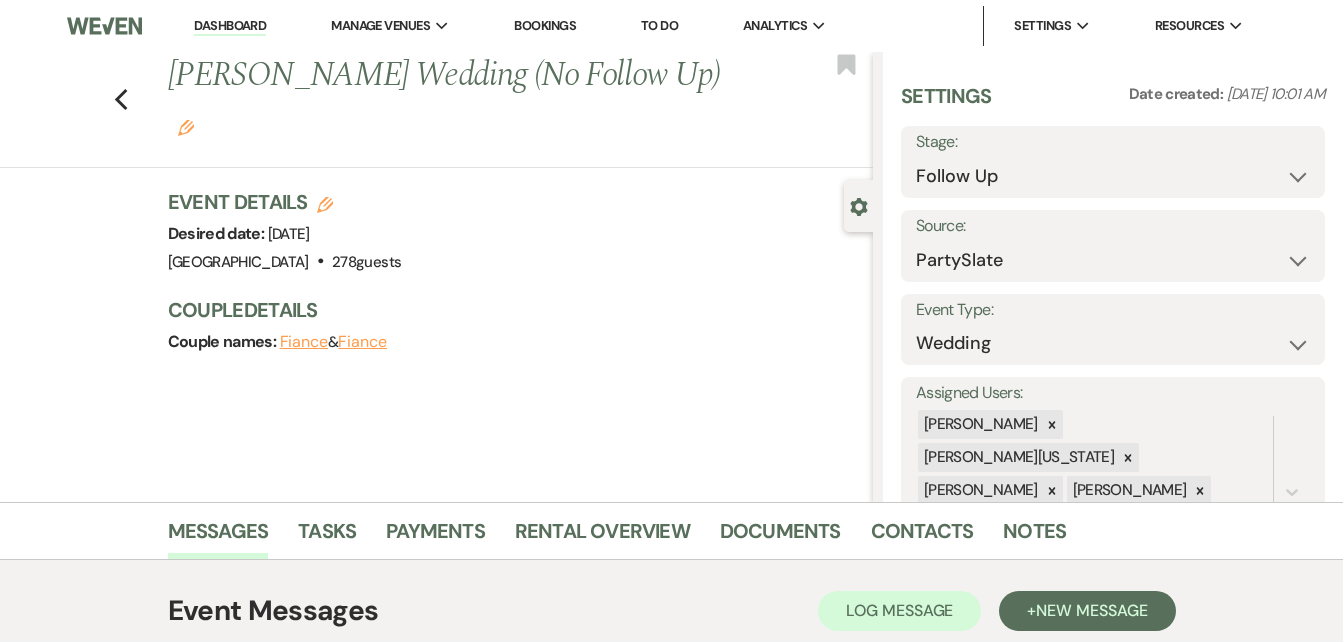 click on "Edit" 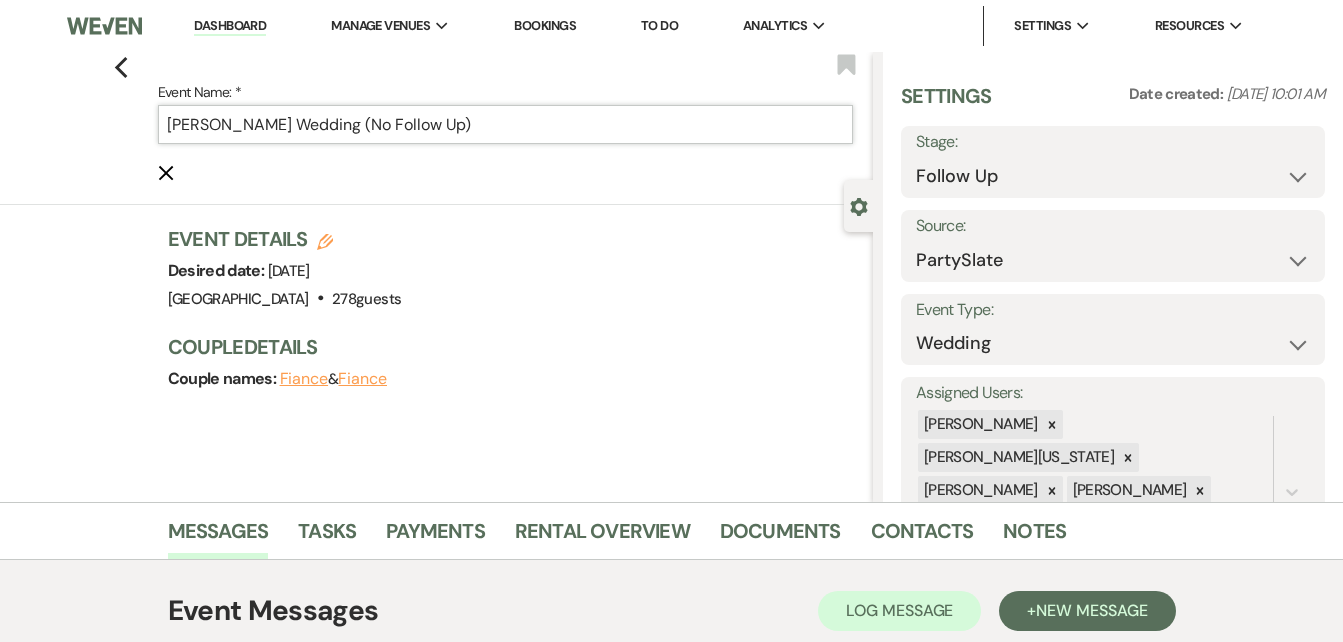click on "Lorraine Manning's Wedding (No Follow Up)" at bounding box center (505, 124) 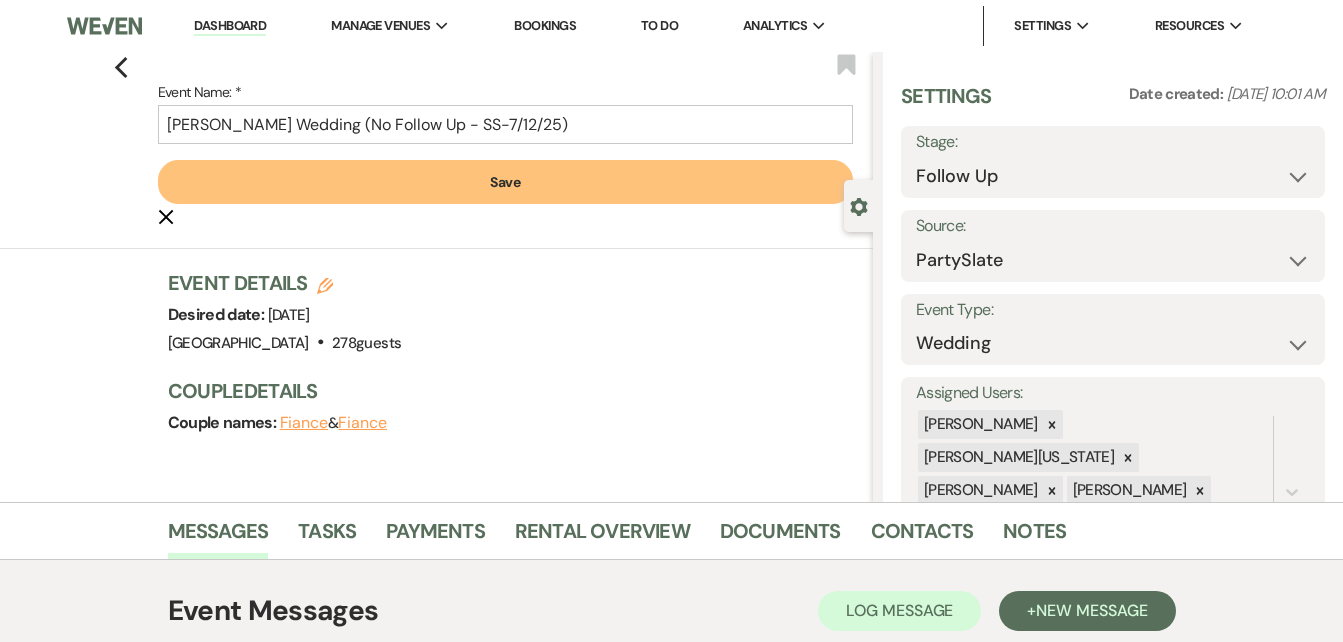 click on "Save" at bounding box center (505, 182) 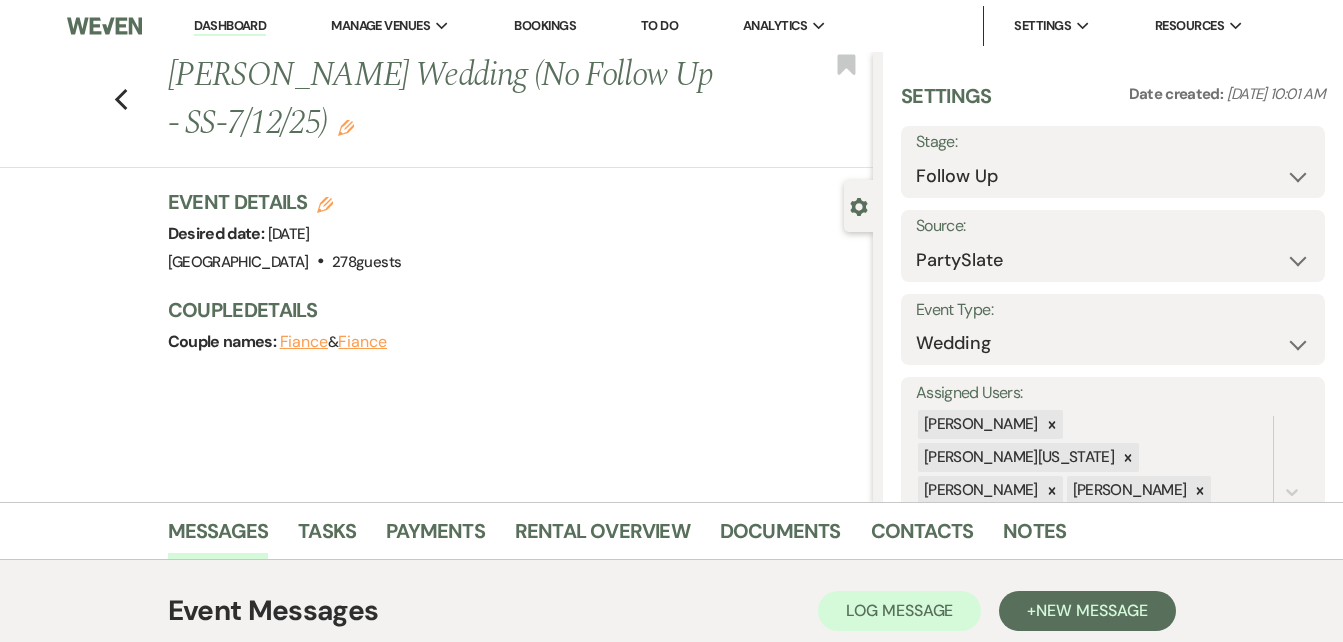 click on "Dashboard" at bounding box center [230, 26] 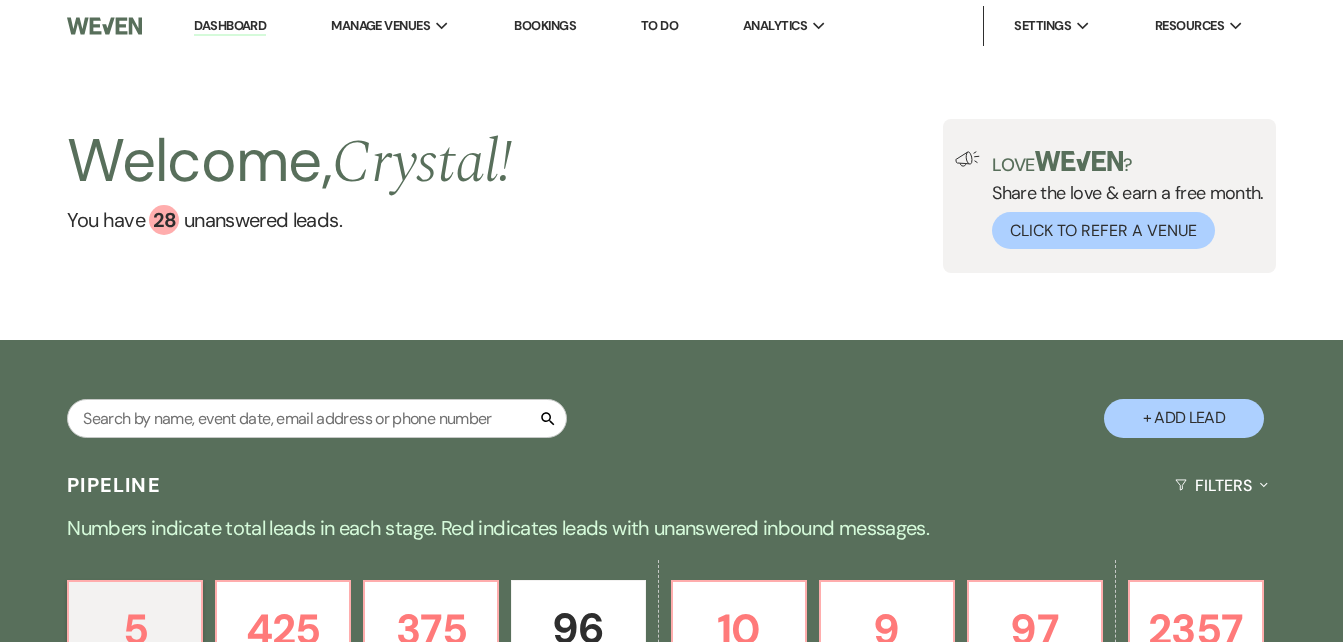 click on "Dashboard" at bounding box center (230, 26) 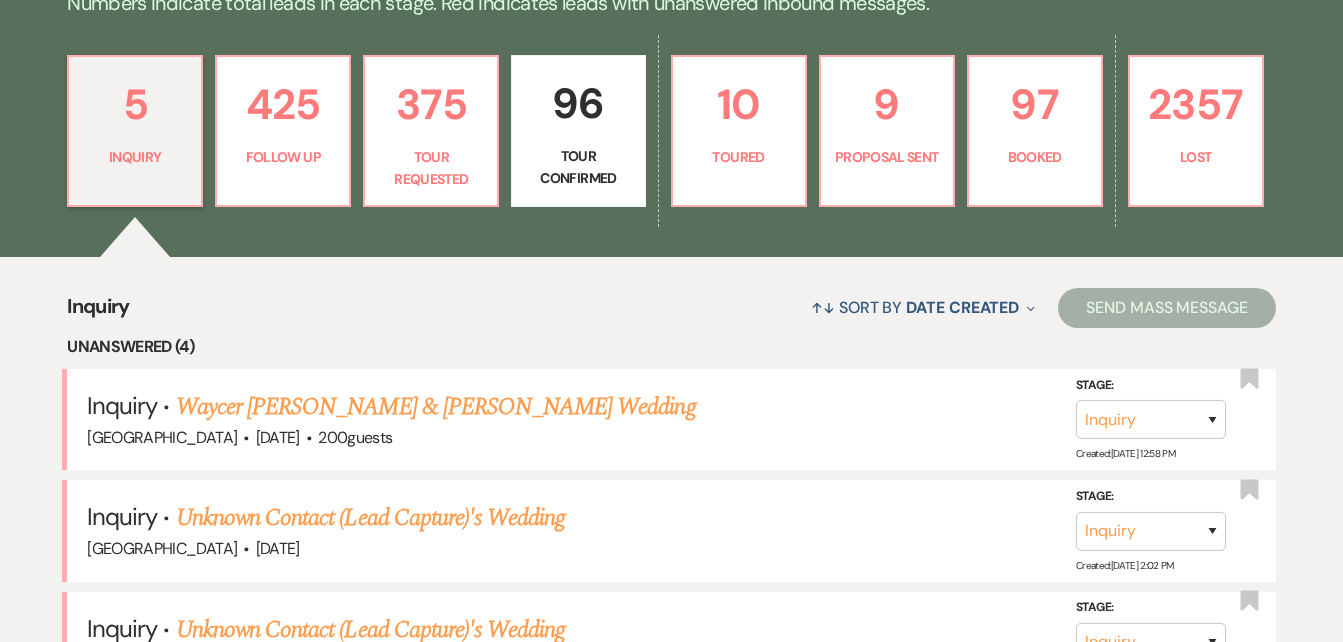 scroll, scrollTop: 526, scrollLeft: 0, axis: vertical 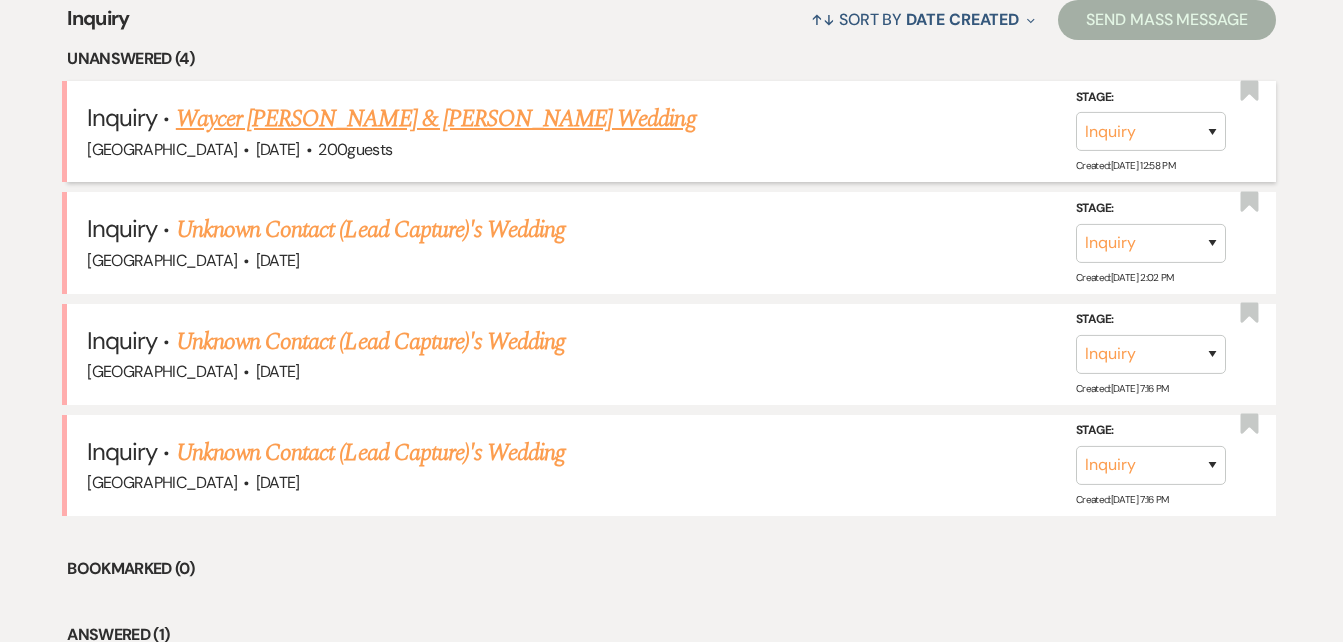 click on "Waycer [PERSON_NAME] & [PERSON_NAME] Wedding" at bounding box center [436, 119] 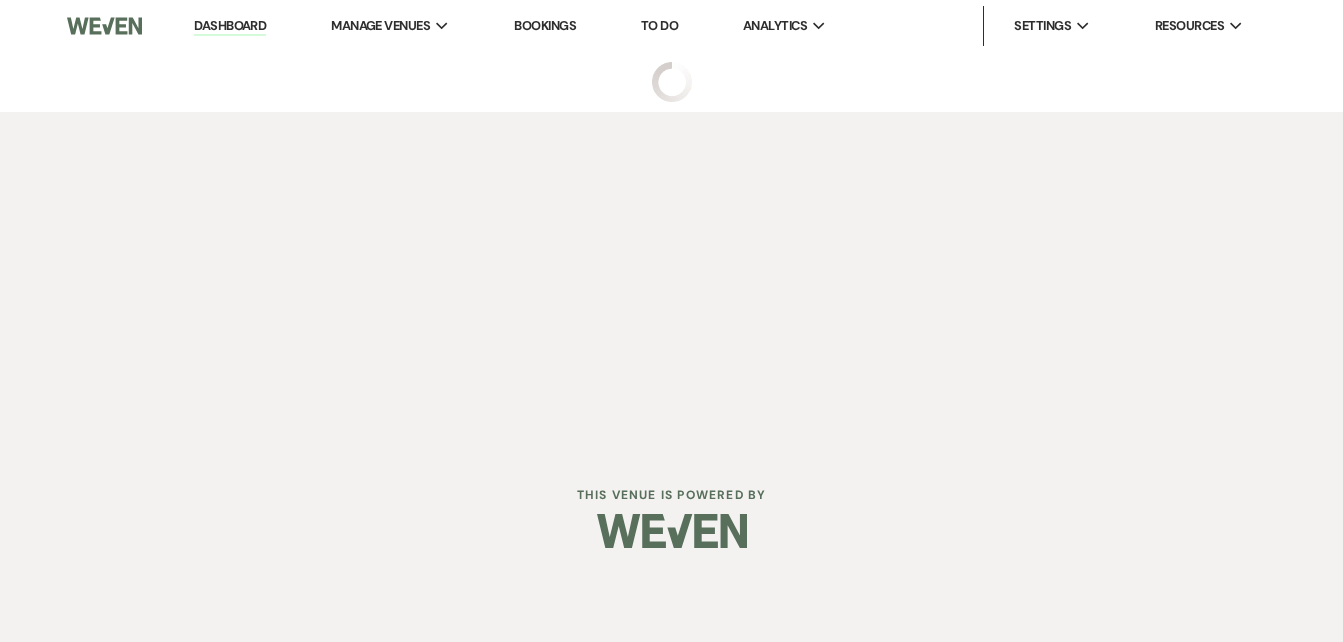 scroll, scrollTop: 0, scrollLeft: 0, axis: both 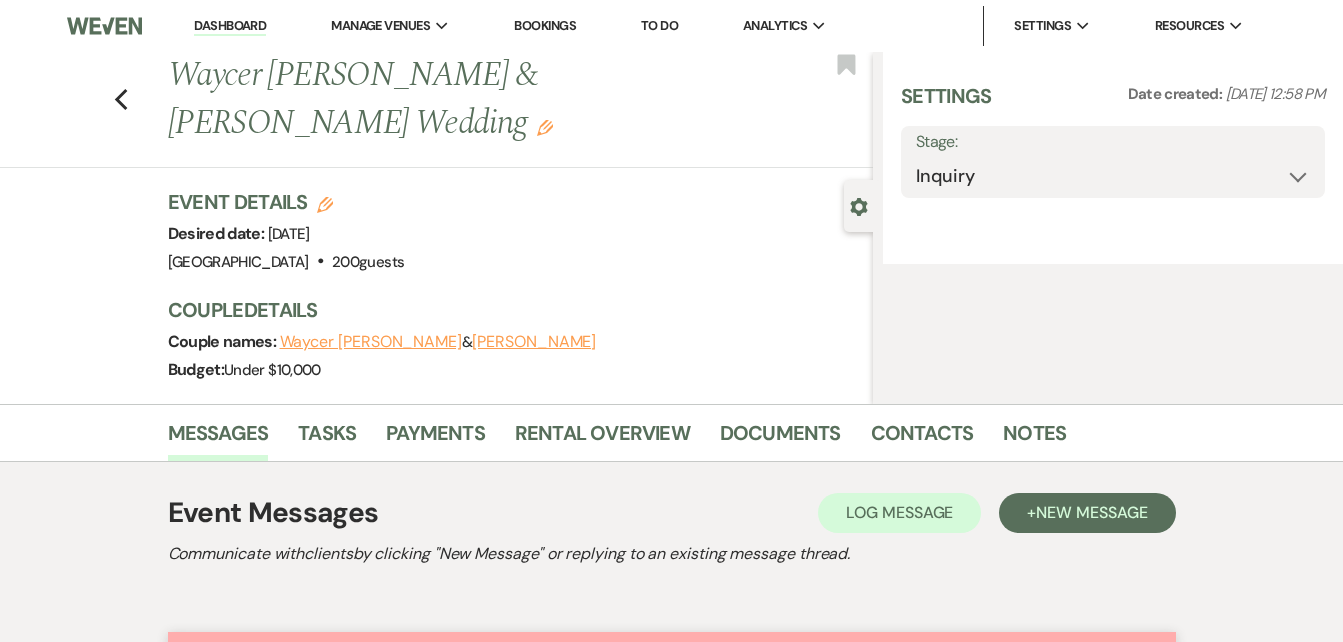 select on "5" 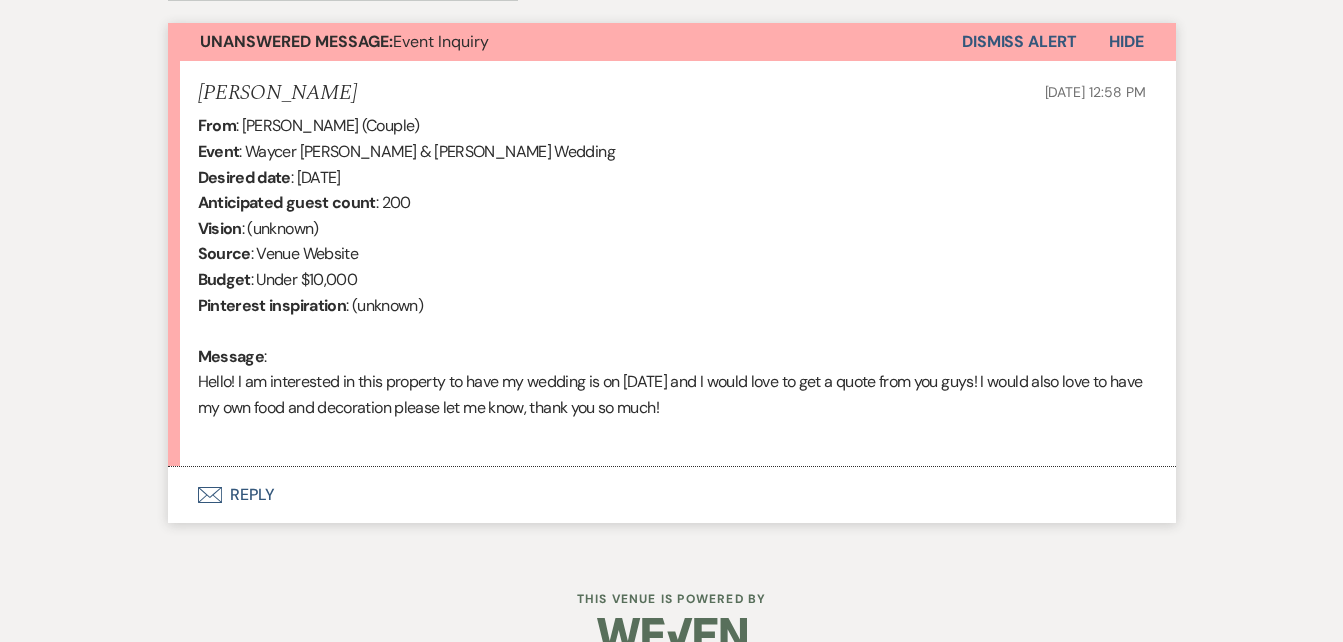 scroll, scrollTop: 722, scrollLeft: 0, axis: vertical 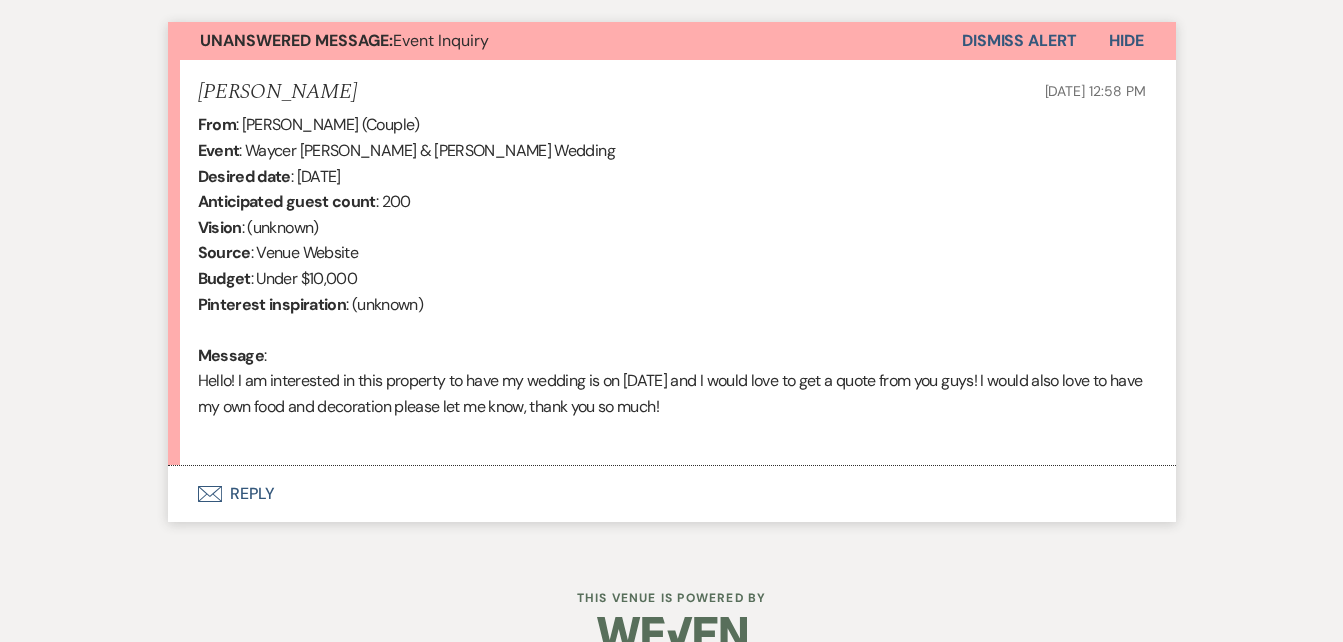 click on "Envelope Reply" at bounding box center (672, 494) 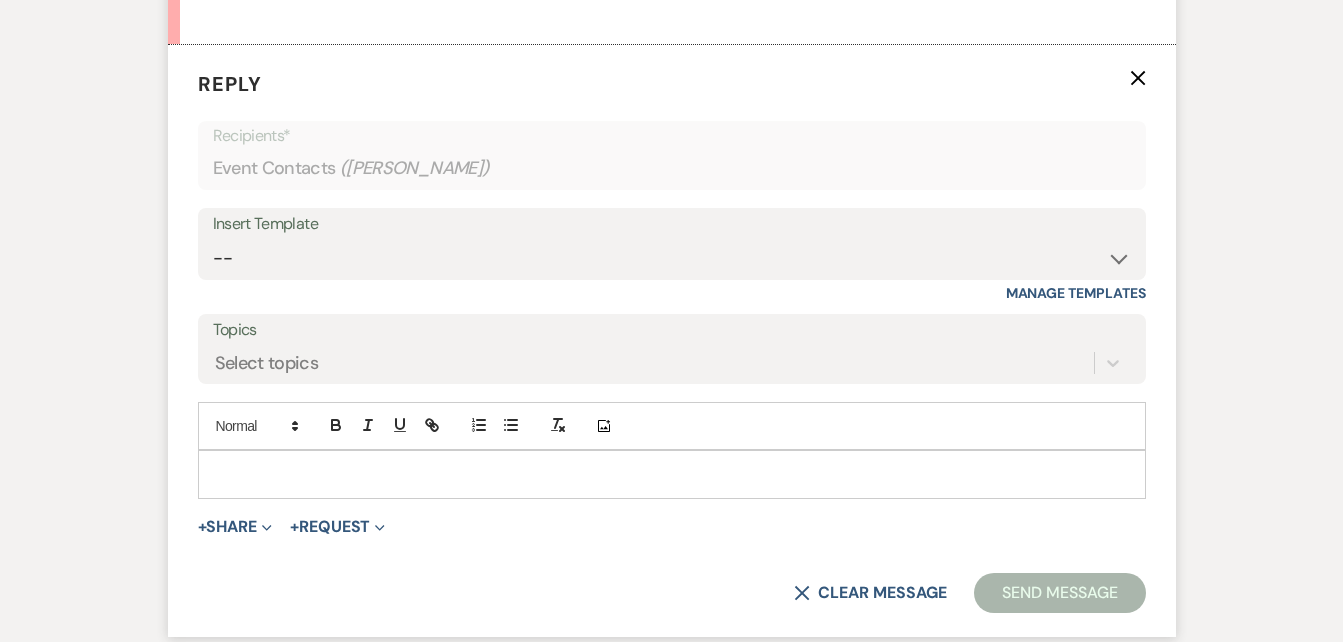 scroll, scrollTop: 1144, scrollLeft: 0, axis: vertical 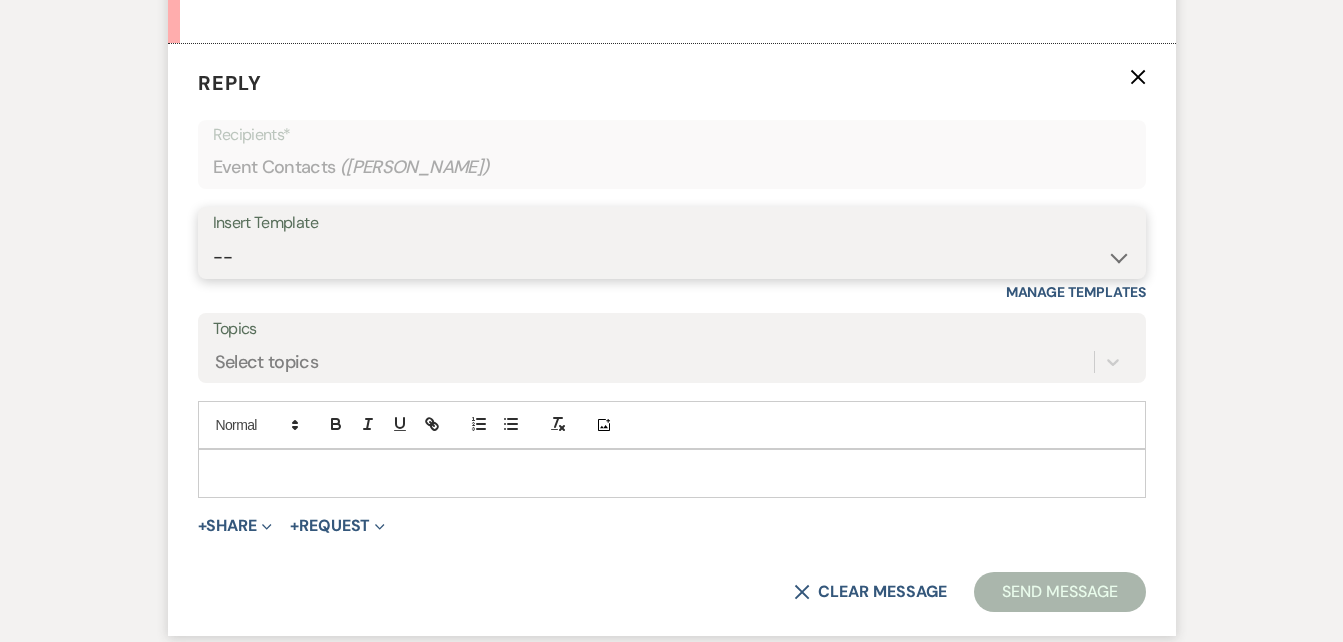 click on "-- Inquiry Follow Up Email #2  Contract Sending Template Payment Template Rental Fee Closing Inquiry - Email #3 Initial Inquiry Response Thank you for Touring Sorry We Missed You for Your Tour Personalized Quote NON-WEDDING - BALLROOM ADD-ON'S Quote Template Personalized Quote- WEDDING EDITION Questionnaire QUOTE FOLLOW UP #1 Blank- Imani Signature  Final Inquiry Email QUOTE FOLLOW UP #2 Weven Planning Portal Introduction (Booked Events) Security Deposit Payment Template  Special Pricing Late Payment  No Trailrides Date Unavailable  Event Coordinator Information May Specials  BOUTIQUE WEDDINGS  Photoshoot Package" at bounding box center (672, 257) 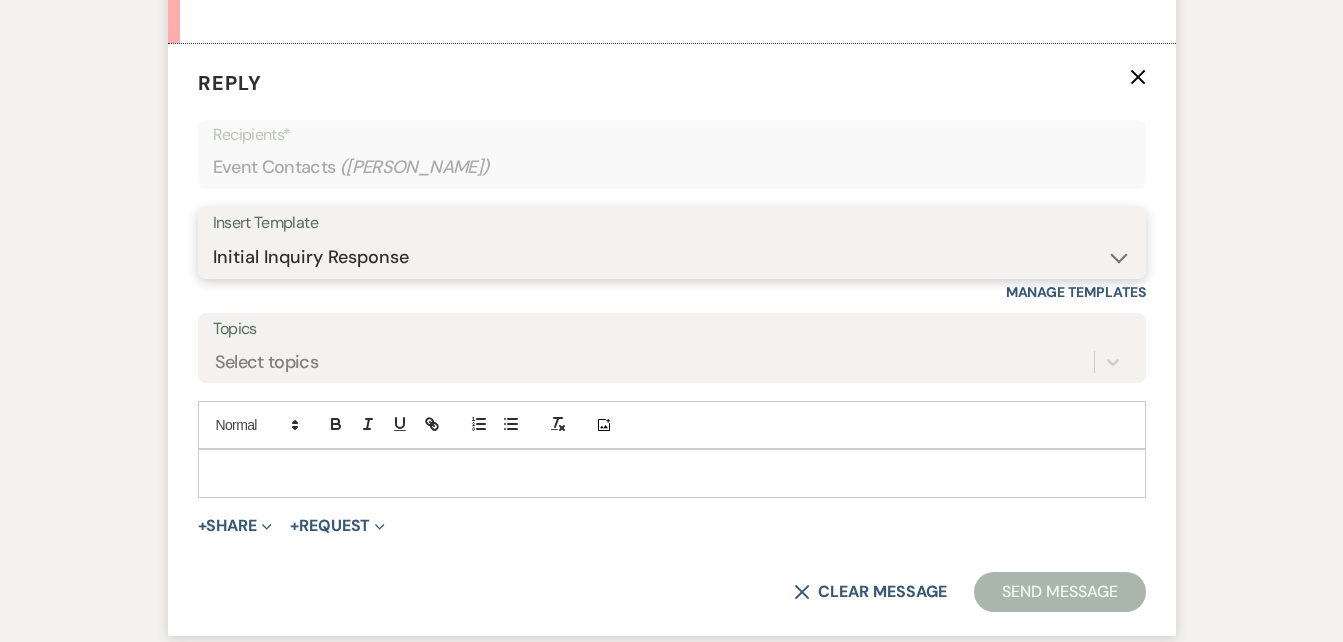 click on "-- Inquiry Follow Up Email #2  Contract Sending Template Payment Template Rental Fee Closing Inquiry - Email #3 Initial Inquiry Response Thank you for Touring Sorry We Missed You for Your Tour Personalized Quote NON-WEDDING - BALLROOM ADD-ON'S Quote Template Personalized Quote- WEDDING EDITION Questionnaire QUOTE FOLLOW UP #1 Blank- Imani Signature  Final Inquiry Email QUOTE FOLLOW UP #2 Weven Planning Portal Introduction (Booked Events) Security Deposit Payment Template  Special Pricing Late Payment  No Trailrides Date Unavailable  Event Coordinator Information May Specials  BOUTIQUE WEDDINGS  Photoshoot Package" at bounding box center (672, 257) 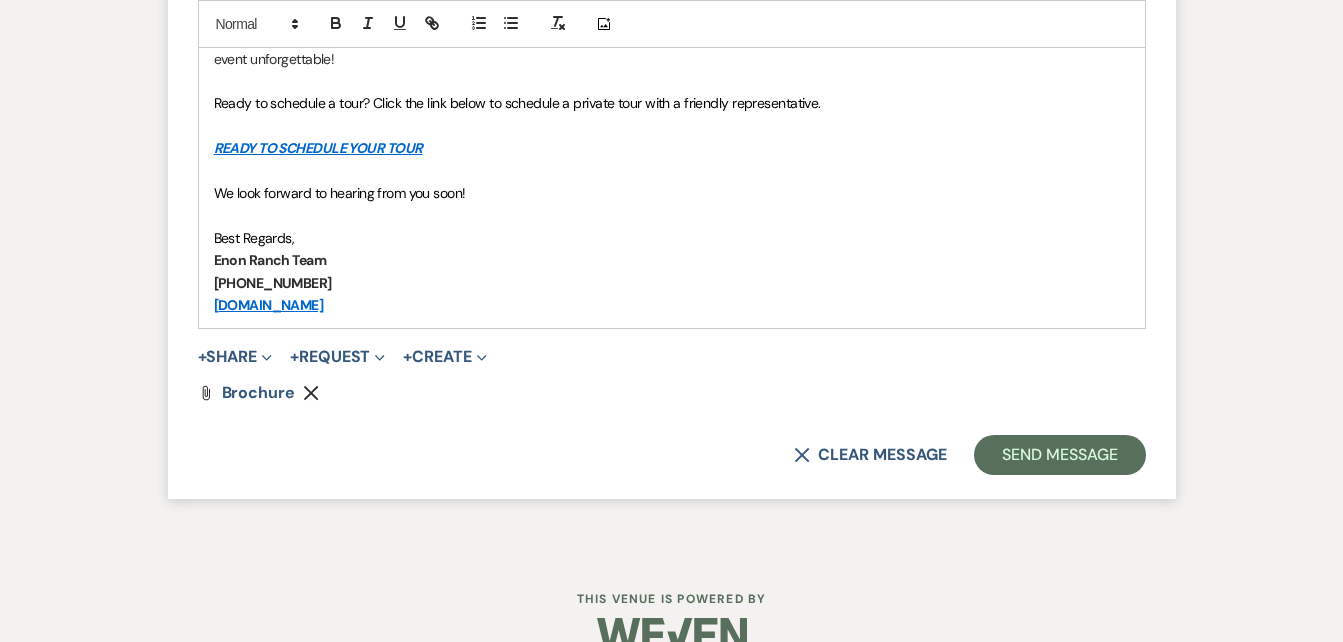 scroll, scrollTop: 1778, scrollLeft: 0, axis: vertical 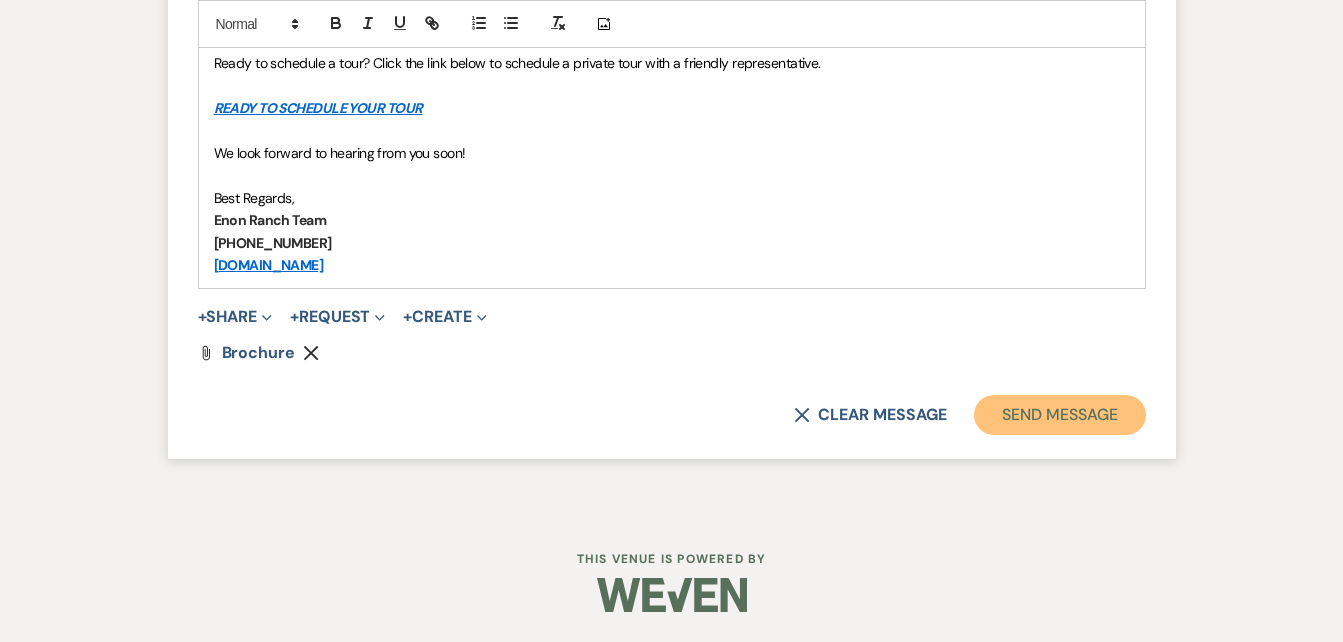 click on "Send Message" at bounding box center (1059, 415) 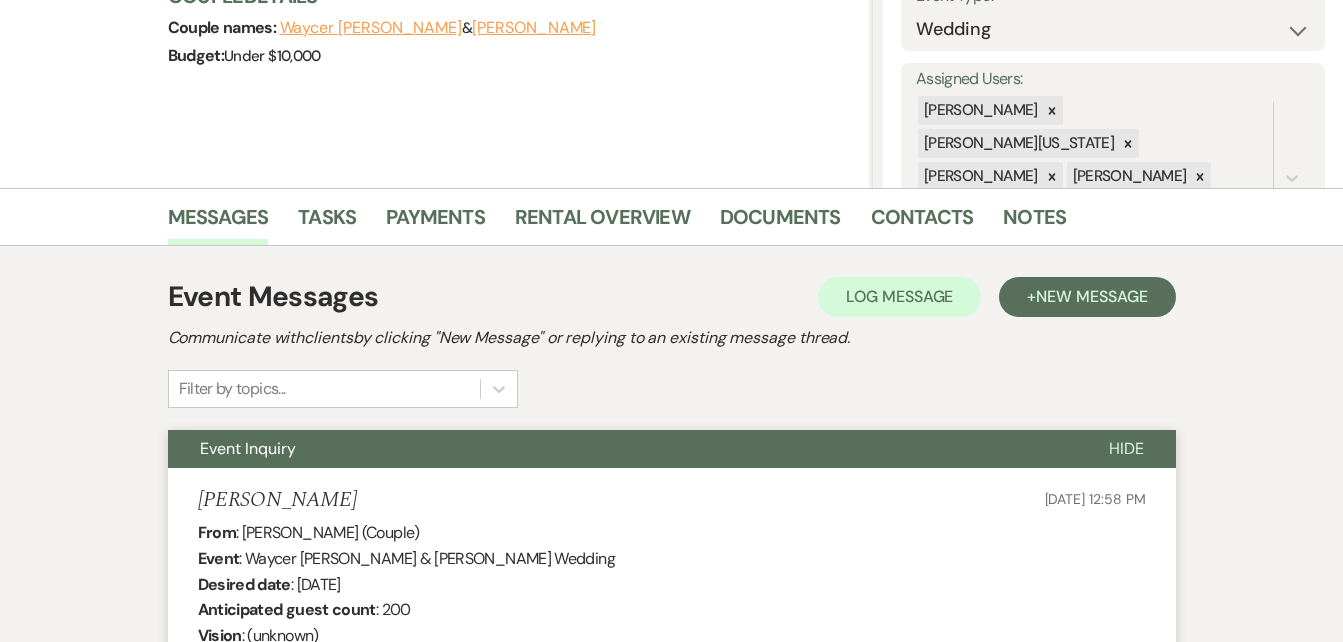 scroll, scrollTop: 0, scrollLeft: 0, axis: both 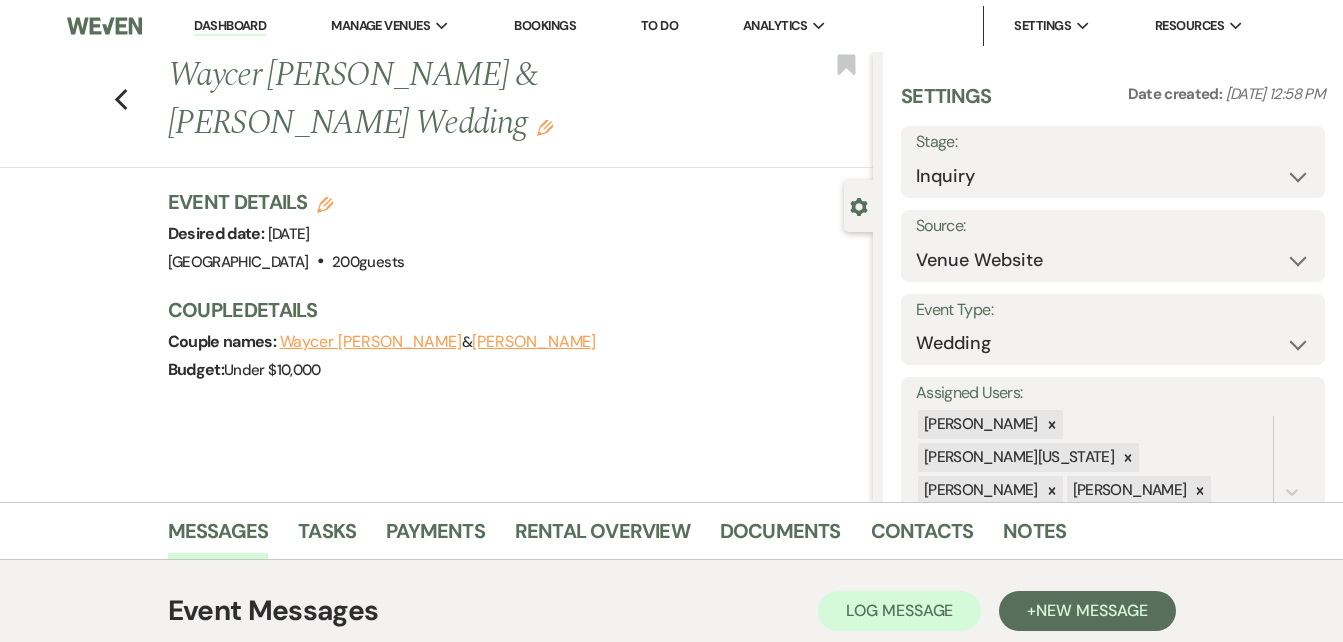 click on "Edit" 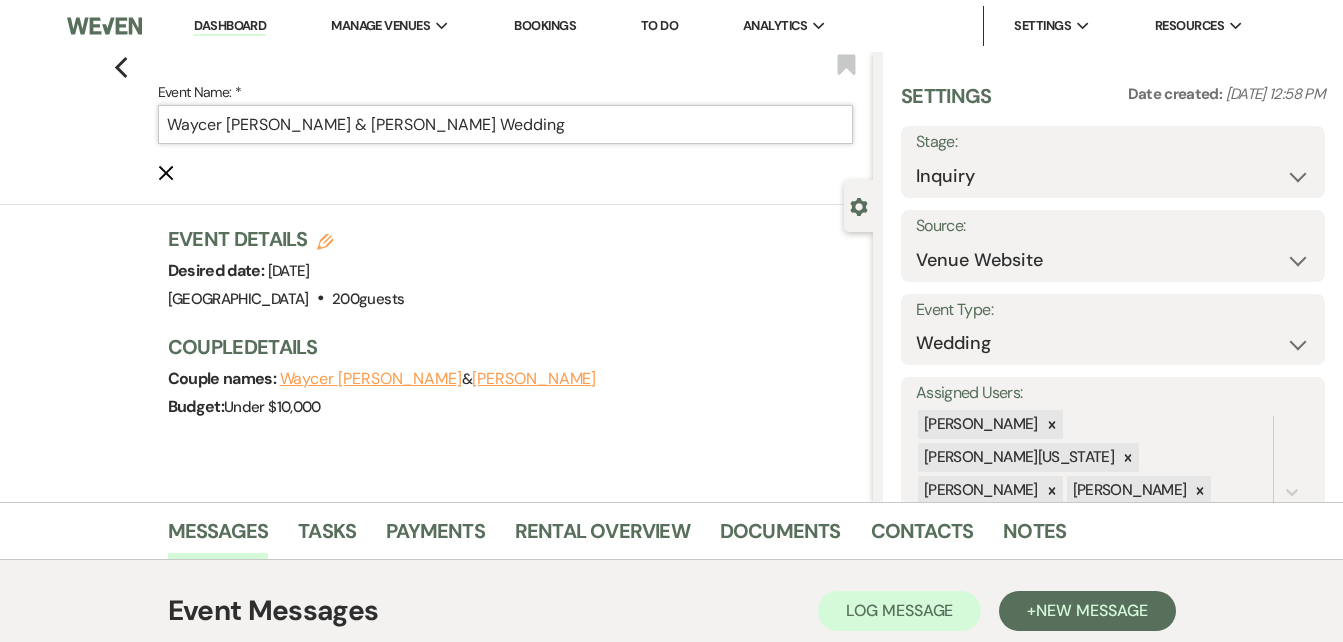click on "Waycer [PERSON_NAME] & [PERSON_NAME] Wedding" at bounding box center (505, 124) 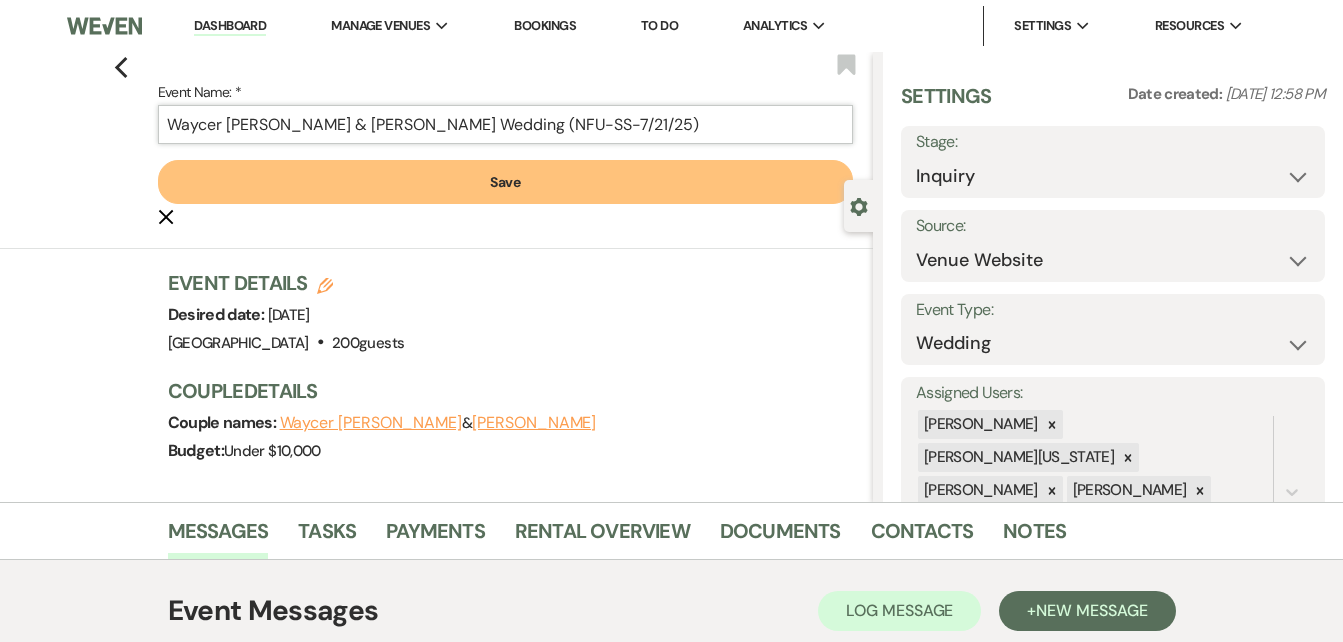 type on "Waycer [PERSON_NAME] & [PERSON_NAME] Wedding (NFU-SS-7/21/25)" 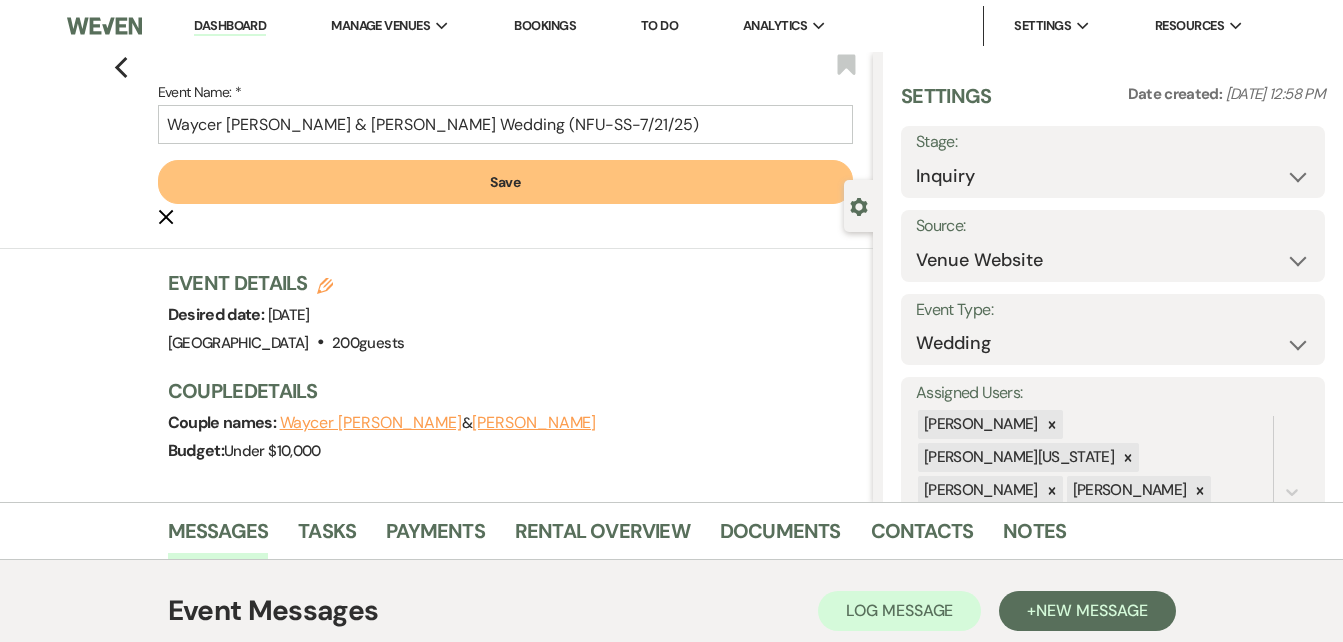 click on "Save" at bounding box center (505, 182) 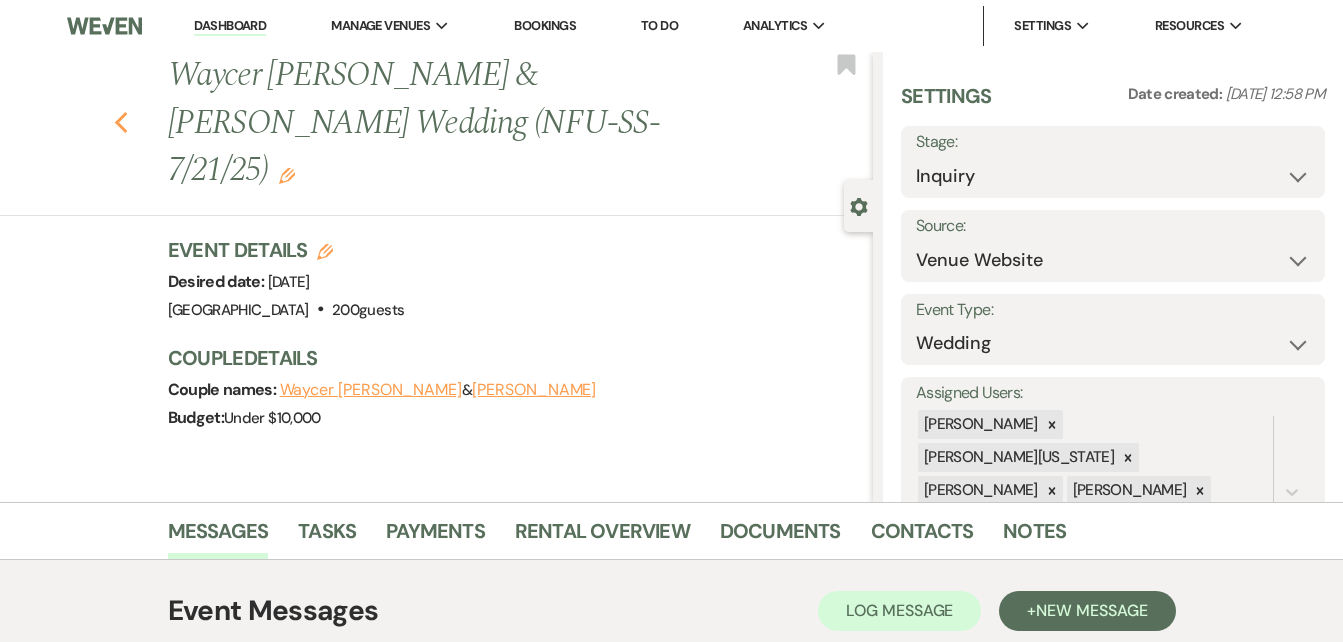 click 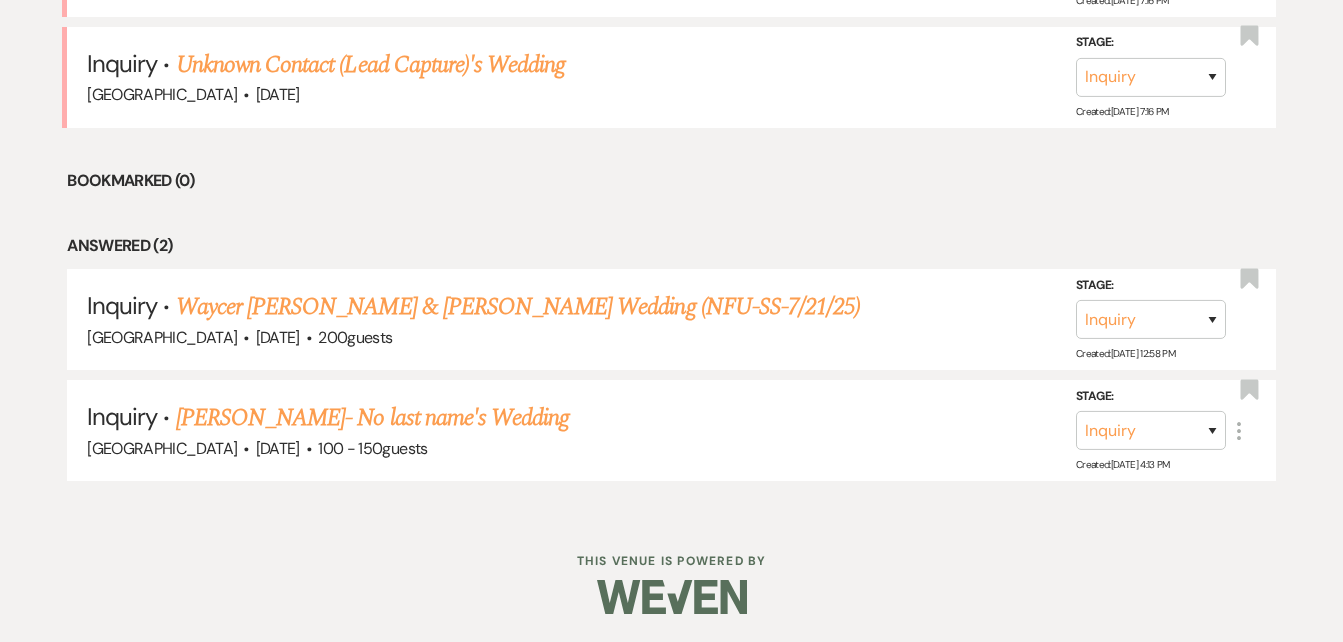scroll, scrollTop: 1092, scrollLeft: 0, axis: vertical 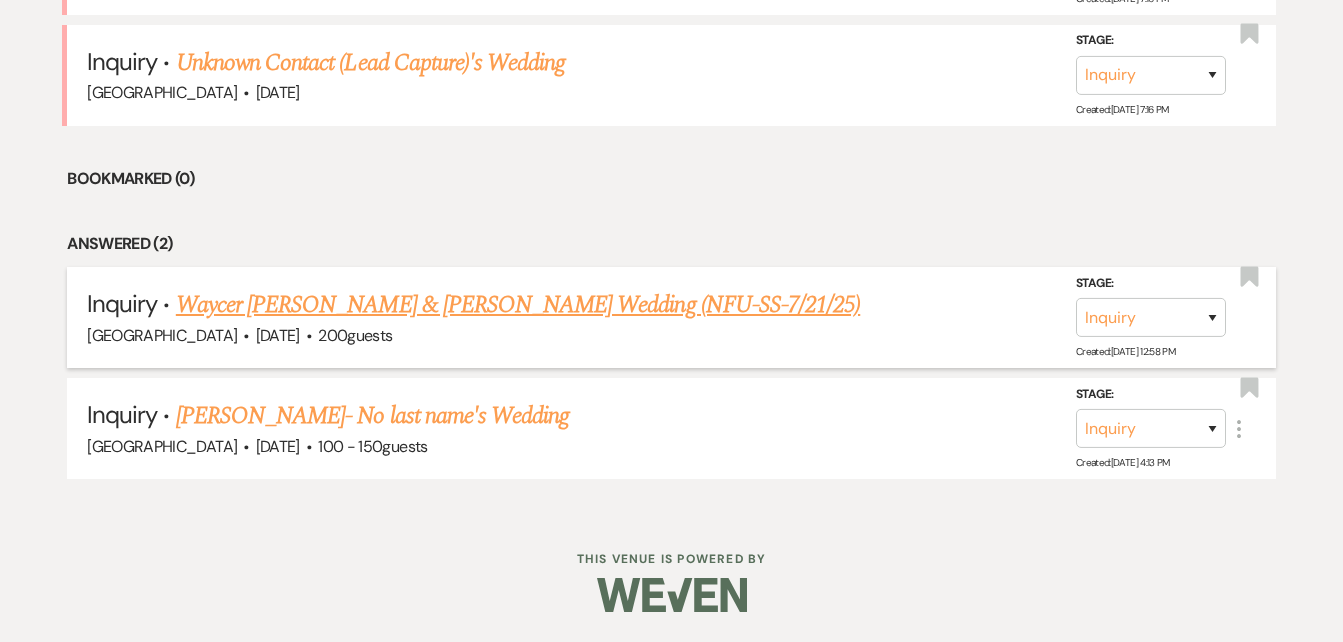 click on "Waycer [PERSON_NAME] & [PERSON_NAME] Wedding (NFU-SS-7/21/25)" at bounding box center (518, 305) 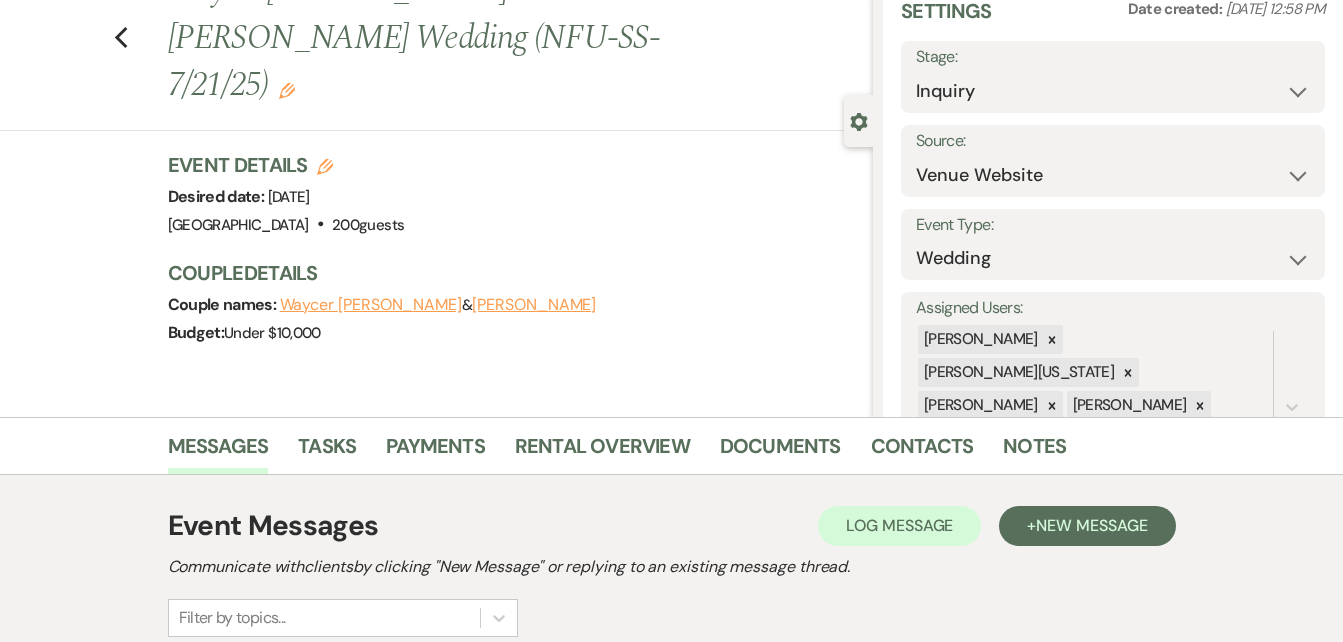 scroll, scrollTop: 0, scrollLeft: 0, axis: both 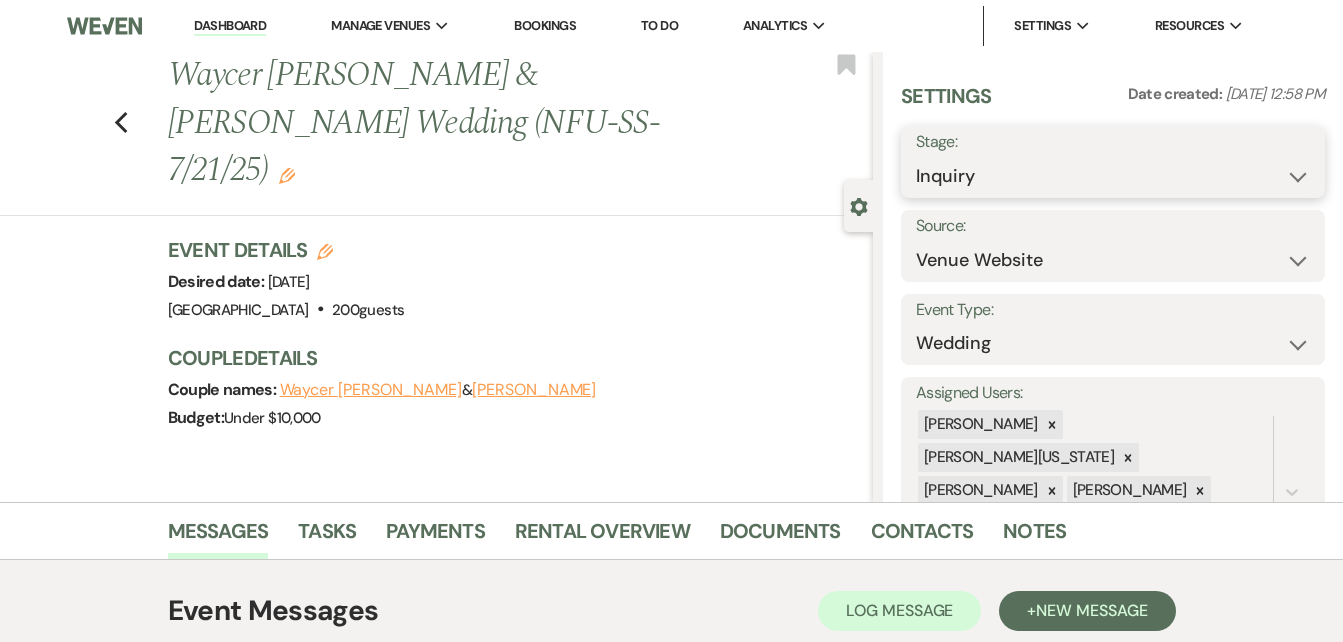 click on "Inquiry Follow Up Tour Requested Tour Confirmed Toured Proposal Sent Booked Lost" at bounding box center (1113, 176) 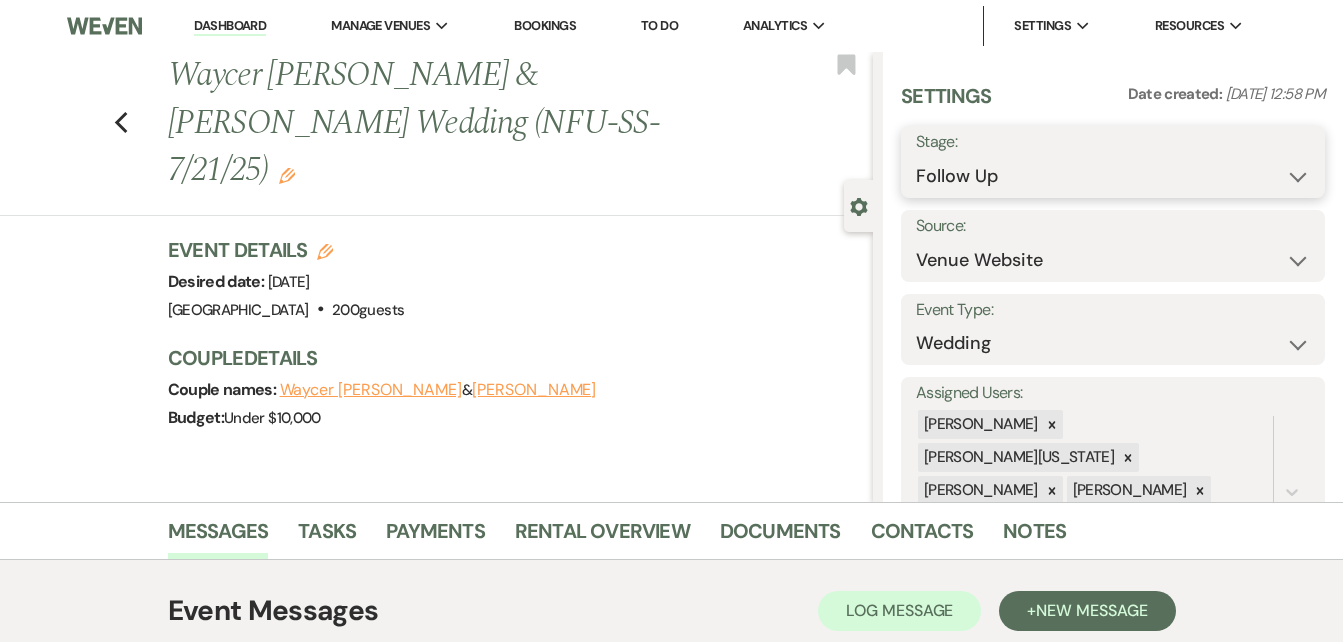 click on "Inquiry Follow Up Tour Requested Tour Confirmed Toured Proposal Sent Booked Lost" at bounding box center [1113, 176] 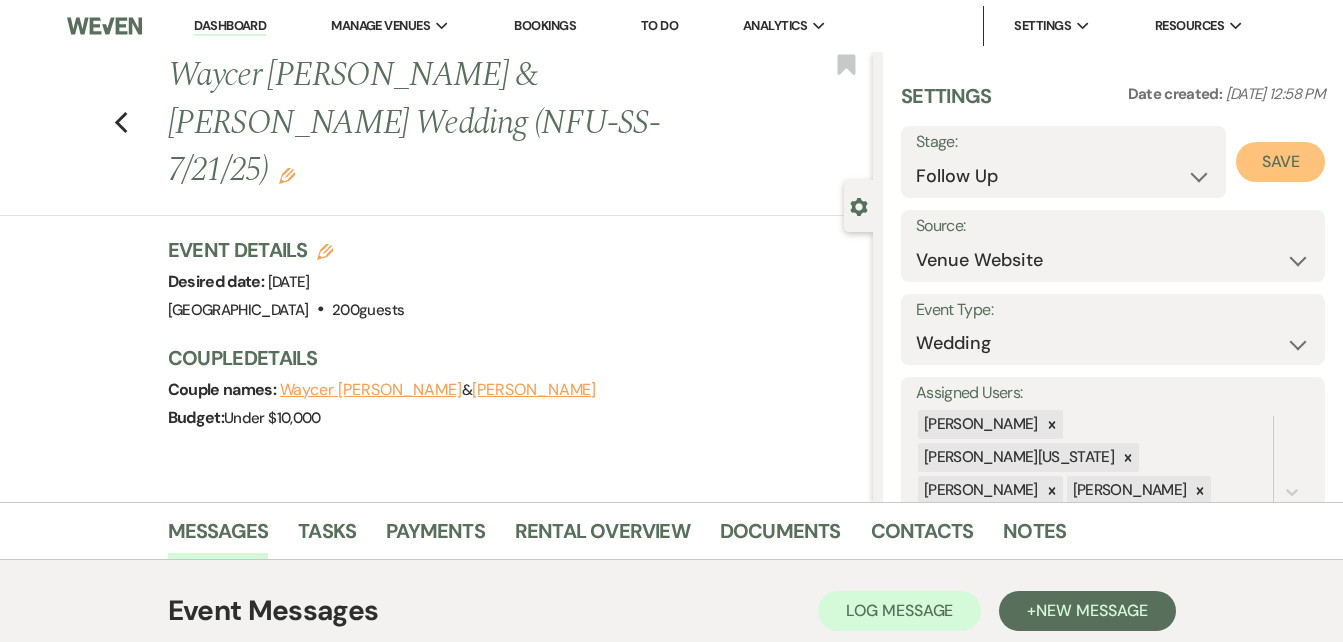click on "Save" at bounding box center (1280, 162) 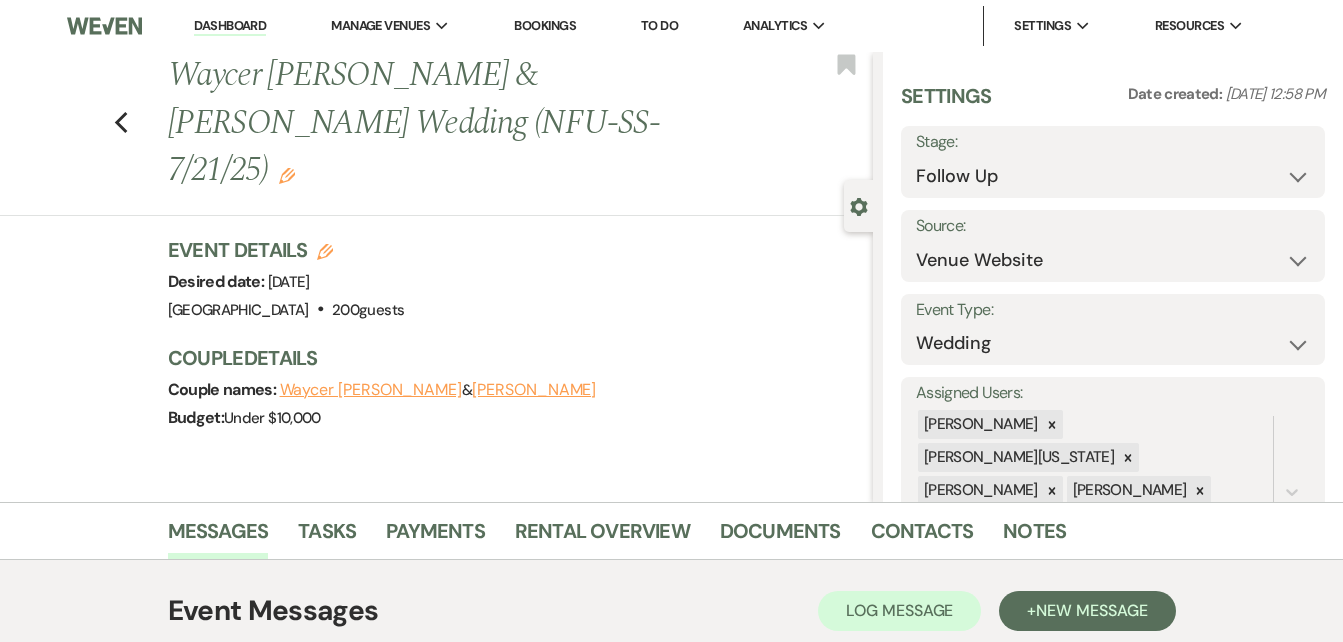 click on "Dashboard" at bounding box center (230, 26) 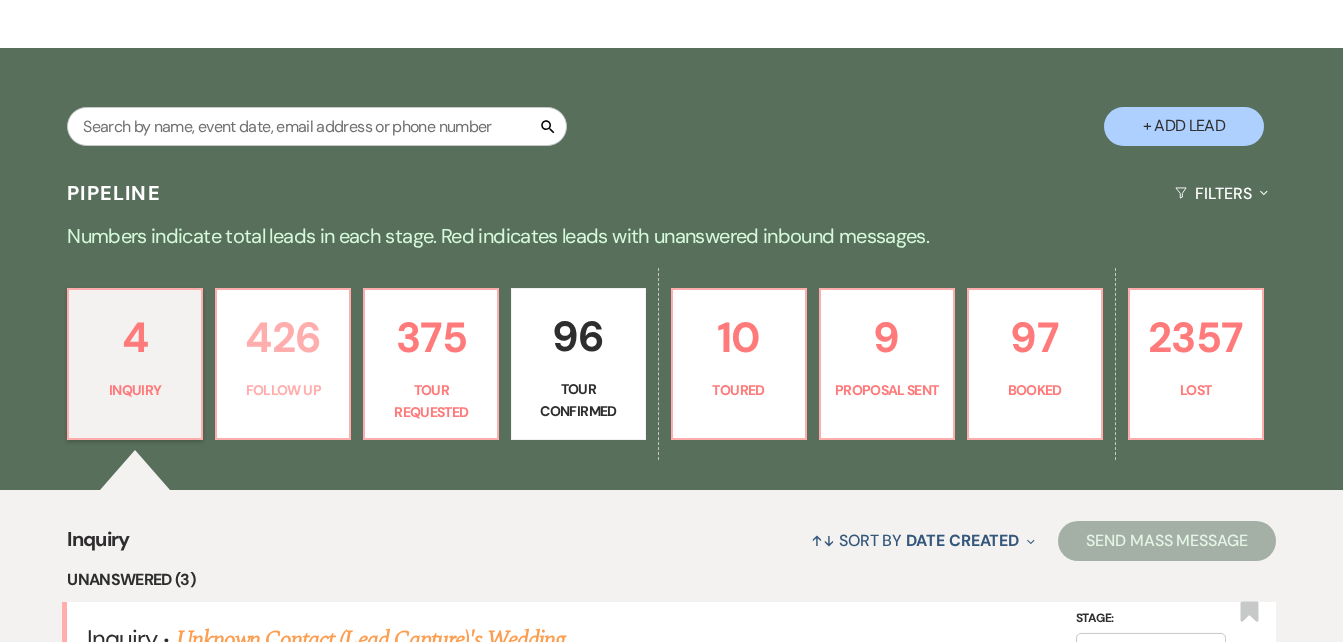 scroll, scrollTop: 291, scrollLeft: 0, axis: vertical 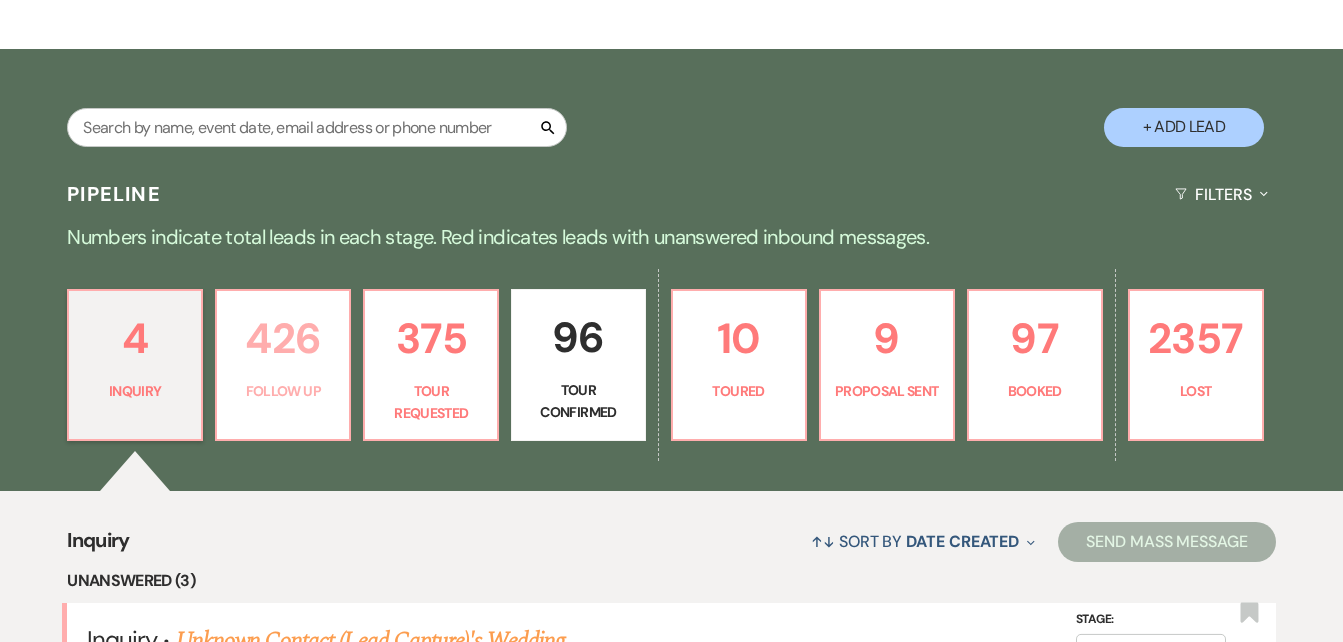 click on "426" at bounding box center (283, 338) 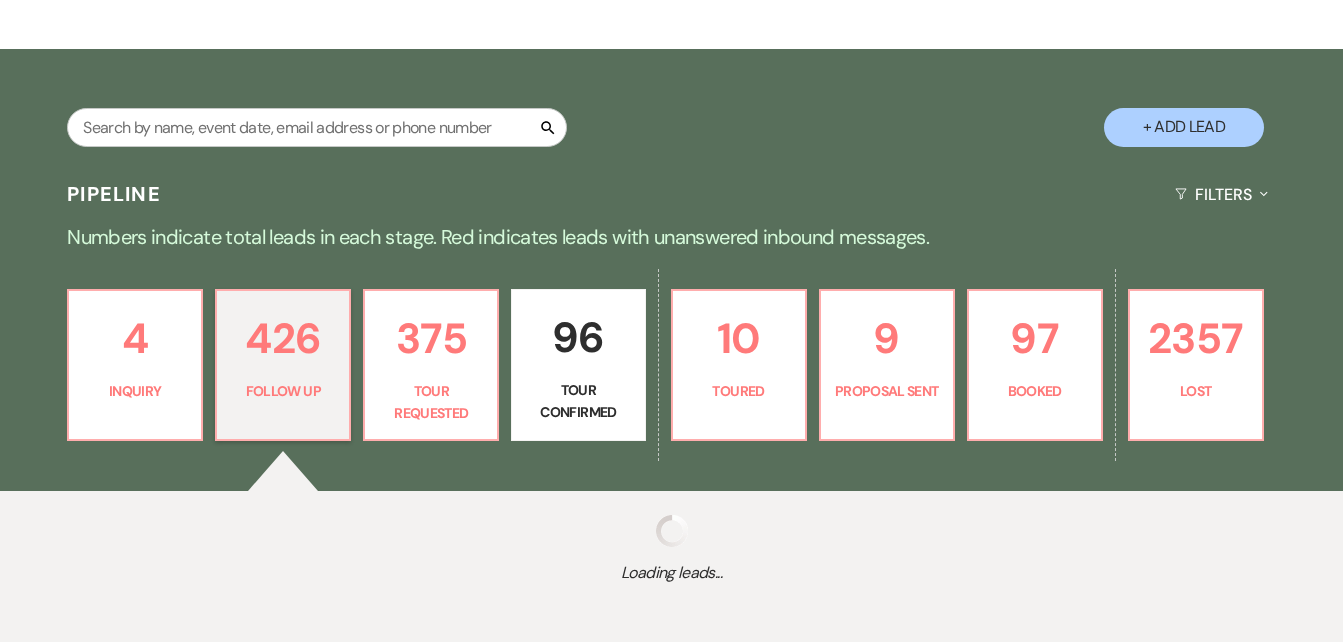 select on "9" 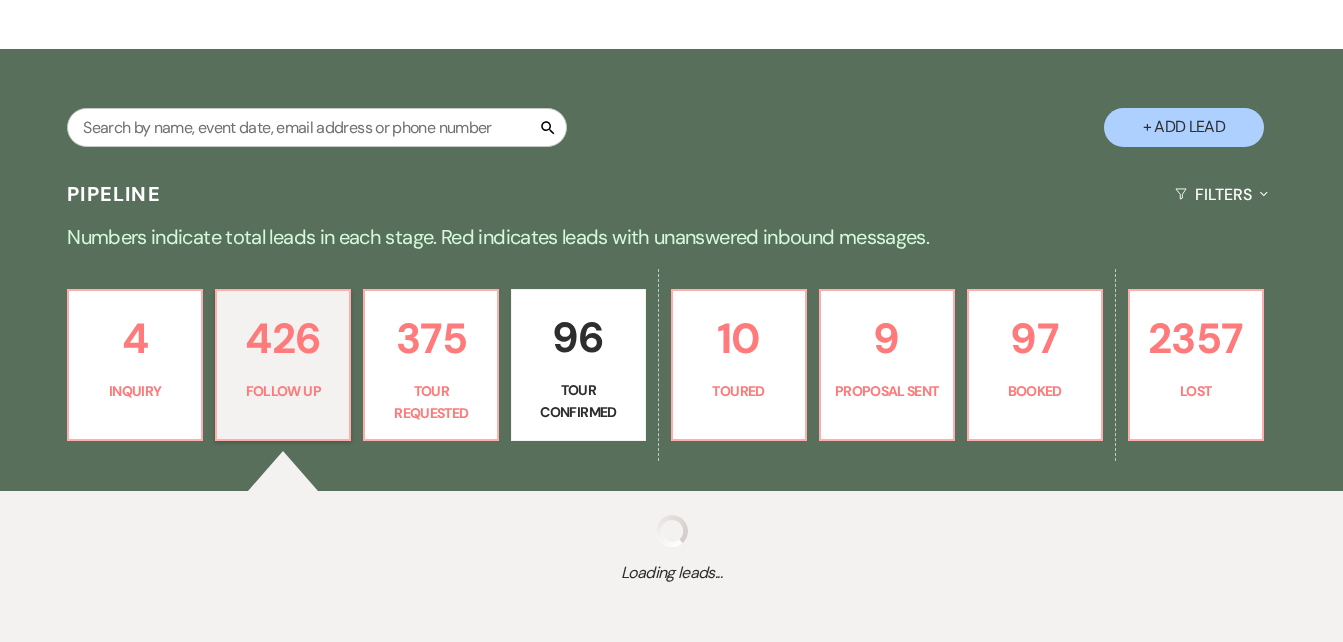 select on "9" 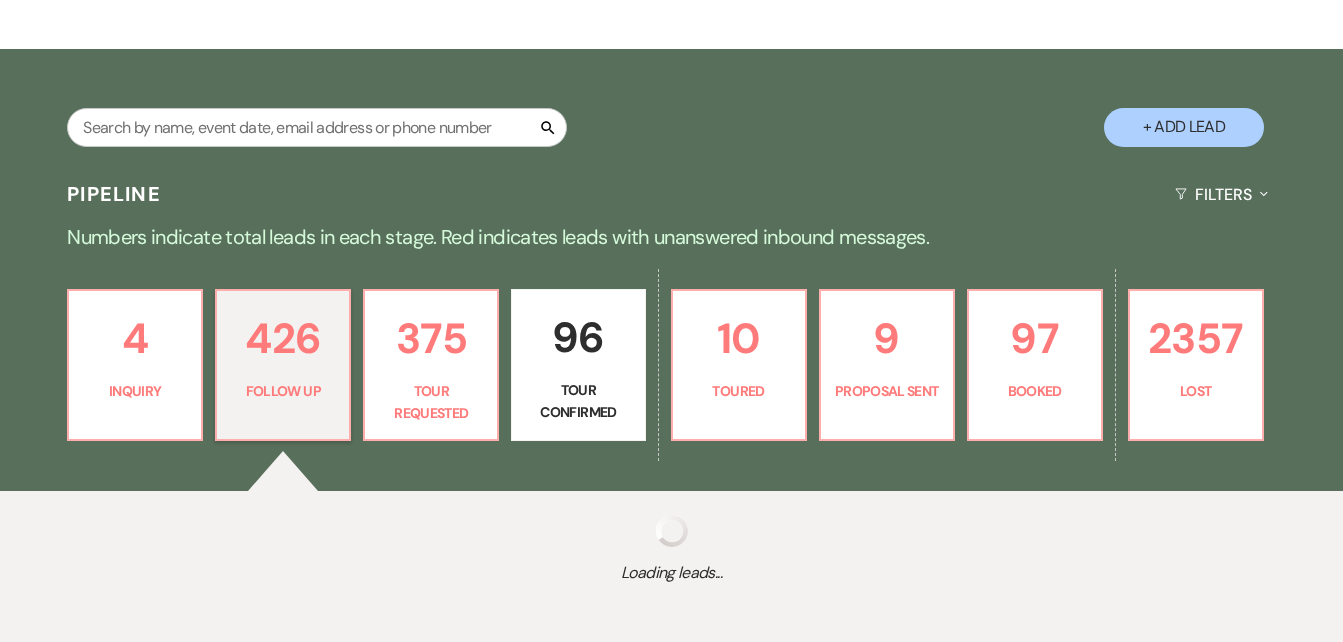 select on "9" 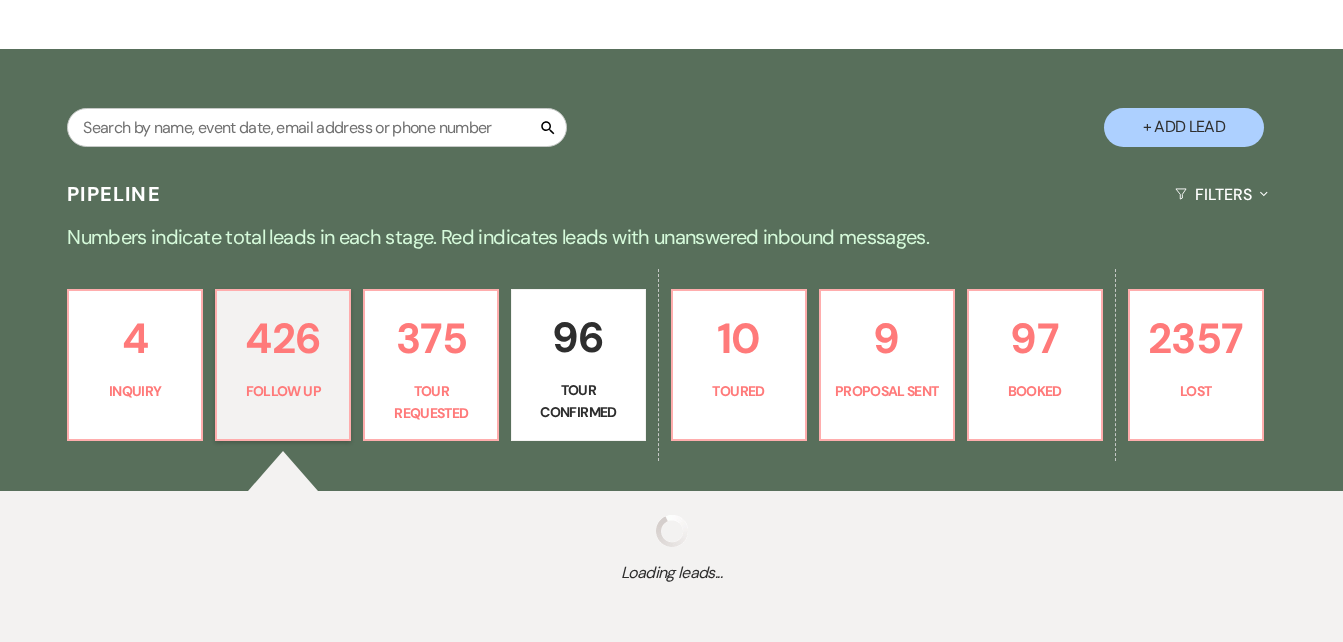 select on "9" 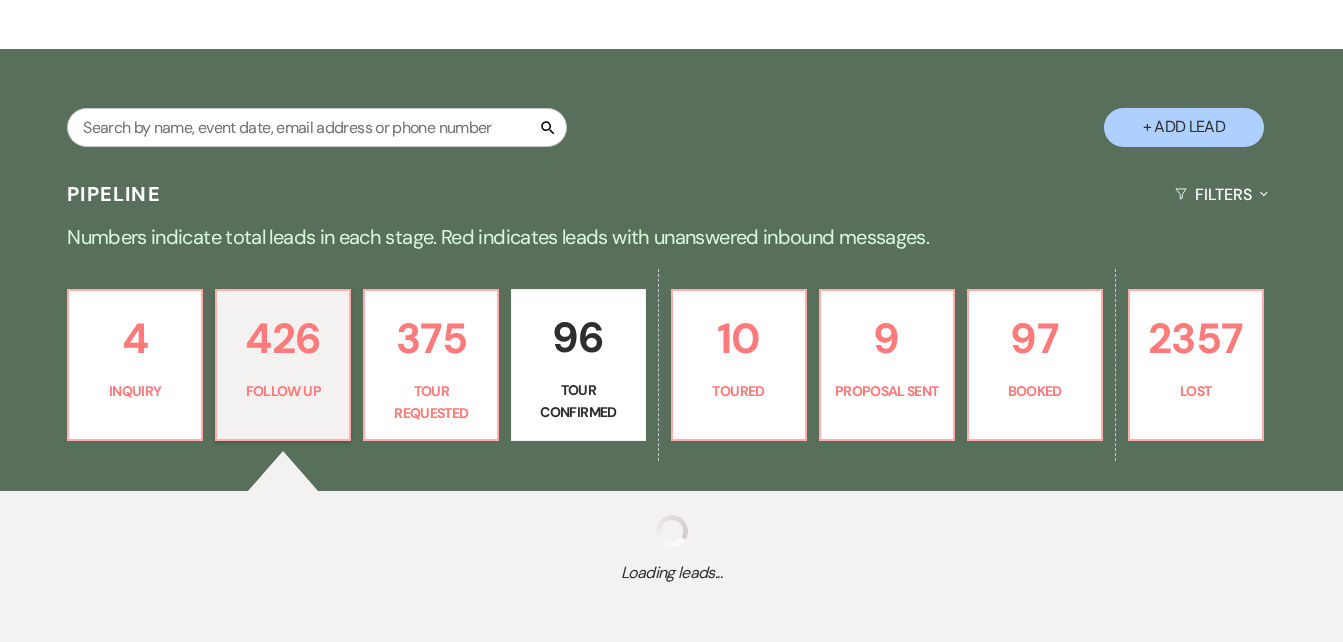 select on "9" 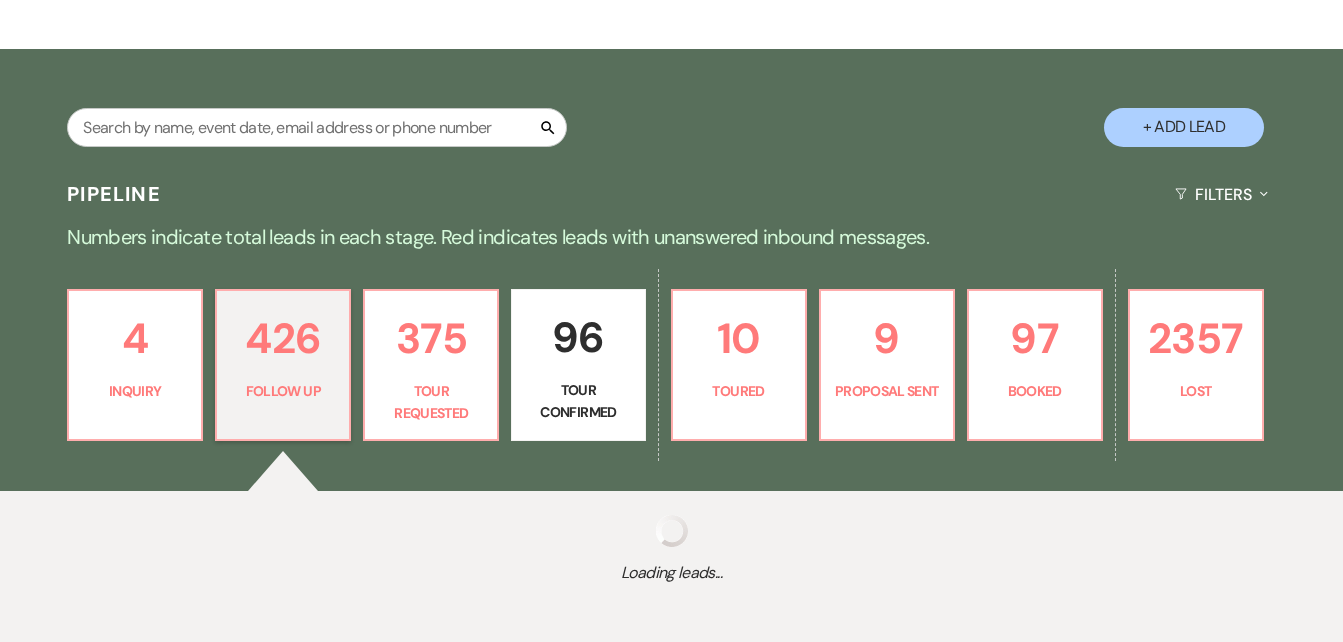 select on "9" 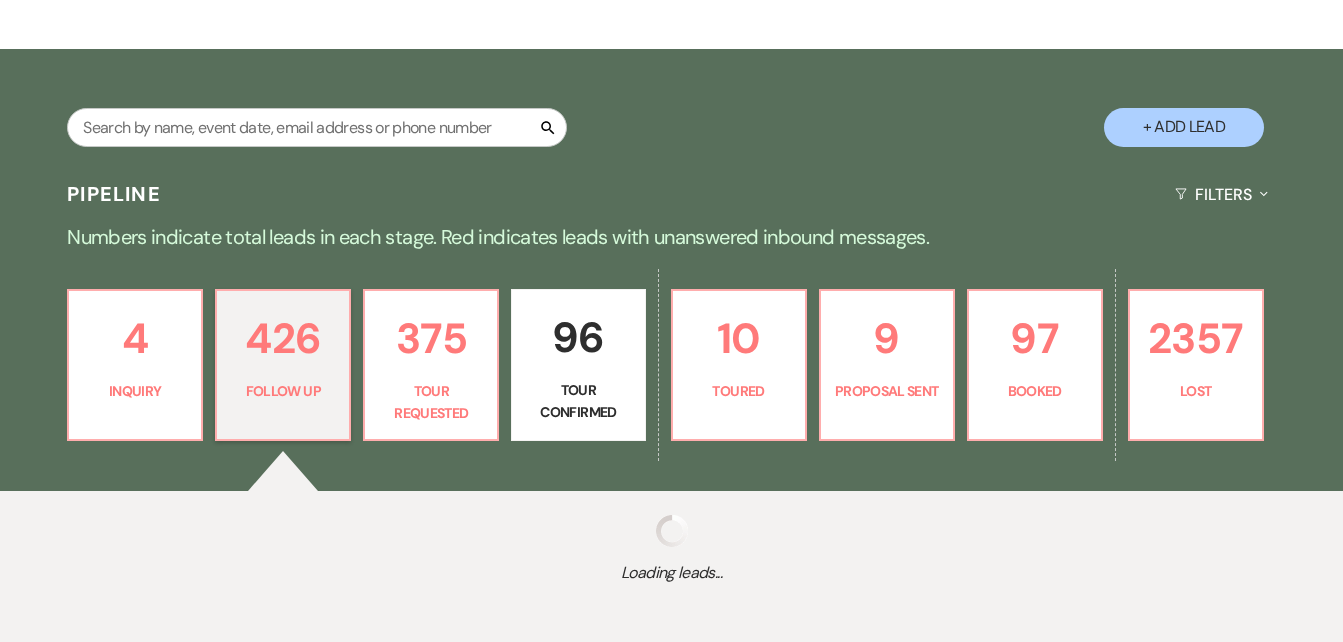 select on "9" 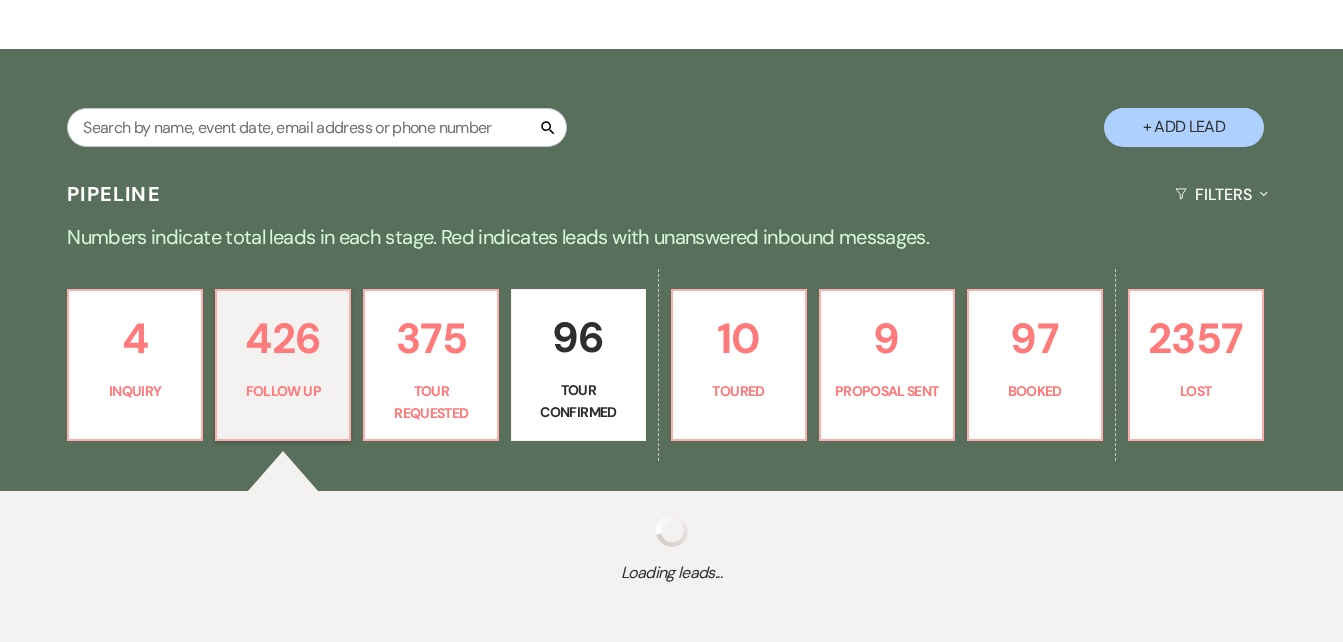 select on "9" 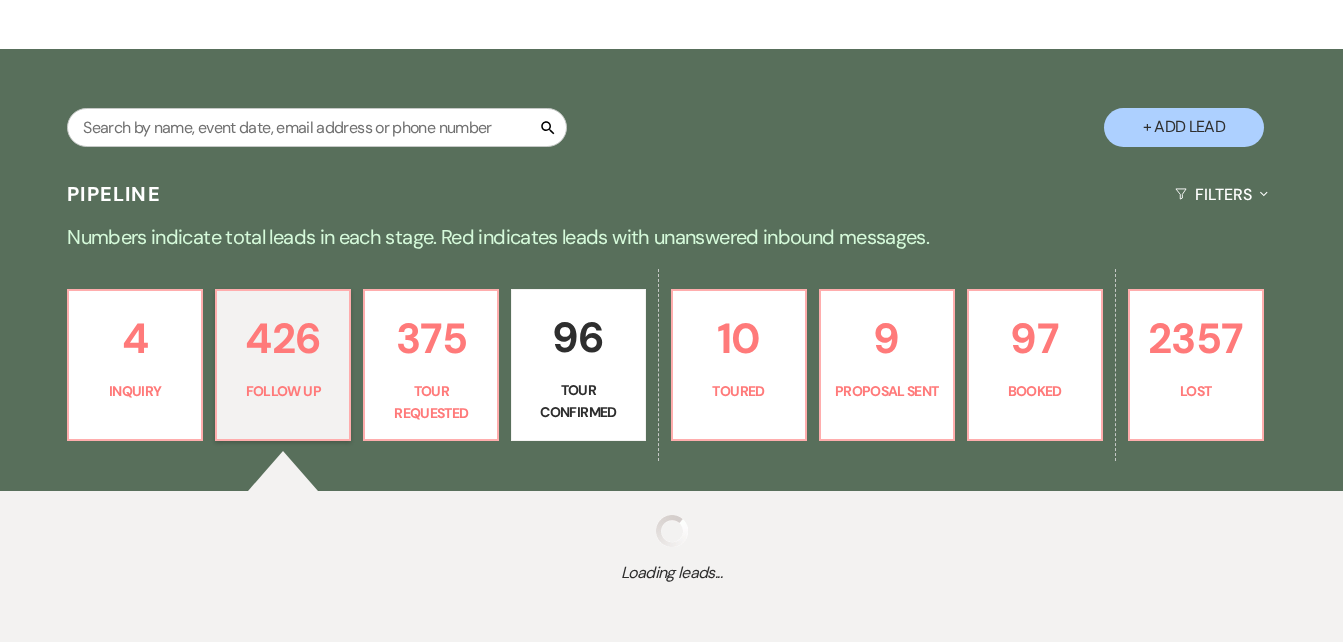 select on "9" 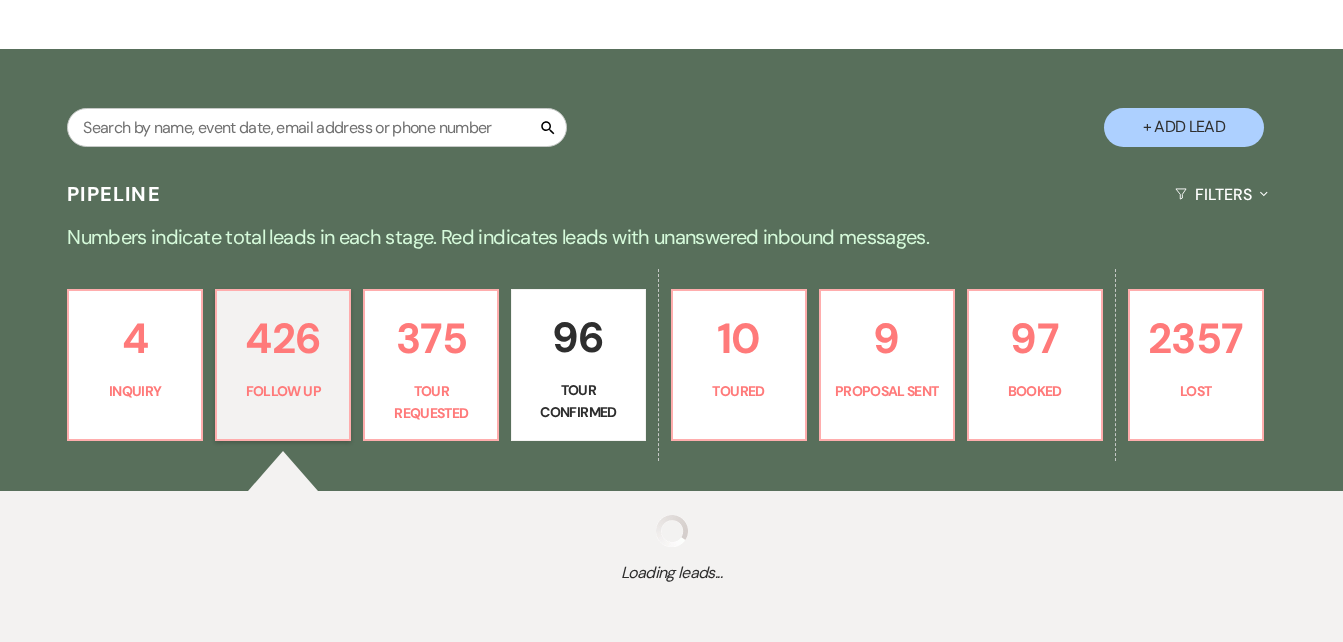 select on "9" 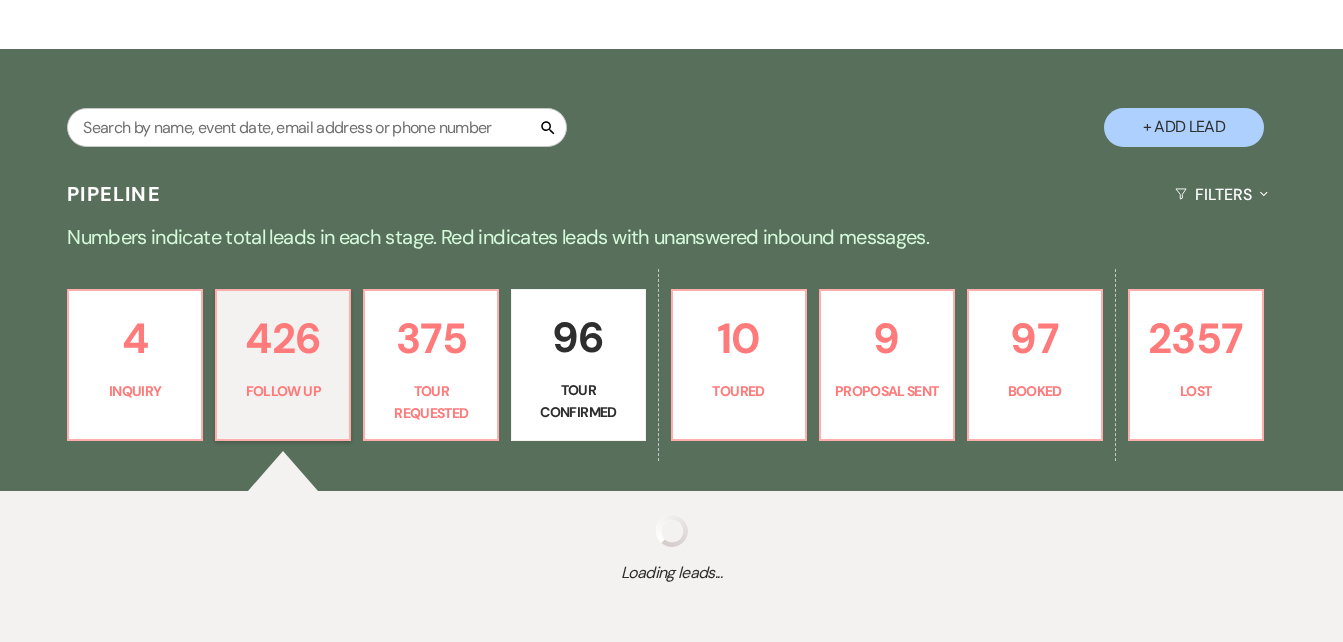 select on "9" 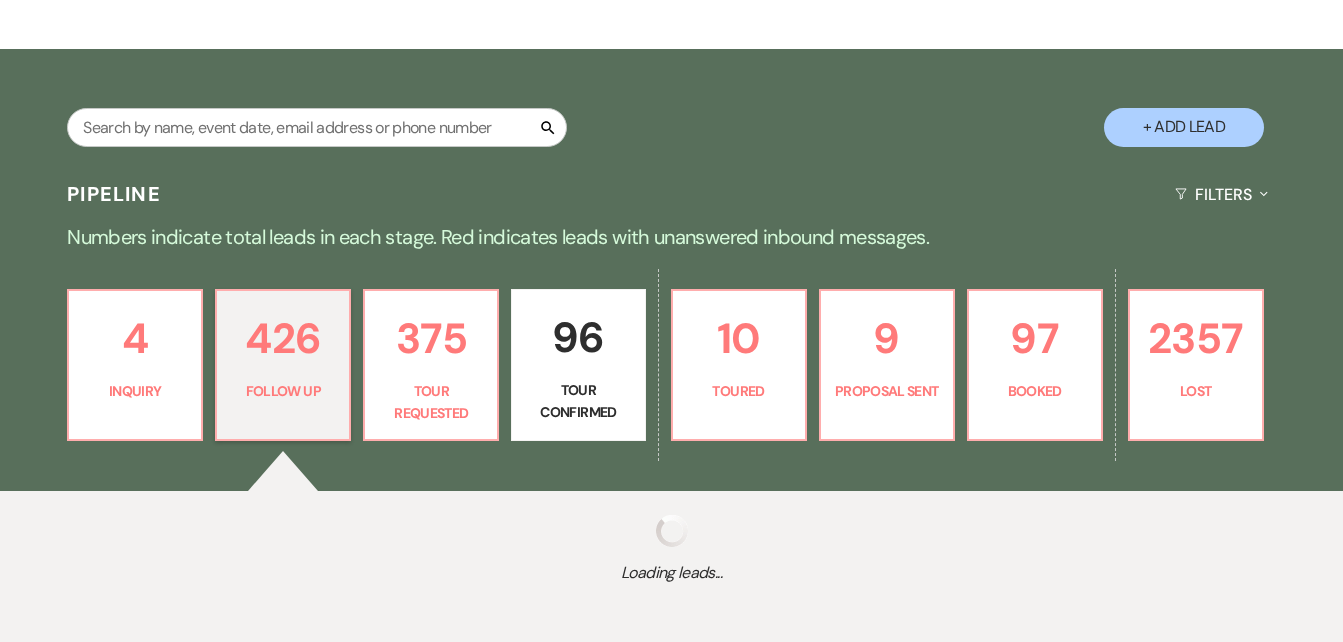 select on "9" 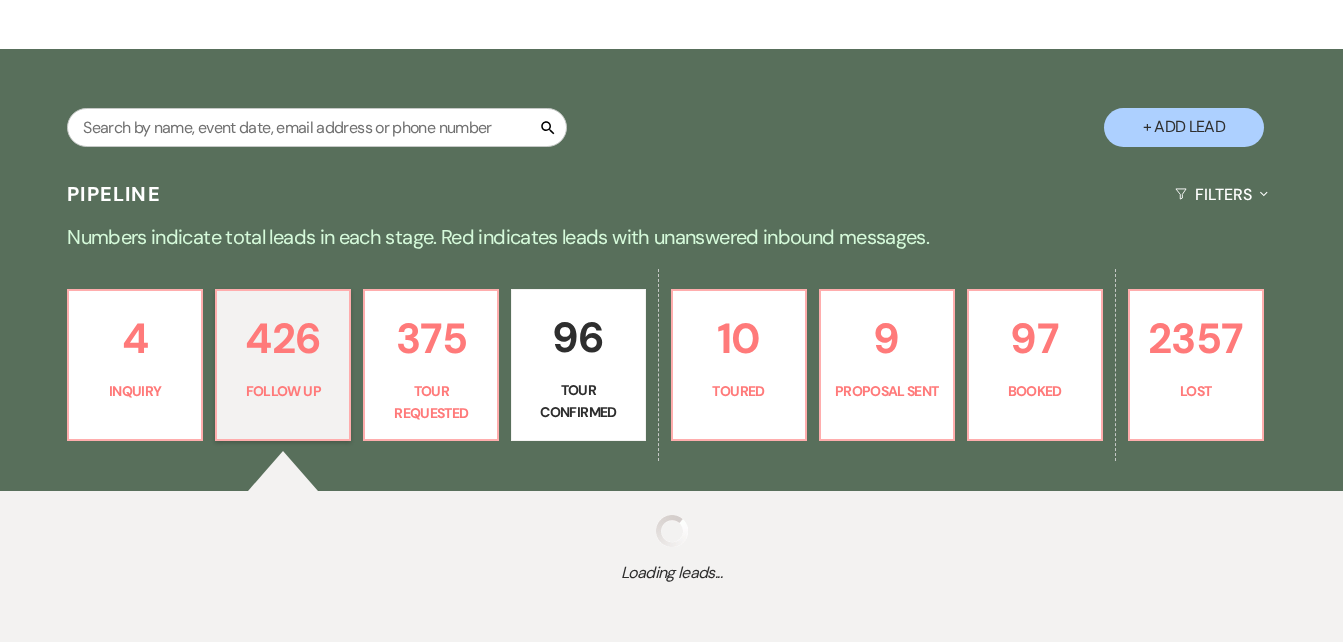 select on "9" 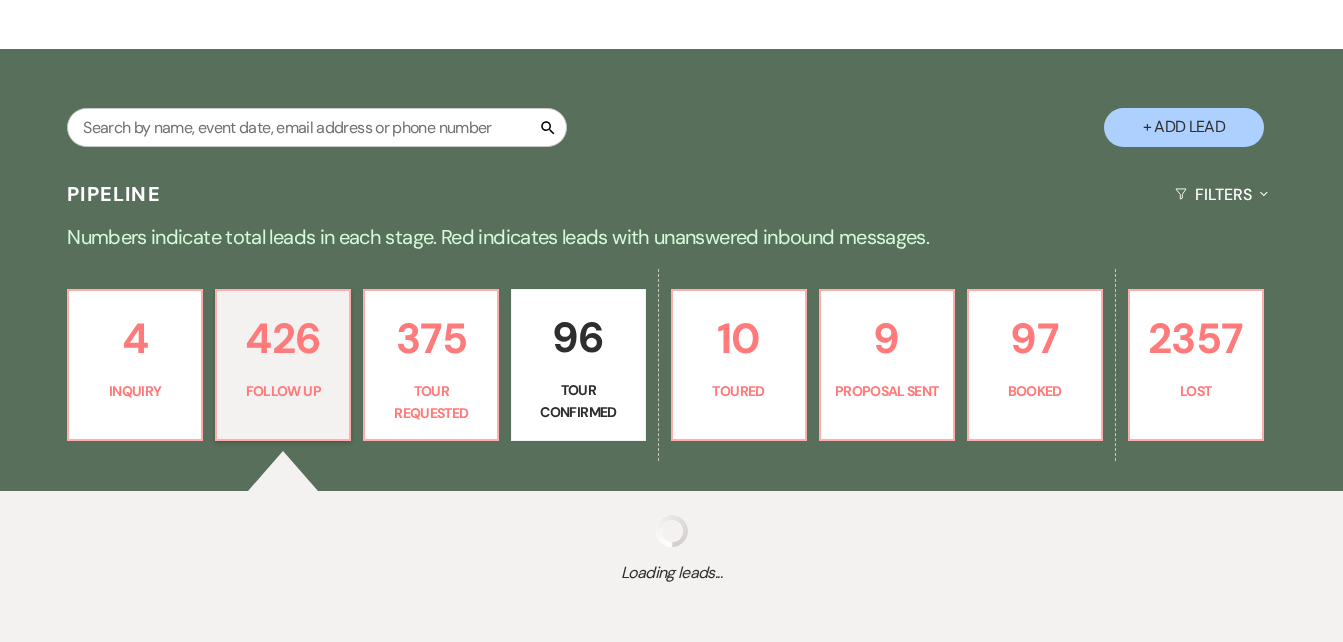 select on "9" 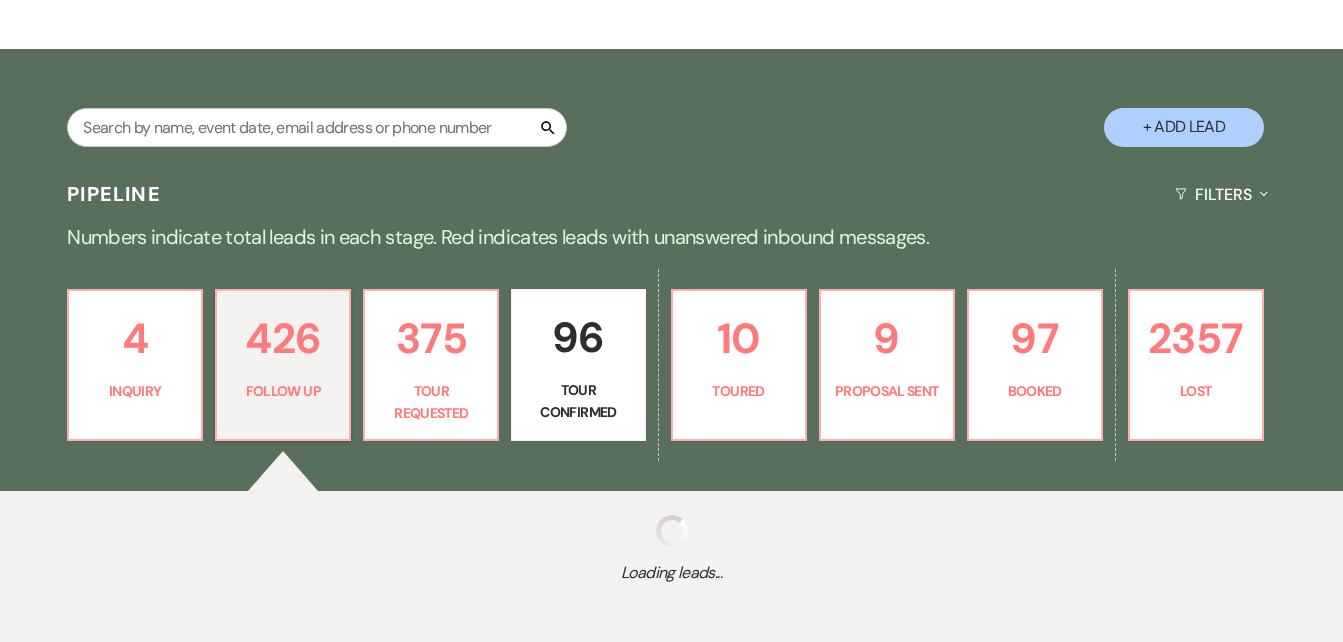 select on "9" 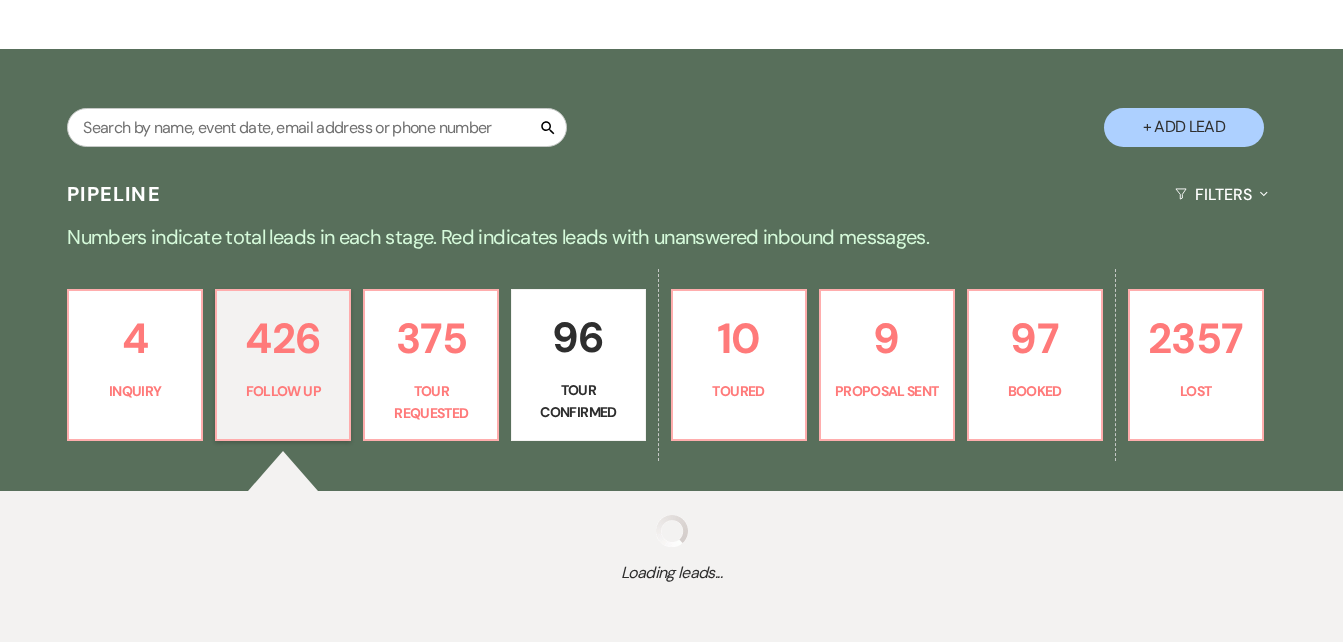 select on "9" 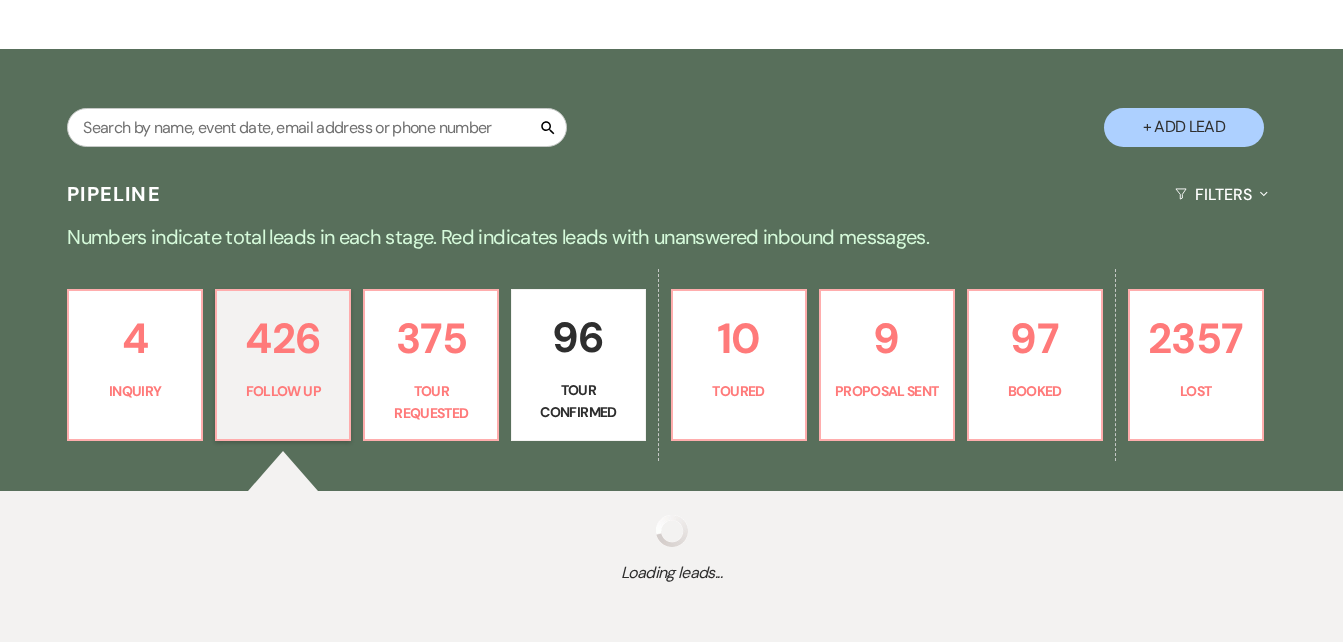 select on "9" 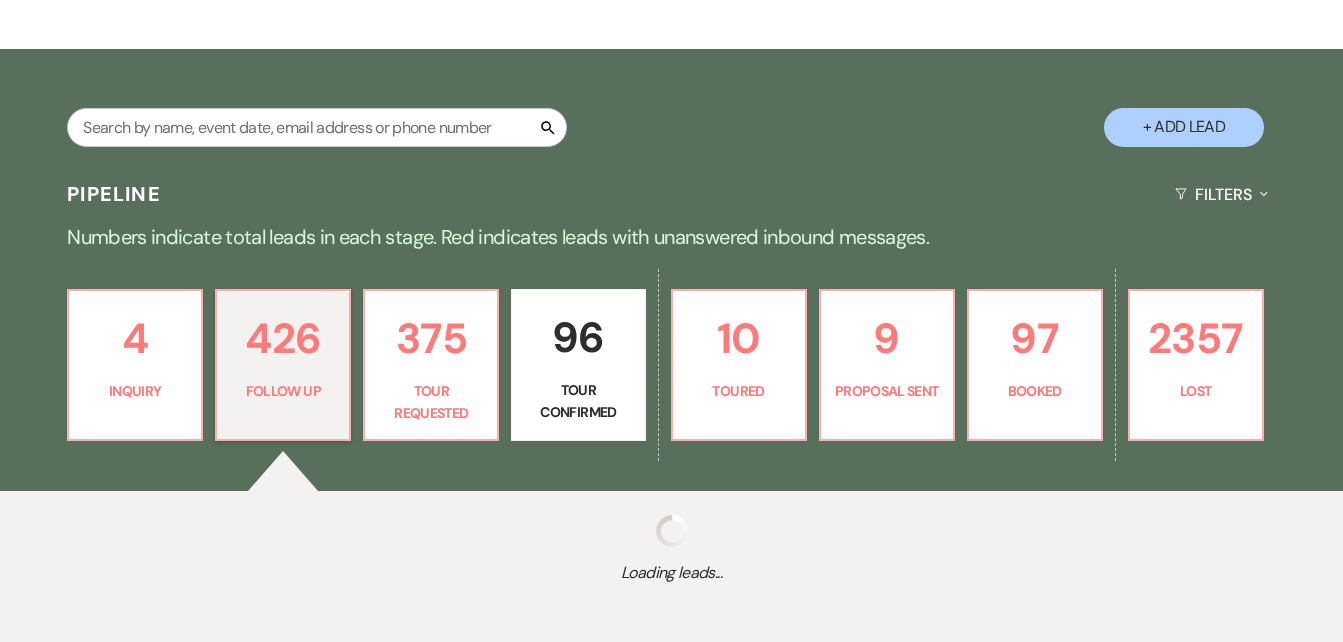 select on "9" 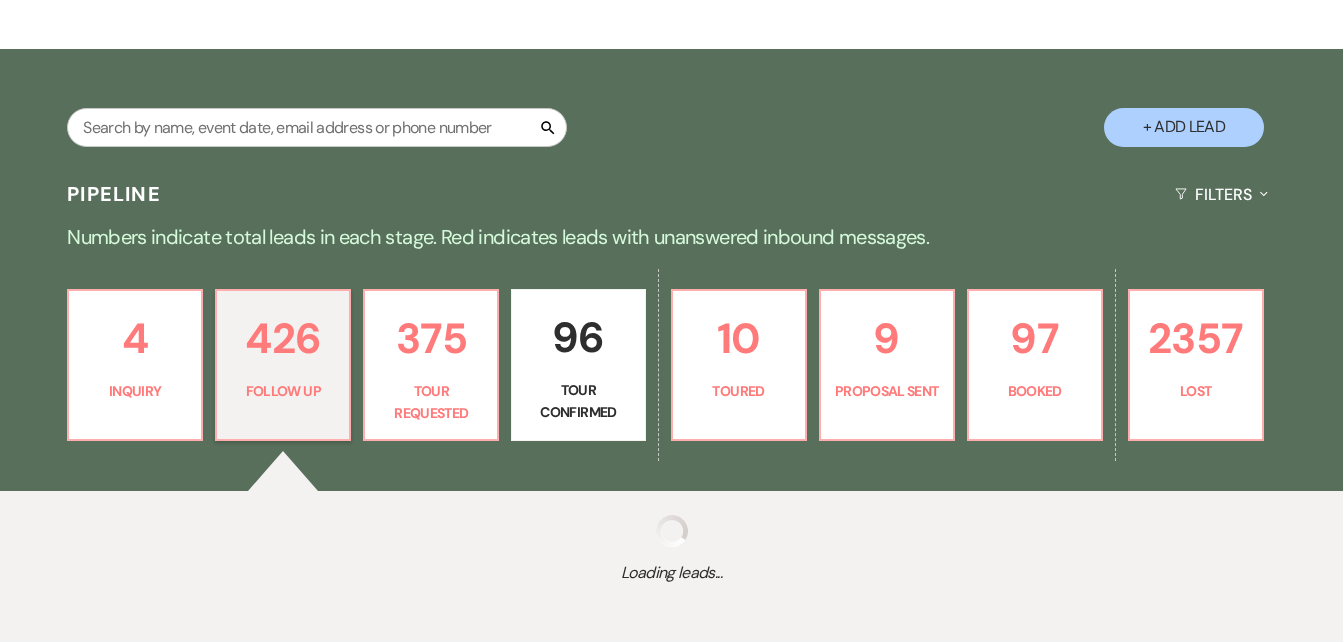 select on "9" 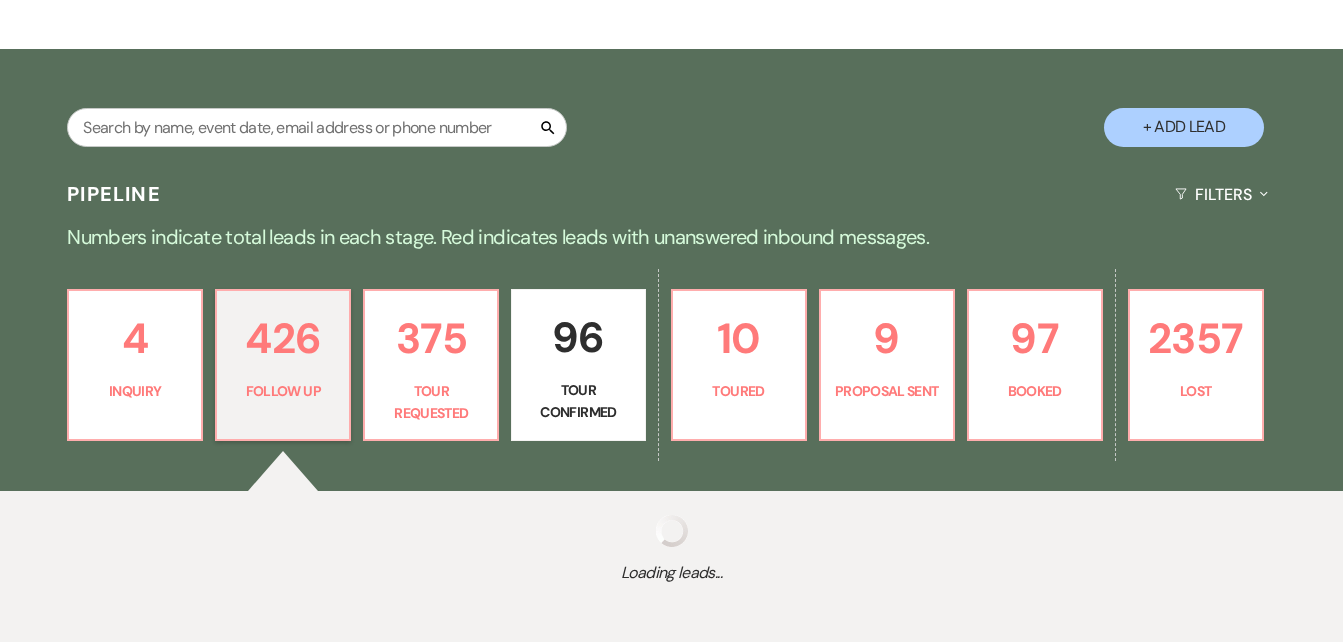 select on "9" 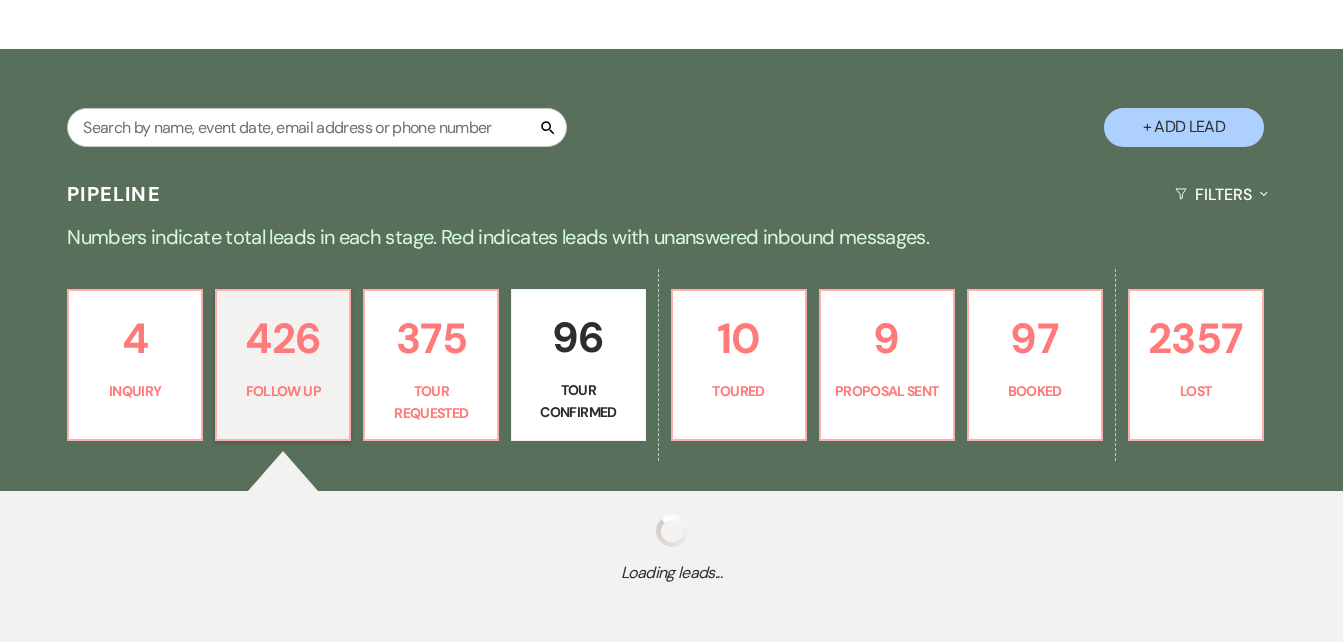 select on "9" 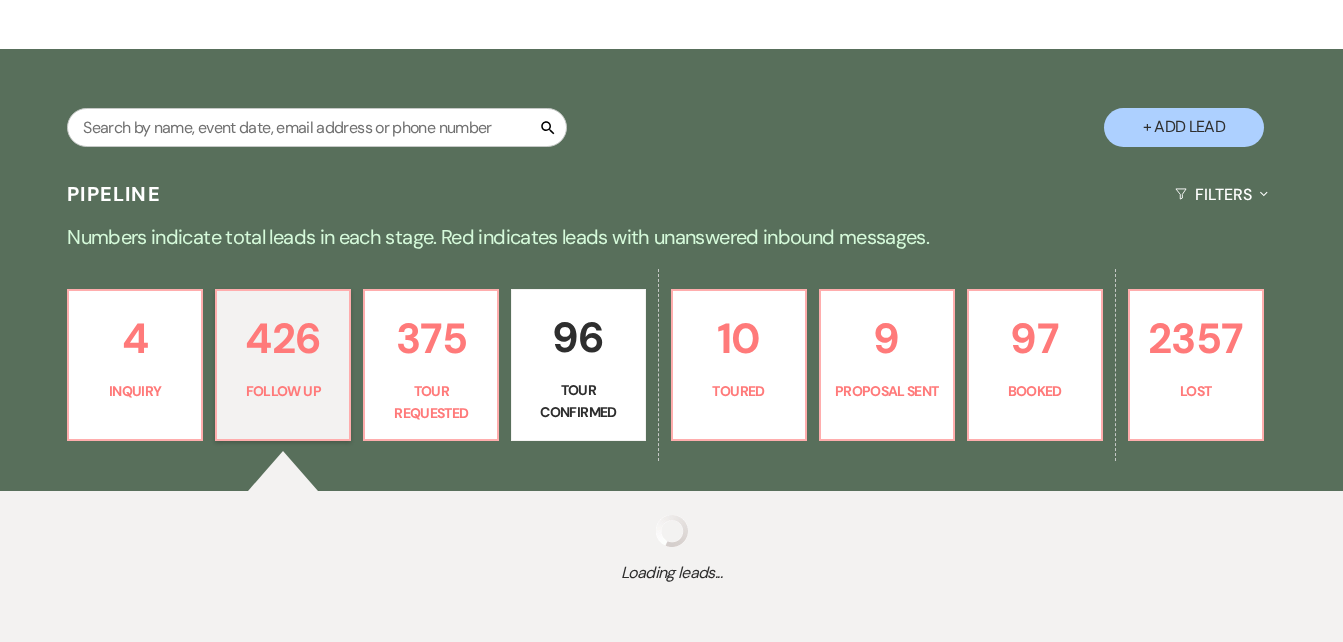 select on "9" 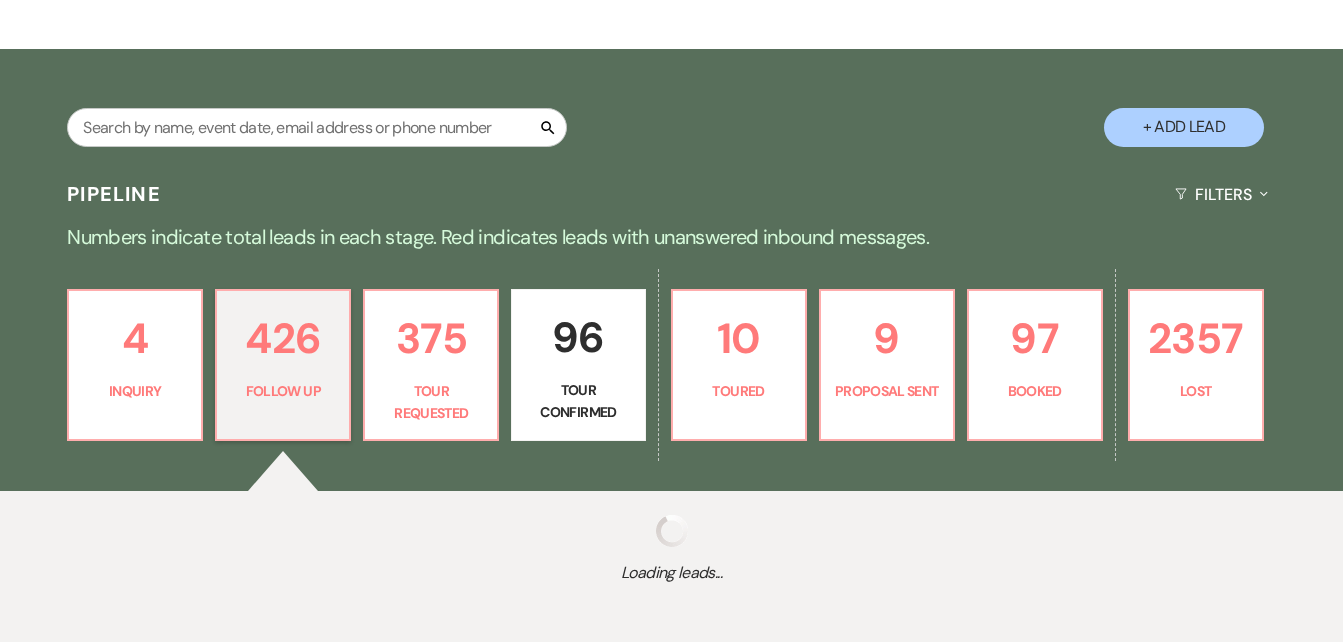 select on "9" 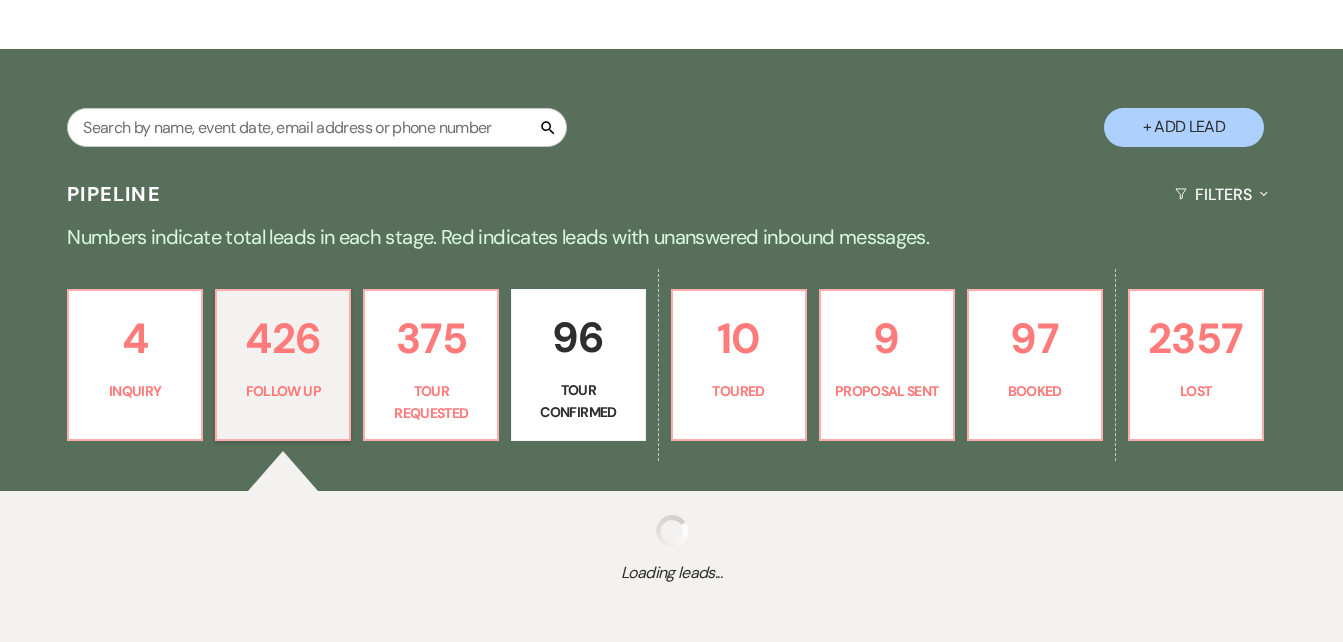 select on "9" 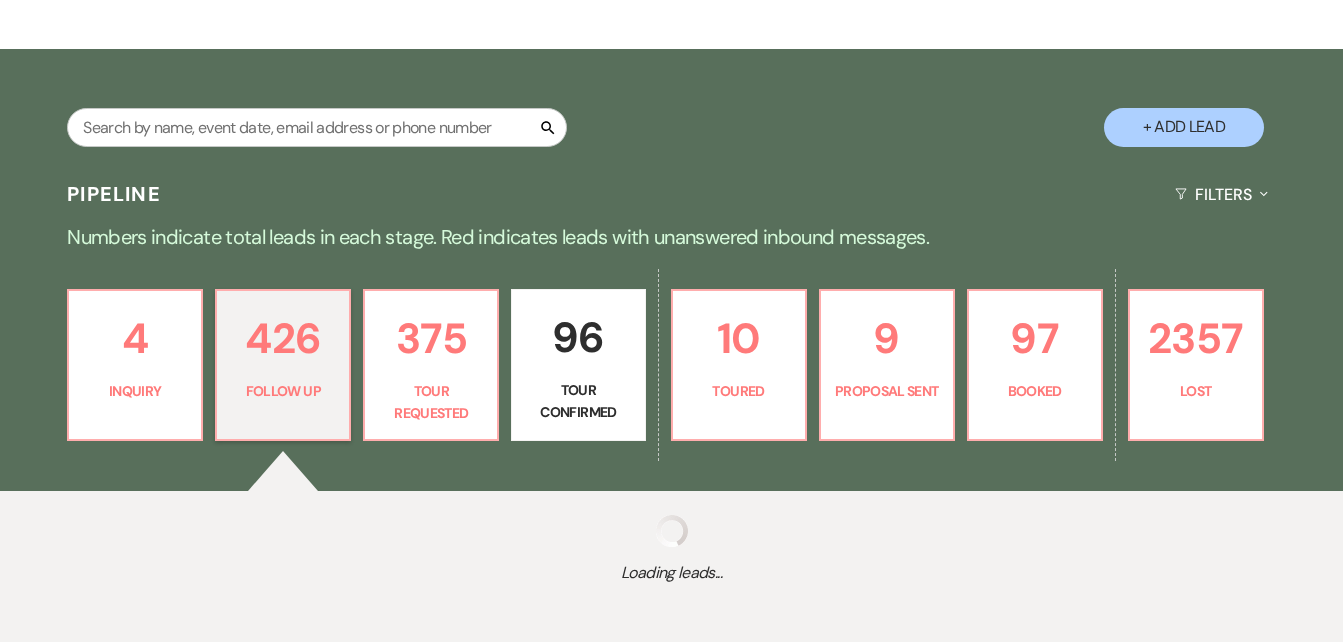 select on "9" 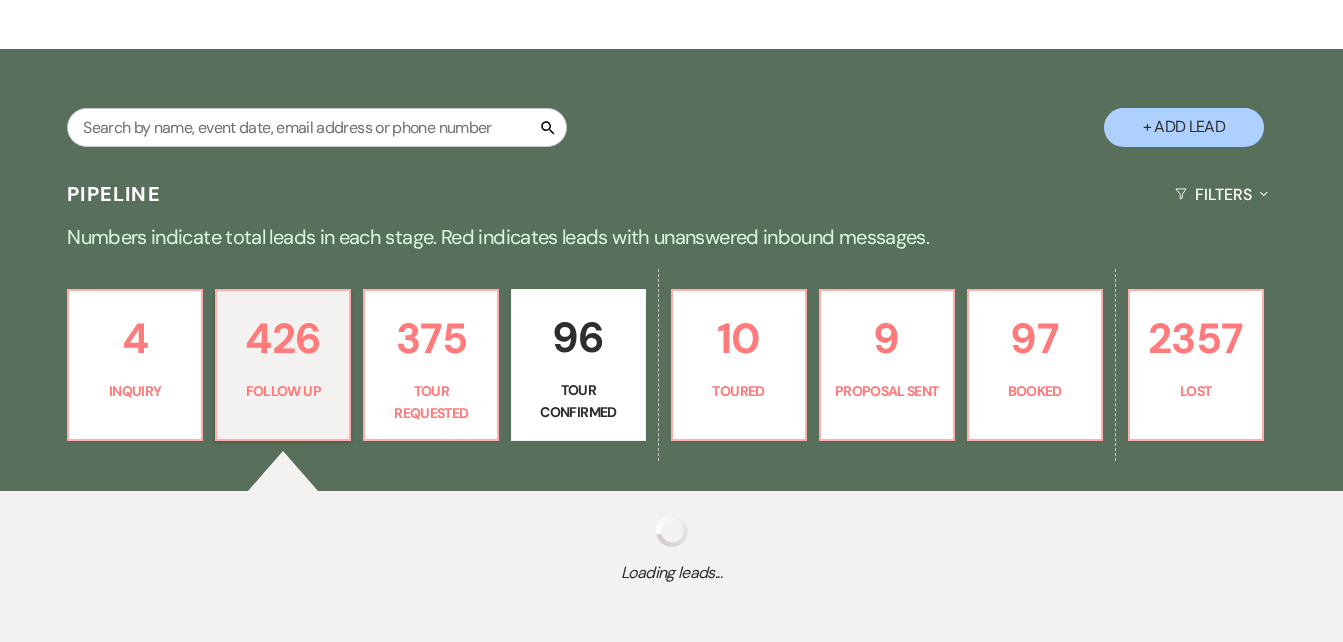 select on "9" 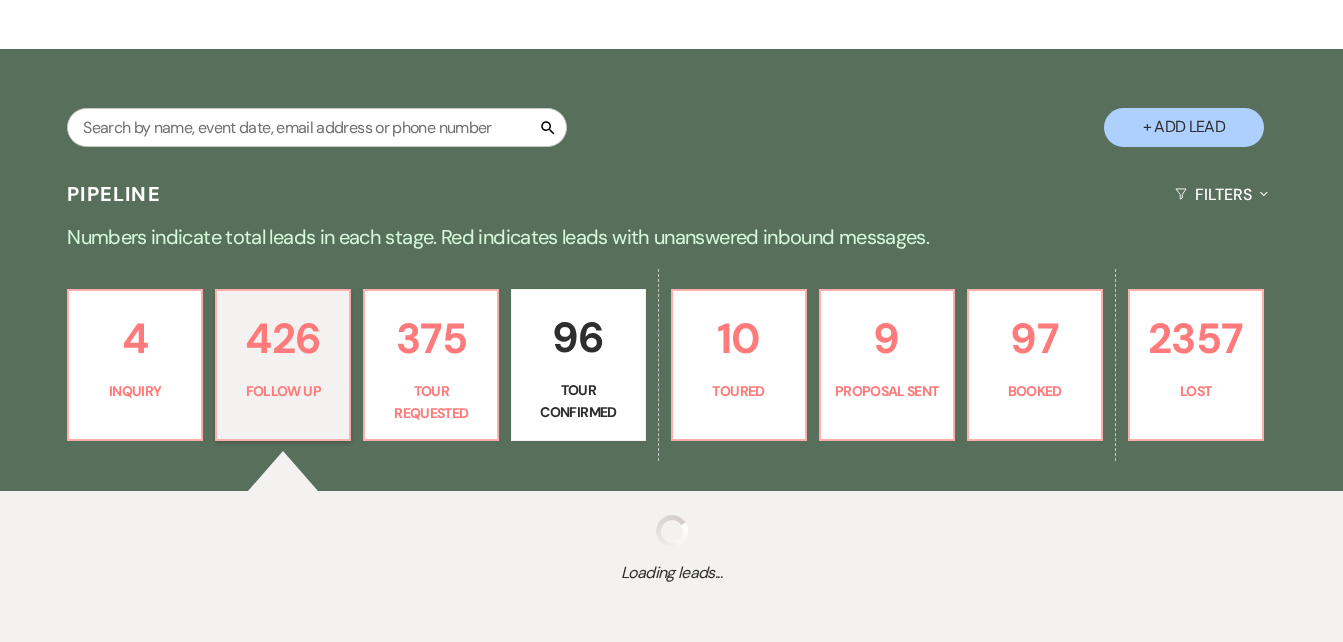 select on "9" 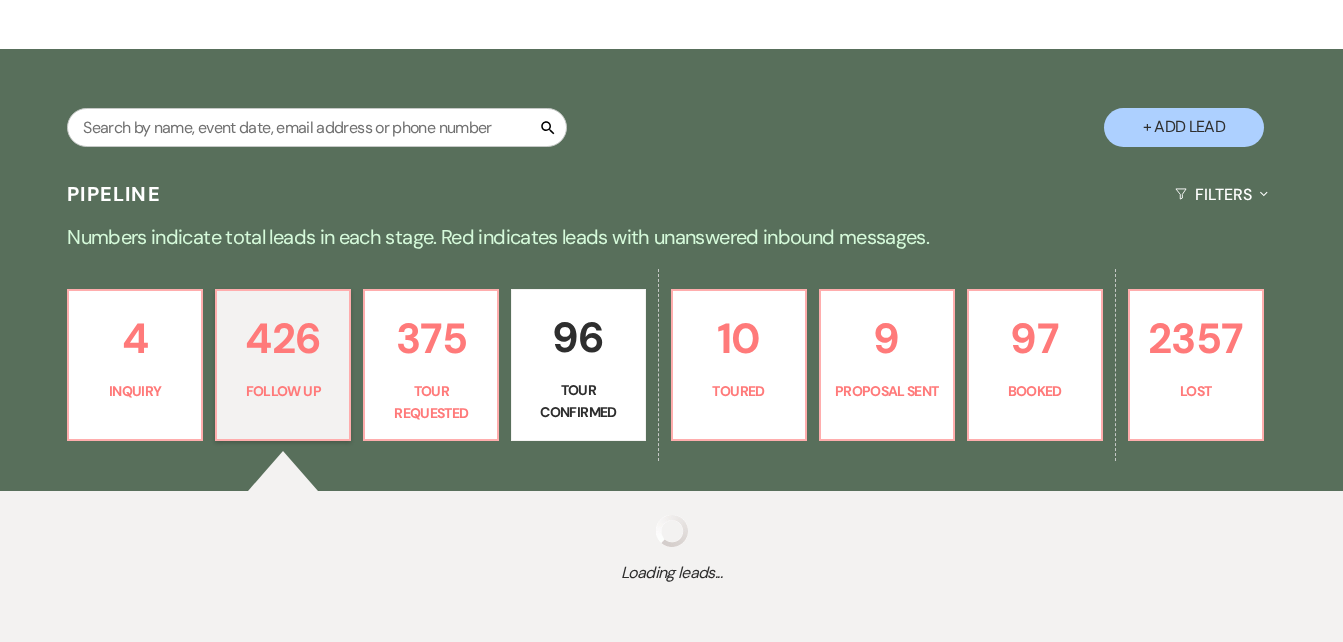 select on "9" 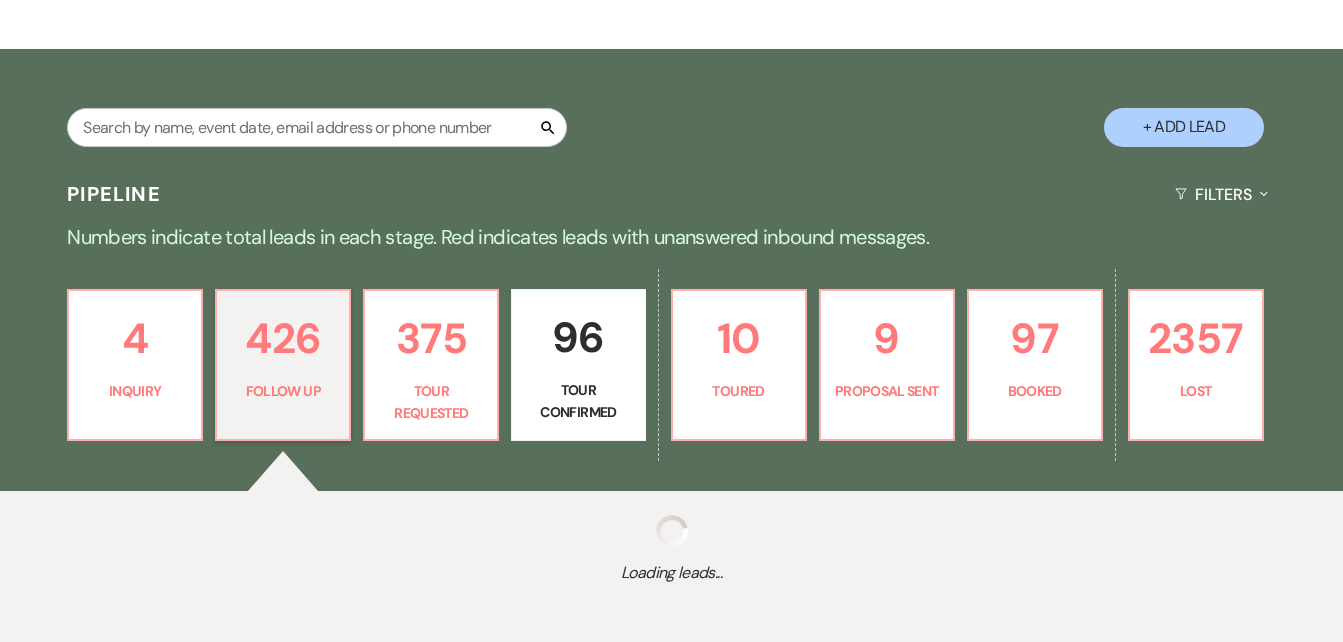 select on "9" 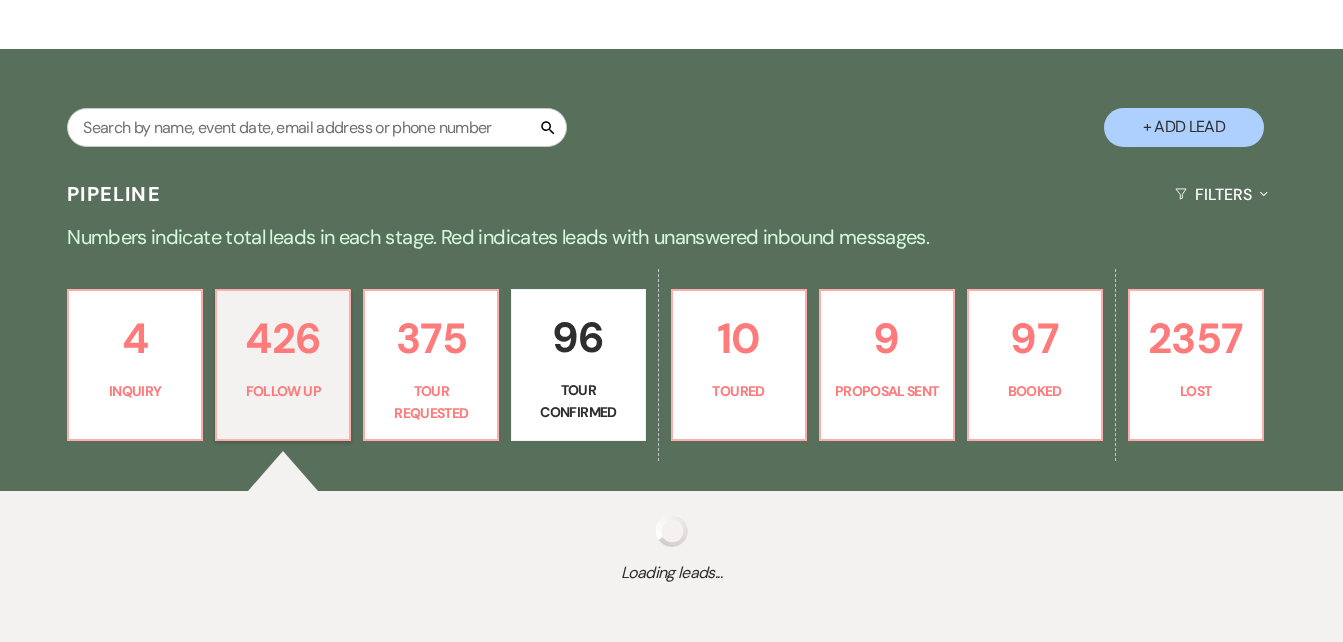 select on "9" 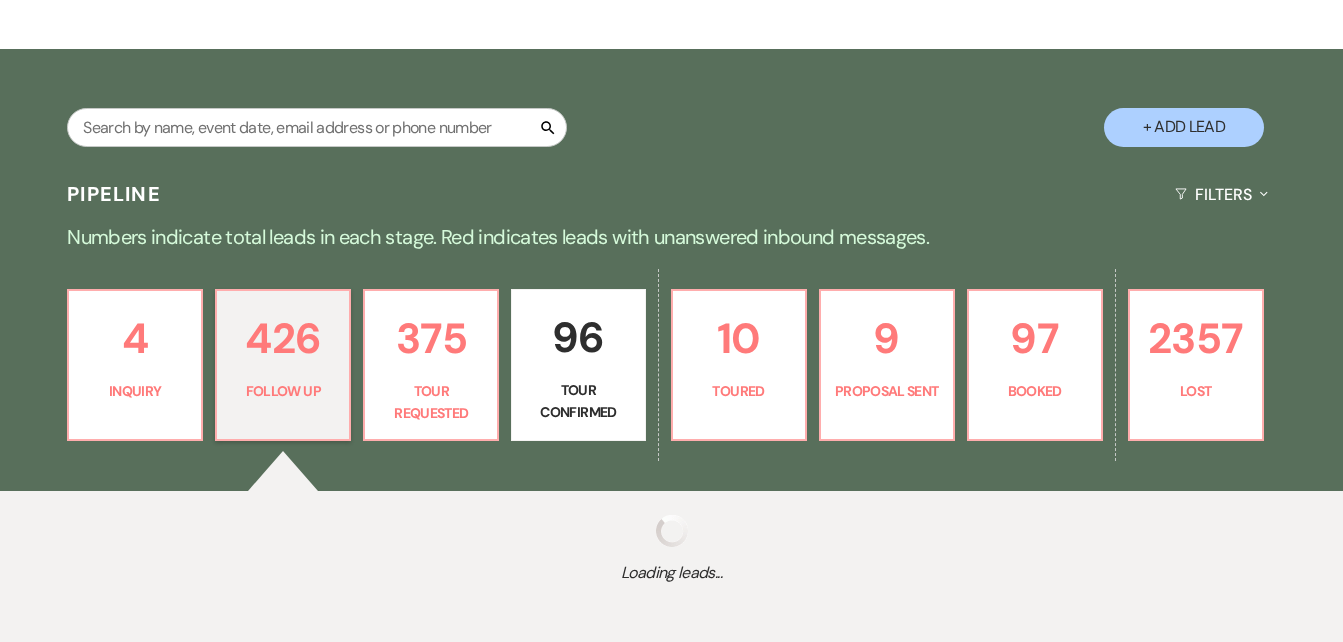 select on "9" 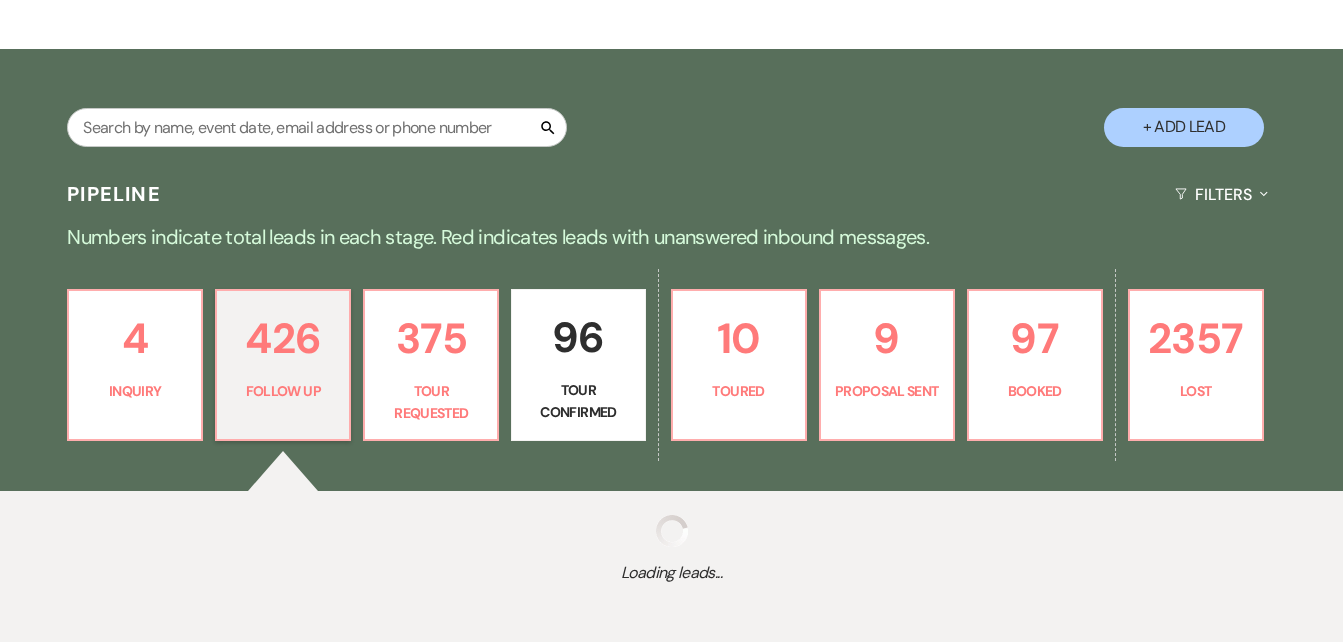 select on "9" 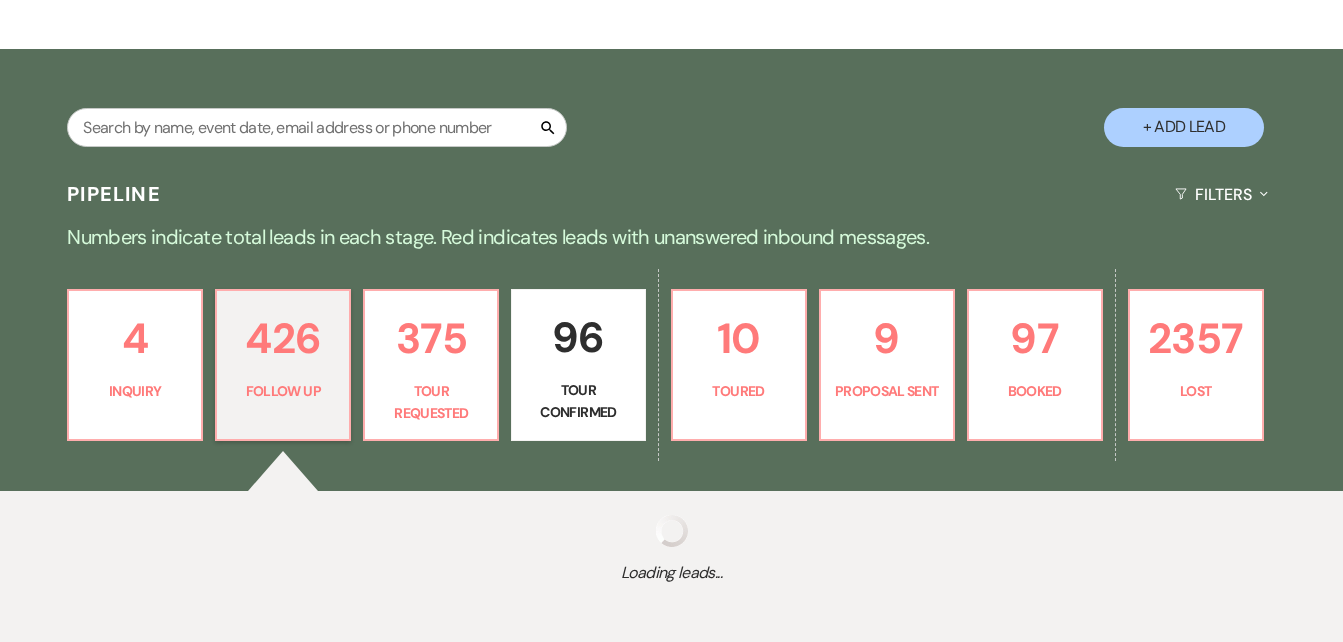select on "9" 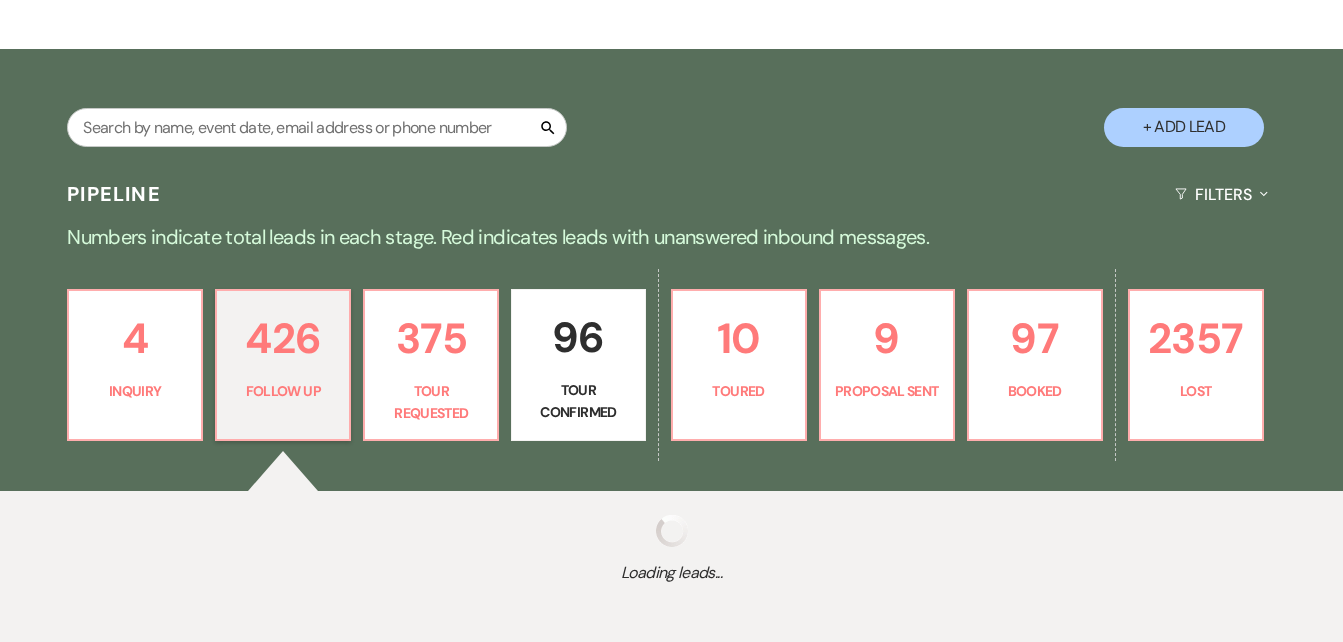 select on "9" 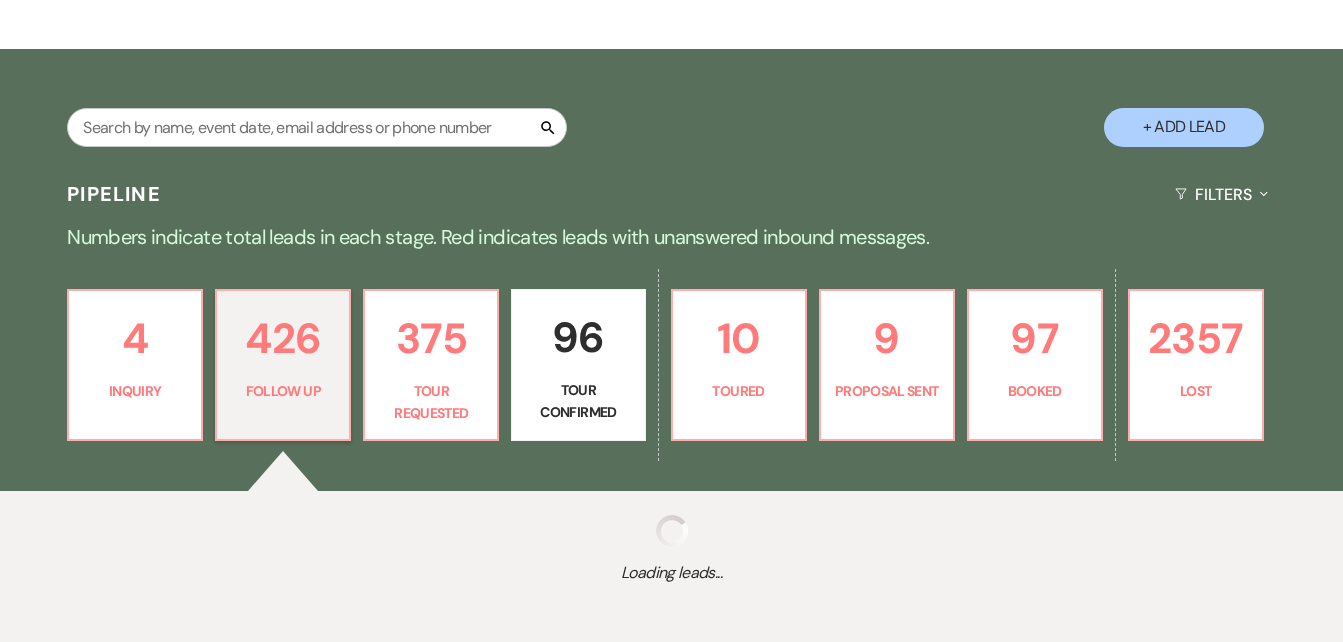 select on "9" 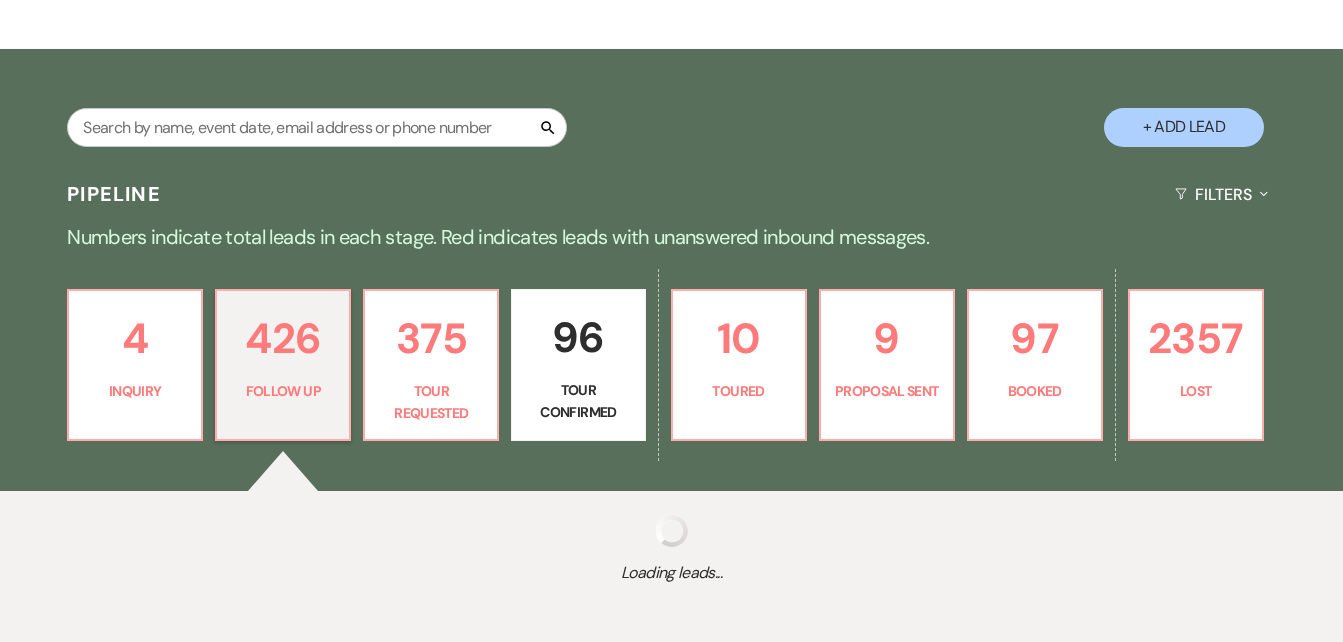 select on "9" 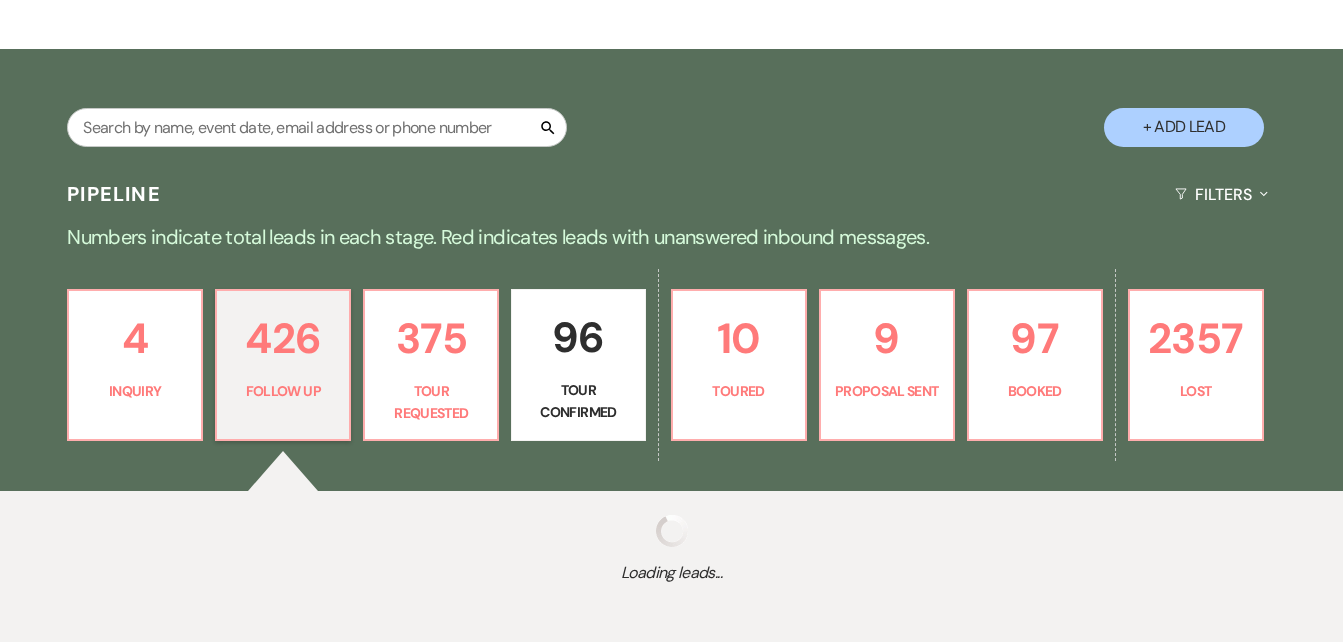 select on "9" 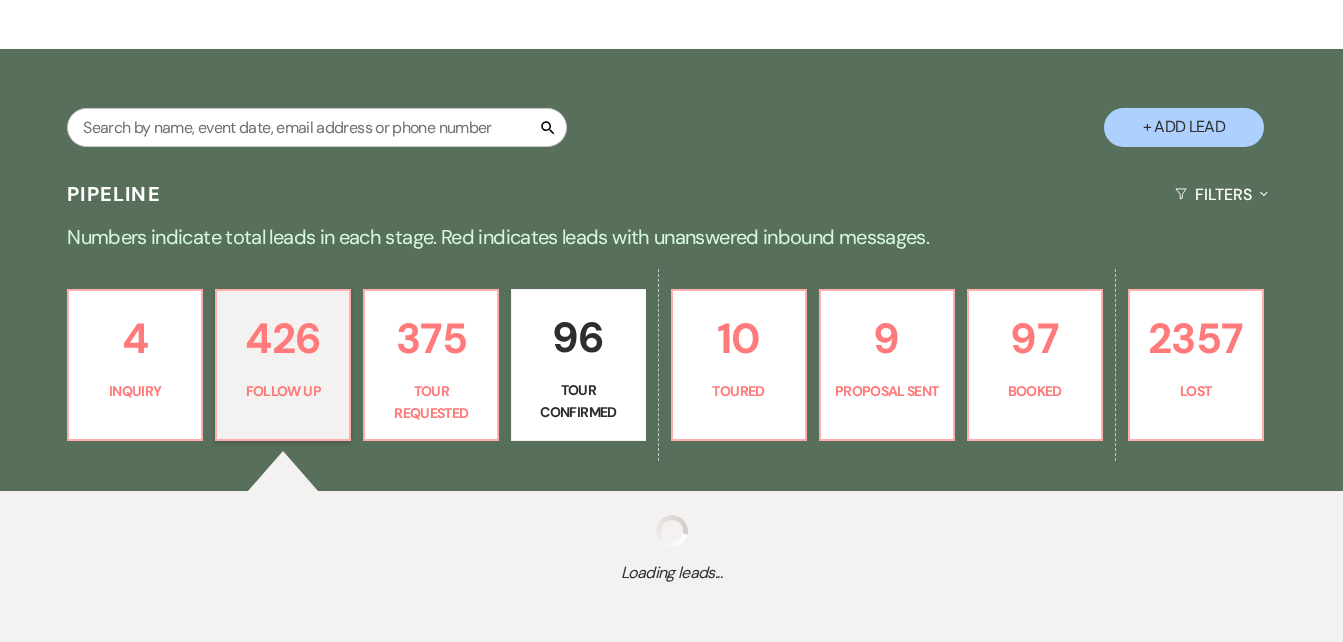 select on "9" 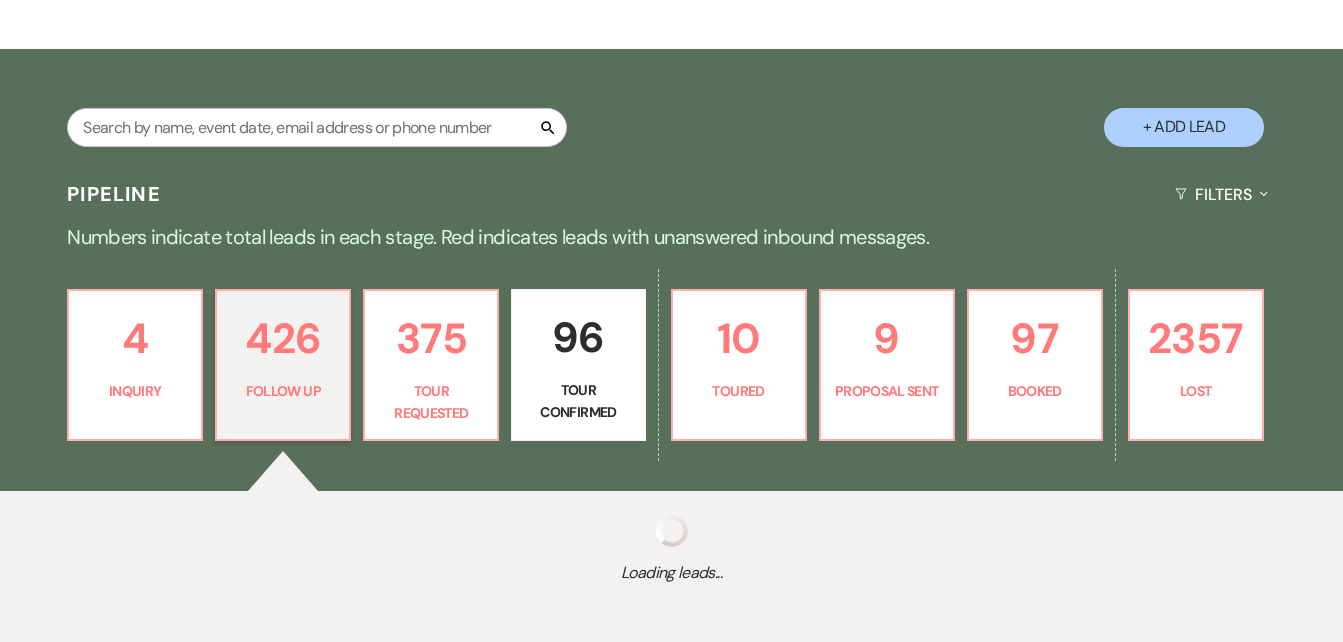 select on "9" 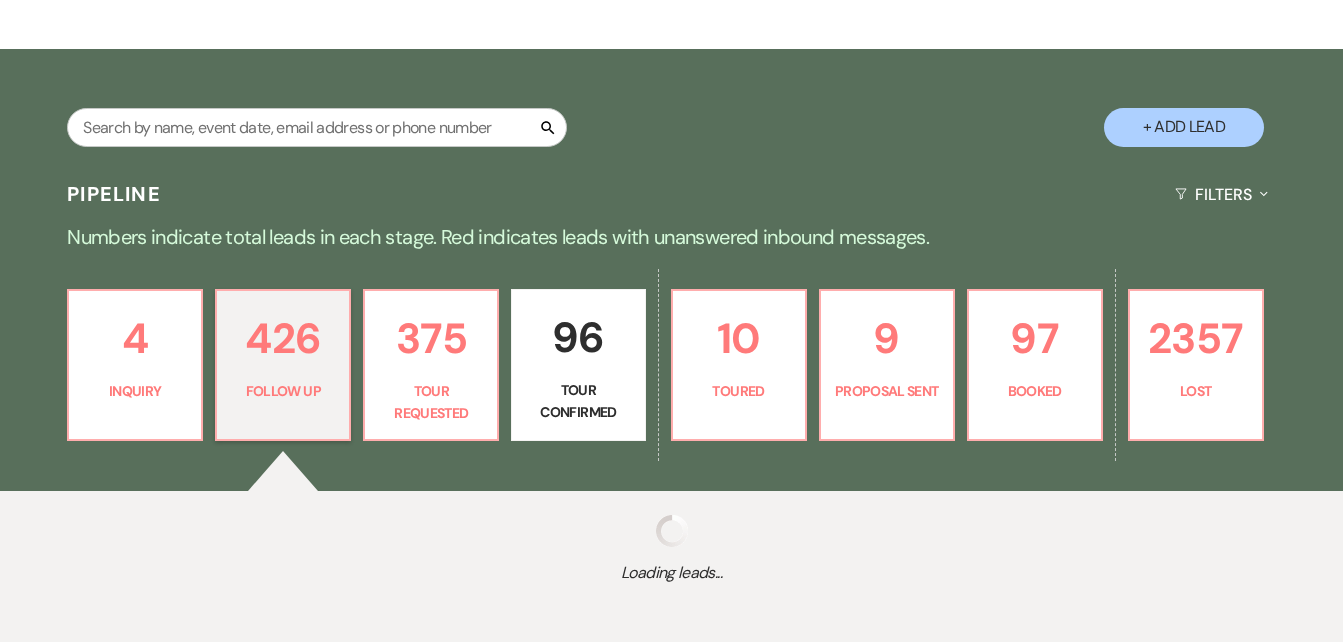 select on "9" 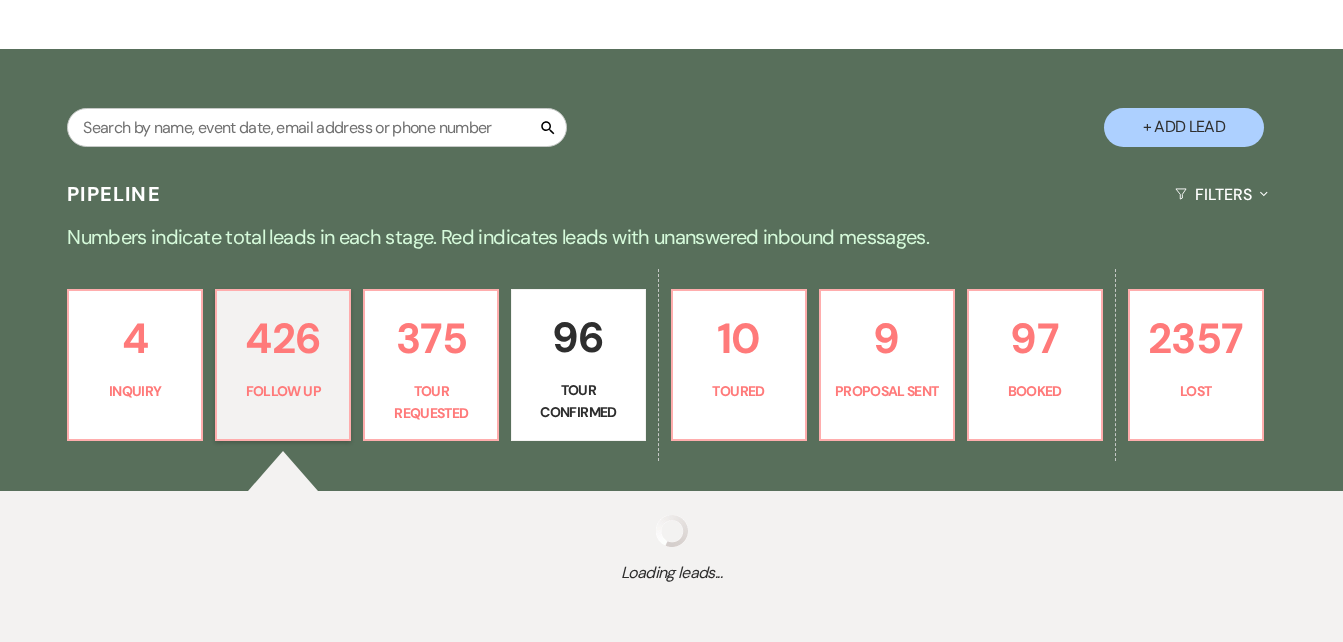 select on "9" 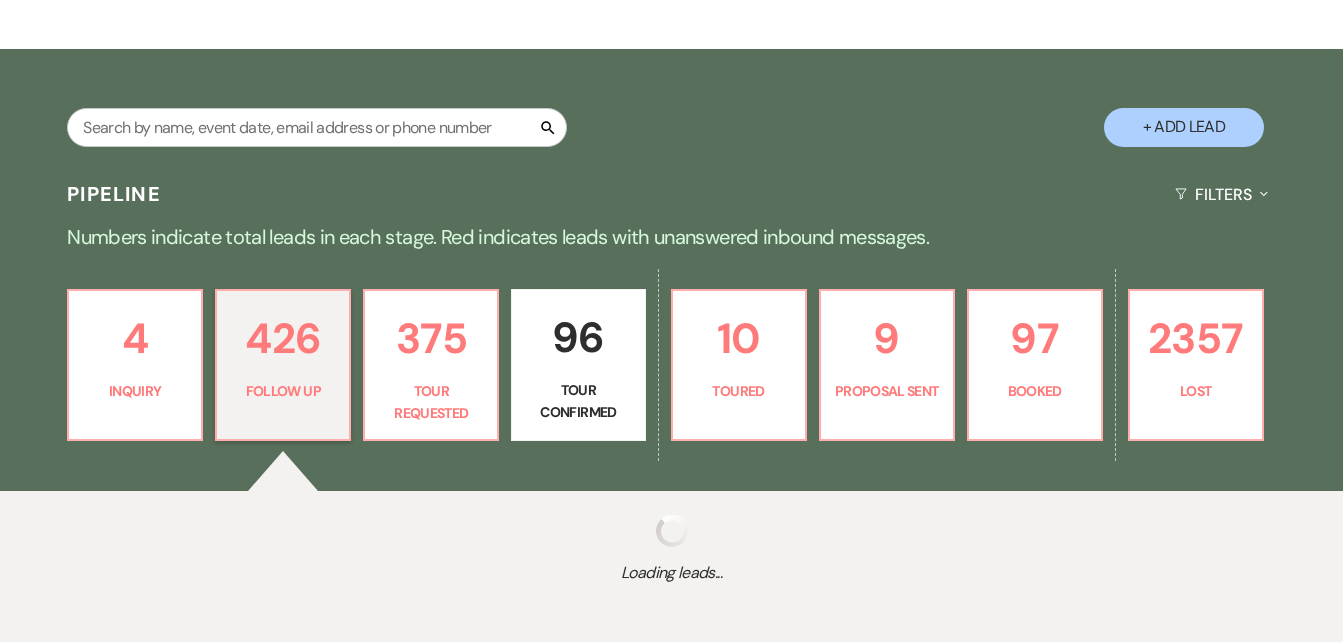 select on "9" 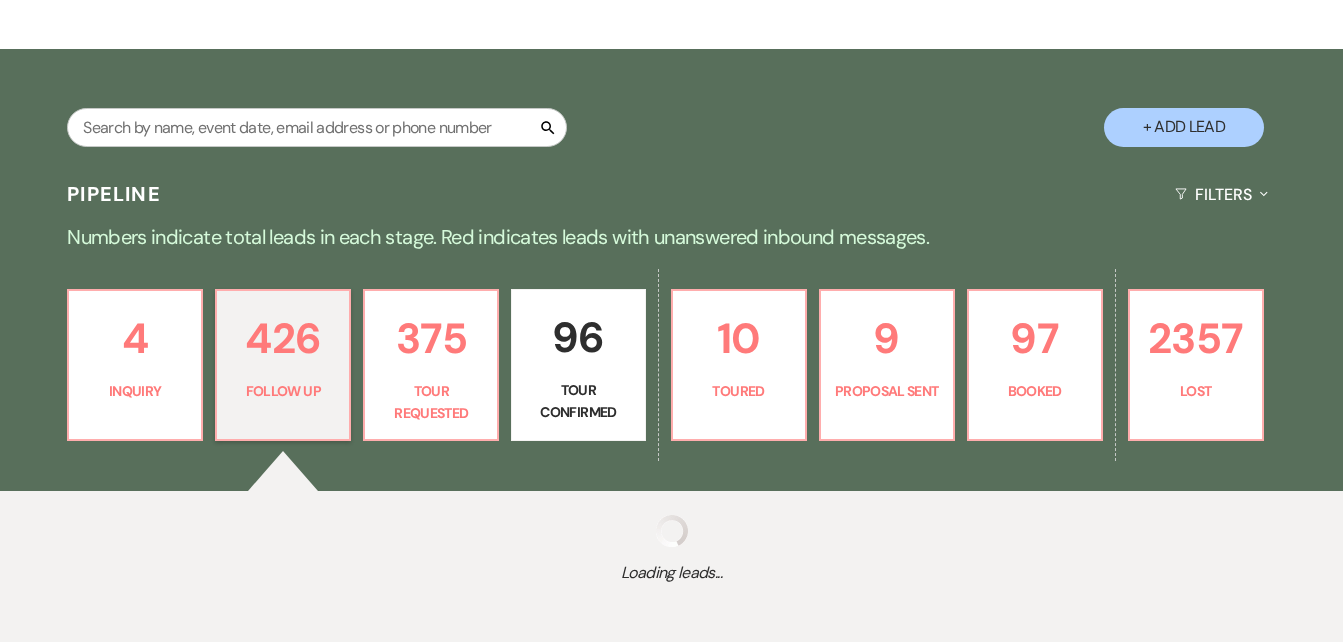 select on "9" 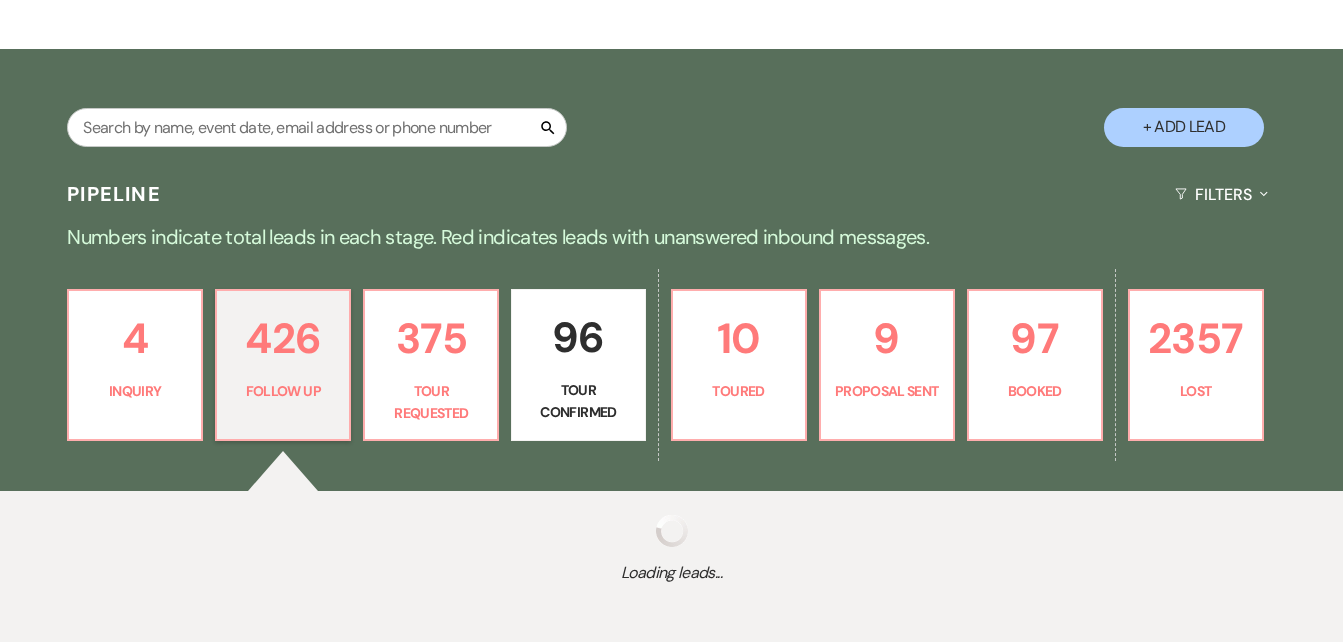 select on "9" 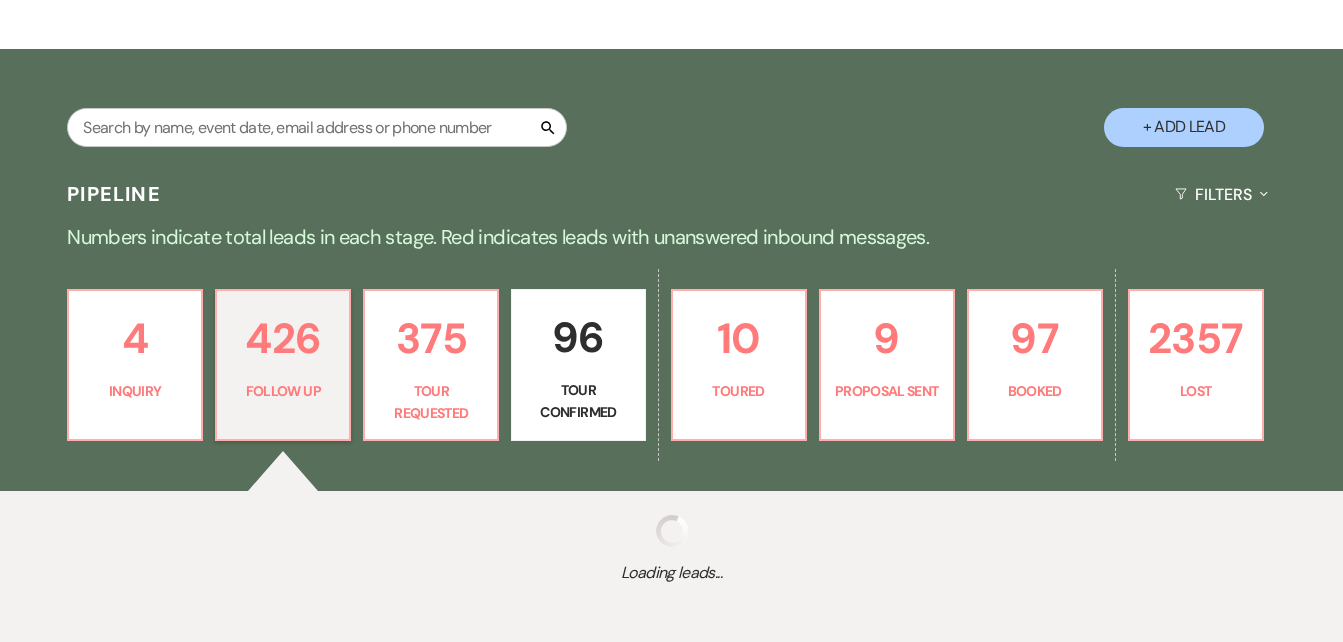 select on "9" 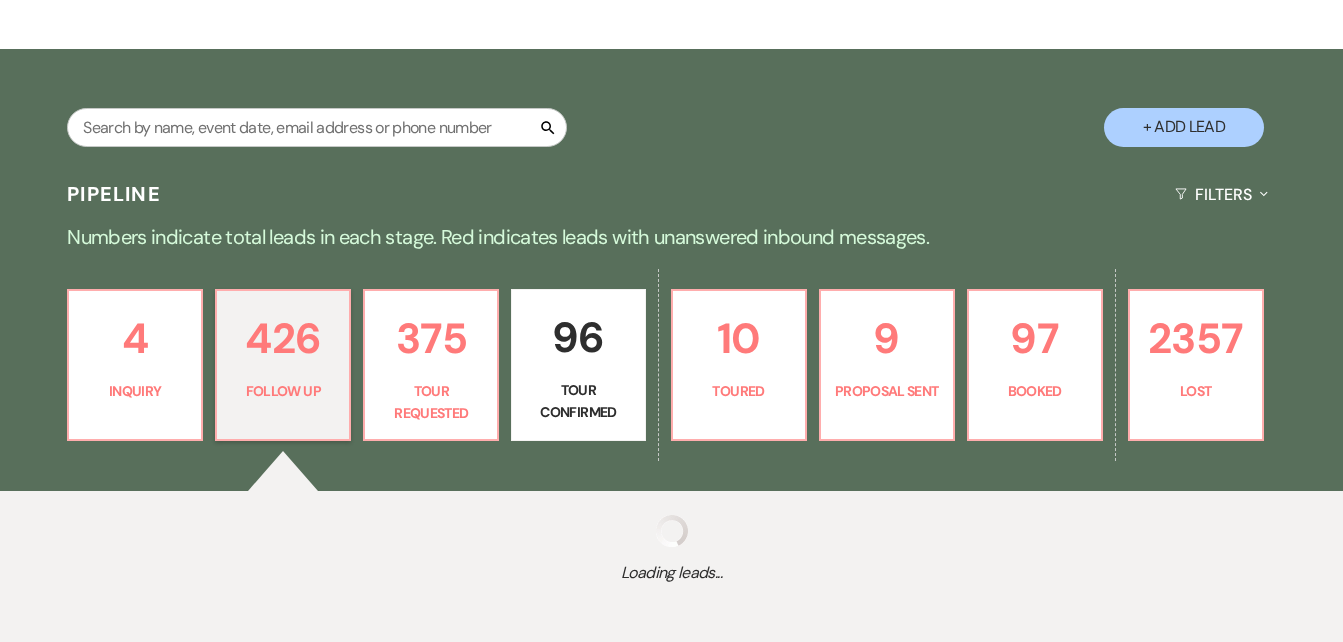 select on "9" 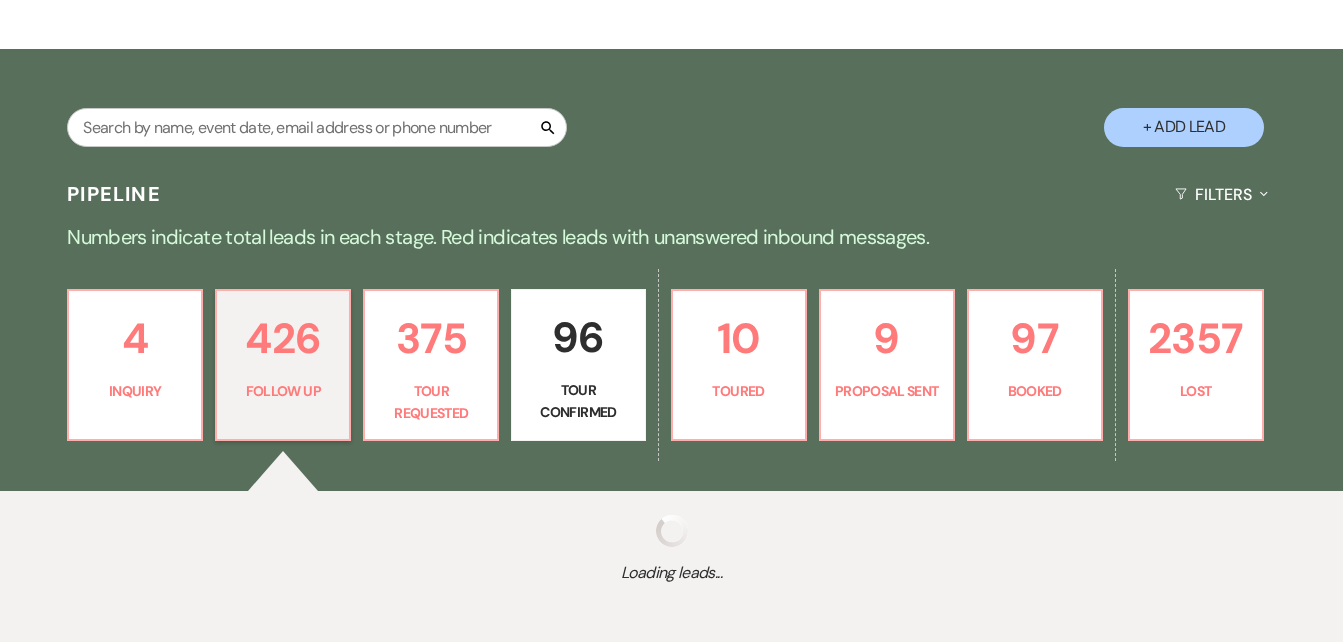 select on "9" 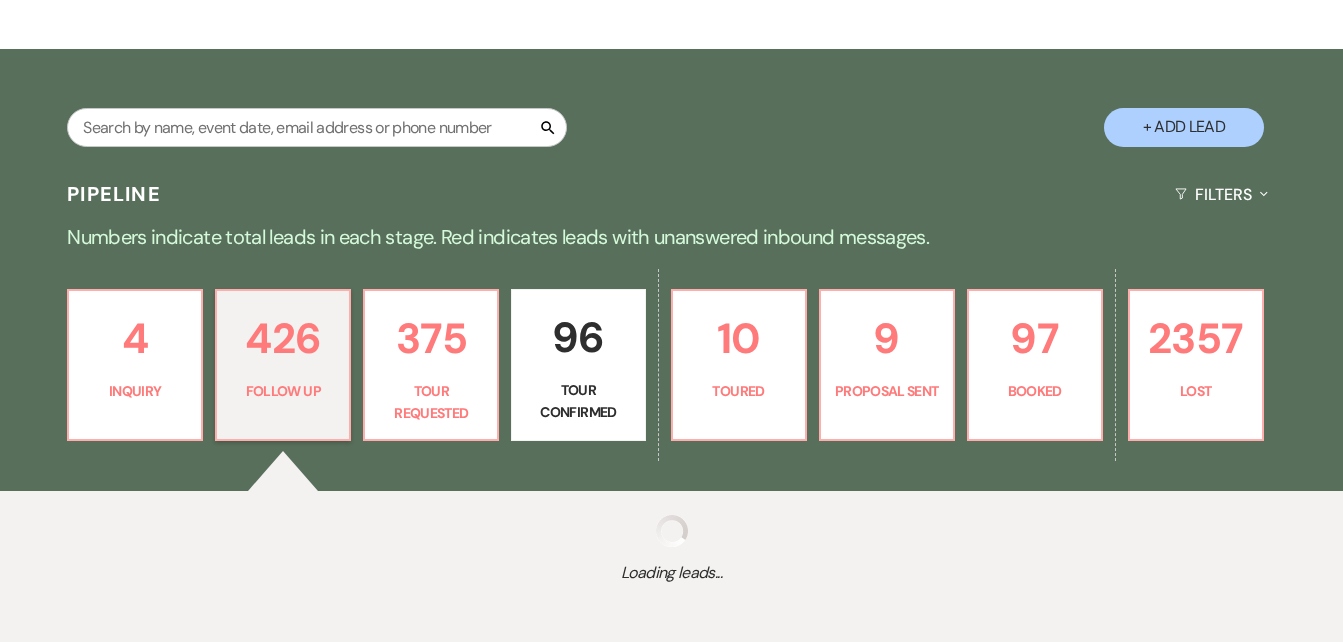 select on "9" 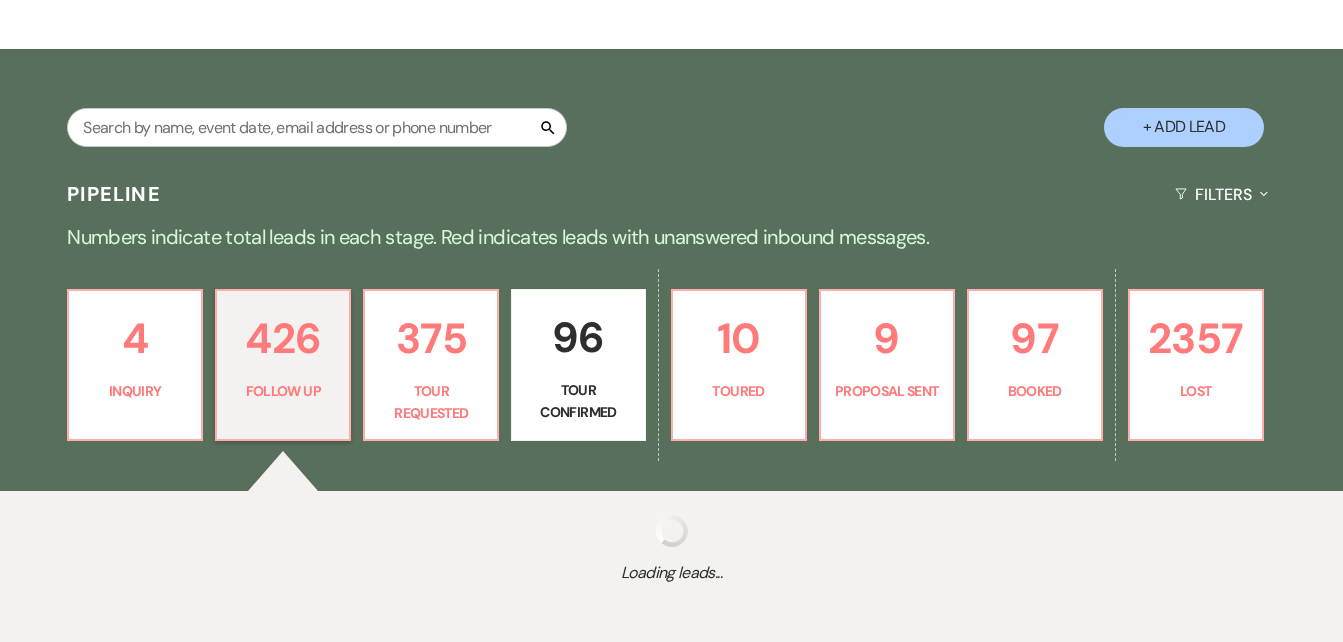 select on "9" 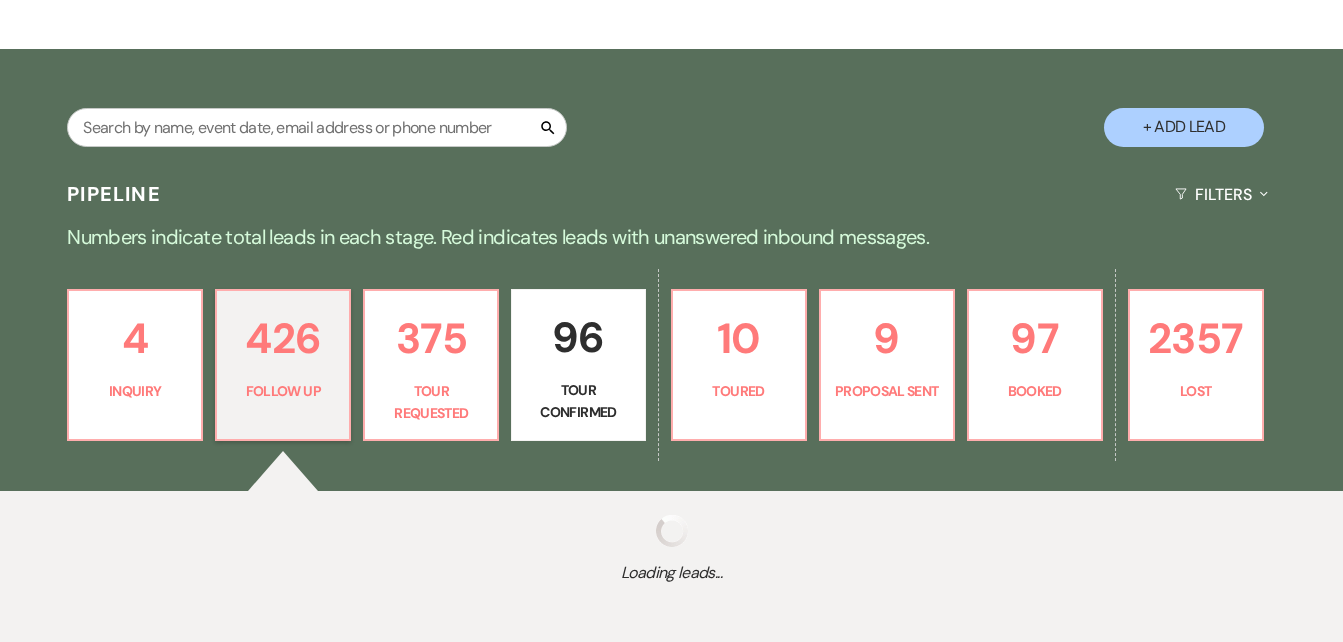 select on "9" 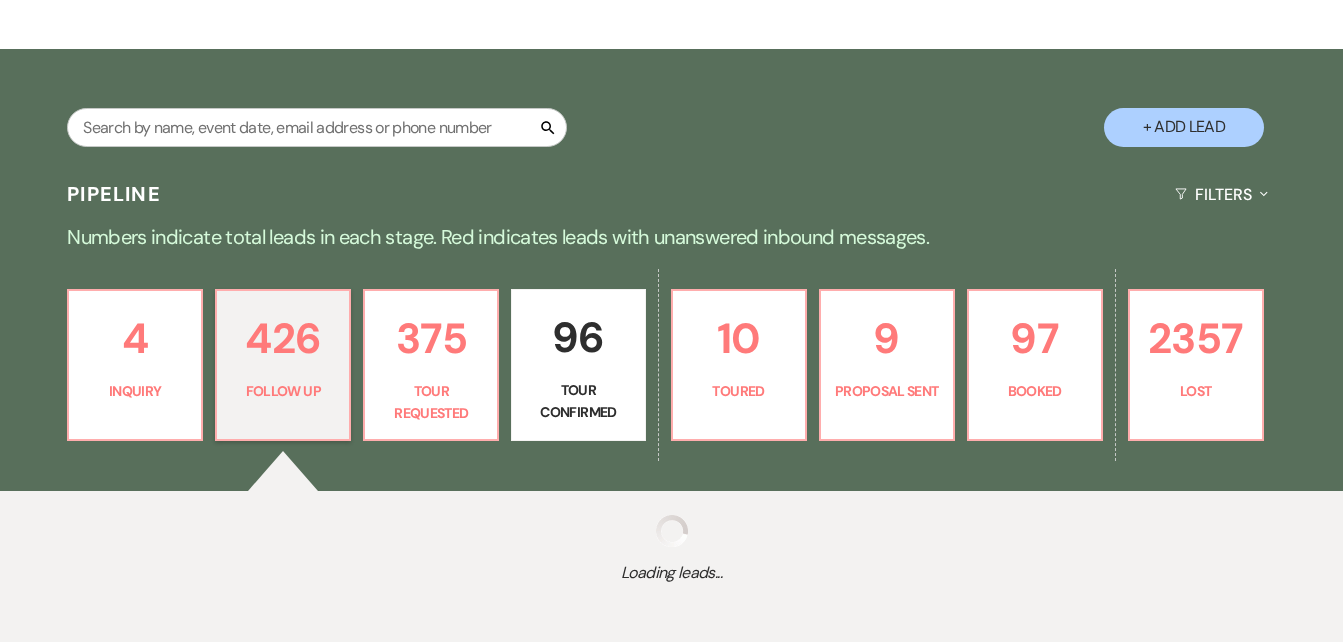 select on "9" 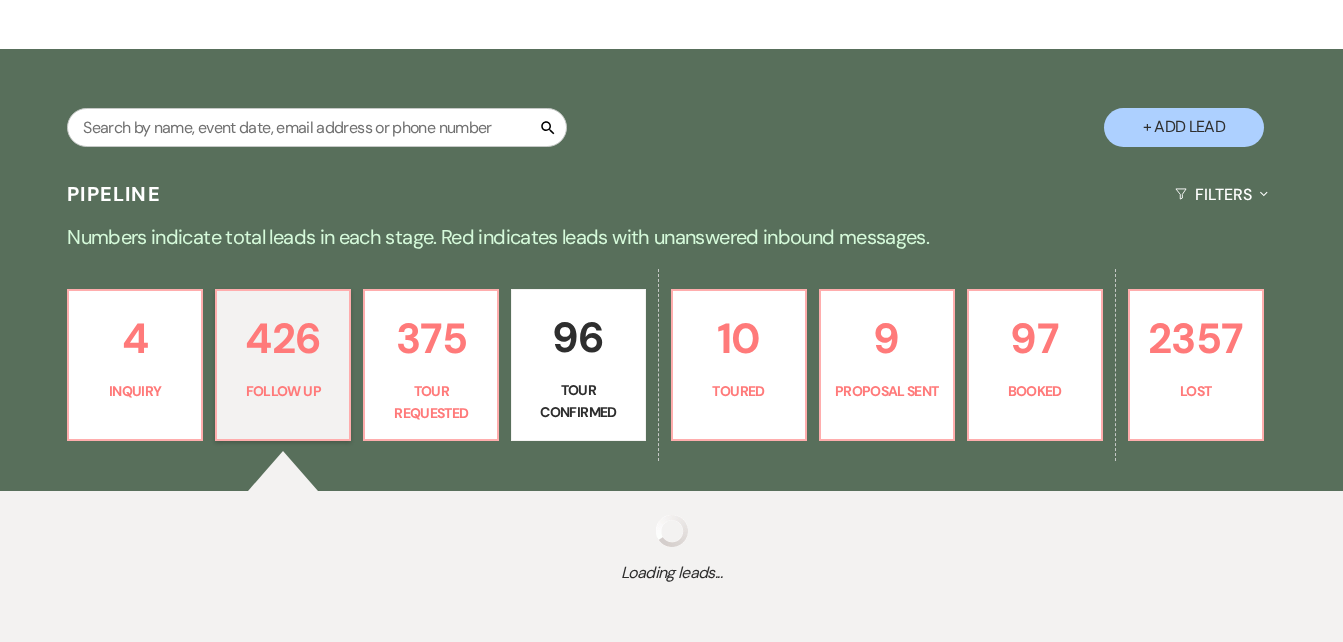 select on "9" 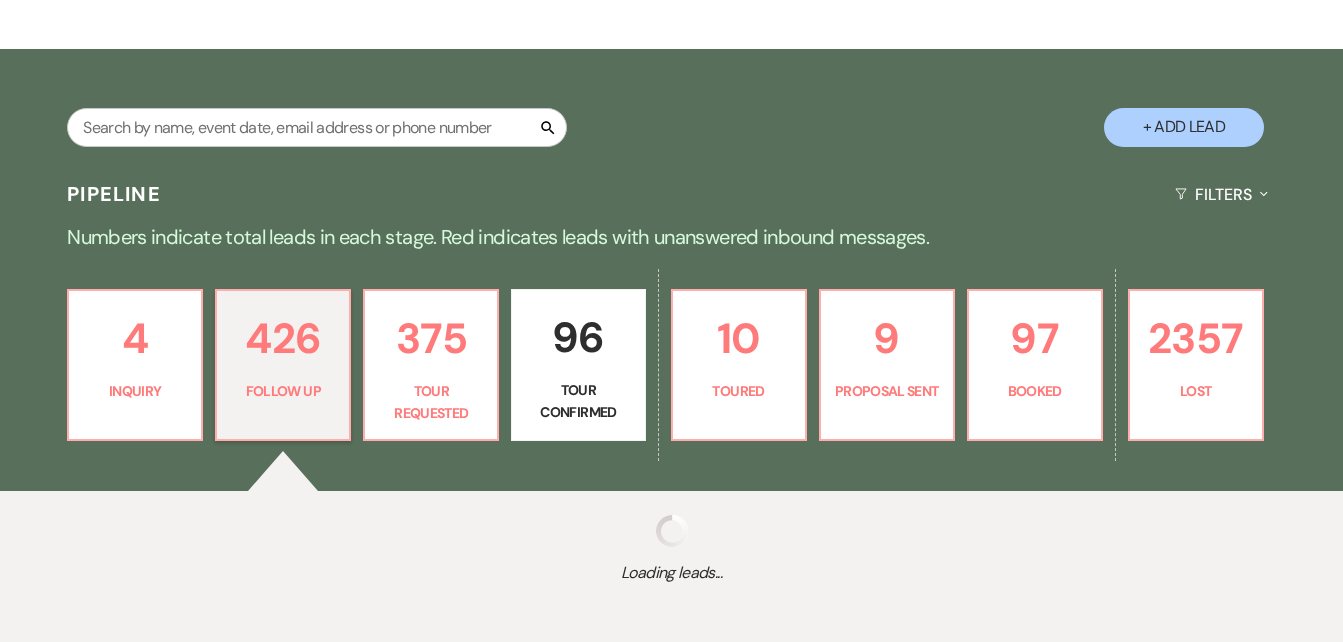 select on "9" 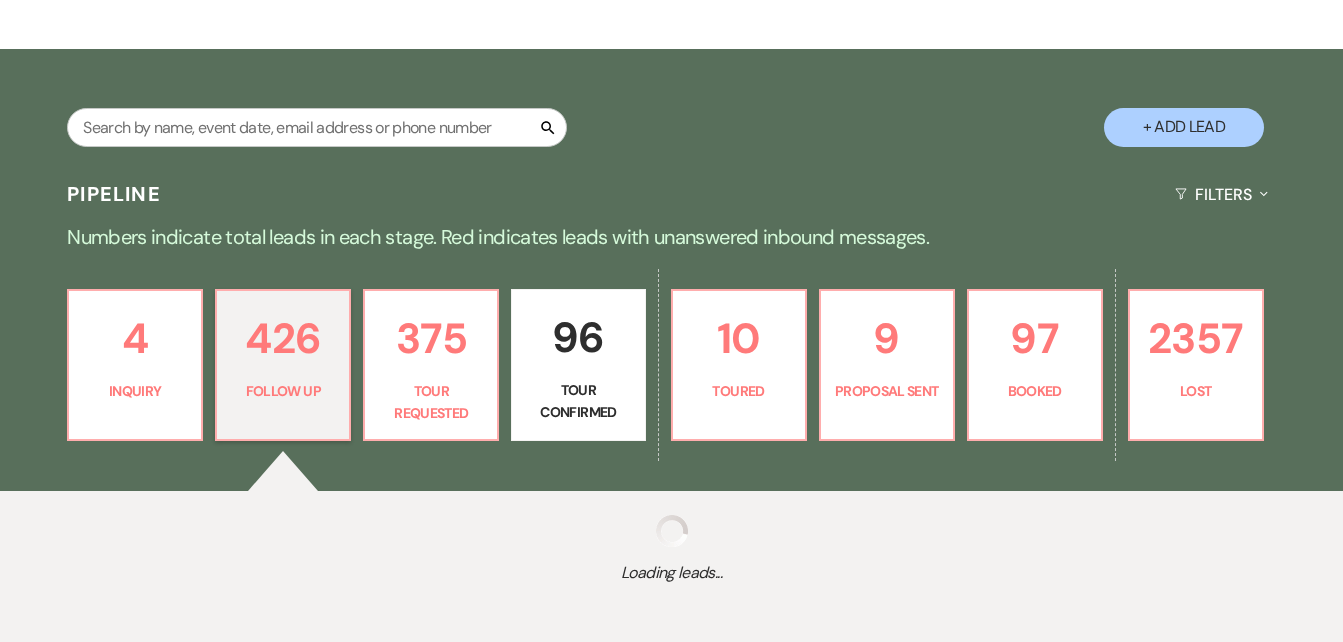 select on "9" 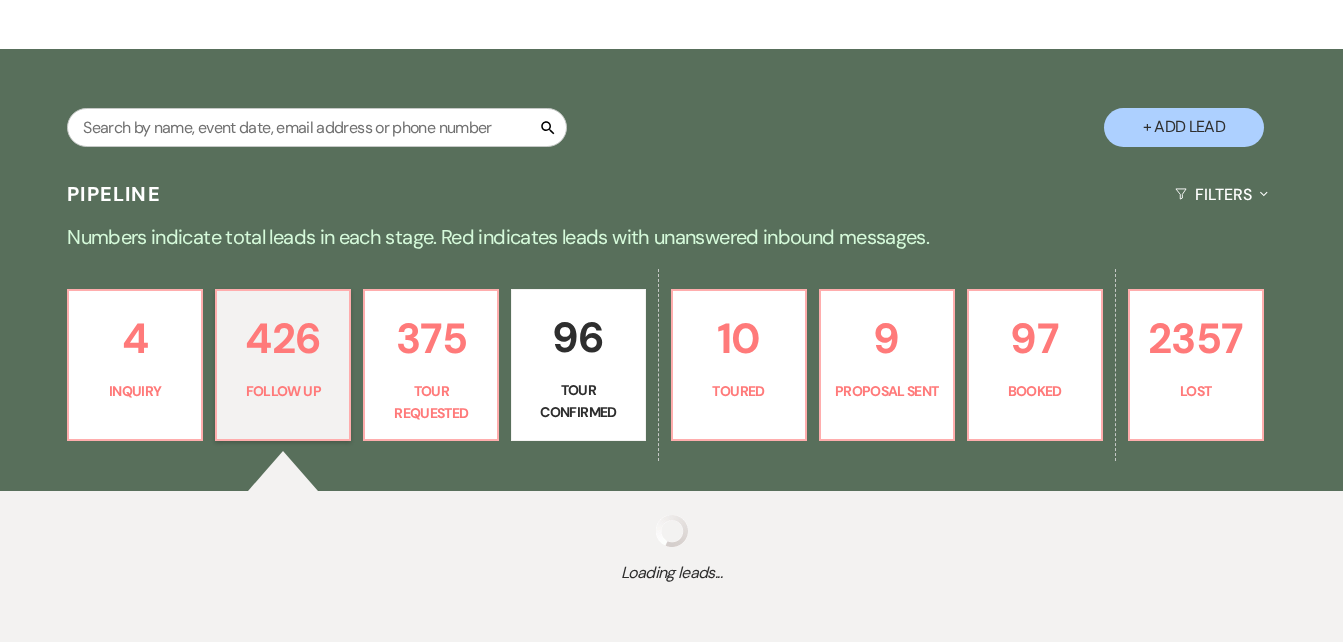 select on "9" 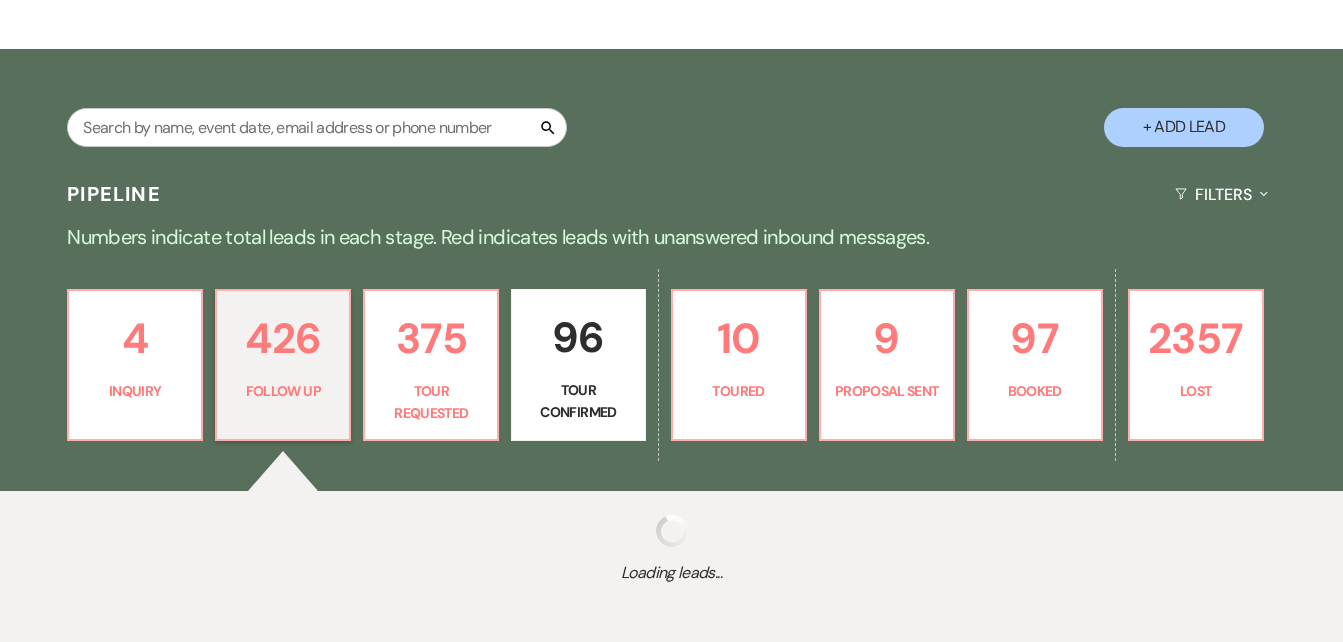 select on "9" 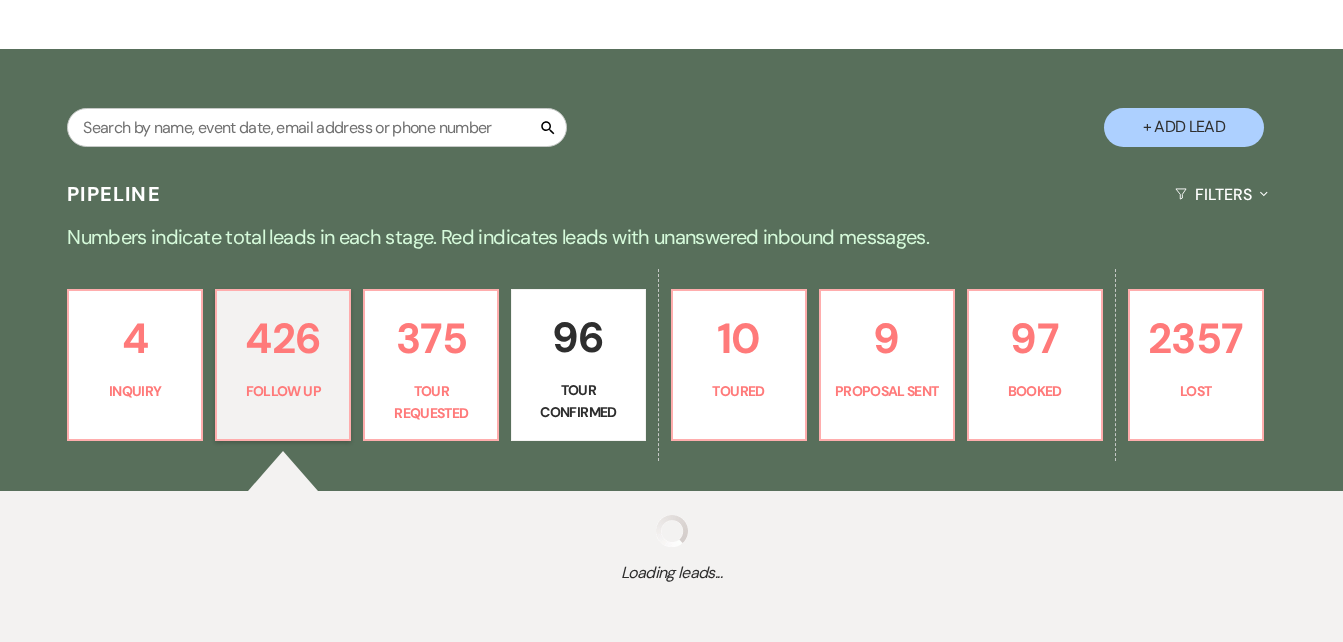 select on "9" 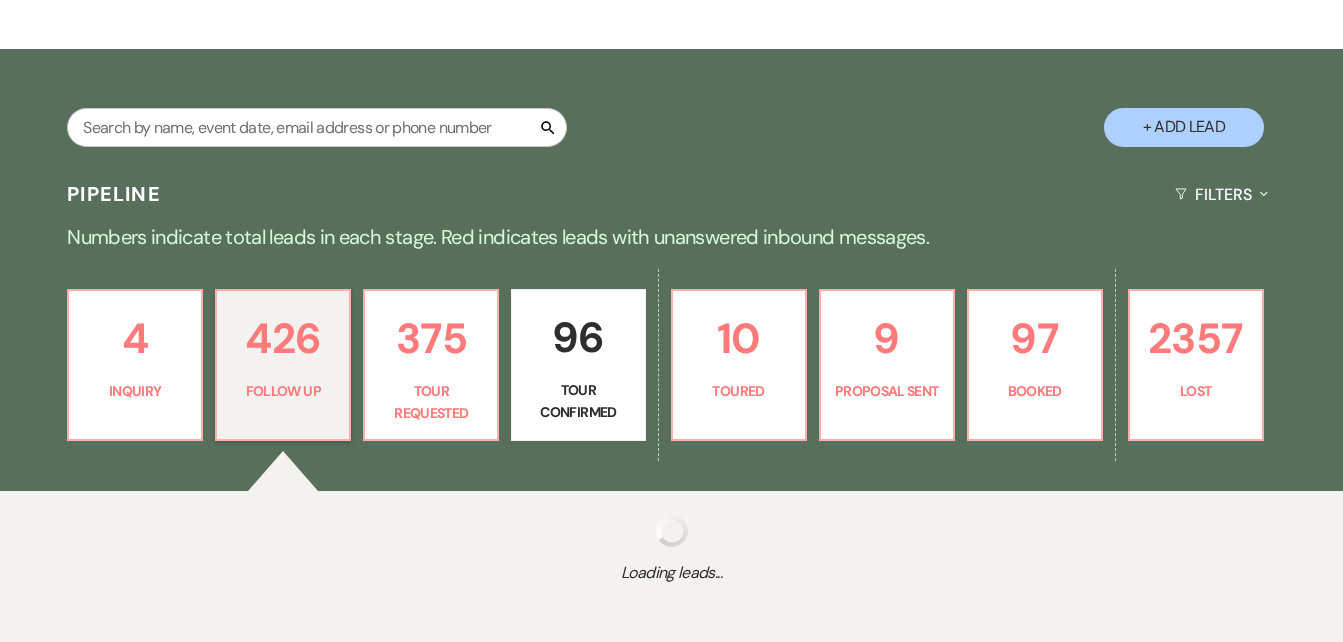 select on "9" 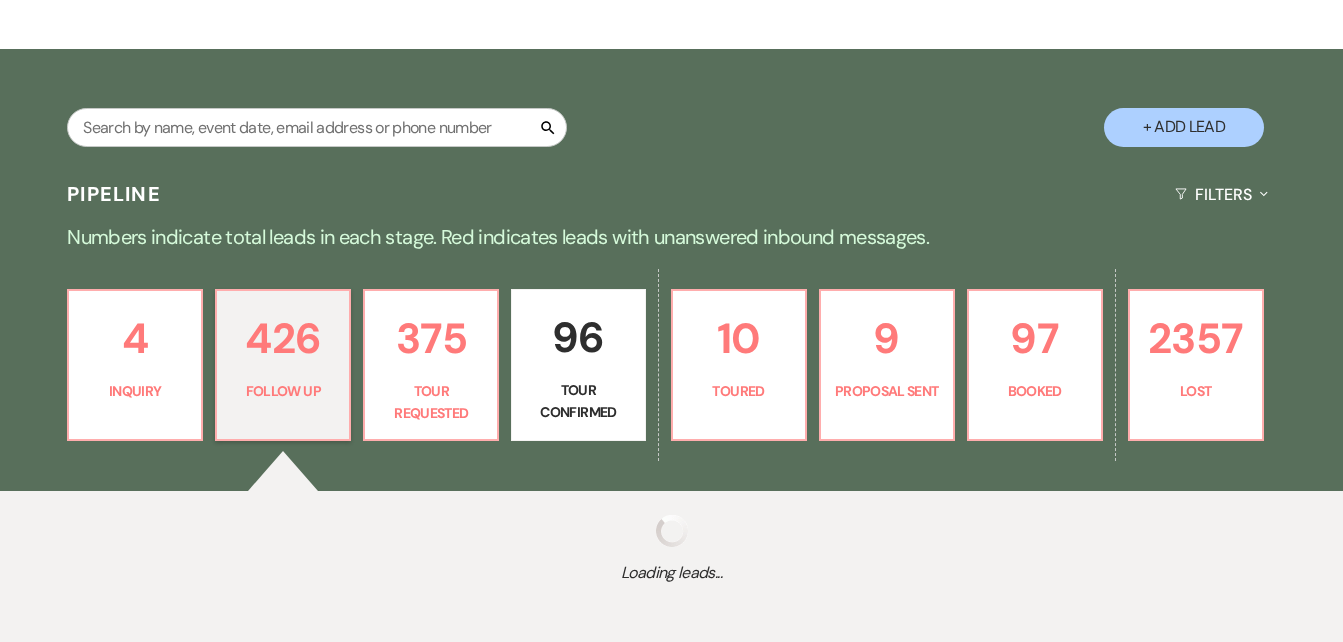 select on "9" 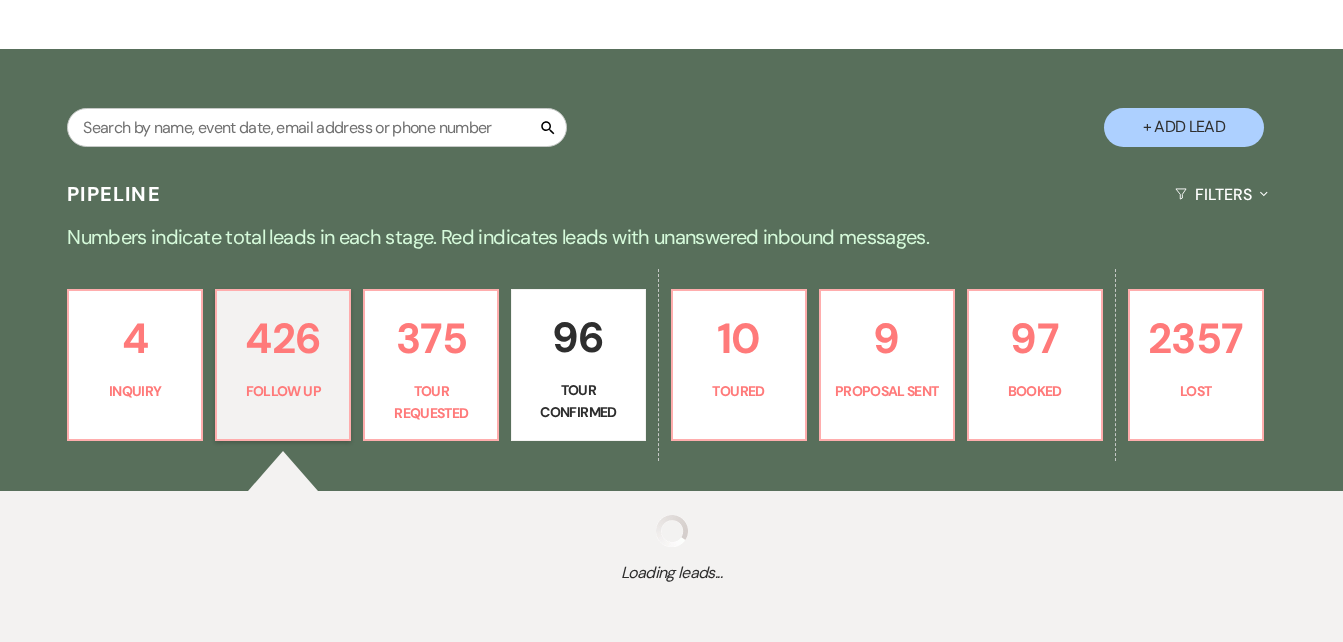 select on "9" 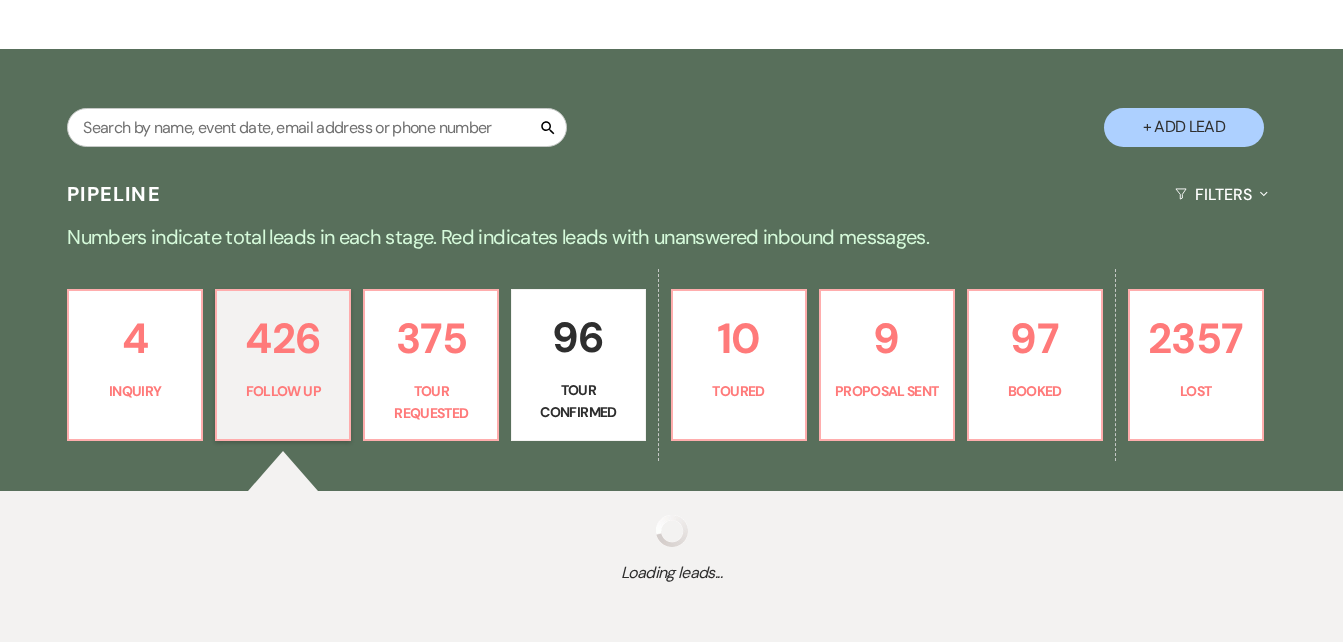 select on "9" 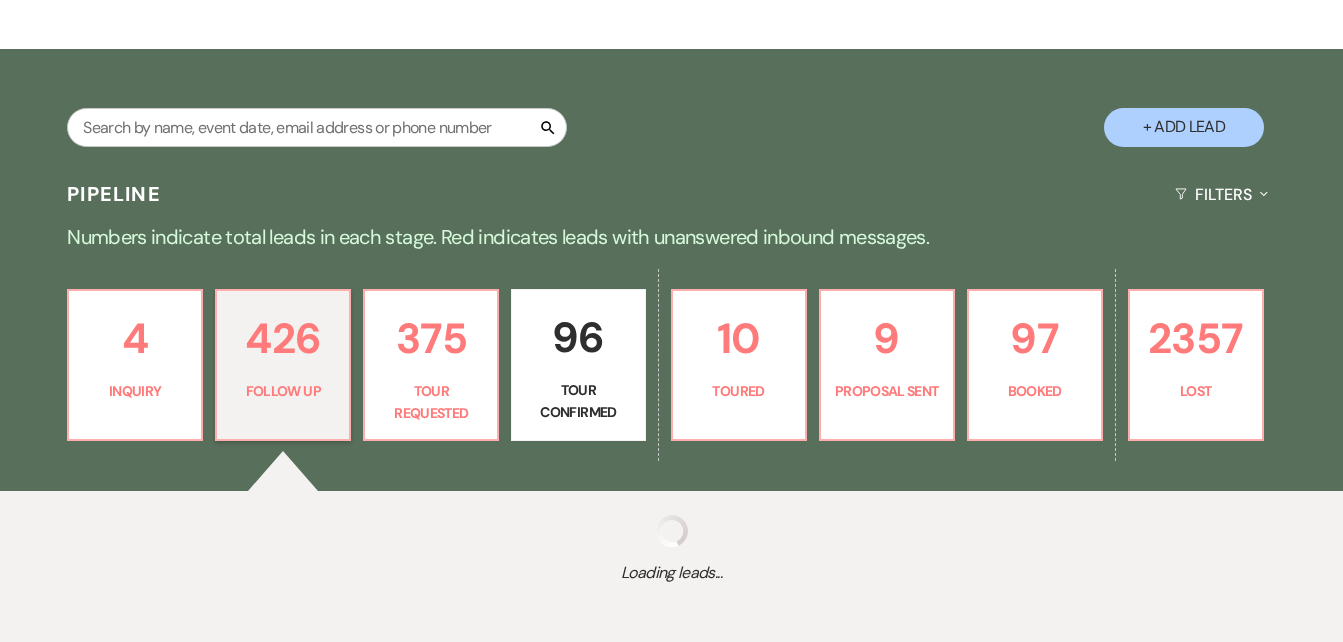 select on "9" 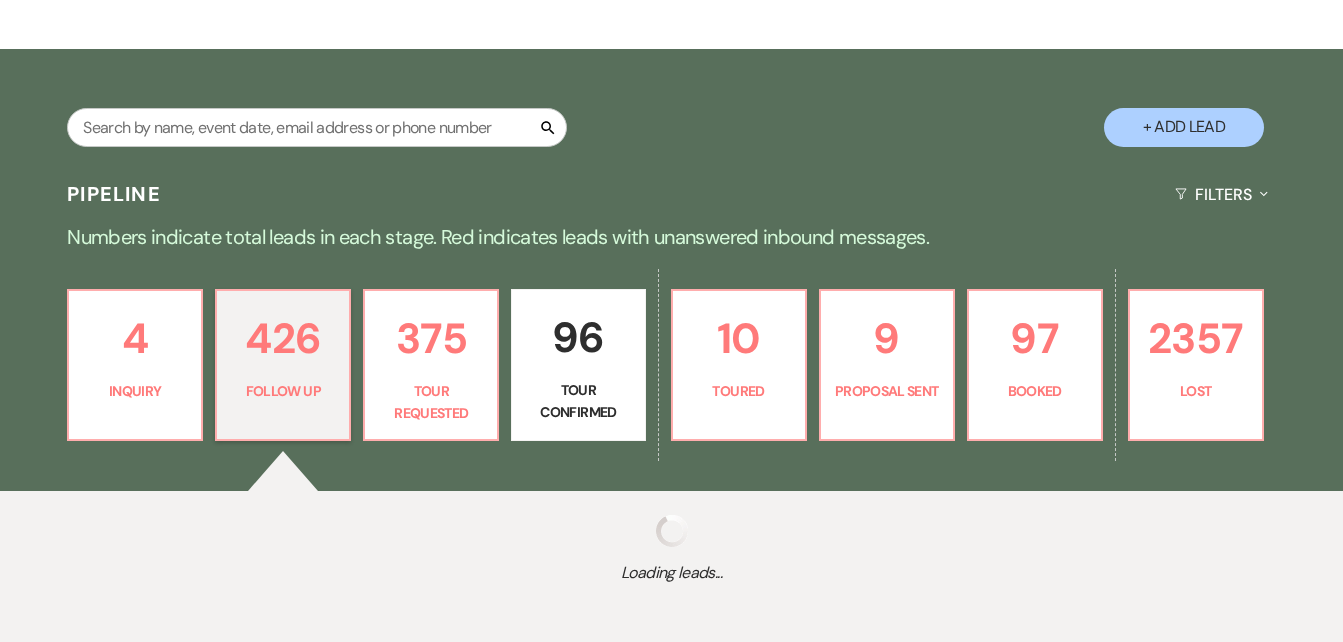 select on "9" 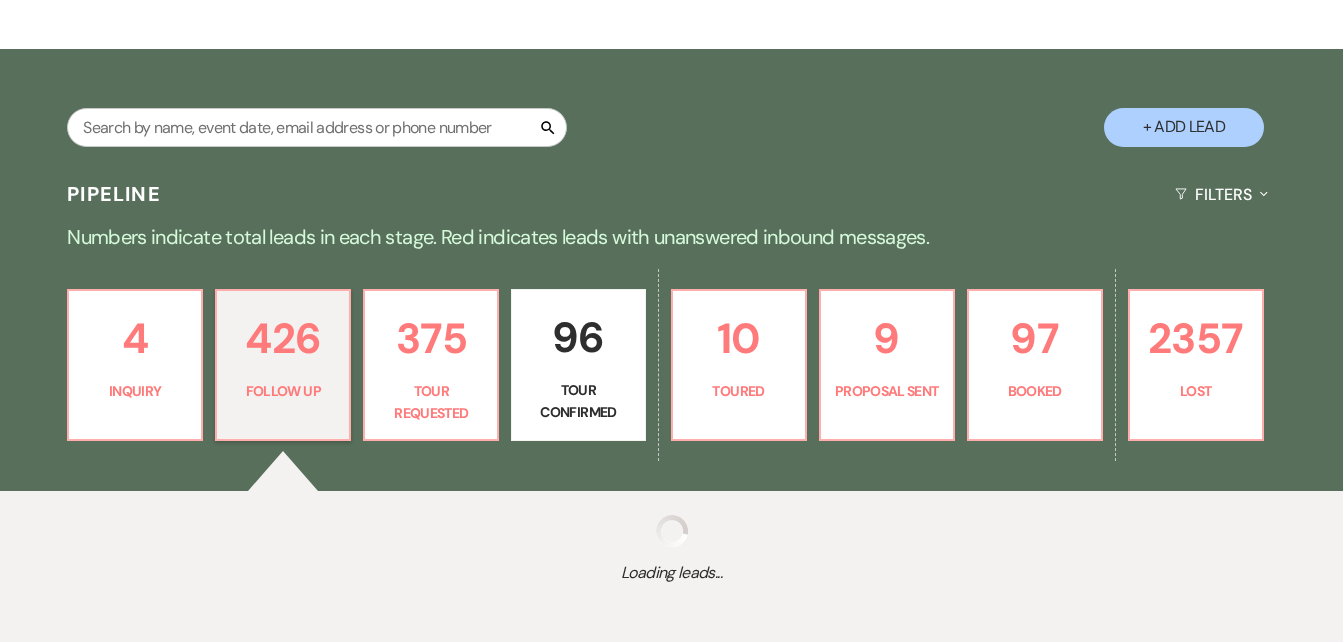 select on "9" 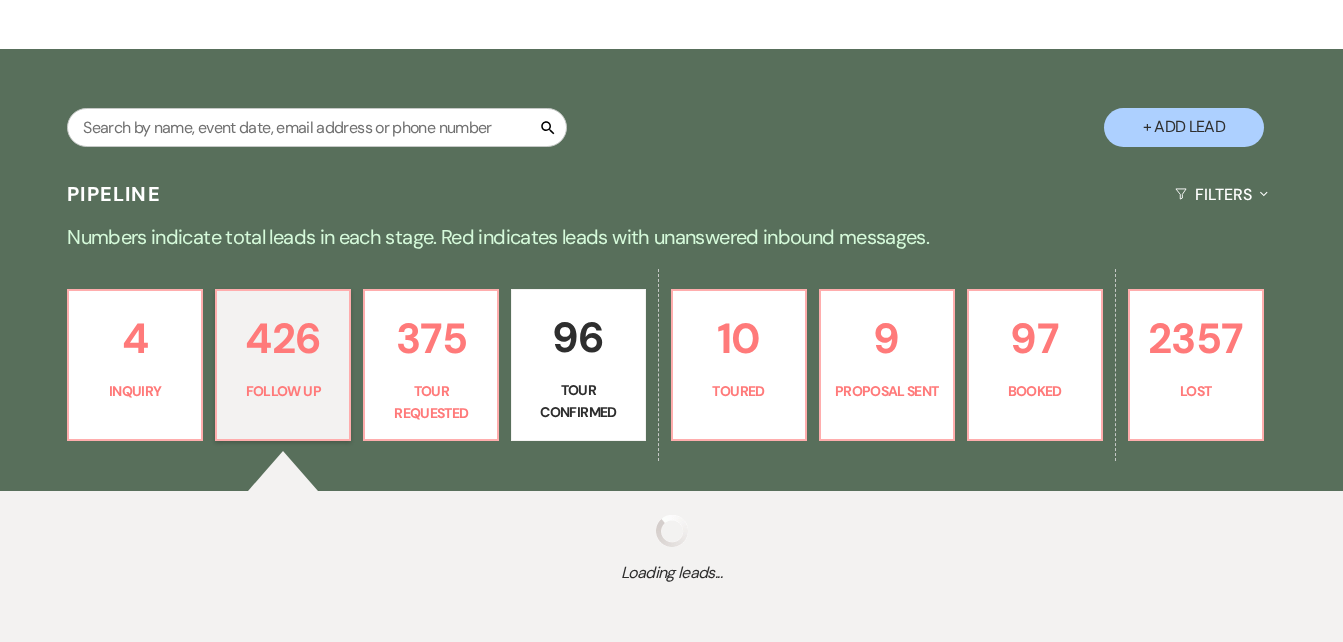 select on "9" 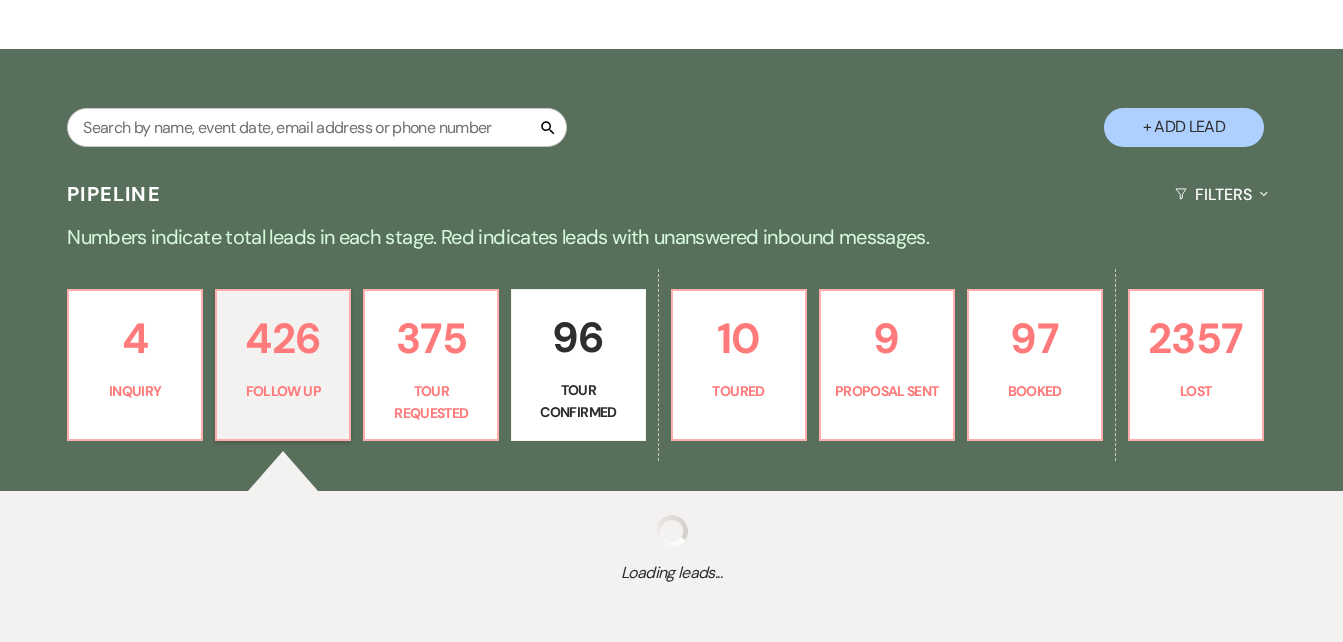 select on "9" 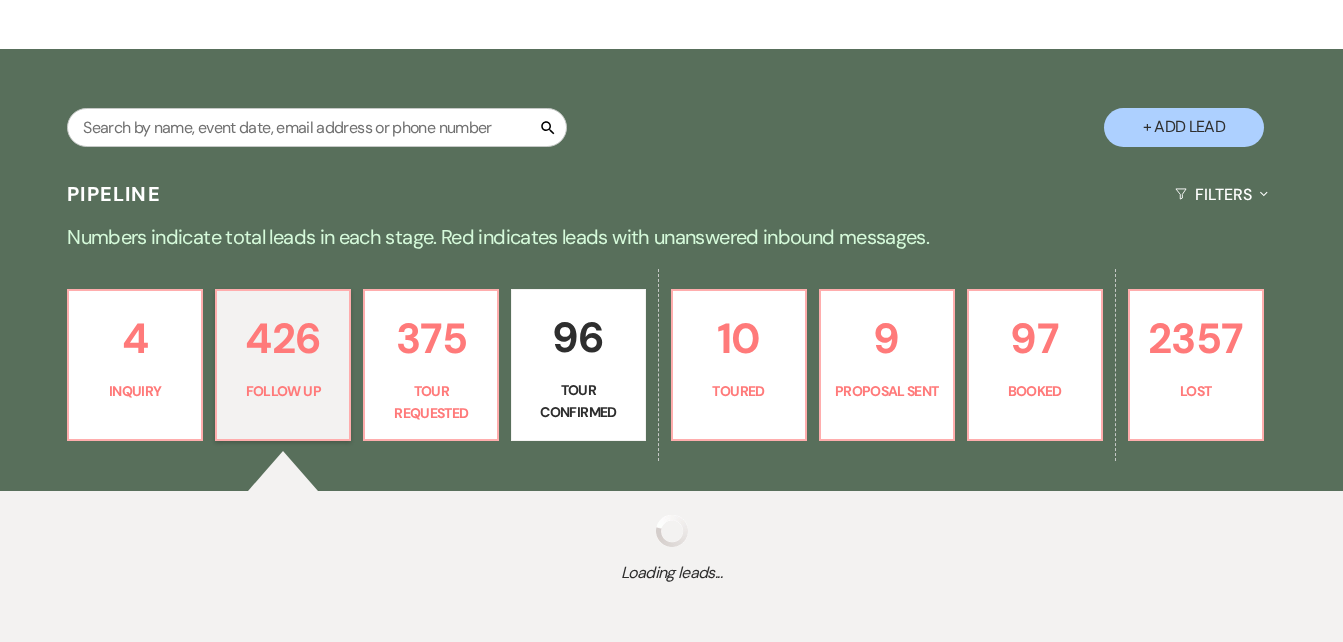 select on "9" 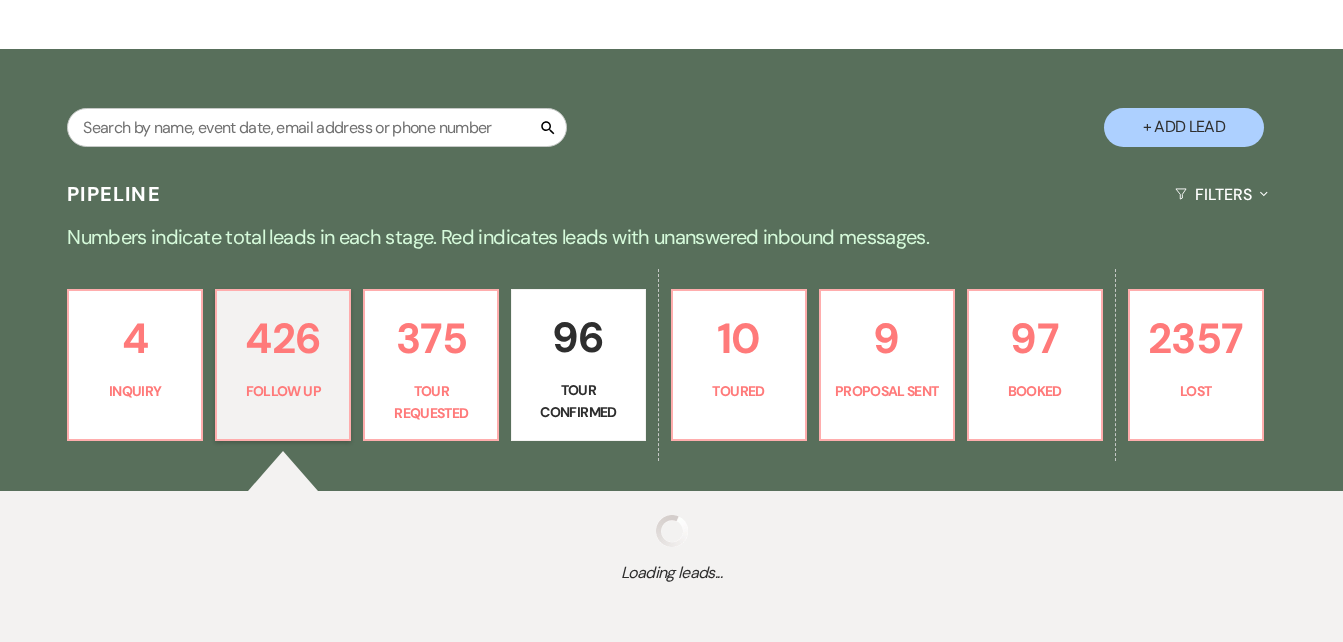 select on "9" 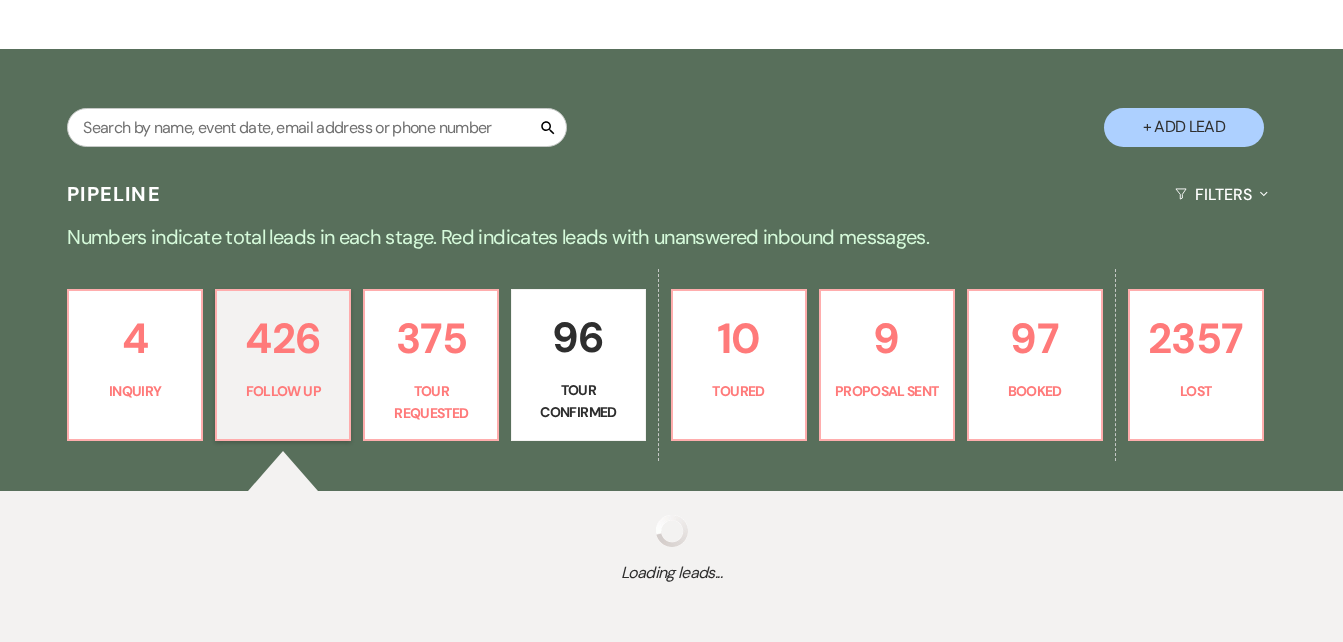 select on "9" 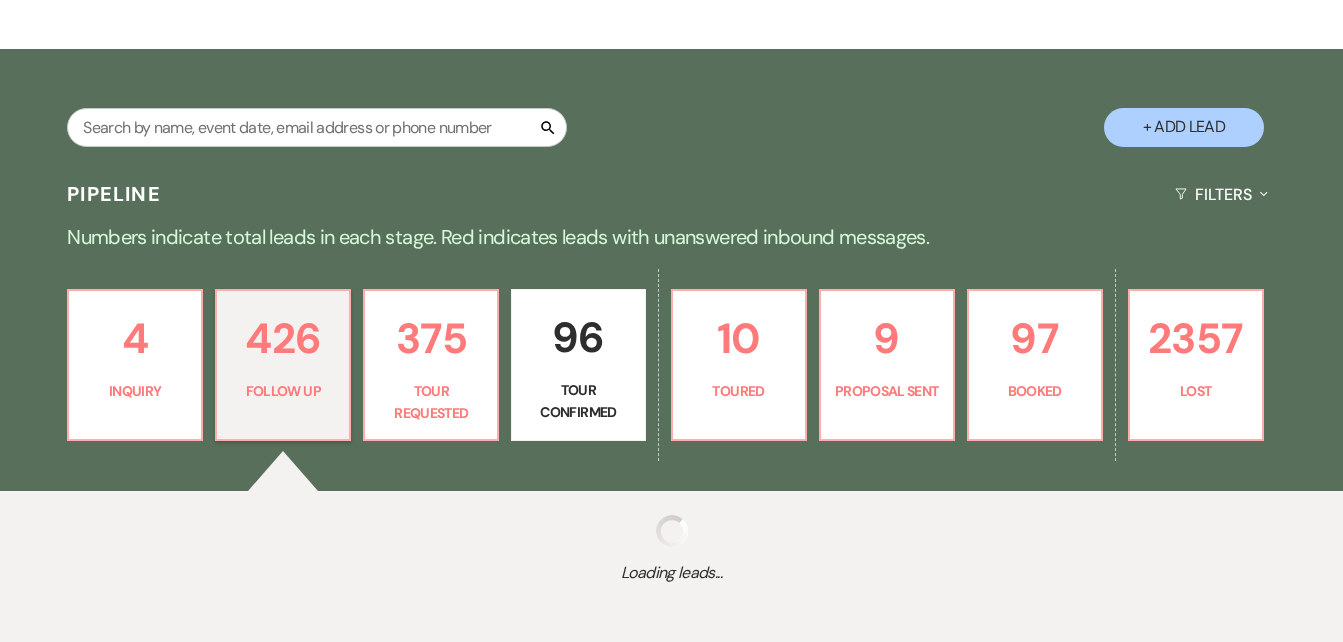 select on "9" 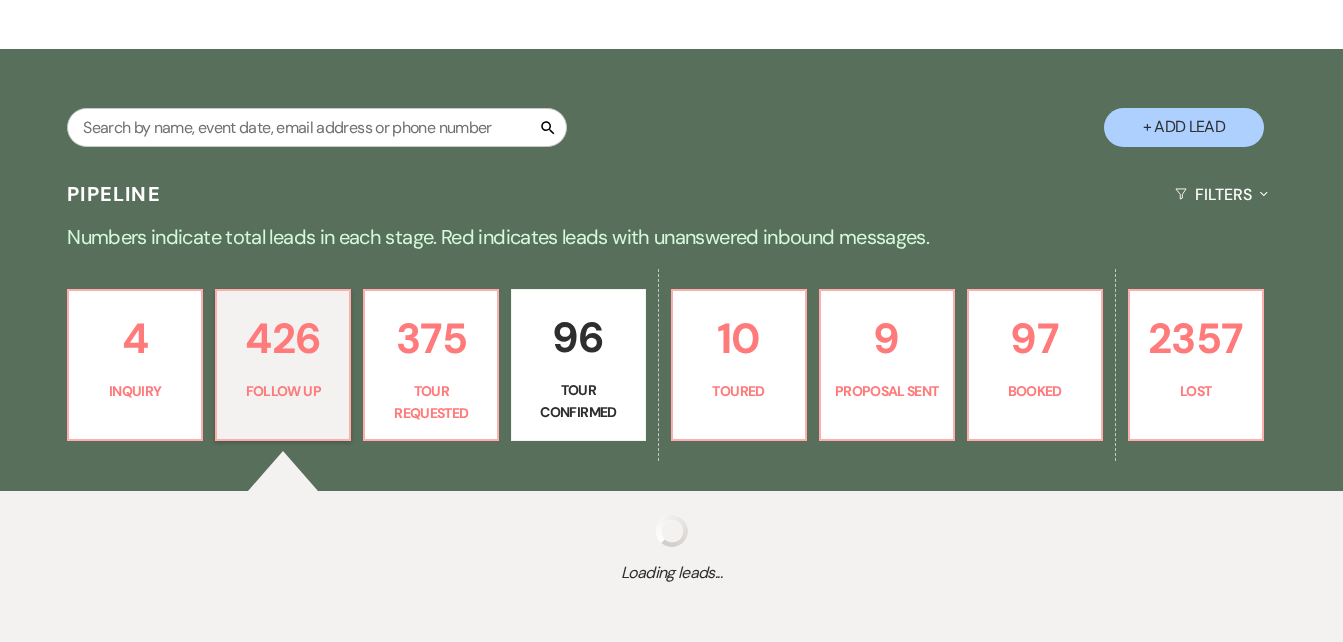 select on "9" 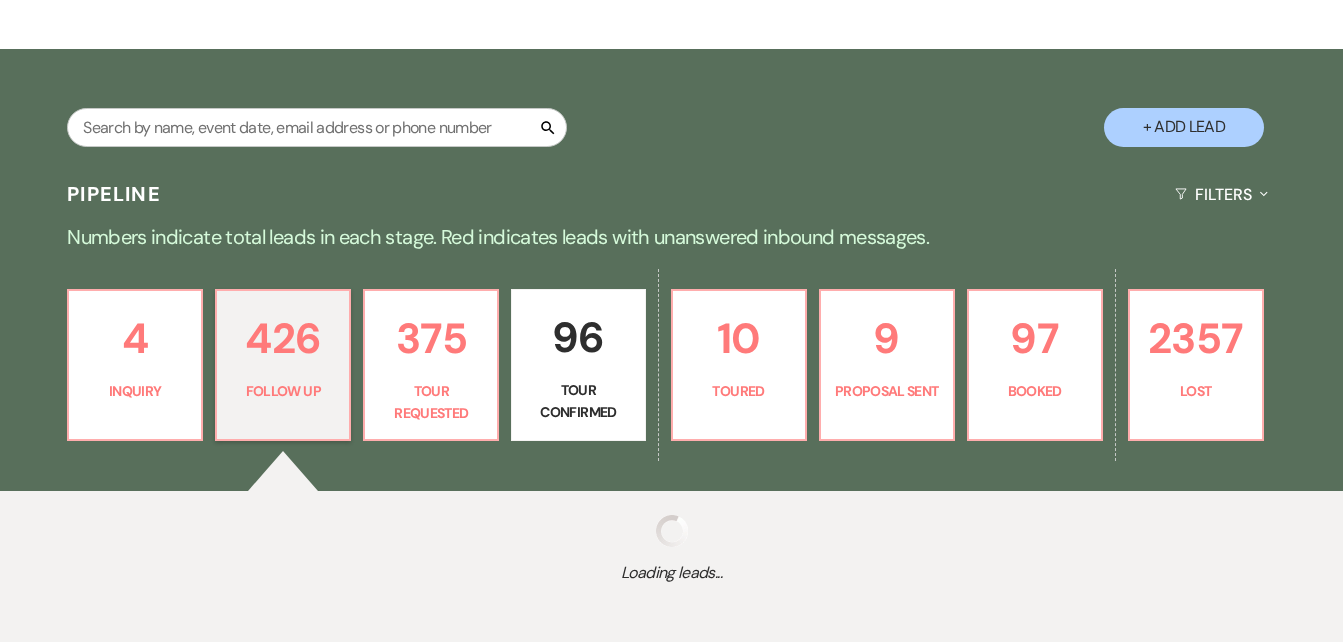 select on "9" 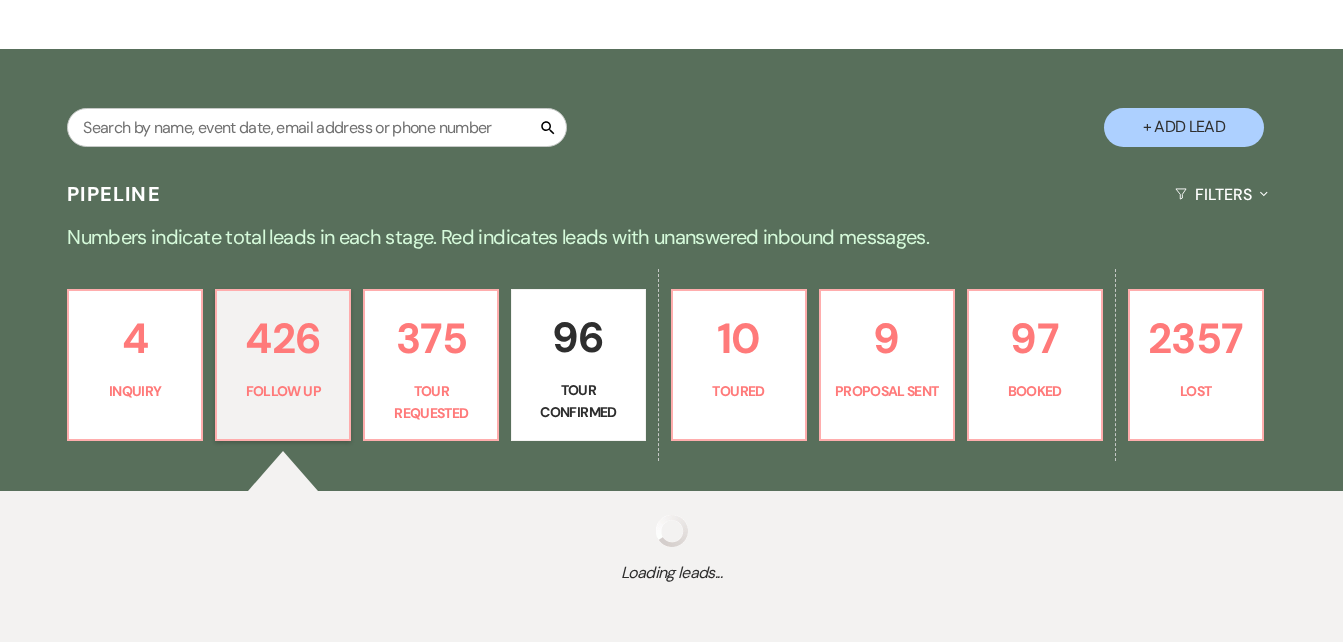 select on "9" 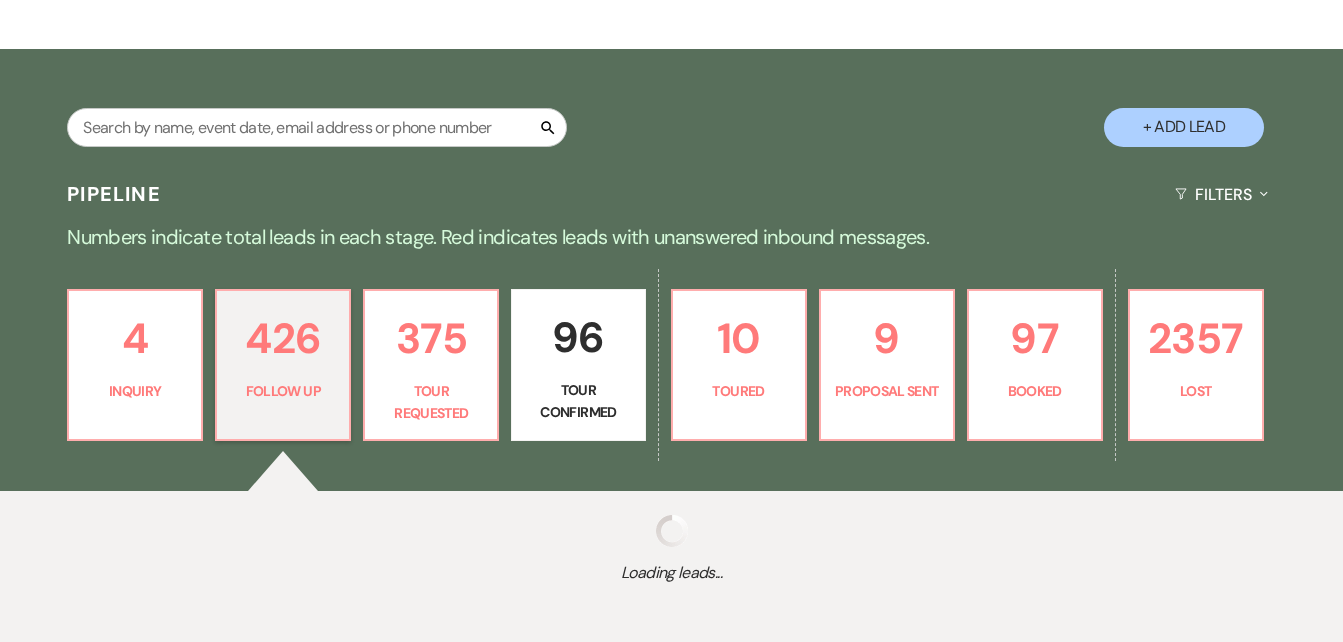 select on "9" 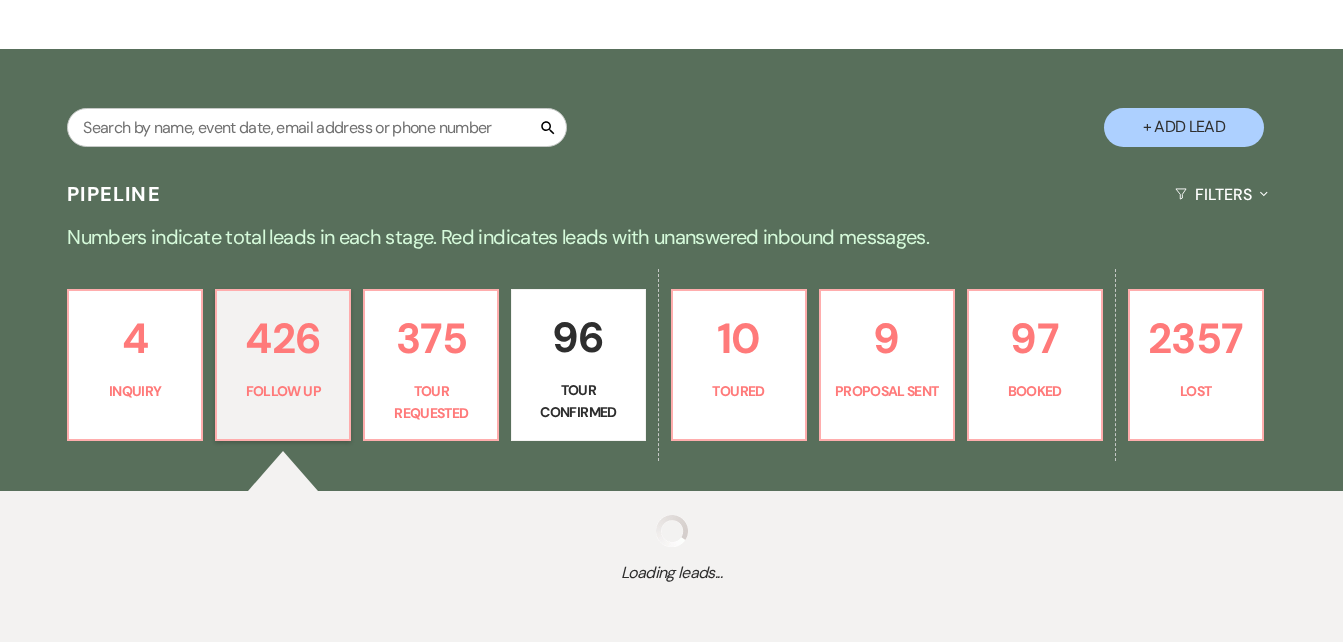 select on "9" 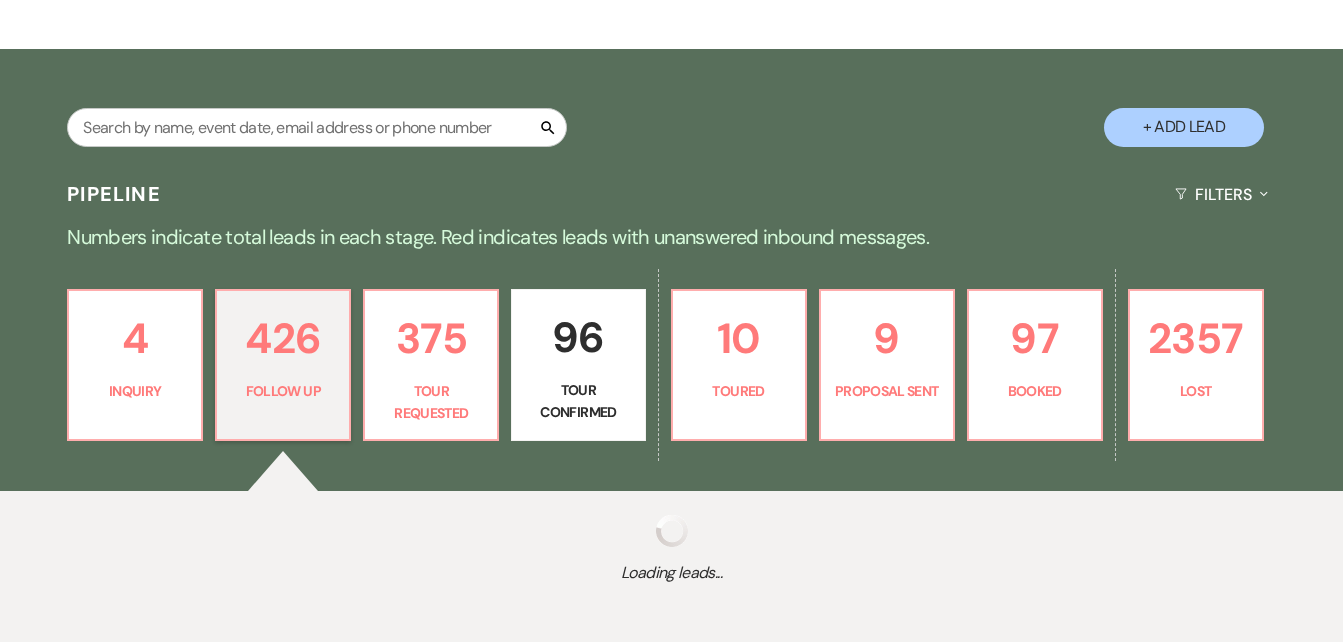 select on "9" 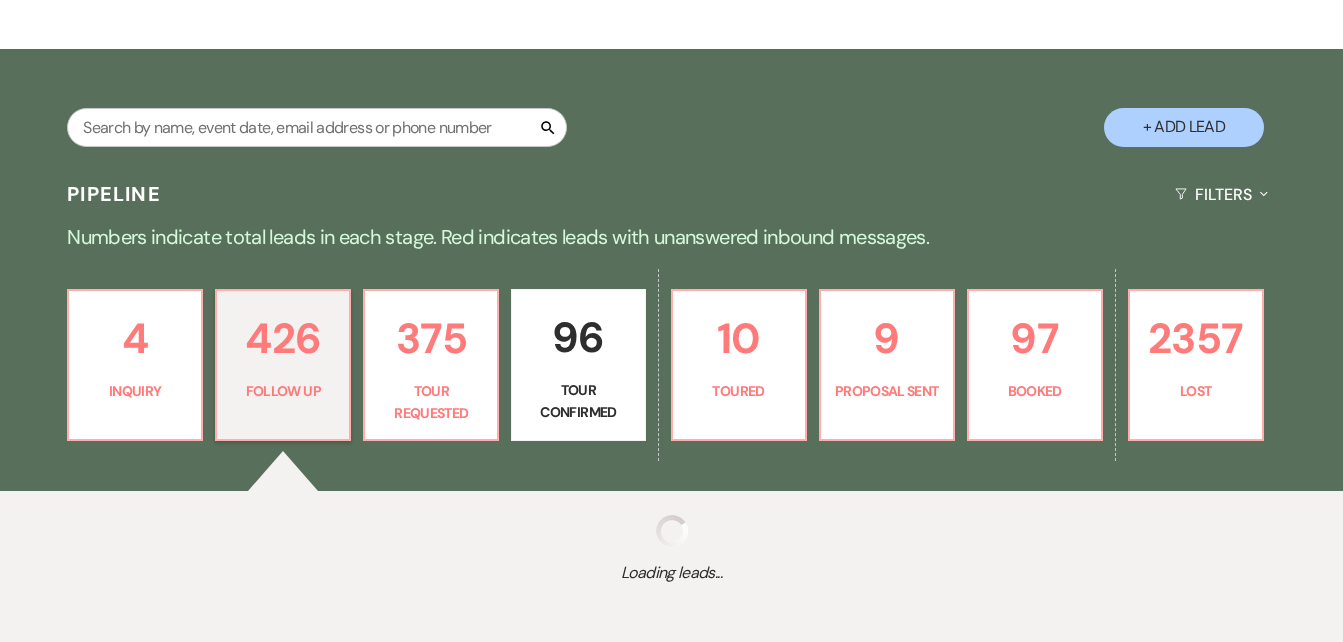 select on "9" 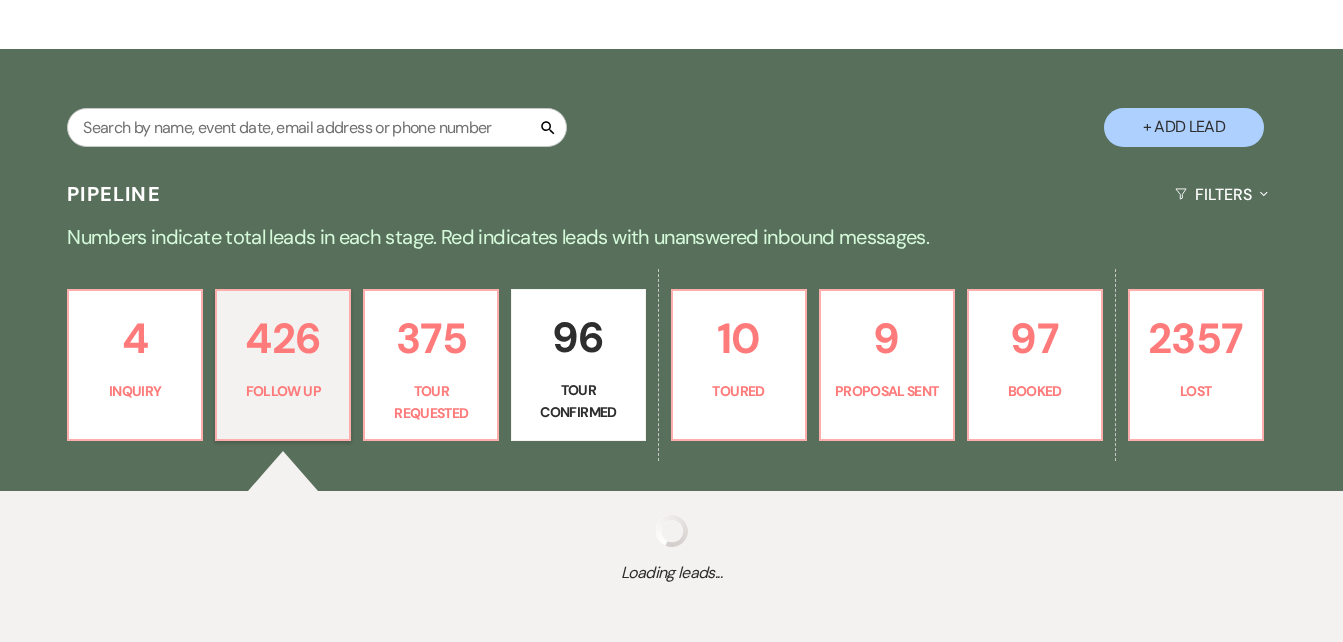 select on "9" 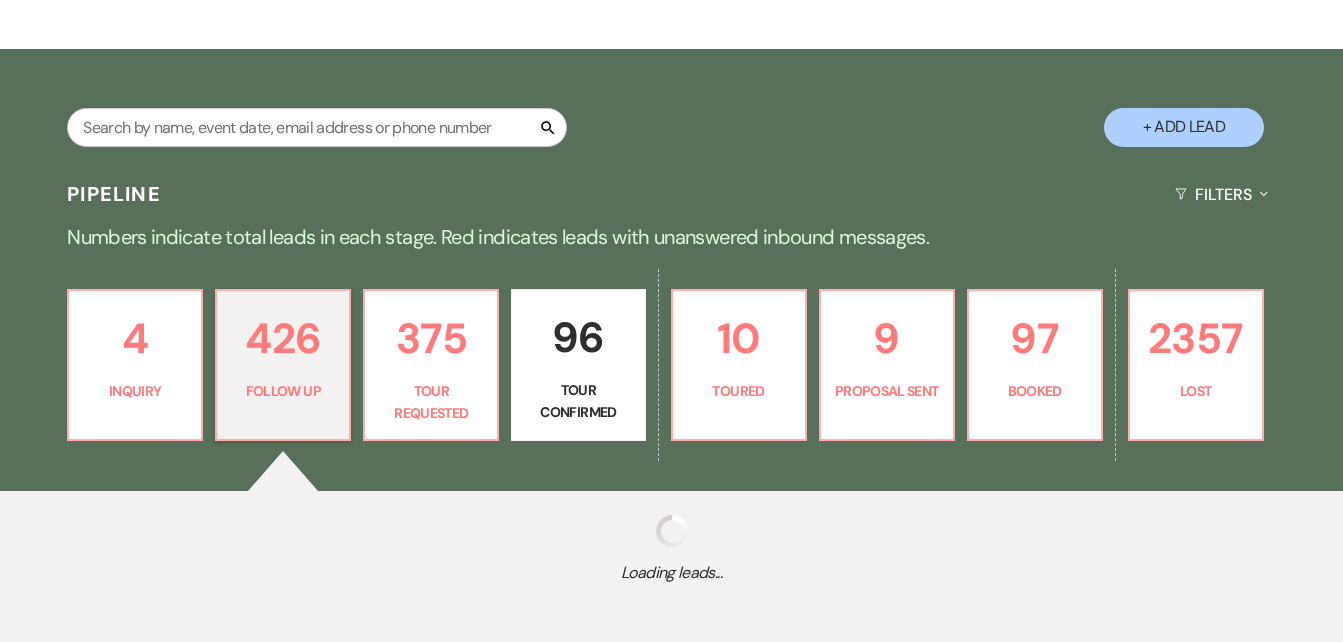 select on "9" 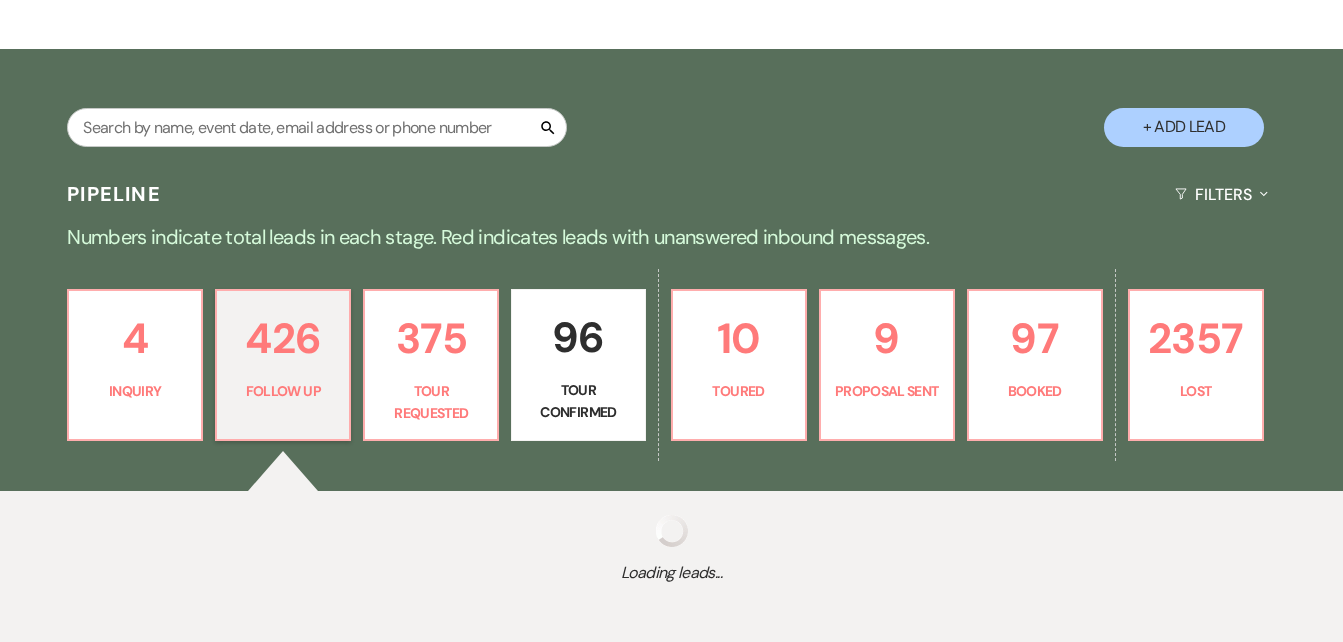 select on "9" 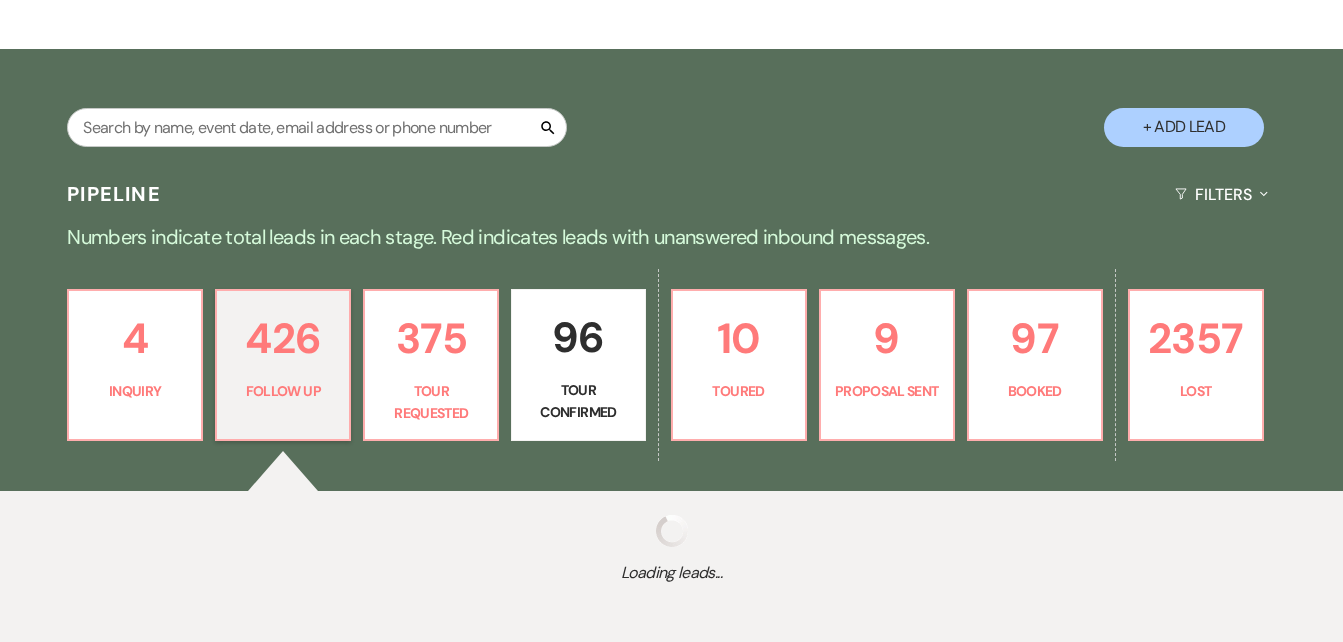select on "9" 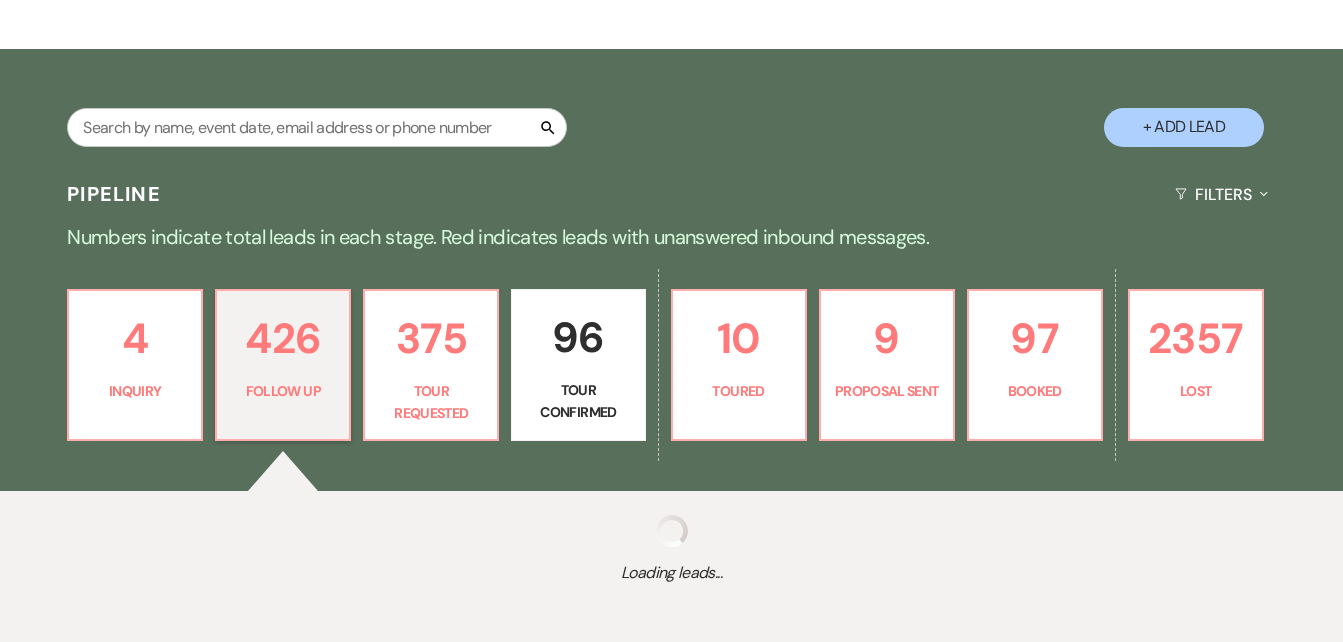select on "9" 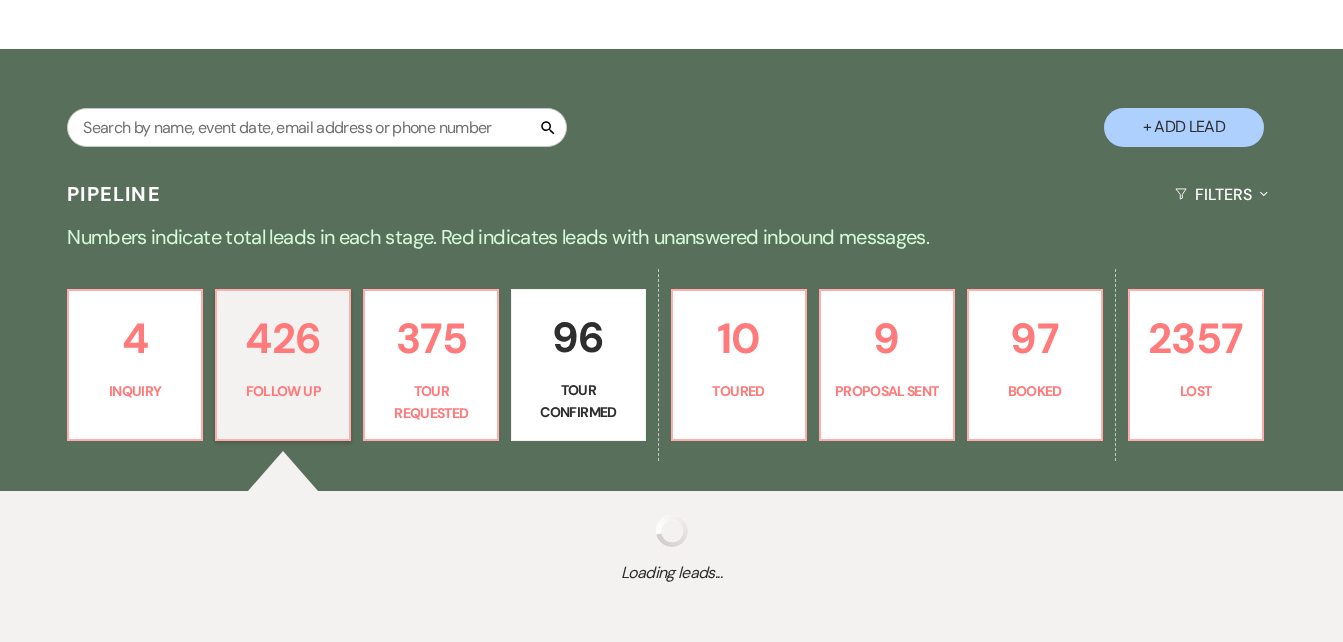 select on "9" 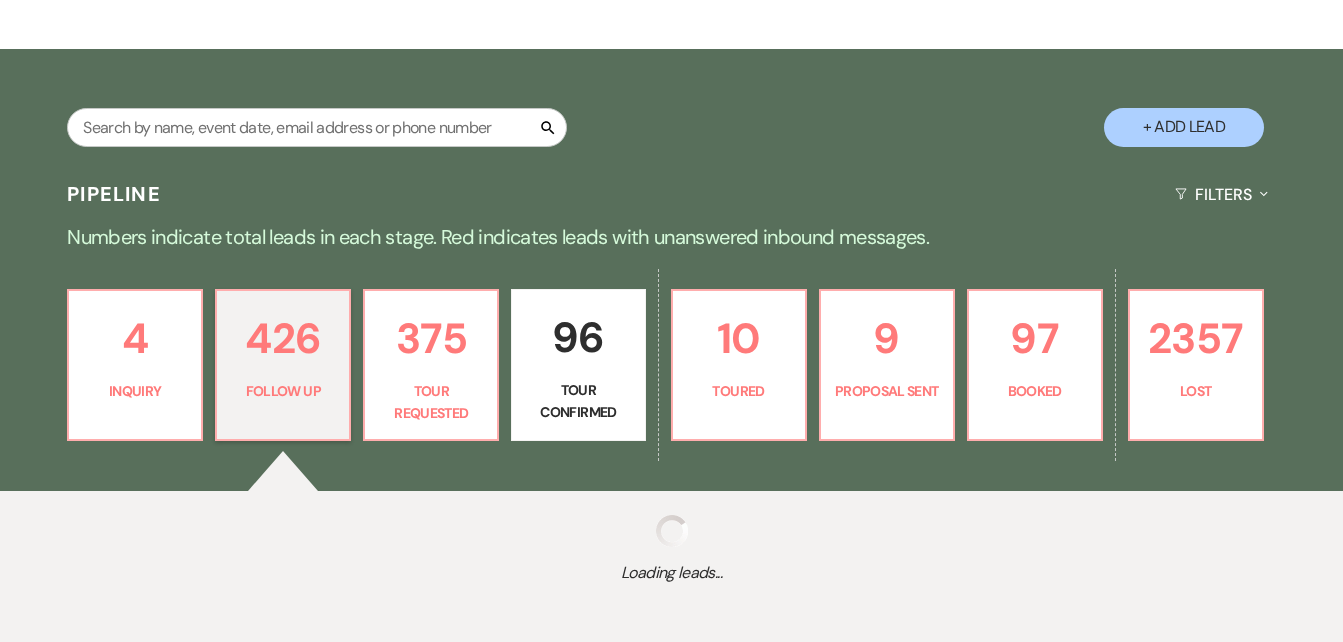 select on "9" 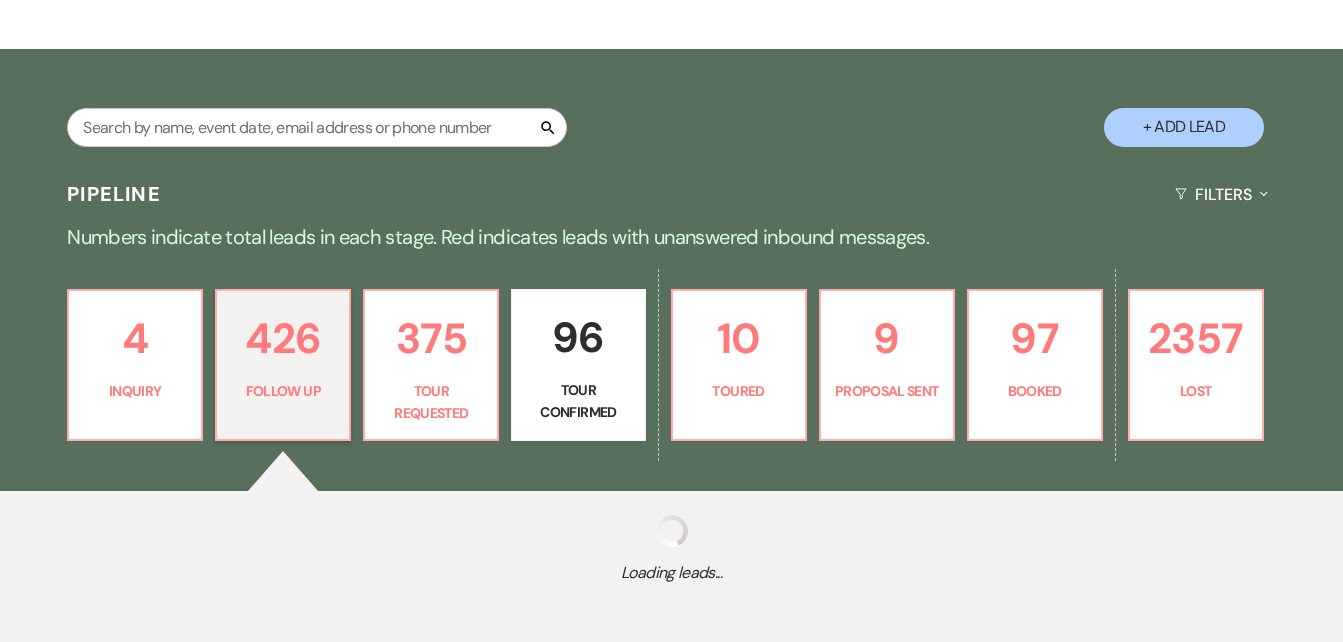 select on "9" 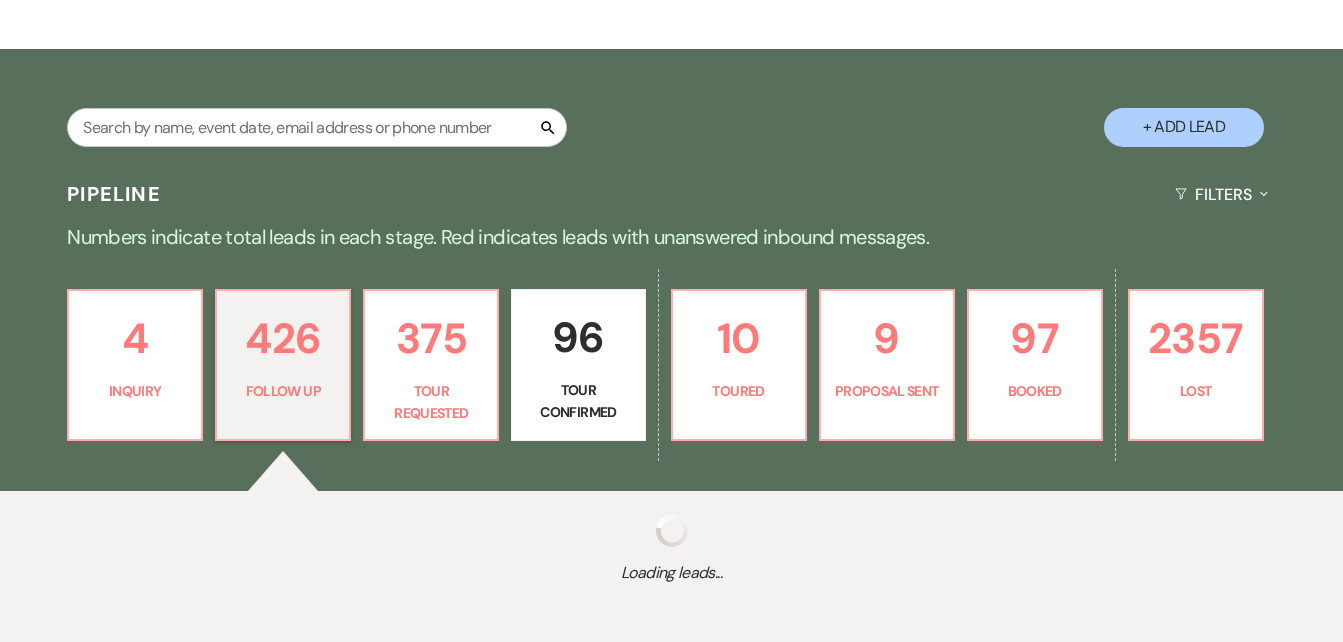 select on "9" 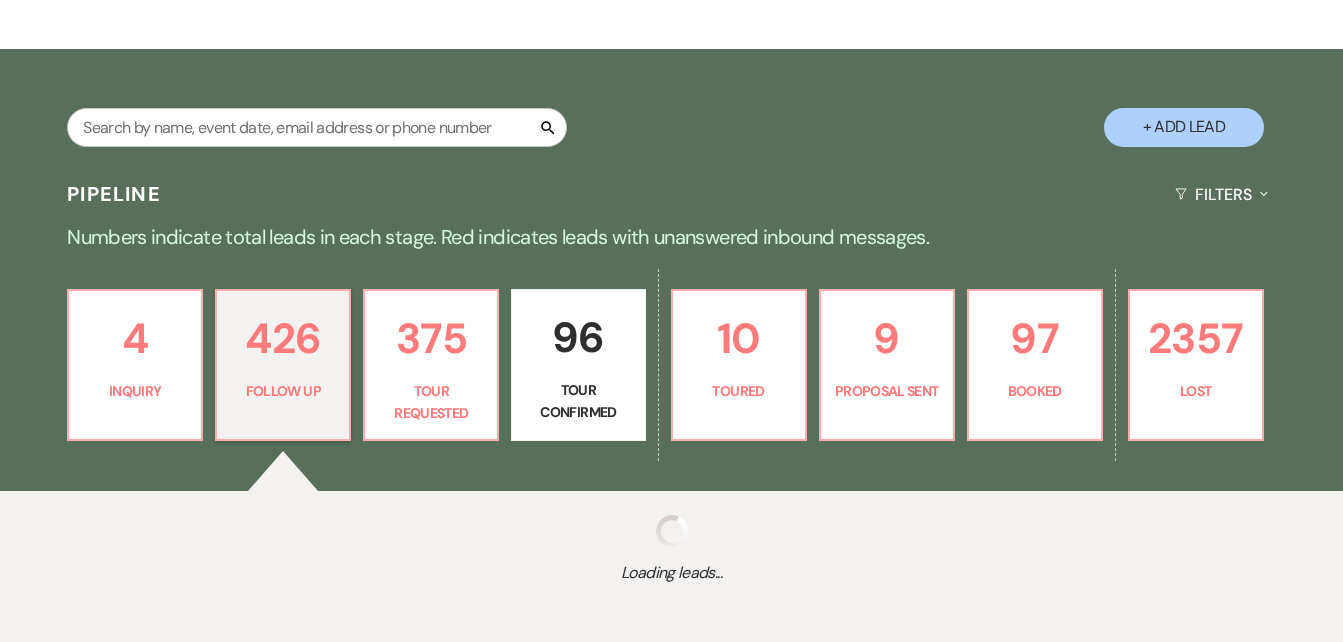 select on "9" 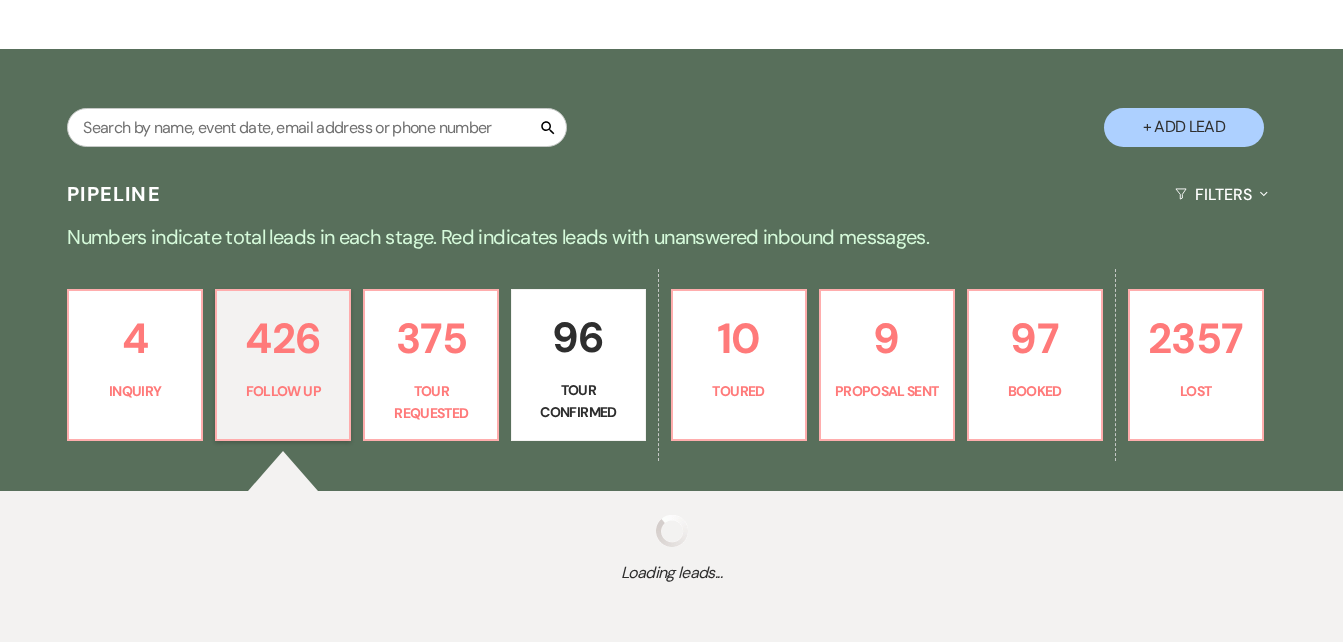 select on "9" 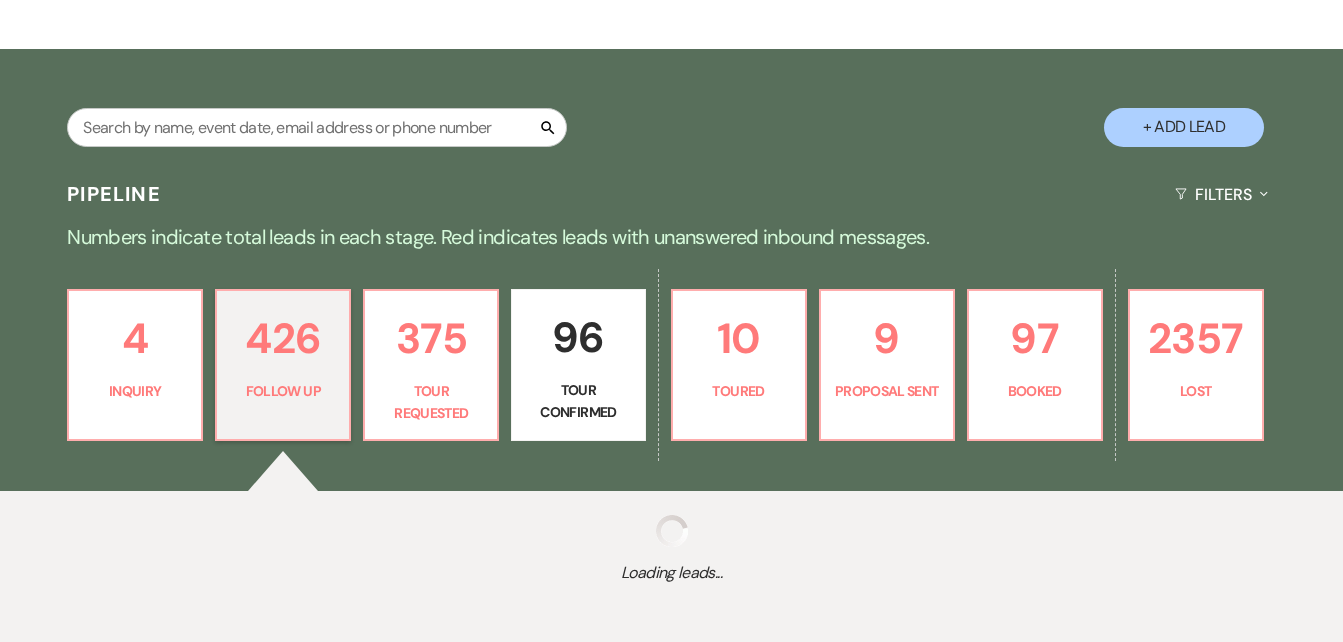 select on "9" 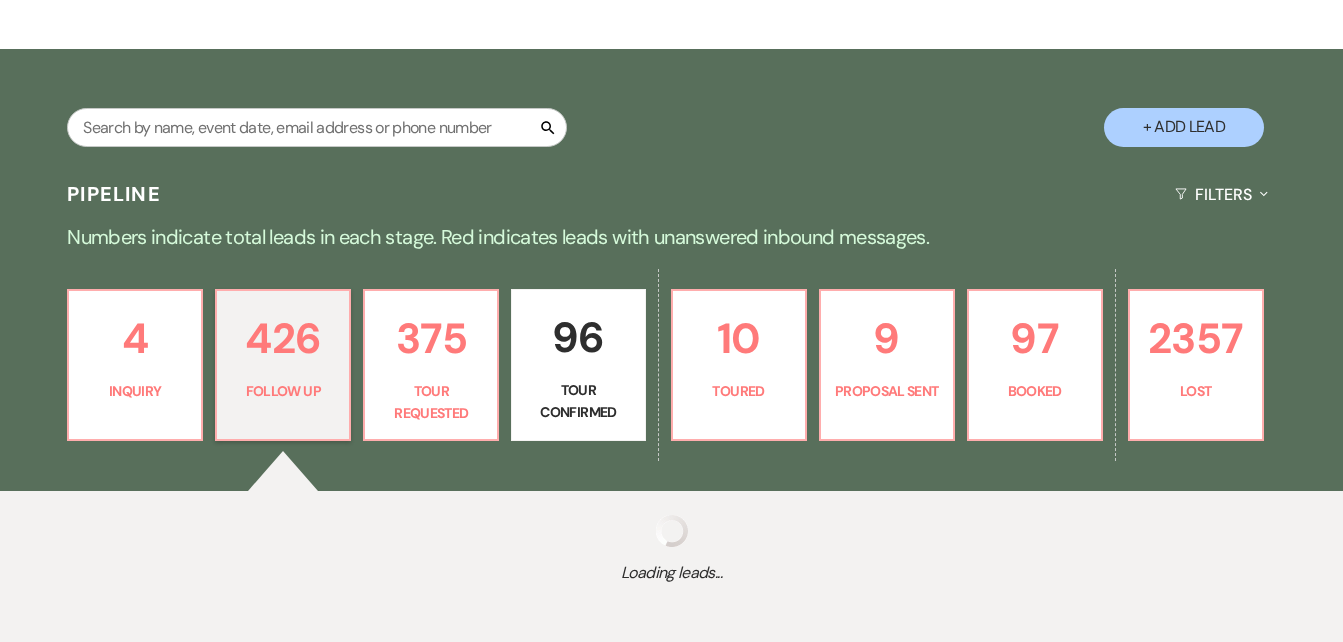 select on "9" 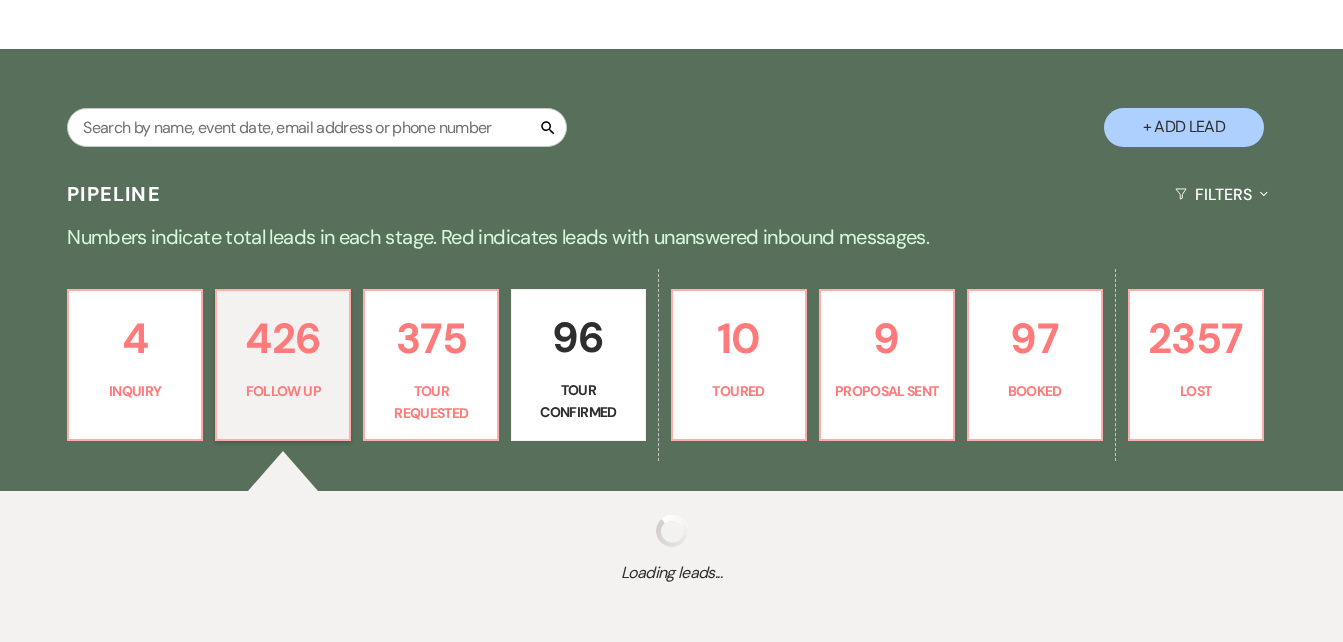 select on "9" 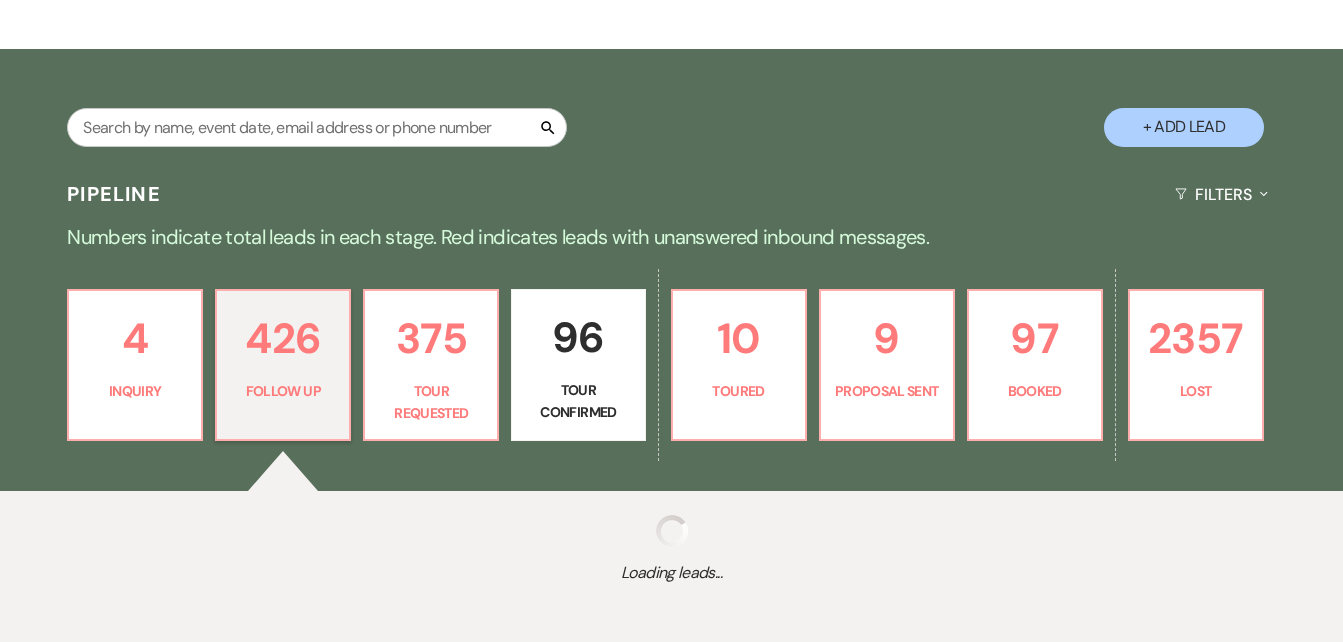 select on "9" 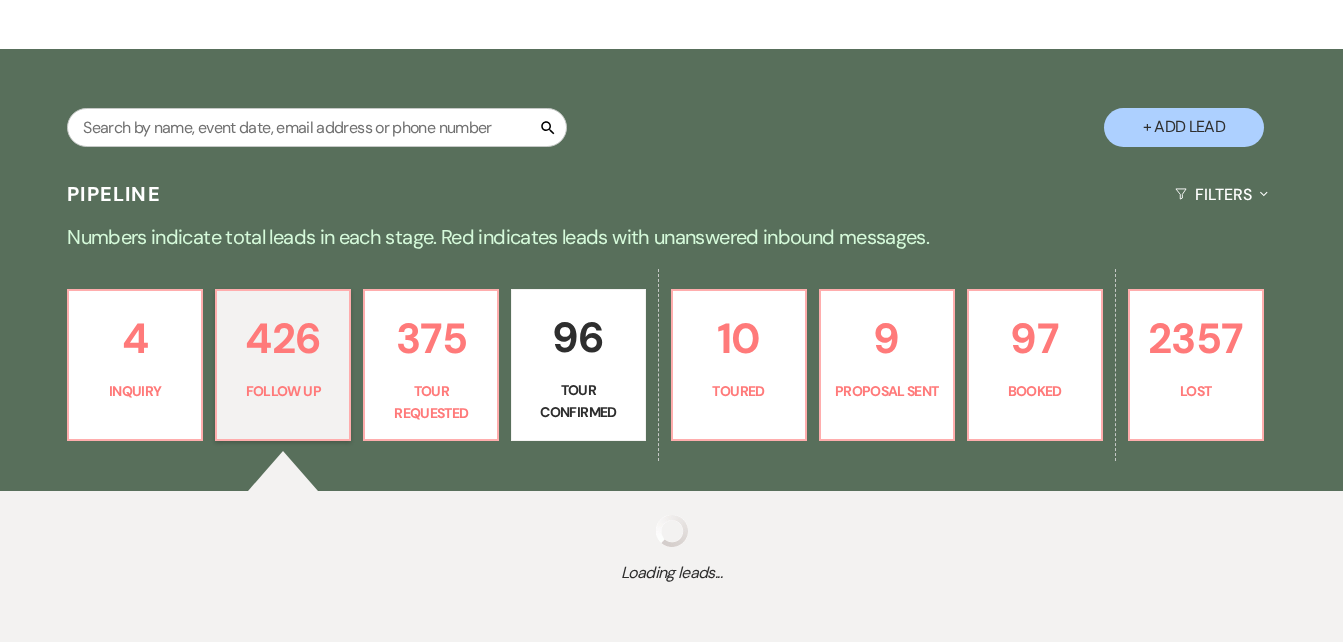 select on "9" 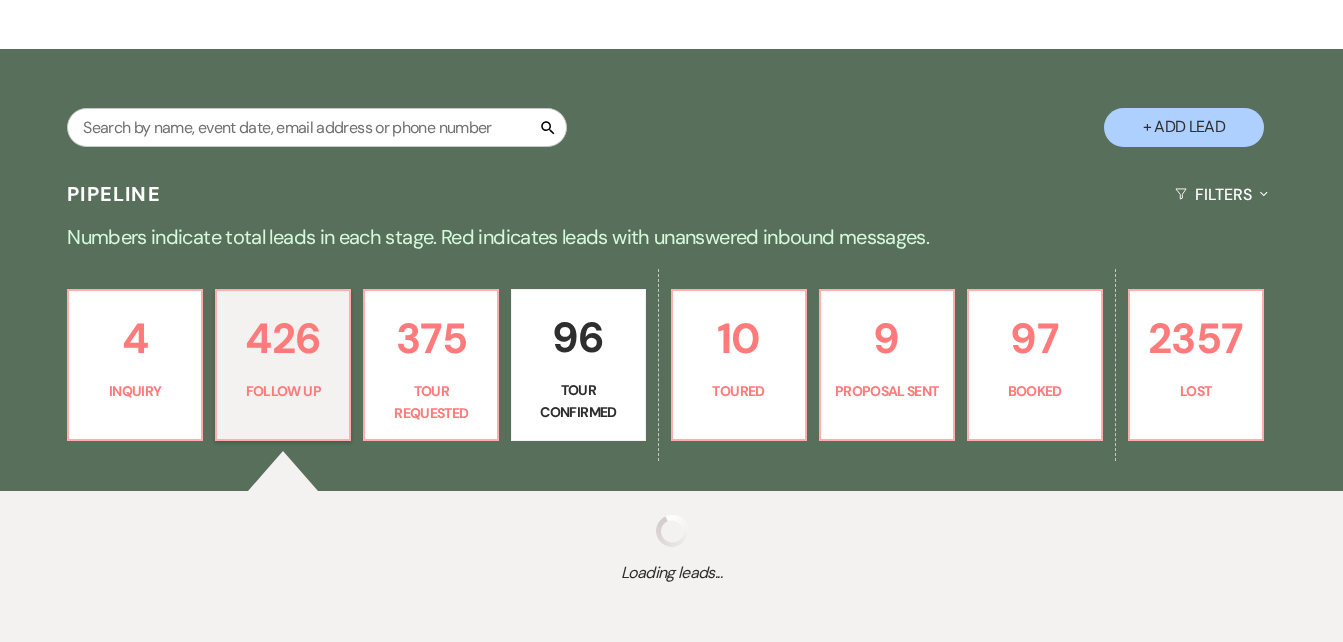 select on "9" 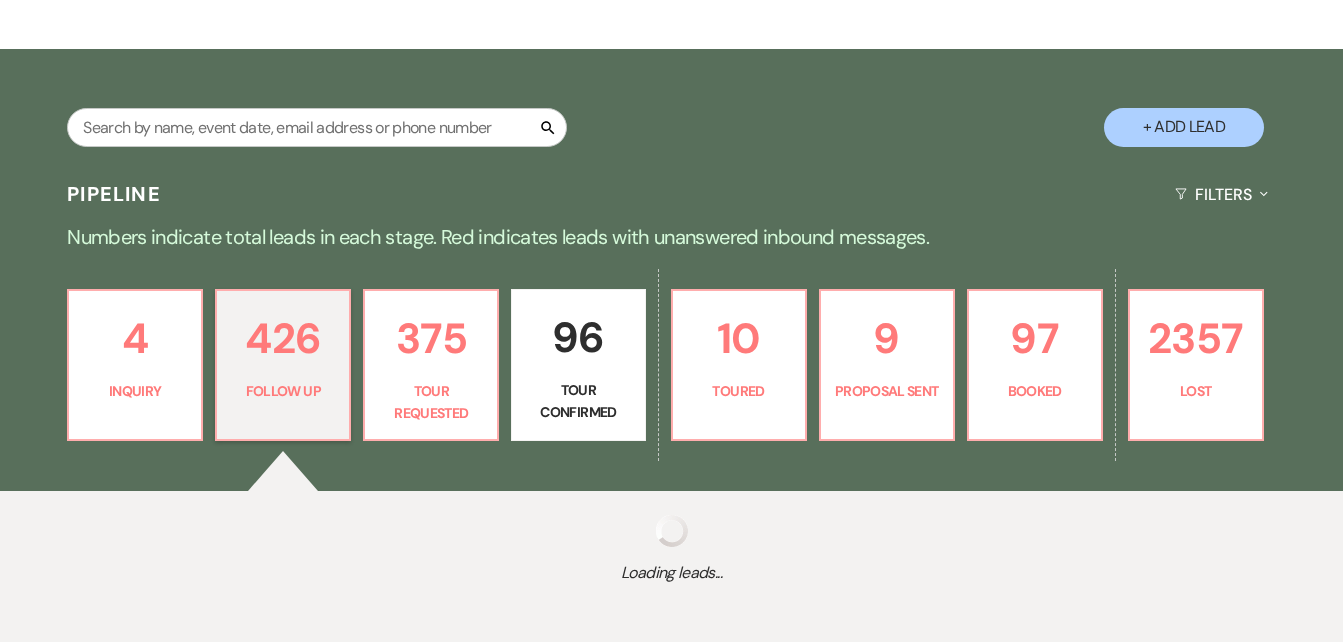 select on "9" 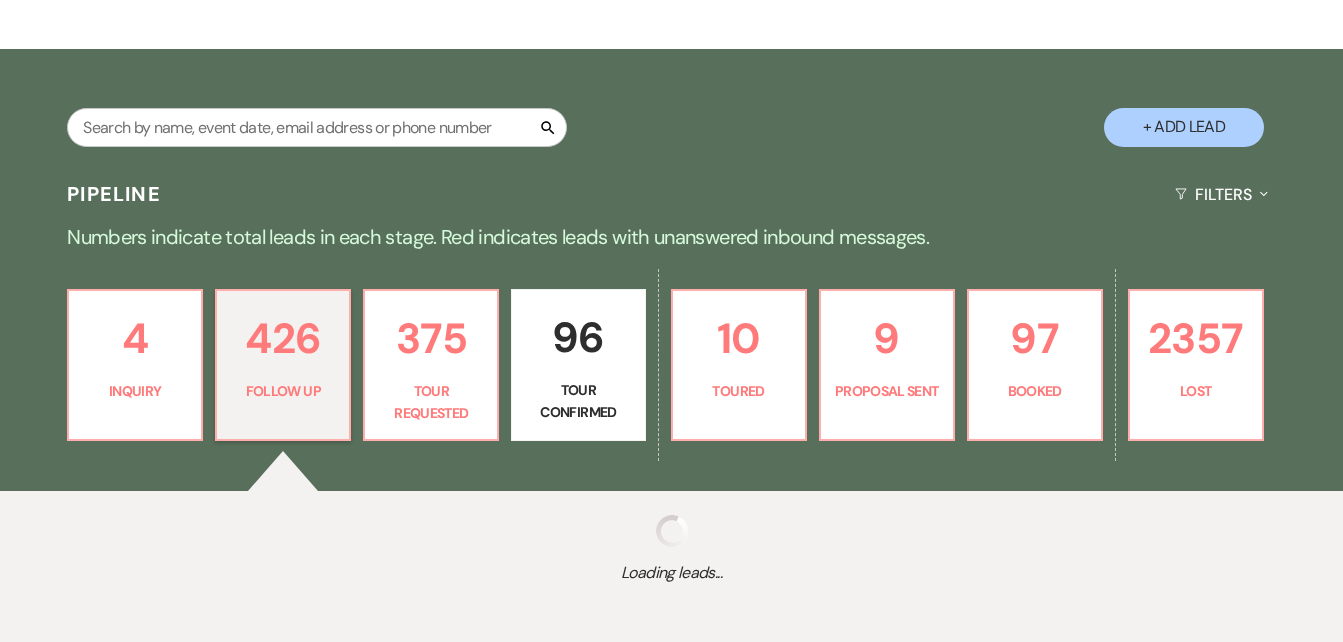 select on "9" 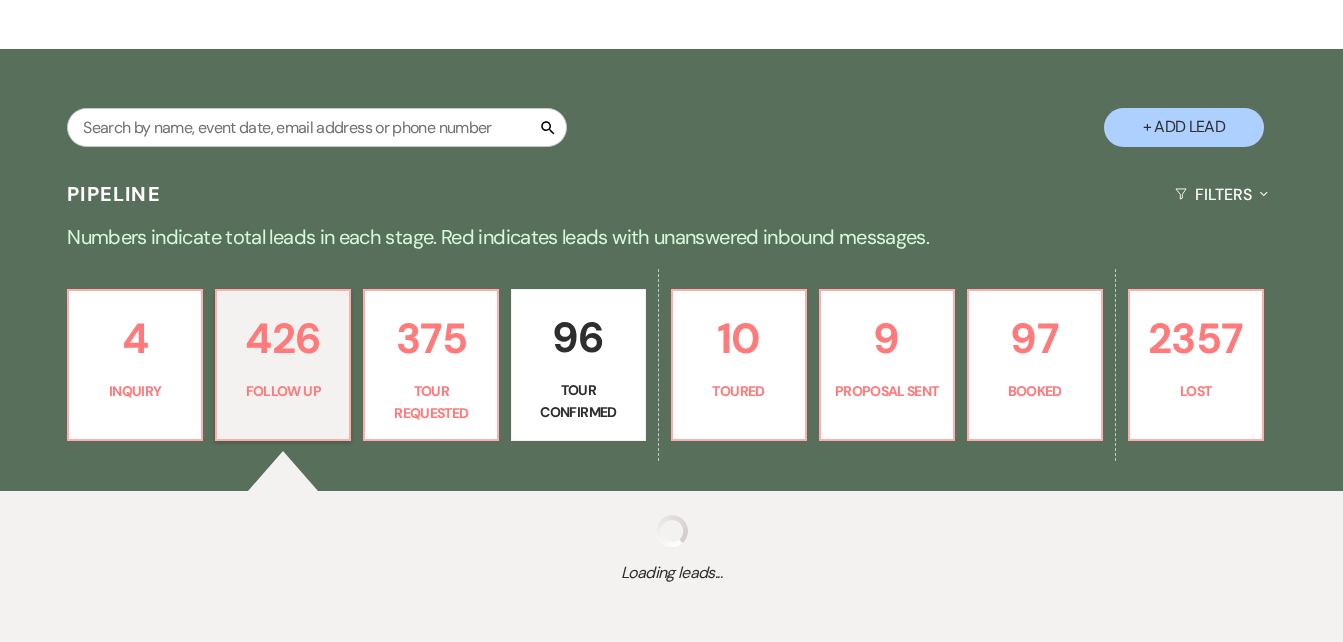select on "9" 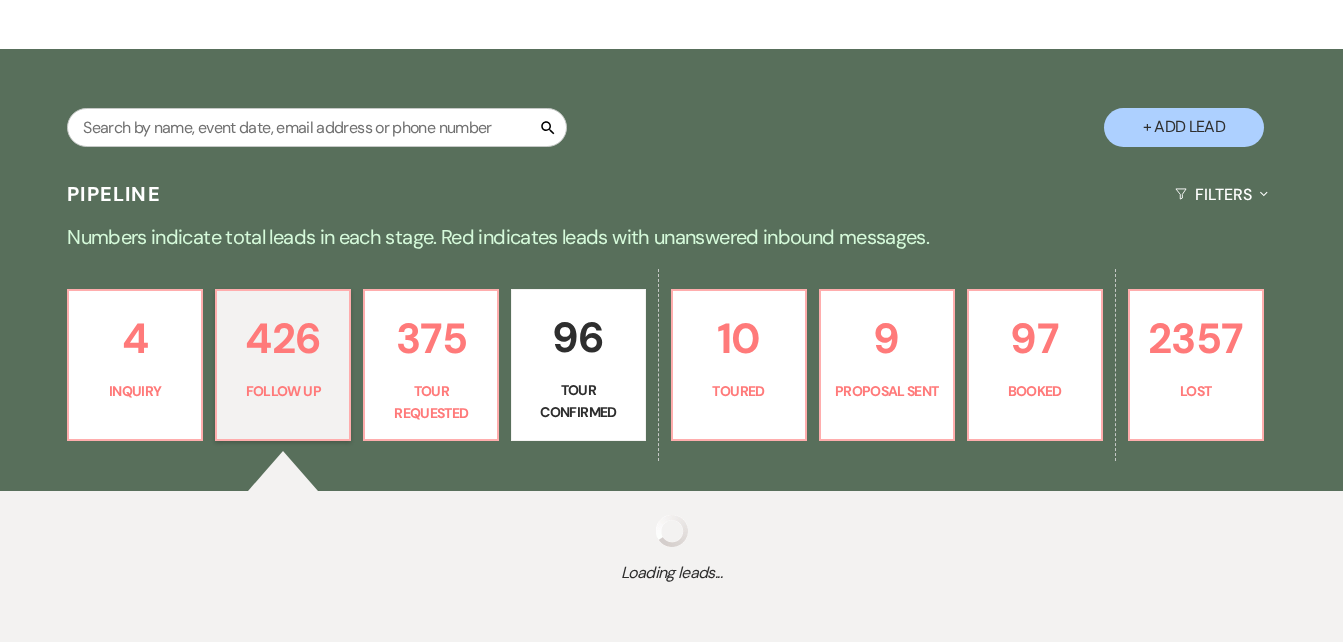 select on "9" 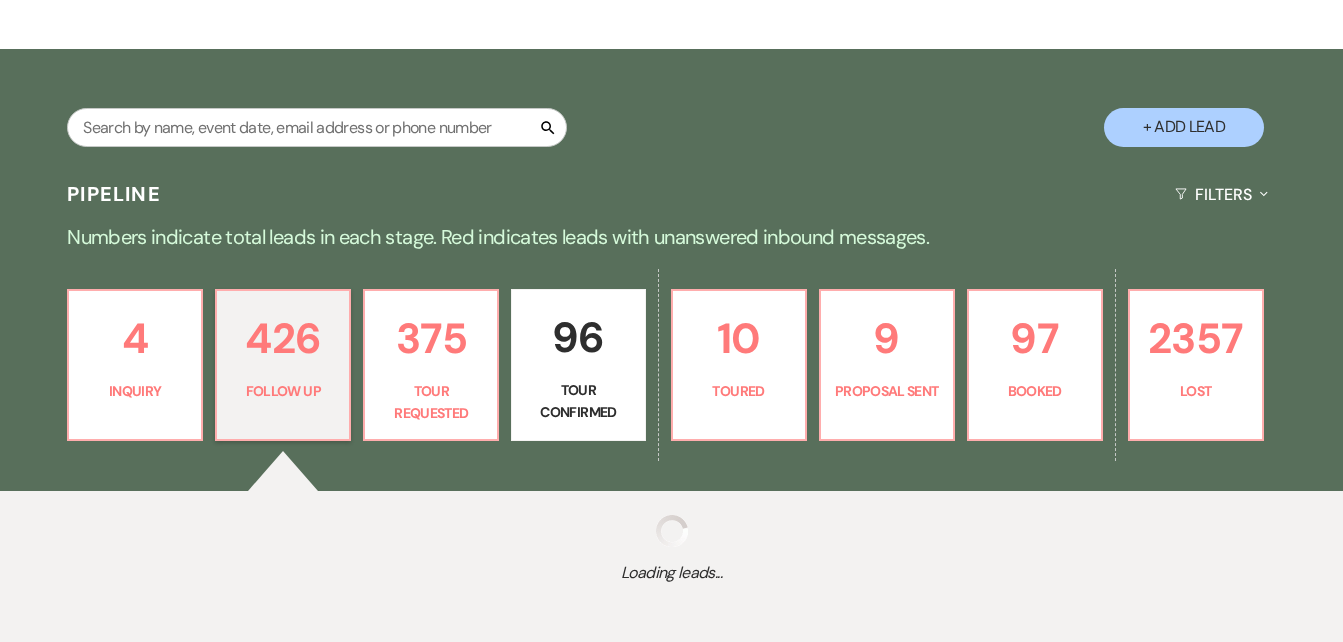select on "9" 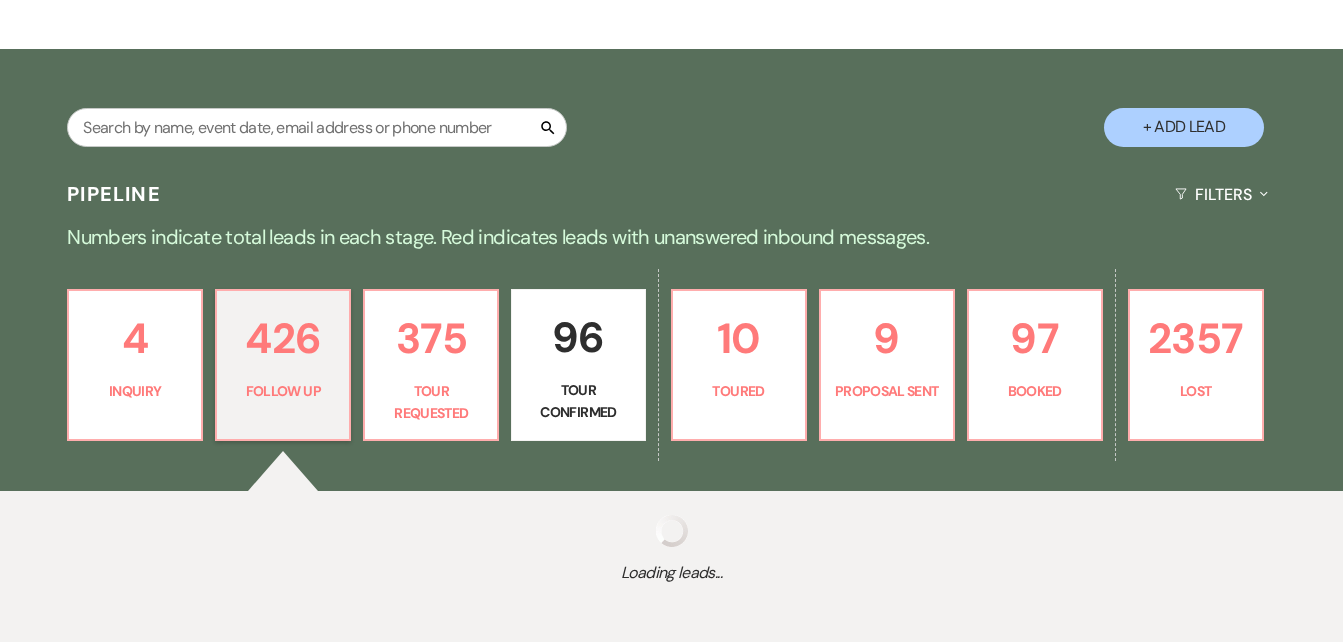 select on "9" 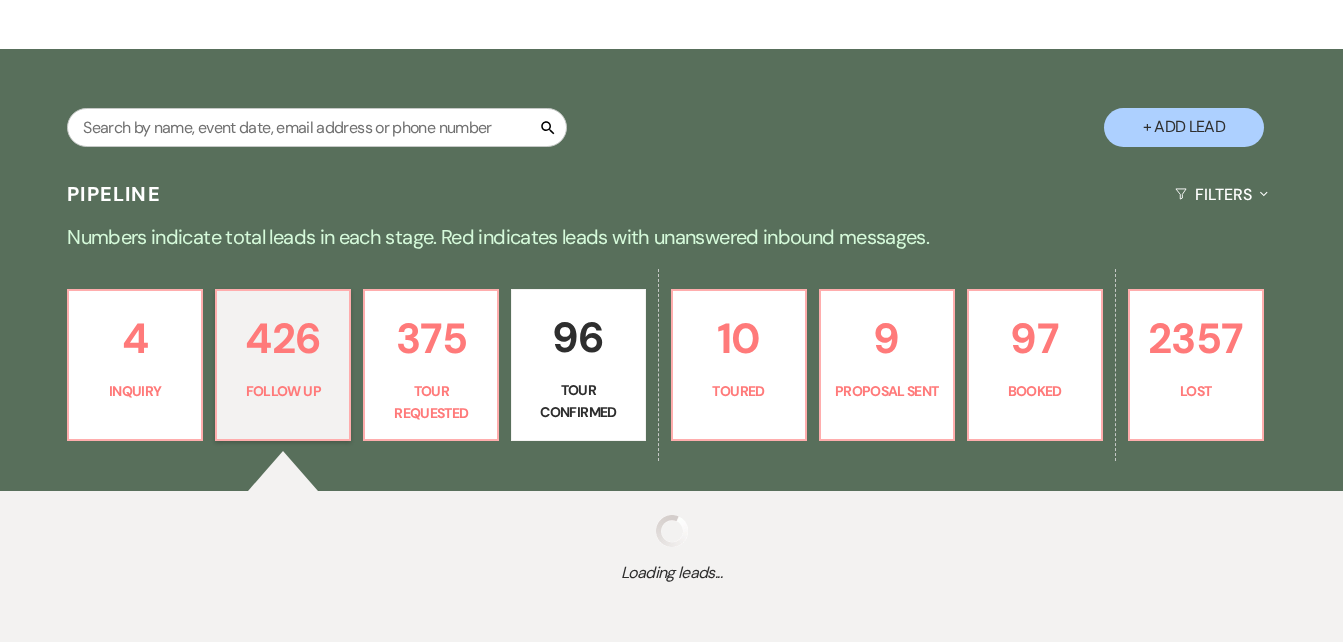 select on "9" 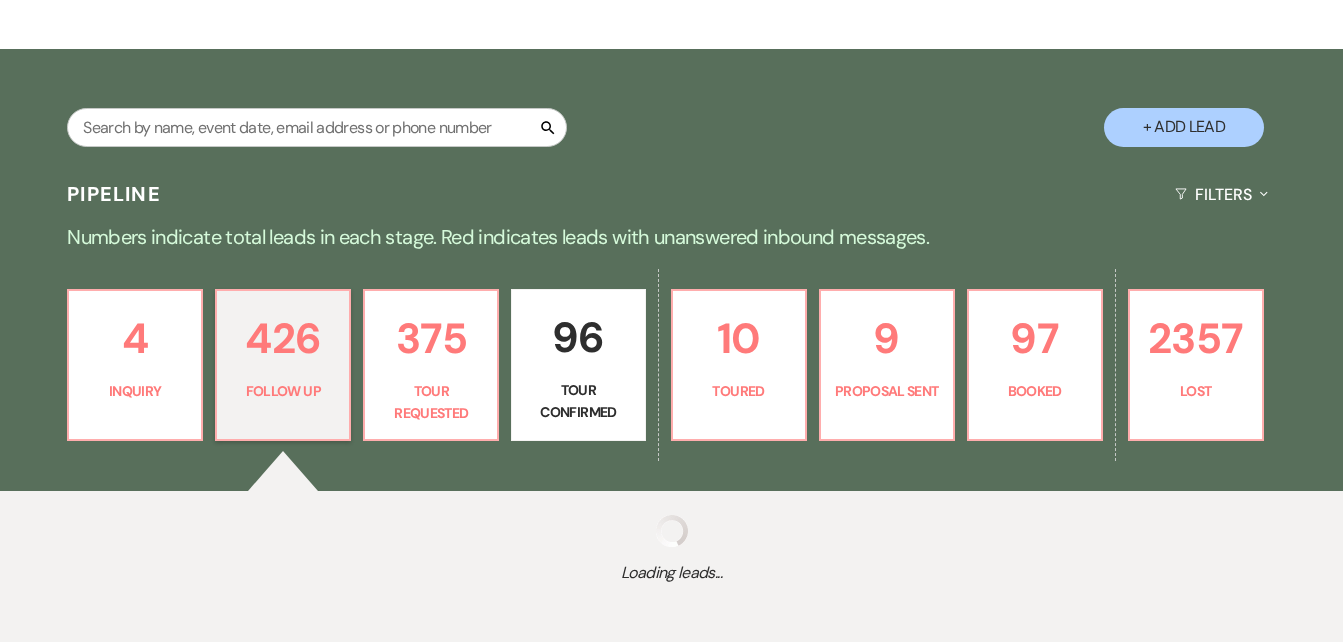 select on "9" 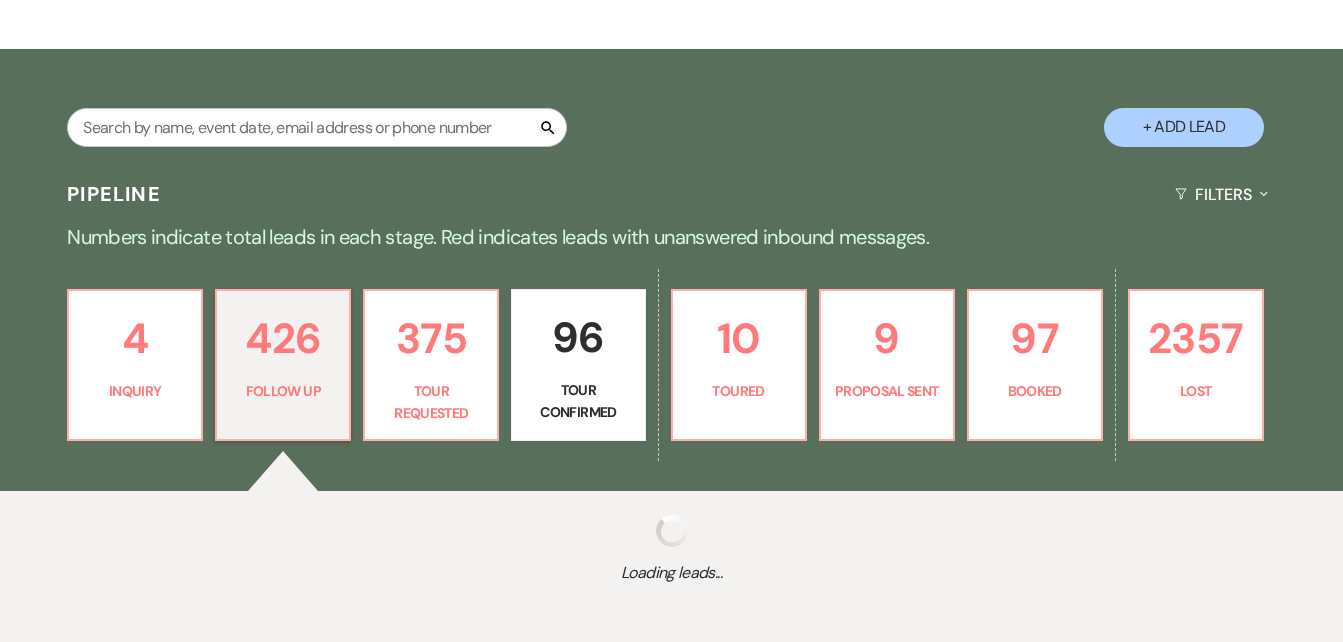 select on "9" 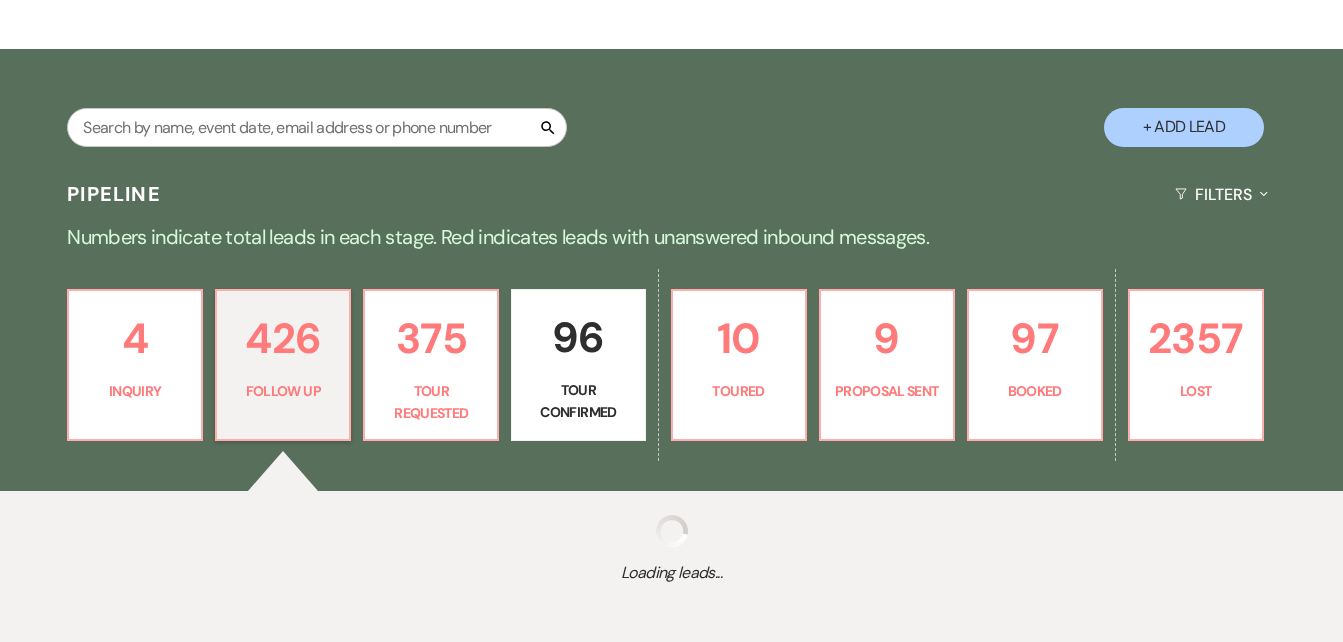 select on "9" 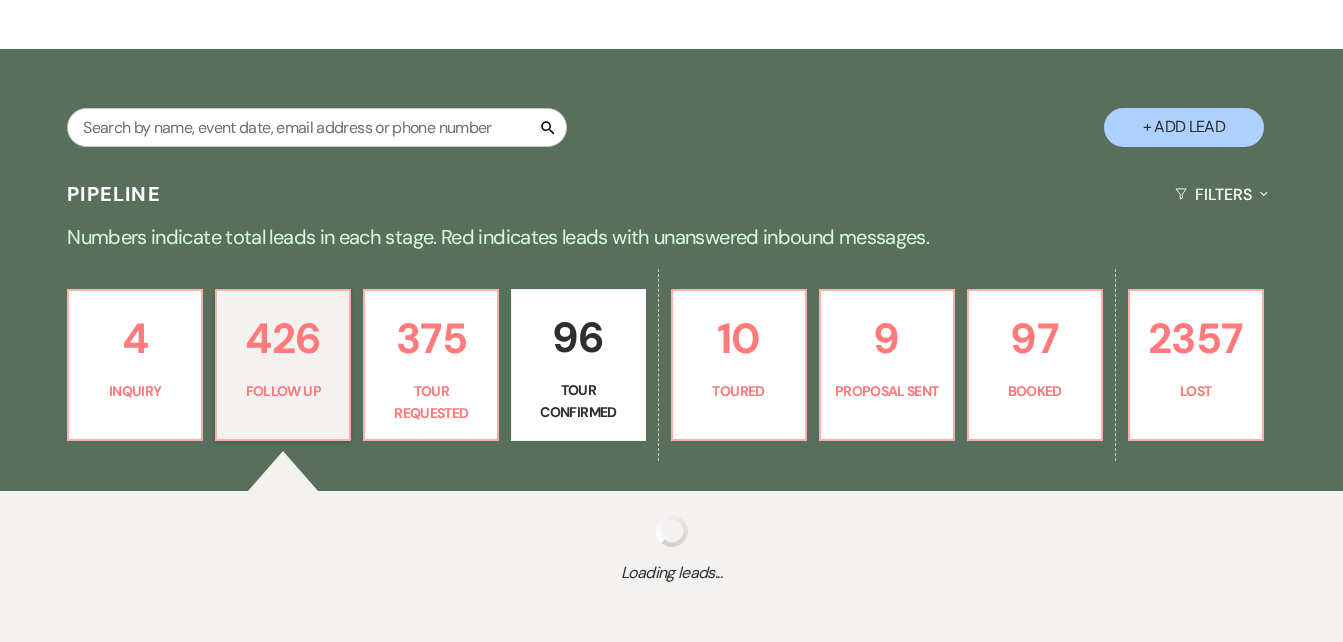 select on "9" 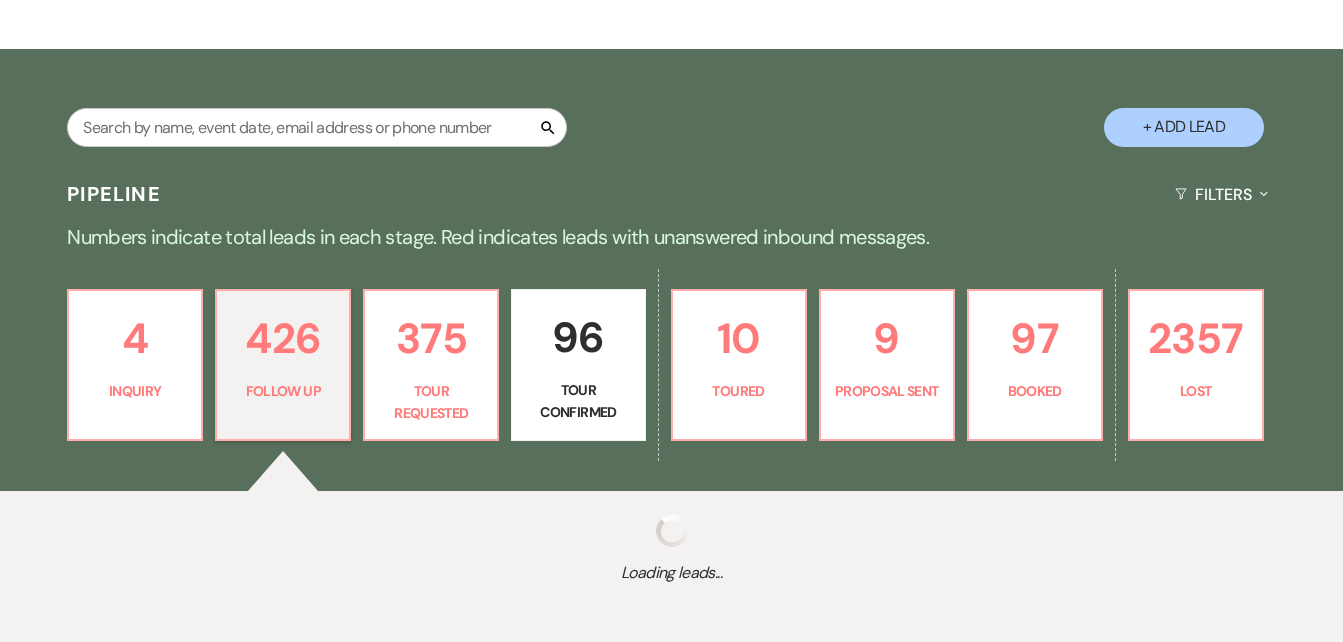 select on "9" 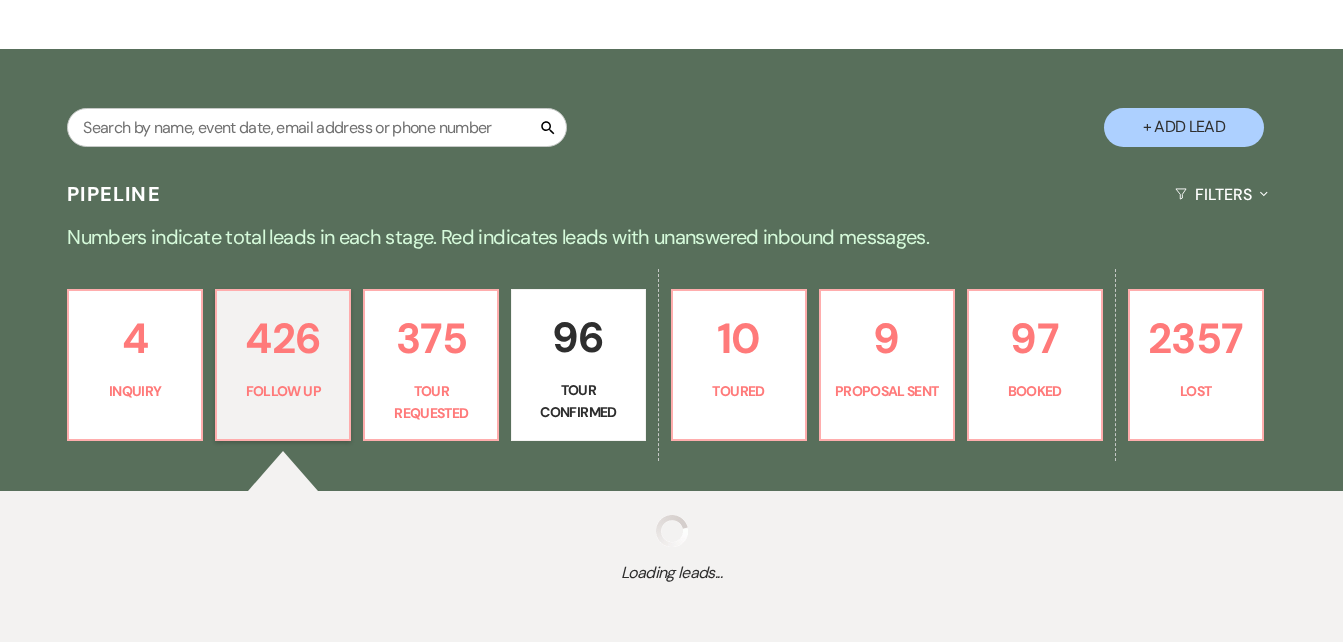 select on "9" 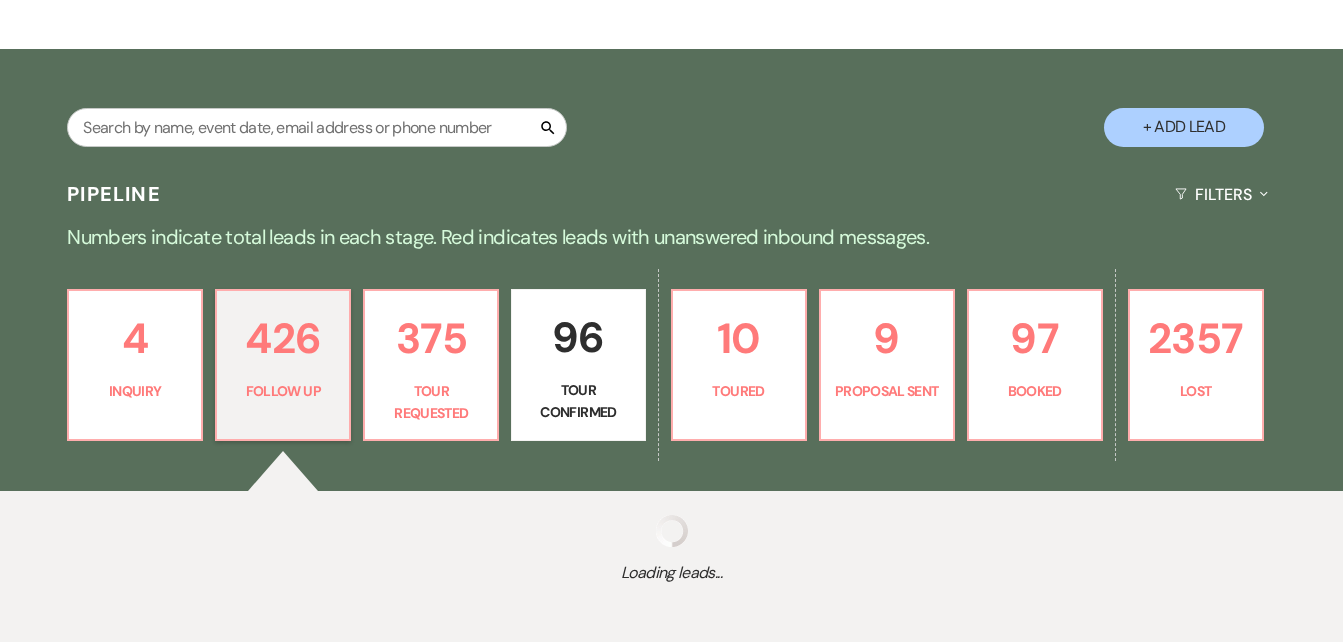 select on "9" 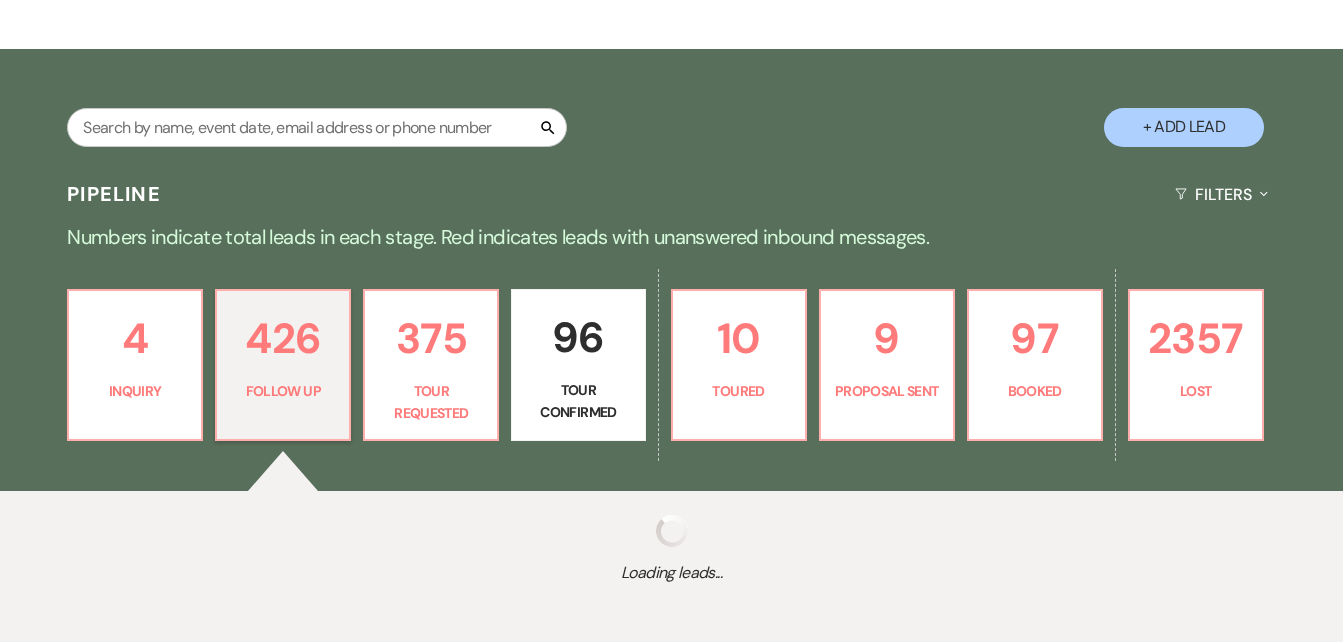 select on "9" 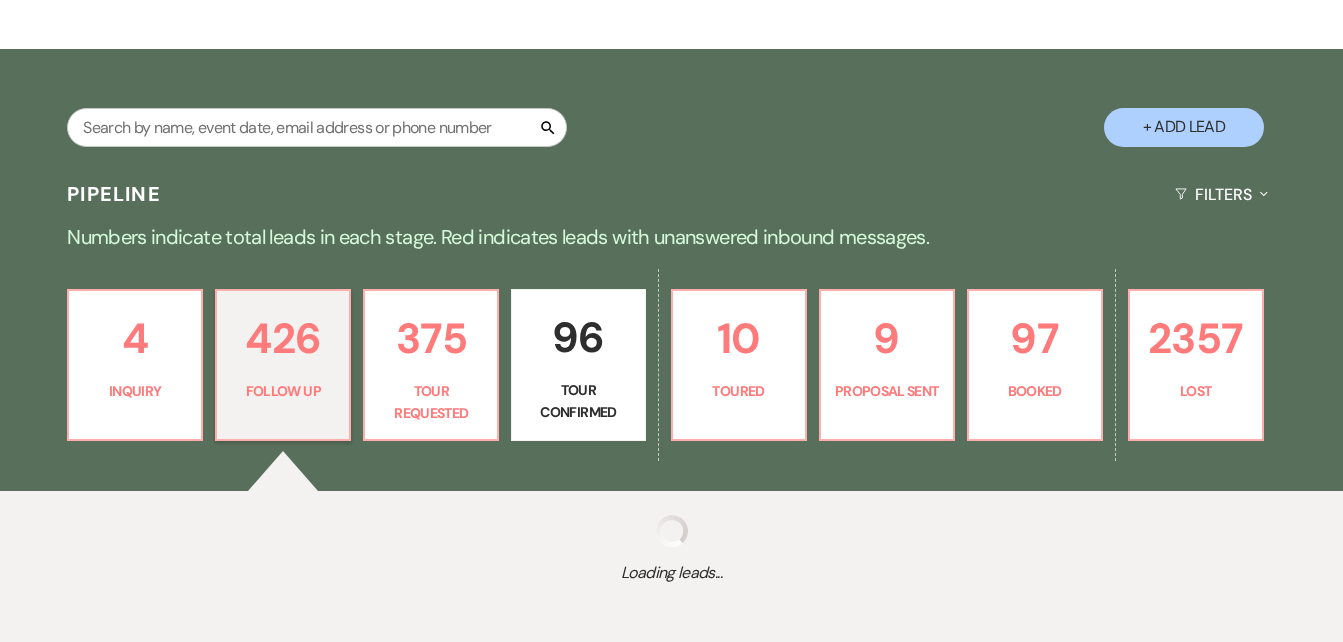select on "9" 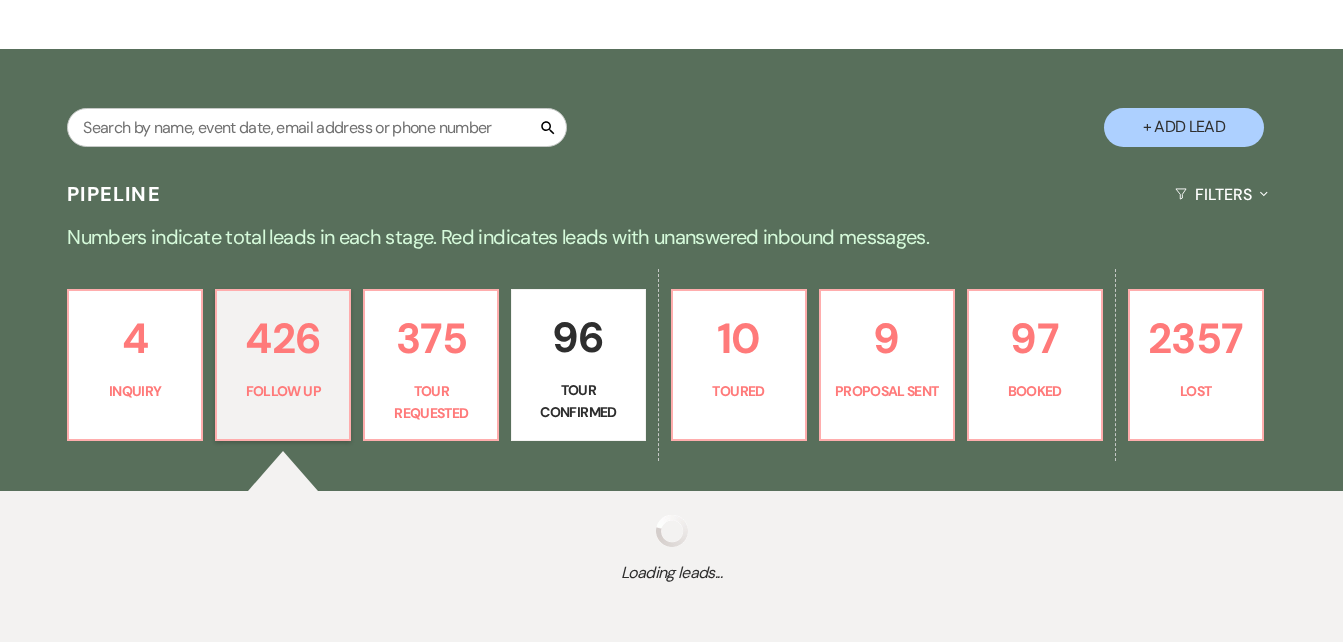 select on "9" 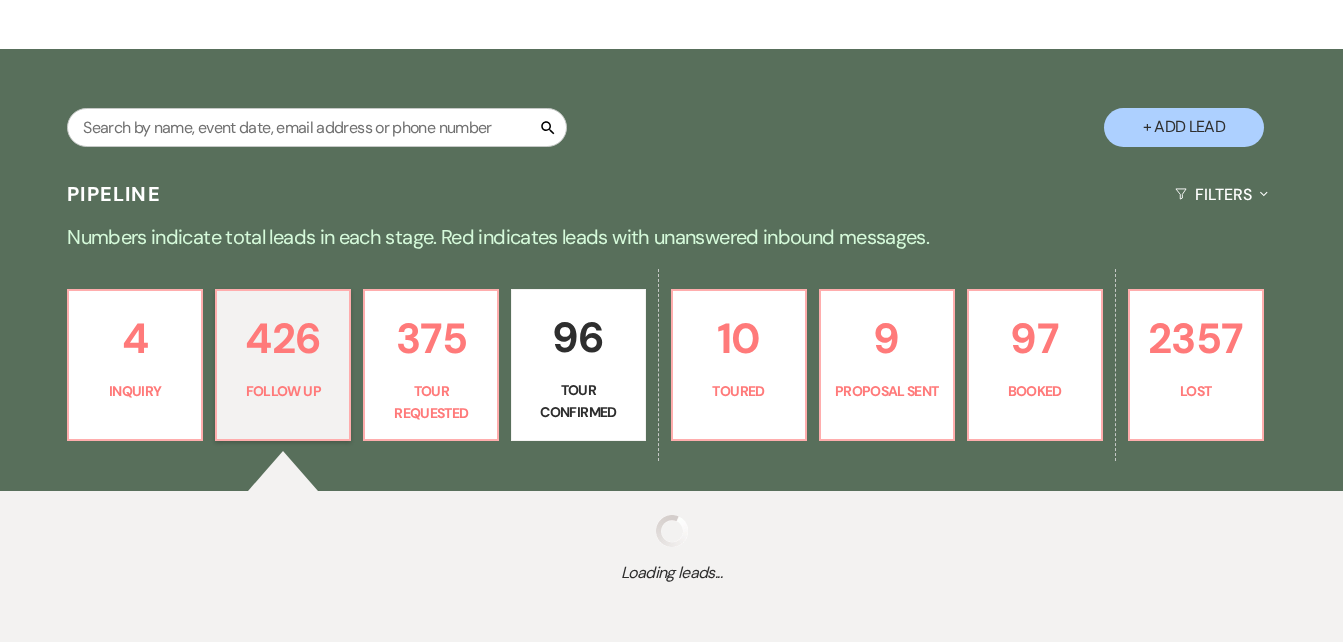 select on "9" 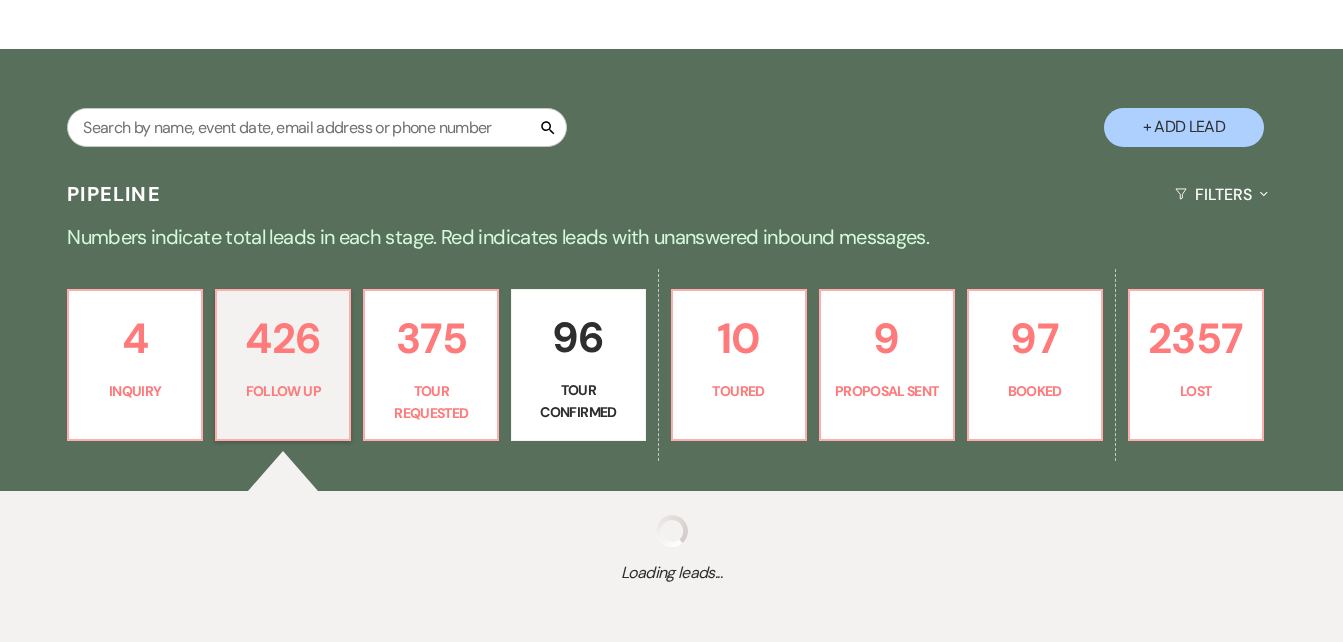 select on "9" 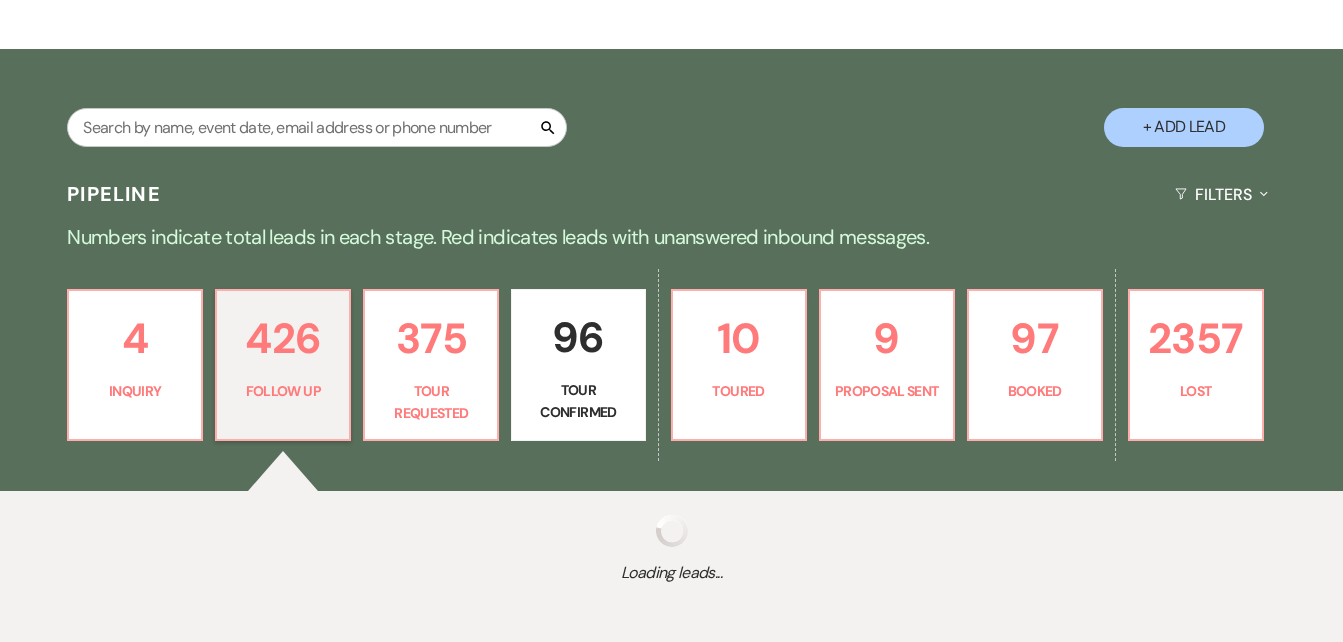 select on "9" 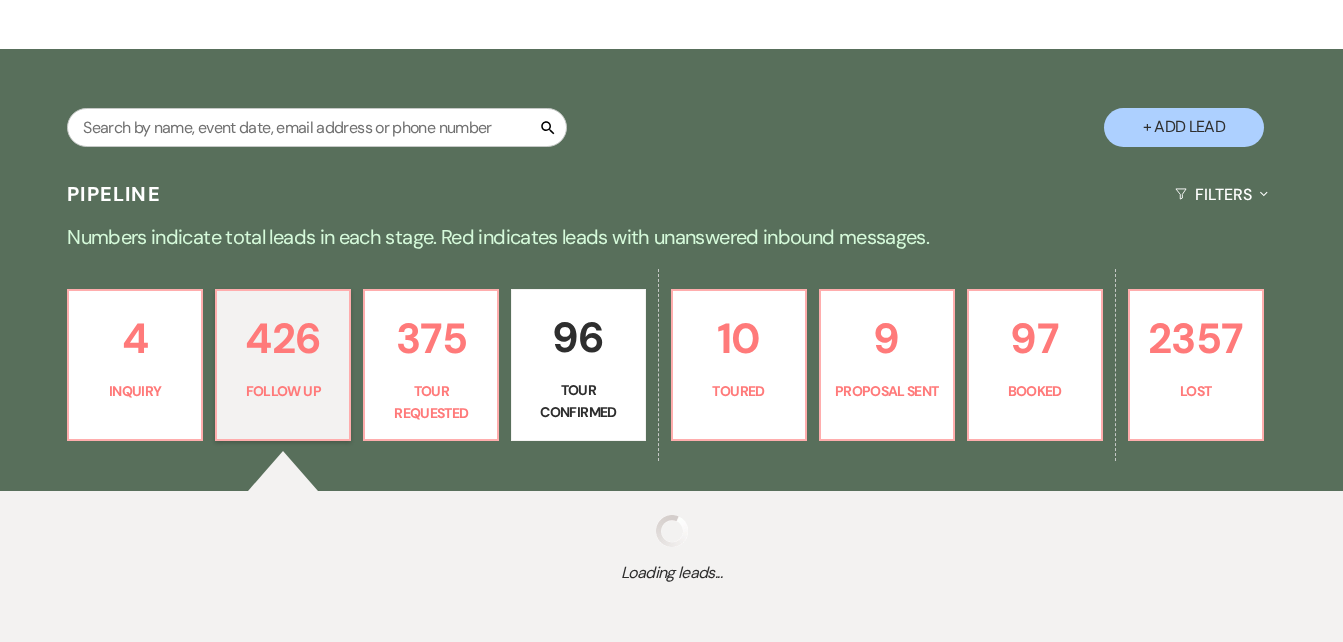 select on "9" 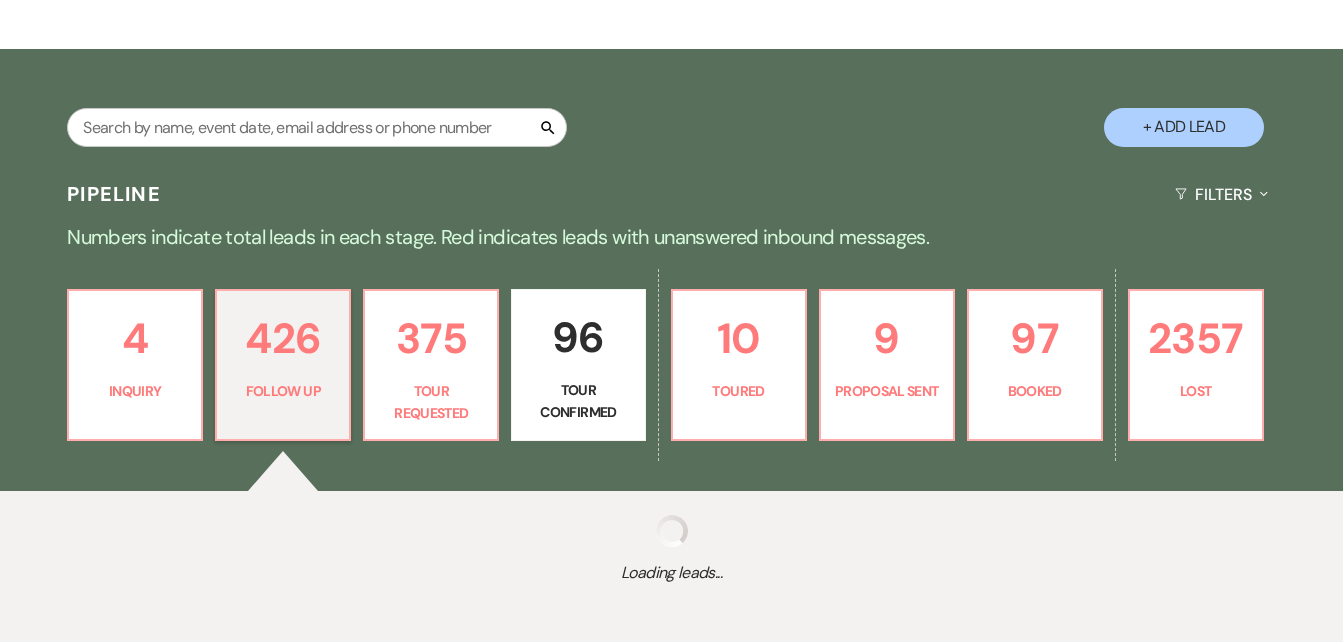 select on "9" 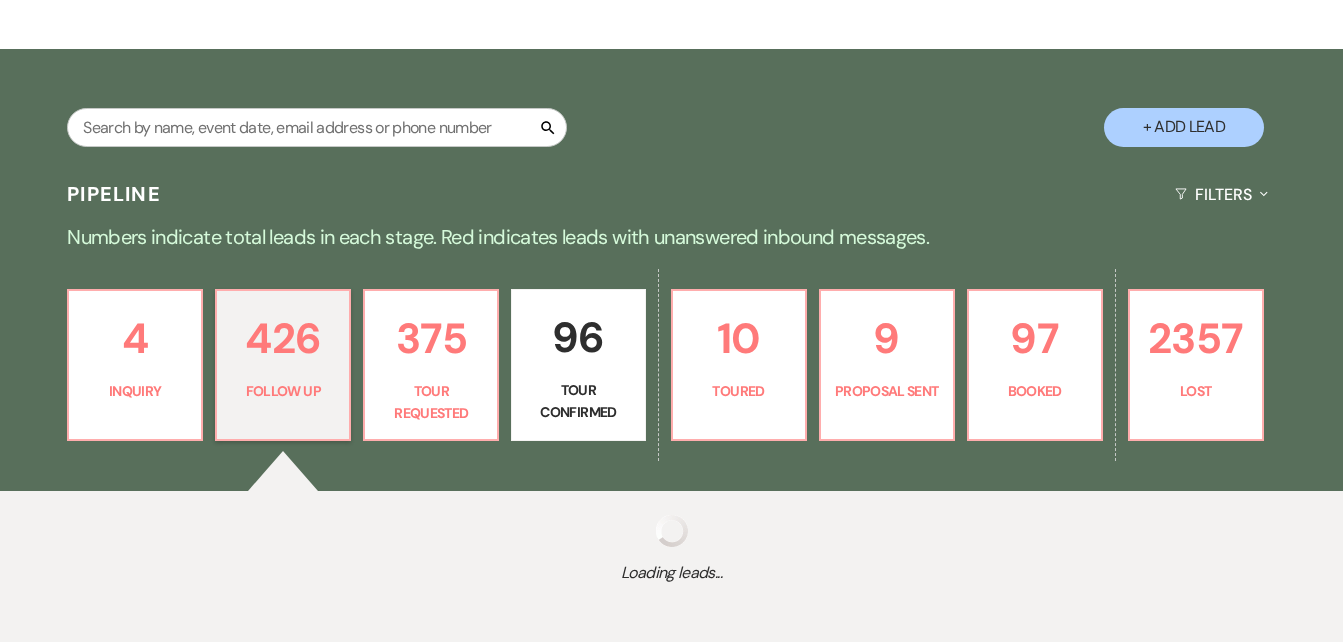 select on "9" 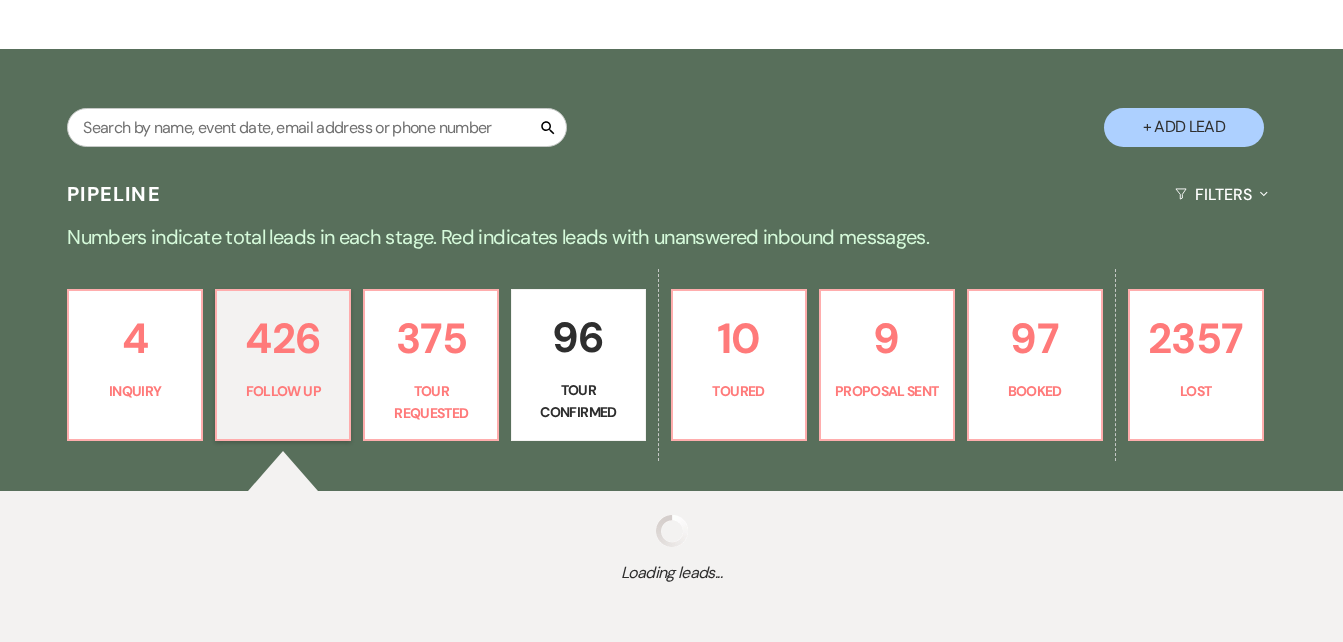 select on "9" 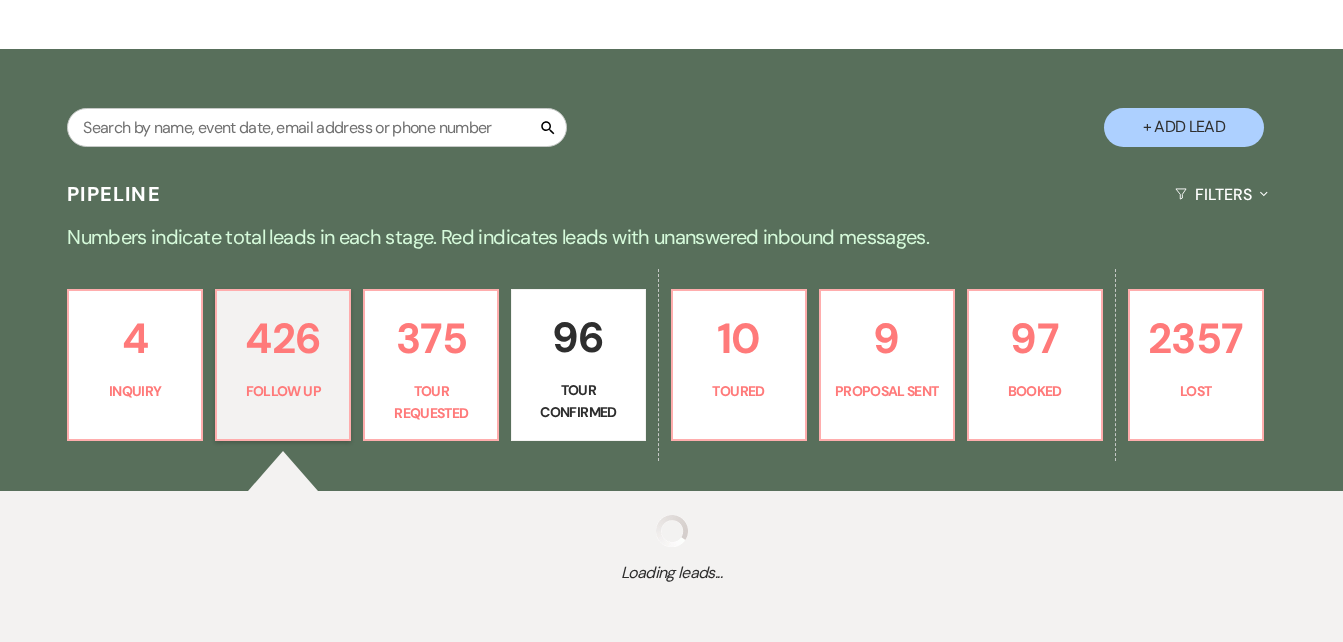 select on "9" 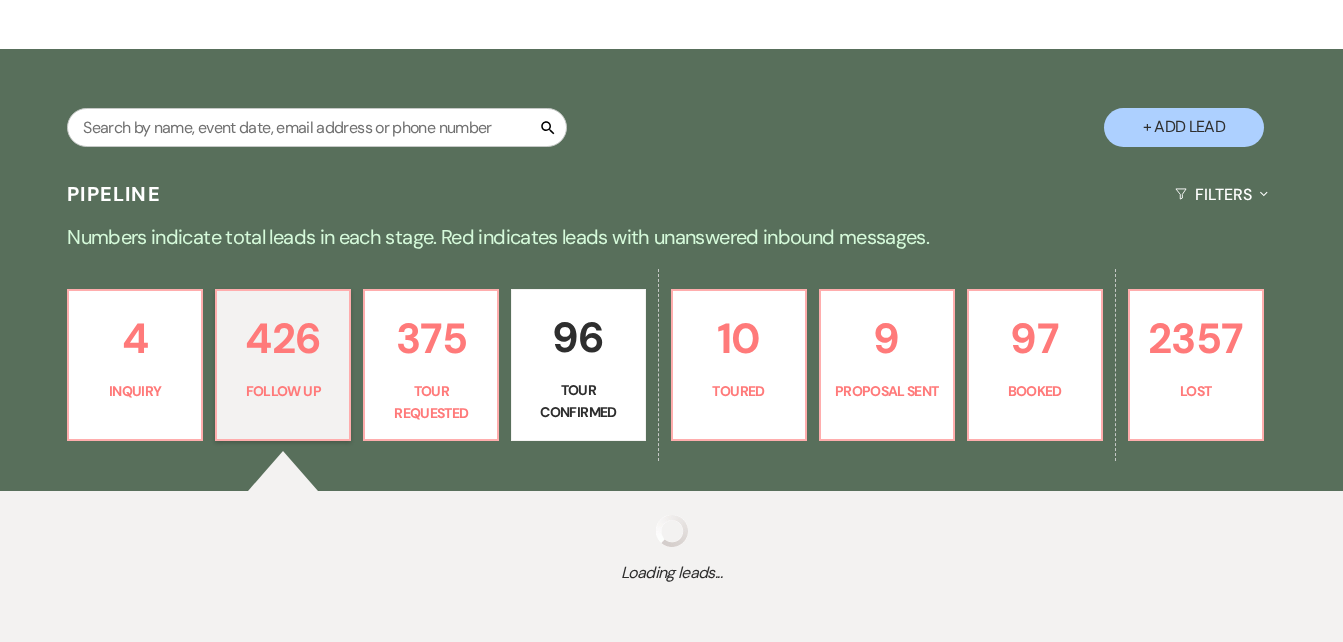 select on "9" 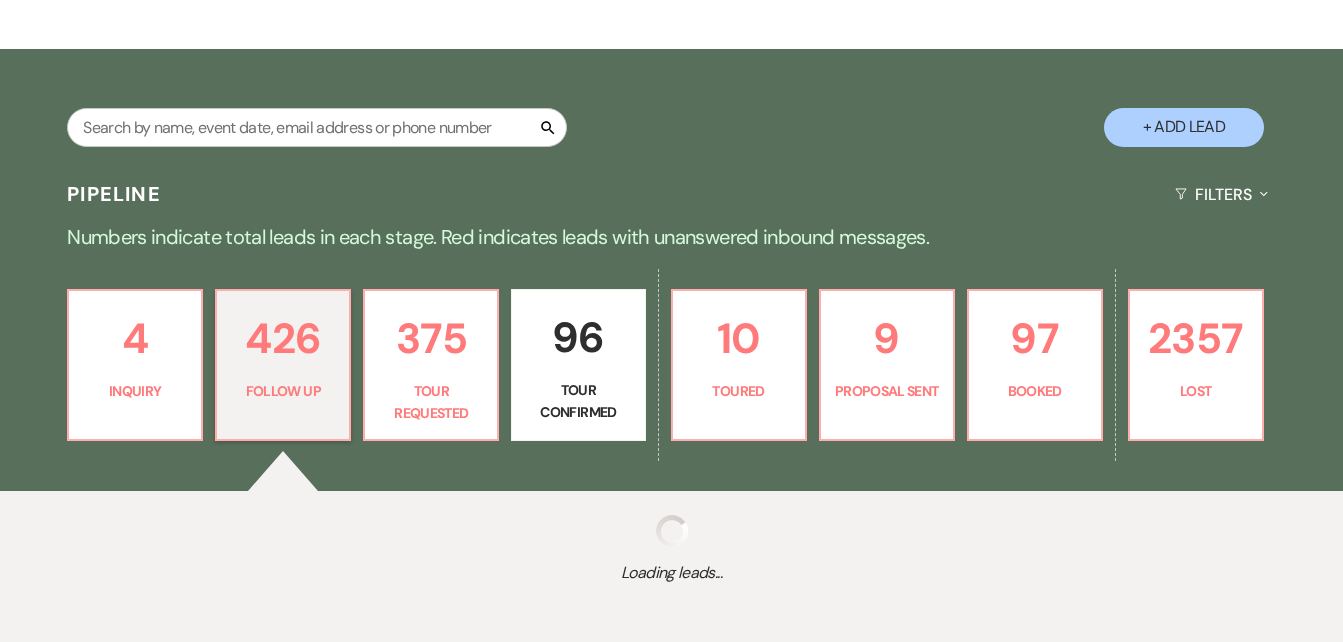 select on "9" 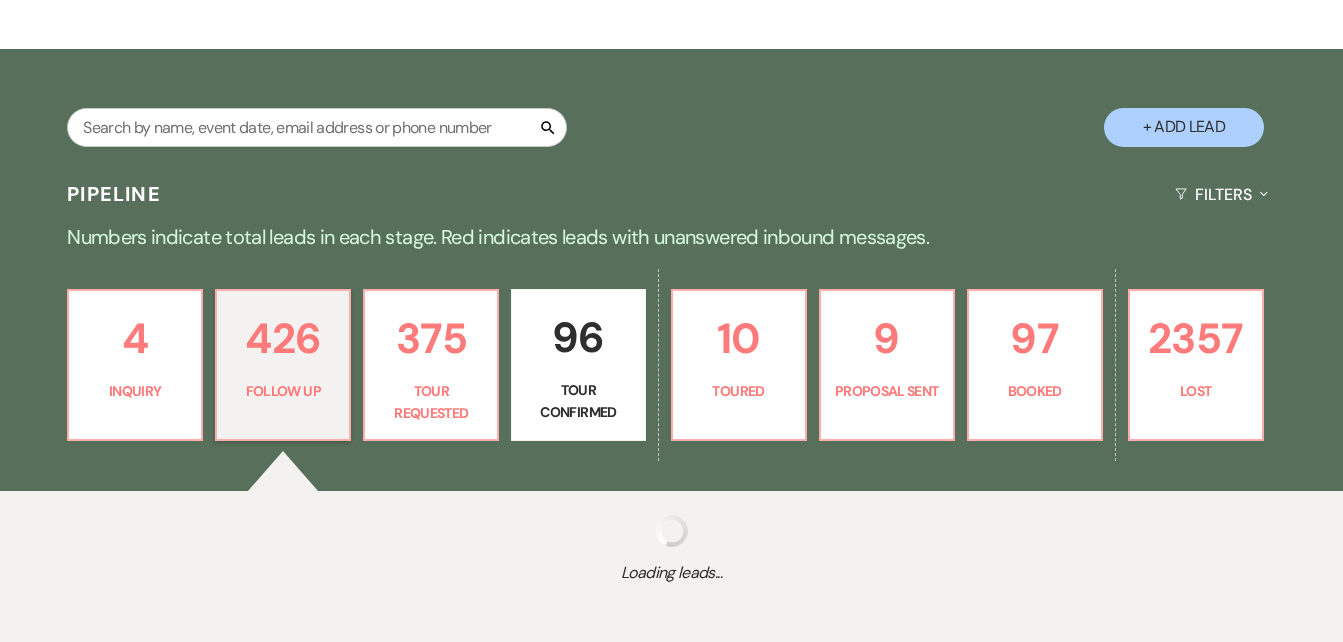 select on "9" 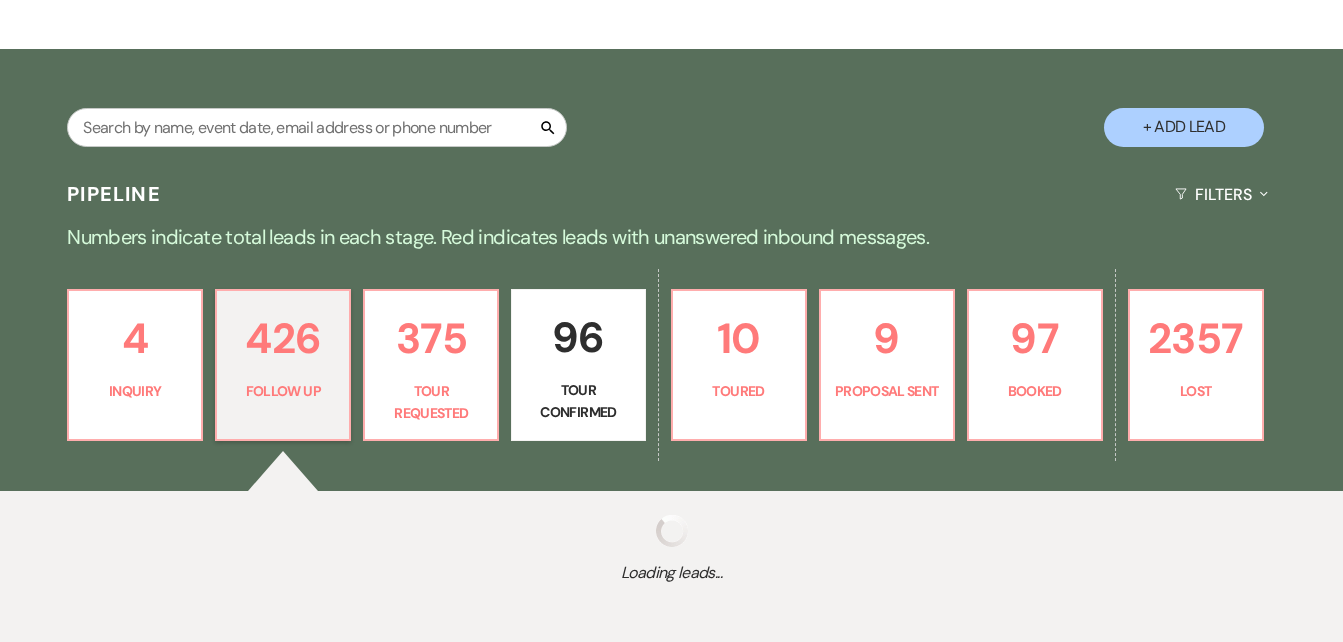 select on "9" 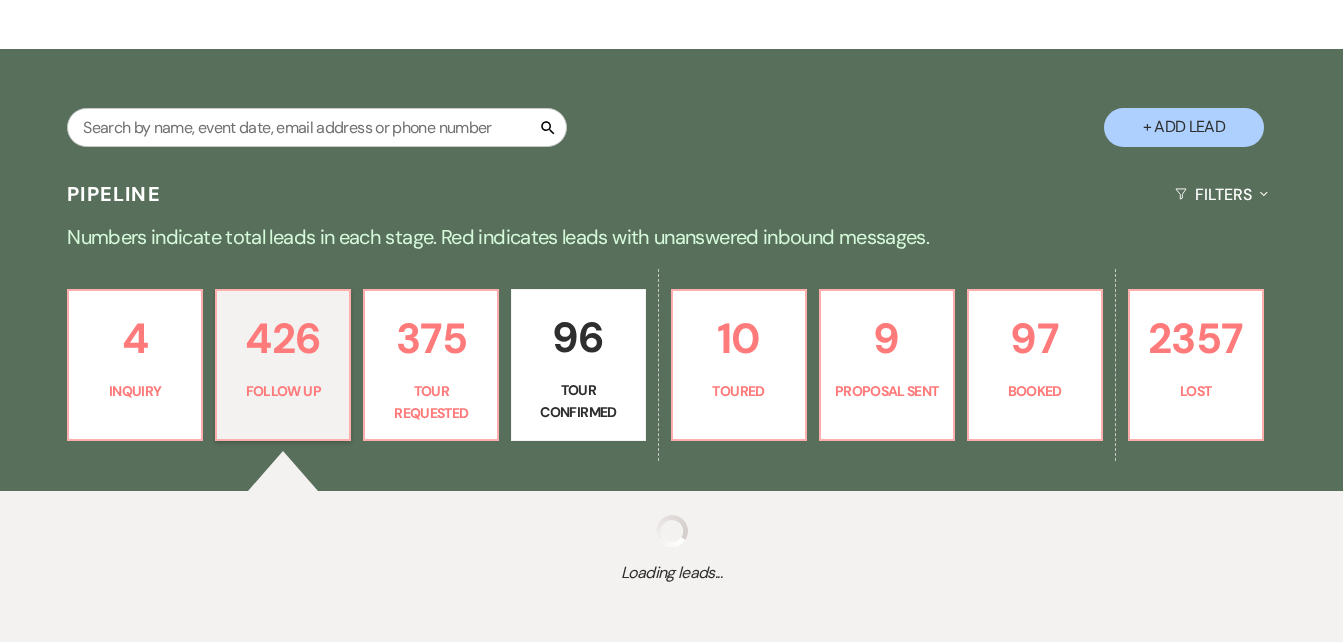 select on "9" 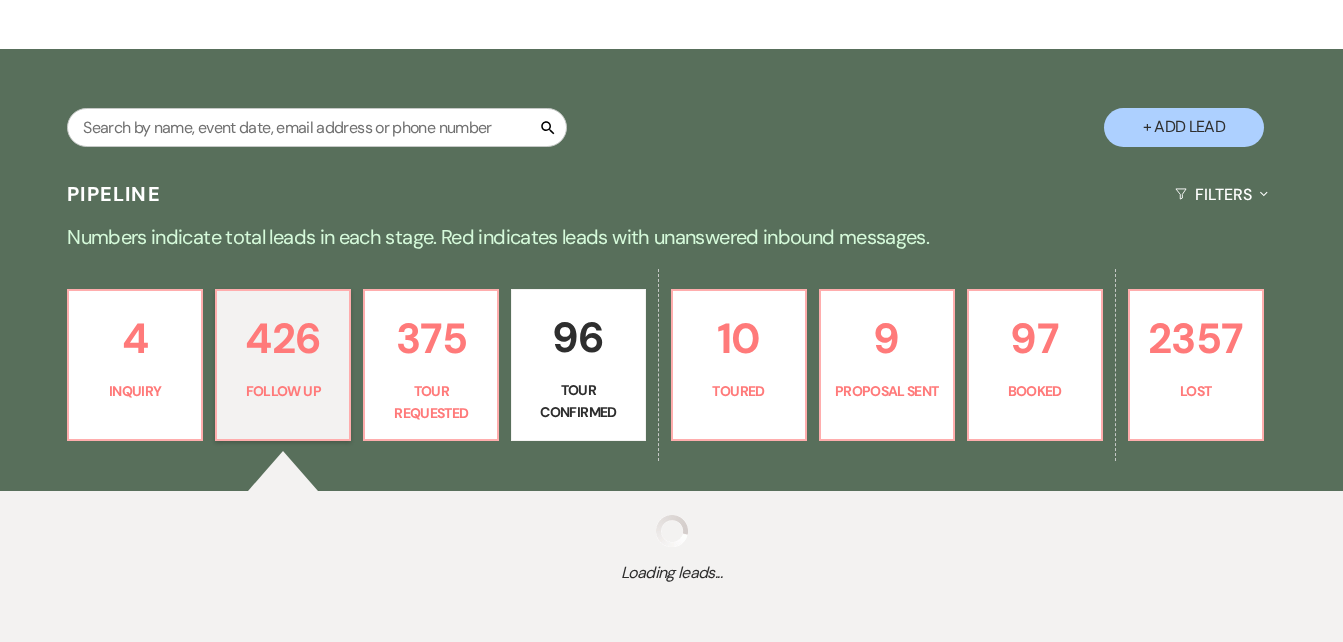 select on "9" 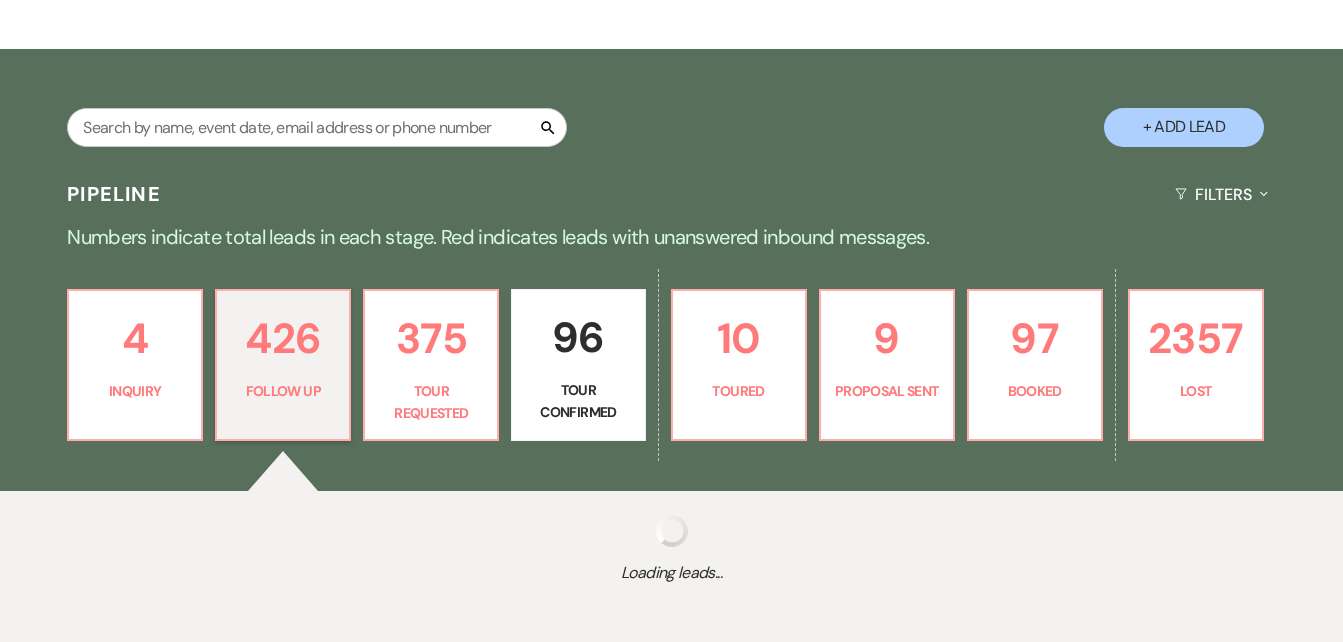 select on "9" 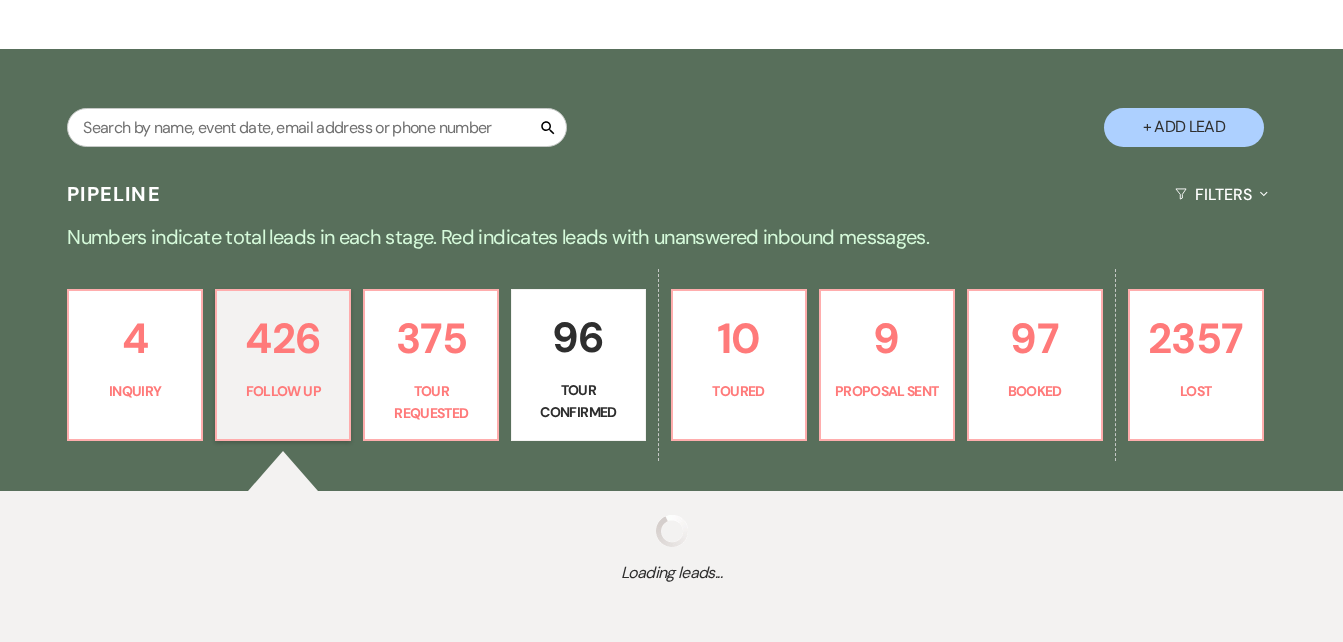 select on "9" 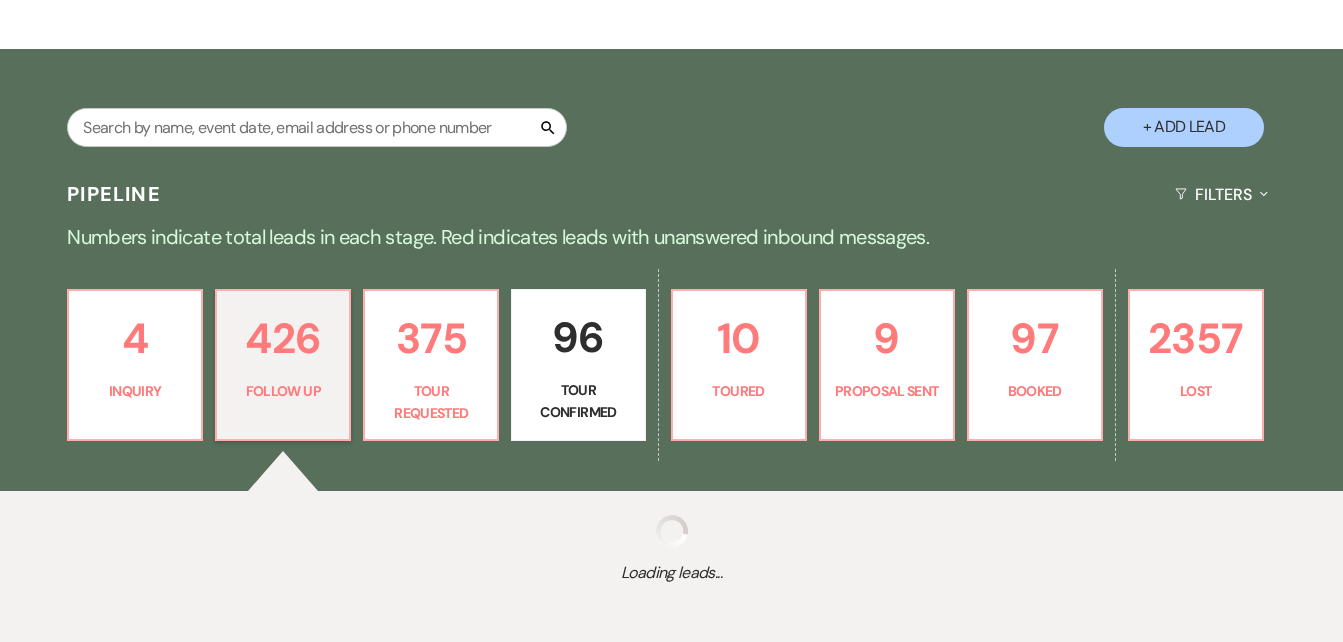 select on "9" 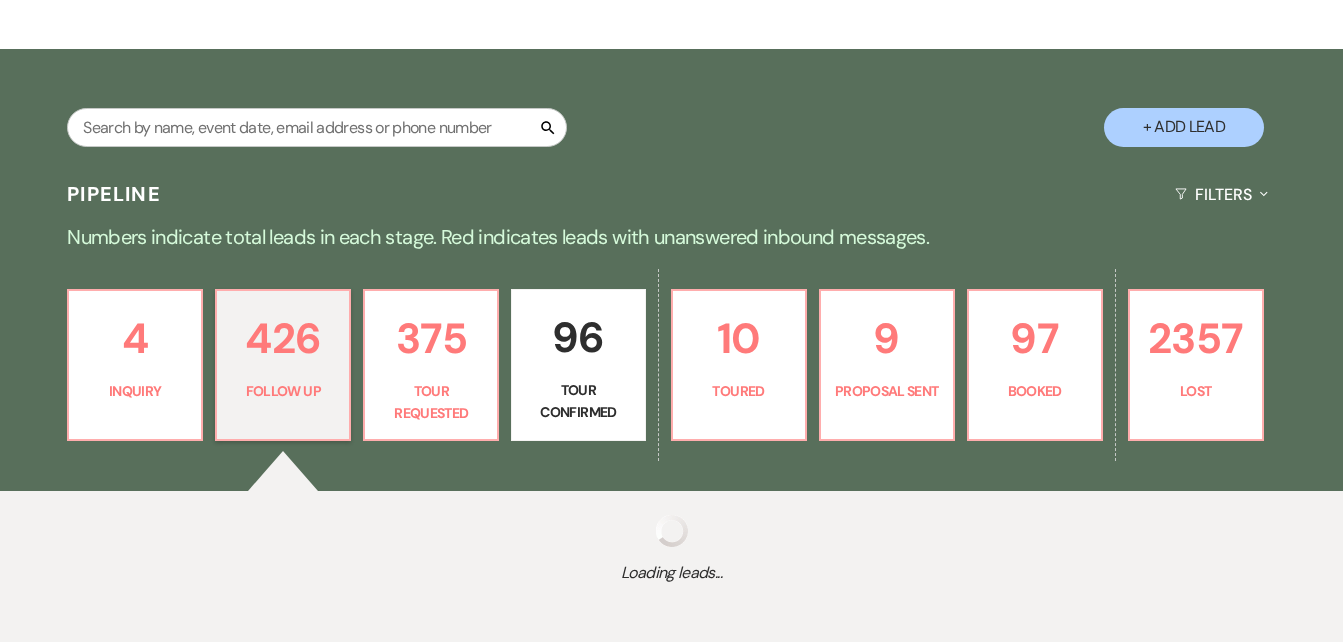 select on "9" 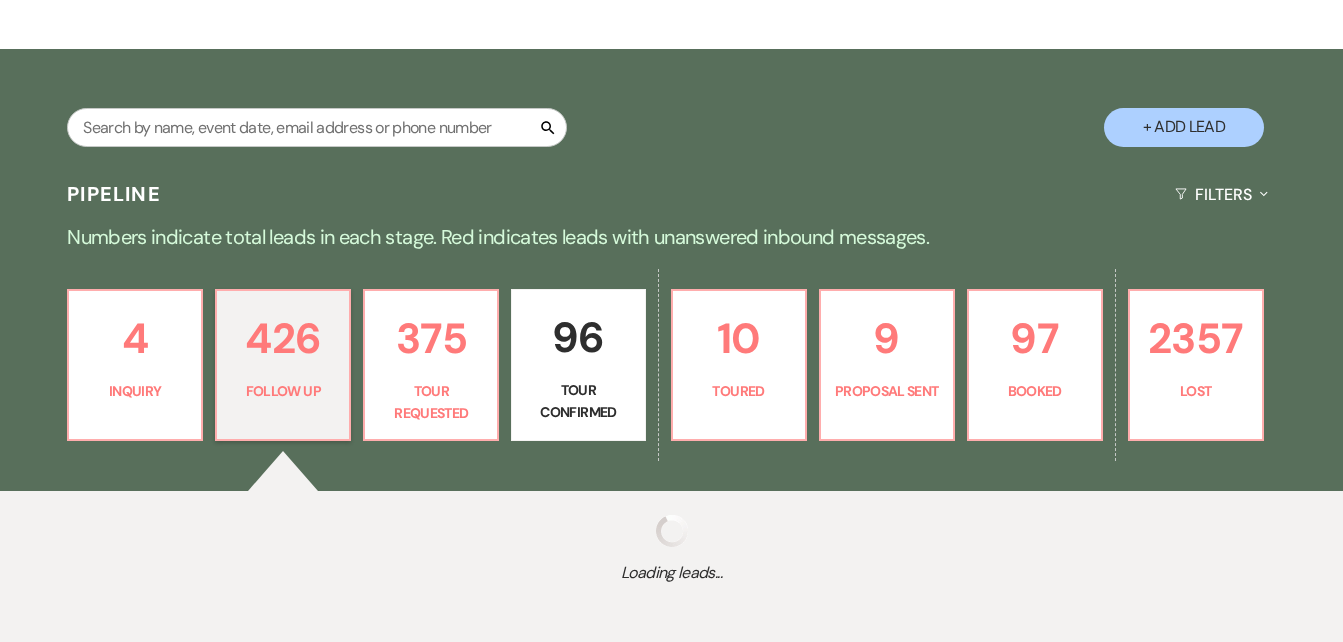 select on "9" 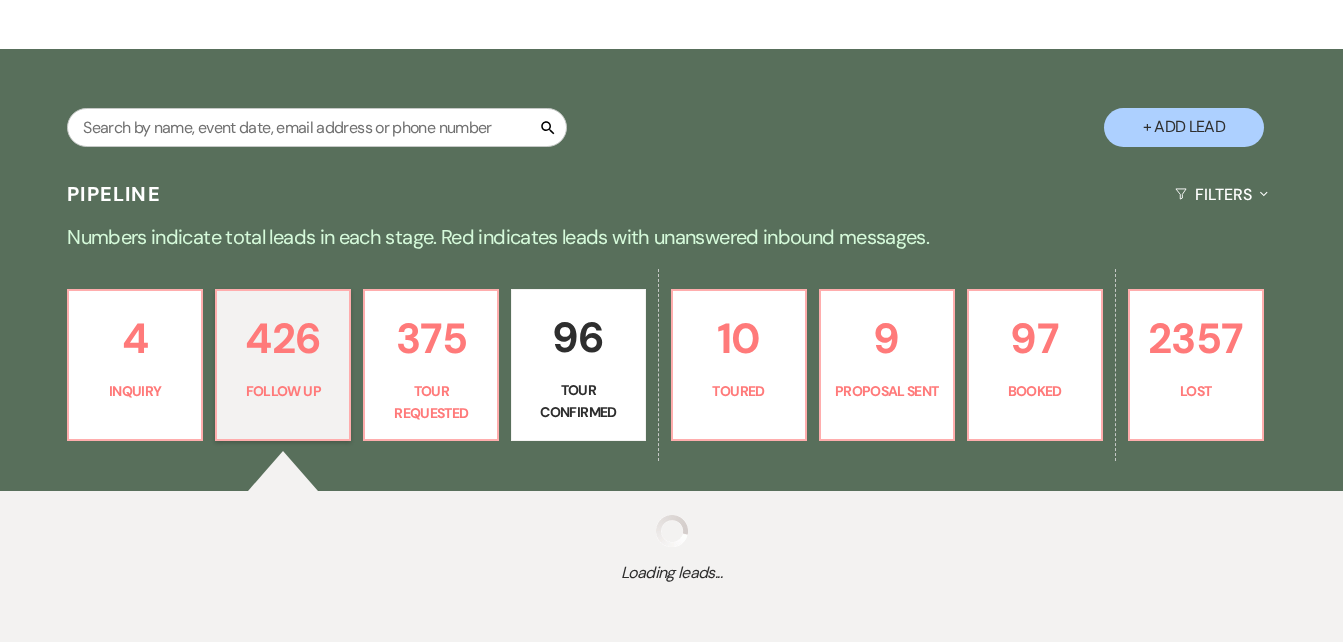 select on "9" 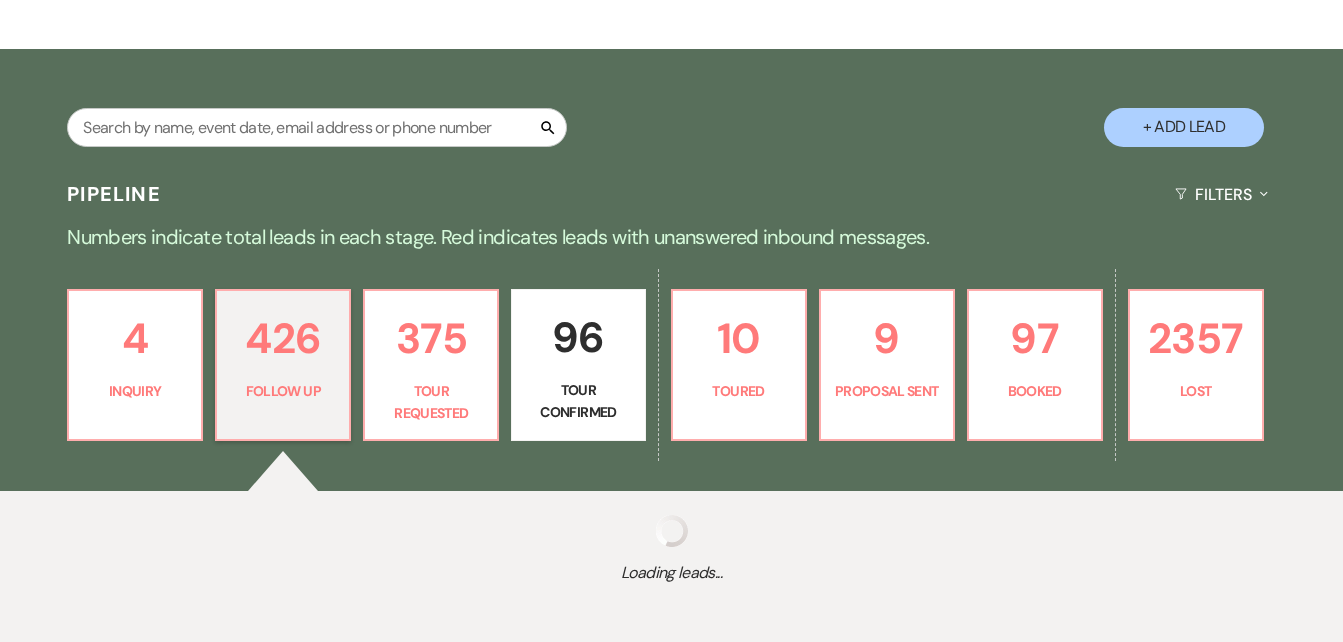 select on "9" 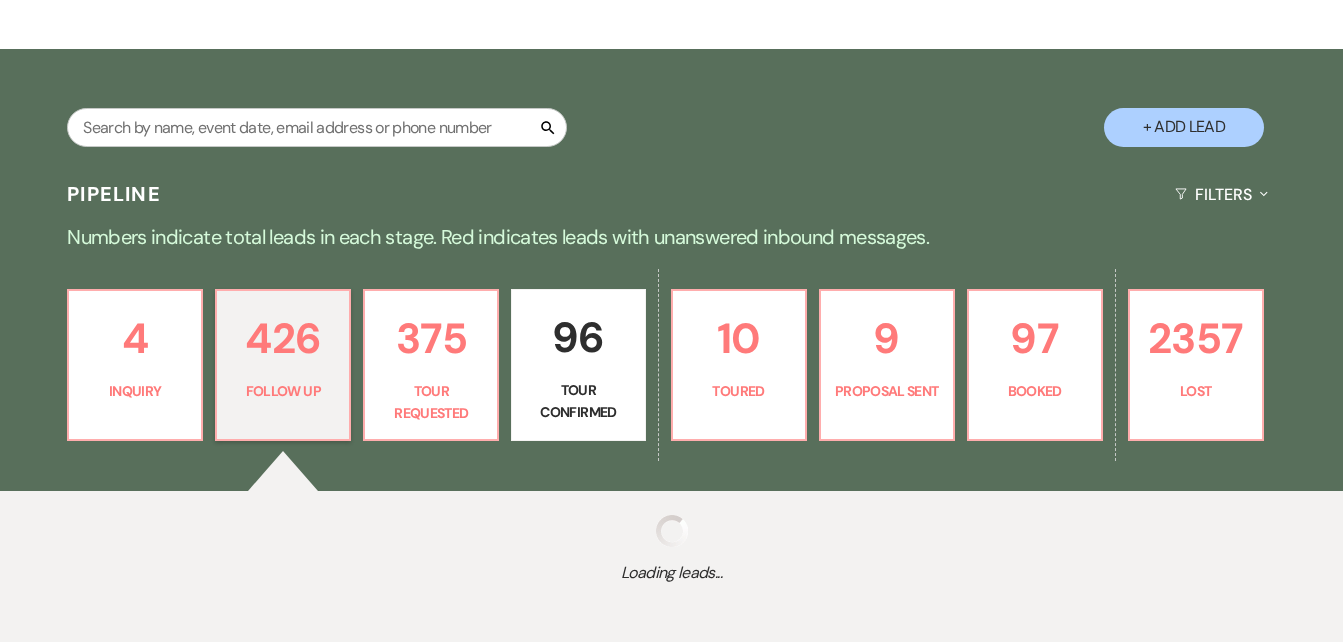 select on "9" 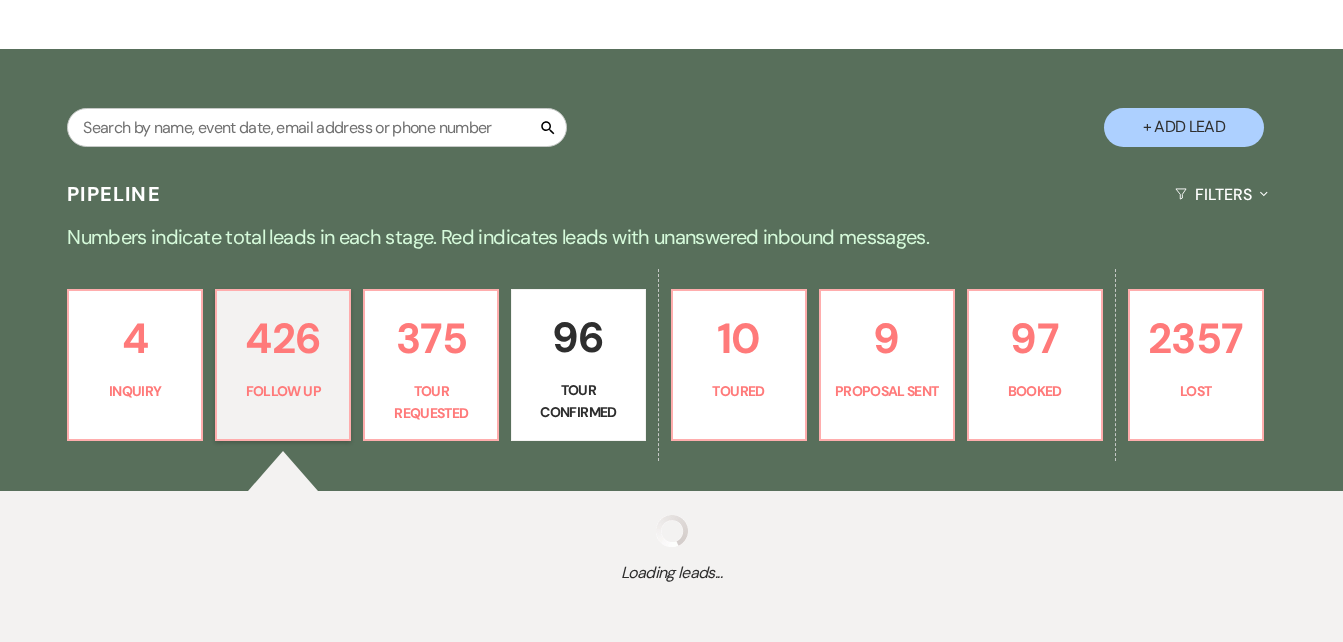 select on "9" 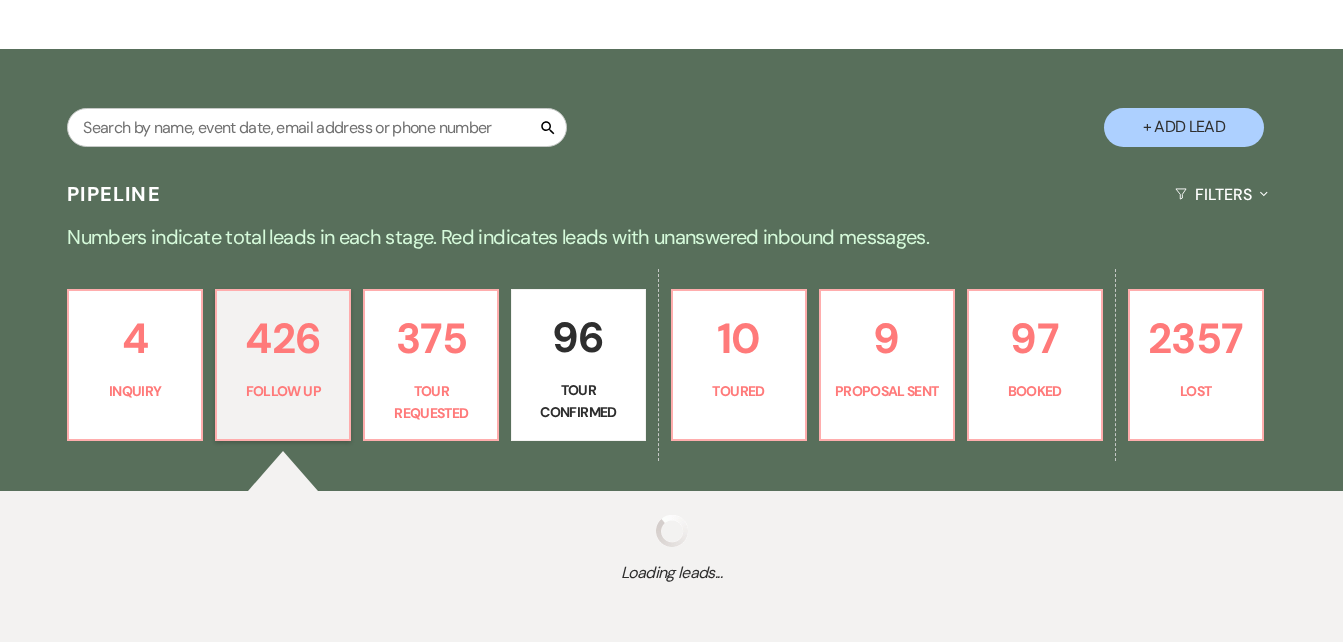 select on "9" 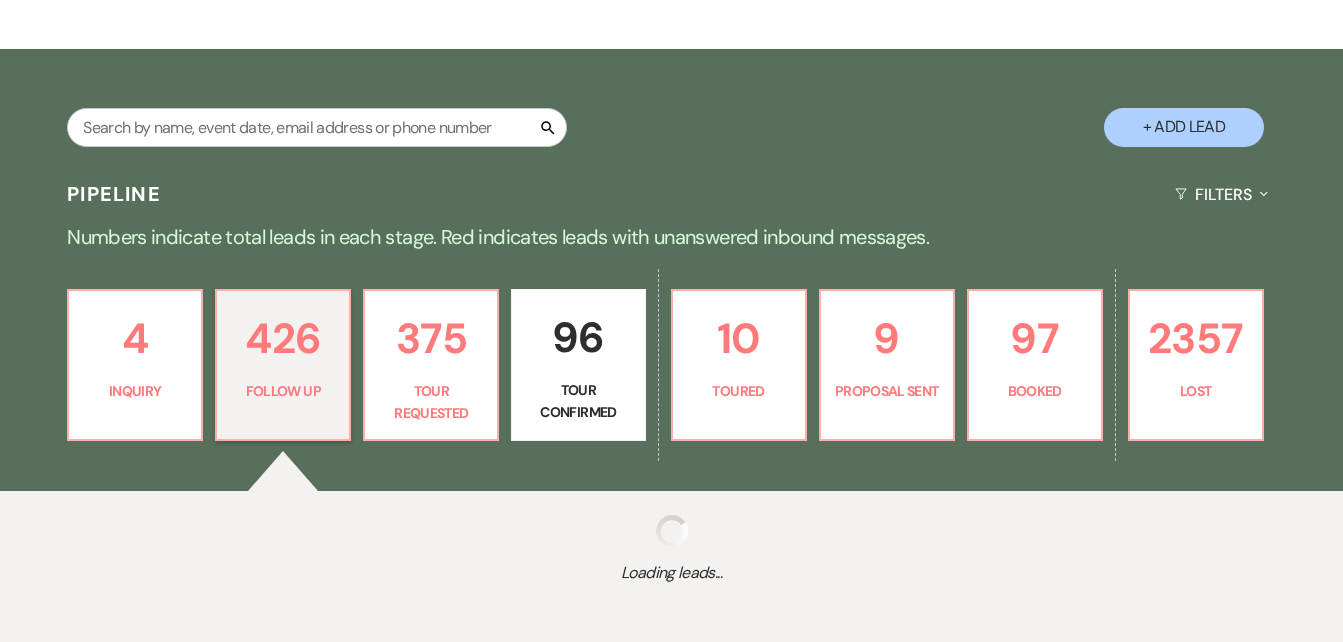 select on "9" 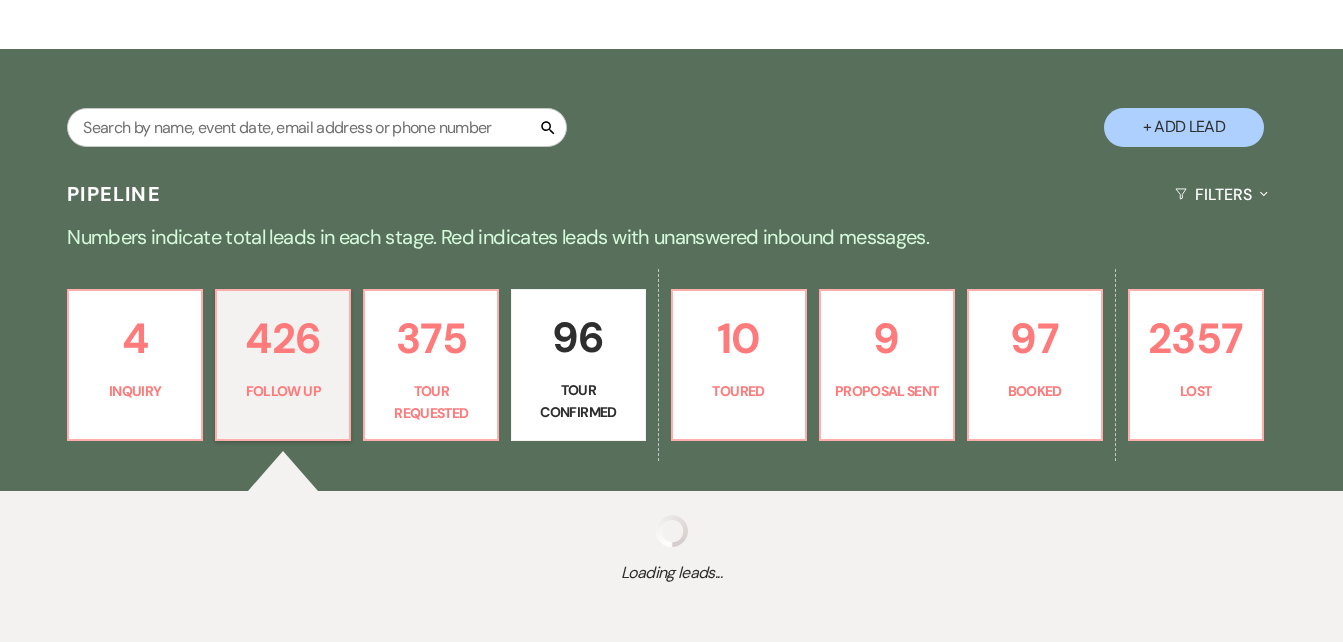 select on "9" 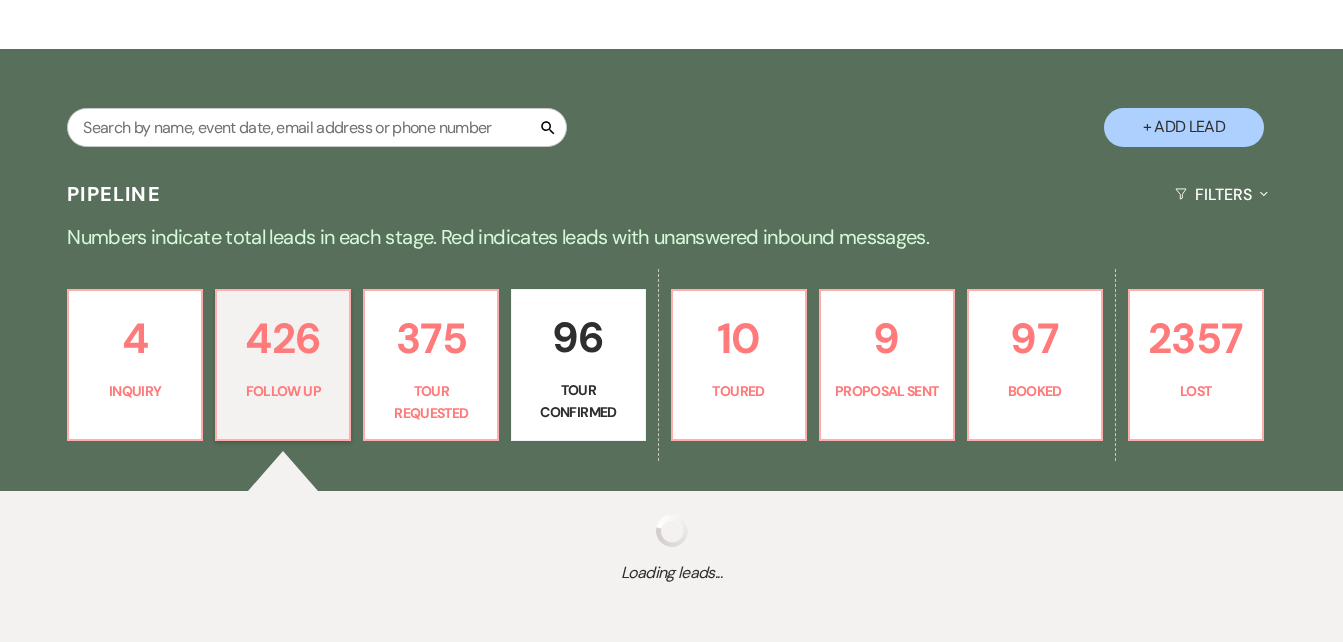select on "9" 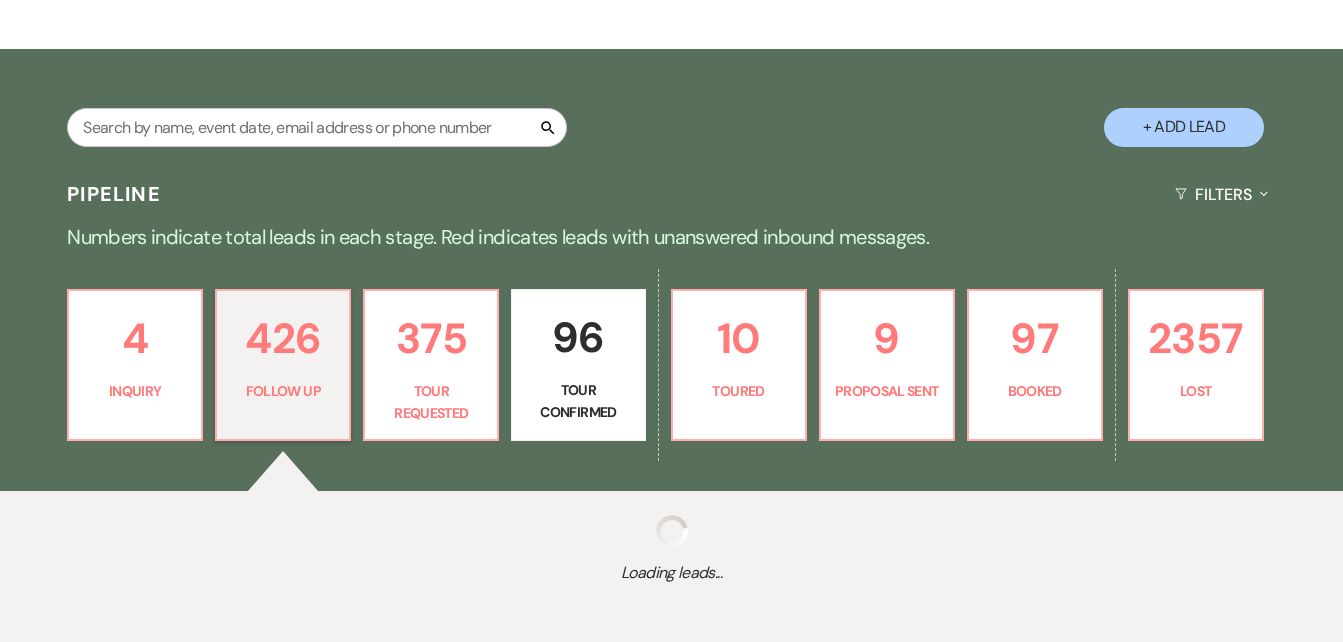select on "9" 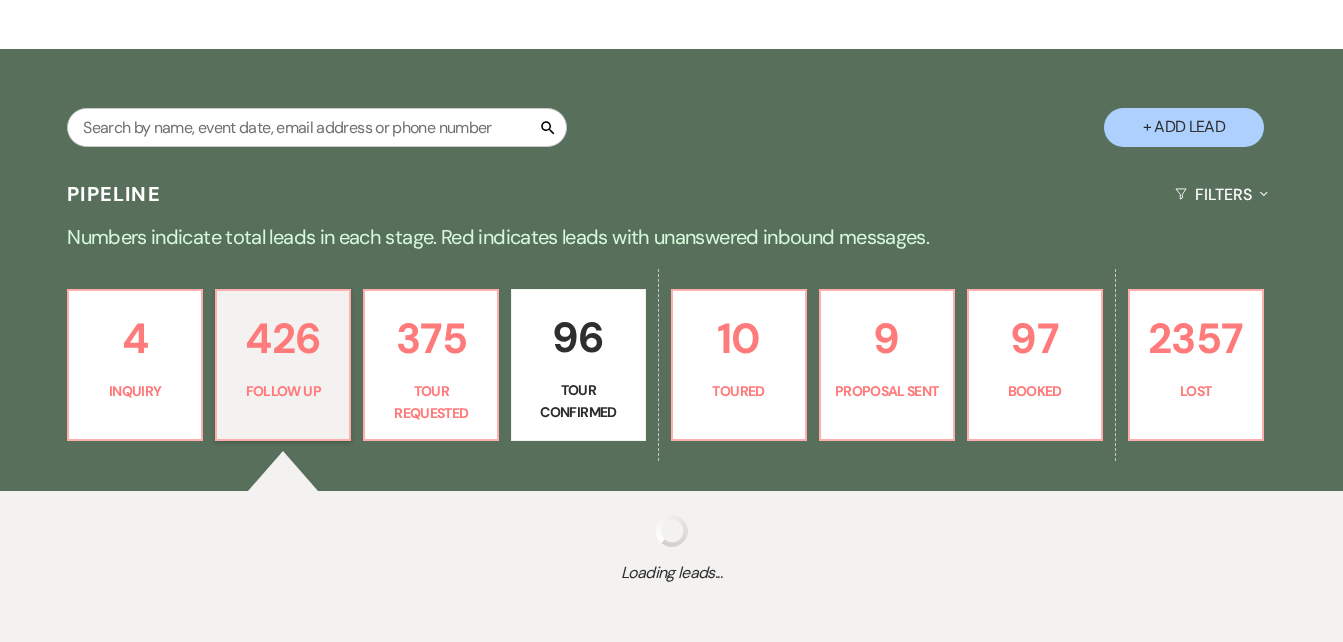 select on "9" 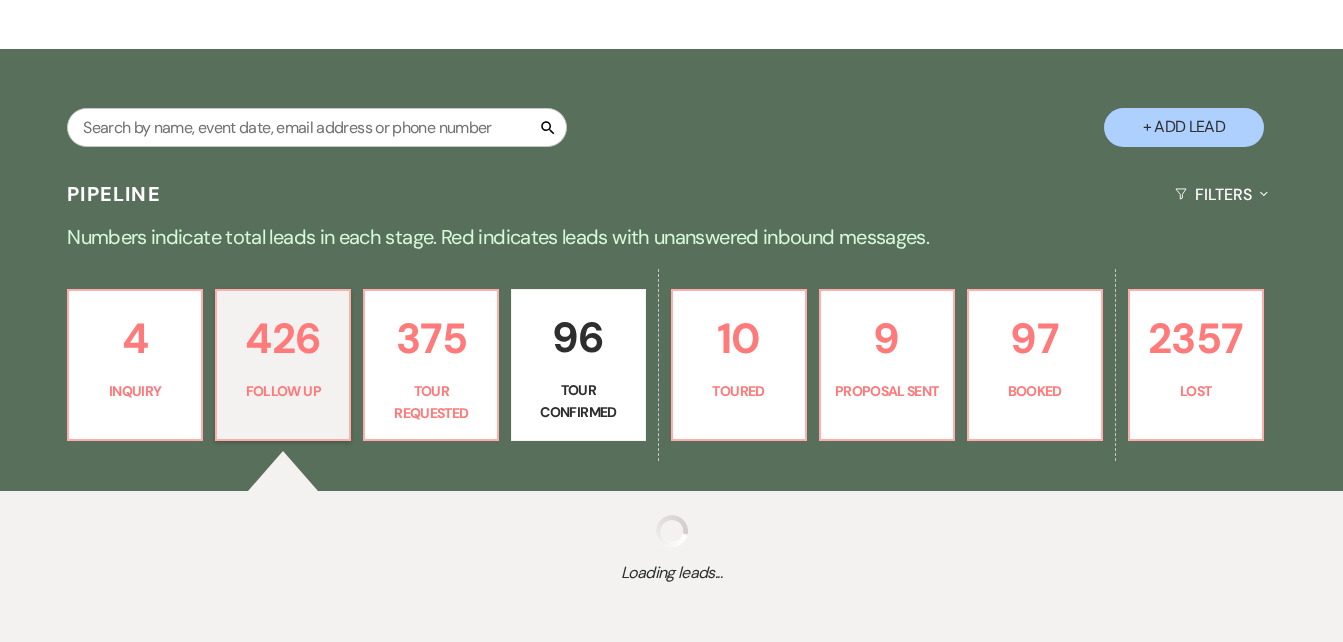 select on "9" 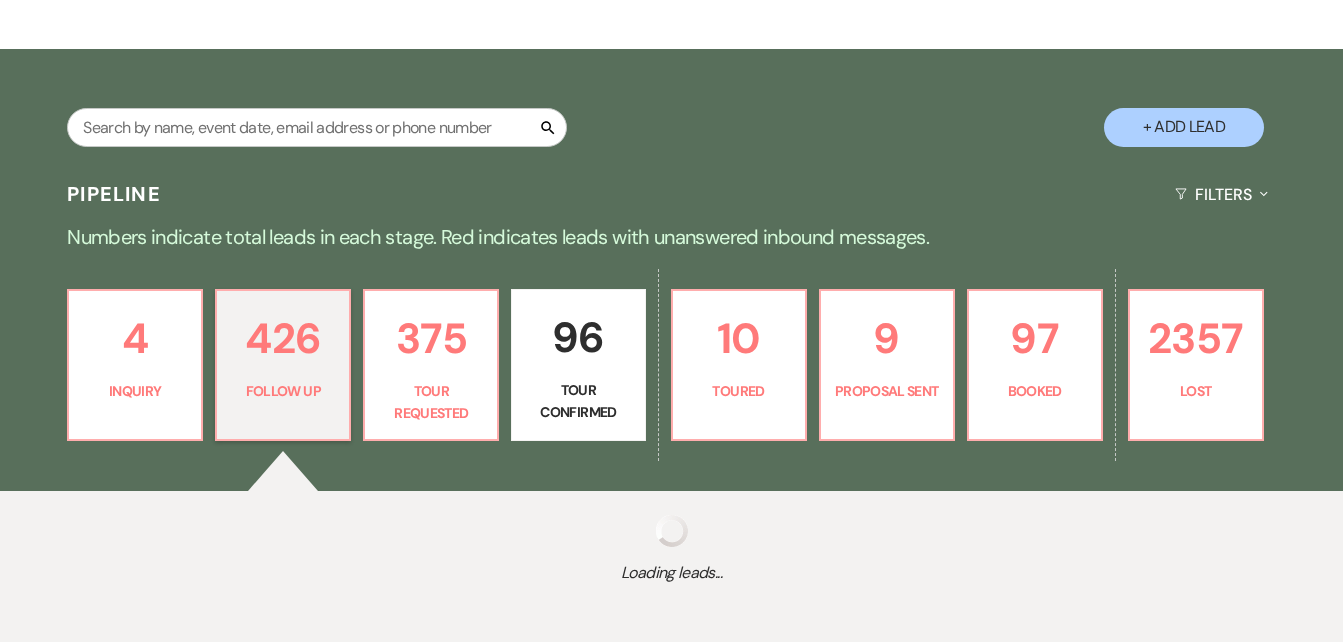 select on "9" 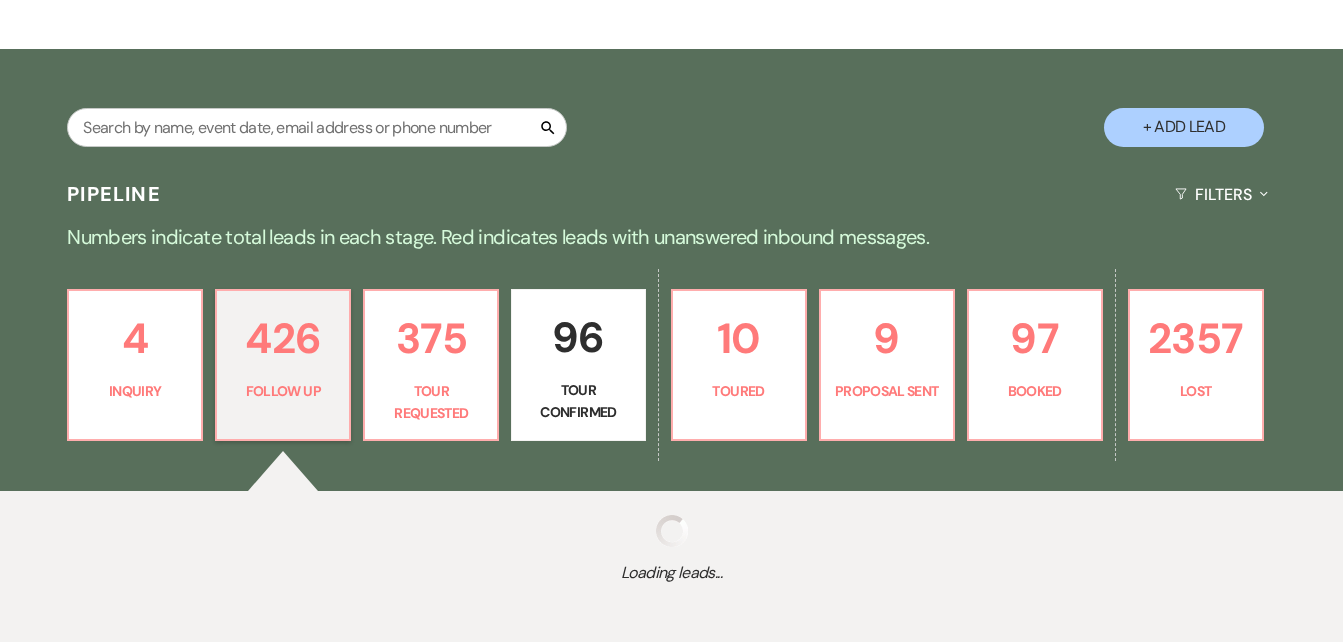 select on "9" 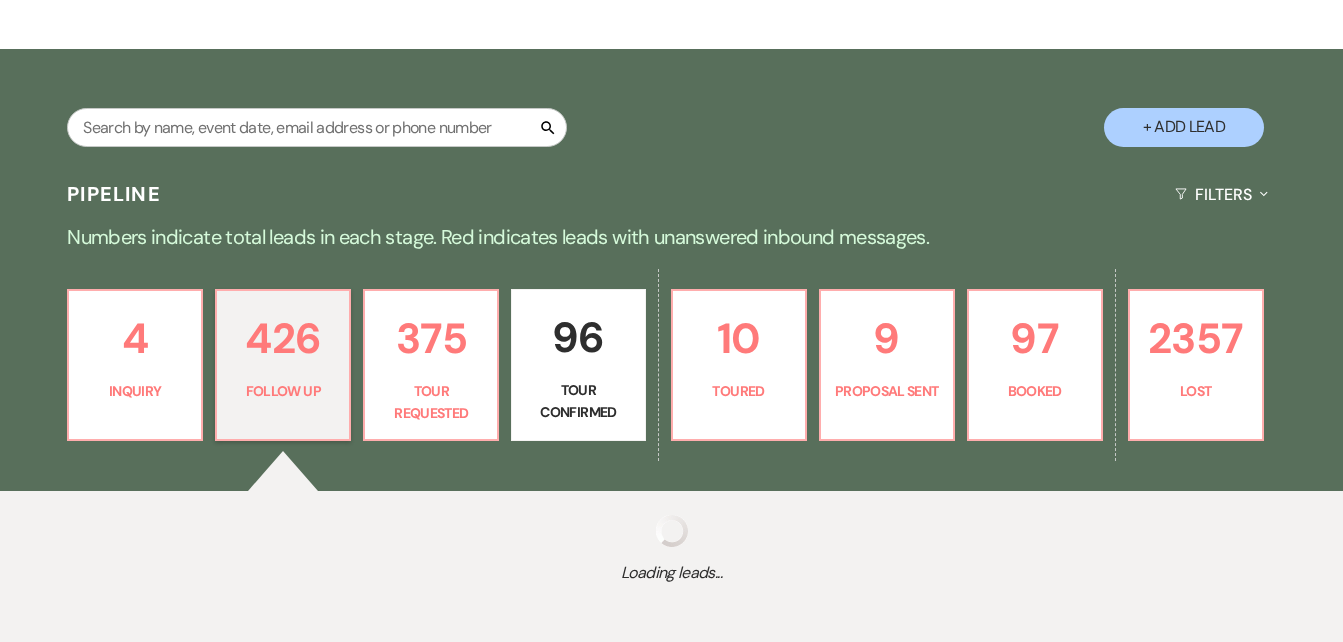select on "9" 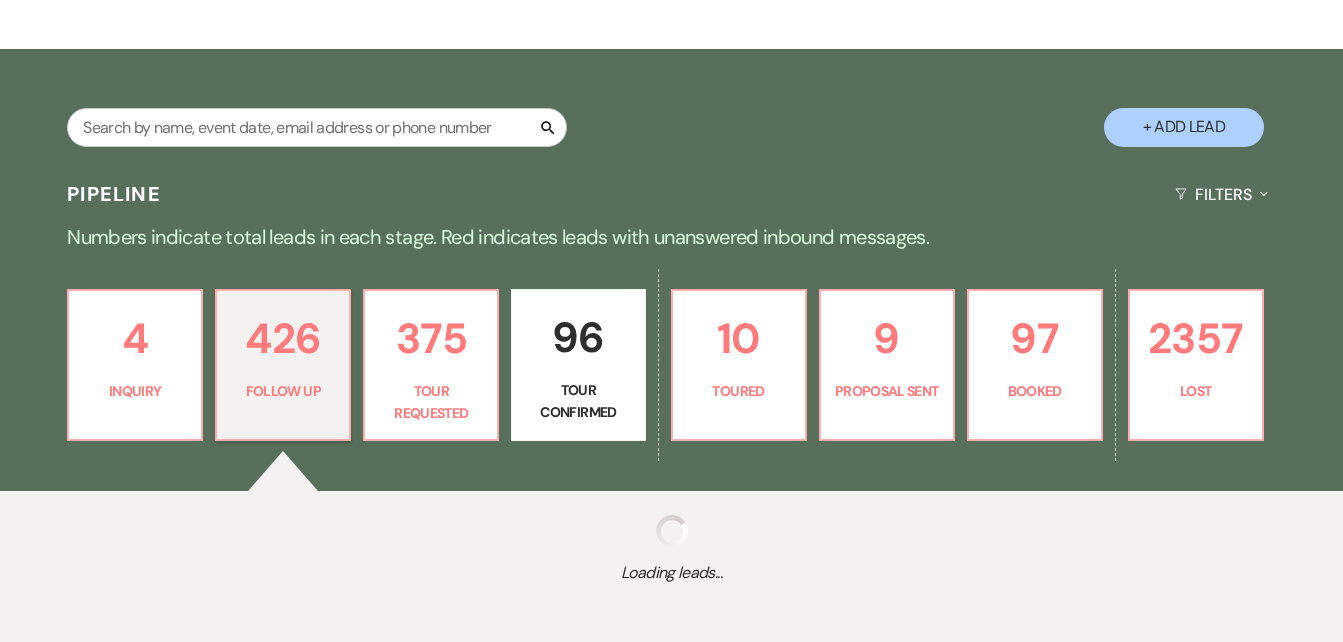 select on "9" 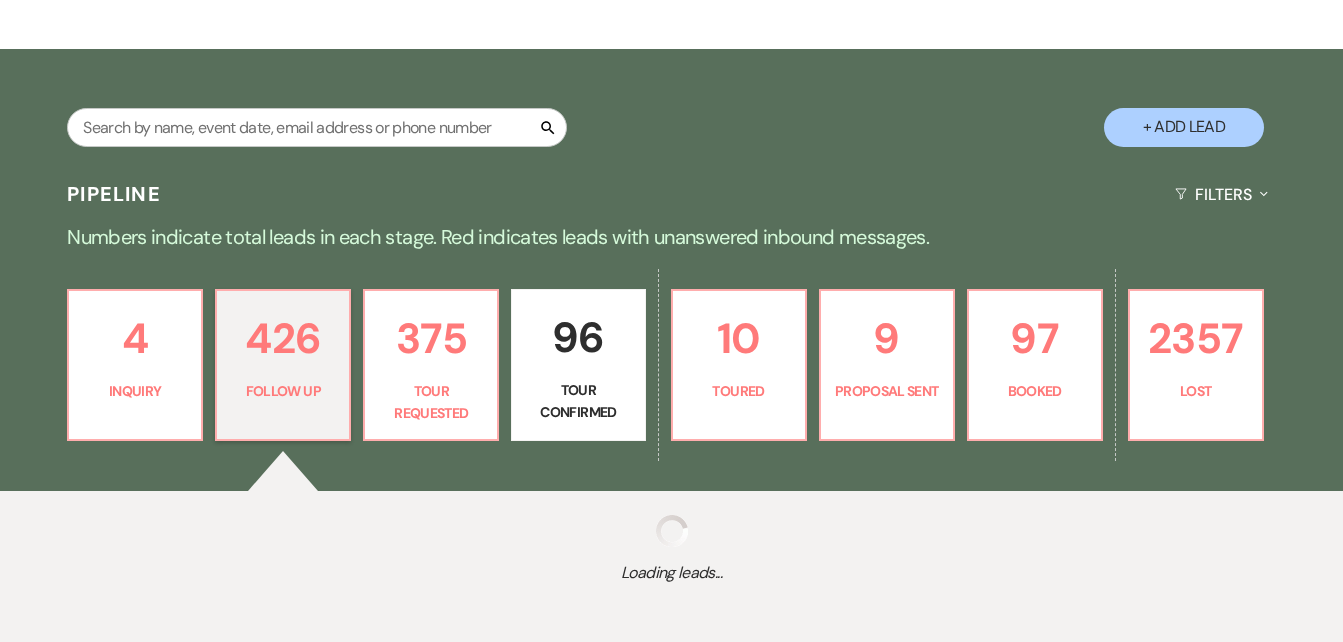 select on "9" 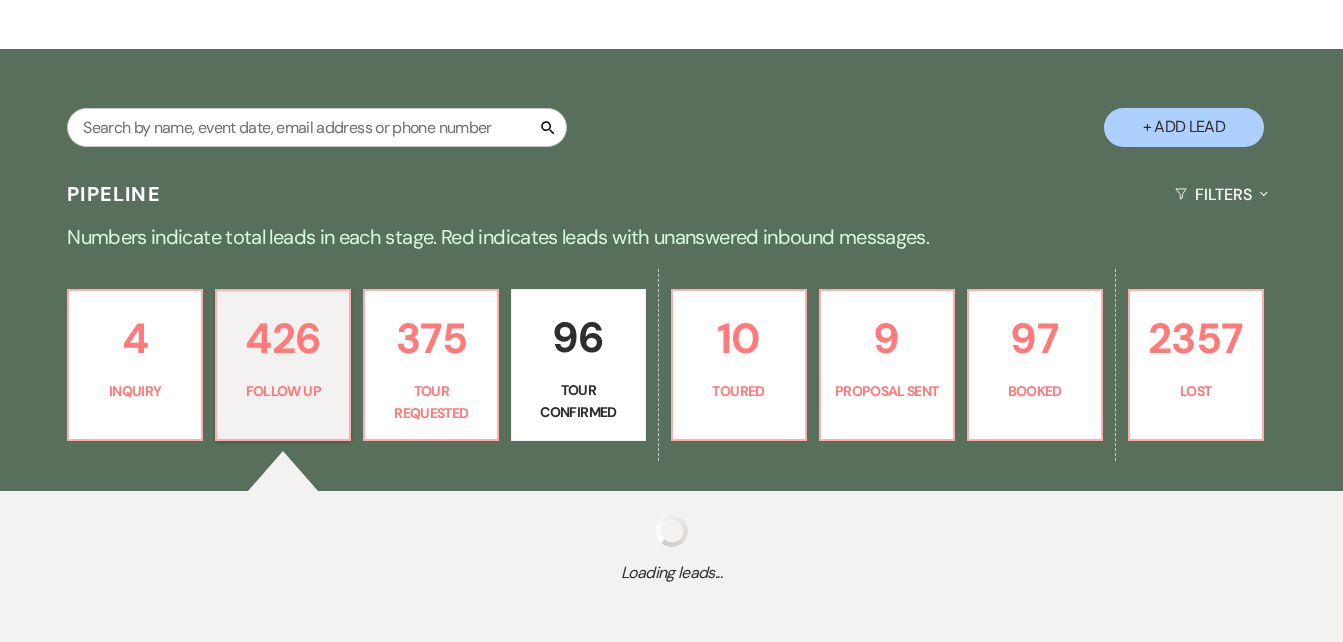 select on "9" 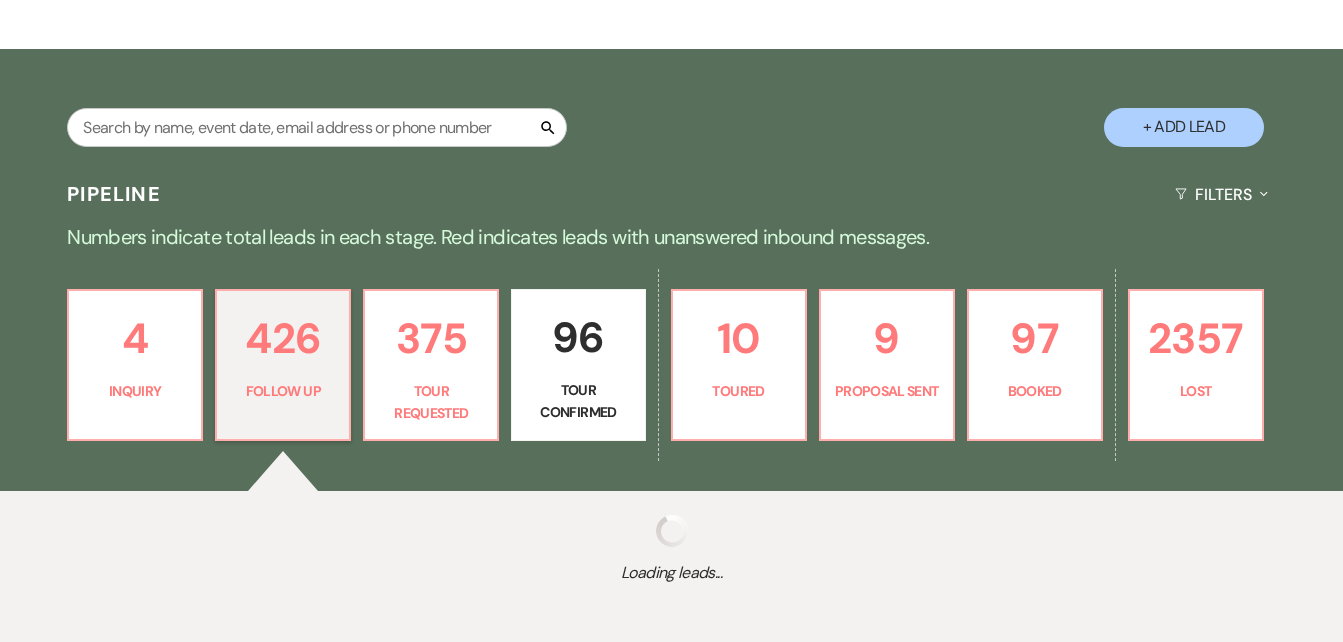 select on "9" 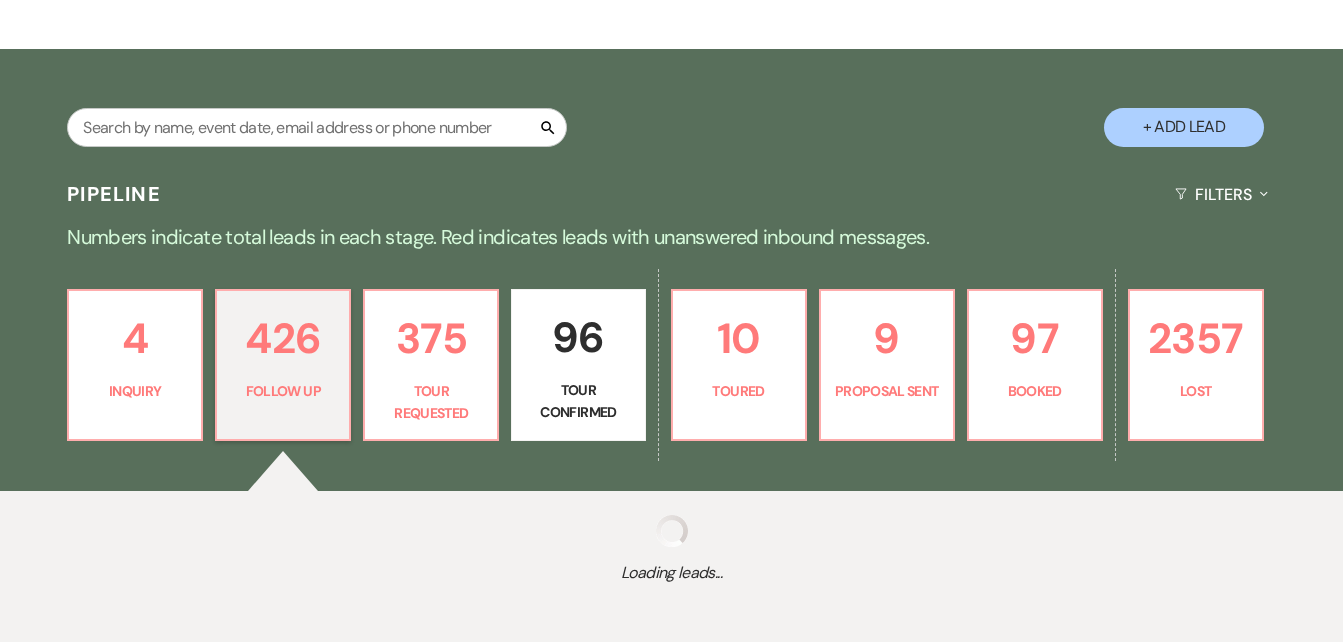 select on "9" 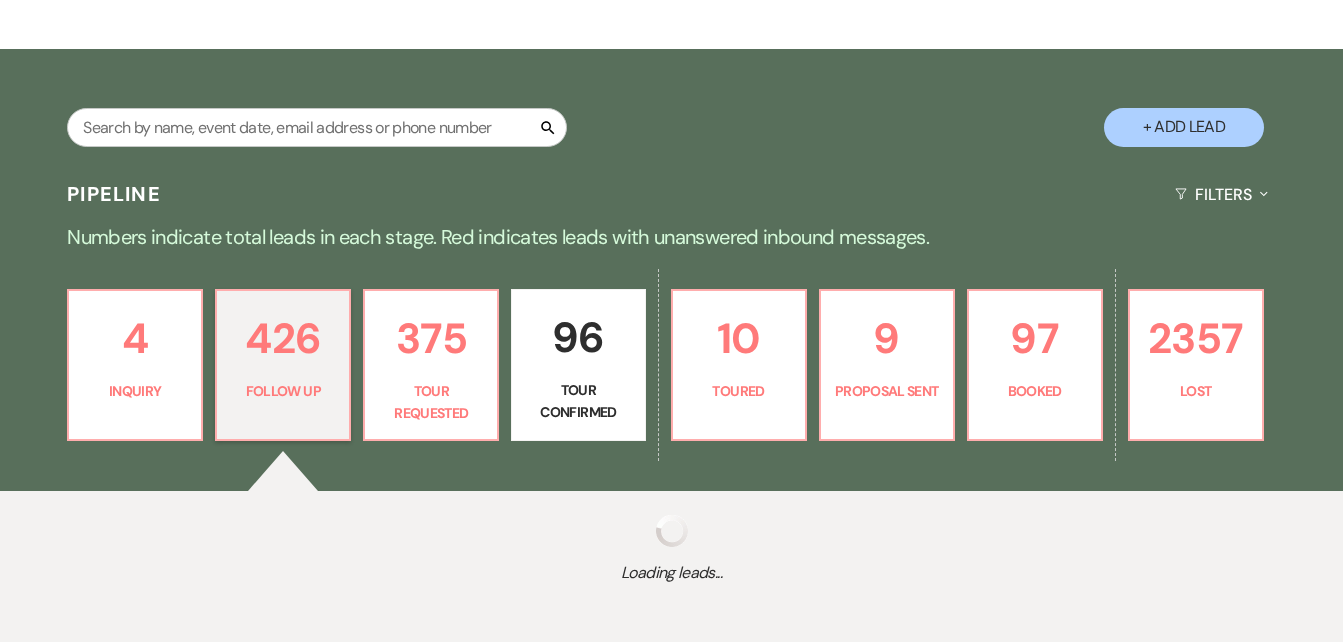 select on "9" 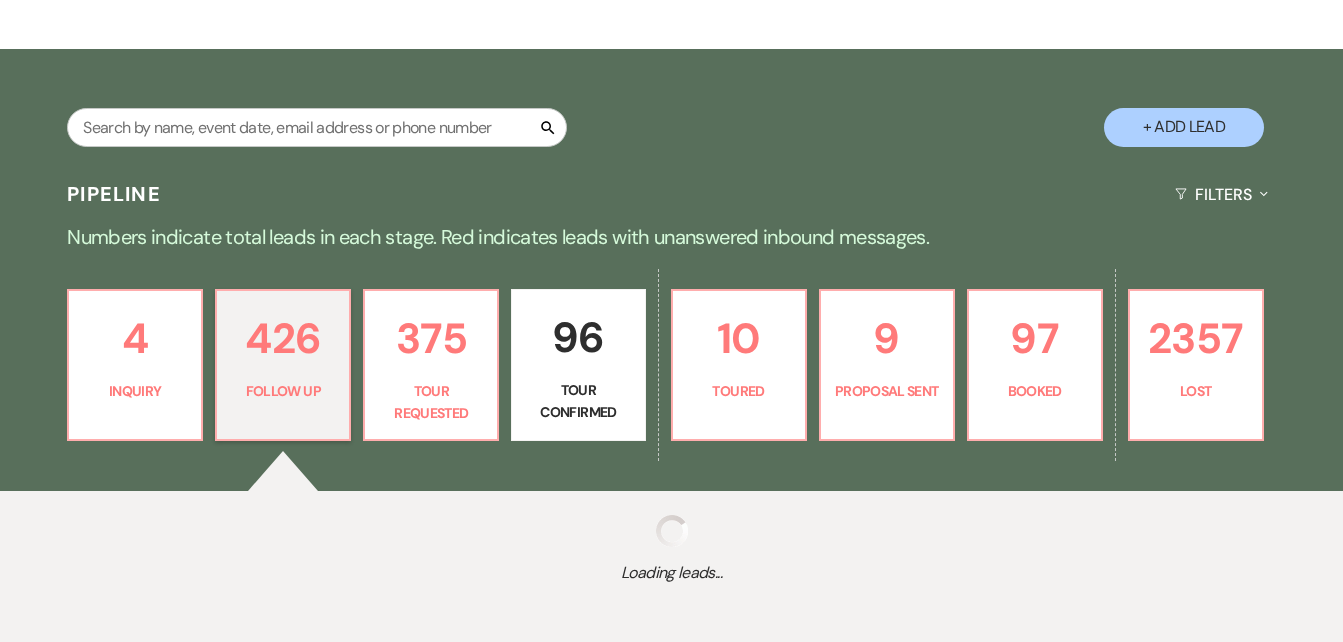 select on "9" 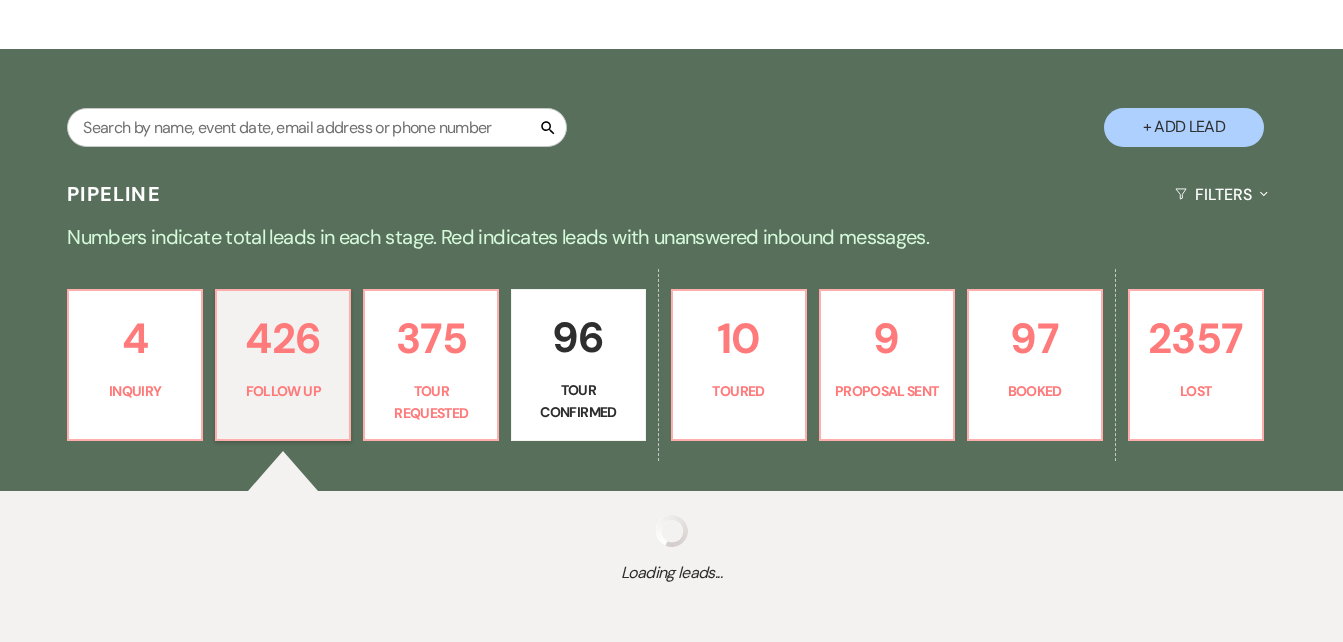 select on "9" 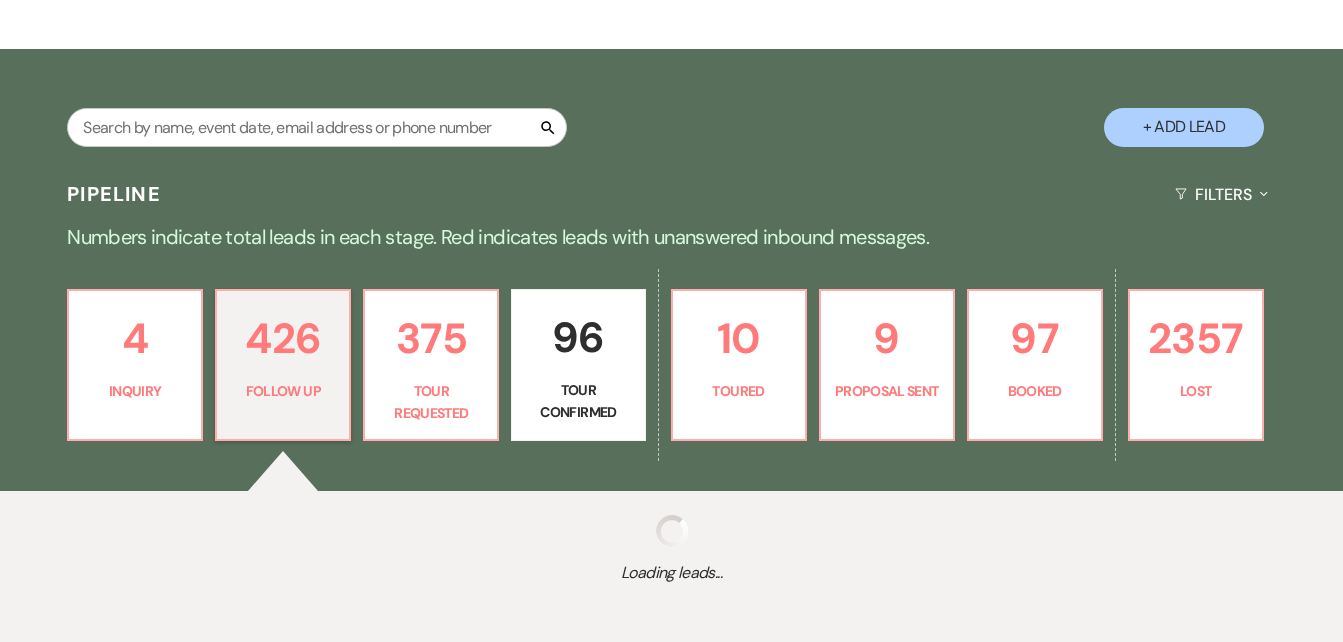 select on "9" 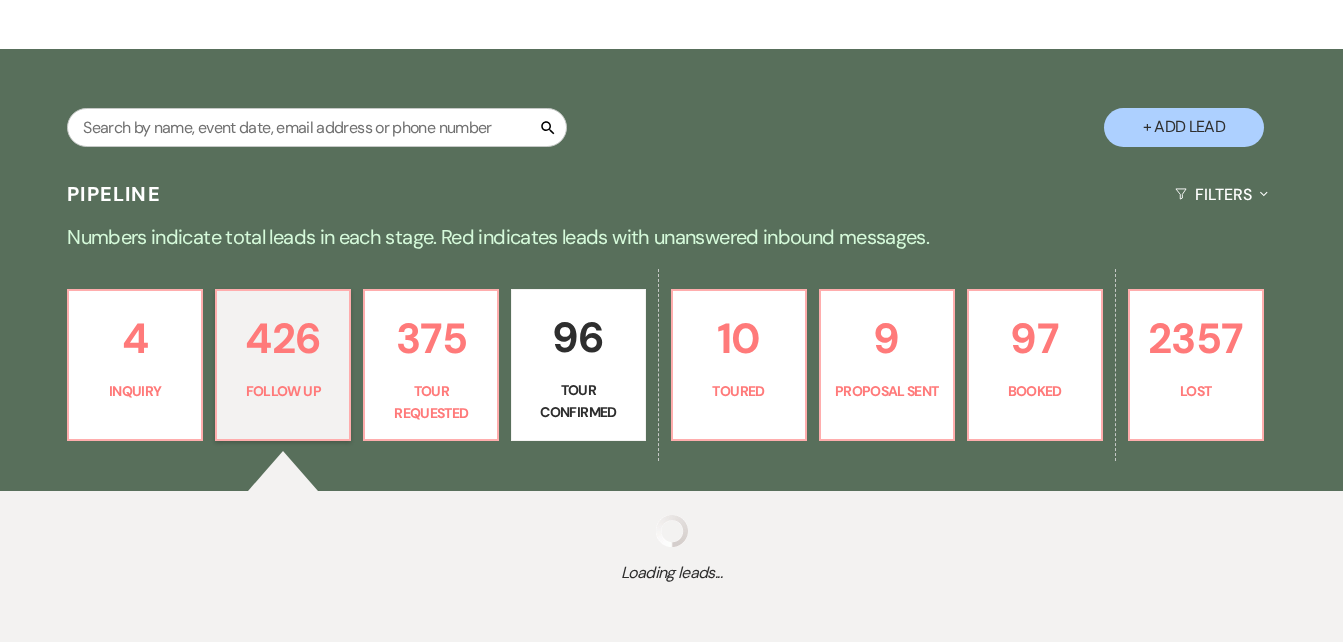 select on "9" 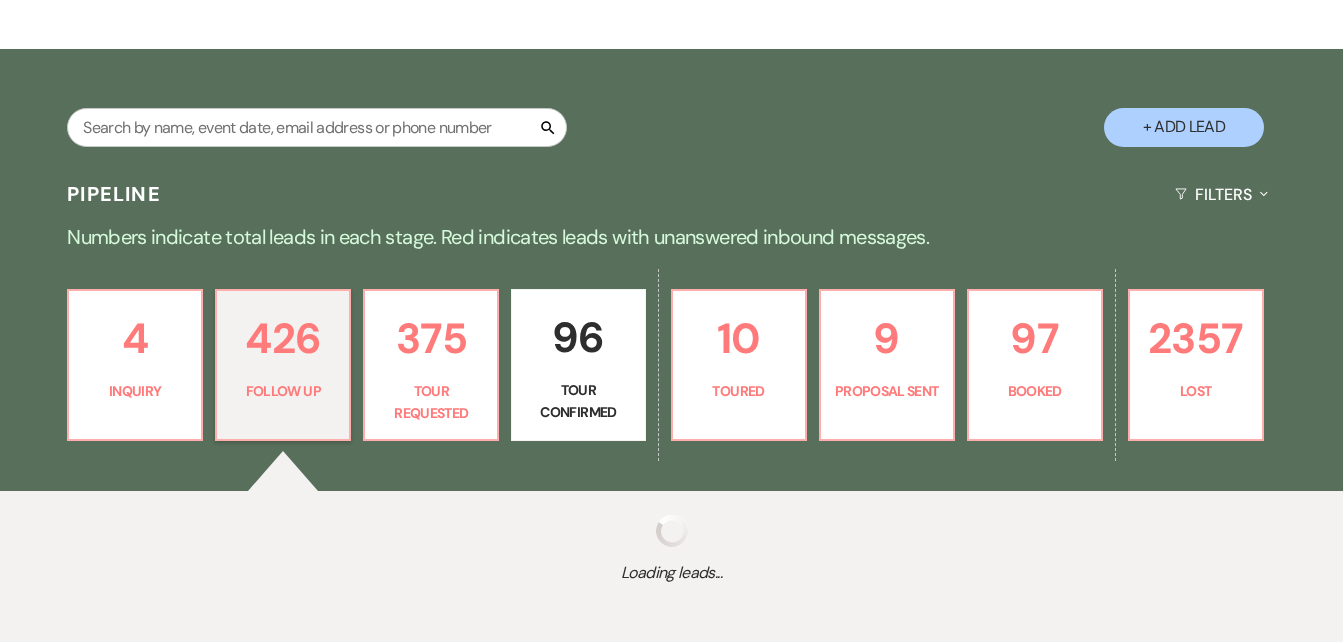 select on "9" 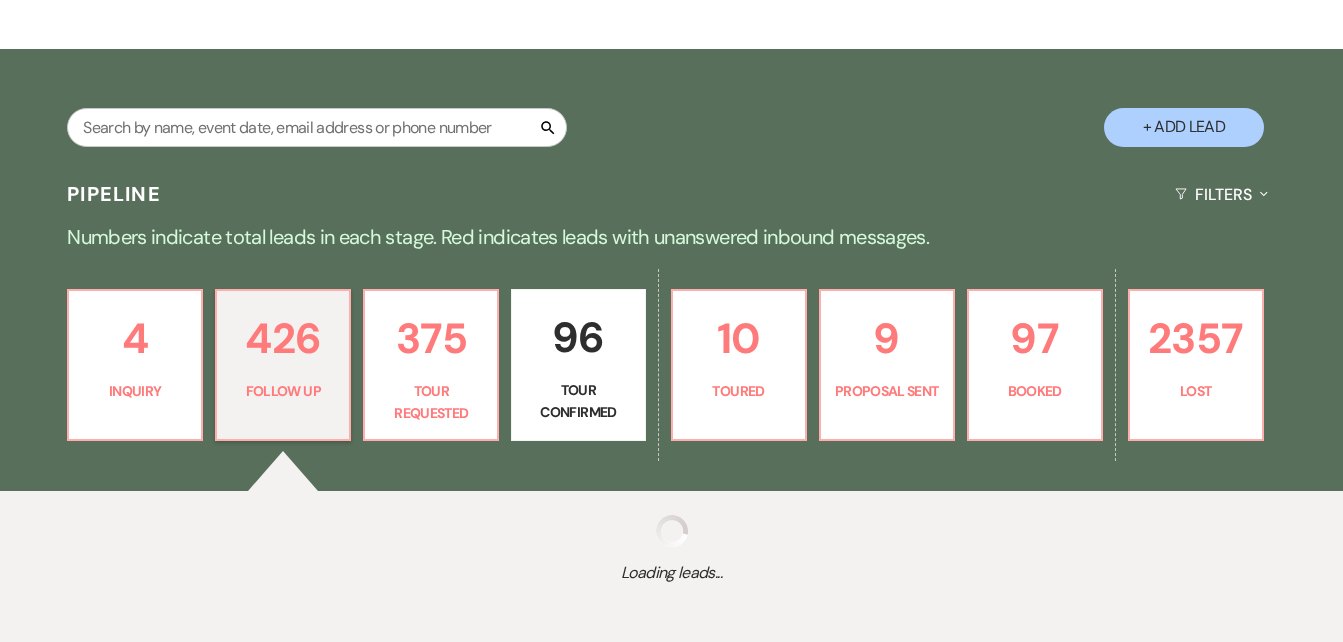 select on "9" 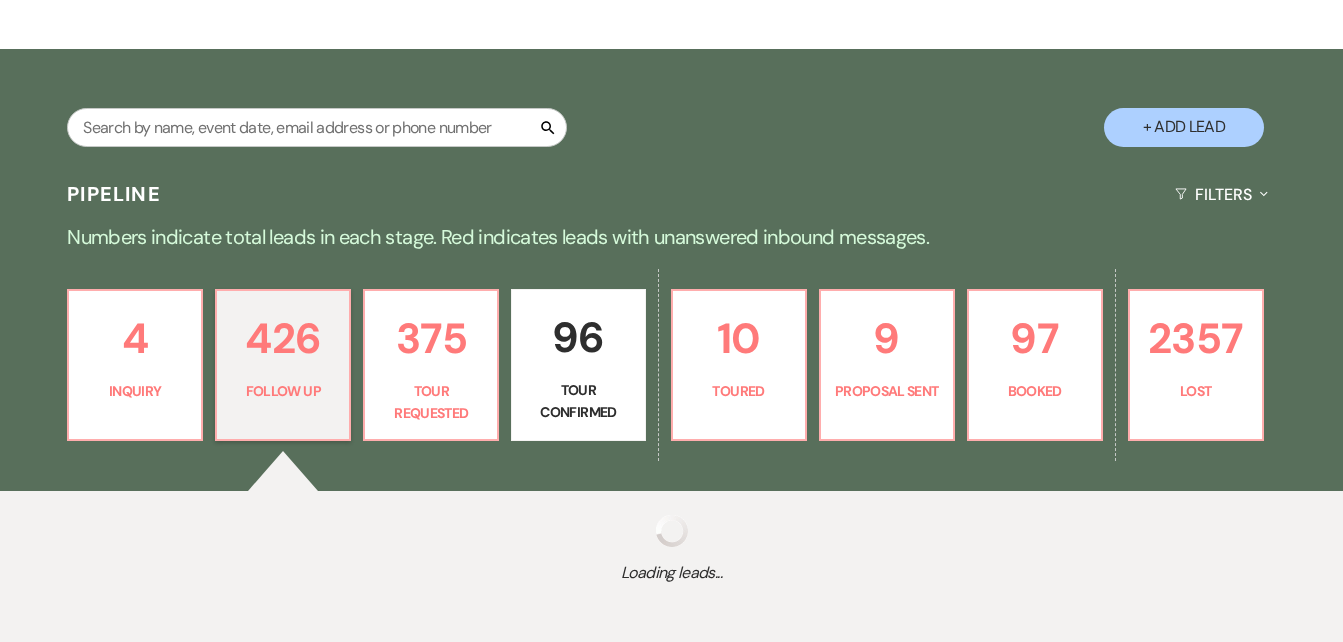 select on "9" 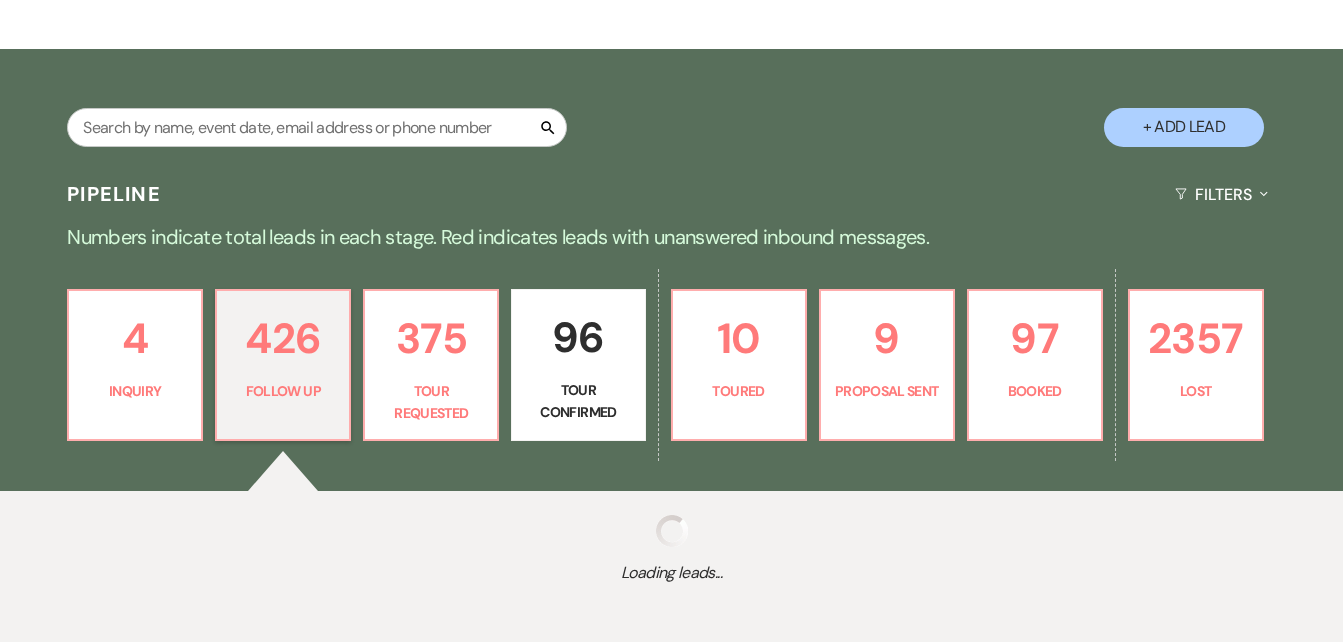 select on "9" 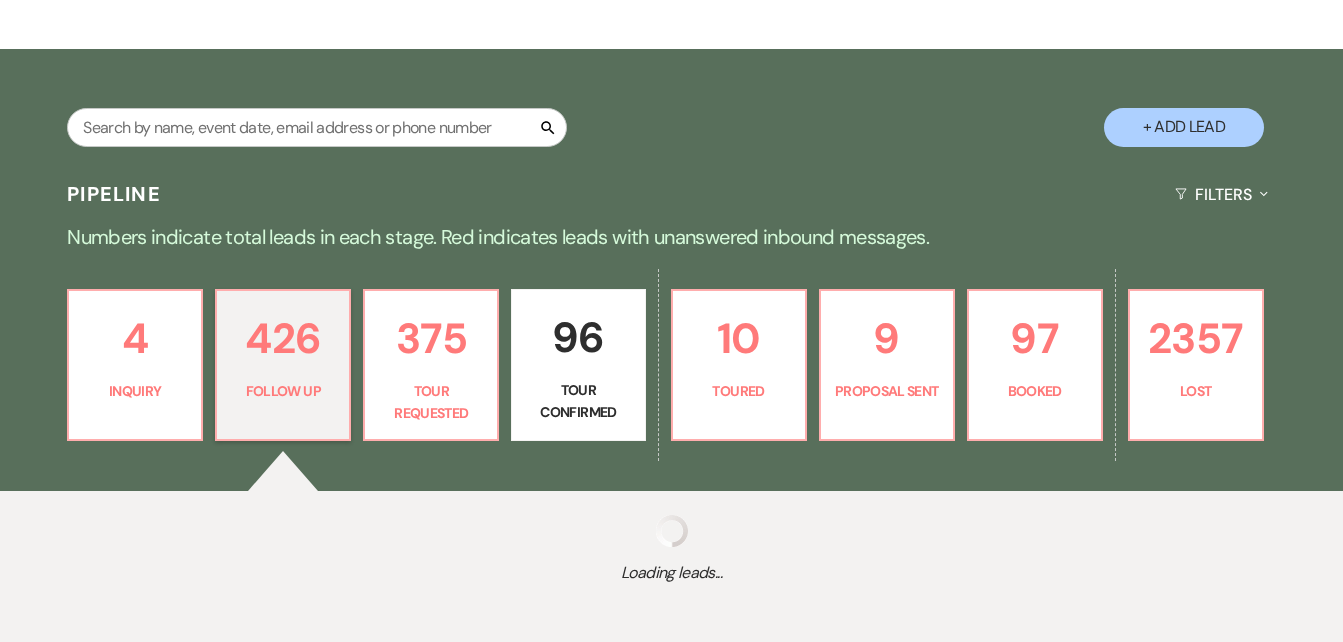 select on "9" 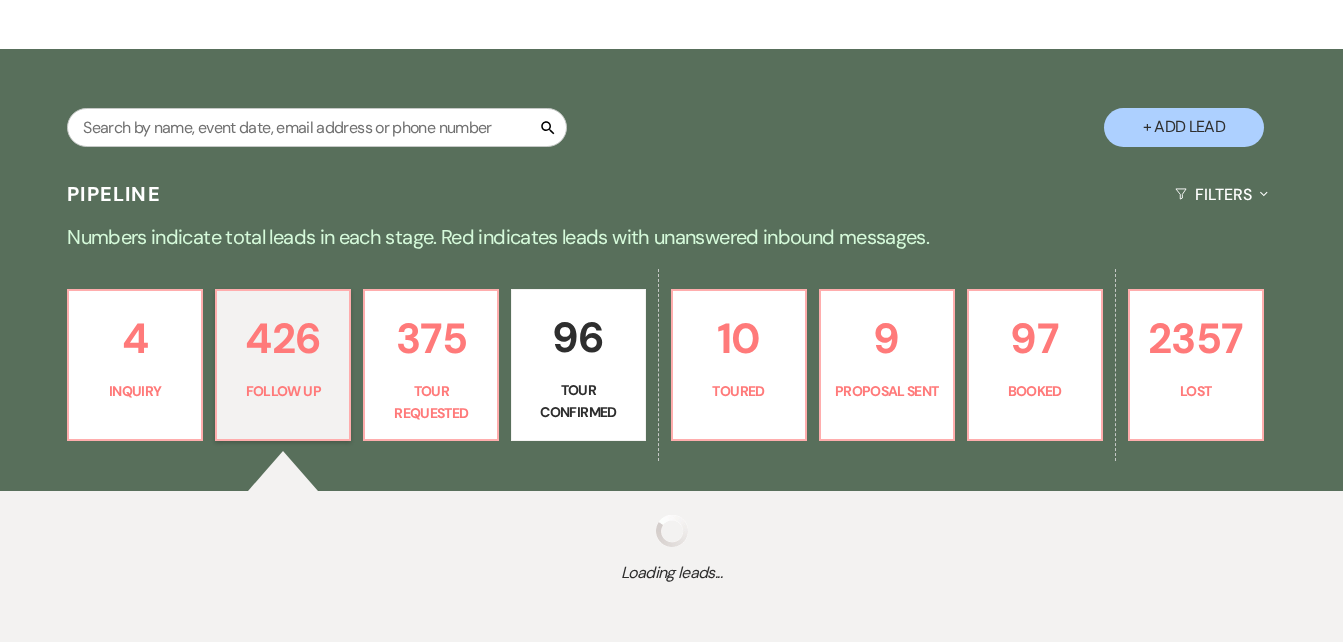 select on "9" 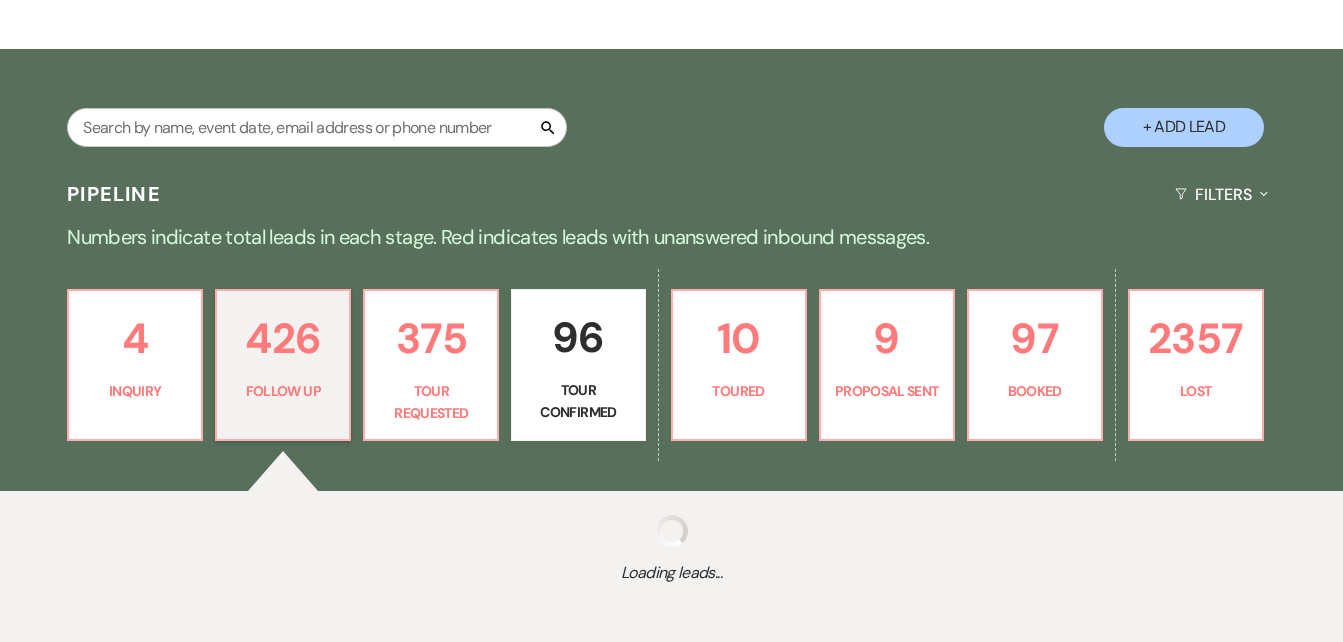select on "9" 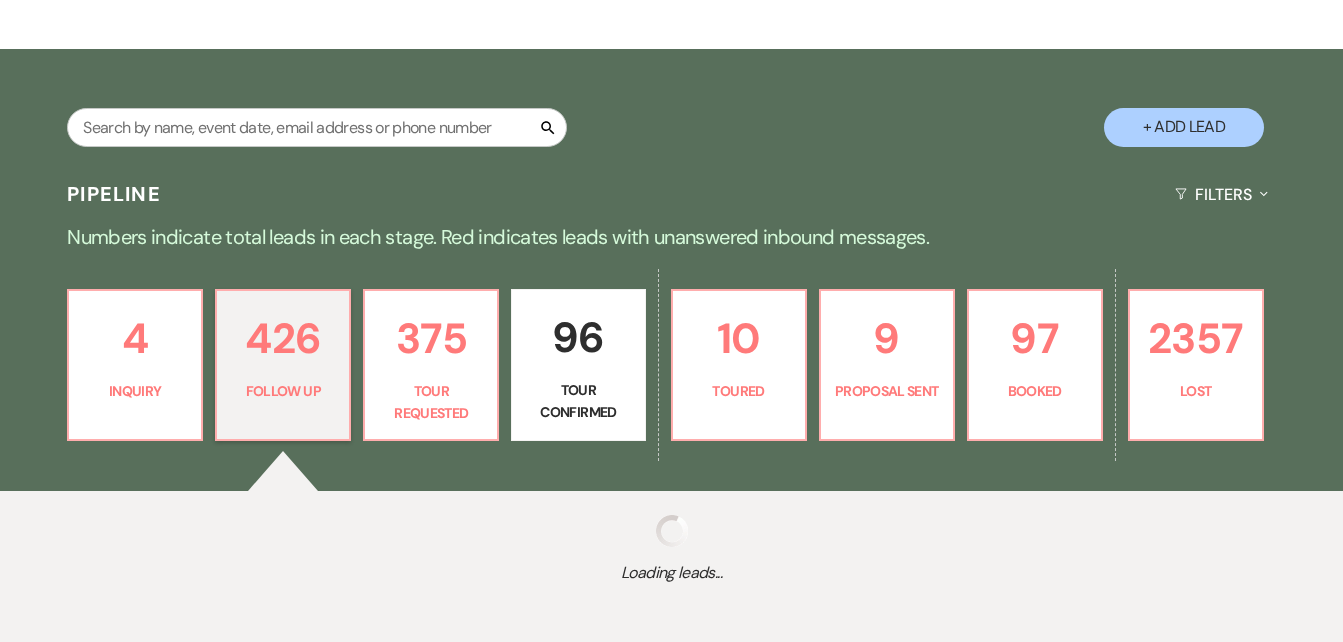 select on "9" 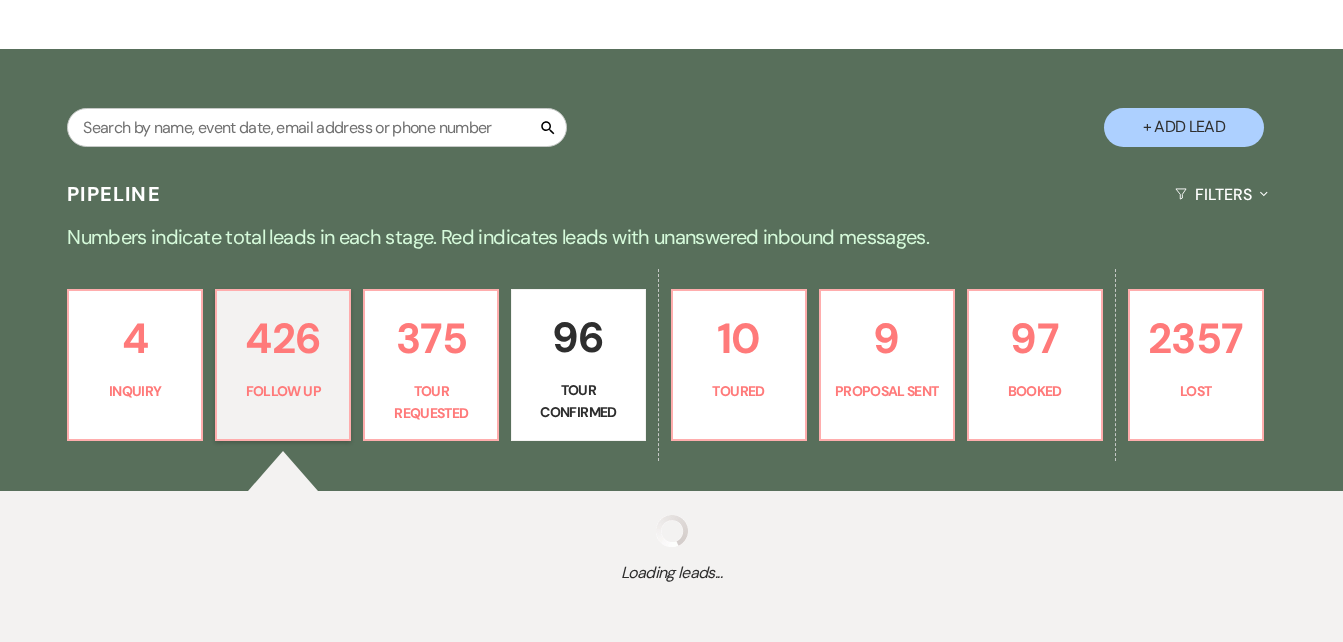 select on "9" 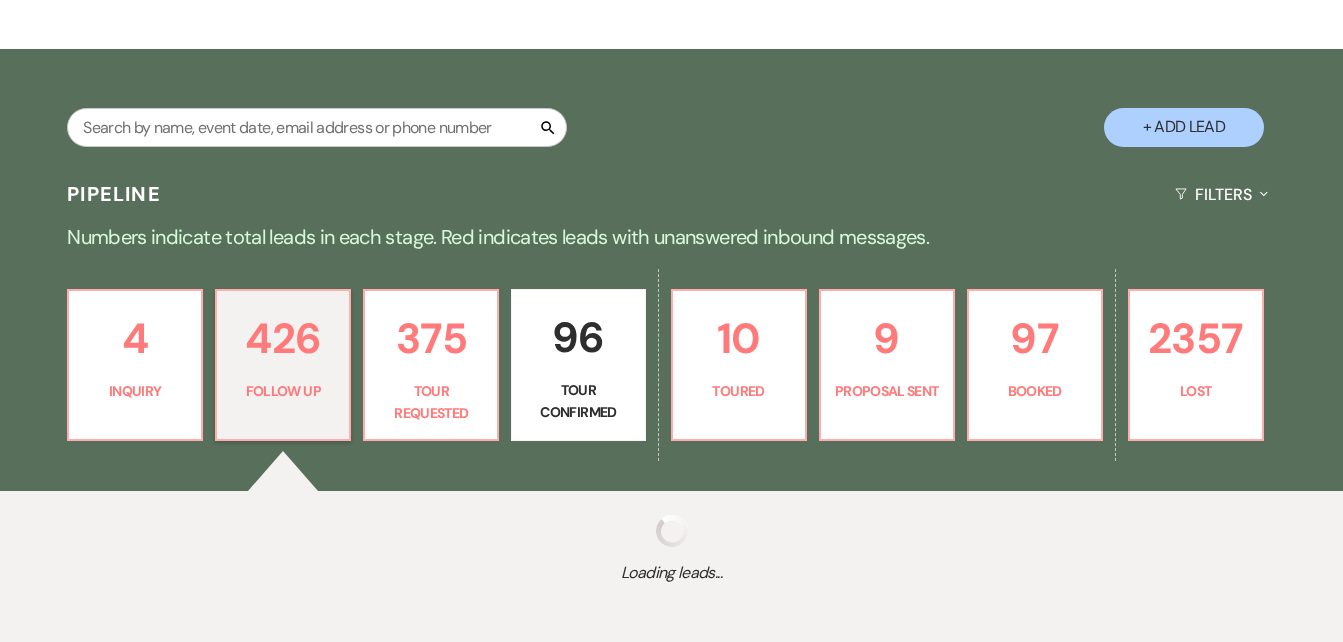 select on "9" 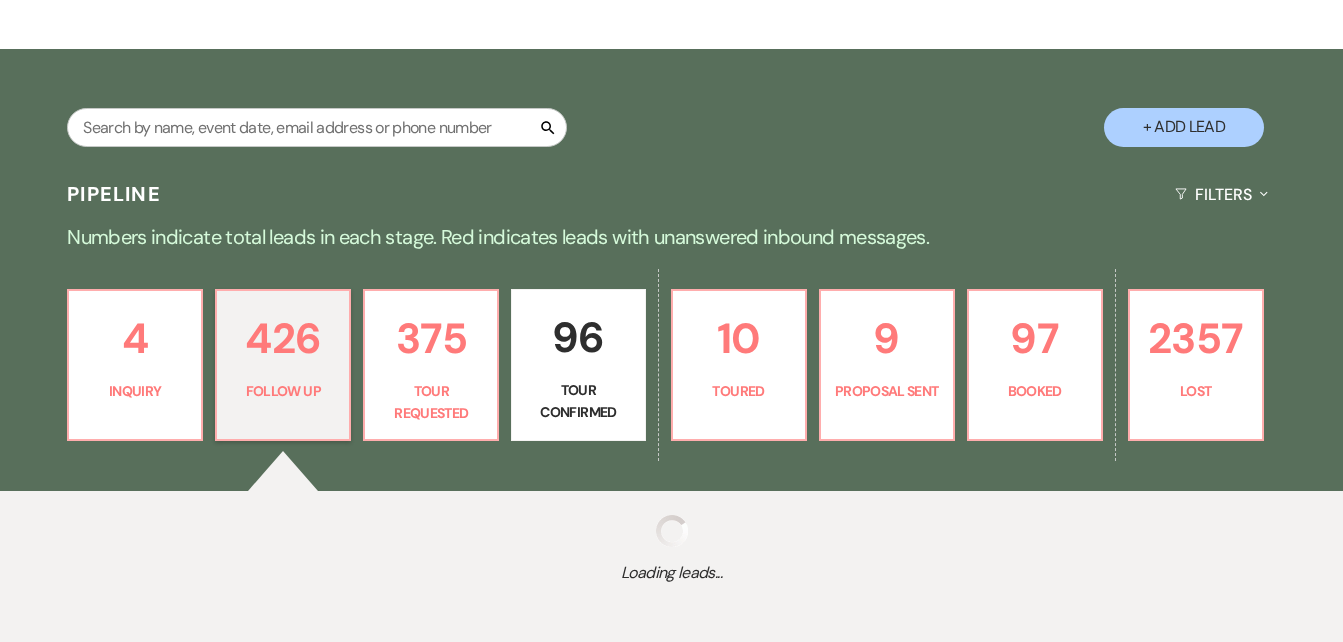 select on "9" 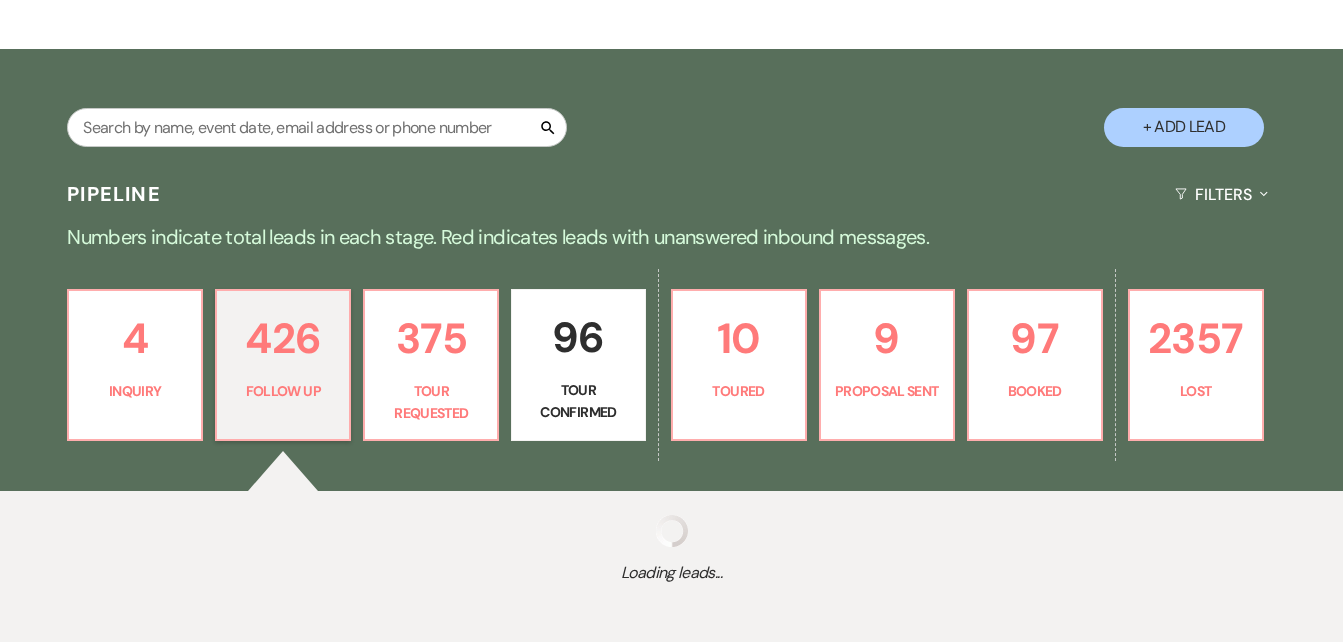 select on "9" 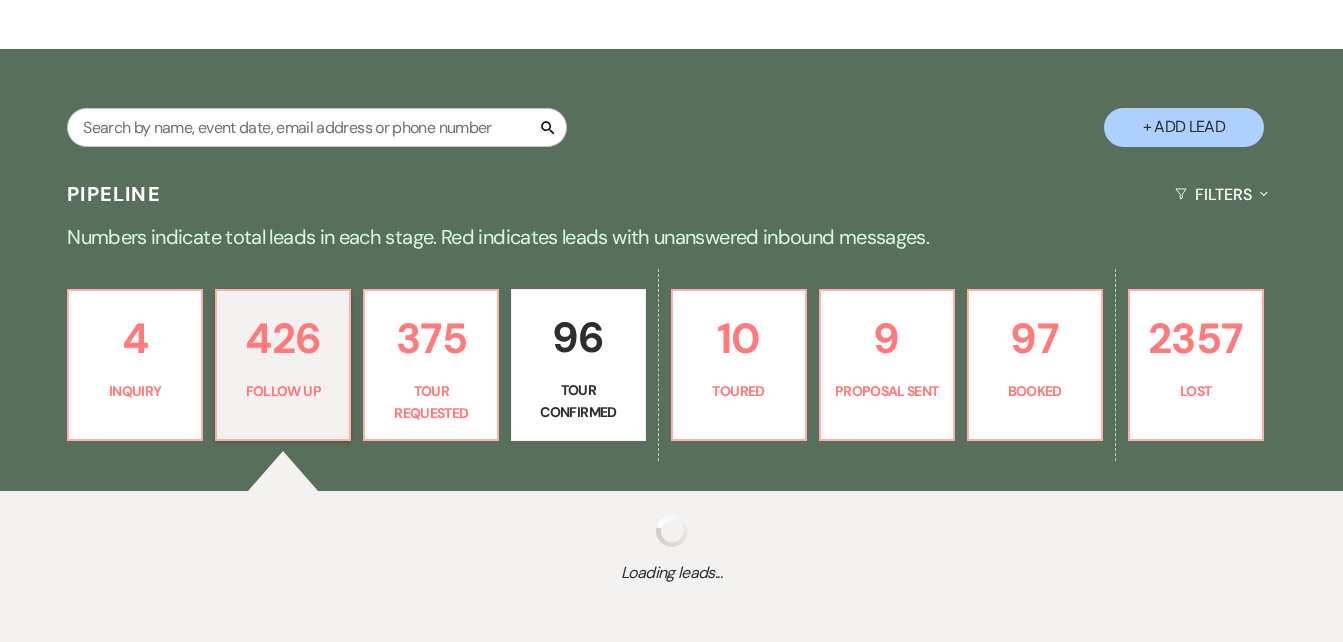 select on "9" 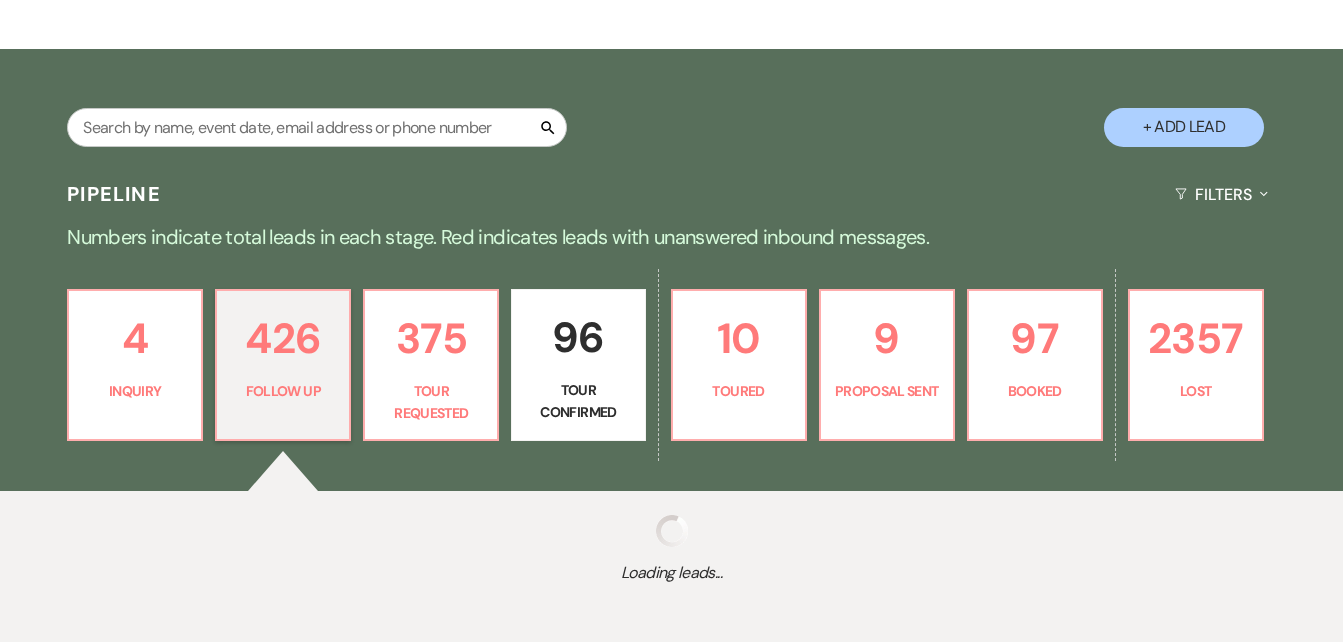 select on "9" 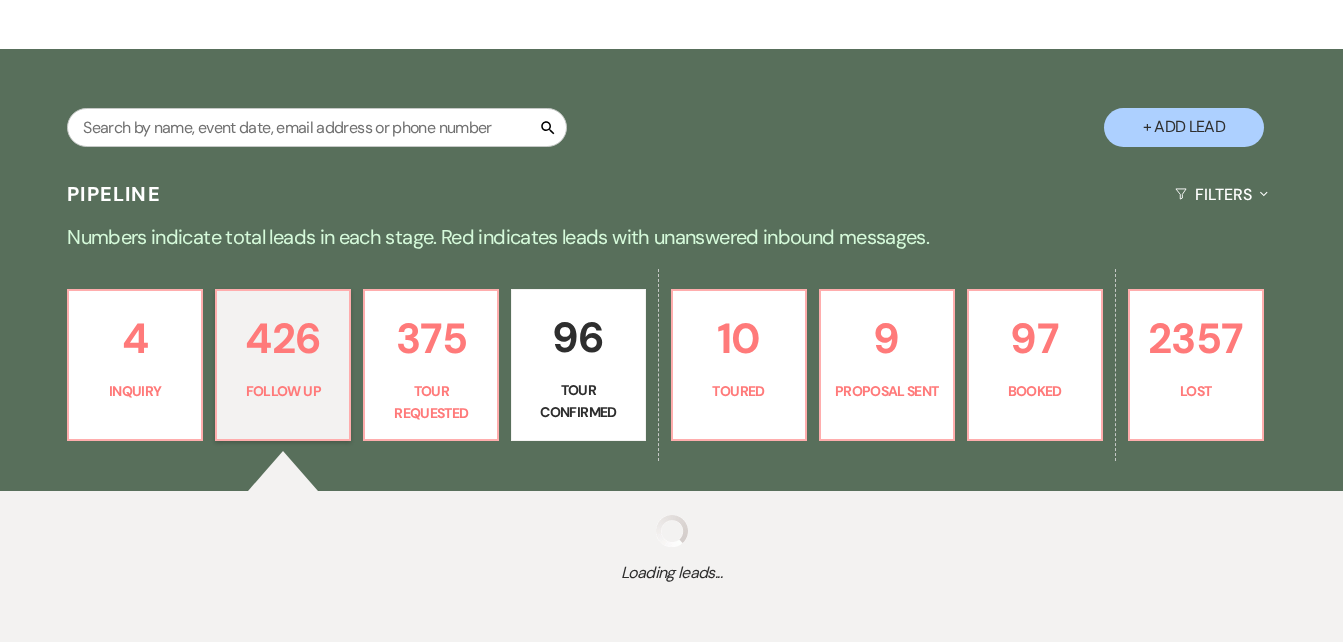 select on "9" 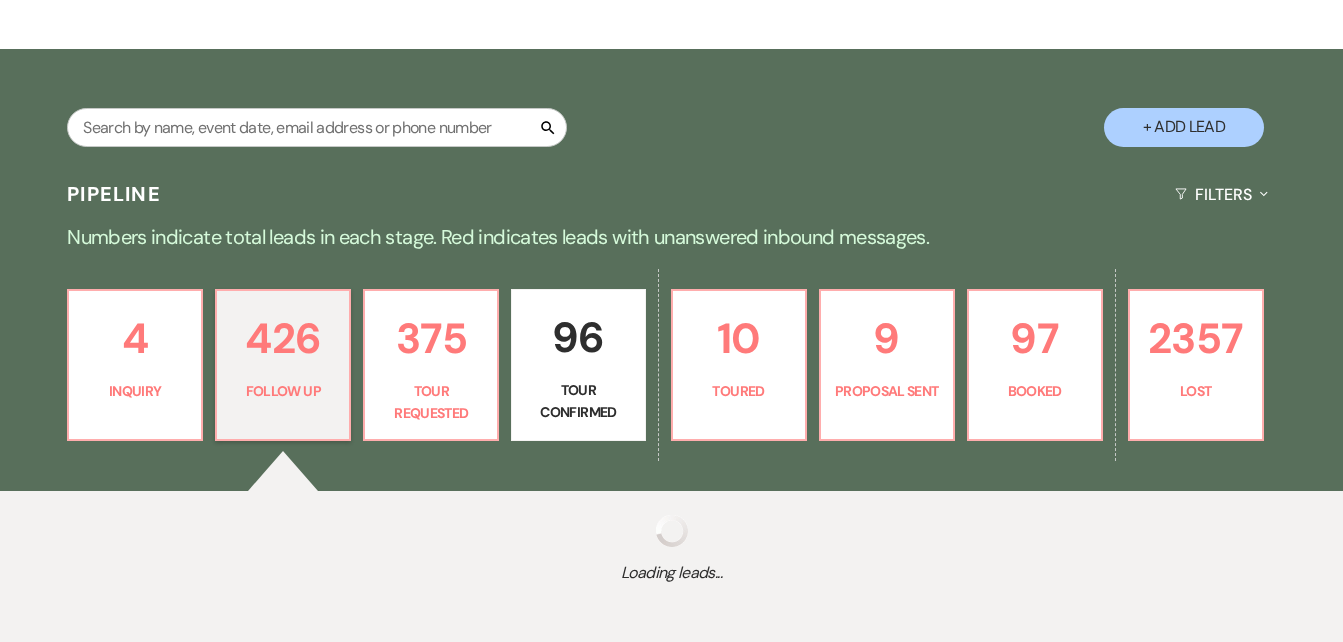 select on "9" 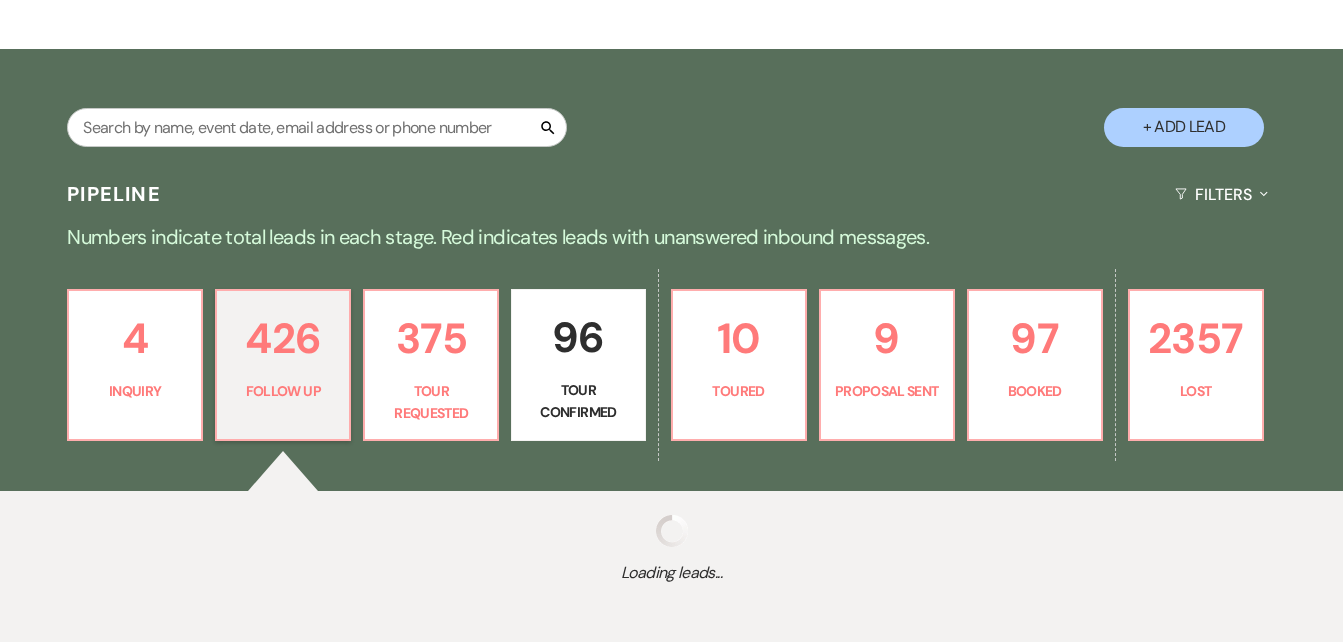 select on "9" 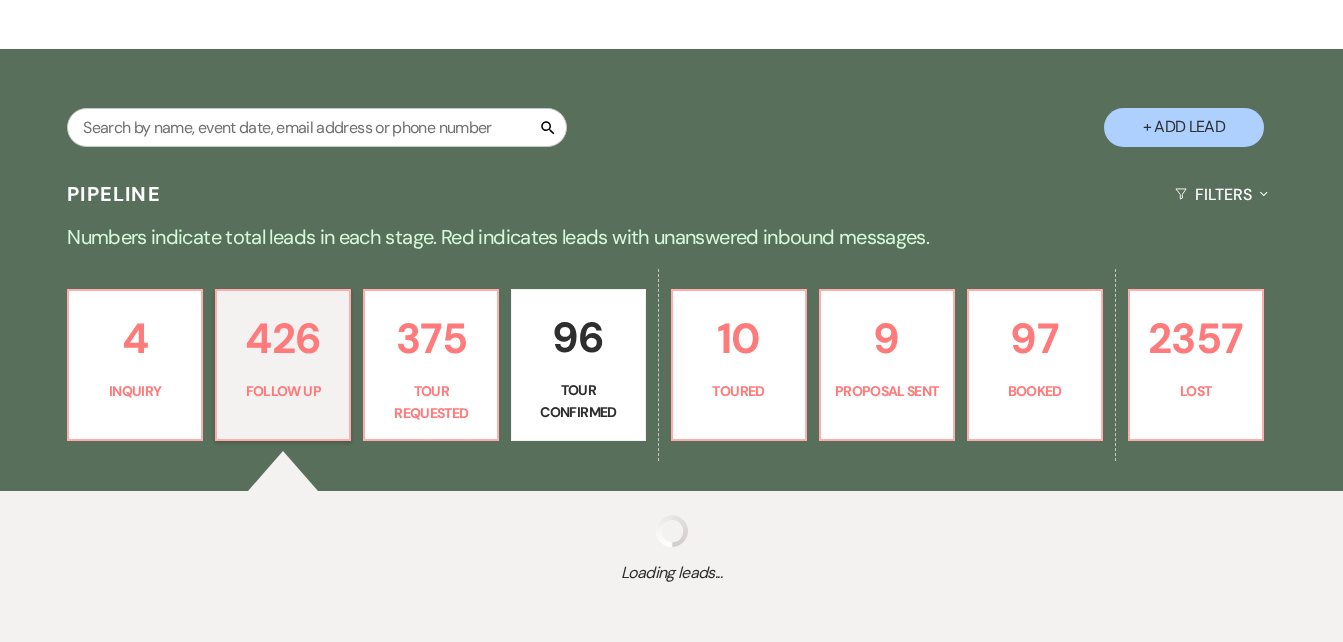 select on "9" 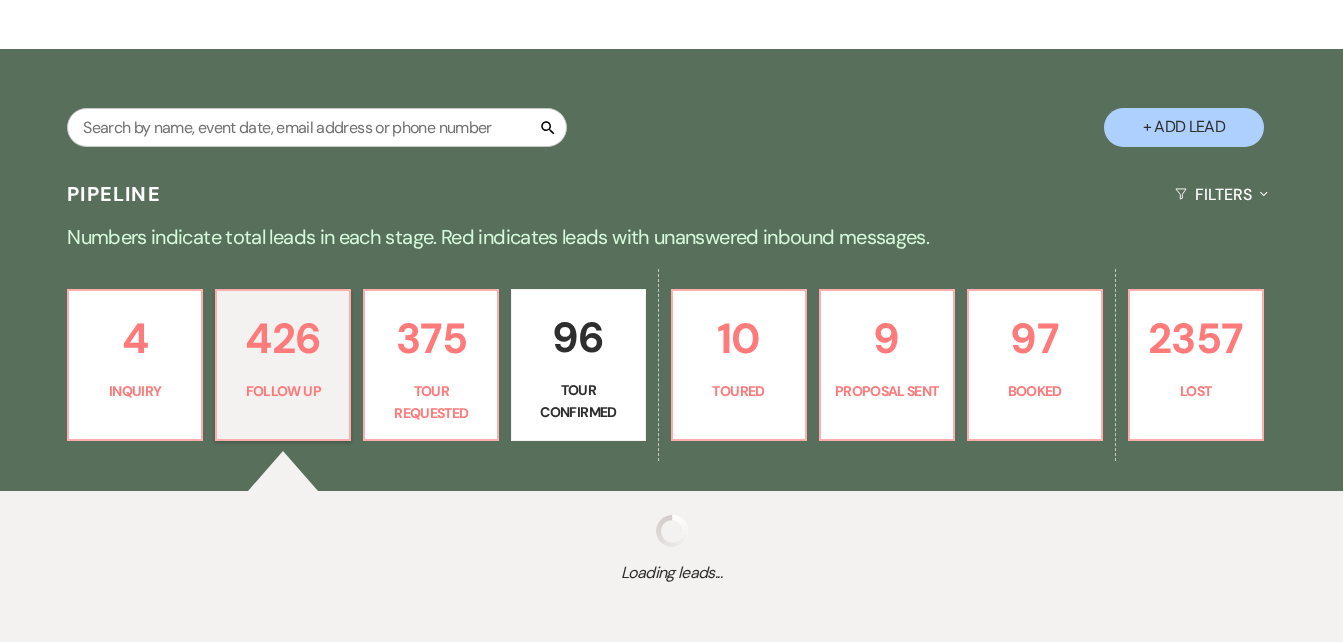 select on "9" 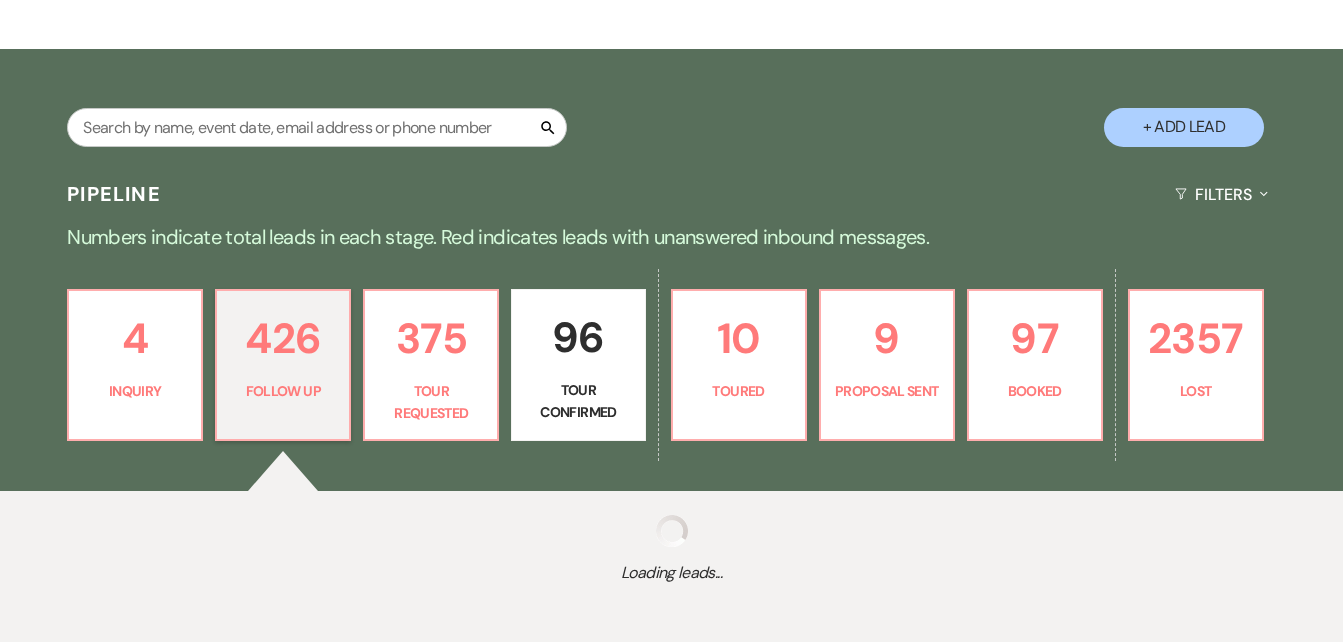 select on "9" 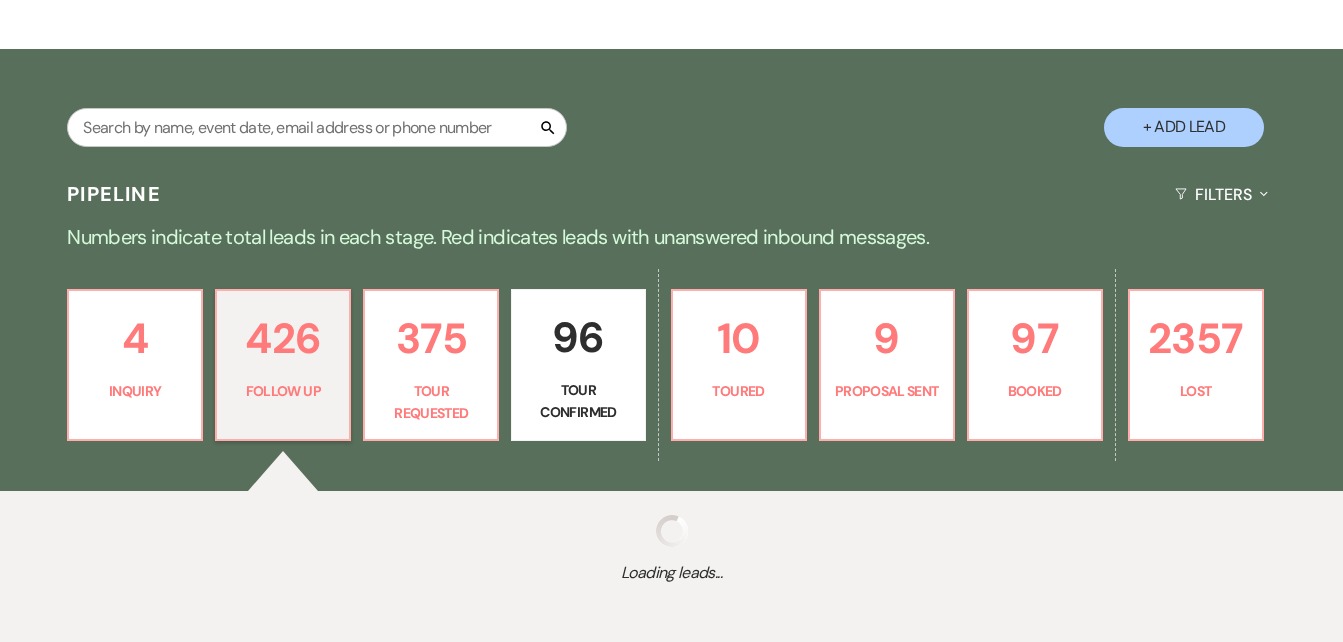 select on "9" 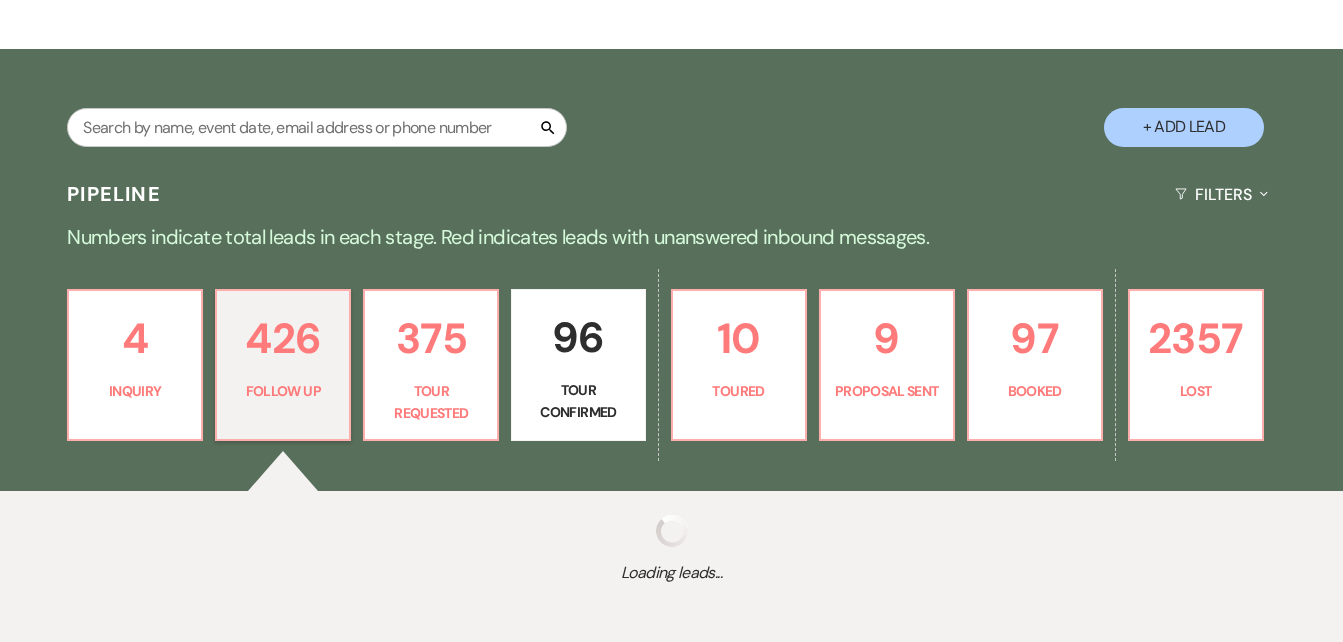 select on "9" 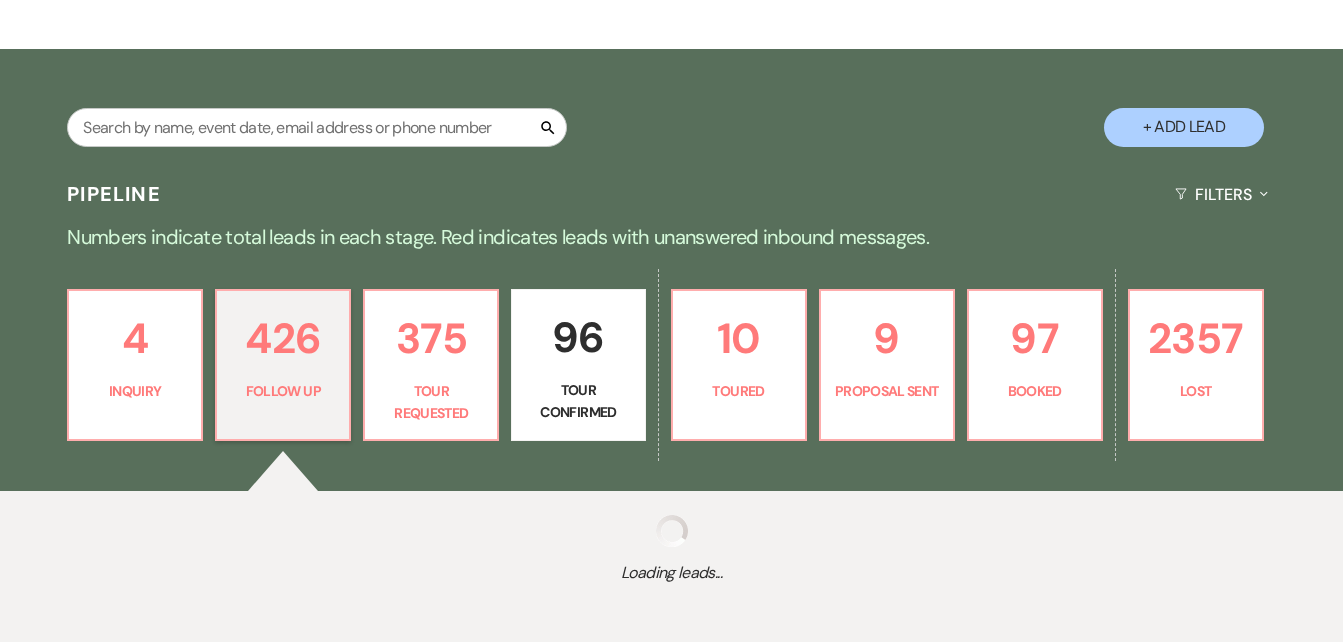 select on "9" 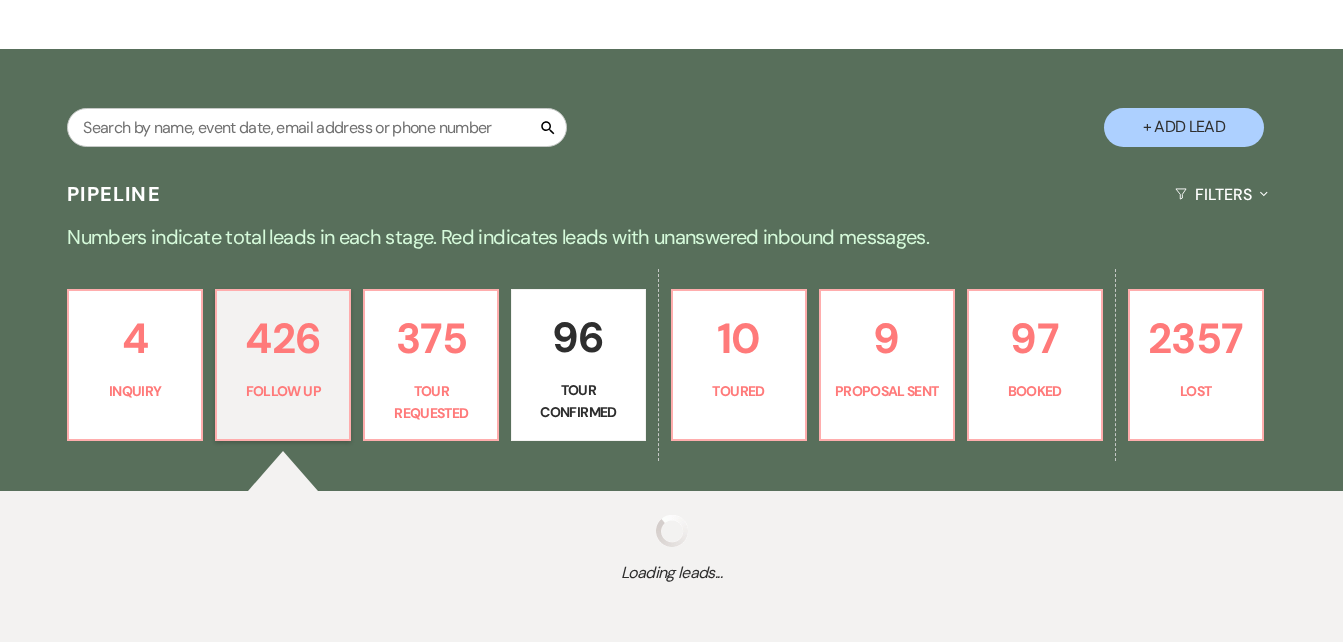 select on "9" 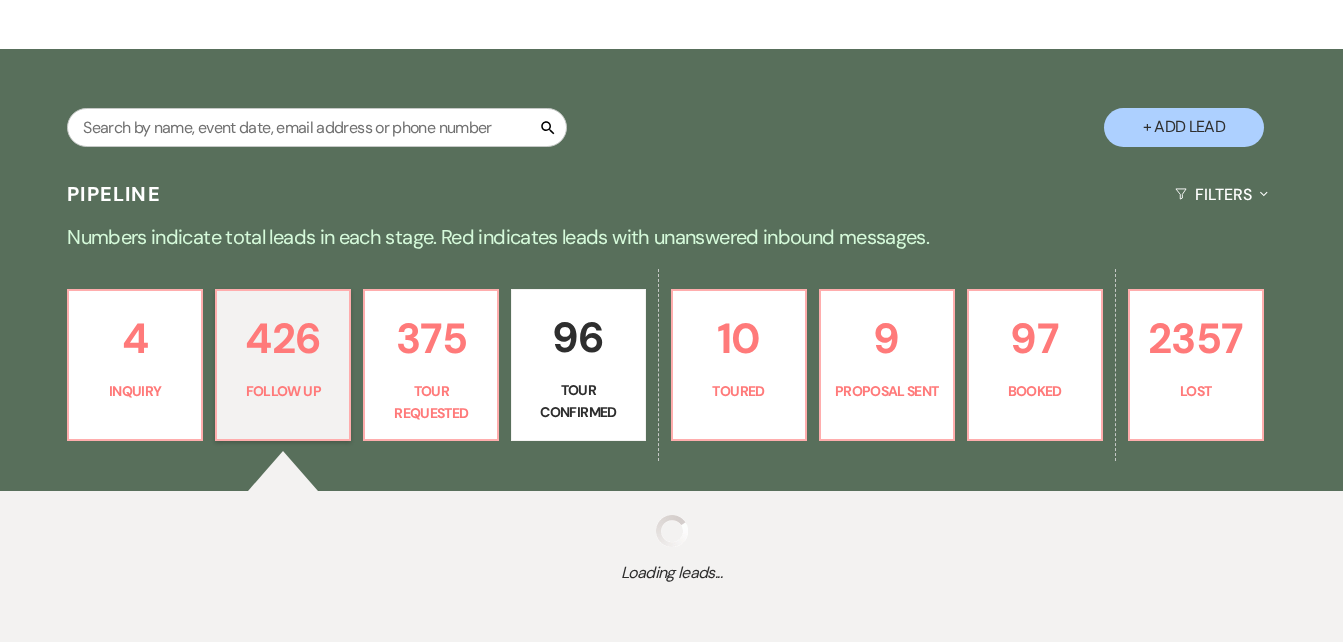 select on "9" 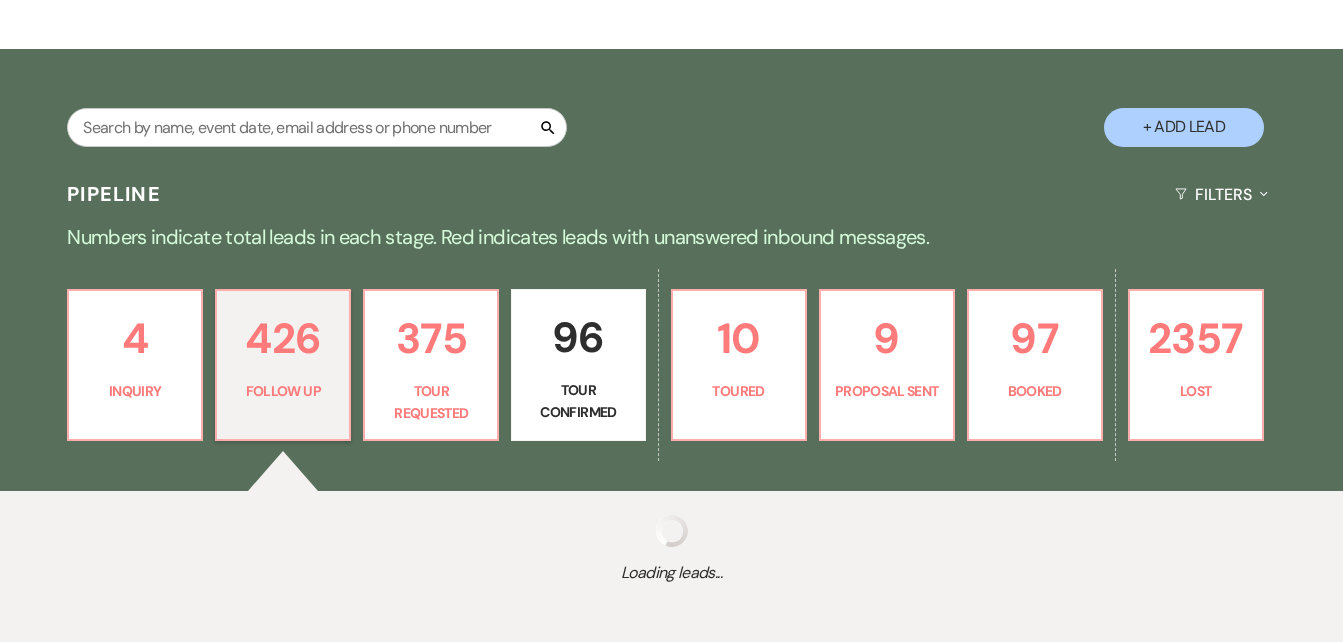 select on "9" 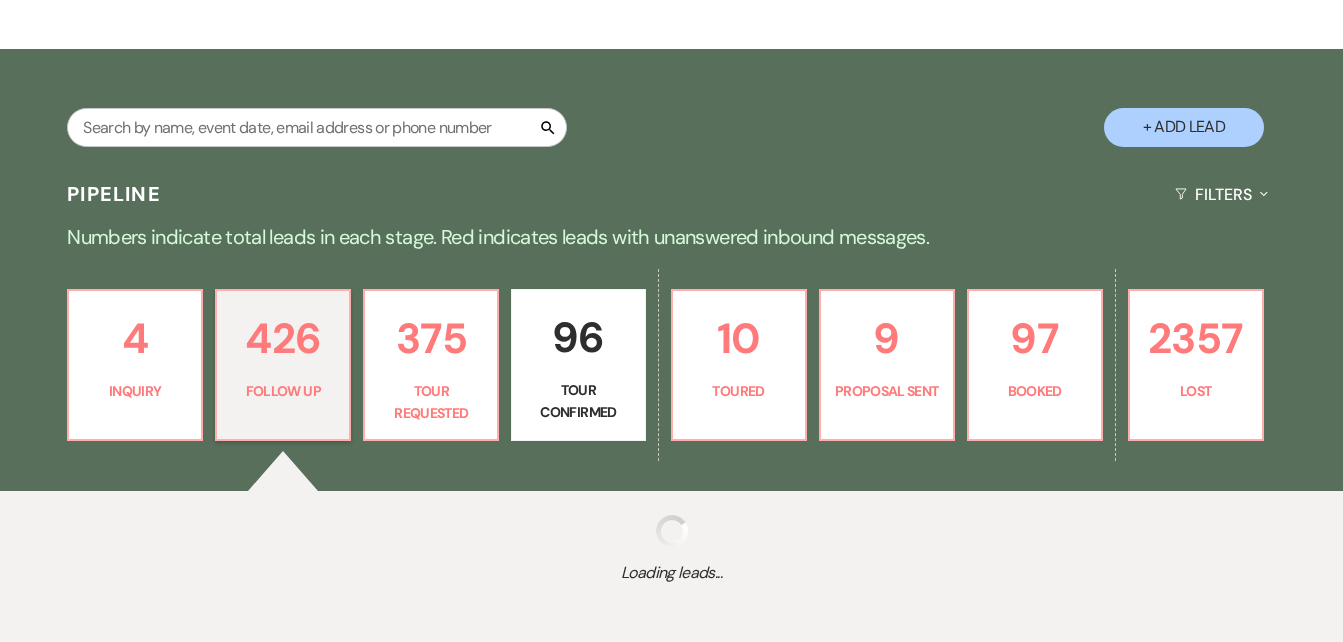 select on "9" 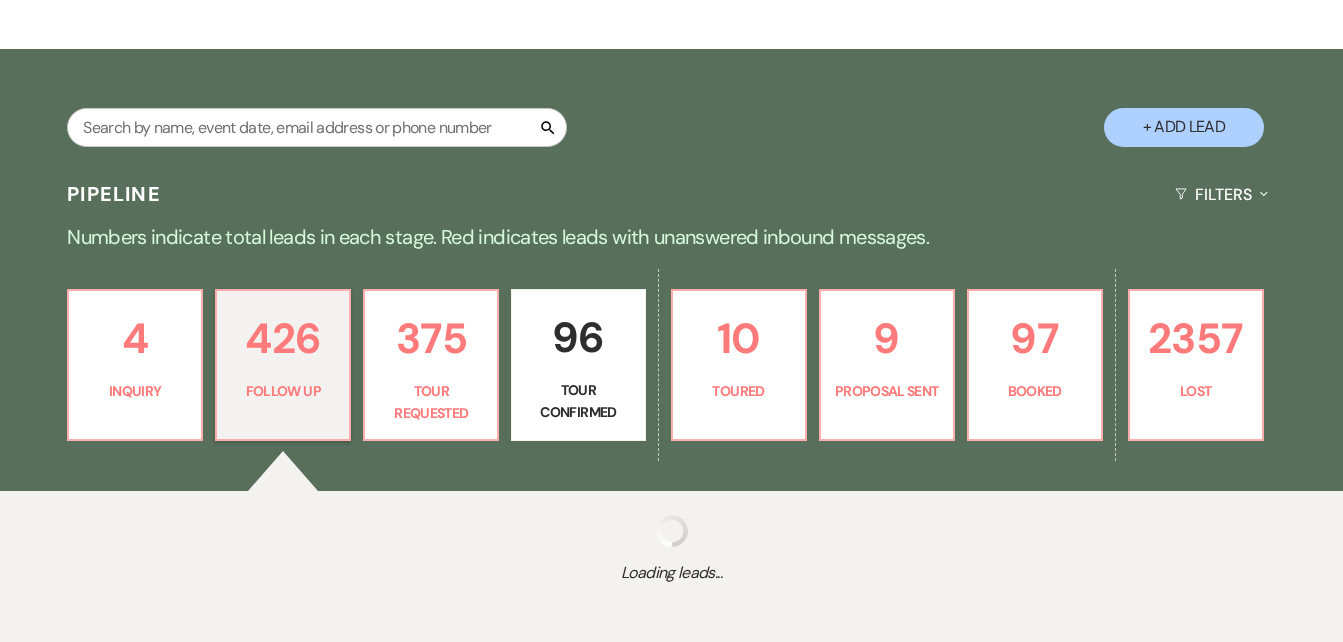 select on "9" 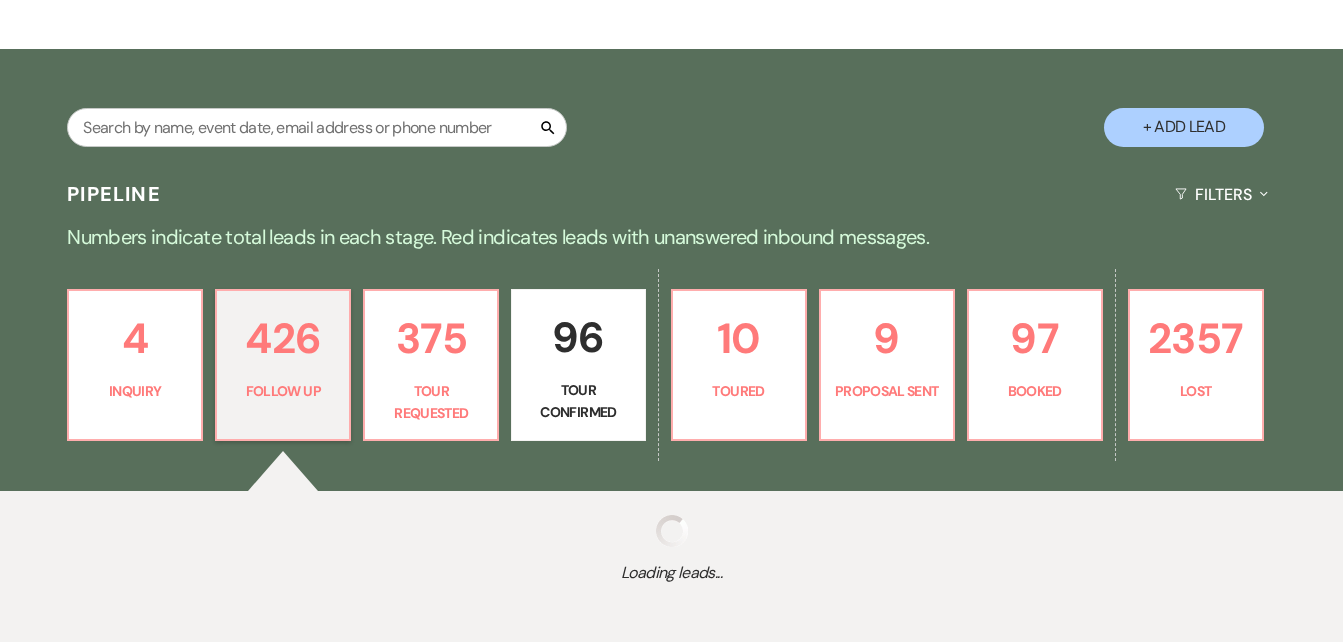 select on "9" 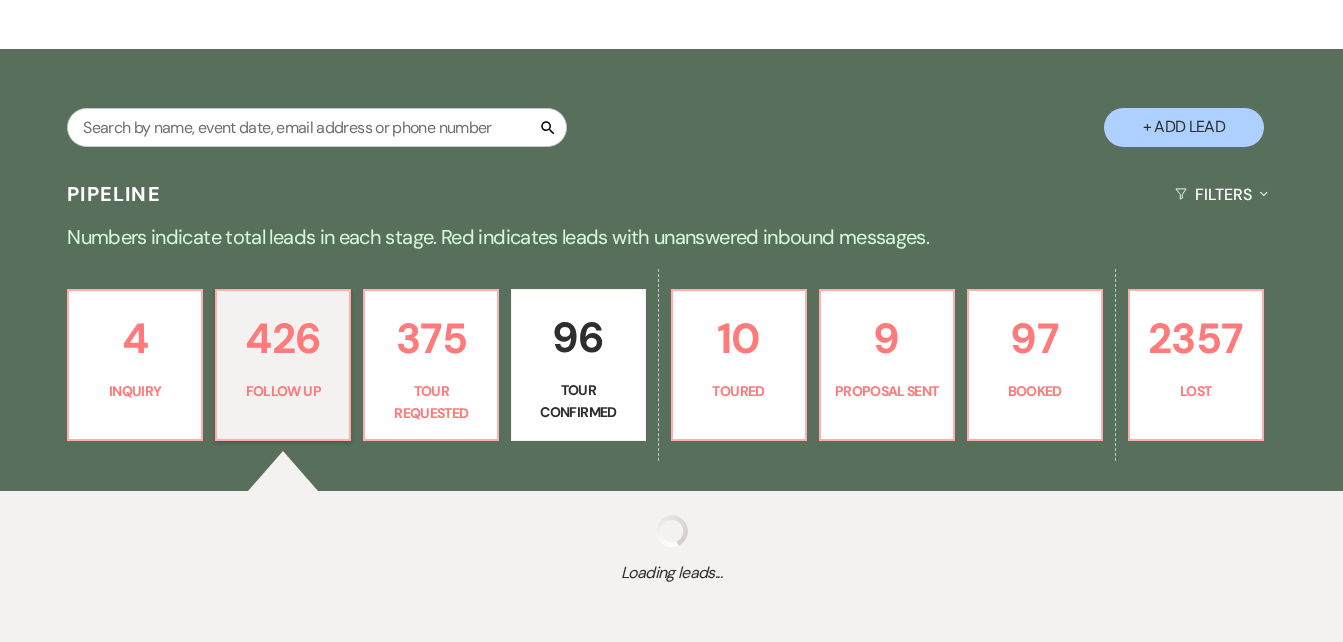 select on "9" 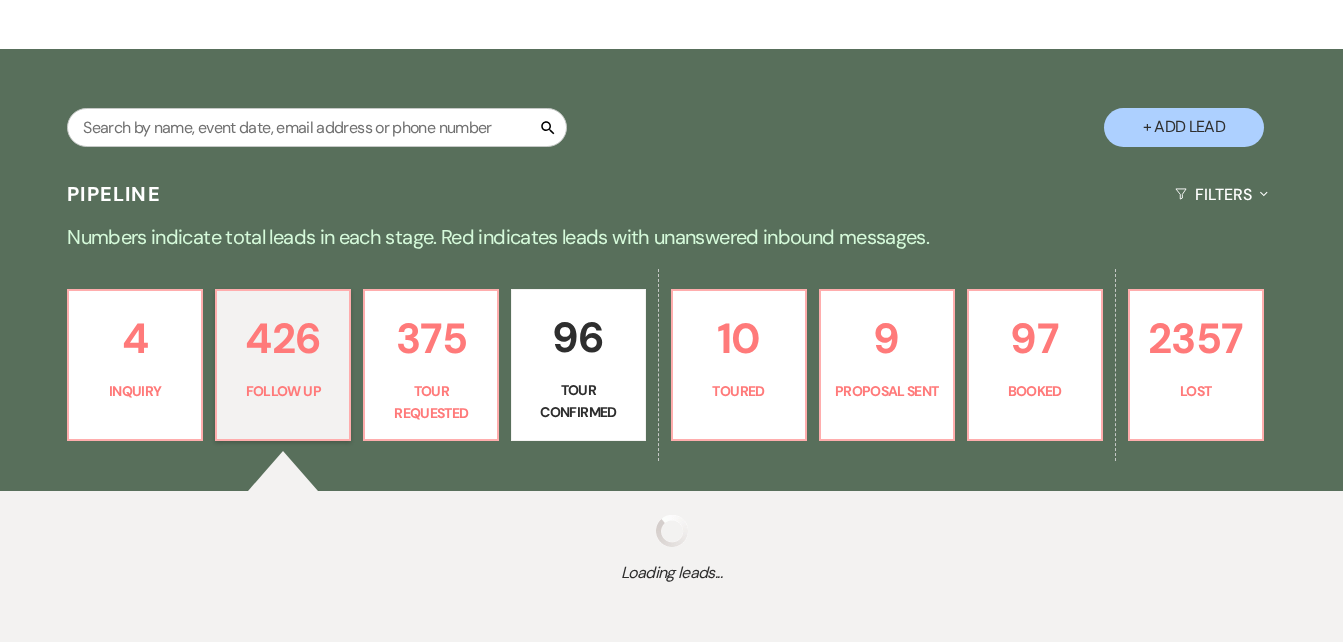 select on "9" 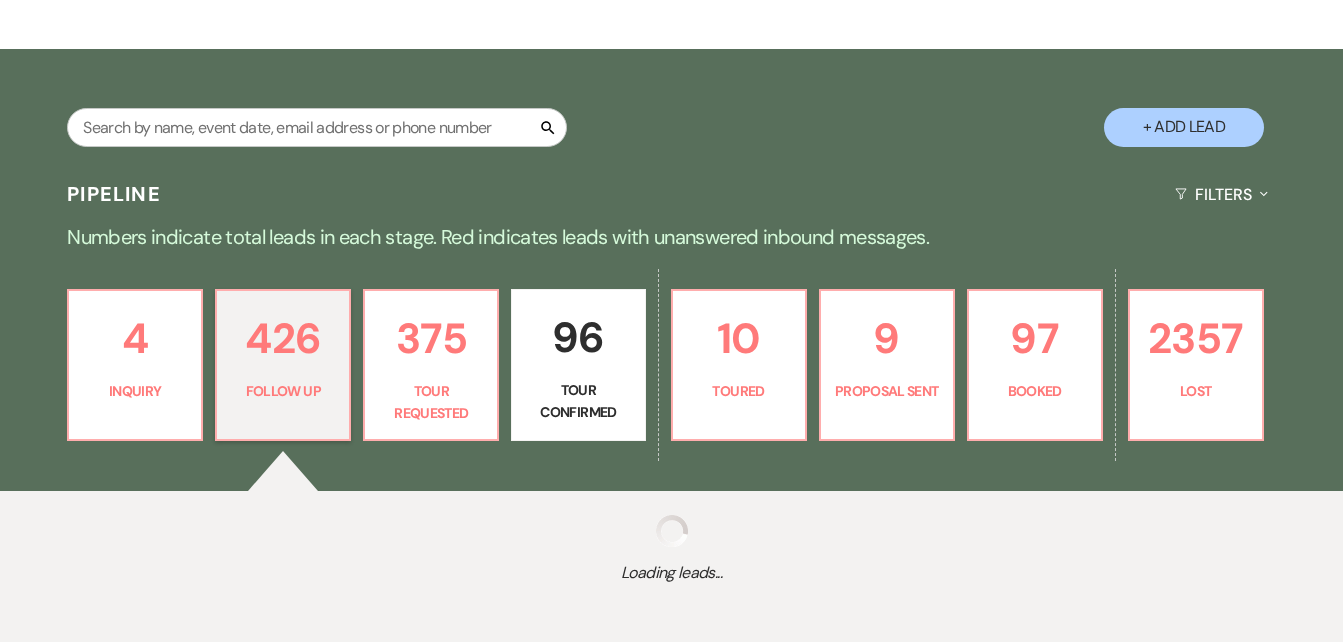 select on "9" 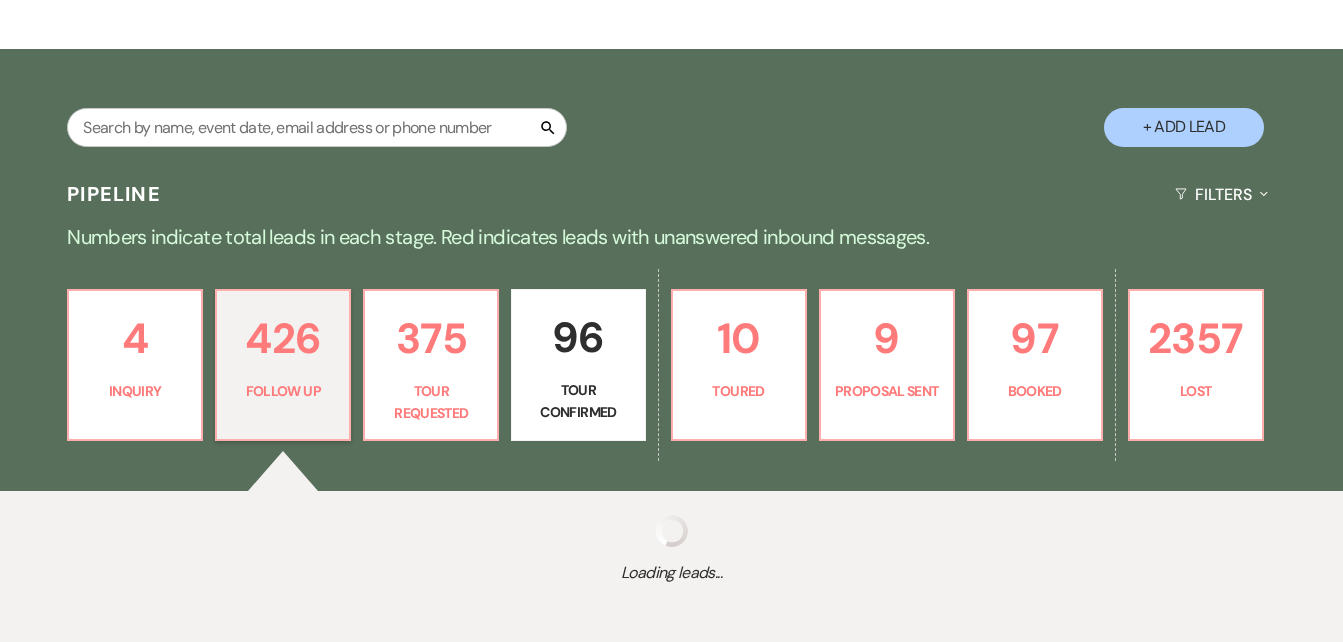 select on "9" 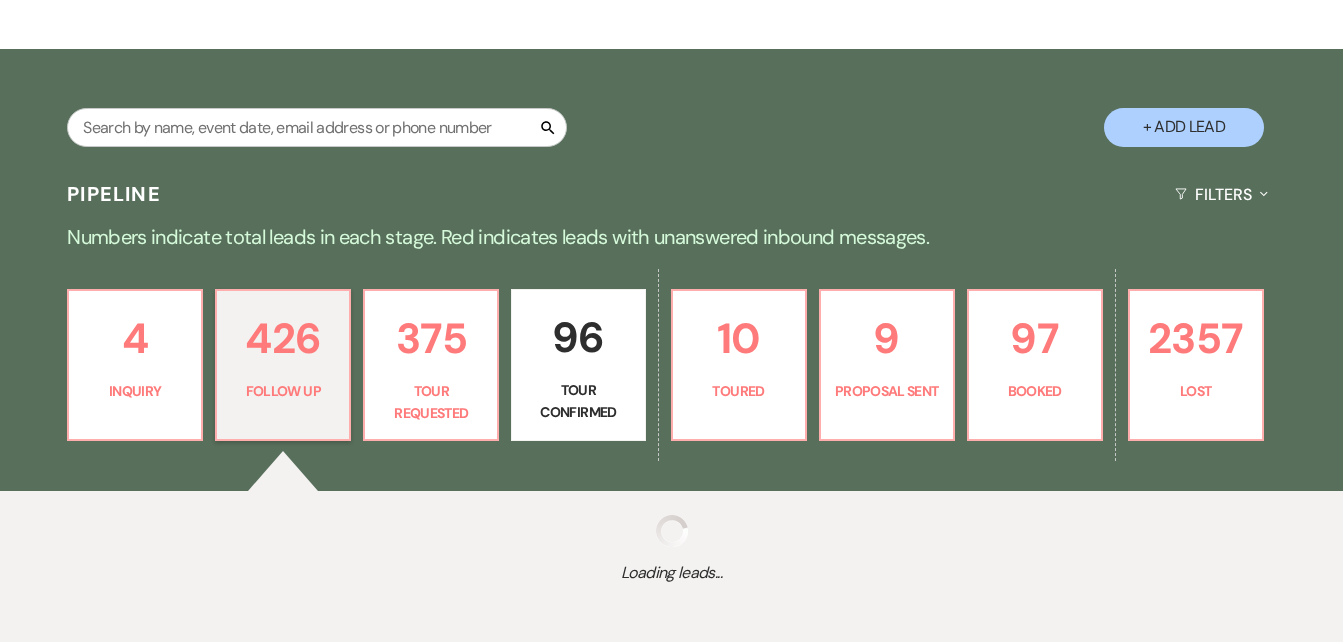 select on "9" 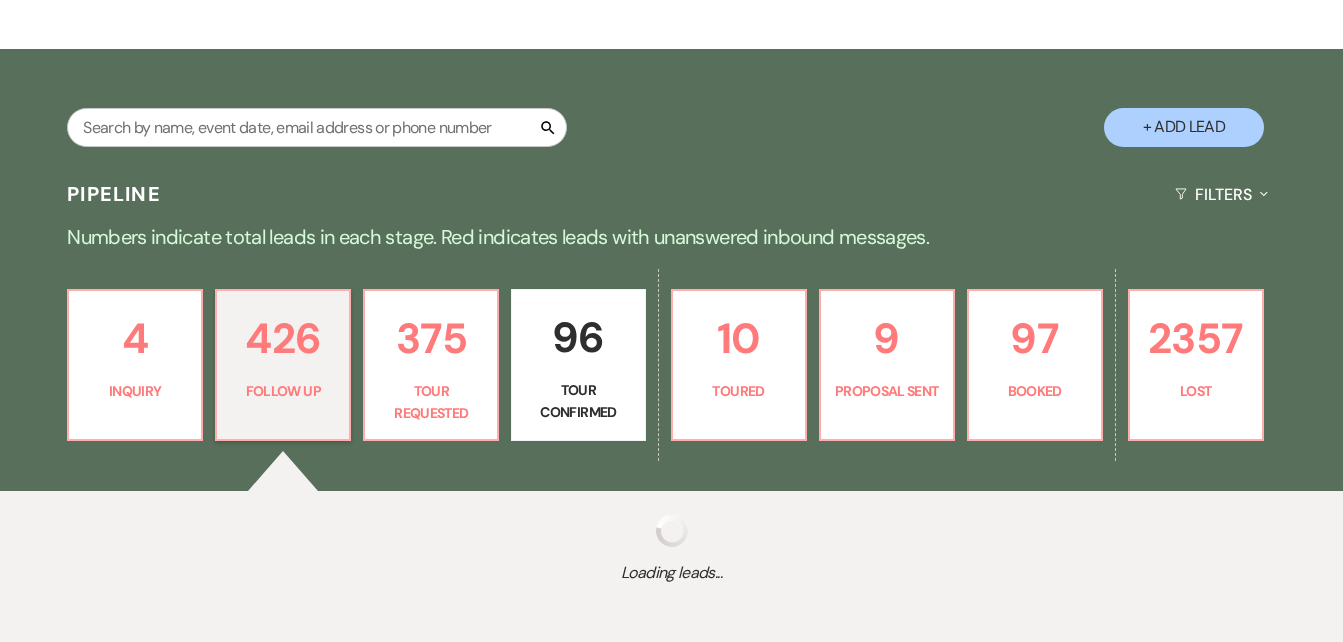 select on "9" 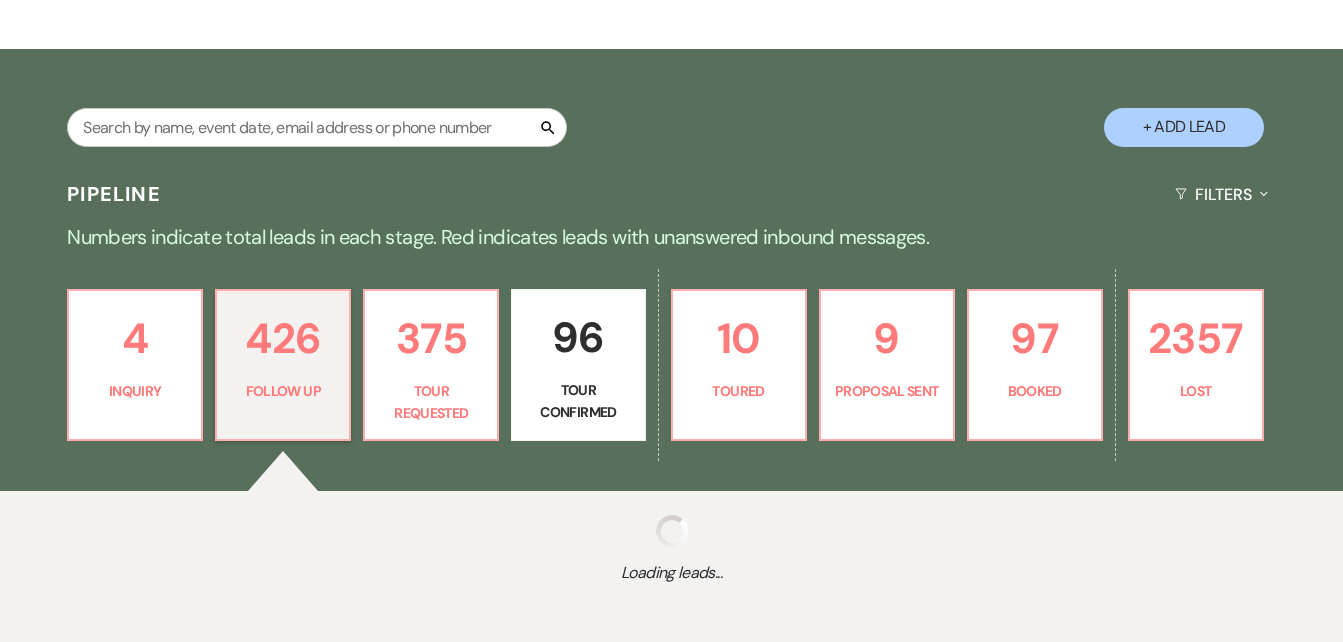 select on "9" 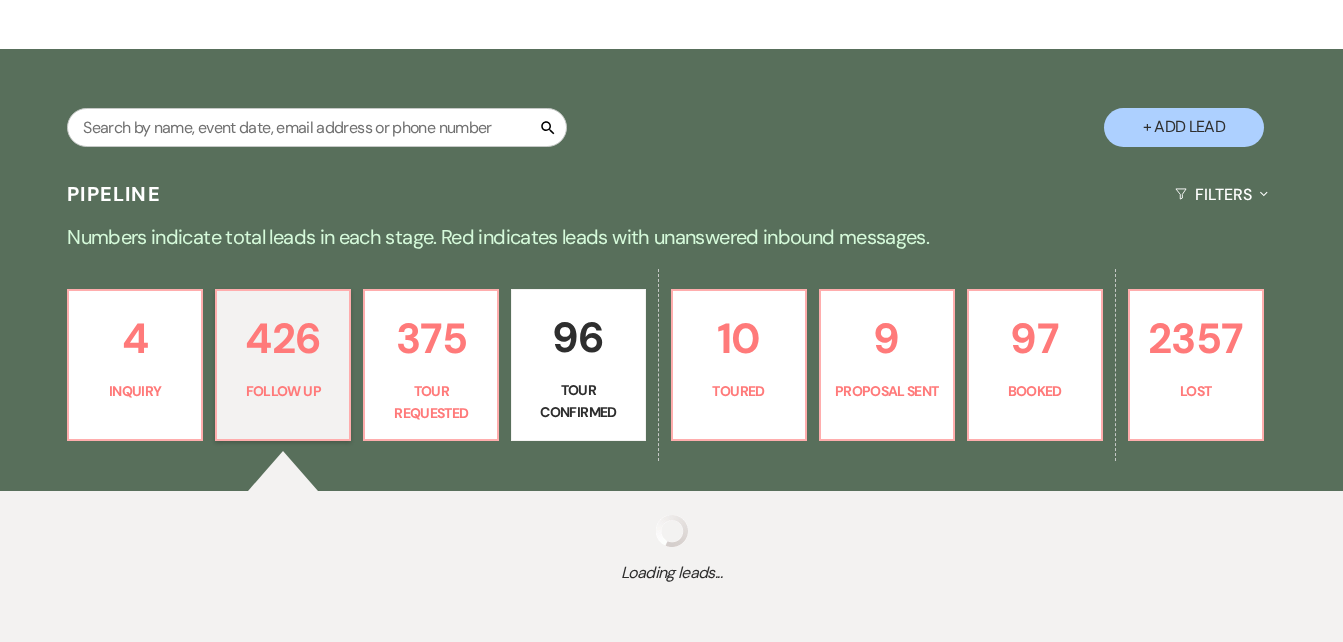 select on "9" 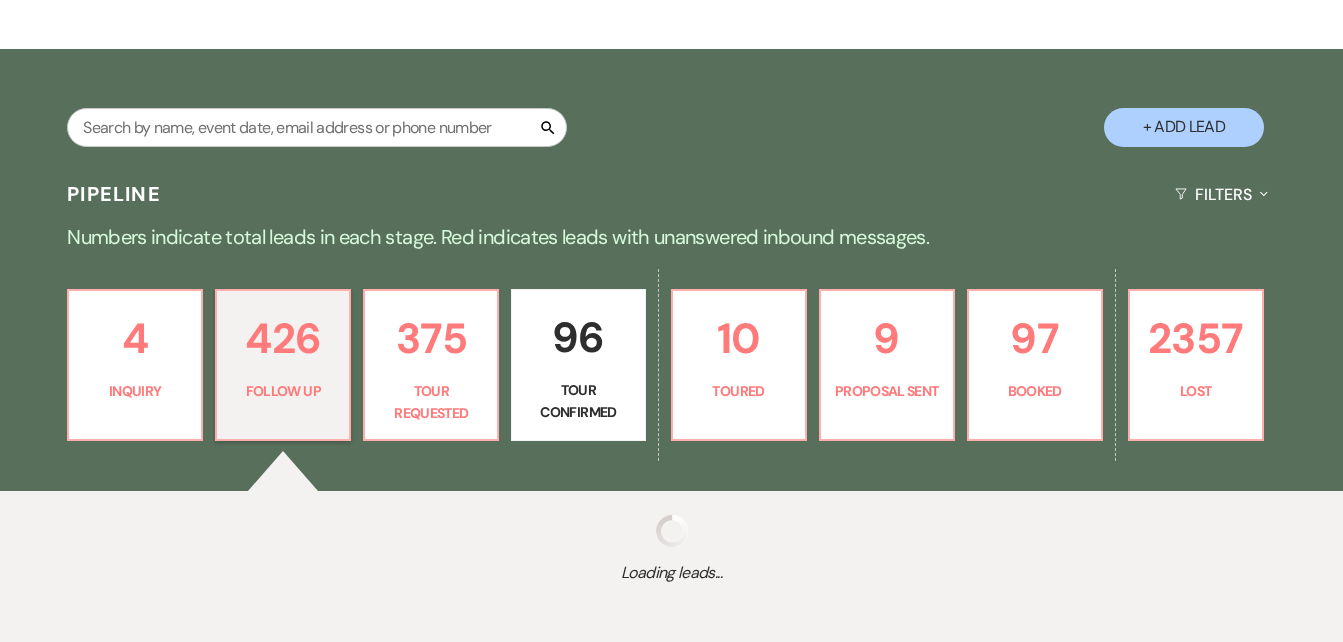 select on "9" 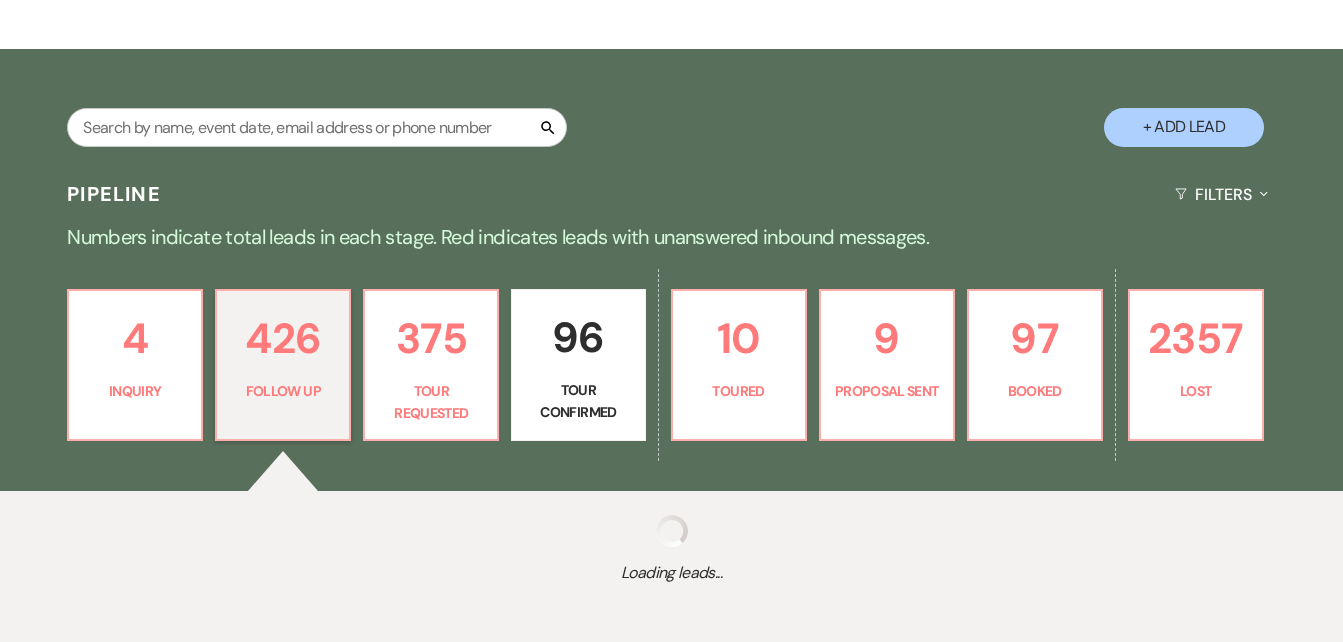 select on "9" 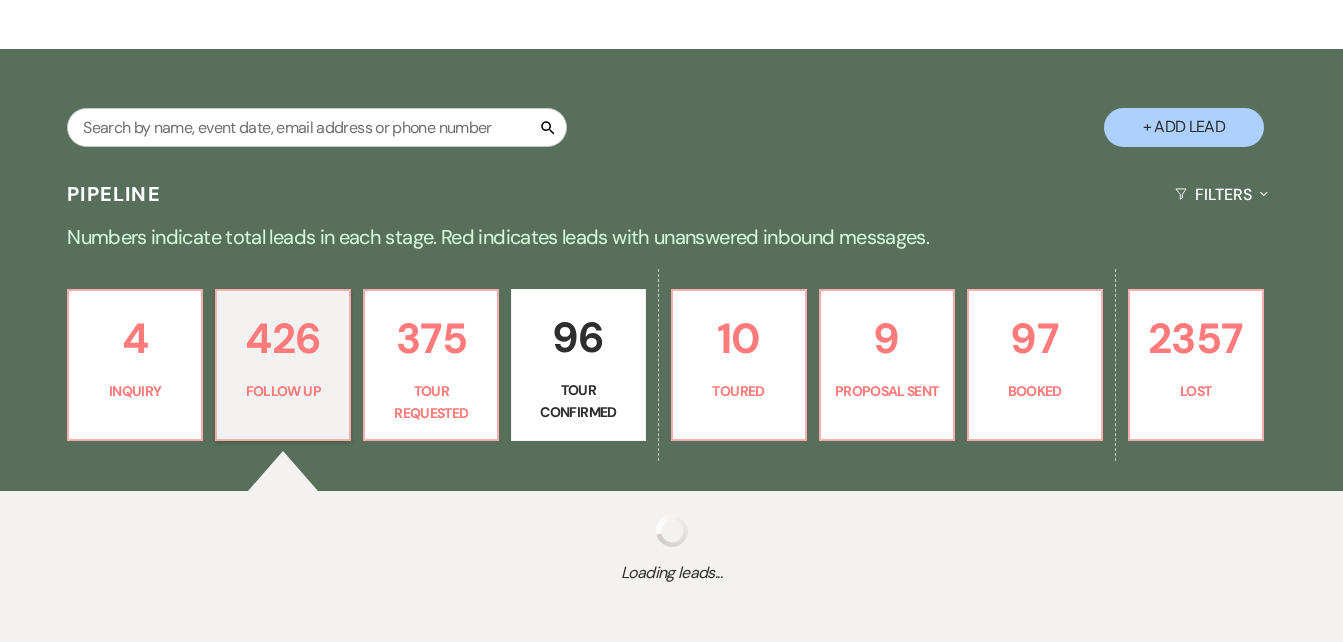 select on "9" 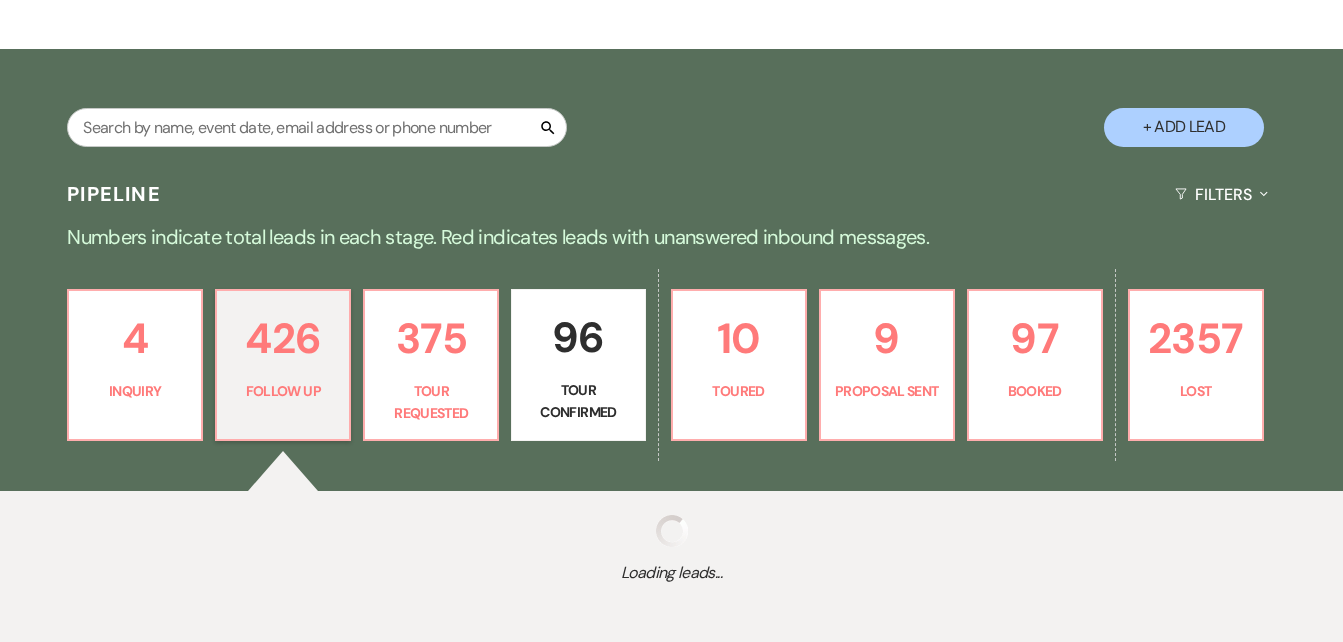 select on "9" 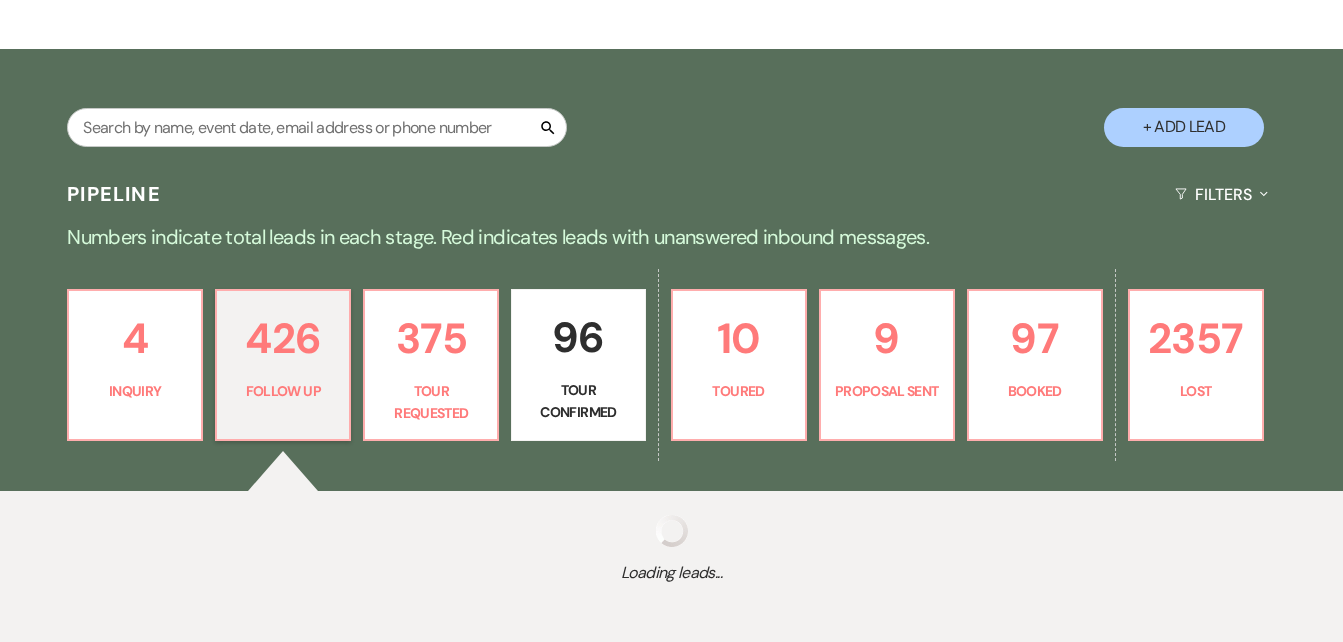 type 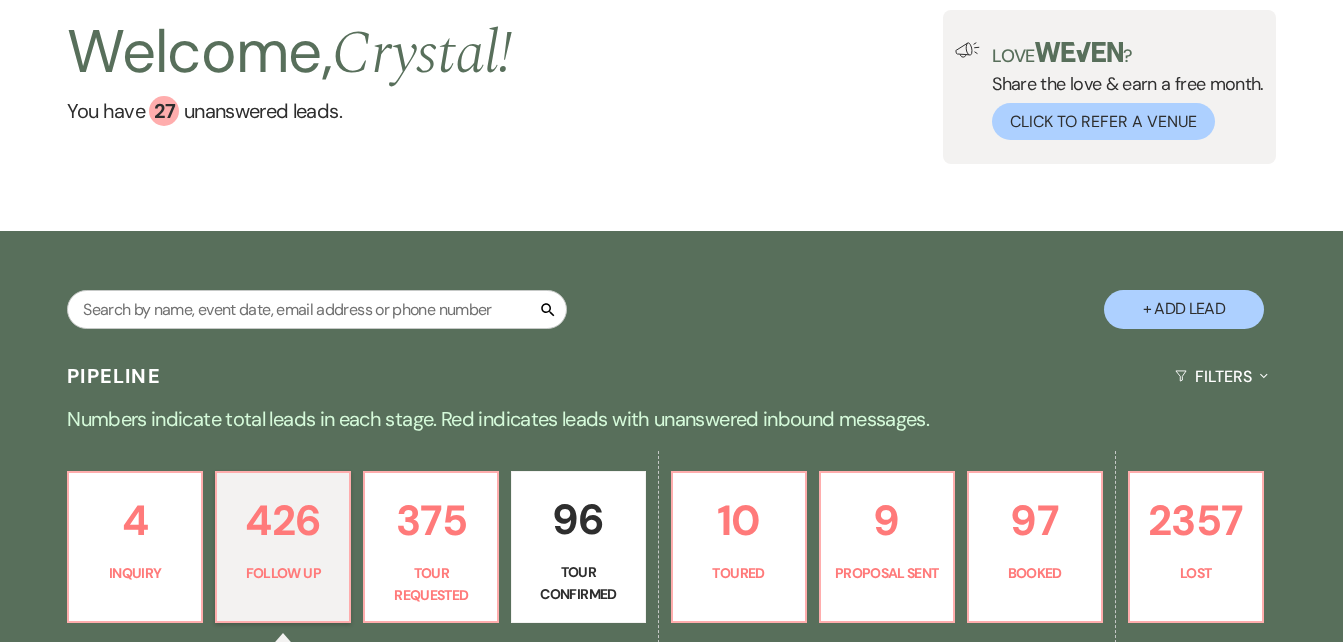 scroll, scrollTop: 0, scrollLeft: 0, axis: both 